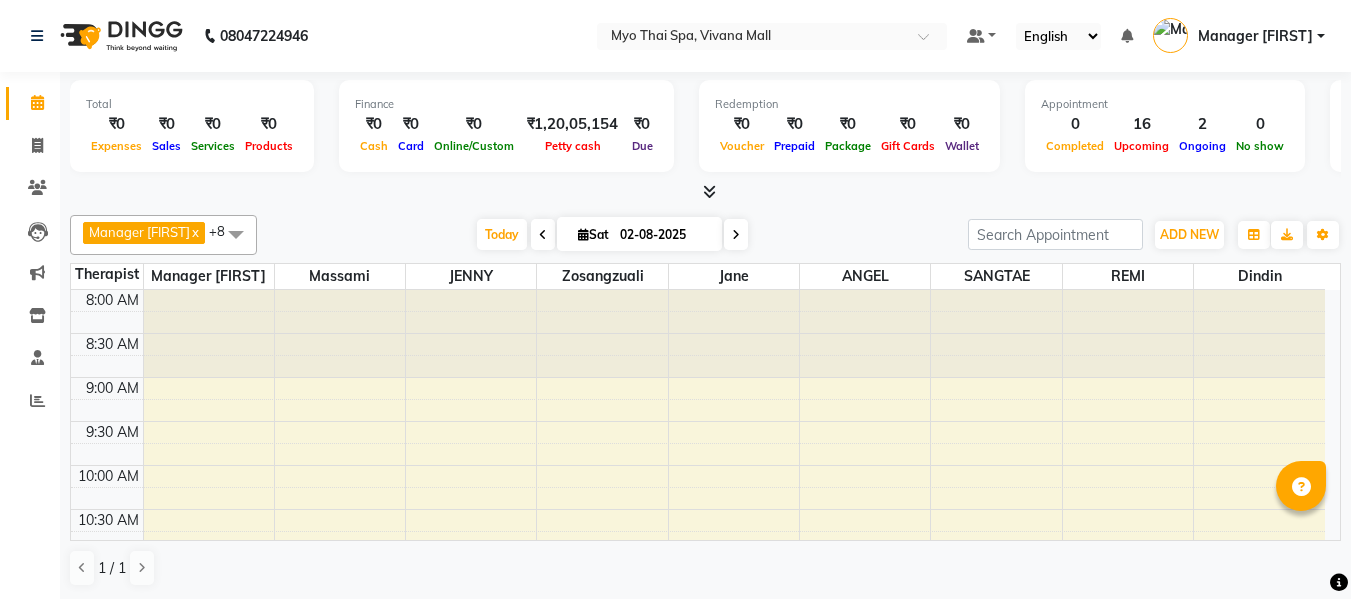 scroll, scrollTop: 0, scrollLeft: 0, axis: both 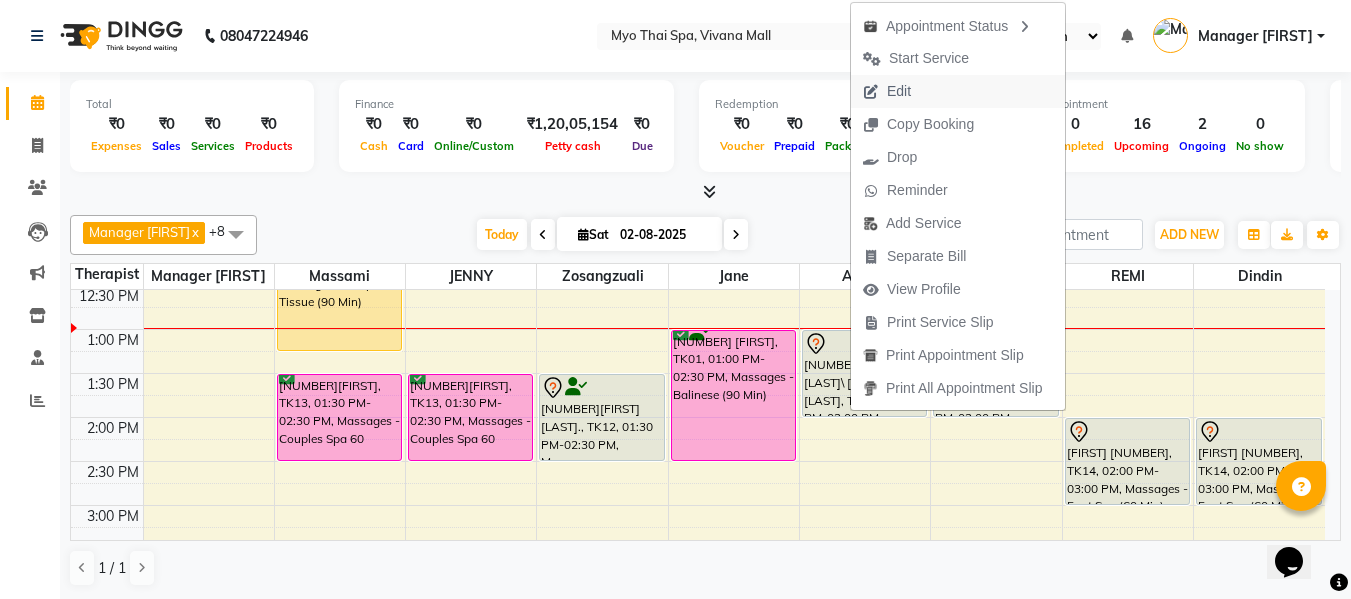 click on "Edit" at bounding box center (887, 91) 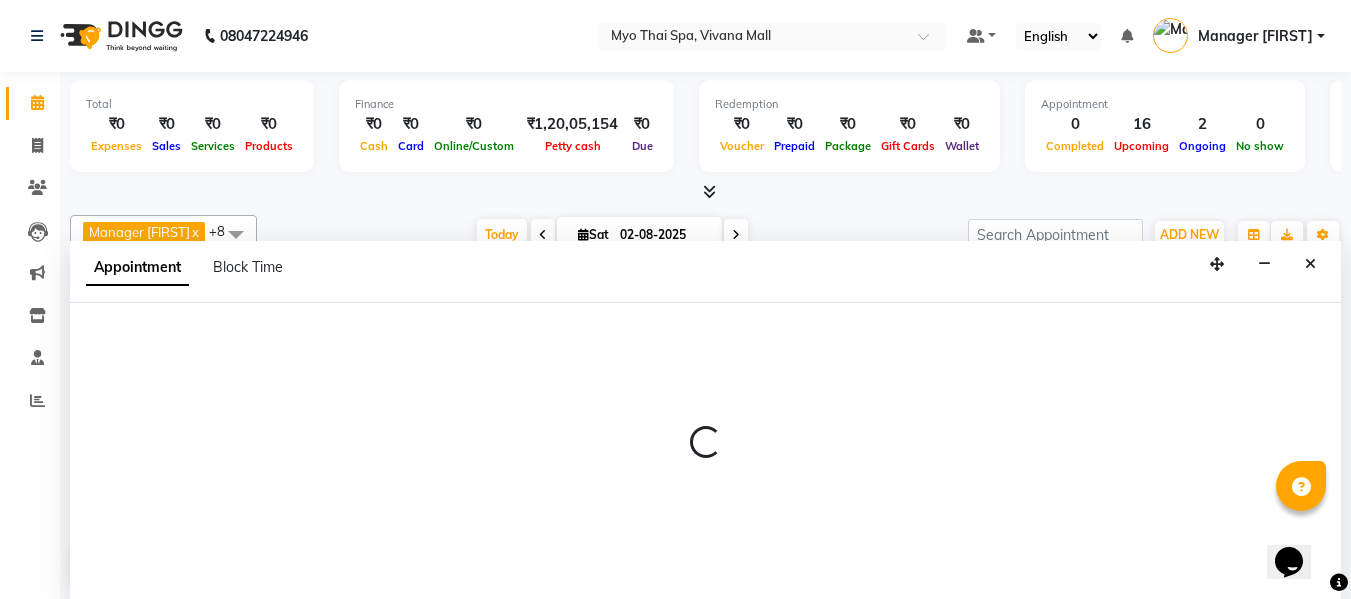 scroll, scrollTop: 1, scrollLeft: 0, axis: vertical 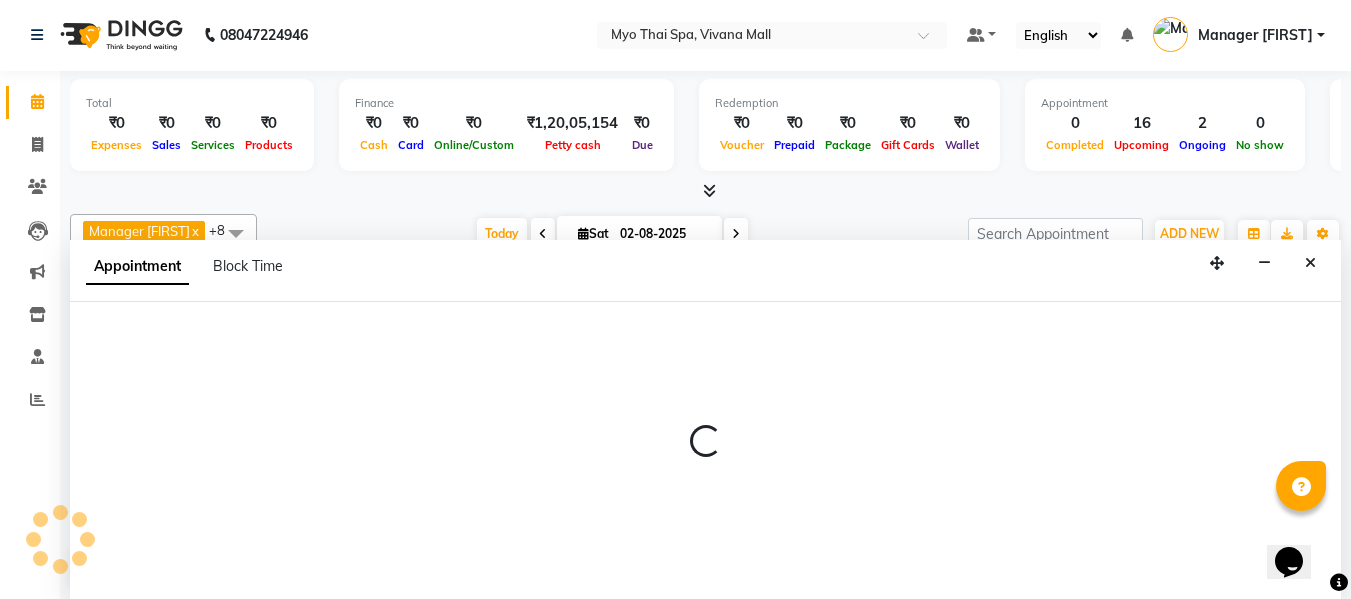 select on "tentative" 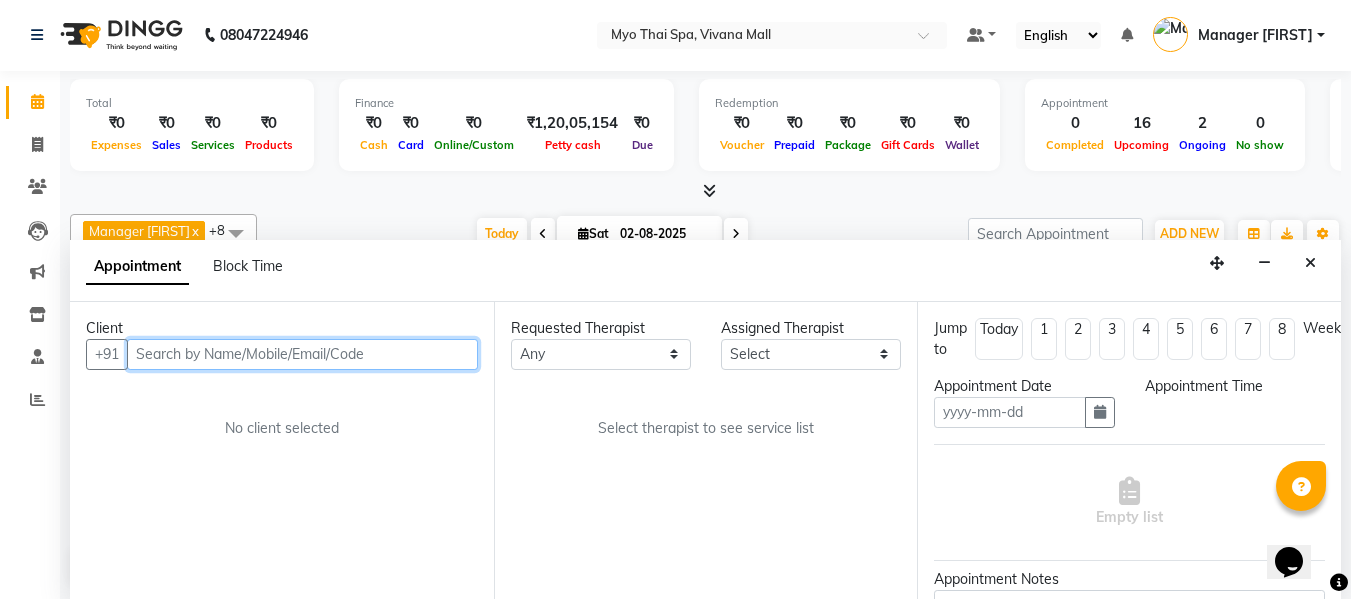 type on "02-08-2025" 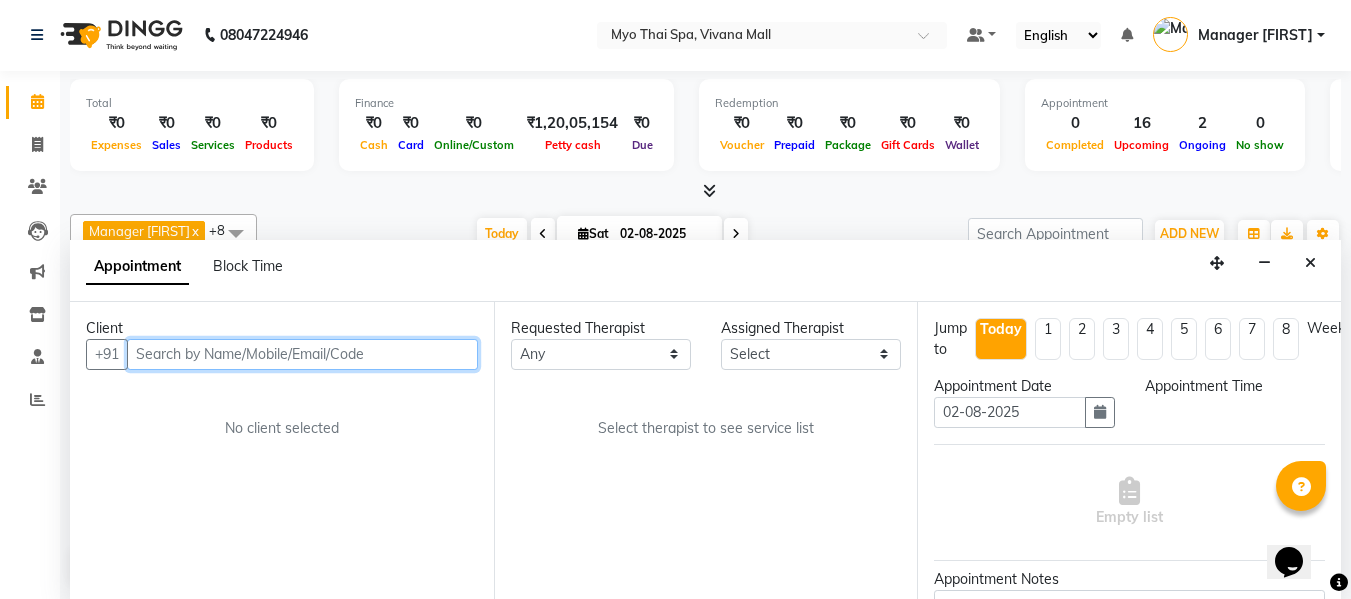 scroll, scrollTop: 0, scrollLeft: 0, axis: both 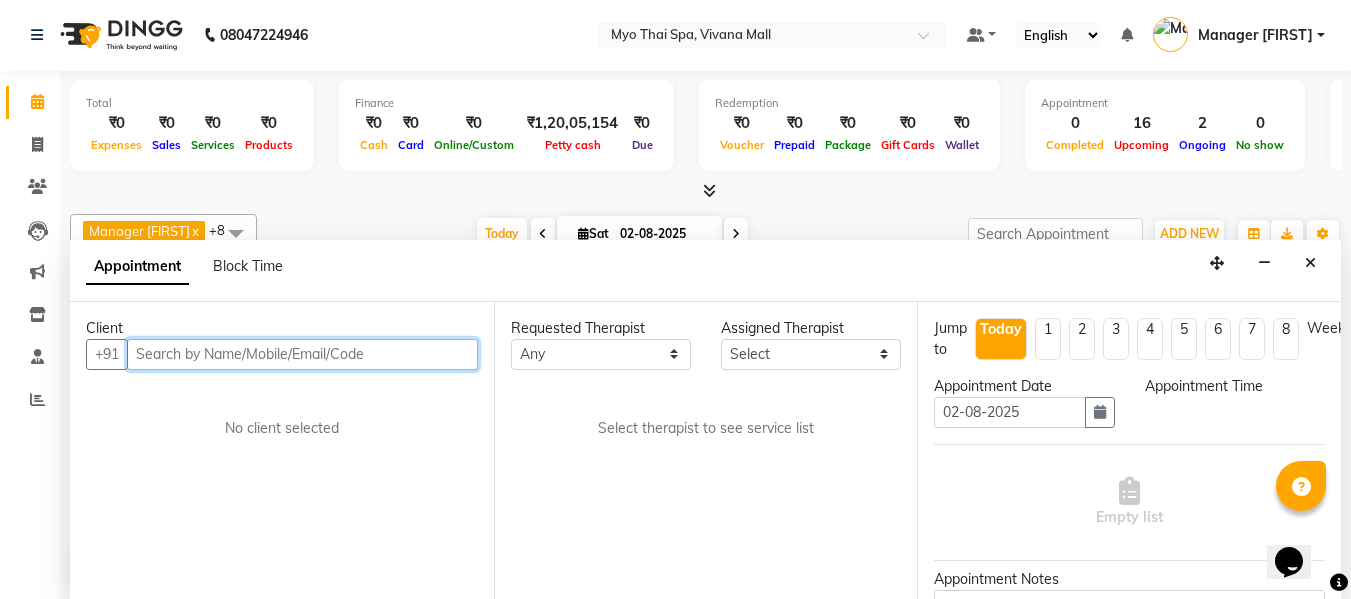 select on "780" 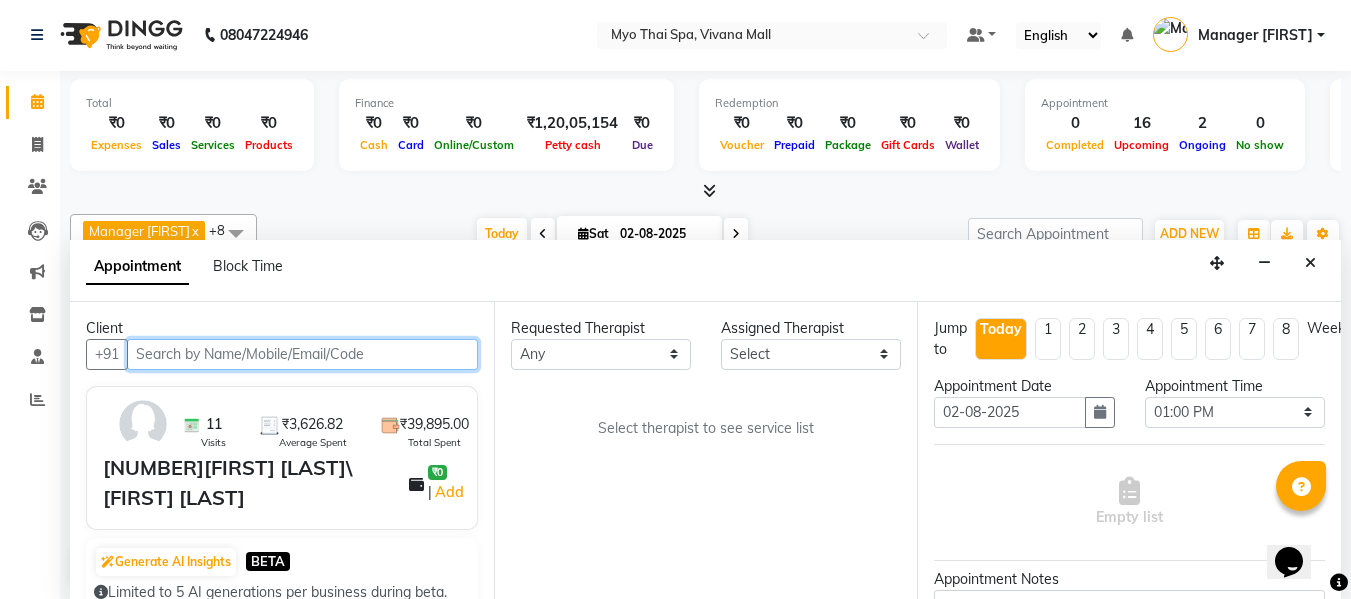 select on "72378" 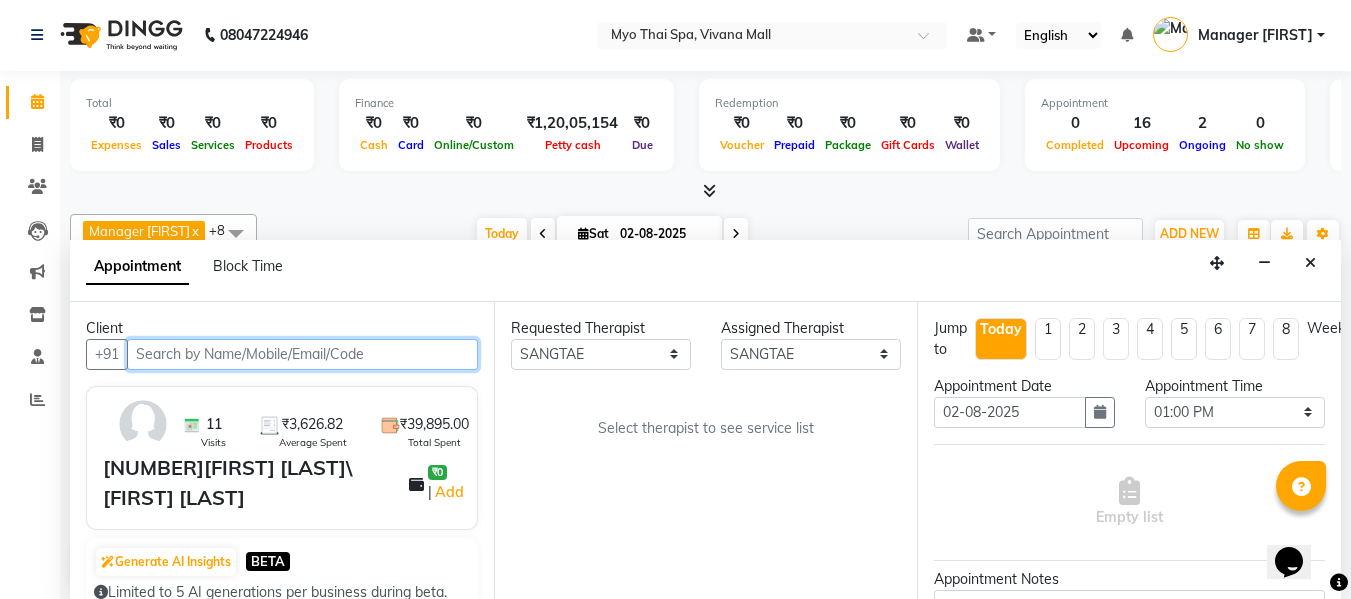 scroll, scrollTop: 353, scrollLeft: 0, axis: vertical 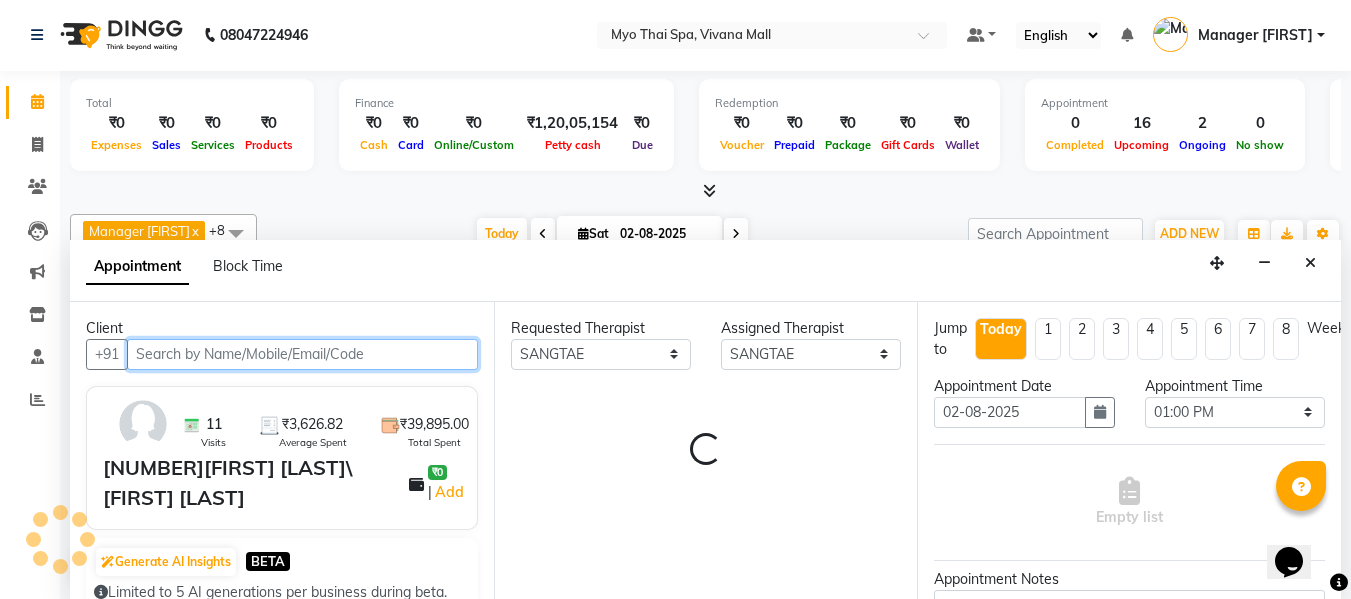 select on "1605" 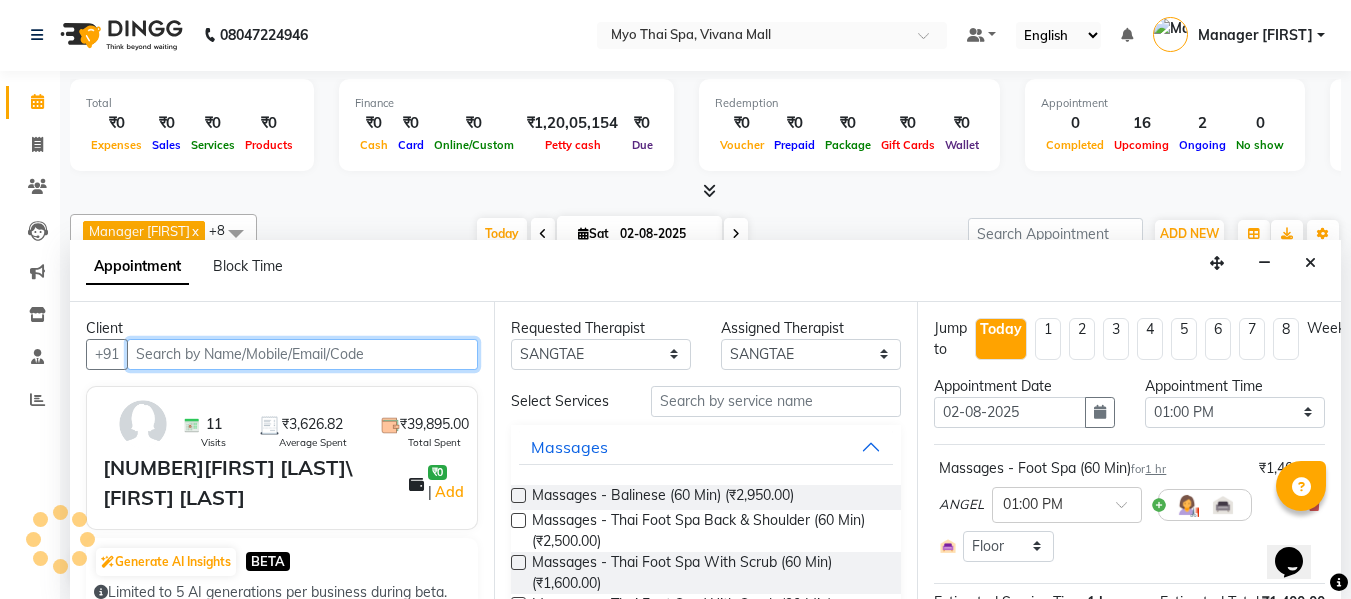 select on "1605" 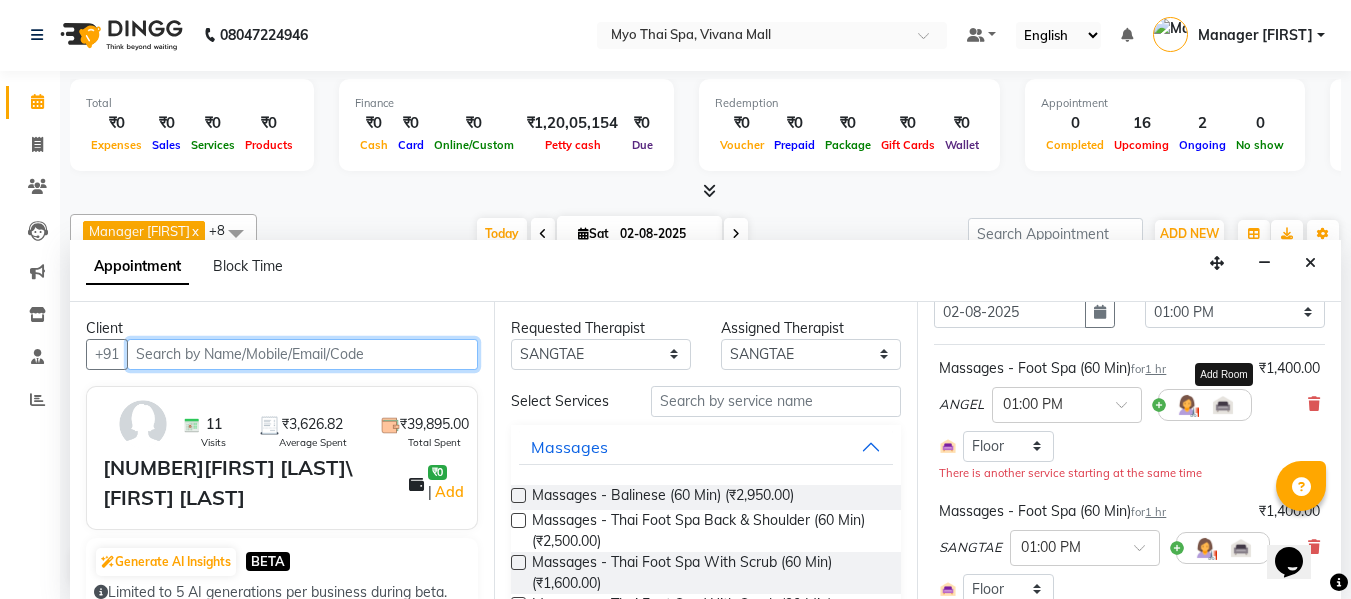 scroll, scrollTop: 200, scrollLeft: 0, axis: vertical 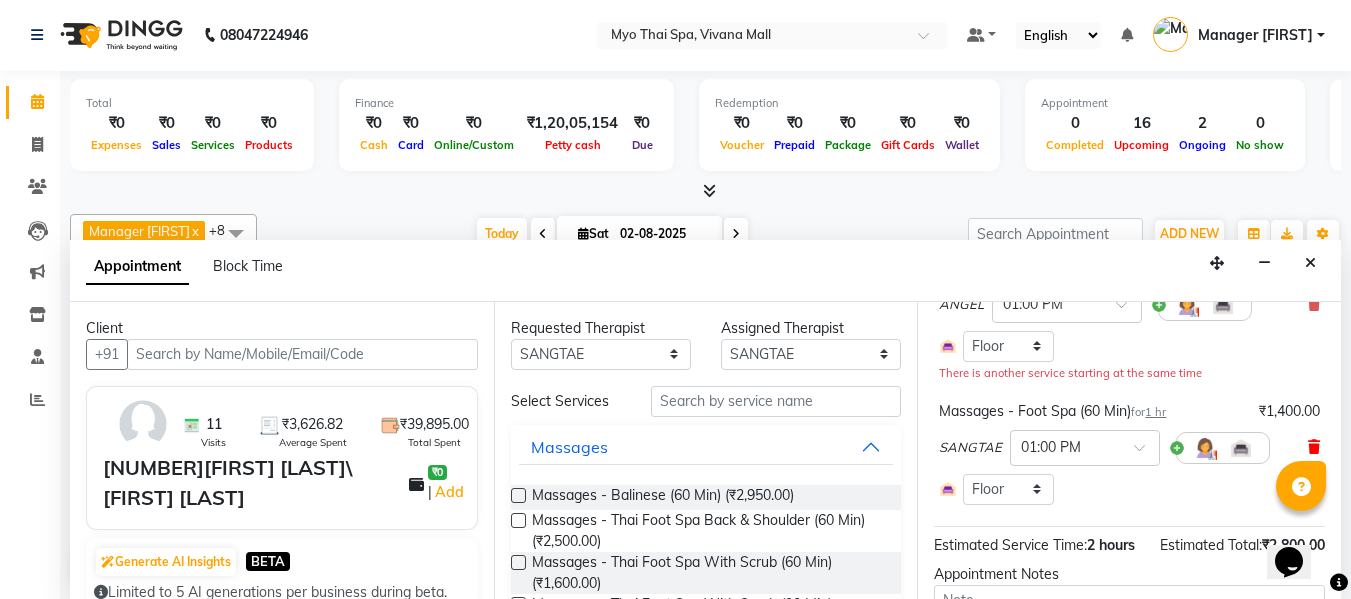 click at bounding box center [1314, 447] 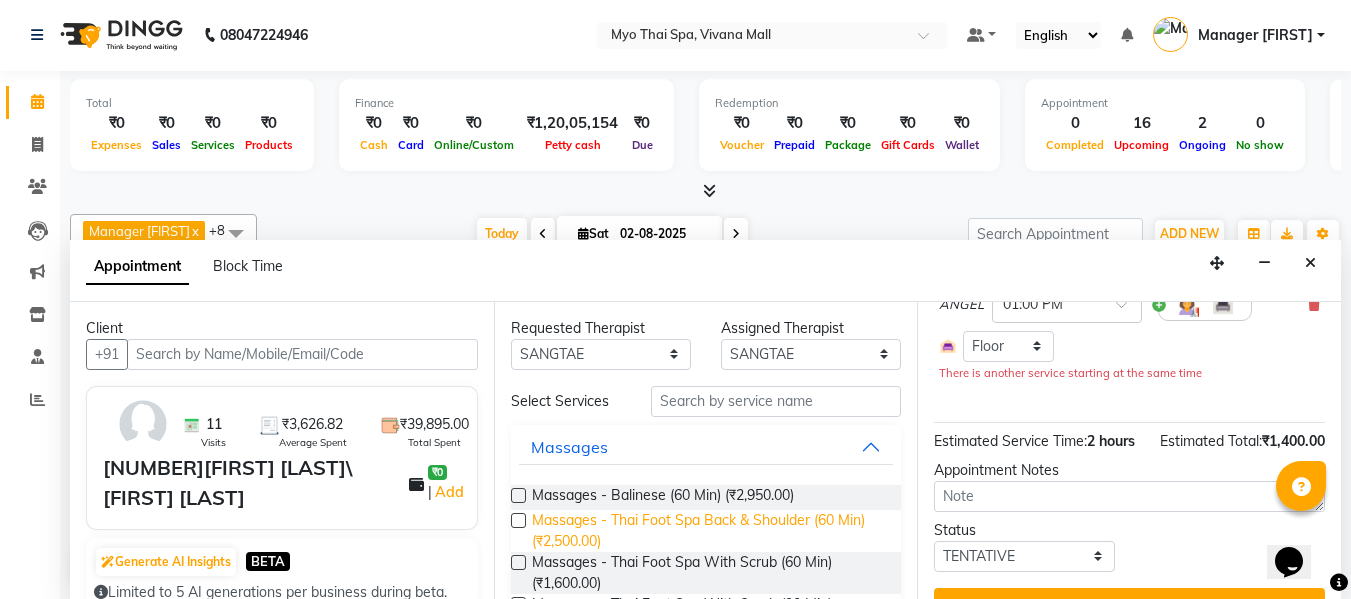 click on "Massages - Thai Foot Spa  Back & Shoulder (60 Min) (₹2,500.00)" at bounding box center (709, 531) 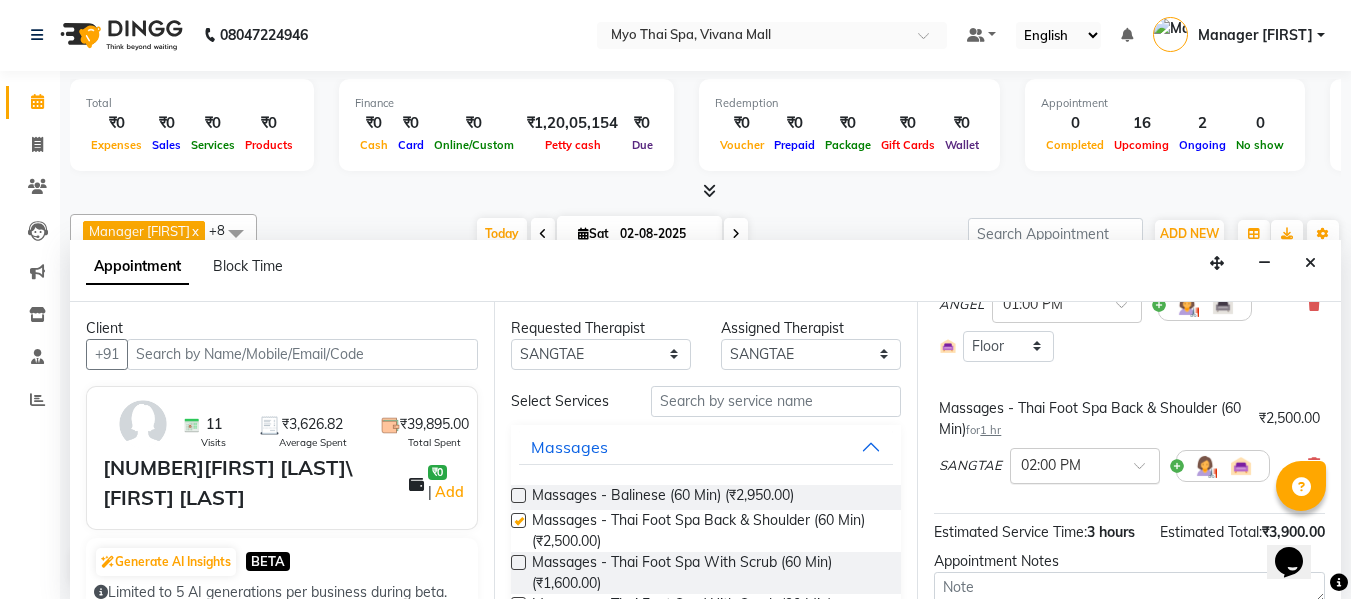checkbox on "false" 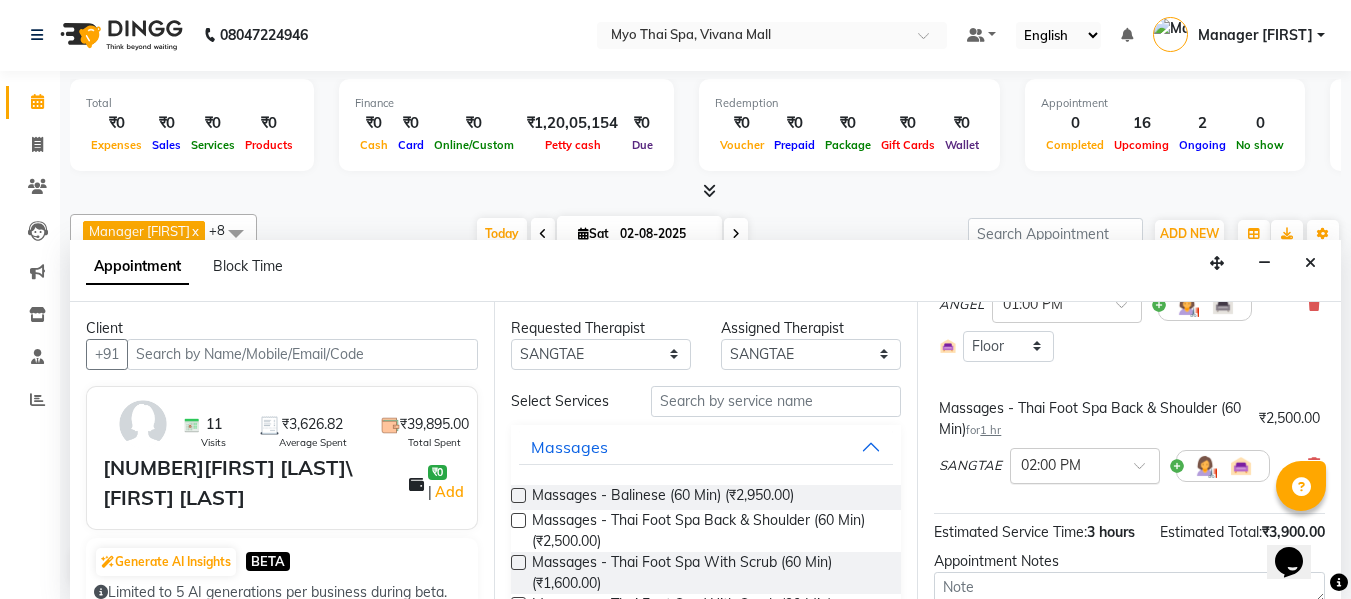 scroll, scrollTop: 368, scrollLeft: 0, axis: vertical 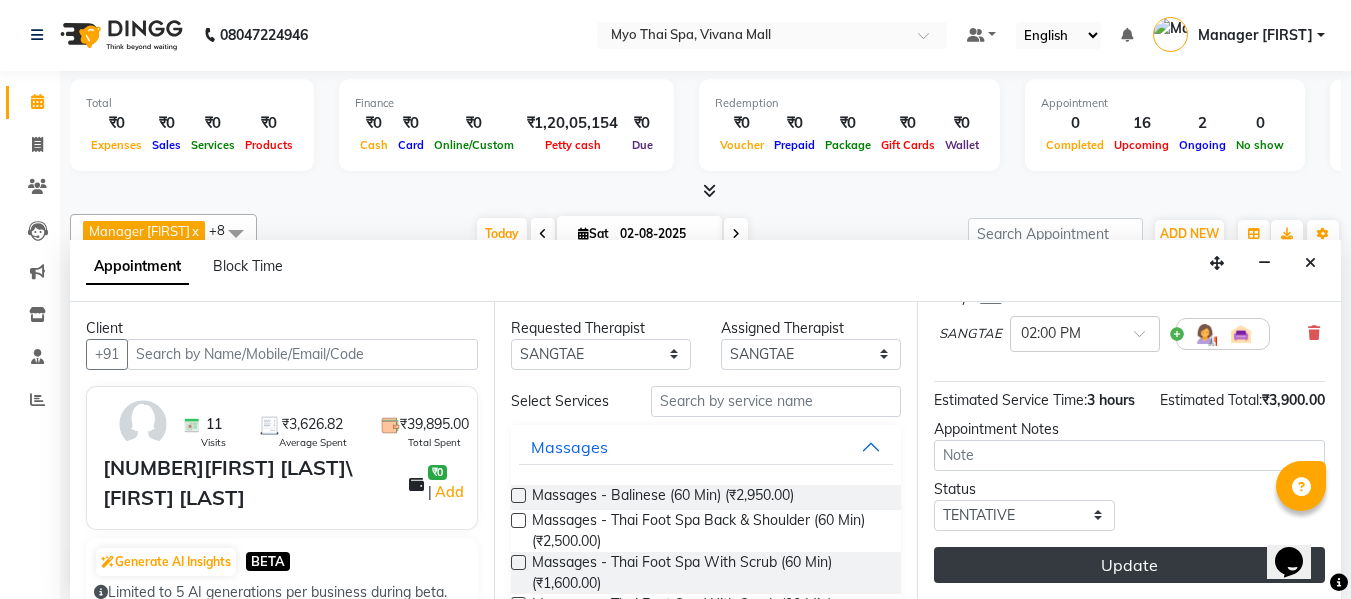 click on "Update" at bounding box center [1129, 565] 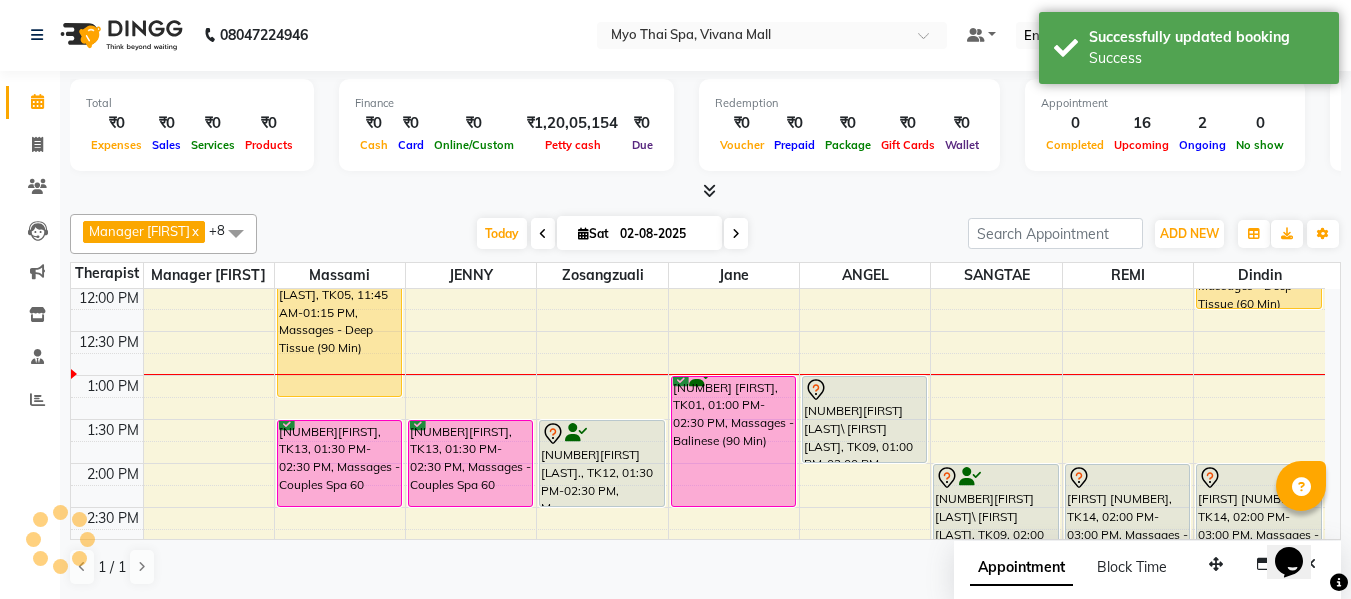 scroll, scrollTop: 0, scrollLeft: 0, axis: both 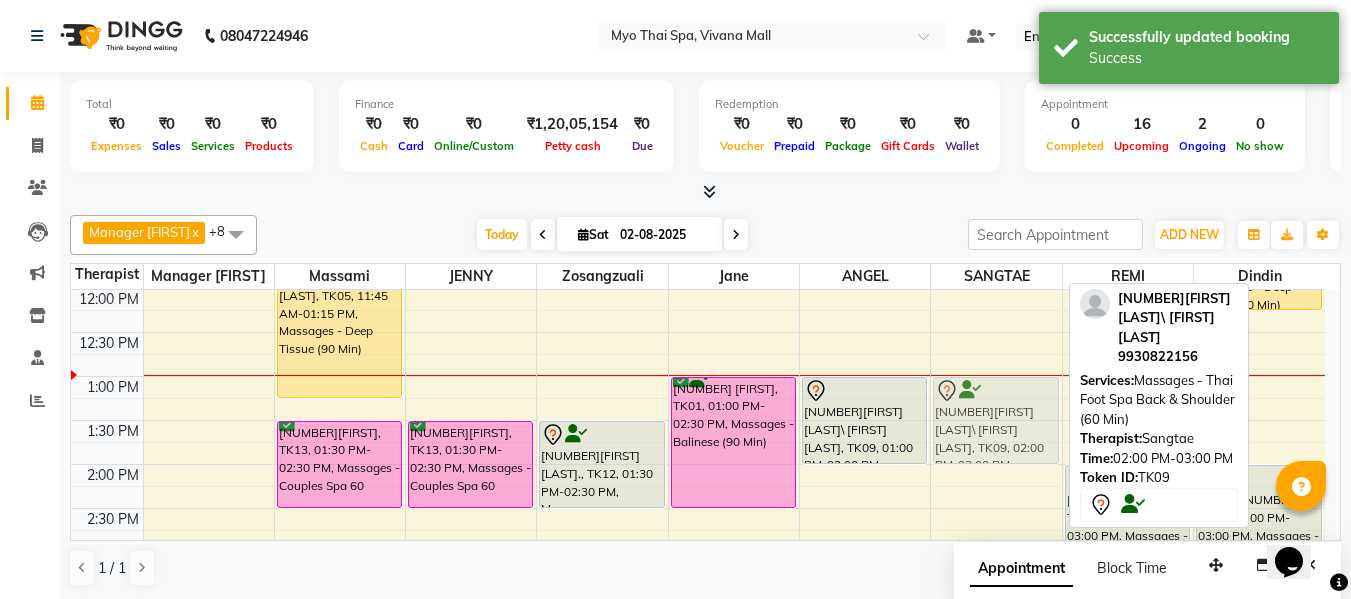 drag, startPoint x: 1011, startPoint y: 510, endPoint x: 1008, endPoint y: 431, distance: 79.05694 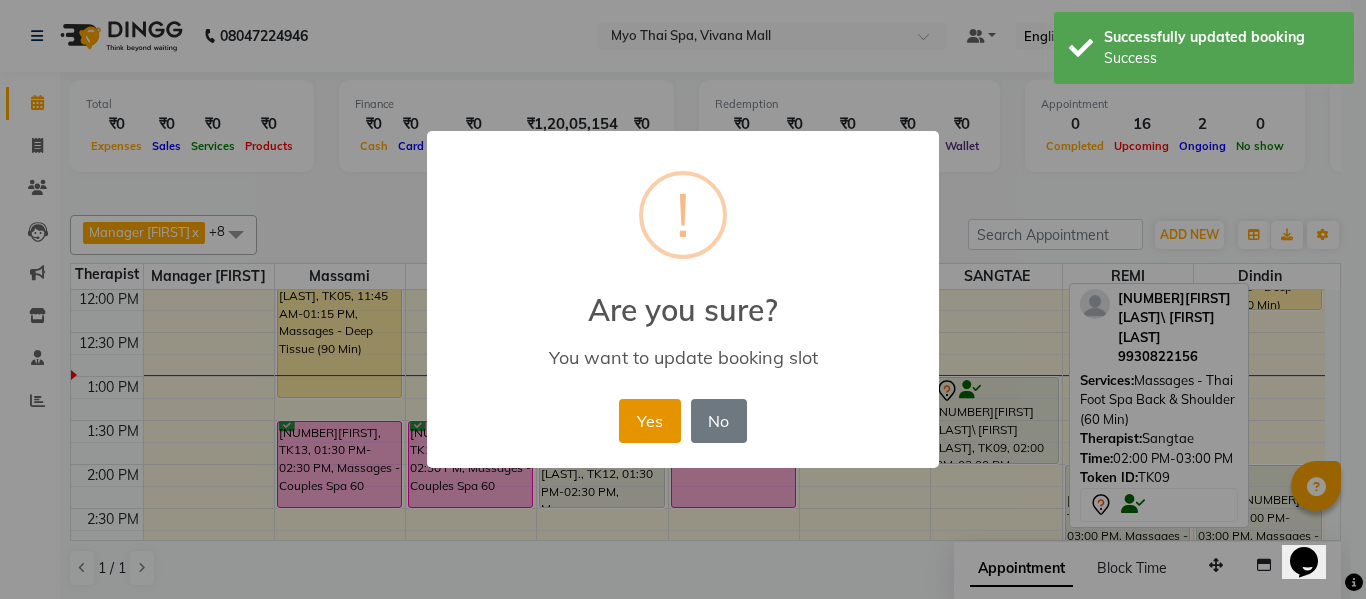 click on "Yes" at bounding box center [649, 421] 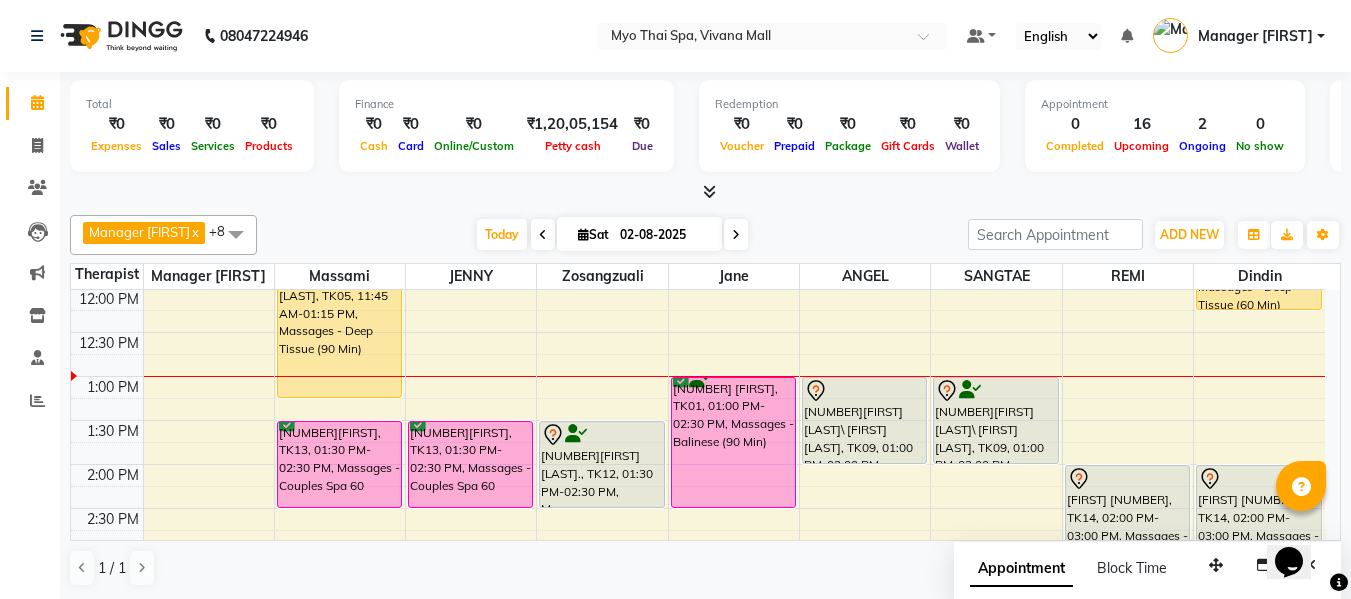 scroll, scrollTop: 253, scrollLeft: 0, axis: vertical 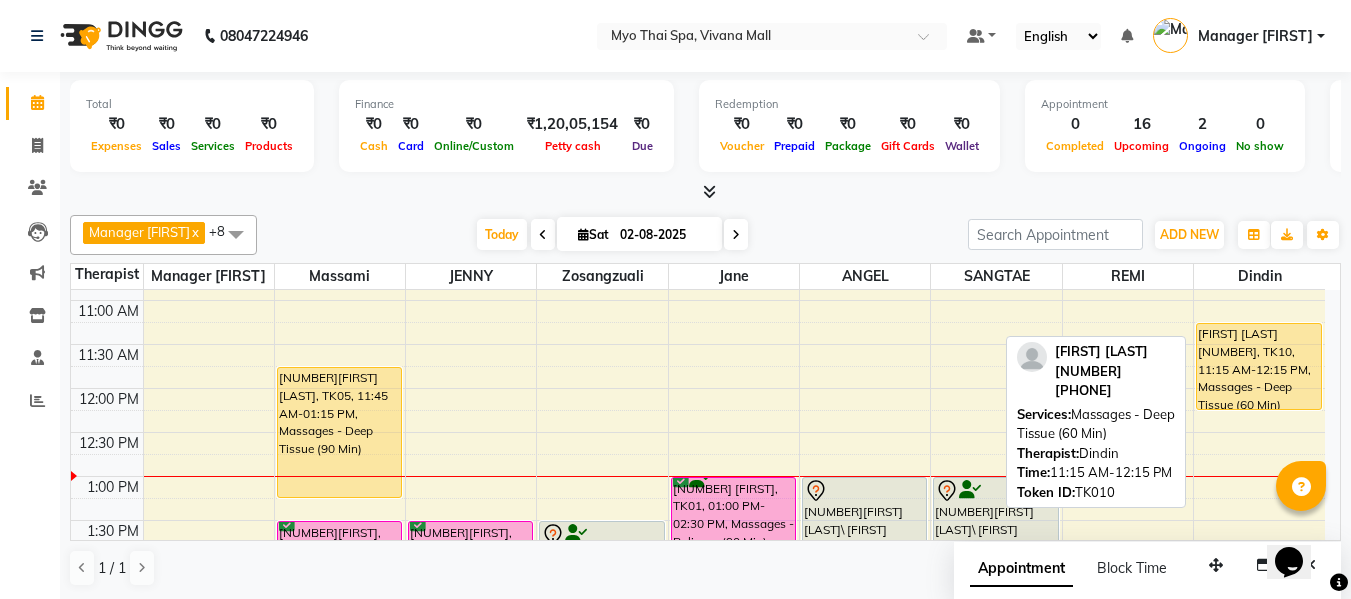 click on "[LAST NAME] [LAST NAME] [NUMBER], TK10, 11:15 AM-12:15 PM, Massages - Deep Tissue (60 Min)" at bounding box center [1259, 366] 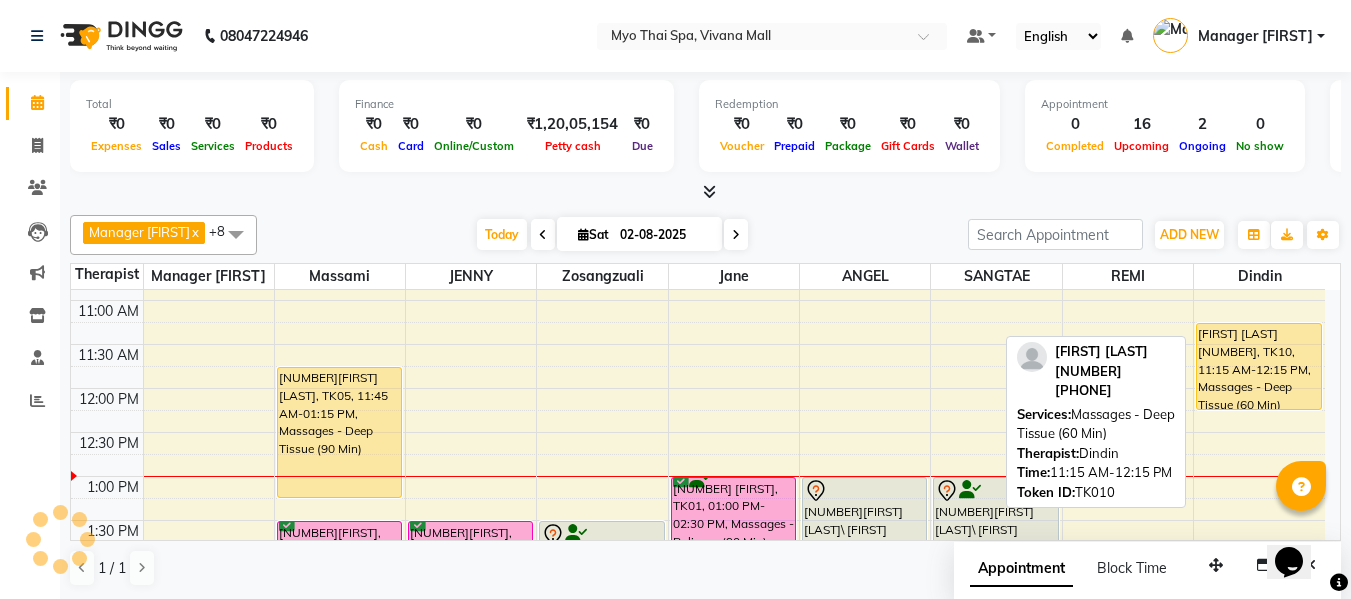 click on "[LAST NAME] [LAST NAME] [NUMBER], TK10, 11:15 AM-12:15 PM, Massages - Deep Tissue (60 Min)" at bounding box center [1259, 366] 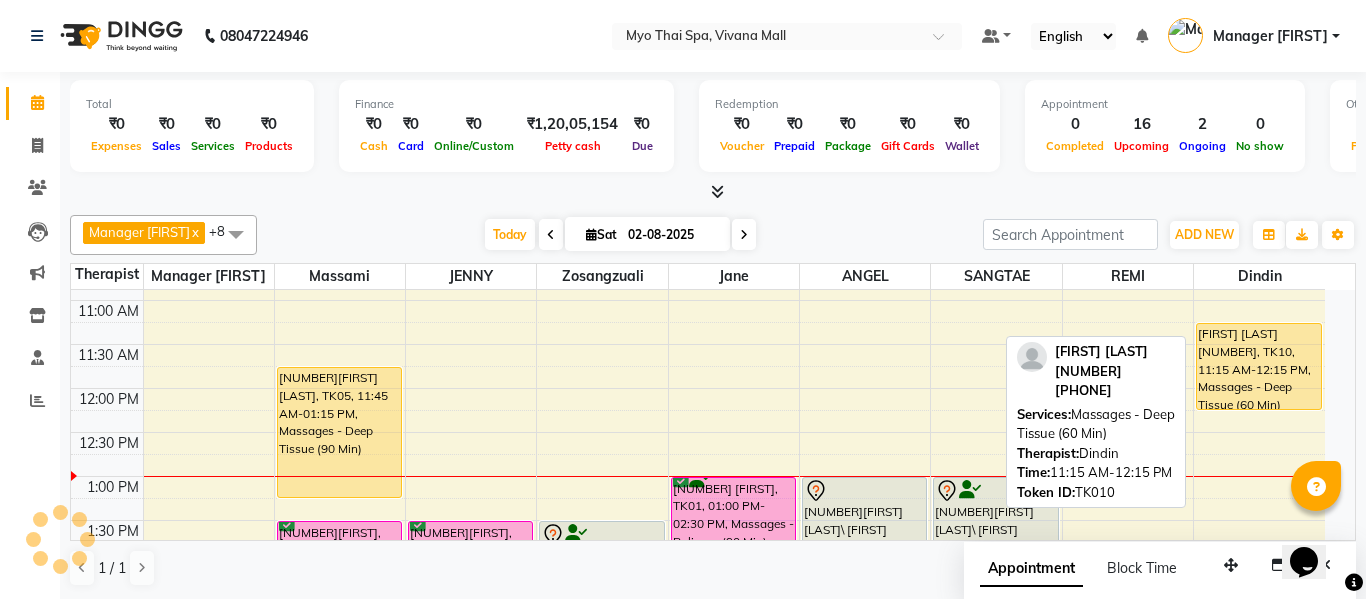 select on "1" 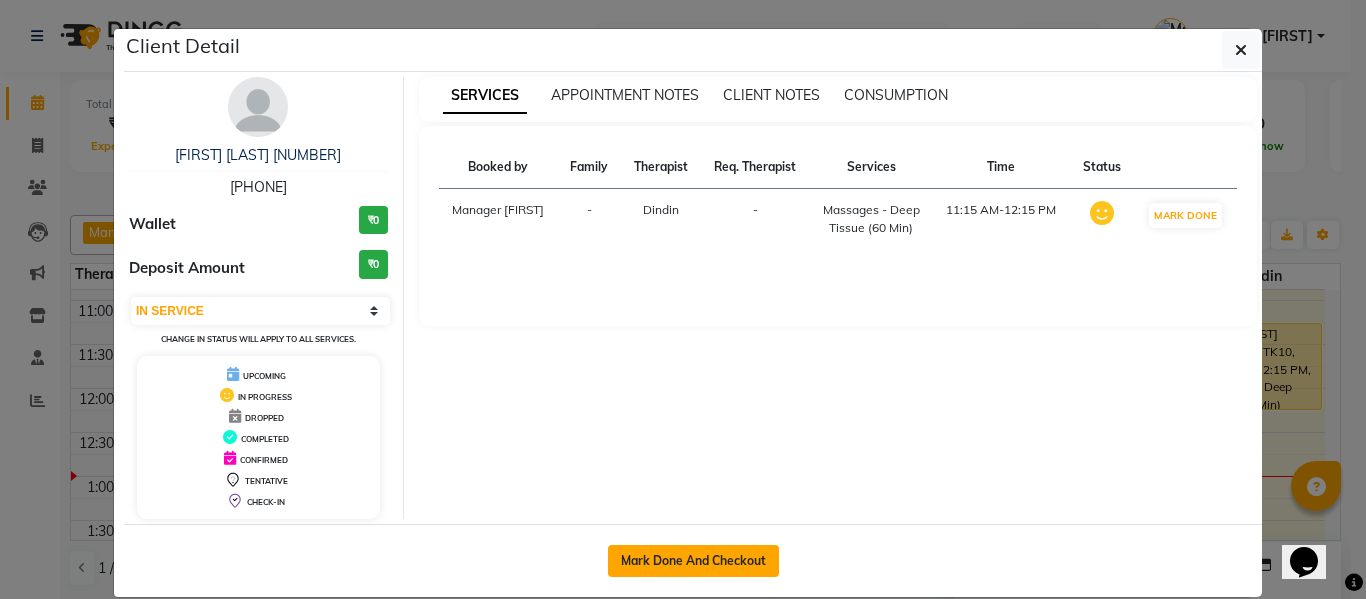 click on "Mark Done And Checkout" 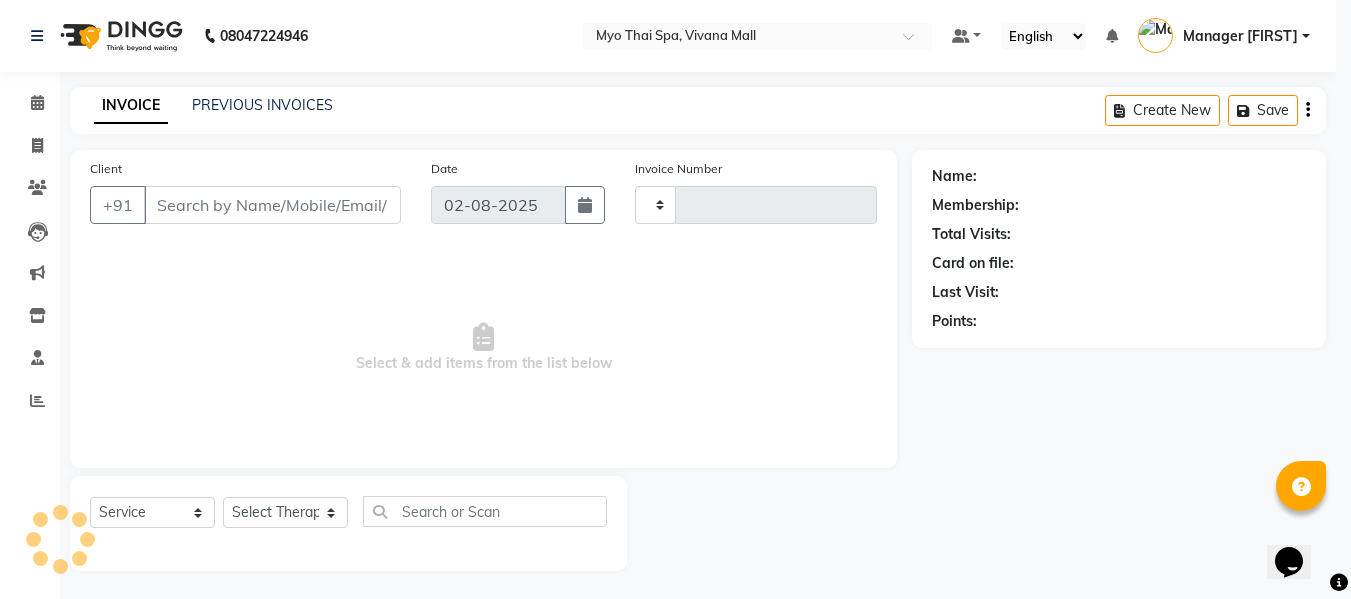 type on "2889" 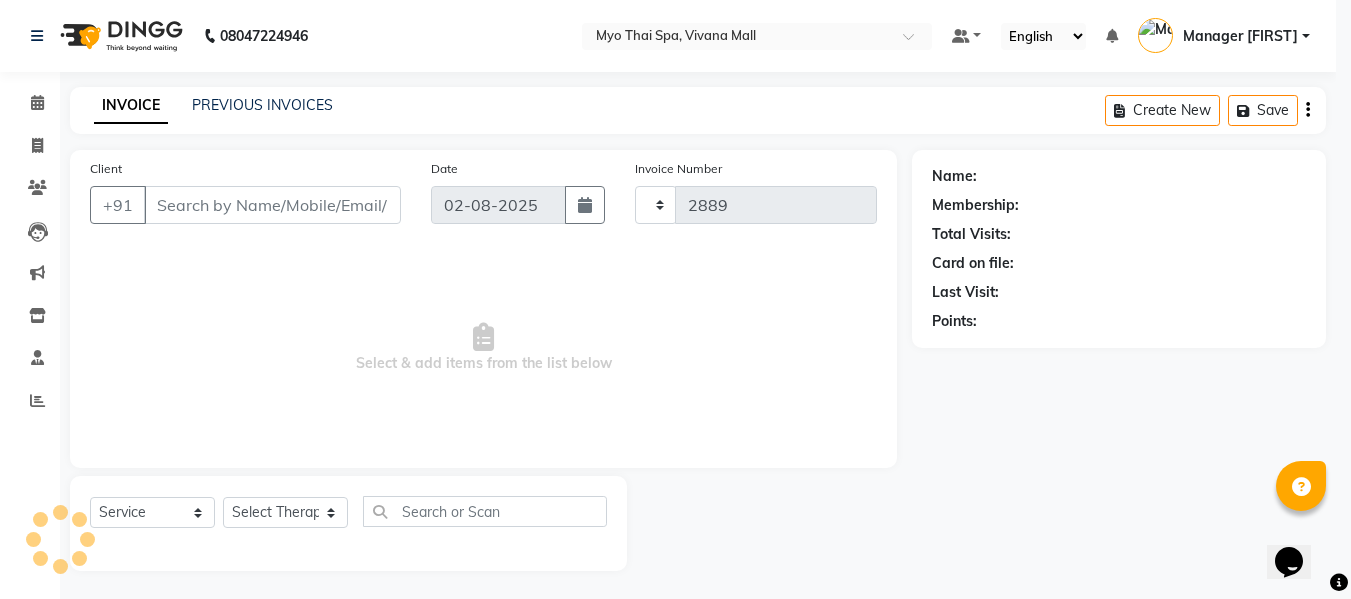 select on "3908" 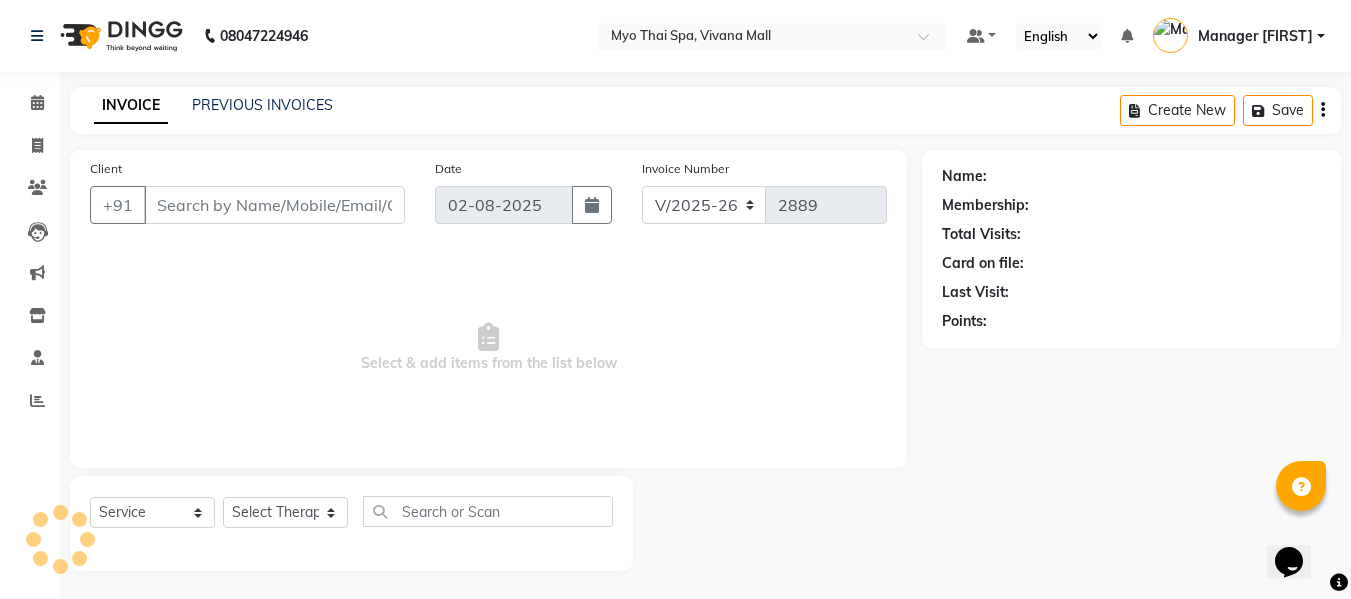 type on "9930963908" 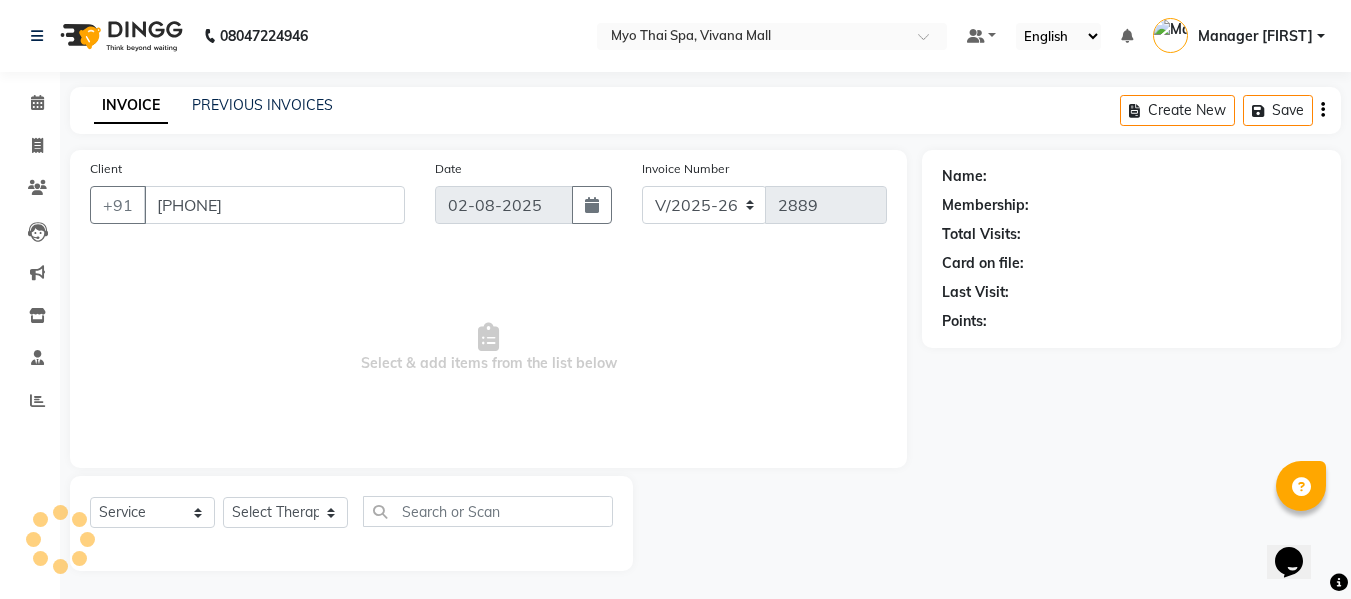 select on "81135" 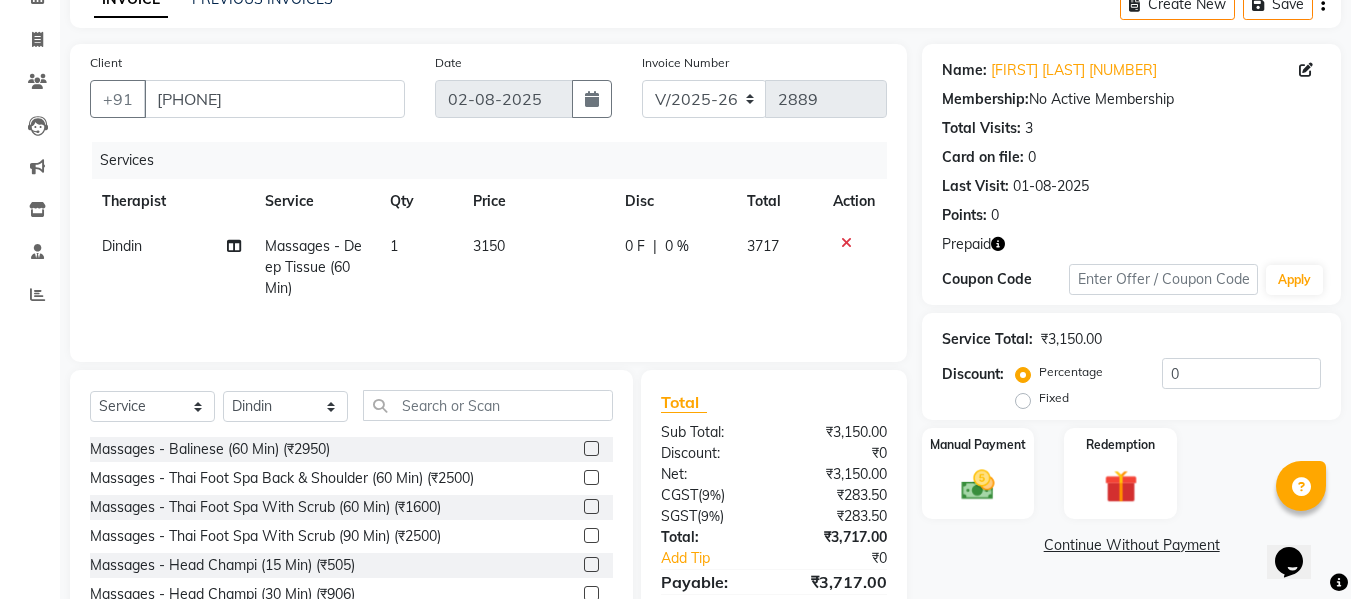 scroll, scrollTop: 200, scrollLeft: 0, axis: vertical 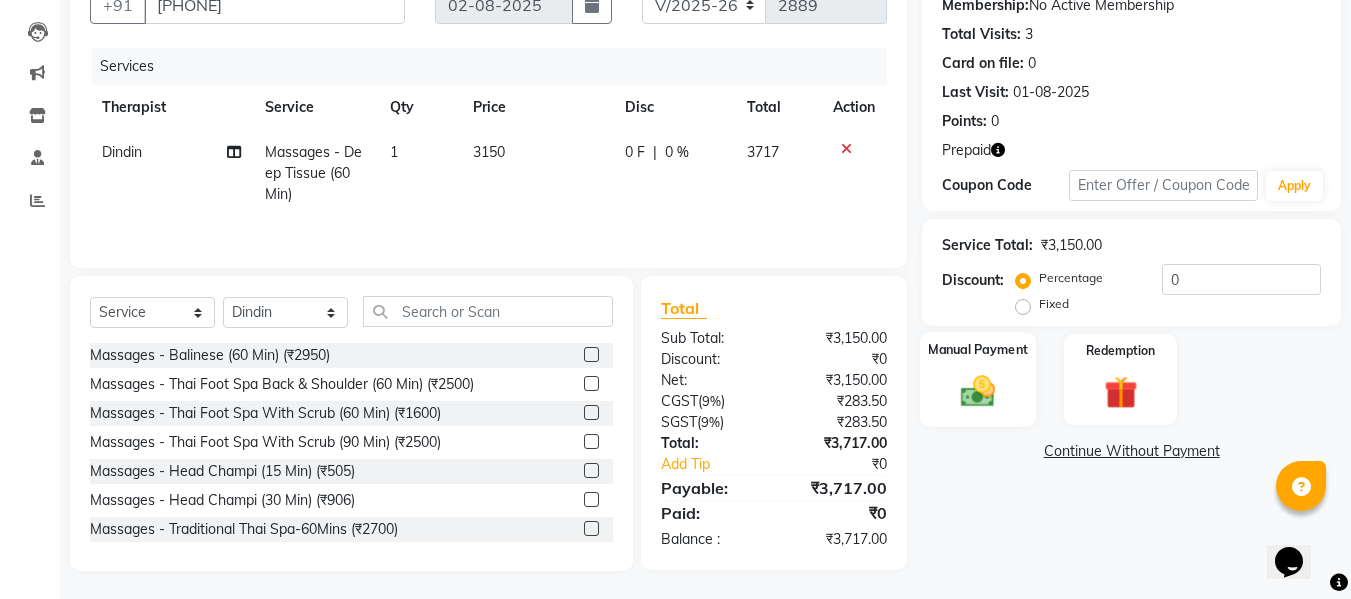 click 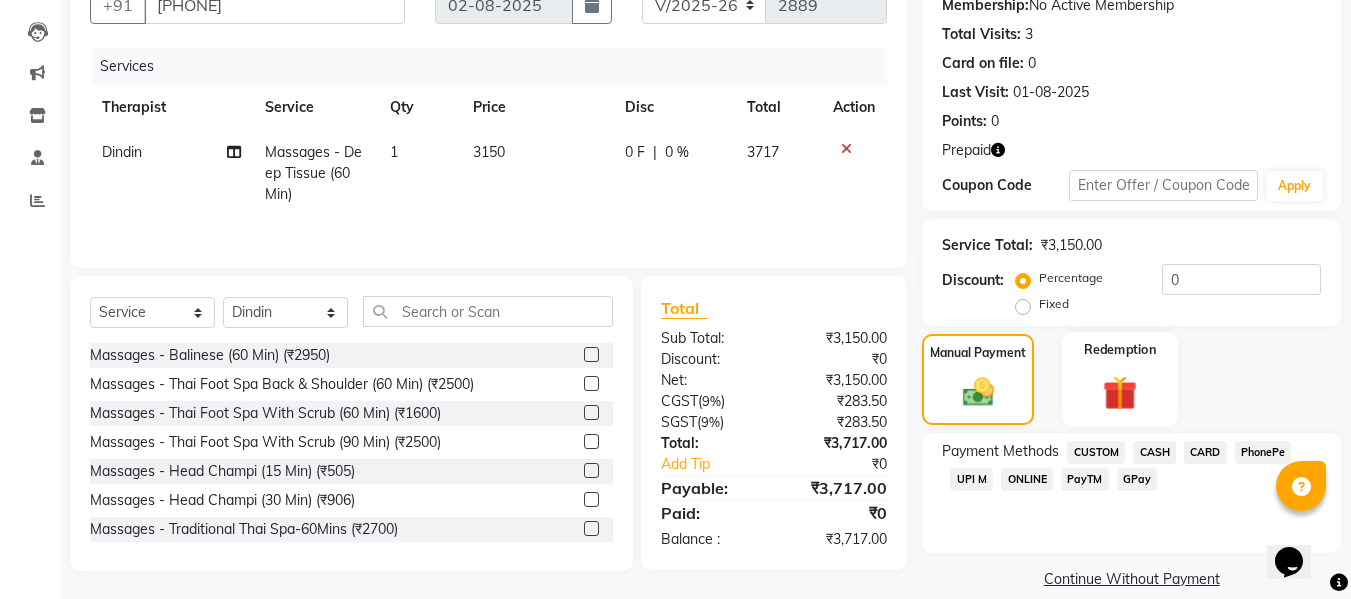 click 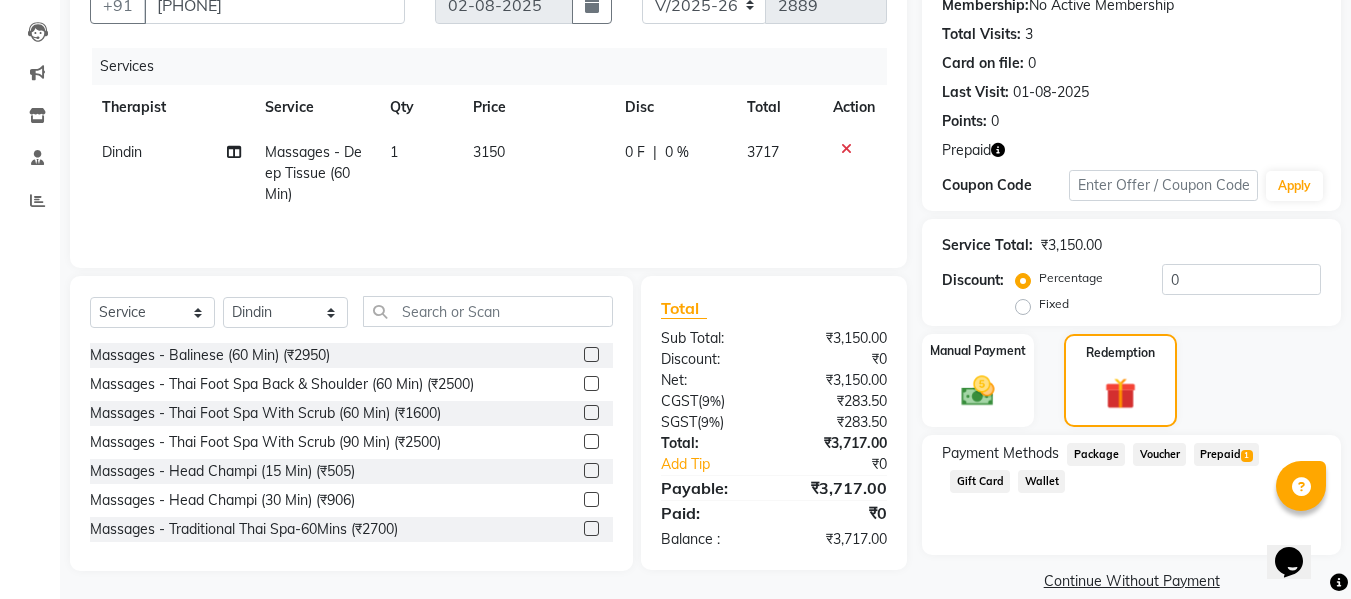 click on "Prepaid  1" 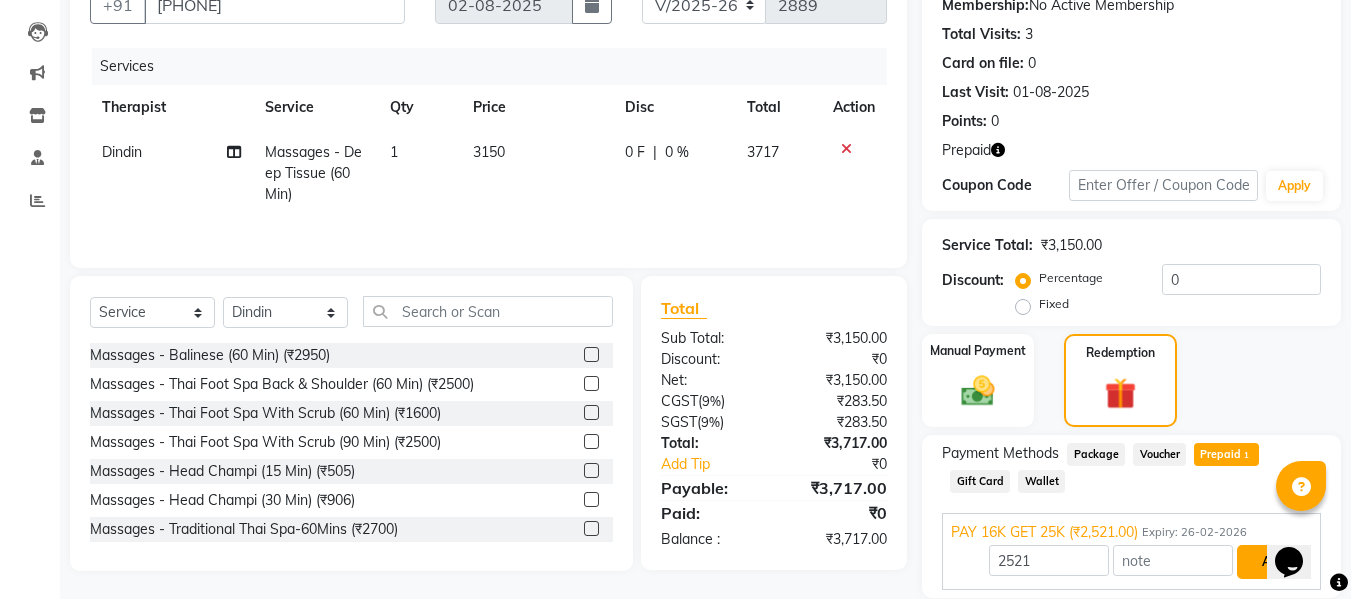 click on "Add" at bounding box center [1273, 562] 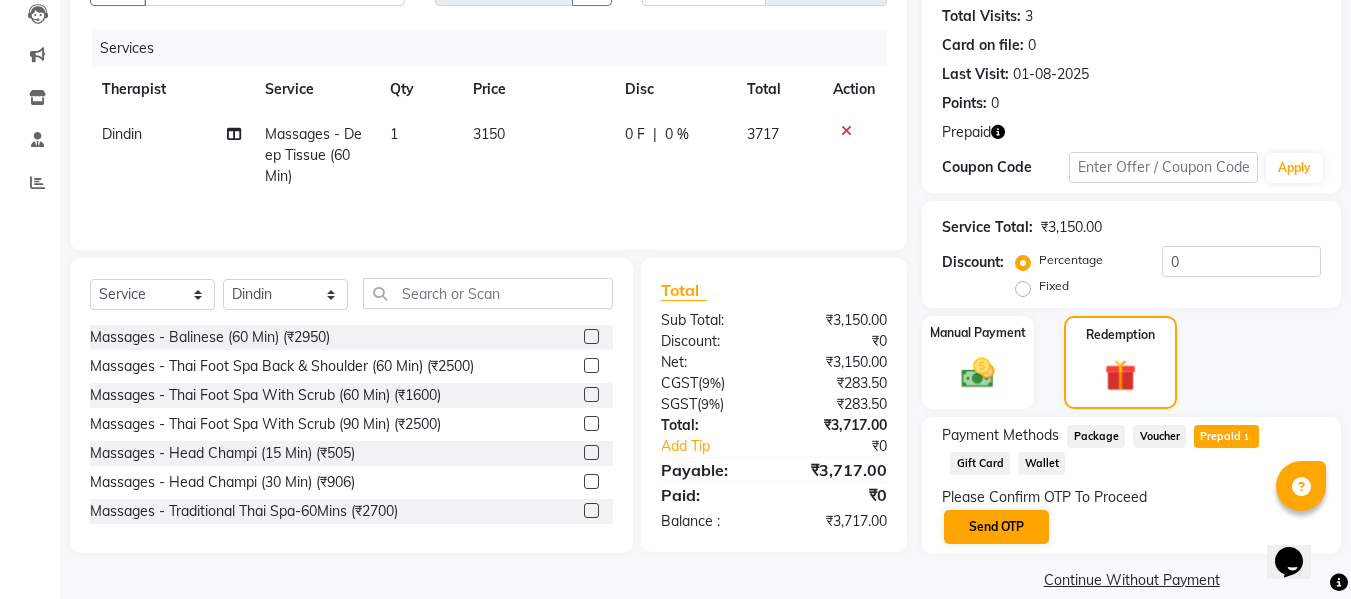 scroll, scrollTop: 244, scrollLeft: 0, axis: vertical 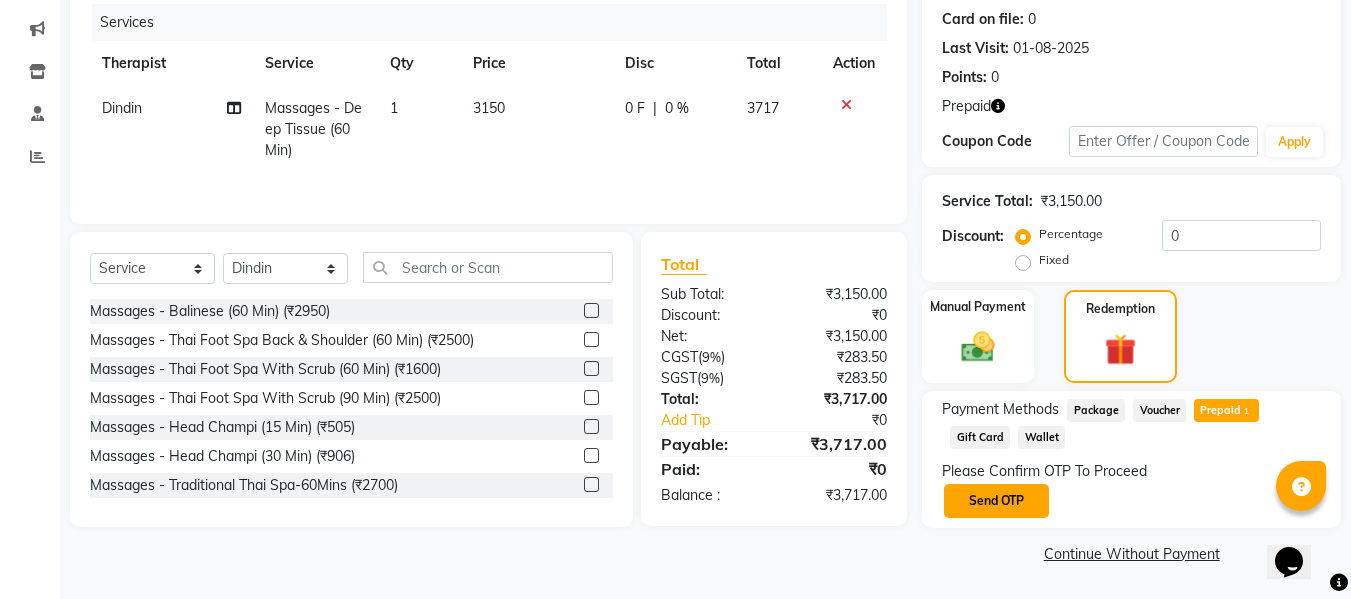 click on "Send OTP" 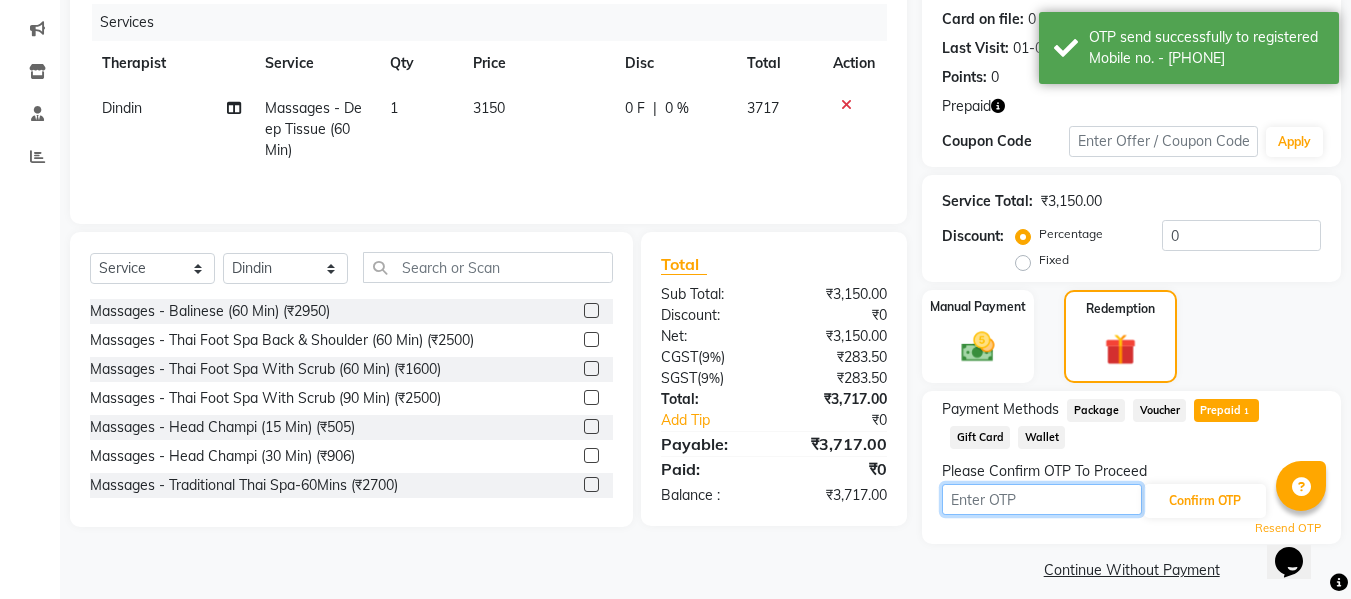 click at bounding box center [1042, 499] 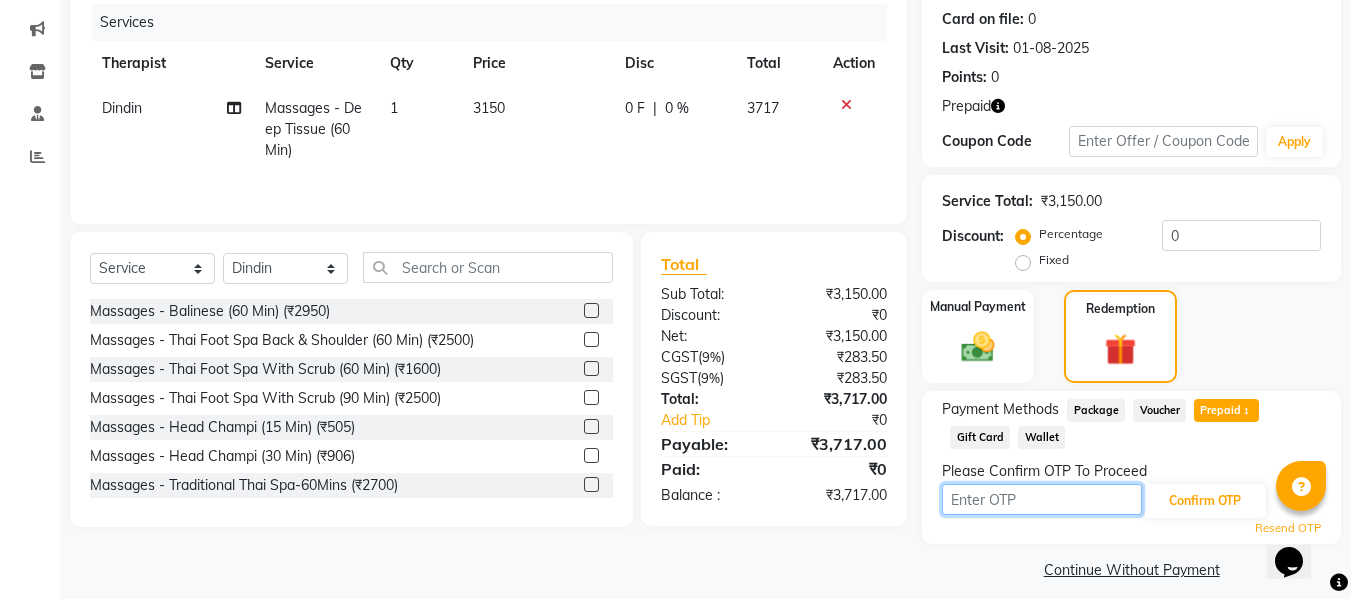 click at bounding box center [1042, 499] 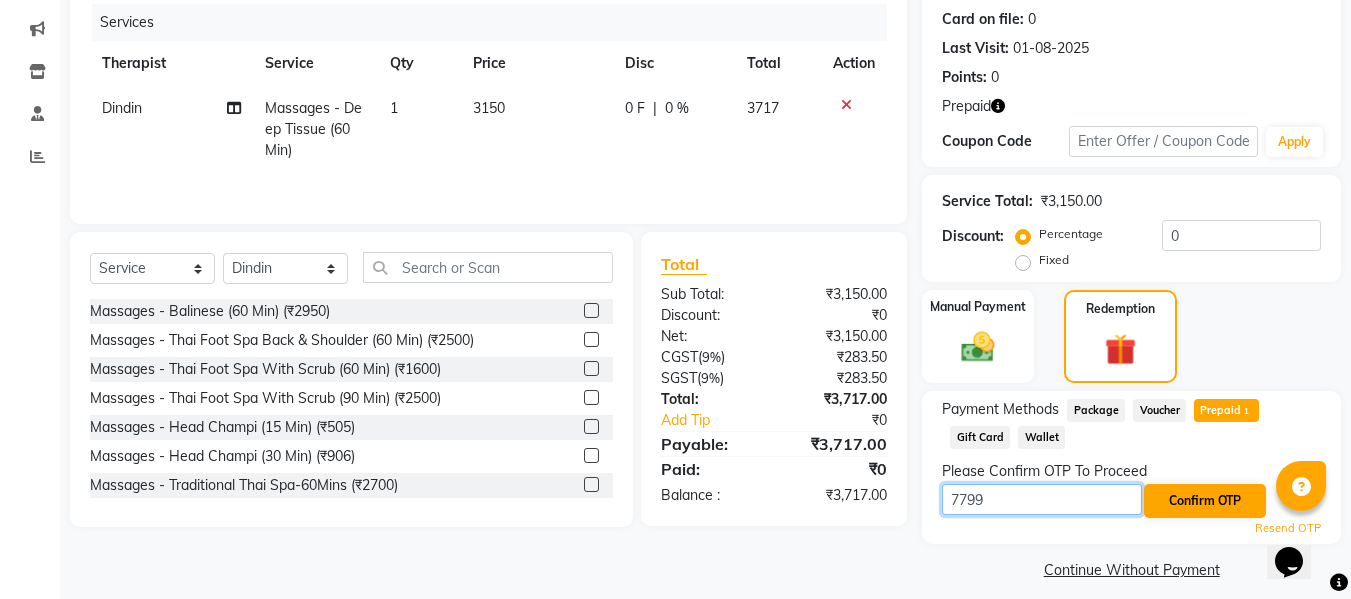 type on "7799" 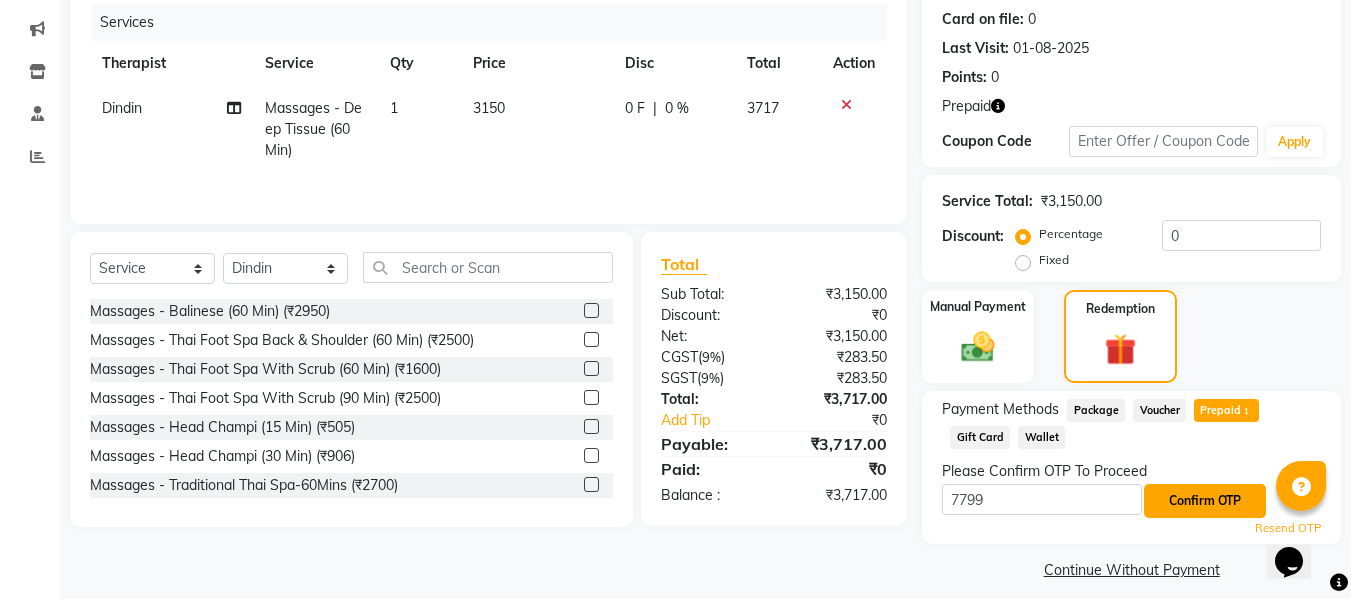 click on "Confirm OTP" 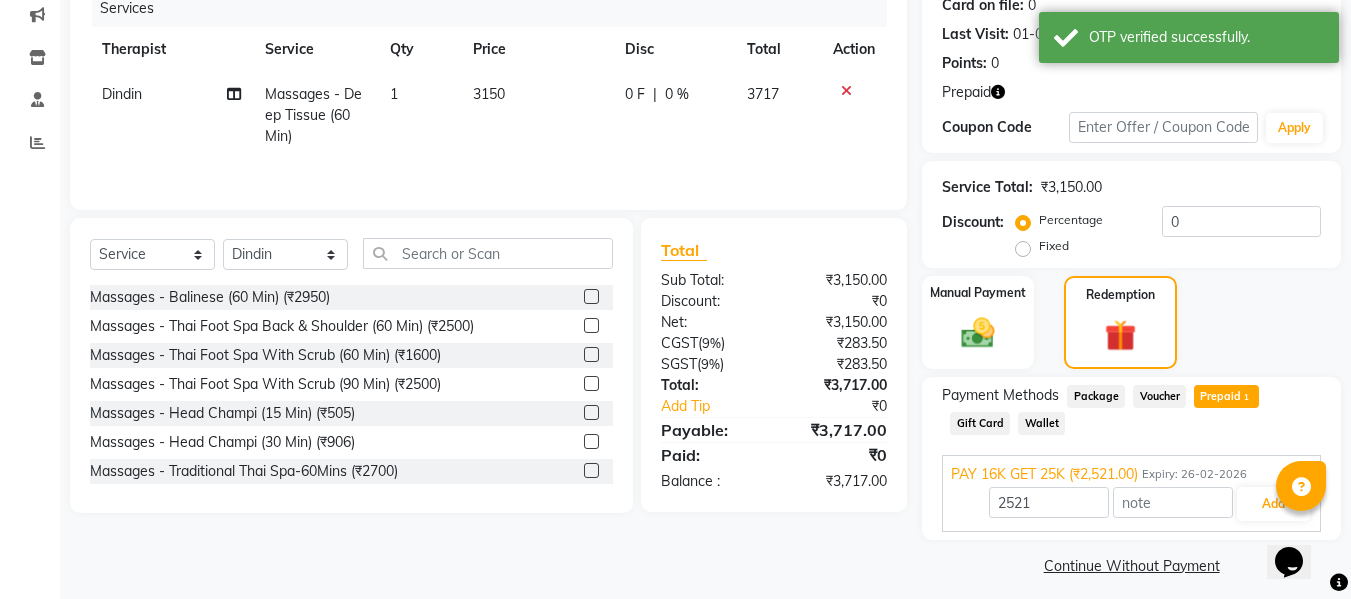 scroll, scrollTop: 270, scrollLeft: 0, axis: vertical 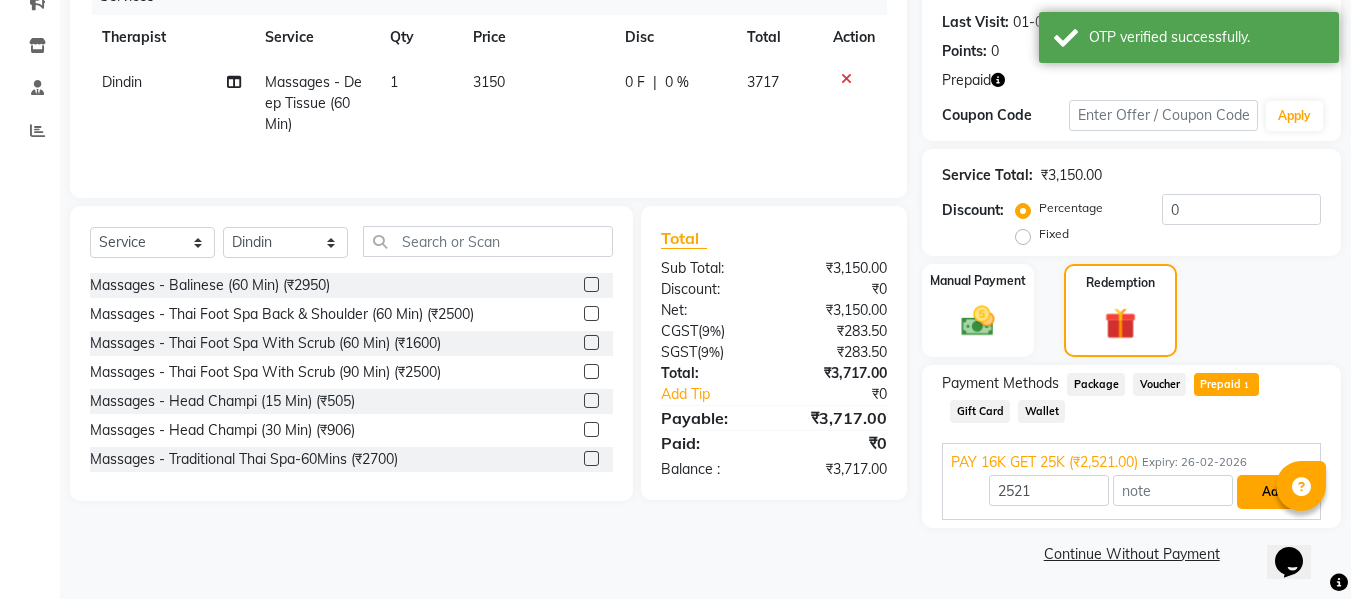 click on "Add" at bounding box center [1273, 492] 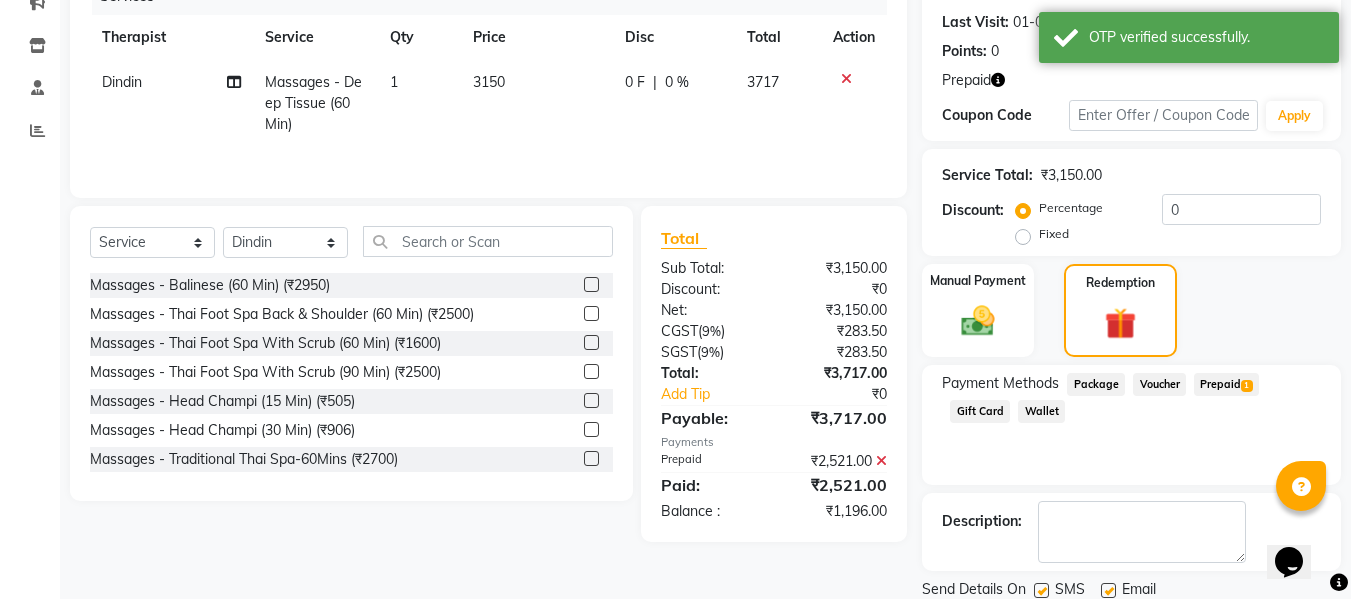 scroll, scrollTop: 340, scrollLeft: 0, axis: vertical 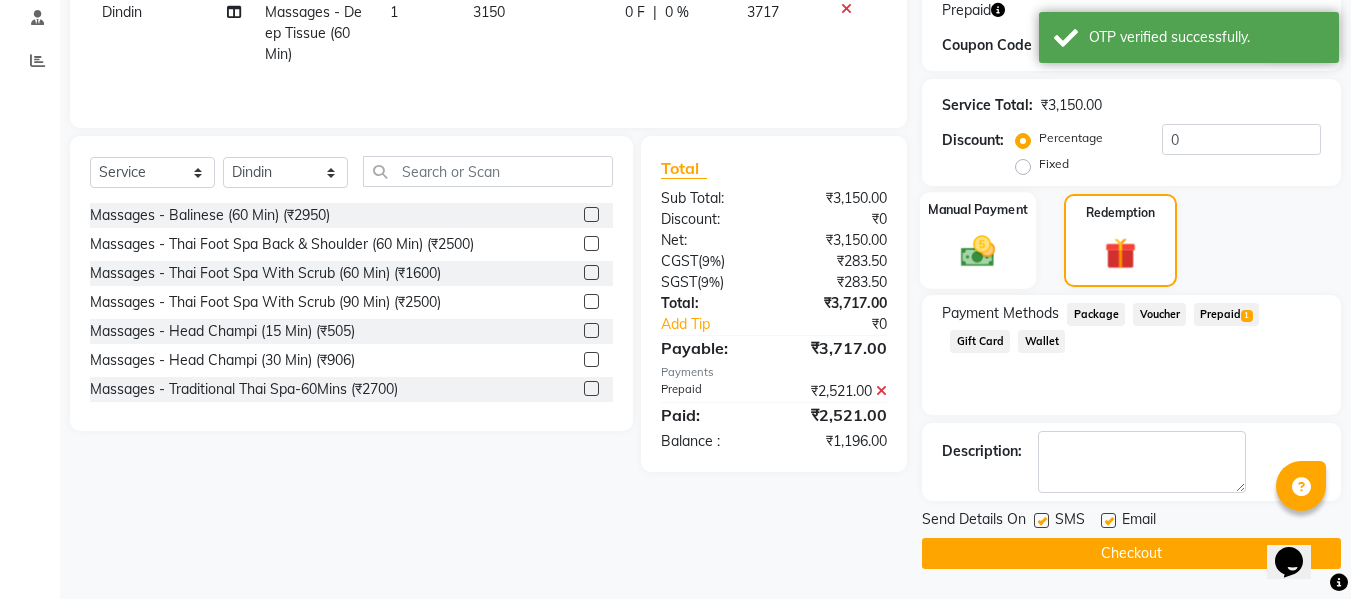 click 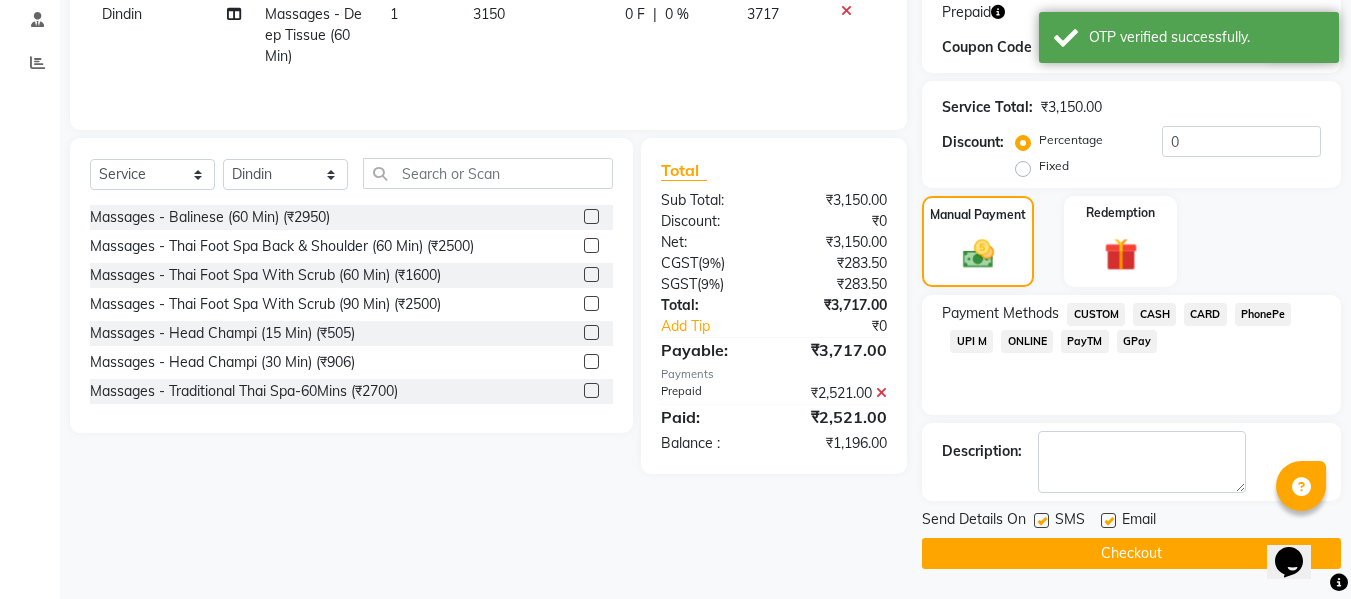 click on "UPI M" 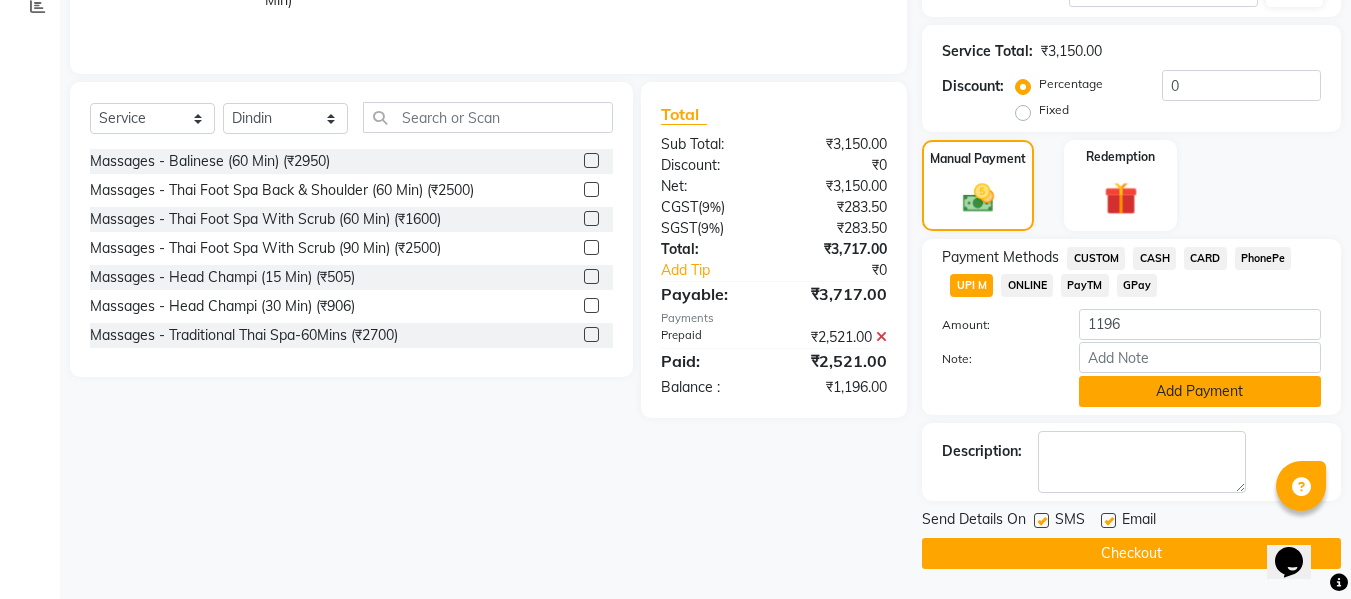click on "Add Payment" 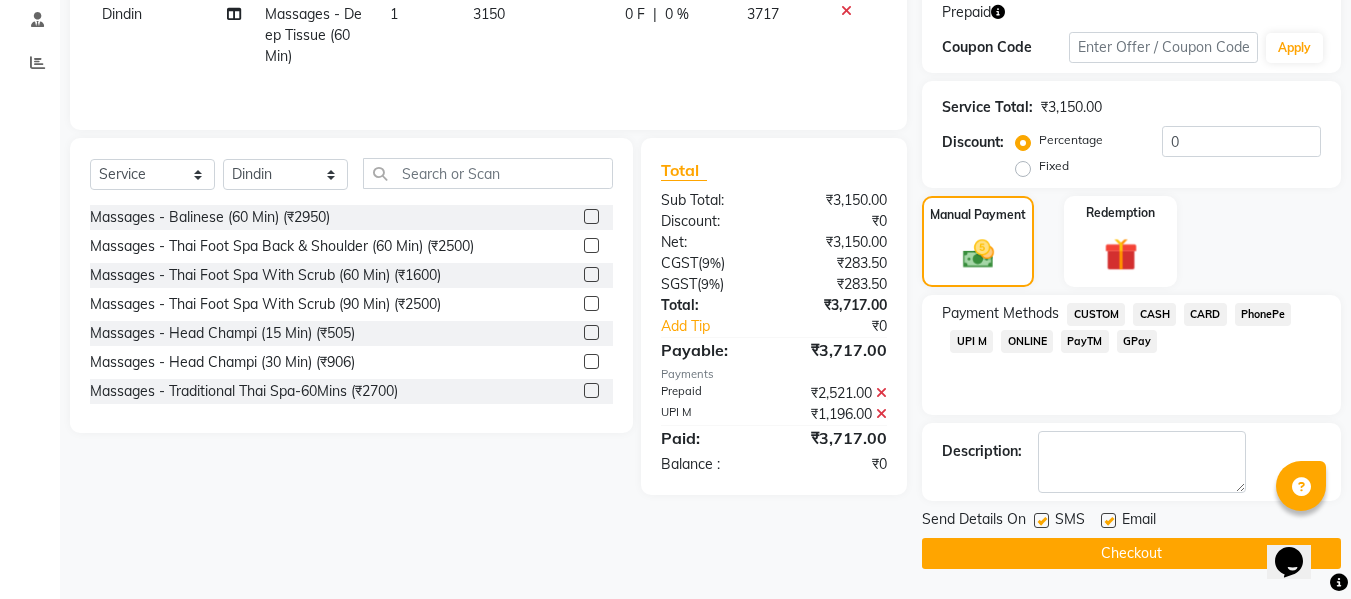 scroll, scrollTop: 338, scrollLeft: 0, axis: vertical 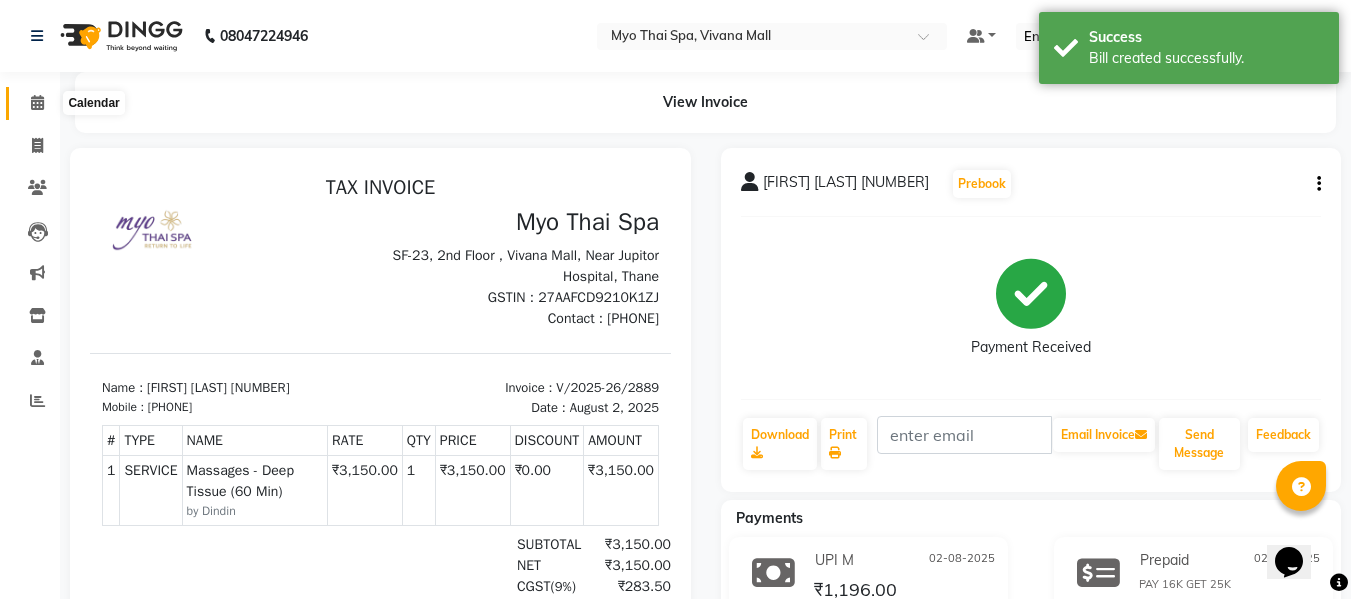 click 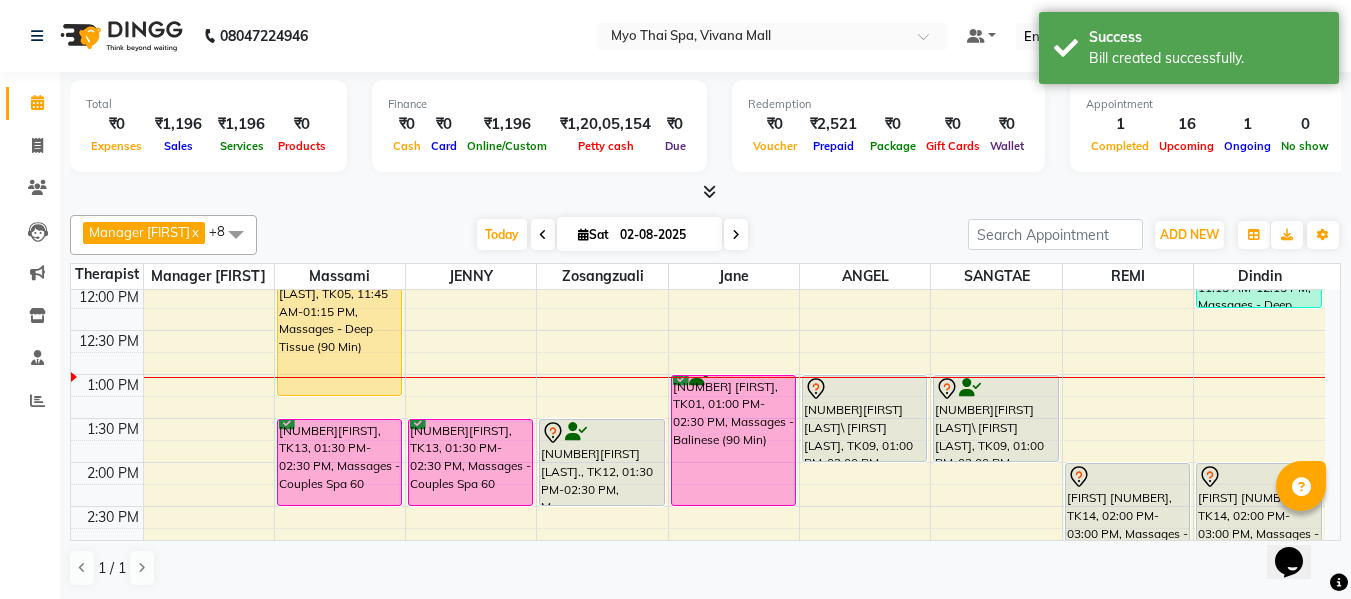 scroll, scrollTop: 400, scrollLeft: 0, axis: vertical 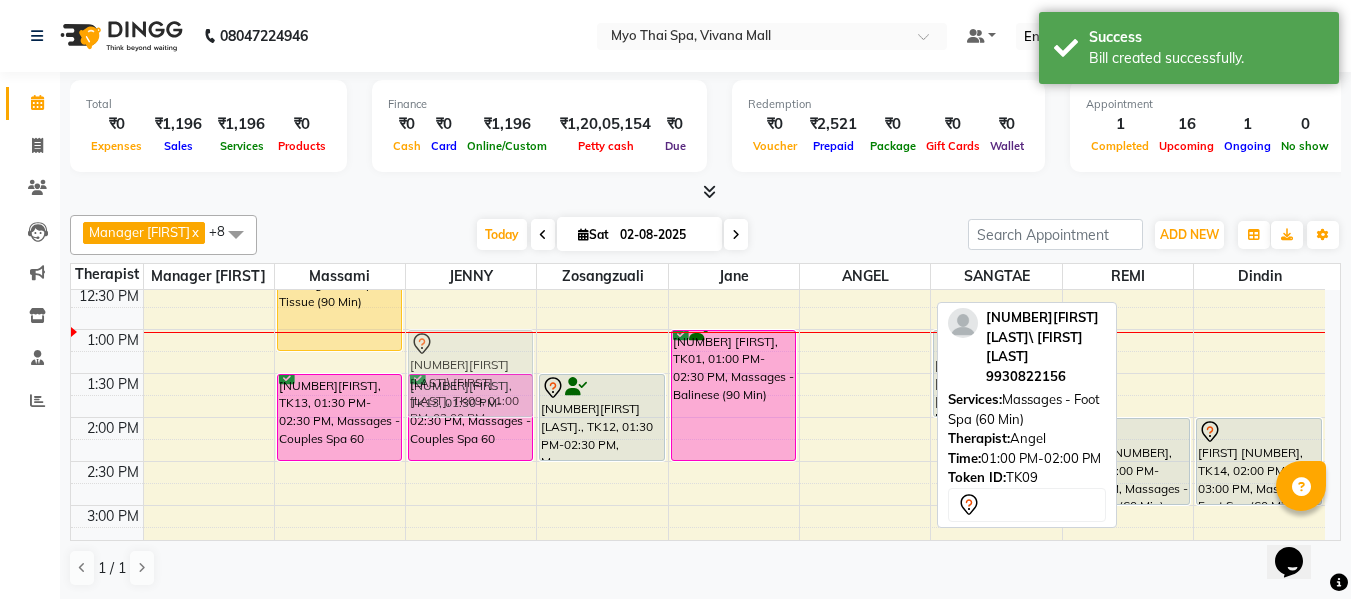 drag, startPoint x: 872, startPoint y: 386, endPoint x: 487, endPoint y: 385, distance: 385.0013 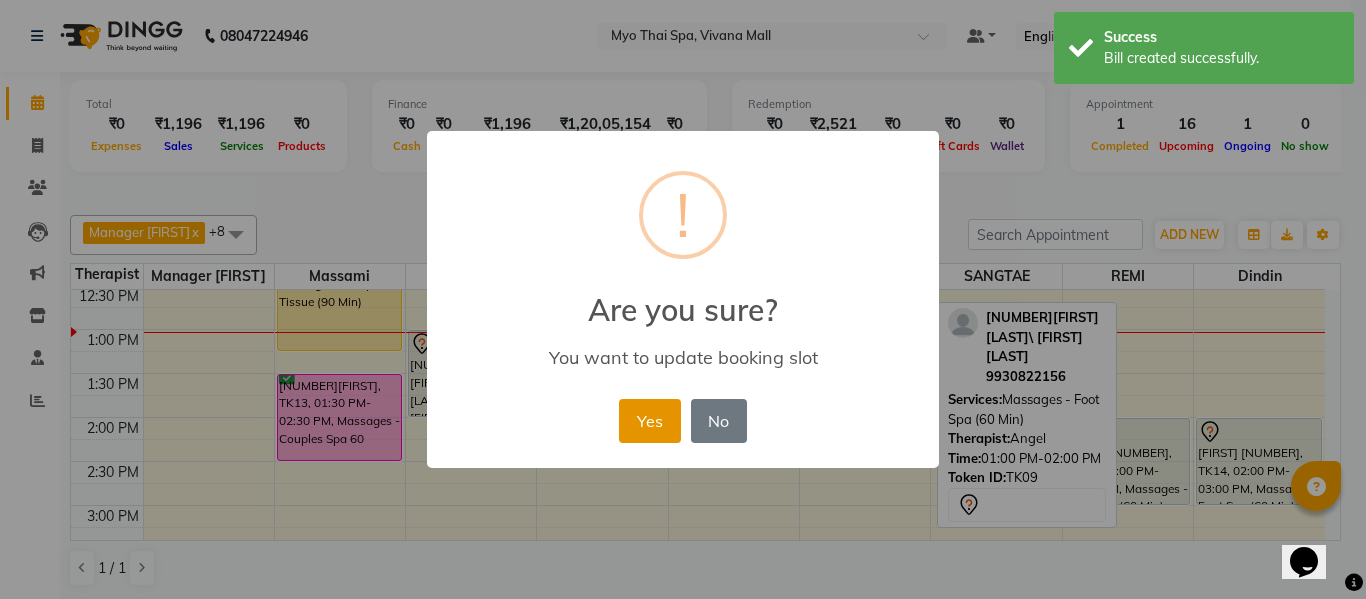 click on "Yes" at bounding box center [649, 421] 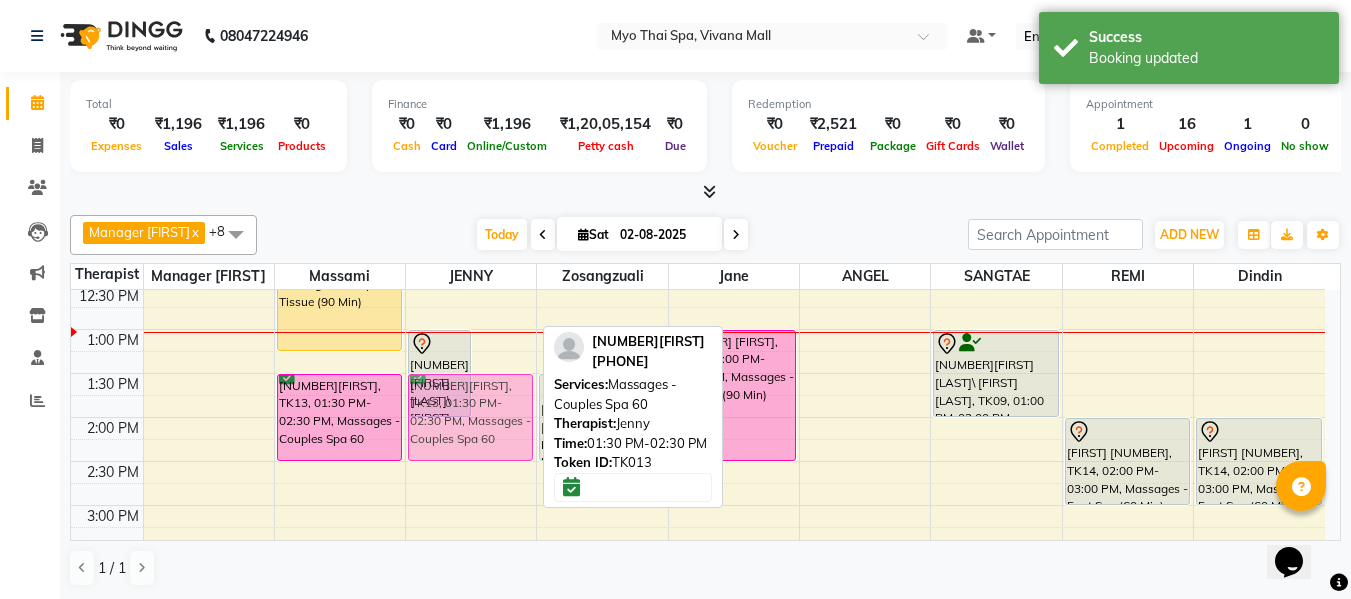 drag, startPoint x: 506, startPoint y: 409, endPoint x: 518, endPoint y: 411, distance: 12.165525 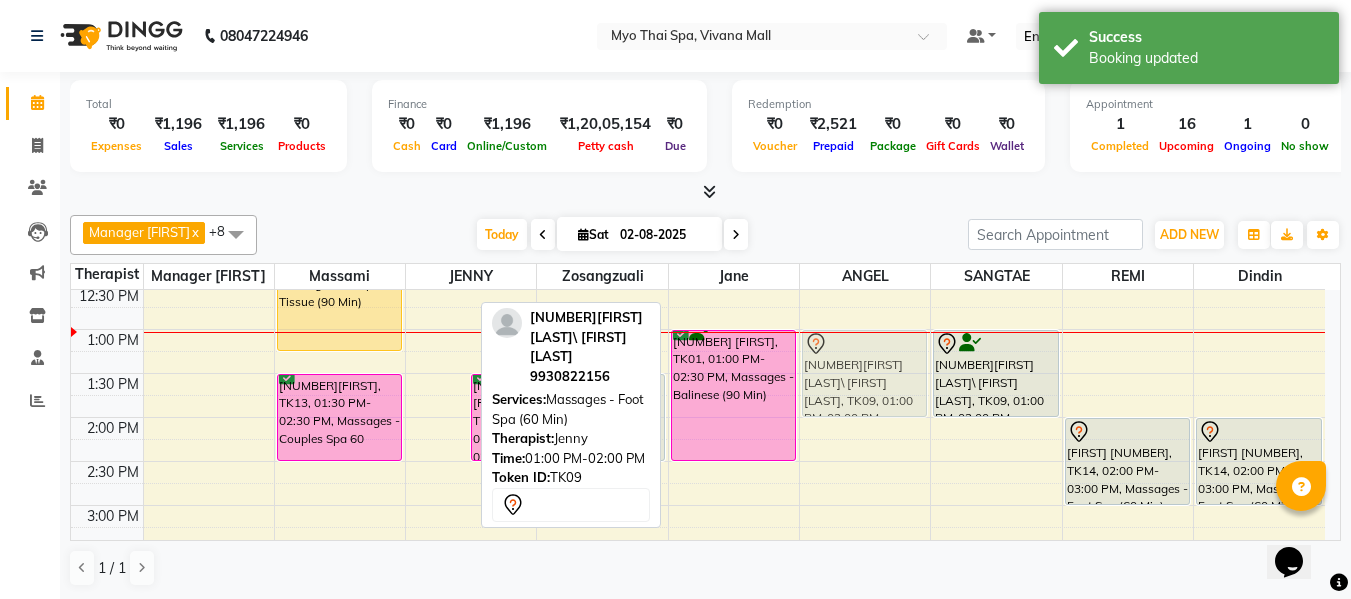 drag, startPoint x: 426, startPoint y: 383, endPoint x: 880, endPoint y: 372, distance: 454.13324 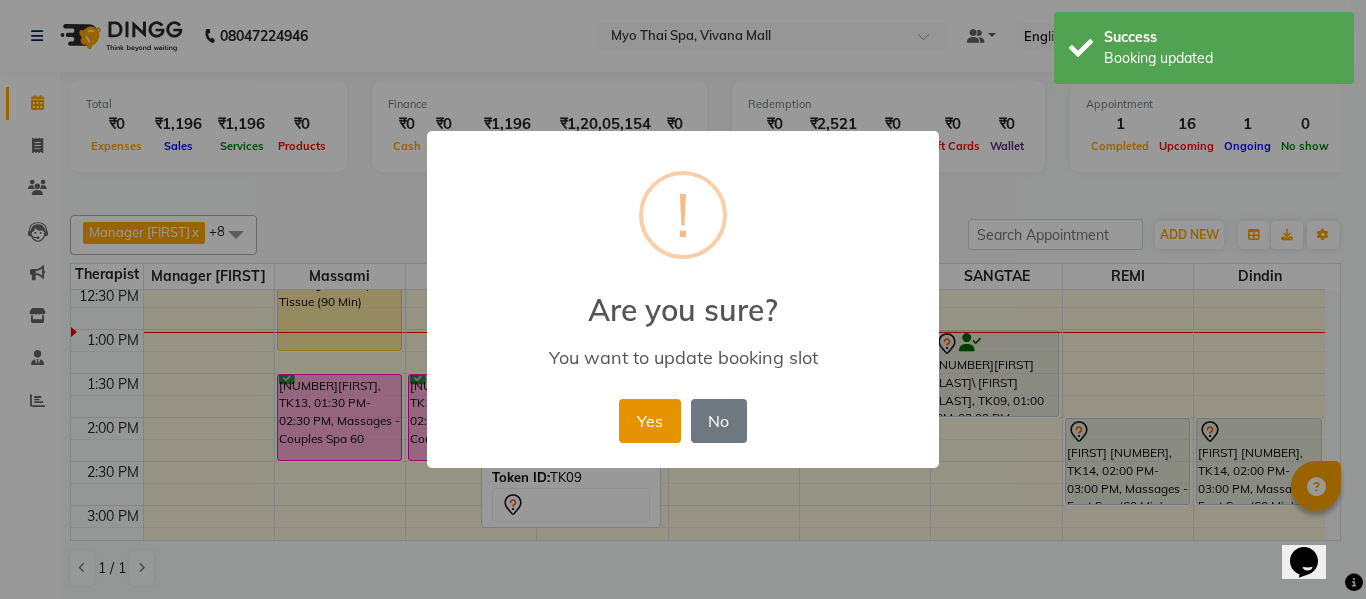 click on "Yes" at bounding box center [649, 421] 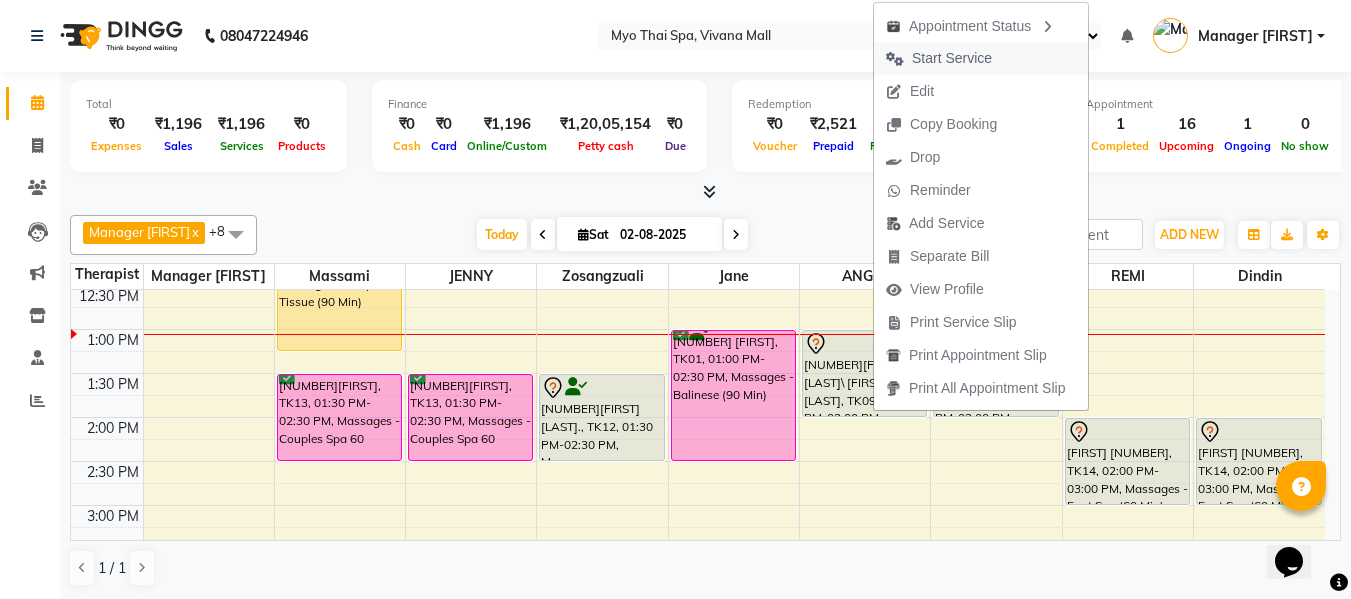 click on "Start Service" at bounding box center [952, 58] 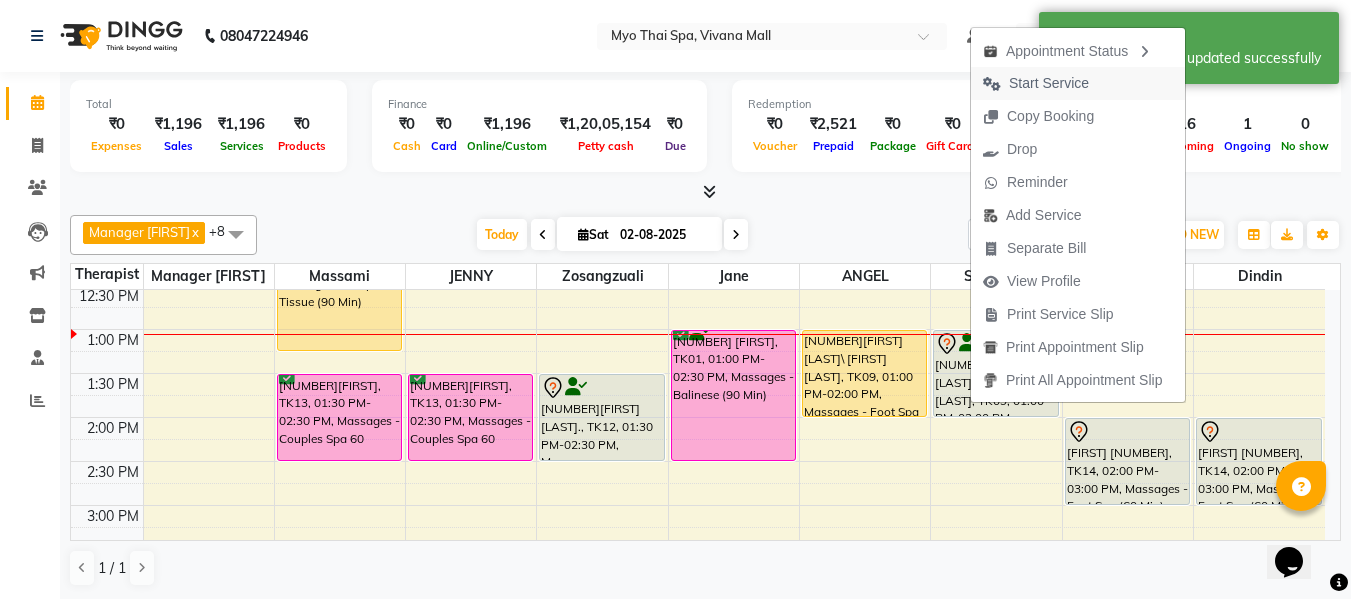 click on "Start Service" at bounding box center (1049, 83) 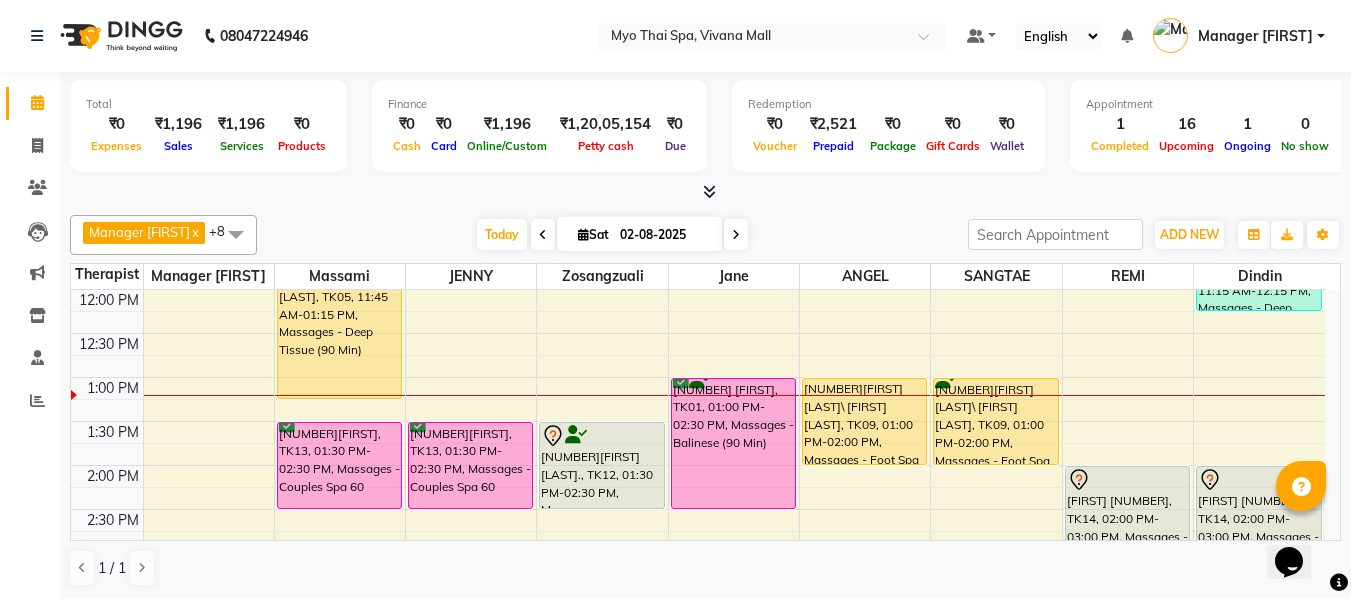 scroll, scrollTop: 400, scrollLeft: 0, axis: vertical 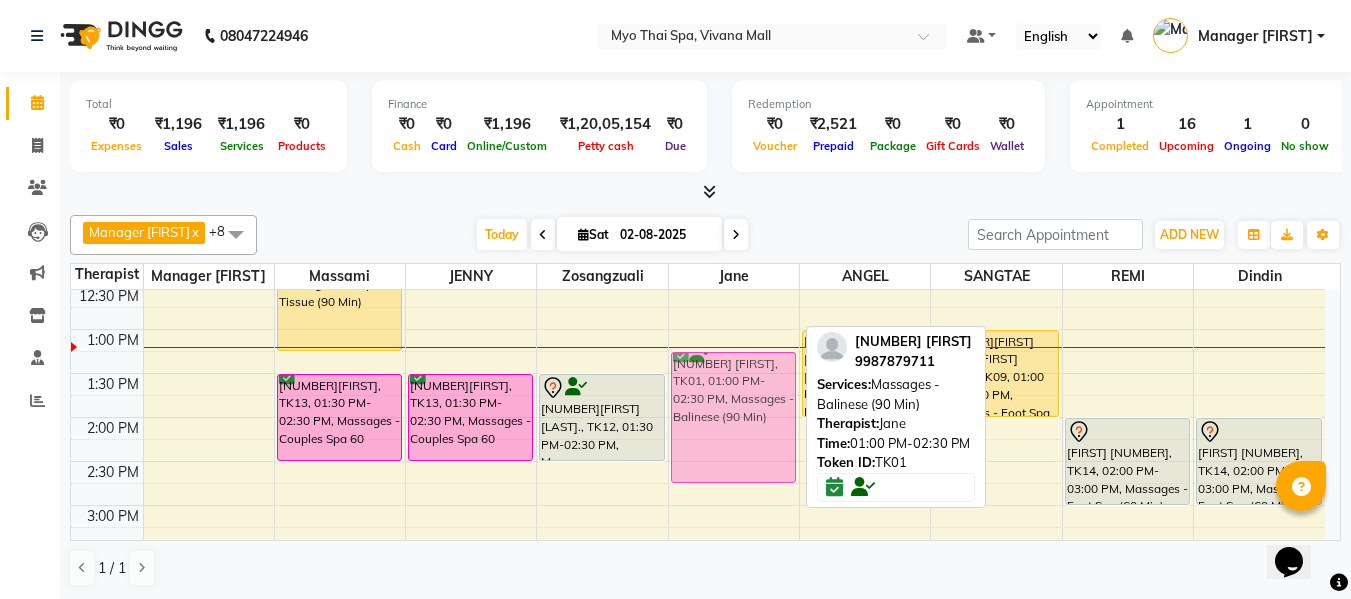 click on "2936 APOORV, TK01, 01:00 PM-02:30 PM, Massages - Balinese (90 Min)             78ANAND BAHETI, TK07, 06:30 PM-08:00 PM, Massages - Deep Tissue (90 Min)             78ANAND BAHETI, TK07, 08:00 PM-08:30 PM, Massages - Head Champi (30 Min)     2936 APOORV, TK01, 01:00 PM-02:30 PM, Massages - Balinese (90 Min)" at bounding box center (734, 549) 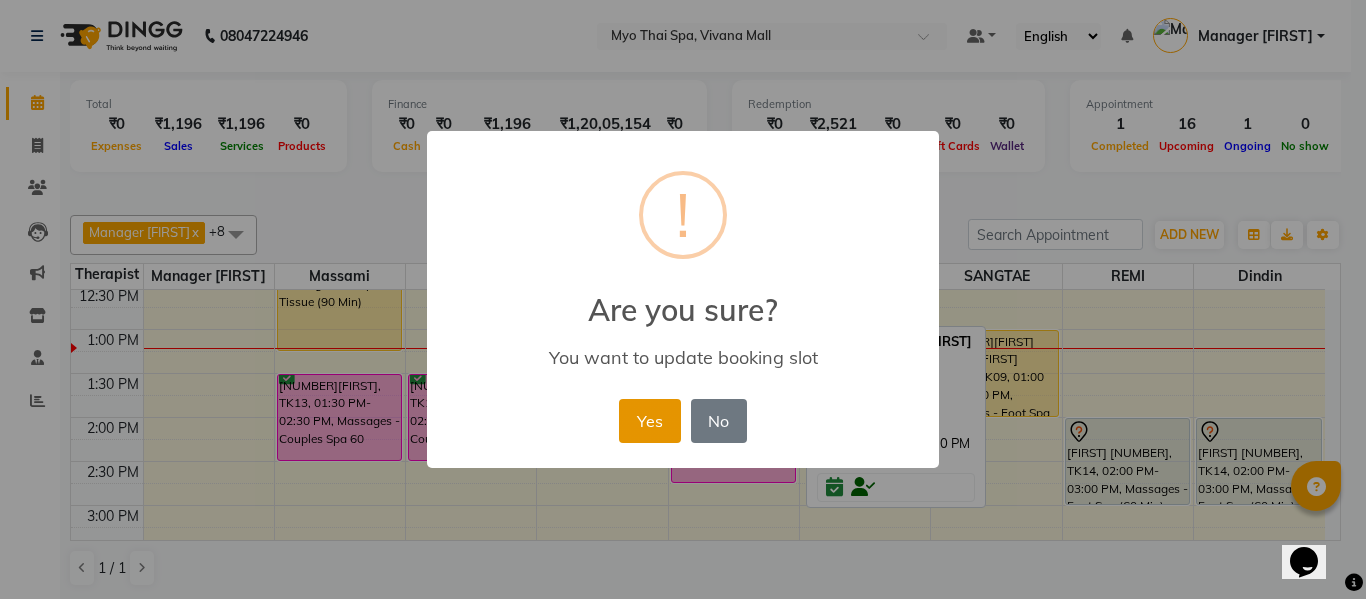 click on "Yes" at bounding box center (649, 421) 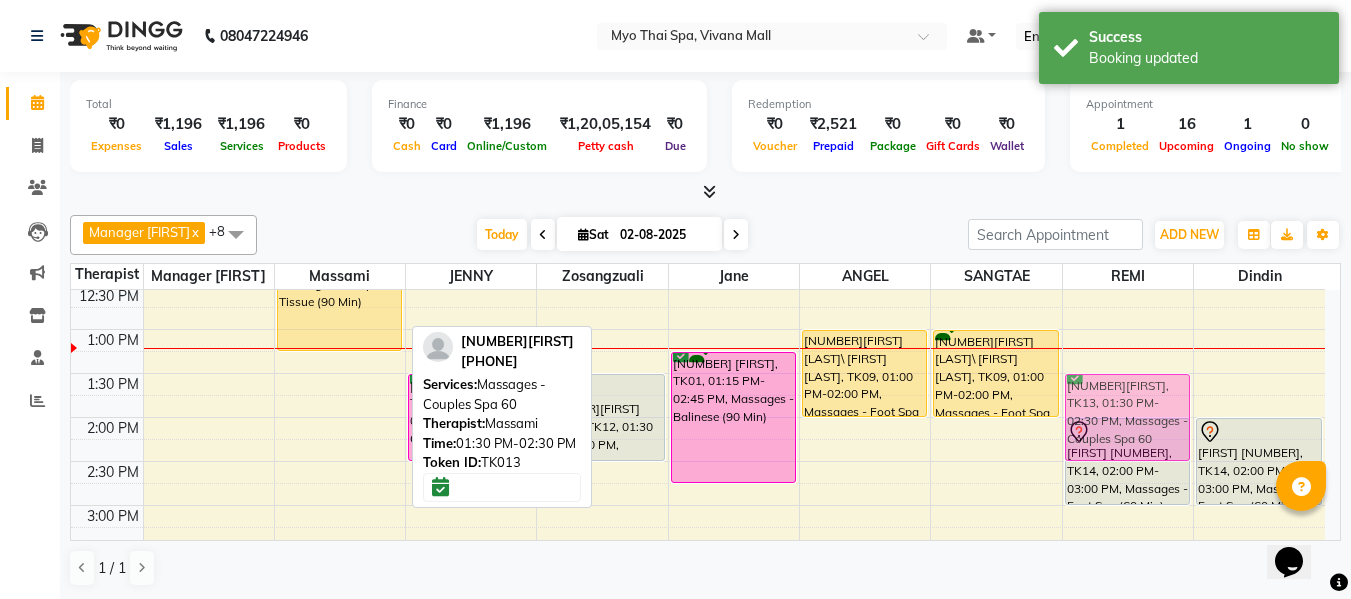 drag, startPoint x: 367, startPoint y: 415, endPoint x: 1169, endPoint y: 419, distance: 802.00995 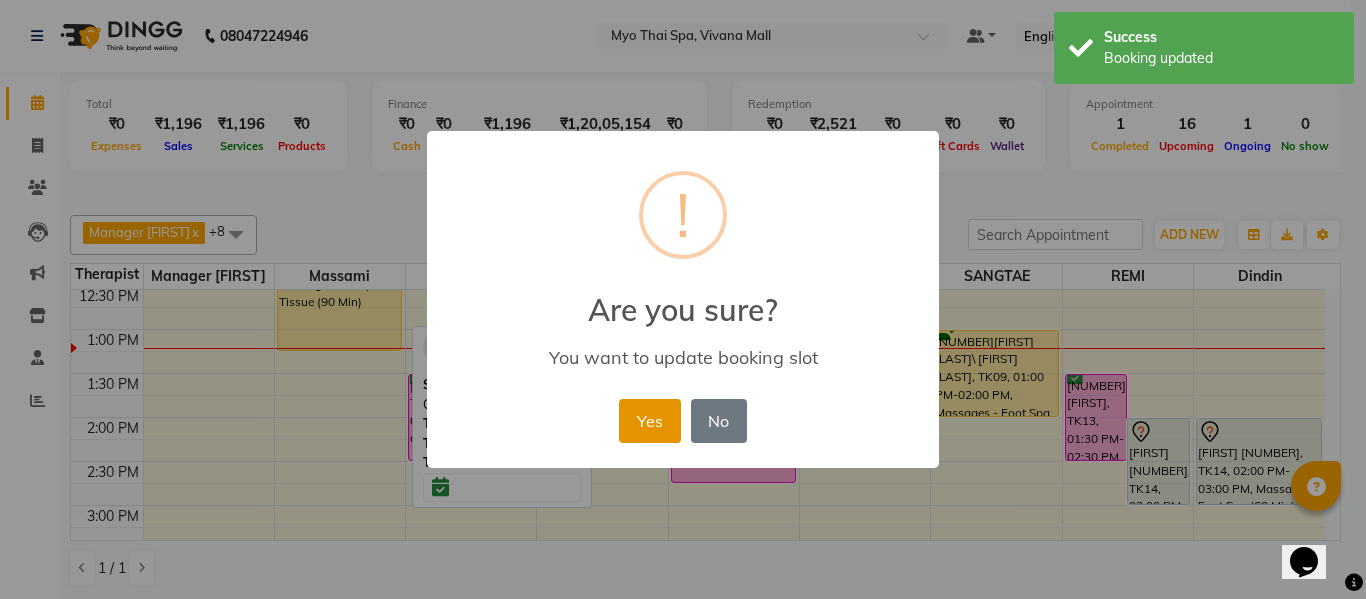 click on "Yes" at bounding box center (649, 421) 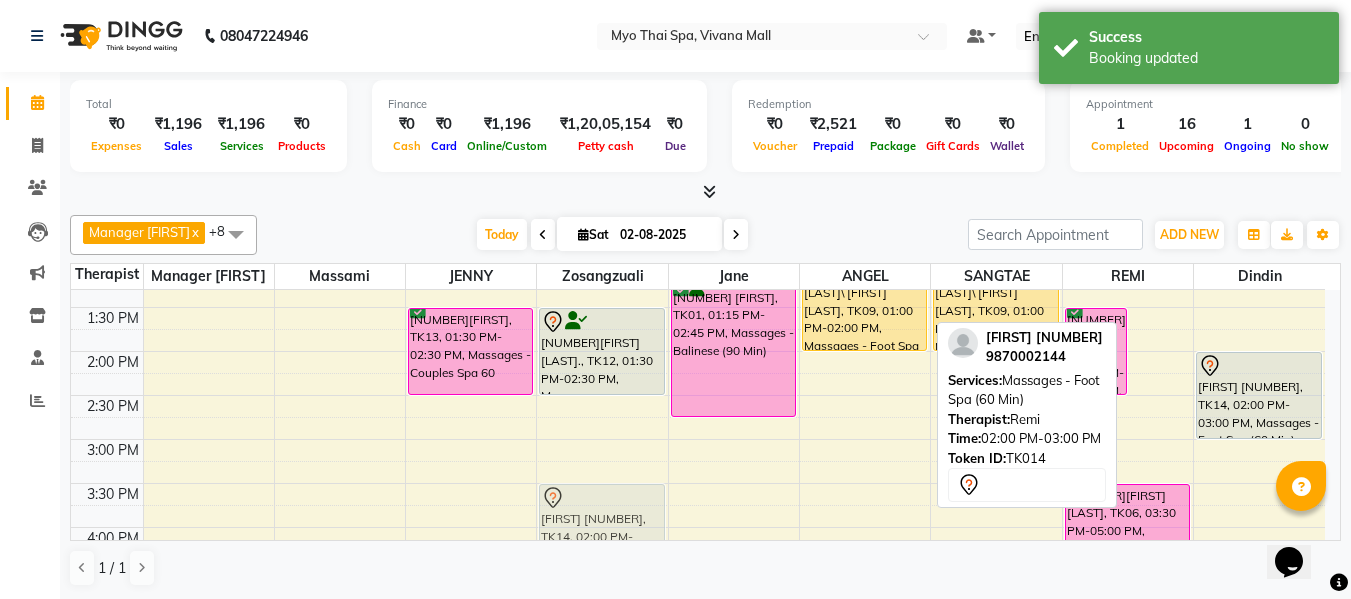 scroll, scrollTop: 476, scrollLeft: 0, axis: vertical 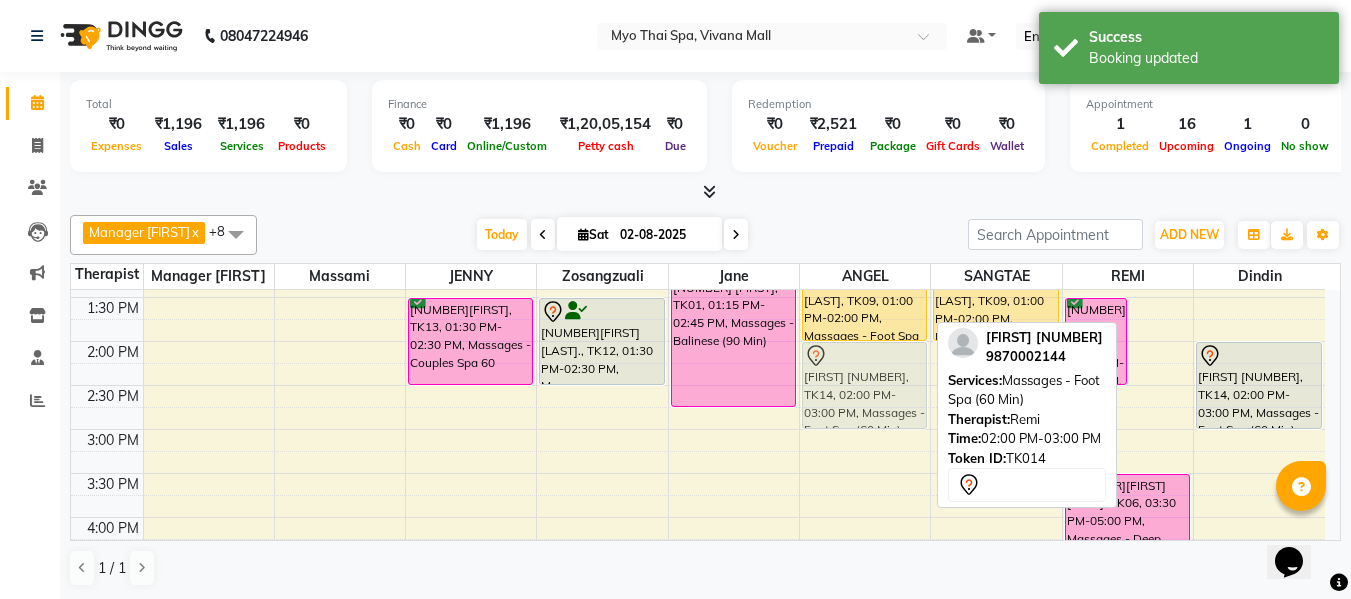 drag, startPoint x: 1147, startPoint y: 463, endPoint x: 843, endPoint y: 384, distance: 314.0971 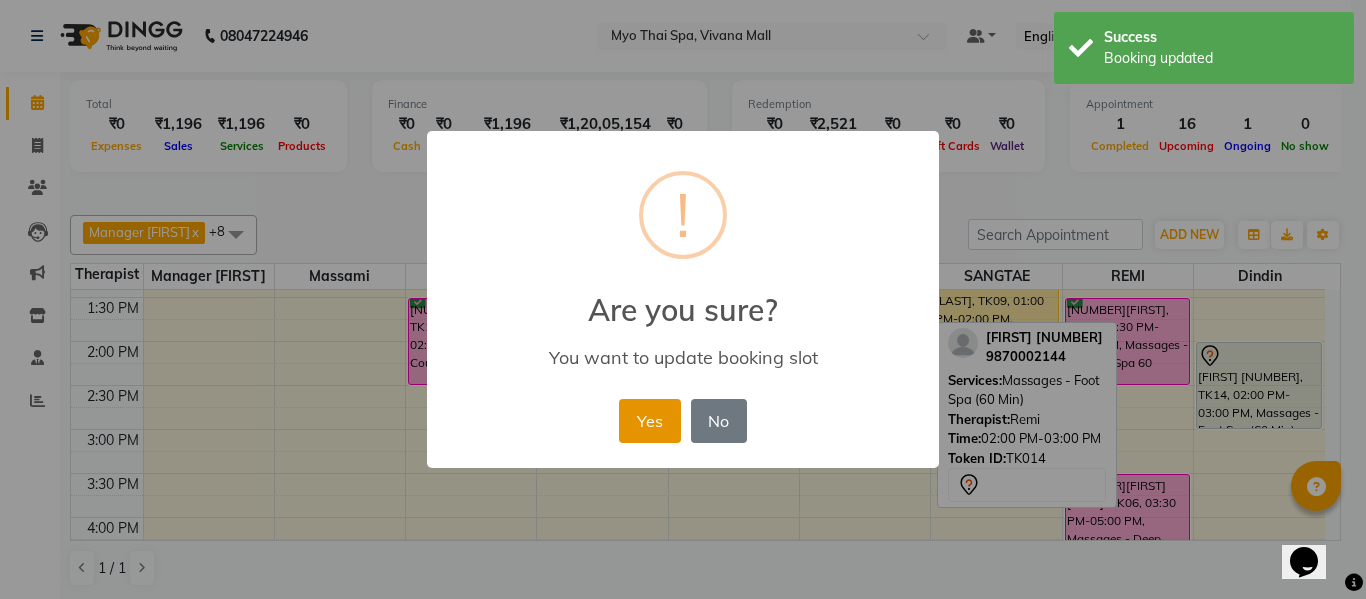 click on "Yes" at bounding box center (649, 421) 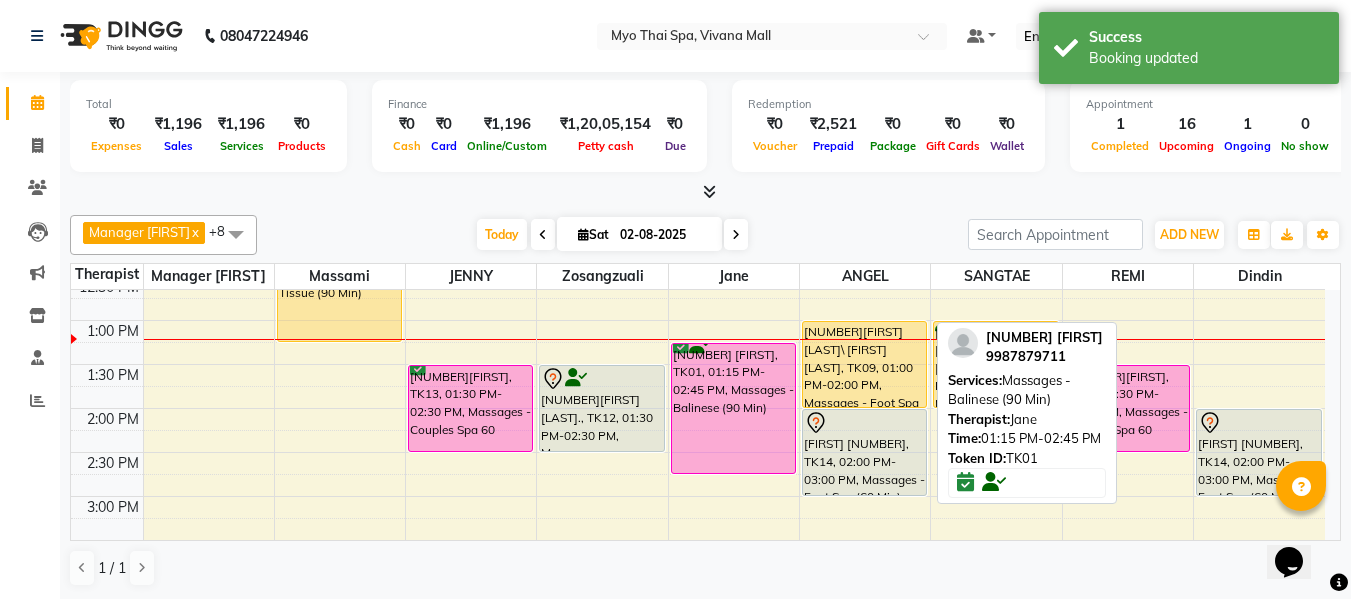 scroll, scrollTop: 376, scrollLeft: 0, axis: vertical 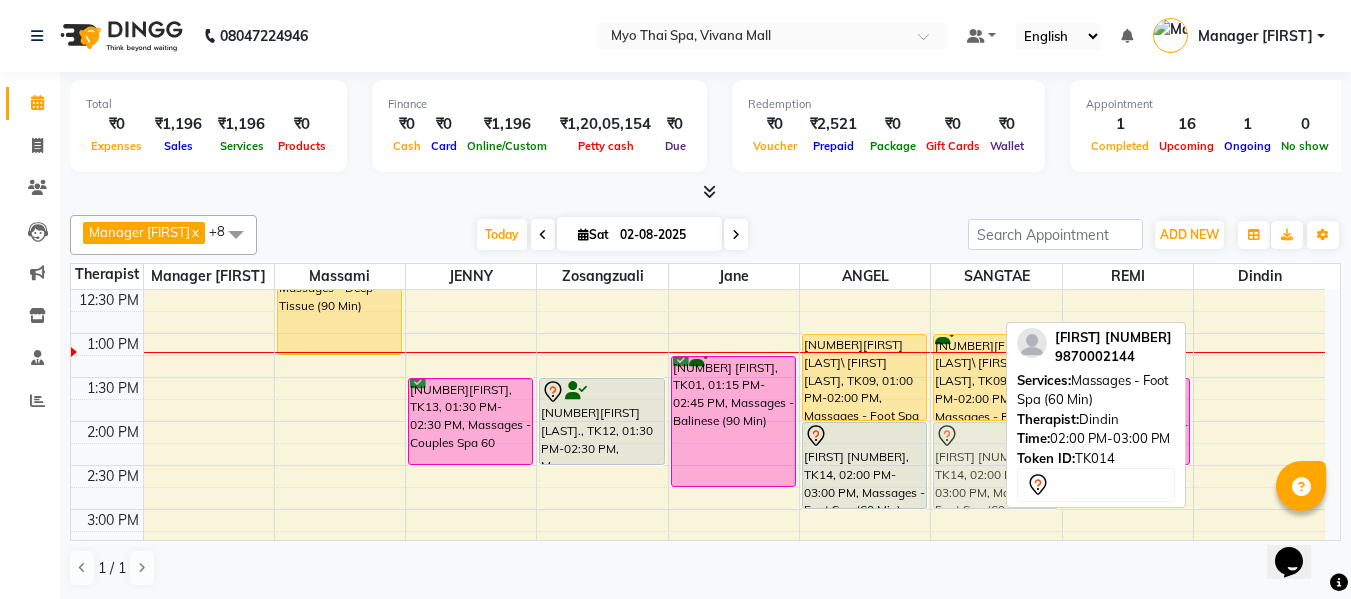 drag, startPoint x: 1242, startPoint y: 509, endPoint x: 982, endPoint y: 480, distance: 261.6123 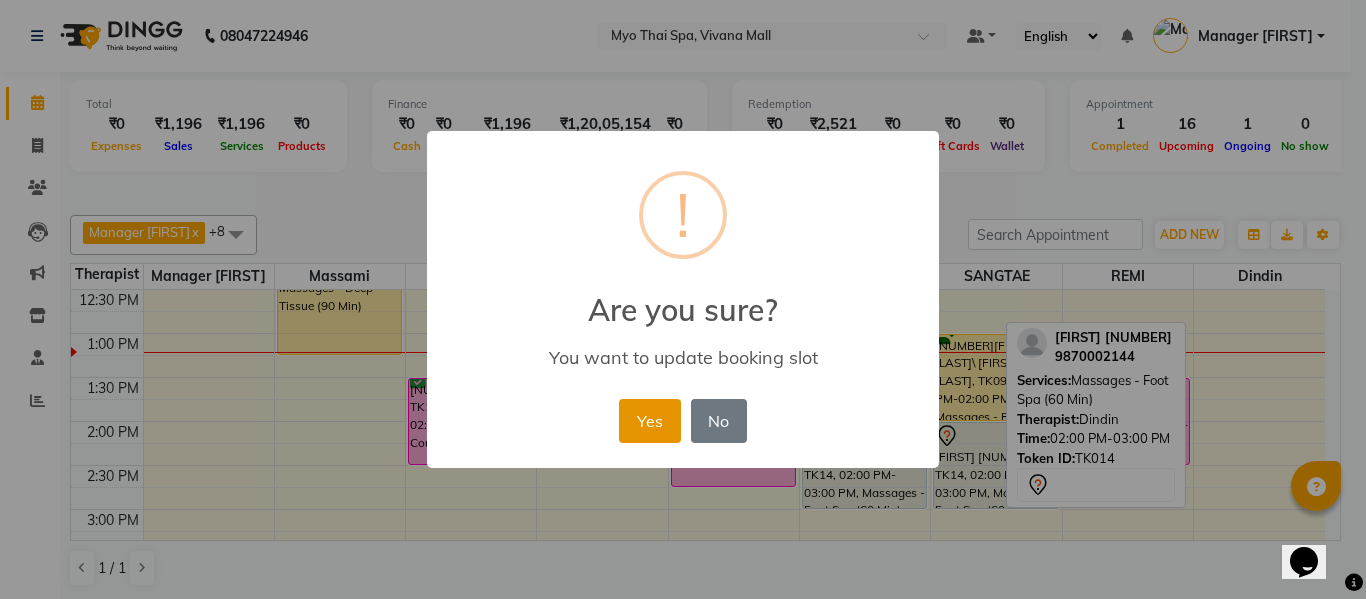 click on "Yes" at bounding box center [649, 421] 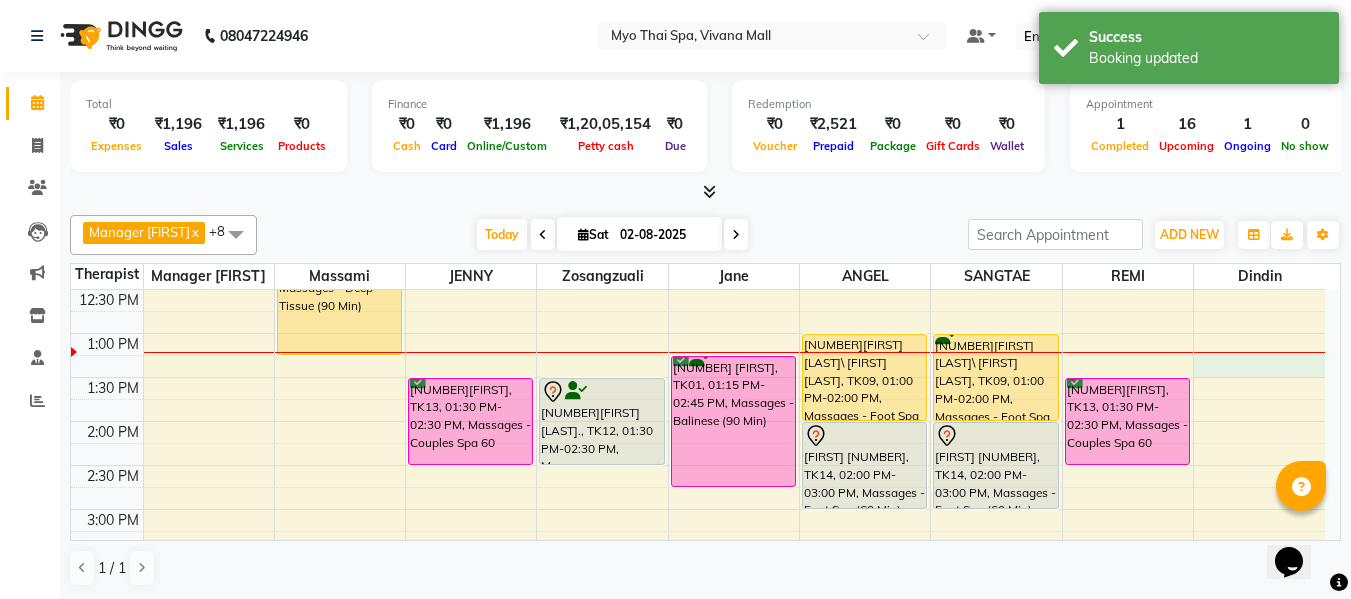 click on "8:00 AM 8:30 AM 9:00 AM 9:30 AM 10:00 AM 10:30 AM 11:00 AM 11:30 AM 12:00 PM 12:30 PM 1:00 PM 1:30 PM 2:00 PM 2:30 PM 3:00 PM 3:30 PM 4:00 PM 4:30 PM 5:00 PM 5:30 PM 6:00 PM 6:30 PM 7:00 PM 7:30 PM 8:00 PM 8:30 PM 9:00 PM 9:30 PM 10:00 PM 10:30 PM    1655SANDEEP PATNAWAI, TK05, 11:45 AM-01:15 PM, Massages - Deep Tissue (90 Min)     1987VAISHNAVI W, TK04, 04:30 PM-05:30 PM, Massages - Couples Spa 60     kiran dulani, TK02, 06:00 PM-07:00 PM, Massages - Couples Spa 60     2923ROHAN, TK13, 01:30 PM-02:30 PM, Massages - Couples Spa 60     1987VAISHNAVI W, TK04, 04:30 PM-05:30 PM, Massages - Couples Spa 60     kiran dulani, TK02, 06:00 PM-07:00 PM, Massages - Couples Spa 60             2917VIVEK LAJMI., TK12, 01:30 PM-02:30 PM, Massages - Traditional Thai Spa-60Mins     2936 APOORV, TK01, 01:15 PM-02:45 PM, Massages - Balinese (90 Min)             78ANAND BAHETI, TK07, 06:30 PM-08:00 PM, Massages - Deep Tissue (90 Min)             78ANAND BAHETI, TK07, 08:00 PM-08:30 PM, Massages - Head Champi (30 Min)" at bounding box center [698, 553] 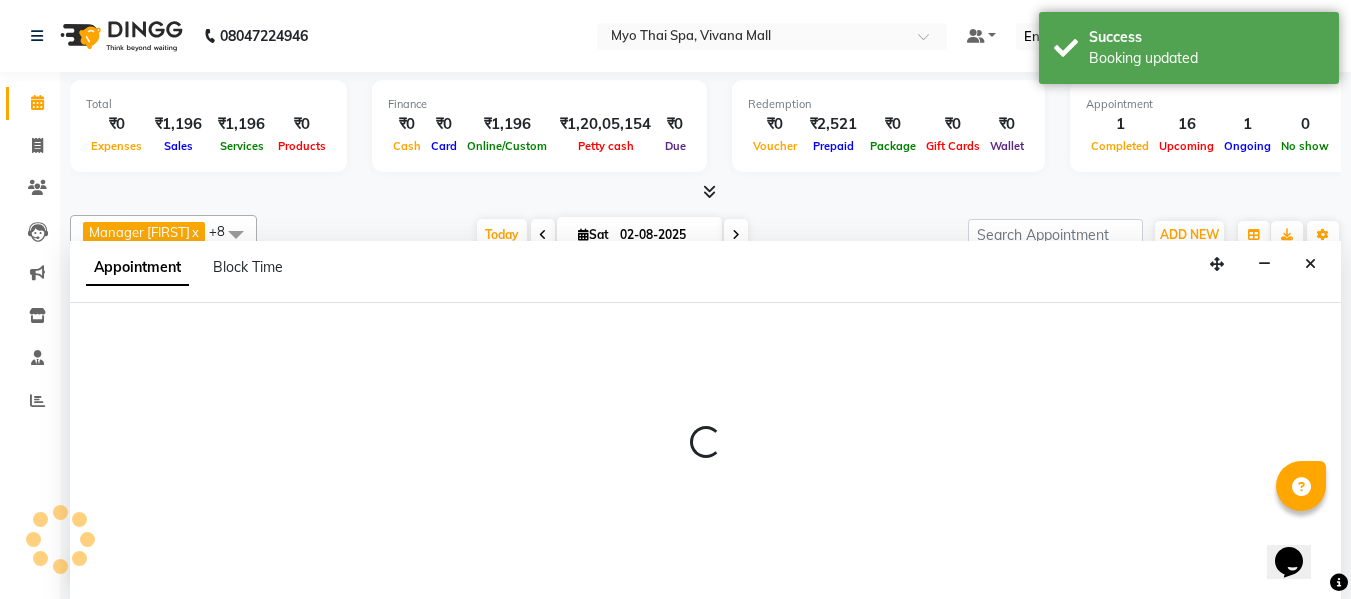 scroll, scrollTop: 1, scrollLeft: 0, axis: vertical 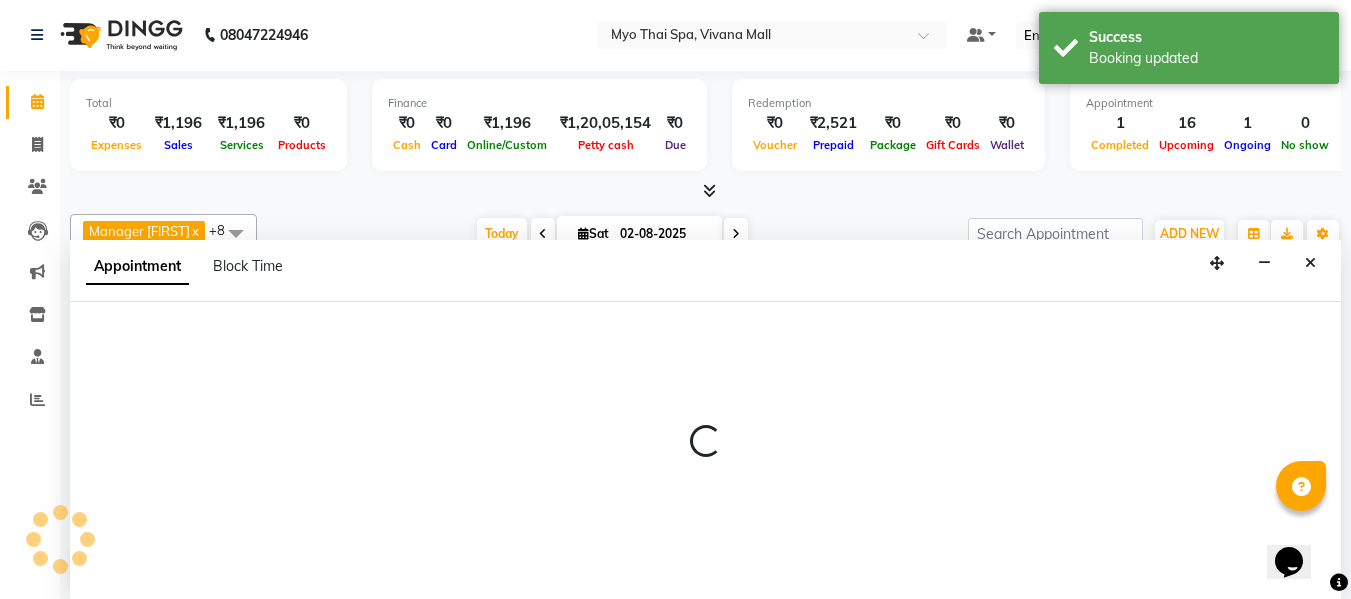 select on "81135" 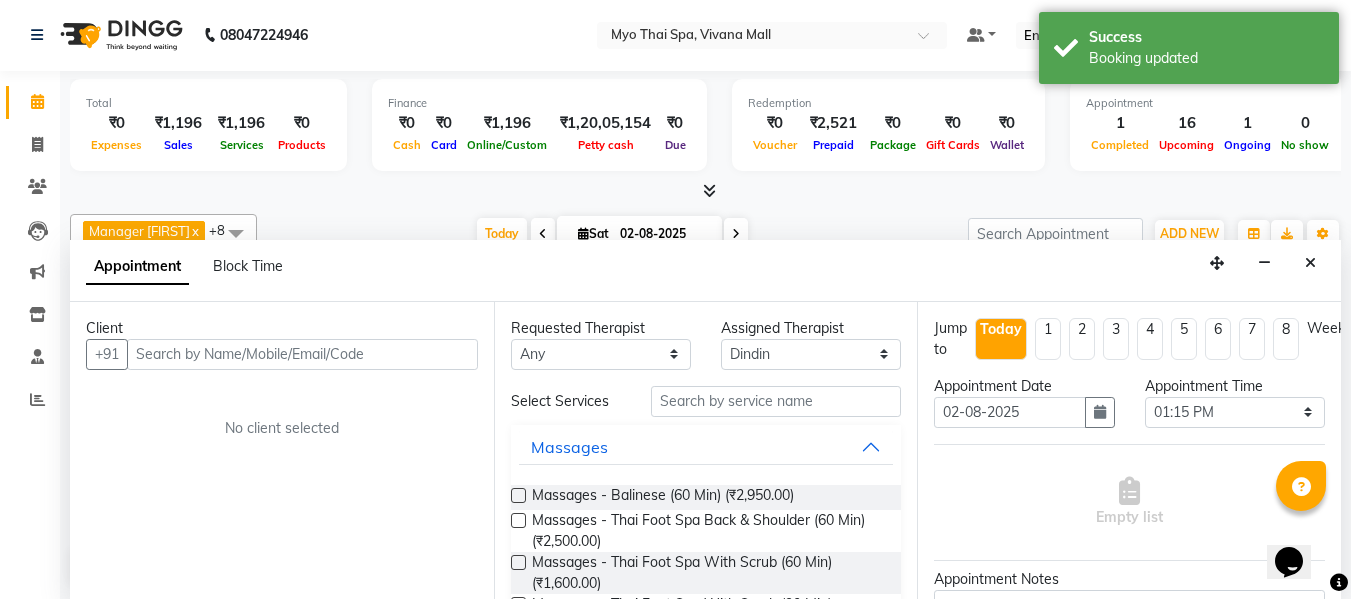 click at bounding box center [302, 354] 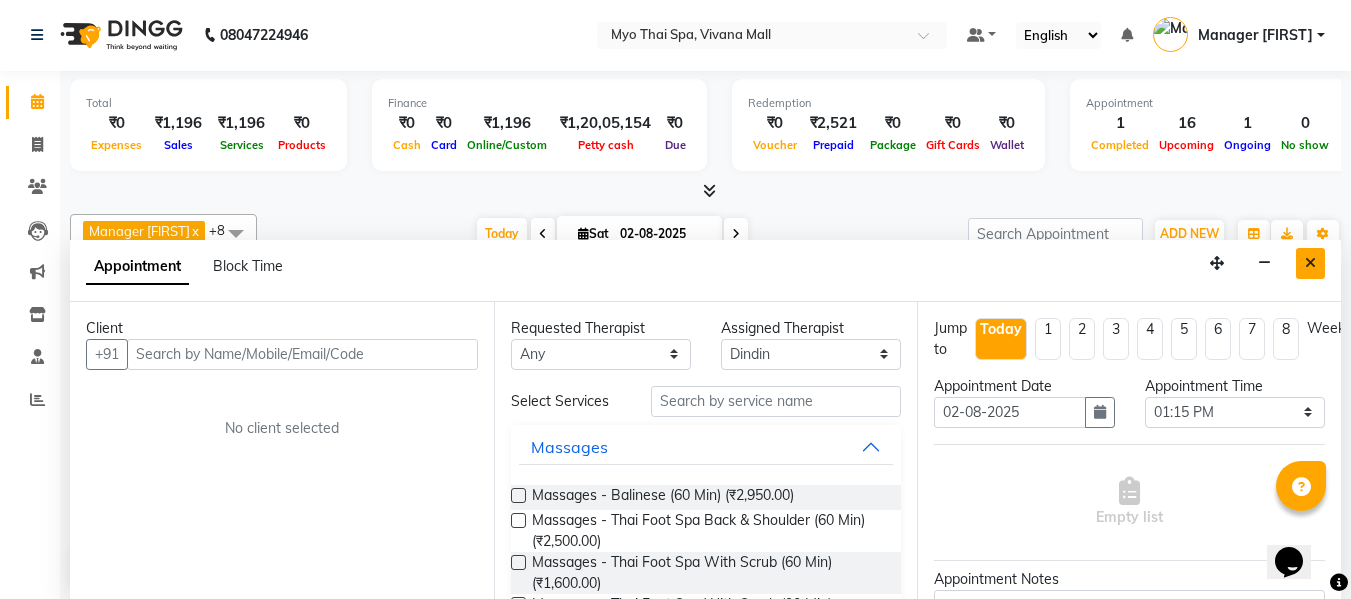click at bounding box center [1310, 263] 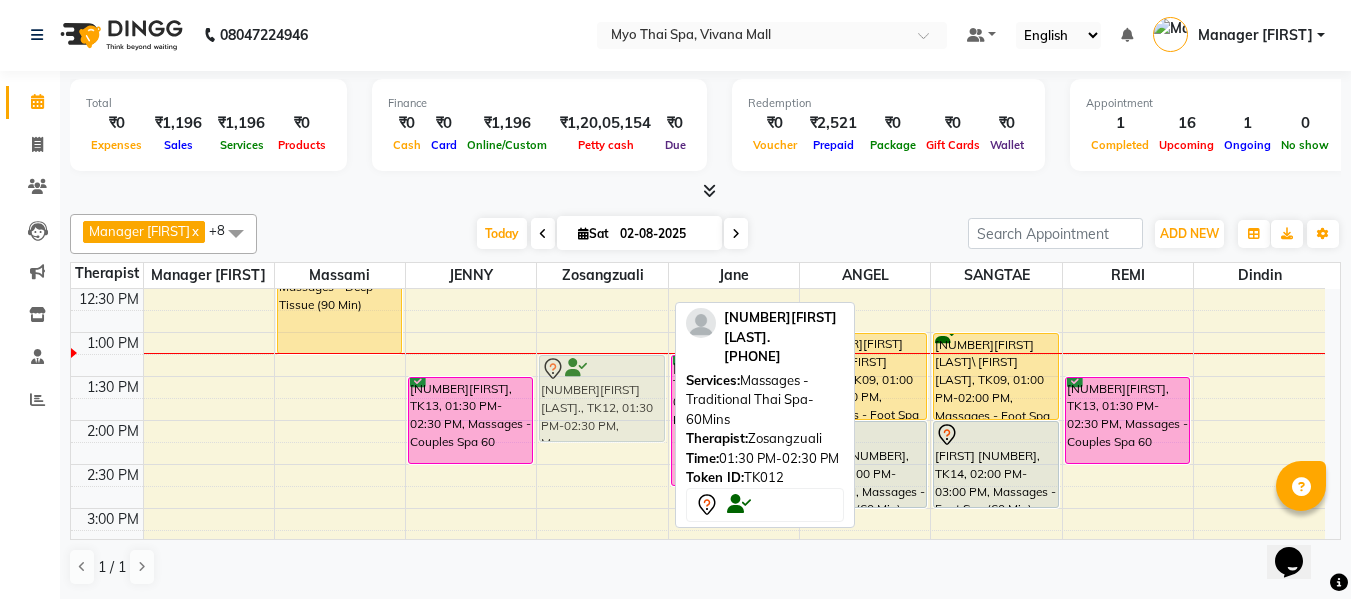 drag, startPoint x: 574, startPoint y: 450, endPoint x: 576, endPoint y: 432, distance: 18.110771 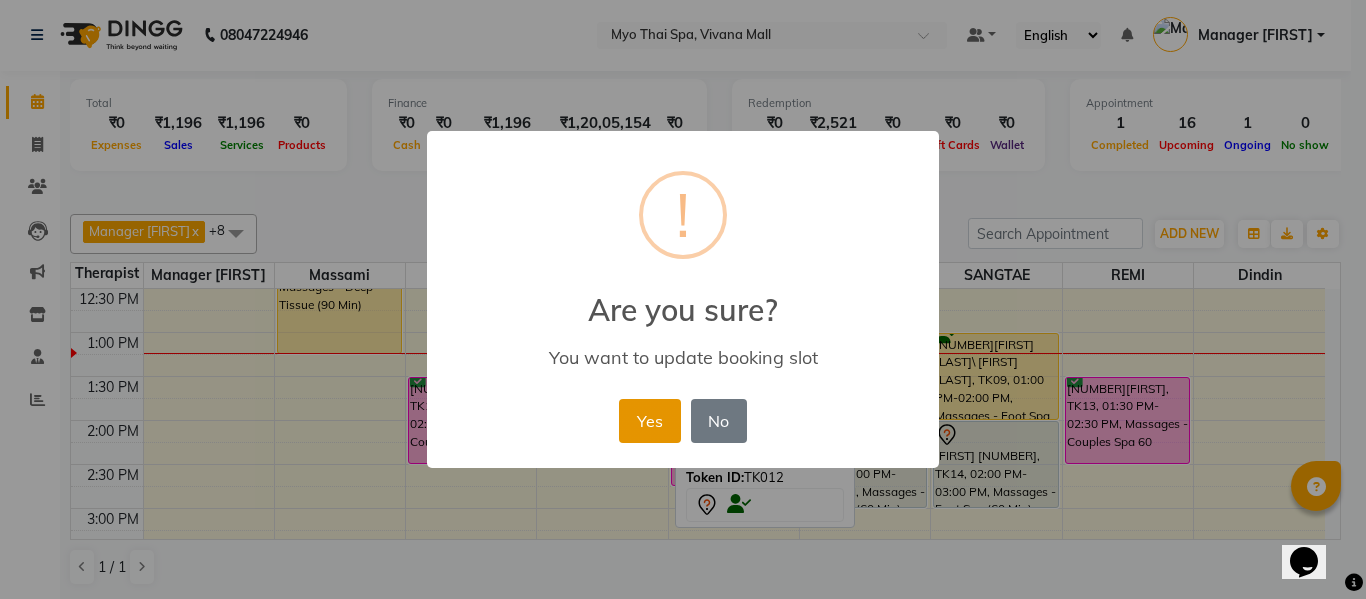 click on "Yes" at bounding box center (649, 421) 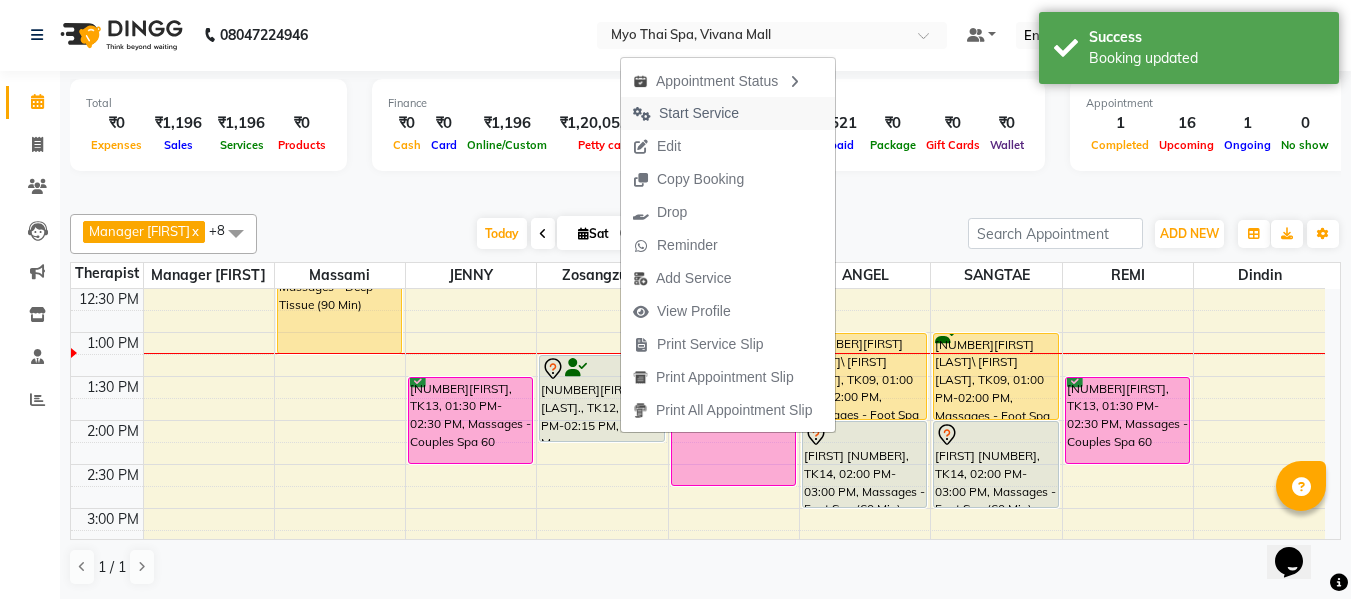click on "Start Service" at bounding box center [699, 113] 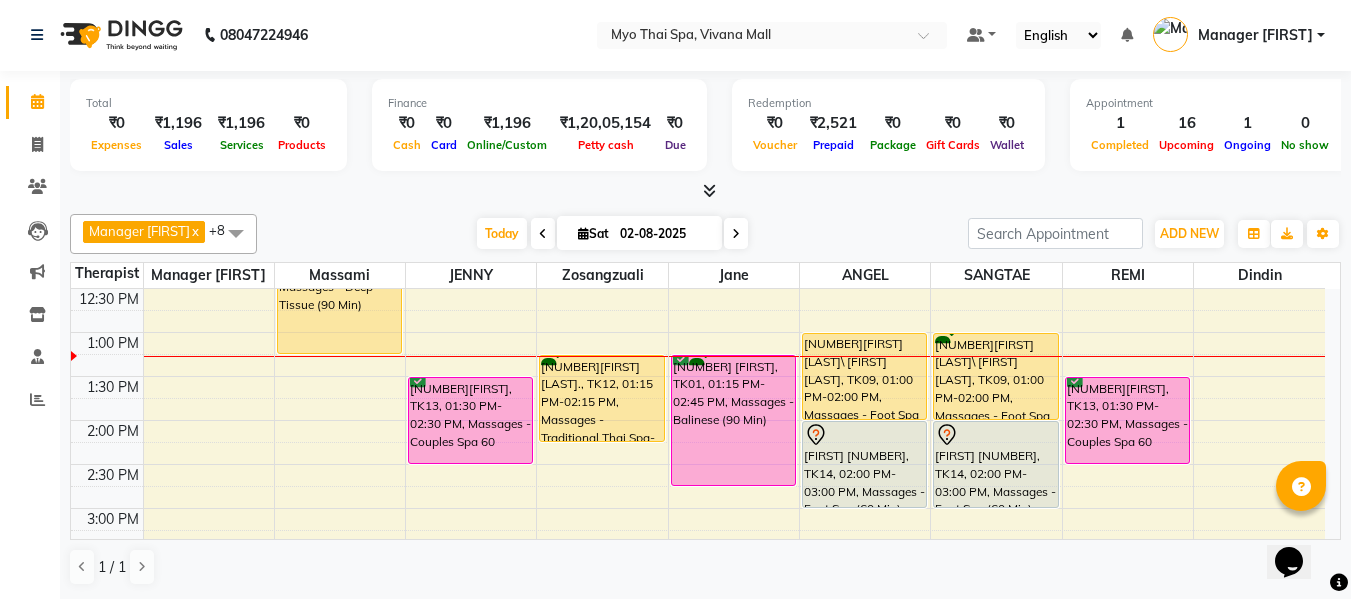 click at bounding box center (709, 190) 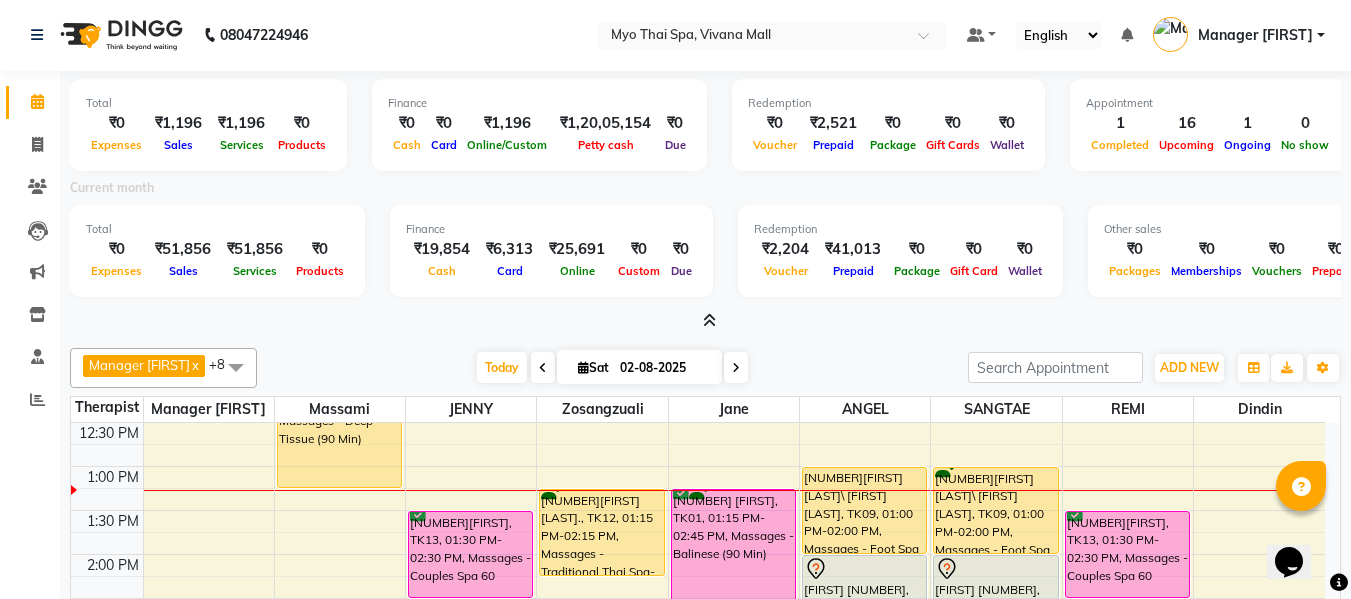 click on "Current month" at bounding box center (705, 191) 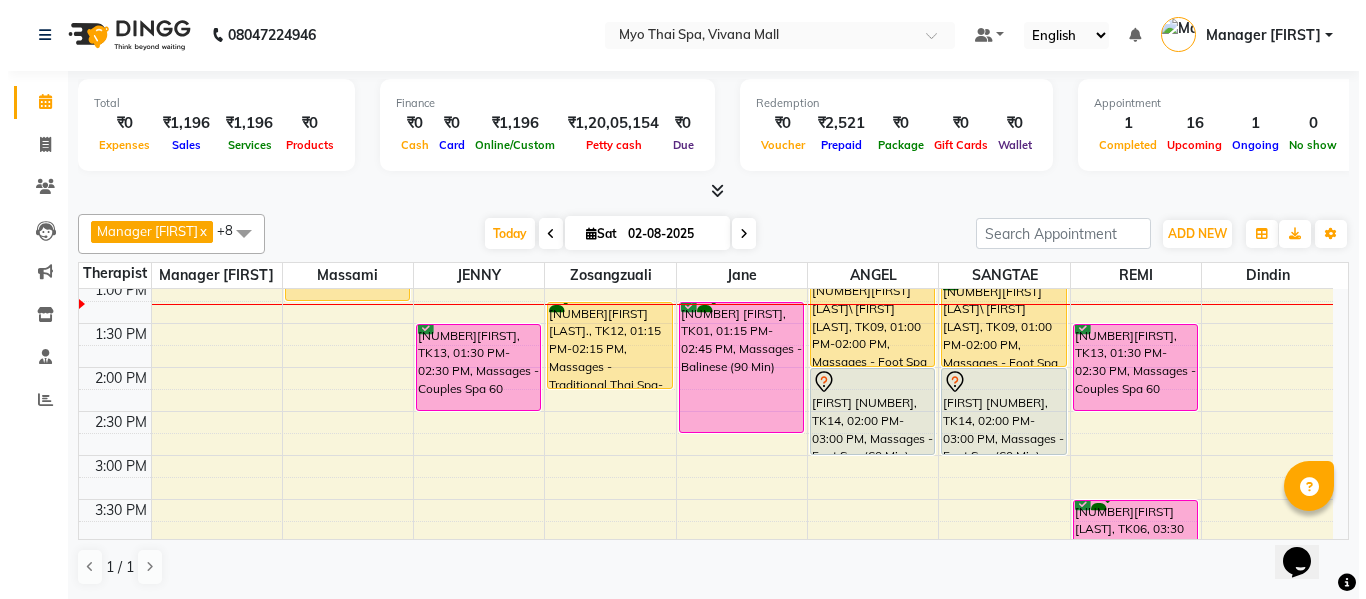 scroll, scrollTop: 396, scrollLeft: 0, axis: vertical 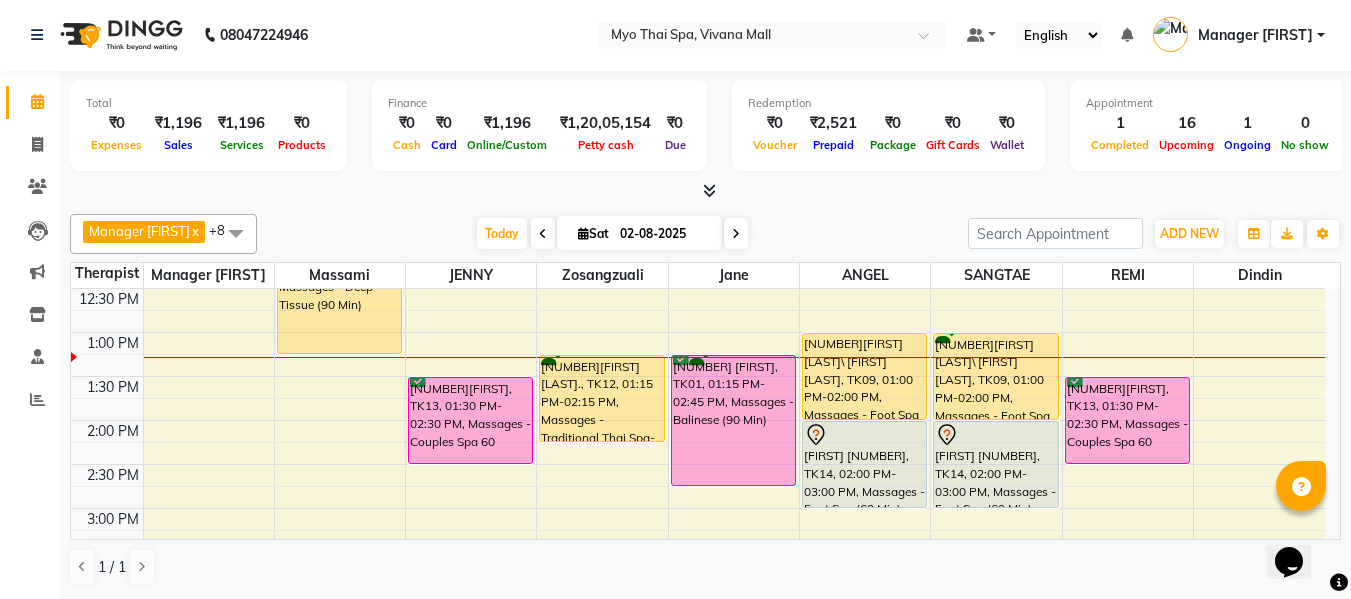 click on "8:00 AM 8:30 AM 9:00 AM 9:30 AM 10:00 AM 10:30 AM 11:00 AM 11:30 AM 12:00 PM 12:30 PM 1:00 PM 1:30 PM 2:00 PM 2:30 PM 3:00 PM 3:30 PM 4:00 PM 4:30 PM 5:00 PM 5:30 PM 6:00 PM 6:30 PM 7:00 PM 7:30 PM 8:00 PM 8:30 PM 9:00 PM 9:30 PM 10:00 PM 10:30 PM    1655SANDEEP PATNAWAI, TK05, 11:45 AM-01:15 PM, Massages - Deep Tissue (90 Min)     1987VAISHNAVI W, TK04, 04:30 PM-05:30 PM, Massages - Couples Spa 60     kiran dulani, TK02, 06:00 PM-07:00 PM, Massages - Couples Spa 60     2923ROHAN, TK13, 01:30 PM-02:30 PM, Massages - Couples Spa 60     1987VAISHNAVI W, TK04, 04:30 PM-05:30 PM, Massages - Couples Spa 60     kiran dulani, TK02, 06:00 PM-07:00 PM, Massages - Couples Spa 60     2917VIVEK LAJMI., TK12, 01:15 PM-02:15 PM, Massages - Traditional Thai Spa-60Mins     2936 APOORV, TK01, 01:15 PM-02:45 PM, Massages - Balinese (90 Min)             78ANAND BAHETI, TK07, 06:30 PM-08:00 PM, Massages - Deep Tissue (90 Min)             78ANAND BAHETI, TK07, 08:00 PM-08:30 PM, Massages - Head Champi (30 Min)" at bounding box center (698, 552) 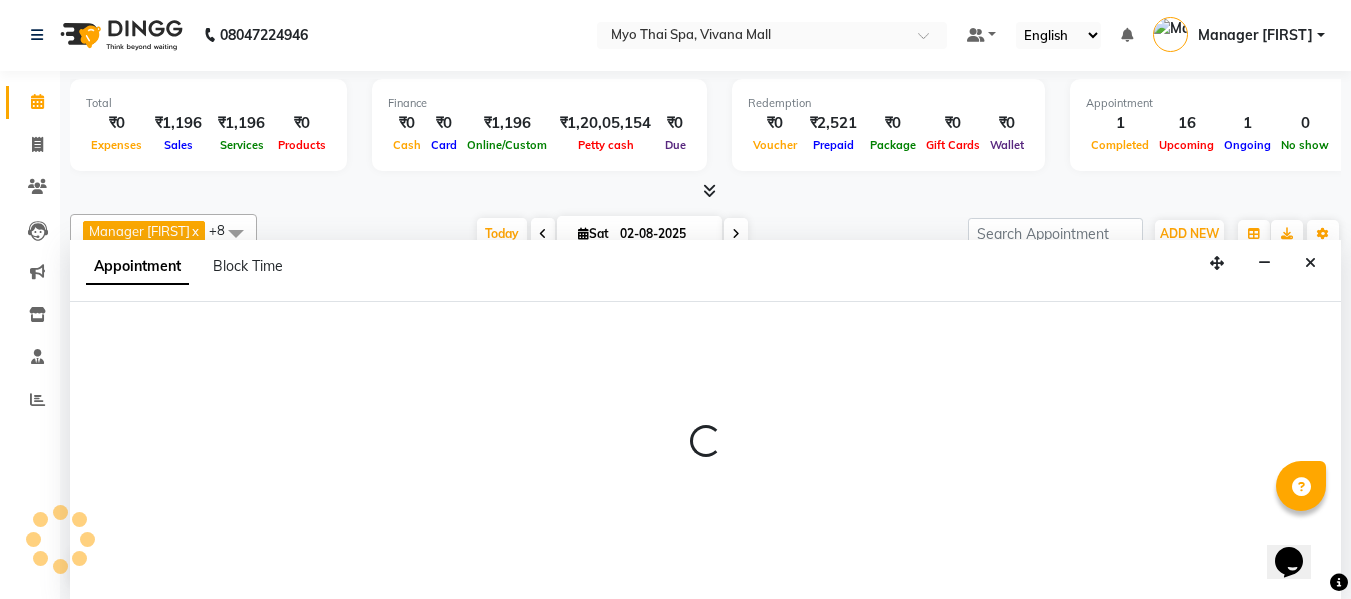 select on "30616" 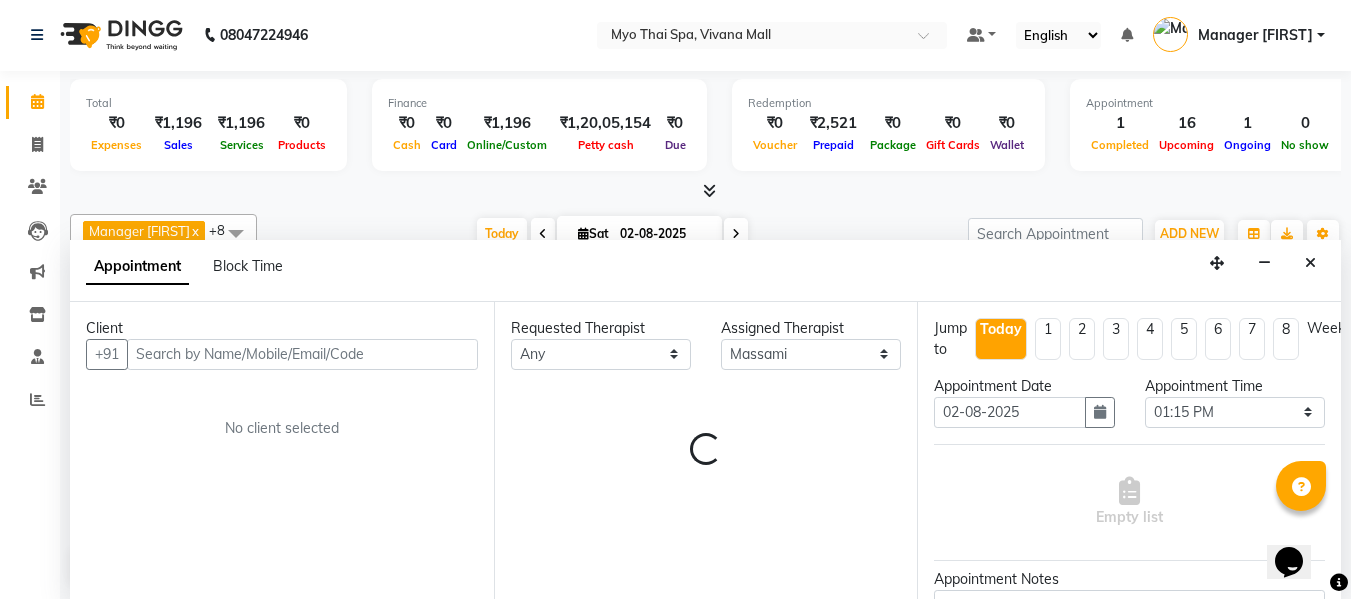 click at bounding box center [302, 354] 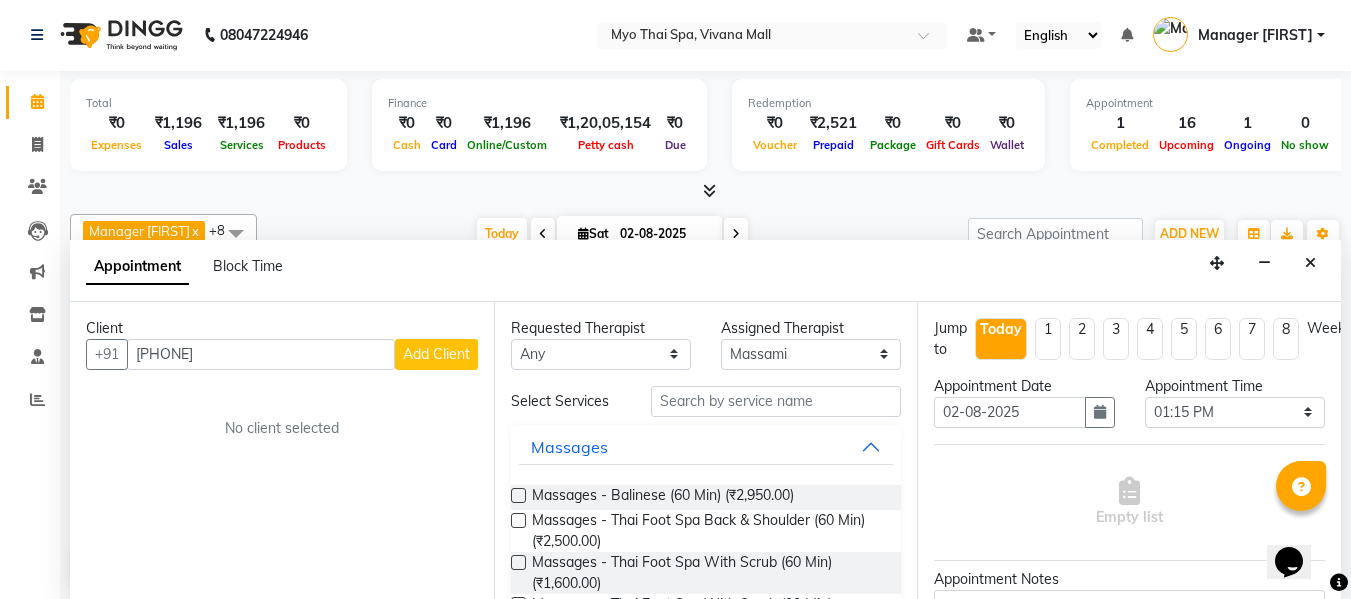 type on "[PHONE]" 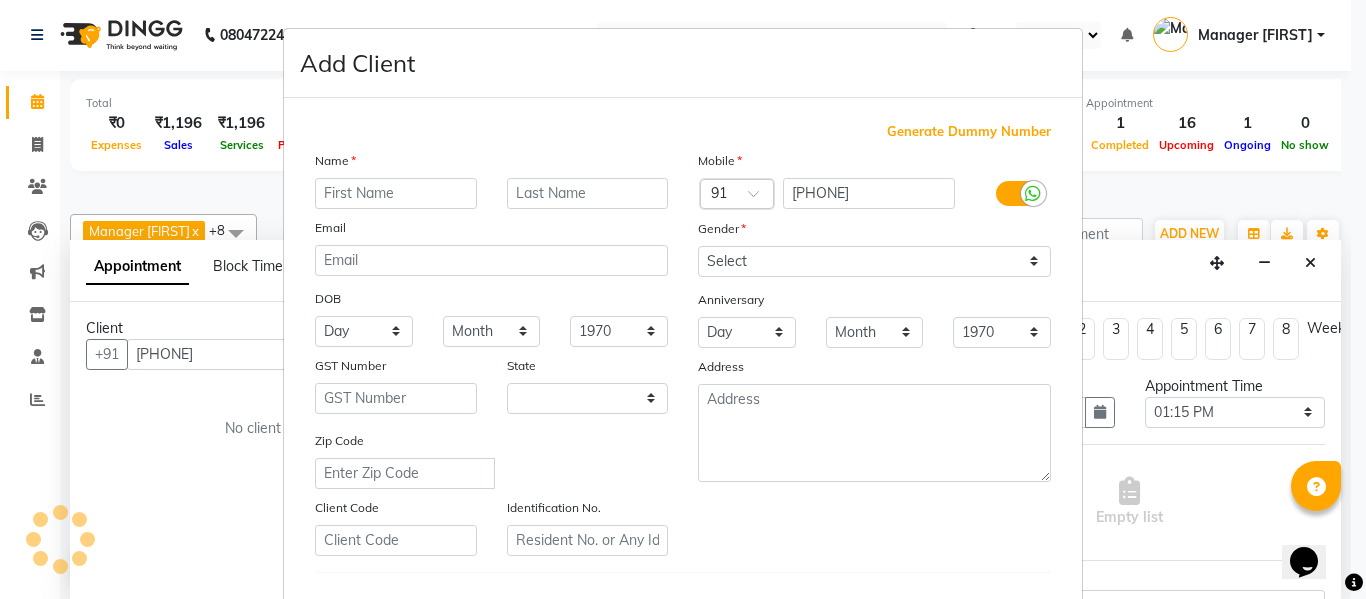 select on "22" 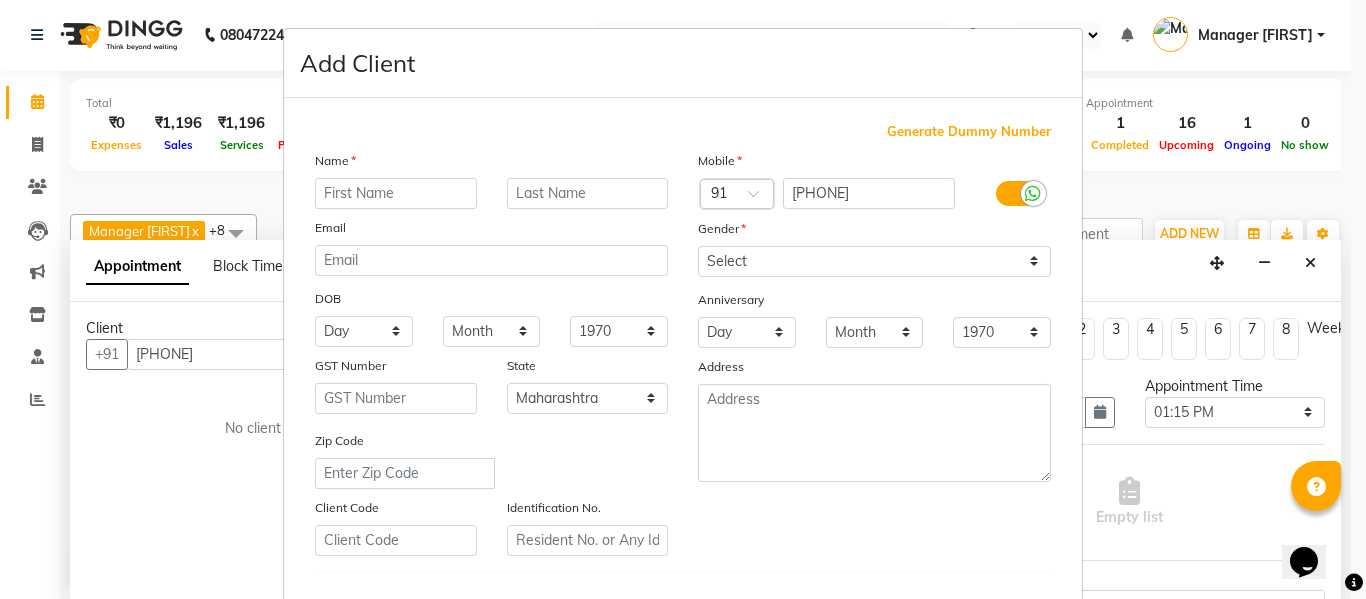 click at bounding box center (396, 193) 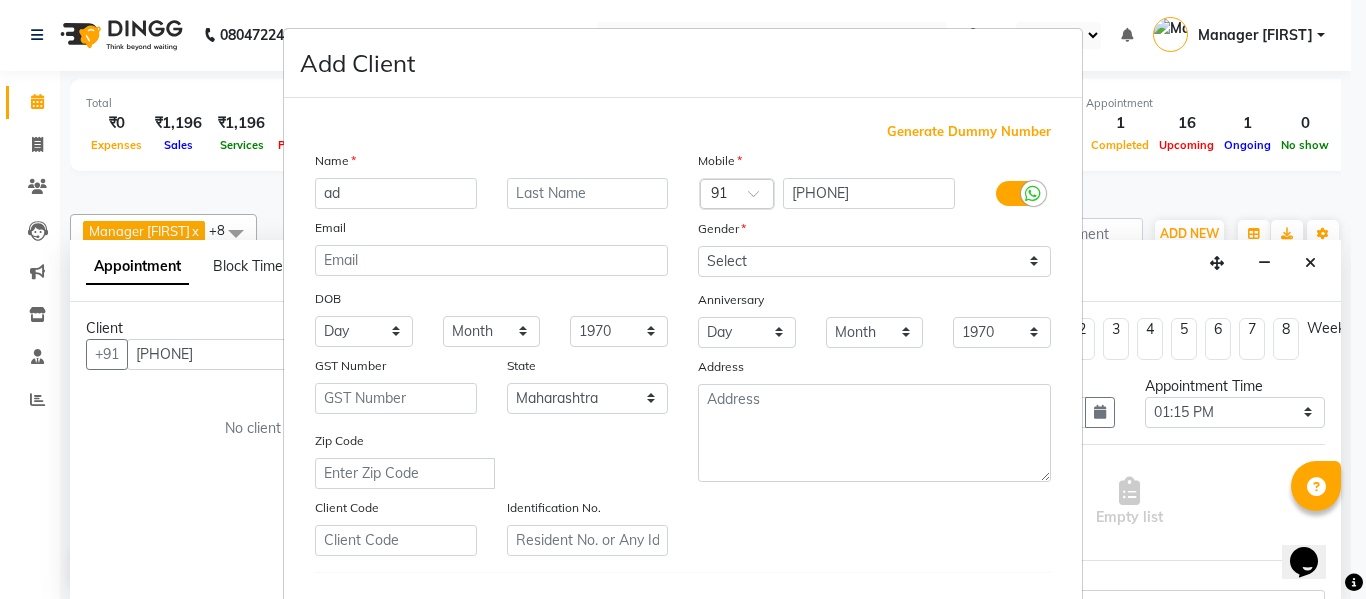 type on "a" 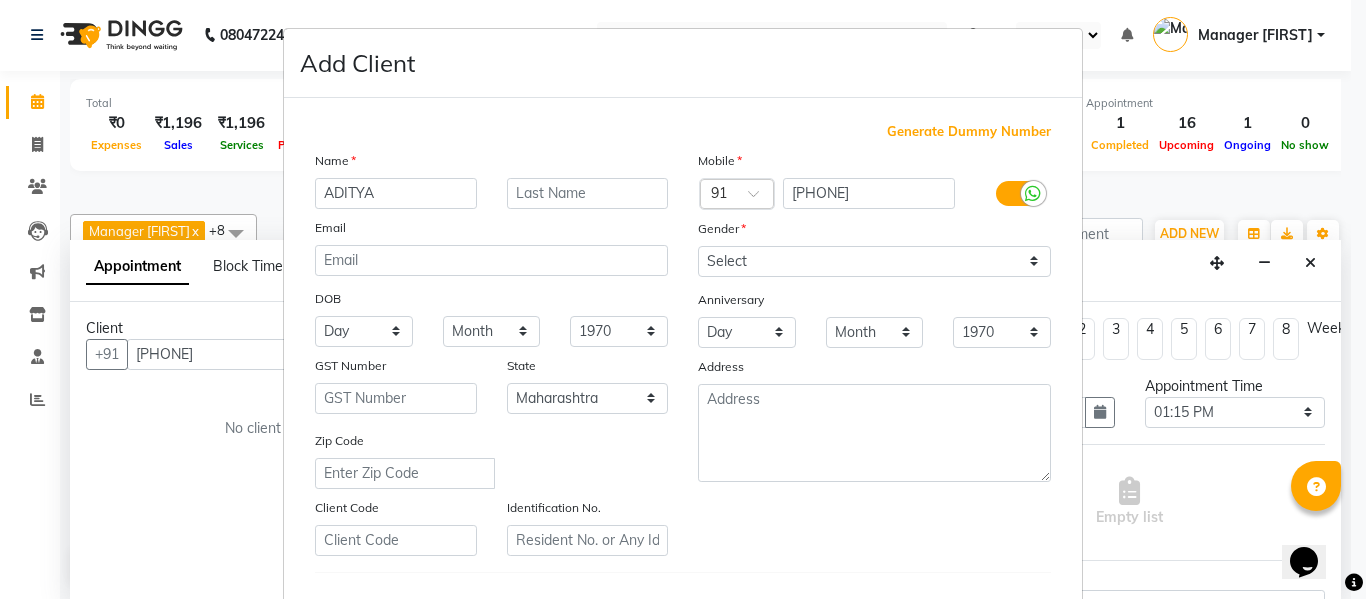 type on "ADITYA" 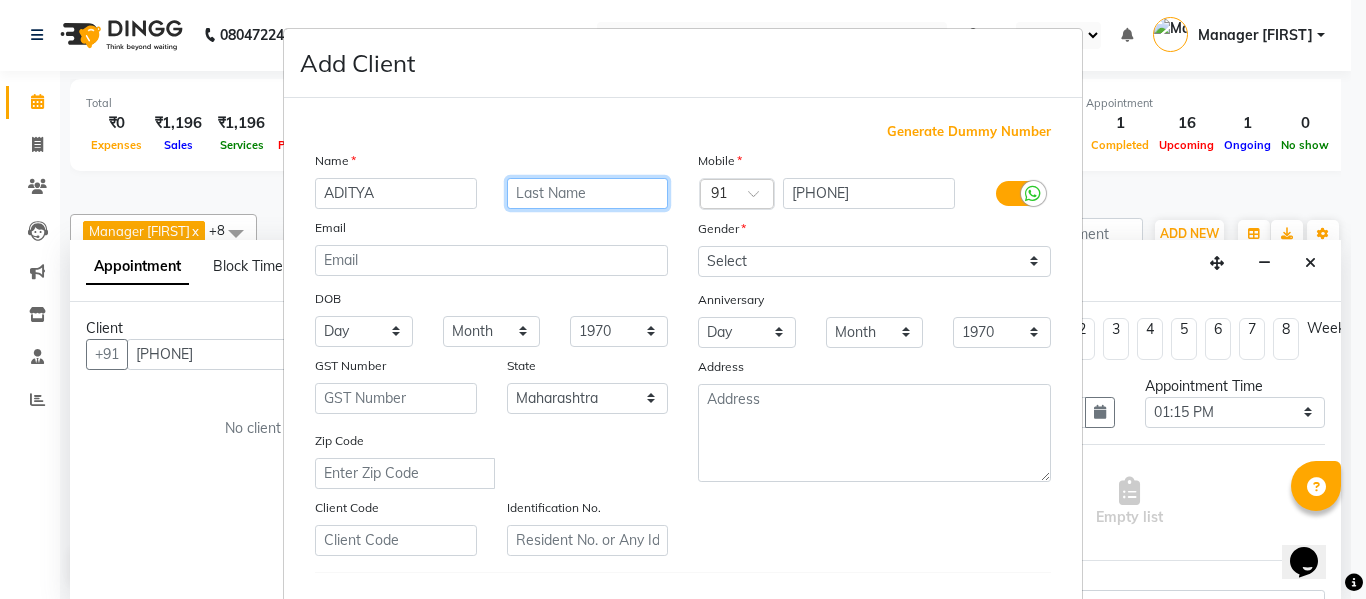 click at bounding box center (588, 193) 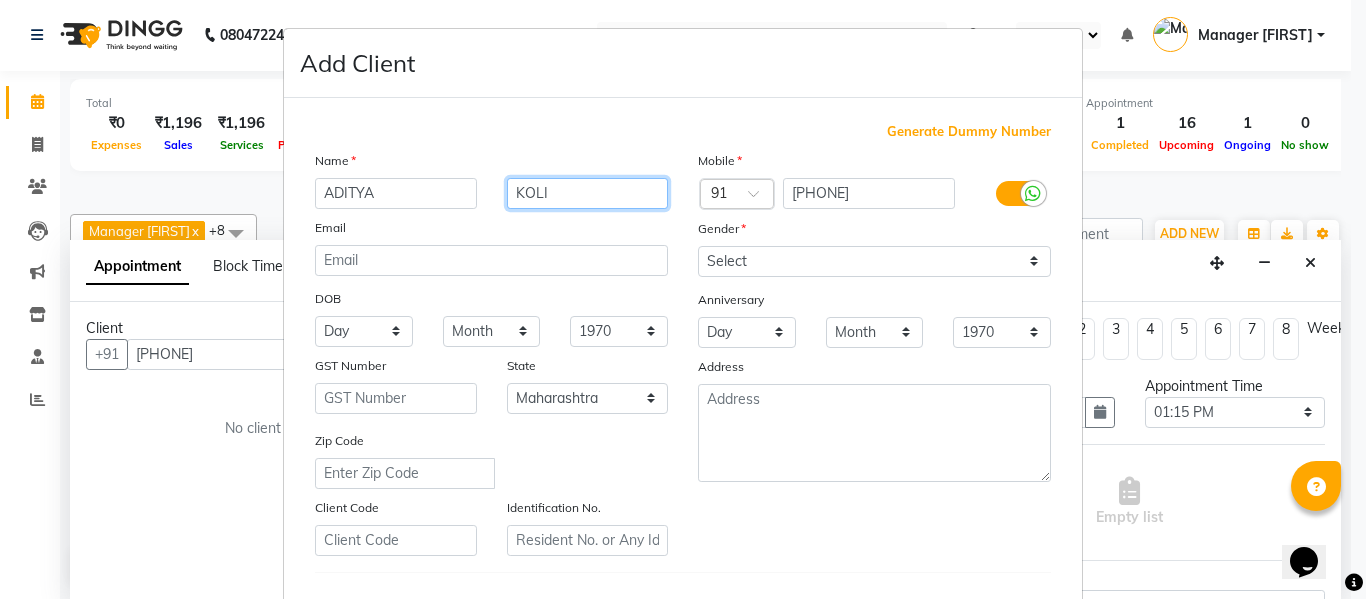 type on "KOLI" 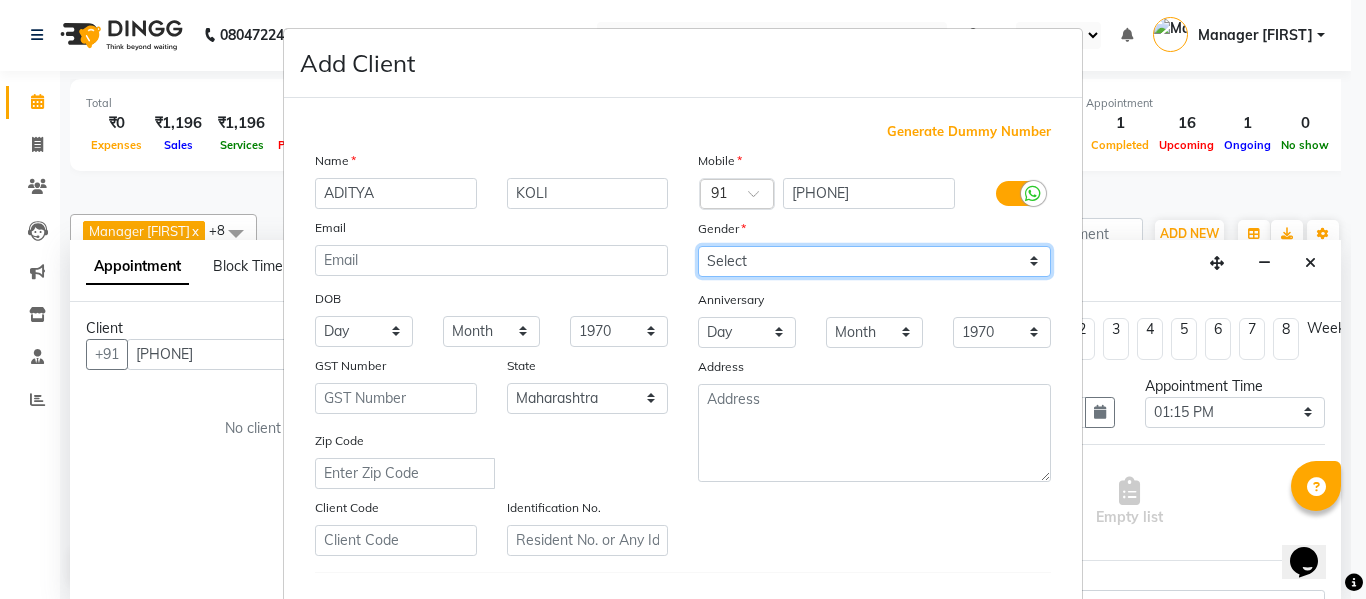 click on "Select Male Female Other Prefer Not To Say" at bounding box center (874, 261) 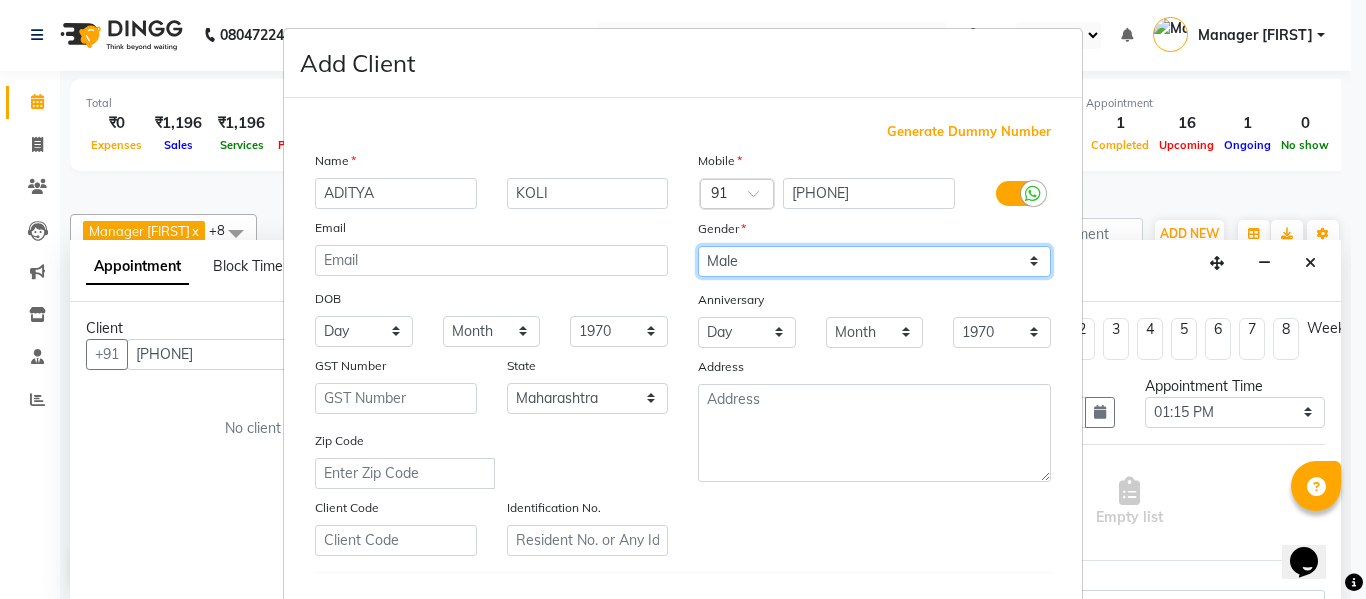 click on "Select Male Female Other Prefer Not To Say" at bounding box center [874, 261] 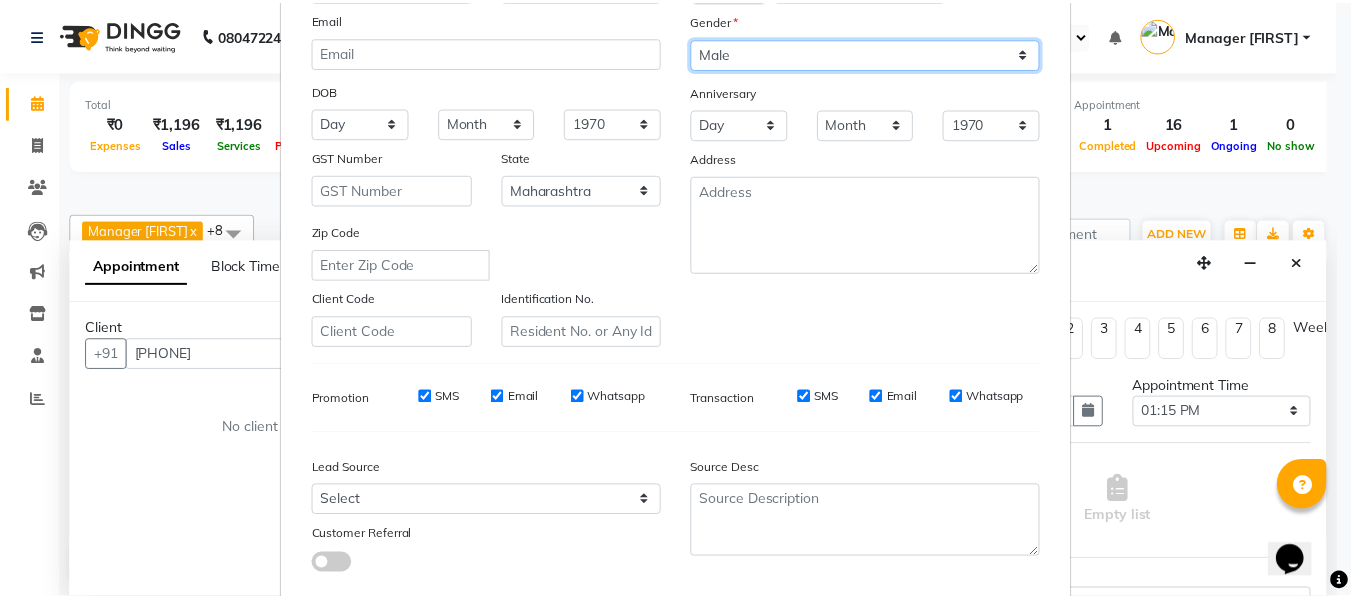 scroll, scrollTop: 324, scrollLeft: 0, axis: vertical 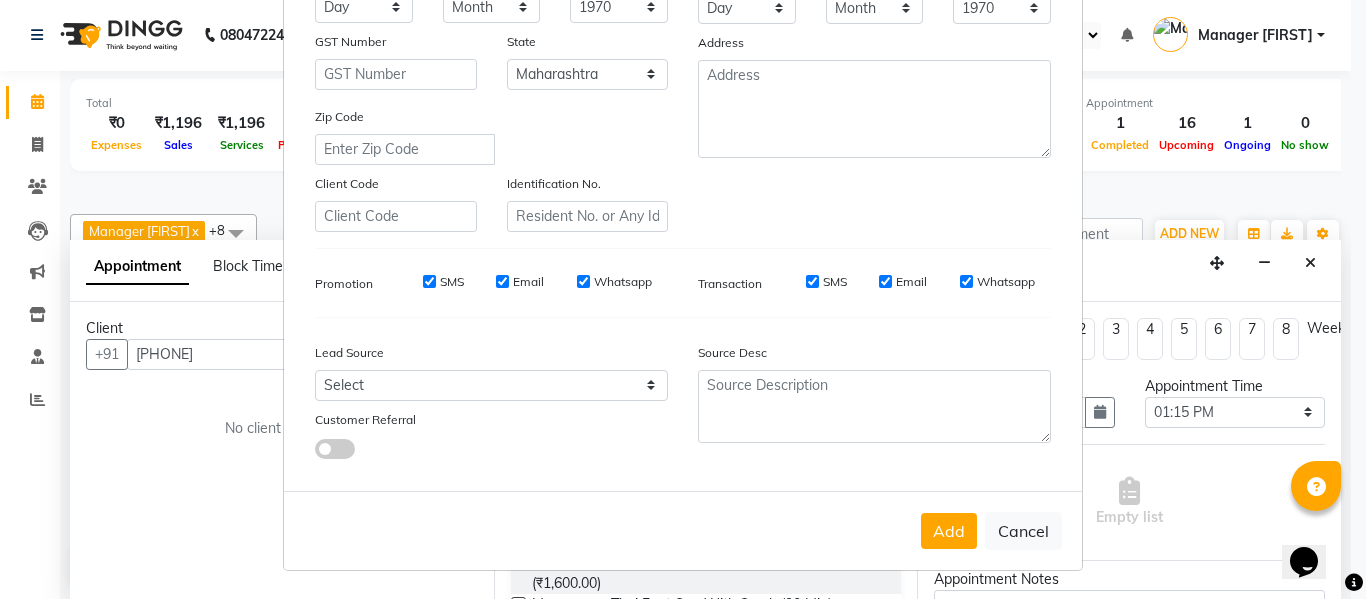 click on "Add" at bounding box center [949, 531] 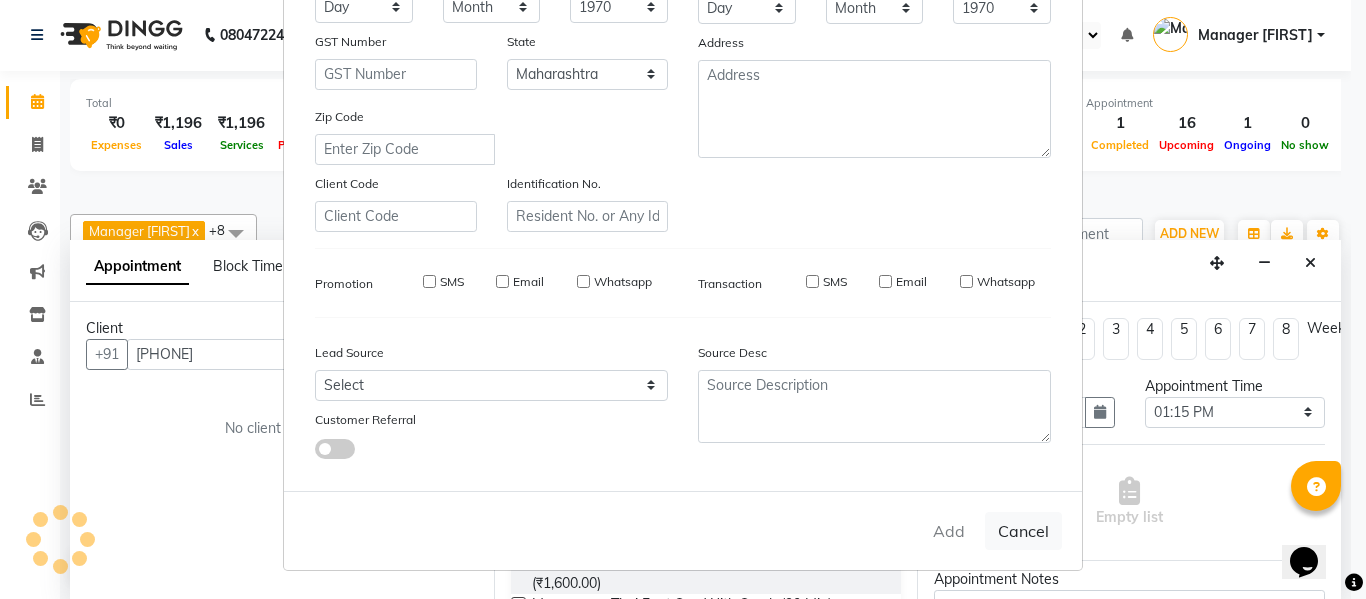 type 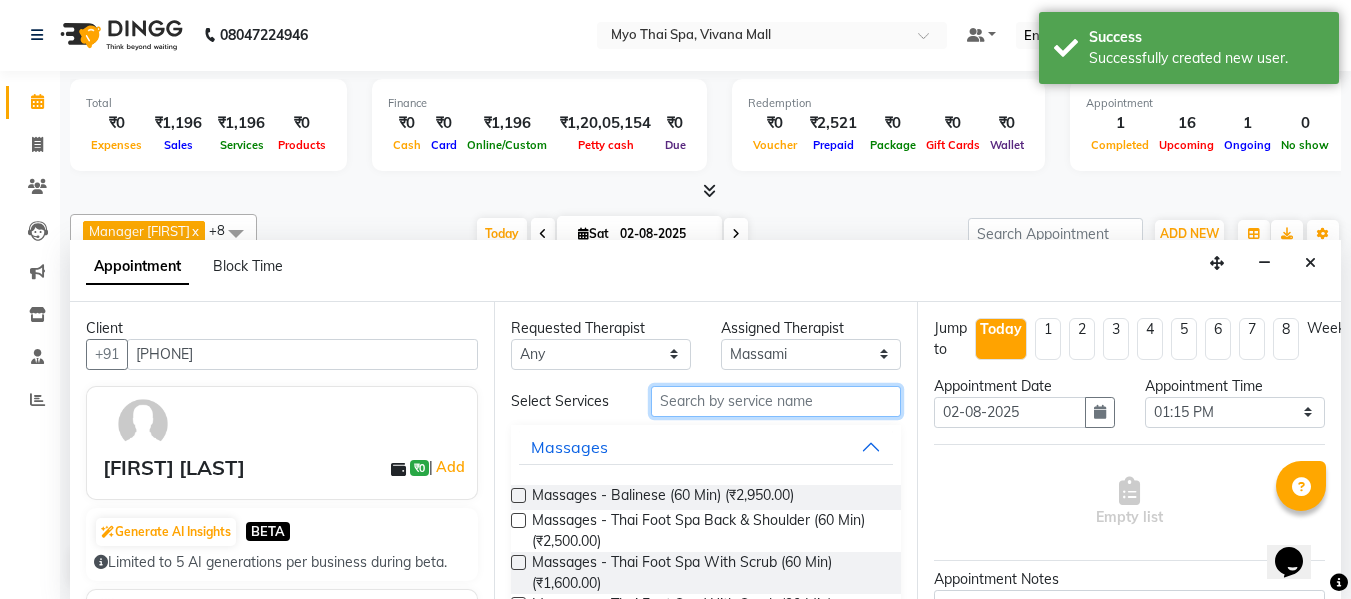 click at bounding box center [776, 401] 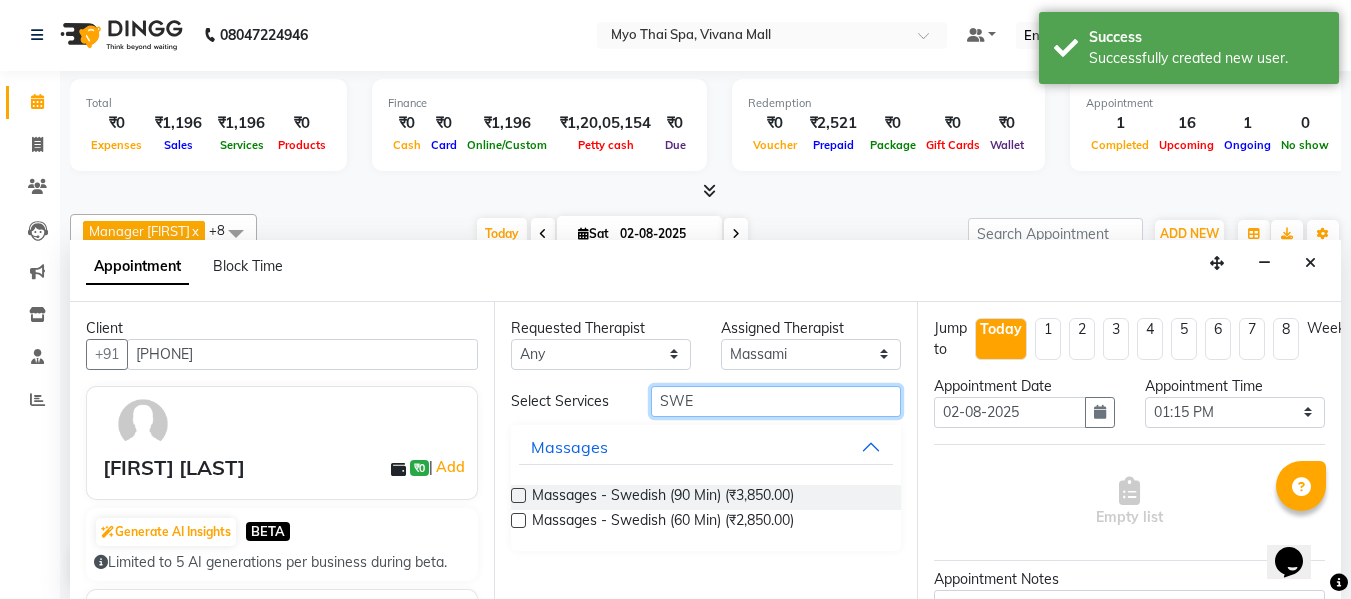 type on "SWE" 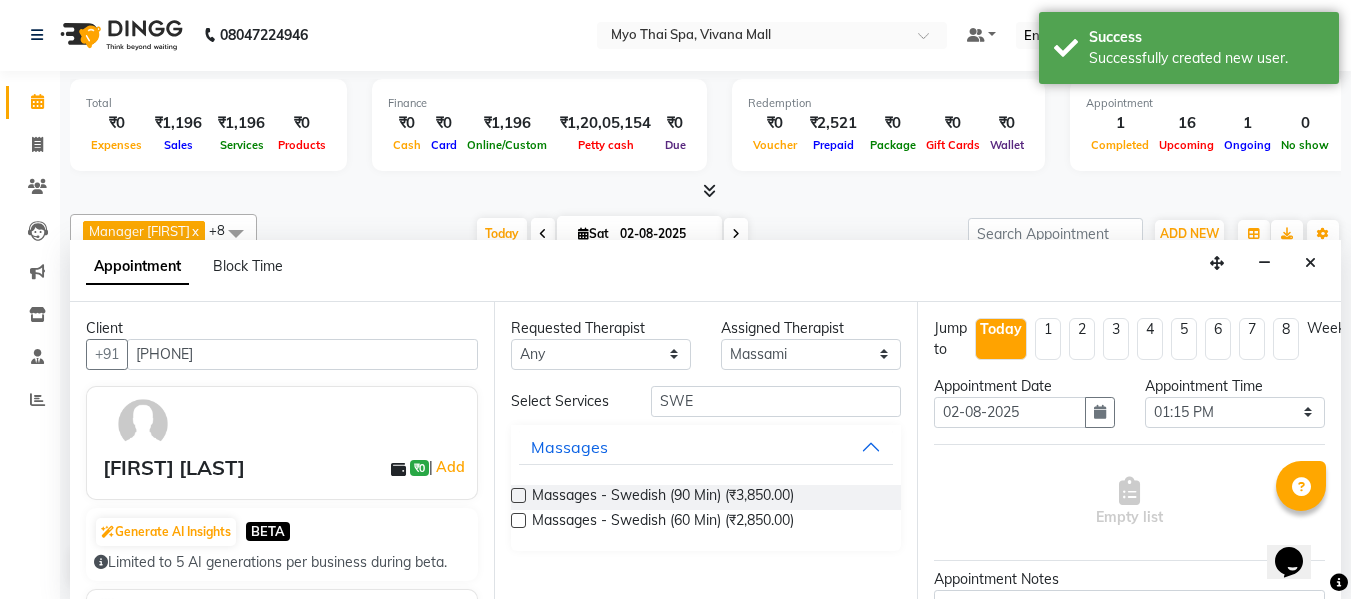 click at bounding box center [518, 495] 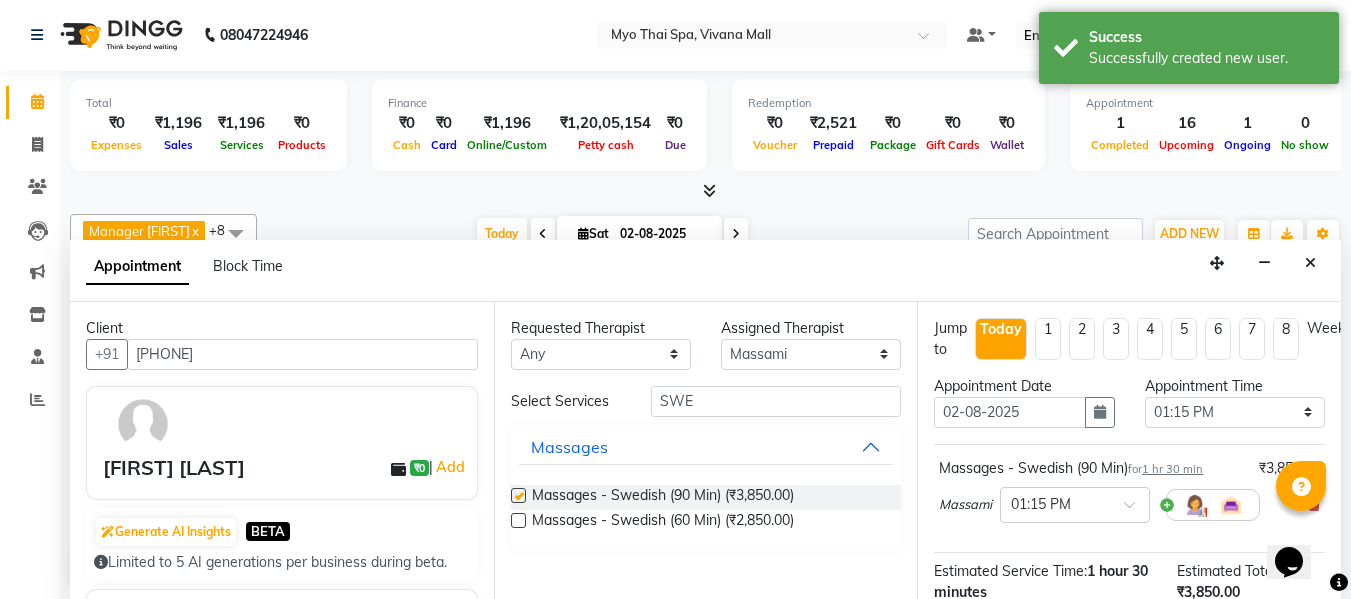 checkbox on "false" 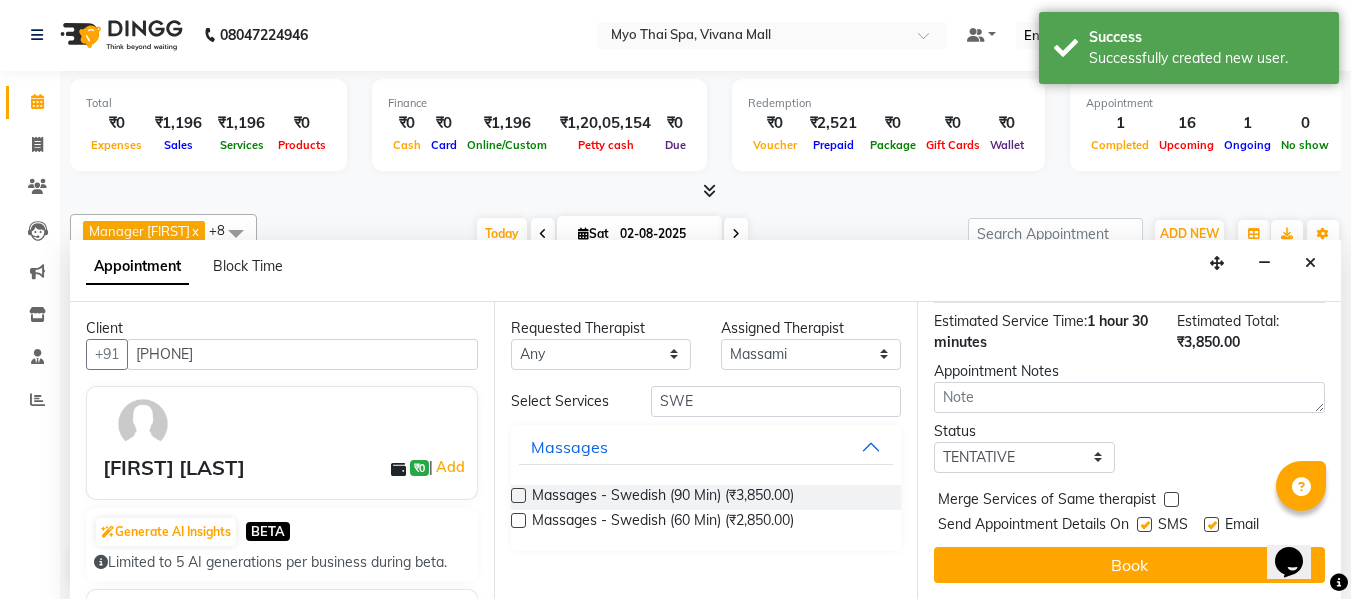 scroll, scrollTop: 265, scrollLeft: 0, axis: vertical 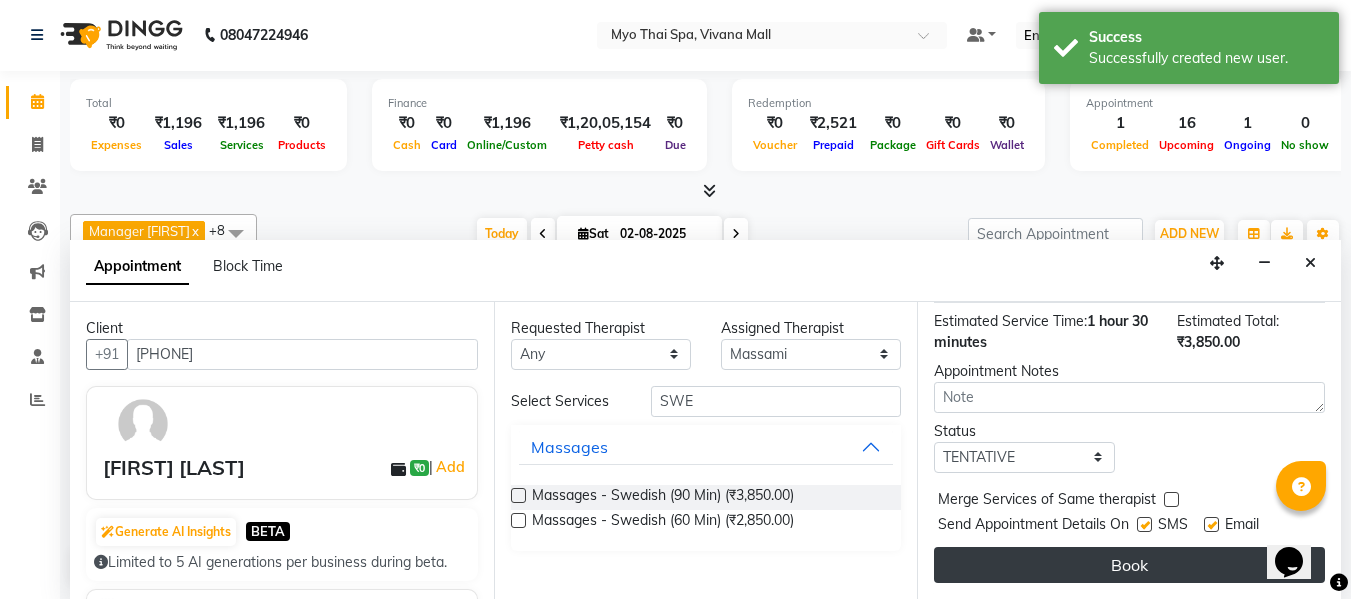click on "Book" at bounding box center [1129, 565] 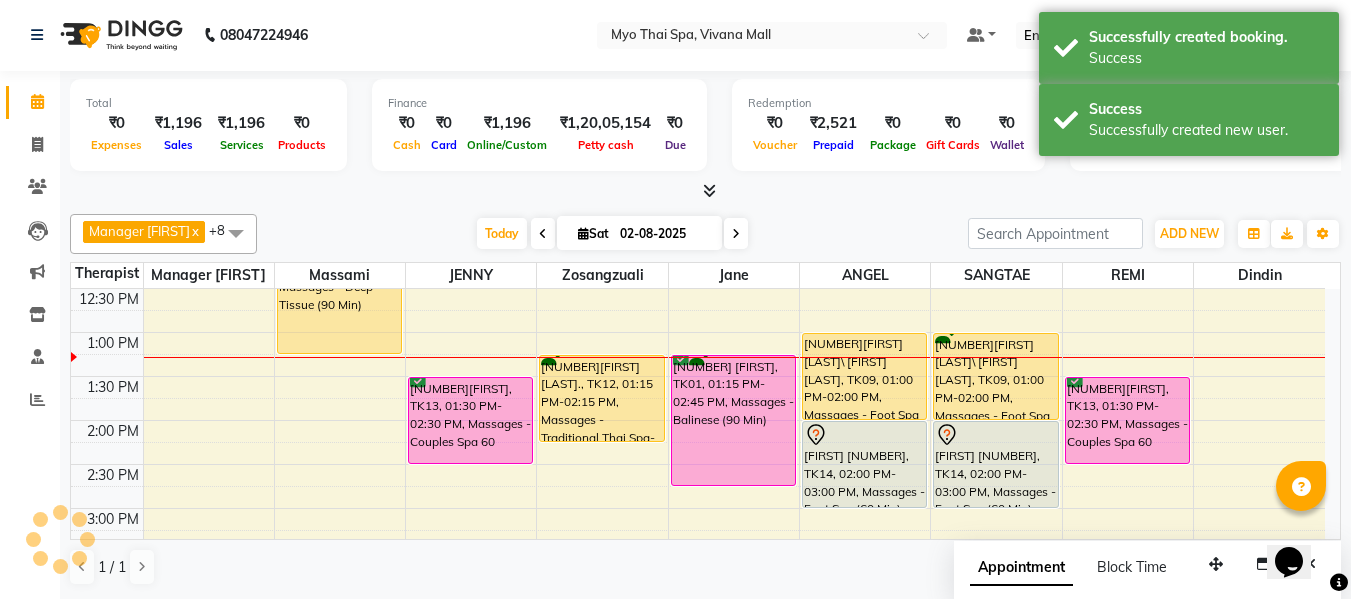 scroll, scrollTop: 0, scrollLeft: 0, axis: both 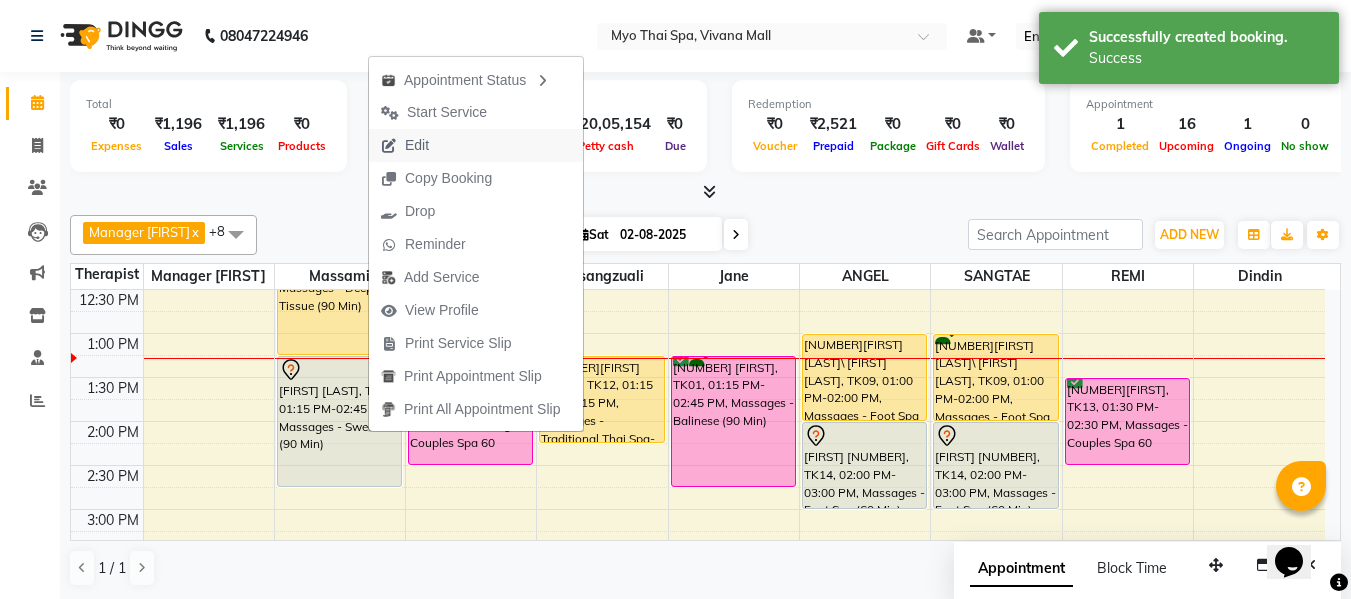 click on "Edit" at bounding box center [405, 145] 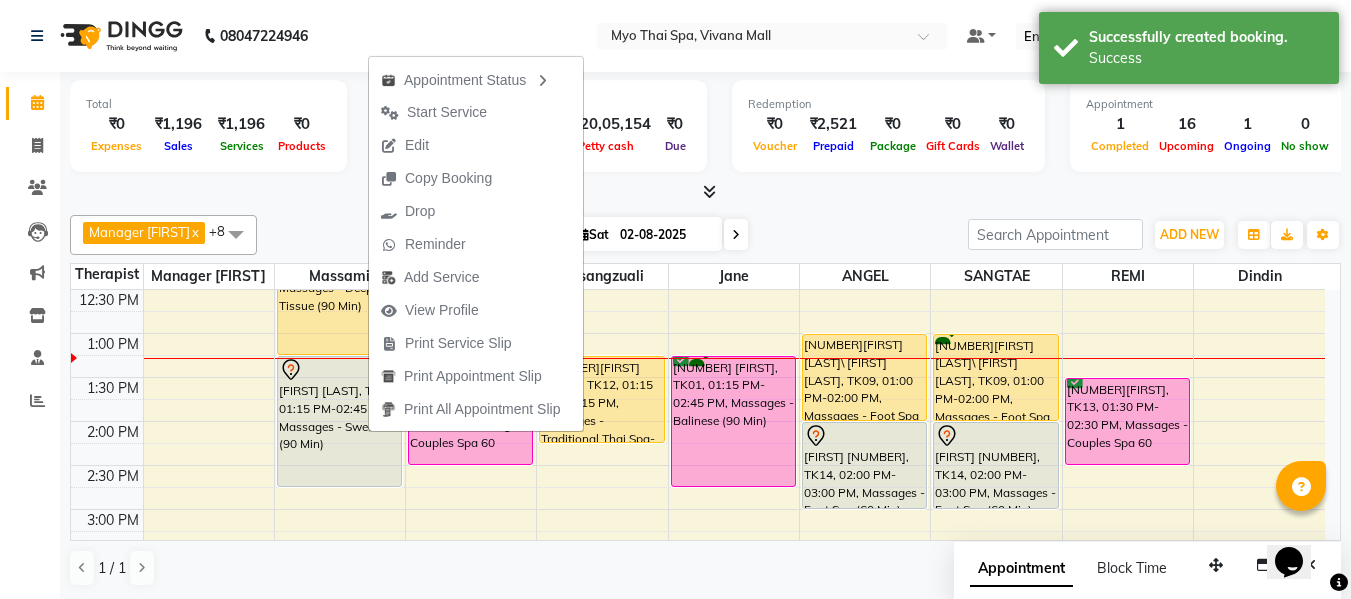 scroll, scrollTop: 1, scrollLeft: 0, axis: vertical 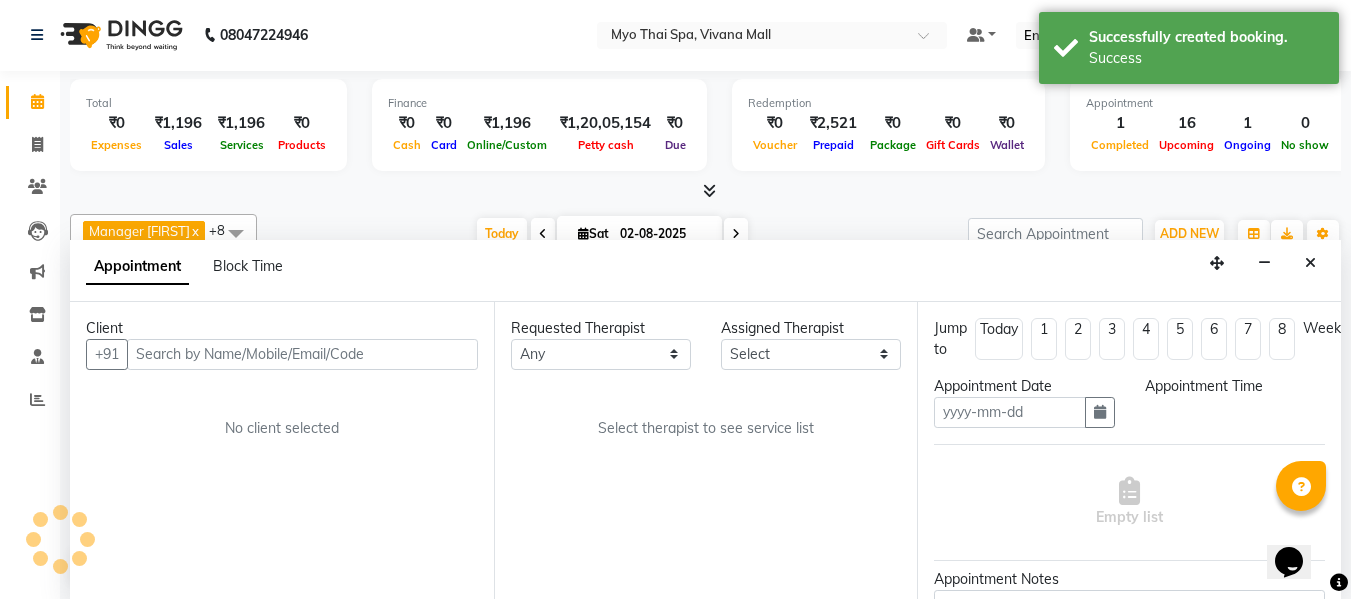 type on "02-08-2025" 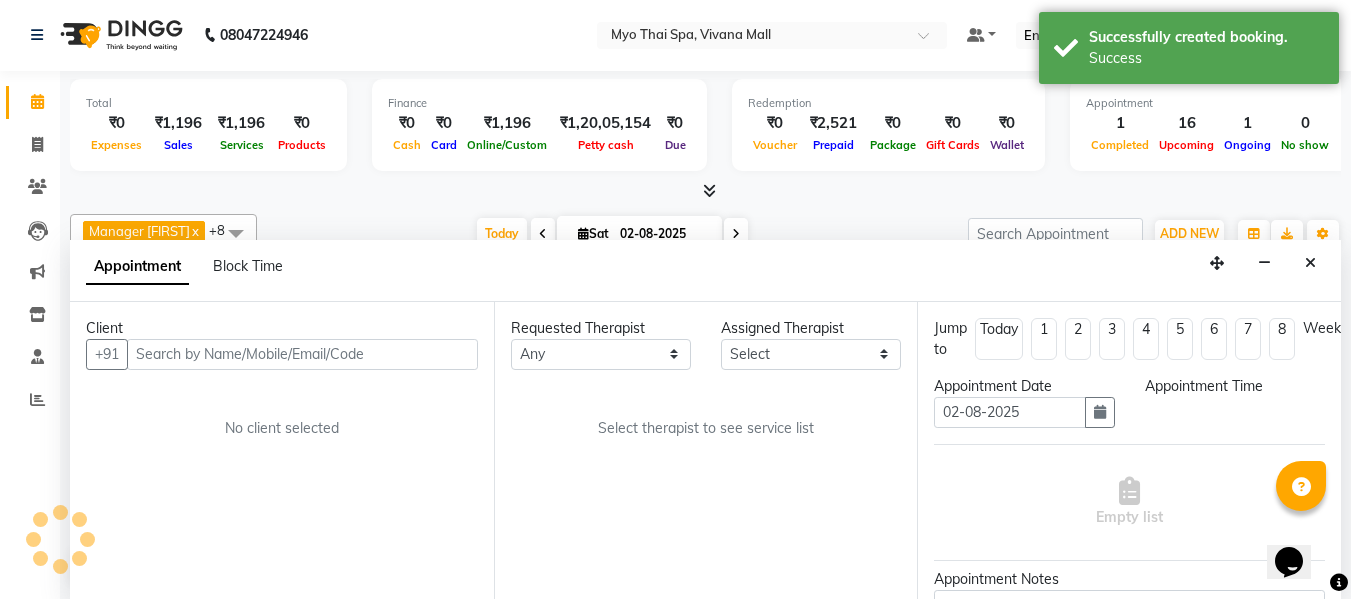 select on "30616" 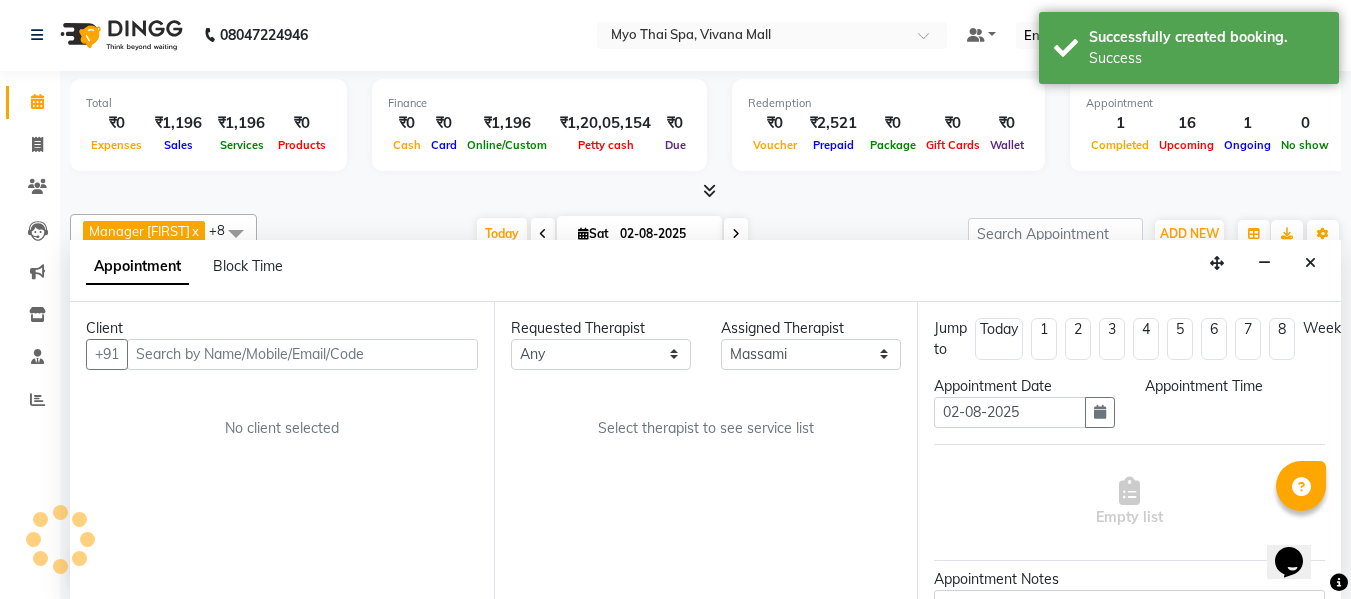 scroll, scrollTop: 441, scrollLeft: 0, axis: vertical 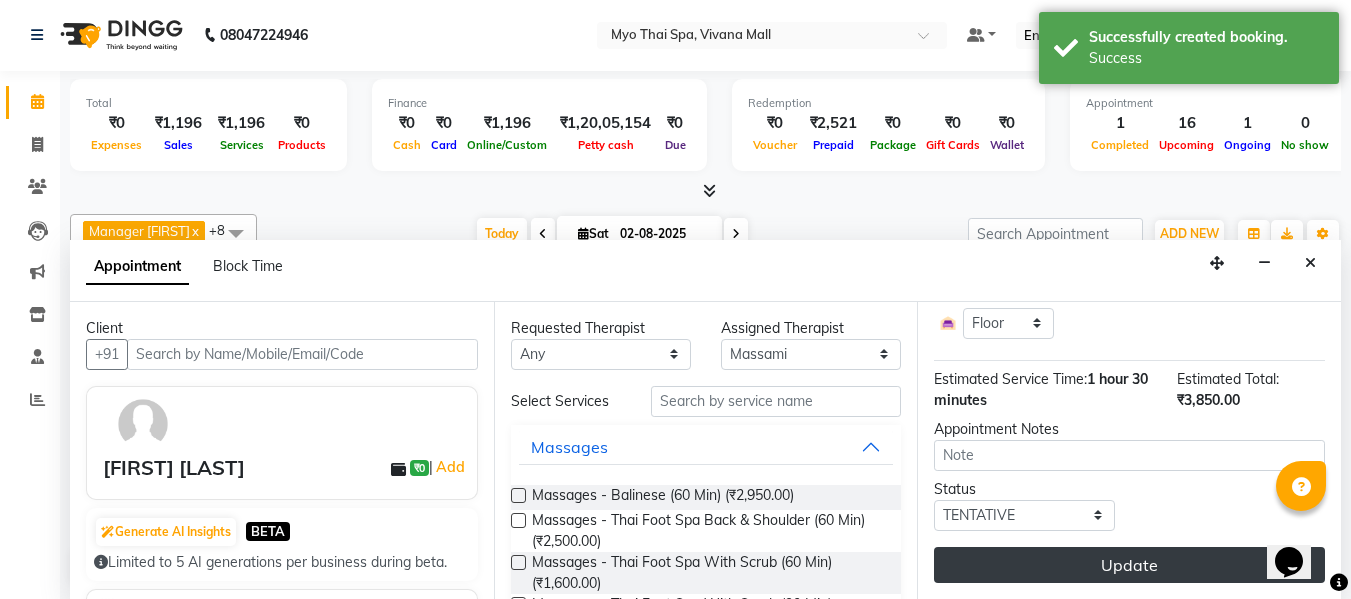 click on "Update" at bounding box center (1129, 565) 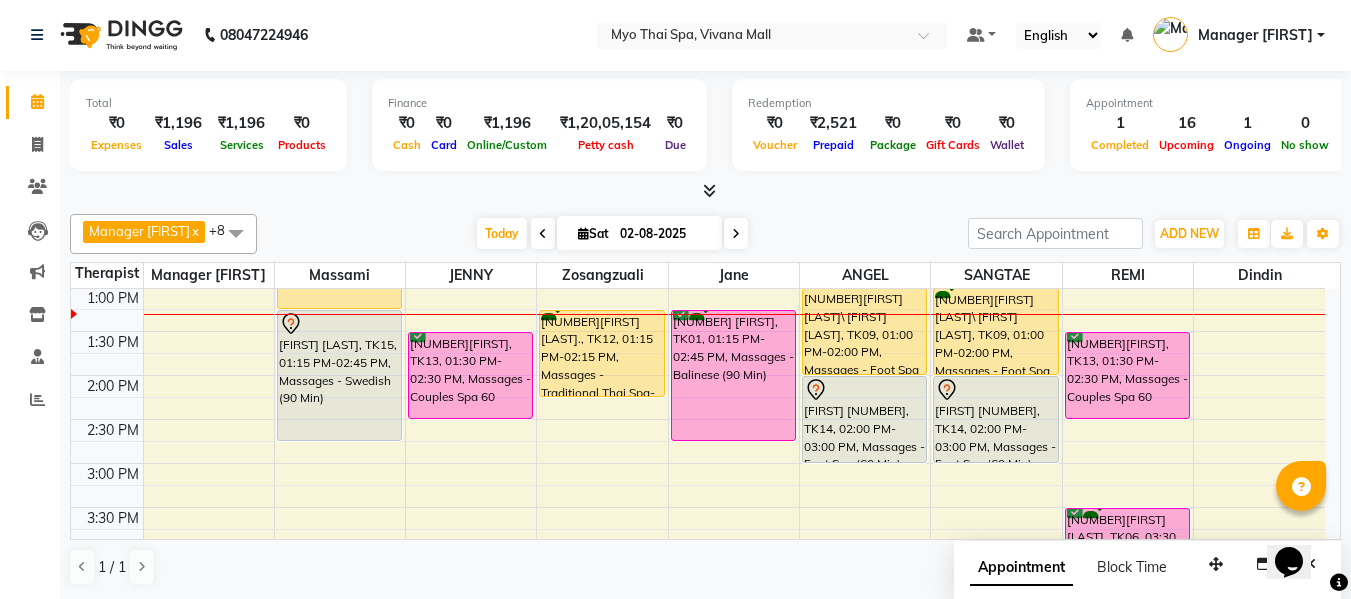 scroll, scrollTop: 0, scrollLeft: 0, axis: both 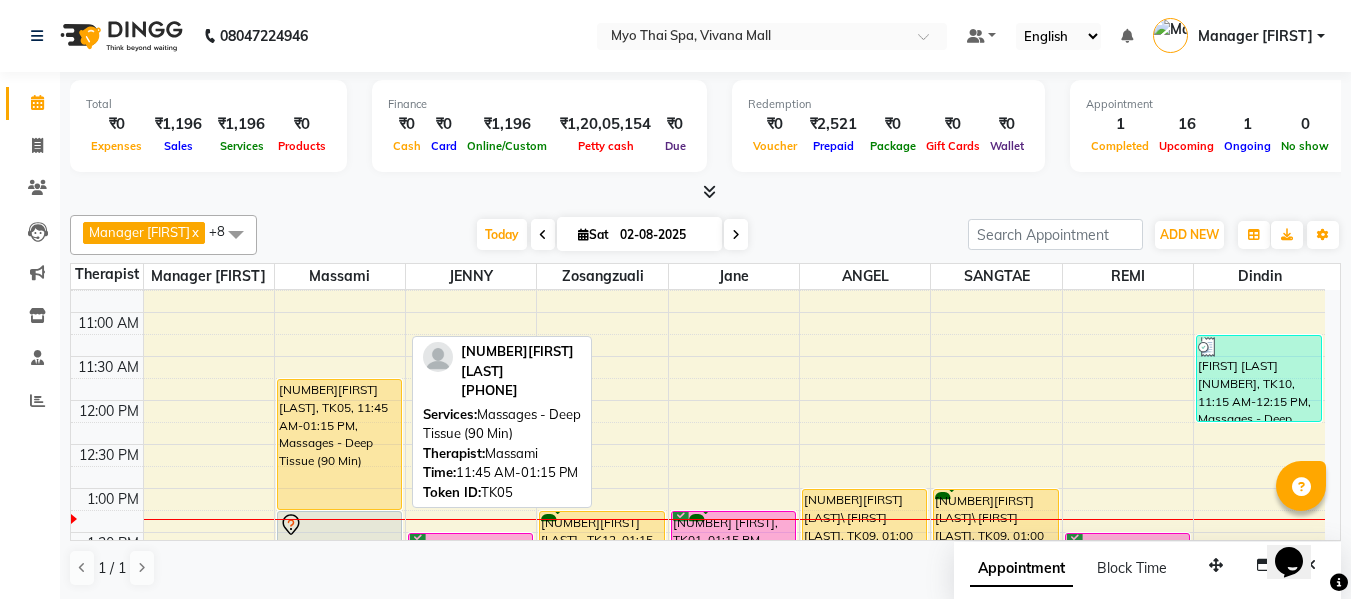 click on "[NUMBER][FIRST] [LAST], TK05, 11:45 AM-01:15 PM, Massages - Deep Tissue (90 Min)" at bounding box center (339, 444) 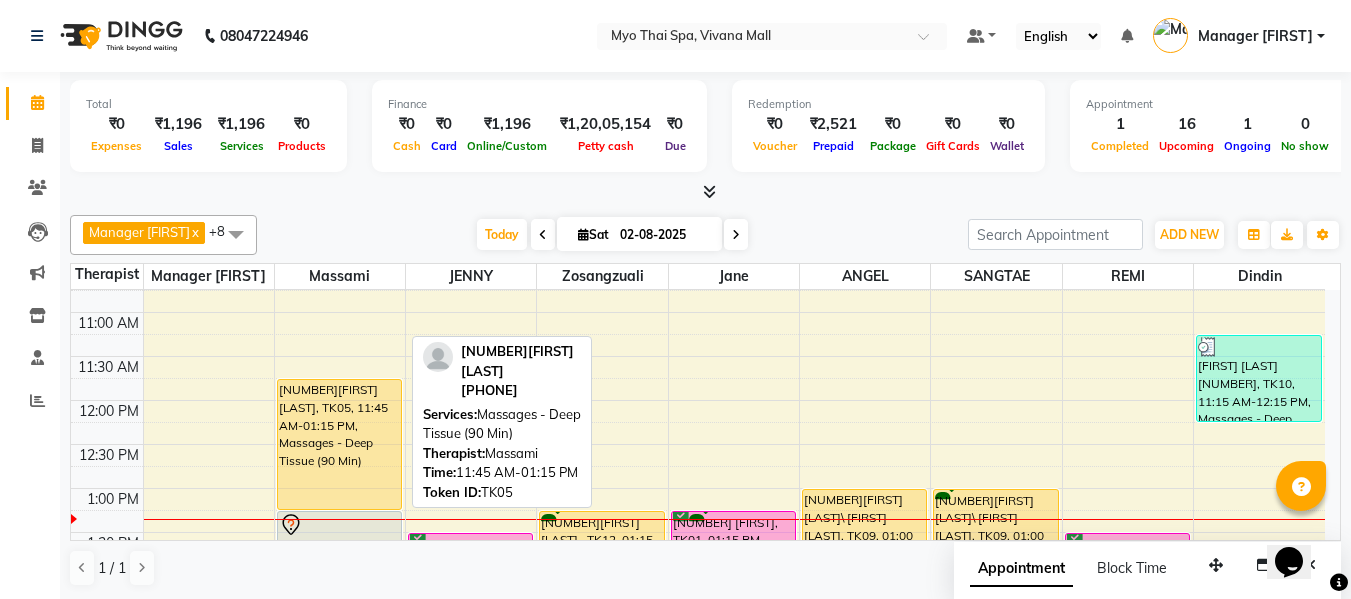 click on "[NUMBER][FIRST] [LAST], TK05, 11:45 AM-01:15 PM, Massages - Deep Tissue (90 Min)" at bounding box center [339, 444] 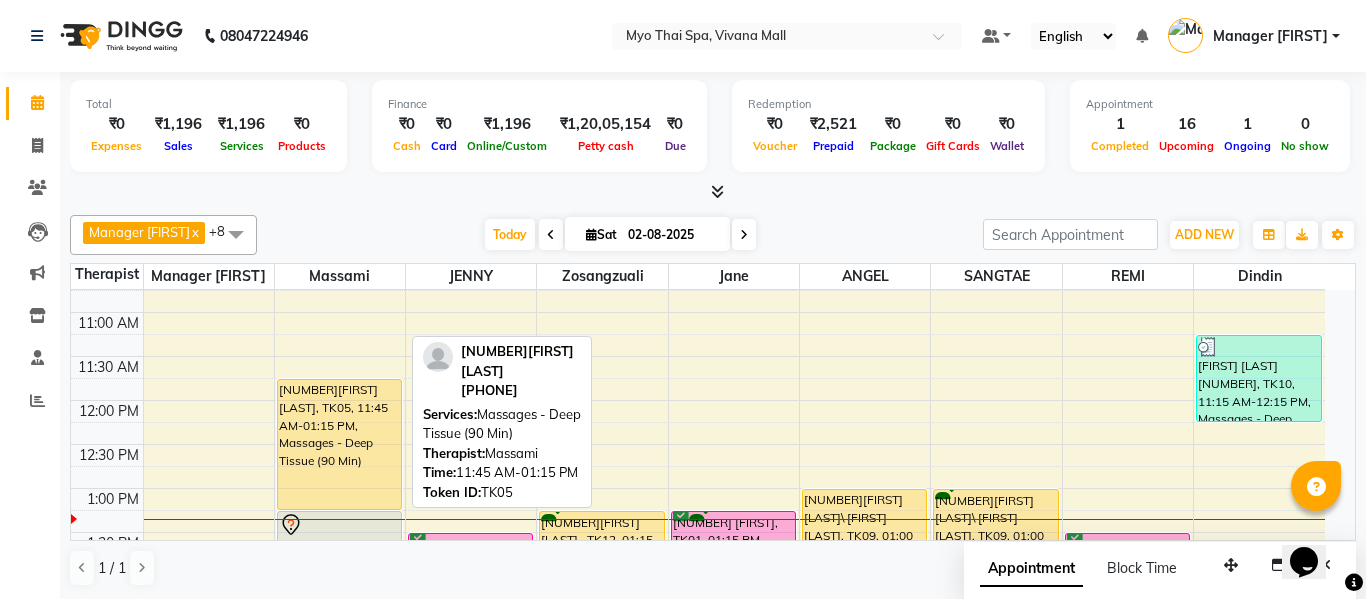 select on "1" 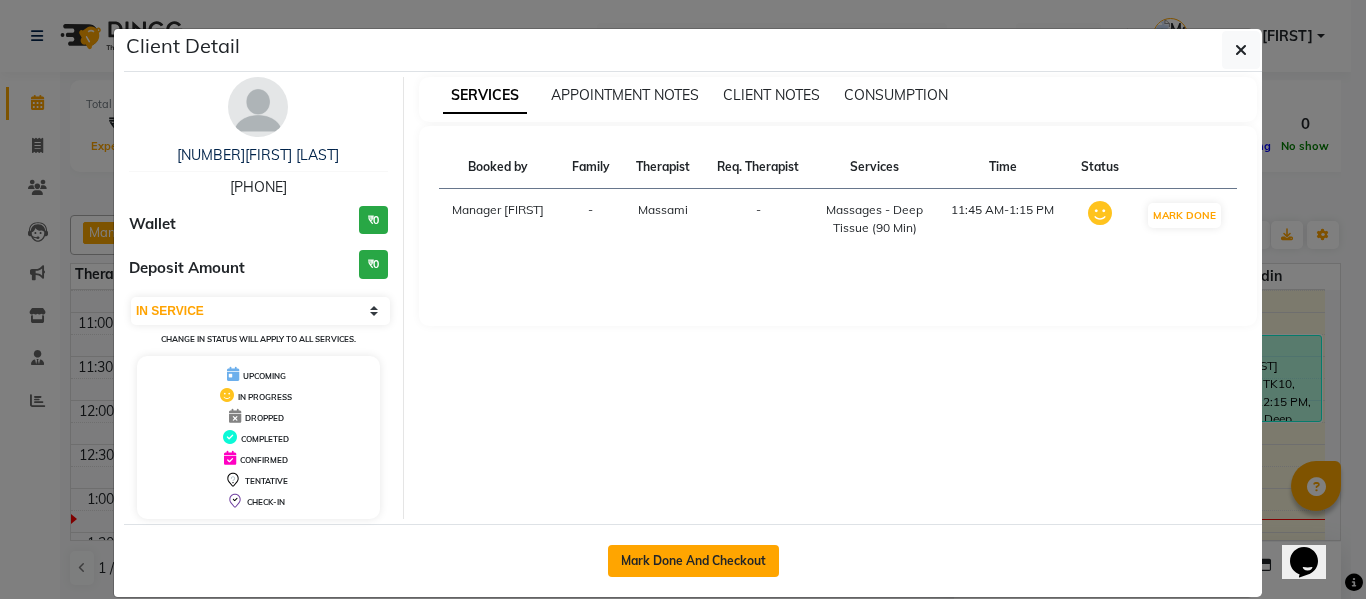 click on "Mark Done And Checkout" 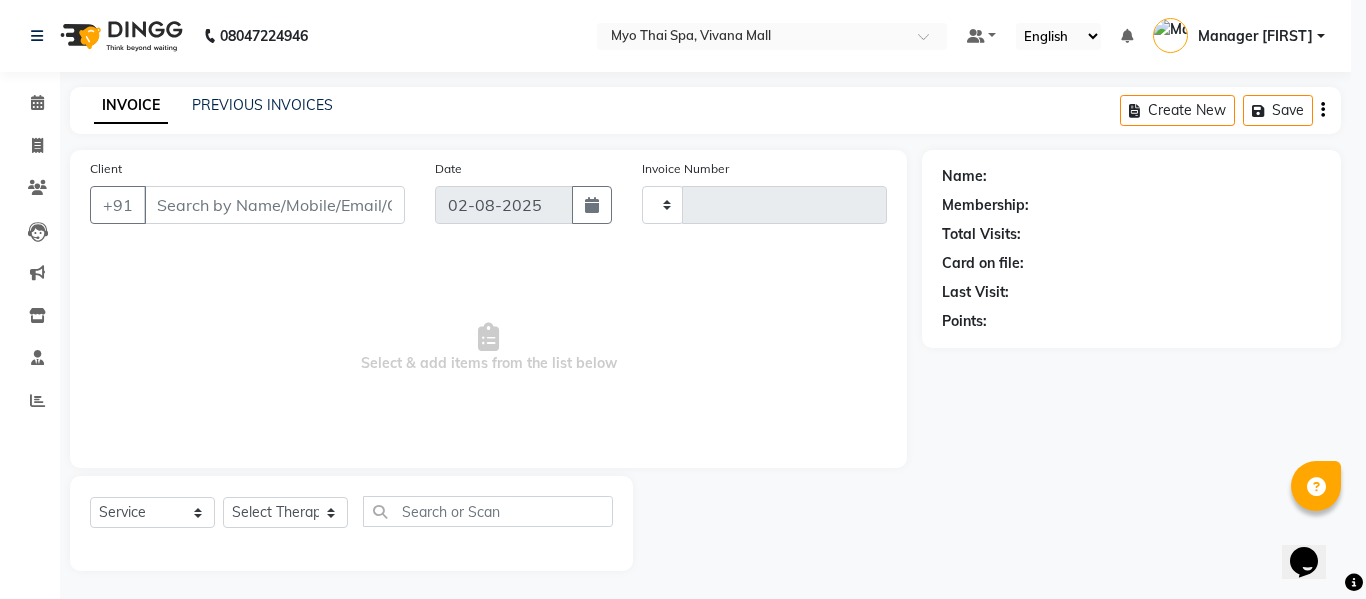 select on "3" 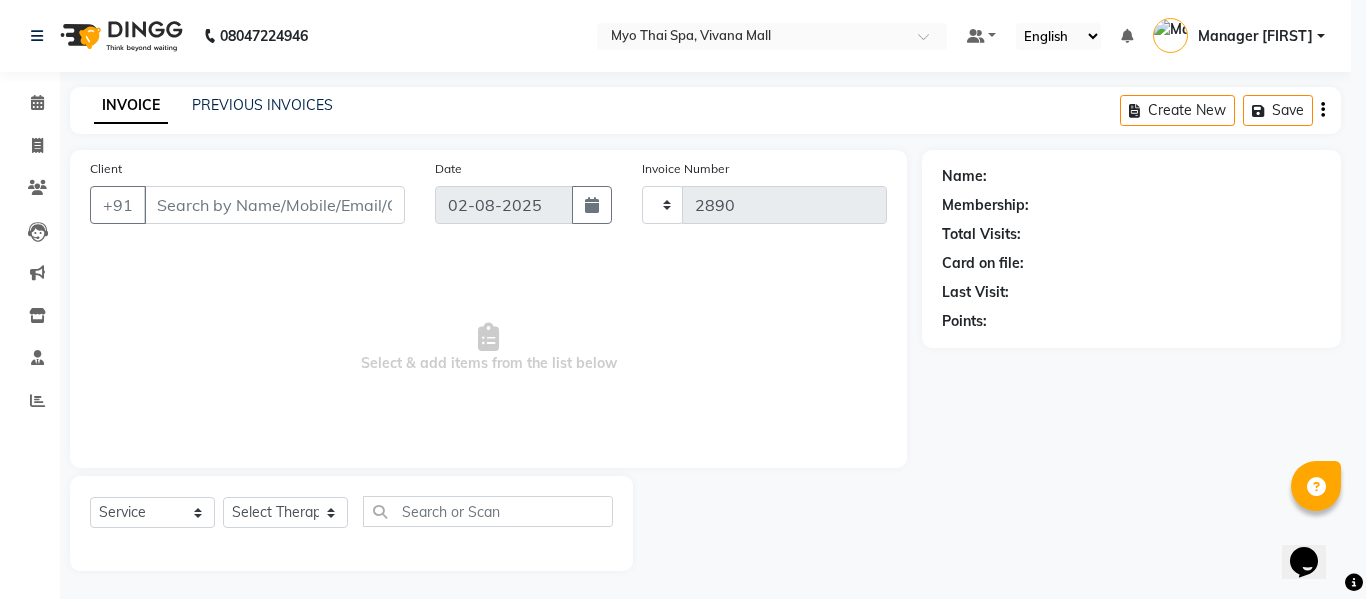select on "3908" 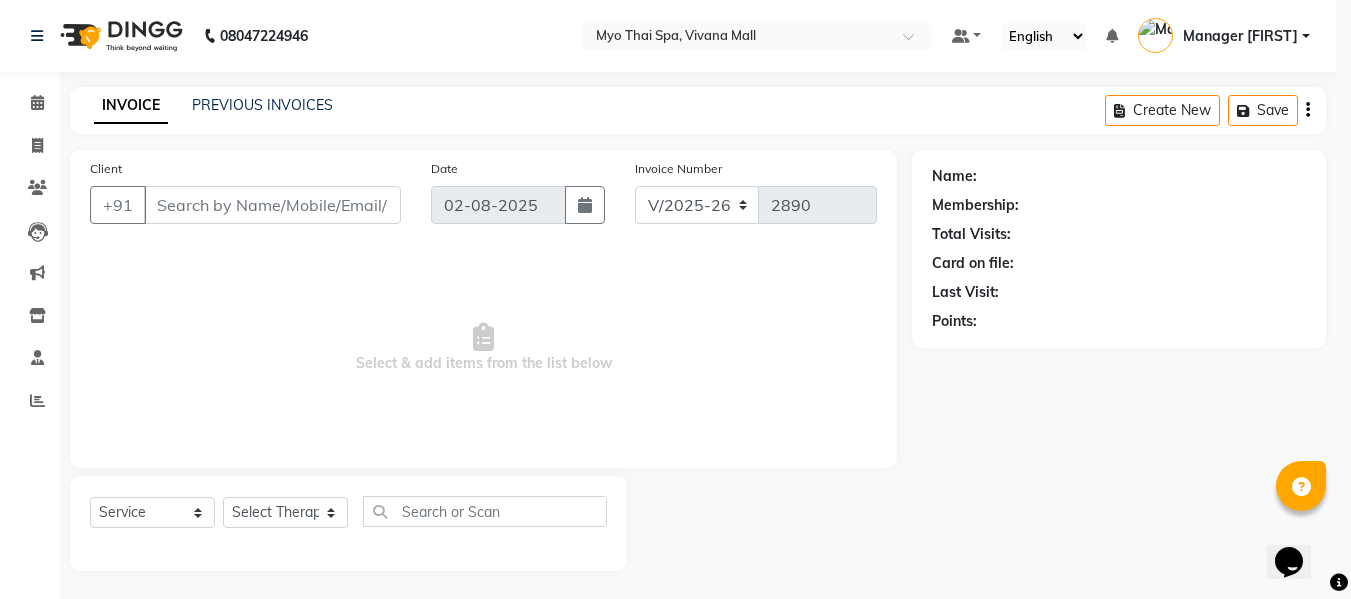 type on "9823037828" 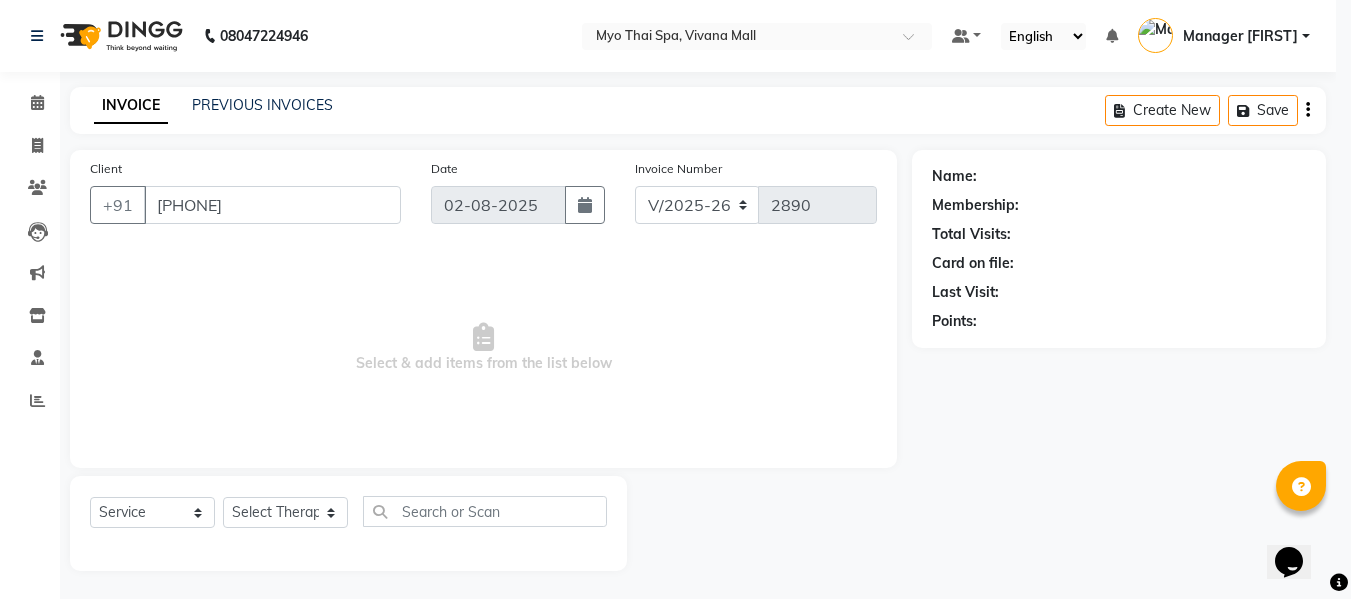 select on "30616" 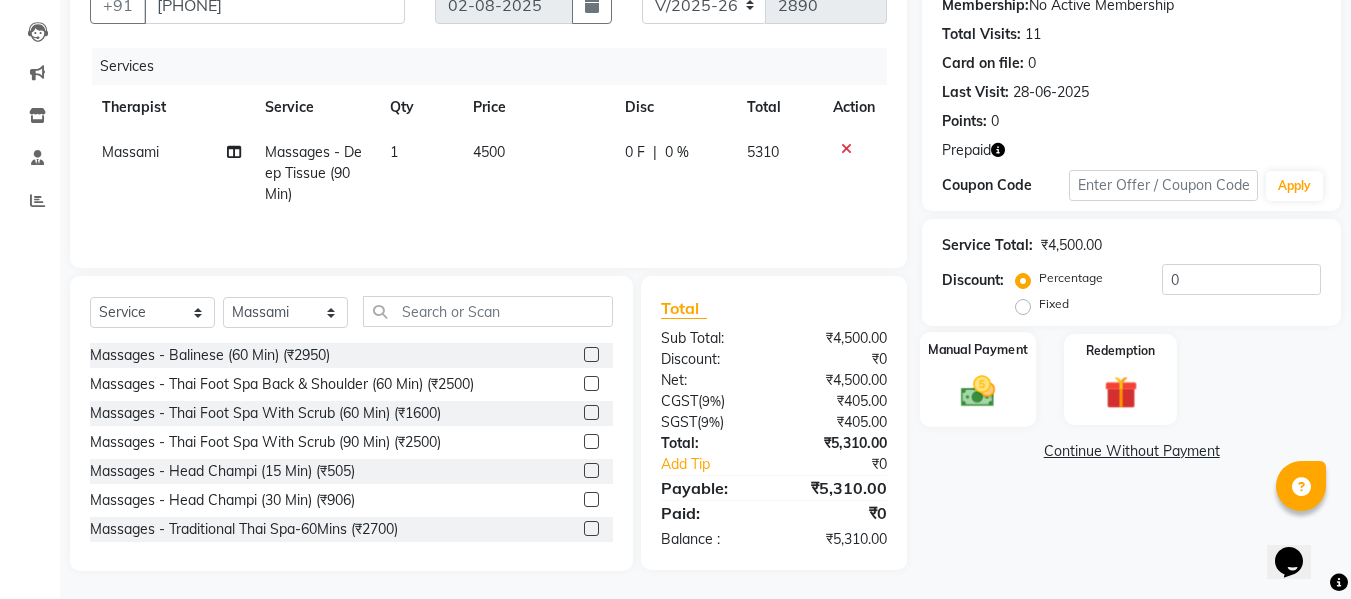 scroll, scrollTop: 202, scrollLeft: 0, axis: vertical 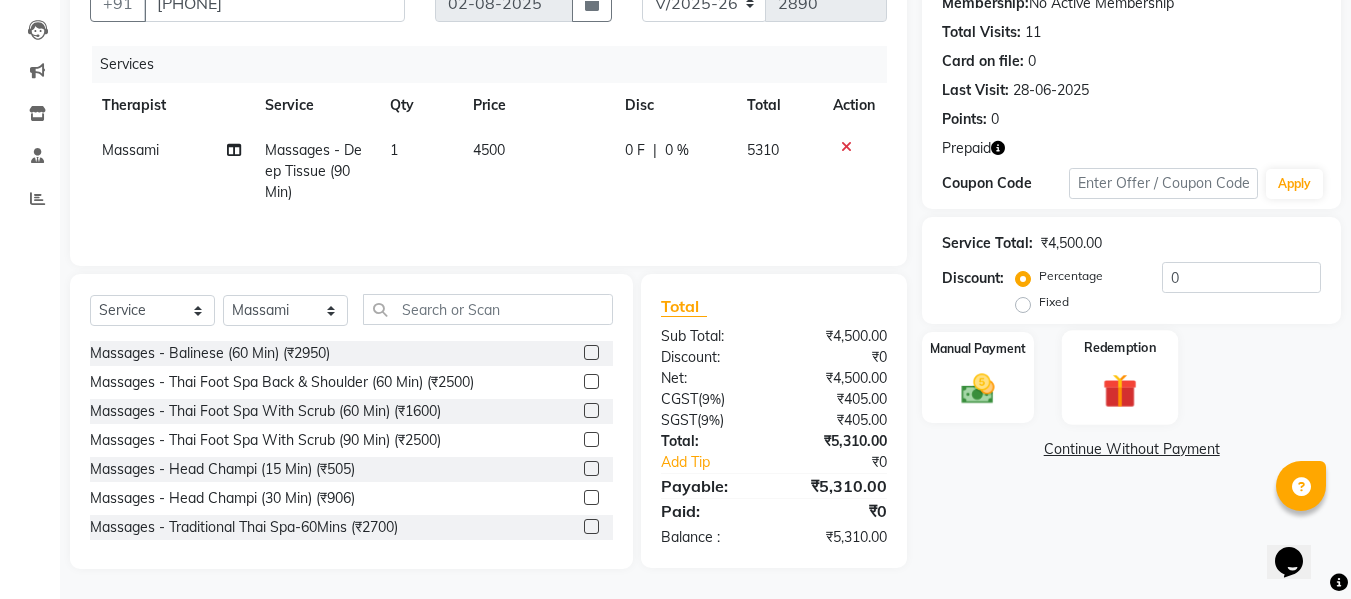 click 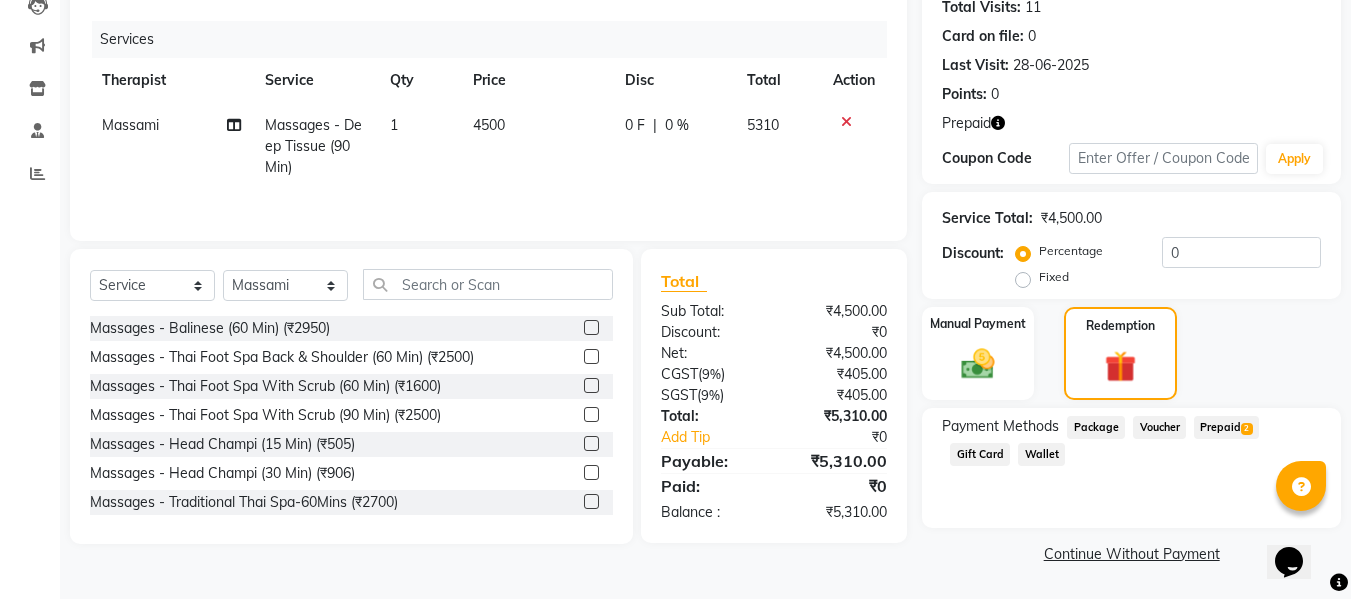 click on "Prepaid  2" 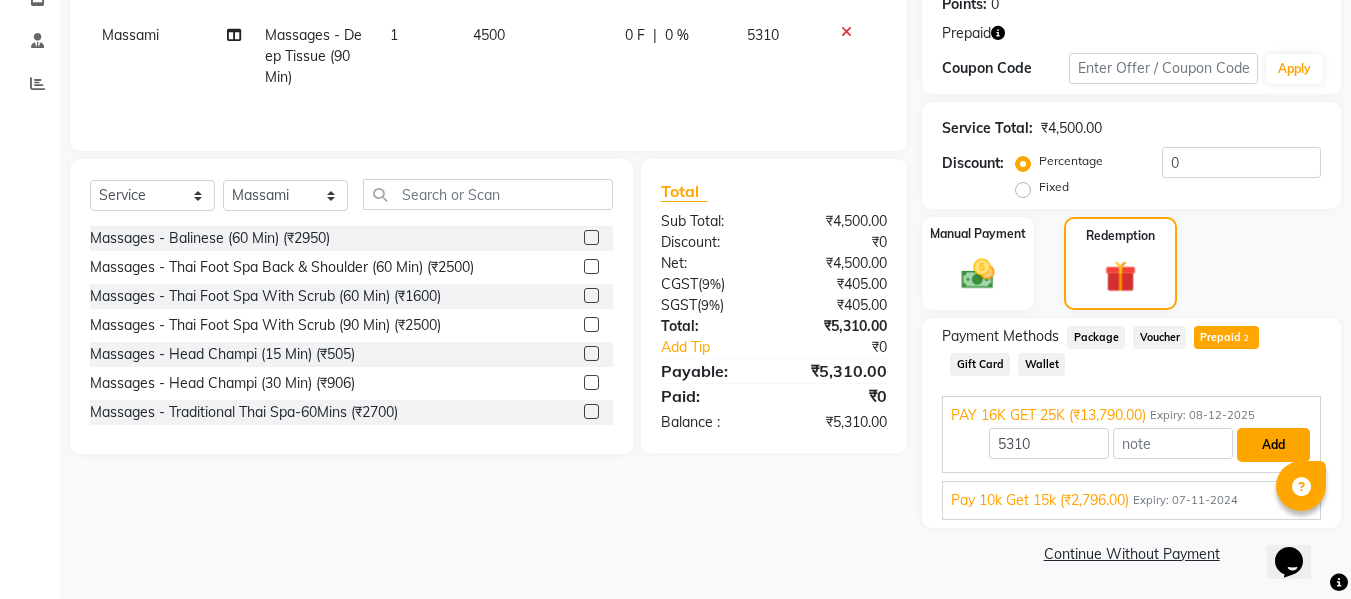 click on "Add" at bounding box center [1273, 445] 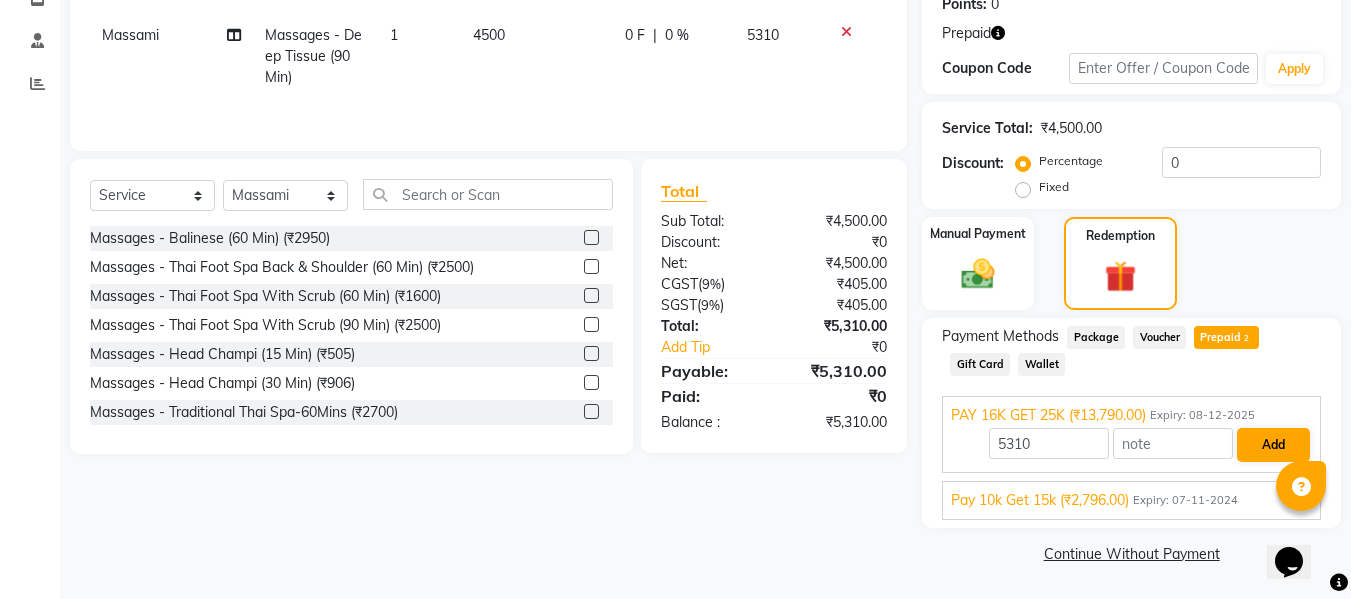 scroll, scrollTop: 244, scrollLeft: 0, axis: vertical 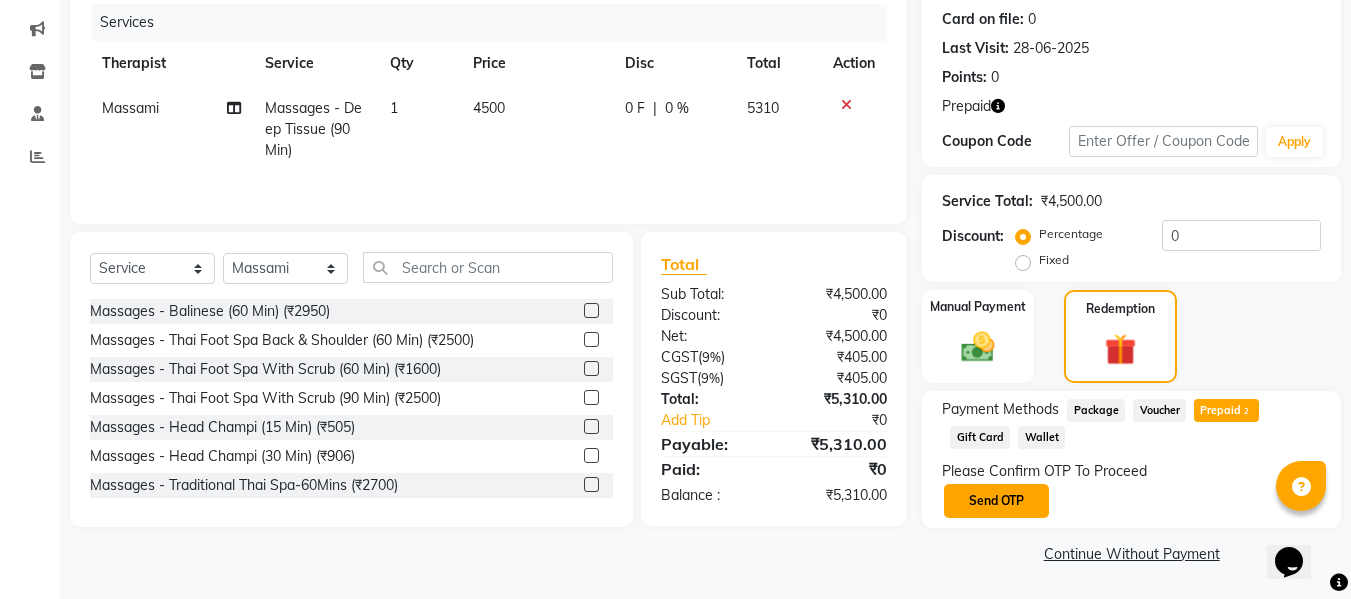 click on "Send OTP" 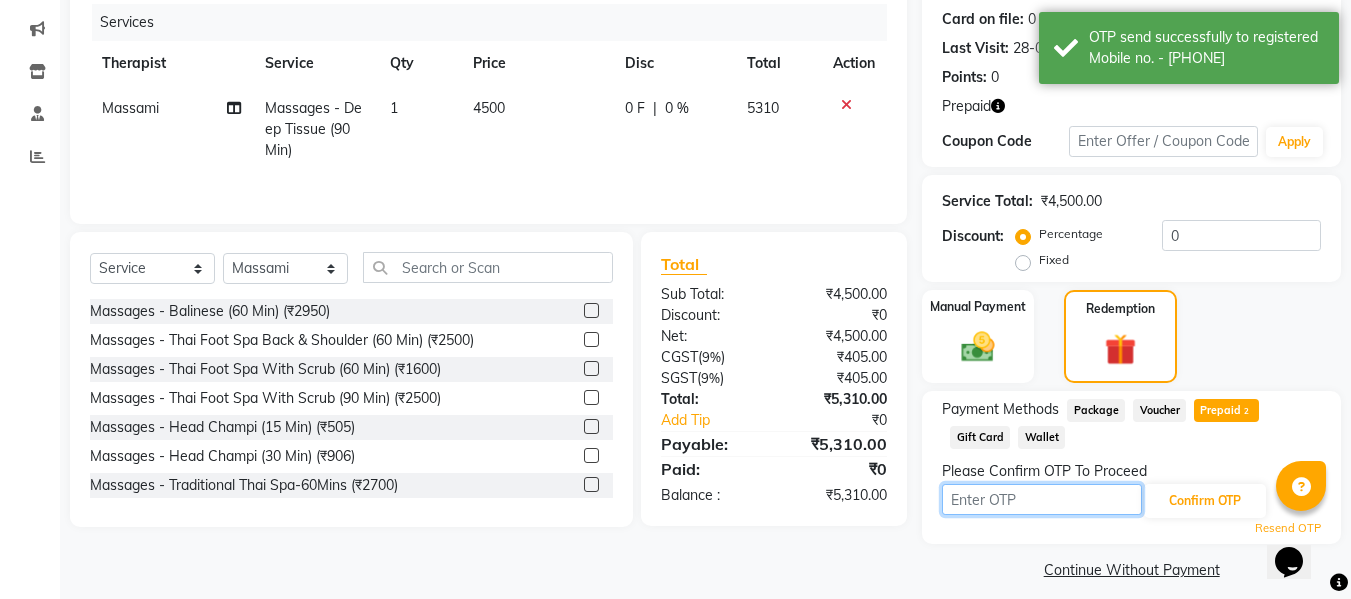 click at bounding box center (1042, 499) 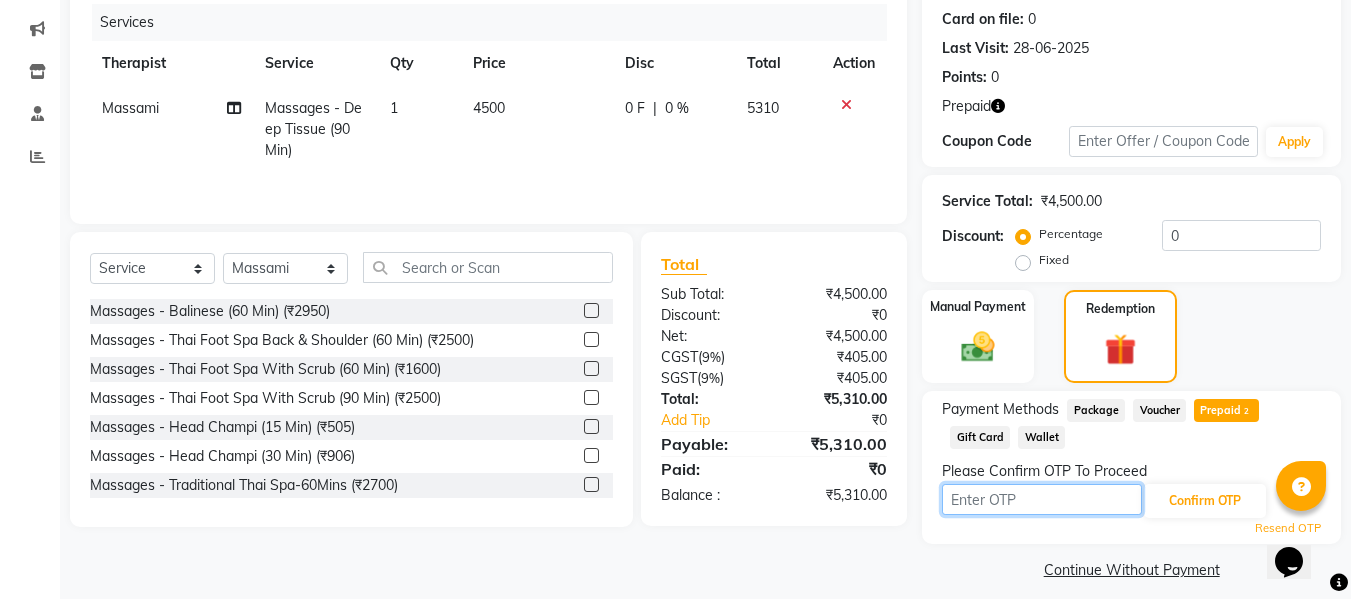 click at bounding box center (1042, 499) 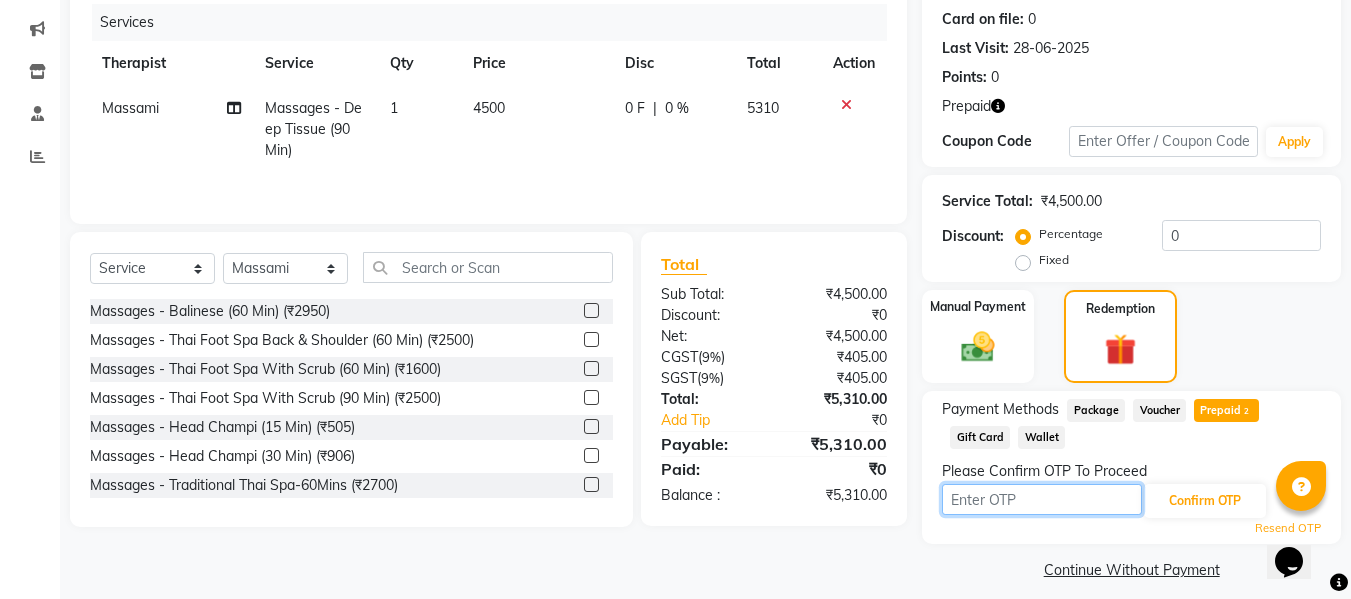 click at bounding box center (1042, 499) 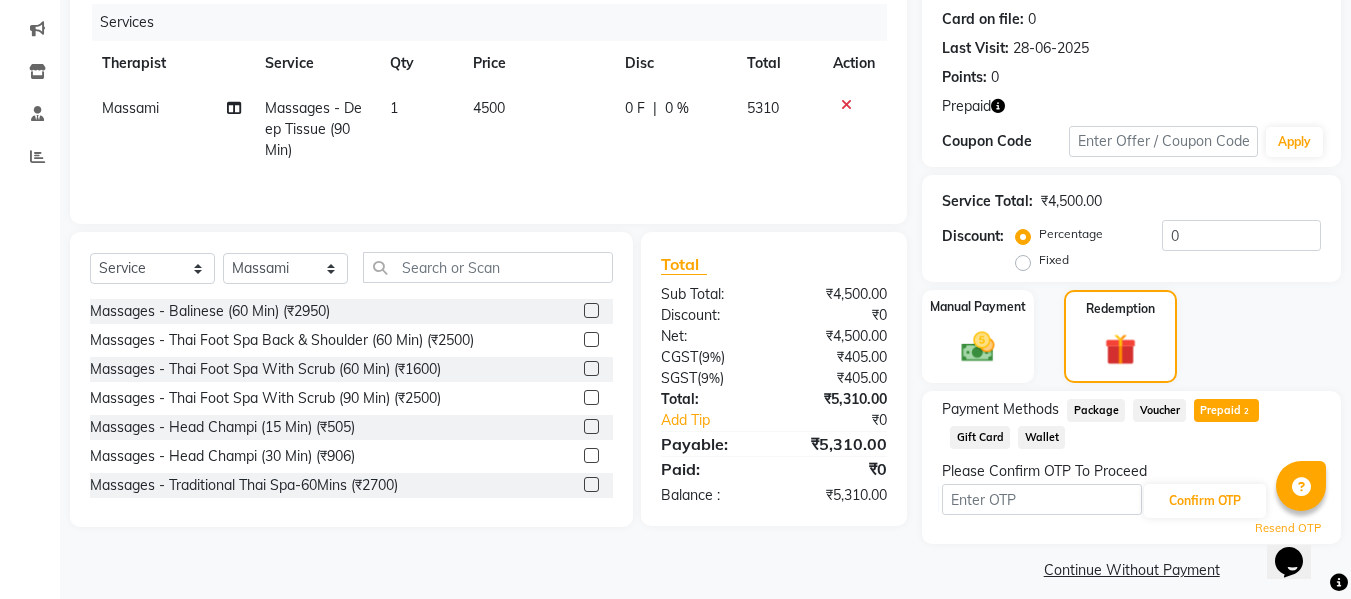 click on "Resend OTP" 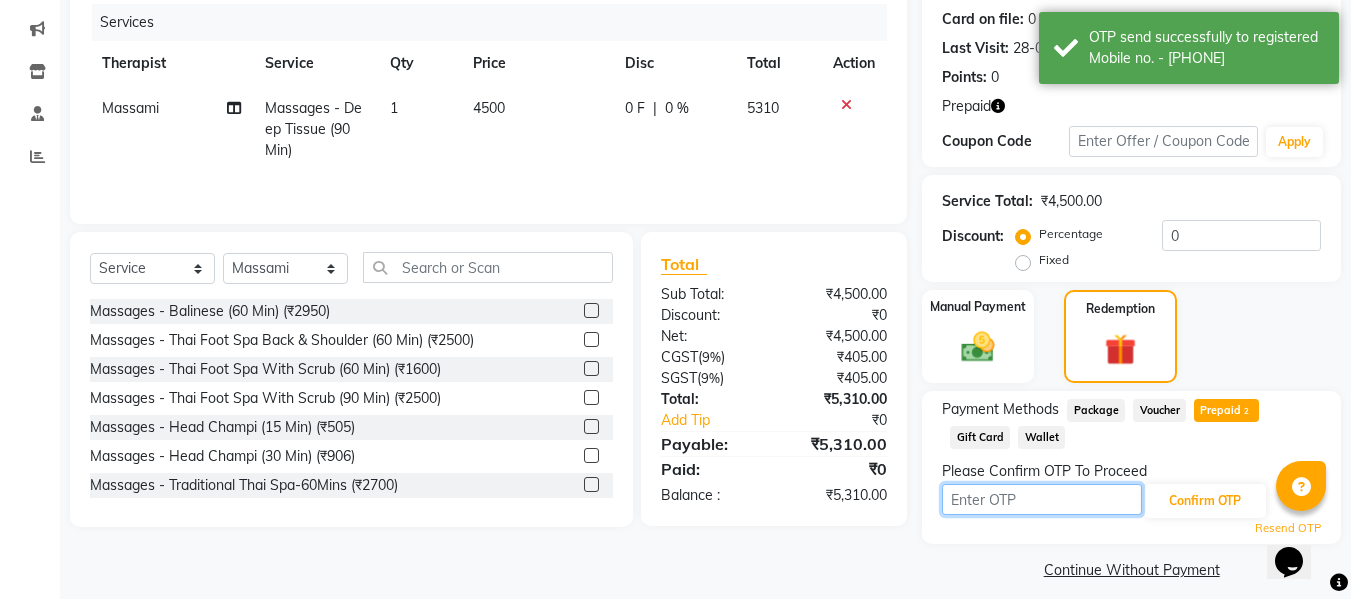 click at bounding box center [1042, 499] 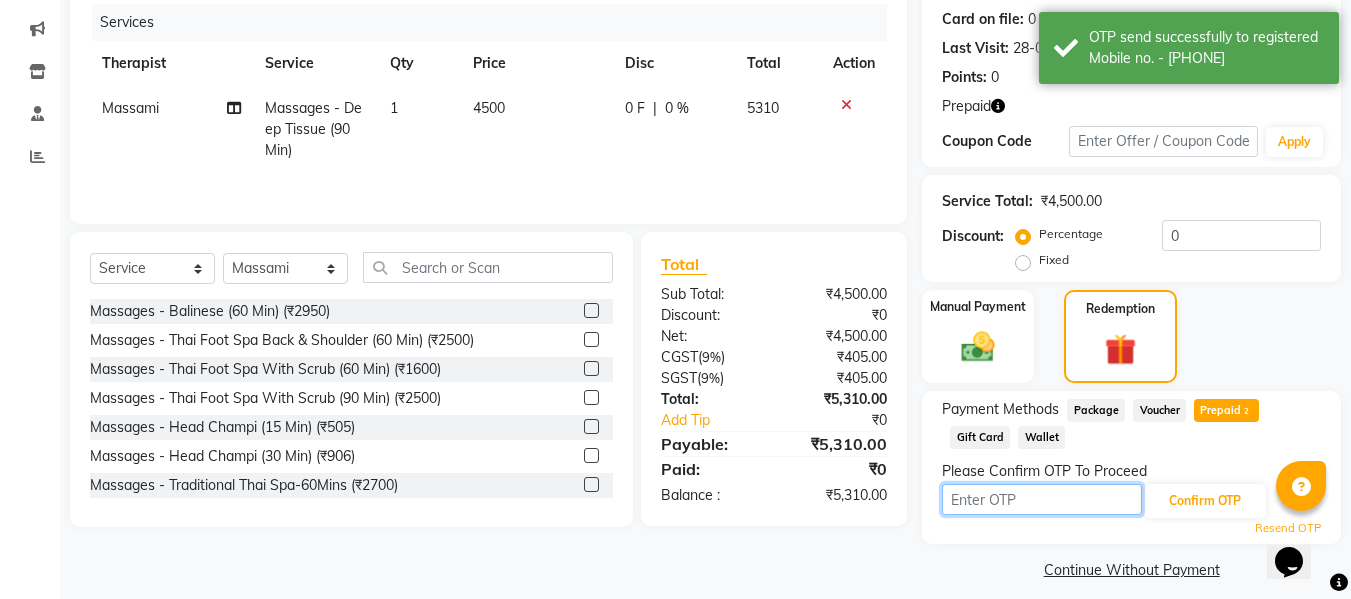 click at bounding box center (1042, 499) 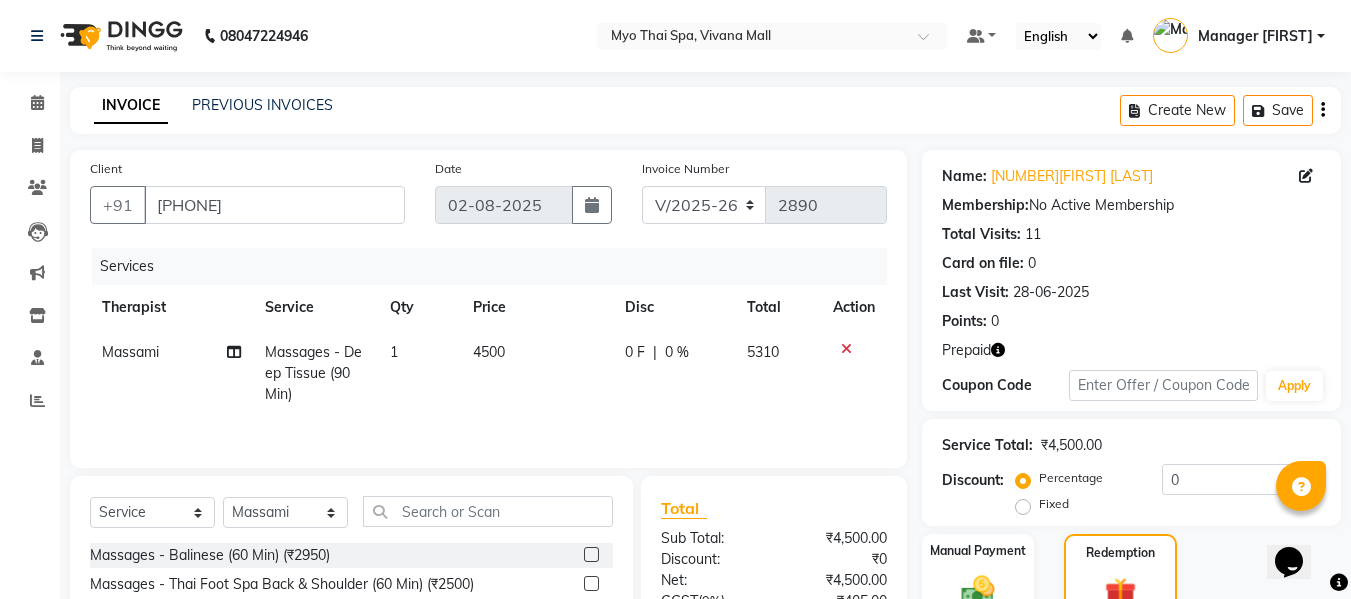 scroll, scrollTop: 260, scrollLeft: 0, axis: vertical 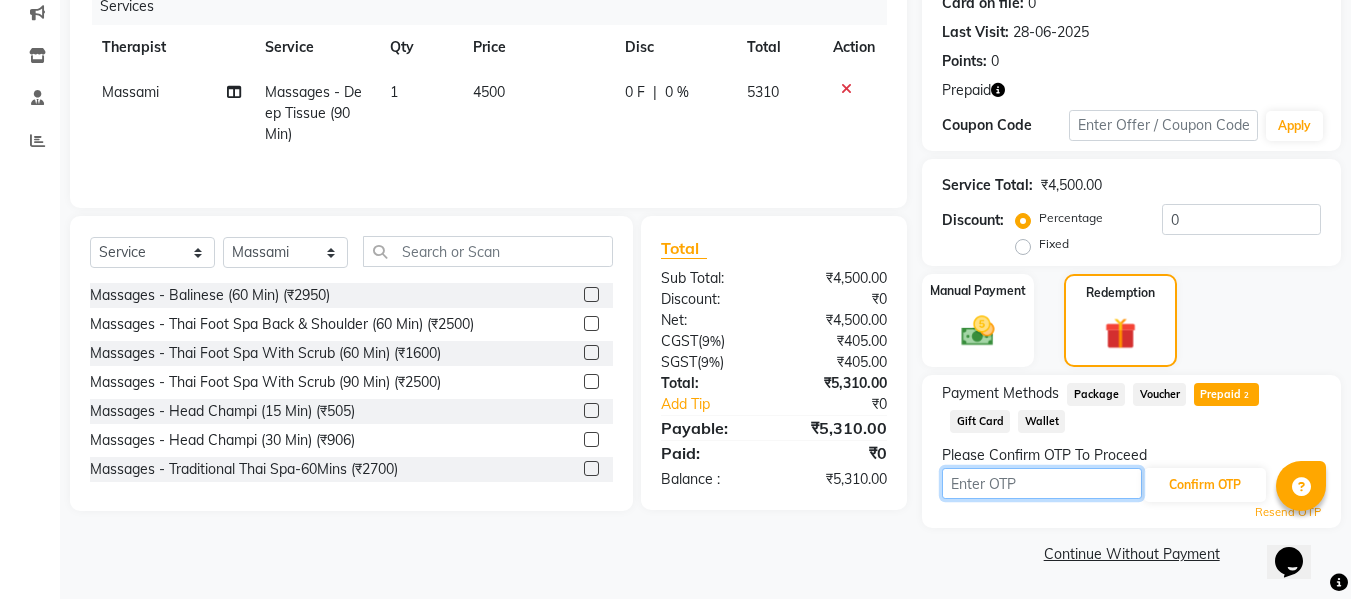 click at bounding box center [1042, 483] 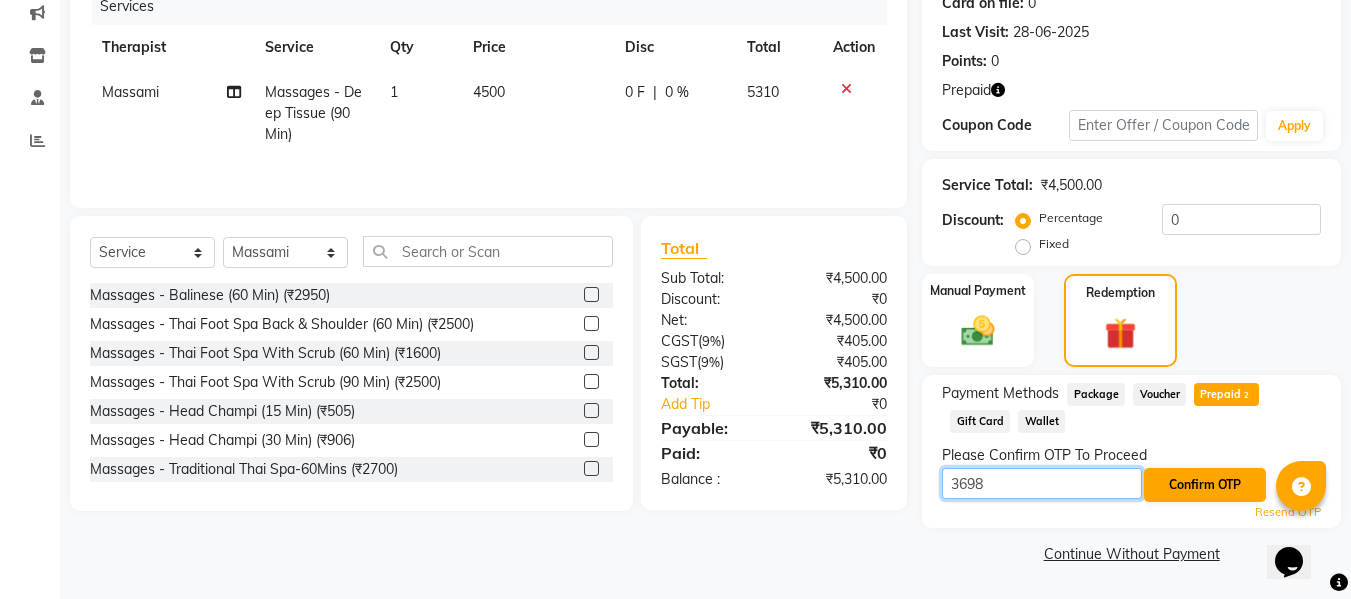 type on "3698" 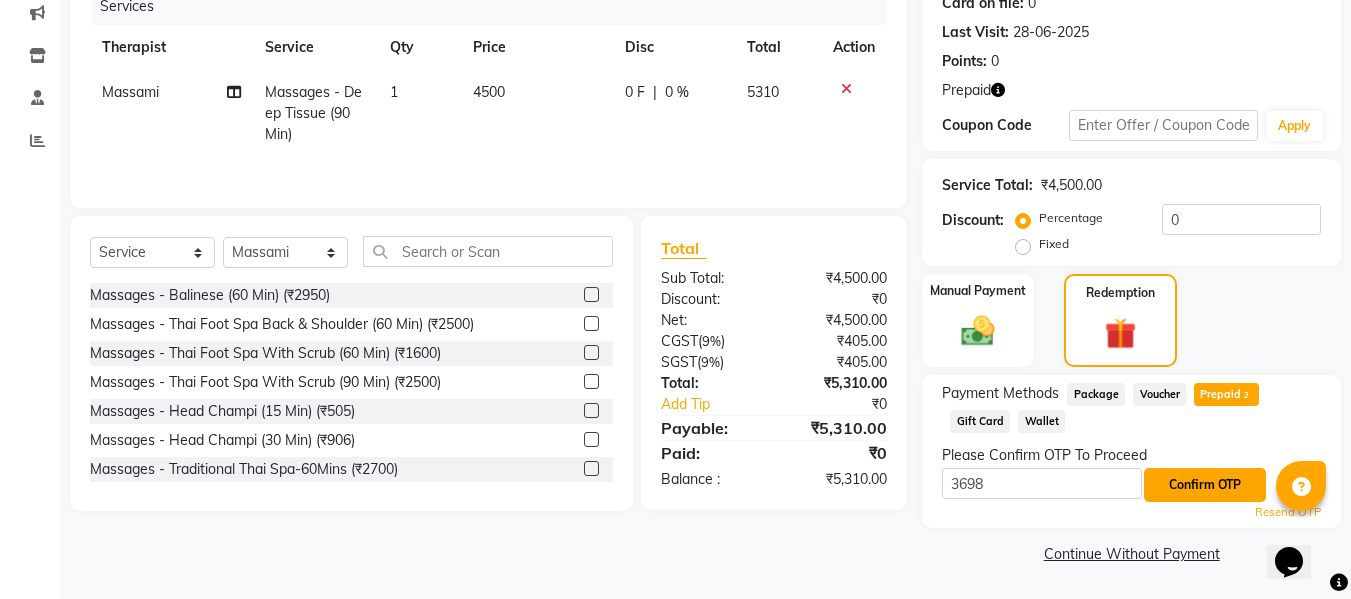 click on "Confirm OTP" 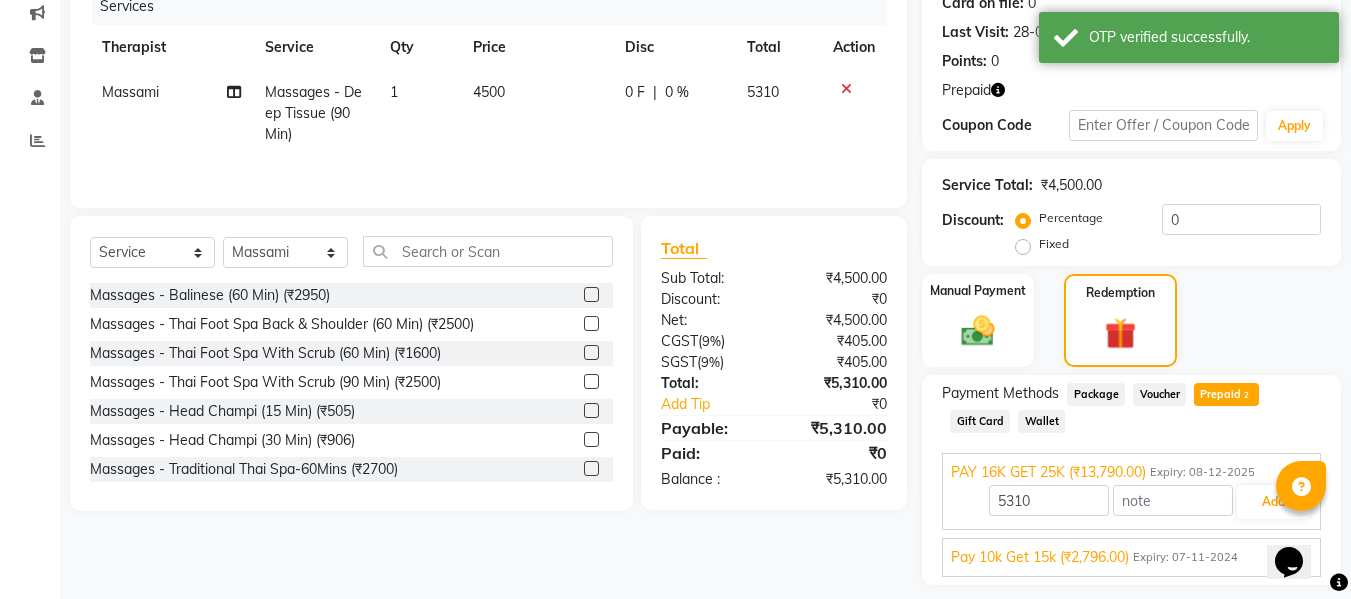 scroll, scrollTop: 317, scrollLeft: 0, axis: vertical 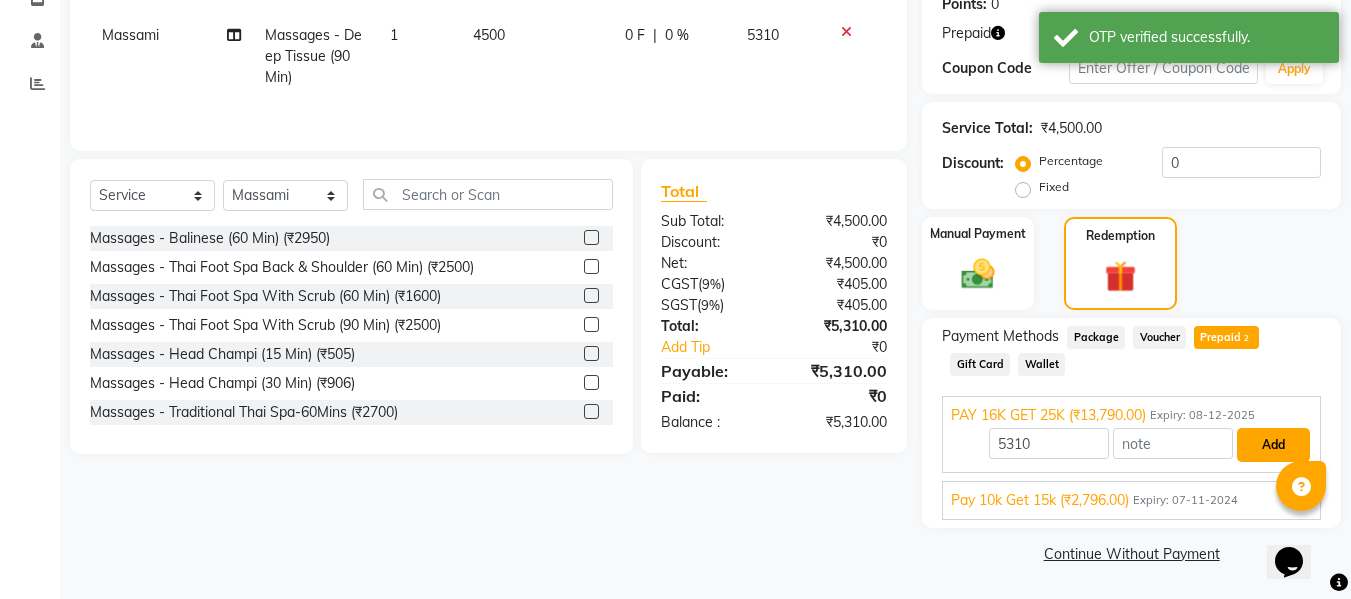 click on "Add" at bounding box center [1273, 445] 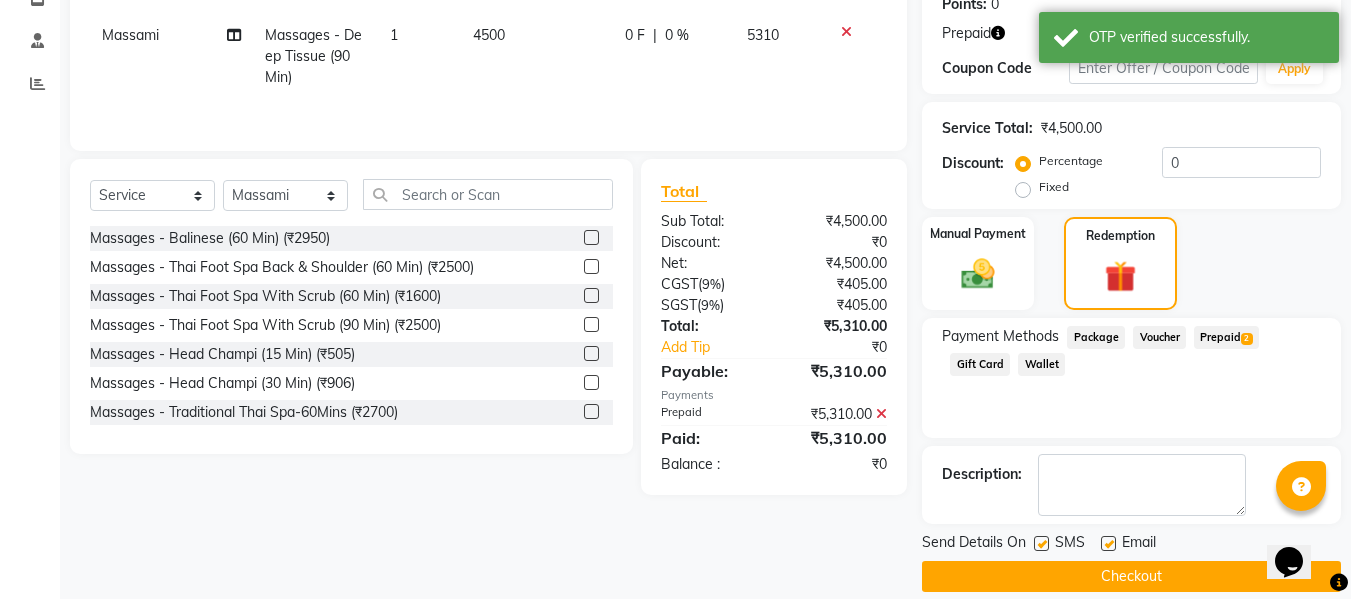 scroll, scrollTop: 340, scrollLeft: 0, axis: vertical 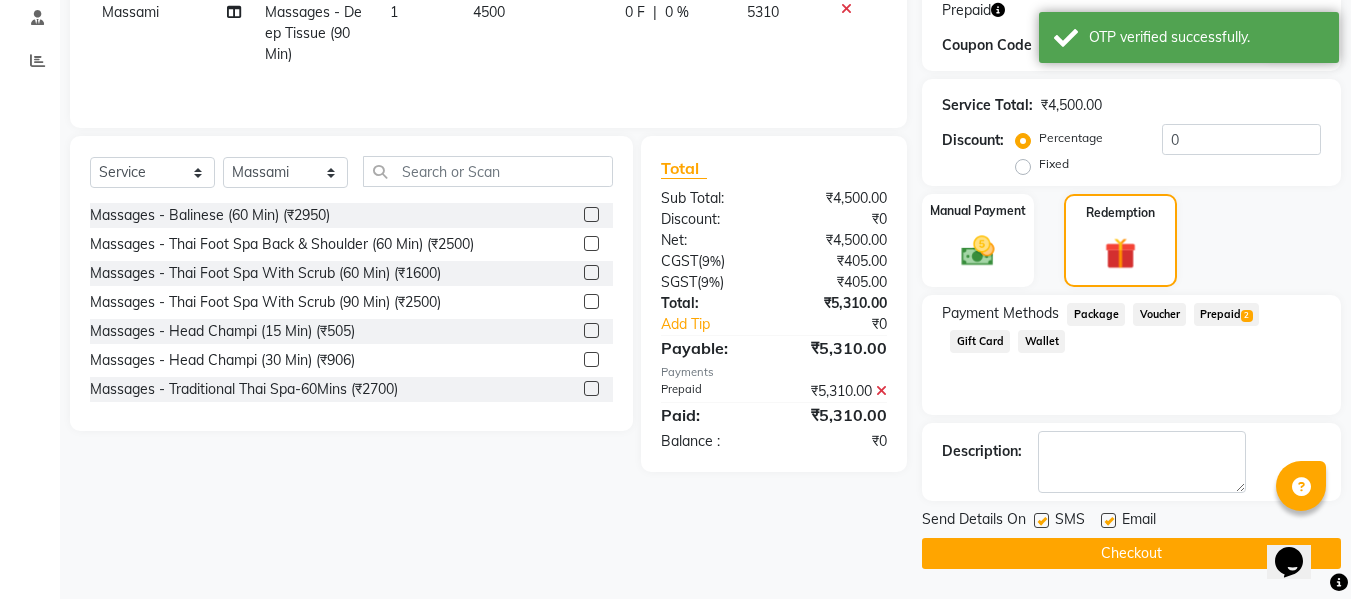 click on "Checkout" 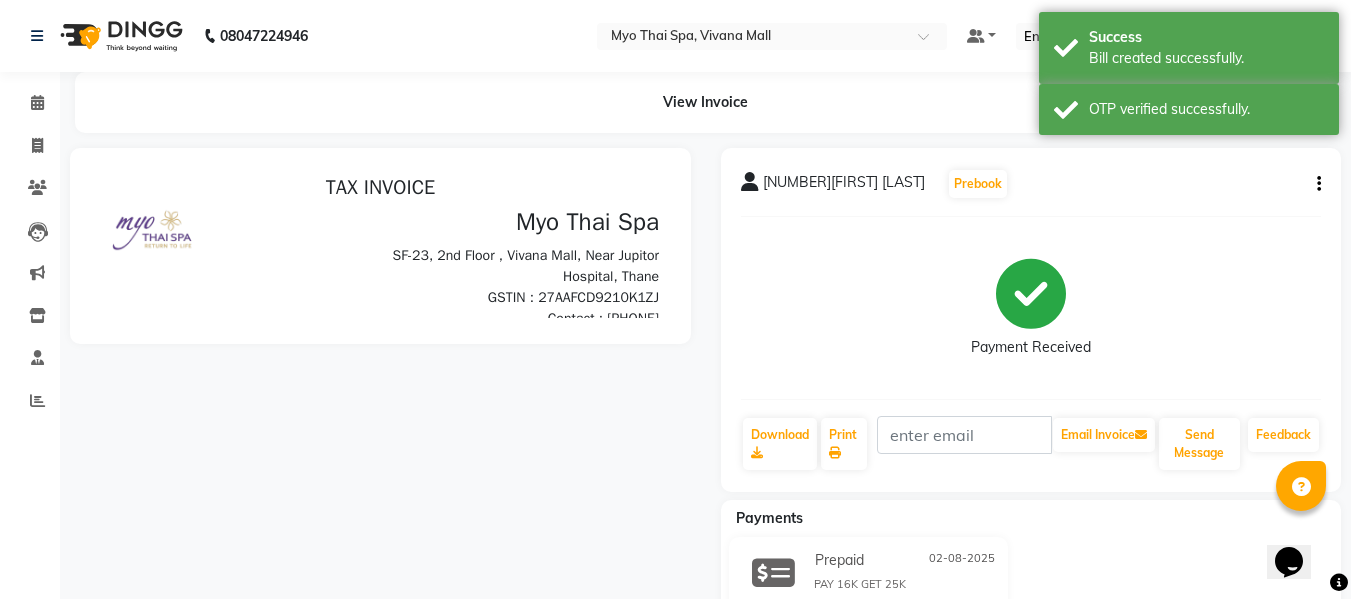 scroll, scrollTop: 0, scrollLeft: 0, axis: both 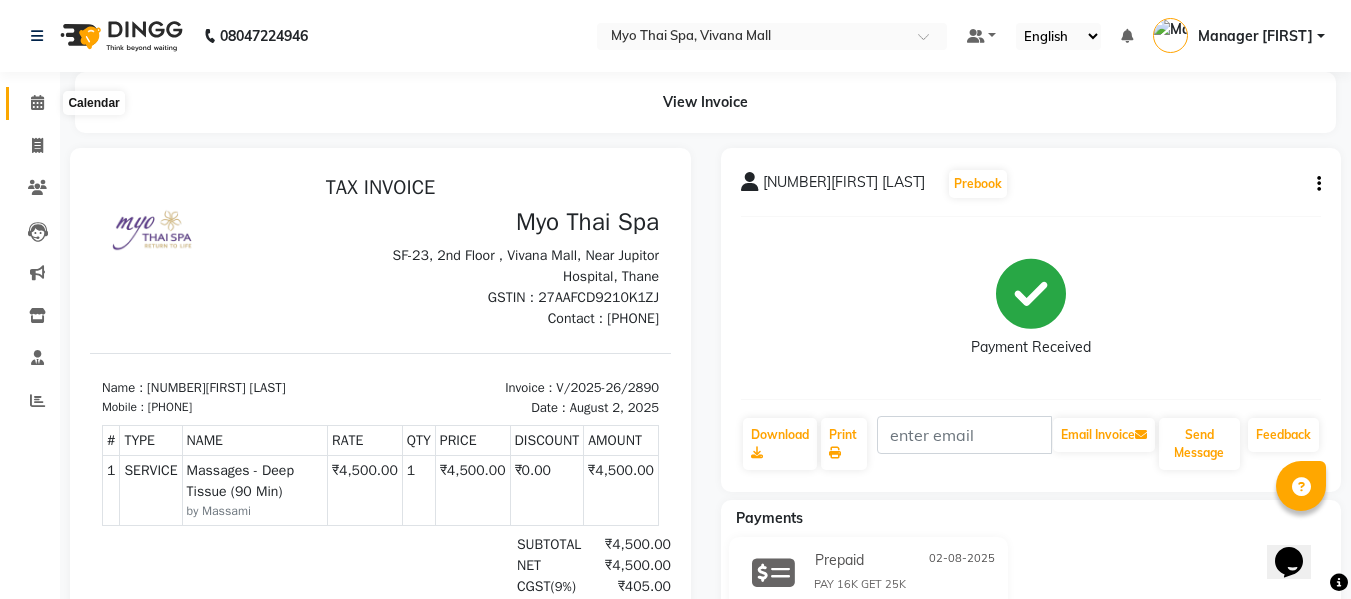 click 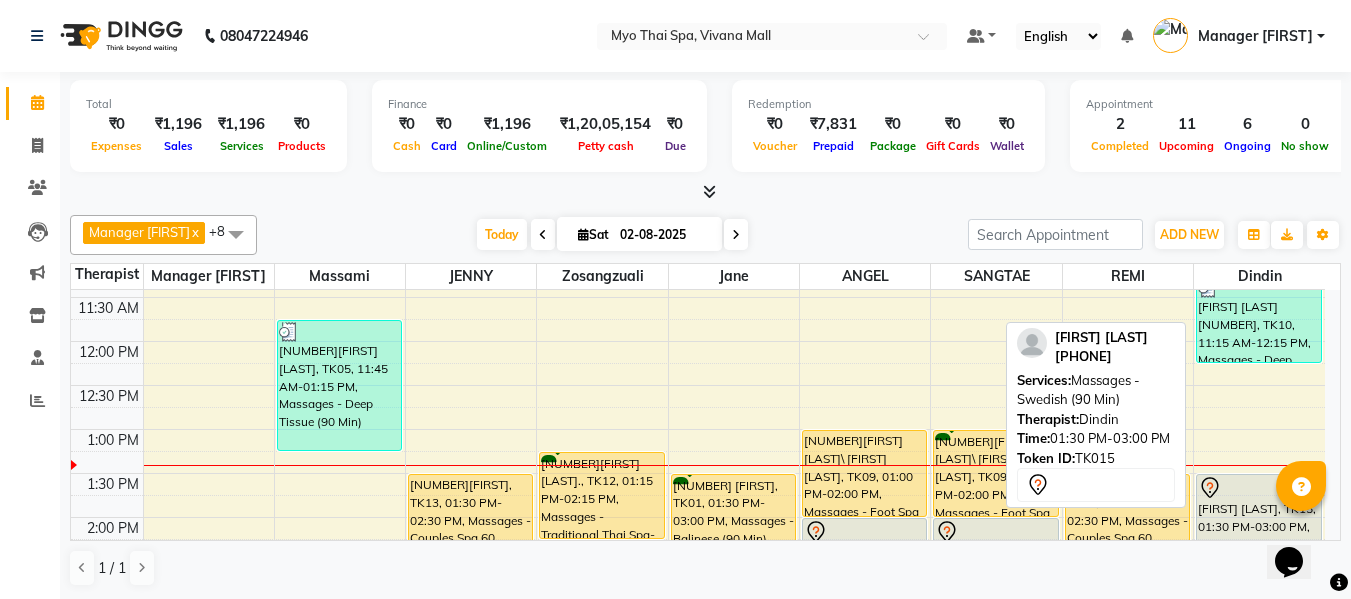 scroll, scrollTop: 500, scrollLeft: 0, axis: vertical 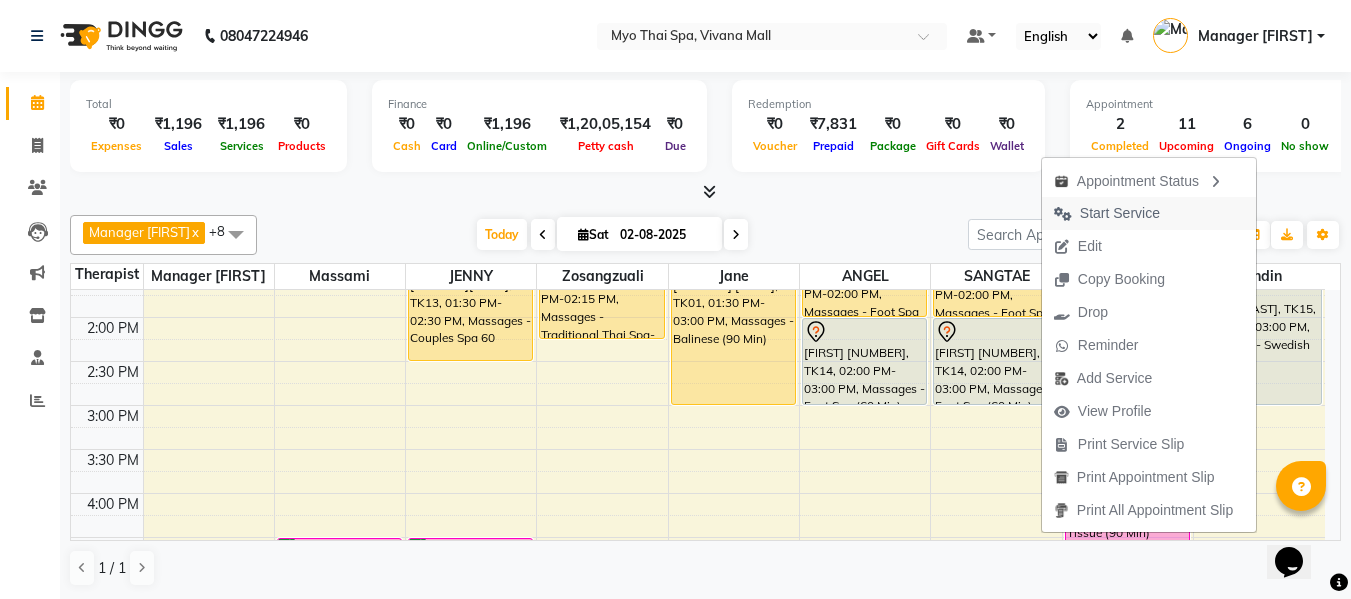 click on "Start Service" at bounding box center (1120, 213) 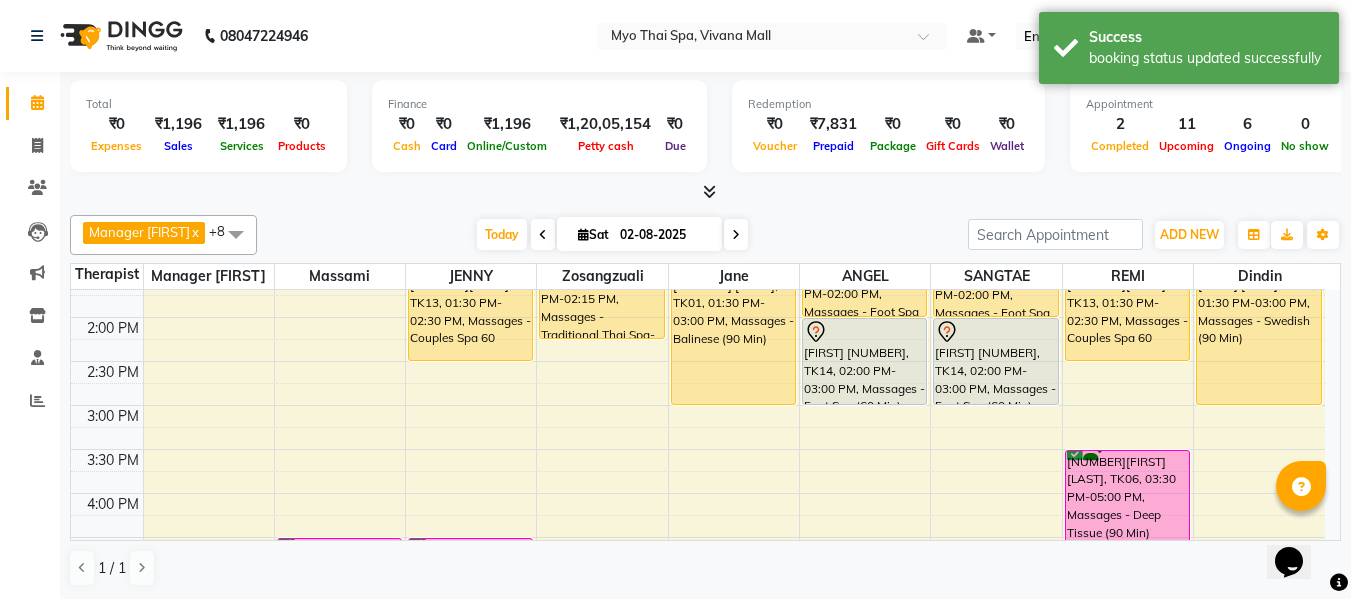 scroll, scrollTop: 400, scrollLeft: 0, axis: vertical 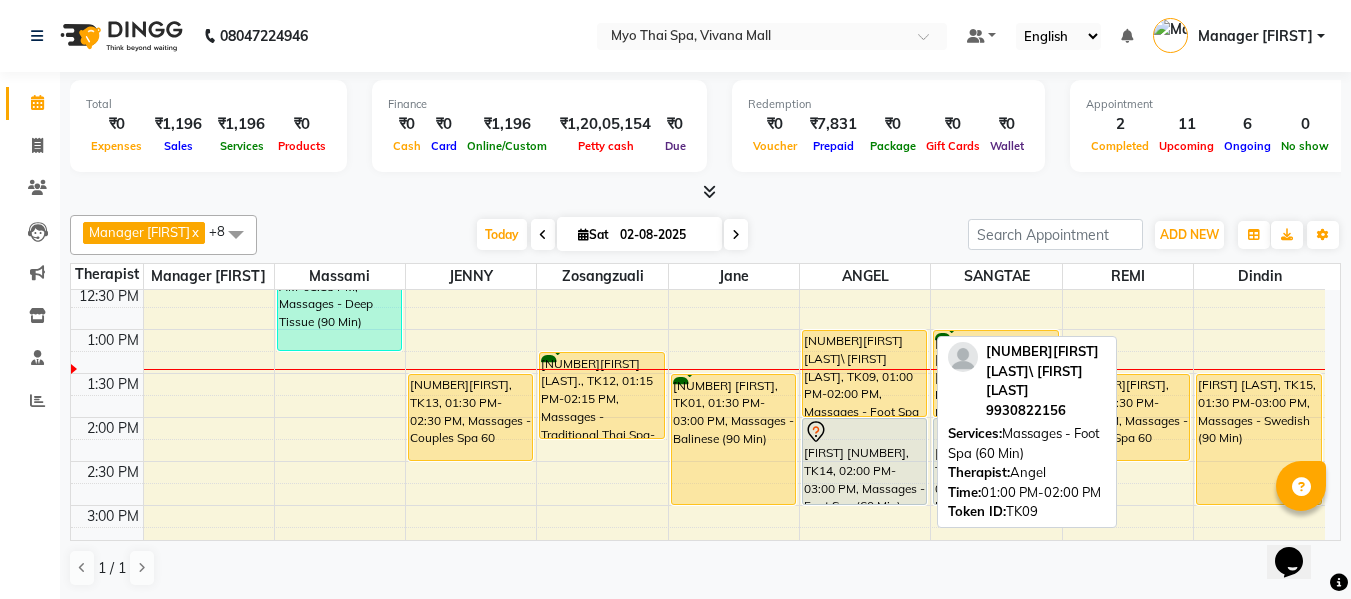 click on "1724SANJAY PAI\SAMPY ROY, TK09, 01:00 PM-02:00 PM, Massages - Foot Spa (60 Min)" at bounding box center [864, 373] 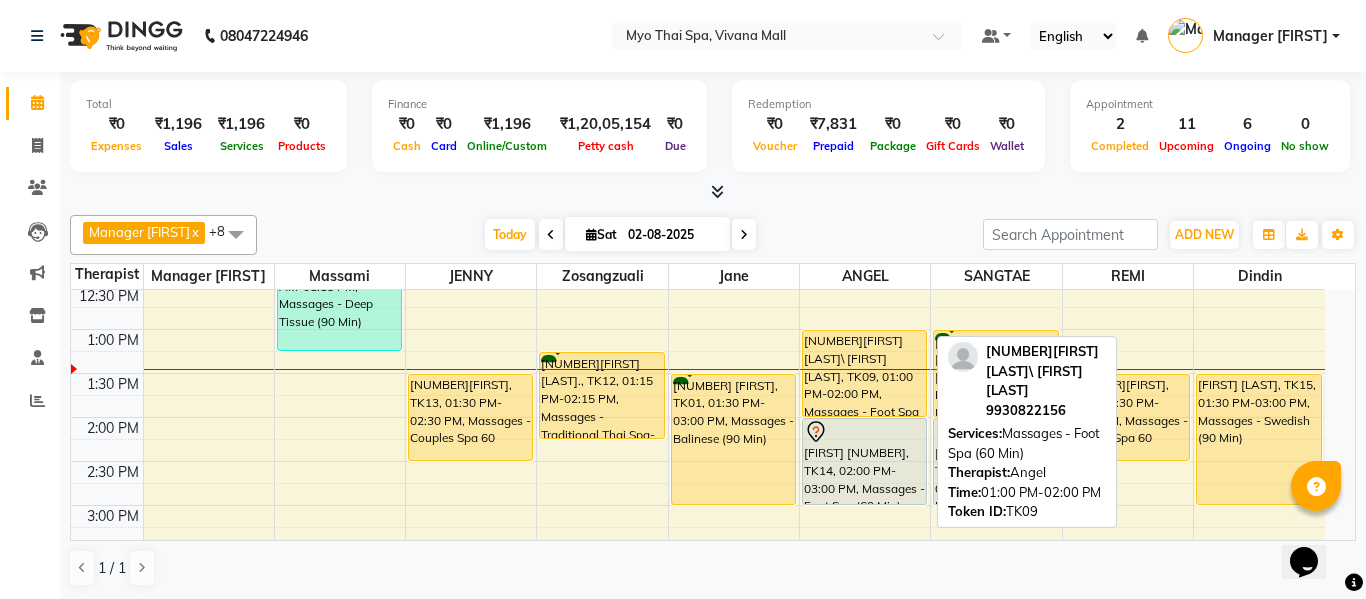 select on "1" 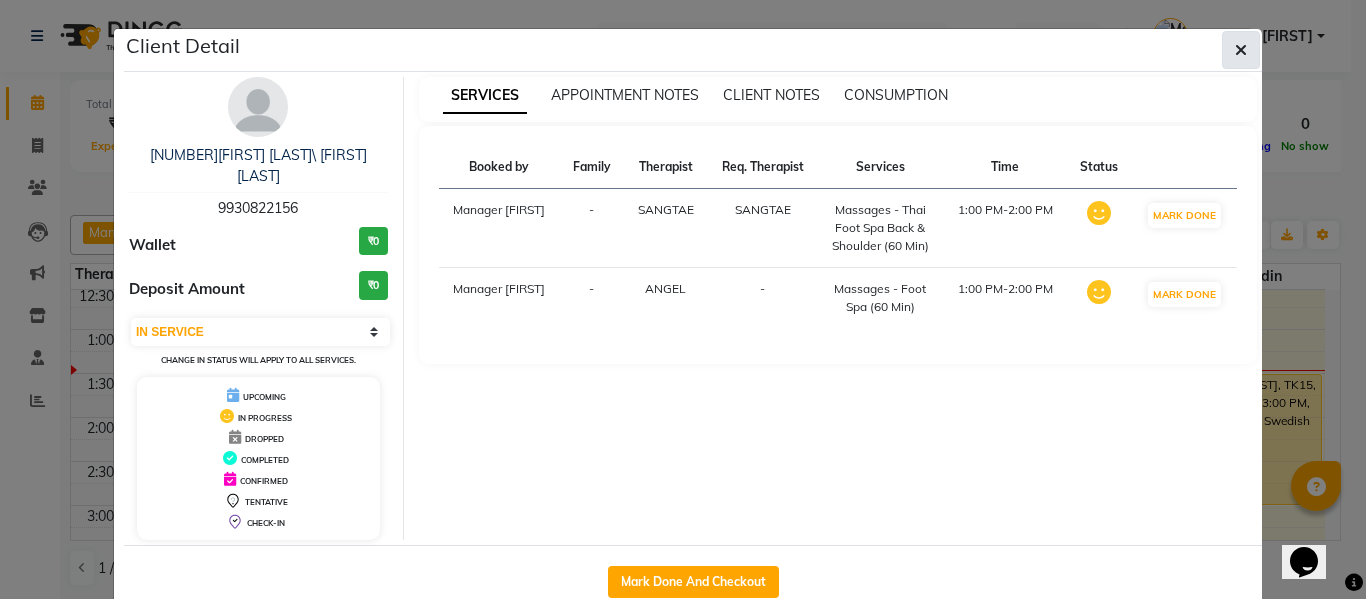 click 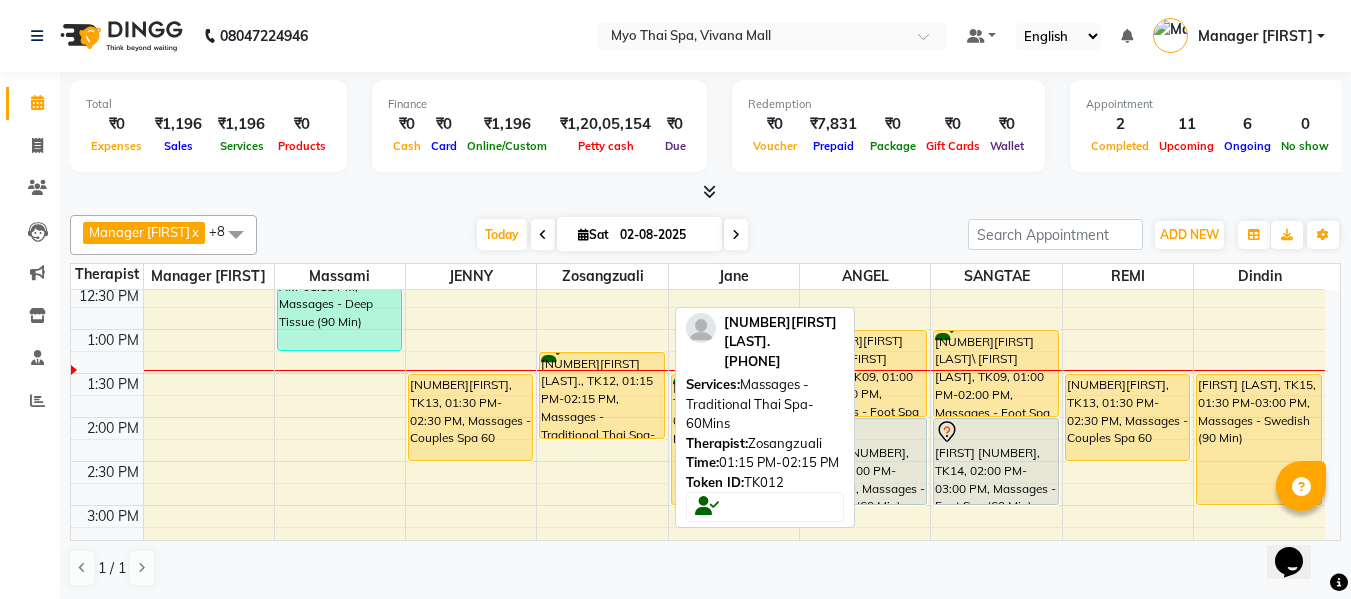 click on "[NUMBER][FIRST] [LAST]., TK12, 01:15 PM-02:15 PM, Massages - Traditional Thai Spa-60Mins" at bounding box center [601, 395] 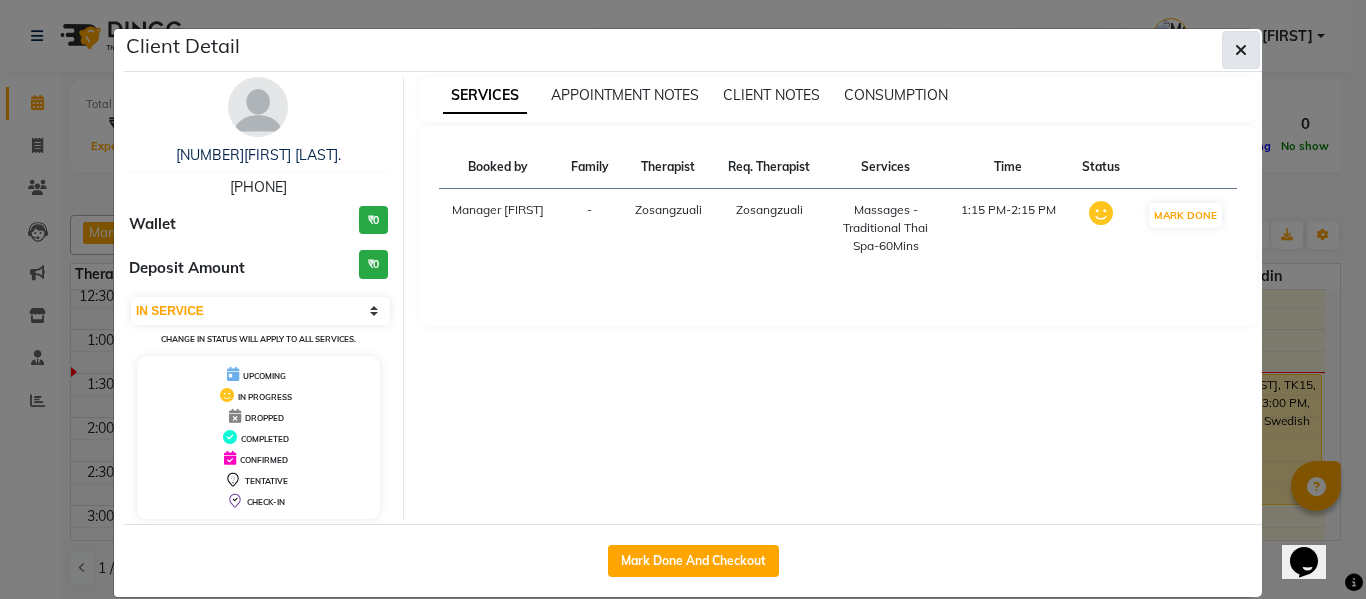 click 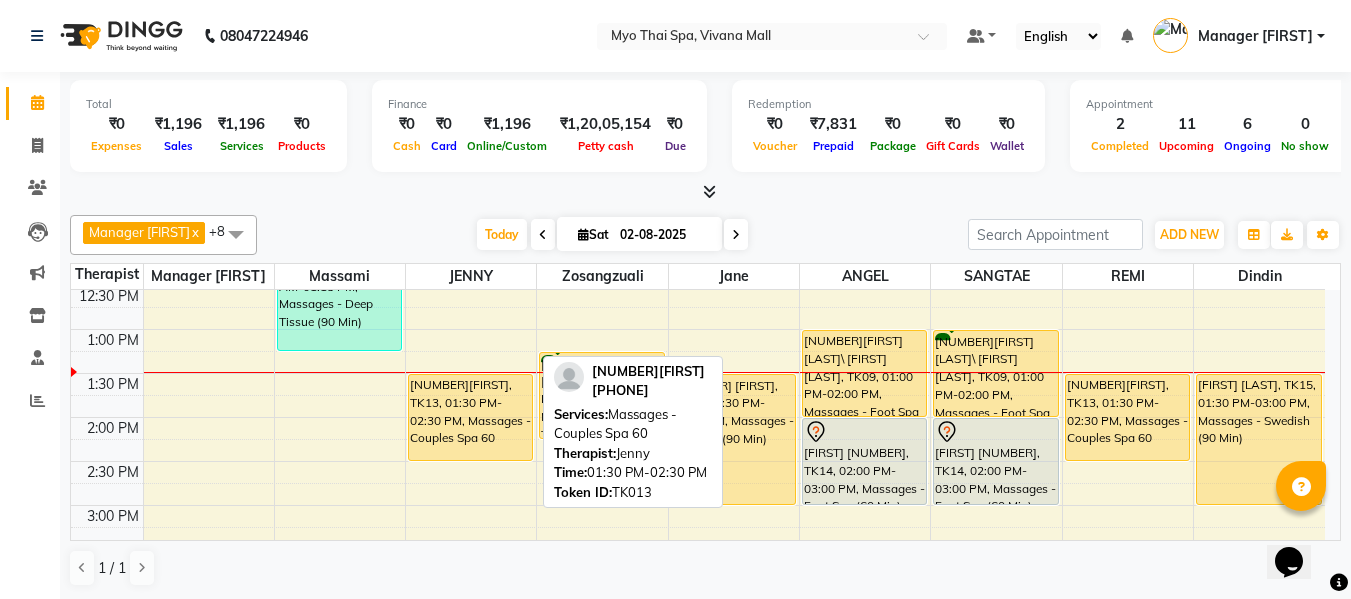 click on "2923ROHAN, TK13, 01:30 PM-02:30 PM, Massages - Couples Spa 60" at bounding box center [470, 417] 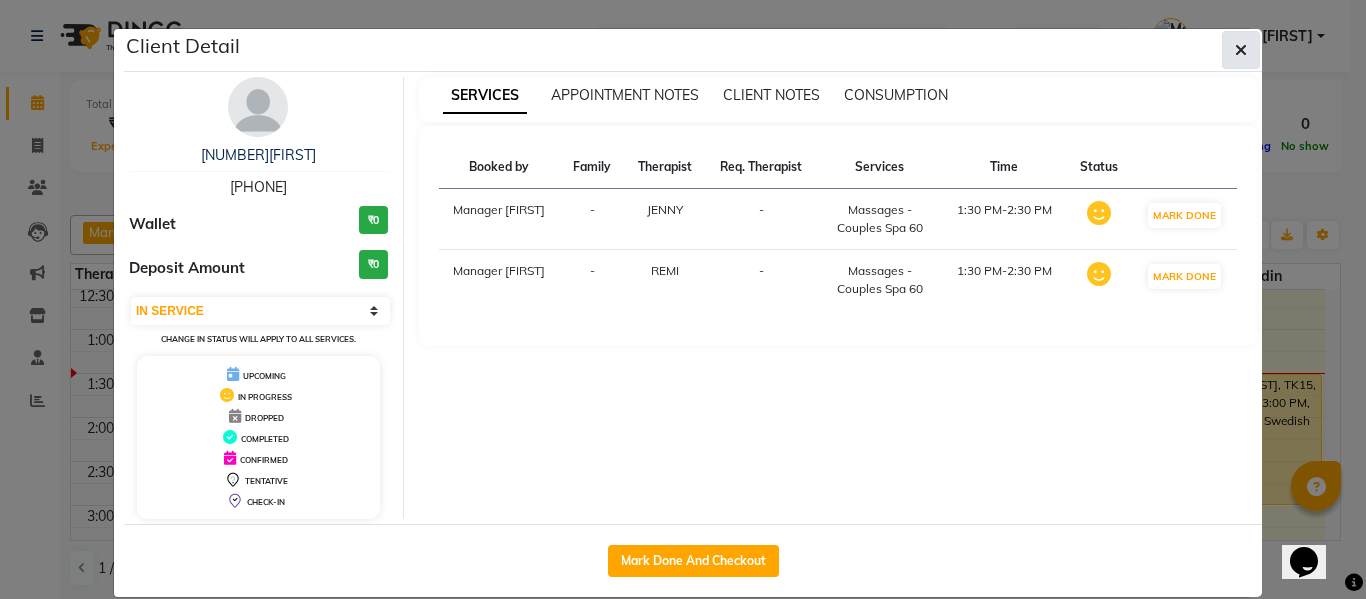 click 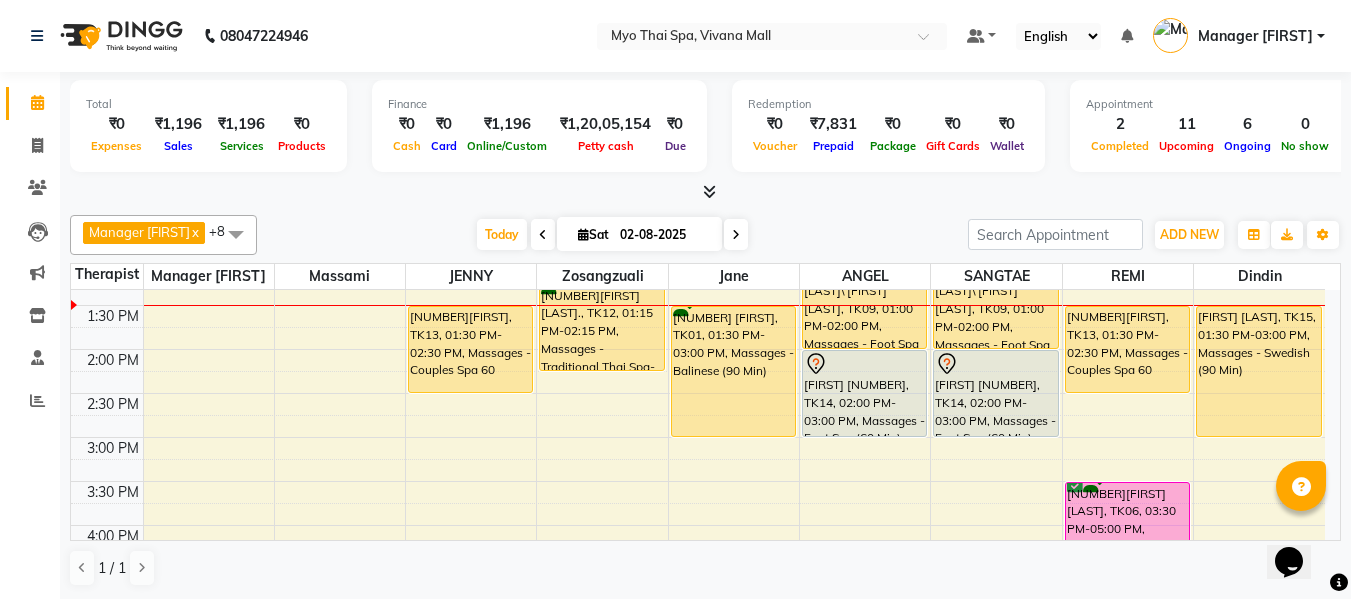 scroll, scrollTop: 500, scrollLeft: 0, axis: vertical 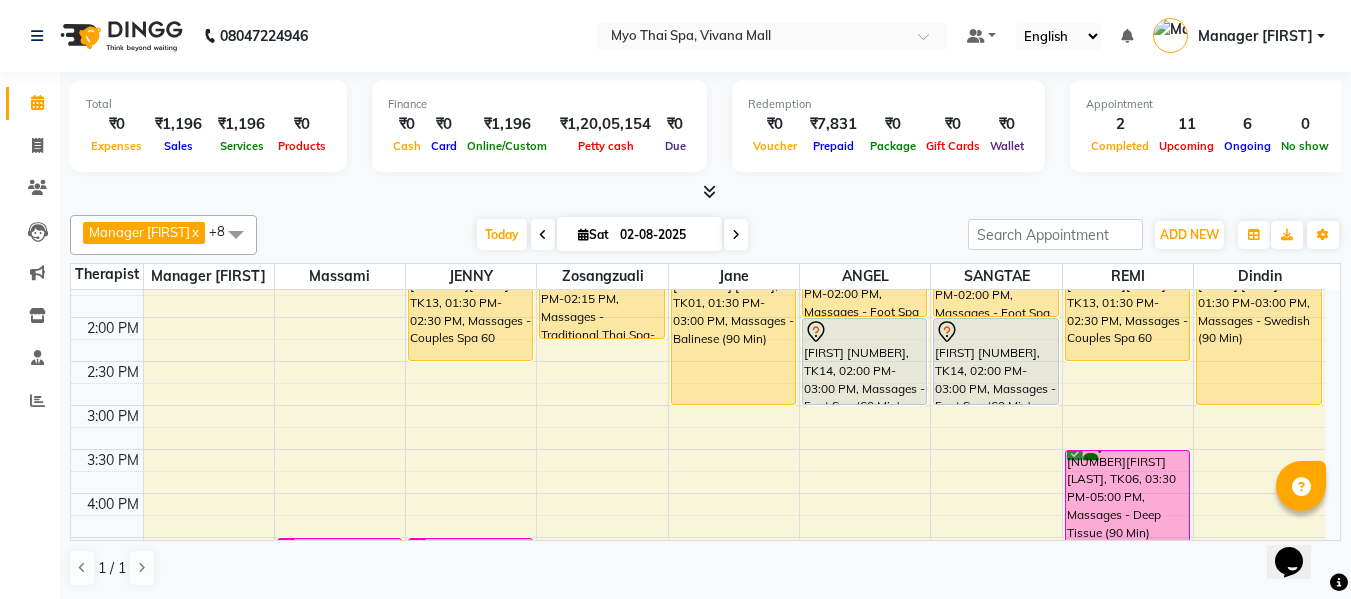 click on "Sat" at bounding box center (593, 234) 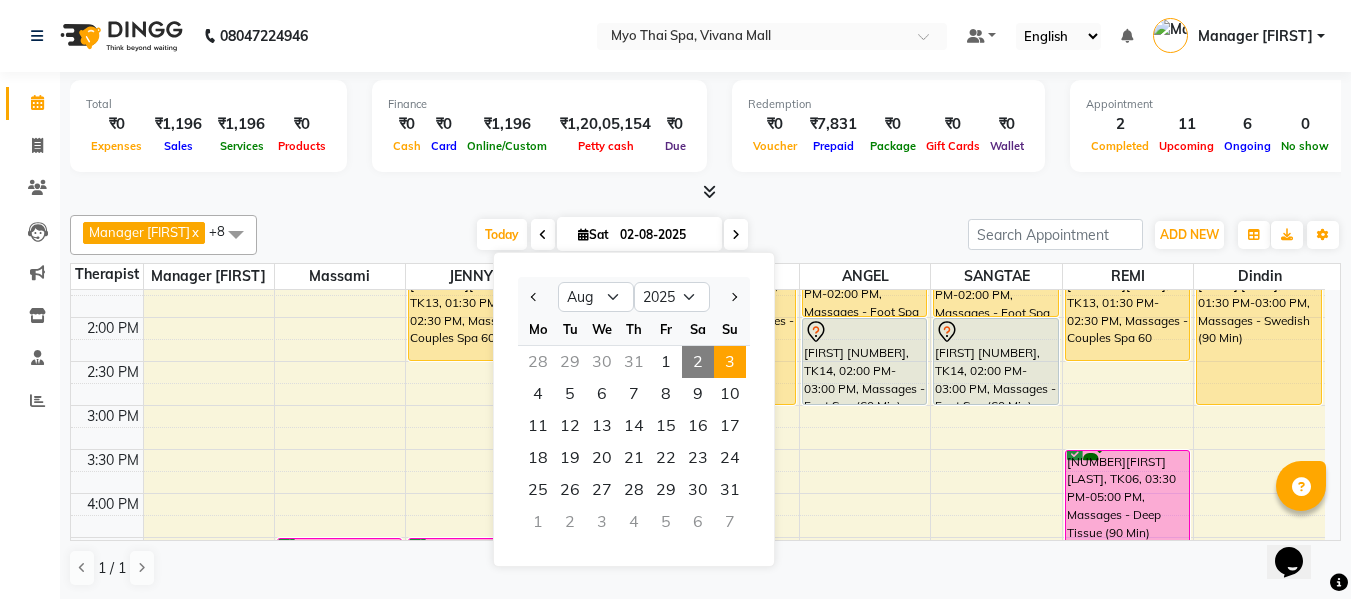 click on "3" at bounding box center [730, 362] 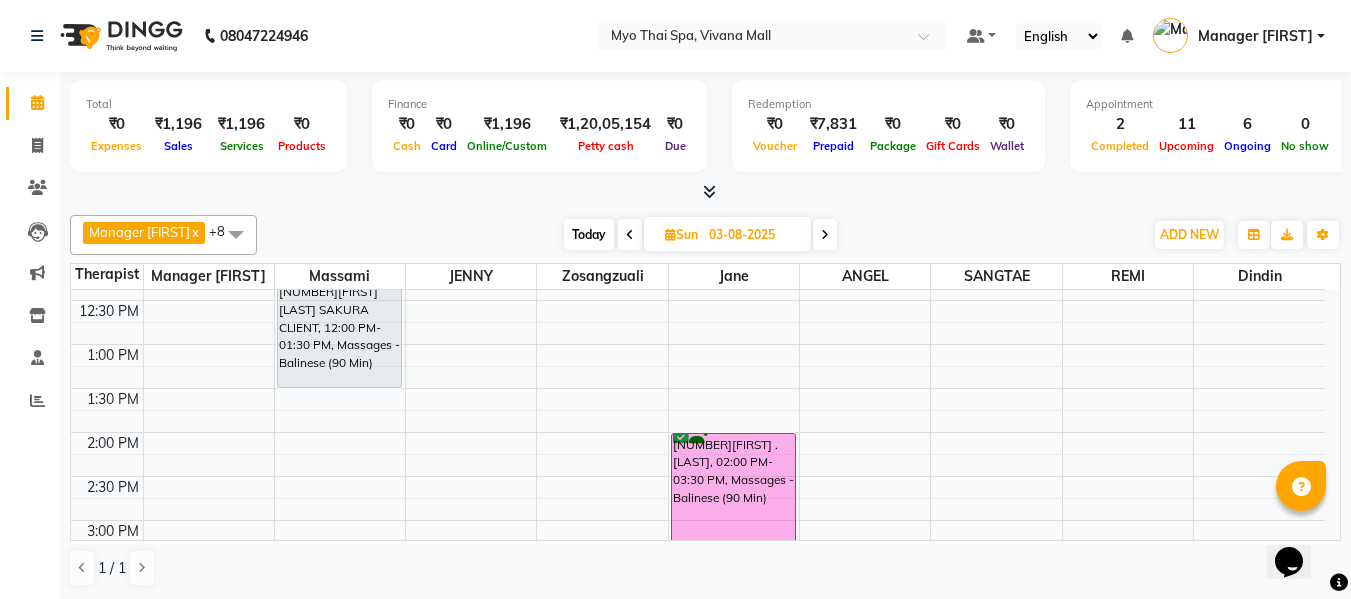 scroll, scrollTop: 500, scrollLeft: 0, axis: vertical 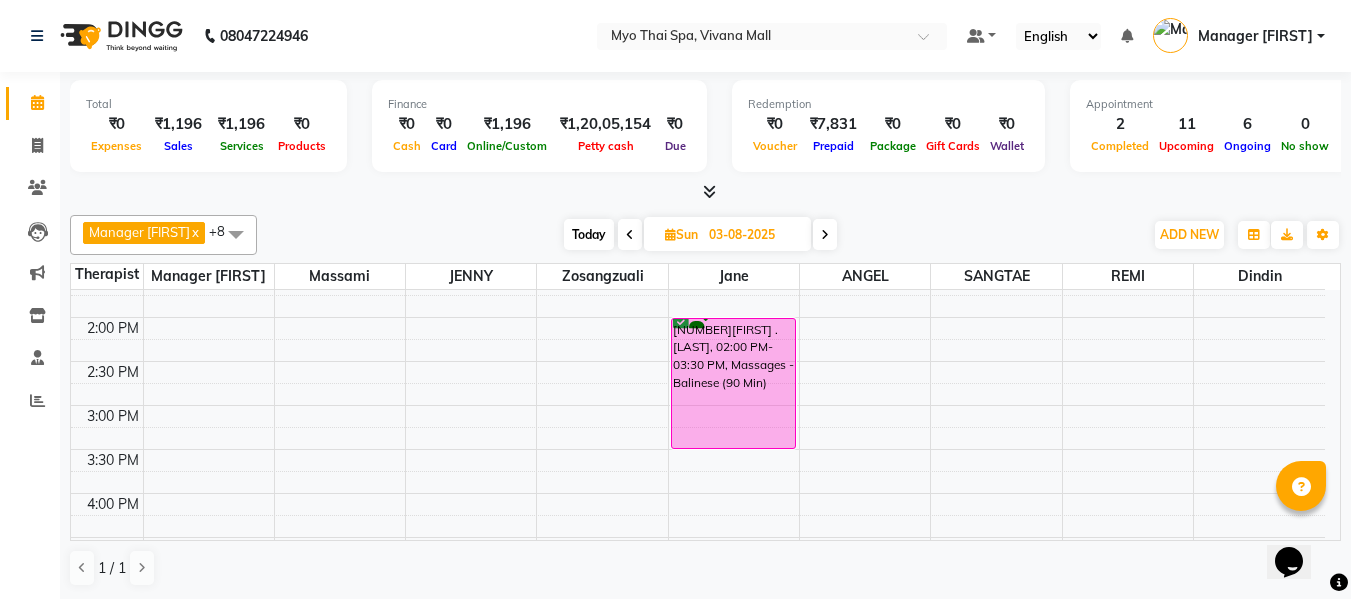 click on "8:00 AM 8:30 AM 9:00 AM 9:30 AM 10:00 AM 10:30 AM 11:00 AM 11:30 AM 12:00 PM 12:30 PM 1:00 PM 1:30 PM 2:00 PM 2:30 PM 3:00 PM 3:30 PM 4:00 PM 4:30 PM 5:00 PM 5:30 PM 6:00 PM 6:30 PM 7:00 PM 7:30 PM 8:00 PM 8:30 PM 9:00 PM 9:30 PM 10:00 PM 10:30 PM             67LATA JADHAV SAKURA CLIENT, 12:00 PM-01:30 PM, Massages - Balinese (90 Min)     75ATUL DATE. sakura member, 06:30 PM-08:00 PM, Massages - Couples Spa 90 Mins             1849SHERIN=, 08:00 PM-09:00 PM, Massages - Balinese (60 Min)     75ATUL DATE. sakura member, 06:30 PM-08:00 PM, Massages - Couples Spa 90 Mins             1849SHERIN=, 08:00 PM-09:00 PM, Massages - Balinese (60 Min)     63PARAS .S, 02:00 PM-03:30 PM, Massages - Balinese (90 Min)     2570pallavi mehra, 05:00 PM-06:00 PM, Massages - Couples Spa 60     2570pallavi mehra, 05:00 PM-06:00 PM, Massages - Couples Spa 60             1849SHERIN=, 08:00 PM-09:00 PM, Massages - Balinese (60 Min)             1930VISHAL OSWAL, 08:00 PM-09:00 PM, Massages - Balinese (60 Min)" at bounding box center (698, 449) 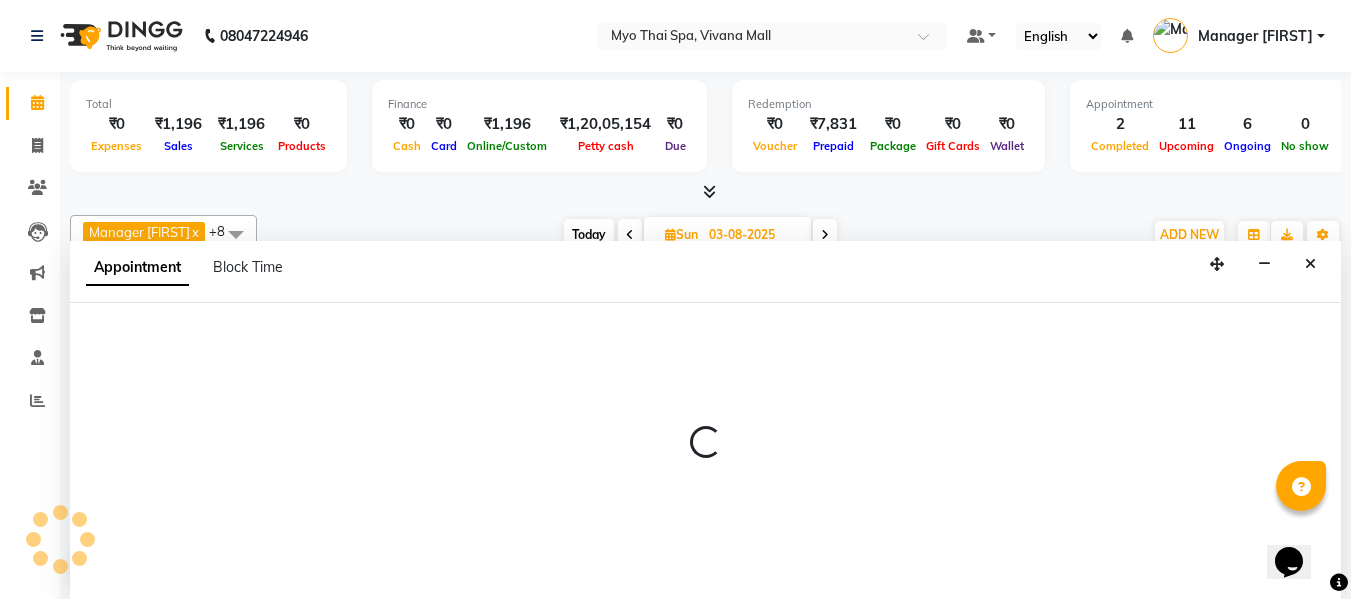 scroll, scrollTop: 1, scrollLeft: 0, axis: vertical 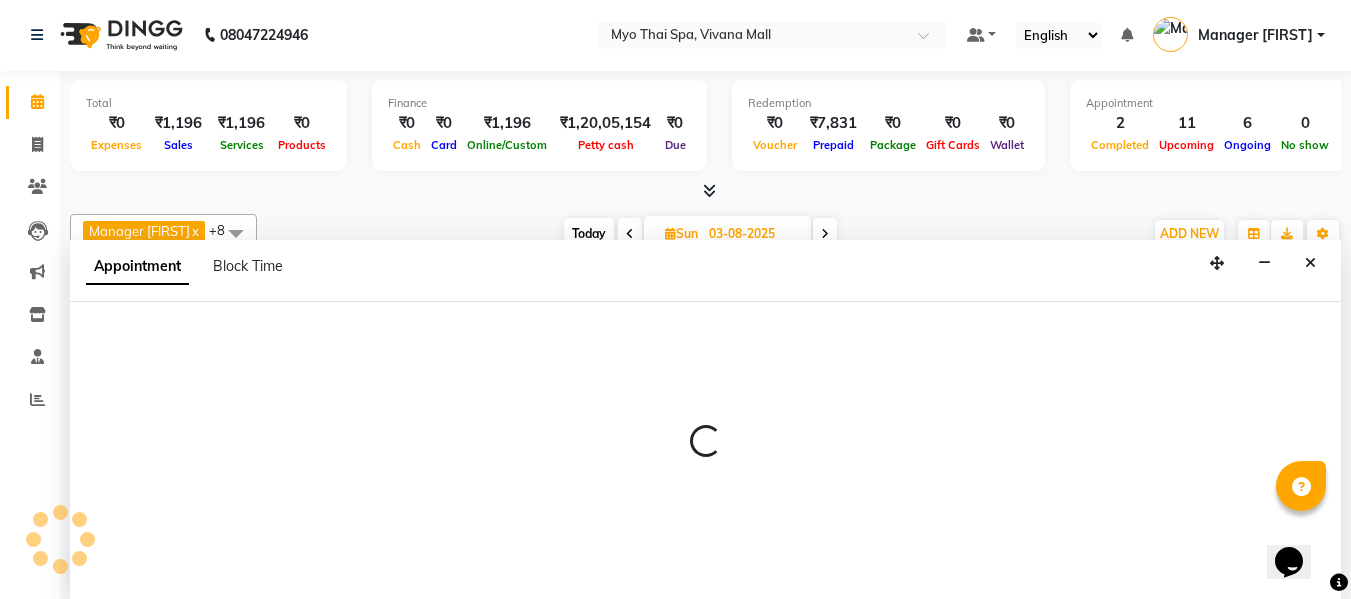 select on "35779" 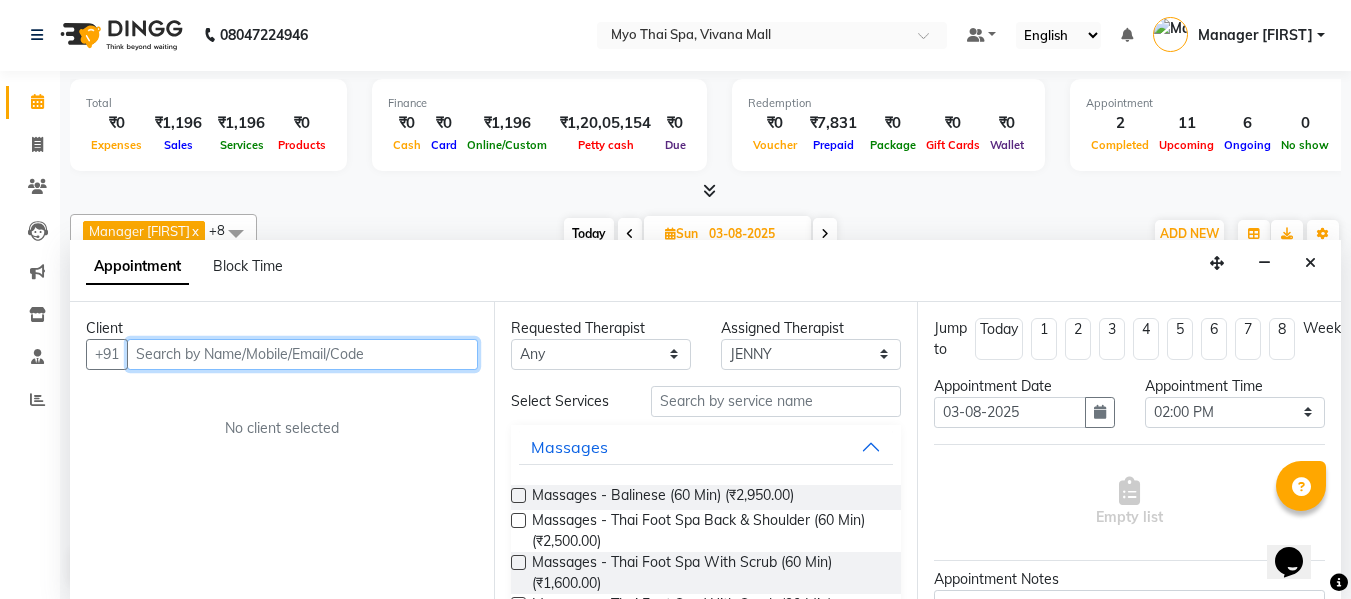 click at bounding box center [302, 354] 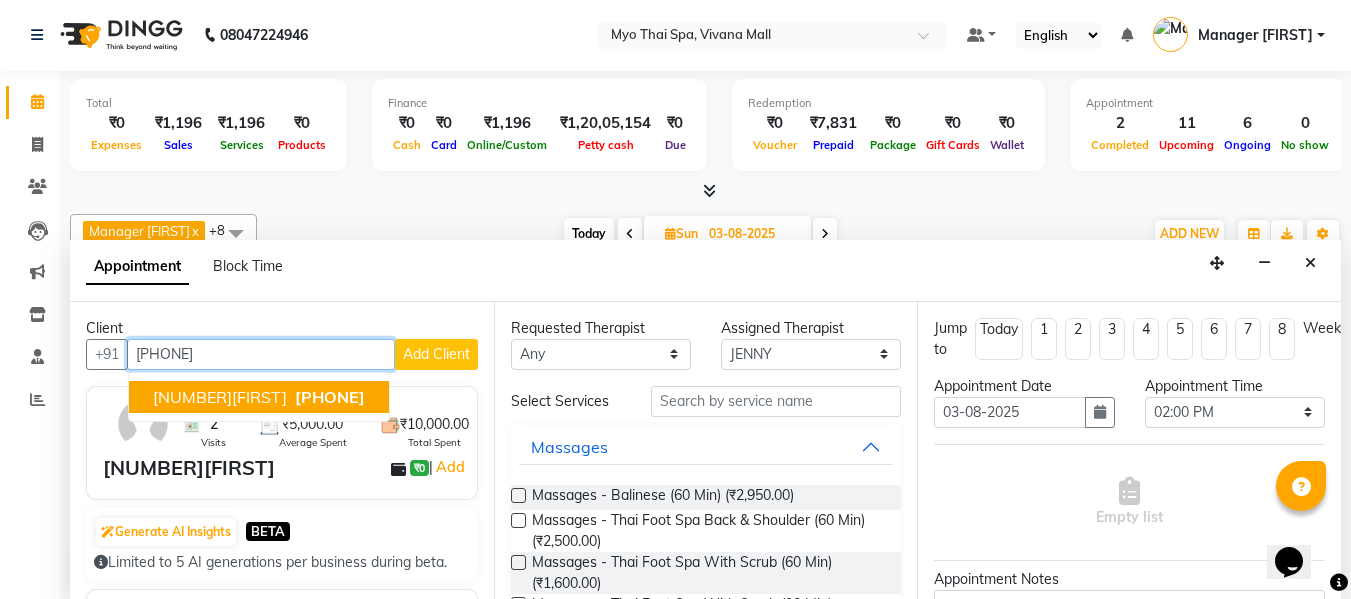 click on "2787 NINAD" at bounding box center [220, 397] 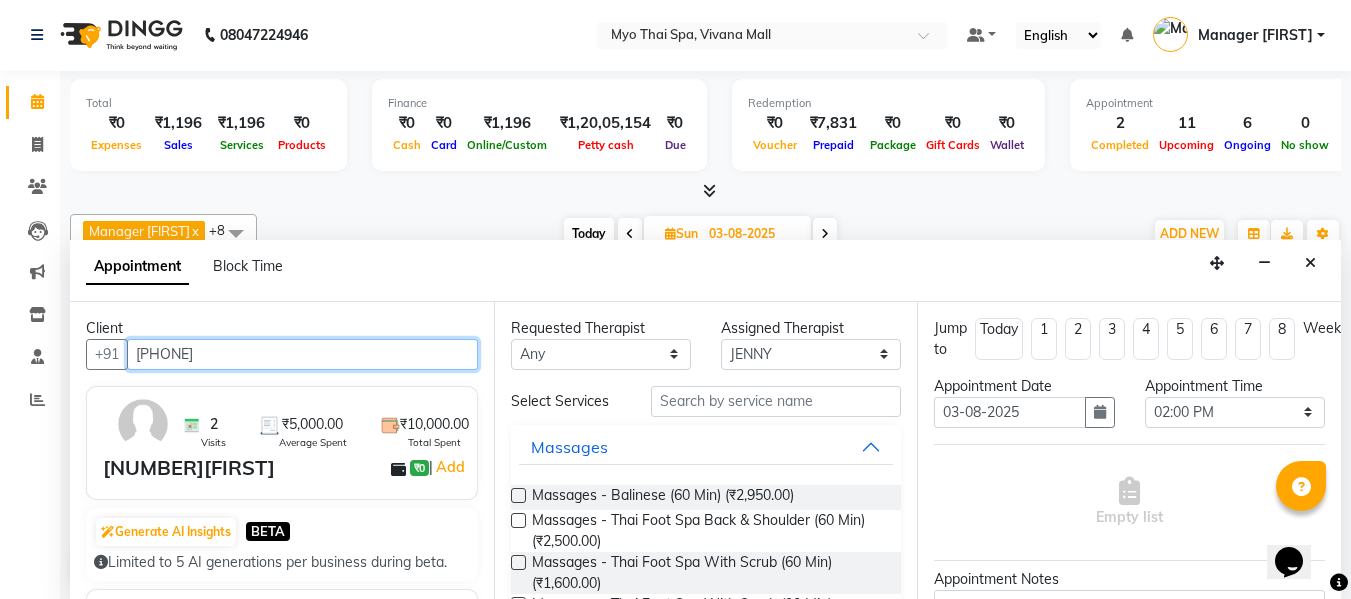 type on "9167677787" 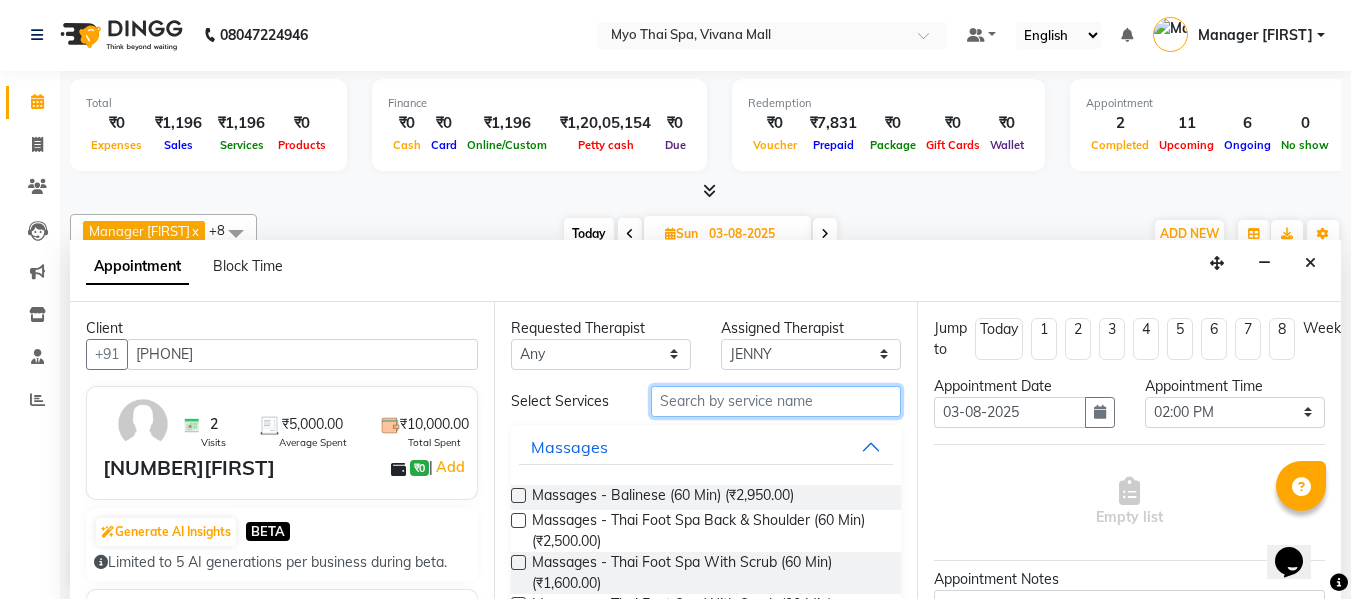 click at bounding box center (776, 401) 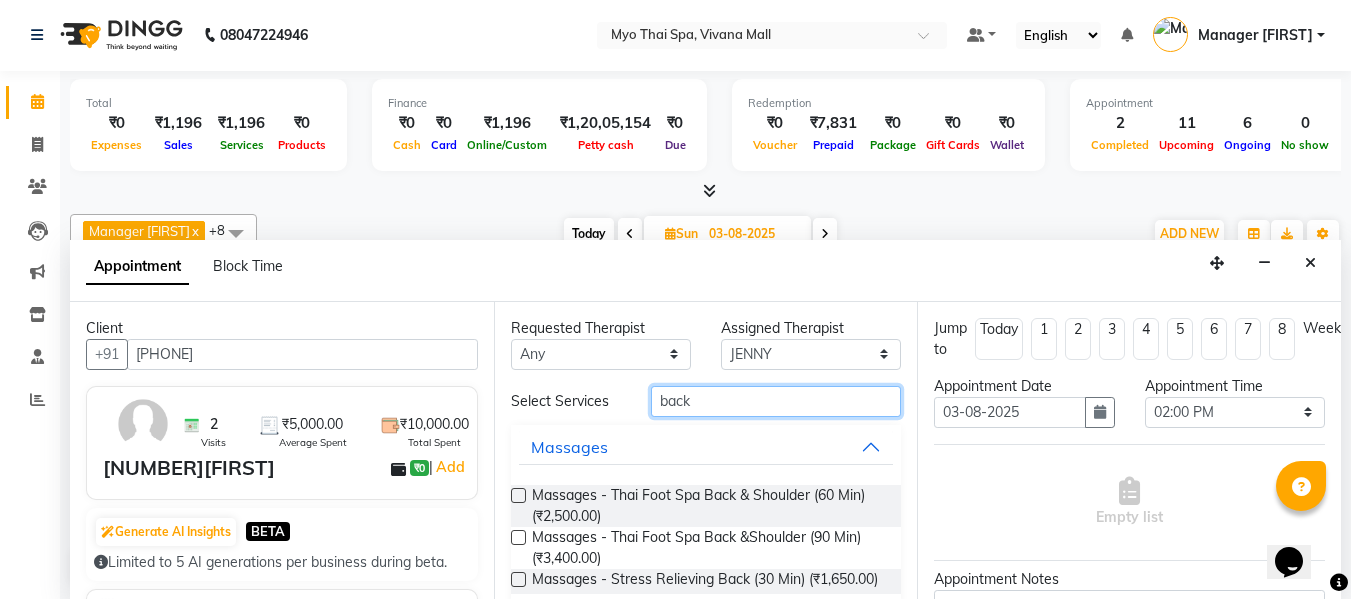 type on "back" 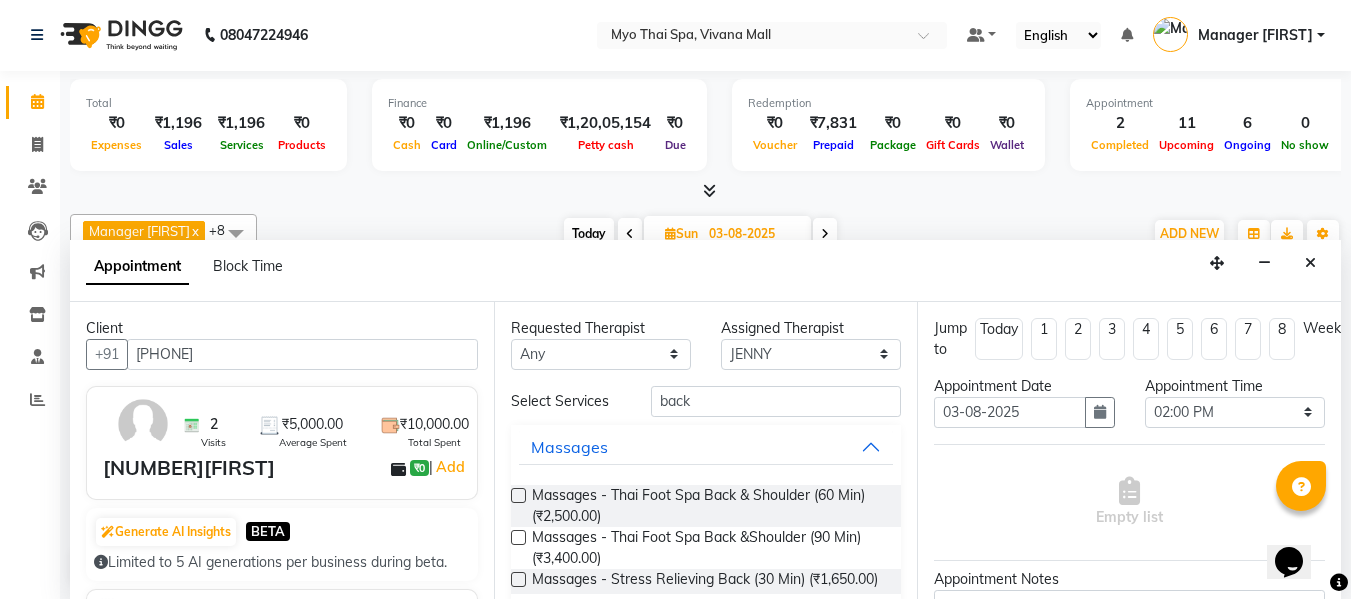 click on "Requested Therapist Any ANGEL BELLA Dindin Jane JENNY Kristina Manager Afreen Manager Churmurin Massami MAWII REMI SANGTAE Zosangzuali Assigned Therapist Select ANGEL BELLA Dindin Jane JENNY Kristina Manager Afreen Manager Churmurin Massami MAWII REMI SANGTAE Zosangzuali Select Services back    Massages Massages - Thai Foot Spa  Back & Shoulder (60 Min) (₹2,500.00) Massages - Thai Foot Spa Back &Shoulder (90 Min) (₹3,400.00) Massages - Stress Relieving Back (30 Min) (₹1,650.00)" at bounding box center (706, 450) 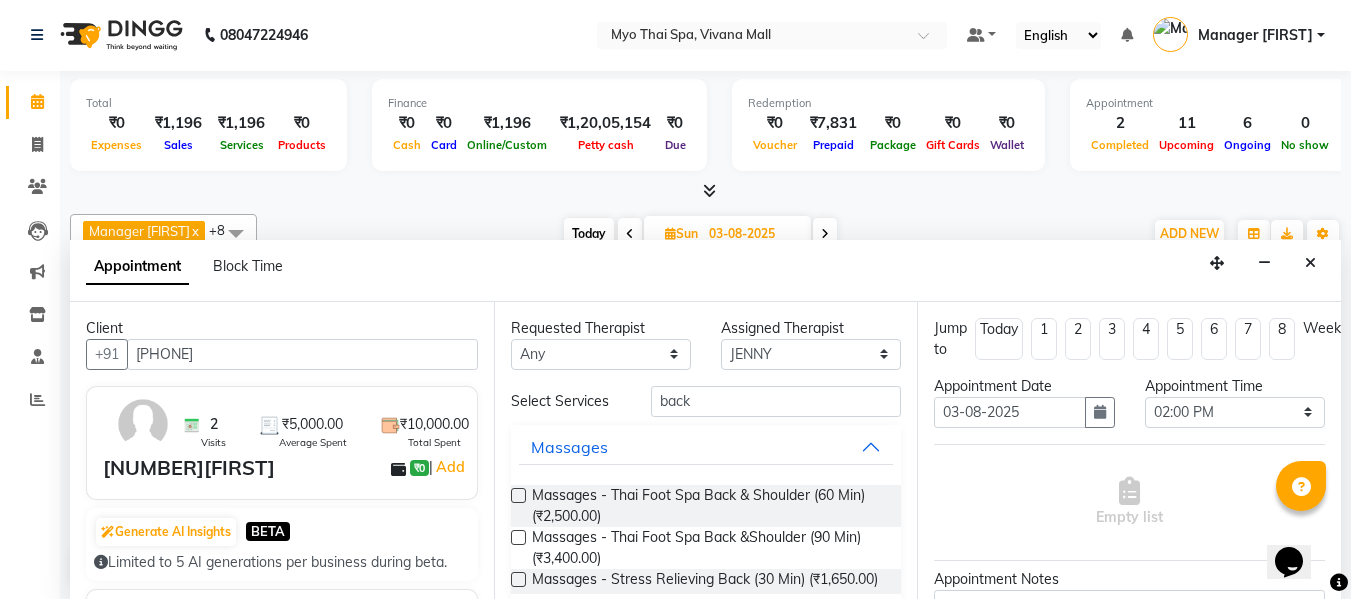 click at bounding box center (518, 579) 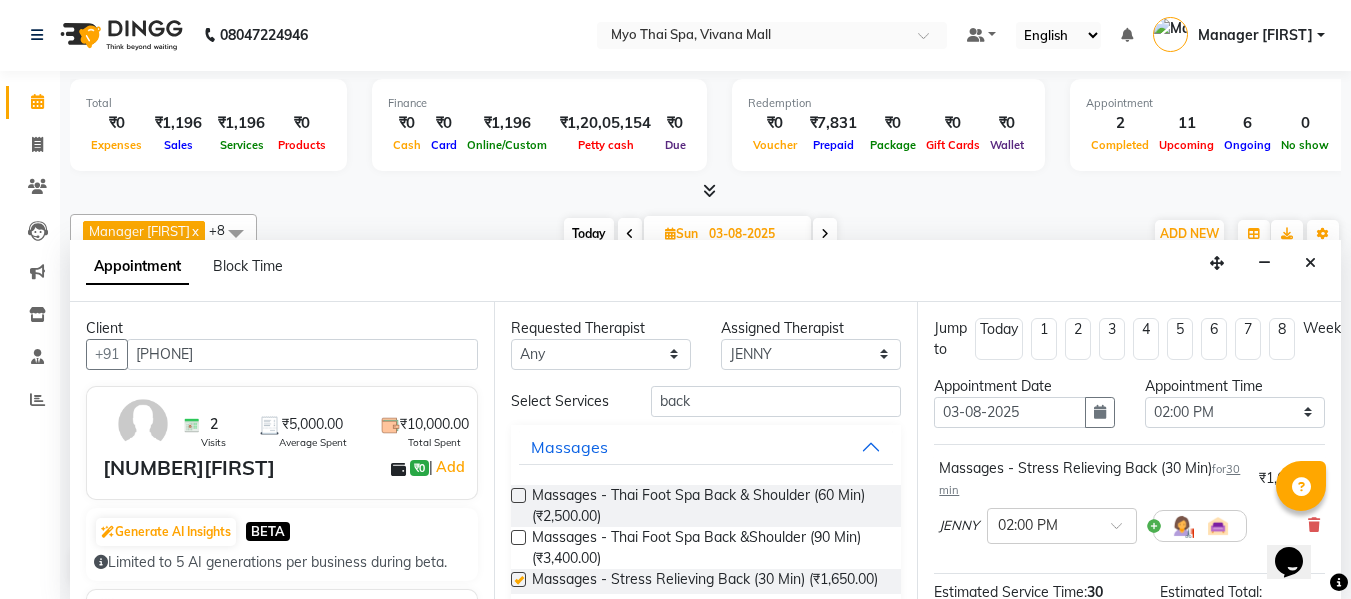 checkbox on "false" 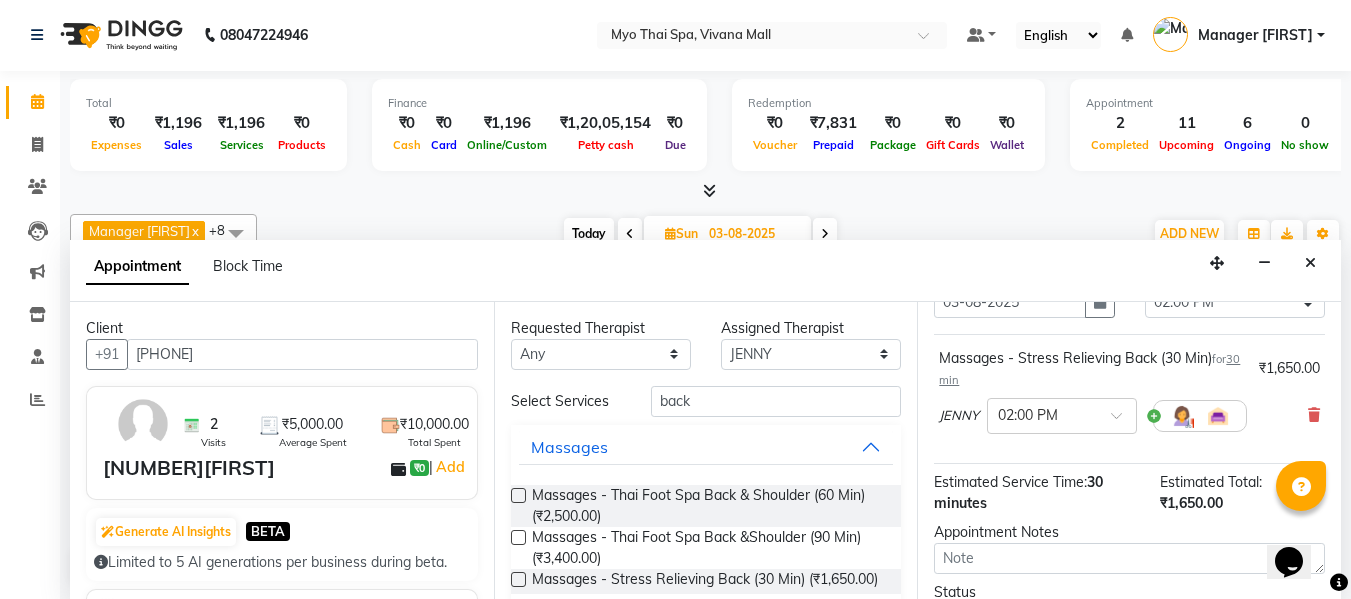 scroll, scrollTop: 286, scrollLeft: 0, axis: vertical 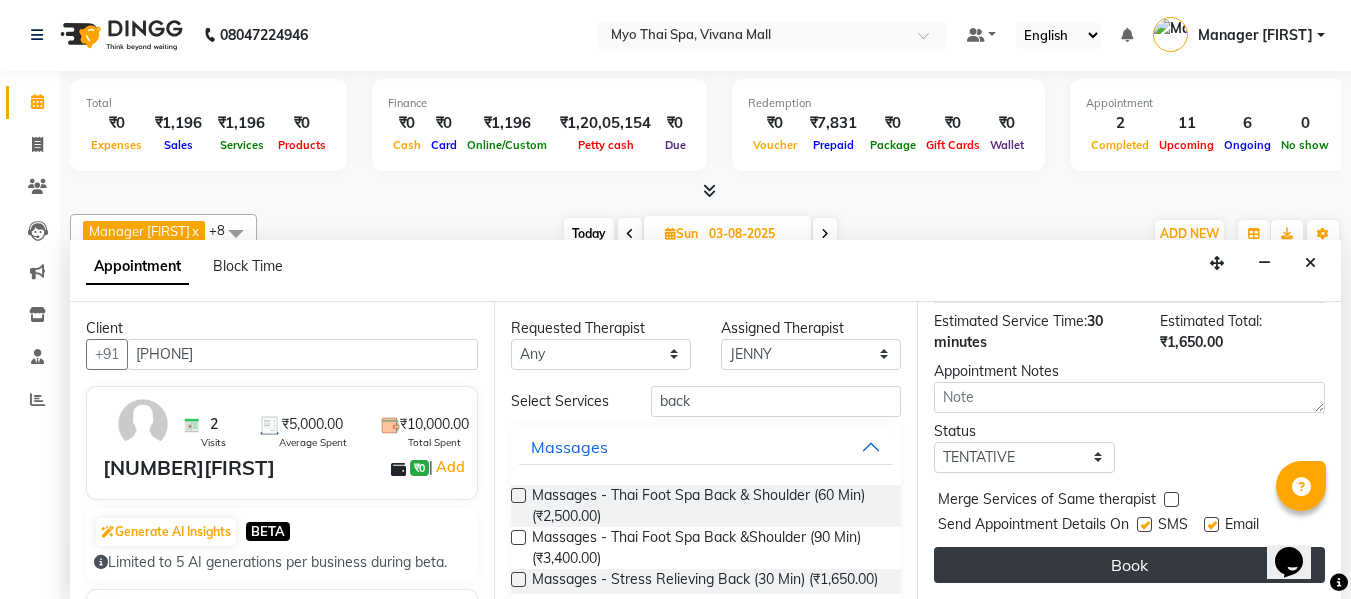 click on "Book" at bounding box center [1129, 565] 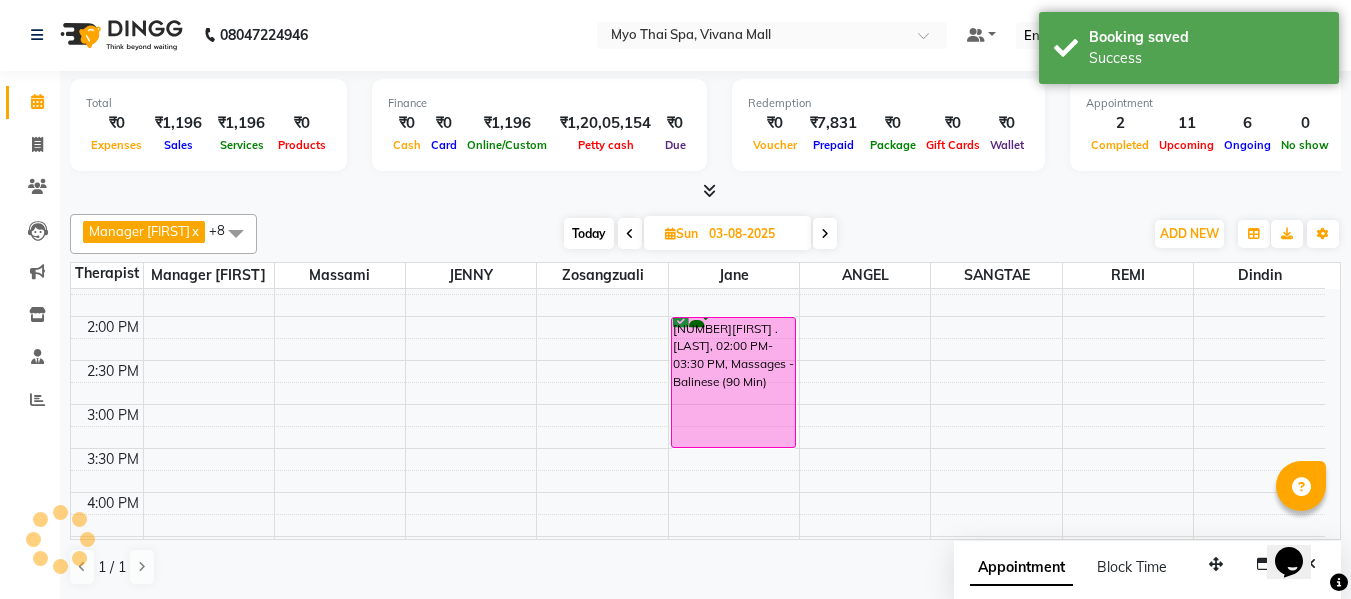 scroll, scrollTop: 0, scrollLeft: 0, axis: both 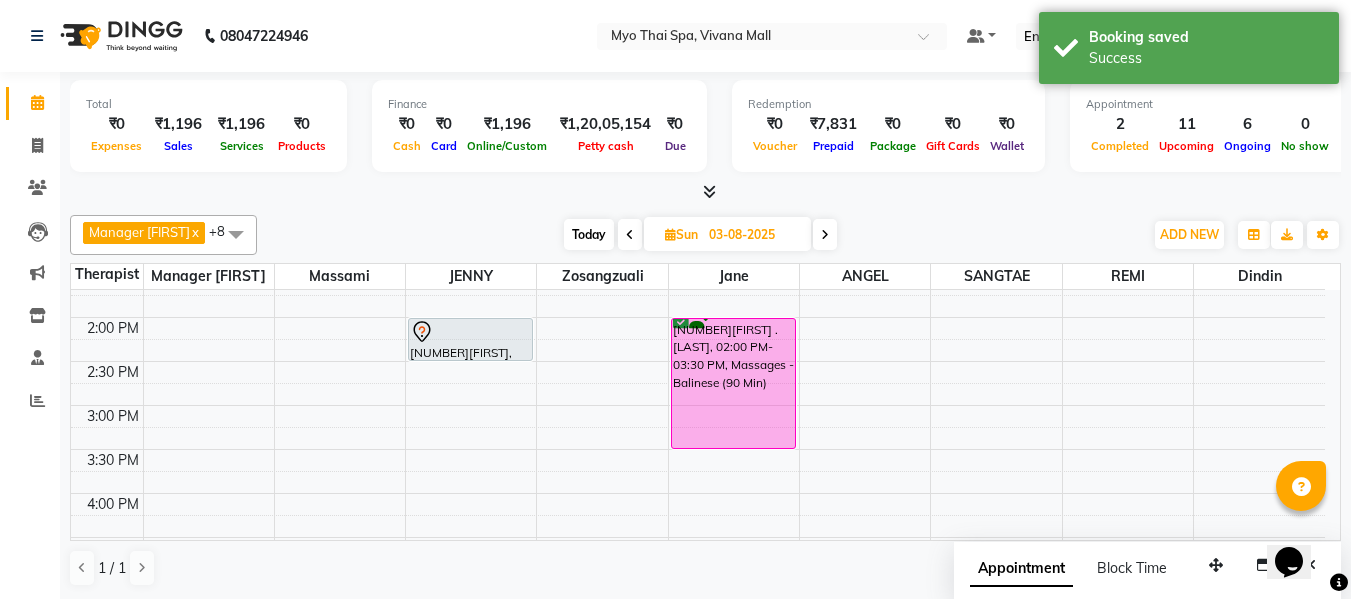 click on "Today" at bounding box center [589, 234] 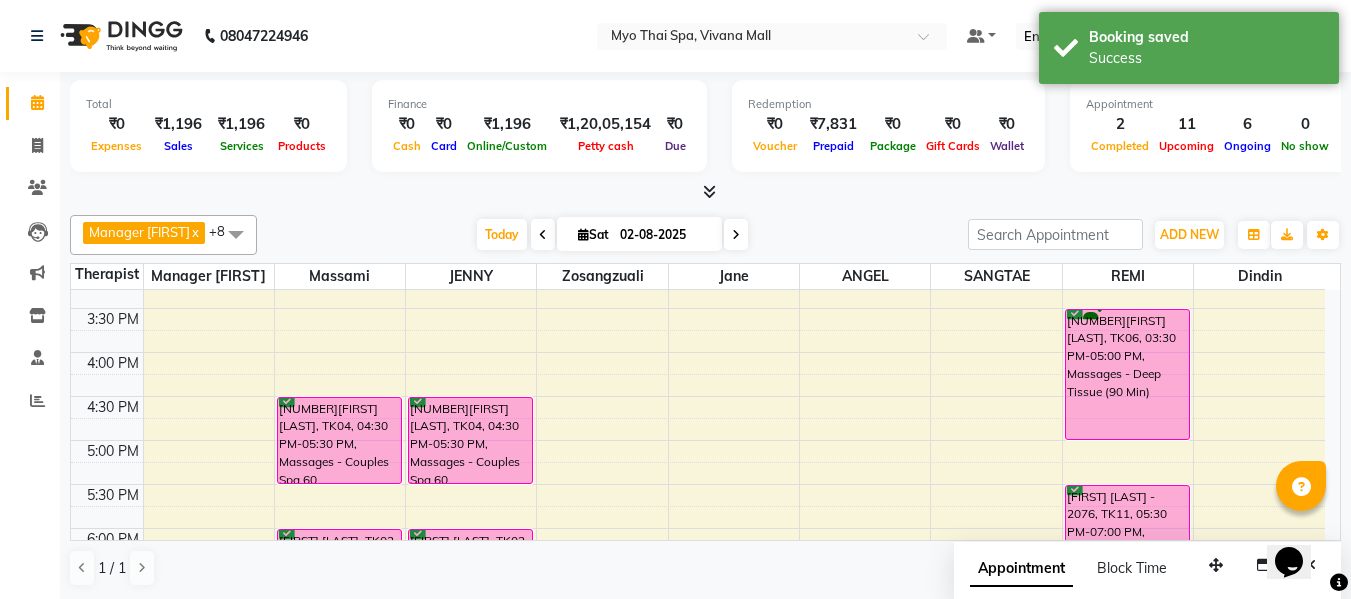 scroll, scrollTop: 441, scrollLeft: 0, axis: vertical 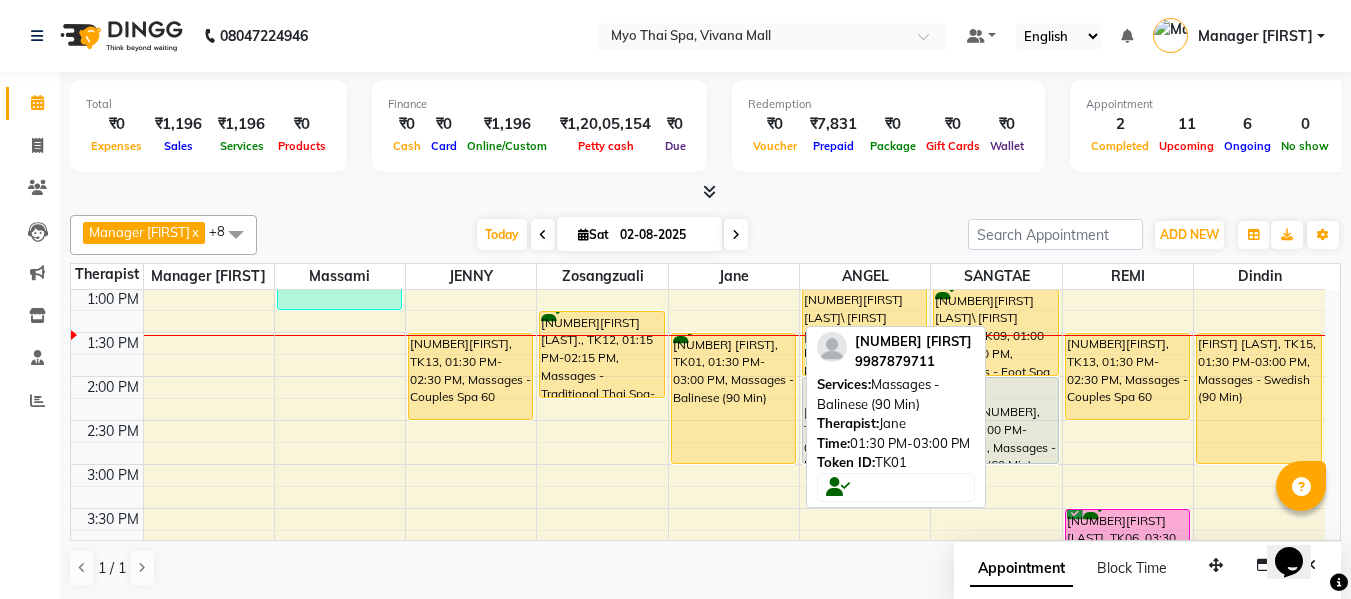 click on "[NUMBER][FIRST], TK01, 01:30 PM-03:00 PM, Massages - Balinese (90 Min)" at bounding box center [733, 398] 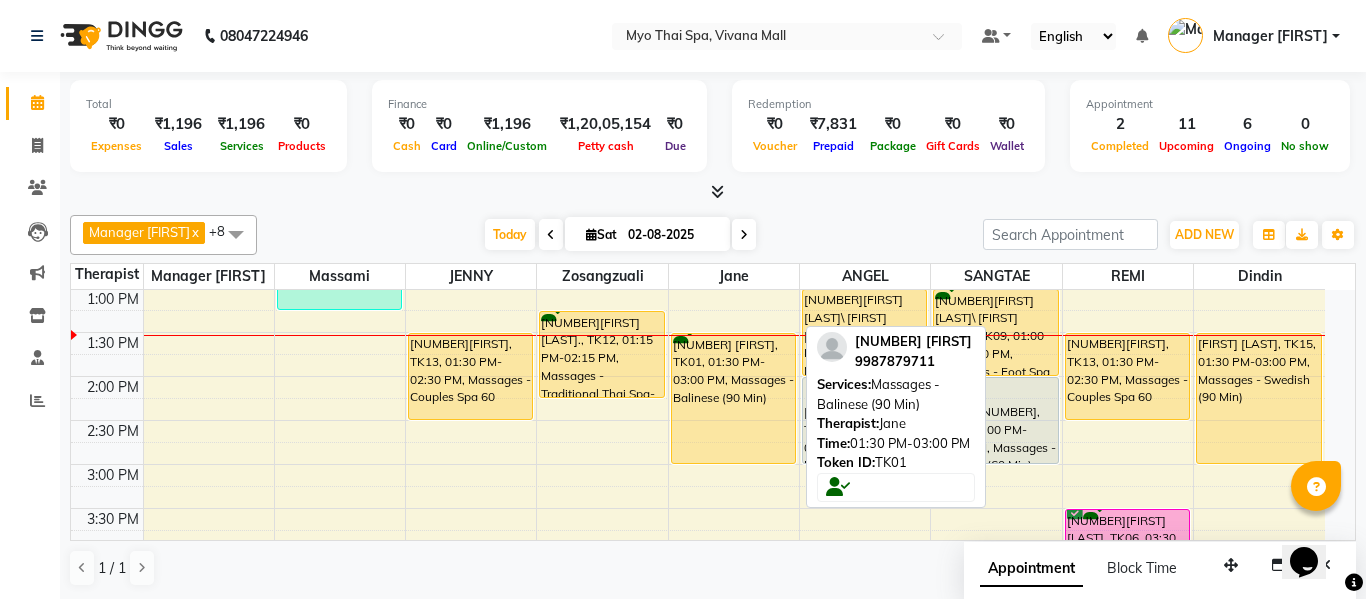 select on "1" 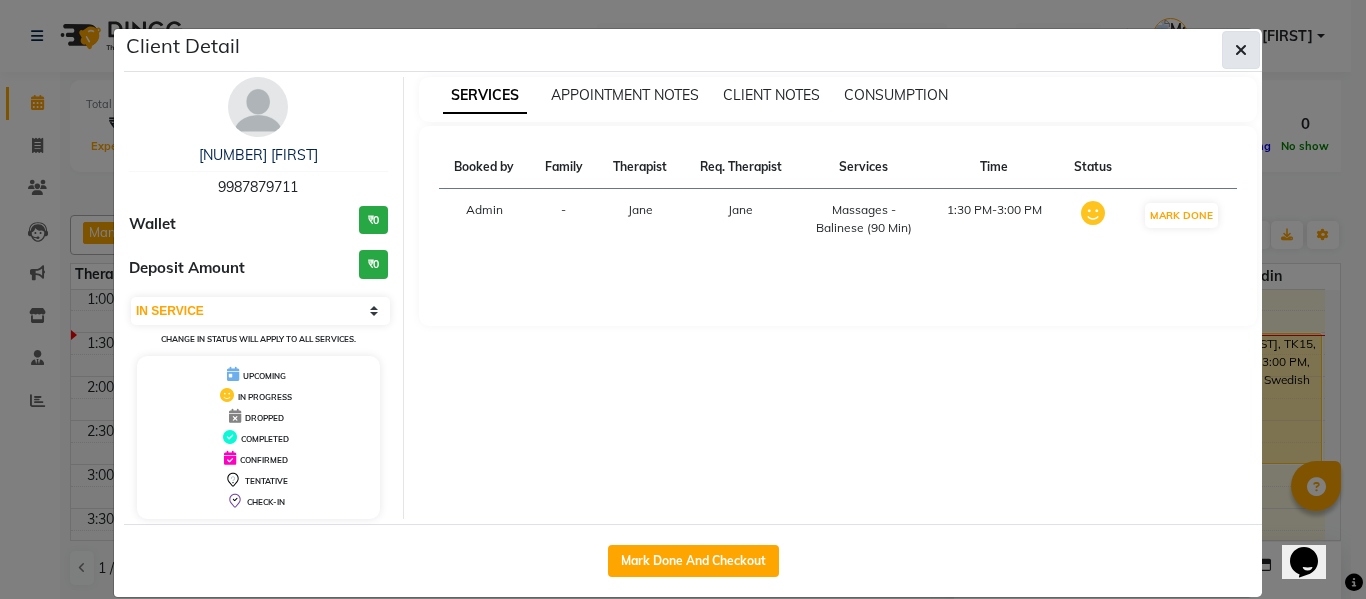 click 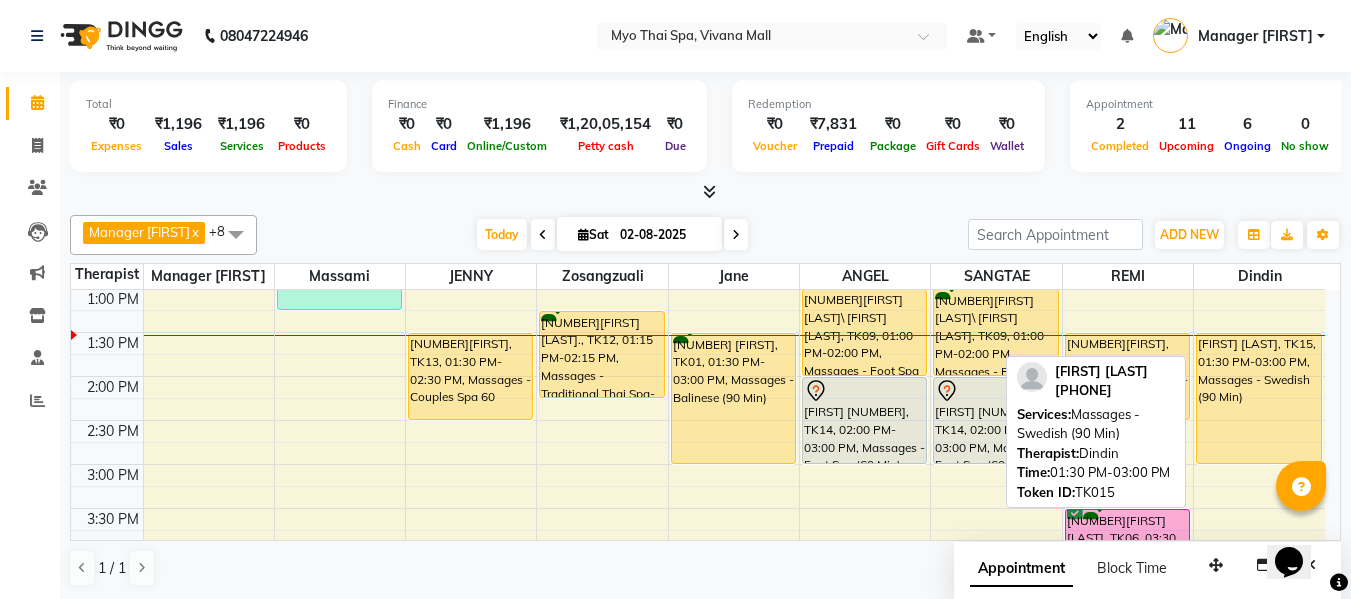 click on "[FIRST] [LAST], TK15, 01:30 PM-03:00 PM, Massages - Swedish (90 Min)" at bounding box center (1259, 398) 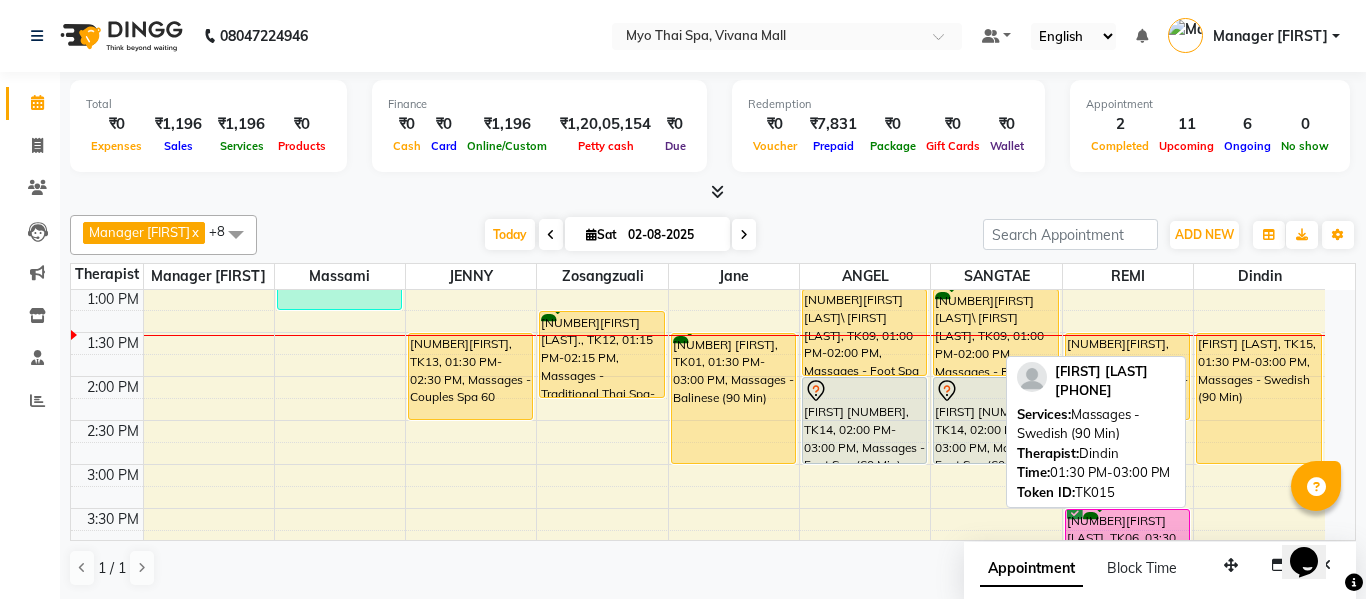 select on "1" 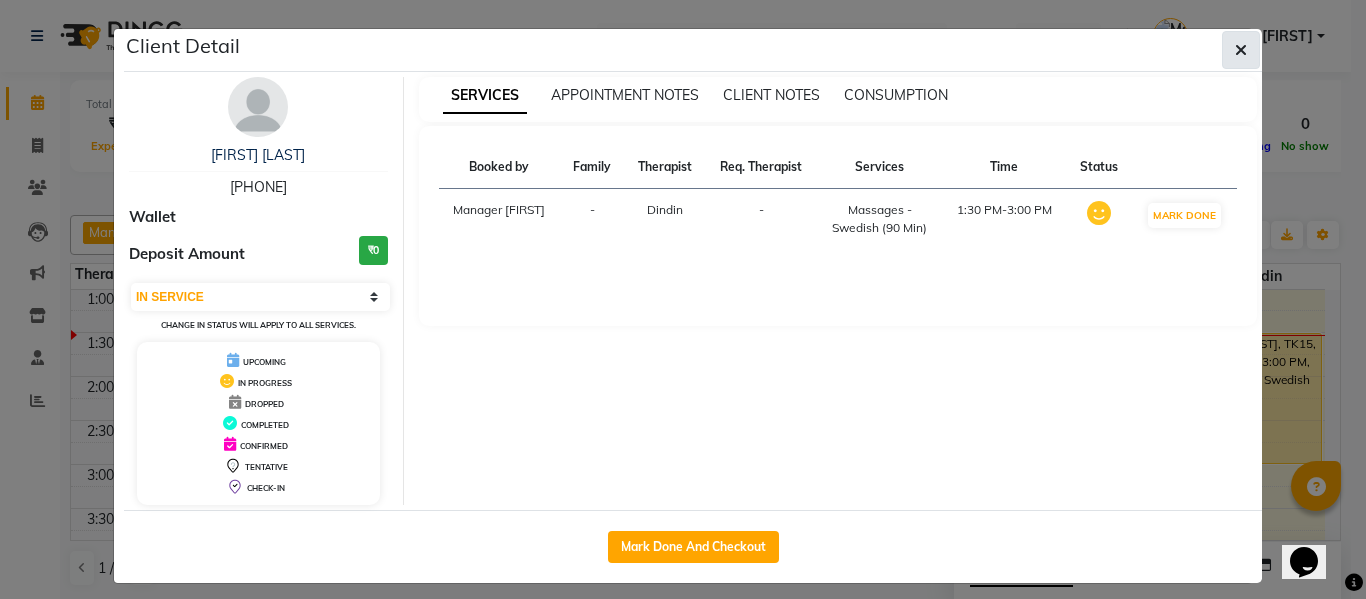 click 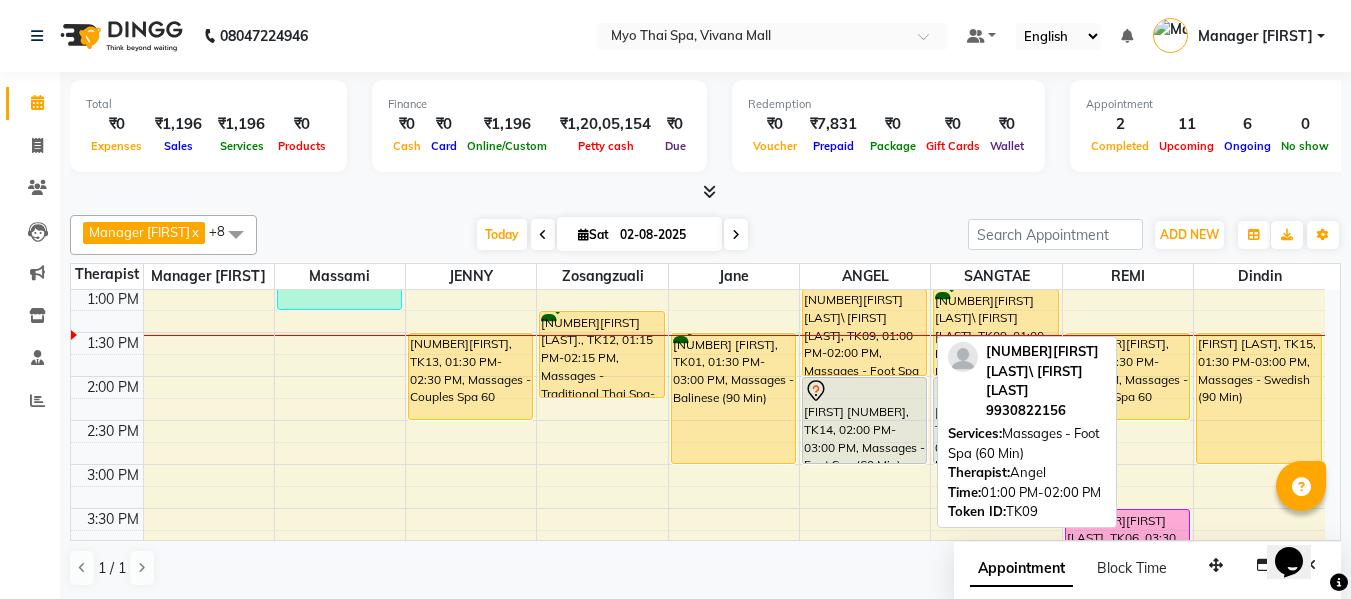 click on "1724SANJAY PAI\SAMPY ROY, TK09, 01:00 PM-02:00 PM, Massages - Foot Spa (60 Min)" at bounding box center [864, 332] 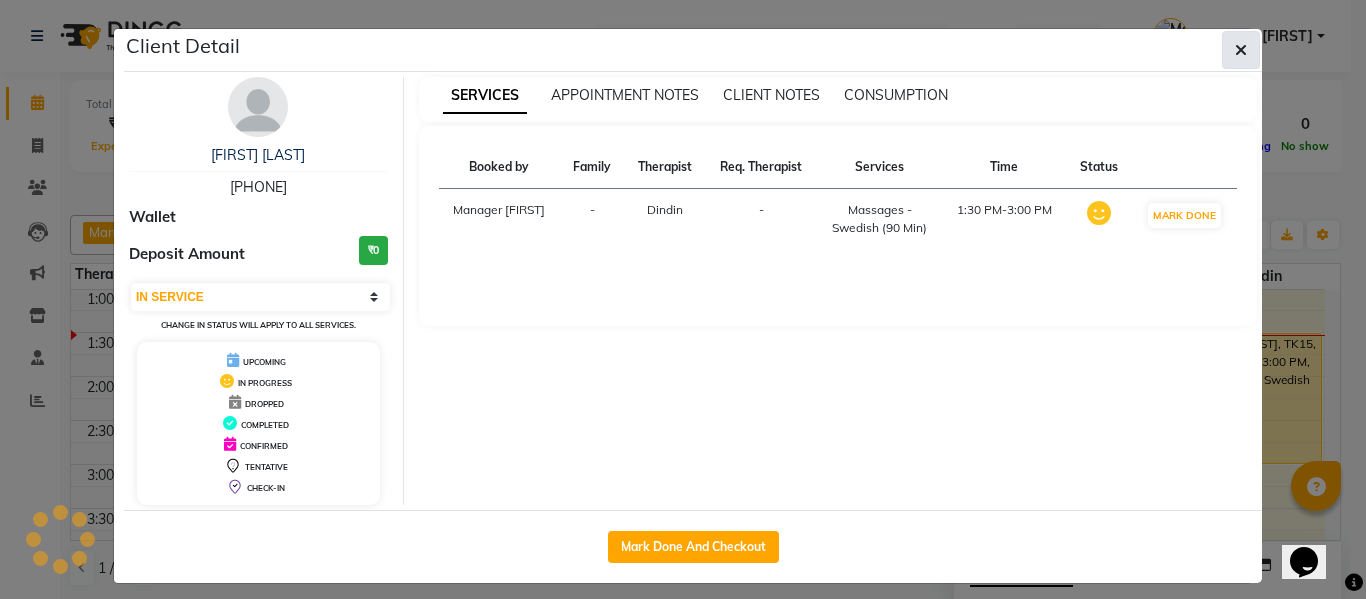 click 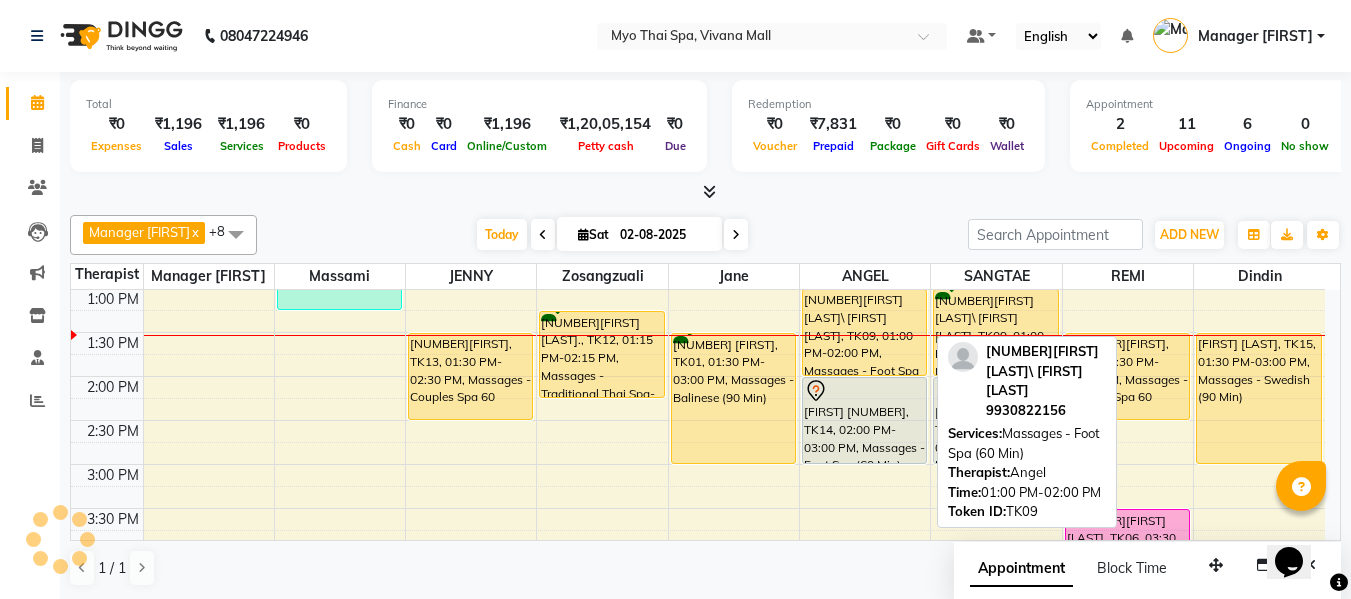 click on "1724SANJAY PAI\SAMPY ROY, TK09, 01:00 PM-02:00 PM, Massages - Foot Spa (60 Min)" at bounding box center (864, 332) 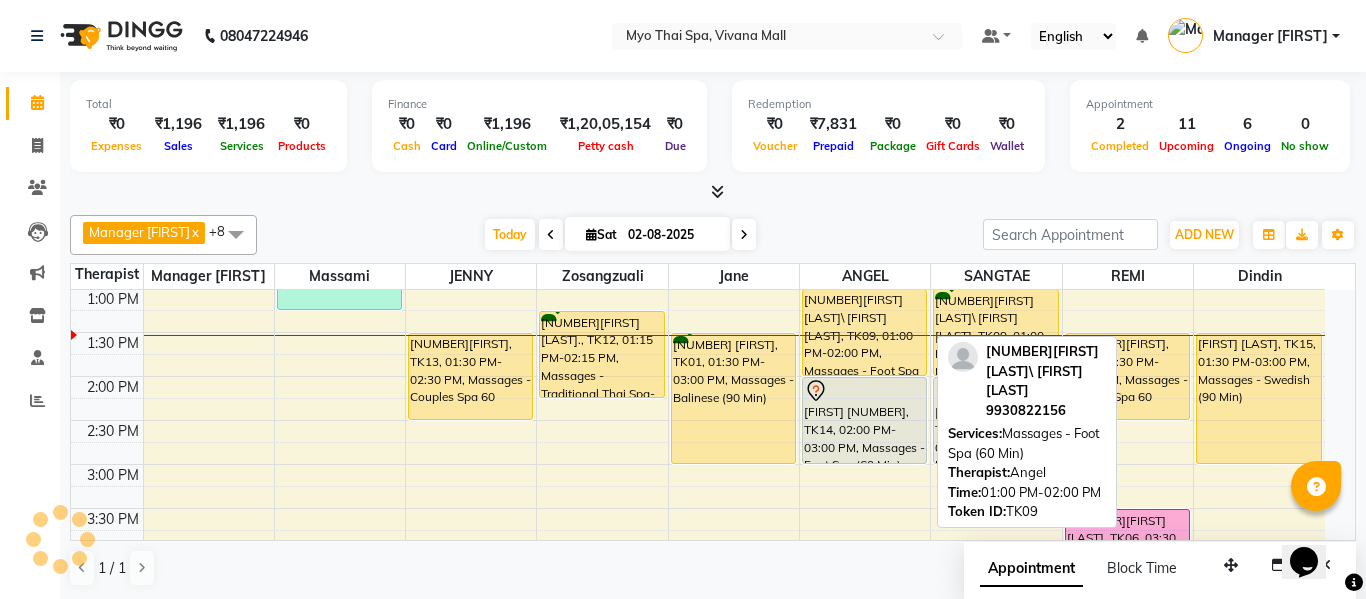 select on "1" 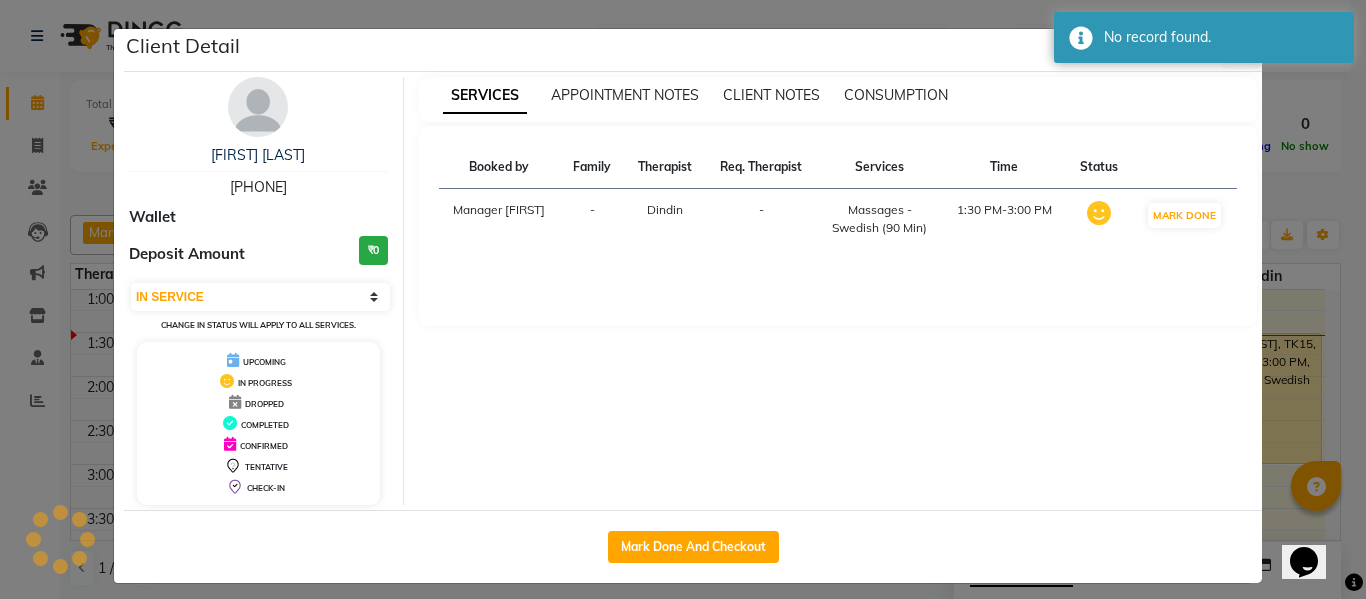 click on "Client Detail  ADITYA KOLI   9869124893 Wallet Deposit Amount  ₹0  Select IN SERVICE CONFIRMED TENTATIVE CHECK IN MARK DONE DROPPED UPCOMING Change in status will apply to all services. UPCOMING IN PROGRESS DROPPED COMPLETED CONFIRMED TENTATIVE CHECK-IN SERVICES APPOINTMENT NOTES CLIENT NOTES CONSUMPTION Booked by Family Therapist Req. Therapist Services Time Status  Manager Afreen  - Dindin -  Massages - Swedish (90 Min)   1:30 PM-3:00 PM   MARK DONE   Mark Done And Checkout" 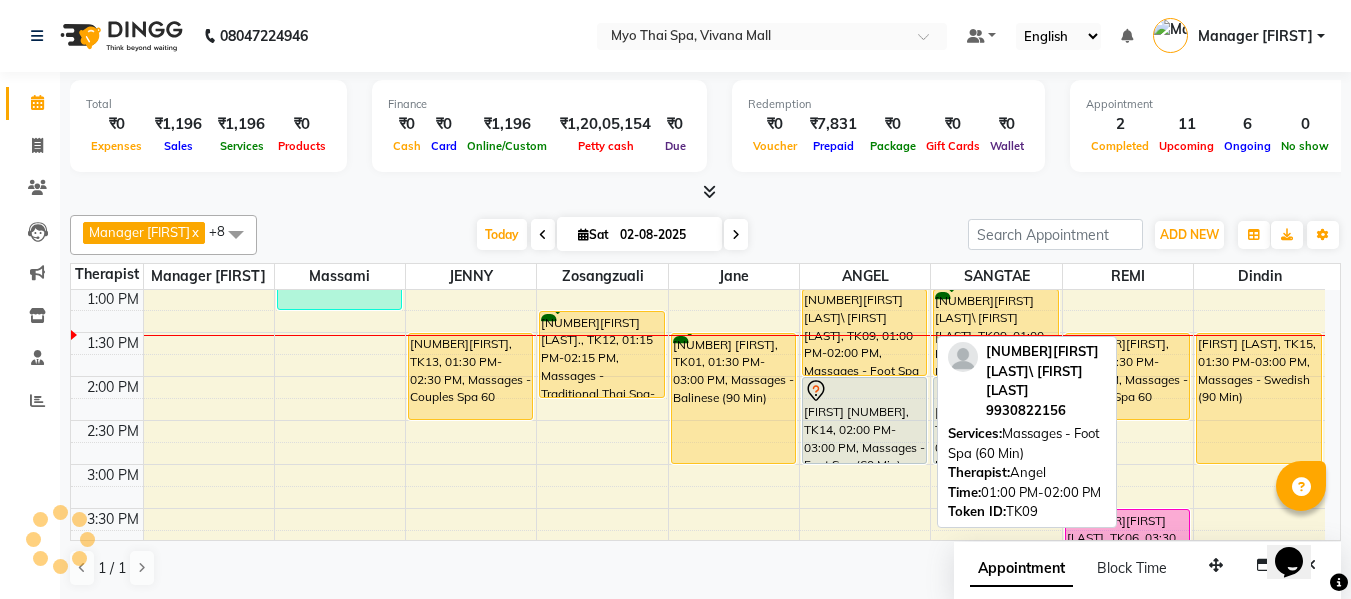click on "1724SANJAY PAI\SAMPY ROY, TK09, 01:00 PM-02:00 PM, Massages - Foot Spa (60 Min)" at bounding box center (864, 332) 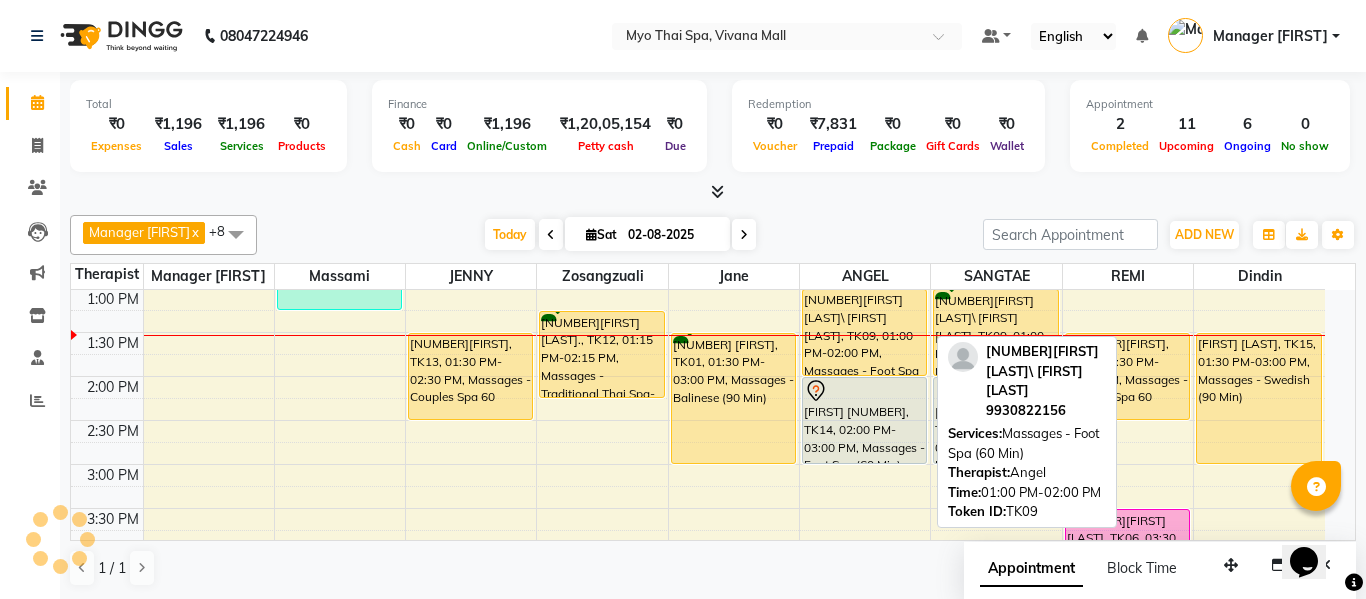 select on "1" 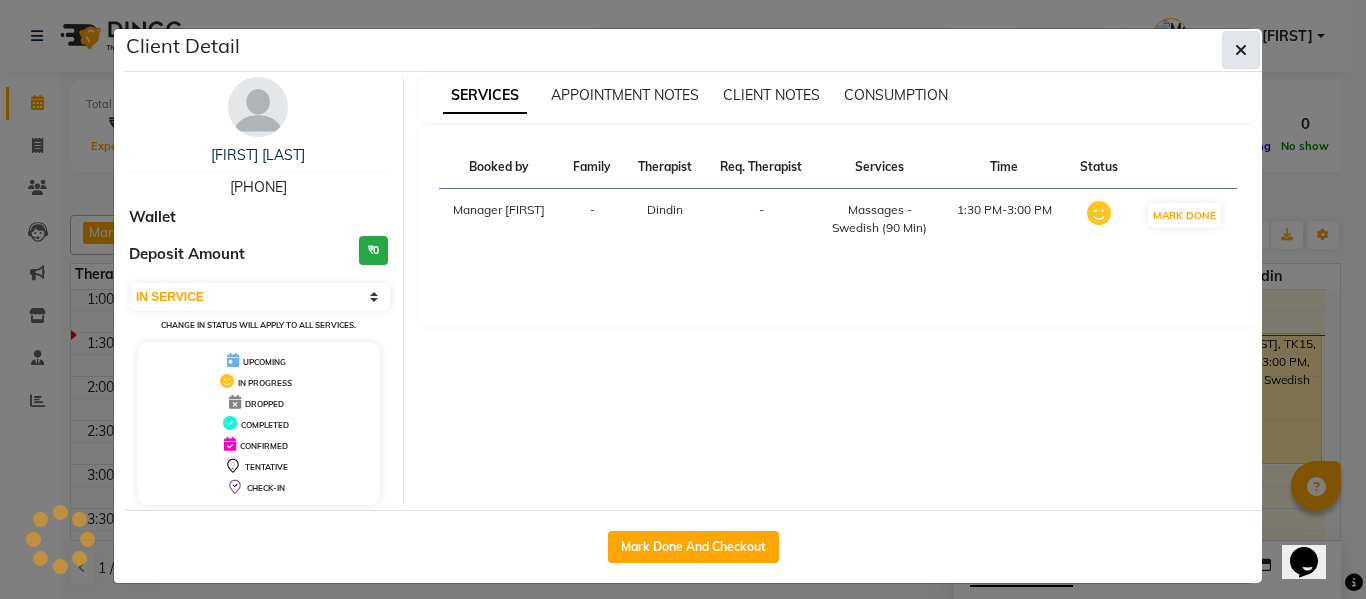 click 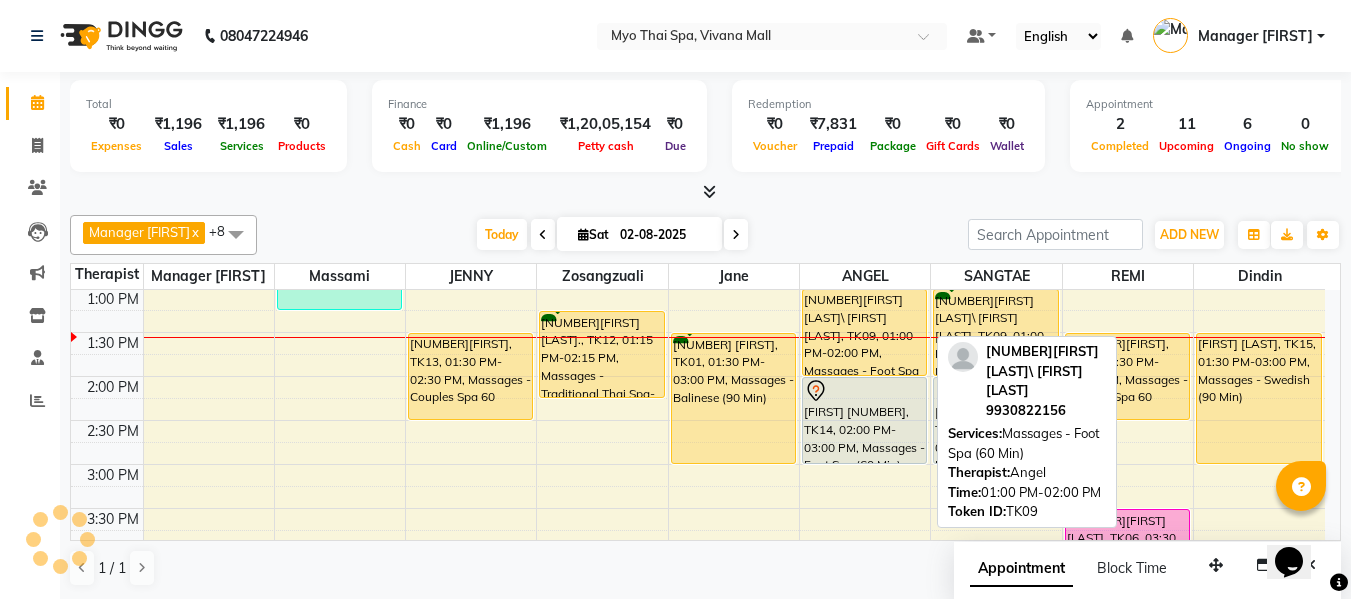 click on "1724SANJAY PAI\SAMPY ROY, TK09, 01:00 PM-02:00 PM, Massages - Foot Spa (60 Min)" at bounding box center [864, 332] 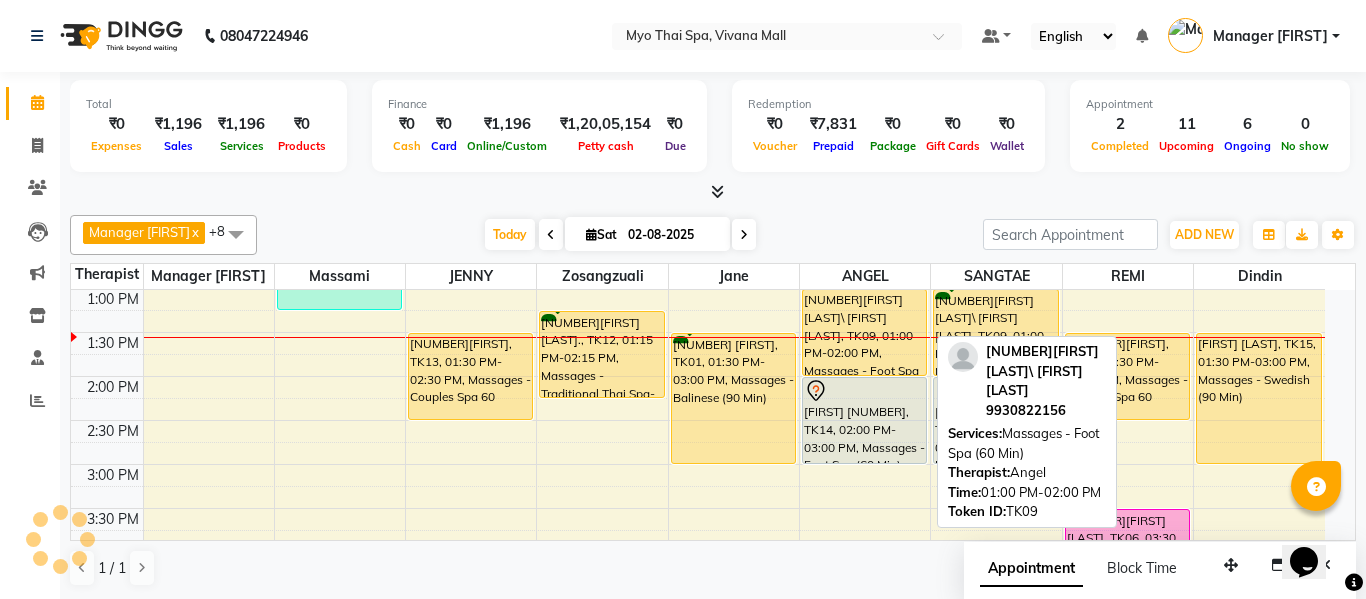 select on "1" 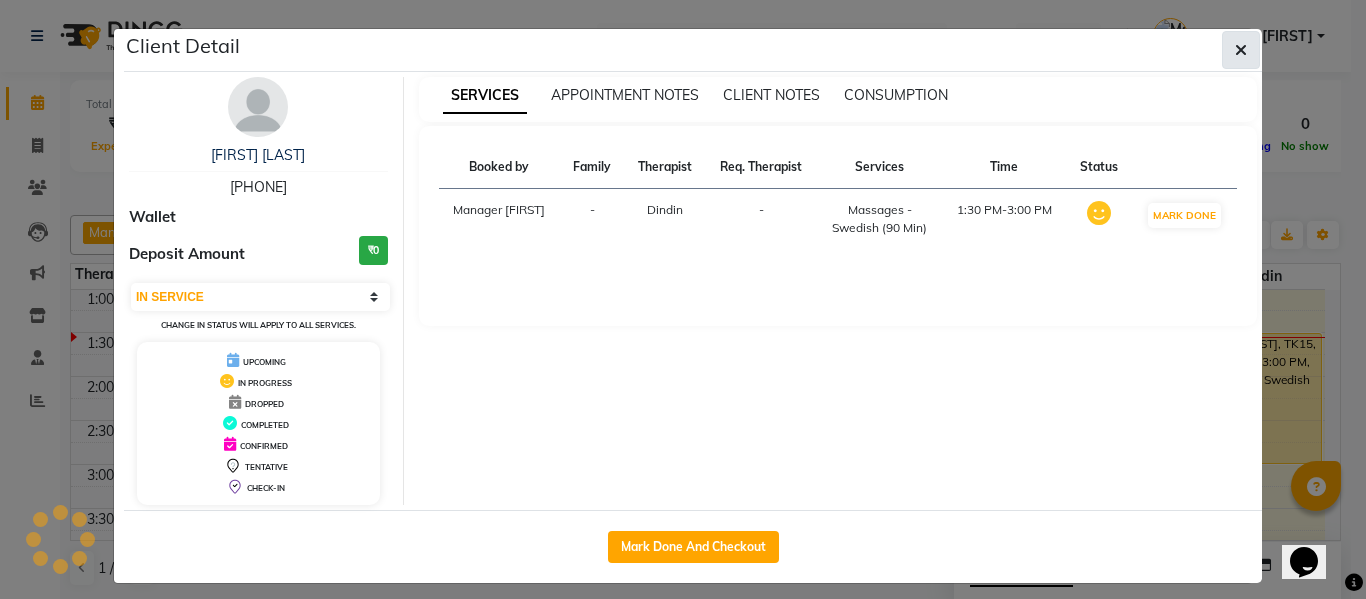 click 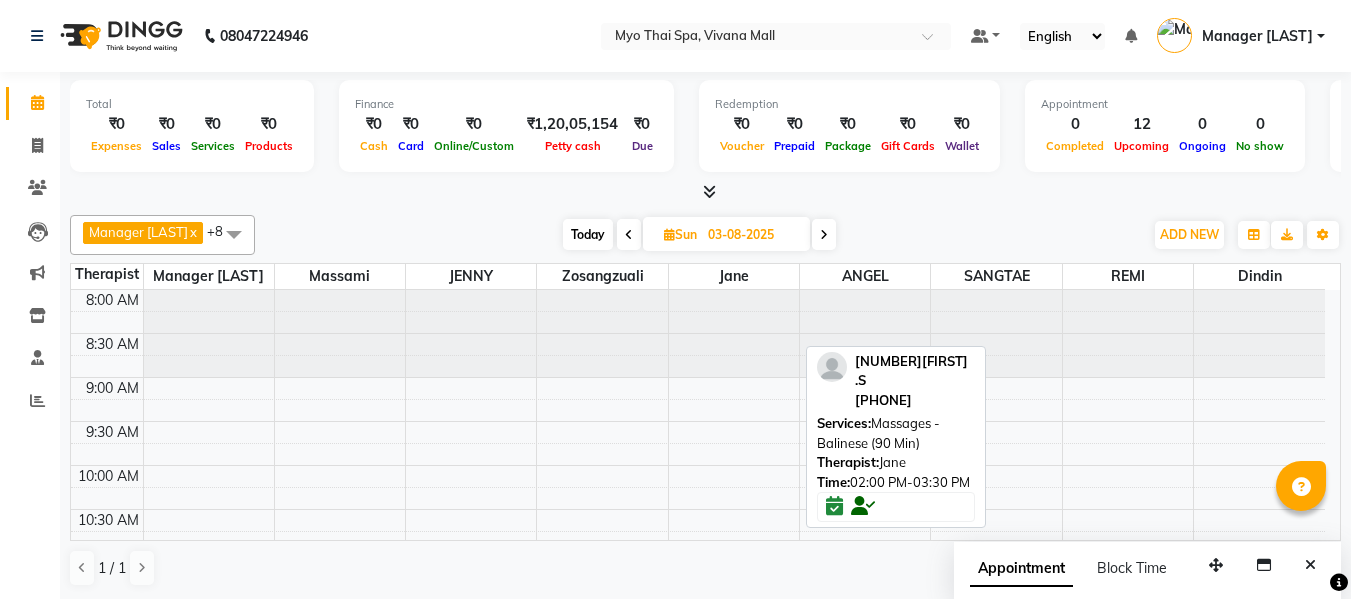 scroll, scrollTop: 0, scrollLeft: 0, axis: both 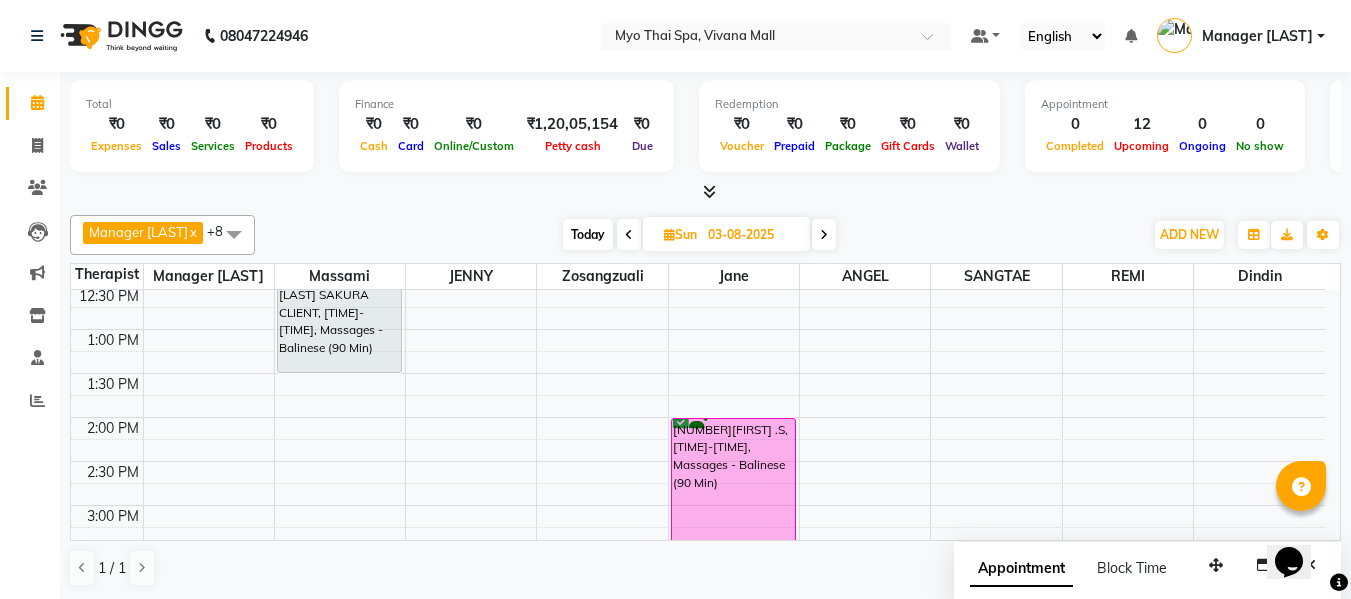 click on "Today" at bounding box center (588, 234) 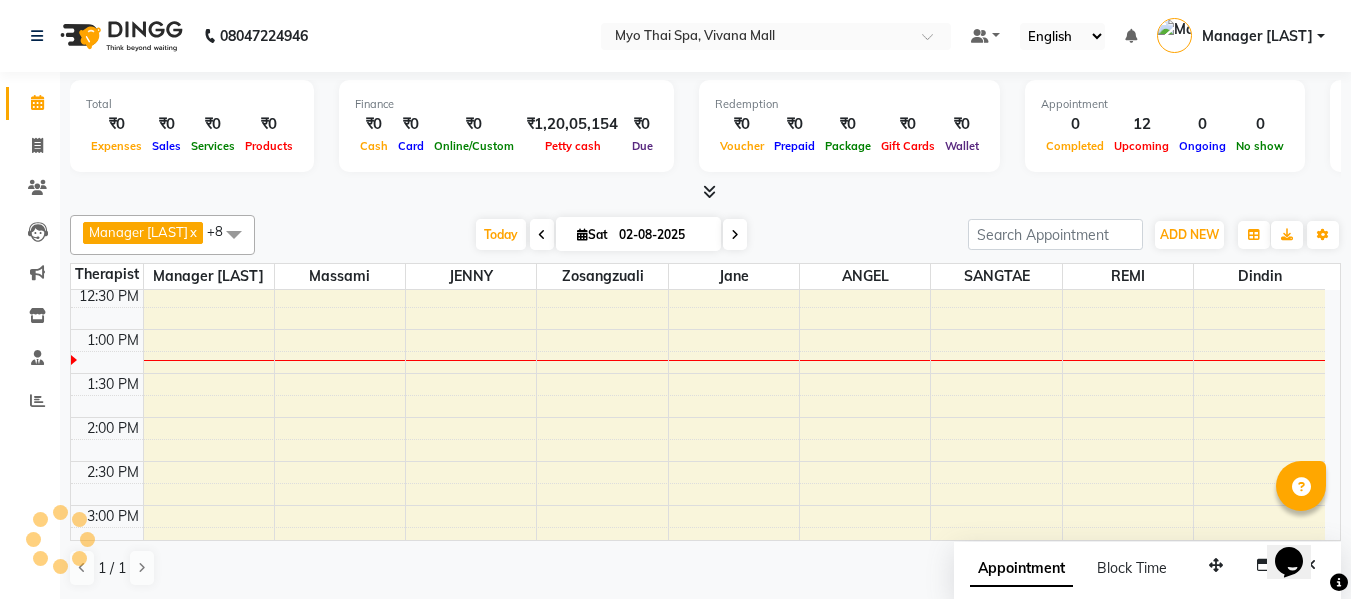 scroll, scrollTop: 441, scrollLeft: 0, axis: vertical 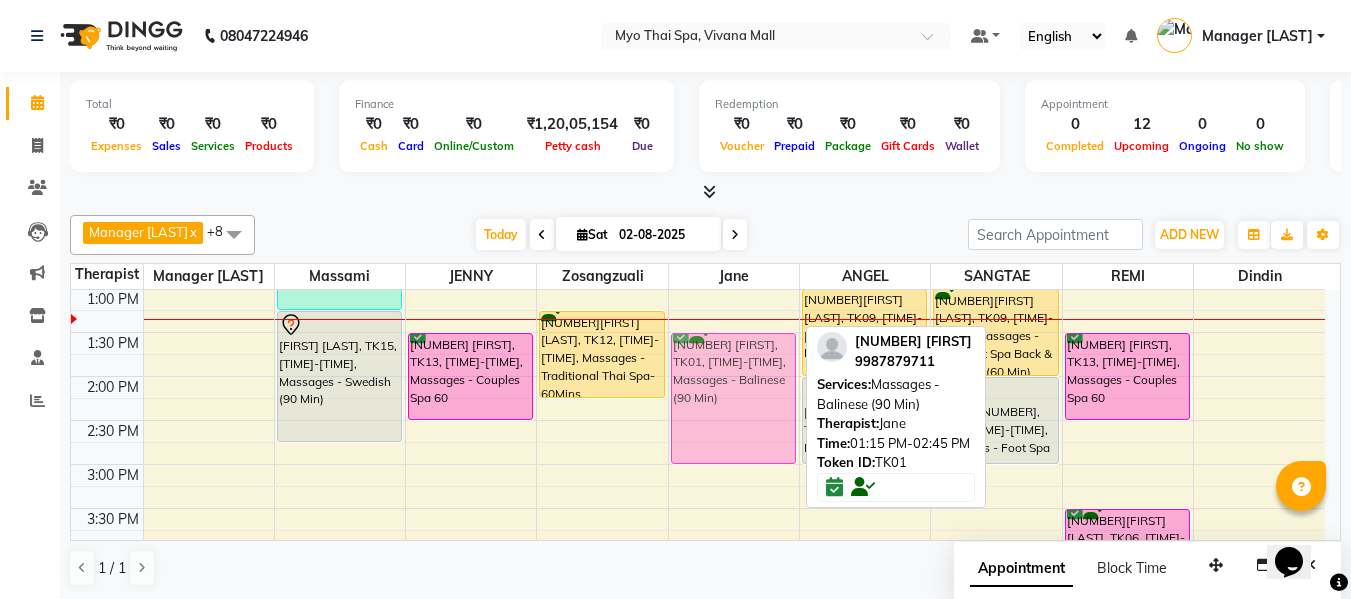 drag, startPoint x: 732, startPoint y: 365, endPoint x: 732, endPoint y: 389, distance: 24 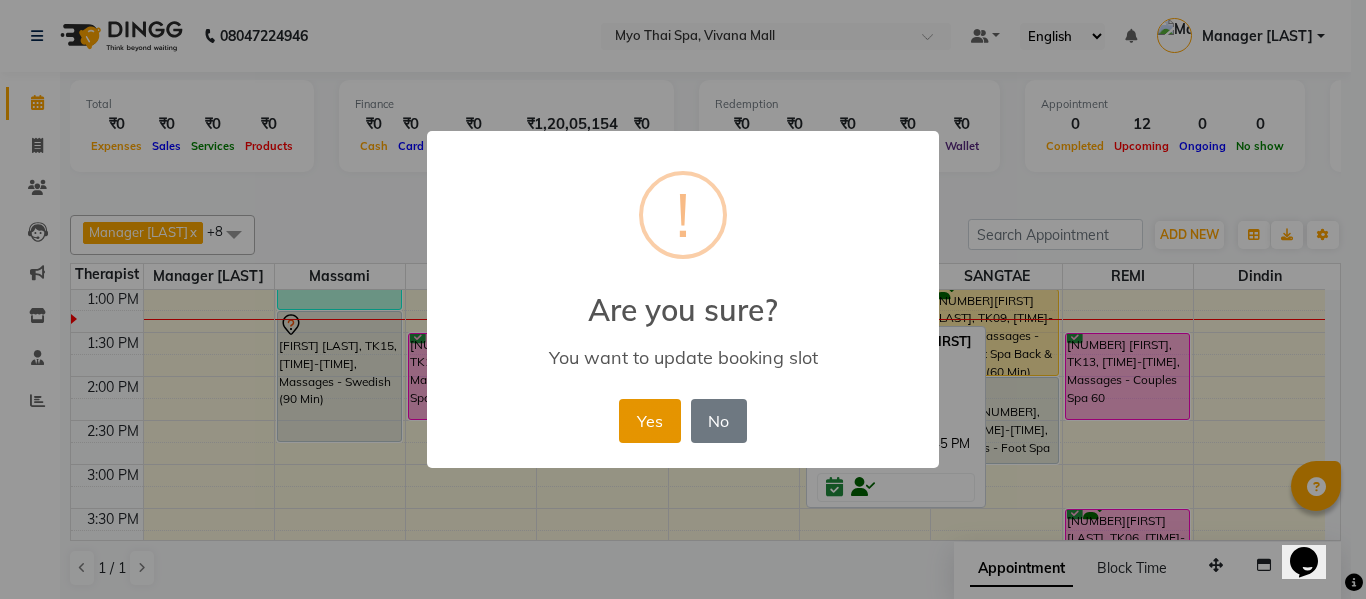 click on "Yes" at bounding box center [649, 421] 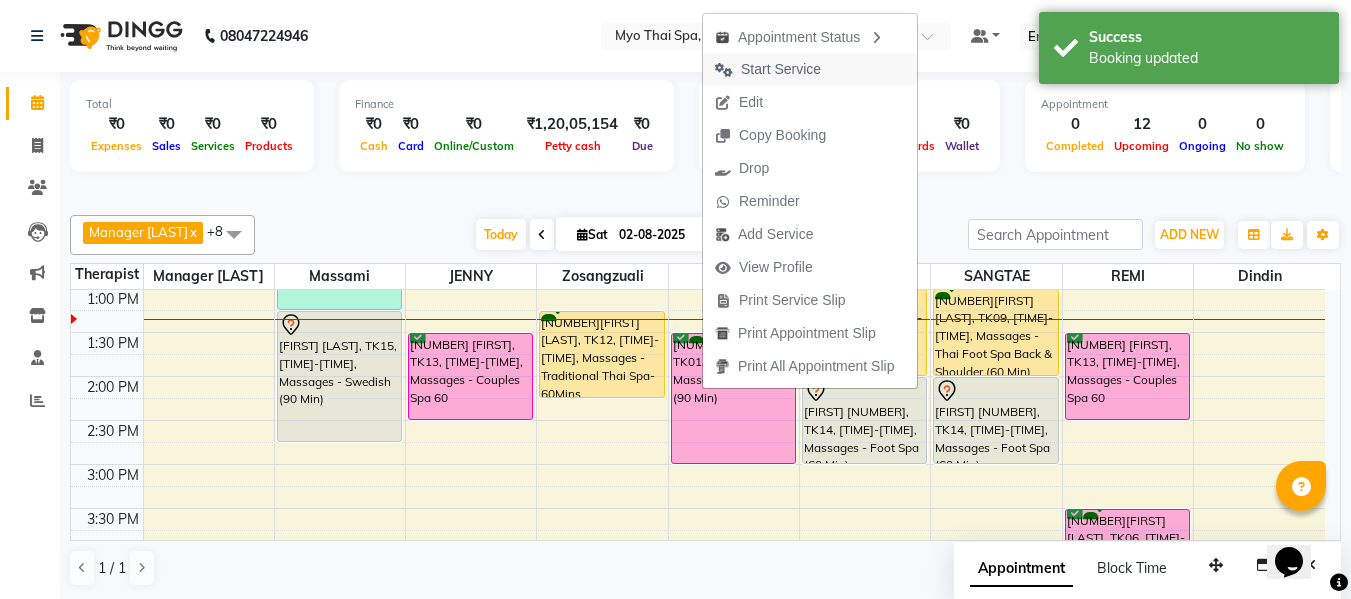 click on "Start Service" at bounding box center (781, 69) 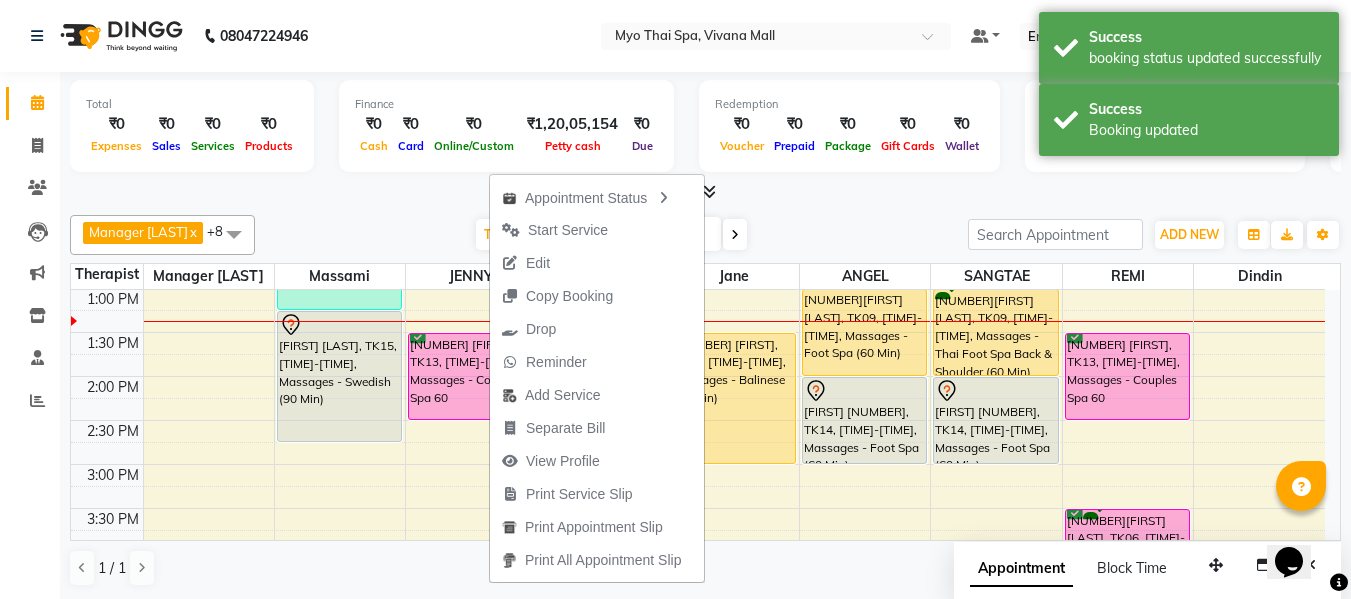 drag, startPoint x: 547, startPoint y: 231, endPoint x: 784, endPoint y: 278, distance: 241.6154 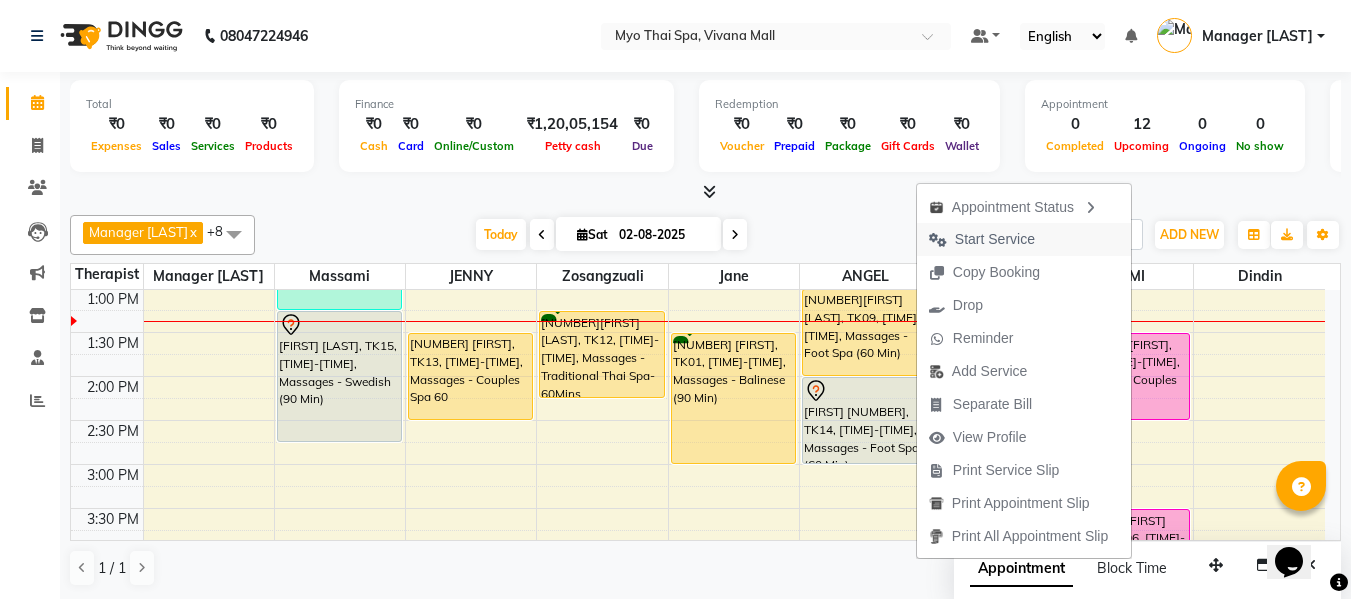 click on "Start Service" at bounding box center (995, 239) 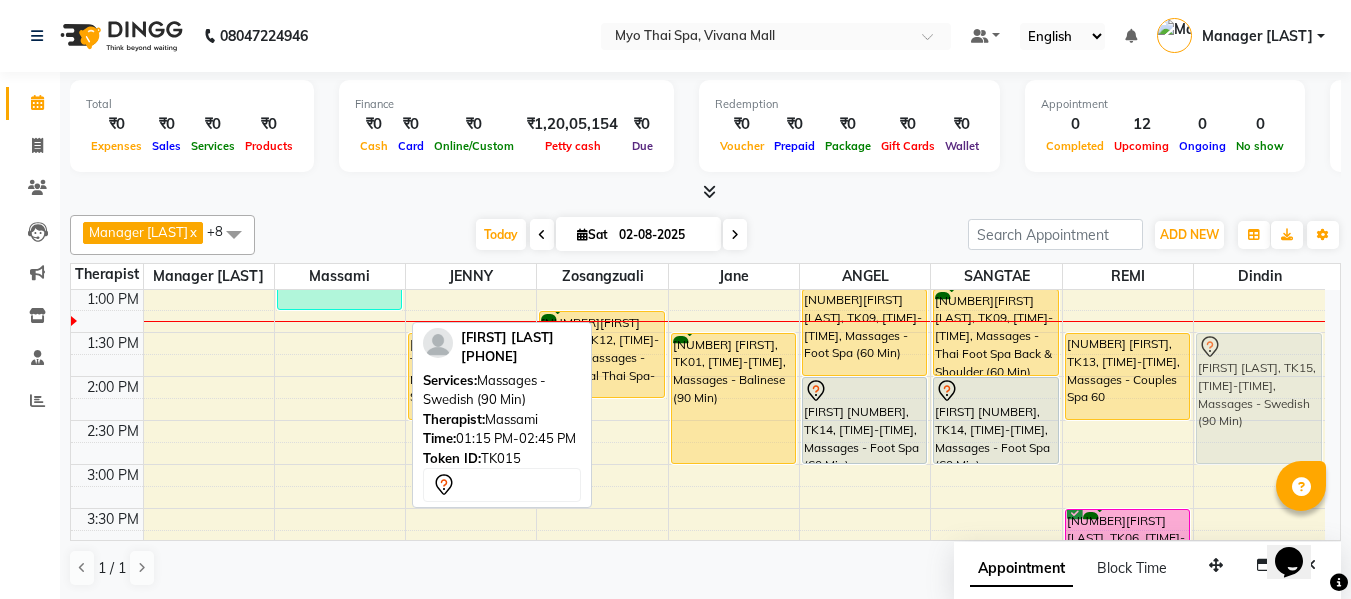 drag, startPoint x: 365, startPoint y: 364, endPoint x: 1270, endPoint y: 379, distance: 905.1243 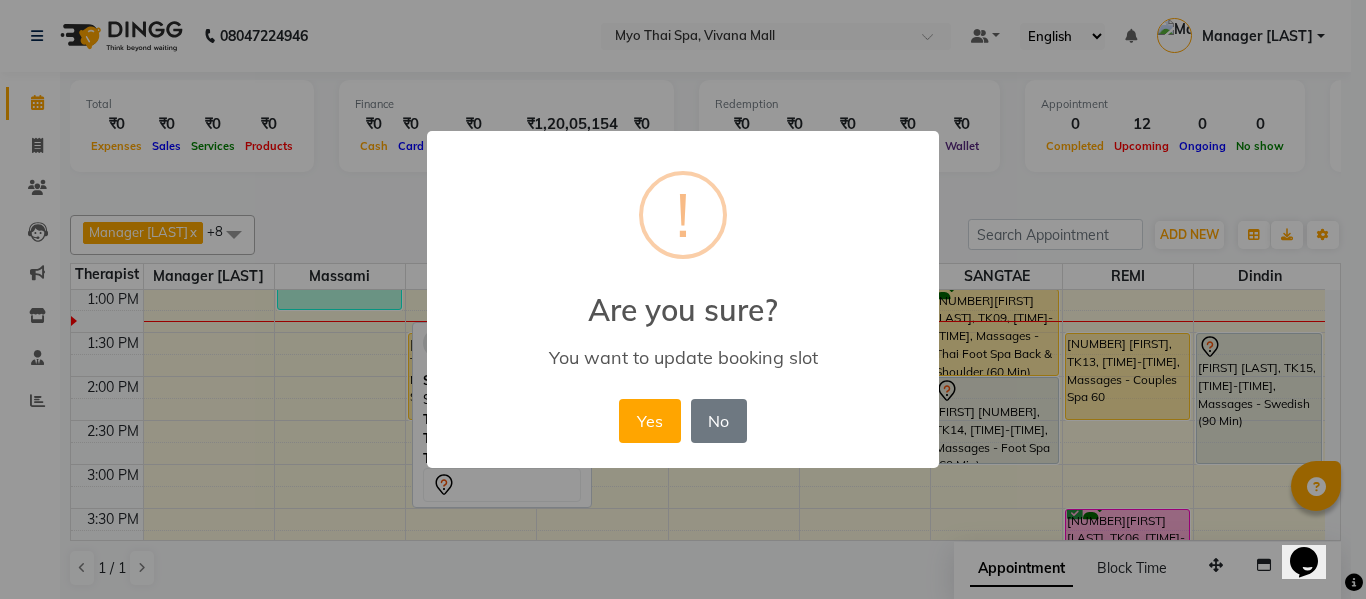 drag, startPoint x: 649, startPoint y: 410, endPoint x: 729, endPoint y: 416, distance: 80.224686 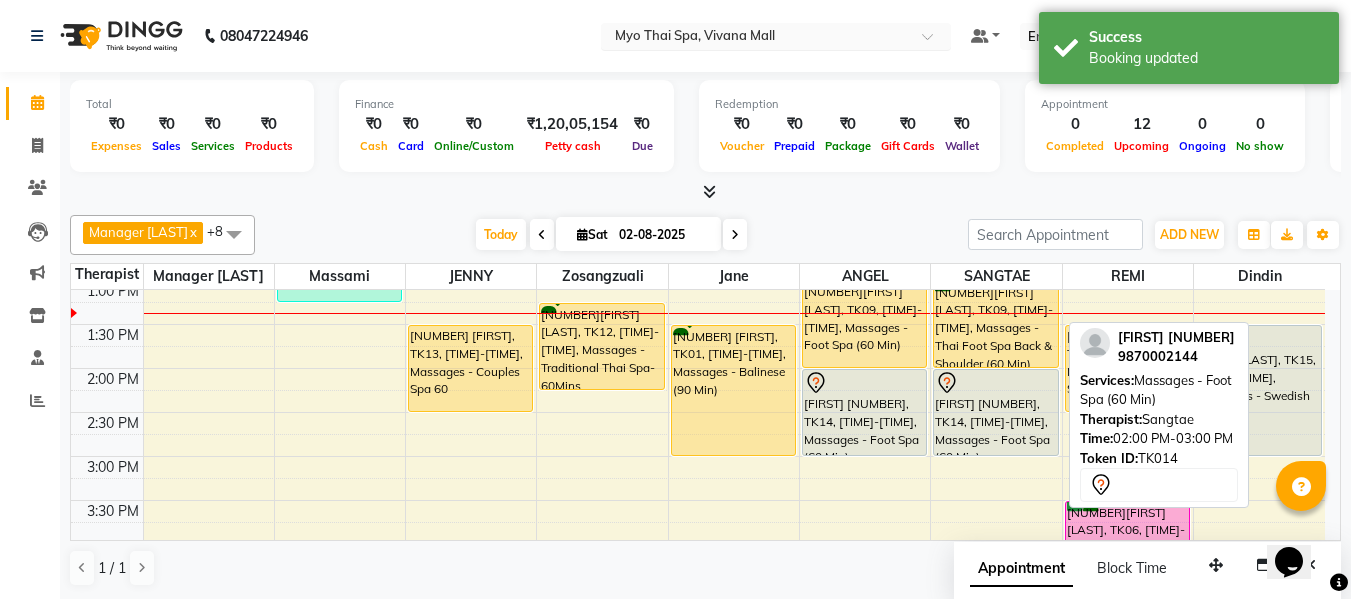 scroll, scrollTop: 441, scrollLeft: 0, axis: vertical 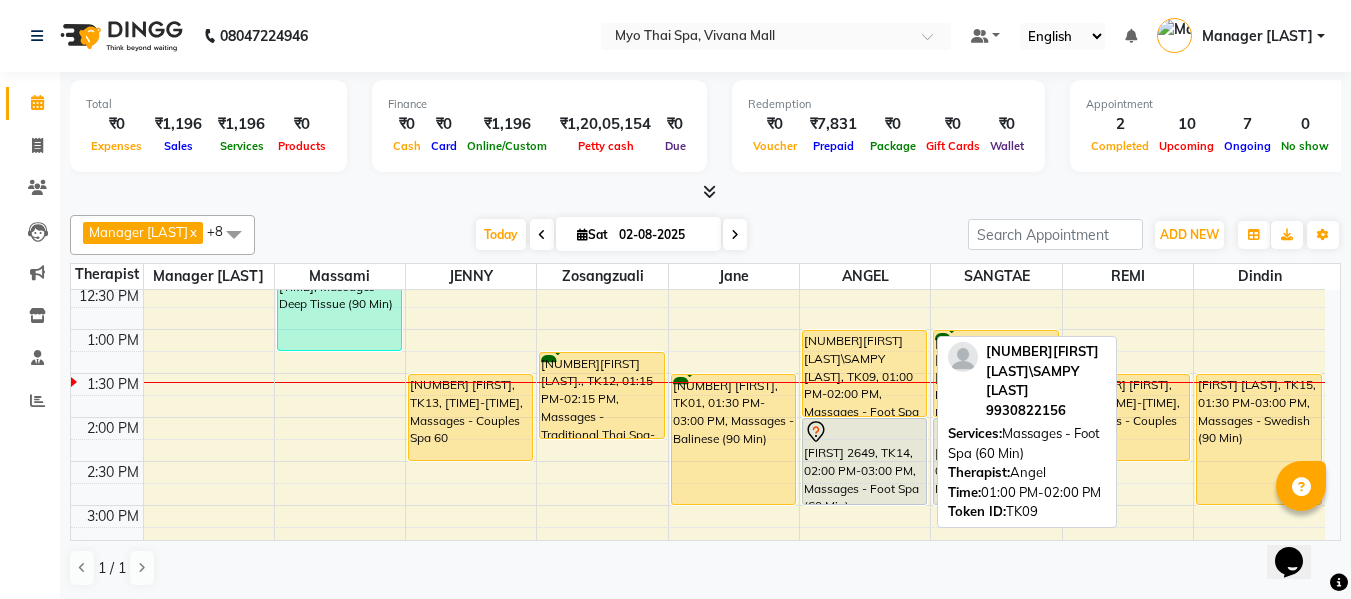click on "1724SANJAY PAI\SAMPY ROY, TK09, 01:00 PM-02:00 PM, Massages - Foot Spa (60 Min)" at bounding box center [864, 373] 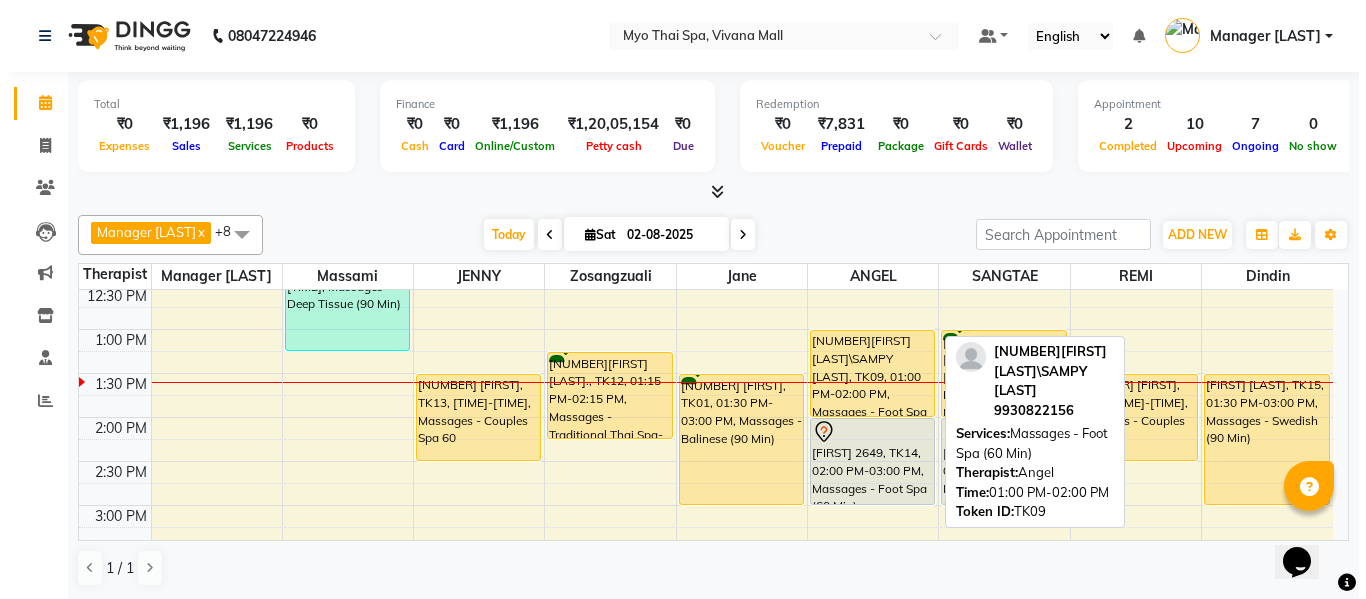 select on "1" 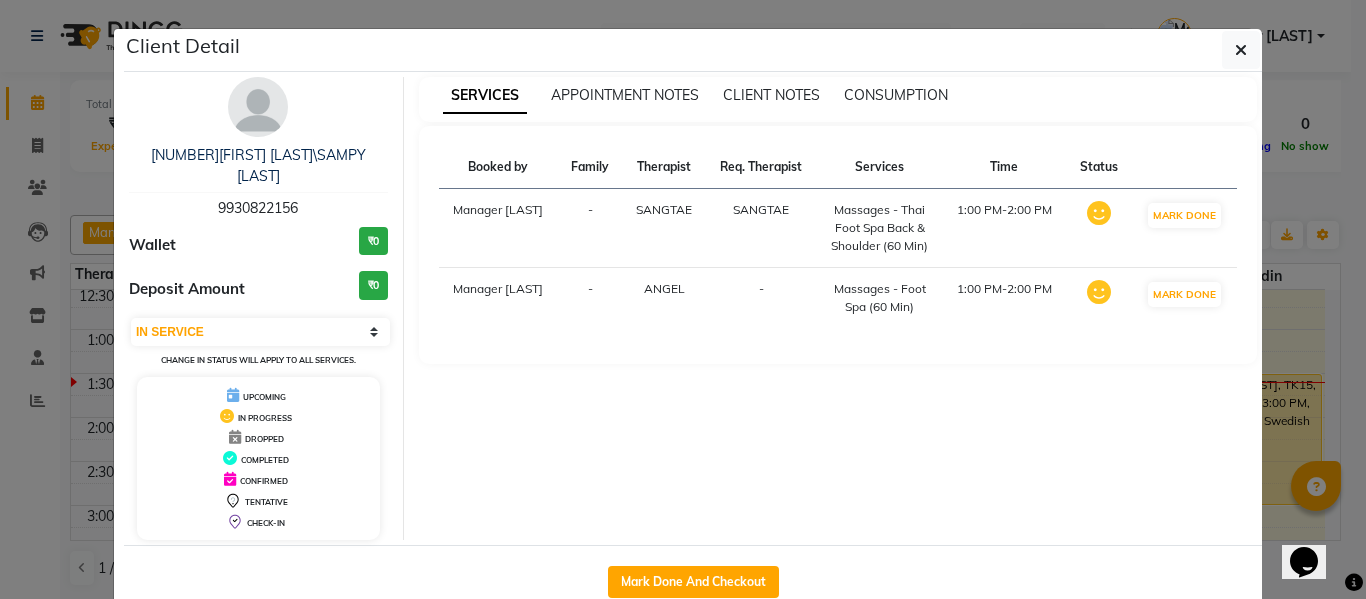 click on "9930822156" at bounding box center (258, 208) 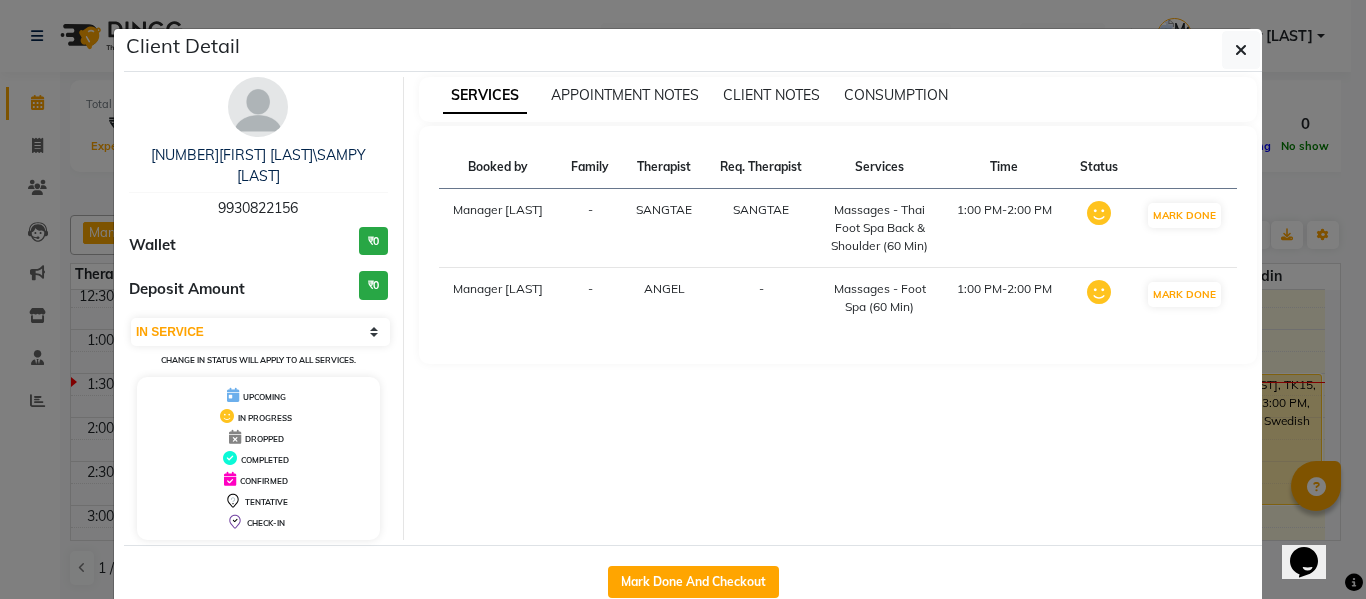 drag, startPoint x: 1243, startPoint y: 41, endPoint x: 1200, endPoint y: 90, distance: 65.192024 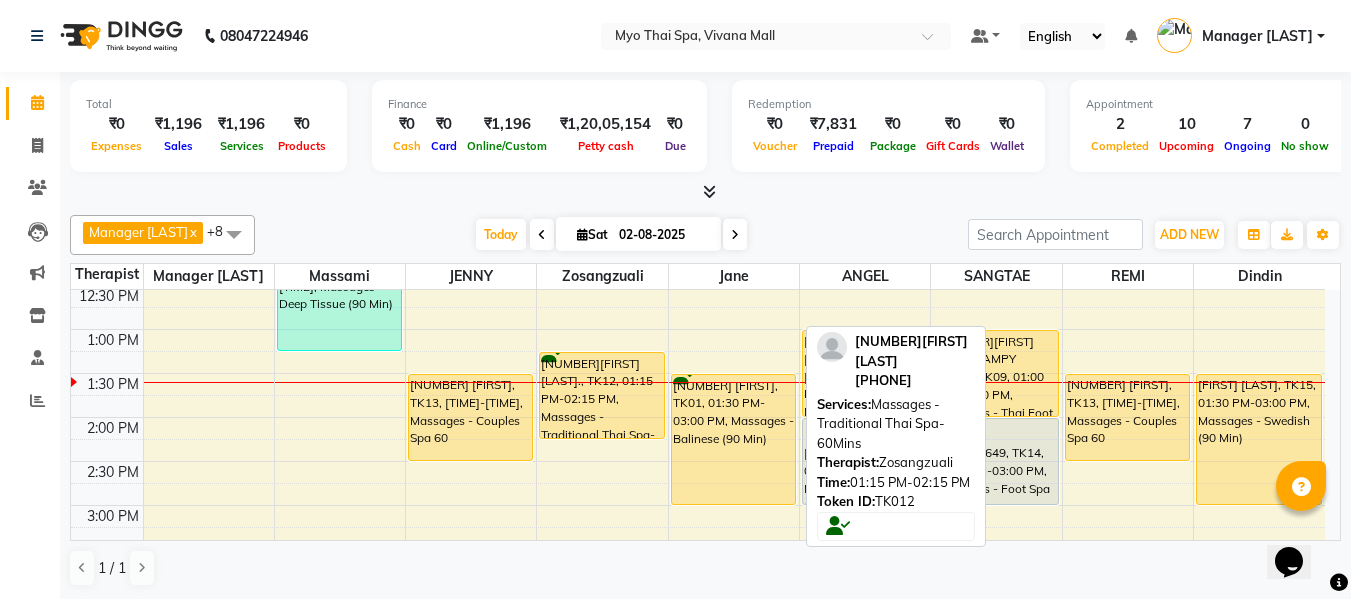 click on "[NUMBER][LAST NAME]., TK12, 01:15 PM-02:15 PM, Massages - Traditional Thai Spa-60Mins" at bounding box center (601, 395) 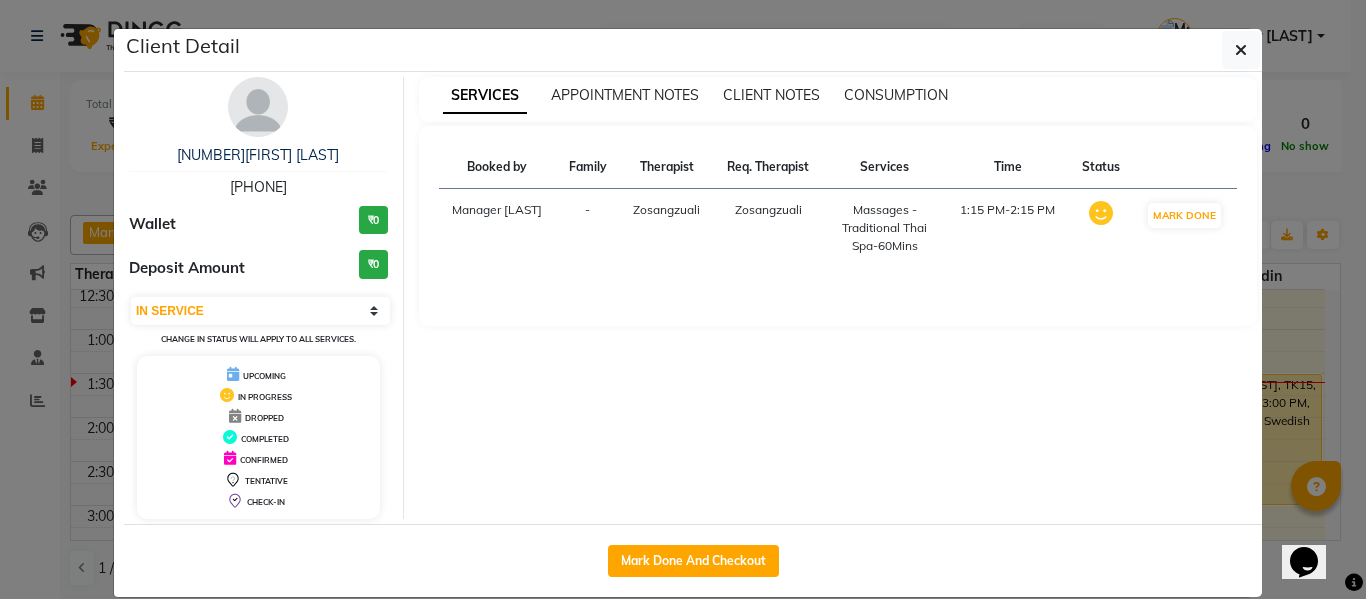 click on "[PHONE]" at bounding box center [258, 187] 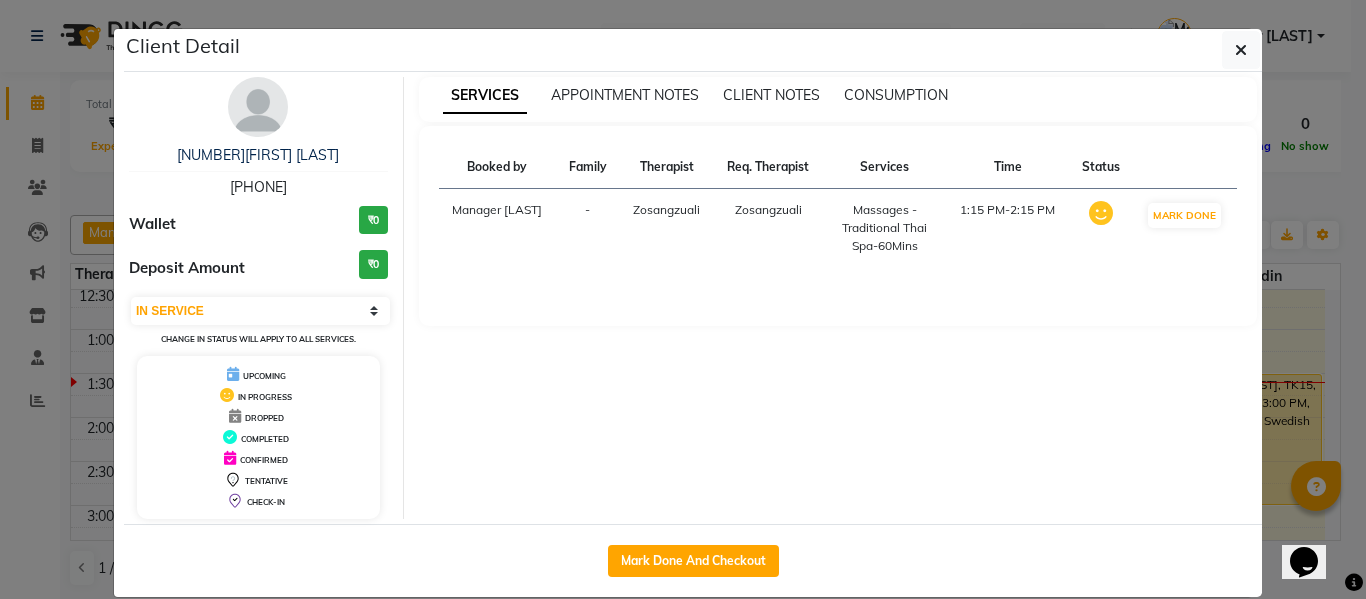 drag, startPoint x: 1225, startPoint y: 51, endPoint x: 1095, endPoint y: 148, distance: 162.2005 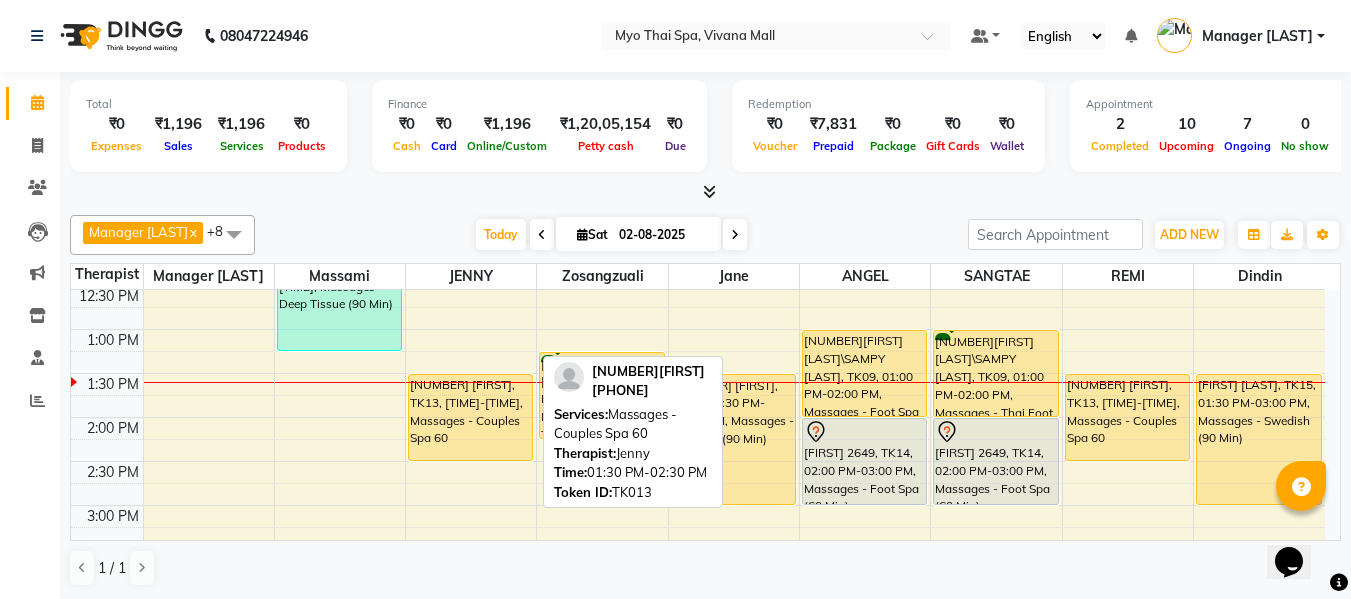 click on "[NUMBER][LAST NAME], TK13, 01:30 PM-02:30 PM, Massages - Couples Spa 60" at bounding box center (470, 417) 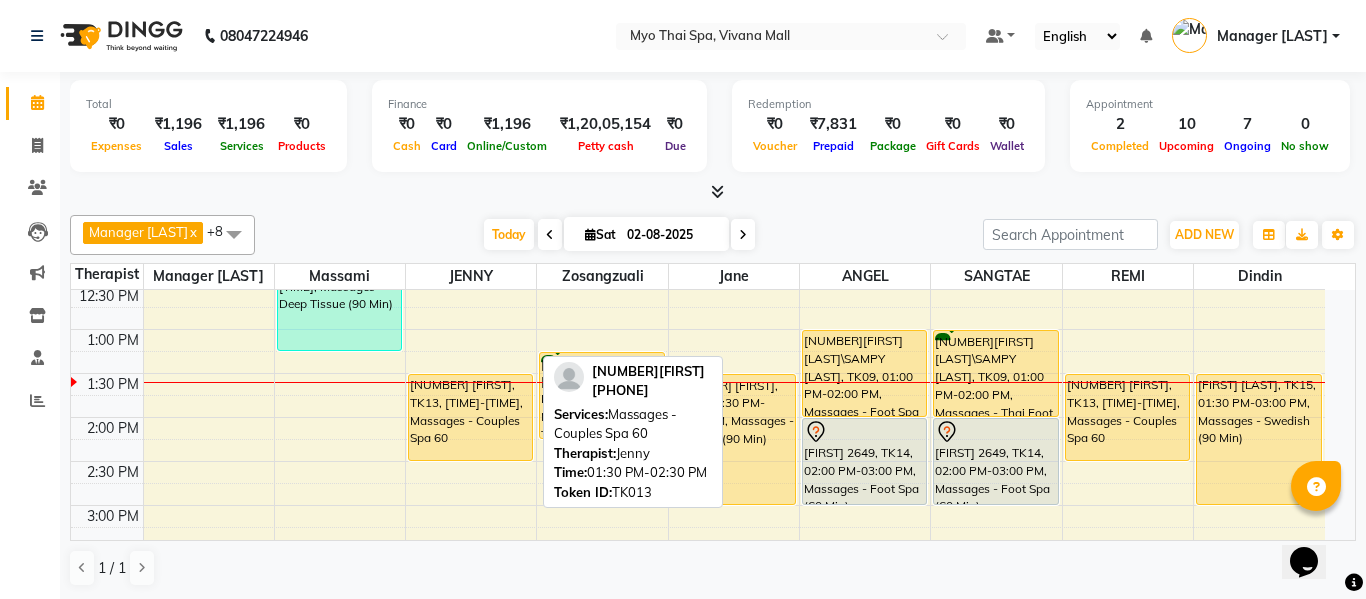select on "1" 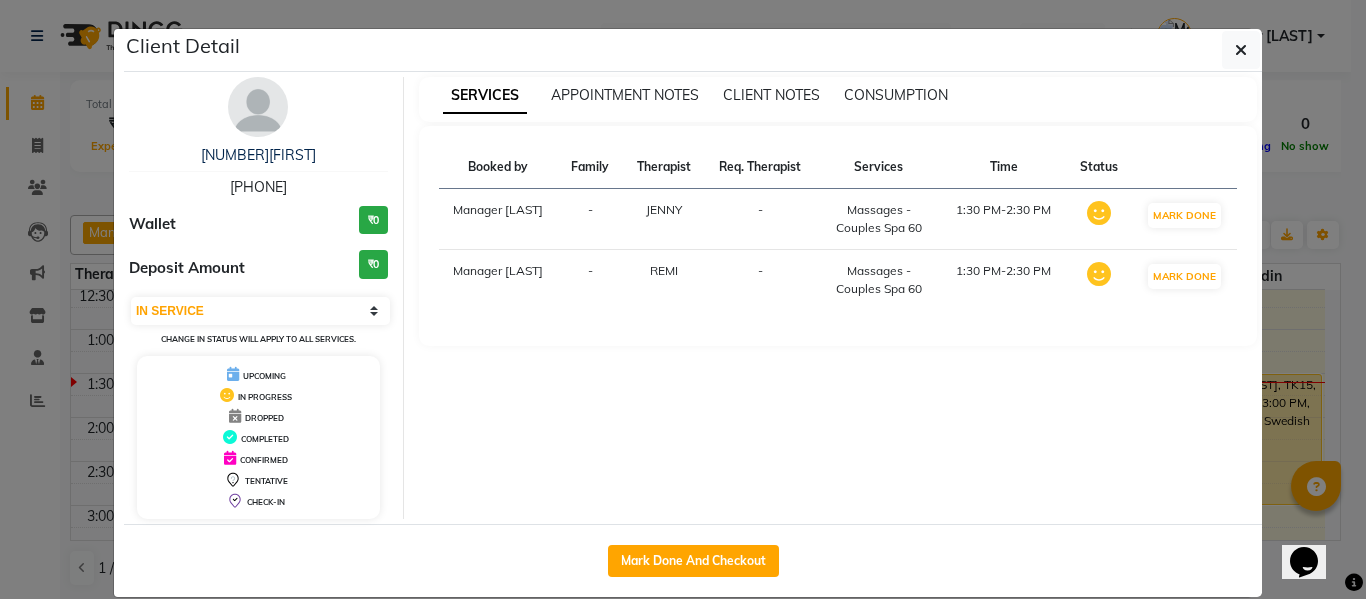 click on "[PHONE]" at bounding box center (258, 187) 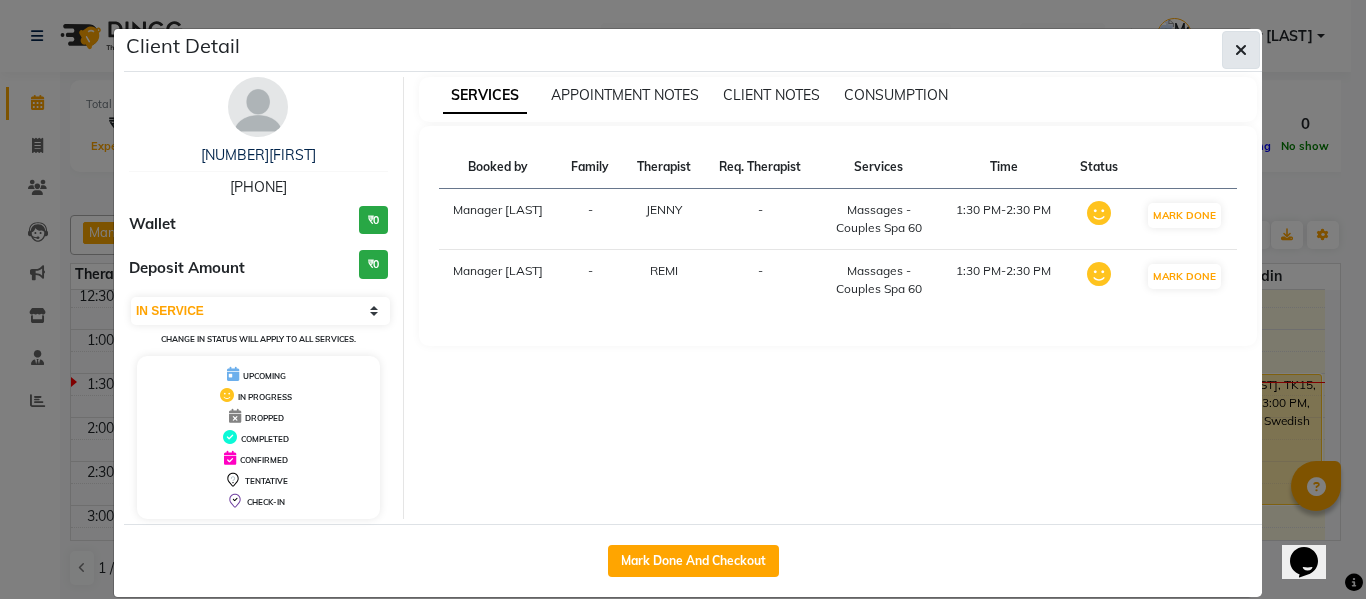 click 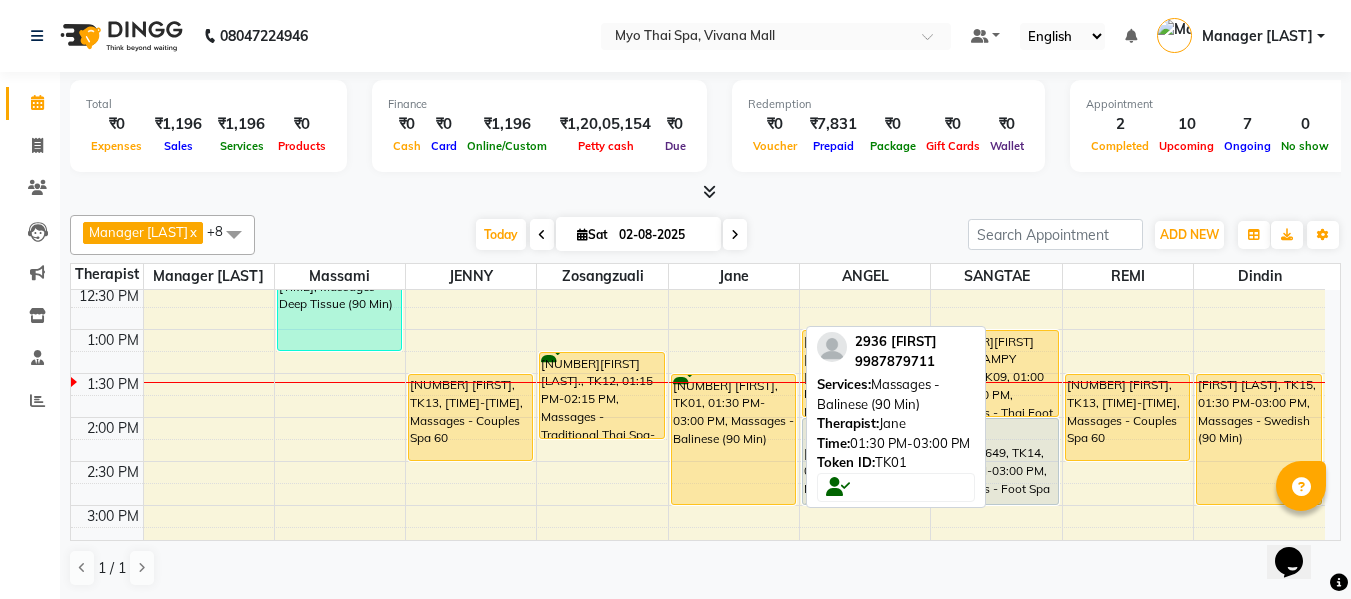 click on "[NUMBER][LAST NAME], TK01, 01:30 PM-03:00 PM, Massages - Balinese (90 Min)" at bounding box center (733, 439) 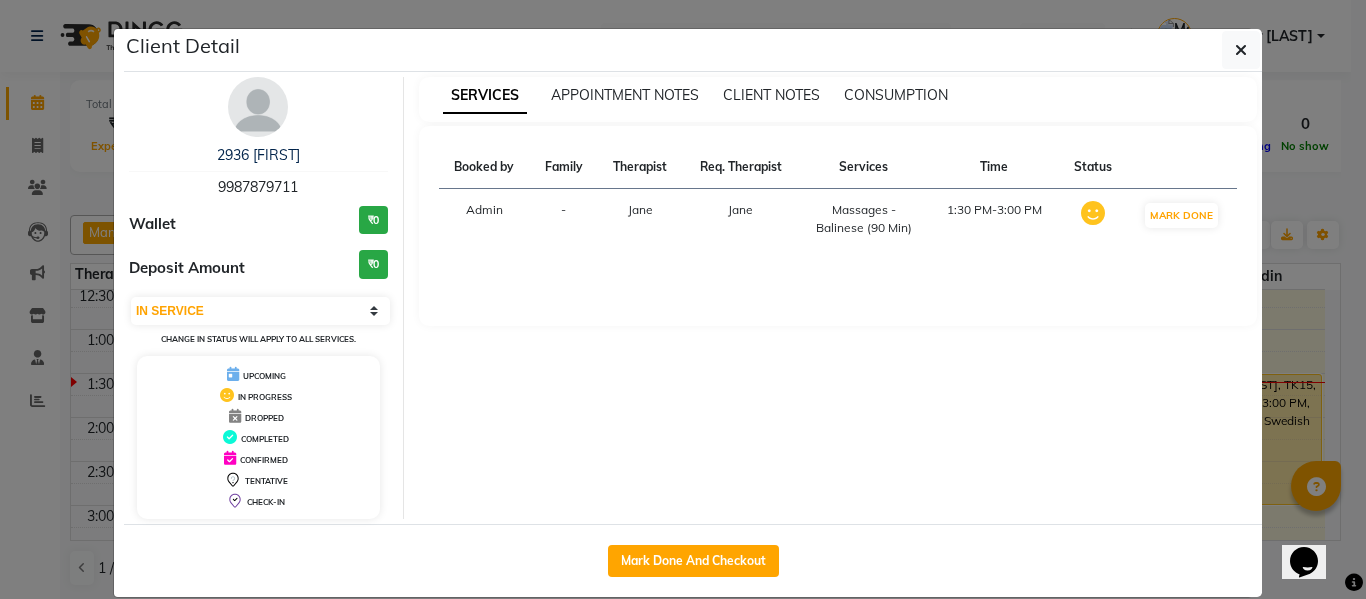 click on "9987879711" at bounding box center [258, 187] 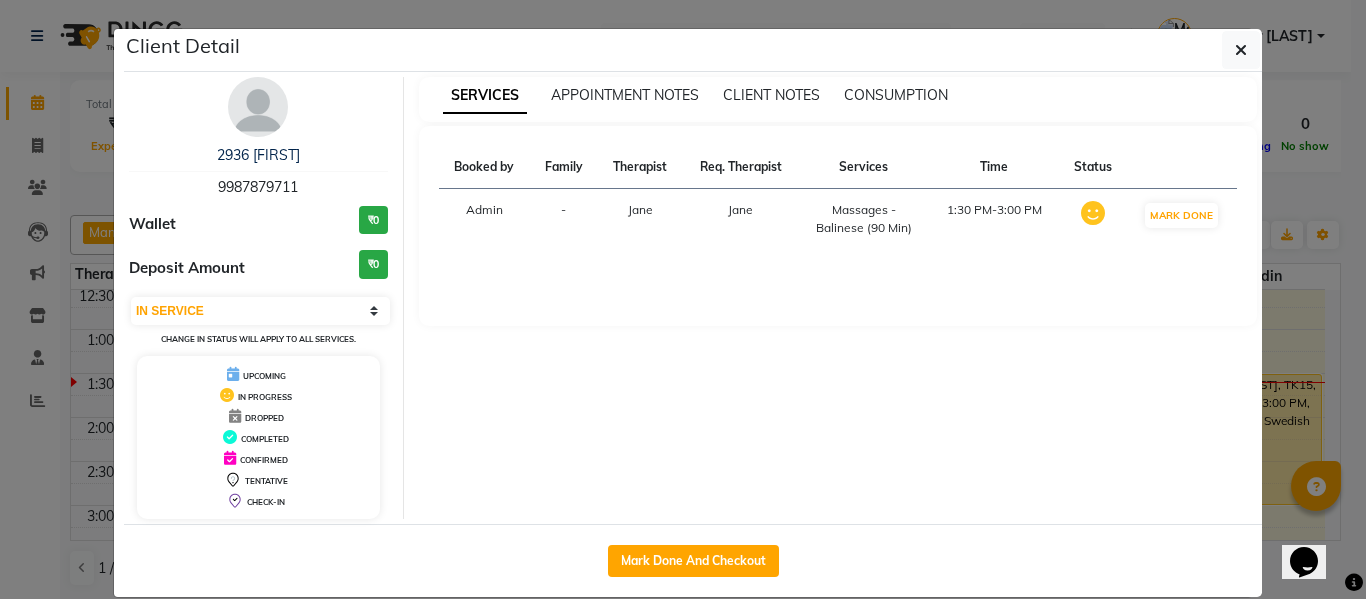 drag, startPoint x: 1238, startPoint y: 53, endPoint x: 1238, endPoint y: 86, distance: 33 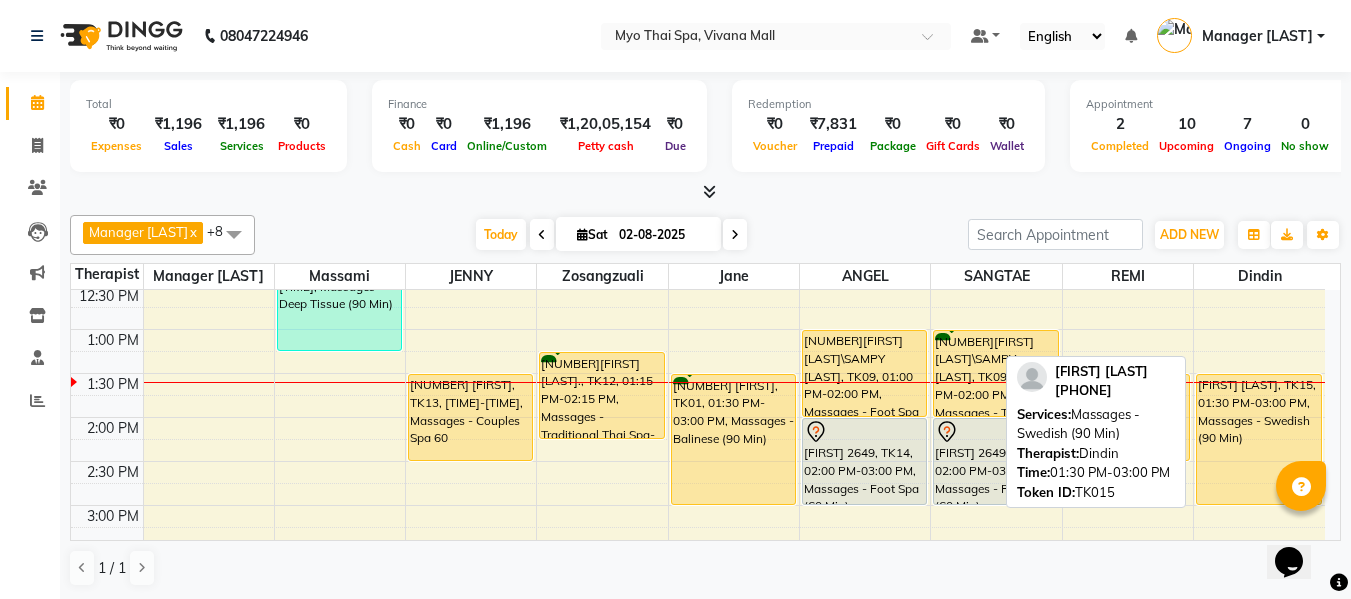 click on "[LAST NAME] [LAST NAME], TK15, 01:30 PM-03:00 PM, Massages - Swedish (90 Min)" at bounding box center (1259, 439) 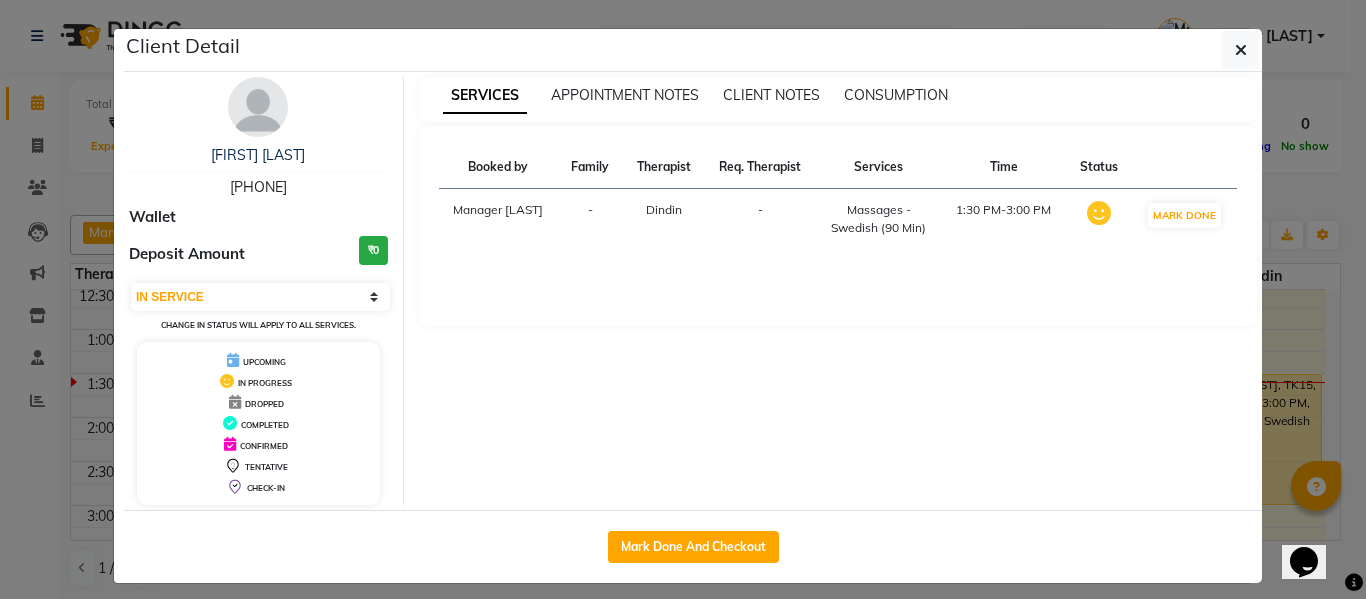 click on "[PHONE]" at bounding box center [258, 187] 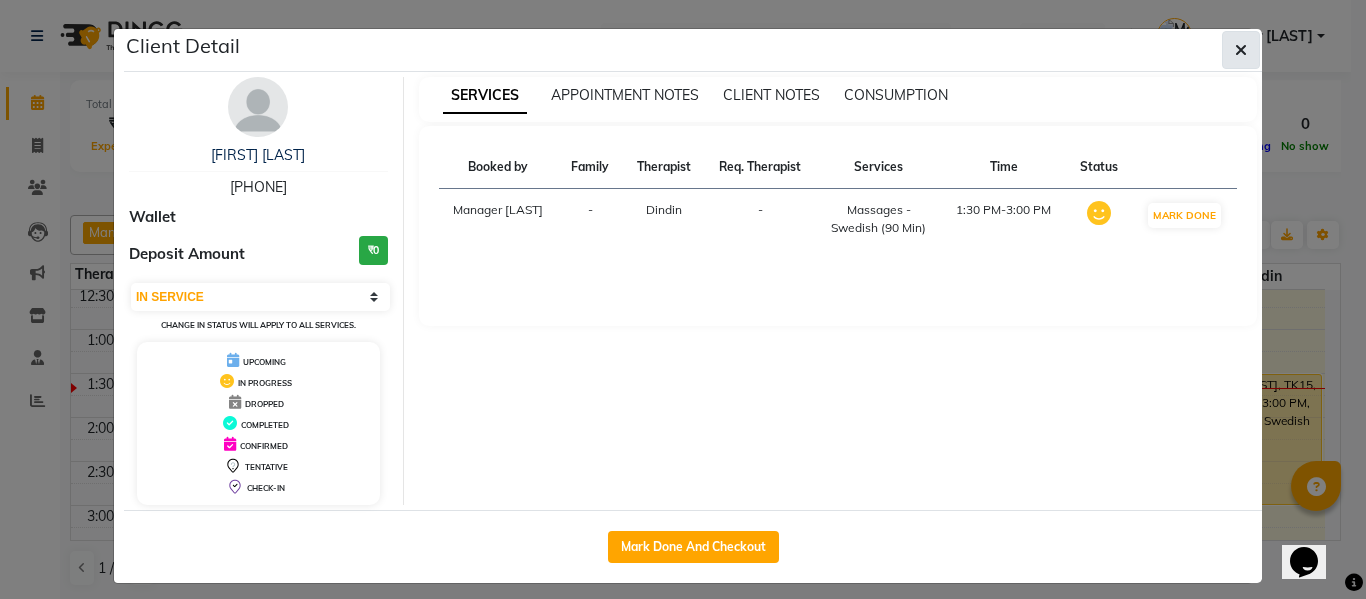 click 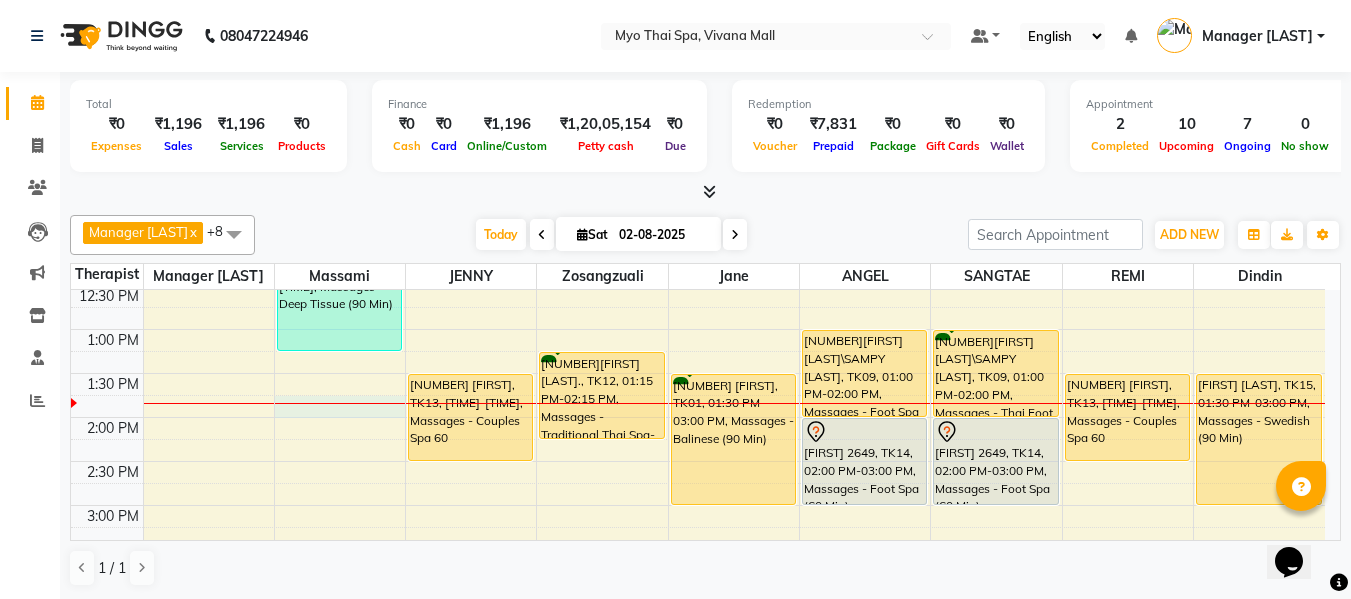 click on "8:00 AM 8:30 AM 9:00 AM 9:30 AM 10:00 AM 10:30 AM 11:00 AM 11:30 AM 12:00 PM 12:30 PM 1:00 PM 1:30 PM 2:00 PM 2:30 PM 3:00 PM 3:30 PM 4:00 PM 4:30 PM 5:00 PM 5:30 PM 6:00 PM 6:30 PM 7:00 PM 7:30 PM 8:00 PM 8:30 PM 9:00 PM 9:30 PM 10:00 PM 10:30 PM     1655SANDEEP PATNAWAI, TK05, 11:45 AM-01:15 PM, Massages - Deep Tissue (90 Min)     1987VAISHNAVI W, TK04, 04:30 PM-05:30 PM, Massages - Couples Spa 60     kiran dulani, TK02, 06:00 PM-07:00 PM, Massages - Couples Spa 60    2923ROHAN, TK13, 01:30 PM-02:30 PM, Massages - Couples Spa 60     1987VAISHNAVI W, TK04, 04:30 PM-05:30 PM, Massages - Couples Spa 60     kiran dulani, TK02, 06:00 PM-07:00 PM, Massages - Couples Spa 60     2917VIVEK LAJMI., TK12, 01:15 PM-02:15 PM, Massages - Traditional Thai Spa-60Mins     2936 APOORV, TK01, 01:30 PM-03:00 PM, Massages - Balinese (90 Min)             78ANAND BAHETI, TK07, 06:30 PM-08:00 PM, Massages - Deep Tissue (90 Min)             78ANAND BAHETI, TK07, 08:00 PM-08:30 PM, Massages - Head Champi (30 Min)" at bounding box center (698, 549) 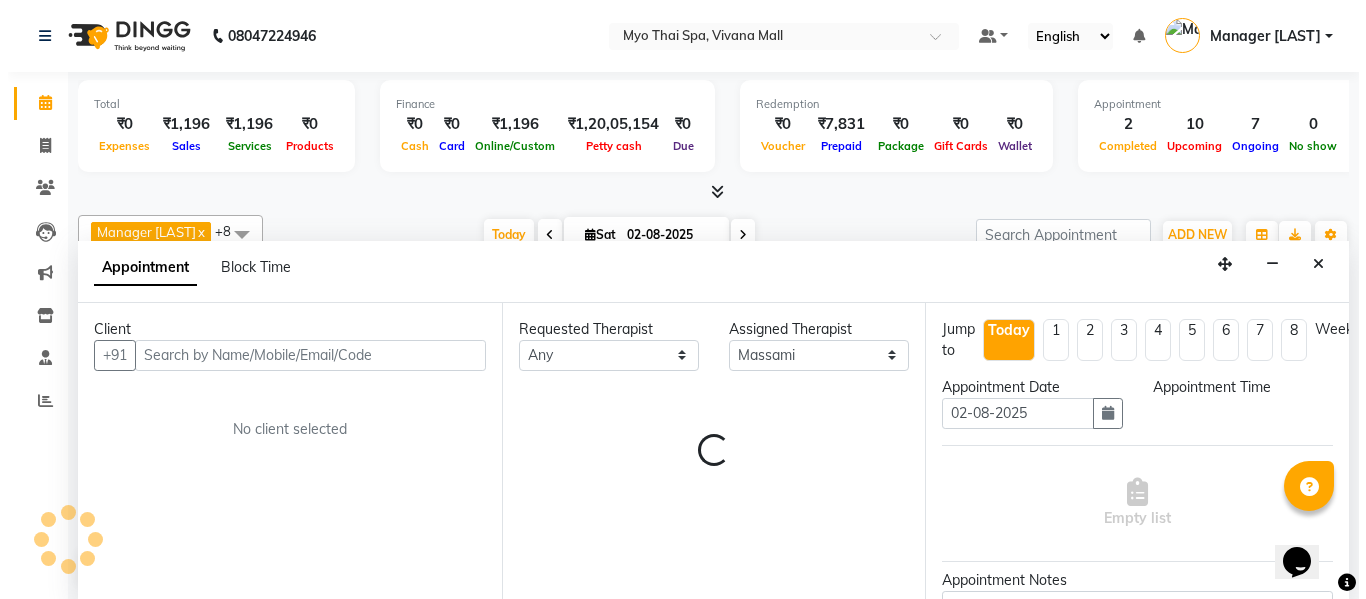 scroll, scrollTop: 1, scrollLeft: 0, axis: vertical 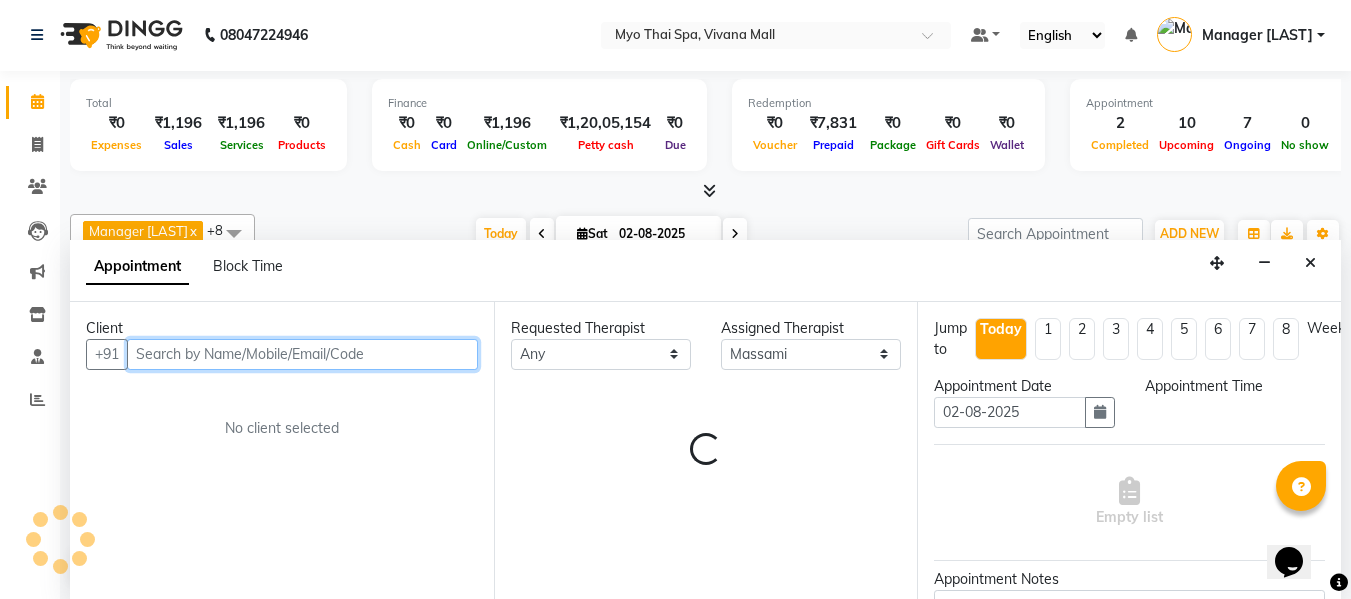 select on "825" 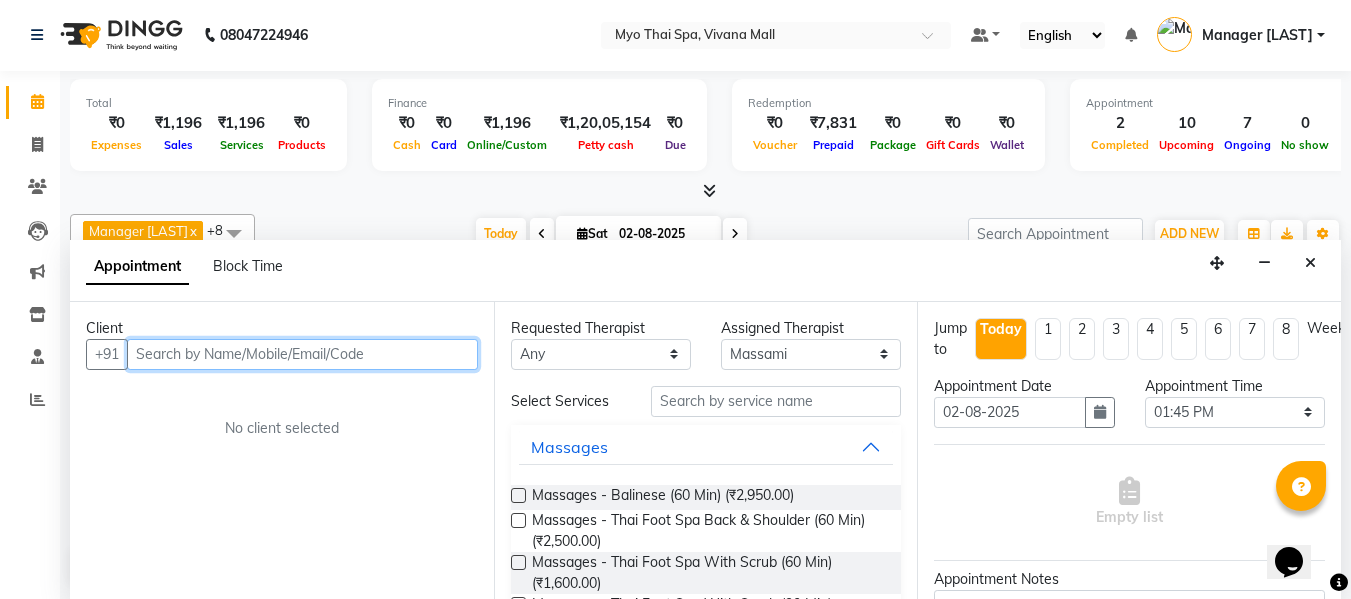 click at bounding box center (302, 354) 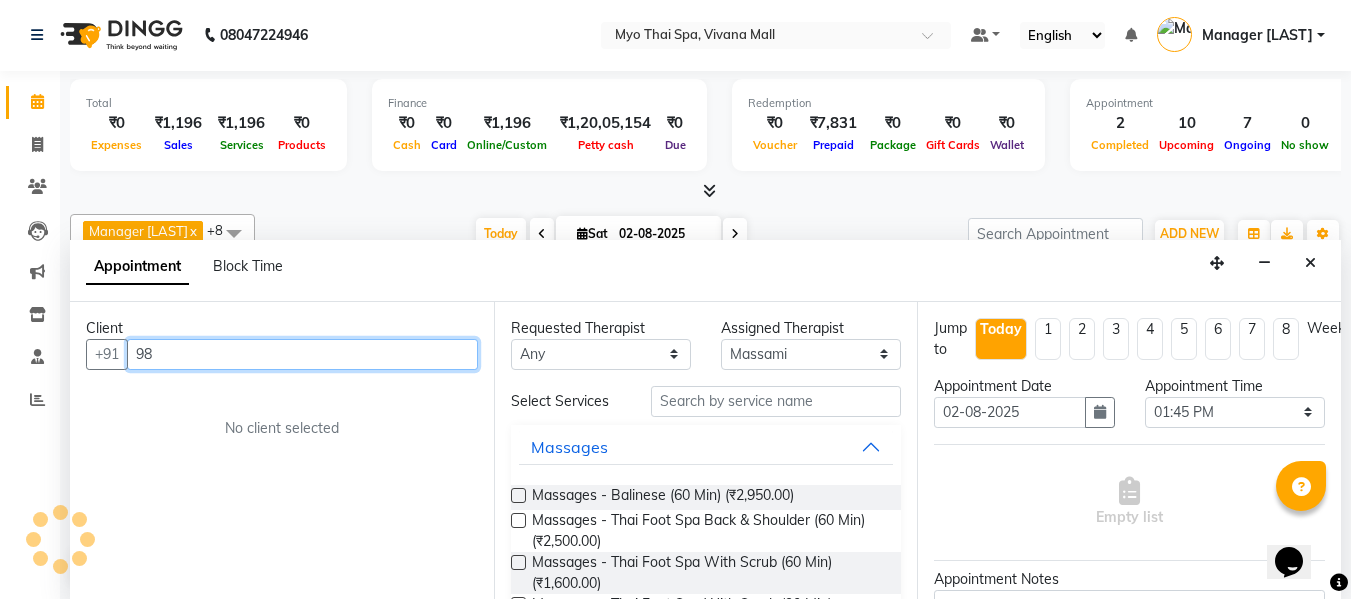 type on "9" 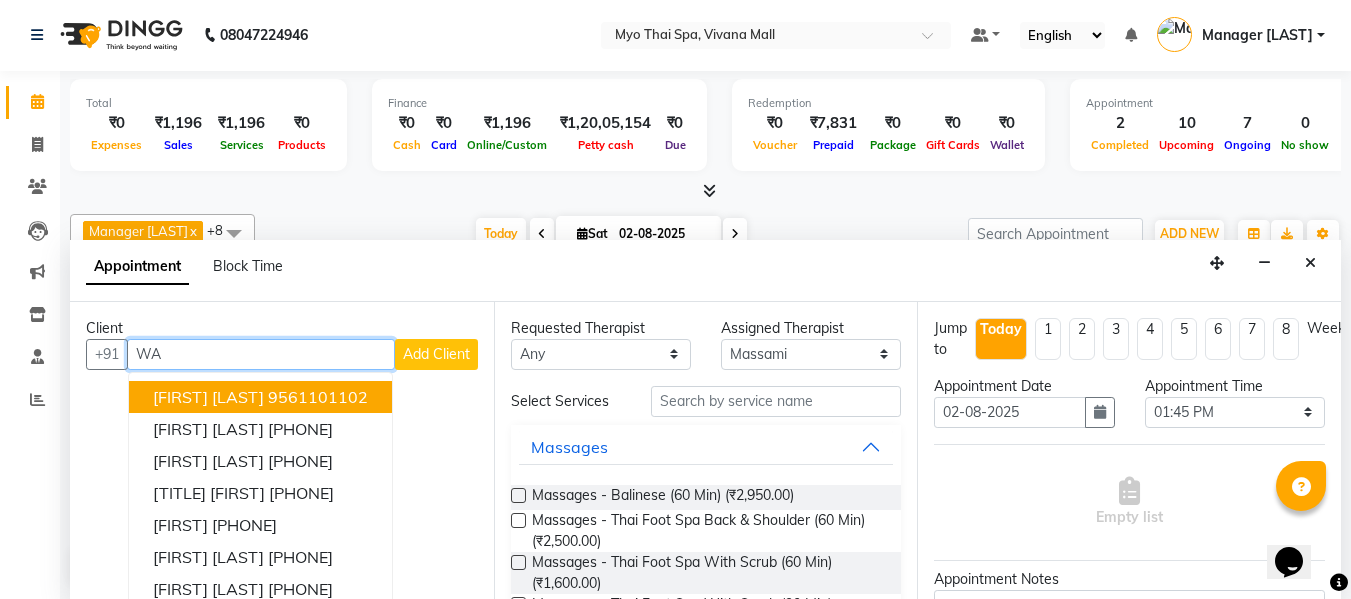 type on "W" 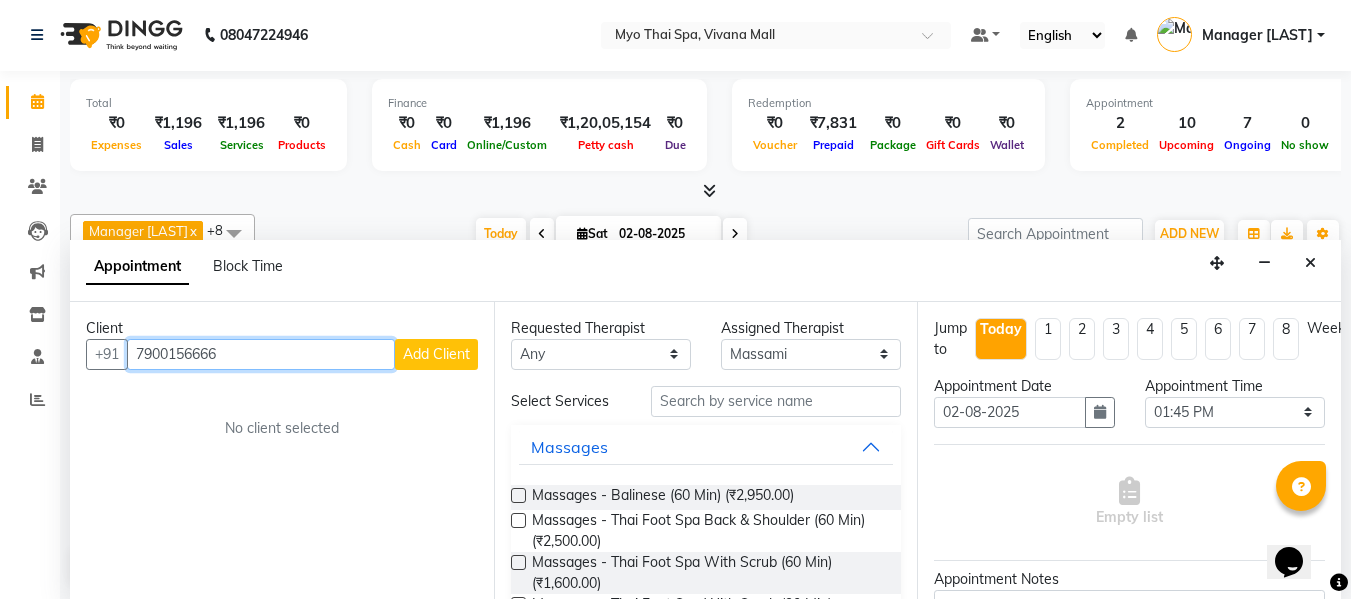 type on "7900156666" 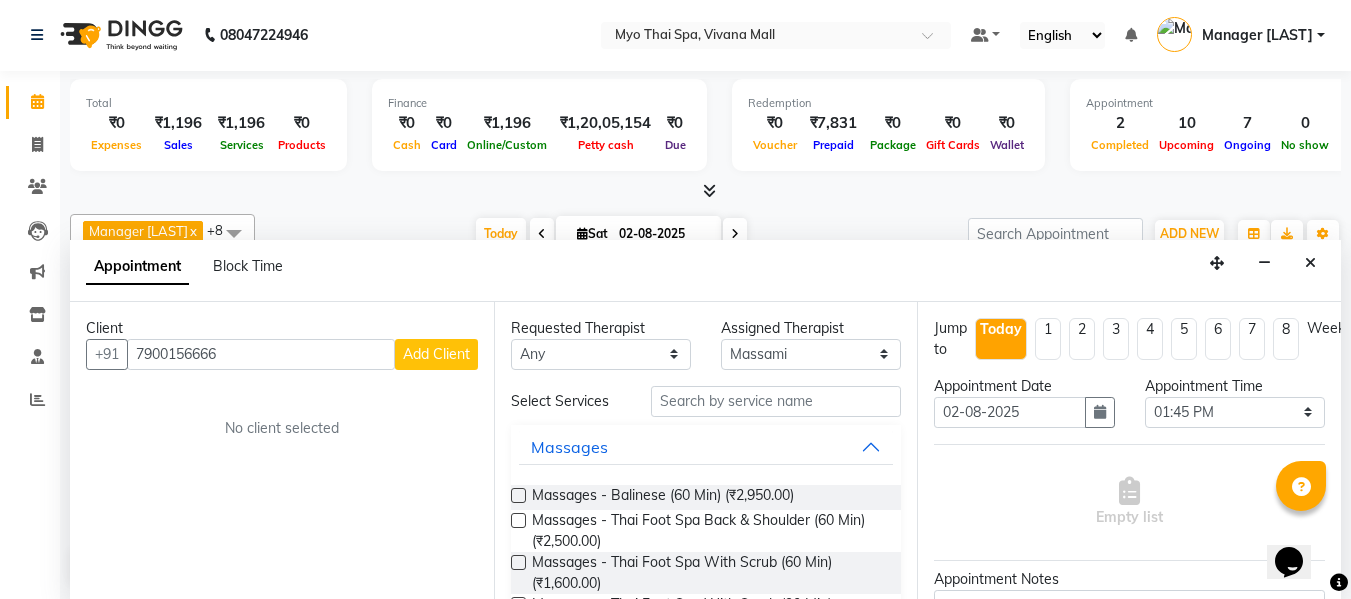 click on "Add Client" at bounding box center (436, 354) 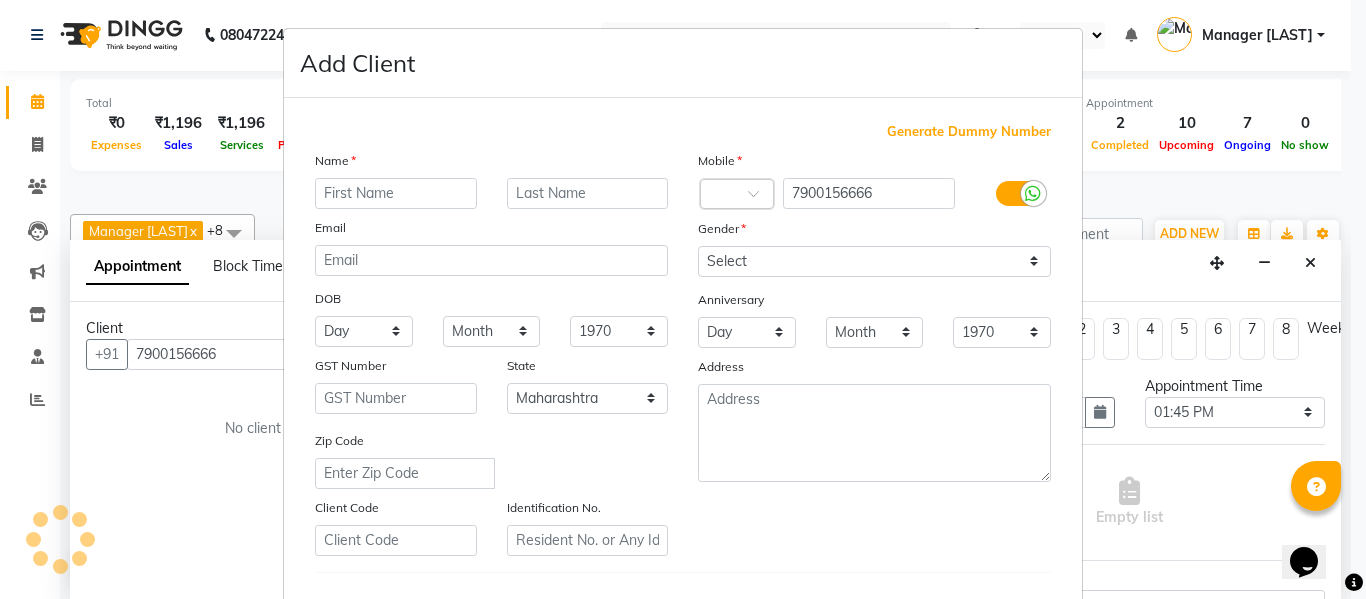 click at bounding box center (396, 193) 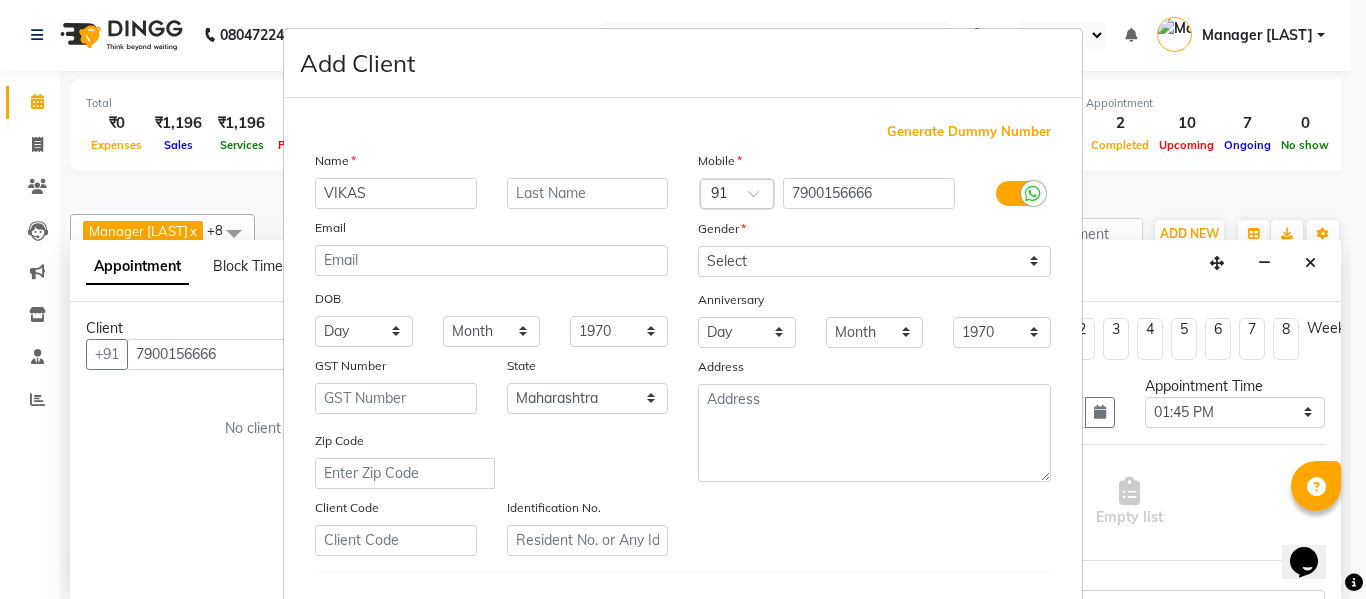 type on "VIKAS" 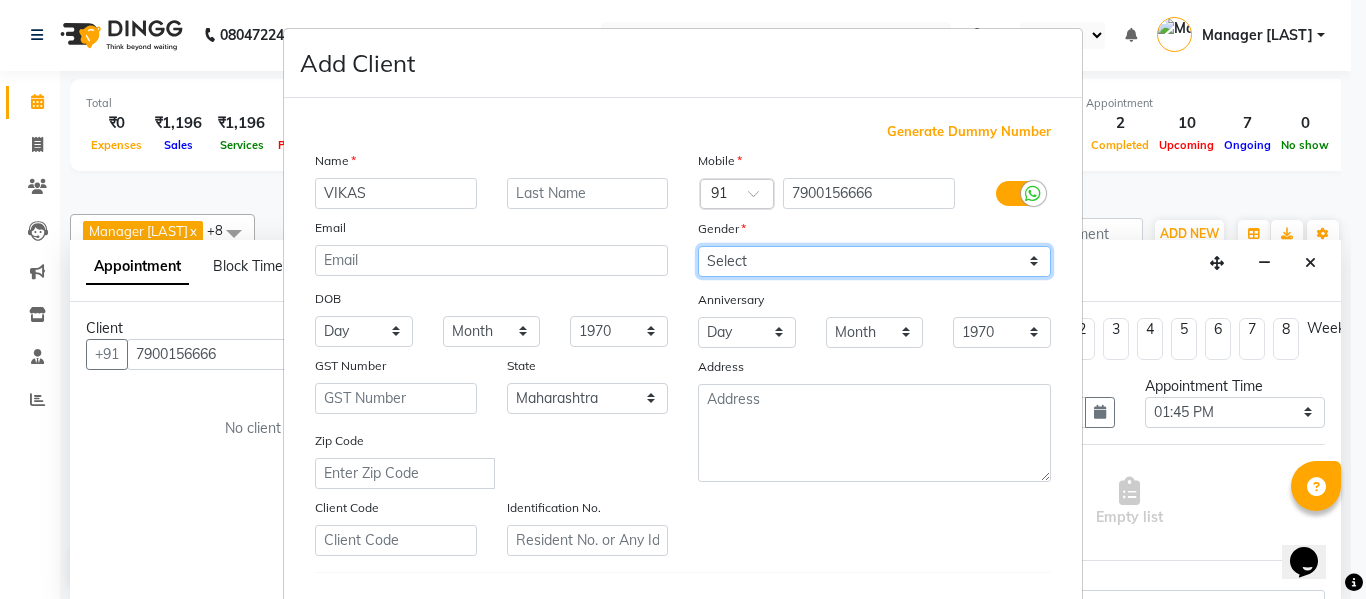 click on "Select Male Female Other Prefer Not To Say" at bounding box center (874, 261) 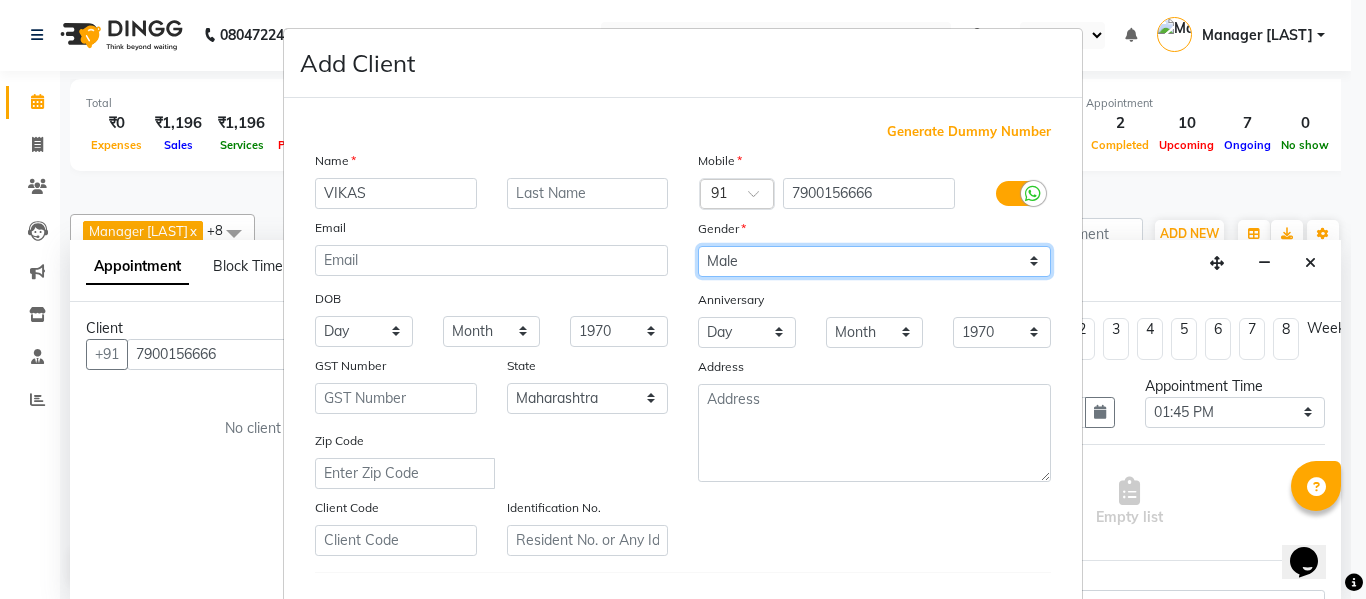 click on "Select Male Female Other Prefer Not To Say" at bounding box center [874, 261] 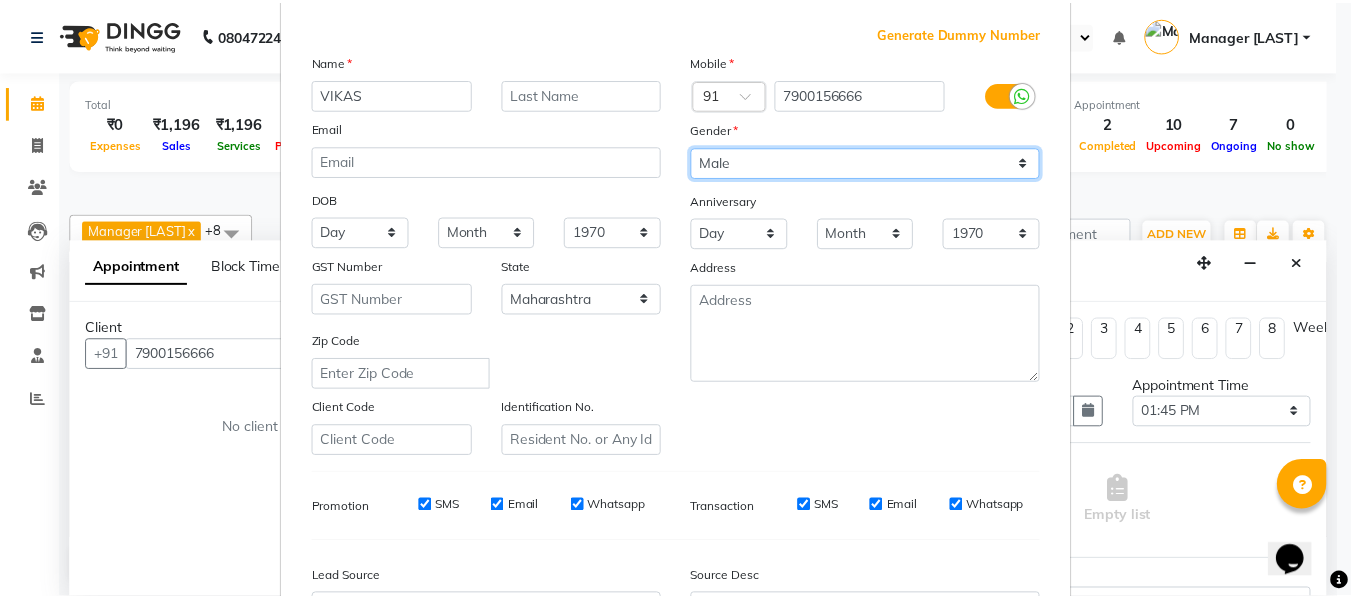 scroll, scrollTop: 300, scrollLeft: 0, axis: vertical 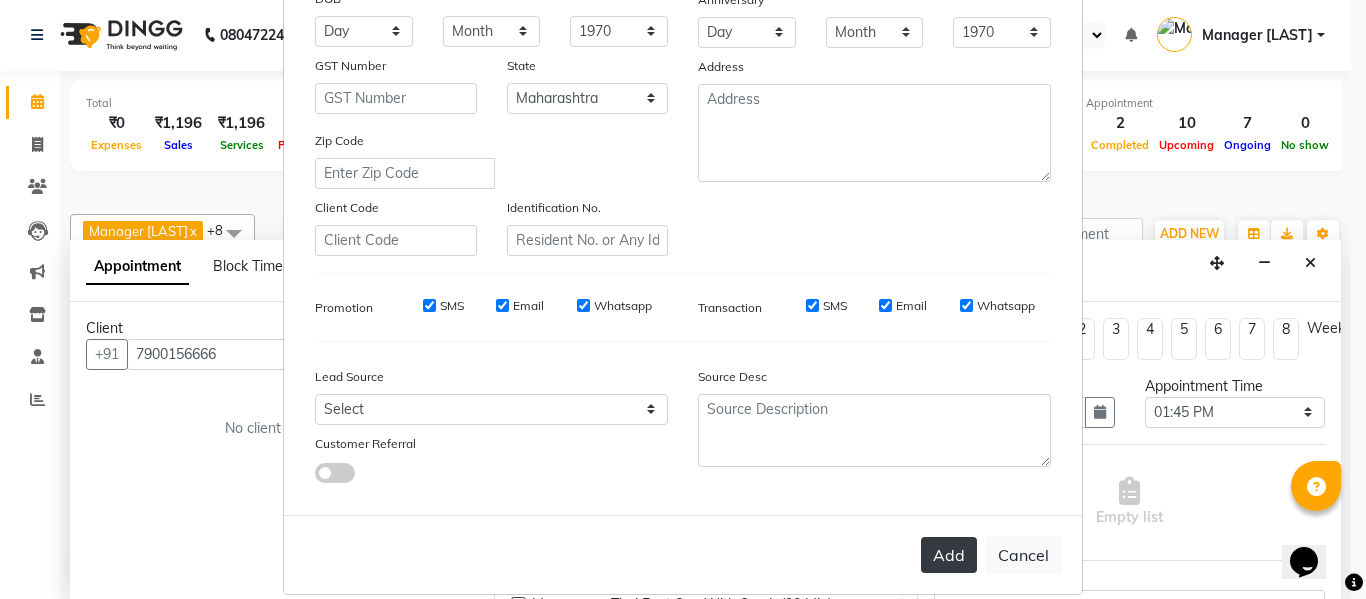 click on "Add" at bounding box center (949, 555) 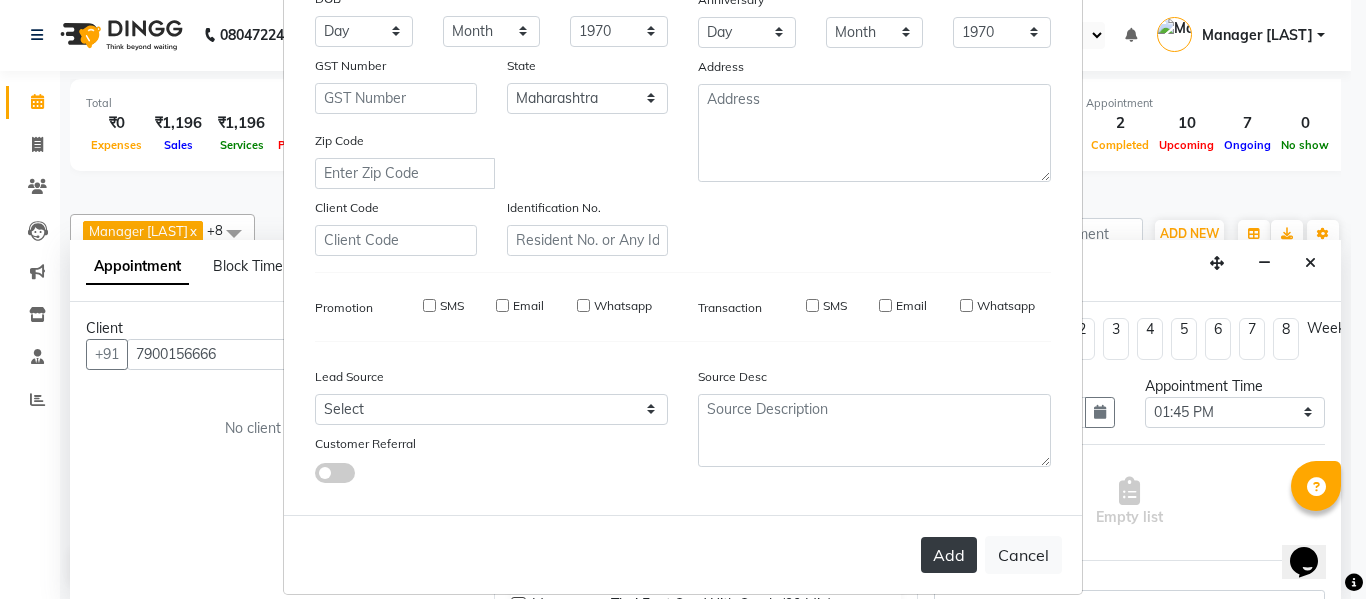 type 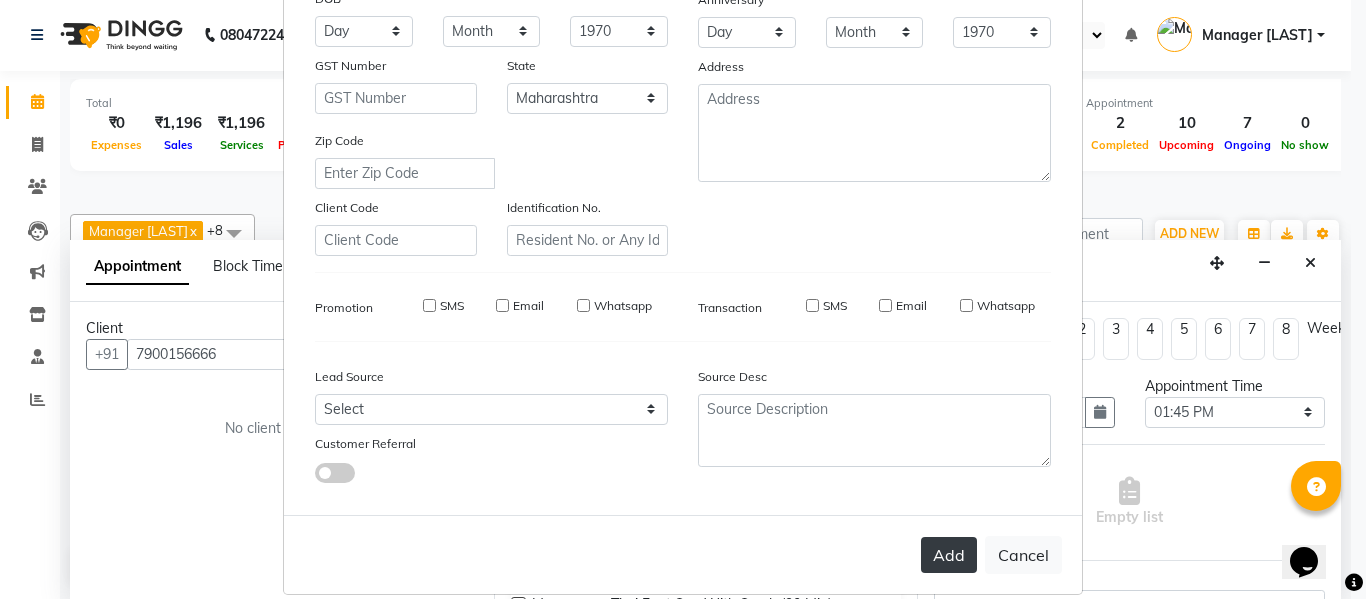 select 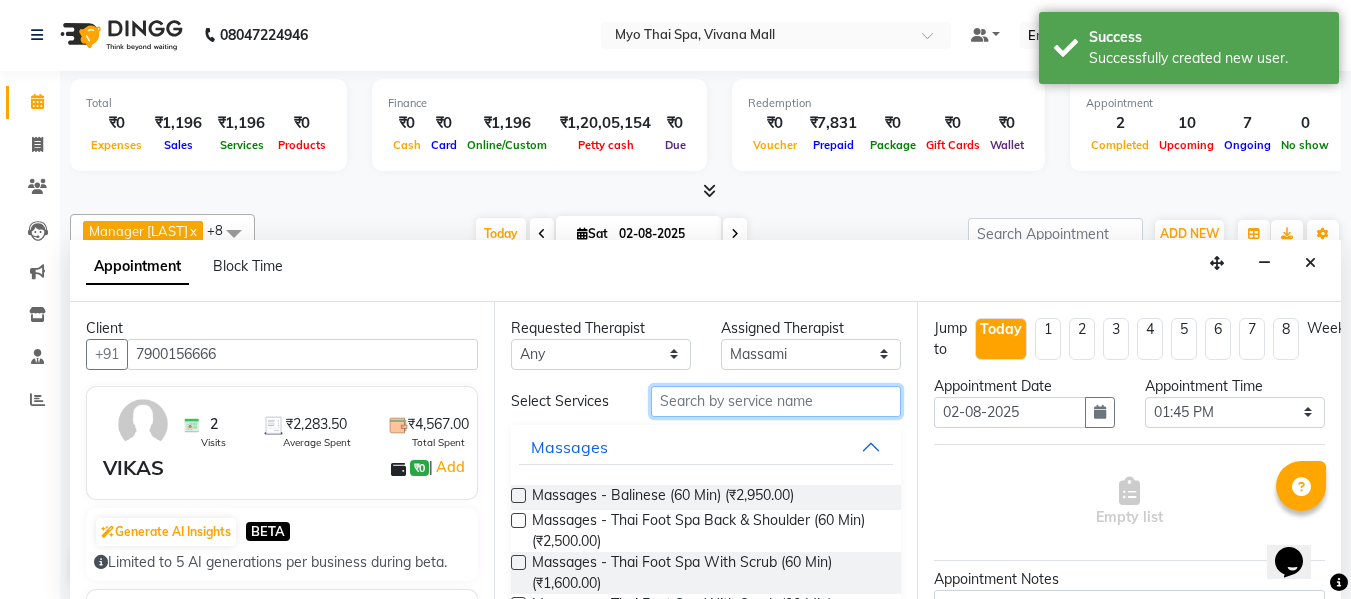 click at bounding box center [776, 401] 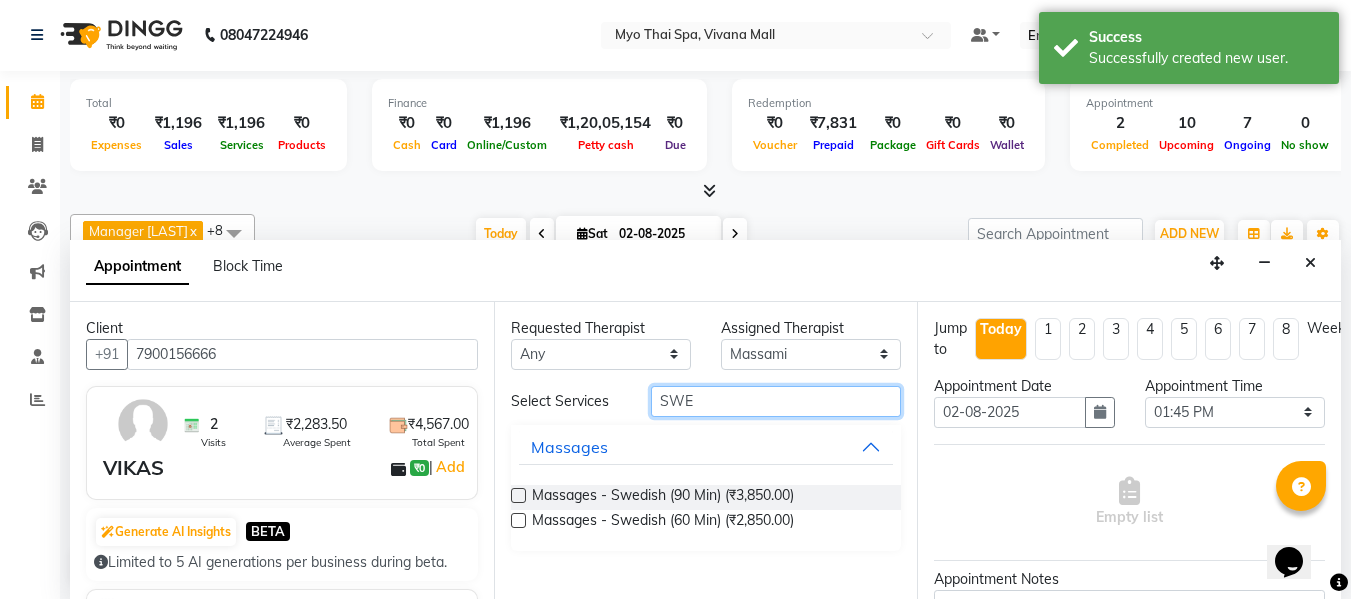 type on "SWE" 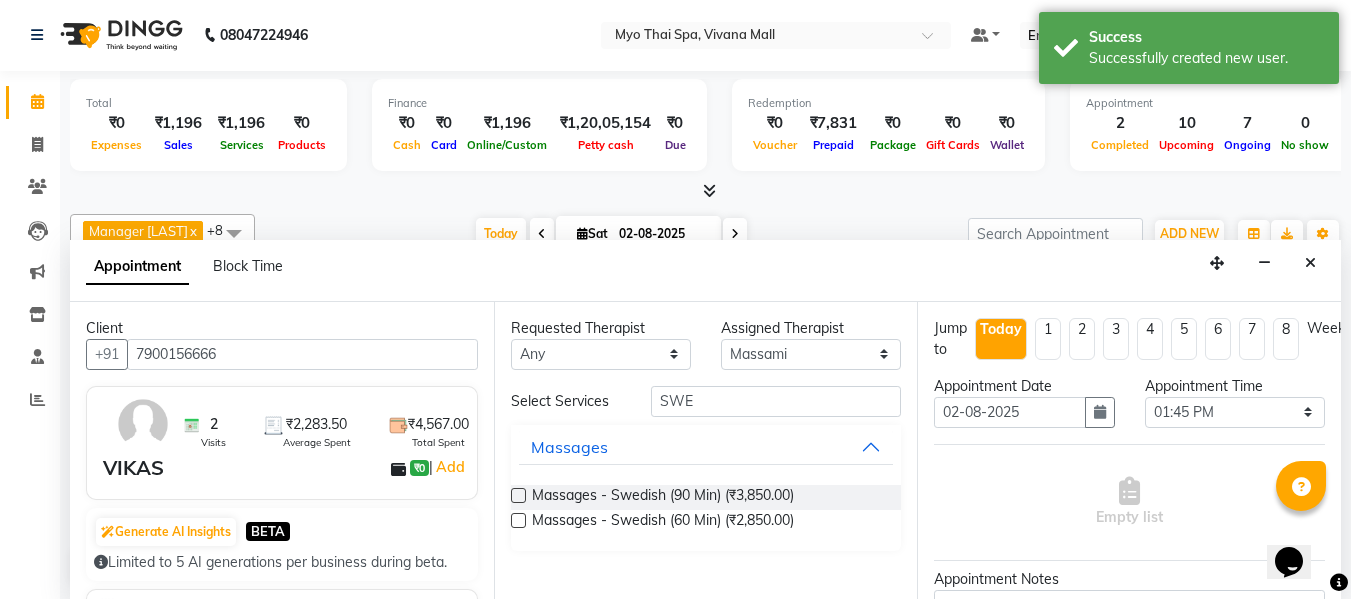 click at bounding box center (518, 520) 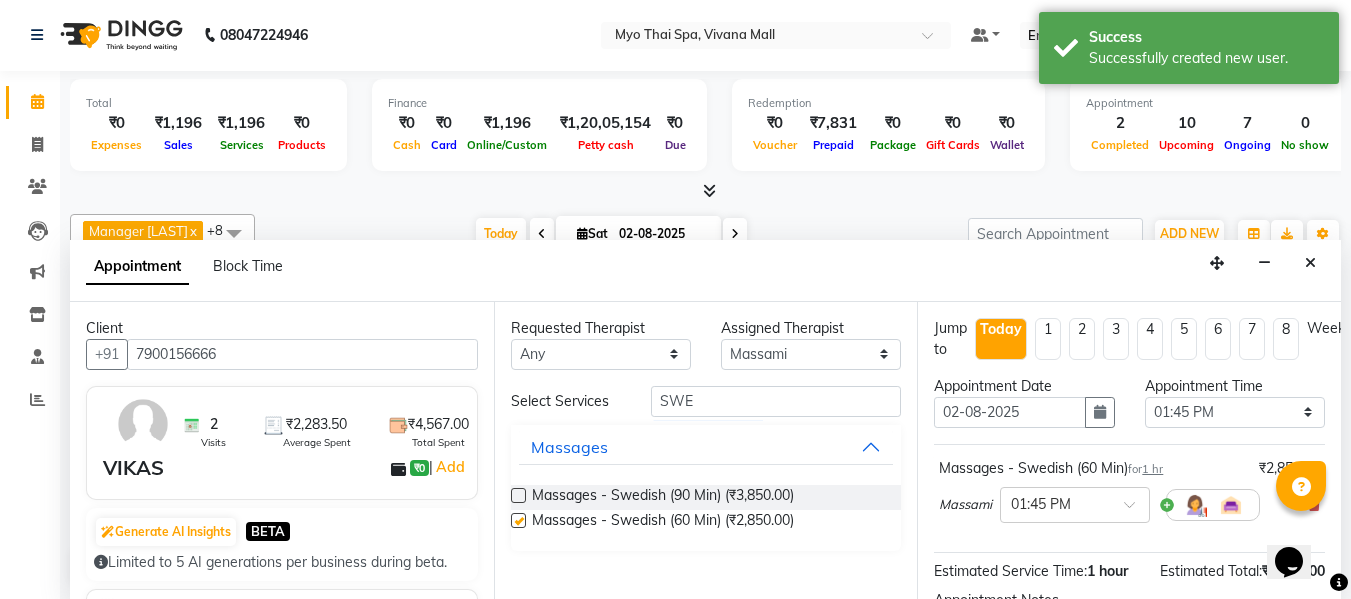 checkbox on "false" 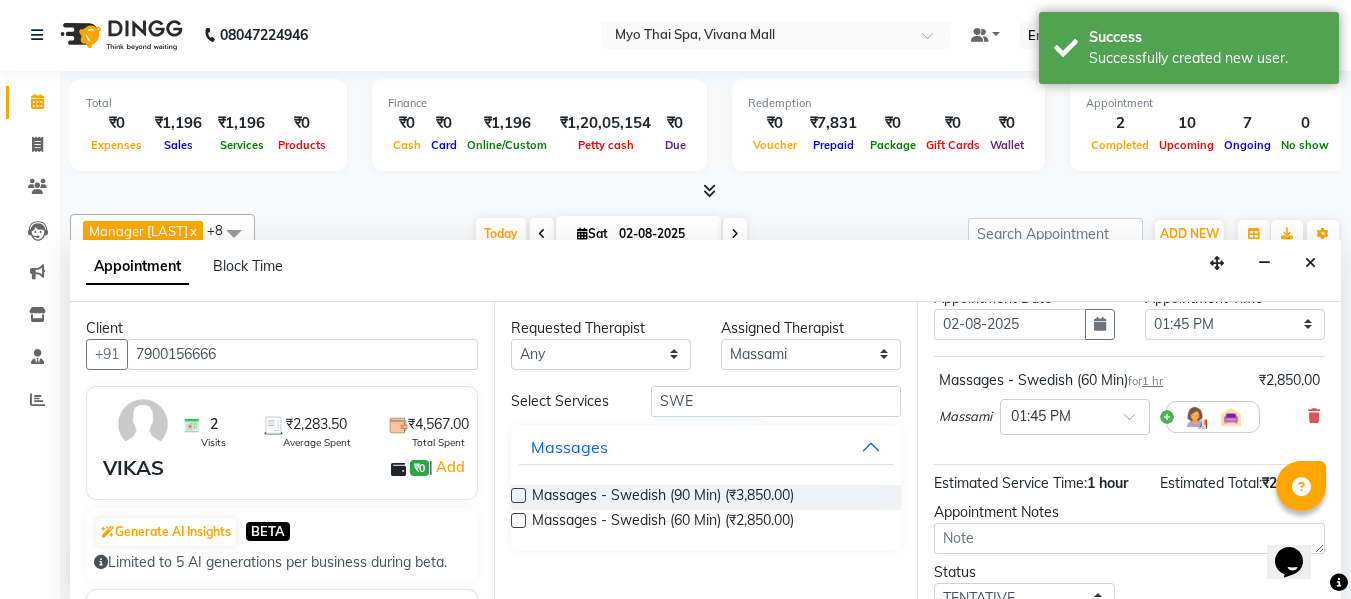 scroll, scrollTop: 244, scrollLeft: 0, axis: vertical 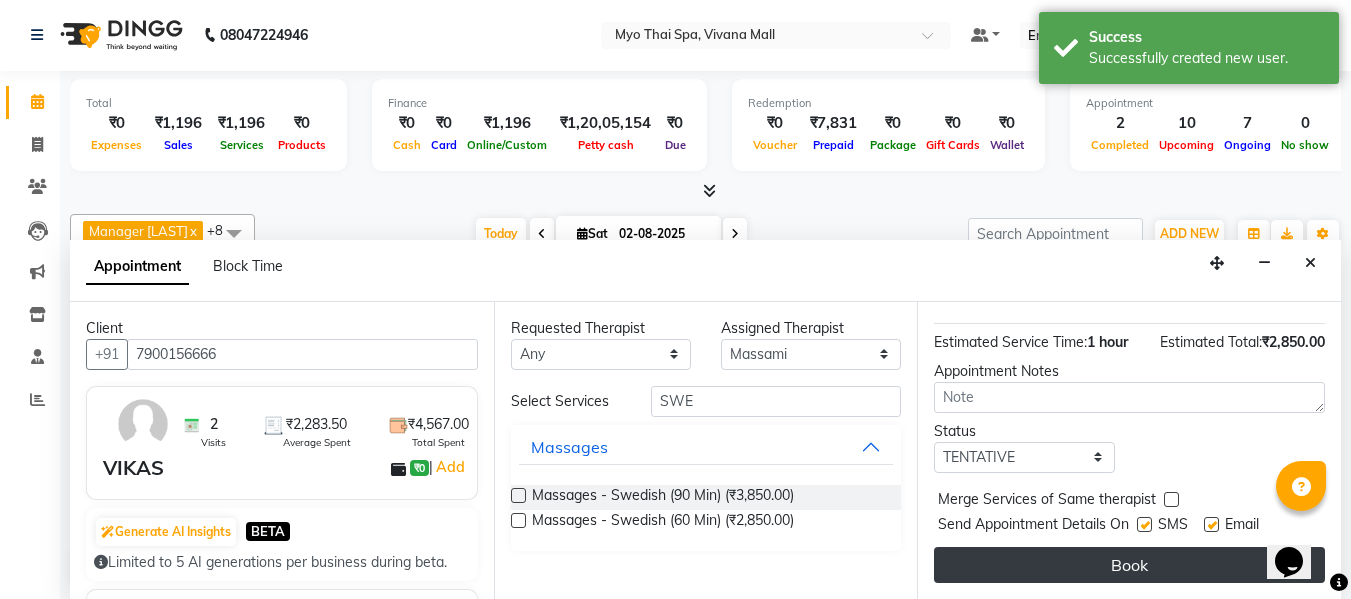 click on "Book" at bounding box center [1129, 565] 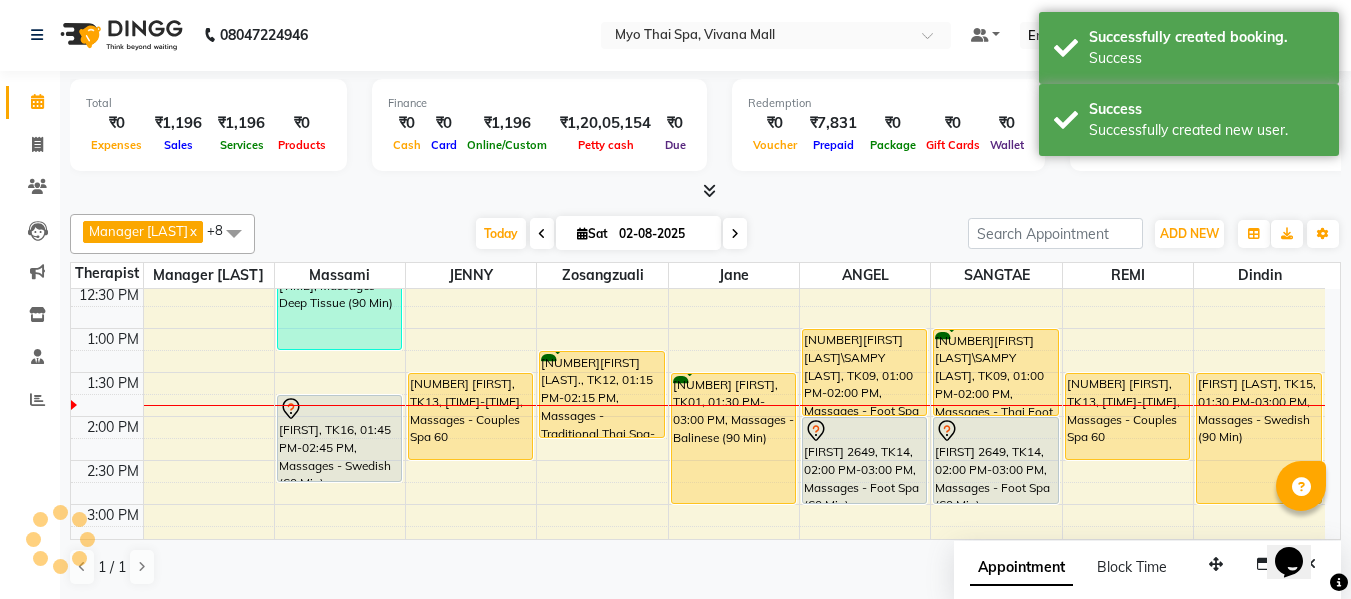 scroll, scrollTop: 0, scrollLeft: 0, axis: both 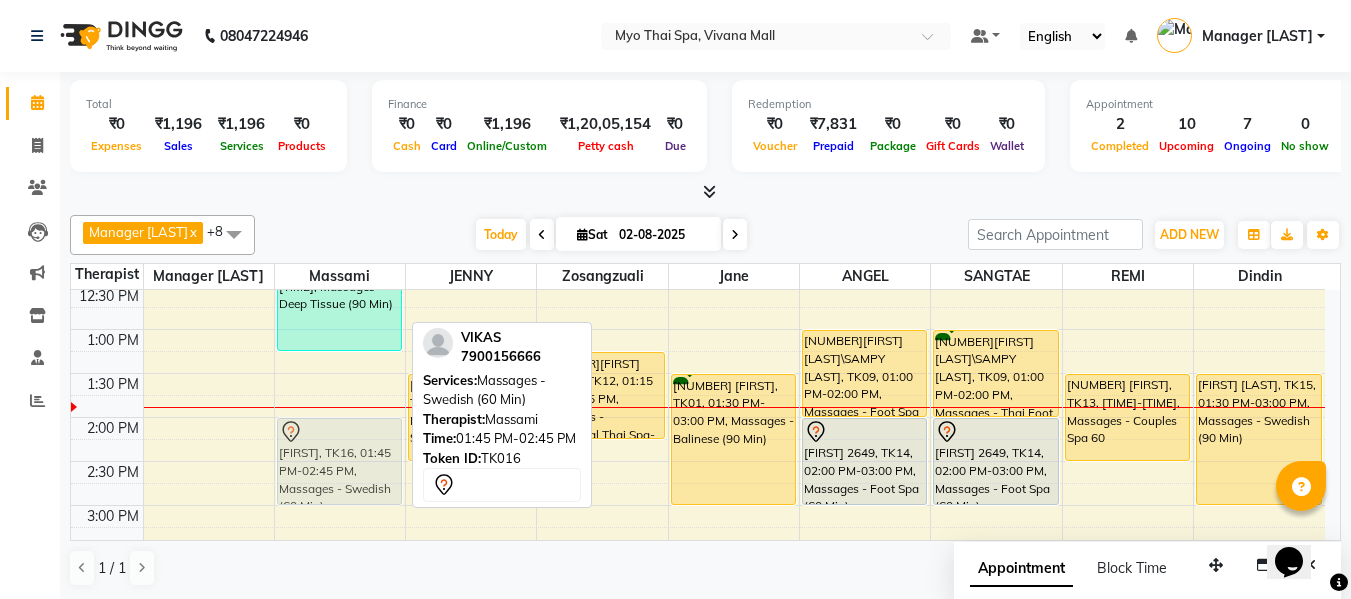 click on "1655SANDEEP PATNAWAI, TK05, 11:45 AM-01:15 PM, Massages - Deep Tissue (90 Min)             VIKAS, TK16, 01:45 PM-02:45 PM, Massages - Swedish (60 Min)     1987VAISHNAVI W, TK04, 04:30 PM-05:30 PM, Massages - Couples Spa 60     kiran dulani, TK02, 06:00 PM-07:00 PM, Massages - Couples Spa 60             VIKAS, TK16, 01:45 PM-02:45 PM, Massages - Swedish (60 Min)" at bounding box center (340, 549) 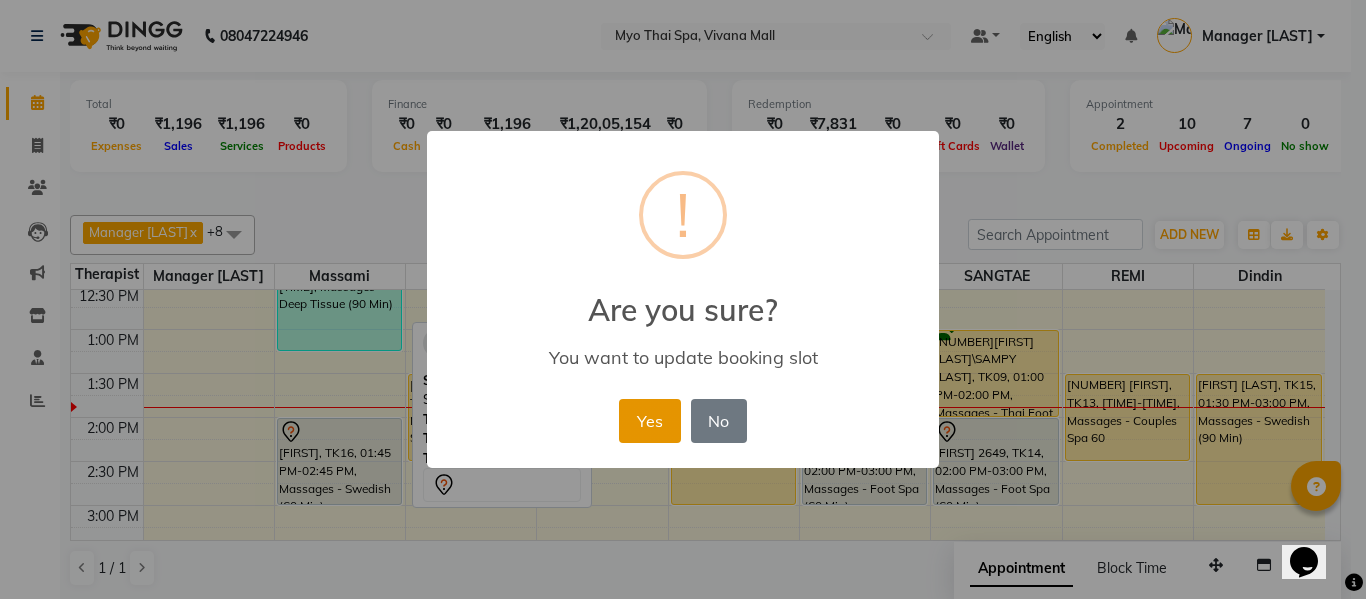 click on "Yes" at bounding box center (649, 421) 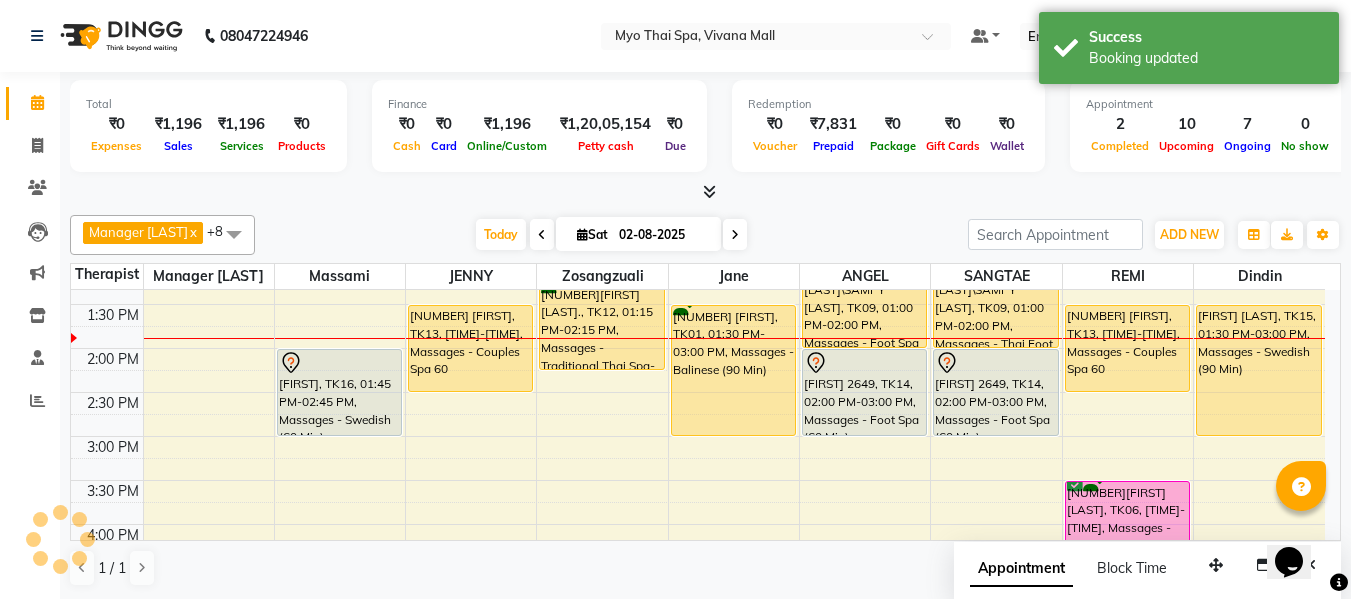 scroll, scrollTop: 500, scrollLeft: 0, axis: vertical 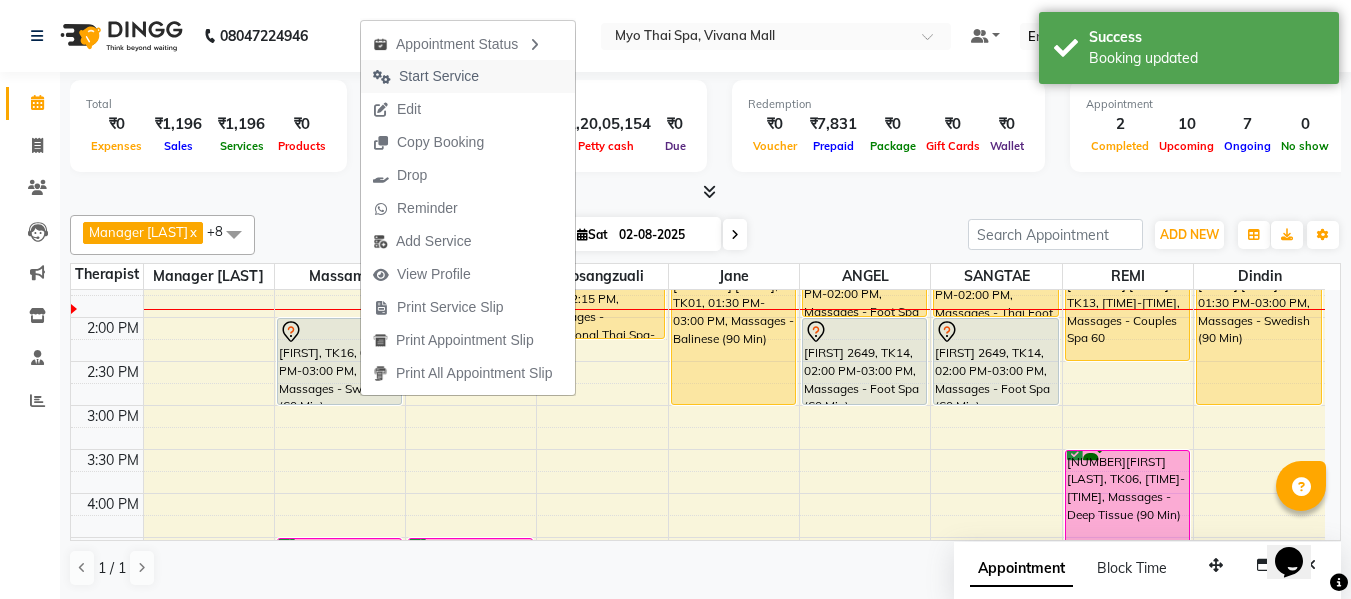 click on "Start Service" at bounding box center [439, 76] 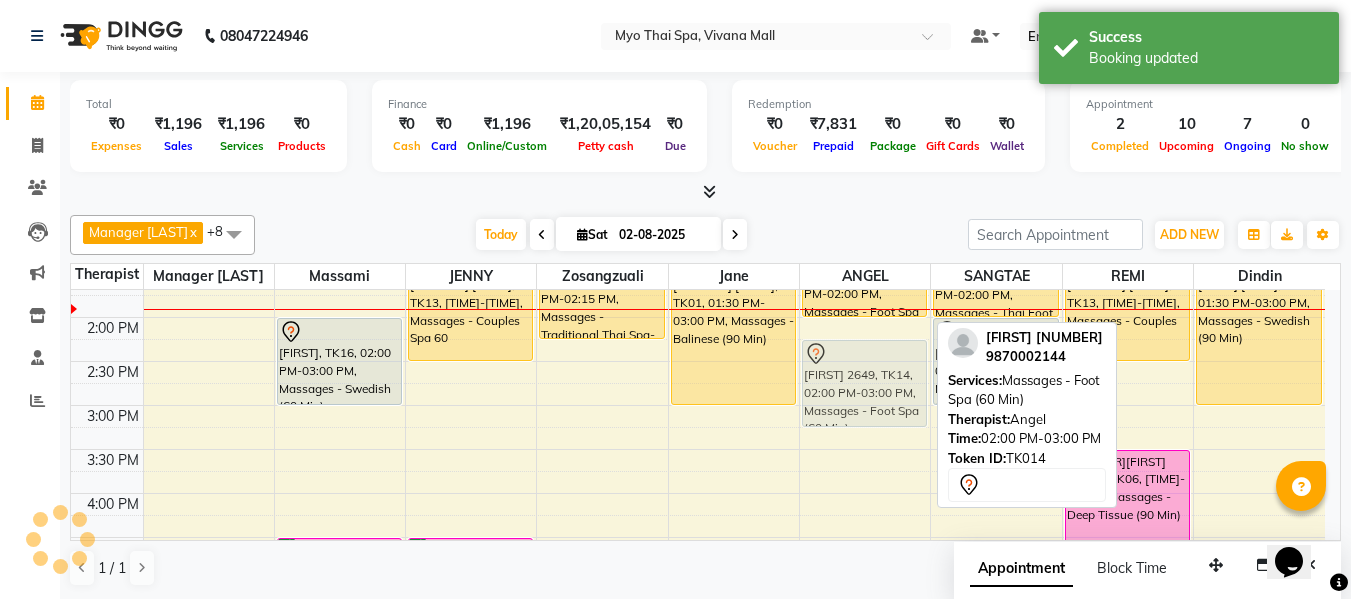 click on "1724SANJAY PAI\SAMPY ROY, TK09, 01:00 PM-02:00 PM, Massages - Foot Spa (60 Min)             KAUSAR 2649, TK14, 02:00 PM-03:00 PM, Massages - Foot Spa (60 Min)             KAUSAR 2649, TK14, 02:00 PM-03:00 PM, Massages - Foot Spa (60 Min)" at bounding box center (865, 449) 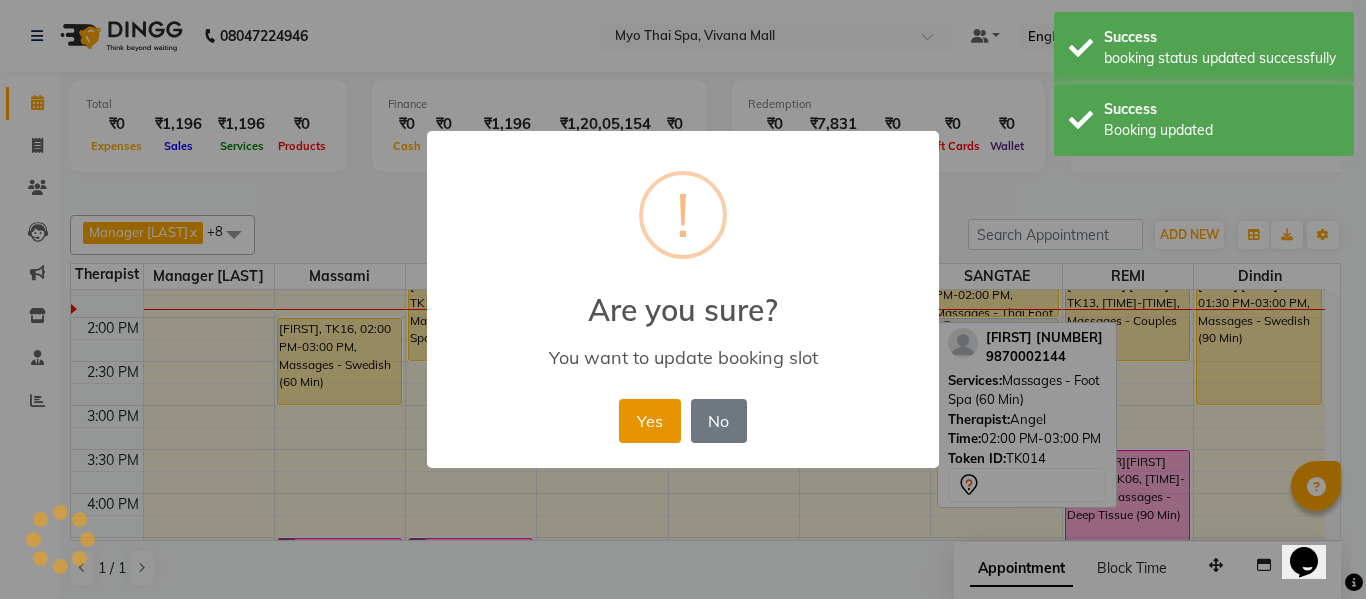 click on "Yes" at bounding box center [649, 421] 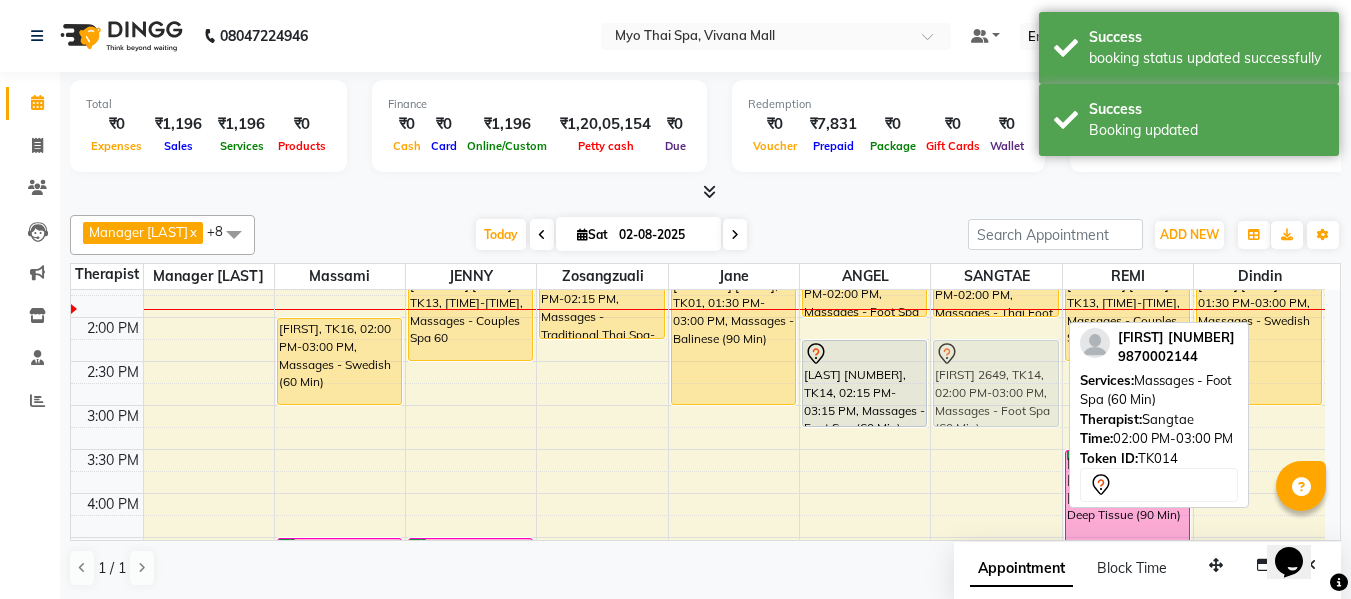 drag, startPoint x: 988, startPoint y: 384, endPoint x: 990, endPoint y: 411, distance: 27.073973 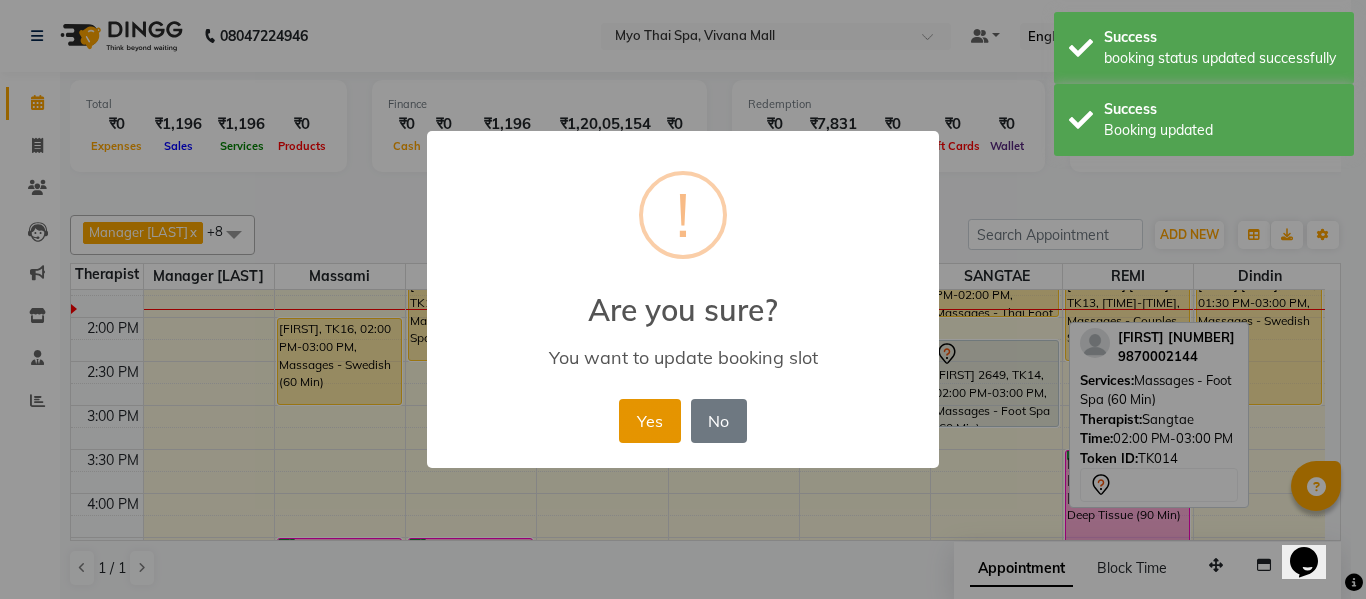 click on "Yes" at bounding box center [649, 421] 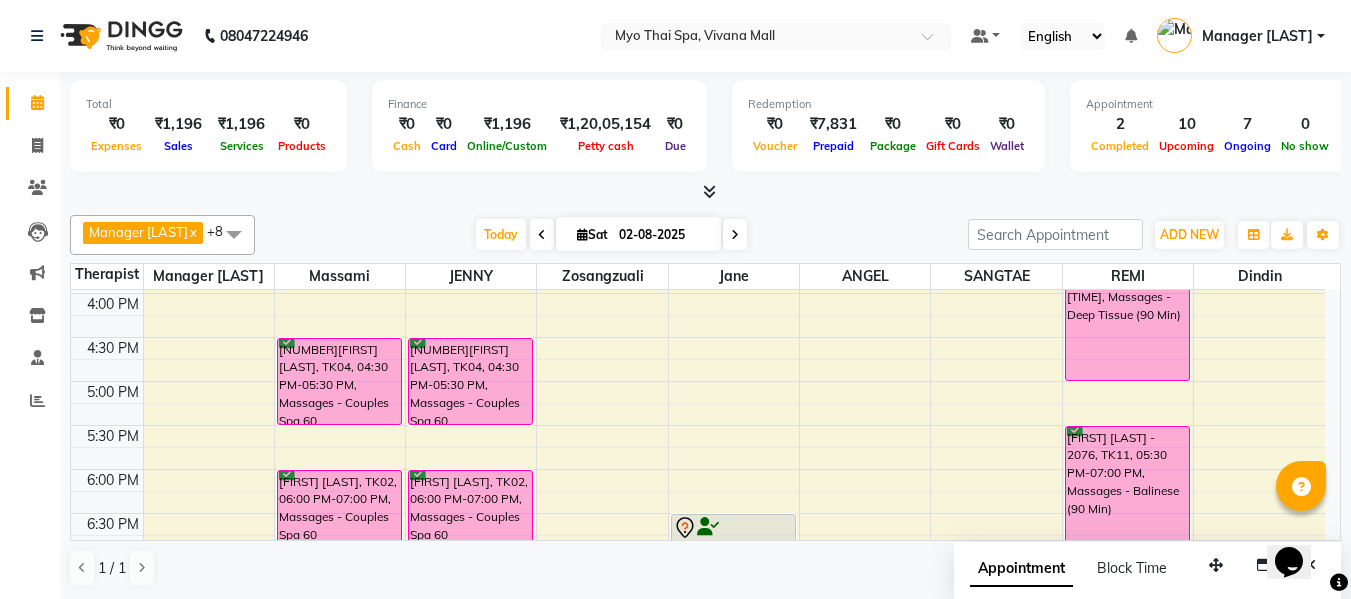scroll, scrollTop: 800, scrollLeft: 0, axis: vertical 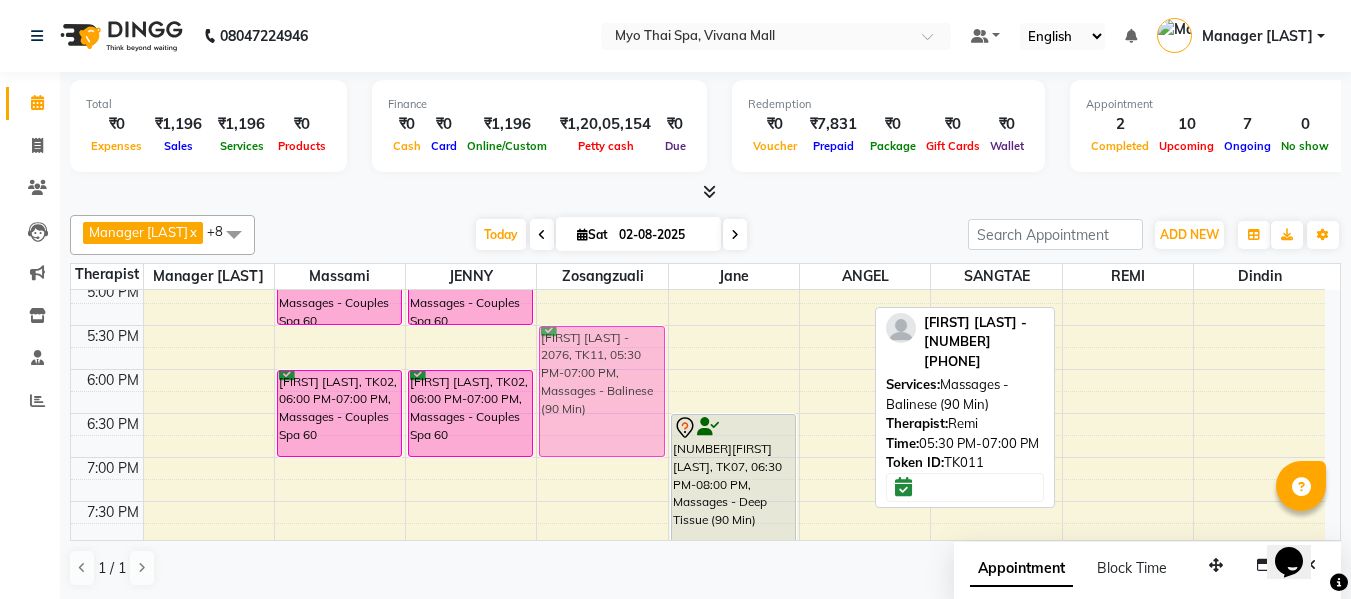drag, startPoint x: 1110, startPoint y: 373, endPoint x: 521, endPoint y: 374, distance: 589.00085 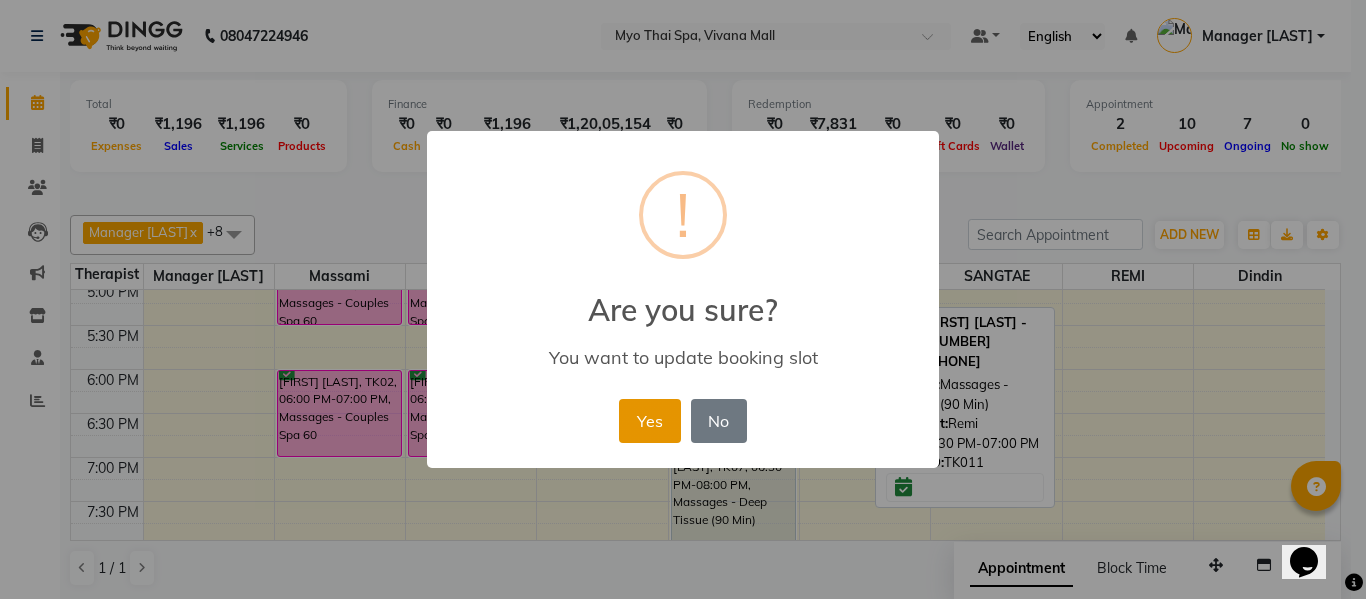click on "Yes" at bounding box center (649, 421) 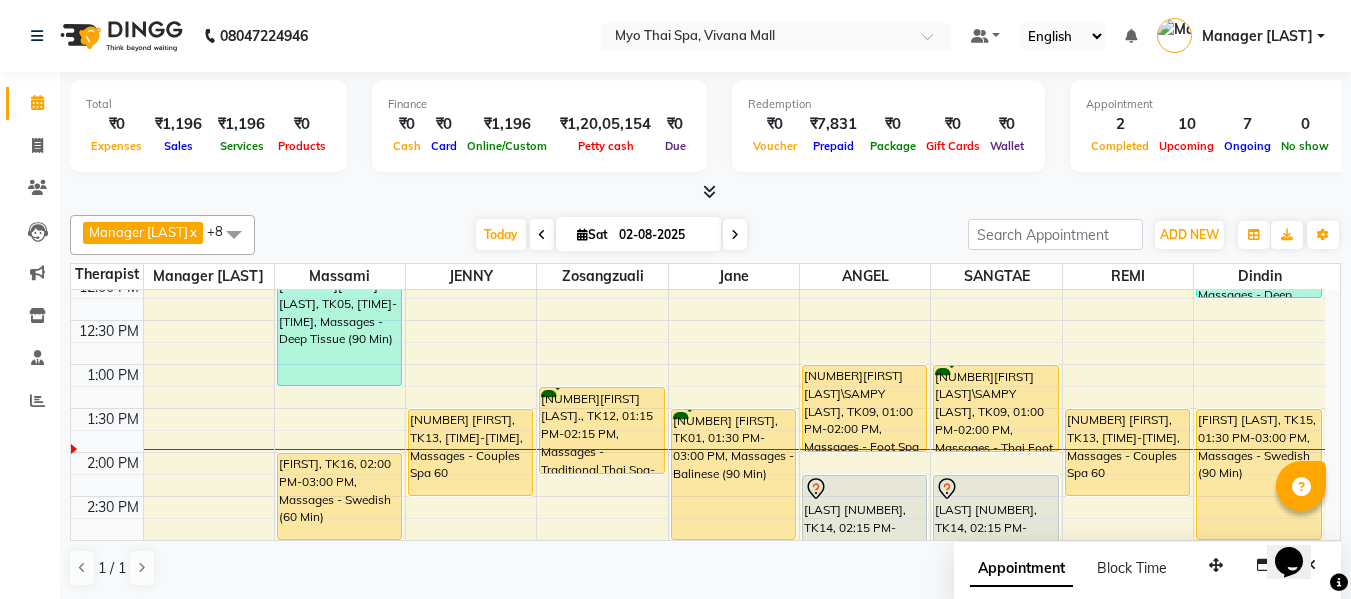 scroll, scrollTop: 400, scrollLeft: 0, axis: vertical 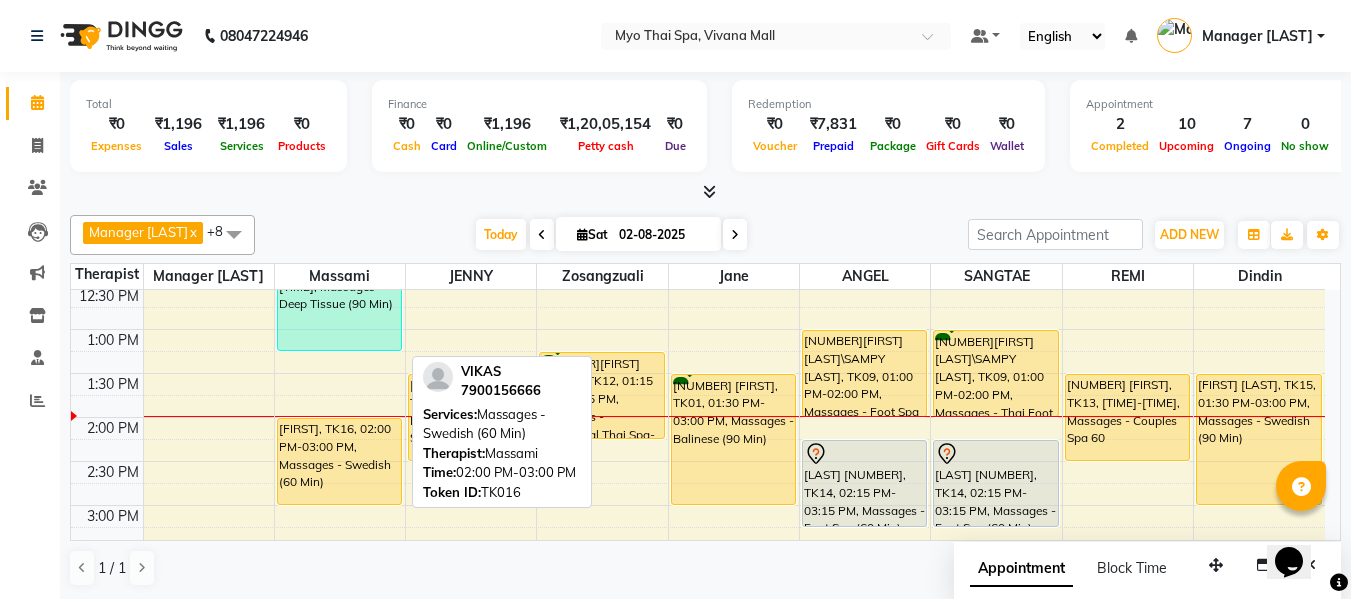 click on "VIKAS, TK16, 02:00 PM-03:00 PM, Massages - Swedish (60 Min)" at bounding box center (339, 461) 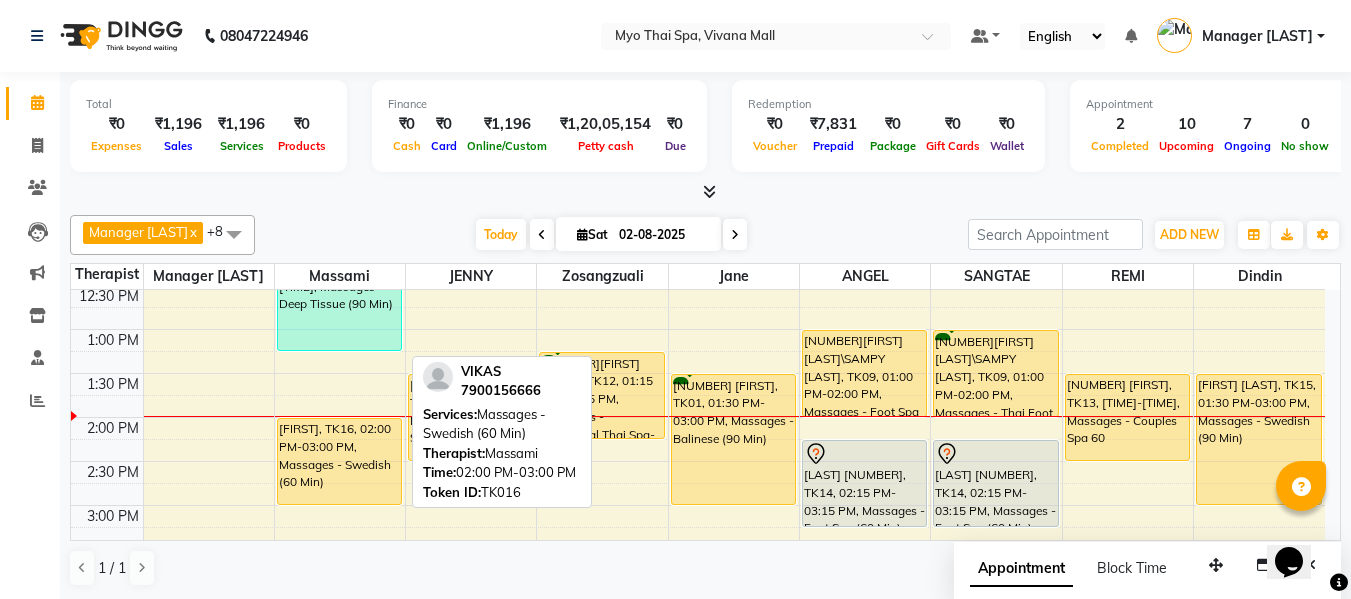 click on "VIKAS, TK16, 02:00 PM-03:00 PM, Massages - Swedish (60 Min)" at bounding box center (339, 461) 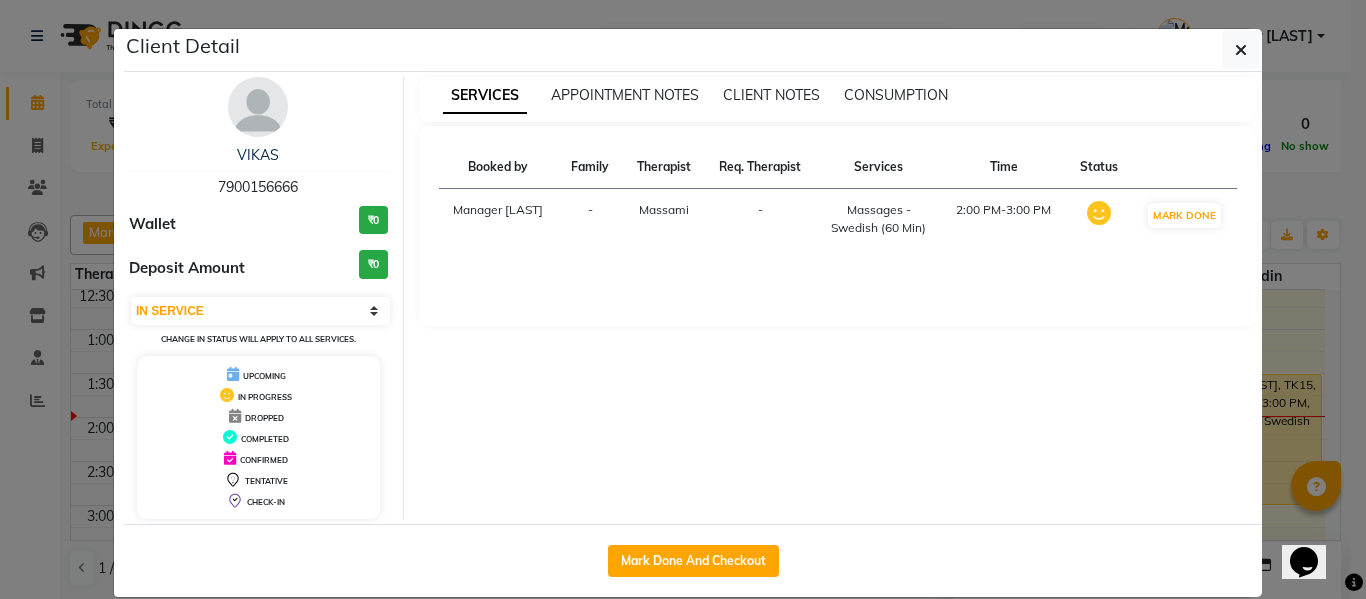 drag, startPoint x: 304, startPoint y: 175, endPoint x: 179, endPoint y: 177, distance: 125.016 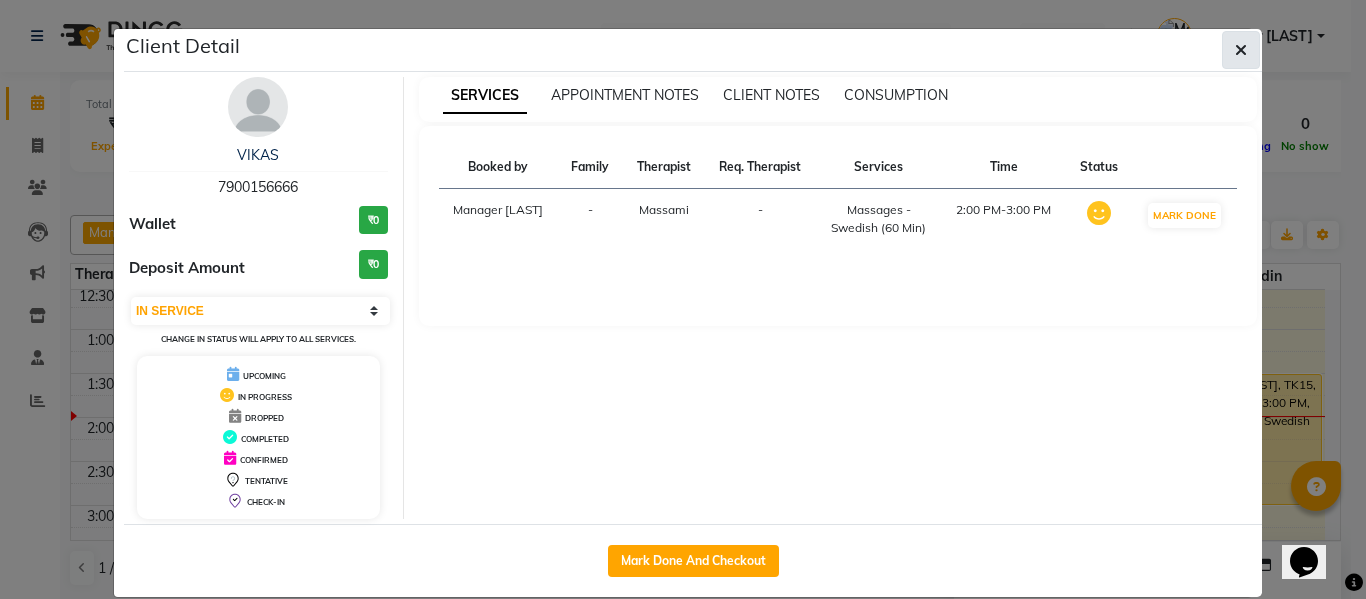 click 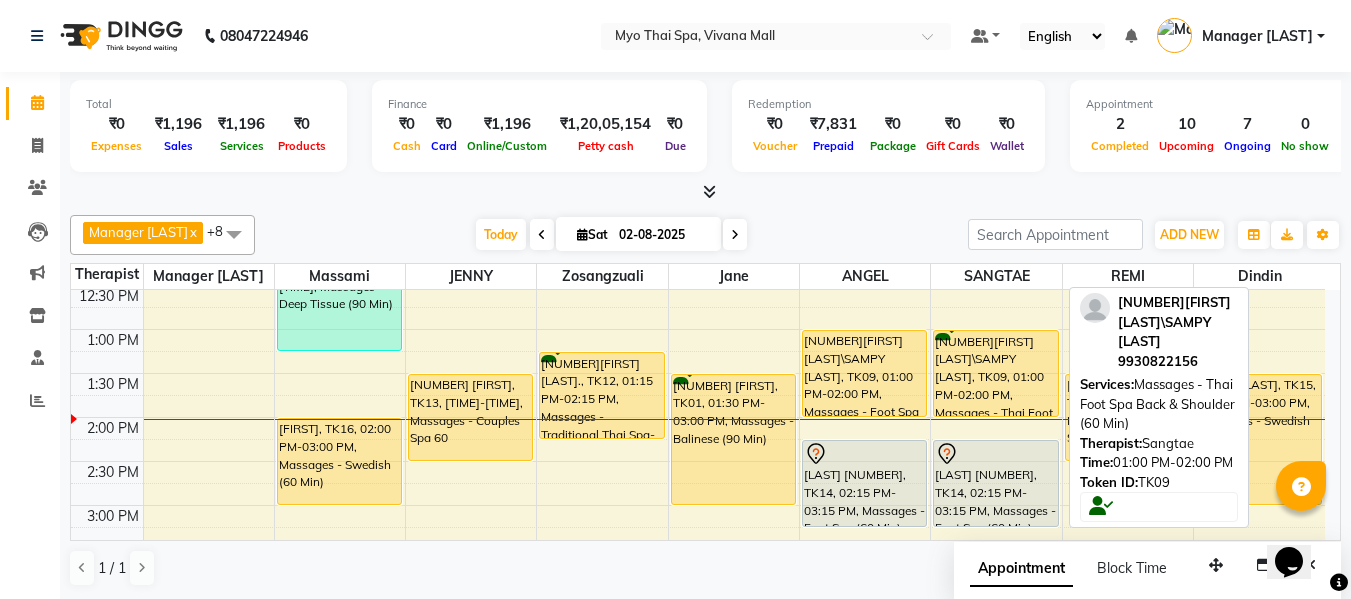scroll, scrollTop: 600, scrollLeft: 0, axis: vertical 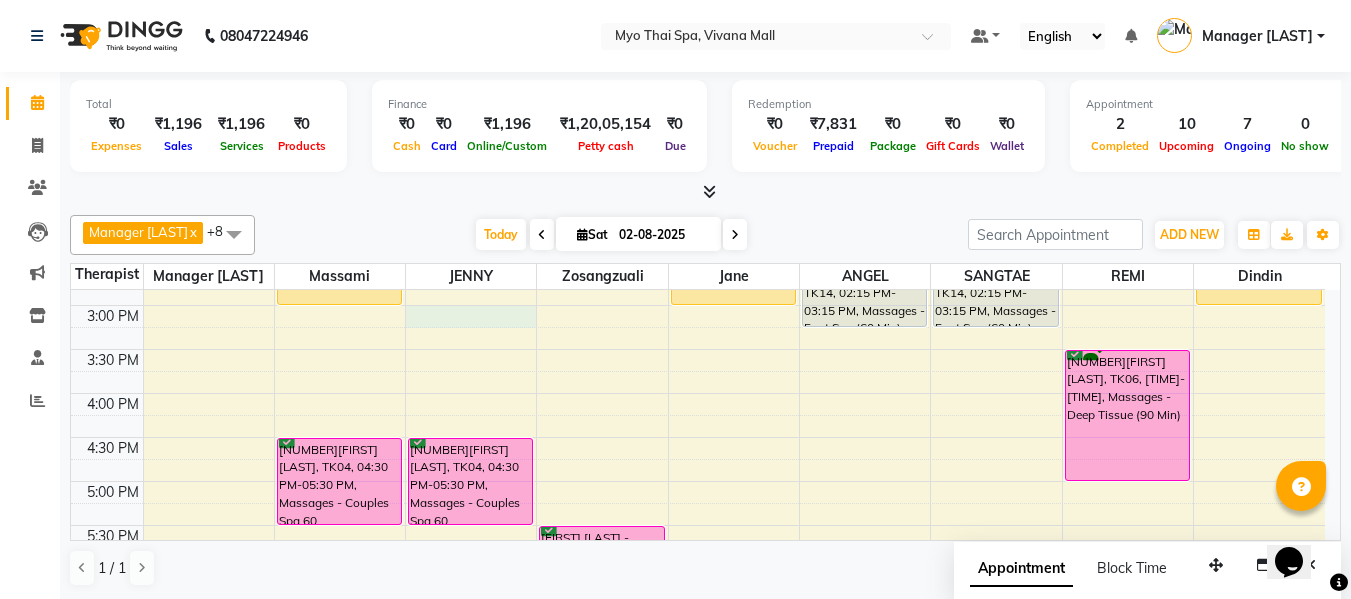 click on "8:00 AM 8:30 AM 9:00 AM 9:30 AM 10:00 AM 10:30 AM 11:00 AM 11:30 AM 12:00 PM 12:30 PM 1:00 PM 1:30 PM 2:00 PM 2:30 PM 3:00 PM 3:30 PM 4:00 PM 4:30 PM 5:00 PM 5:30 PM 6:00 PM 6:30 PM 7:00 PM 7:30 PM 8:00 PM 8:30 PM 9:00 PM 9:30 PM 10:00 PM 10:30 PM     1655SANDEEP PATNAWAI, TK05, 11:45 AM-01:15 PM, Massages - Deep Tissue (90 Min)    VIKAS, TK16, 02:00 PM-03:00 PM, Massages - Swedish (60 Min)     1987VAISHNAVI W, TK04, 04:30 PM-05:30 PM, Massages - Couples Spa 60     kiran dulani, TK02, 06:00 PM-07:00 PM, Massages - Couples Spa 60    2923ROHAN, TK13, 01:30 PM-02:30 PM, Massages - Couples Spa 60     1987VAISHNAVI W, TK04, 04:30 PM-05:30 PM, Massages - Couples Spa 60     kiran dulani, TK02, 06:00 PM-07:00 PM, Massages - Couples Spa 60     2917VIVEK LAJMI., TK12, 01:15 PM-02:15 PM, Massages - Traditional Thai Spa-60Mins     ASHWINI DIXIT - 2076, TK11, 05:30 PM-07:00 PM, Massages - Balinese (90 Min)     2936 APOORV, TK01, 01:30 PM-03:00 PM, Massages - Balinese (90 Min)" at bounding box center (698, 349) 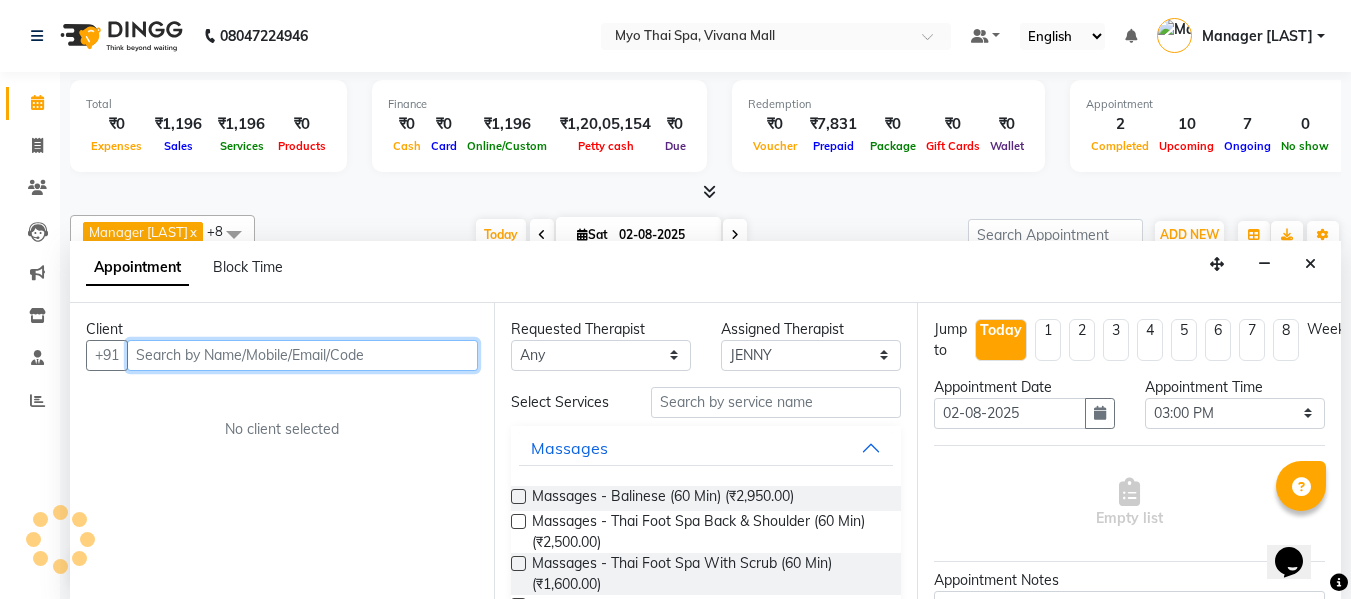 scroll, scrollTop: 1, scrollLeft: 0, axis: vertical 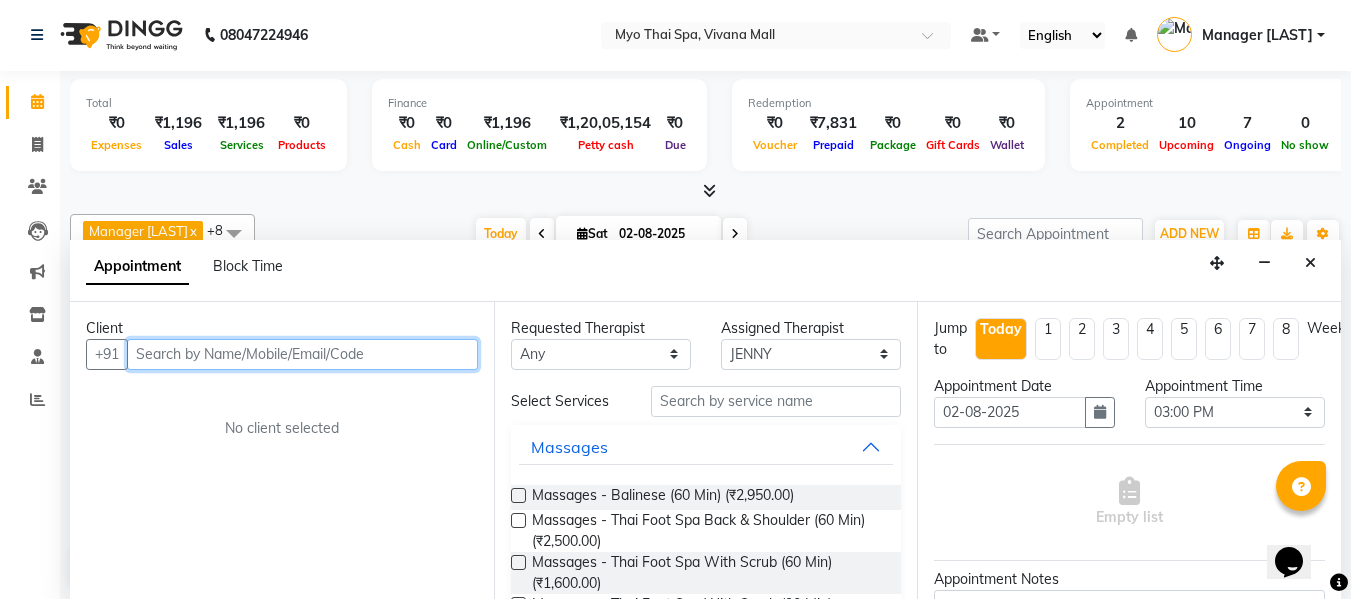 click at bounding box center [302, 354] 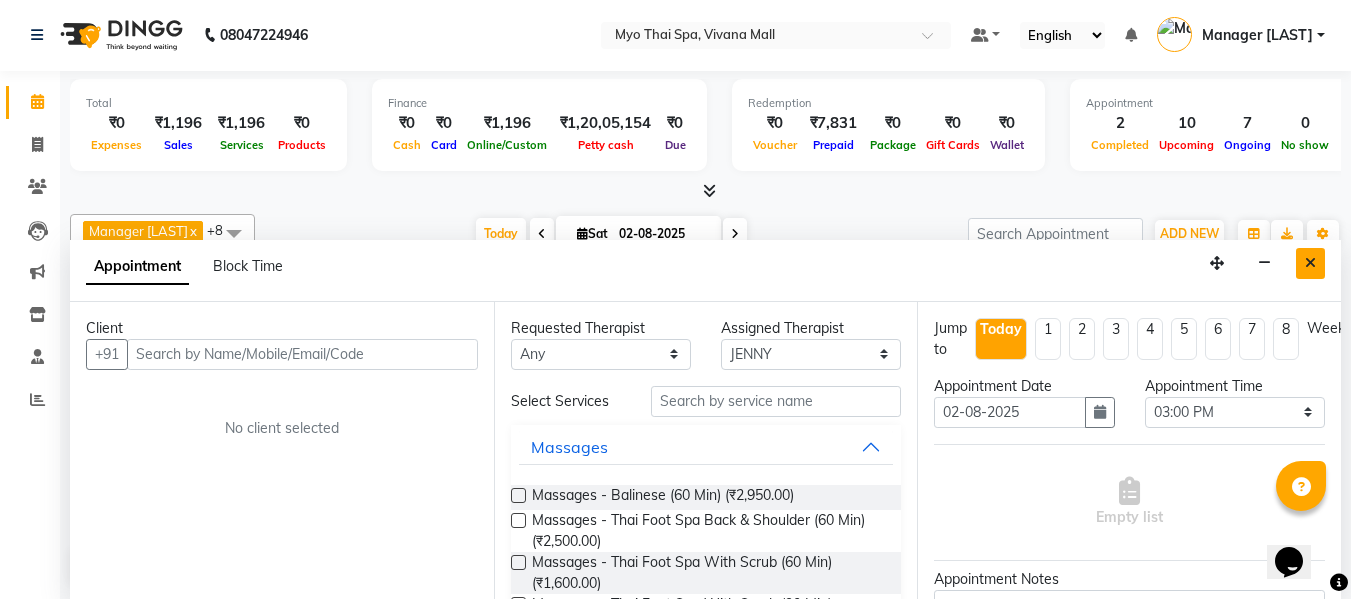 click at bounding box center [1310, 263] 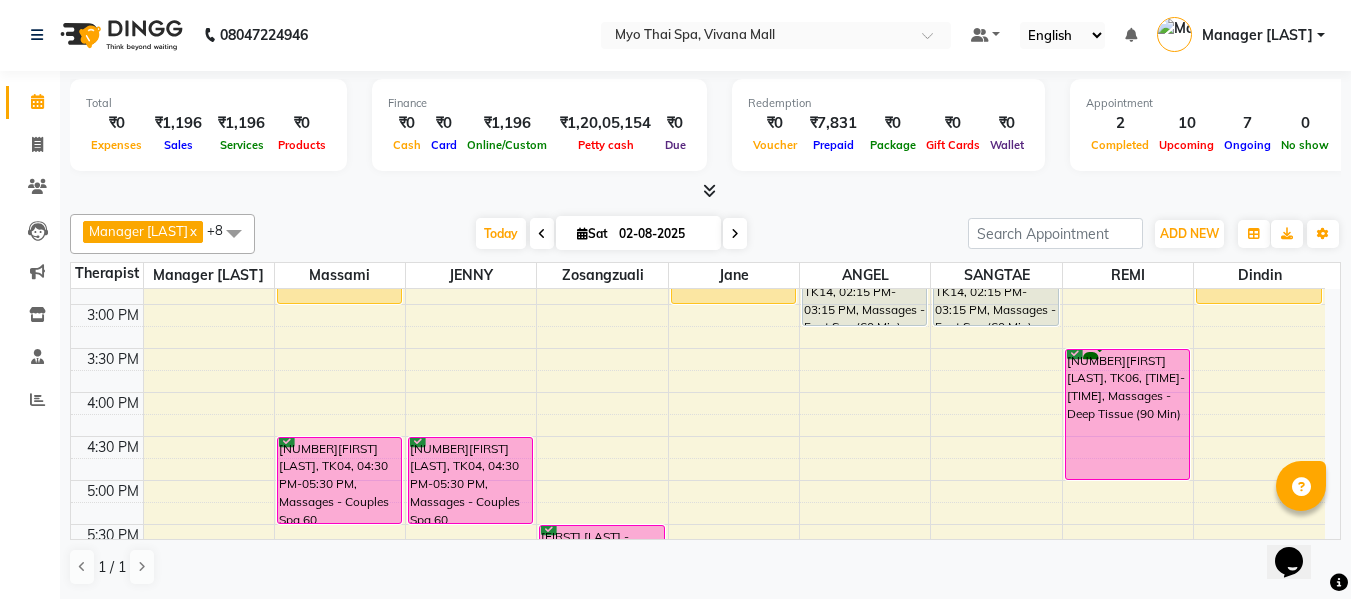click on "8:00 AM 8:30 AM 9:00 AM 9:30 AM 10:00 AM 10:30 AM 11:00 AM 11:30 AM 12:00 PM 12:30 PM 1:00 PM 1:30 PM 2:00 PM 2:30 PM 3:00 PM 3:30 PM 4:00 PM 4:30 PM 5:00 PM 5:30 PM 6:00 PM 6:30 PM 7:00 PM 7:30 PM 8:00 PM 8:30 PM 9:00 PM 9:30 PM 10:00 PM 10:30 PM     1655SANDEEP PATNAWAI, TK05, 11:45 AM-01:15 PM, Massages - Deep Tissue (90 Min)    VIKAS, TK16, 02:00 PM-03:00 PM, Massages - Swedish (60 Min)     1987VAISHNAVI W, TK04, 04:30 PM-05:30 PM, Massages - Couples Spa 60     kiran dulani, TK02, 06:00 PM-07:00 PM, Massages - Couples Spa 60    2923ROHAN, TK13, 01:30 PM-02:30 PM, Massages - Couples Spa 60     1987VAISHNAVI W, TK04, 04:30 PM-05:30 PM, Massages - Couples Spa 60     kiran dulani, TK02, 06:00 PM-07:00 PM, Massages - Couples Spa 60     2917VIVEK LAJMI., TK12, 01:15 PM-02:15 PM, Massages - Traditional Thai Spa-60Mins     ASHWINI DIXIT - 2076, TK11, 05:30 PM-07:00 PM, Massages - Balinese (90 Min)     2936 APOORV, TK01, 01:30 PM-03:00 PM, Massages - Balinese (90 Min)" at bounding box center [698, 348] 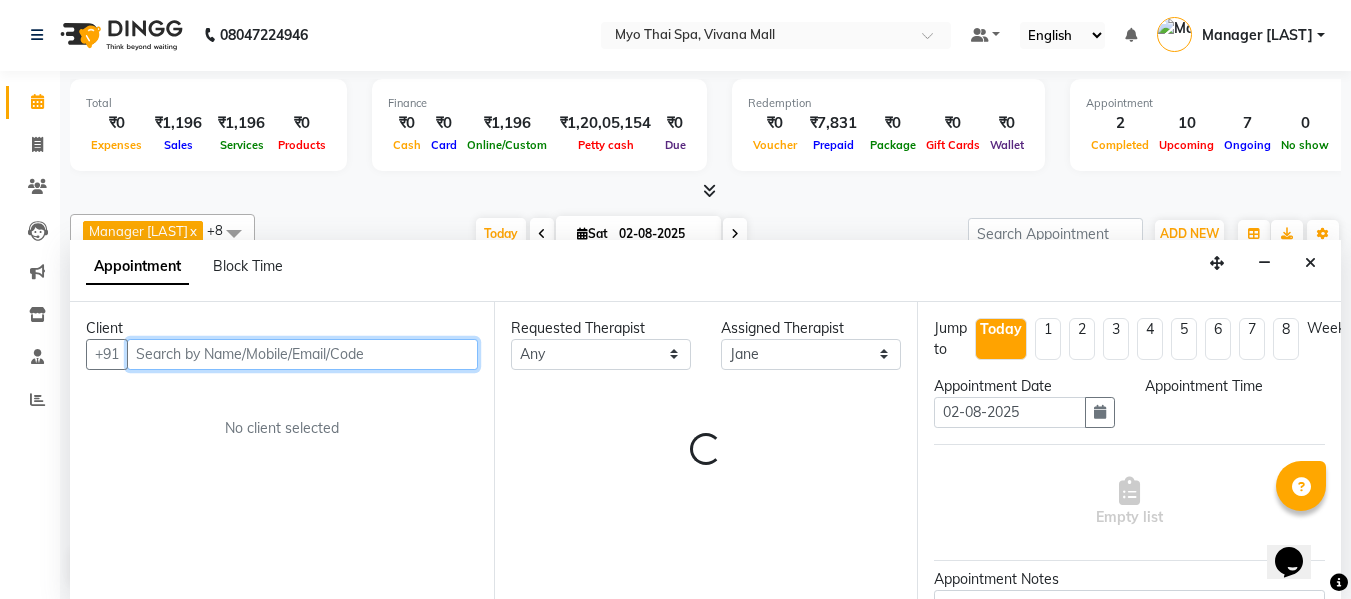 select on "900" 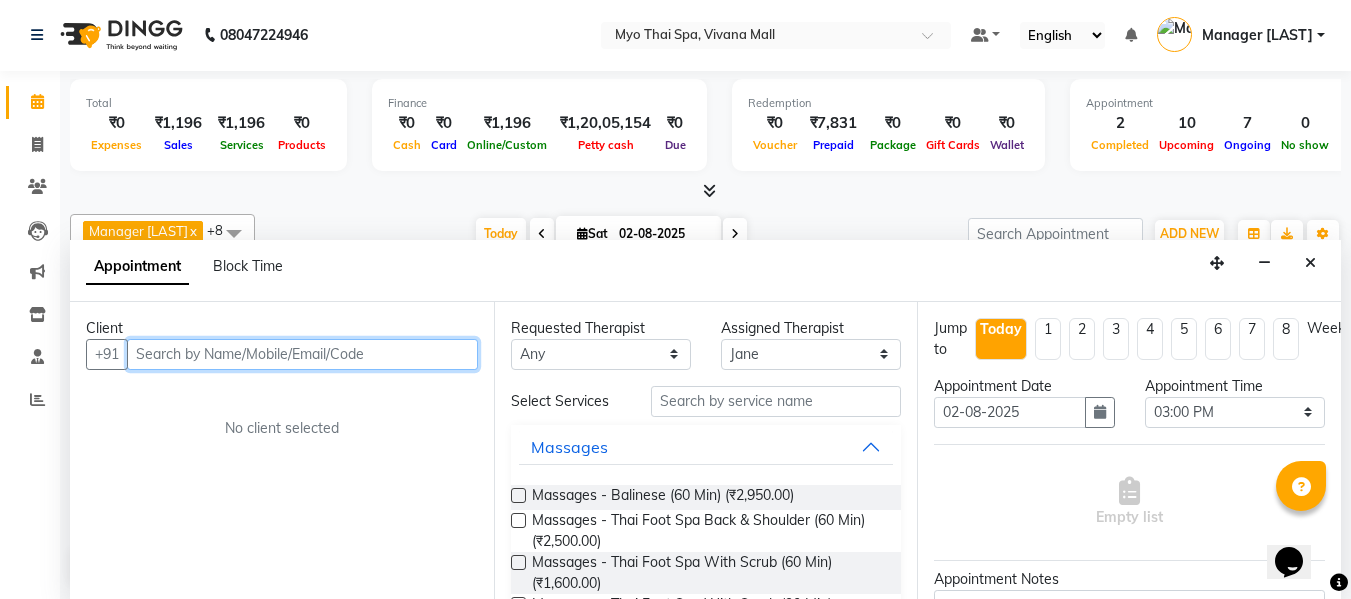 click at bounding box center [302, 354] 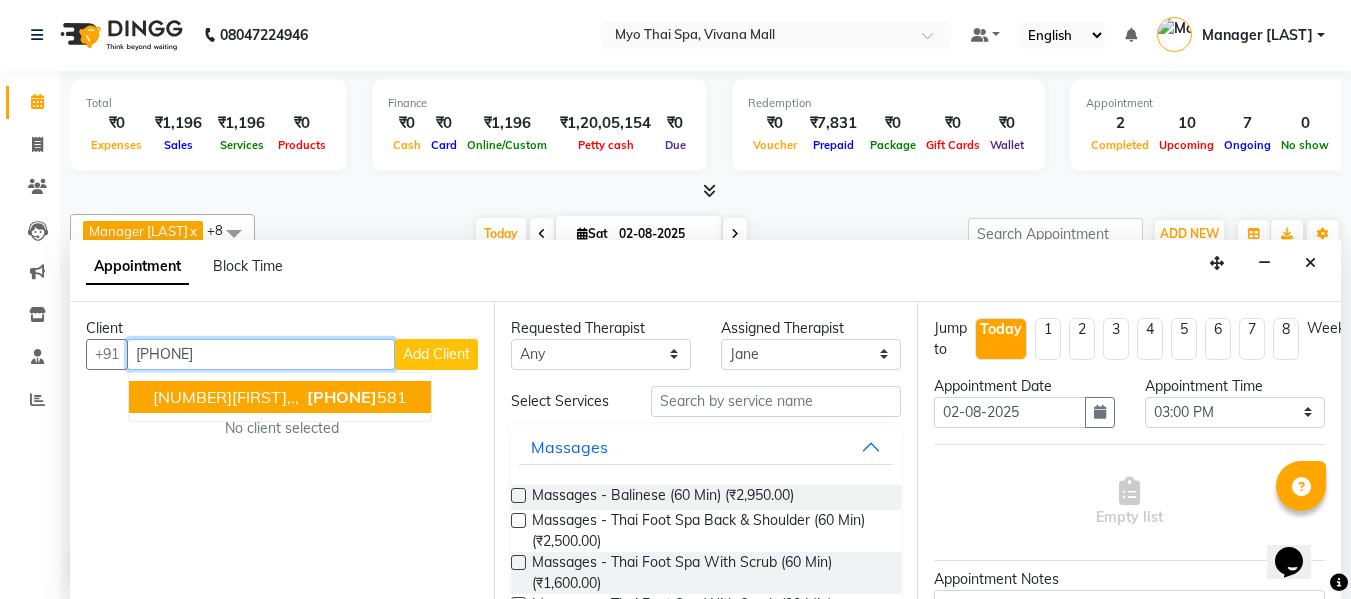 click on "9860835" at bounding box center (342, 397) 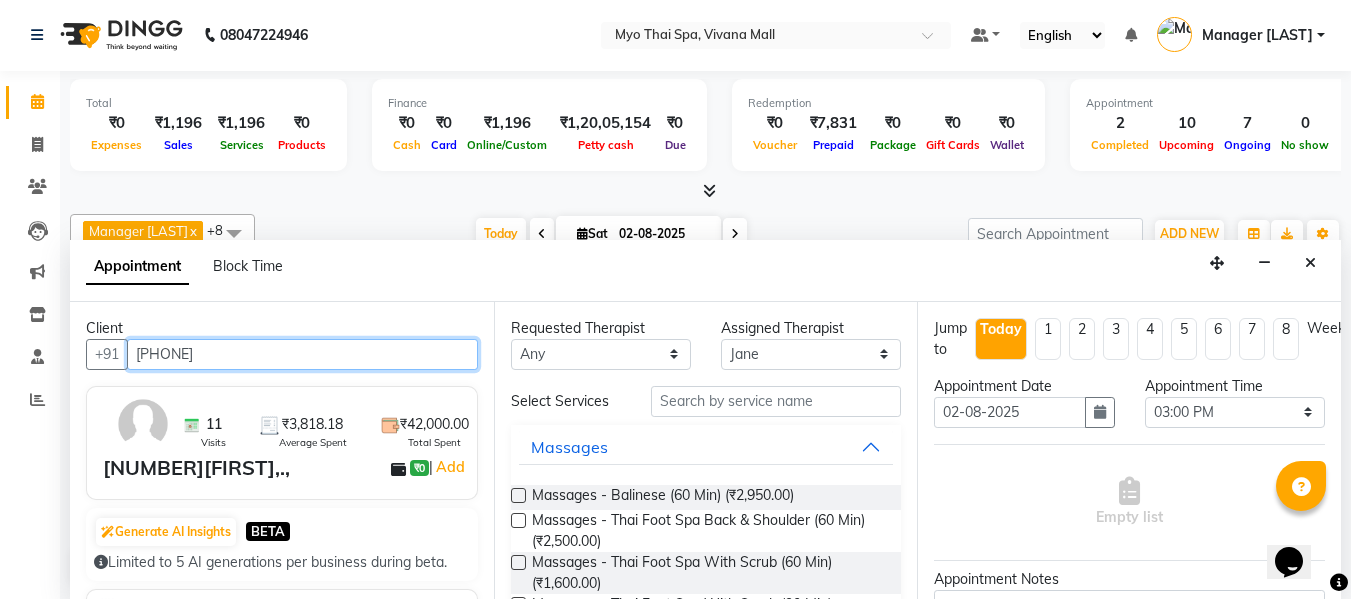 type on "9860835581" 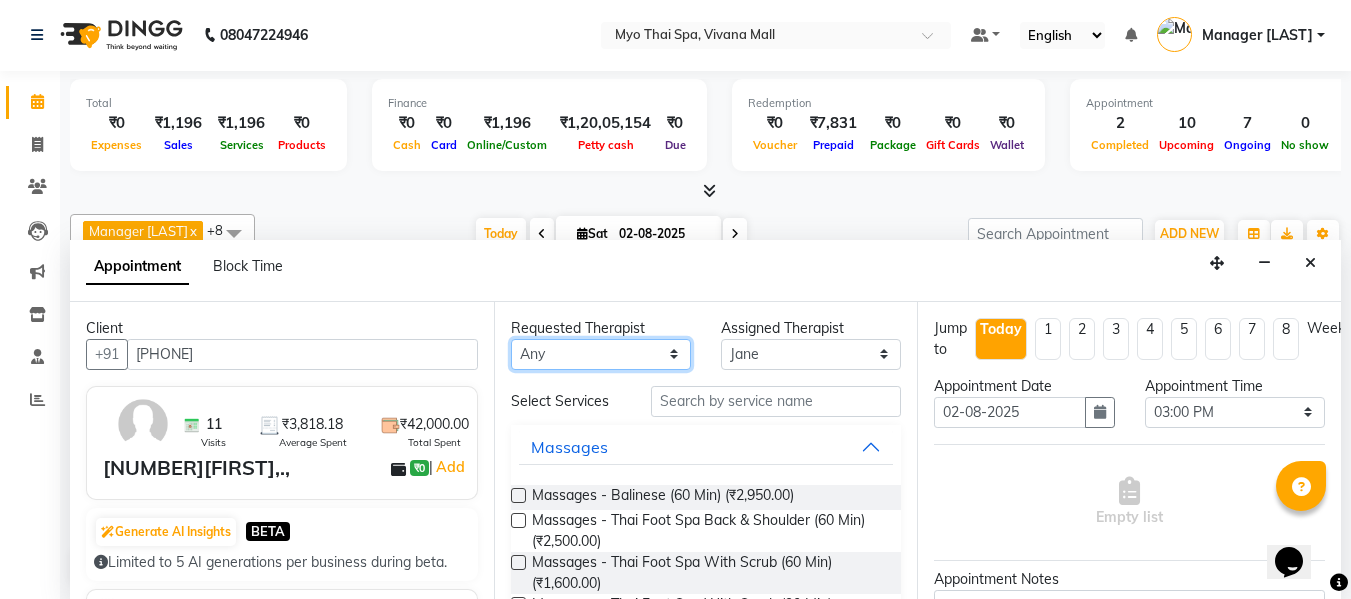 click on "Any ANGEL BELLA Dindin Jane JENNY Kristina Manager Afreen Manager Churmurin Massami MAWII REMI SANGTAE Zosangzuali" at bounding box center [601, 354] 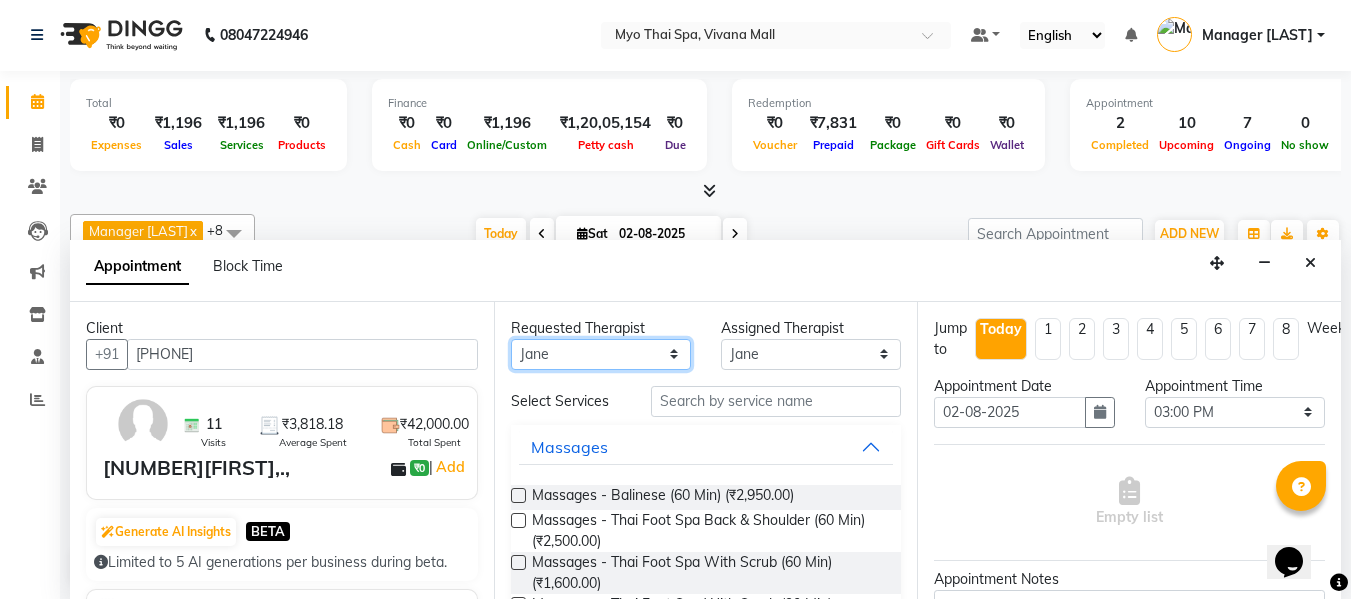 click on "Any ANGEL BELLA Dindin Jane JENNY Kristina Manager Afreen Manager Churmurin Massami MAWII REMI SANGTAE Zosangzuali" at bounding box center [601, 354] 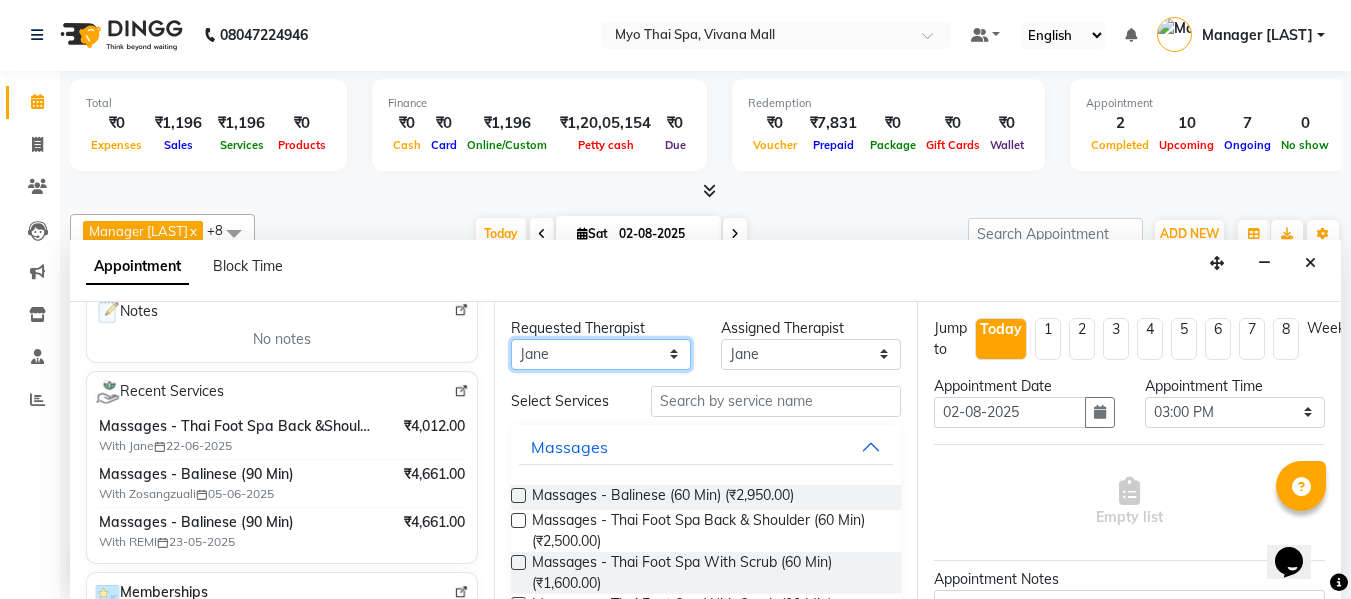 scroll, scrollTop: 300, scrollLeft: 0, axis: vertical 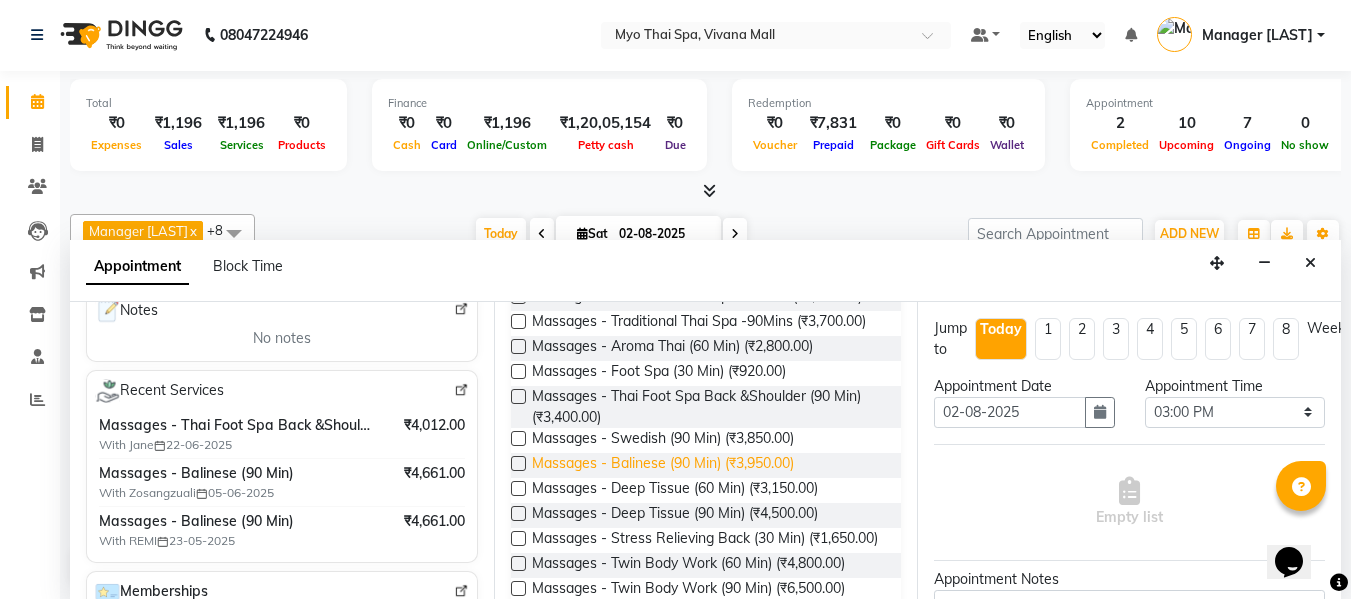 click on "Massages - Balinese (90 Min) (₹3,950.00)" at bounding box center [663, 465] 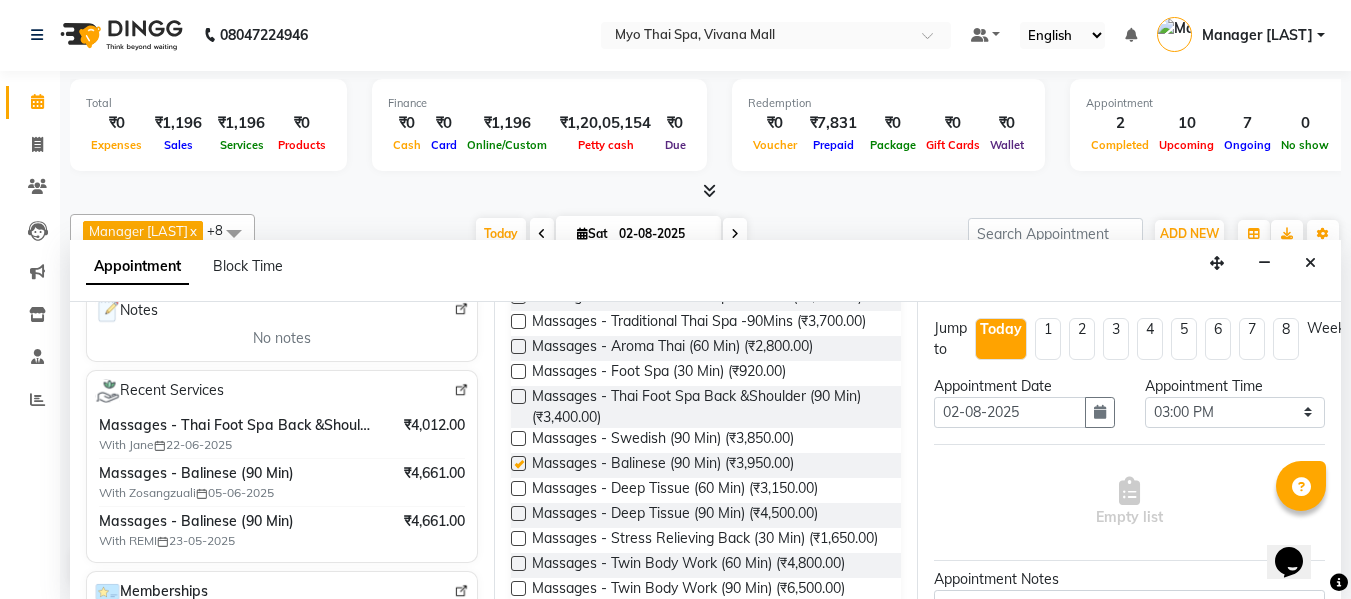 checkbox on "false" 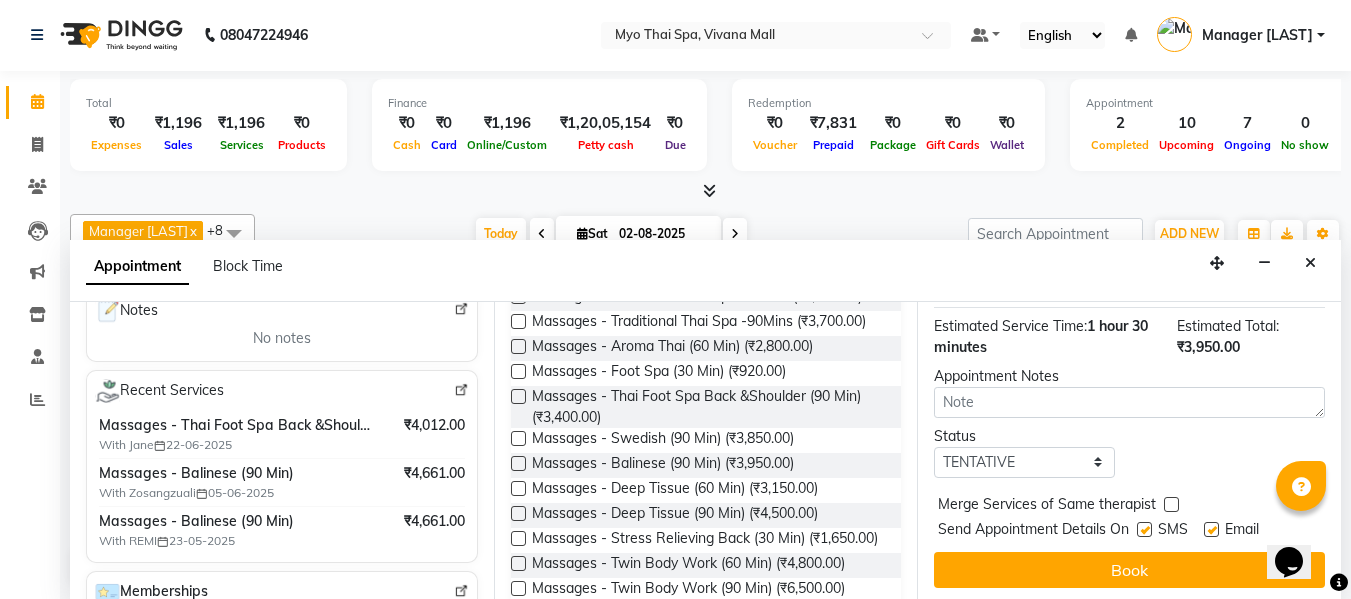 scroll, scrollTop: 265, scrollLeft: 0, axis: vertical 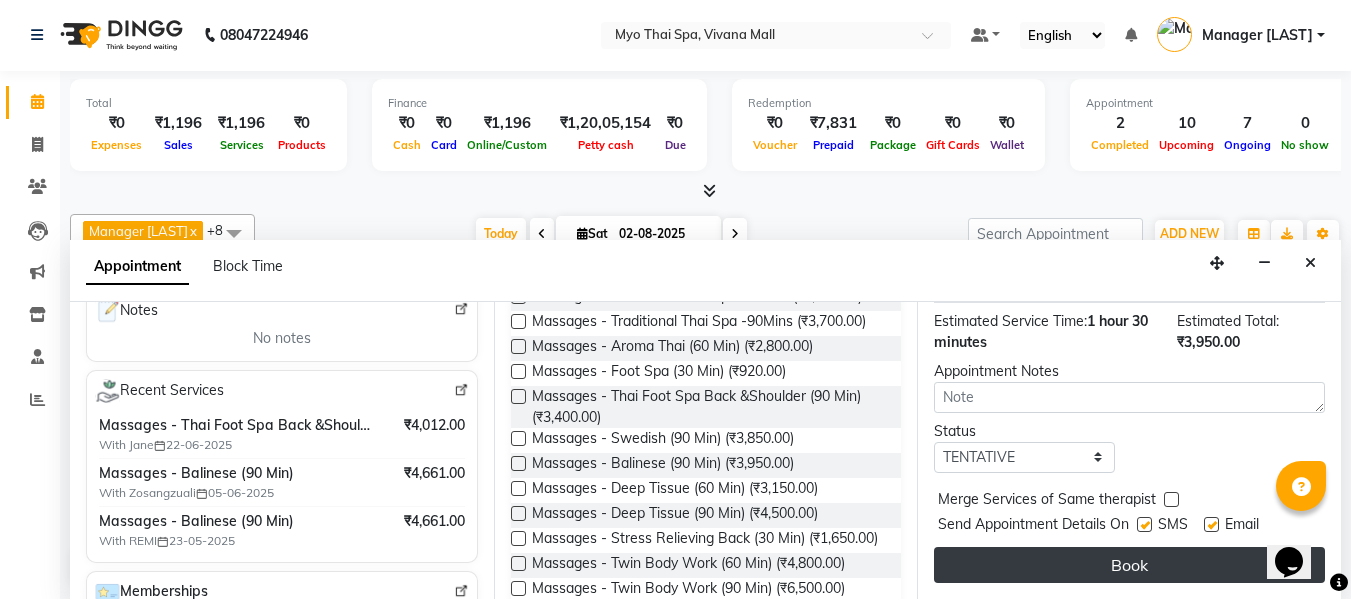 click on "Book" at bounding box center (1129, 565) 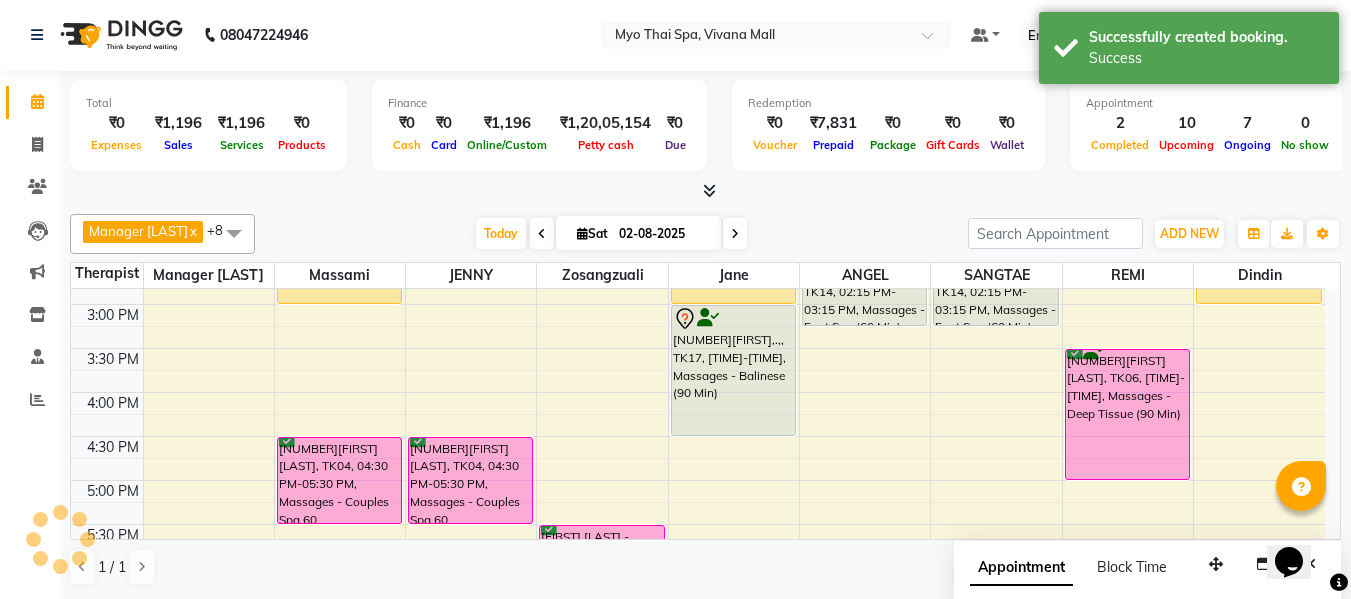 scroll, scrollTop: 0, scrollLeft: 0, axis: both 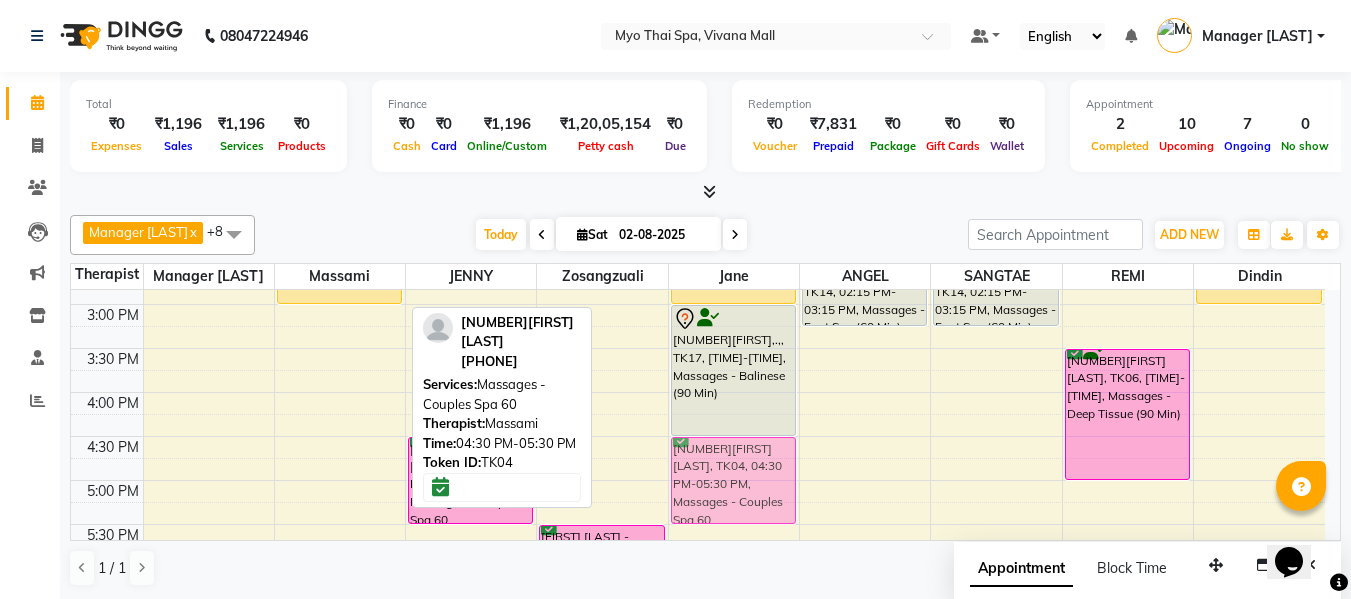 drag, startPoint x: 316, startPoint y: 483, endPoint x: 671, endPoint y: 475, distance: 355.09012 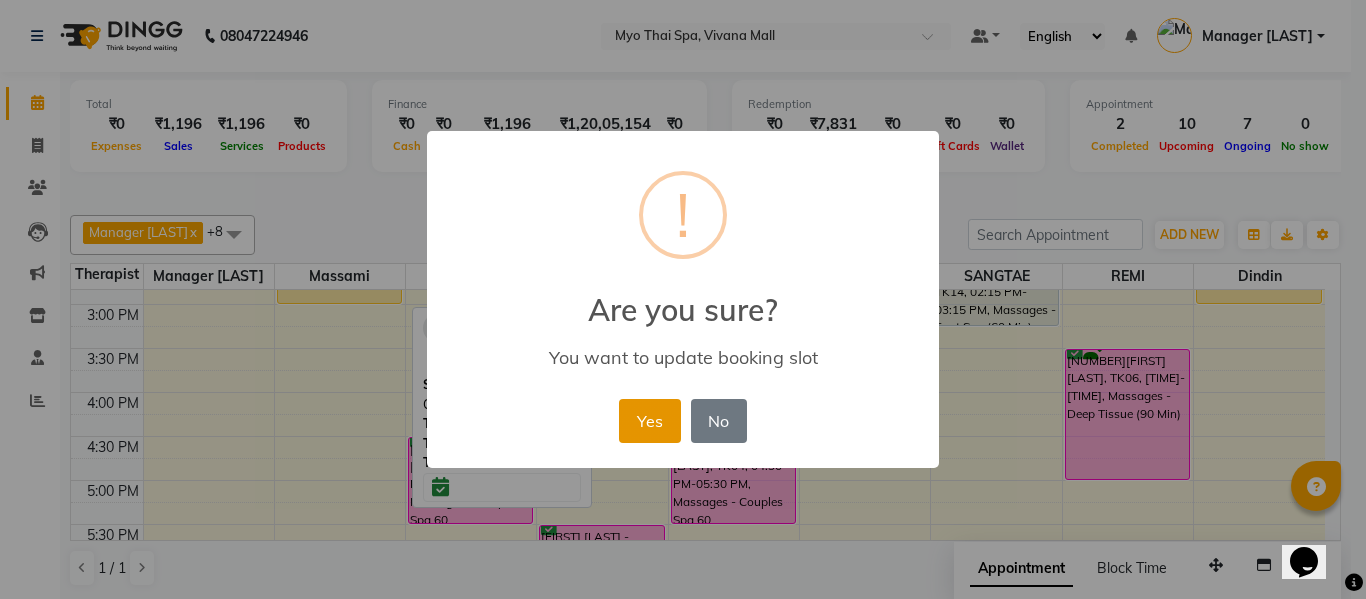 click on "Yes" at bounding box center [649, 421] 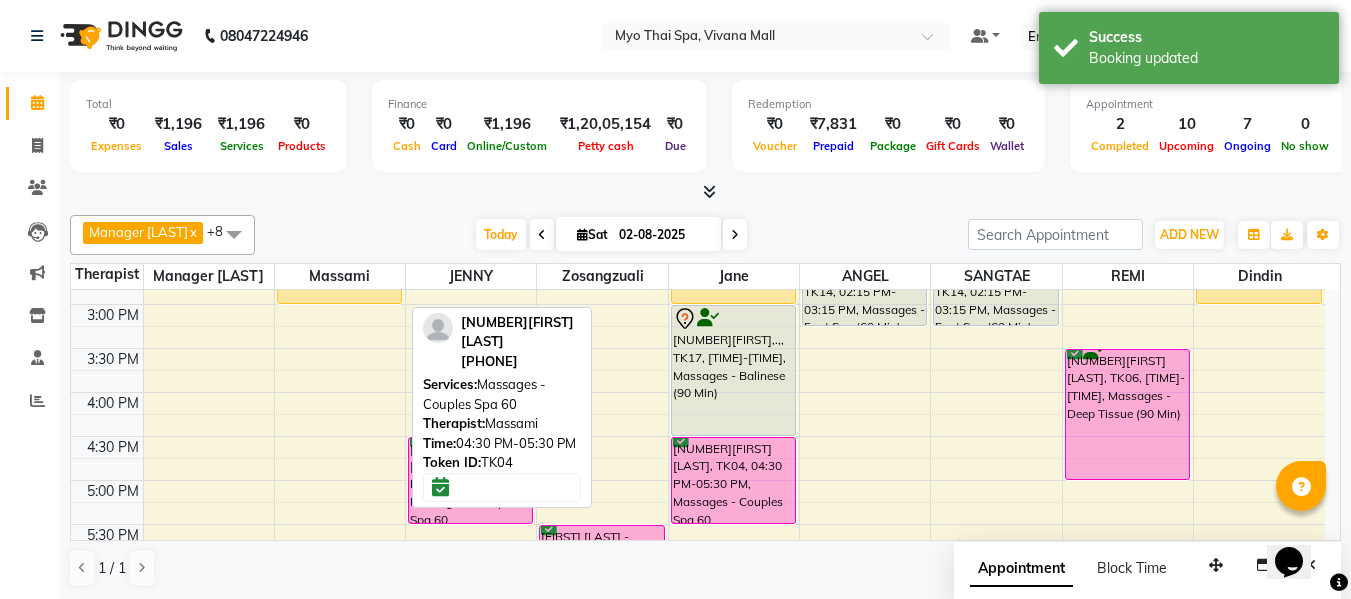 click on "8:00 AM 8:30 AM 9:00 AM 9:30 AM 10:00 AM 10:30 AM 11:00 AM 11:30 AM 12:00 PM 12:30 PM 1:00 PM 1:30 PM 2:00 PM 2:30 PM 3:00 PM 3:30 PM 4:00 PM 4:30 PM 5:00 PM 5:30 PM 6:00 PM 6:30 PM 7:00 PM 7:30 PM 8:00 PM 8:30 PM 9:00 PM 9:30 PM 10:00 PM 10:30 PM     1655SANDEEP PATNAWAI, TK05, 11:45 AM-01:15 PM, Massages - Deep Tissue (90 Min)    VIKAS, TK16, 02:00 PM-03:00 PM, Massages - Swedish (60 Min)     kiran dulani, TK02, 06:00 PM-07:00 PM, Massages - Couples Spa 60    2923ROHAN, TK13, 01:30 PM-02:30 PM, Massages - Couples Spa 60     1987VAISHNAVI W, TK04, 04:30 PM-05:30 PM, Massages - Couples Spa 60     kiran dulani, TK02, 06:00 PM-07:00 PM, Massages - Couples Spa 60     2917VIVEK LAJMI., TK12, 01:15 PM-02:15 PM, Massages - Traditional Thai Spa-60Mins     ASHWINI DIXIT - 2076, TK11, 05:30 PM-07:00 PM, Massages - Balinese (90 Min)     2936 APOORV, TK01, 01:30 PM-03:00 PM, Massages - Balinese (90 Min)             2735UMESH,.,, TK17, 03:00 PM-04:30 PM, Massages - Balinese (90 Min)" at bounding box center (698, 348) 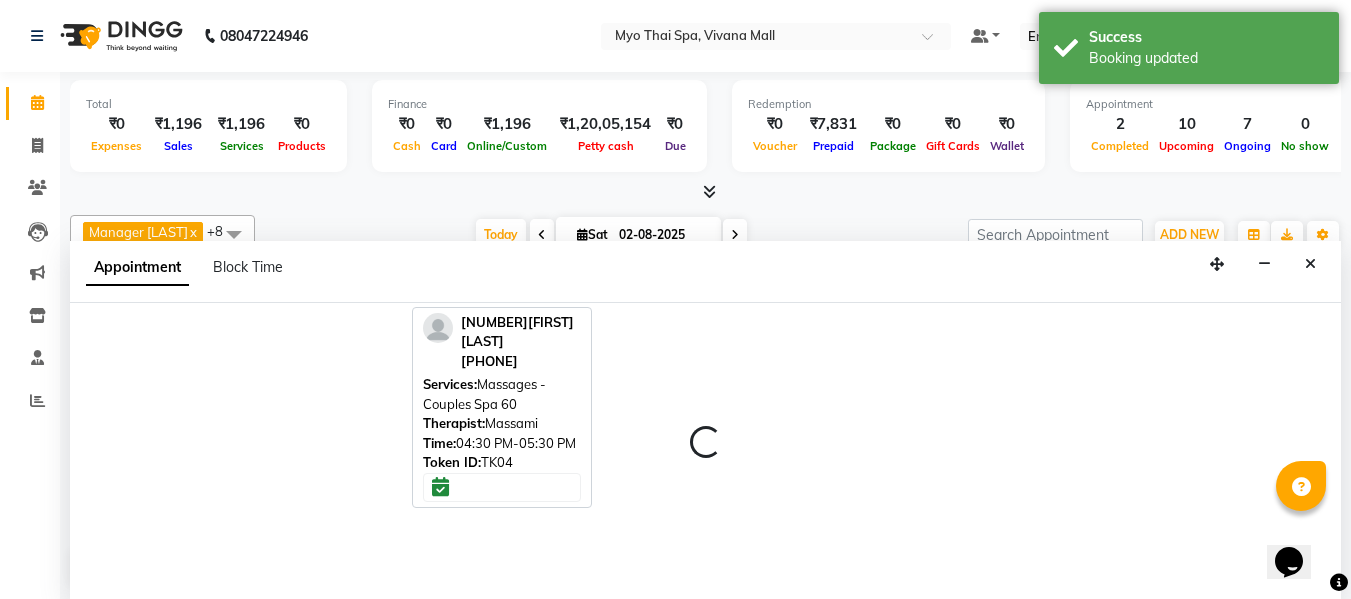 scroll, scrollTop: 1, scrollLeft: 0, axis: vertical 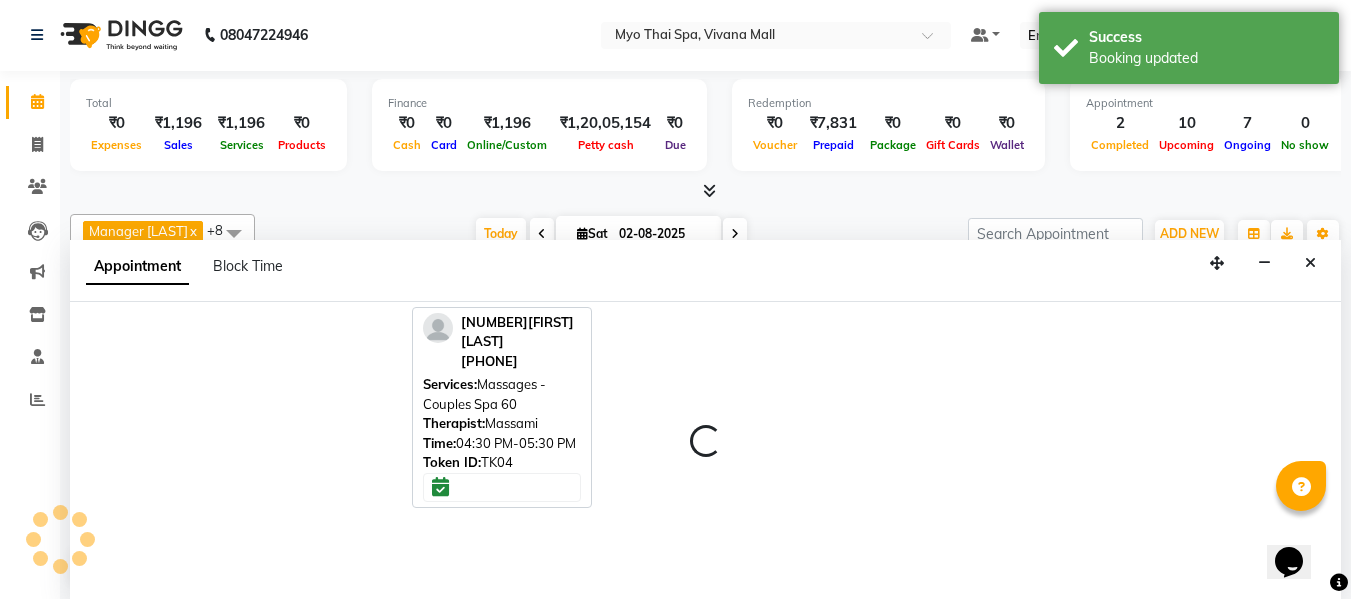 select on "30616" 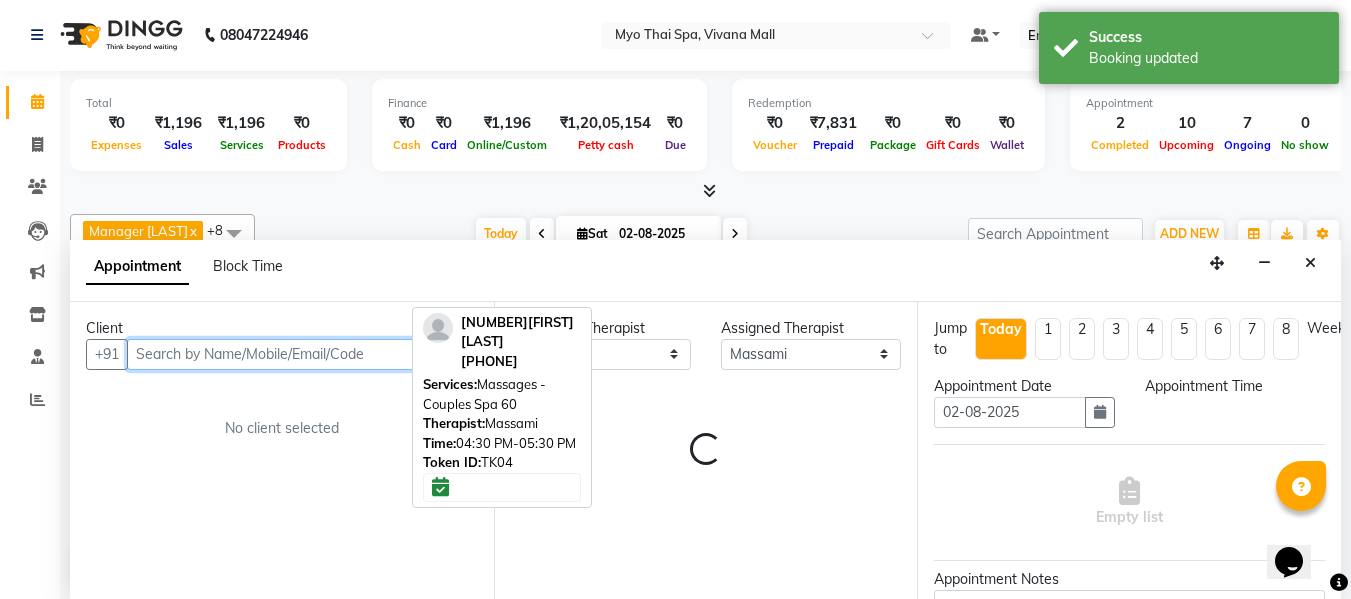 select on "930" 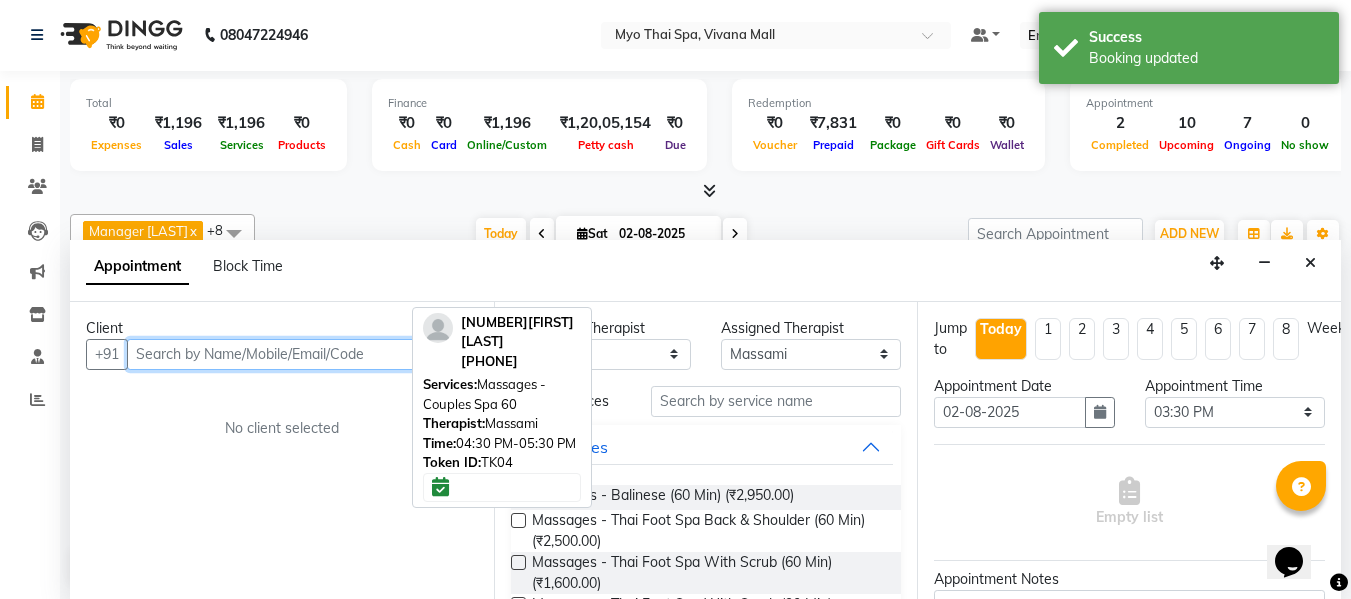 click at bounding box center (302, 354) 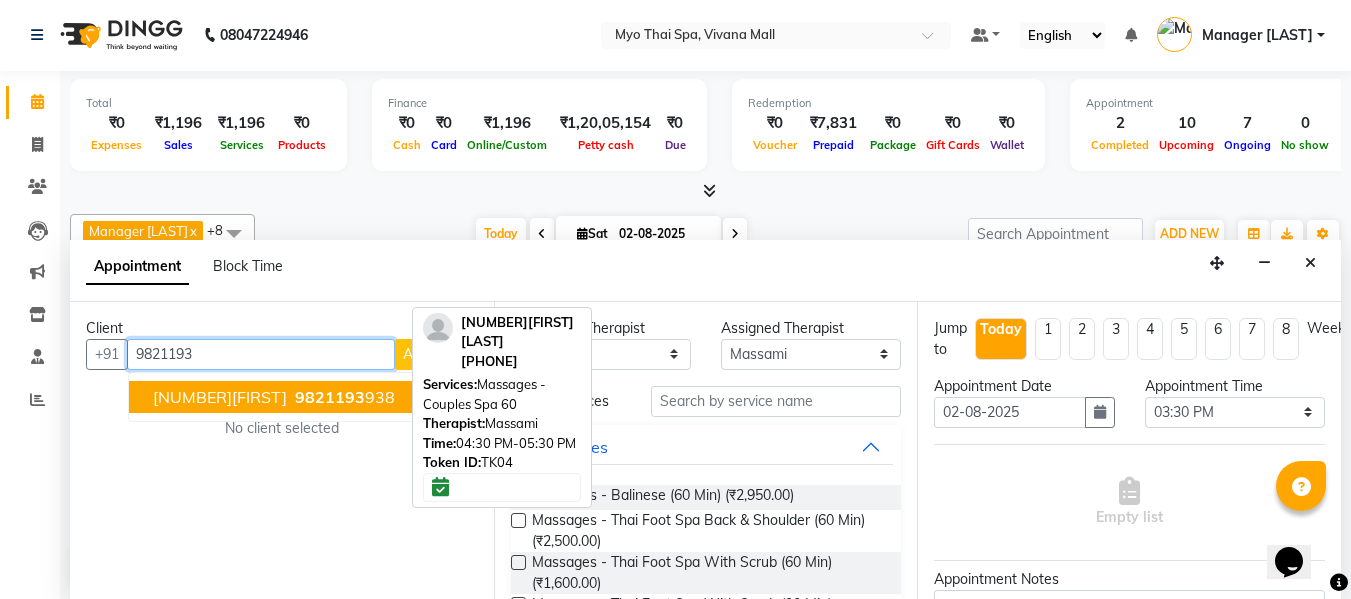 click on "9821193" at bounding box center (330, 397) 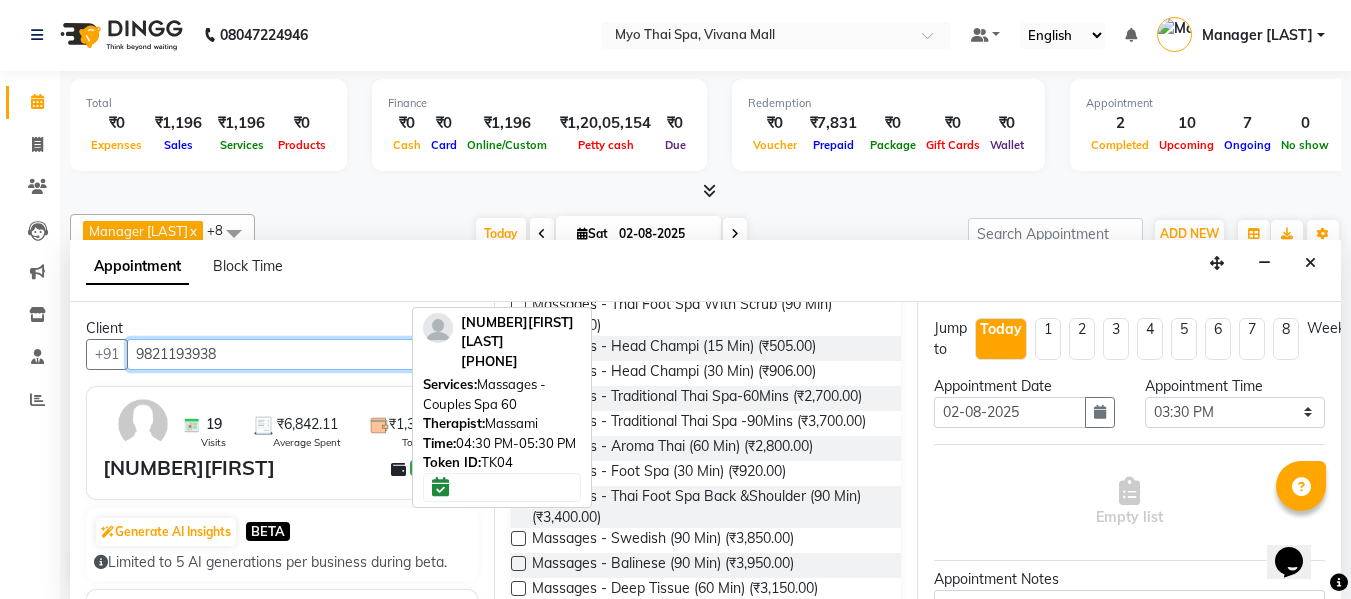 scroll, scrollTop: 400, scrollLeft: 0, axis: vertical 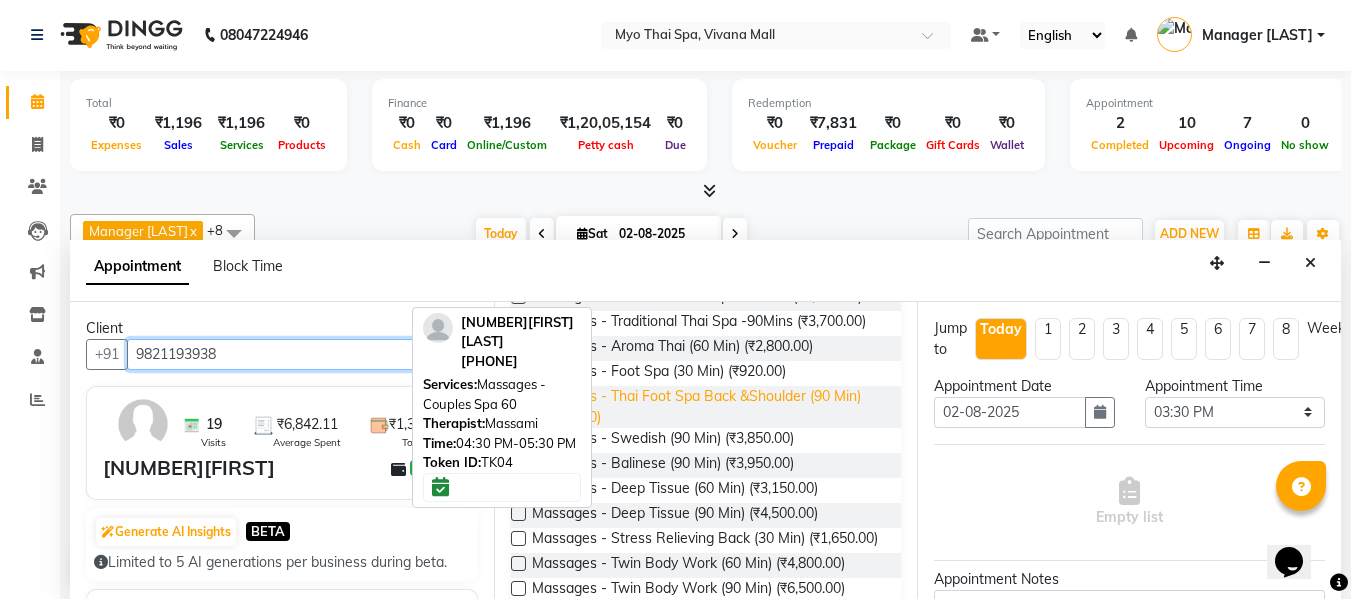 type on "9821193938" 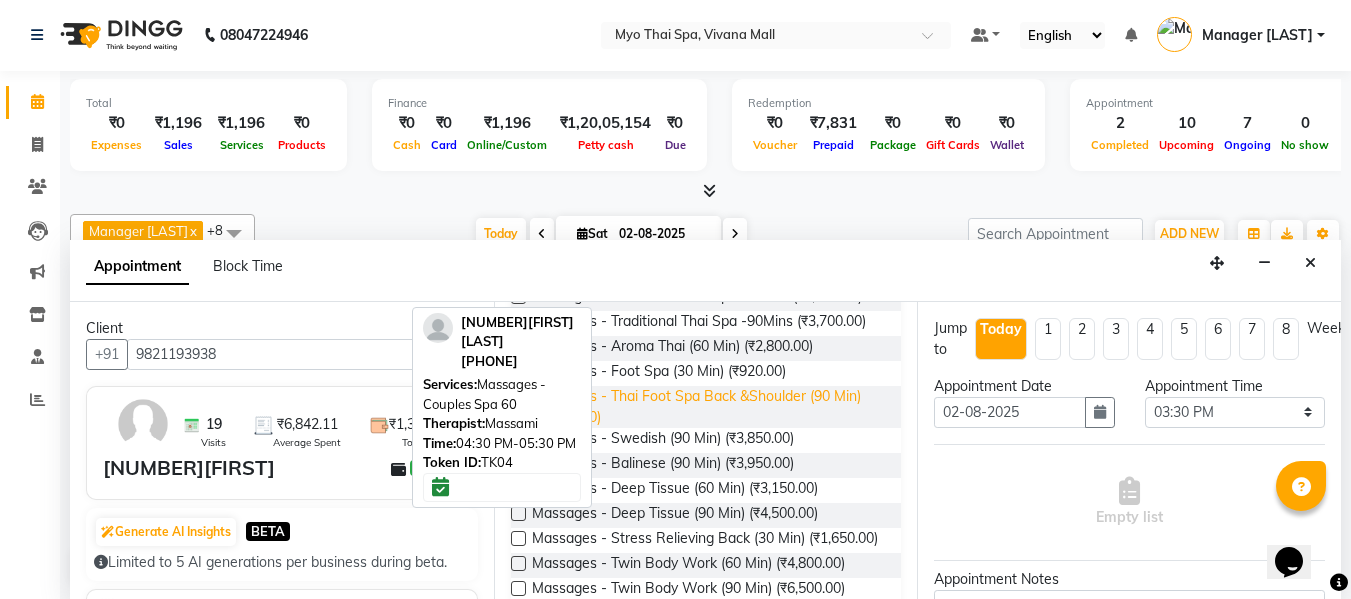 click on "Massages - Thai Foot Spa Back &Shoulder (90 Min) (₹3,400.00)" at bounding box center (709, 407) 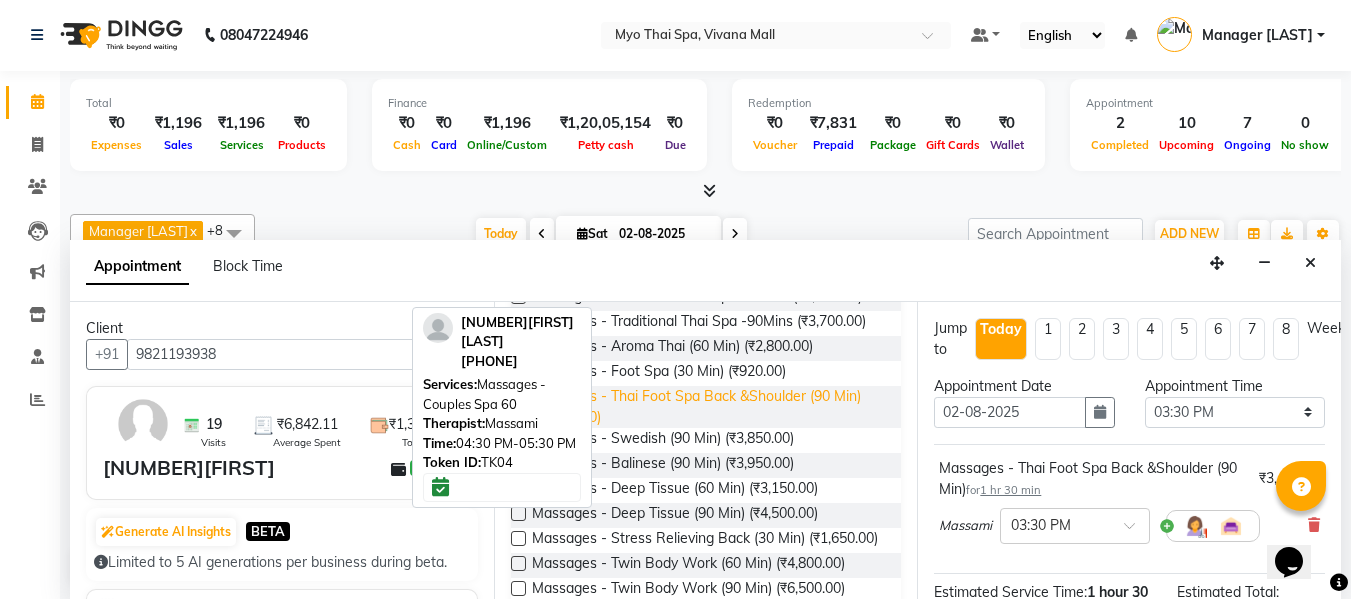 checkbox on "false" 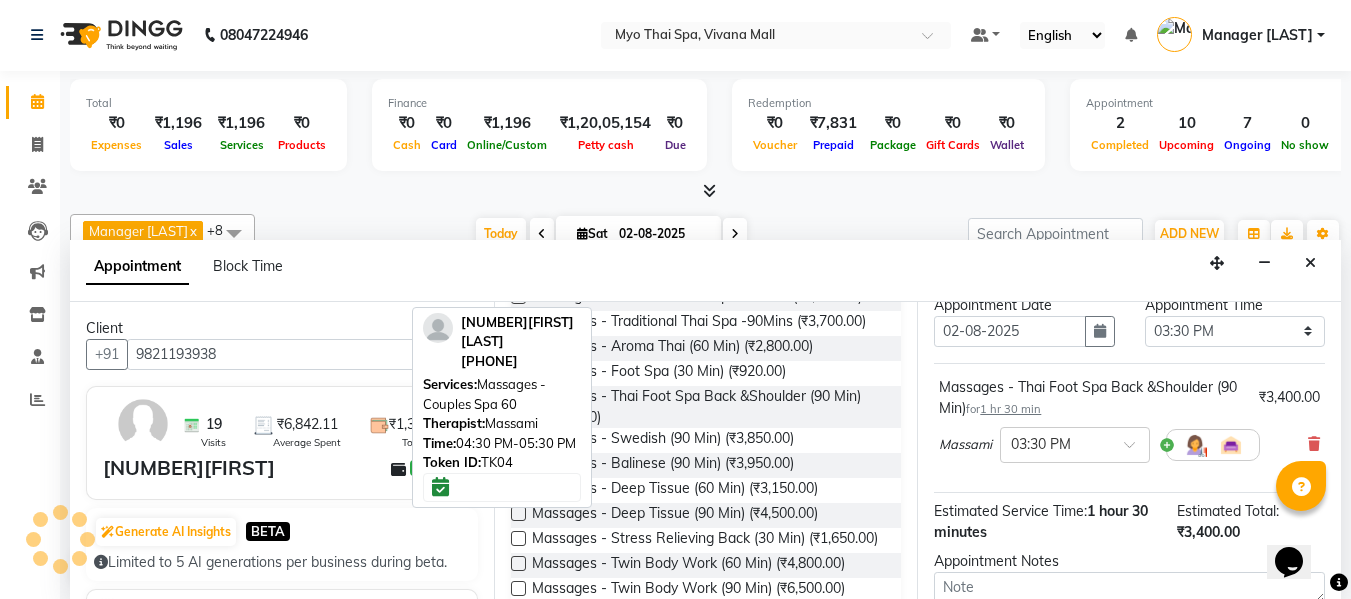 scroll, scrollTop: 100, scrollLeft: 0, axis: vertical 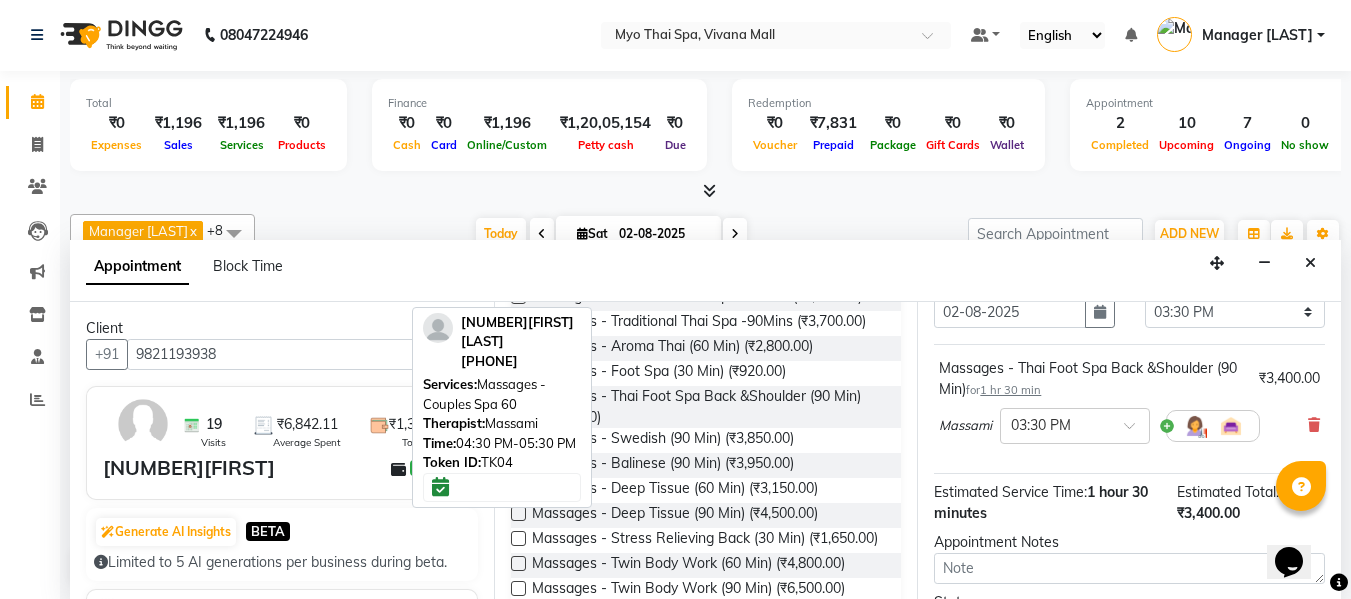 click on "Massami × 03:30 PM" at bounding box center [1129, 426] 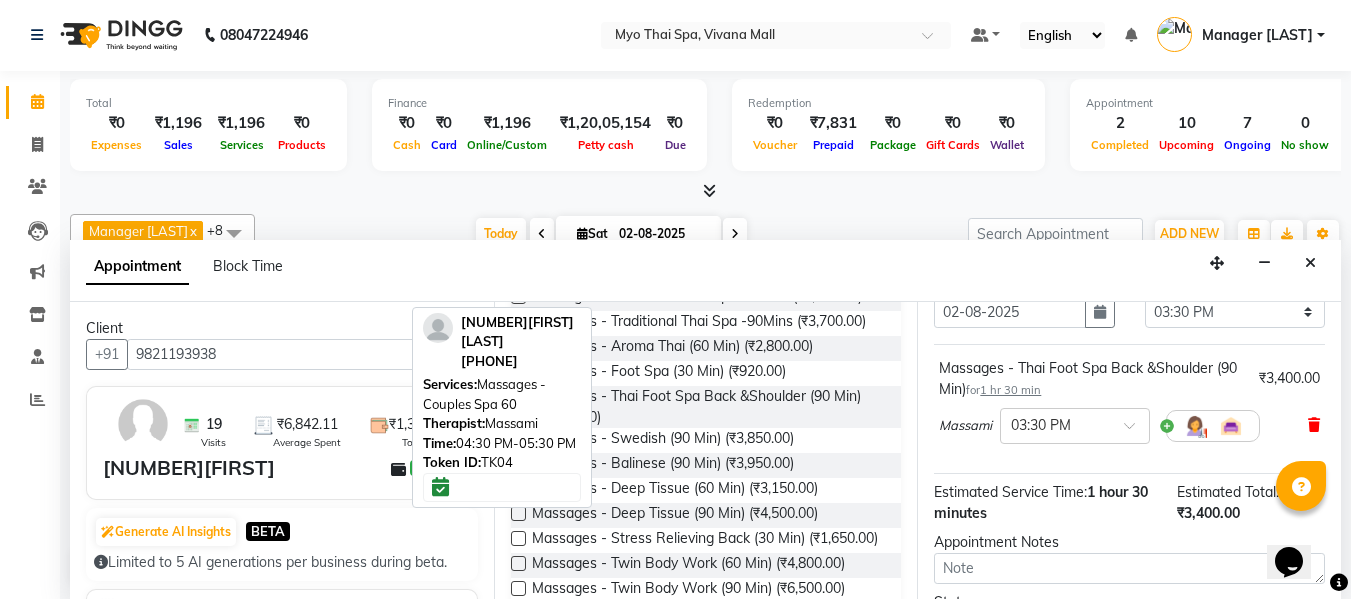 click at bounding box center (1314, 425) 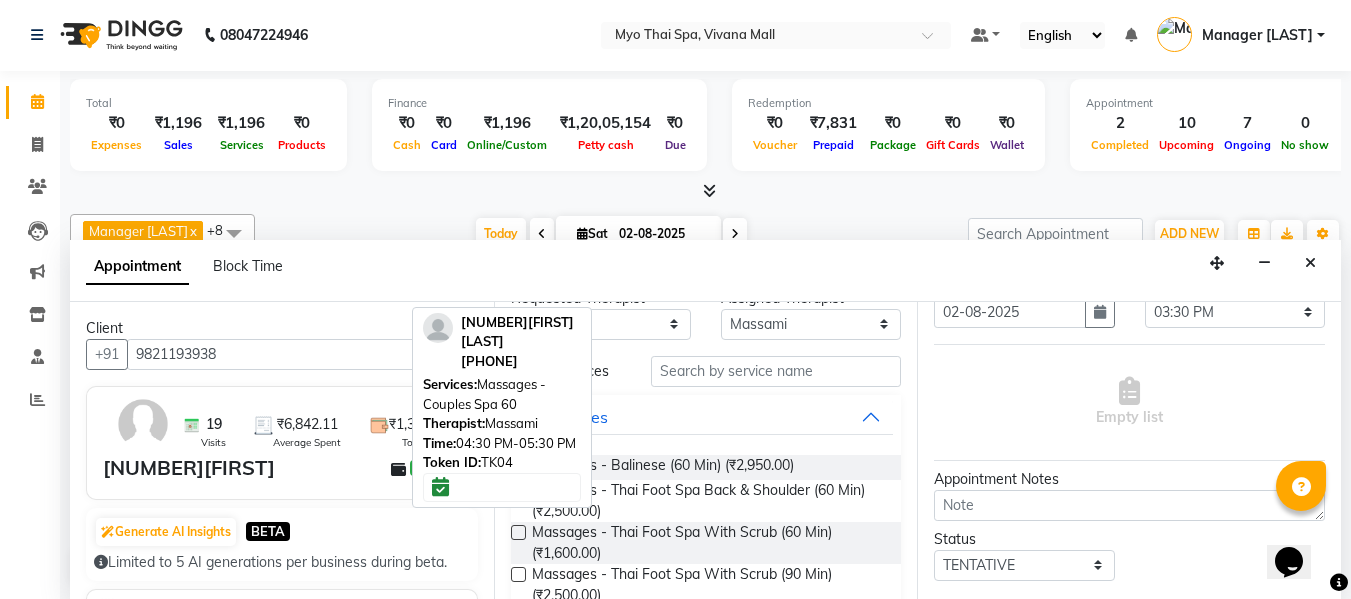 scroll, scrollTop: 0, scrollLeft: 0, axis: both 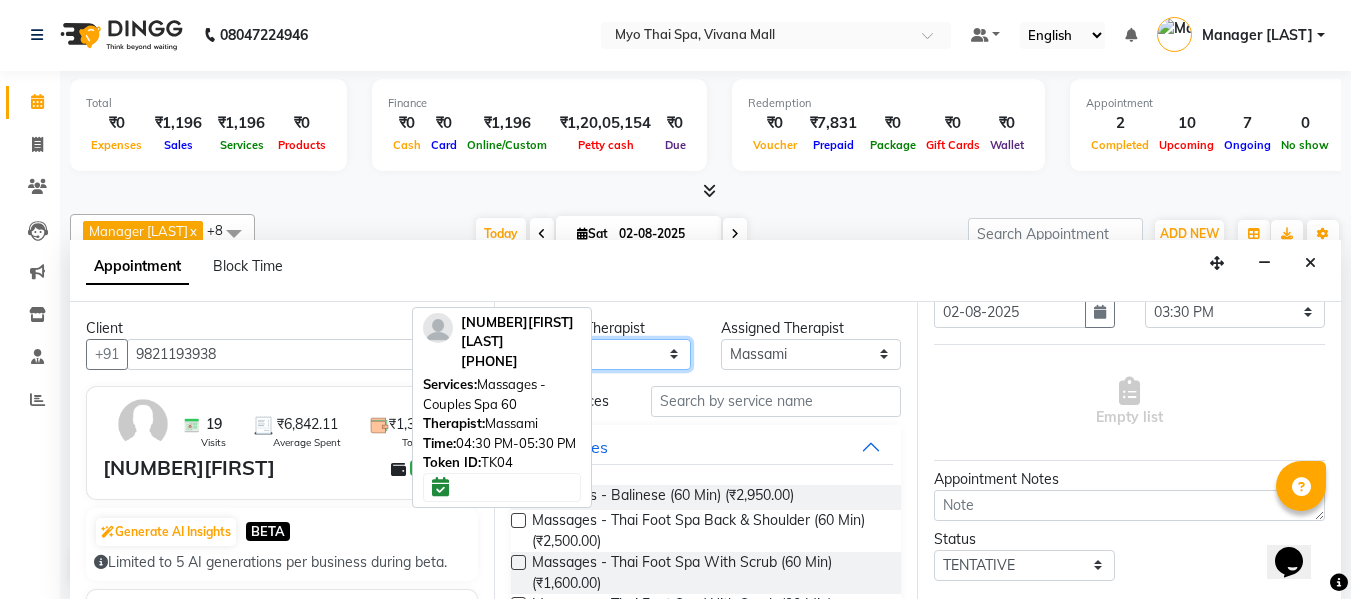 click on "Any ANGEL BELLA Dindin Jane JENNY Kristina Manager Afreen Manager Churmurin Massami MAWII REMI SANGTAE Zosangzuali" at bounding box center [601, 354] 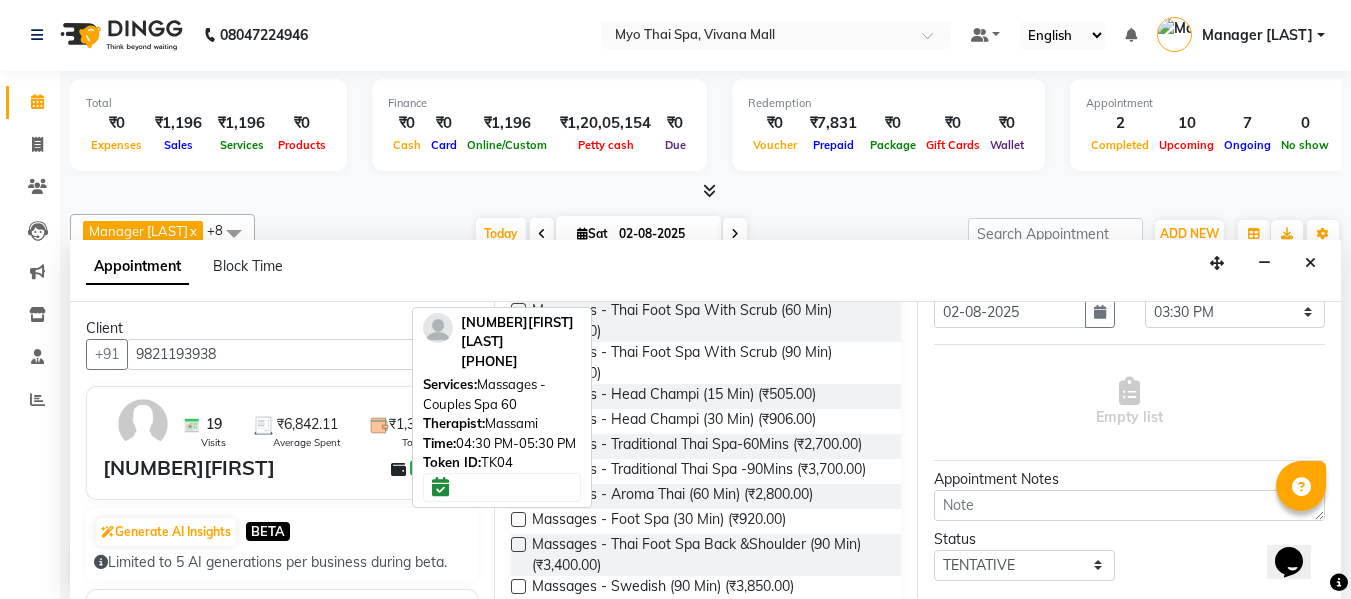 scroll, scrollTop: 300, scrollLeft: 0, axis: vertical 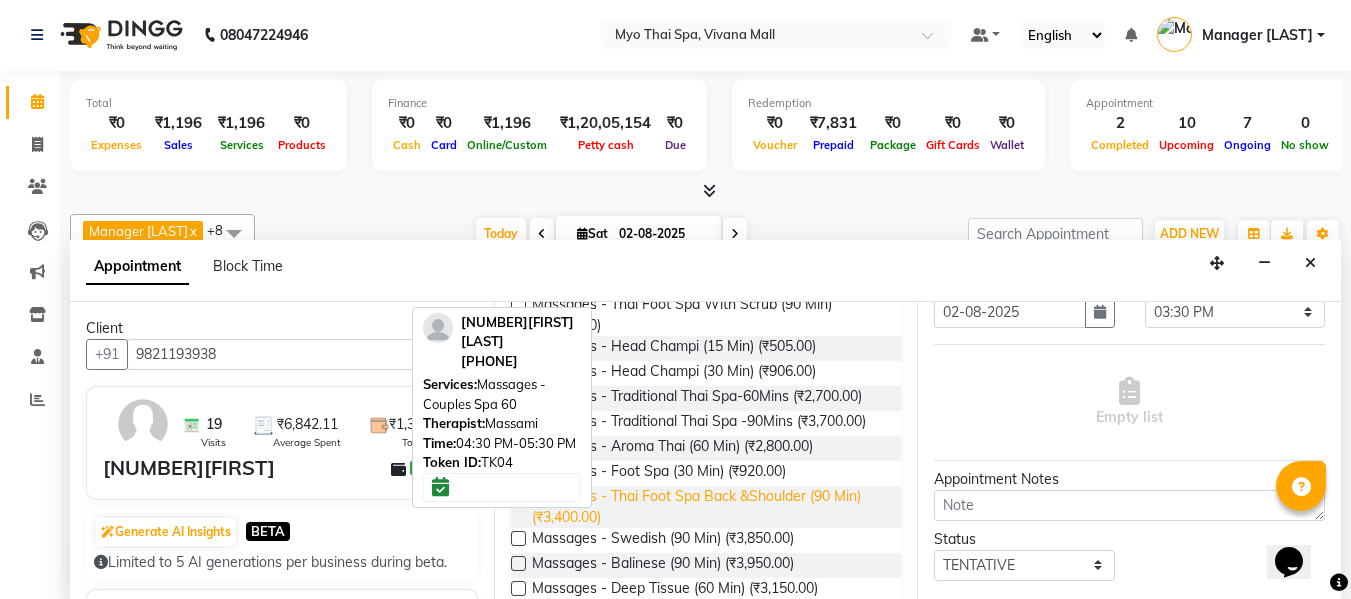 click on "Massages - Thai Foot Spa Back &Shoulder (90 Min) (₹3,400.00)" at bounding box center (709, 507) 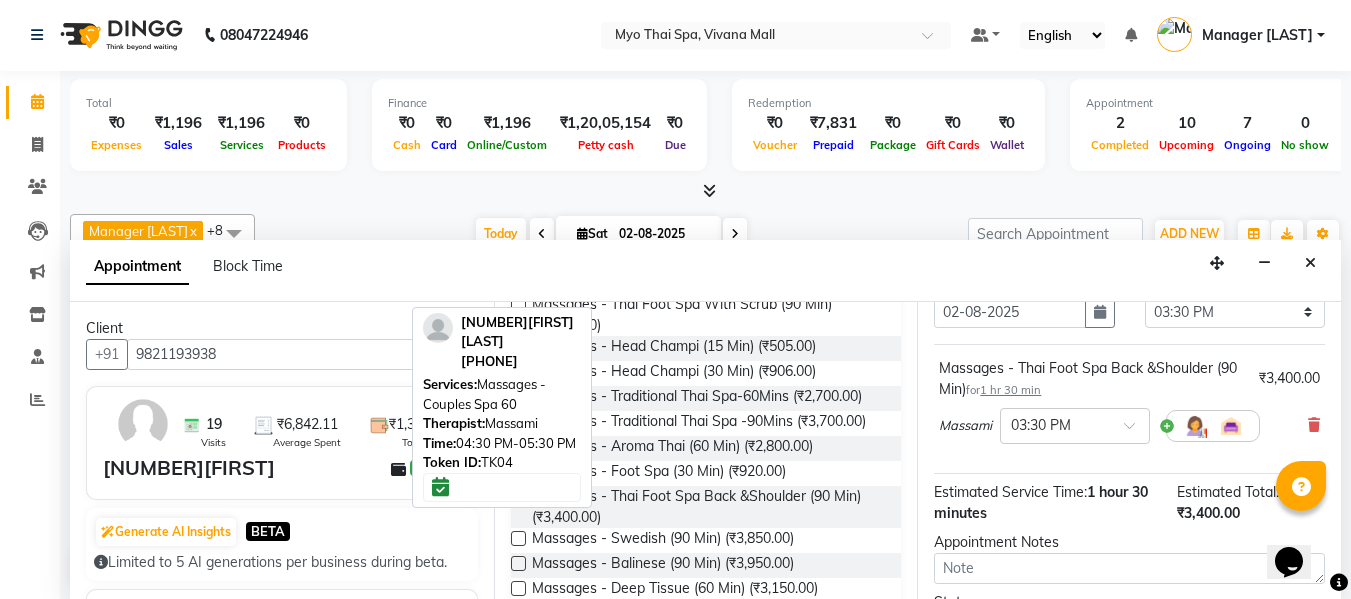 checkbox on "false" 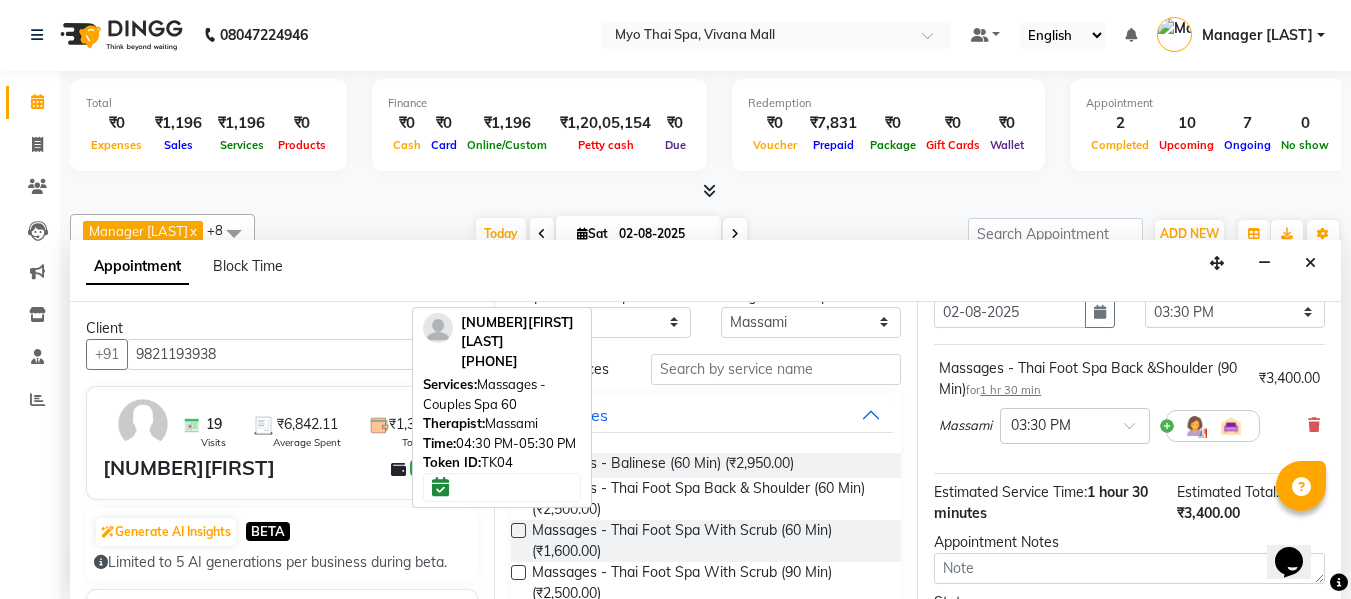 scroll, scrollTop: 0, scrollLeft: 0, axis: both 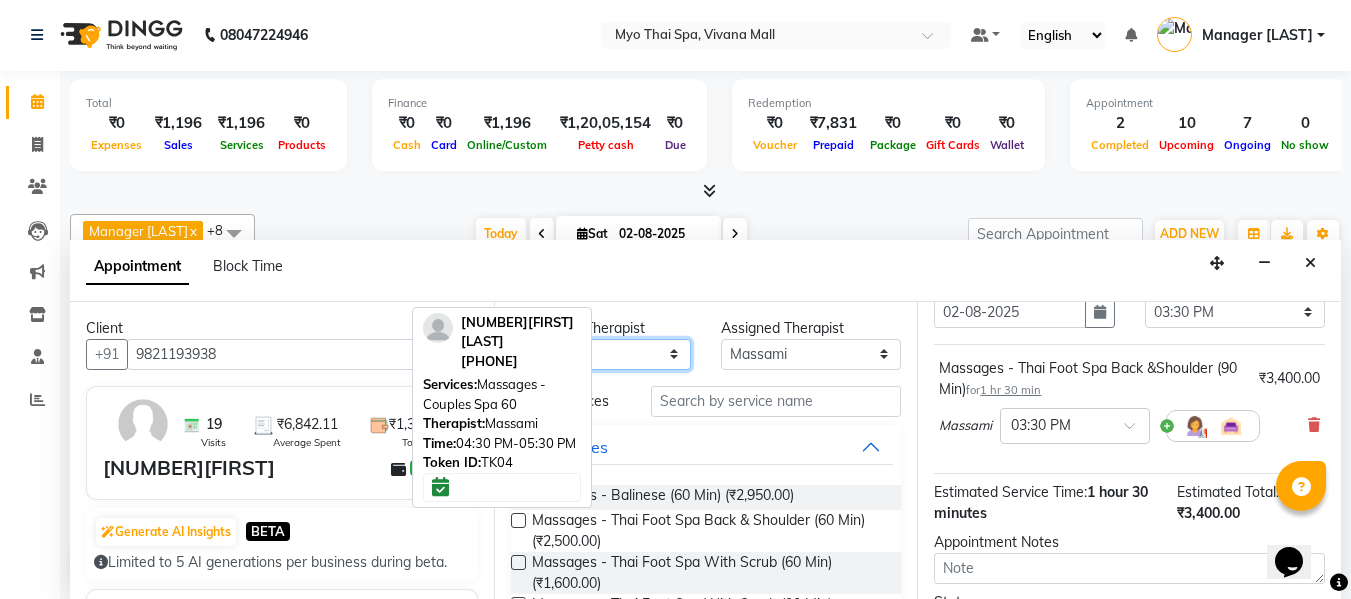 click on "Any ANGEL BELLA Dindin Jane JENNY Kristina Manager Afreen Manager Churmurin Massami MAWII REMI SANGTAE Zosangzuali" at bounding box center (601, 354) 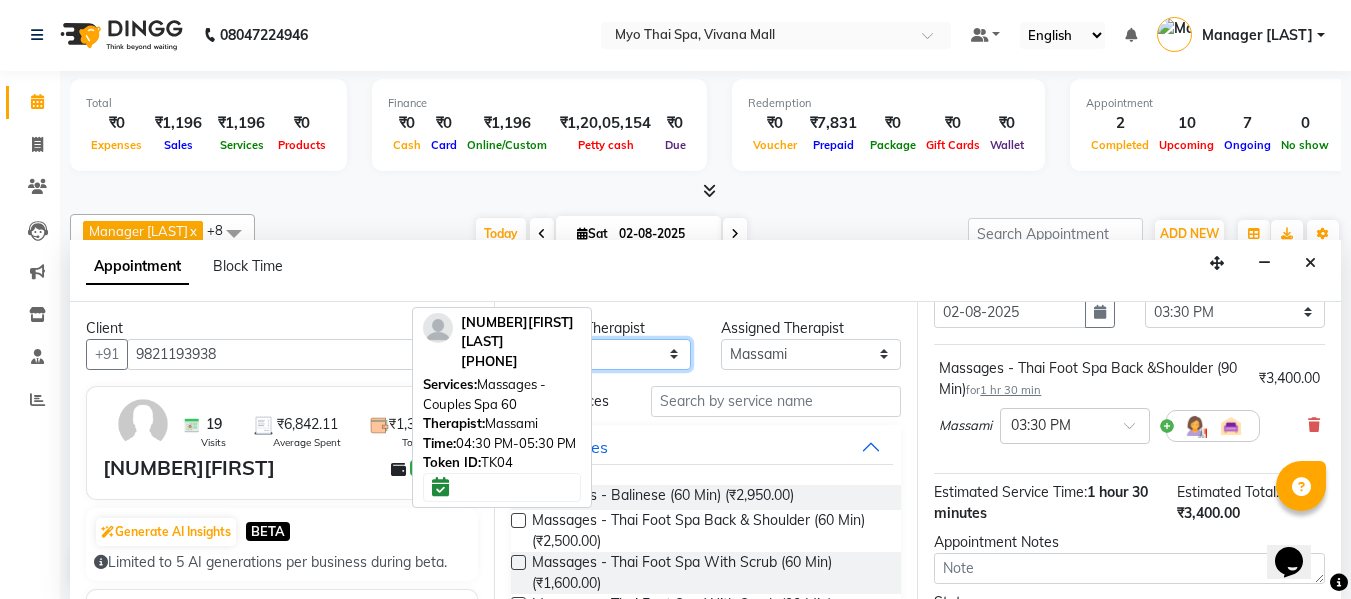 select on "35779" 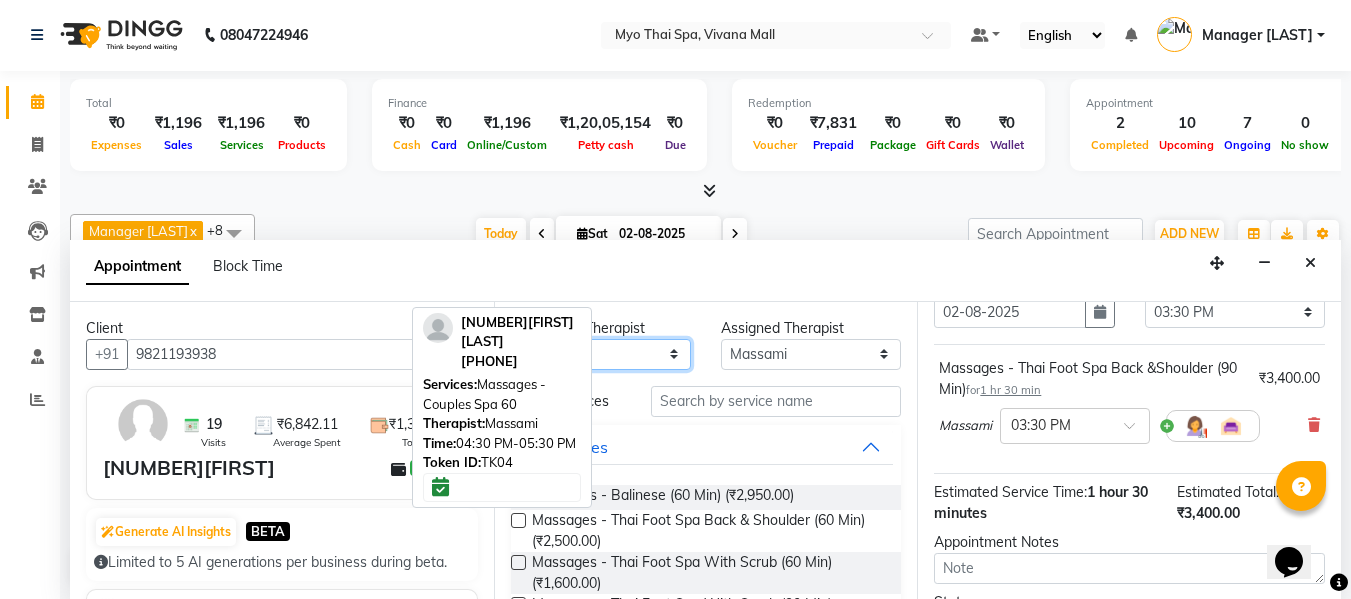 click on "Any ANGEL BELLA Dindin Jane JENNY Kristina Manager Afreen Manager Churmurin Massami MAWII REMI SANGTAE Zosangzuali" at bounding box center [601, 354] 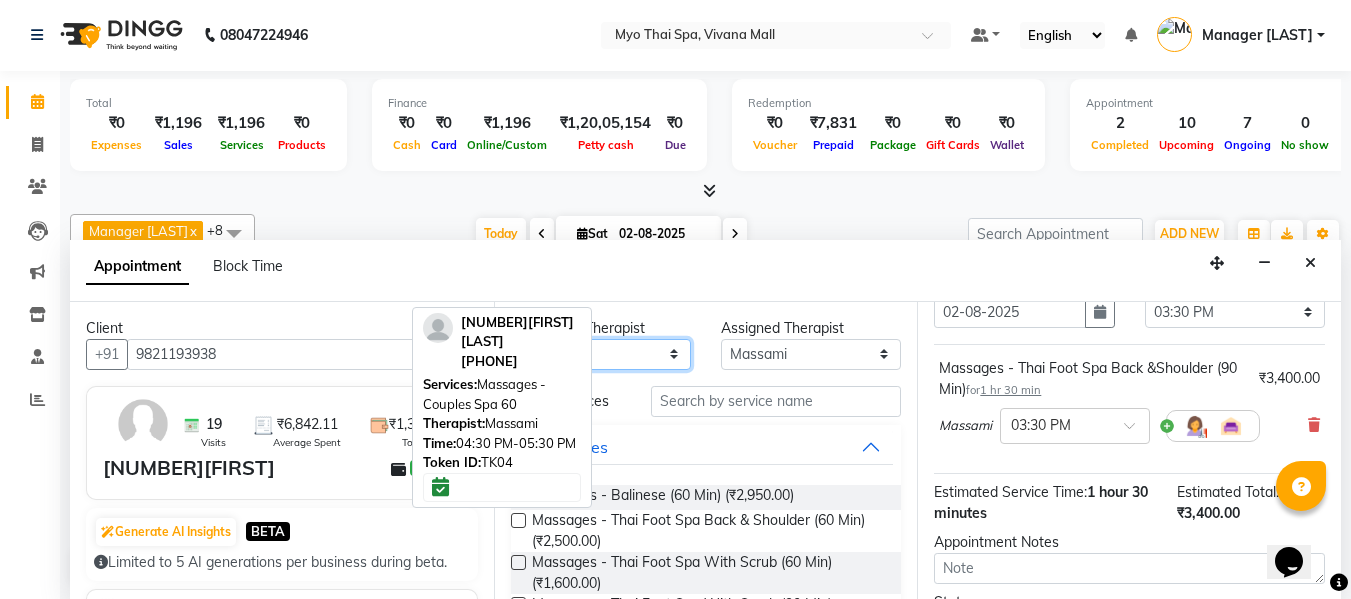 select on "35779" 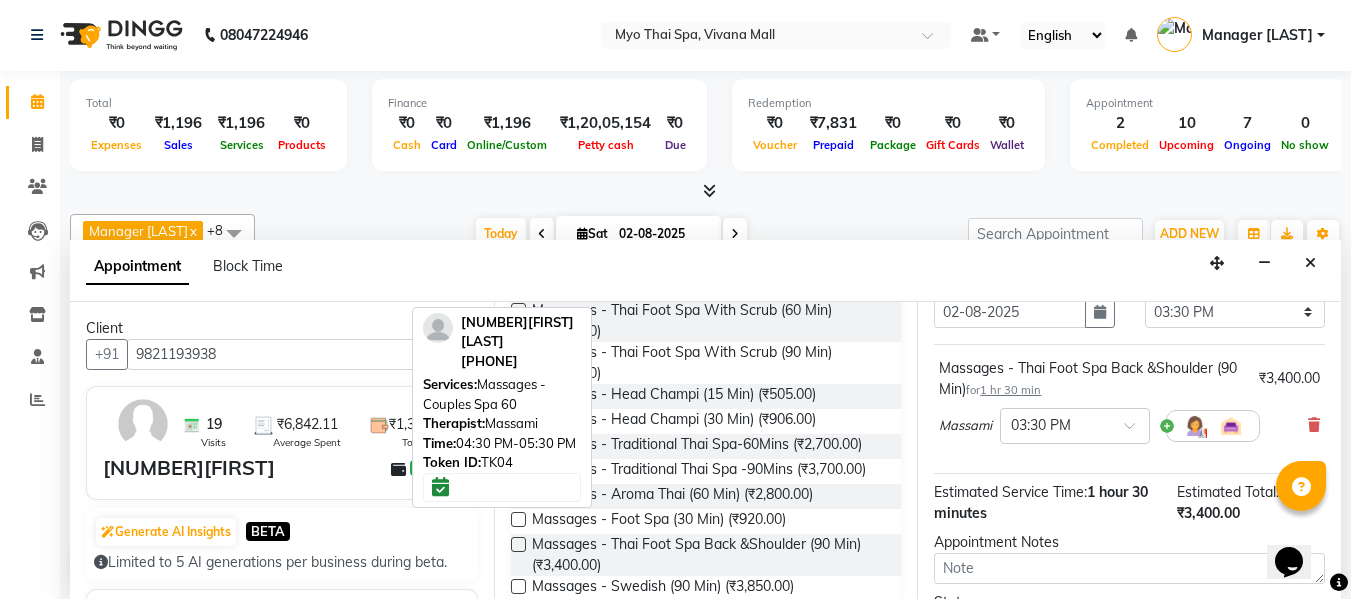 scroll, scrollTop: 300, scrollLeft: 0, axis: vertical 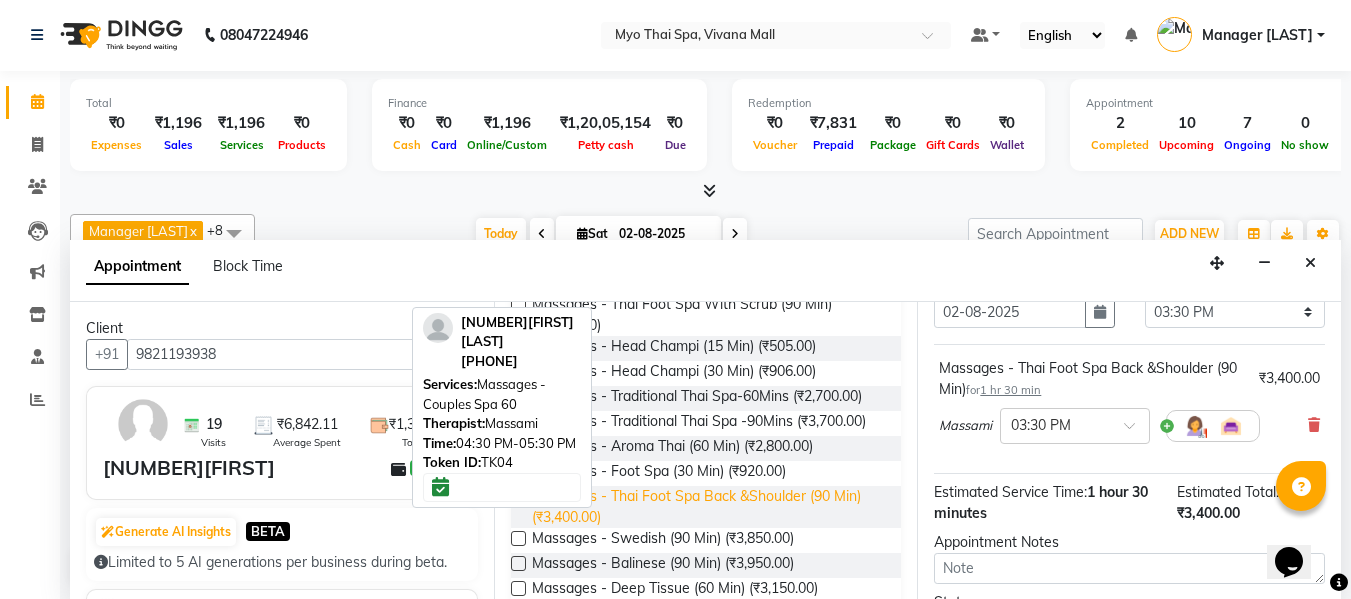 click on "Massages - Thai Foot Spa Back &Shoulder (90 Min) (₹3,400.00)" at bounding box center (709, 507) 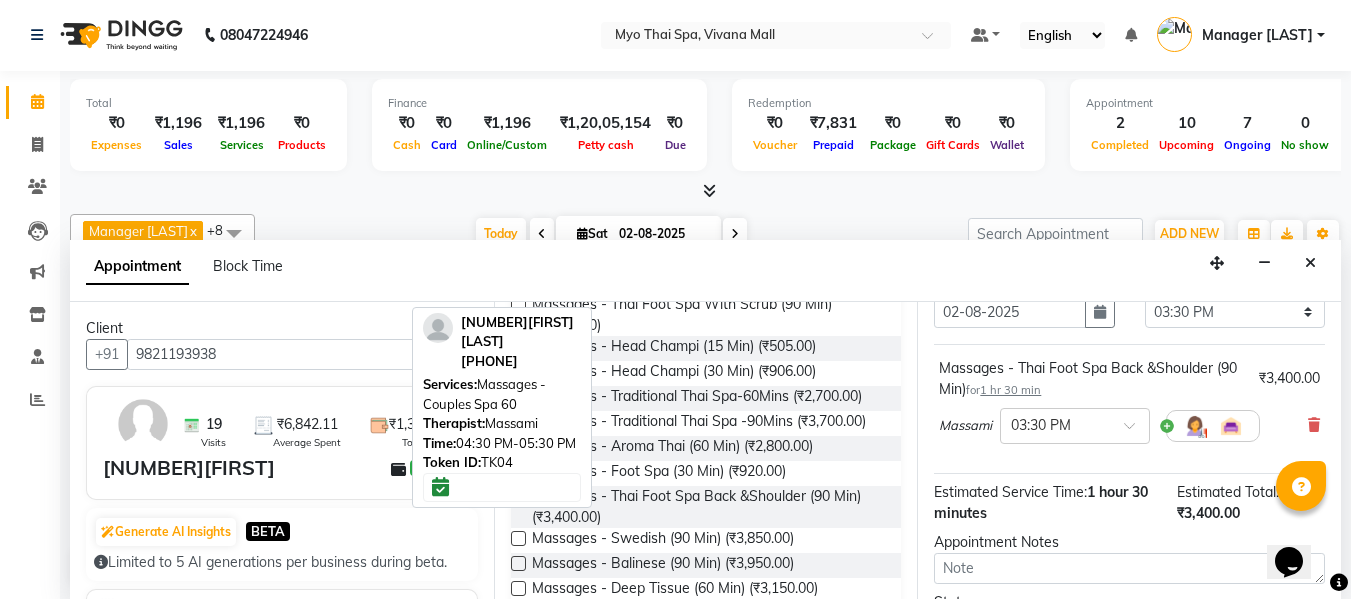 checkbox on "false" 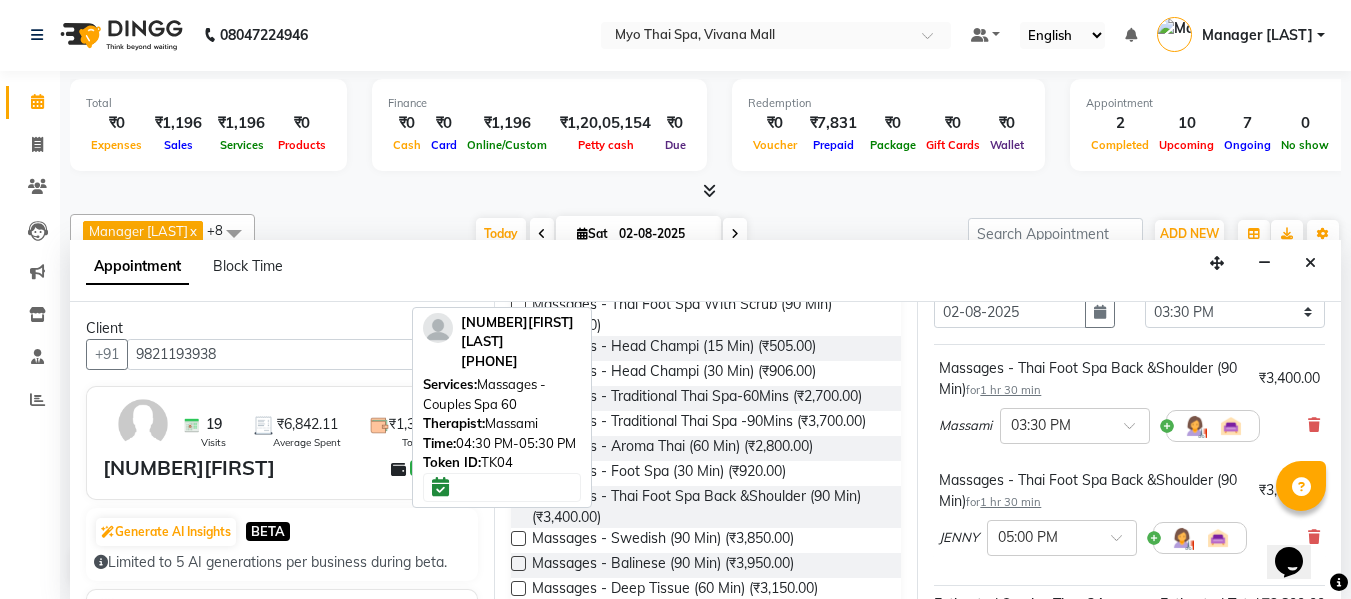 scroll, scrollTop: 300, scrollLeft: 0, axis: vertical 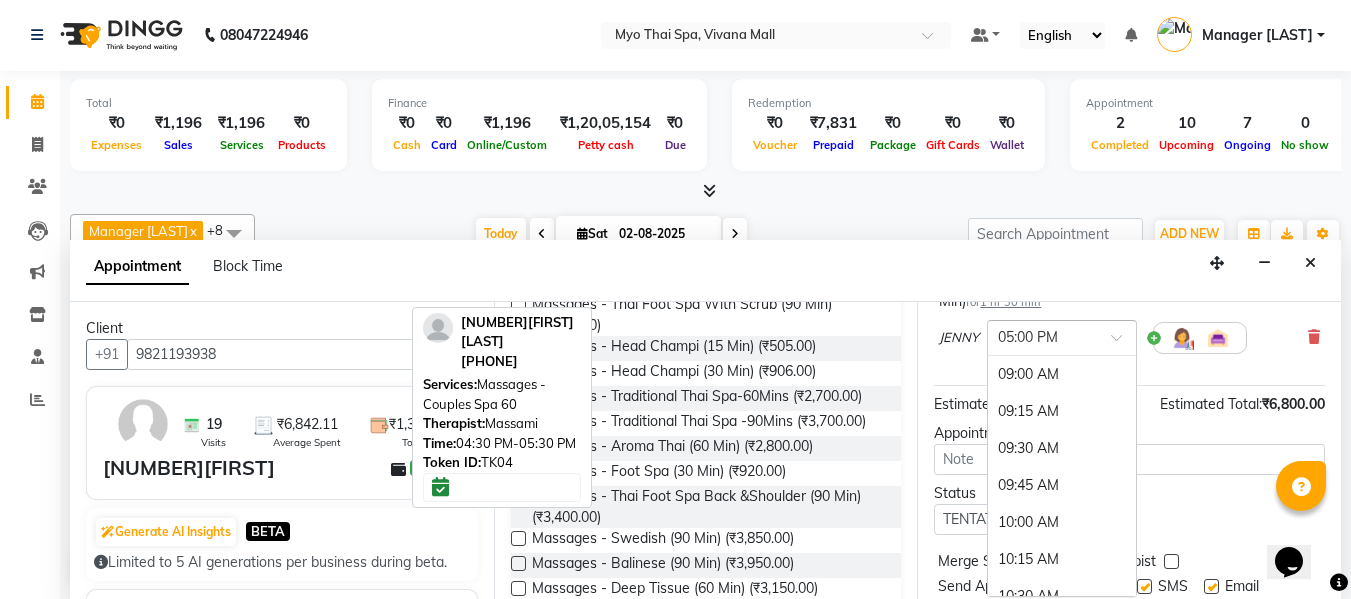 drag, startPoint x: 1049, startPoint y: 344, endPoint x: 1055, endPoint y: 355, distance: 12.529964 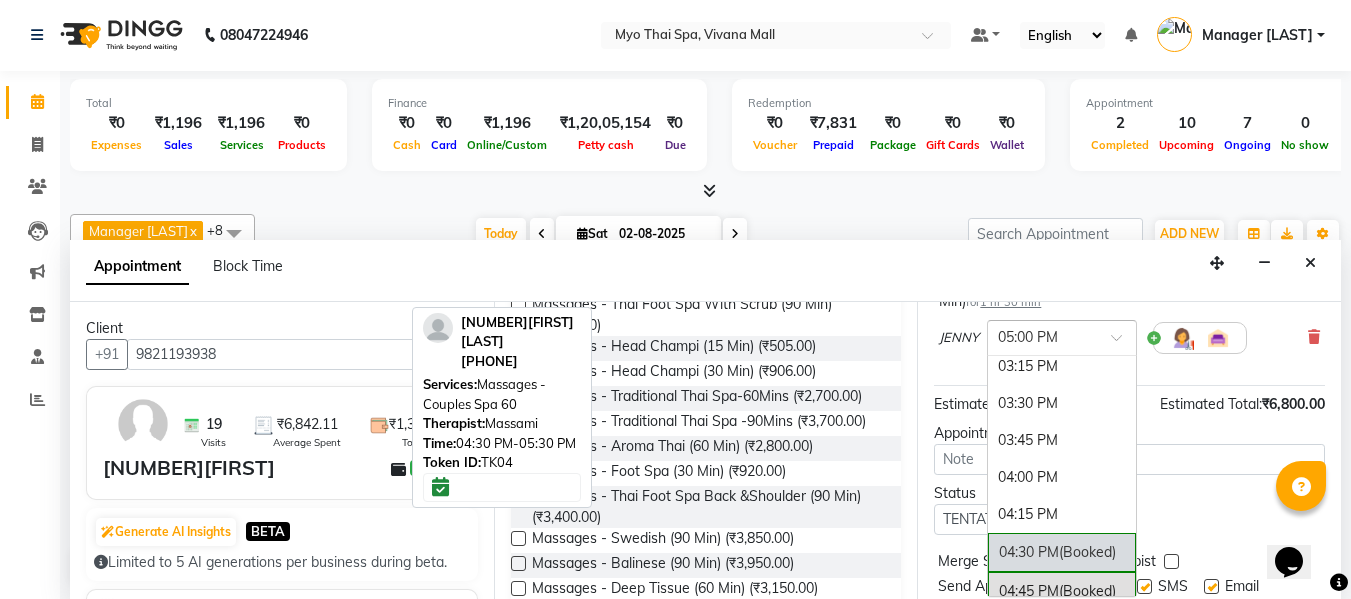 scroll, scrollTop: 896, scrollLeft: 0, axis: vertical 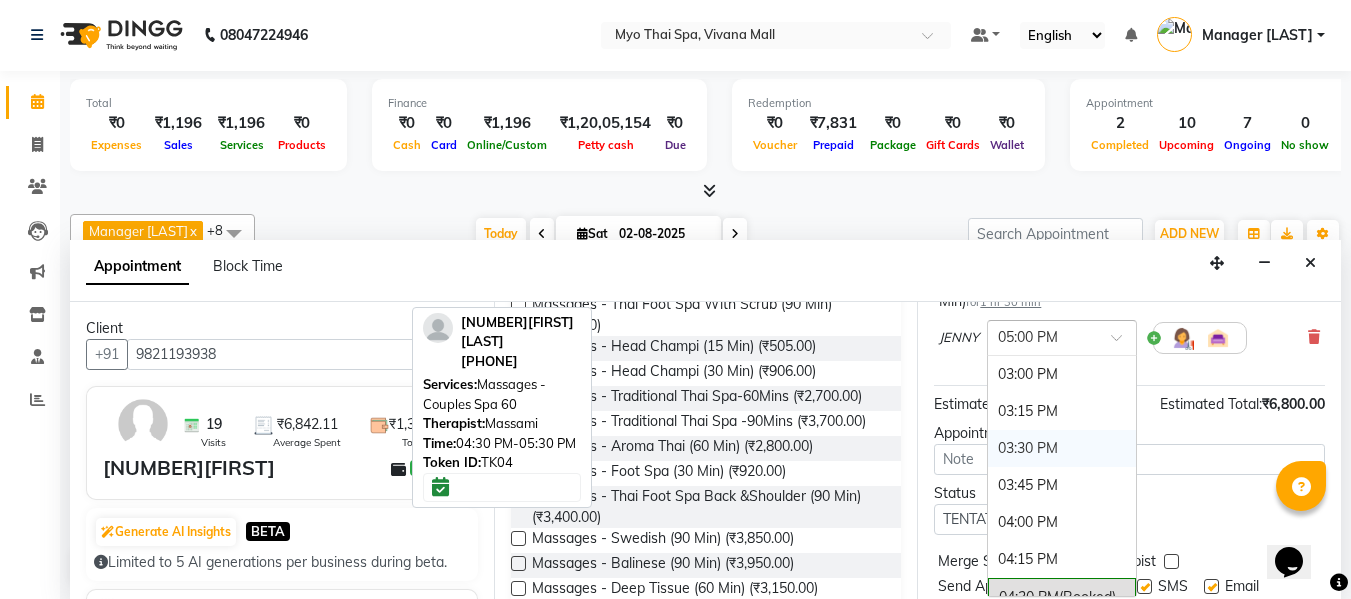 click on "03:30 PM" at bounding box center (1062, 448) 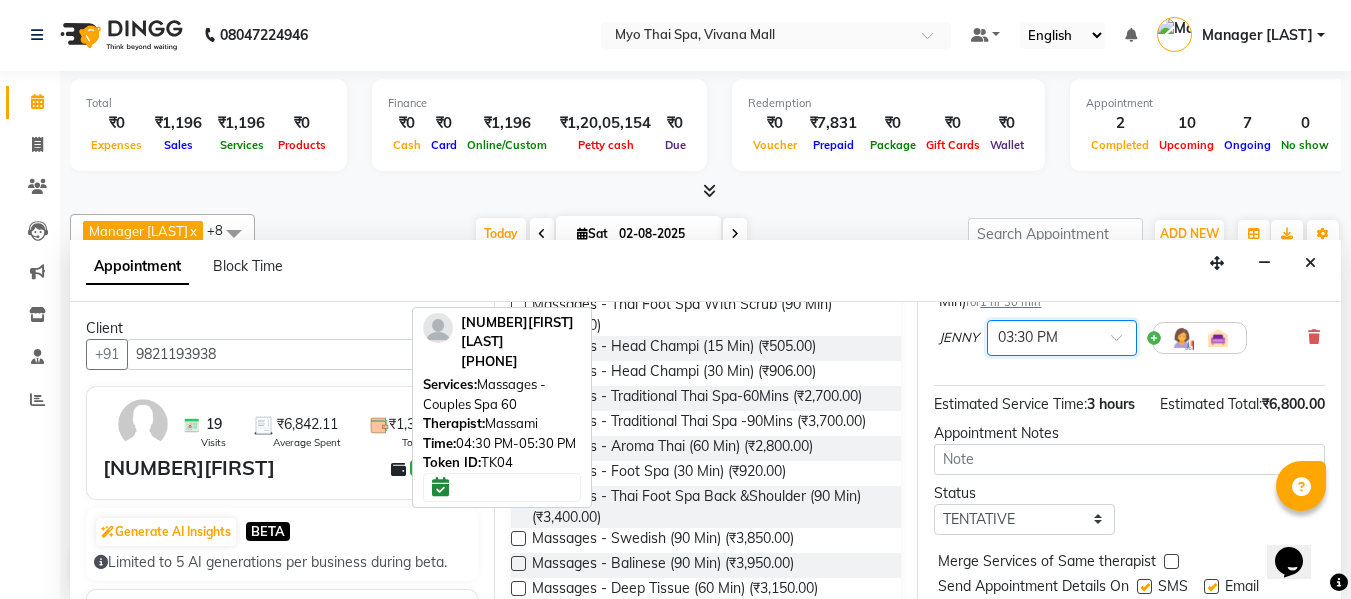 scroll, scrollTop: 419, scrollLeft: 0, axis: vertical 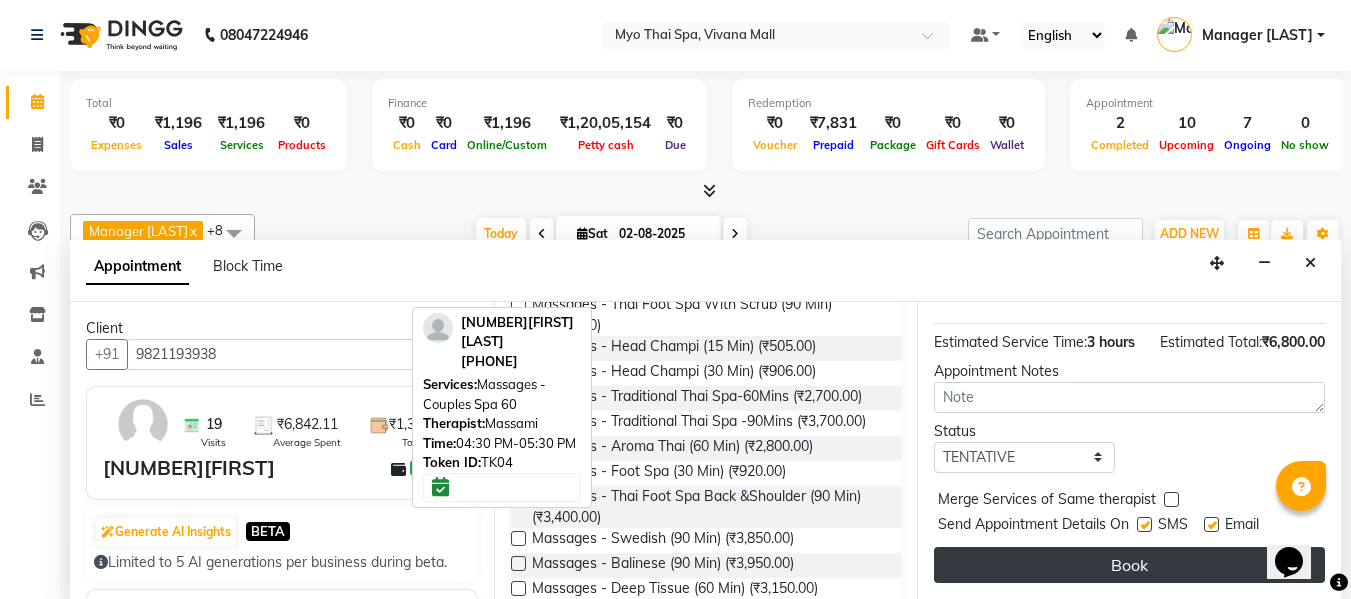 click on "Book" at bounding box center [1129, 565] 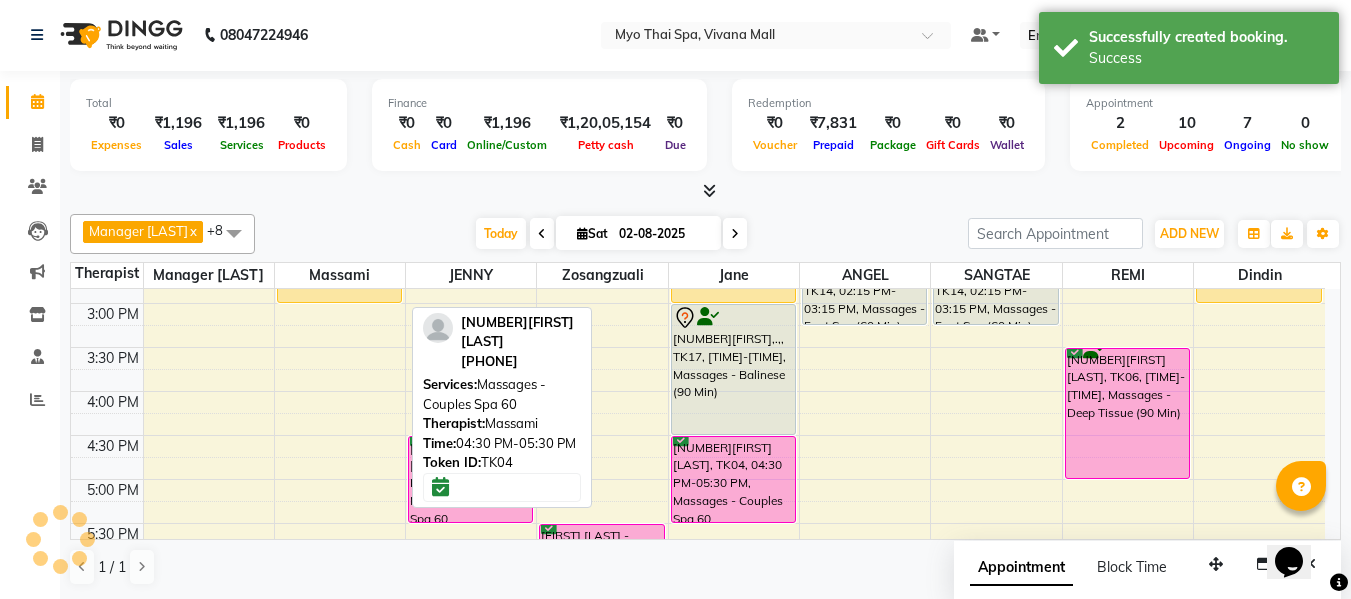 scroll, scrollTop: 0, scrollLeft: 0, axis: both 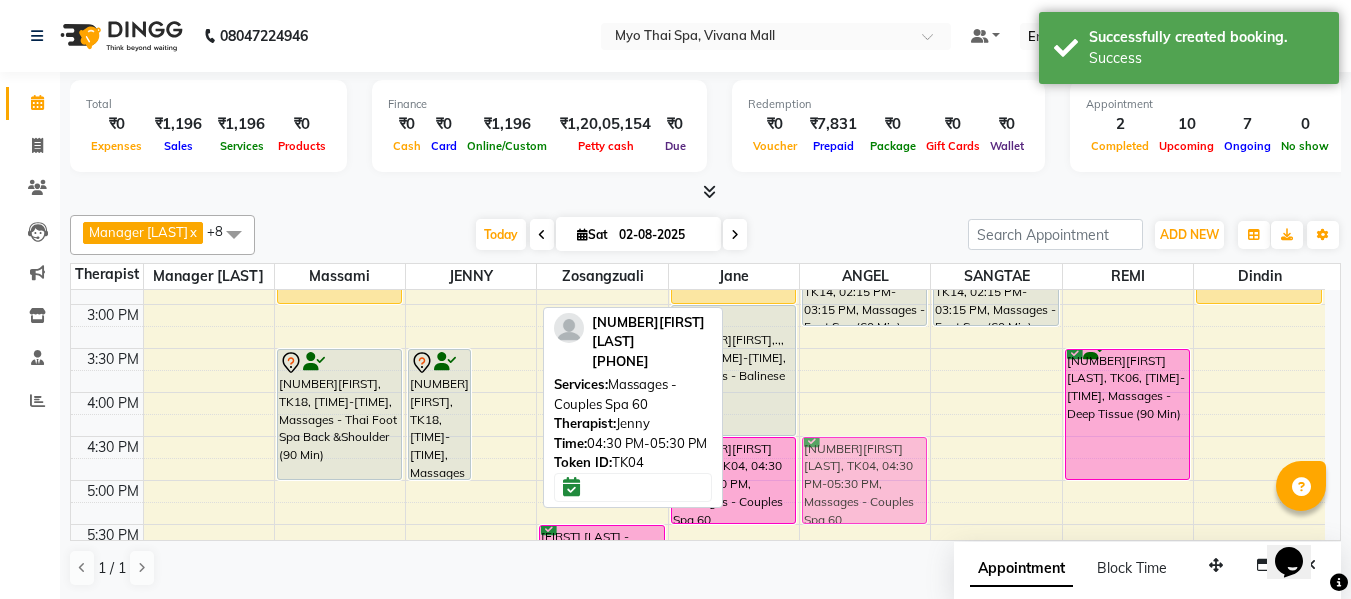 drag, startPoint x: 515, startPoint y: 466, endPoint x: 837, endPoint y: 466, distance: 322 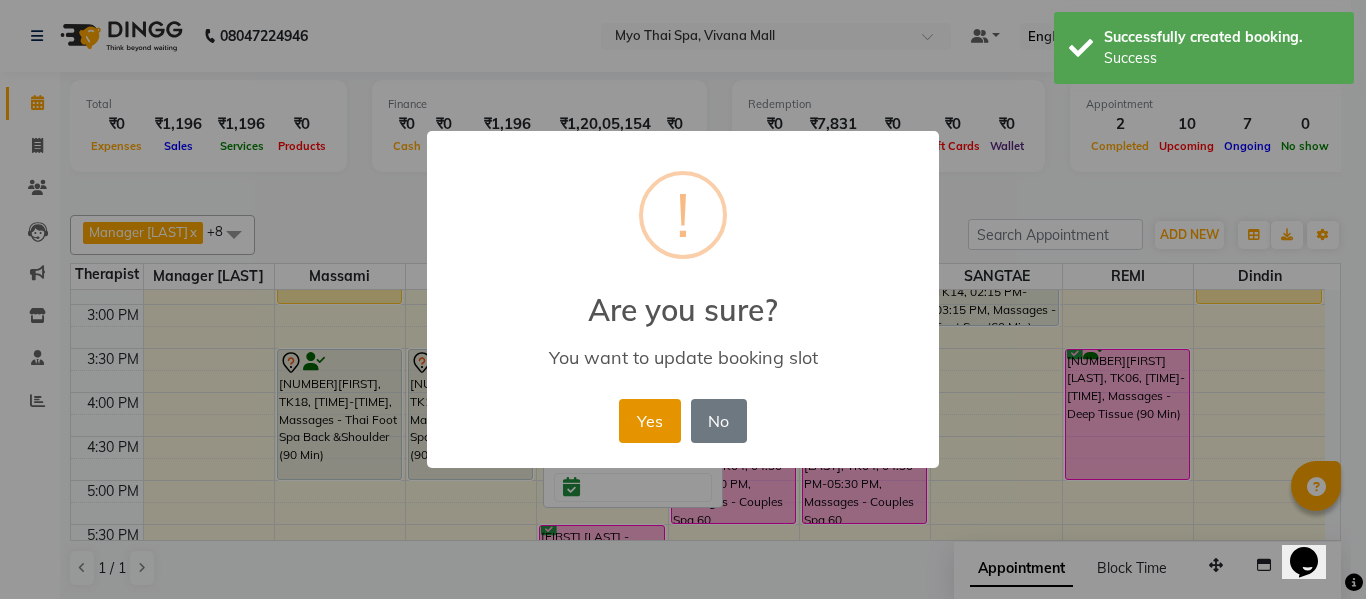 click on "Yes" at bounding box center [649, 421] 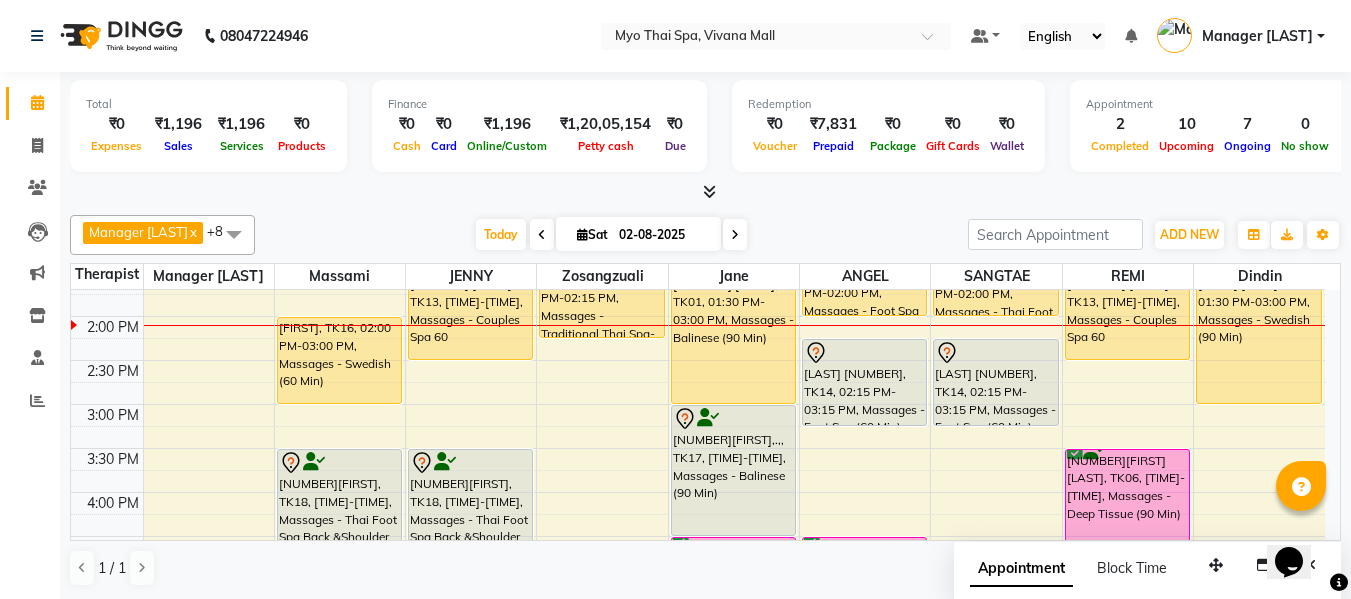 scroll, scrollTop: 401, scrollLeft: 0, axis: vertical 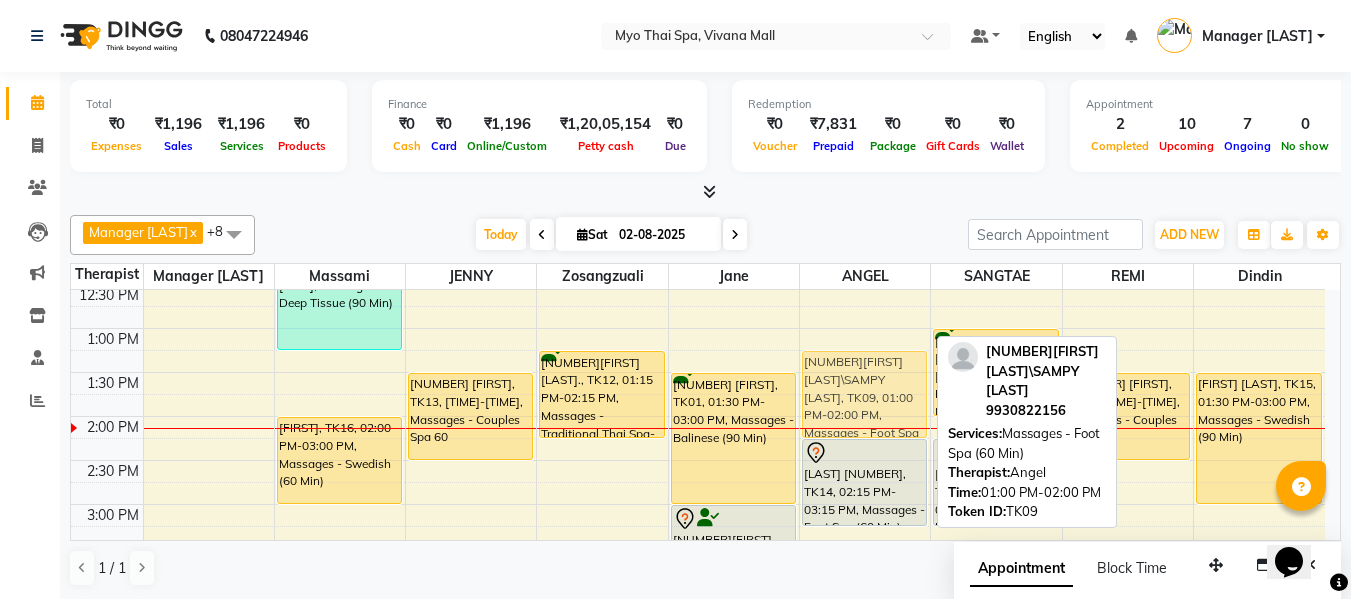 drag, startPoint x: 840, startPoint y: 386, endPoint x: 841, endPoint y: 404, distance: 18.027756 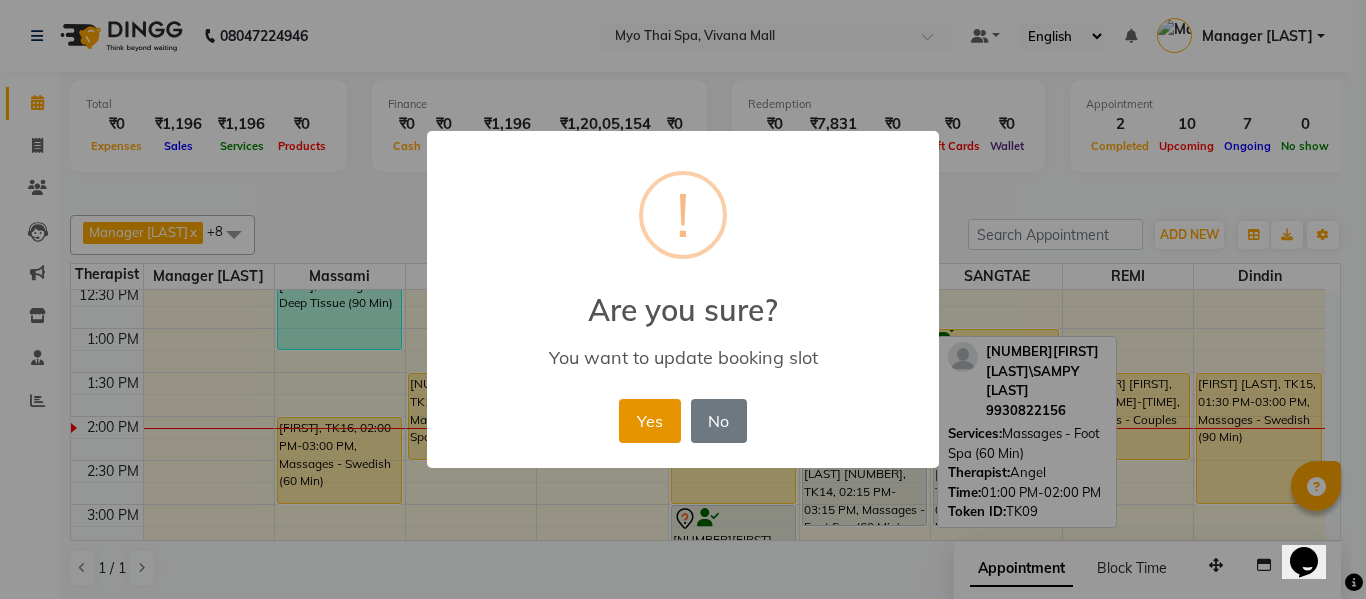 click on "Yes" at bounding box center [649, 421] 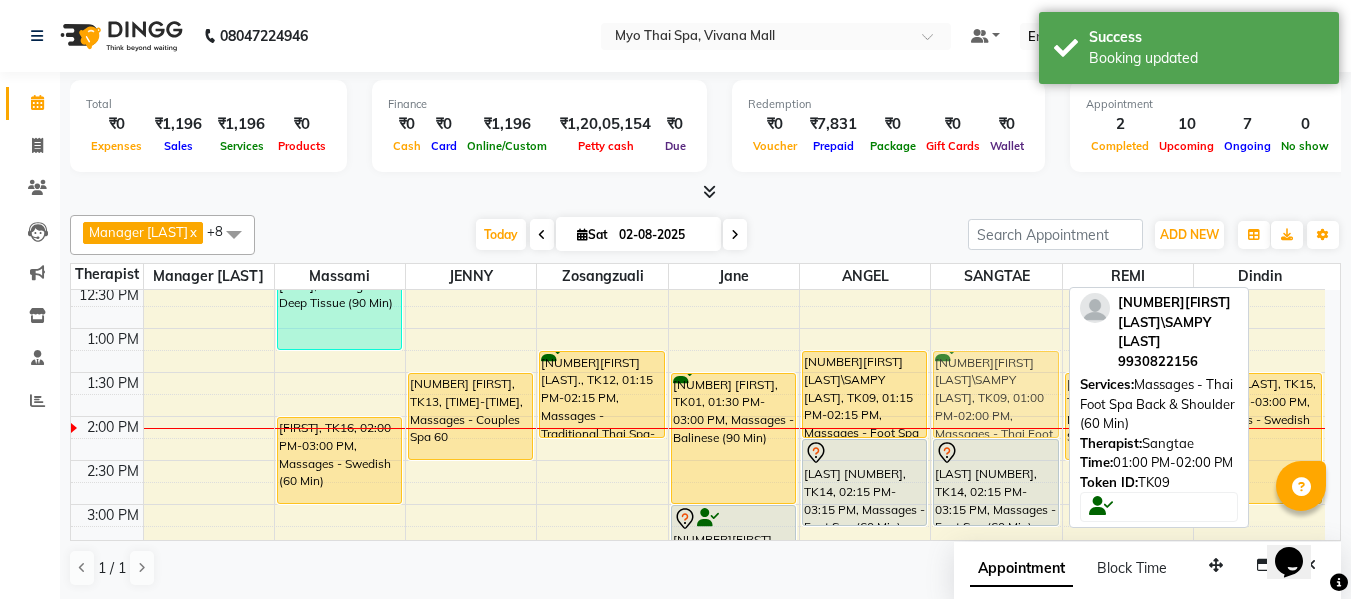 click on "1724SANJAY PAI\SAMPY ROY, TK09, 01:00 PM-02:00 PM, Massages - Thai Foot Spa  Back & Shoulder (60 Min)             KAUSAR 2649, TK14, 02:15 PM-03:15 PM, Massages - Foot Spa (60 Min)     1724SANJAY PAI\SAMPY ROY, TK09, 01:00 PM-02:00 PM, Massages - Thai Foot Spa  Back & Shoulder (60 Min)" at bounding box center (996, 548) 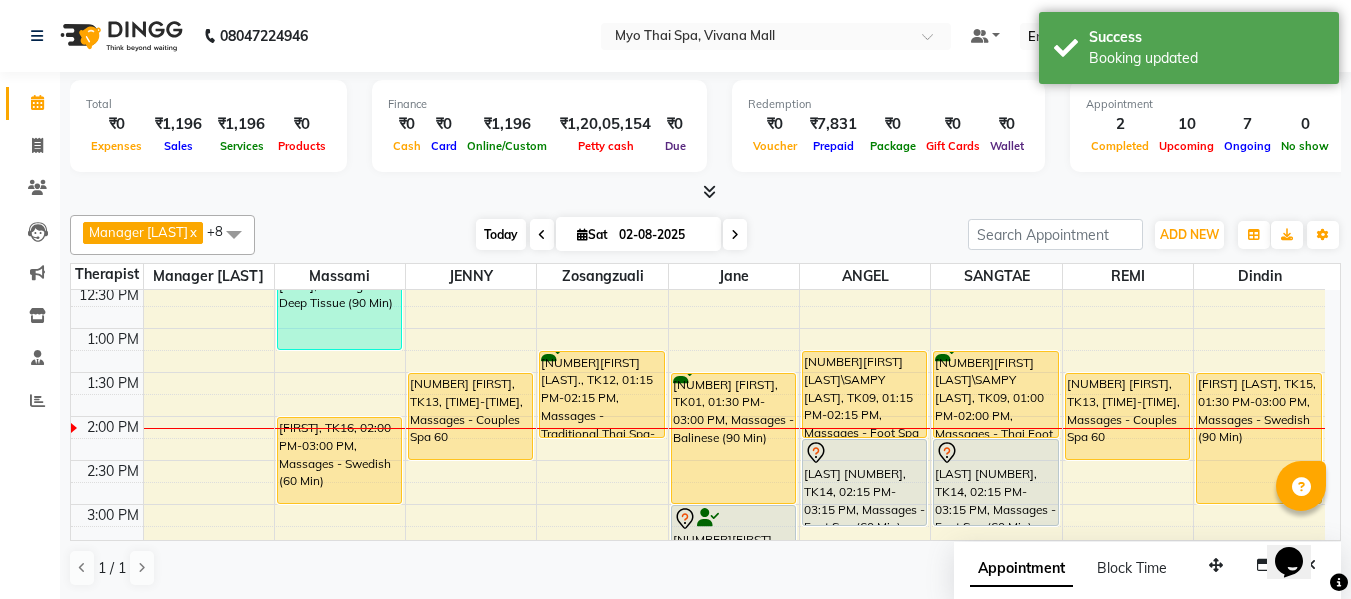 click on "Today" at bounding box center (501, 234) 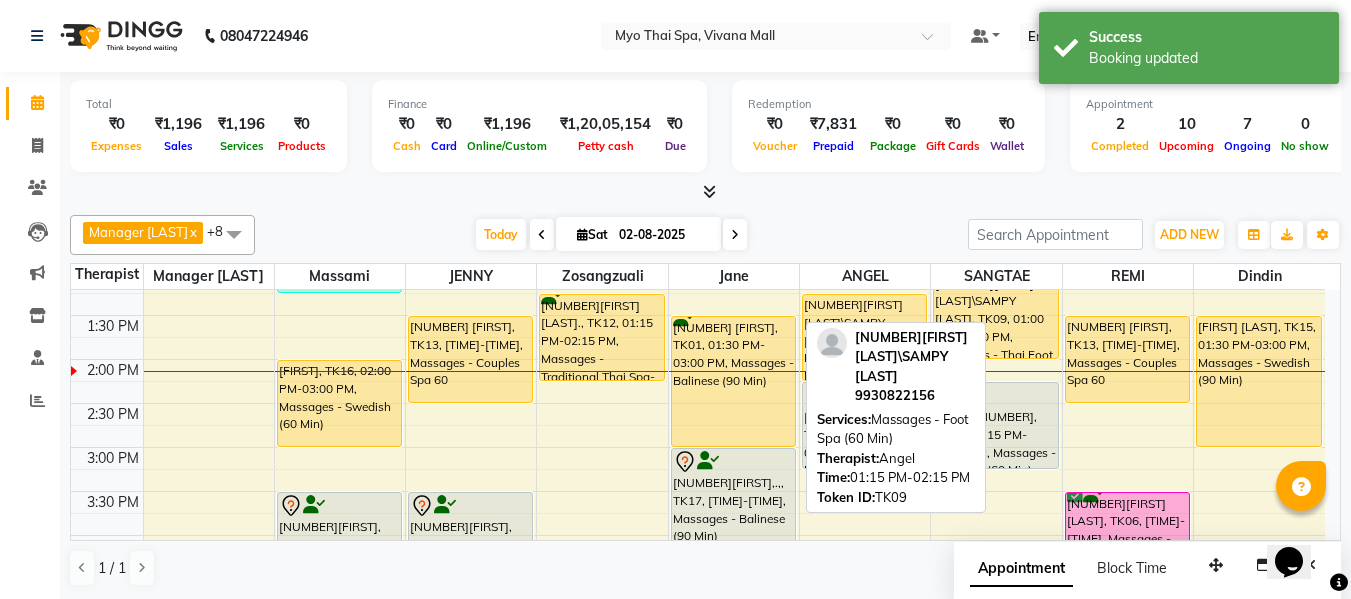 scroll, scrollTop: 429, scrollLeft: 0, axis: vertical 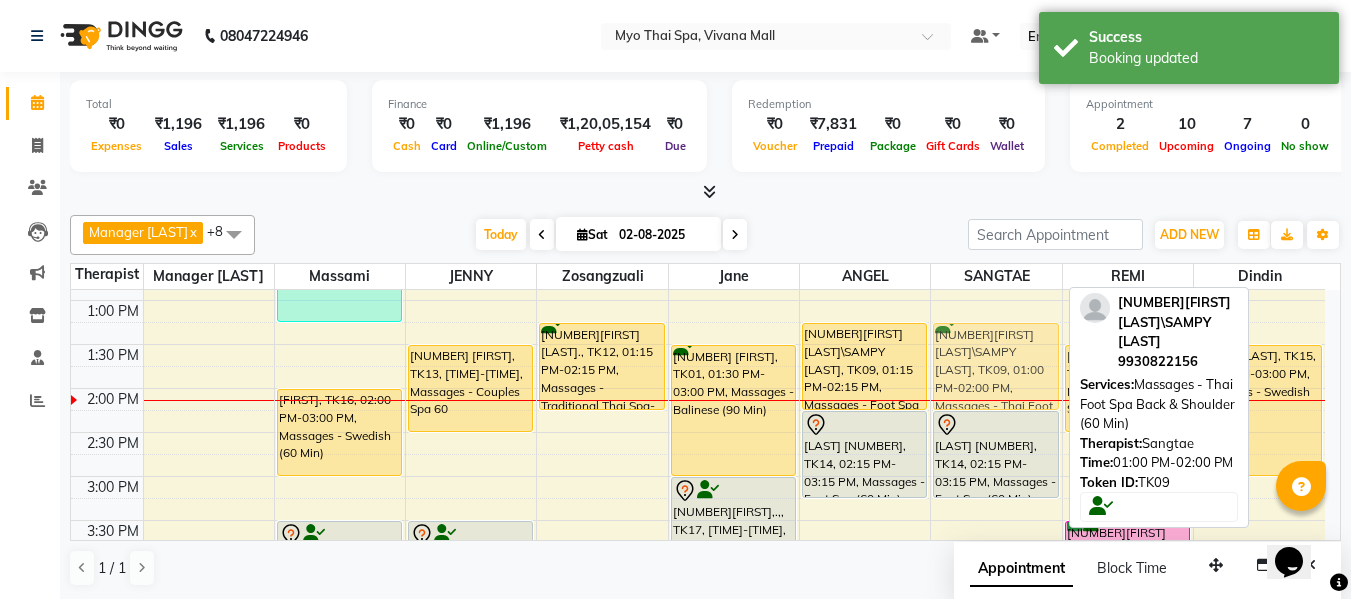 click on "1724SANJAY PAI\SAMPY ROY, TK09, 01:00 PM-02:00 PM, Massages - Thai Foot Spa  Back & Shoulder (60 Min)             KAUSAR 2649, TK14, 02:15 PM-03:15 PM, Massages - Foot Spa (60 Min)     1724SANJAY PAI\SAMPY ROY, TK09, 01:00 PM-02:00 PM, Massages - Thai Foot Spa  Back & Shoulder (60 Min)" at bounding box center (996, 520) 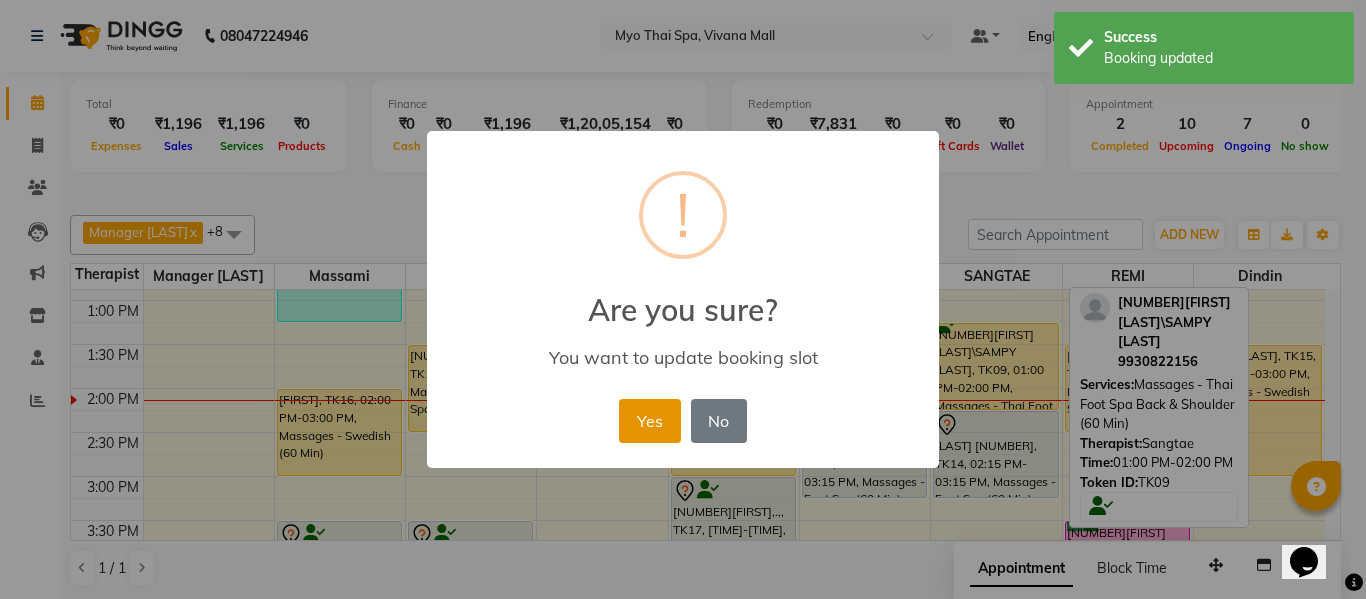click on "Yes" at bounding box center [649, 421] 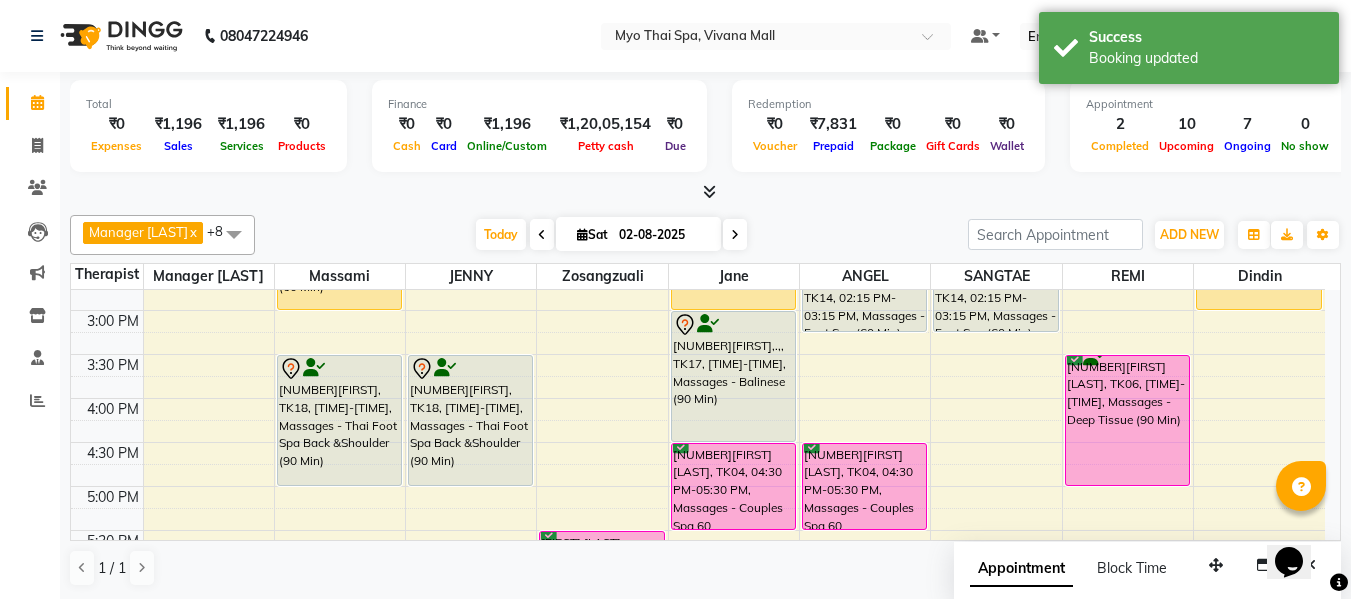 scroll, scrollTop: 629, scrollLeft: 0, axis: vertical 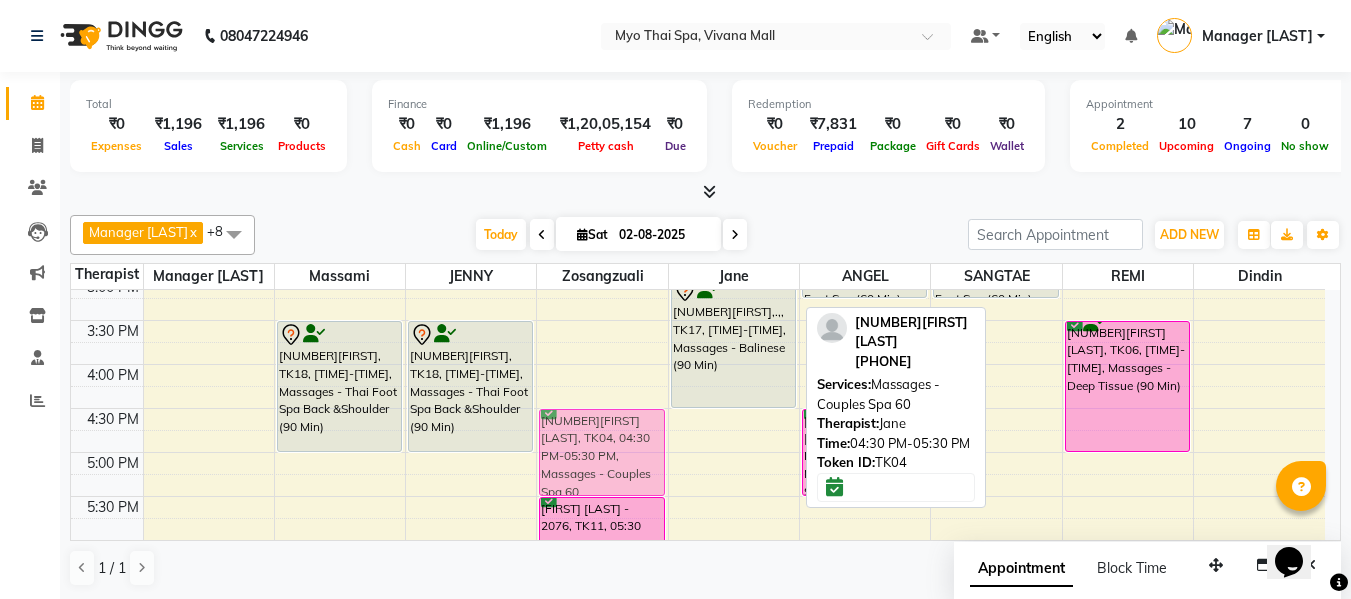 drag, startPoint x: 730, startPoint y: 451, endPoint x: 605, endPoint y: 445, distance: 125.14392 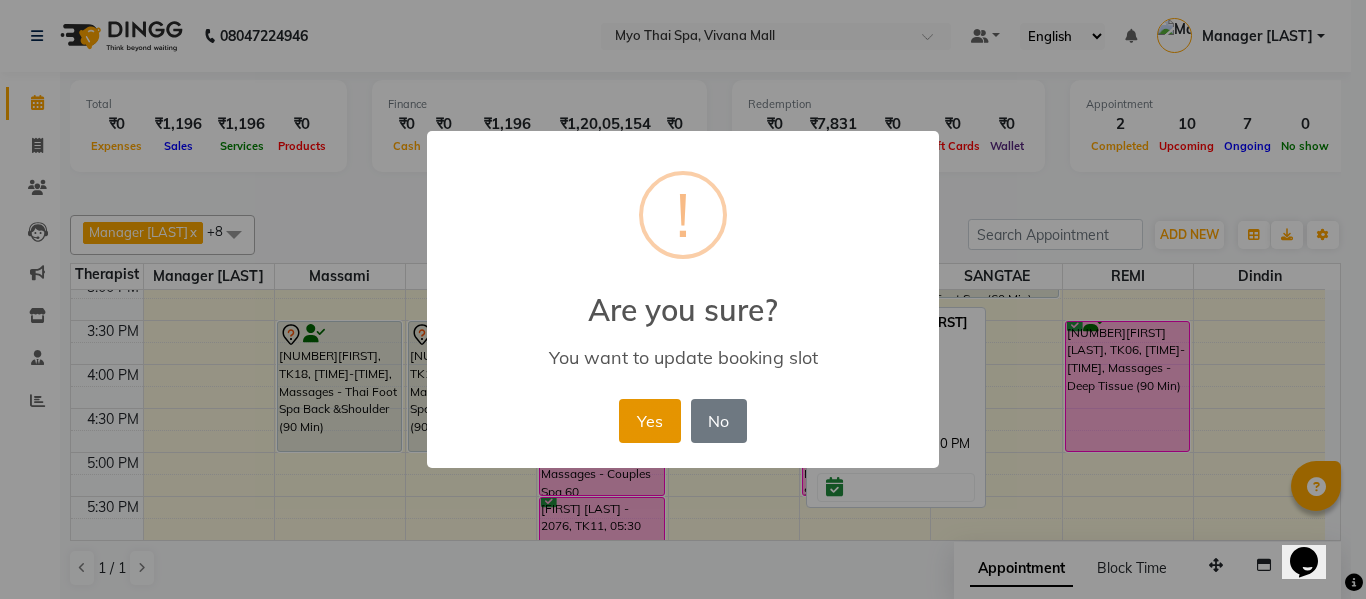 click on "Yes" at bounding box center [649, 421] 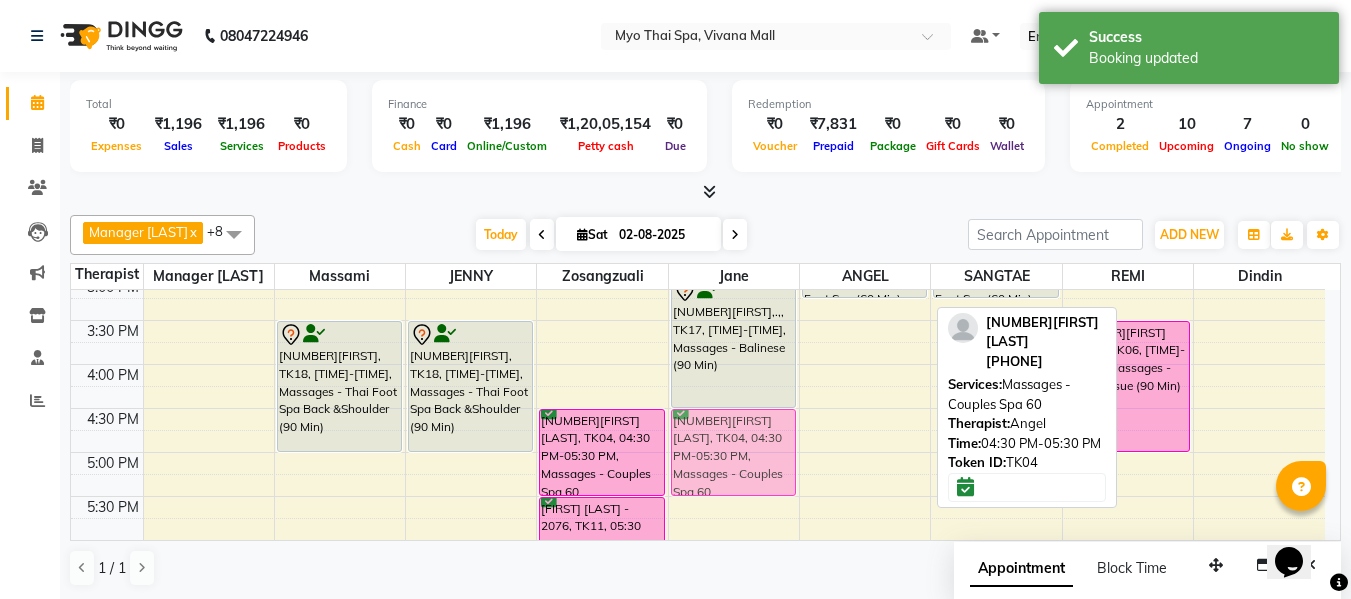 drag, startPoint x: 854, startPoint y: 483, endPoint x: 758, endPoint y: 473, distance: 96.519424 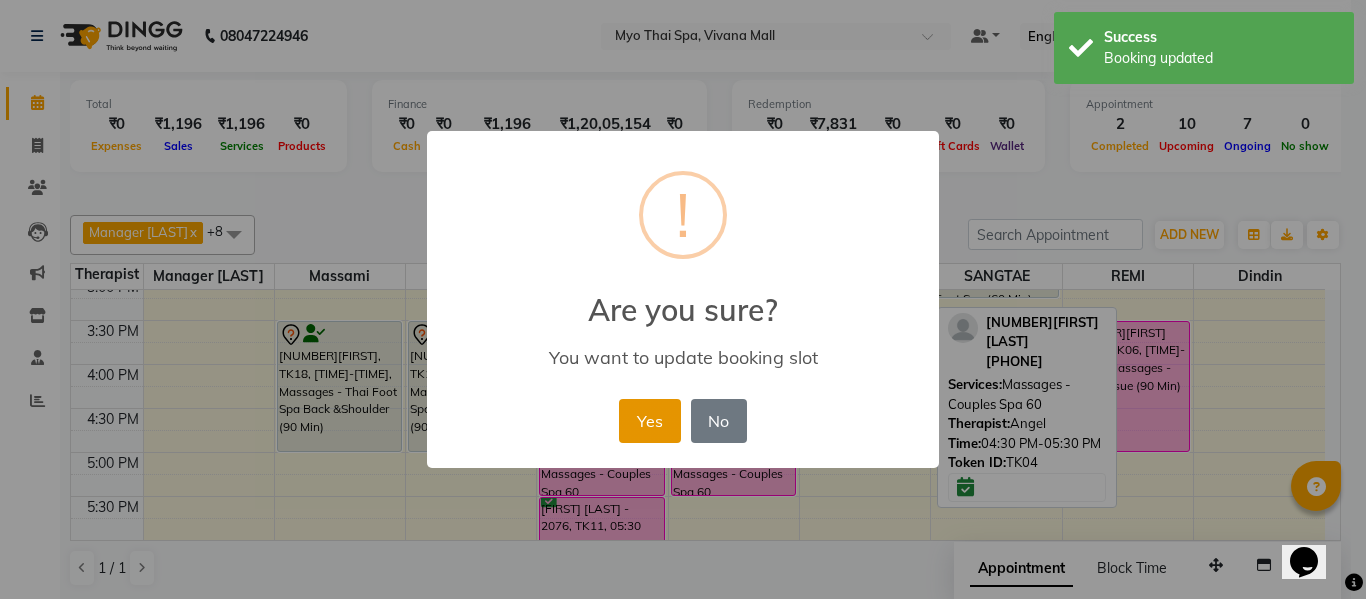 click on "Yes" at bounding box center (649, 421) 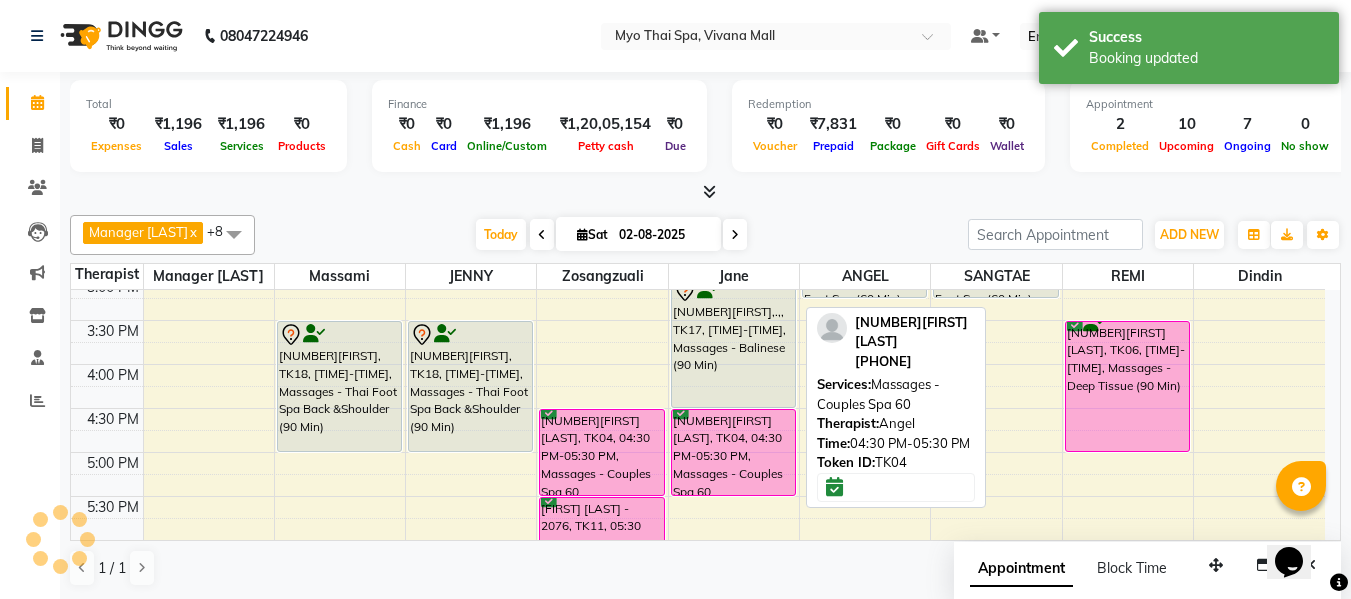 scroll, scrollTop: 1, scrollLeft: 0, axis: vertical 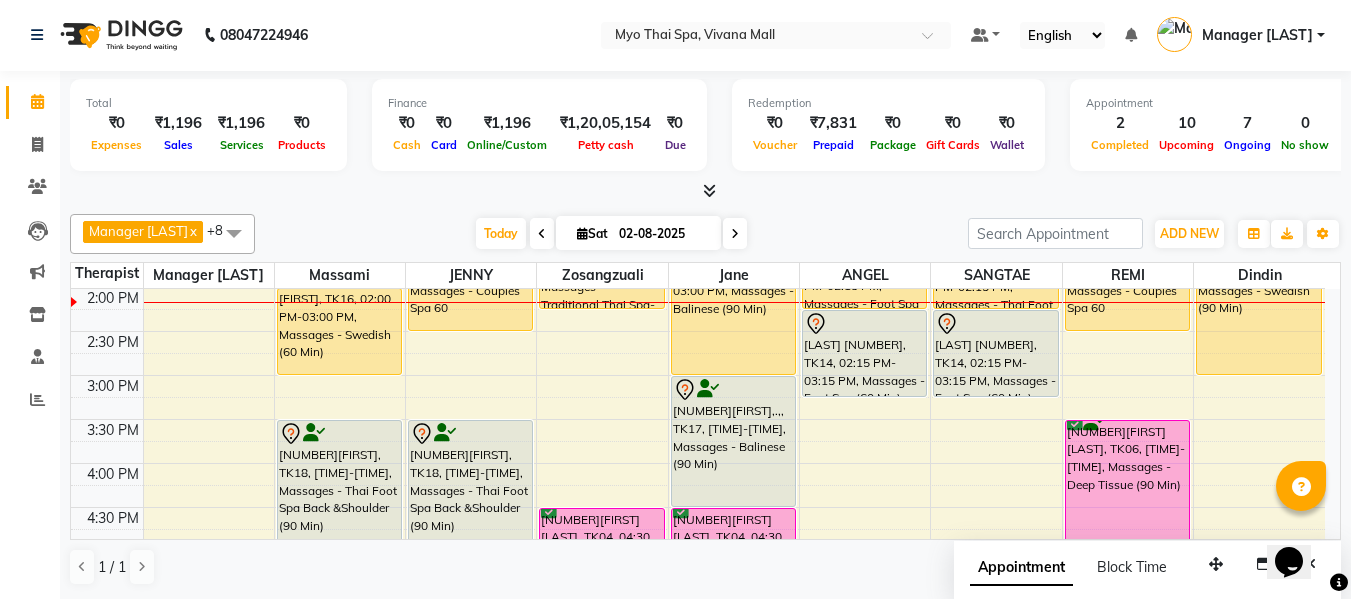 click on "8:00 AM 8:30 AM 9:00 AM 9:30 AM 10:00 AM 10:30 AM 11:00 AM 11:30 AM 12:00 PM 12:30 PM 1:00 PM 1:30 PM 2:00 PM 2:30 PM 3:00 PM 3:30 PM 4:00 PM 4:30 PM 5:00 PM 5:30 PM 6:00 PM 6:30 PM 7:00 PM 7:30 PM 8:00 PM 8:30 PM 9:00 PM 9:30 PM 10:00 PM 10:30 PM     1655SANDEEP PATNAWAI, TK05, 11:45 AM-01:15 PM, Massages - Deep Tissue (90 Min)    VIKAS, TK16, 02:00 PM-03:00 PM, Massages - Swedish (60 Min)             1823VIJAYY, TK18, 03:30 PM-05:00 PM, Massages - Thai Foot Spa Back &Shoulder (90 Min)     kiran dulani, TK02, 06:00 PM-07:00 PM, Massages - Couples Spa 60    2923ROHAN, TK13, 01:30 PM-02:30 PM, Massages - Couples Spa 60             1823VIJAYY, TK18, 03:30 PM-05:00 PM, Massages - Thai Foot Spa Back &Shoulder (90 Min)     kiran dulani, TK02, 06:00 PM-07:00 PM, Massages - Couples Spa 60     2917VIVEK LAJMI., TK12, 01:15 PM-02:15 PM, Massages - Traditional Thai Spa-60Mins     1987VAISHNAVI W, TK04, 04:30 PM-05:30 PM, Massages - Couples Spa 60" at bounding box center [698, 419] 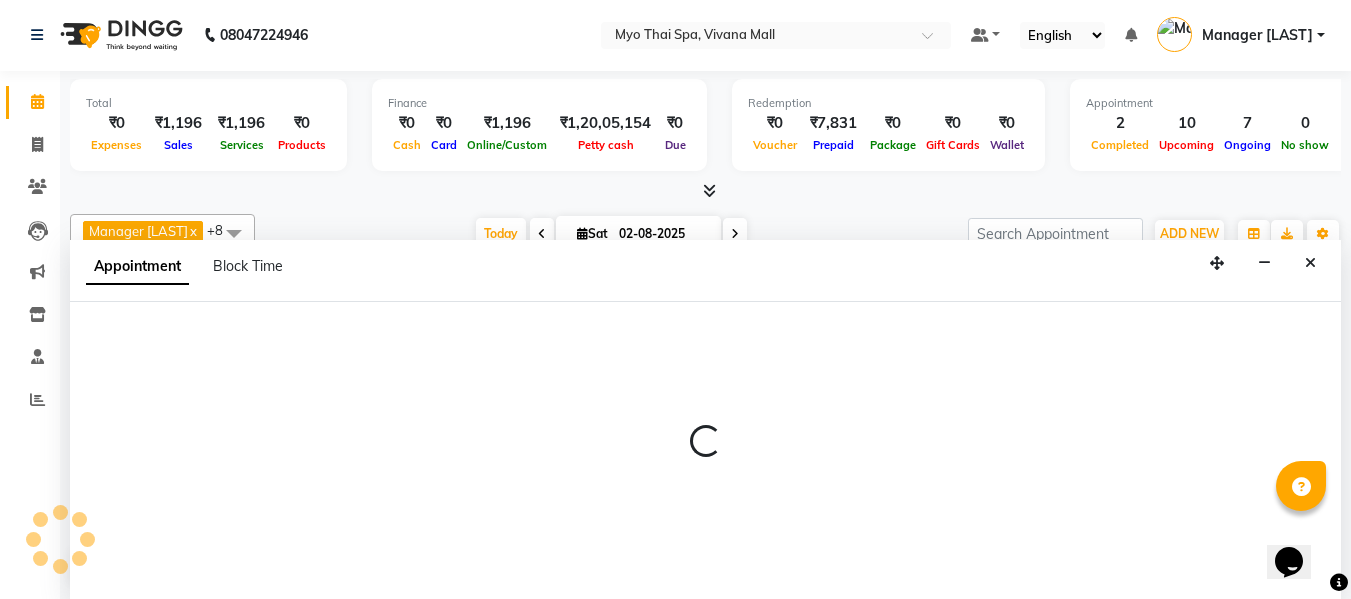 select on "35780" 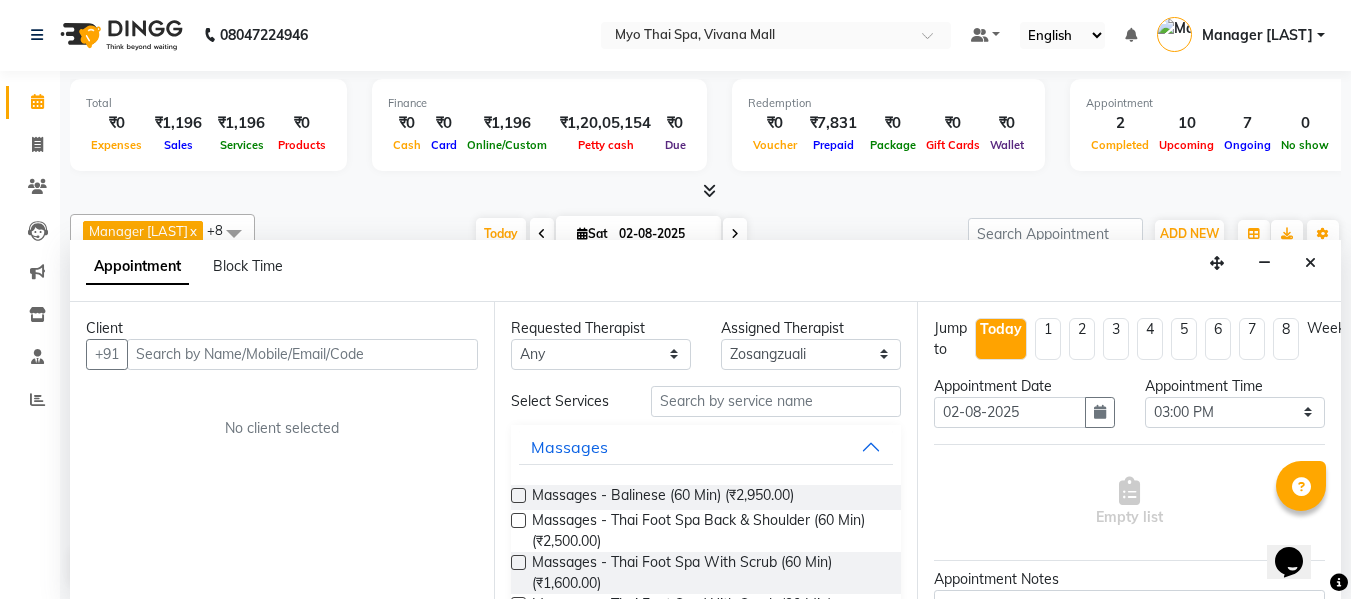 click at bounding box center (302, 354) 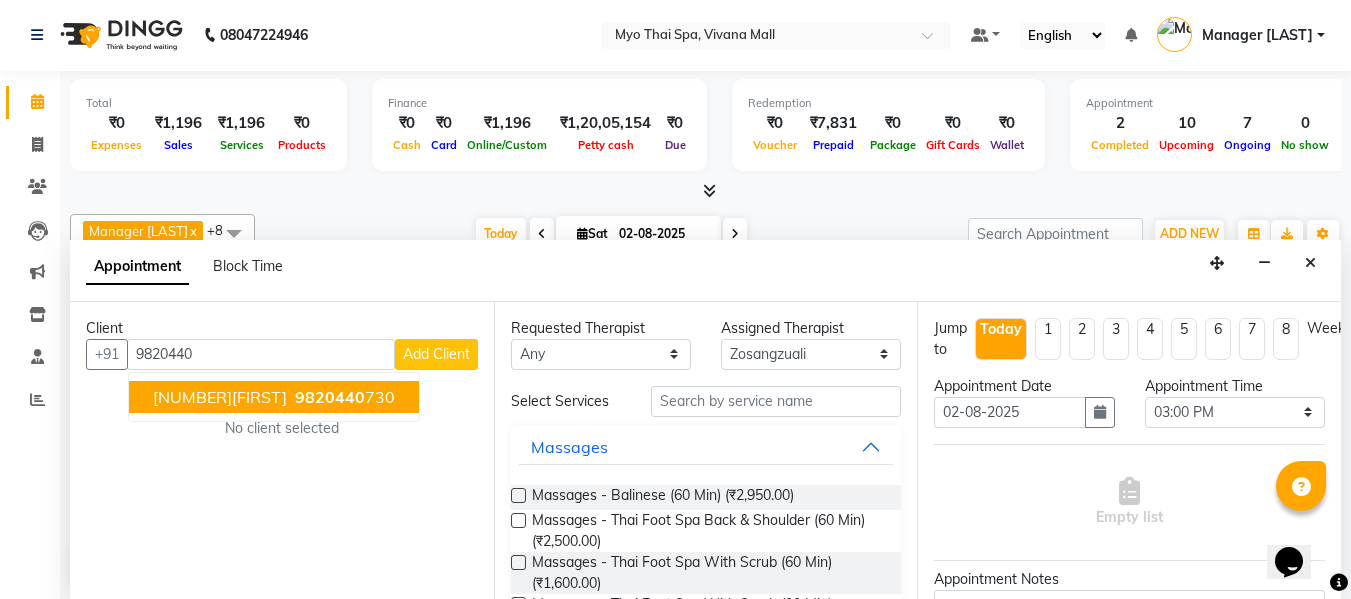 click on "9820440" at bounding box center [330, 397] 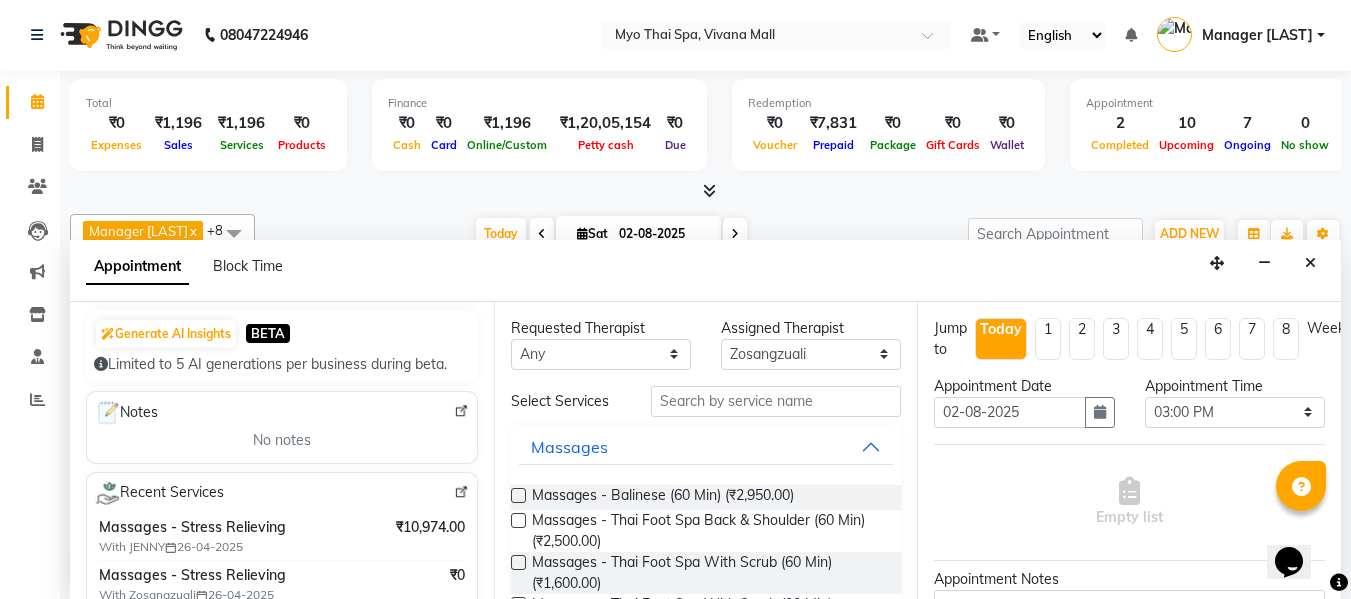 scroll, scrollTop: 200, scrollLeft: 0, axis: vertical 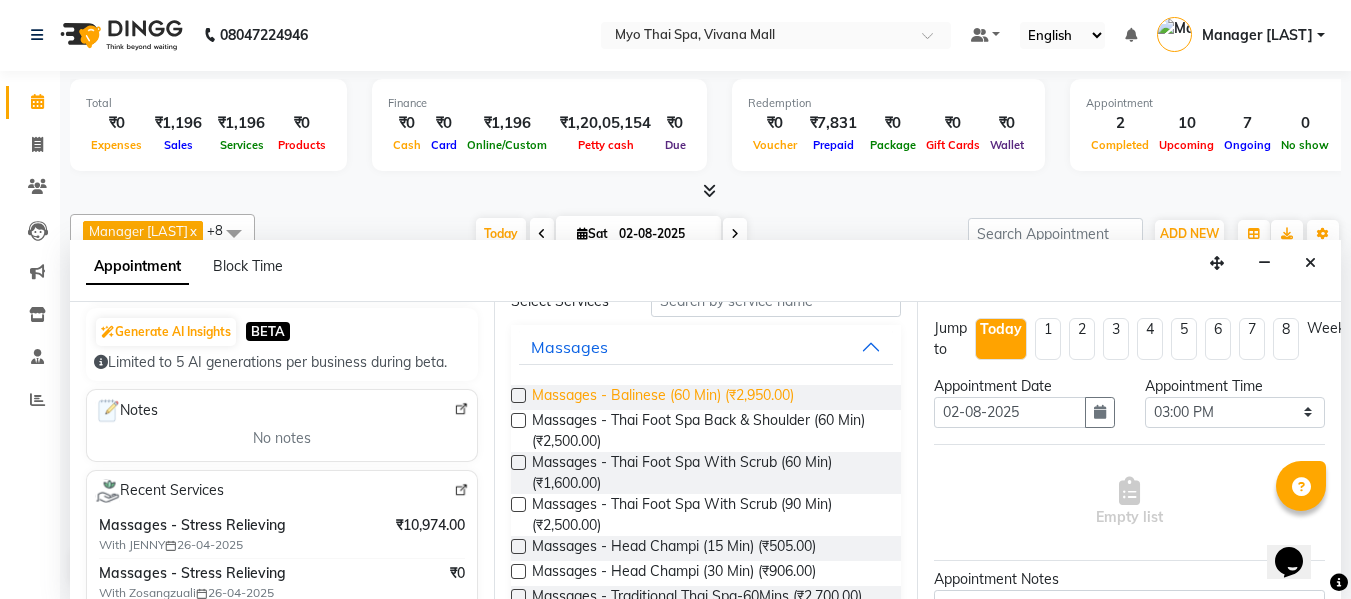 type on "[PHONE]" 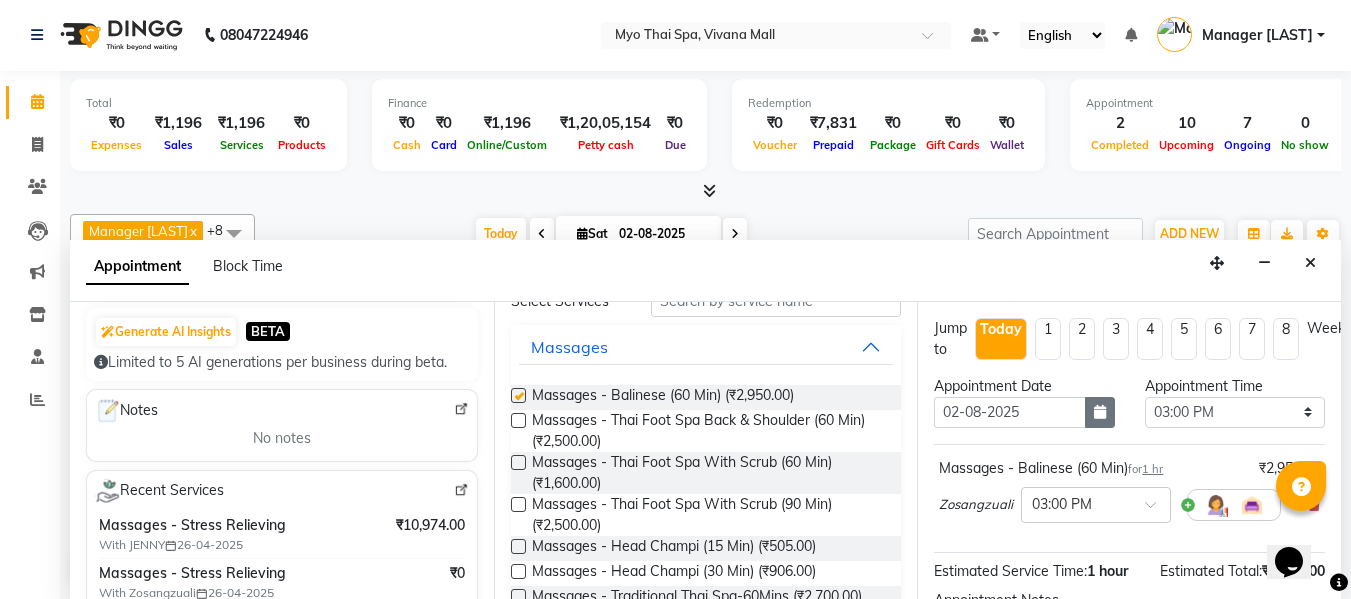 checkbox on "false" 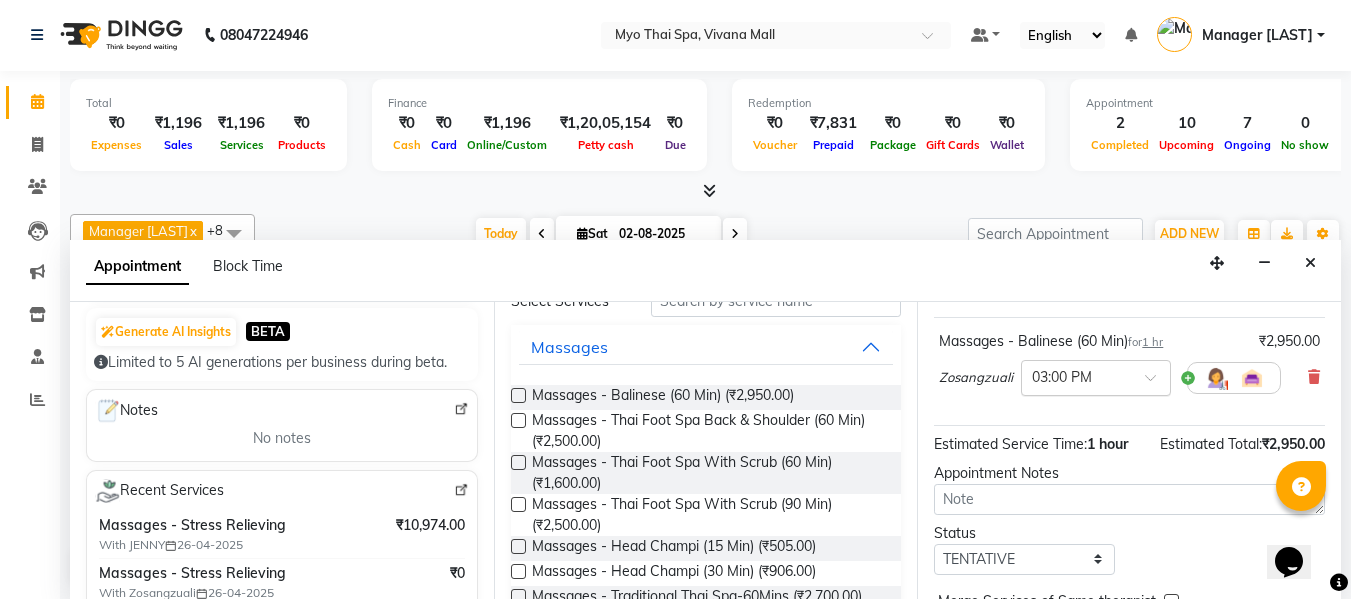 scroll, scrollTop: 244, scrollLeft: 0, axis: vertical 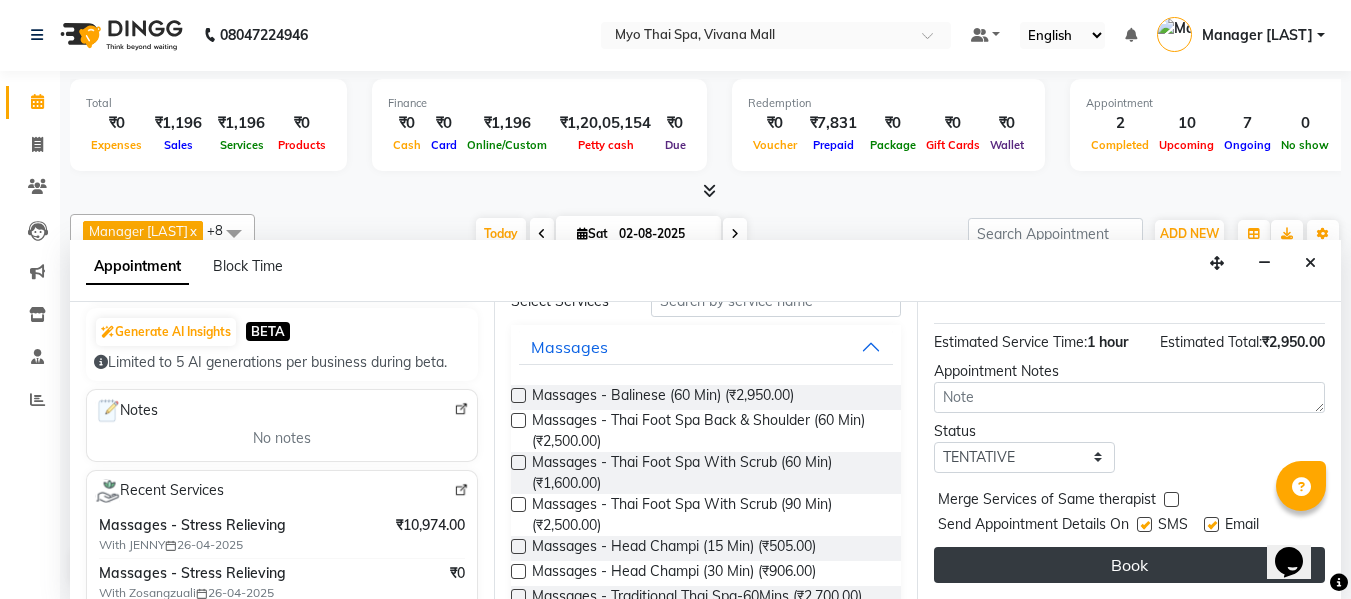 click on "Book" at bounding box center [1129, 565] 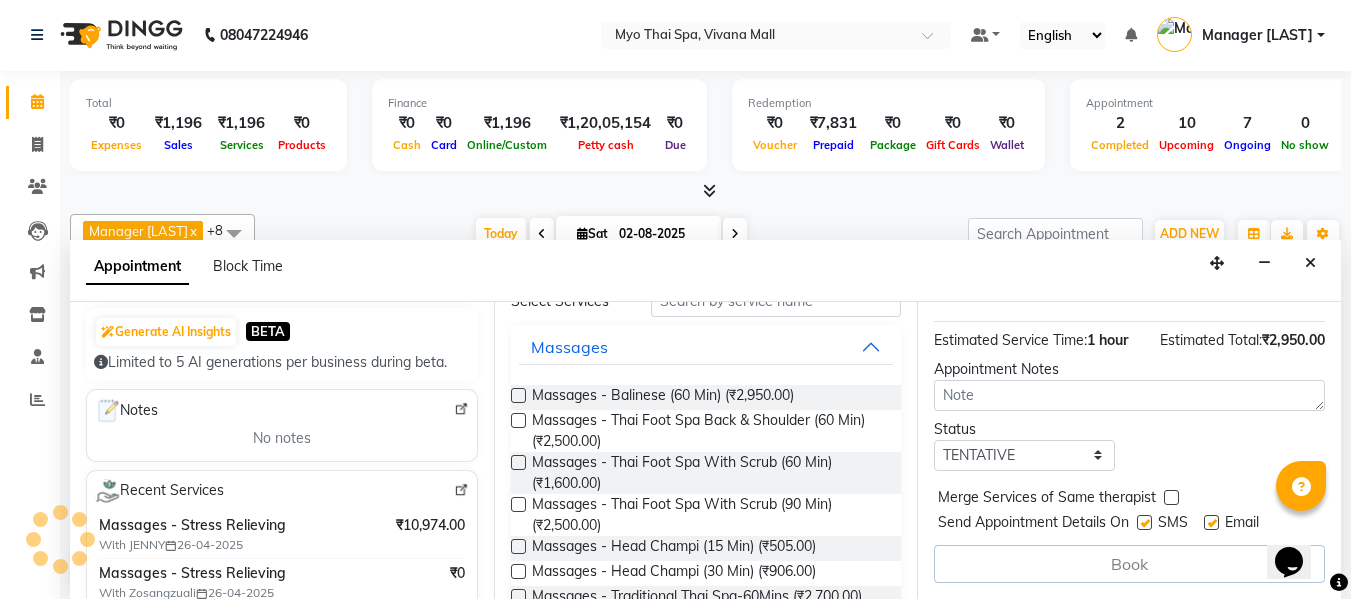 scroll, scrollTop: 0, scrollLeft: 0, axis: both 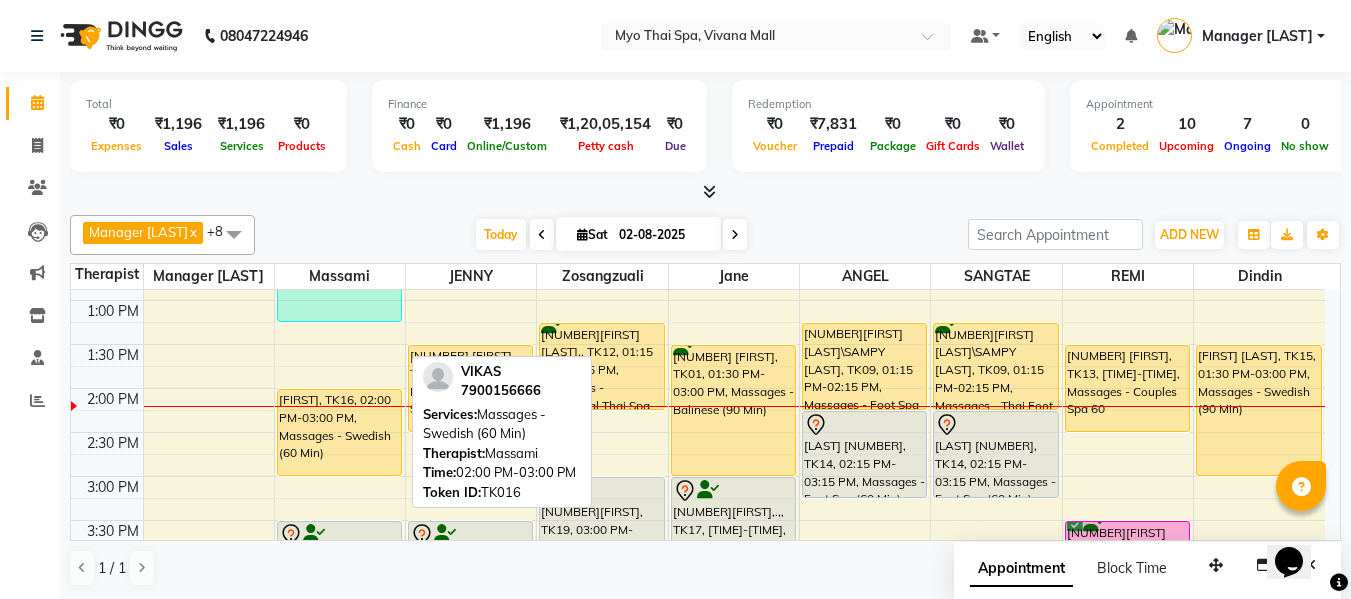 click on "VIKAS, TK16, 02:00 PM-03:00 PM, Massages - Swedish (60 Min)" at bounding box center [339, 432] 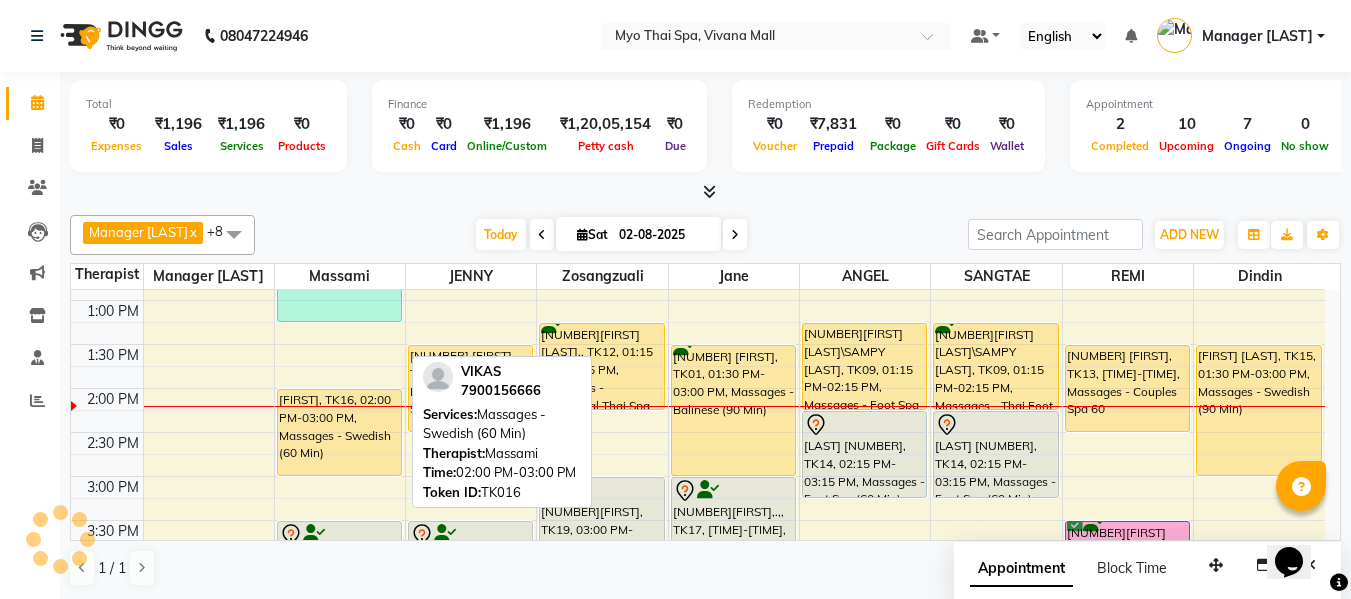 click on "VIKAS, TK16, 02:00 PM-03:00 PM, Massages - Swedish (60 Min)" at bounding box center [339, 432] 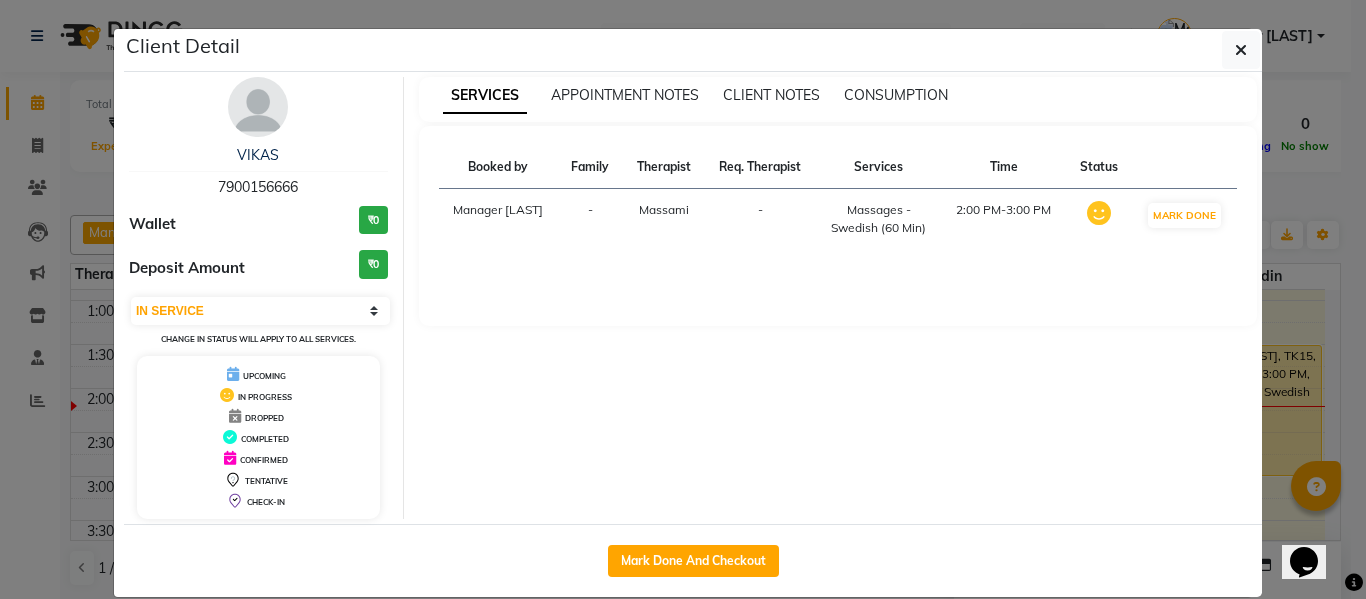 drag, startPoint x: 300, startPoint y: 184, endPoint x: 145, endPoint y: 174, distance: 155.32225 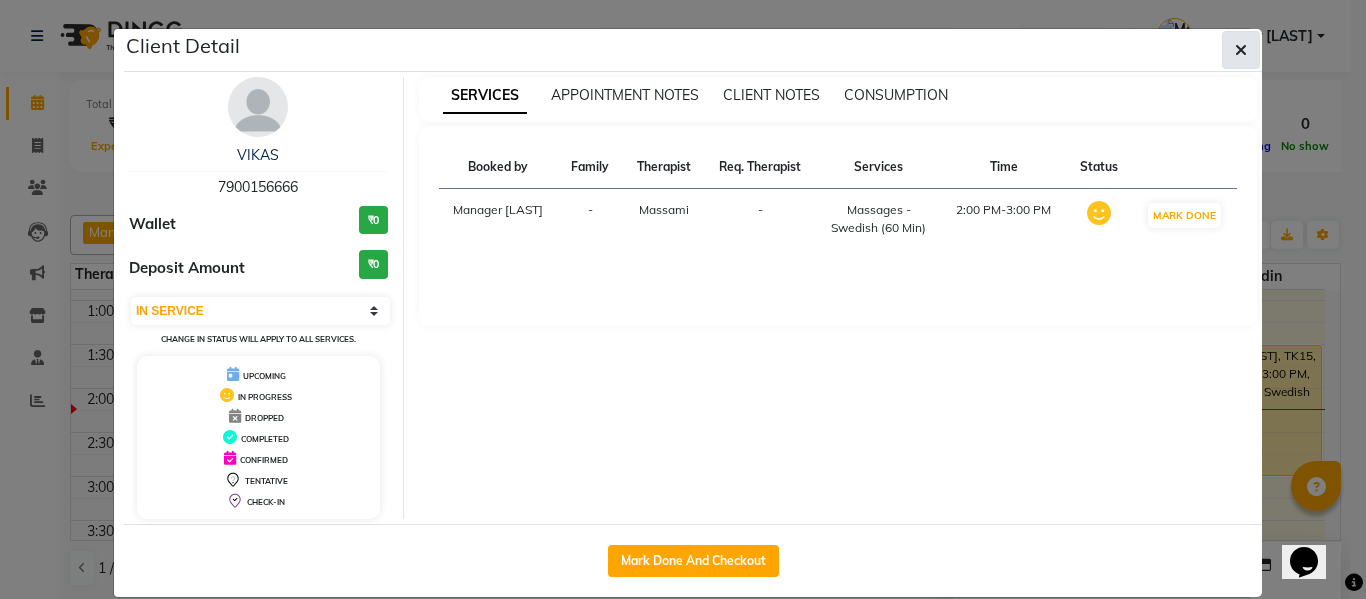 click 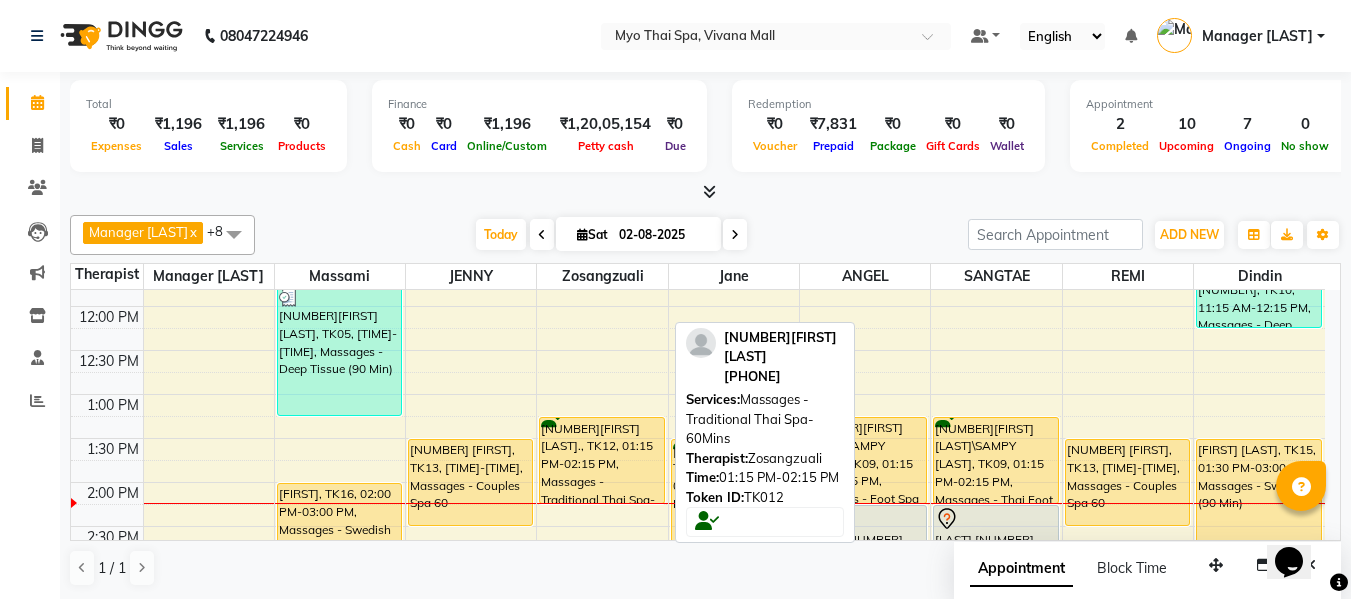 scroll, scrollTop: 329, scrollLeft: 0, axis: vertical 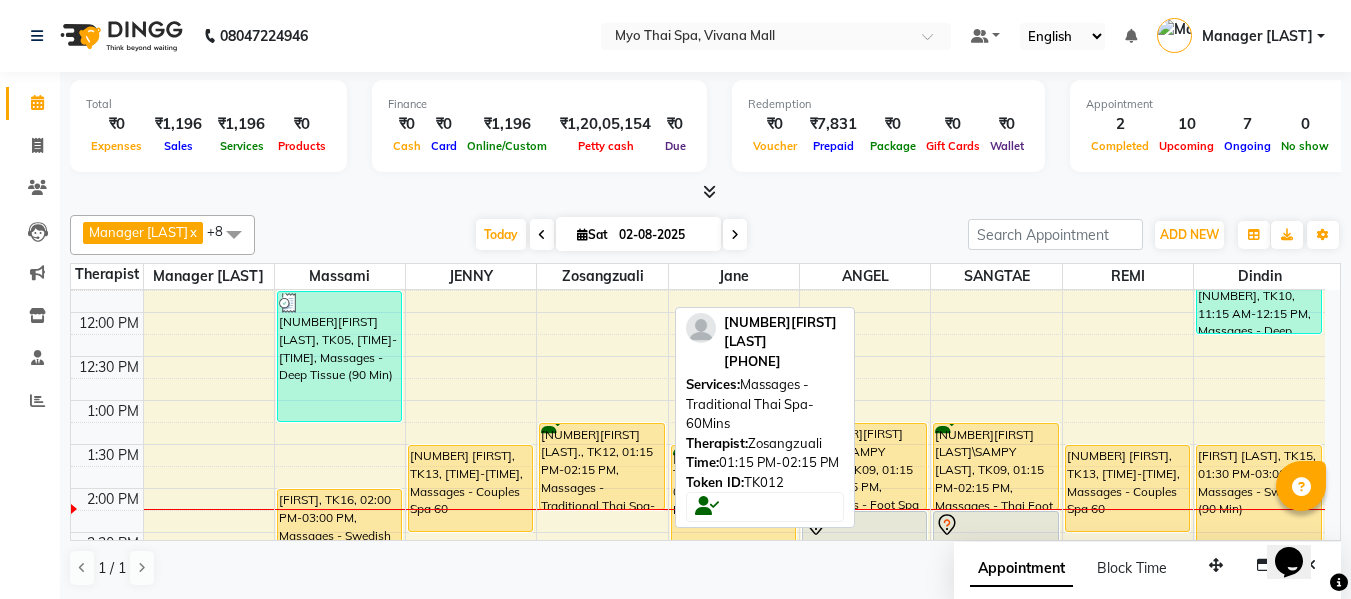 click on "[NUMBER][FIRST] [LAST]., TK12, 01:15 PM-02:15 PM, Massages - Traditional Thai Spa-60Mins" at bounding box center (601, 466) 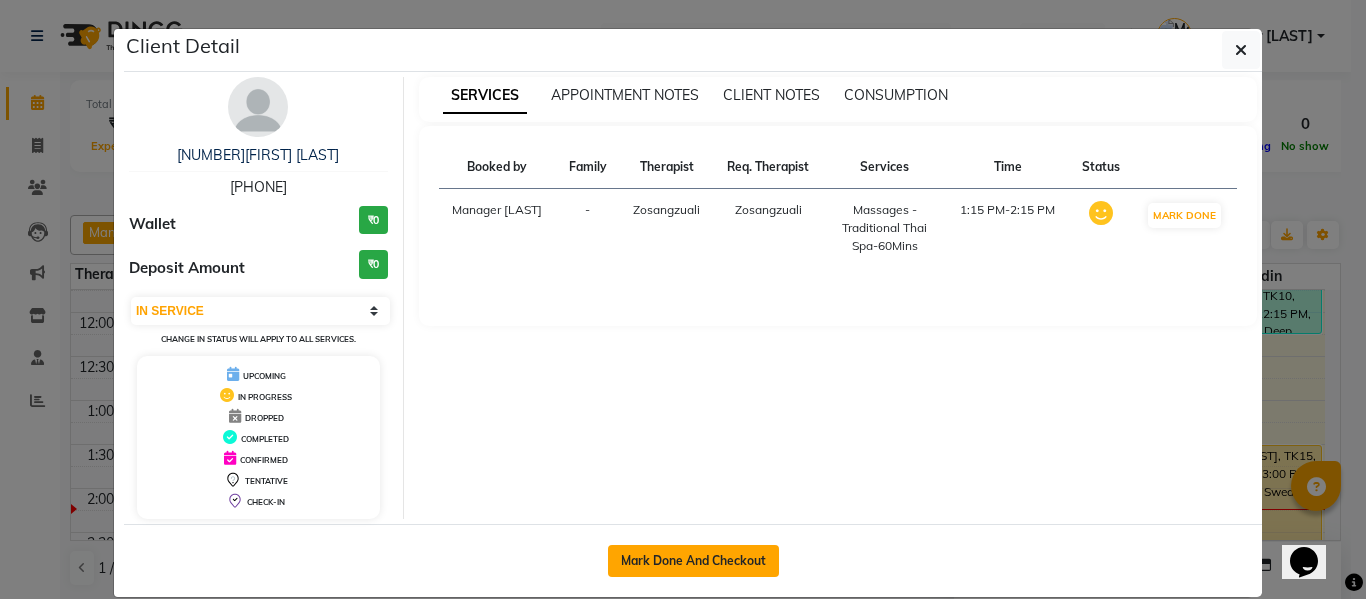 click on "Mark Done And Checkout" 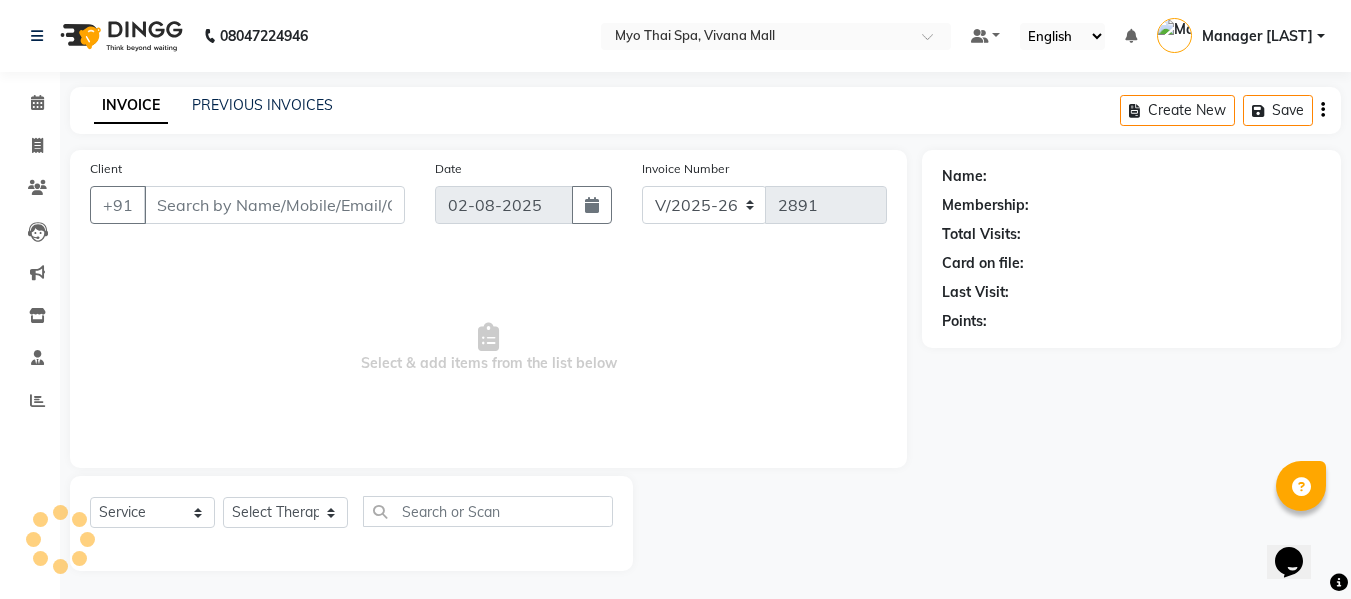 type on "[PHONE]" 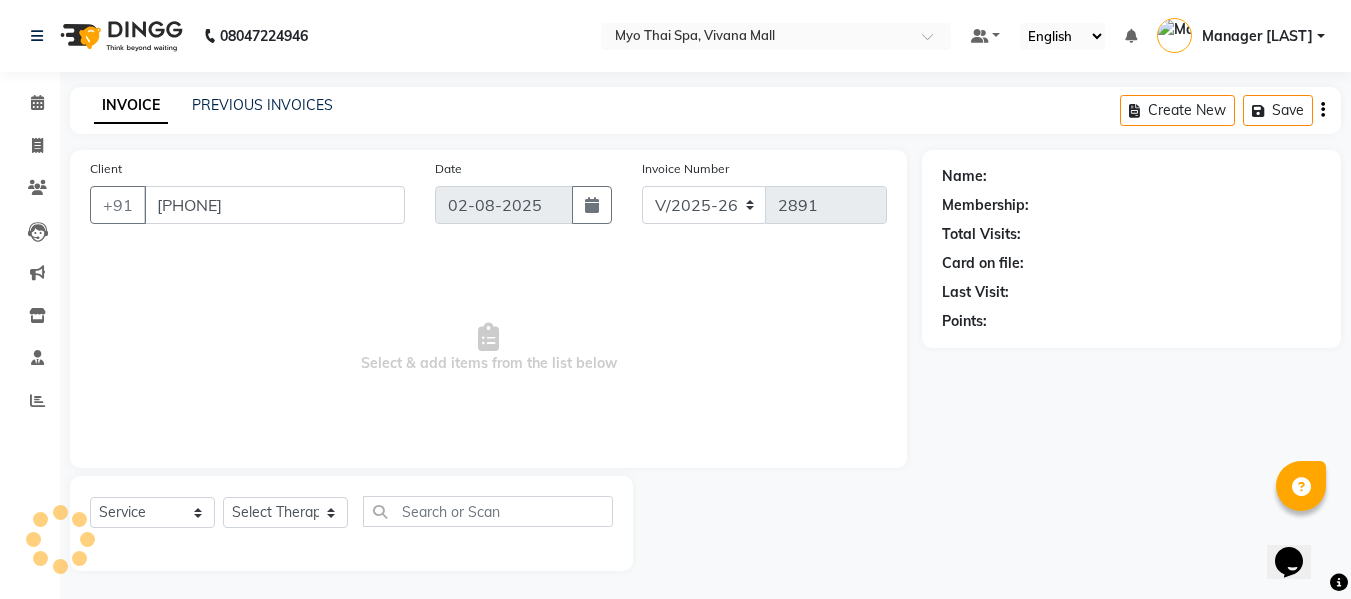 select on "35780" 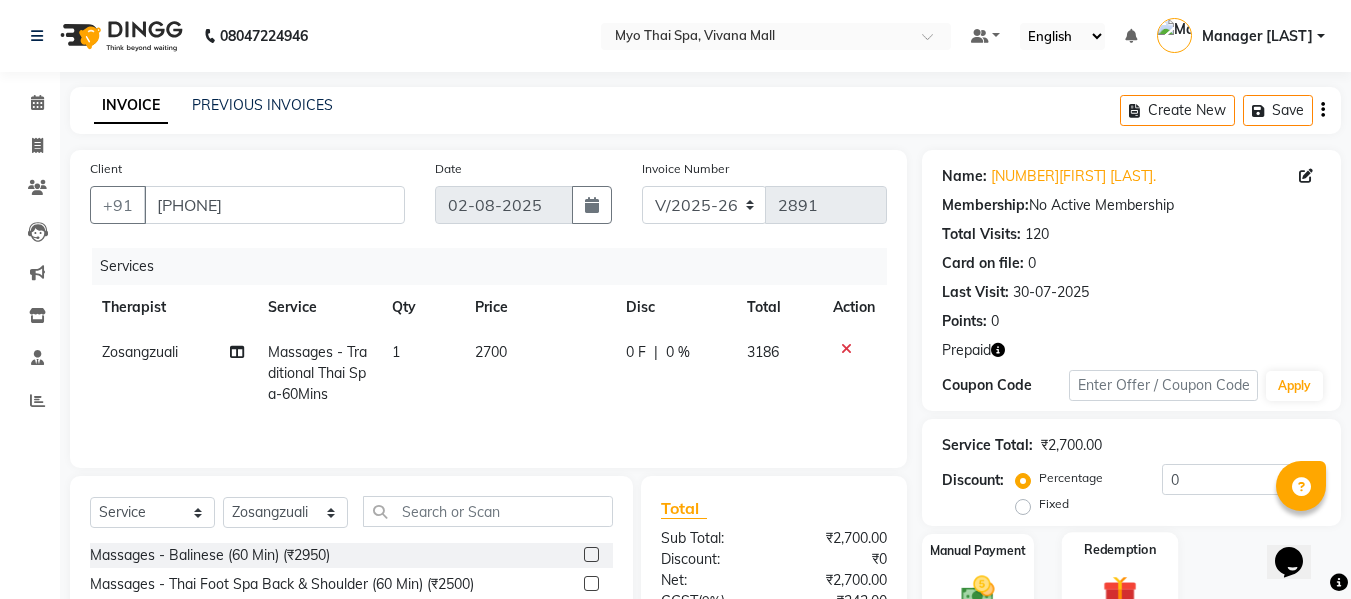 scroll, scrollTop: 202, scrollLeft: 0, axis: vertical 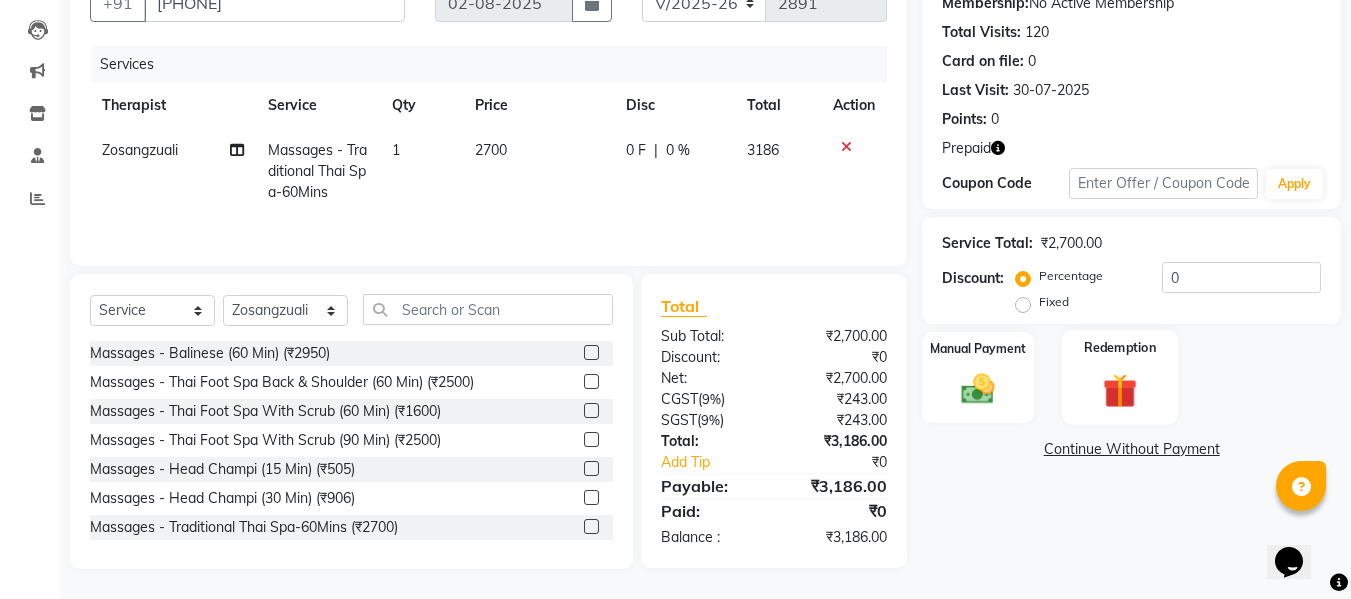 click 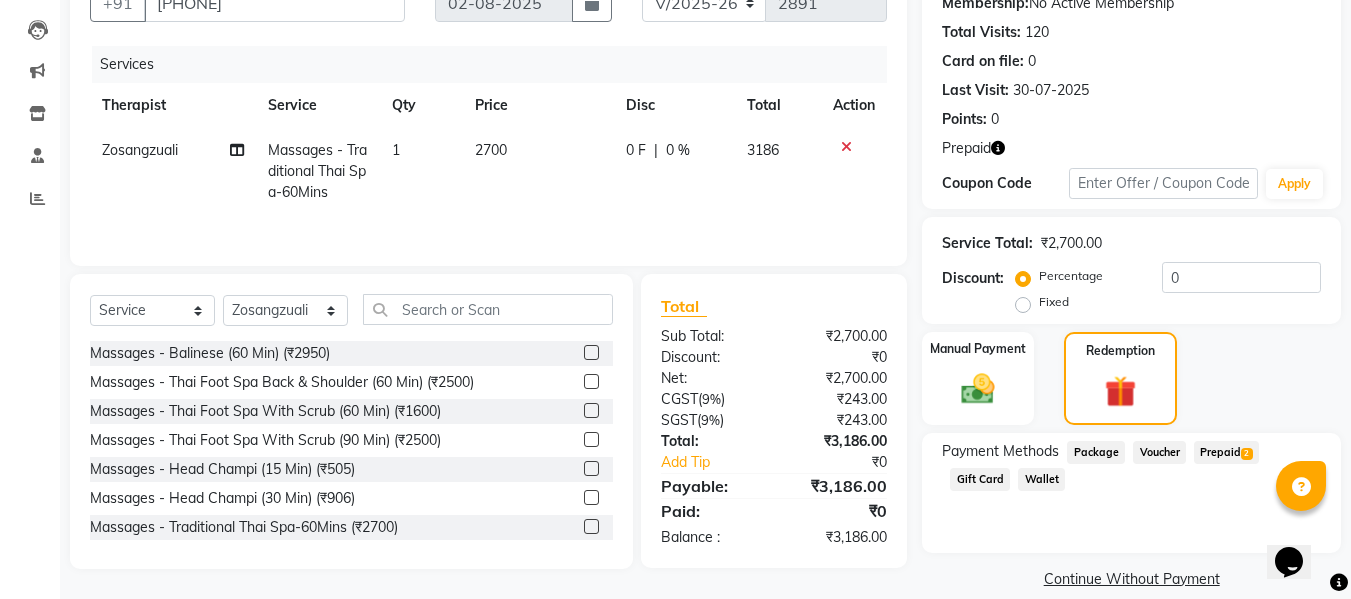 click on "Prepaid  2" 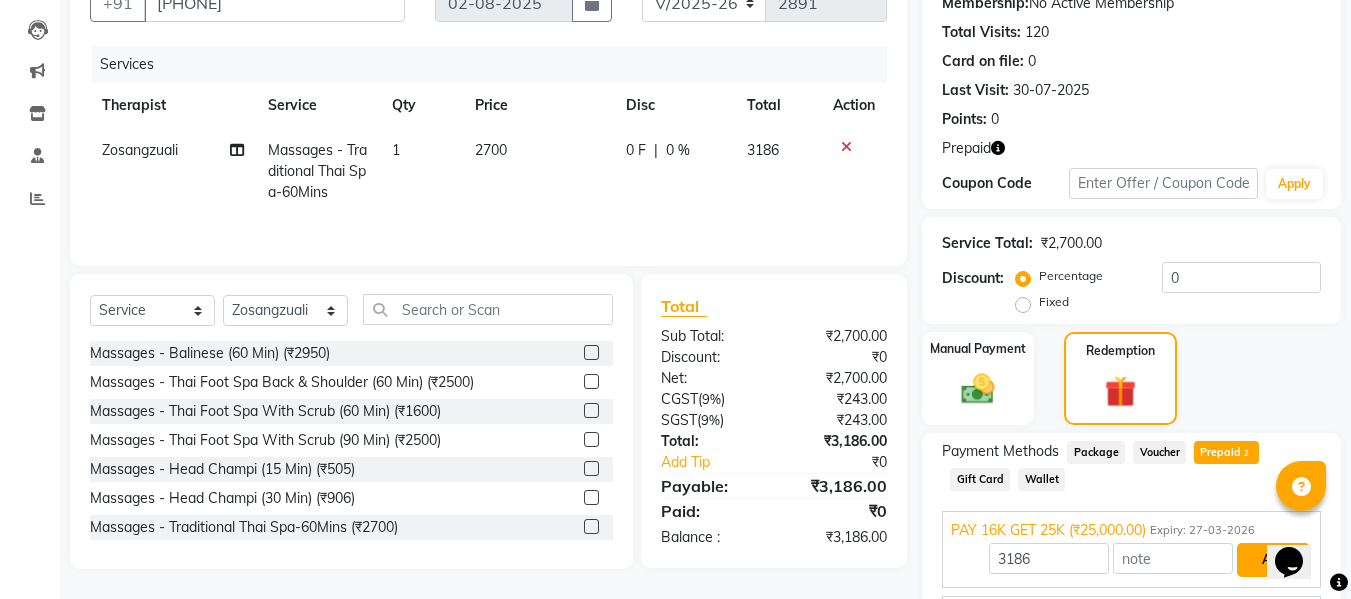 click on "Add" at bounding box center [1273, 560] 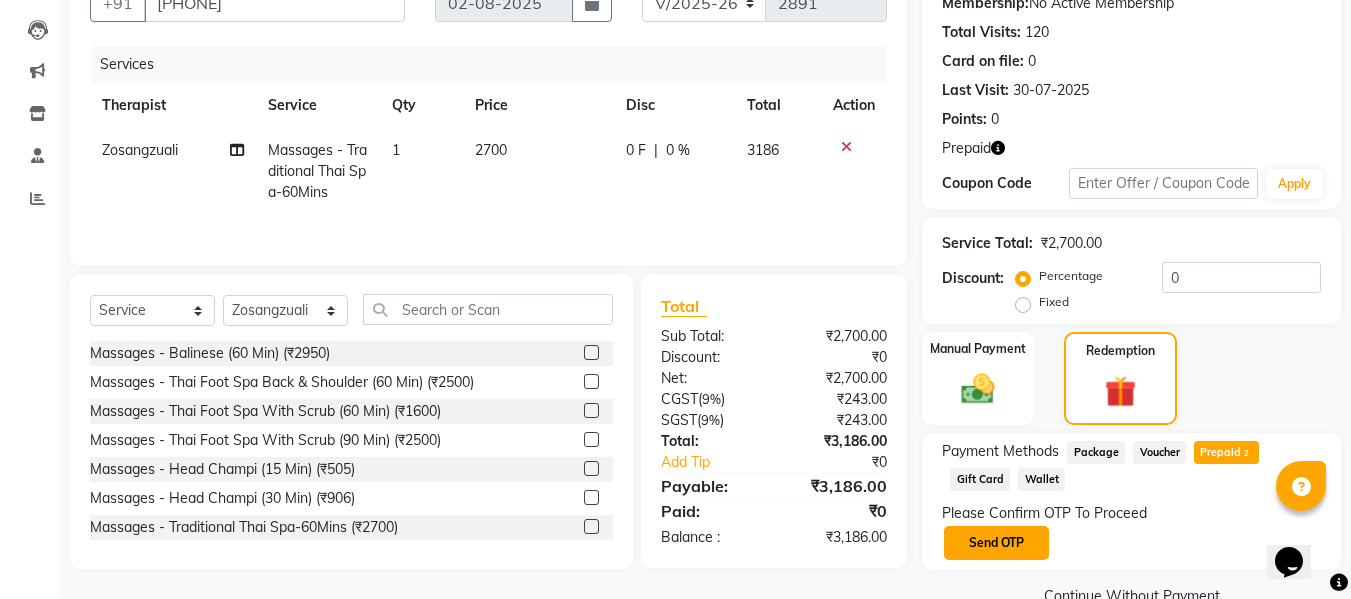 click on "Send OTP" 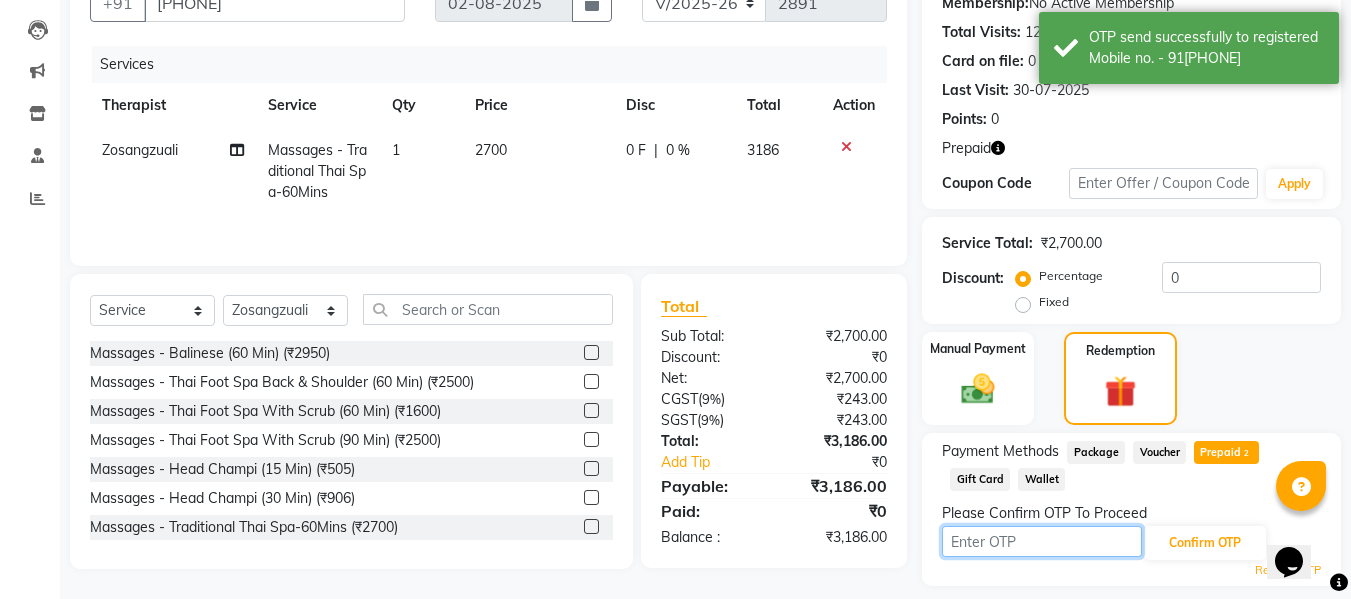 click at bounding box center (1042, 541) 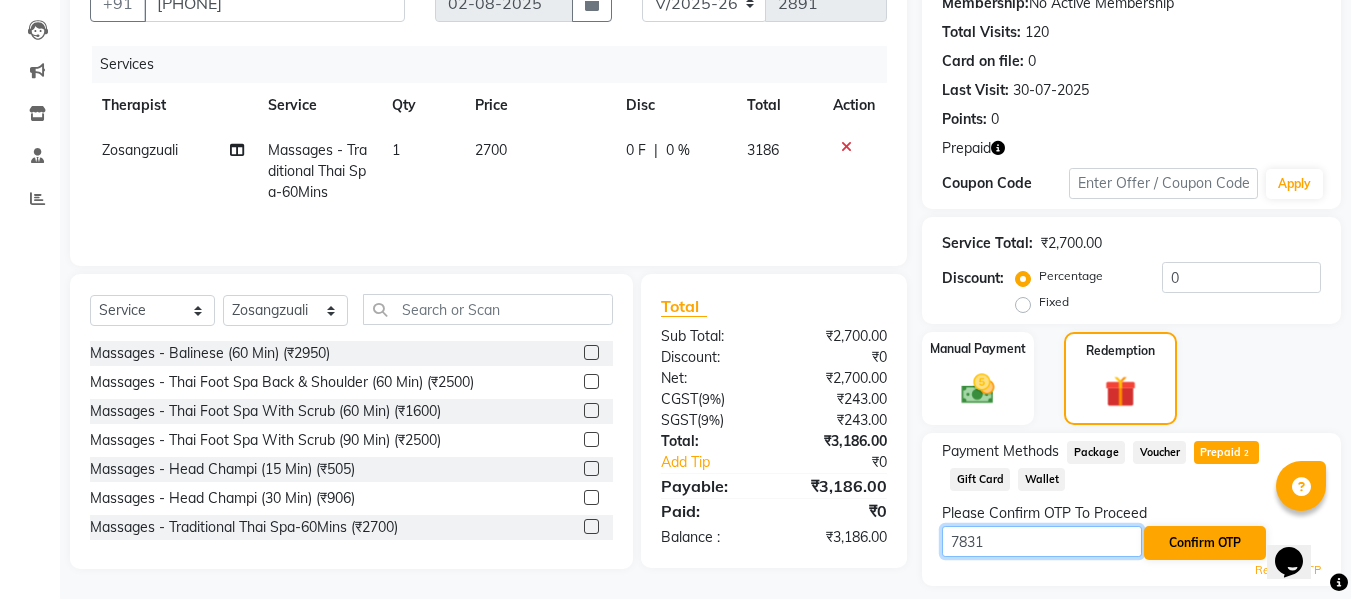 type on "7831" 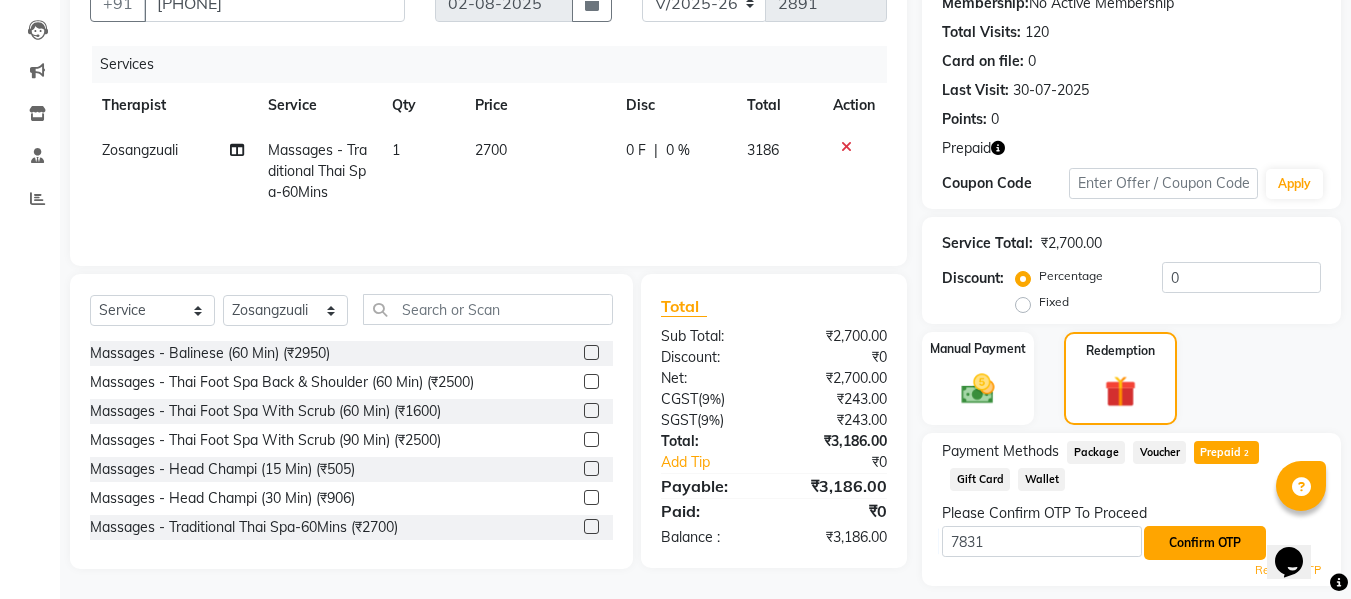 click on "Confirm OTP" 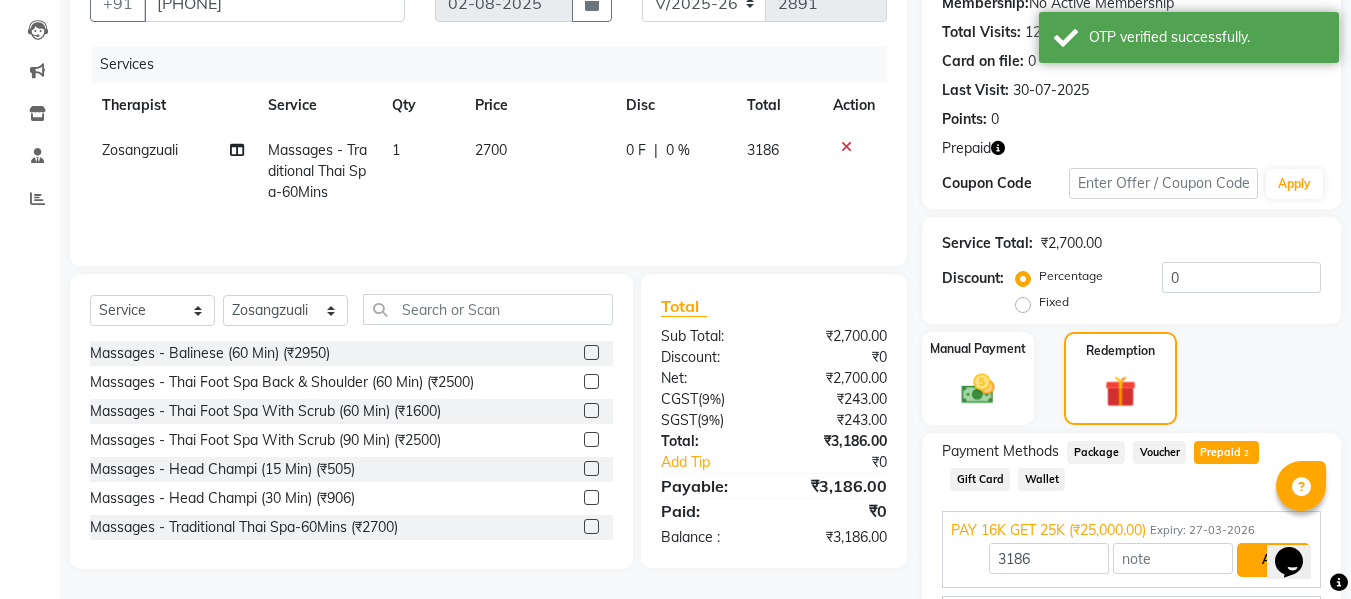 click on "Add" at bounding box center [1273, 560] 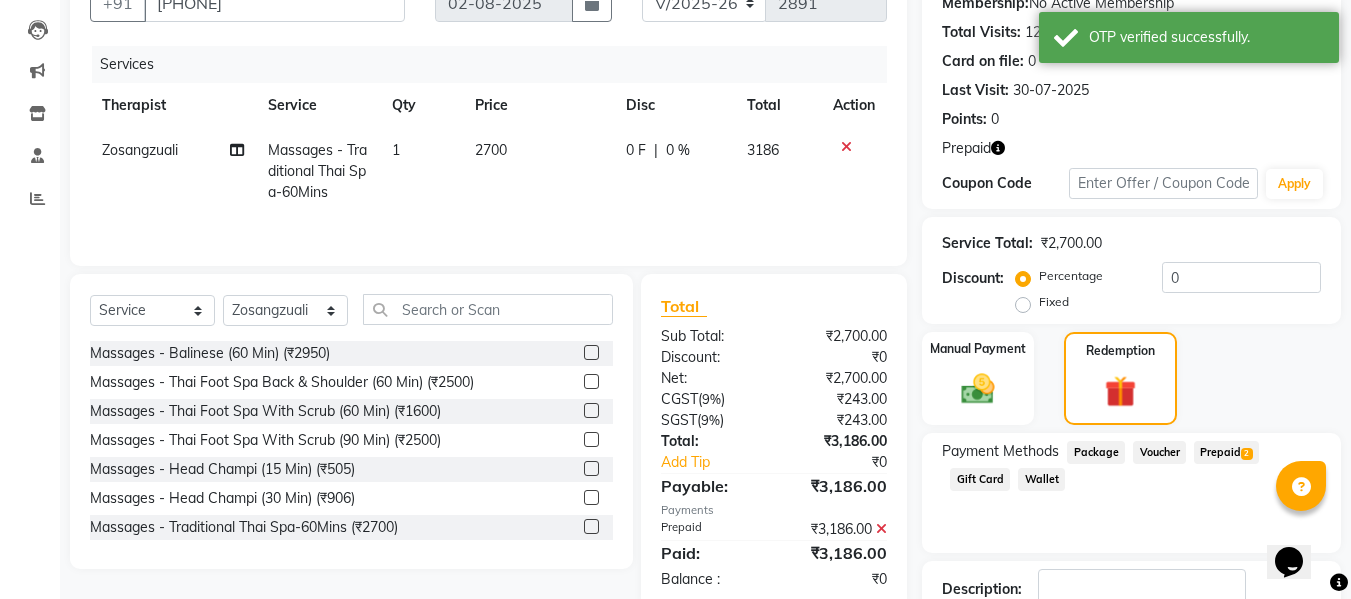 scroll, scrollTop: 340, scrollLeft: 0, axis: vertical 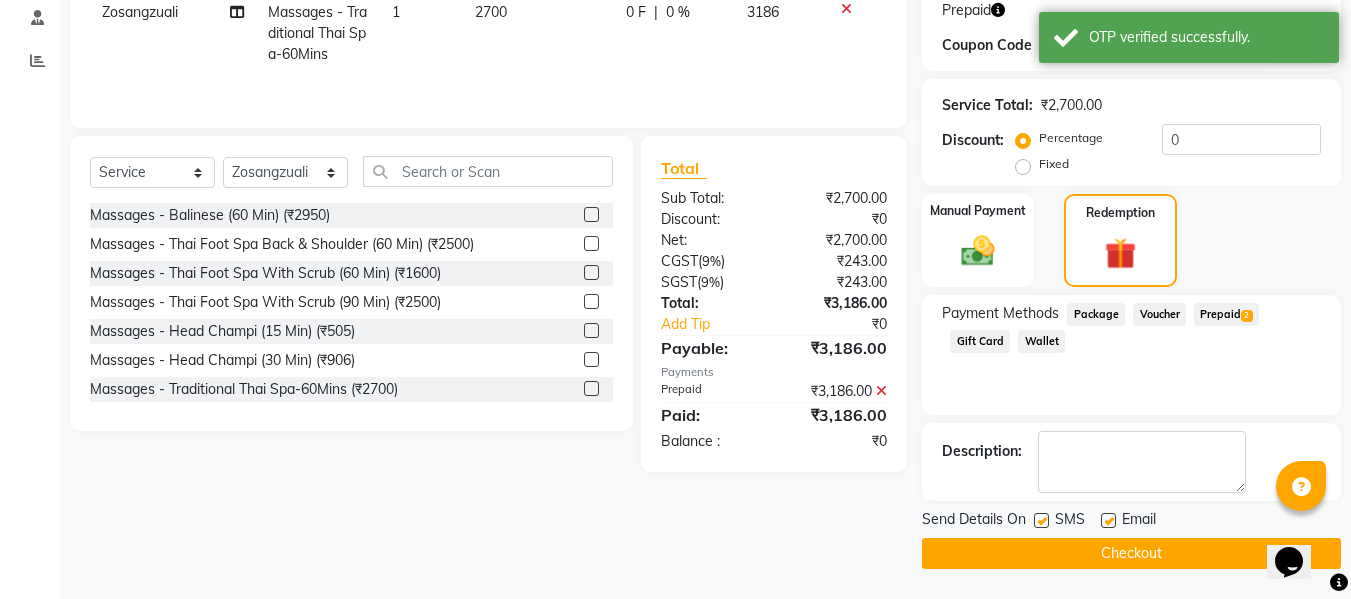 click 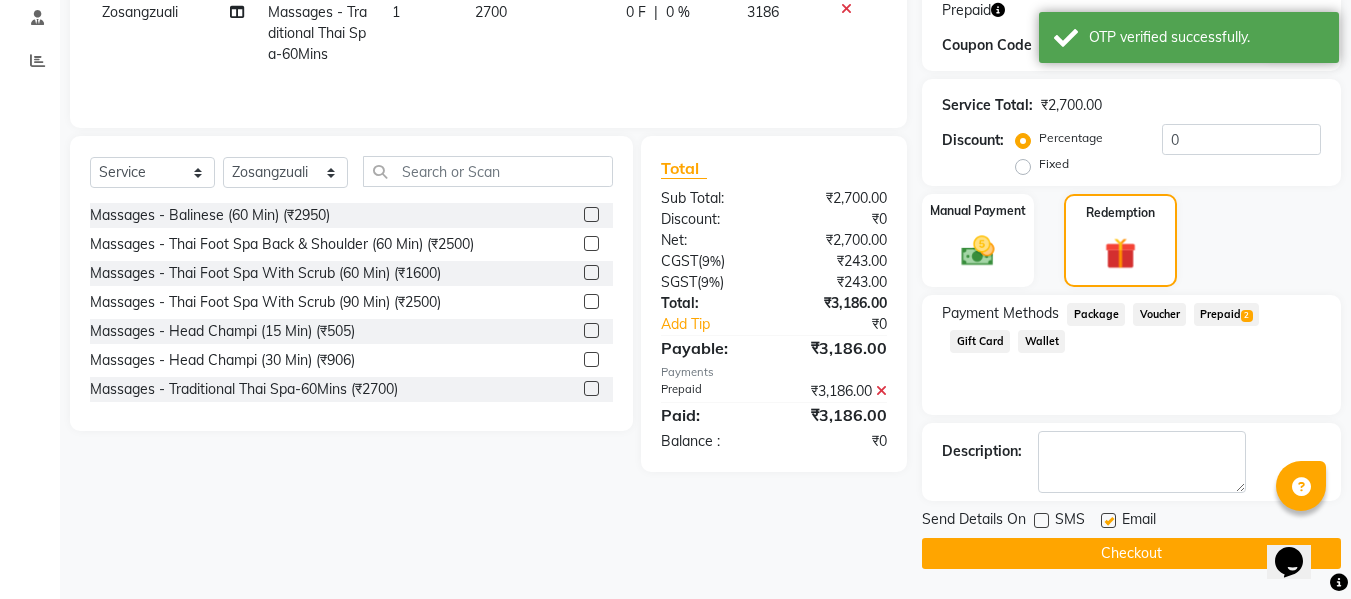 click on "Checkout" 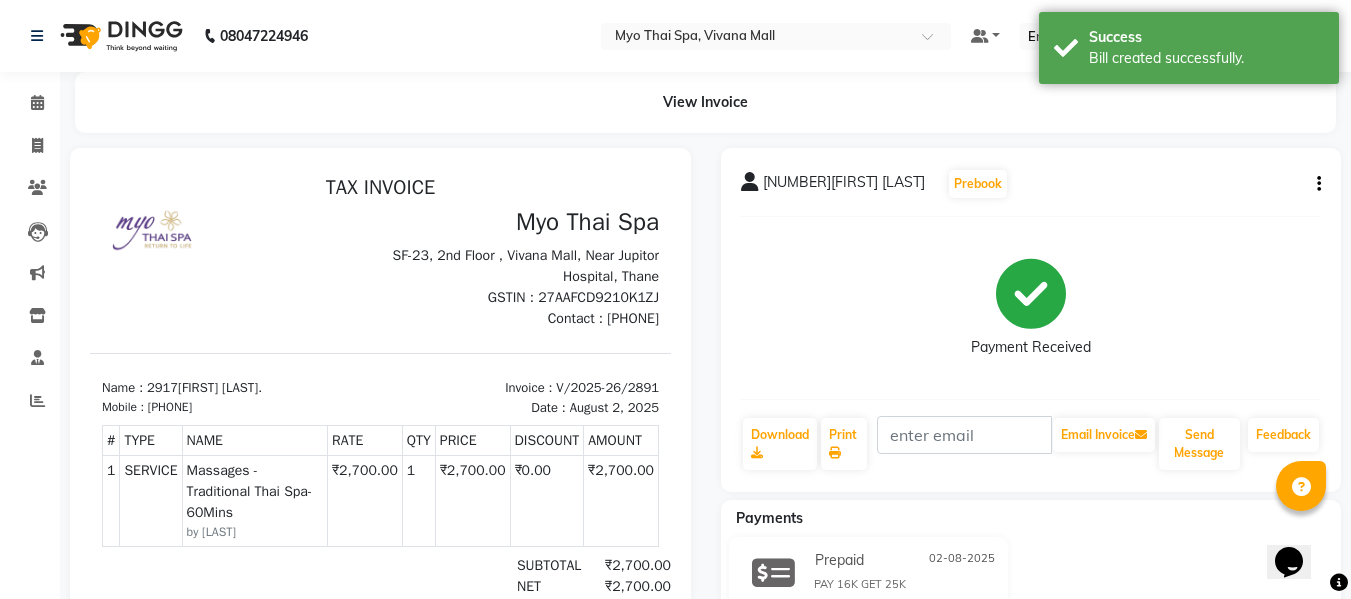scroll, scrollTop: 0, scrollLeft: 0, axis: both 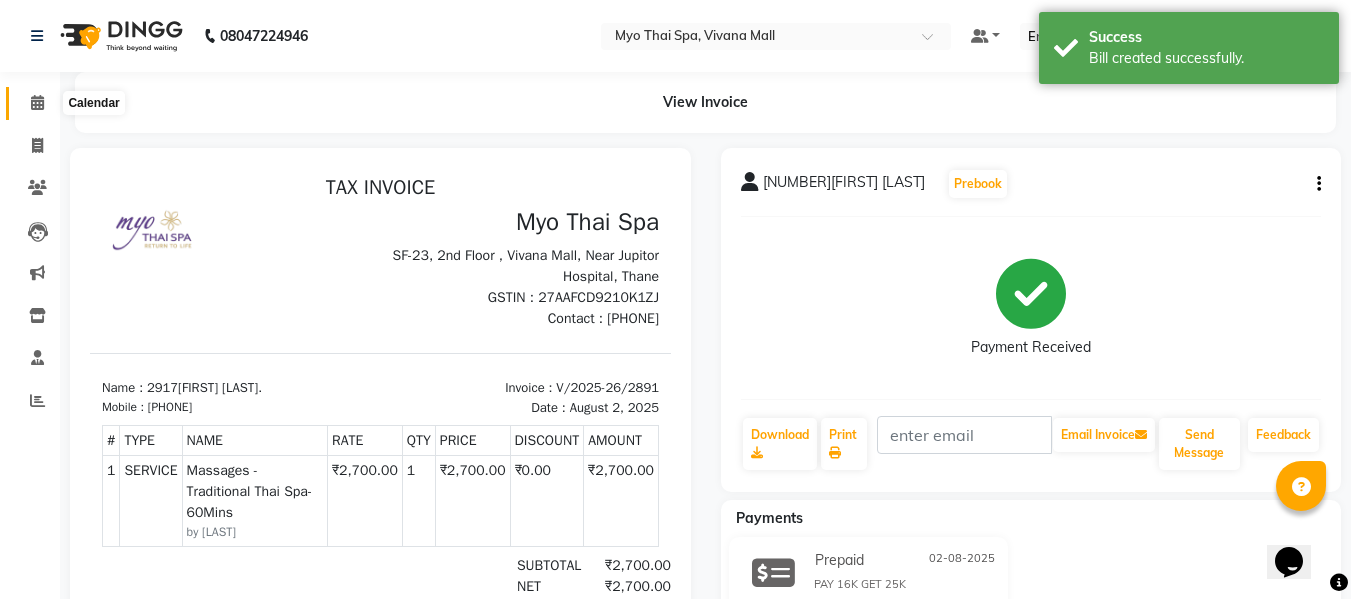 drag, startPoint x: 30, startPoint y: 97, endPoint x: 50, endPoint y: 117, distance: 28.284271 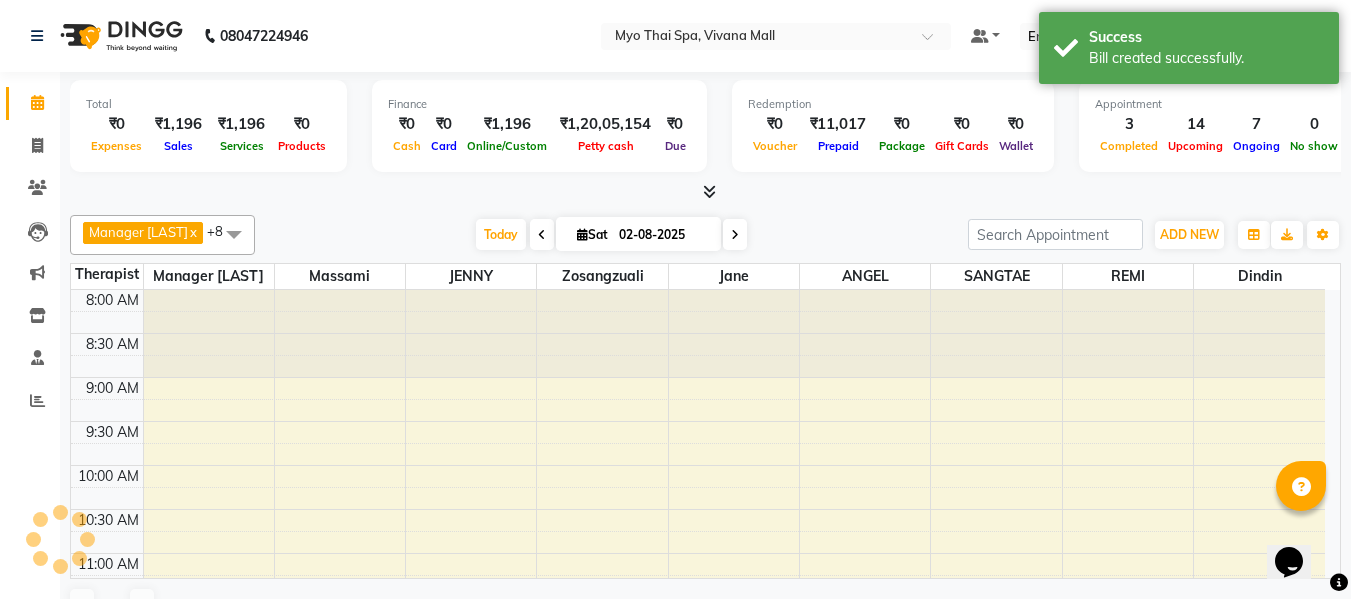 scroll, scrollTop: 0, scrollLeft: 0, axis: both 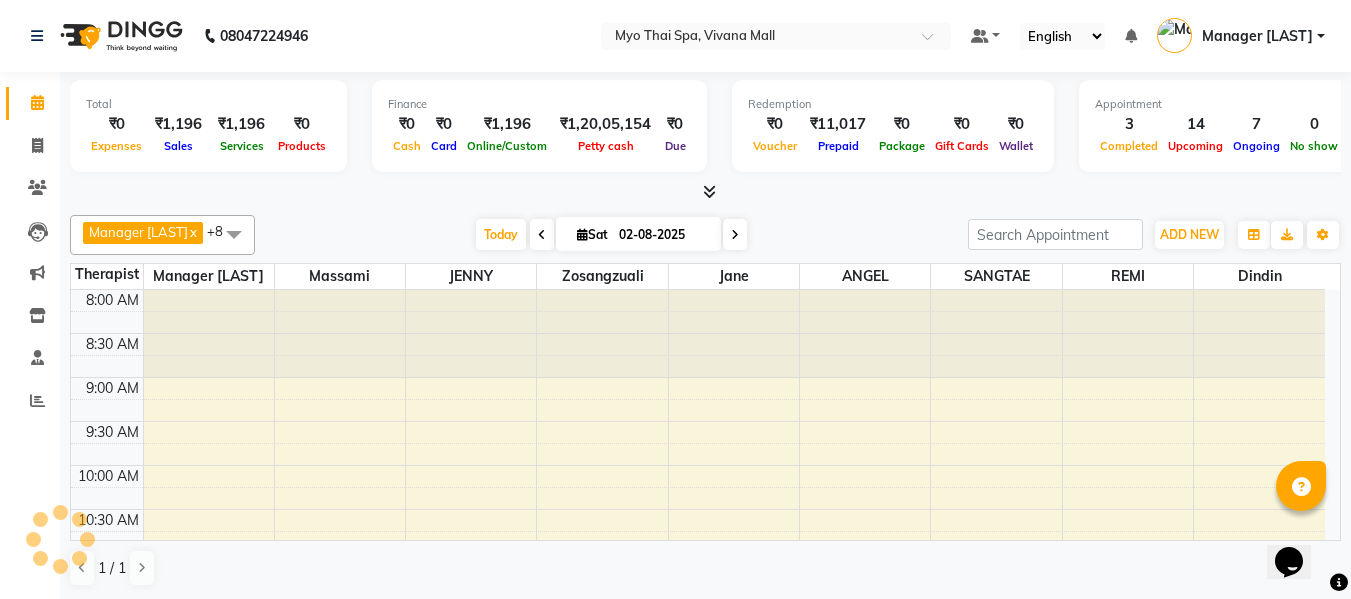 drag, startPoint x: 504, startPoint y: 239, endPoint x: 523, endPoint y: 261, distance: 29.068884 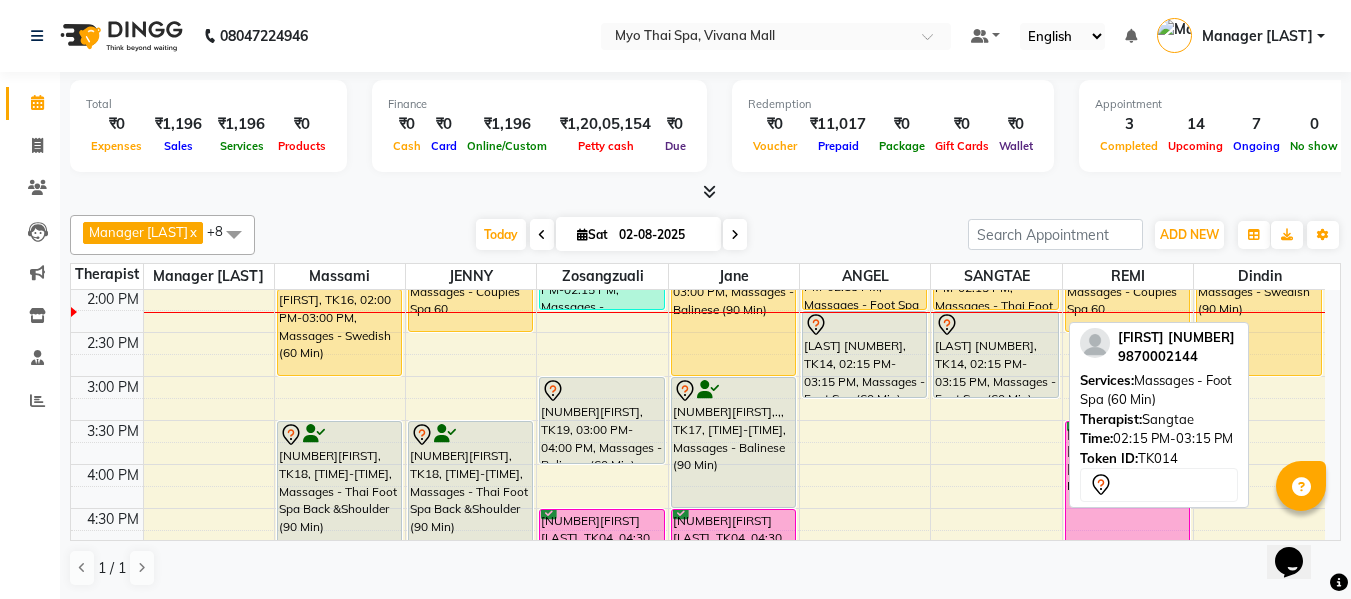 scroll, scrollTop: 329, scrollLeft: 0, axis: vertical 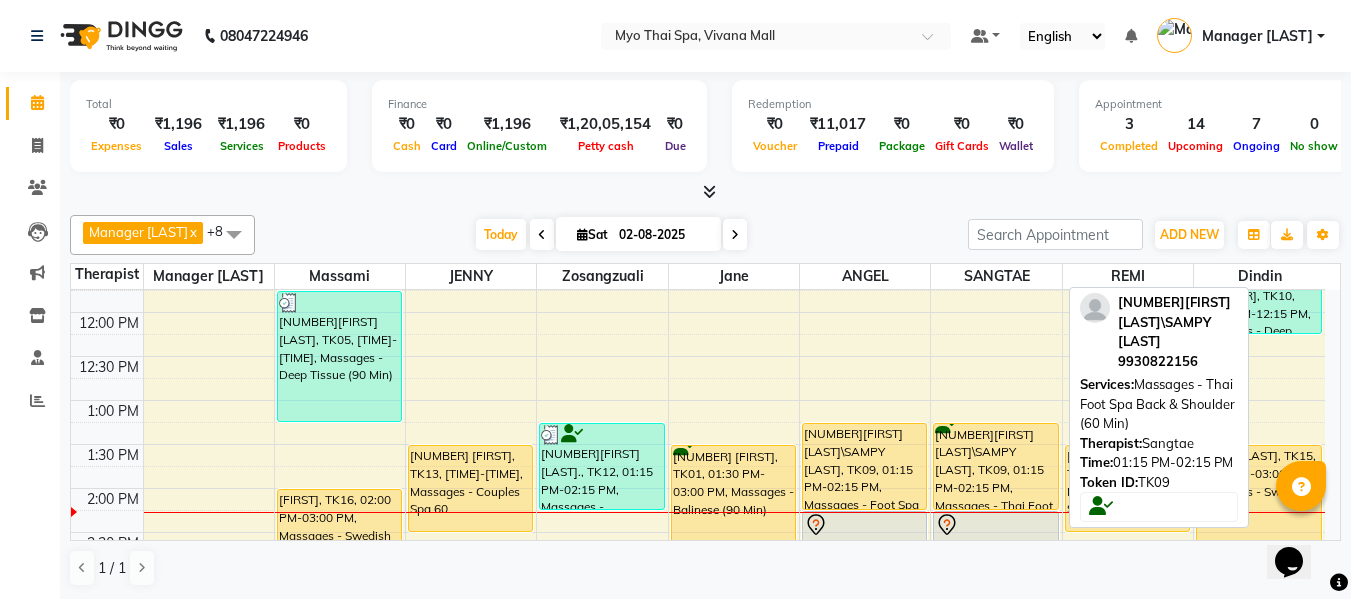 click on "1724[LAST] [LAST], TK09, 01:15 PM-02:15 PM, Massages - Thai Foot Spa  Back & Shoulder (60 Min)" at bounding box center [995, 466] 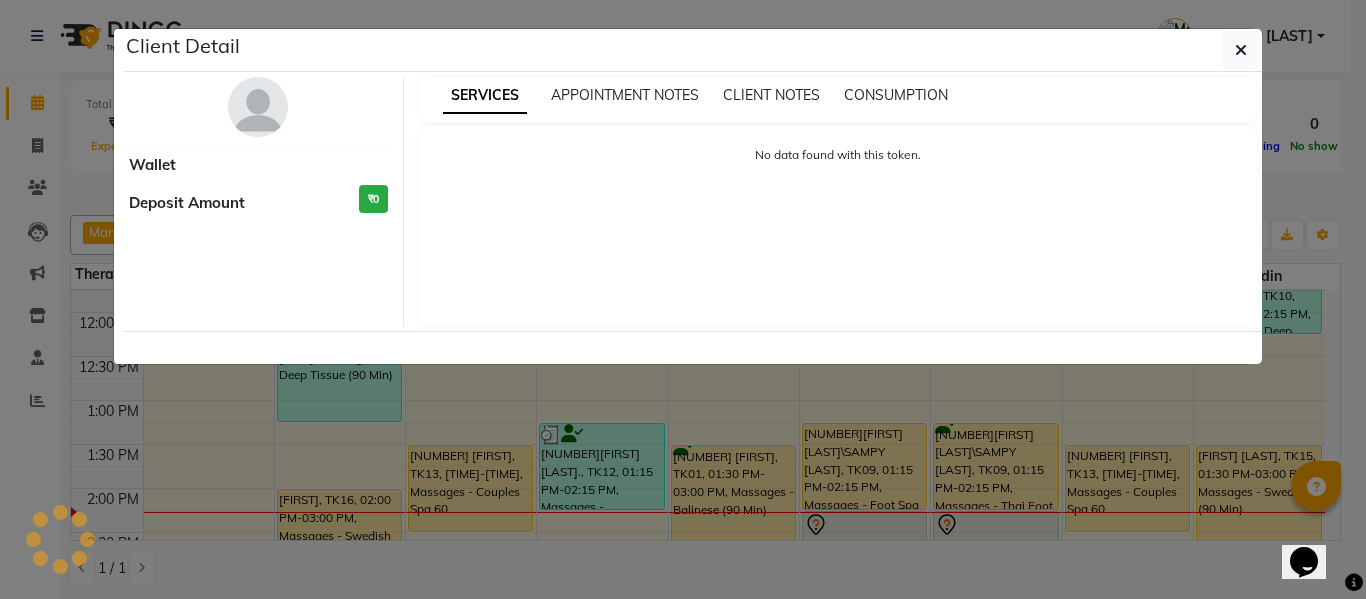select on "1" 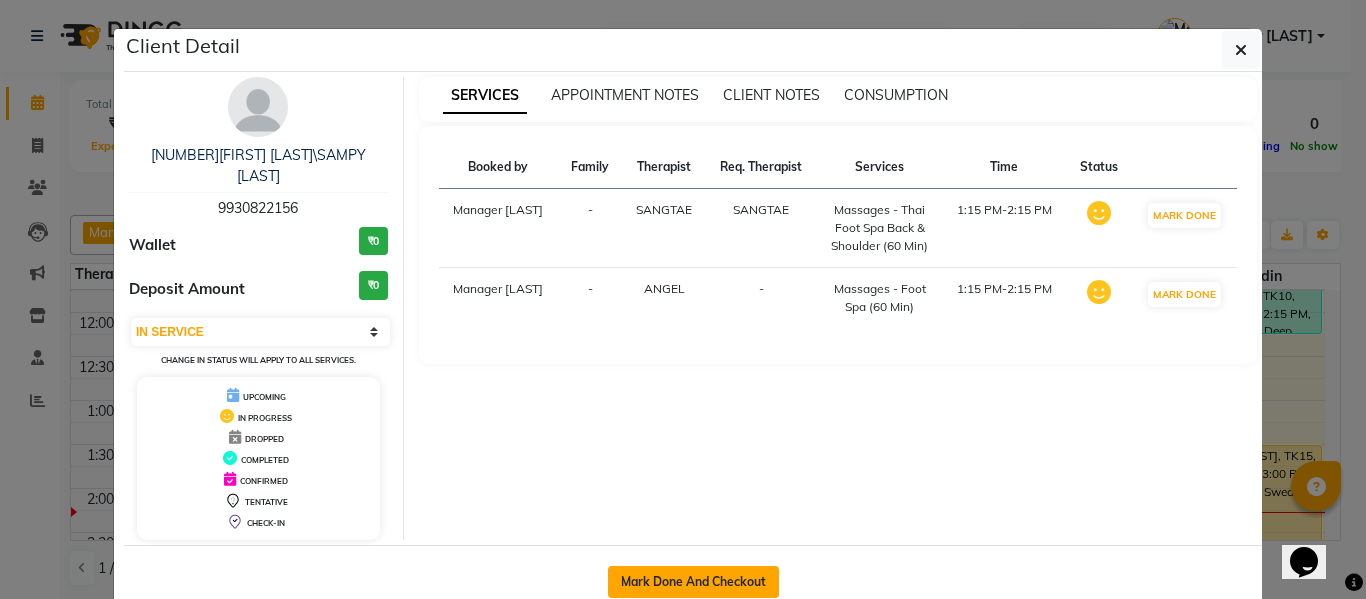 click on "Mark Done And Checkout" 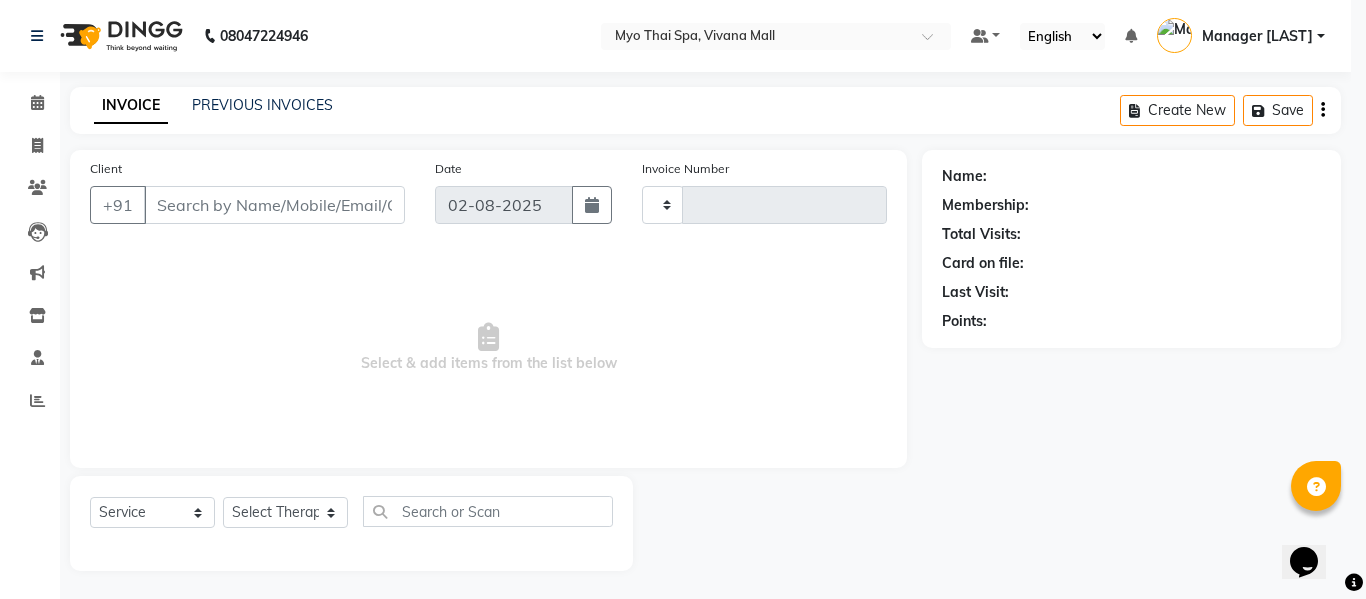 type on "2892" 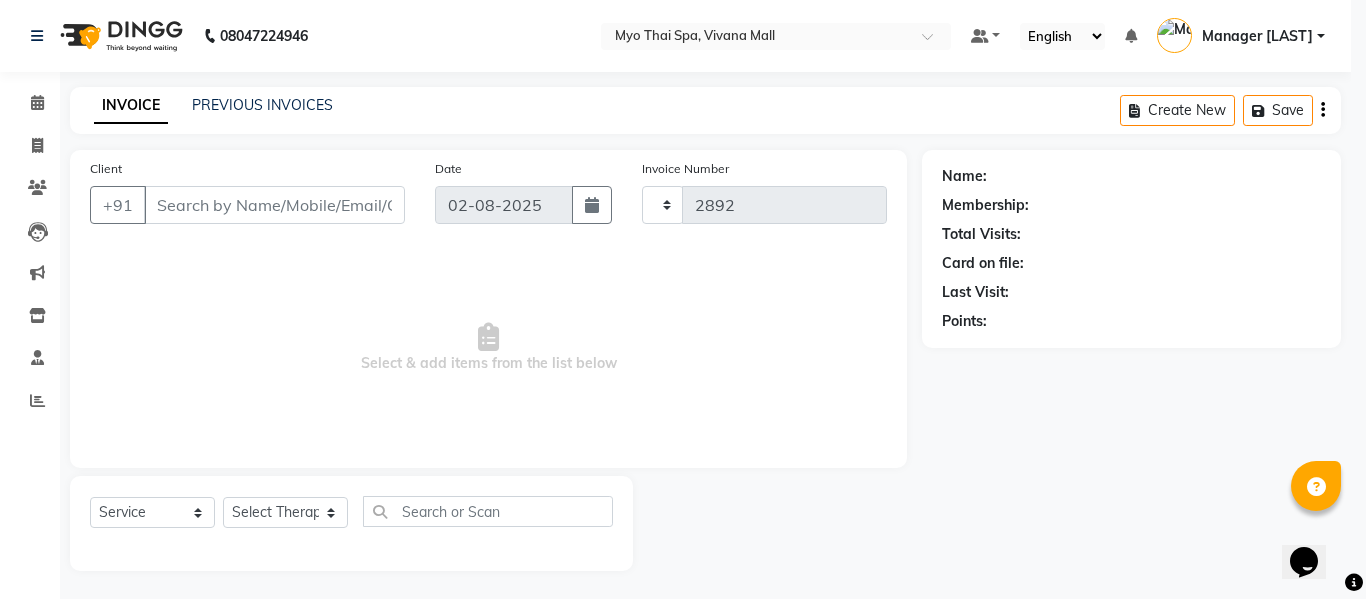select on "3908" 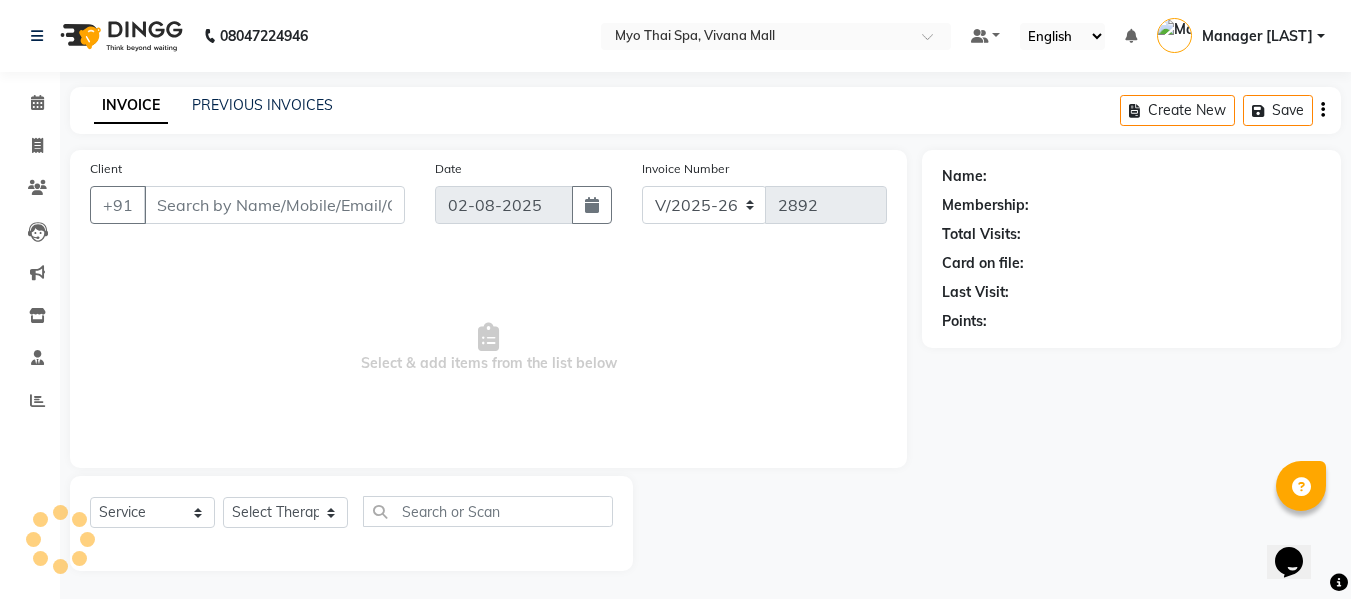 type on "9930822156" 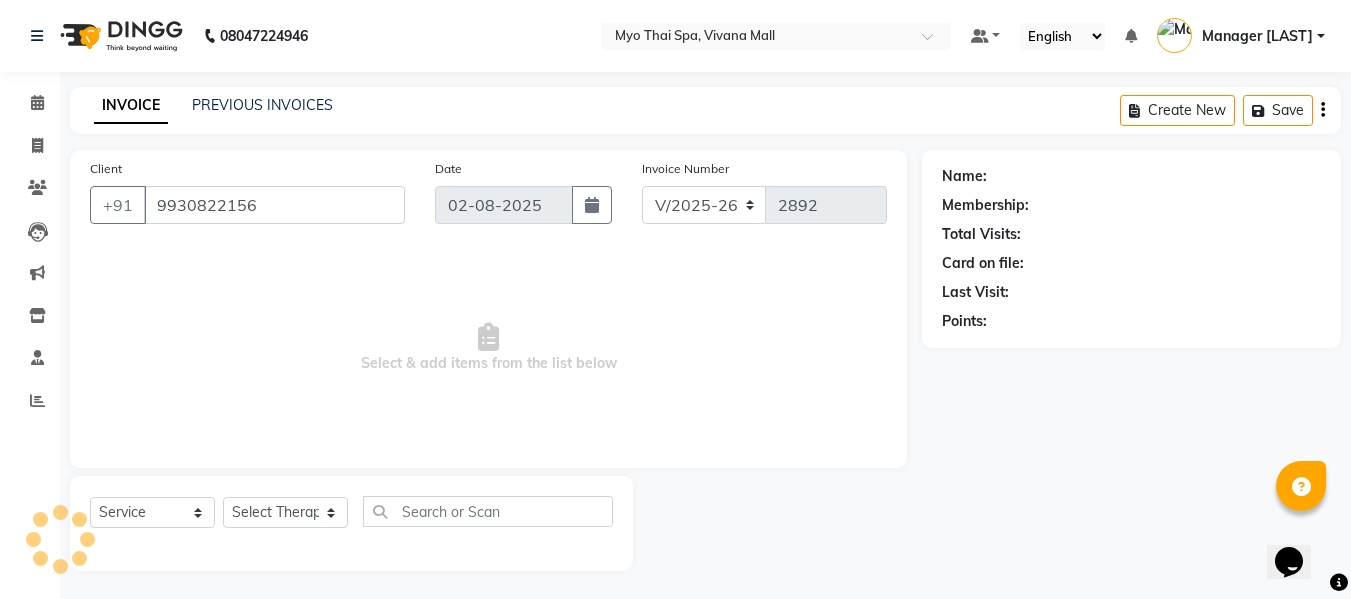 select on "72378" 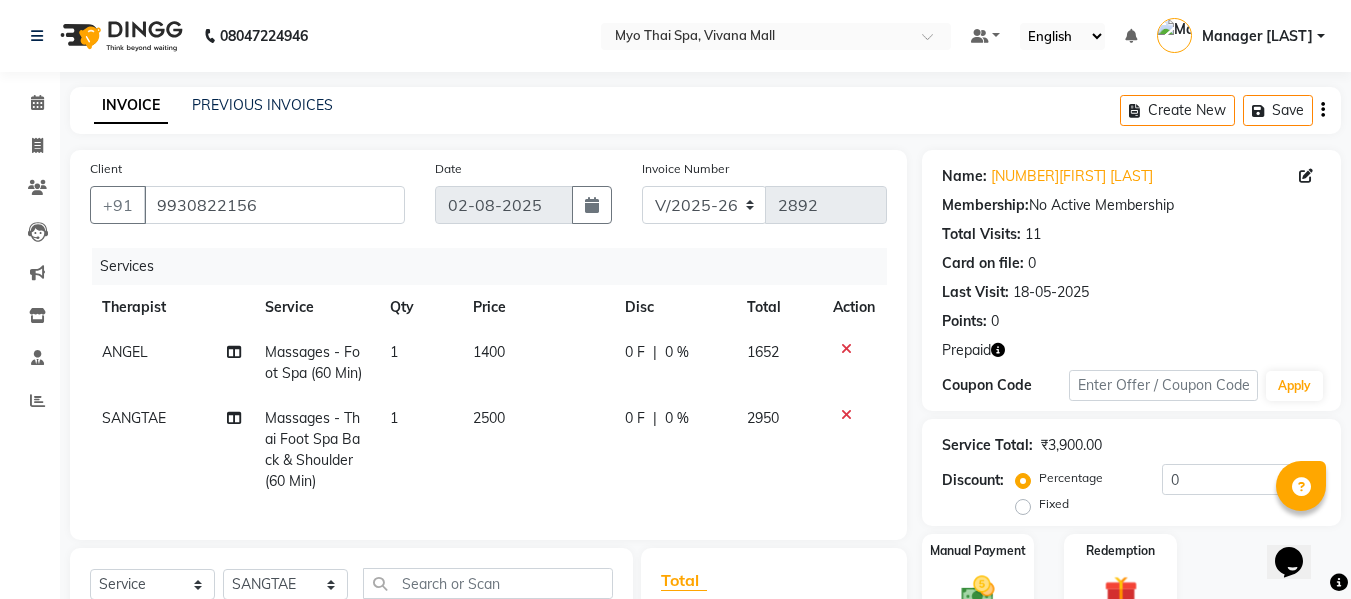 scroll, scrollTop: 289, scrollLeft: 0, axis: vertical 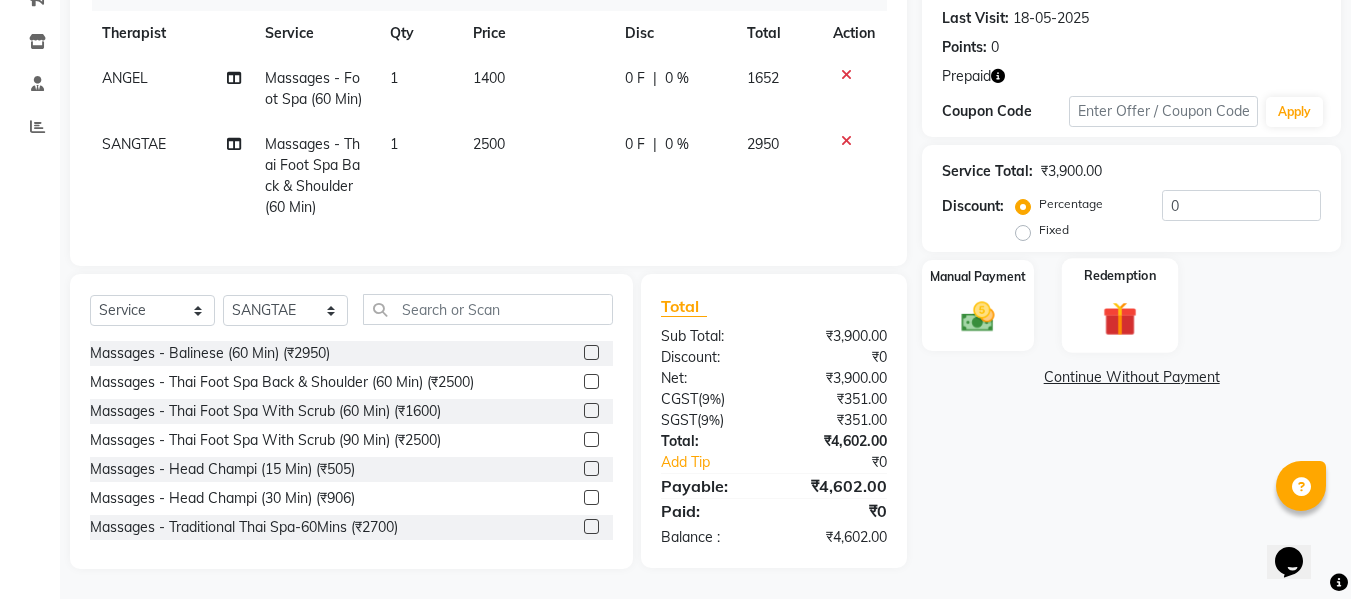 click 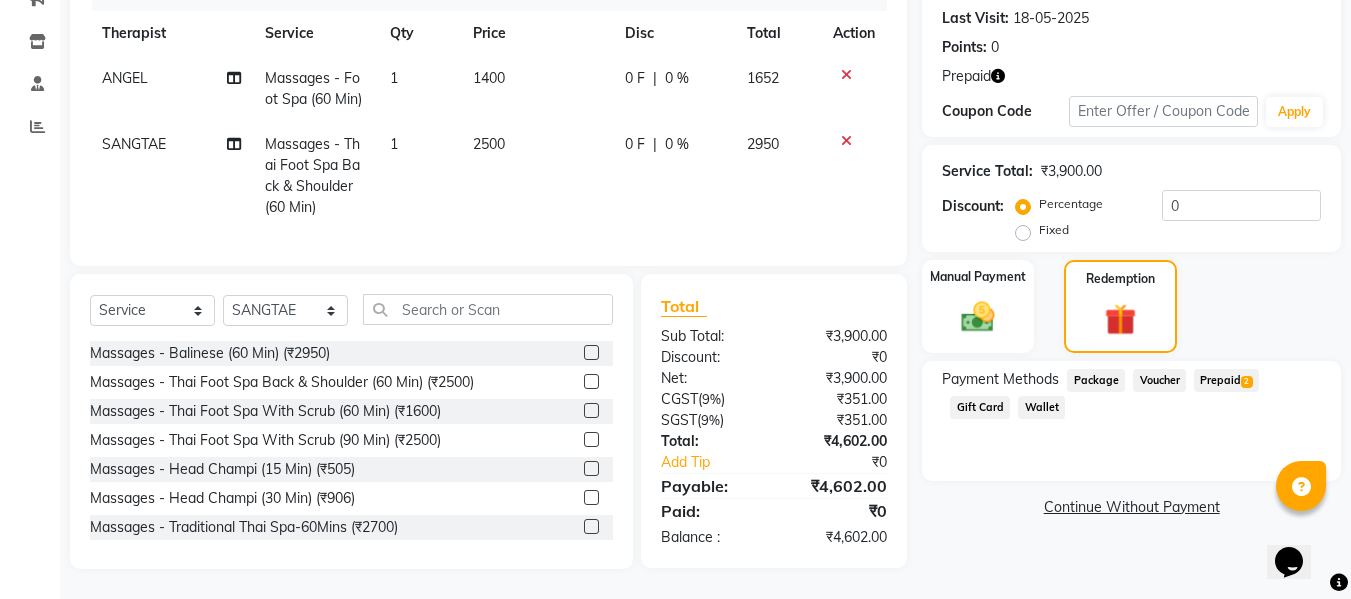 scroll, scrollTop: 189, scrollLeft: 0, axis: vertical 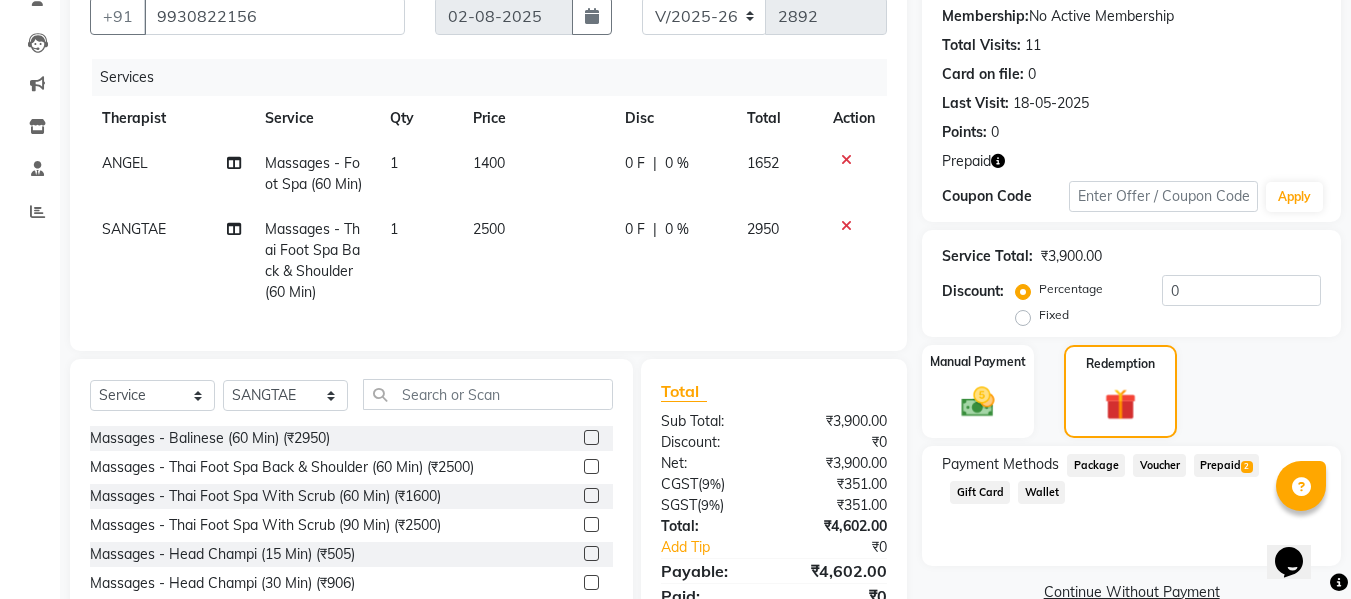 click on "Massages - Thai Foot Spa  Back & Shoulder (60 Min)" 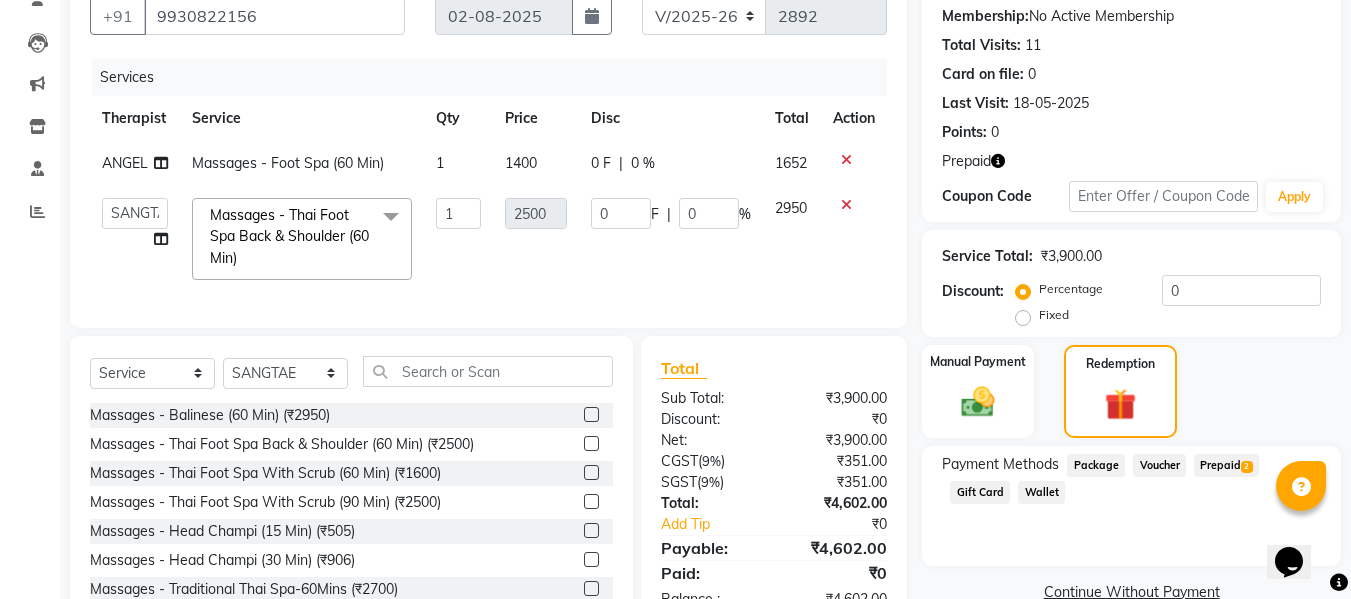 click on "Massages - Thai Foot Spa  Back & Shoulder (60 Min)  x" 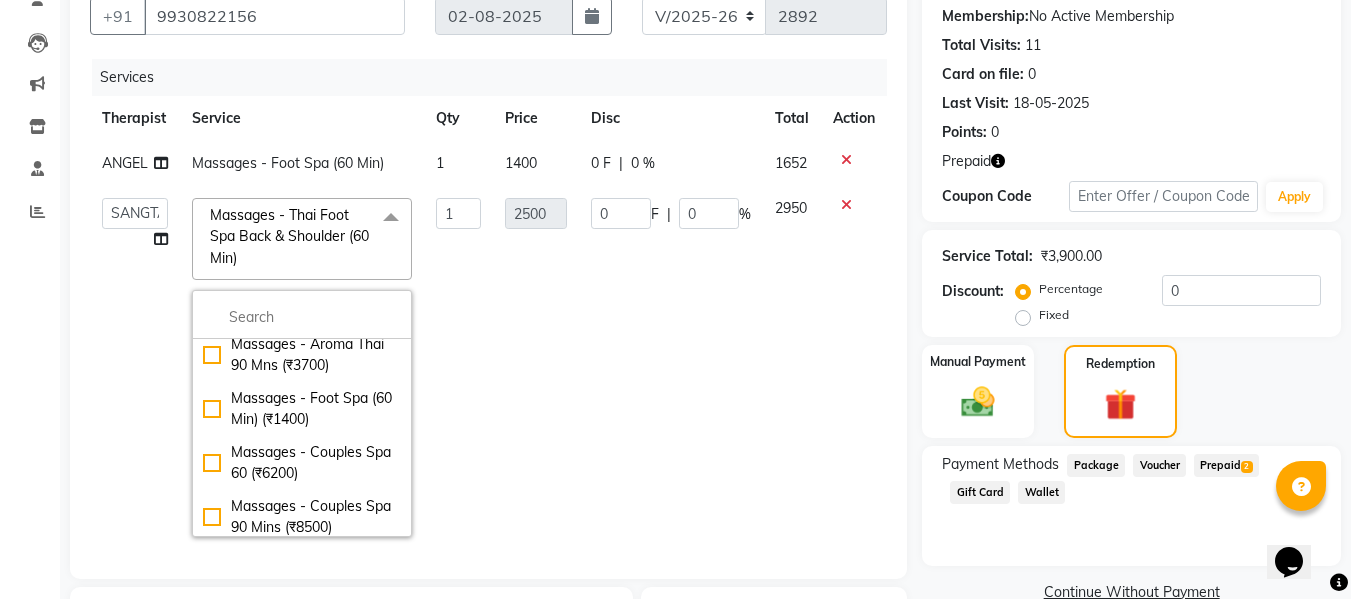 scroll, scrollTop: 1500, scrollLeft: 0, axis: vertical 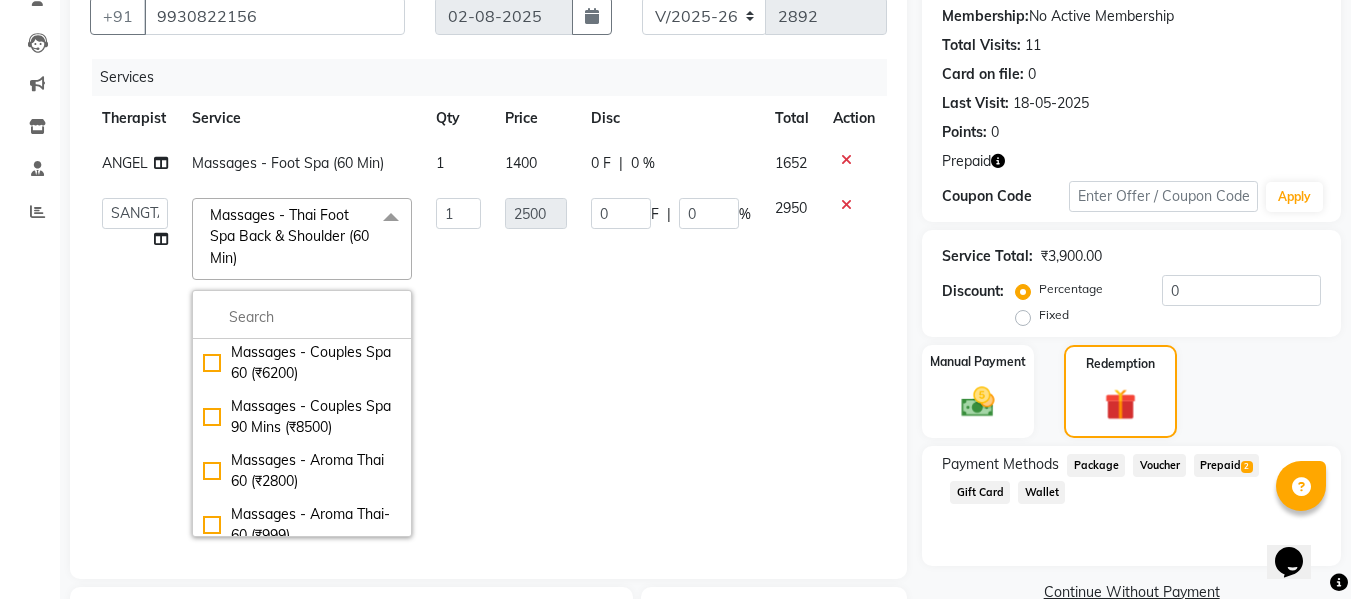click on "Massages - Foot Spa (60 Min) (₹1400)" 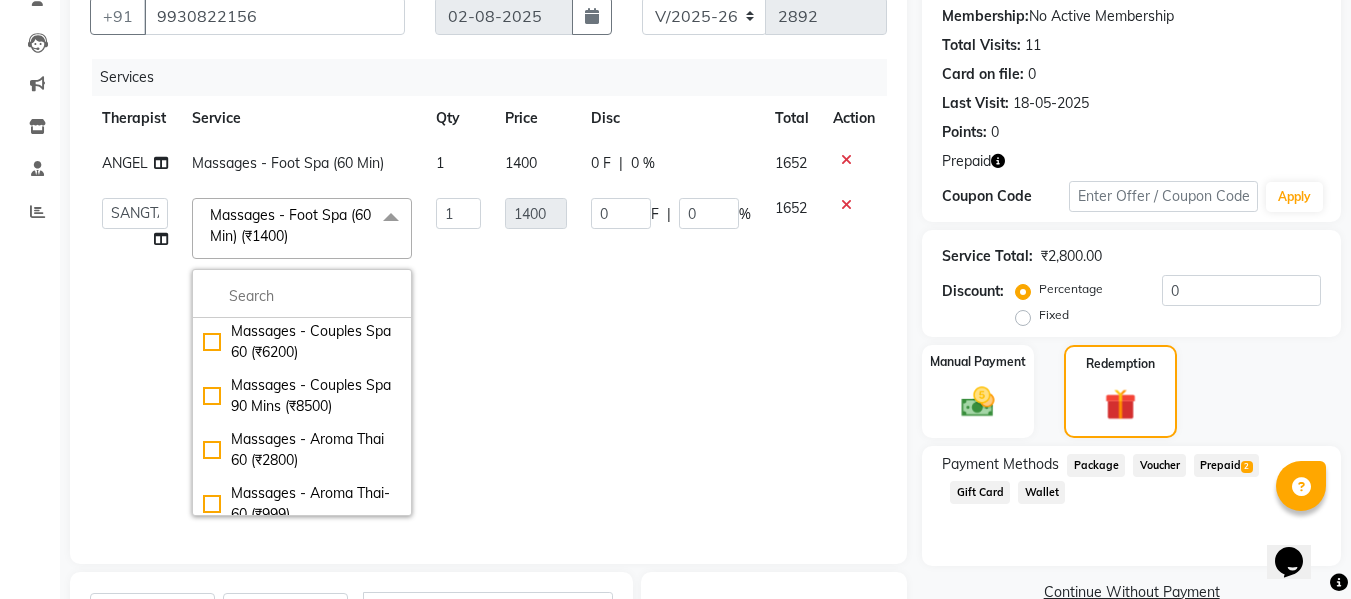 click on "0 F | 0 %" 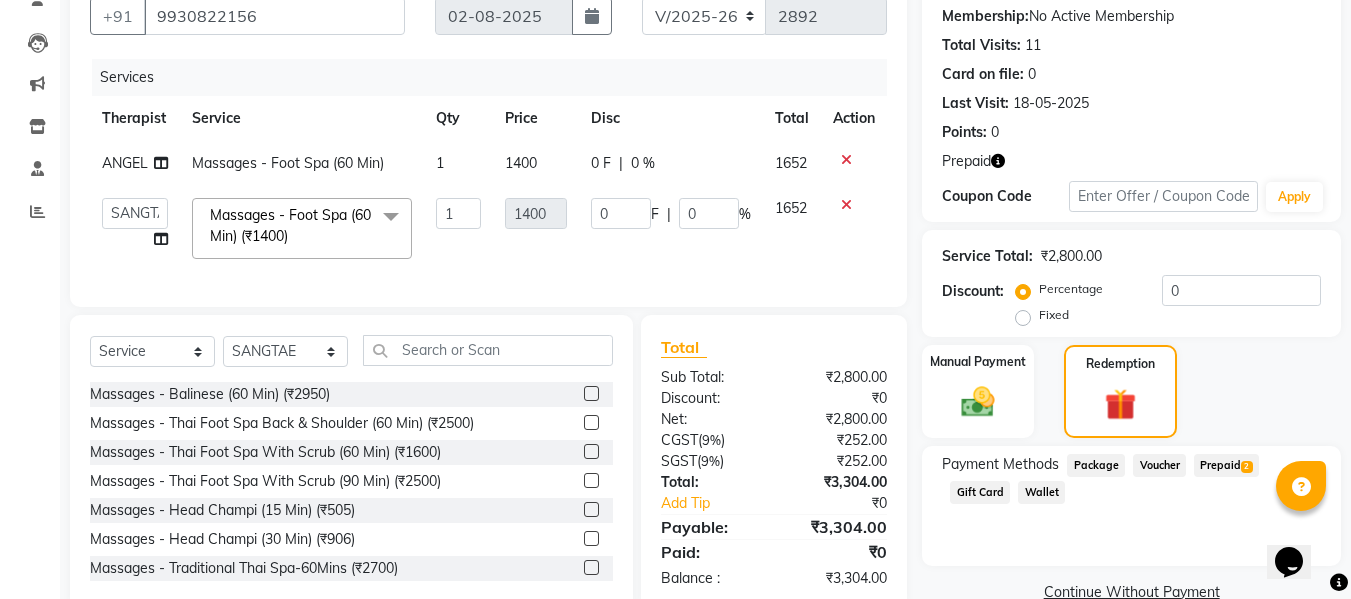 scroll, scrollTop: 245, scrollLeft: 0, axis: vertical 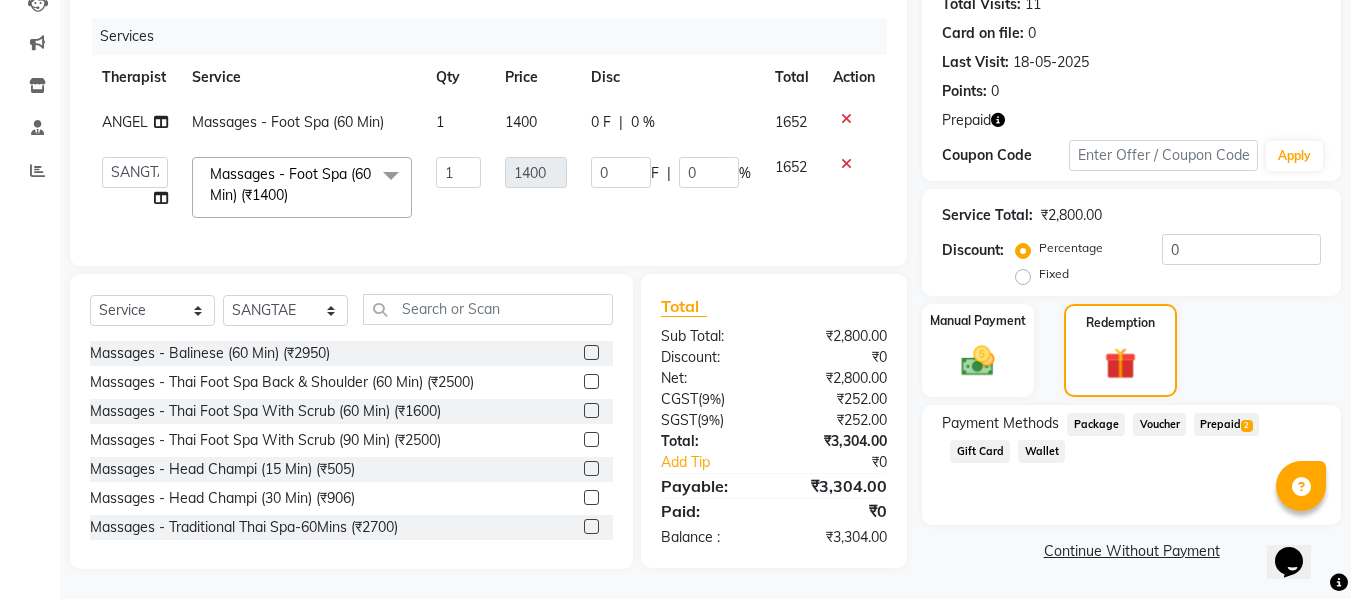 click on "Prepaid  2" 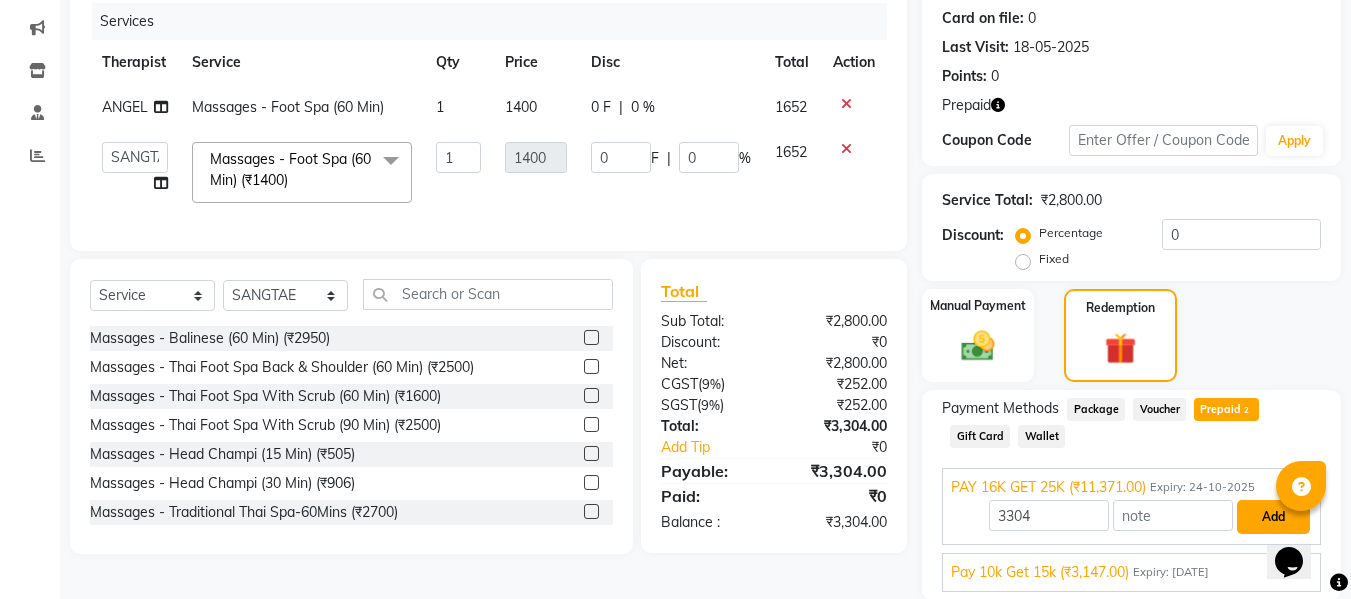 click on "Add" at bounding box center (1273, 517) 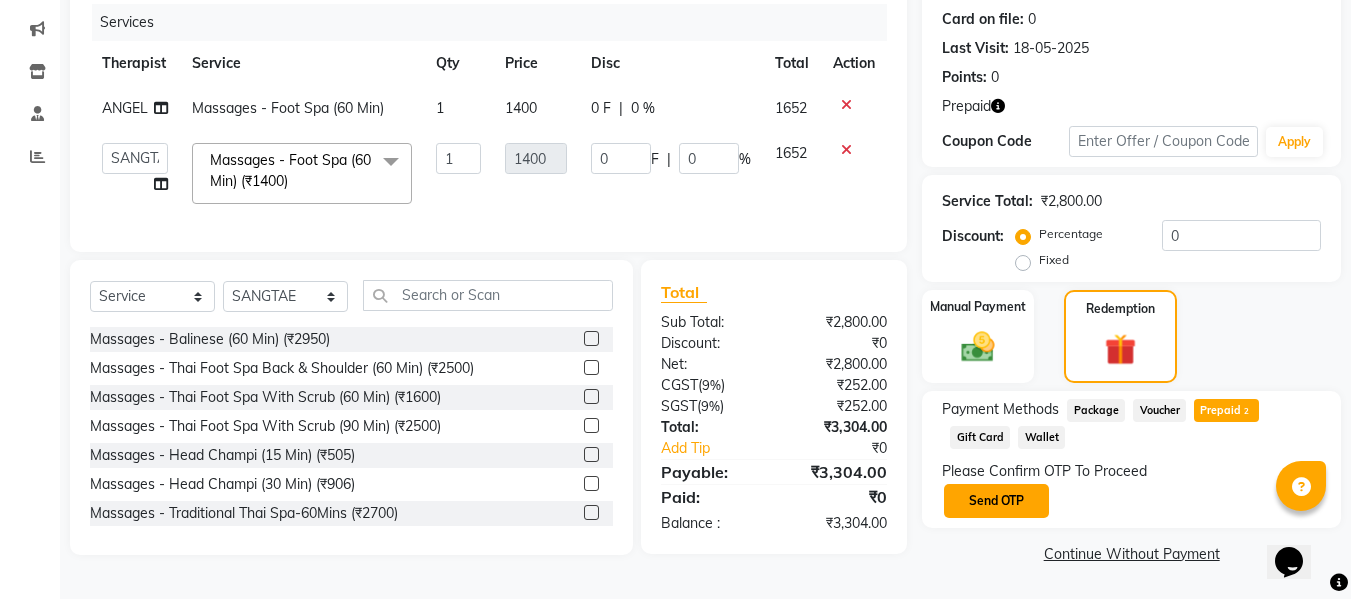 click on "Send OTP" 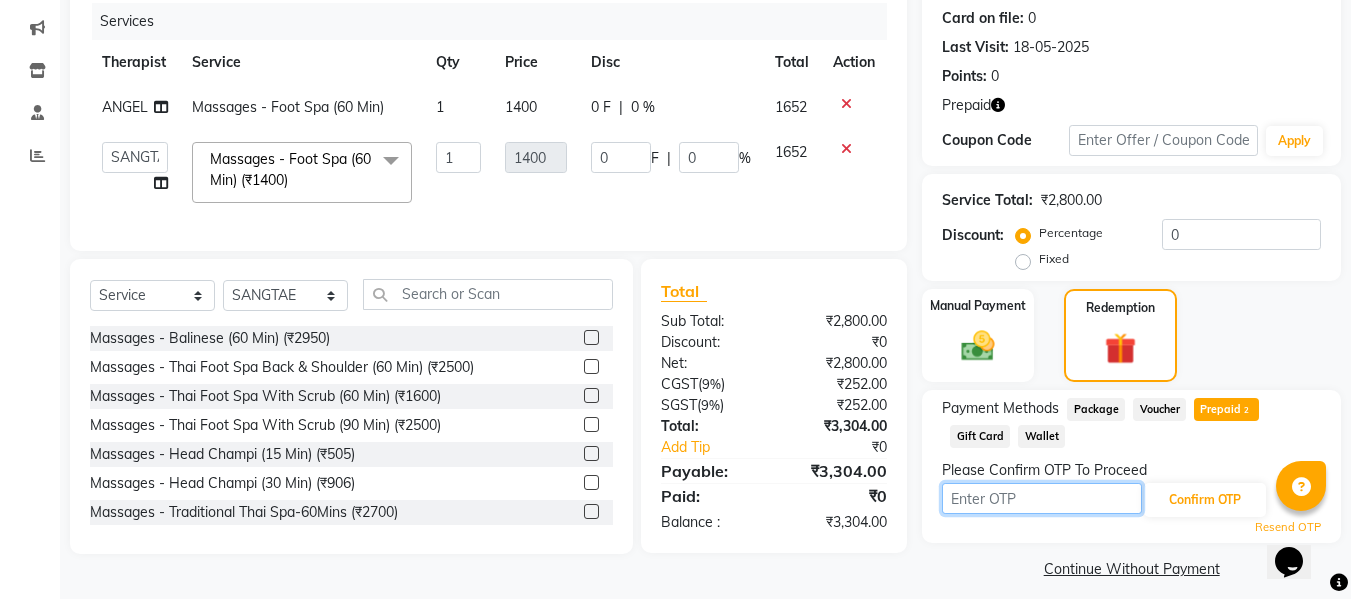 click at bounding box center (1042, 498) 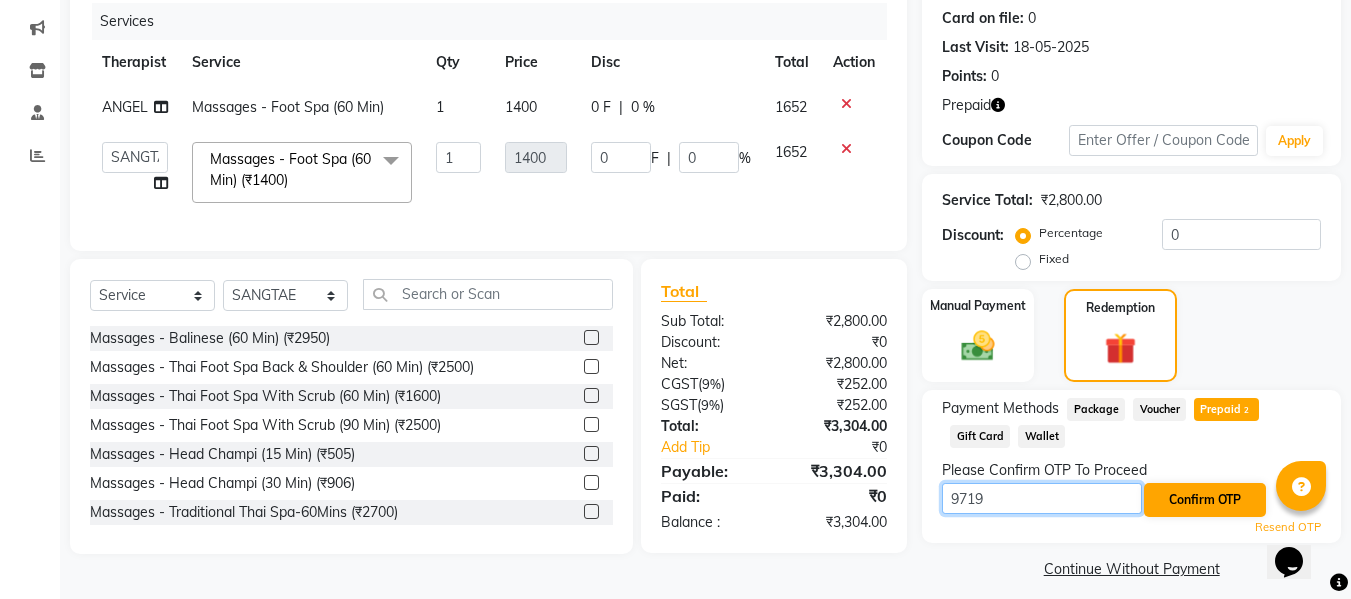 type on "9719" 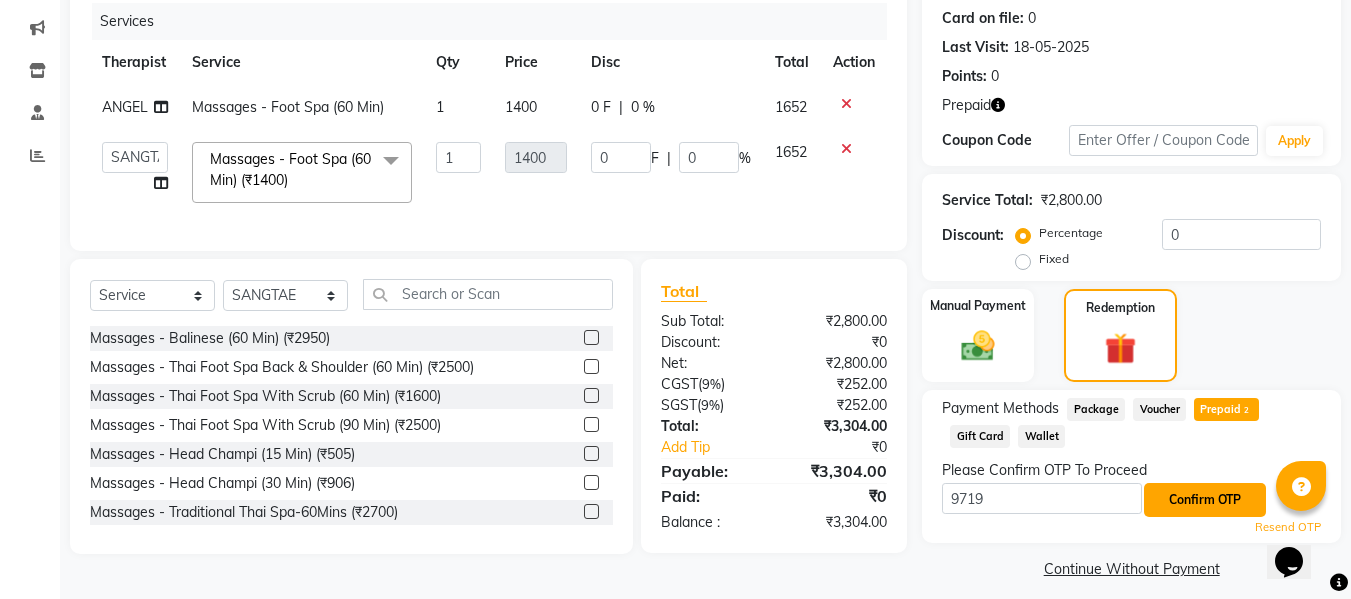 click on "Confirm OTP" 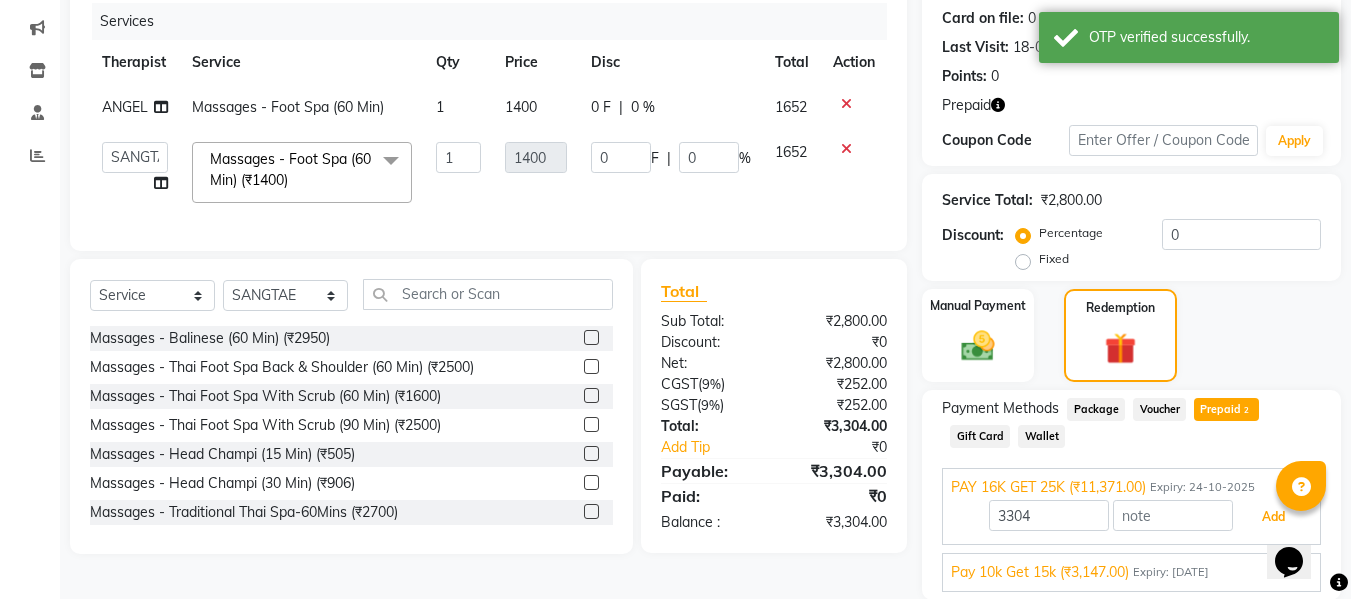 drag, startPoint x: 1262, startPoint y: 505, endPoint x: 1227, endPoint y: 502, distance: 35.128338 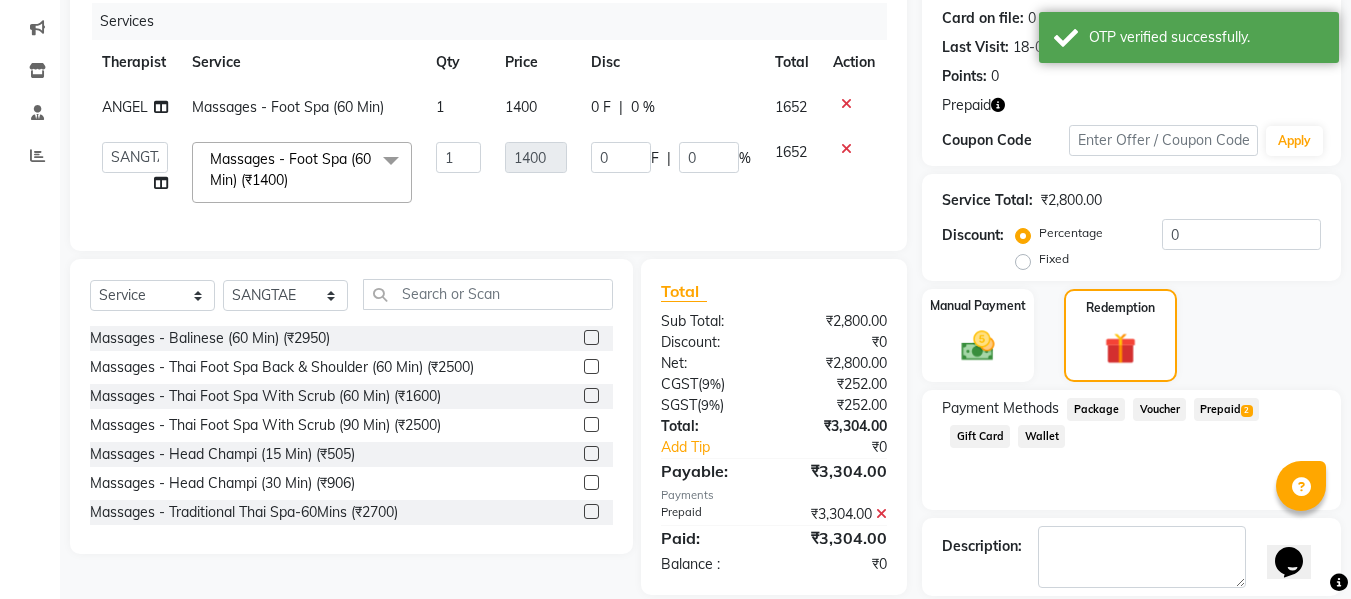 scroll, scrollTop: 340, scrollLeft: 0, axis: vertical 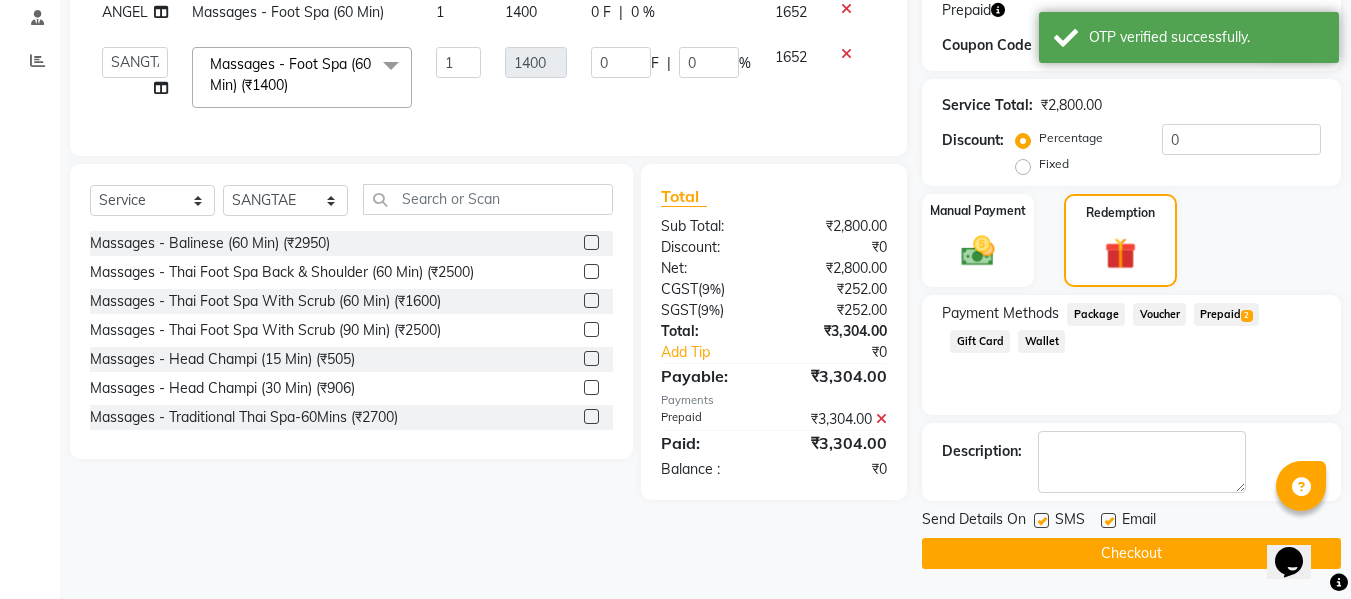 drag, startPoint x: 1040, startPoint y: 518, endPoint x: 1064, endPoint y: 522, distance: 24.33105 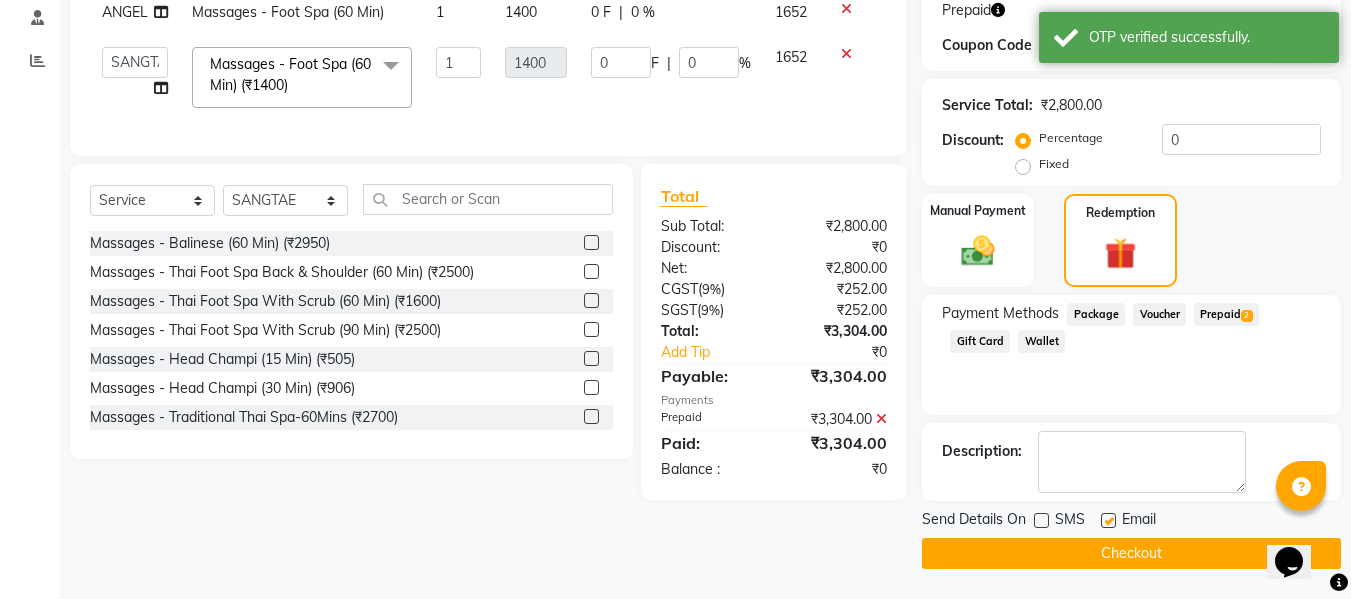 click 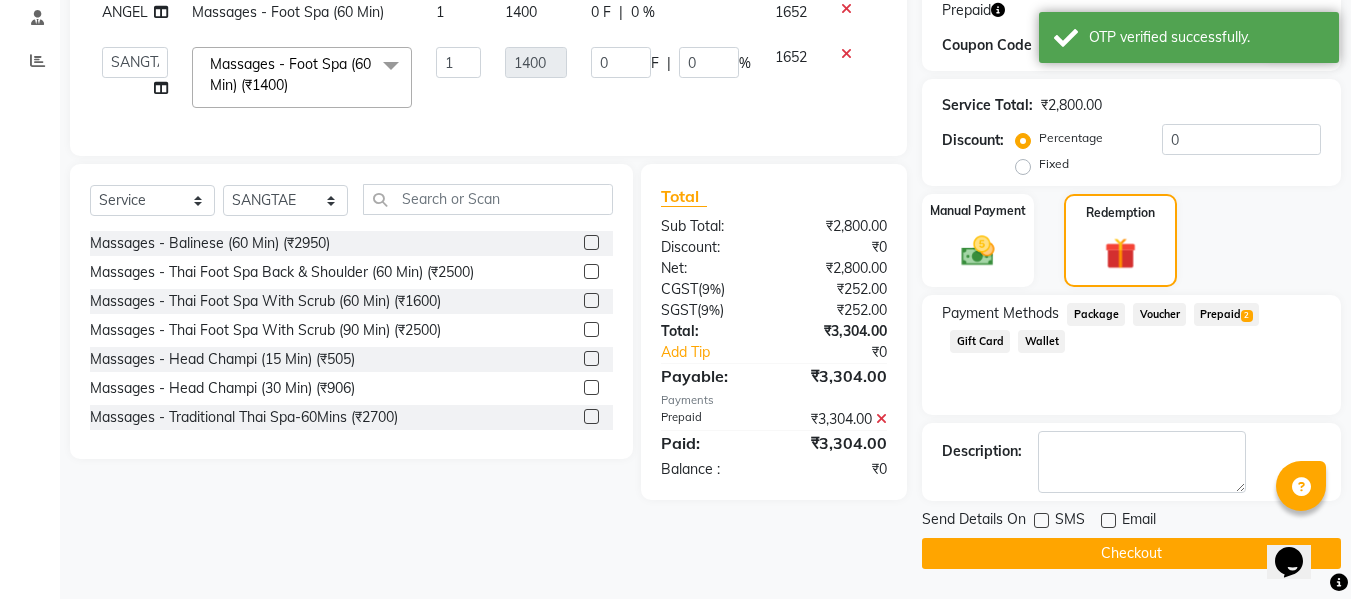 click on "Checkout" 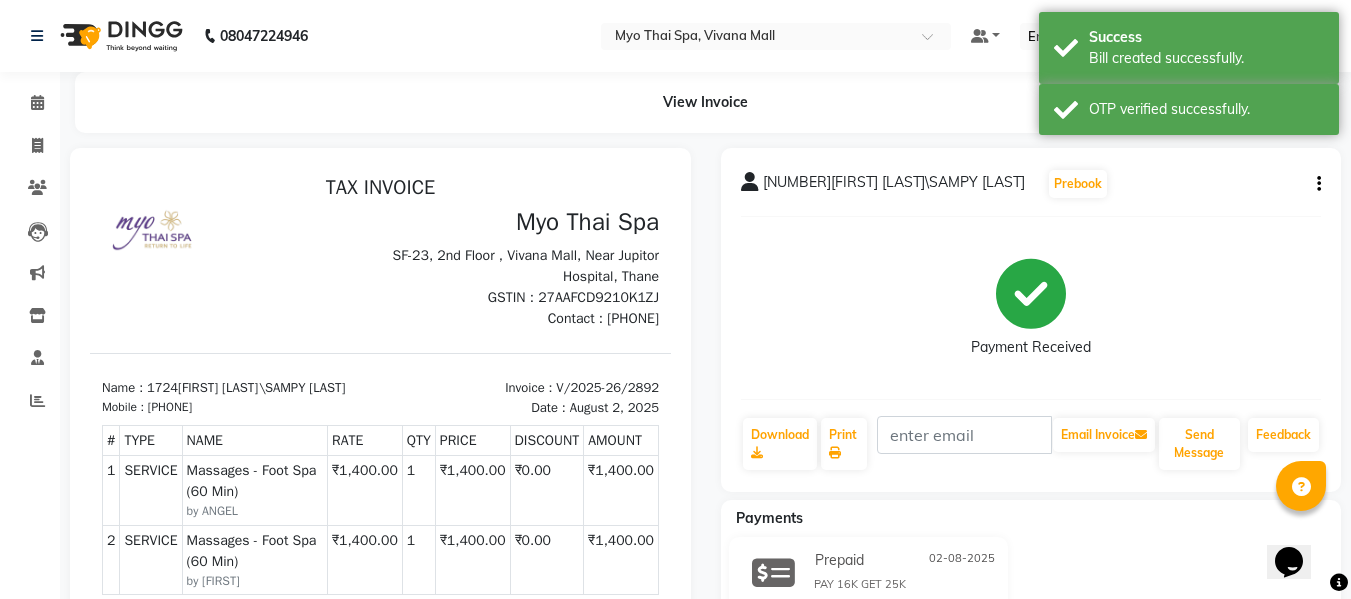 scroll, scrollTop: 0, scrollLeft: 0, axis: both 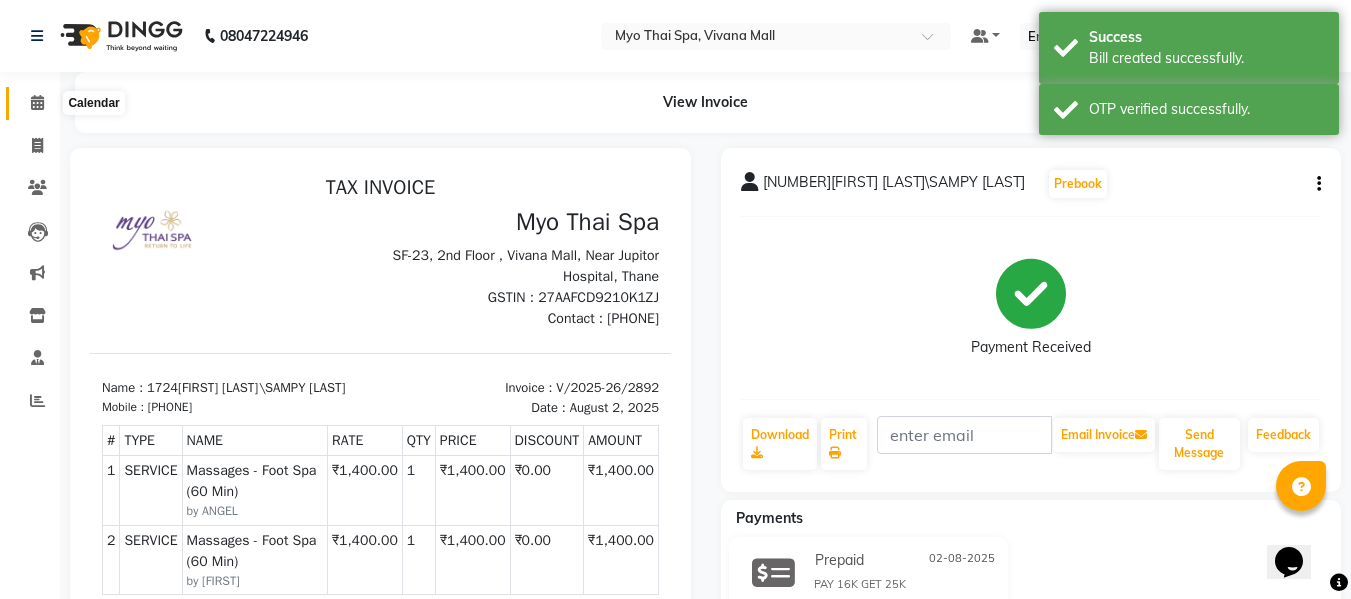 click 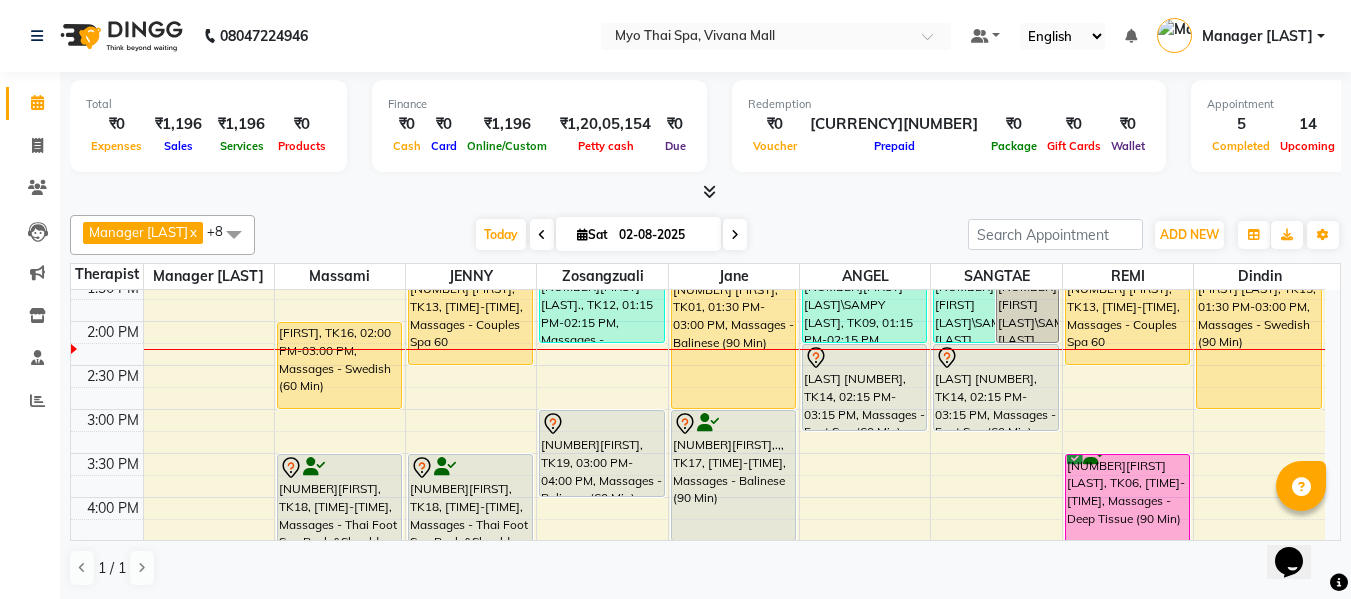 scroll, scrollTop: 500, scrollLeft: 0, axis: vertical 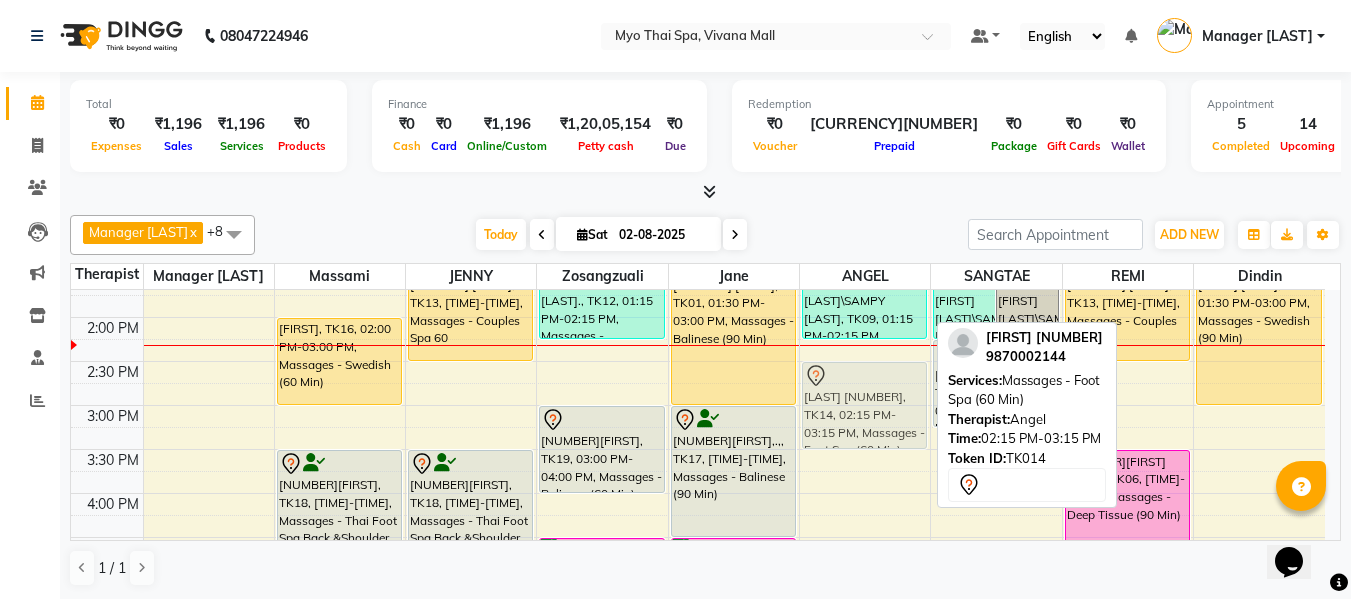 click on "1724SANJAY PAI\SAMPY ROY, TK09, 01:15 PM-02:15 PM, Massages - Foot Spa (60 Min)             KAUSAR 2649, TK14, 02:15 PM-03:15 PM, Massages - Foot Spa (60 Min)             KAUSAR 2649, TK14, 02:15 PM-03:15 PM, Massages - Foot Spa (60 Min)" at bounding box center (865, 449) 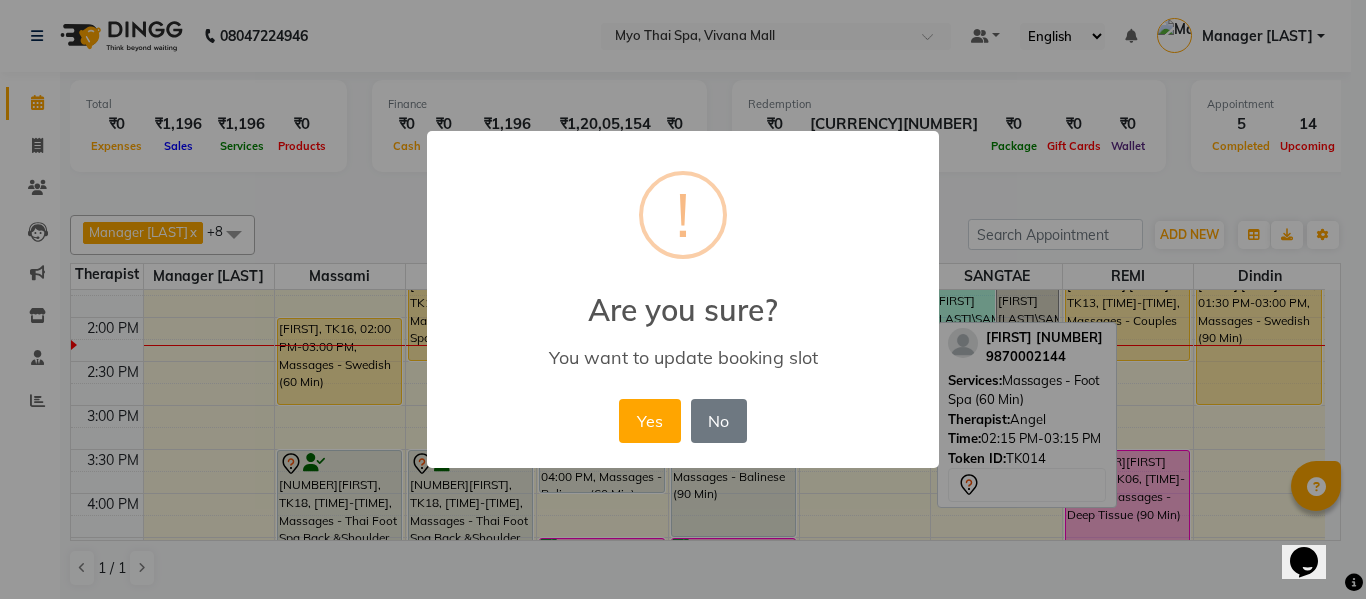 drag, startPoint x: 637, startPoint y: 418, endPoint x: 669, endPoint y: 415, distance: 32.140316 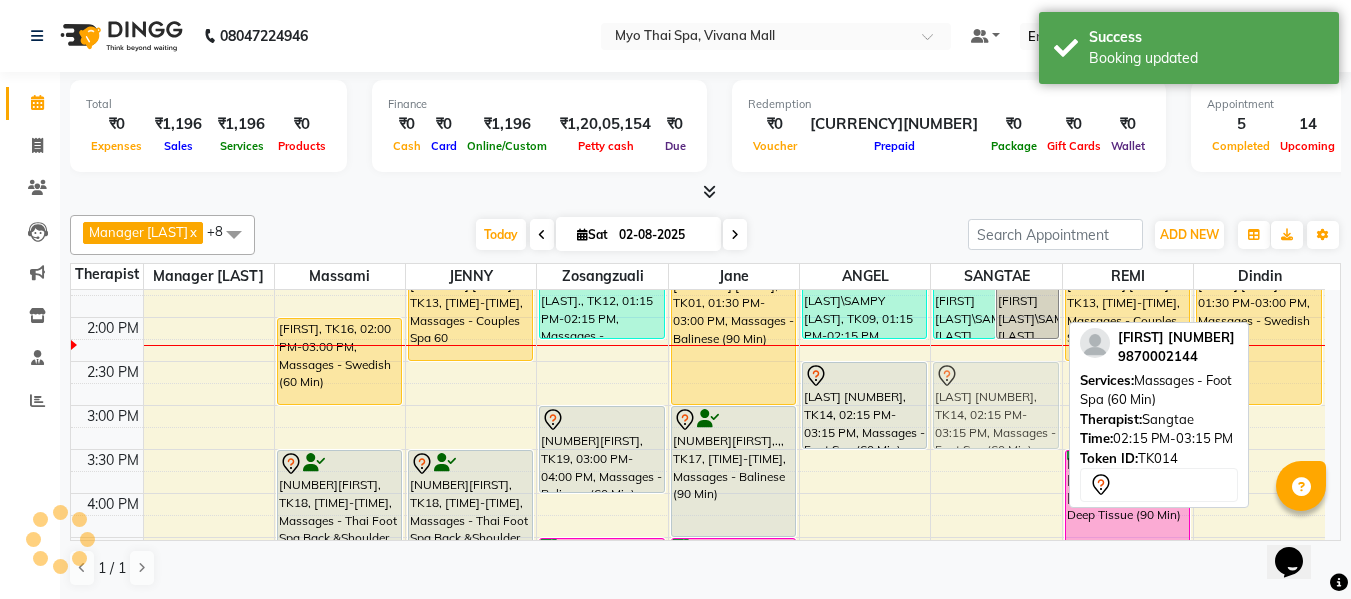 click on "1724SANJAY PAI\SAMPY ROY, TK09, 01:15 PM-02:15 PM, Massages - Foot Spa (60 Min) (₹1400)     1724SANJAY PAI\SAMPY ROY, TK09, 01:15 PM-02:15 PM, Massages - Thai Foot Spa  Back & Shoulder (60 Min)             KAUSAR 2649, TK14, 02:15 PM-03:15 PM, Massages - Foot Spa (60 Min)             KAUSAR 2649, TK14, 02:15 PM-03:15 PM, Massages - Foot Spa (60 Min)" at bounding box center (996, 449) 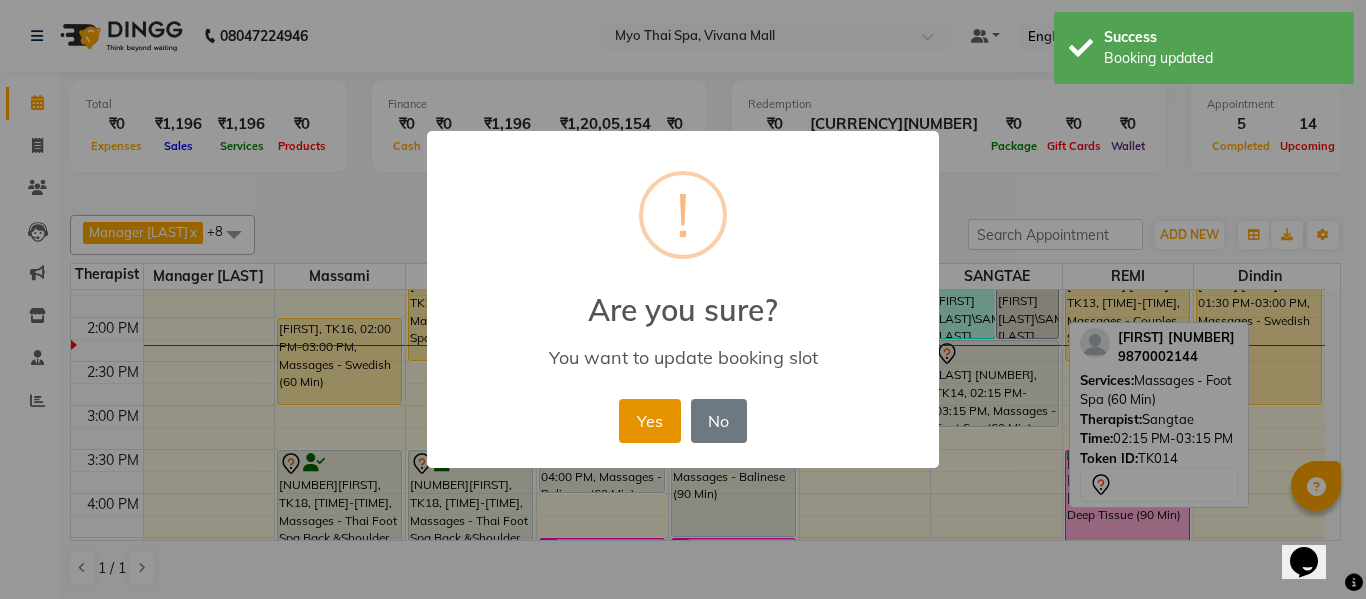 click on "Yes" at bounding box center (649, 421) 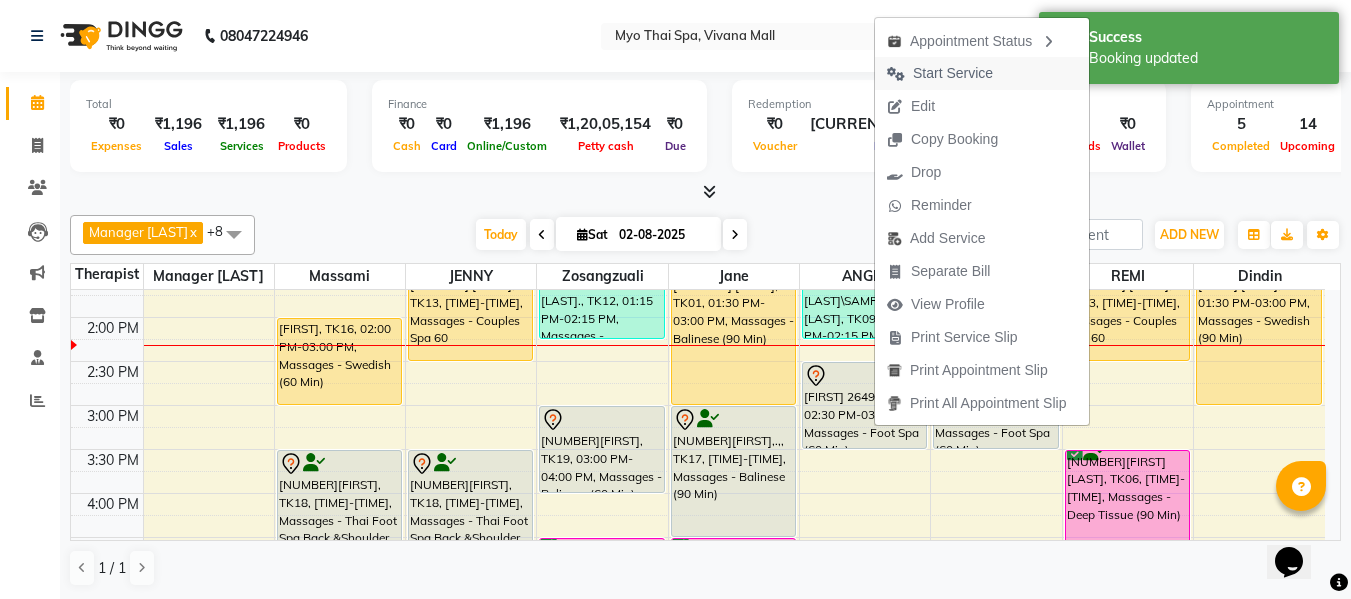 click on "Start Service" at bounding box center (953, 73) 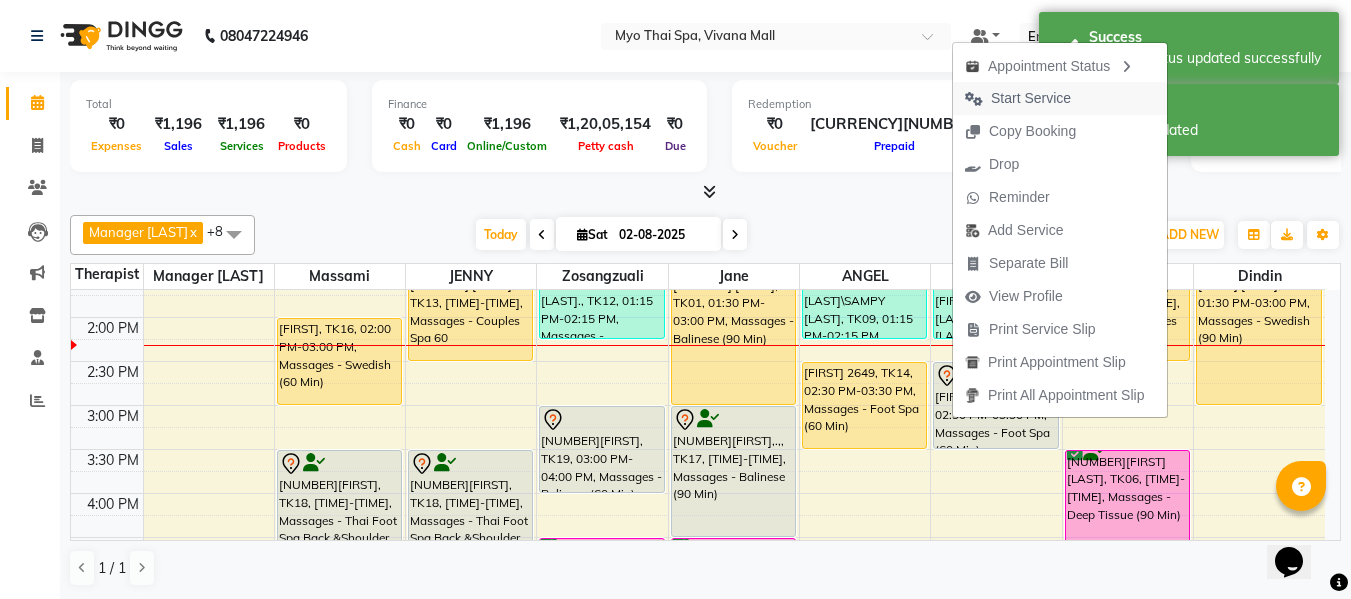click on "Start Service" at bounding box center [1031, 98] 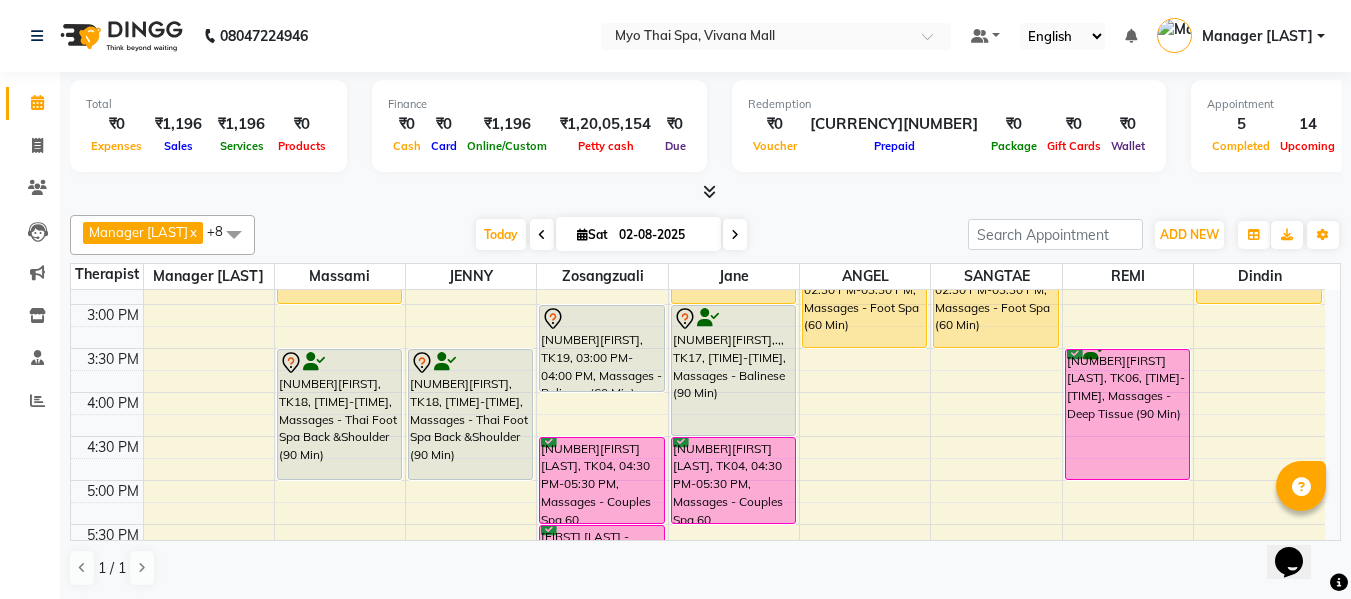 scroll, scrollTop: 600, scrollLeft: 0, axis: vertical 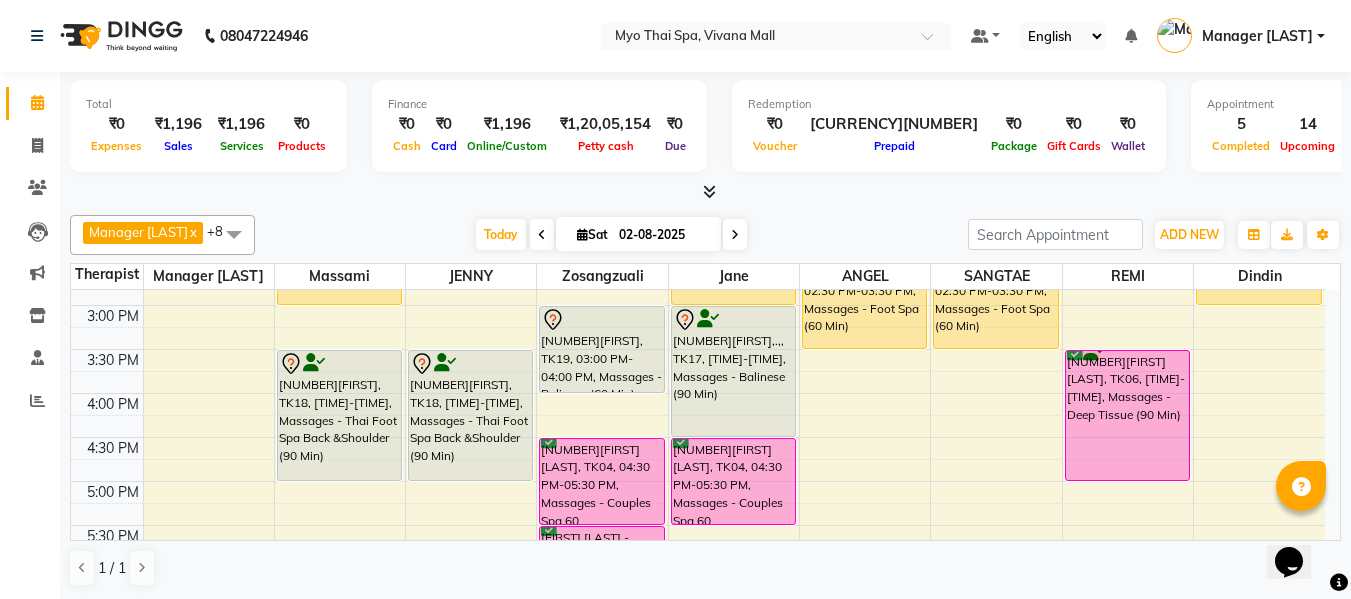 click on "Manager Churmurin  x Dindin  x Massami  x ANGEL  x Zosangzuali  x JENNY  x REMI  x Jane  x SANGTAE  x +8 Select All ANGEL BELLA Dindin Jane JENNY Kristina Manager Afreen Manager Churmurin Massami MAWII REMI SANGTAE Zosangzuali Today  Sat 02-08-2025 Toggle Dropdown Add Appointment Add Invoice Add Expense Add Attendance Add Client Toggle Dropdown Add Appointment Add Invoice Add Expense Add Attendance Add Client ADD NEW Toggle Dropdown Add Appointment Add Invoice Add Expense Add Attendance Add Client Manager Churmurin  x Dindin  x Massami  x ANGEL  x Zosangzuali  x JENNY  x REMI  x Jane  x SANGTAE  x +8 Select All ANGEL BELLA Dindin Jane JENNY Kristina Manager Afreen Manager Churmurin Massami MAWII REMI SANGTAE Zosangzuali Group By  Staff View   Room View  View as Vertical  Vertical - Week View  Horizontal  Horizontal - Week View  List  Toggle Dropdown Calendar Settings Manage Tags   Arrange Therapists   Reset Therapists  Full Screen  Show Available Stylist  Appointment Form Zoom 100% 13 JENNY" 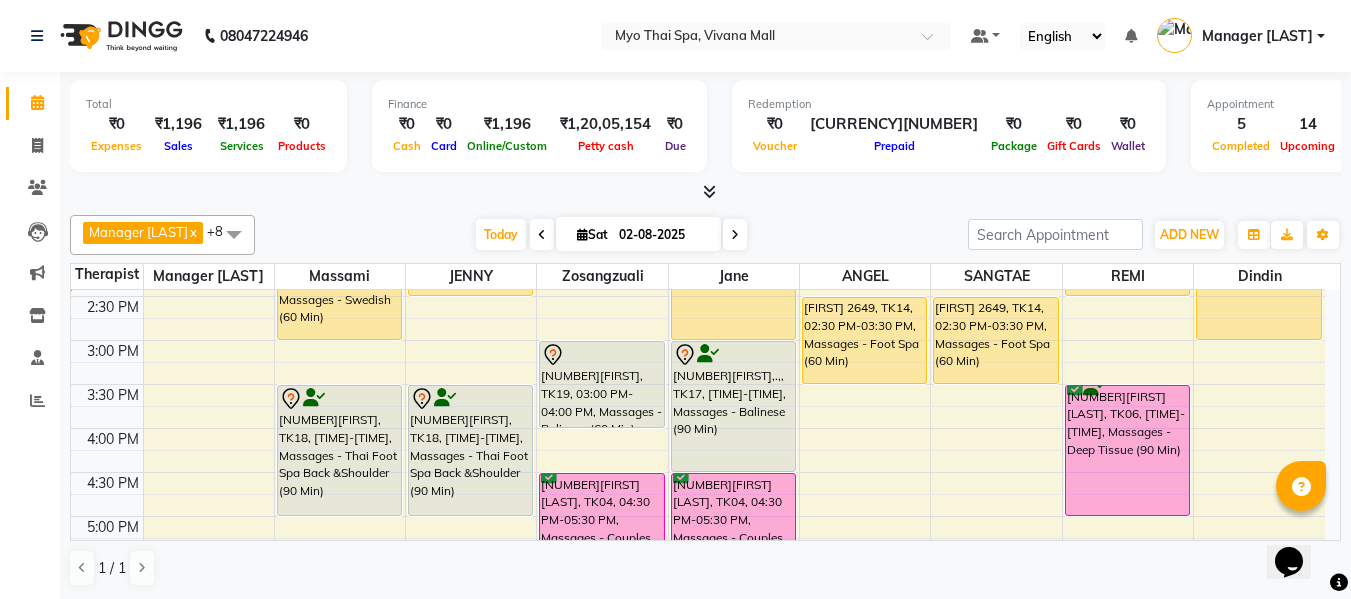 scroll, scrollTop: 600, scrollLeft: 0, axis: vertical 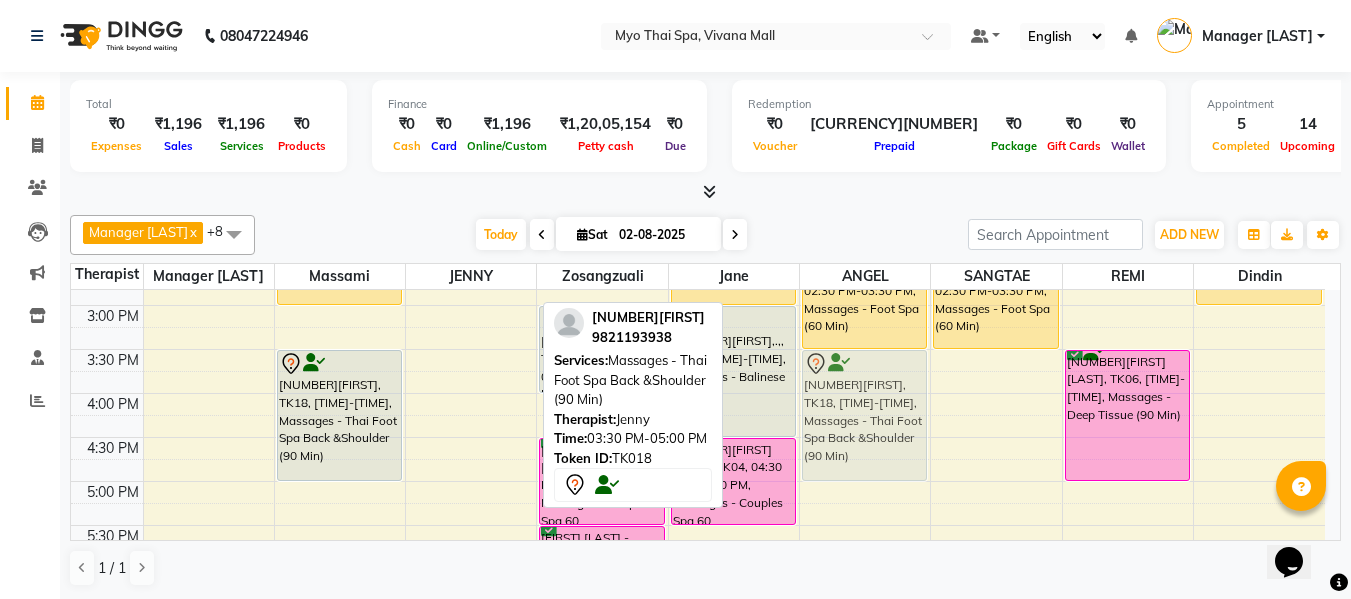 drag, startPoint x: 466, startPoint y: 397, endPoint x: 853, endPoint y: 399, distance: 387.00516 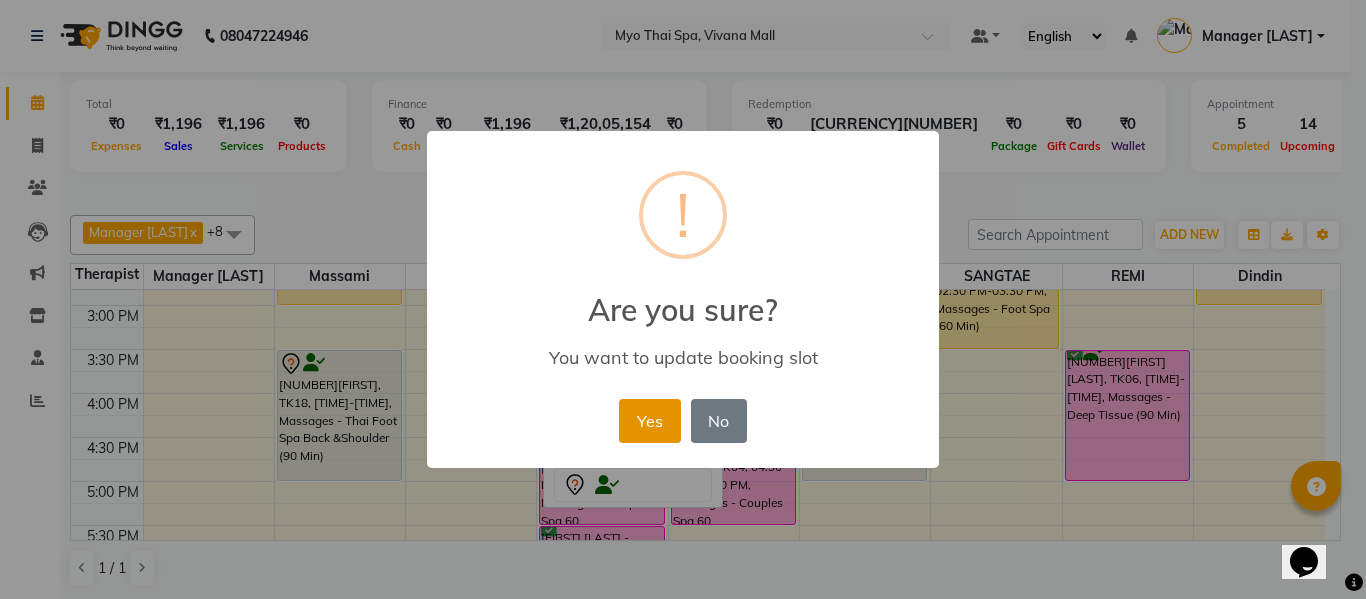 click on "Yes" at bounding box center (649, 421) 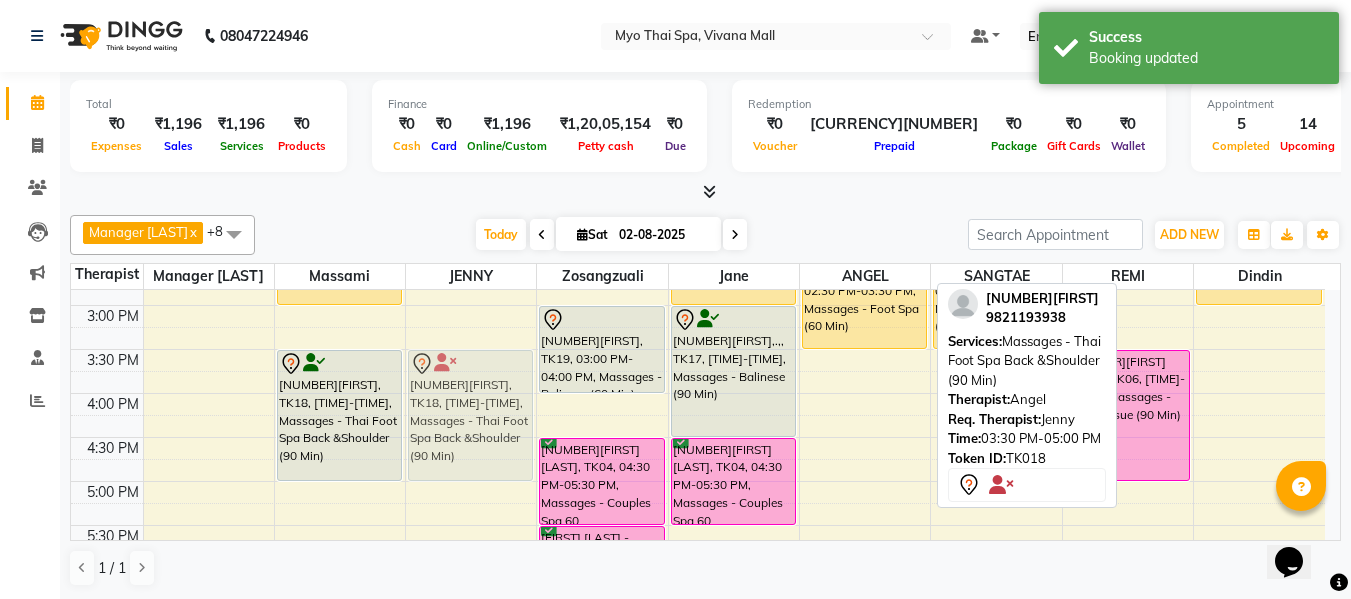drag, startPoint x: 891, startPoint y: 412, endPoint x: 500, endPoint y: 415, distance: 391.0115 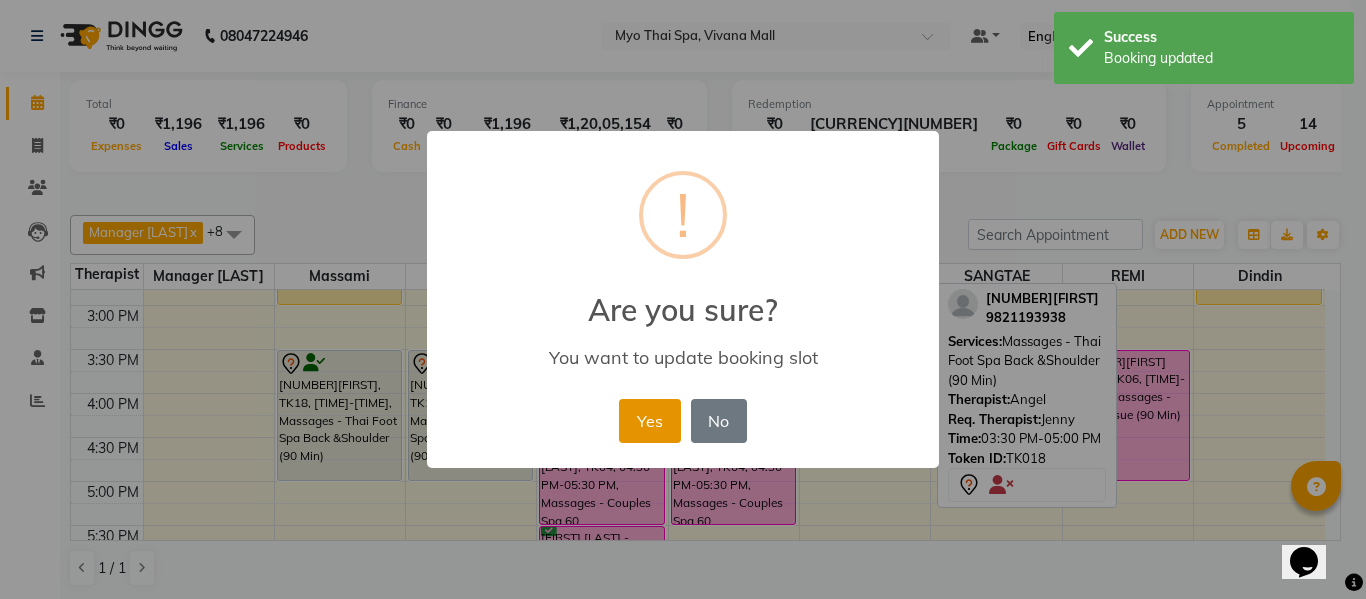click on "Yes" at bounding box center [649, 421] 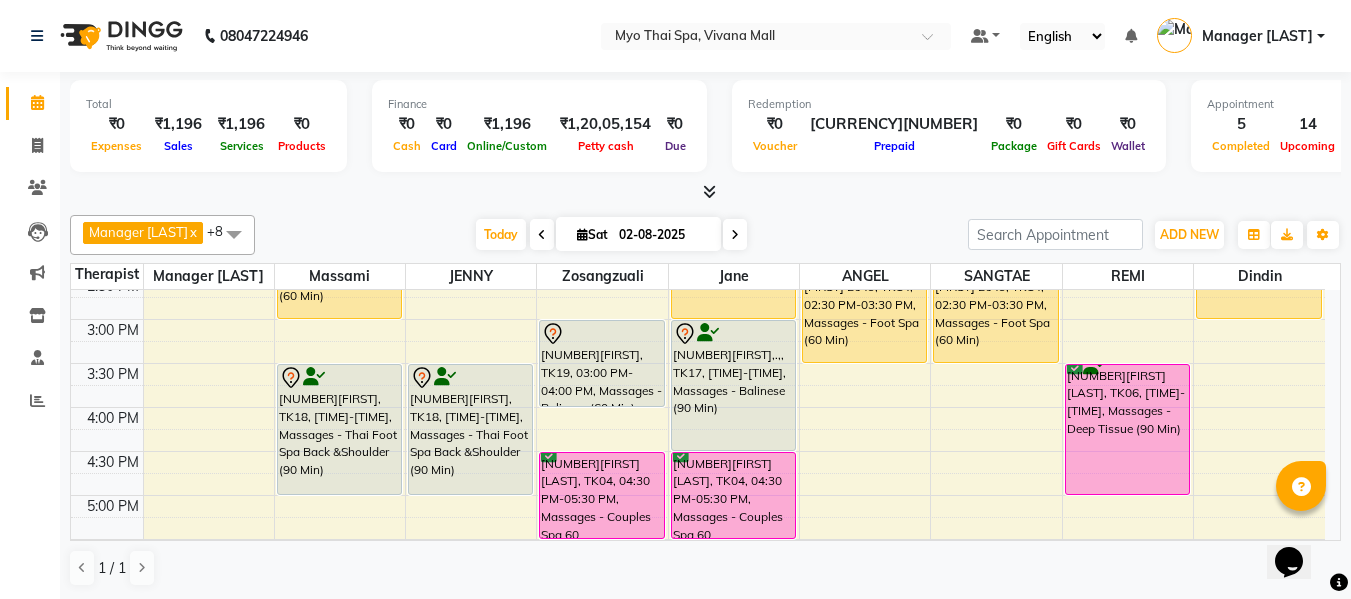scroll, scrollTop: 600, scrollLeft: 0, axis: vertical 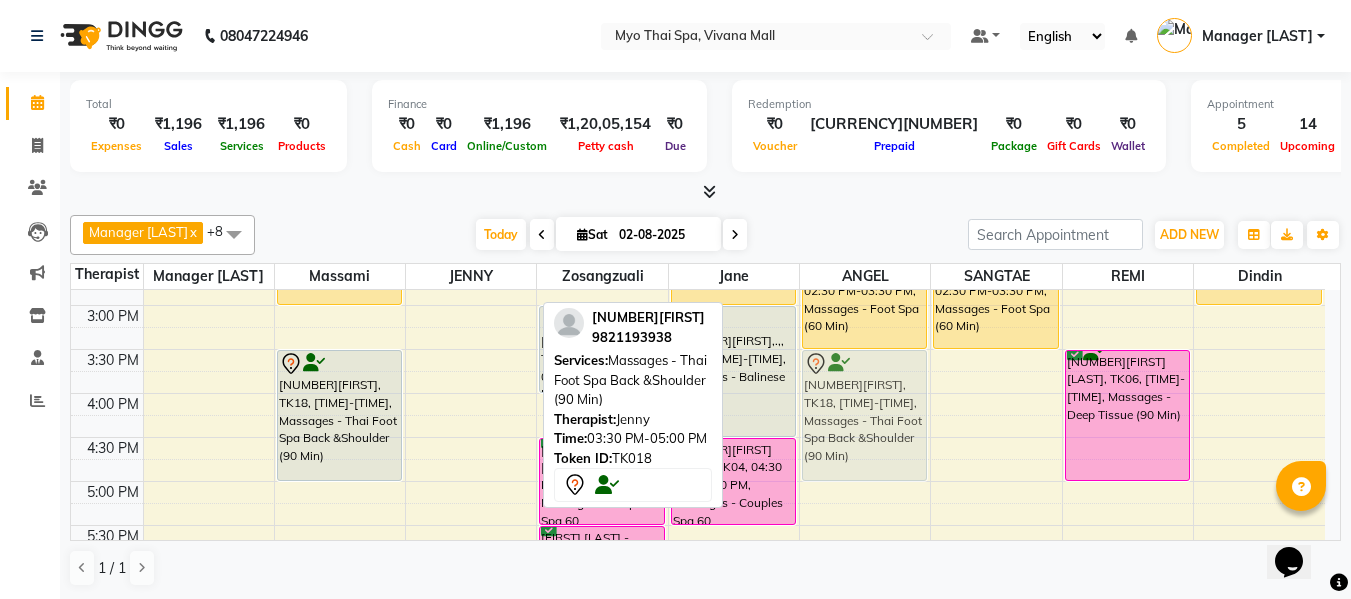 drag, startPoint x: 469, startPoint y: 396, endPoint x: 837, endPoint y: 391, distance: 368.03397 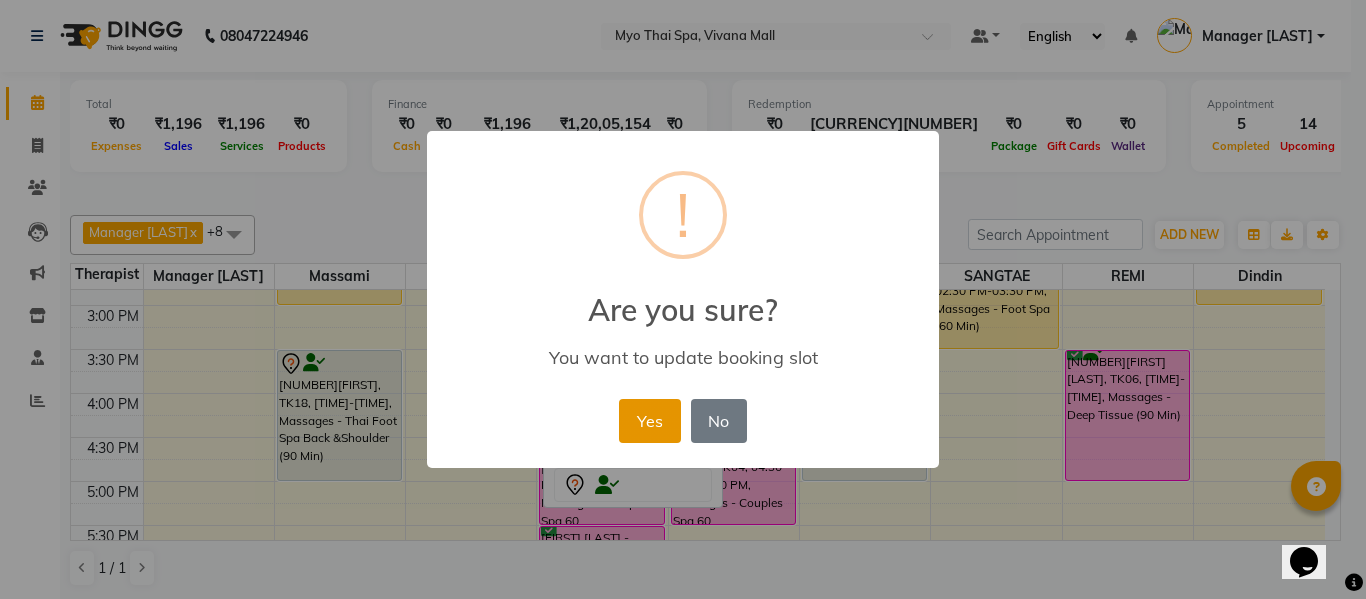 click on "Yes" at bounding box center (649, 421) 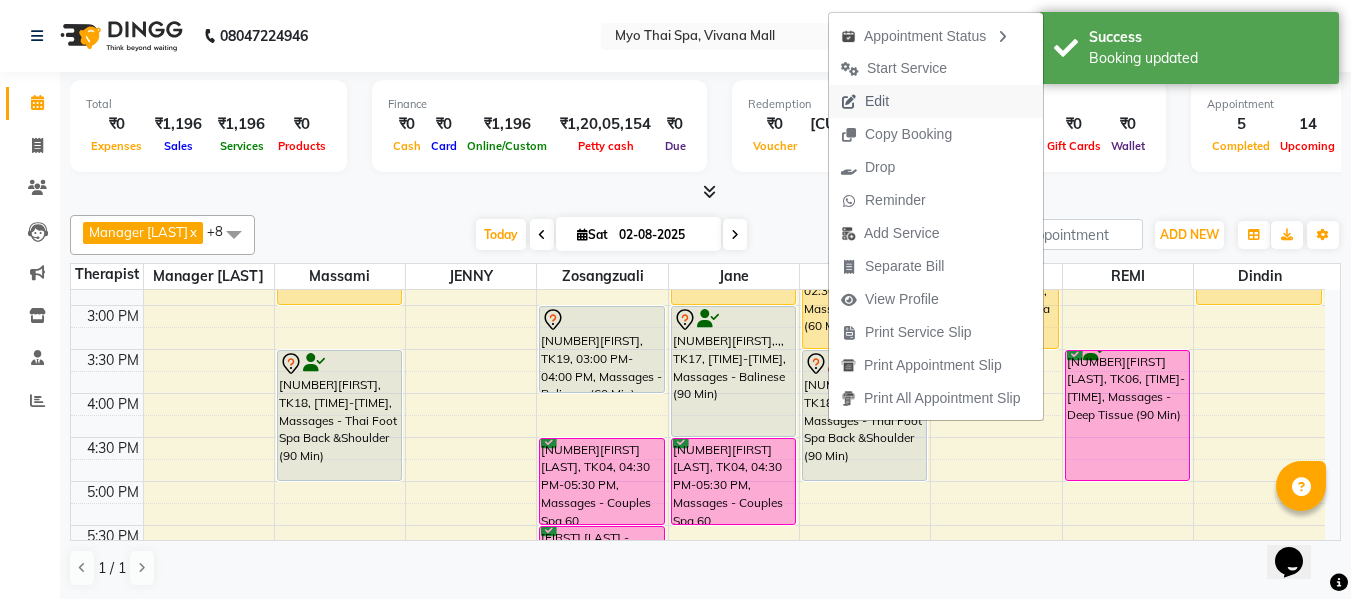 click on "Edit" at bounding box center [877, 101] 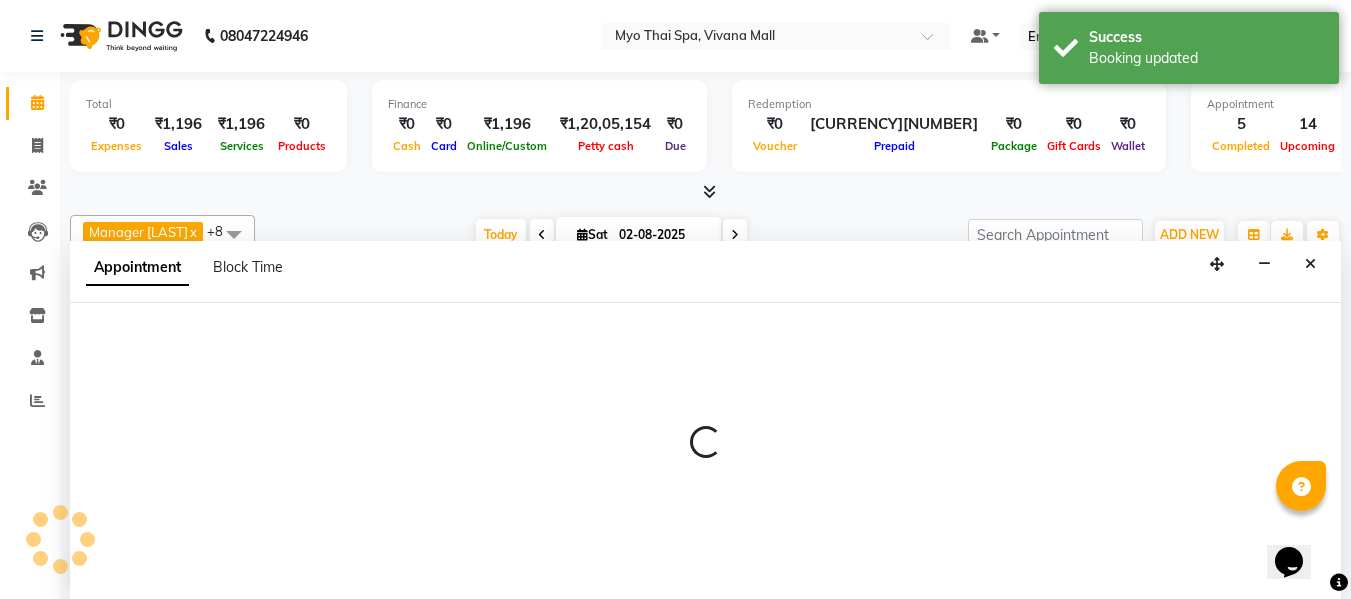 scroll, scrollTop: 1, scrollLeft: 0, axis: vertical 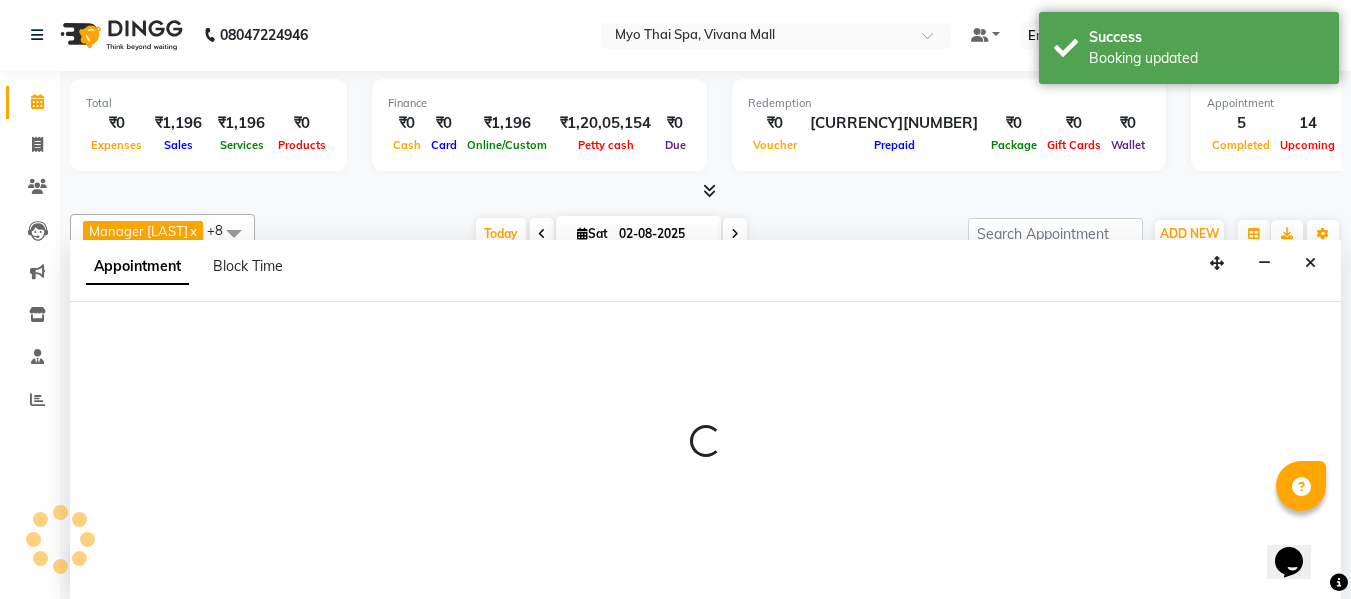 select on "tentative" 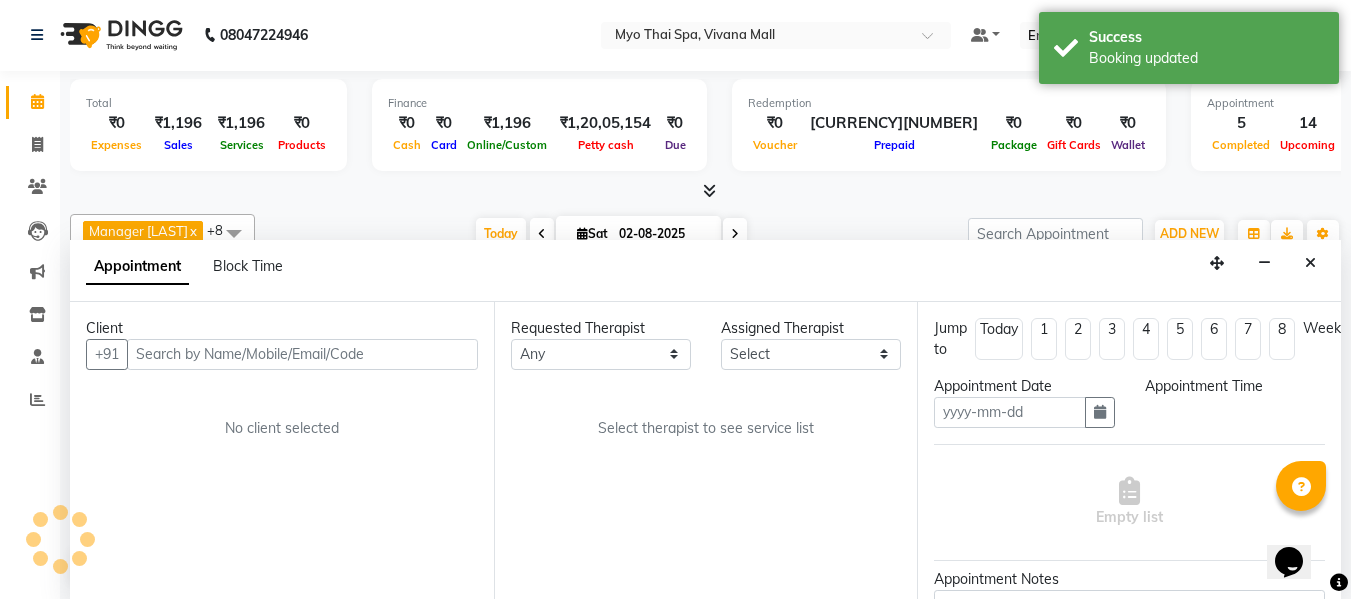 type on "02-08-2025" 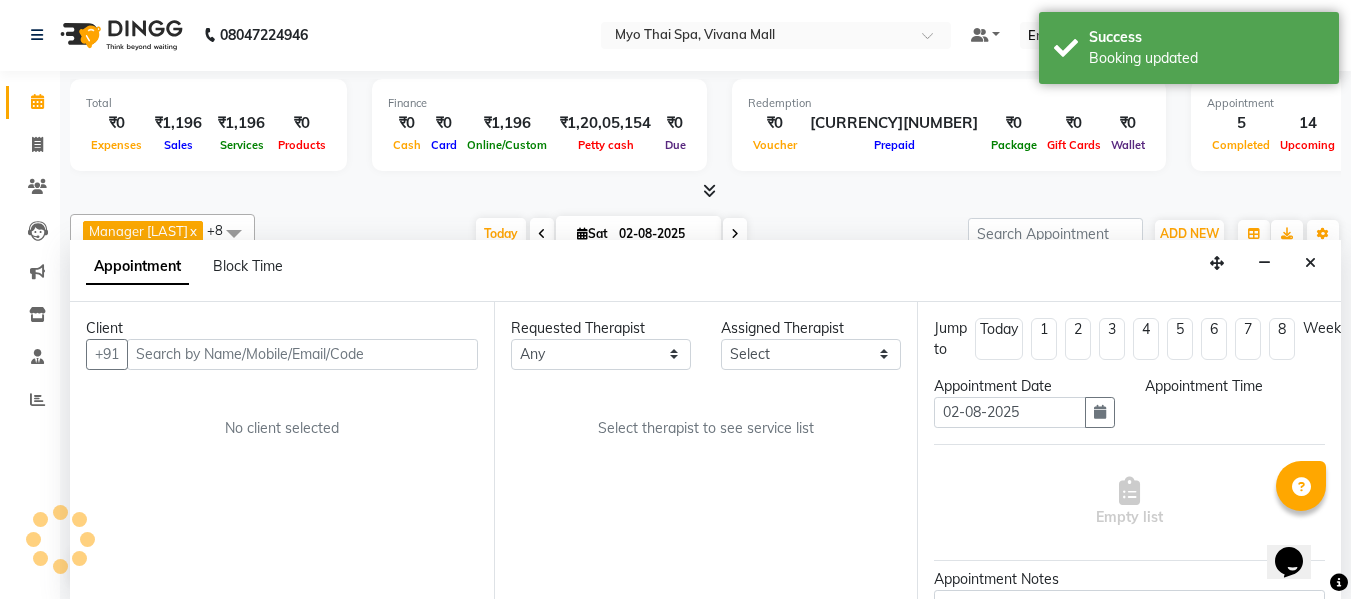 scroll, scrollTop: 0, scrollLeft: 0, axis: both 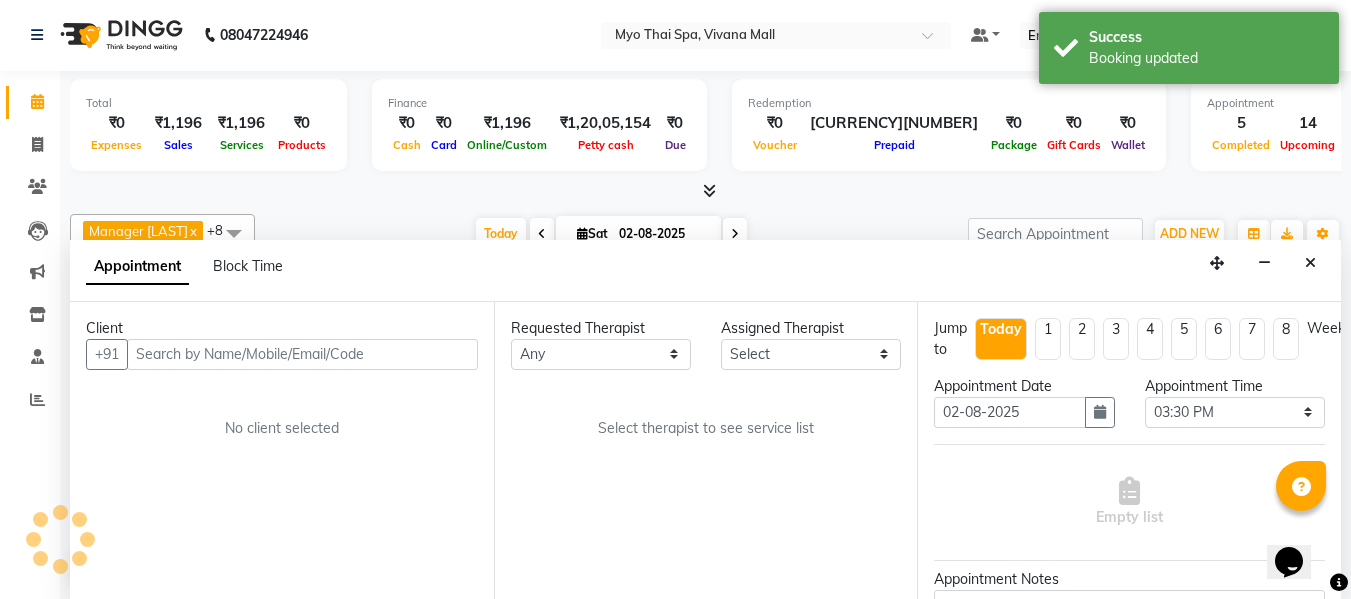 select on "30616" 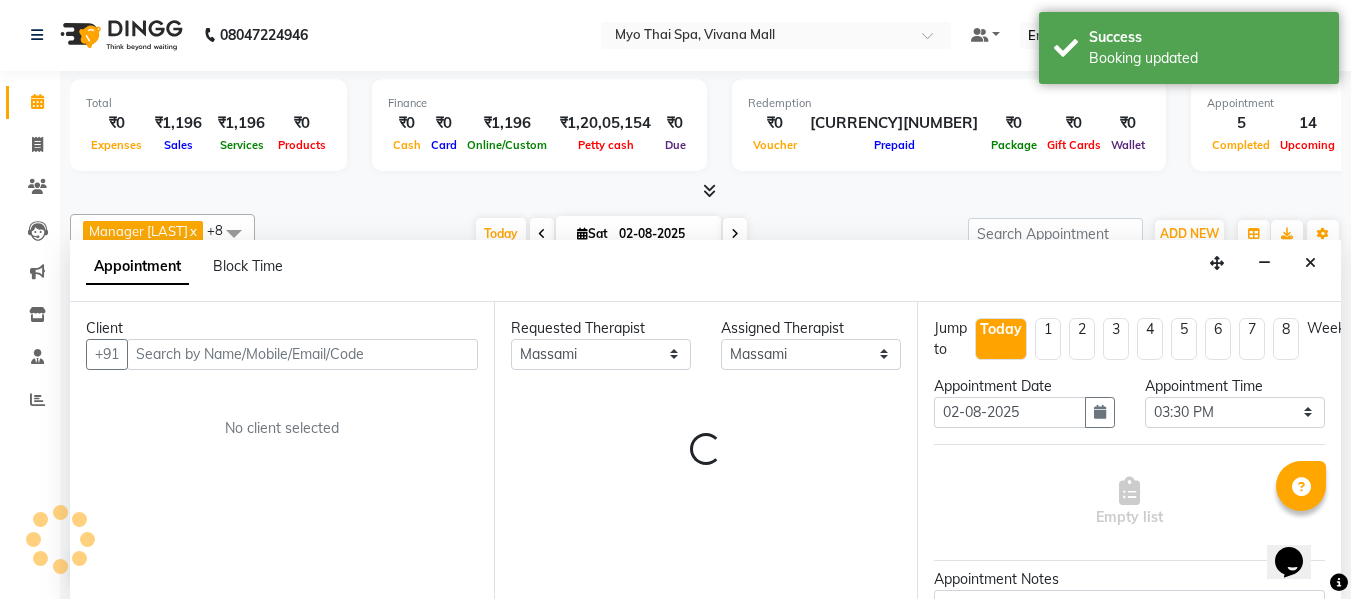 scroll, scrollTop: 529, scrollLeft: 0, axis: vertical 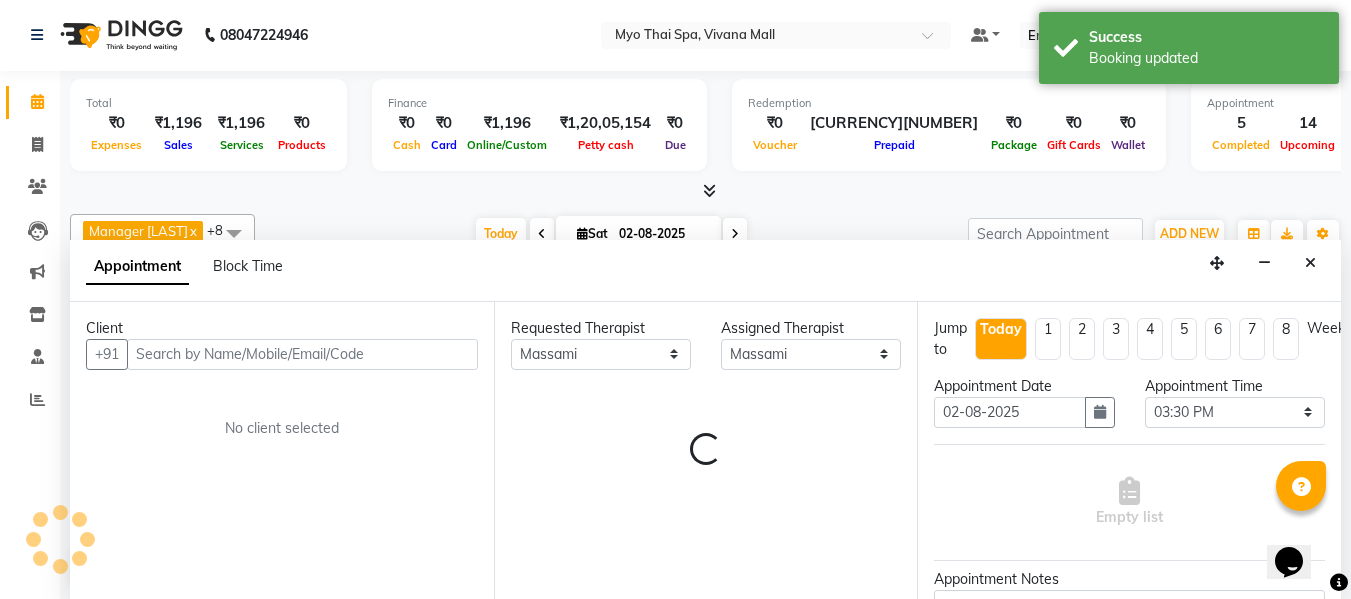 select on "1605" 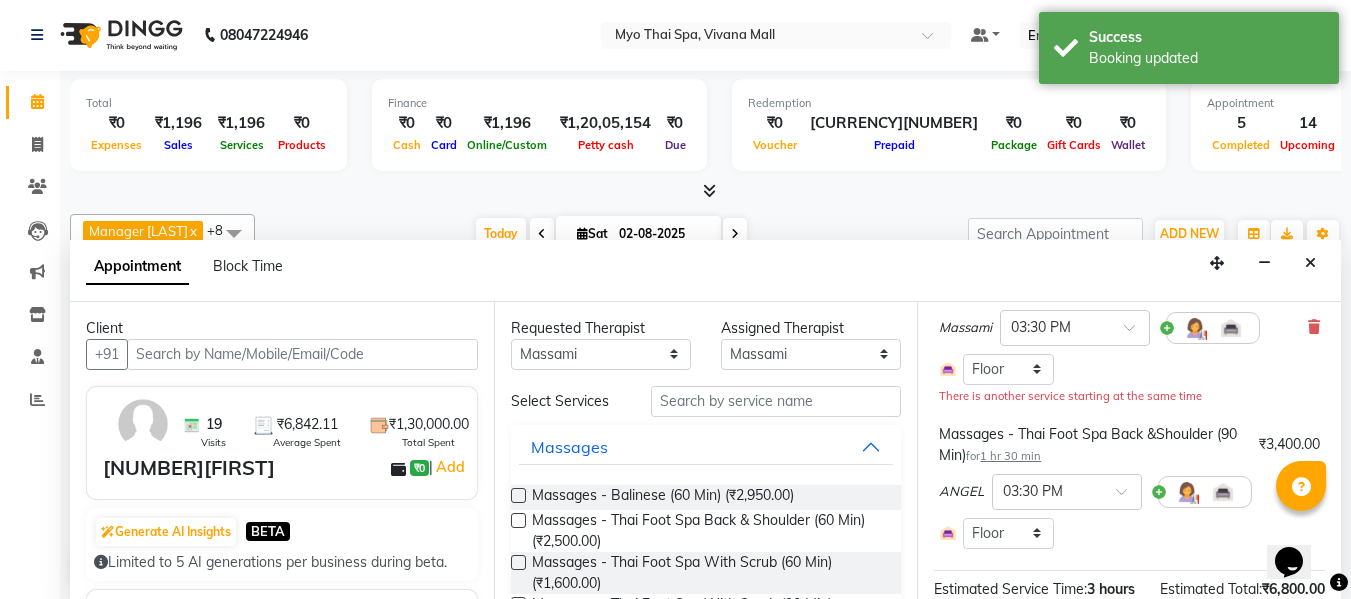 scroll, scrollTop: 300, scrollLeft: 0, axis: vertical 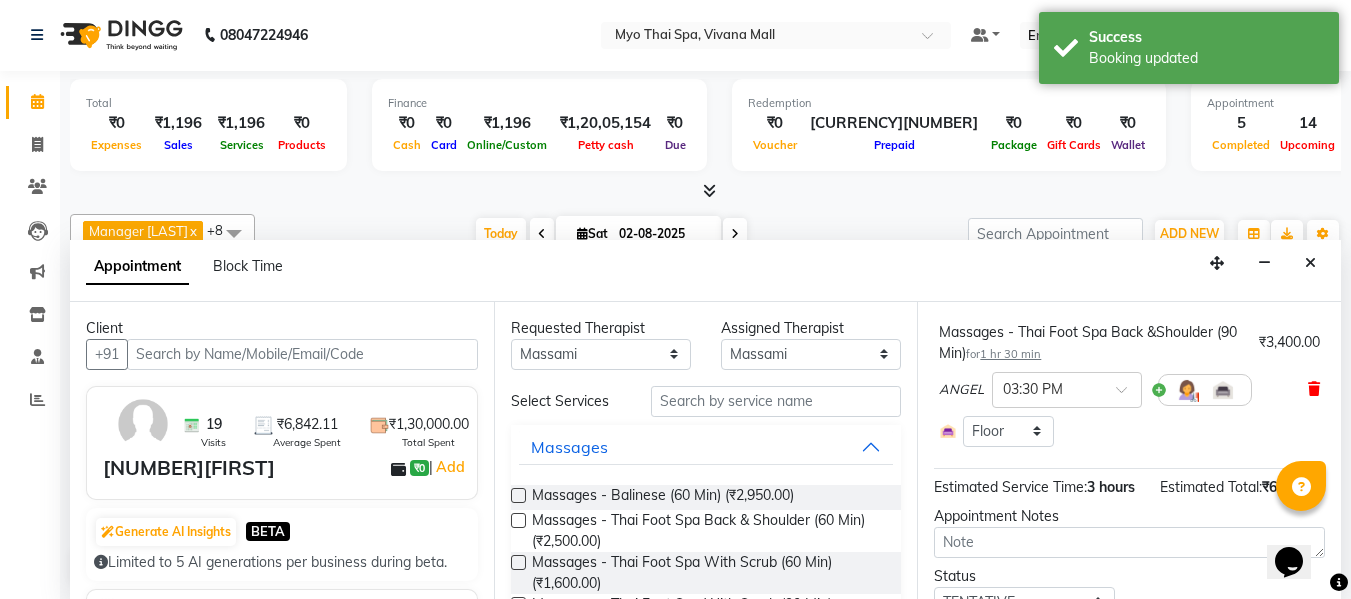 click at bounding box center (1314, 389) 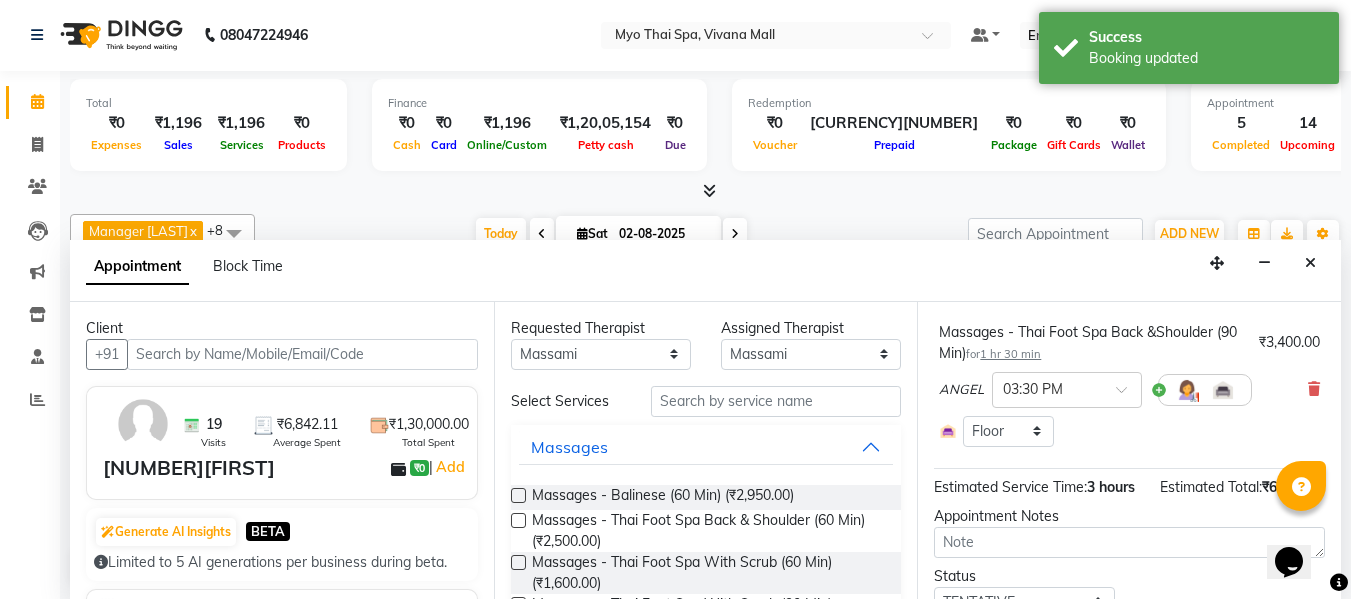 scroll, scrollTop: 298, scrollLeft: 0, axis: vertical 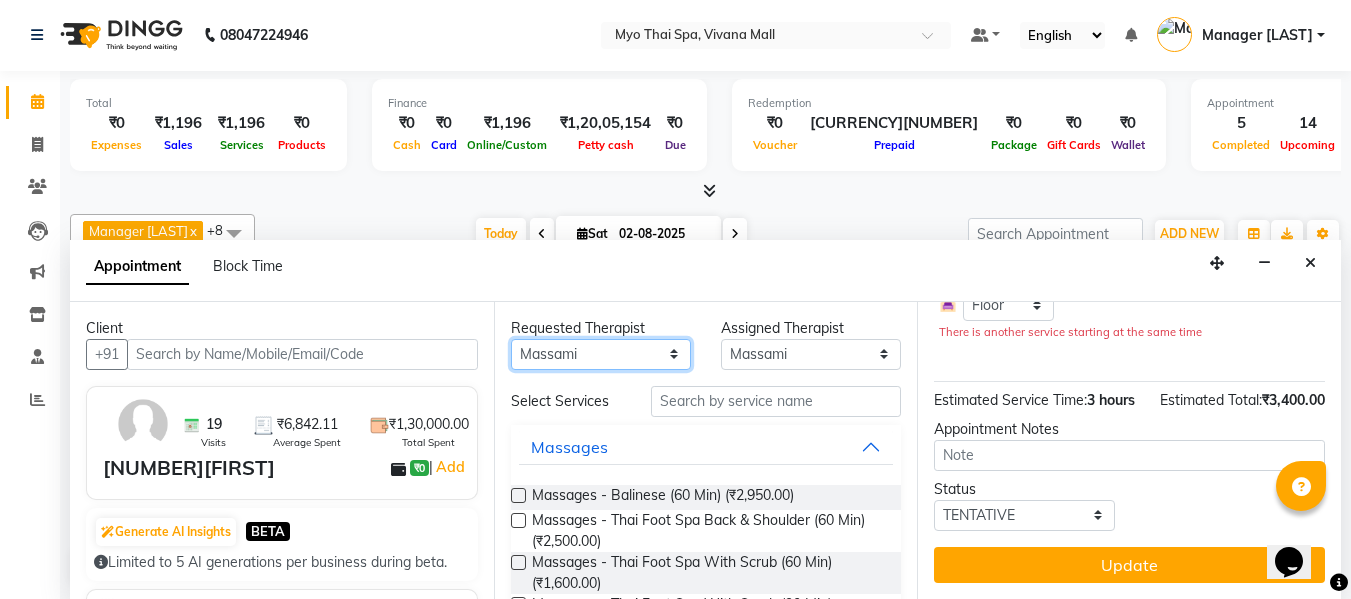 click on "Any ANGEL BELLA Dindin Jane JENNY Kristina Manager Afreen Manager Churmurin Massami MAWII REMI SANGTAE Zosangzuali" at bounding box center (601, 354) 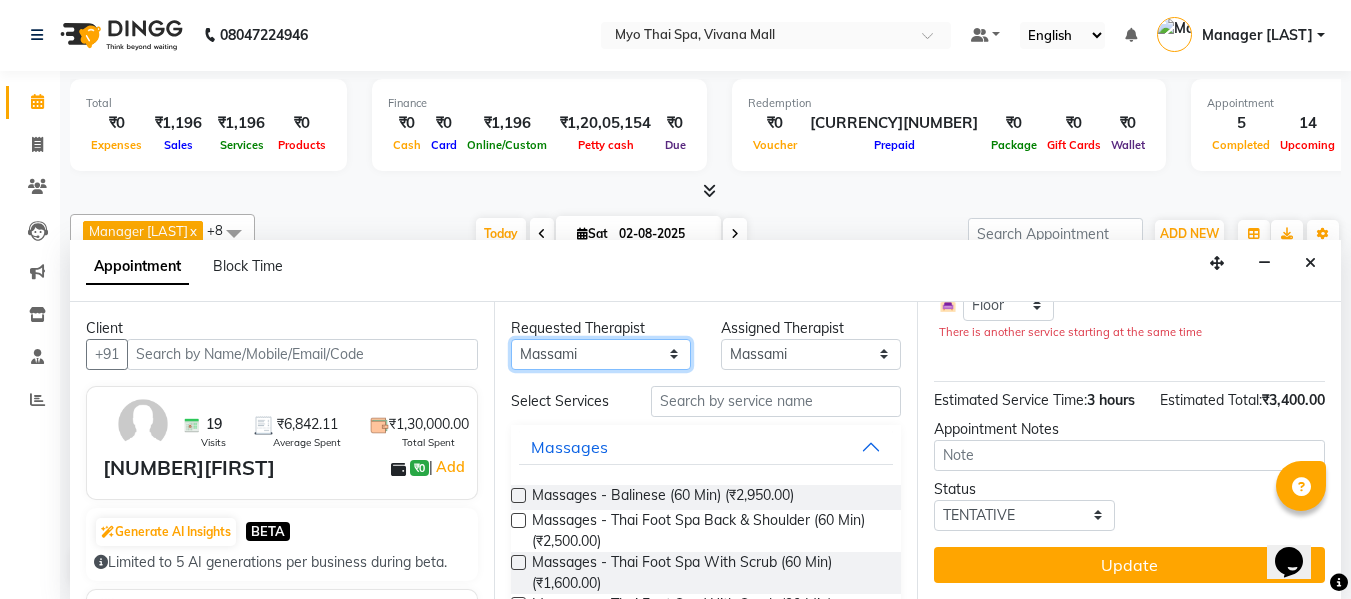 select on "70774" 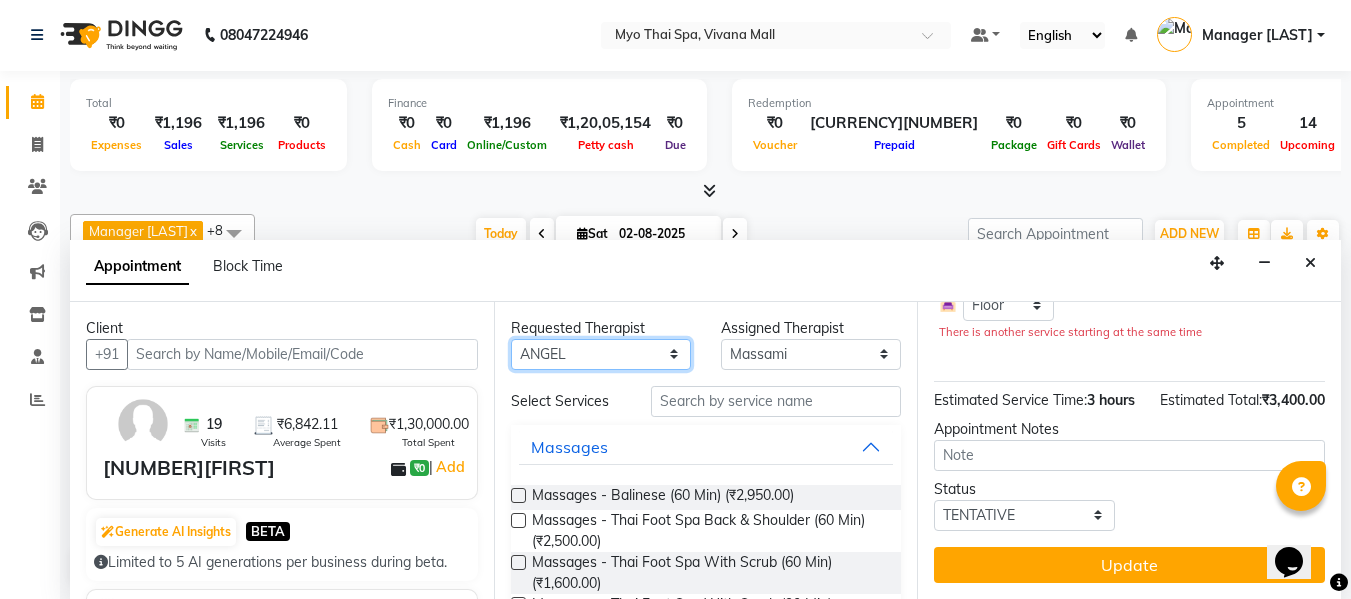 click on "Any ANGEL BELLA Dindin Jane JENNY Kristina Manager Afreen Manager Churmurin Massami MAWII REMI SANGTAE Zosangzuali" at bounding box center [601, 354] 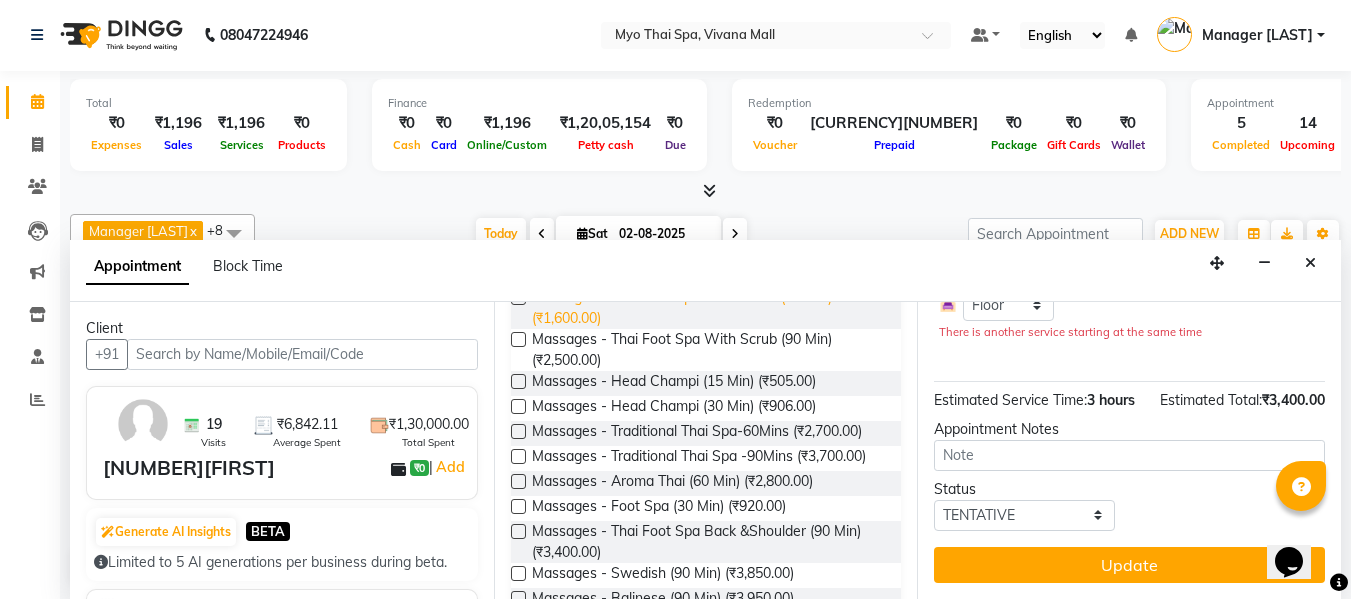scroll, scrollTop: 300, scrollLeft: 0, axis: vertical 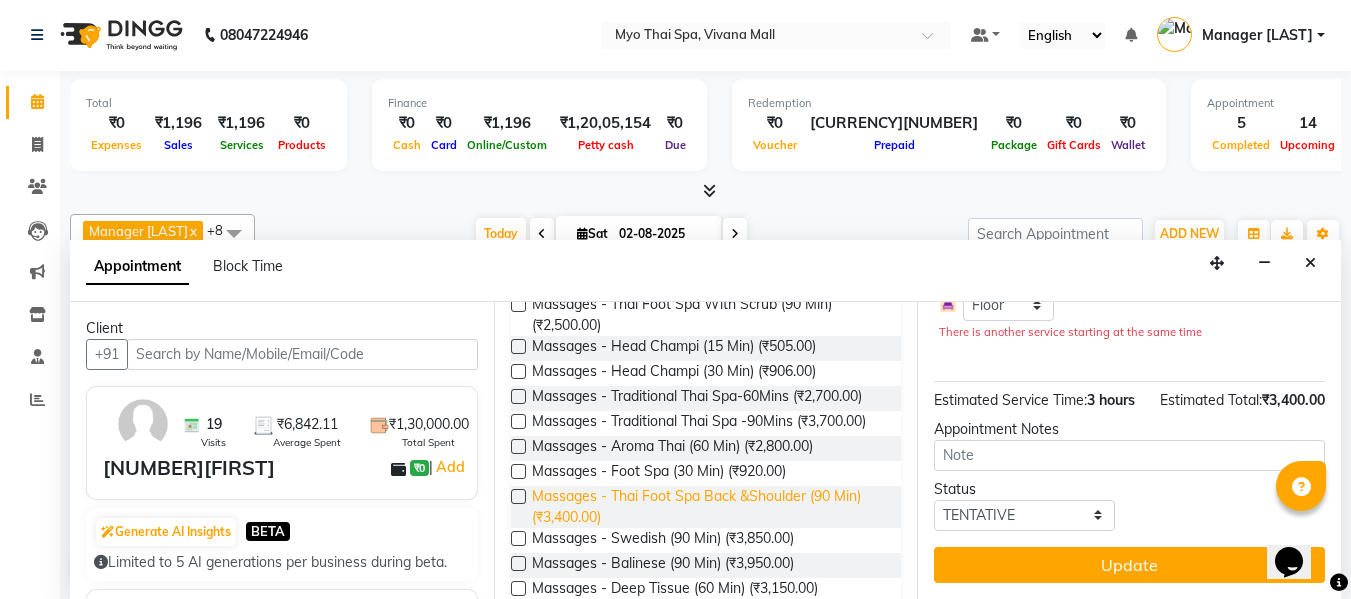 click on "Massages - Thai Foot Spa Back &Shoulder (90 Min) (₹3,400.00)" at bounding box center (709, 507) 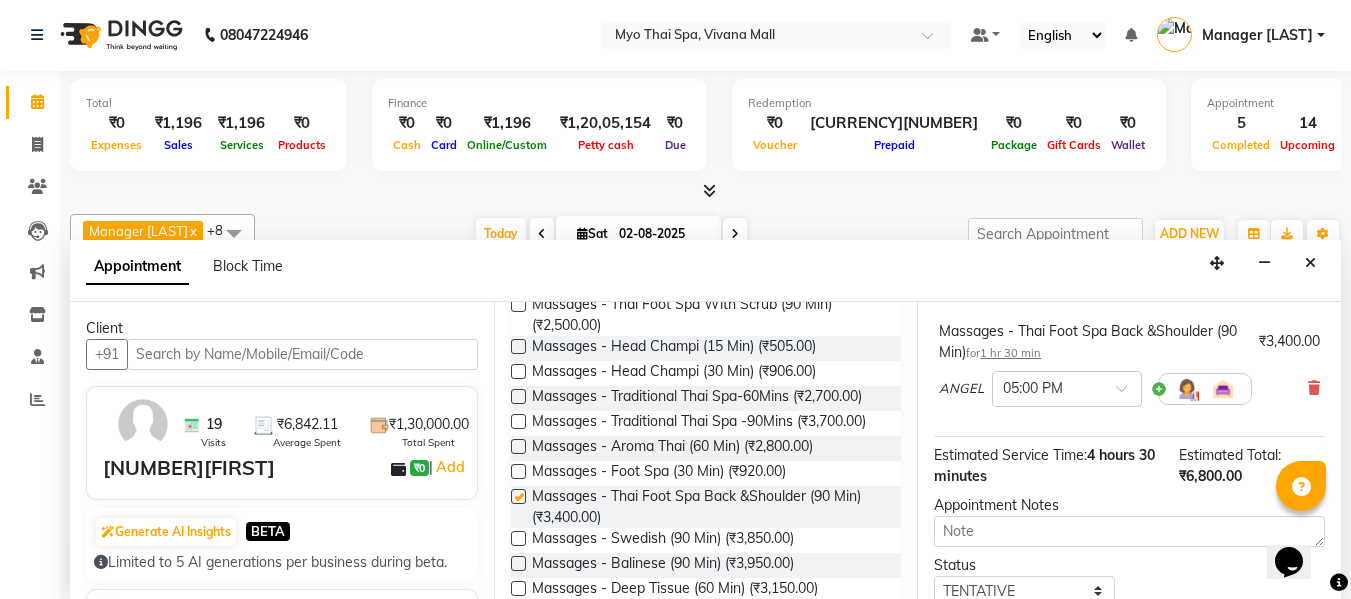 checkbox on "false" 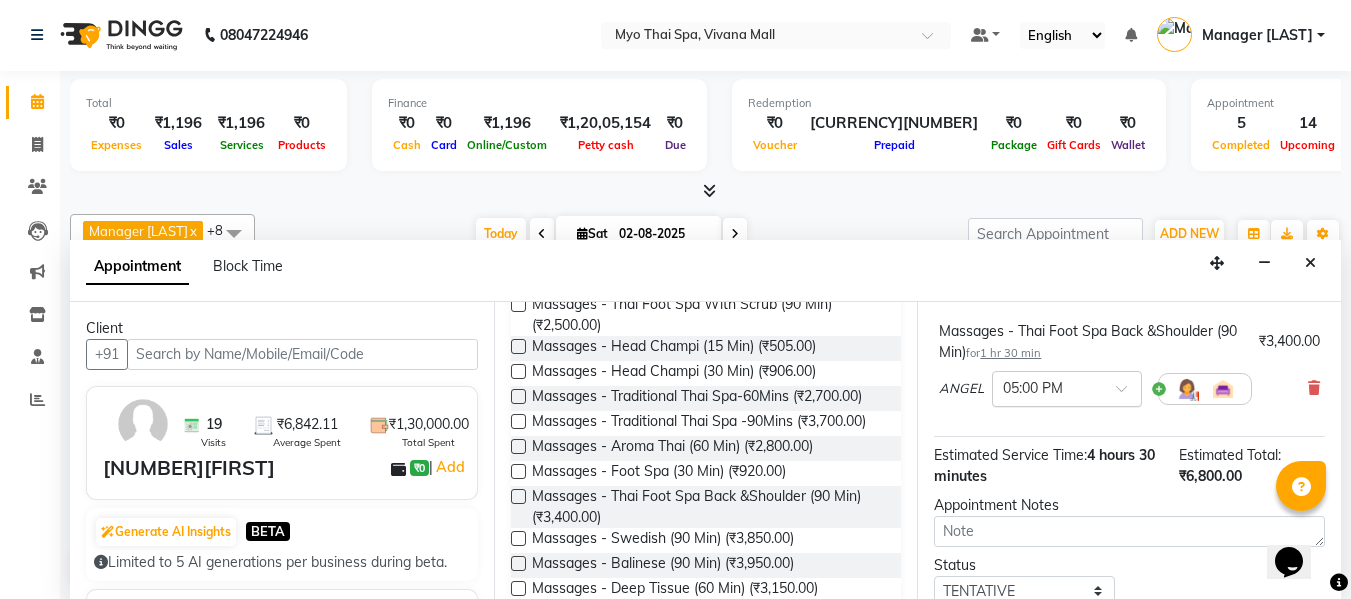 click at bounding box center [1047, 387] 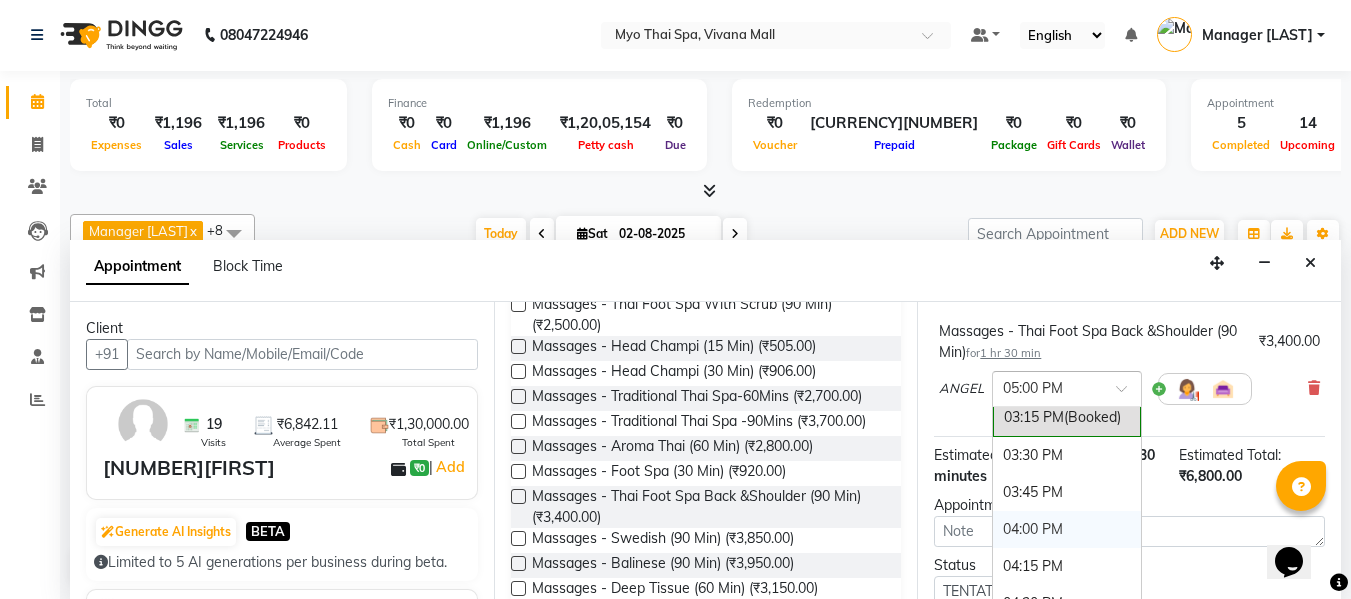 scroll, scrollTop: 900, scrollLeft: 0, axis: vertical 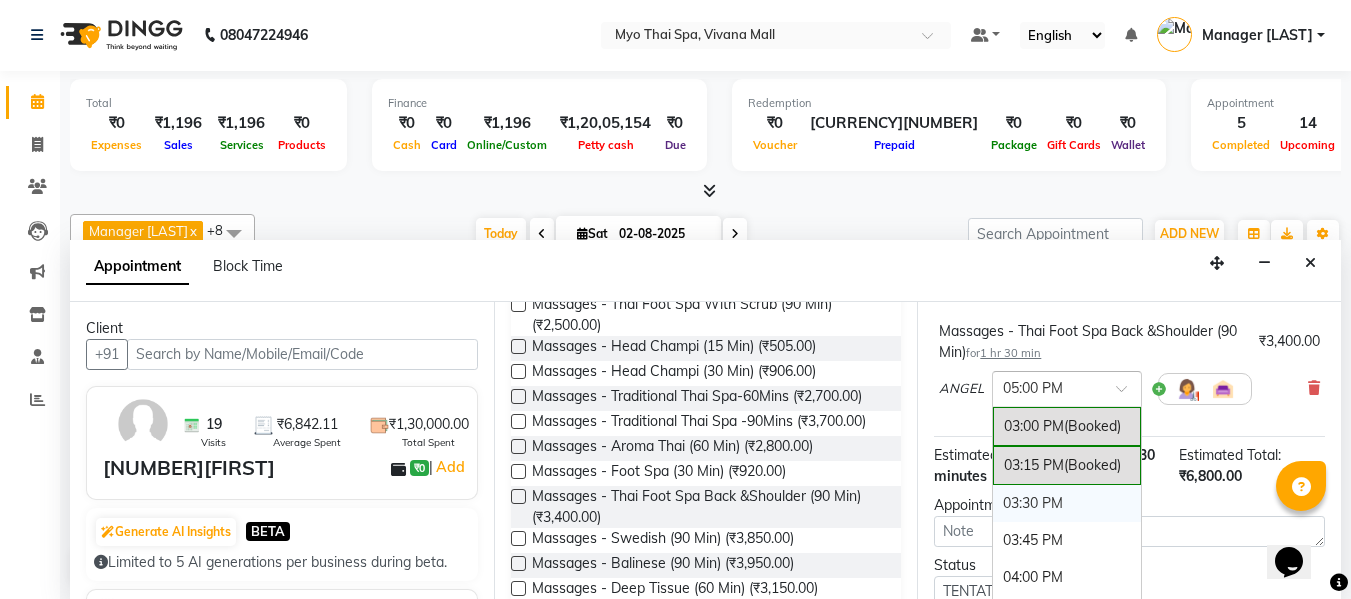 click on "03:30 PM" at bounding box center [1067, 503] 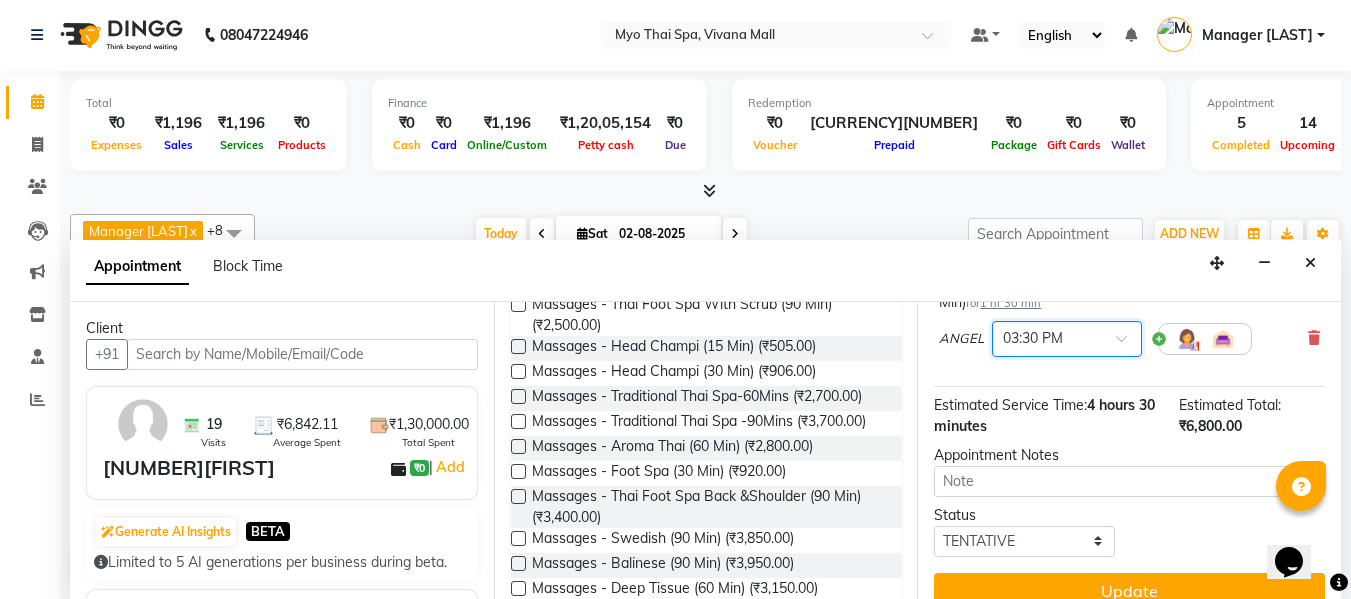 scroll, scrollTop: 410, scrollLeft: 0, axis: vertical 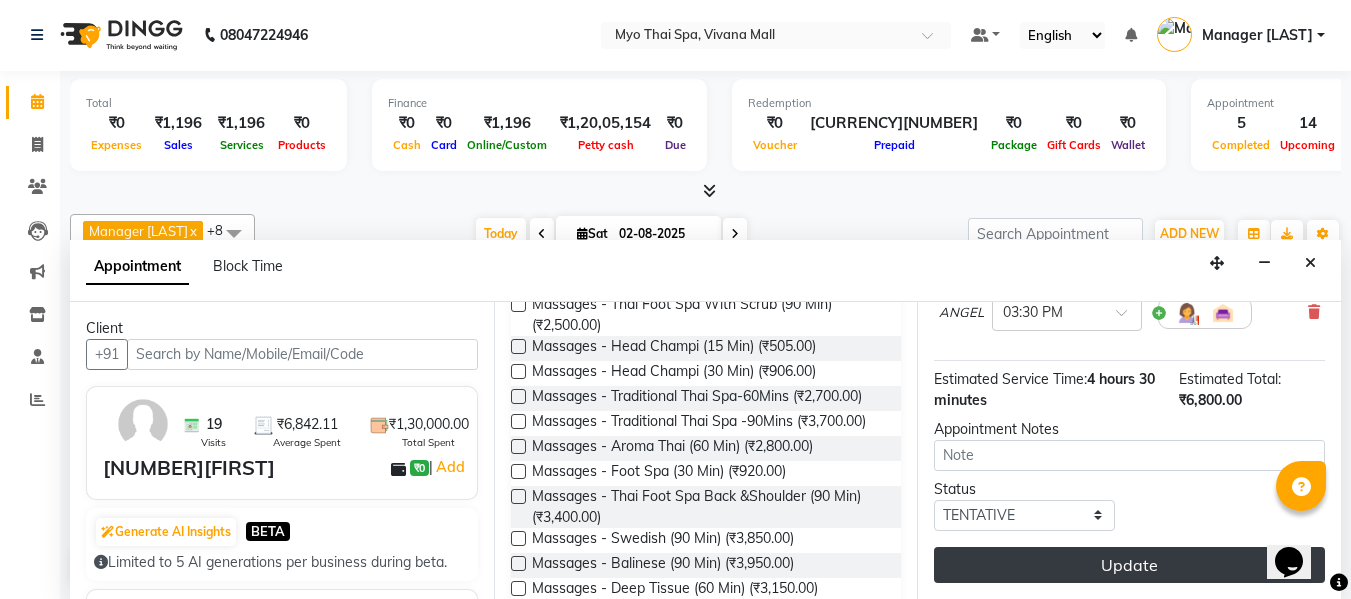 click on "Update" at bounding box center [1129, 565] 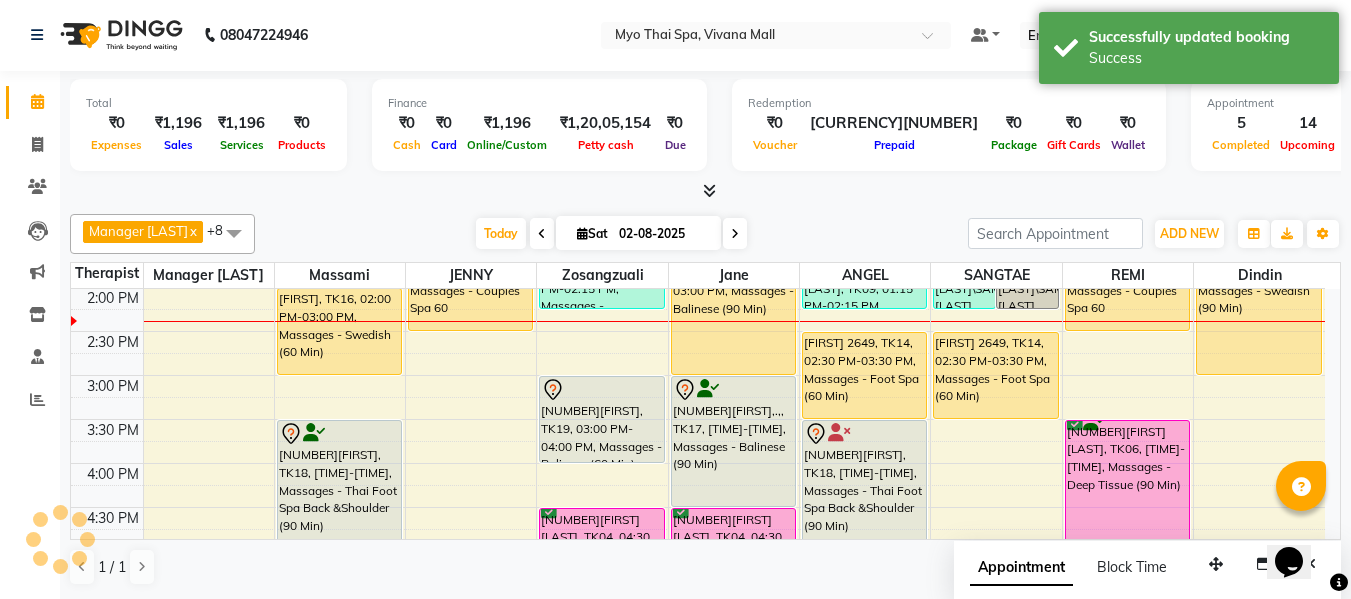 scroll, scrollTop: 0, scrollLeft: 0, axis: both 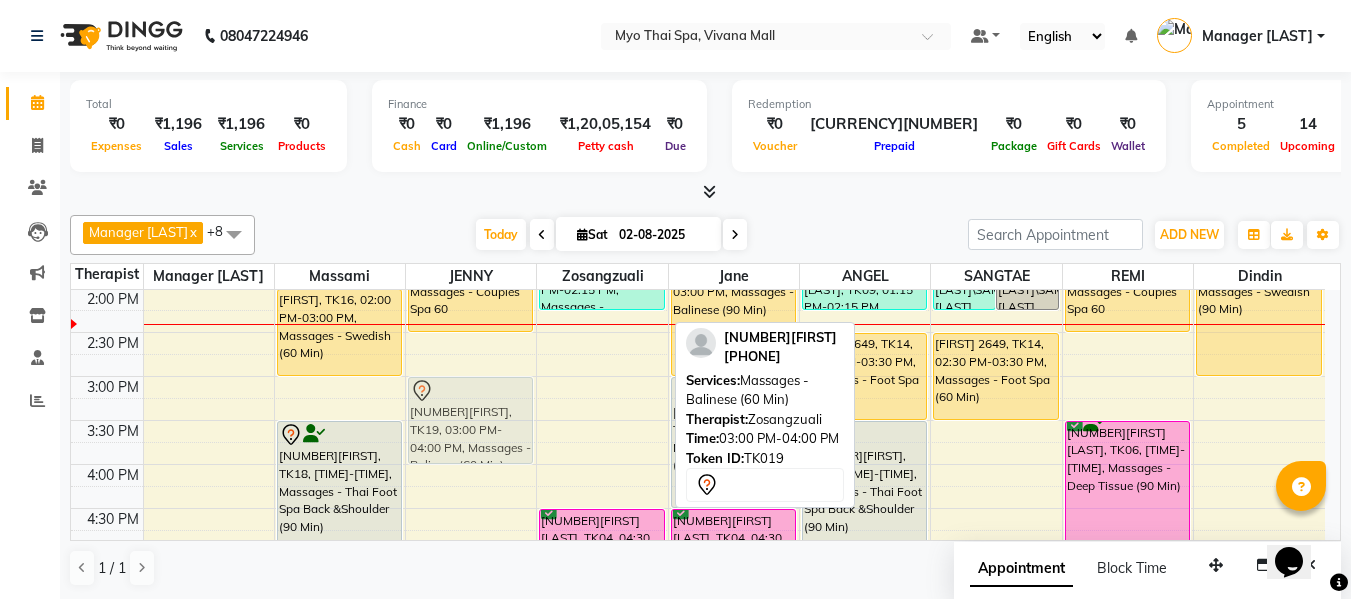 drag, startPoint x: 597, startPoint y: 433, endPoint x: 506, endPoint y: 439, distance: 91.197586 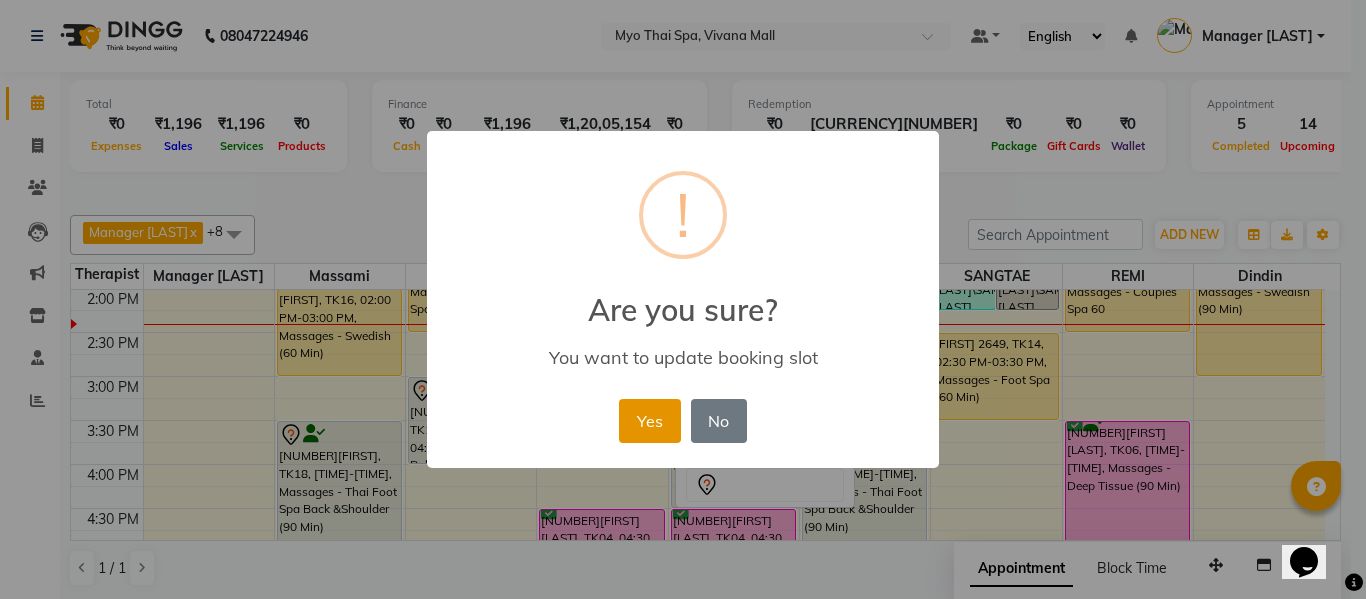 click on "Yes" at bounding box center [649, 421] 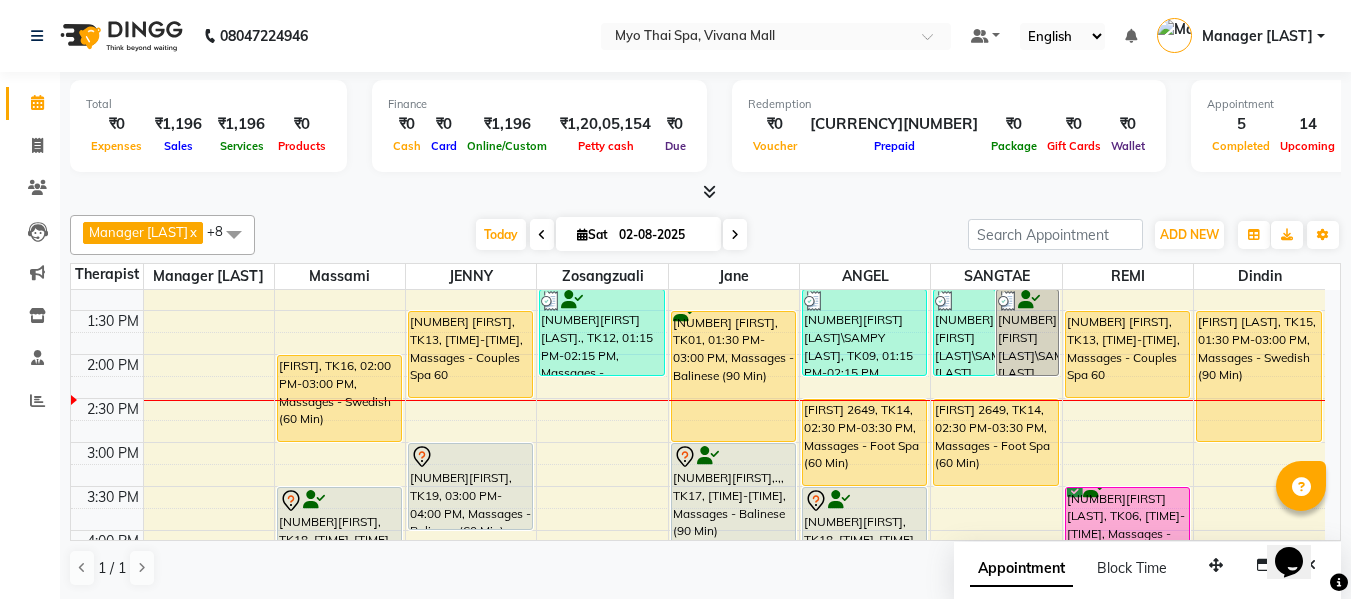 scroll, scrollTop: 429, scrollLeft: 0, axis: vertical 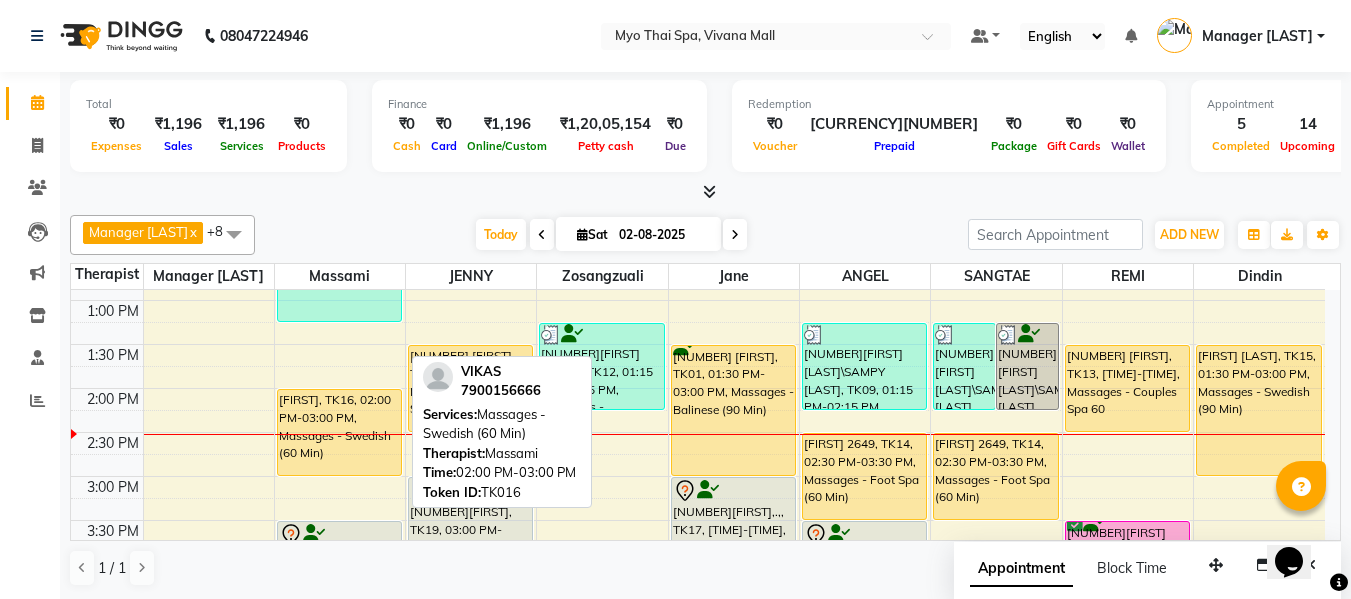 click on "VIKAS, TK16, 02:00 PM-03:00 PM, Massages - Swedish (60 Min)" at bounding box center (339, 432) 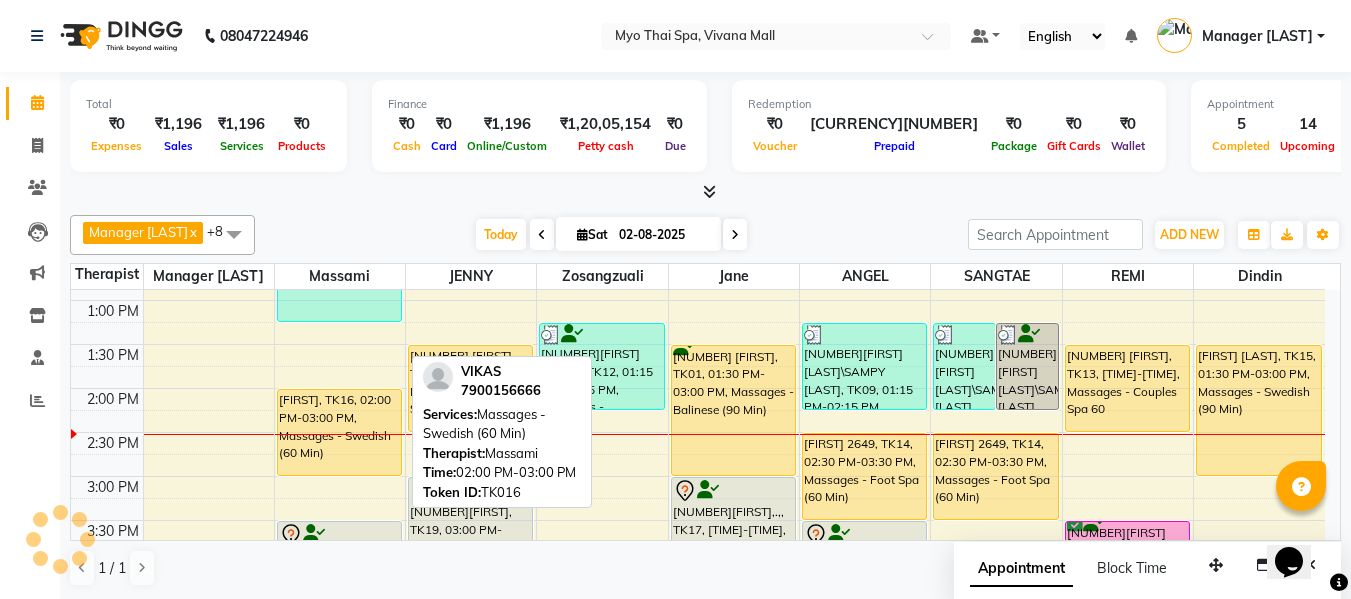click on "VIKAS, TK16, 02:00 PM-03:00 PM, Massages - Swedish (60 Min)" at bounding box center [339, 432] 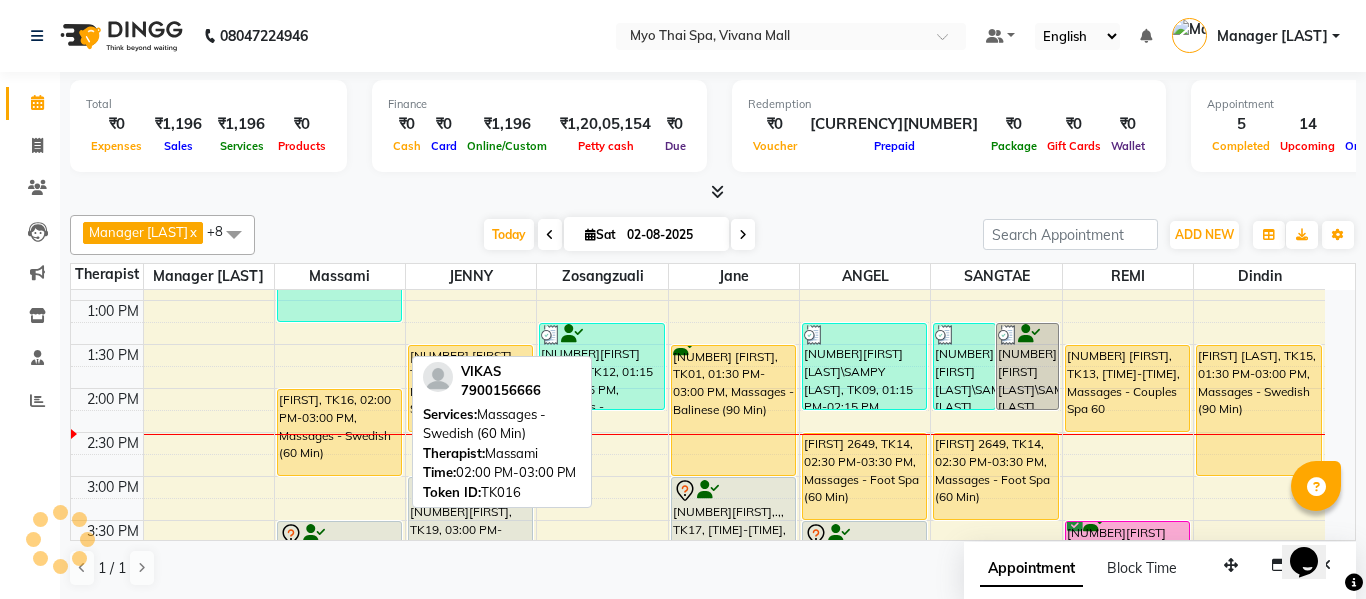 select on "1" 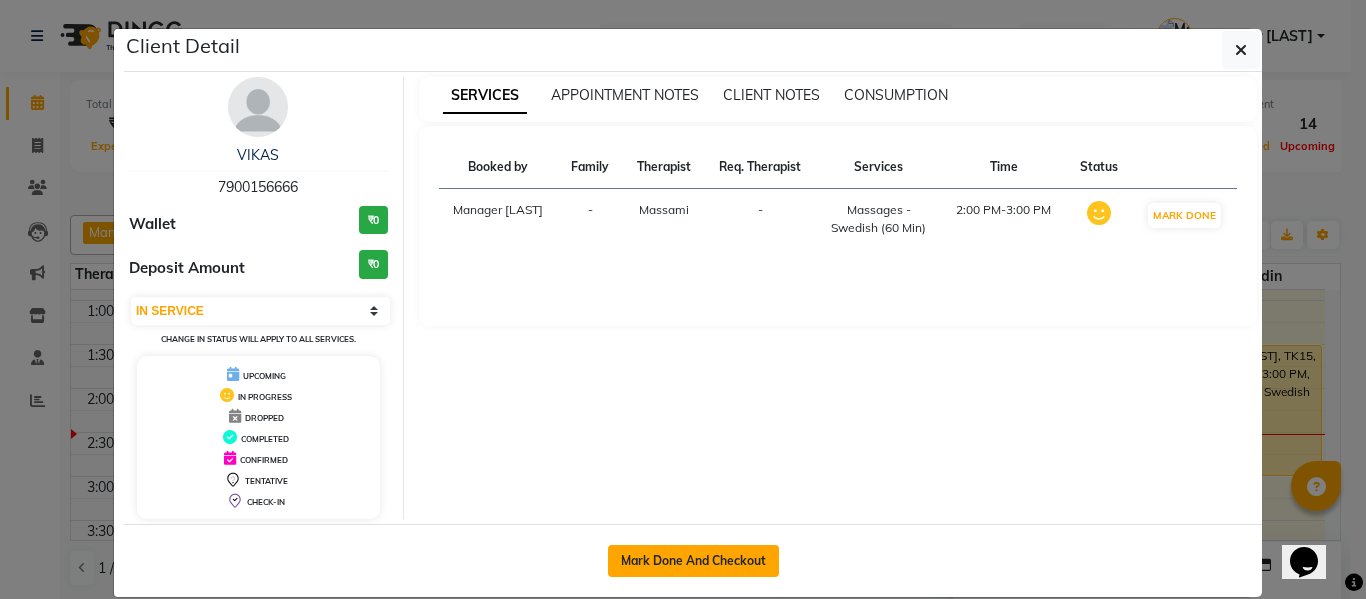 click on "Mark Done And Checkout" 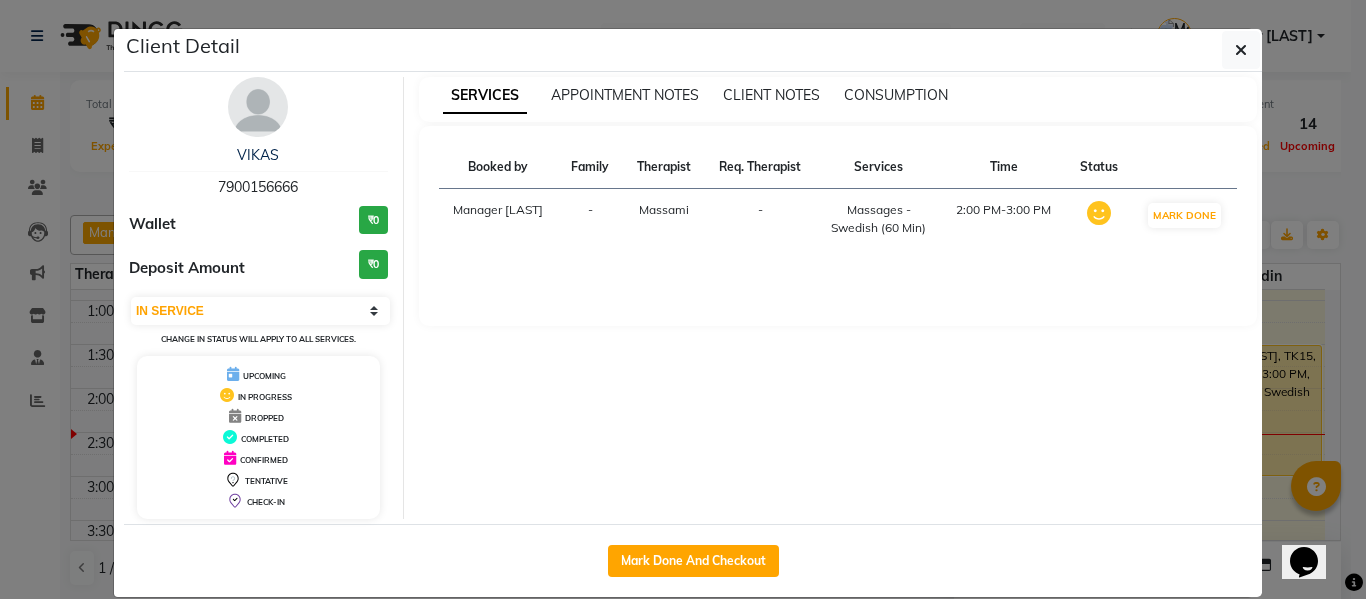 select on "3908" 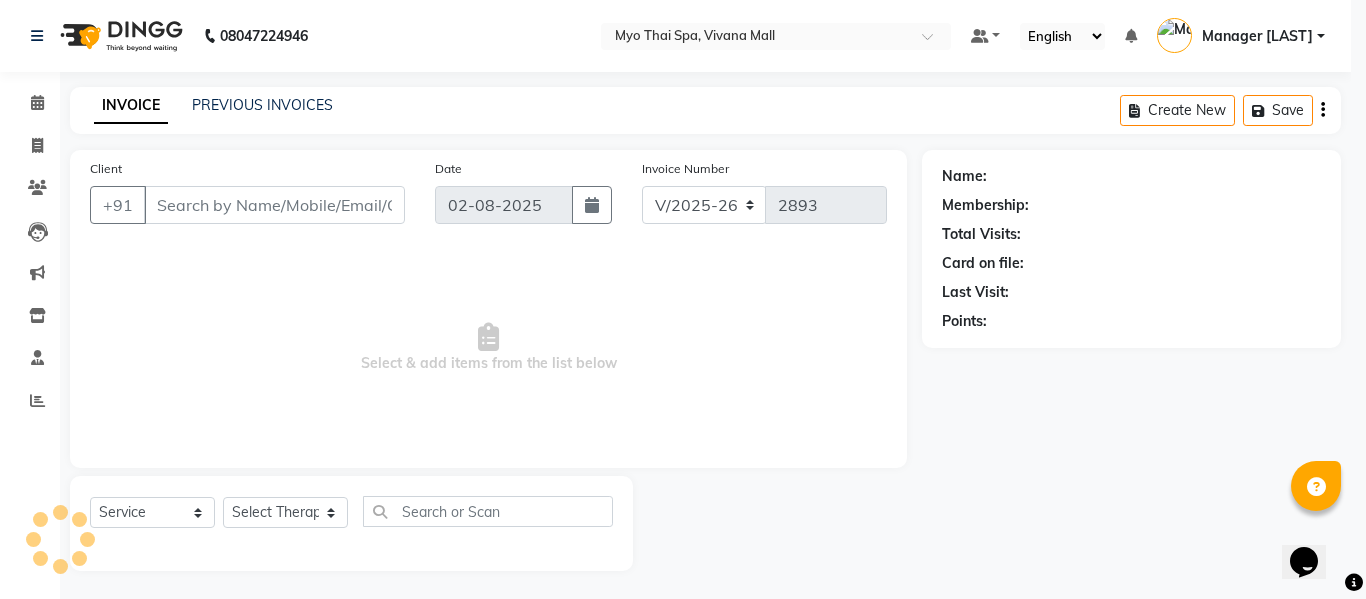 select on "3" 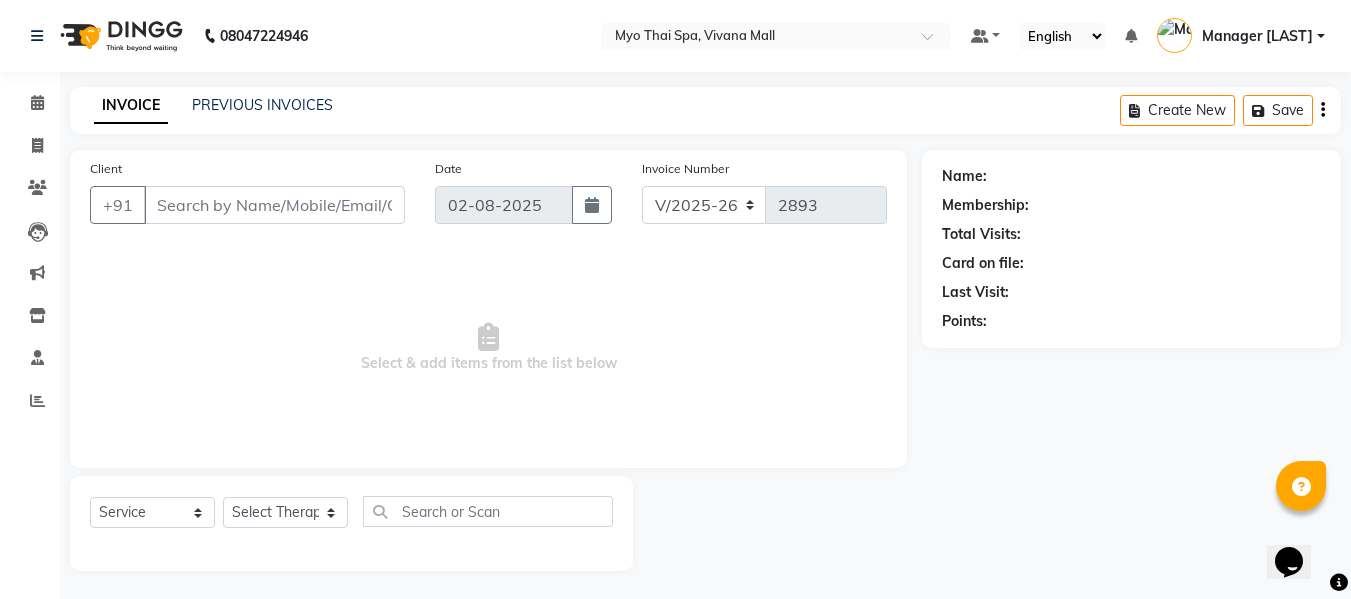 type on "7900156666" 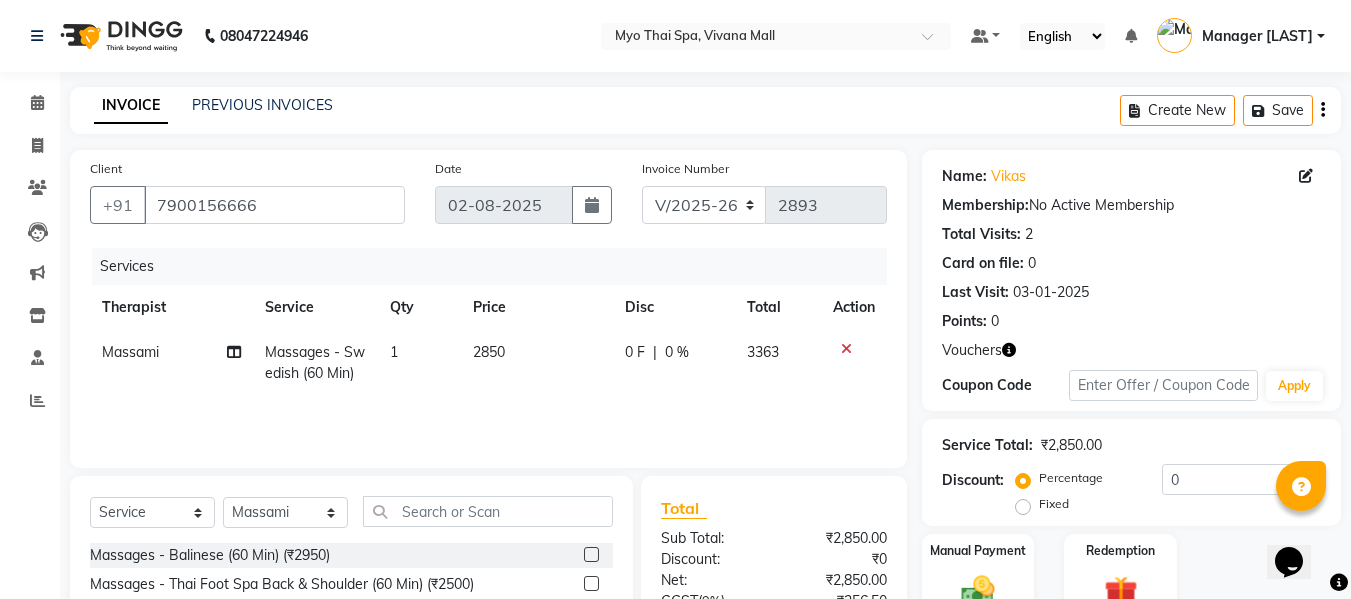 click on "Massages - Swedish (60 Min)" 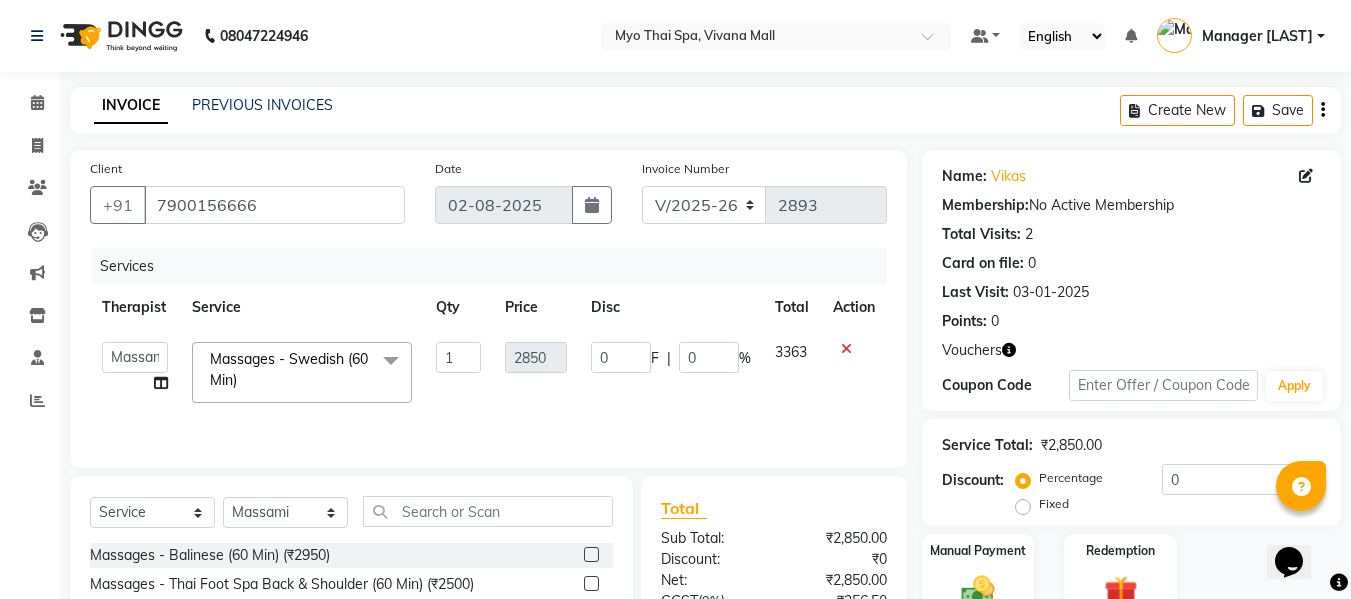 click on "Massages - Swedish (60 Min)  x" 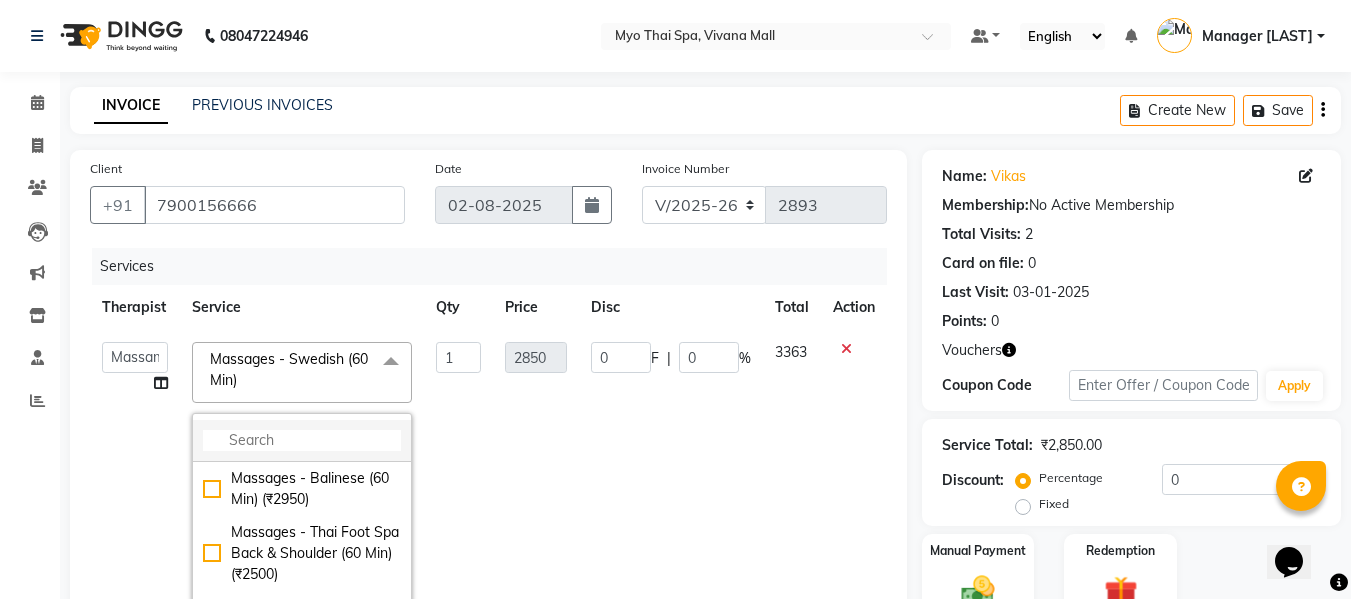 click 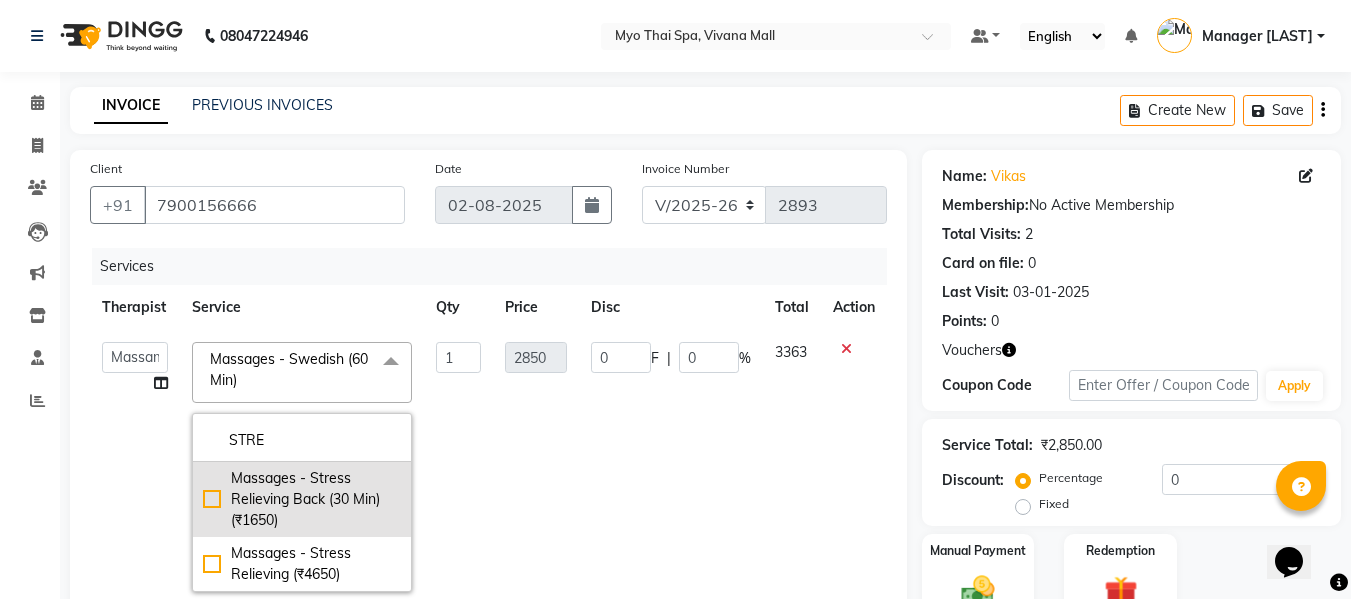 type on "STRE" 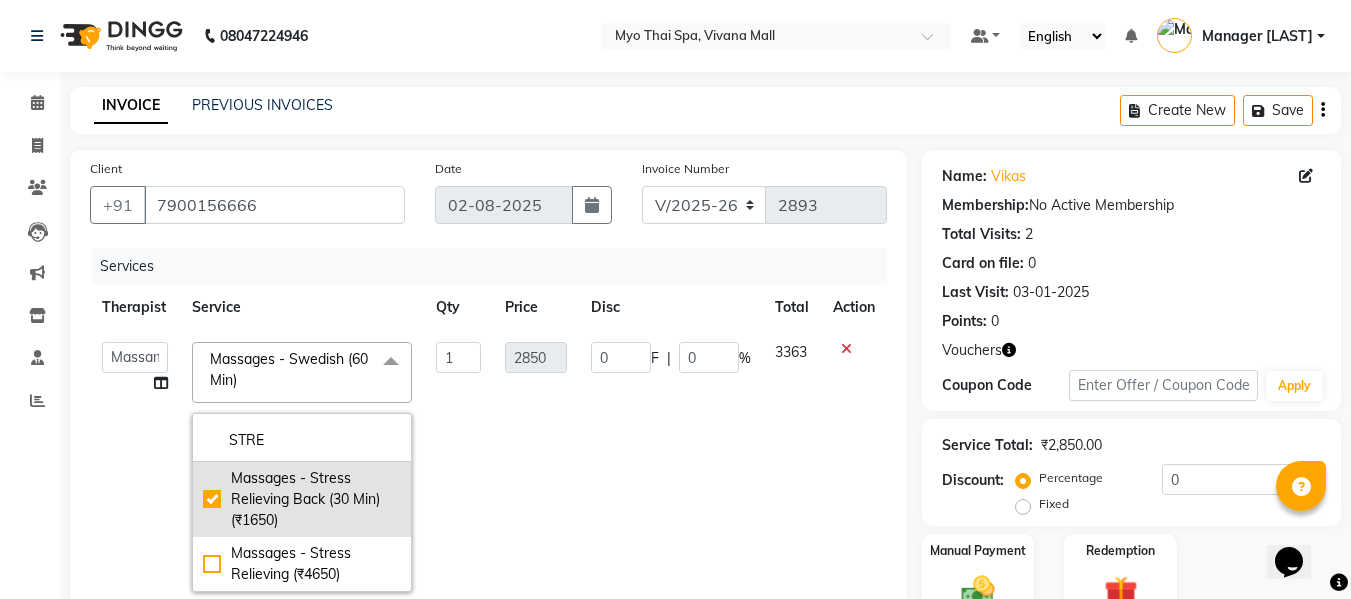 type on "1650" 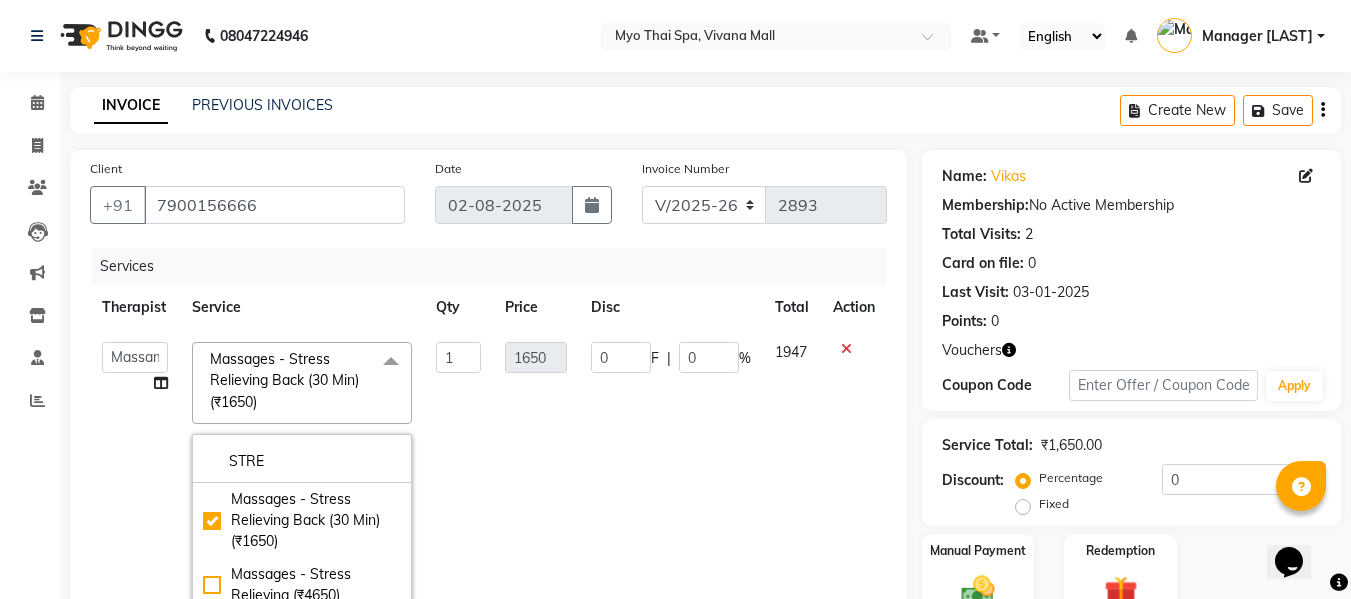 click on "0 F | 0 %" 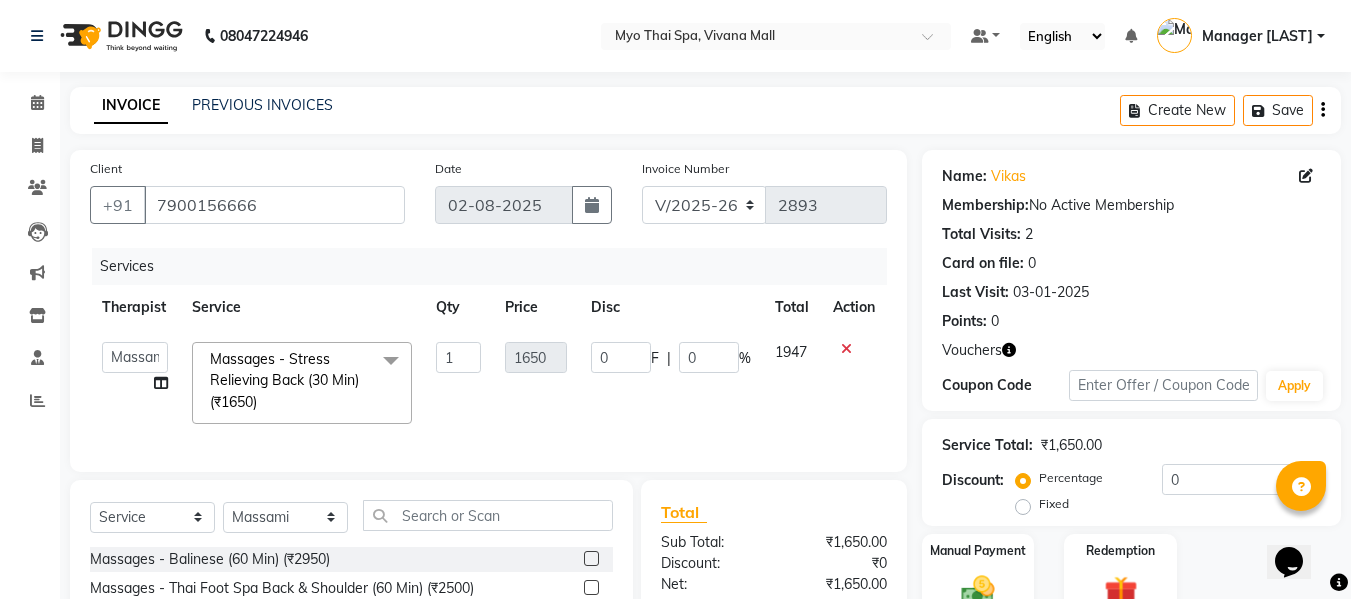 scroll, scrollTop: 200, scrollLeft: 0, axis: vertical 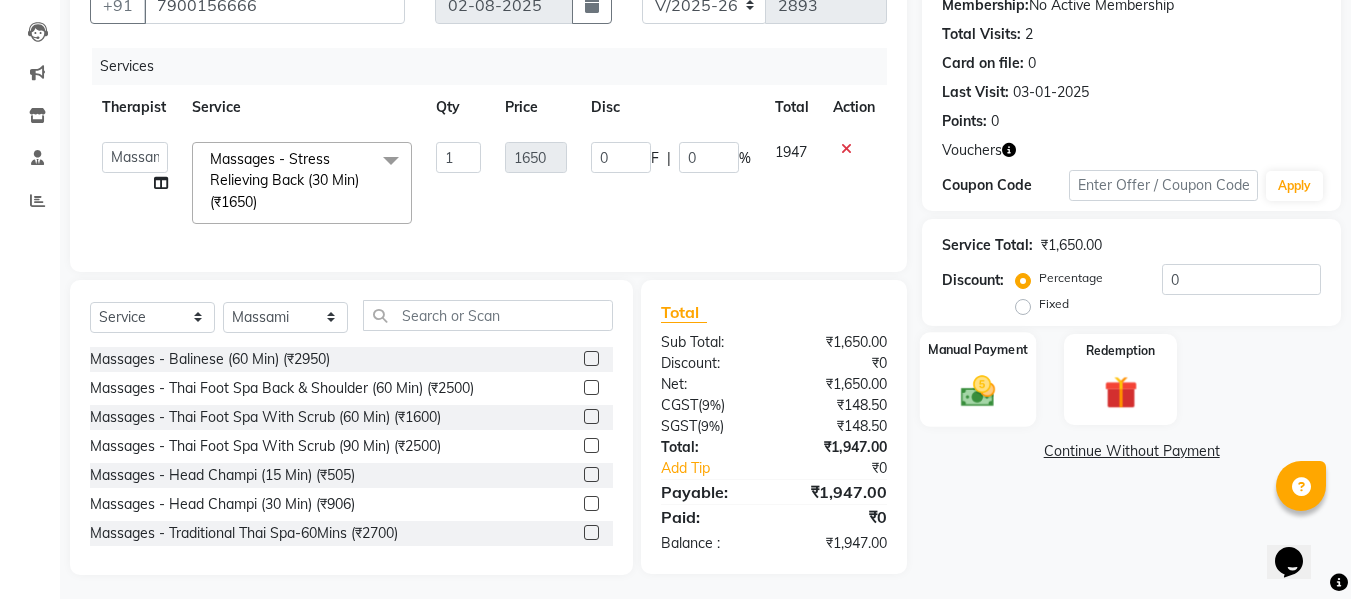 click 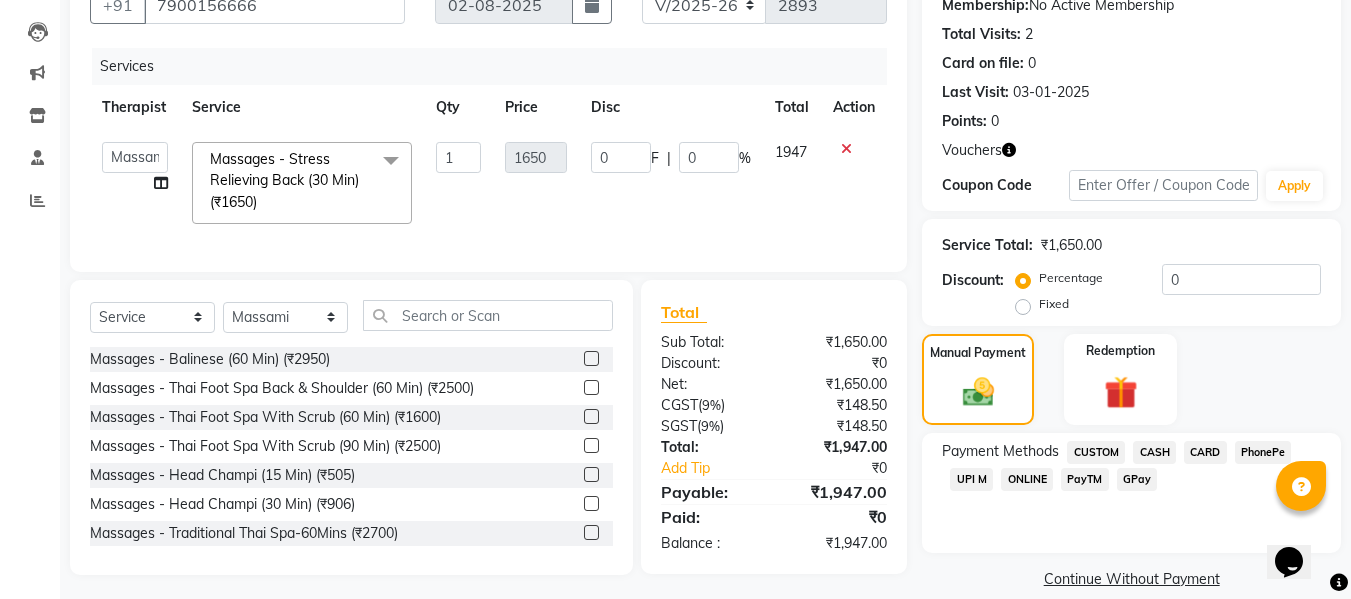 scroll, scrollTop: 225, scrollLeft: 0, axis: vertical 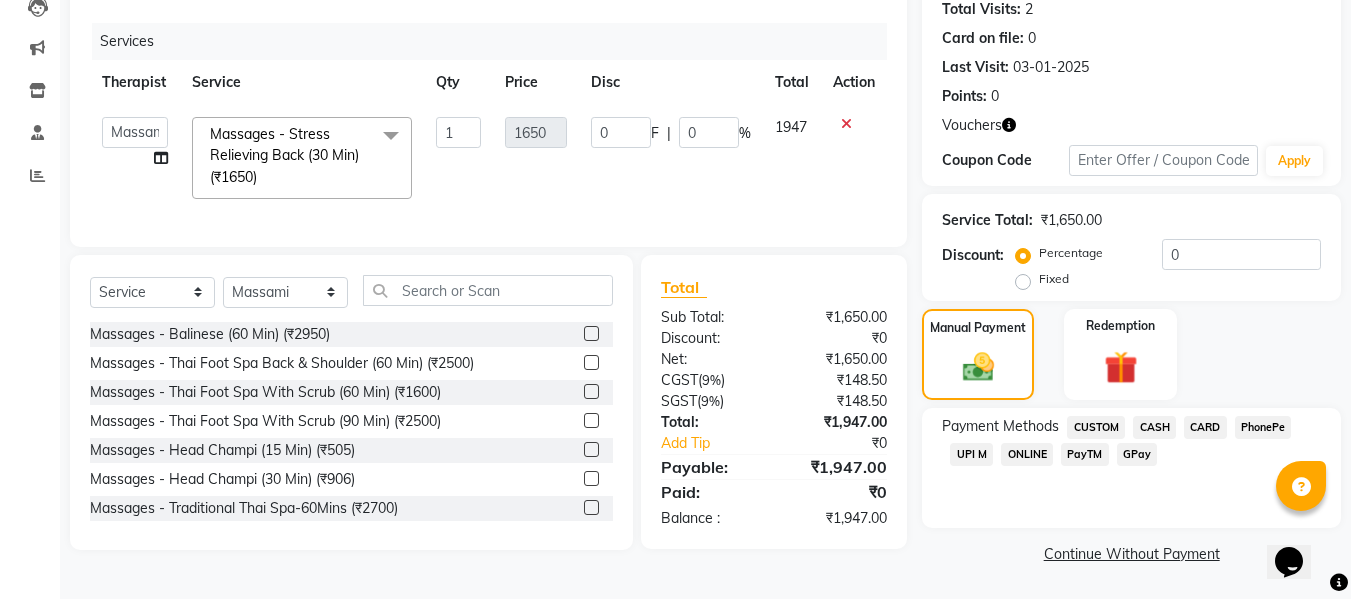 click on "CASH" 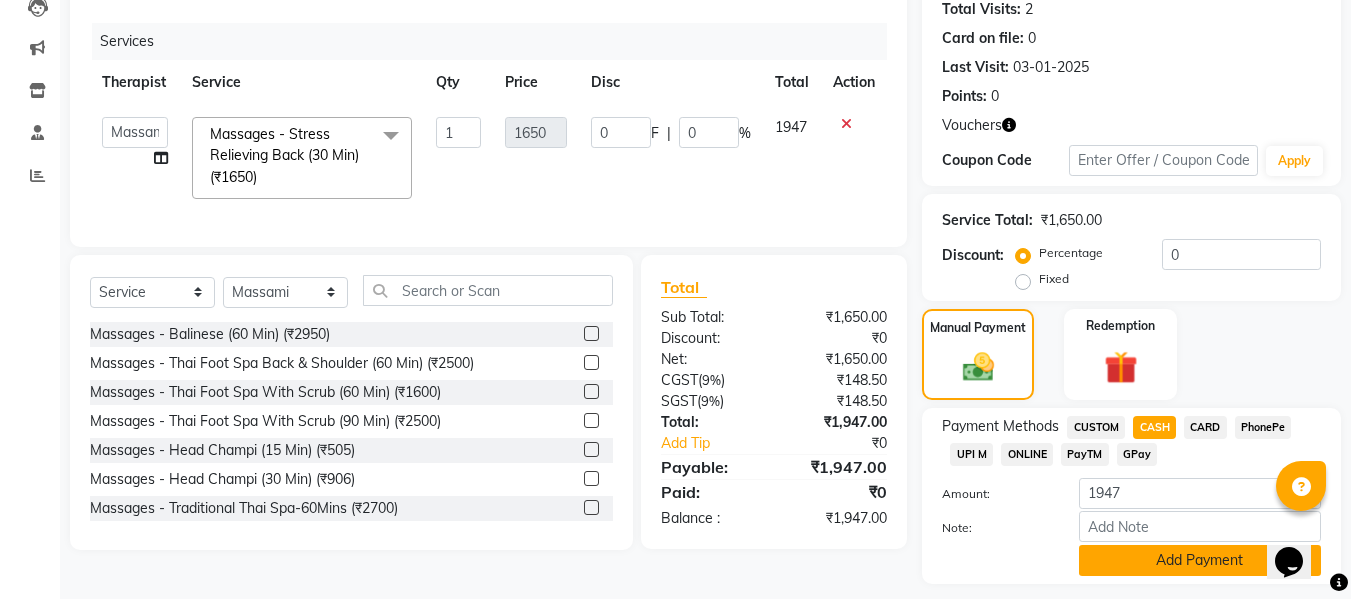 scroll, scrollTop: 281, scrollLeft: 0, axis: vertical 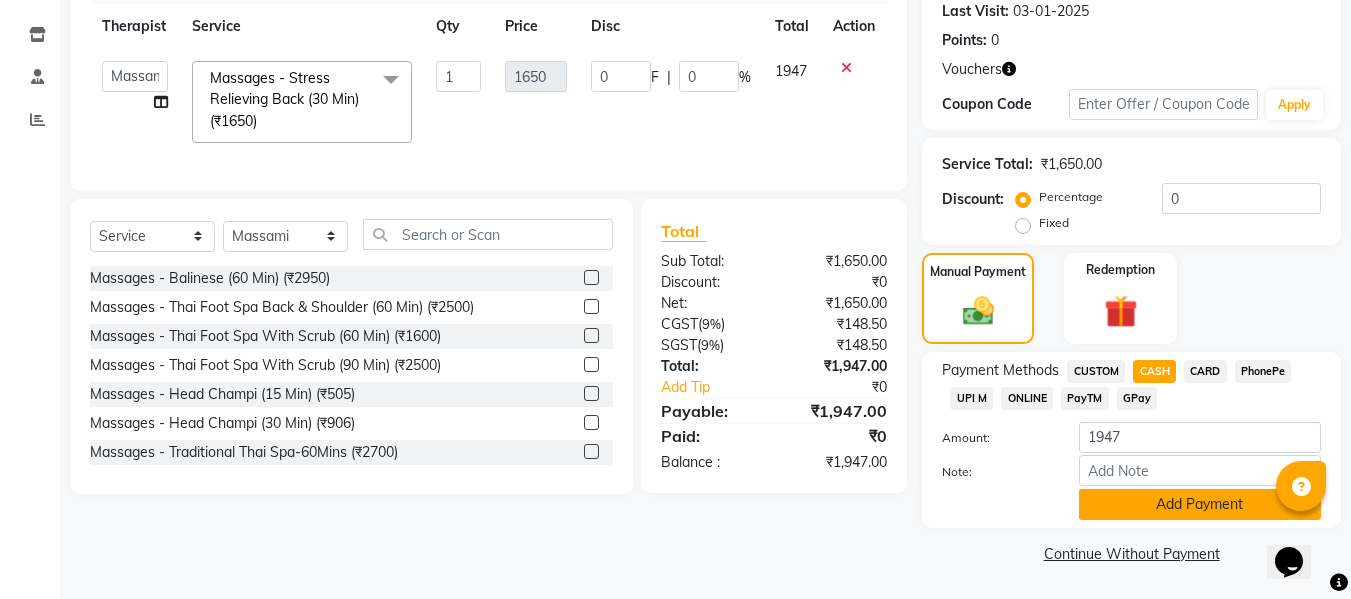 click on "Add Payment" 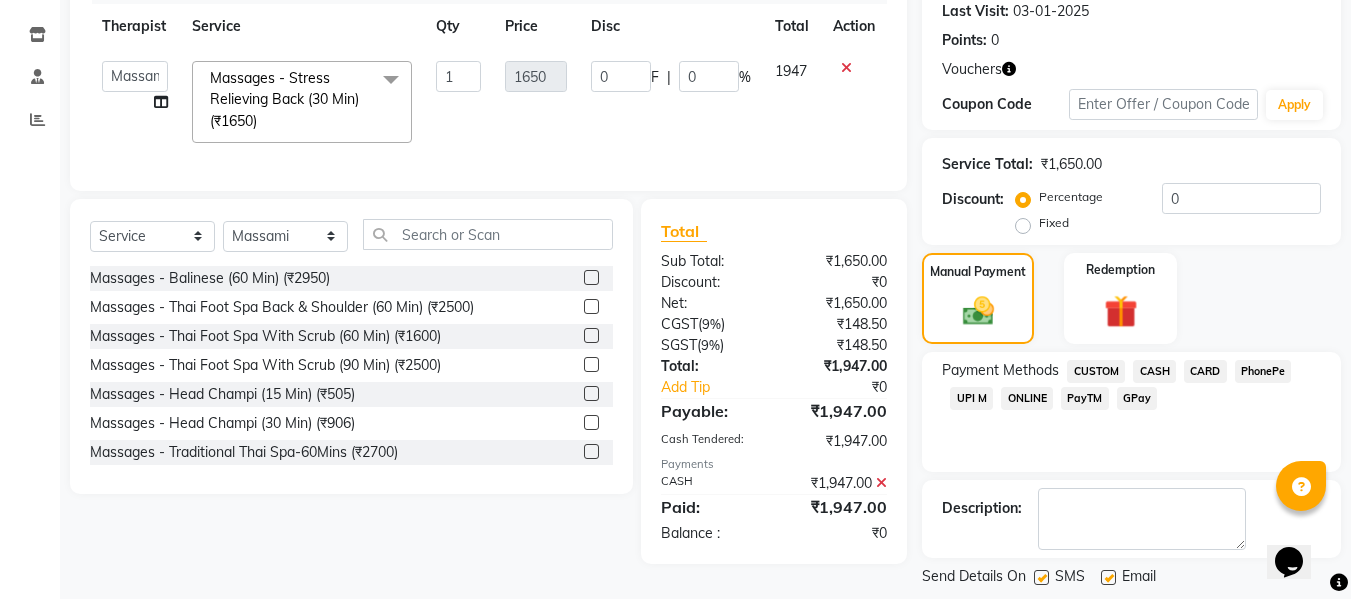 scroll, scrollTop: 377, scrollLeft: 0, axis: vertical 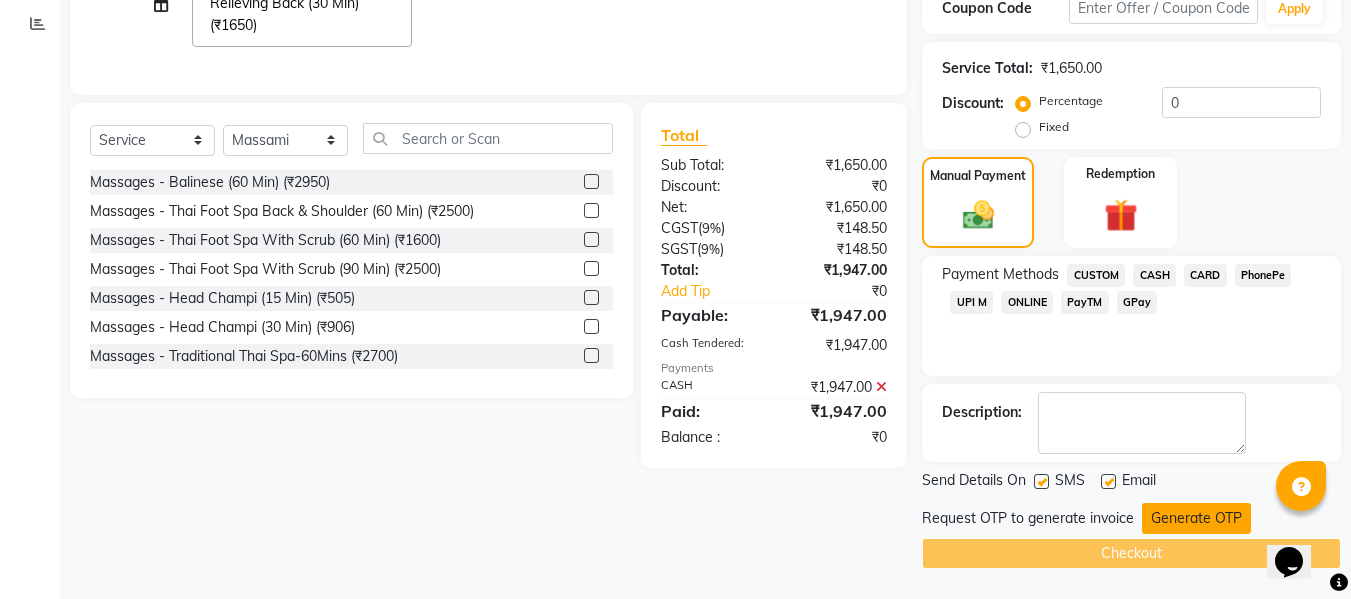 click on "Generate OTP" 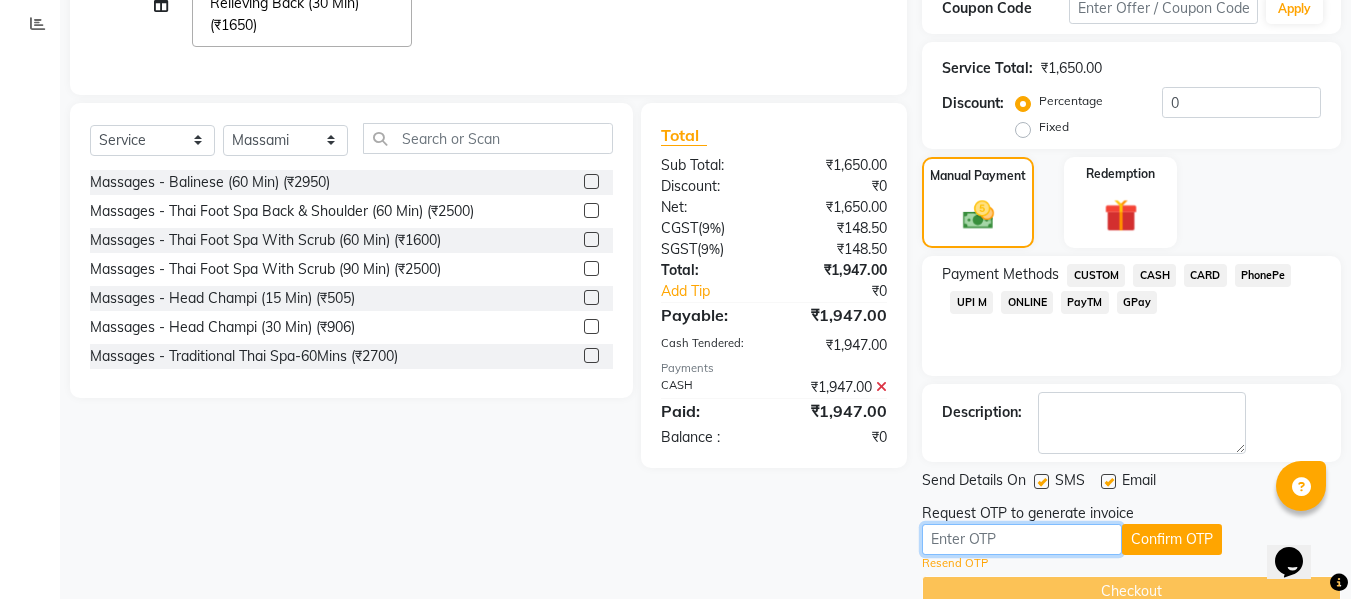 click at bounding box center [1022, 539] 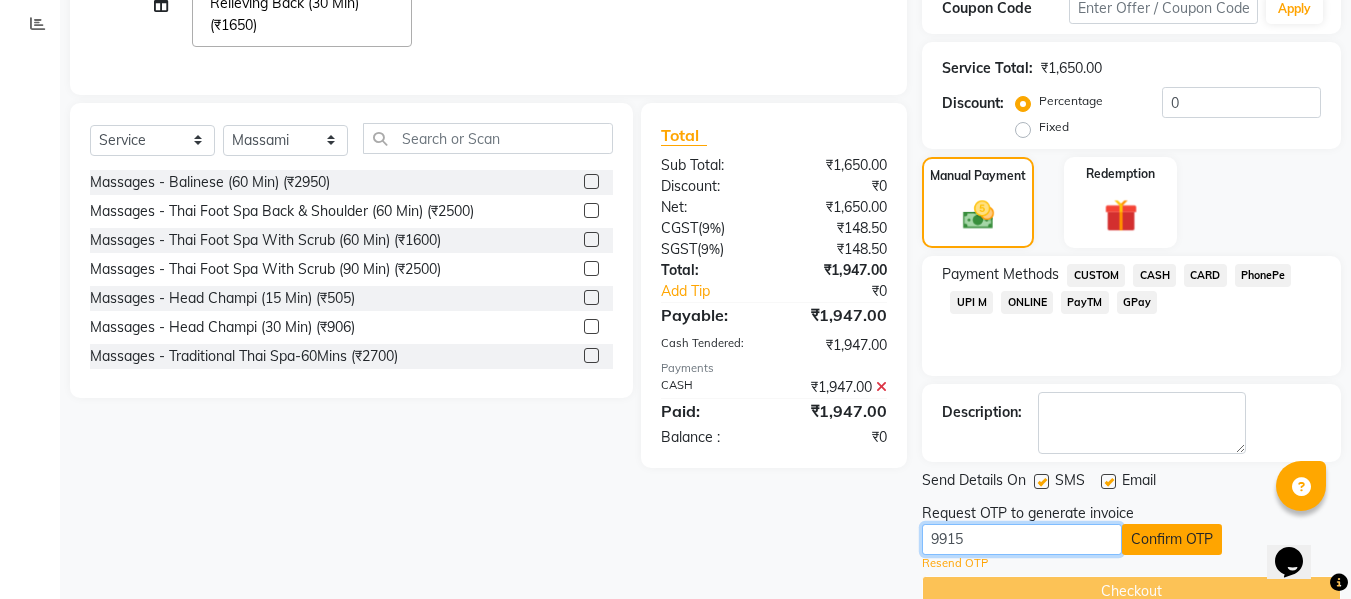 type on "9915" 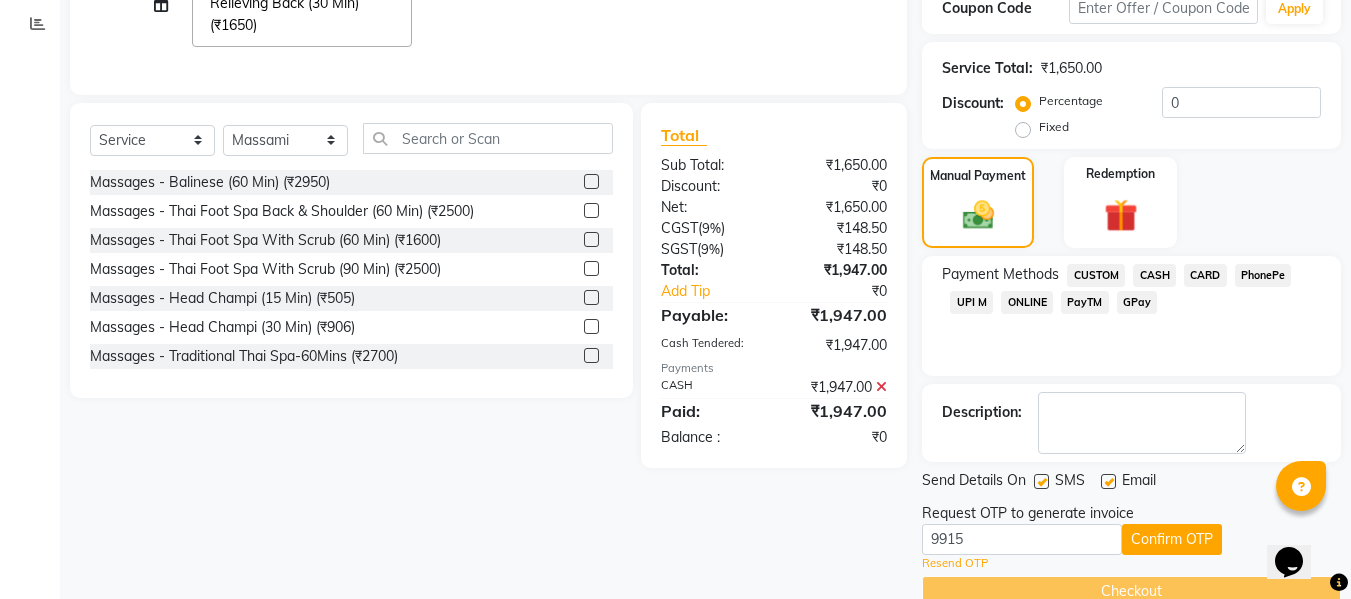 drag, startPoint x: 1128, startPoint y: 539, endPoint x: 1106, endPoint y: 539, distance: 22 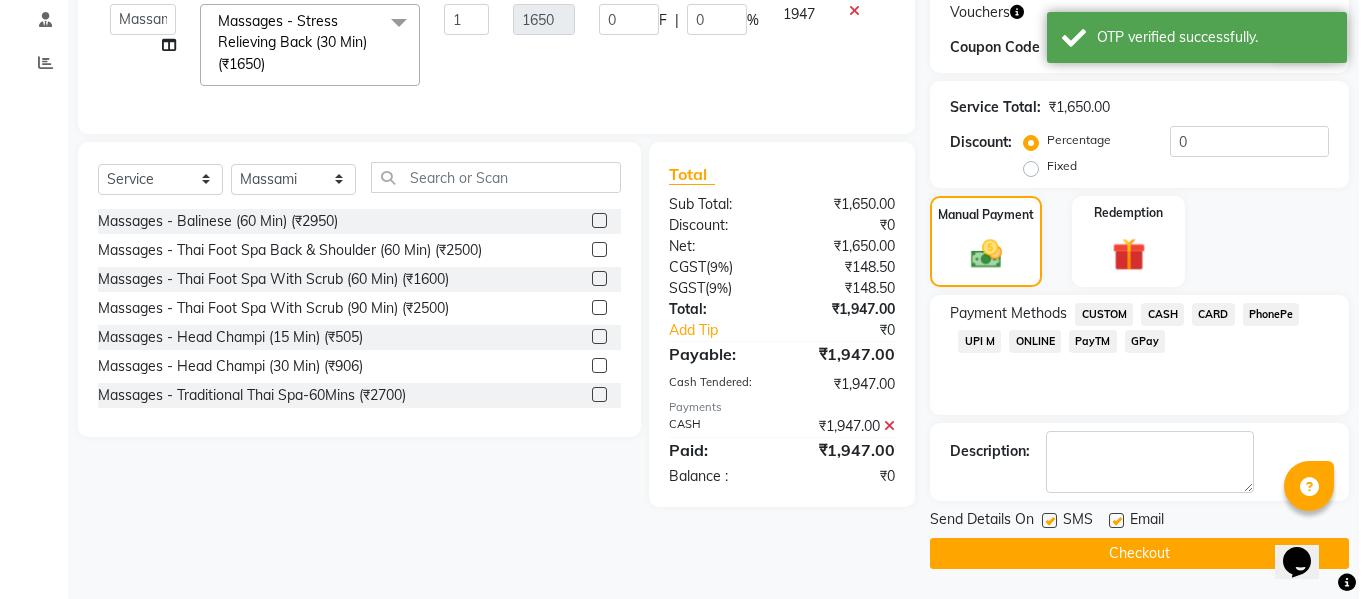 scroll, scrollTop: 0, scrollLeft: 0, axis: both 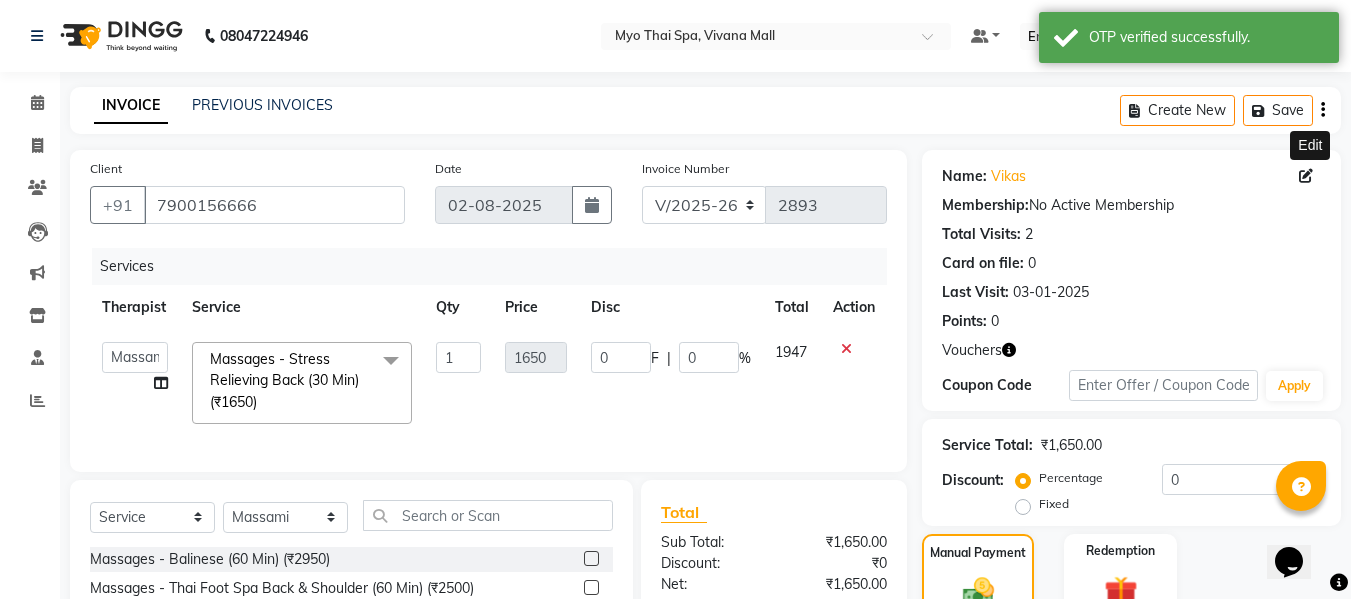 click 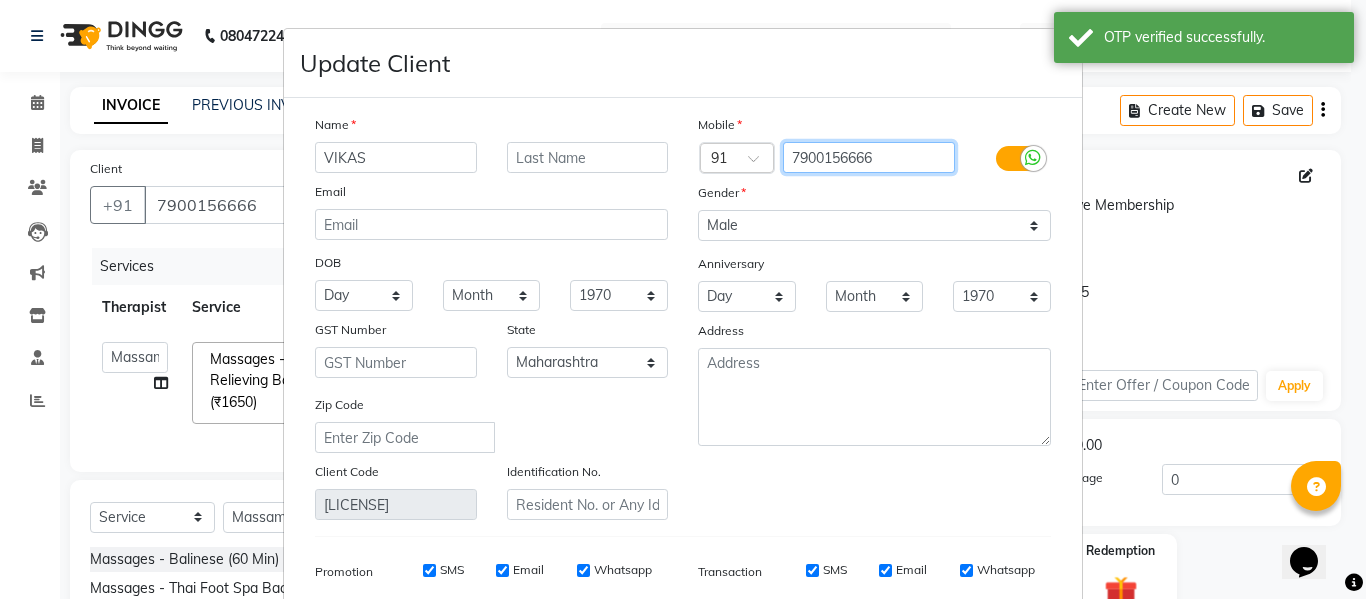 click on "7900156666" at bounding box center (869, 157) 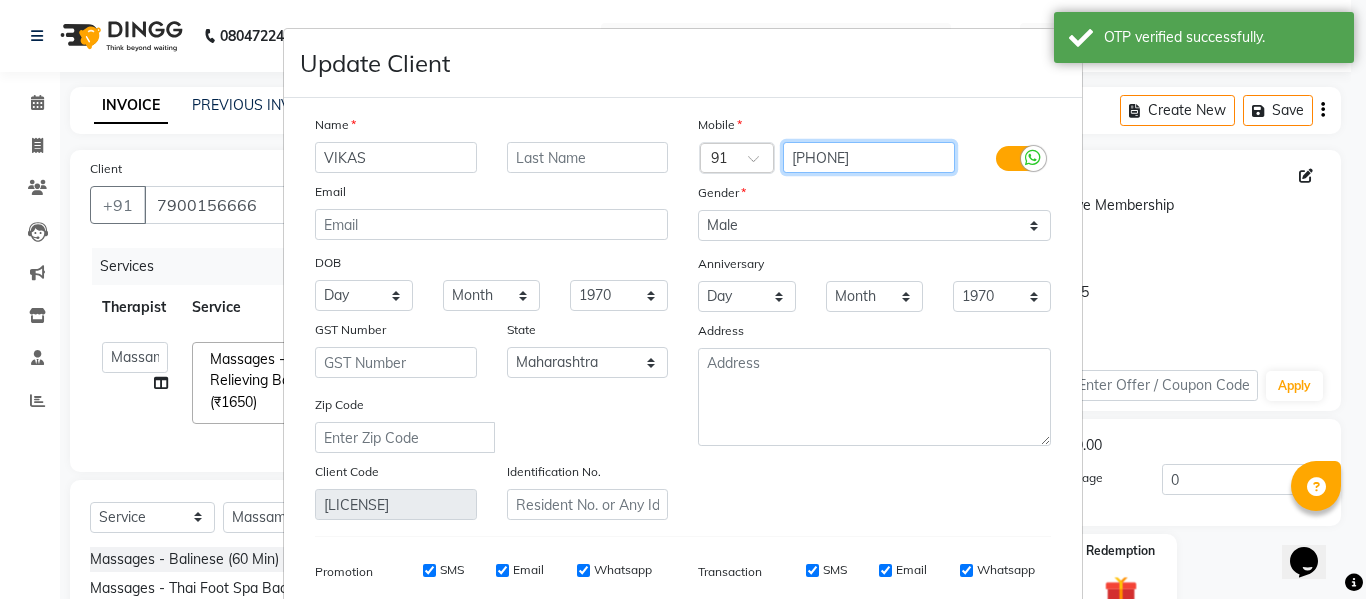 click on "7966156666" at bounding box center (869, 157) 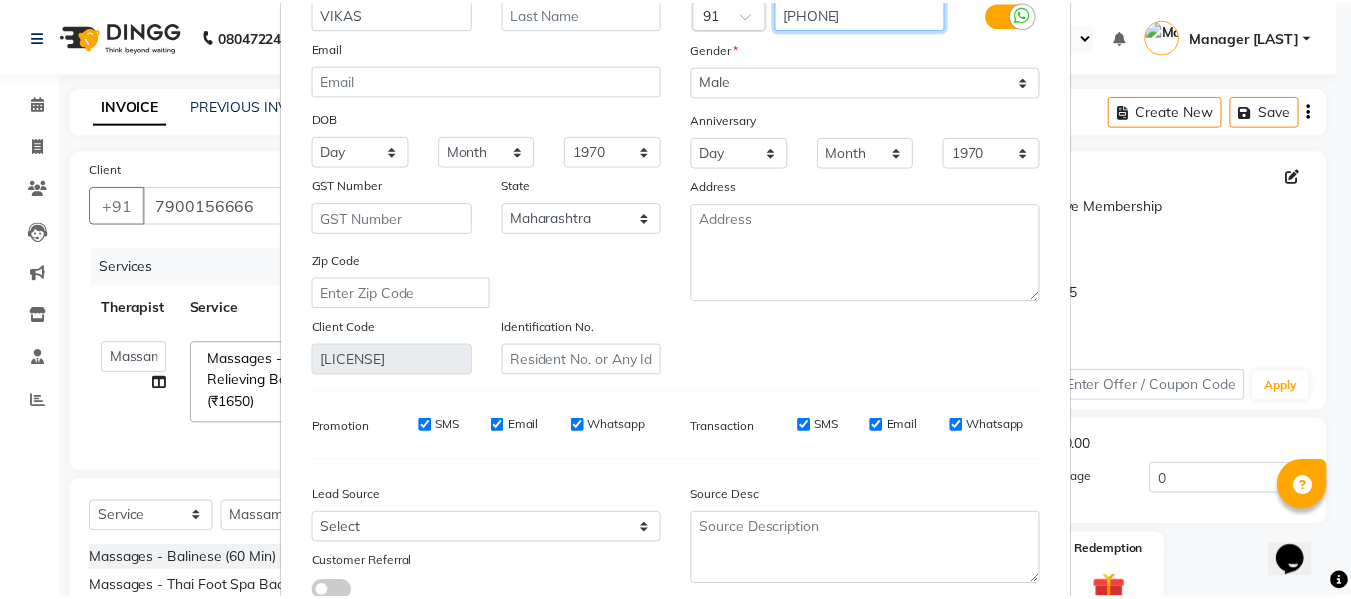 scroll, scrollTop: 288, scrollLeft: 0, axis: vertical 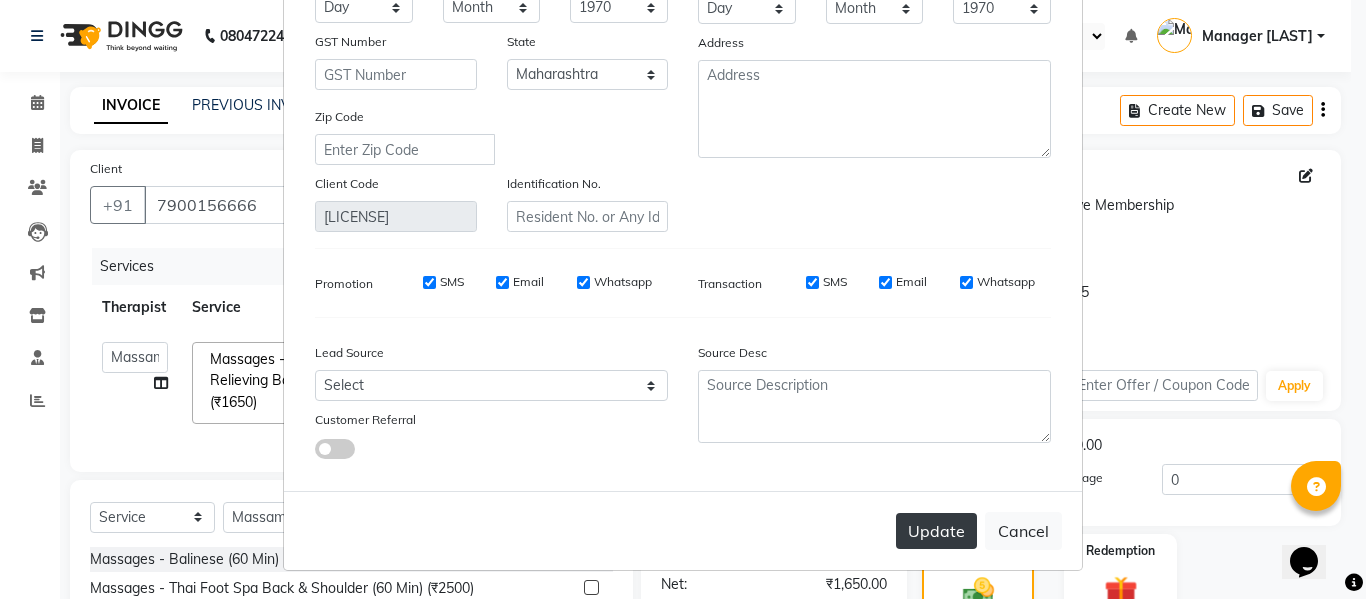 type on "[PHONE]" 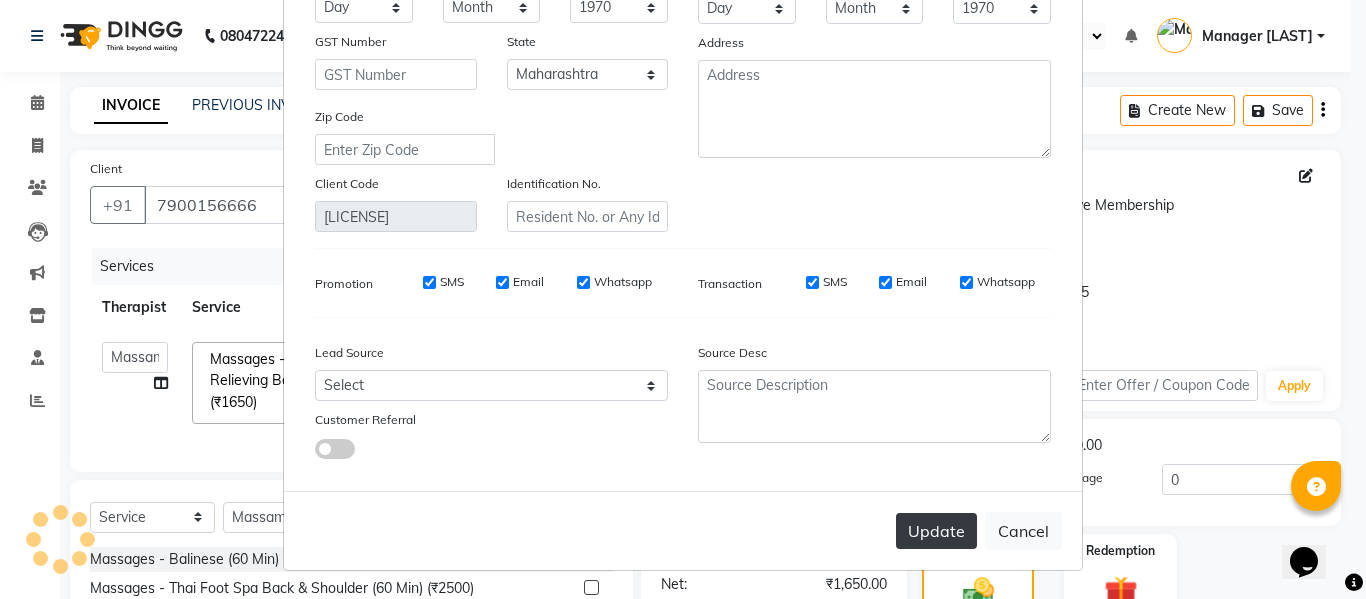 click on "Update" at bounding box center (936, 531) 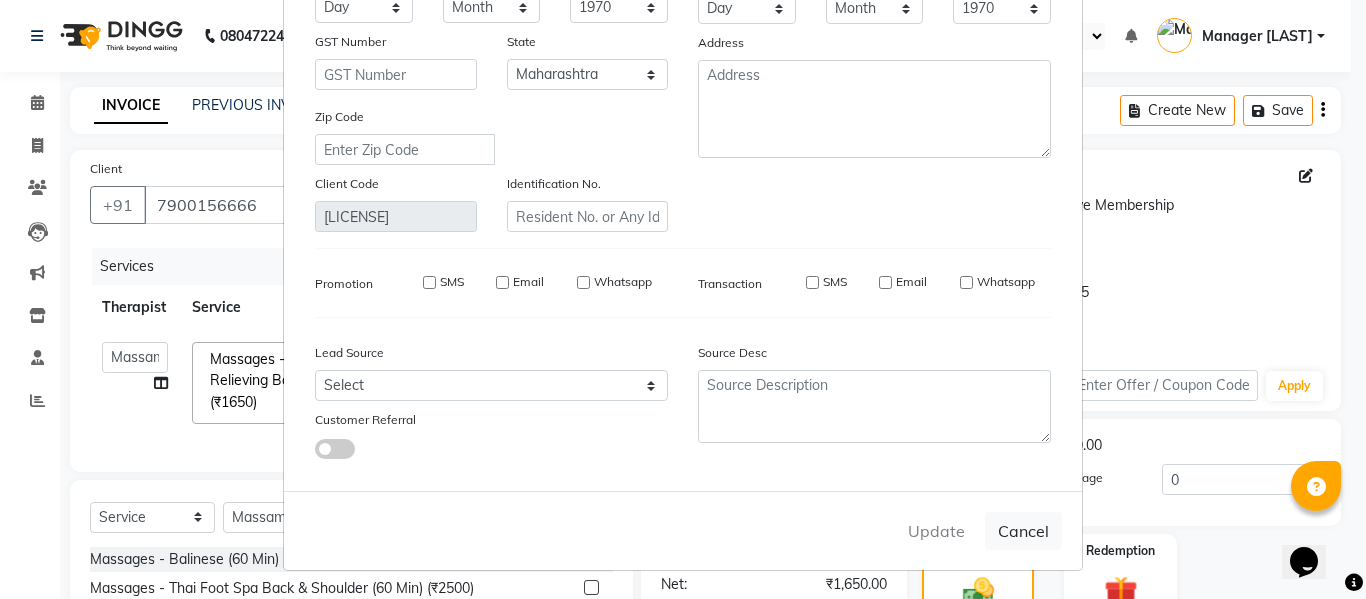 type on "[PHONE]" 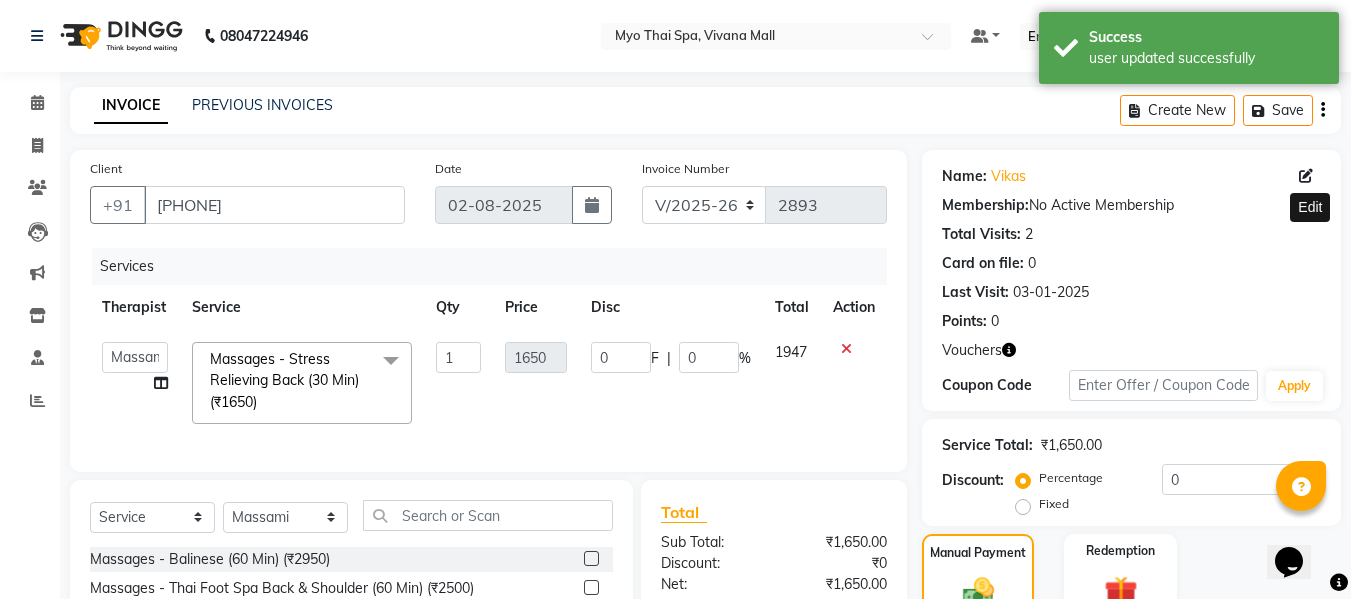 scroll, scrollTop: 300, scrollLeft: 0, axis: vertical 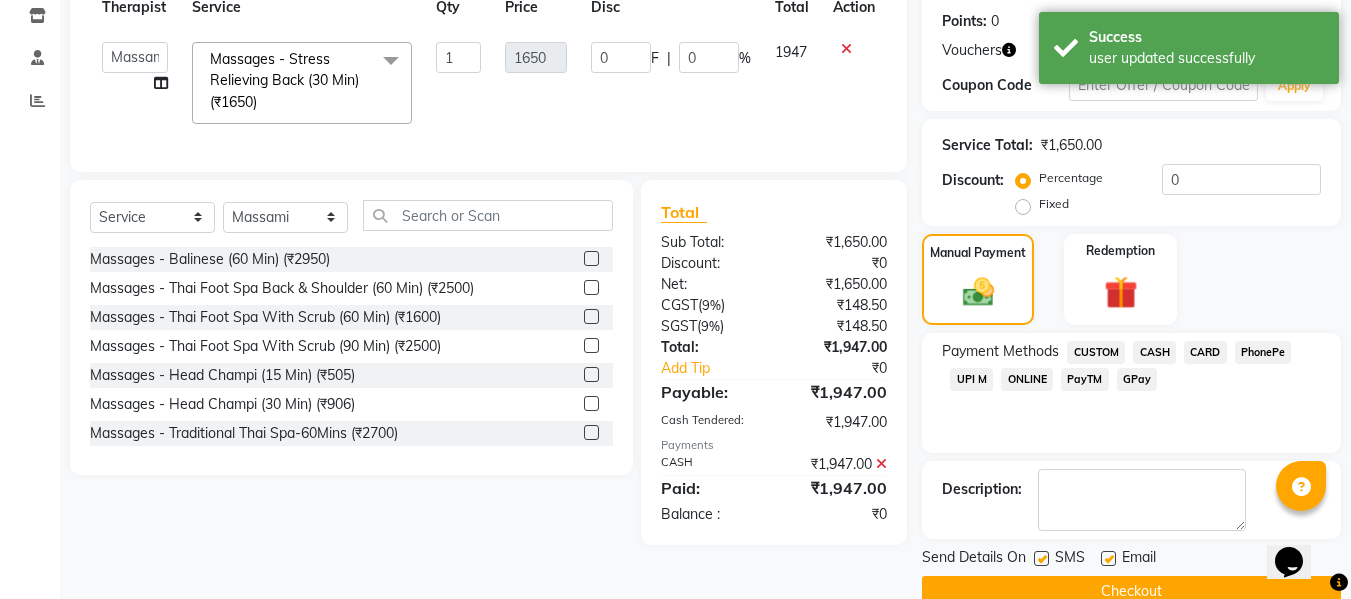 click 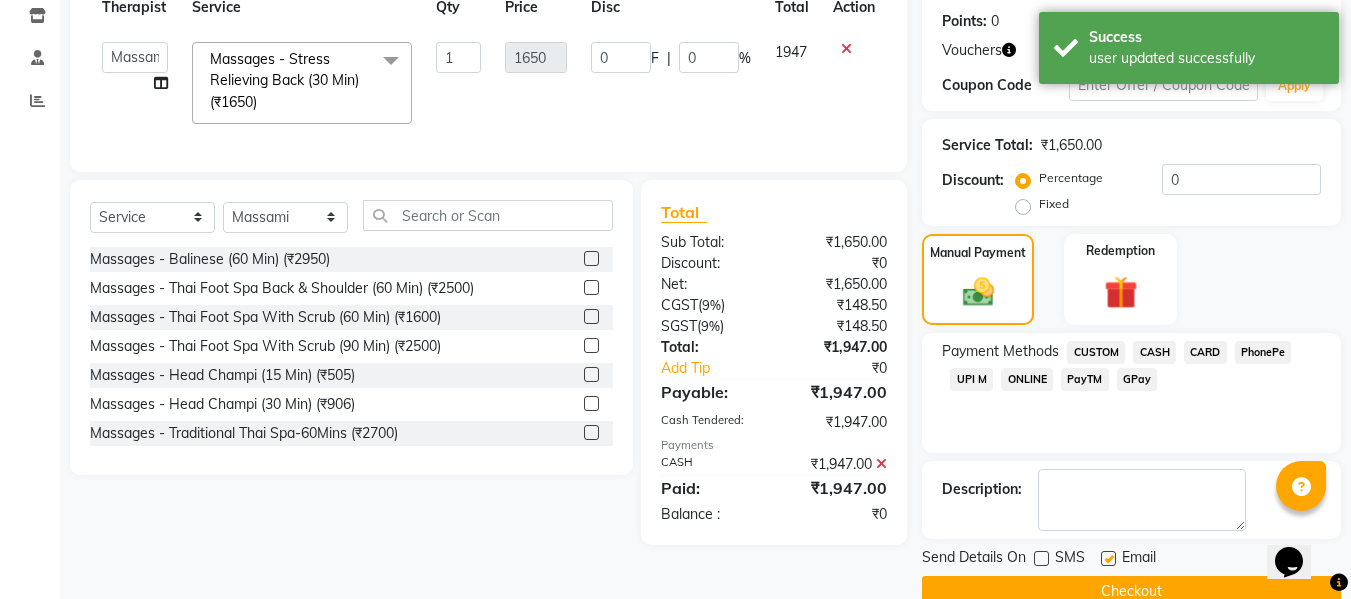 click on "Checkout" 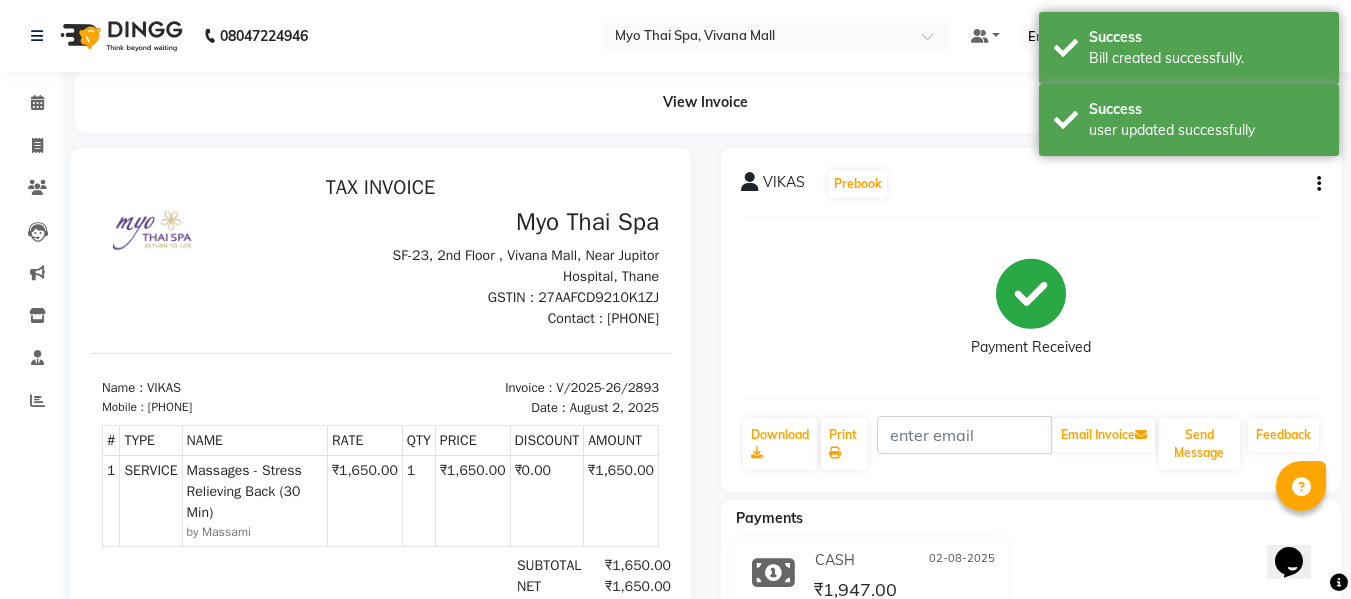 scroll, scrollTop: 0, scrollLeft: 0, axis: both 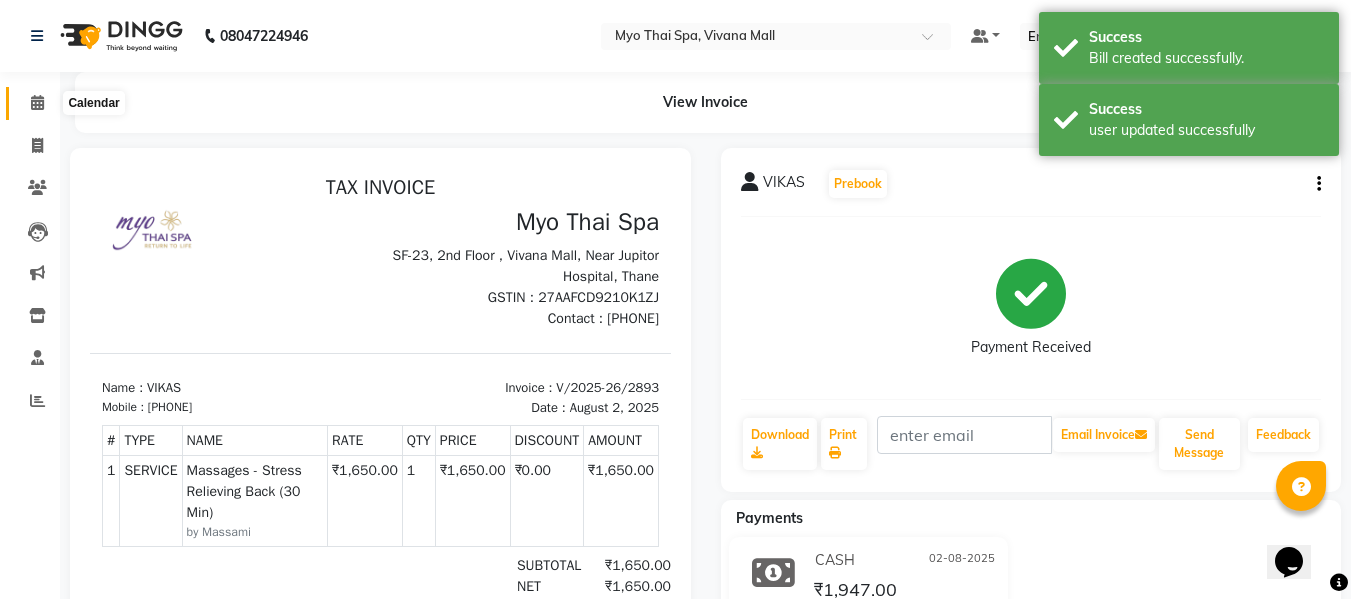 click 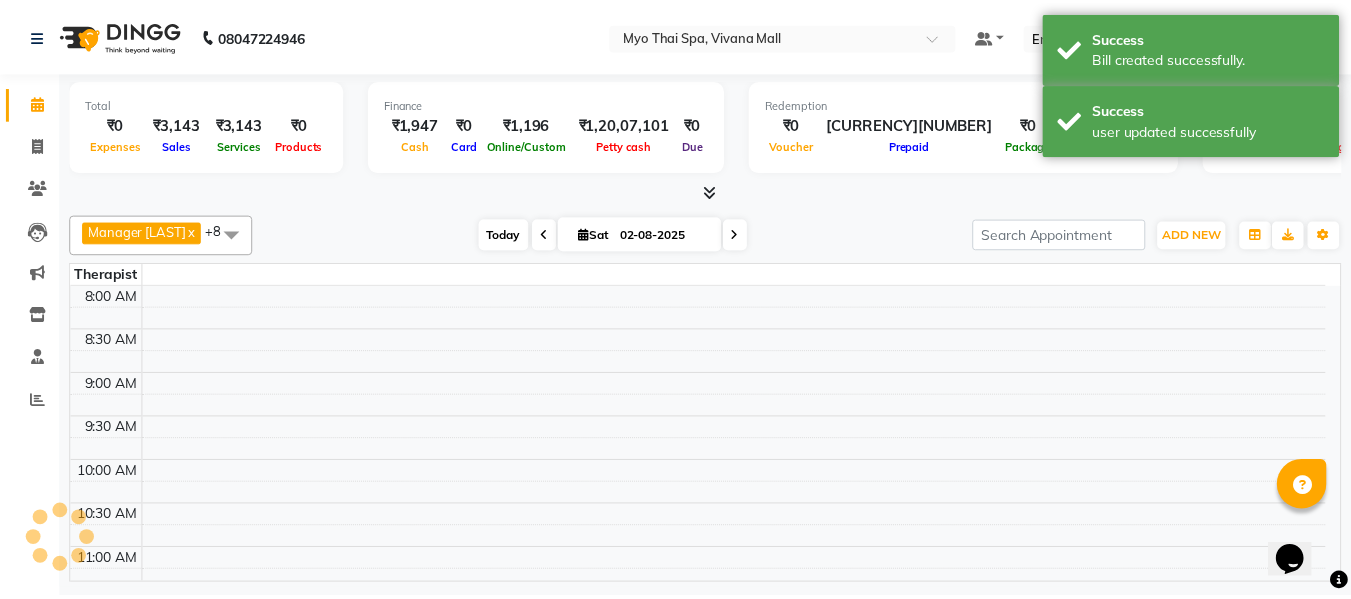 scroll, scrollTop: 0, scrollLeft: 0, axis: both 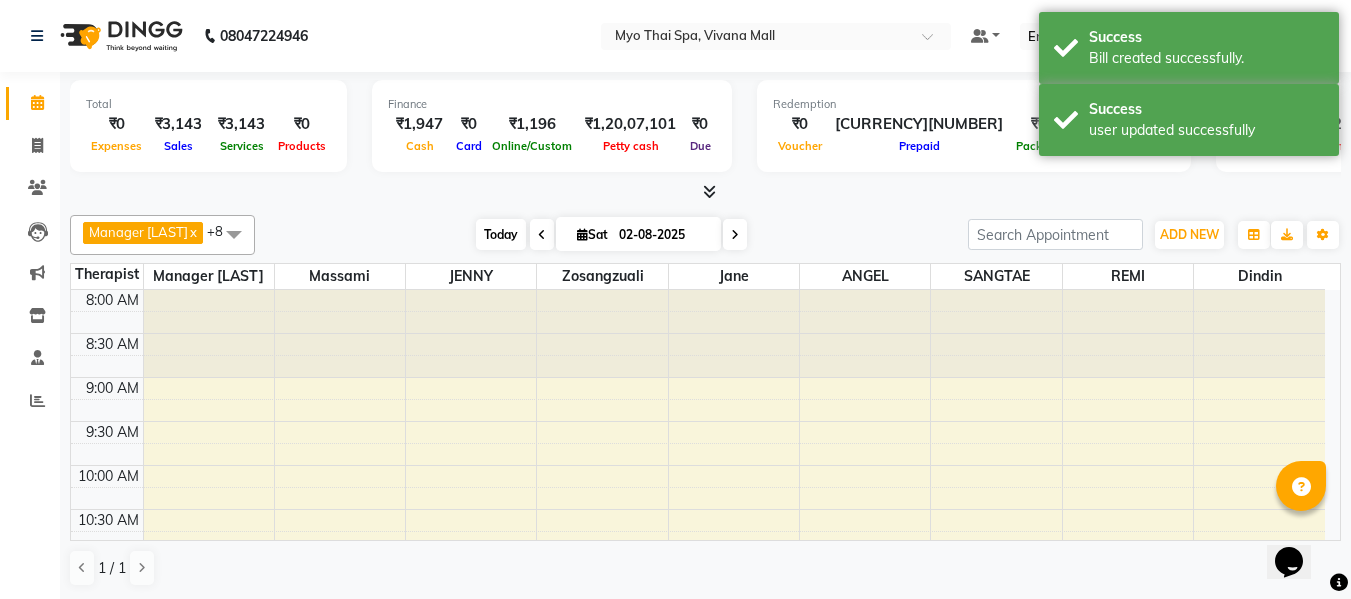 click on "Today" at bounding box center (501, 234) 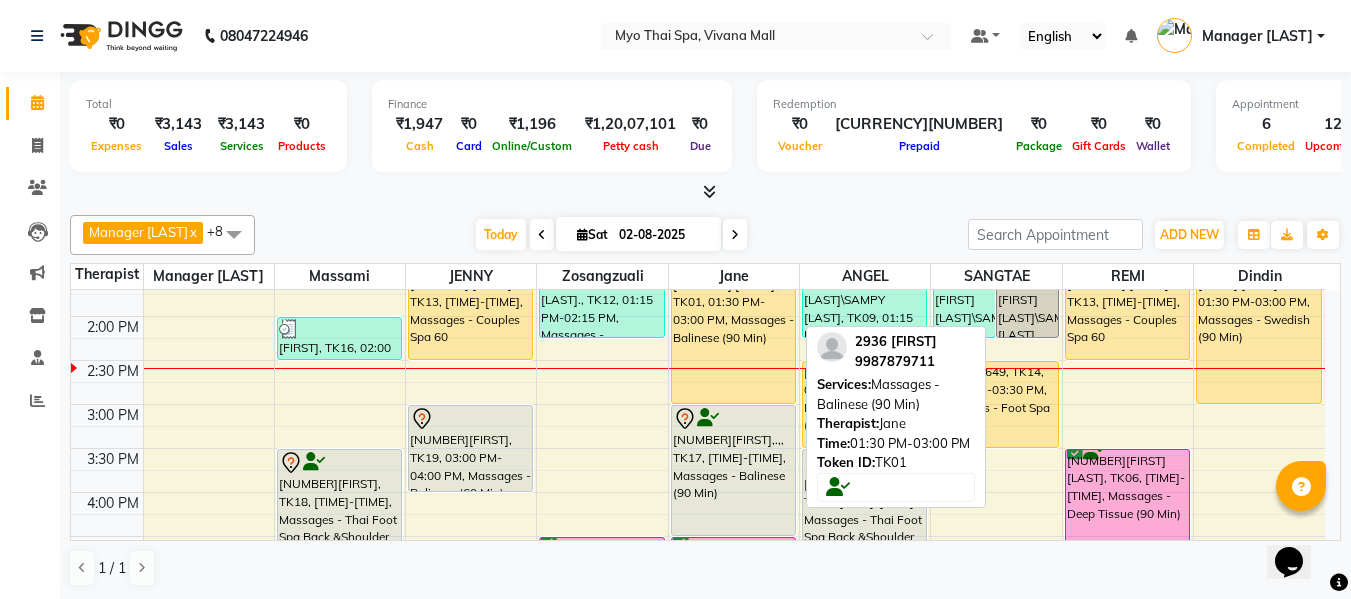 scroll, scrollTop: 529, scrollLeft: 0, axis: vertical 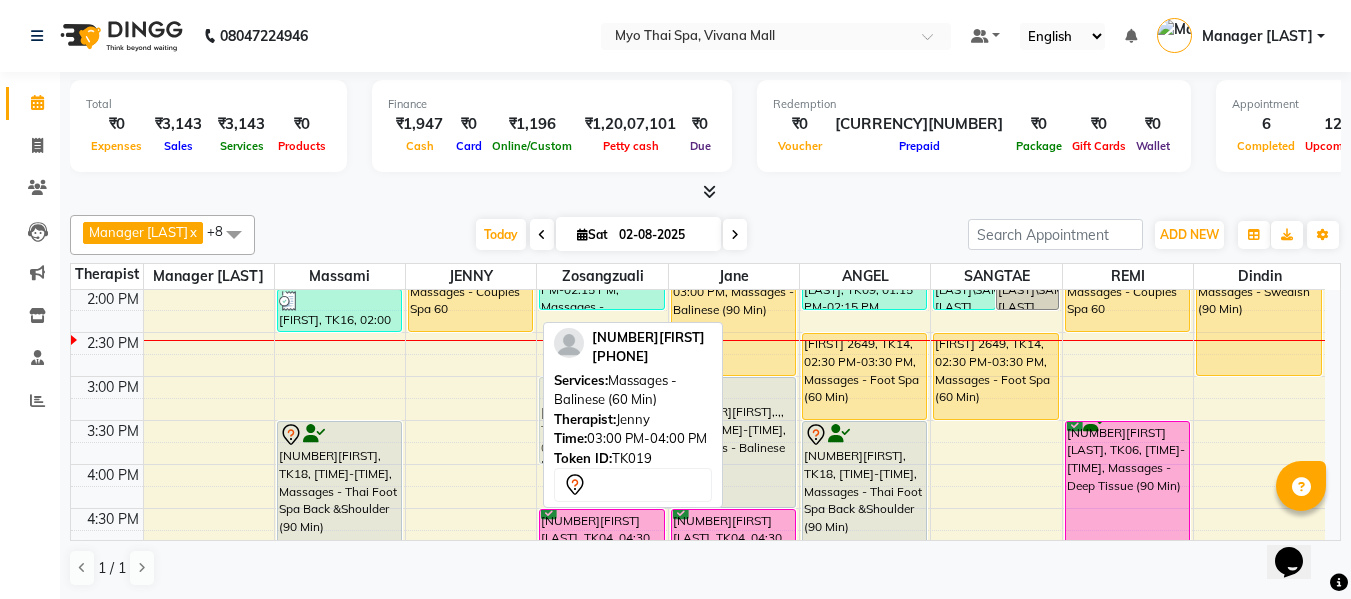 drag, startPoint x: 495, startPoint y: 416, endPoint x: 574, endPoint y: 421, distance: 79.15807 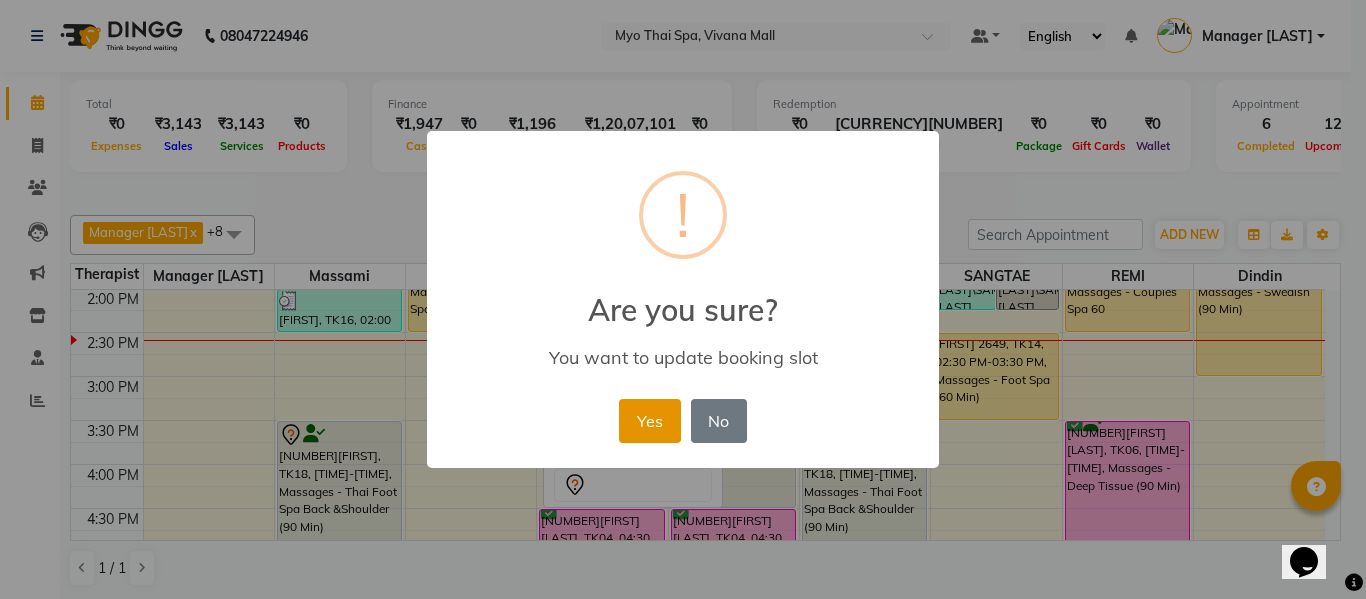 click on "Yes" at bounding box center (649, 421) 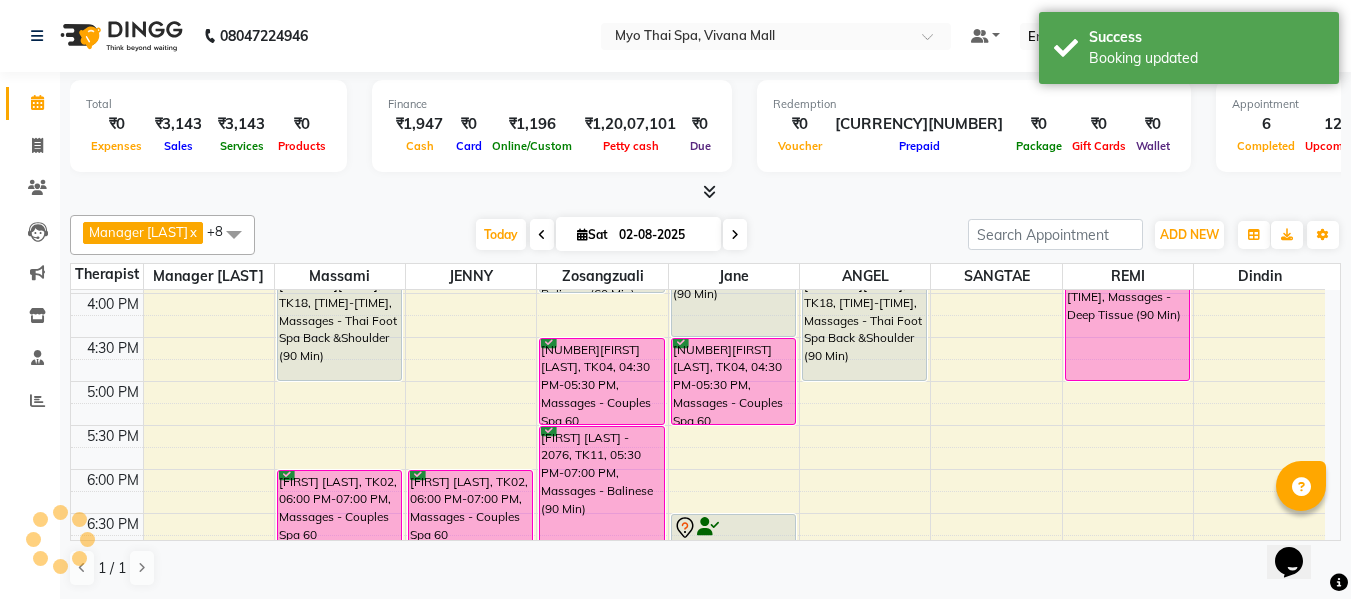 scroll, scrollTop: 729, scrollLeft: 0, axis: vertical 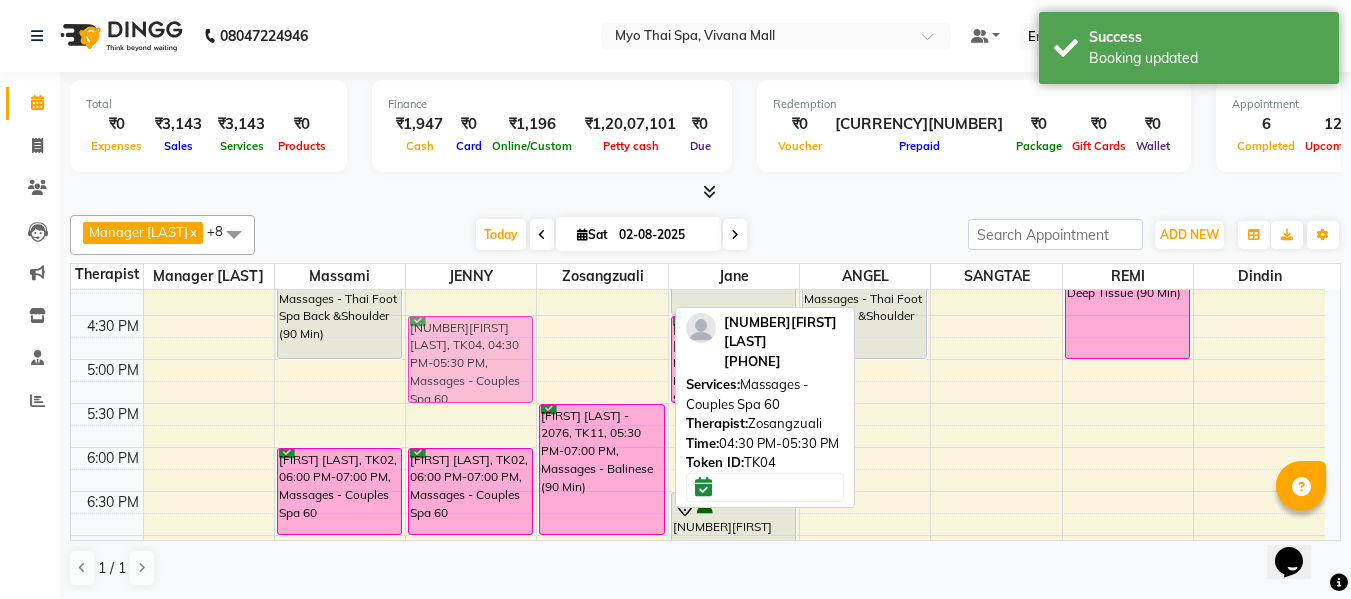 drag, startPoint x: 575, startPoint y: 342, endPoint x: 472, endPoint y: 340, distance: 103.01942 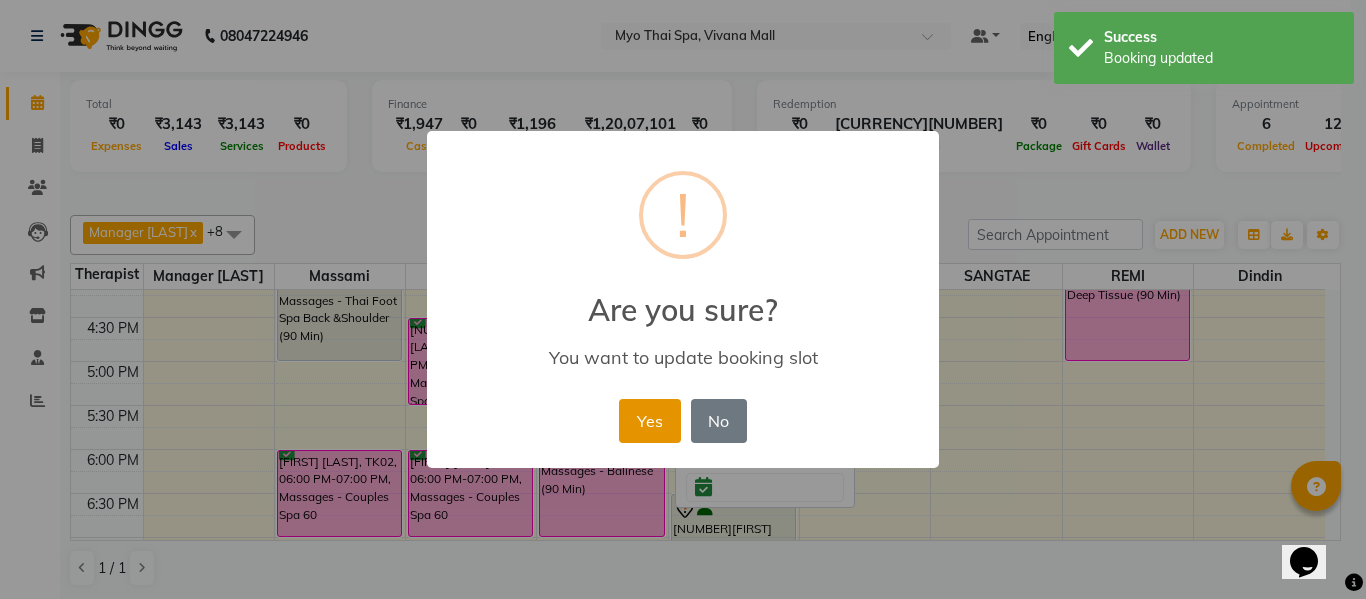 click on "Yes" at bounding box center (649, 421) 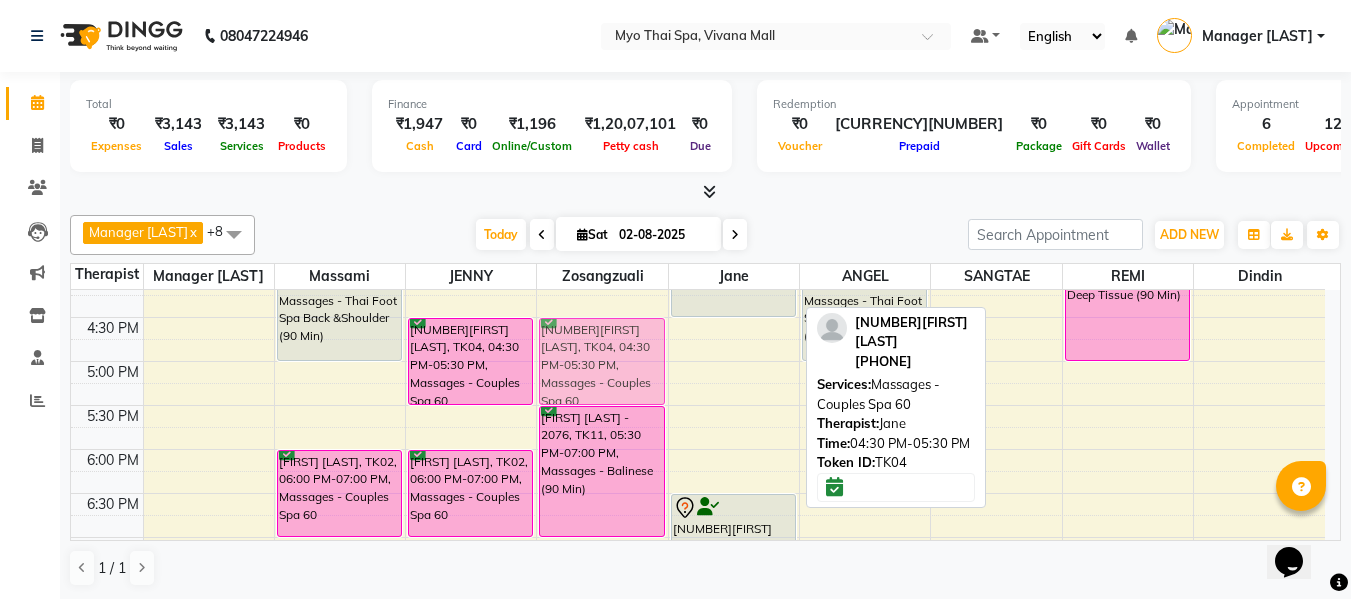 drag, startPoint x: 738, startPoint y: 359, endPoint x: 614, endPoint y: 363, distance: 124.0645 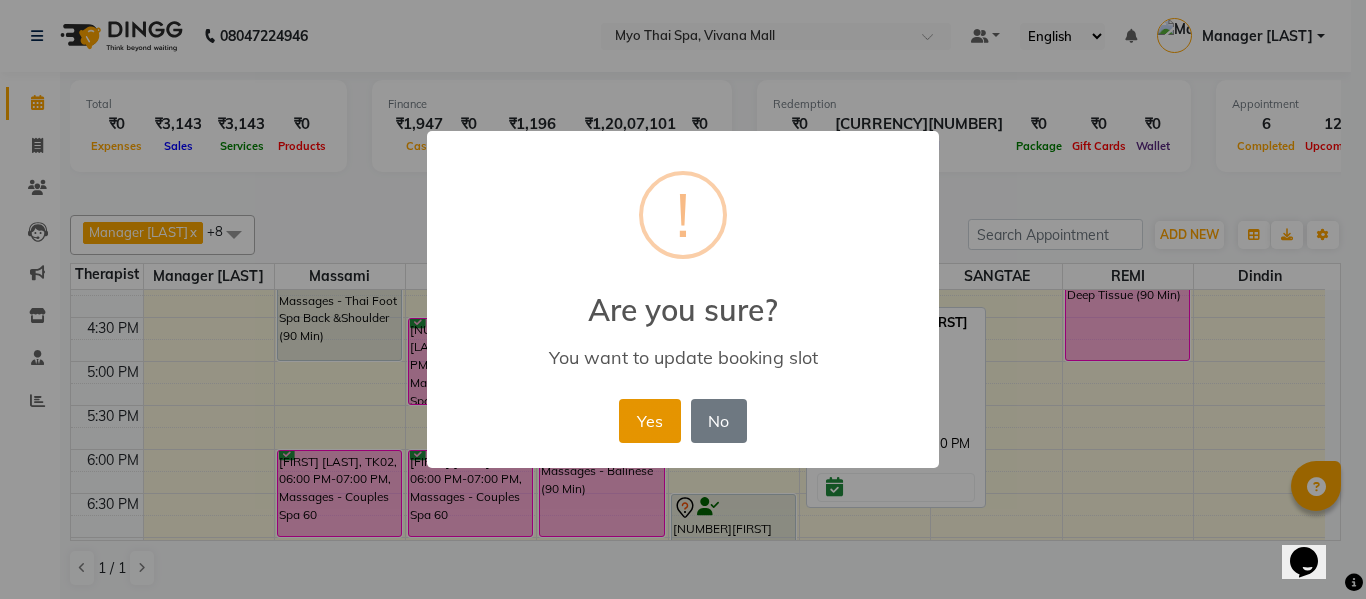 click on "Yes" at bounding box center [649, 421] 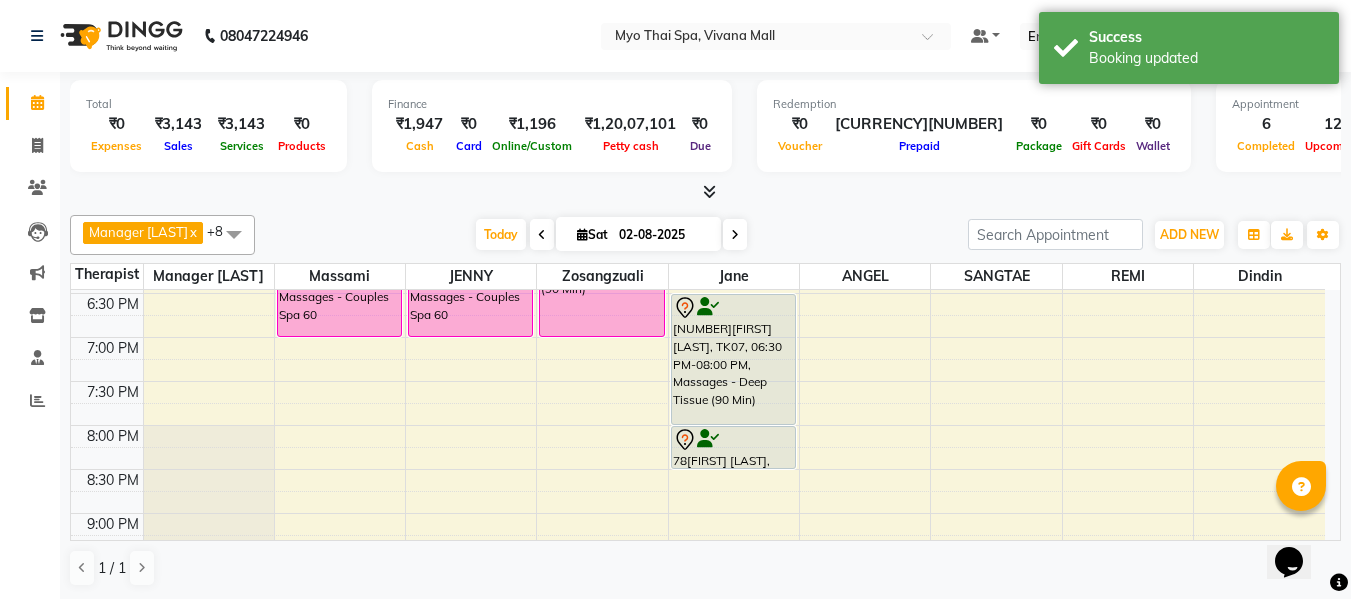 scroll, scrollTop: 1020, scrollLeft: 0, axis: vertical 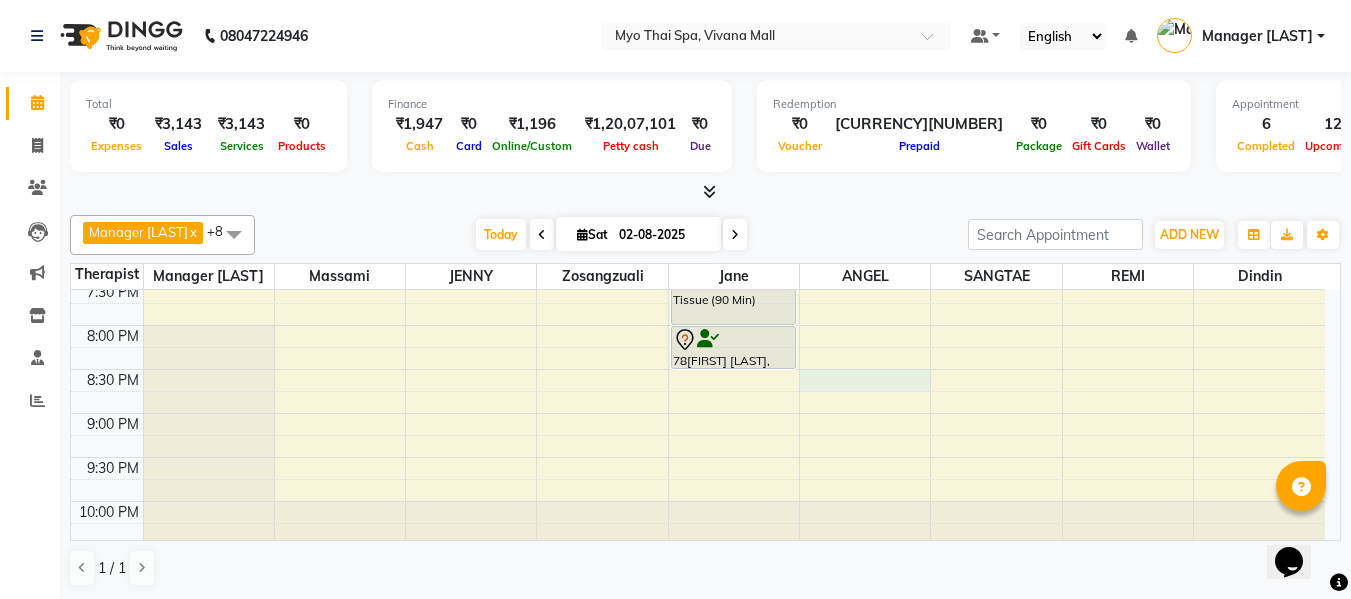 click on "8:00 AM 8:30 AM 9:00 AM 9:30 AM 10:00 AM 10:30 AM 11:00 AM 11:30 AM 12:00 PM 12:30 PM 1:00 PM 1:30 PM 2:00 PM 2:30 PM 3:00 PM 3:30 PM 4:00 PM 4:30 PM 5:00 PM 5:30 PM 6:00 PM 6:30 PM 7:00 PM 7:30 PM 8:00 PM 8:30 PM 9:00 PM 9:30 PM 10:00 PM 10:30 PM     1655SANDEEP PATNAWAI, TK05, 11:45 AM-01:15 PM, Massages - Deep Tissue (90 Min)     VIKAS, TK16, 02:00 PM-02:30 PM, Massages - Stress Relieving Back (30 Min) (₹1650)             1823VIJAYY, TK18, 03:30 PM-05:00 PM, Massages - Thai Foot Spa Back &Shoulder (90 Min)     kiran dulani, TK02, 06:00 PM-07:00 PM, Massages - Couples Spa 60    2923ROHAN, TK13, 01:30 PM-02:30 PM, Massages - Couples Spa 60     1987VAISHNAVI W, TK04, 04:30 PM-05:30 PM, Massages - Couples Spa 60     kiran dulani, TK02, 06:00 PM-07:00 PM, Massages - Couples Spa 60     2917VIVEK LAJMI., TK12, 01:15 PM-02:15 PM, Massages - Traditional Thai Spa-60Mins             2873RISHIKESH, TK19, 03:00 PM-04:00 PM, Massages - Balinese (60 Min)" at bounding box center [698, -71] 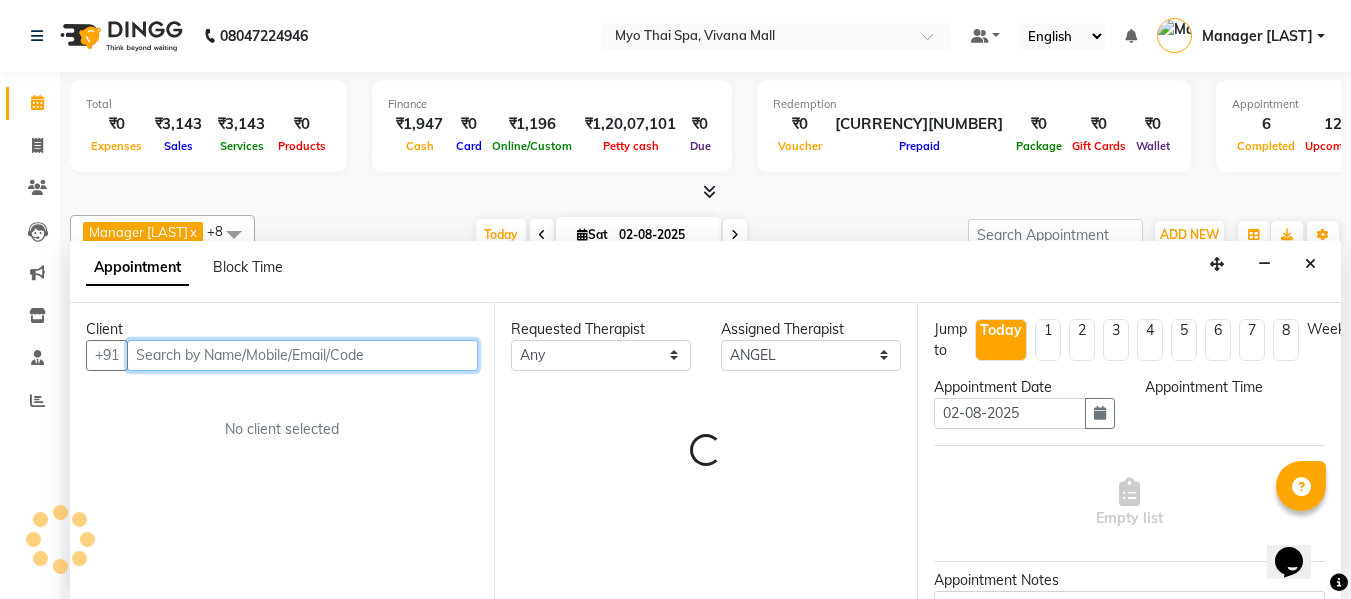 scroll, scrollTop: 1, scrollLeft: 0, axis: vertical 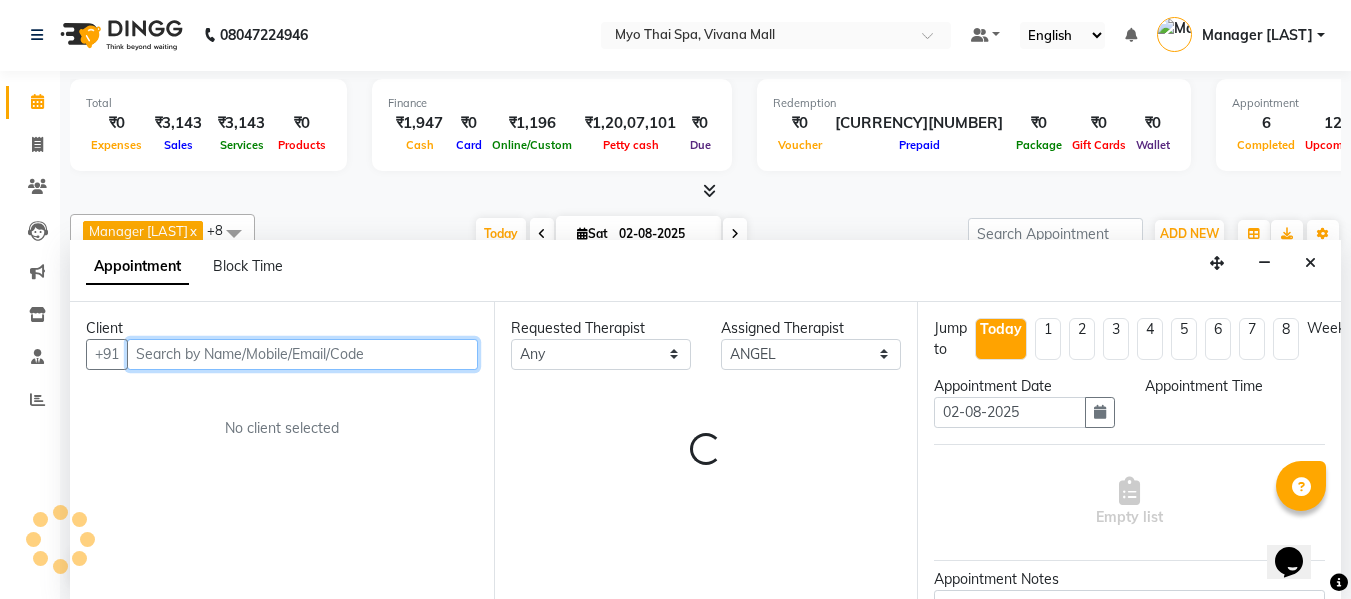 select on "1230" 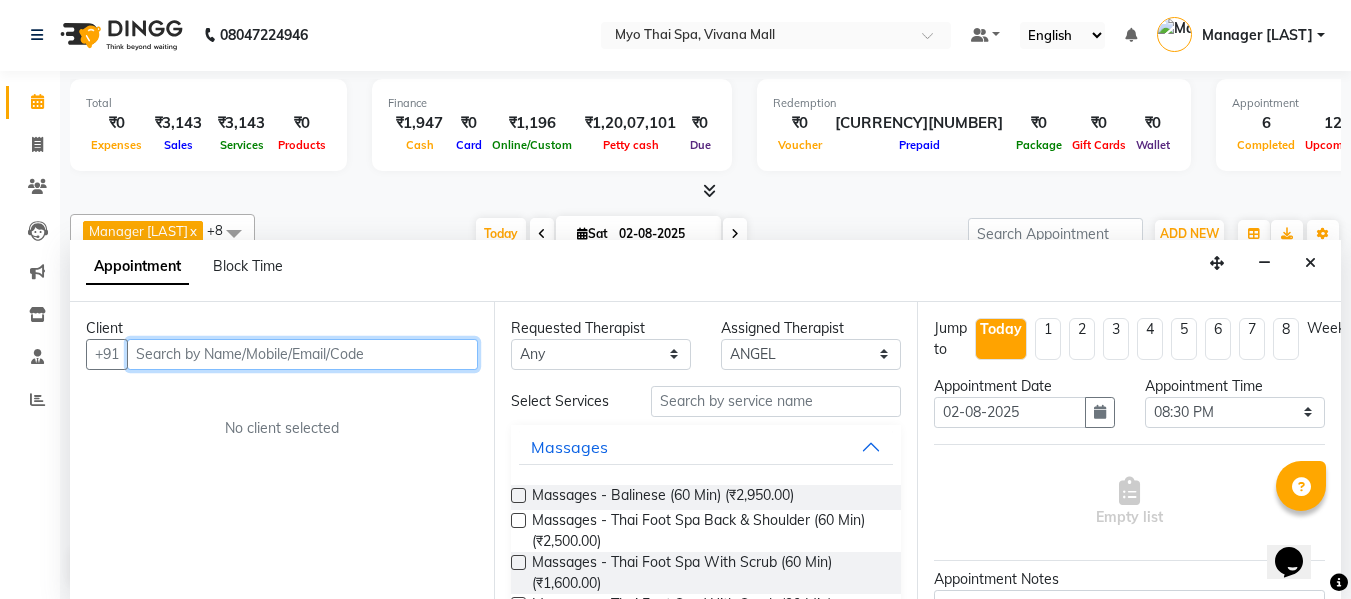 click at bounding box center (302, 354) 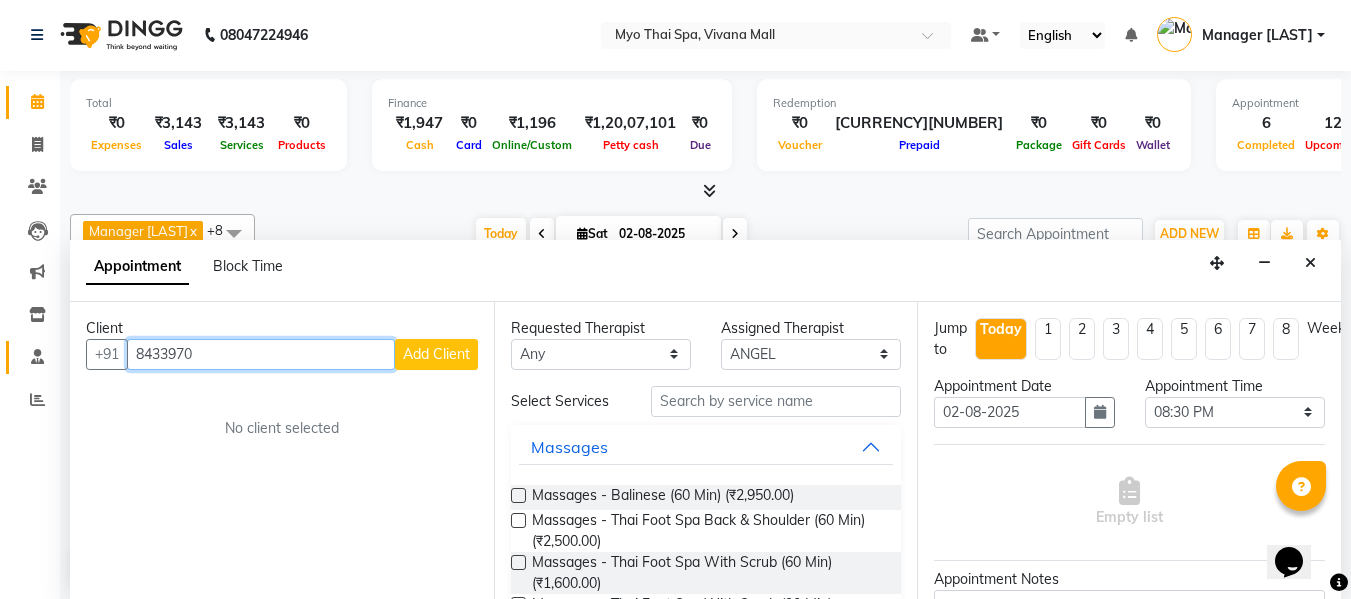 drag, startPoint x: 214, startPoint y: 351, endPoint x: 40, endPoint y: 342, distance: 174.2326 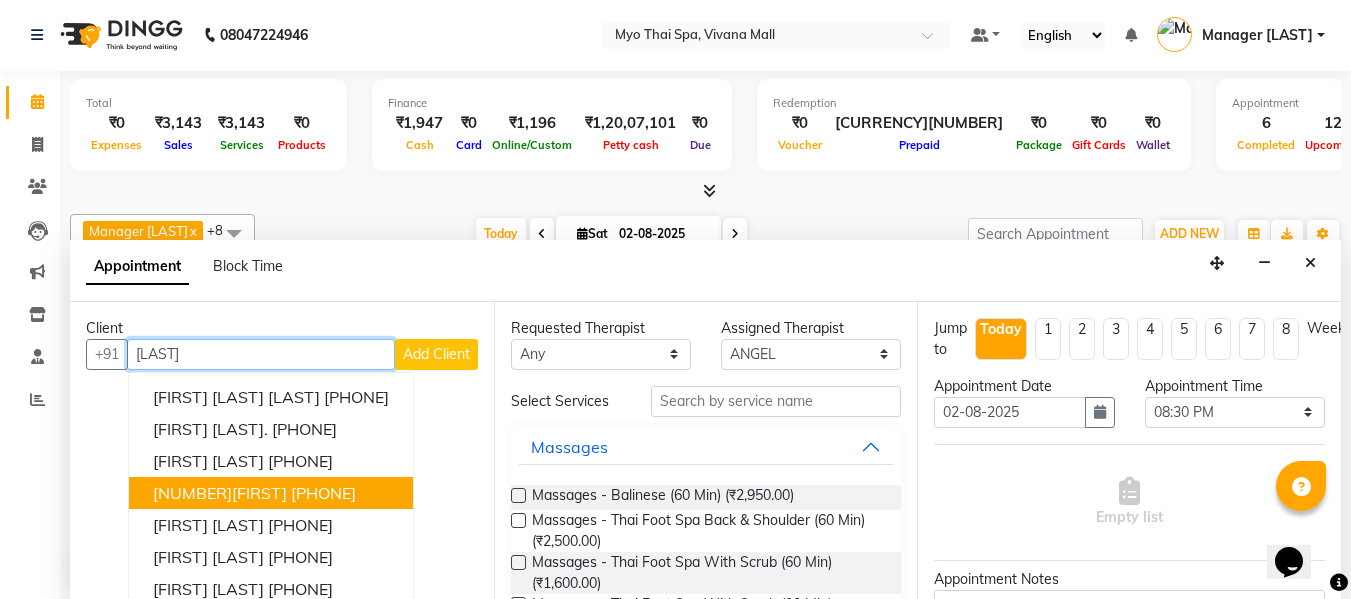 click on "[NUMBER][LAST]" at bounding box center (220, 493) 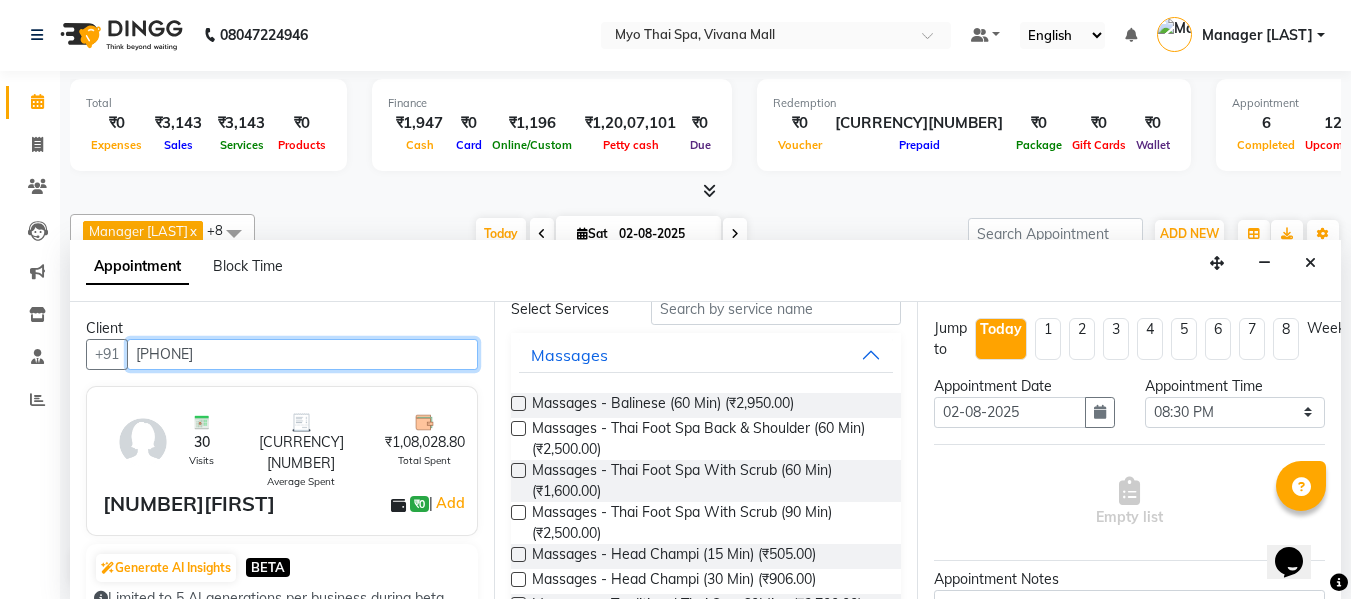 scroll, scrollTop: 0, scrollLeft: 0, axis: both 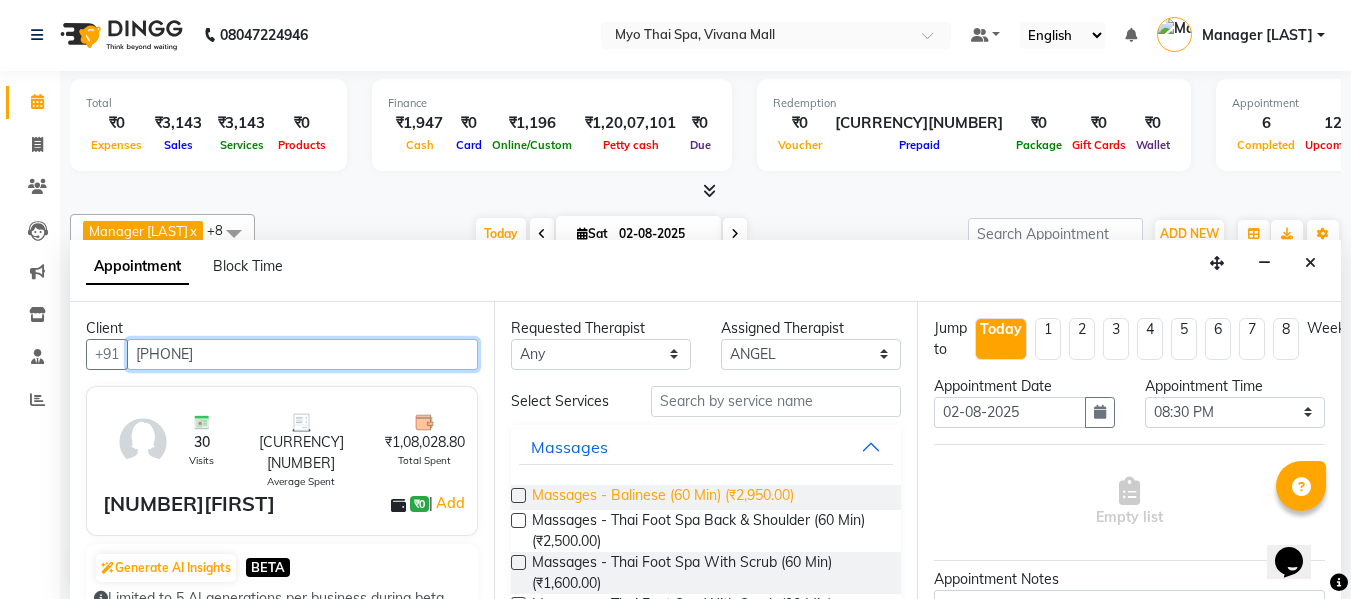type on "[PHONE]" 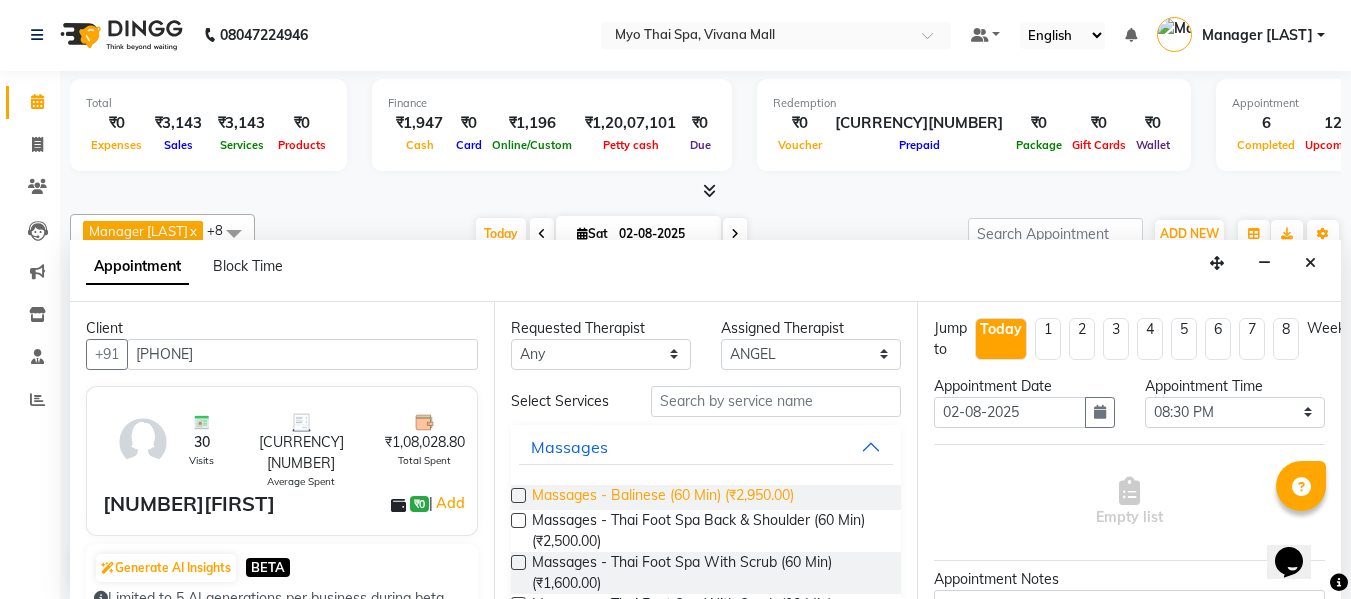 click on "Massages - Balinese (60 Min) (₹2,950.00)" at bounding box center [663, 497] 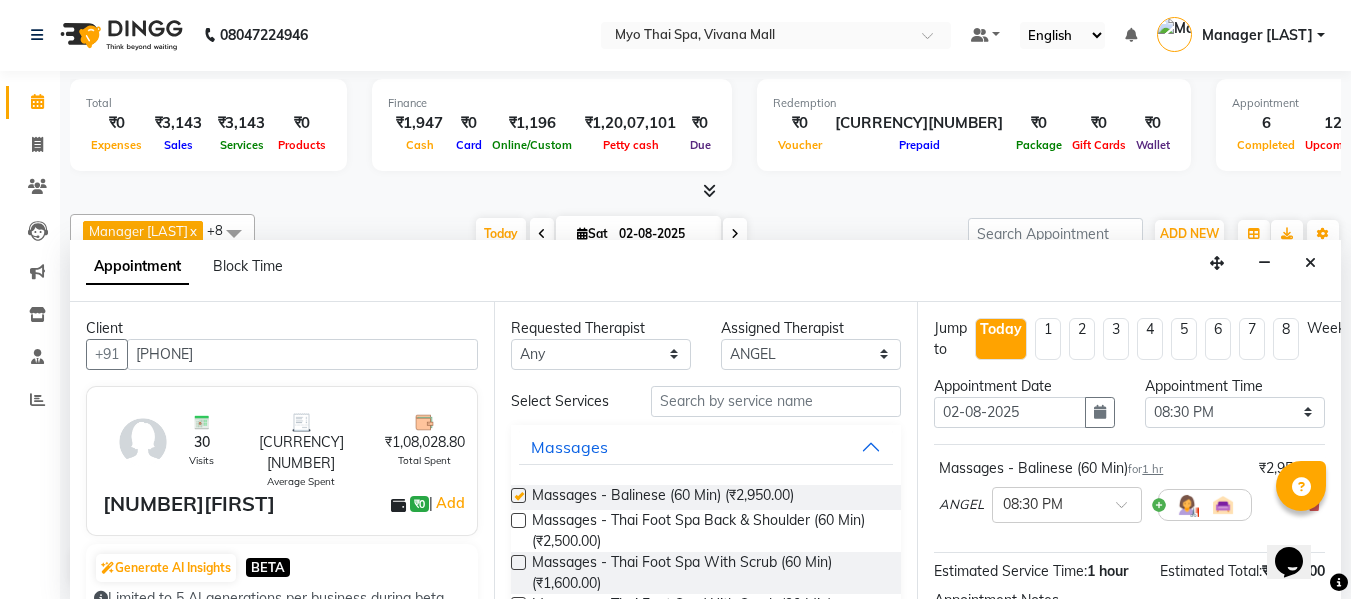 checkbox on "false" 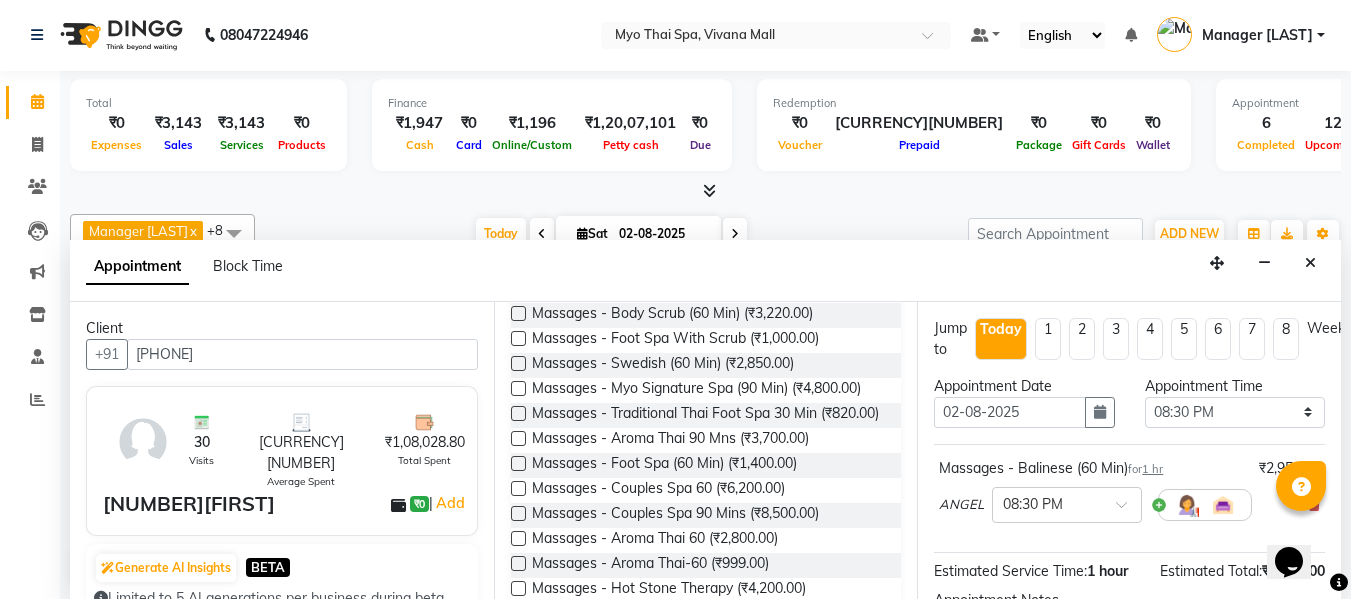 scroll, scrollTop: 800, scrollLeft: 0, axis: vertical 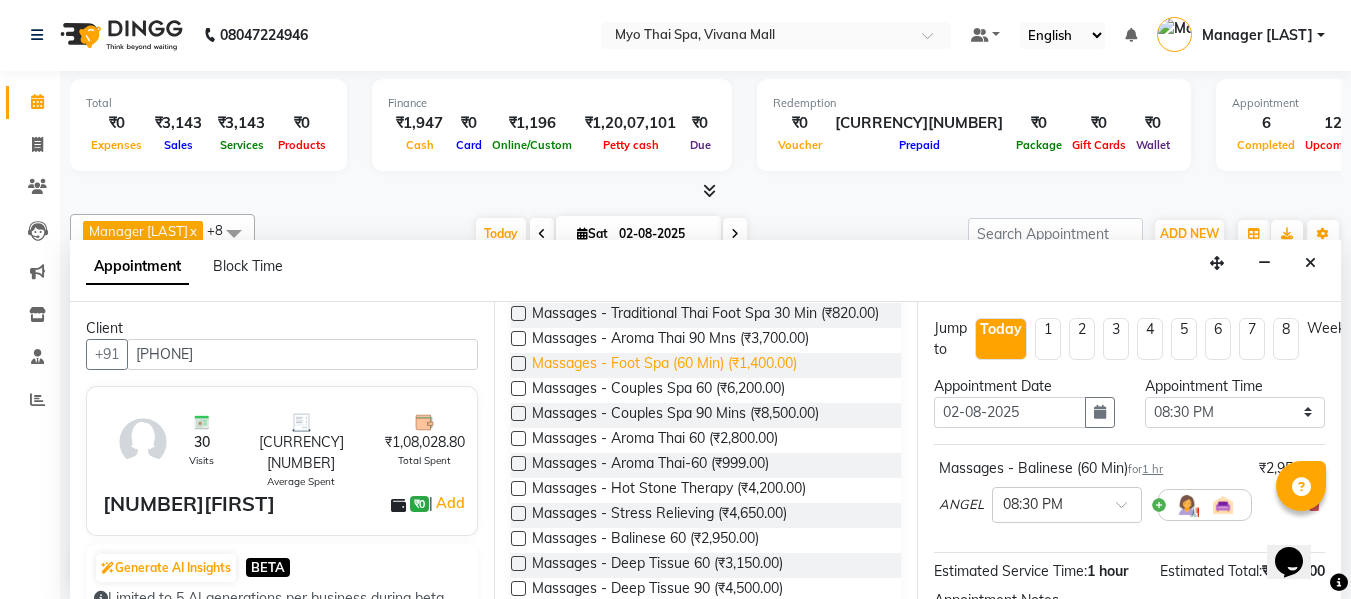 click on "Massages - Foot Spa (60 Min) (₹1,400.00)" at bounding box center (664, 365) 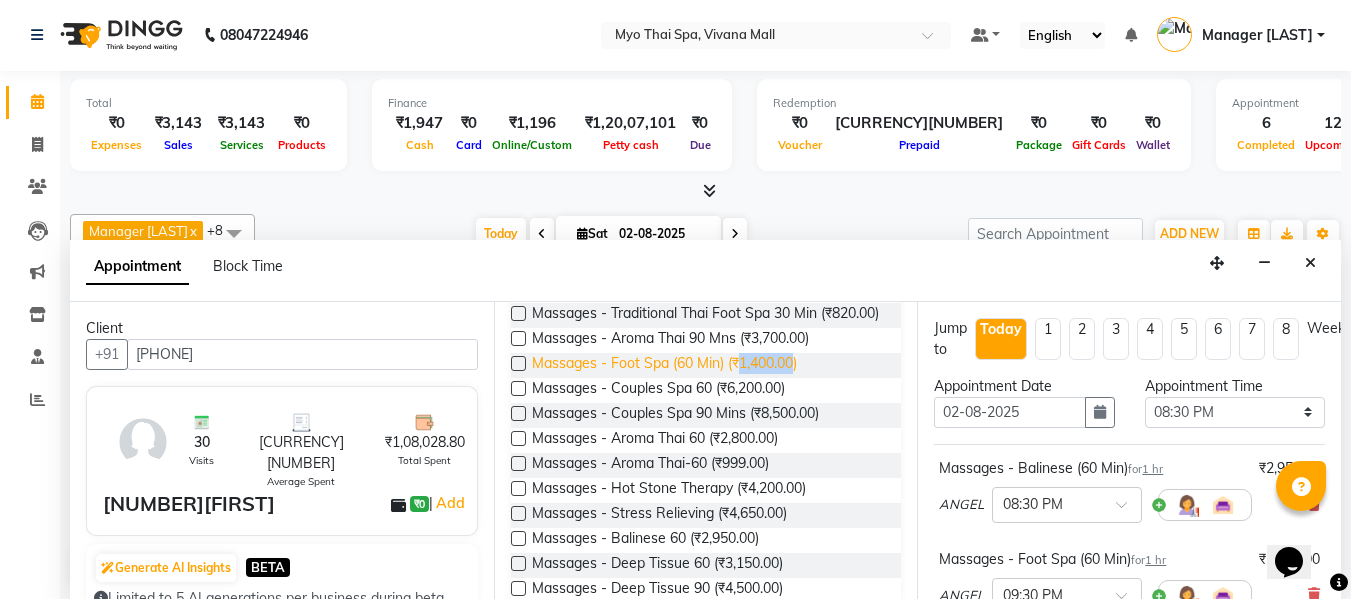 click on "Massages - Foot Spa (60 Min) (₹1,400.00)" at bounding box center [664, 365] 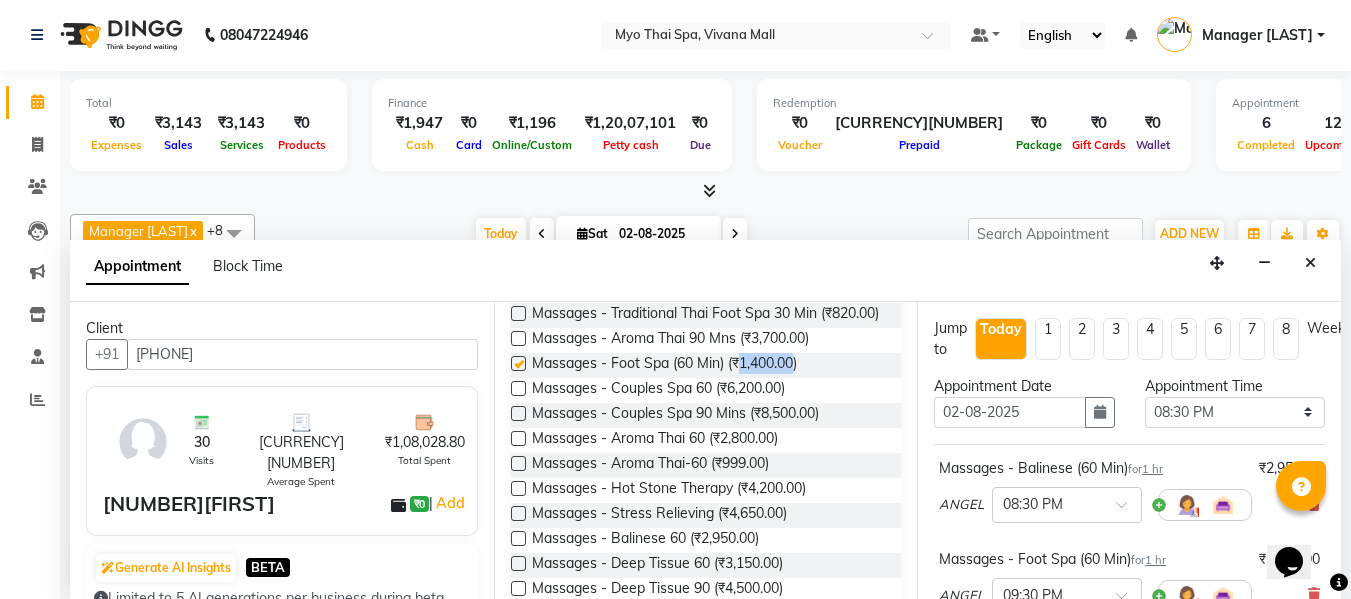 checkbox on "false" 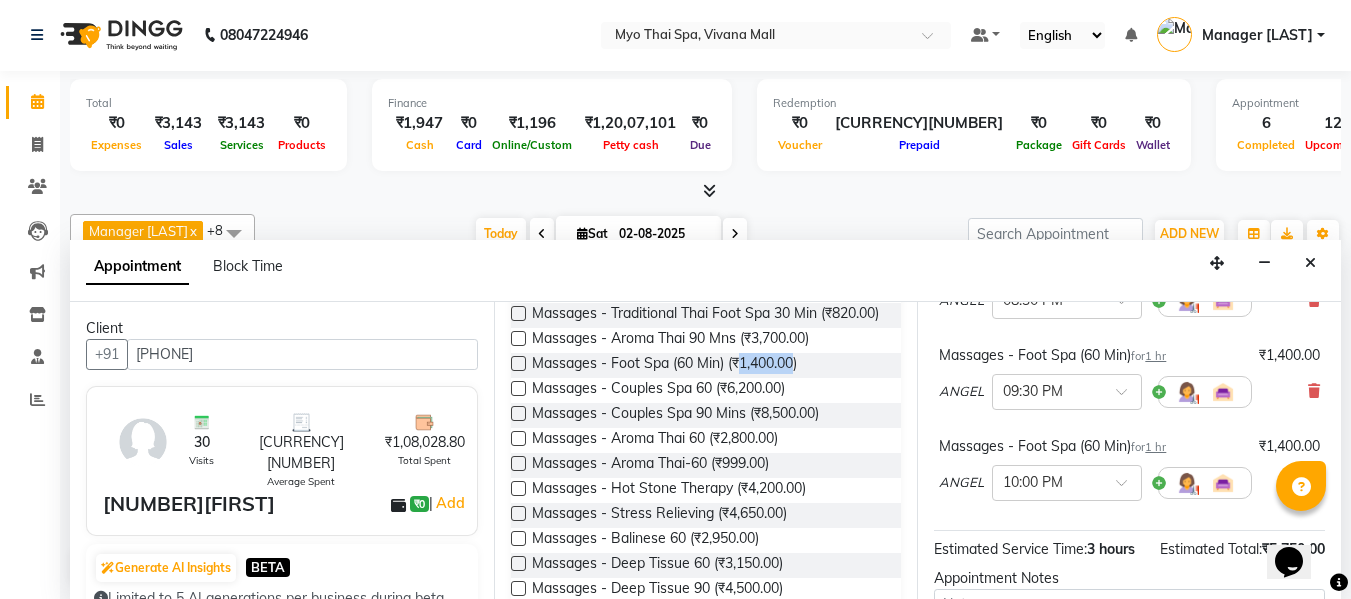 scroll, scrollTop: 300, scrollLeft: 0, axis: vertical 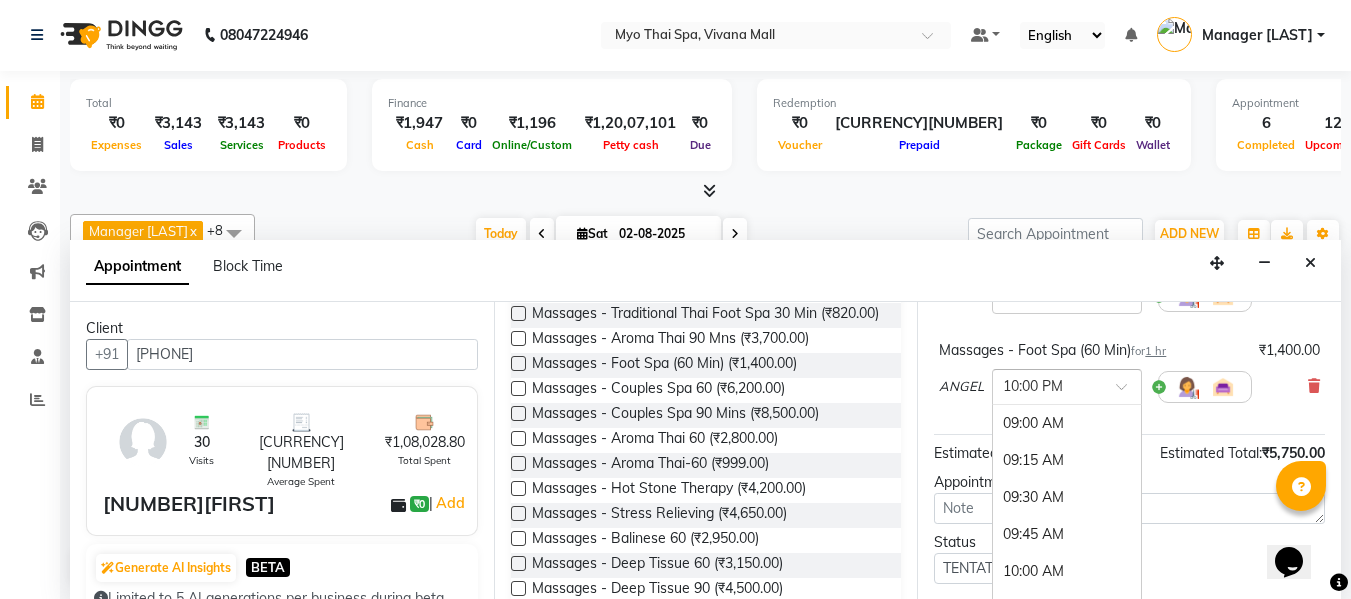 click on "× 10:00 PM" at bounding box center [1033, 386] 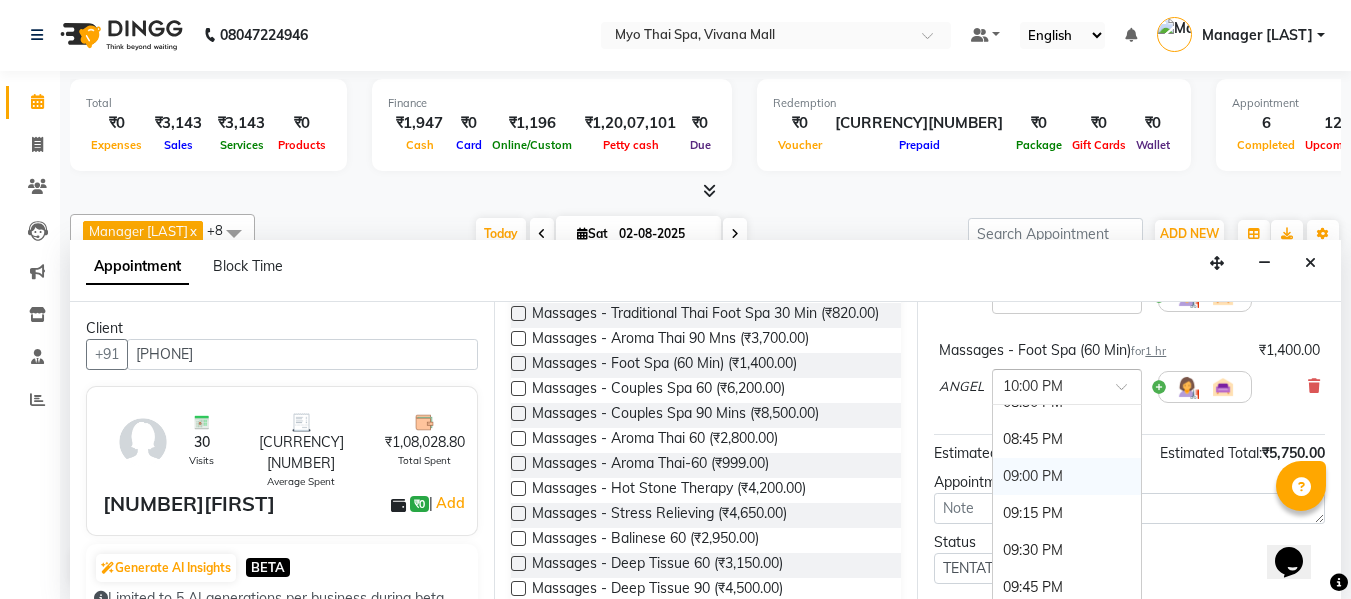 scroll, scrollTop: 1651, scrollLeft: 0, axis: vertical 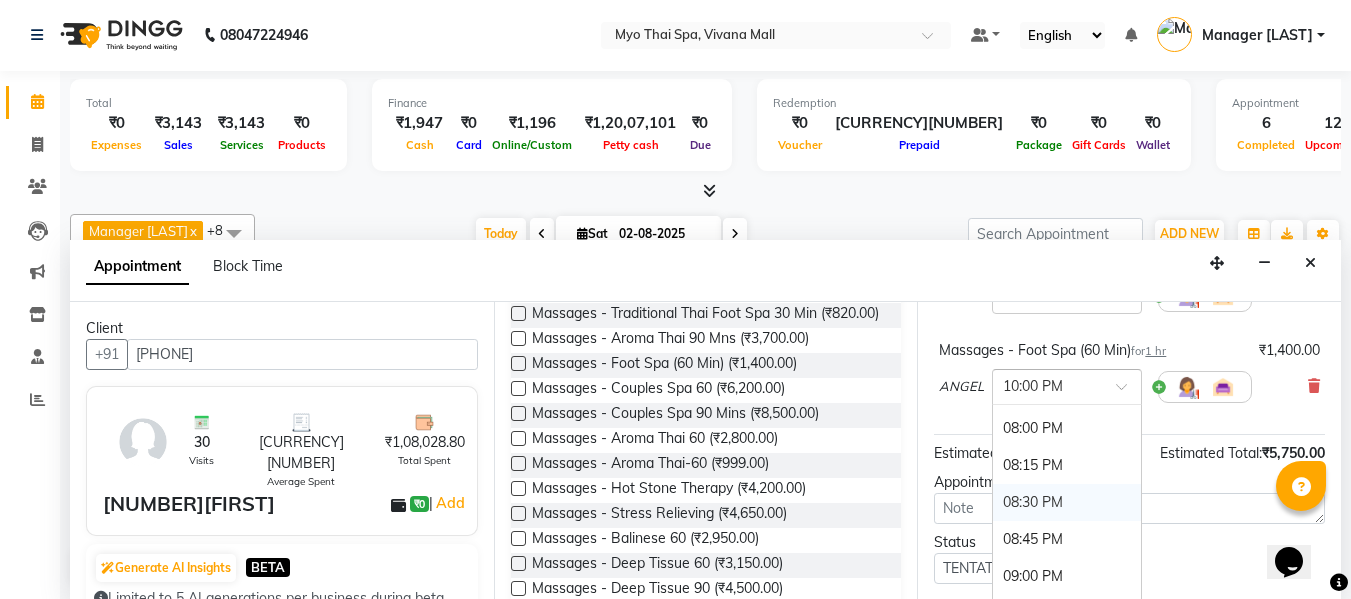 click on "08:30 PM" at bounding box center [1067, 502] 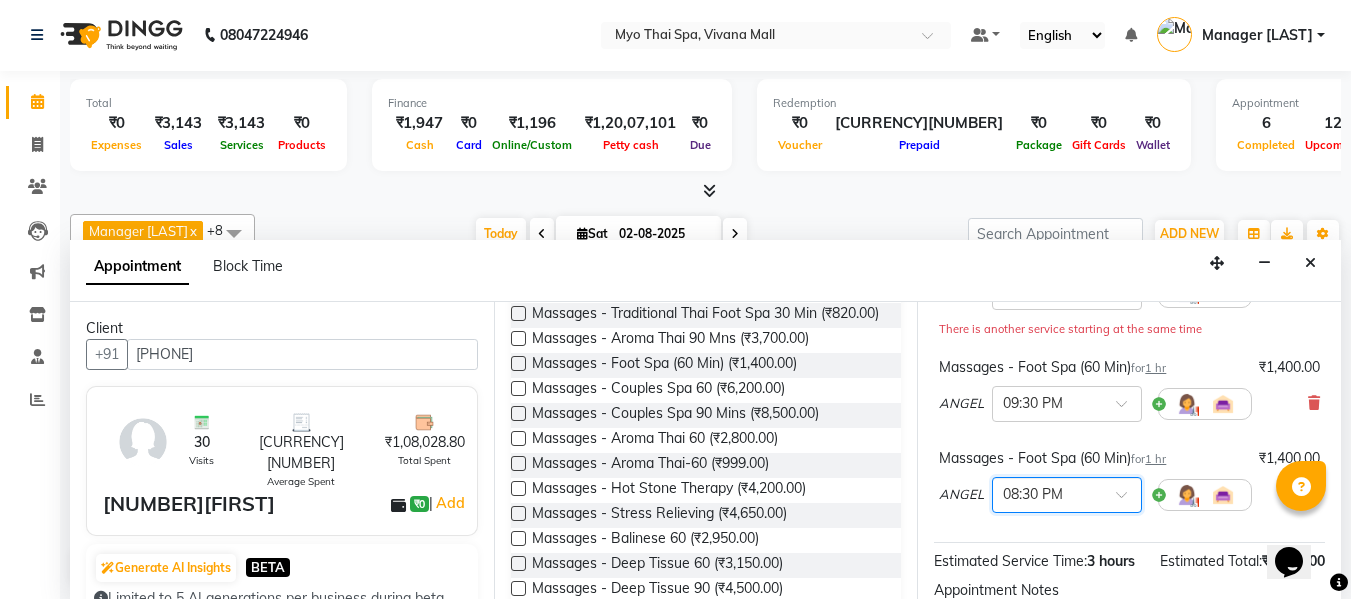 scroll, scrollTop: 121, scrollLeft: 0, axis: vertical 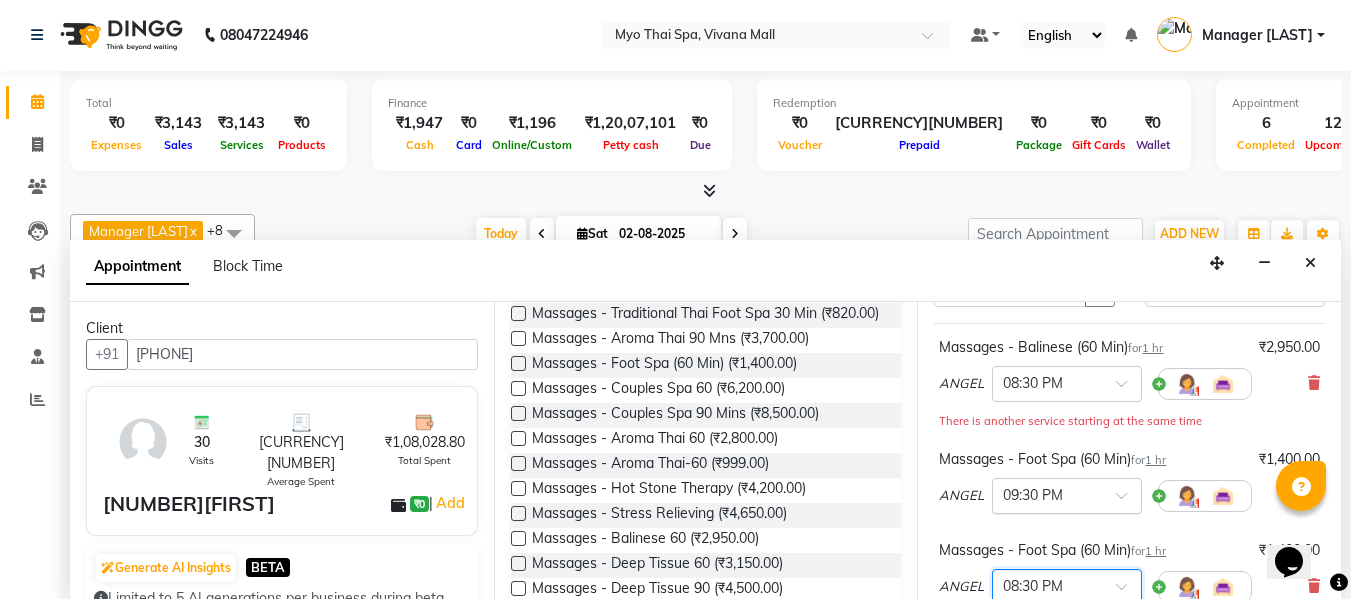 click at bounding box center [1047, 494] 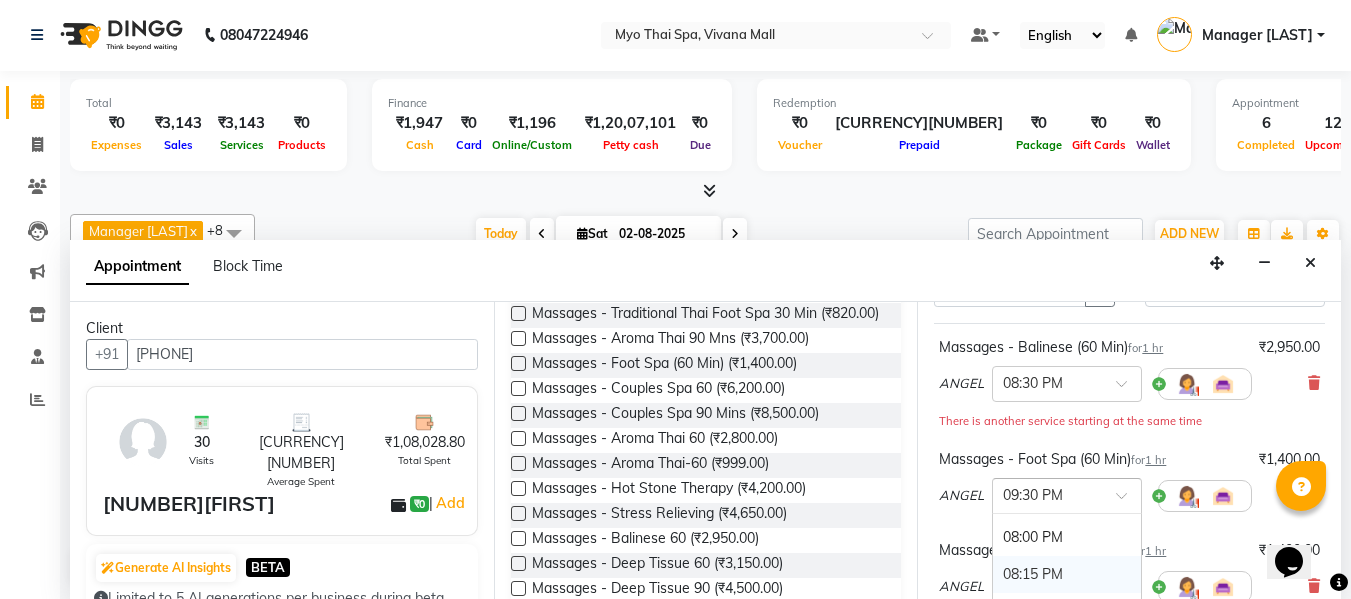scroll, scrollTop: 1751, scrollLeft: 0, axis: vertical 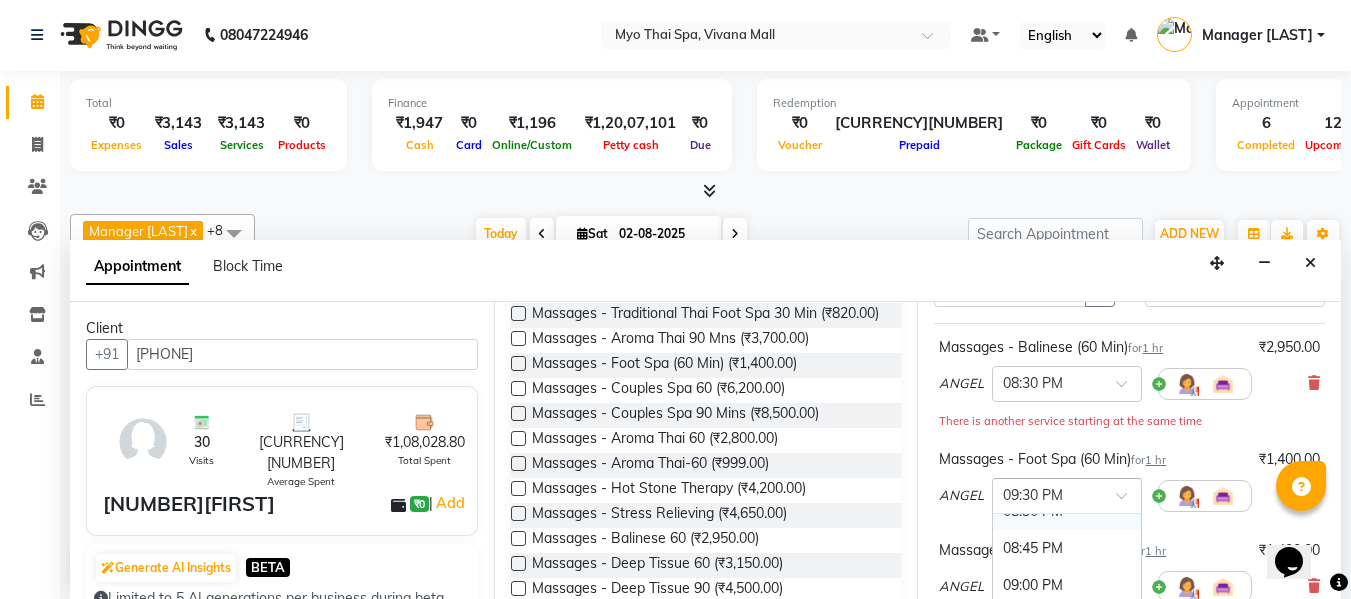 click on "08:30 PM" at bounding box center (1067, 511) 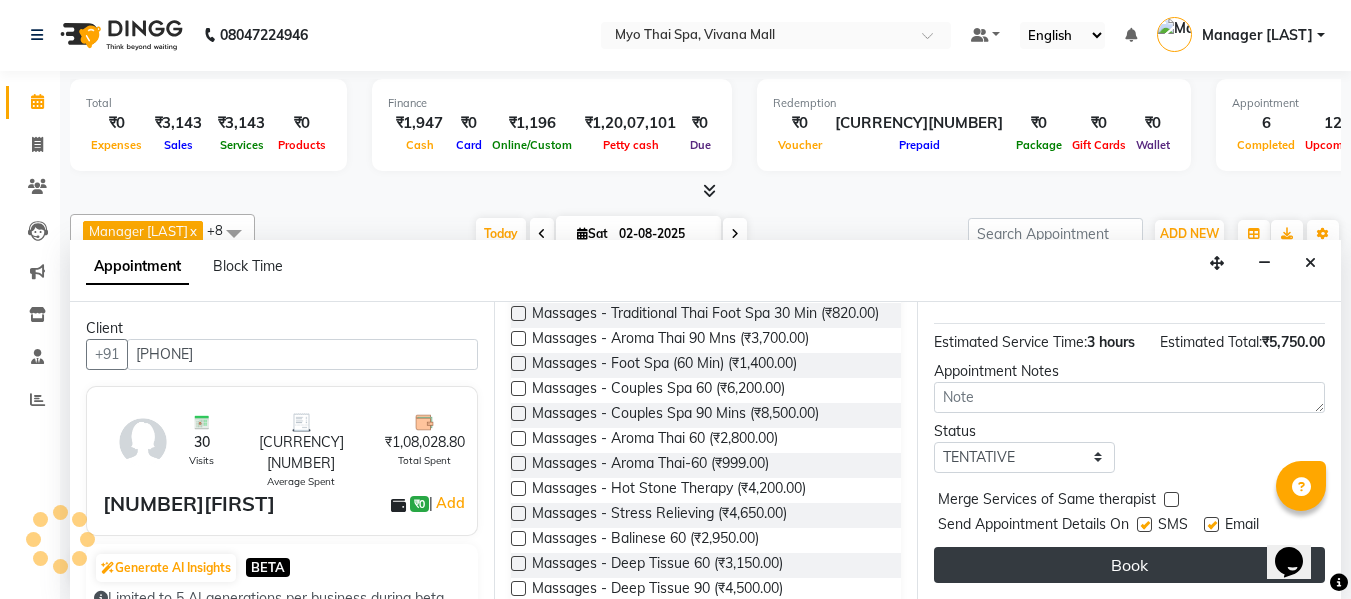 scroll, scrollTop: 468, scrollLeft: 0, axis: vertical 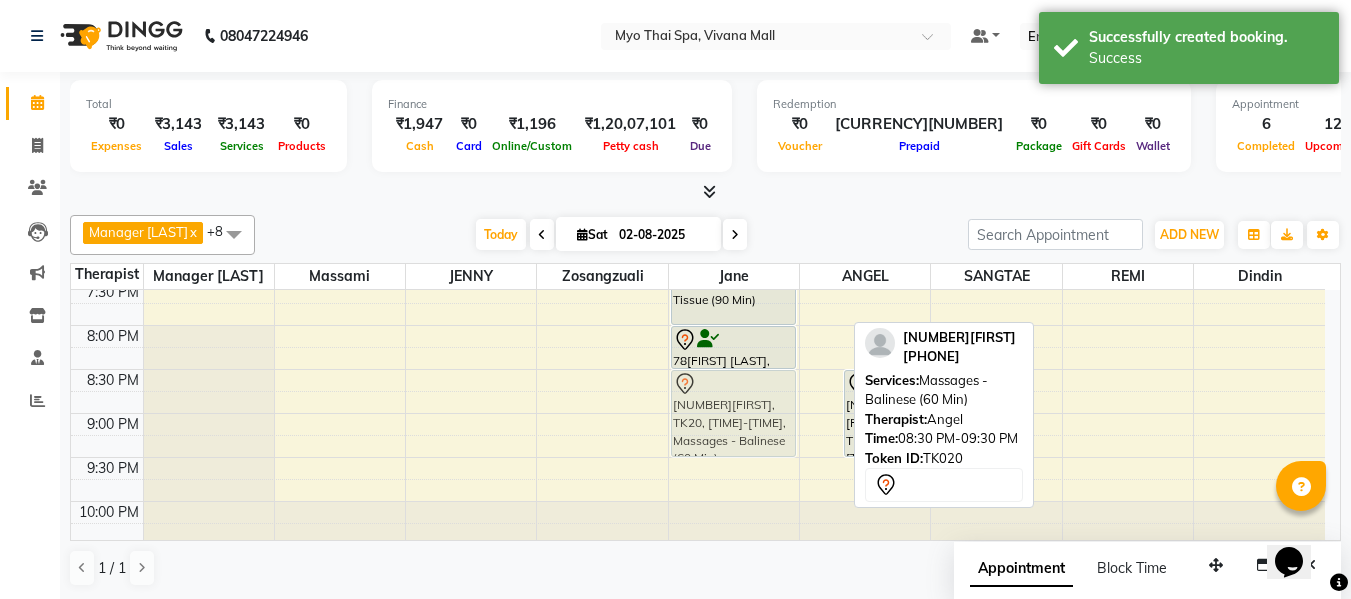 drag, startPoint x: 826, startPoint y: 420, endPoint x: 735, endPoint y: 420, distance: 91 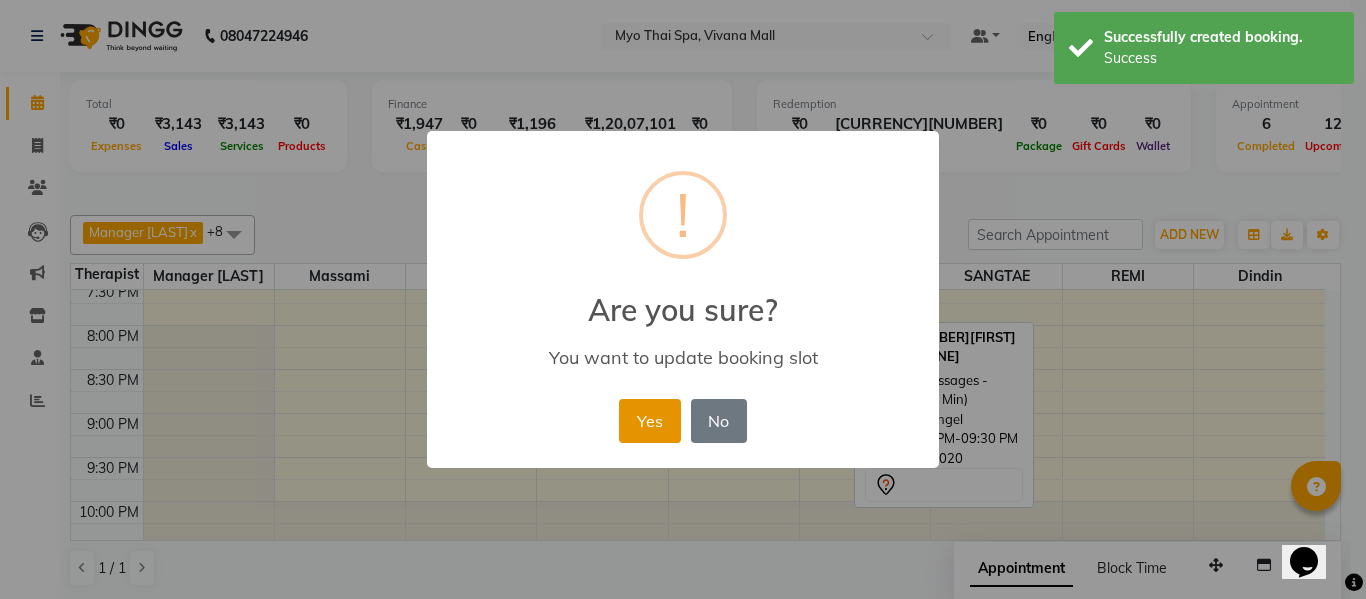 click on "Yes" at bounding box center [649, 421] 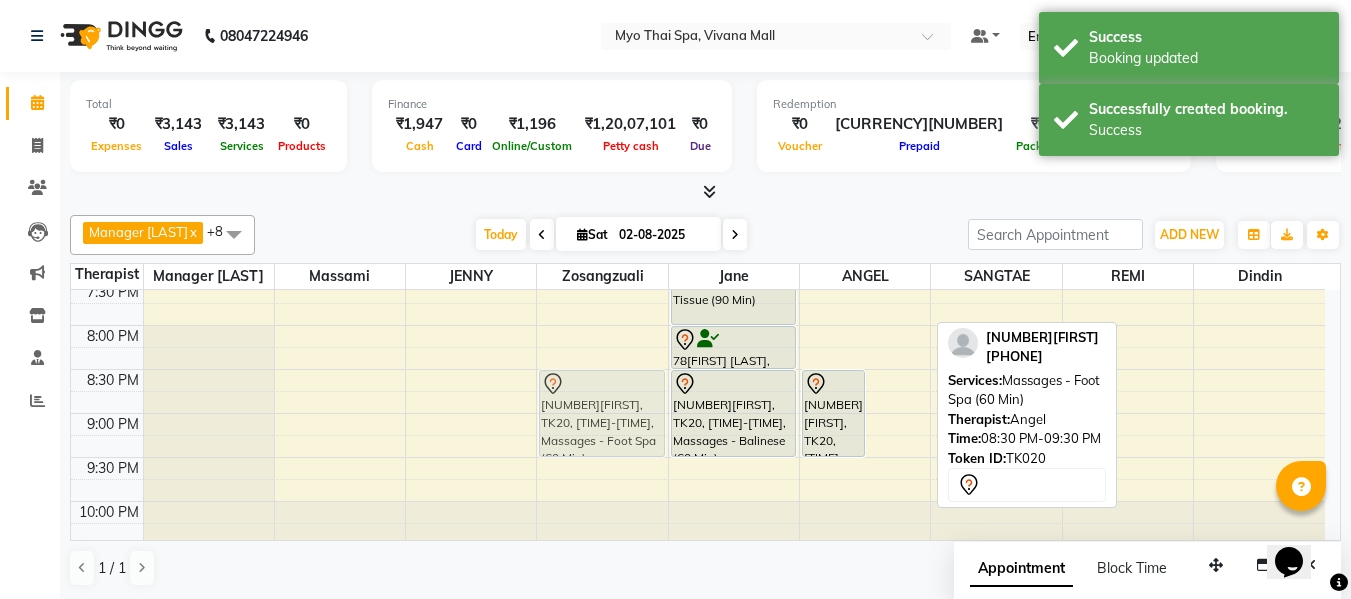 drag, startPoint x: 903, startPoint y: 414, endPoint x: 644, endPoint y: 415, distance: 259.00192 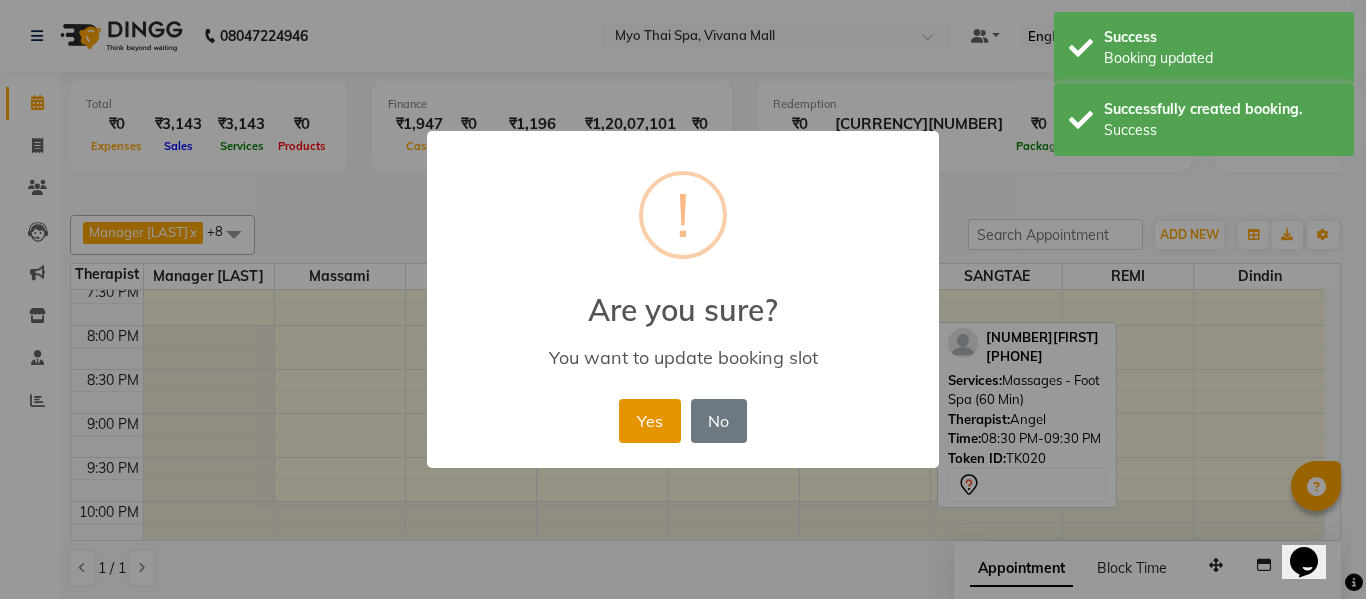 click on "Yes" at bounding box center [649, 421] 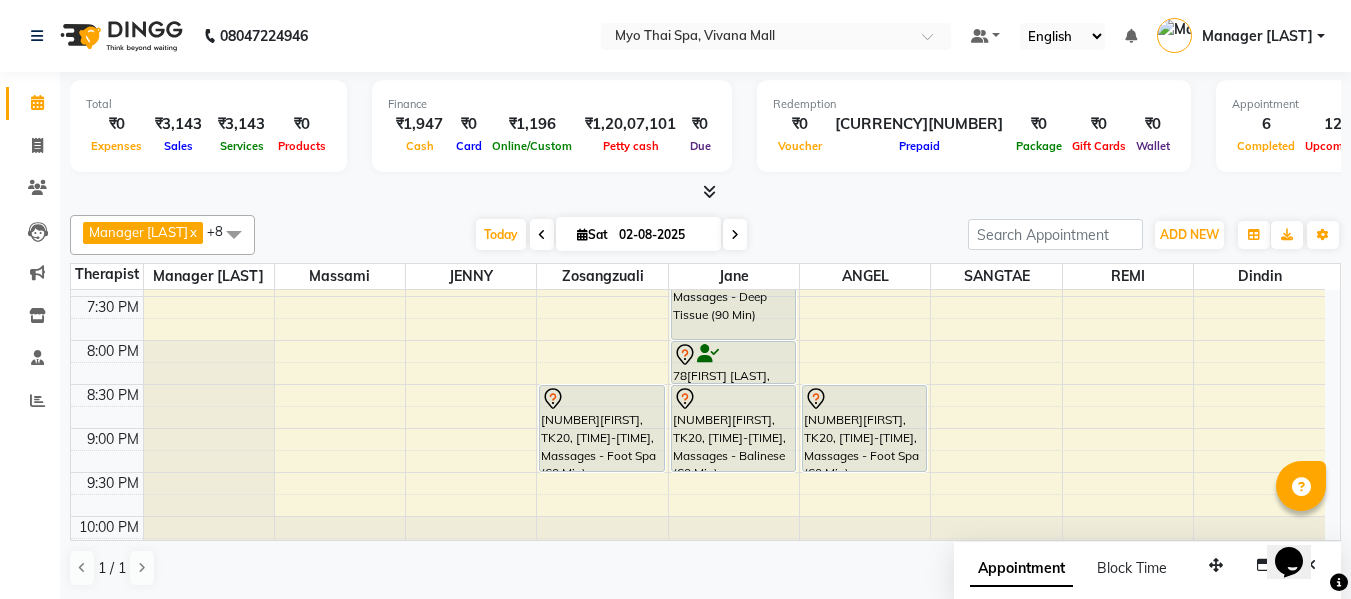 scroll, scrollTop: 1090, scrollLeft: 0, axis: vertical 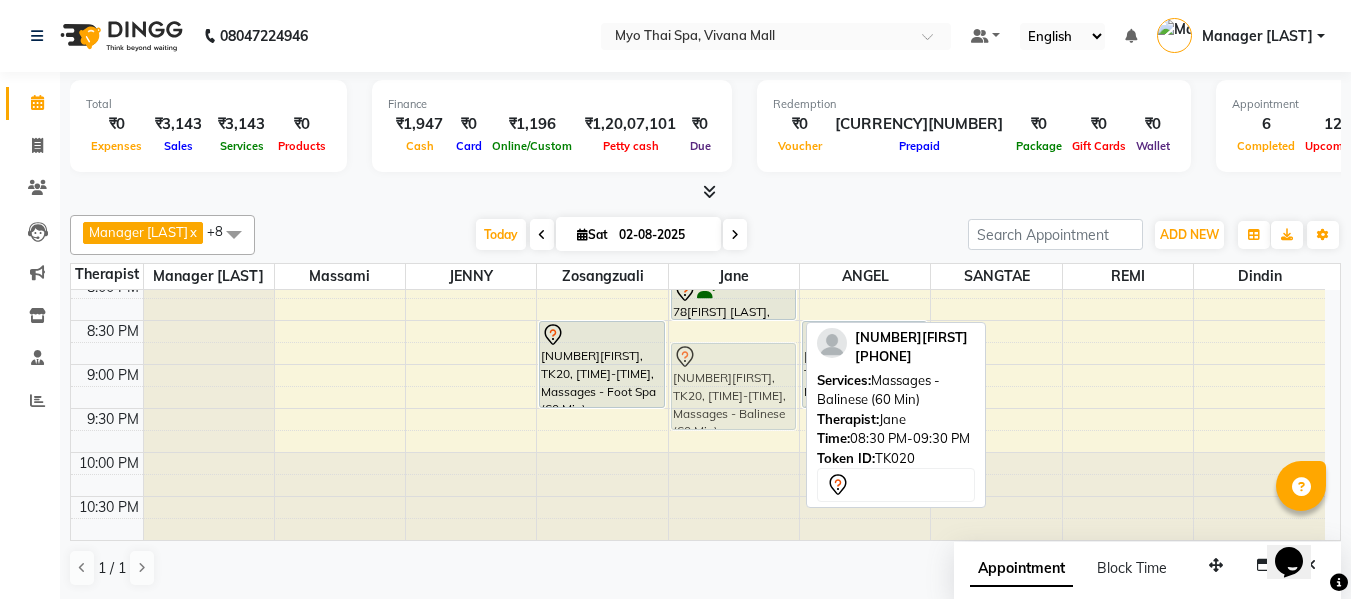 click on "2936 APOORV, TK01, 01:30 PM-03:00 PM, Massages - Balinese (90 Min)             2735UMESH,.,, TK17, 03:00 PM-04:30 PM, Massages - Balinese (90 Min)             78ANAND BAHETI, TK07, 06:30 PM-08:00 PM, Massages - Deep Tissue (90 Min)             78ANAND BAHETI, TK07, 08:00 PM-08:30 PM, Massages - Head Champi (30 Min)             2462FERNANDES, TK20, 08:30 PM-09:30 PM, Massages - Balinese (60 Min)             2462FERNANDES, TK20, 08:30 PM-09:30 PM, Massages - Balinese (60 Min)" at bounding box center [734, -120] 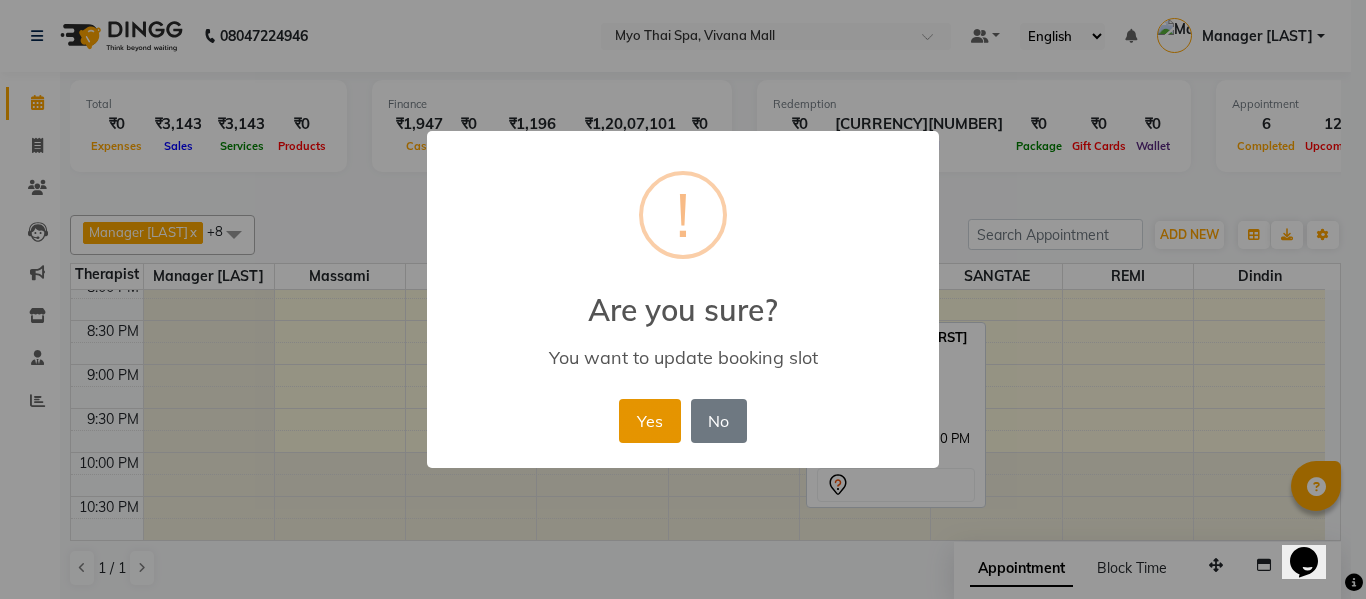 click on "Yes" at bounding box center (649, 421) 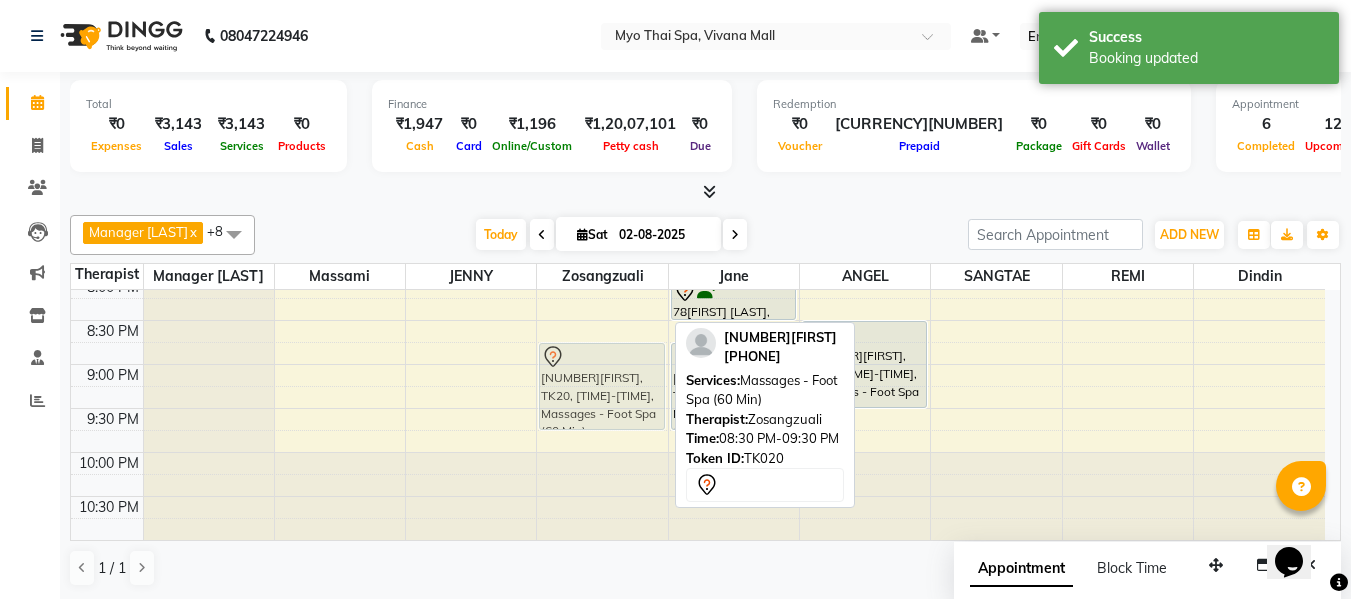 drag, startPoint x: 627, startPoint y: 345, endPoint x: 630, endPoint y: 369, distance: 24.186773 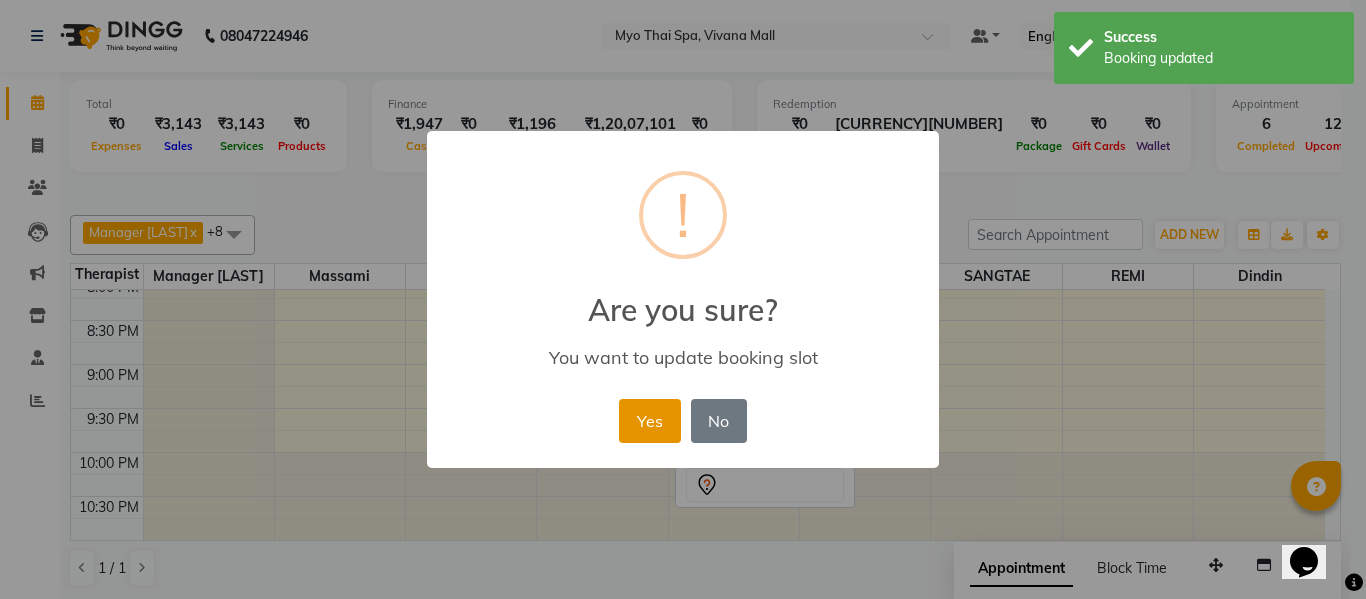click on "Yes" at bounding box center (649, 421) 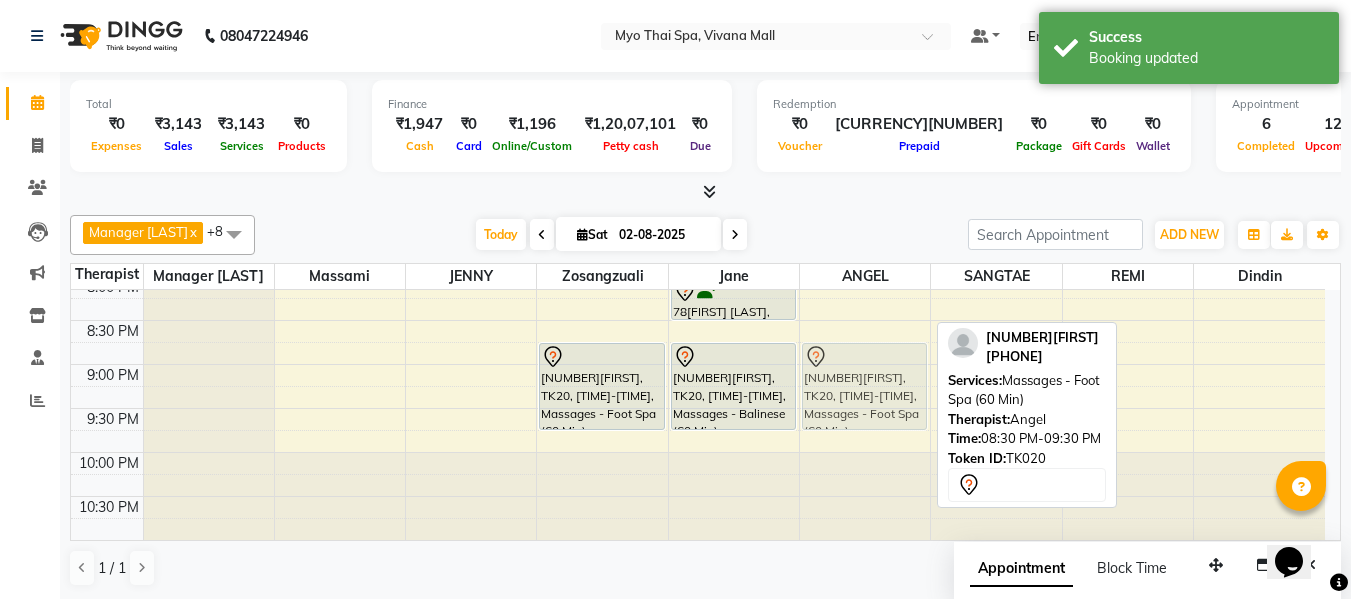 drag, startPoint x: 873, startPoint y: 360, endPoint x: 873, endPoint y: 379, distance: 19 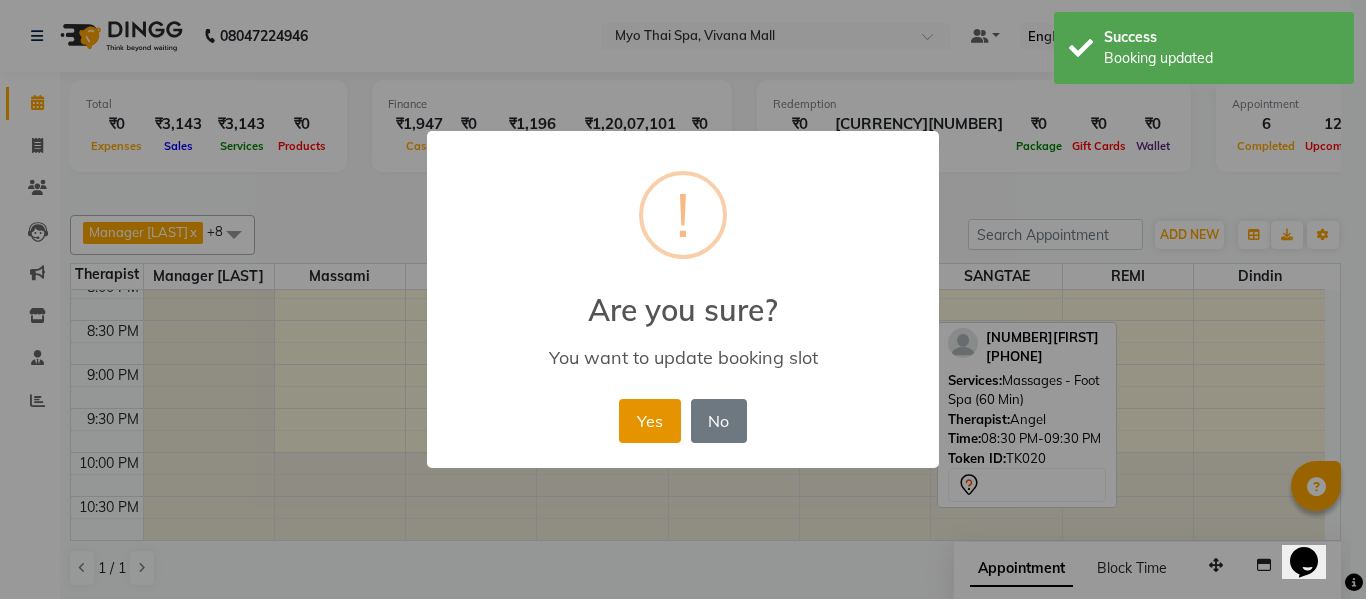 click on "Yes" at bounding box center [649, 421] 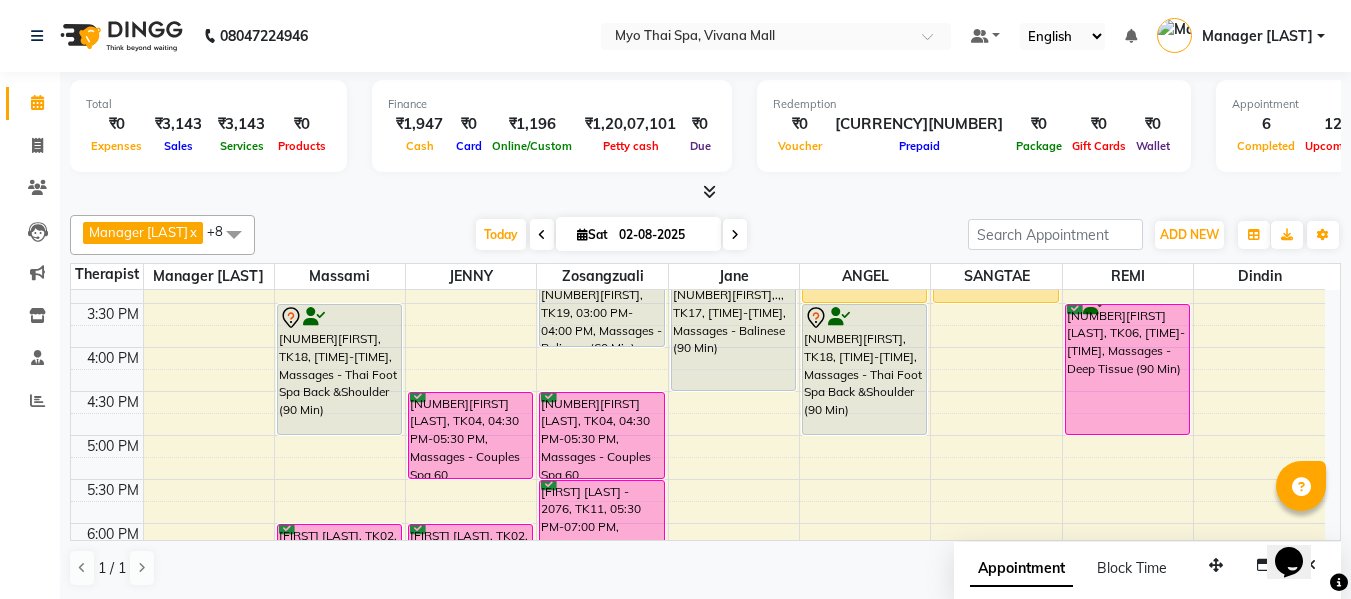 scroll, scrollTop: 690, scrollLeft: 0, axis: vertical 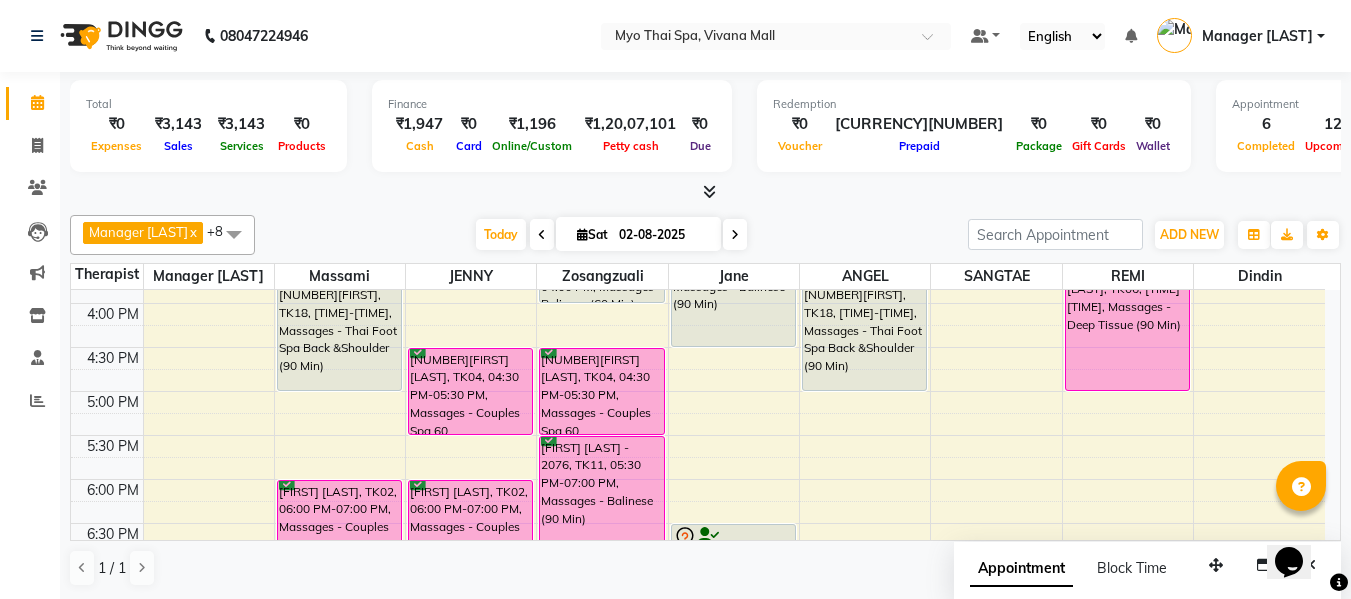 click on "8:00 AM 8:30 AM 9:00 AM 9:30 AM 10:00 AM 10:30 AM 11:00 AM 11:30 AM 12:00 PM 12:30 PM 1:00 PM 1:30 PM 2:00 PM 2:30 PM 3:00 PM 3:30 PM 4:00 PM 4:30 PM 5:00 PM 5:30 PM 6:00 PM 6:30 PM 7:00 PM 7:30 PM 8:00 PM 8:30 PM 9:00 PM 9:30 PM 10:00 PM 10:30 PM     1655SANDEEP PATNAWAI, TK05, 11:45 AM-01:15 PM, Massages - Deep Tissue (90 Min)     VIKAS, TK16, 02:00 PM-02:30 PM, Massages - Stress Relieving Back (30 Min) (₹1650)             1823VIJAYY, TK18, 03:30 PM-05:00 PM, Massages - Thai Foot Spa Back &Shoulder (90 Min)     kiran dulani, TK02, 06:00 PM-07:00 PM, Massages - Couples Spa 60    2923ROHAN, TK13, 01:30 PM-02:30 PM, Massages - Couples Spa 60     1987VAISHNAVI W, TK04, 04:30 PM-05:30 PM, Massages - Couples Spa 60     kiran dulani, TK02, 06:00 PM-07:00 PM, Massages - Couples Spa 60     2917VIVEK LAJMI., TK12, 01:15 PM-02:15 PM, Massages - Traditional Thai Spa-60Mins             2873RISHIKESH, TK19, 03:00 PM-04:00 PM, Massages - Balinese (60 Min)" at bounding box center [698, 259] 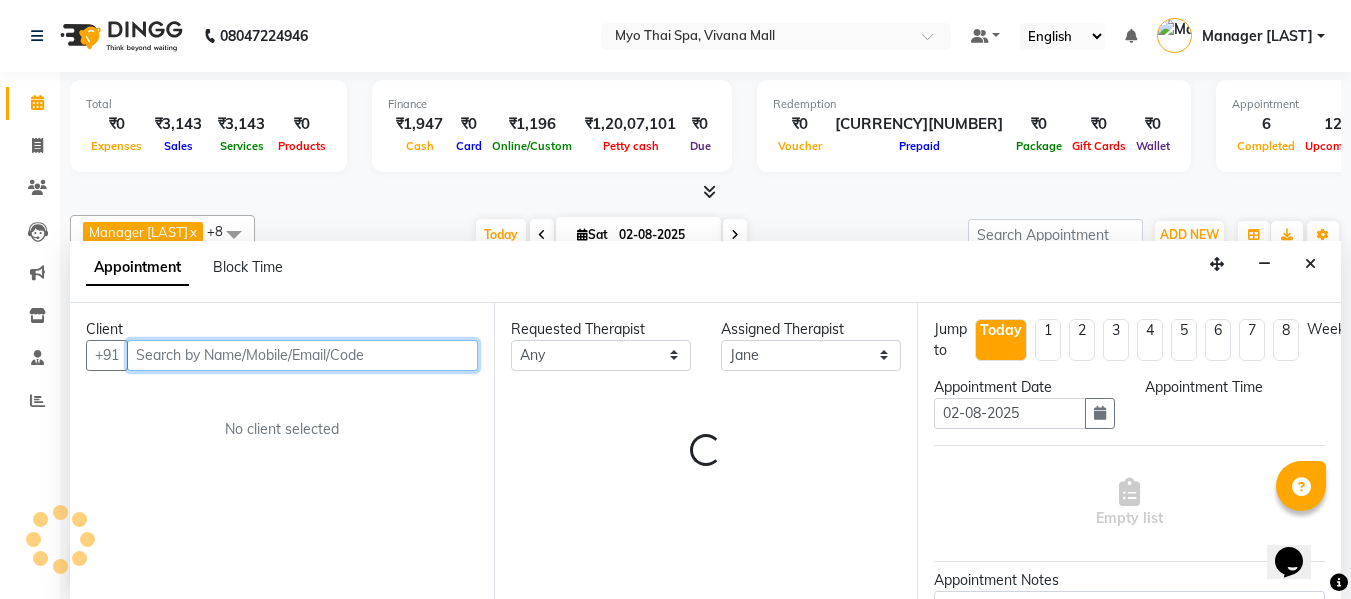 scroll, scrollTop: 1, scrollLeft: 0, axis: vertical 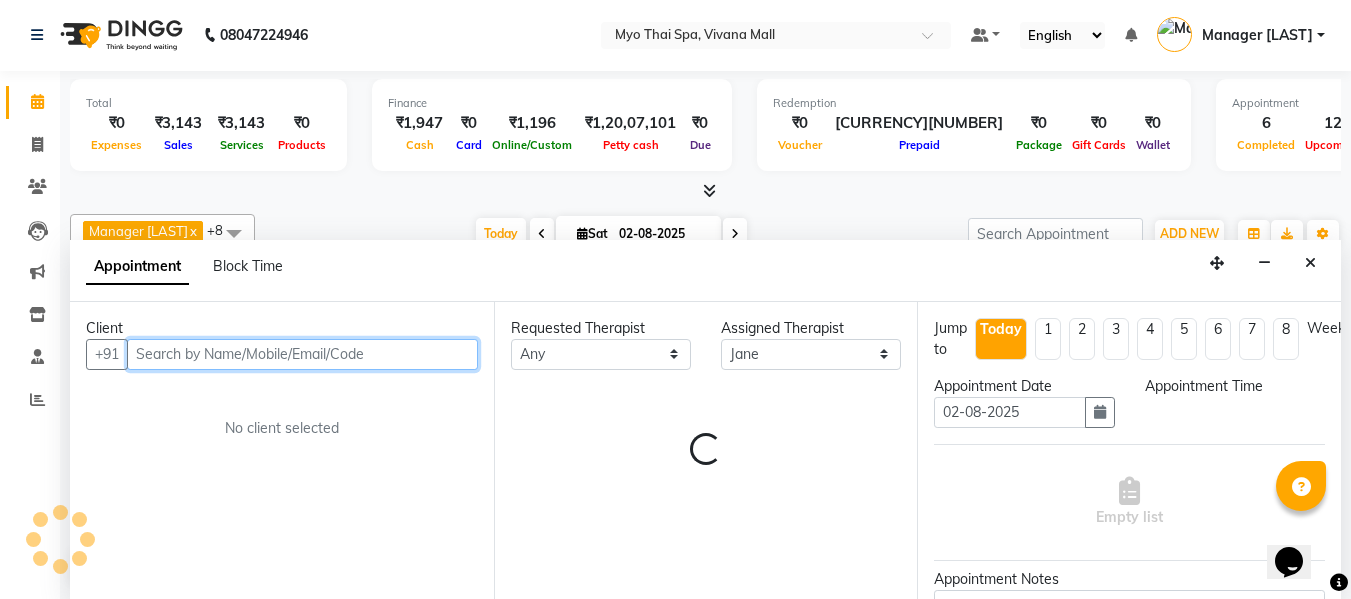 select on "990" 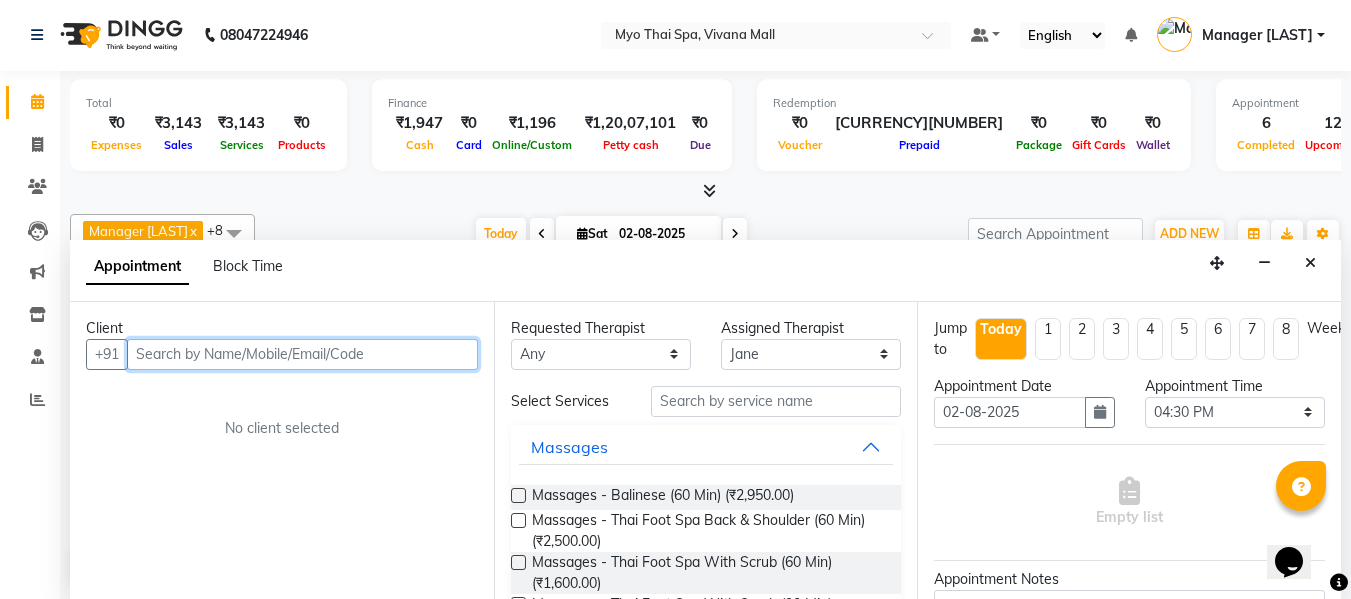 click at bounding box center [302, 354] 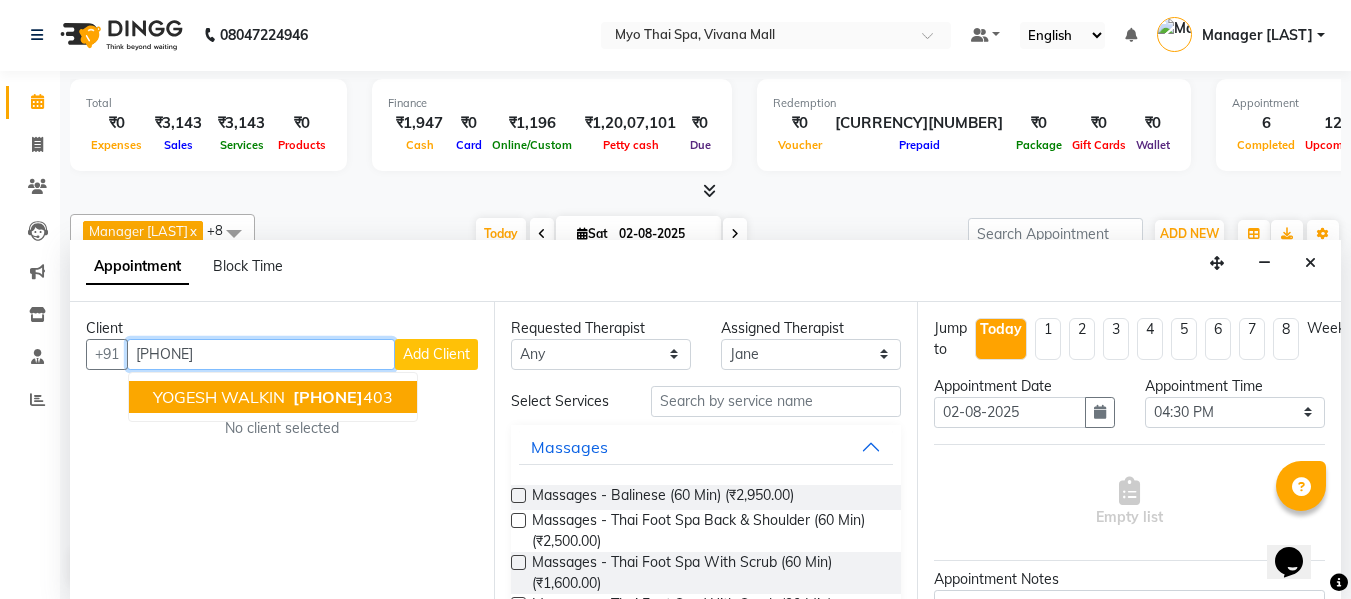 click on "7738949" at bounding box center [328, 397] 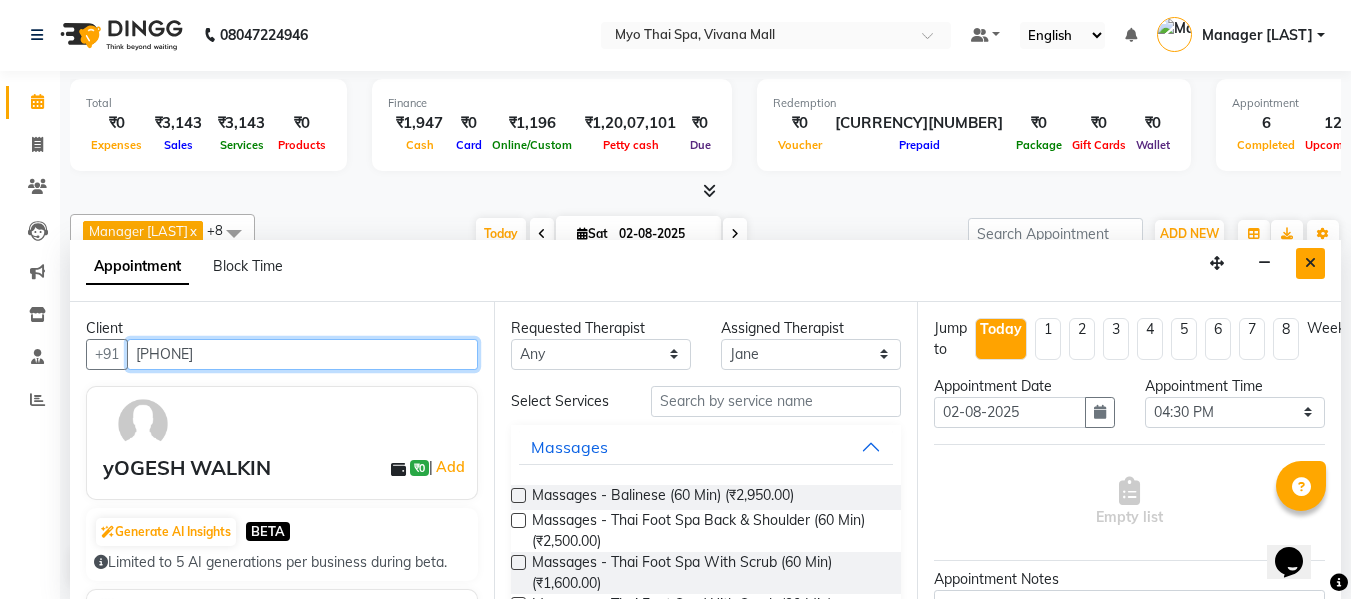 type on "7738949403" 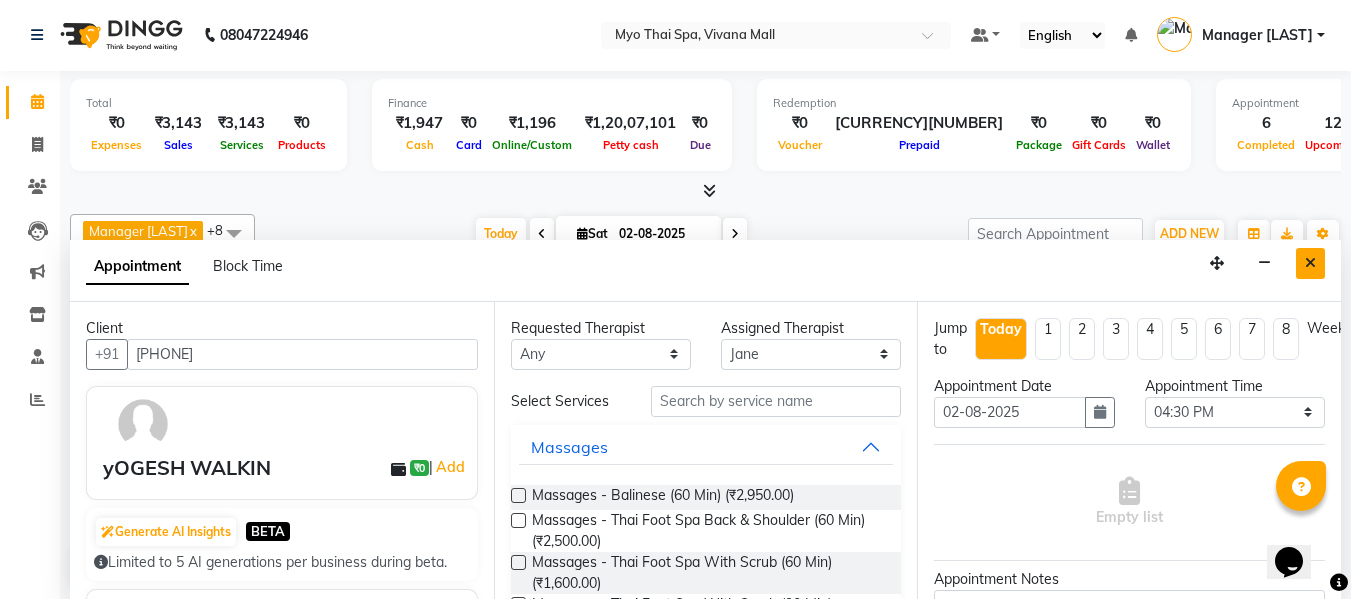 click at bounding box center (1310, 263) 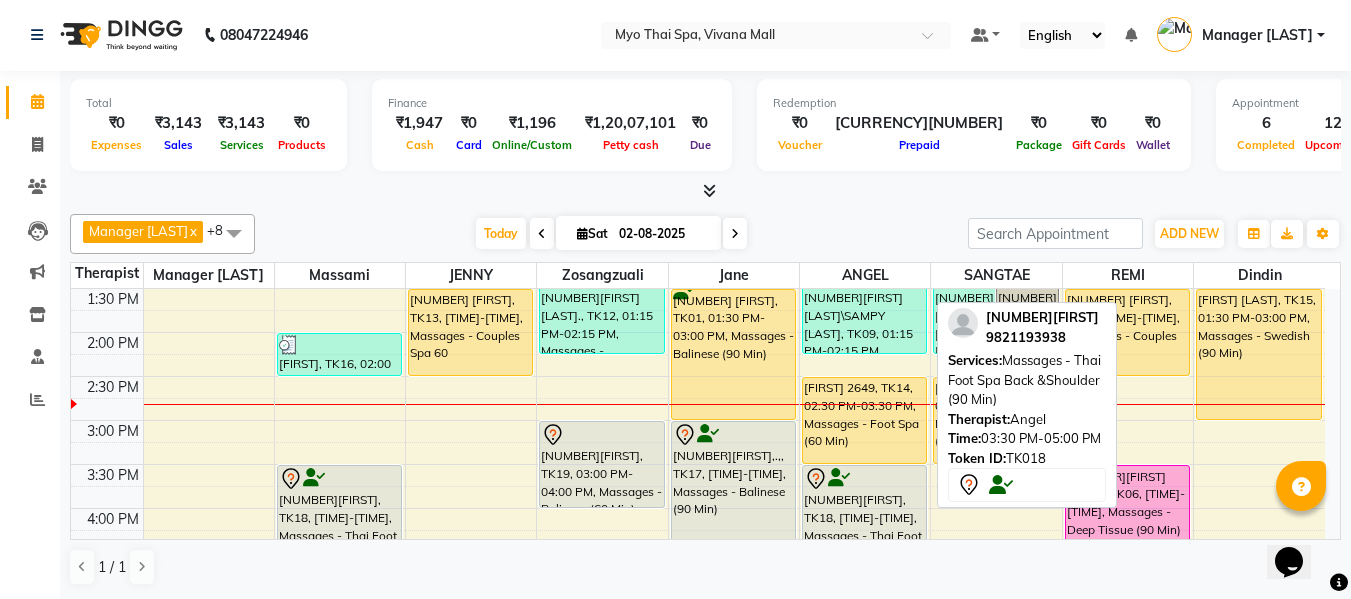 scroll, scrollTop: 390, scrollLeft: 0, axis: vertical 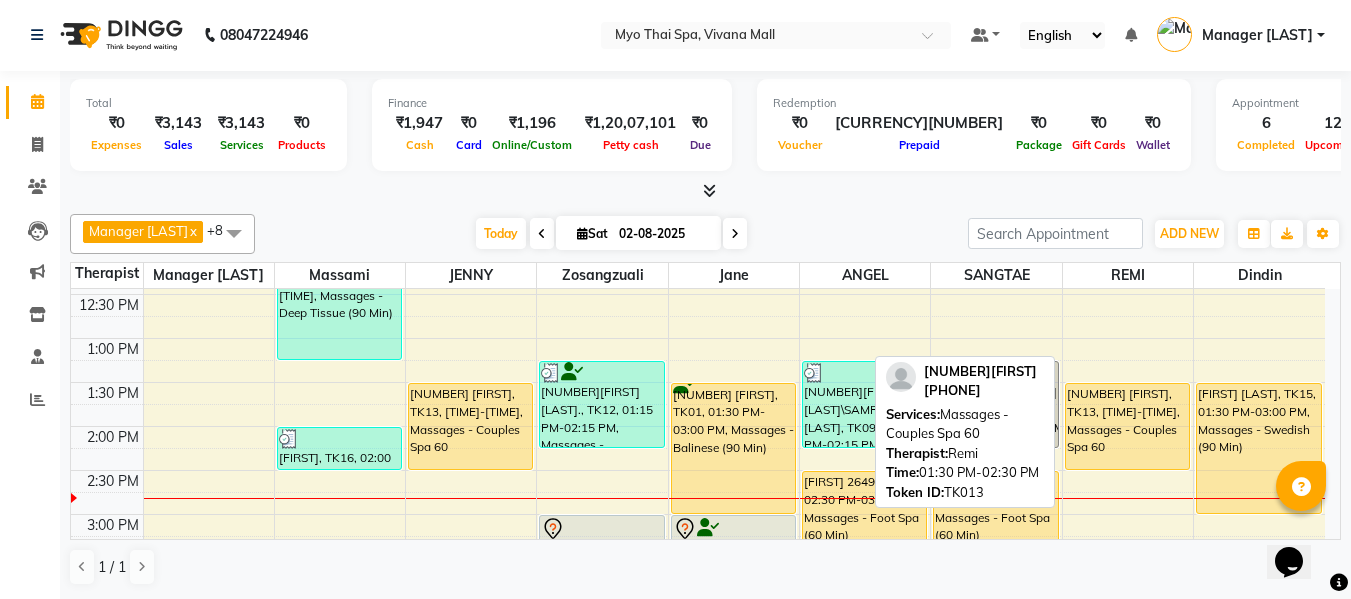 click on "2923ROHAN, TK13, 01:30 PM-02:30 PM, Massages - Couples Spa 60" at bounding box center (1127, 426) 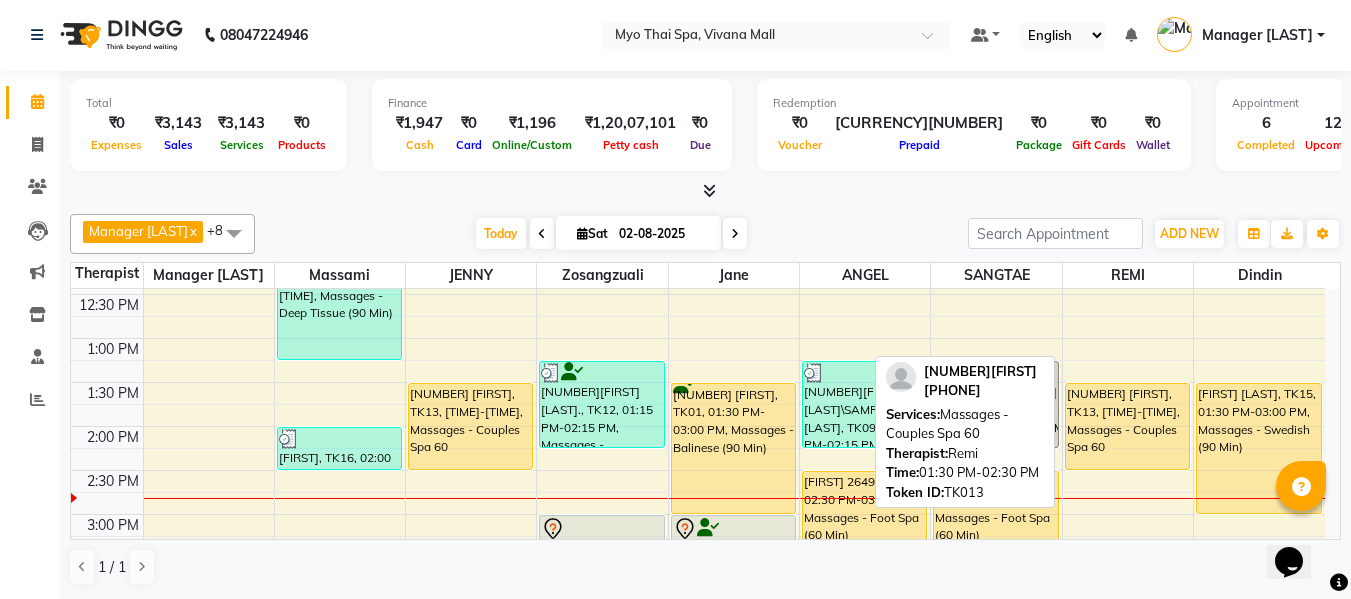 click on "2923ROHAN, TK13, 01:30 PM-02:30 PM, Massages - Couples Spa 60" at bounding box center (1127, 426) 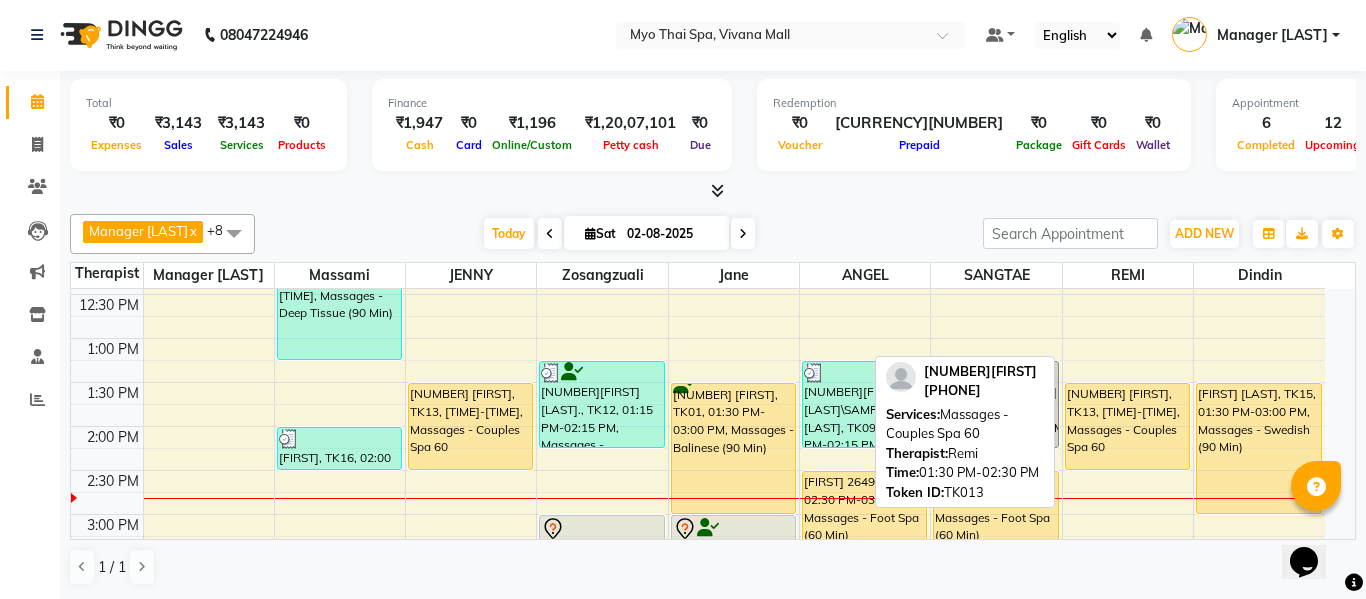 select on "1" 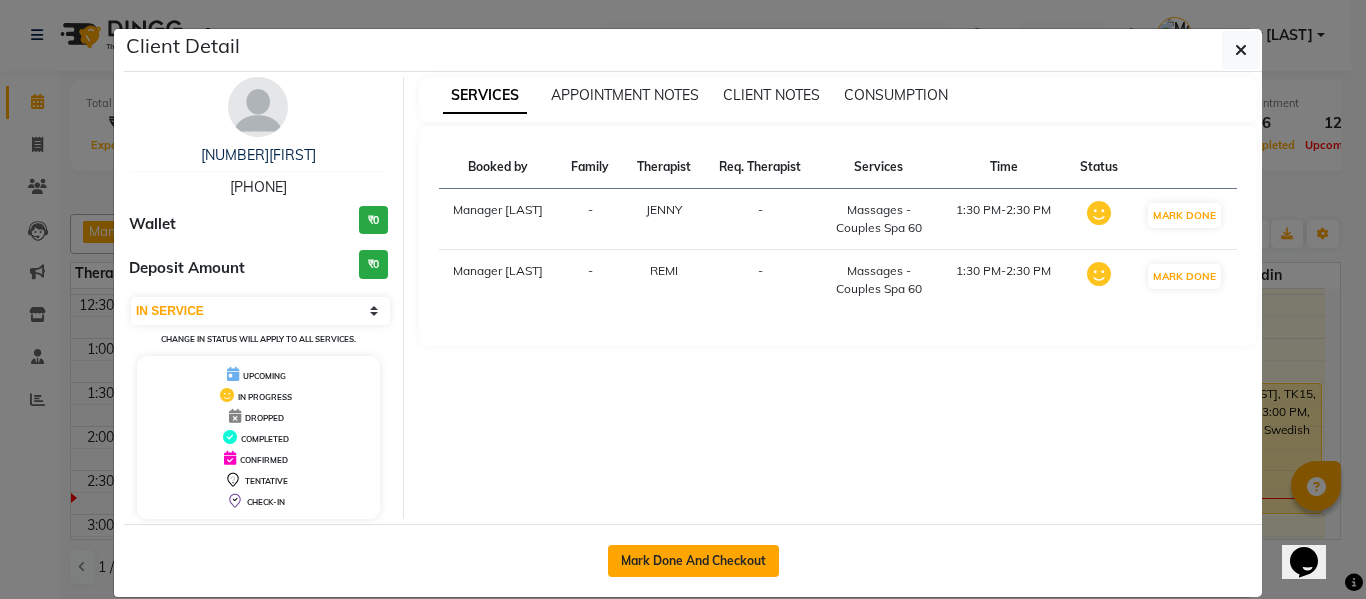 click on "Mark Done And Checkout" 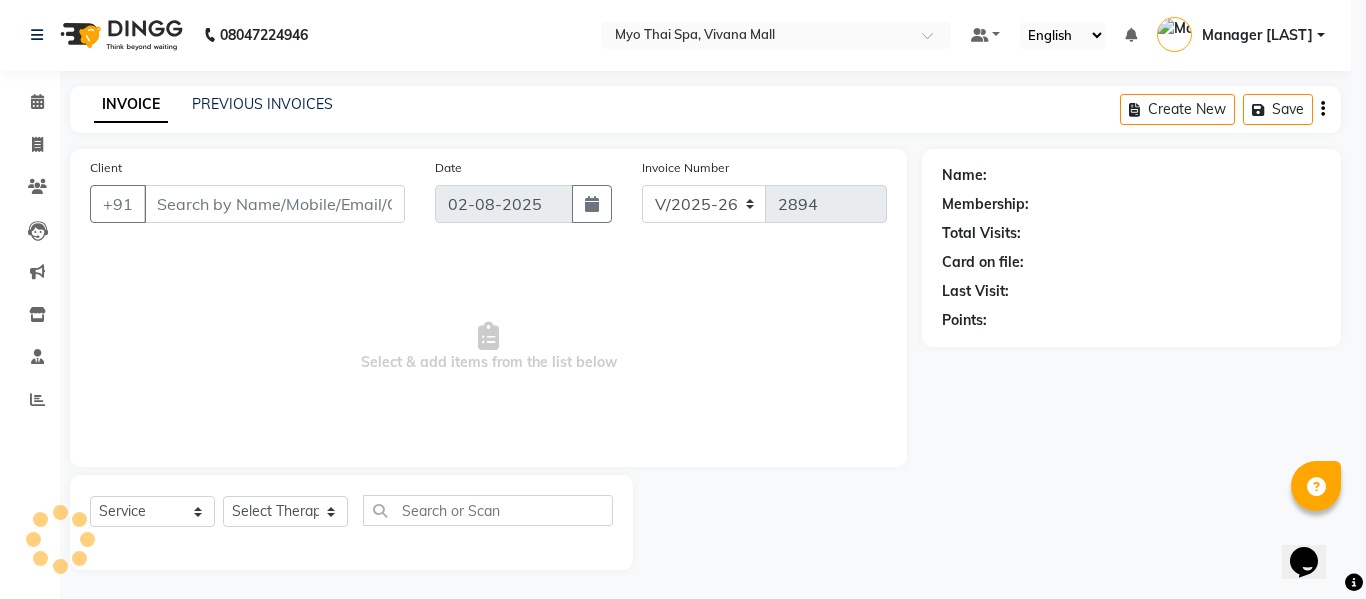 select on "3" 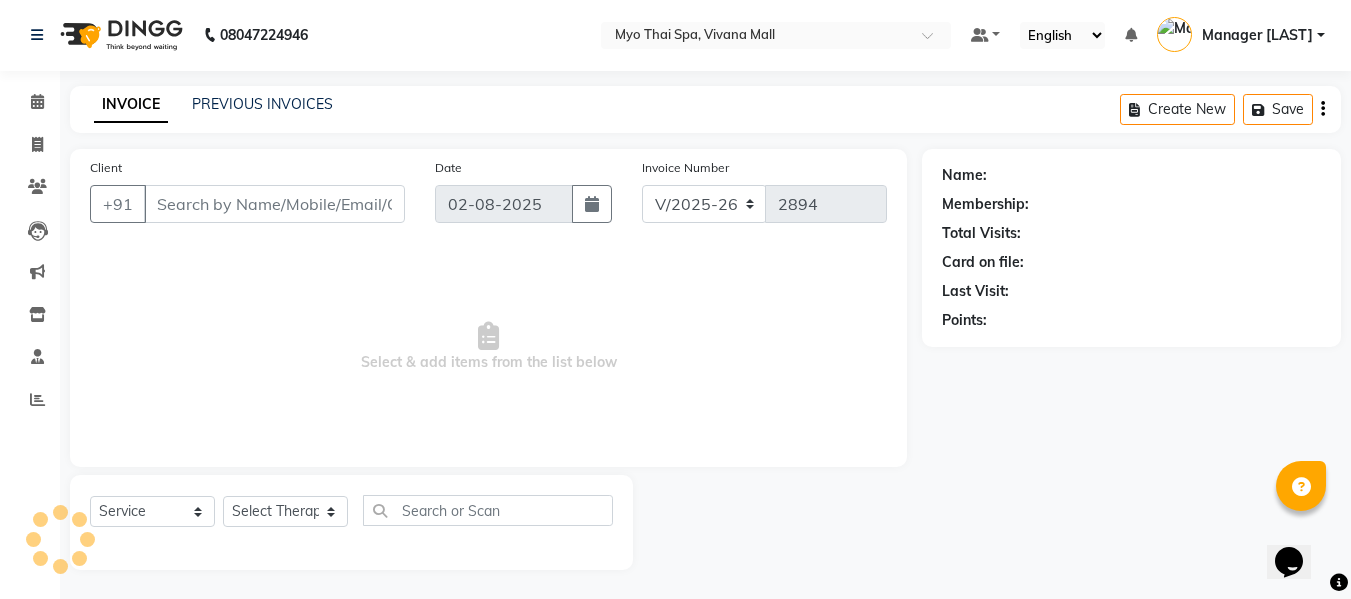 type on "[PHONE]" 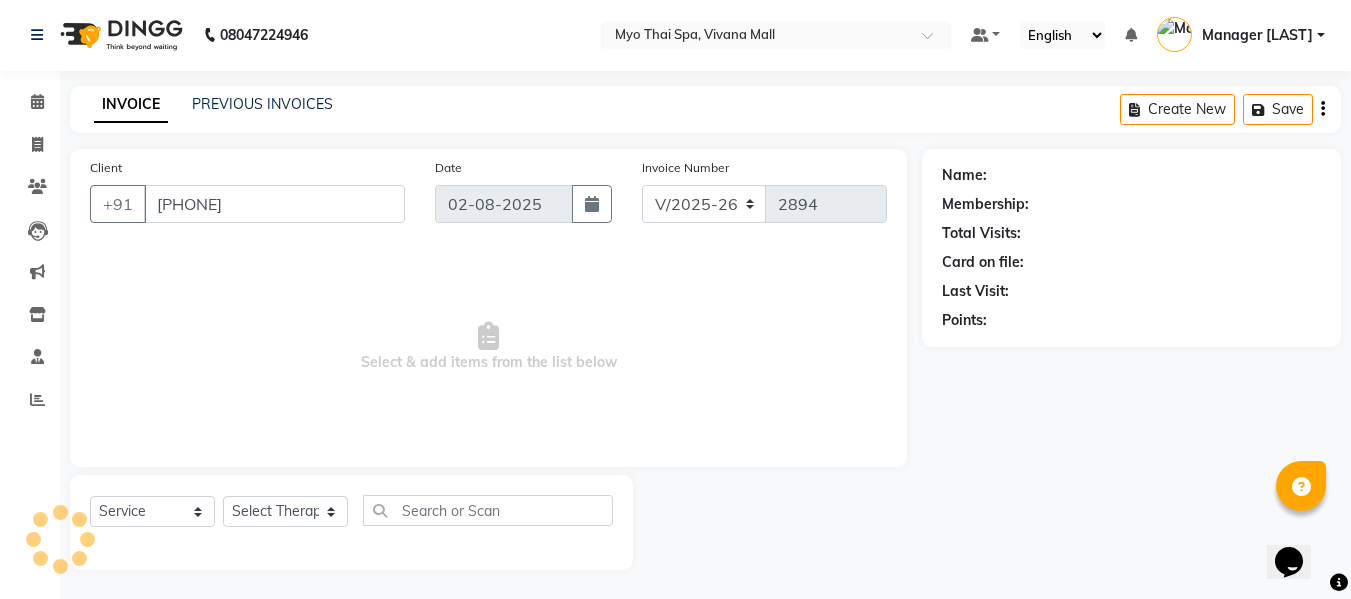 select on "35779" 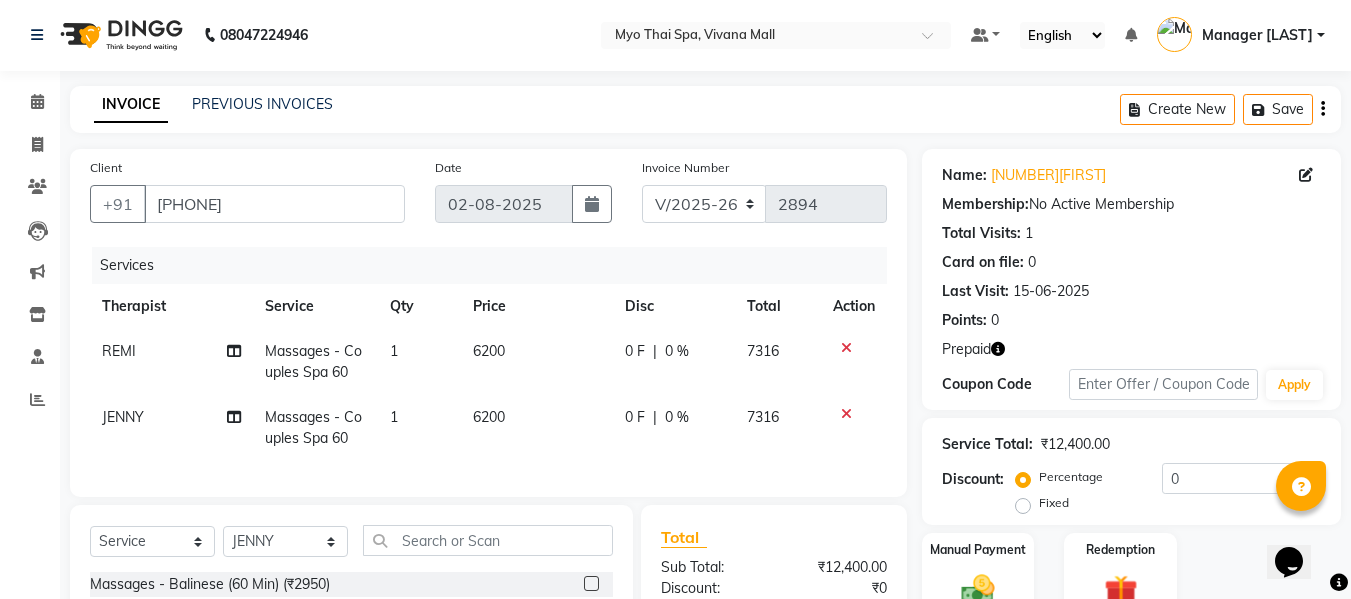 click 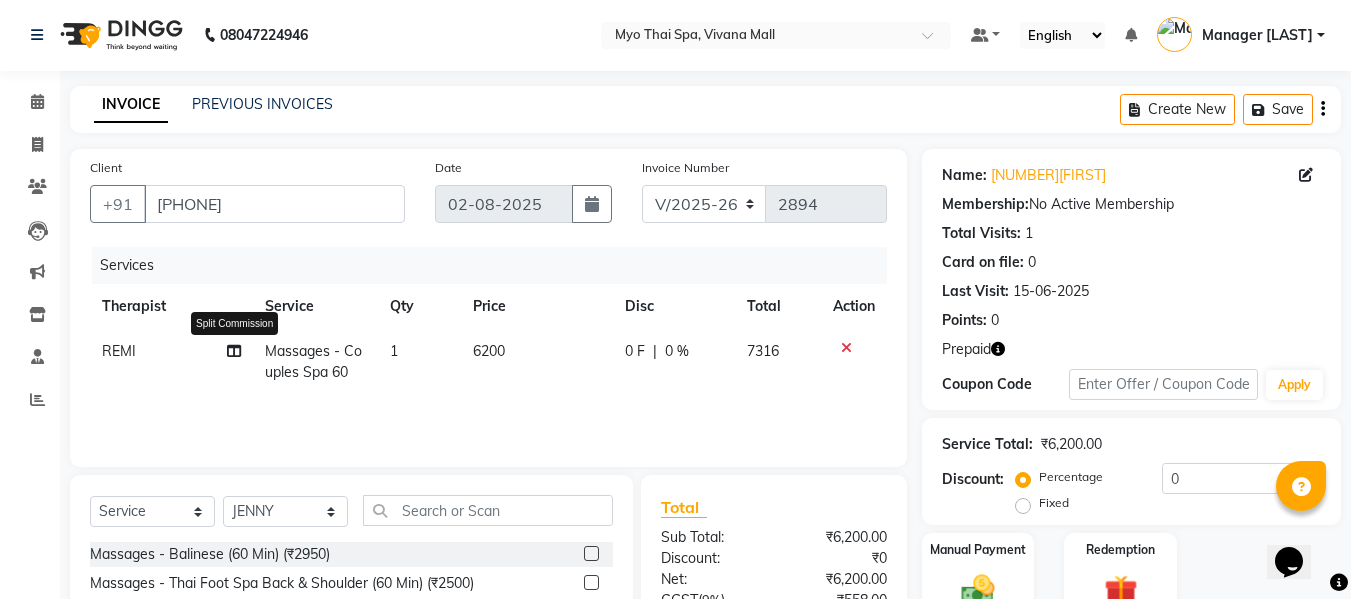 click 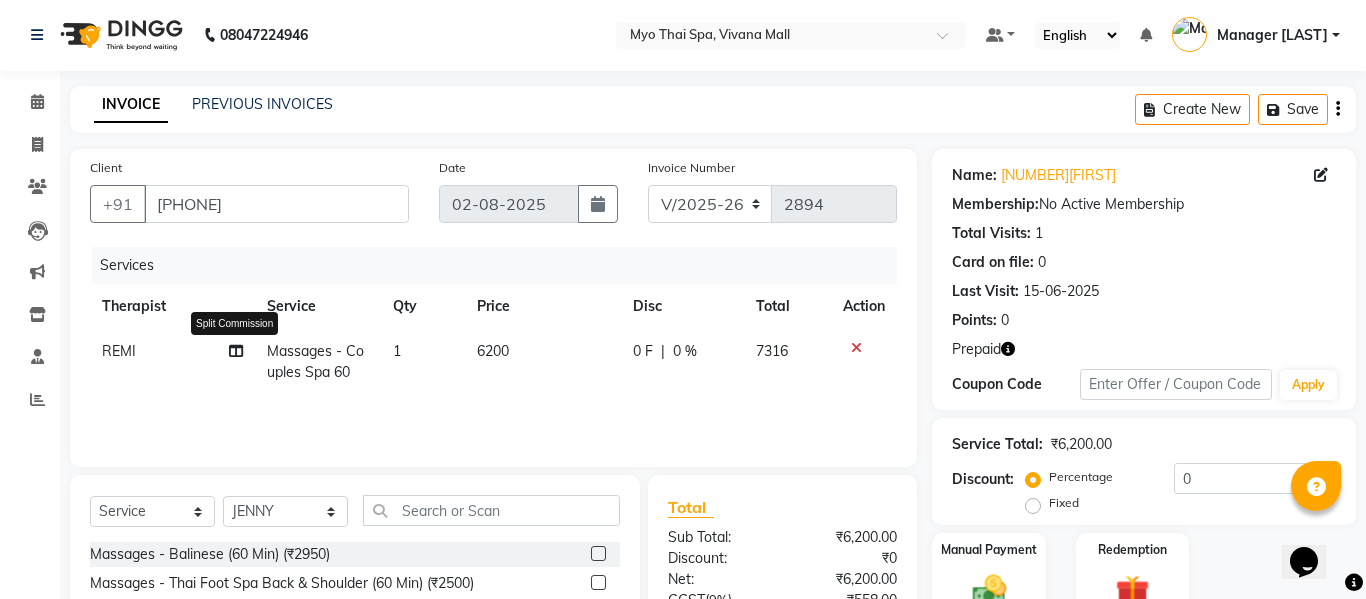 select on "75781" 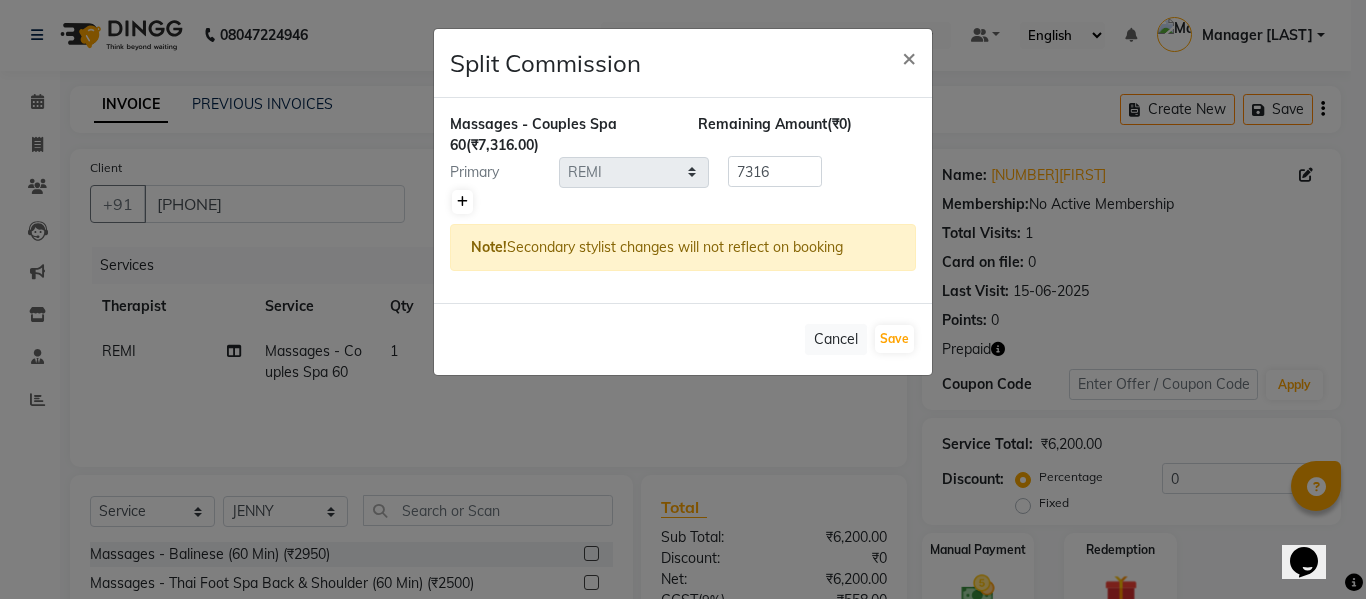 click 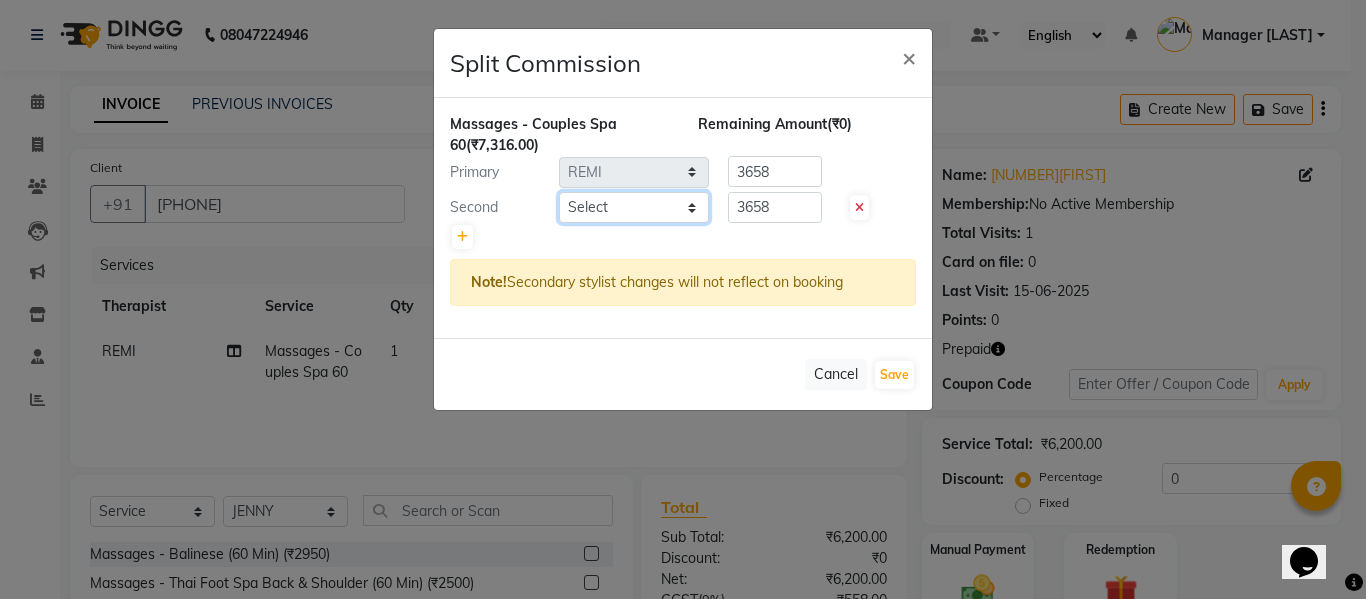 click on "Select  ANGEL   BELLA   Dindin   Jane   JENNY   Kristina   Manager Afreen   Manager Churmurin   Massami   MAWII   REMI   SANGTAE   Zosangzuali" 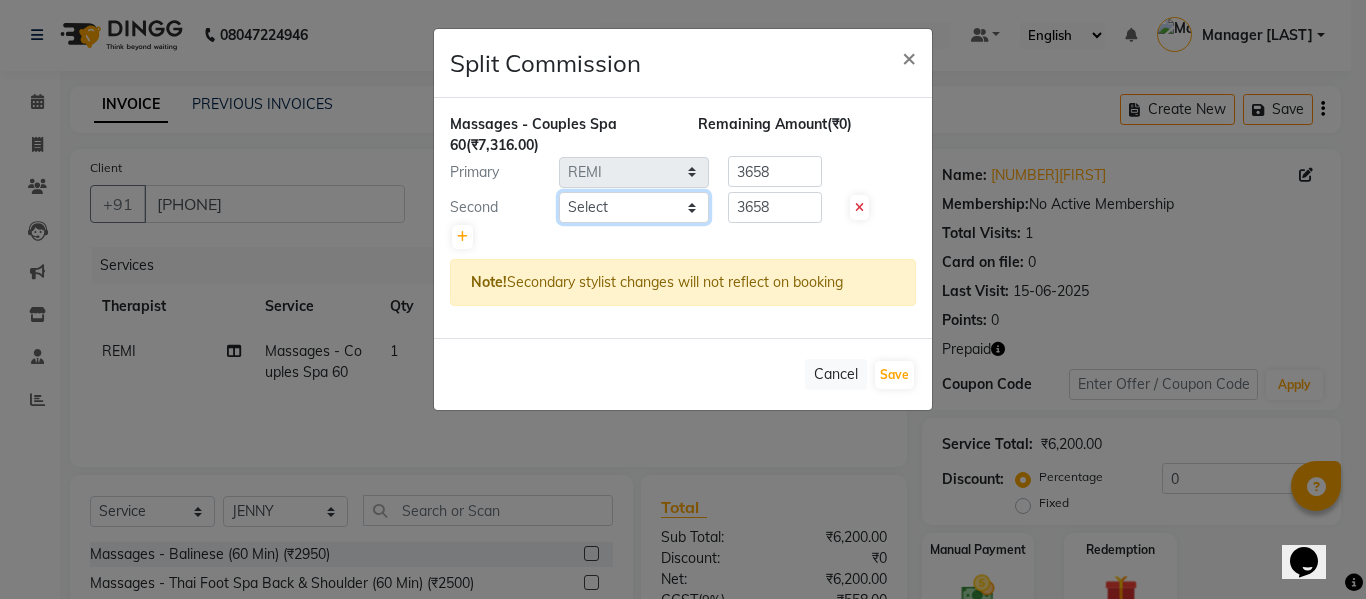select on "35779" 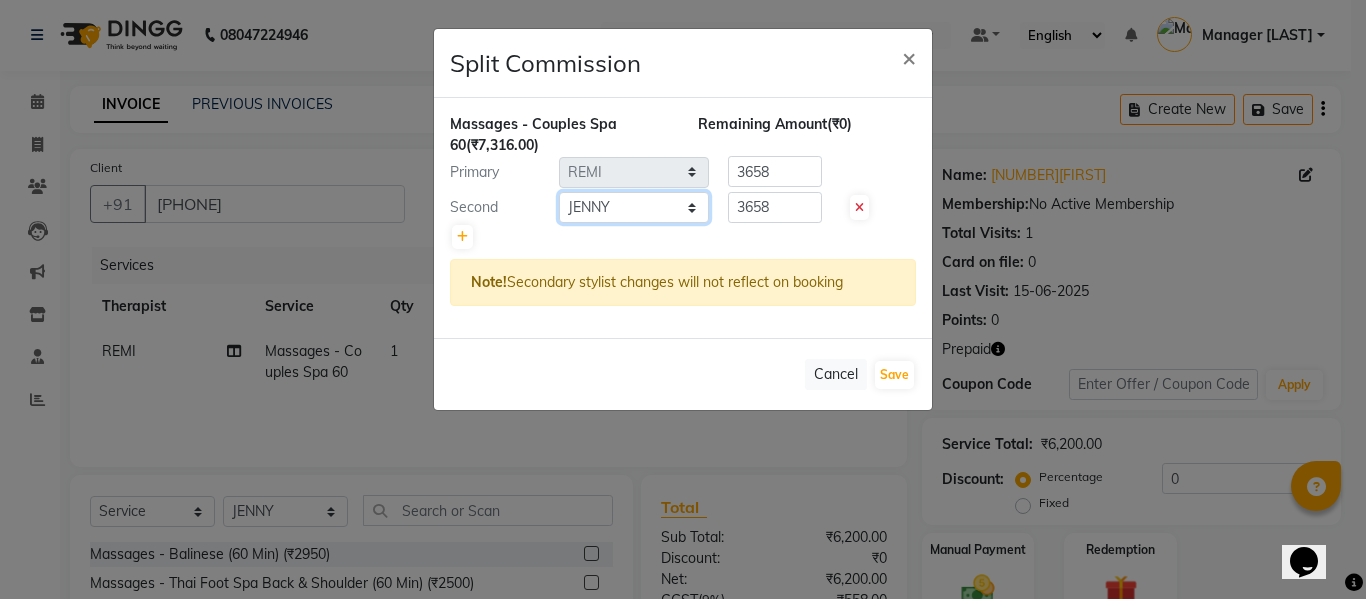 click on "Select  ANGEL   BELLA   Dindin   Jane   JENNY   Kristina   Manager Afreen   Manager Churmurin   Massami   MAWII   REMI   SANGTAE   Zosangzuali" 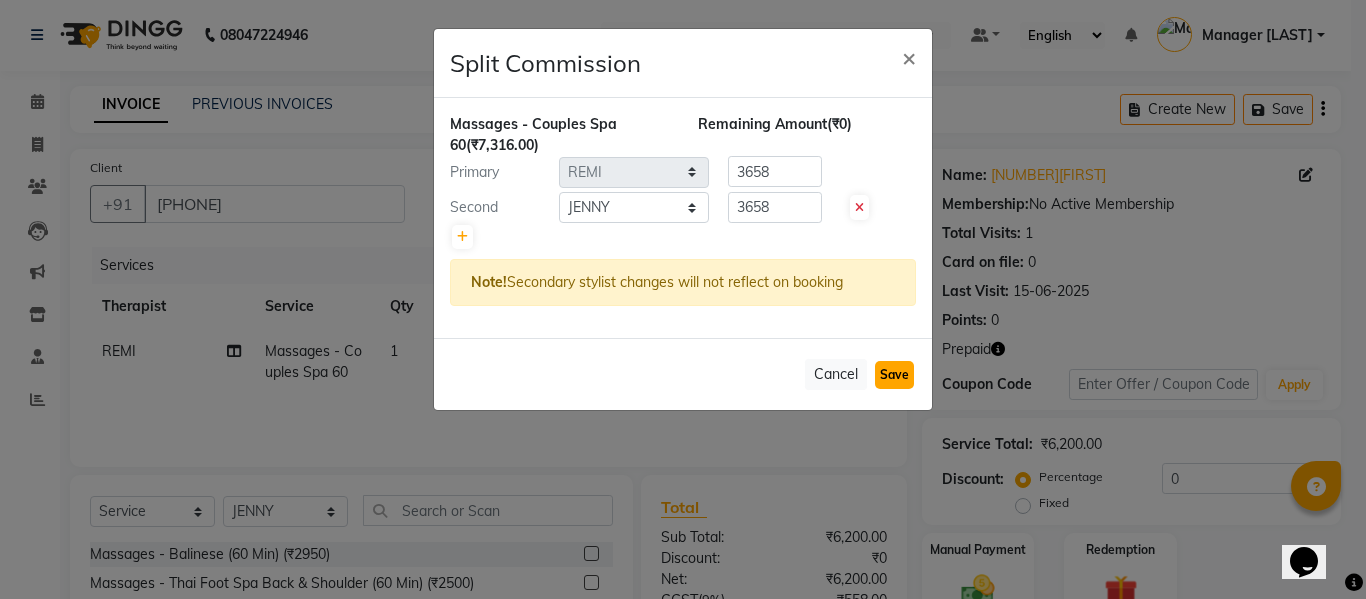 click on "Save" 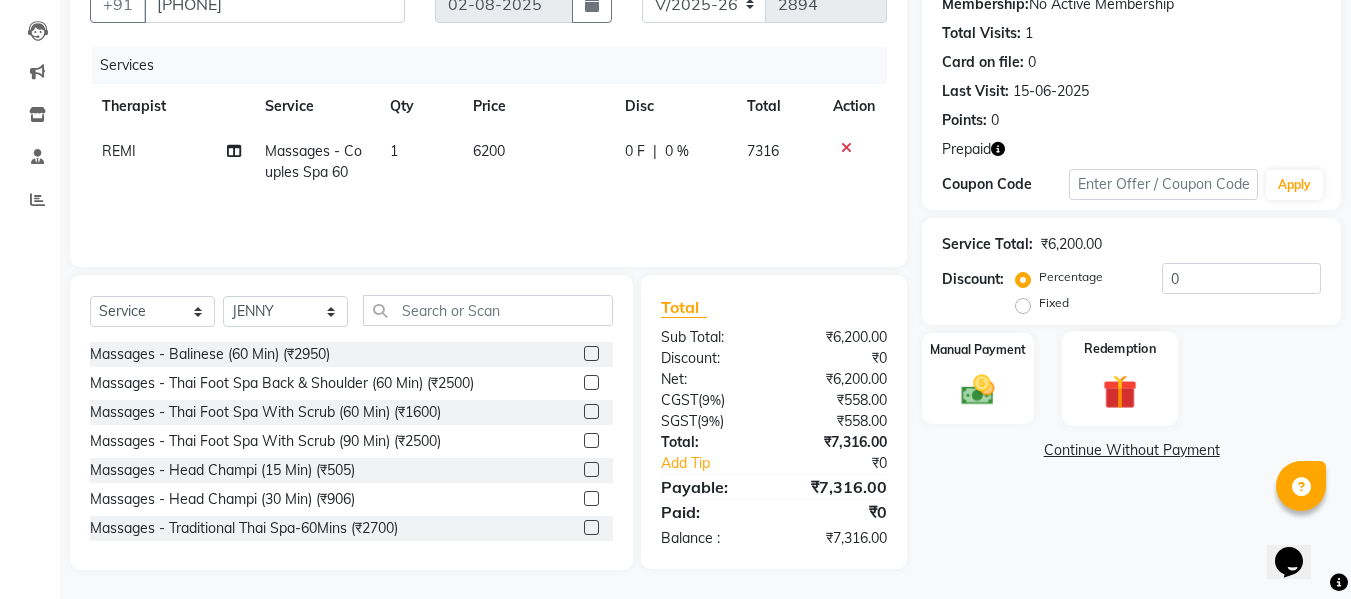 scroll, scrollTop: 202, scrollLeft: 0, axis: vertical 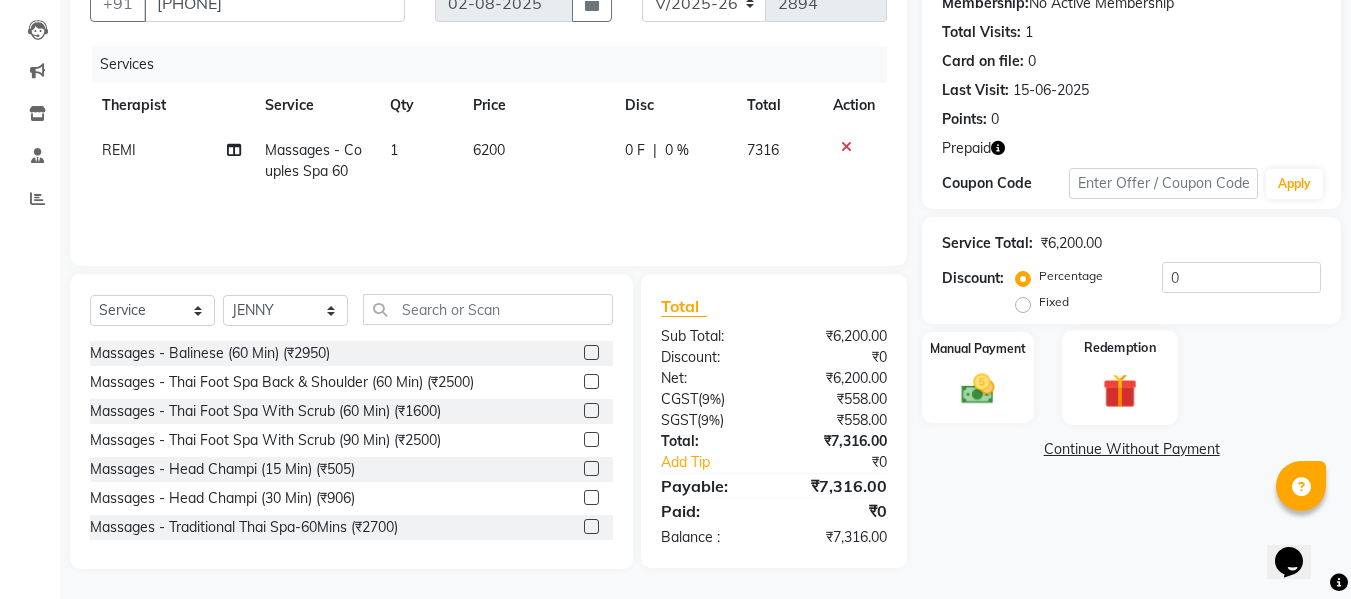click 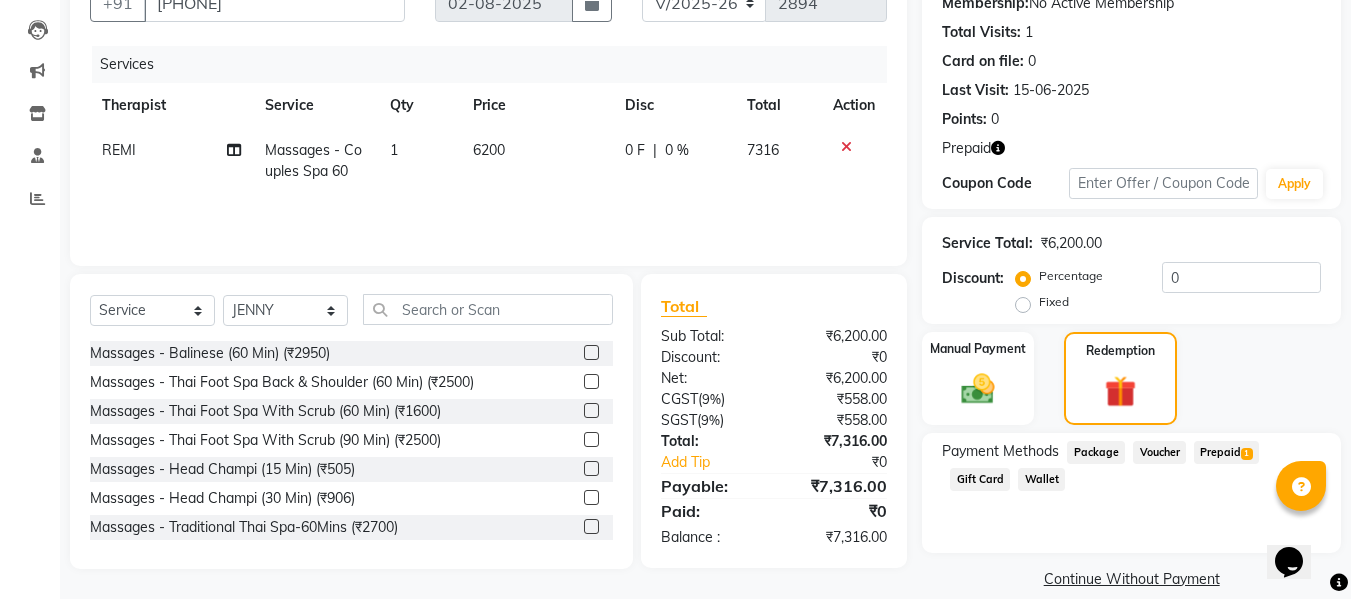 click on "Prepaid  1" 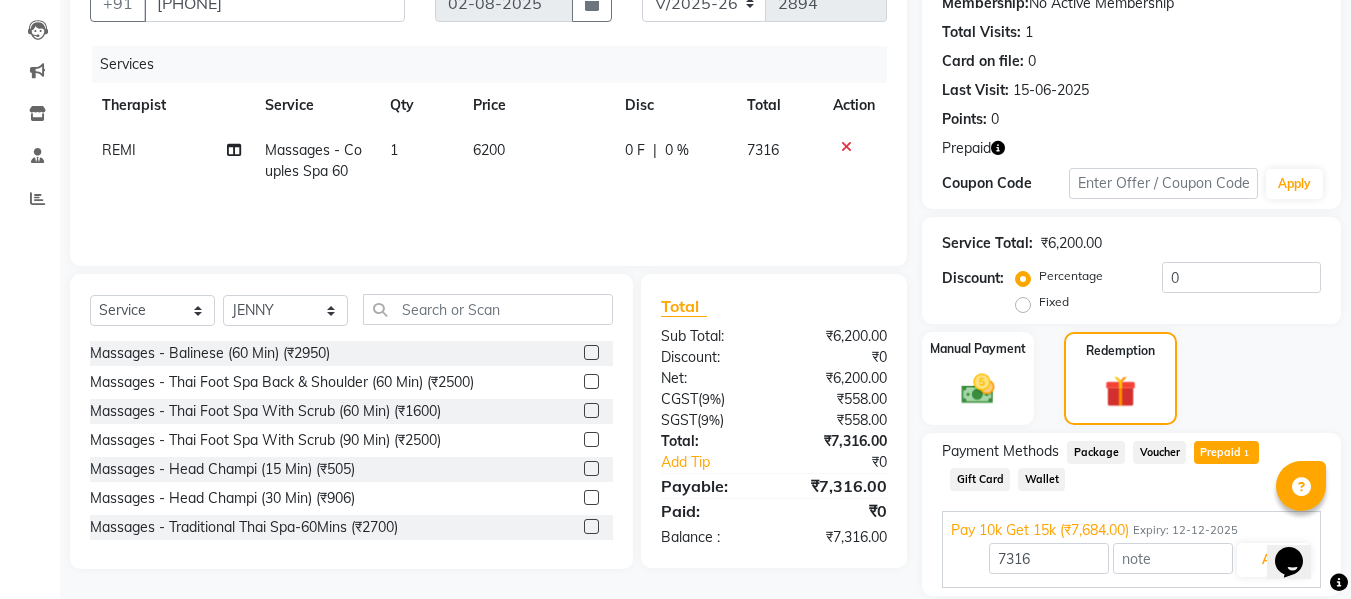 click on "Opens Chat This icon Opens the chat window." at bounding box center (1289, 562) 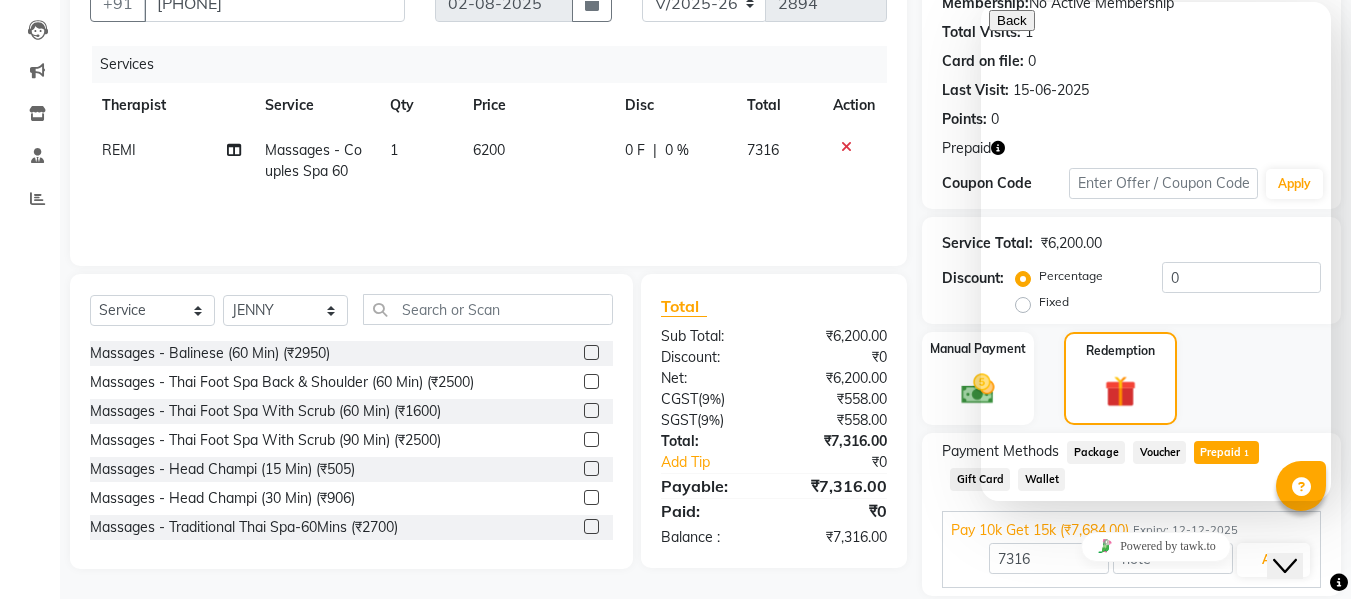 click on "Close Chat This icon closes the chat window." at bounding box center (1285, 566) 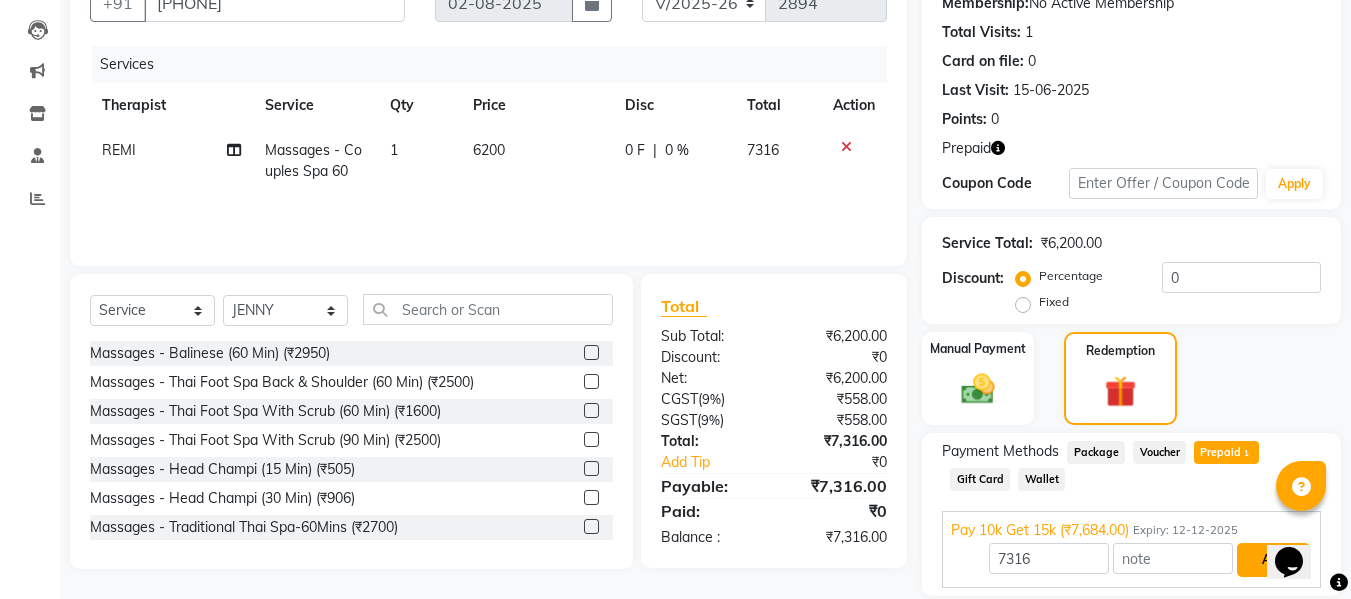 click on "Add" at bounding box center (1273, 560) 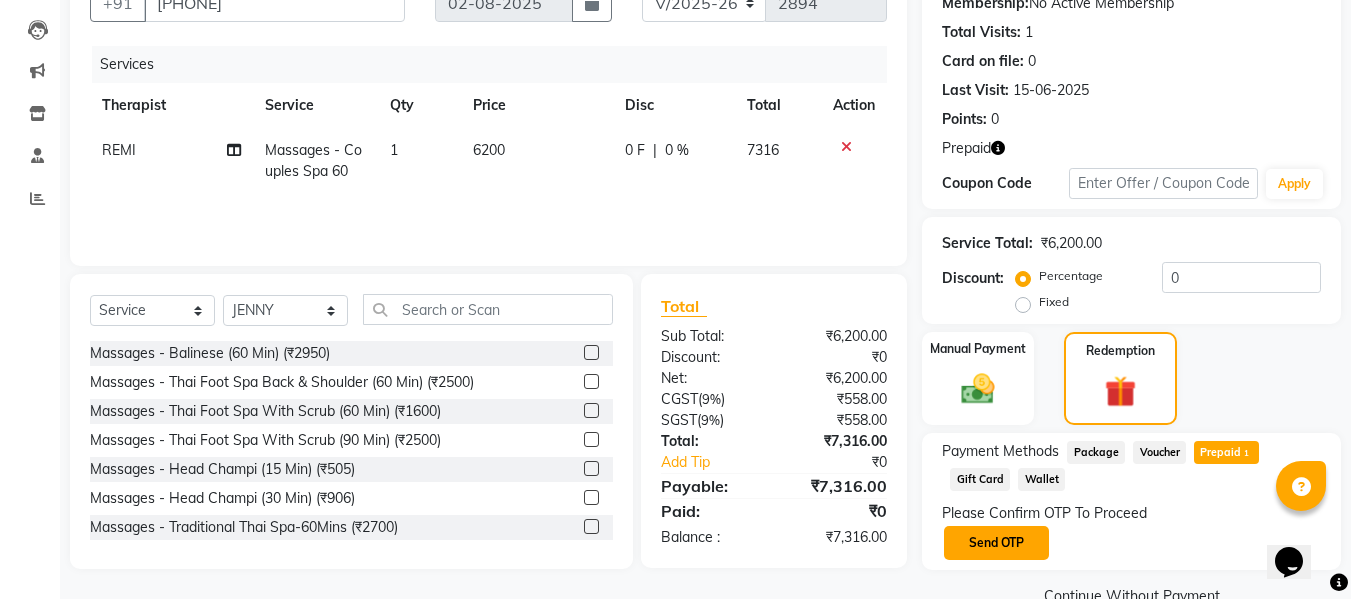 click on "Send OTP" 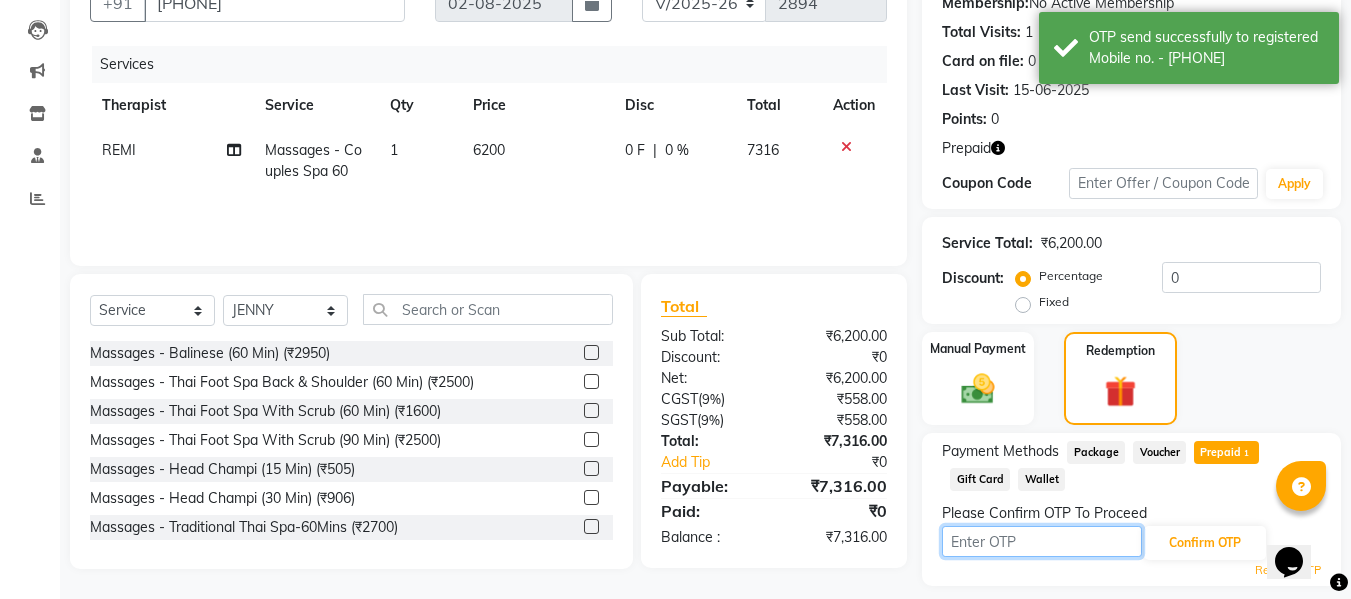 click at bounding box center (1042, 541) 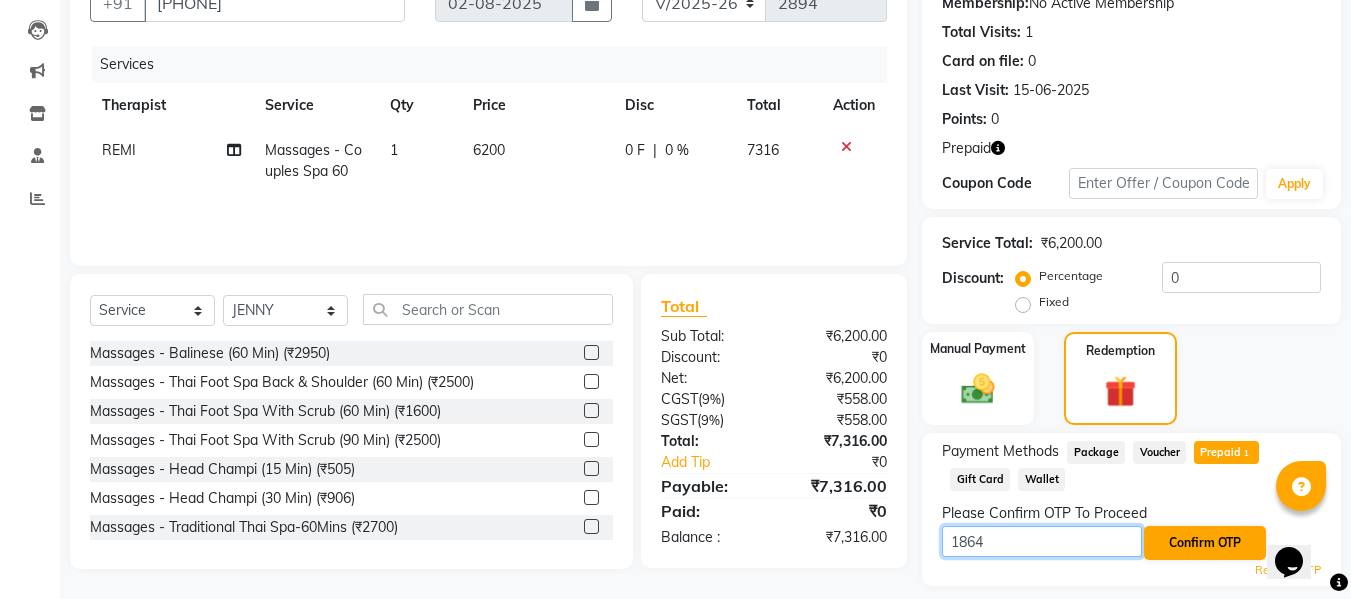 type on "1864" 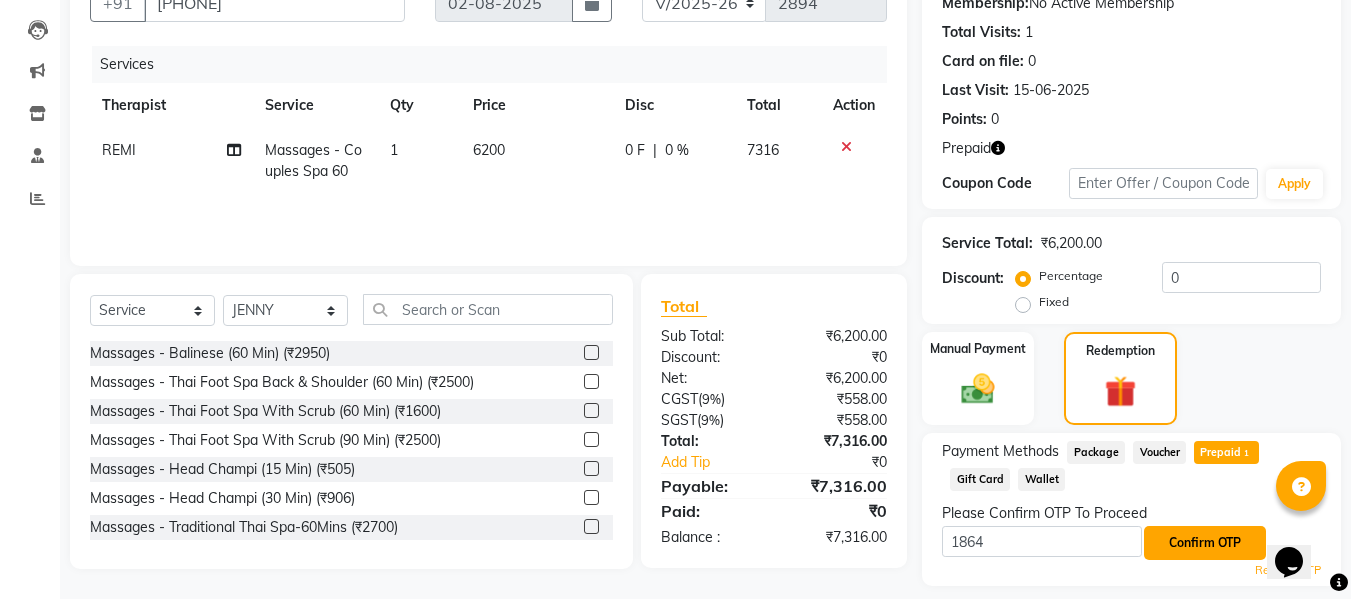 click on "Confirm OTP" 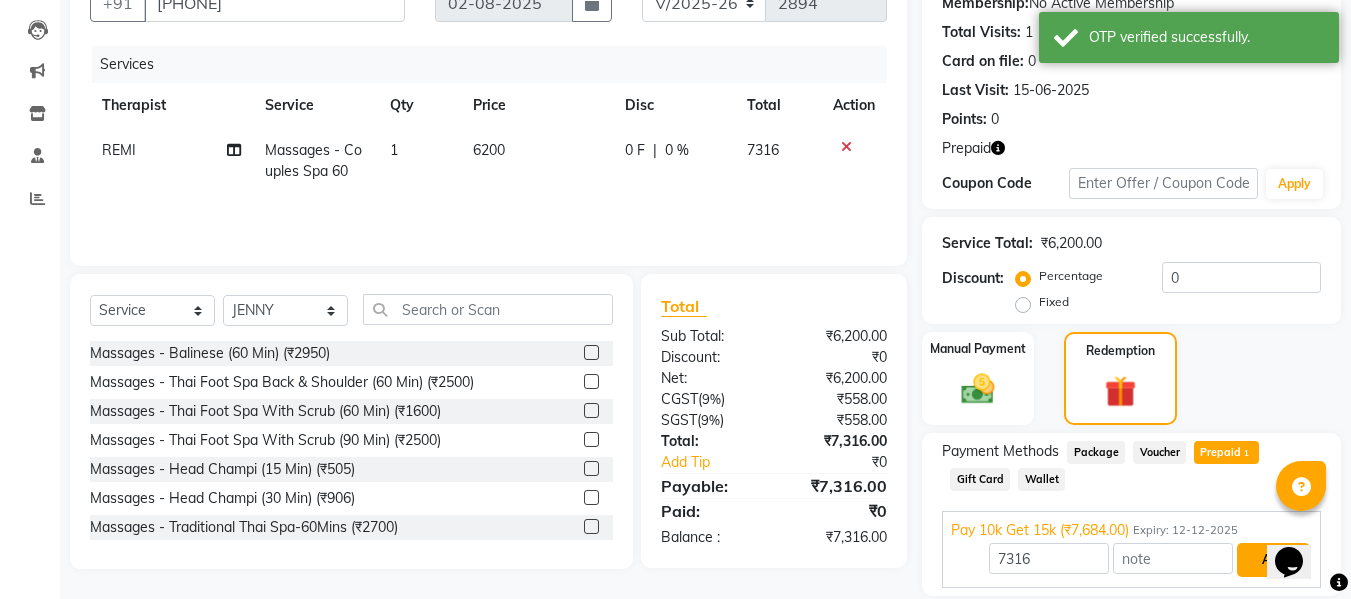 click on "Add" at bounding box center [1273, 560] 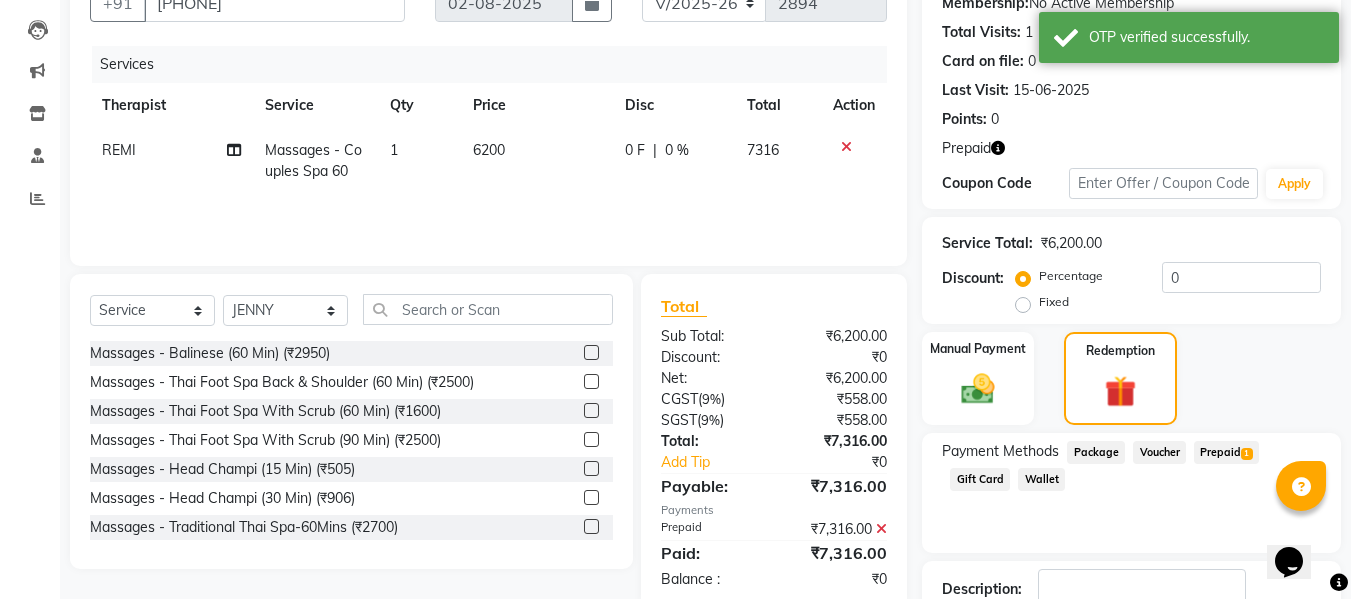 scroll, scrollTop: 302, scrollLeft: 0, axis: vertical 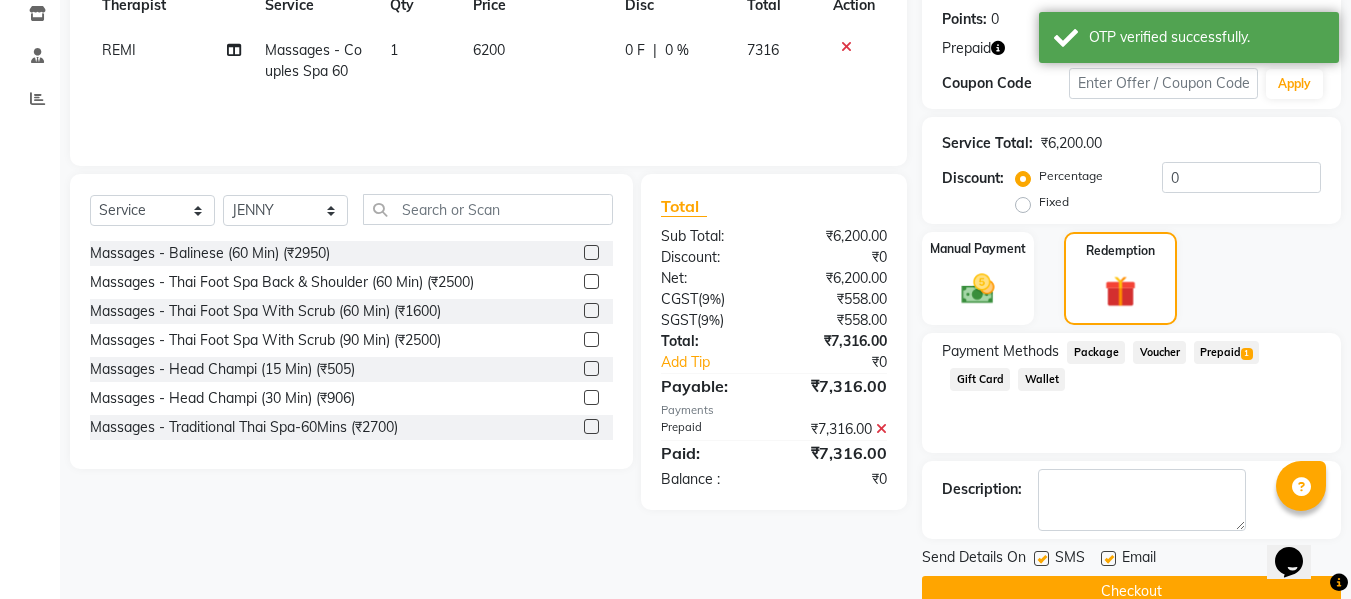click 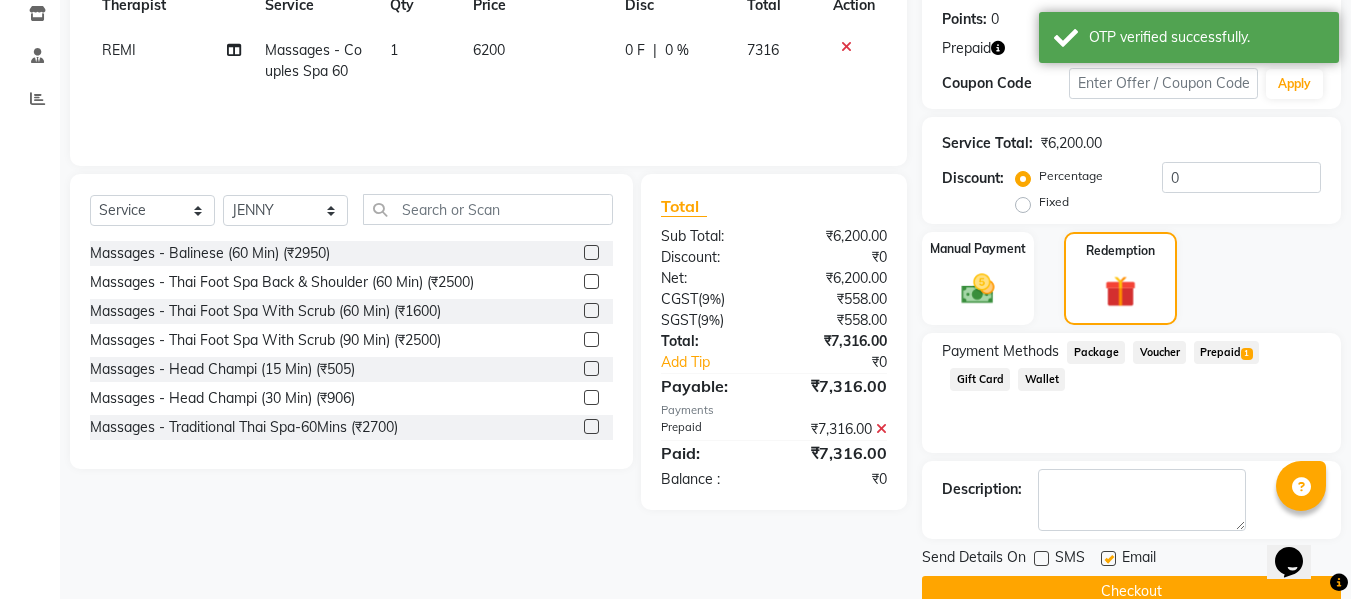 click on "Checkout" 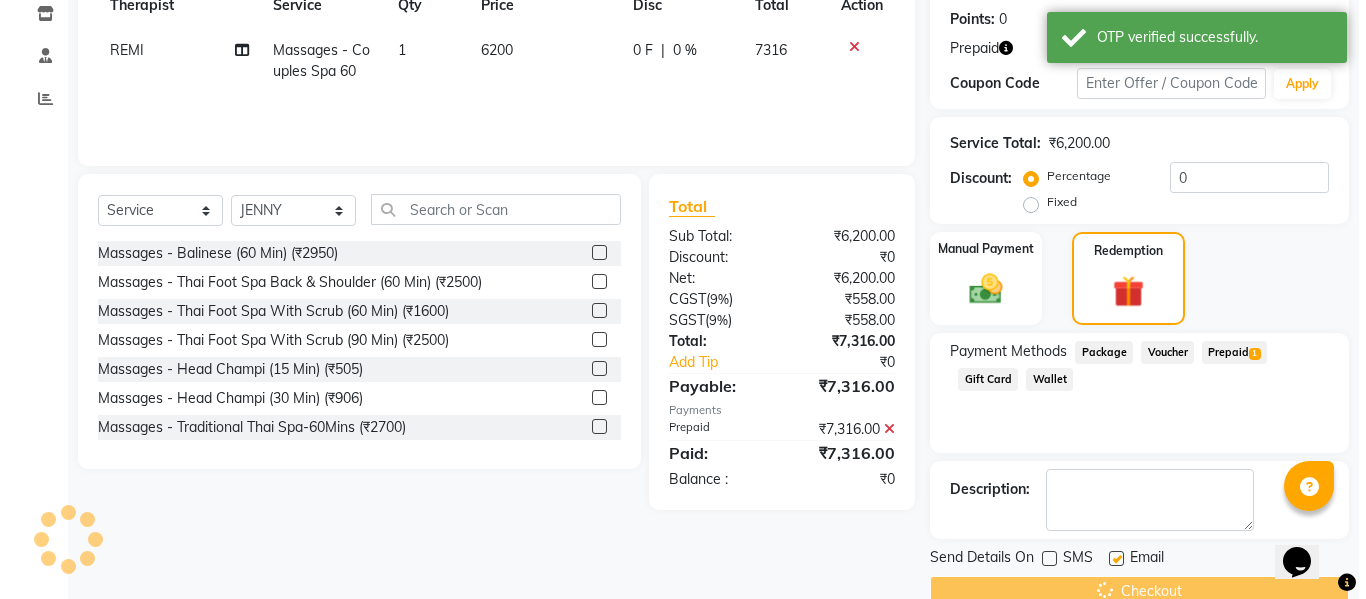 scroll, scrollTop: 0, scrollLeft: 0, axis: both 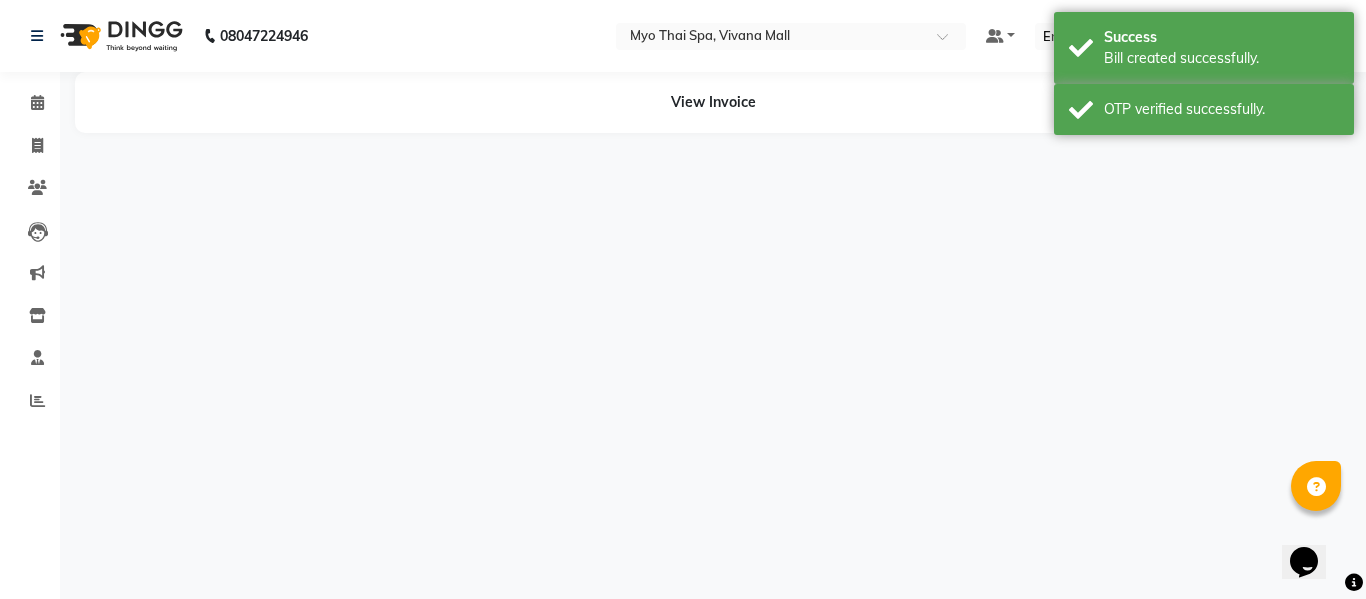 select on "75781" 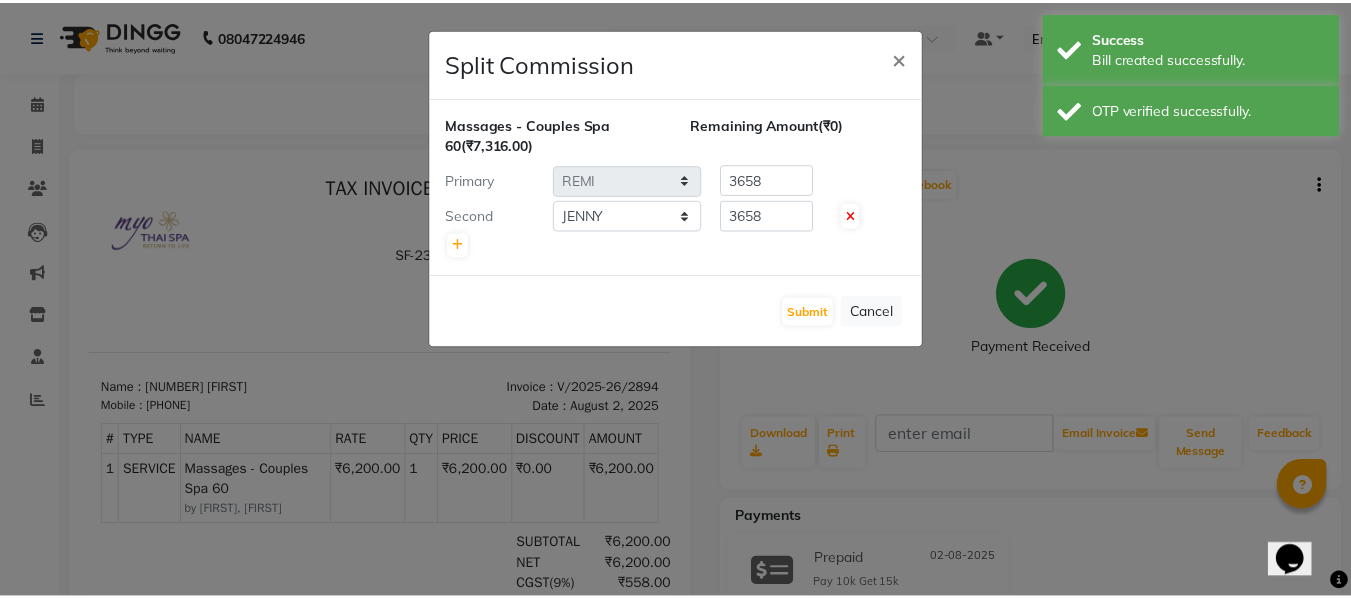 scroll, scrollTop: 0, scrollLeft: 0, axis: both 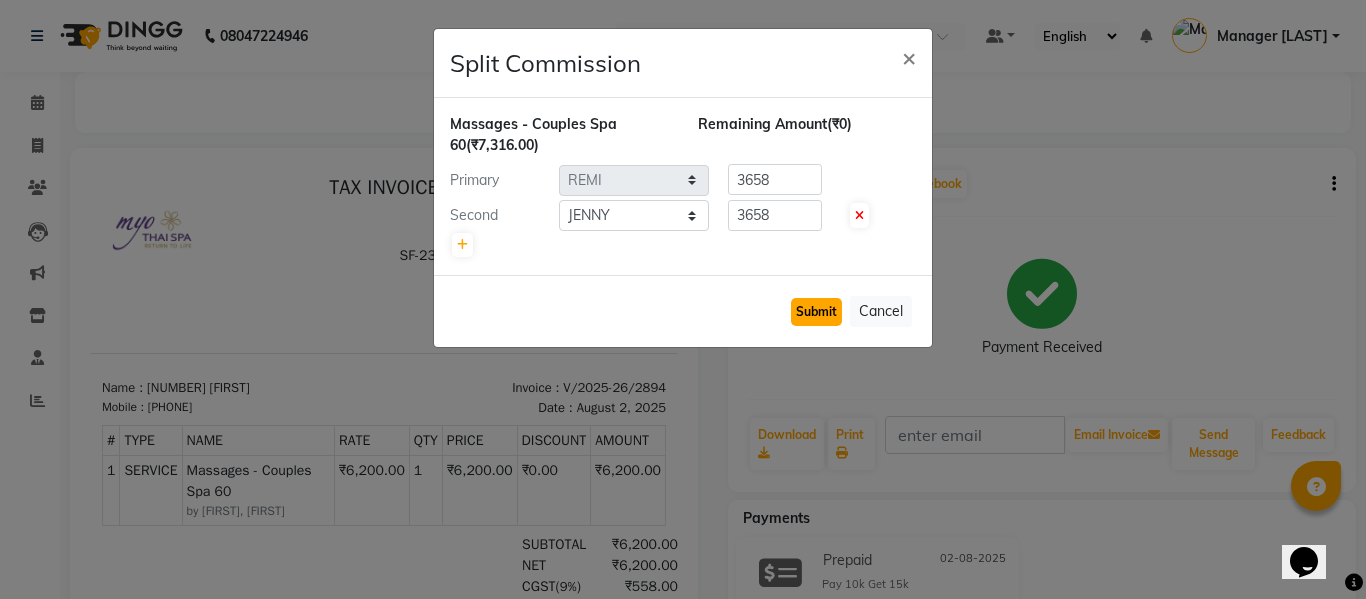 click on "Submit" 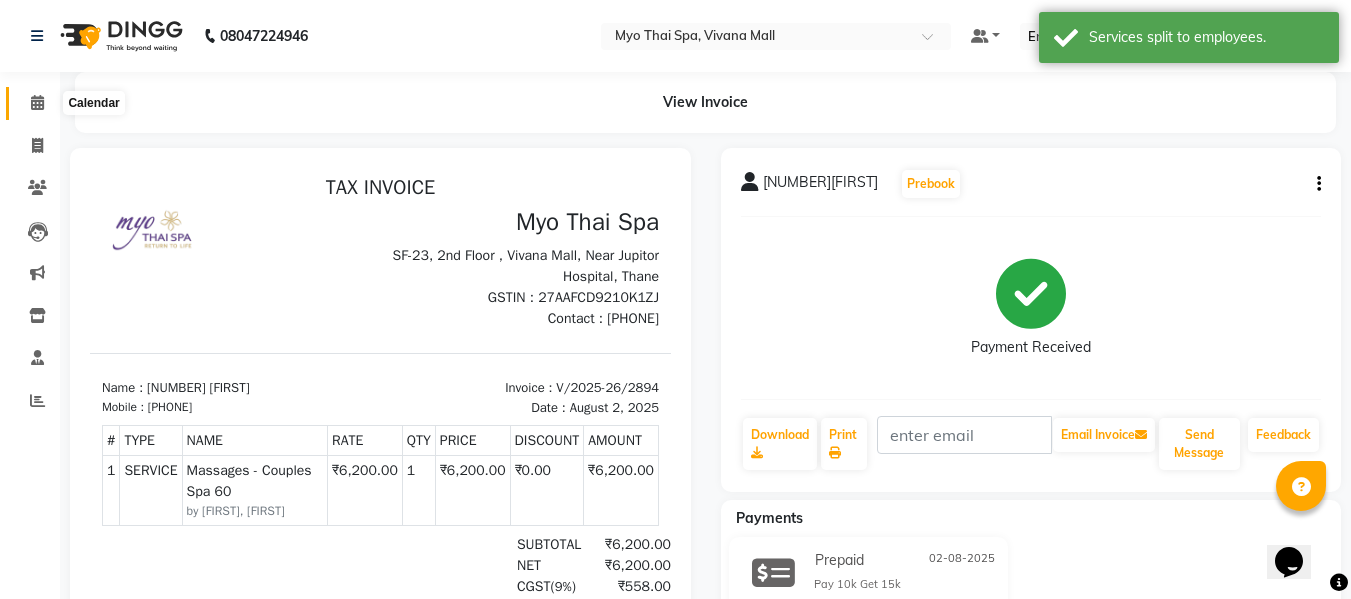 click 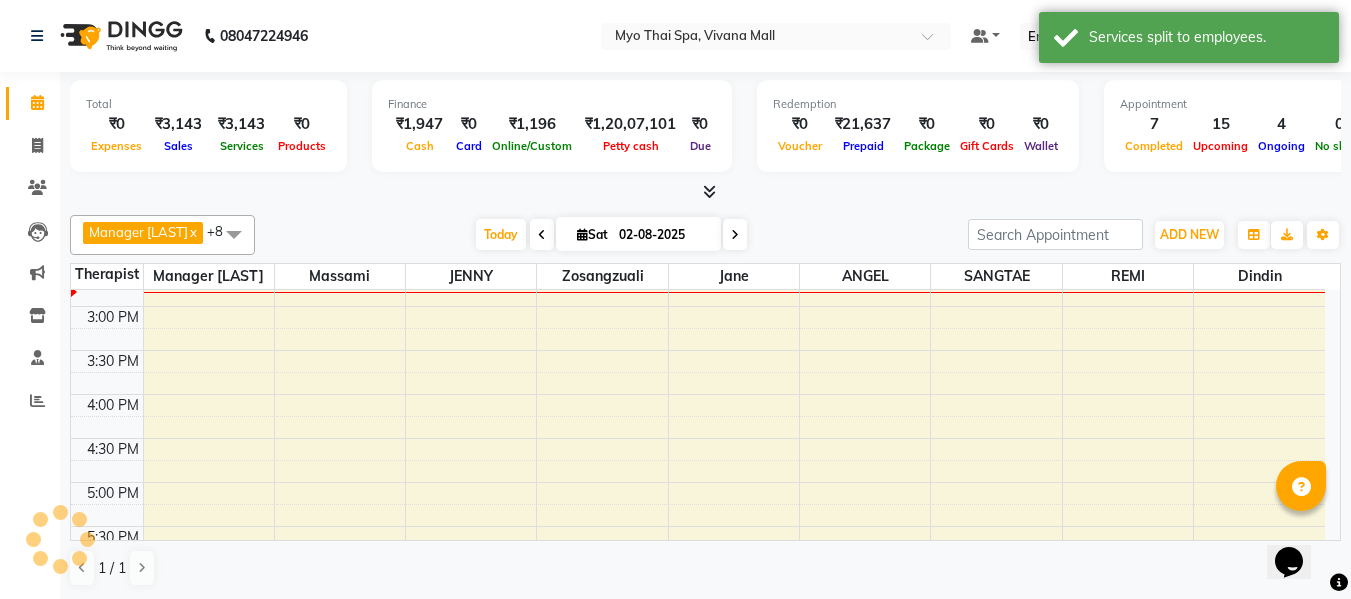 scroll, scrollTop: 0, scrollLeft: 0, axis: both 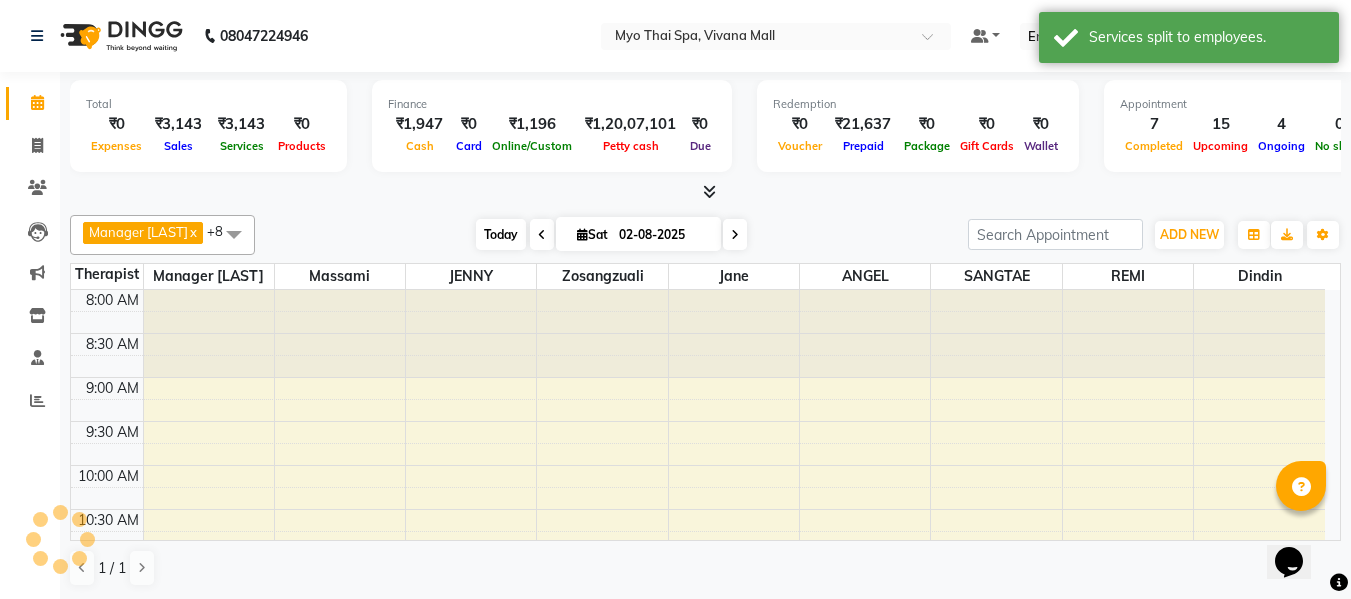 click on "Today" at bounding box center (501, 234) 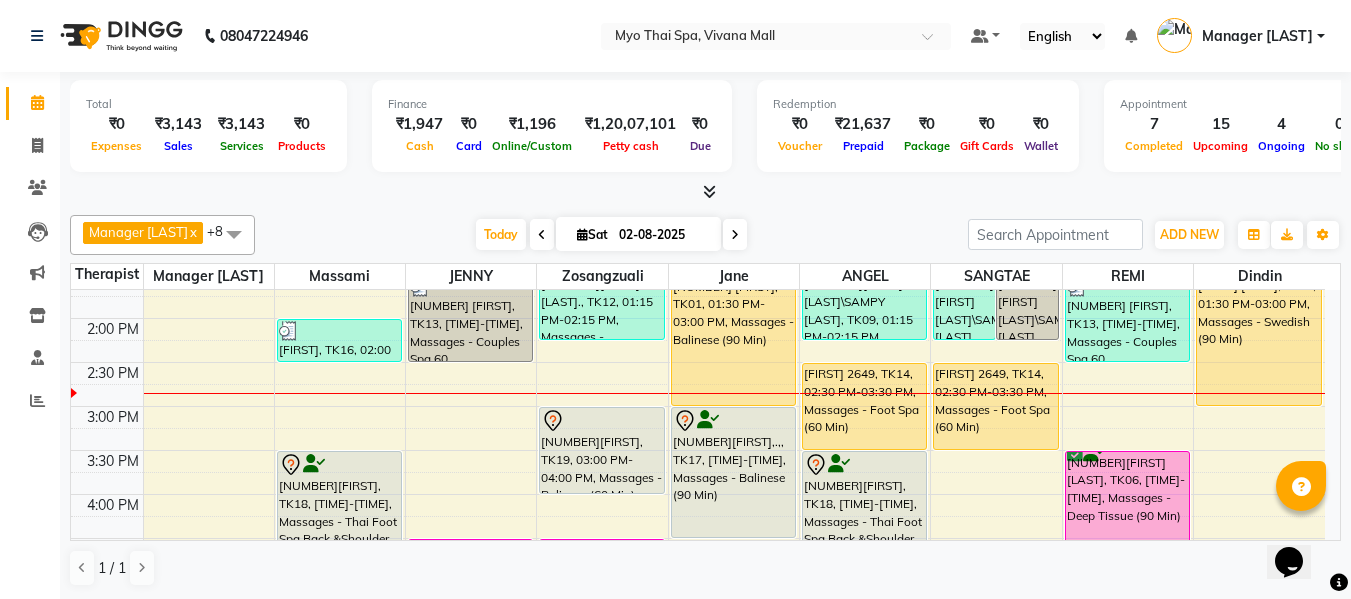 scroll, scrollTop: 529, scrollLeft: 0, axis: vertical 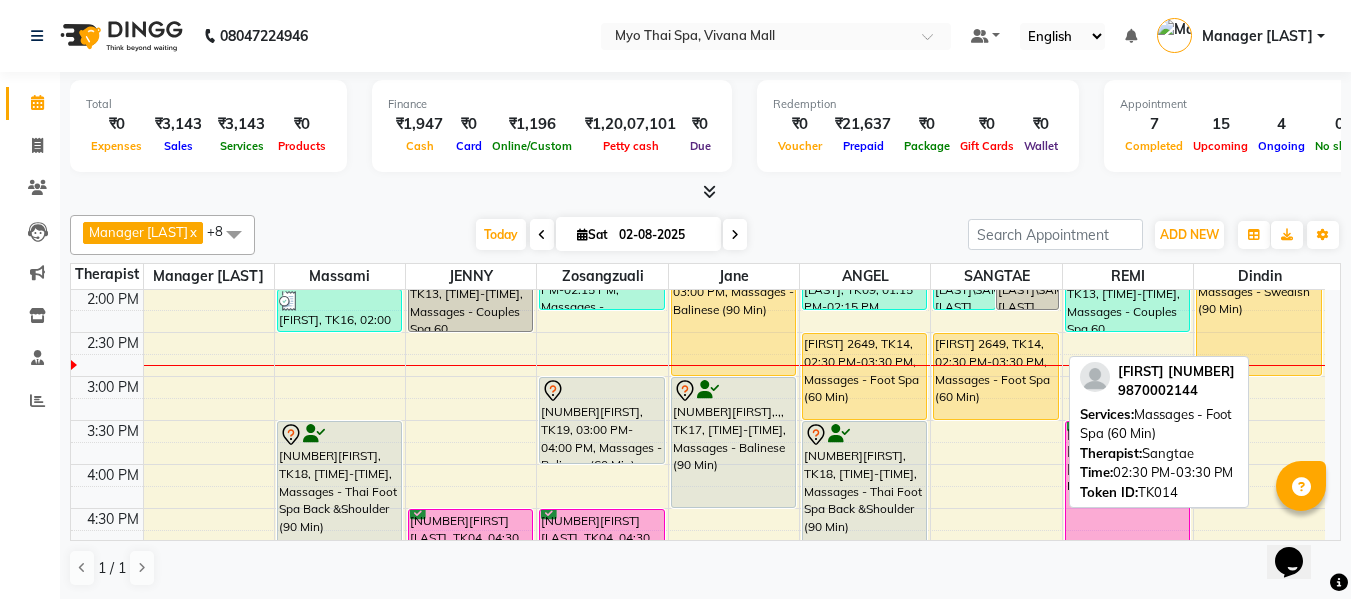 click on "KAUSAR 2649, TK14, 02:30 PM-03:30 PM, Massages - Foot Spa (60 Min)" at bounding box center [995, 376] 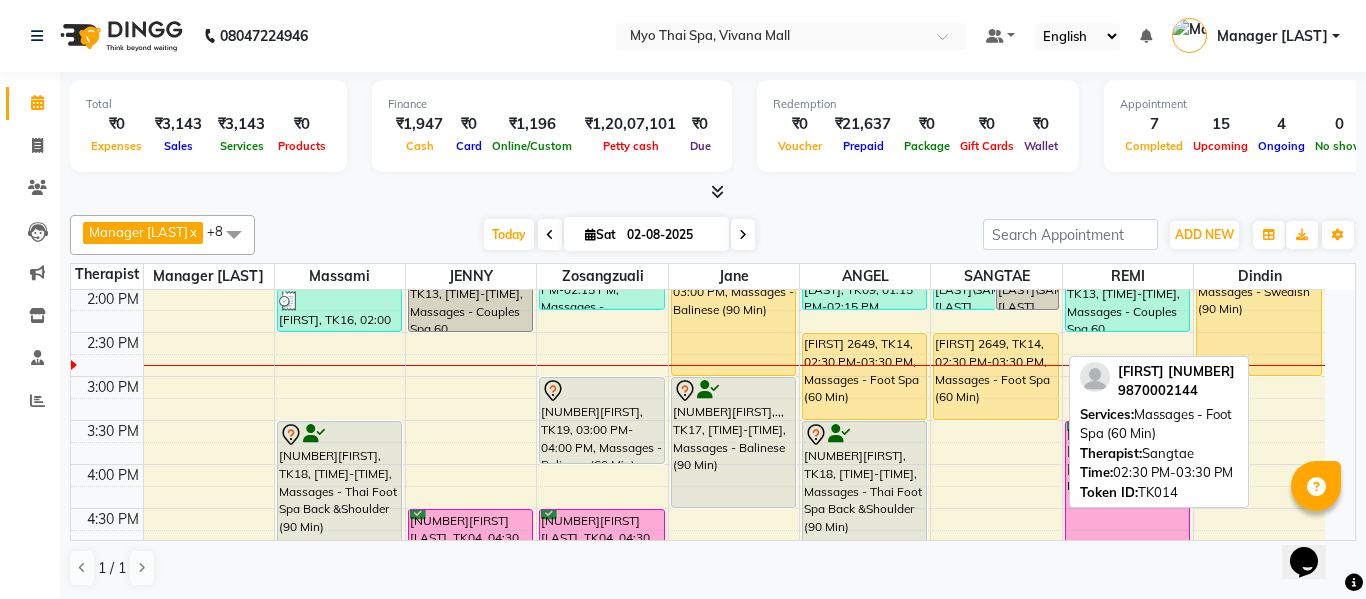 select on "1" 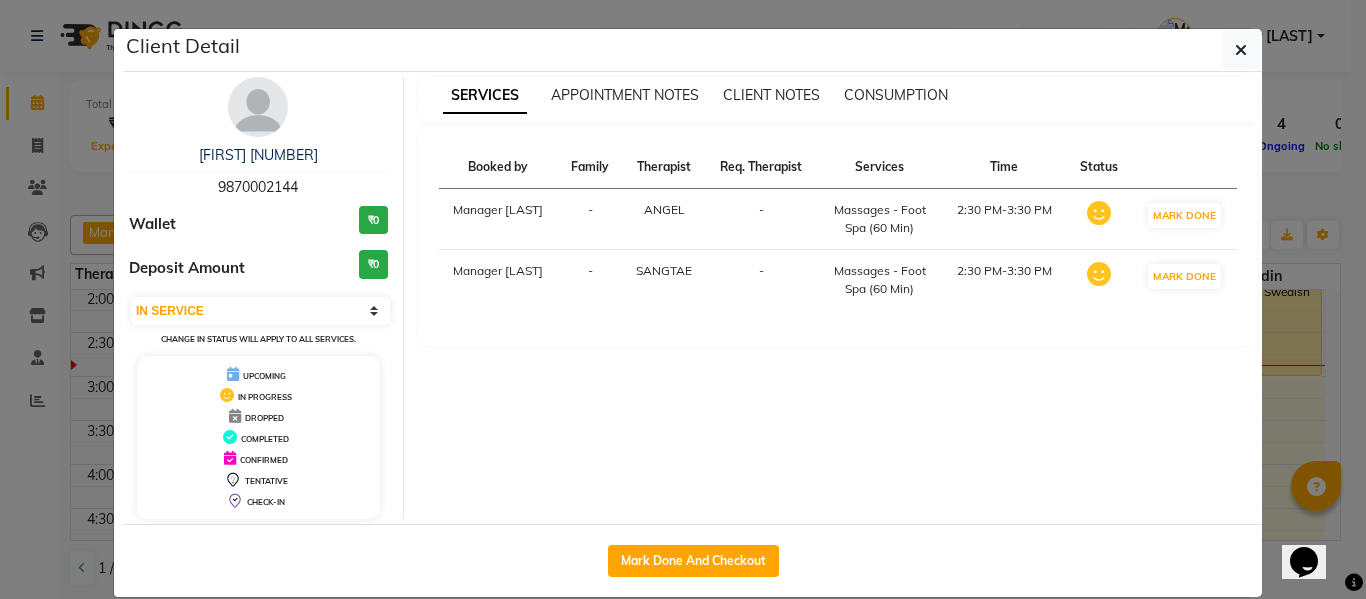 drag, startPoint x: 319, startPoint y: 192, endPoint x: 162, endPoint y: 181, distance: 157.38487 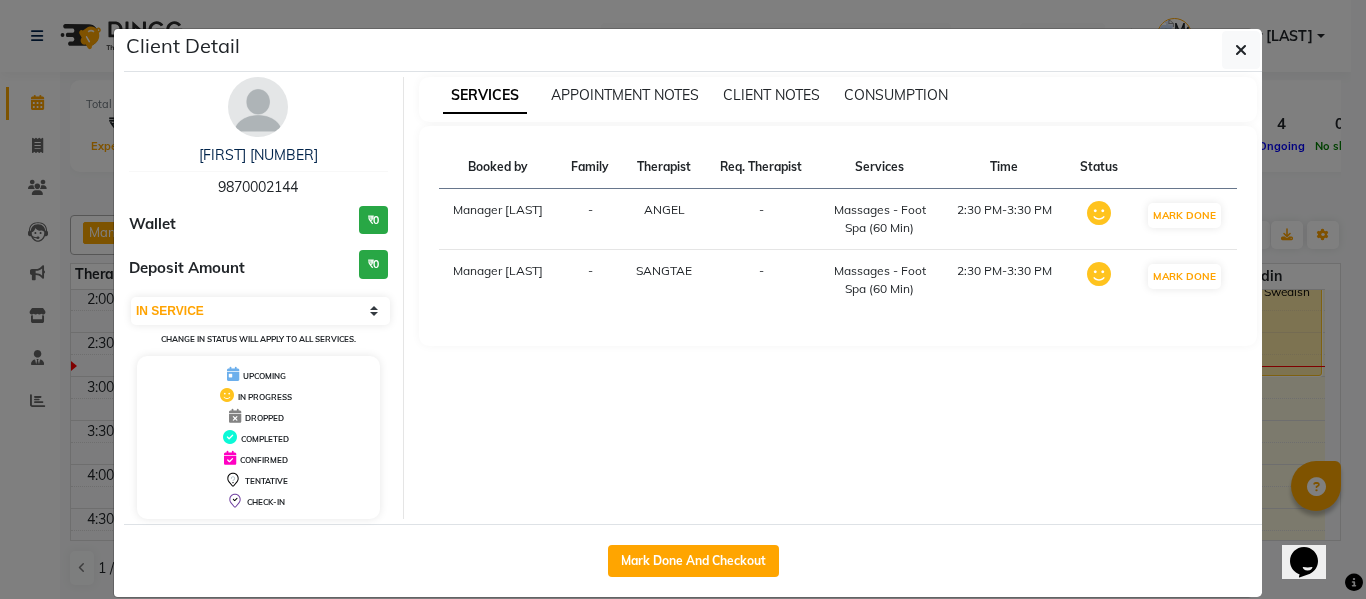 click on "KAUSAR 2649    9870002144" at bounding box center (258, 171) 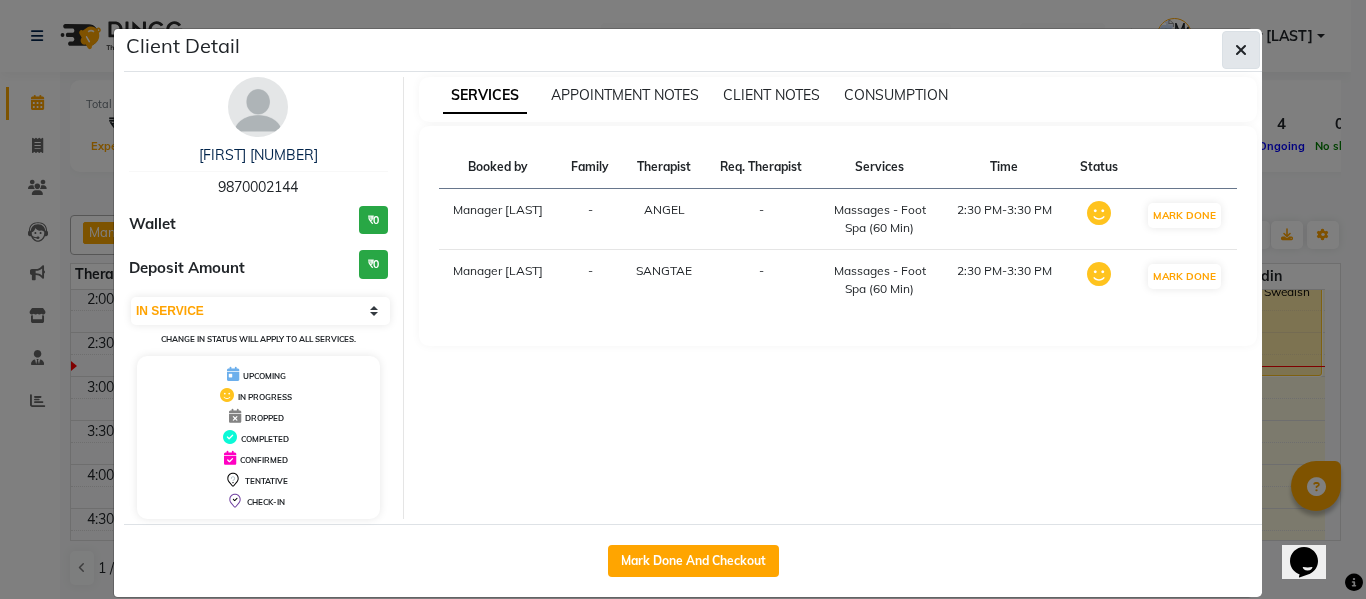 click 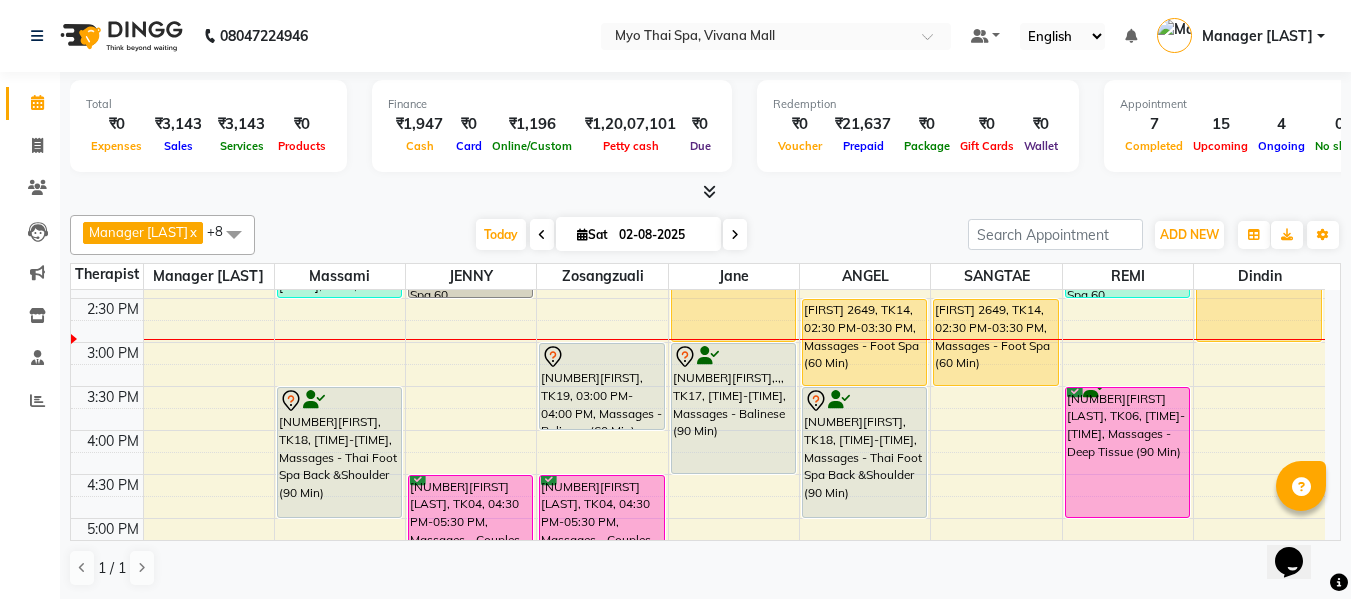 scroll, scrollTop: 590, scrollLeft: 0, axis: vertical 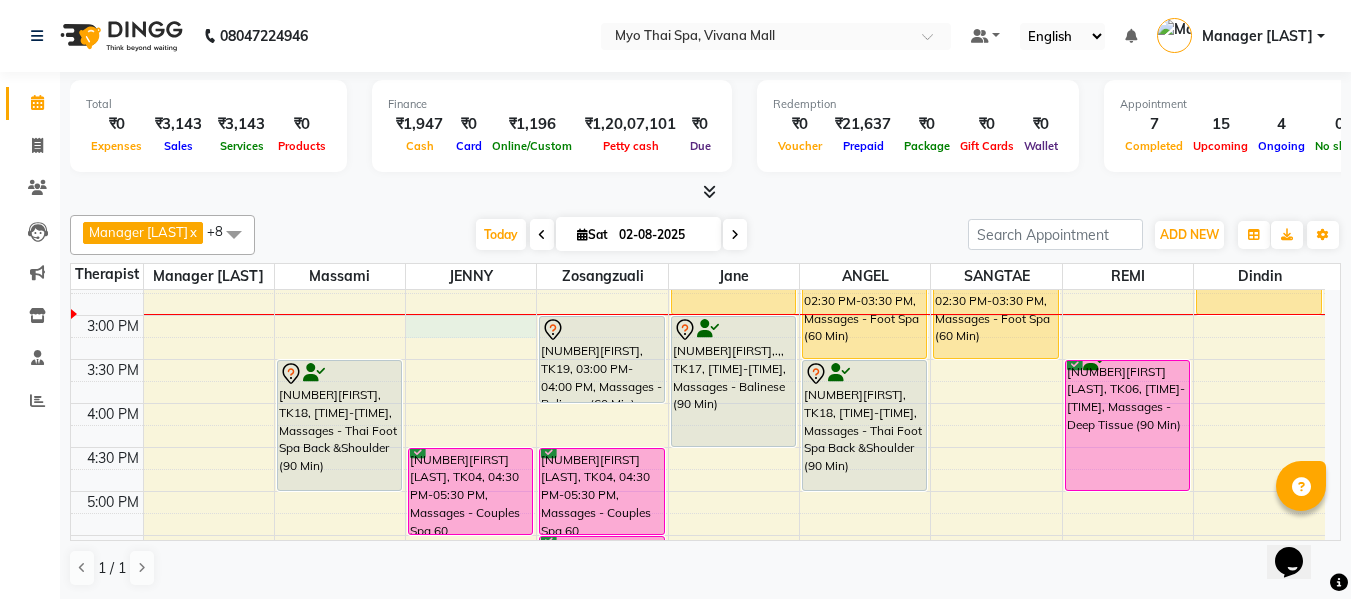 click on "8:00 AM 8:30 AM 9:00 AM 9:30 AM 10:00 AM 10:30 AM 11:00 AM 11:30 AM 12:00 PM 12:30 PM 1:00 PM 1:30 PM 2:00 PM 2:30 PM 3:00 PM 3:30 PM 4:00 PM 4:30 PM 5:00 PM 5:30 PM 6:00 PM 6:30 PM 7:00 PM 7:30 PM 8:00 PM 8:30 PM 9:00 PM 9:30 PM 10:00 PM 10:30 PM     1655SANDEEP PATNAWAI, TK05, 11:45 AM-01:15 PM, Massages - Deep Tissue (90 Min)     VIKAS, TK16, 02:00 PM-02:30 PM, Massages - Stress Relieving Back (30 Min) (₹1650)             1823VIJAYY, TK18, 03:30 PM-05:00 PM, Massages - Thai Foot Spa Back &Shoulder (90 Min)     kiran dulani, TK02, 06:00 PM-07:00 PM, Massages - Couples Spa 60     2923ROHAN, TK13, 01:30 PM-02:30 PM, Massages - Couples Spa 60     1987VAISHNAVI W, TK04, 04:30 PM-05:30 PM, Massages - Couples Spa 60     kiran dulani, TK02, 06:00 PM-07:00 PM, Massages - Couples Spa 60     2917VIVEK LAJMI., TK12, 01:15 PM-02:15 PM, Massages - Traditional Thai Spa-60Mins             2873RISHIKESH, TK19, 03:00 PM-04:00 PM, Massages - Balinese (60 Min)" at bounding box center (698, 359) 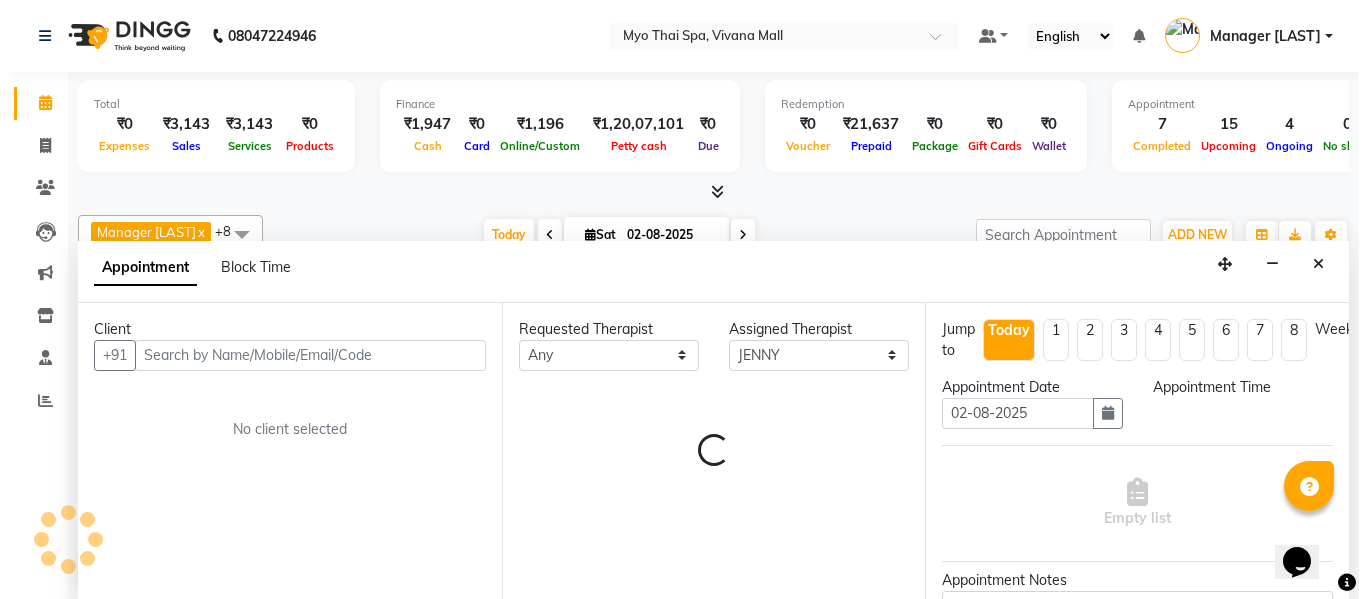 scroll, scrollTop: 1, scrollLeft: 0, axis: vertical 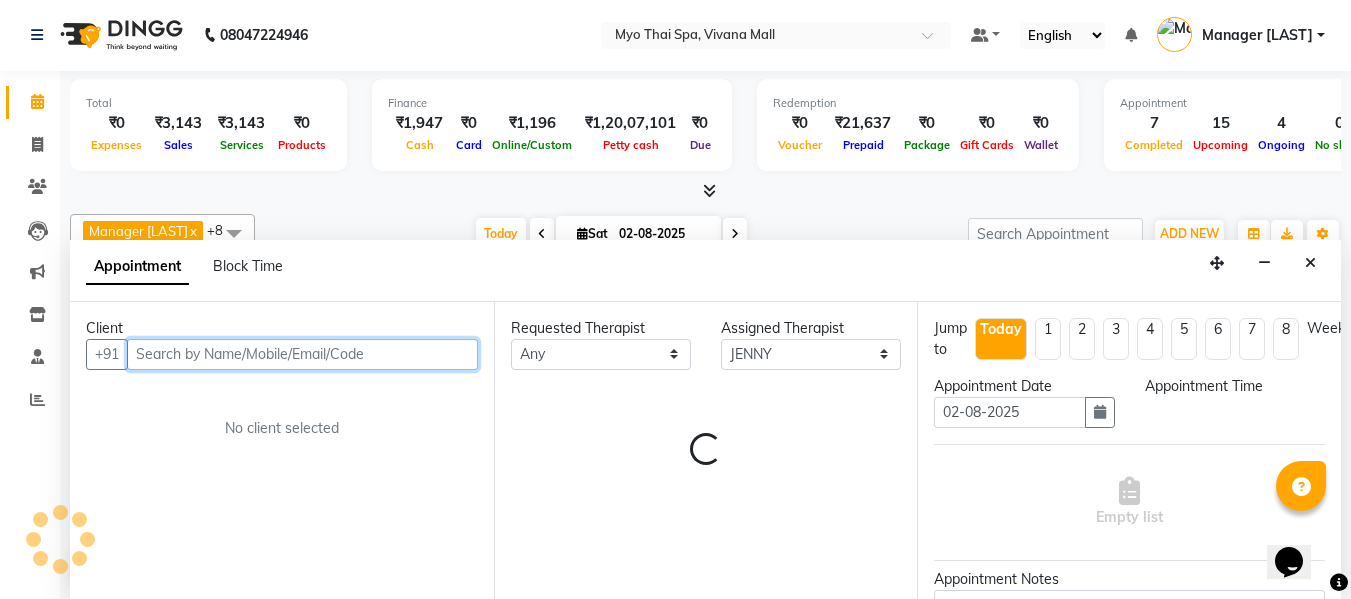 select on "900" 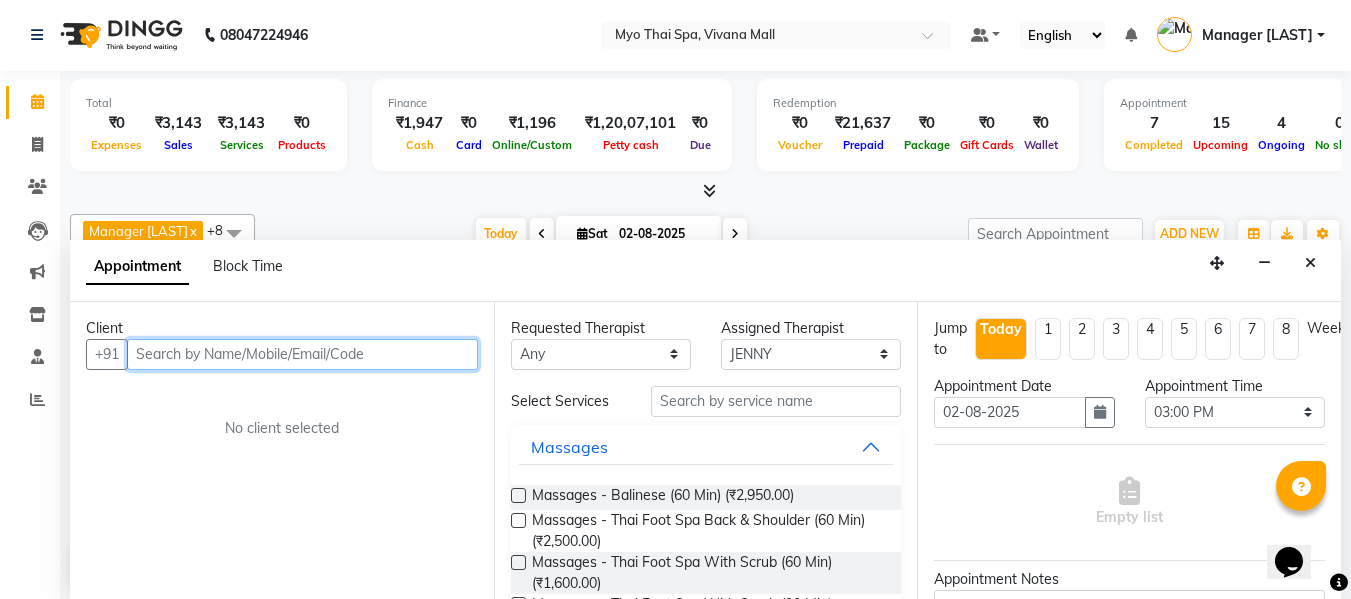 click at bounding box center (302, 354) 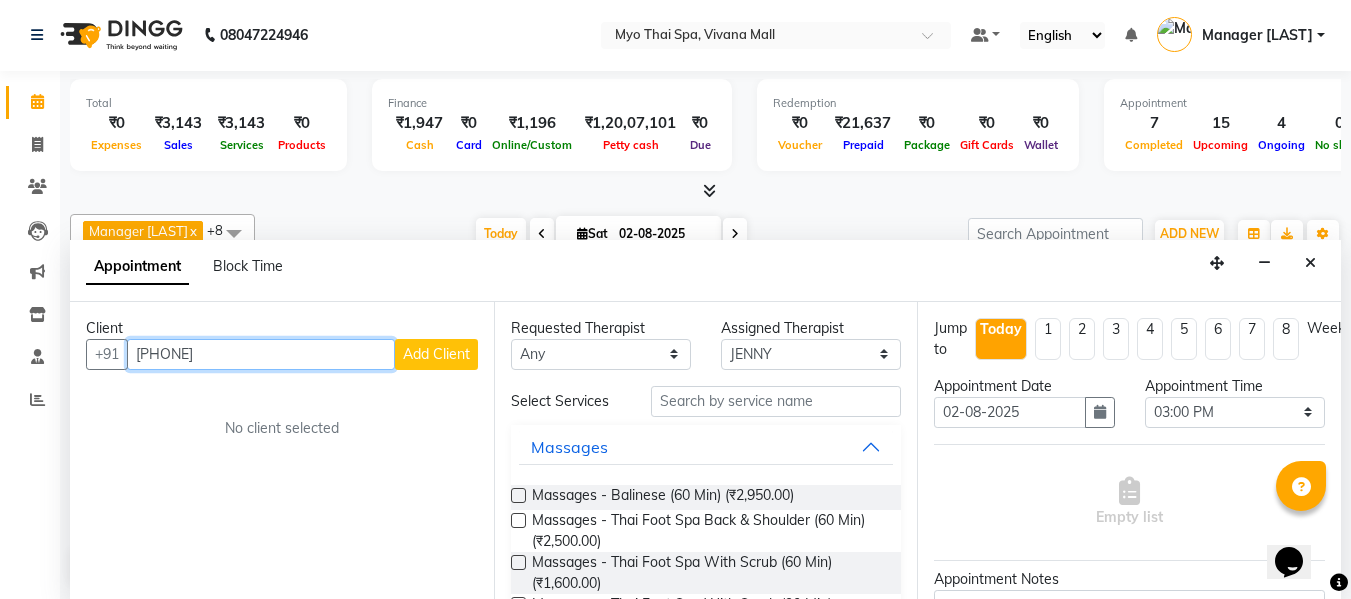 type on "[PHONE]" 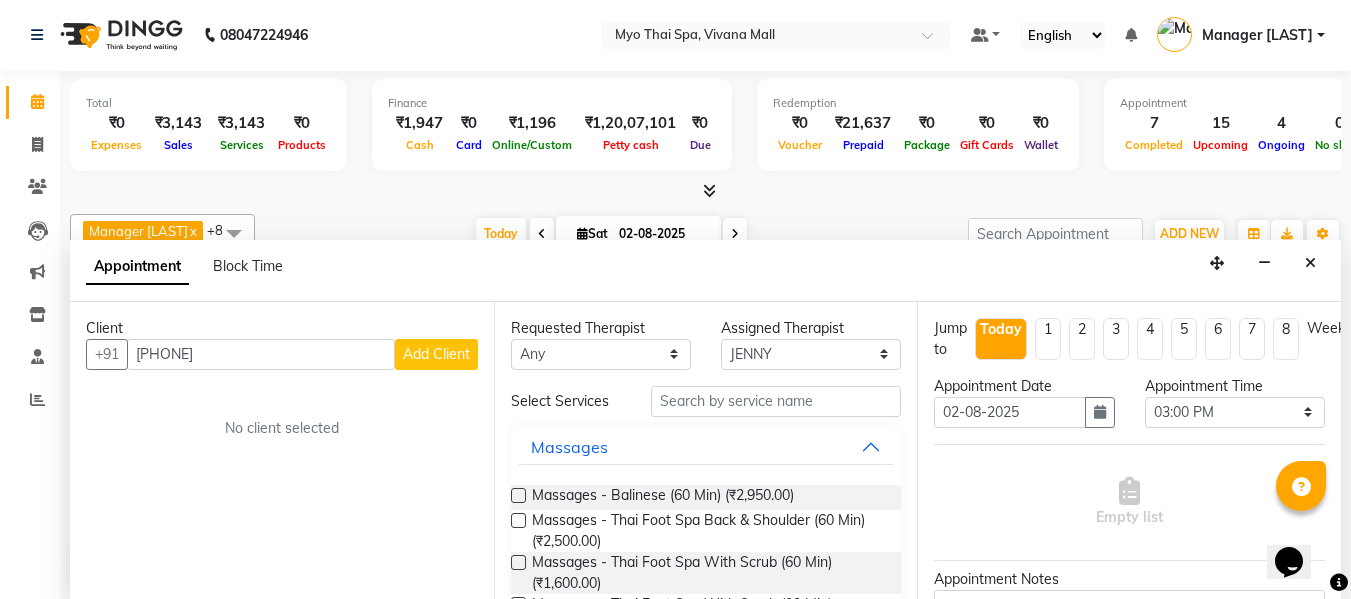 click on "Add Client" at bounding box center [436, 354] 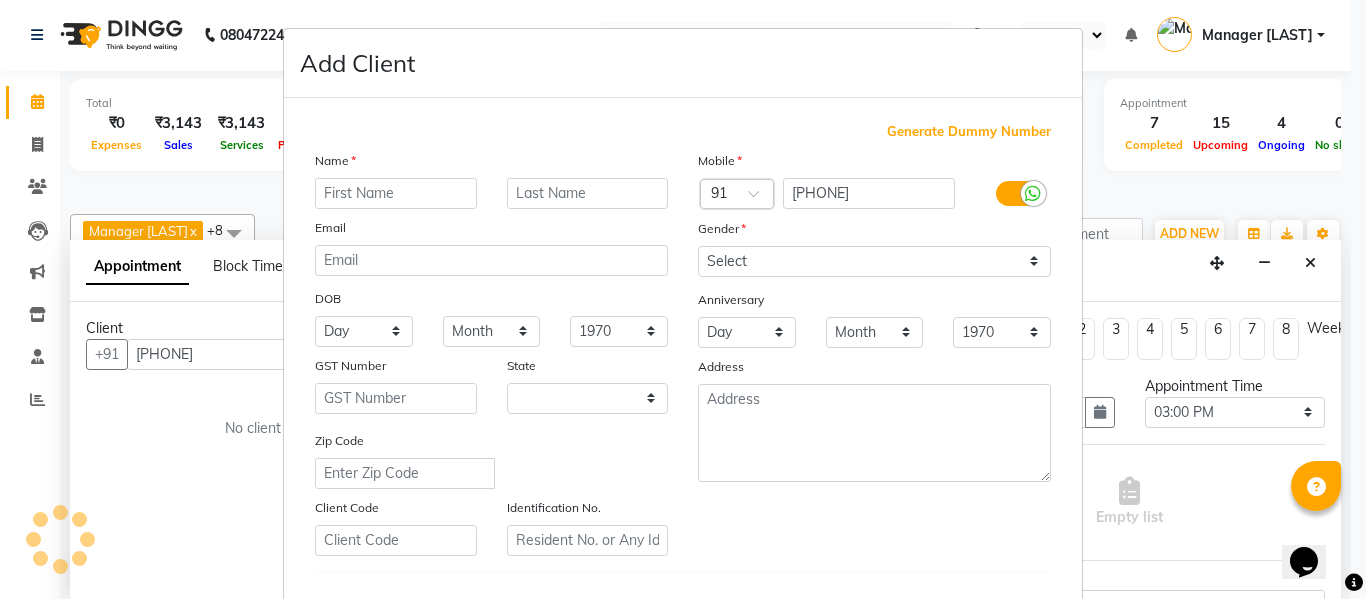 click at bounding box center [396, 193] 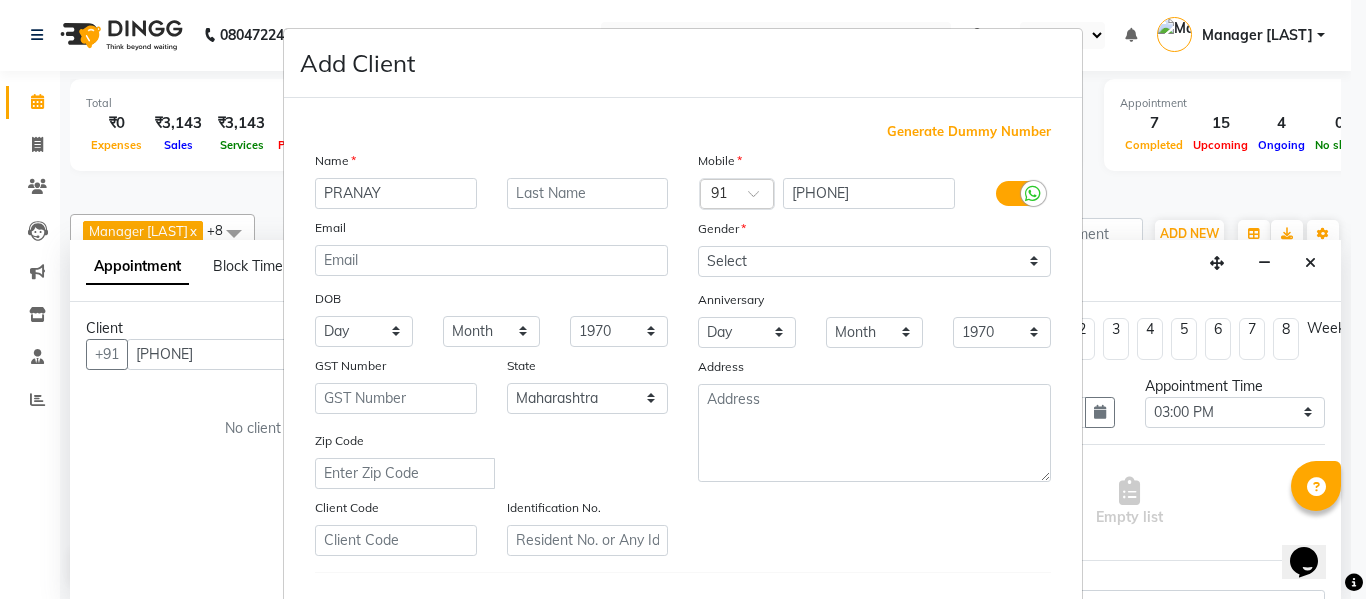 type on "PRANAY" 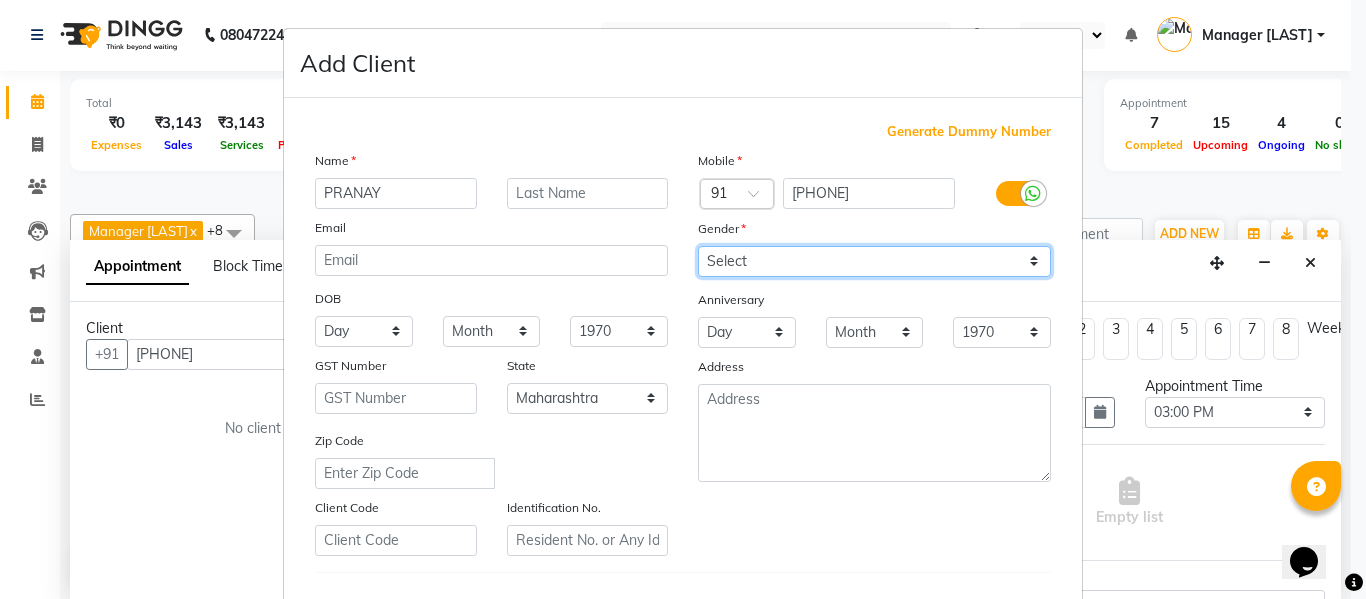 click on "Select Male Female Other Prefer Not To Say" at bounding box center [874, 261] 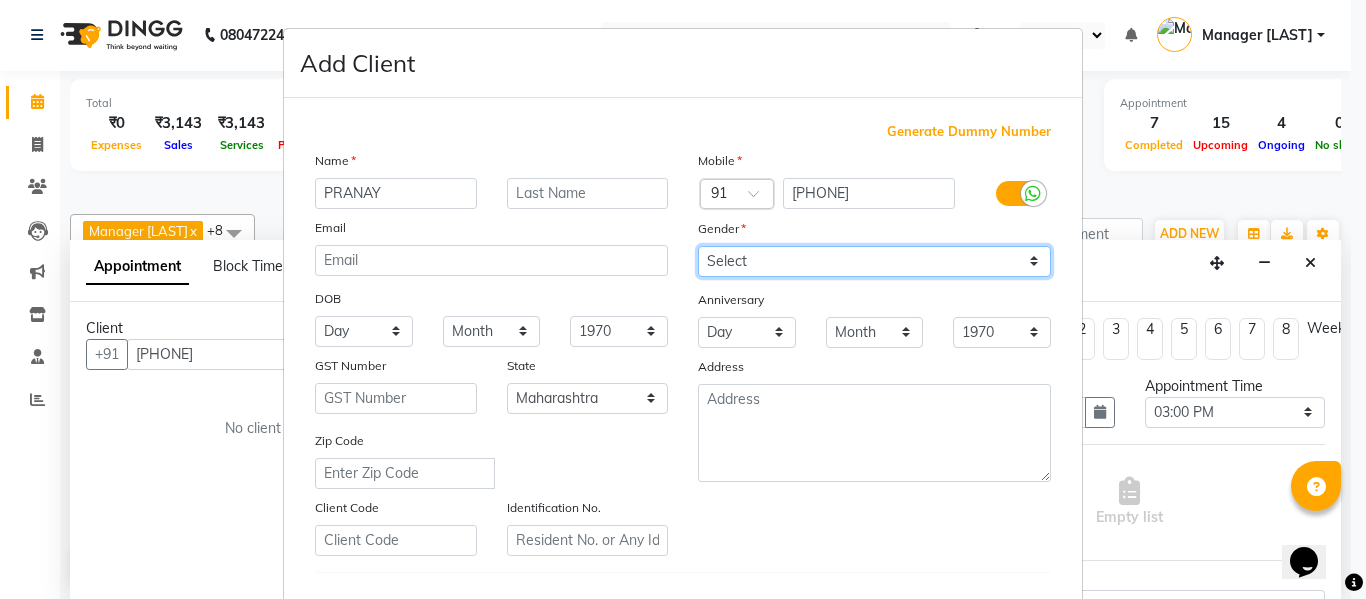 select on "male" 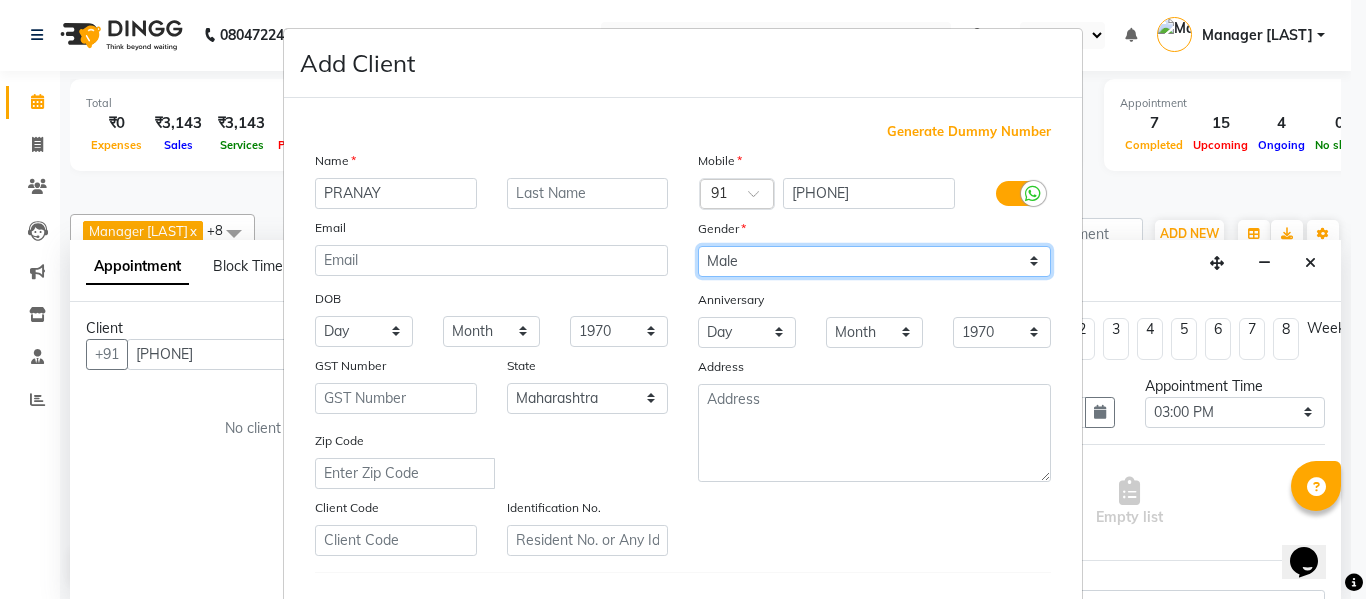 click on "Select Male Female Other Prefer Not To Say" at bounding box center [874, 261] 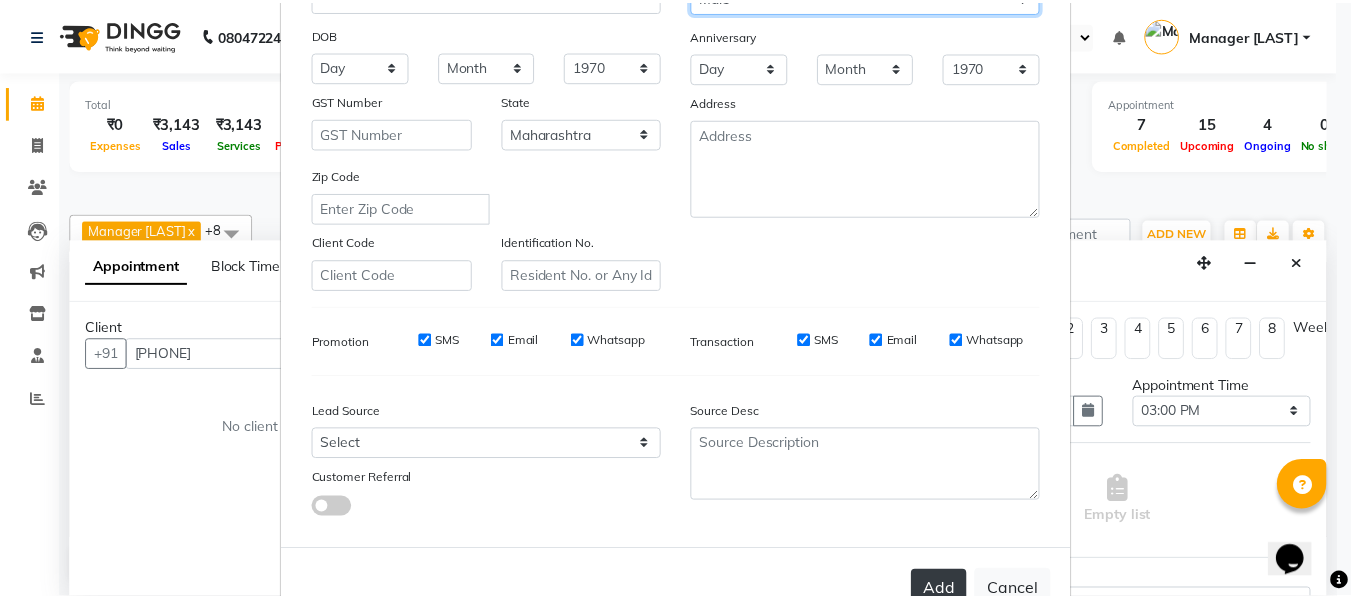 scroll, scrollTop: 300, scrollLeft: 0, axis: vertical 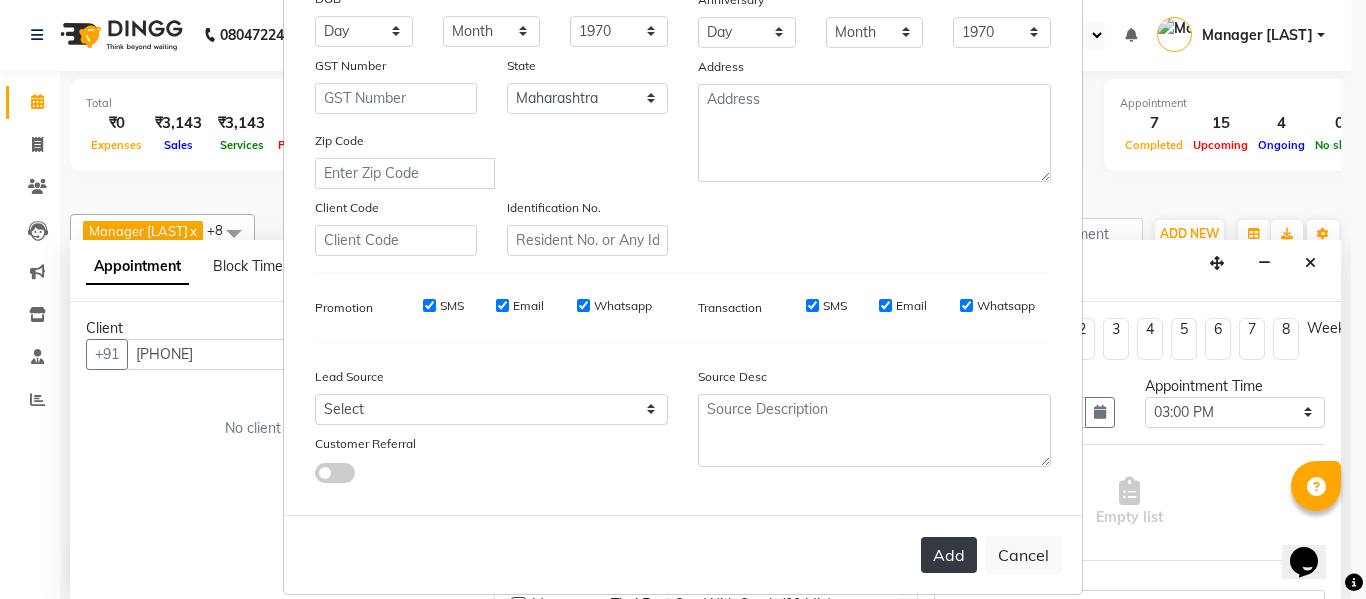 click on "Add" at bounding box center (949, 555) 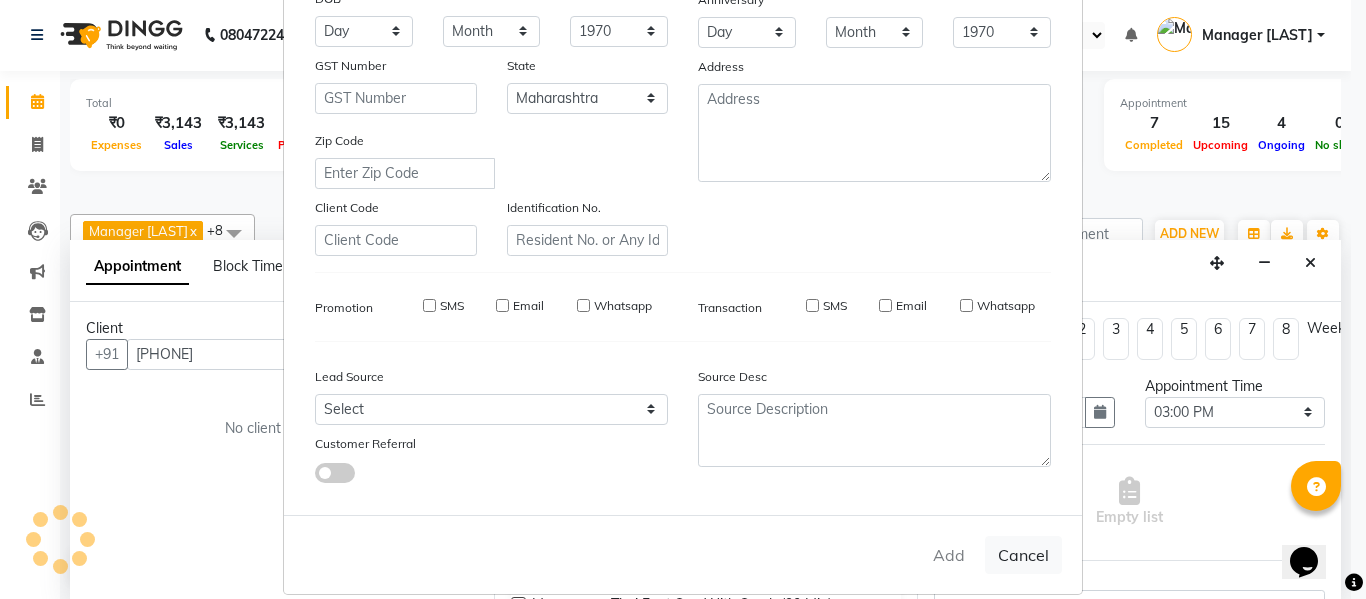 type 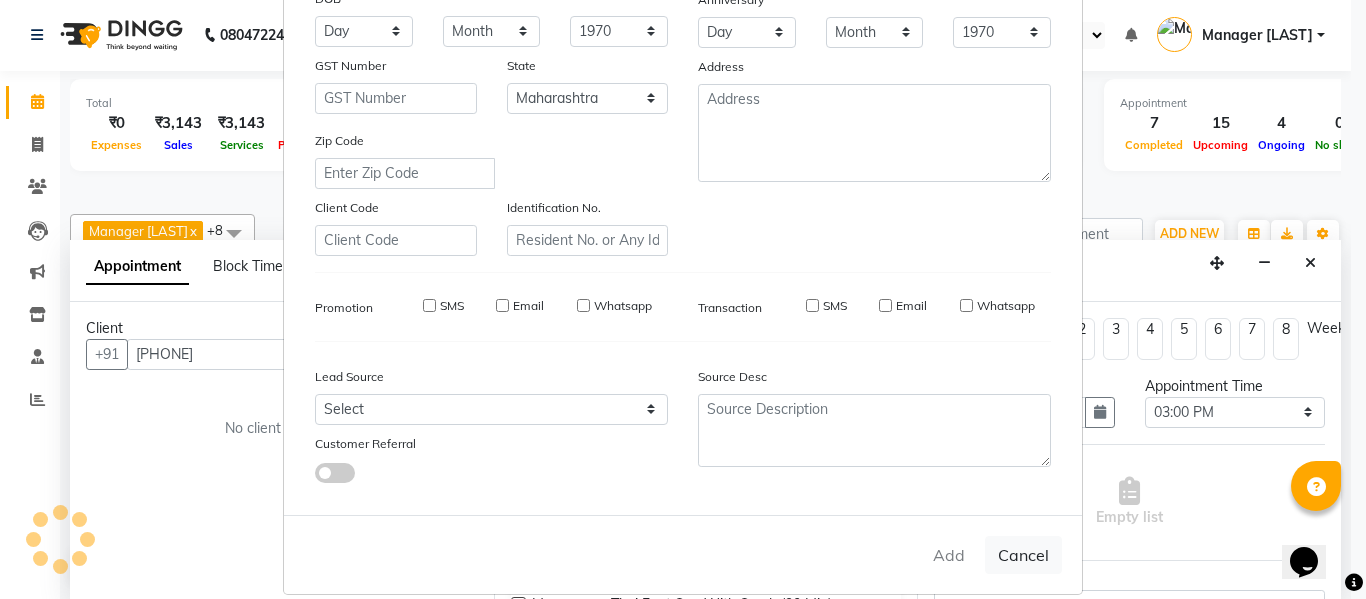 checkbox on "false" 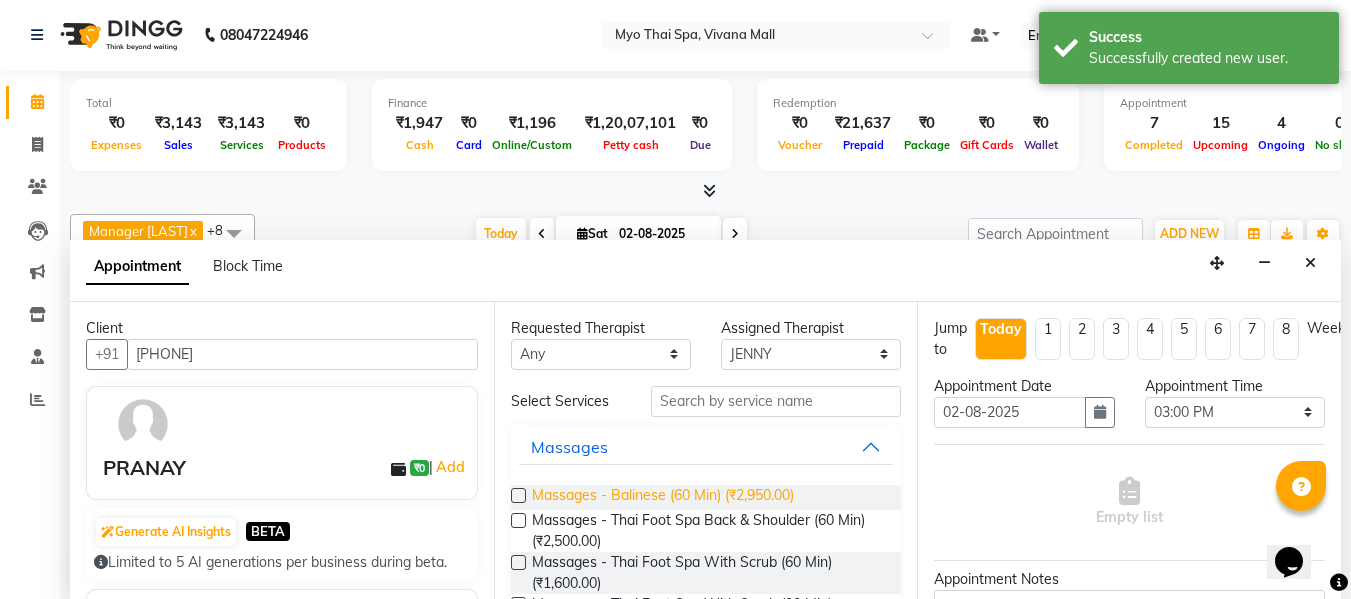 click on "Massages - Balinese (60 Min) (₹2,950.00)" at bounding box center (663, 497) 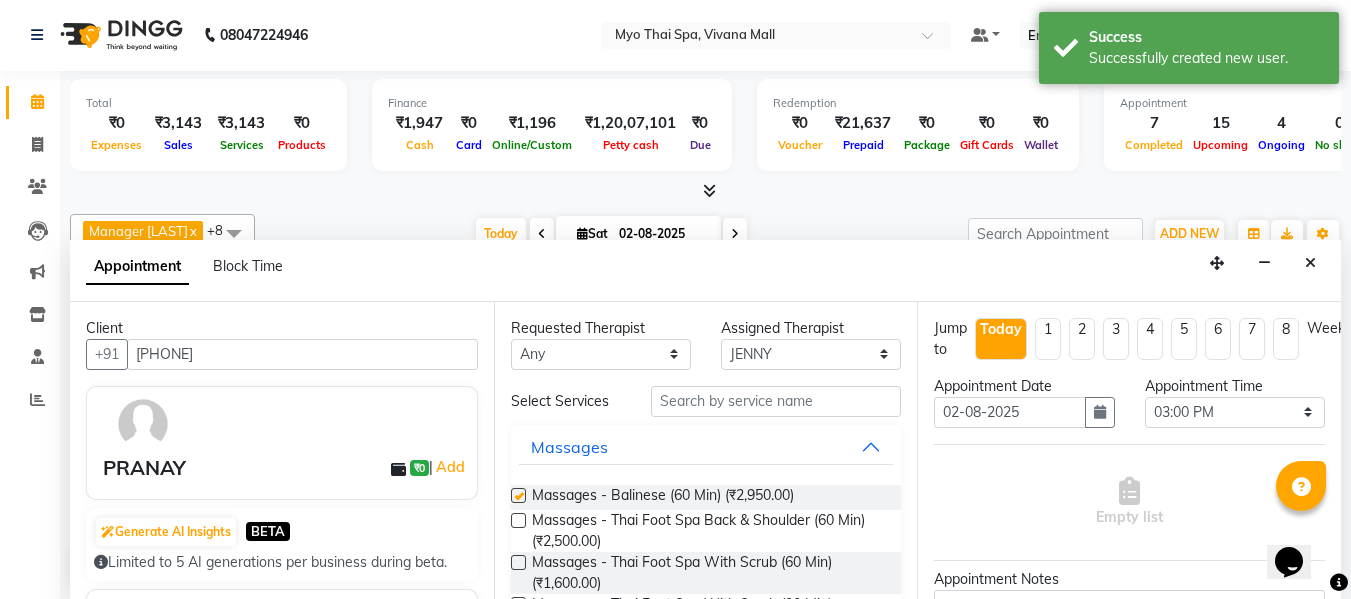 checkbox on "false" 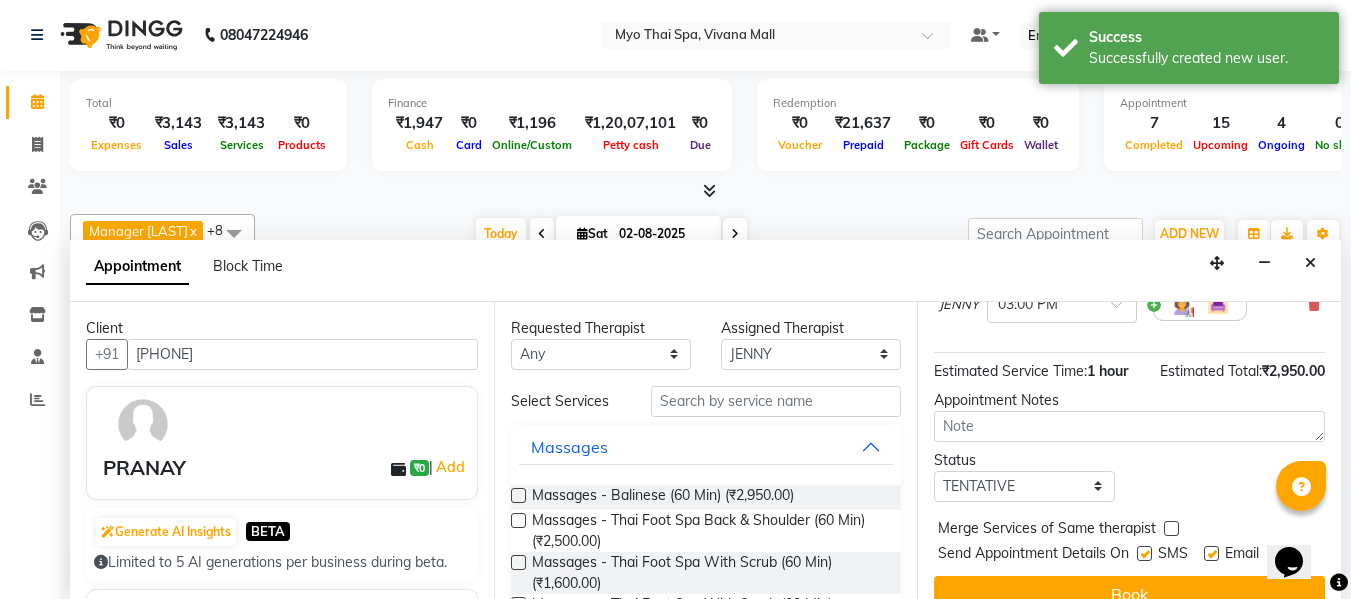 scroll, scrollTop: 244, scrollLeft: 0, axis: vertical 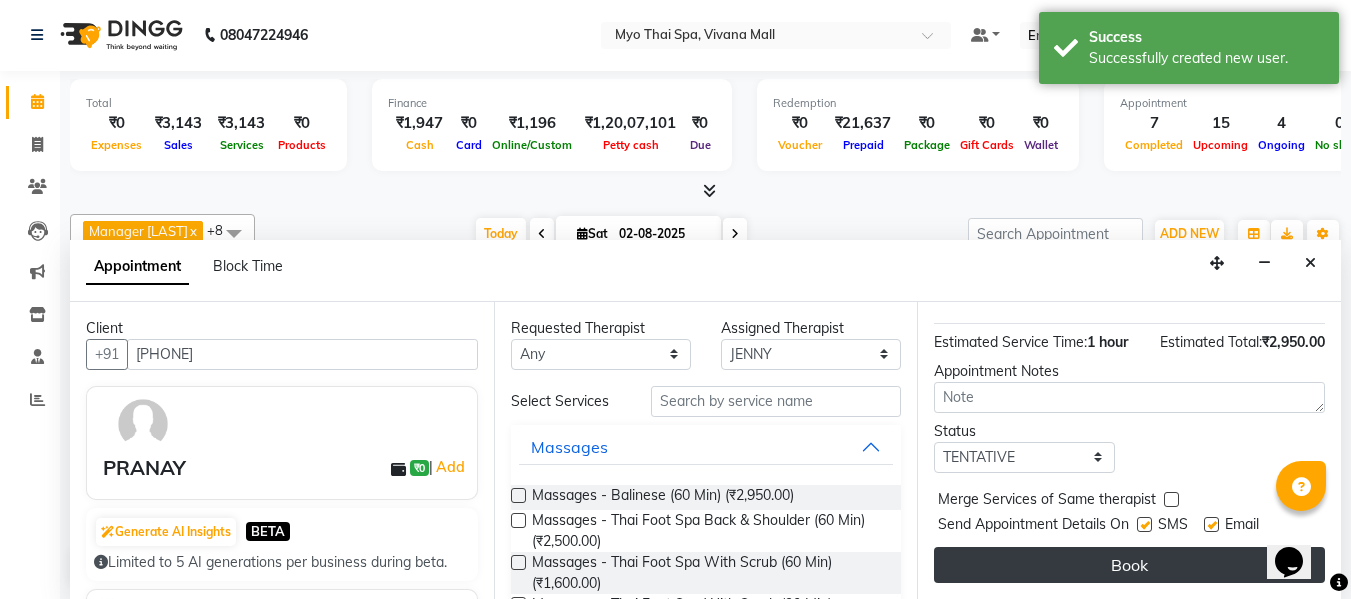 click on "Book" at bounding box center [1129, 565] 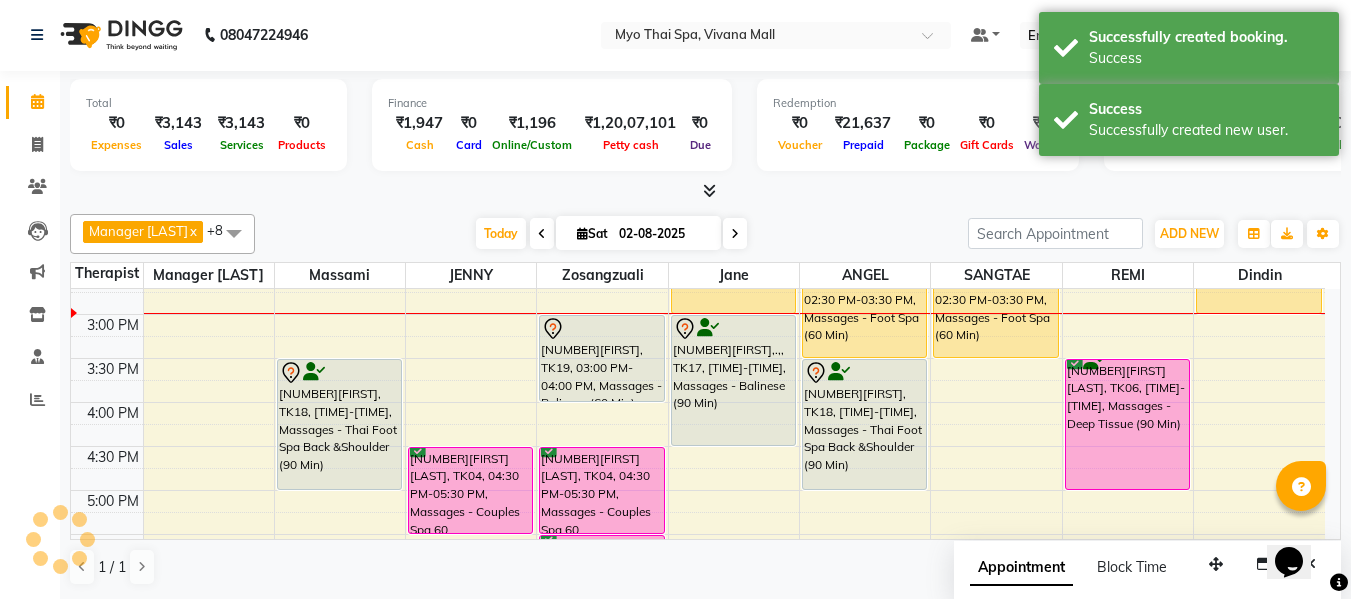 scroll, scrollTop: 0, scrollLeft: 0, axis: both 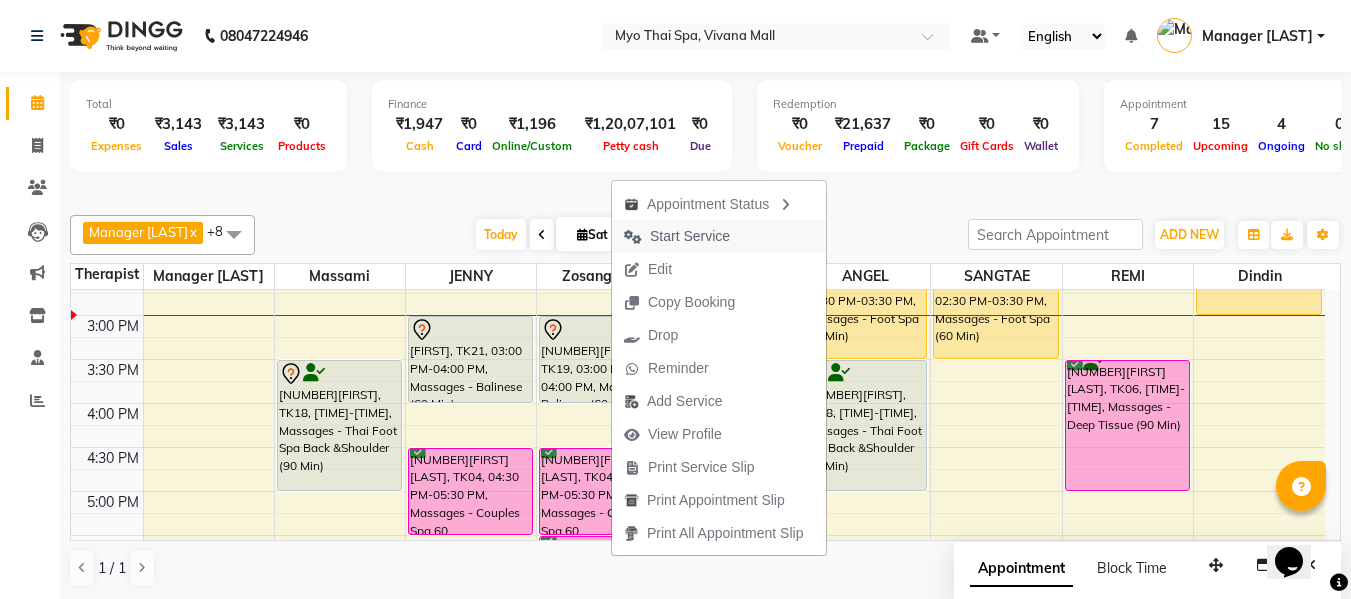 click on "Start Service" at bounding box center [690, 236] 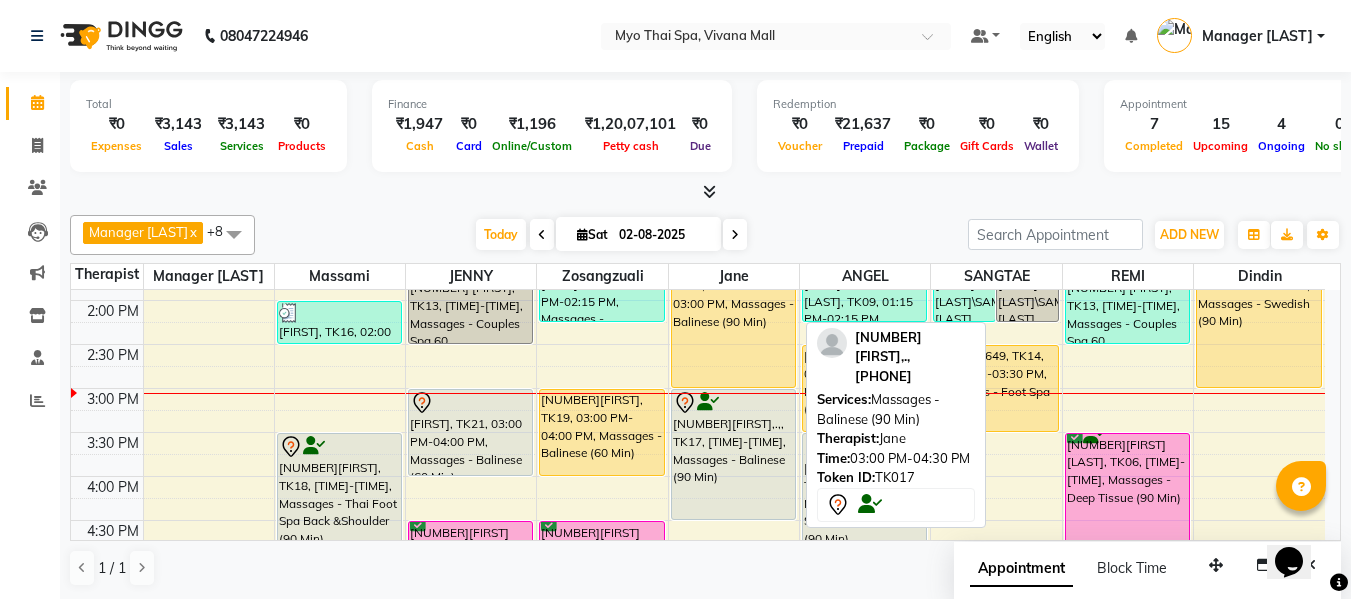 scroll, scrollTop: 490, scrollLeft: 0, axis: vertical 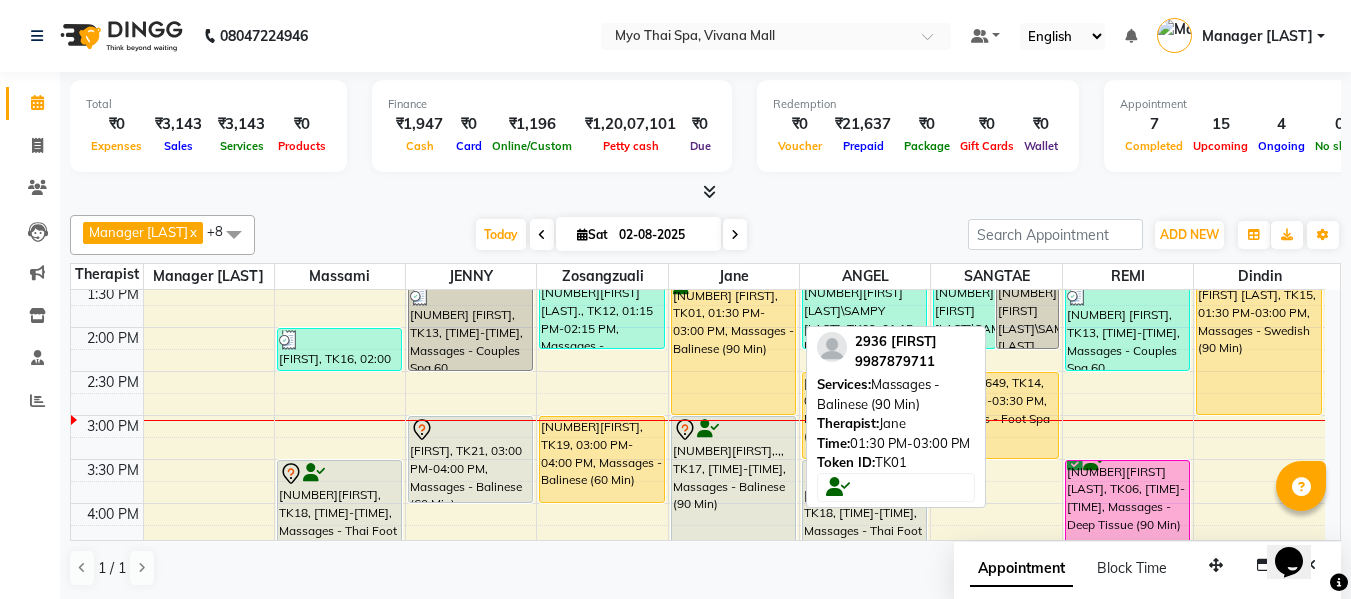 click on "[NUMBER][FIRST], TK01, 01:30 PM-03:00 PM, Massages - Balinese (90 Min)" at bounding box center (733, 349) 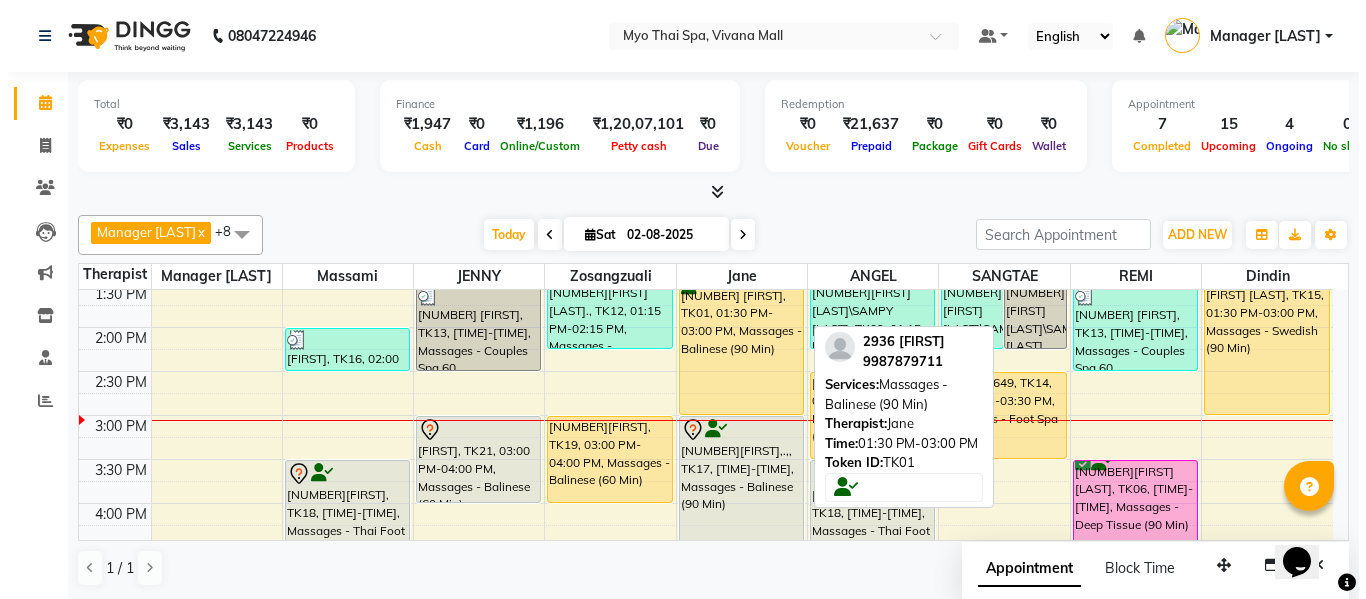 select on "1" 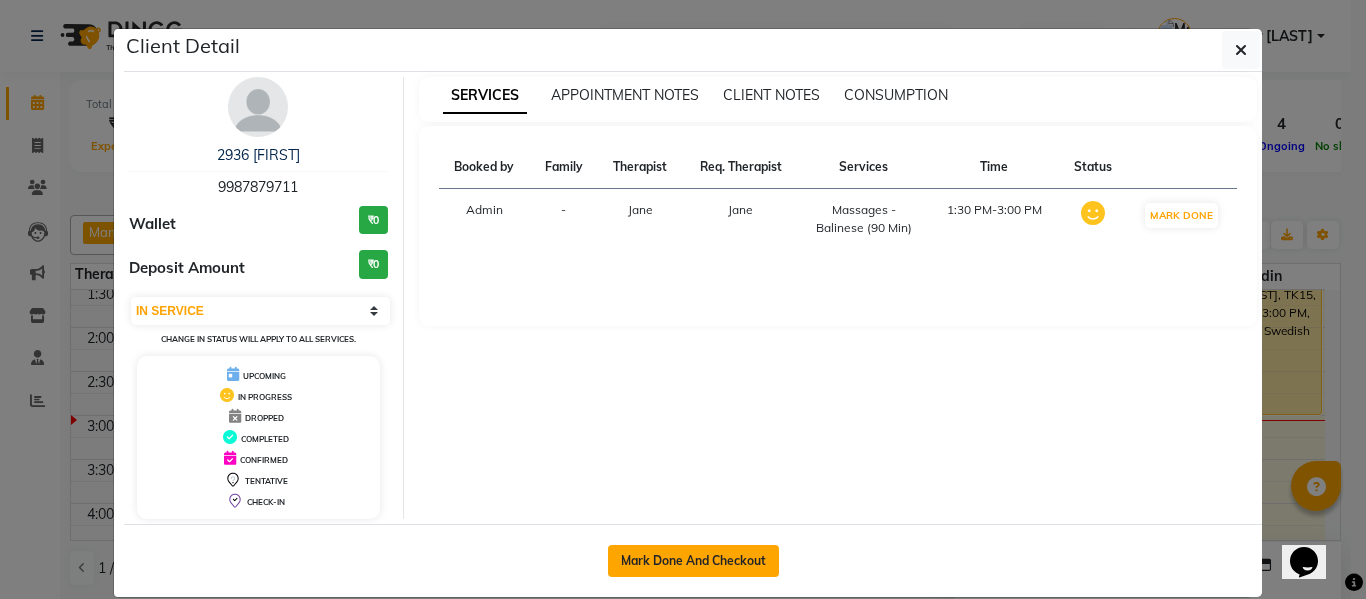 click on "Mark Done And Checkout" 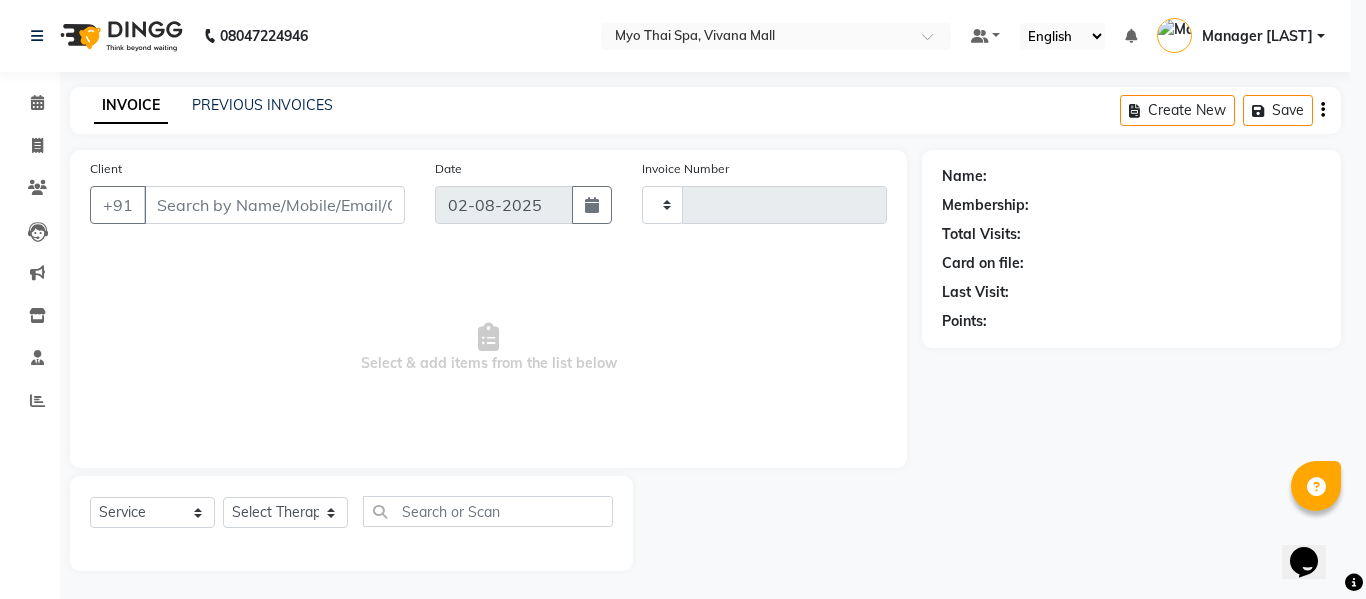 type on "2895" 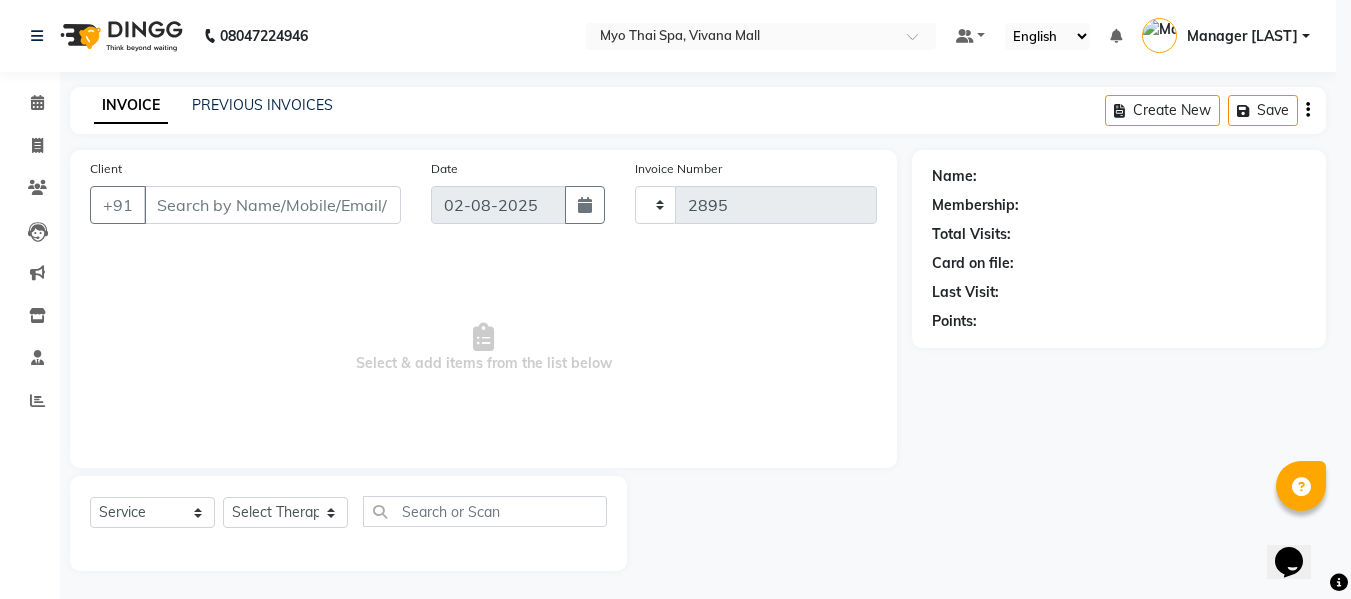 select on "3908" 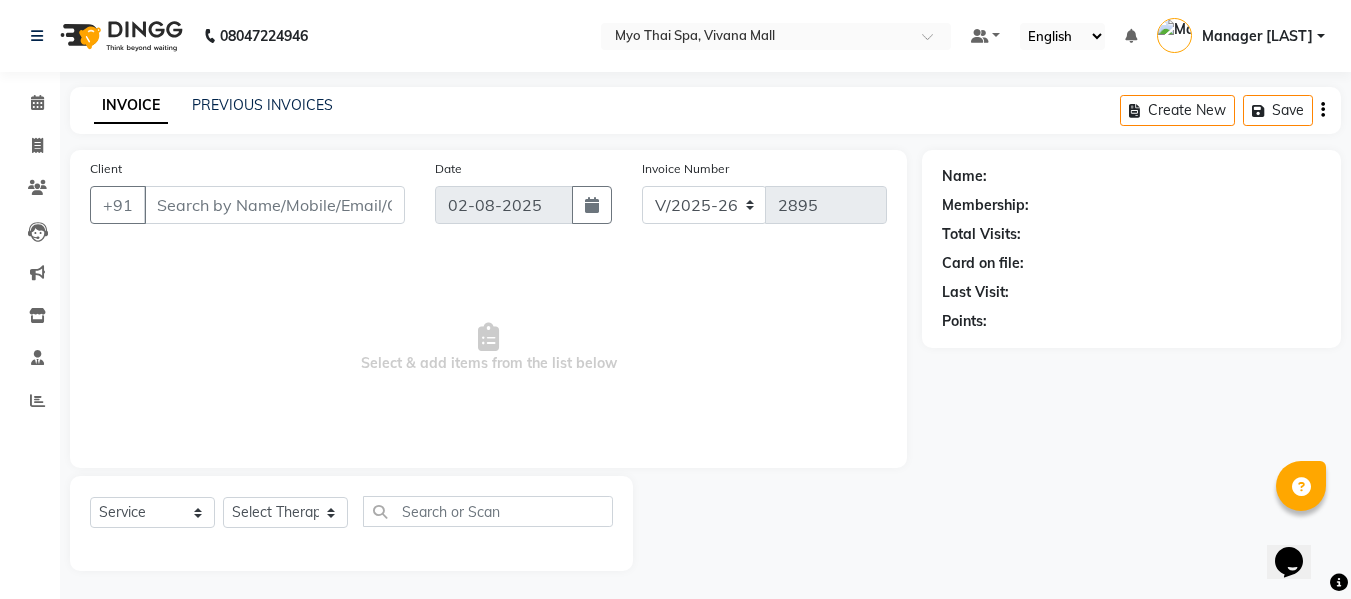 type on "9987879711" 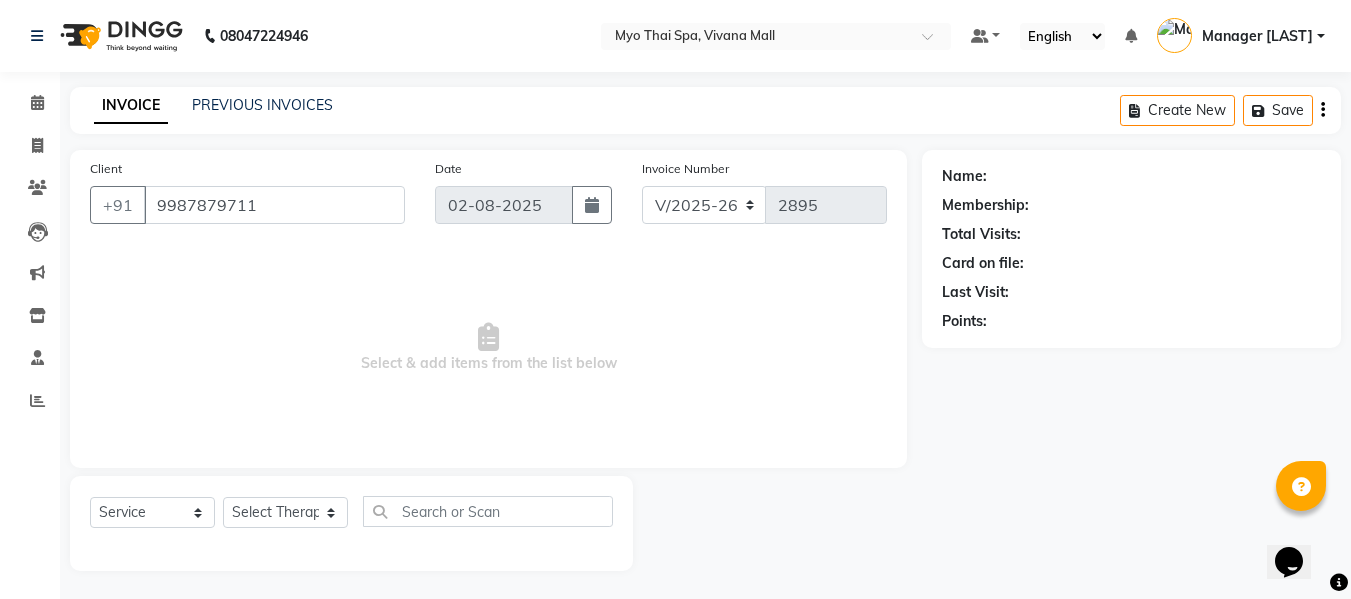 select on "62472" 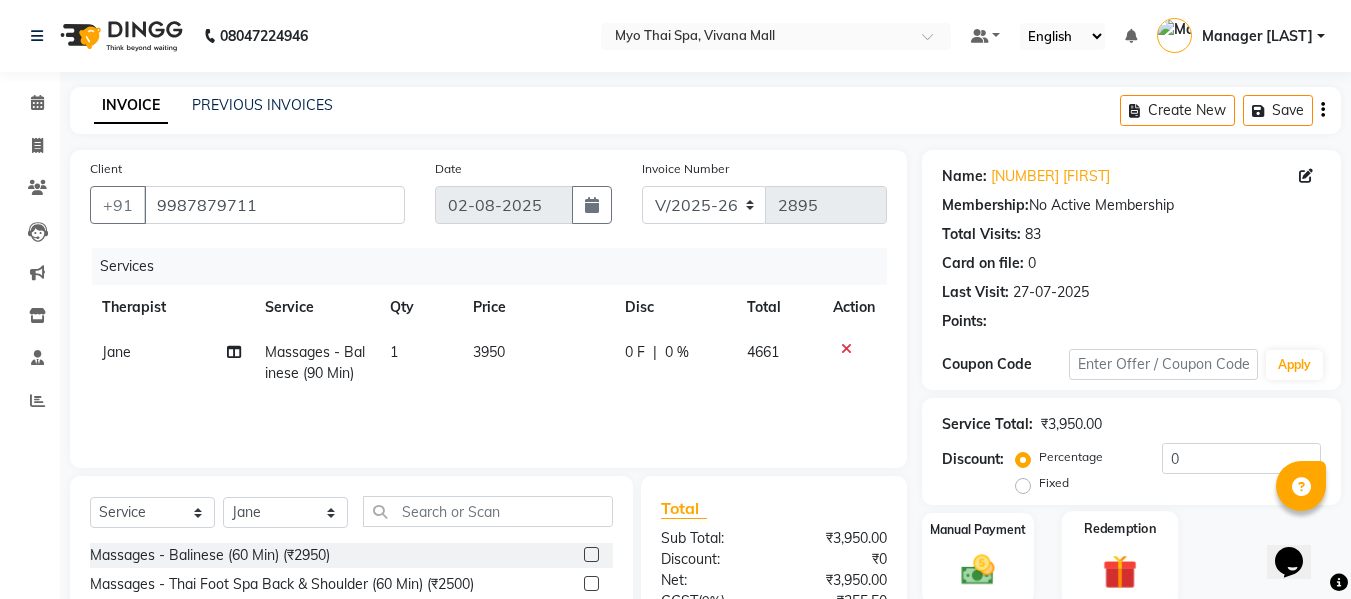 scroll, scrollTop: 200, scrollLeft: 0, axis: vertical 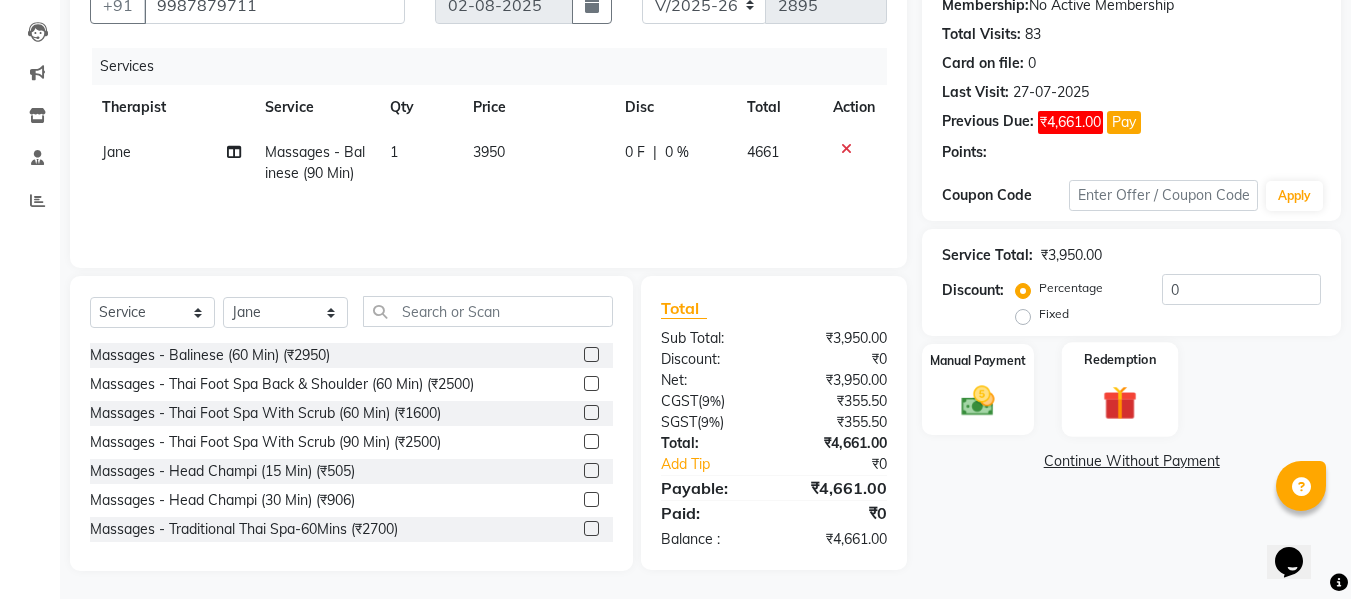 click on "Redemption" 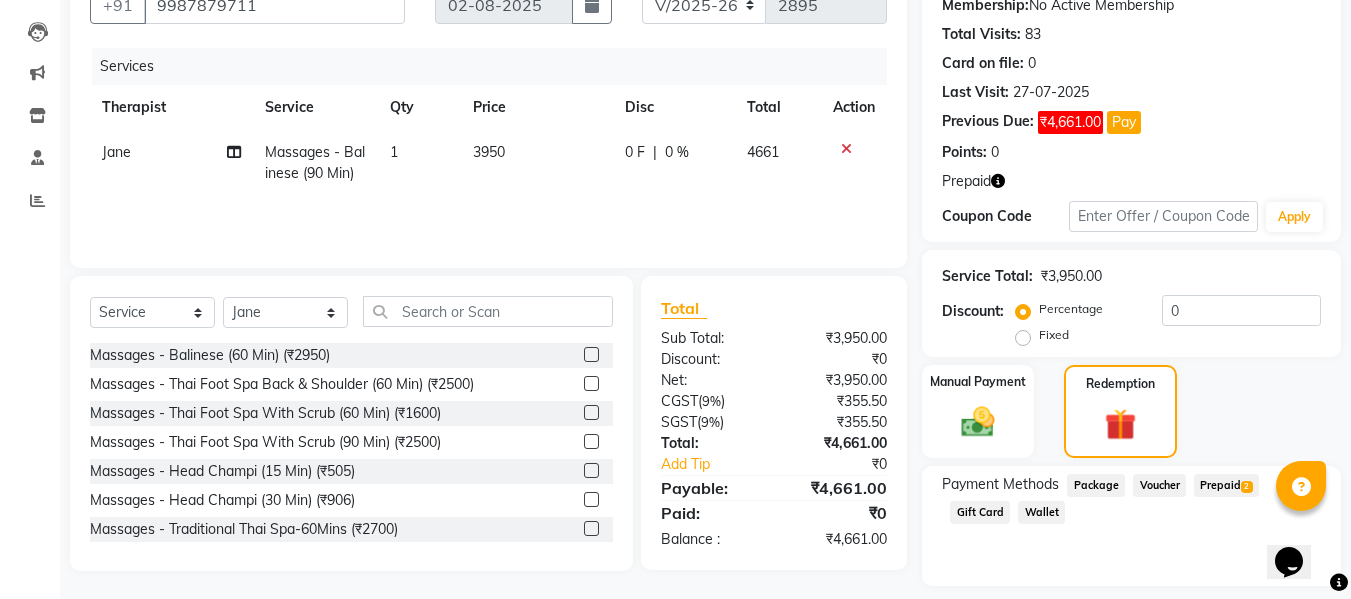 click on "Prepaid  2" 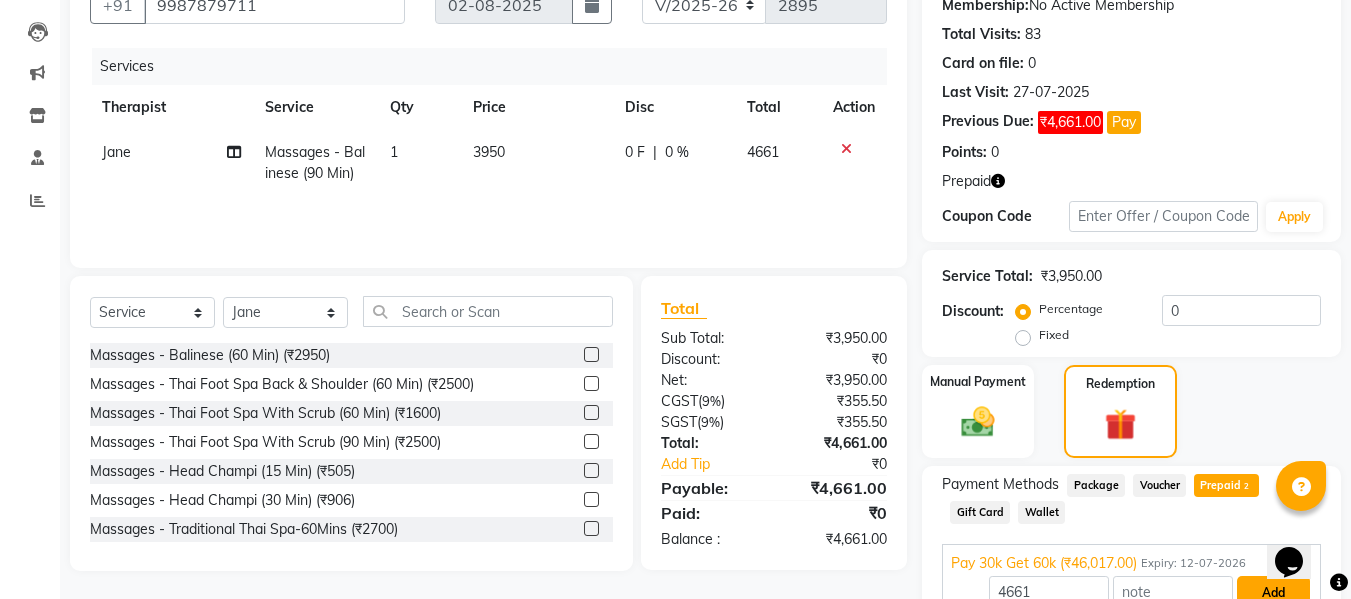 click on "Add" at bounding box center [1273, 593] 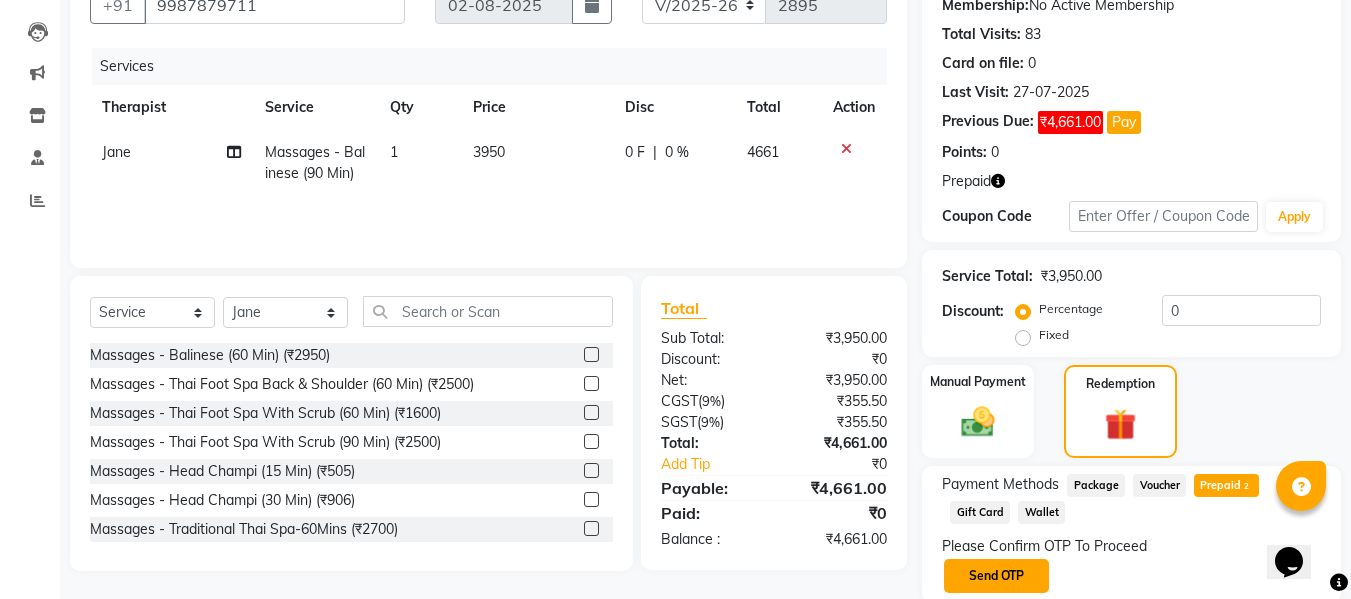 click on "Send OTP" 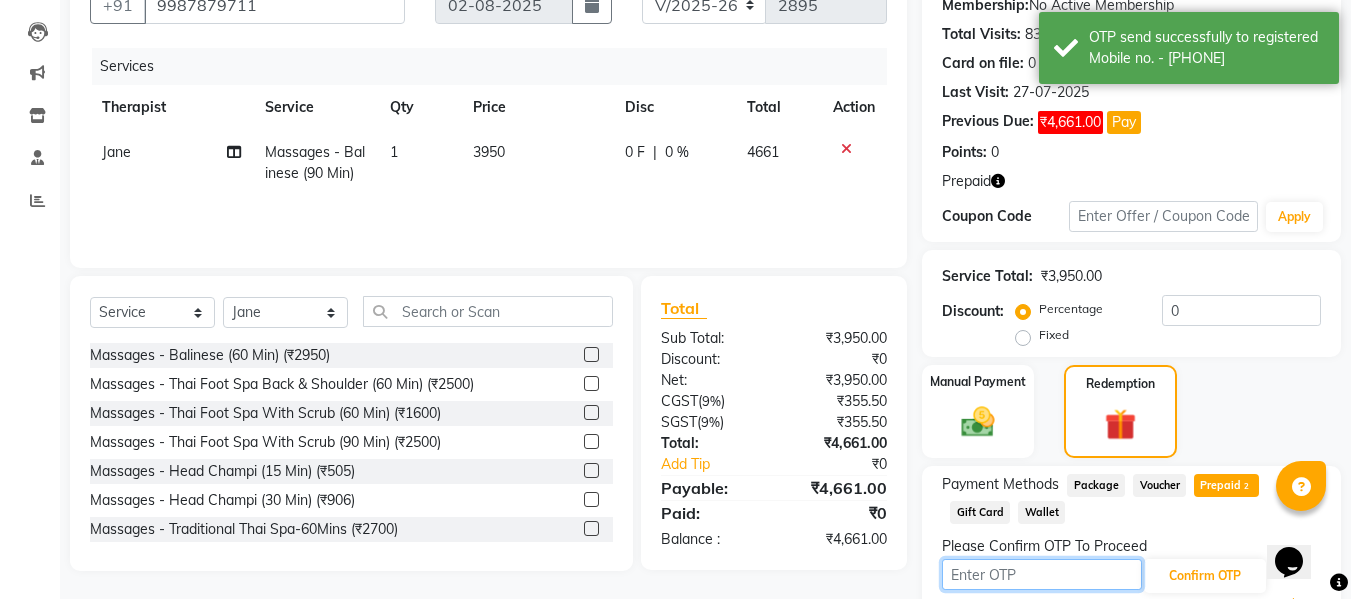 click at bounding box center [1042, 574] 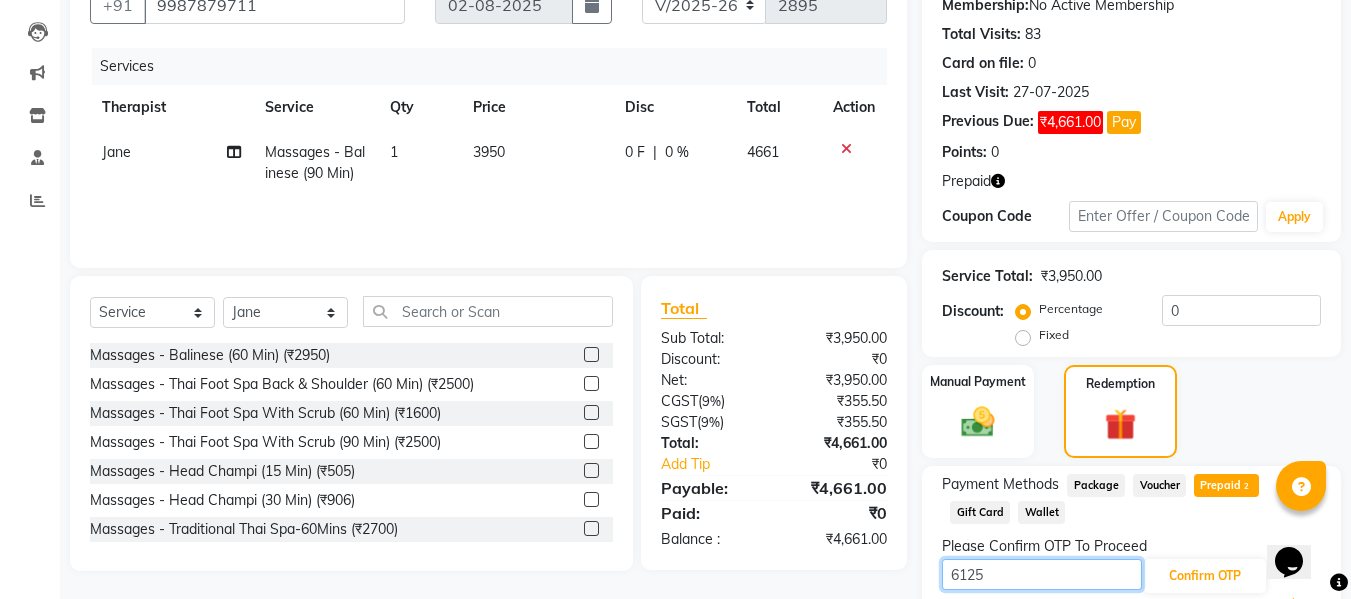 type on "6125" 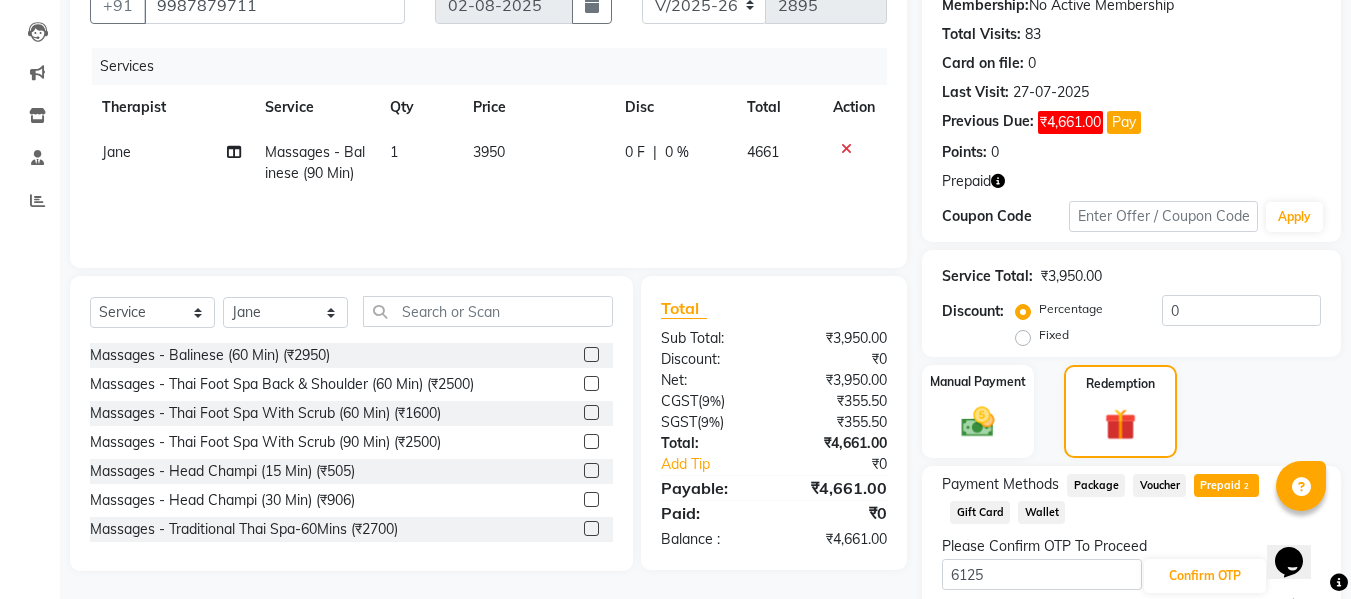 click on "Please Confirm OTP To Proceed" 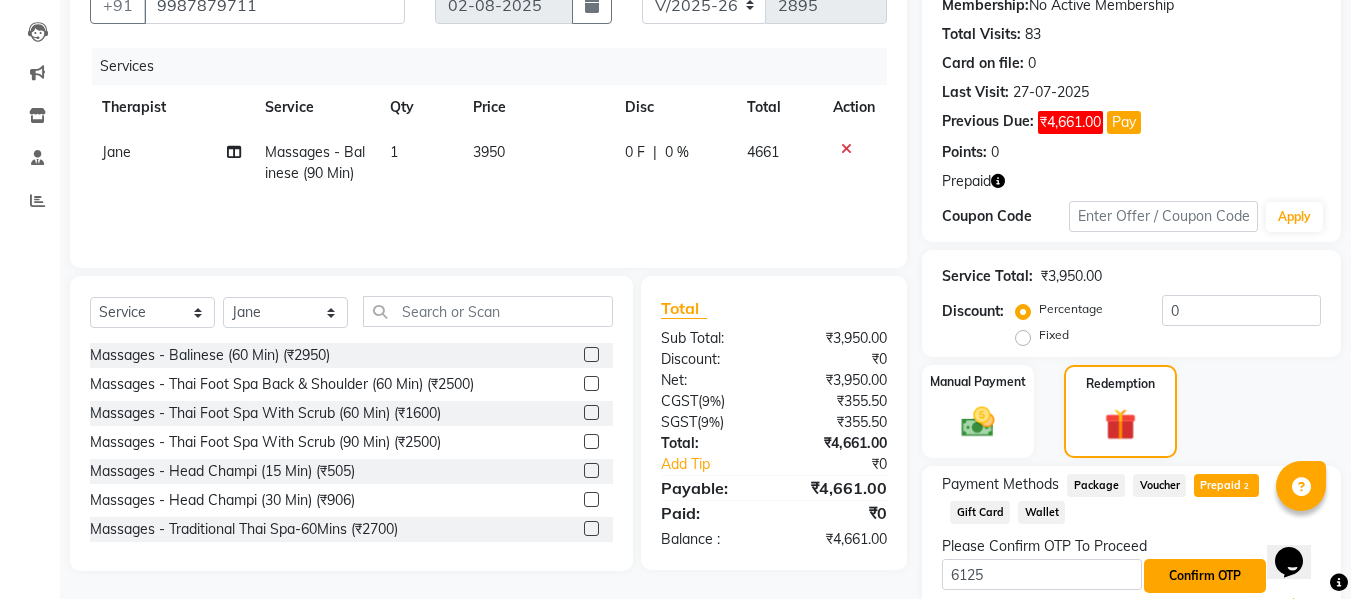 click on "Confirm OTP" 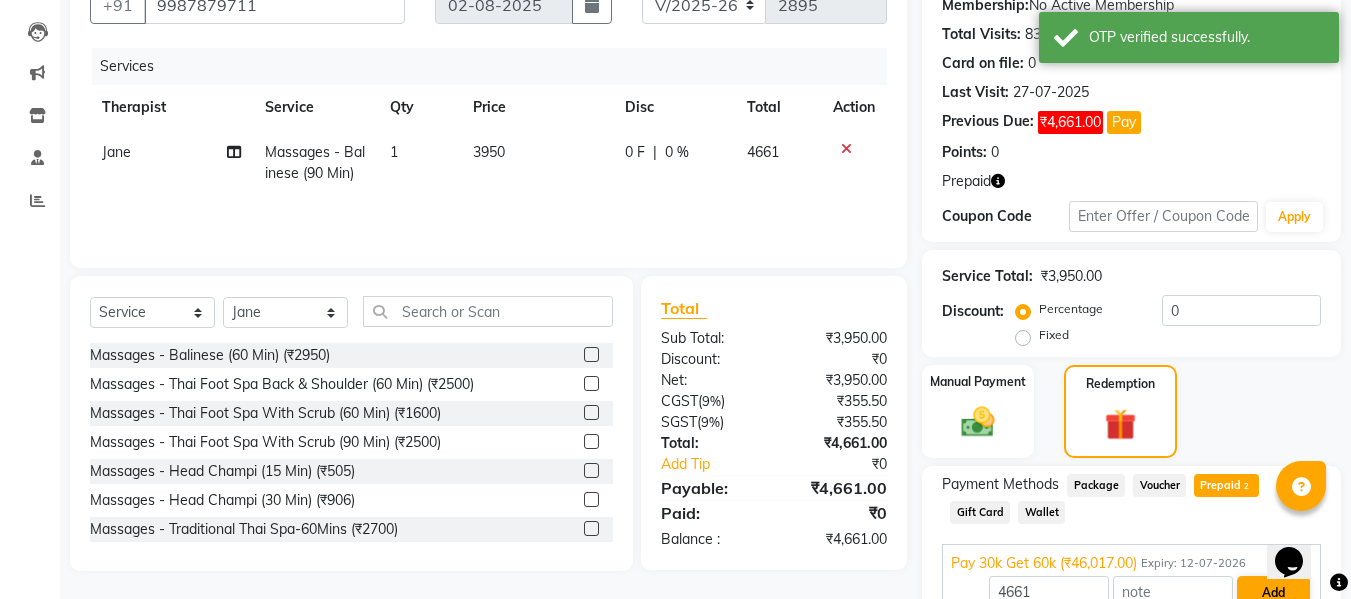 scroll, scrollTop: 348, scrollLeft: 0, axis: vertical 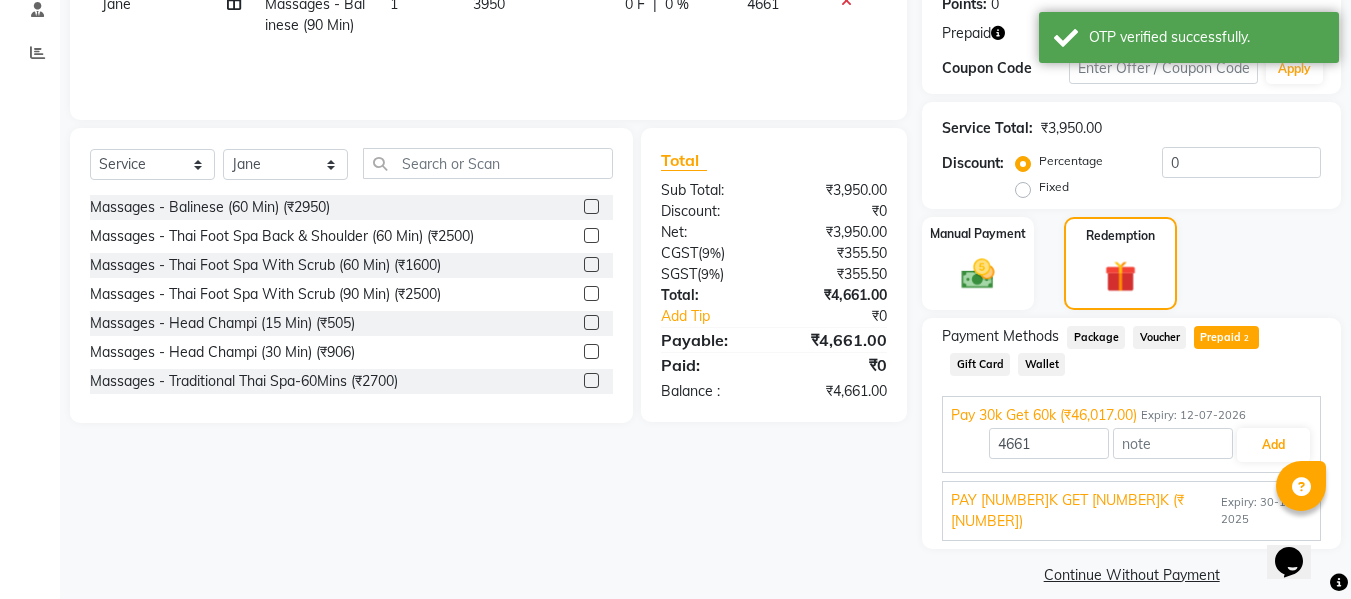 click on "PAY 16K GET 25K (₹2,875.00)" at bounding box center [1083, 511] 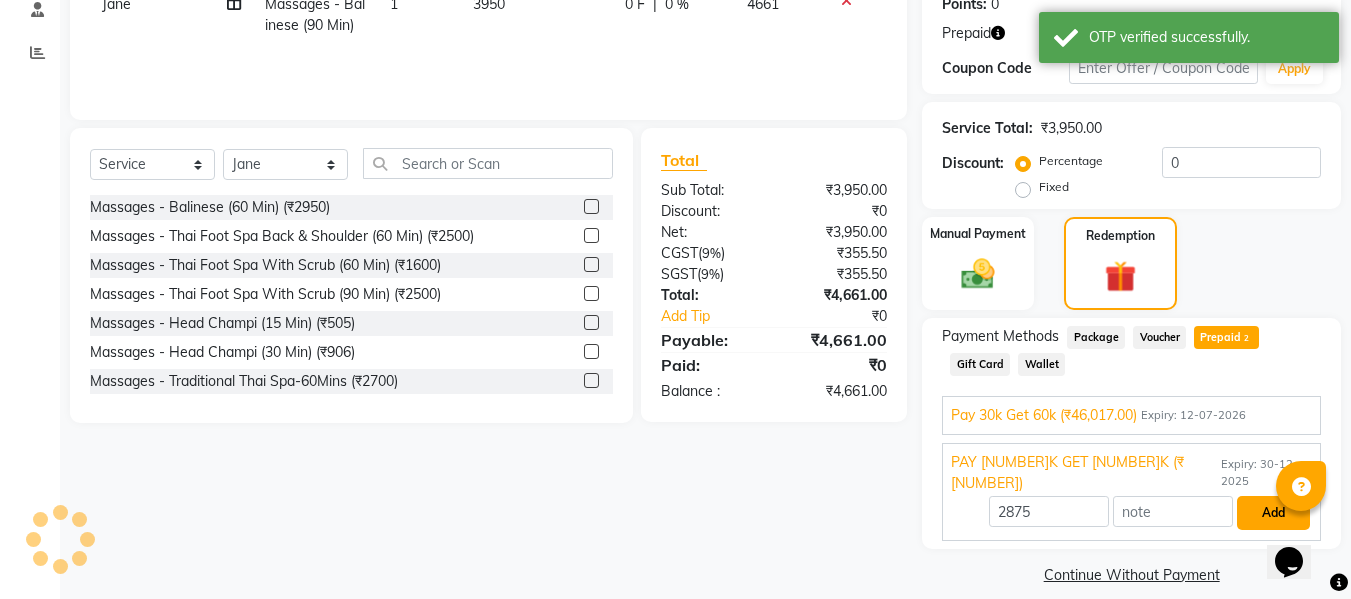 click on "Add" at bounding box center (1273, 513) 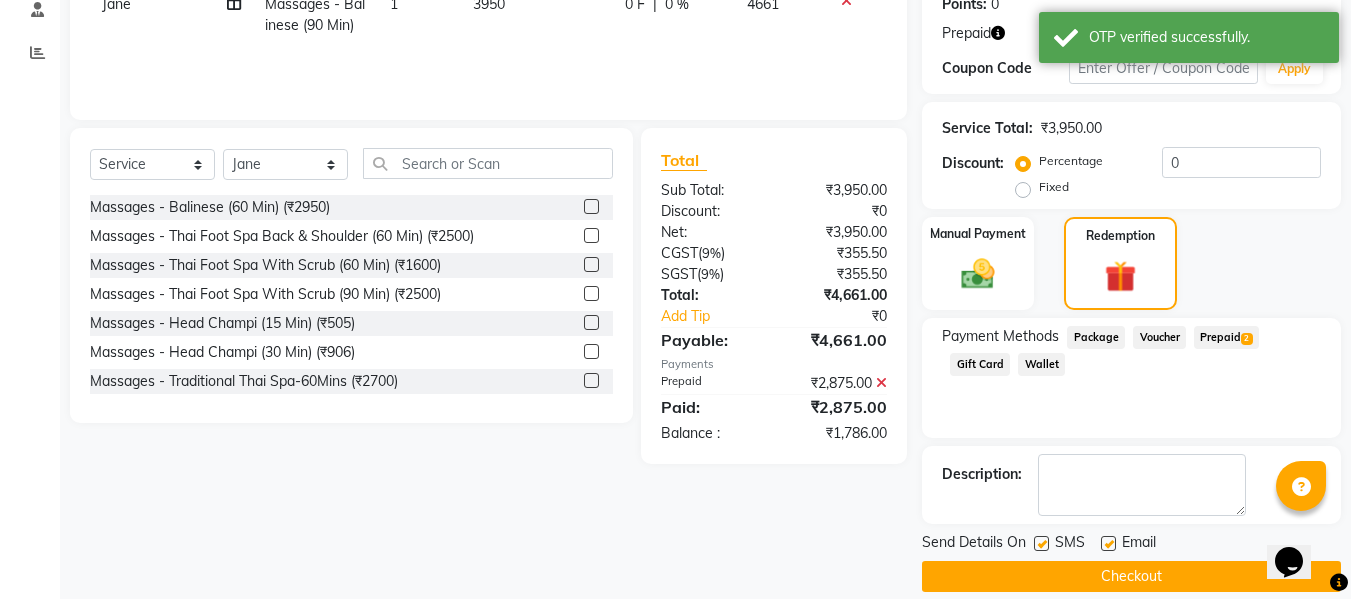 click on "Prepaid  2" 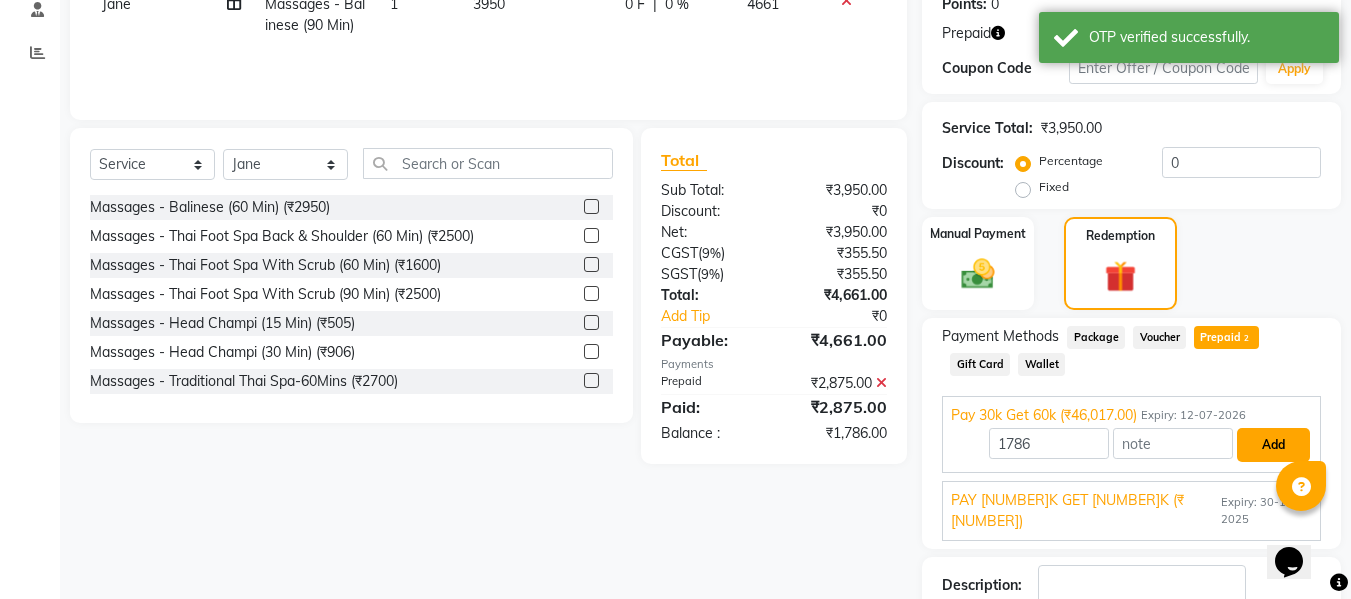 click on "Add" at bounding box center (1273, 445) 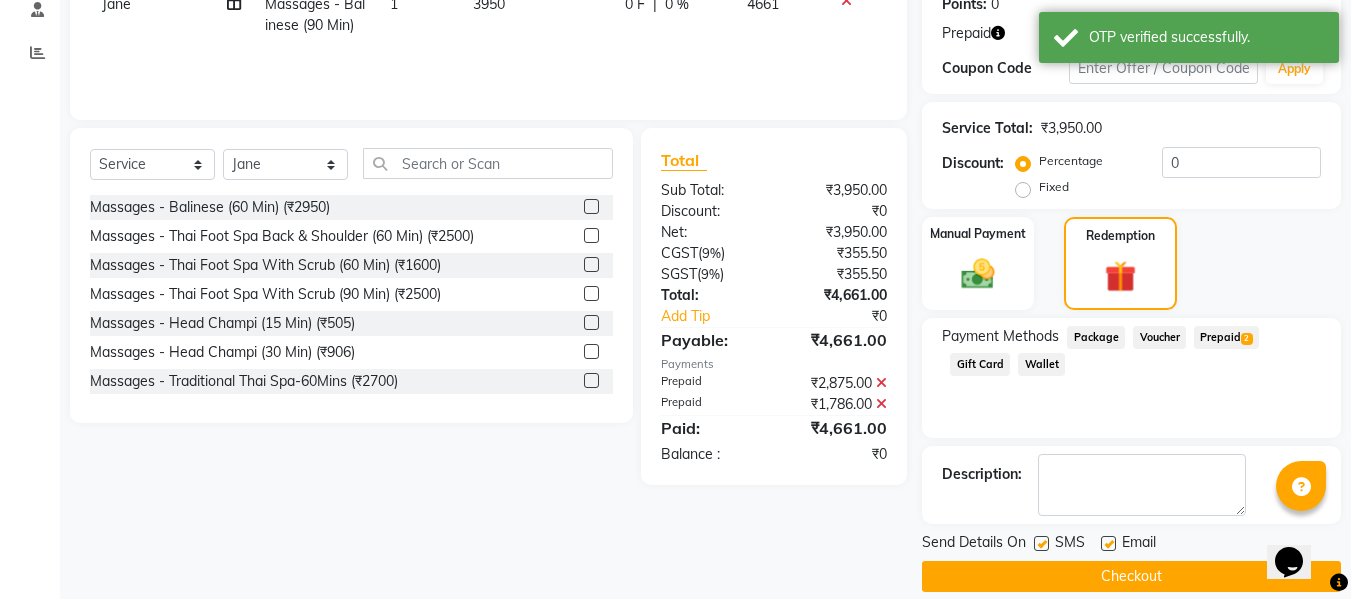 click 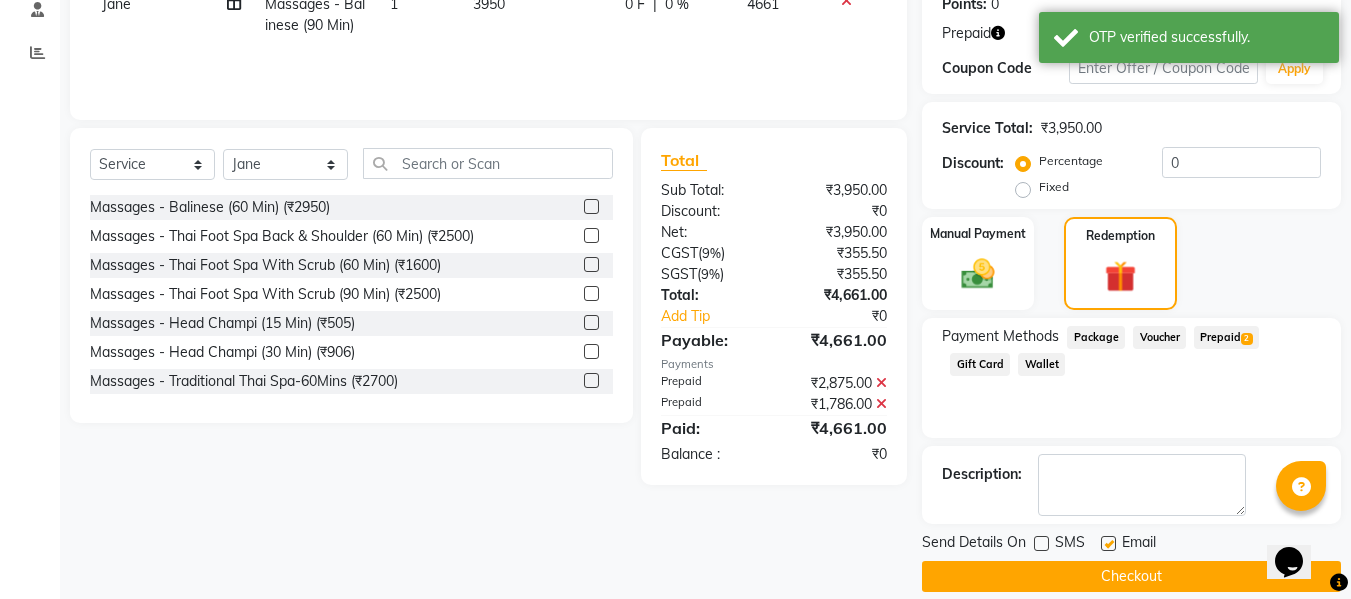 click 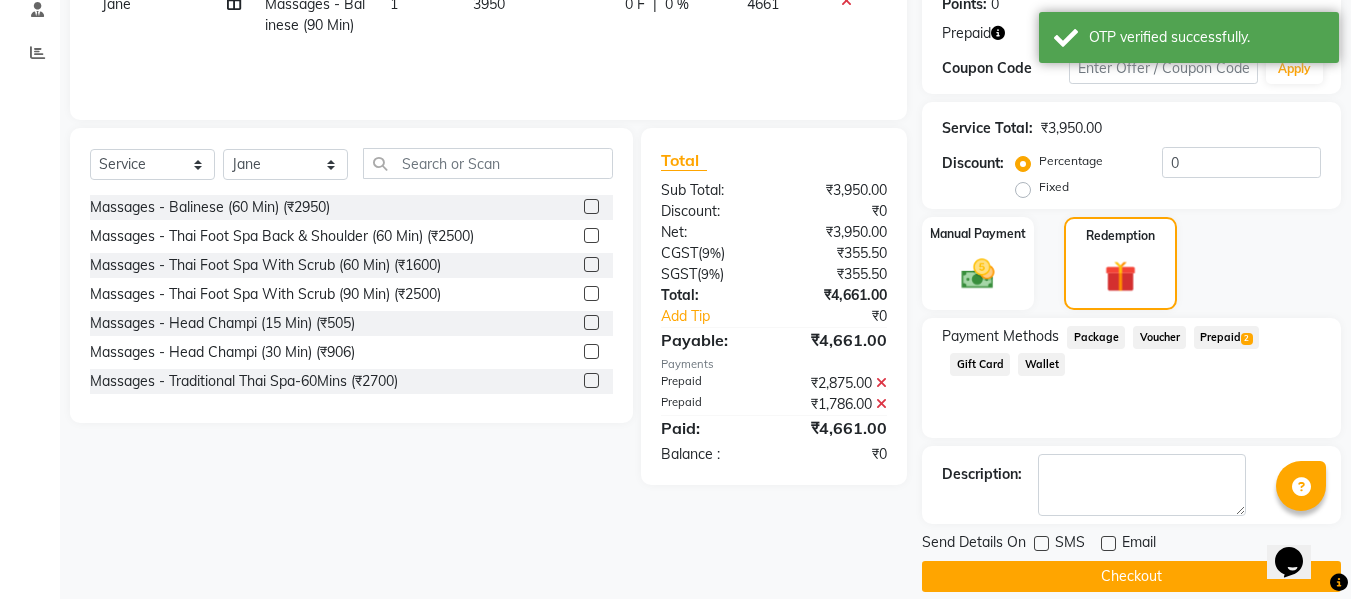 click on "Checkout" 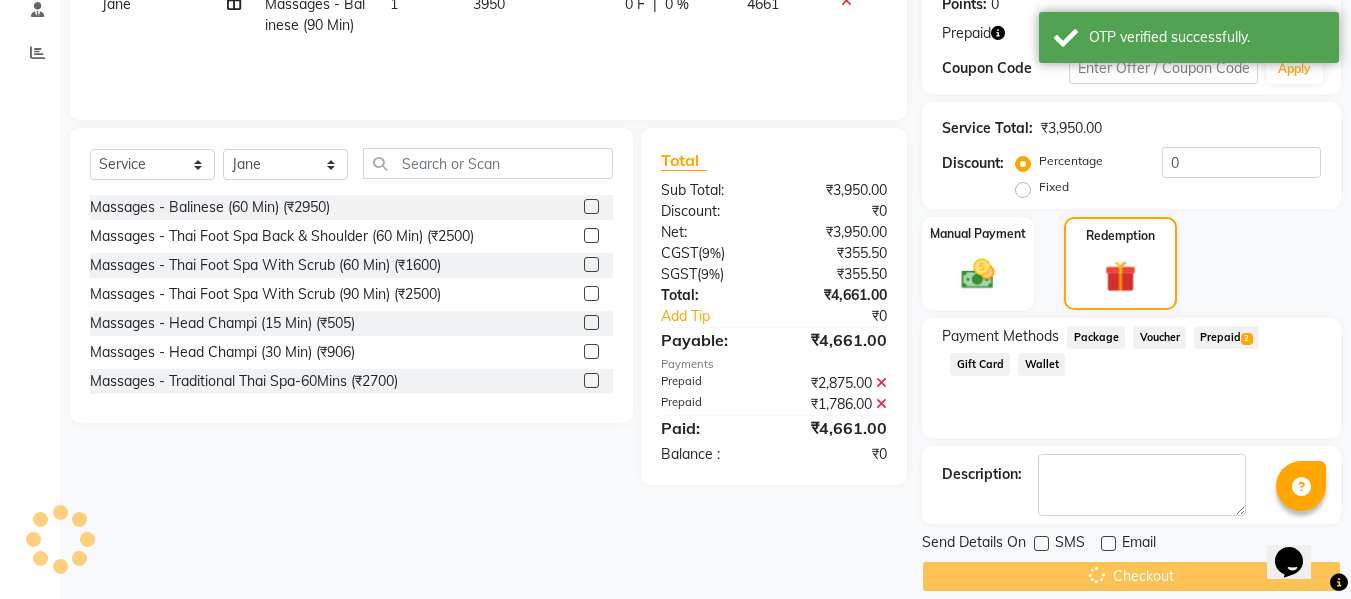 scroll, scrollTop: 0, scrollLeft: 0, axis: both 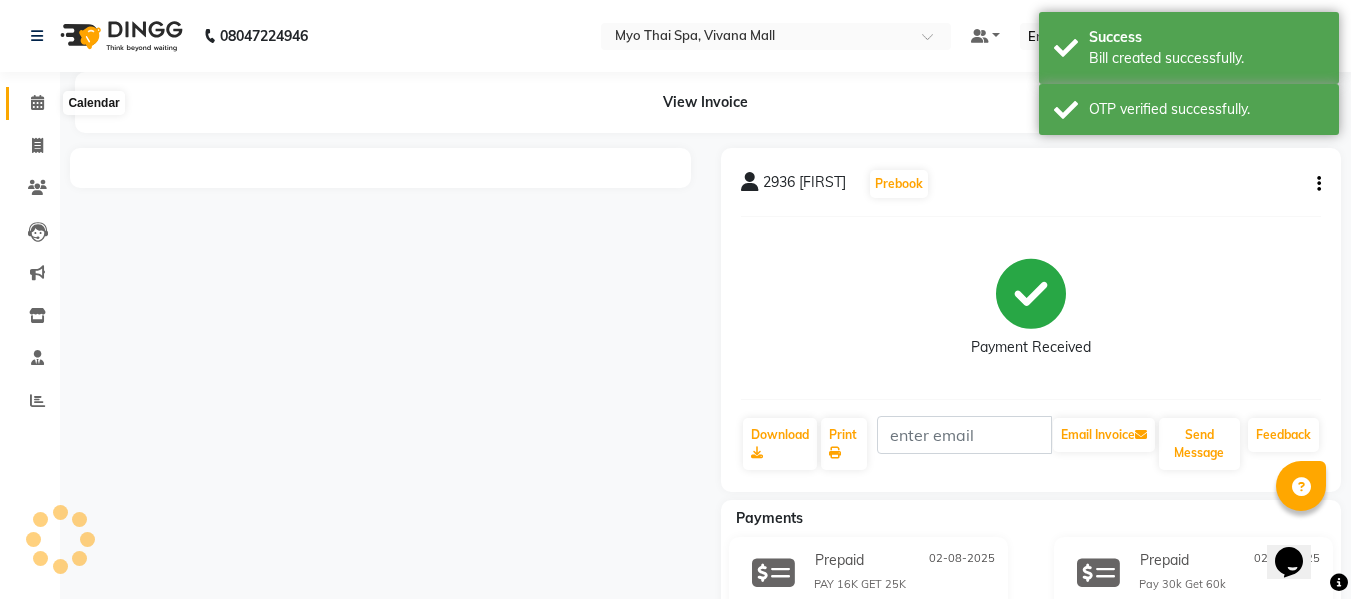 click 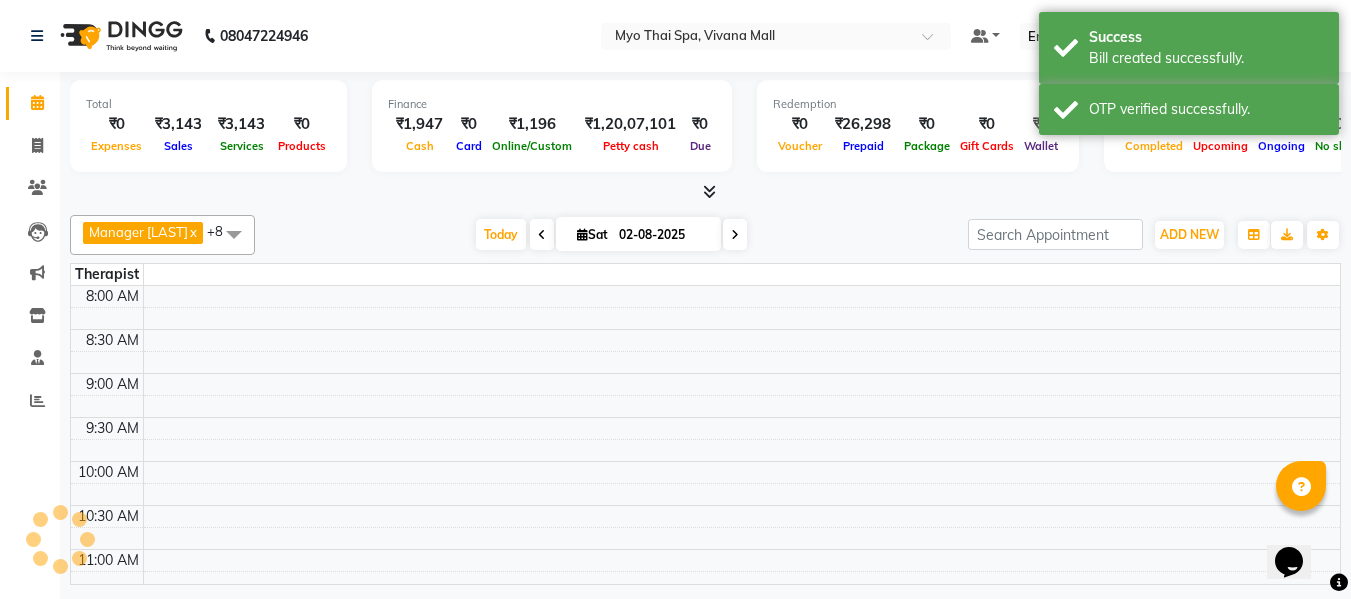 scroll, scrollTop: 0, scrollLeft: 0, axis: both 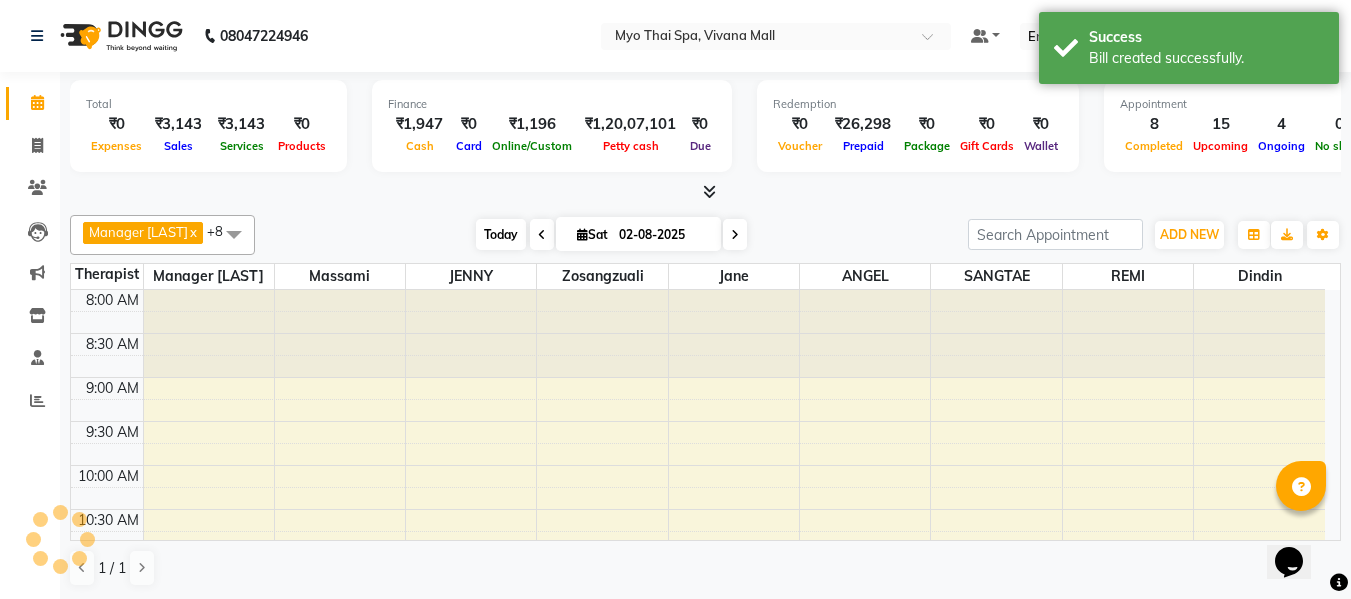 click on "Today" at bounding box center (501, 234) 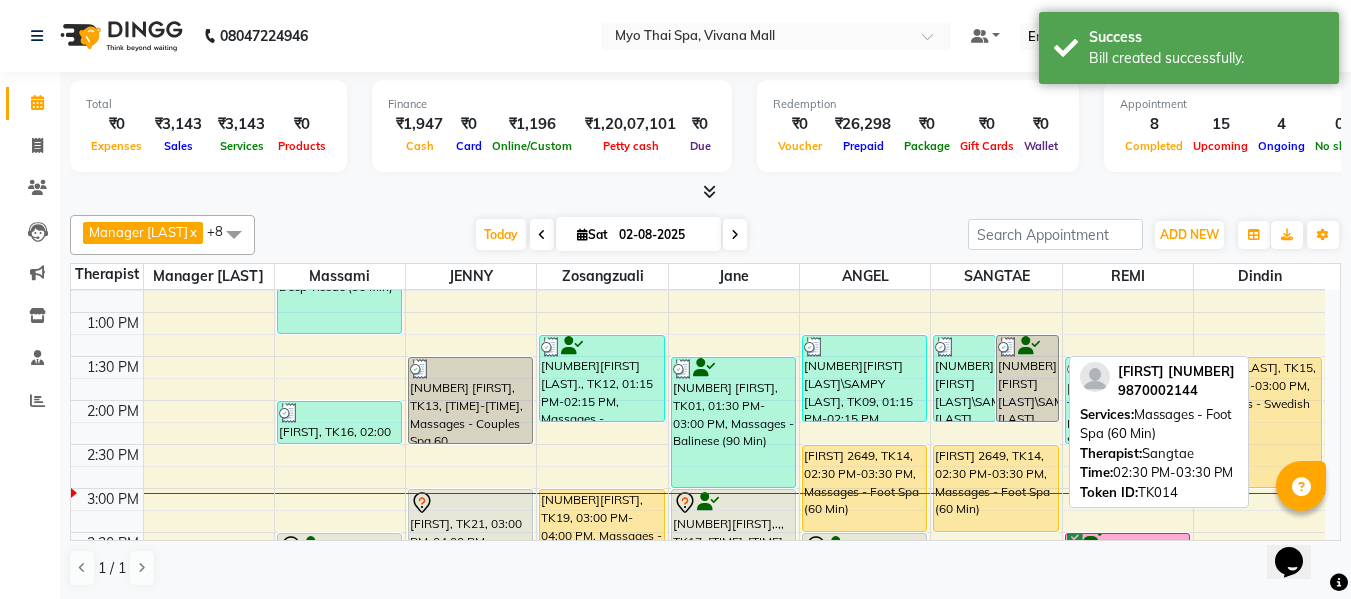 scroll, scrollTop: 517, scrollLeft: 0, axis: vertical 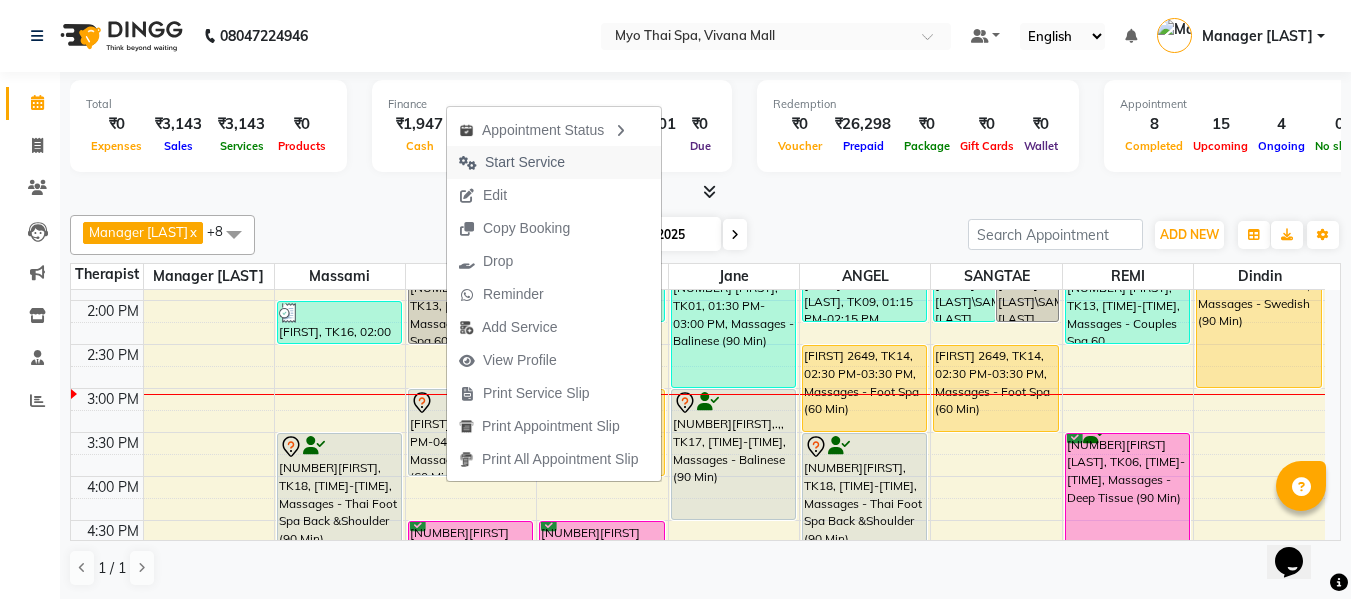 click on "Start Service" at bounding box center [525, 162] 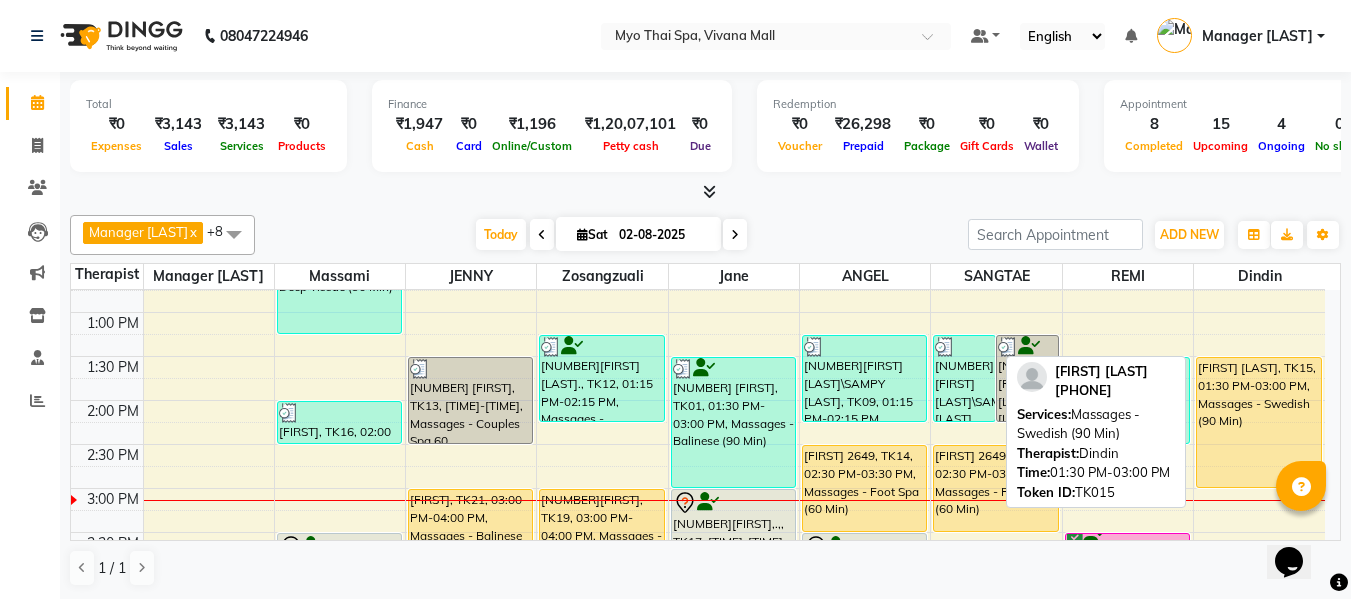 scroll, scrollTop: 517, scrollLeft: 0, axis: vertical 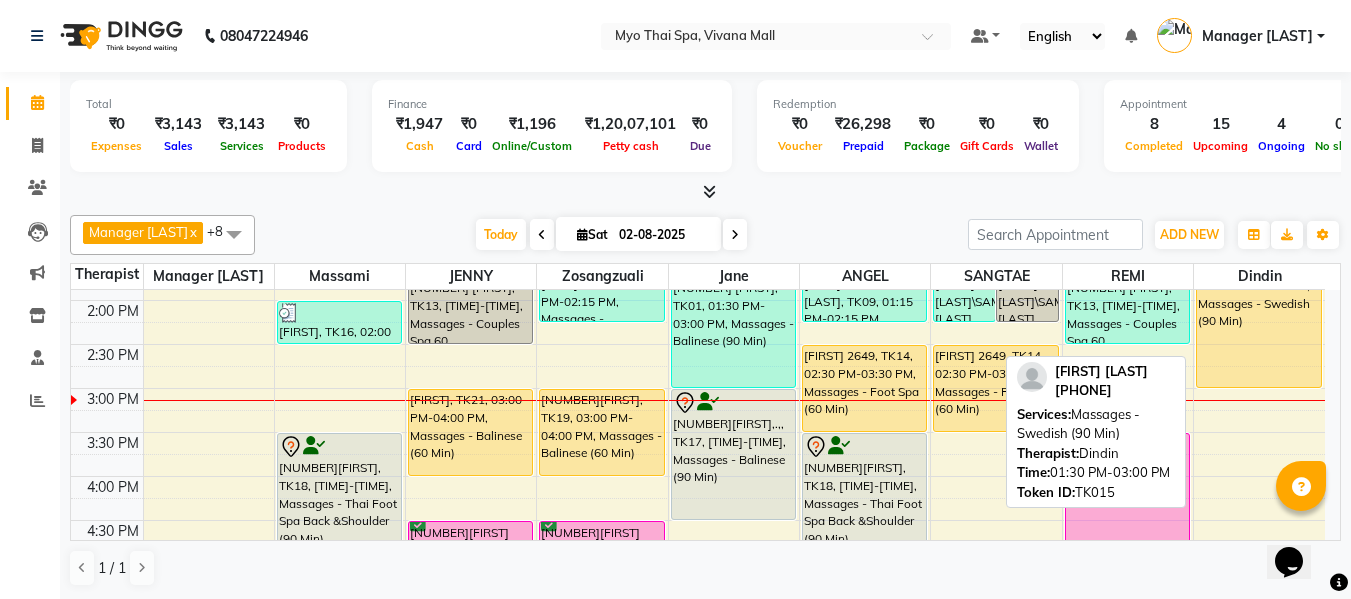 click on "[FIRST] [LAST], TK15, 01:30 PM-03:00 PM, Massages - Swedish (90 Min)" at bounding box center [1259, 322] 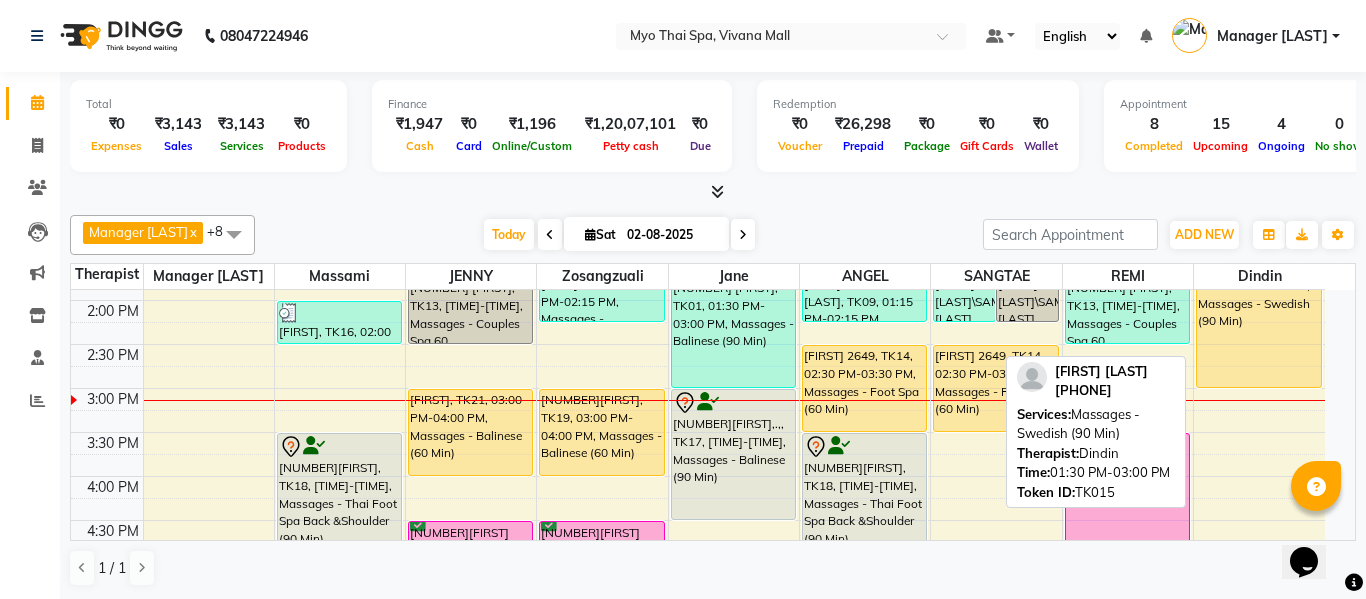 select on "1" 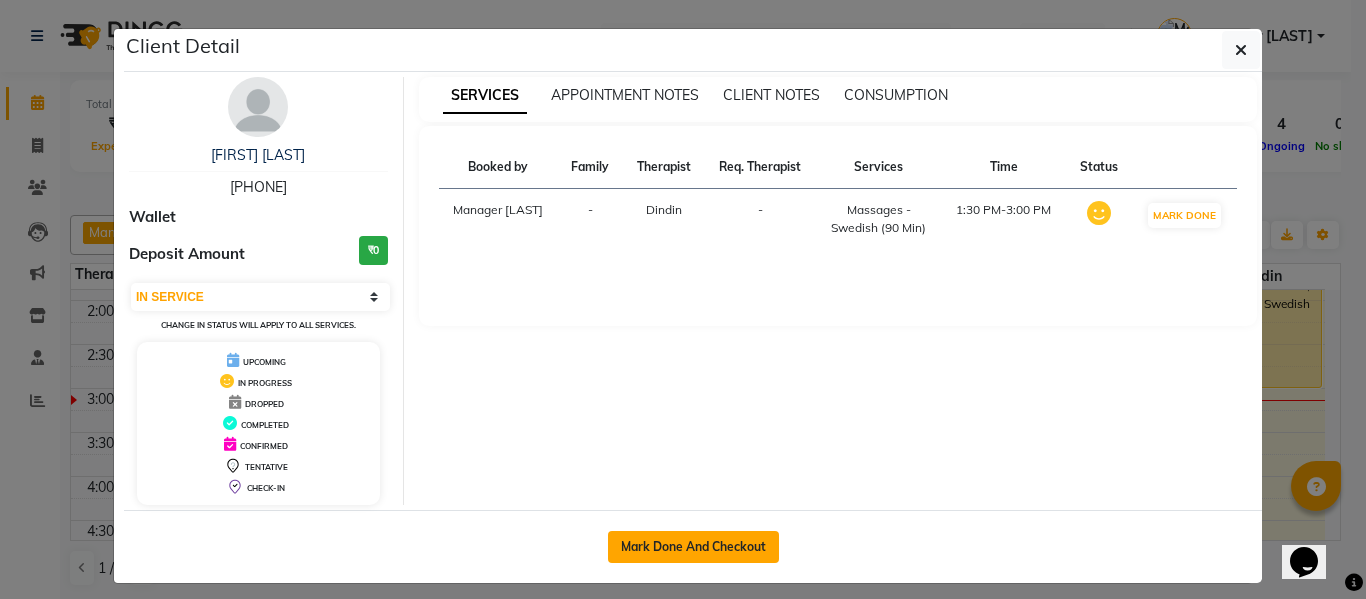 drag, startPoint x: 640, startPoint y: 546, endPoint x: 676, endPoint y: 540, distance: 36.496574 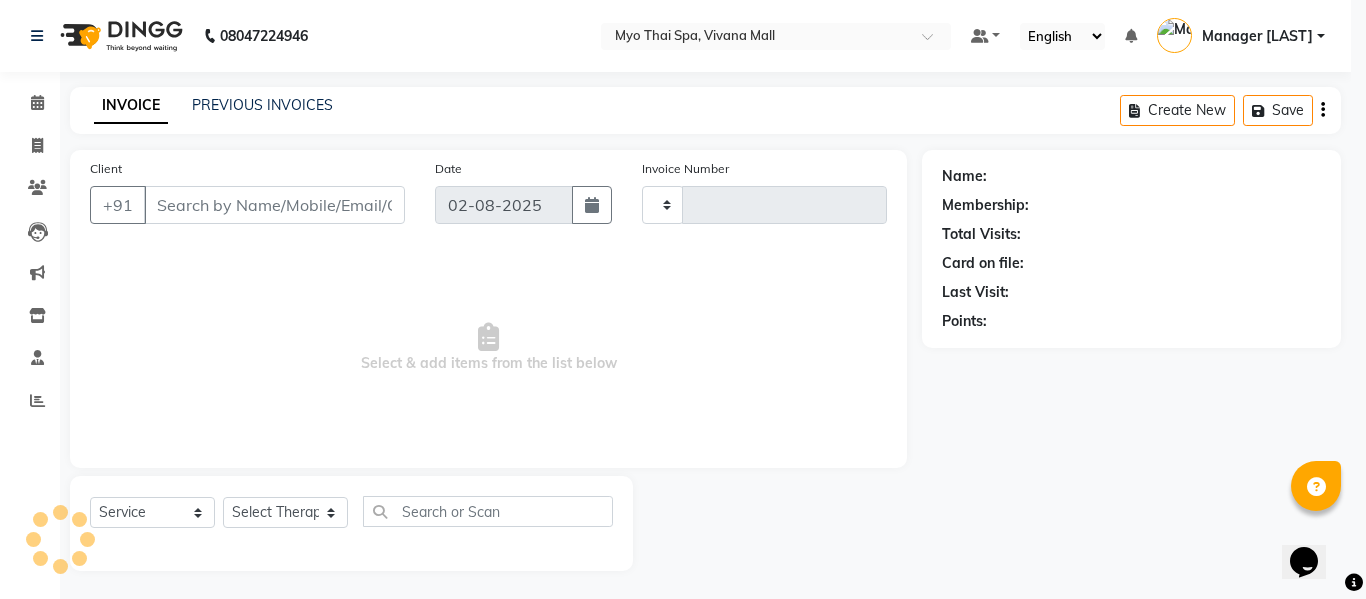 select on "3" 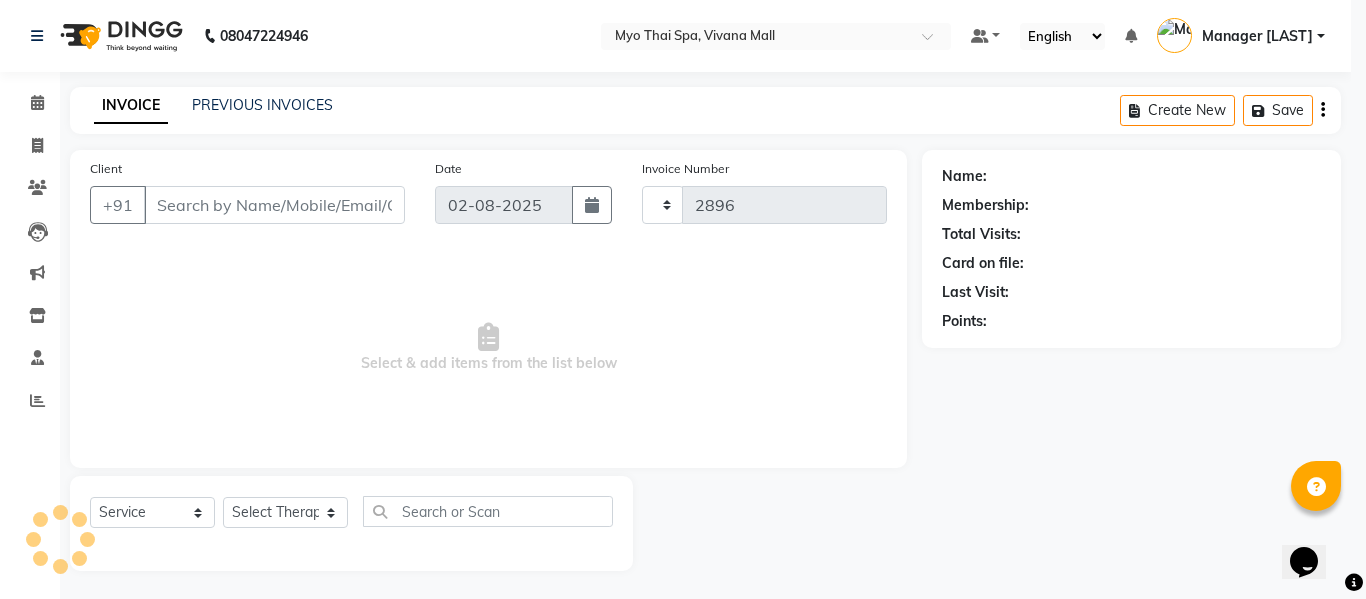 select on "3908" 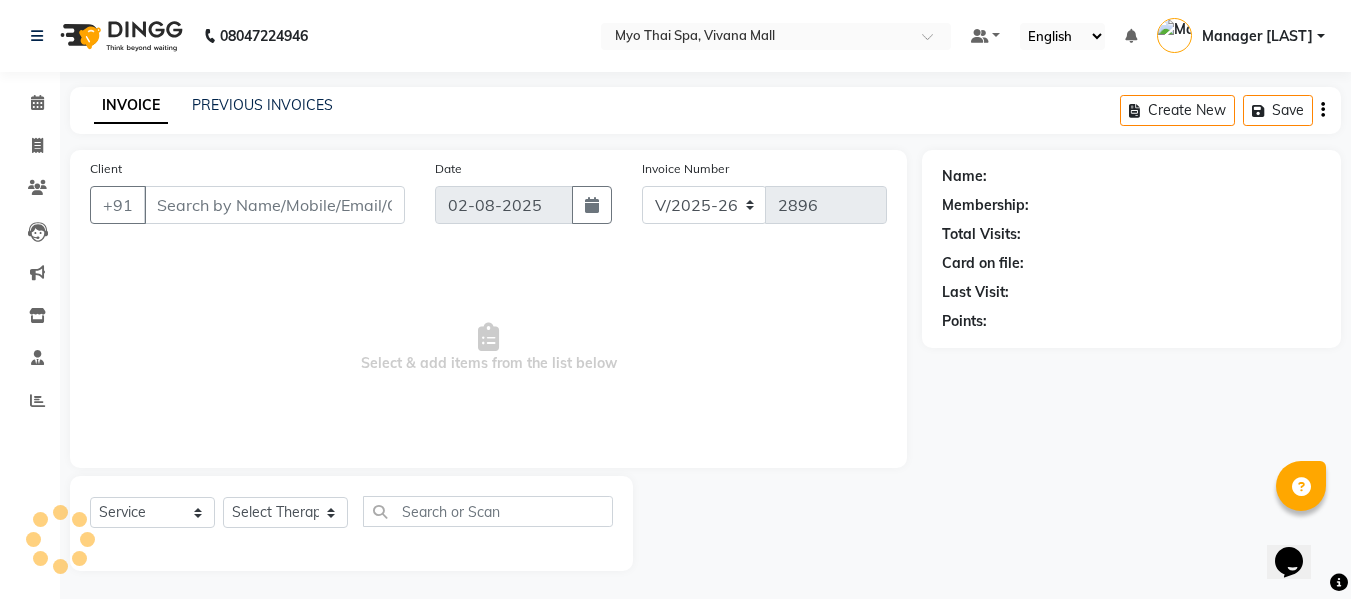 type on "[PHONE]" 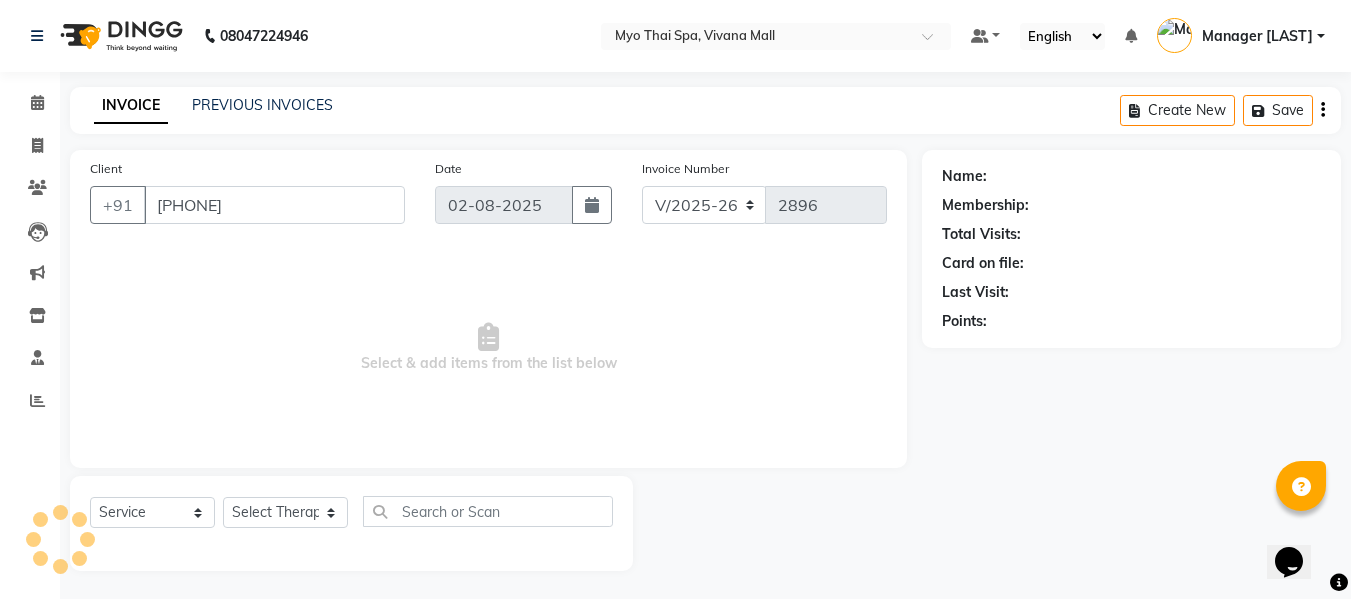 select on "81135" 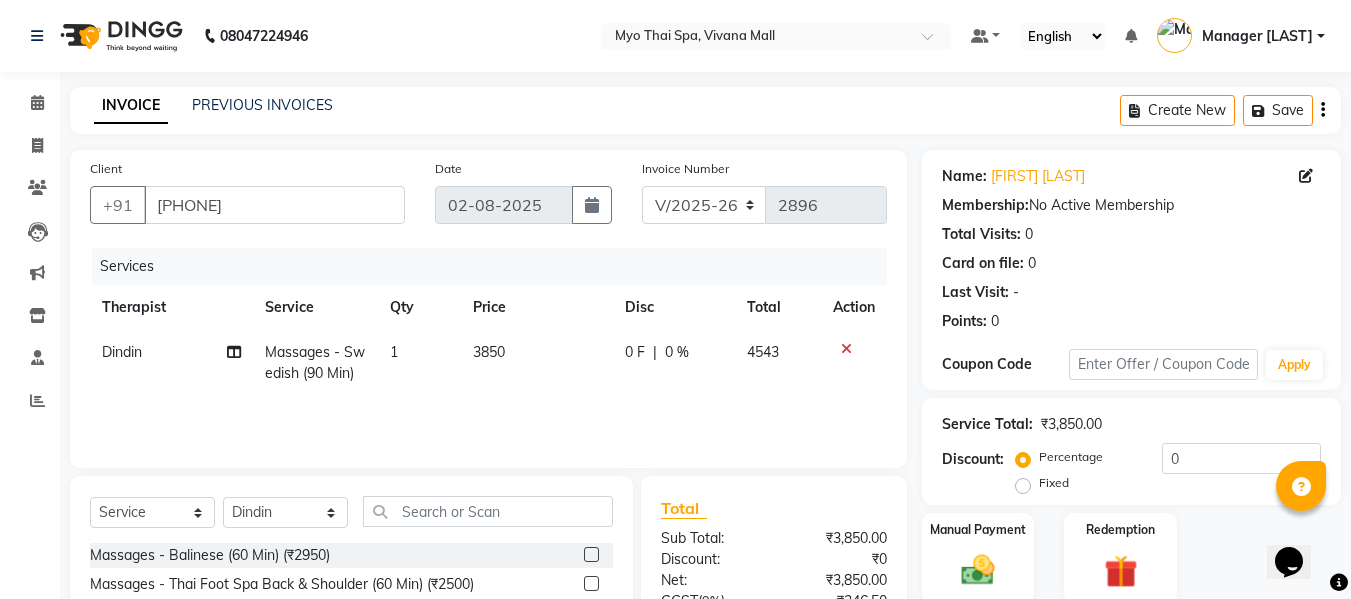 scroll, scrollTop: 202, scrollLeft: 0, axis: vertical 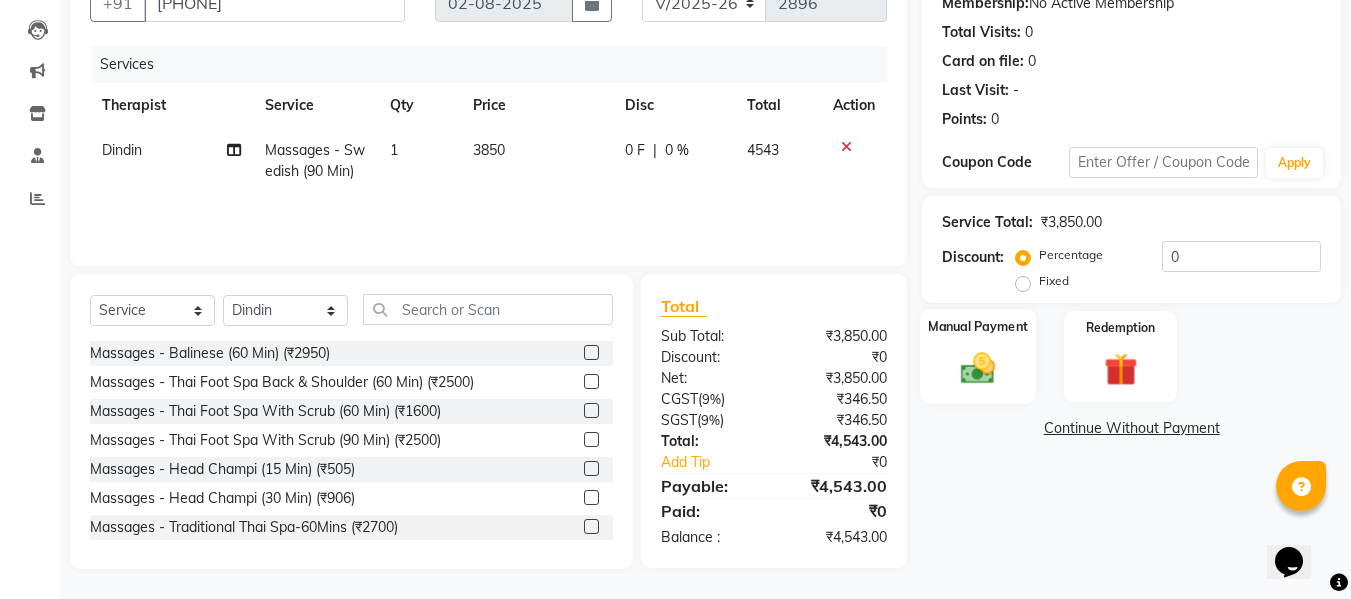 click 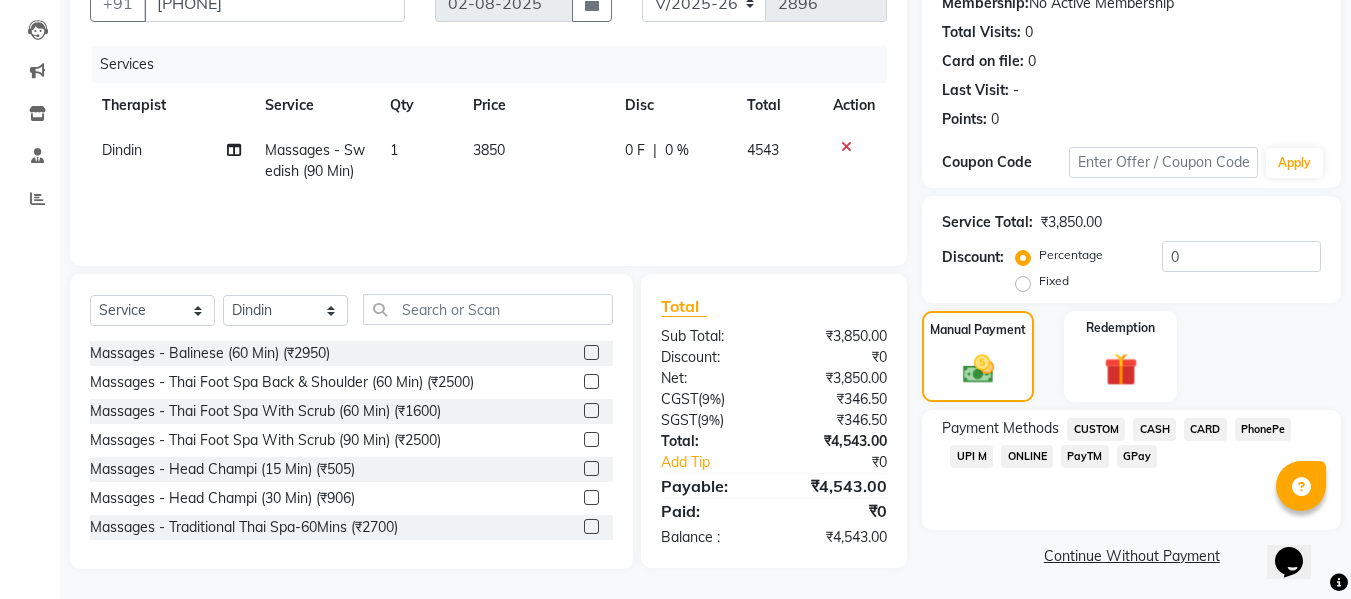 click on "CARD" 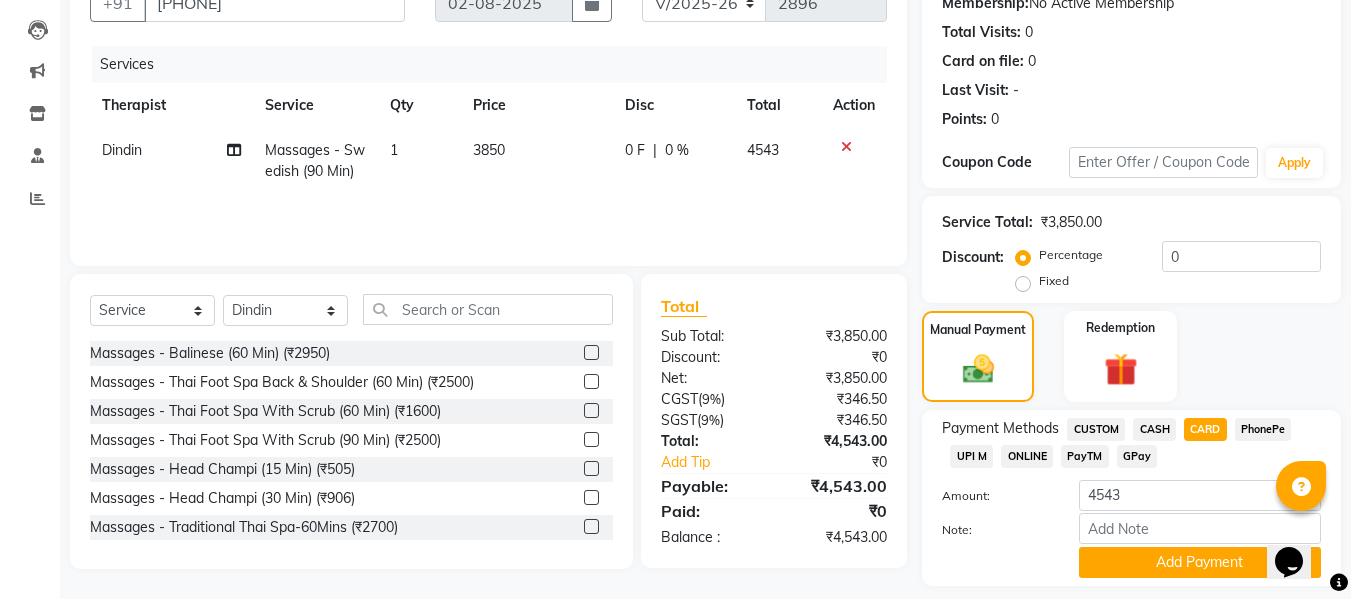 scroll, scrollTop: 260, scrollLeft: 0, axis: vertical 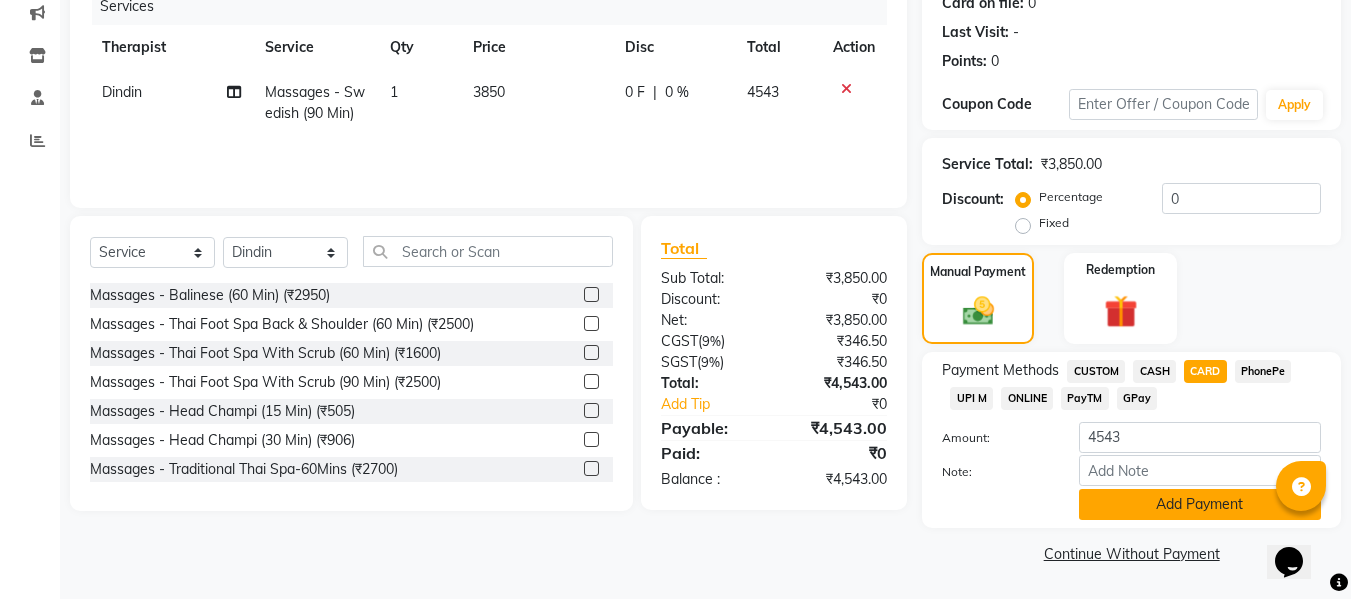 click on "Add Payment" 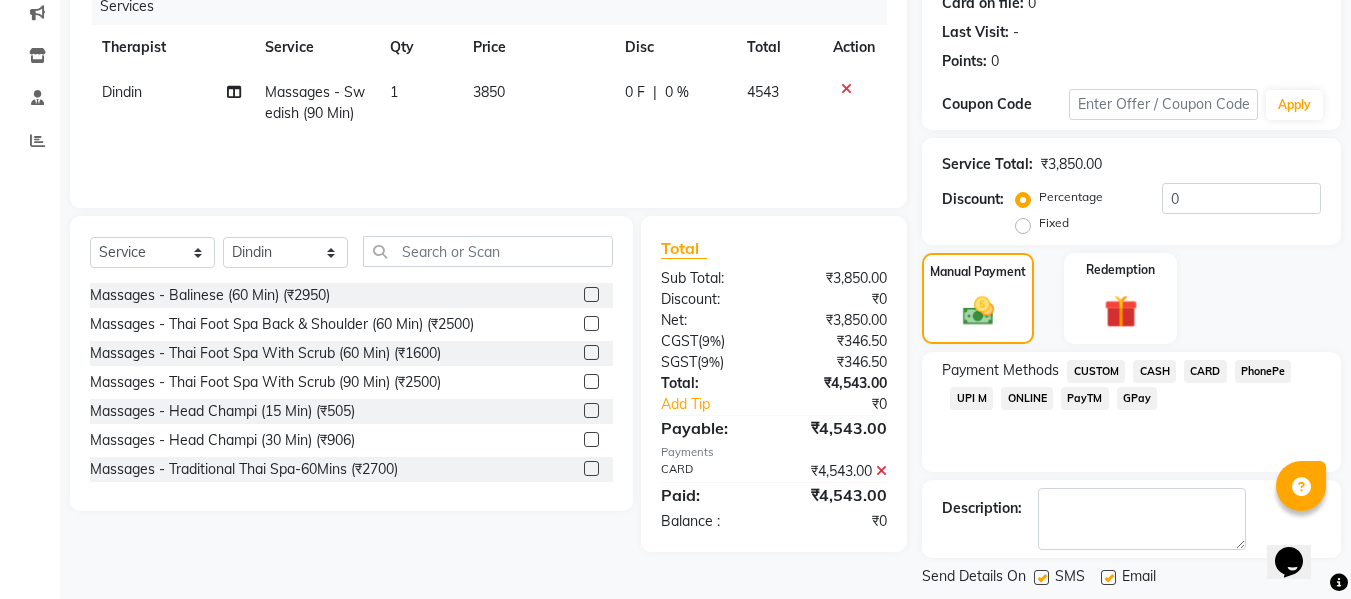scroll, scrollTop: 356, scrollLeft: 0, axis: vertical 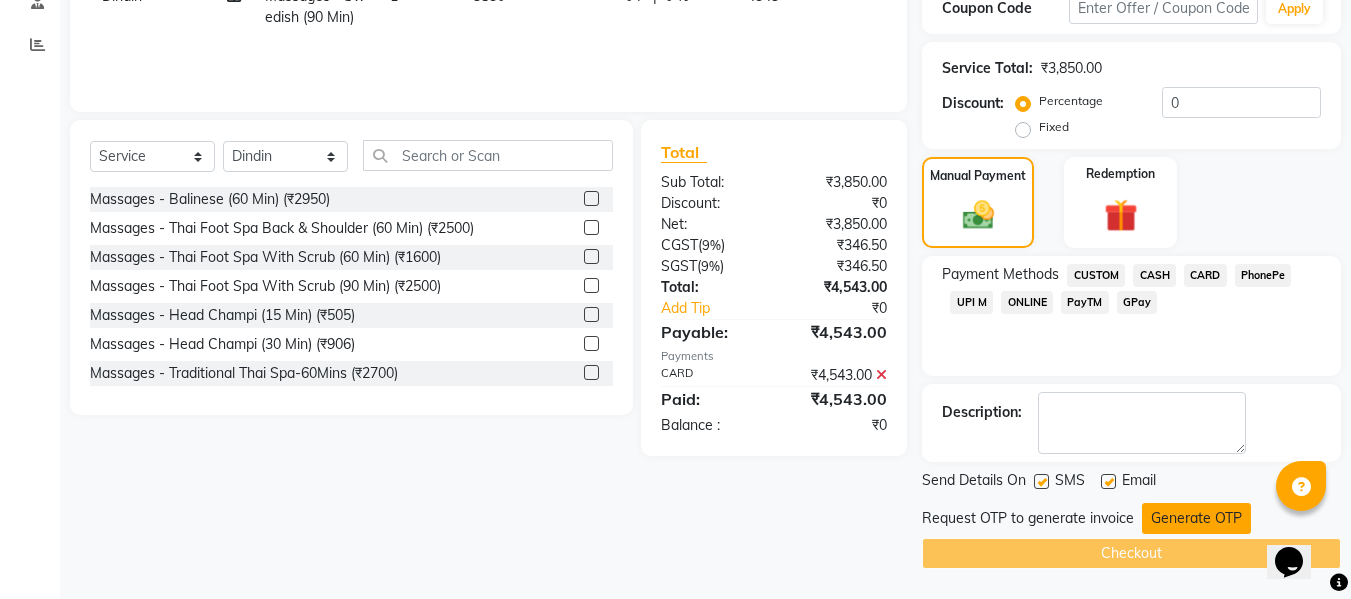 click on "Generate OTP" 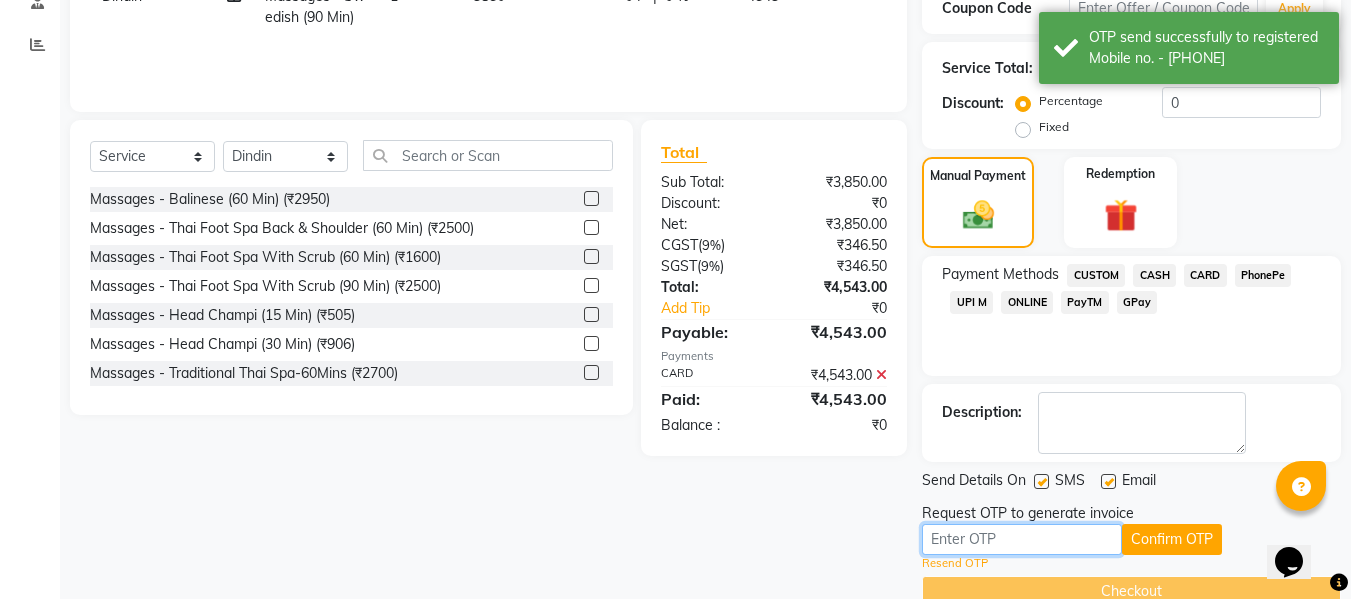 click at bounding box center [1022, 539] 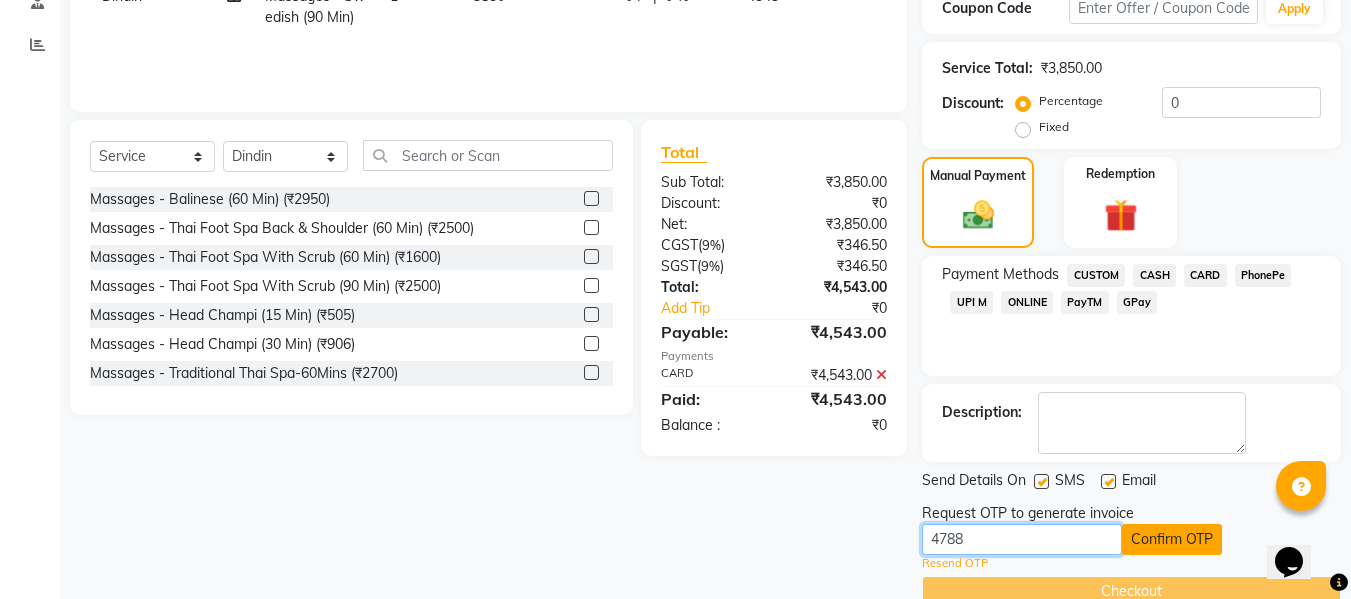 type on "4788" 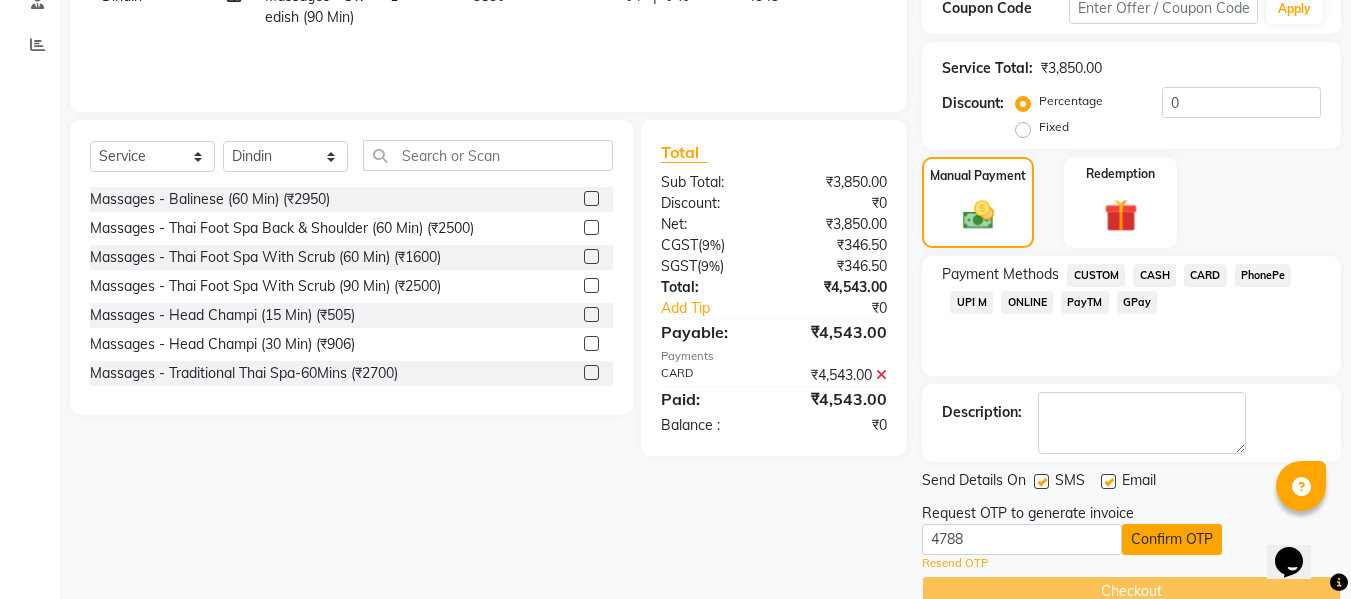 click on "Confirm OTP" 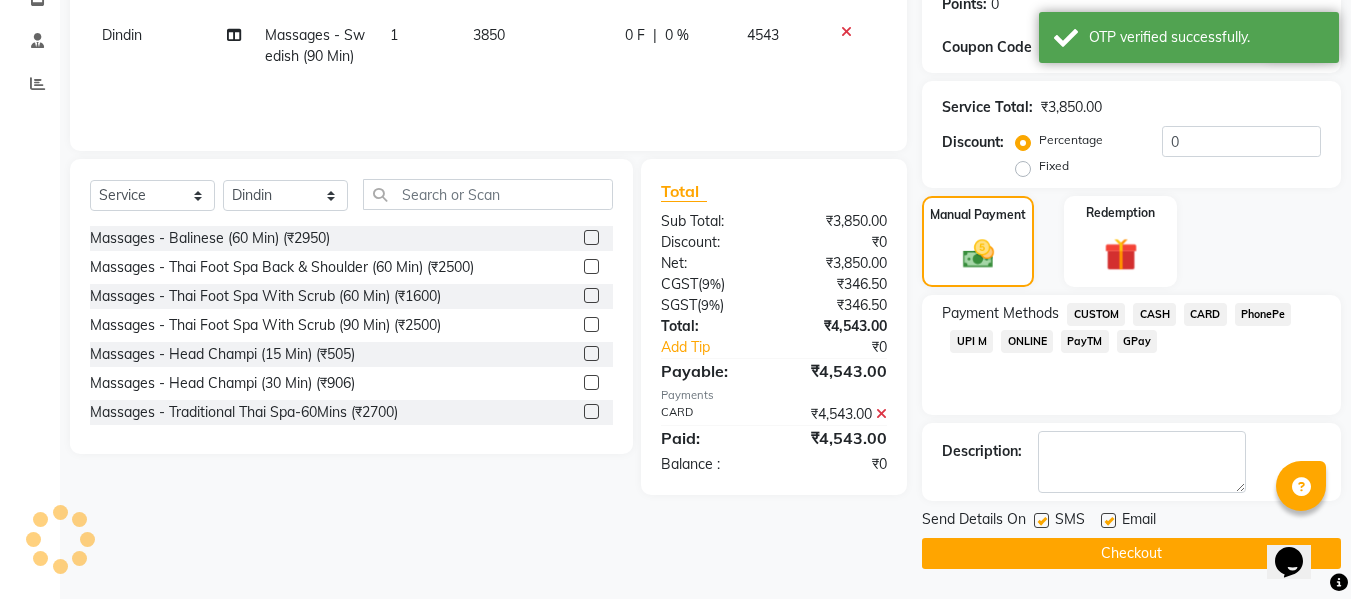 scroll, scrollTop: 317, scrollLeft: 0, axis: vertical 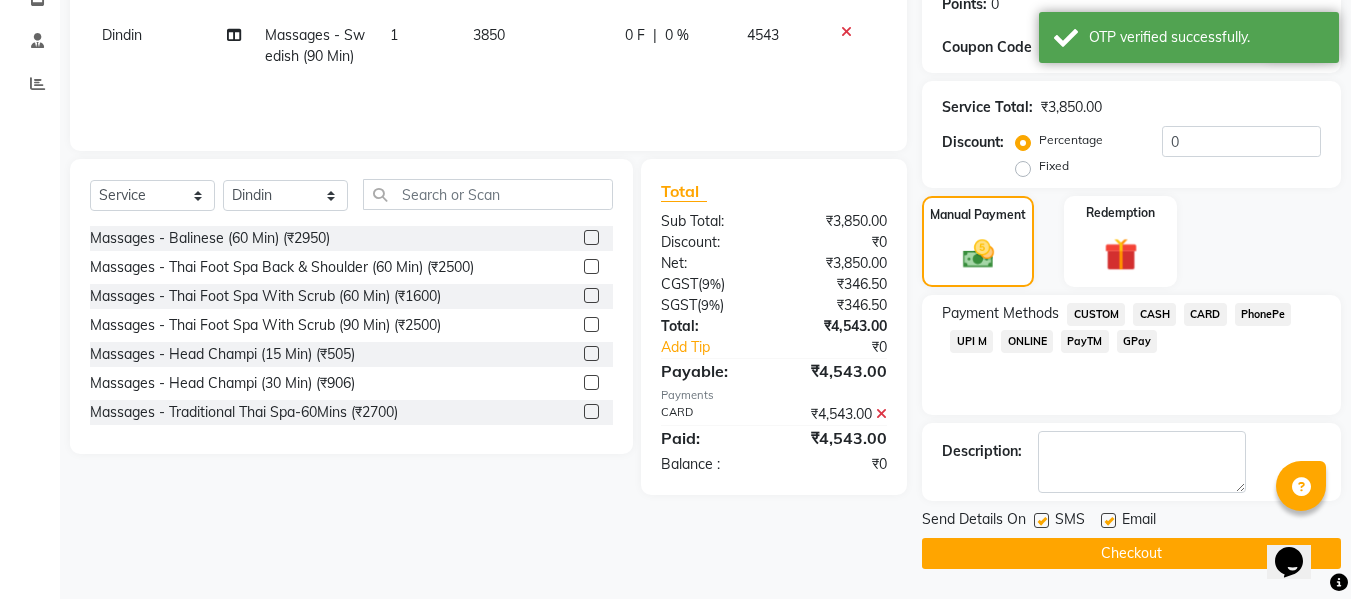 click on "Checkout" 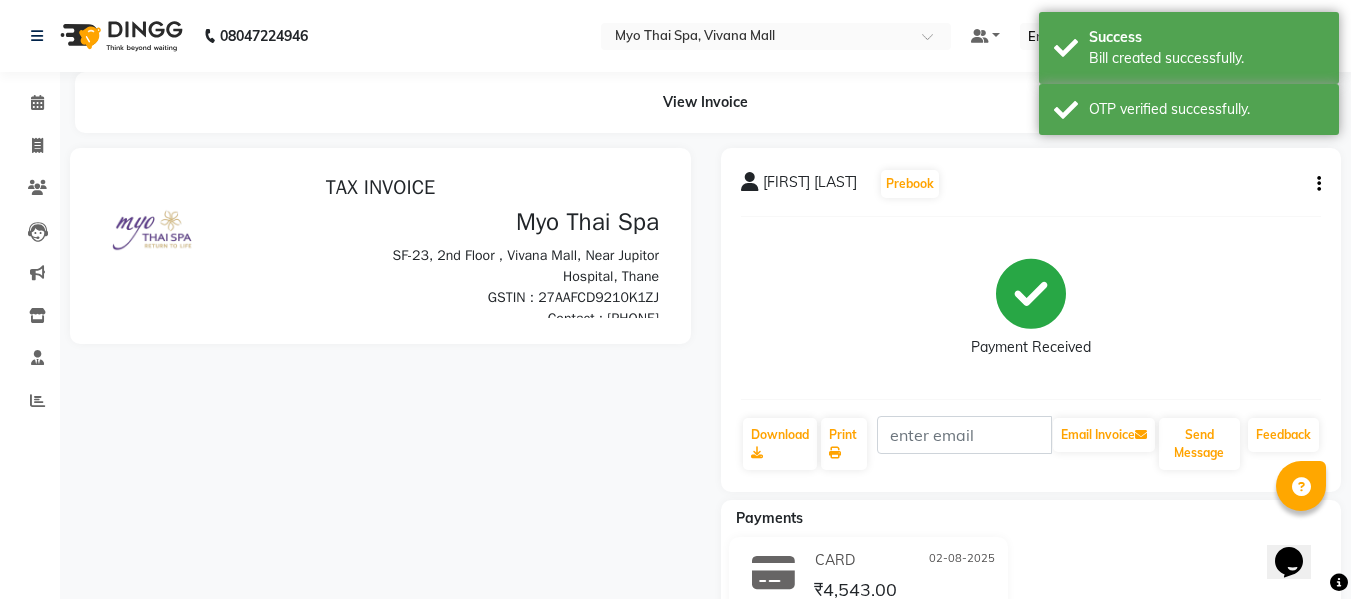 scroll, scrollTop: 0, scrollLeft: 0, axis: both 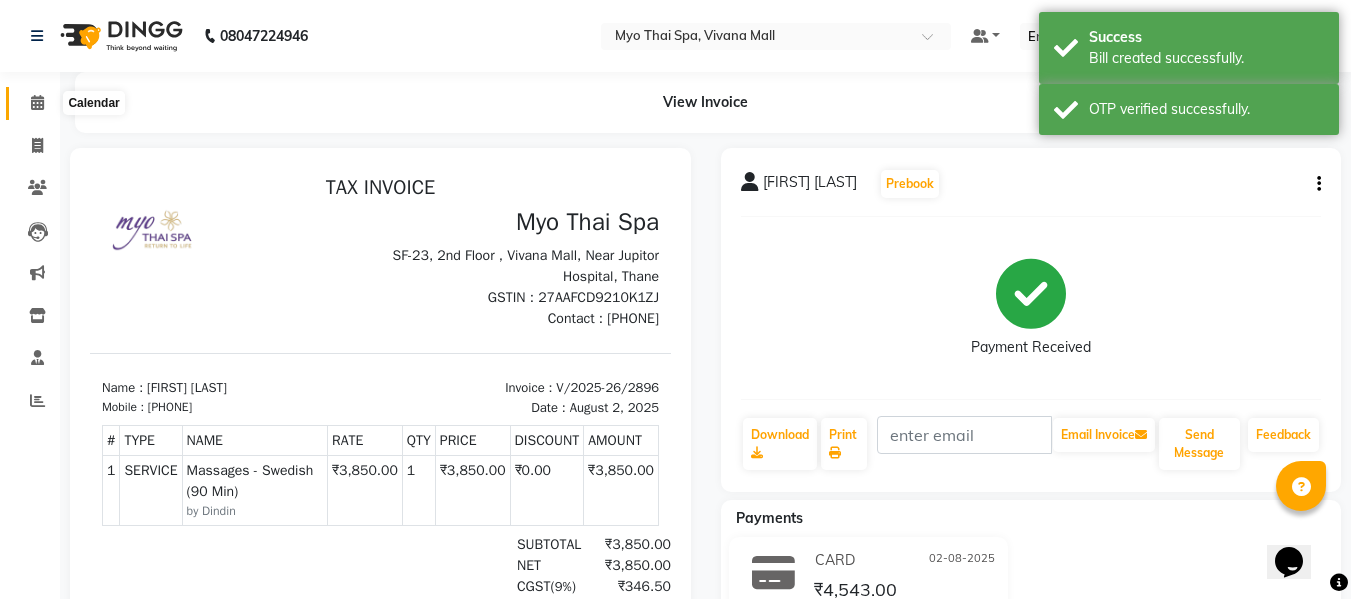 click 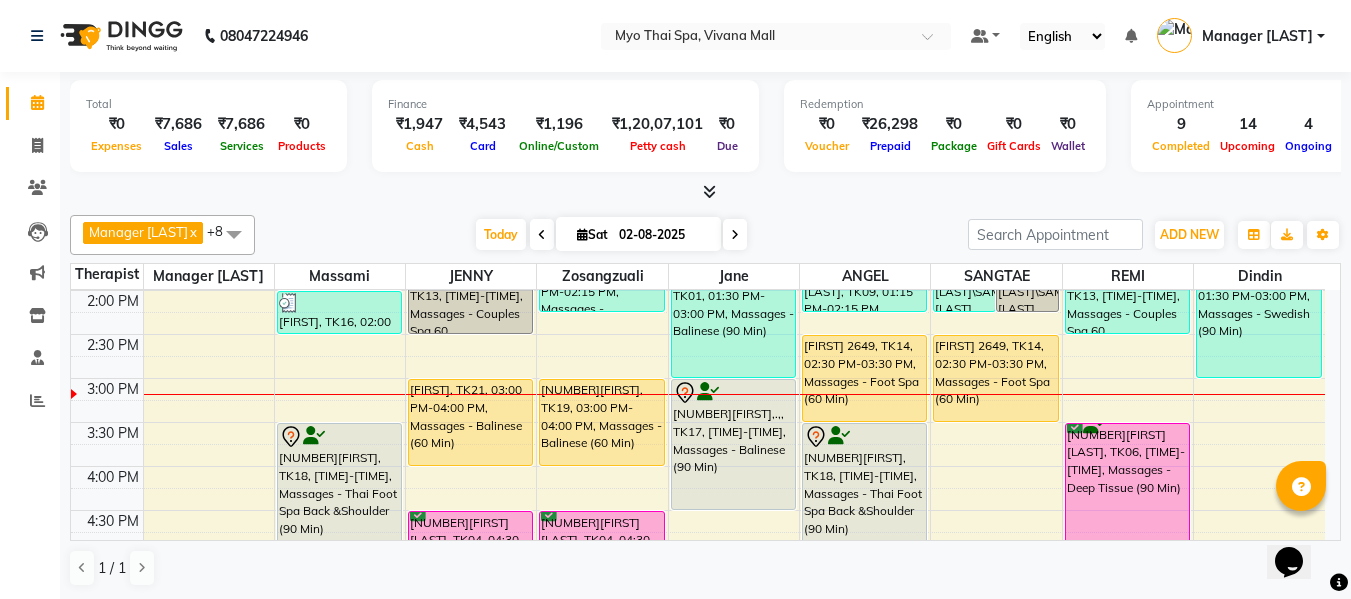 scroll, scrollTop: 500, scrollLeft: 0, axis: vertical 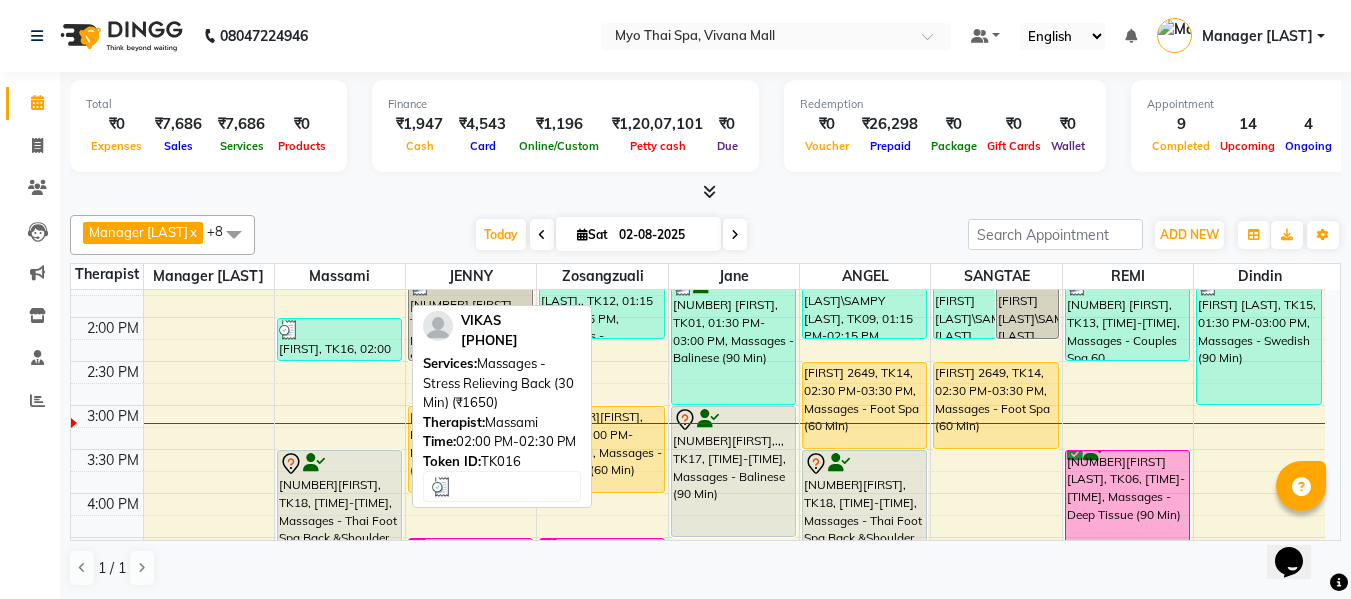 click at bounding box center (339, 330) 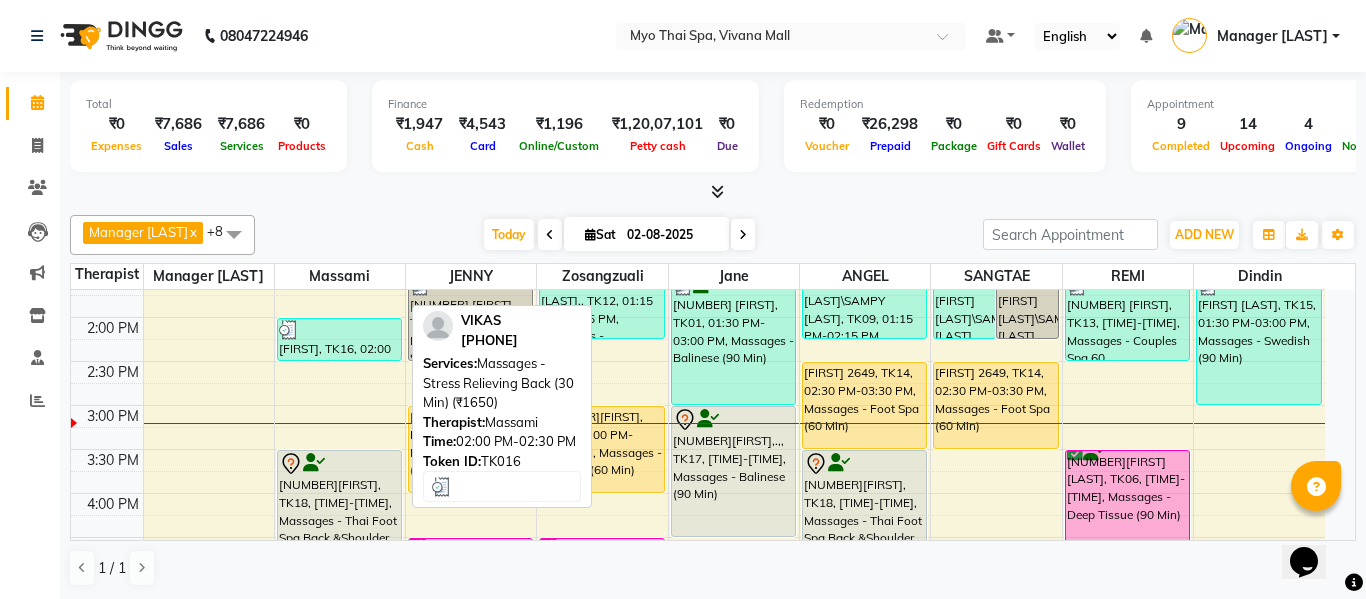 select on "3" 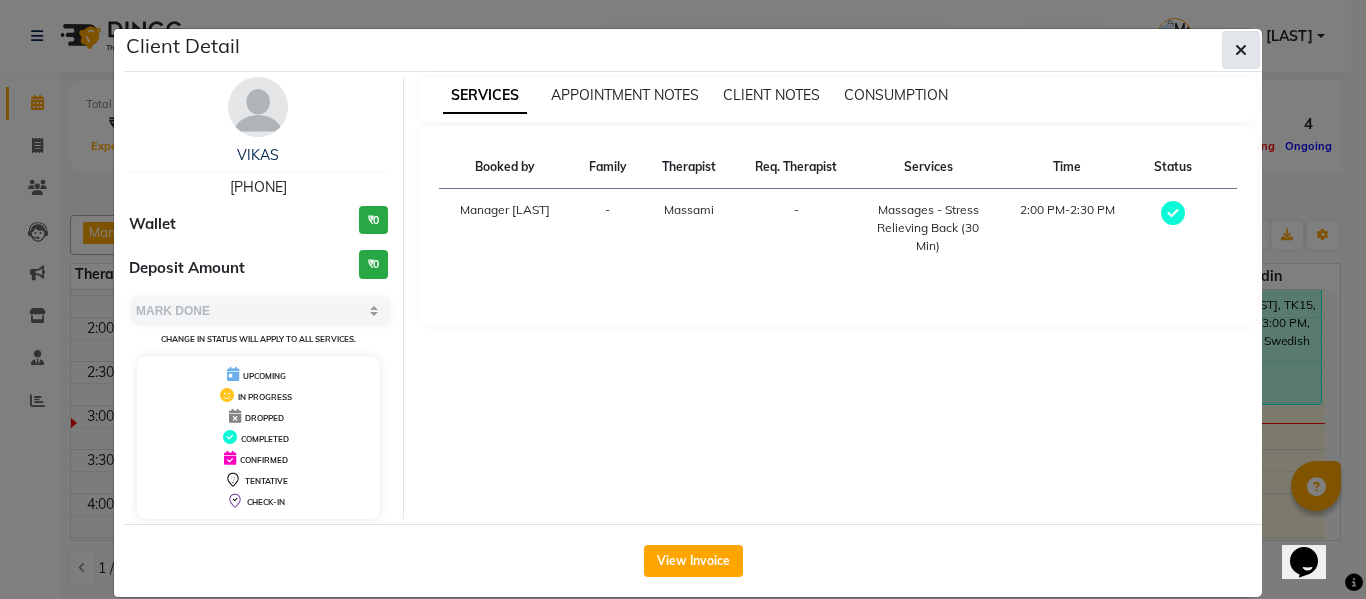 click 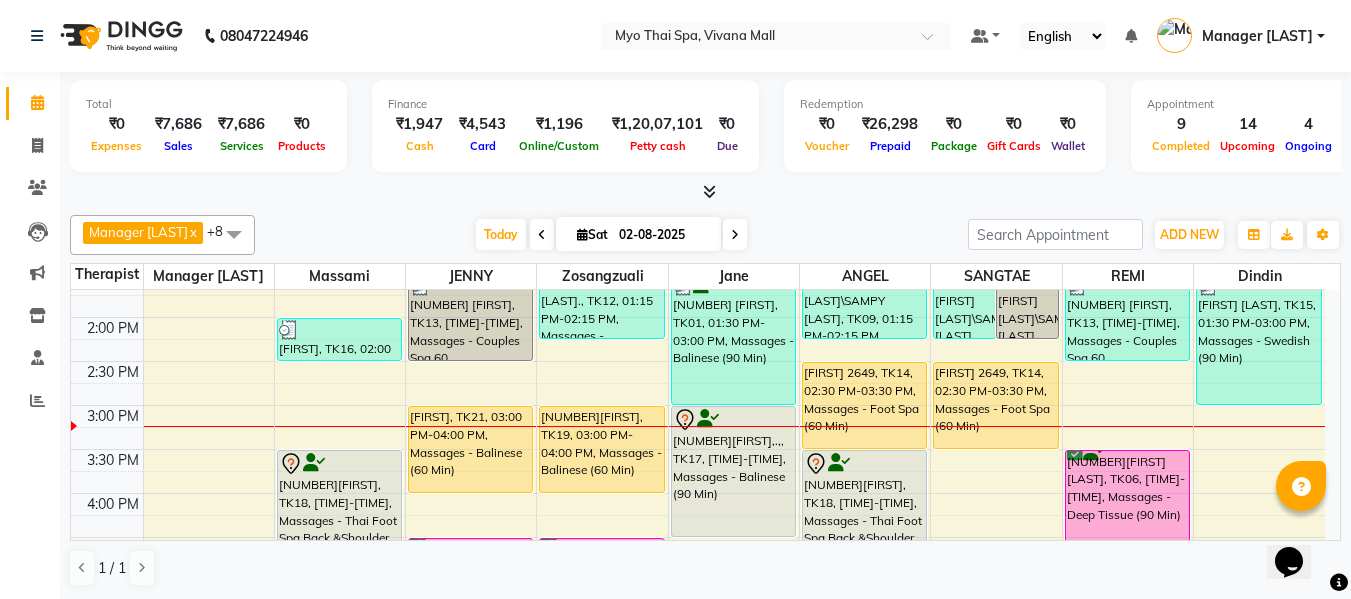 click on "8:00 AM 8:30 AM 9:00 AM 9:30 AM 10:00 AM 10:30 AM 11:00 AM 11:30 AM 12:00 PM 12:30 PM 1:00 PM 1:30 PM 2:00 PM 2:30 PM 3:00 PM 3:30 PM 4:00 PM 4:30 PM 5:00 PM 5:30 PM 6:00 PM 6:30 PM 7:00 PM 7:30 PM 8:00 PM 8:30 PM 9:00 PM 9:30 PM 10:00 PM 10:30 PM     1655SANDEEP PATNAWAI, TK05, 11:45 AM-01:15 PM, Massages - Deep Tissue (90 Min)     VIKAS, TK16, 02:00 PM-02:30 PM, Massages - Stress Relieving Back (30 Min) (₹1650)             1823VIJAYY, TK18, 03:30 PM-05:00 PM, Massages - Thai Foot Spa Back &Shoulder (90 Min)     kiran dulani, TK02, 06:00 PM-07:00 PM, Massages - Couples Spa 60     2923ROHAN, TK13, 01:30 PM-02:30 PM, Massages - Couples Spa 60    PRANAY, TK21, 03:00 PM-04:00 PM, Massages - Balinese (60 Min)     1987VAISHNAVI W, TK04, 04:30 PM-05:30 PM, Massages - Couples Spa 60     kiran dulani, TK02, 06:00 PM-07:00 PM, Massages - Couples Spa 60     2917VIVEK LAJMI., TK12, 01:15 PM-02:15 PM, Massages - Traditional Thai Spa-60Mins    2873RISHIKESH, TK19, 03:00 PM-04:00 PM, Massages - Balinese (60 Min)" at bounding box center (698, 449) 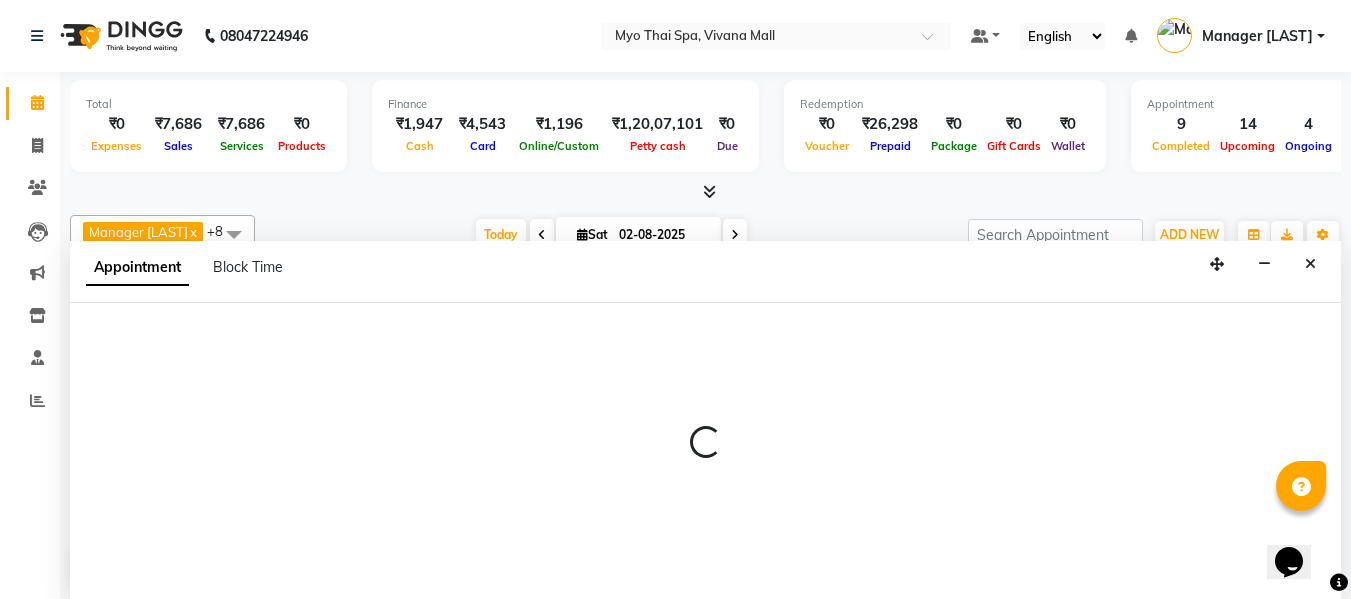 select on "20082" 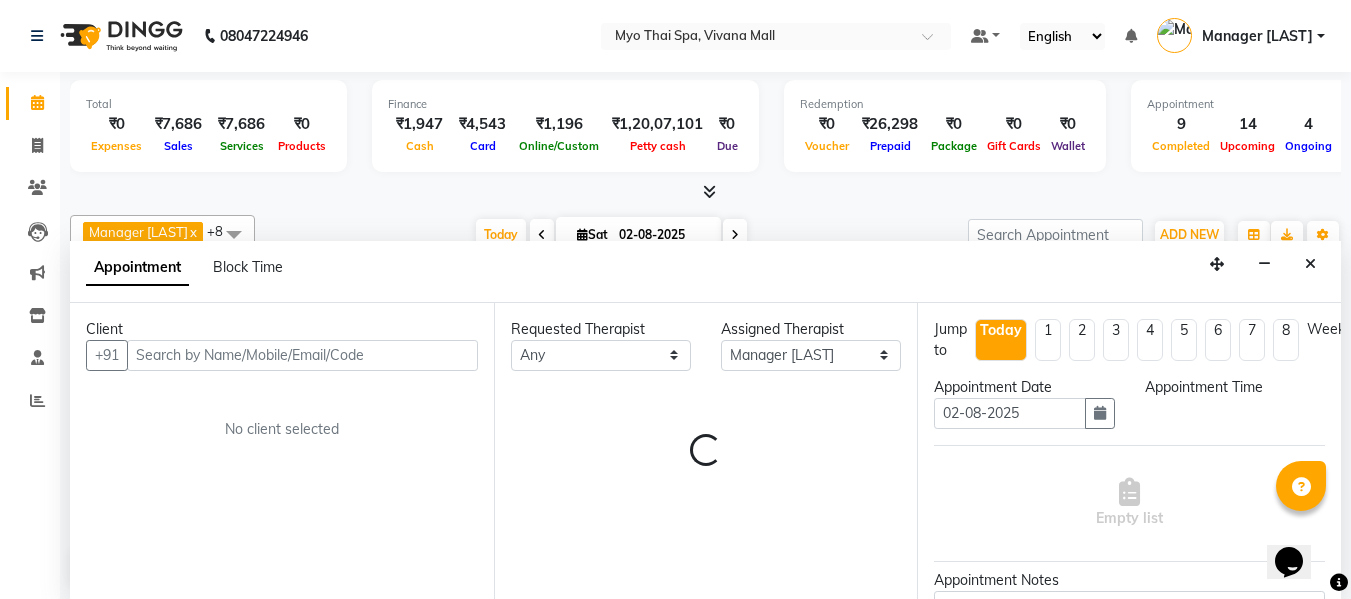 scroll, scrollTop: 1, scrollLeft: 0, axis: vertical 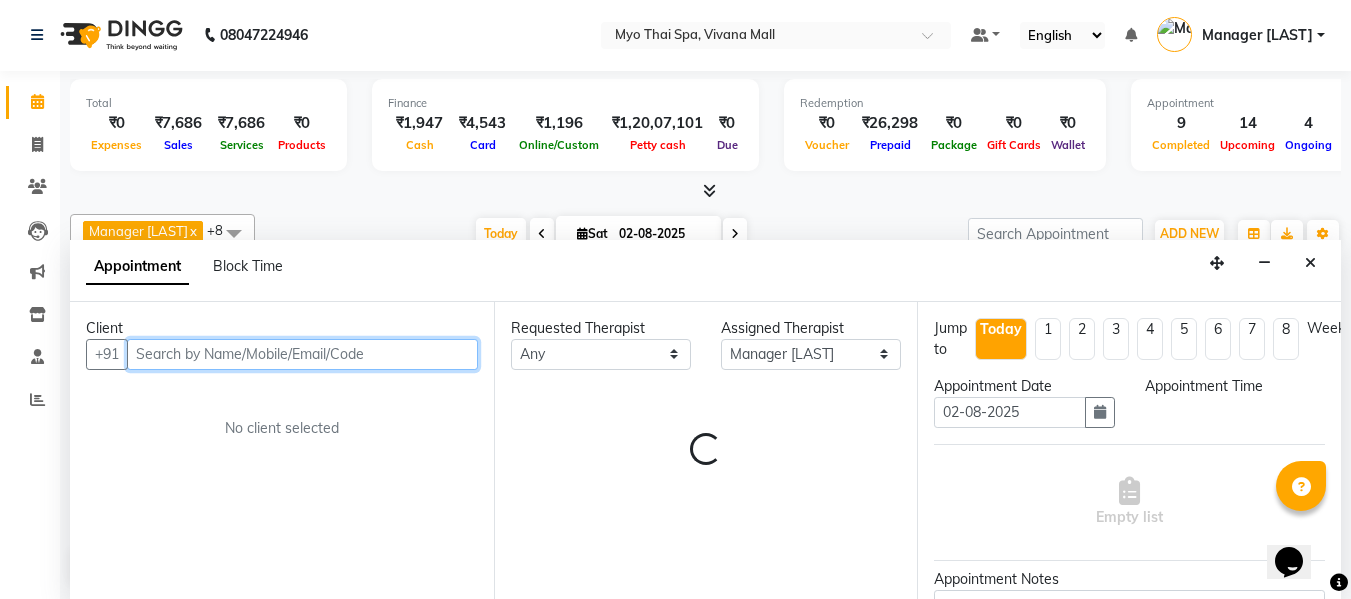 select on "870" 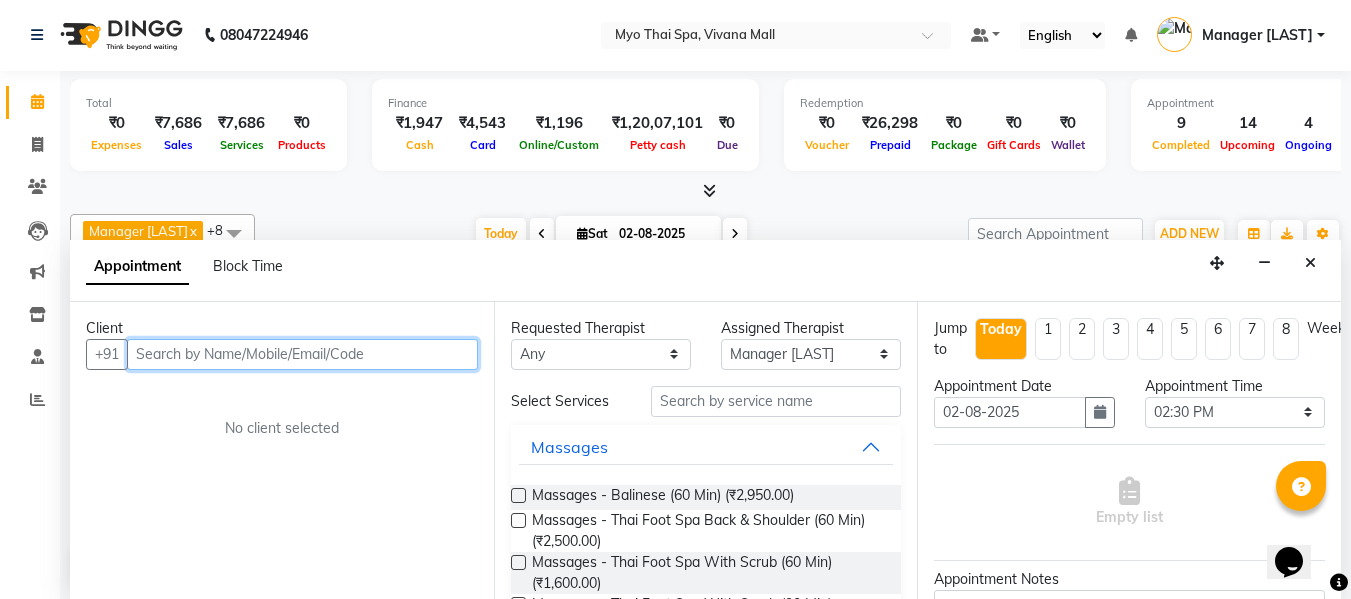 click at bounding box center [302, 354] 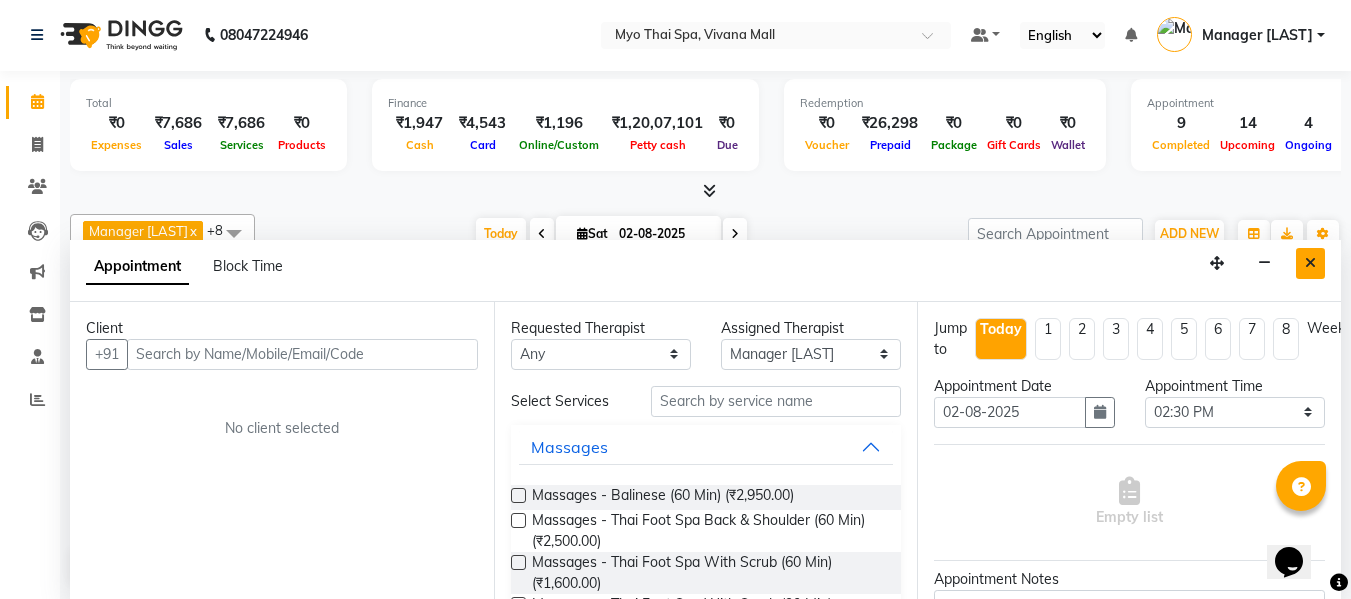 click at bounding box center [1310, 263] 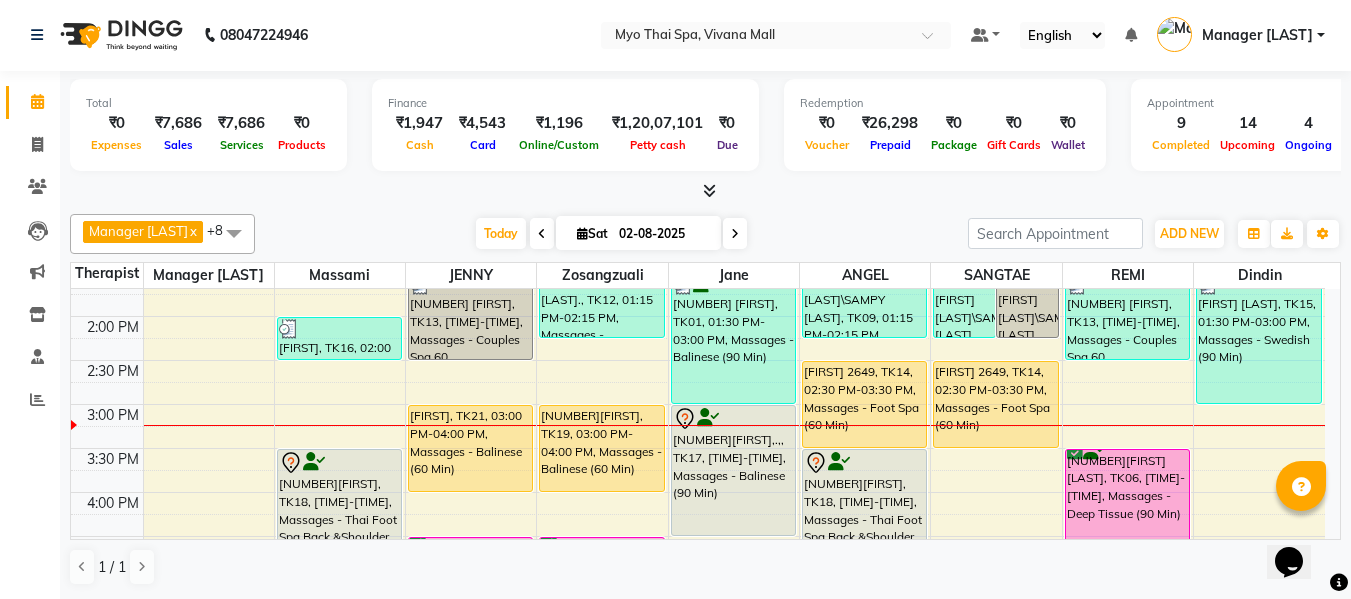 click on "8:00 AM 8:30 AM 9:00 AM 9:30 AM 10:00 AM 10:30 AM 11:00 AM 11:30 AM 12:00 PM 12:30 PM 1:00 PM 1:30 PM 2:00 PM 2:30 PM 3:00 PM 3:30 PM 4:00 PM 4:30 PM 5:00 PM 5:30 PM 6:00 PM 6:30 PM 7:00 PM 7:30 PM 8:00 PM 8:30 PM 9:00 PM 9:30 PM 10:00 PM 10:30 PM     1655SANDEEP PATNAWAI, TK05, 11:45 AM-01:15 PM, Massages - Deep Tissue (90 Min)     VIKAS, TK16, 02:00 PM-02:30 PM, Massages - Stress Relieving Back (30 Min) (₹1650)             1823VIJAYY, TK18, 03:30 PM-05:00 PM, Massages - Thai Foot Spa Back &Shoulder (90 Min)     kiran dulani, TK02, 06:00 PM-07:00 PM, Massages - Couples Spa 60     2923ROHAN, TK13, 01:30 PM-02:30 PM, Massages - Couples Spa 60    PRANAY, TK21, 03:00 PM-04:00 PM, Massages - Balinese (60 Min)     1987VAISHNAVI W, TK04, 04:30 PM-05:30 PM, Massages - Couples Spa 60     kiran dulani, TK02, 06:00 PM-07:00 PM, Massages - Couples Spa 60     2917VIVEK LAJMI., TK12, 01:15 PM-02:15 PM, Massages - Traditional Thai Spa-60Mins    2873RISHIKESH, TK19, 03:00 PM-04:00 PM, Massages - Balinese (60 Min)" at bounding box center (698, 448) 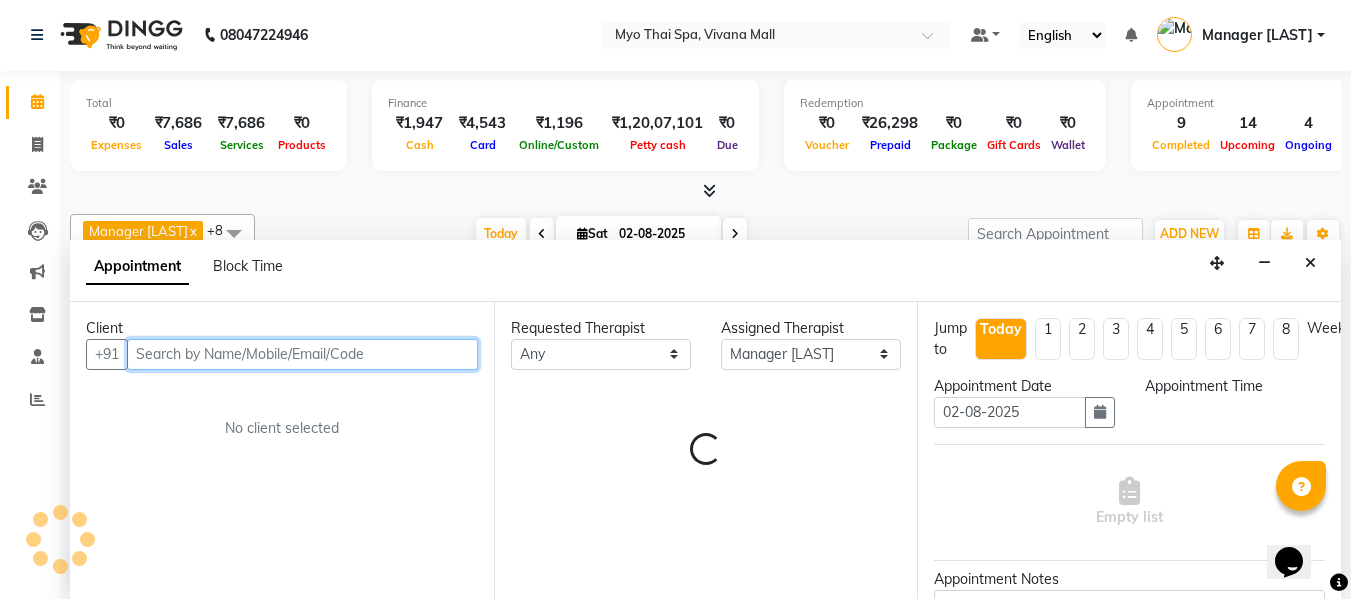 select on "885" 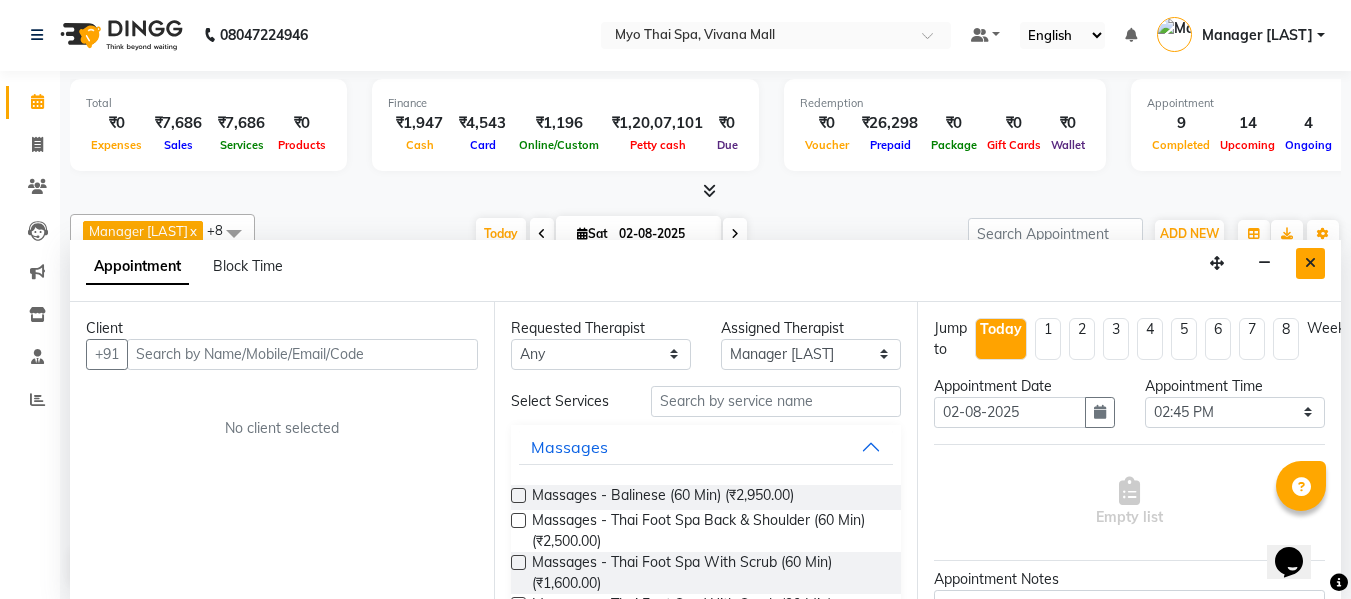 click at bounding box center (1310, 263) 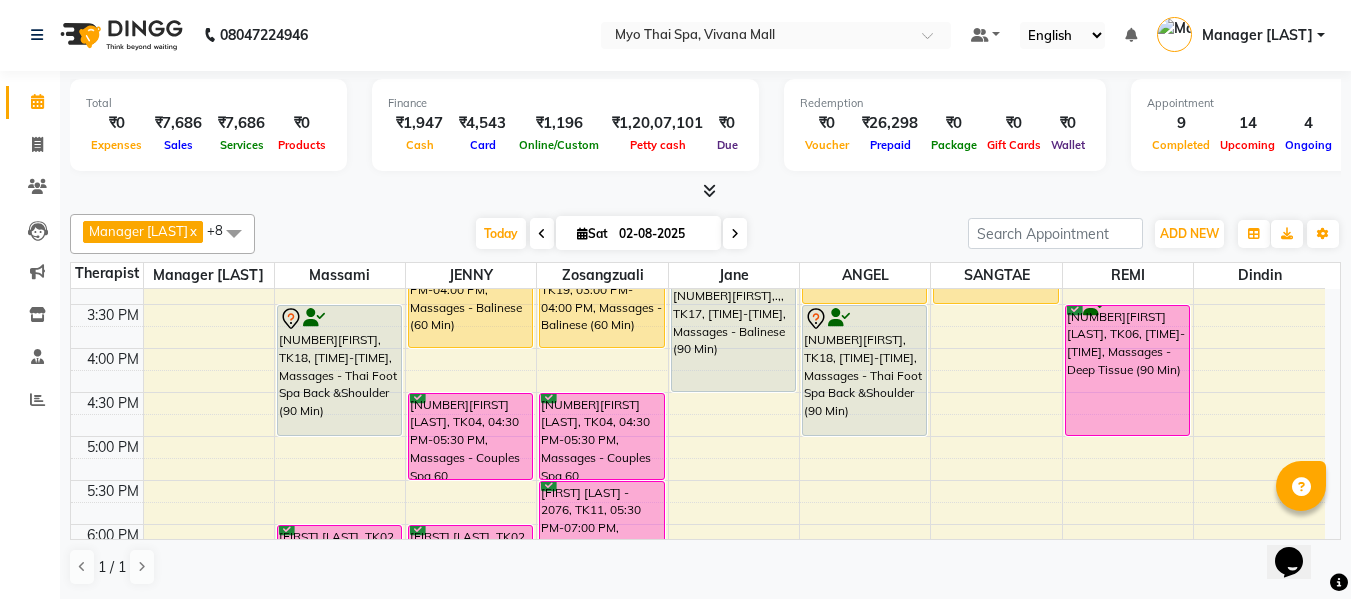 scroll, scrollTop: 600, scrollLeft: 0, axis: vertical 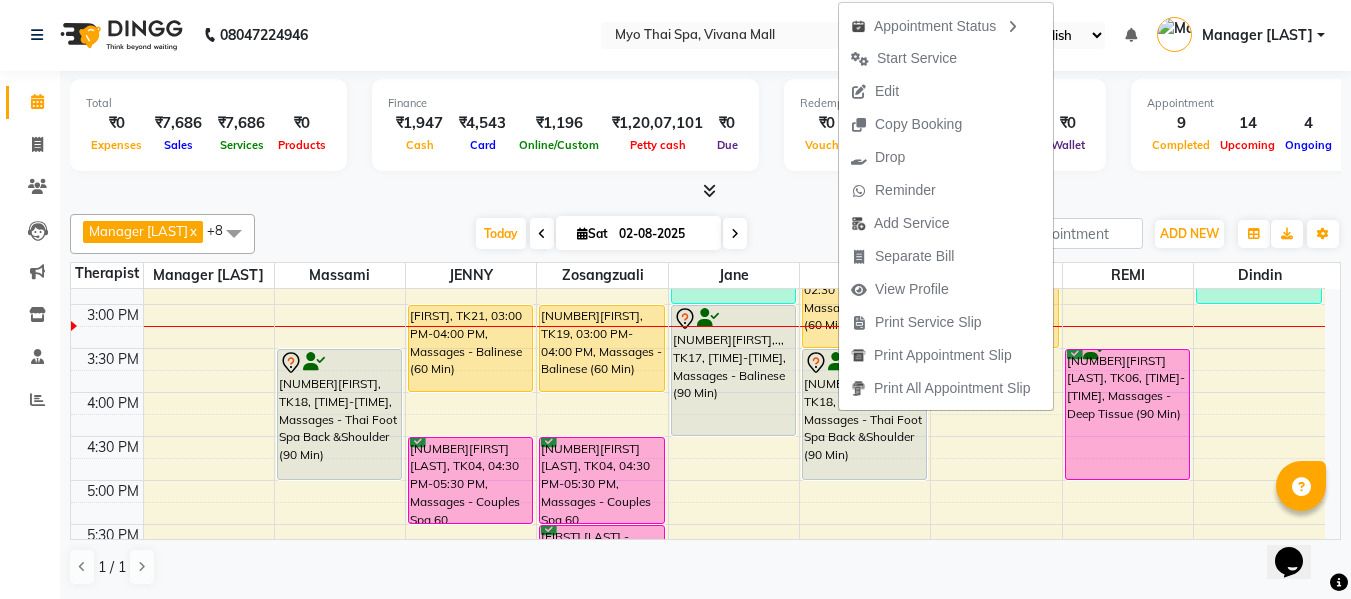 drag, startPoint x: 917, startPoint y: 82, endPoint x: 918, endPoint y: 93, distance: 11.045361 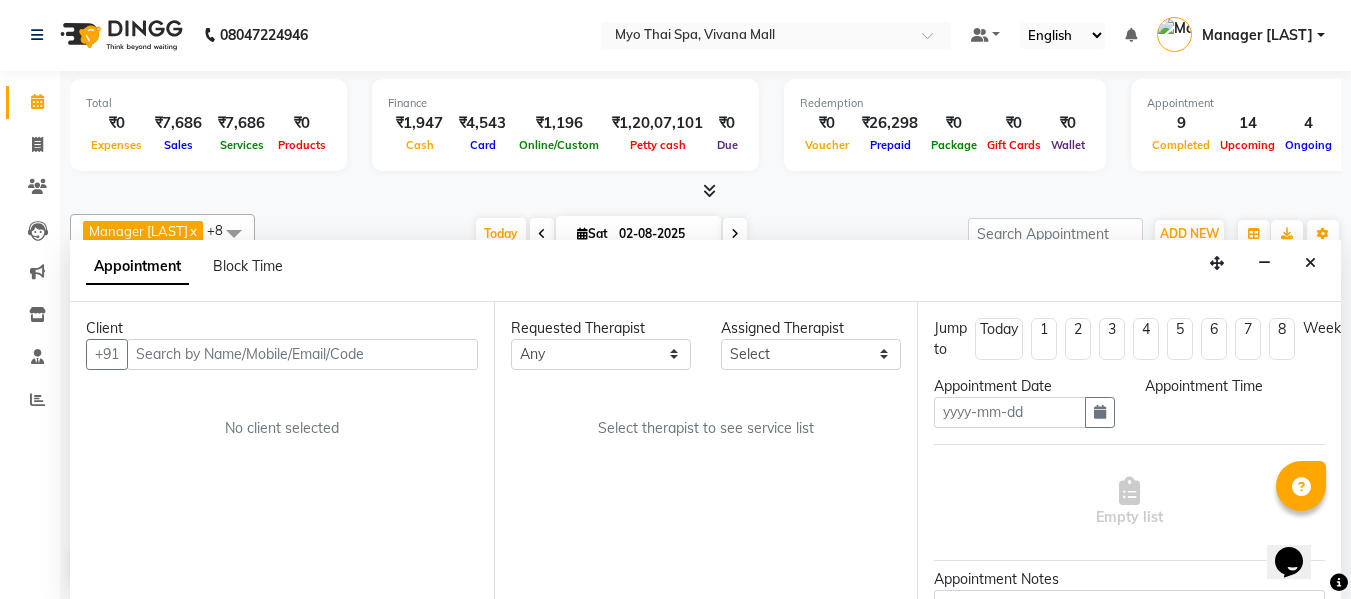 type on "02-08-2025" 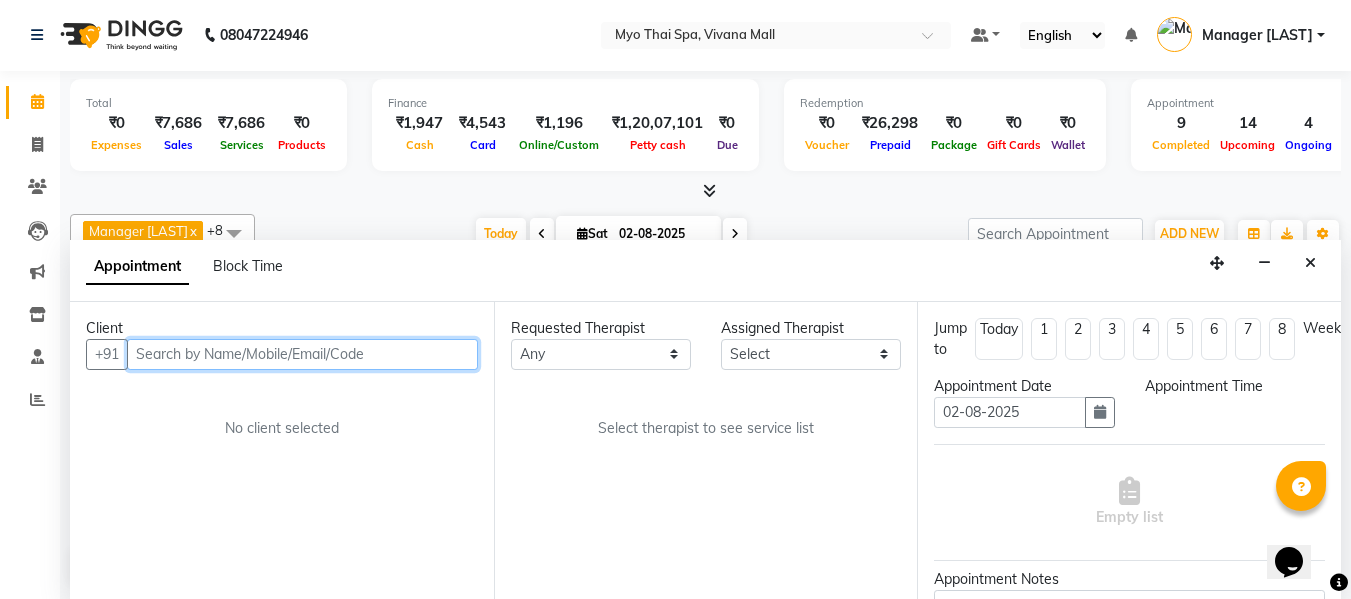 select on "70774" 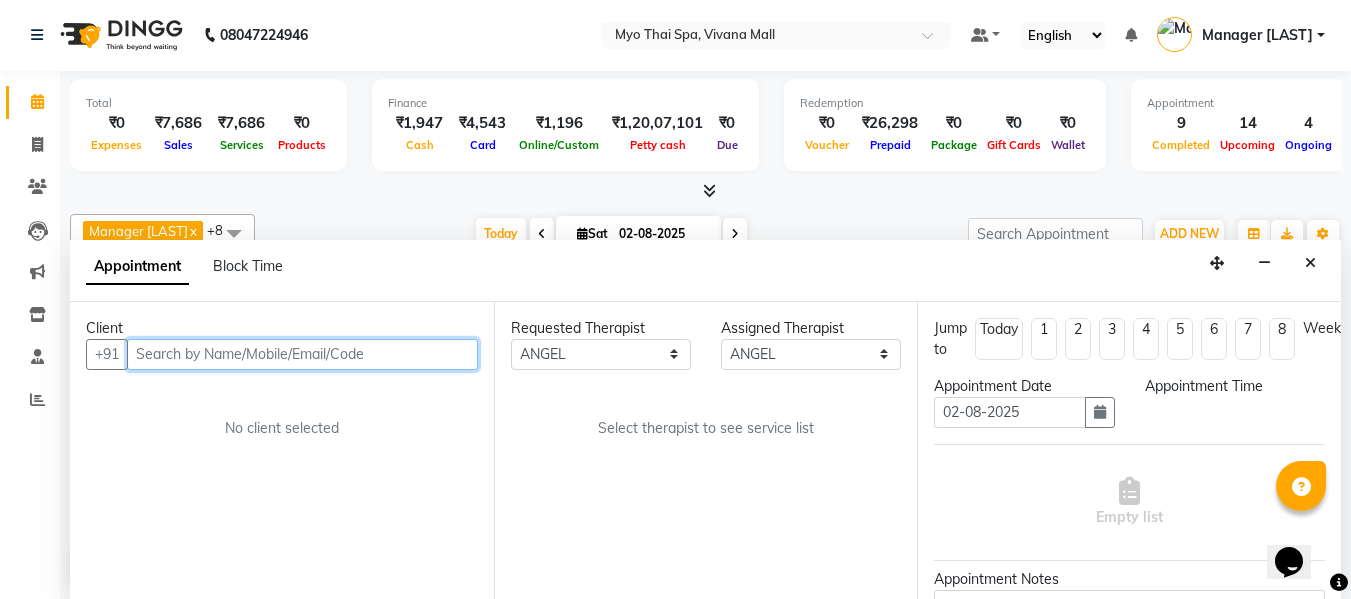 select on "930" 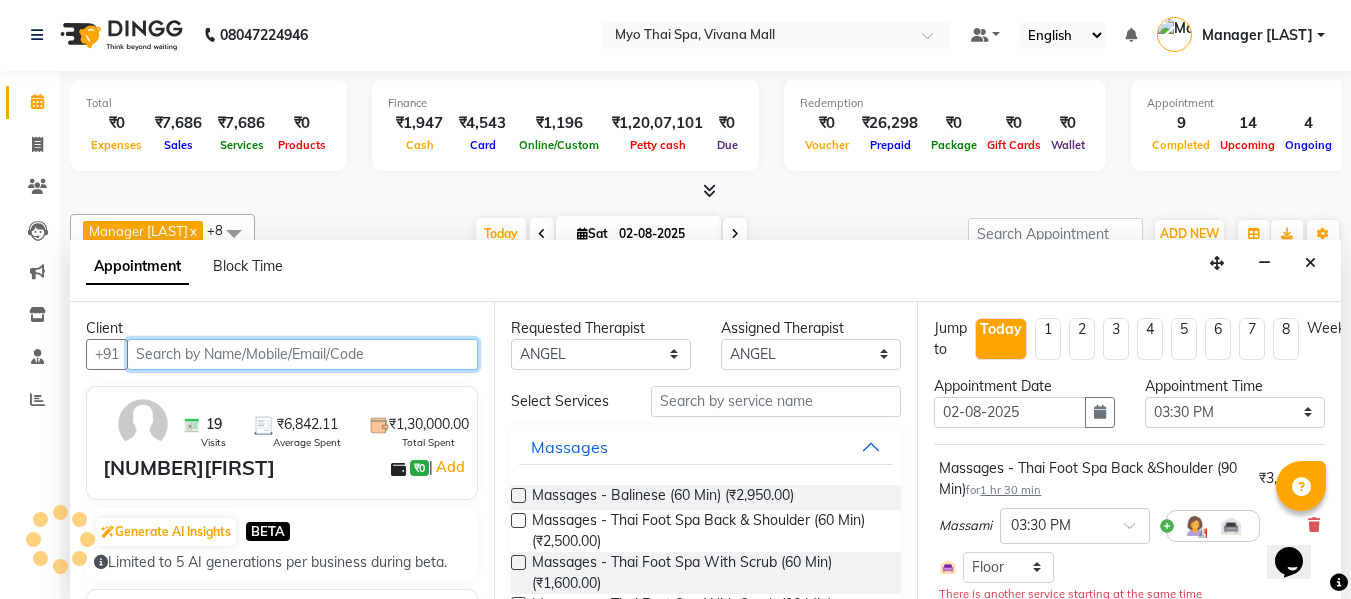 scroll, scrollTop: 617, scrollLeft: 0, axis: vertical 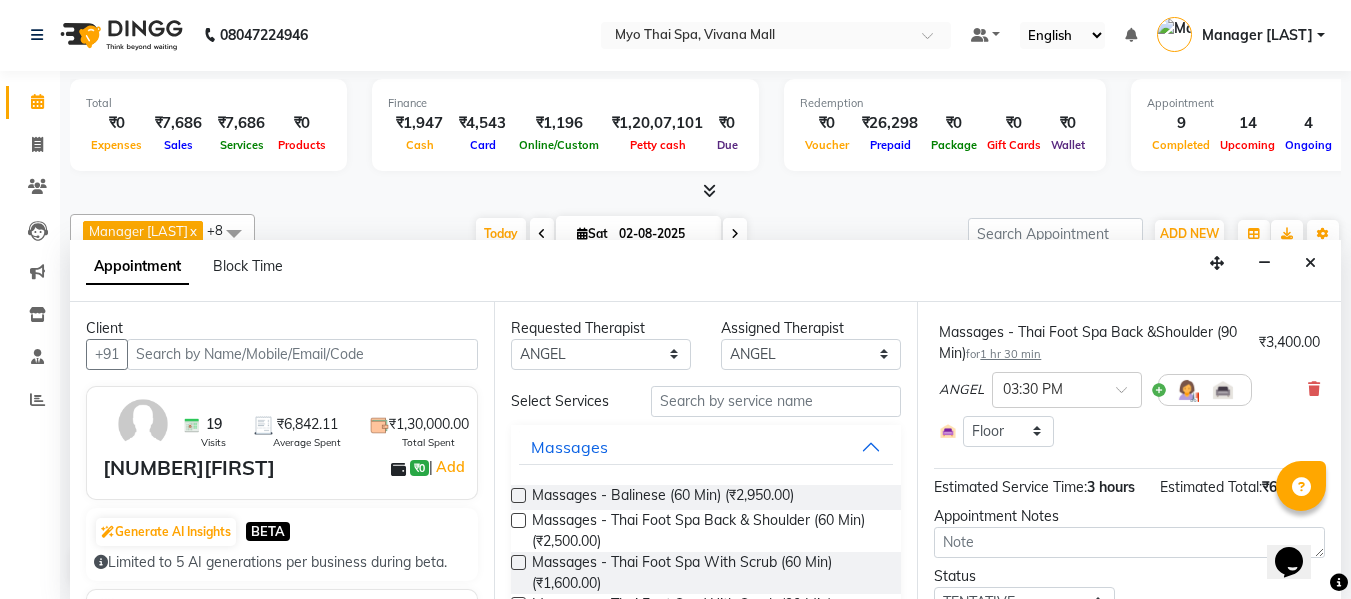 click on "Massages - Thai Foot Spa Back &Shoulder (90 Min)   for  1 hr 30 min ₹3,400.00 ANGEL × 03:30 PM Select Room Floor" at bounding box center (1129, 384) 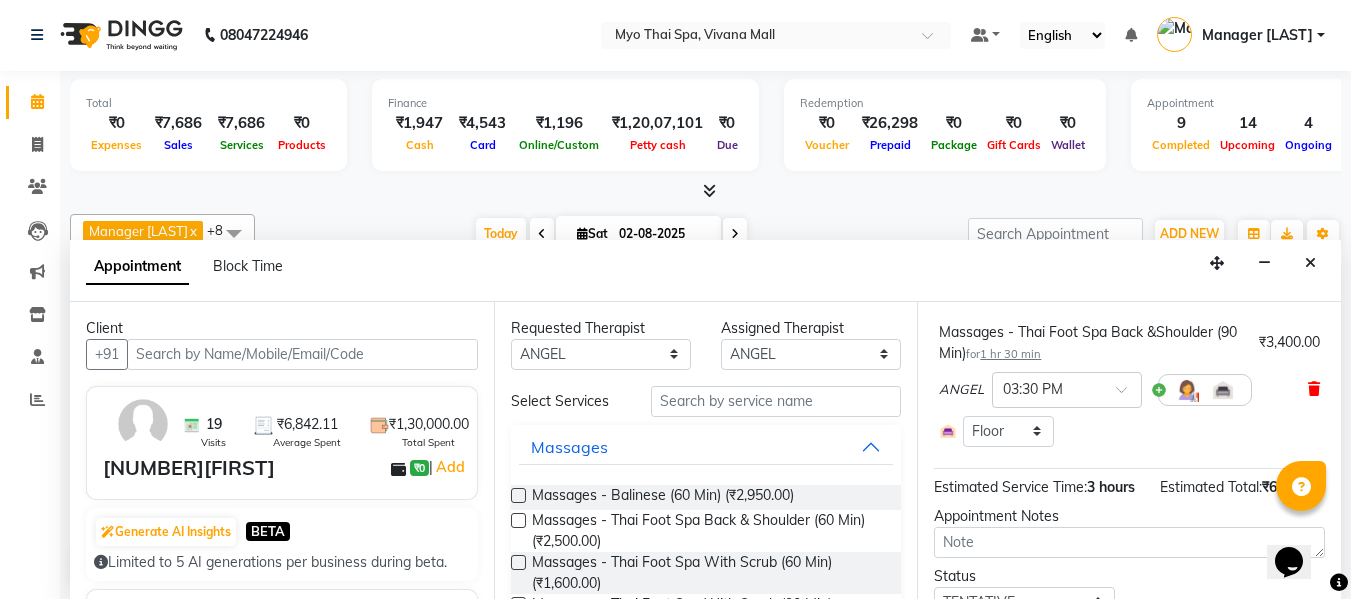 click at bounding box center (1314, 389) 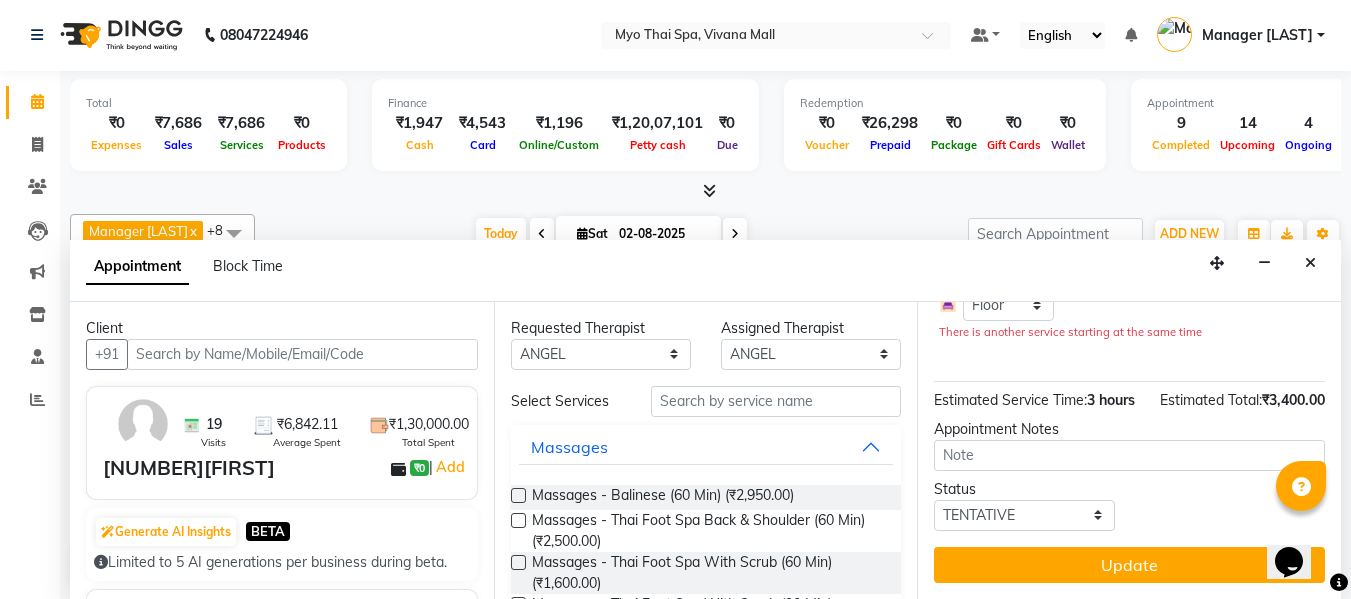 scroll, scrollTop: 298, scrollLeft: 0, axis: vertical 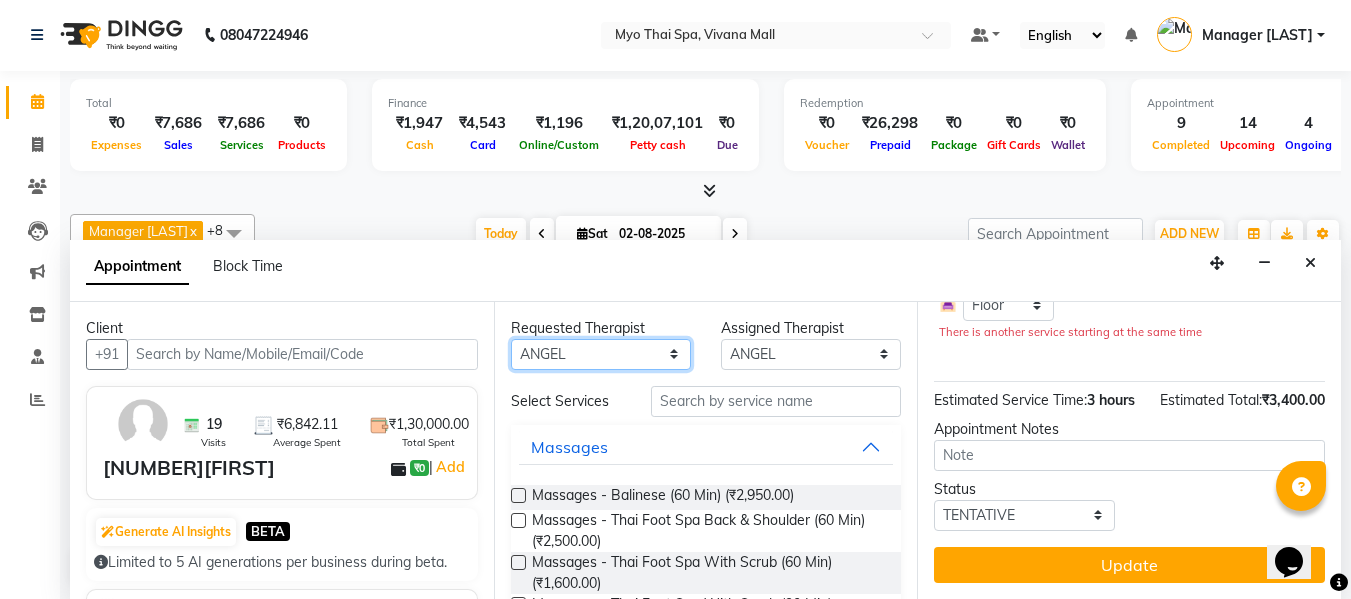 click on "Any ANGEL BELLA Dindin Jane JENNY Kristina Manager Afreen Manager Churmurin Massami MAWII REMI SANGTAE Zosangzuali" at bounding box center [601, 354] 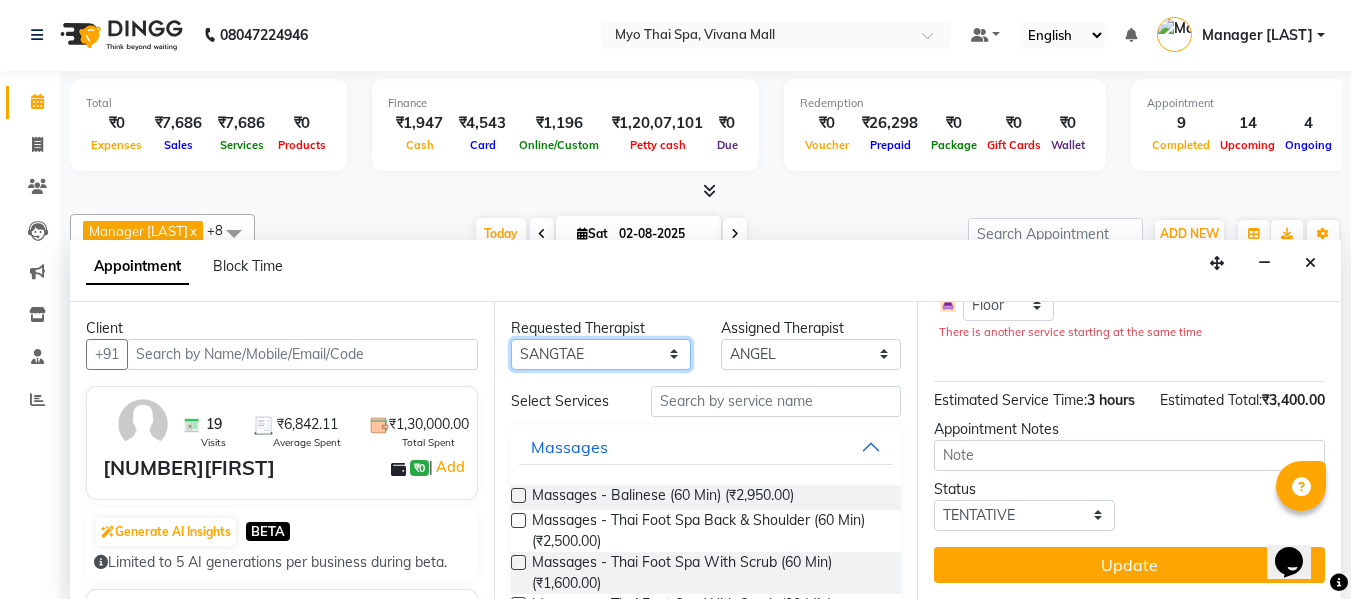 click on "Any ANGEL BELLA Dindin Jane JENNY Kristina Manager Afreen Manager Churmurin Massami MAWII REMI SANGTAE Zosangzuali" at bounding box center (601, 354) 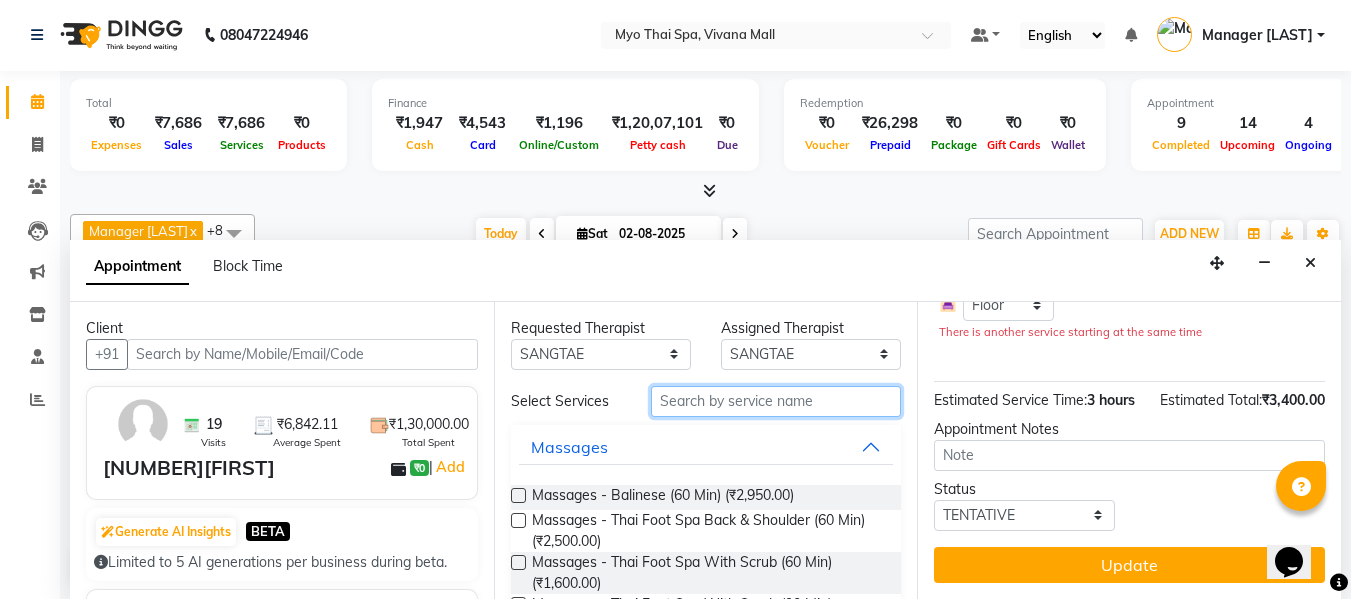 click at bounding box center (776, 401) 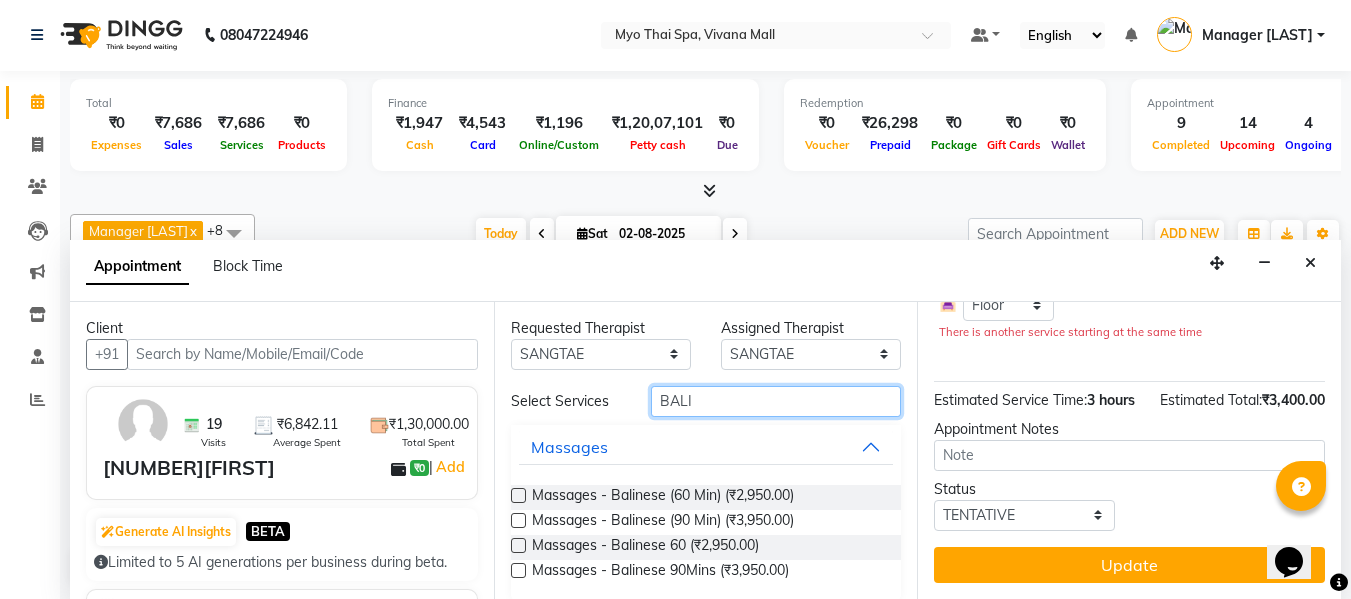 type on "BALI" 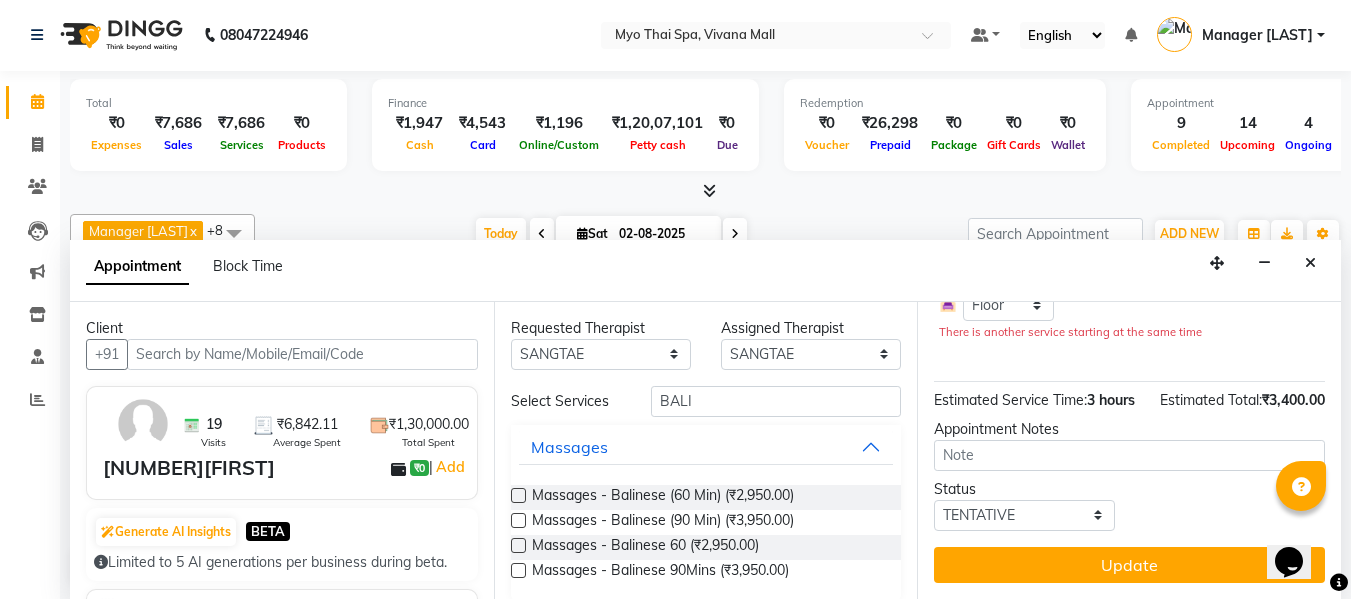 click at bounding box center [518, 520] 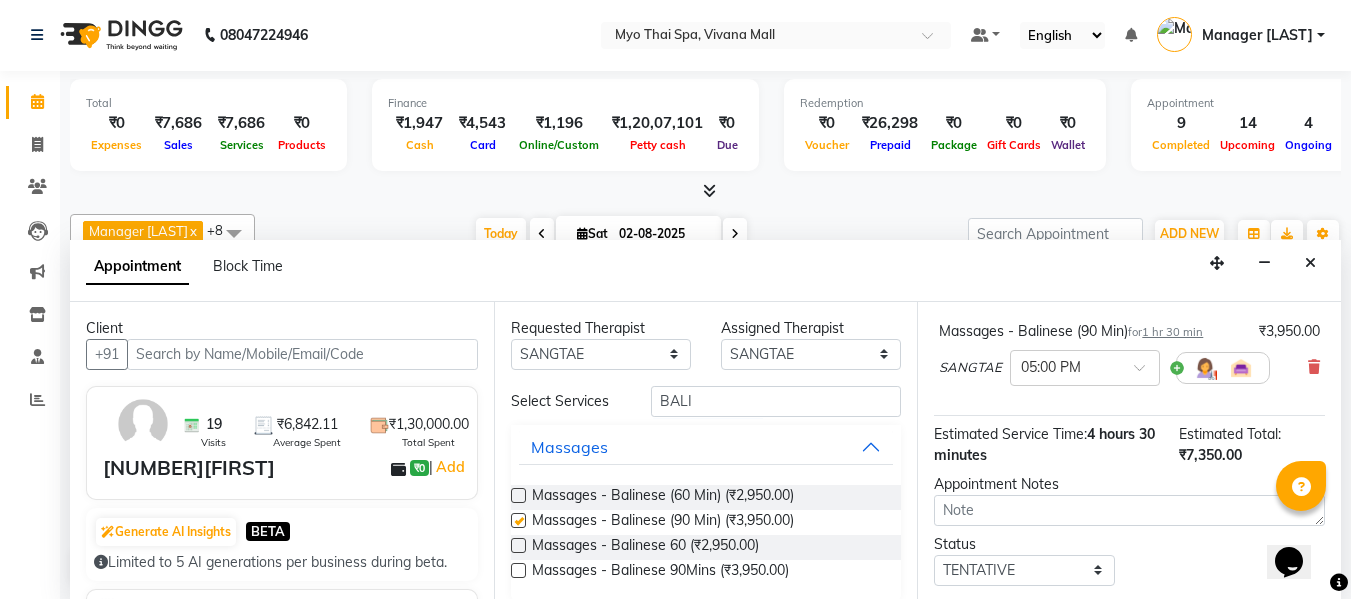 type 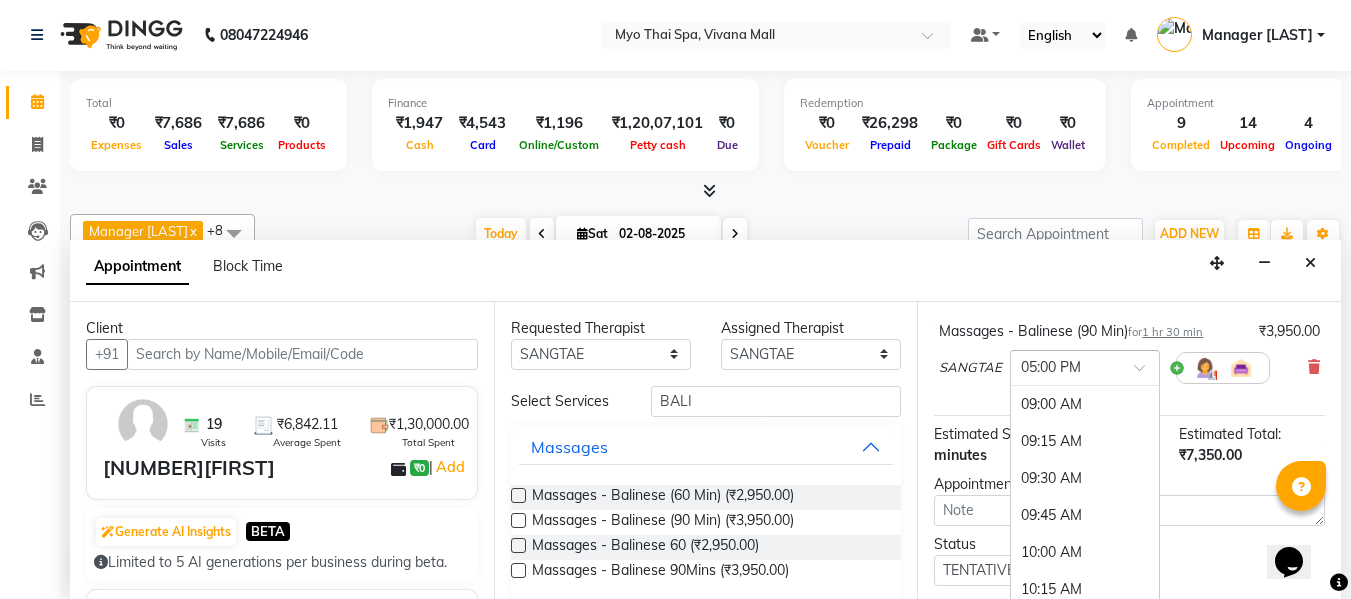 click at bounding box center [1065, 366] 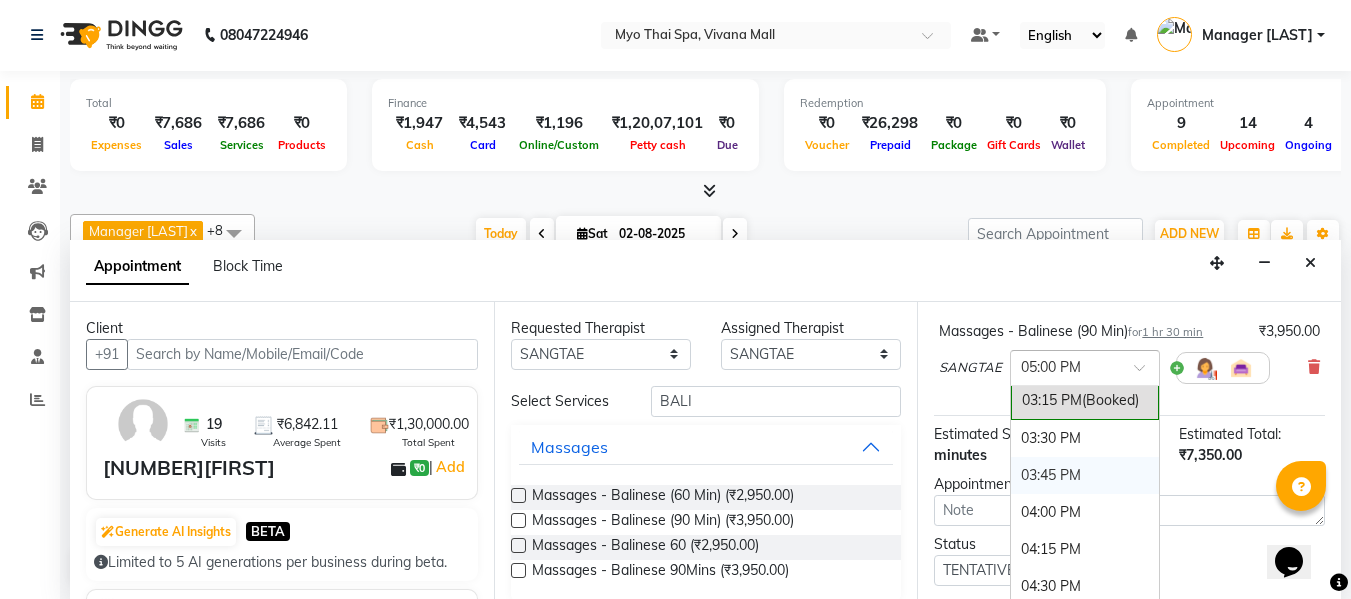 scroll, scrollTop: 900, scrollLeft: 0, axis: vertical 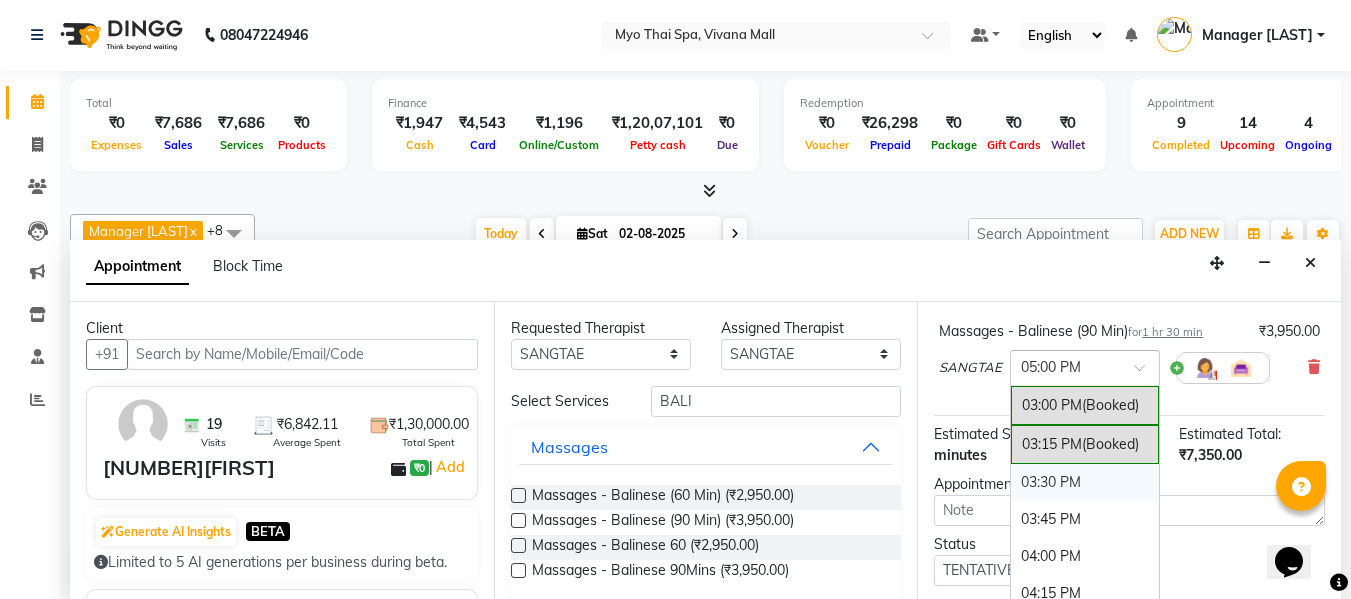 click on "03:30 PM" at bounding box center (1085, 482) 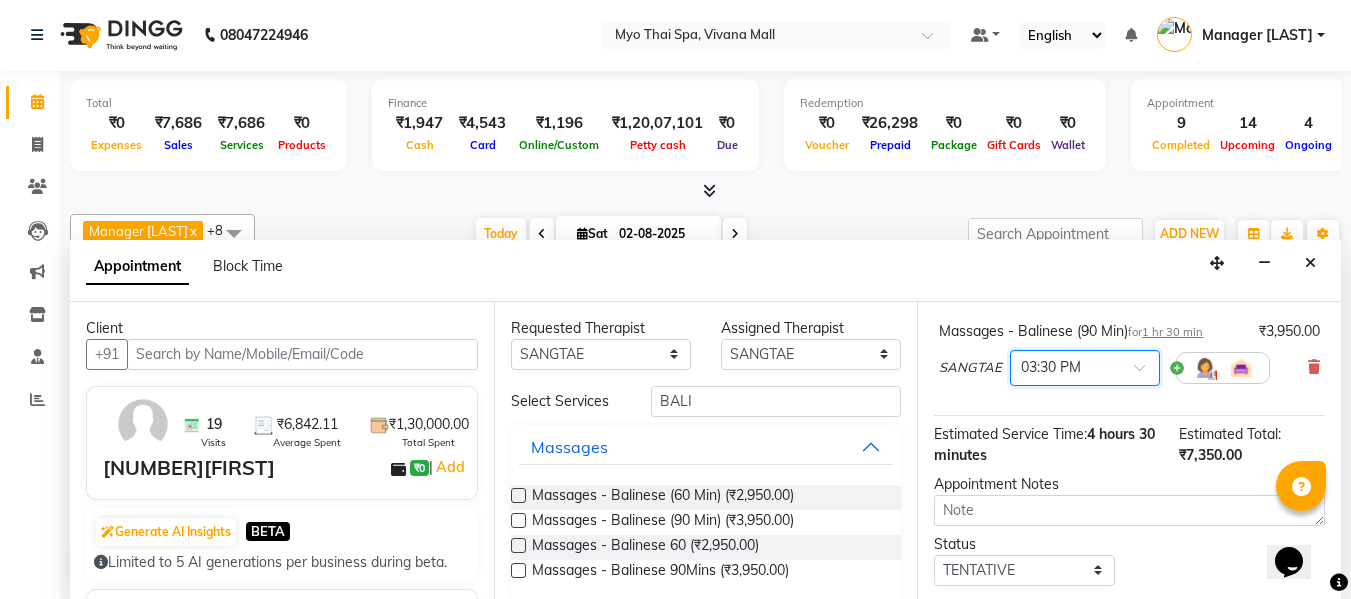 scroll, scrollTop: 389, scrollLeft: 0, axis: vertical 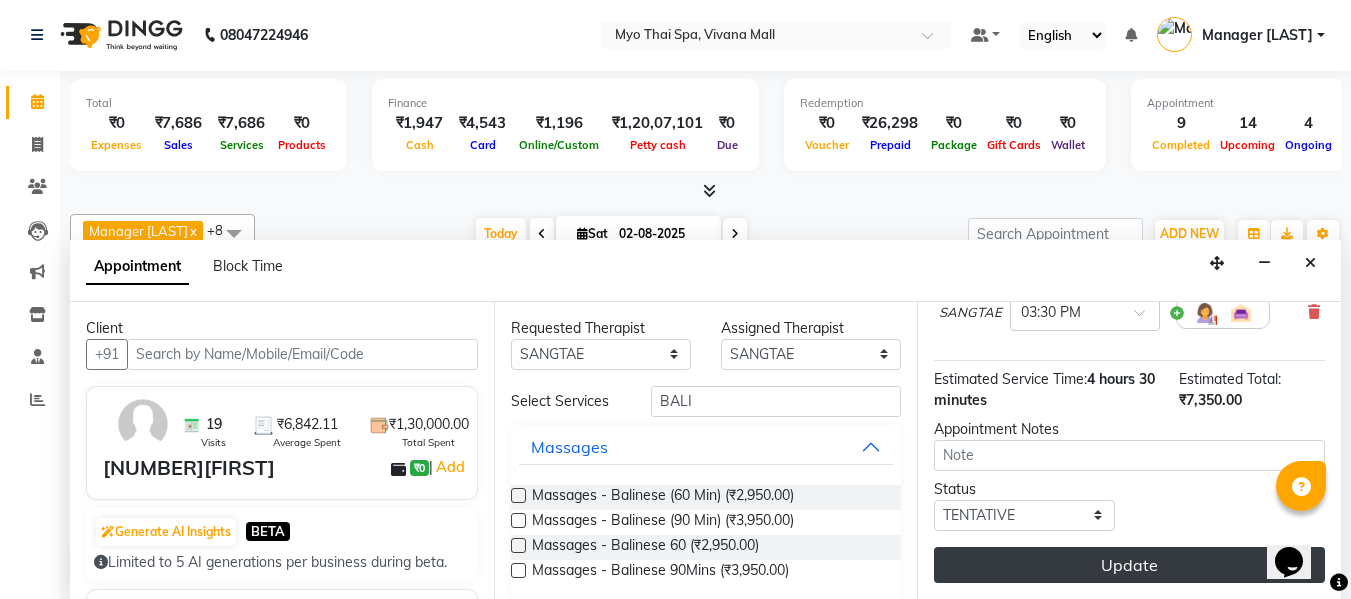 click on "Update" at bounding box center [1129, 565] 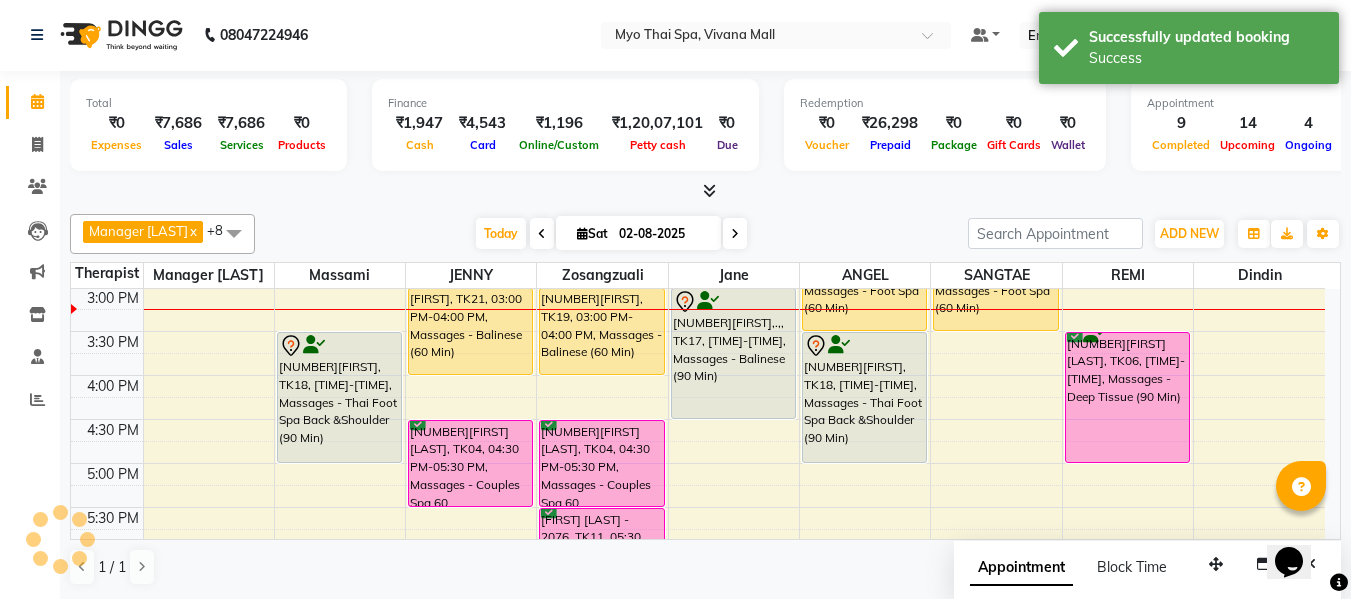 scroll, scrollTop: 0, scrollLeft: 0, axis: both 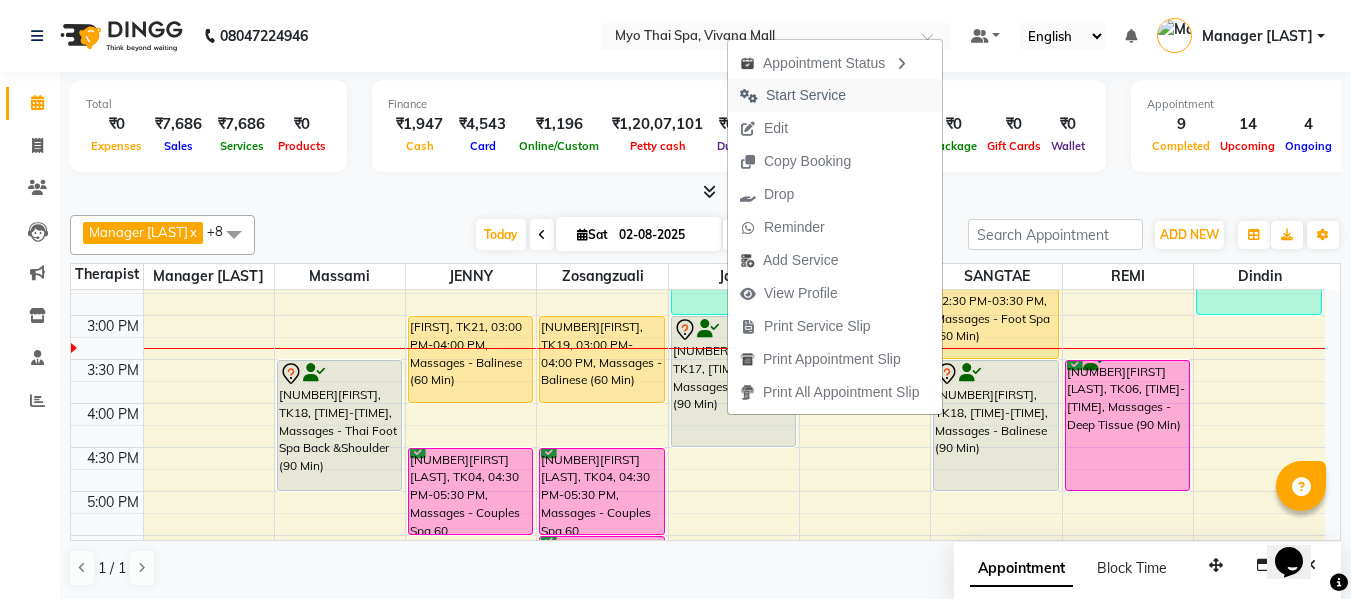 click on "Start Service" at bounding box center [806, 95] 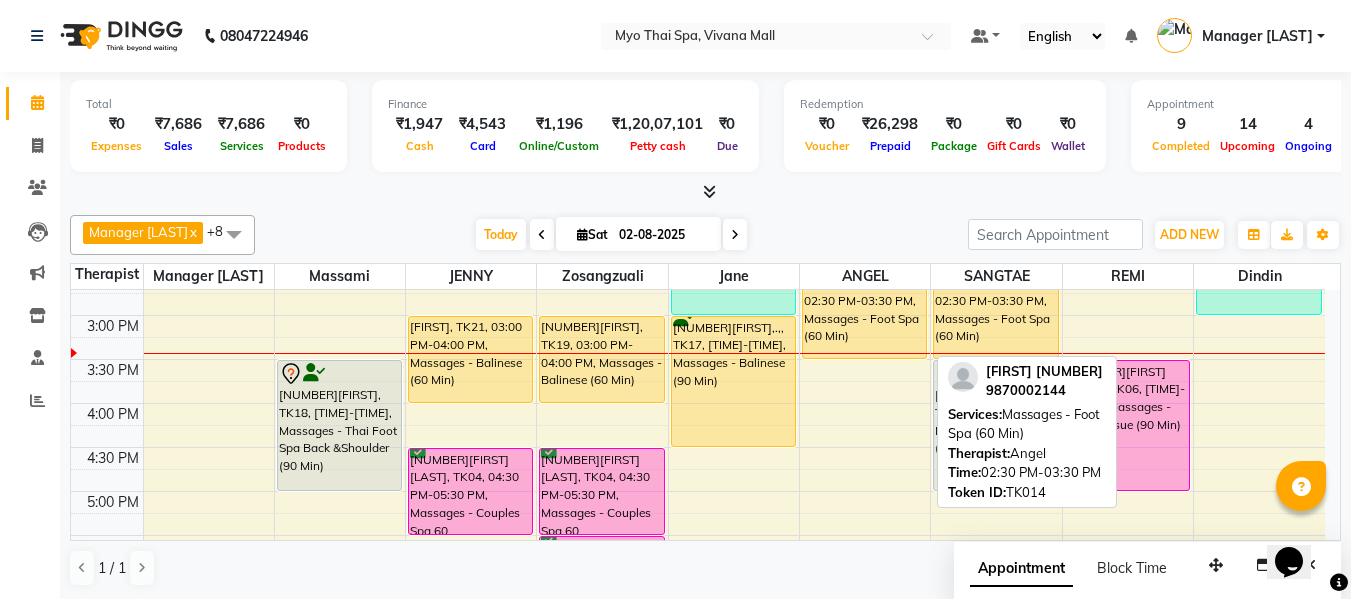 click on "KAUSAR 2649, TK14, 02:30 PM-03:30 PM, Massages - Foot Spa (60 Min)" at bounding box center (864, 315) 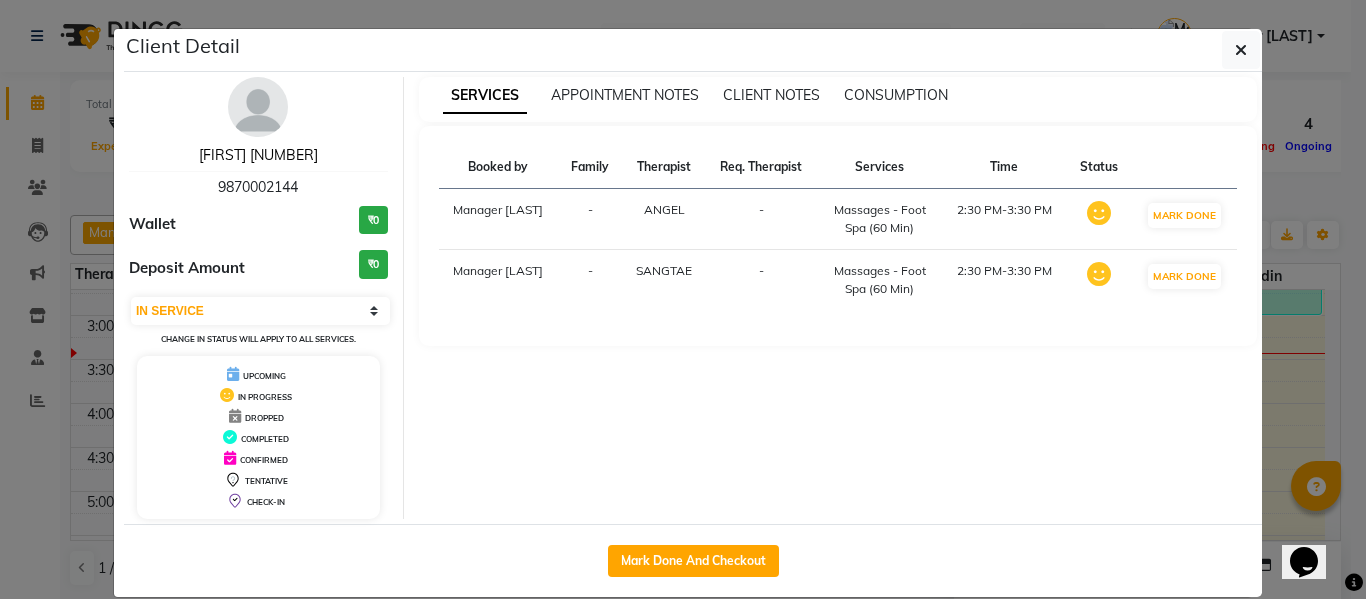 click on "[FIRST] [NUMBER]" at bounding box center (258, 155) 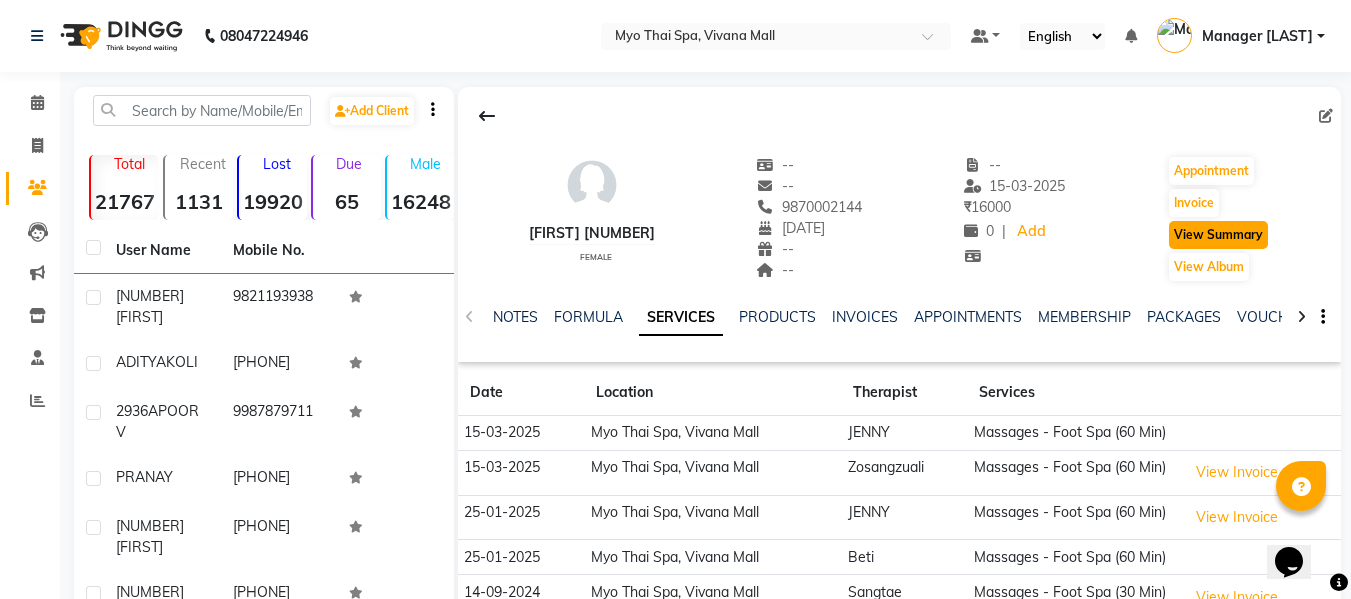 click on "View Summary" 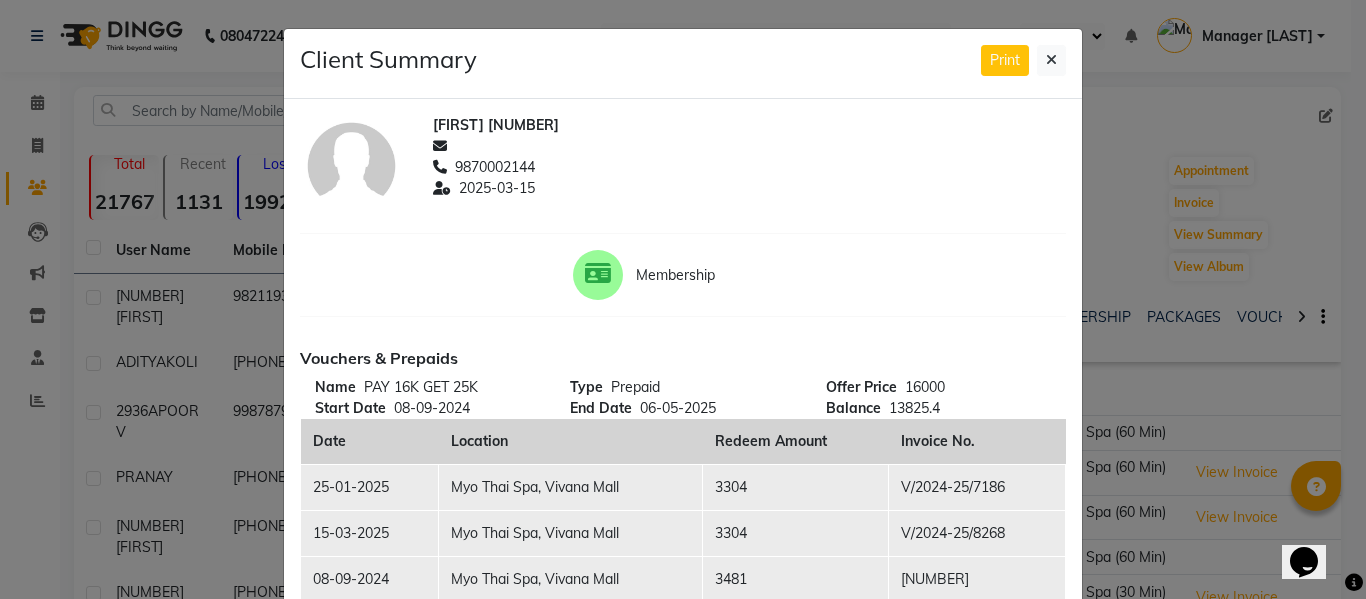 drag, startPoint x: 1051, startPoint y: 63, endPoint x: 1031, endPoint y: 59, distance: 20.396078 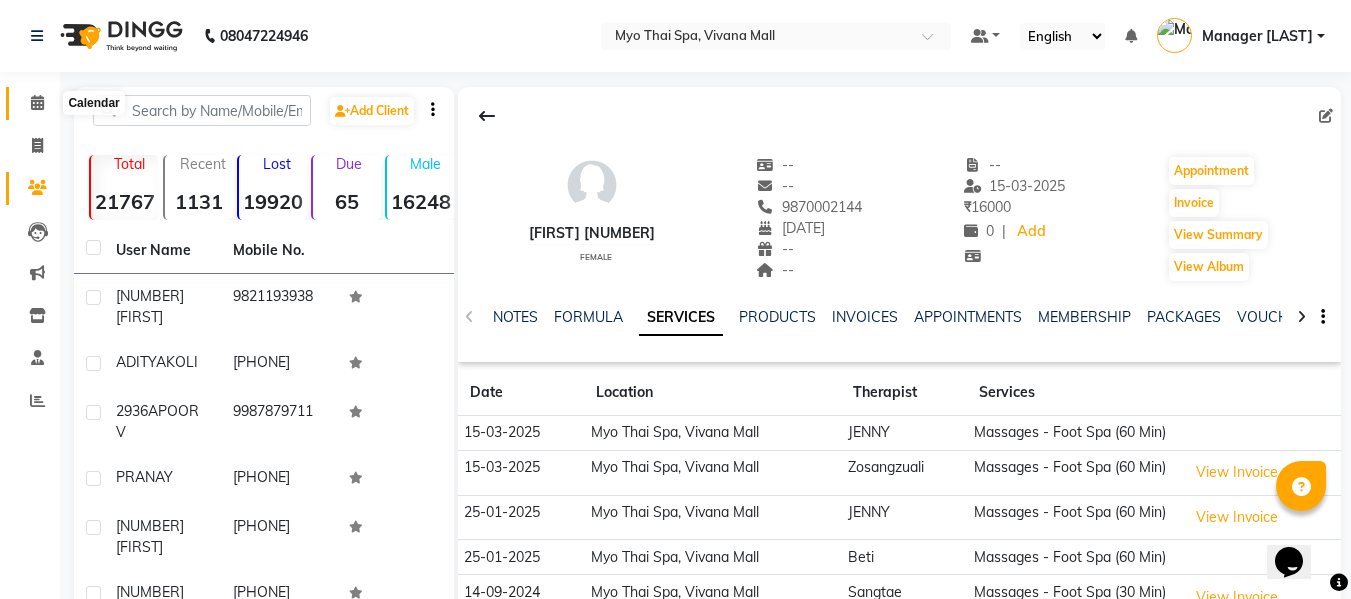 click 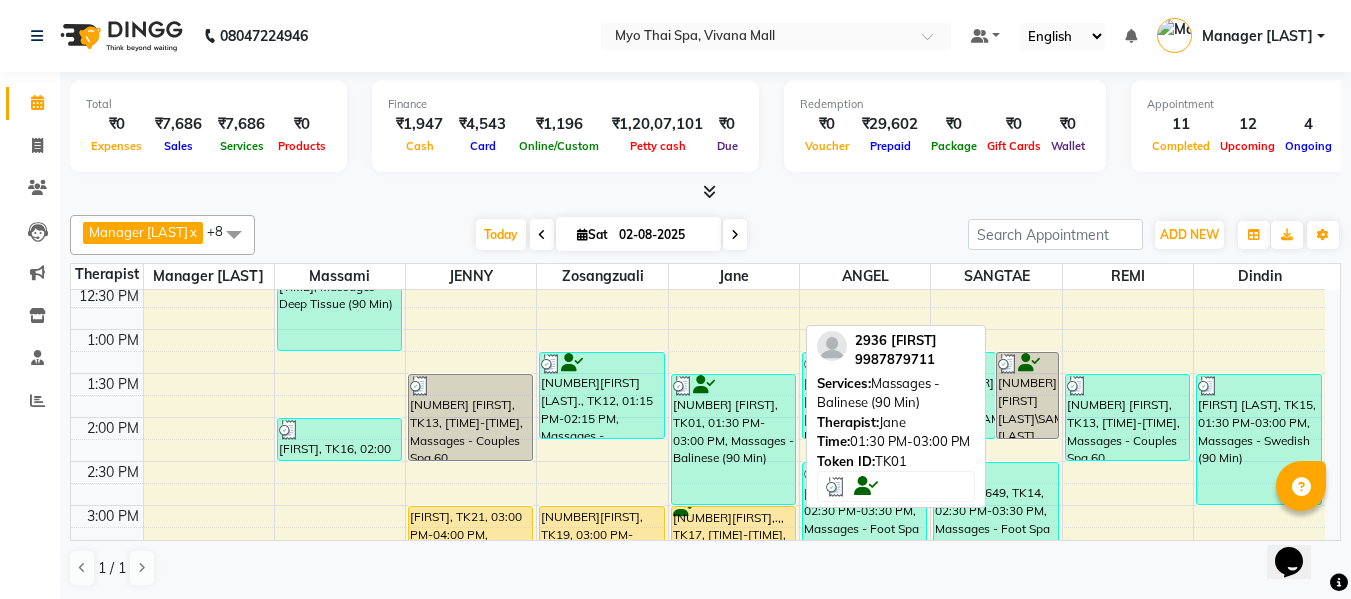 scroll, scrollTop: 600, scrollLeft: 0, axis: vertical 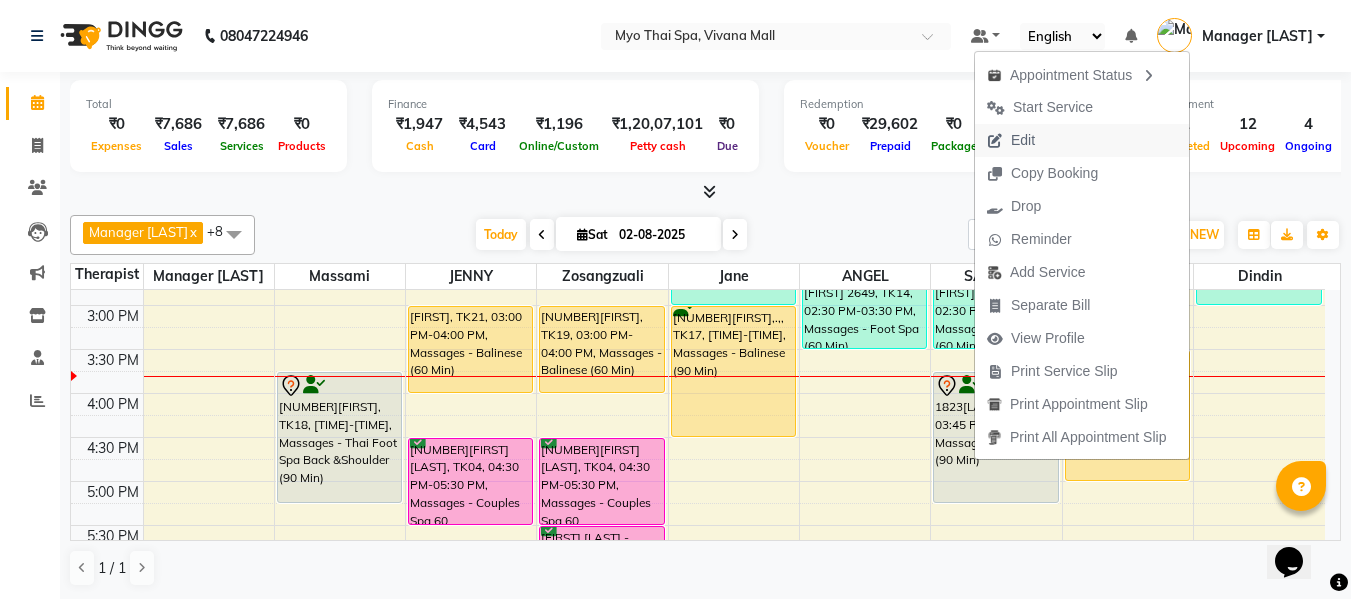 click on "Edit" at bounding box center [1082, 140] 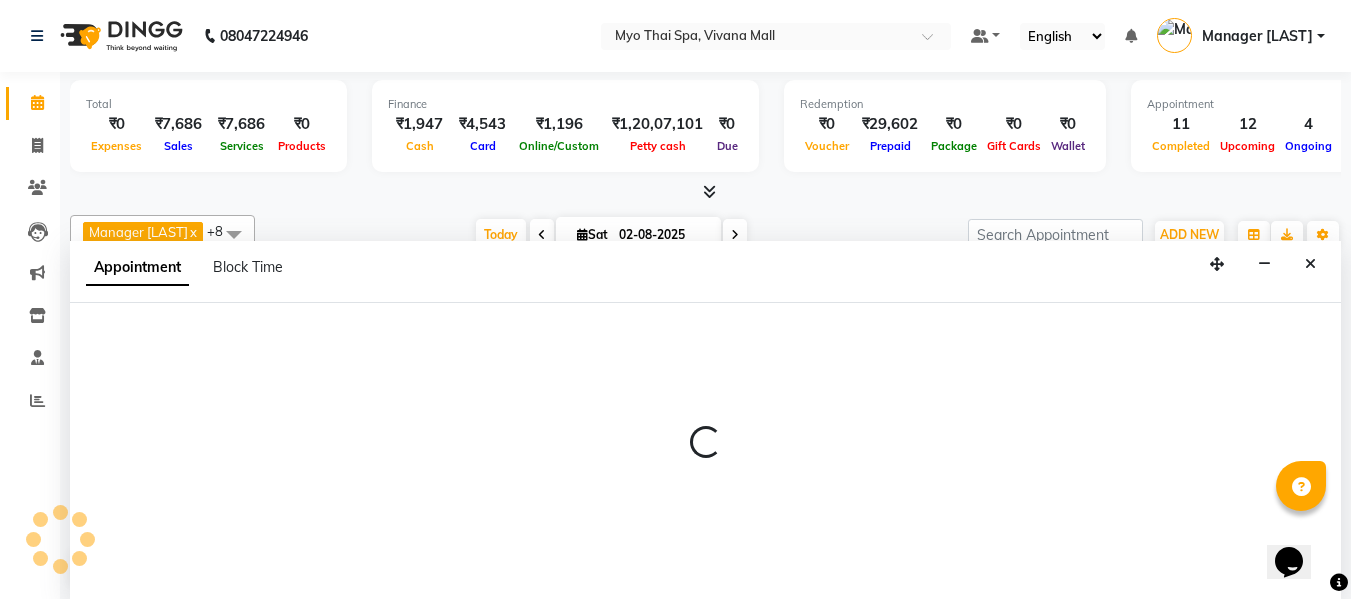 scroll, scrollTop: 1, scrollLeft: 0, axis: vertical 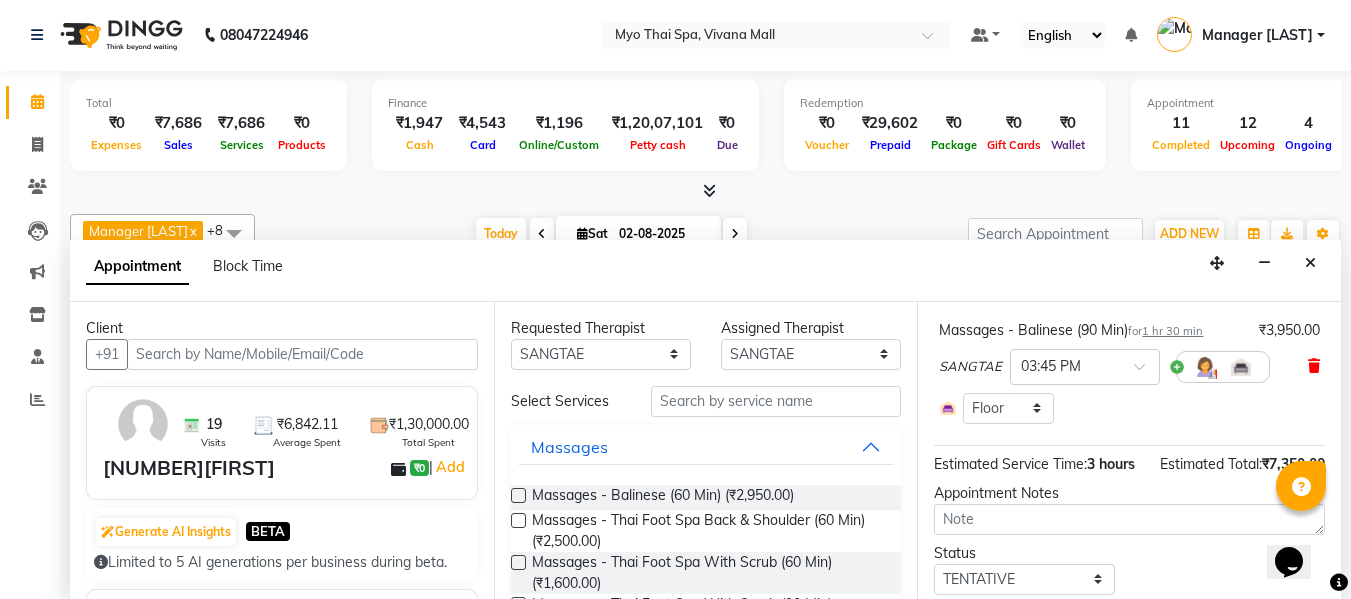 click at bounding box center [1314, 366] 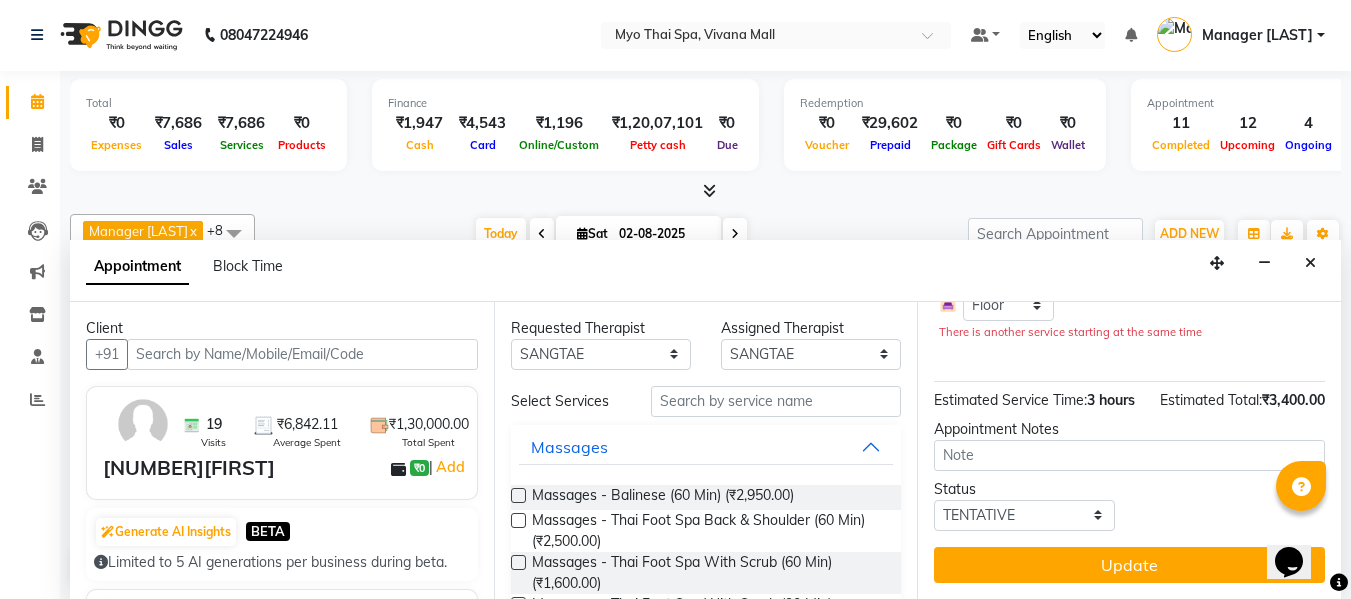 scroll, scrollTop: 298, scrollLeft: 0, axis: vertical 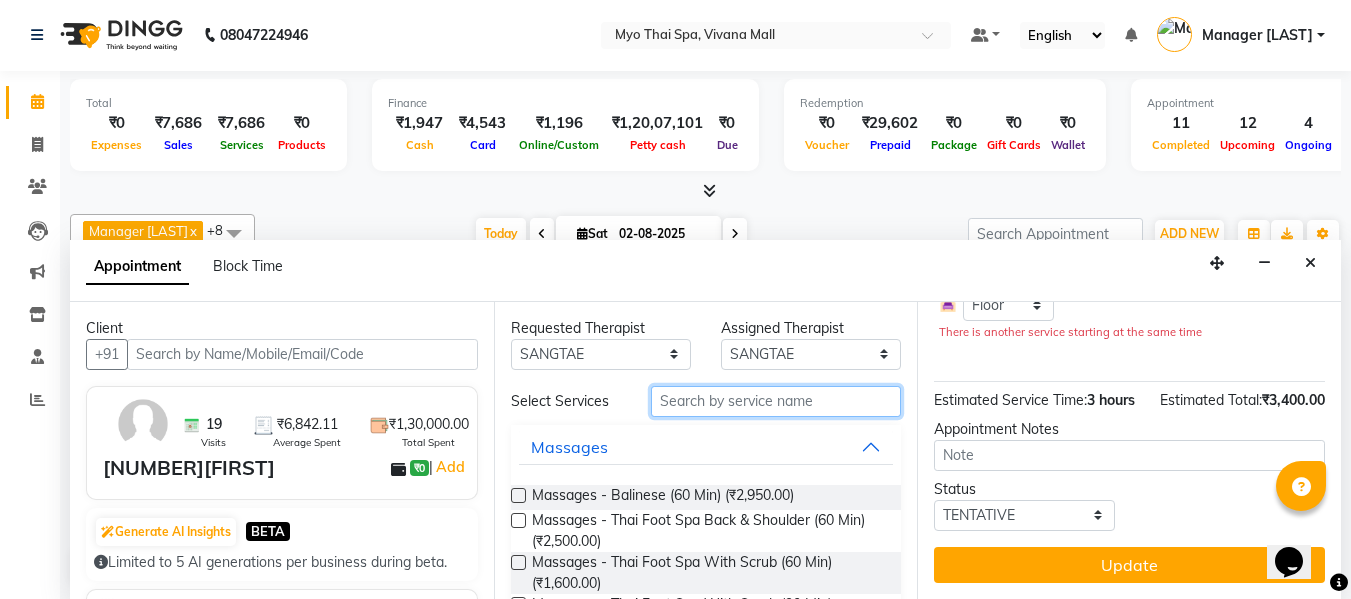 click at bounding box center (776, 401) 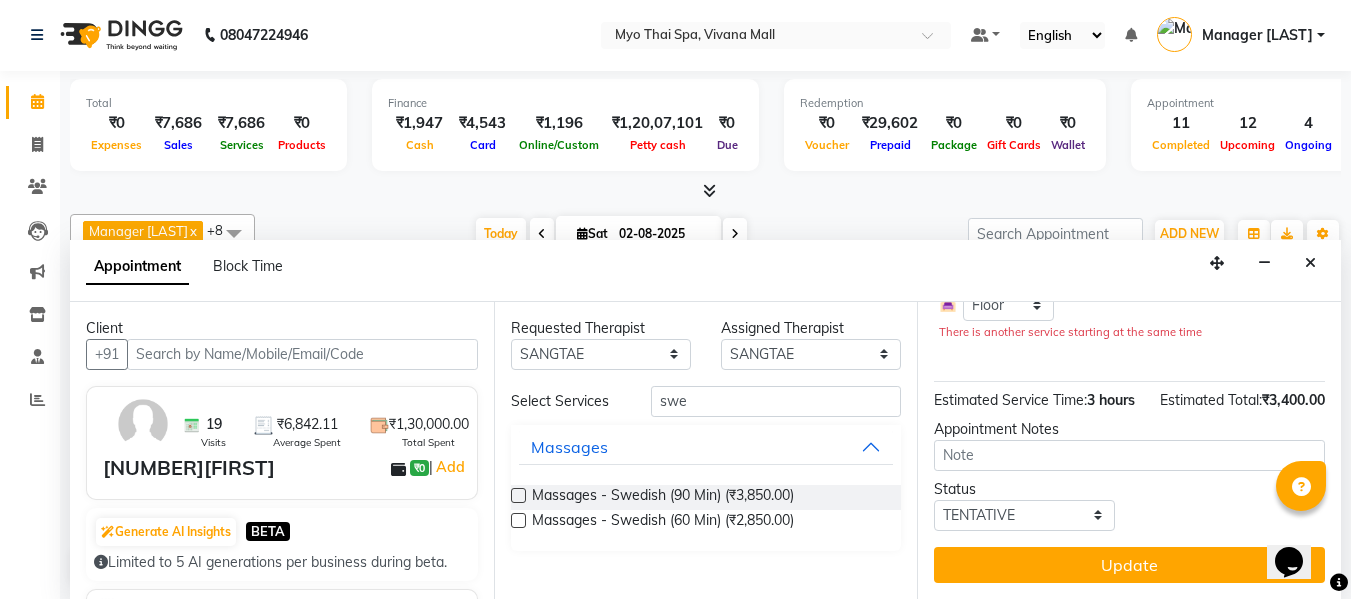 click at bounding box center [518, 520] 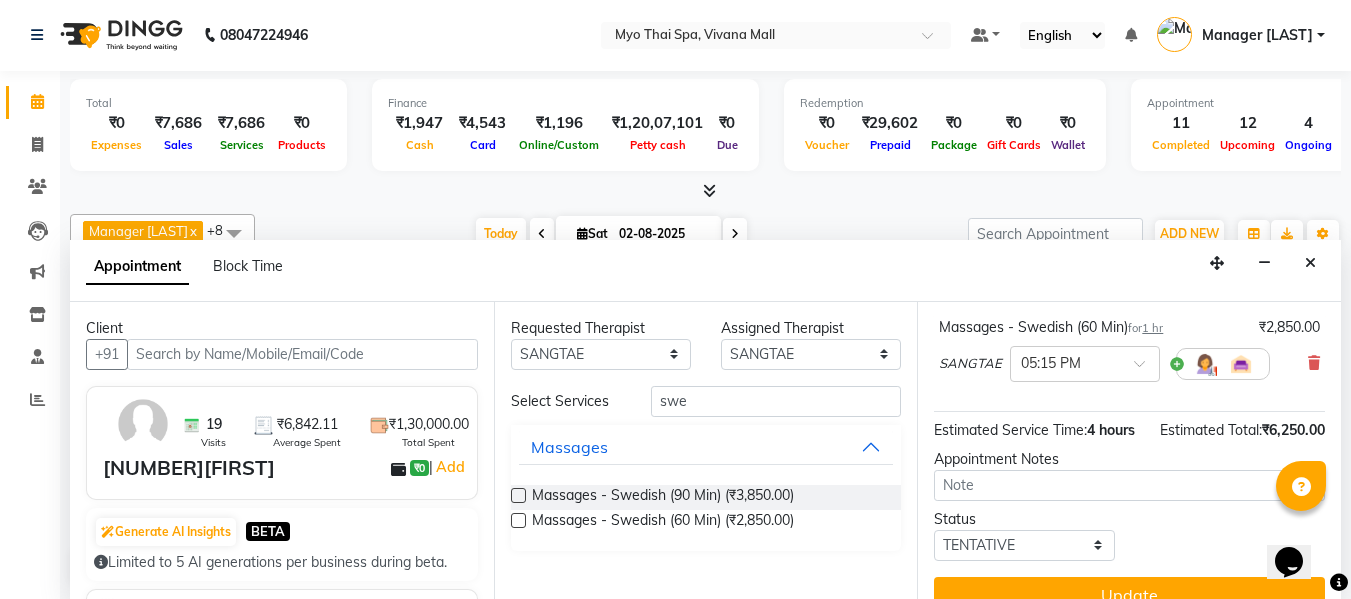 scroll, scrollTop: 202, scrollLeft: 0, axis: vertical 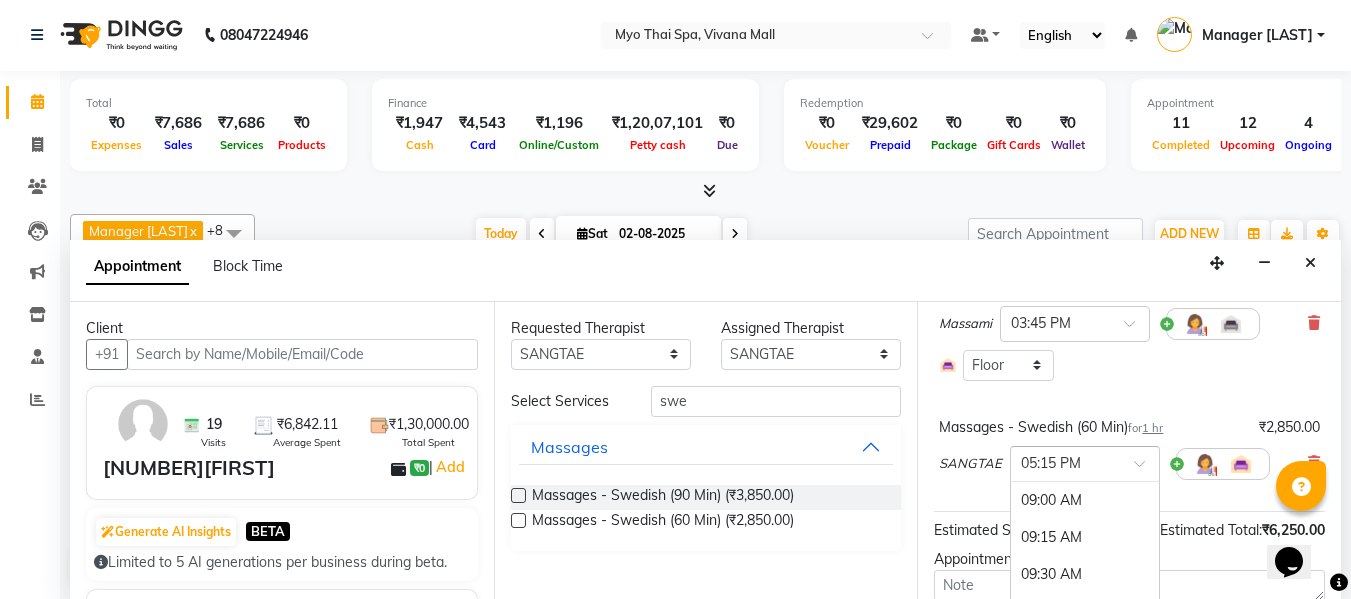 click at bounding box center (1065, 462) 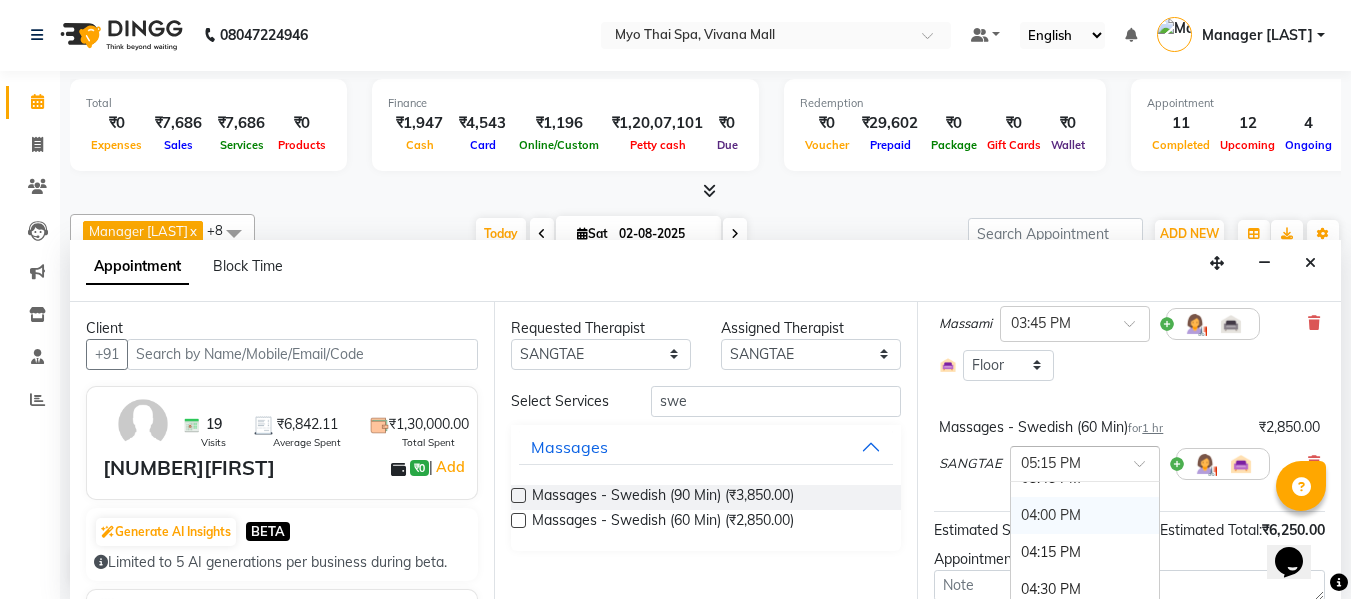 scroll, scrollTop: 937, scrollLeft: 0, axis: vertical 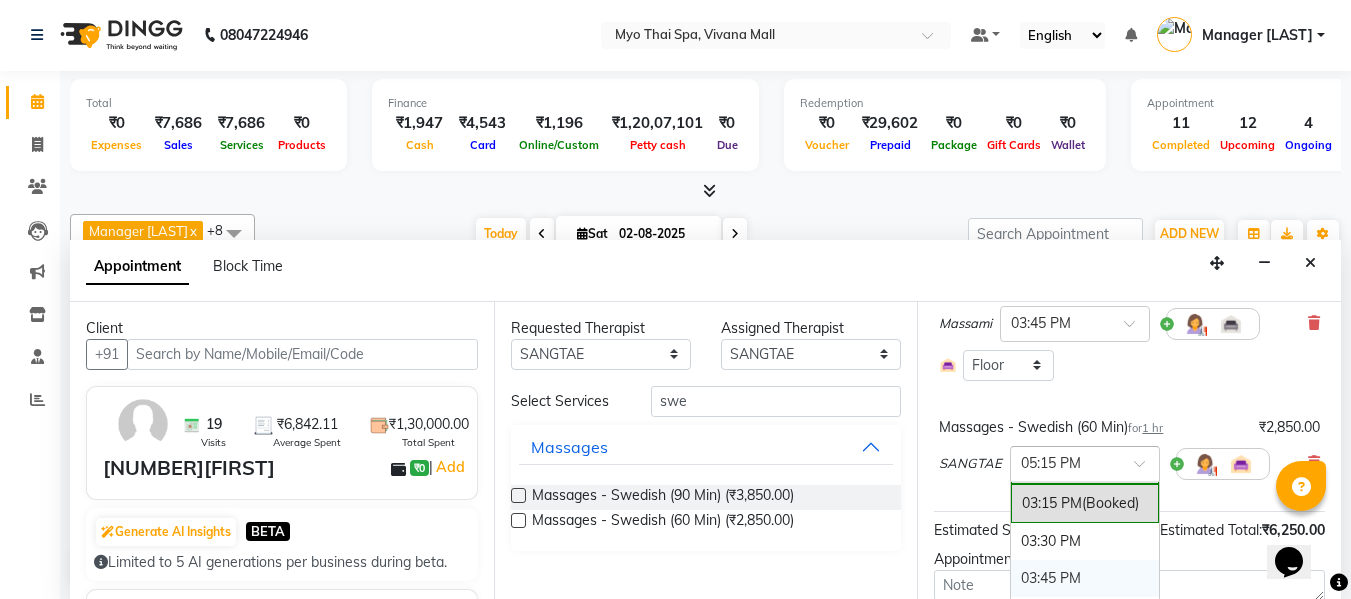 click on "03:45 PM" at bounding box center (1085, 578) 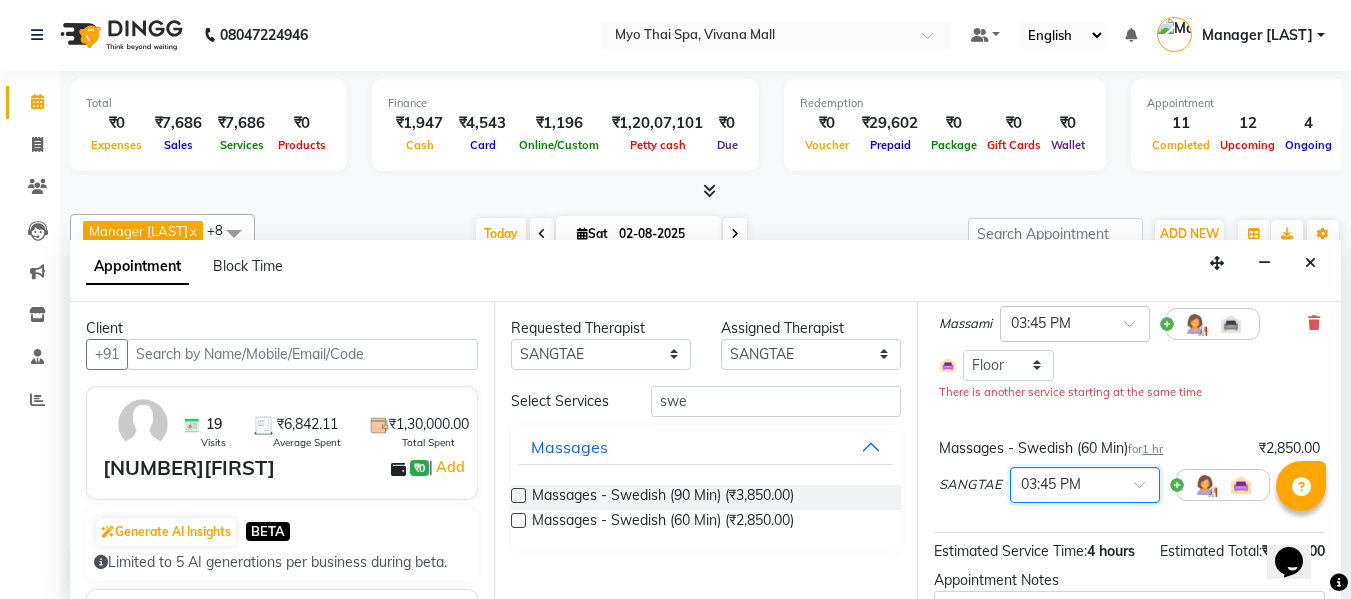 scroll, scrollTop: 389, scrollLeft: 0, axis: vertical 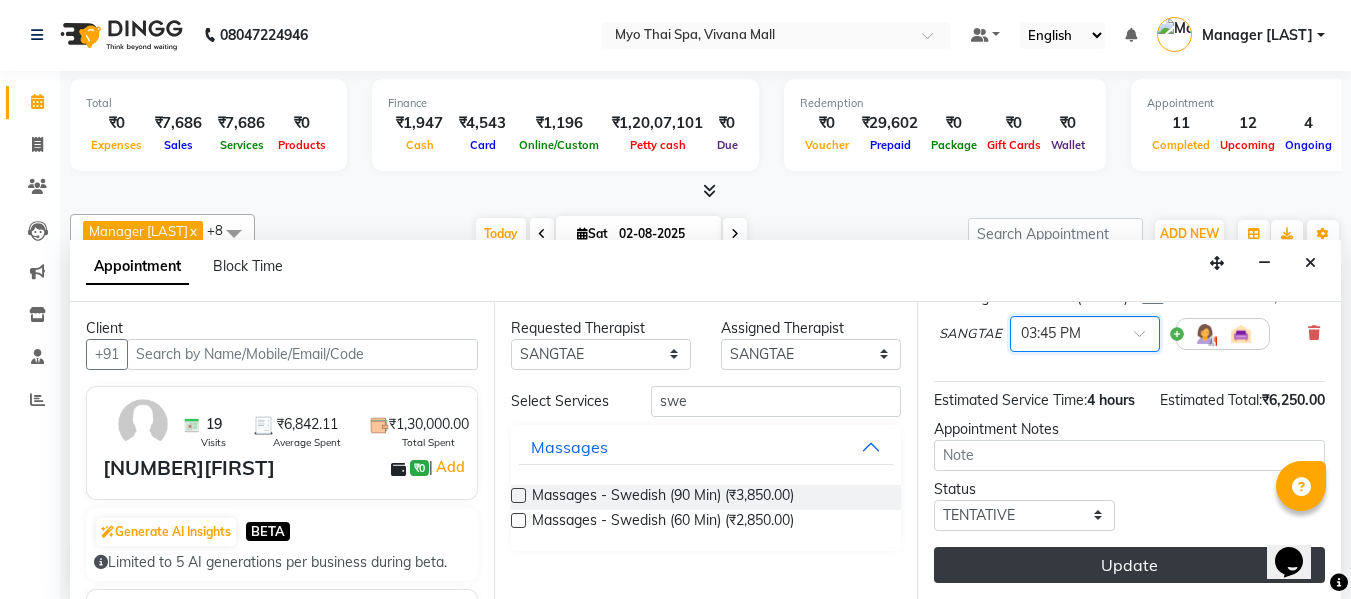 click on "Update" at bounding box center (1129, 565) 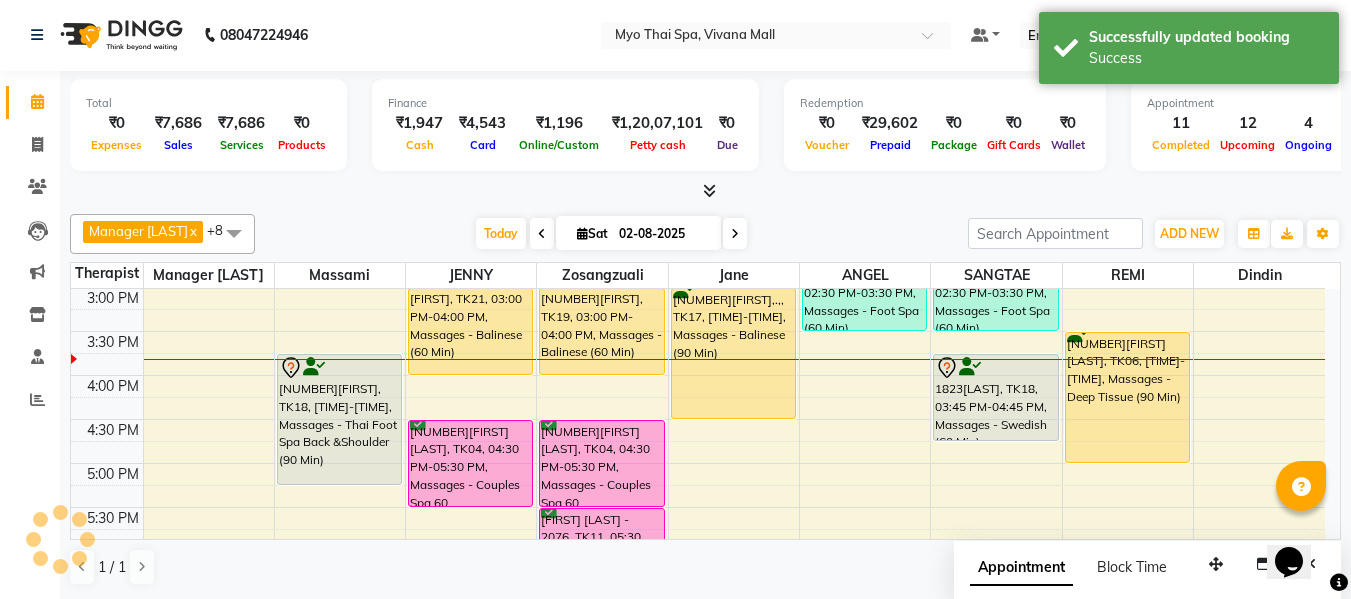scroll, scrollTop: 0, scrollLeft: 0, axis: both 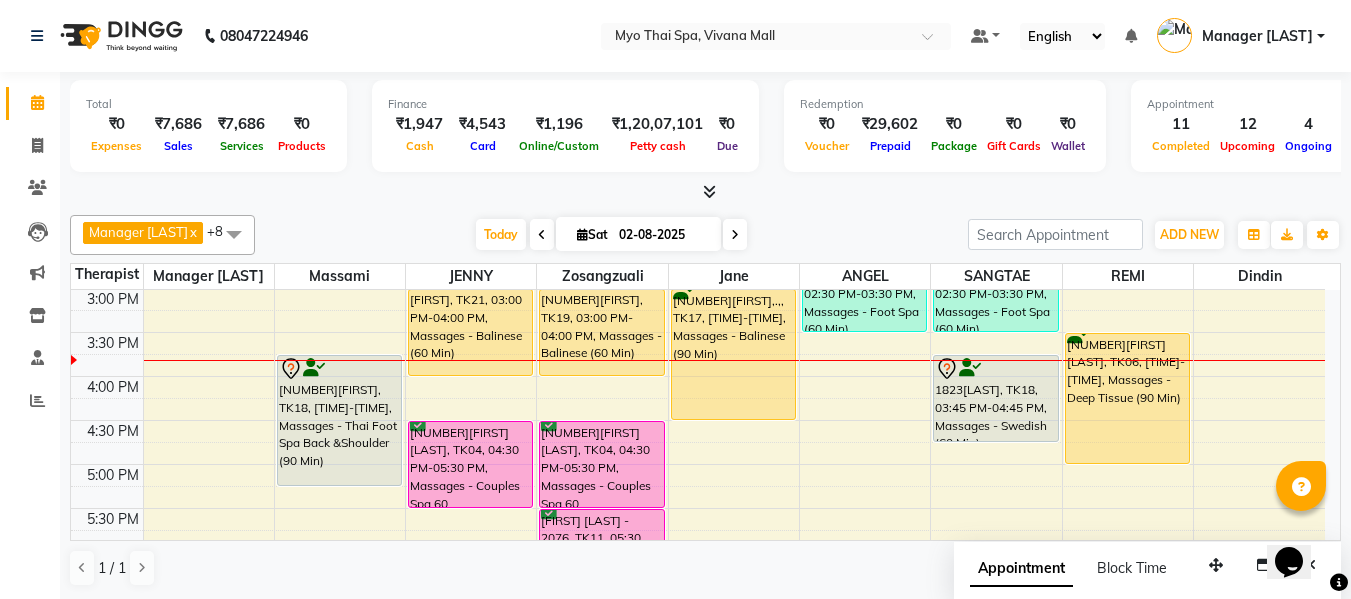 click on "8:00 AM 8:30 AM 9:00 AM 9:30 AM 10:00 AM 10:30 AM 11:00 AM 11:30 AM 12:00 PM 12:30 PM 1:00 PM 1:30 PM 2:00 PM 2:30 PM 3:00 PM 3:30 PM 4:00 PM 4:30 PM 5:00 PM 5:30 PM 6:00 PM 6:30 PM 7:00 PM 7:30 PM 8:00 PM 8:30 PM 9:00 PM 9:30 PM 10:00 PM 10:30 PM     1655SANDEEP PATNAWAI, TK05, 11:45 AM-01:15 PM, Massages - Deep Tissue (90 Min)     VIKAS, TK16, 02:00 PM-02:30 PM, Massages - Stress Relieving Back (30 Min) (₹1650)             1823VIJAYY, TK18, 03:45 PM-05:15 PM, Massages - Thai Foot Spa Back &Shoulder (90 Min)     kiran dulani, TK02, 06:00 PM-07:00 PM, Massages - Couples Spa 60     2923ROHAN, TK13, 01:30 PM-02:30 PM, Massages - Couples Spa 60    PRANAY, TK21, 03:00 PM-04:00 PM, Massages - Balinese (60 Min)     1987VAISHNAVI W, TK04, 04:30 PM-05:30 PM, Massages - Couples Spa 60     kiran dulani, TK02, 06:00 PM-07:00 PM, Massages - Couples Spa 60     2917VIVEK LAJMI., TK12, 01:15 PM-02:15 PM, Massages - Traditional Thai Spa-60Mins    2873RISHIKESH, TK19, 03:00 PM-04:00 PM, Massages - Balinese (60 Min)" at bounding box center [698, 332] 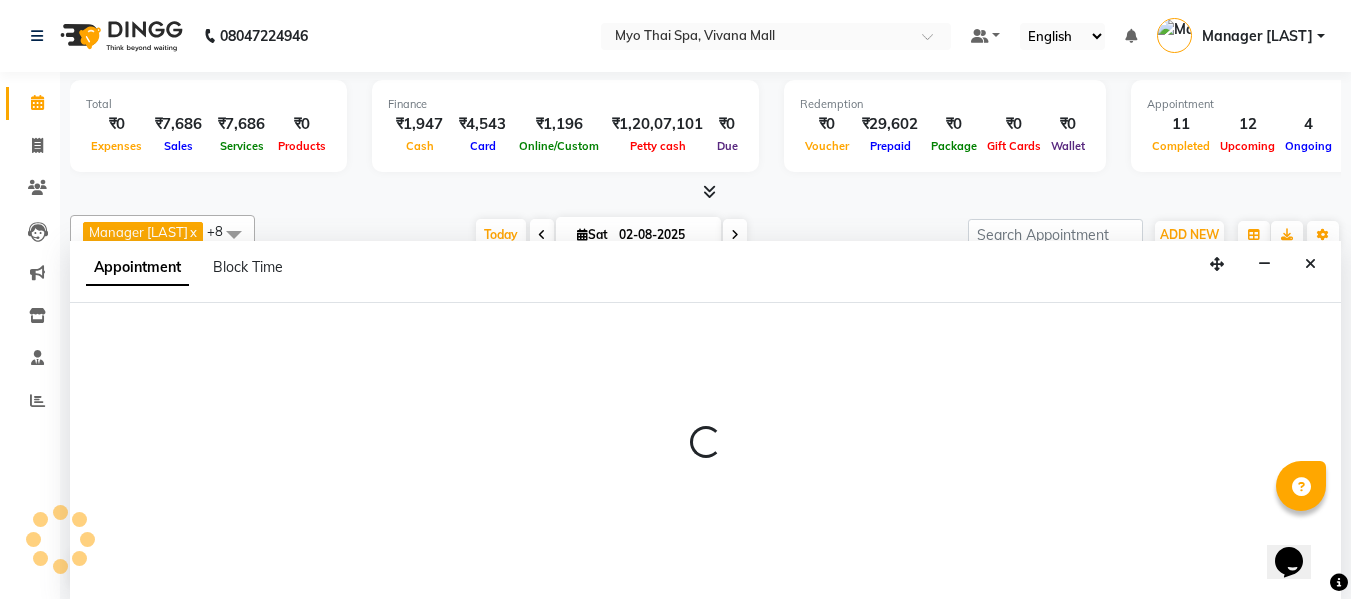 scroll, scrollTop: 1, scrollLeft: 0, axis: vertical 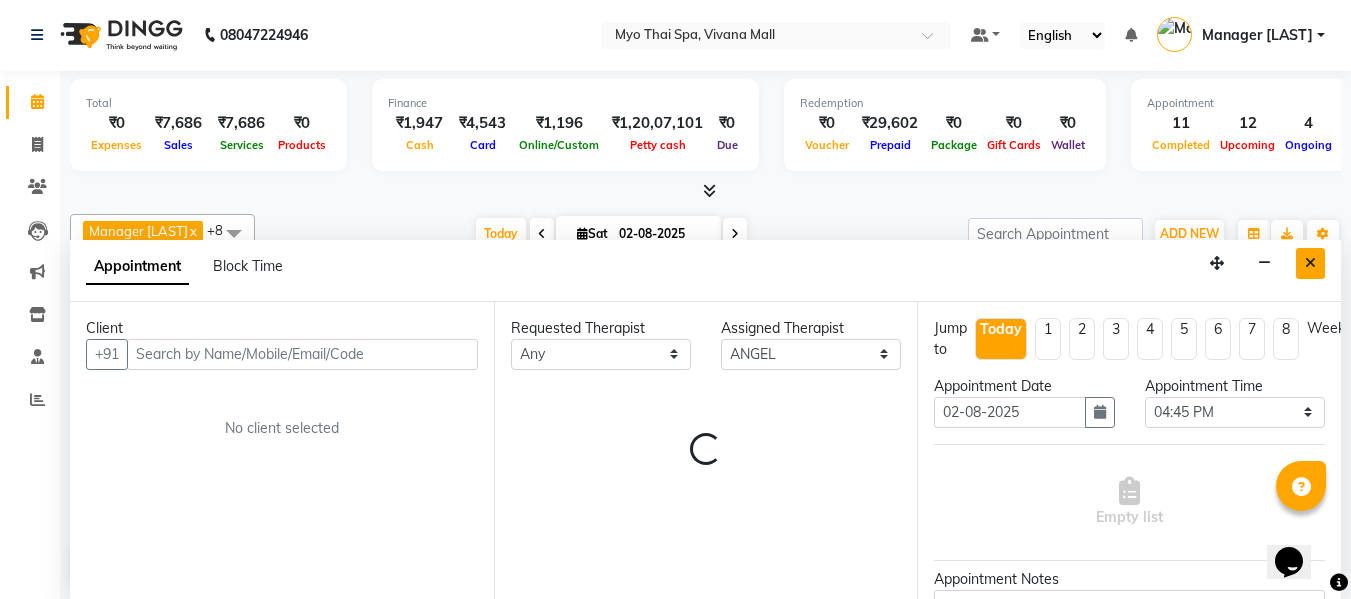 click at bounding box center [1310, 263] 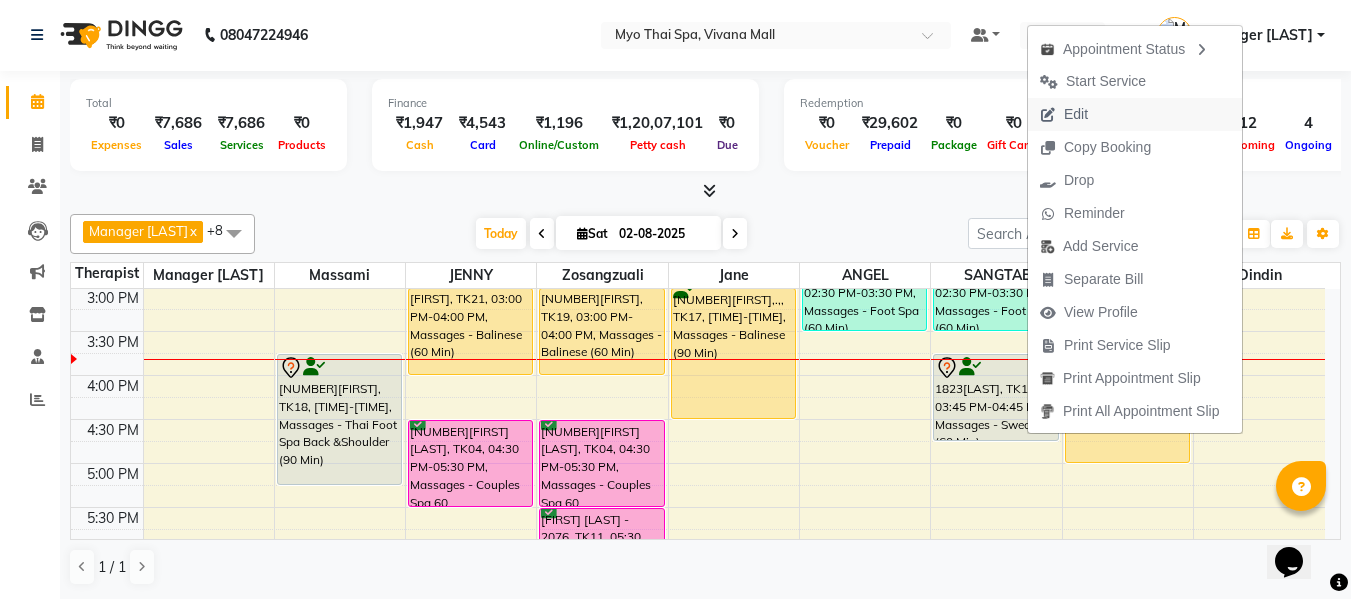 click on "Edit" at bounding box center (1076, 114) 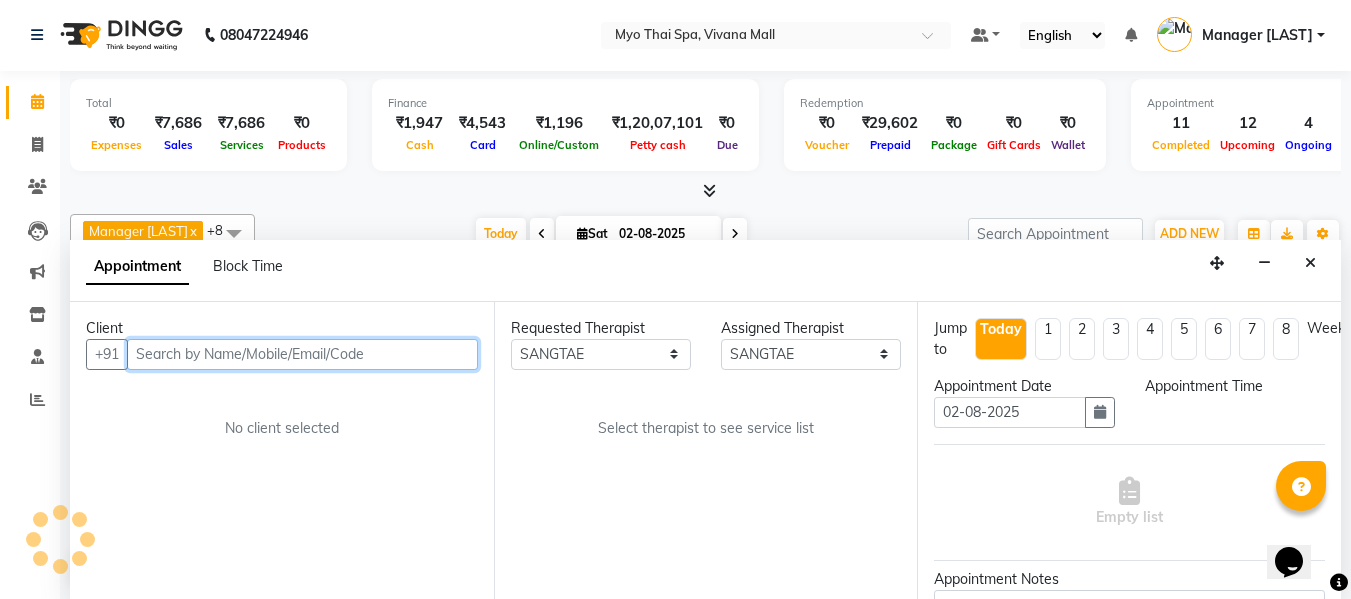 scroll, scrollTop: 617, scrollLeft: 0, axis: vertical 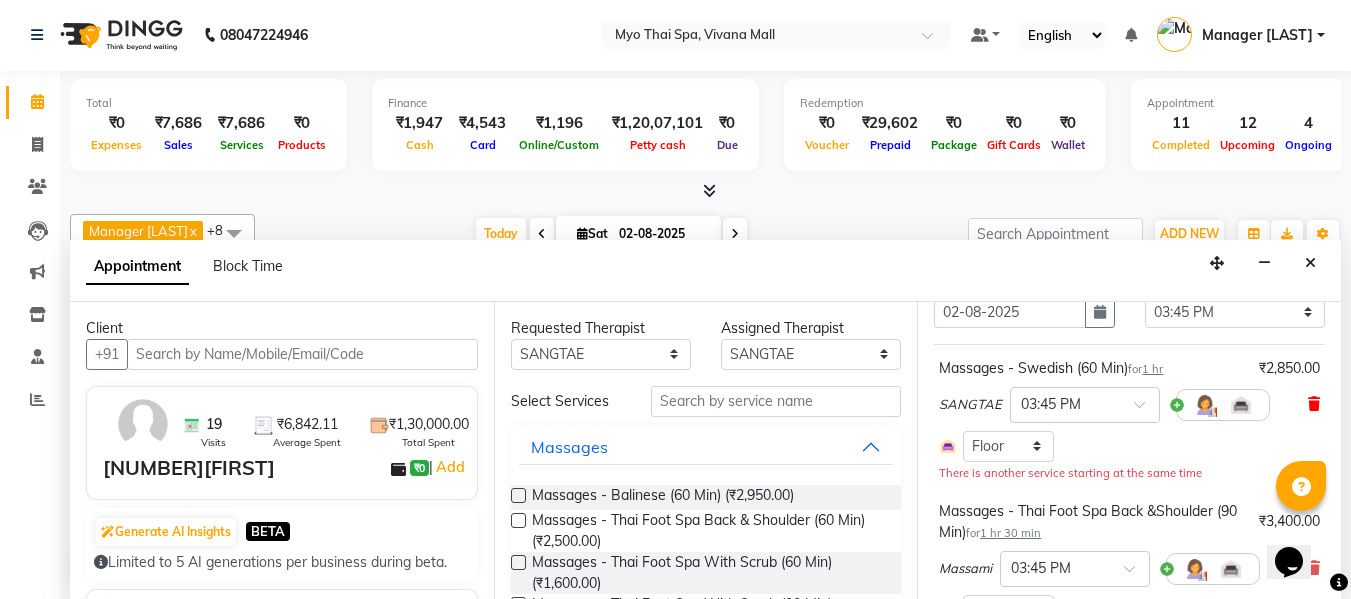 click at bounding box center [1314, 404] 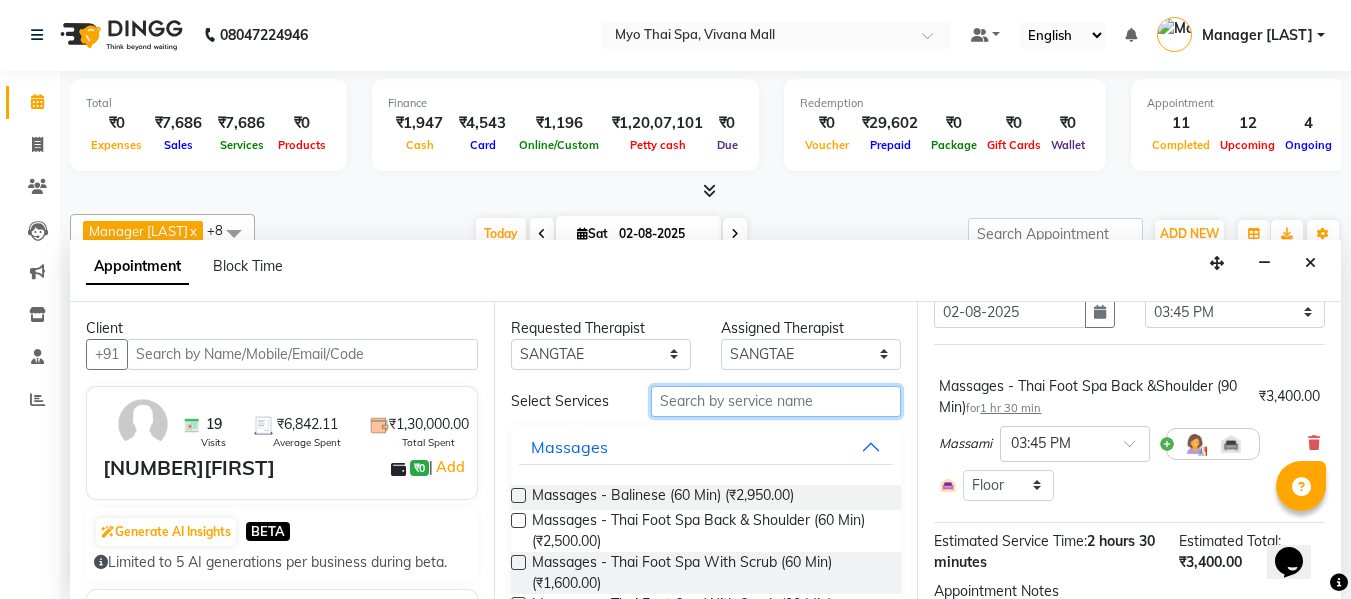 click at bounding box center (776, 401) 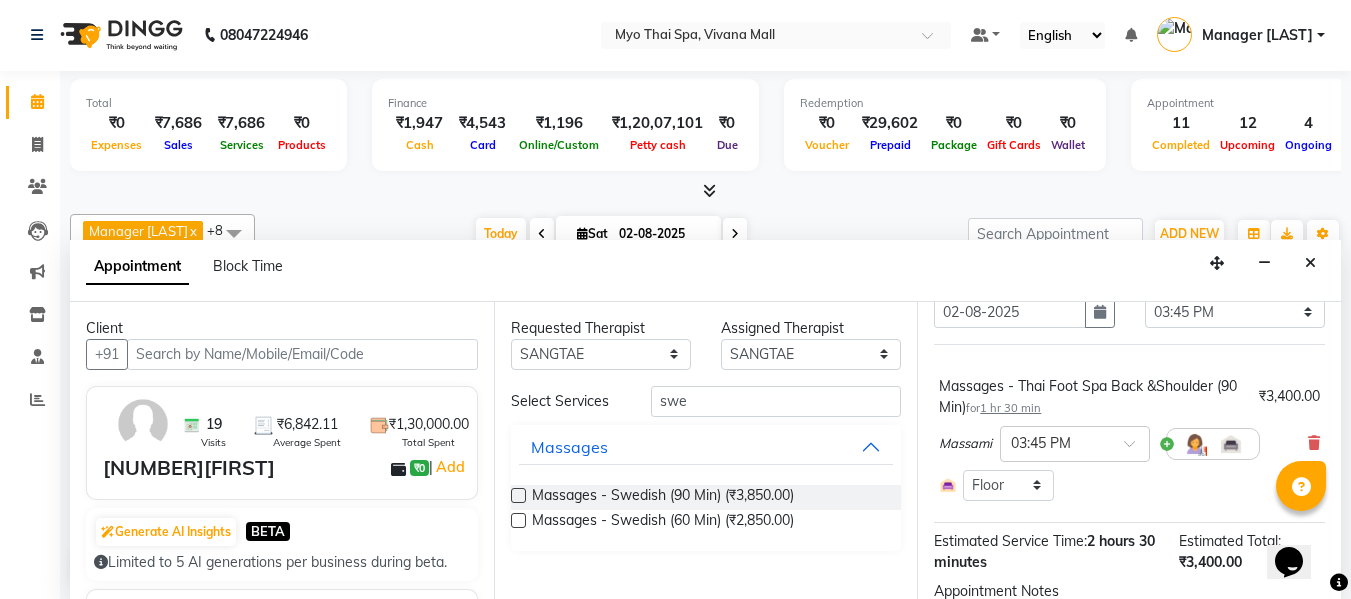 click at bounding box center (518, 520) 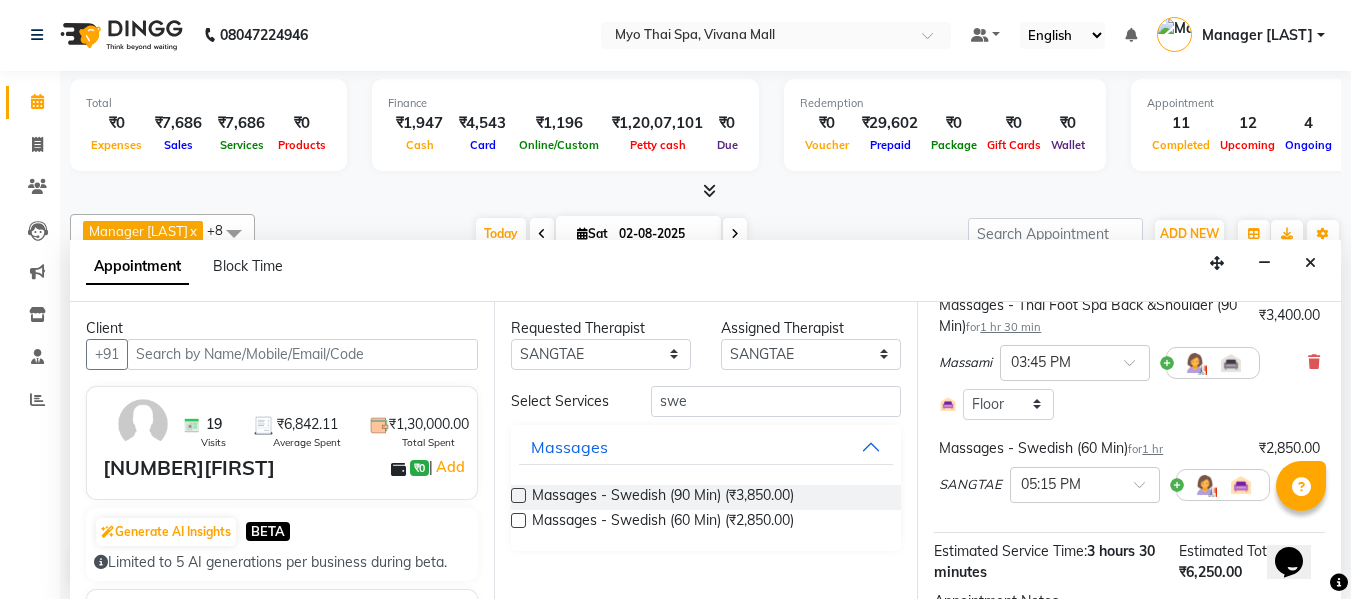 scroll, scrollTop: 200, scrollLeft: 0, axis: vertical 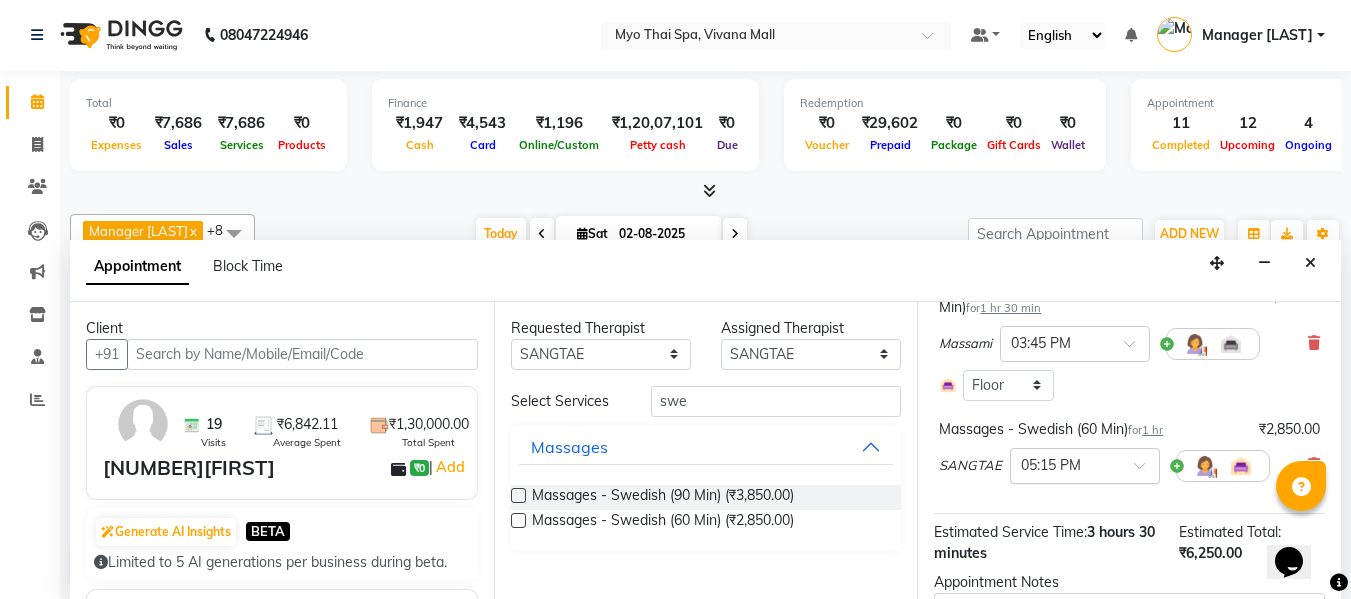 click at bounding box center [1065, 464] 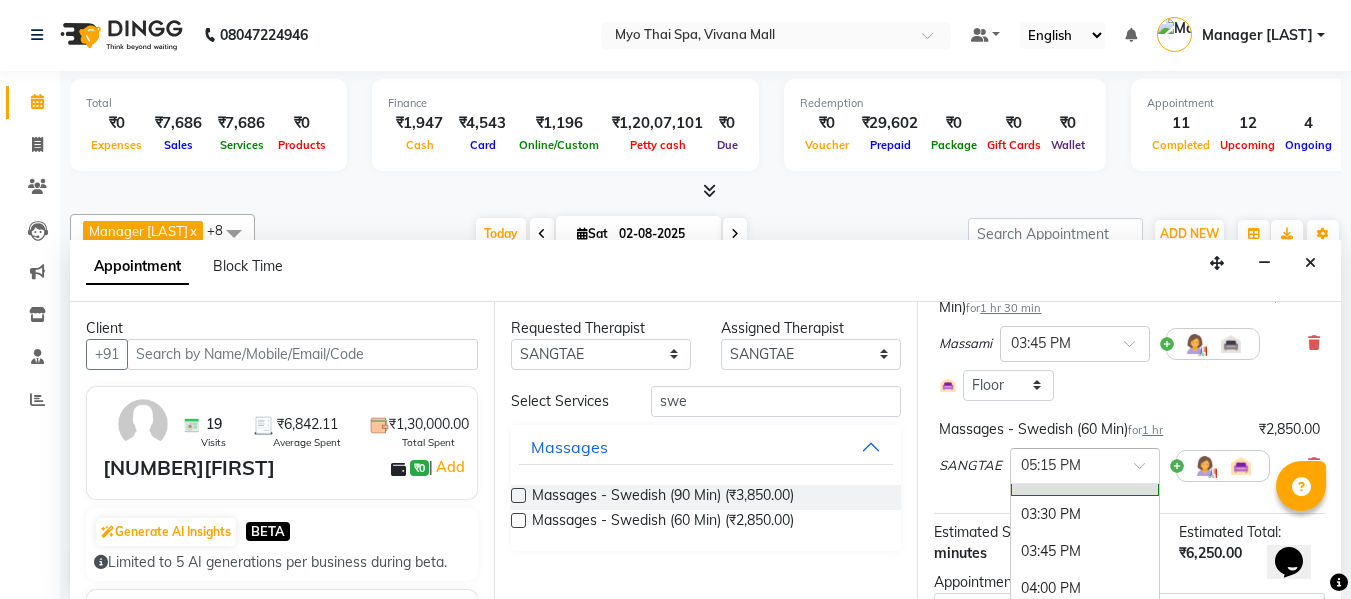 scroll, scrollTop: 937, scrollLeft: 0, axis: vertical 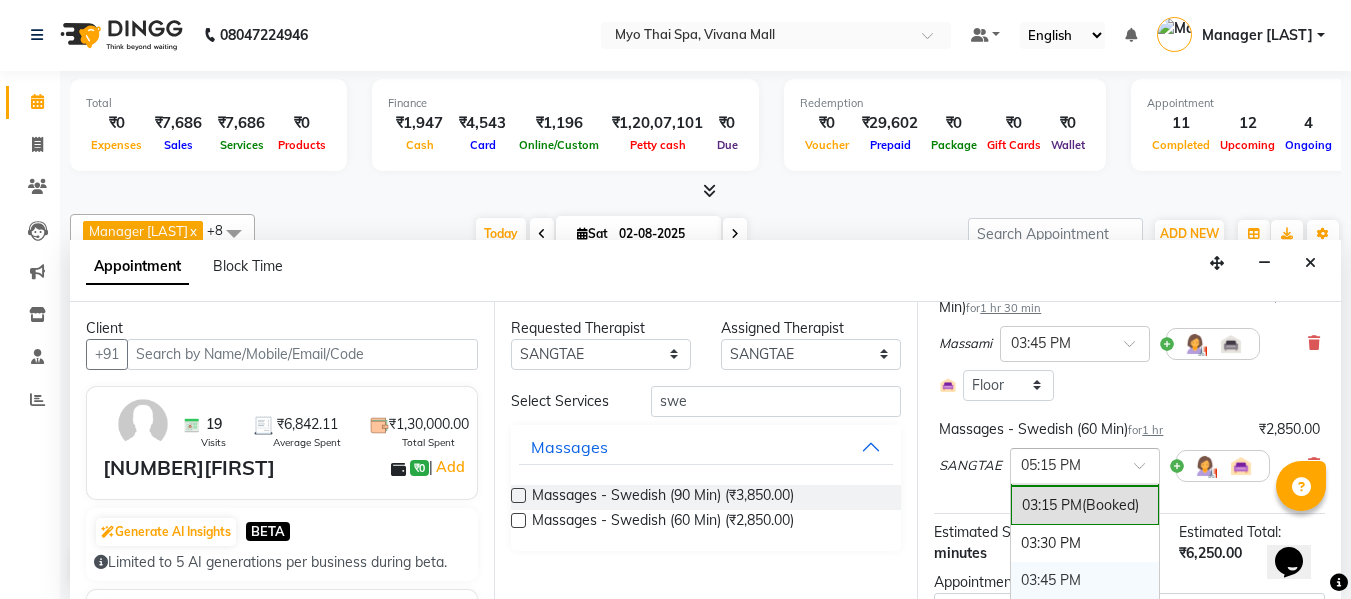 click on "03:45 PM" at bounding box center (1085, 580) 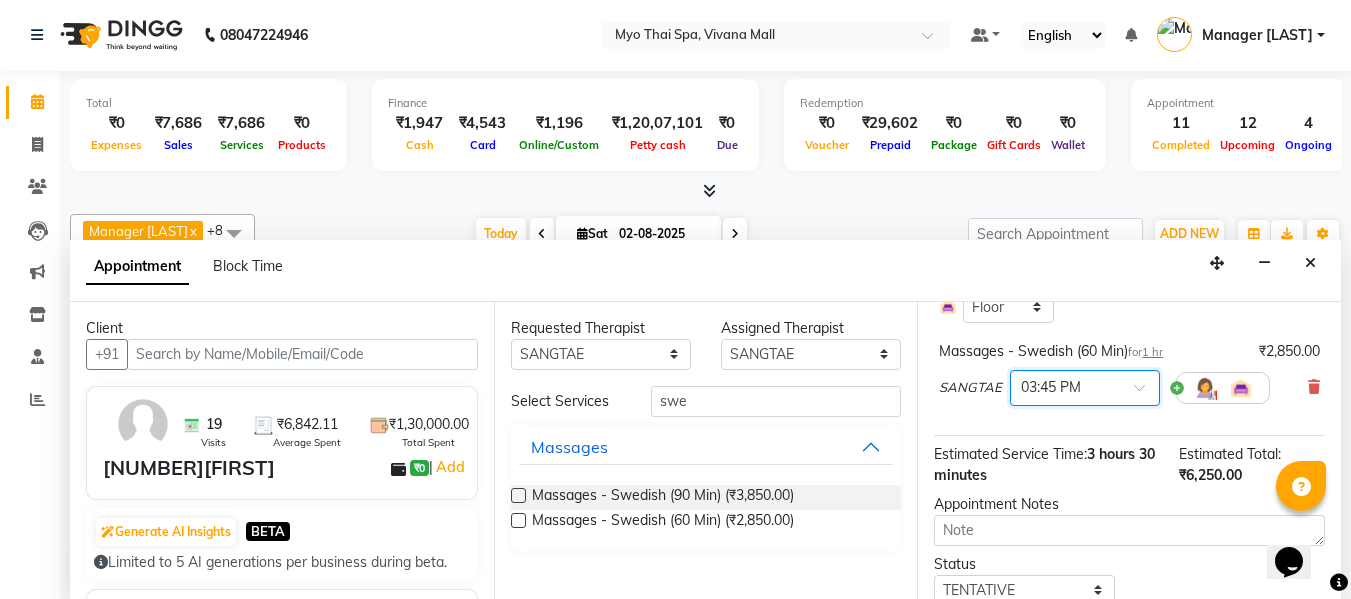 scroll, scrollTop: 368, scrollLeft: 0, axis: vertical 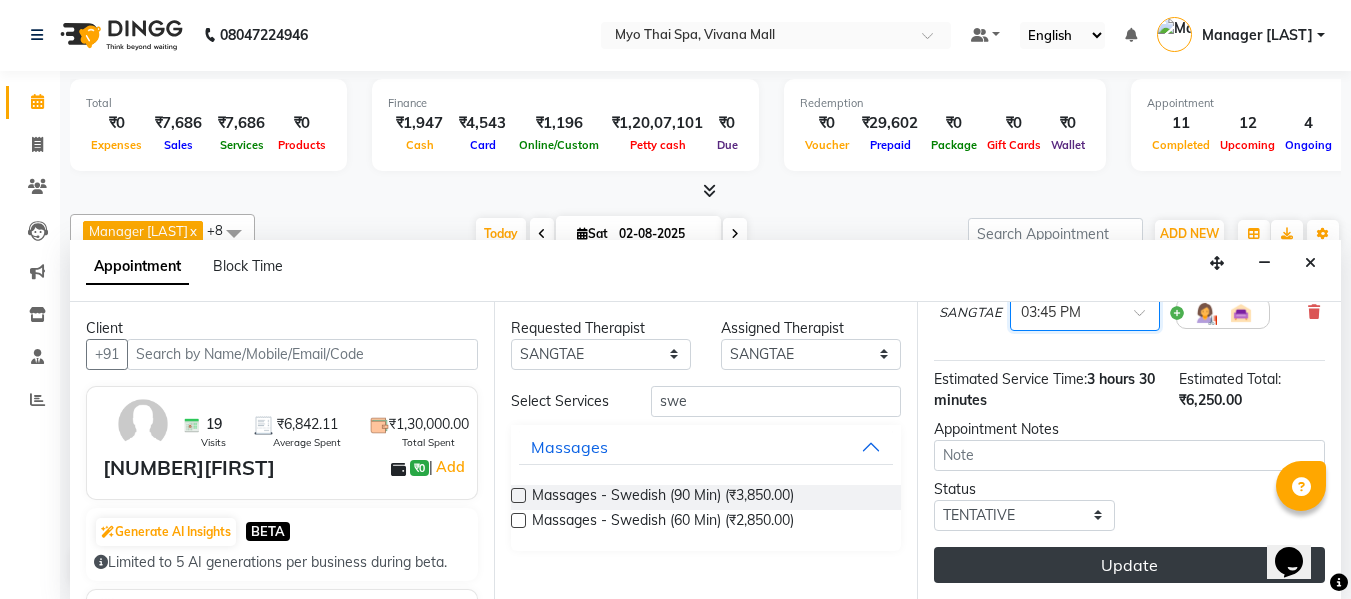 click on "Update" at bounding box center [1129, 565] 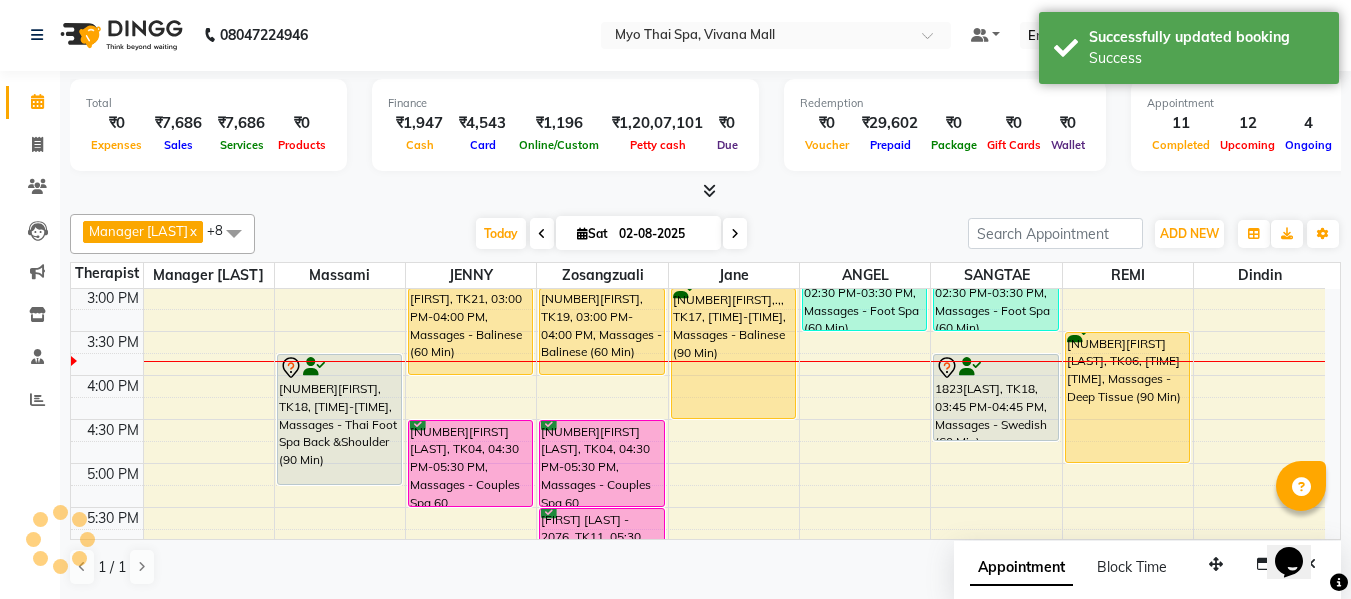 scroll, scrollTop: 0, scrollLeft: 0, axis: both 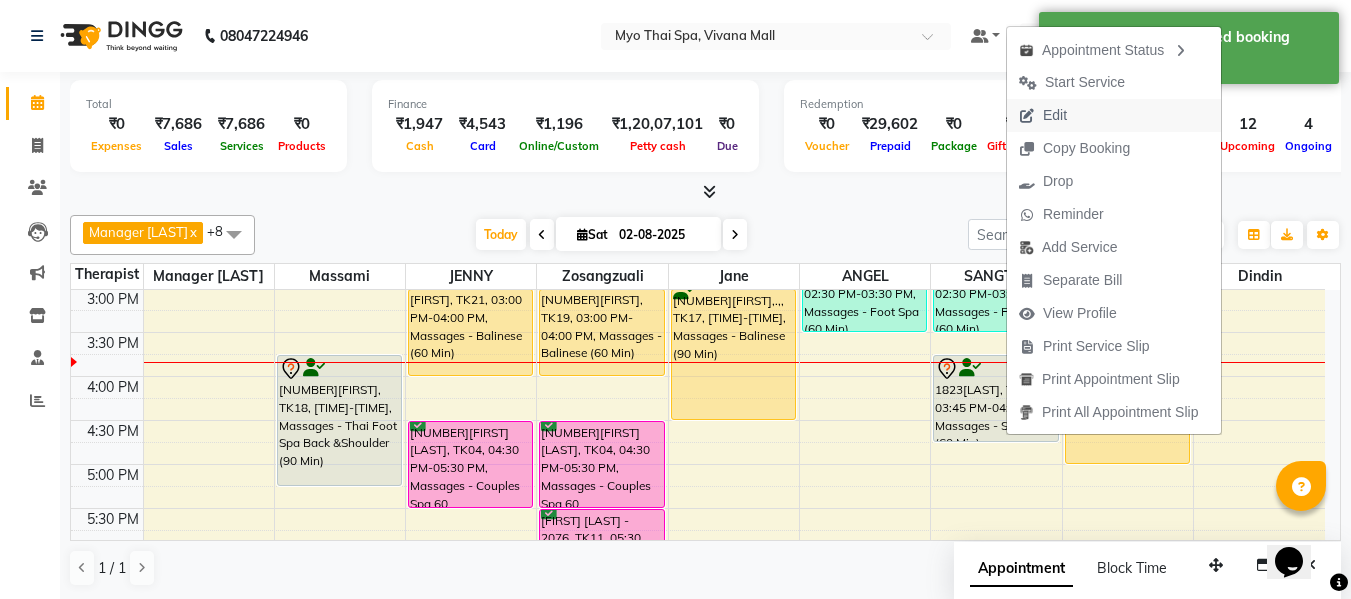 click on "Edit" at bounding box center (1055, 115) 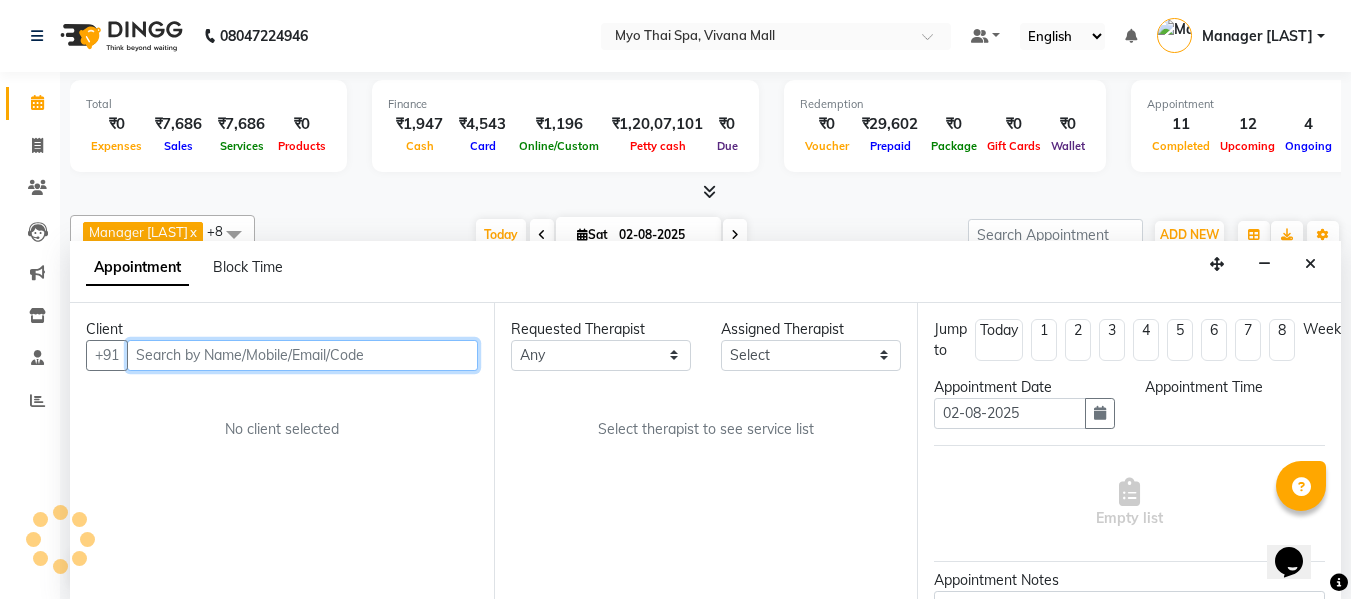 scroll, scrollTop: 1, scrollLeft: 0, axis: vertical 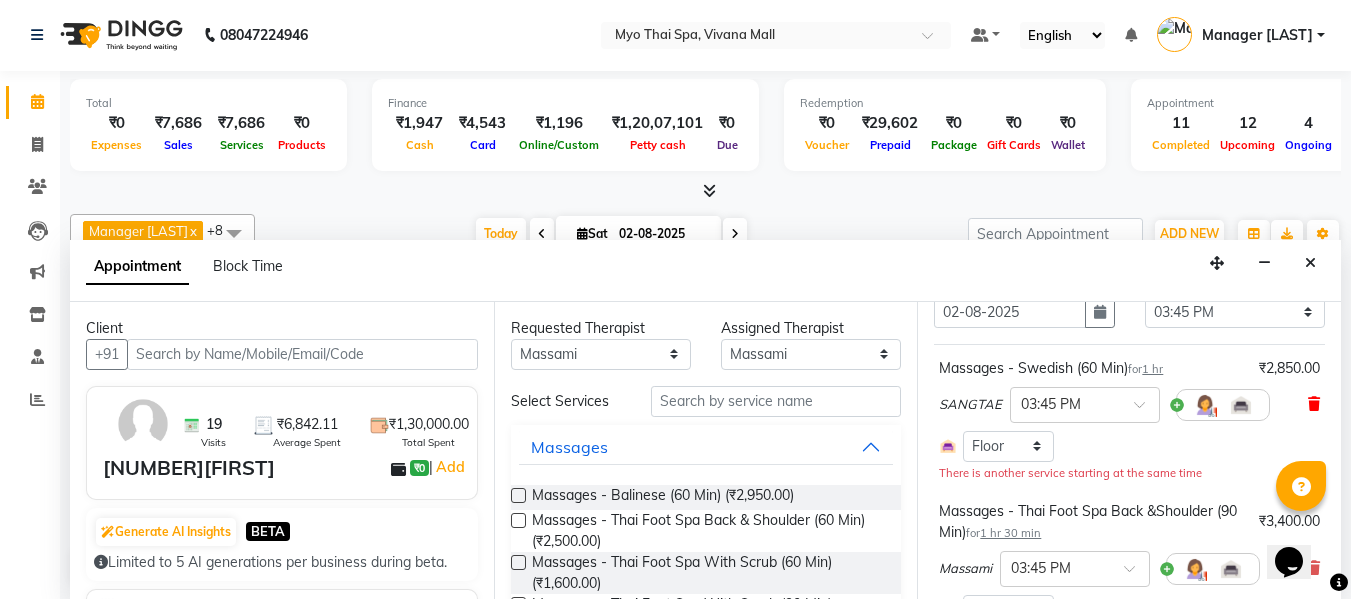 click at bounding box center (1314, 404) 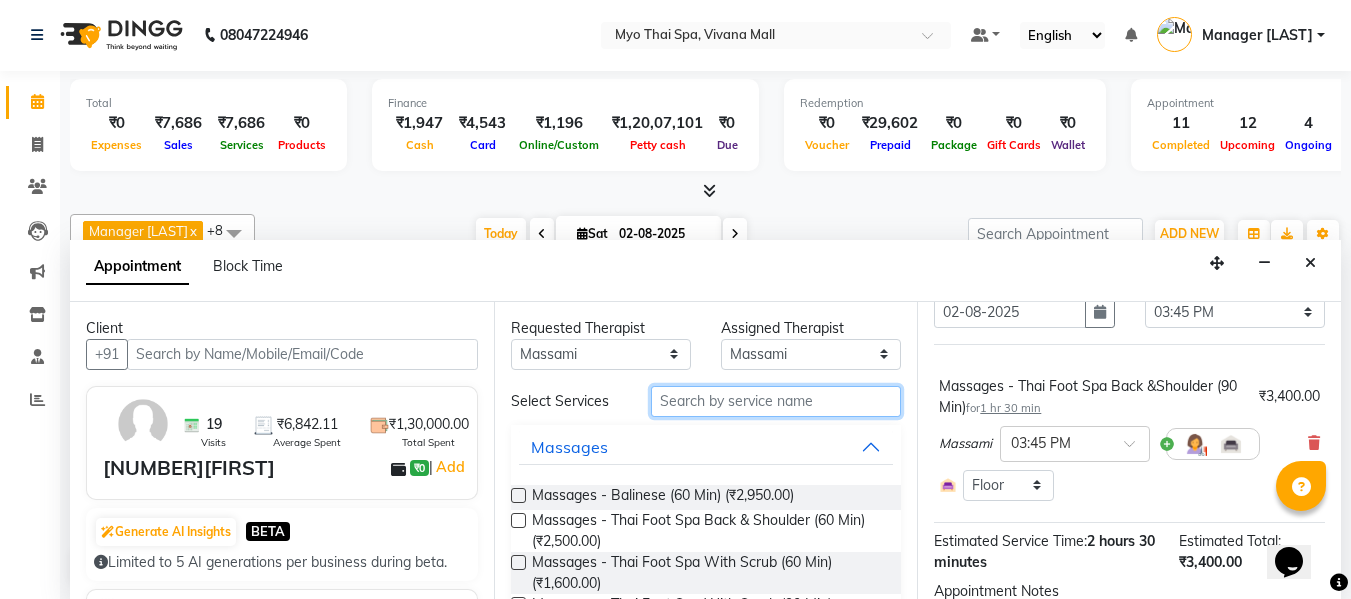 click at bounding box center (776, 401) 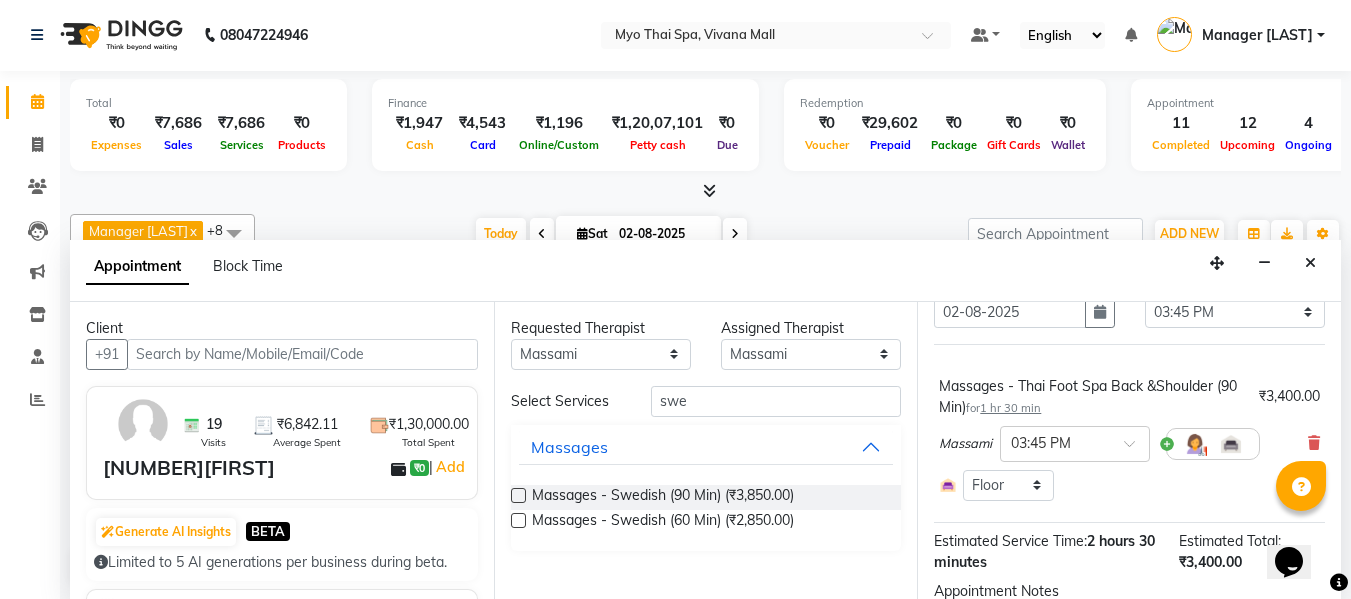 click at bounding box center (518, 495) 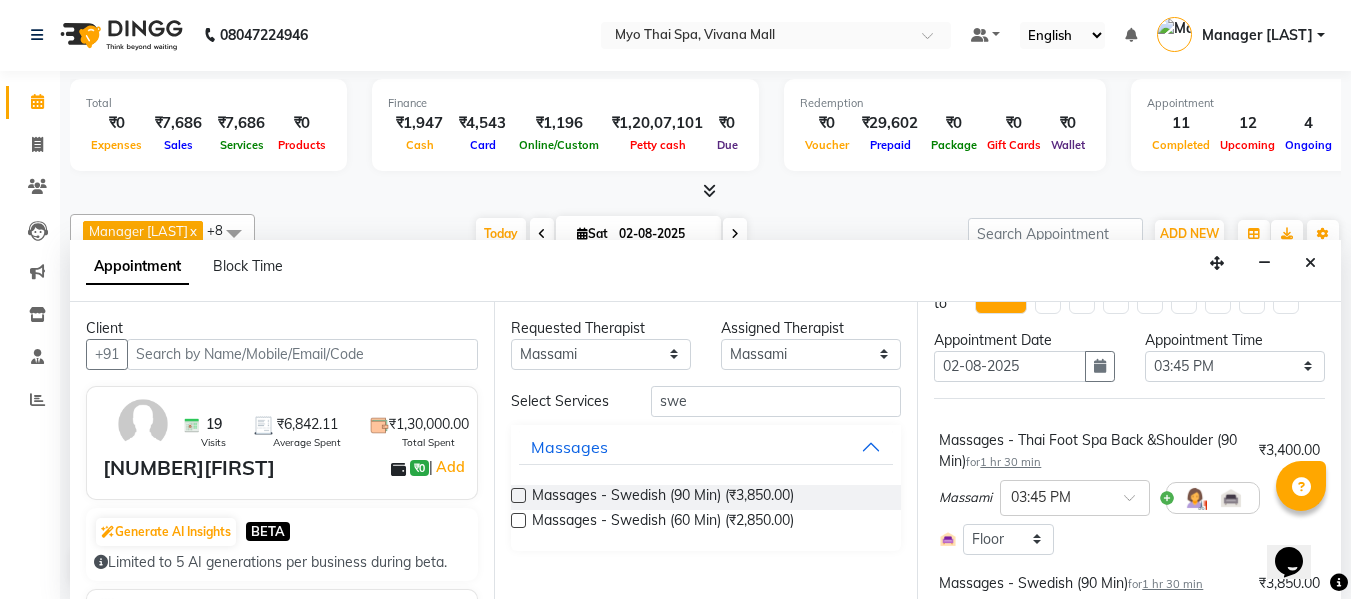 scroll, scrollTop: 0, scrollLeft: 0, axis: both 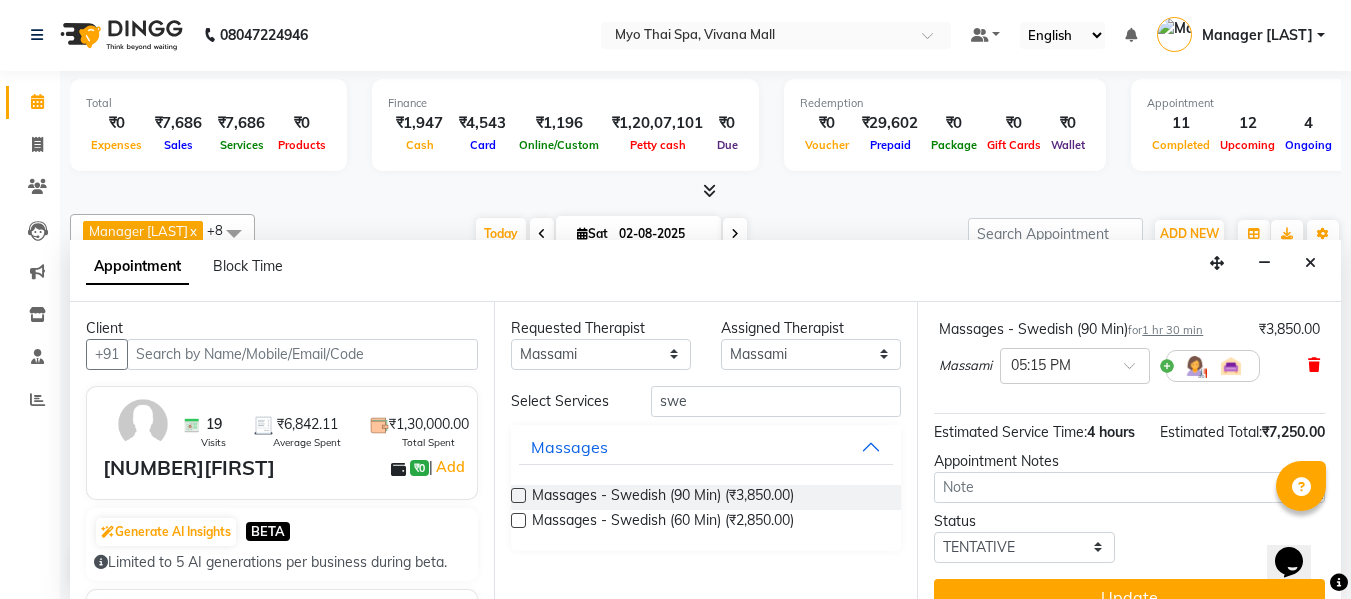 click at bounding box center (1314, 365) 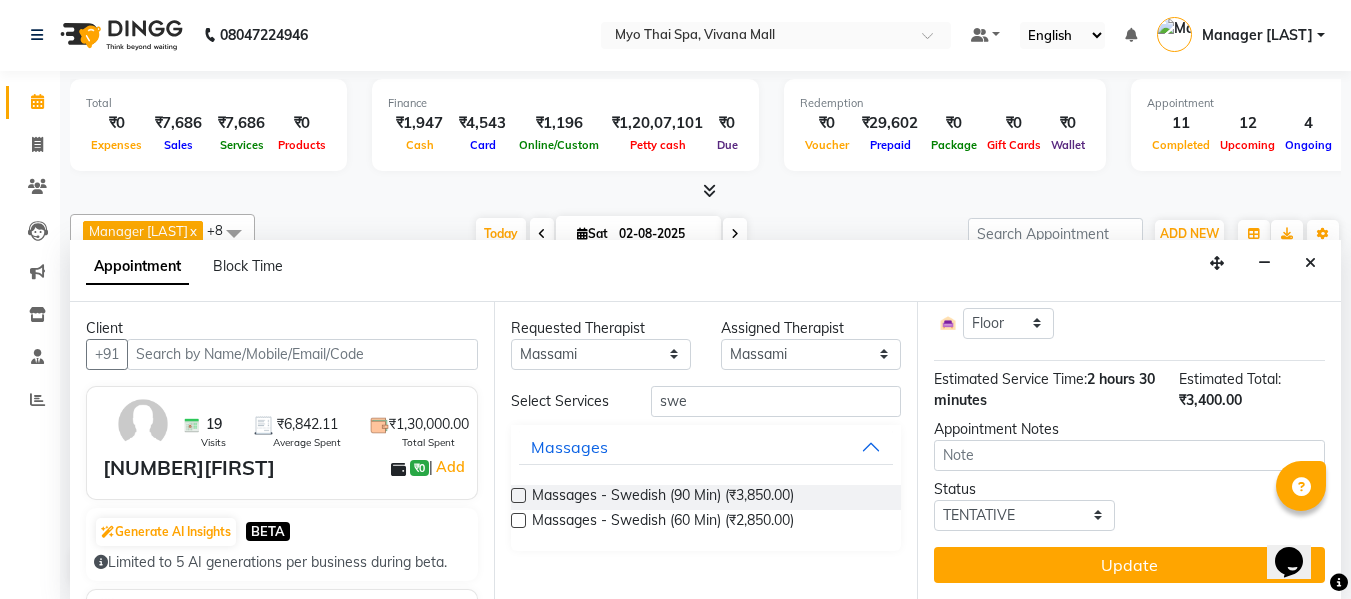 scroll, scrollTop: 277, scrollLeft: 0, axis: vertical 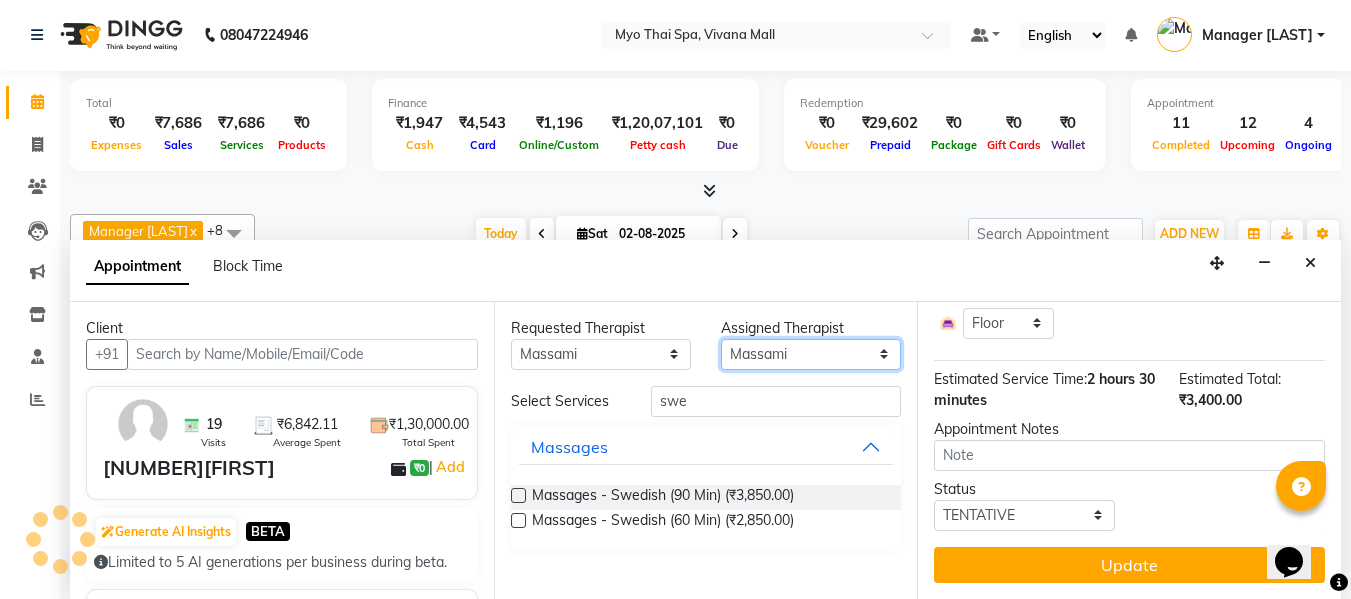 click on "Select ANGEL BELLA Dindin Jane JENNY Kristina Manager Afreen Manager Churmurin Massami MAWII REMI SANGTAE Zosangzuali" at bounding box center [811, 354] 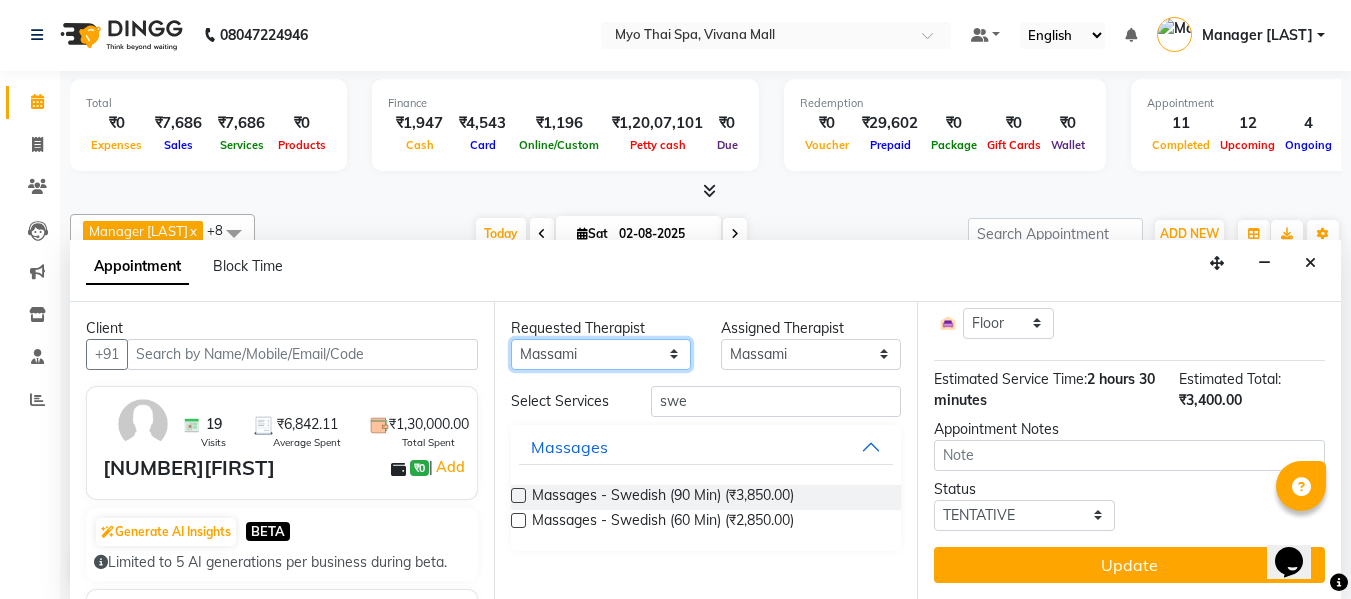 click on "Any ANGEL BELLA Dindin Jane JENNY Kristina Manager Afreen Manager Churmurin Massami MAWII REMI SANGTAE Zosangzuali" at bounding box center [601, 354] 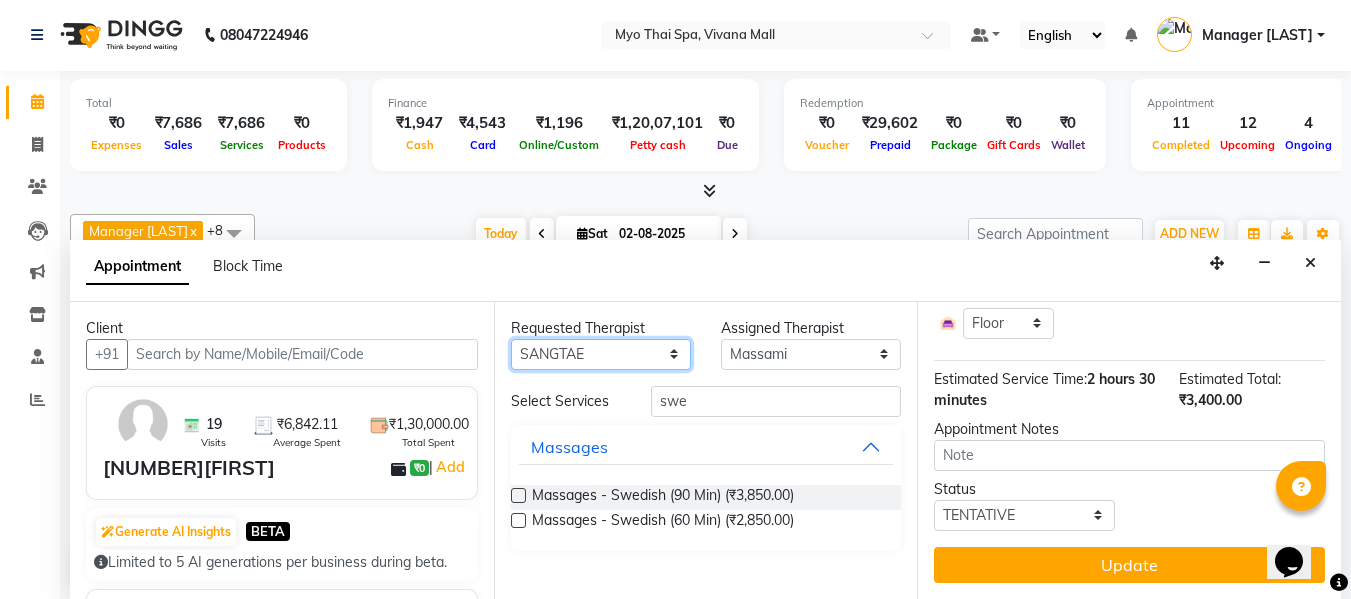 click on "Any ANGEL BELLA Dindin Jane JENNY Kristina Manager Afreen Manager Churmurin Massami MAWII REMI SANGTAE Zosangzuali" at bounding box center (601, 354) 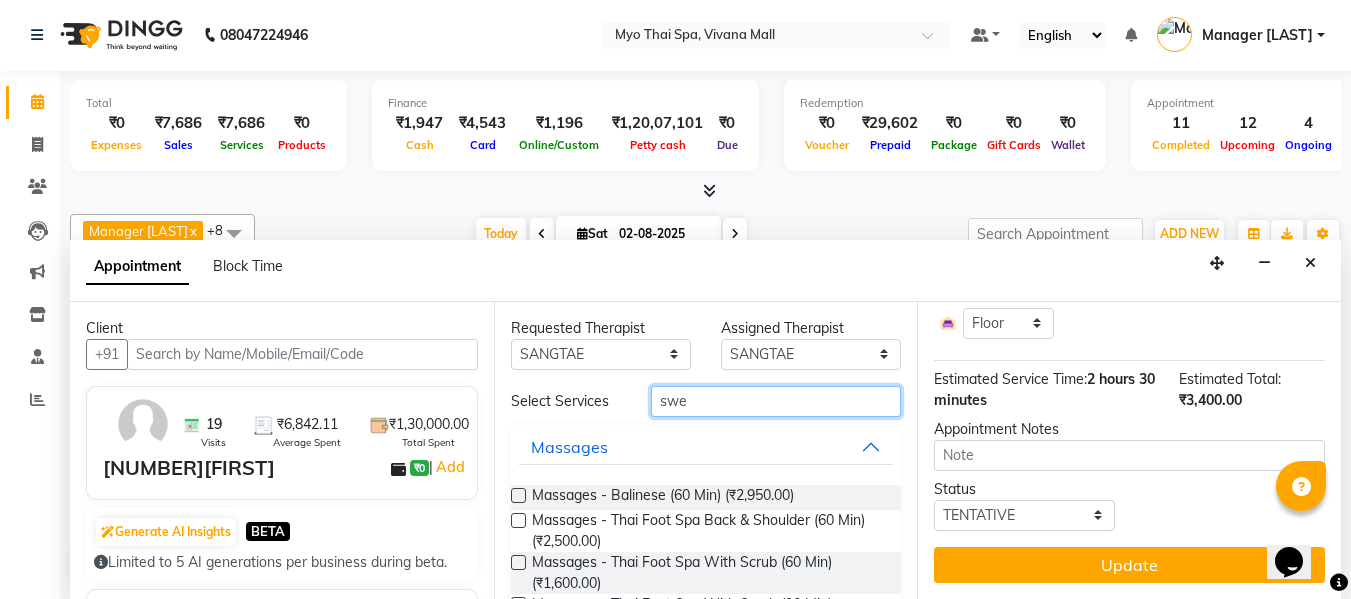 click on "swe" at bounding box center [776, 401] 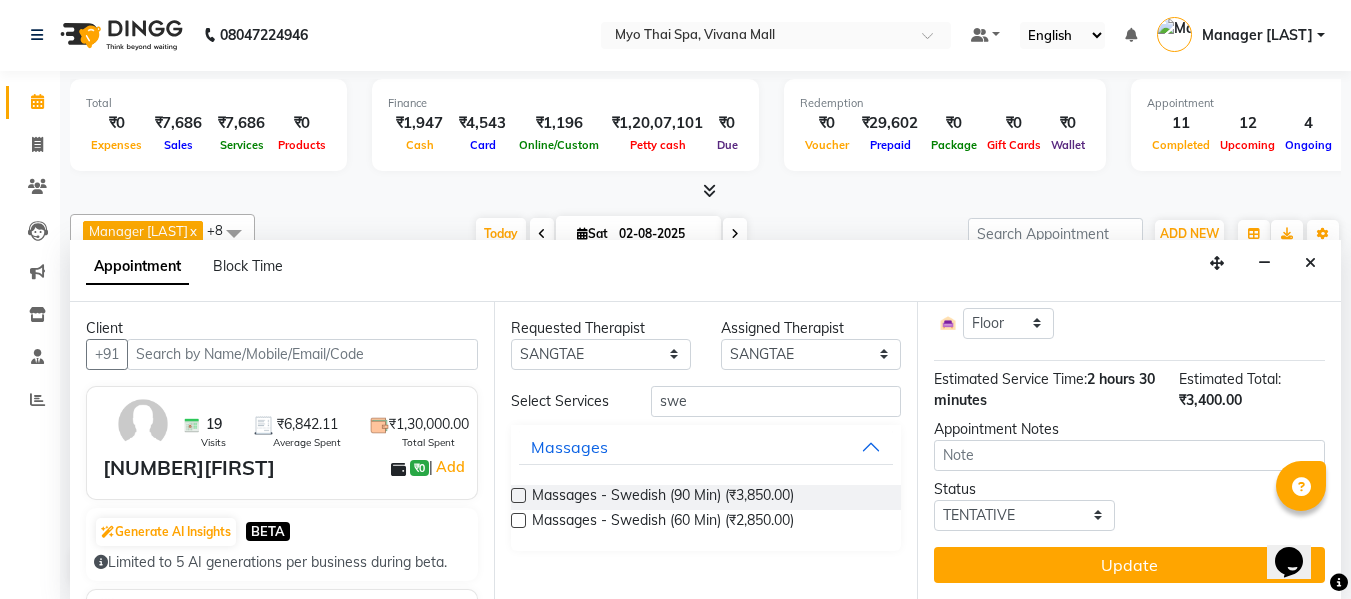 click at bounding box center (518, 495) 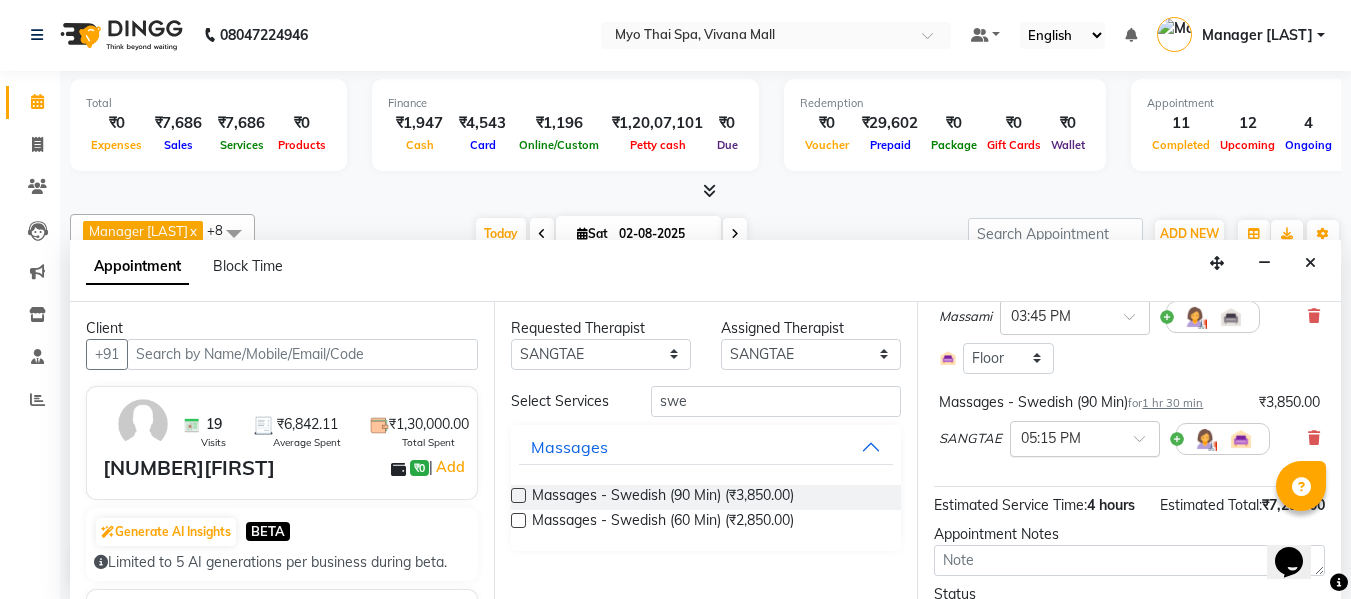 scroll, scrollTop: 200, scrollLeft: 0, axis: vertical 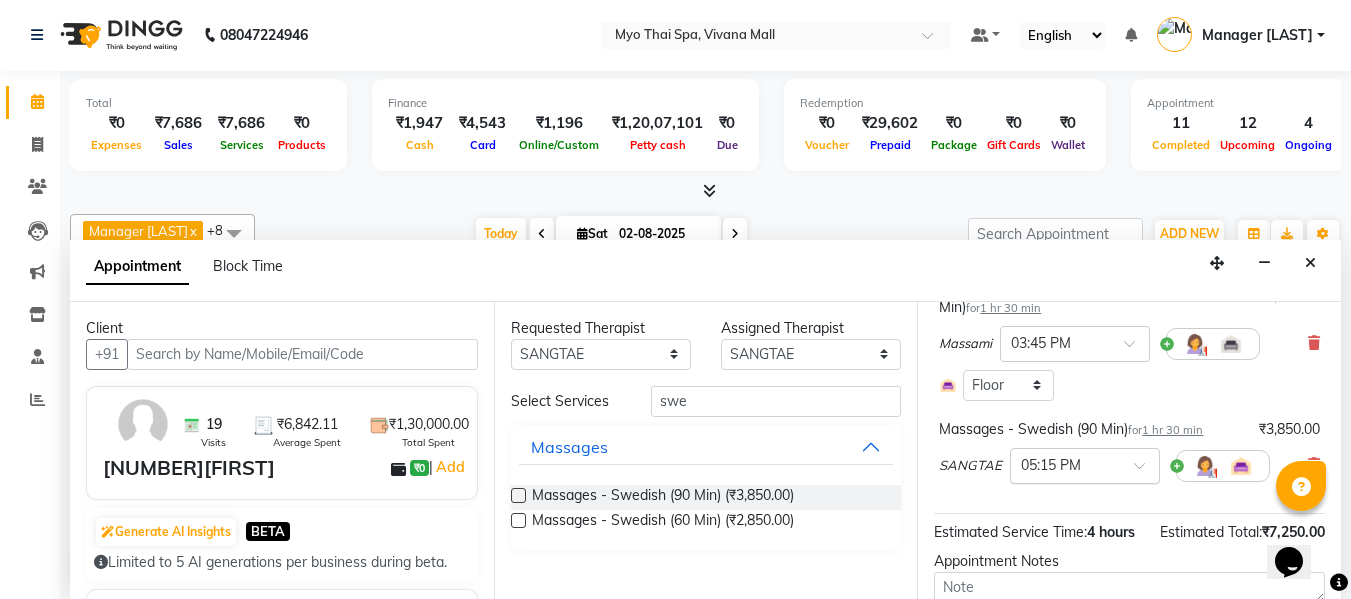 click at bounding box center (1065, 464) 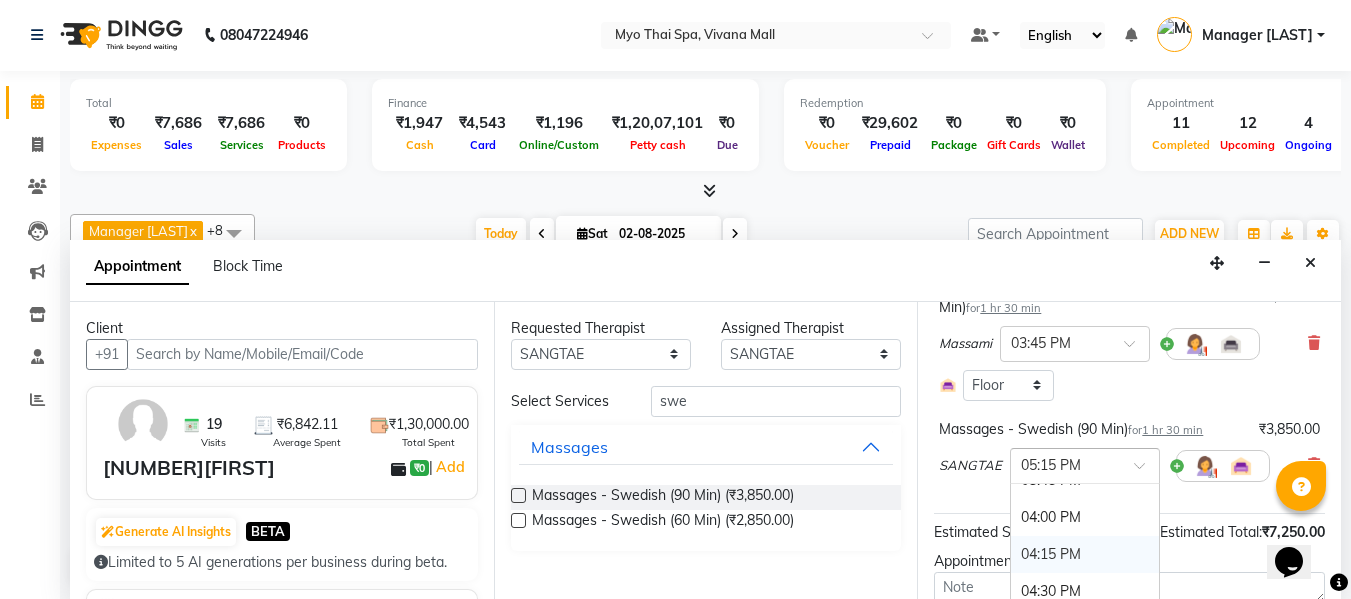scroll, scrollTop: 937, scrollLeft: 0, axis: vertical 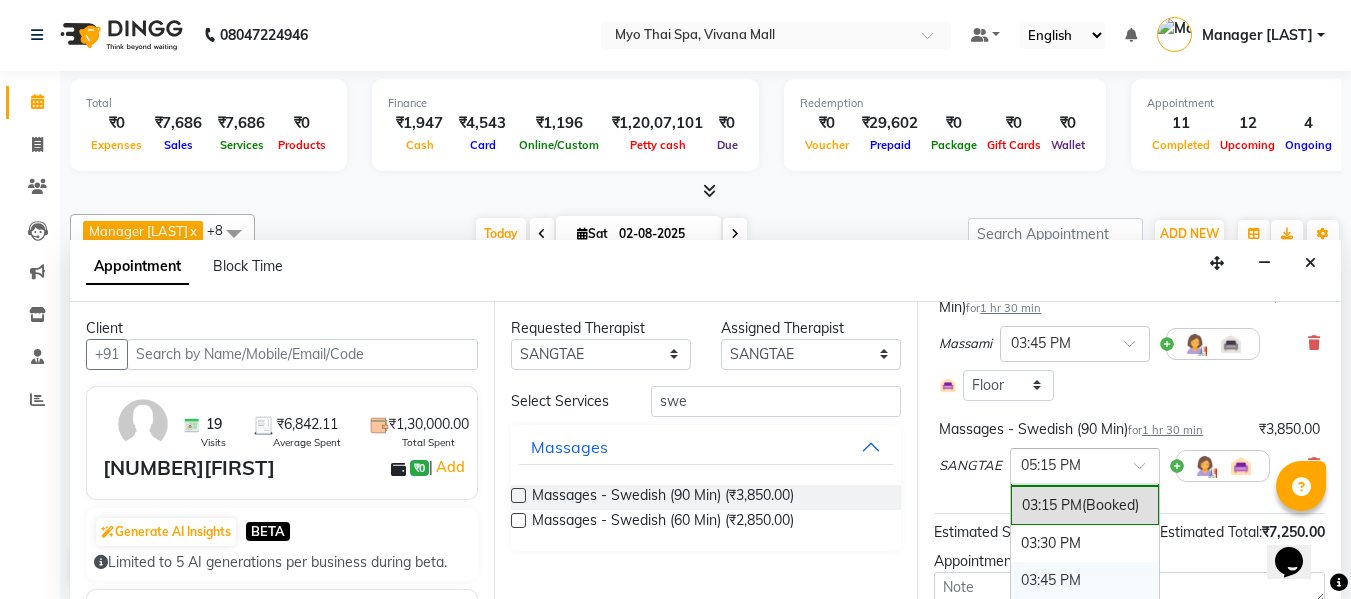 click on "03:45 PM" at bounding box center (1085, 580) 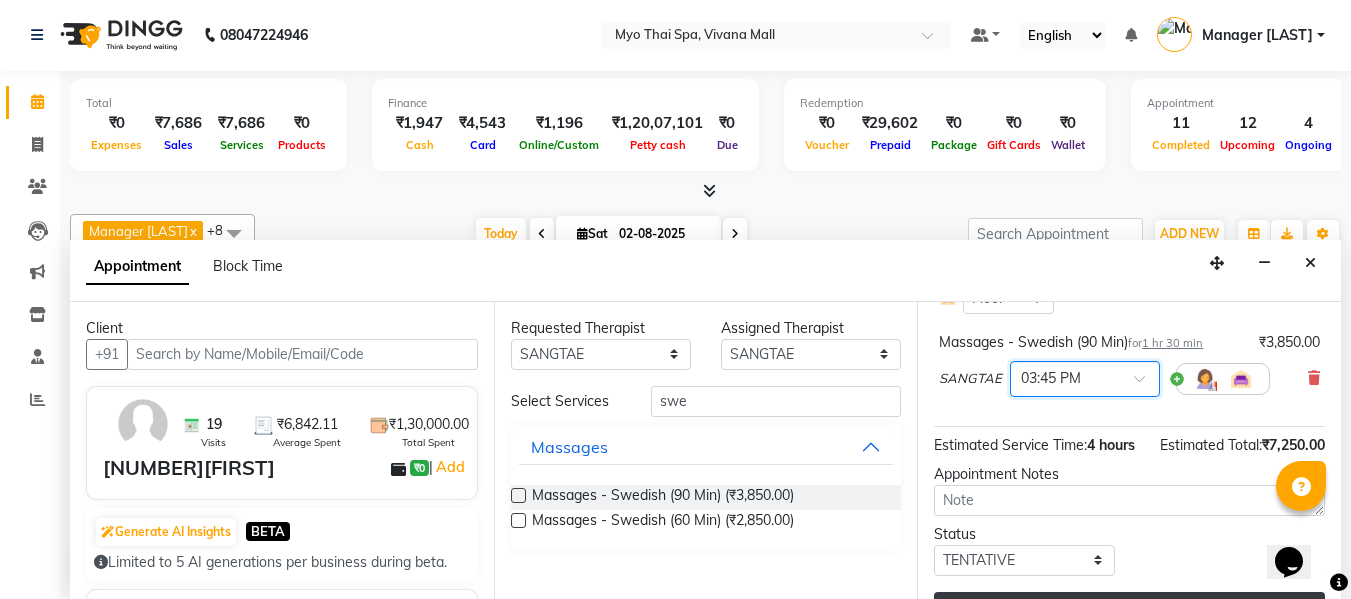 scroll, scrollTop: 368, scrollLeft: 0, axis: vertical 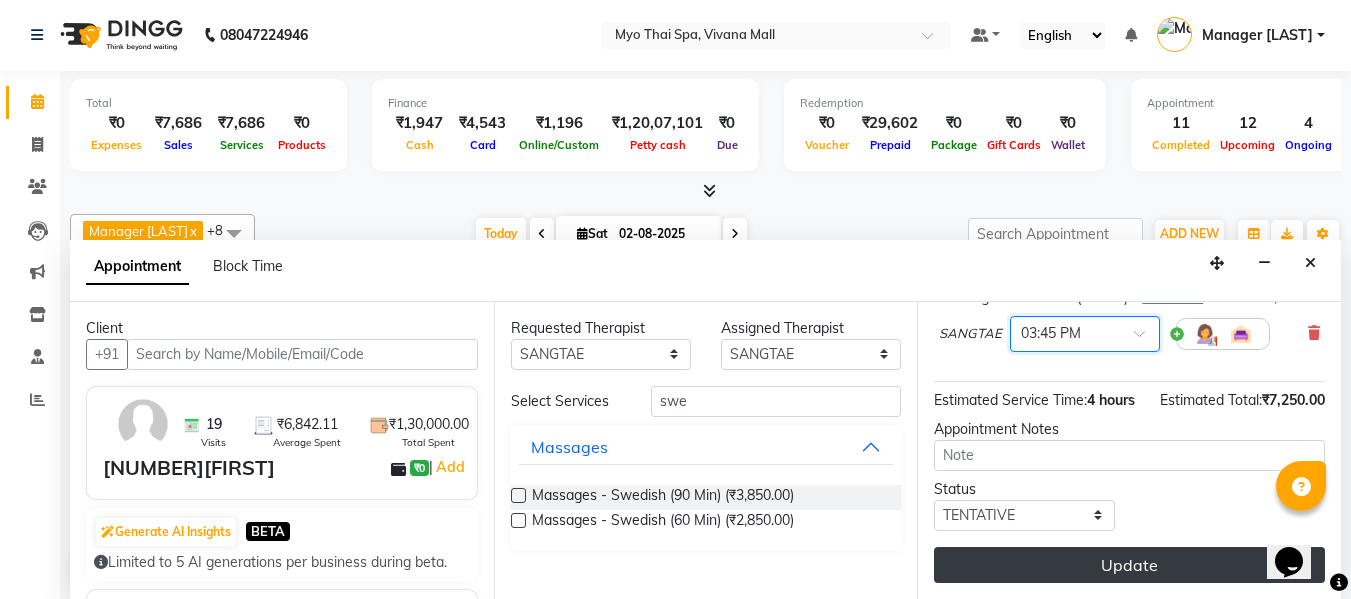 click on "Update" at bounding box center [1129, 565] 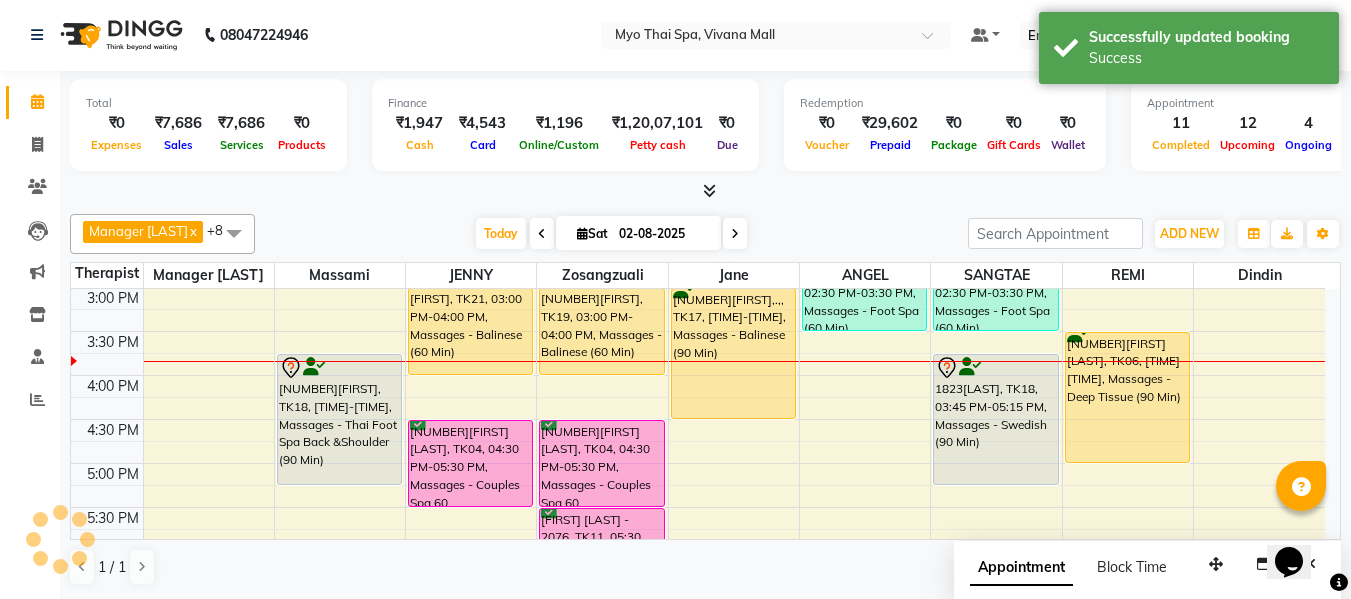 scroll, scrollTop: 0, scrollLeft: 0, axis: both 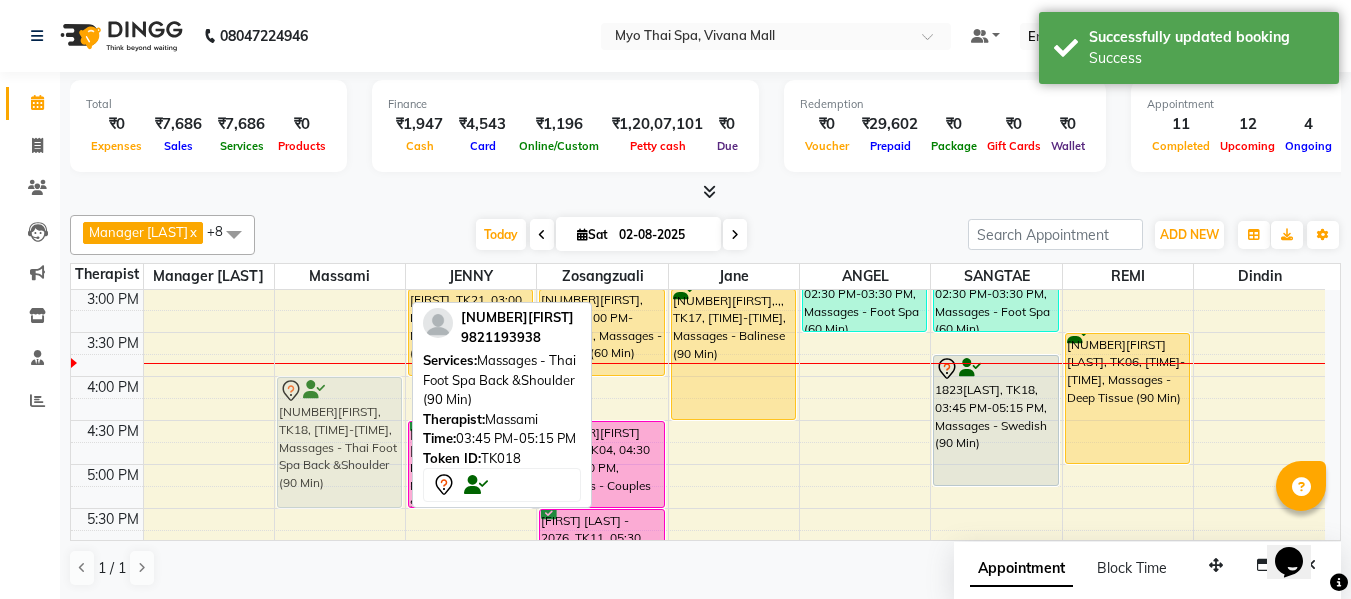 click on "1655SANDEEP PATNAWAI, TK05, 11:45 AM-01:15 PM, Massages - Deep Tissue (90 Min)     VIKAS, TK16, 02:00 PM-02:30 PM, Massages - Stress Relieving Back (30 Min) (₹1650)             1823VIJAYY, TK18, 03:45 PM-05:15 PM, Massages - Thai Foot Spa Back &Shoulder (90 Min)     kiran dulani, TK02, 06:00 PM-07:00 PM, Massages - Couples Spa 60             1823VIJAYY, TK18, 03:45 PM-05:15 PM, Massages - Thai Foot Spa Back &Shoulder (90 Min)" at bounding box center [340, 332] 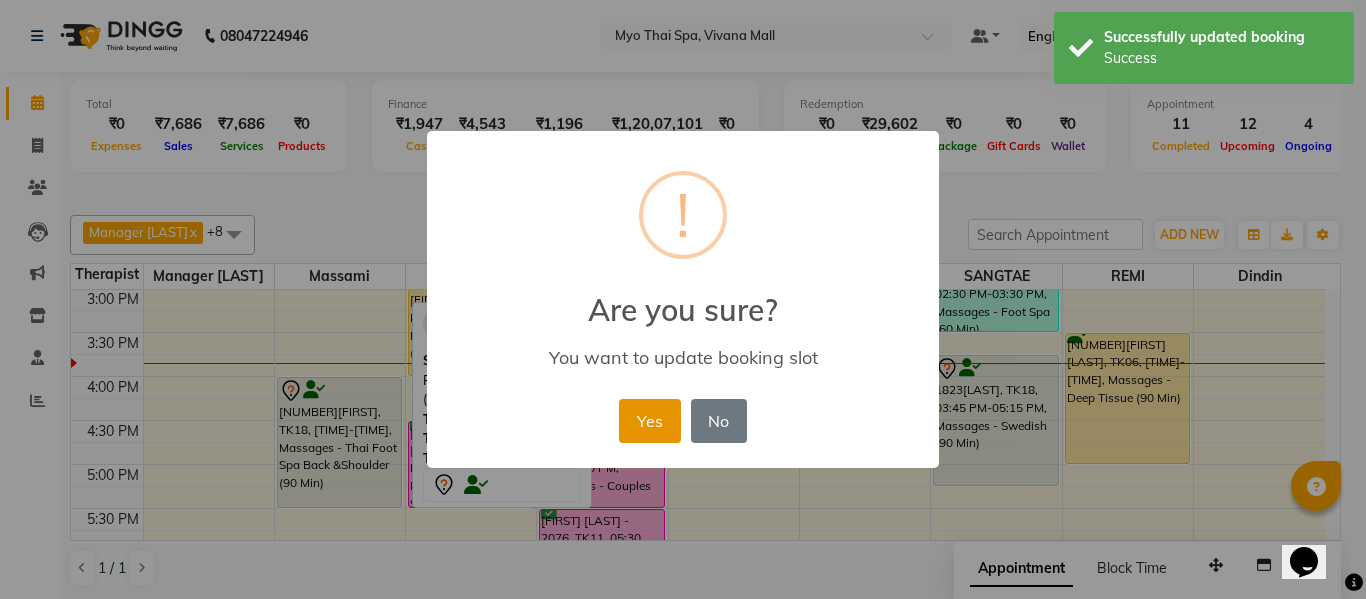 click on "Yes" at bounding box center (649, 421) 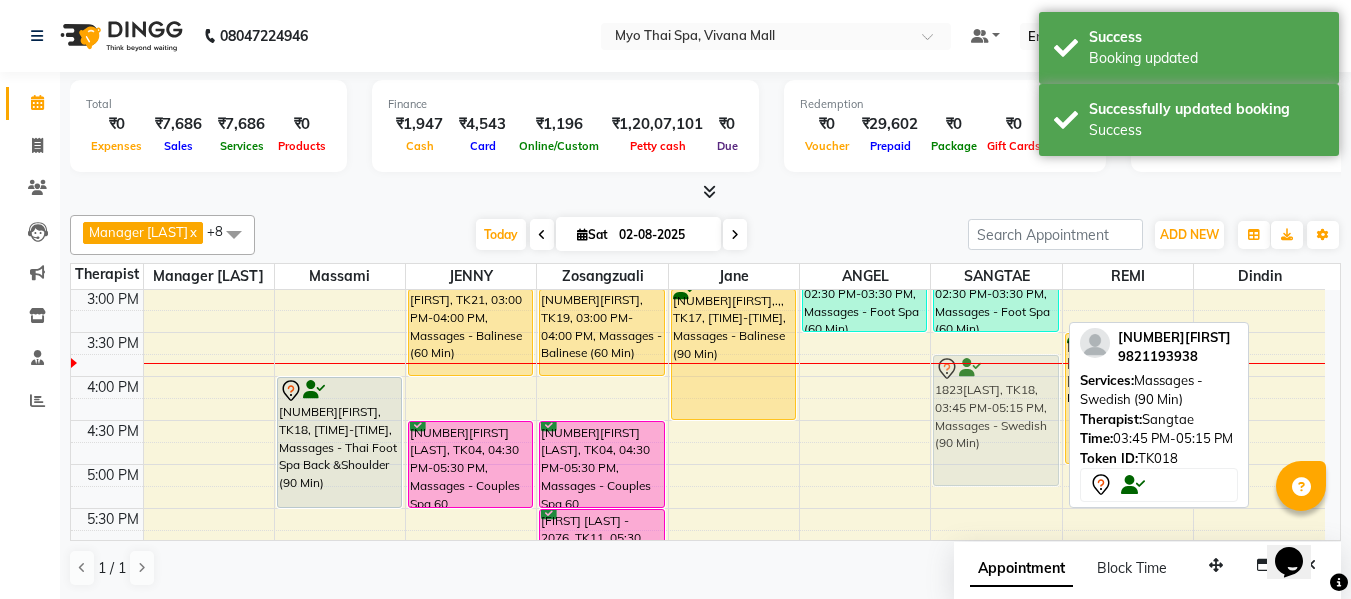 drag, startPoint x: 985, startPoint y: 422, endPoint x: 980, endPoint y: 442, distance: 20.615528 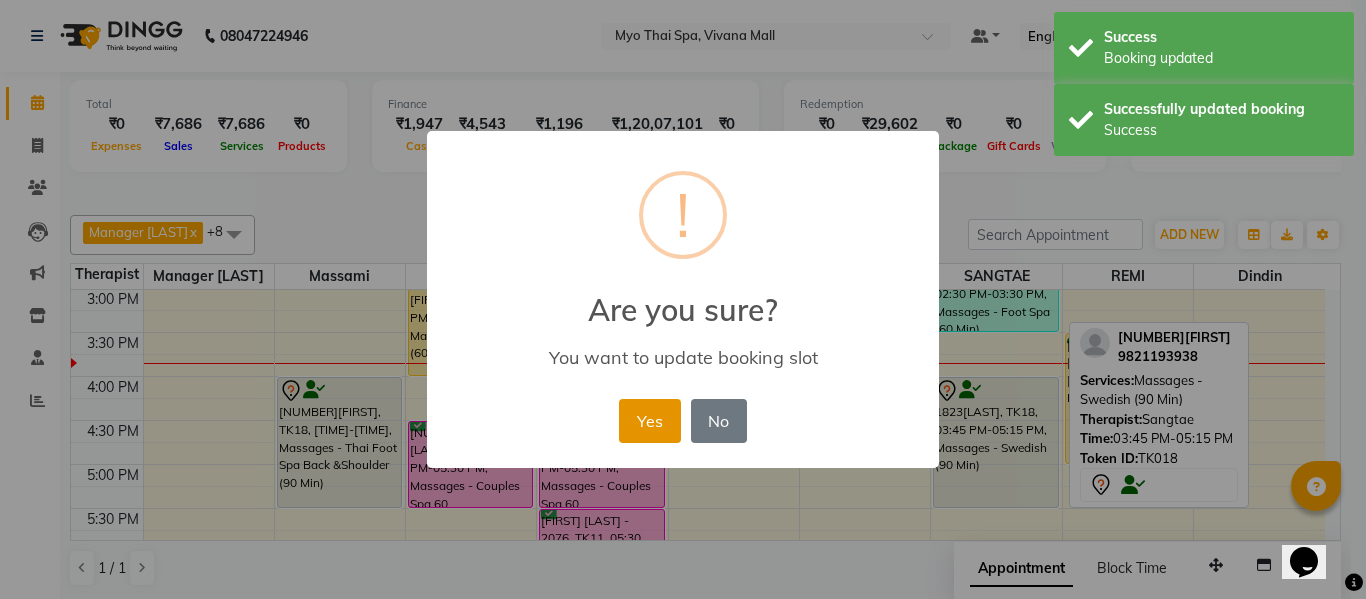 click on "Yes" at bounding box center (649, 421) 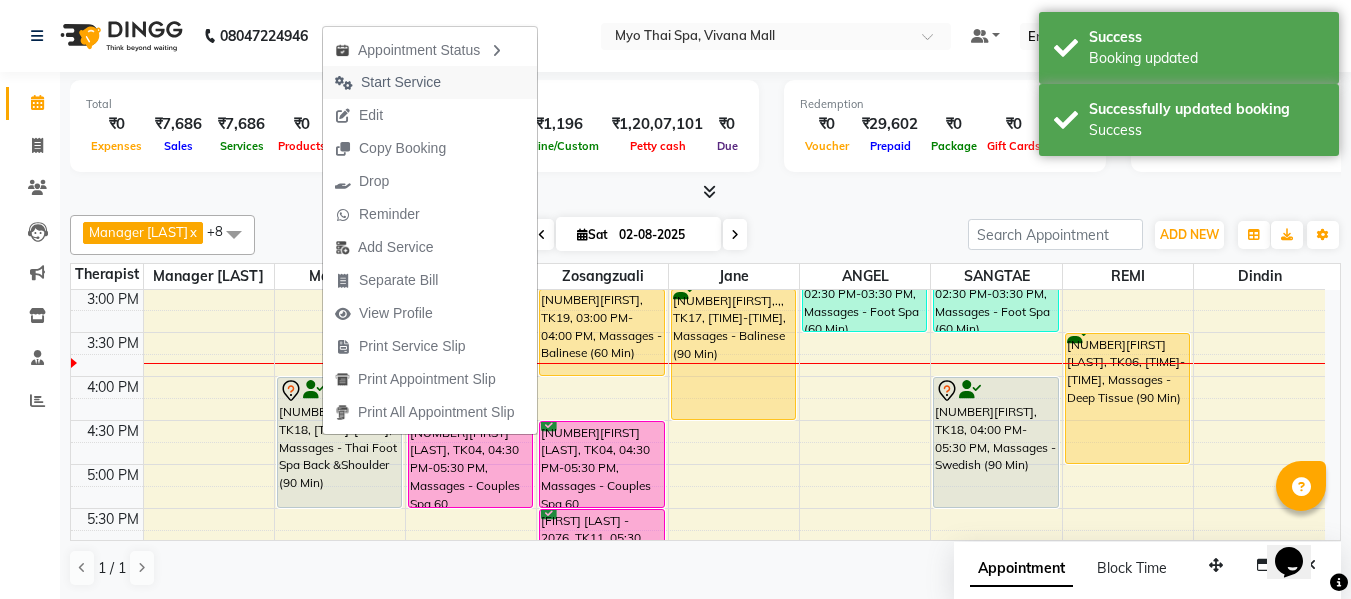 click on "Start Service" at bounding box center (401, 82) 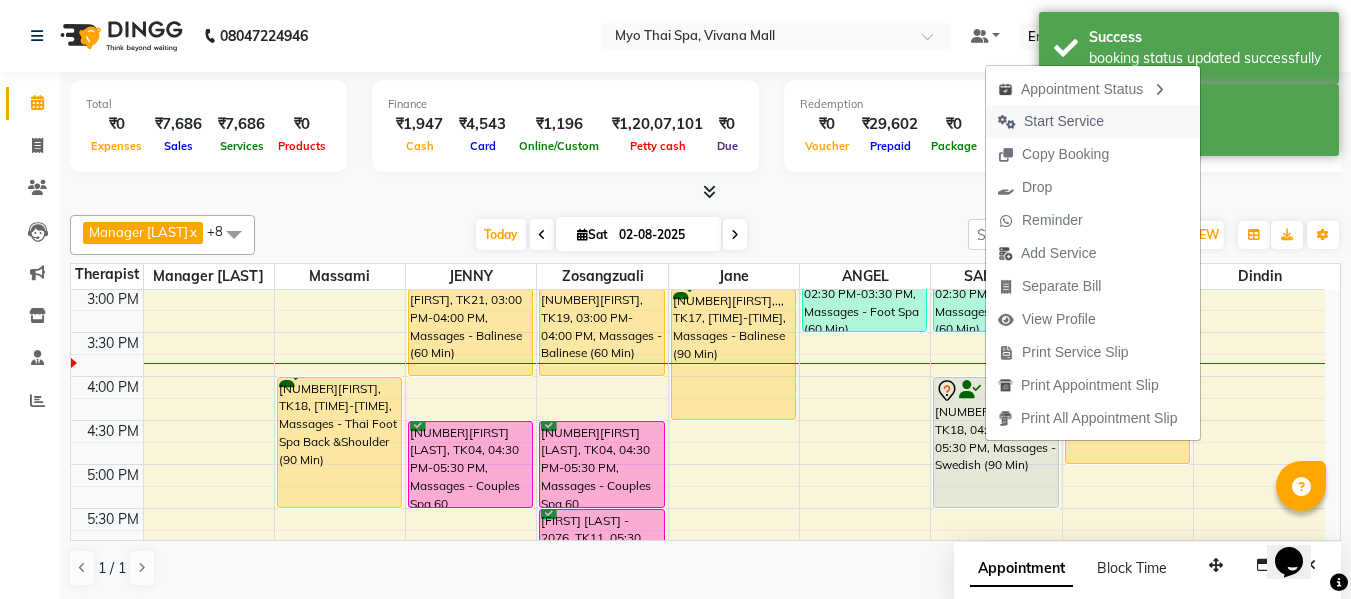 click on "Start Service" at bounding box center (1064, 121) 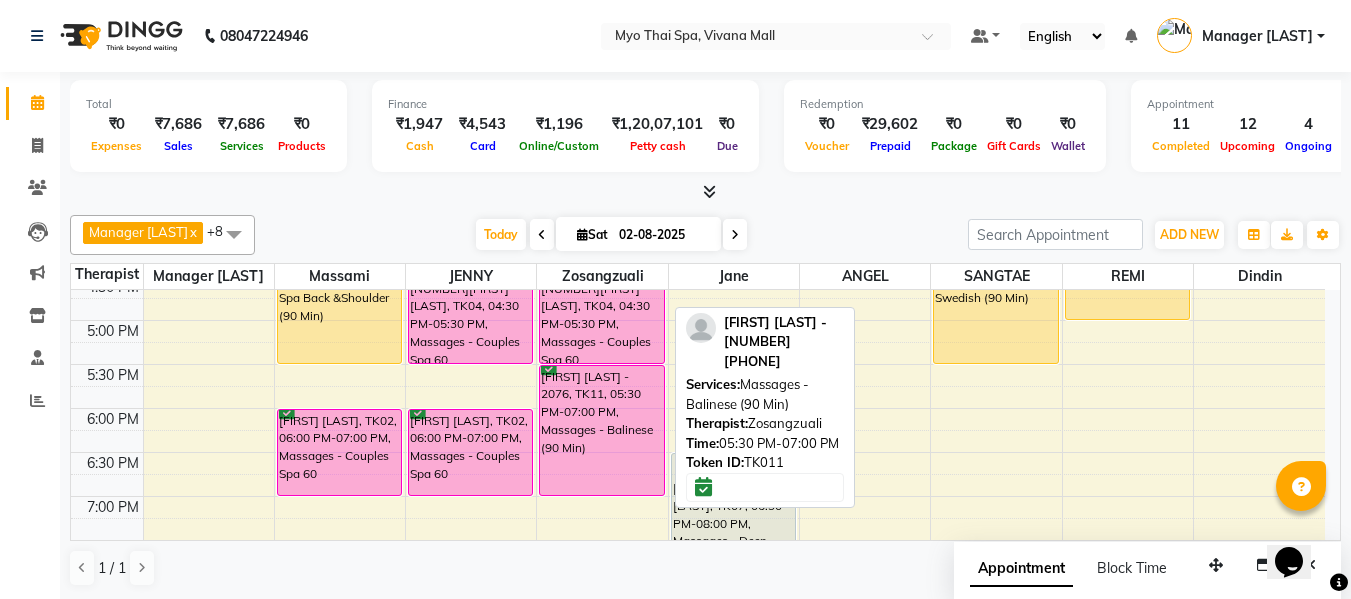scroll, scrollTop: 617, scrollLeft: 0, axis: vertical 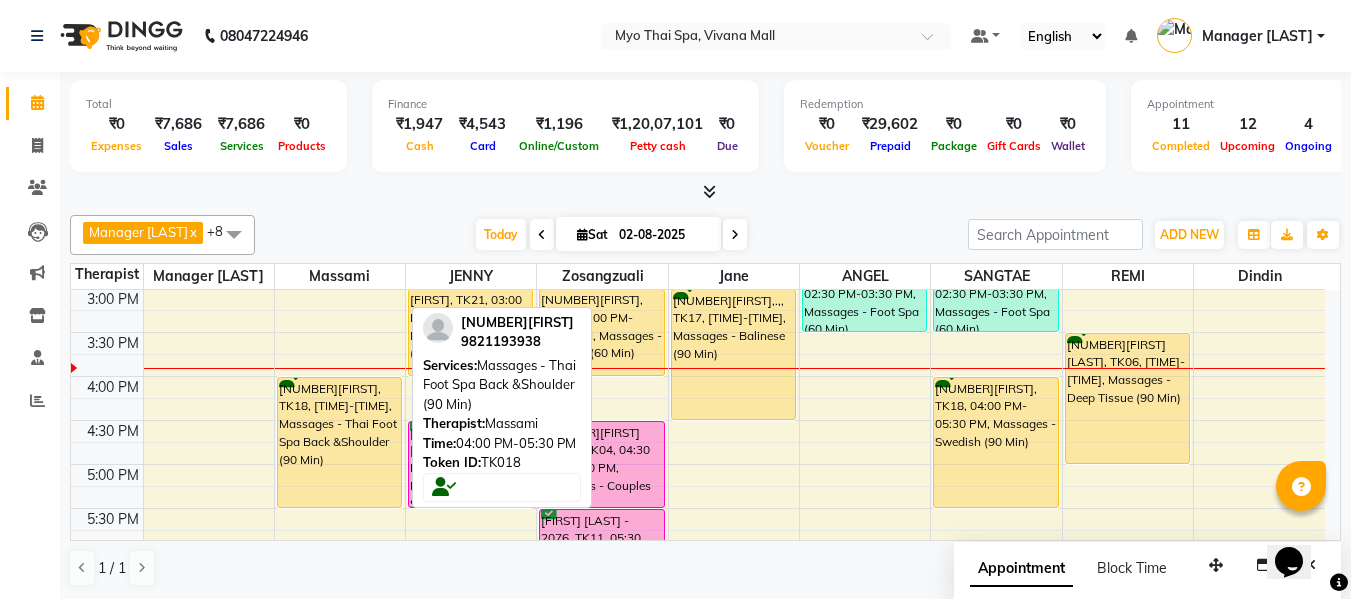 click on "1823VIJAYY, TK18, 04:00 PM-05:30 PM, Massages - Thai Foot Spa Back &Shoulder (90 Min)" at bounding box center (339, 442) 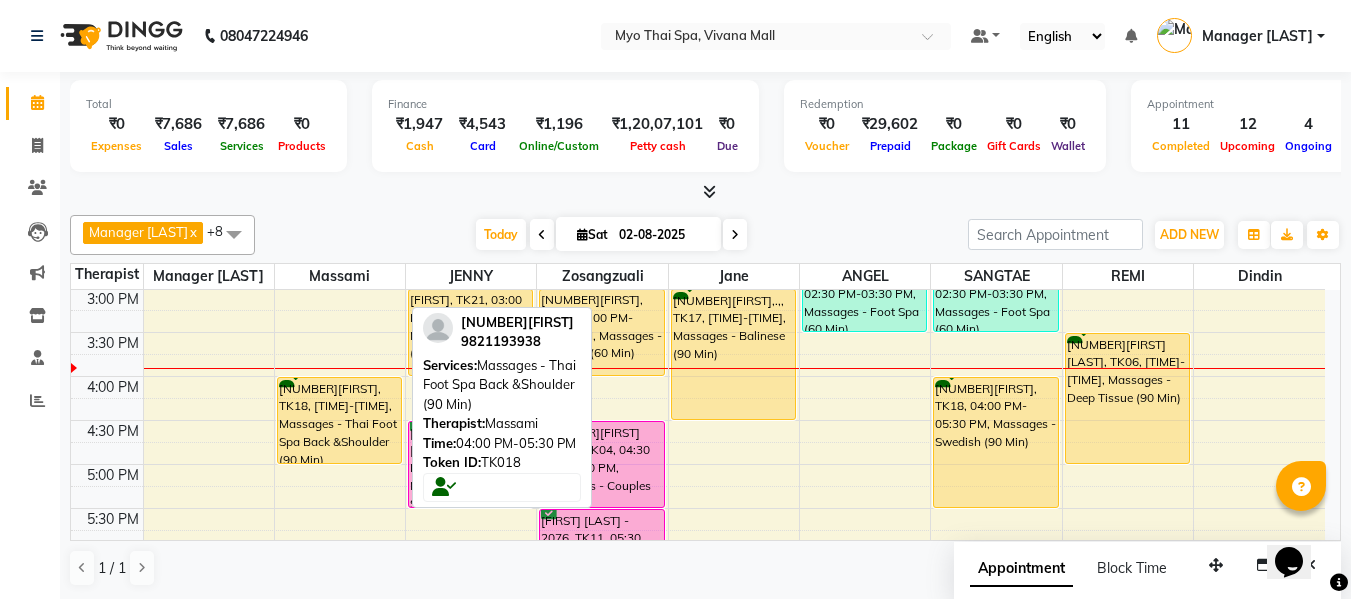 drag, startPoint x: 311, startPoint y: 525, endPoint x: 332, endPoint y: 482, distance: 47.853943 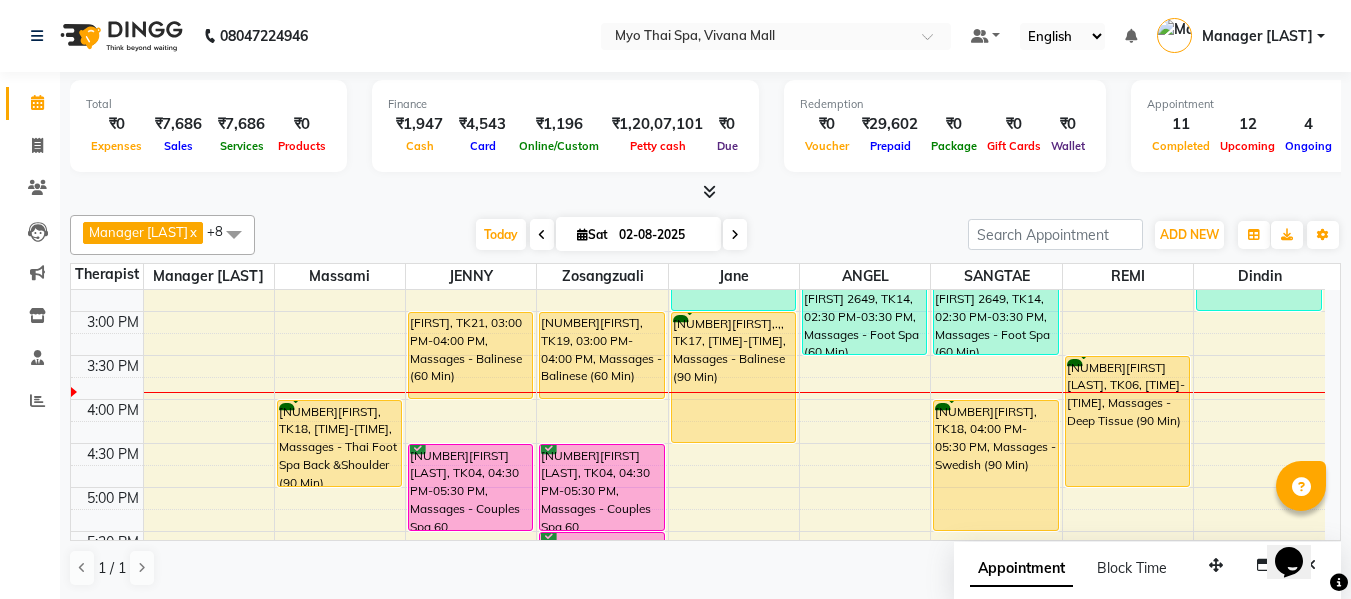 scroll, scrollTop: 590, scrollLeft: 0, axis: vertical 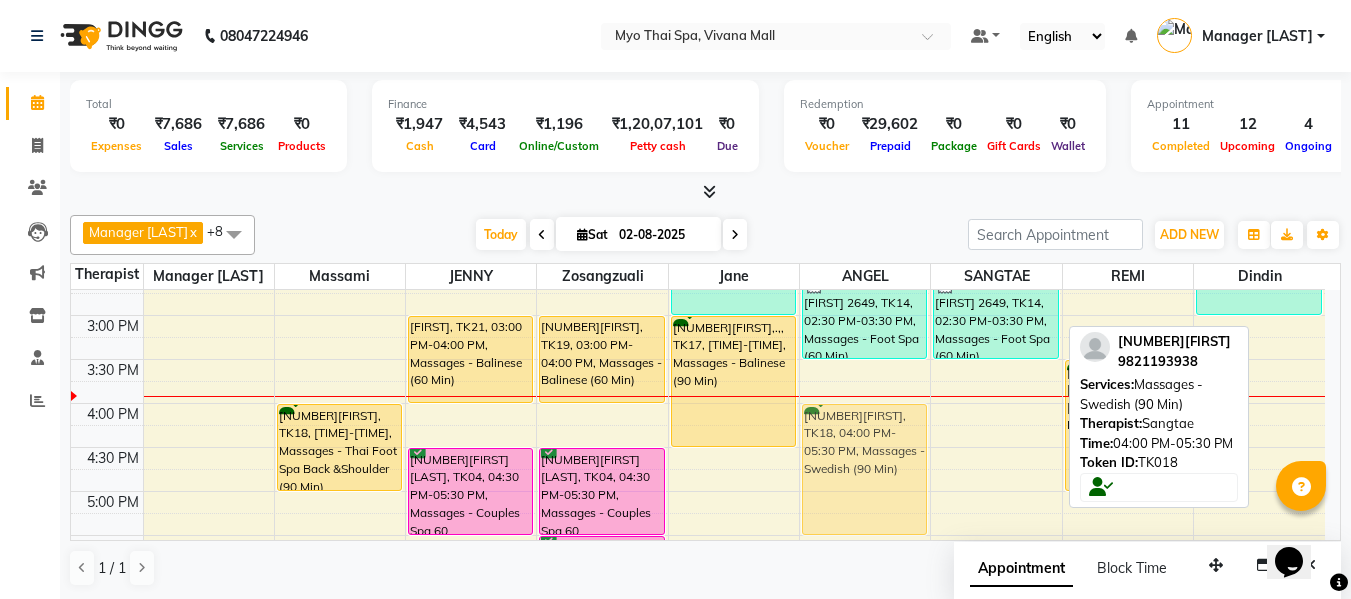 drag, startPoint x: 975, startPoint y: 437, endPoint x: 906, endPoint y: 437, distance: 69 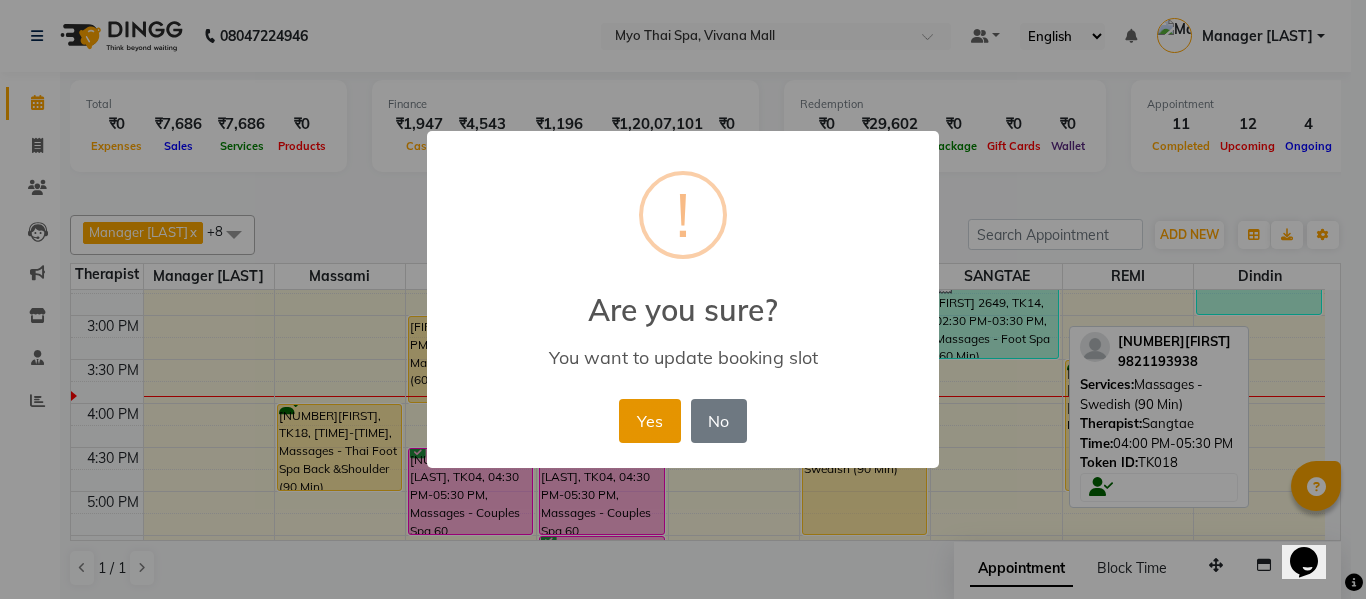 click on "Yes" at bounding box center [649, 421] 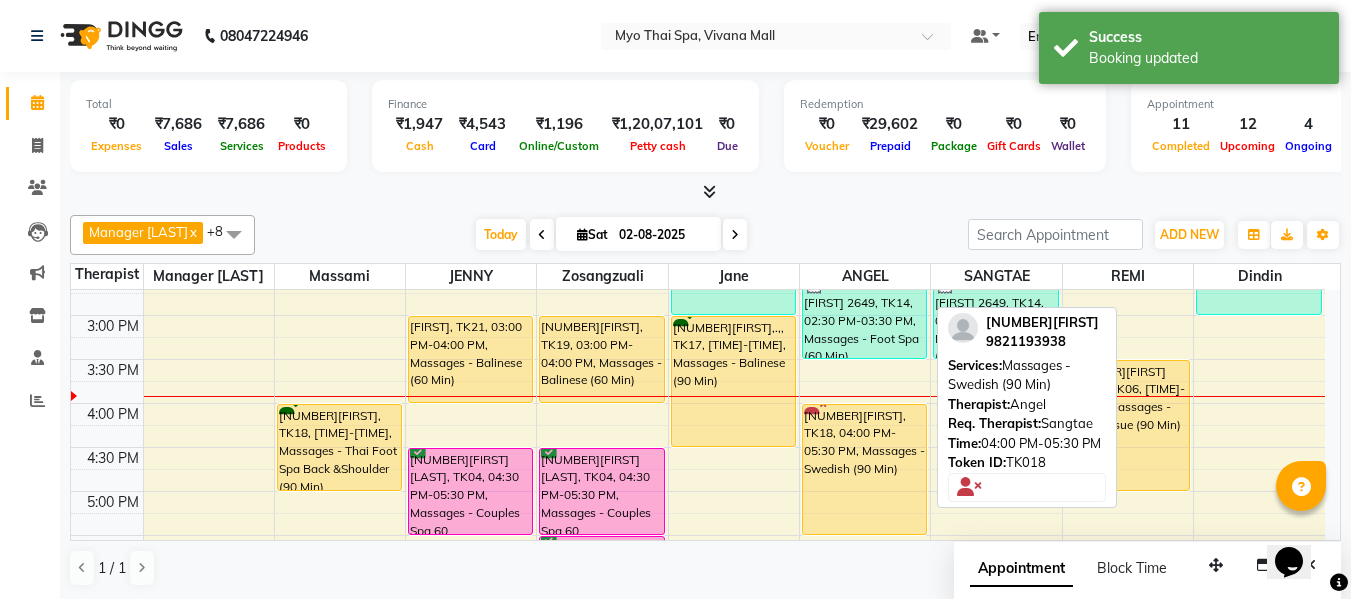 scroll, scrollTop: 690, scrollLeft: 0, axis: vertical 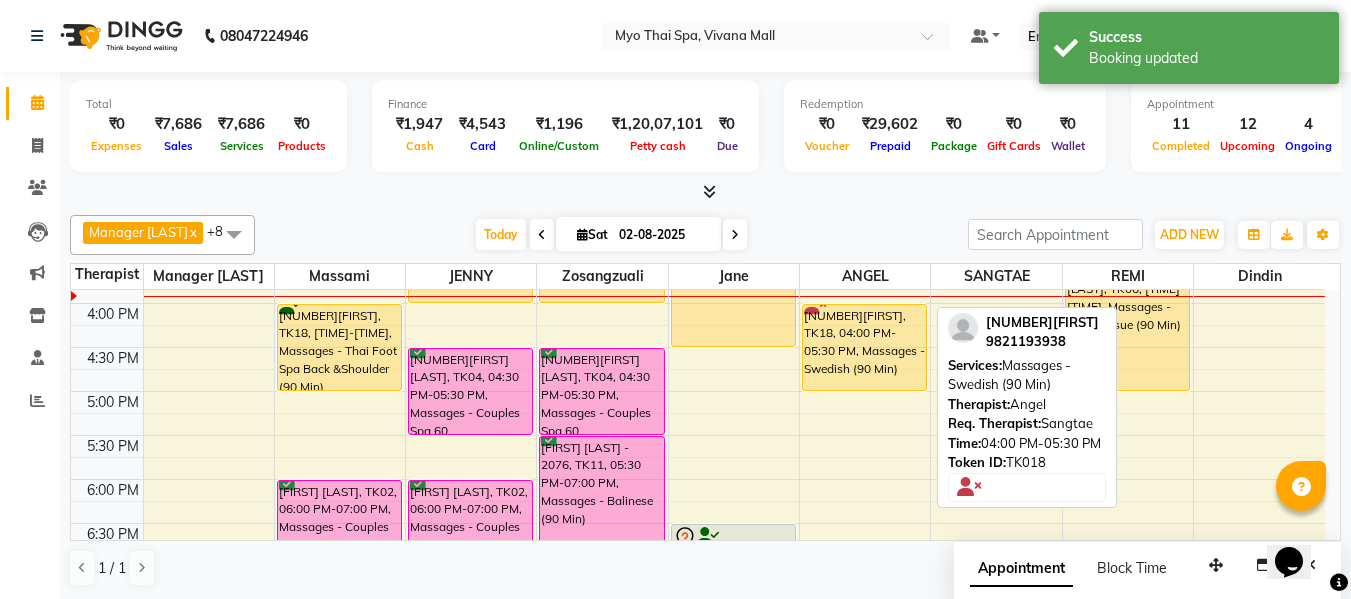 drag, startPoint x: 850, startPoint y: 452, endPoint x: 850, endPoint y: 402, distance: 50 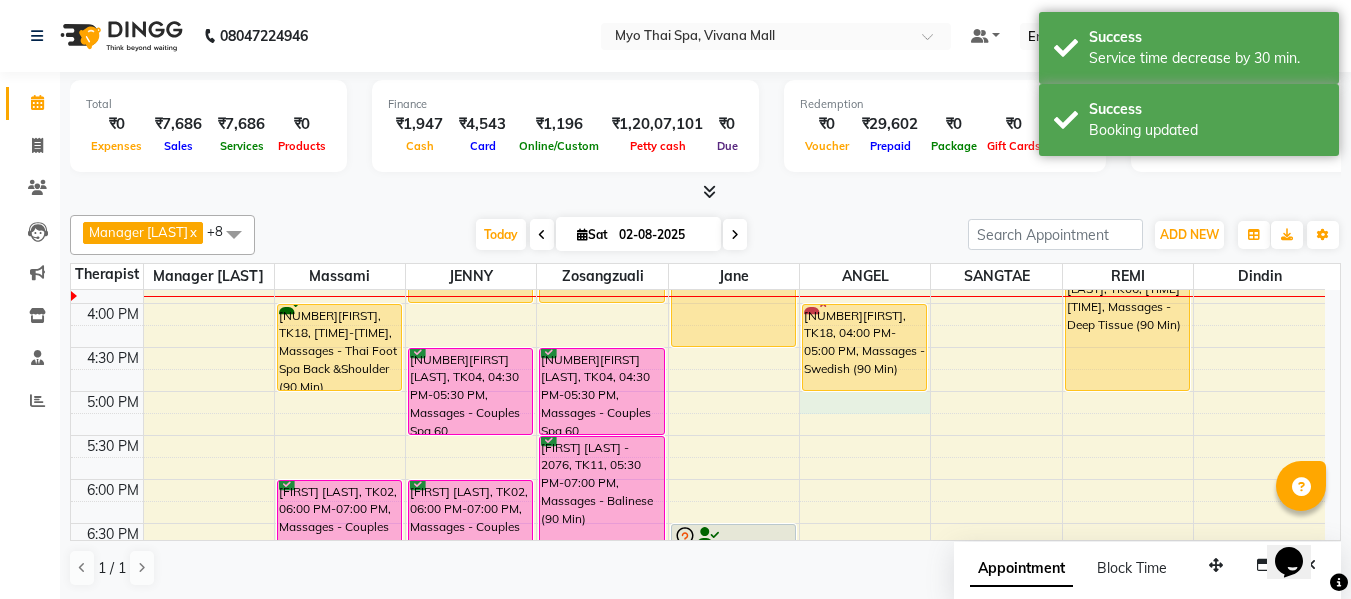 click on "8:00 AM 8:30 AM 9:00 AM 9:30 AM 10:00 AM 10:30 AM 11:00 AM 11:30 AM 12:00 PM 12:30 PM 1:00 PM 1:30 PM 2:00 PM 2:30 PM 3:00 PM 3:30 PM 4:00 PM 4:30 PM 5:00 PM 5:30 PM 6:00 PM 6:30 PM 7:00 PM 7:30 PM 8:00 PM 8:30 PM 9:00 PM 9:30 PM 10:00 PM 10:30 PM     1655SANDEEP PATNAWAI, TK05, 11:45 AM-01:15 PM, Massages - Deep Tissue (90 Min)     VIKAS, TK16, 02:00 PM-02:30 PM, Massages - Stress Relieving Back (30 Min) (₹1650)     1823VIJAYY, TK18, 04:00 PM-05:00 PM, Massages - Thai Foot Spa Back &Shoulder (90 Min)     kiran dulani, TK02, 06:00 PM-07:00 PM, Massages - Couples Spa 60     2923ROHAN, TK13, 01:30 PM-02:30 PM, Massages - Couples Spa 60    PRANAY, TK21, 03:00 PM-04:00 PM, Massages - Balinese (60 Min)     1987VAISHNAVI W, TK04, 04:30 PM-05:30 PM, Massages - Couples Spa 60     kiran dulani, TK02, 06:00 PM-07:00 PM, Massages - Couples Spa 60     2917VIVEK LAJMI., TK12, 01:15 PM-02:15 PM, Massages - Traditional Thai Spa-60Mins    2873RISHIKESH, TK19, 03:00 PM-04:00 PM, Massages - Balinese (60 Min)" at bounding box center [698, 259] 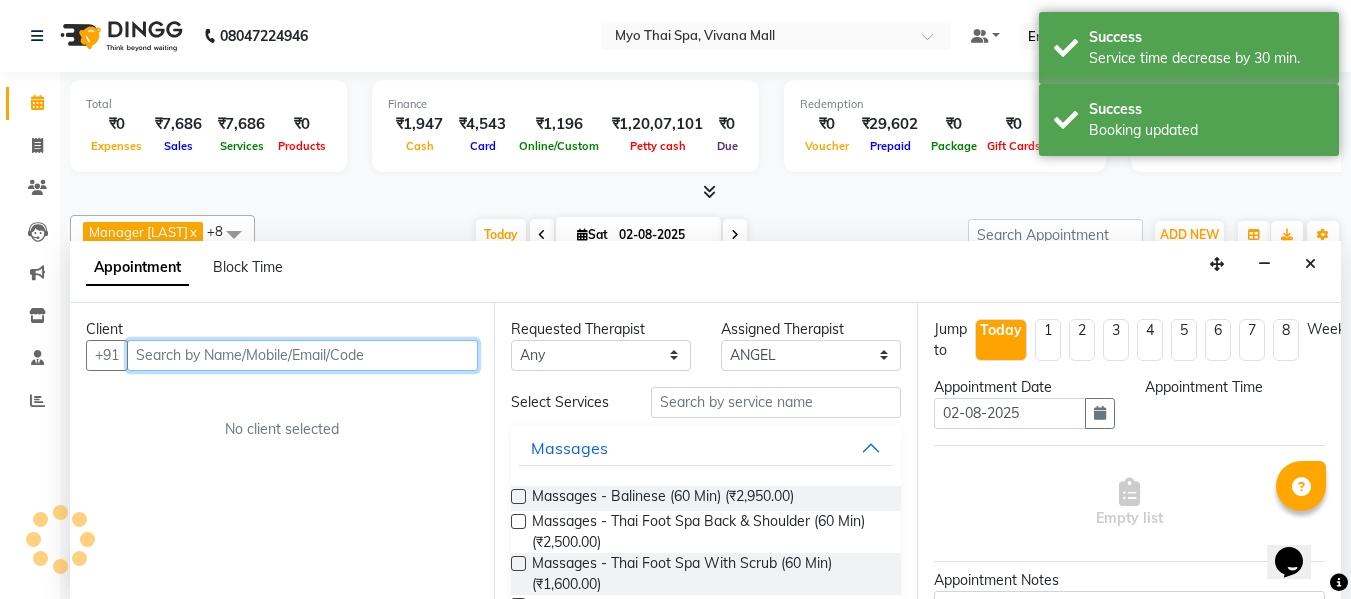 scroll, scrollTop: 1, scrollLeft: 0, axis: vertical 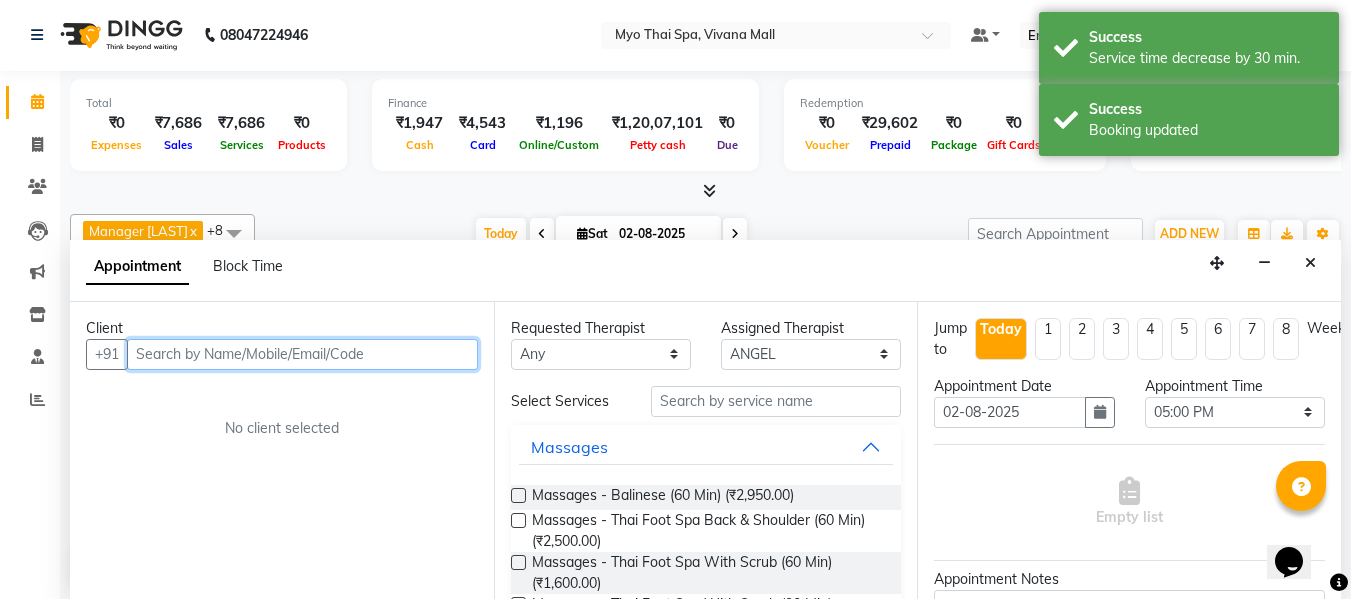 click at bounding box center (302, 354) 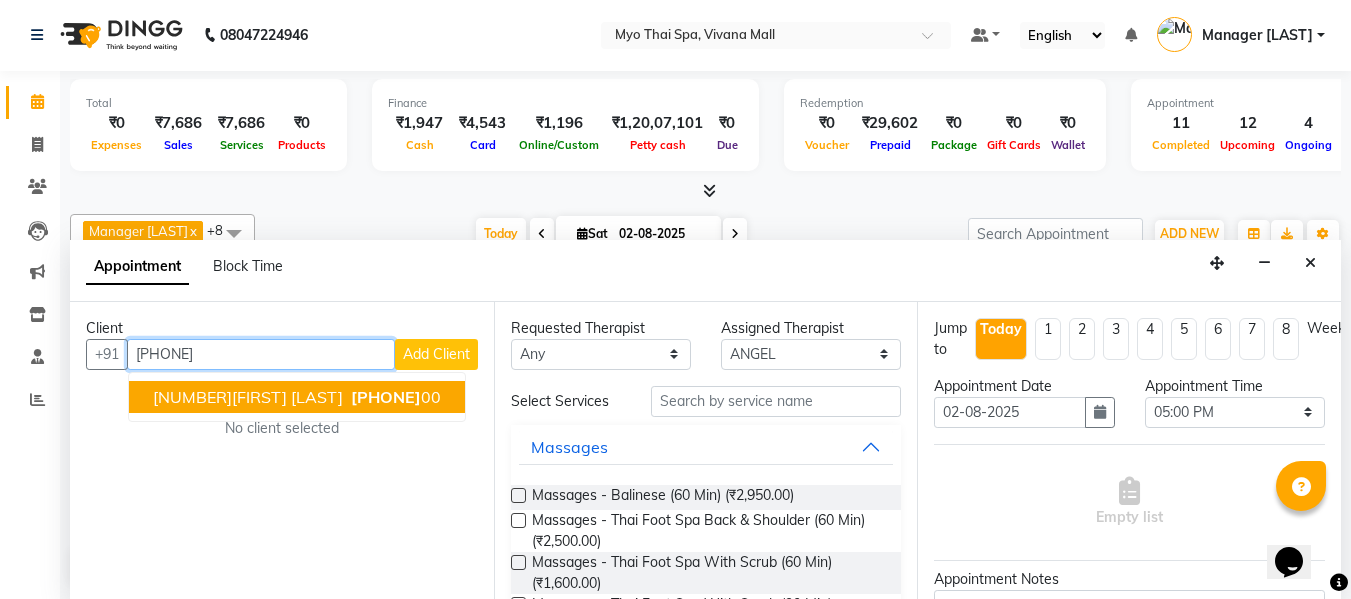 click on "95941766" at bounding box center (386, 397) 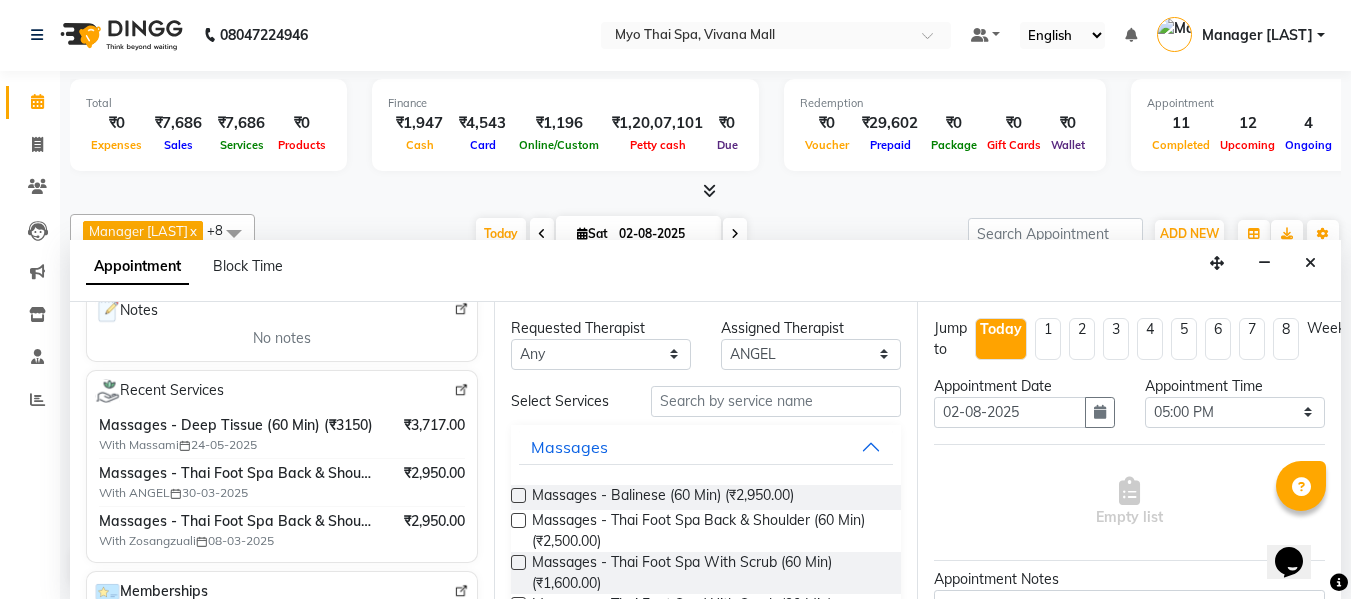 scroll, scrollTop: 0, scrollLeft: 0, axis: both 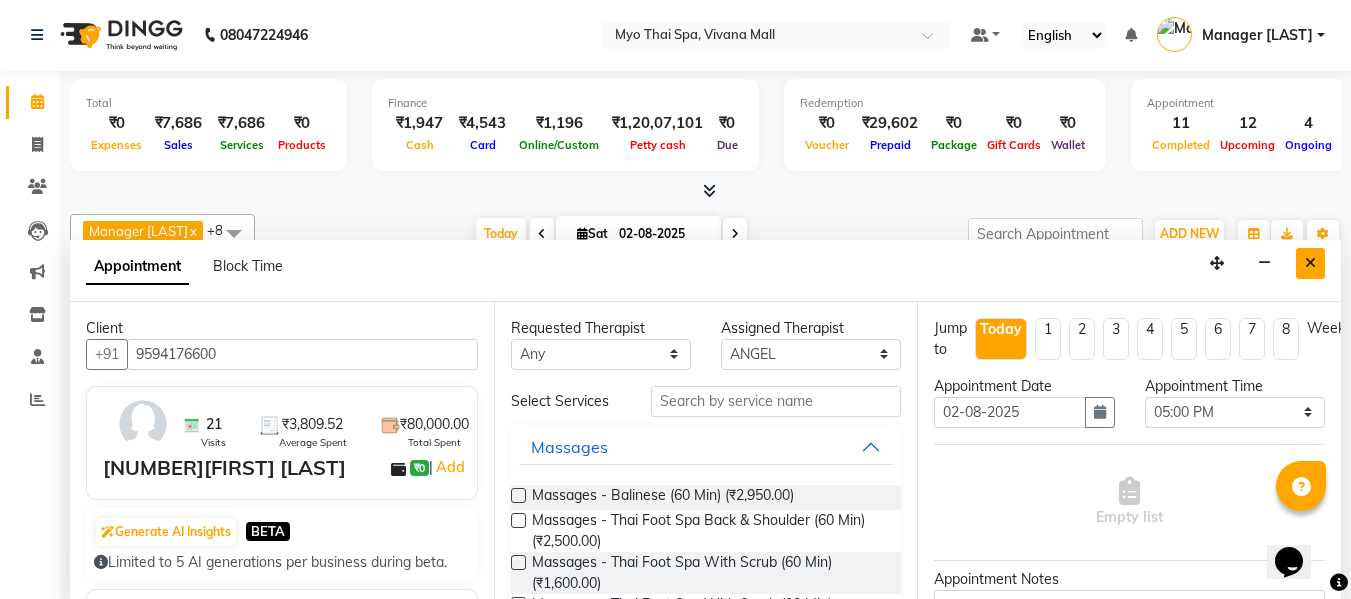 click at bounding box center [1310, 263] 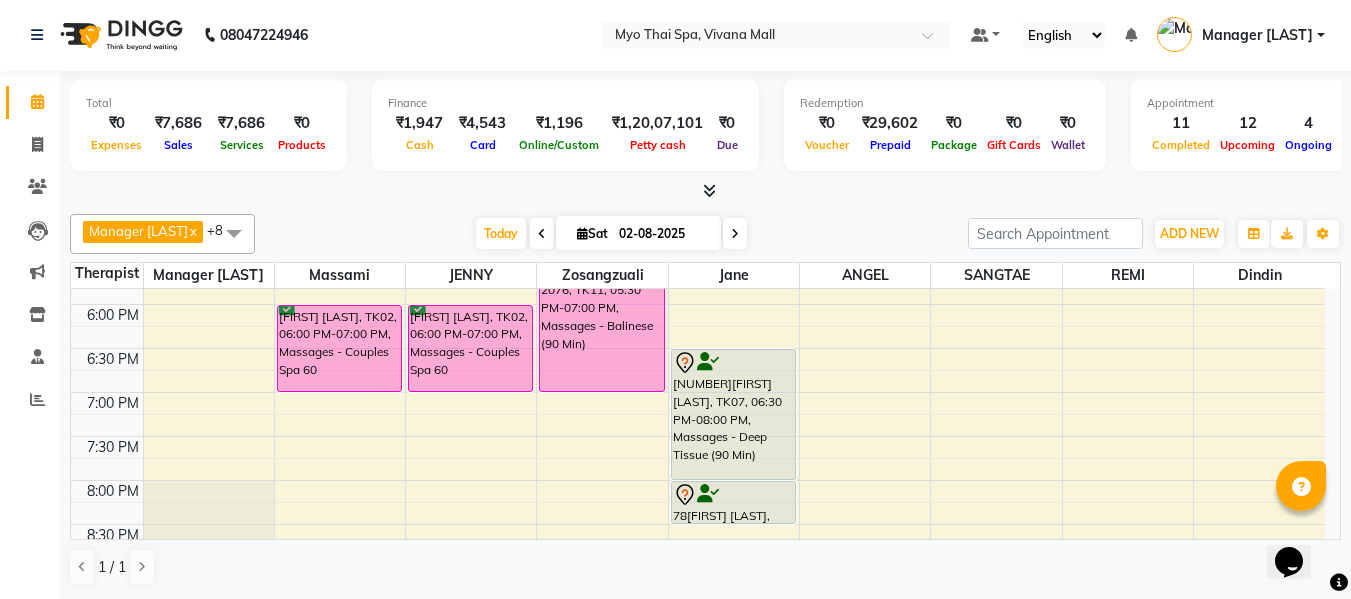 scroll, scrollTop: 890, scrollLeft: 0, axis: vertical 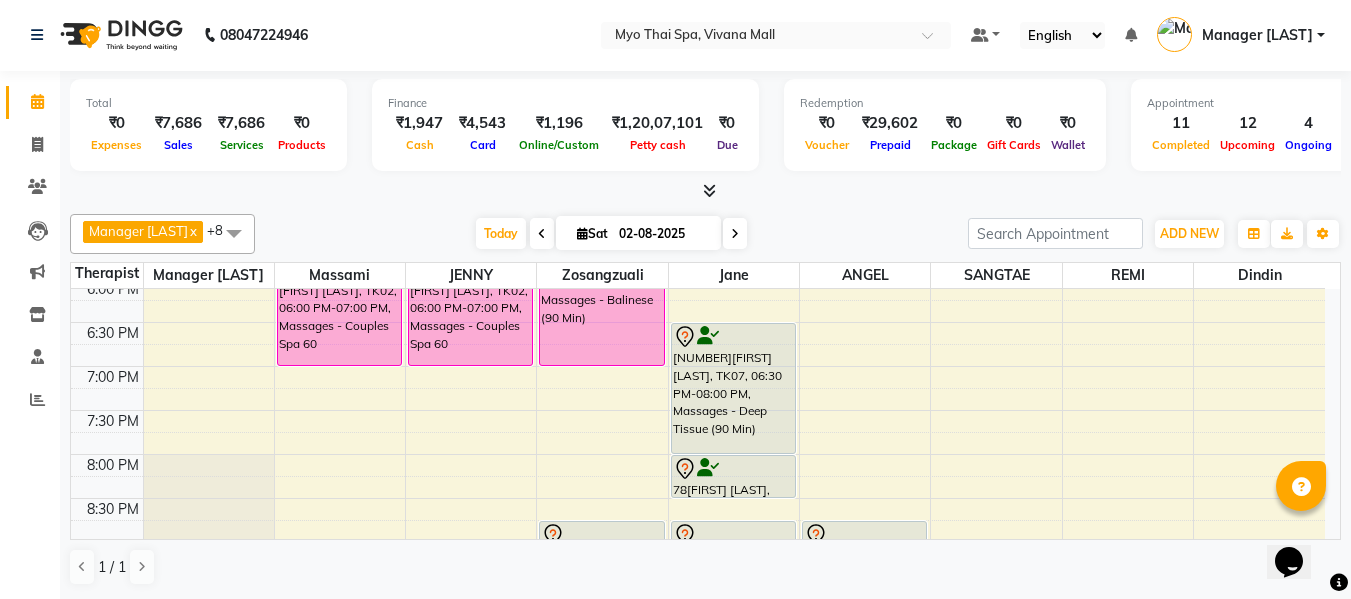 click on "8:00 AM 8:30 AM 9:00 AM 9:30 AM 10:00 AM 10:30 AM 11:00 AM 11:30 AM 12:00 PM 12:30 PM 1:00 PM 1:30 PM 2:00 PM 2:30 PM 3:00 PM 3:30 PM 4:00 PM 4:30 PM 5:00 PM 5:30 PM 6:00 PM 6:30 PM 7:00 PM 7:30 PM 8:00 PM 8:30 PM 9:00 PM 9:30 PM 10:00 PM 10:30 PM     1655SANDEEP PATNAWAI, TK05, 11:45 AM-01:15 PM, Massages - Deep Tissue (90 Min)     VIKAS, TK16, 02:00 PM-02:30 PM, Massages - Stress Relieving Back (30 Min) (₹1650)     1823VIJAYY, TK18, 04:00 PM-05:00 PM, Massages - Thai Foot Spa Back &Shoulder (90 Min)     kiran dulani, TK02, 06:00 PM-07:00 PM, Massages - Couples Spa 60     2923ROHAN, TK13, 01:30 PM-02:30 PM, Massages - Couples Spa 60    PRANAY, TK21, 03:00 PM-04:00 PM, Massages - Balinese (60 Min)     1987VAISHNAVI W, TK04, 04:30 PM-05:30 PM, Massages - Couples Spa 60     kiran dulani, TK02, 06:00 PM-07:00 PM, Massages - Couples Spa 60     2917VIVEK LAJMI., TK12, 01:15 PM-02:15 PM, Massages - Traditional Thai Spa-60Mins    2873RISHIKESH, TK19, 03:00 PM-04:00 PM, Massages - Balinese (60 Min)" at bounding box center (698, 58) 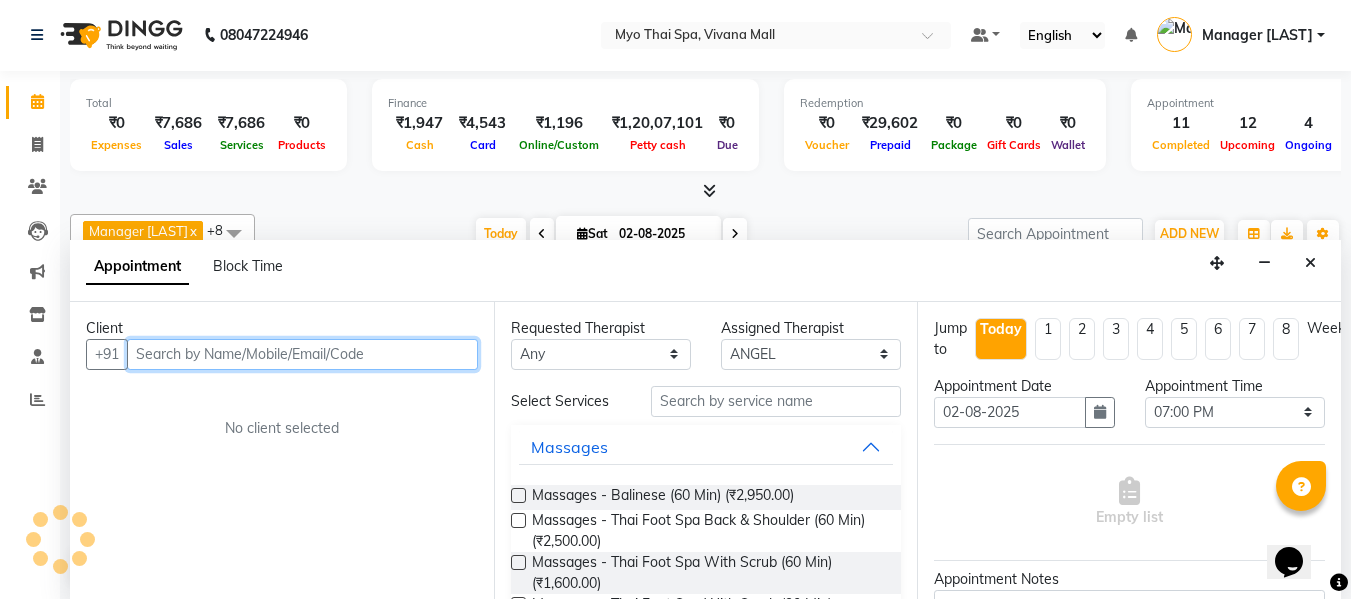 click at bounding box center (302, 354) 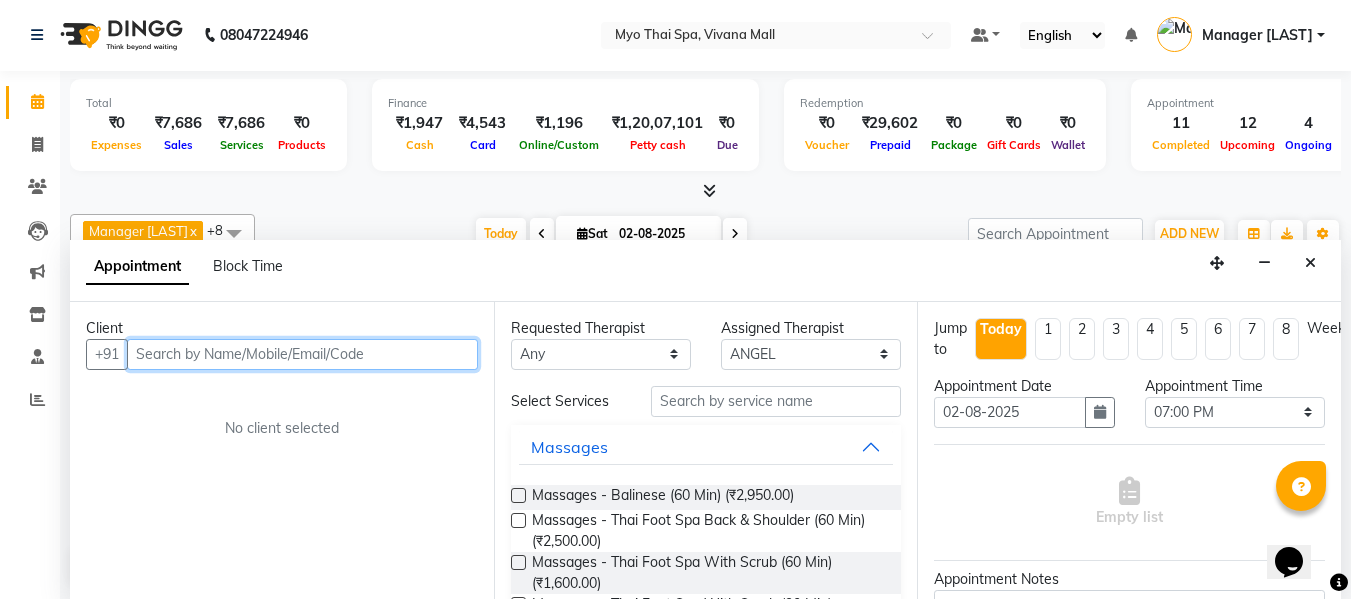 paste on "9594176600" 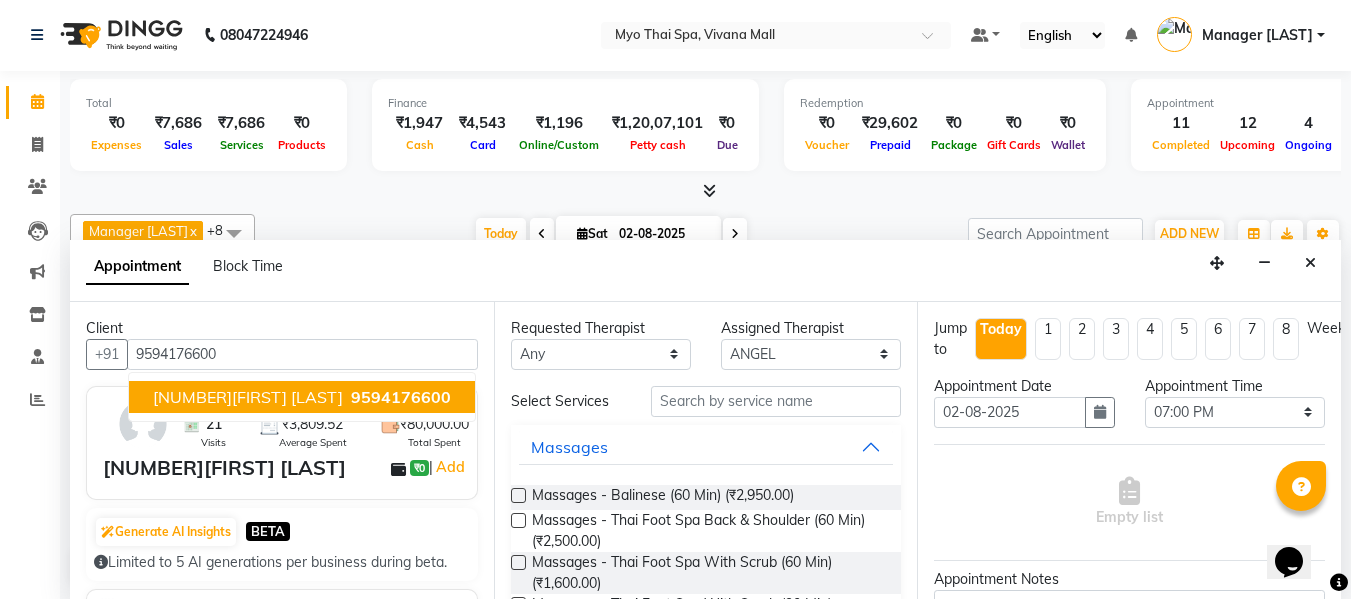 click at bounding box center (518, 495) 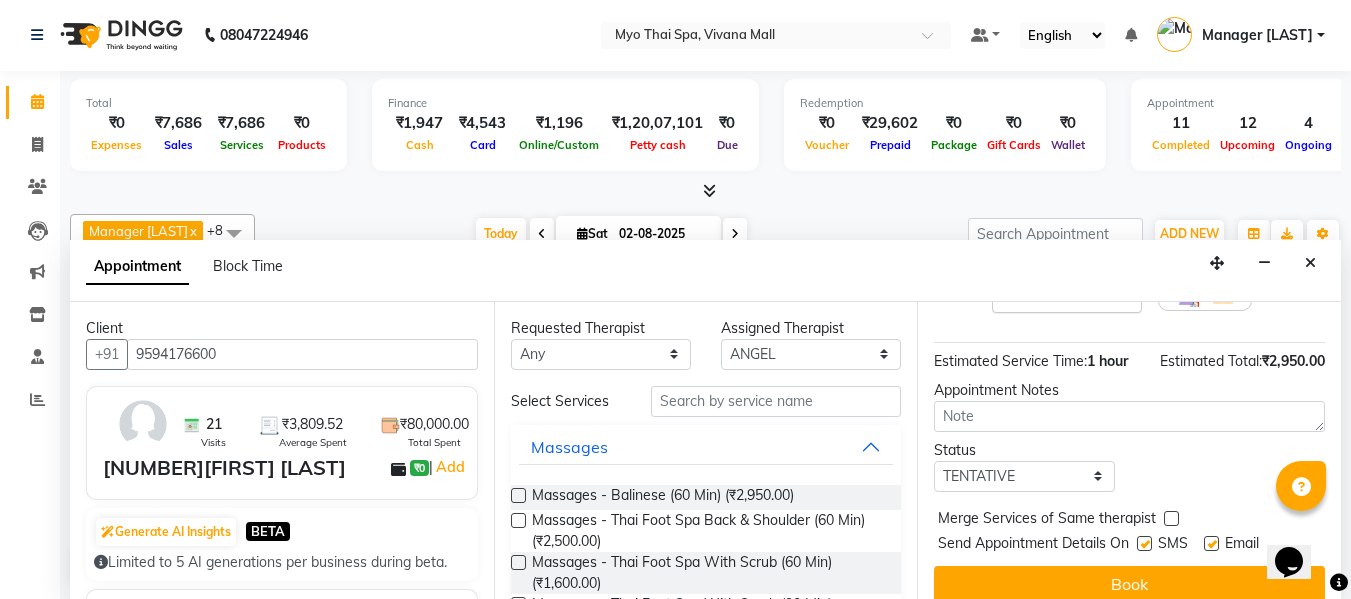 scroll, scrollTop: 244, scrollLeft: 0, axis: vertical 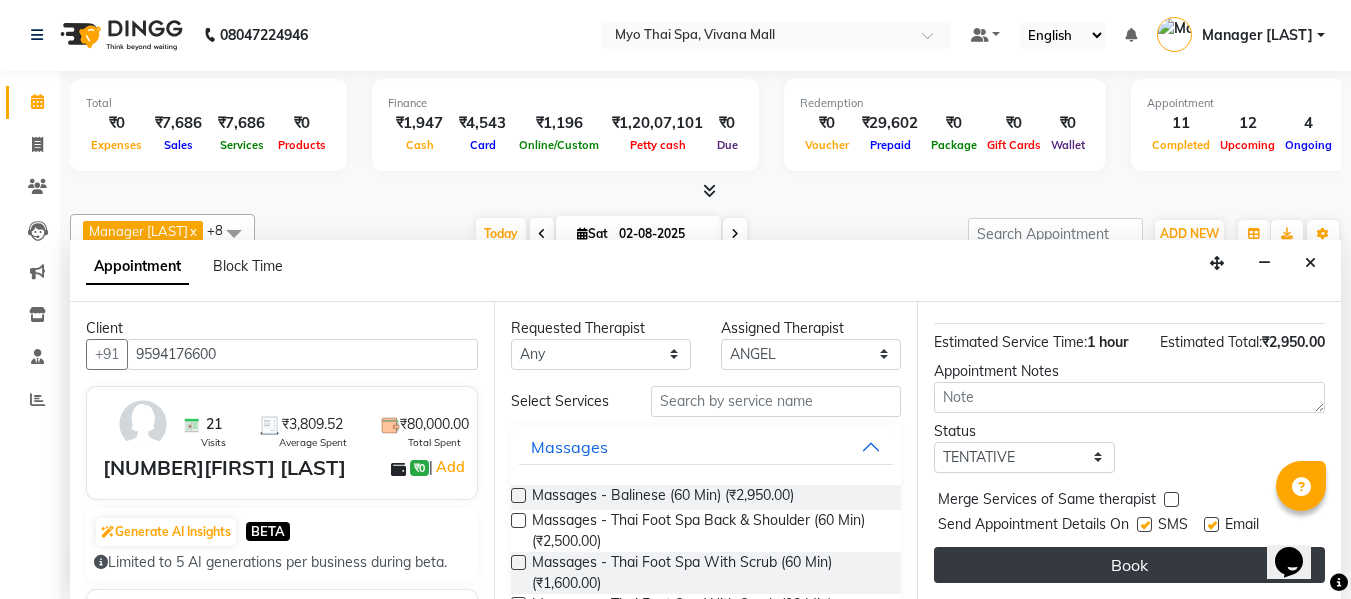 click on "Book" at bounding box center (1129, 565) 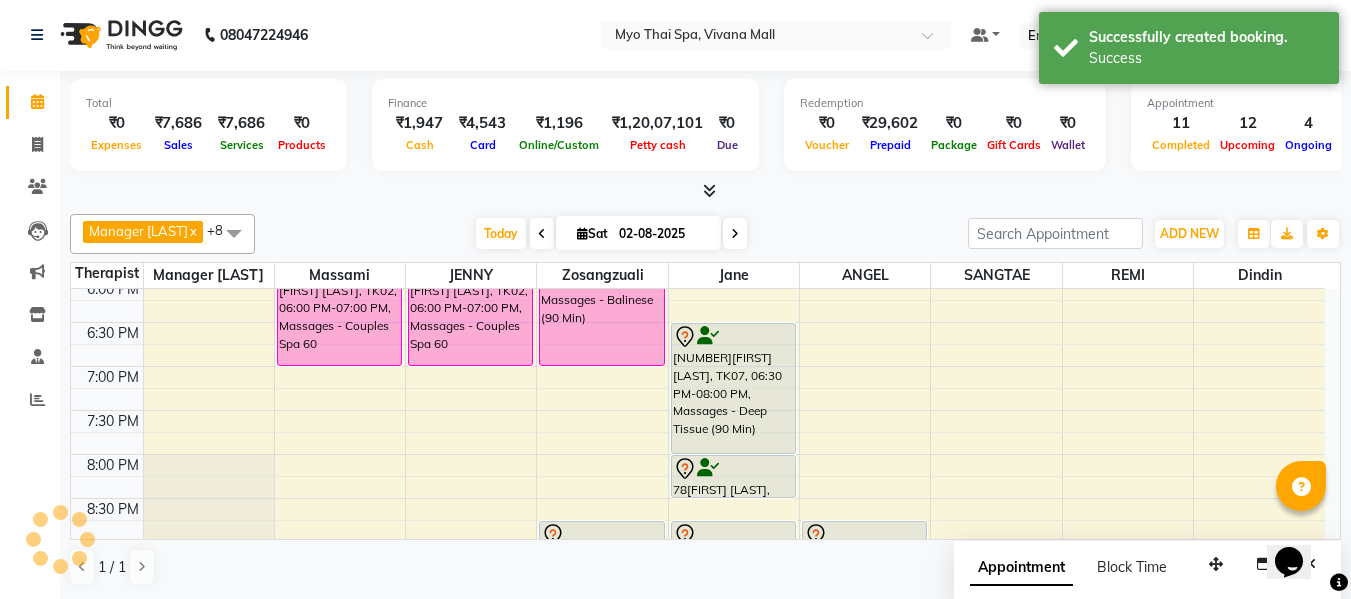 scroll, scrollTop: 0, scrollLeft: 0, axis: both 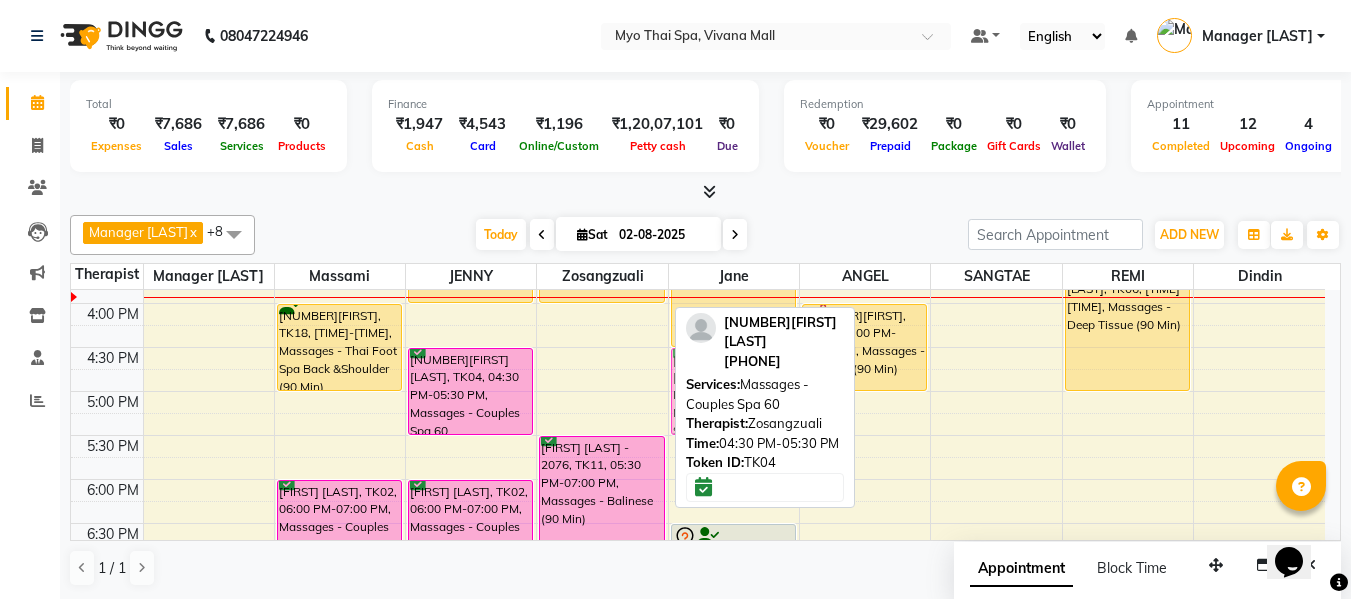 drag, startPoint x: 632, startPoint y: 387, endPoint x: 757, endPoint y: 376, distance: 125.48307 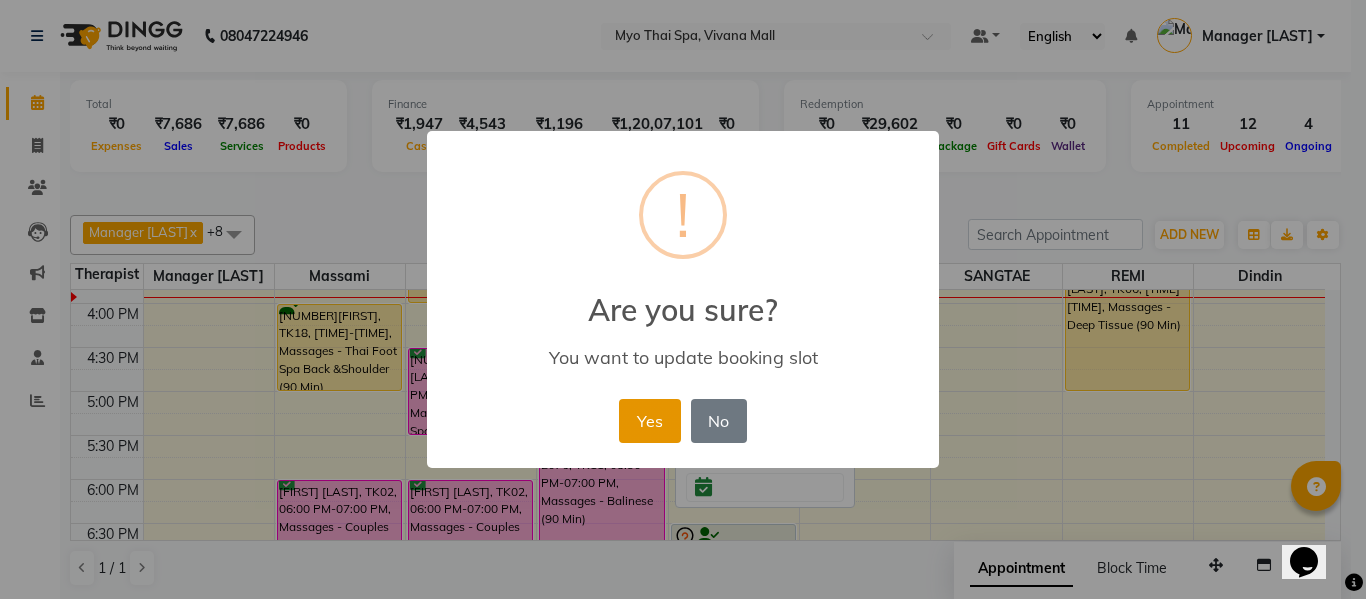 click on "Yes" at bounding box center (649, 421) 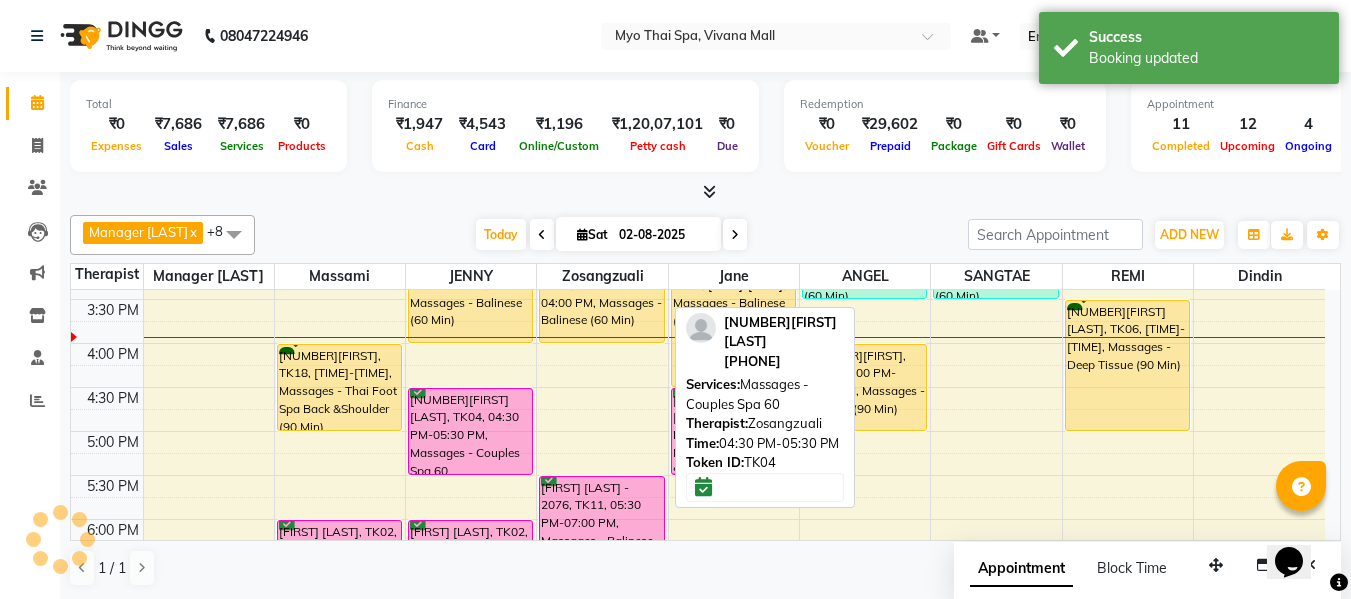 scroll, scrollTop: 590, scrollLeft: 0, axis: vertical 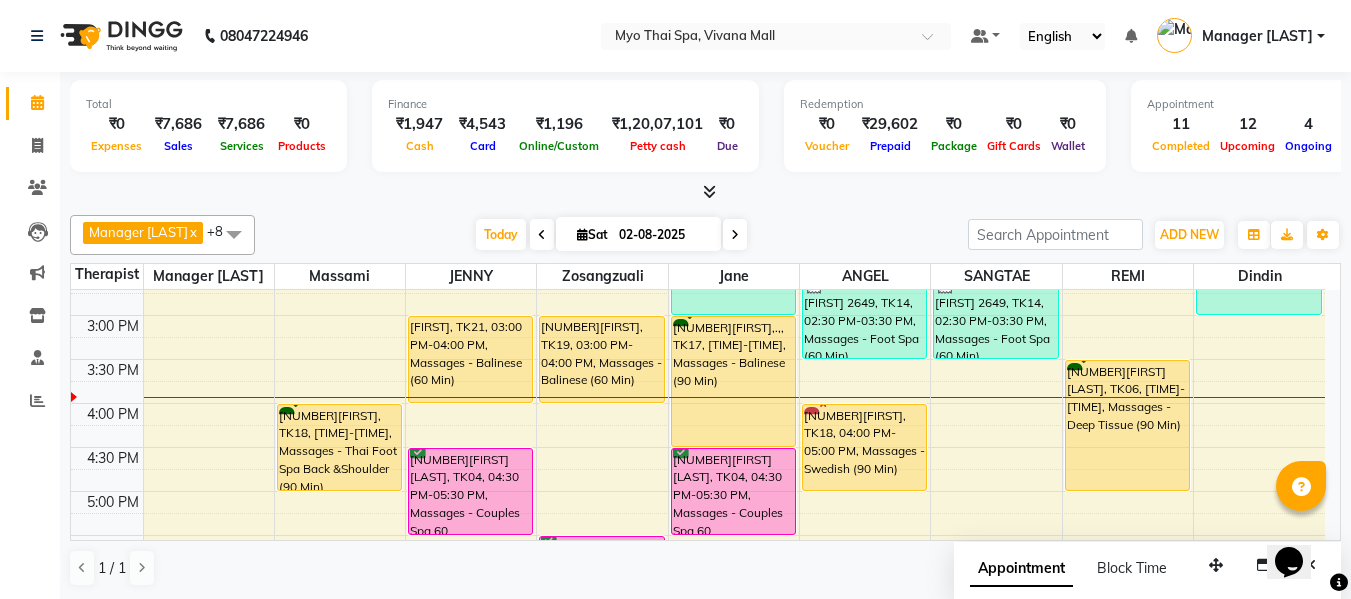 click on "8:00 AM 8:30 AM 9:00 AM 9:30 AM 10:00 AM 10:30 AM 11:00 AM 11:30 AM 12:00 PM 12:30 PM 1:00 PM 1:30 PM 2:00 PM 2:30 PM 3:00 PM 3:30 PM 4:00 PM 4:30 PM 5:00 PM 5:30 PM 6:00 PM 6:30 PM 7:00 PM 7:30 PM 8:00 PM 8:30 PM 9:00 PM 9:30 PM 10:00 PM 10:30 PM     1655SANDEEP PATNAWAI, TK05, 11:45 AM-01:15 PM, Massages - Deep Tissue (90 Min)     VIKAS, TK16, 02:00 PM-02:30 PM, Massages - Stress Relieving Back (30 Min) (₹1650)     1823VIJAYY, TK18, 04:00 PM-05:00 PM, Massages - Thai Foot Spa Back &Shoulder (90 Min)     kiran dulani, TK02, 06:00 PM-07:00 PM, Massages - Couples Spa 60     2923ROHAN, TK13, 01:30 PM-02:30 PM, Massages - Couples Spa 60    PRANAY, TK21, 03:00 PM-04:00 PM, Massages - Balinese (60 Min)     1987VAISHNAVI W, TK04, 04:30 PM-05:30 PM, Massages - Couples Spa 60     kiran dulani, TK02, 06:00 PM-07:00 PM, Massages - Couples Spa 60     2917VIVEK LAJMI., TK12, 01:15 PM-02:15 PM, Massages - Traditional Thai Spa-60Mins    2873RISHIKESH, TK19, 03:00 PM-04:00 PM, Massages - Balinese (60 Min)" at bounding box center (698, 359) 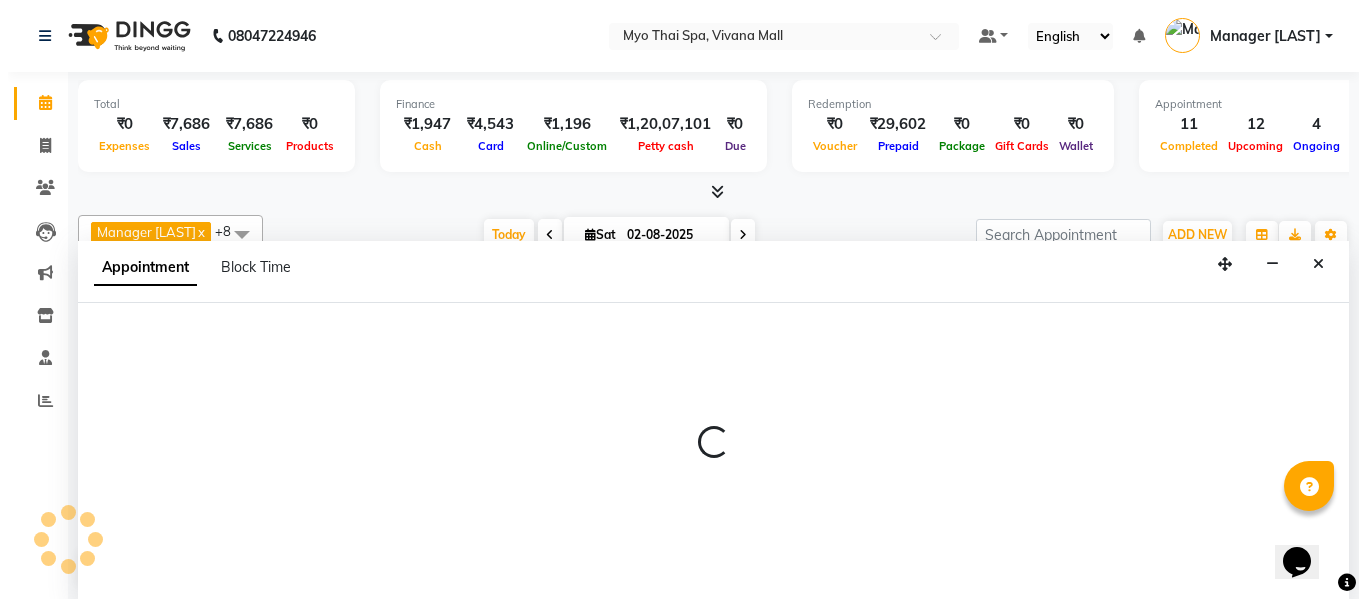 scroll, scrollTop: 1, scrollLeft: 0, axis: vertical 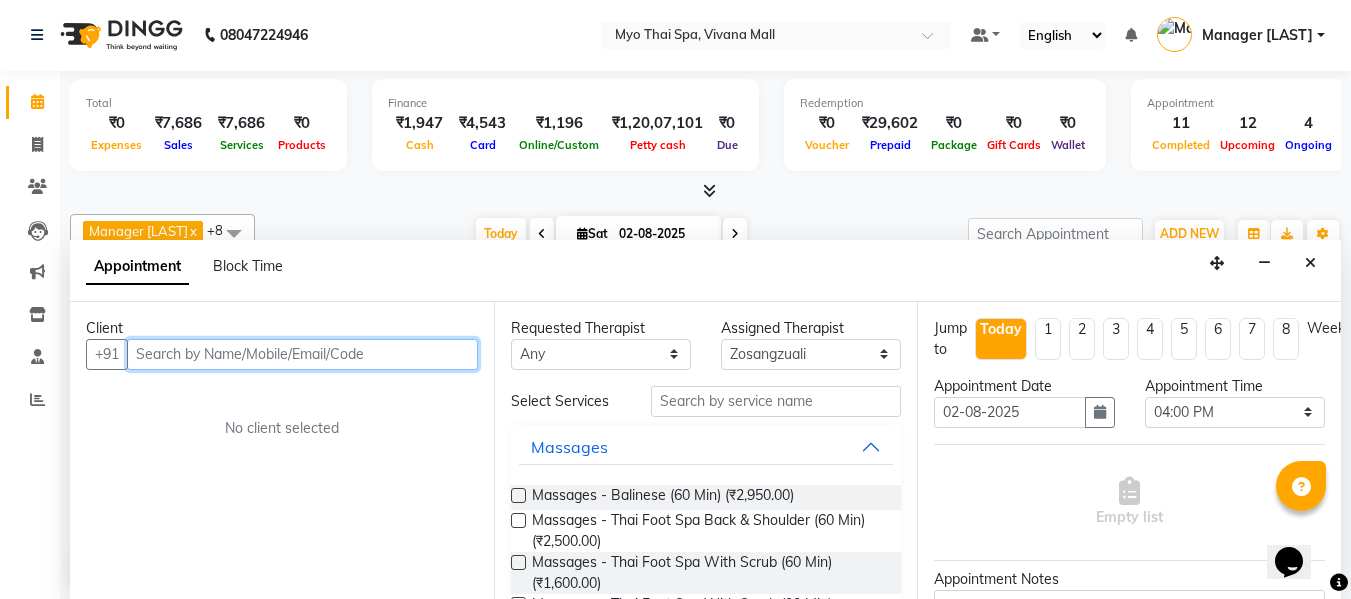 click at bounding box center [302, 354] 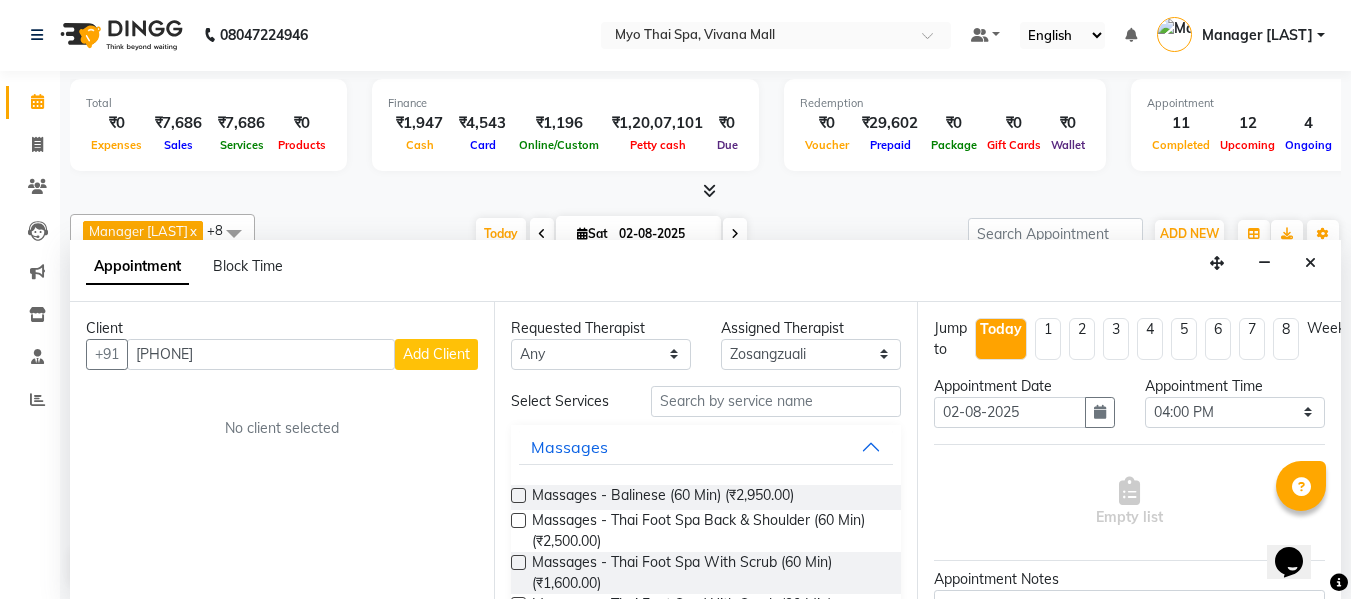 click on "Add Client" at bounding box center (436, 354) 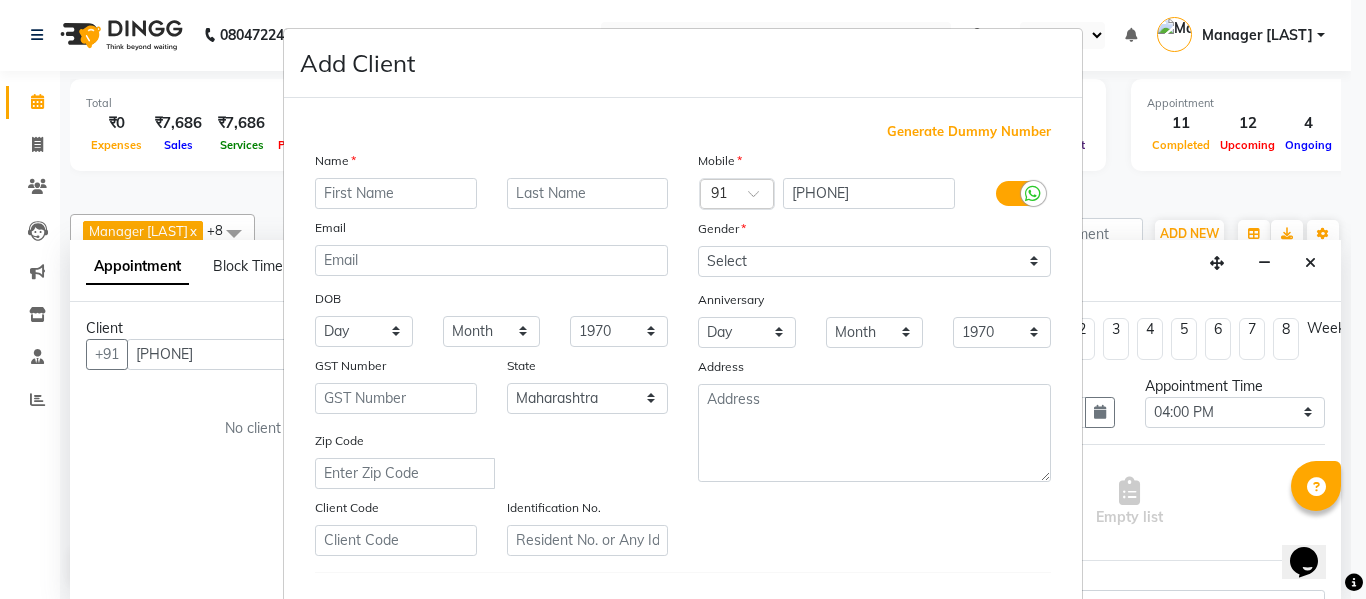 click at bounding box center [396, 193] 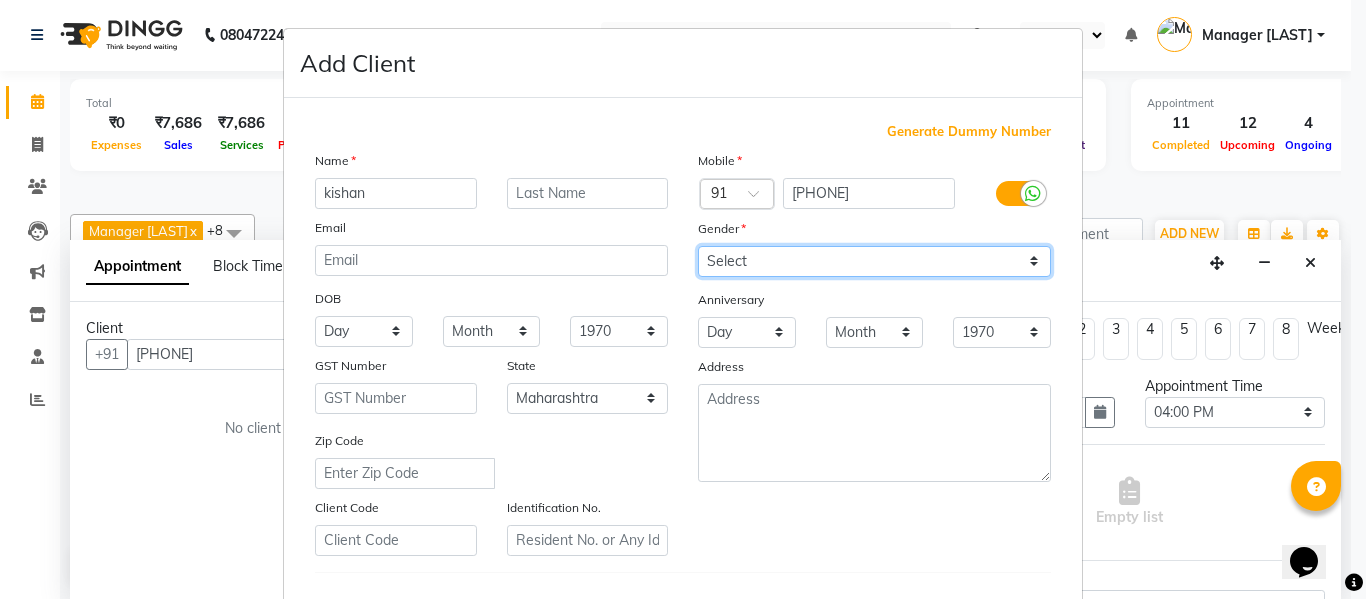 click on "Select Male Female Other Prefer Not To Say" at bounding box center [874, 261] 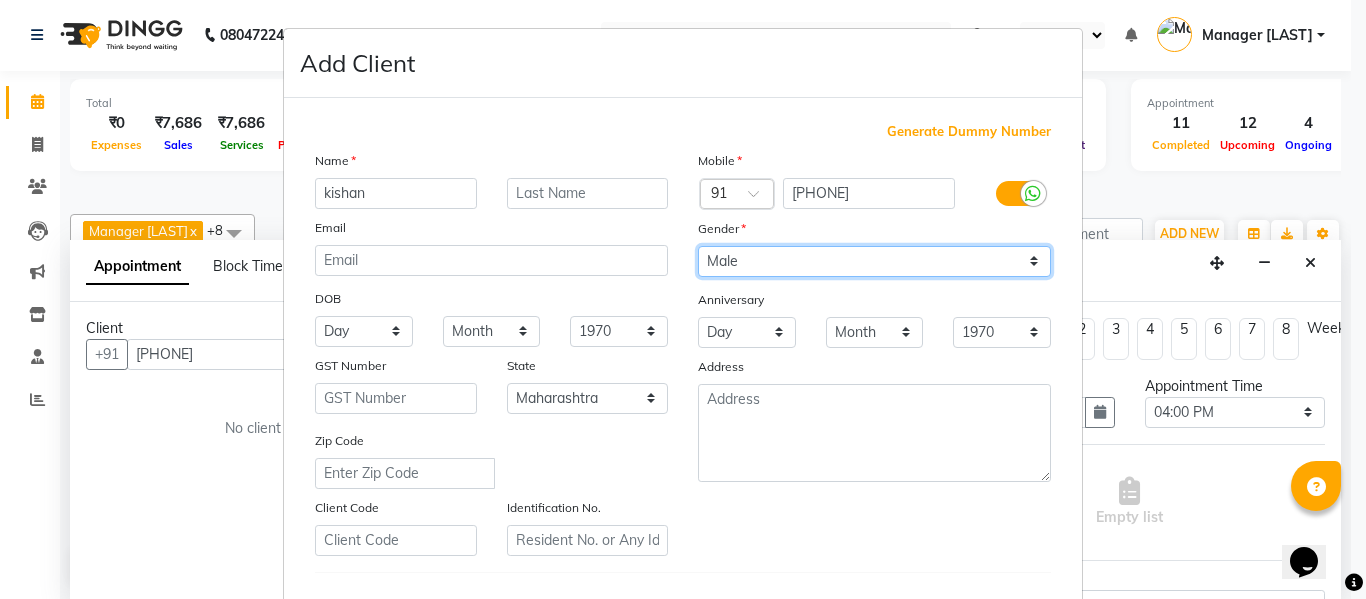 click on "Select Male Female Other Prefer Not To Say" at bounding box center (874, 261) 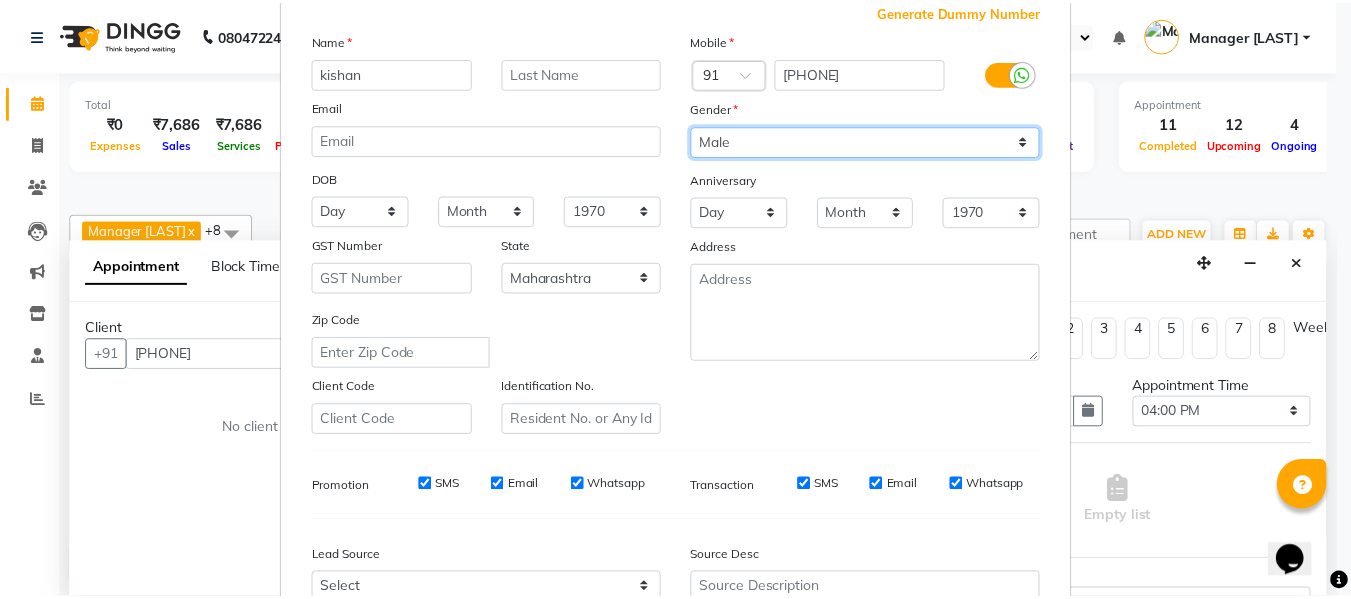 scroll, scrollTop: 300, scrollLeft: 0, axis: vertical 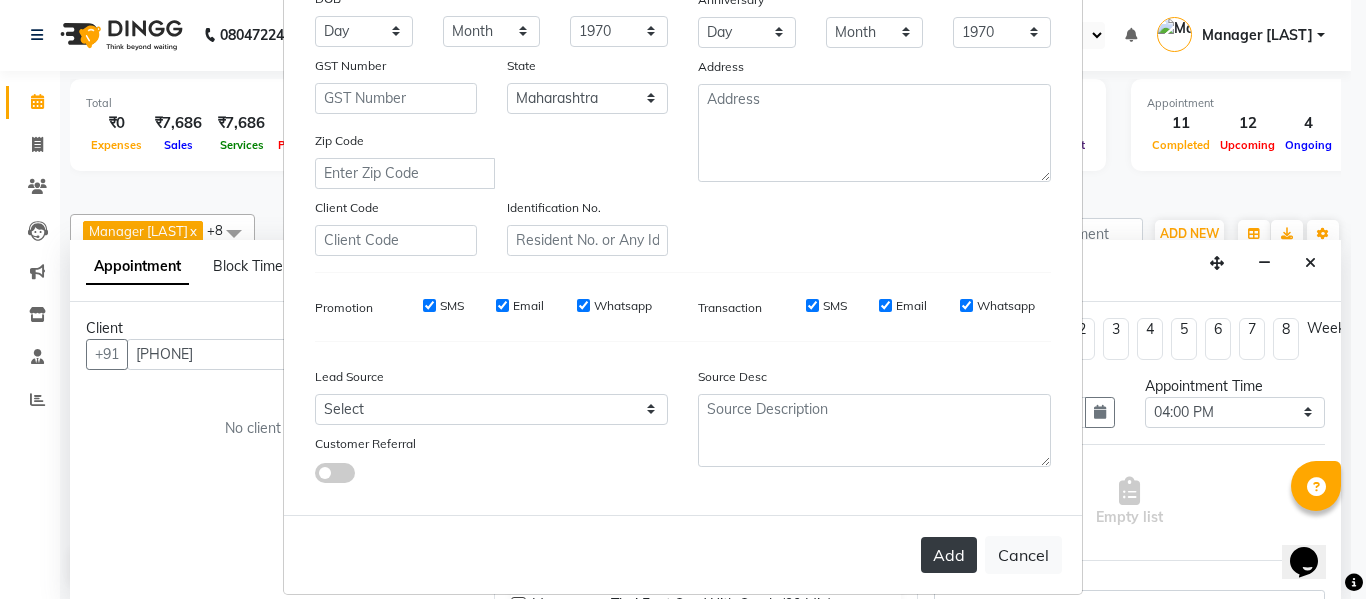 click on "Add" at bounding box center (949, 555) 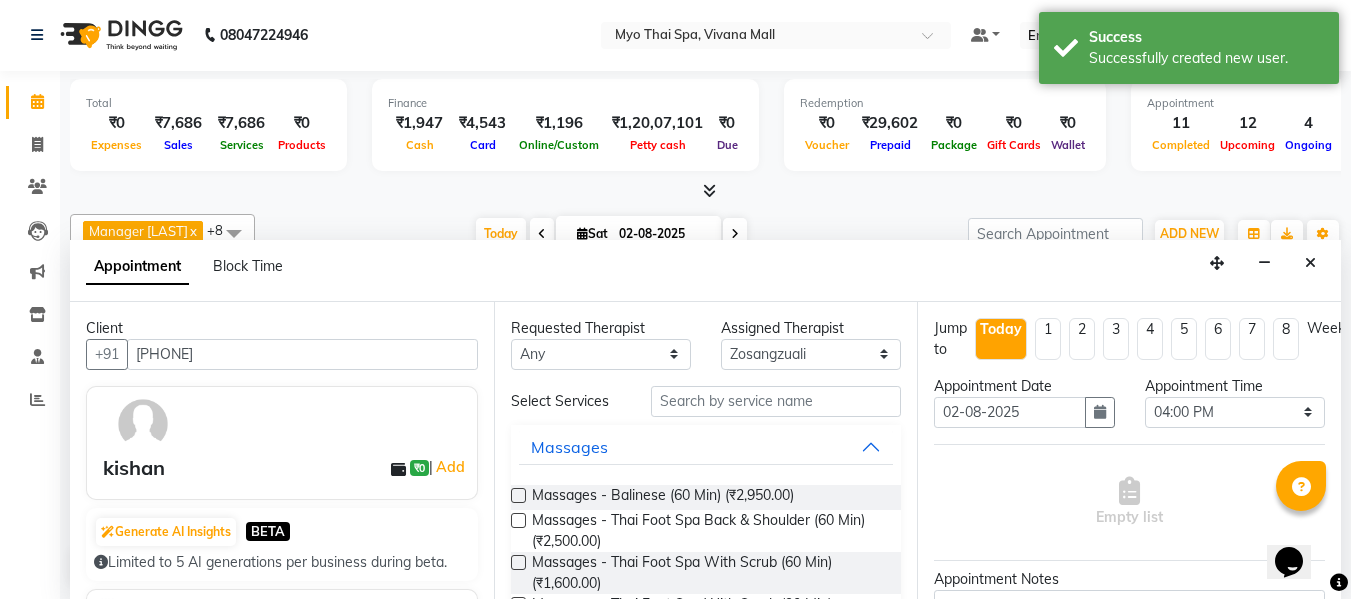 click at bounding box center [518, 495] 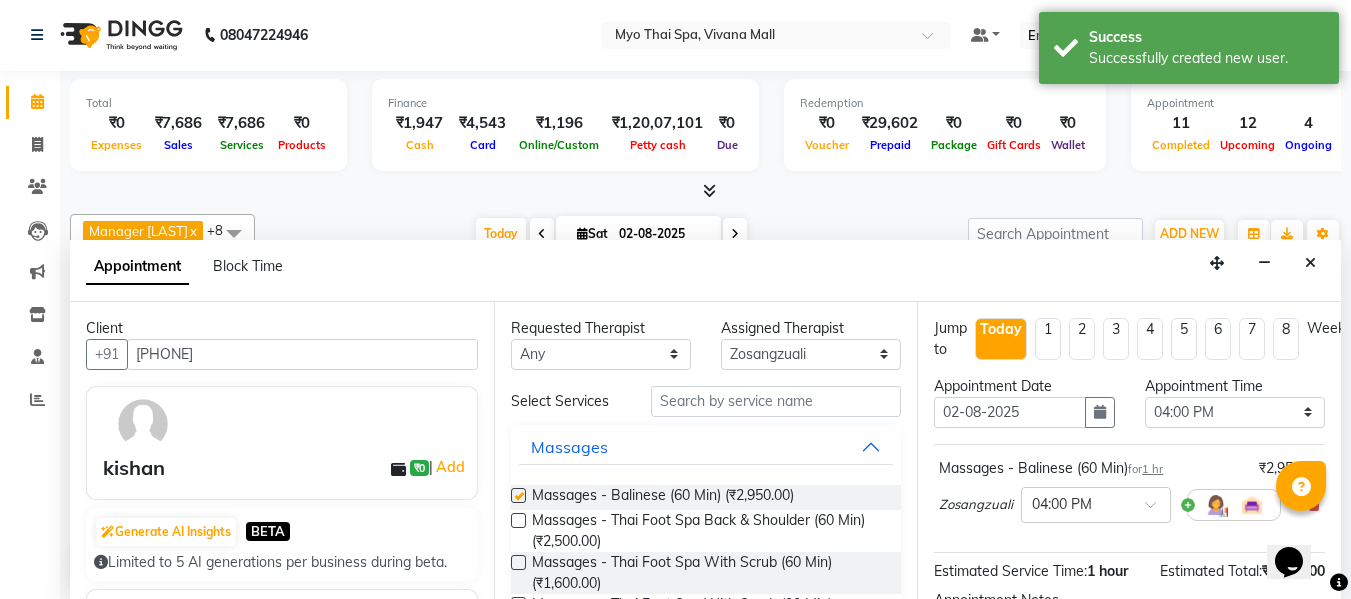 click at bounding box center (518, 495) 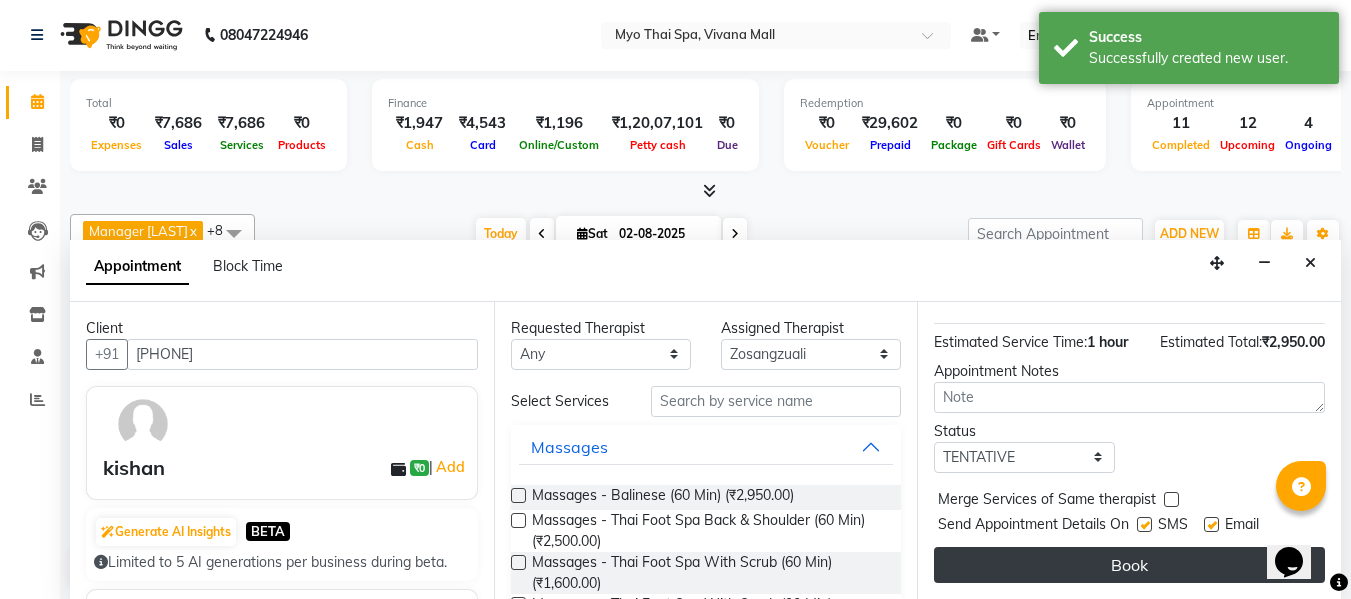scroll, scrollTop: 244, scrollLeft: 0, axis: vertical 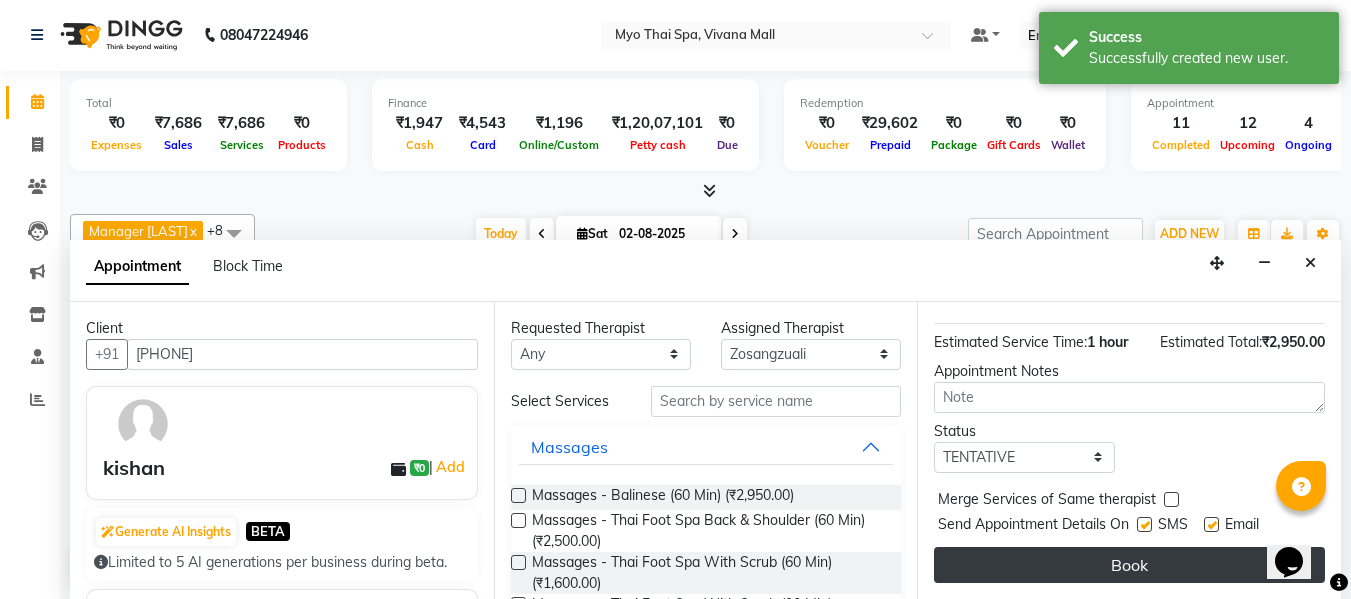 click on "Book" at bounding box center (1129, 565) 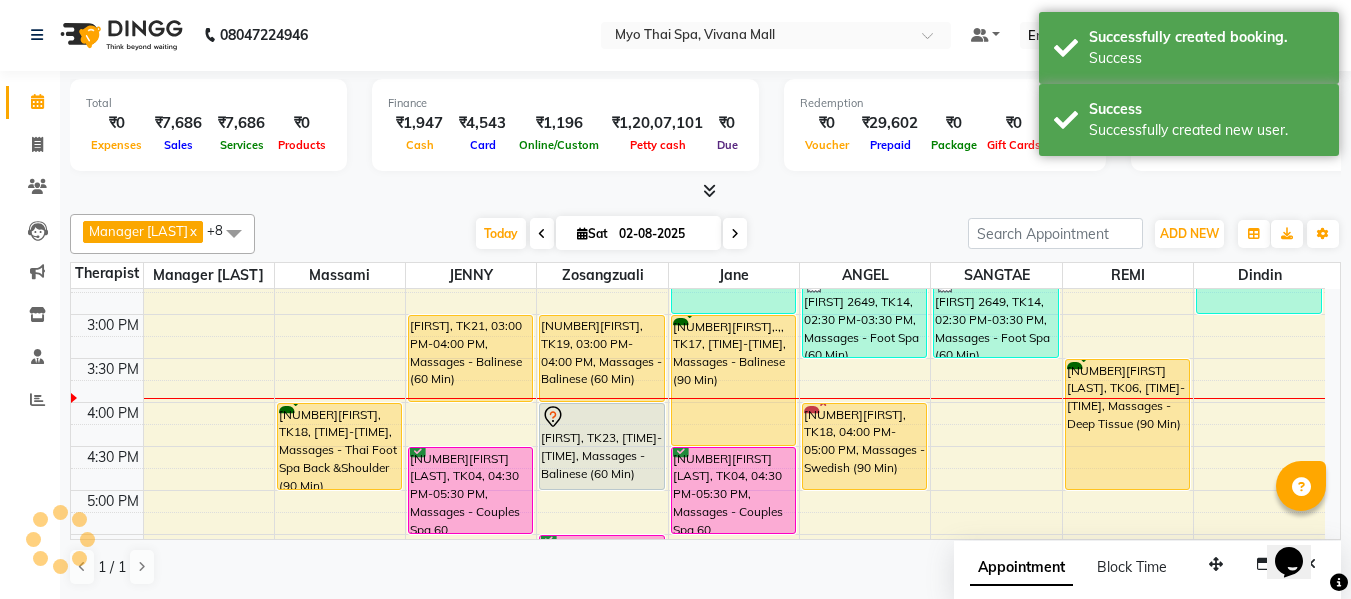 scroll, scrollTop: 0, scrollLeft: 0, axis: both 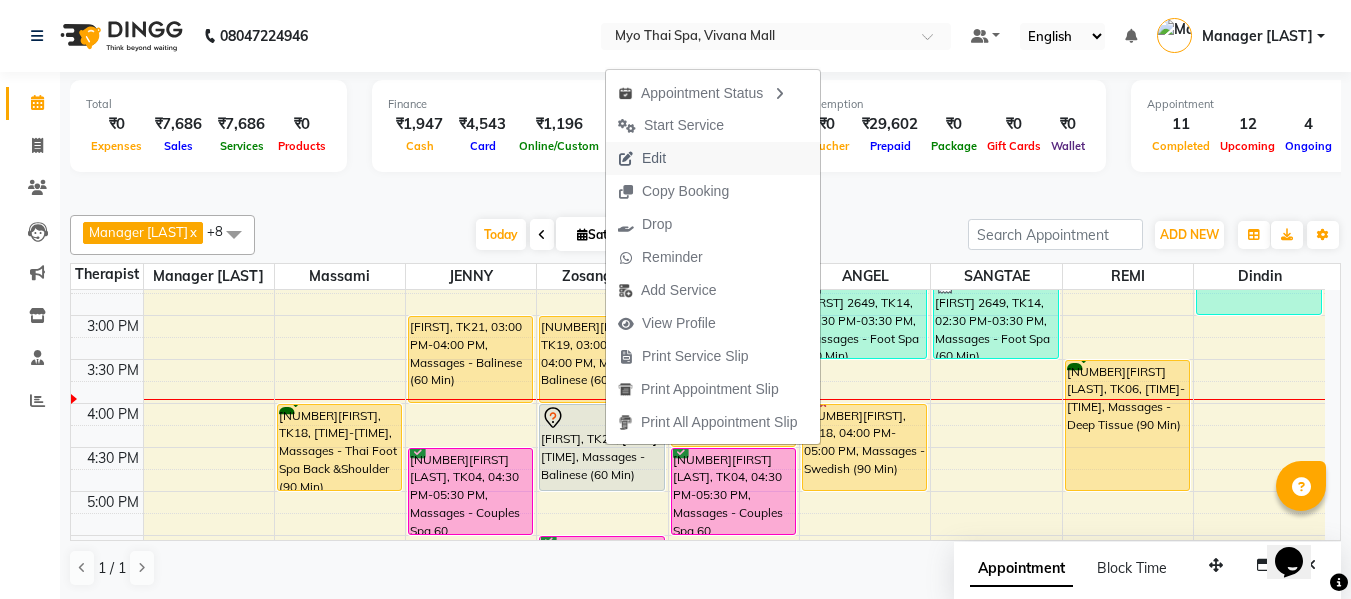 click on "Edit" at bounding box center (713, 158) 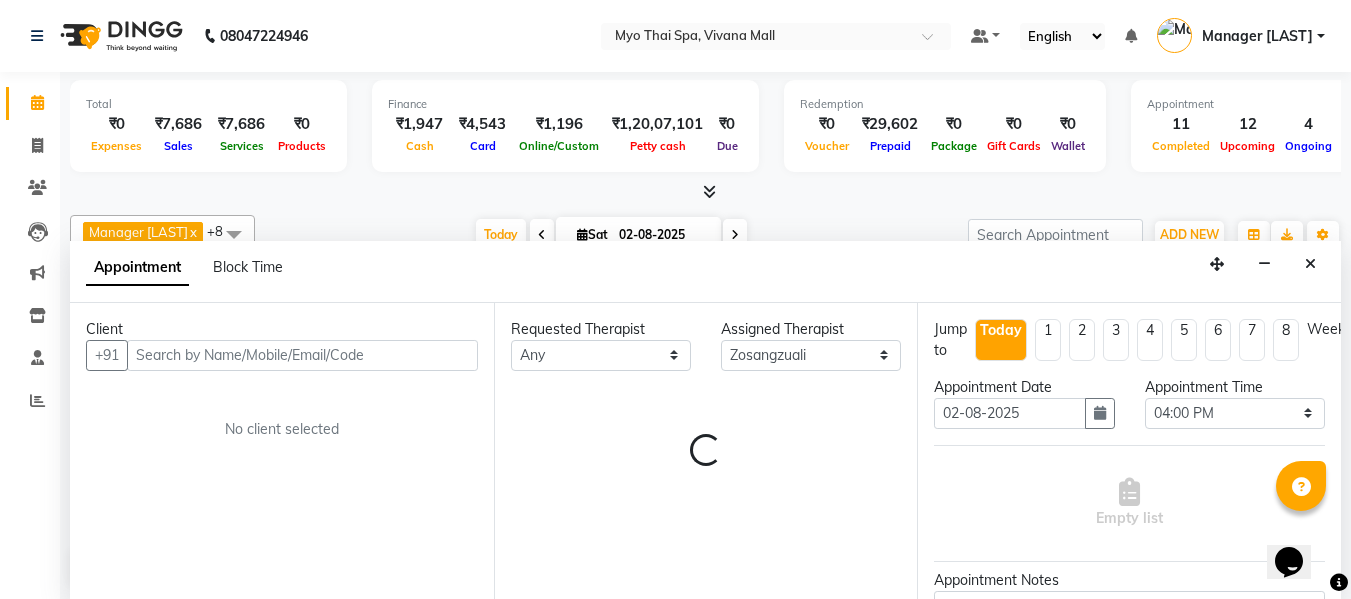 scroll, scrollTop: 0, scrollLeft: 0, axis: both 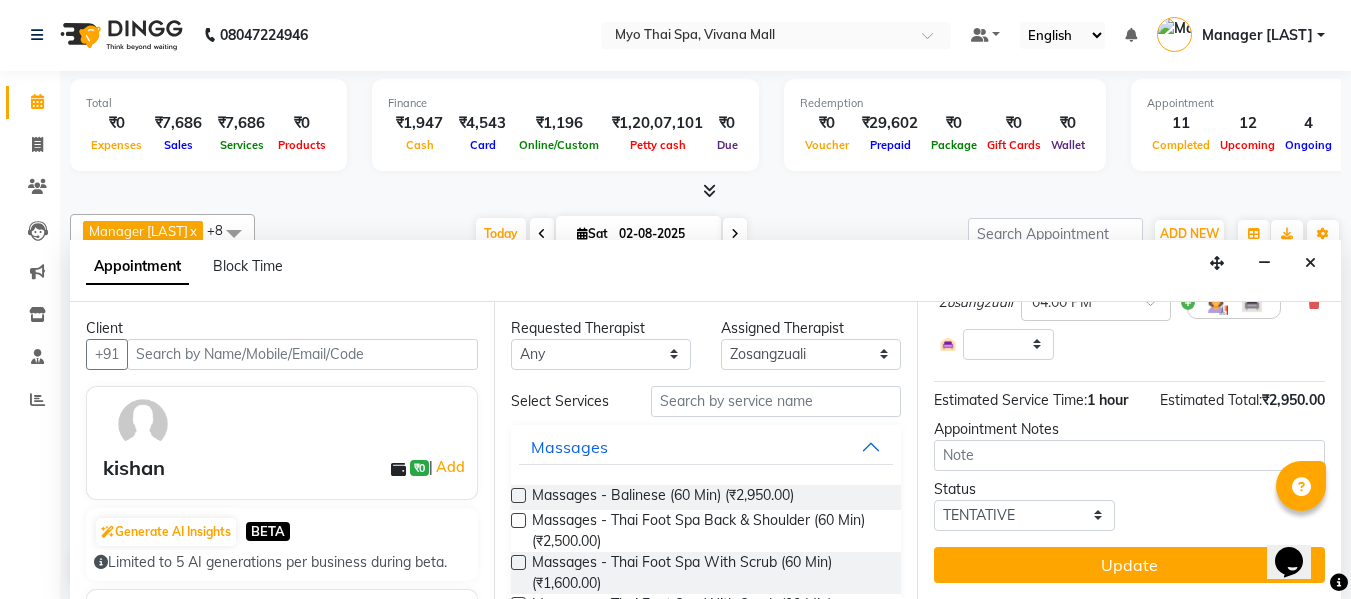click at bounding box center [518, 495] 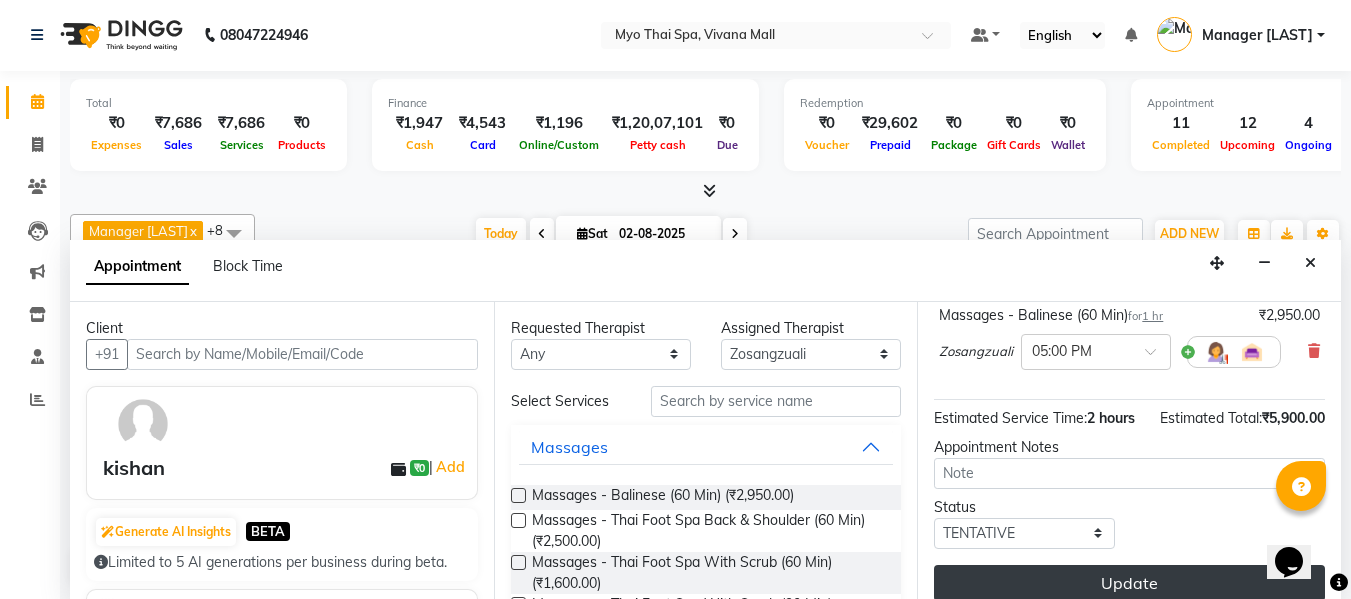 scroll, scrollTop: 329, scrollLeft: 0, axis: vertical 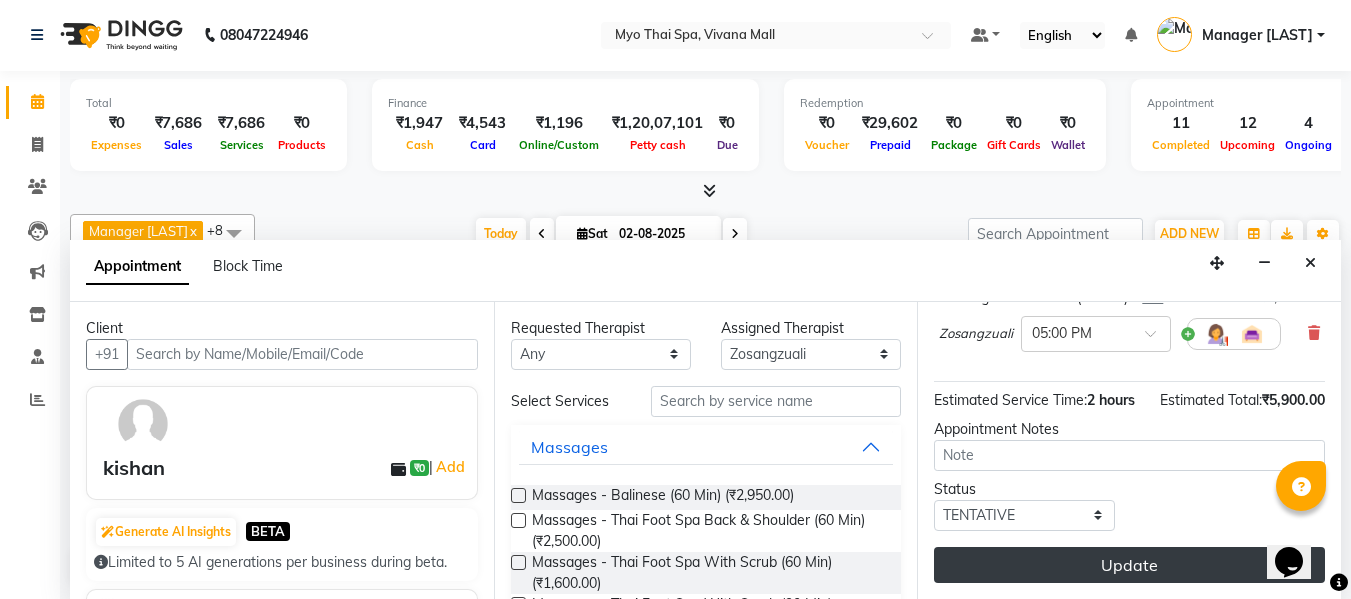 click on "Update" at bounding box center [1129, 565] 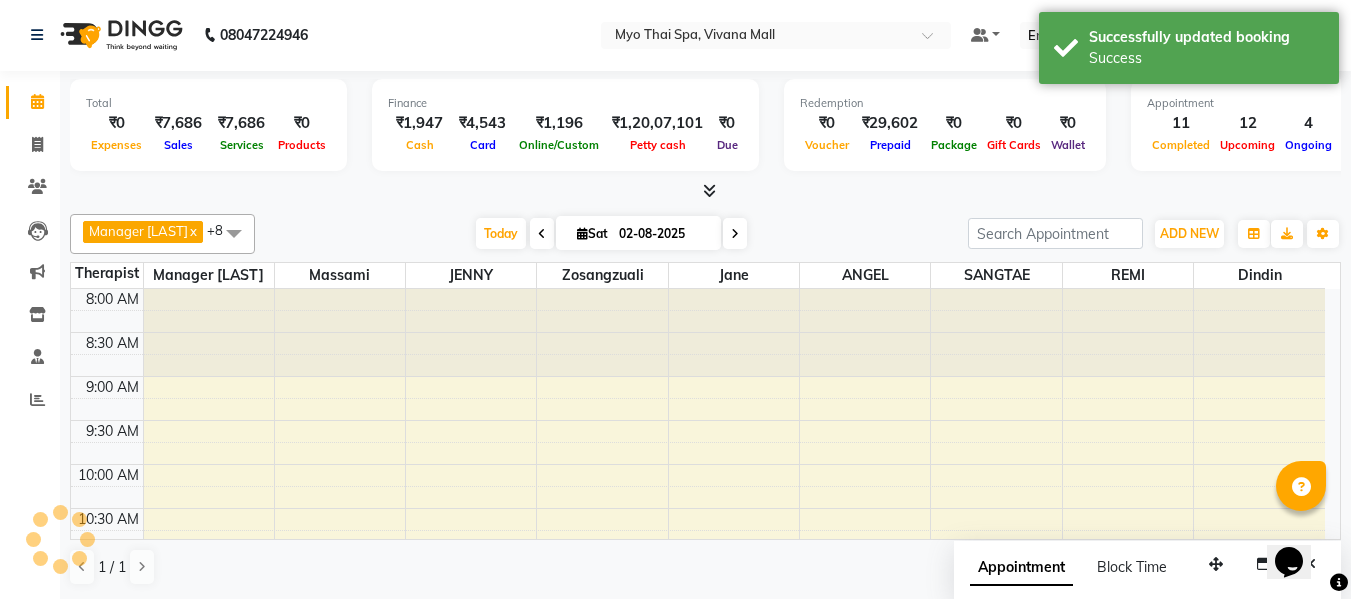 scroll, scrollTop: 0, scrollLeft: 0, axis: both 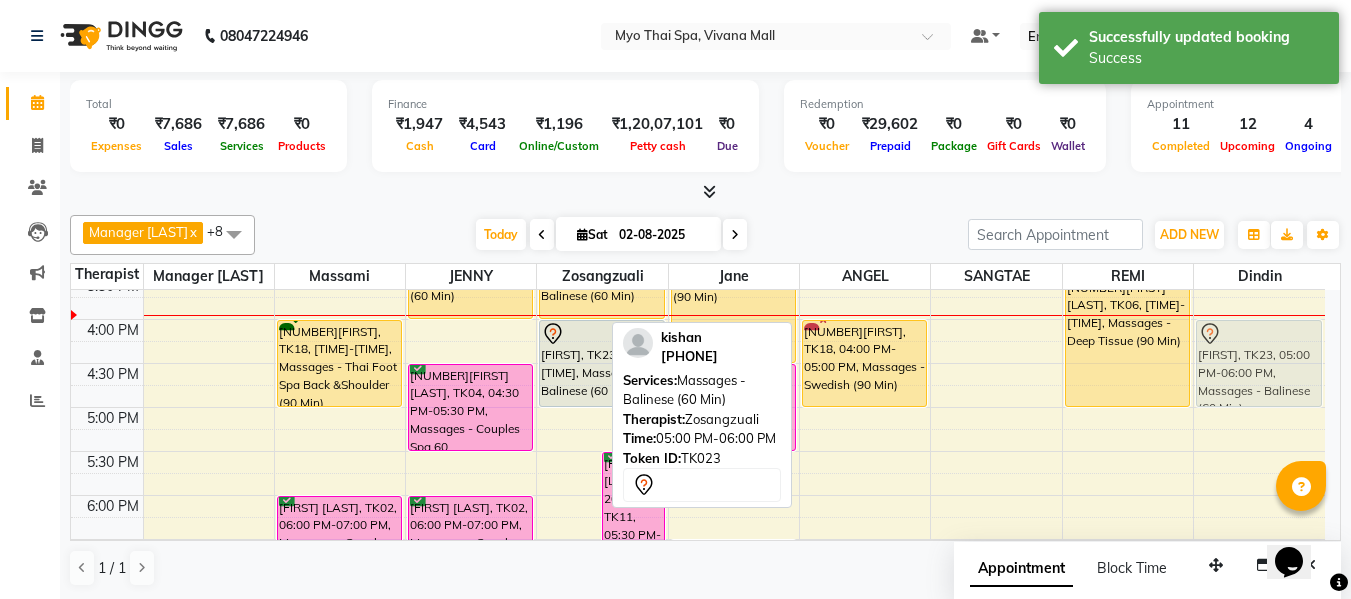 drag, startPoint x: 572, startPoint y: 431, endPoint x: 1235, endPoint y: 371, distance: 665.7094 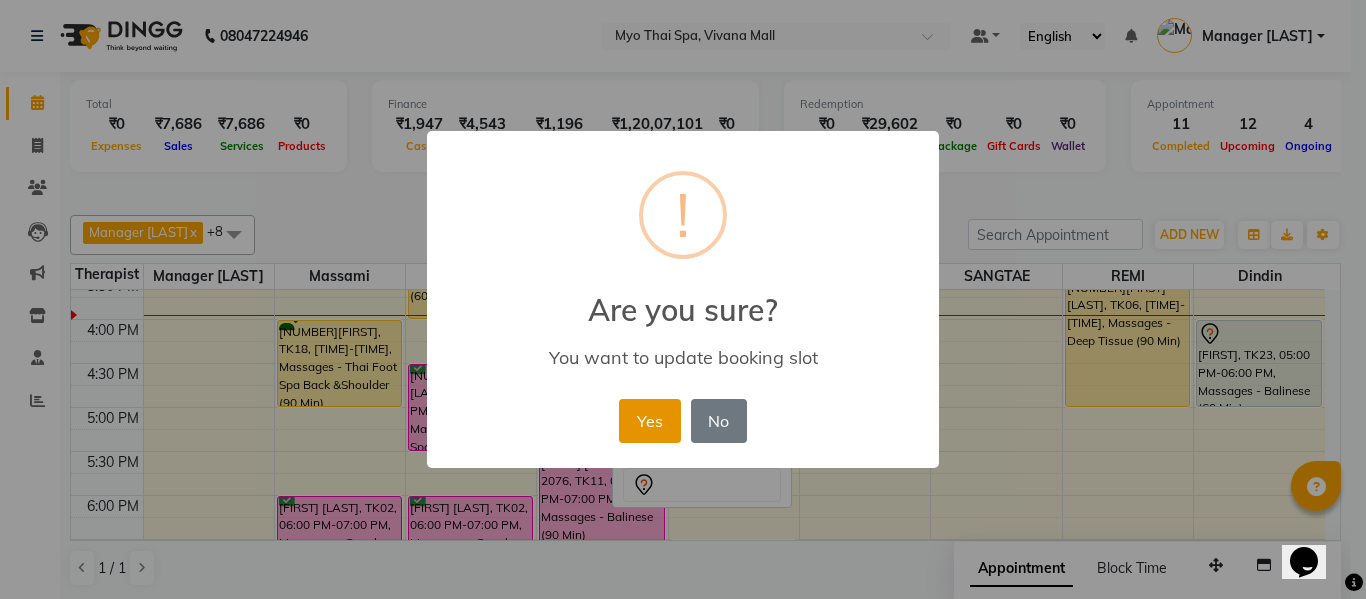 click on "Yes" at bounding box center (649, 421) 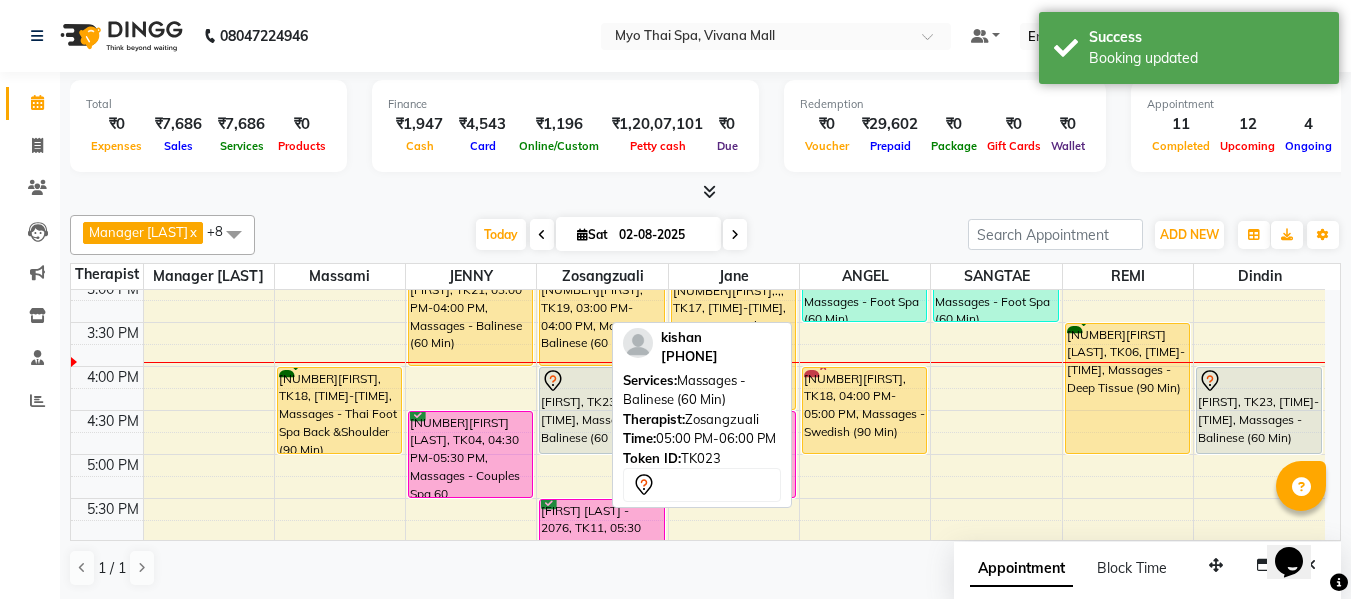 scroll, scrollTop: 674, scrollLeft: 0, axis: vertical 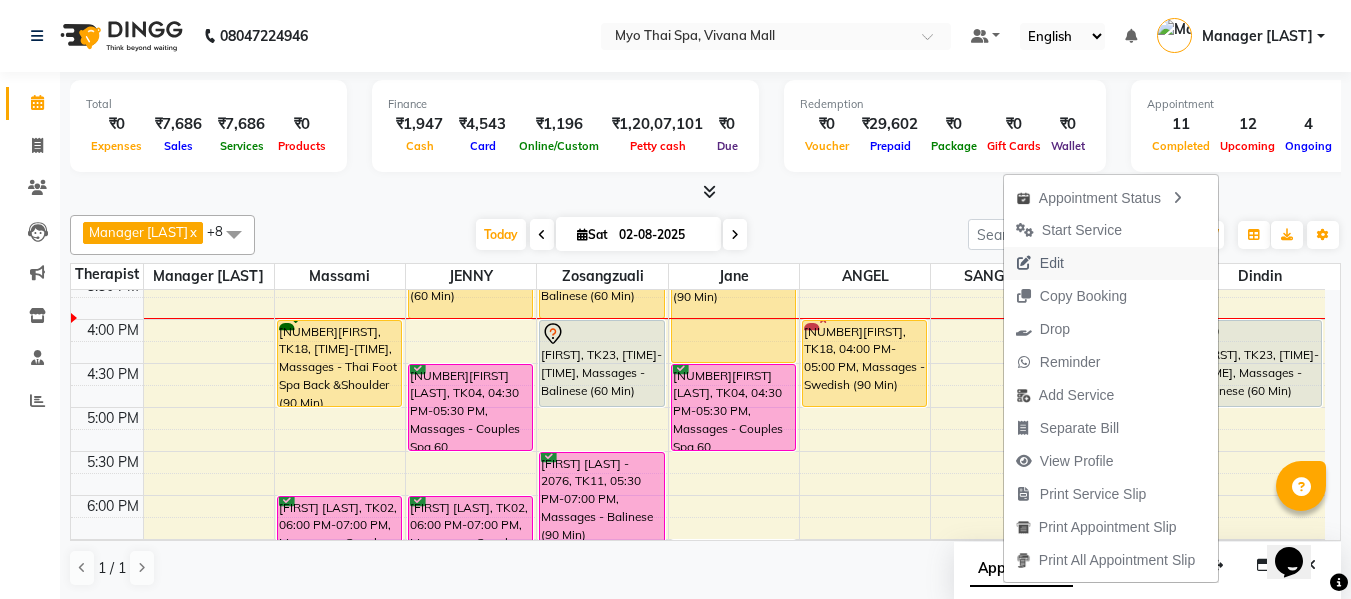 click on "Edit" at bounding box center [1052, 263] 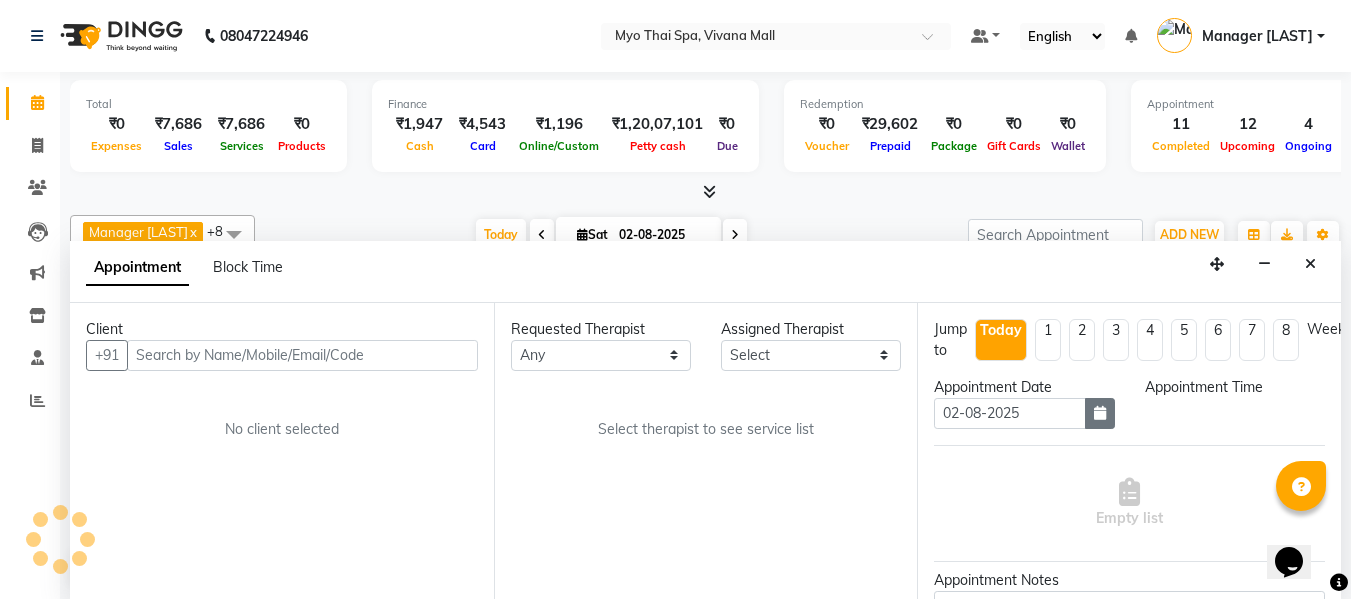 scroll, scrollTop: 1, scrollLeft: 0, axis: vertical 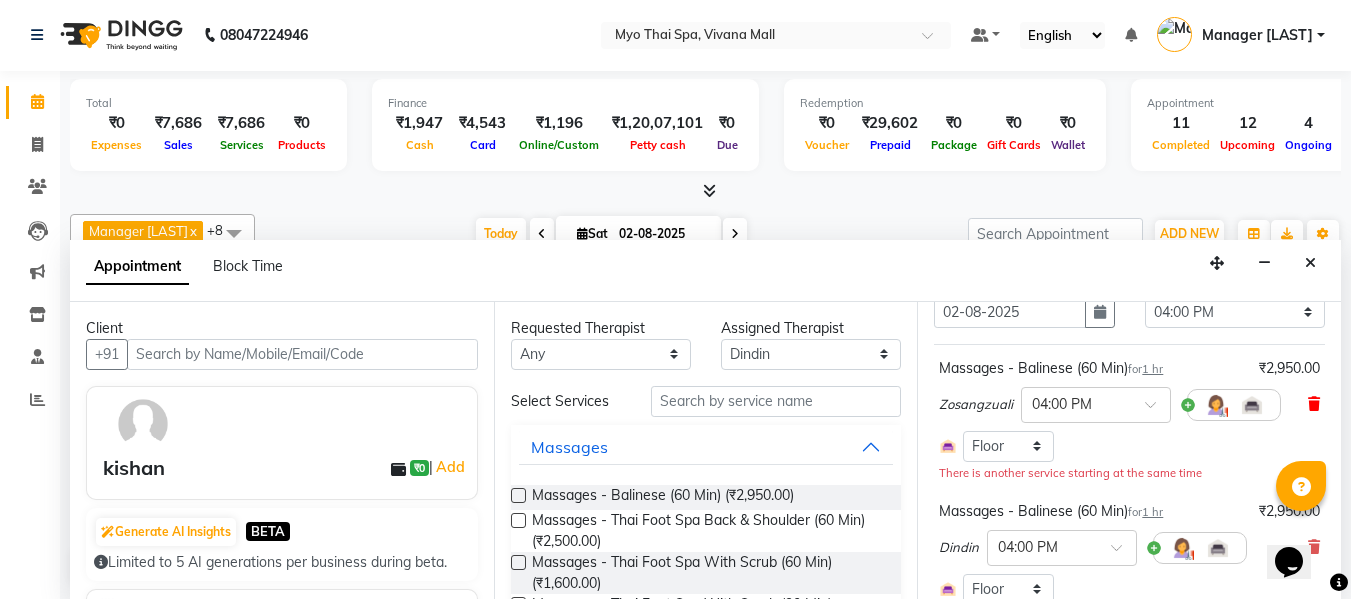 click at bounding box center [1314, 404] 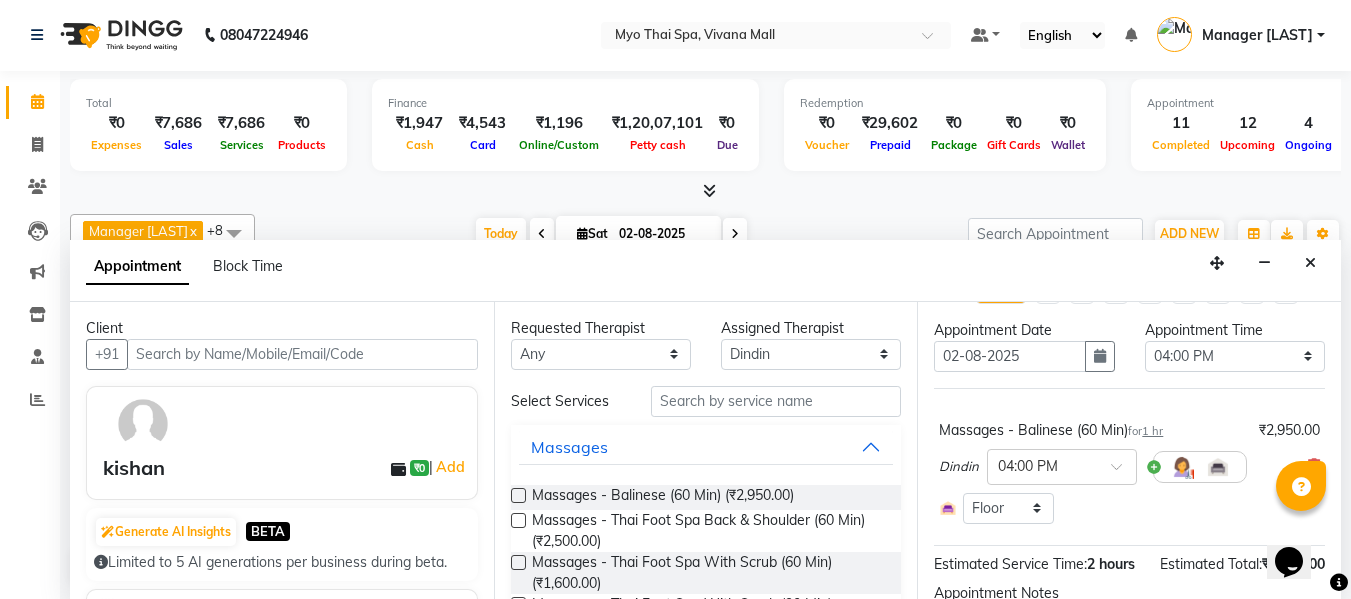 scroll, scrollTop: 0, scrollLeft: 0, axis: both 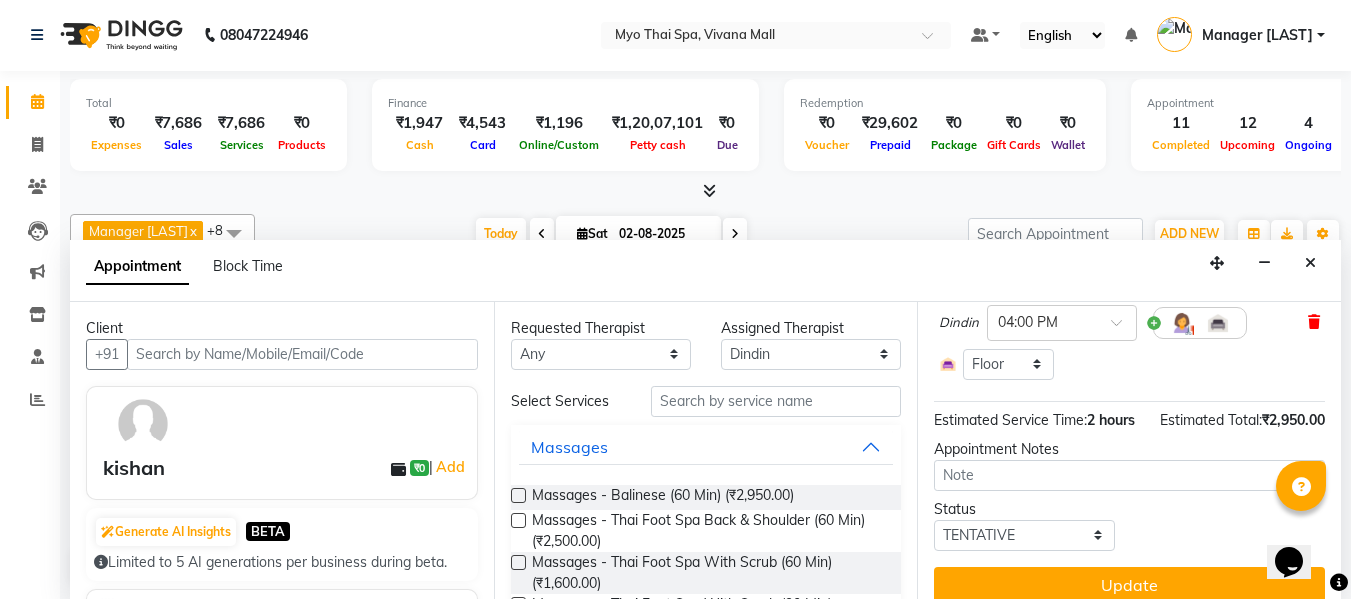 click at bounding box center [1314, 322] 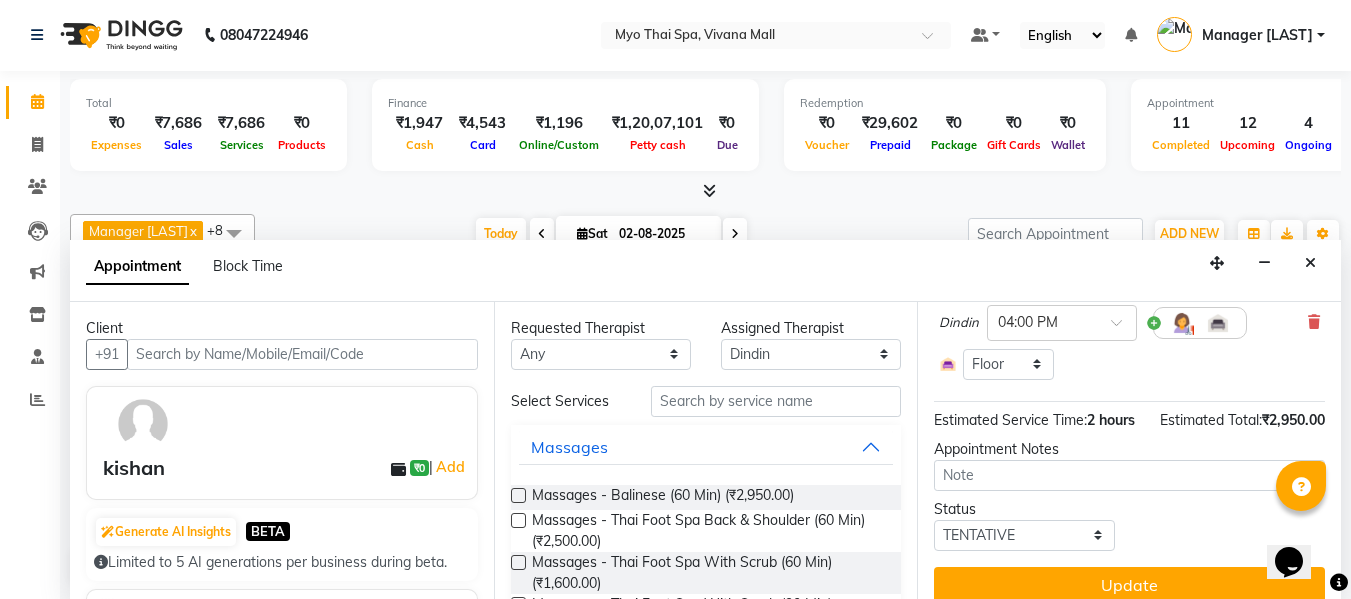 scroll, scrollTop: 131, scrollLeft: 0, axis: vertical 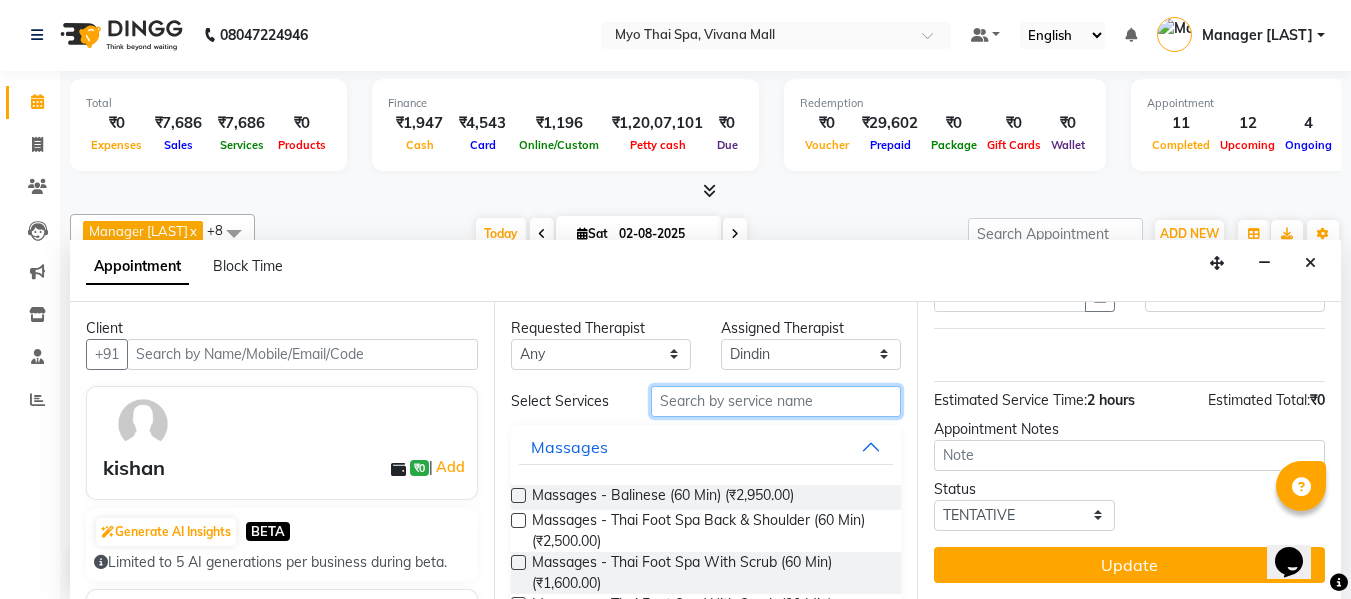 click at bounding box center [776, 401] 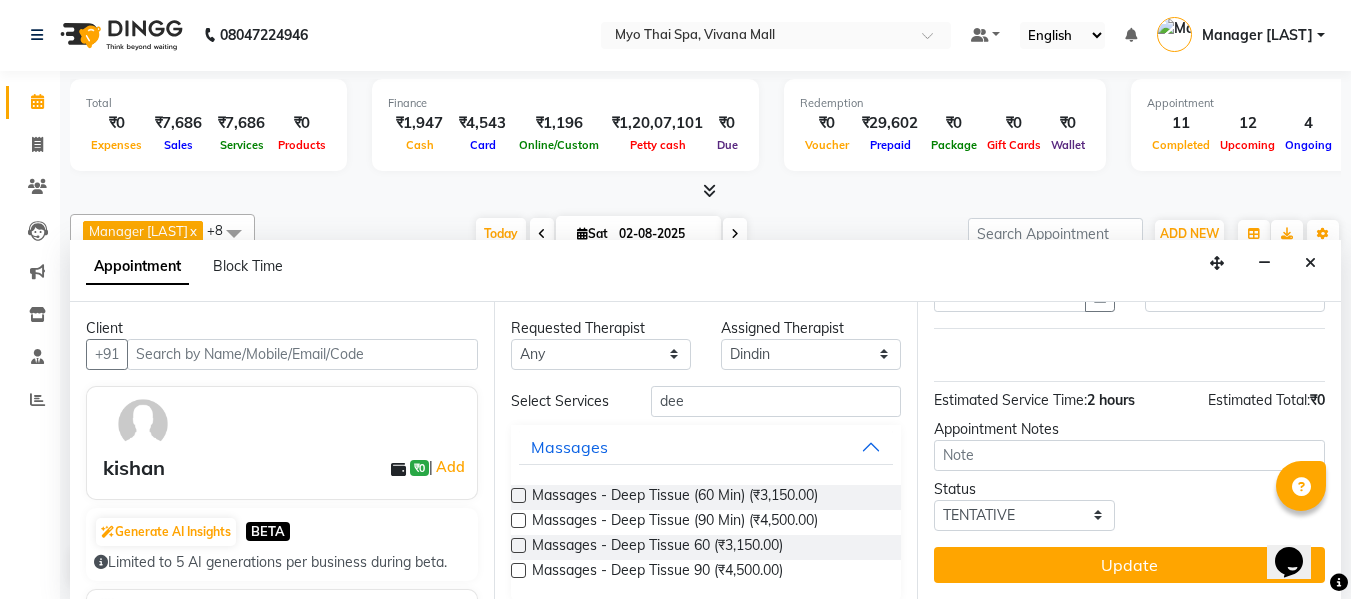 click at bounding box center [518, 495] 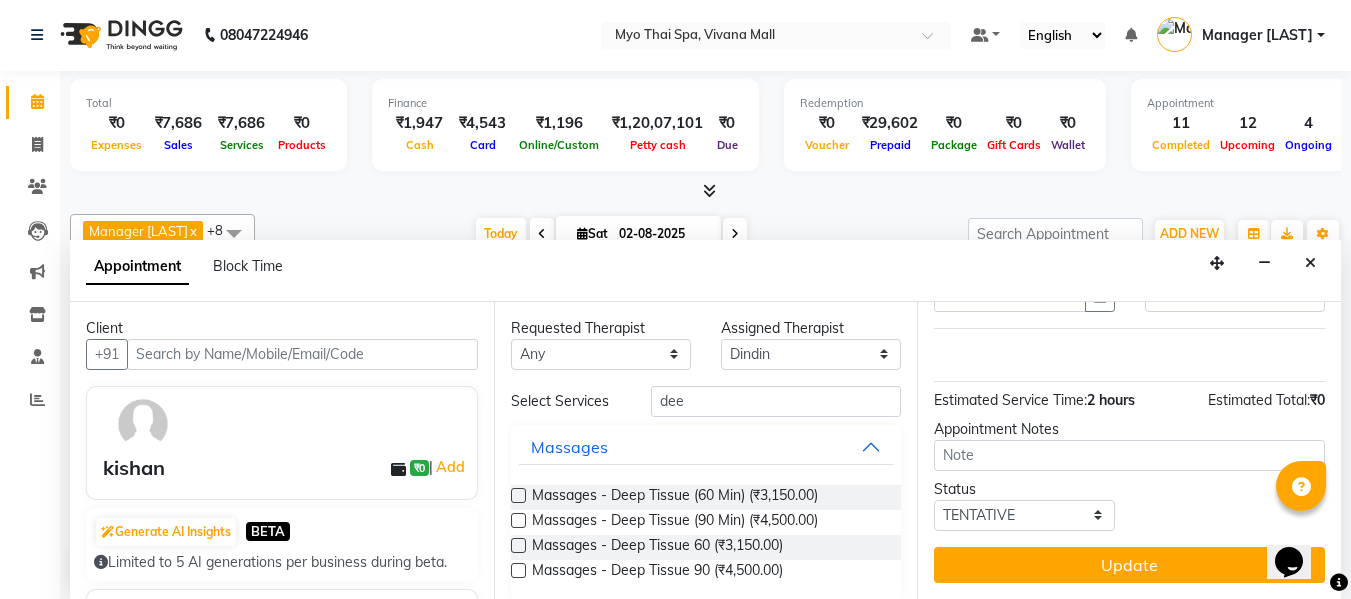 click at bounding box center (517, 497) 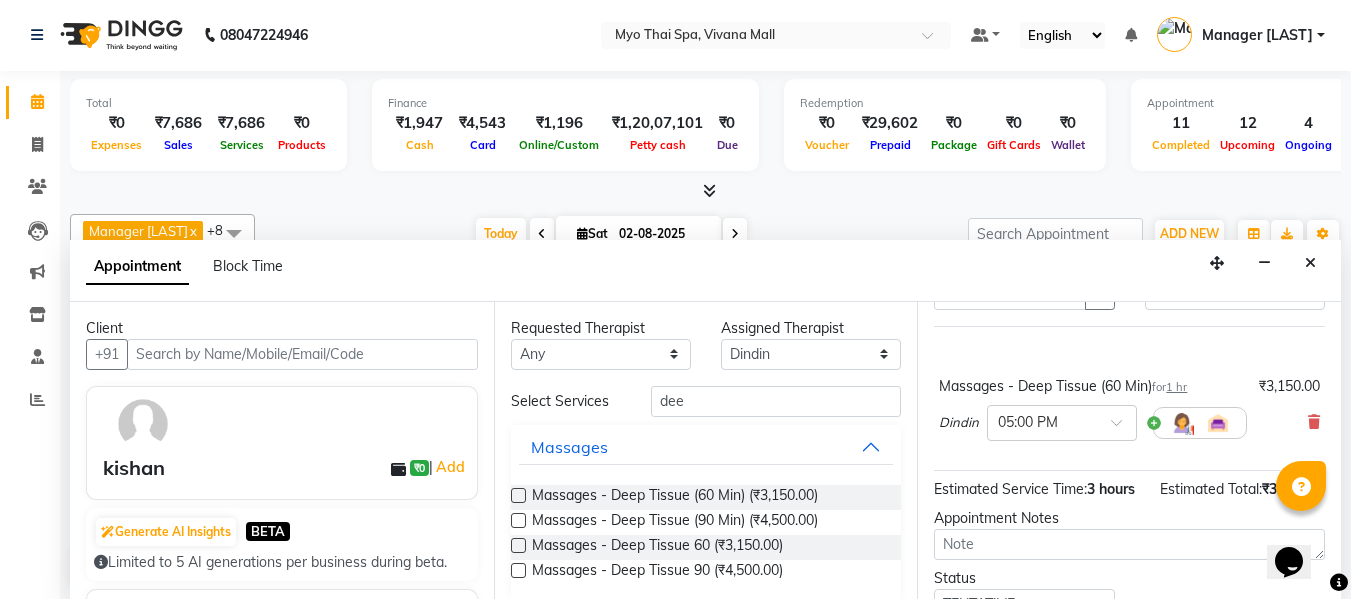 scroll, scrollTop: 100, scrollLeft: 0, axis: vertical 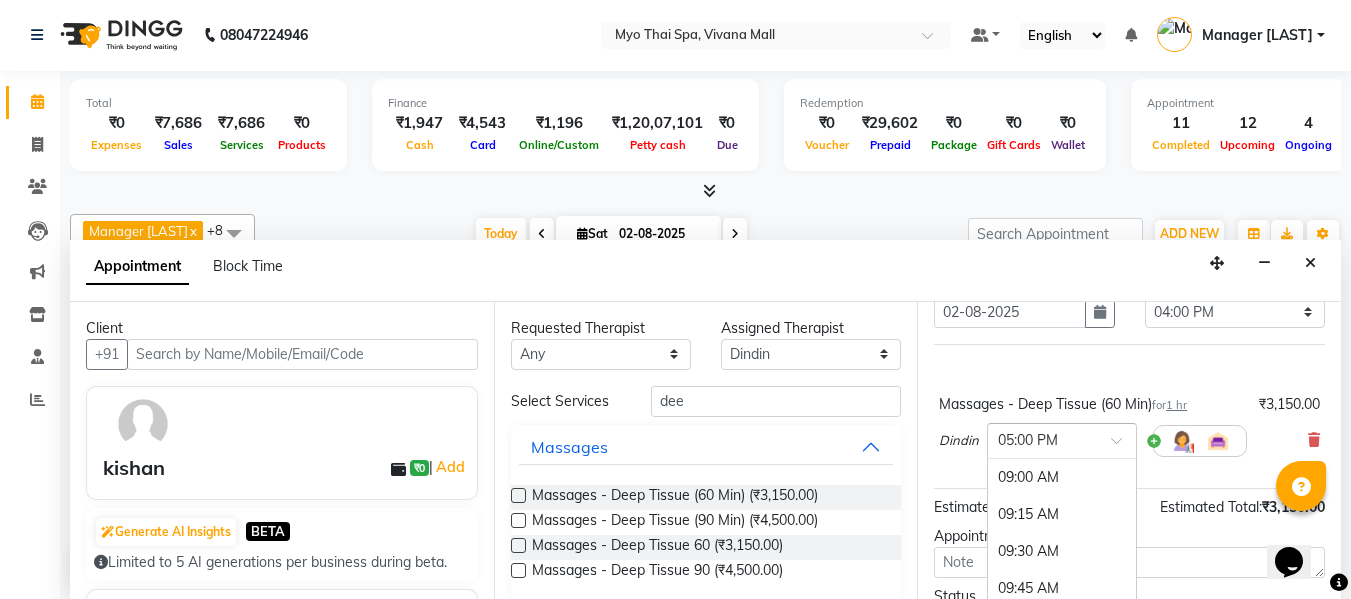 click at bounding box center (1042, 439) 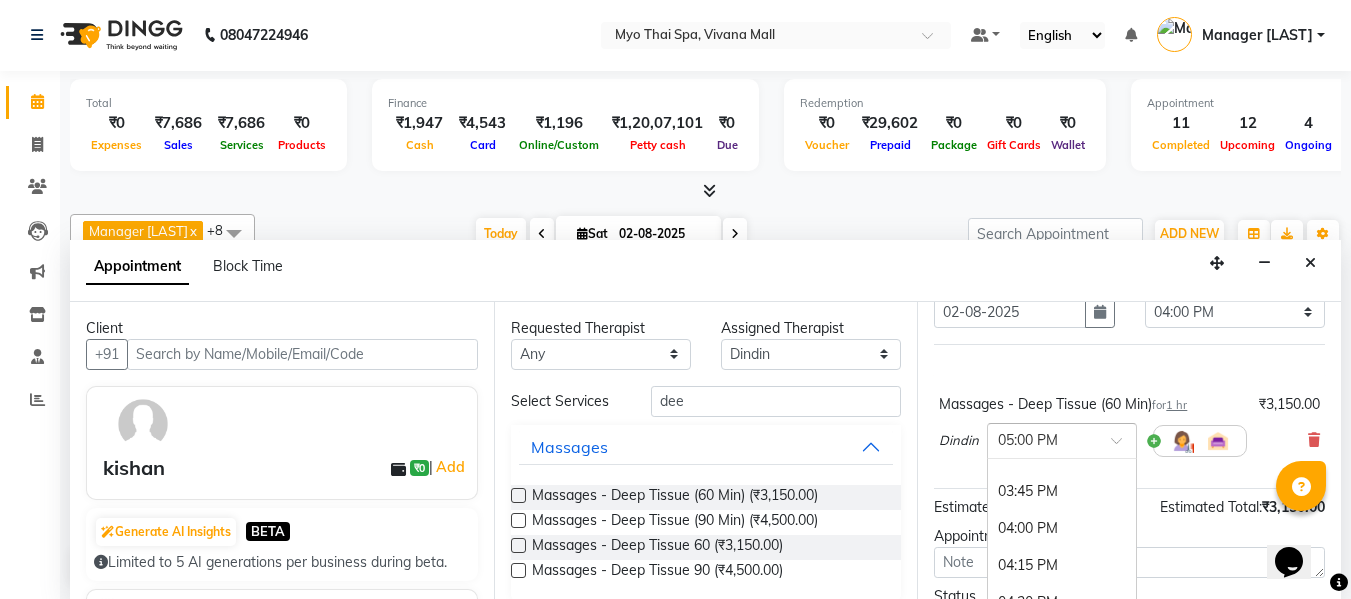scroll, scrollTop: 1004, scrollLeft: 0, axis: vertical 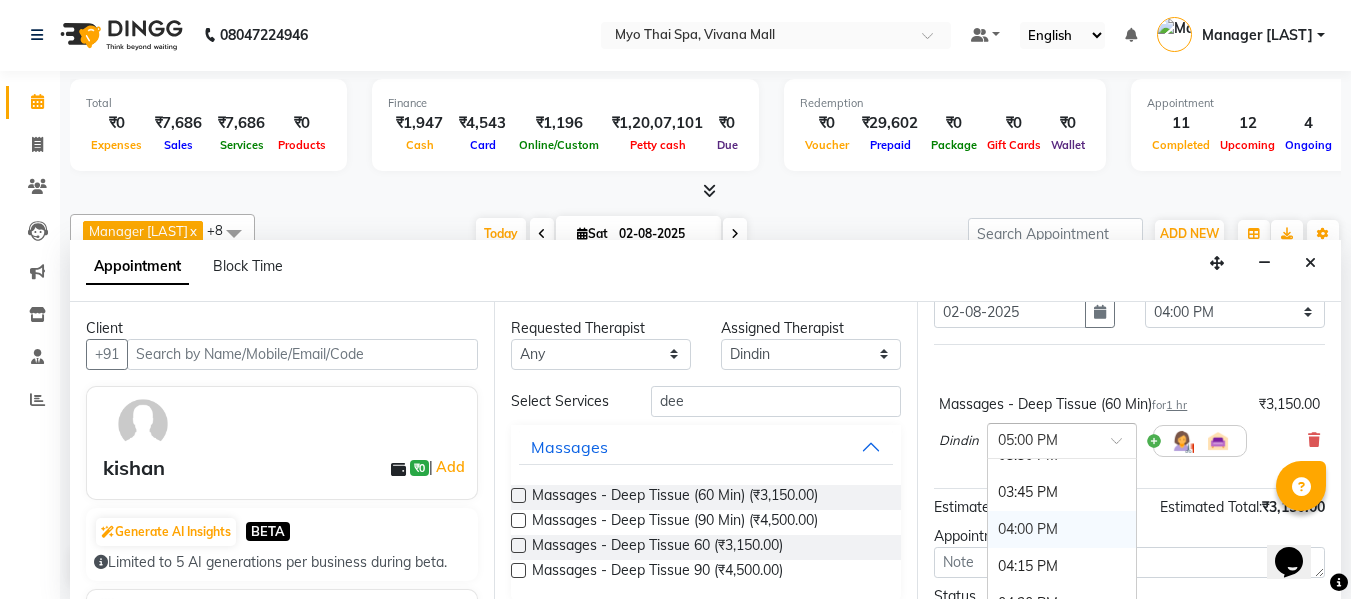 click on "04:00 PM" at bounding box center (1062, 529) 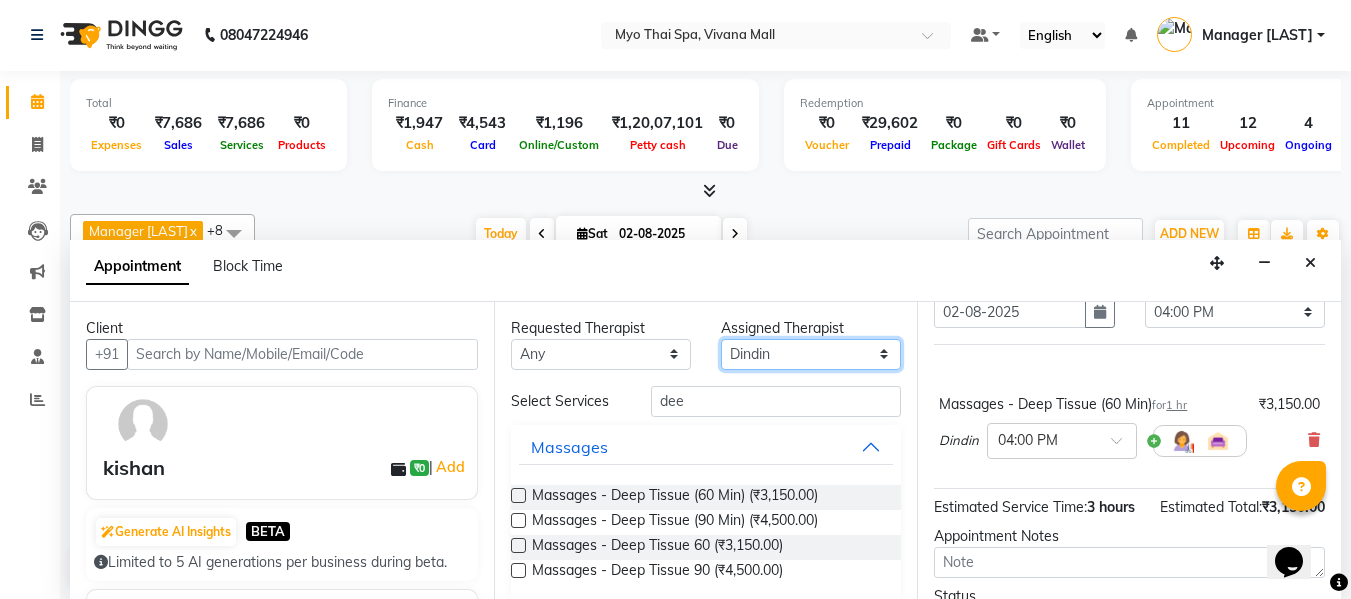click on "Select ANGEL BELLA Dindin Jane JENNY Kristina Manager Afreen Manager Churmurin Massami MAWII REMI SANGTAE Zosangzuali" at bounding box center [811, 354] 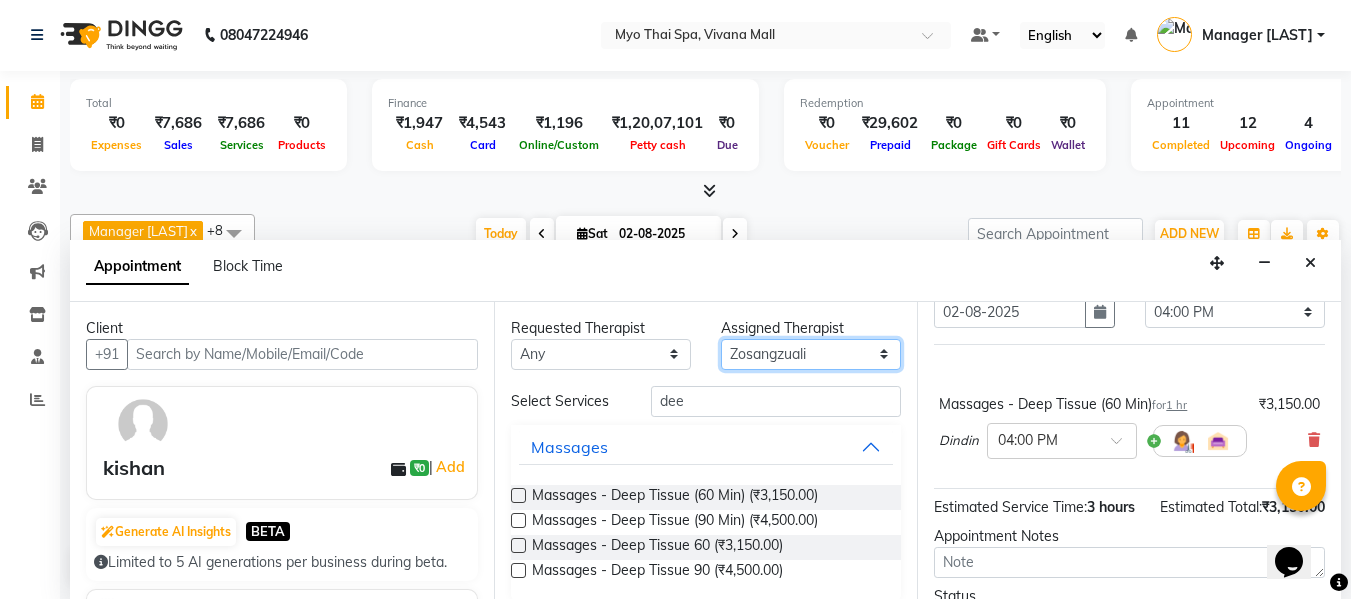 click on "Select ANGEL BELLA Dindin Jane JENNY Kristina Manager Afreen Manager Churmurin Massami MAWII REMI SANGTAE Zosangzuali" at bounding box center (811, 354) 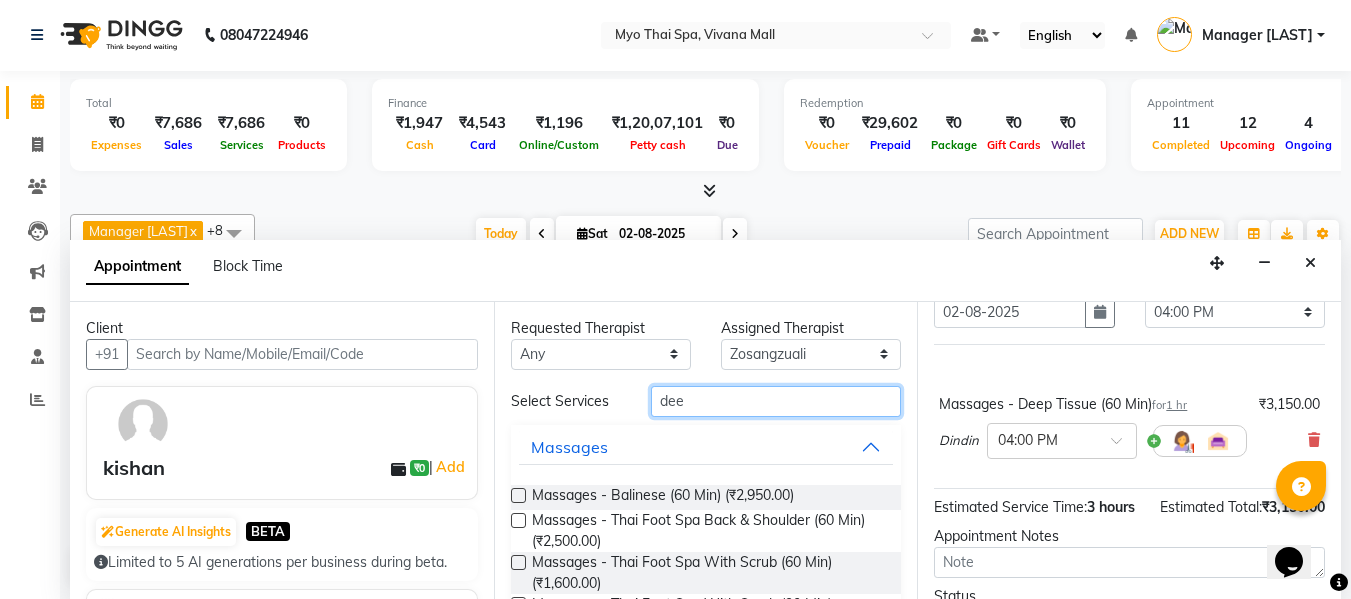 click on "dee" at bounding box center [776, 401] 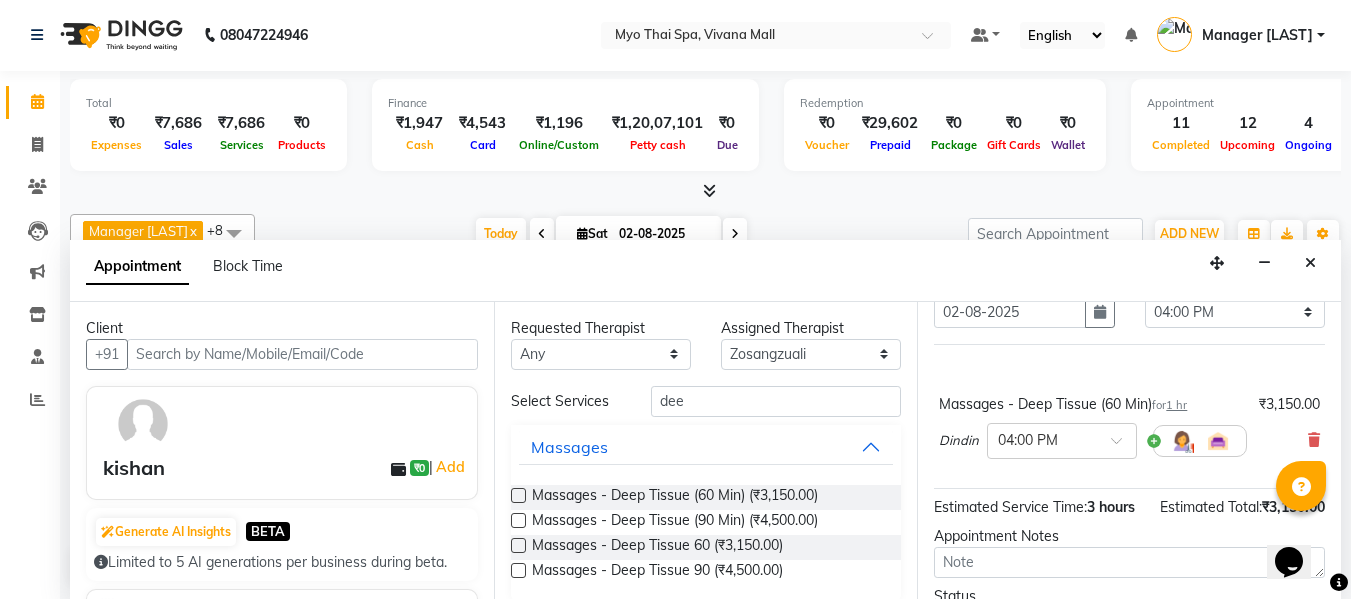 click at bounding box center (518, 495) 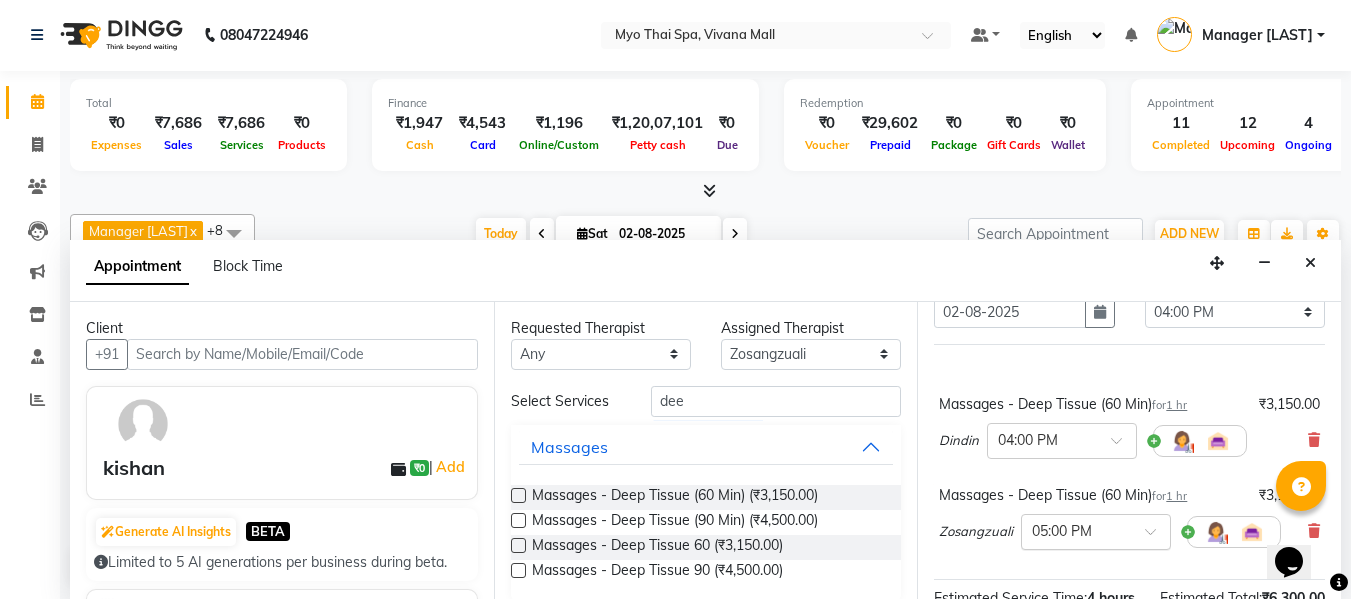 click at bounding box center [1096, 530] 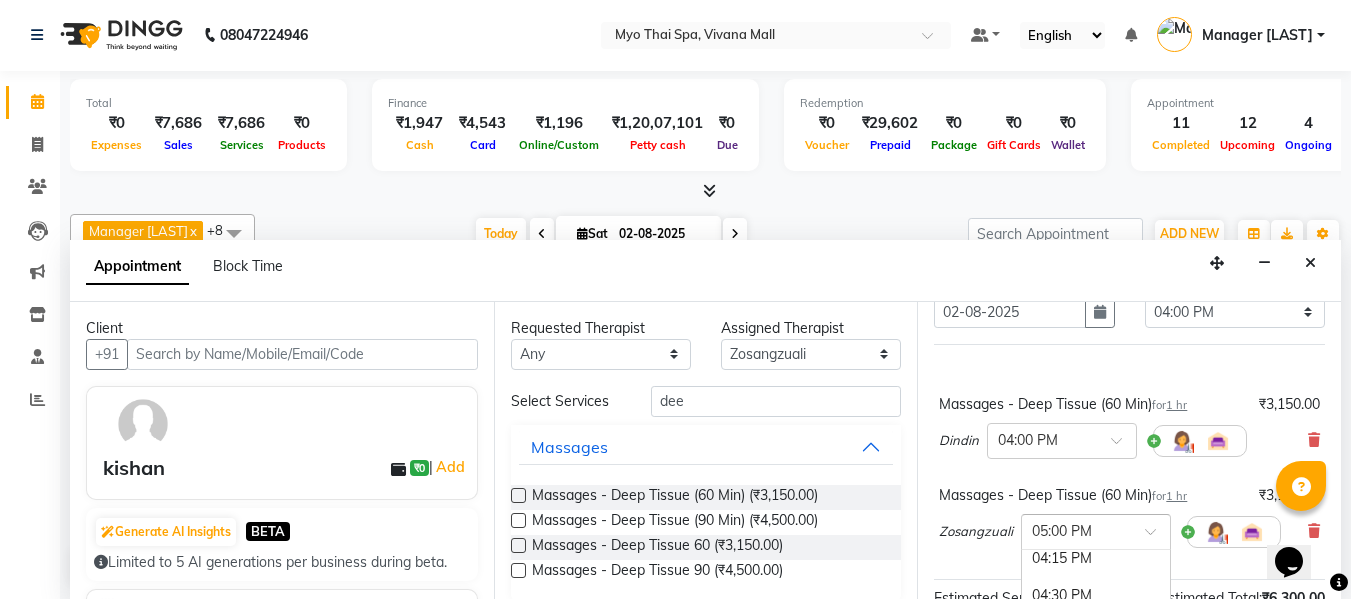 scroll, scrollTop: 1100, scrollLeft: 0, axis: vertical 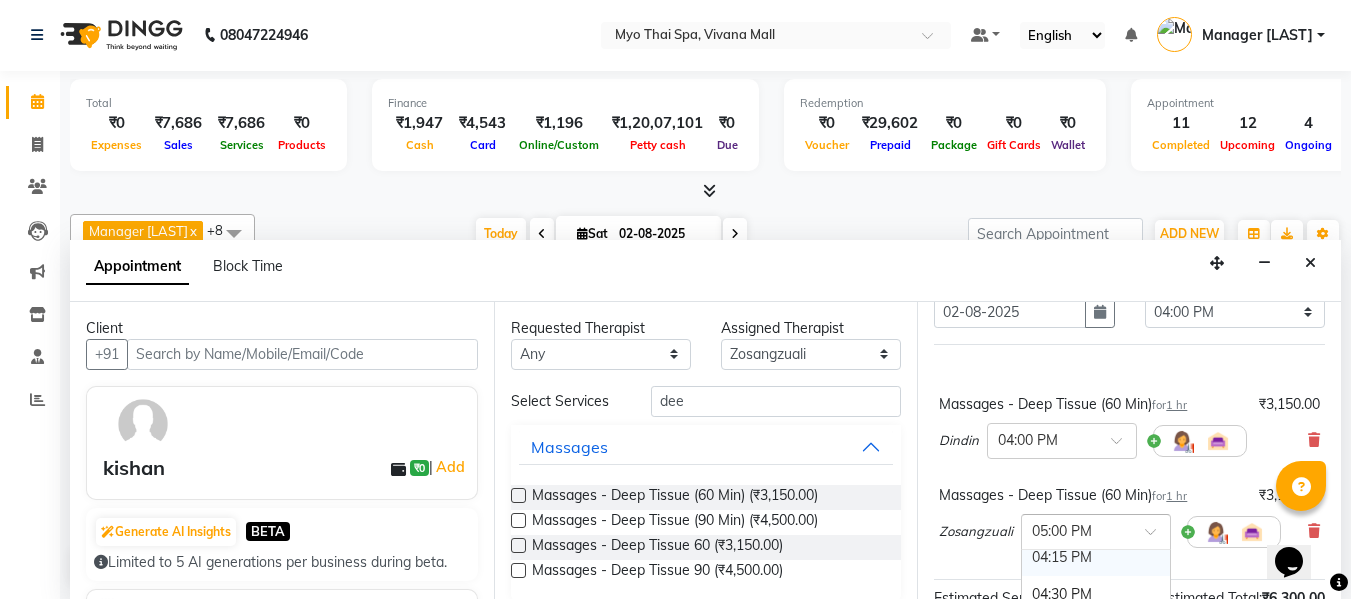 click on "04:15 PM" at bounding box center [1096, 557] 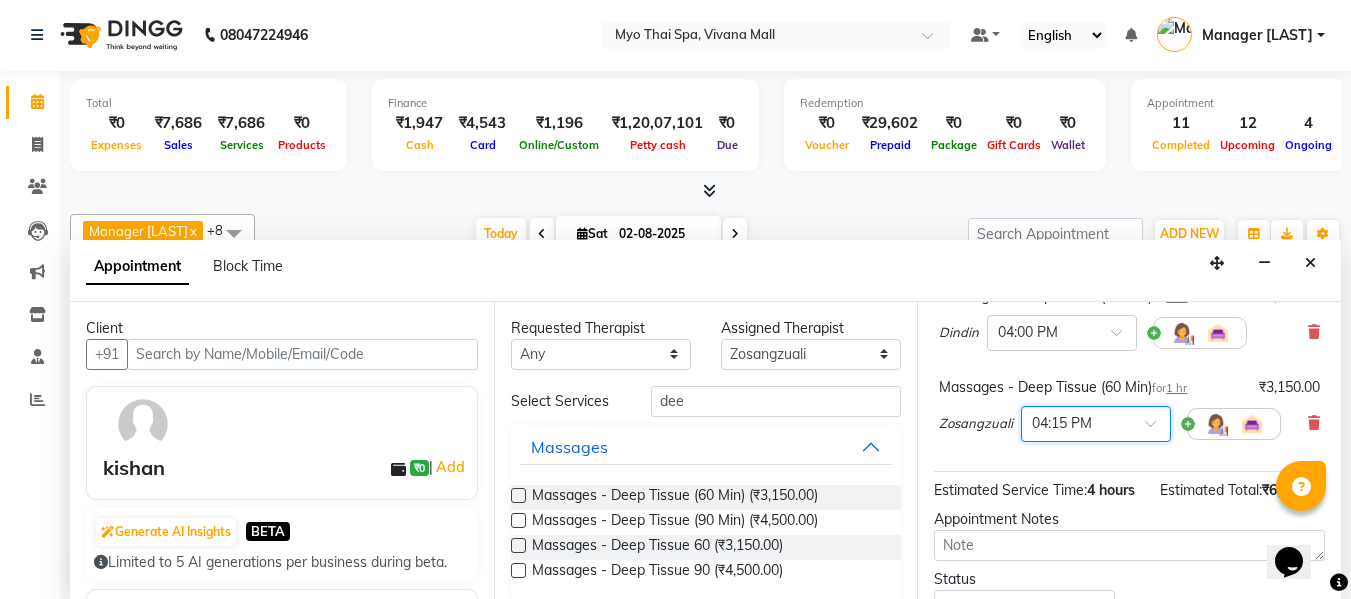 scroll, scrollTop: 334, scrollLeft: 0, axis: vertical 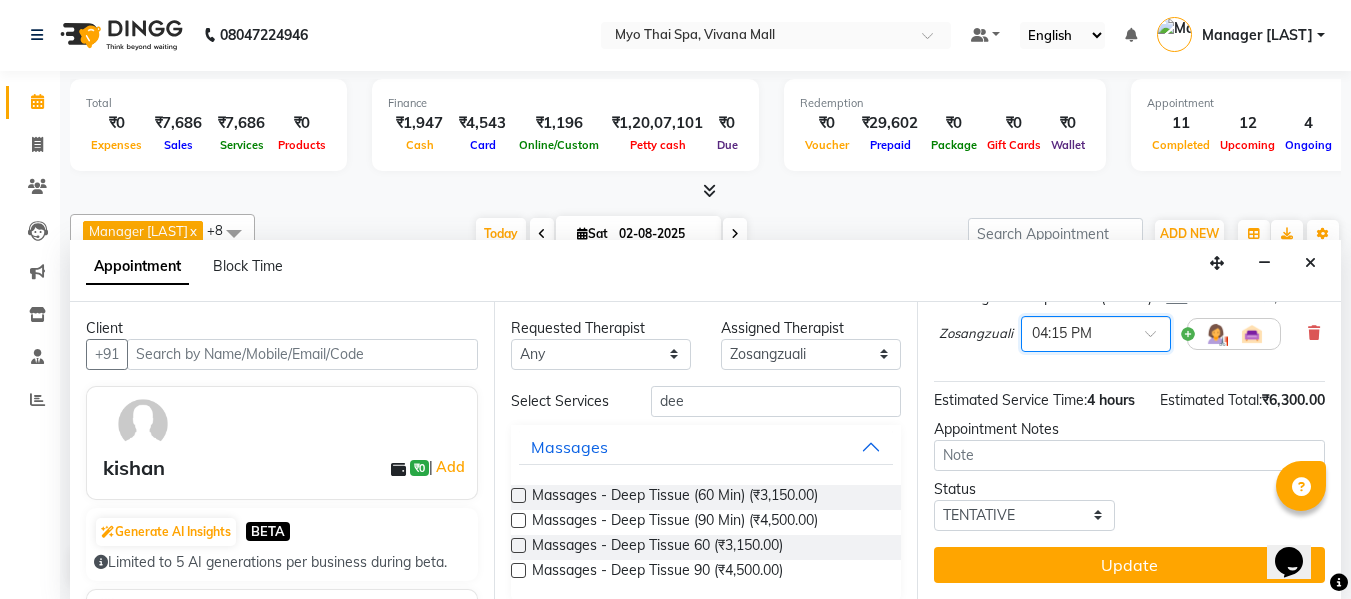 click on "Update" at bounding box center (1129, 565) 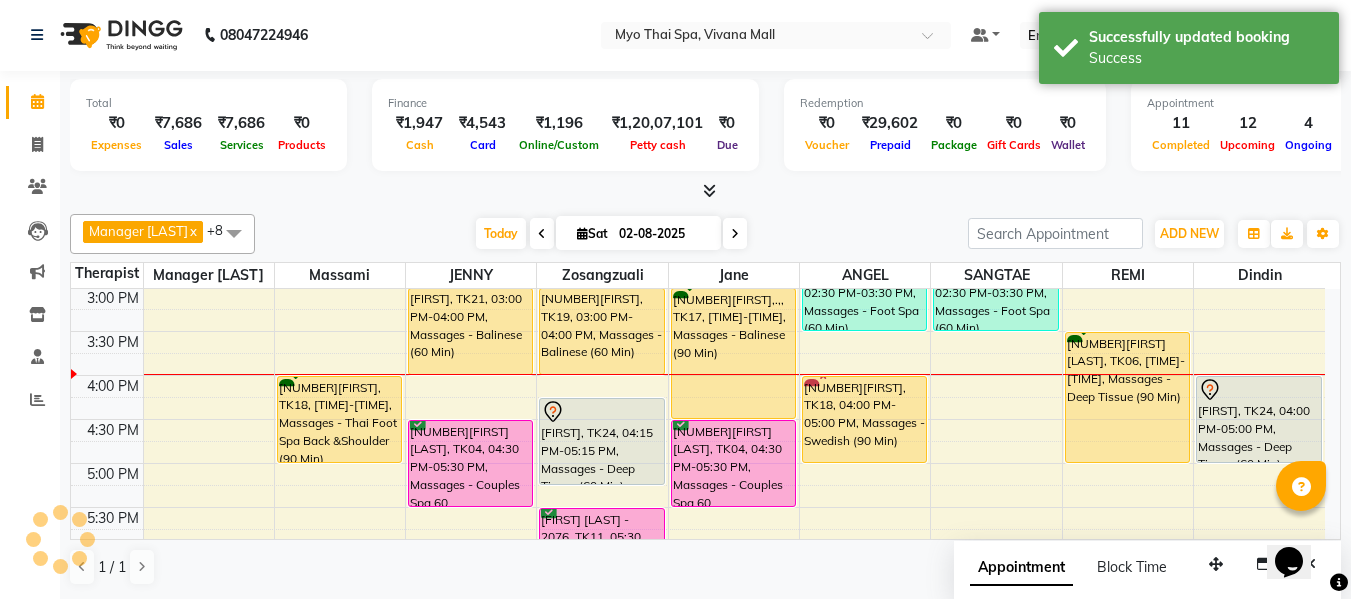 scroll, scrollTop: 0, scrollLeft: 0, axis: both 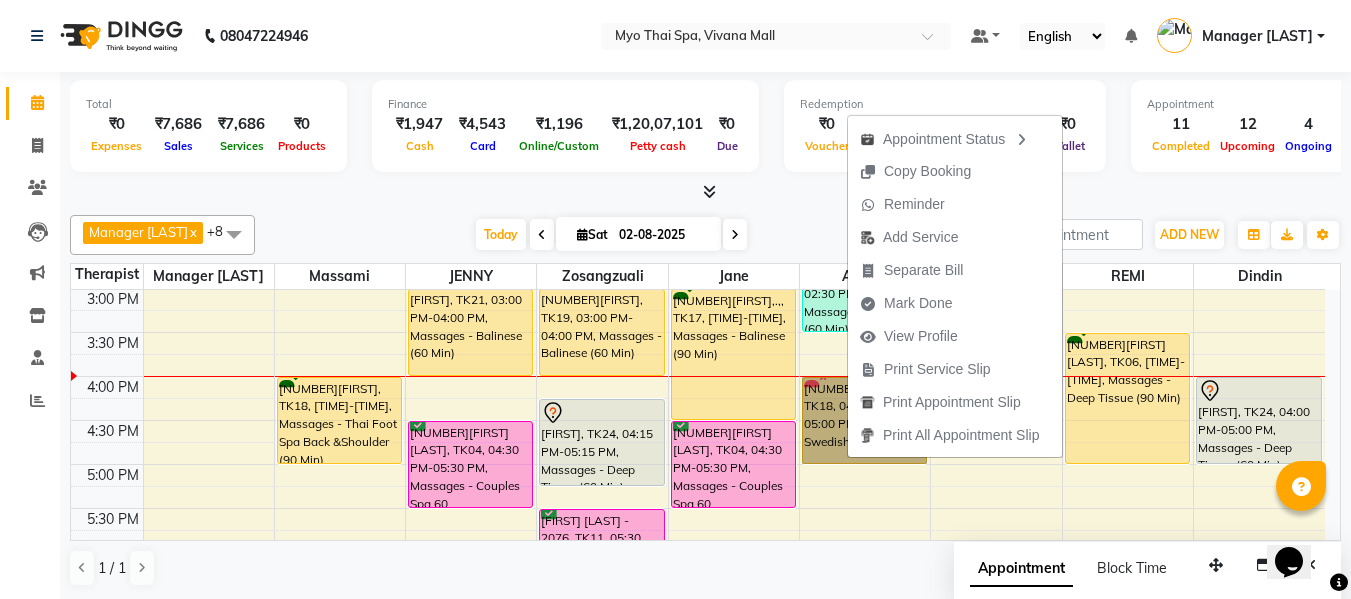 click on "8:00 AM 8:30 AM 9:00 AM 9:30 AM 10:00 AM 10:30 AM 11:00 AM 11:30 AM 12:00 PM 12:30 PM 1:00 PM 1:30 PM 2:00 PM 2:30 PM 3:00 PM 3:30 PM 4:00 PM 4:30 PM 5:00 PM 5:30 PM 6:00 PM 6:30 PM 7:00 PM 7:30 PM 8:00 PM 8:30 PM 9:00 PM 9:30 PM 10:00 PM 10:30 PM     1655SANDEEP PATNAWAI, TK05, 11:45 AM-01:15 PM, Massages - Deep Tissue (90 Min)     VIKAS, TK16, 02:00 PM-02:30 PM, Massages - Stress Relieving Back (30 Min) (₹1650)     1823VIJAYY, TK18, 04:00 PM-05:00 PM, Massages - Thai Foot Spa Back &Shoulder (90 Min)     kiran dulani, TK02, 06:00 PM-07:00 PM, Massages - Couples Spa 60     2923ROHAN, TK13, 01:30 PM-02:30 PM, Massages - Couples Spa 60    PRANAY, TK21, 03:00 PM-04:00 PM, Massages - Balinese (60 Min)     1987VAISHNAVI W, TK04, 04:30 PM-05:30 PM, Massages - Couples Spa 60     kiran dulani, TK02, 06:00 PM-07:00 PM, Massages - Couples Spa 60     2917VIVEK LAJMI., TK12, 01:15 PM-02:15 PM, Massages - Traditional Thai Spa-60Mins    2873RISHIKESH, TK19, 03:00 PM-04:00 PM, Massages - Balinese (60 Min)" at bounding box center (698, 332) 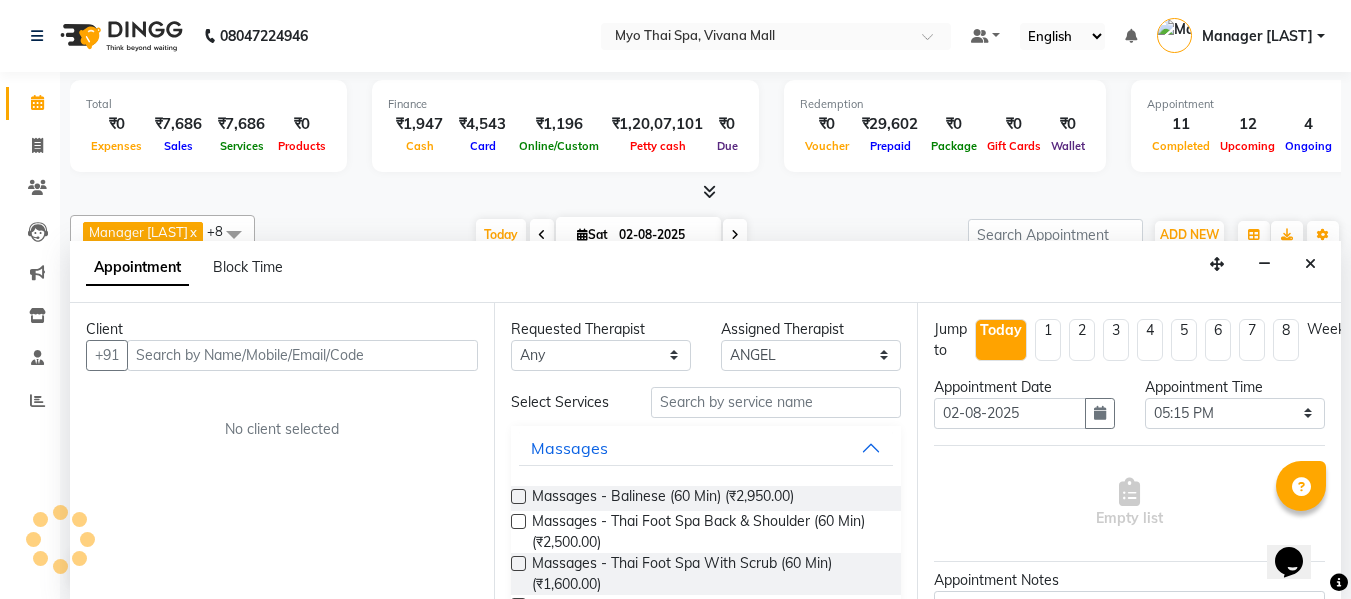 scroll, scrollTop: 1, scrollLeft: 0, axis: vertical 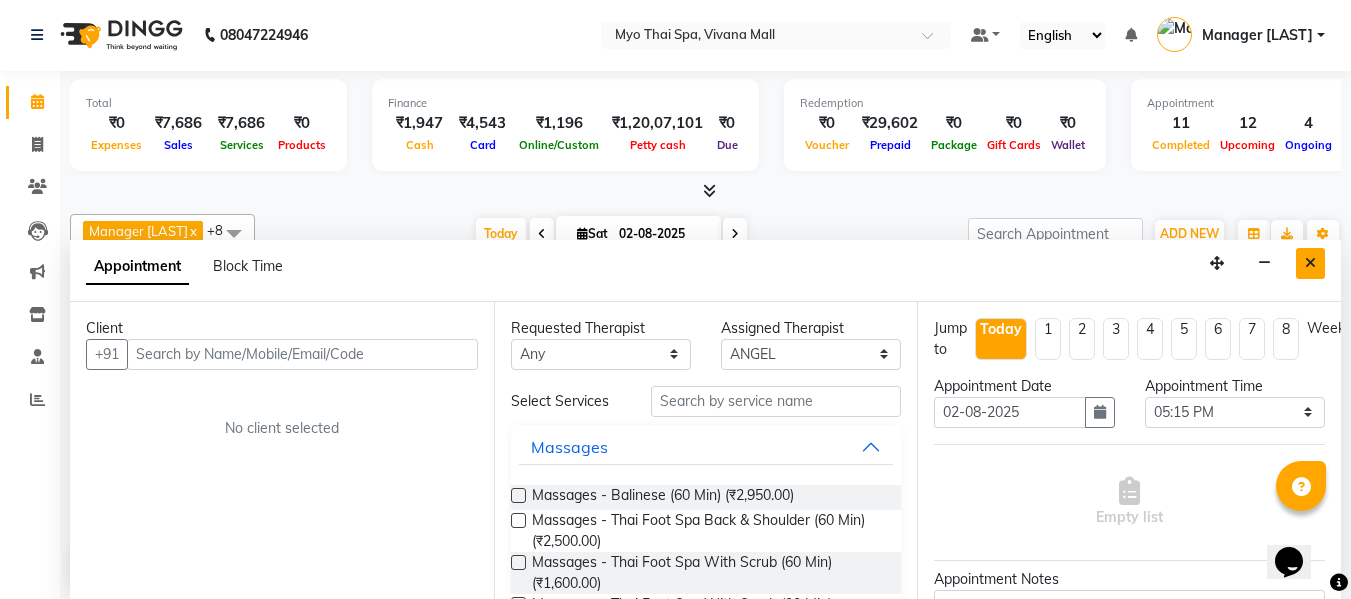 click at bounding box center (1310, 263) 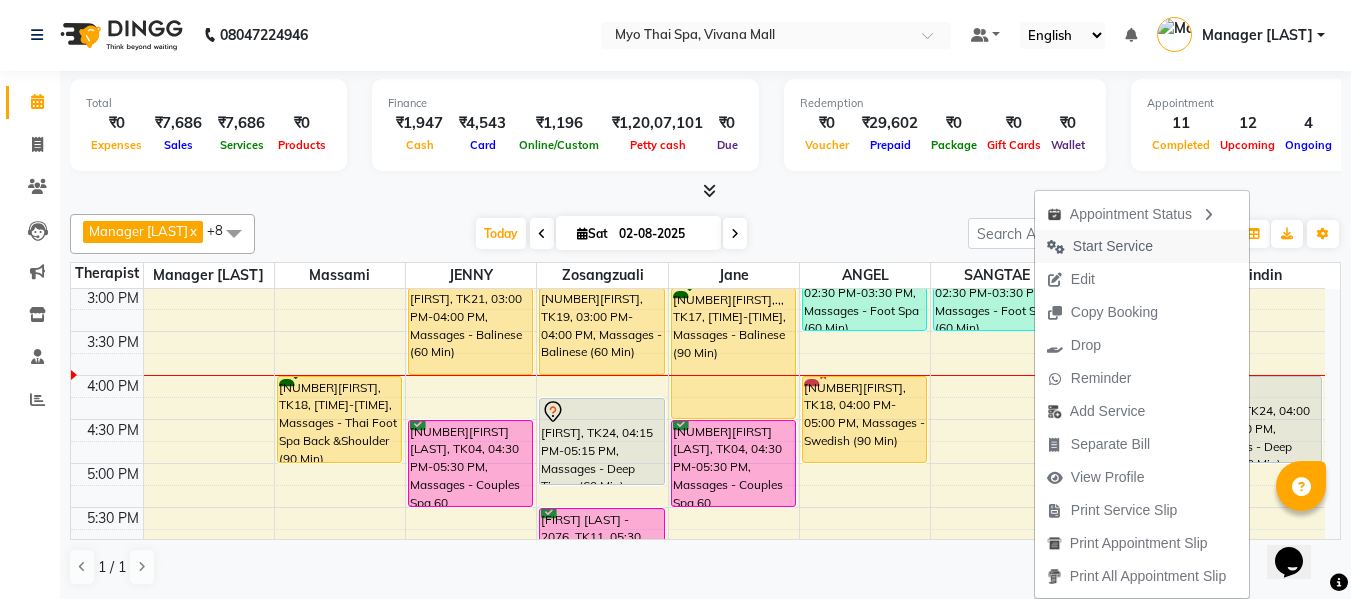 click on "Start Service" at bounding box center [1113, 246] 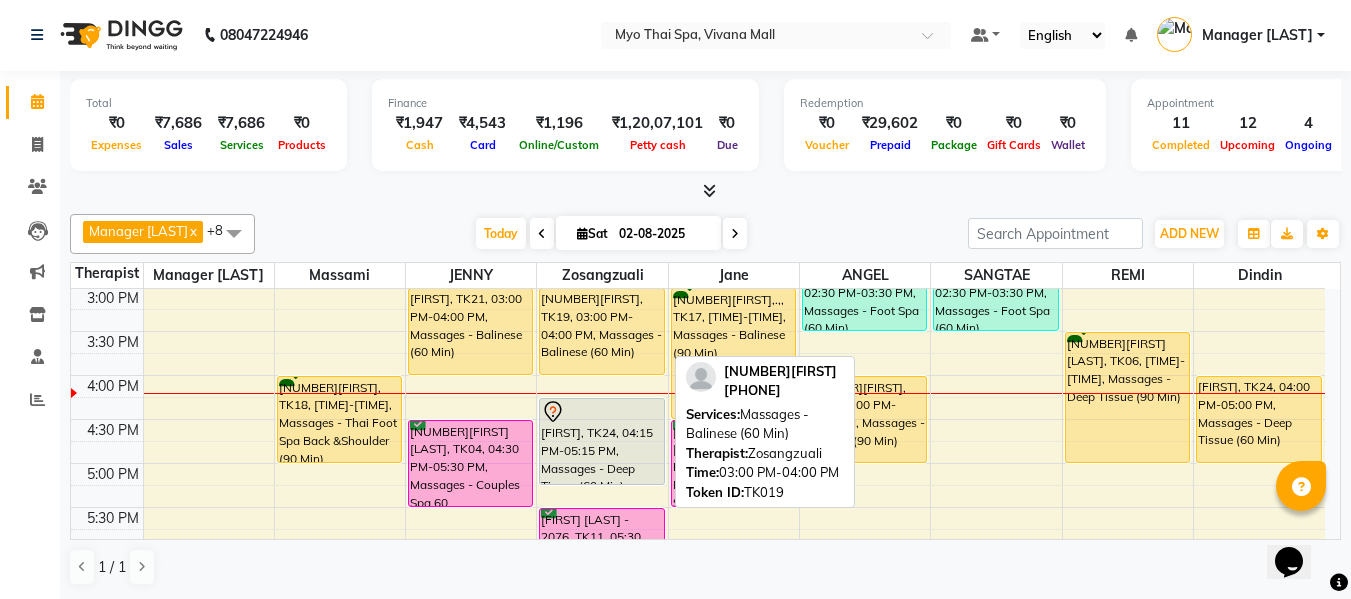 click on "2873RISHIKESH, TK19, 03:00 PM-04:00 PM, Massages - Balinese (60 Min)" at bounding box center [601, 331] 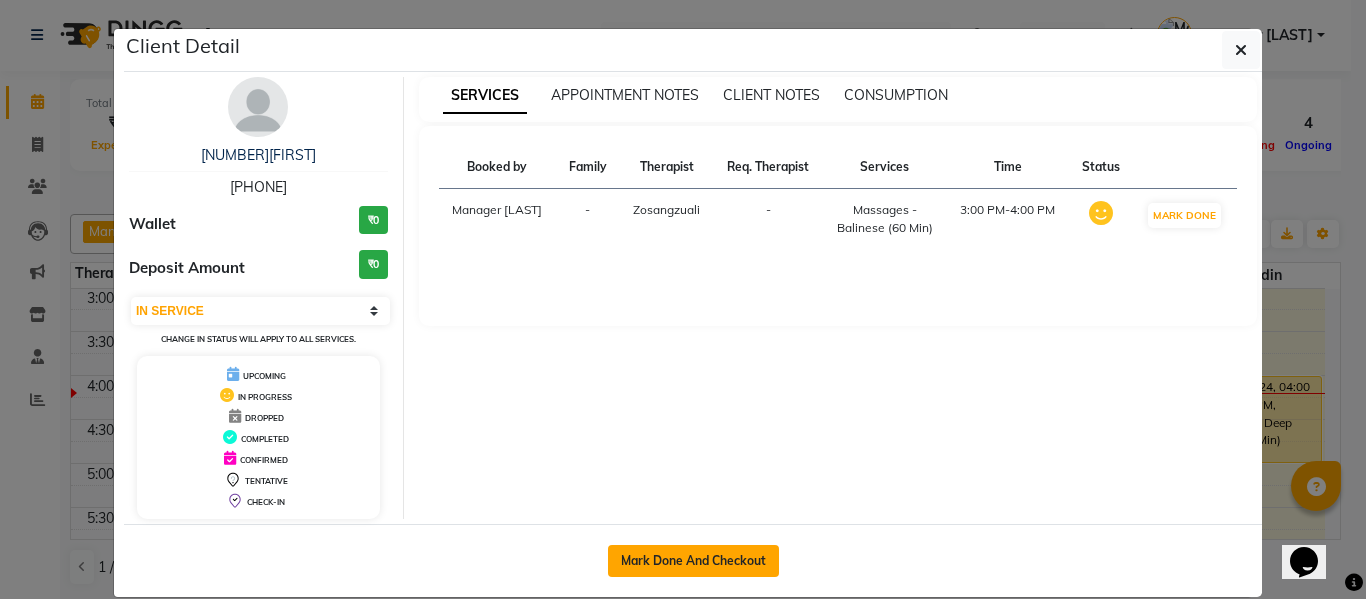 click on "Mark Done And Checkout" 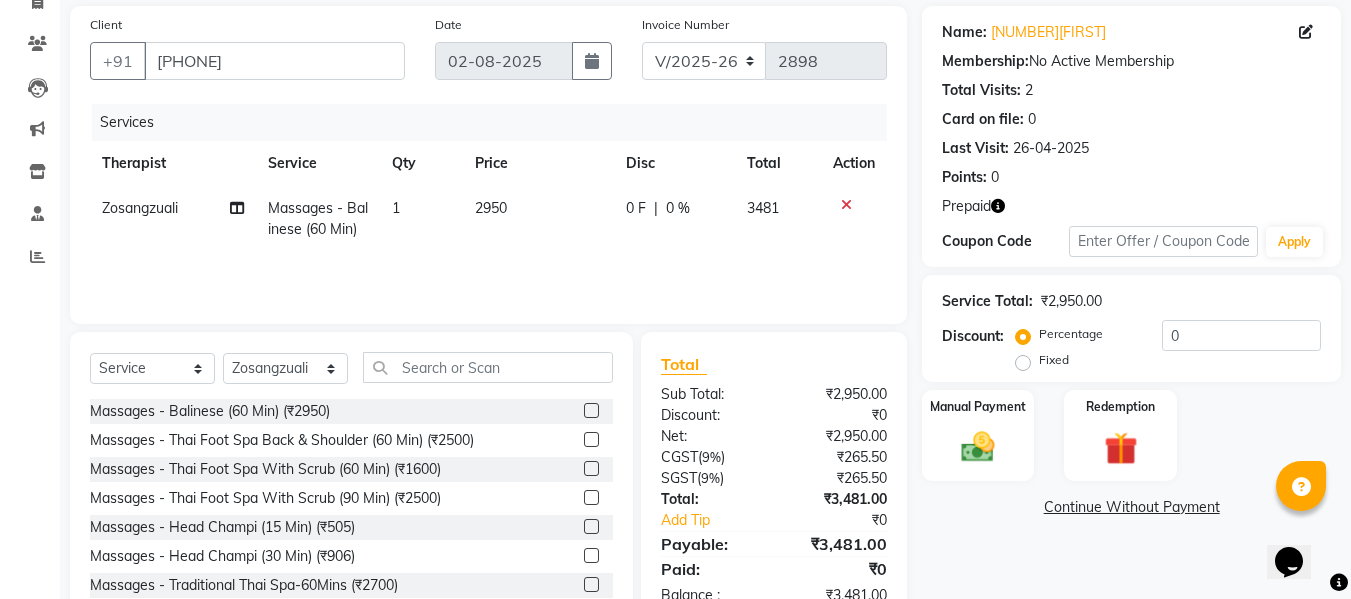 scroll, scrollTop: 202, scrollLeft: 0, axis: vertical 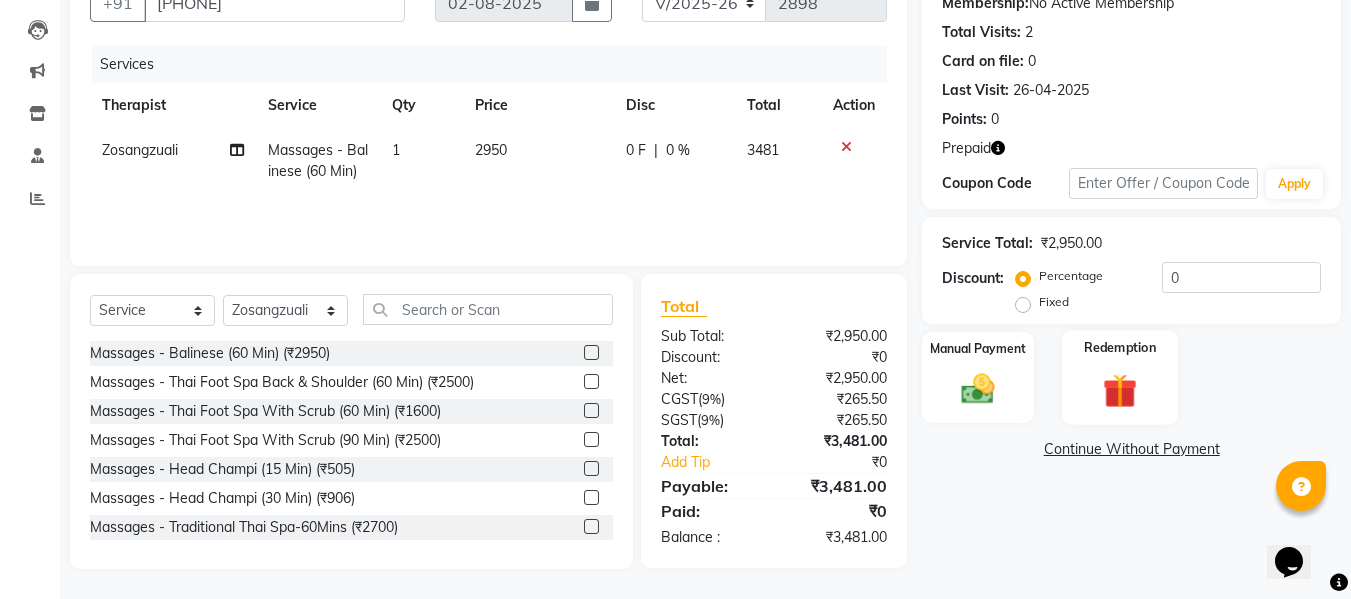 click 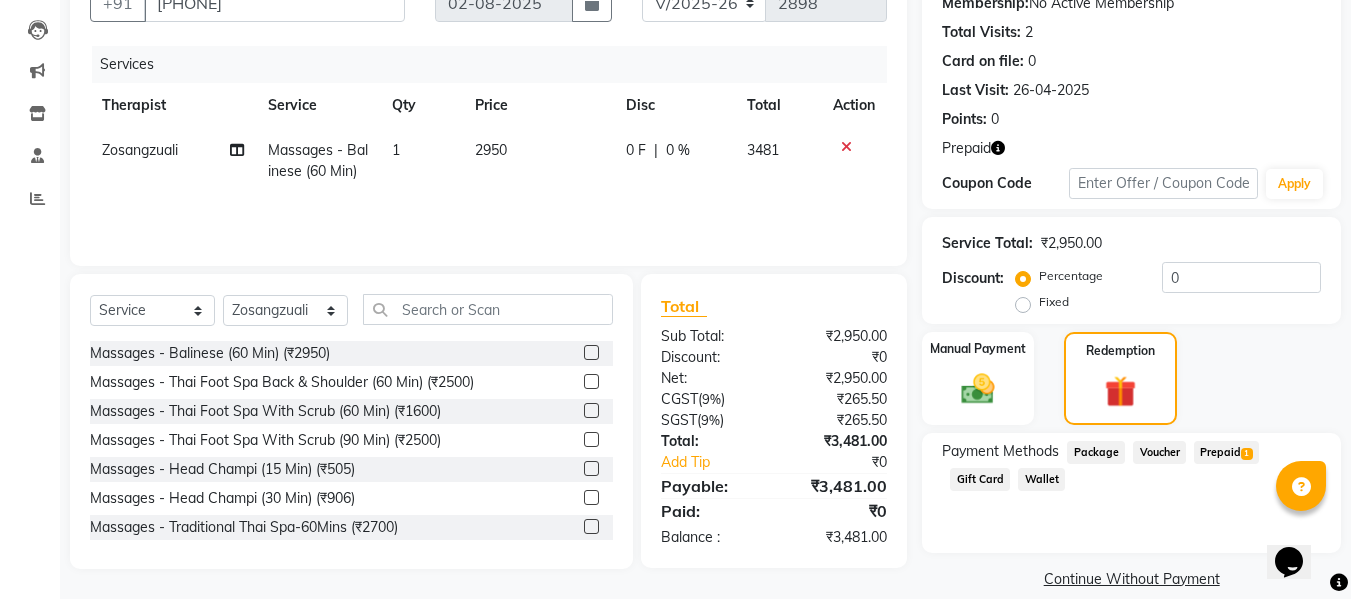 click on "Prepaid  1" 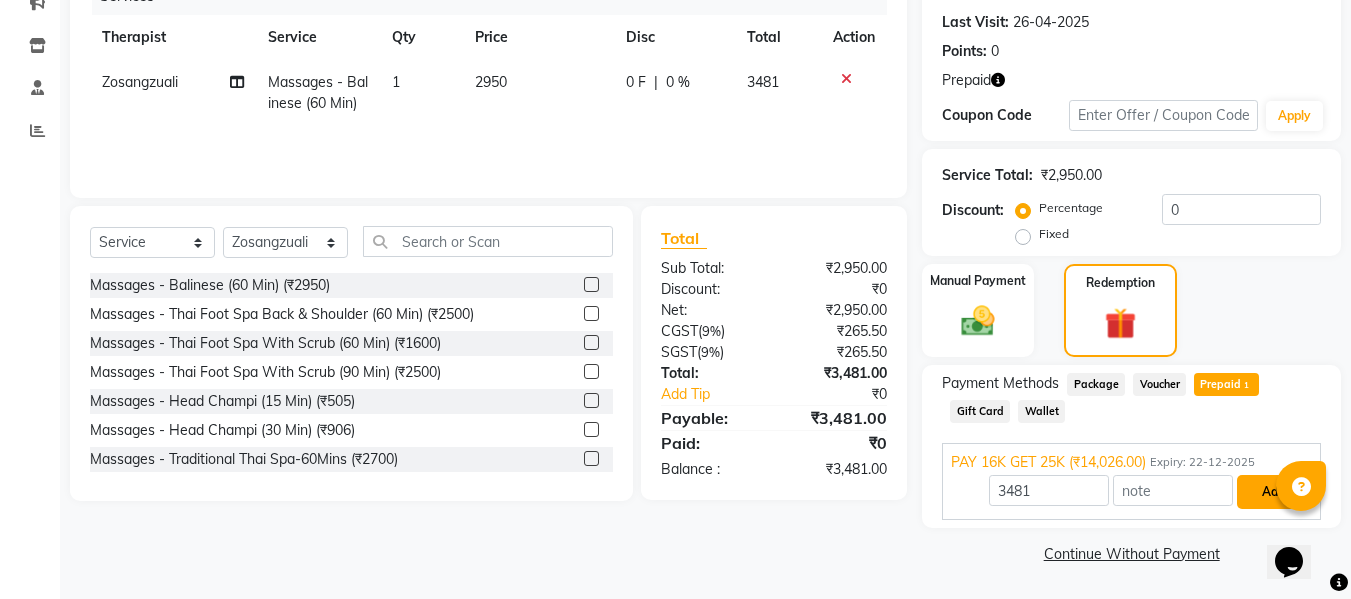 click on "Add" at bounding box center [1273, 492] 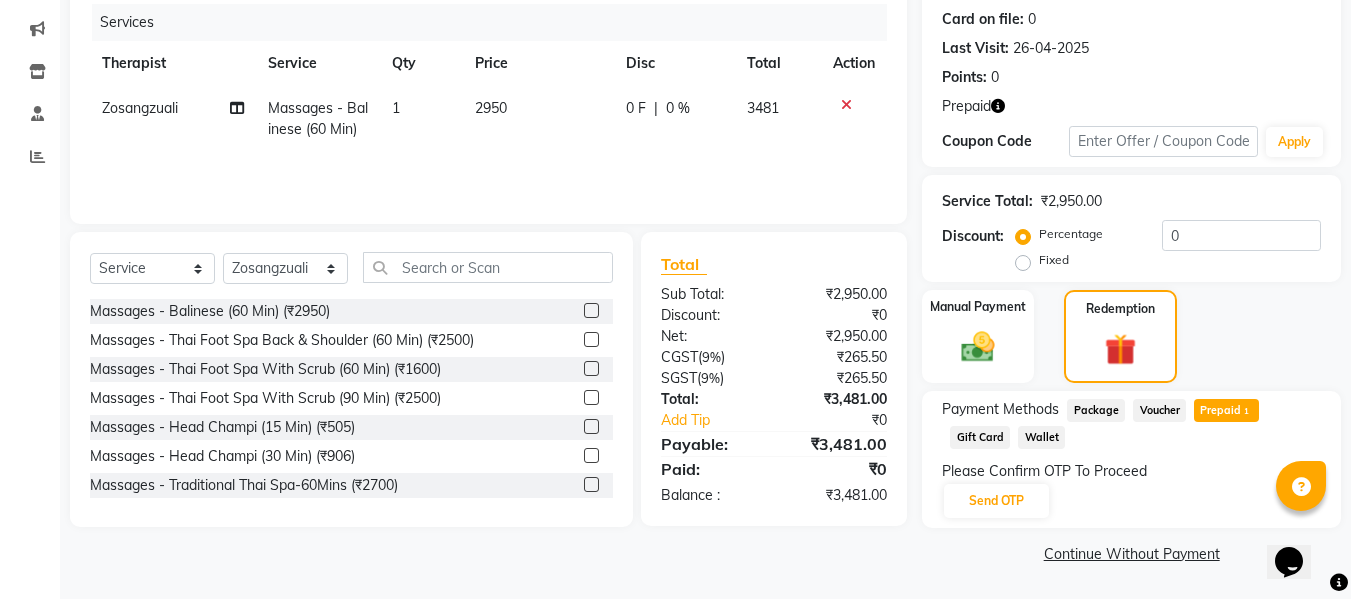 scroll, scrollTop: 244, scrollLeft: 0, axis: vertical 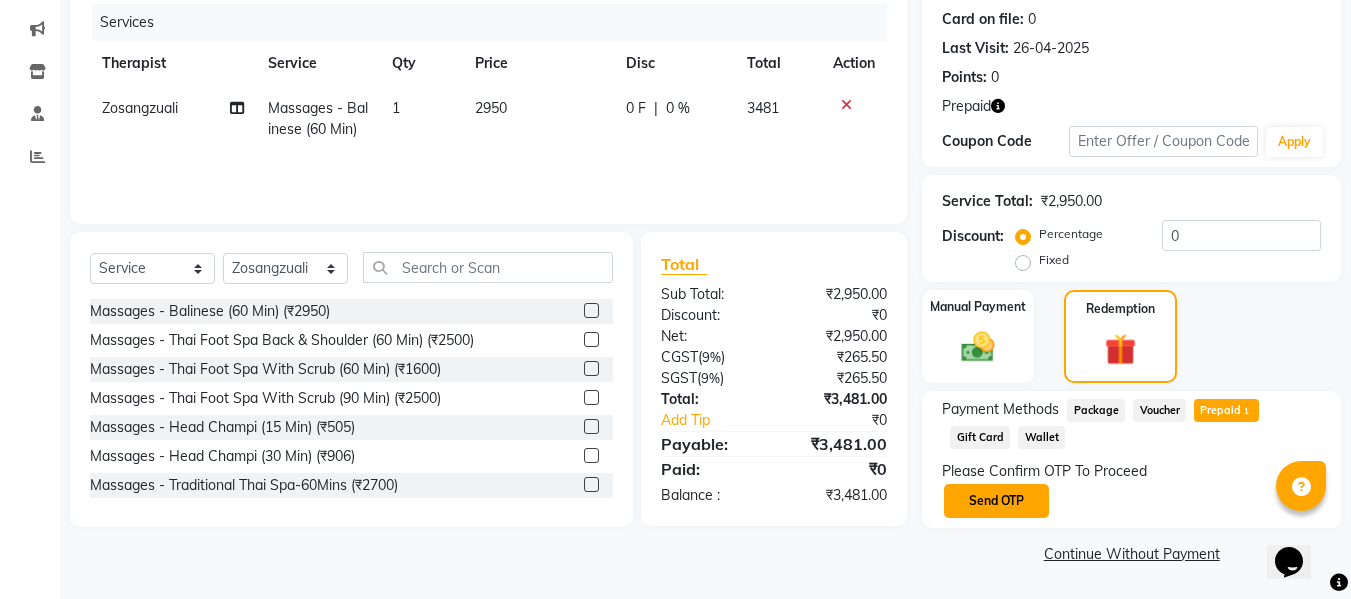 click on "Send OTP" 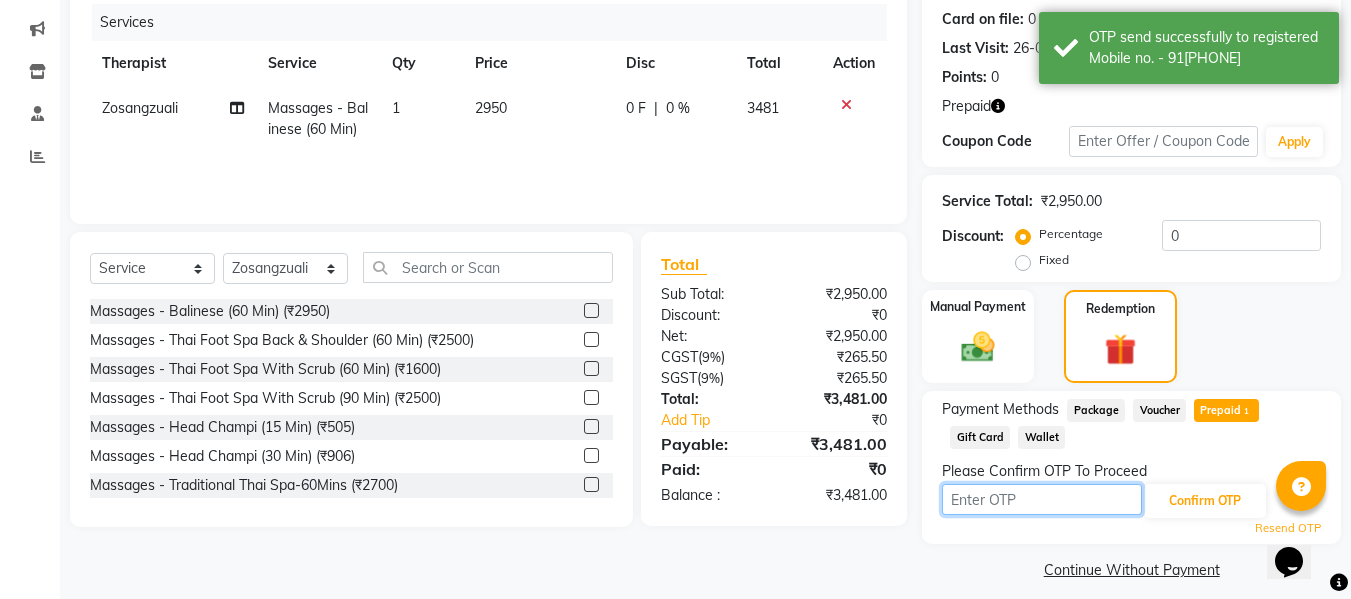 click at bounding box center [1042, 499] 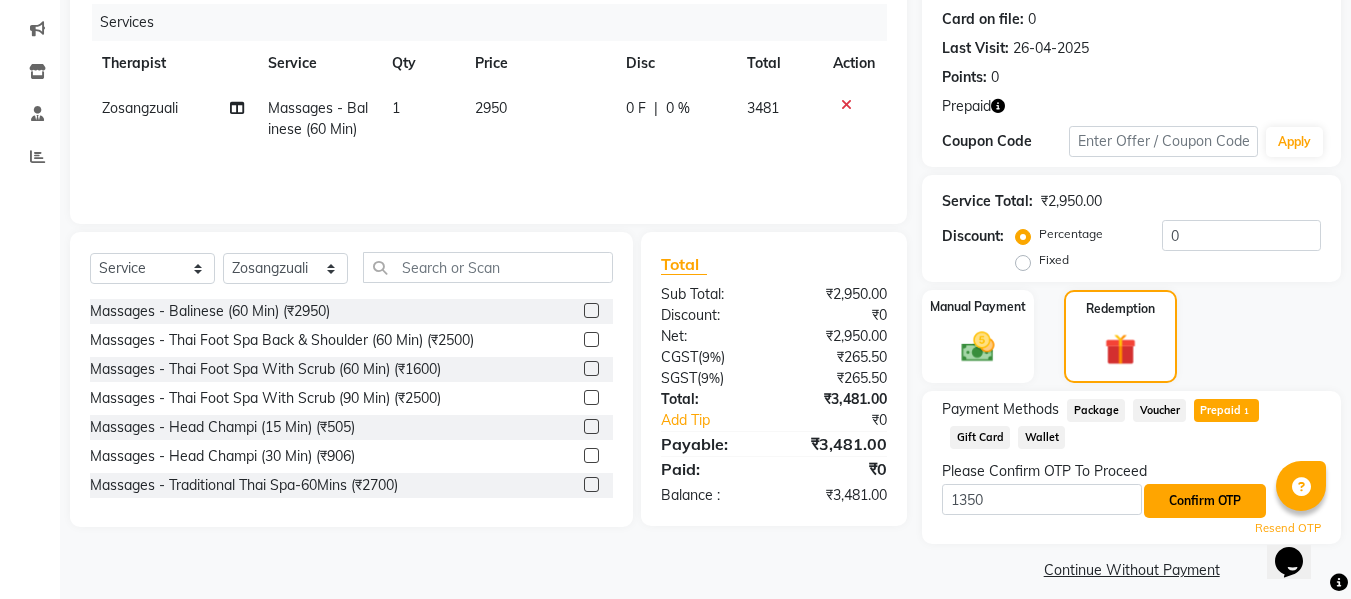 click on "Confirm OTP" 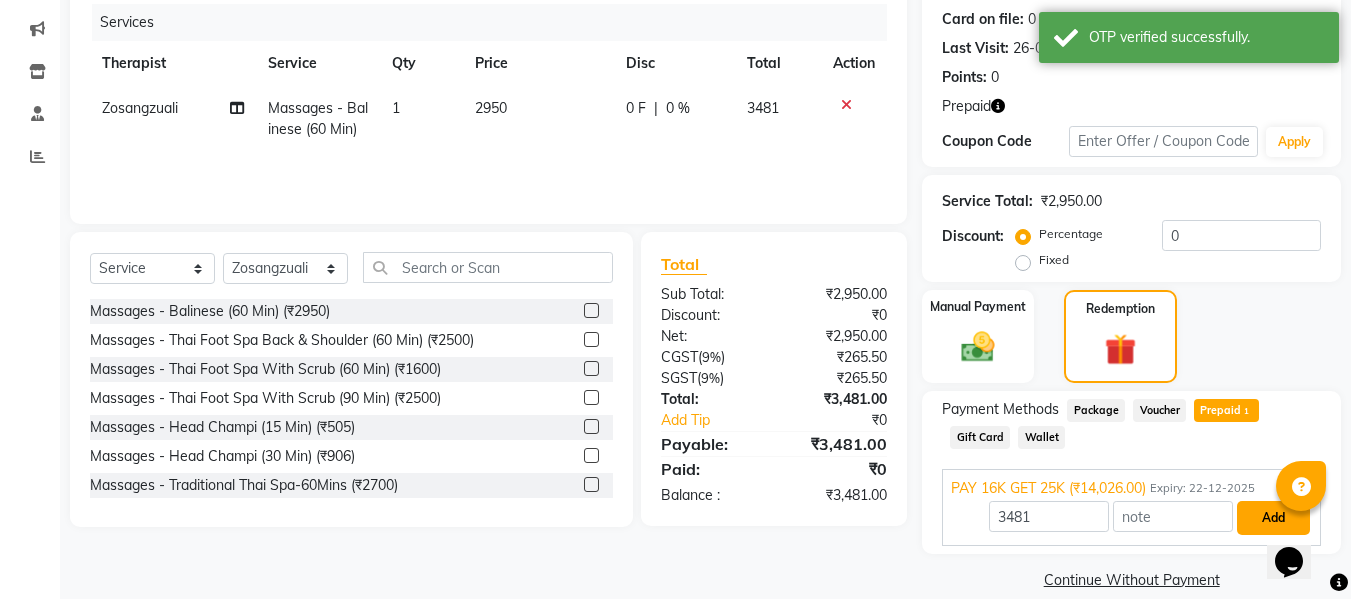 click on "Add" at bounding box center (1273, 518) 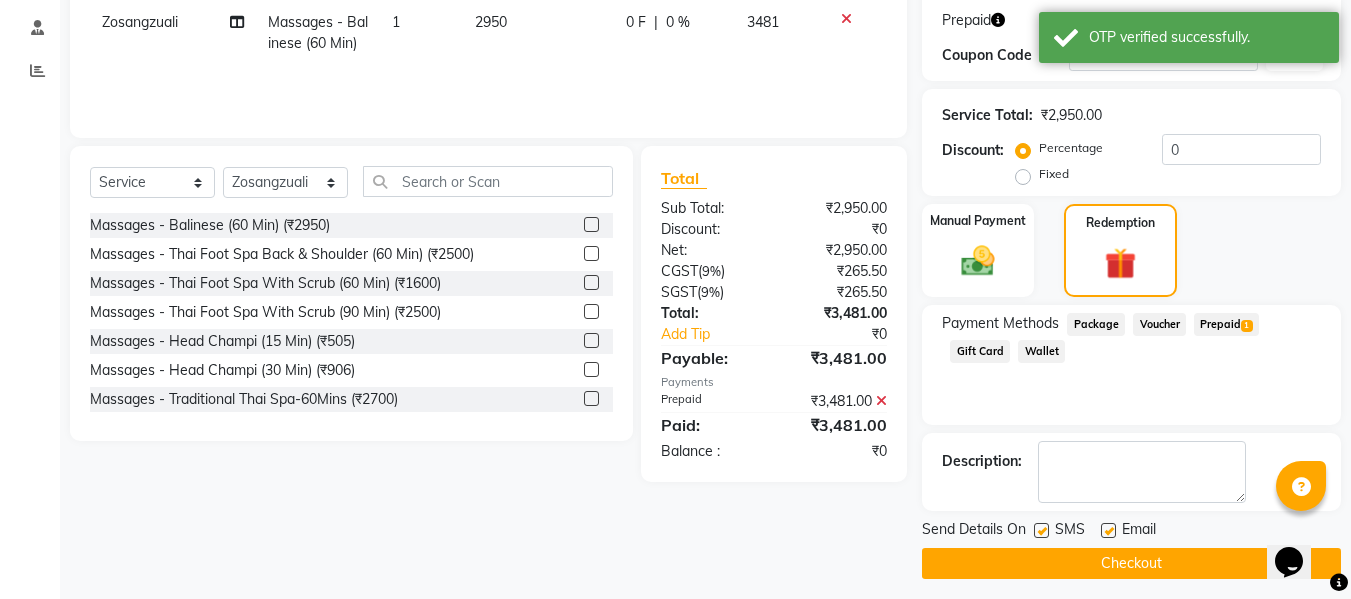 scroll, scrollTop: 340, scrollLeft: 0, axis: vertical 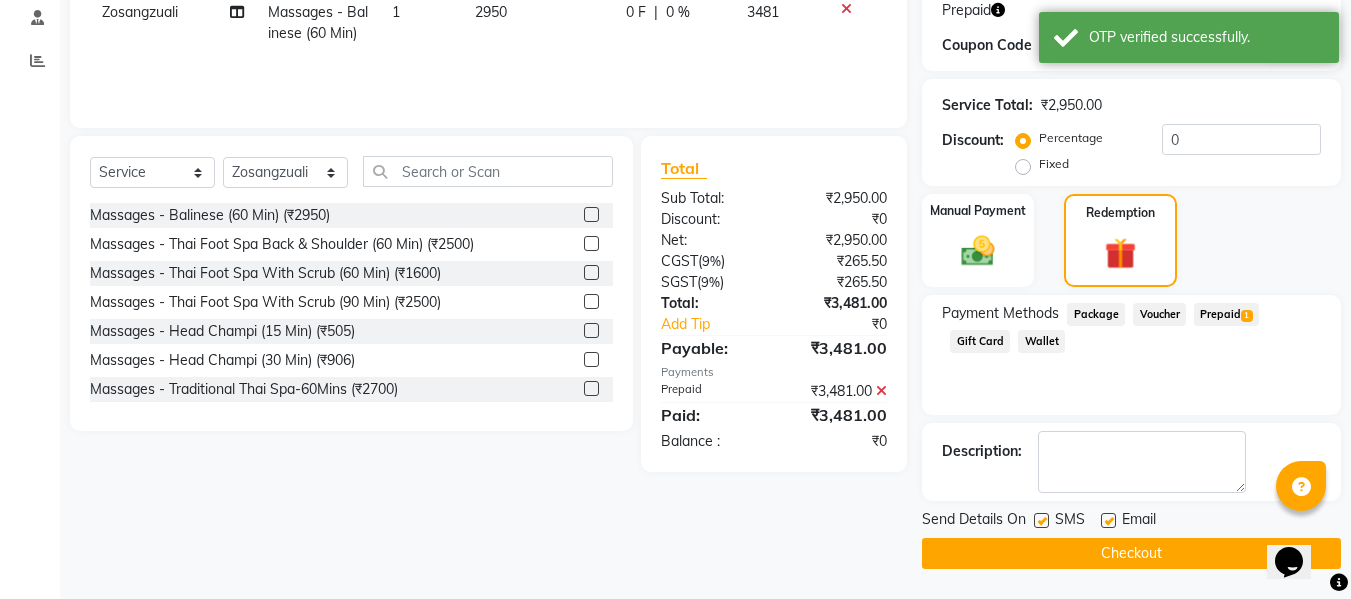 click on "Checkout" 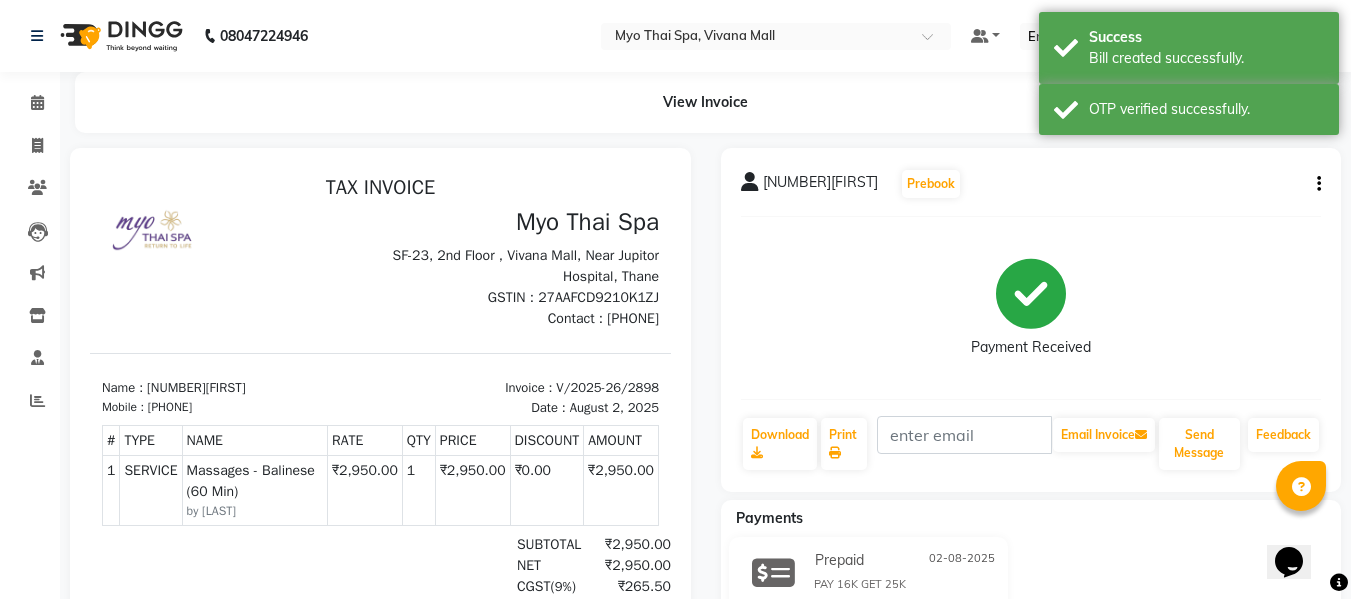 scroll, scrollTop: 0, scrollLeft: 0, axis: both 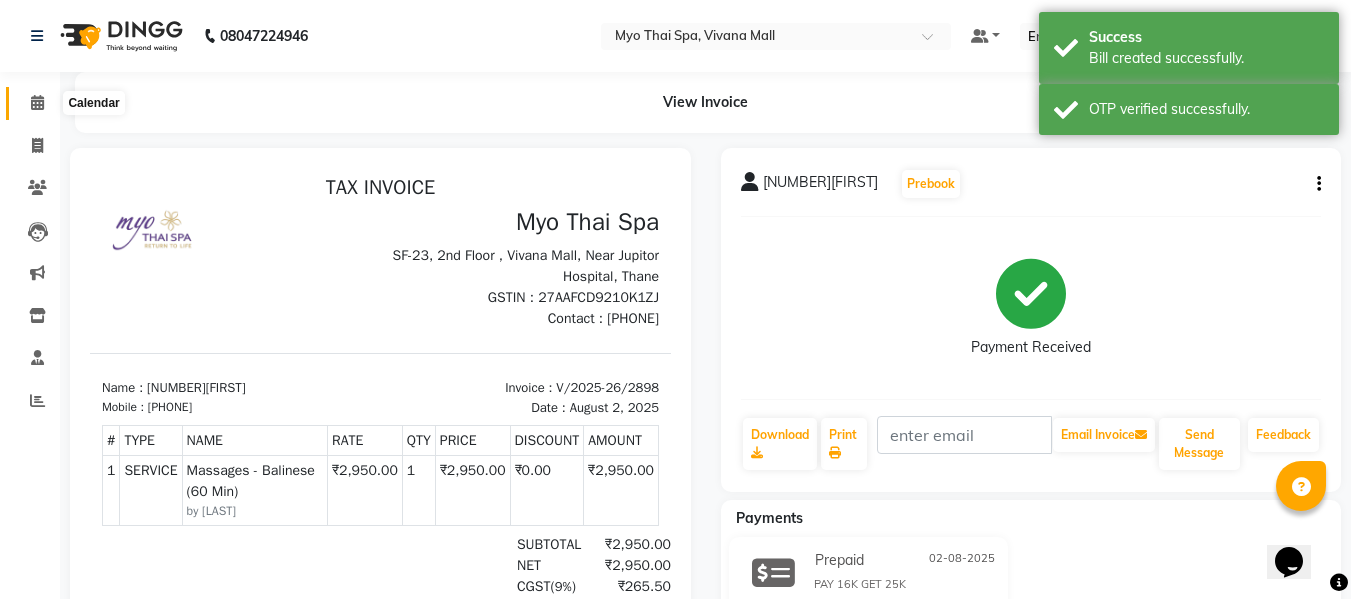 click 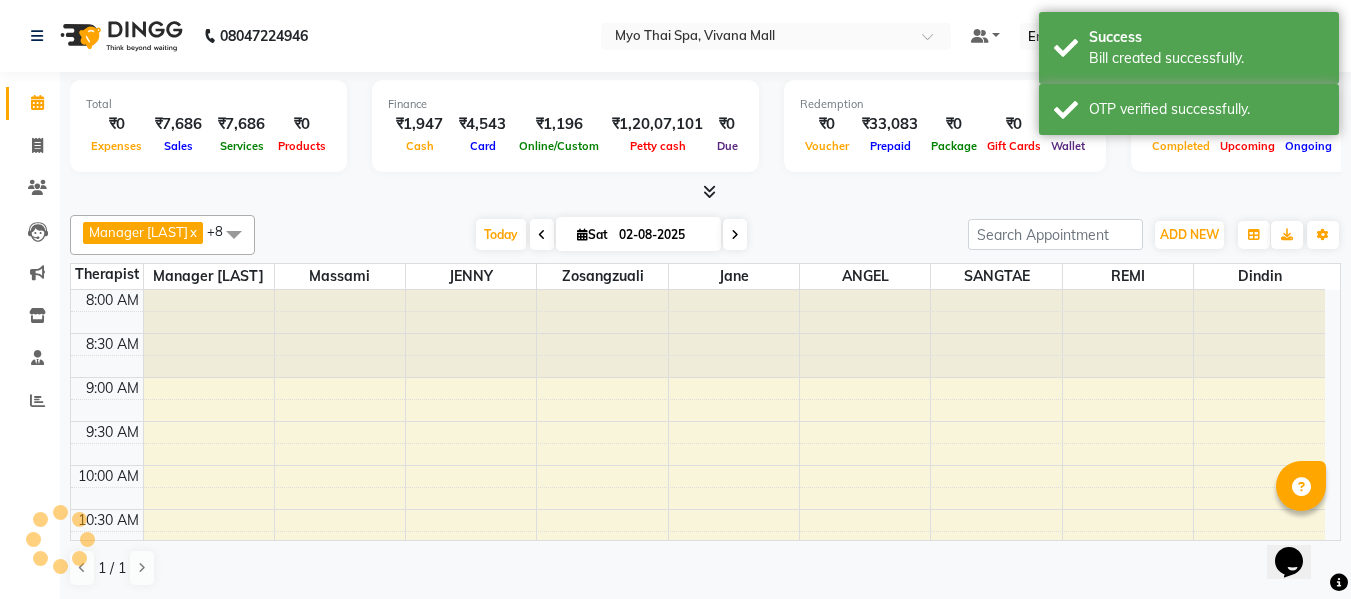 scroll, scrollTop: 0, scrollLeft: 0, axis: both 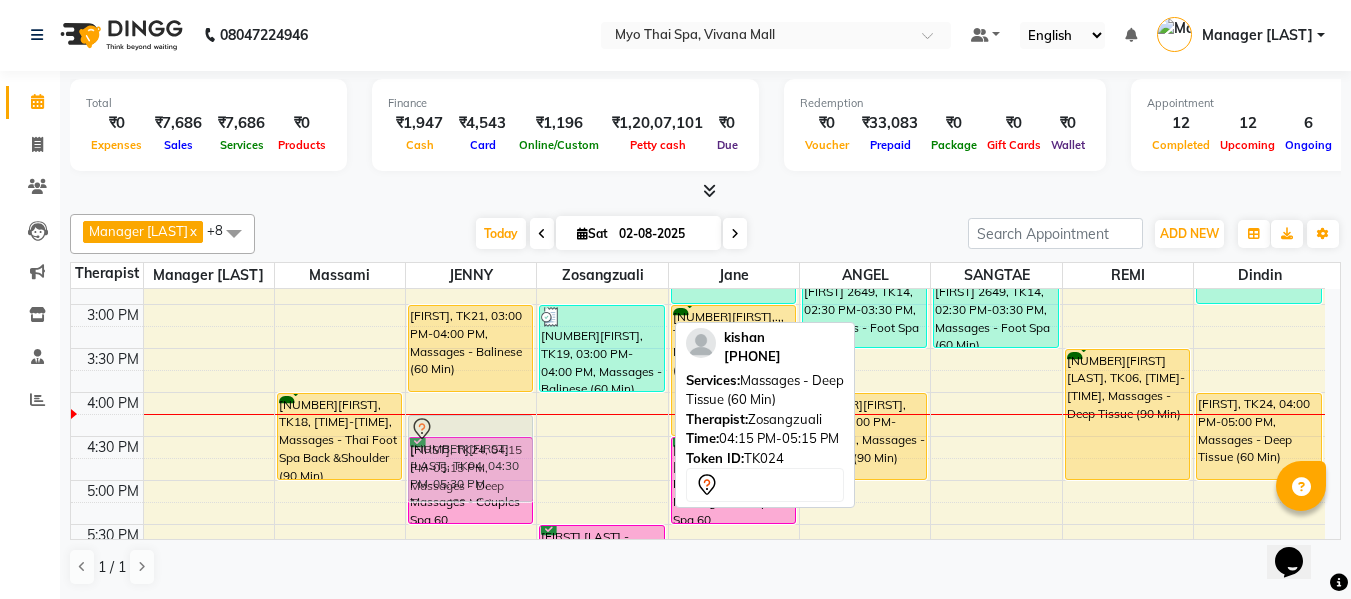 drag, startPoint x: 559, startPoint y: 473, endPoint x: 485, endPoint y: 472, distance: 74.00676 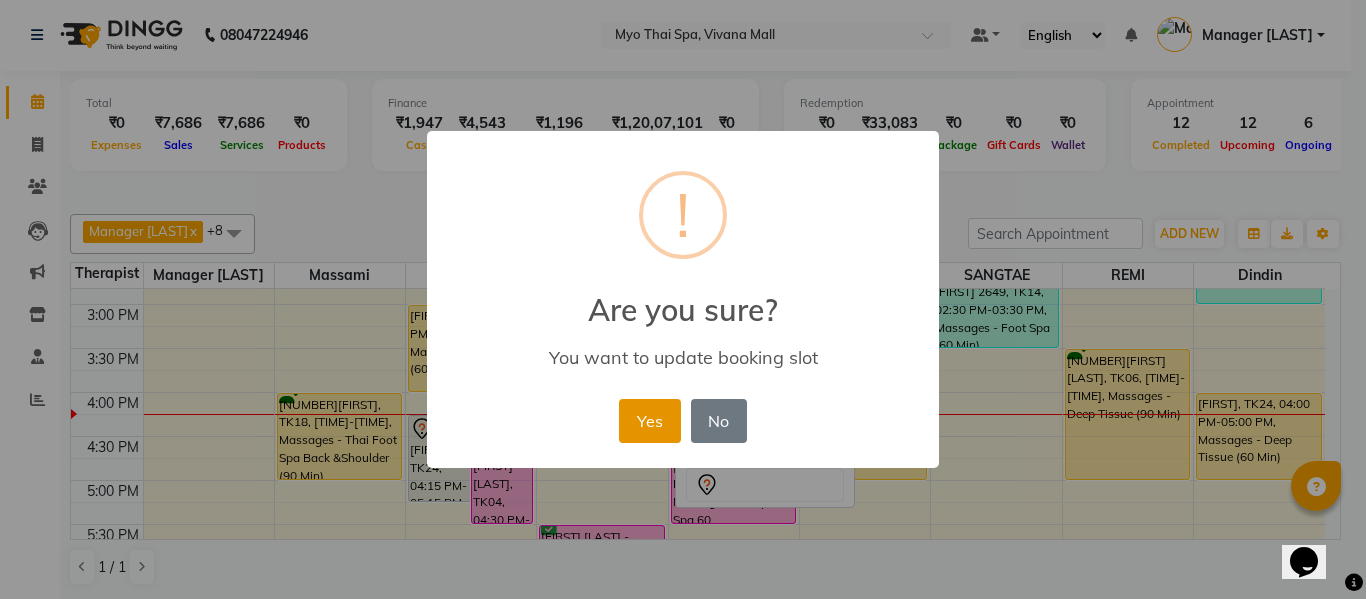 click on "Yes" at bounding box center [649, 421] 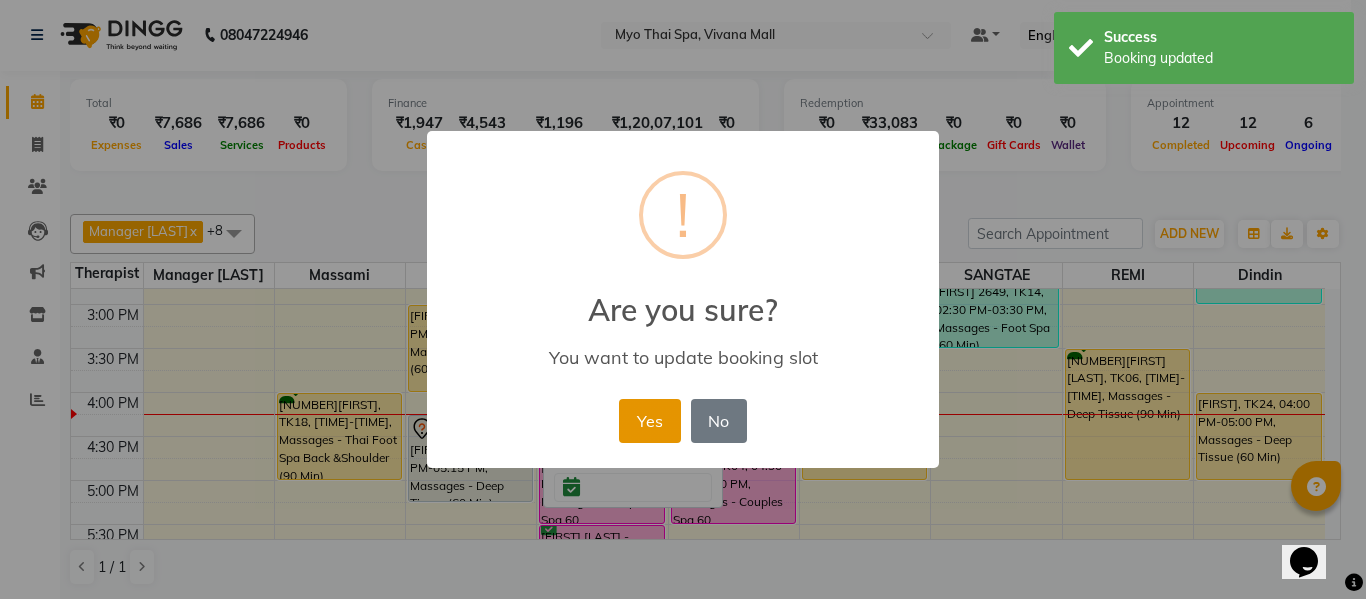 click on "Yes" at bounding box center (649, 421) 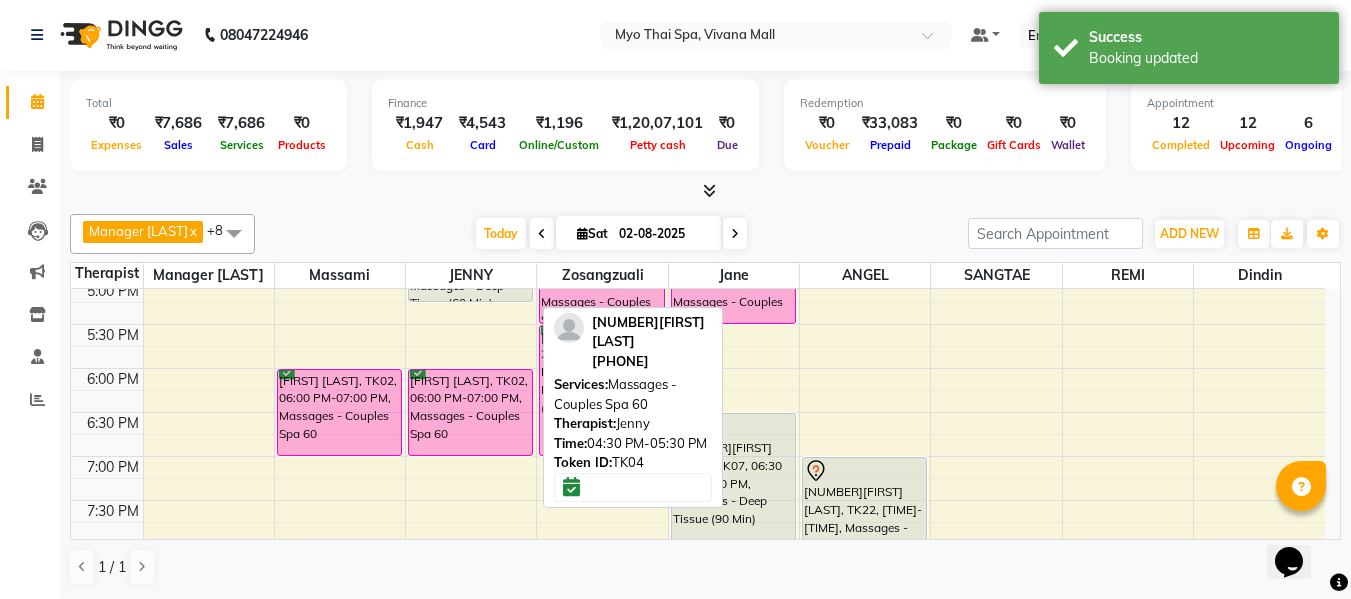 scroll, scrollTop: 600, scrollLeft: 0, axis: vertical 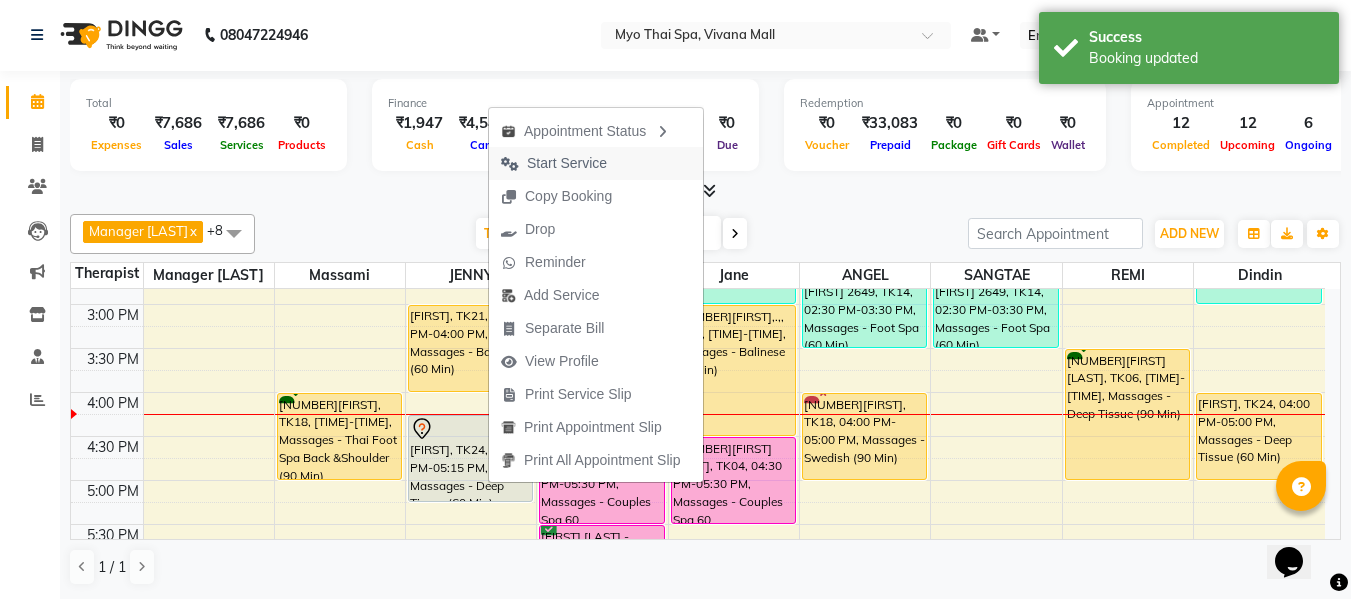 click on "Start Service" at bounding box center (567, 163) 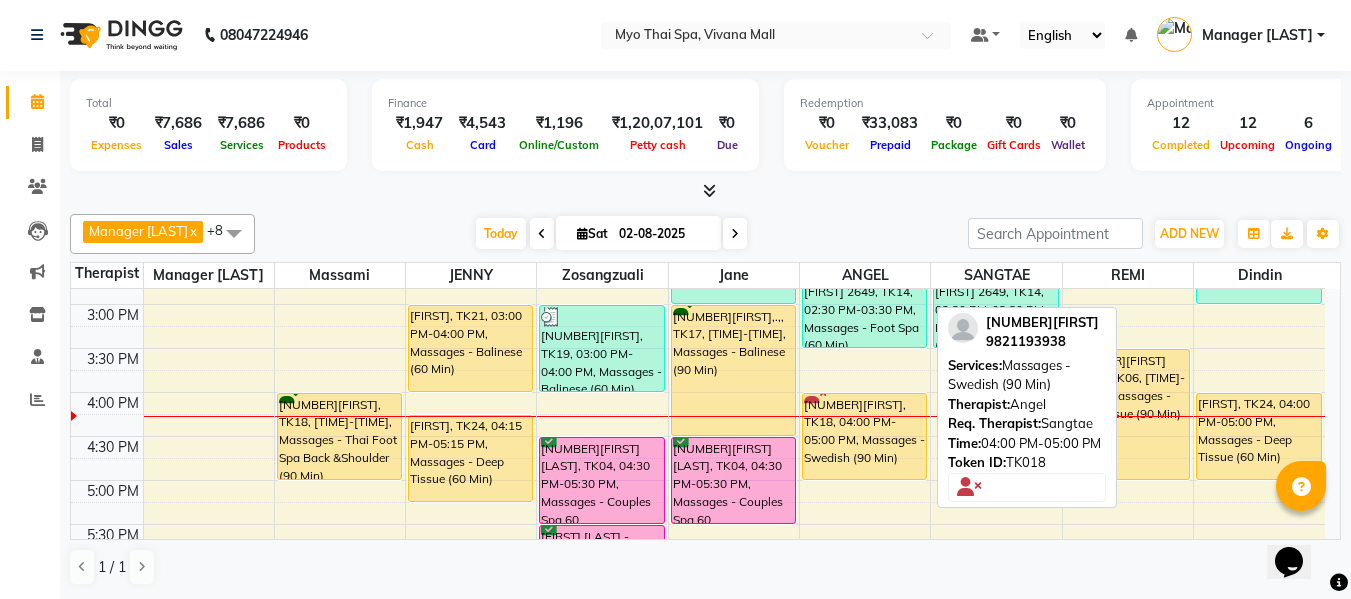 scroll, scrollTop: 700, scrollLeft: 0, axis: vertical 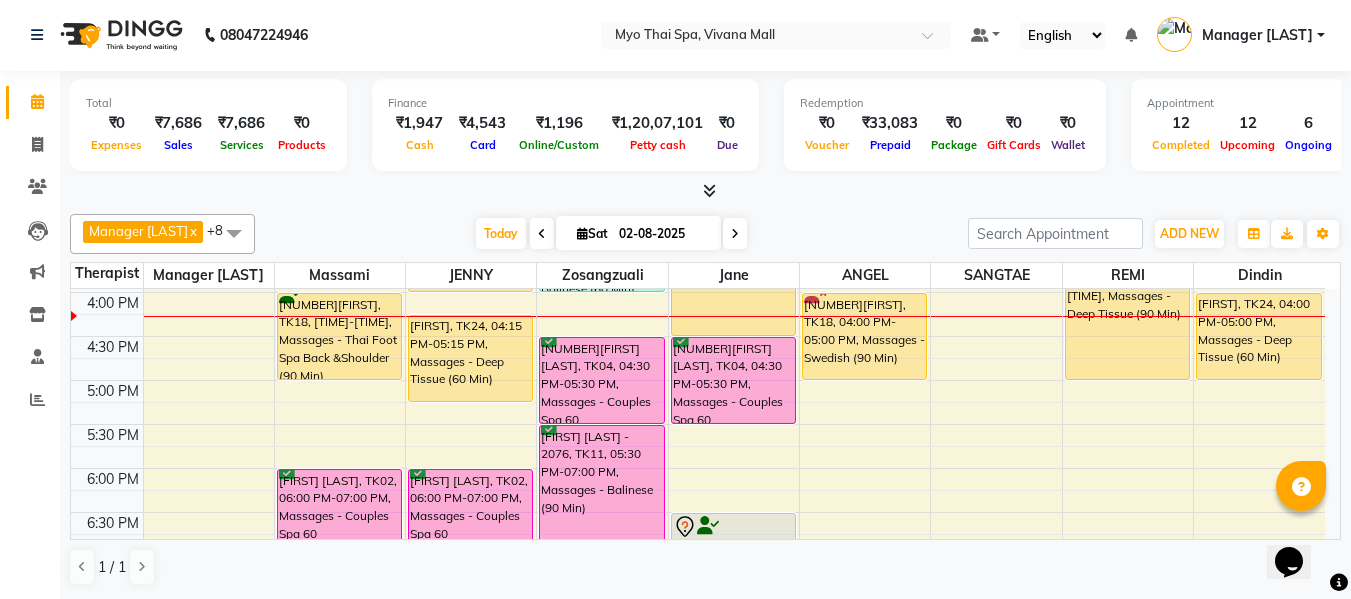 click on "8:00 AM 8:30 AM 9:00 AM 9:30 AM 10:00 AM 10:30 AM 11:00 AM 11:30 AM 12:00 PM 12:30 PM 1:00 PM 1:30 PM 2:00 PM 2:30 PM 3:00 PM 3:30 PM 4:00 PM 4:30 PM 5:00 PM 5:30 PM 6:00 PM 6:30 PM 7:00 PM 7:30 PM 8:00 PM 8:30 PM 9:00 PM 9:30 PM 10:00 PM 10:30 PM     1655SANDEEP PATNAWAI, TK05, 11:45 AM-01:15 PM, Massages - Deep Tissue (90 Min)     VIKAS, TK16, 02:00 PM-02:30 PM, Massages - Stress Relieving Back (30 Min) (₹1650)     1823VIJAYY, TK18, 04:00 PM-05:00 PM, Massages - Thai Foot Spa Back &Shoulder (90 Min)     kiran dulani, TK02, 06:00 PM-07:00 PM, Massages - Couples Spa 60     2923ROHAN, TK13, 01:30 PM-02:30 PM, Massages - Couples Spa 60    PRANAY, TK21, 03:00 PM-04:00 PM, Massages - Balinese (60 Min)    kishan, TK24, 04:15 PM-05:15 PM, Massages - Deep Tissue (60 Min)     kiran dulani, TK02, 06:00 PM-07:00 PM, Massages - Couples Spa 60     2917VIVEK LAJMI., TK12, 01:15 PM-02:15 PM, Massages - Traditional Thai Spa-60Mins     2873RISHIKESH, TK19, 03:00 PM-04:00 PM, Massages - Balinese (60 Min)" at bounding box center (698, 248) 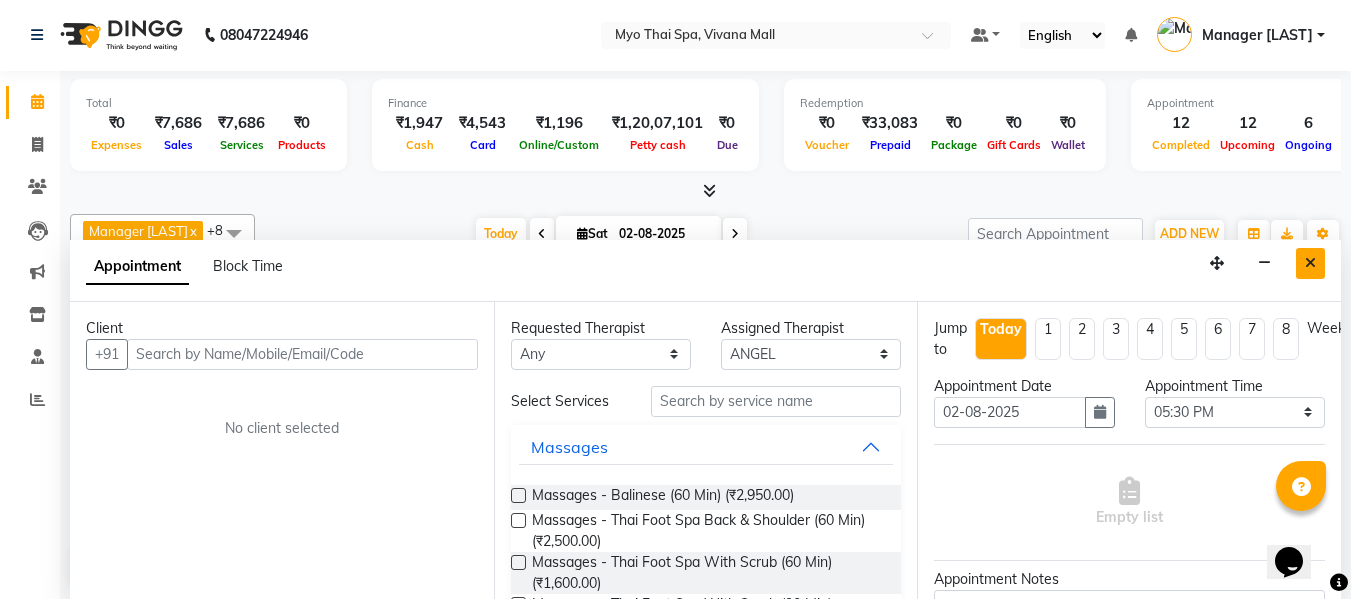 click at bounding box center [1310, 263] 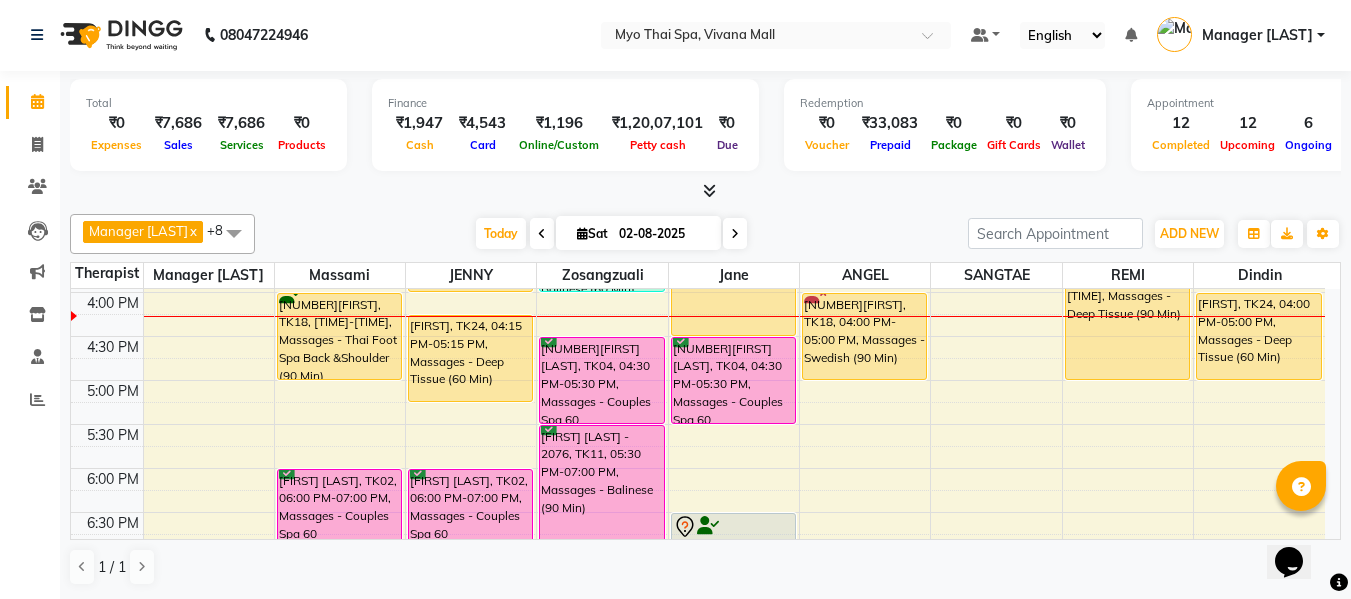 click on "8:00 AM 8:30 AM 9:00 AM 9:30 AM 10:00 AM 10:30 AM 11:00 AM 11:30 AM 12:00 PM 12:30 PM 1:00 PM 1:30 PM 2:00 PM 2:30 PM 3:00 PM 3:30 PM 4:00 PM 4:30 PM 5:00 PM 5:30 PM 6:00 PM 6:30 PM 7:00 PM 7:30 PM 8:00 PM 8:30 PM 9:00 PM 9:30 PM 10:00 PM 10:30 PM     1655SANDEEP PATNAWAI, TK05, 11:45 AM-01:15 PM, Massages - Deep Tissue (90 Min)     VIKAS, TK16, 02:00 PM-02:30 PM, Massages - Stress Relieving Back (30 Min) (₹1650)     1823VIJAYY, TK18, 04:00 PM-05:00 PM, Massages - Thai Foot Spa Back &Shoulder (90 Min)     kiran dulani, TK02, 06:00 PM-07:00 PM, Massages - Couples Spa 60     2923ROHAN, TK13, 01:30 PM-02:30 PM, Massages - Couples Spa 60    PRANAY, TK21, 03:00 PM-04:00 PM, Massages - Balinese (60 Min)    kishan, TK24, 04:15 PM-05:15 PM, Massages - Deep Tissue (60 Min)     kiran dulani, TK02, 06:00 PM-07:00 PM, Massages - Couples Spa 60     2917VIVEK LAJMI., TK12, 01:15 PM-02:15 PM, Massages - Traditional Thai Spa-60Mins     2873RISHIKESH, TK19, 03:00 PM-04:00 PM, Massages - Balinese (60 Min)" at bounding box center [698, 248] 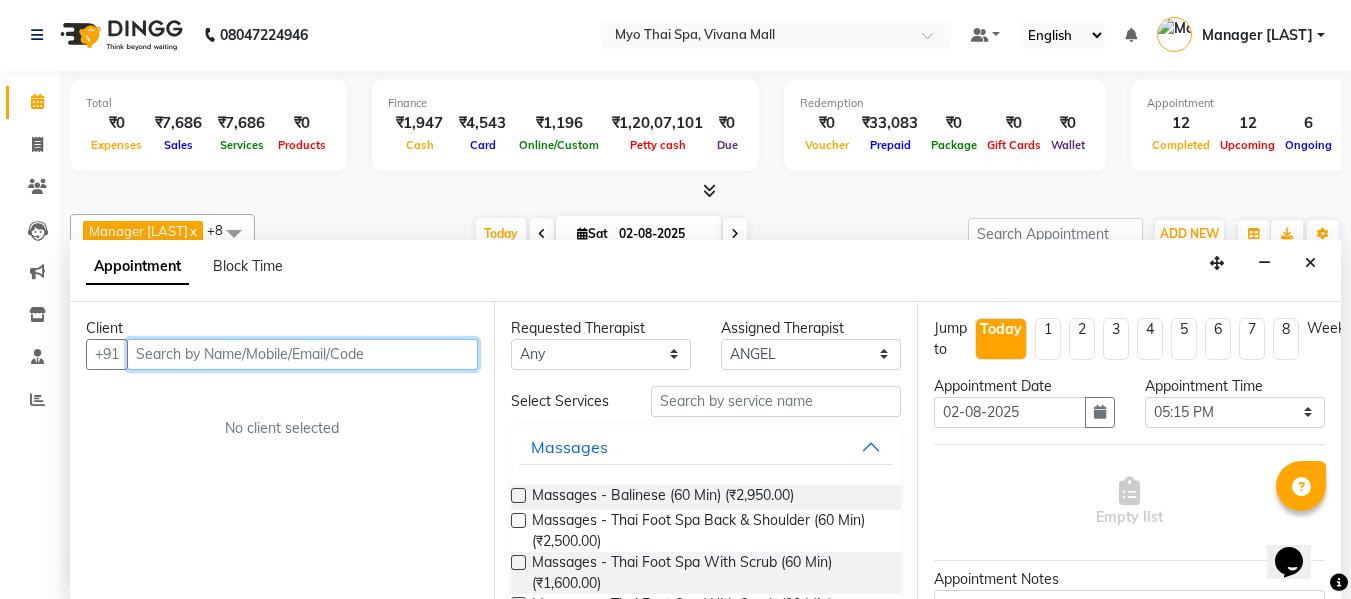 click at bounding box center (302, 354) 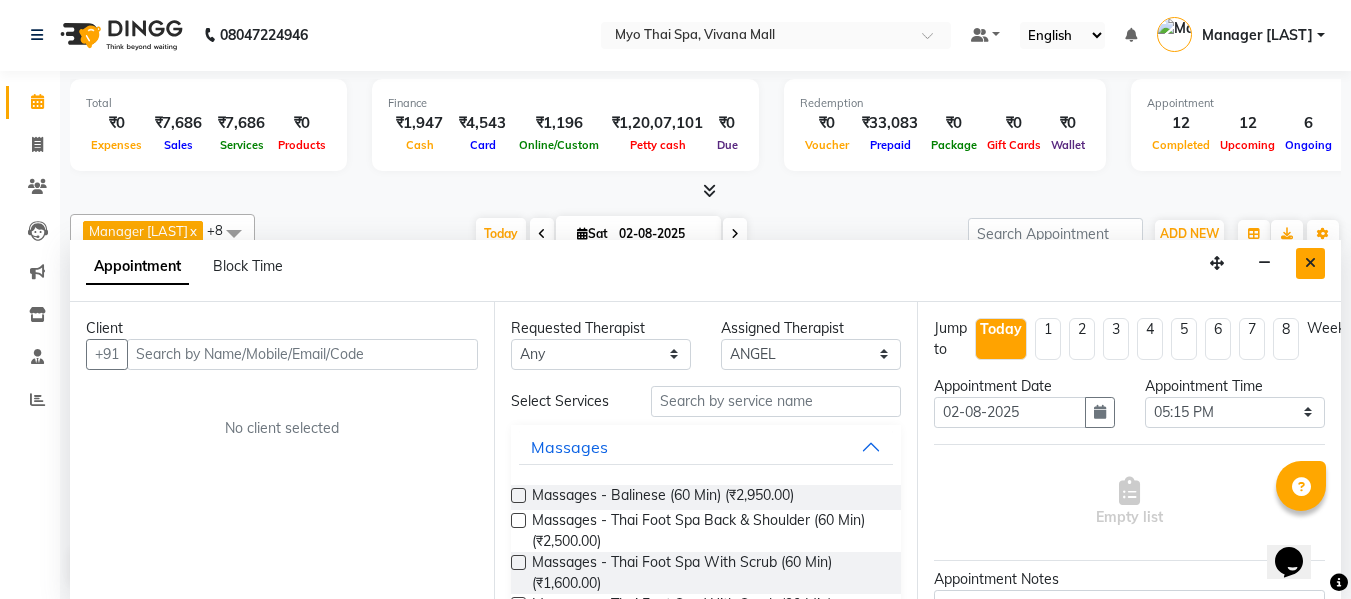 click at bounding box center (1310, 263) 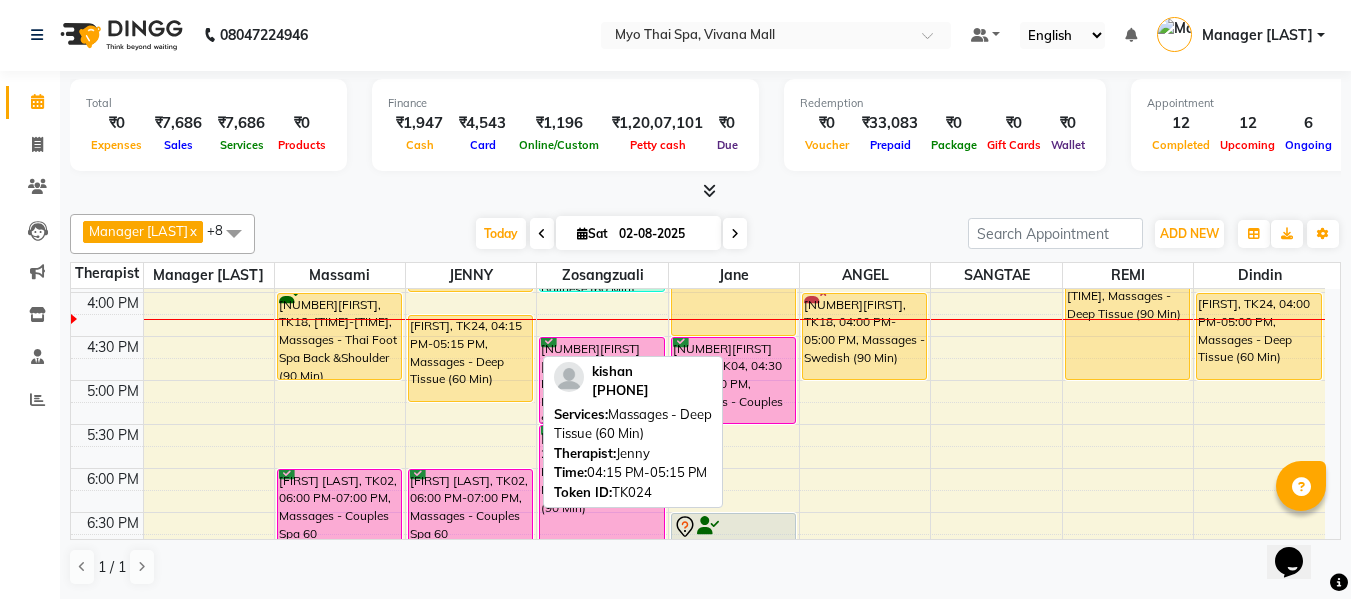 scroll, scrollTop: 600, scrollLeft: 0, axis: vertical 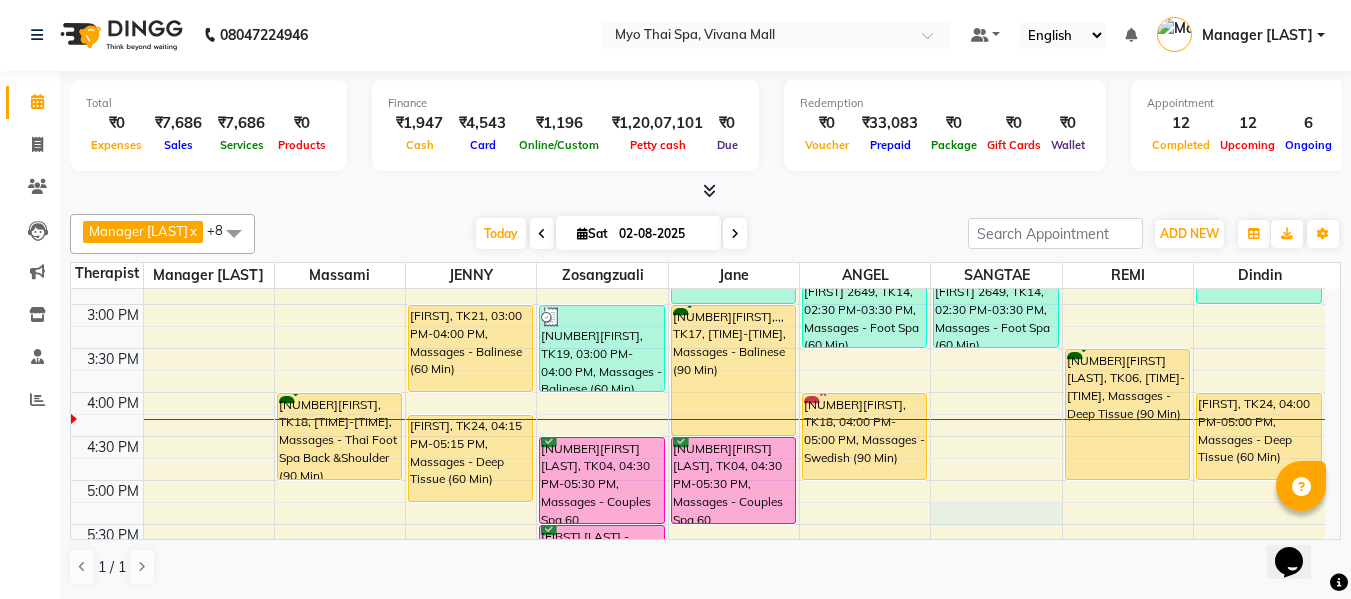 click on "8:00 AM 8:30 AM 9:00 AM 9:30 AM 10:00 AM 10:30 AM 11:00 AM 11:30 AM 12:00 PM 12:30 PM 1:00 PM 1:30 PM 2:00 PM 2:30 PM 3:00 PM 3:30 PM 4:00 PM 4:30 PM 5:00 PM 5:30 PM 6:00 PM 6:30 PM 7:00 PM 7:30 PM 8:00 PM 8:30 PM 9:00 PM 9:30 PM 10:00 PM 10:30 PM     1655SANDEEP PATNAWAI, TK05, 11:45 AM-01:15 PM, Massages - Deep Tissue (90 Min)     VIKAS, TK16, 02:00 PM-02:30 PM, Massages - Stress Relieving Back (30 Min) (₹1650)     1823VIJAYY, TK18, 04:00 PM-05:00 PM, Massages - Thai Foot Spa Back &Shoulder (90 Min)     kiran dulani, TK02, 06:00 PM-07:00 PM, Massages - Couples Spa 60     2923ROHAN, TK13, 01:30 PM-02:30 PM, Massages - Couples Spa 60    PRANAY, TK21, 03:00 PM-04:00 PM, Massages - Balinese (60 Min)    kishan, TK24, 04:15 PM-05:15 PM, Massages - Deep Tissue (60 Min)     kiran dulani, TK02, 06:00 PM-07:00 PM, Massages - Couples Spa 60     2917VIVEK LAJMI., TK12, 01:15 PM-02:15 PM, Massages - Traditional Thai Spa-60Mins     2873RISHIKESH, TK19, 03:00 PM-04:00 PM, Massages - Balinese (60 Min)" at bounding box center (698, 348) 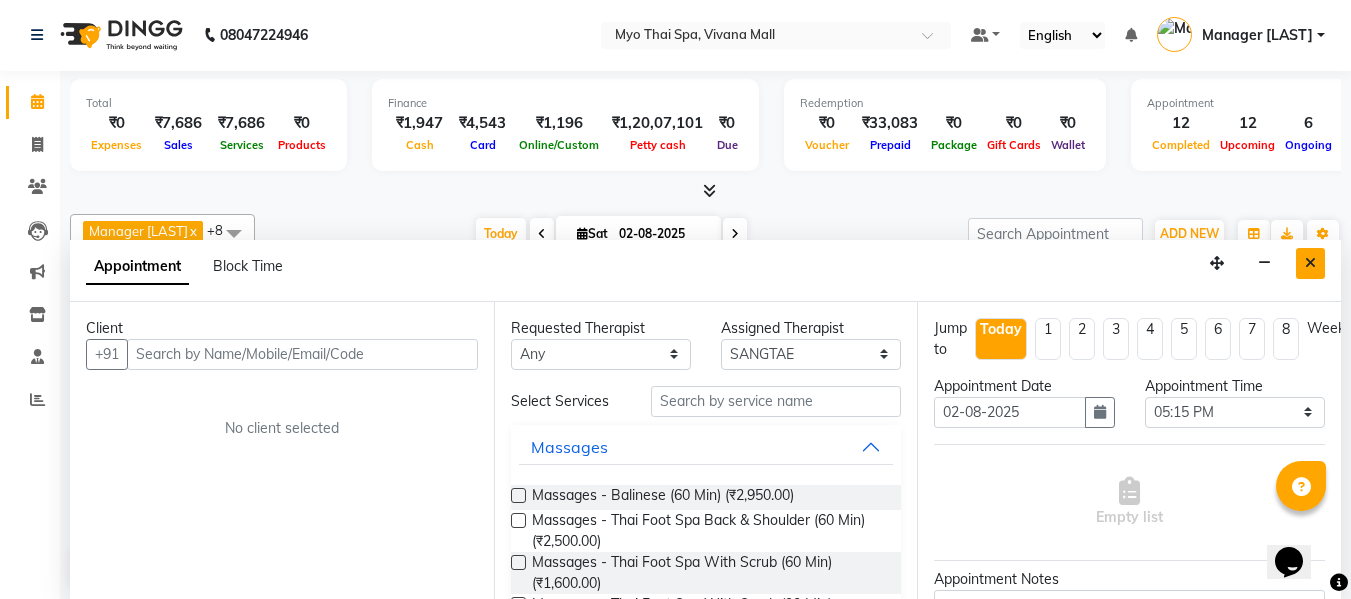 click at bounding box center (1310, 263) 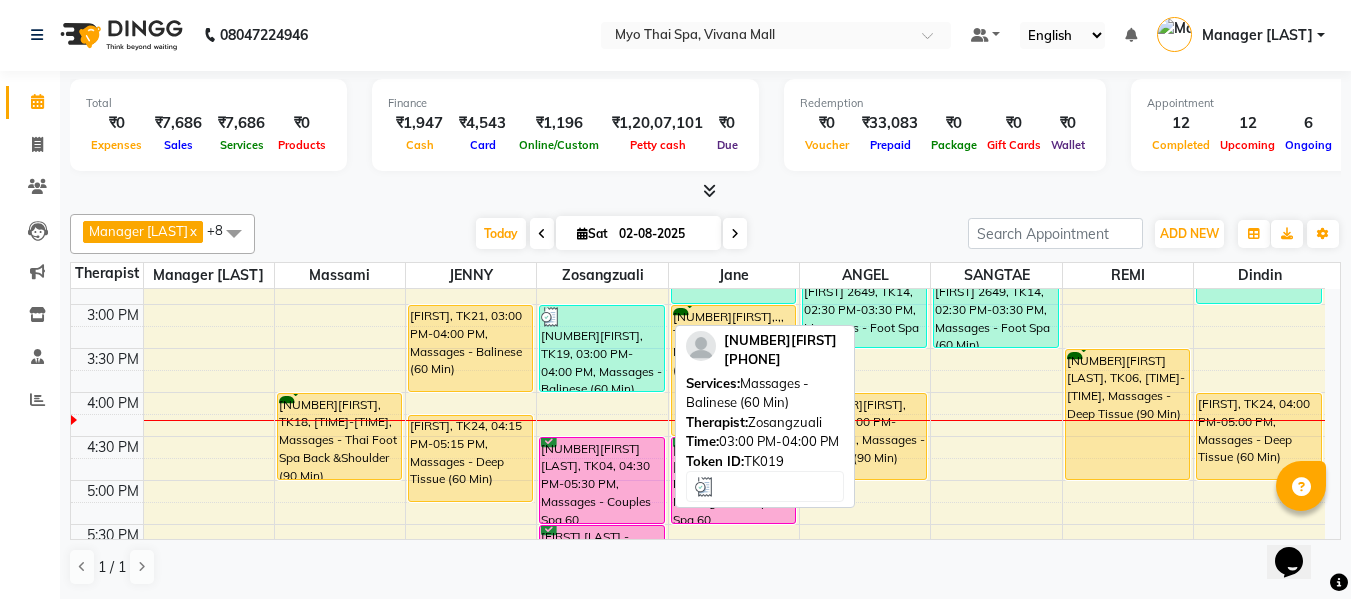 click on "2873RISHIKESH, TK19, 03:00 PM-04:00 PM, Massages - Balinese (60 Min)" at bounding box center [601, 348] 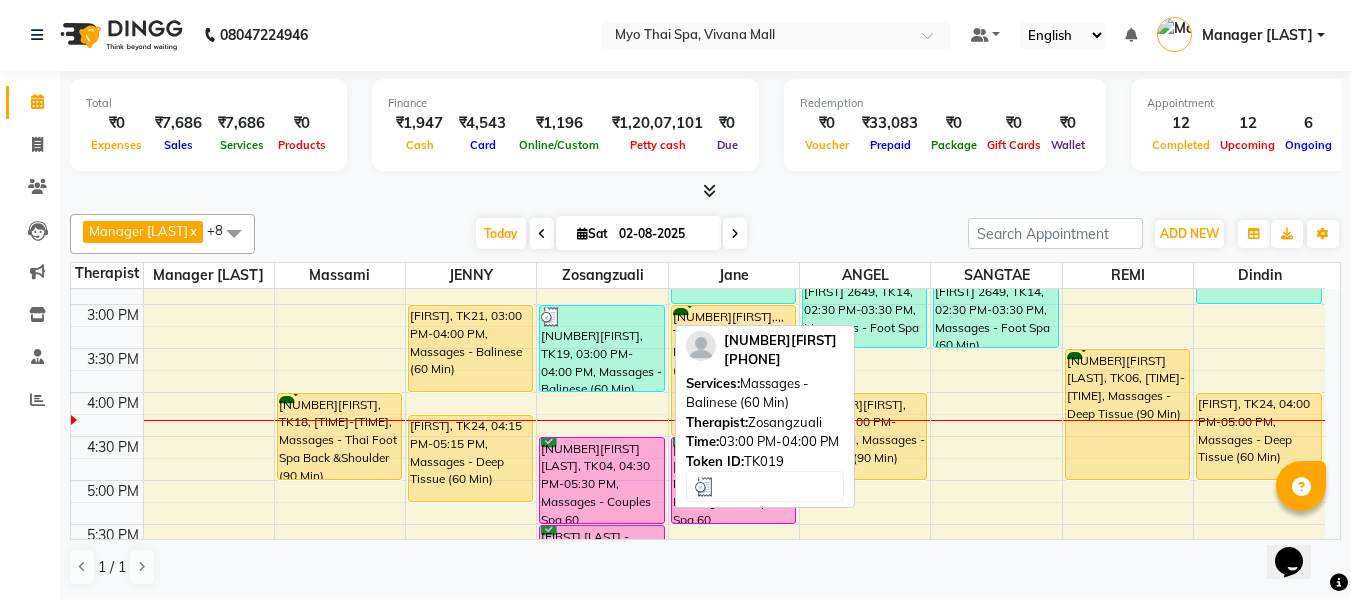 click on "2873RISHIKESH, TK19, 03:00 PM-04:00 PM, Massages - Balinese (60 Min)" at bounding box center [601, 348] 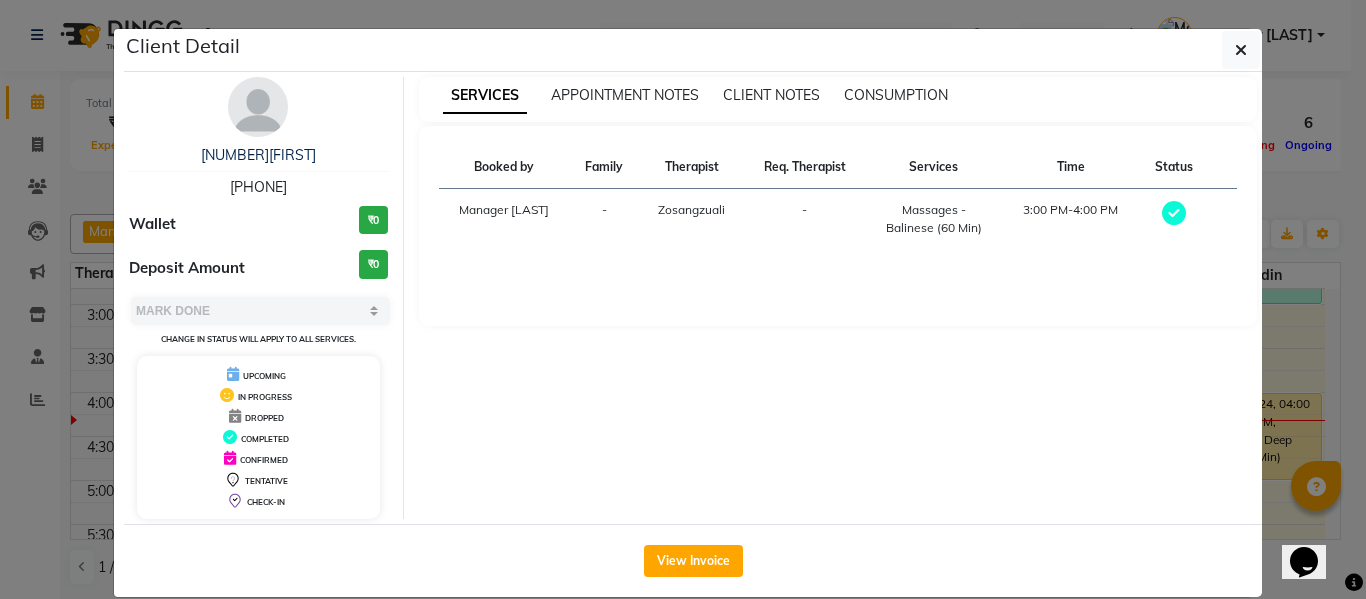 click on "[PHONE]" at bounding box center [258, 187] 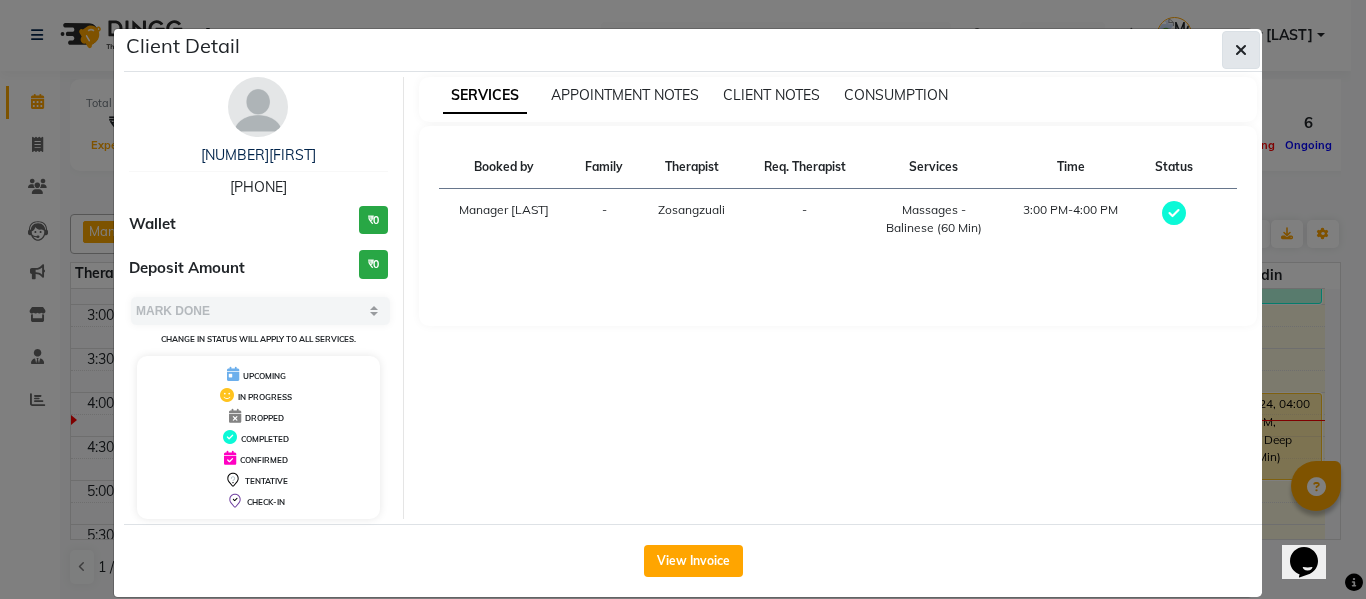 click 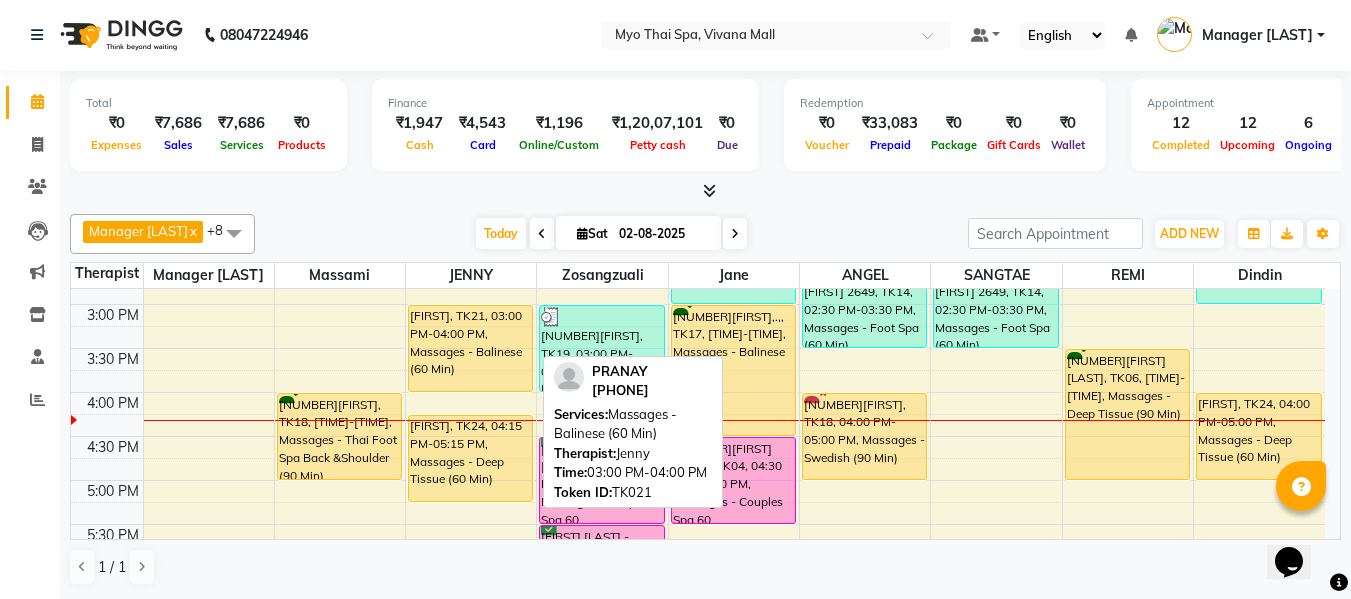 click on "[FIRST], TK21, 03:00 PM-04:00 PM, Massages - Balinese (60 Min)" at bounding box center [470, 348] 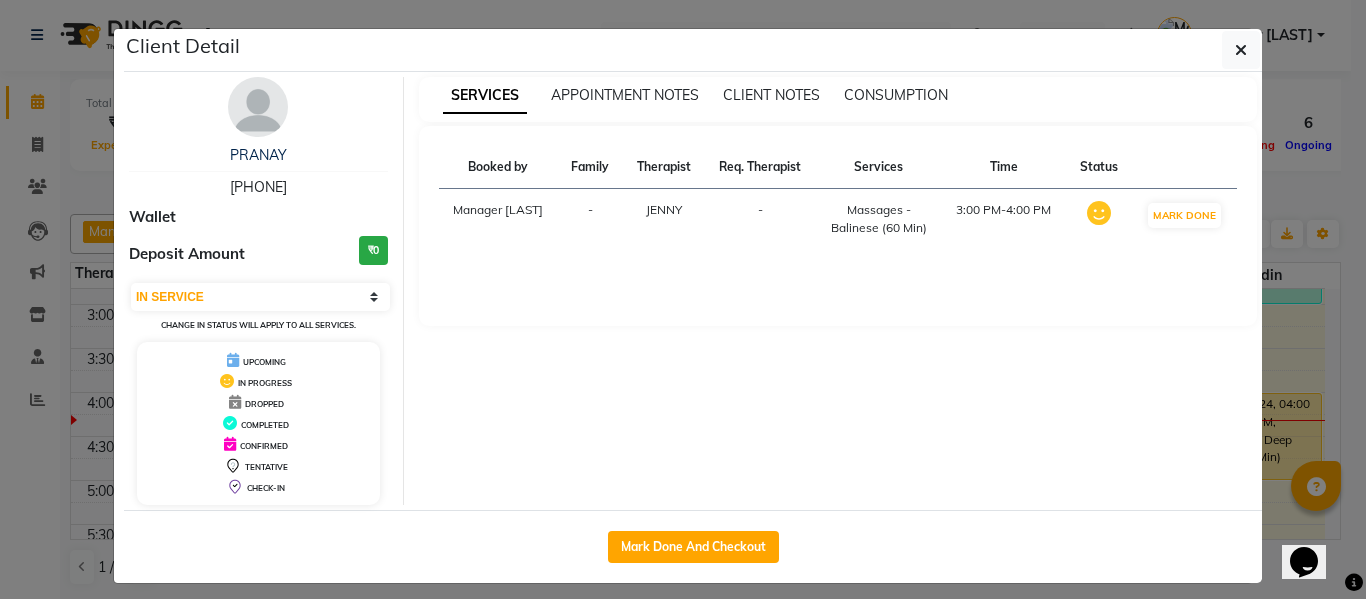 click on "[PHONE]" at bounding box center [258, 187] 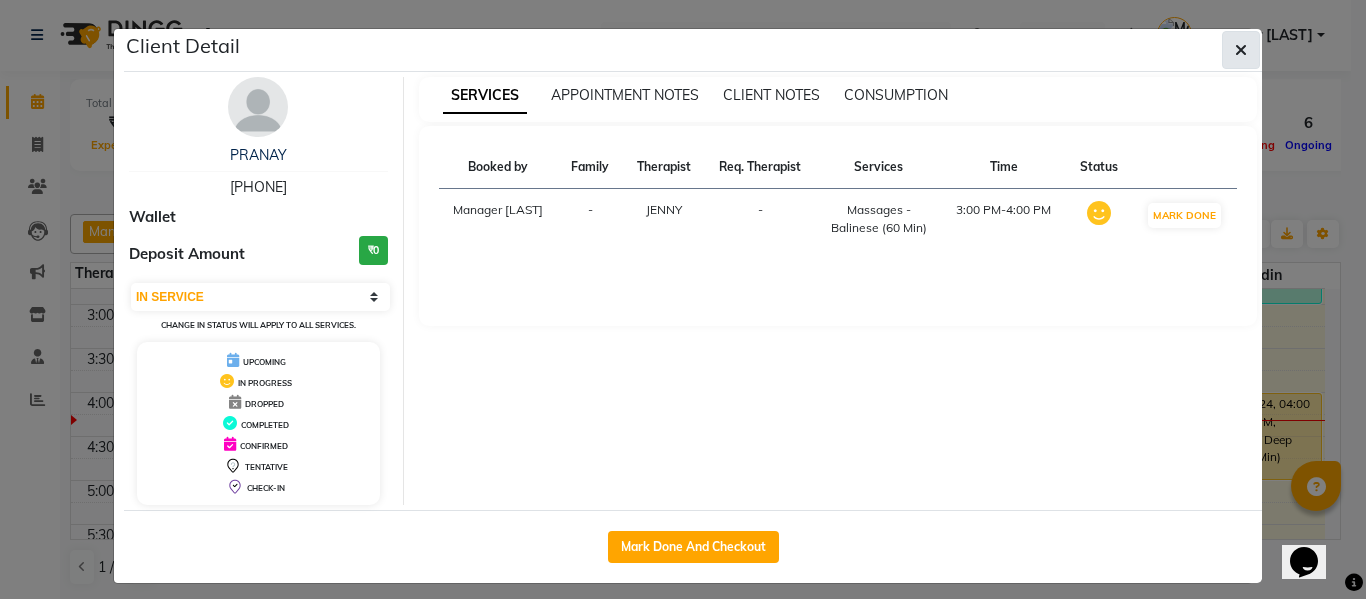 click 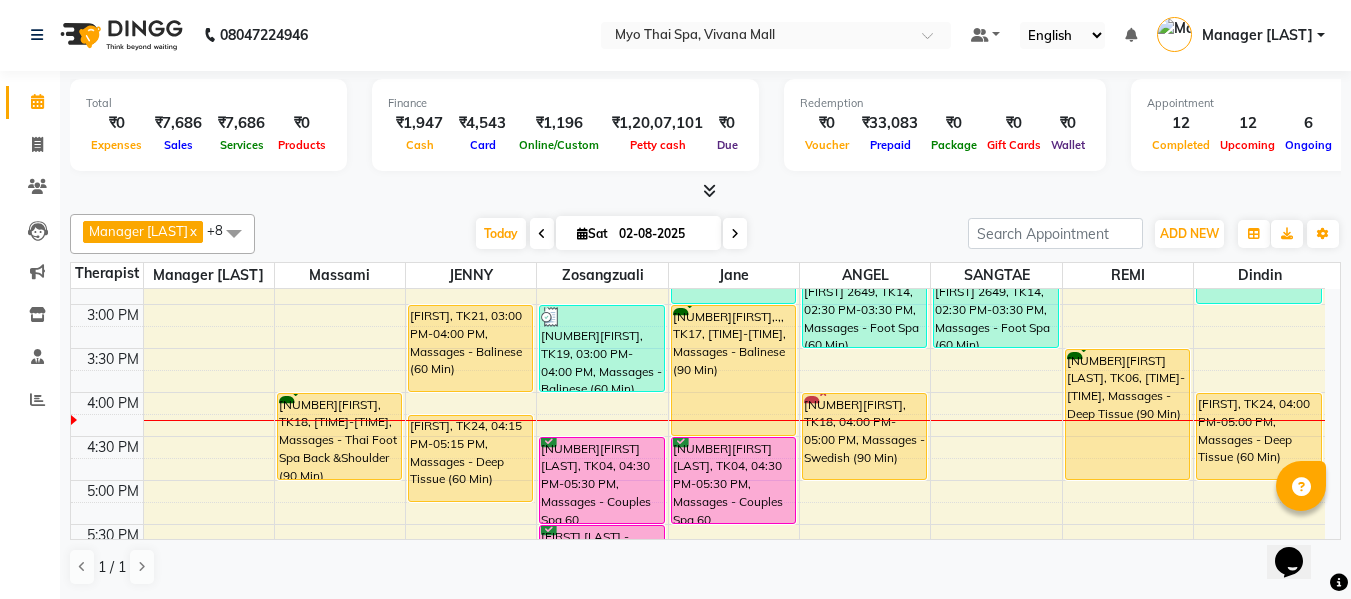 click on "[NUMBER][FIRST] [LAST], TK06, 03:30 PM-05:00 PM, Massages - Deep Tissue (90 Min)" at bounding box center [1127, 414] 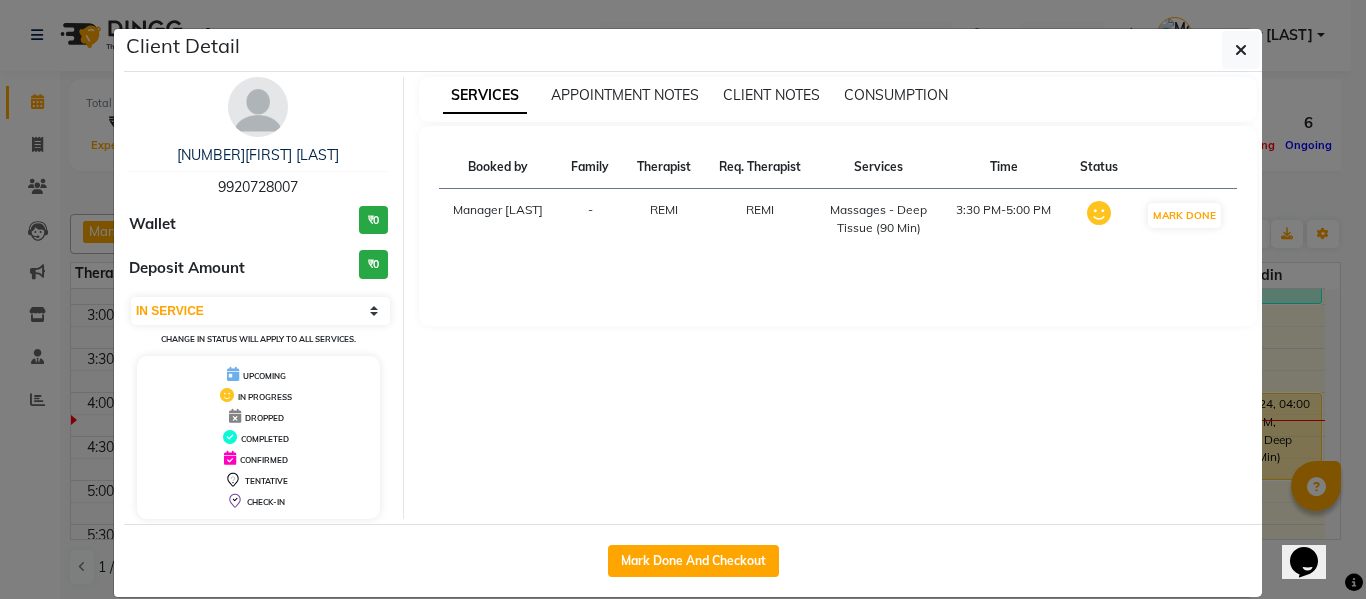 click on "9920728007" at bounding box center [258, 187] 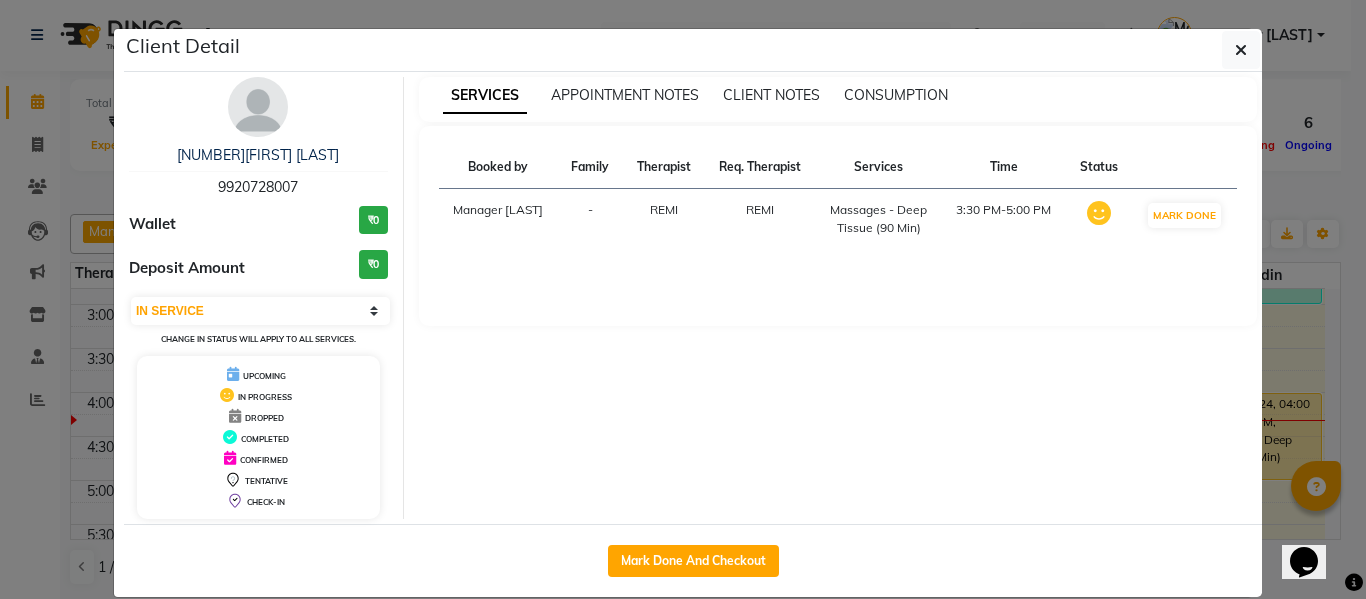 click on "9920728007" at bounding box center [258, 187] 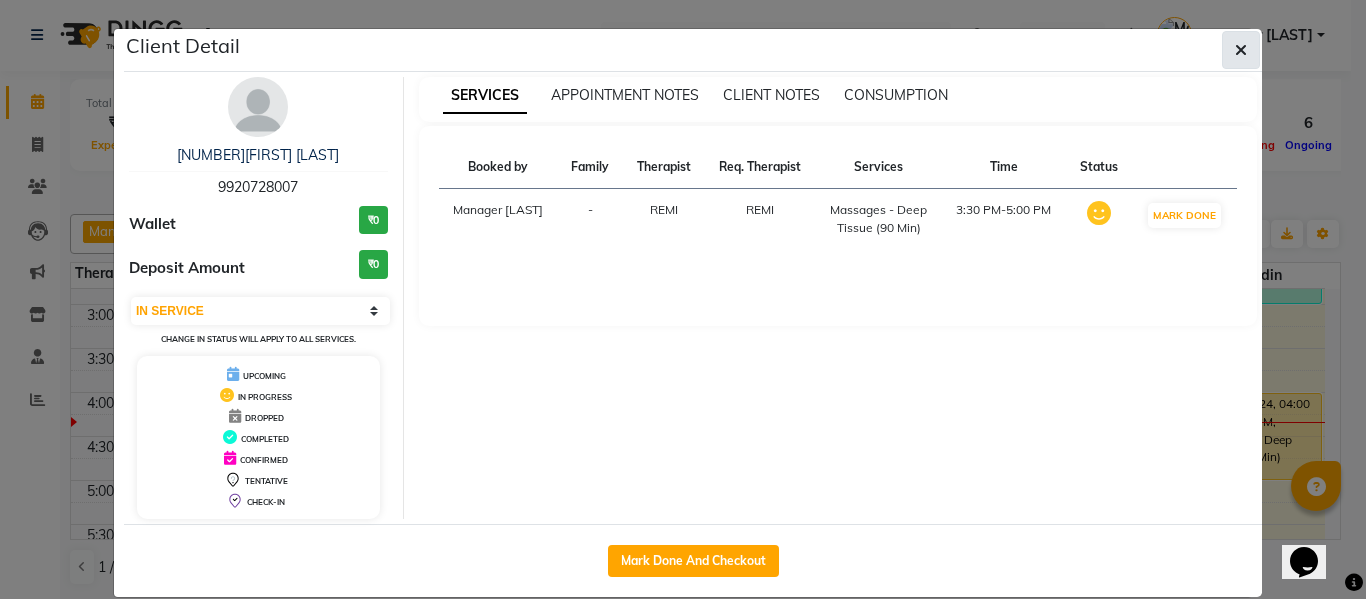 click 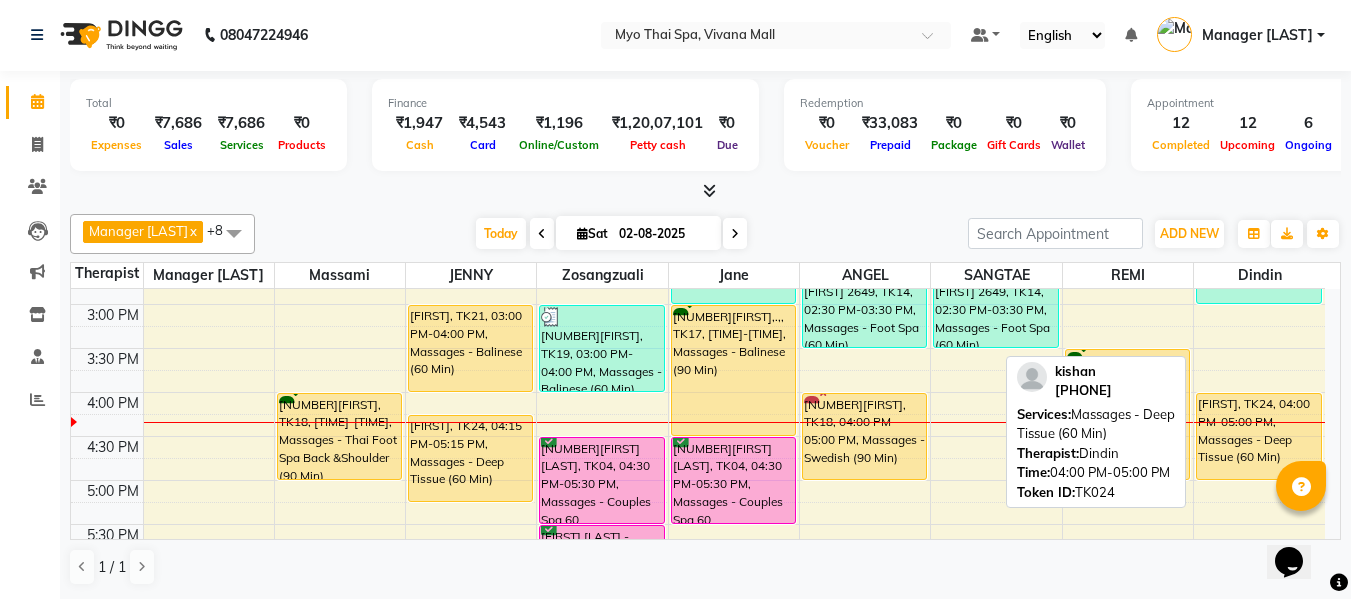 click on "kishan, TK24, 04:00 PM-05:00 PM, Massages - Deep Tissue (60 Min)" at bounding box center (1259, 436) 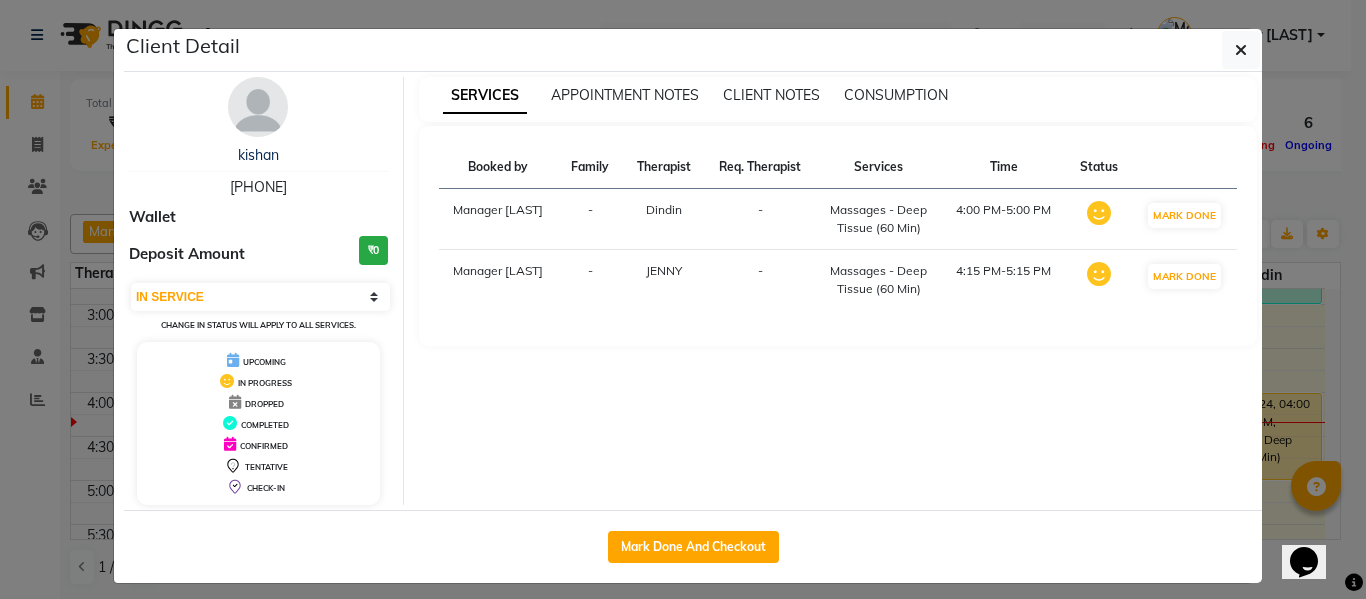 click on "[PHONE]" at bounding box center (258, 187) 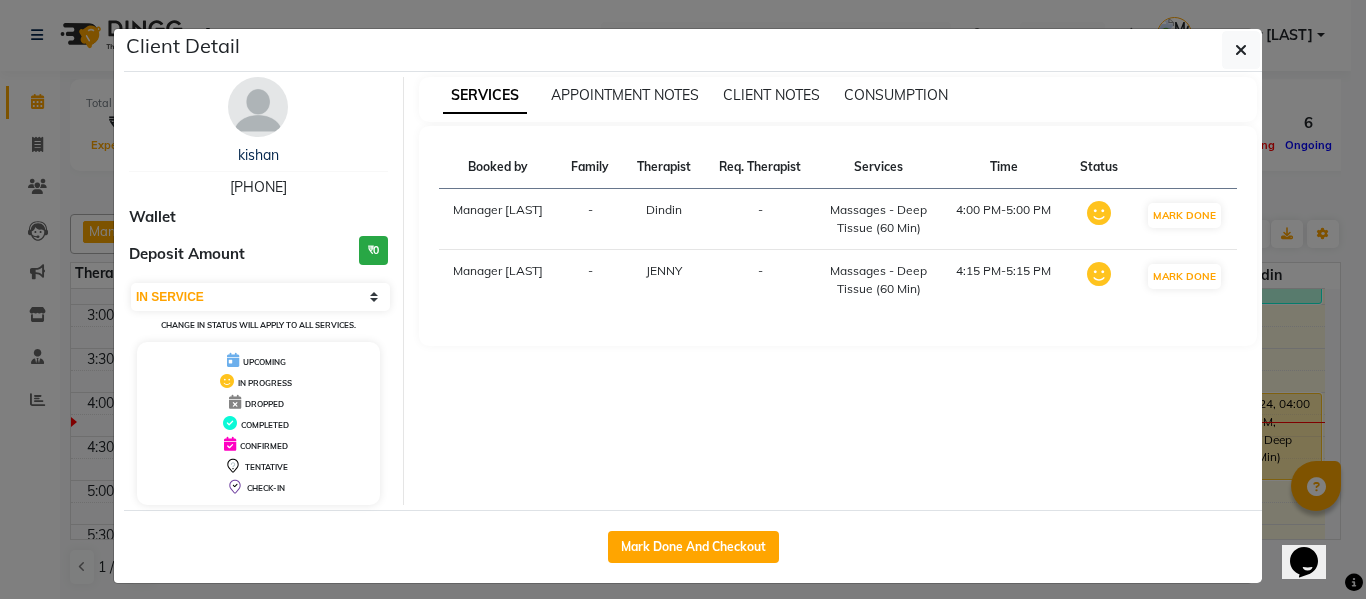 drag, startPoint x: 1225, startPoint y: 54, endPoint x: 1225, endPoint y: 66, distance: 12 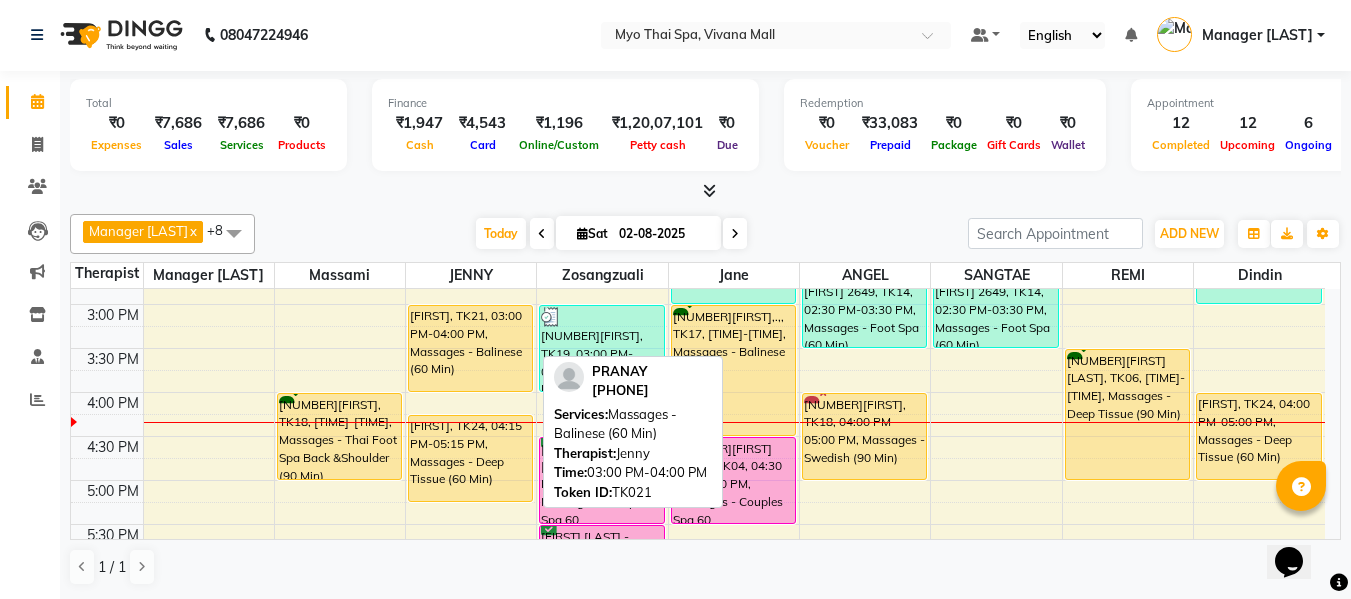 click on "[FIRST], TK21, 03:00 PM-04:00 PM, Massages - Balinese (60 Min)" at bounding box center [470, 348] 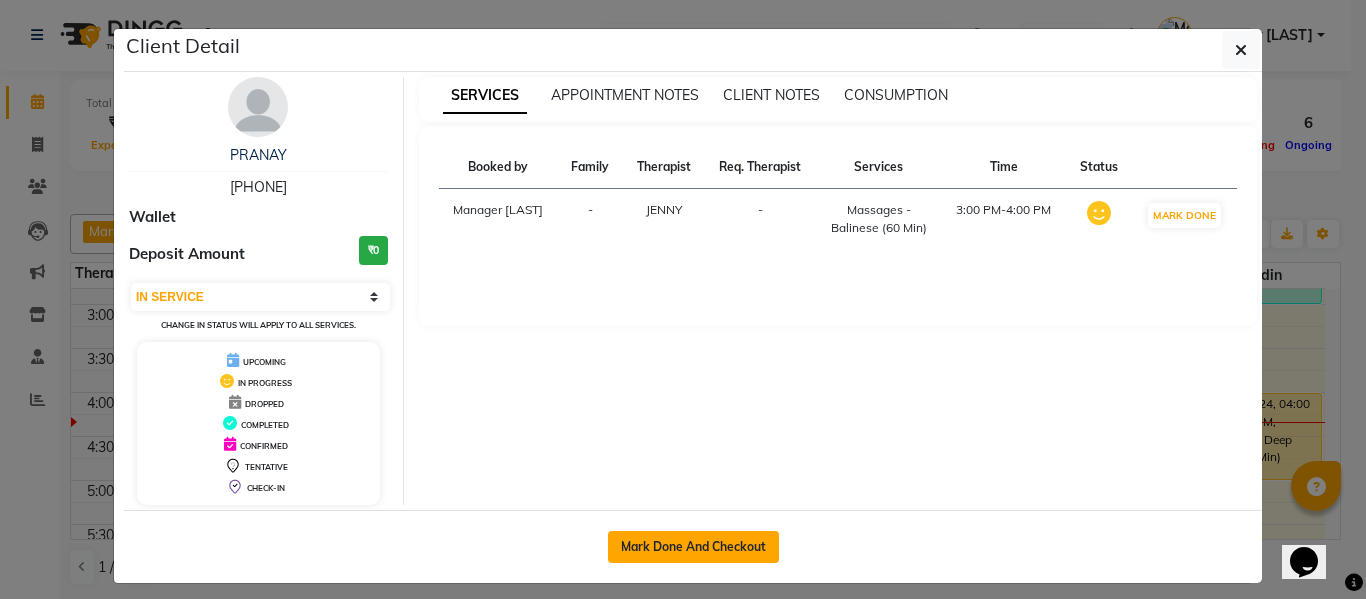 click on "Mark Done And Checkout" 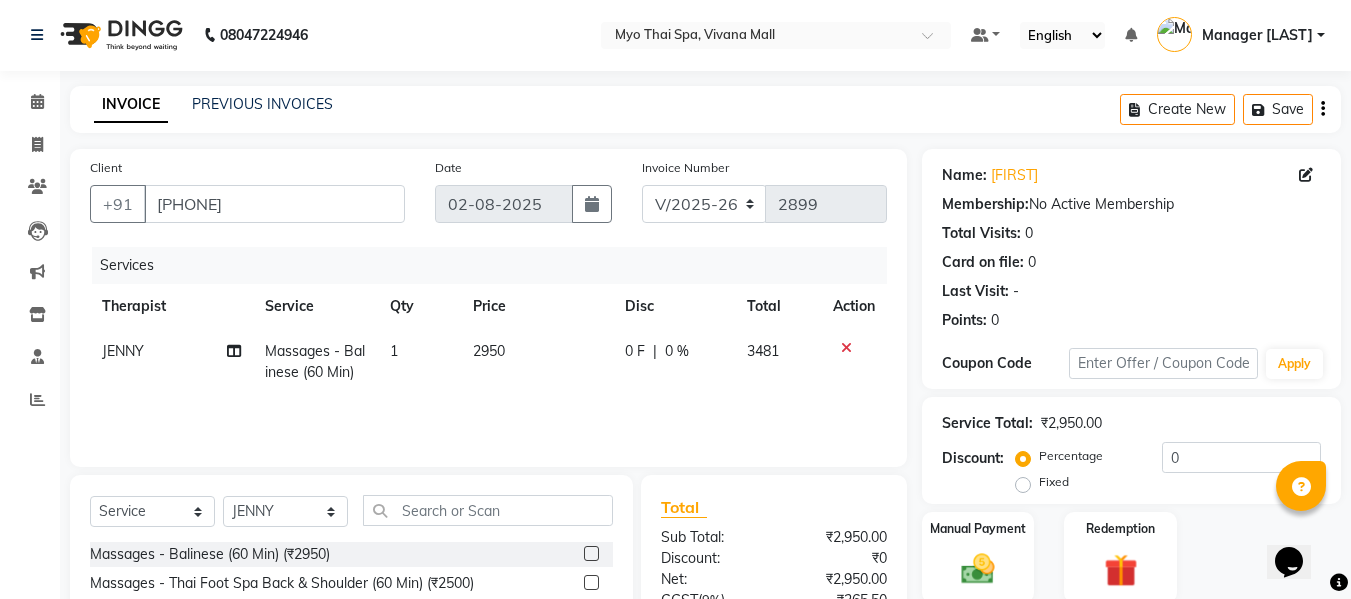 scroll, scrollTop: 202, scrollLeft: 0, axis: vertical 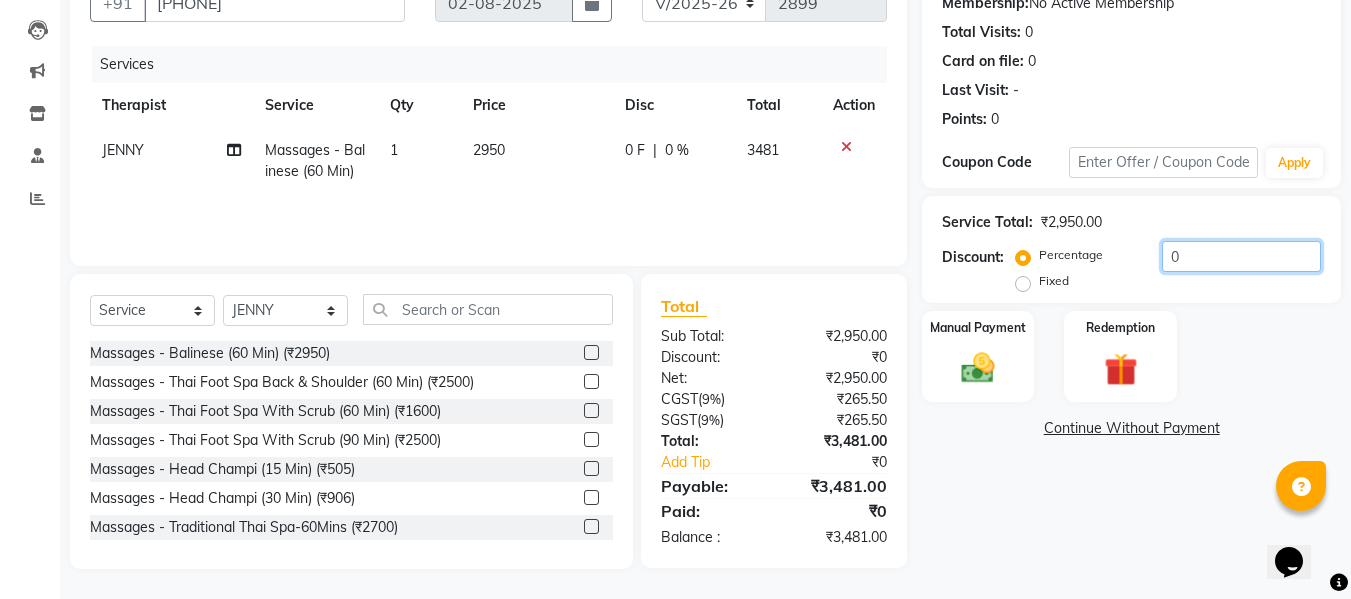 drag, startPoint x: 1195, startPoint y: 262, endPoint x: 1163, endPoint y: 263, distance: 32.01562 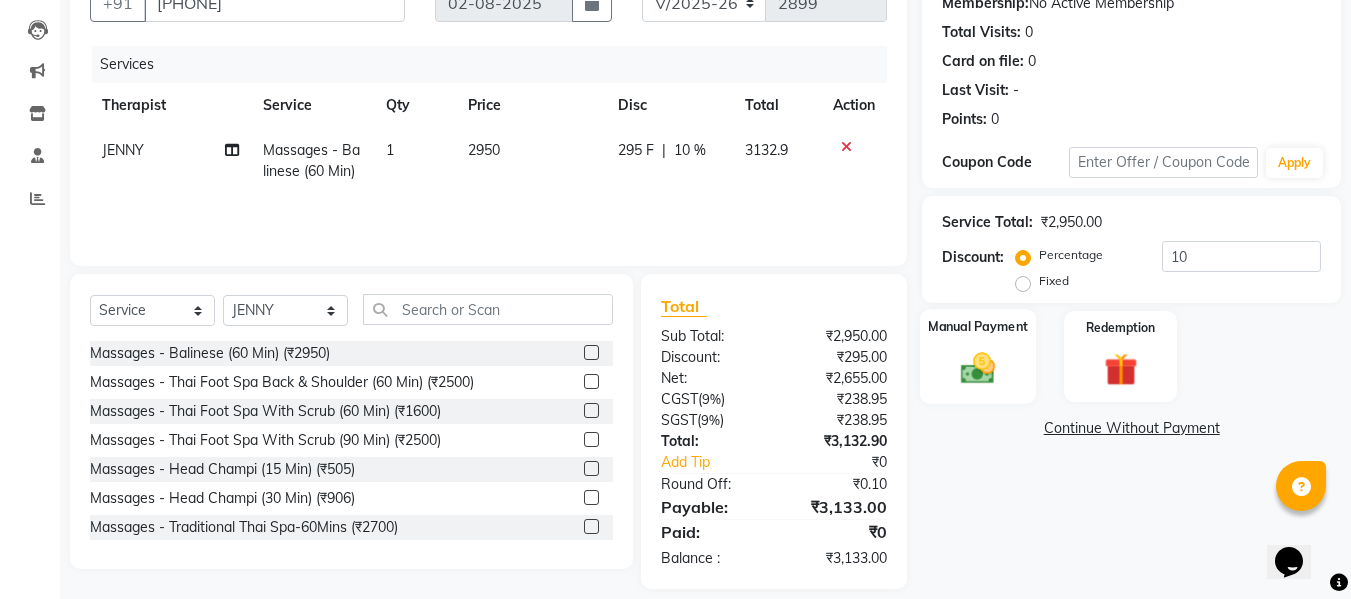 click 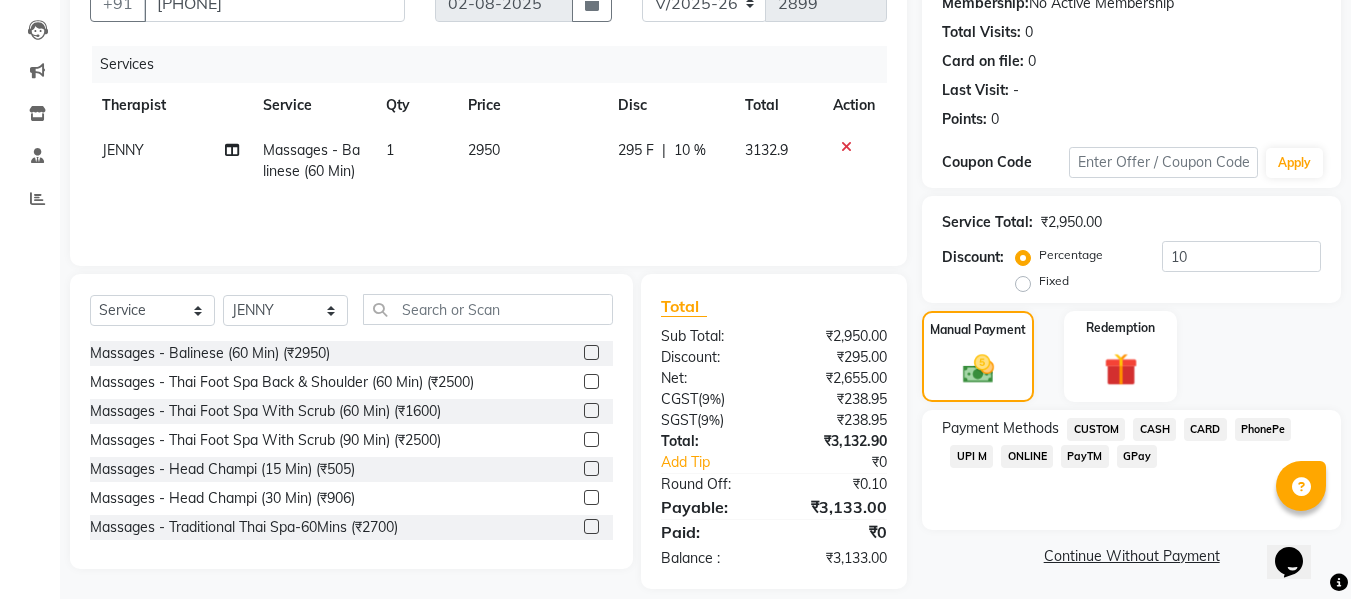 click on "CARD" 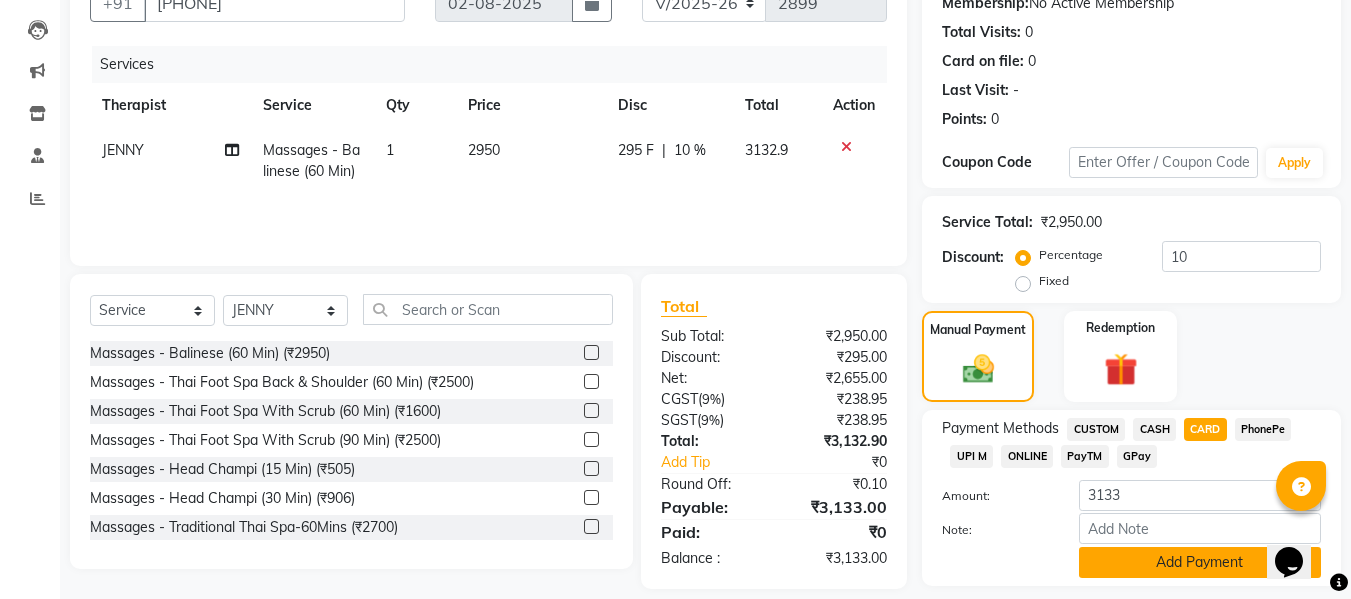 click on "Add Payment" 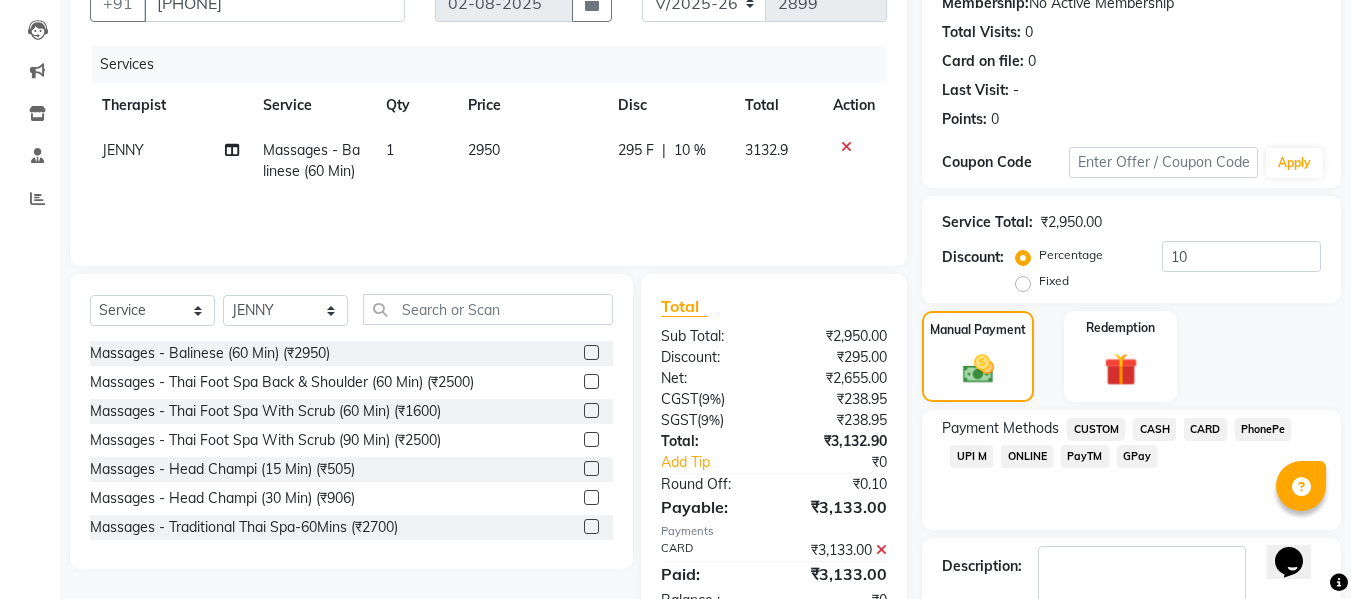scroll, scrollTop: 356, scrollLeft: 0, axis: vertical 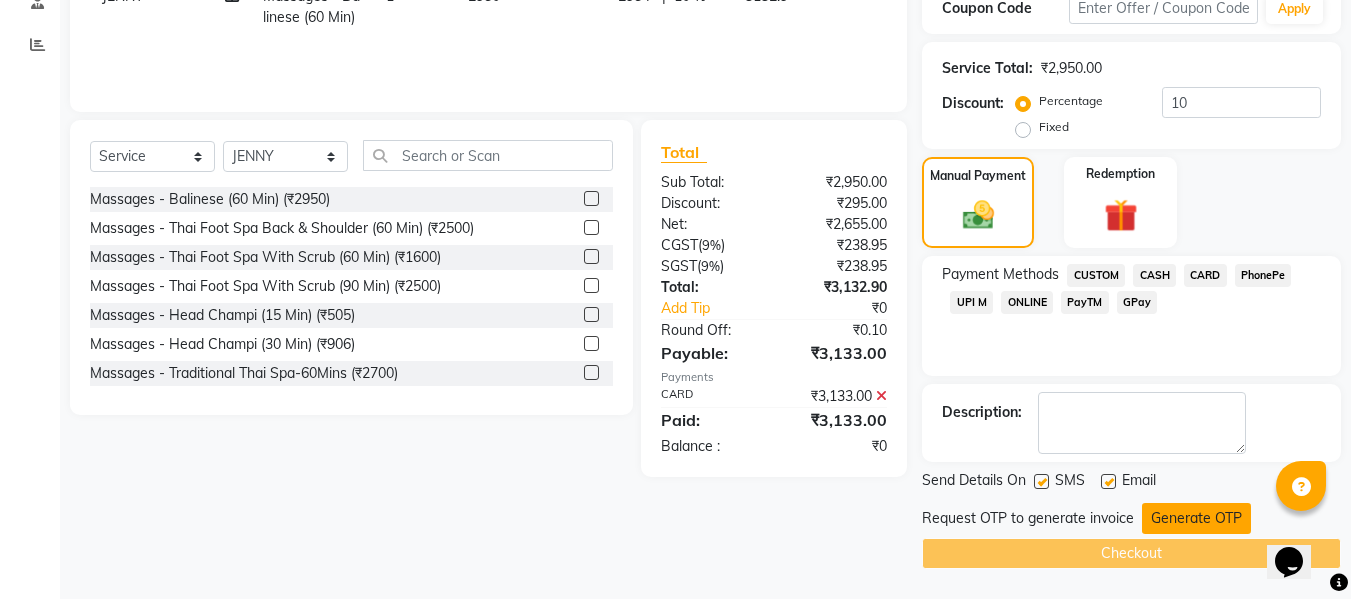 click on "Generate OTP" 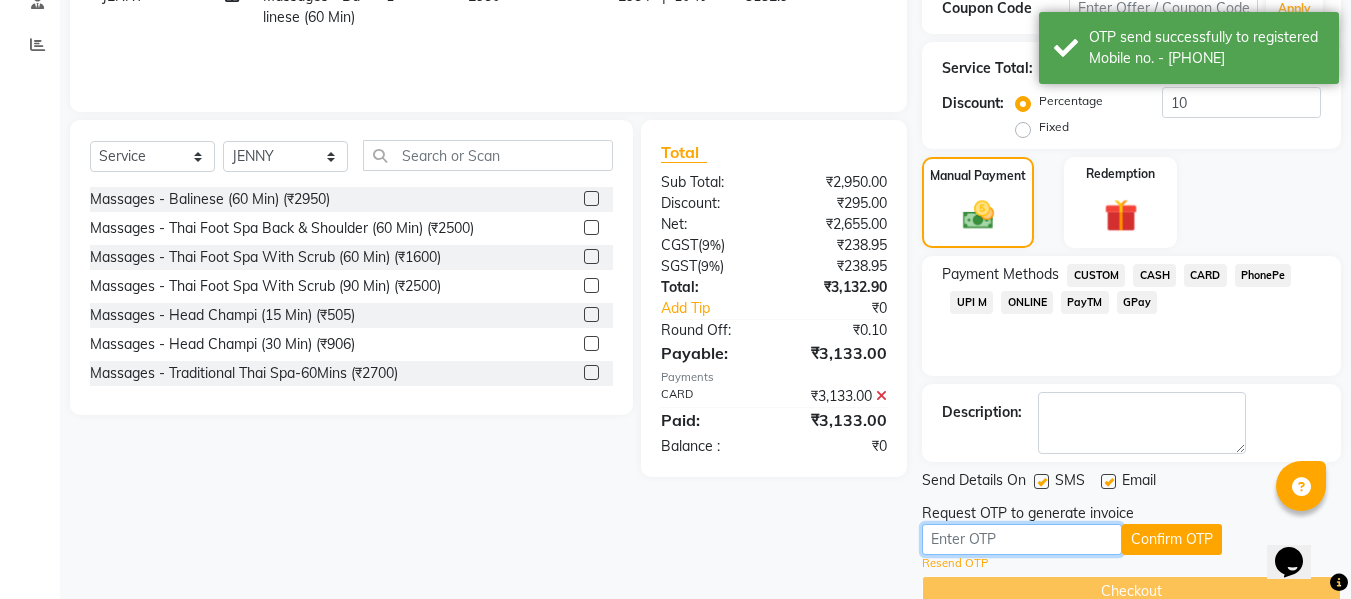 click at bounding box center [1022, 539] 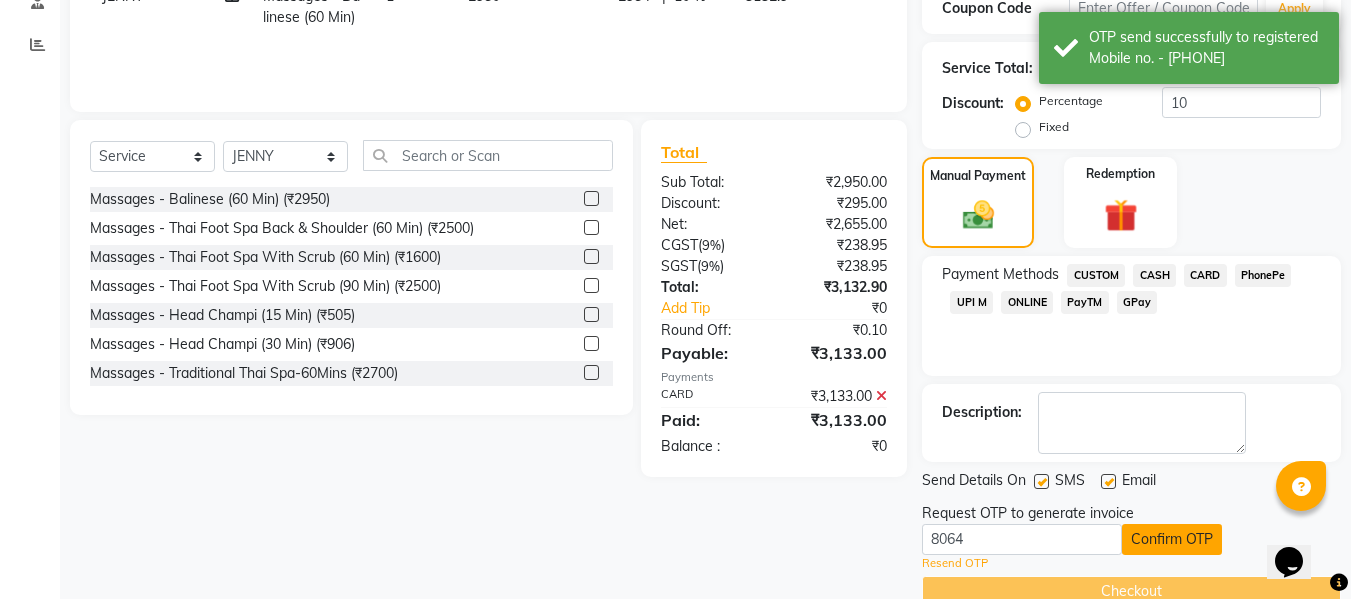 click on "Confirm OTP" 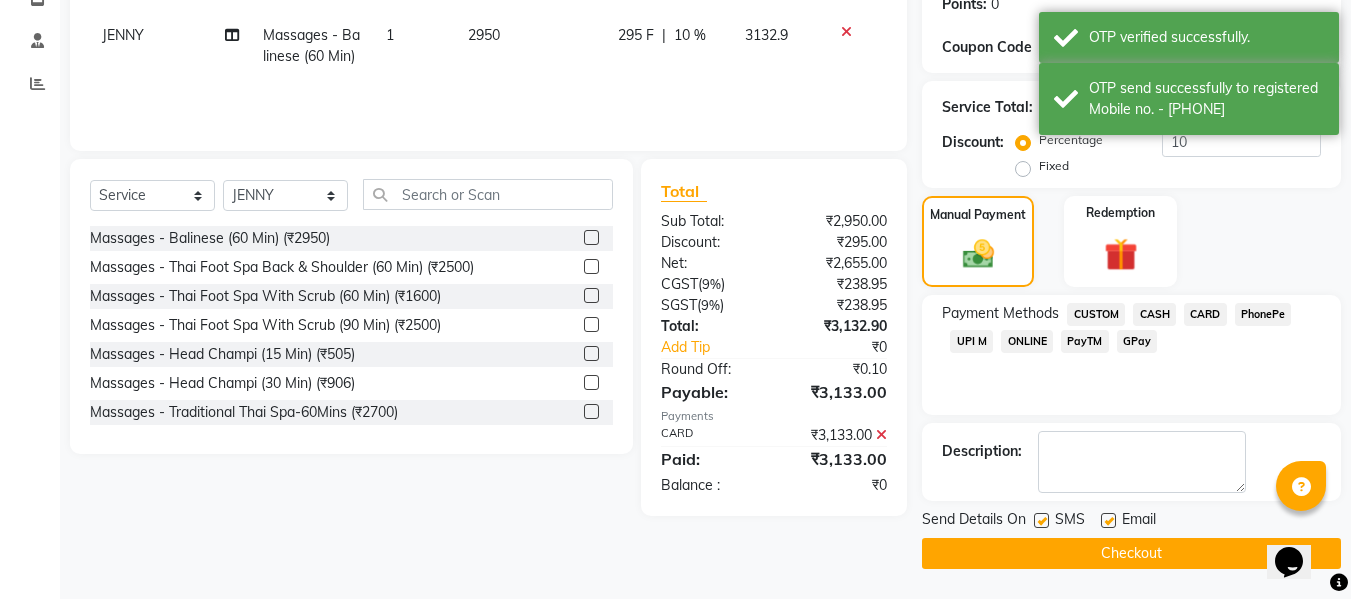 scroll, scrollTop: 317, scrollLeft: 0, axis: vertical 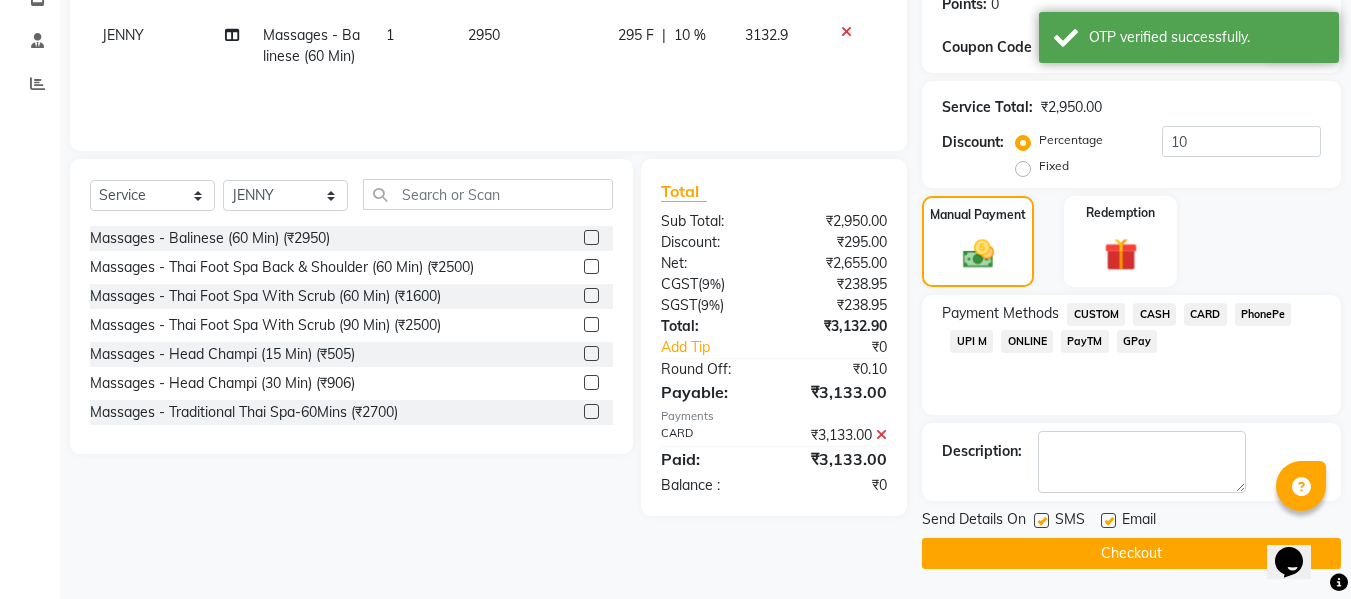 click on "Checkout" 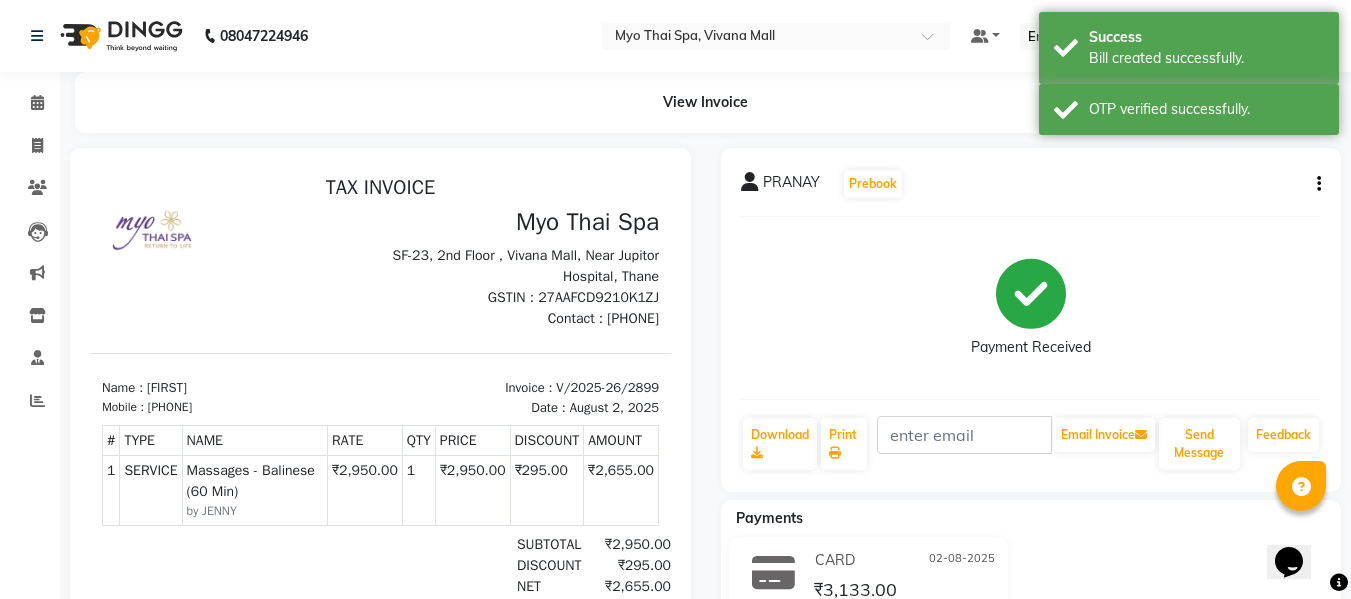 scroll, scrollTop: 0, scrollLeft: 0, axis: both 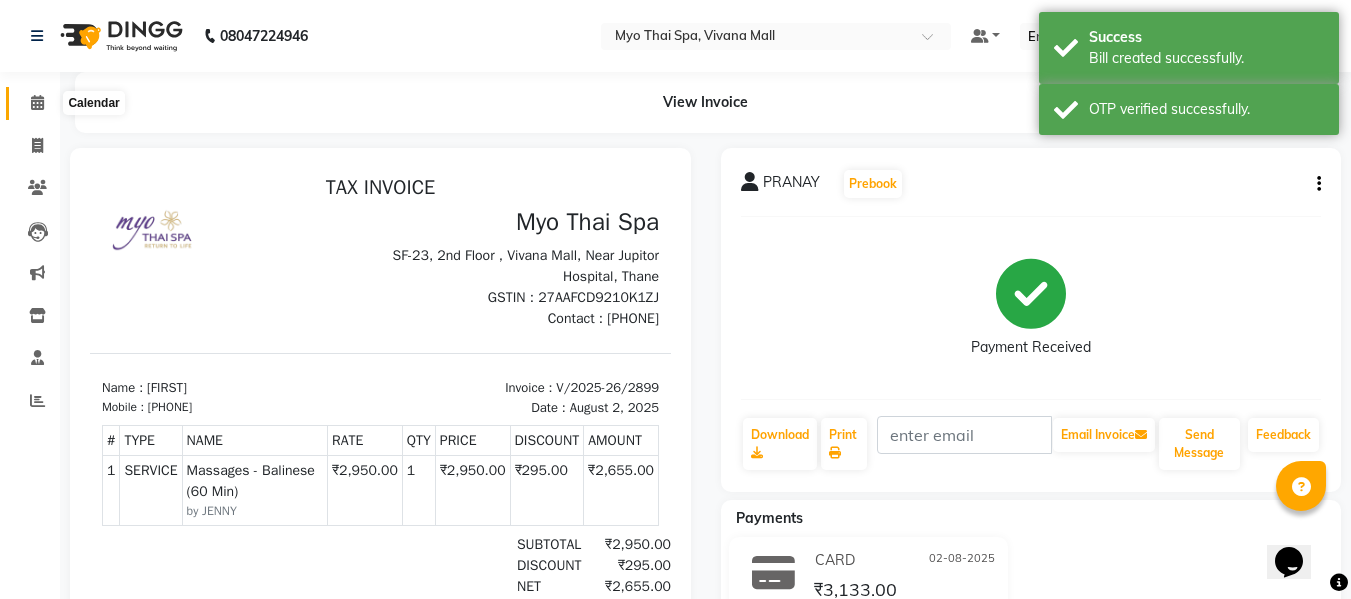 click 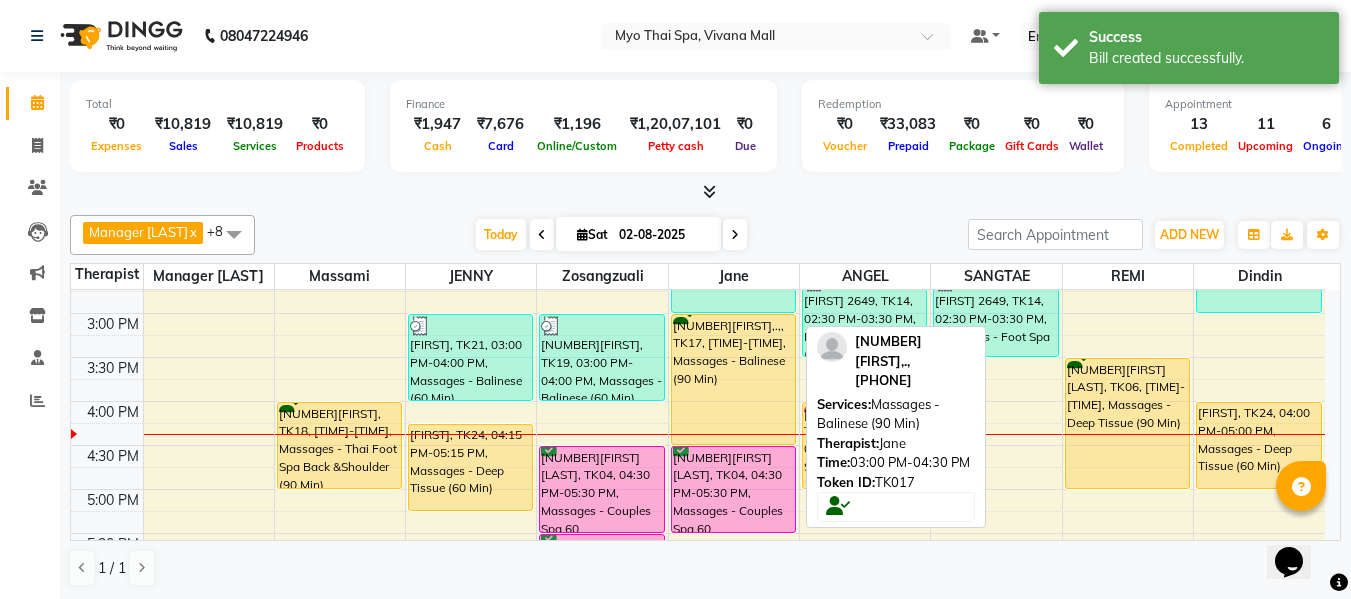 scroll, scrollTop: 600, scrollLeft: 0, axis: vertical 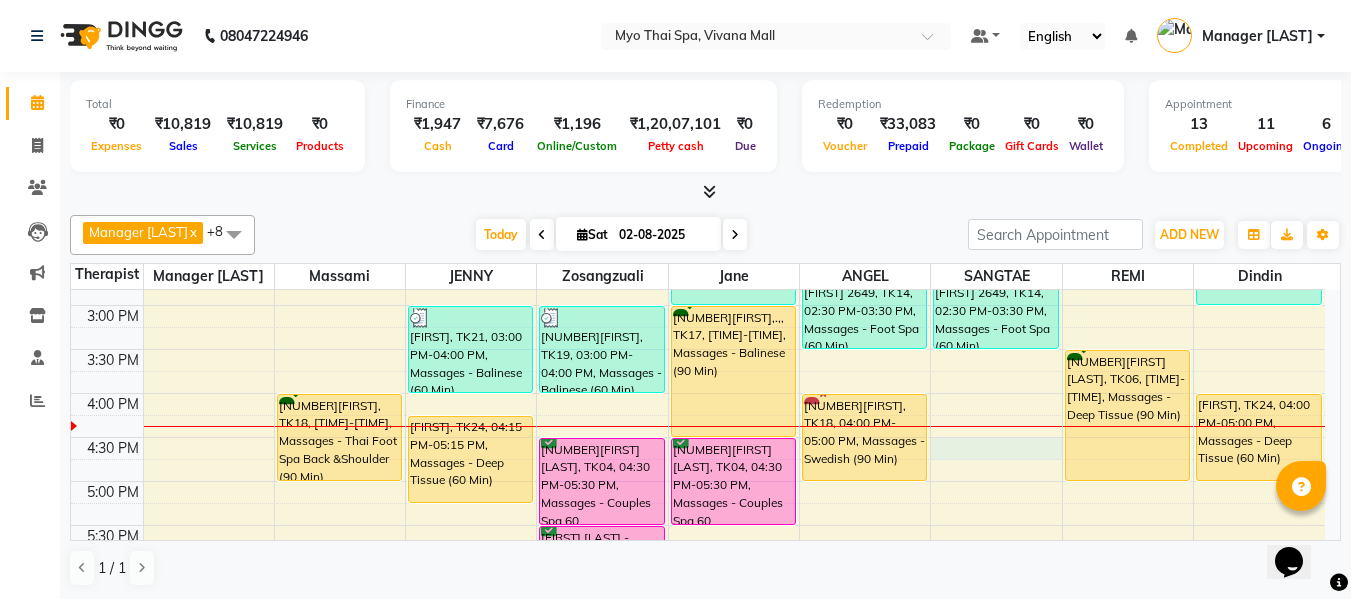 click on "8:00 AM 8:30 AM 9:00 AM 9:30 AM 10:00 AM 10:30 AM 11:00 AM 11:30 AM 12:00 PM 12:30 PM 1:00 PM 1:30 PM 2:00 PM 2:30 PM 3:00 PM 3:30 PM 4:00 PM 4:30 PM 5:00 PM 5:30 PM 6:00 PM 6:30 PM 7:00 PM 7:30 PM 8:00 PM 8:30 PM 9:00 PM 9:30 PM 10:00 PM 10:30 PM     1655SANDEEP PATNAWAI, TK05, 11:45 AM-01:15 PM, Massages - Deep Tissue (90 Min)     VIKAS, TK16, 02:00 PM-02:30 PM, Massages - Stress Relieving Back (30 Min) (₹1650)     1823VIJAYY, TK18, 04:00 PM-05:00 PM, Massages - Thai Foot Spa Back &Shoulder (90 Min)     kiran dulani, TK02, 06:00 PM-07:00 PM, Massages - Couples Spa 60     2923ROHAN, TK13, 01:30 PM-02:30 PM, Massages - Couples Spa 60     PRANAY, TK21, 03:00 PM-04:00 PM, Massages - Balinese (60 Min)    kishan, TK24, 04:15 PM-05:15 PM, Massages - Deep Tissue (60 Min)     kiran dulani, TK02, 06:00 PM-07:00 PM, Massages - Couples Spa 60     2917VIVEK LAJMI., TK12, 01:15 PM-02:15 PM, Massages - Traditional Thai Spa-60Mins     2873RISHIKESH, TK19, 03:00 PM-04:00 PM, Massages - Balinese (60 Min)" at bounding box center (698, 349) 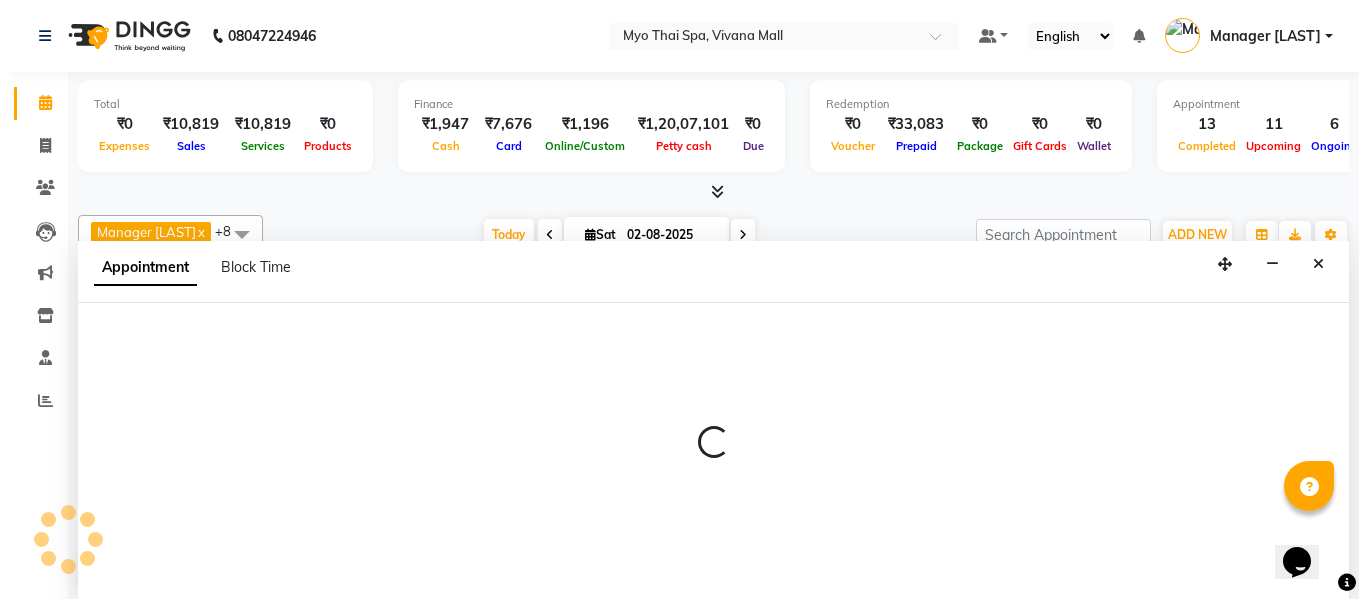 scroll, scrollTop: 1, scrollLeft: 0, axis: vertical 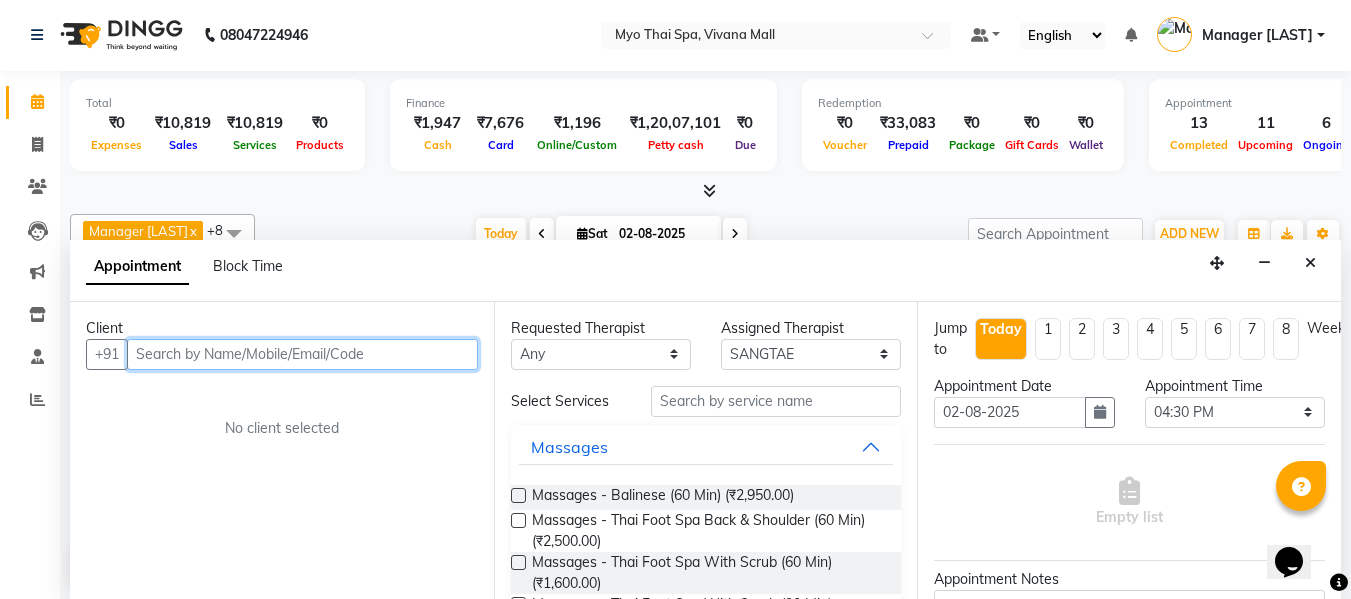 click at bounding box center [302, 354] 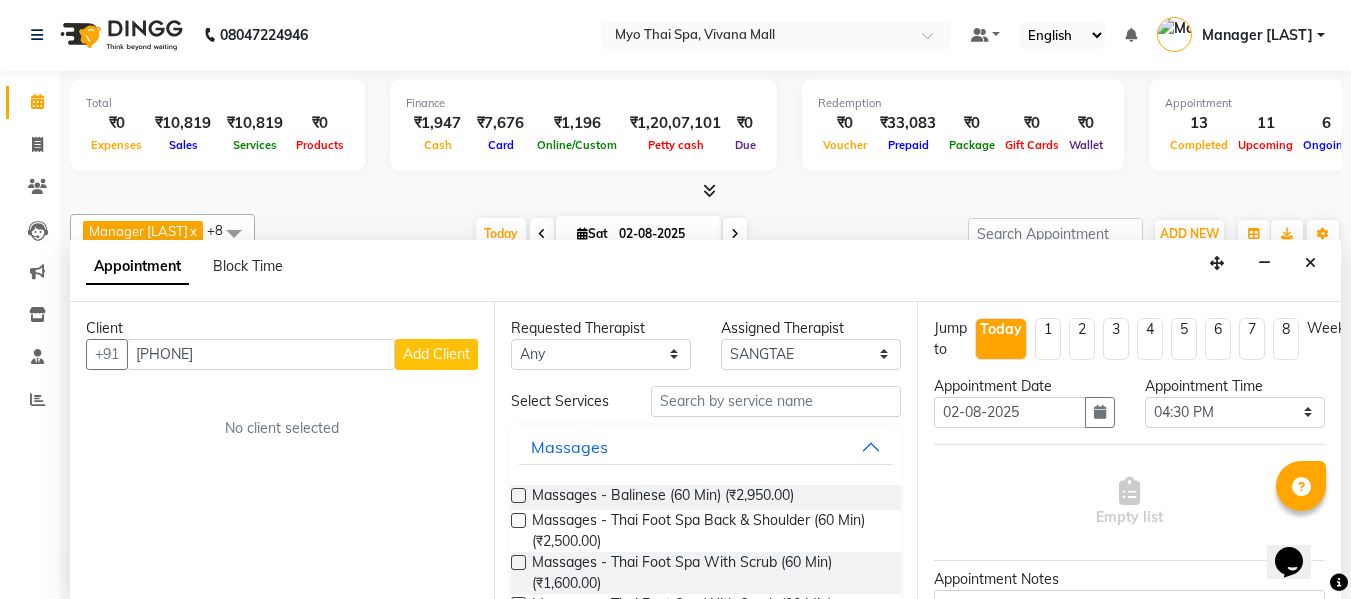click on "Add Client" at bounding box center (436, 354) 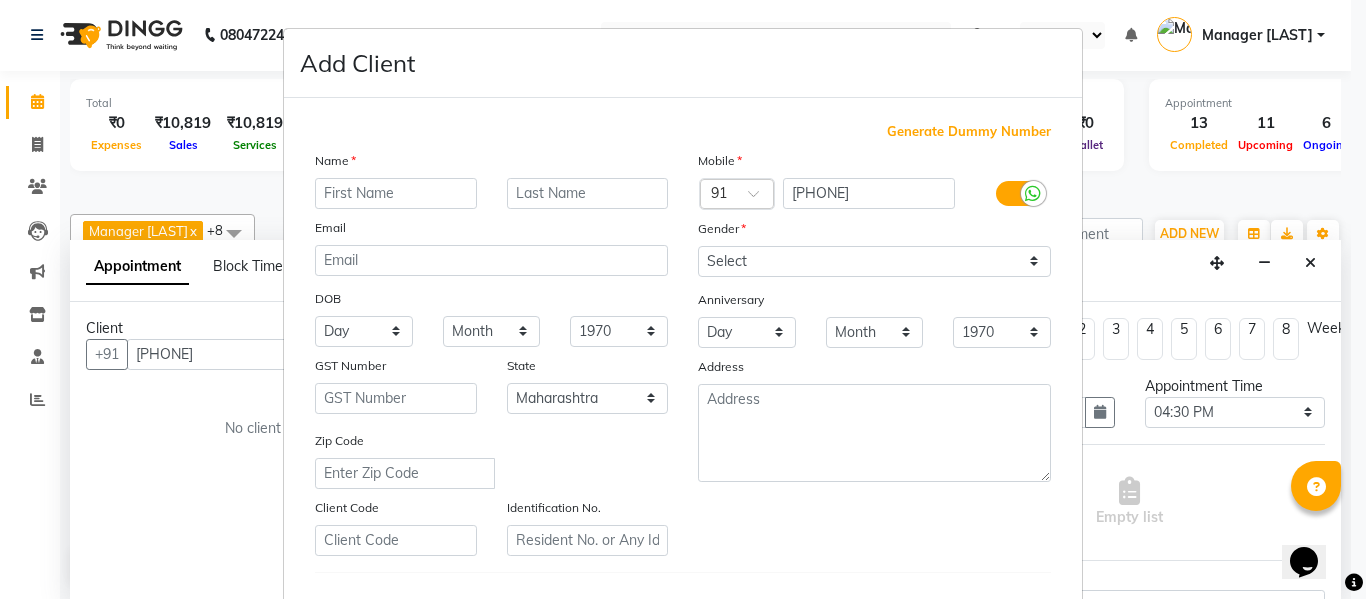 click at bounding box center (396, 193) 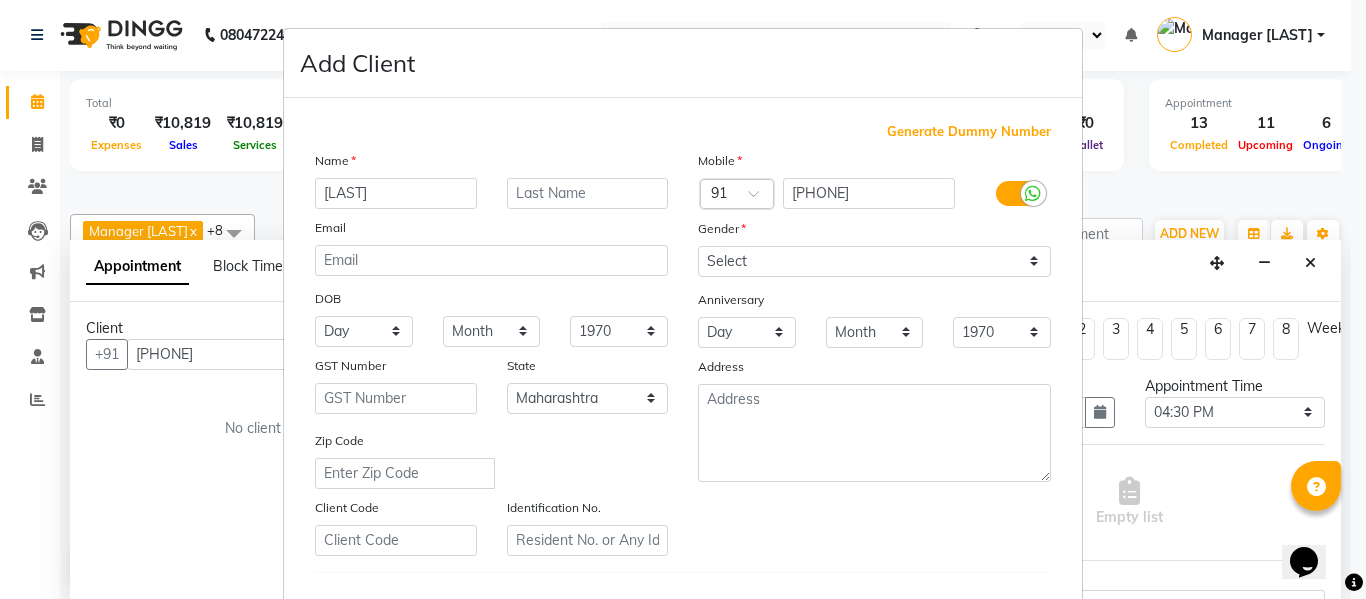 click on "MUSUFA" at bounding box center [396, 193] 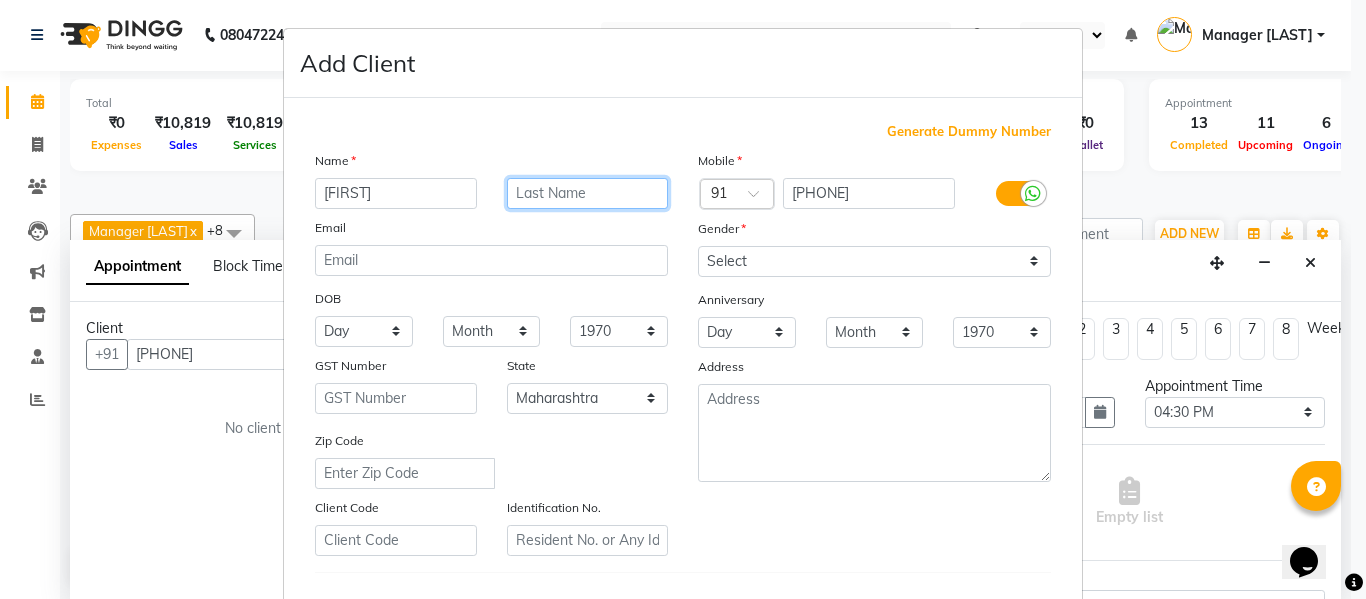 click at bounding box center [588, 193] 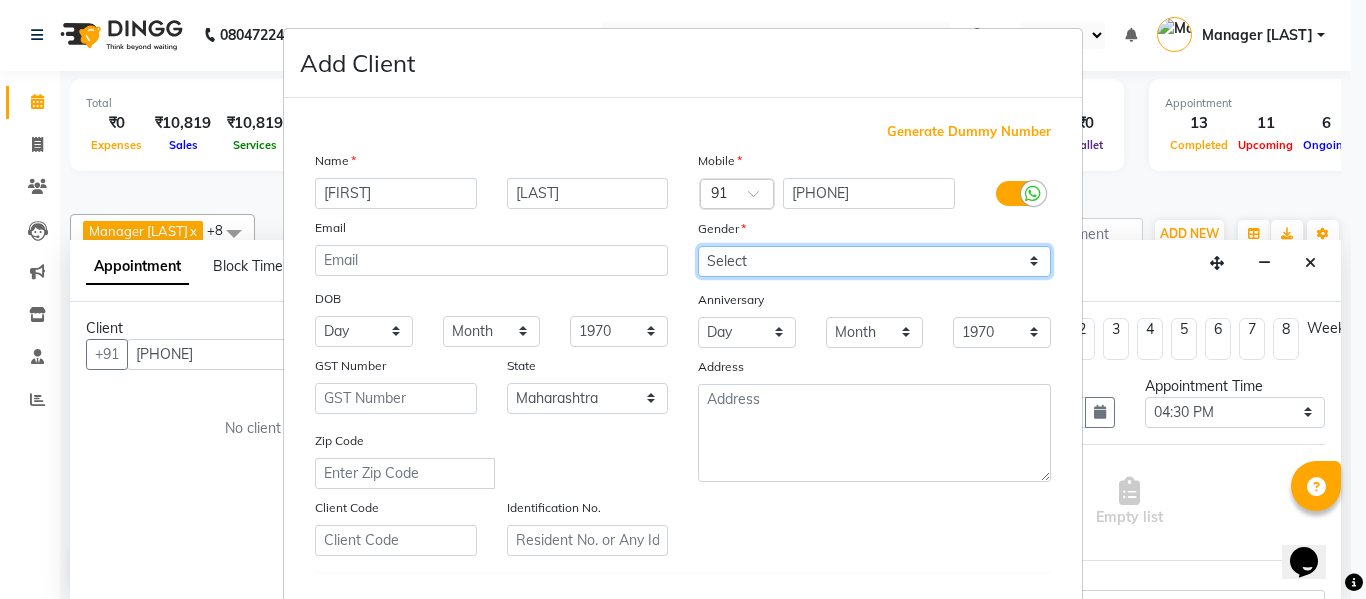 drag, startPoint x: 756, startPoint y: 262, endPoint x: 762, endPoint y: 274, distance: 13.416408 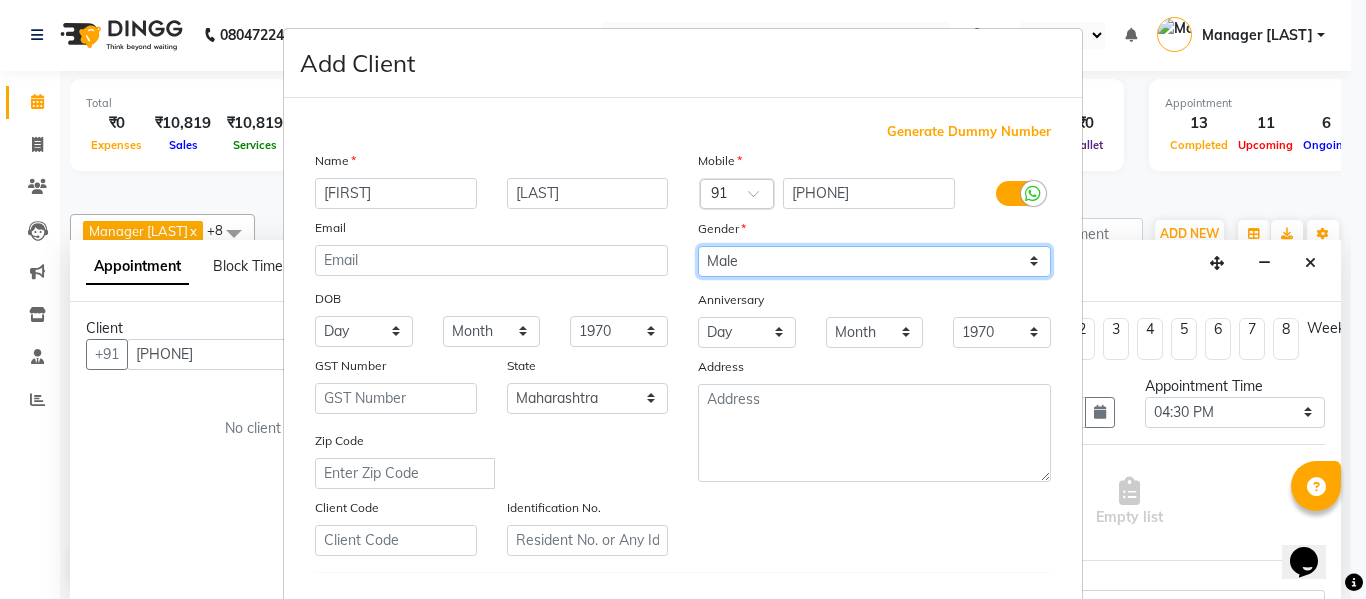 click on "Select Male Female Other Prefer Not To Say" at bounding box center [874, 261] 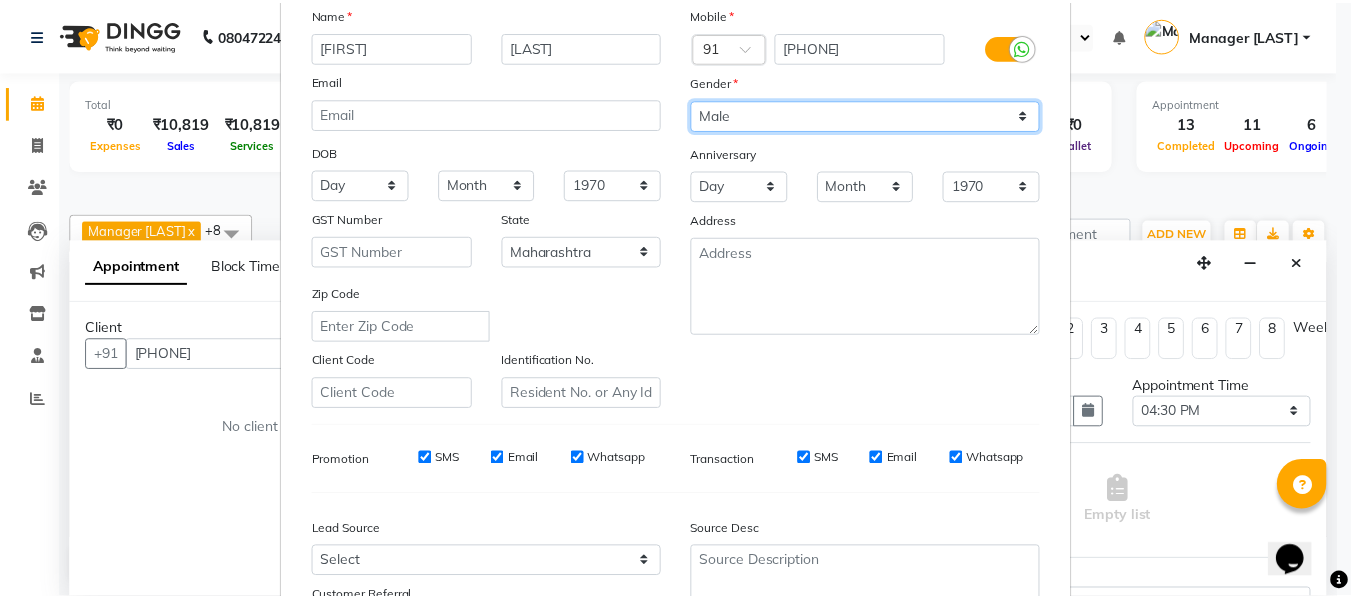 scroll, scrollTop: 324, scrollLeft: 0, axis: vertical 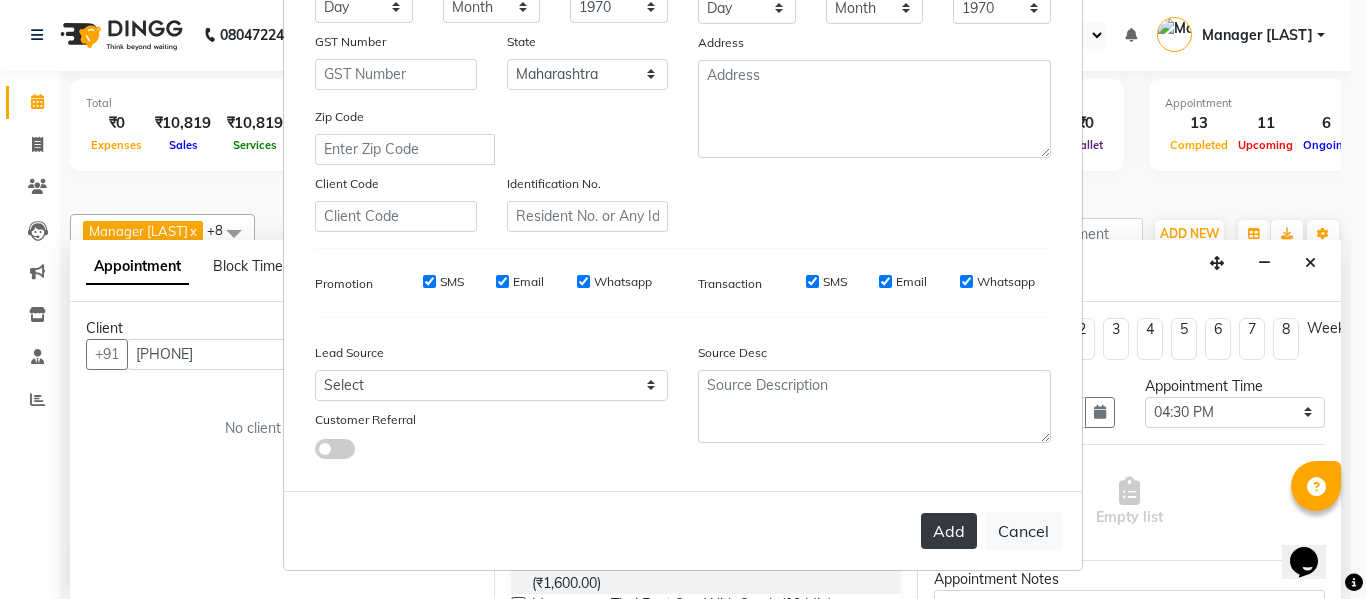 click on "Add" at bounding box center [949, 531] 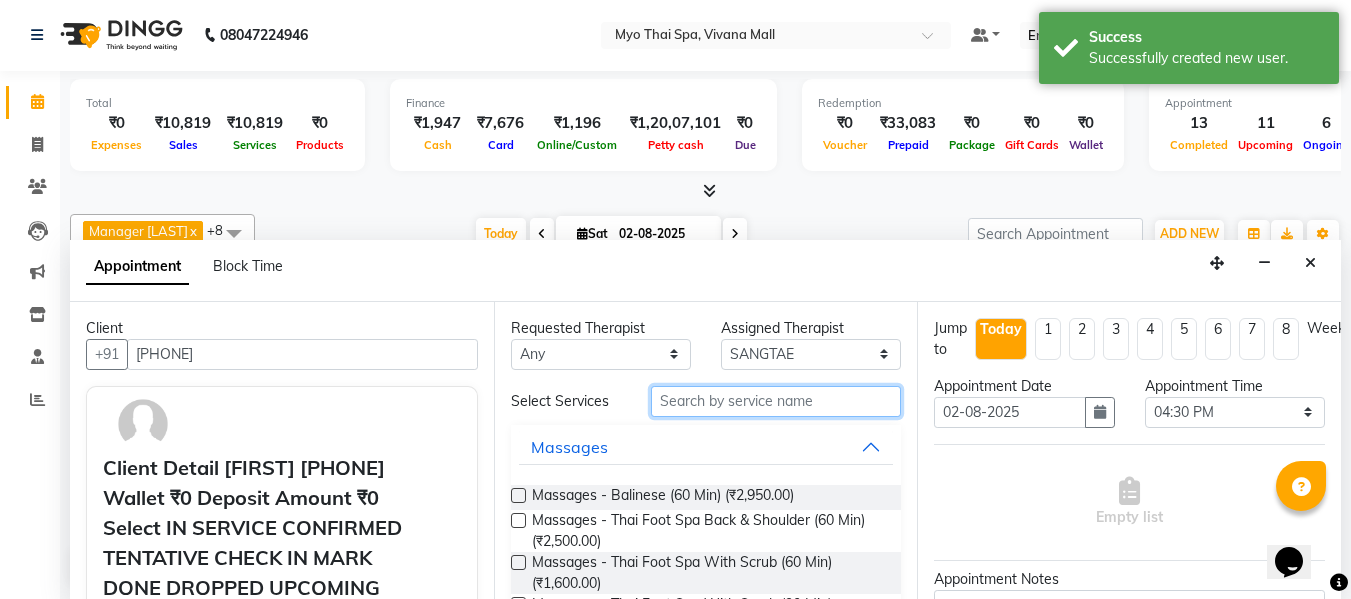 click at bounding box center [776, 401] 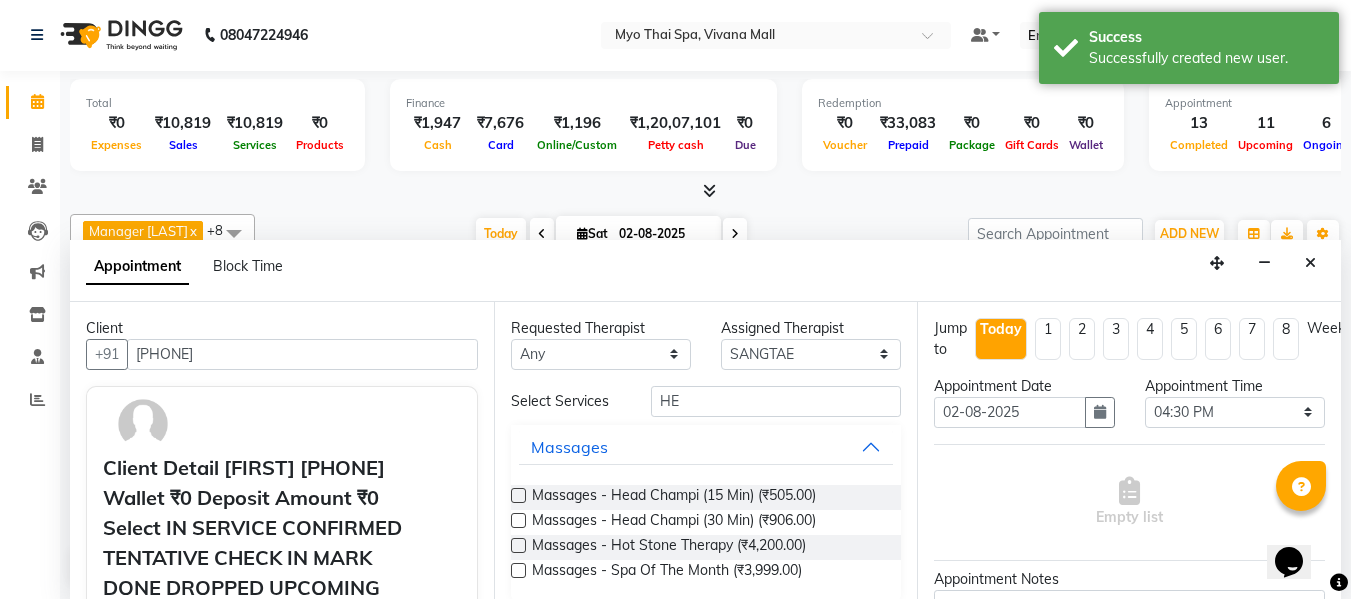 click at bounding box center (518, 520) 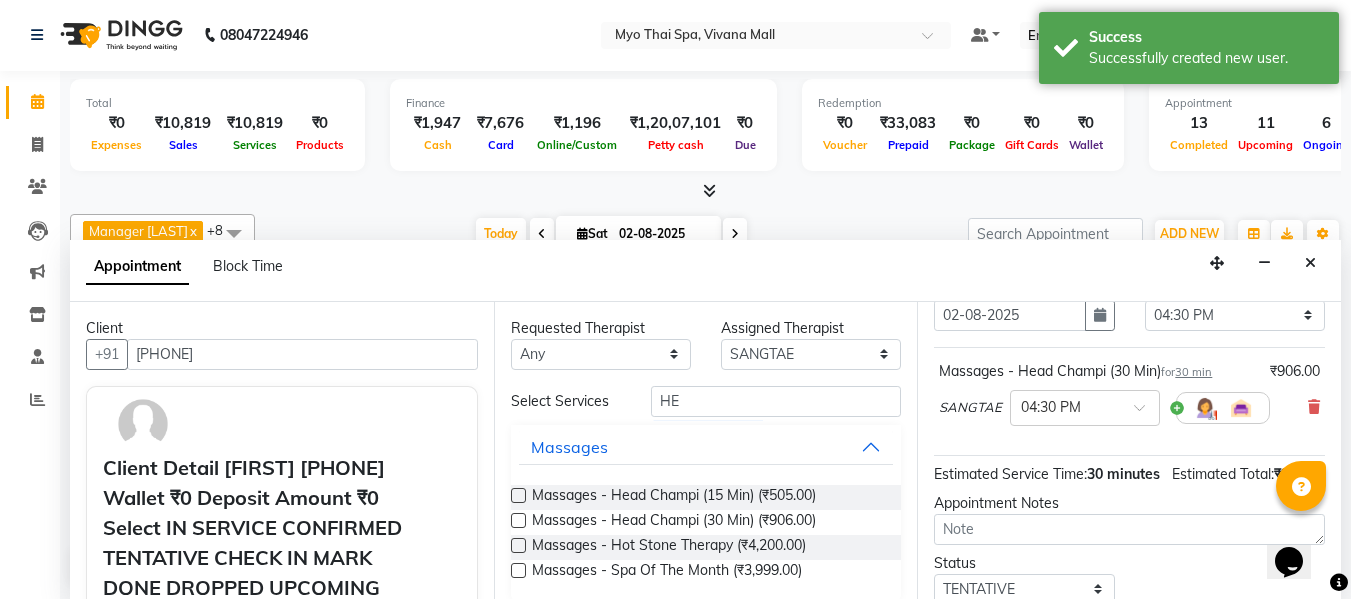 scroll, scrollTop: 265, scrollLeft: 0, axis: vertical 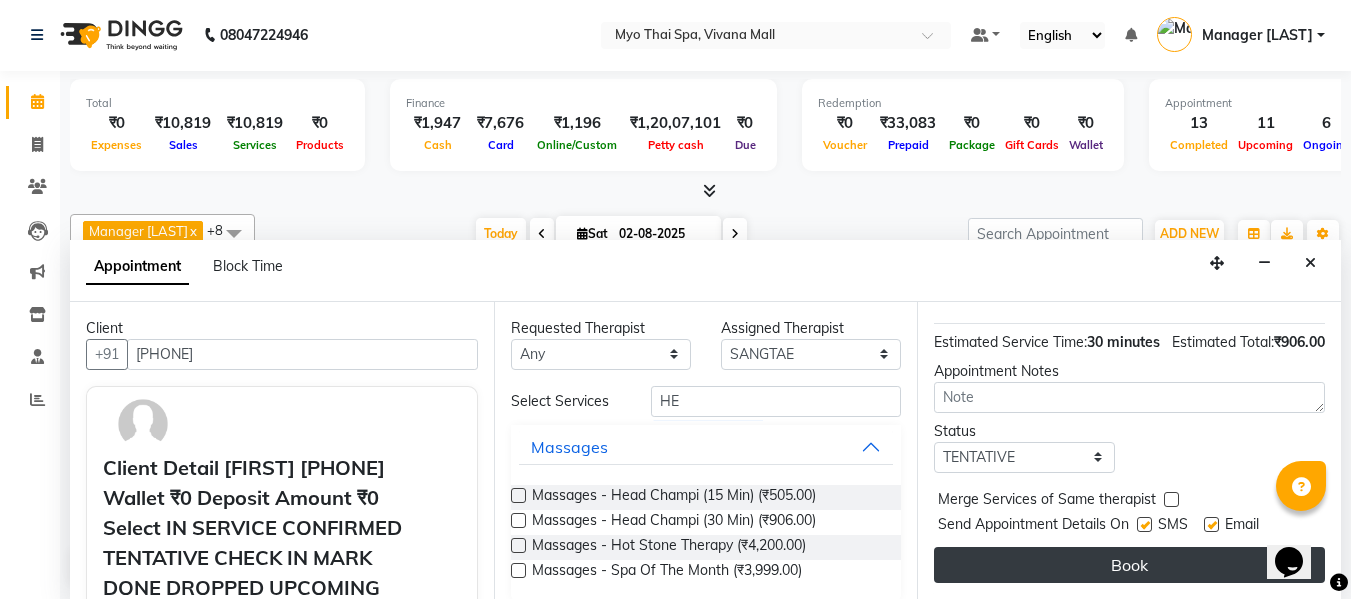 click on "Book" at bounding box center [1129, 565] 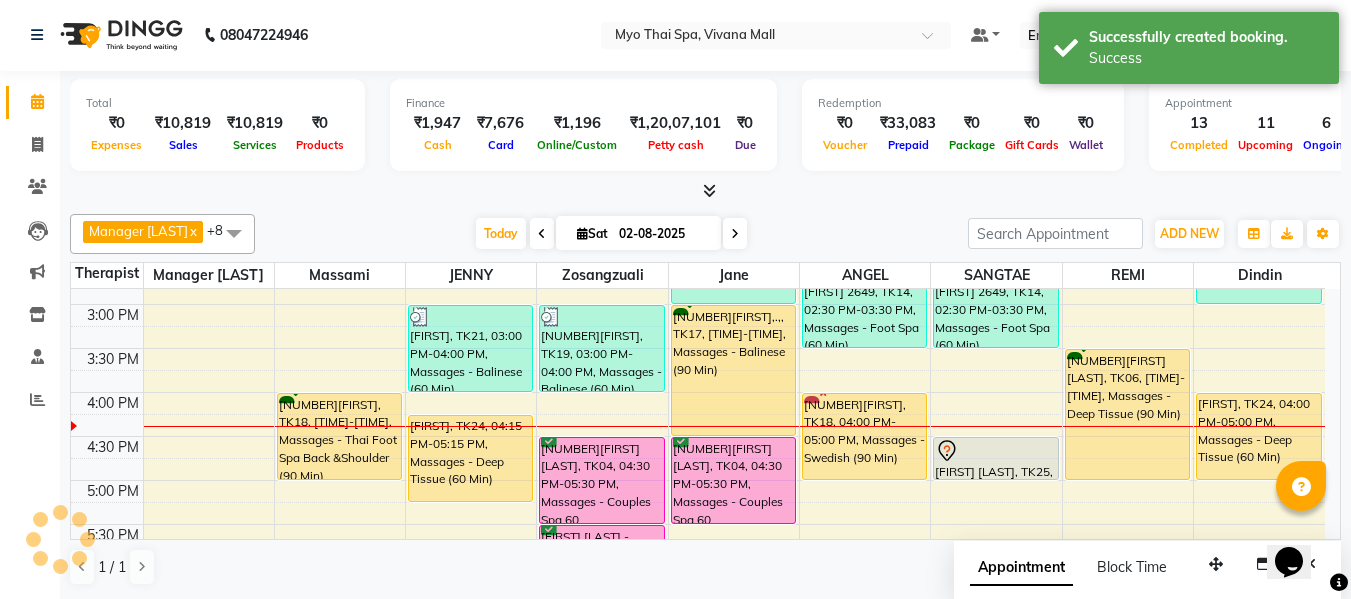 scroll, scrollTop: 0, scrollLeft: 0, axis: both 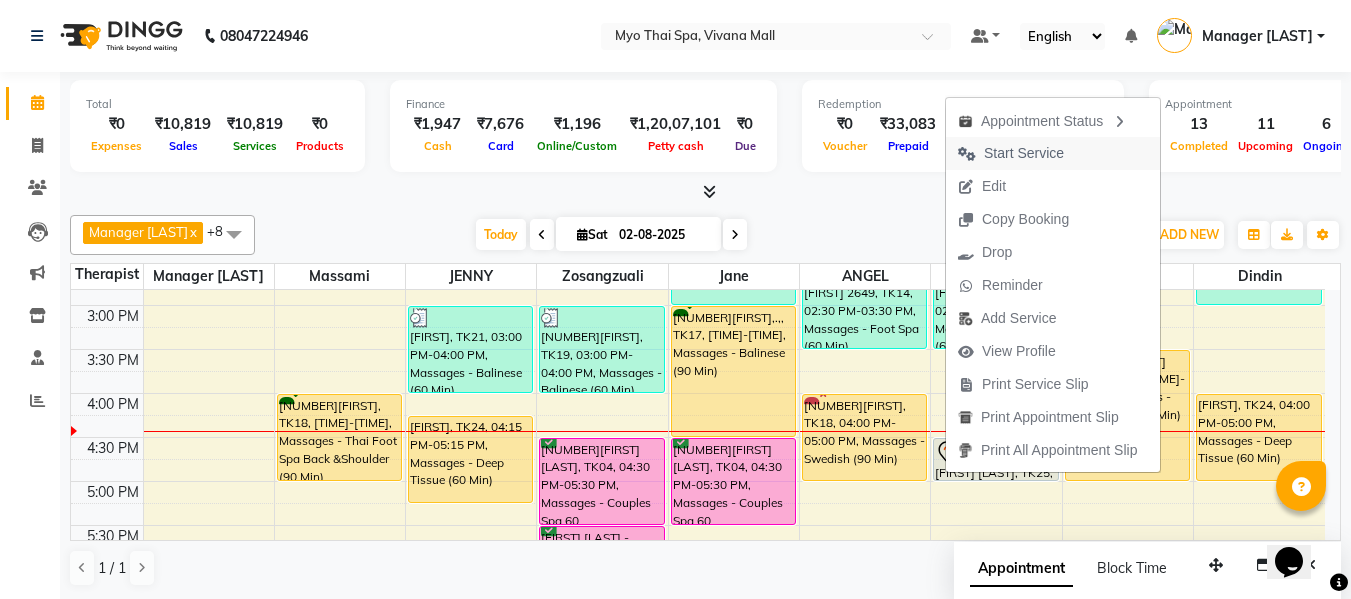 click on "Start Service" at bounding box center (1024, 153) 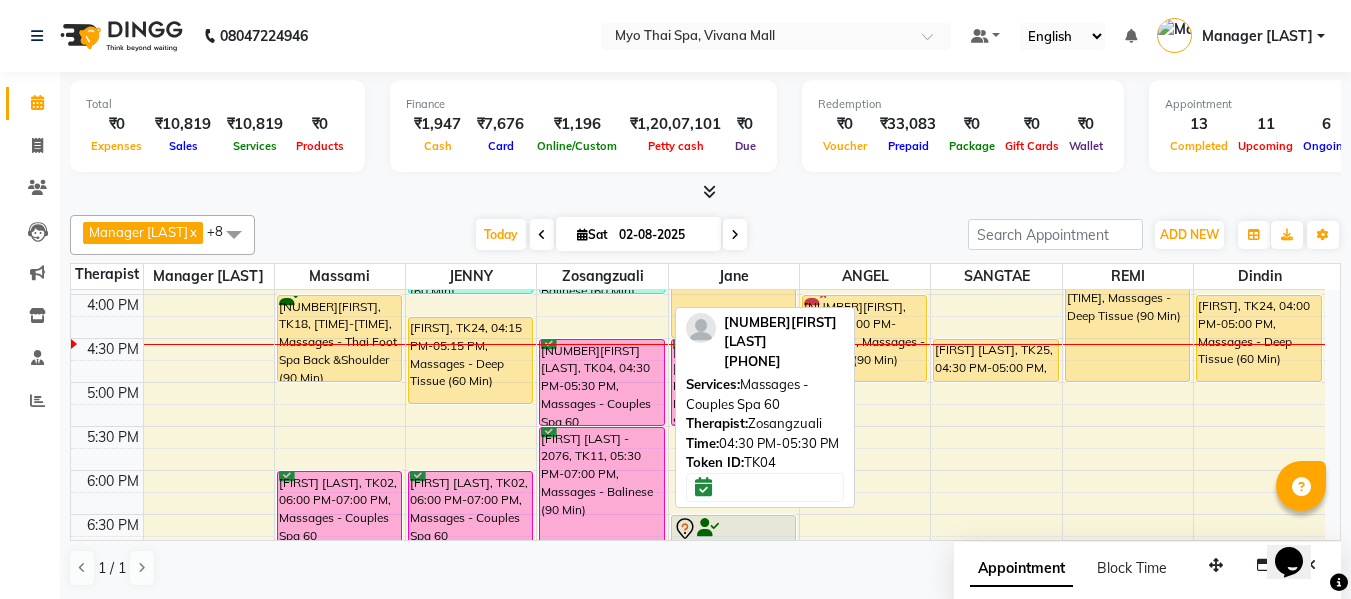 scroll, scrollTop: 700, scrollLeft: 0, axis: vertical 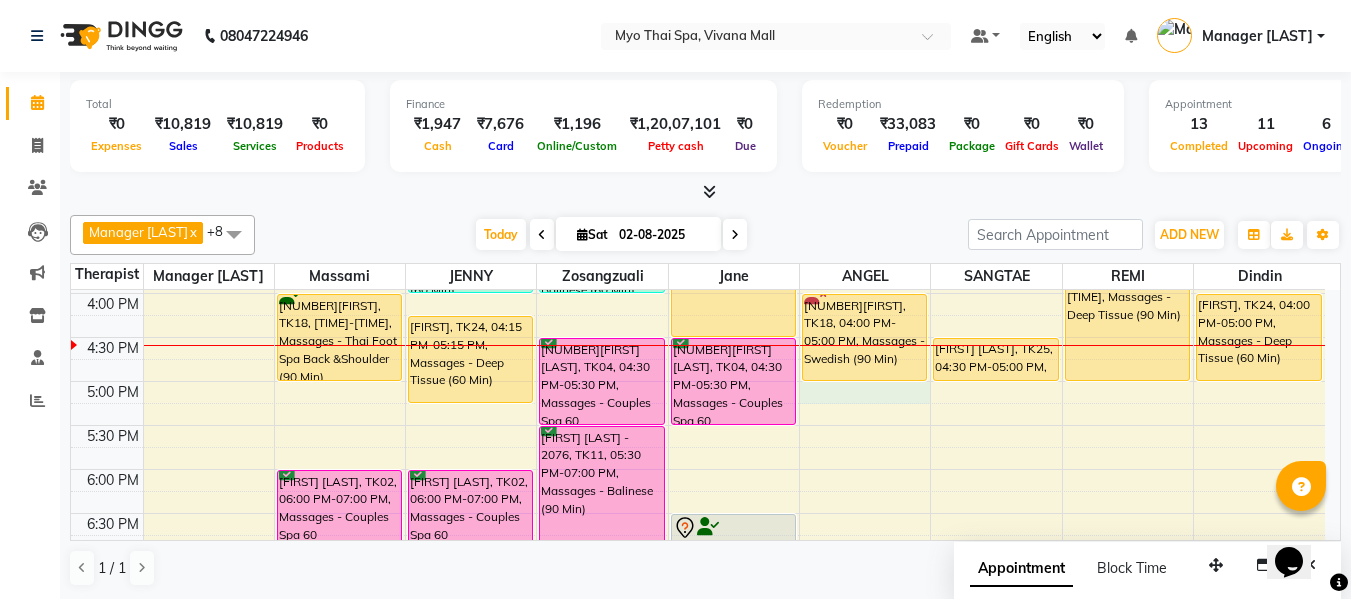 click on "8:00 AM 8:30 AM 9:00 AM 9:30 AM 10:00 AM 10:30 AM 11:00 AM 11:30 AM 12:00 PM 12:30 PM 1:00 PM 1:30 PM 2:00 PM 2:30 PM 3:00 PM 3:30 PM 4:00 PM 4:30 PM 5:00 PM 5:30 PM 6:00 PM 6:30 PM 7:00 PM 7:30 PM 8:00 PM 8:30 PM 9:00 PM 9:30 PM 10:00 PM 10:30 PM     1655SANDEEP PATNAWAI, TK05, 11:45 AM-01:15 PM, Massages - Deep Tissue (90 Min)     VIKAS, TK16, 02:00 PM-02:30 PM, Massages - Stress Relieving Back (30 Min) (₹1650)     1823VIJAYY, TK18, 04:00 PM-05:00 PM, Massages - Thai Foot Spa Back &Shoulder (90 Min)     kiran dulani, TK02, 06:00 PM-07:00 PM, Massages - Couples Spa 60     2923ROHAN, TK13, 01:30 PM-02:30 PM, Massages - Couples Spa 60     PRANAY, TK21, 03:00 PM-04:00 PM, Massages - Balinese (60 Min)    kishan, TK24, 04:15 PM-05:15 PM, Massages - Deep Tissue (60 Min)     kiran dulani, TK02, 06:00 PM-07:00 PM, Massages - Couples Spa 60     2917VIVEK LAJMI., TK12, 01:15 PM-02:15 PM, Massages - Traditional Thai Spa-60Mins     2873RISHIKESH, TK19, 03:00 PM-04:00 PM, Massages - Balinese (60 Min)" at bounding box center (698, 249) 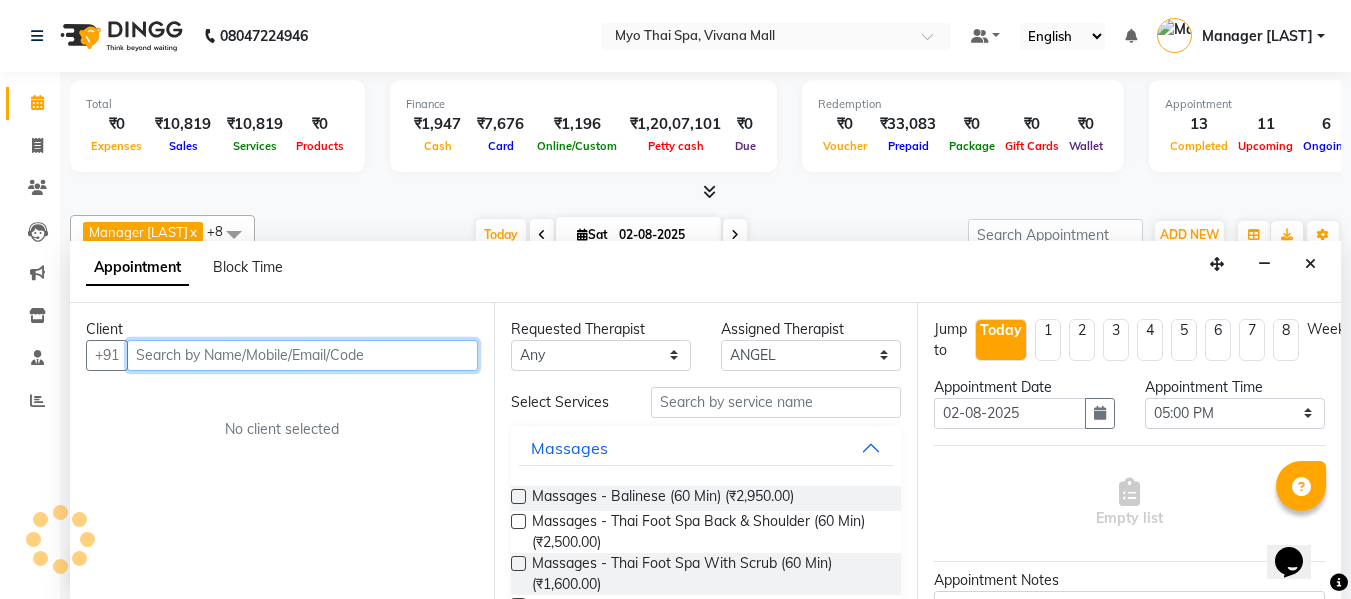 scroll, scrollTop: 1, scrollLeft: 0, axis: vertical 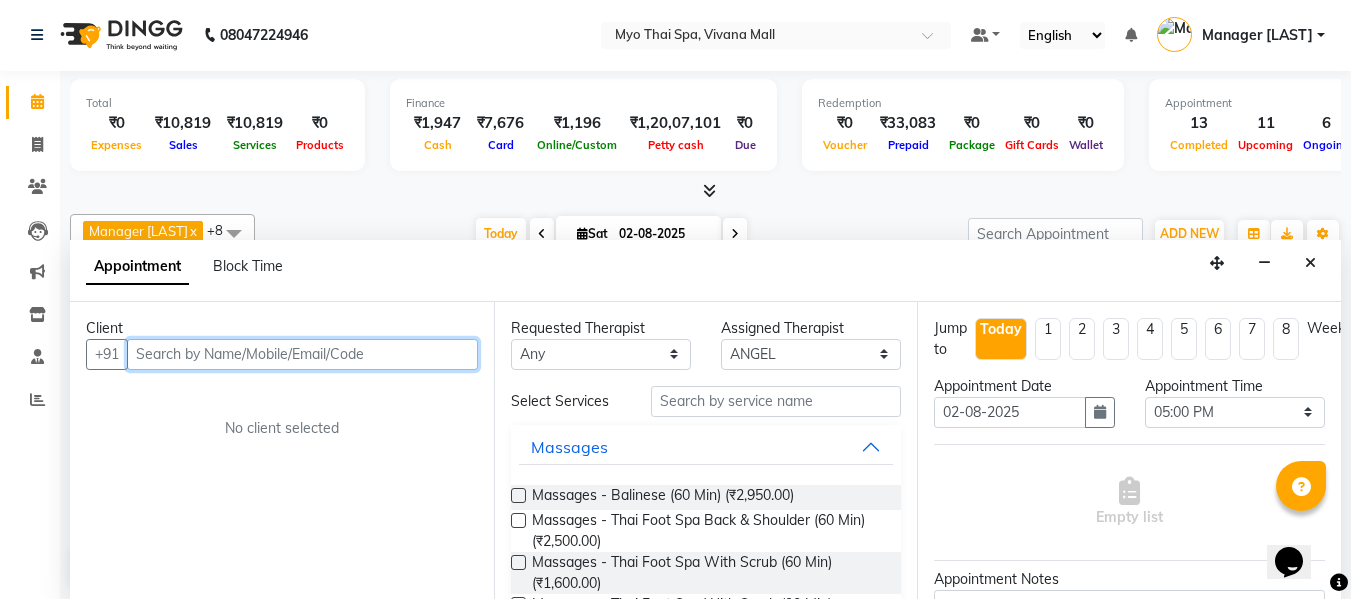 click at bounding box center [302, 354] 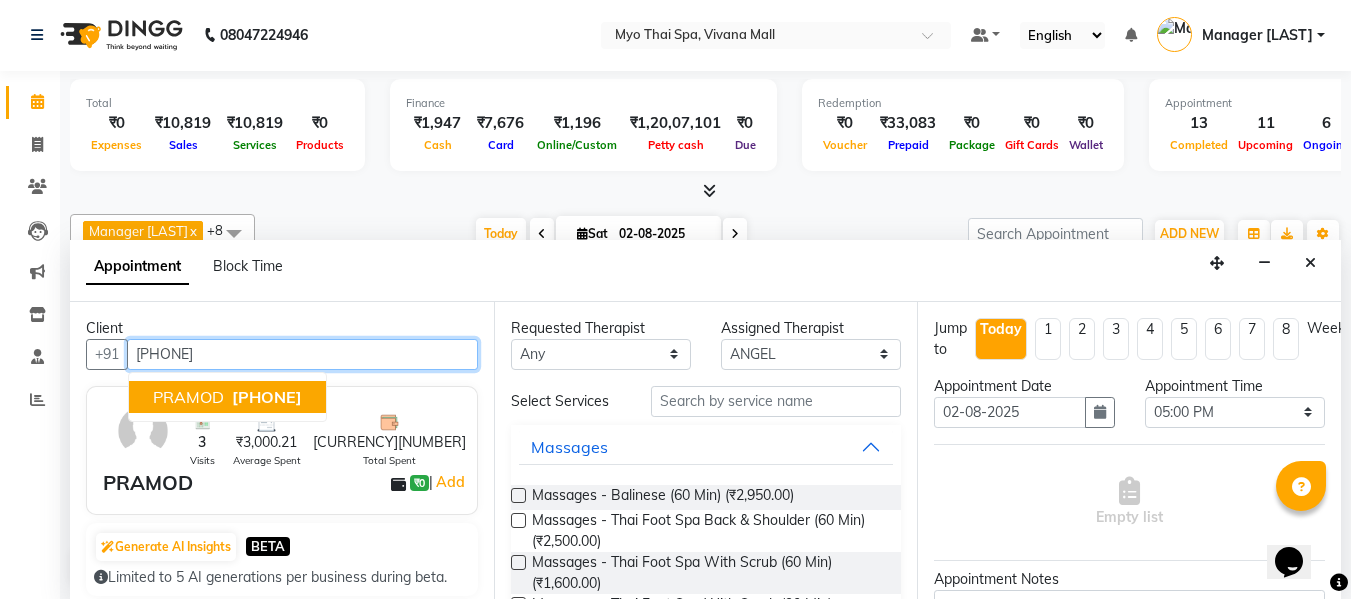 click on "[PHONE]" at bounding box center [267, 397] 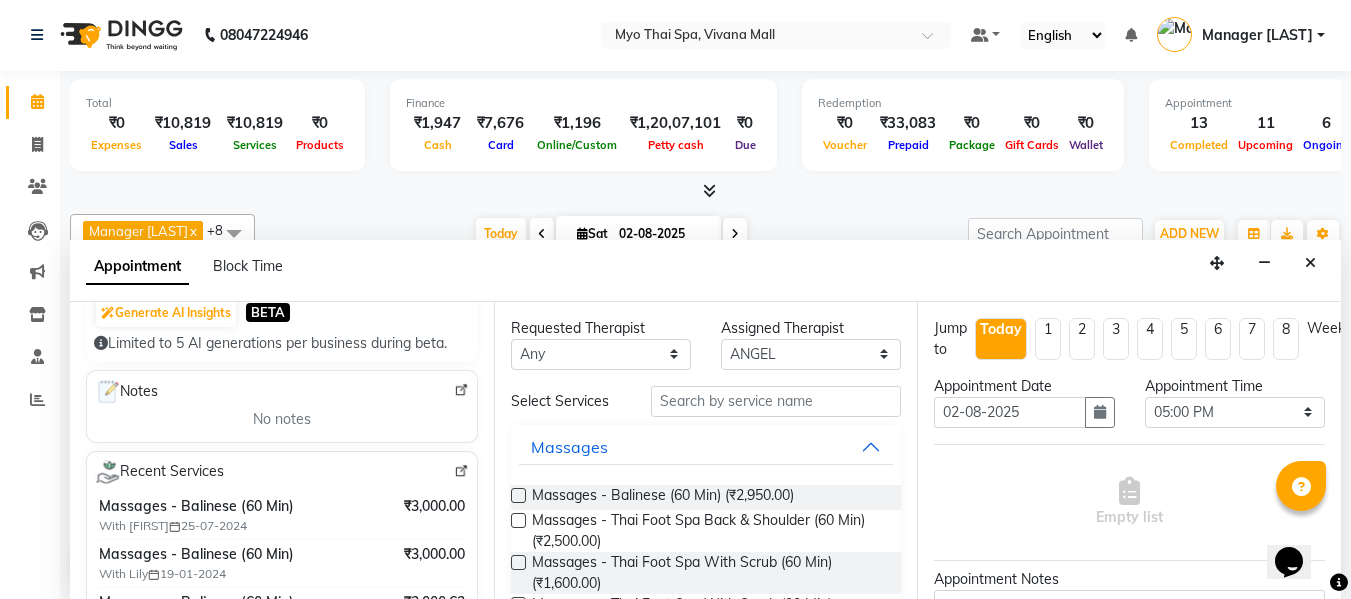 scroll, scrollTop: 200, scrollLeft: 0, axis: vertical 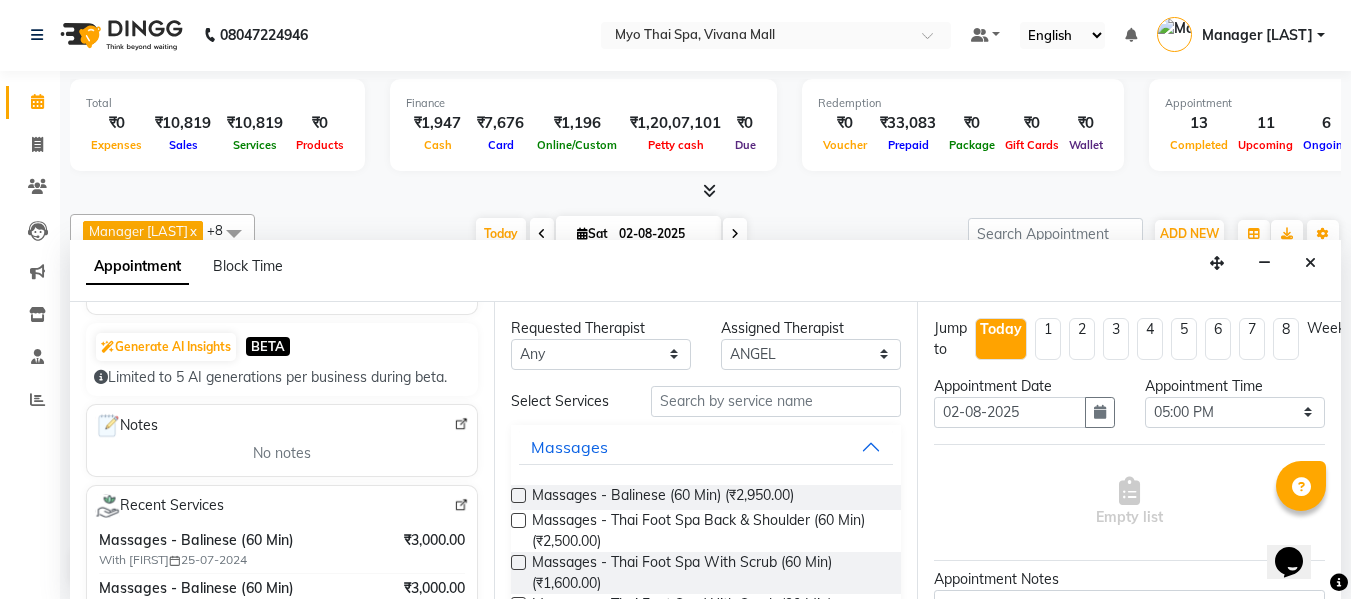 click at bounding box center (518, 495) 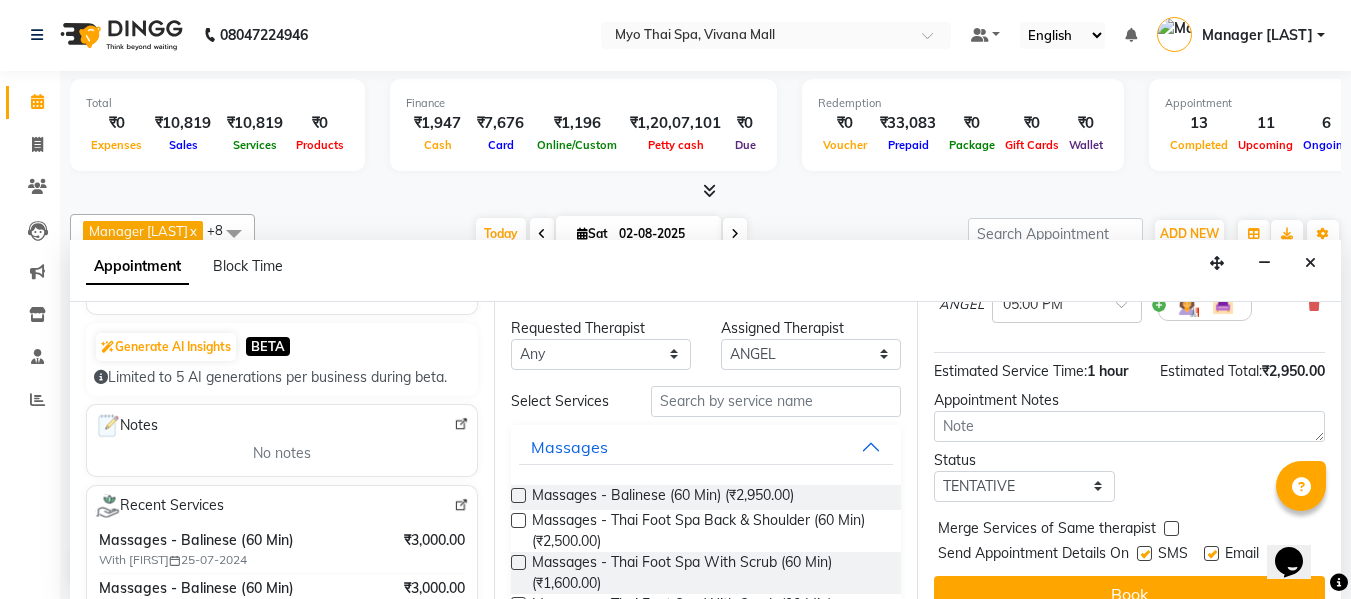 scroll, scrollTop: 244, scrollLeft: 0, axis: vertical 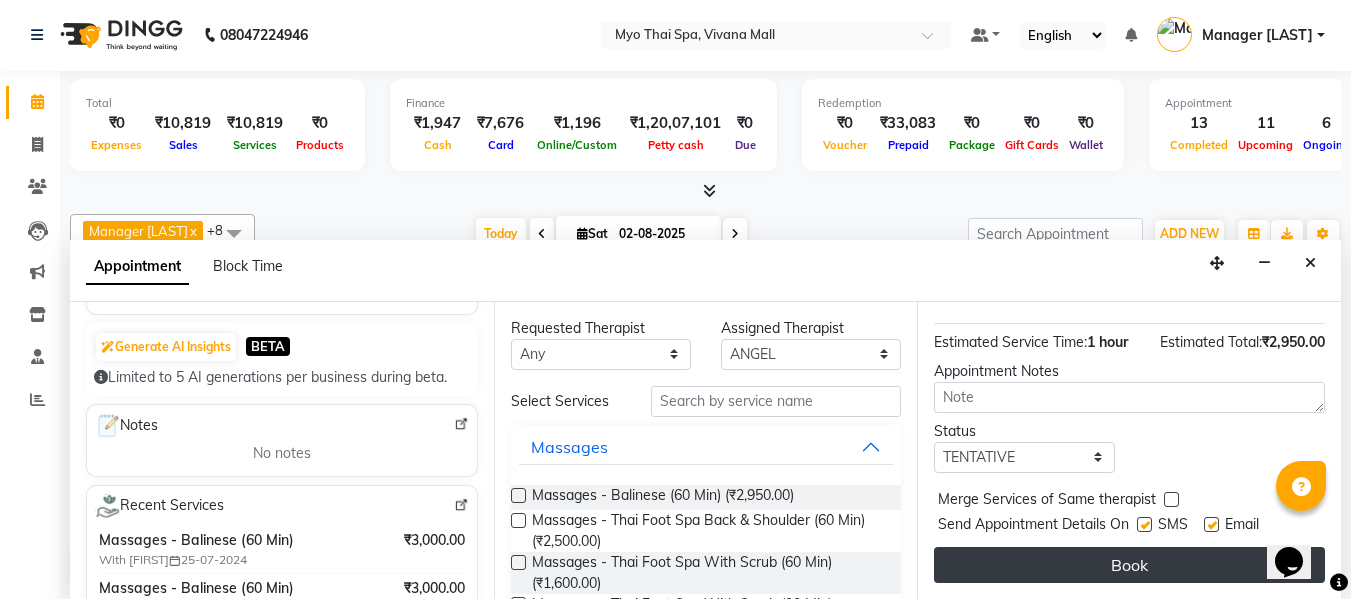 click on "Book" at bounding box center [1129, 565] 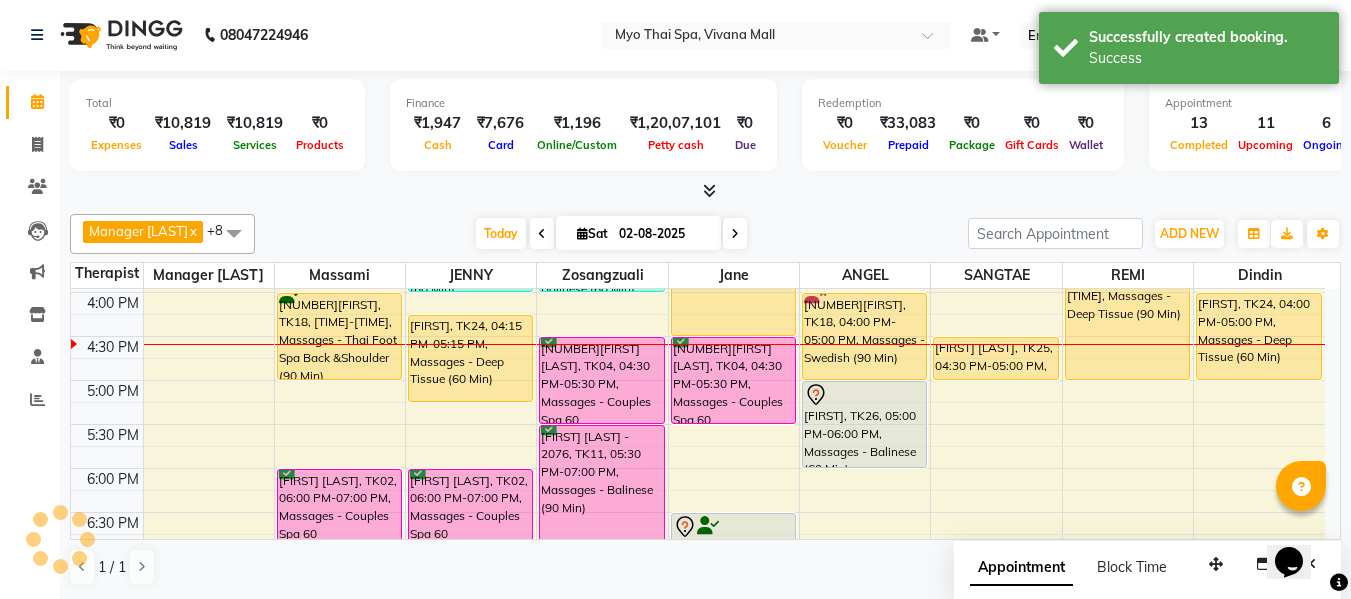 scroll, scrollTop: 0, scrollLeft: 0, axis: both 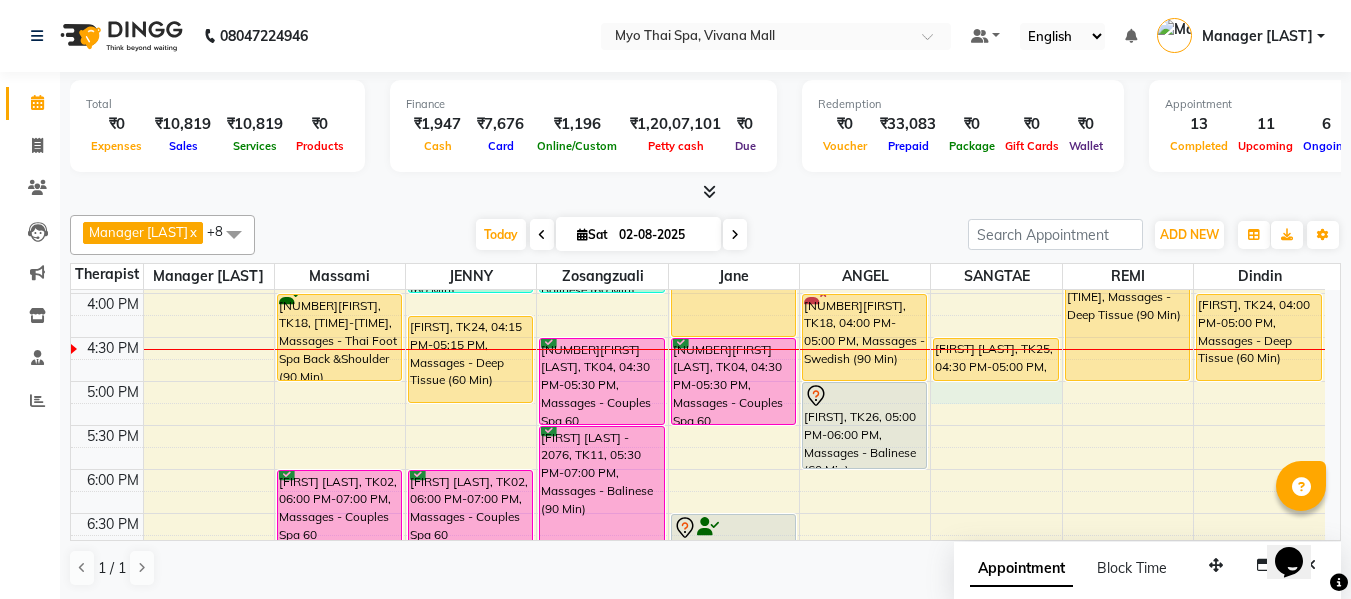 click on "8:00 AM 8:30 AM 9:00 AM 9:30 AM 10:00 AM 10:30 AM 11:00 AM 11:30 AM 12:00 PM 12:30 PM 1:00 PM 1:30 PM 2:00 PM 2:30 PM 3:00 PM 3:30 PM 4:00 PM 4:30 PM 5:00 PM 5:30 PM 6:00 PM 6:30 PM 7:00 PM 7:30 PM 8:00 PM 8:30 PM 9:00 PM 9:30 PM 10:00 PM 10:30 PM     1655SANDEEP PATNAWAI, TK05, 11:45 AM-01:15 PM, Massages - Deep Tissue (90 Min)     VIKAS, TK16, 02:00 PM-02:30 PM, Massages - Stress Relieving Back (30 Min) (₹1650)     1823VIJAYY, TK18, 04:00 PM-05:00 PM, Massages - Thai Foot Spa Back &Shoulder (90 Min)     kiran dulani, TK02, 06:00 PM-07:00 PM, Massages - Couples Spa 60     2923ROHAN, TK13, 01:30 PM-02:30 PM, Massages - Couples Spa 60     PRANAY, TK21, 03:00 PM-04:00 PM, Massages - Balinese (60 Min)    kishan, TK24, 04:15 PM-05:15 PM, Massages - Deep Tissue (60 Min)     kiran dulani, TK02, 06:00 PM-07:00 PM, Massages - Couples Spa 60     2917VIVEK LAJMI., TK12, 01:15 PM-02:15 PM, Massages - Traditional Thai Spa-60Mins     2873RISHIKESH, TK19, 03:00 PM-04:00 PM, Massages - Balinese (60 Min)" at bounding box center (698, 249) 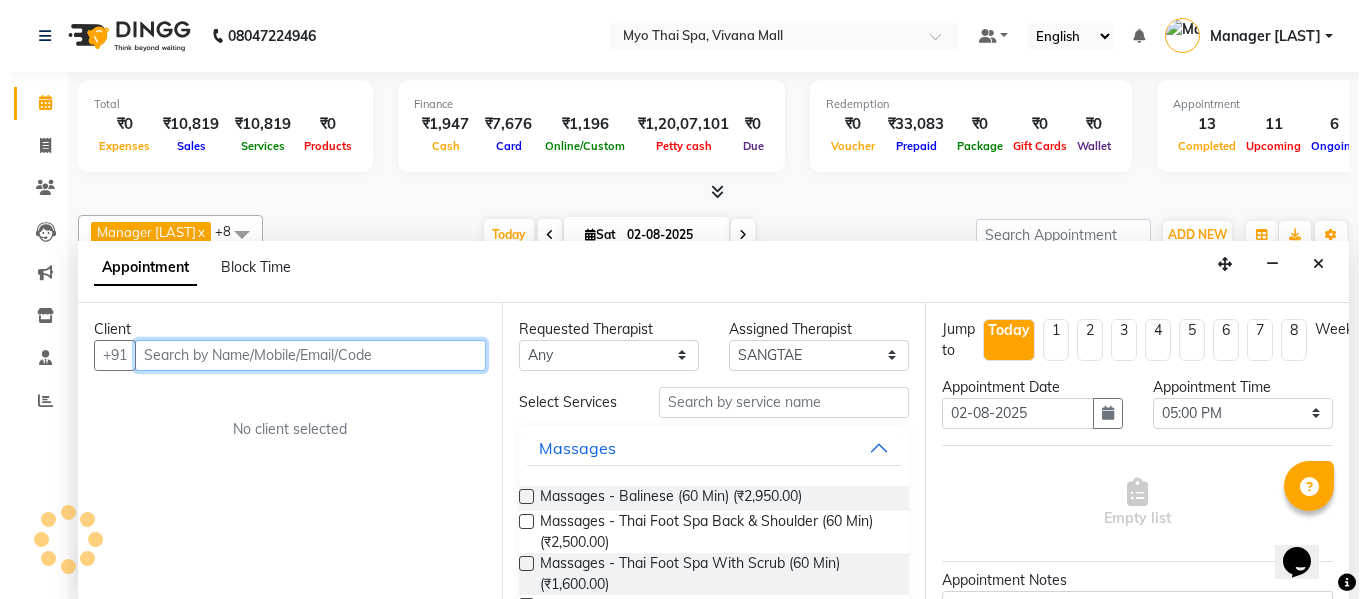 scroll, scrollTop: 1, scrollLeft: 0, axis: vertical 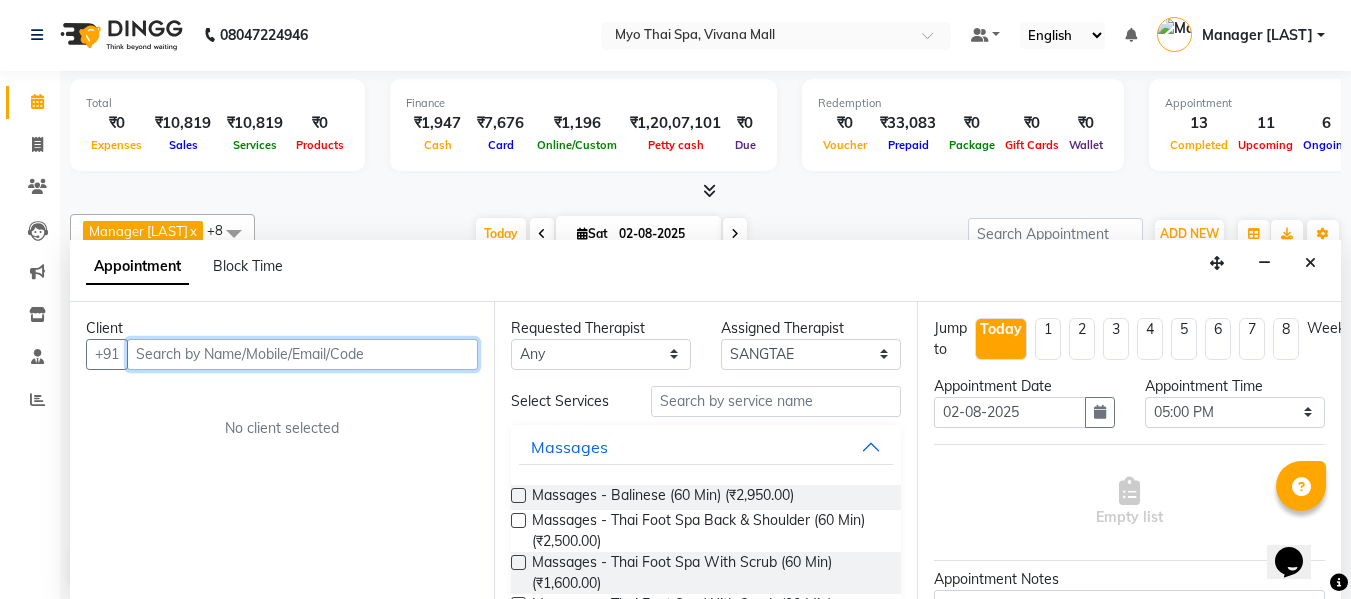 click at bounding box center [302, 354] 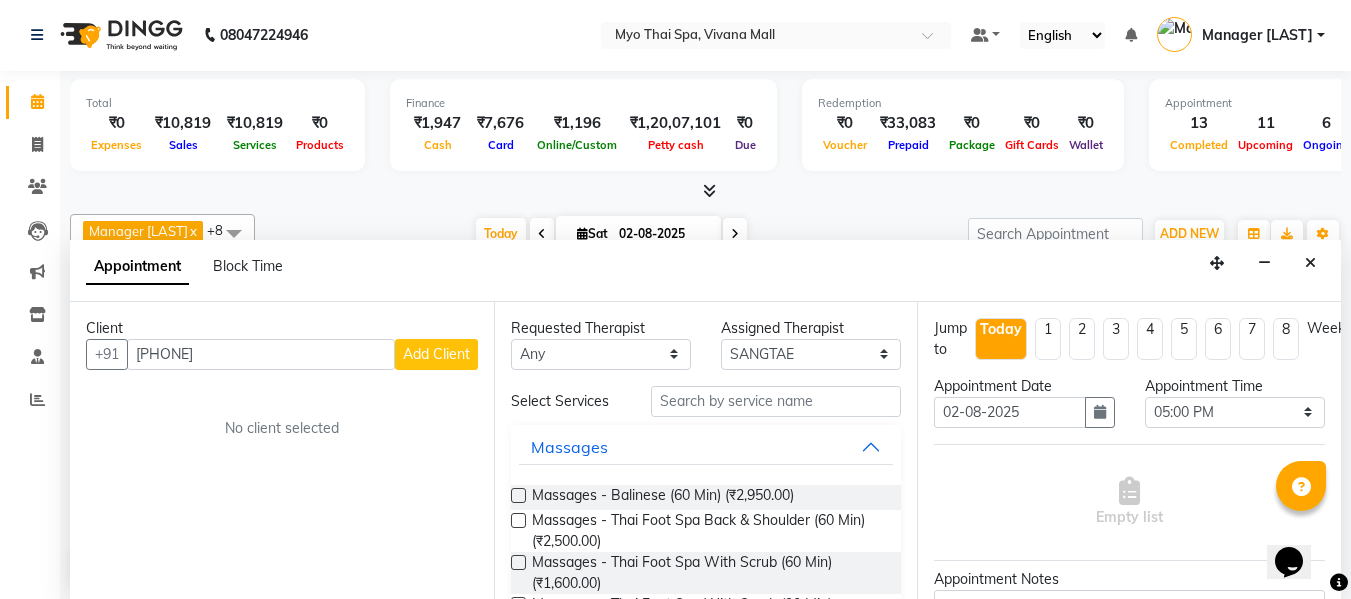 click on "Add Client" at bounding box center [436, 354] 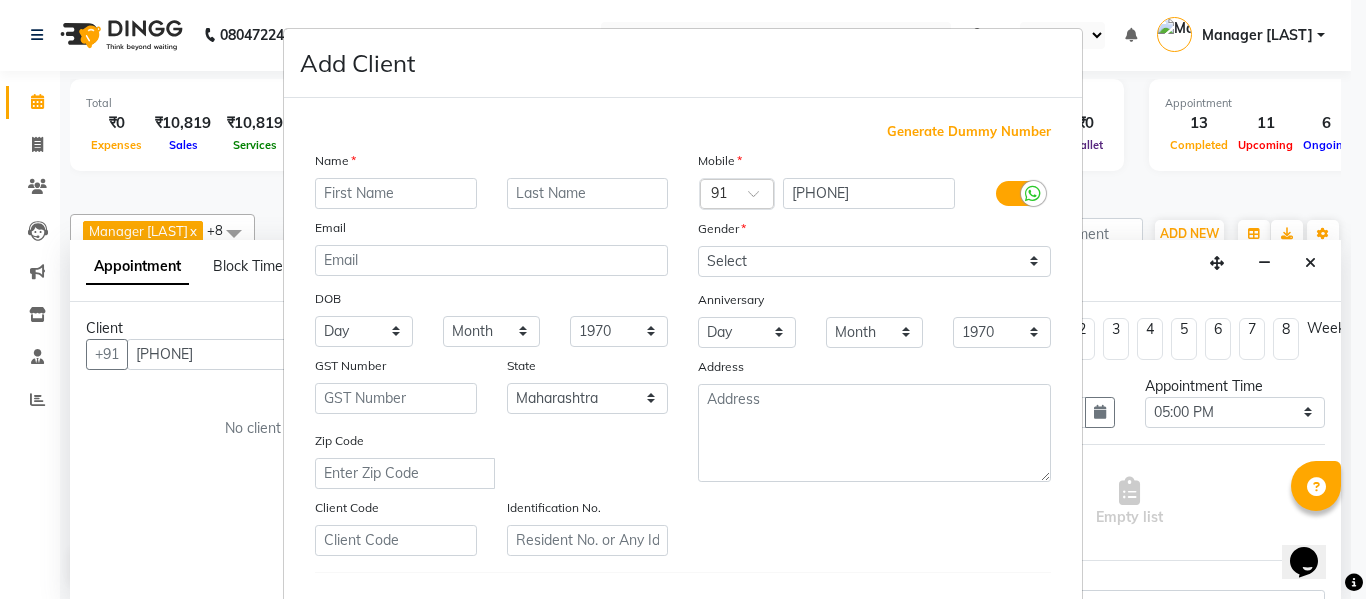 click at bounding box center [396, 193] 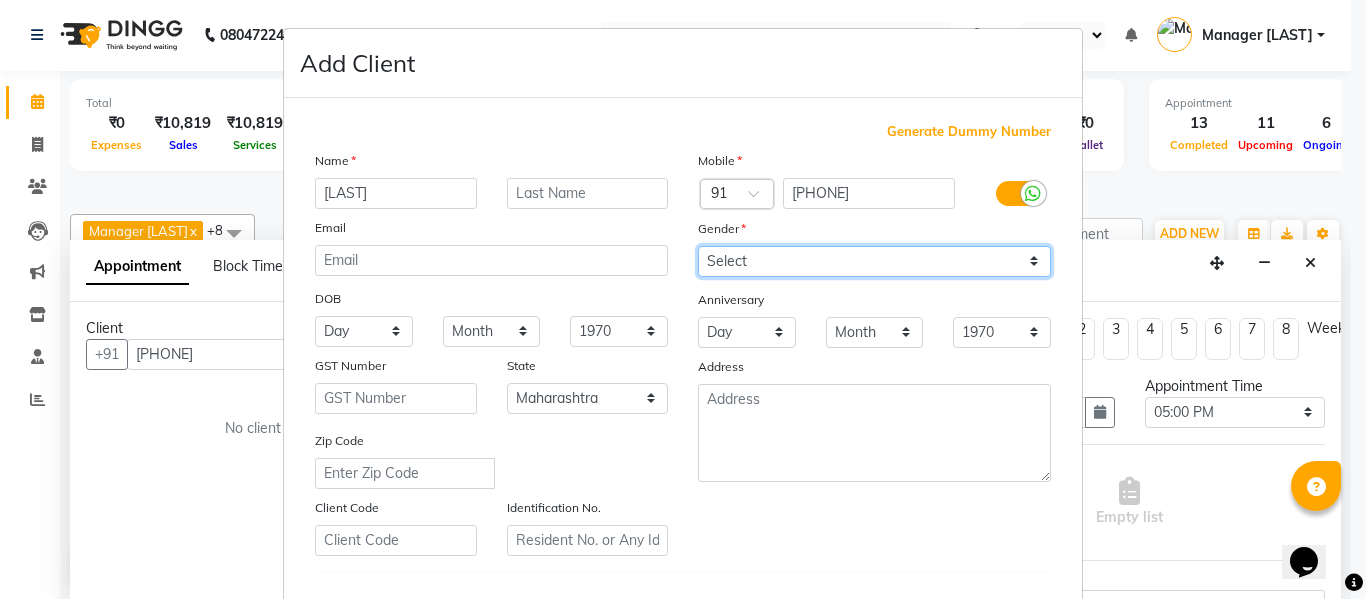 click on "Select Male Female Other Prefer Not To Say" at bounding box center (874, 261) 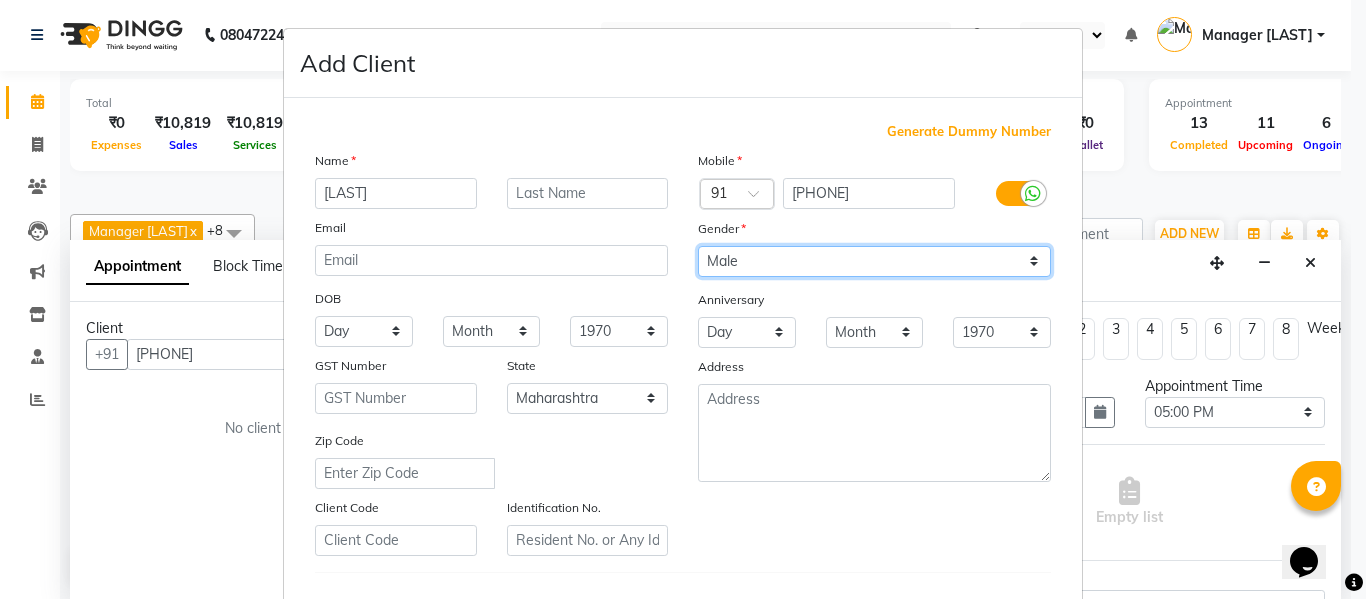 click on "Select Male Female Other Prefer Not To Say" at bounding box center (874, 261) 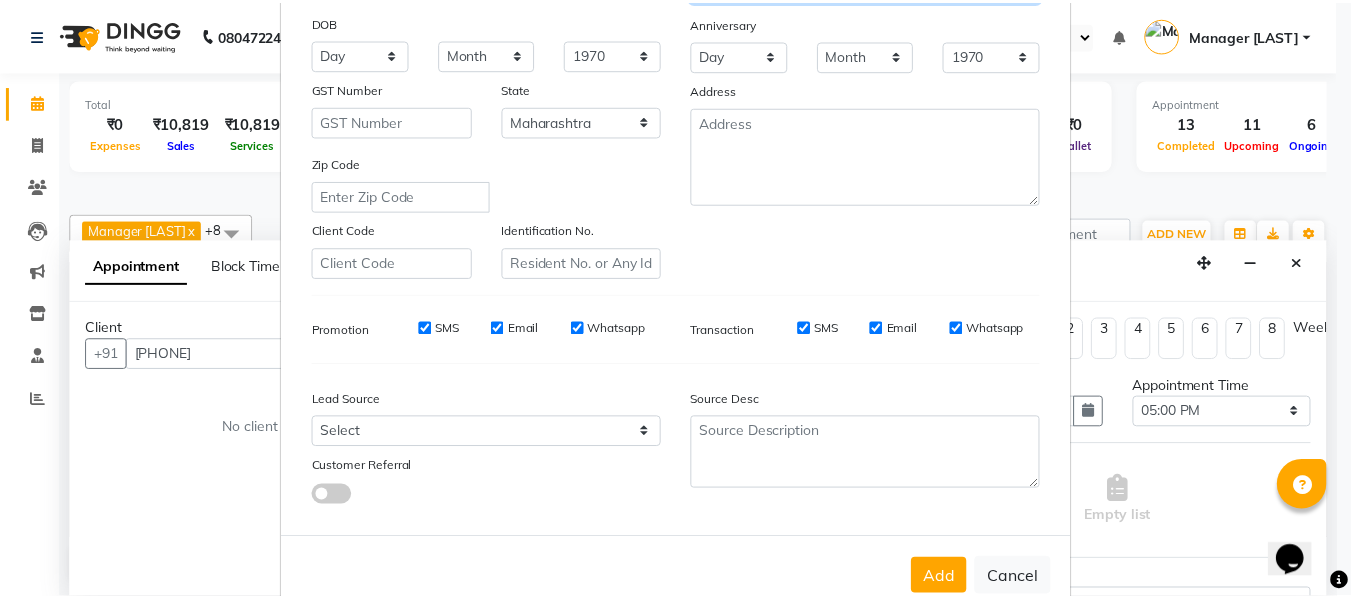 scroll, scrollTop: 300, scrollLeft: 0, axis: vertical 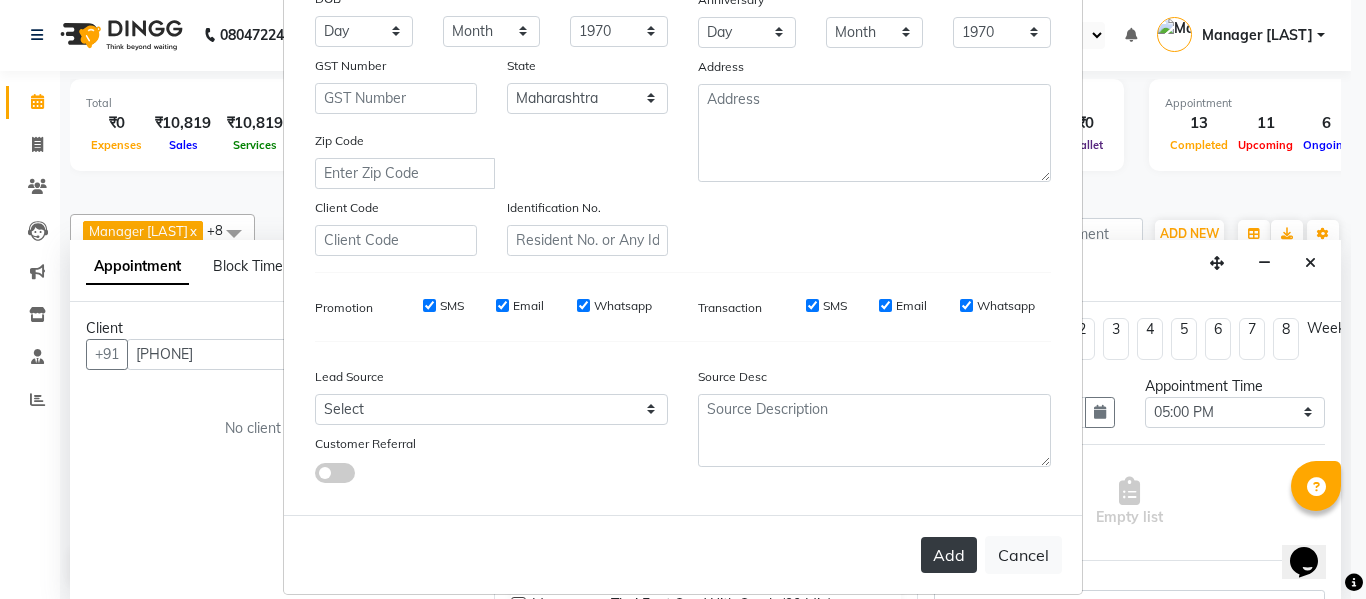 click on "Add" at bounding box center (949, 555) 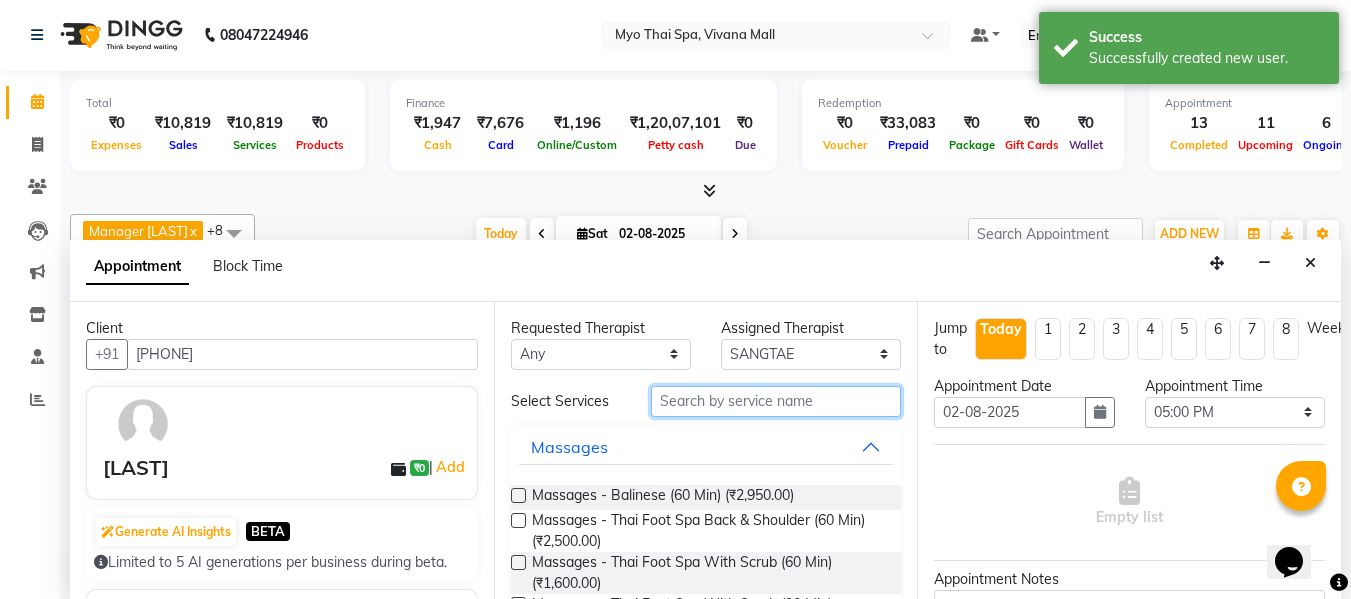 click at bounding box center [776, 401] 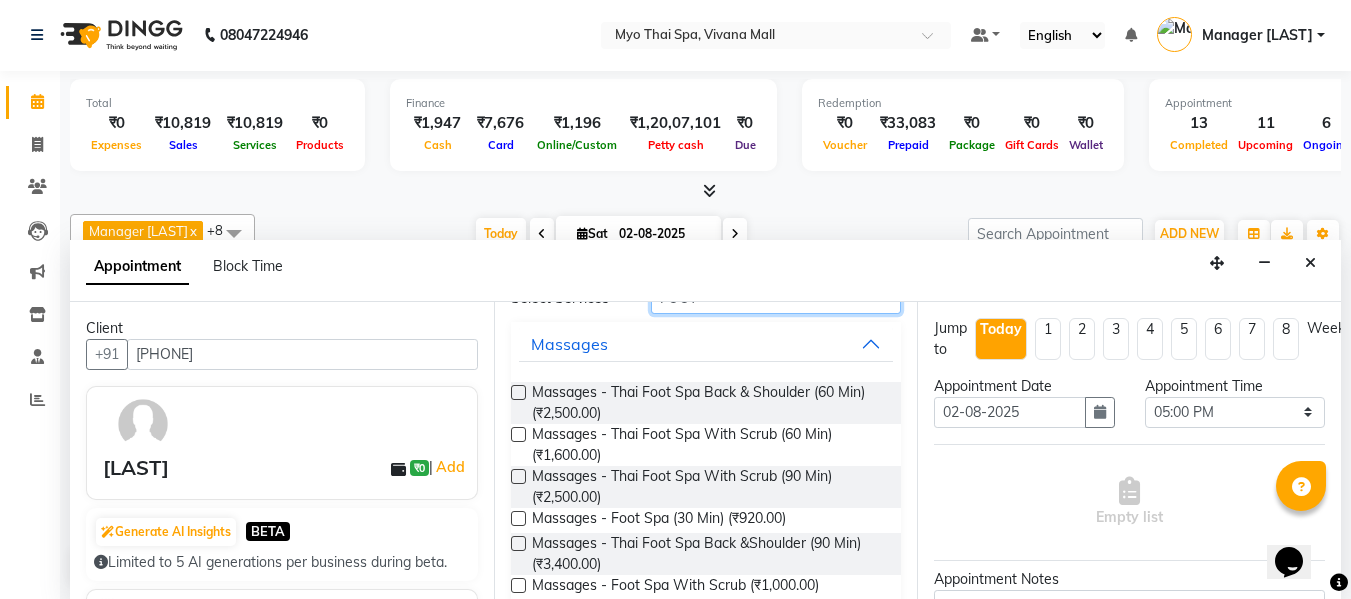 scroll, scrollTop: 200, scrollLeft: 0, axis: vertical 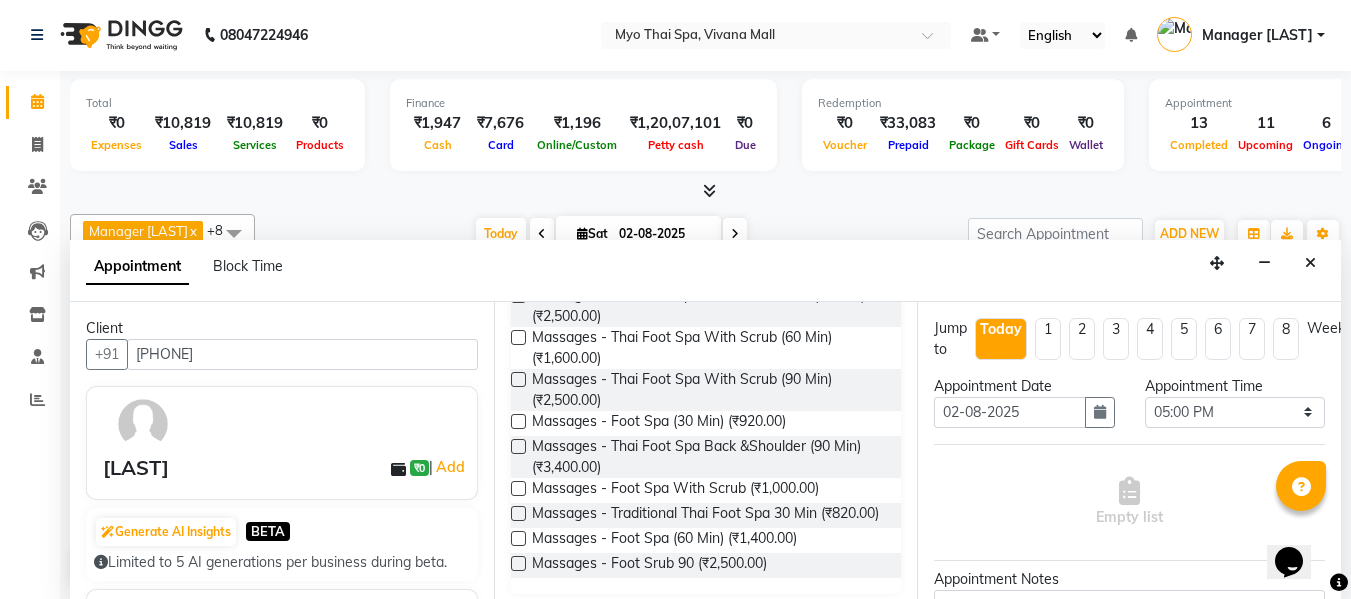 click at bounding box center (518, 421) 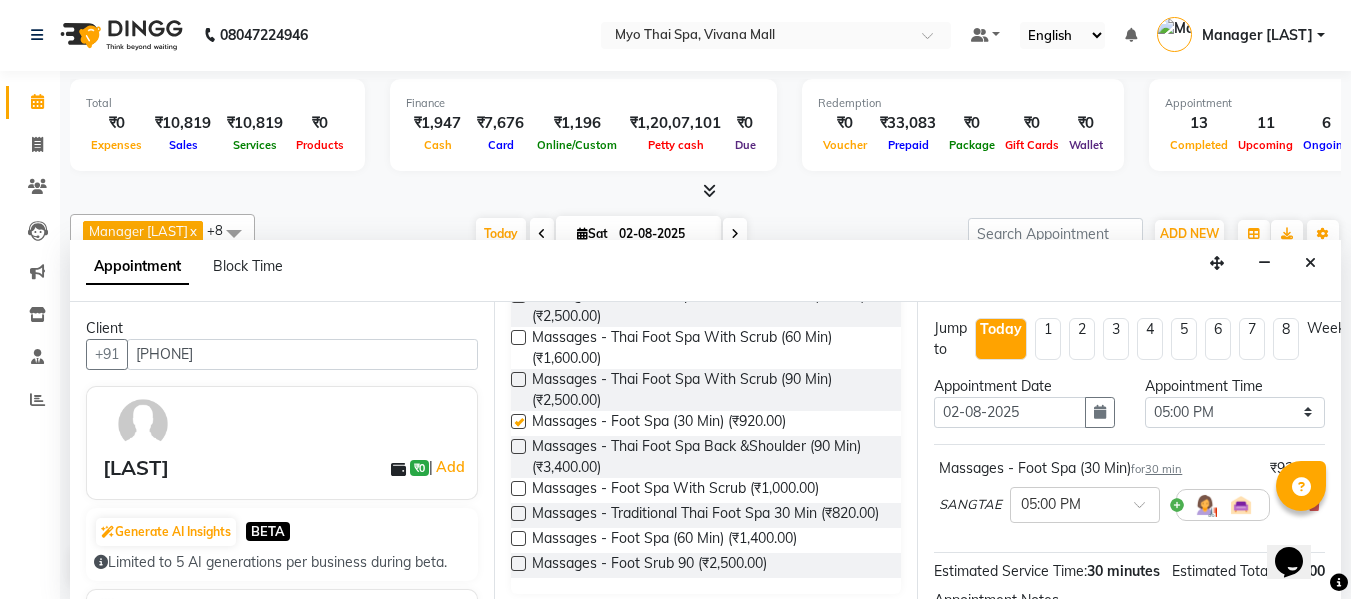 click at bounding box center (518, 421) 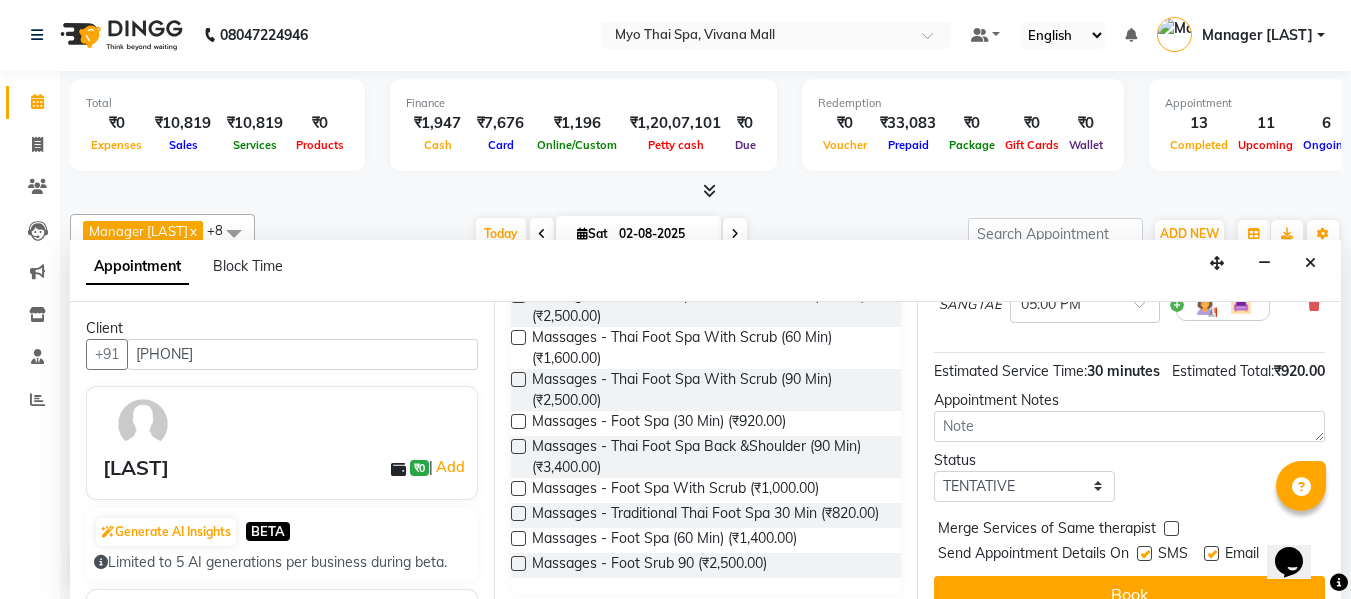 scroll, scrollTop: 0, scrollLeft: 0, axis: both 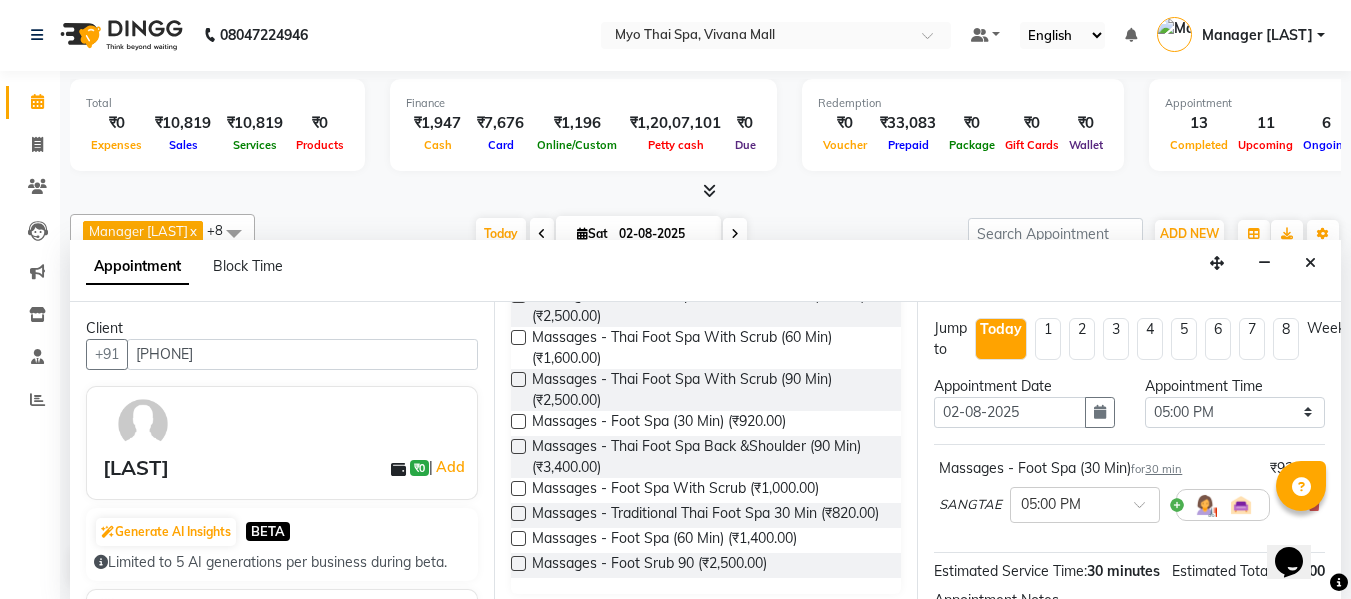 click at bounding box center (518, 421) 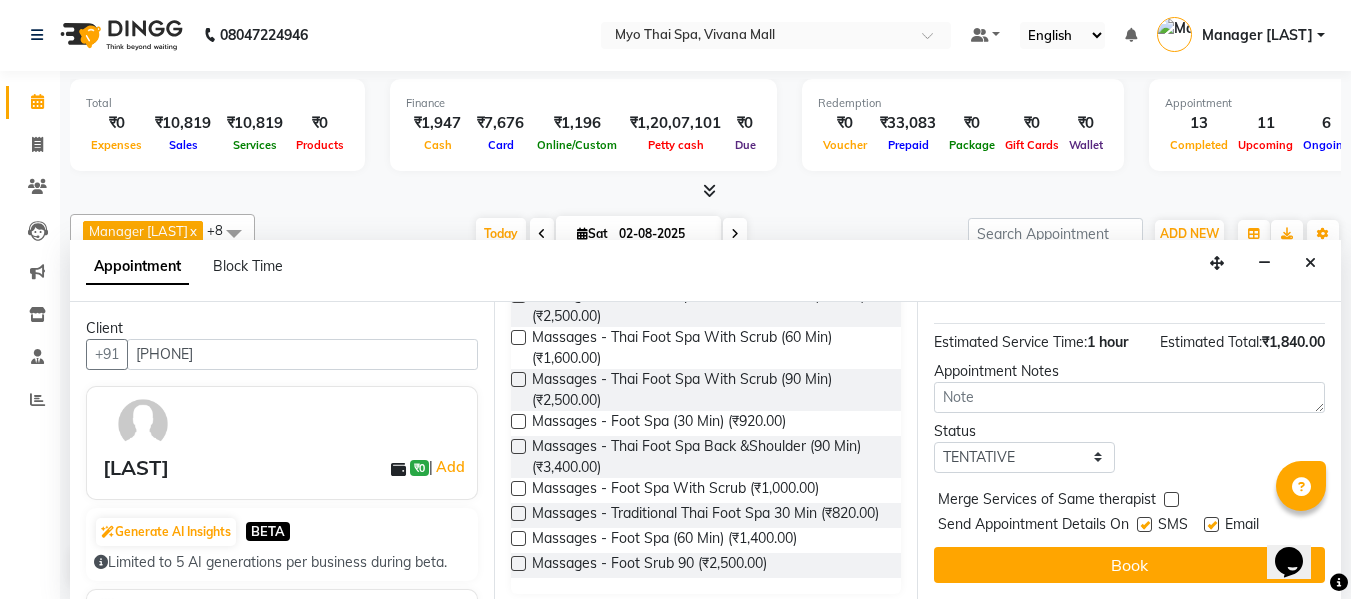 scroll, scrollTop: 335, scrollLeft: 0, axis: vertical 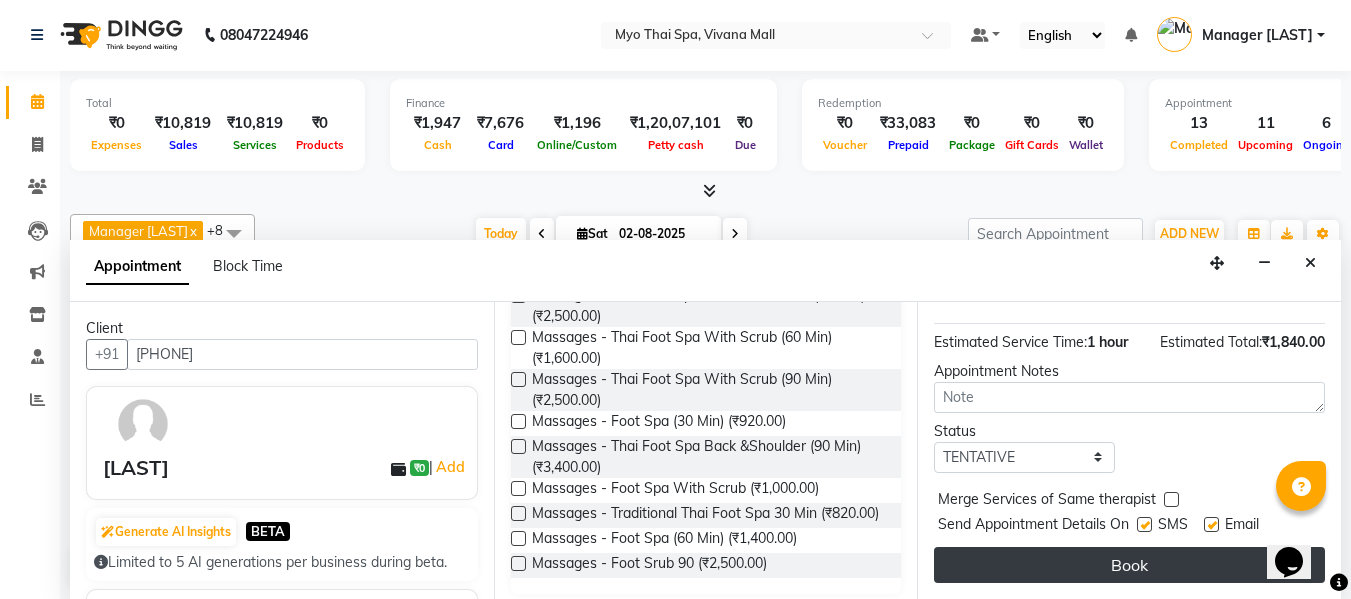 click on "Book" at bounding box center (1129, 565) 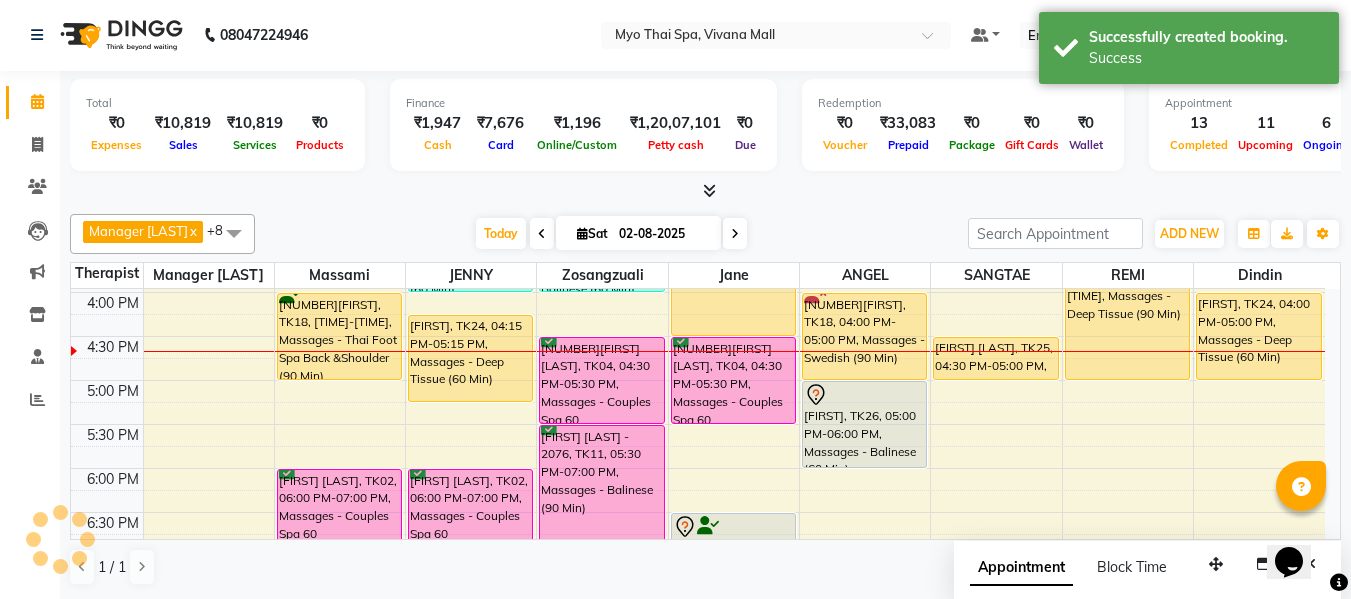scroll, scrollTop: 0, scrollLeft: 0, axis: both 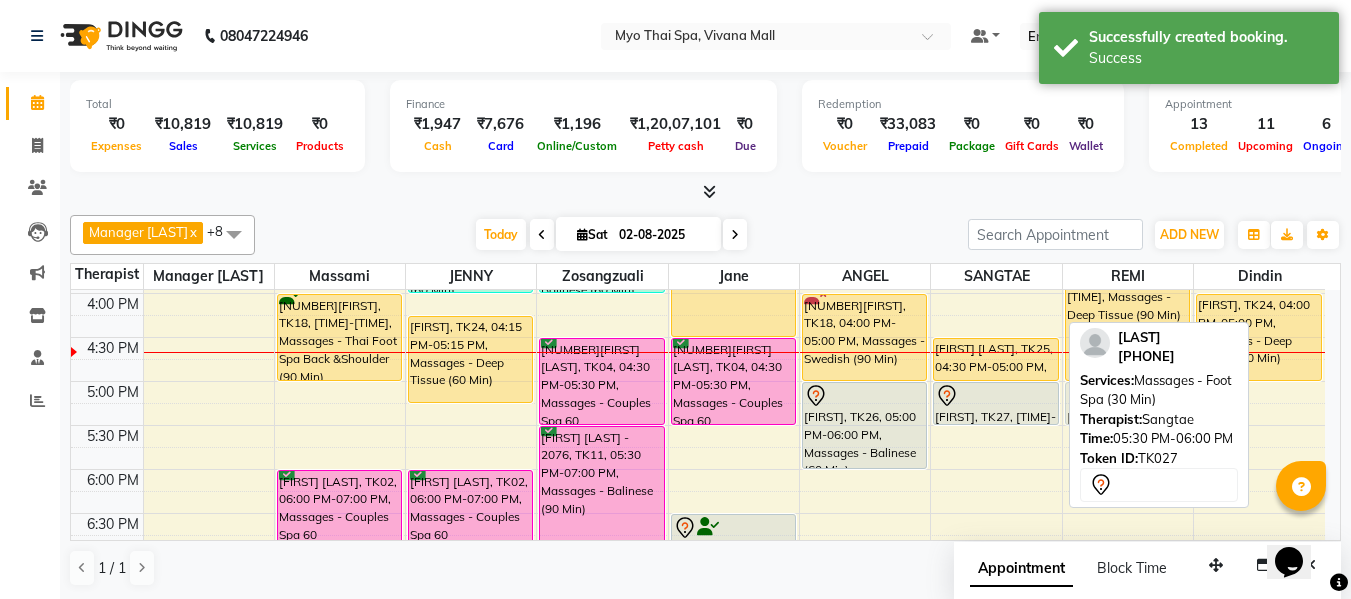 drag, startPoint x: 1004, startPoint y: 468, endPoint x: 1109, endPoint y: 431, distance: 111.32835 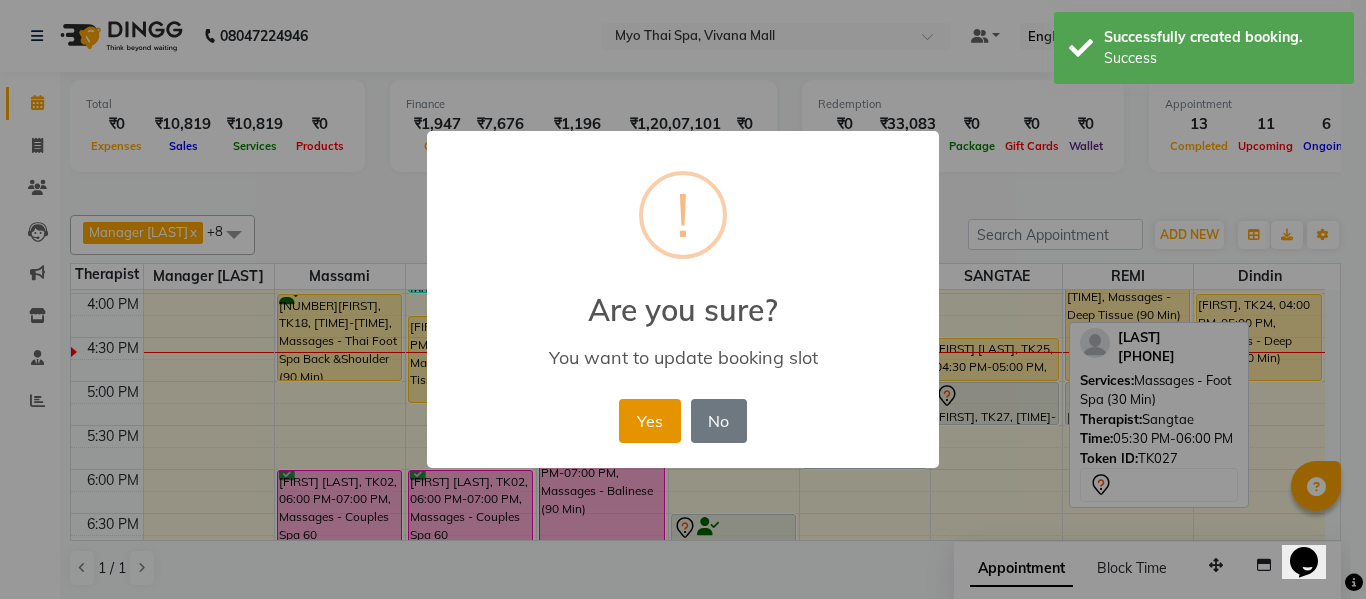 click on "Yes" at bounding box center (649, 421) 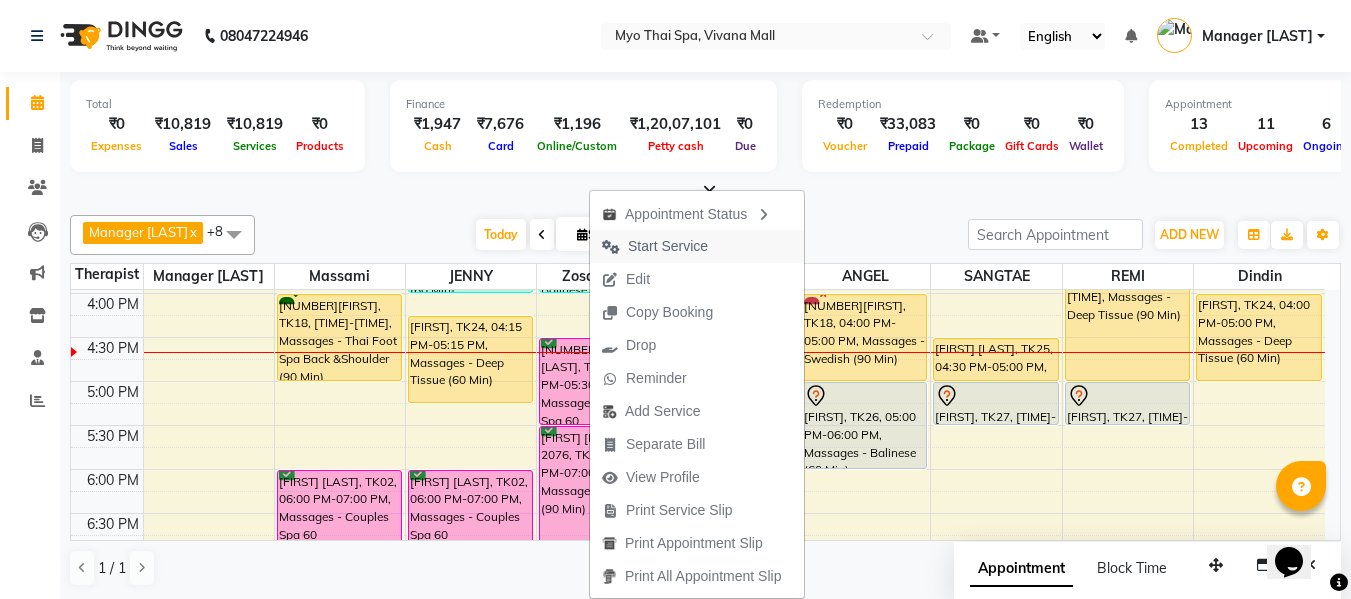 click on "Start Service" at bounding box center (668, 246) 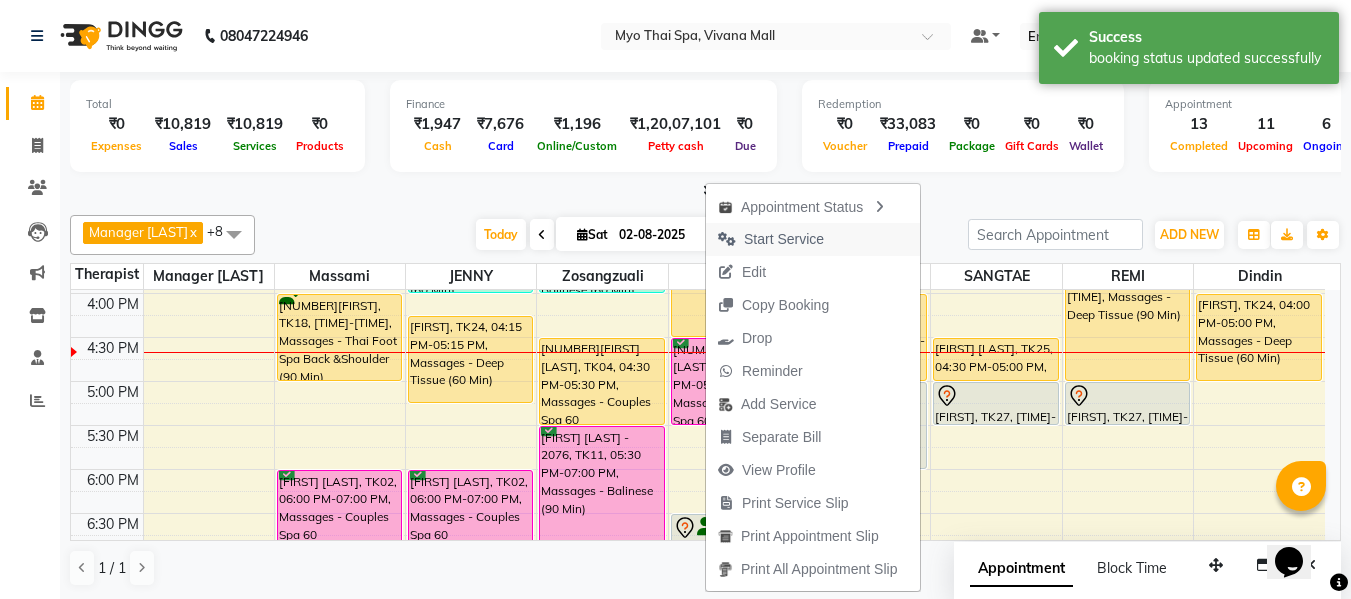 click on "Start Service" at bounding box center (784, 239) 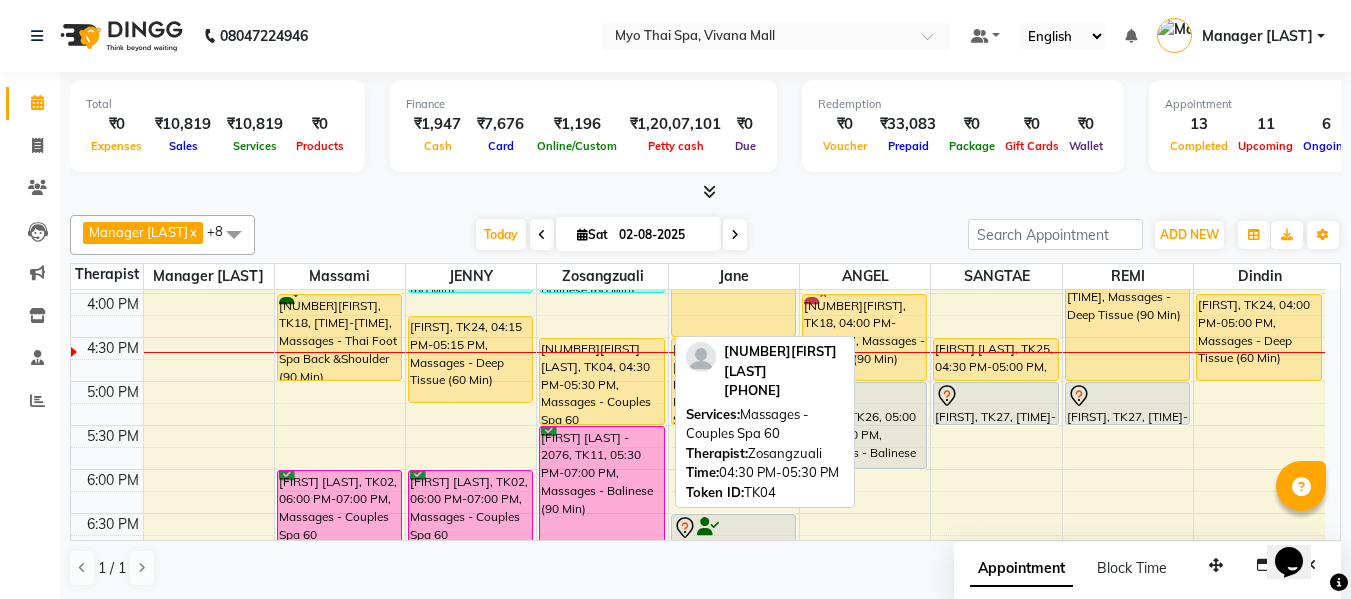 scroll, scrollTop: 800, scrollLeft: 0, axis: vertical 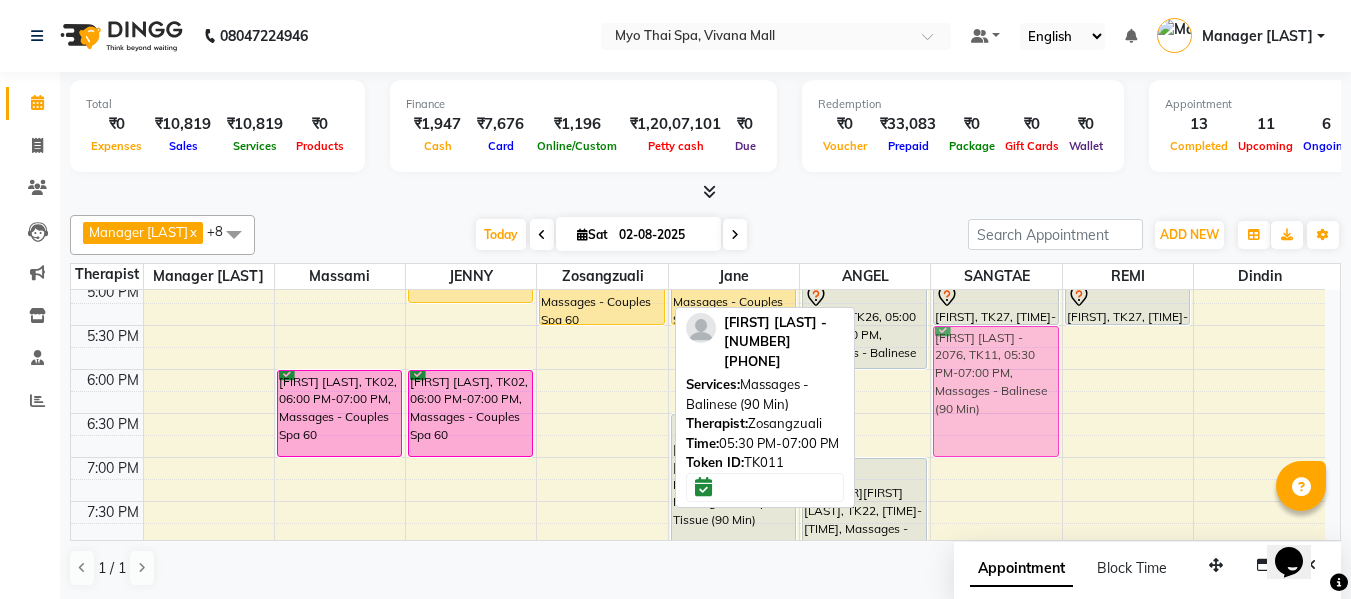 drag, startPoint x: 599, startPoint y: 392, endPoint x: 976, endPoint y: 395, distance: 377.01193 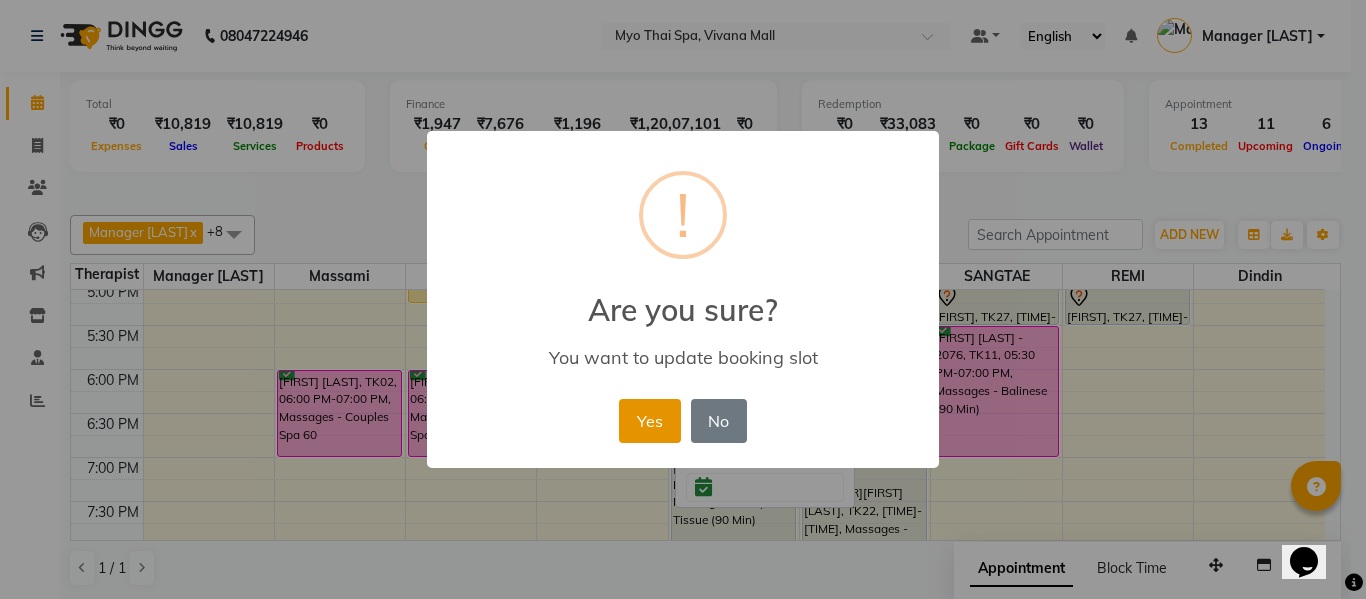 click on "Yes" at bounding box center [649, 421] 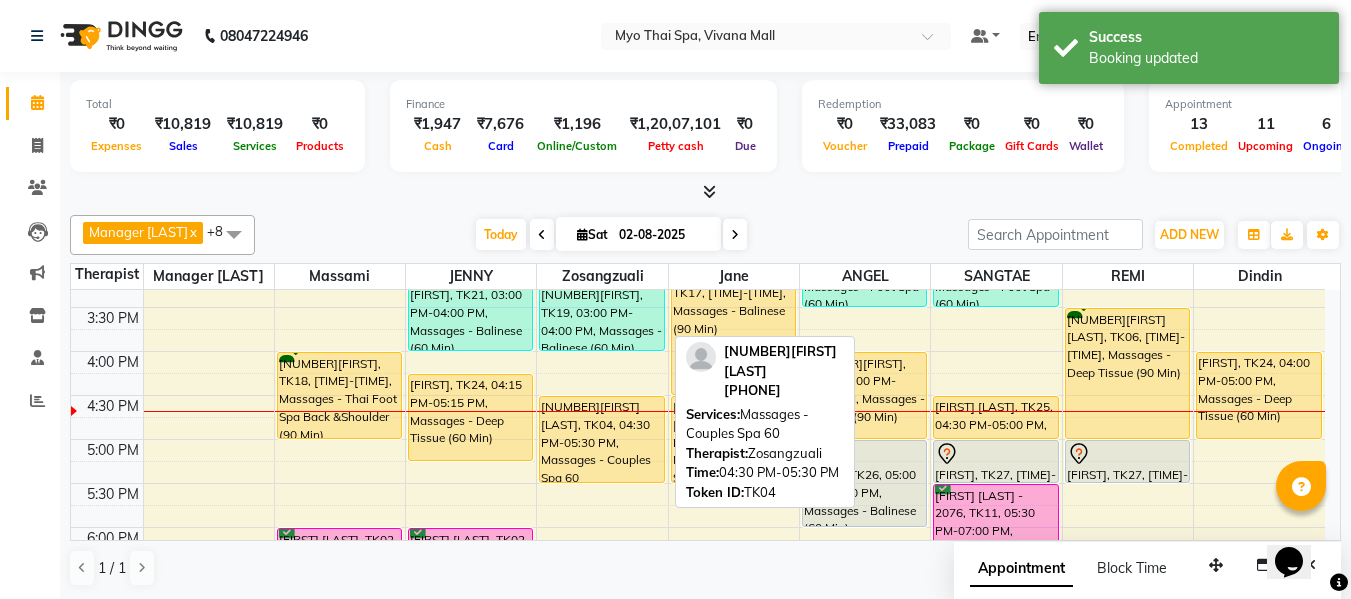 scroll, scrollTop: 700, scrollLeft: 0, axis: vertical 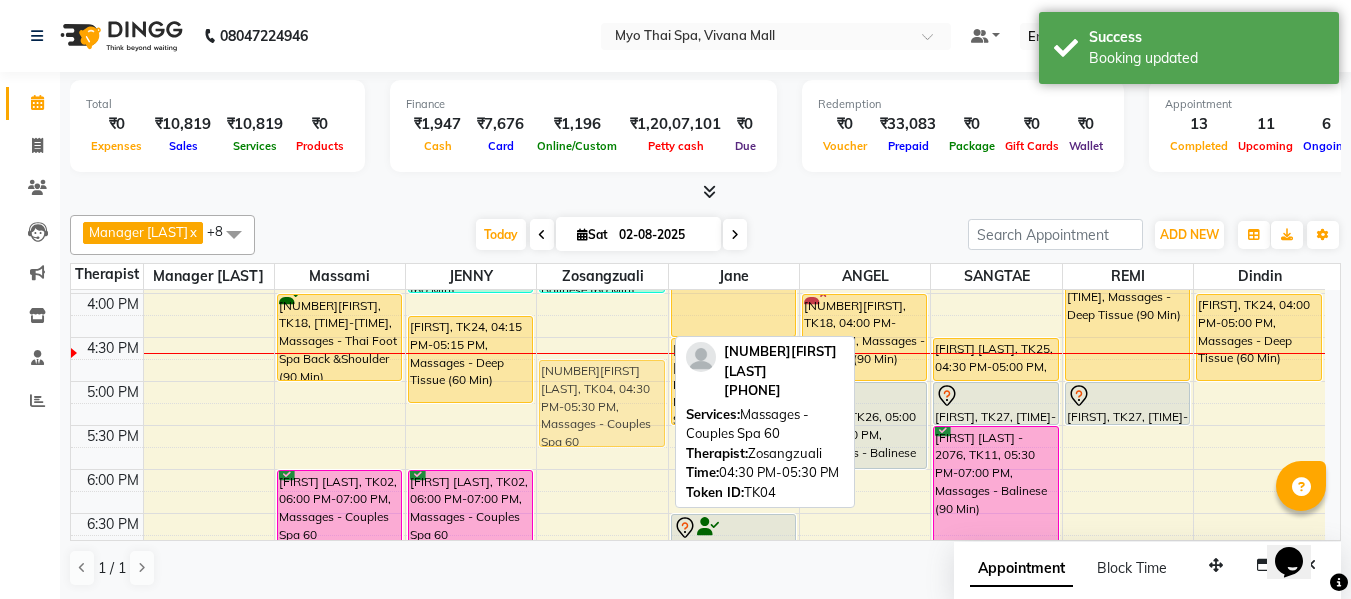 click on "2917VIVEK LAJMI., TK12, 01:15 PM-02:15 PM, Massages - Traditional Thai Spa-60Mins     2873RISHIKESH, TK19, 03:00 PM-04:00 PM, Massages - Balinese (60 Min)    1987VAISHNAVI W, TK04, 04:30 PM-05:30 PM, Massages - Couples Spa 60             2462FERNANDES, TK20, 08:45 PM-09:45 PM, Massages - Foot Spa (60 Min)    1987VAISHNAVI W, TK04, 04:30 PM-05:30 PM, Massages - Couples Spa 60" at bounding box center (602, 249) 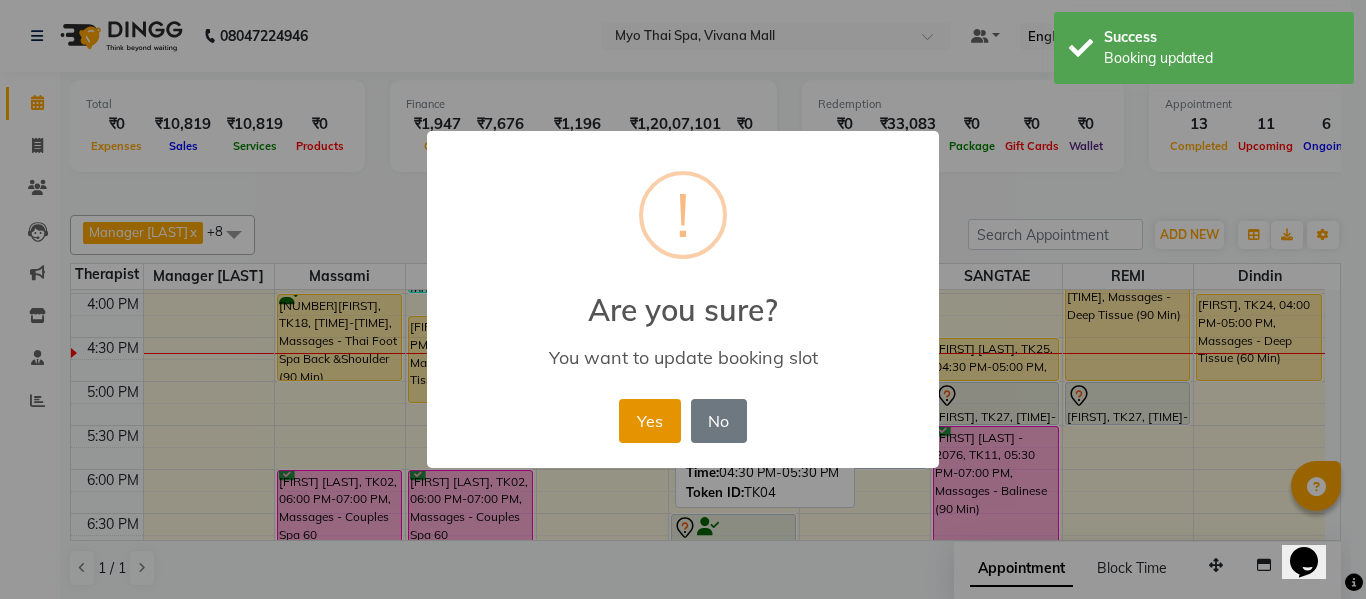 click on "Yes" at bounding box center (649, 421) 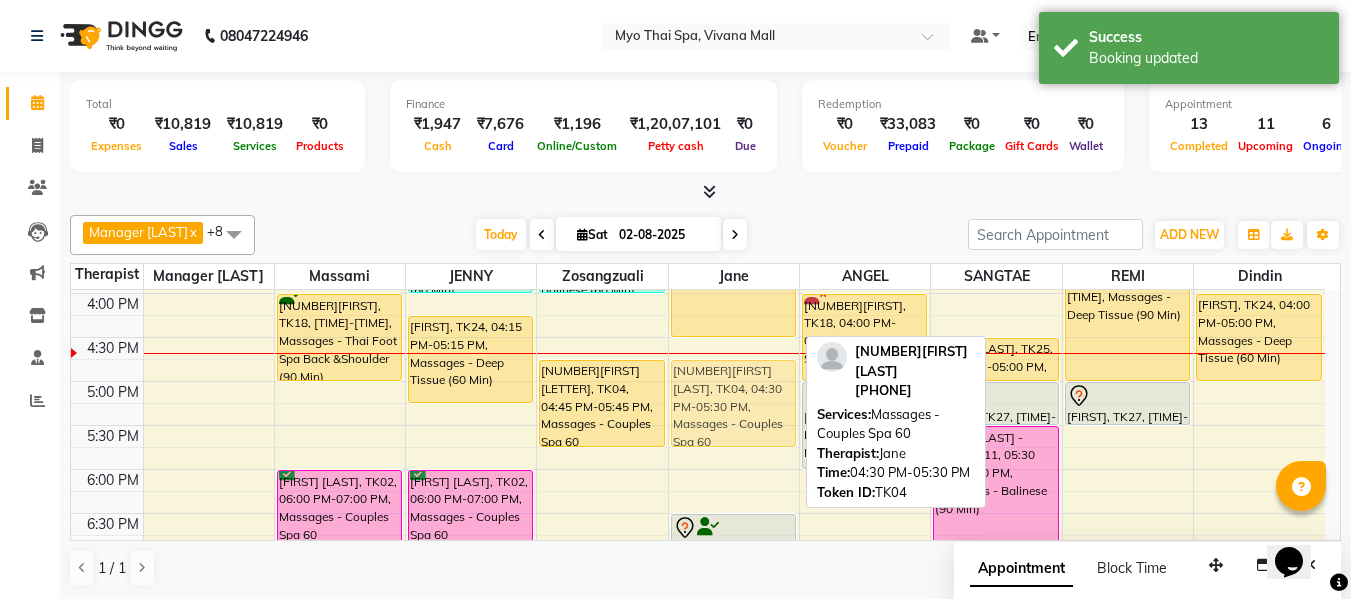 drag, startPoint x: 731, startPoint y: 388, endPoint x: 725, endPoint y: 412, distance: 24.738634 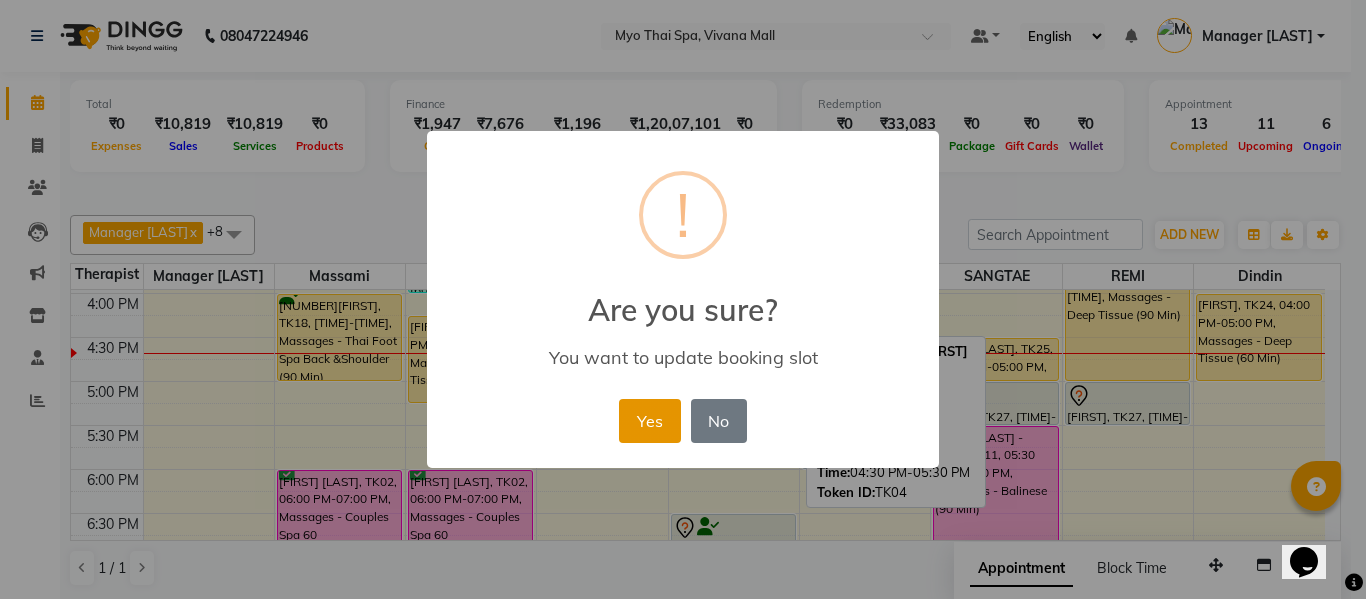 click on "Yes" at bounding box center [649, 421] 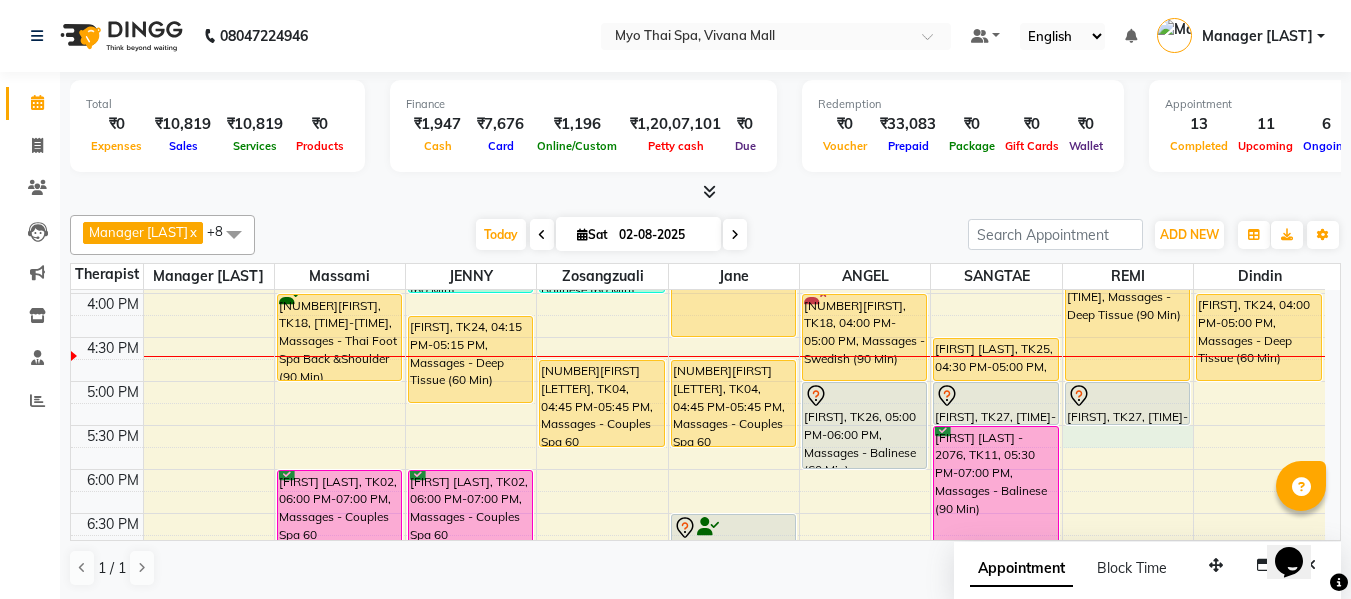 click on "8:00 AM 8:30 AM 9:00 AM 9:30 AM 10:00 AM 10:30 AM 11:00 AM 11:30 AM 12:00 PM 12:30 PM 1:00 PM 1:30 PM 2:00 PM 2:30 PM 3:00 PM 3:30 PM 4:00 PM 4:30 PM 5:00 PM 5:30 PM 6:00 PM 6:30 PM 7:00 PM 7:30 PM 8:00 PM 8:30 PM 9:00 PM 9:30 PM 10:00 PM 10:30 PM     1655SANDEEP PATNAWAI, TK05, 11:45 AM-01:15 PM, Massages - Deep Tissue (90 Min)     VIKAS, TK16, 02:00 PM-02:30 PM, Massages - Stress Relieving Back (30 Min) (₹1650)     1823VIJAYY, TK18, 04:00 PM-05:00 PM, Massages - Thai Foot Spa Back &Shoulder (90 Min)     kiran dulani, TK02, 06:00 PM-07:00 PM, Massages - Couples Spa 60     2923ROHAN, TK13, 01:30 PM-02:30 PM, Massages - Couples Spa 60     PRANAY, TK21, 03:00 PM-04:00 PM, Massages - Balinese (60 Min)    kishan, TK24, 04:15 PM-05:15 PM, Massages - Deep Tissue (60 Min)     kiran dulani, TK02, 06:00 PM-07:00 PM, Massages - Couples Spa 60     2917VIVEK LAJMI., TK12, 01:15 PM-02:15 PM, Massages - Traditional Thai Spa-60Mins     2873RISHIKESH, TK19, 03:00 PM-04:00 PM, Massages - Balinese (60 Min)" at bounding box center [698, 249] 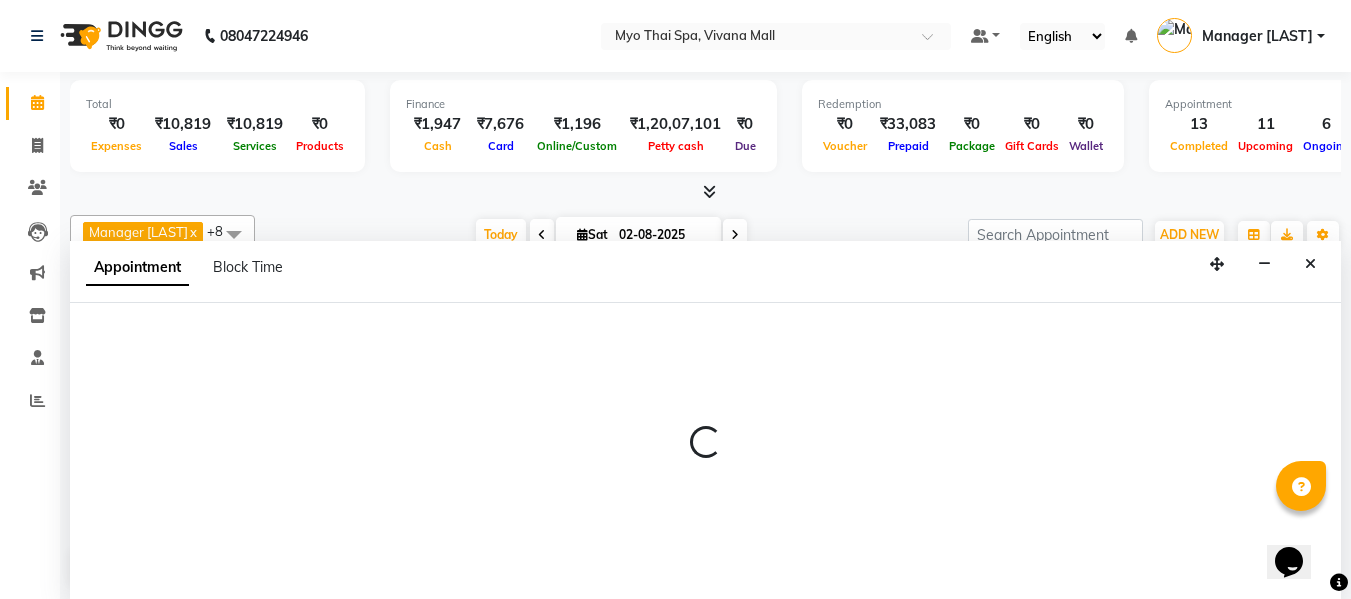 scroll, scrollTop: 1, scrollLeft: 0, axis: vertical 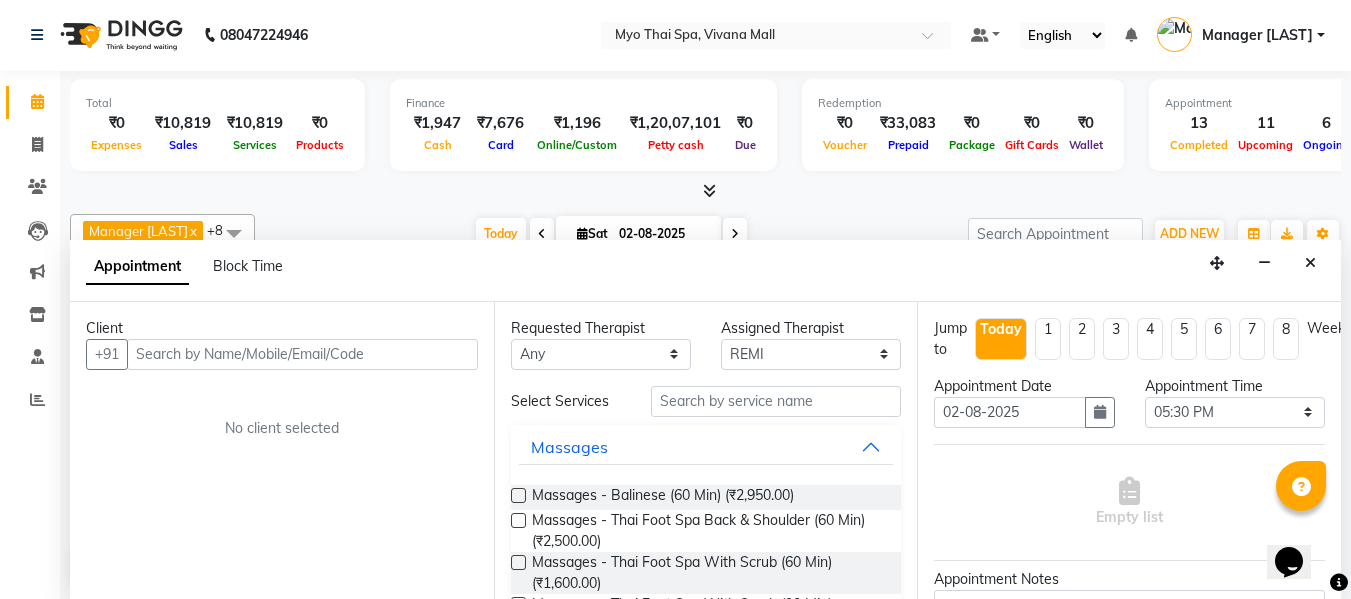 click at bounding box center [302, 354] 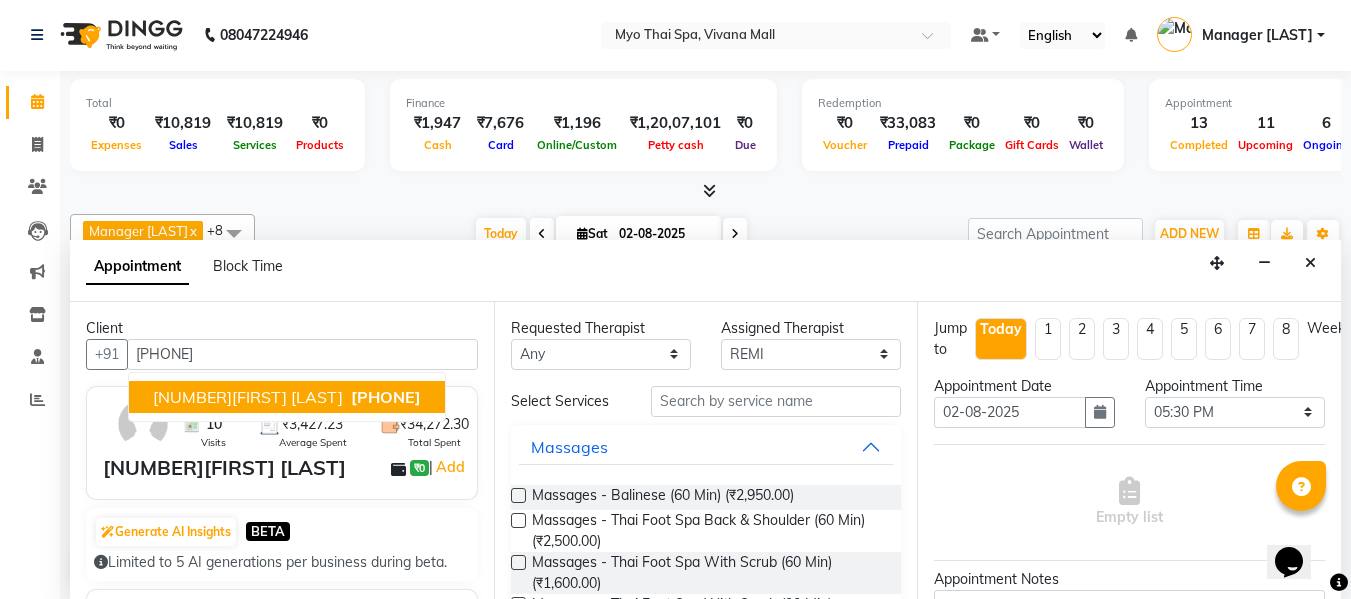click on "2549MANDAR ARAS" at bounding box center [248, 397] 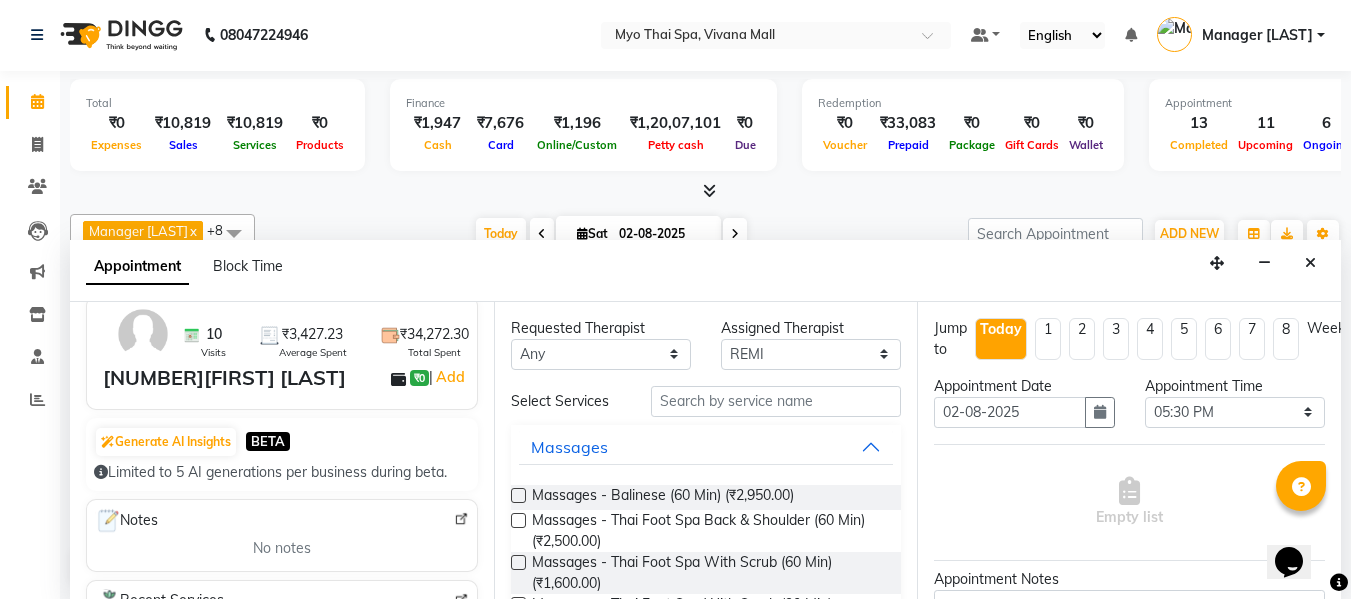 scroll, scrollTop: 200, scrollLeft: 0, axis: vertical 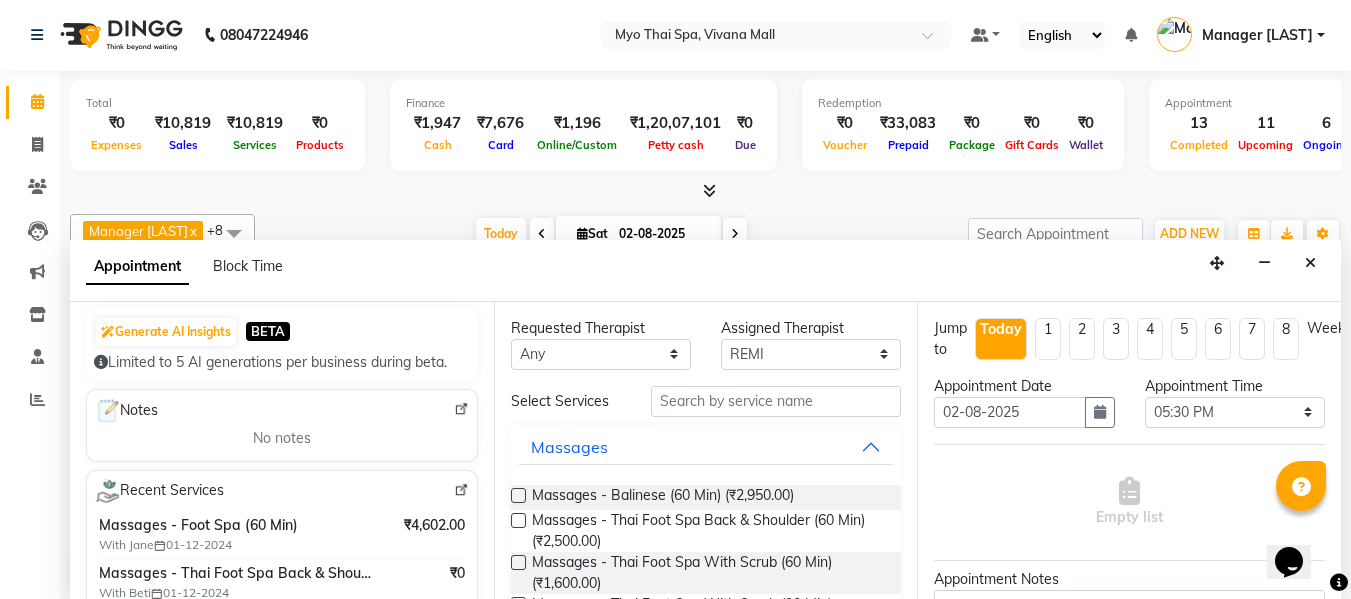 click at bounding box center (461, 490) 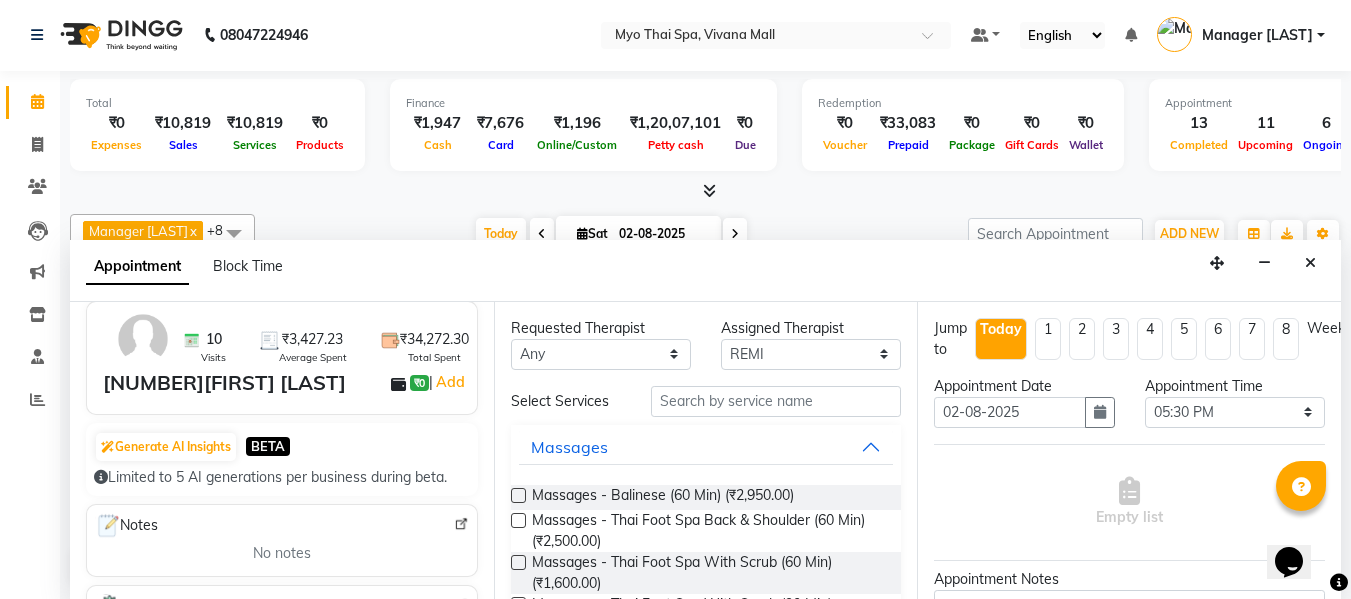 scroll, scrollTop: 0, scrollLeft: 0, axis: both 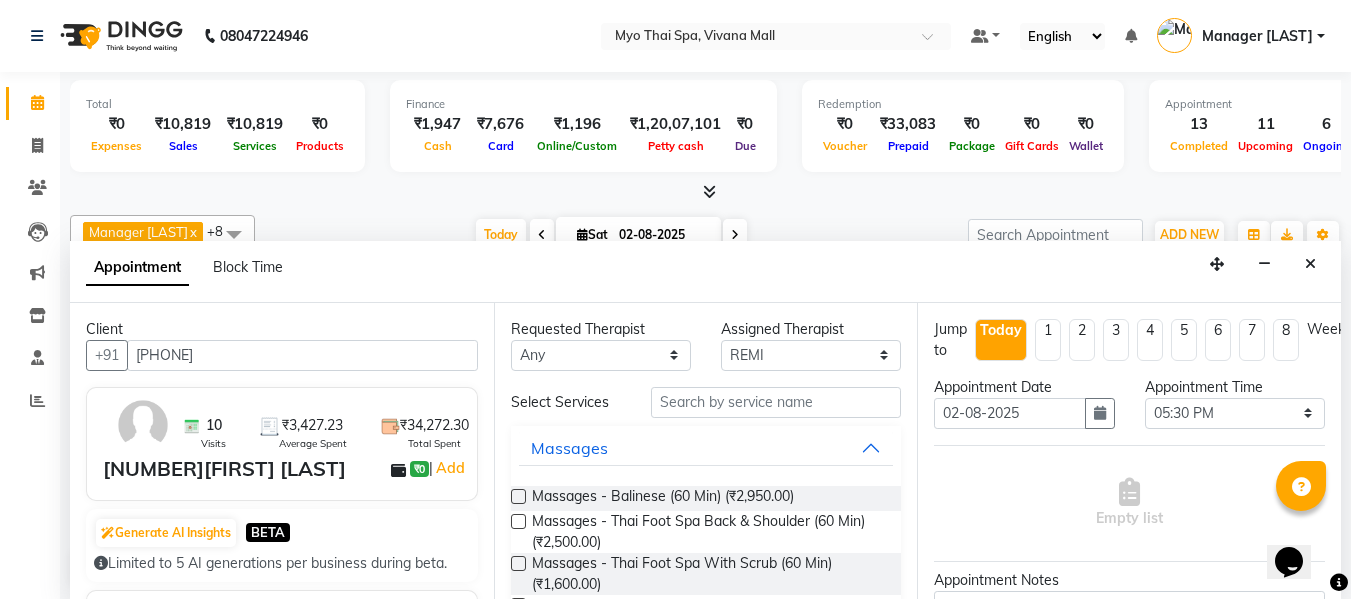 drag, startPoint x: 1305, startPoint y: 255, endPoint x: 1295, endPoint y: 281, distance: 27.856777 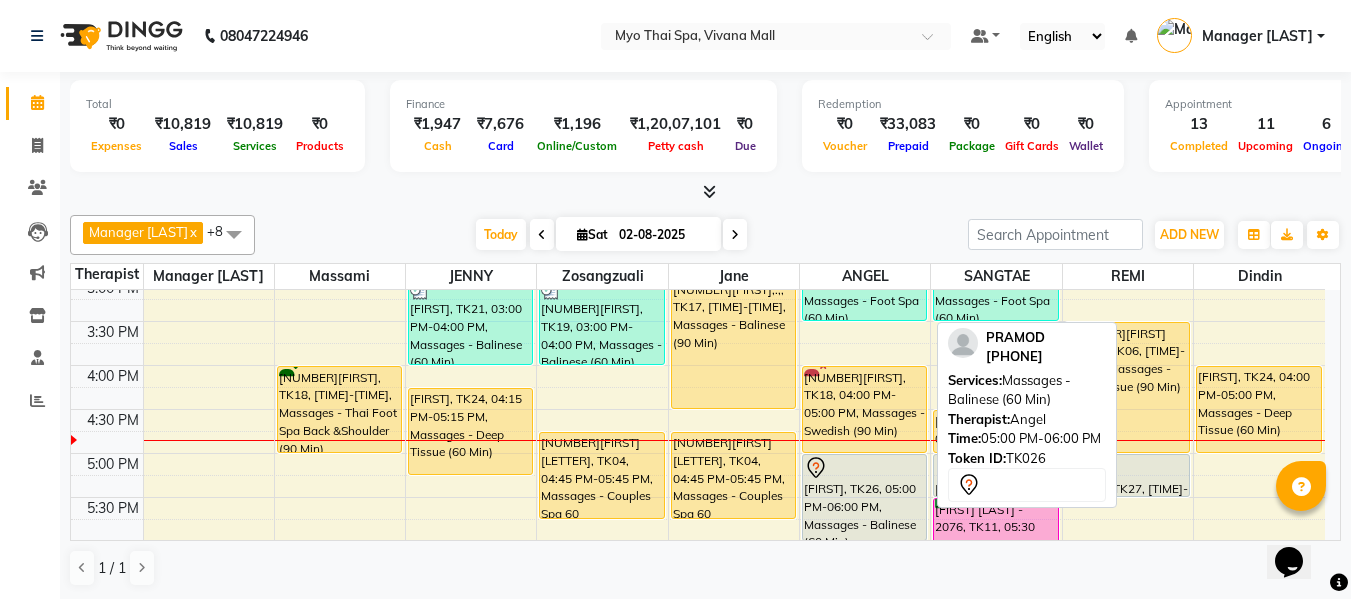 scroll, scrollTop: 600, scrollLeft: 0, axis: vertical 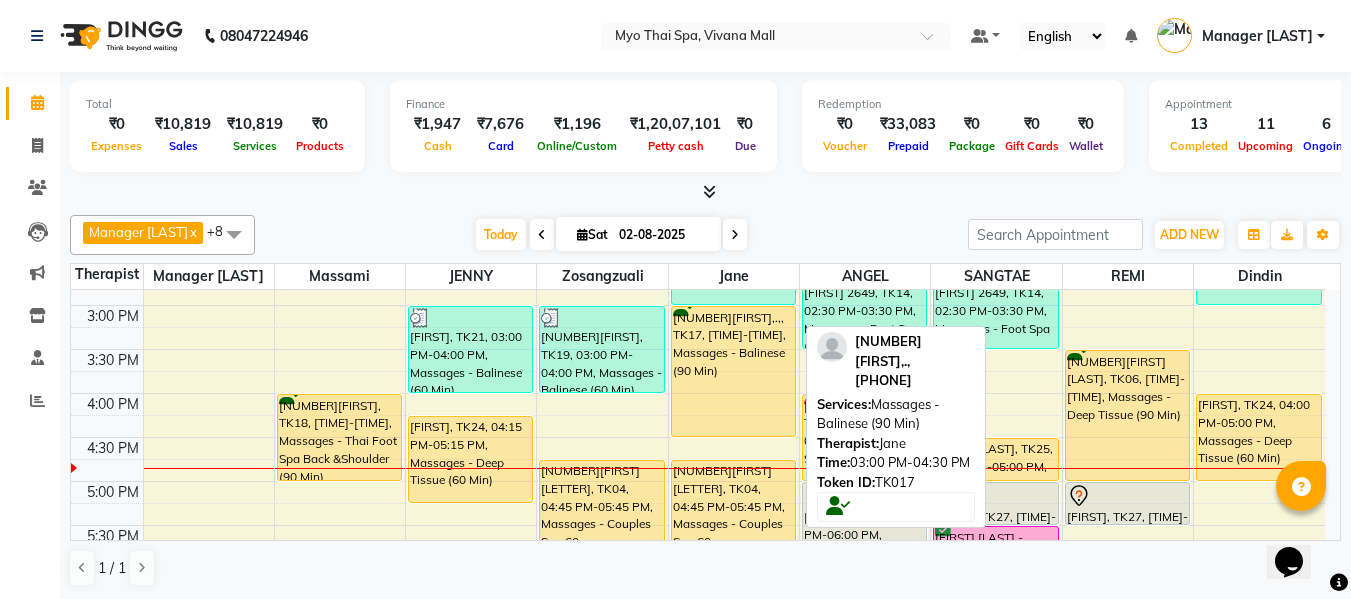click on "[NUMBER][FIRST],, TK17, 03:00 PM-04:30 PM, Massages - Balinese (90 Min)" at bounding box center (733, 371) 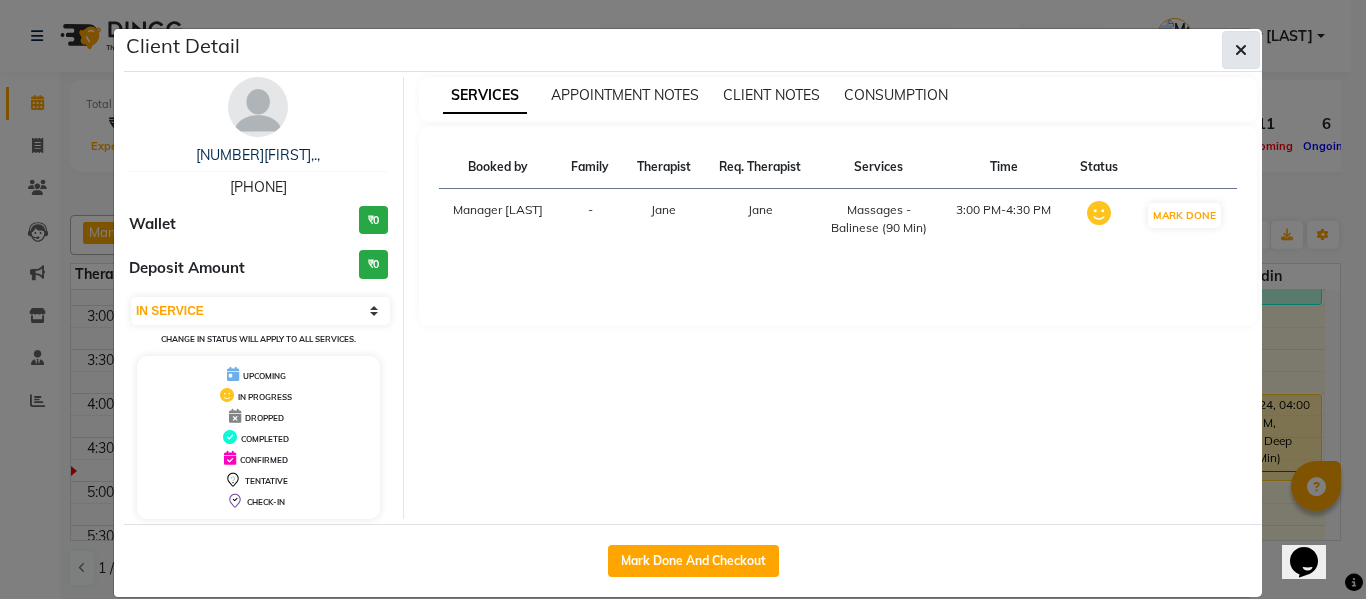 click 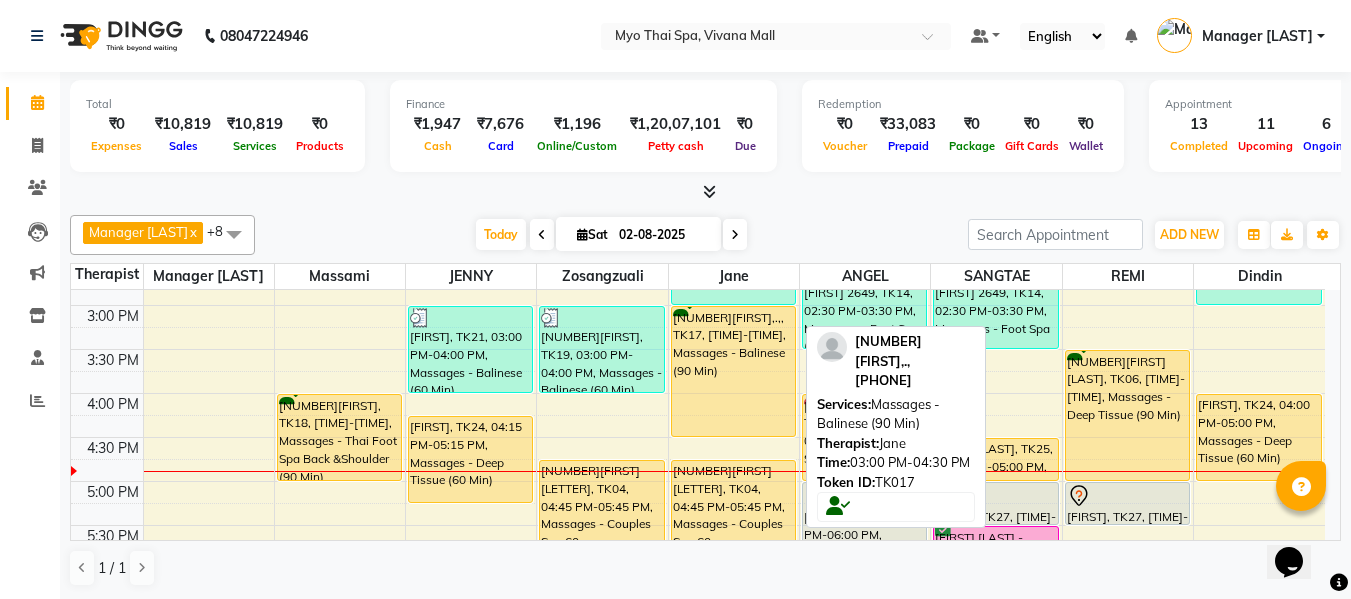 click on "[NUMBER][FIRST],, TK17, 03:00 PM-04:30 PM, Massages - Balinese (90 Min)" at bounding box center (733, 371) 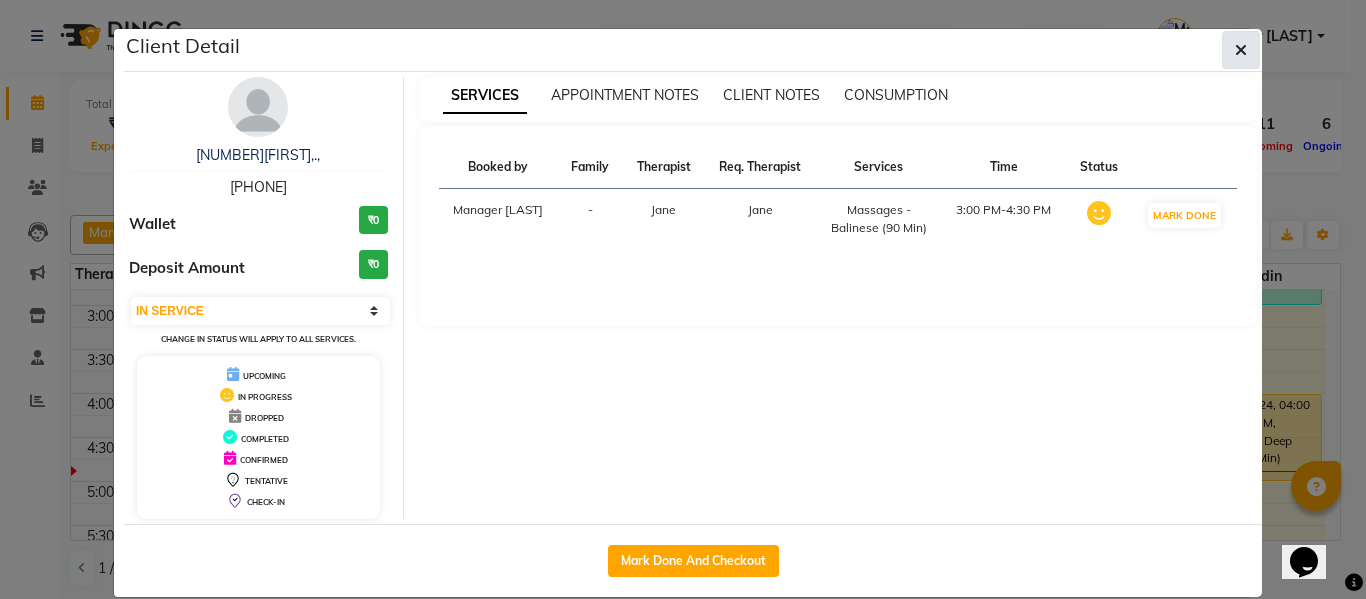 click 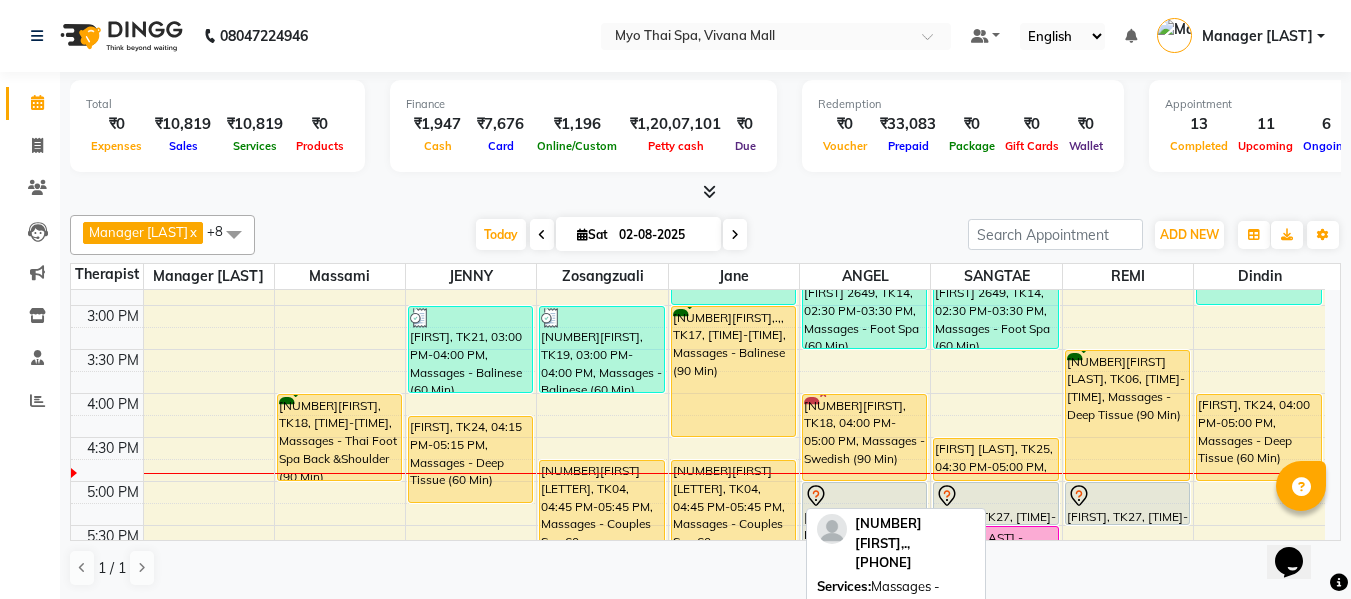 click on "[NUMBER][FIRST],, TK17, 03:00 PM-04:30 PM, Massages - Balinese (90 Min)" at bounding box center (733, 371) 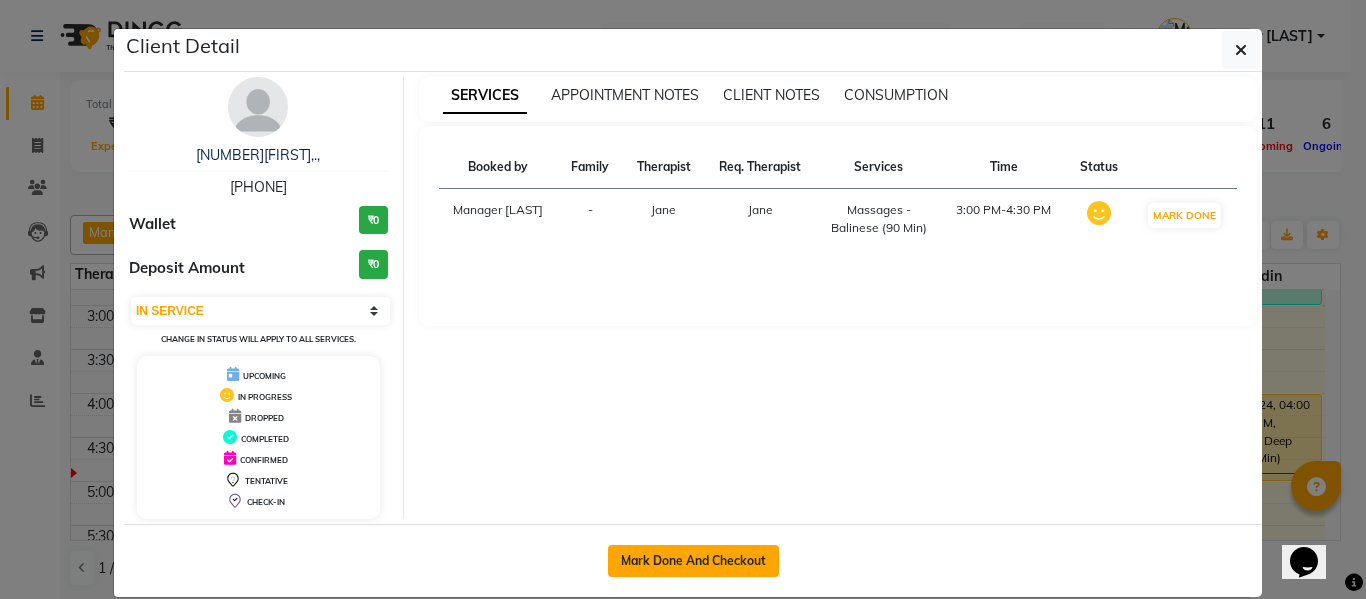 click on "Mark Done And Checkout" 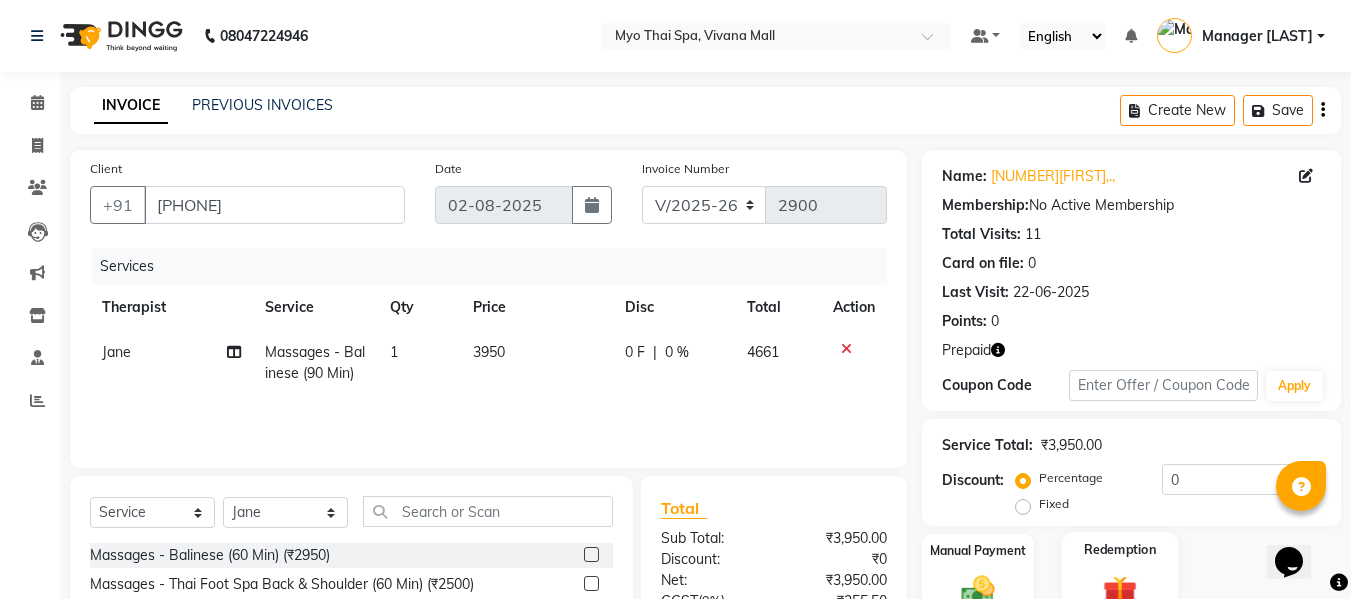 scroll, scrollTop: 202, scrollLeft: 0, axis: vertical 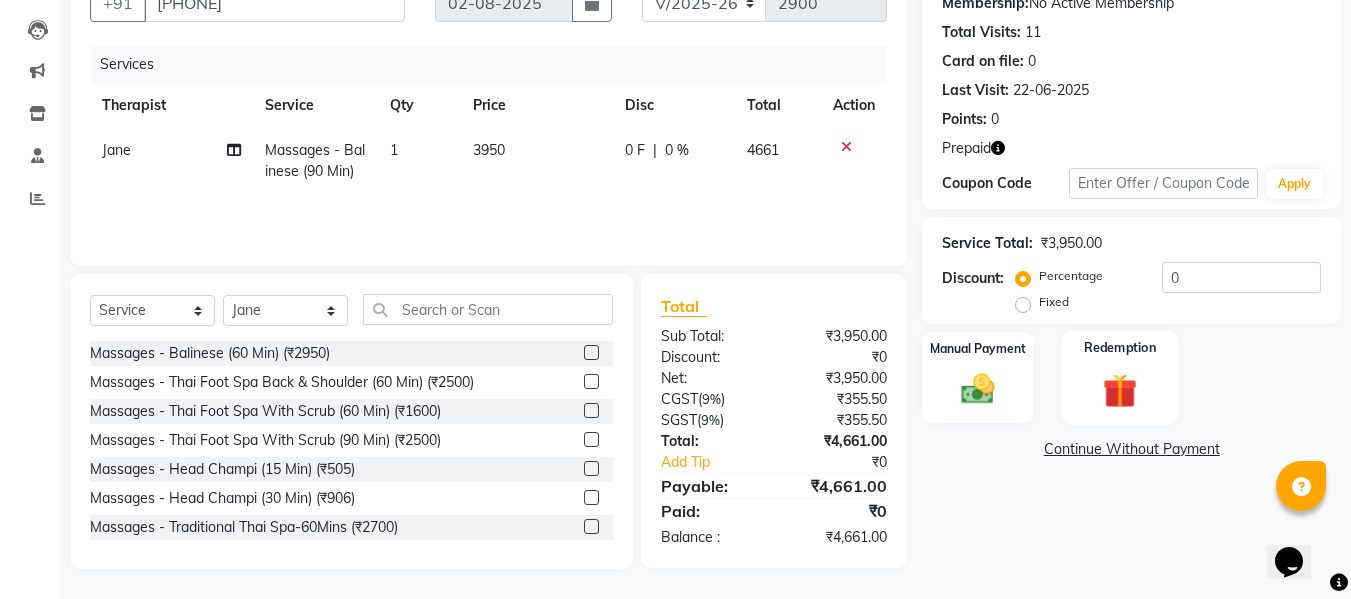 click 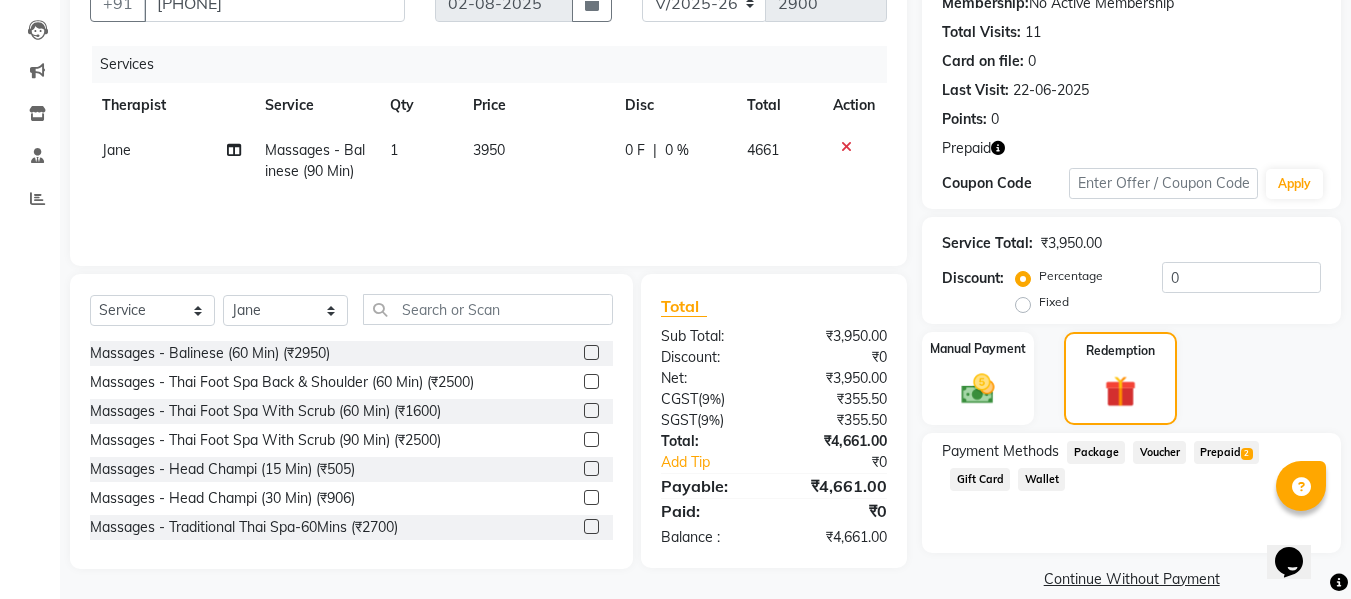 click on "Prepaid  2" 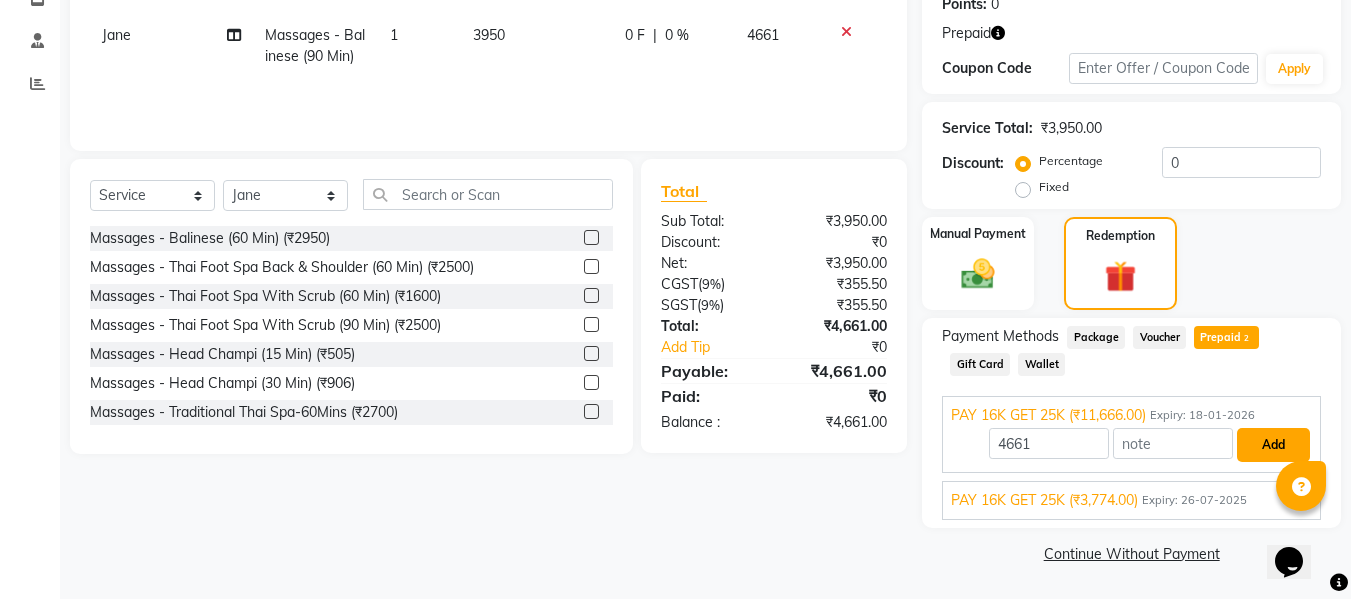 click on "Add" at bounding box center (1273, 445) 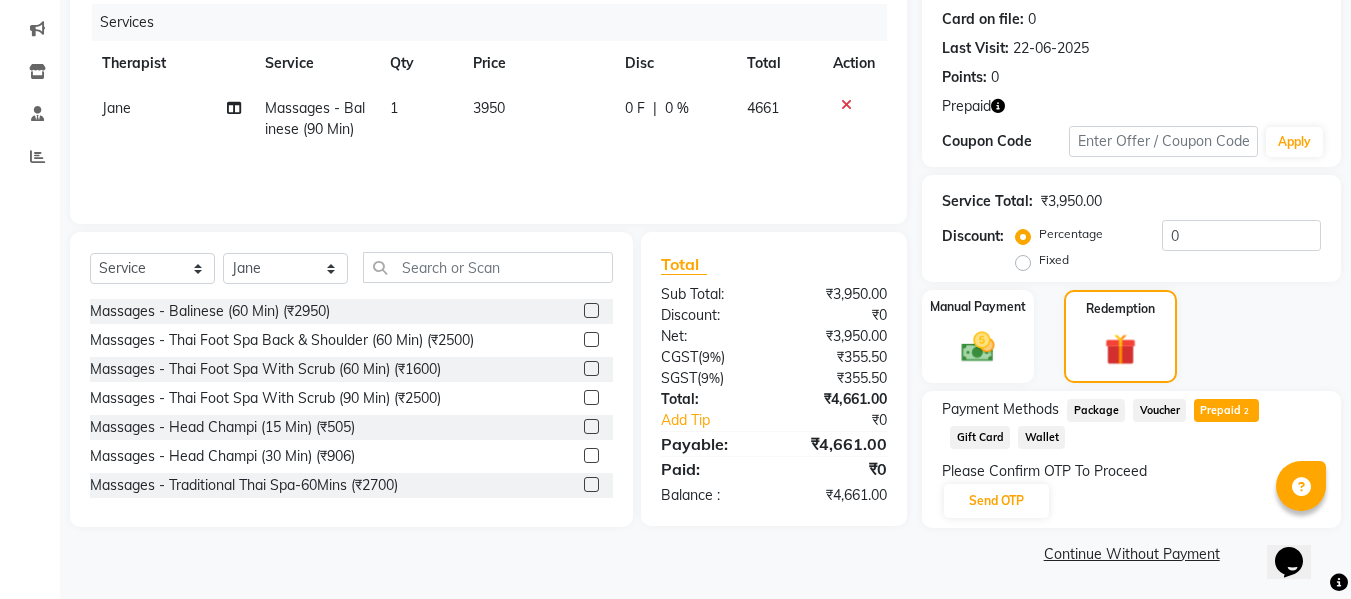 scroll, scrollTop: 244, scrollLeft: 0, axis: vertical 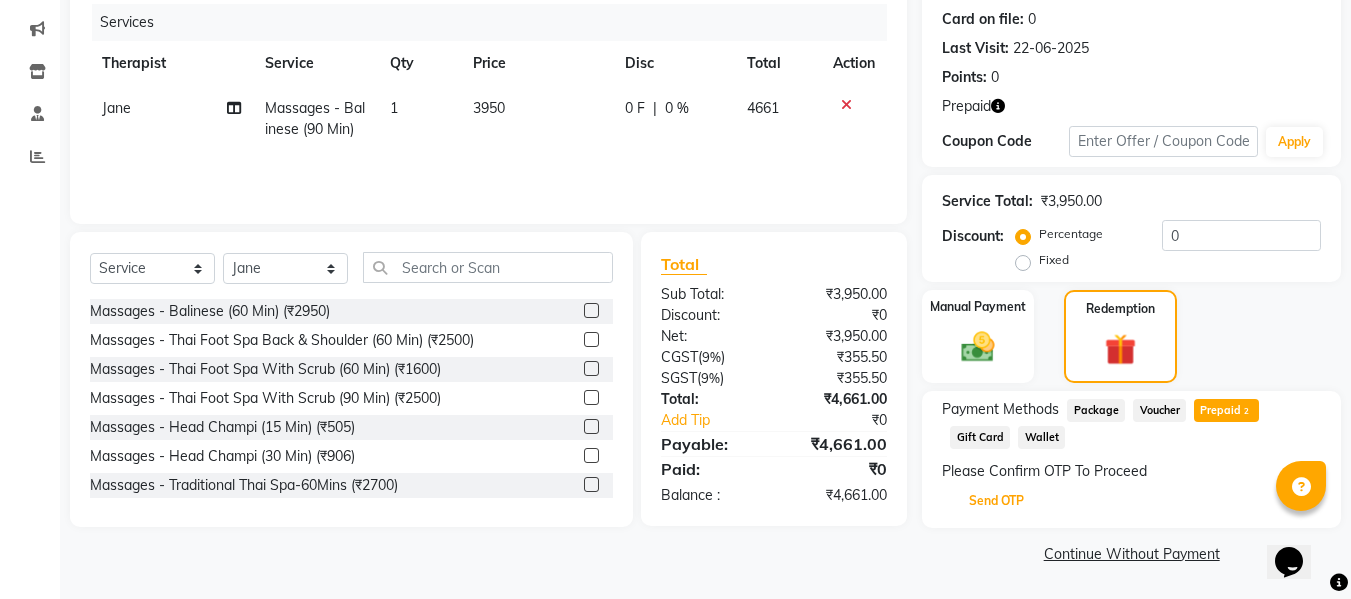 drag, startPoint x: 1005, startPoint y: 495, endPoint x: 1029, endPoint y: 497, distance: 24.083189 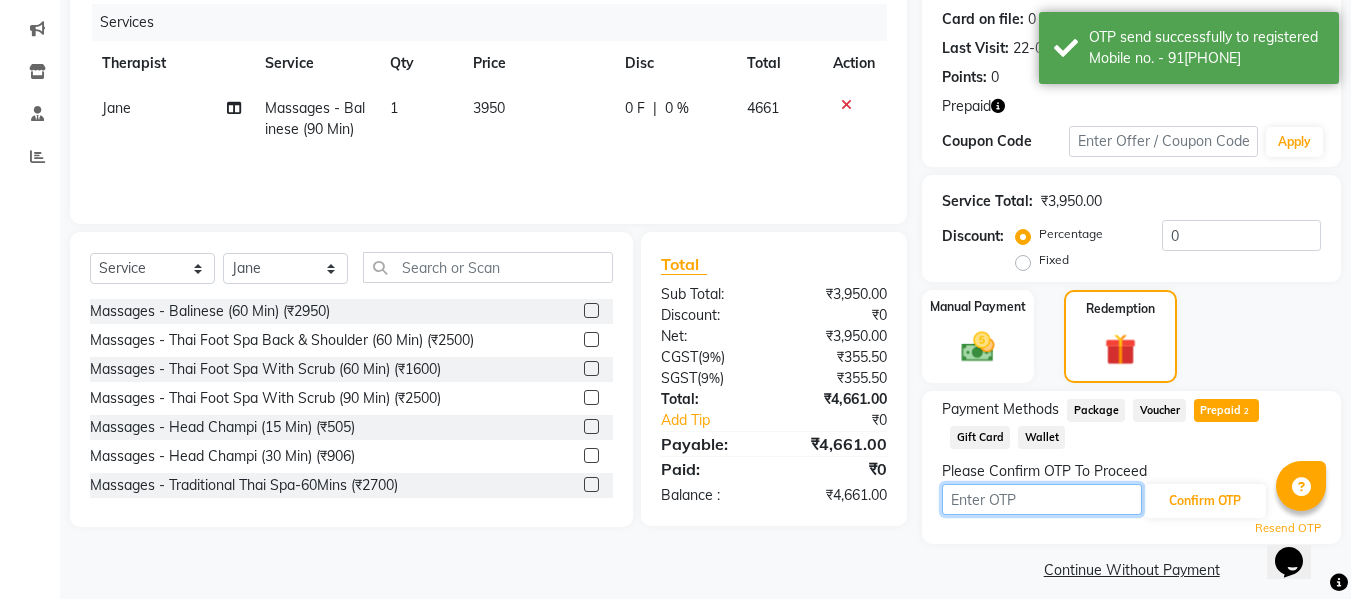 click at bounding box center [1042, 499] 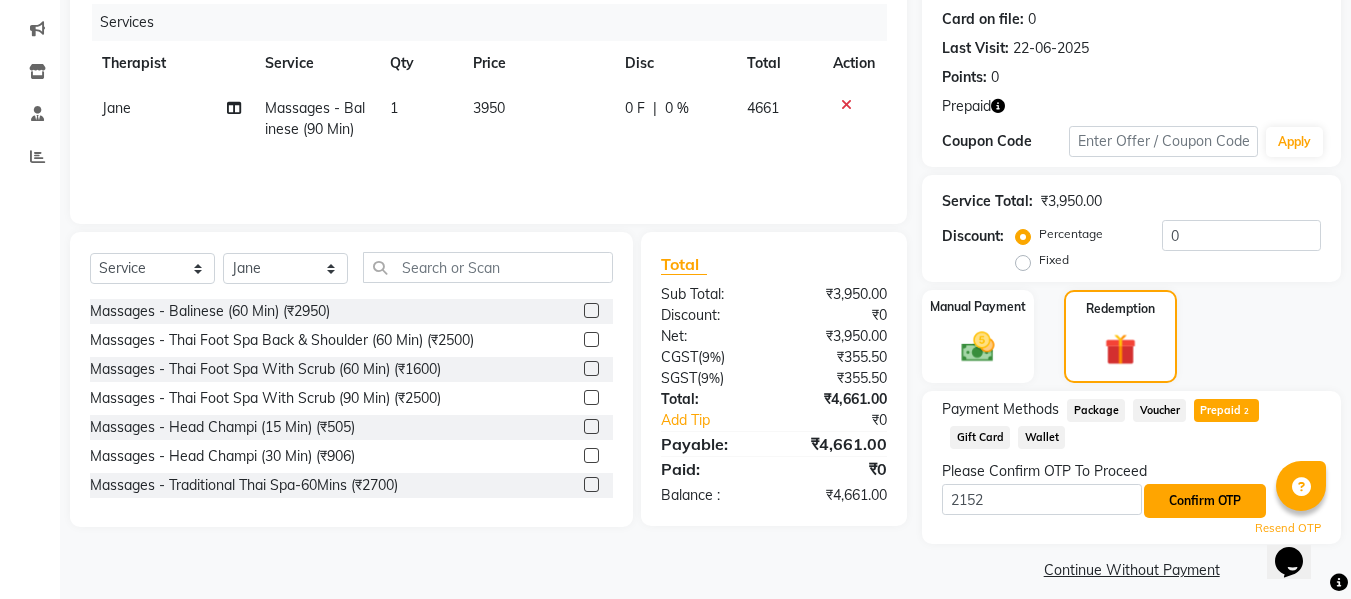 click on "Confirm OTP" 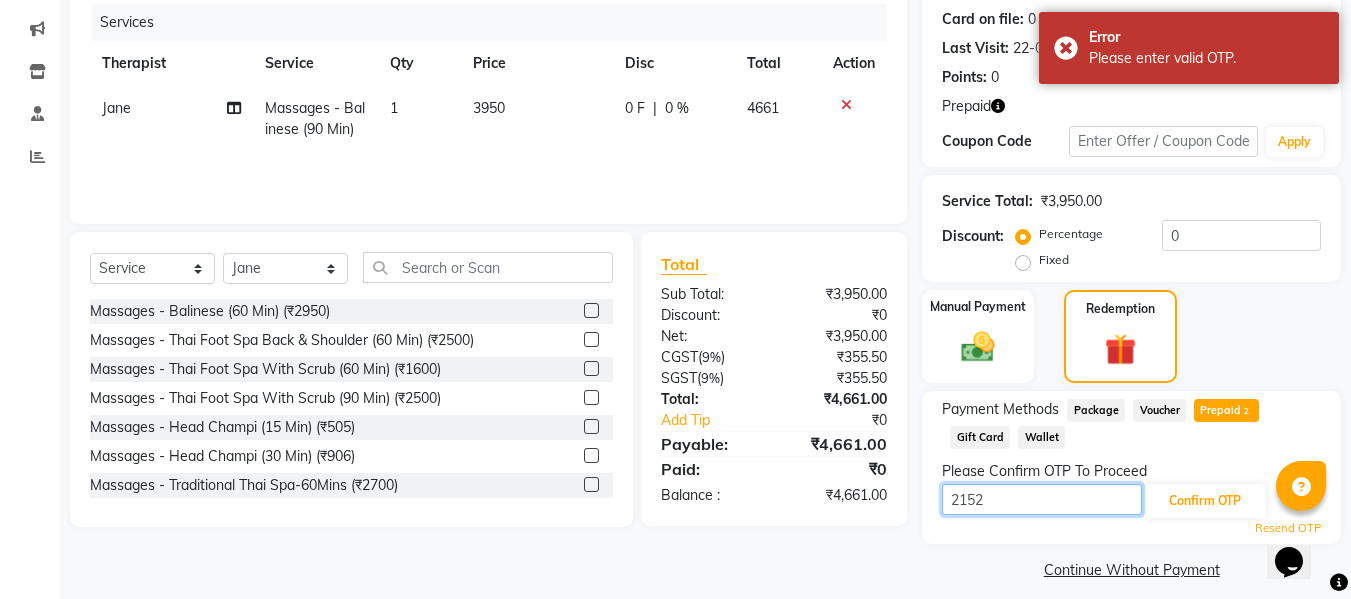 click on "2152" at bounding box center (1042, 499) 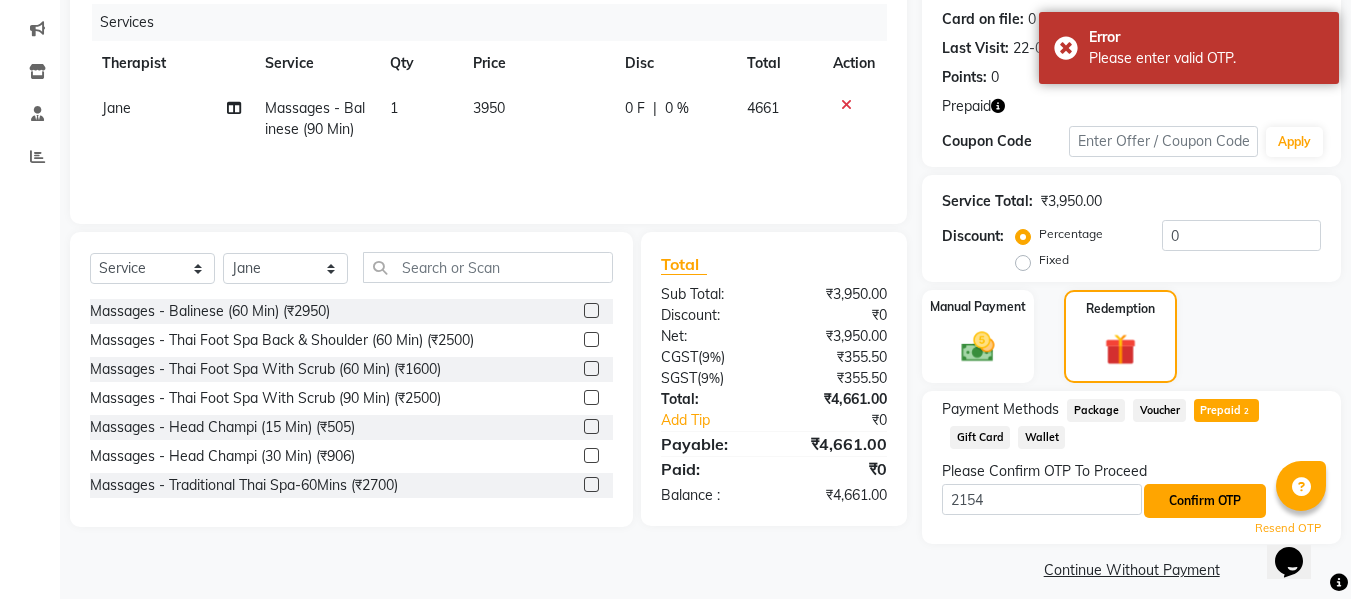 click on "Confirm OTP" 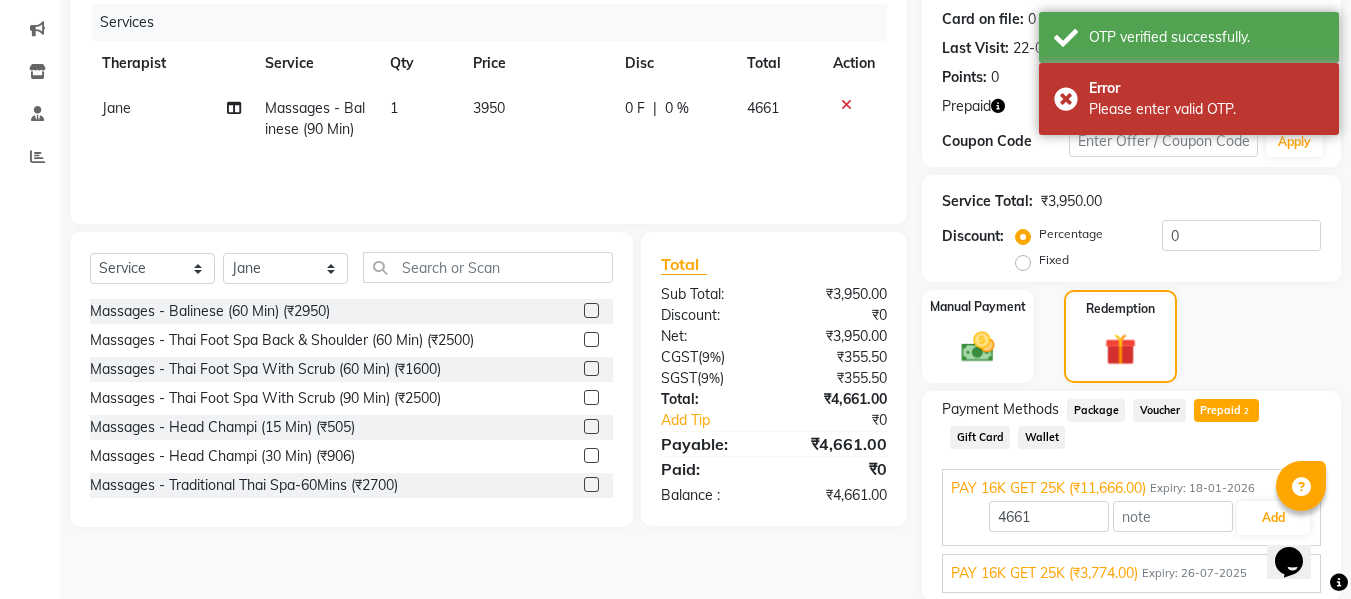 scroll, scrollTop: 317, scrollLeft: 0, axis: vertical 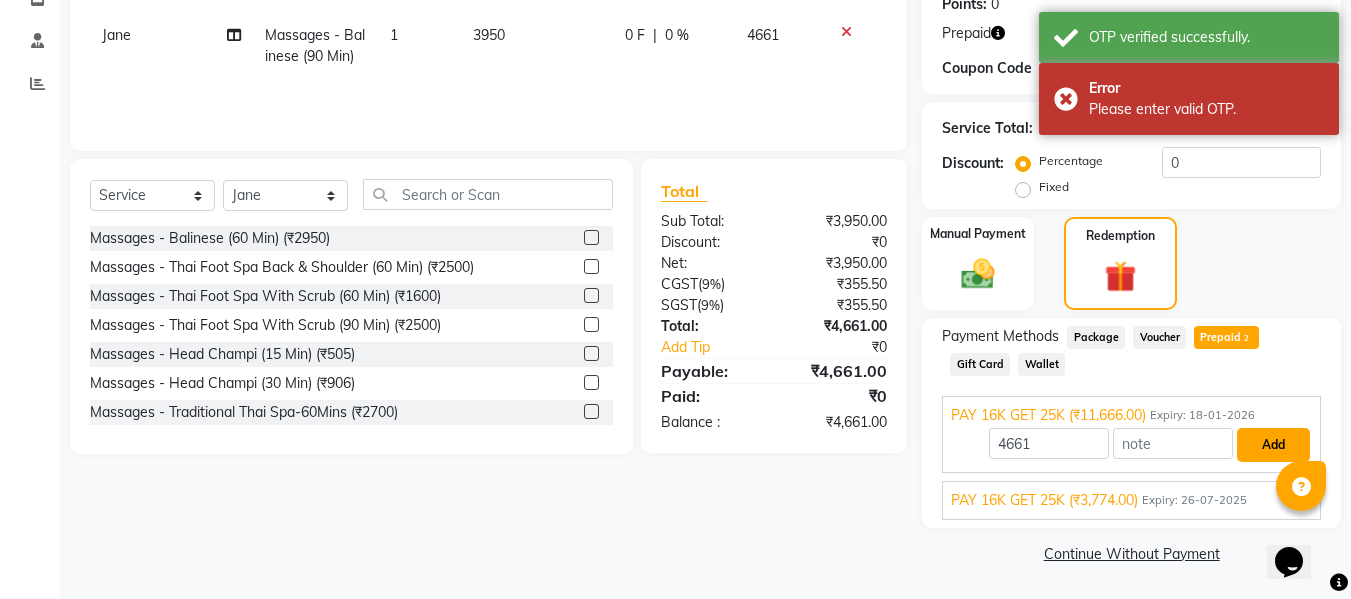 click on "Add" at bounding box center [1273, 445] 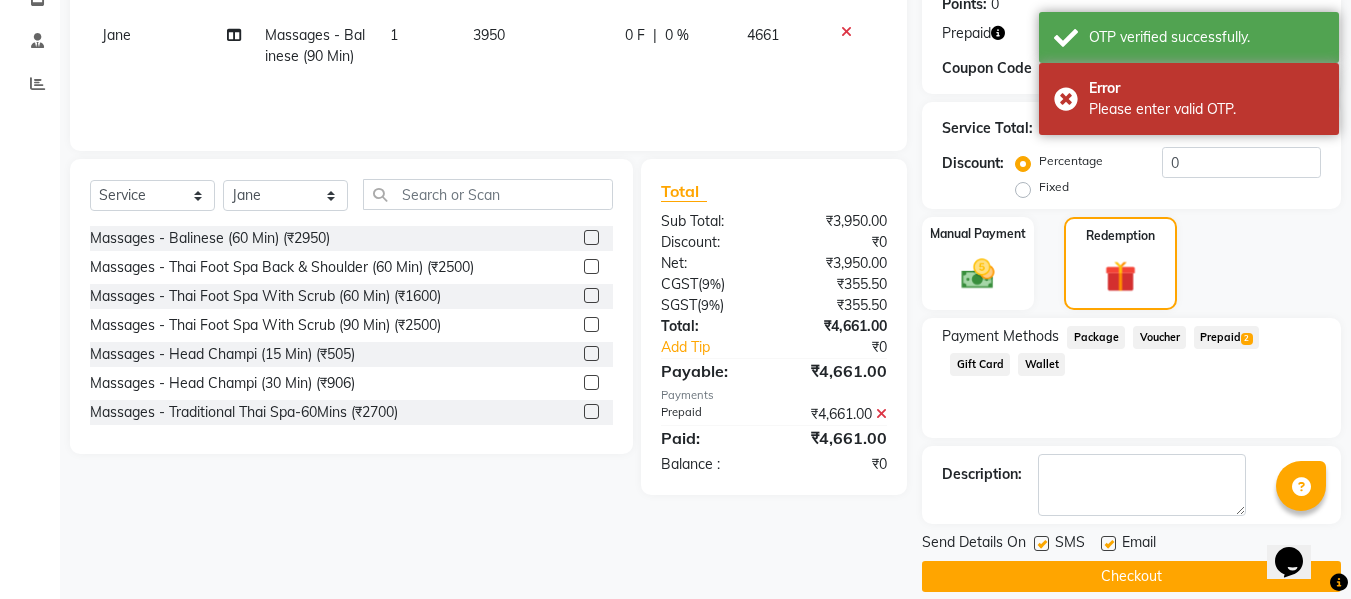scroll, scrollTop: 340, scrollLeft: 0, axis: vertical 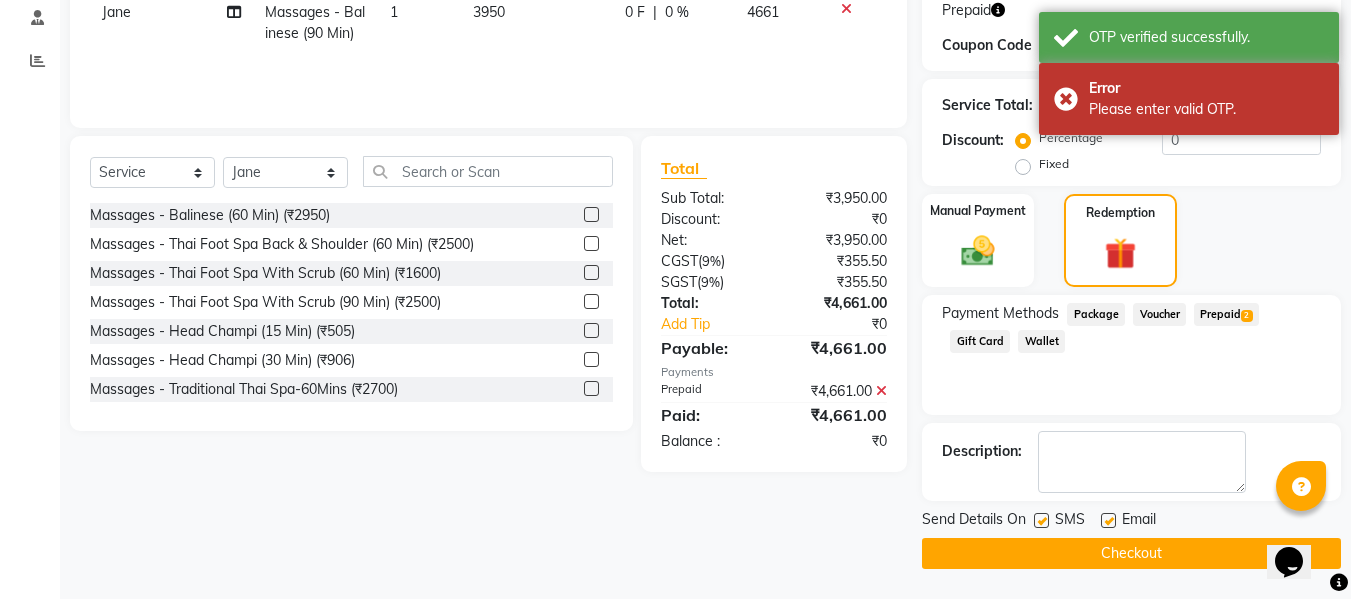click on "Checkout" 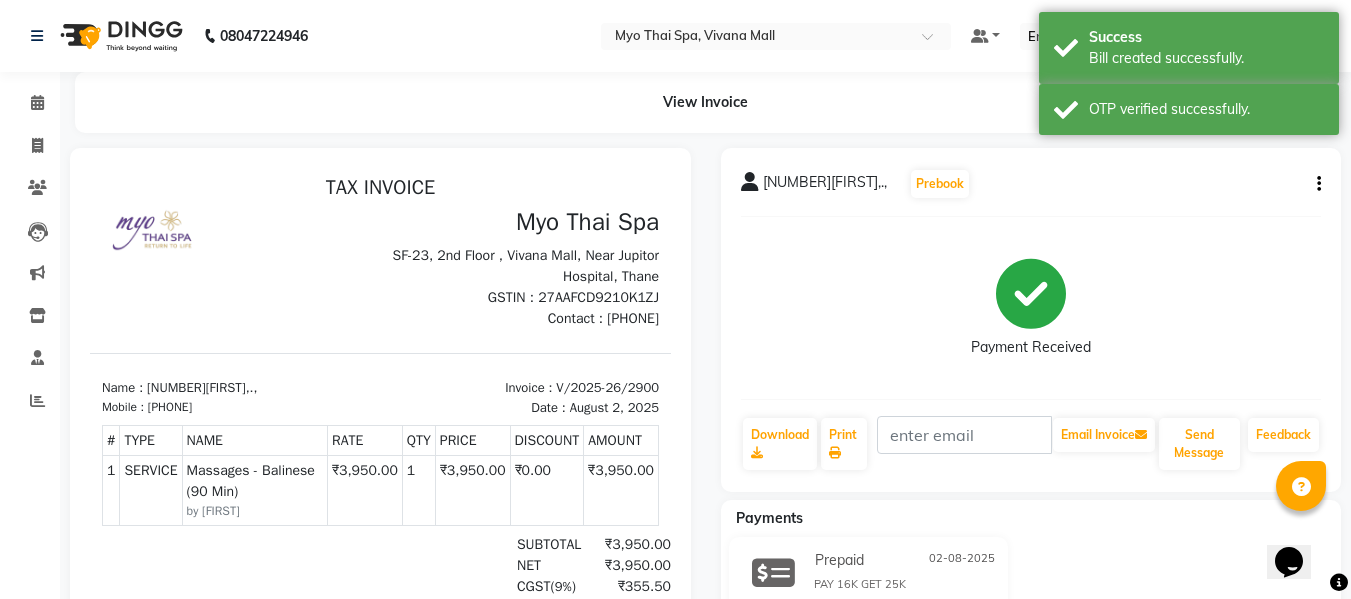 scroll, scrollTop: 0, scrollLeft: 0, axis: both 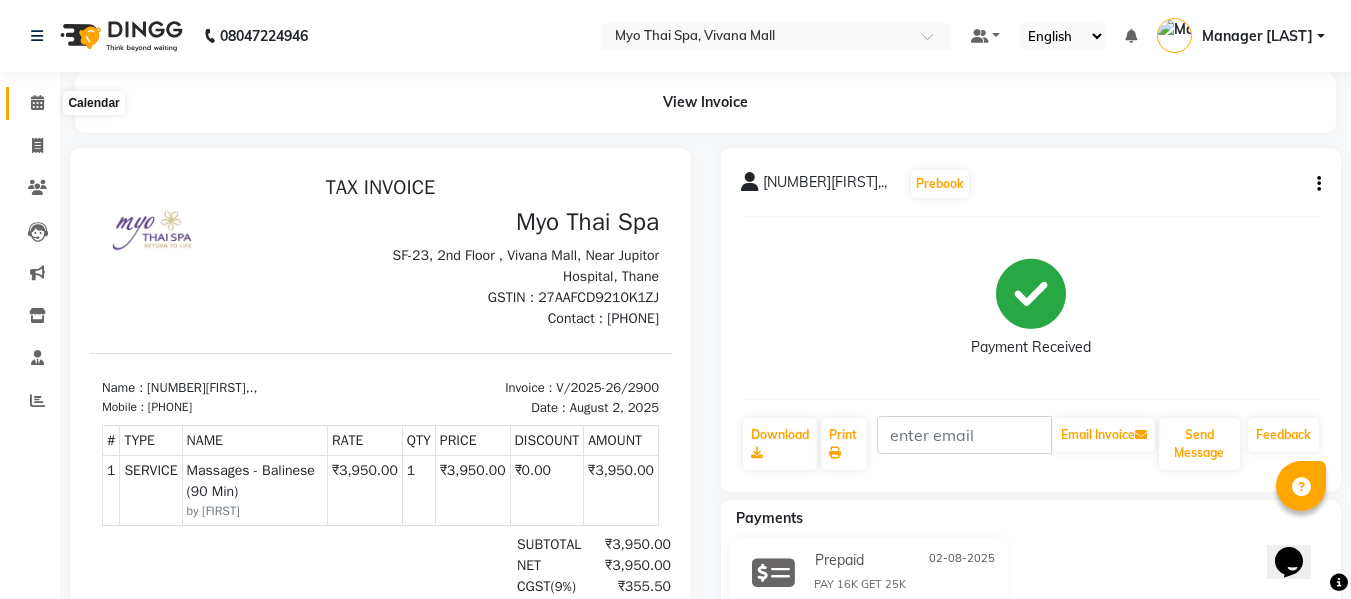 click 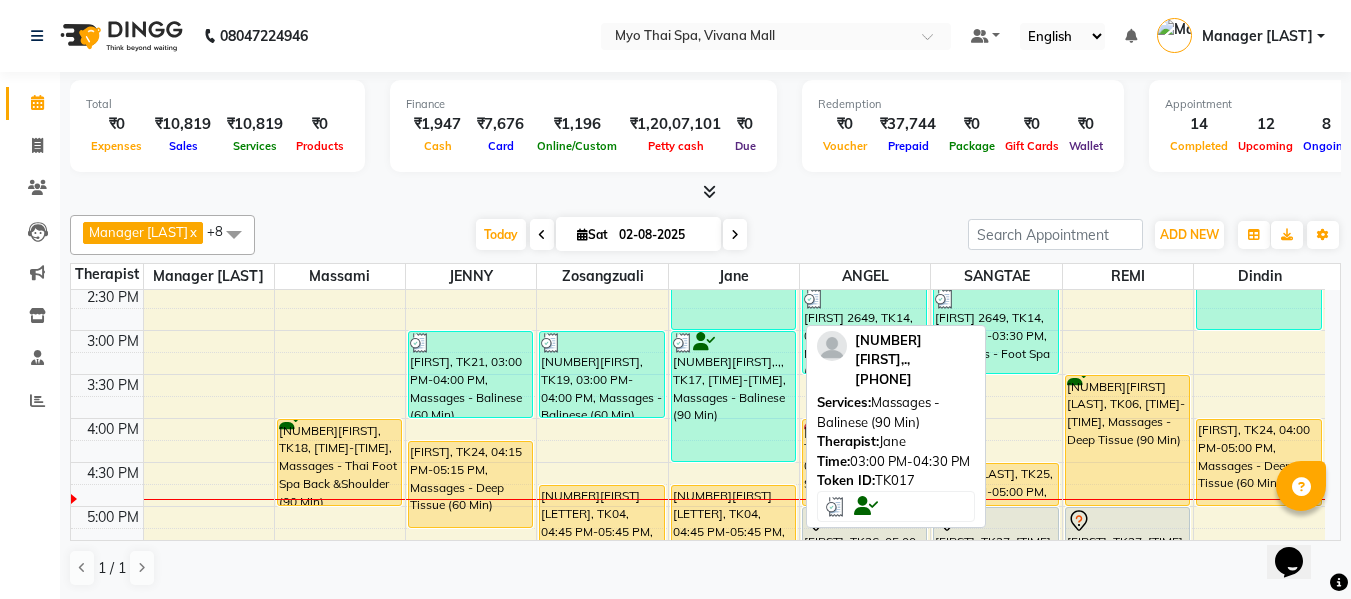 scroll, scrollTop: 600, scrollLeft: 0, axis: vertical 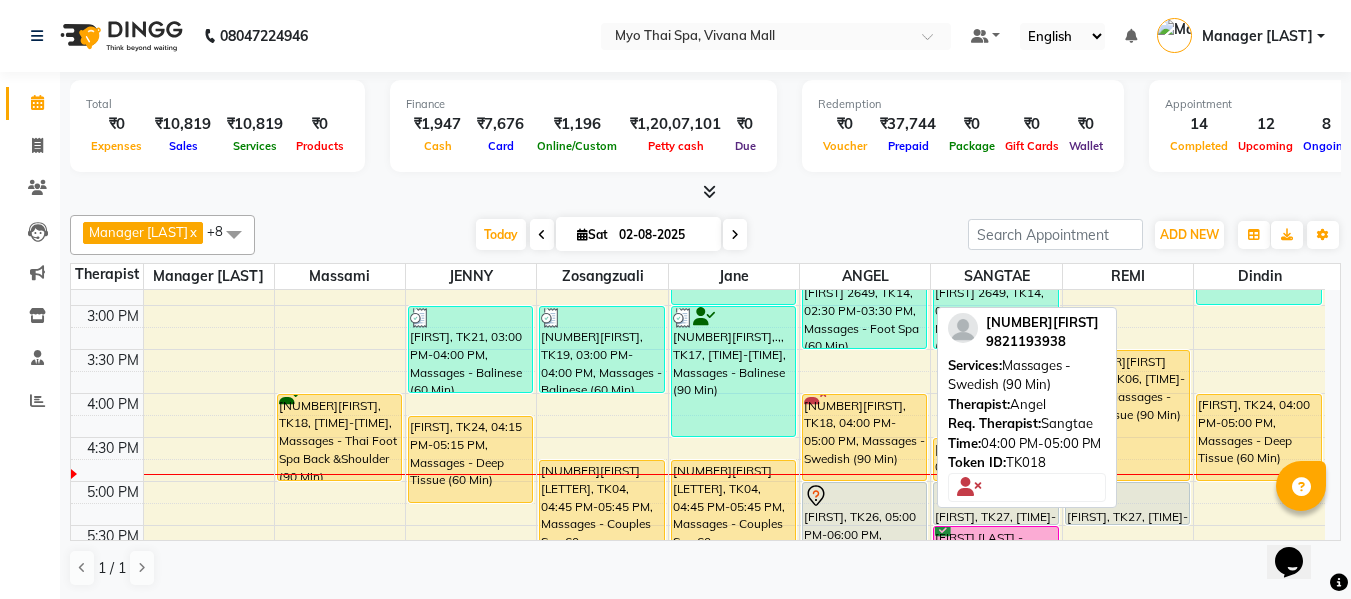 click on "1823VIJAYY, TK18, 04:00 PM-05:00 PM, Massages - Swedish (90 Min)" at bounding box center [864, 437] 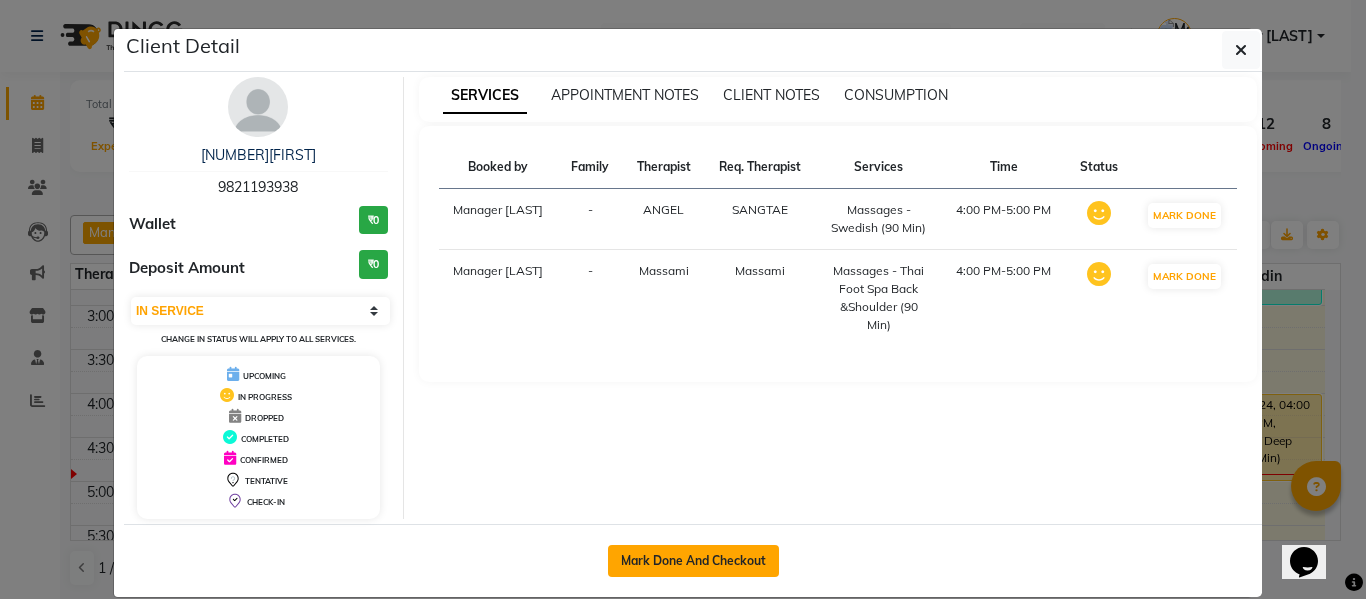 click on "Mark Done And Checkout" 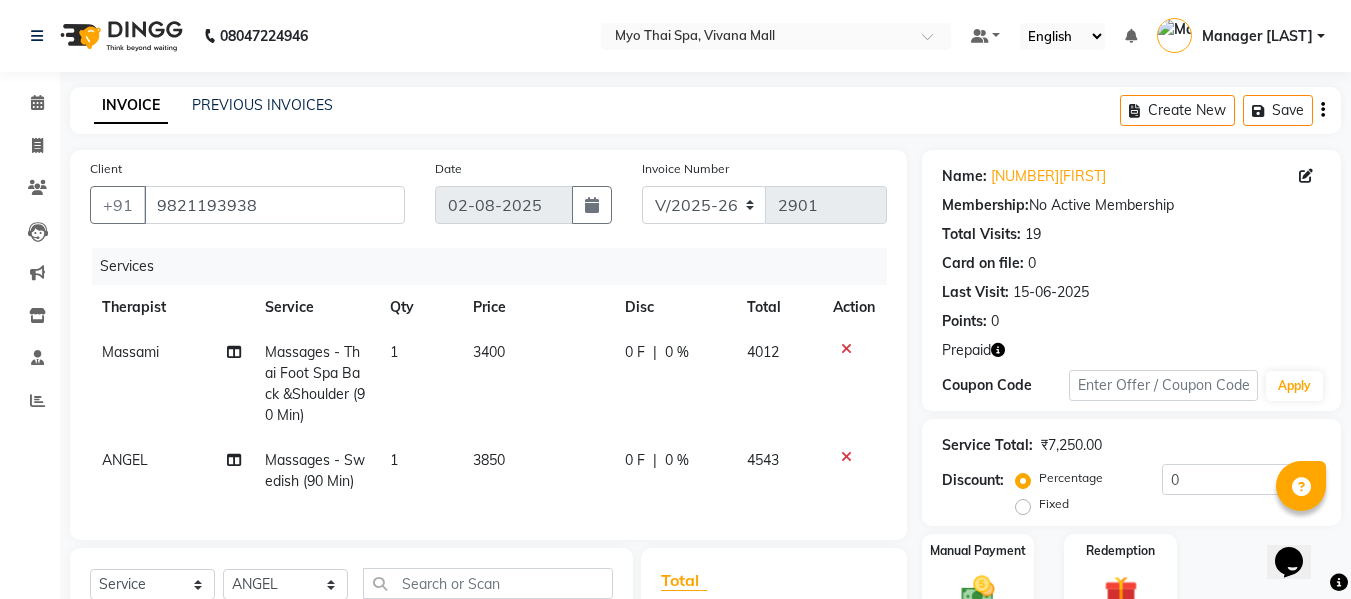 click on "Massages - Thai Foot Spa Back &Shoulder (90 Min)" 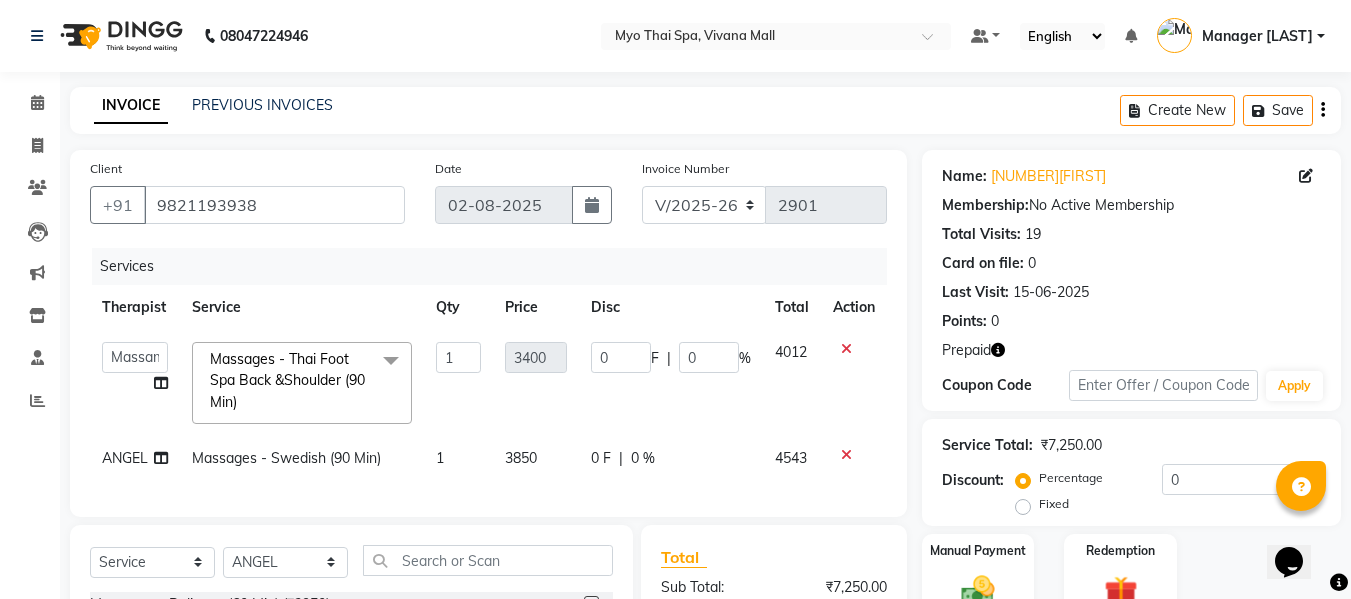 click 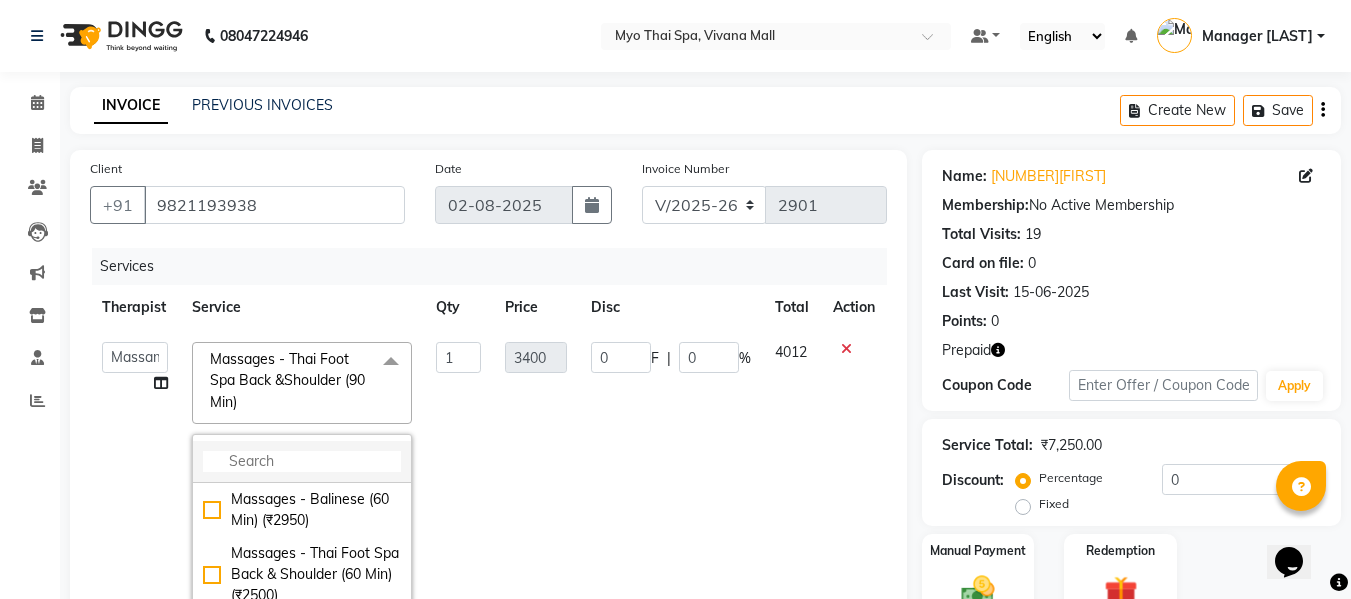 click 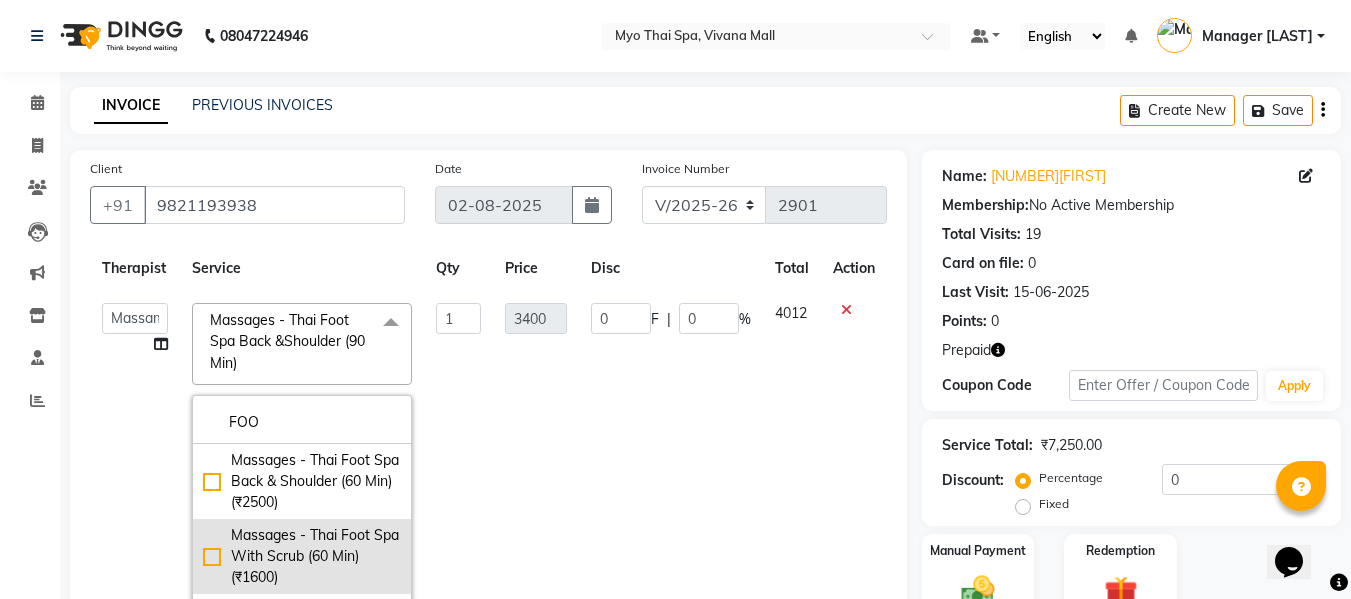 scroll, scrollTop: 100, scrollLeft: 0, axis: vertical 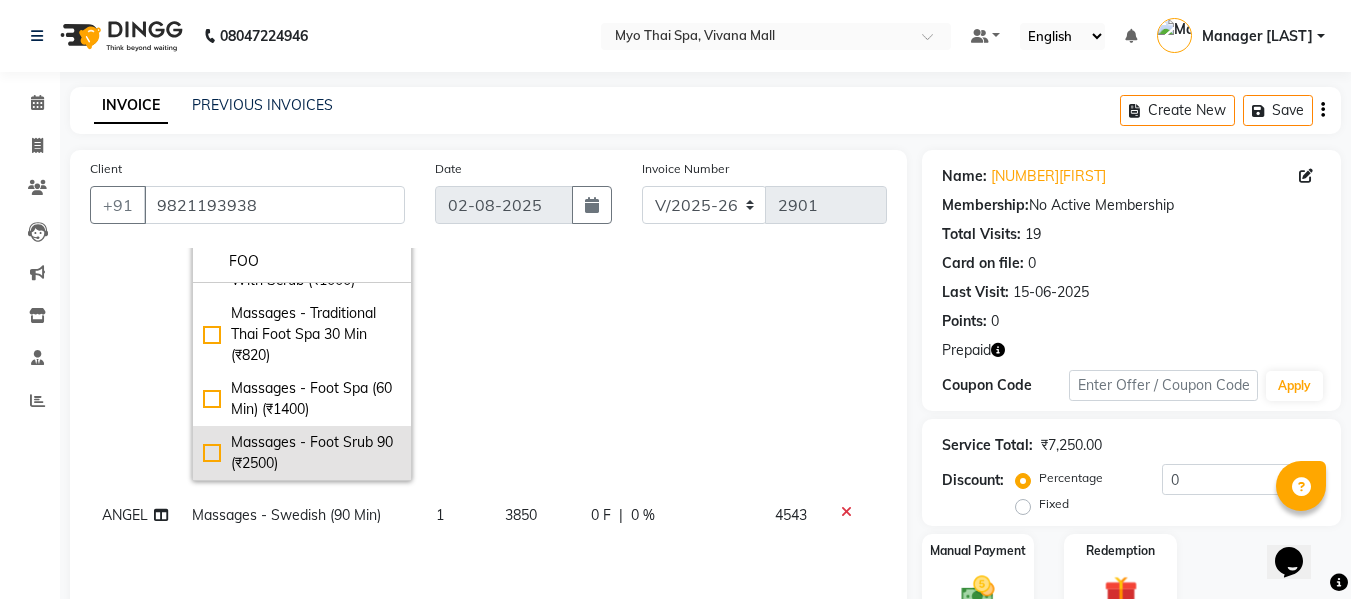 drag, startPoint x: 207, startPoint y: 393, endPoint x: 269, endPoint y: 417, distance: 66.48308 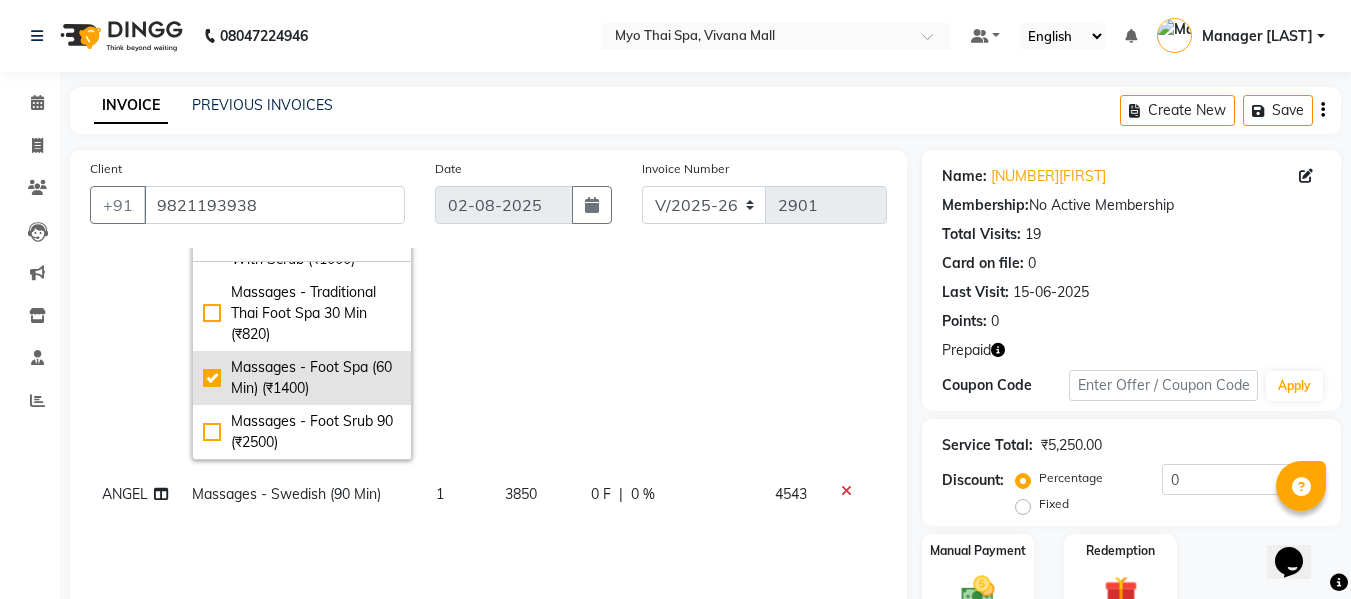 click on "Massages - Foot Spa (60 Min) (₹1400)" 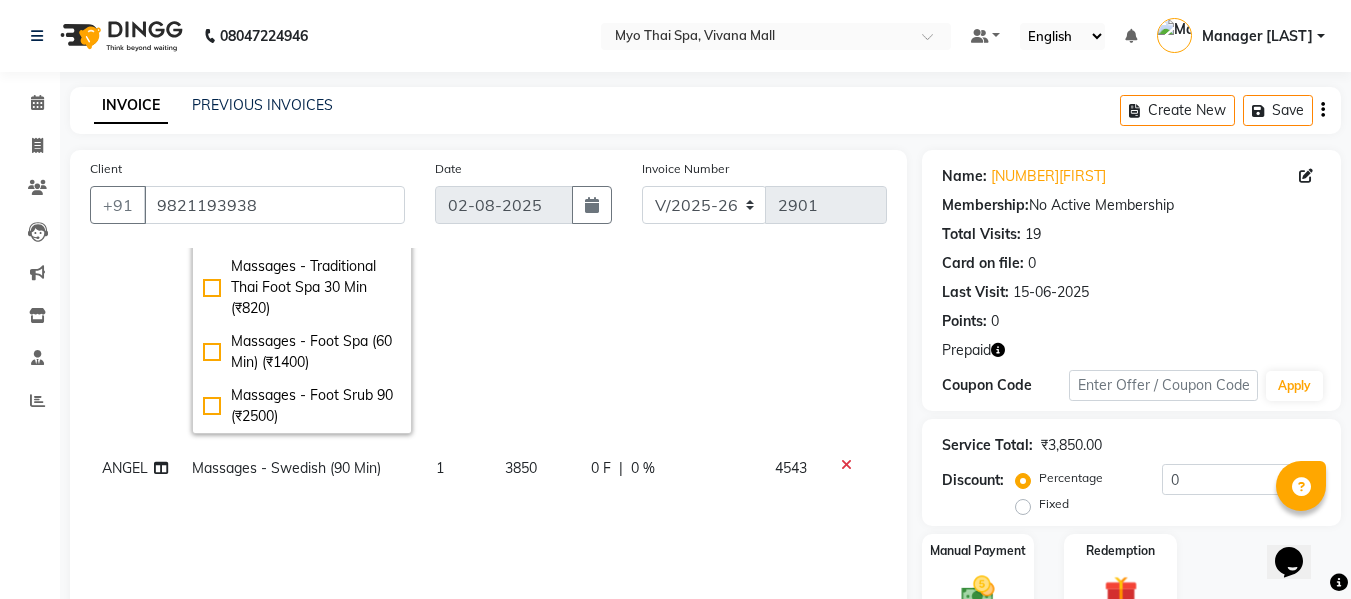 click on "0" 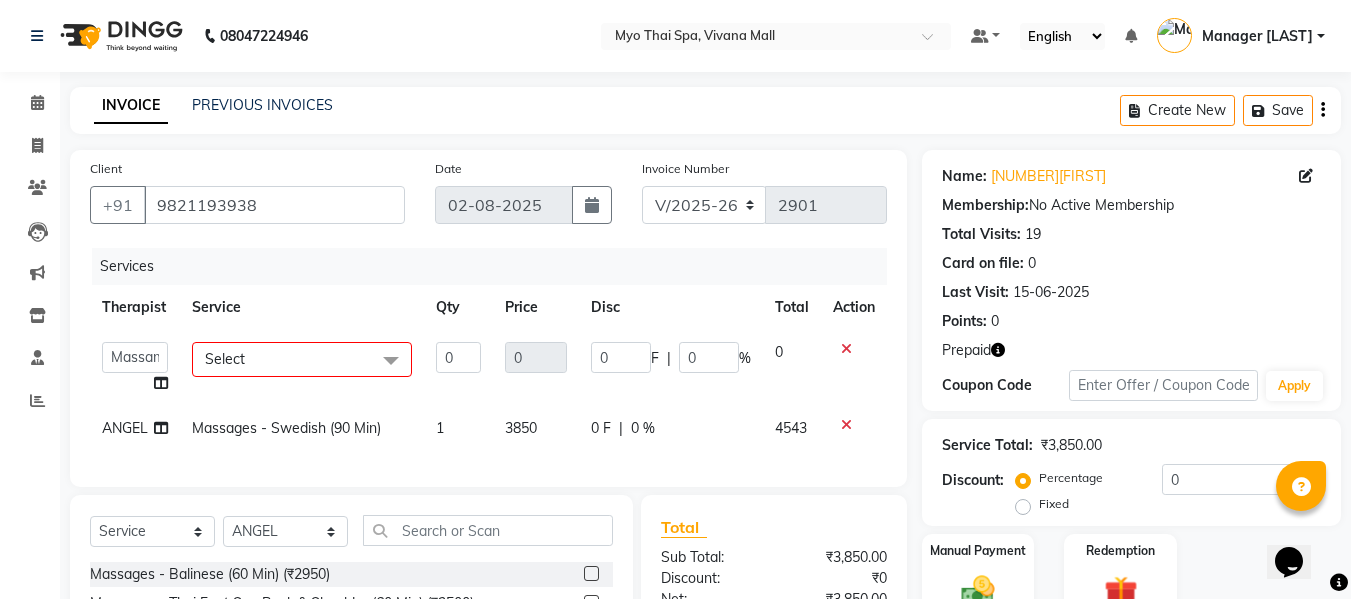 click on "Select" 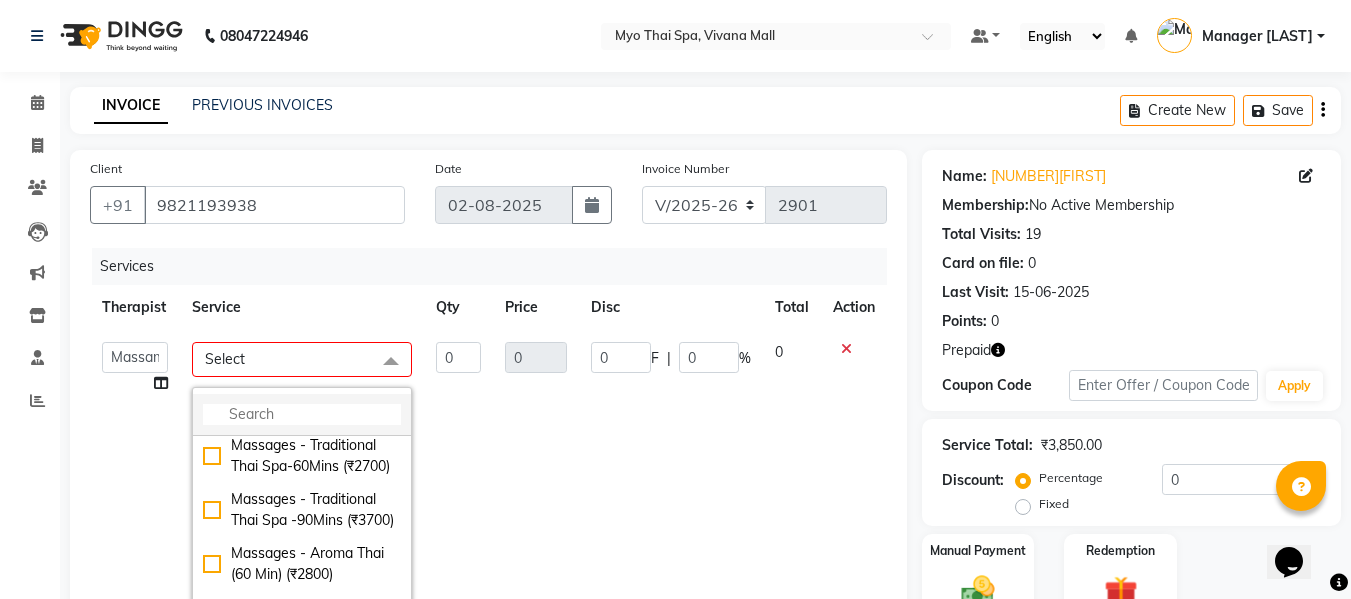 click 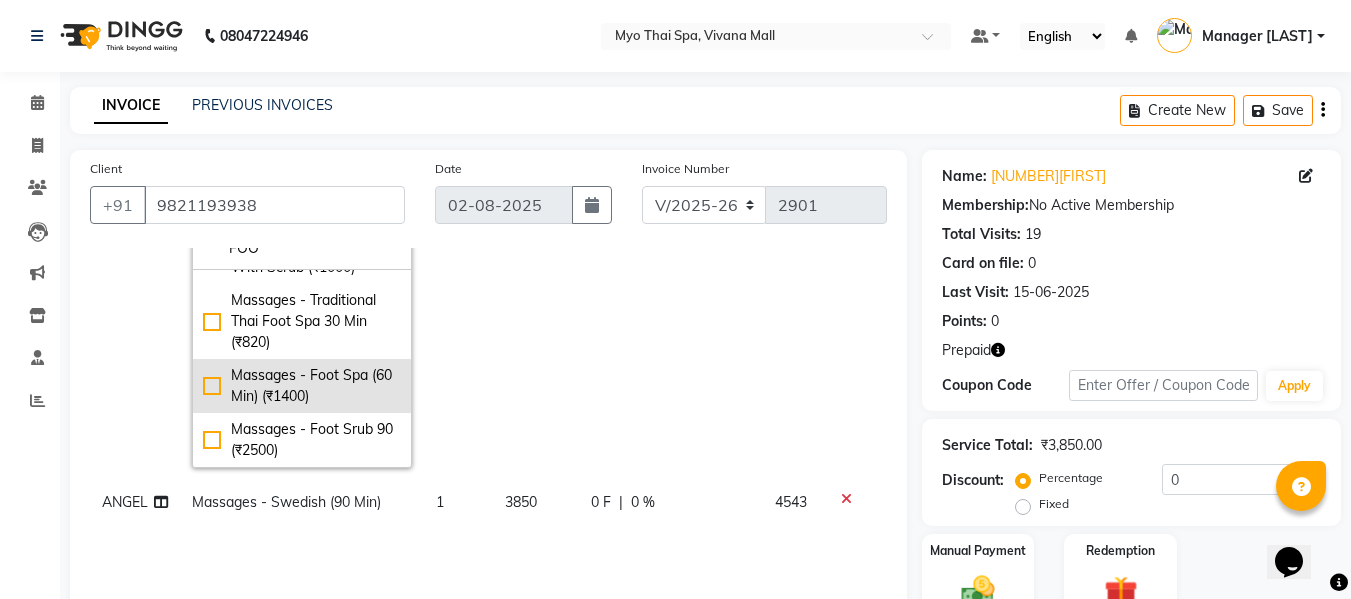 scroll, scrollTop: 200, scrollLeft: 0, axis: vertical 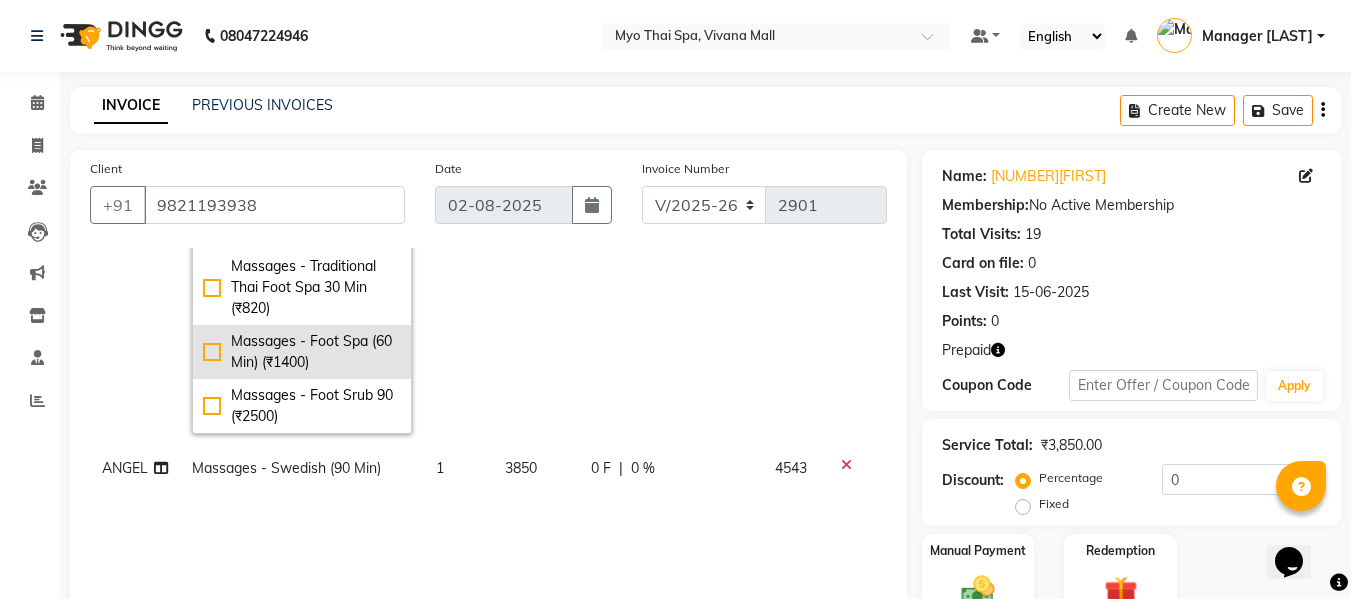 click on "Massages - Foot Spa (60 Min) (₹1400)" 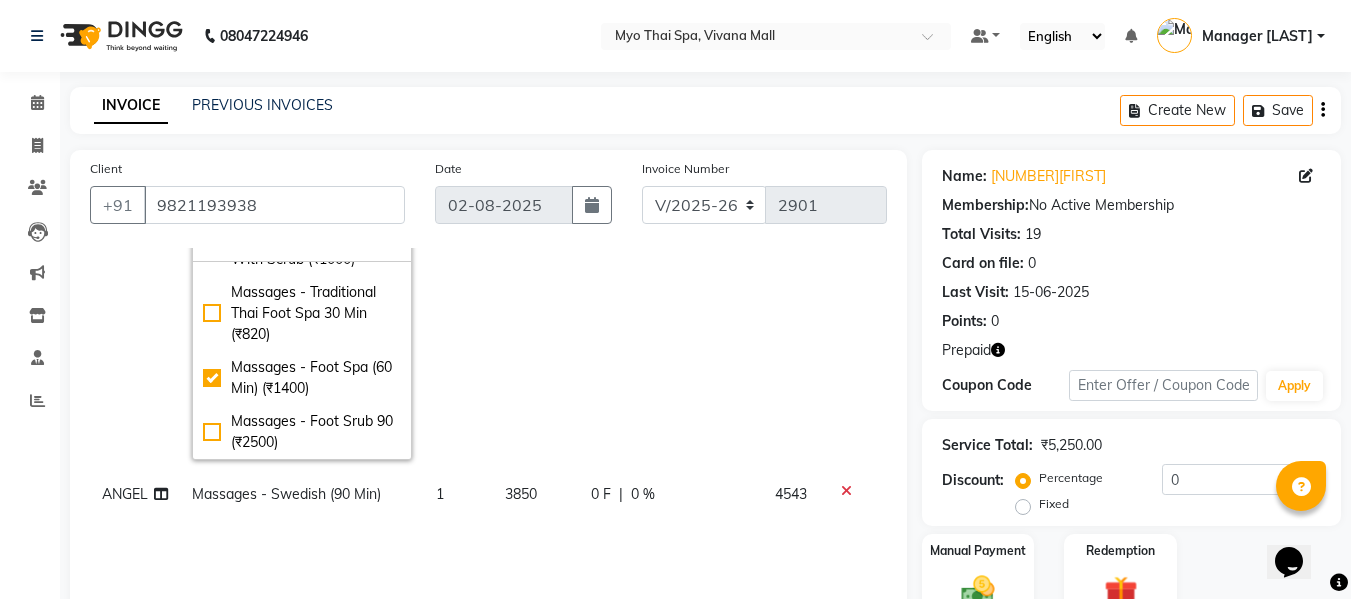 click on "0 F | 0 %" 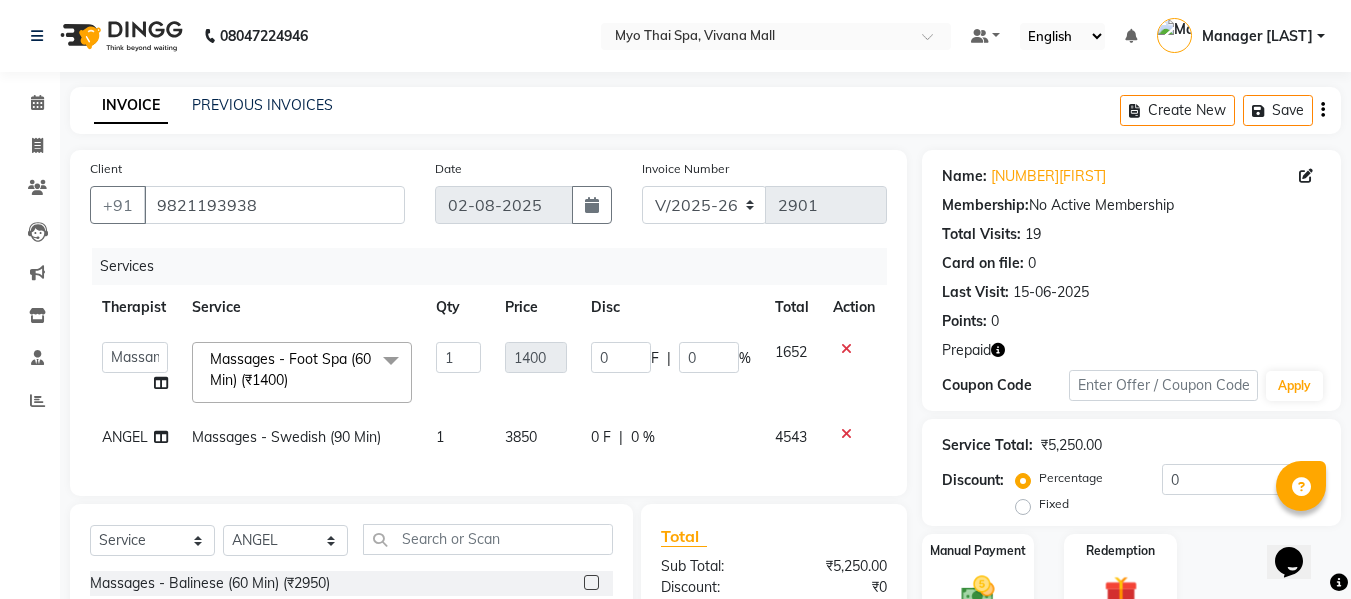scroll, scrollTop: 0, scrollLeft: 0, axis: both 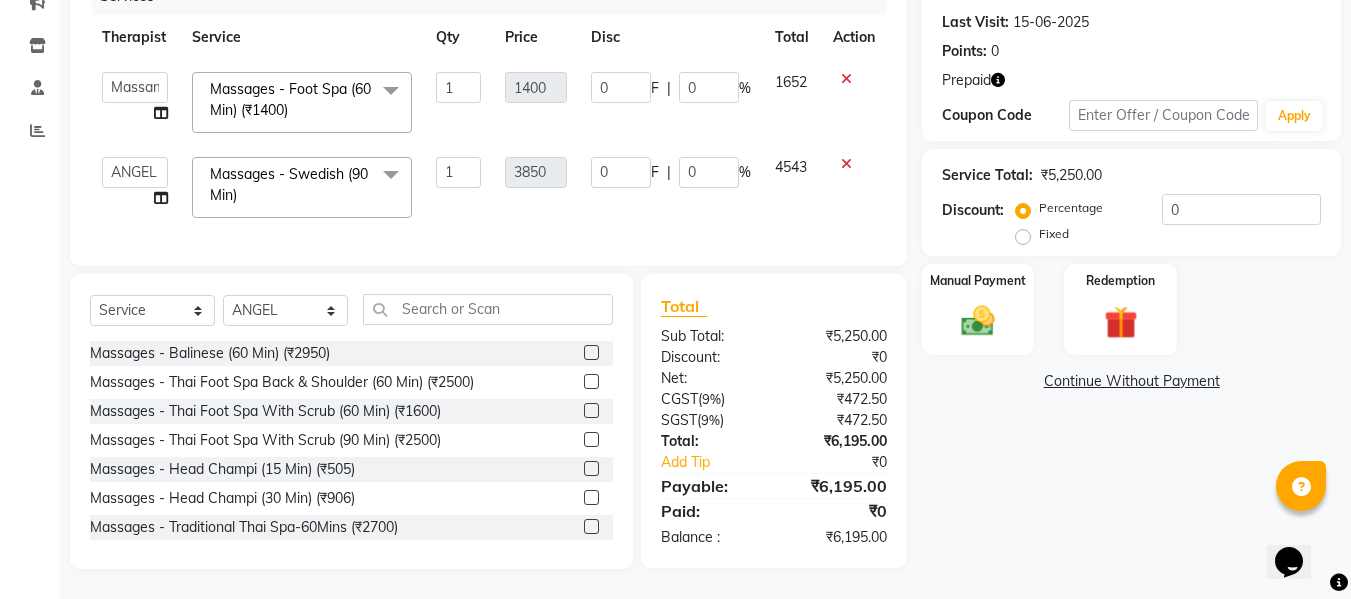 click 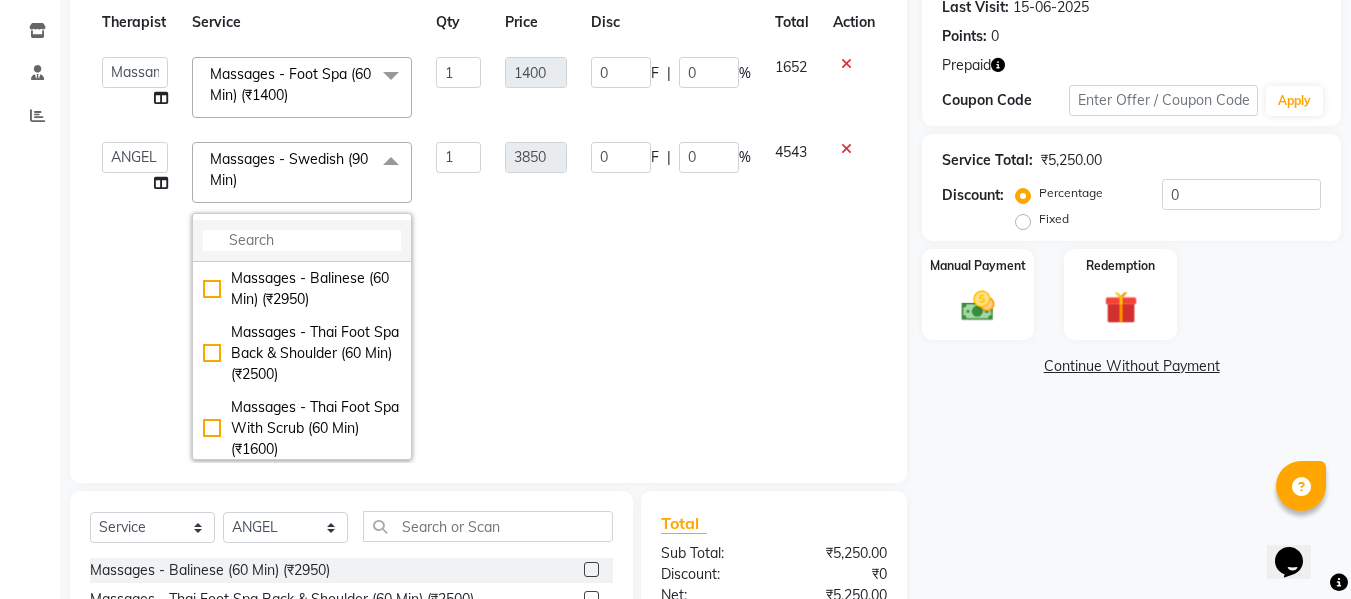 click 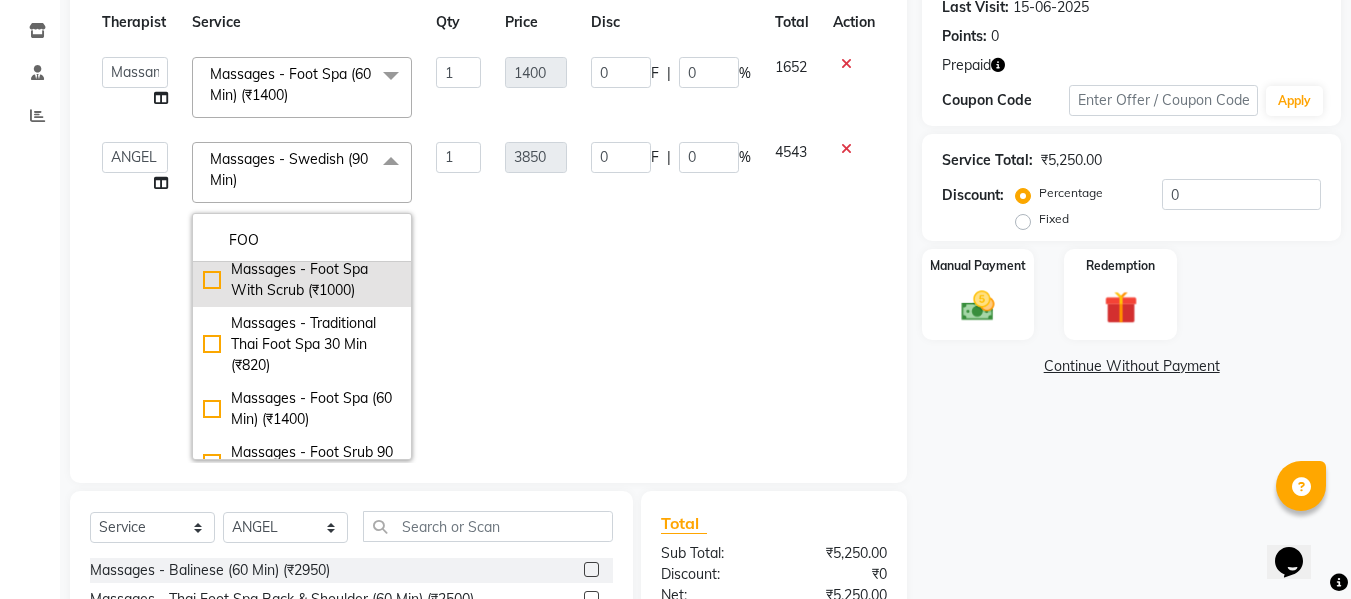 scroll, scrollTop: 394, scrollLeft: 0, axis: vertical 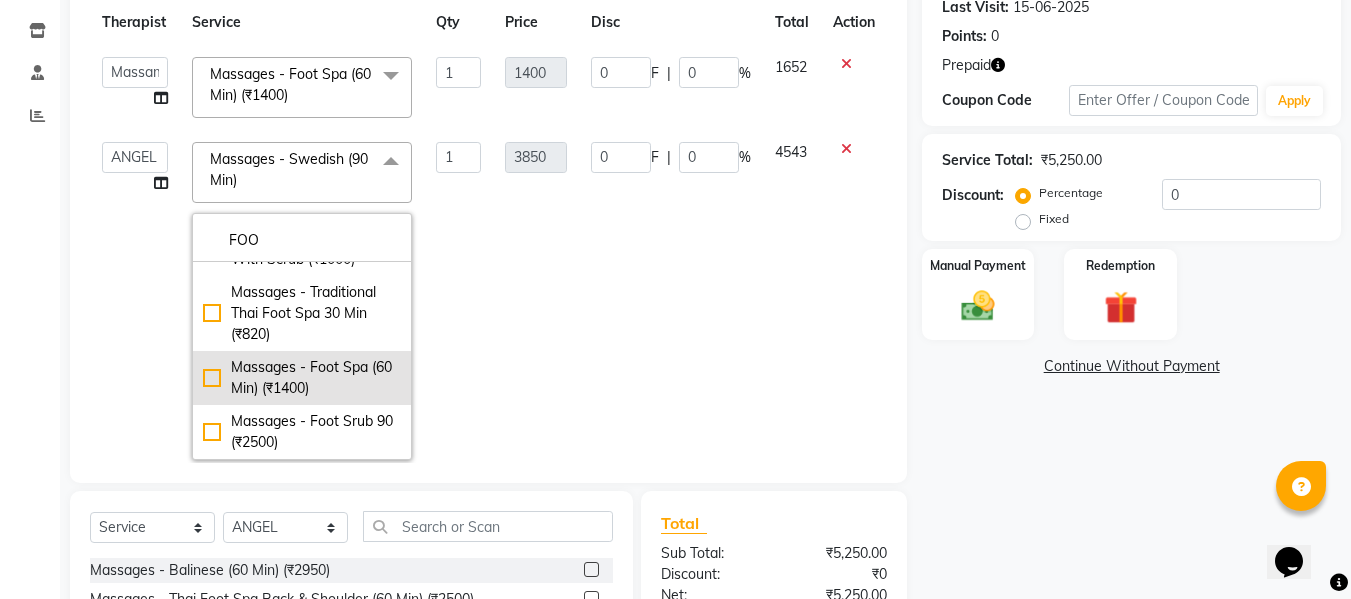 click on "Massages - Foot Spa (60 Min) (₹1400)" 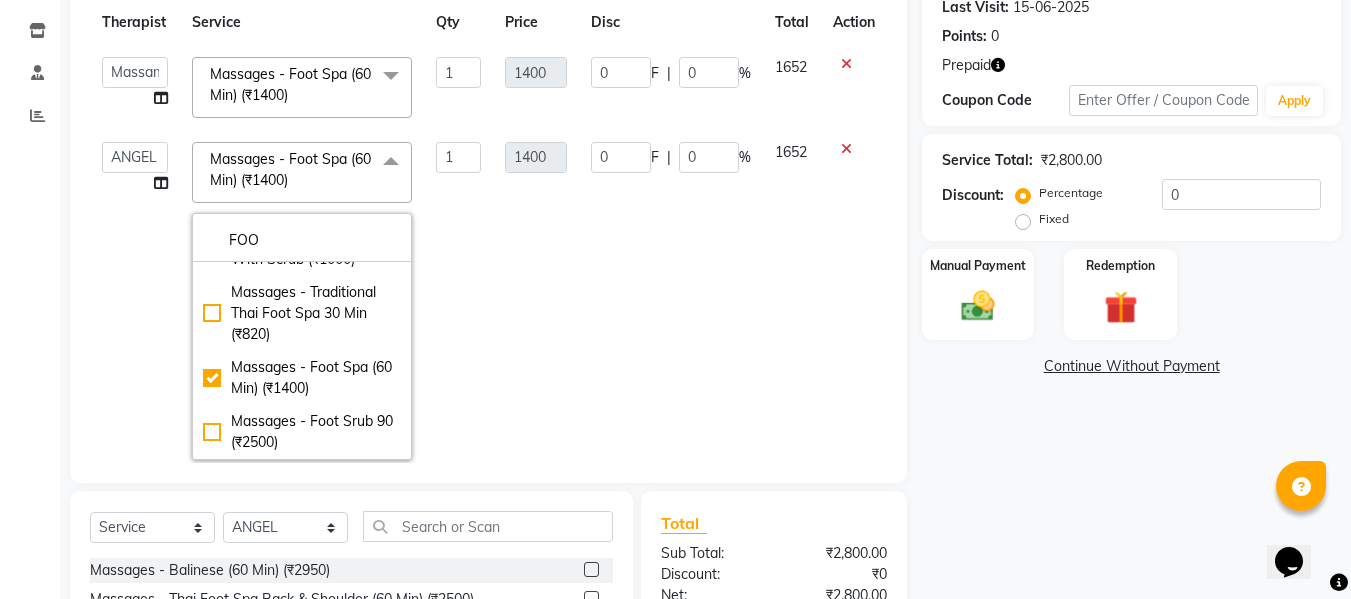 click on "1400" 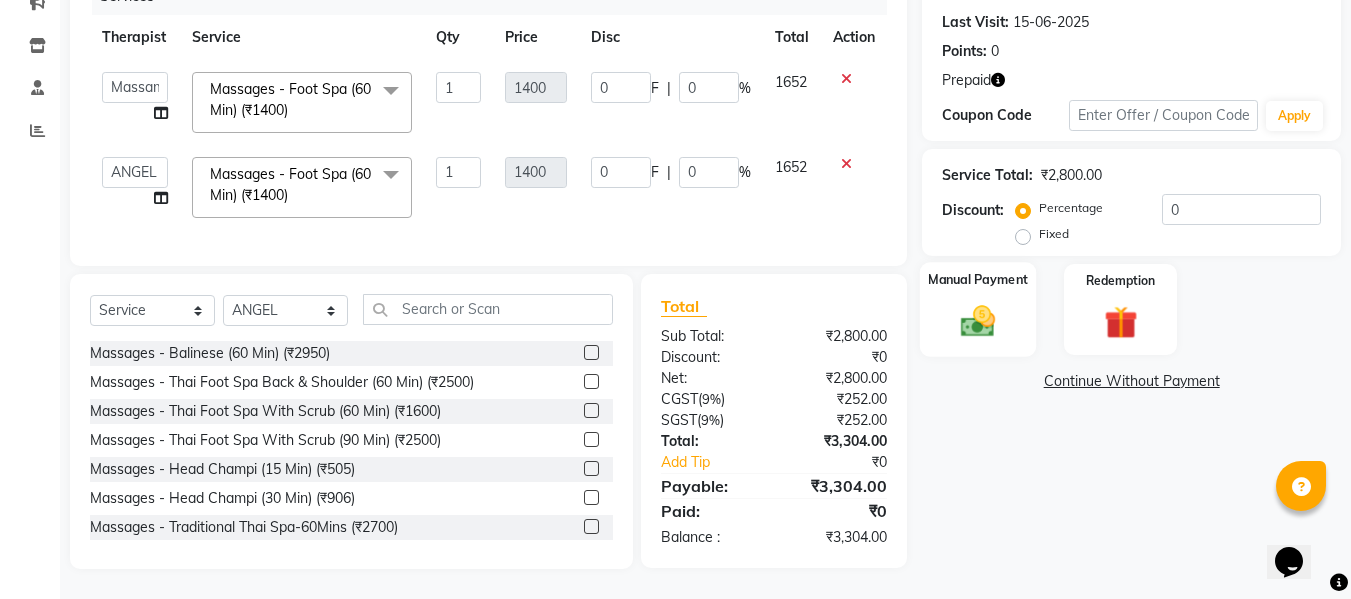 scroll, scrollTop: 285, scrollLeft: 0, axis: vertical 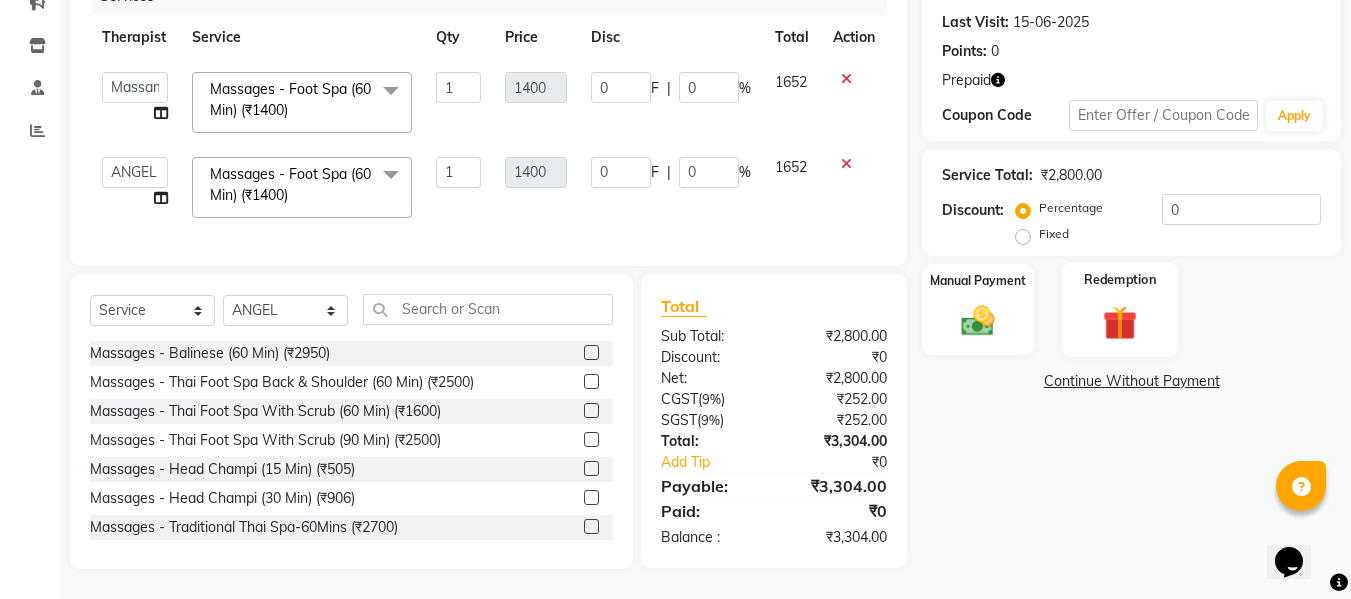 drag, startPoint x: 1124, startPoint y: 292, endPoint x: 1124, endPoint y: 319, distance: 27 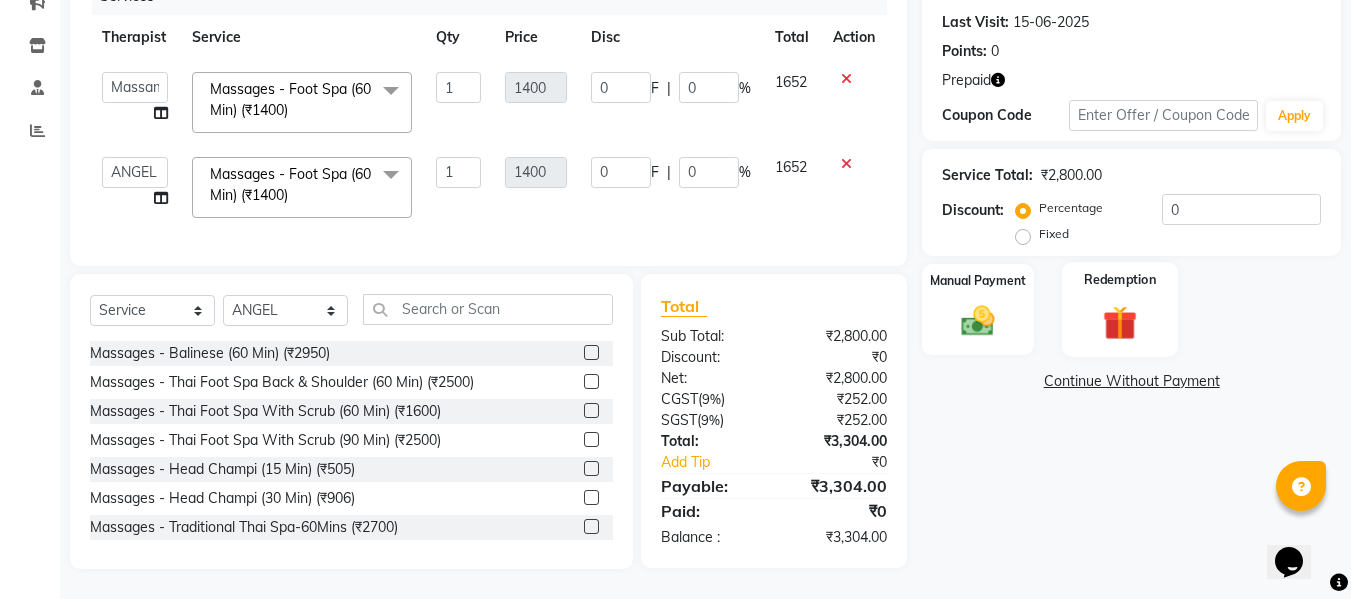 click 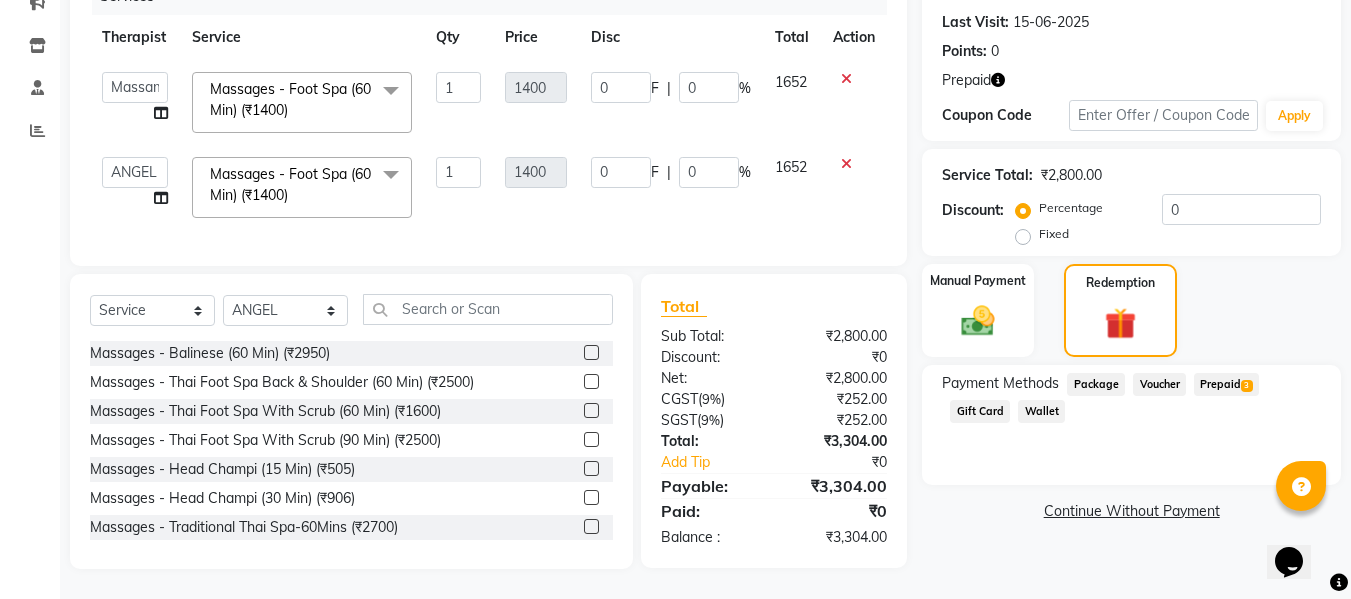 click on "Prepaid  3" 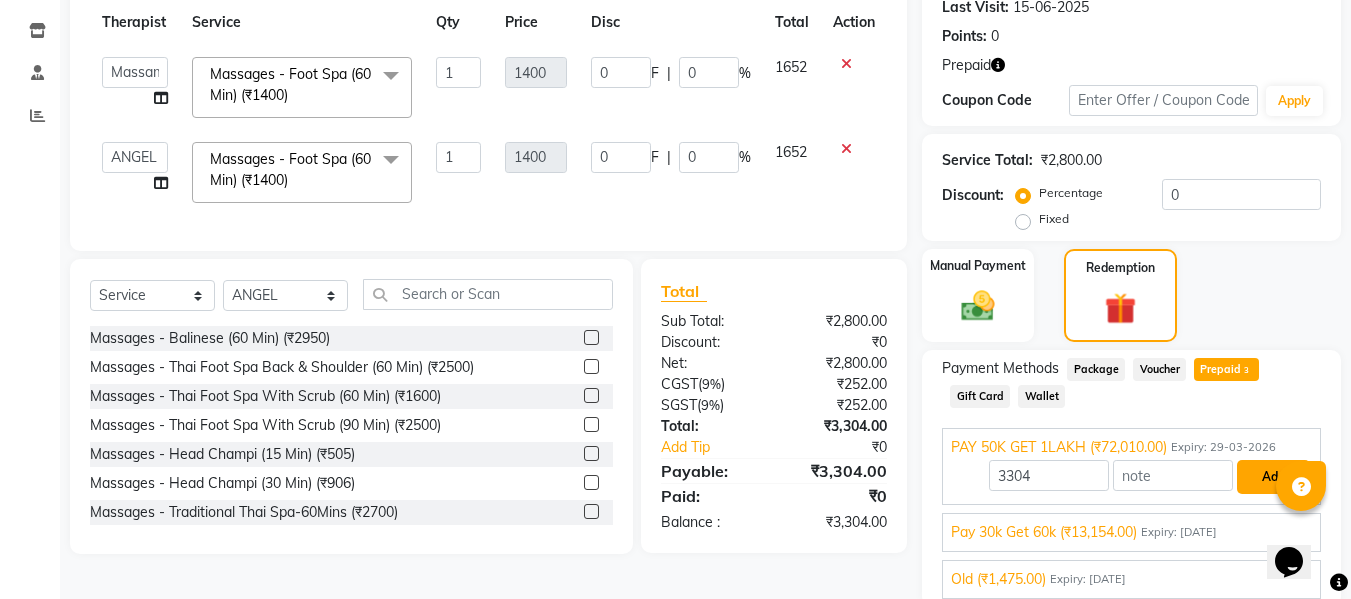 click on "Add" at bounding box center [1273, 477] 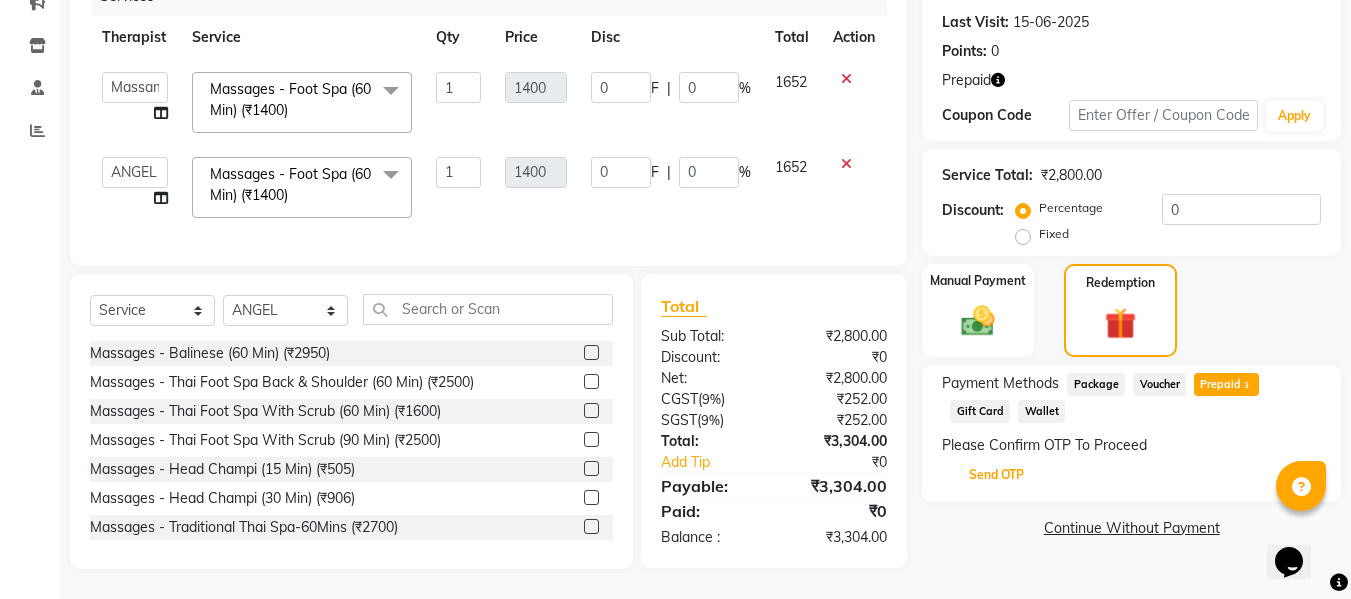 click on "Send OTP" 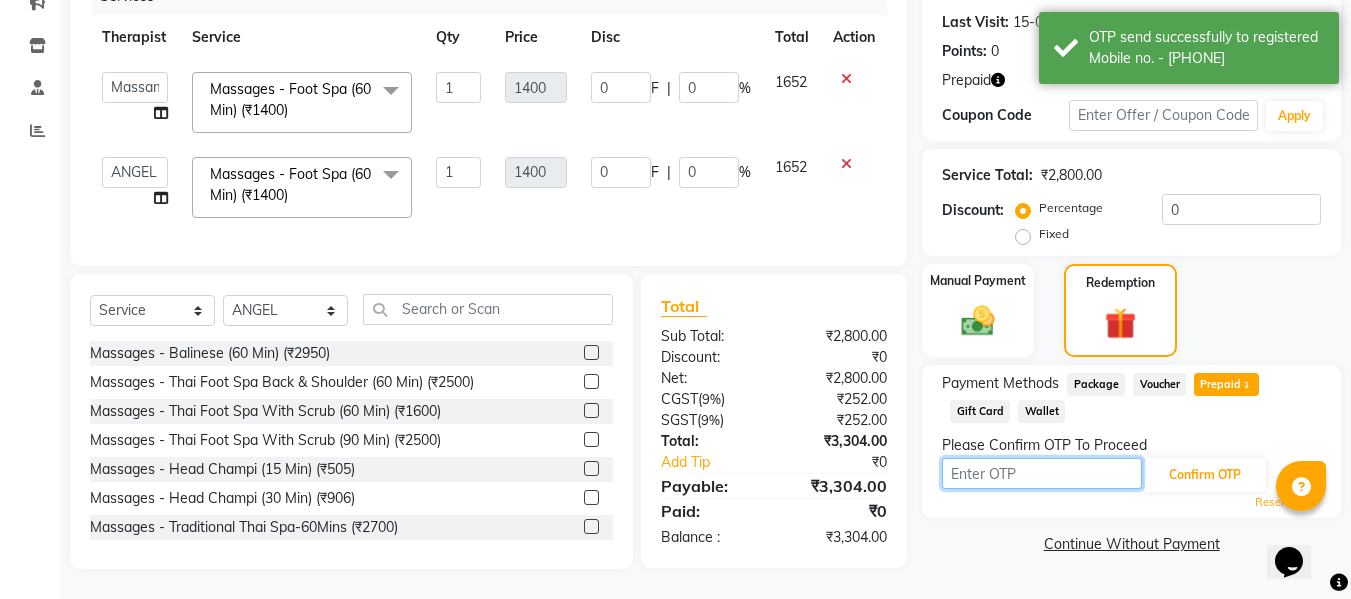 click at bounding box center (1042, 473) 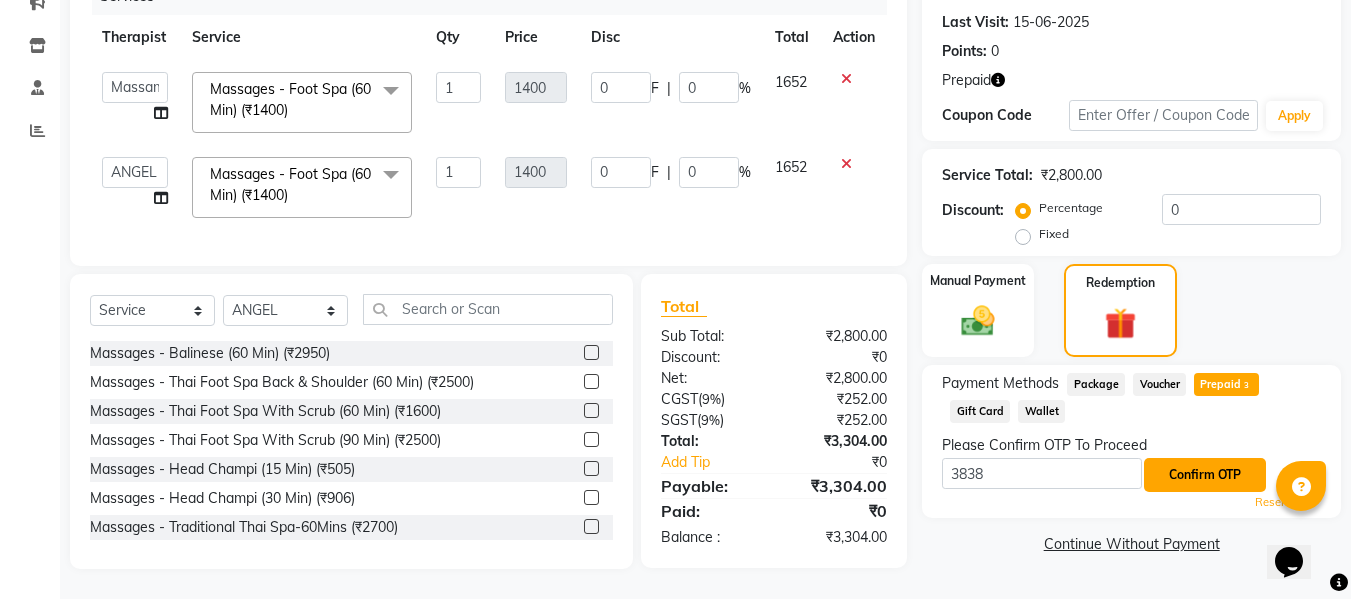 click on "Confirm OTP" 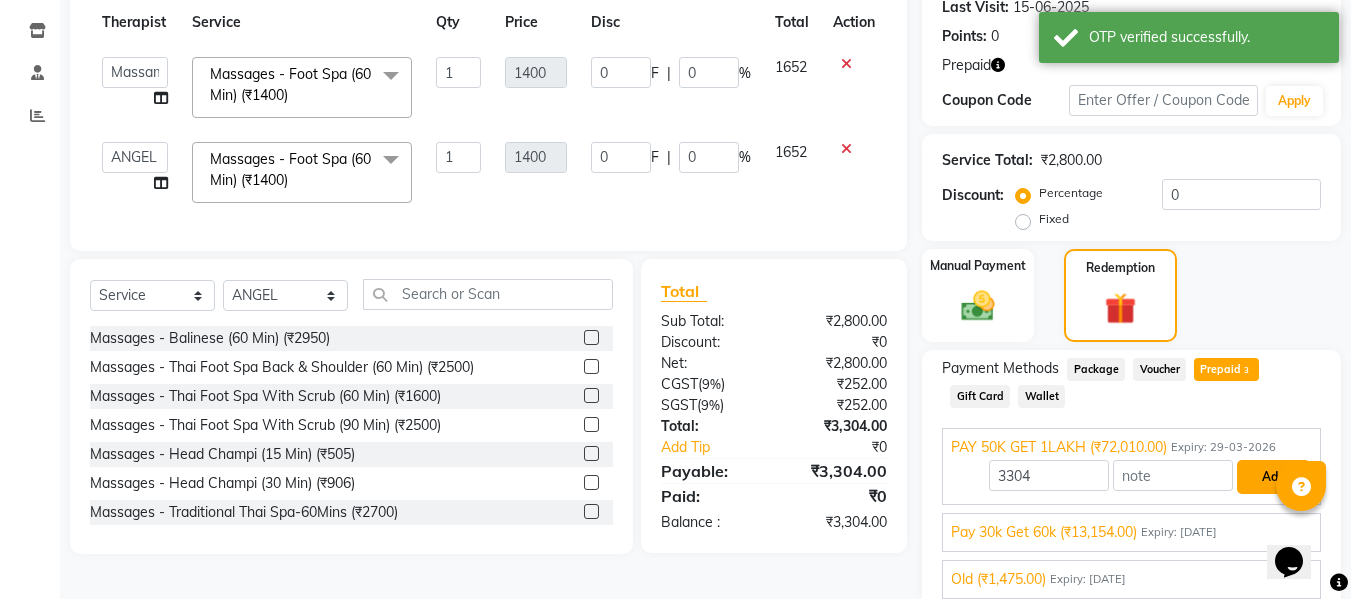 click on "Add" at bounding box center (1273, 477) 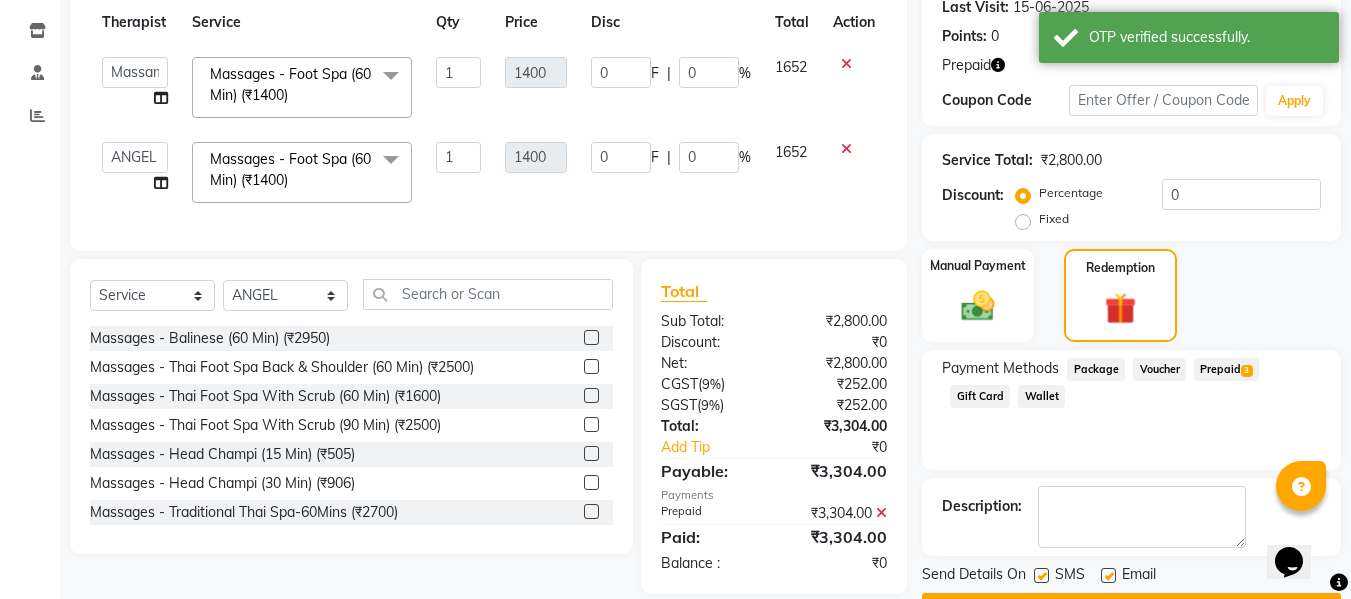 scroll, scrollTop: 340, scrollLeft: 0, axis: vertical 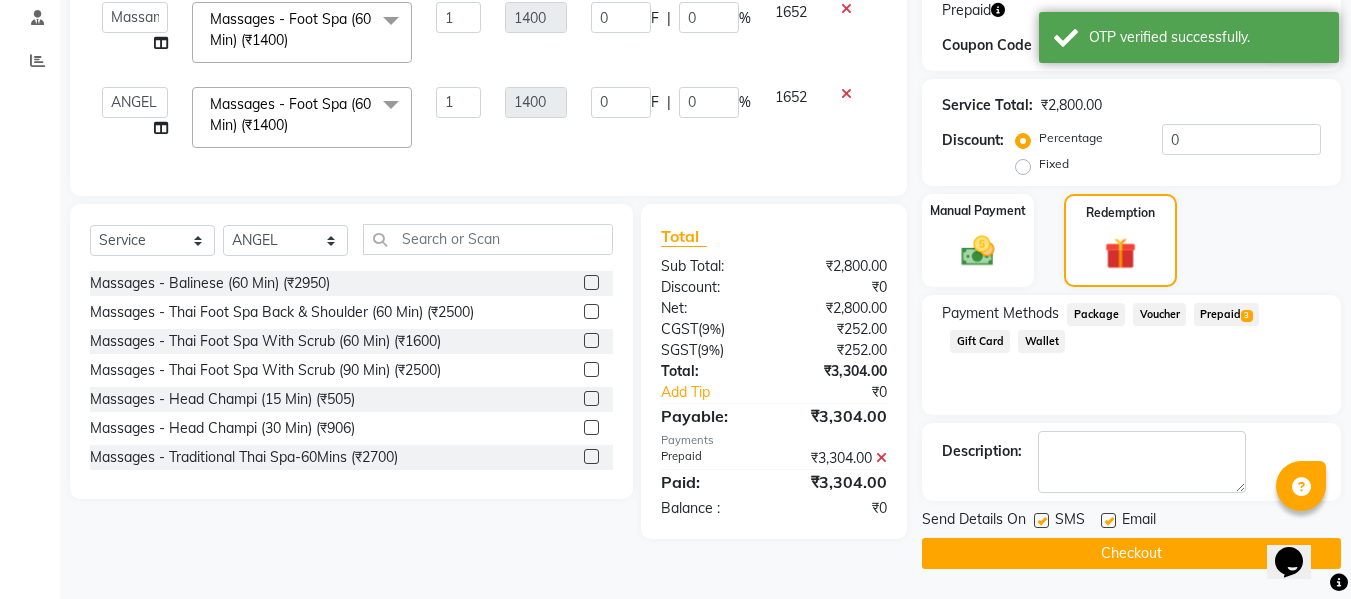 click on "Checkout" 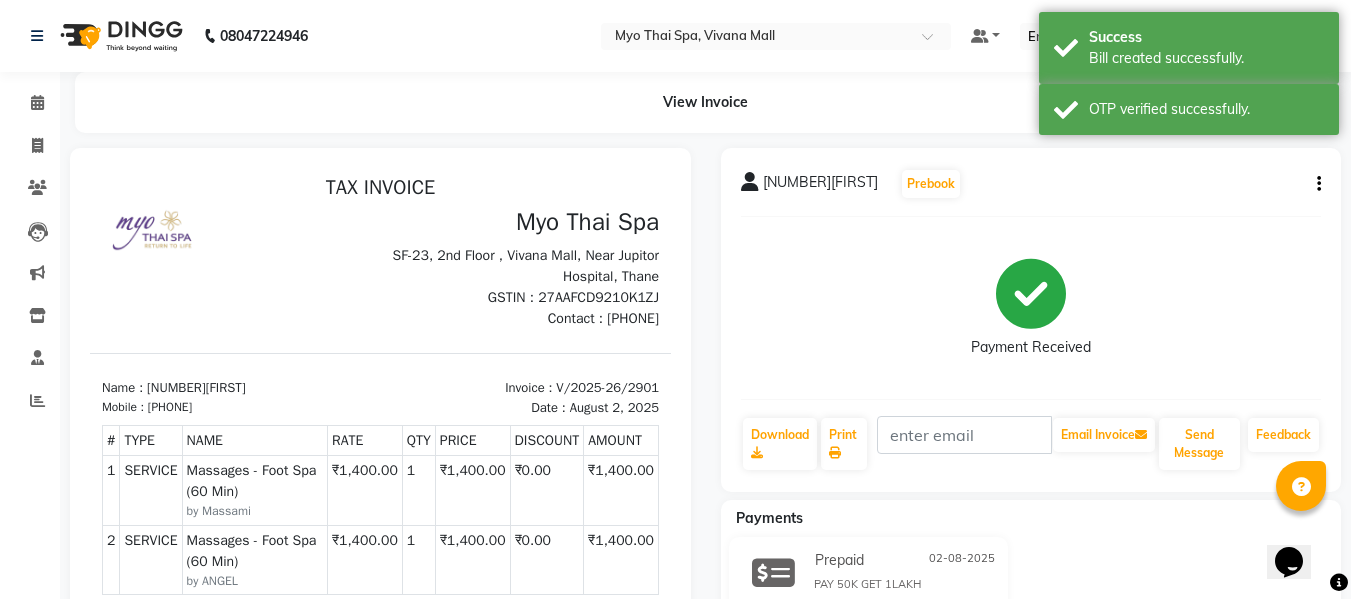 scroll, scrollTop: 0, scrollLeft: 0, axis: both 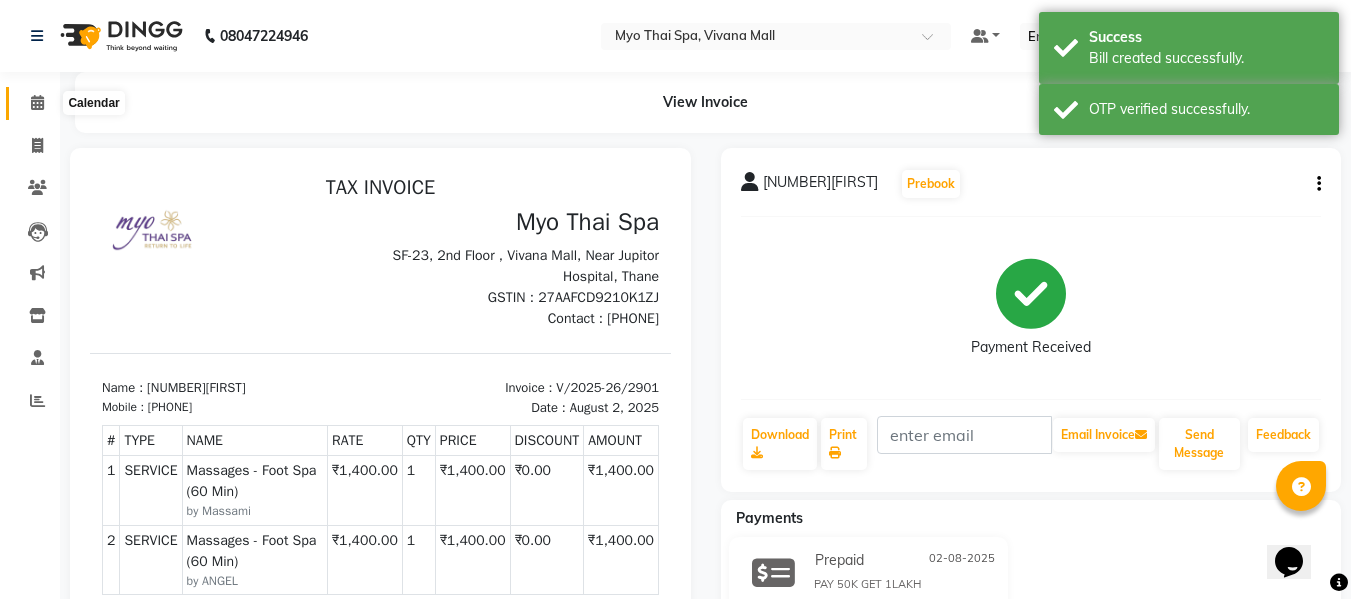 click 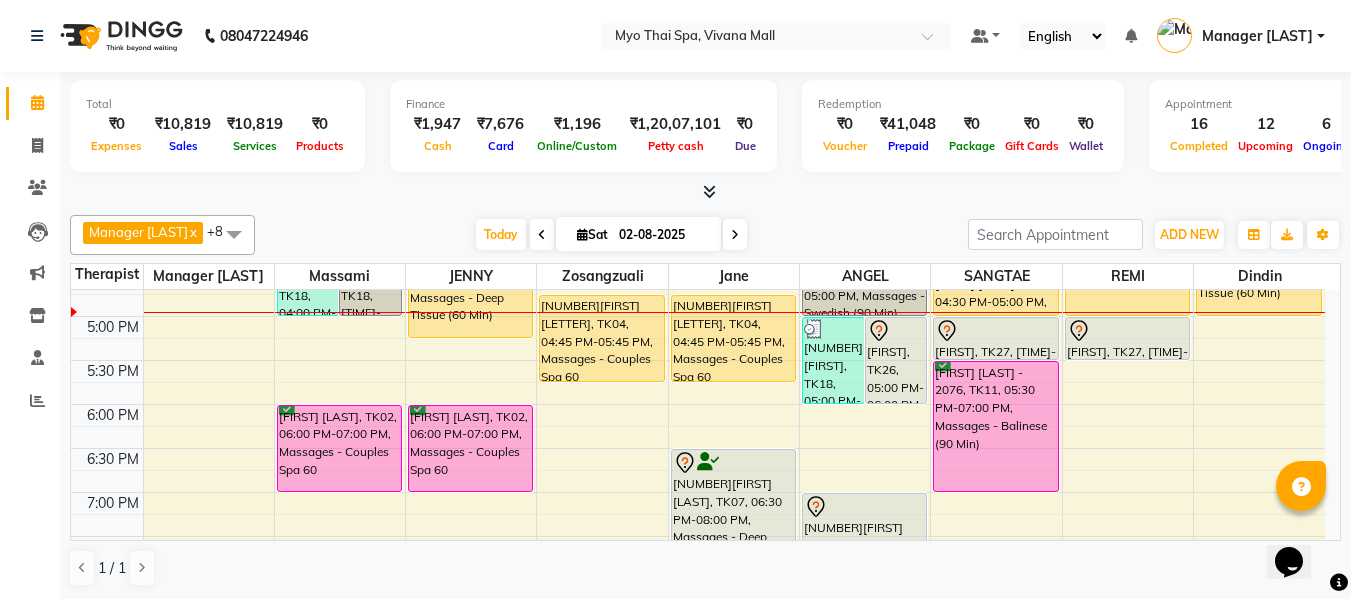 scroll, scrollTop: 719, scrollLeft: 0, axis: vertical 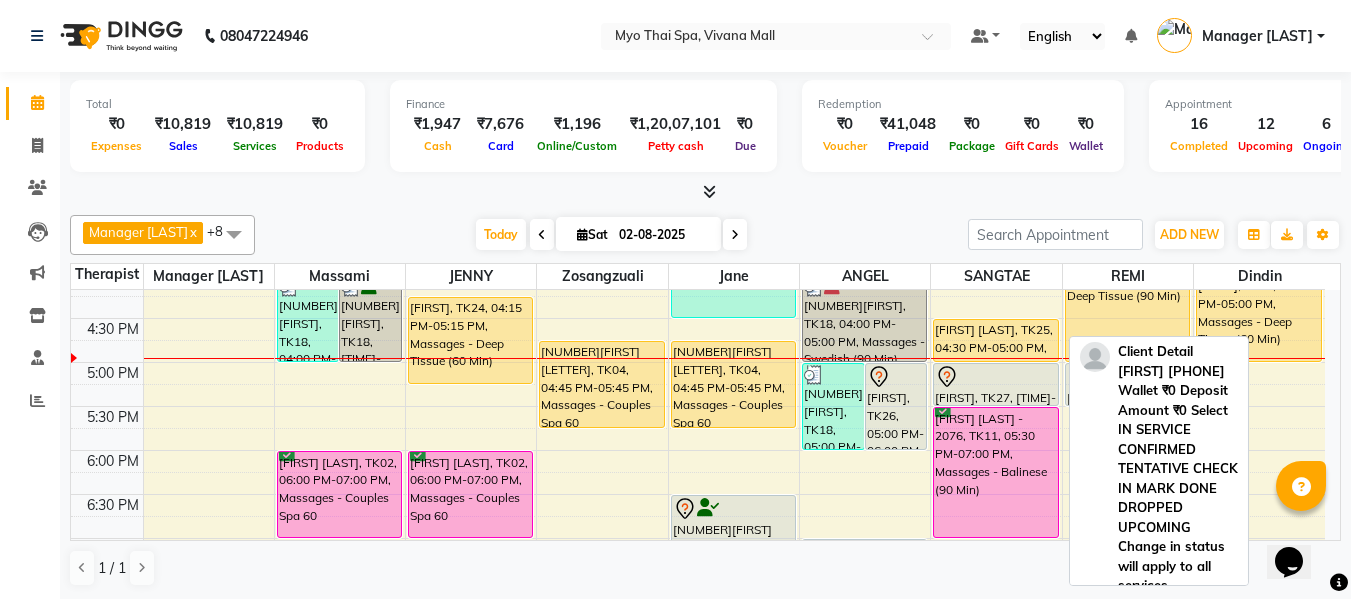 click on "[FIRST] [LAST], TK25, 04:30 PM-05:00 PM, Massages - Head Champi (30 Min)" at bounding box center [995, 340] 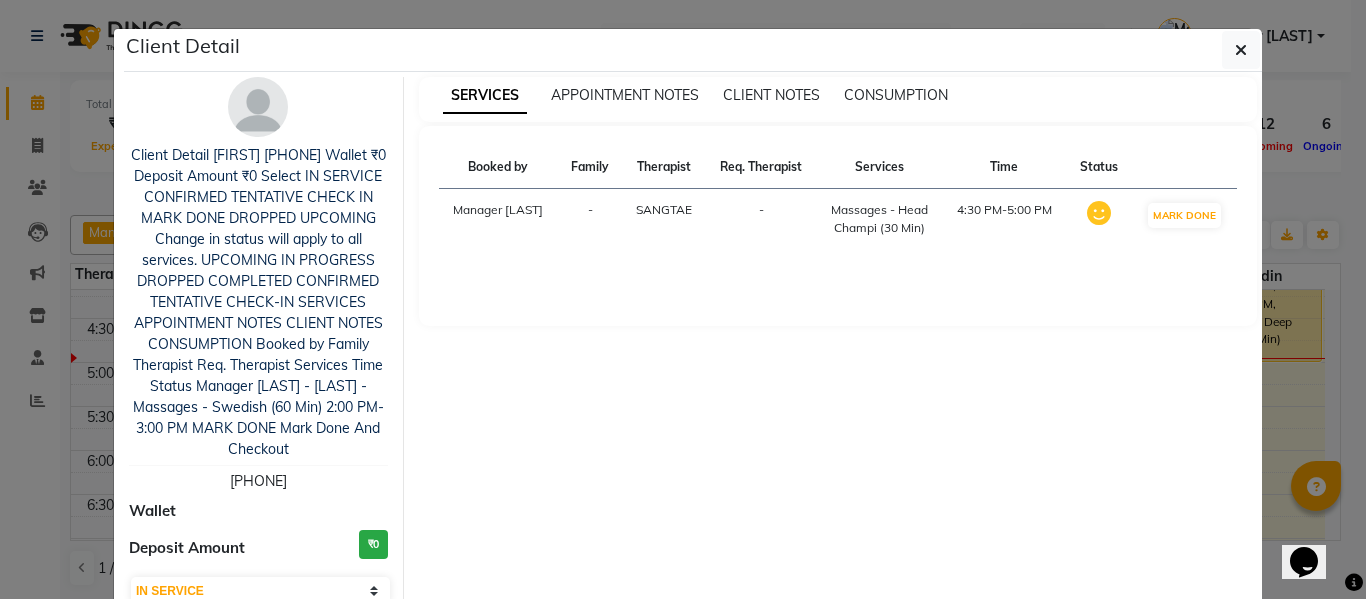 click on "Mark Done And Checkout" 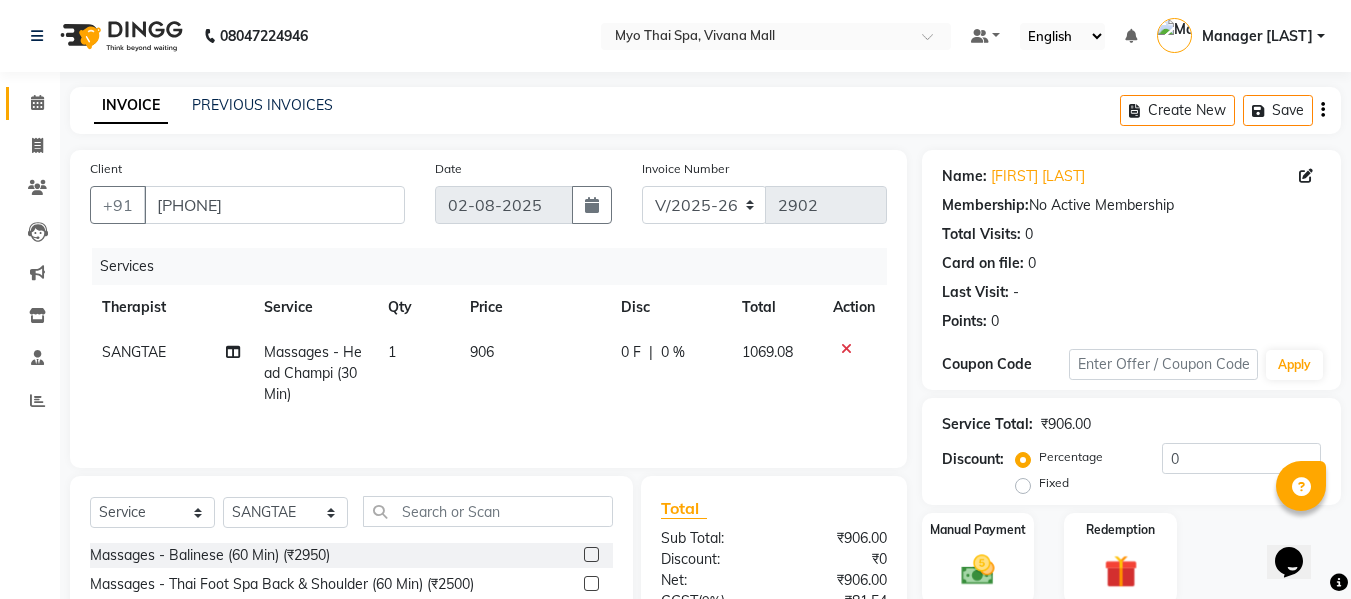 scroll, scrollTop: 222, scrollLeft: 0, axis: vertical 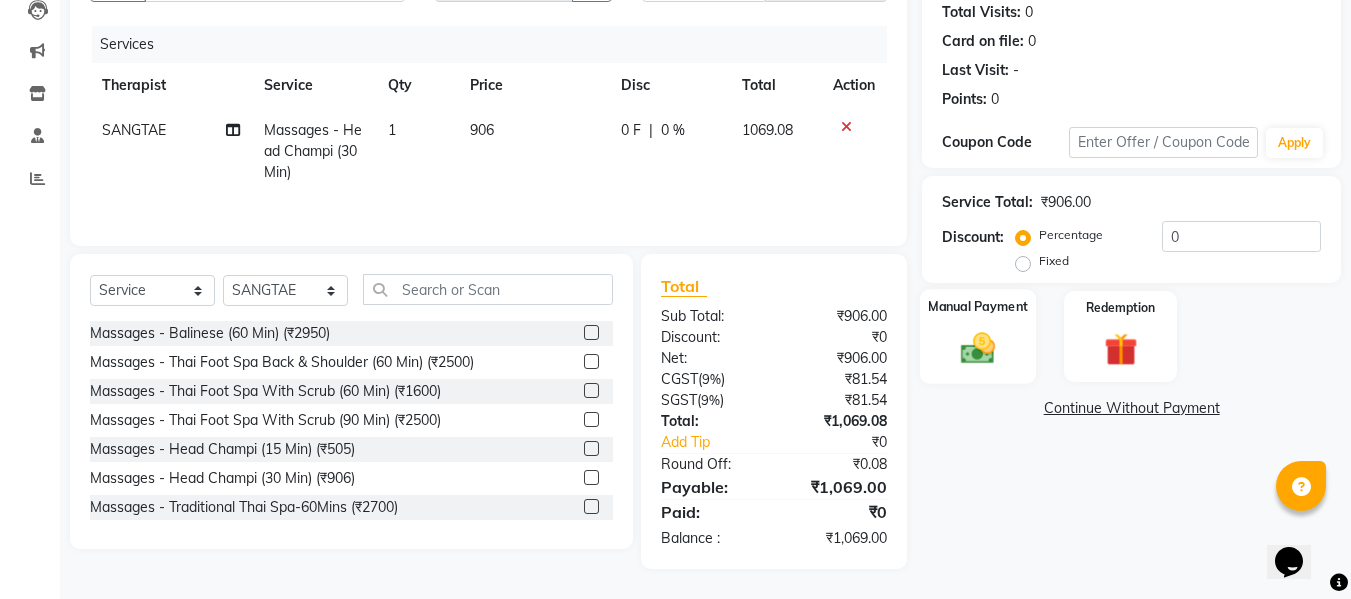click 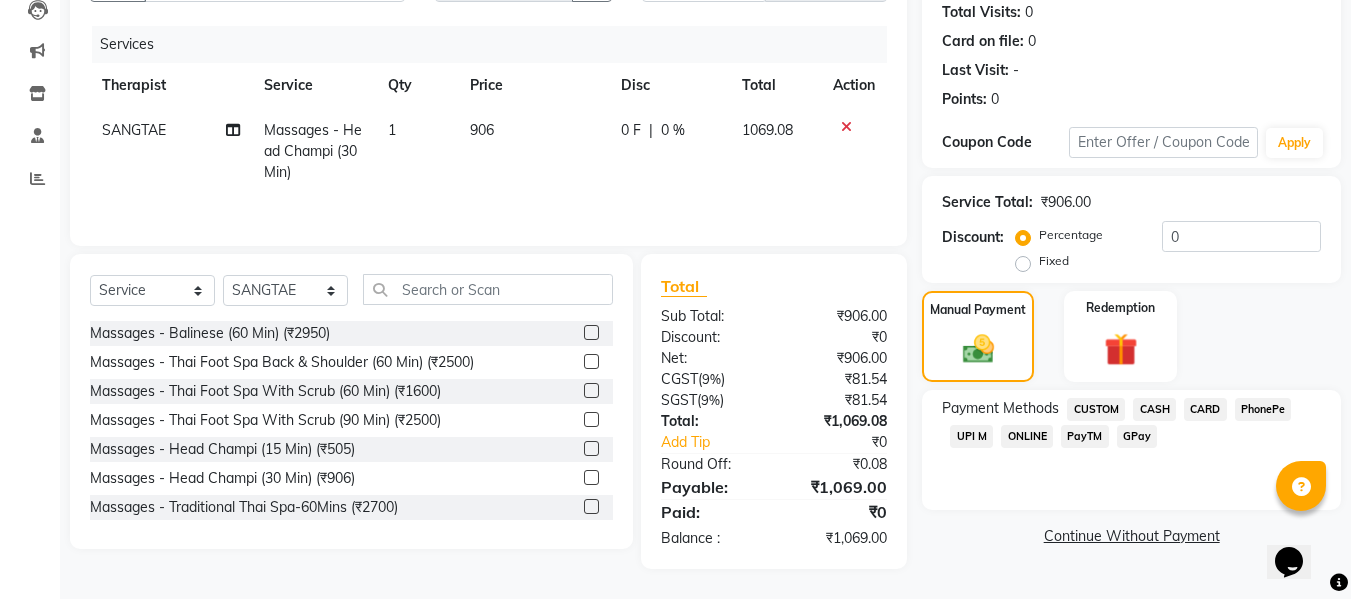 click on "CARD" 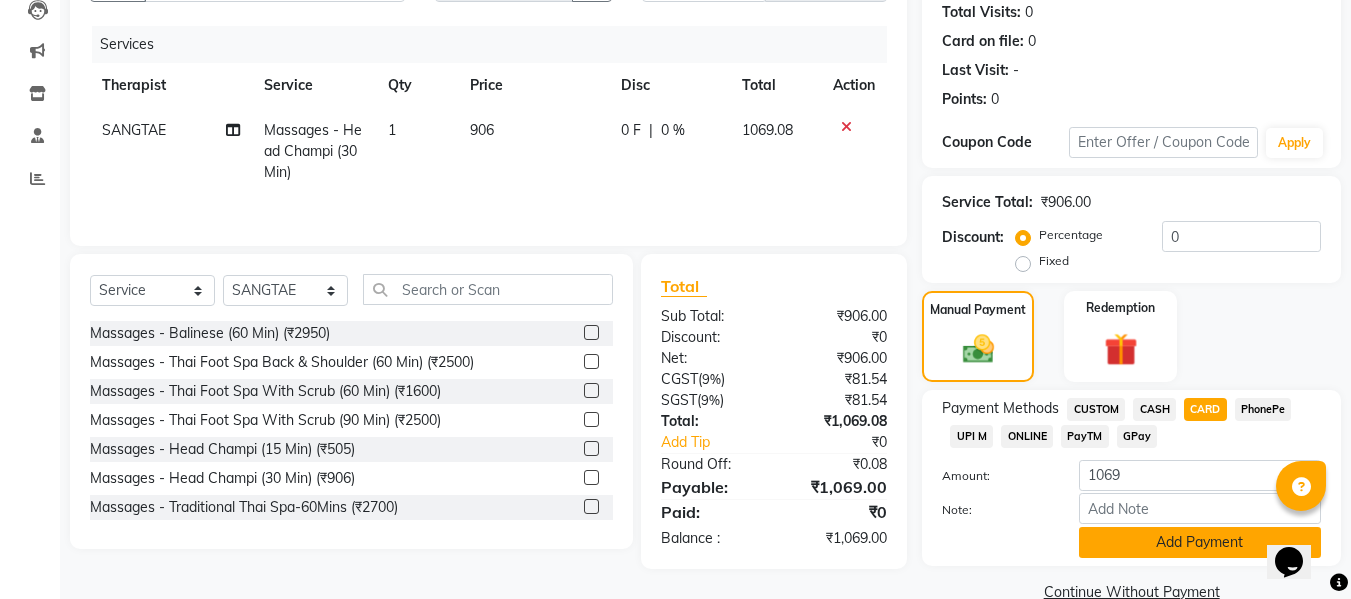 scroll, scrollTop: 260, scrollLeft: 0, axis: vertical 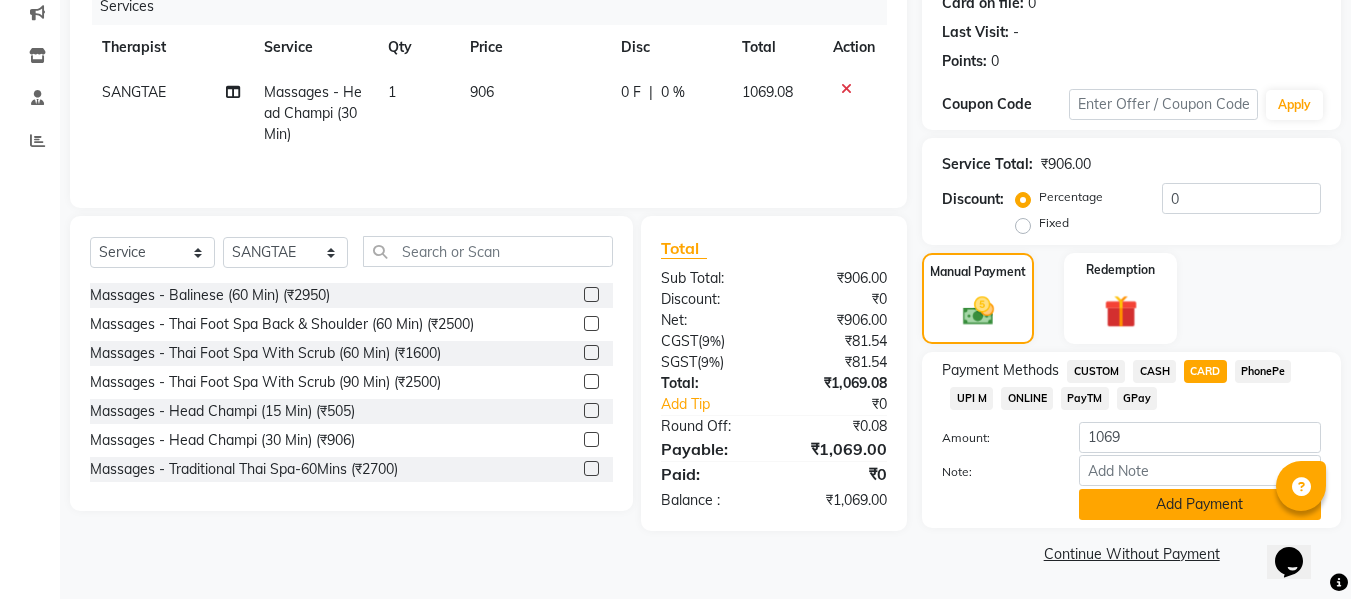 click on "Add Payment" 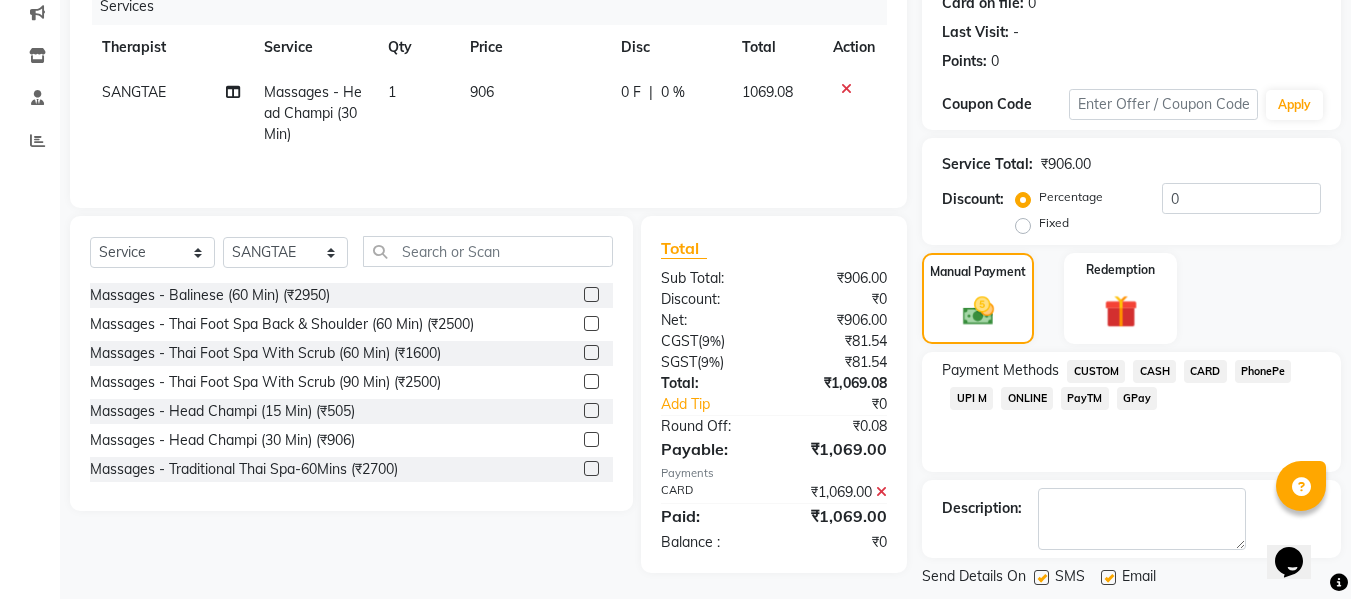 scroll, scrollTop: 356, scrollLeft: 0, axis: vertical 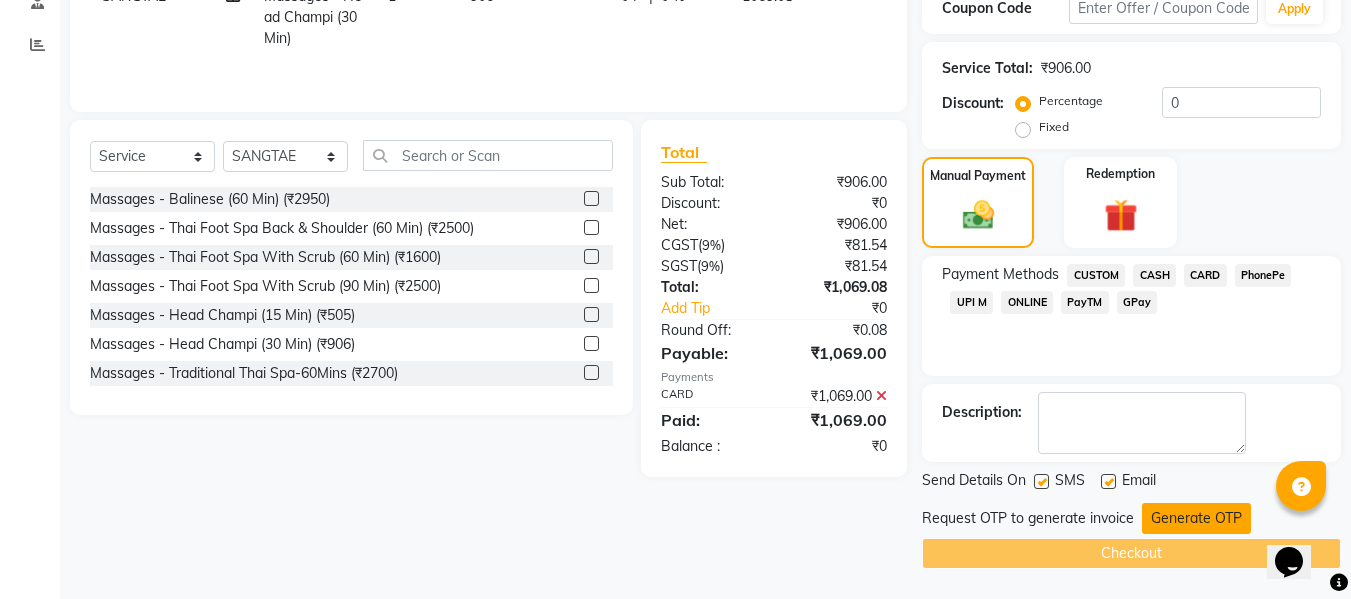 click on "Generate OTP" 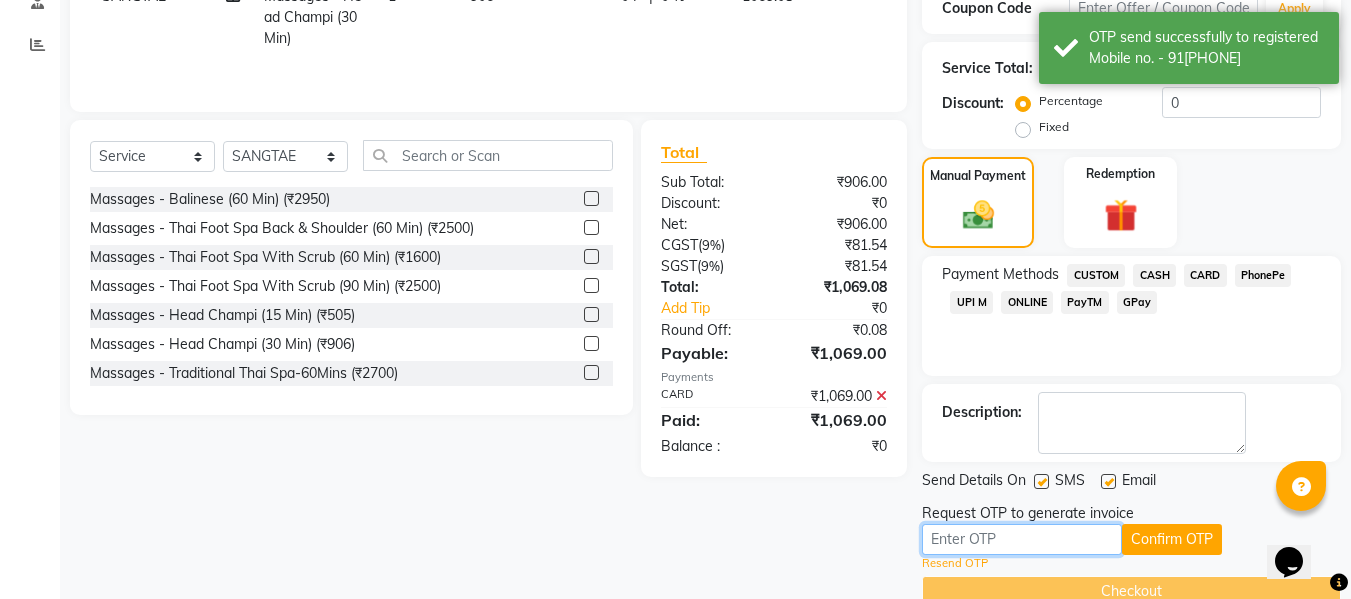 click at bounding box center (1022, 539) 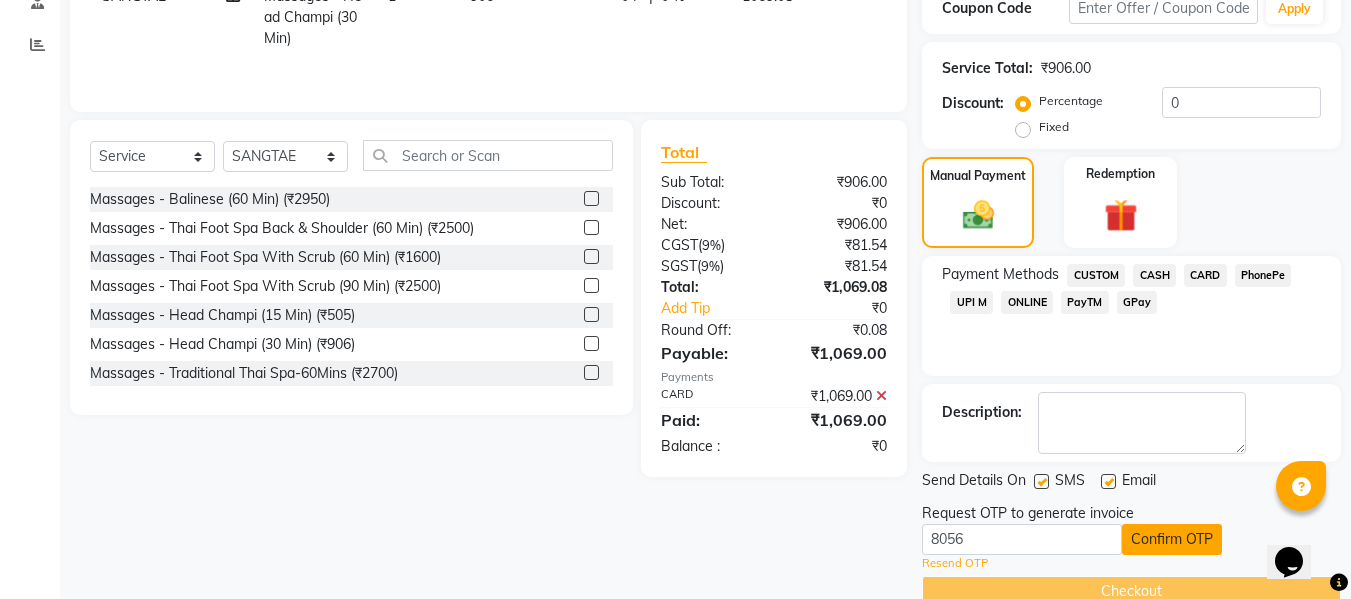 click on "Confirm OTP" 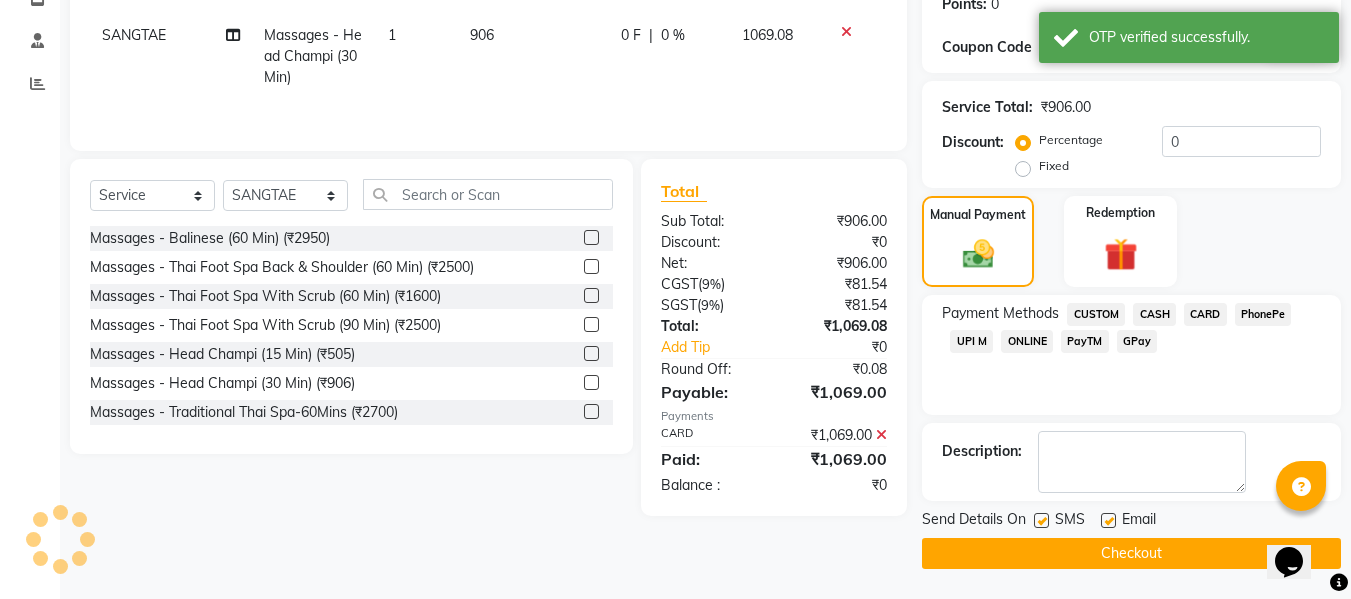 scroll, scrollTop: 317, scrollLeft: 0, axis: vertical 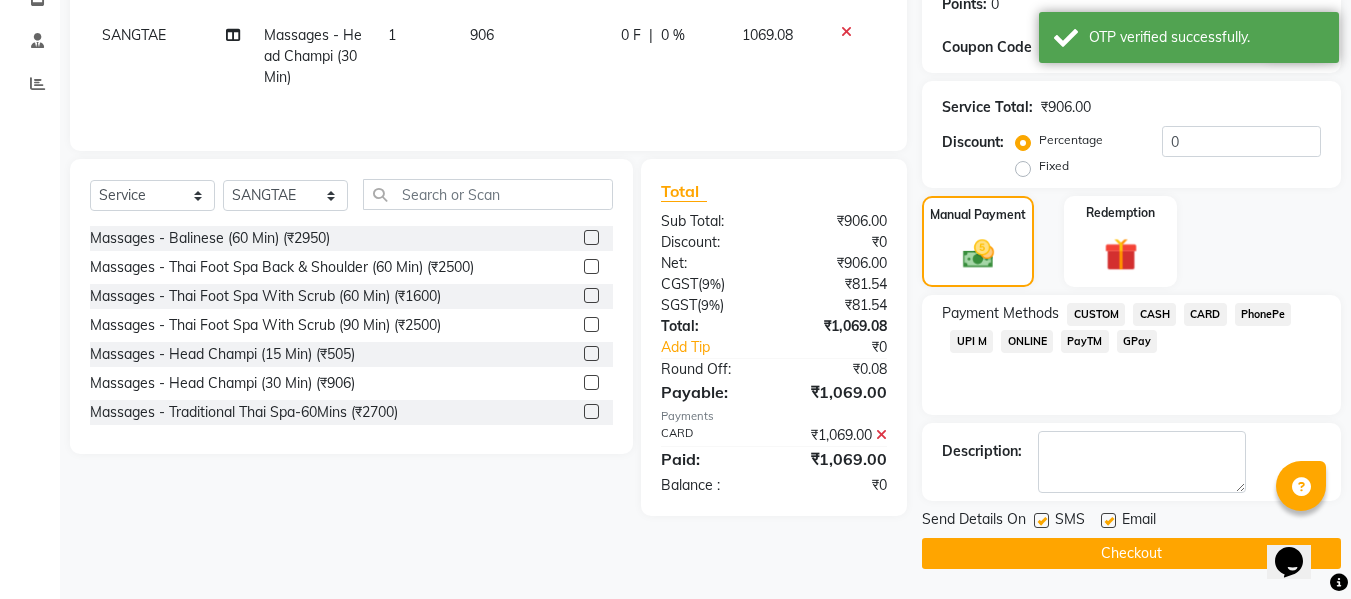click on "Checkout" 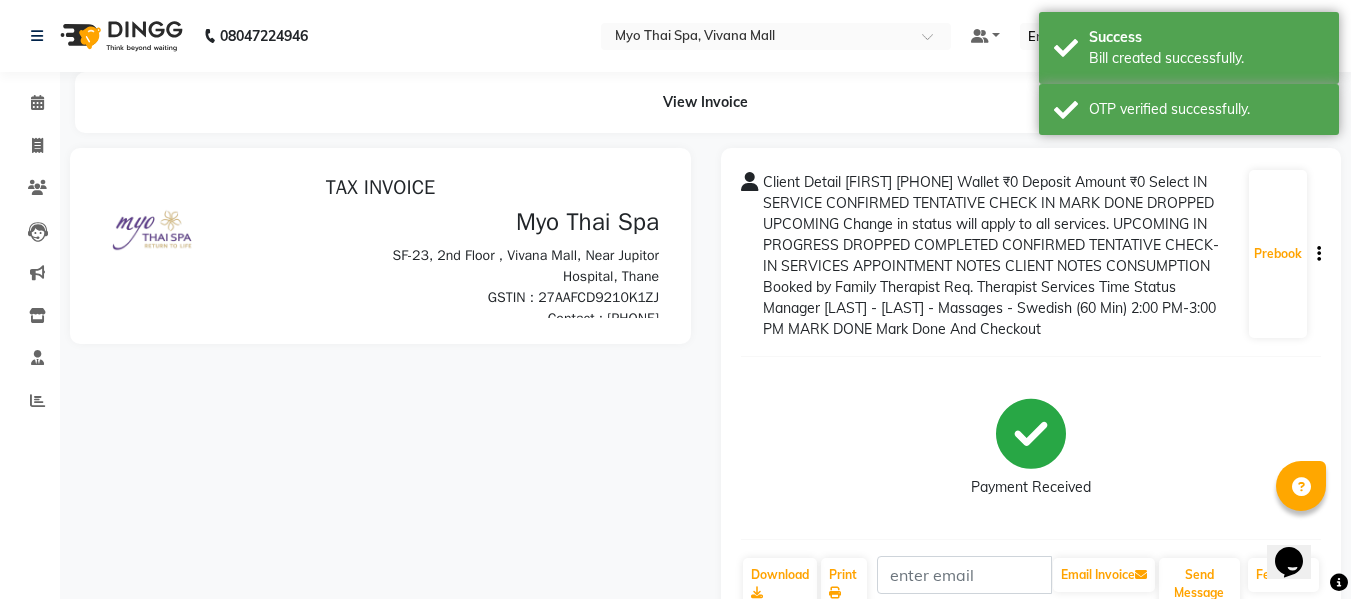 scroll, scrollTop: 0, scrollLeft: 0, axis: both 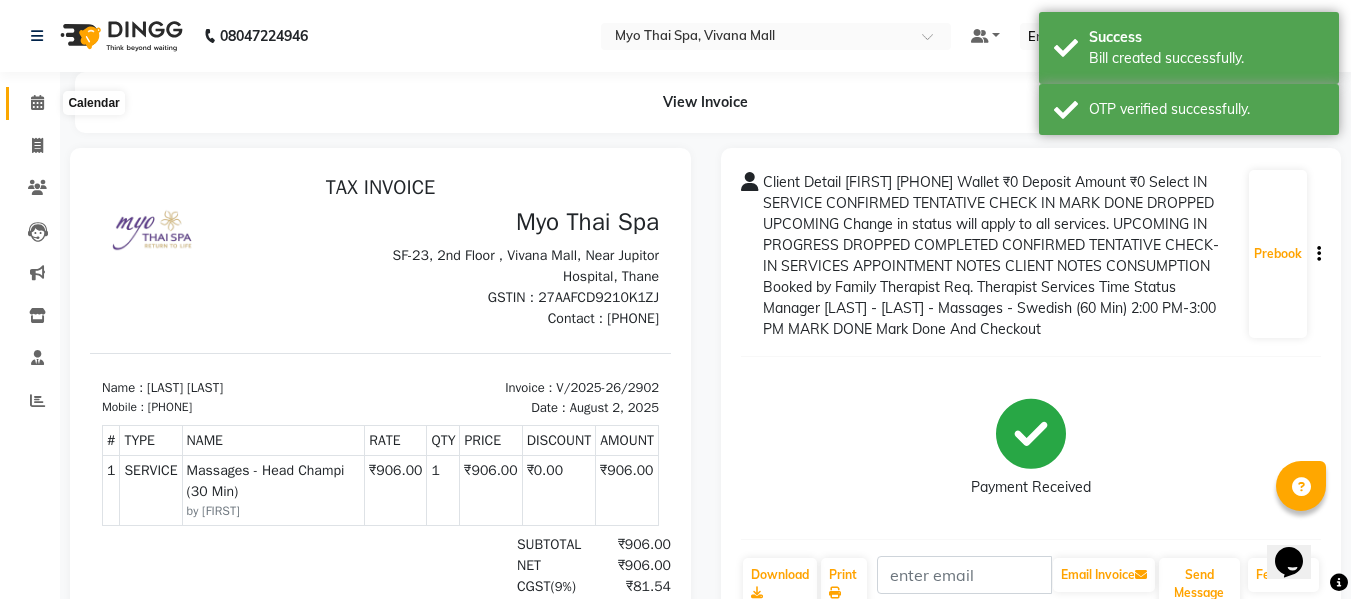drag, startPoint x: 37, startPoint y: 109, endPoint x: 98, endPoint y: 96, distance: 62.369865 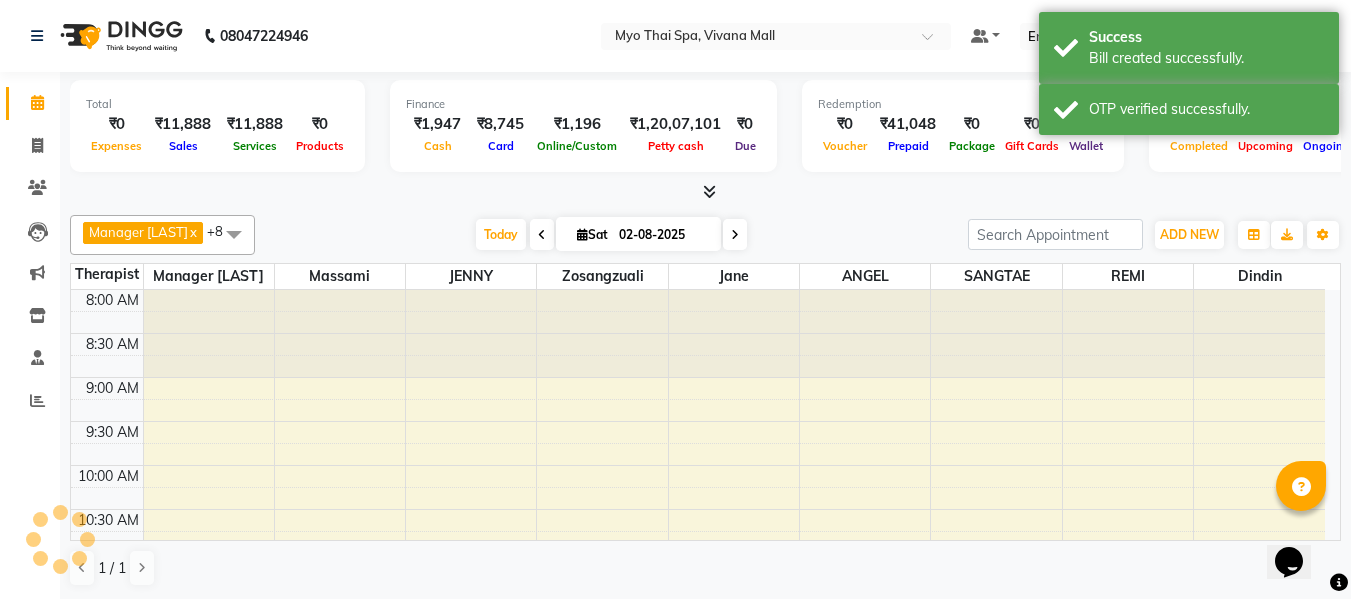 scroll, scrollTop: 0, scrollLeft: 0, axis: both 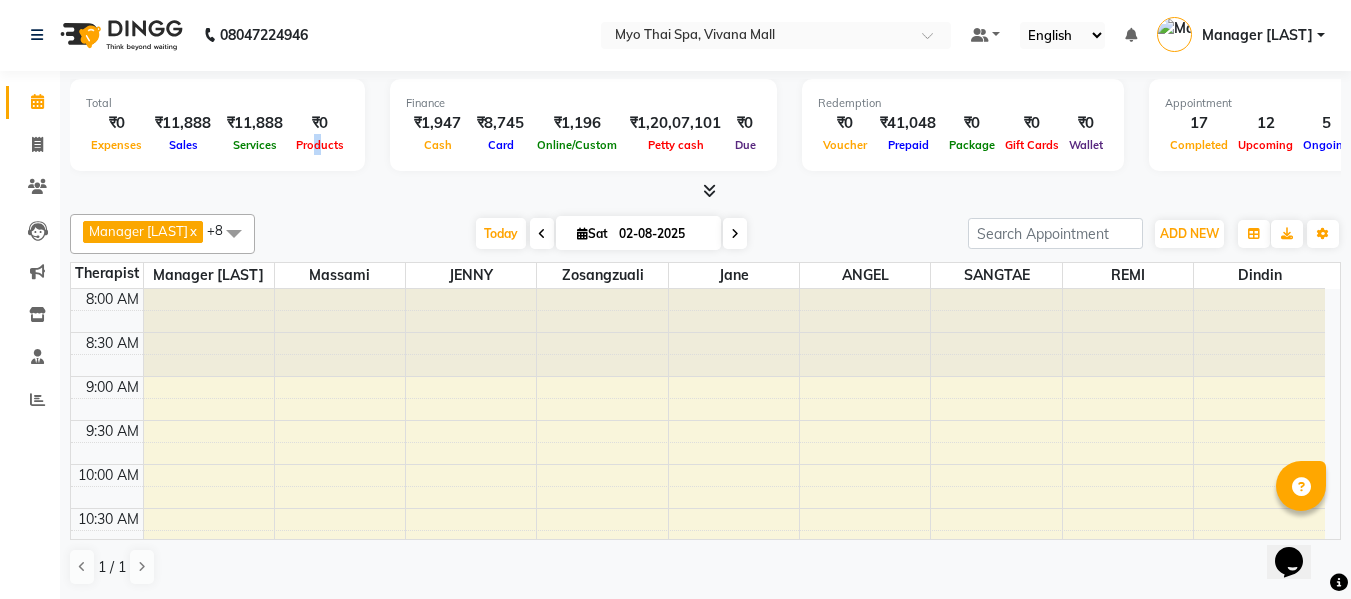 drag, startPoint x: 315, startPoint y: 140, endPoint x: 325, endPoint y: 155, distance: 18.027756 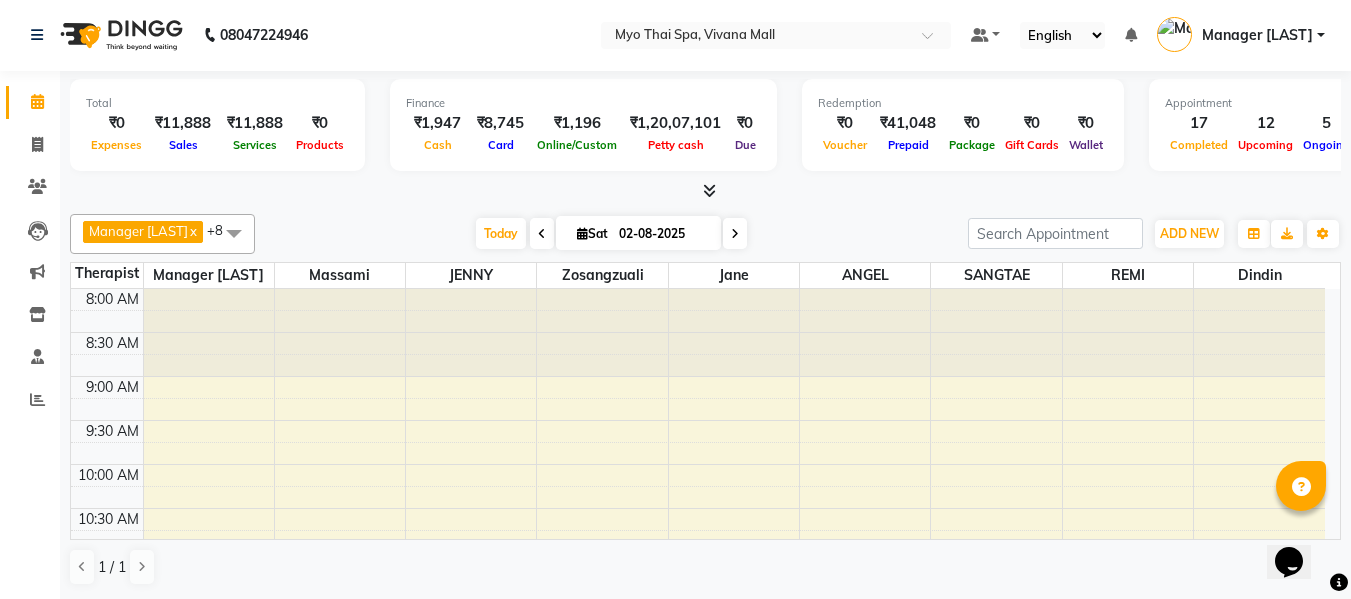 click on "Manager Churmurin  x Dindin  x Massami  x ANGEL  x Zosangzuali  x JENNY  x REMI  x Jane  x SANGTAE  x +8 Select All ANGEL BELLA Dindin Jane JENNY Kristina Manager Afreen Manager Churmurin Massami MAWII REMI SANGTAE Zosangzuali Today  Sat 02-08-2025 Toggle Dropdown Add Appointment Add Invoice Add Expense Add Attendance Add Client Toggle Dropdown Add Appointment Add Invoice Add Expense Add Attendance Add Client ADD NEW Toggle Dropdown Add Appointment Add Invoice Add Expense Add Attendance Add Client Manager Churmurin  x Dindin  x Massami  x ANGEL  x Zosangzuali  x JENNY  x REMI  x Jane  x SANGTAE  x +8 Select All ANGEL BELLA Dindin Jane JENNY Kristina Manager Afreen Manager Churmurin Massami MAWII REMI SANGTAE Zosangzuali Group By  Staff View   Room View  View as Vertical  Vertical - Week View  Horizontal  Horizontal - Week View  List  Toggle Dropdown Calendar Settings Manage Tags   Arrange Therapists   Reset Therapists  Full Screen  Show Available Stylist  Appointment Form Zoom 100% 13 JENNY" 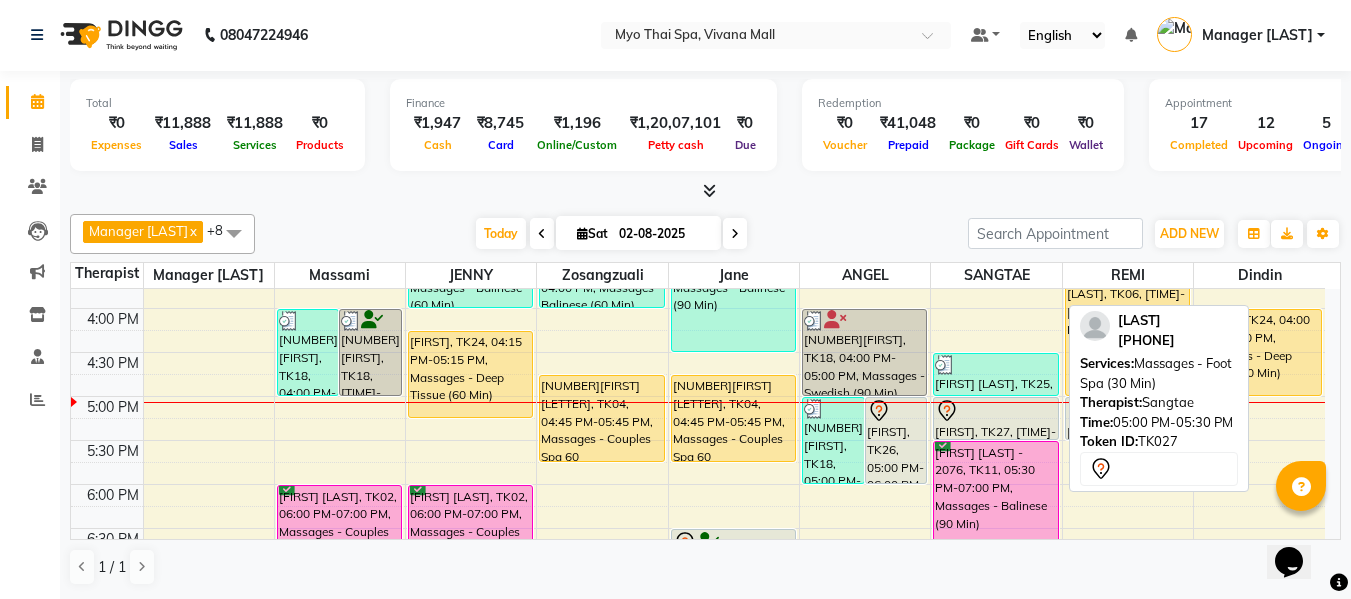 scroll, scrollTop: 800, scrollLeft: 0, axis: vertical 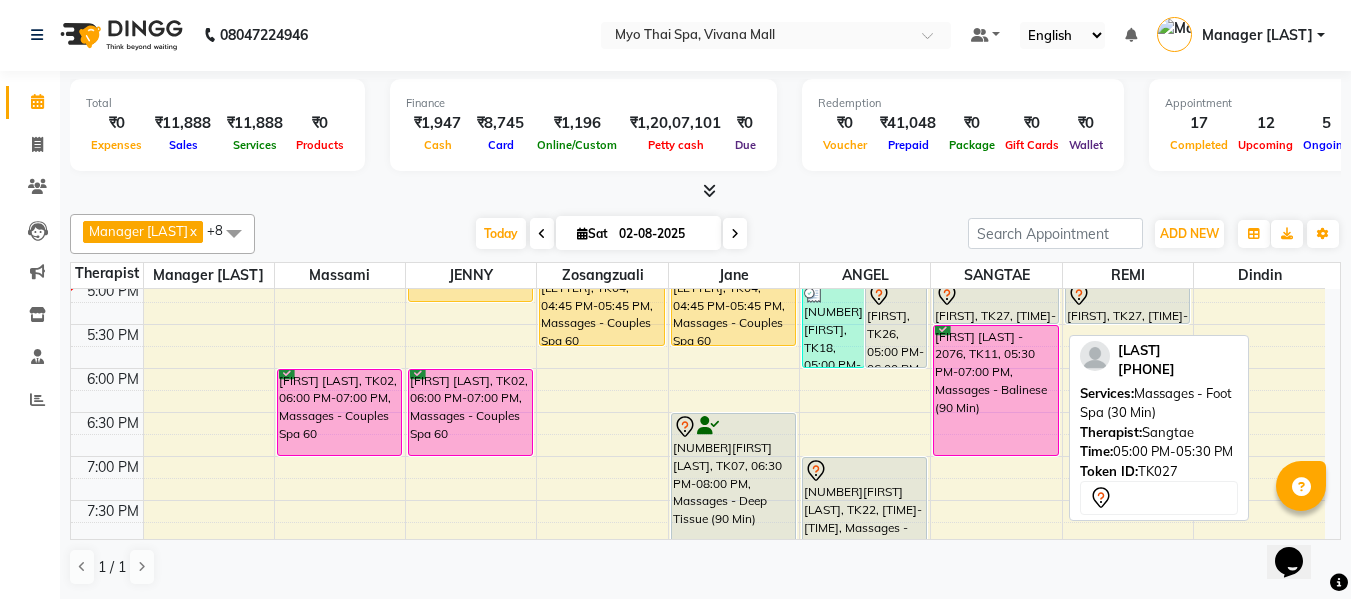 click at bounding box center (995, 295) 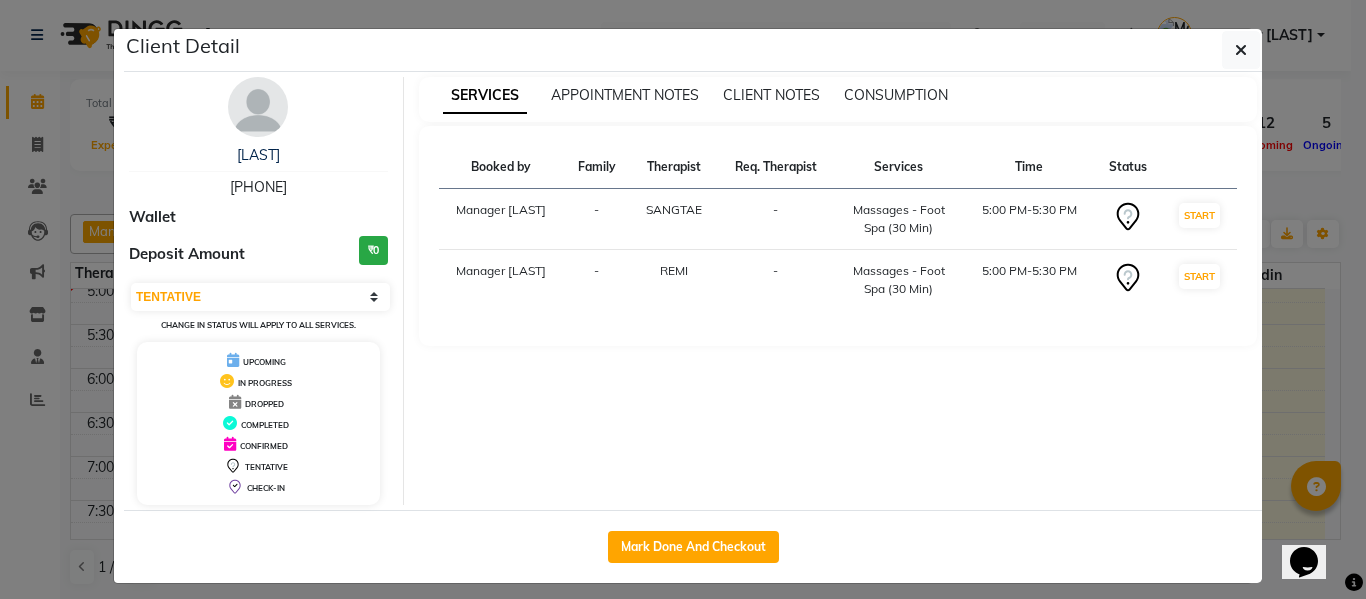 drag, startPoint x: 1237, startPoint y: 50, endPoint x: 1236, endPoint y: 174, distance: 124.004036 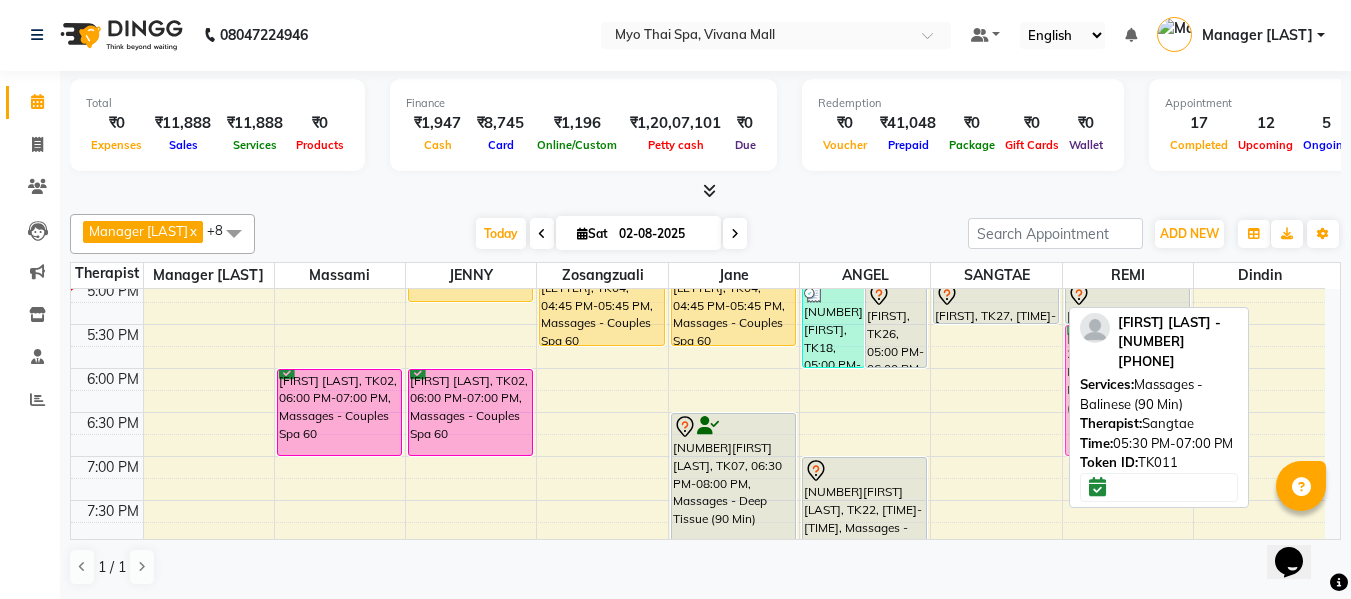 drag, startPoint x: 982, startPoint y: 390, endPoint x: 1070, endPoint y: 382, distance: 88.362885 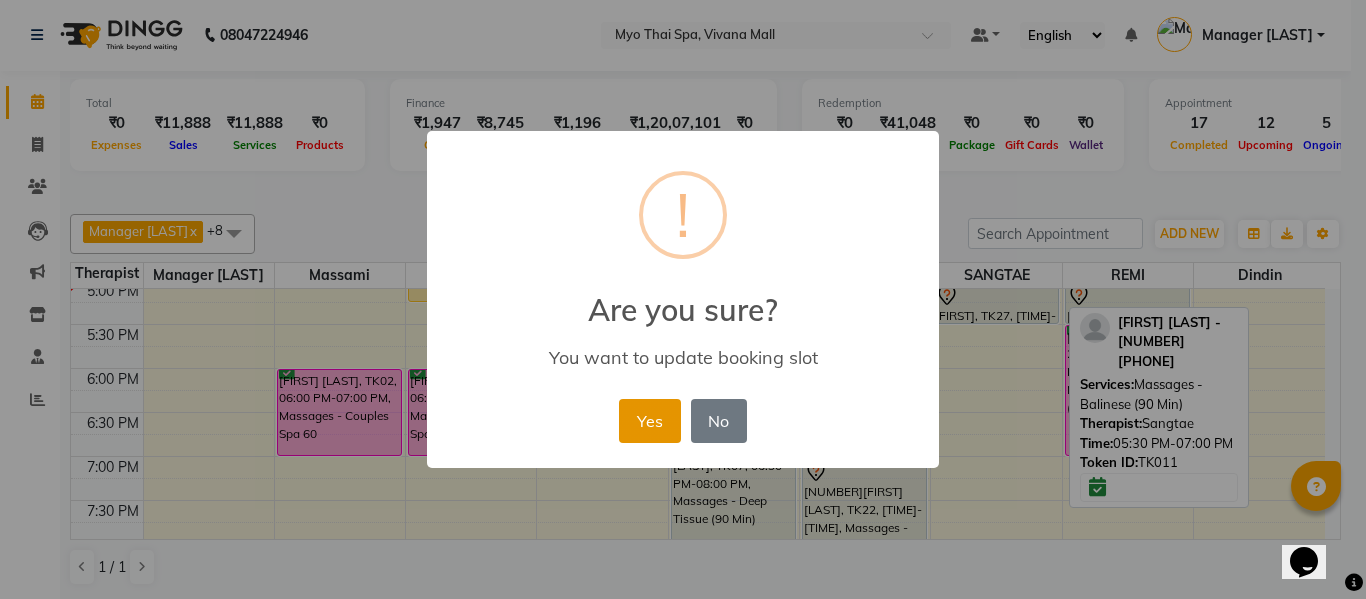click on "Yes" at bounding box center (649, 421) 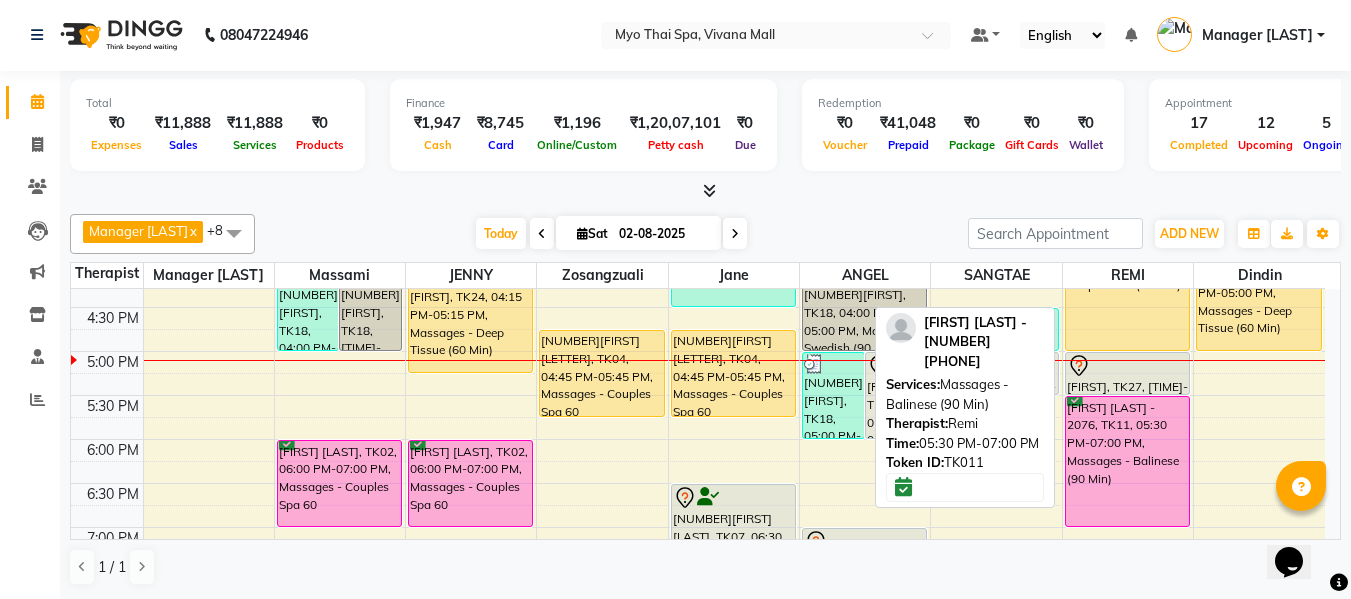 scroll, scrollTop: 700, scrollLeft: 0, axis: vertical 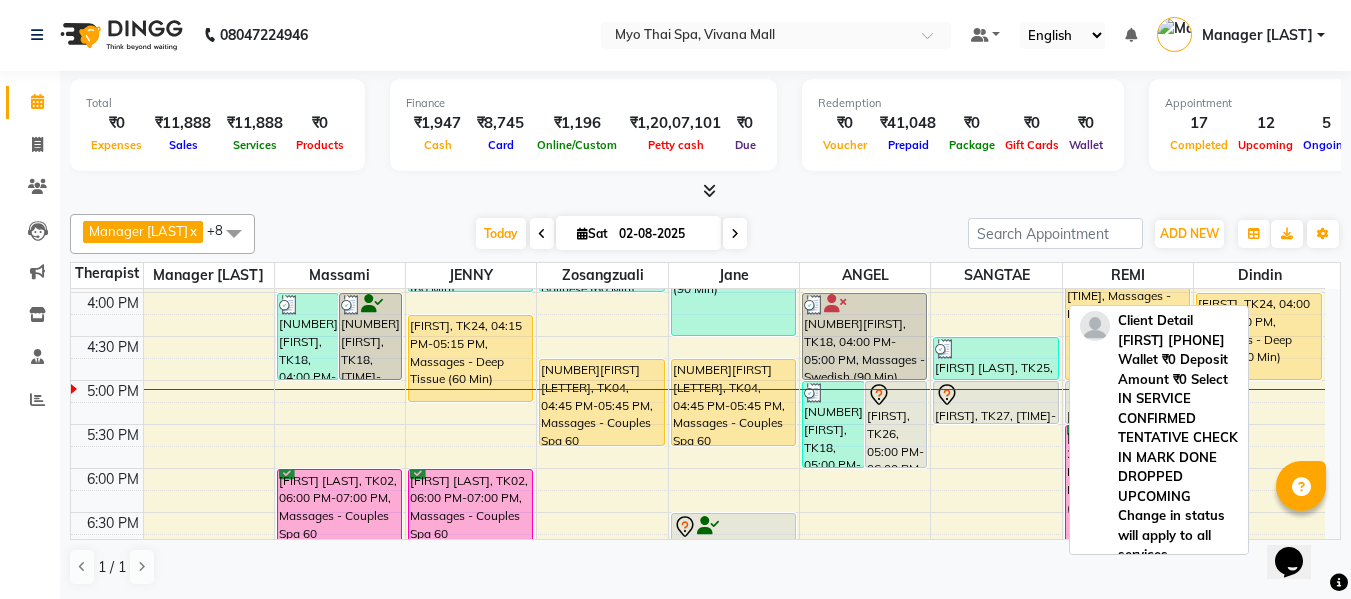 click at bounding box center (995, 349) 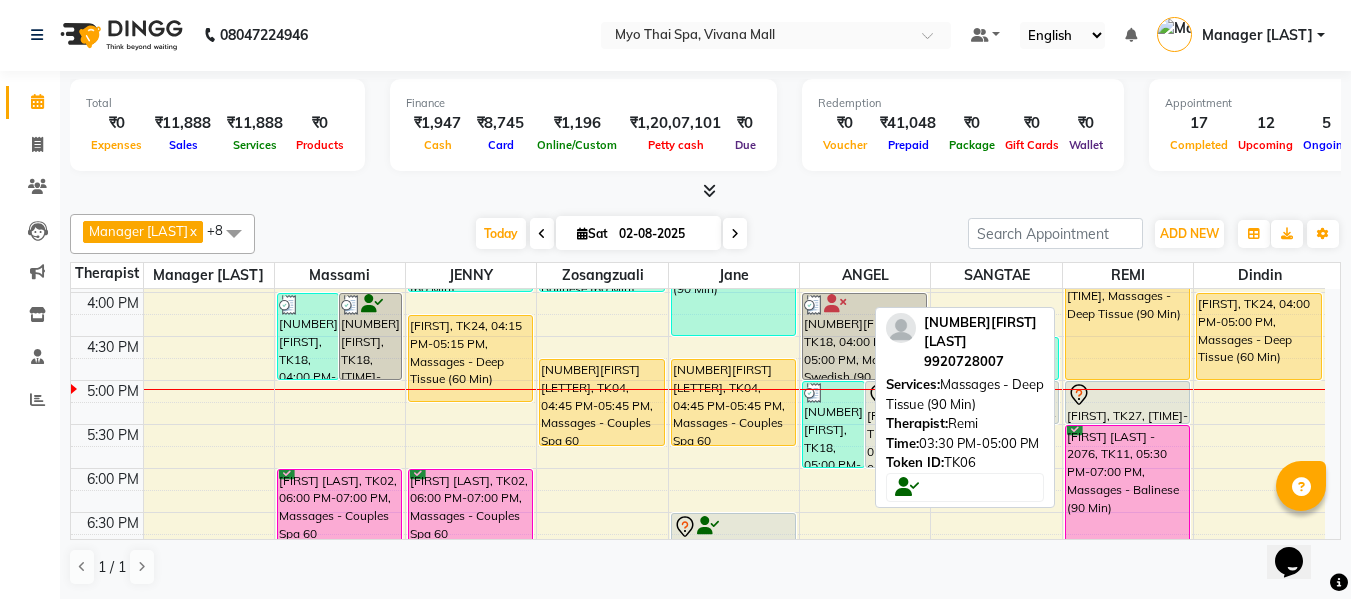 click on "[NUMBER][FIRST] [LAST], TK06, 03:30 PM-05:00 PM, Massages - Deep Tissue (90 Min)" at bounding box center (1127, 314) 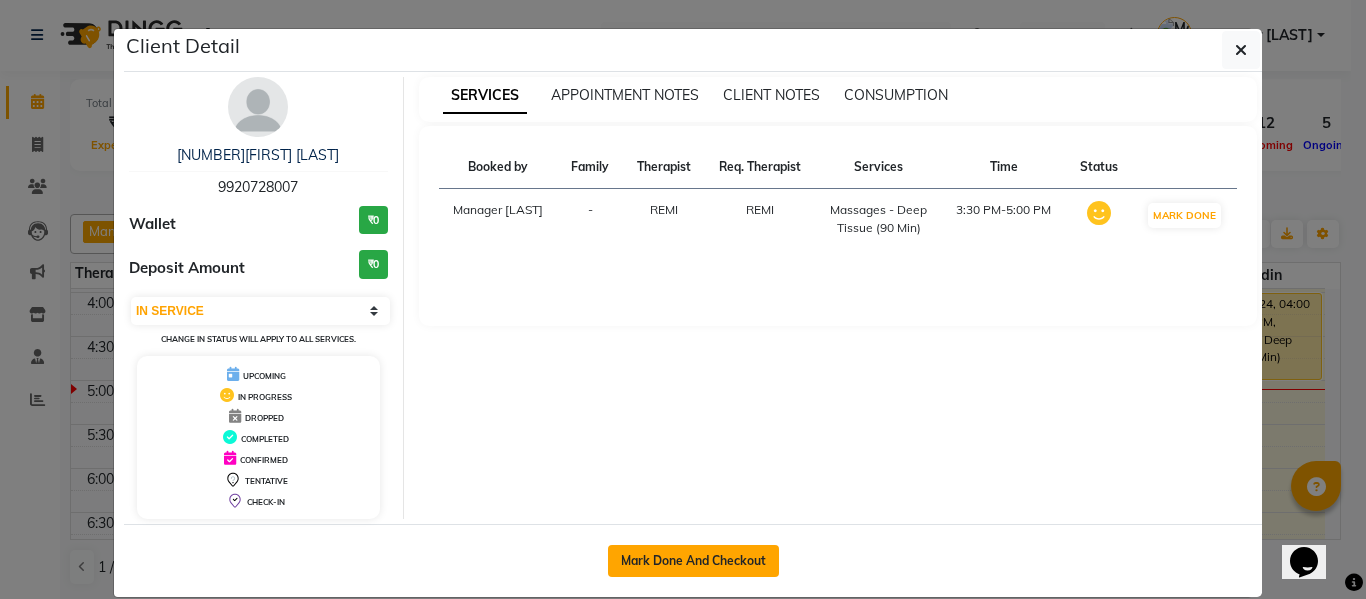 click on "Mark Done And Checkout" 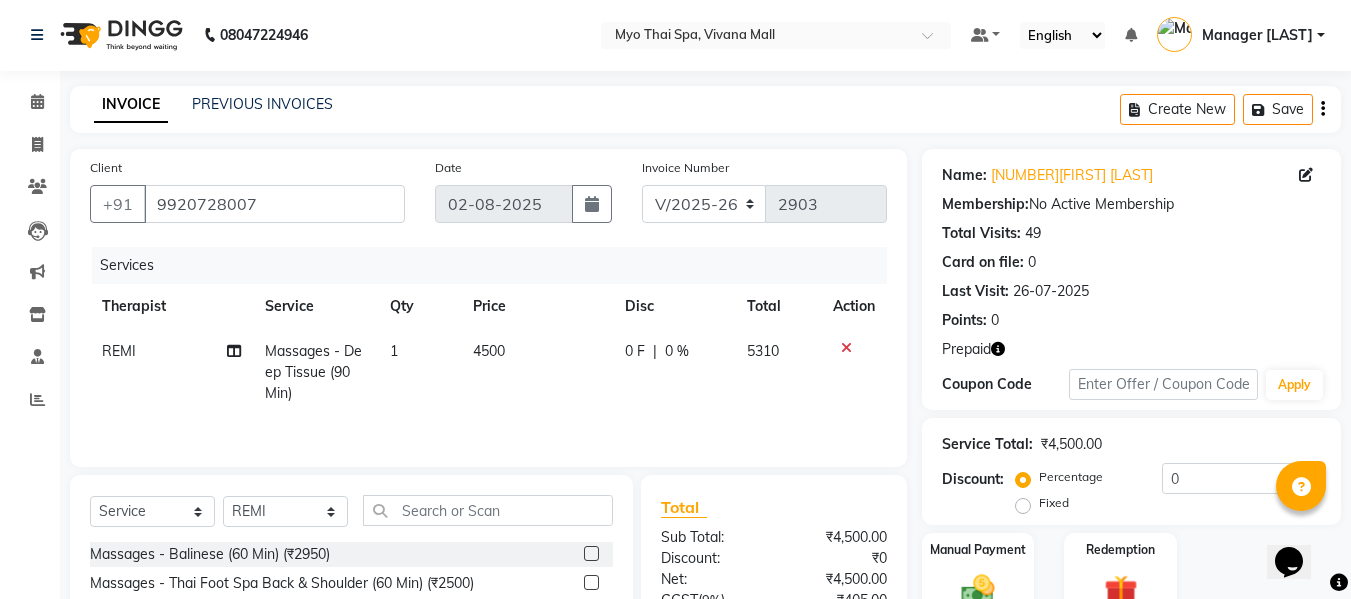 scroll, scrollTop: 202, scrollLeft: 0, axis: vertical 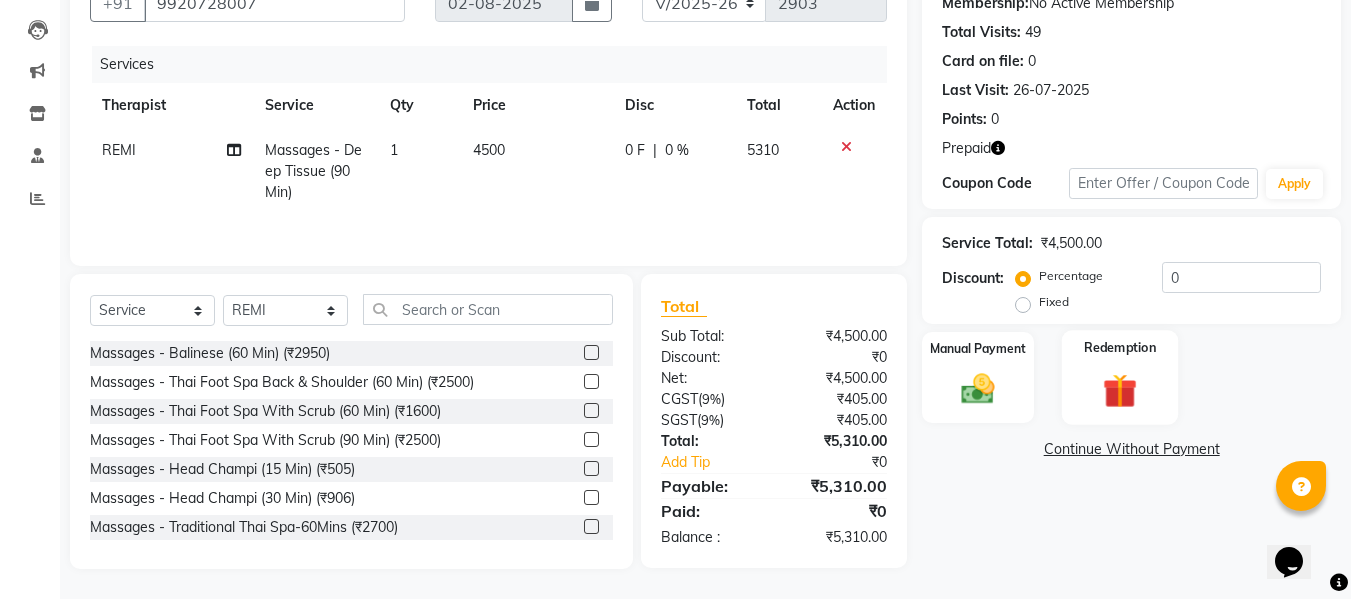 click 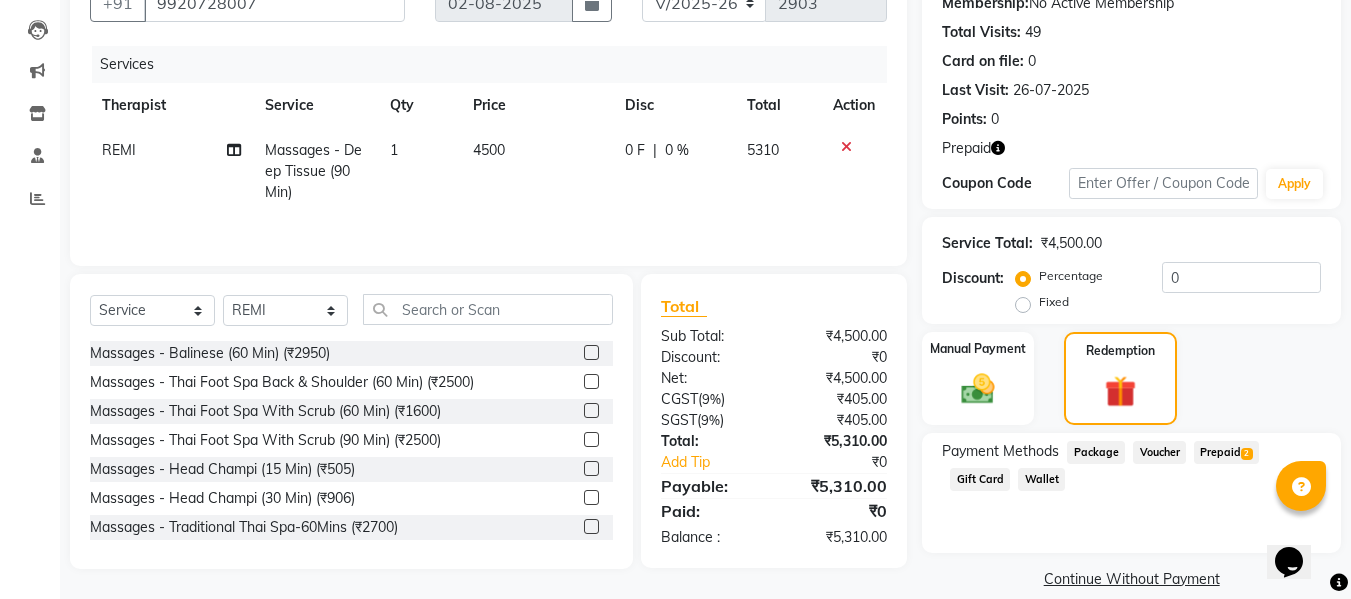 click on "Prepaid  2" 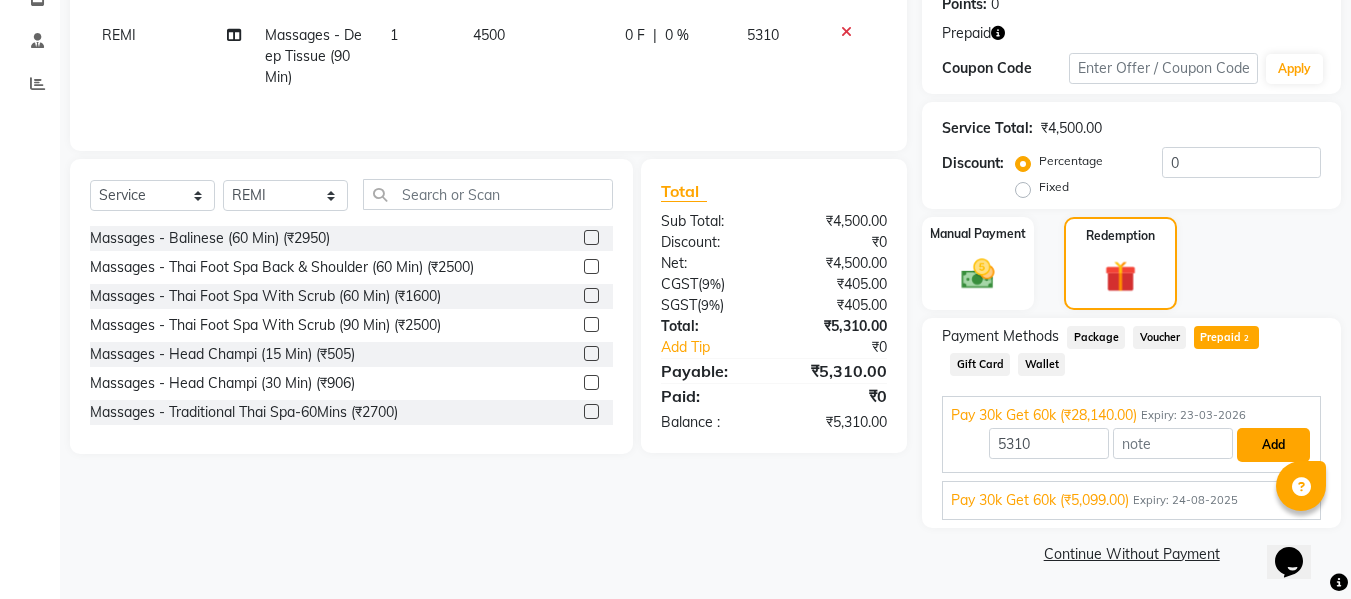 click on "Add" at bounding box center (1273, 445) 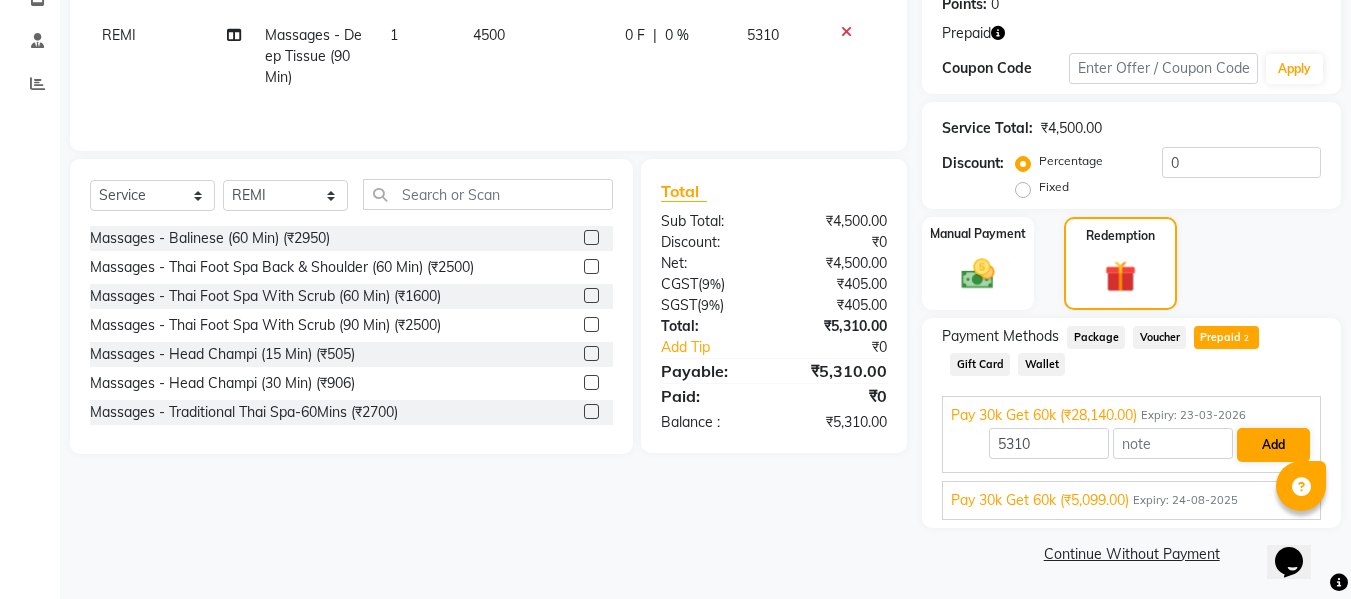 scroll, scrollTop: 244, scrollLeft: 0, axis: vertical 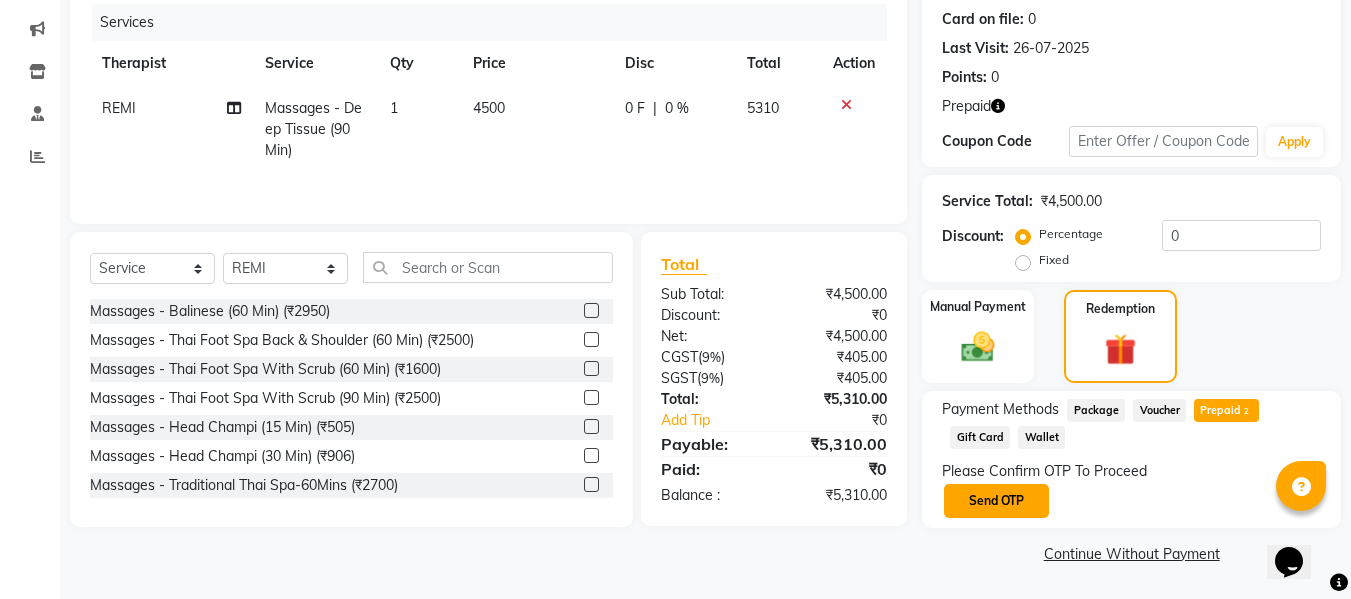 click on "Send OTP" 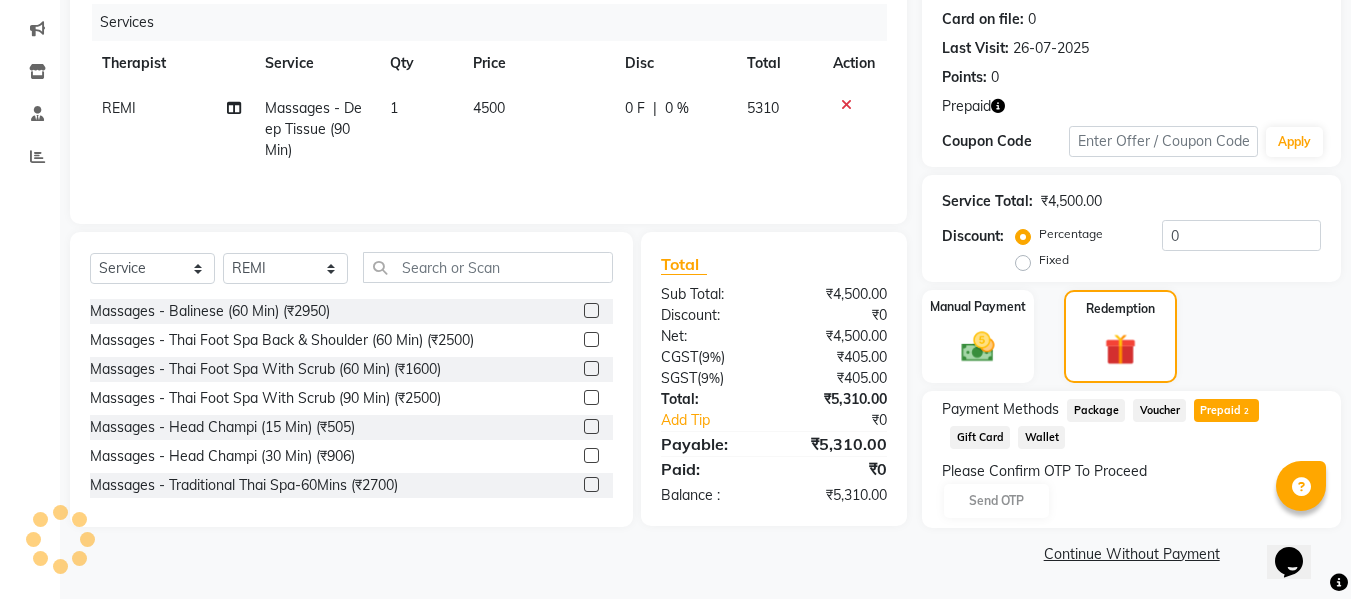 click on "Please Confirm OTP To Proceed Send OTP" 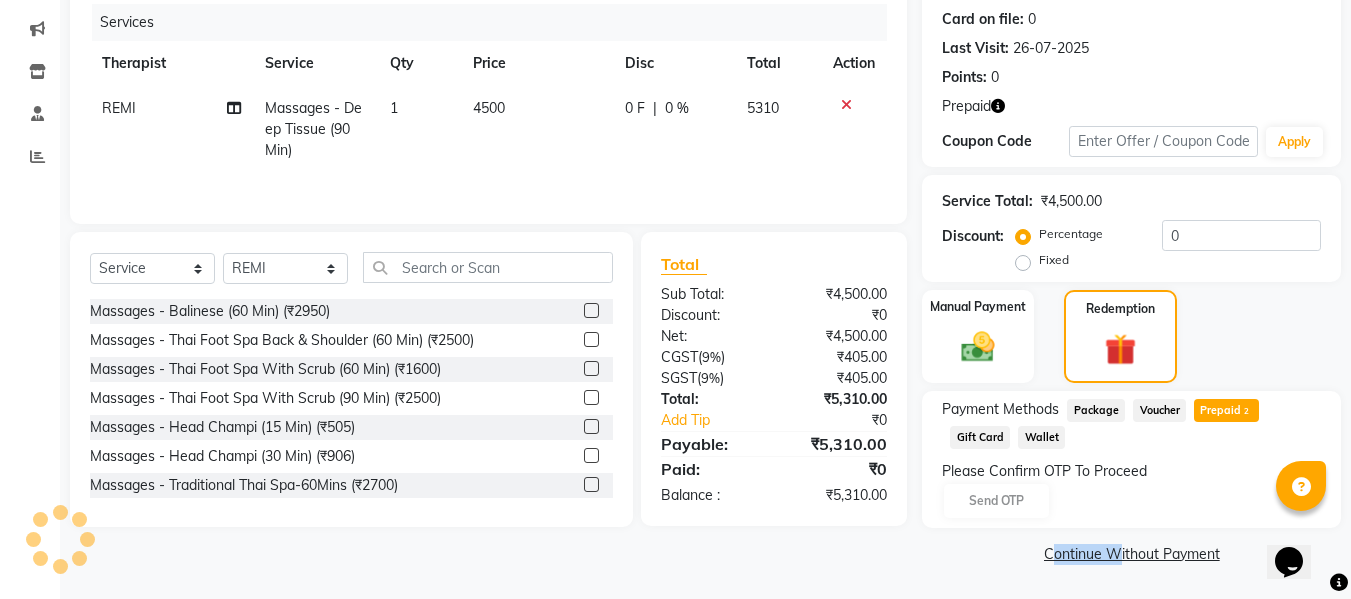 click on "Please Confirm OTP To Proceed Send OTP" 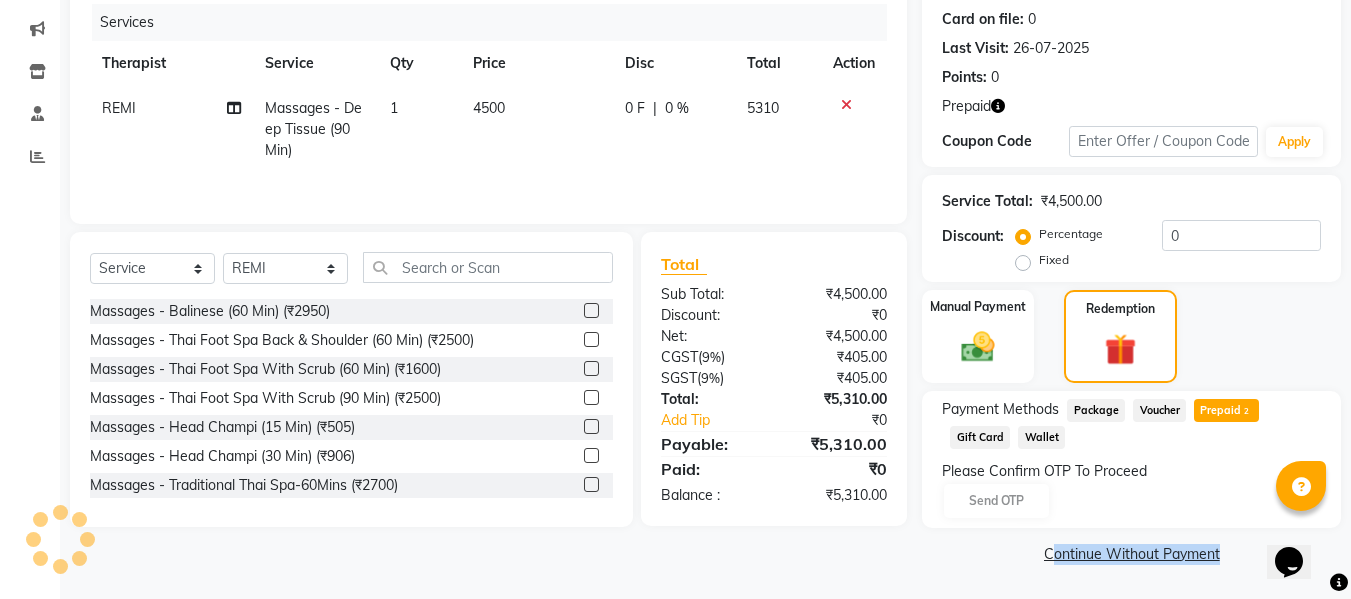 click on "Please Confirm OTP To Proceed Send OTP" 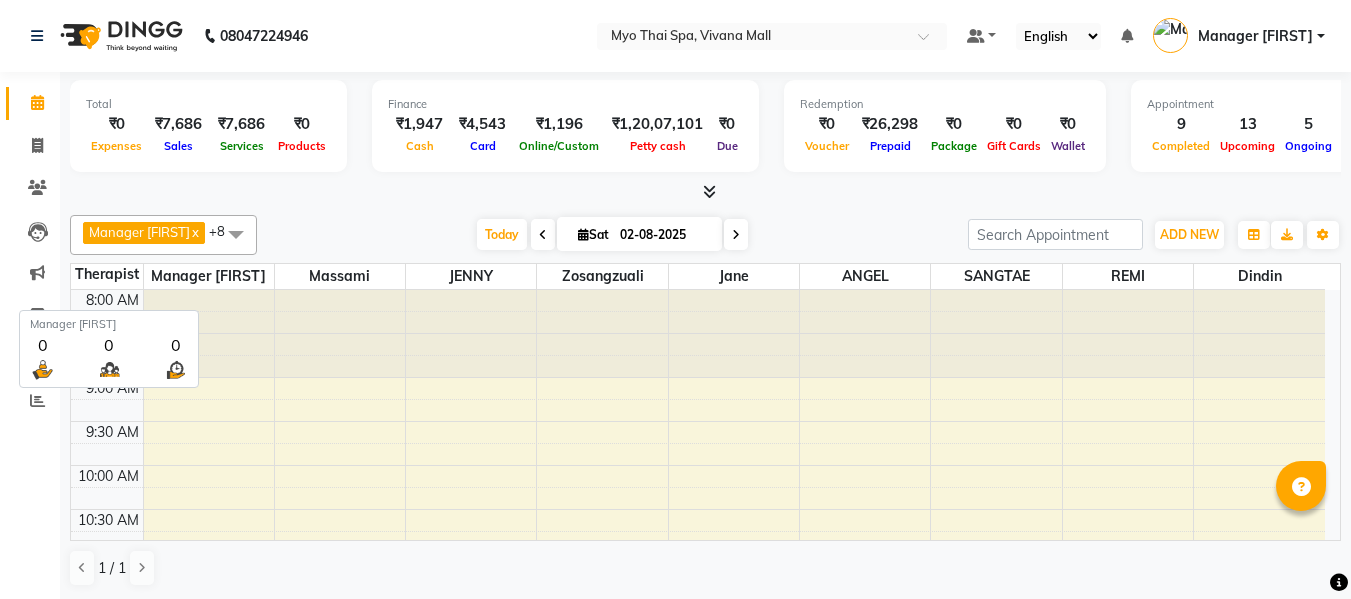 scroll, scrollTop: 0, scrollLeft: 0, axis: both 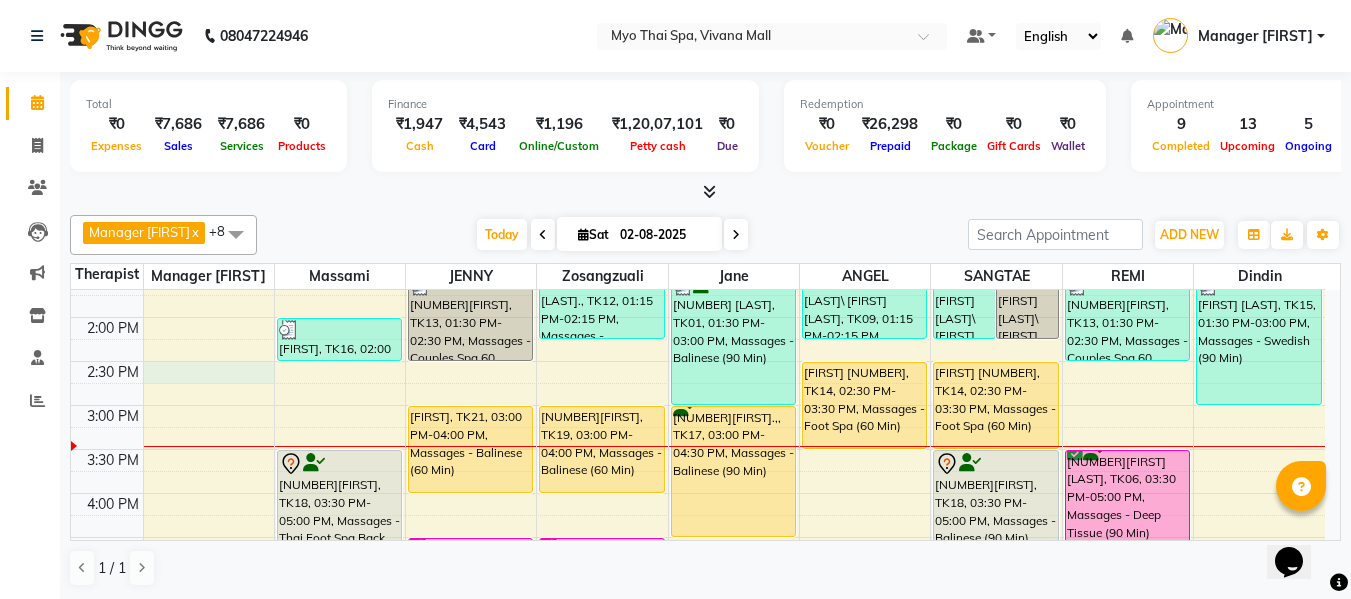 click on "8:00 AM 8:30 AM 9:00 AM 9:30 AM 10:00 AM 10:30 AM 11:00 AM 11:30 AM 12:00 PM 12:30 PM 1:00 PM 1:30 PM 2:00 PM 2:30 PM 3:00 PM 3:30 PM 4:00 PM 4:30 PM 5:00 PM 5:30 PM 6:00 PM 6:30 PM 7:00 PM 7:30 PM 8:00 PM 8:30 PM 9:00 PM 9:30 PM 10:00 PM 10:30 PM     1655SANDEEP PATNAWAI, TK05, 11:45 AM-01:15 PM, Massages - Deep Tissue (90 Min)     VIKAS, TK16, 02:00 PM-02:30 PM, Massages - Stress Relieving Back (30 Min) (₹1650)             1823VIJAYY, TK18, 03:30 PM-05:00 PM, Massages - Thai Foot Spa Back &Shoulder (90 Min)     kiran dulani, TK02, 06:00 PM-07:00 PM, Massages - Couples Spa 60     2923ROHAN, TK13, 01:30 PM-02:30 PM, Massages - Couples Spa 60    PRANAY, TK21, 03:00 PM-04:00 PM, Massages - Balinese (60 Min)     1987VAISHNAVI W, TK04, 04:30 PM-05:30 PM, Massages - Couples Spa 60     kiran dulani, TK02, 06:00 PM-07:00 PM, Massages - Couples Spa 60     2917VIVEK LAJMI., TK12, 01:15 PM-02:15 PM, Massages - Traditional Thai Spa-60Mins    2873RISHIKESH, TK19, 03:00 PM-04:00 PM, Massages - Balinese (60 Min)" at bounding box center (698, 449) 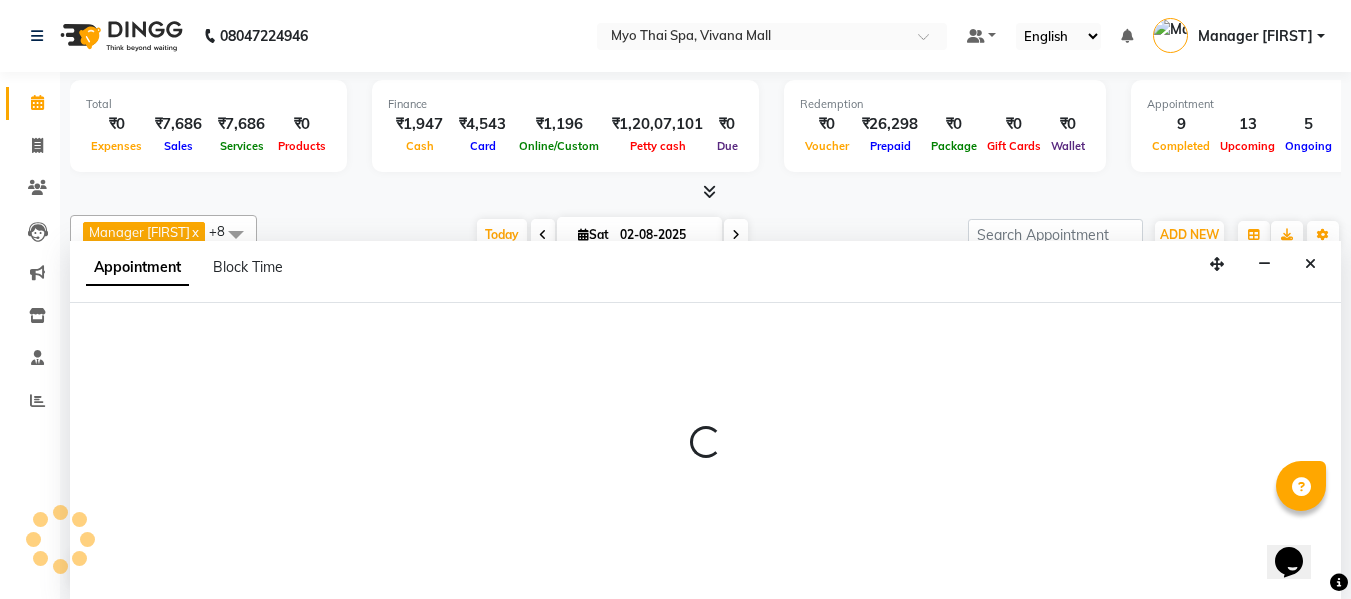 scroll, scrollTop: 1, scrollLeft: 0, axis: vertical 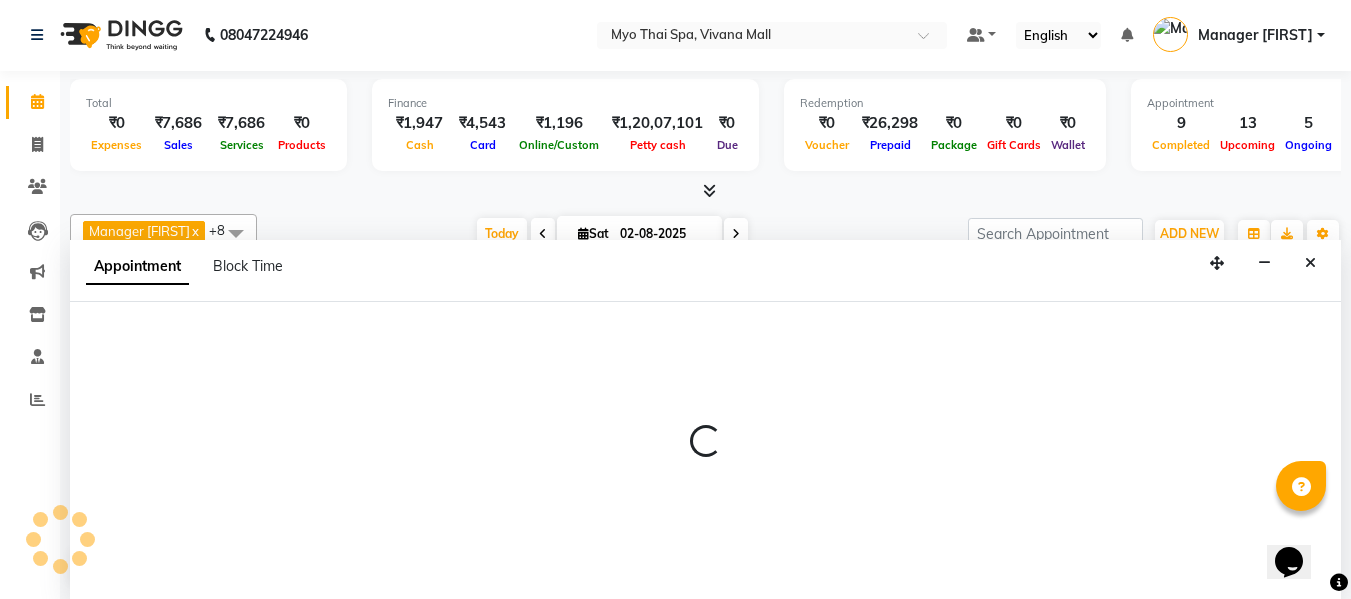 select on "20082" 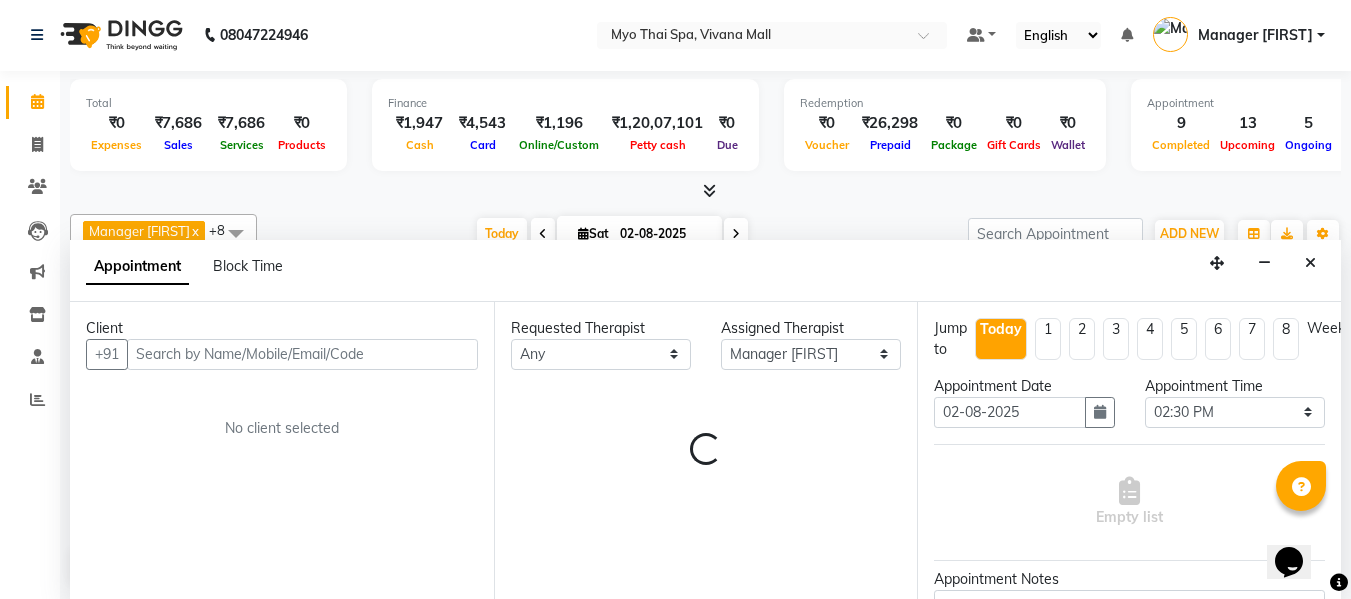 click at bounding box center [302, 354] 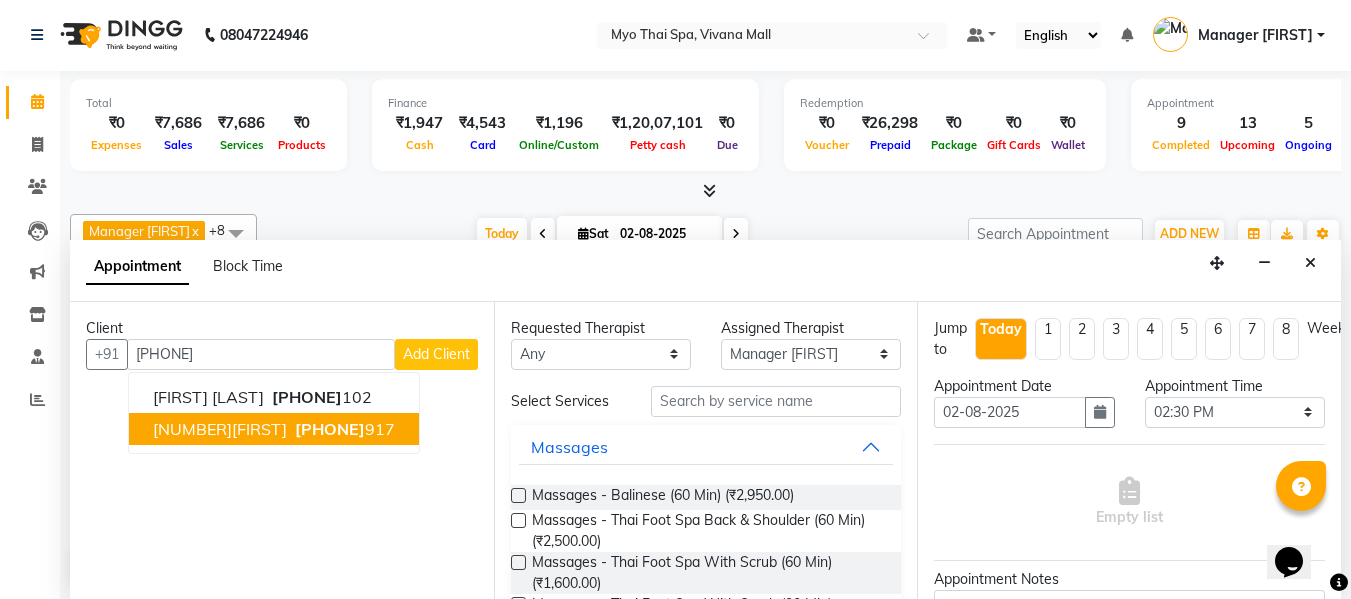 drag, startPoint x: 279, startPoint y: 428, endPoint x: 298, endPoint y: 428, distance: 19 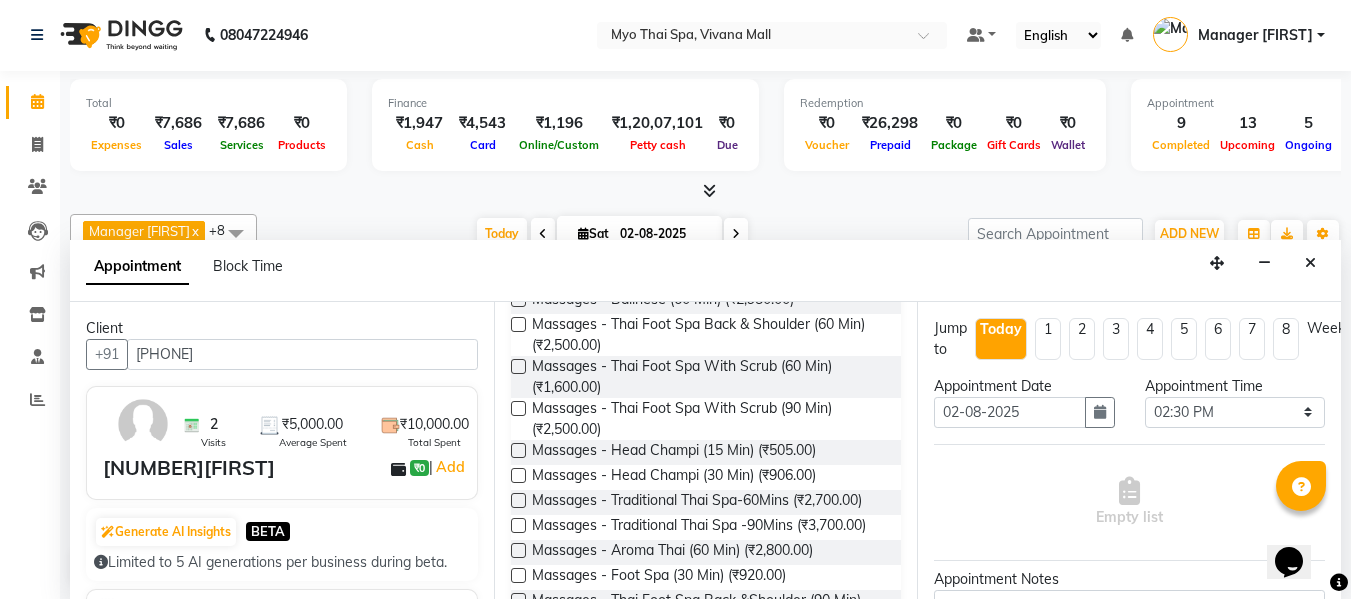 scroll, scrollTop: 200, scrollLeft: 0, axis: vertical 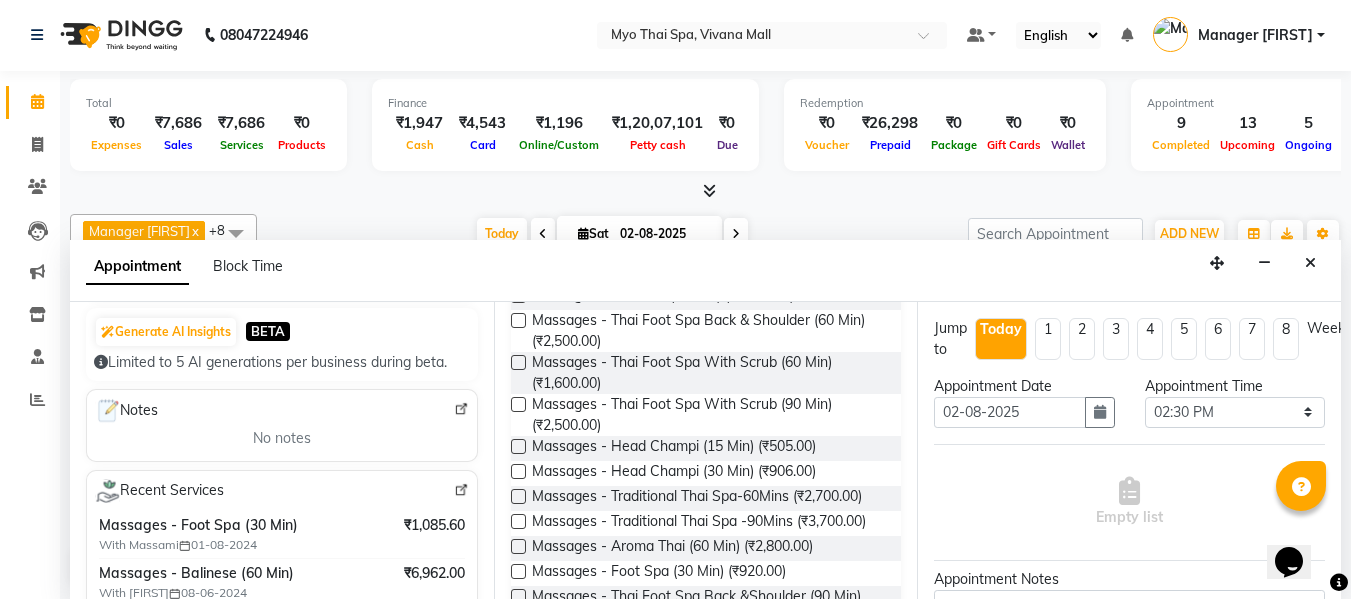 type on "9820677917" 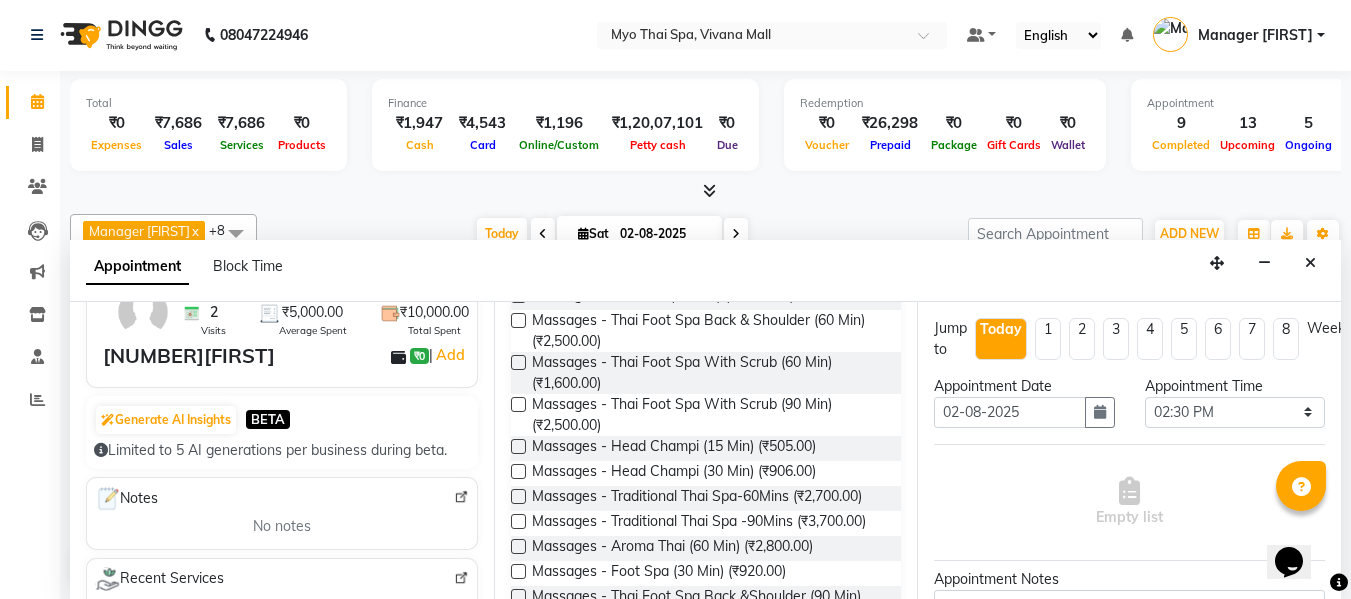 scroll, scrollTop: 0, scrollLeft: 0, axis: both 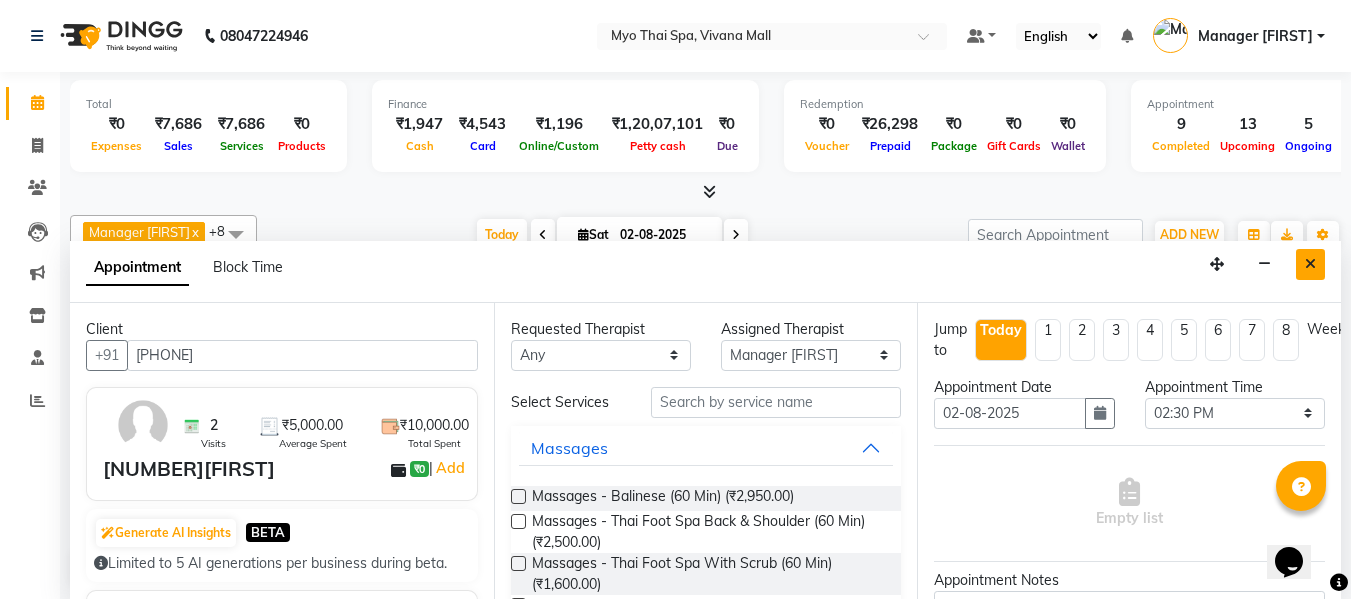 click at bounding box center [1310, 264] 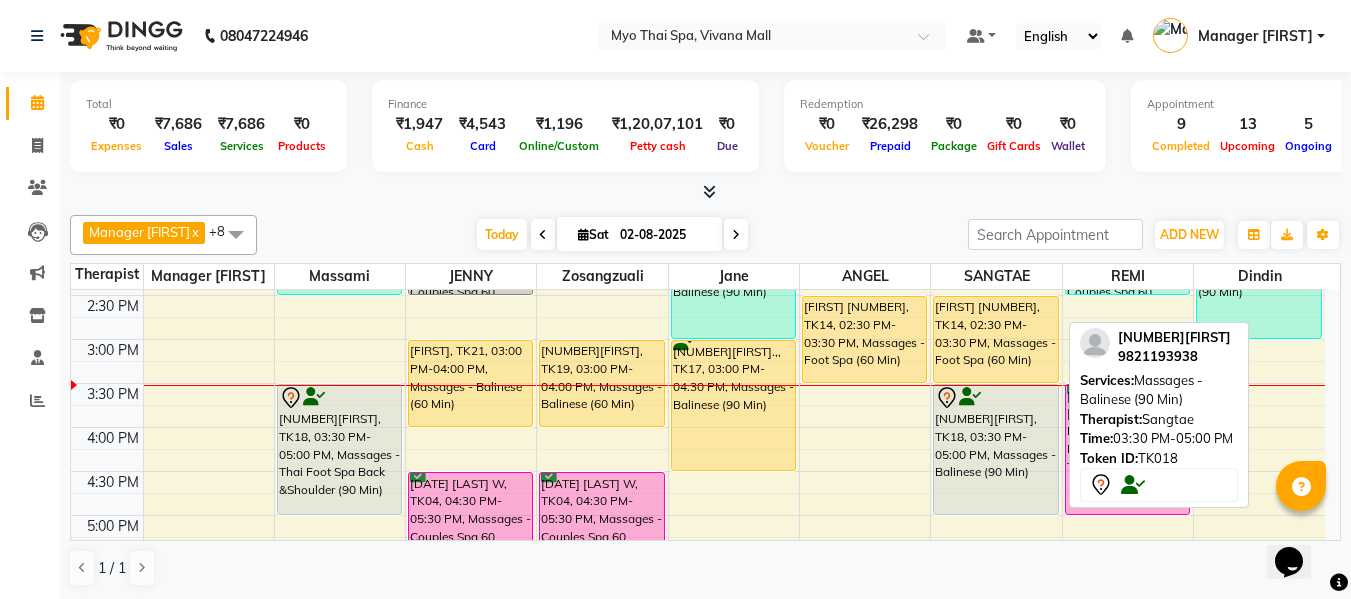 scroll, scrollTop: 600, scrollLeft: 0, axis: vertical 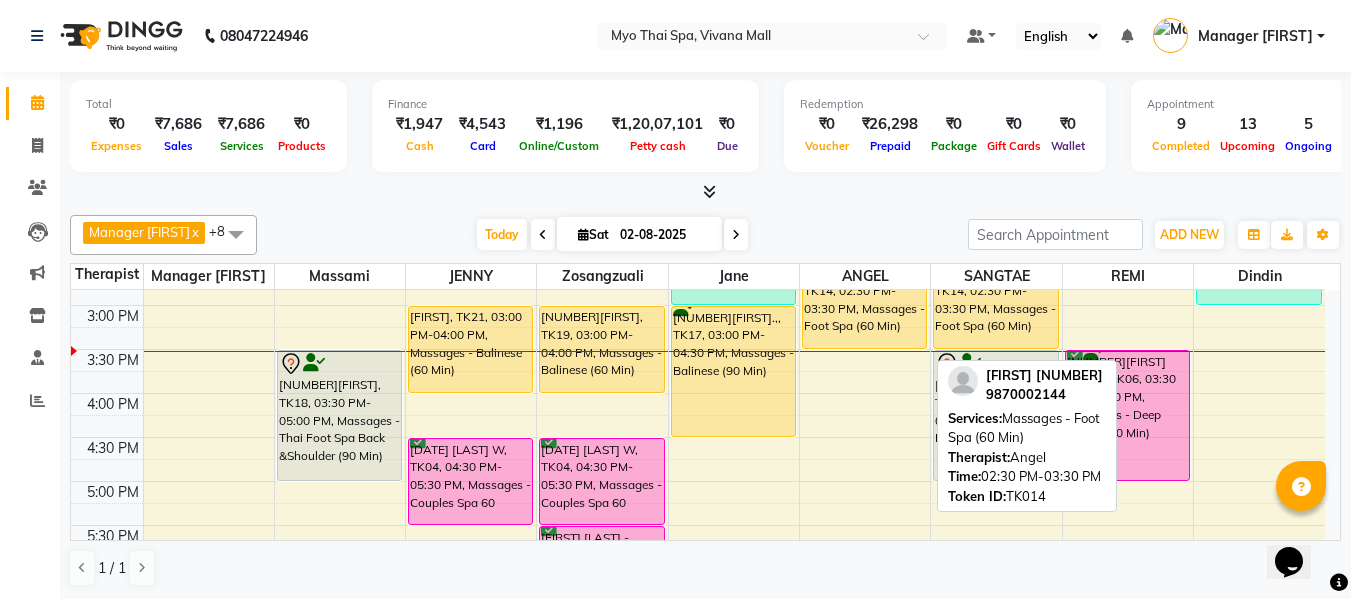 click on "KAUSAR 2649, TK14, 02:30 PM-03:30 PM, Massages - Foot Spa (60 Min)" at bounding box center [864, 305] 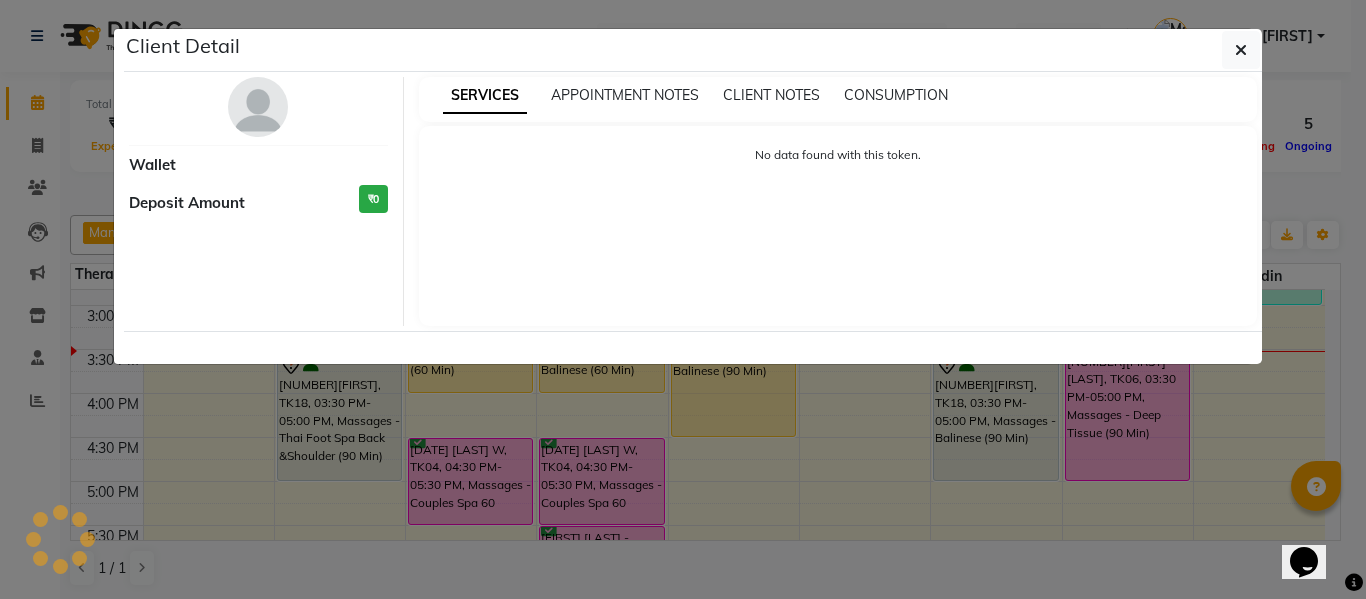 select on "1" 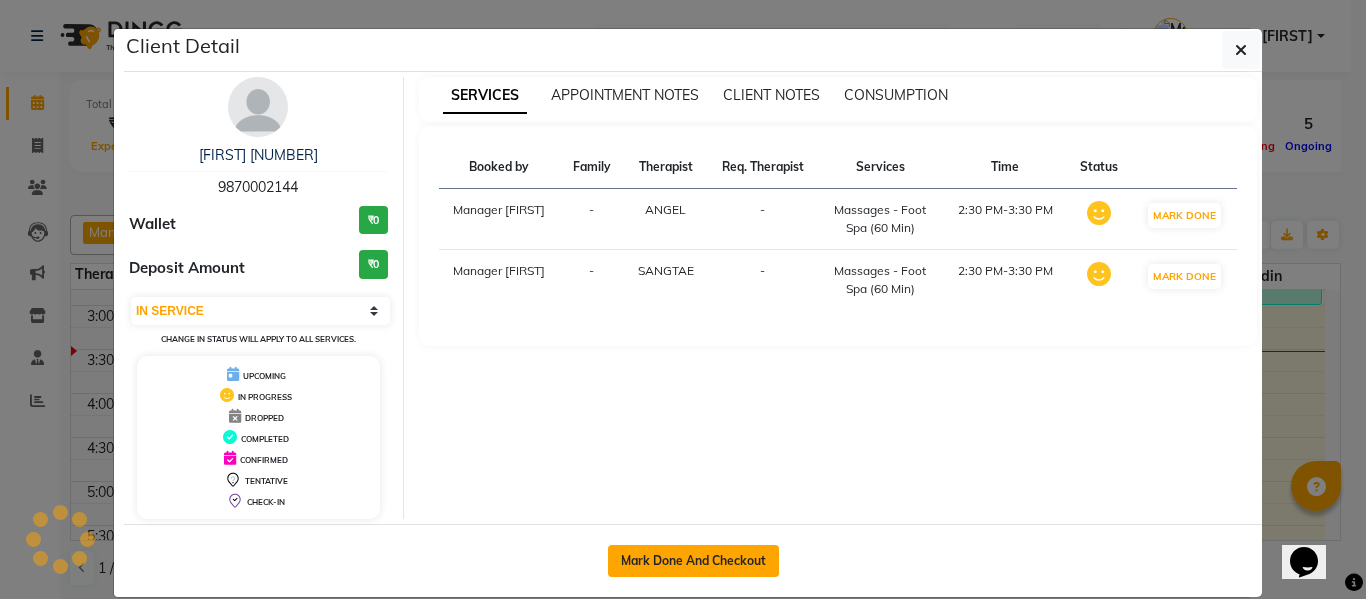 click on "Mark Done And Checkout" 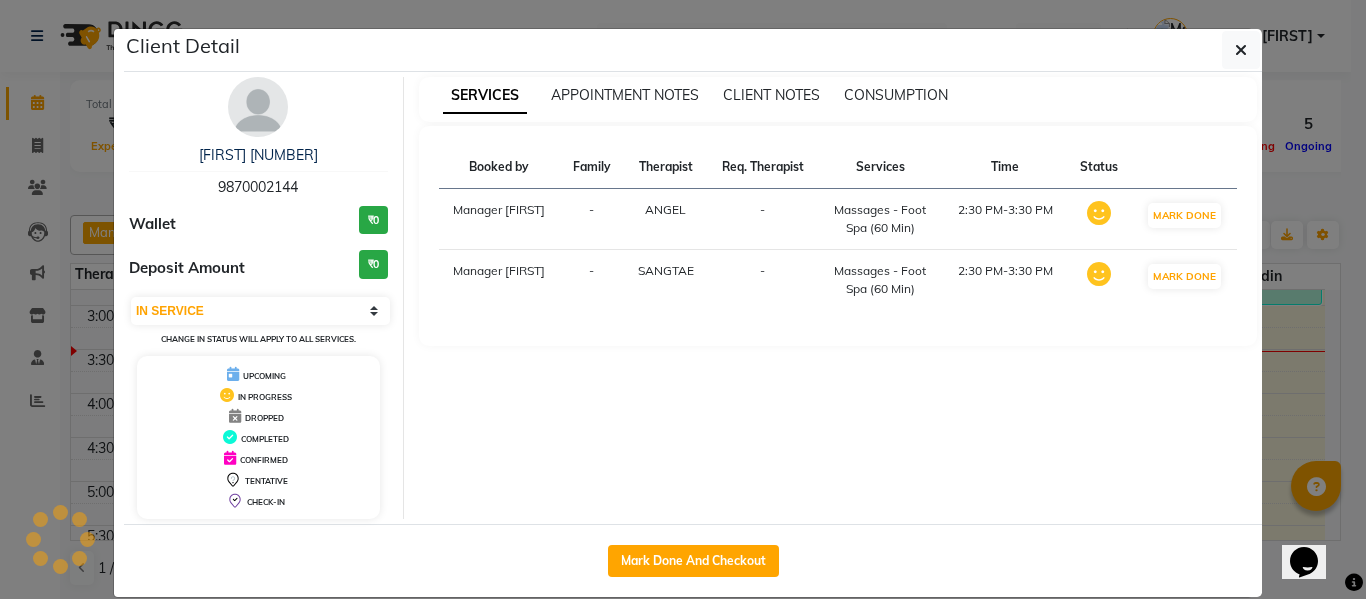 select on "service" 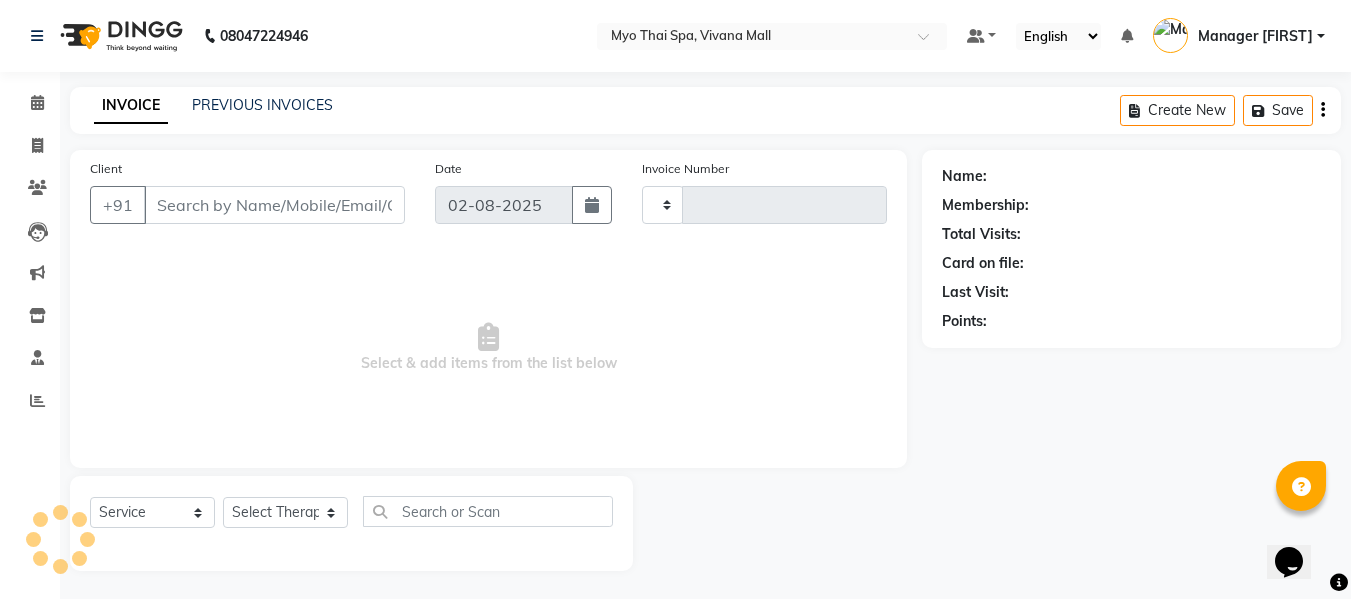 type on "2897" 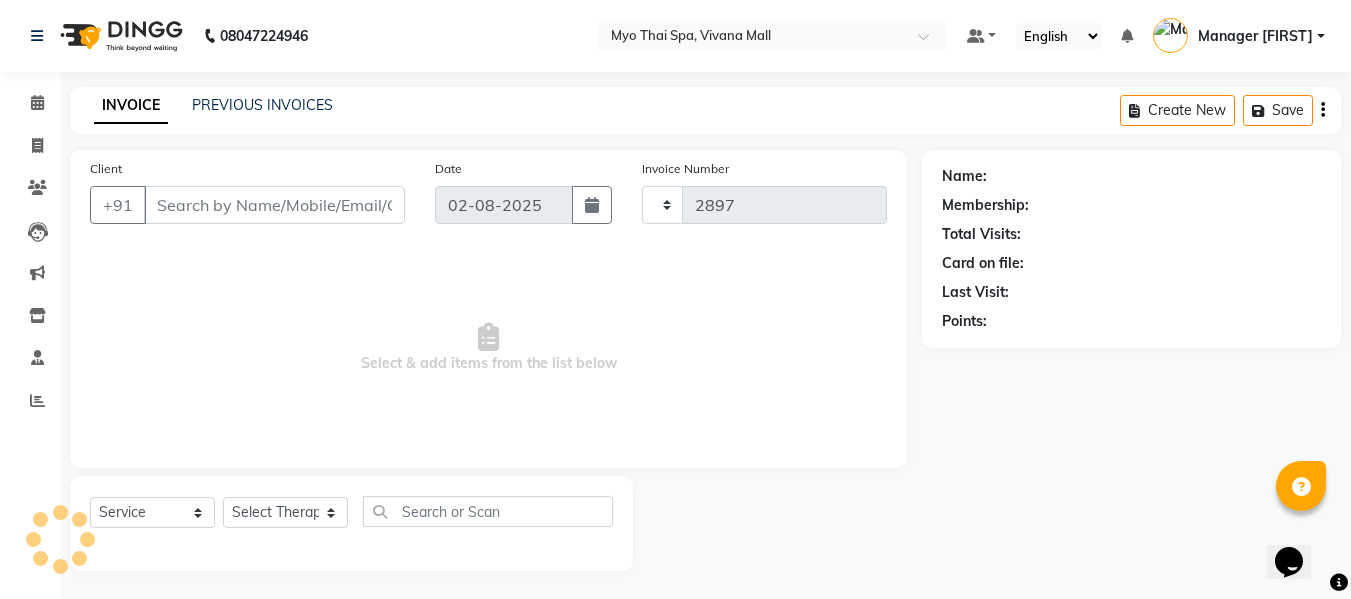 select on "3908" 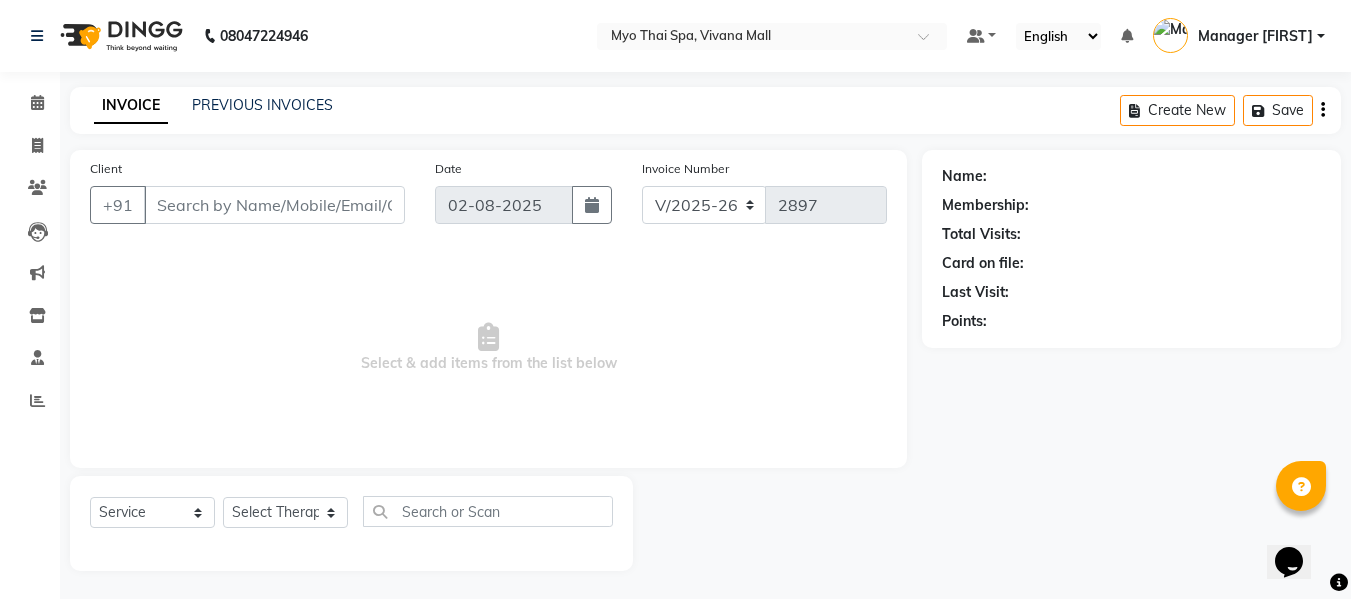 type on "9870002144" 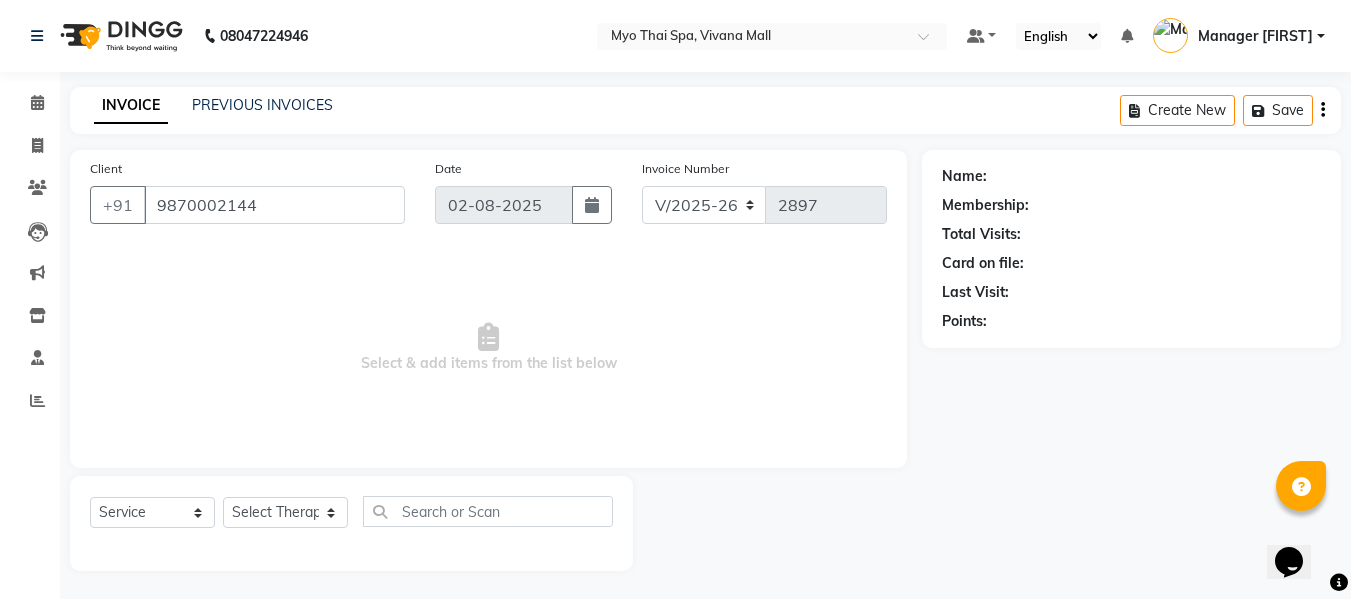 select on "70774" 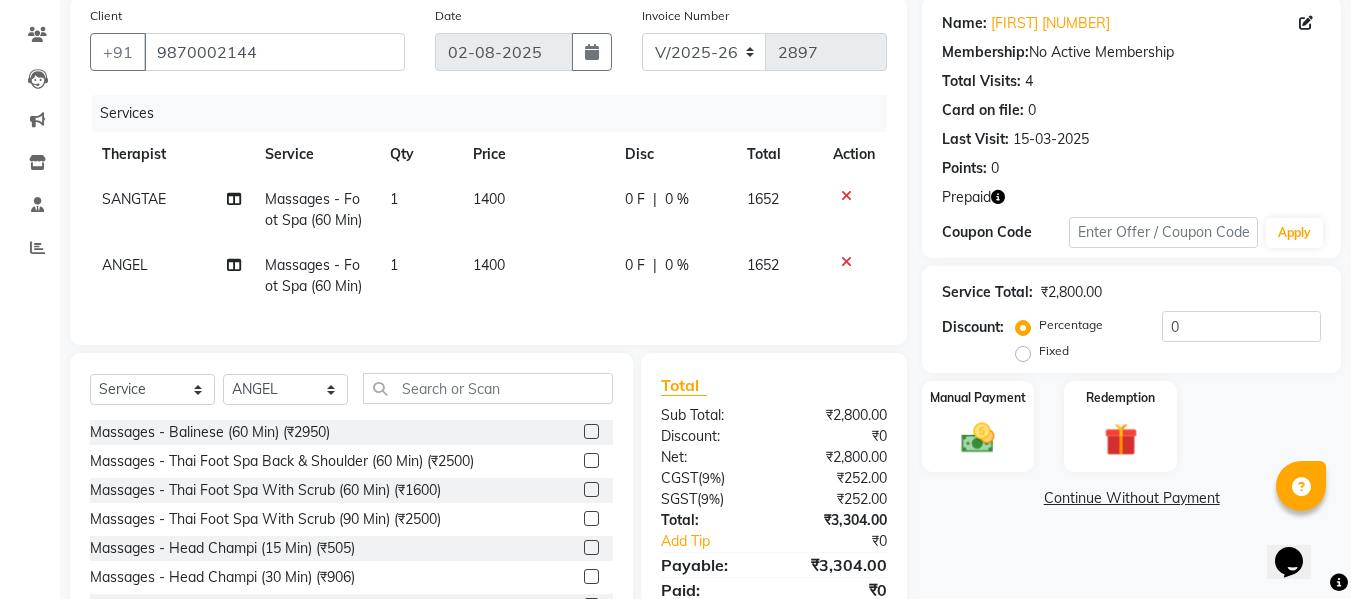 scroll, scrollTop: 247, scrollLeft: 0, axis: vertical 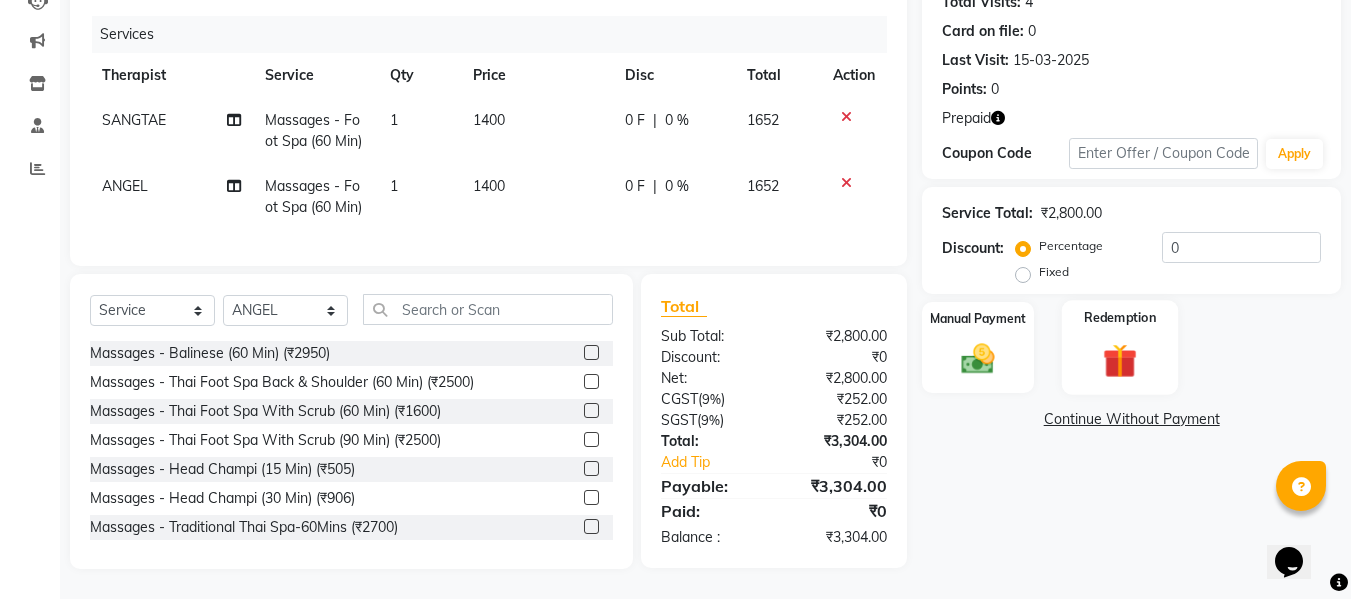 click 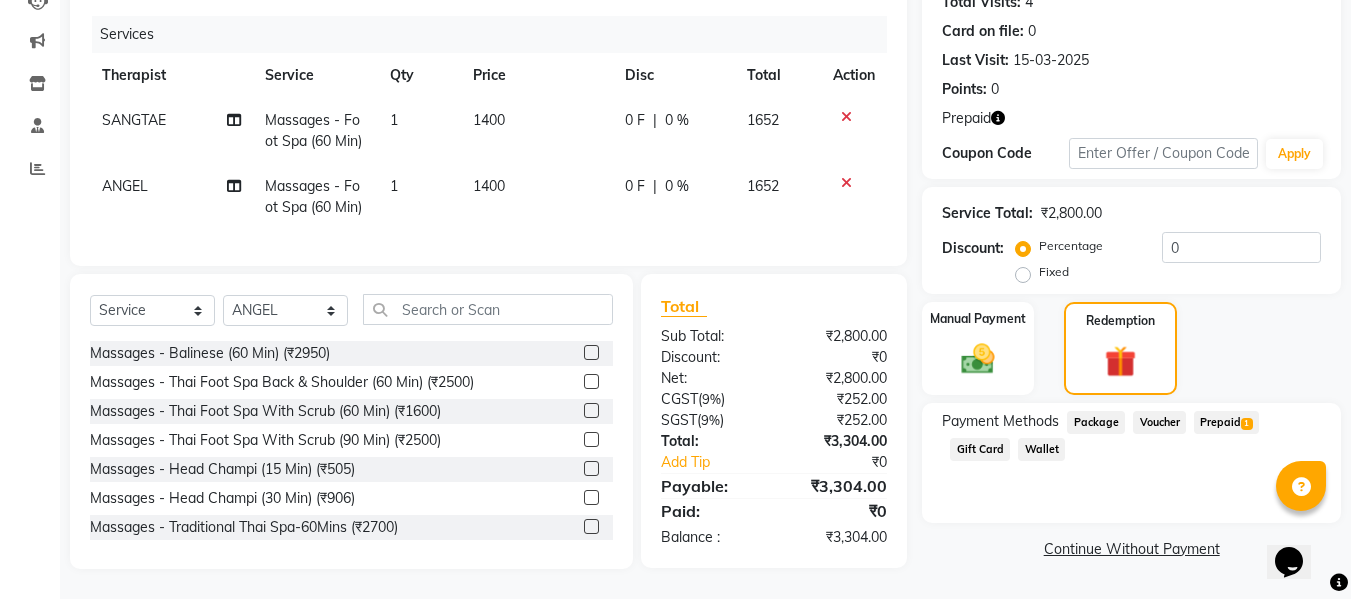 click on "Prepaid  1" 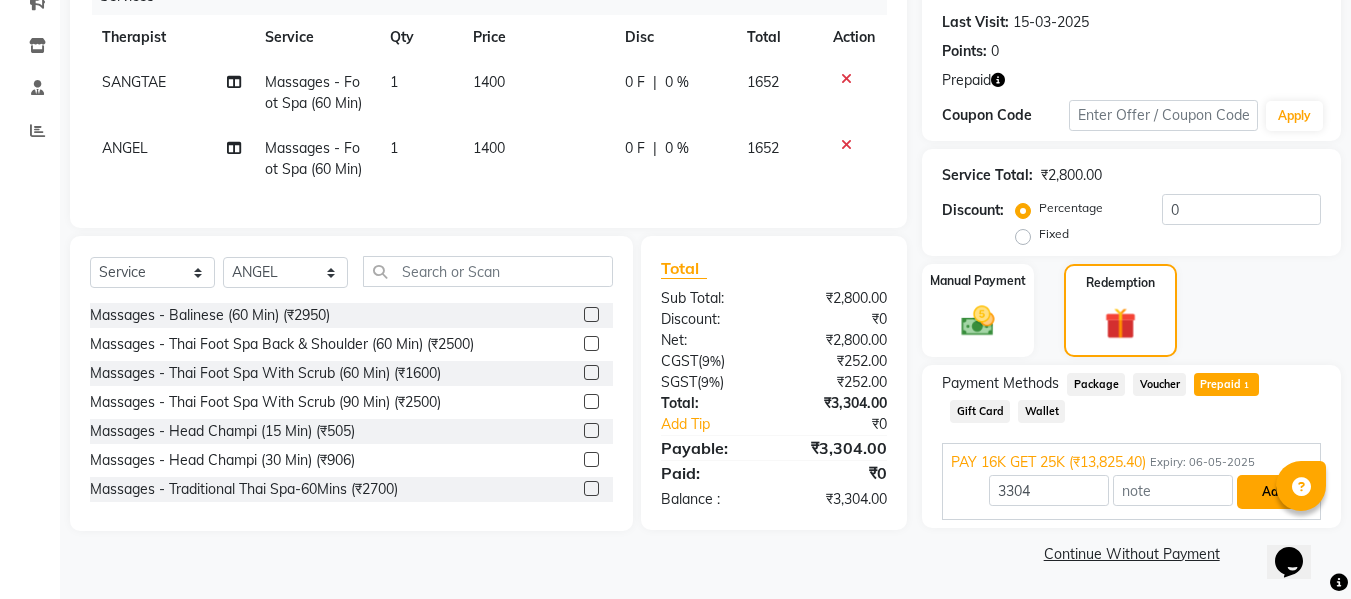 click on "Add" at bounding box center [1273, 492] 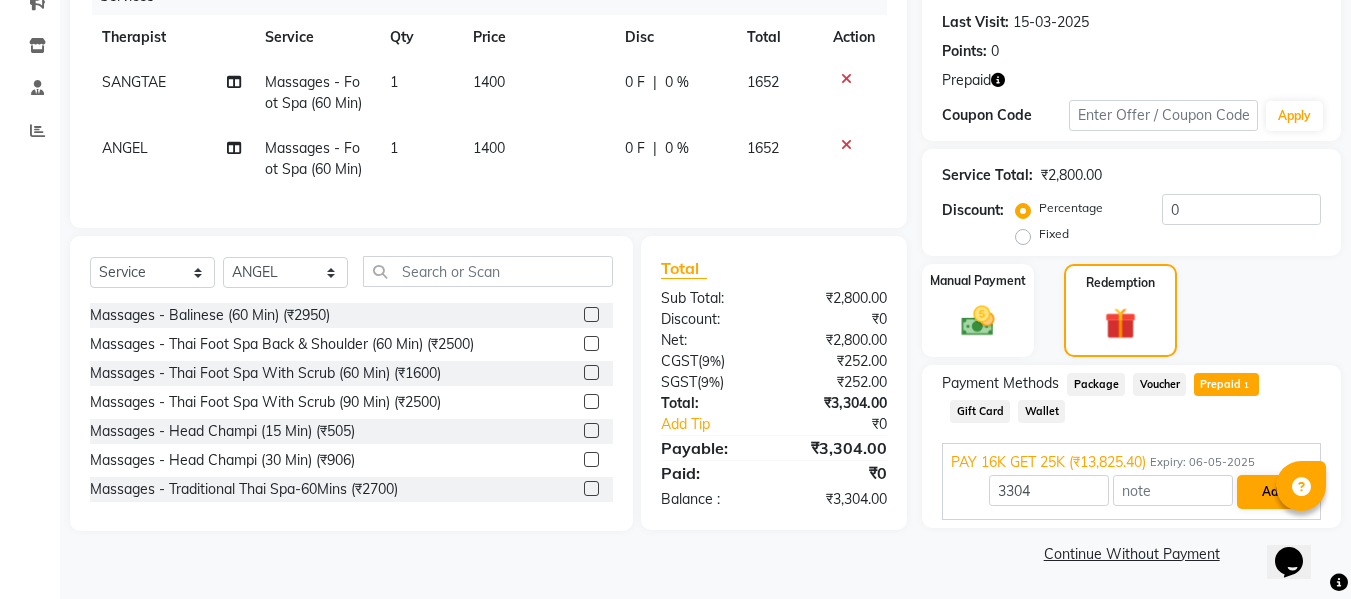 scroll, scrollTop: 247, scrollLeft: 0, axis: vertical 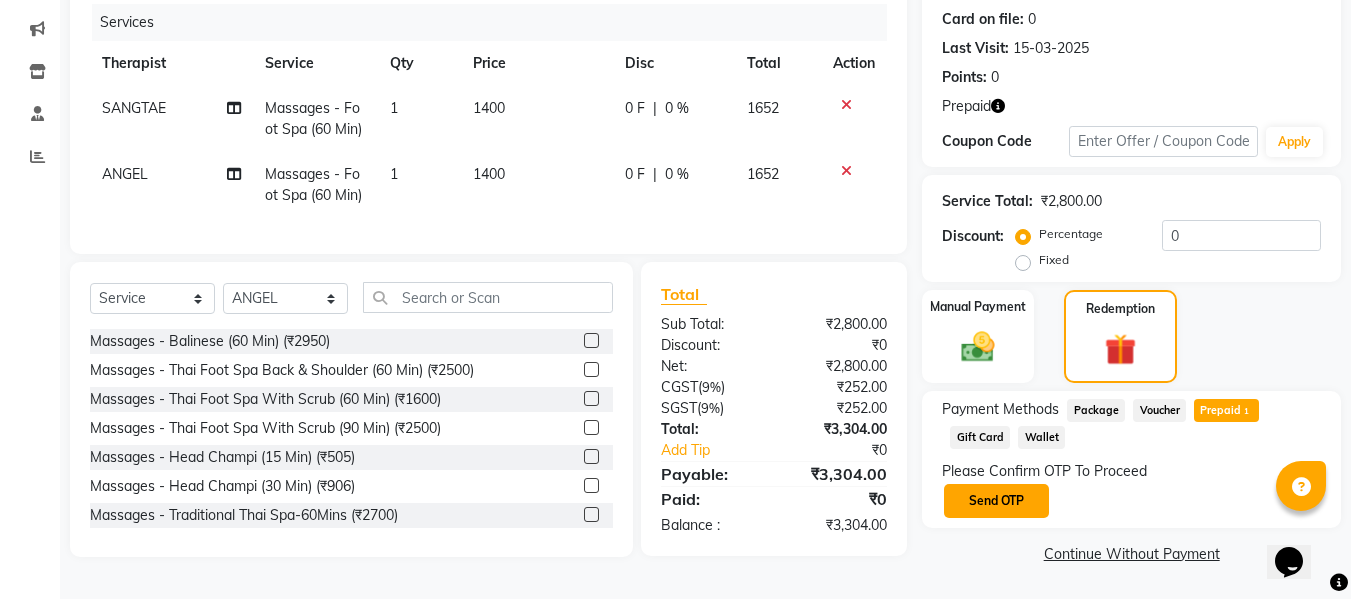 click on "Send OTP" 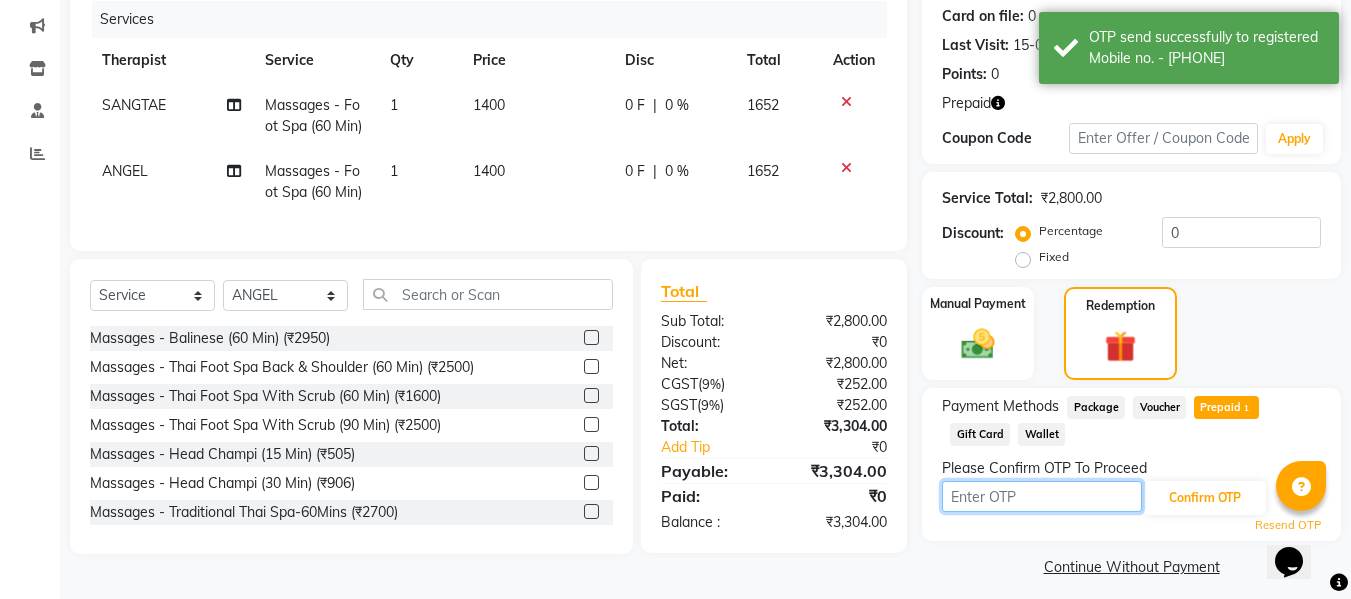 click at bounding box center [1042, 496] 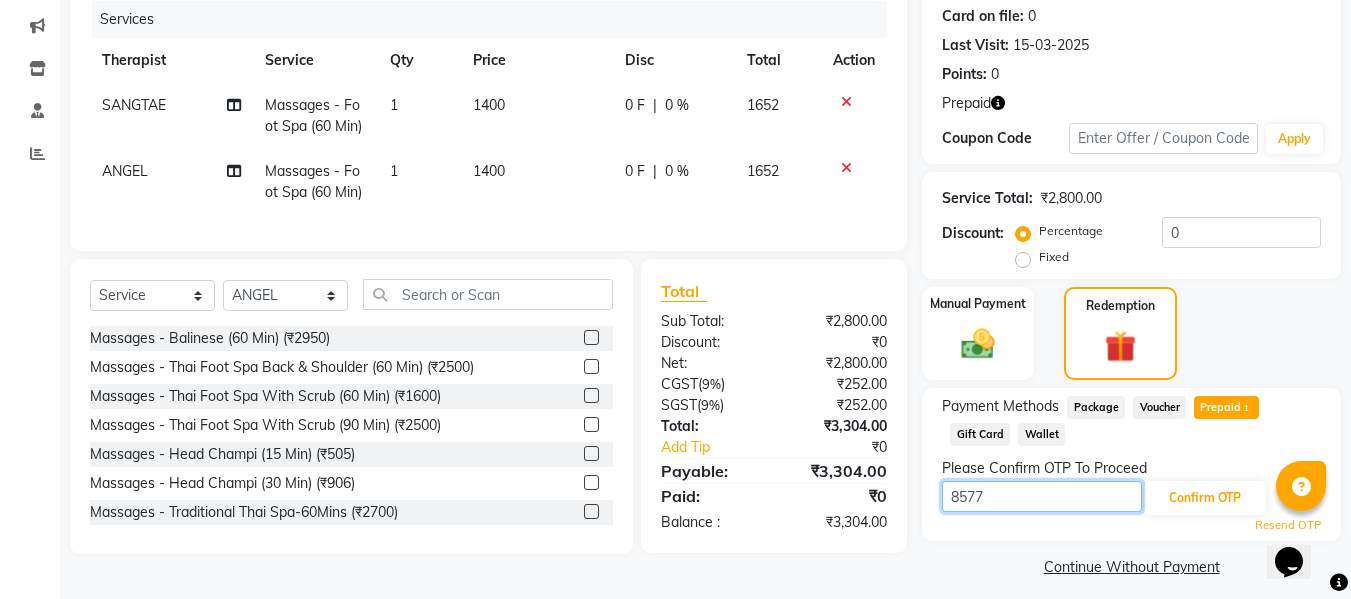 type on "8577" 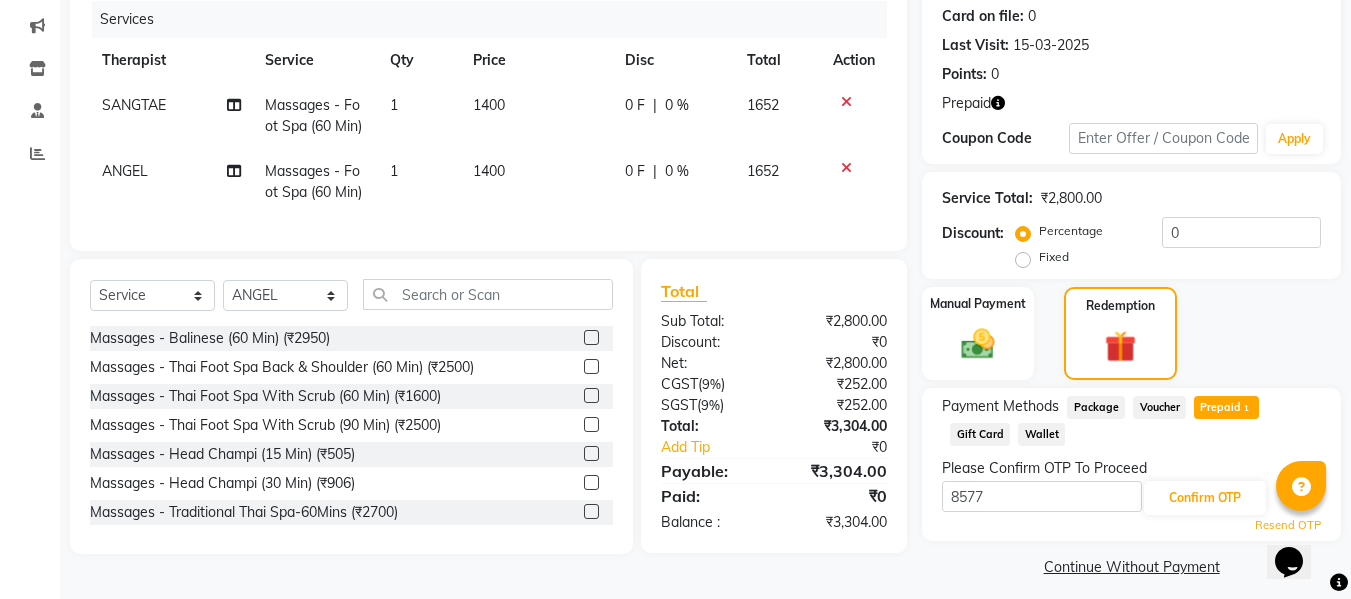 click on "Please Confirm OTP To Proceed" 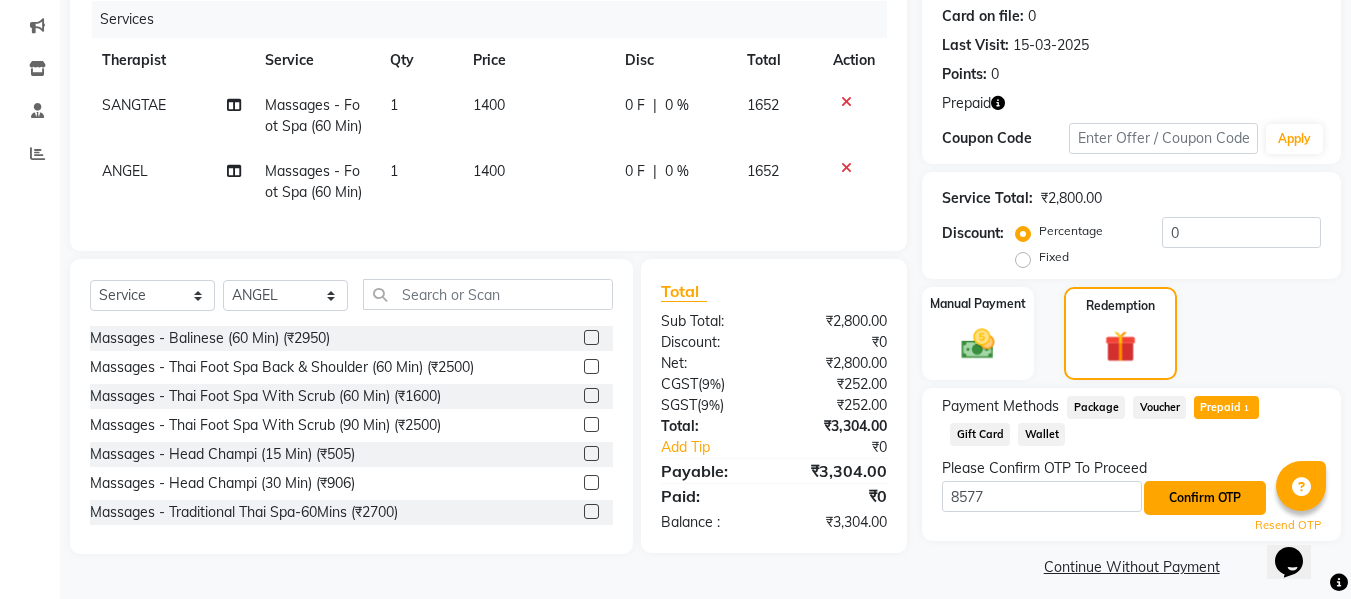 click on "Confirm OTP" 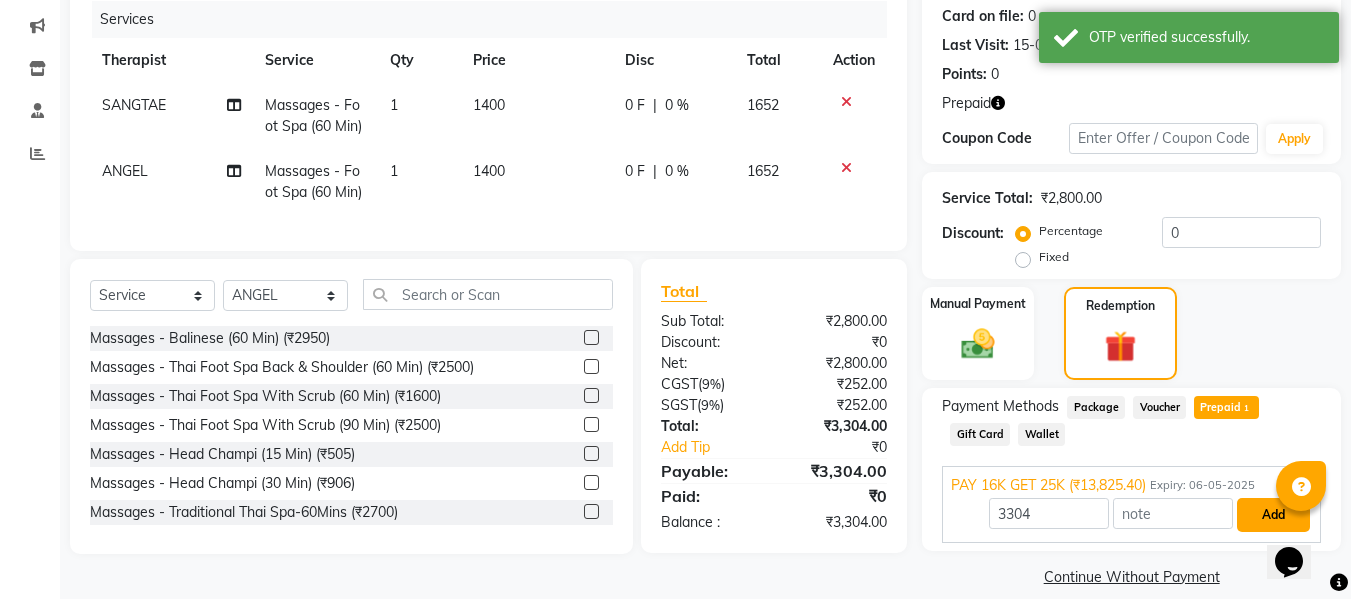 click on "Add" at bounding box center [1273, 515] 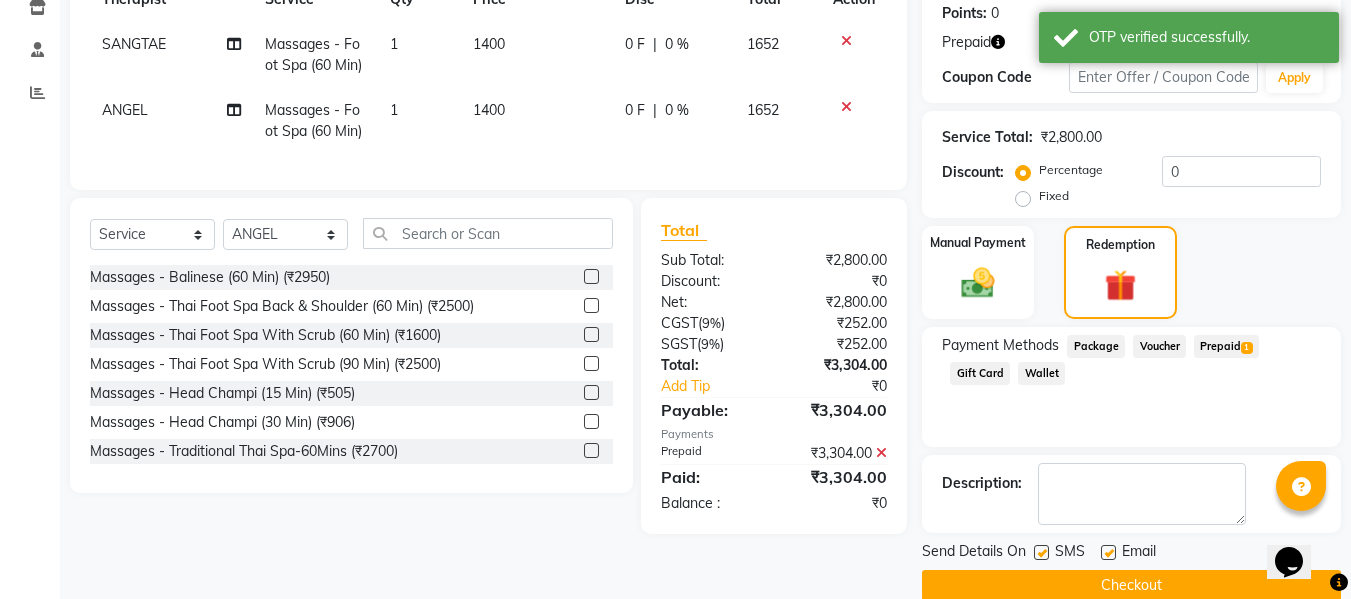 scroll, scrollTop: 340, scrollLeft: 0, axis: vertical 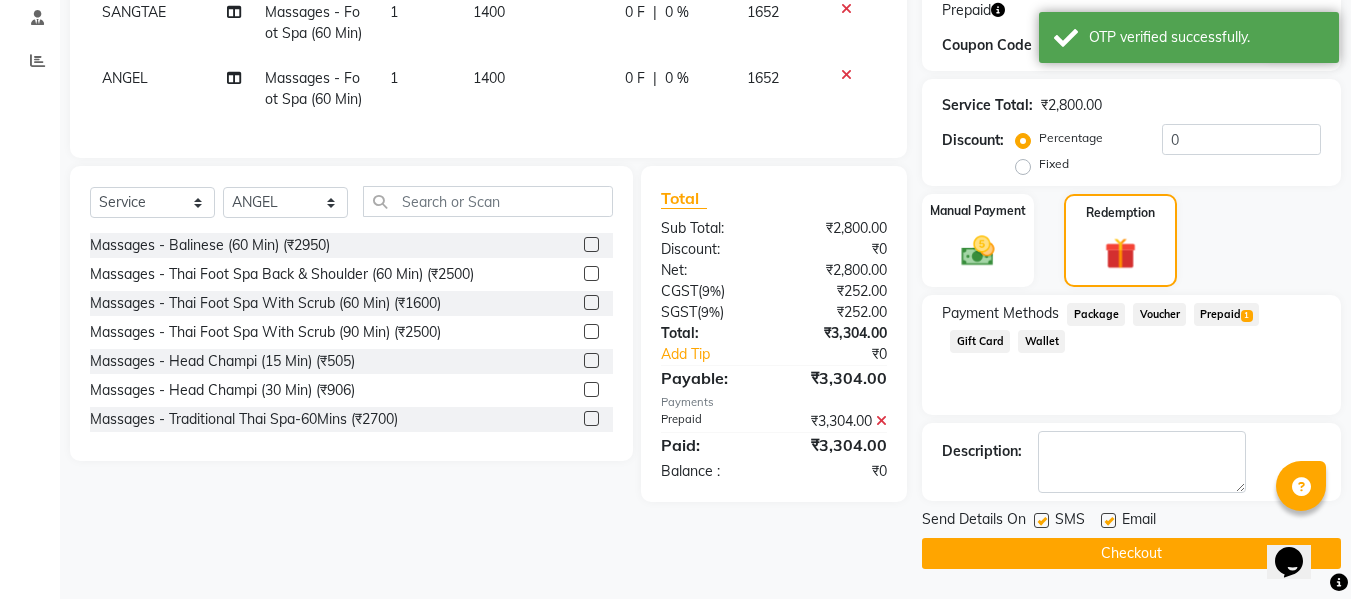 click 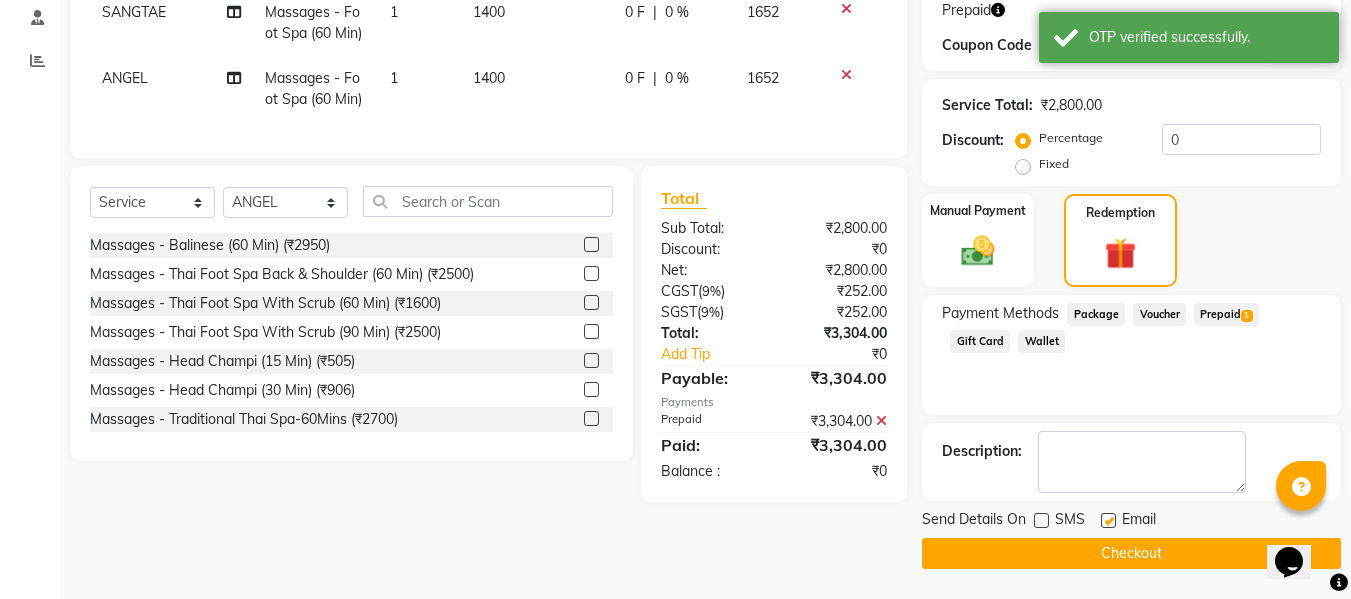 click on "Checkout" 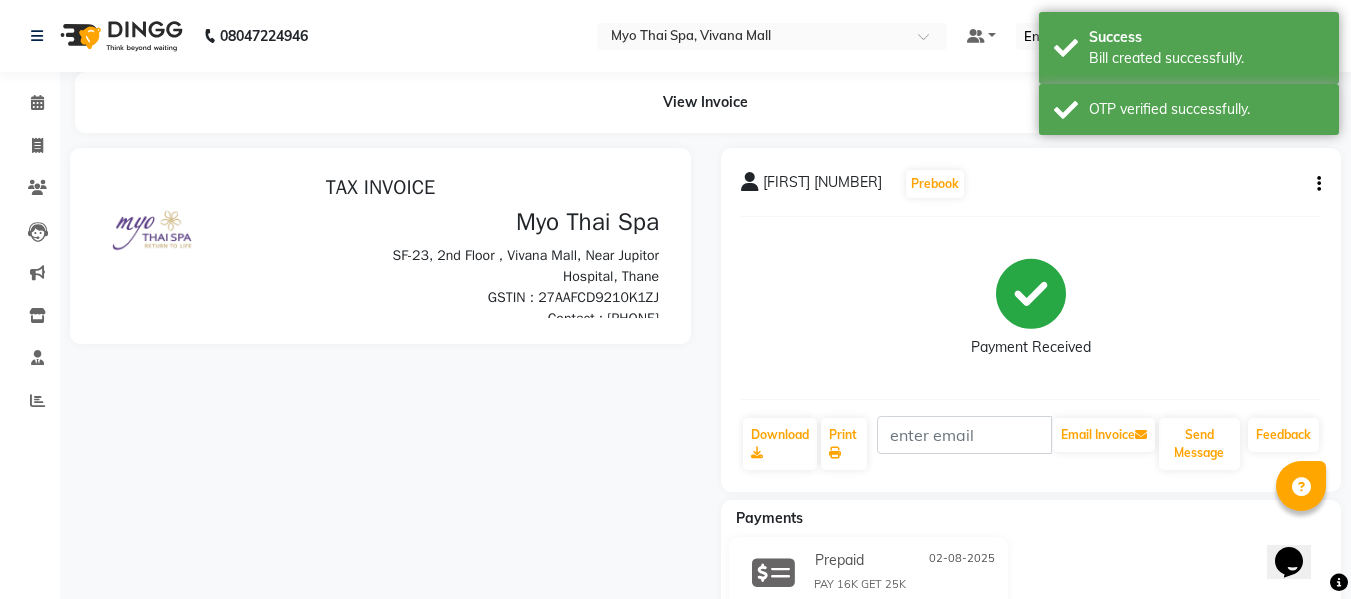 scroll, scrollTop: 0, scrollLeft: 0, axis: both 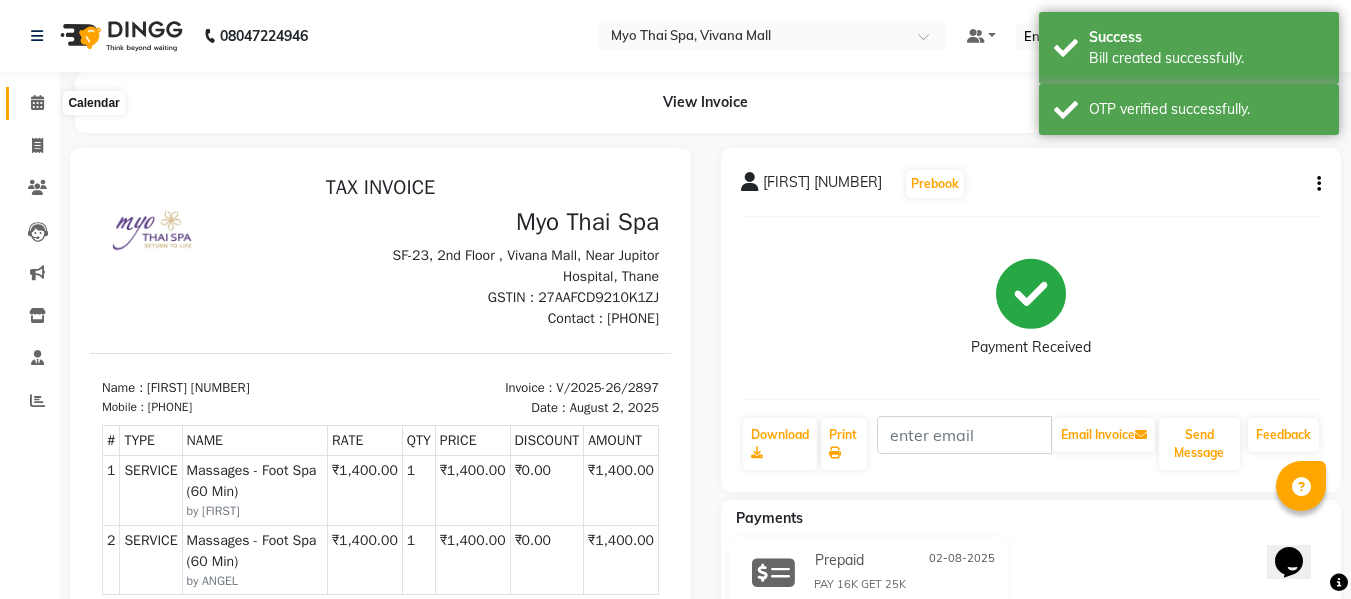 click 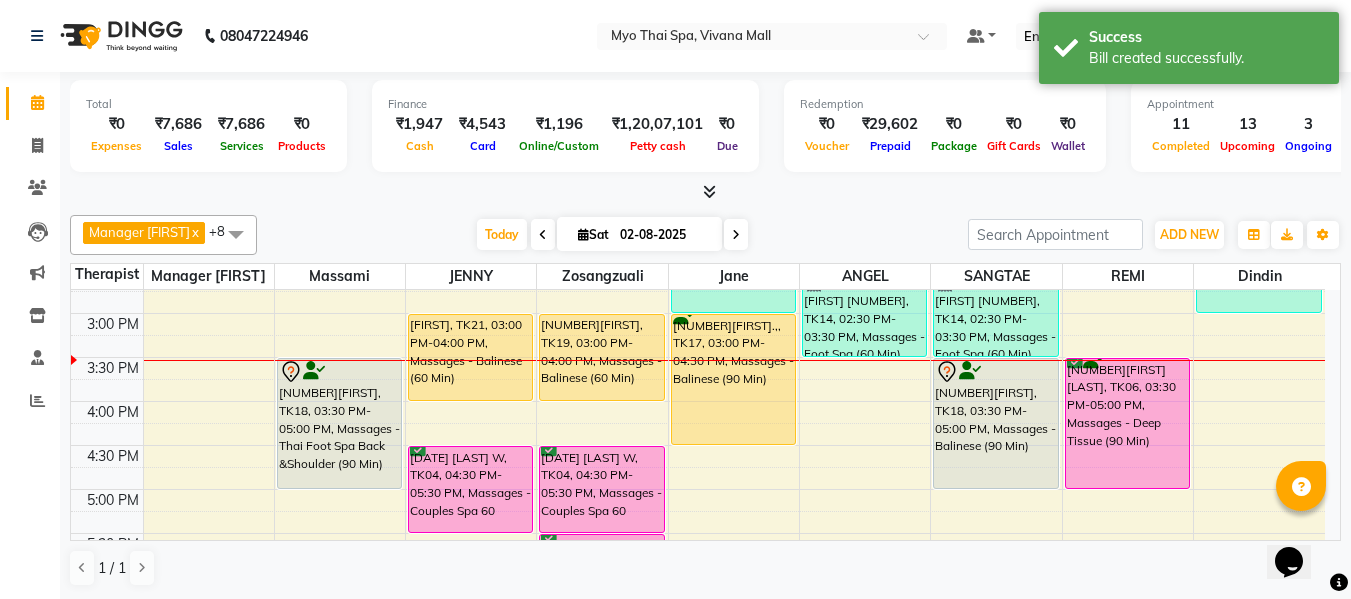 scroll, scrollTop: 600, scrollLeft: 0, axis: vertical 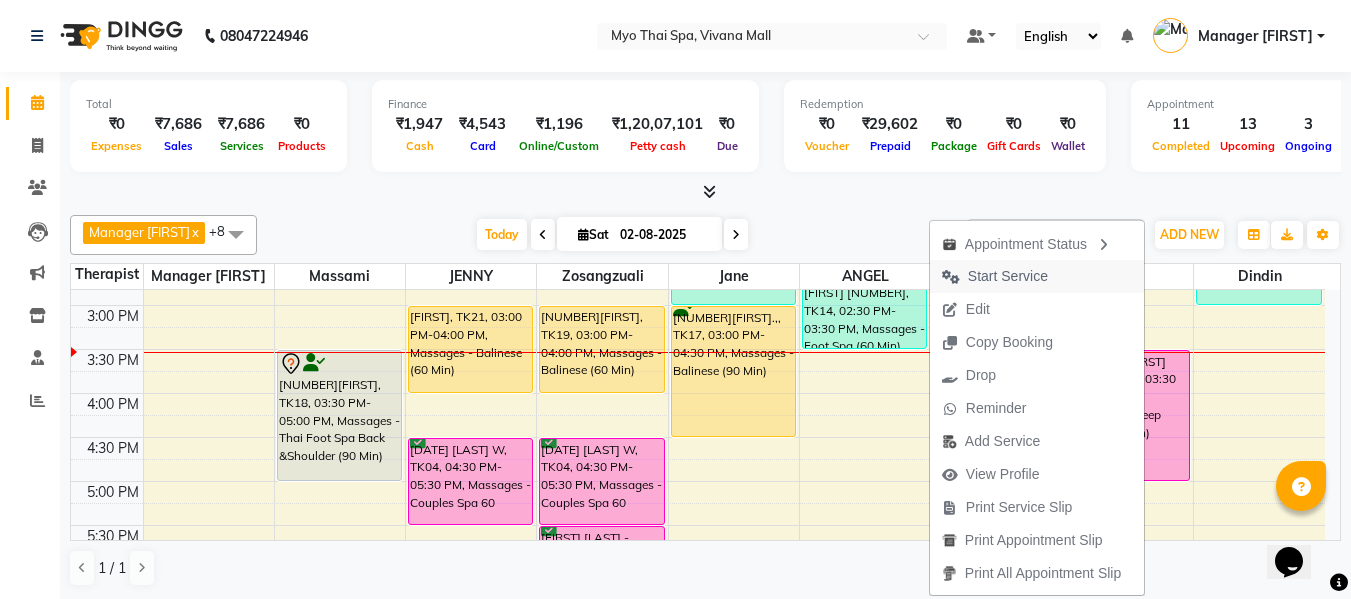 click on "Start Service" at bounding box center [1008, 276] 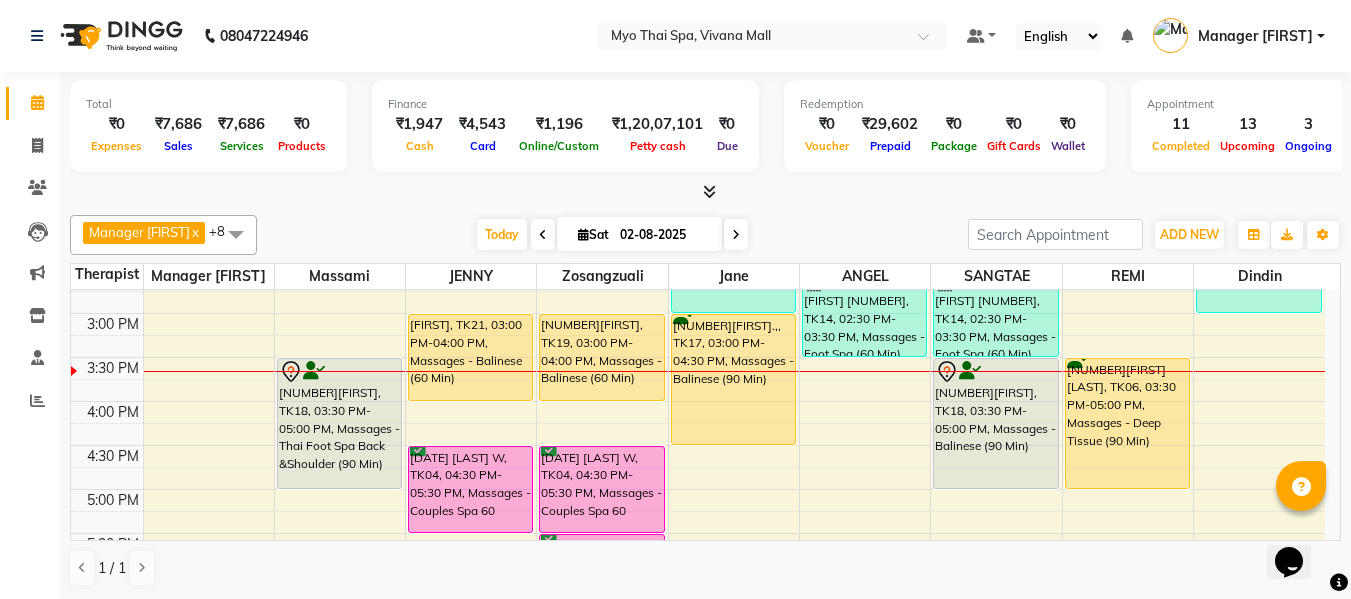 scroll, scrollTop: 590, scrollLeft: 0, axis: vertical 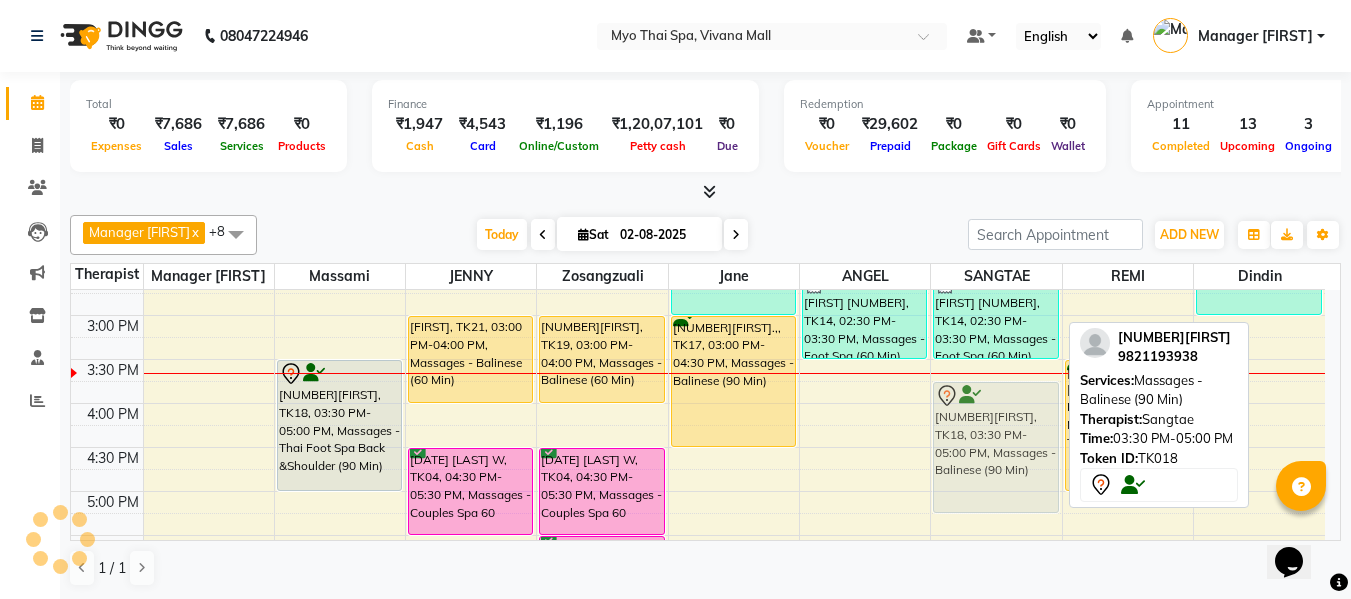 drag, startPoint x: 1009, startPoint y: 412, endPoint x: 1011, endPoint y: 432, distance: 20.09975 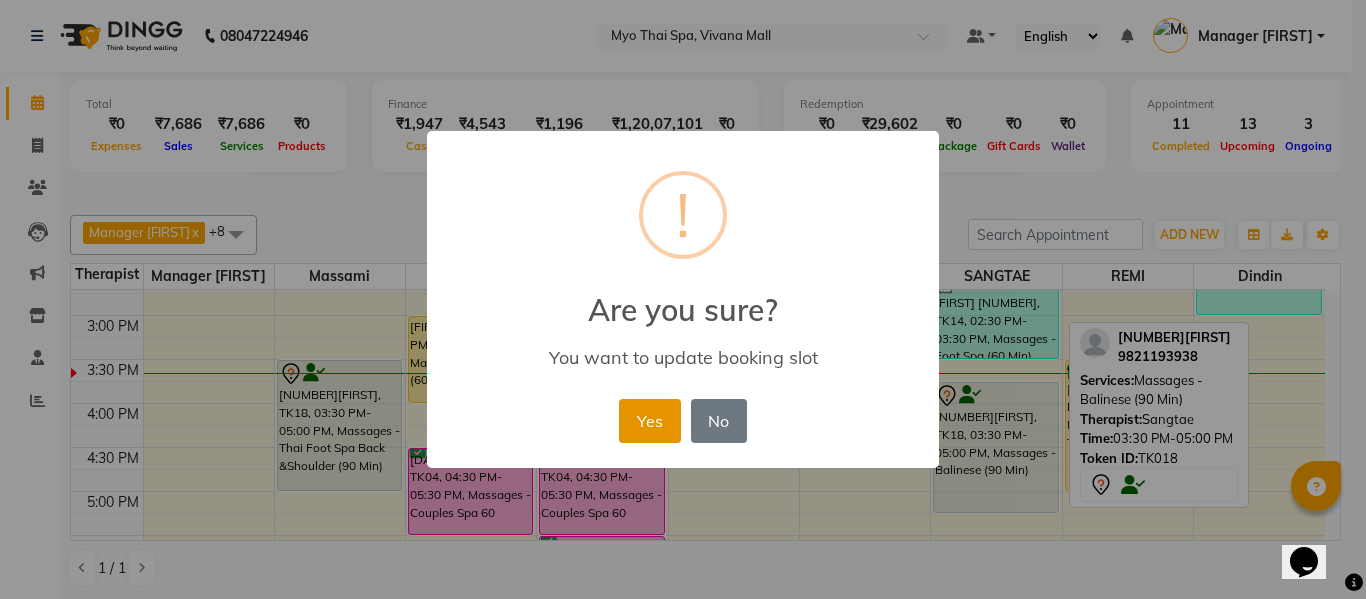 click on "Yes" at bounding box center (649, 421) 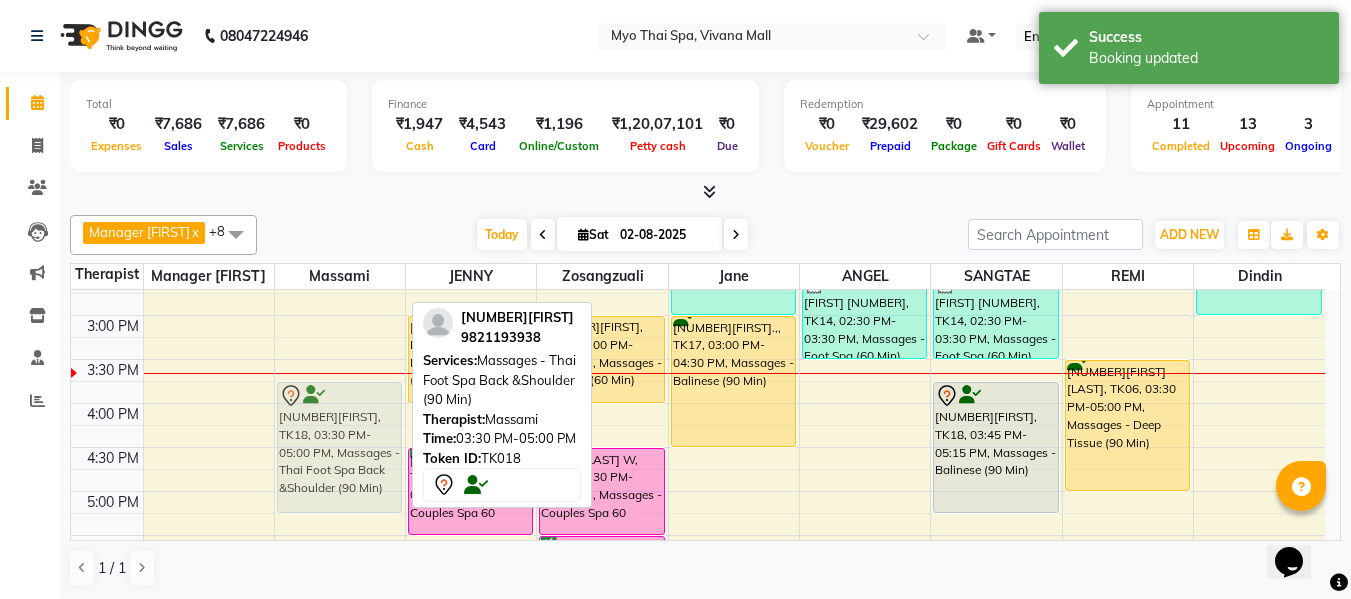 drag, startPoint x: 335, startPoint y: 424, endPoint x: 329, endPoint y: 446, distance: 22.803509 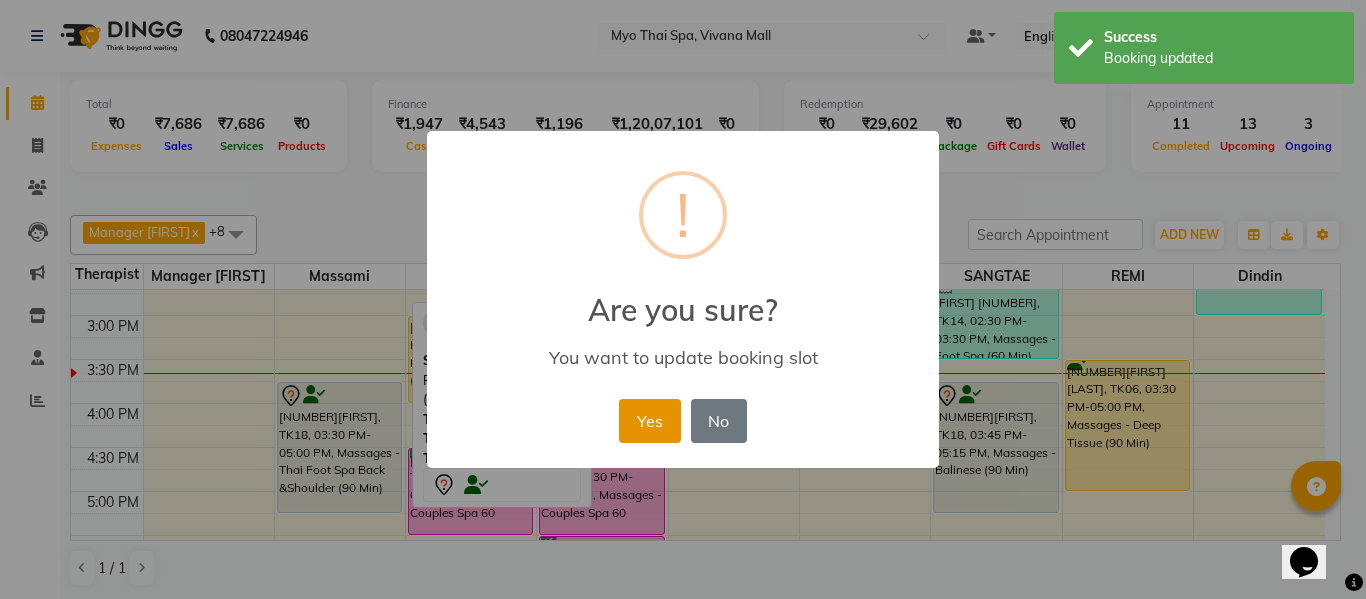 click on "Yes" at bounding box center [649, 421] 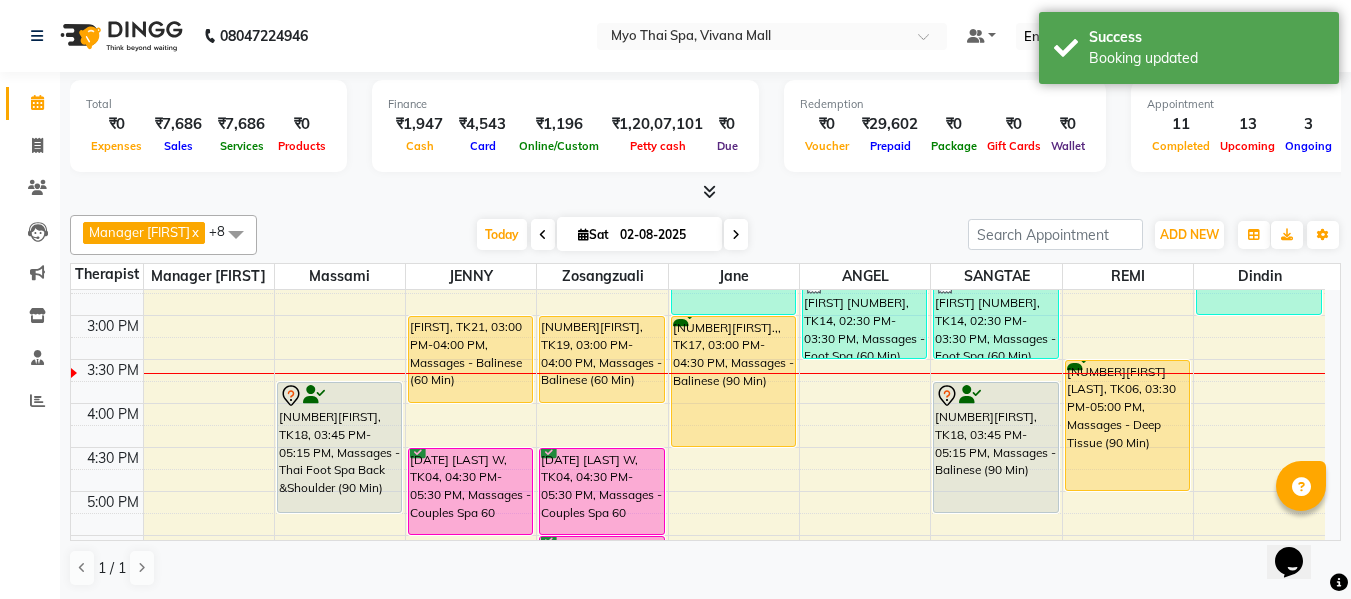 click on "8:00 AM 8:30 AM 9:00 AM 9:30 AM 10:00 AM 10:30 AM 11:00 AM 11:30 AM 12:00 PM 12:30 PM 1:00 PM 1:30 PM 2:00 PM 2:30 PM 3:00 PM 3:30 PM 4:00 PM 4:30 PM 5:00 PM 5:30 PM 6:00 PM 6:30 PM 7:00 PM 7:30 PM 8:00 PM 8:30 PM 9:00 PM 9:30 PM 10:00 PM 10:30 PM     1655SANDEEP PATNAWAI, TK05, 11:45 AM-01:15 PM, Massages - Deep Tissue (90 Min)     VIKAS, TK16, 02:00 PM-02:30 PM, Massages - Stress Relieving Back (30 Min) (₹1650)             1823VIJAYY, TK18, 03:45 PM-05:15 PM, Massages - Thai Foot Spa Back &Shoulder (90 Min)     kiran dulani, TK02, 06:00 PM-07:00 PM, Massages - Couples Spa 60     2923ROHAN, TK13, 01:30 PM-02:30 PM, Massages - Couples Spa 60    PRANAY, TK21, 03:00 PM-04:00 PM, Massages - Balinese (60 Min)     1987VAISHNAVI W, TK04, 04:30 PM-05:30 PM, Massages - Couples Spa 60     kiran dulani, TK02, 06:00 PM-07:00 PM, Massages - Couples Spa 60     2917VIVEK LAJMI., TK12, 01:15 PM-02:15 PM, Massages - Traditional Thai Spa-60Mins    2873RISHIKESH, TK19, 03:00 PM-04:00 PM, Massages - Balinese (60 Min)" at bounding box center (698, 359) 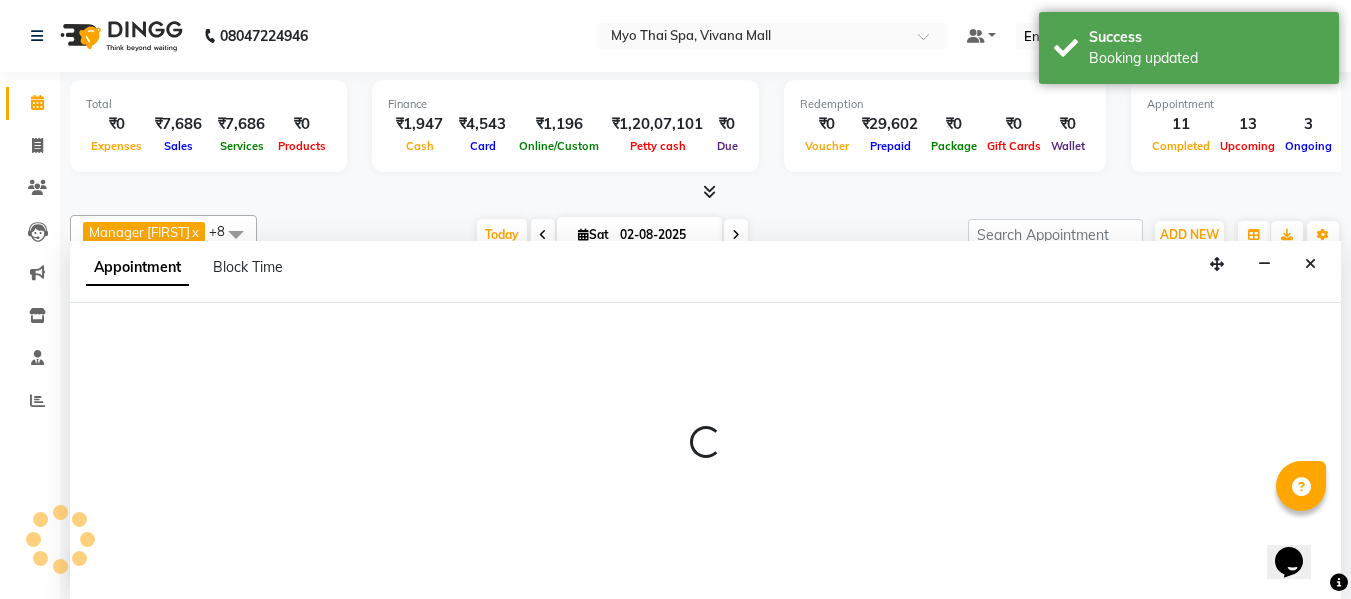 scroll, scrollTop: 1, scrollLeft: 0, axis: vertical 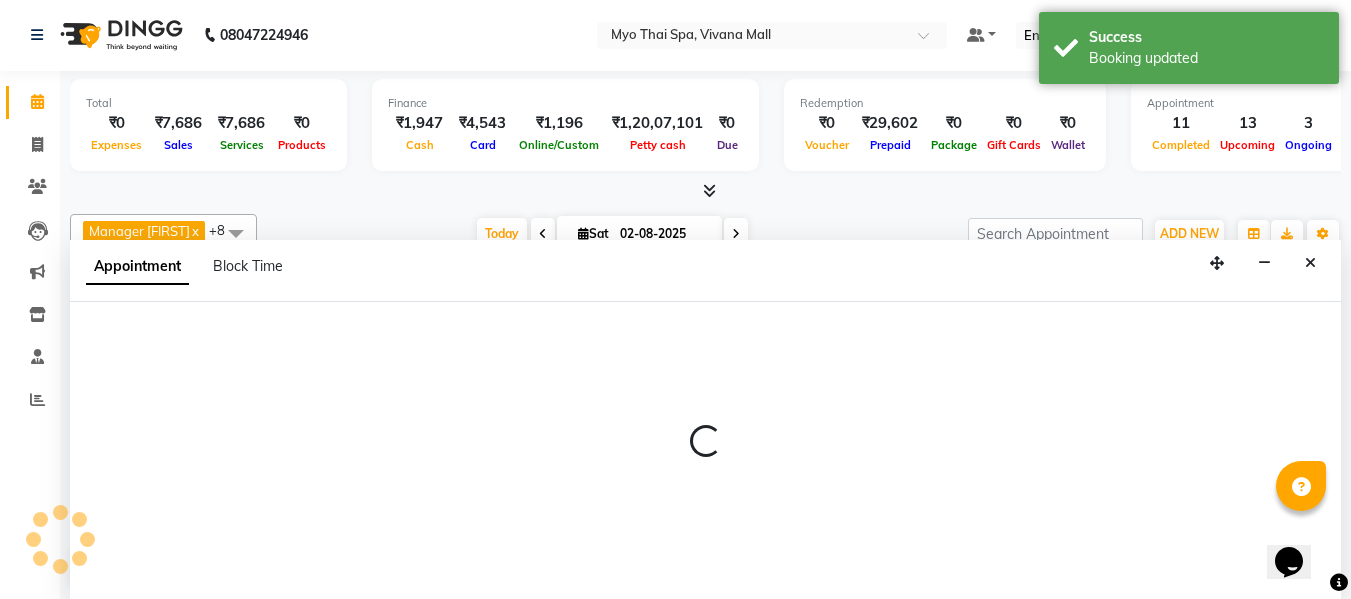 select on "20082" 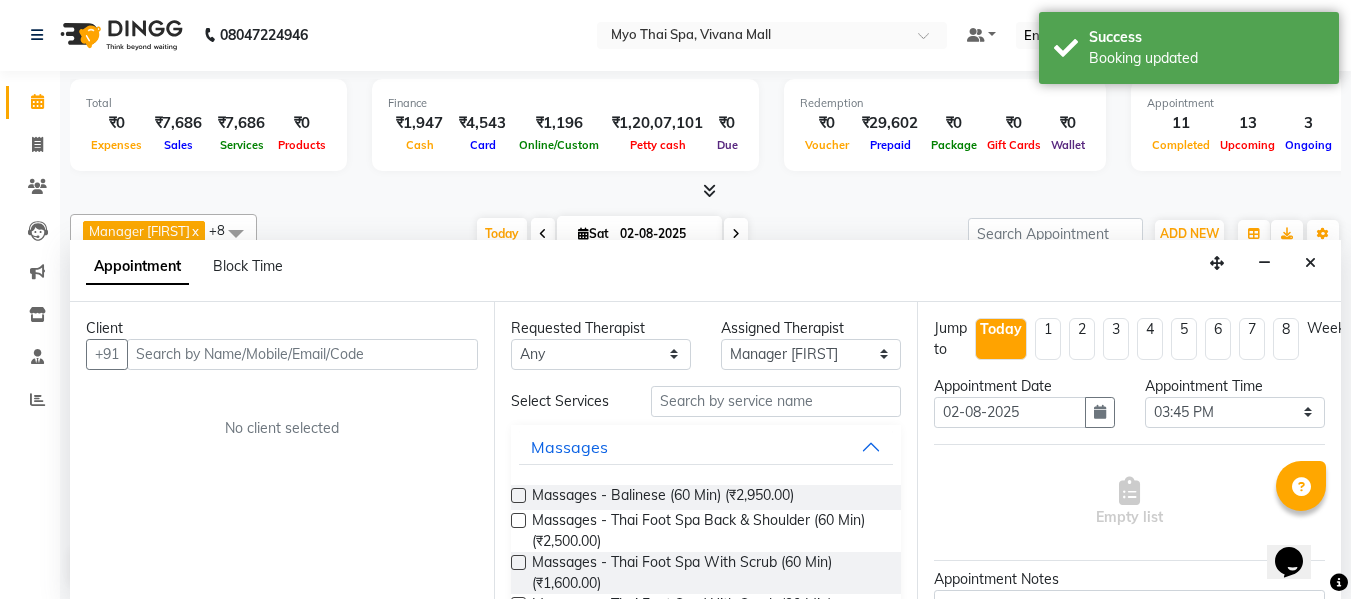 click at bounding box center [302, 354] 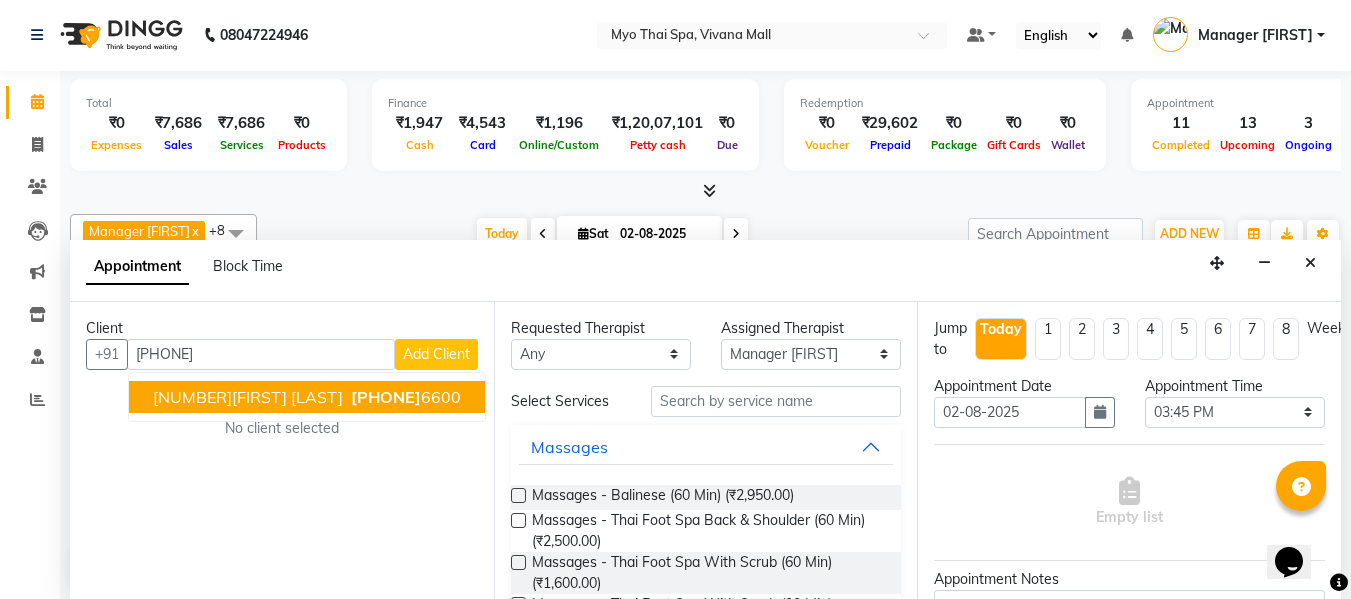 click on "2413SMITA YOGESH   959417 6600" at bounding box center [307, 397] 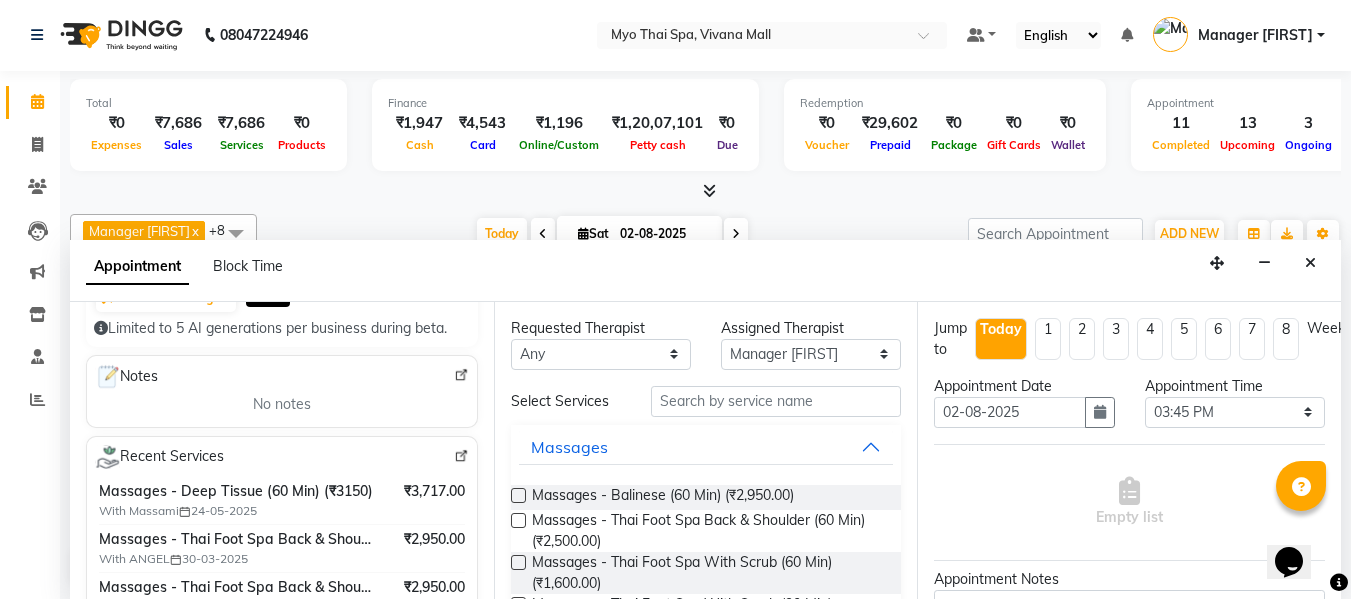scroll, scrollTop: 200, scrollLeft: 0, axis: vertical 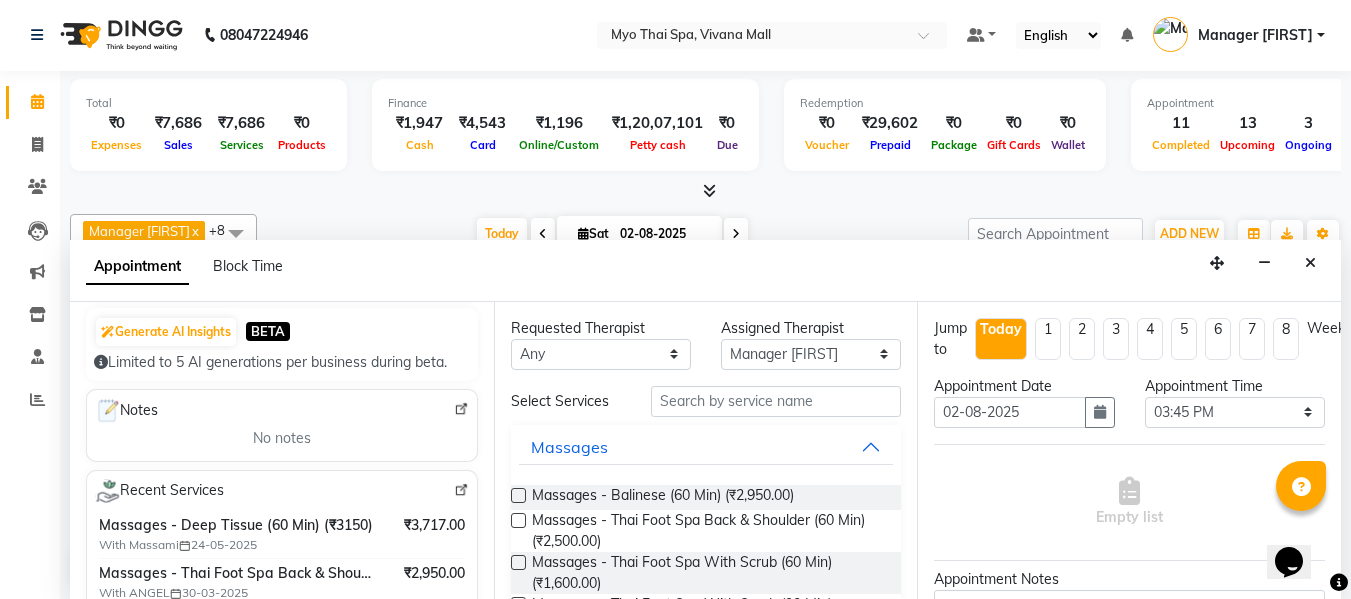 type on "9594176600" 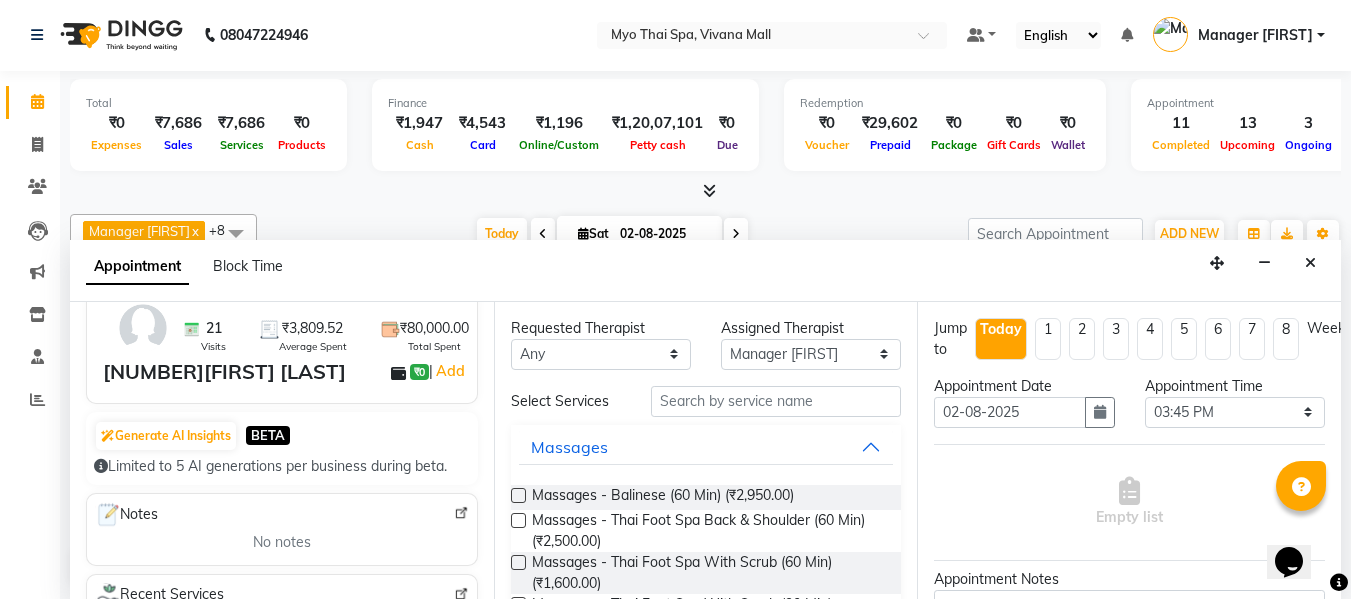 scroll, scrollTop: 0, scrollLeft: 0, axis: both 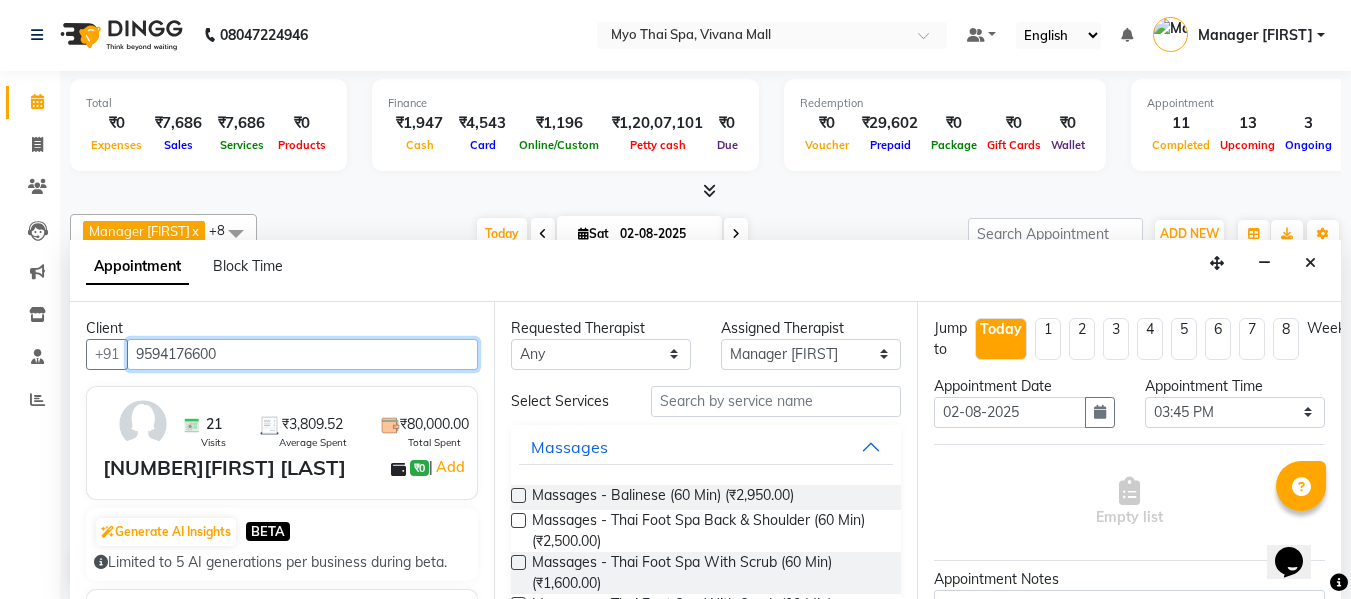 drag, startPoint x: 131, startPoint y: 354, endPoint x: 238, endPoint y: 360, distance: 107.16809 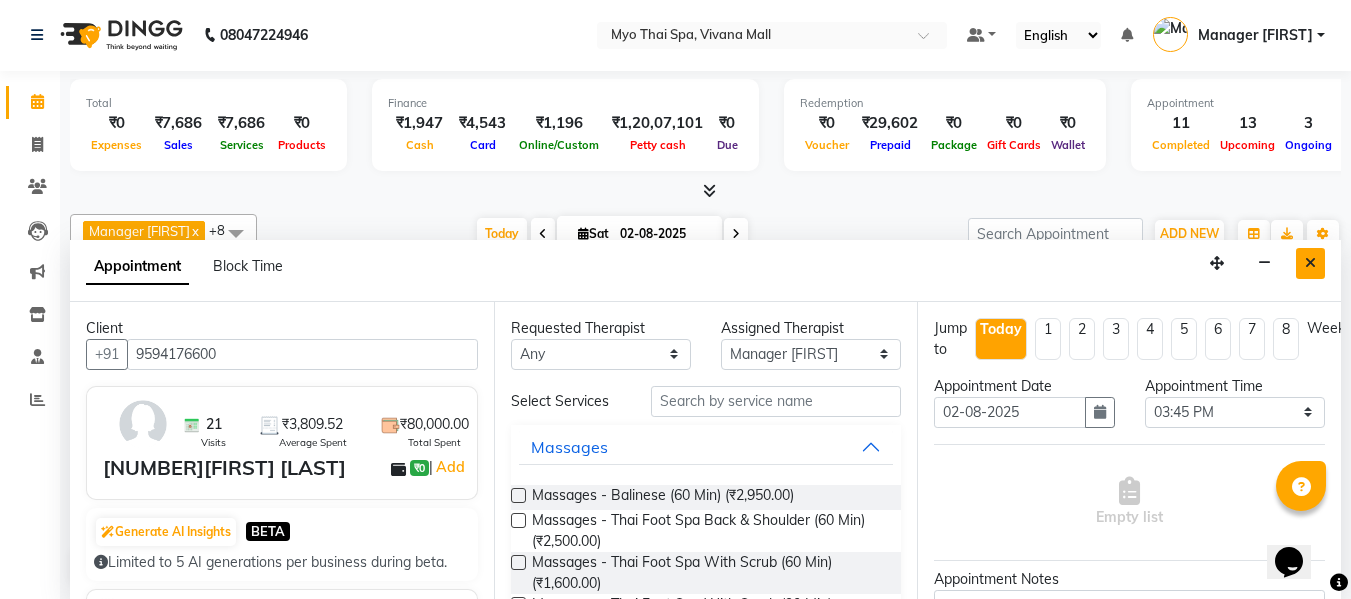 click at bounding box center (1310, 263) 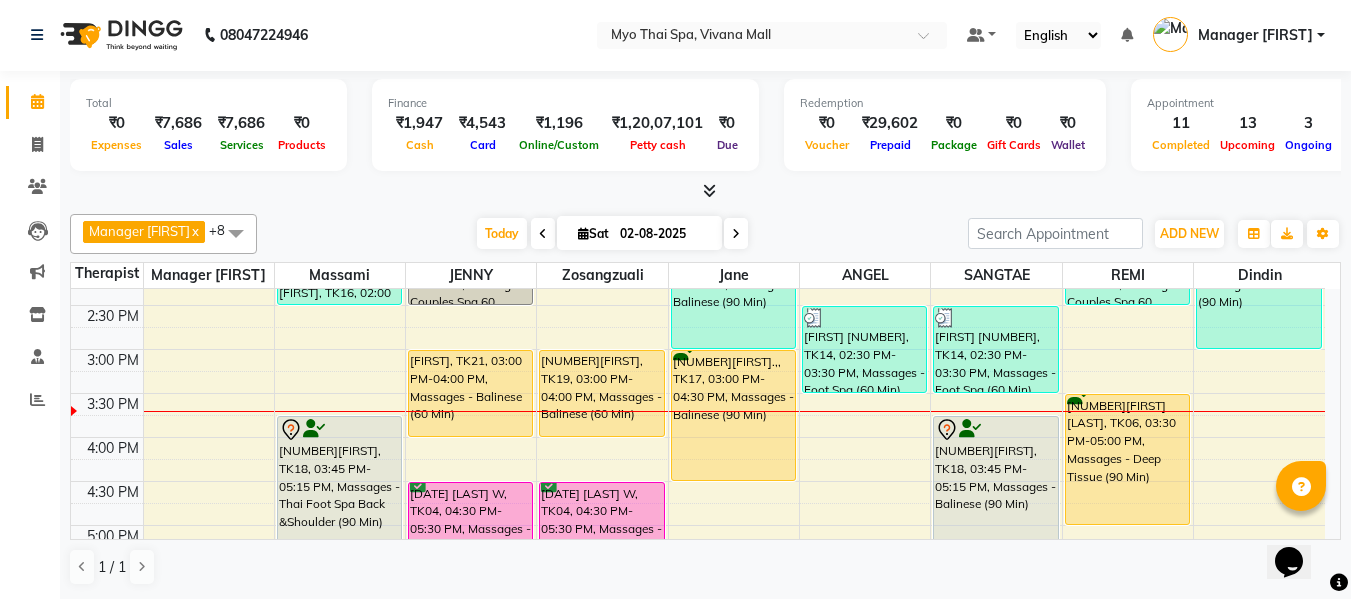 scroll, scrollTop: 590, scrollLeft: 0, axis: vertical 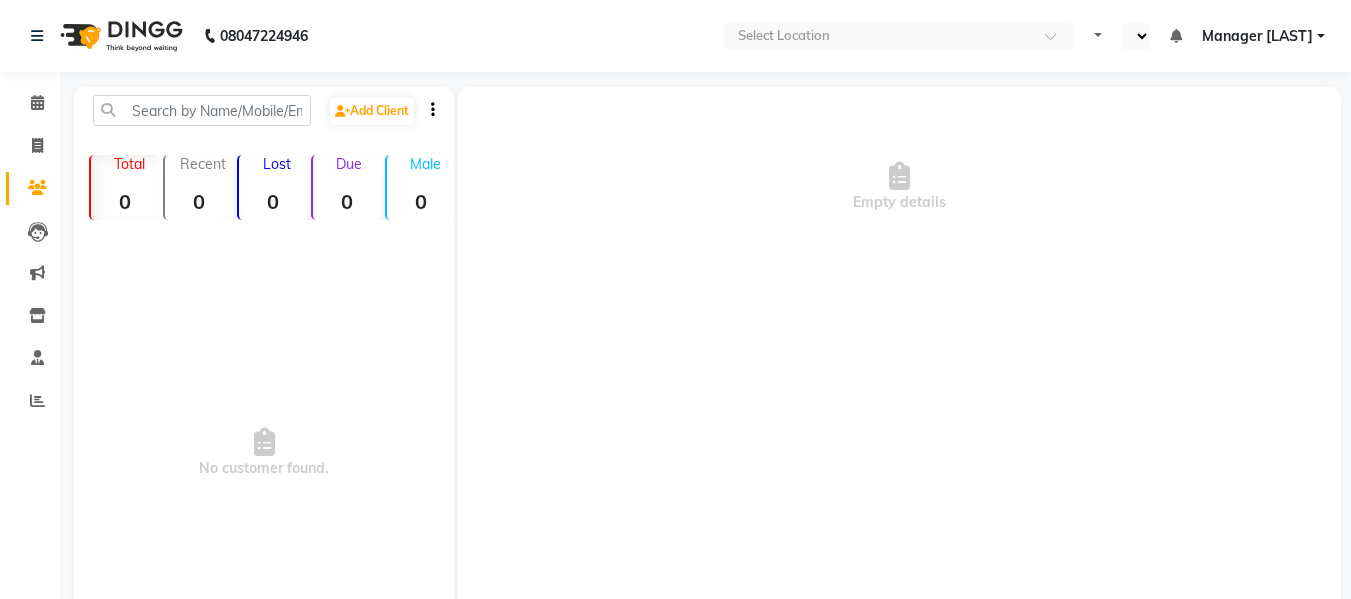 select on "en" 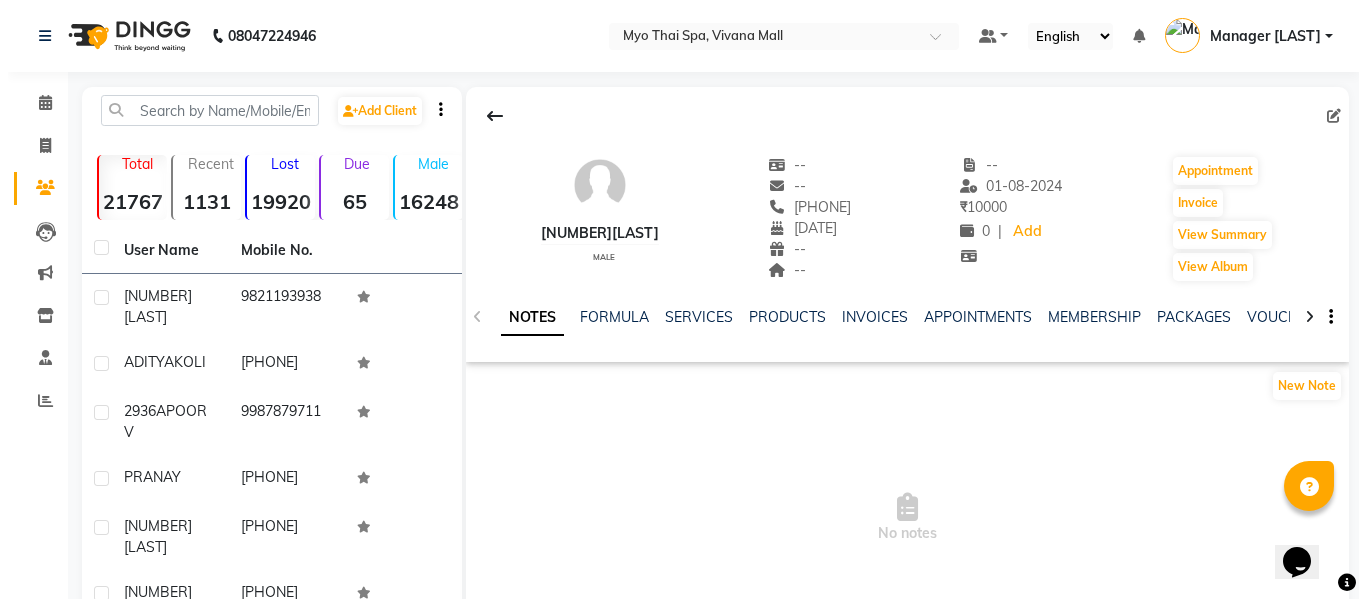scroll, scrollTop: 0, scrollLeft: 0, axis: both 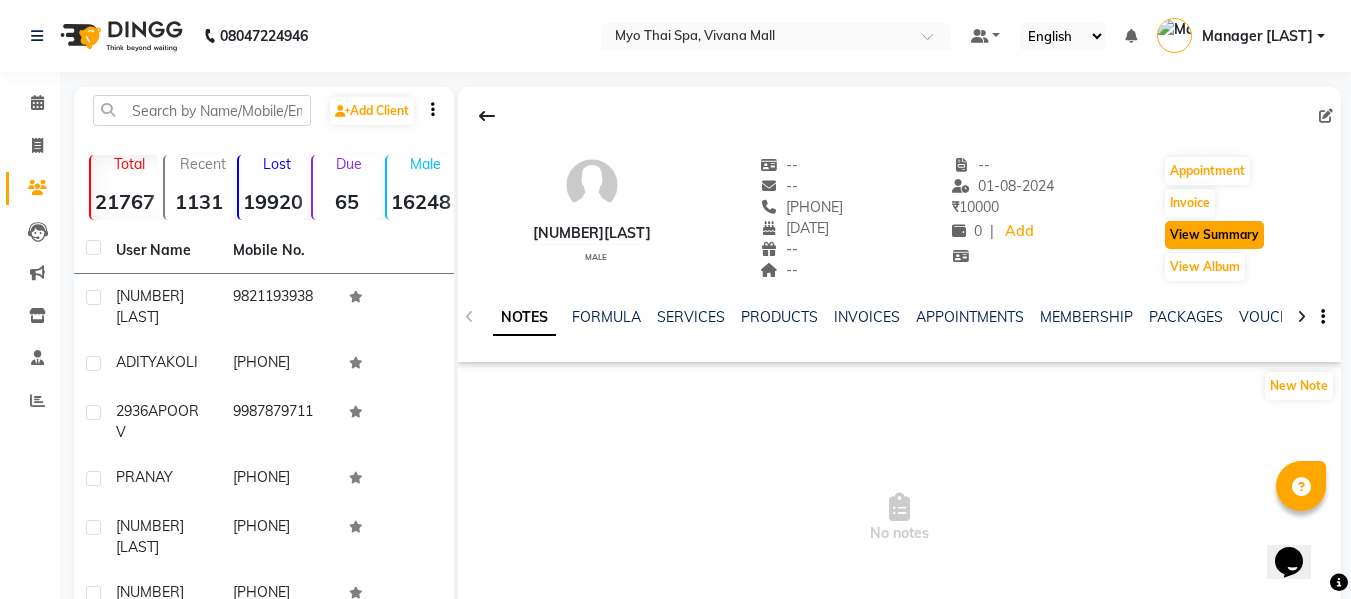 click on "View Summary" 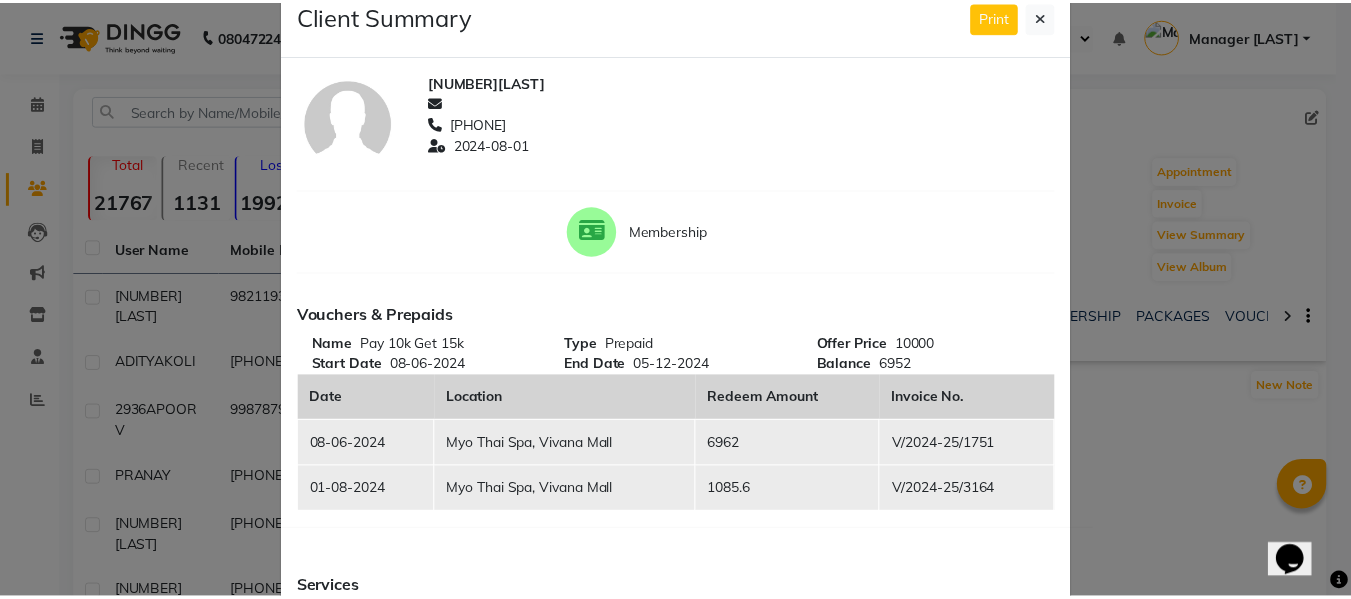 scroll, scrollTop: 0, scrollLeft: 0, axis: both 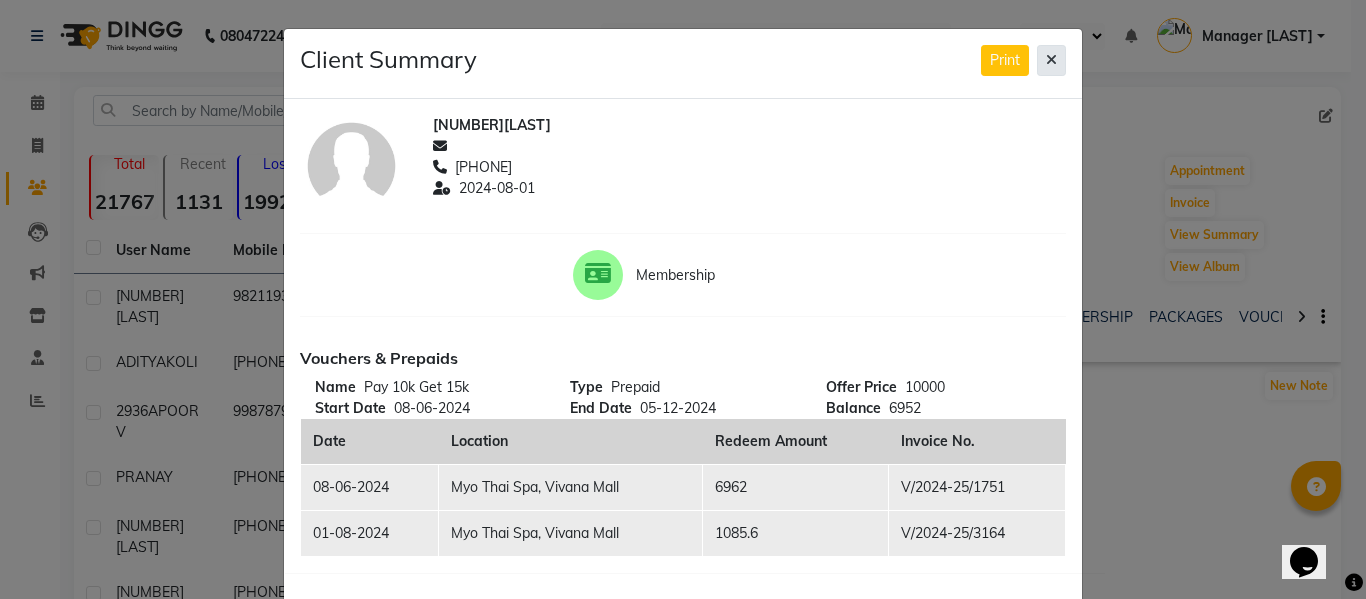 click 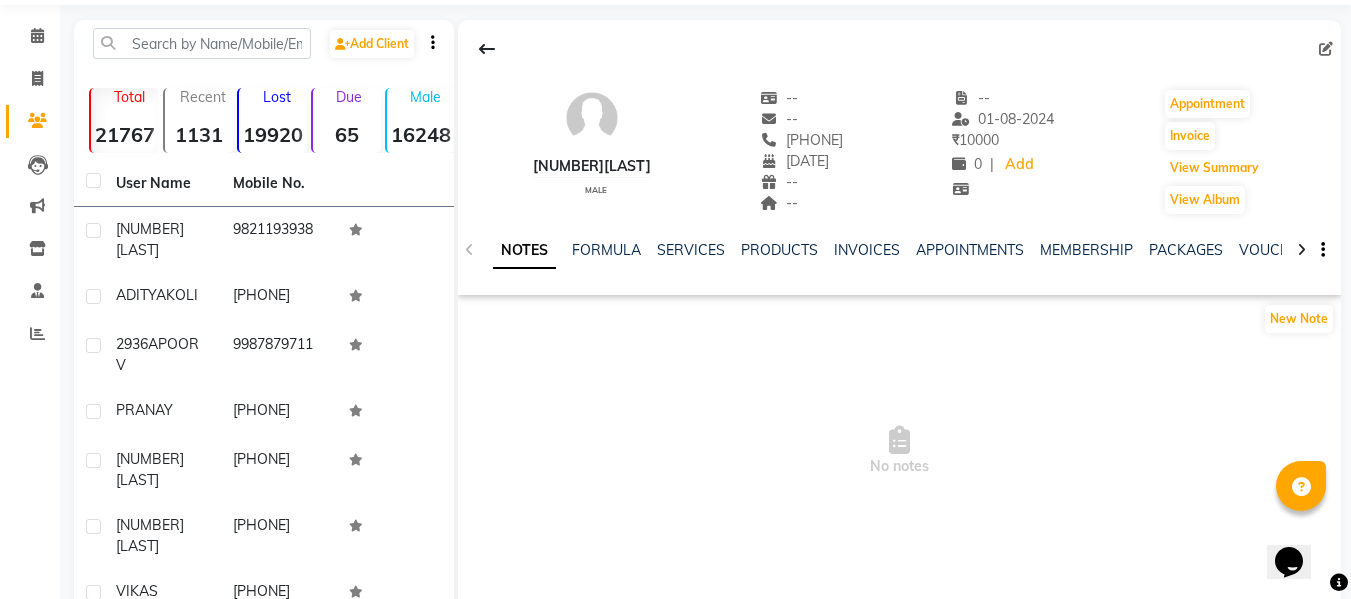 scroll, scrollTop: 57, scrollLeft: 0, axis: vertical 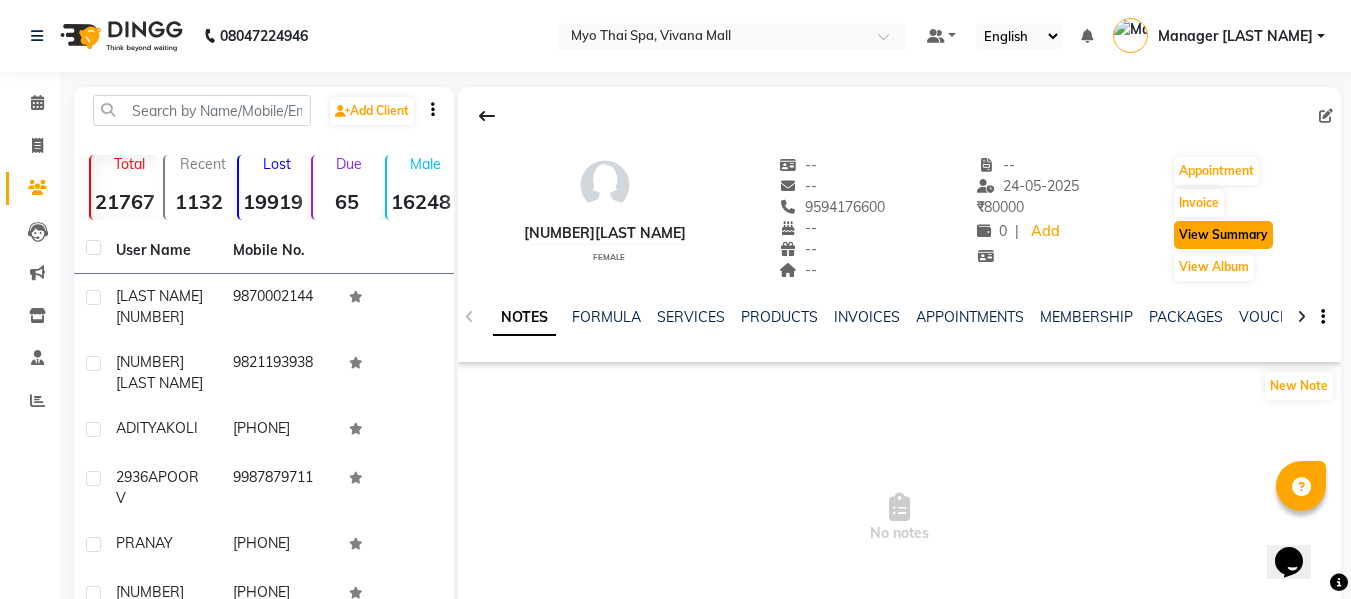 click on "View Summary" 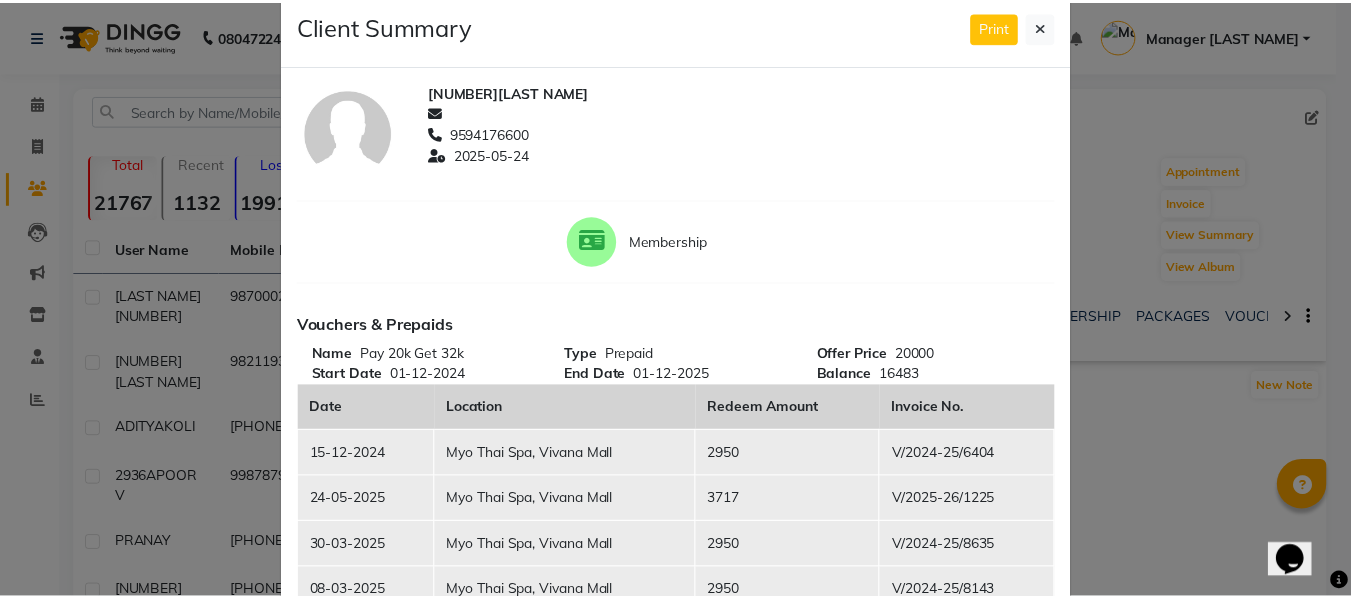 scroll, scrollTop: 0, scrollLeft: 0, axis: both 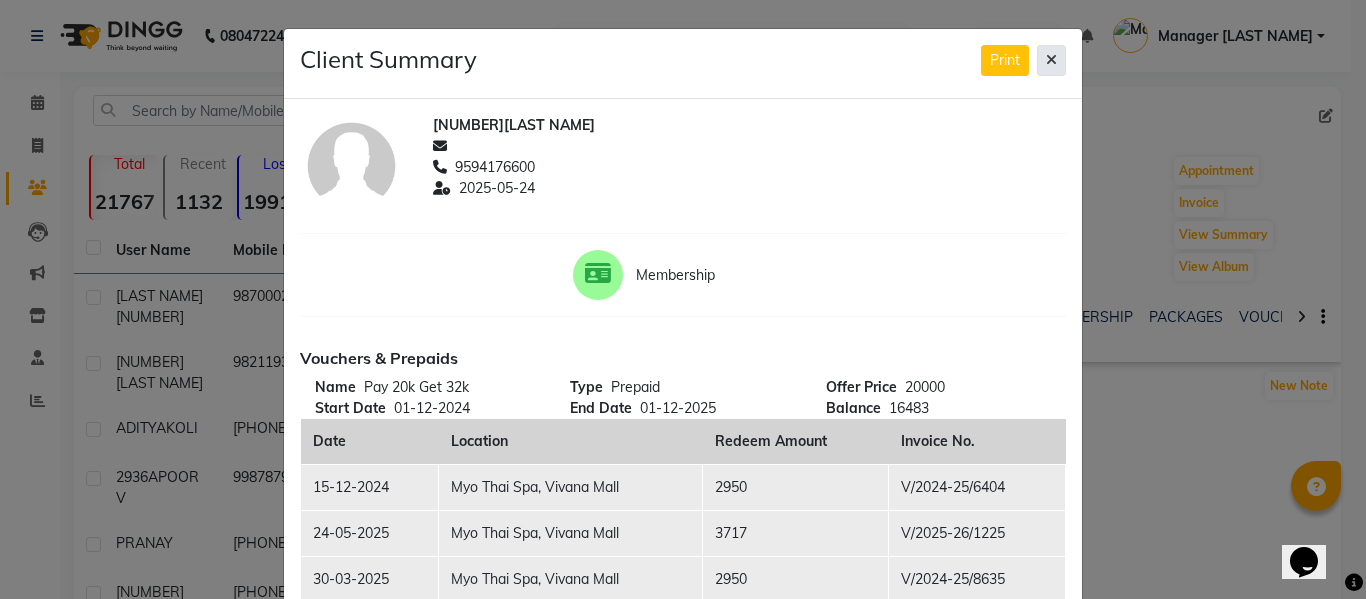 click 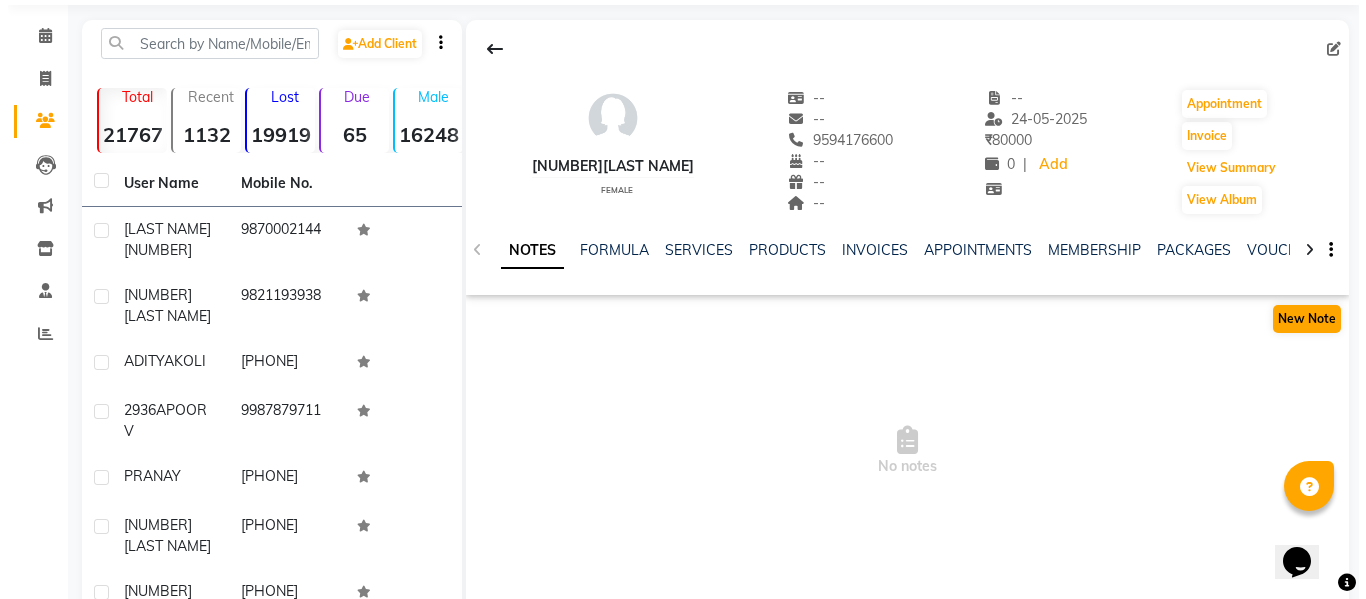 scroll, scrollTop: 100, scrollLeft: 0, axis: vertical 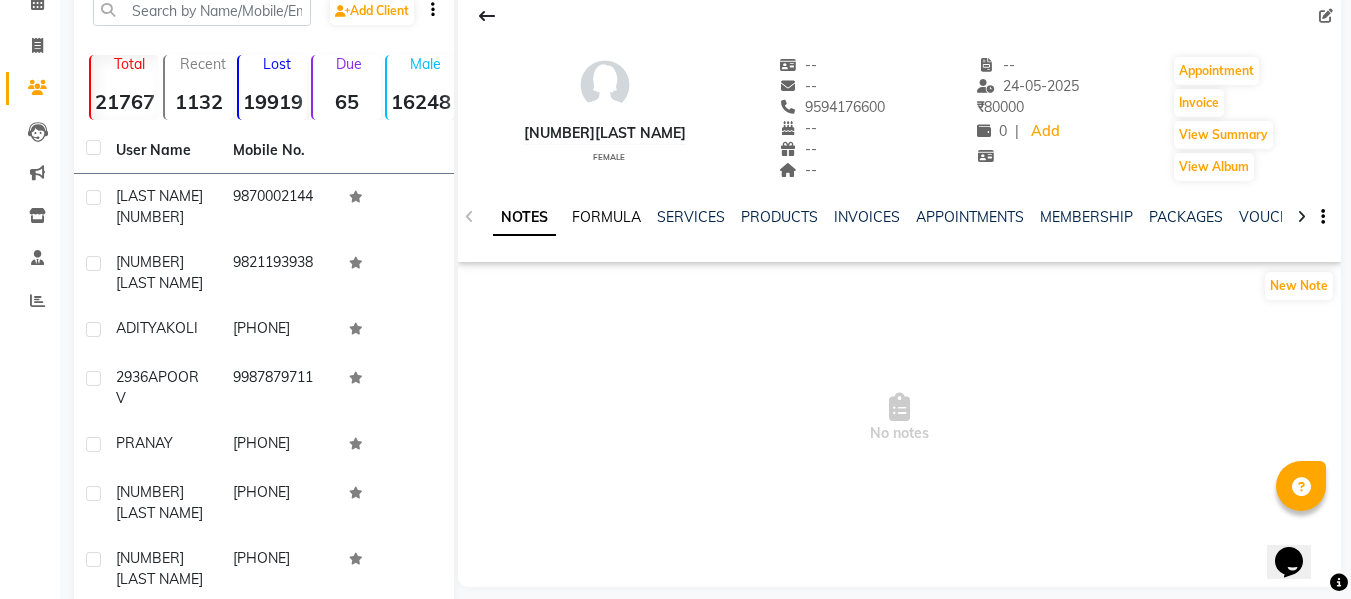 click on "FORMULA" 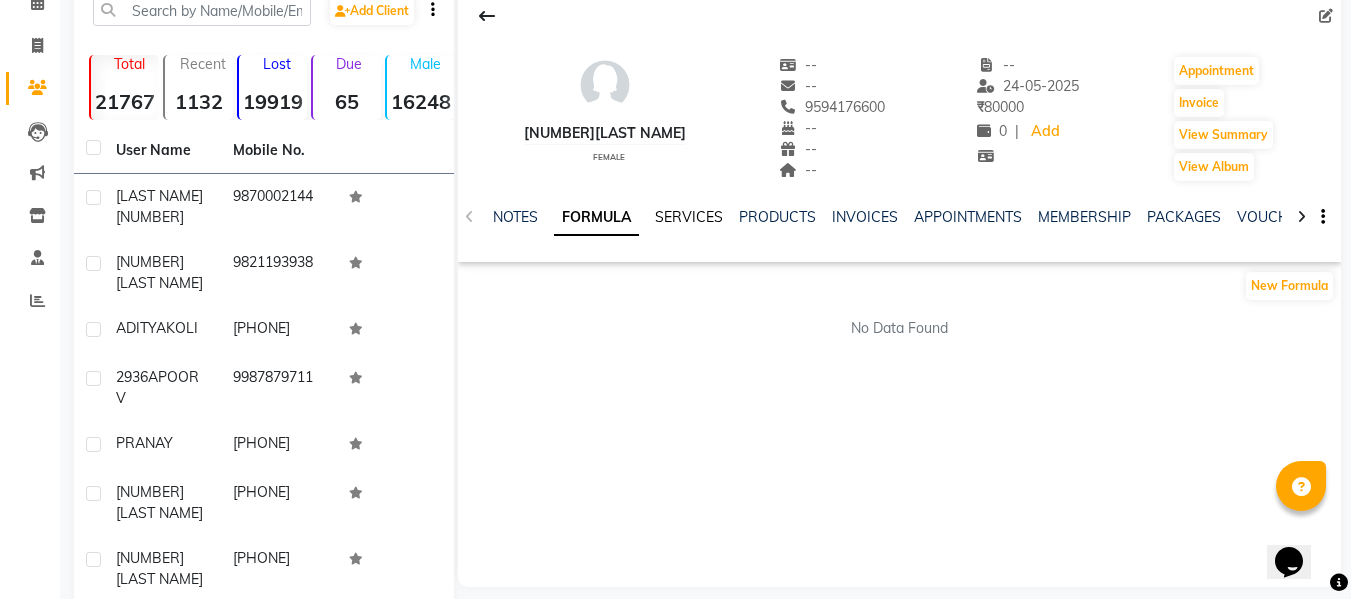 click on "SERVICES" 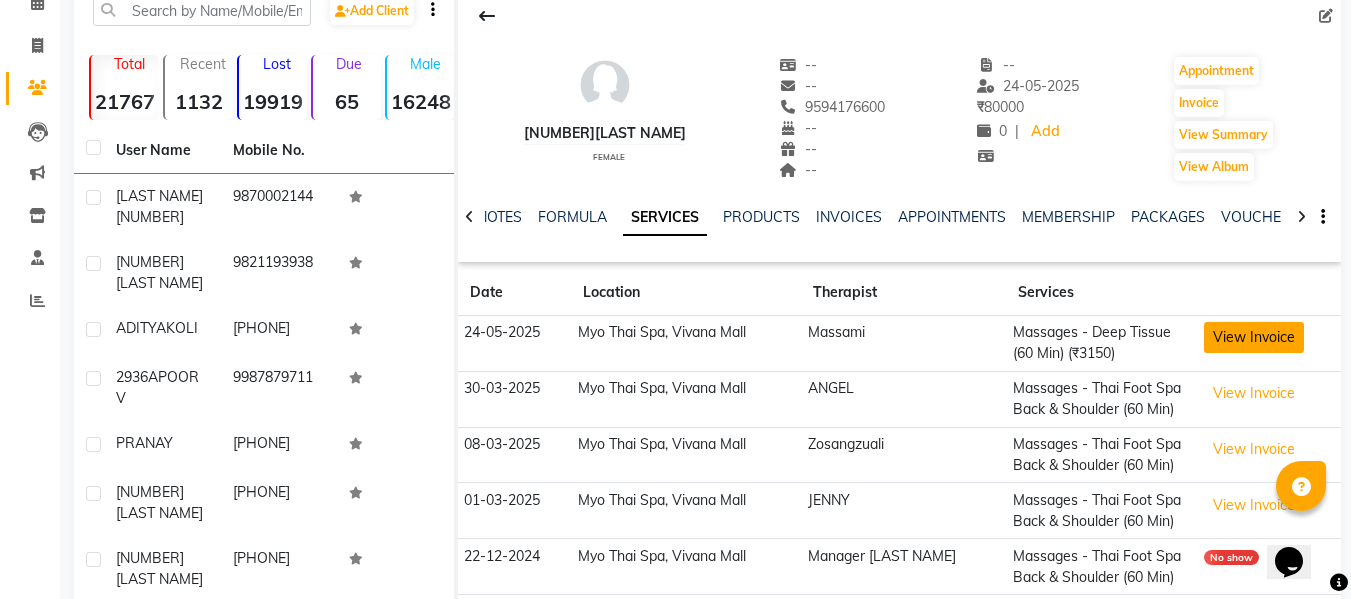 click on "View Invoice" 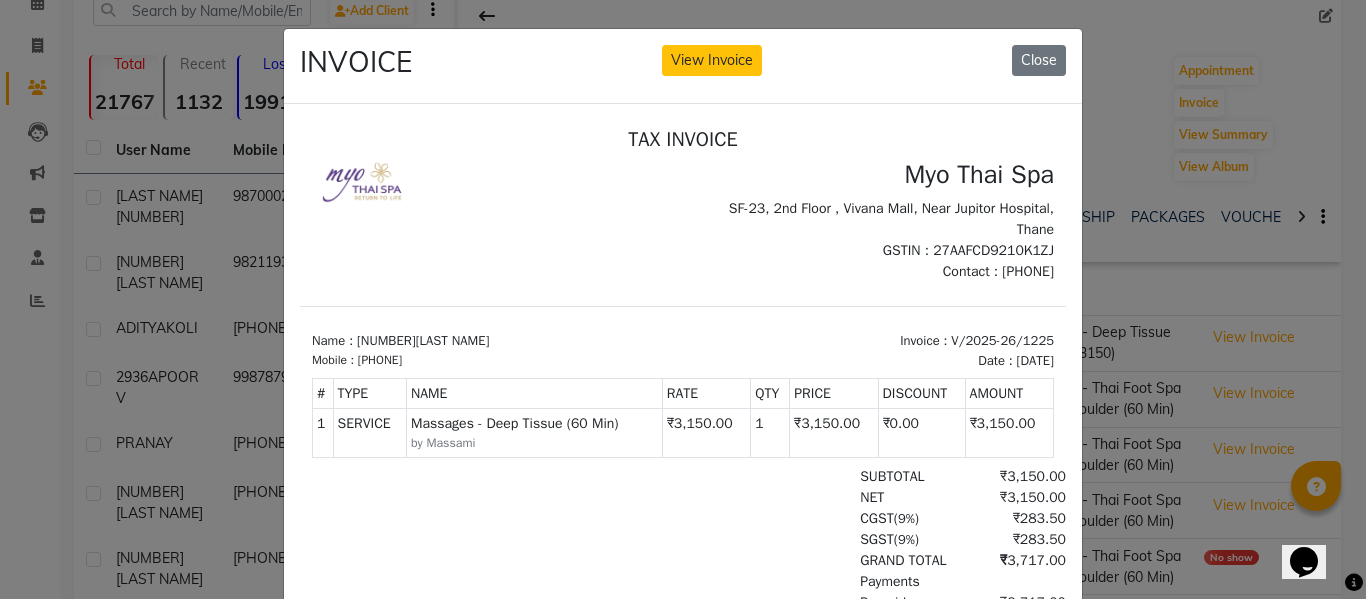 scroll, scrollTop: 16, scrollLeft: 0, axis: vertical 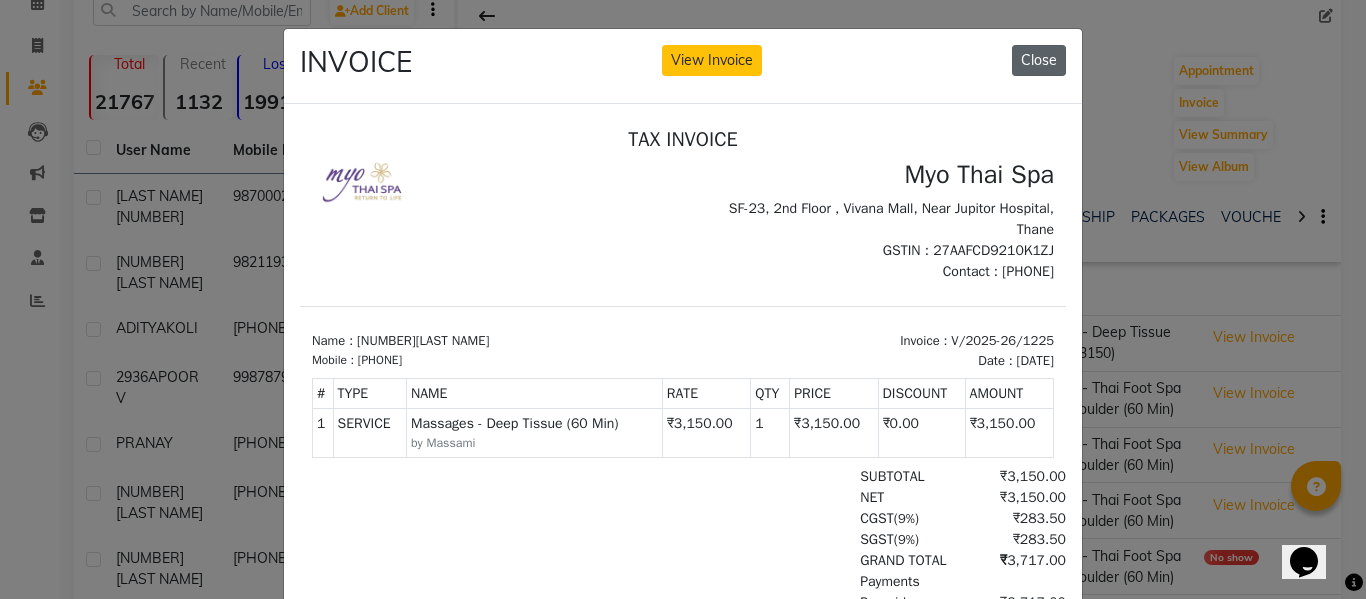 click on "Close" 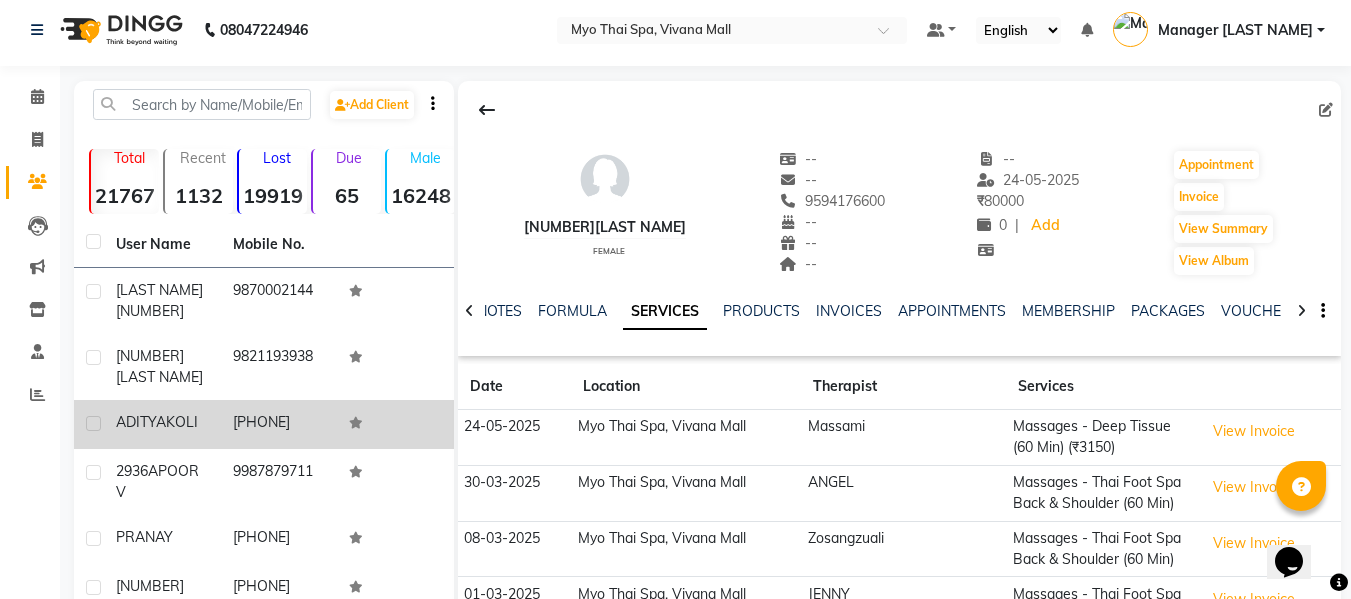 scroll, scrollTop: 0, scrollLeft: 0, axis: both 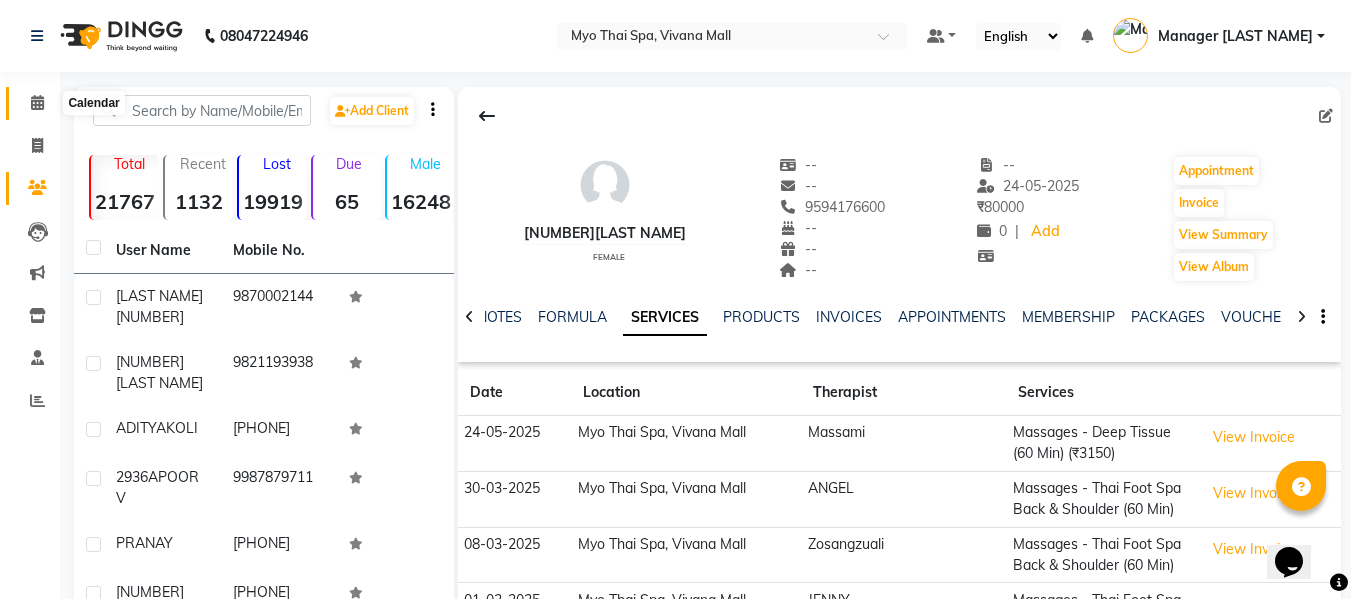 click 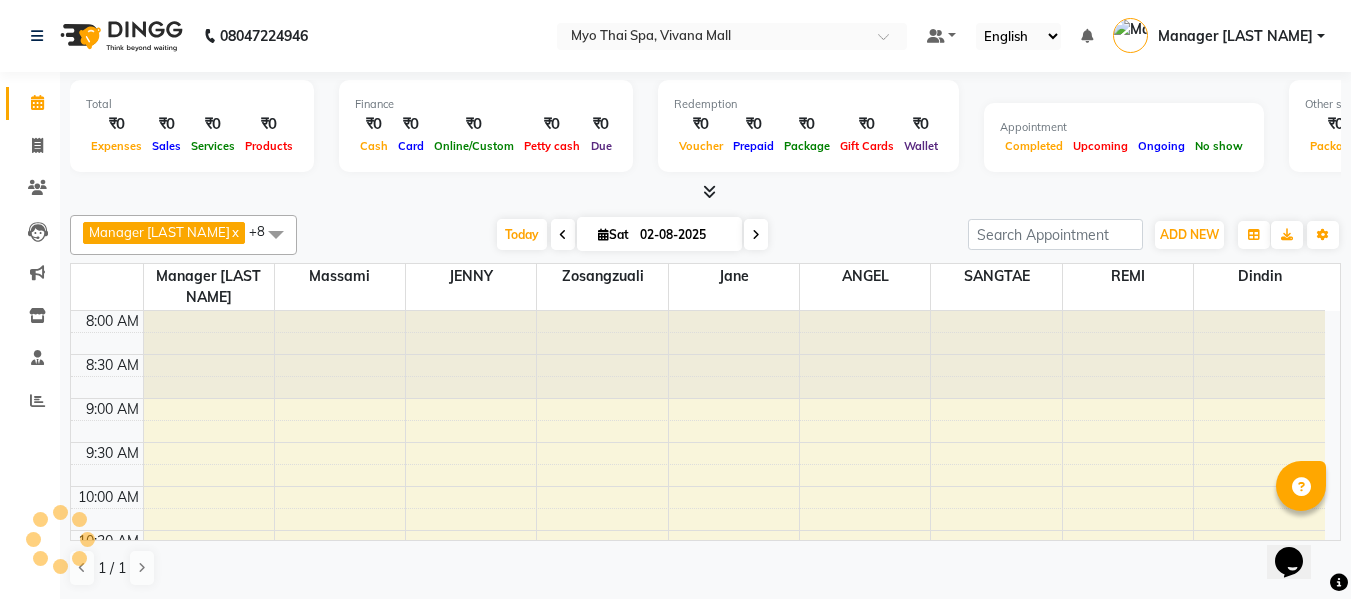 scroll, scrollTop: 0, scrollLeft: 0, axis: both 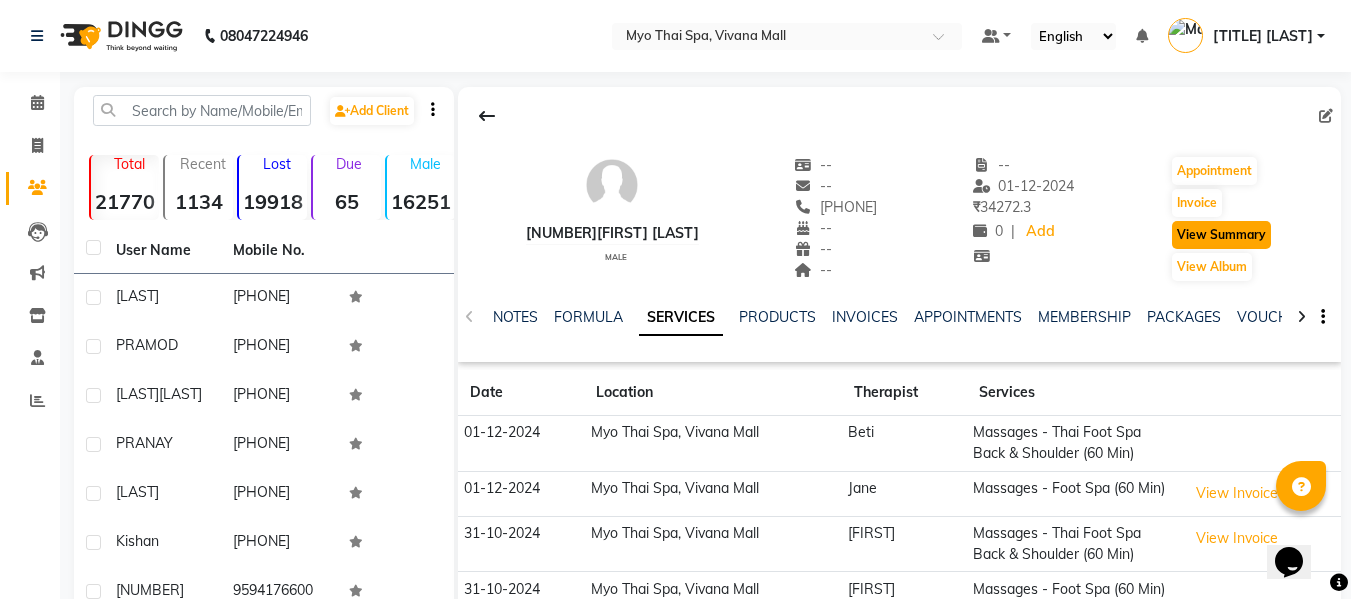 click on "View Summary" 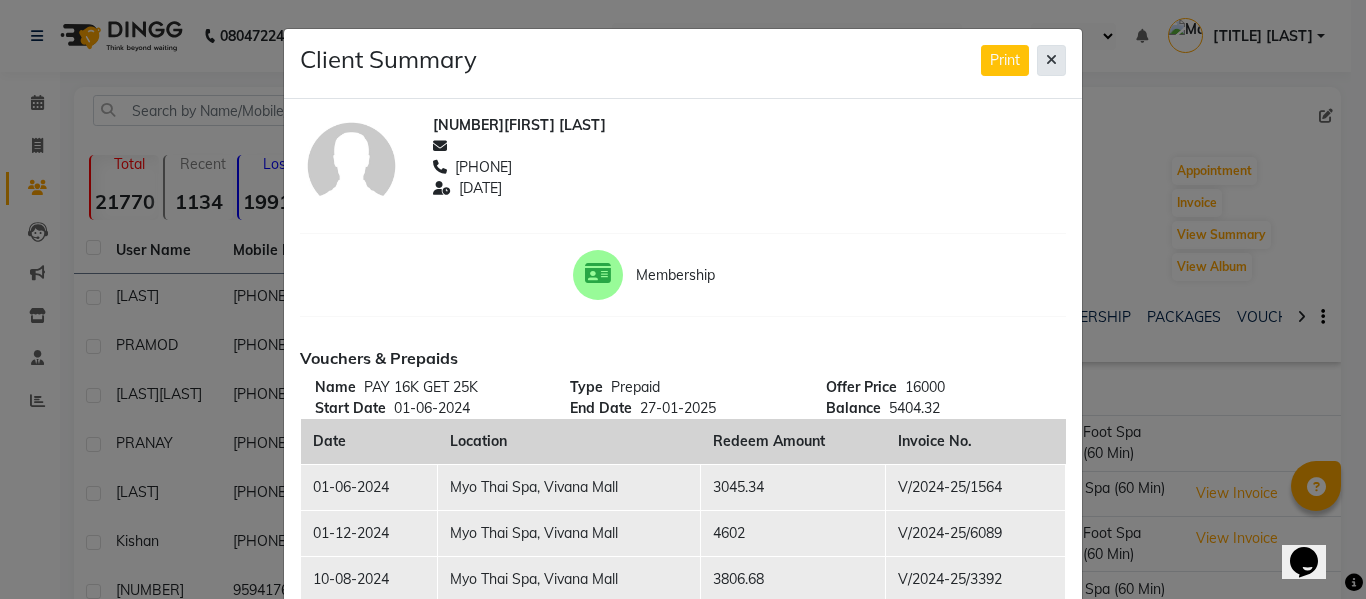 click 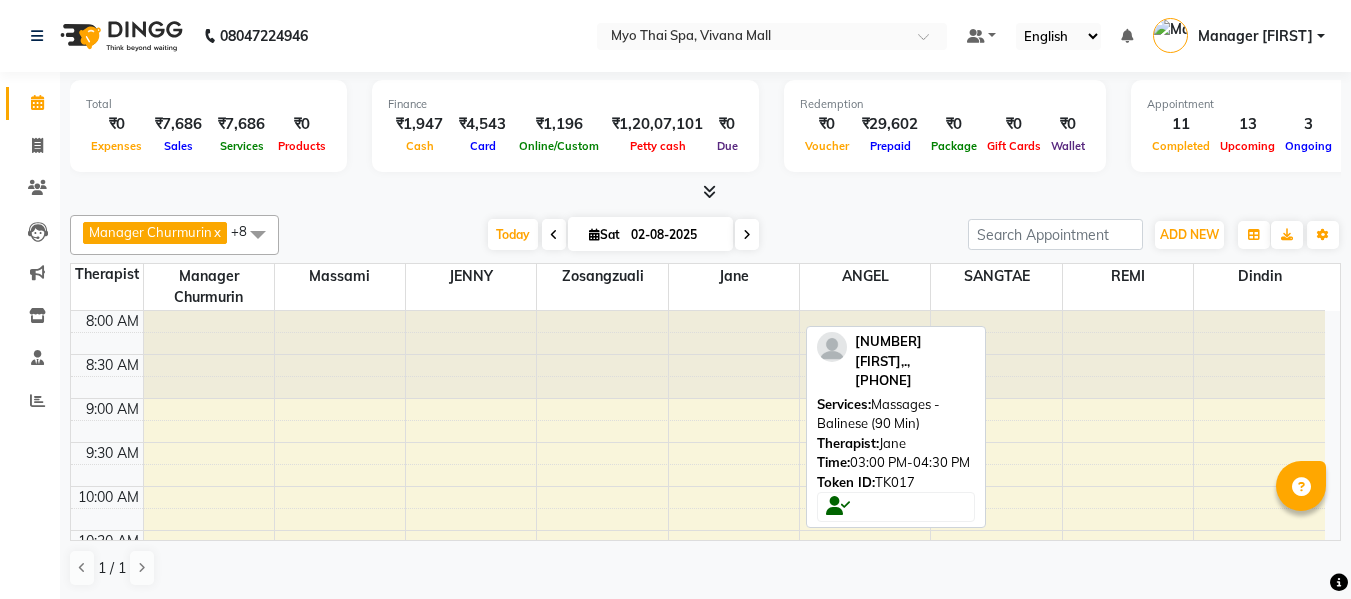 scroll, scrollTop: 1, scrollLeft: 0, axis: vertical 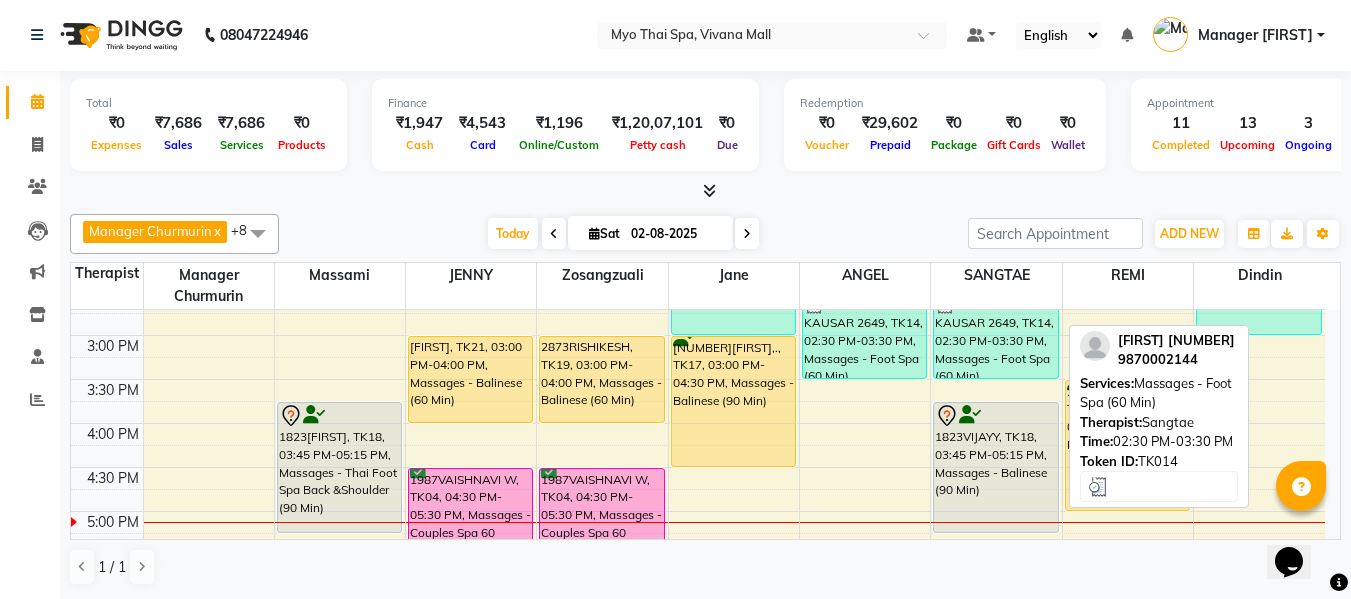 click on "KAUSAR 2649, TK14, 02:30 PM-03:30 PM, Massages - Foot Spa (60 Min)" at bounding box center (995, 335) 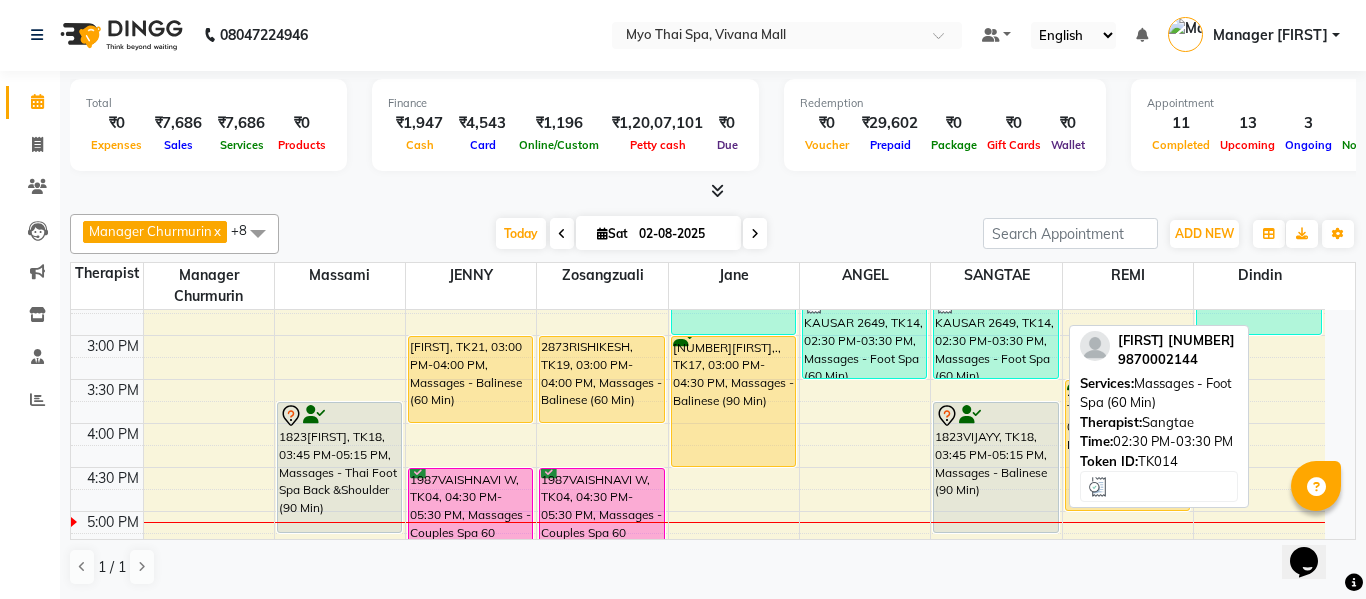 select on "3" 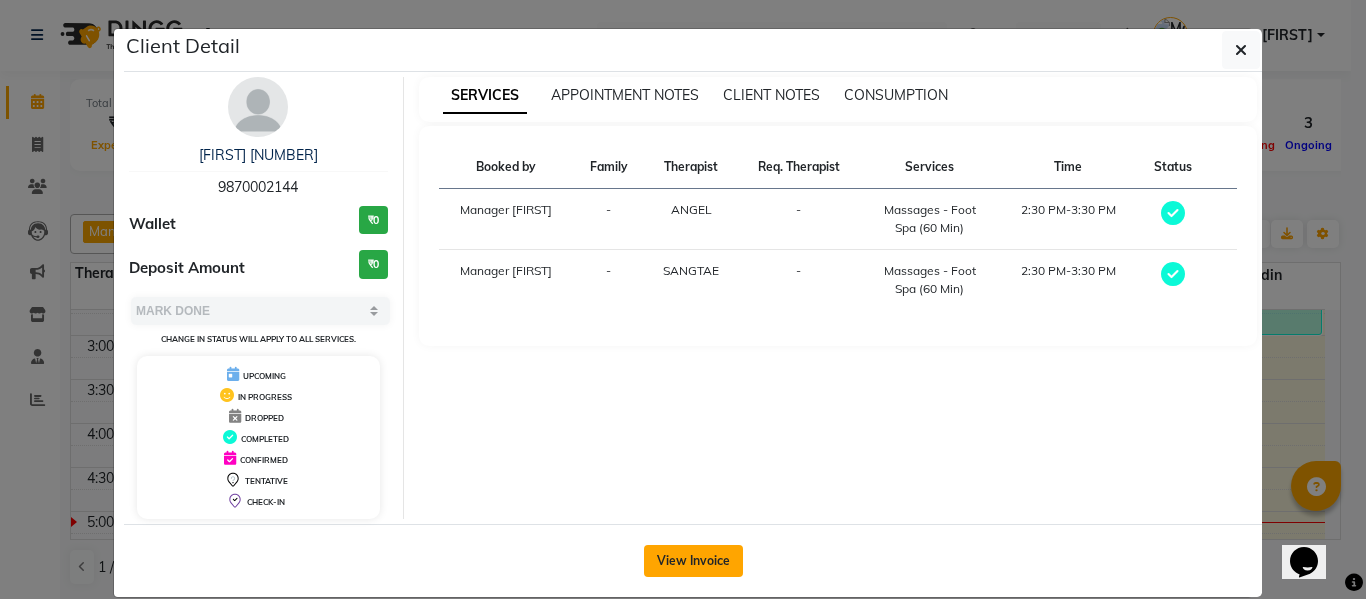 click on "View Invoice" 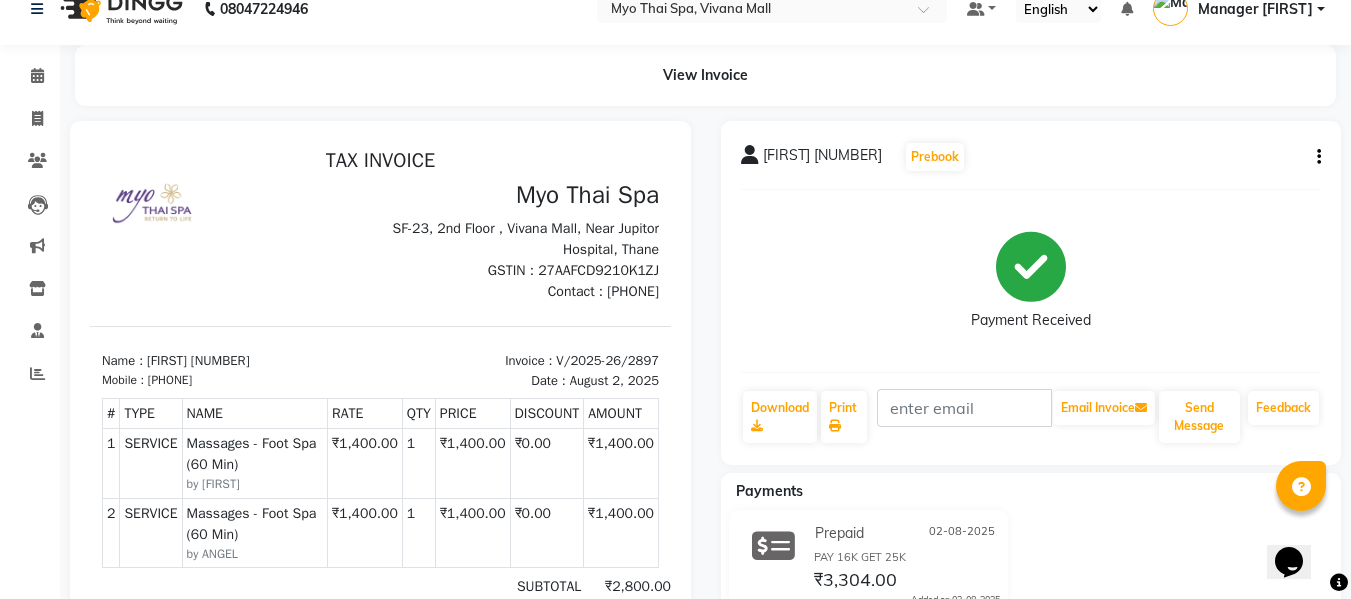 scroll, scrollTop: 0, scrollLeft: 0, axis: both 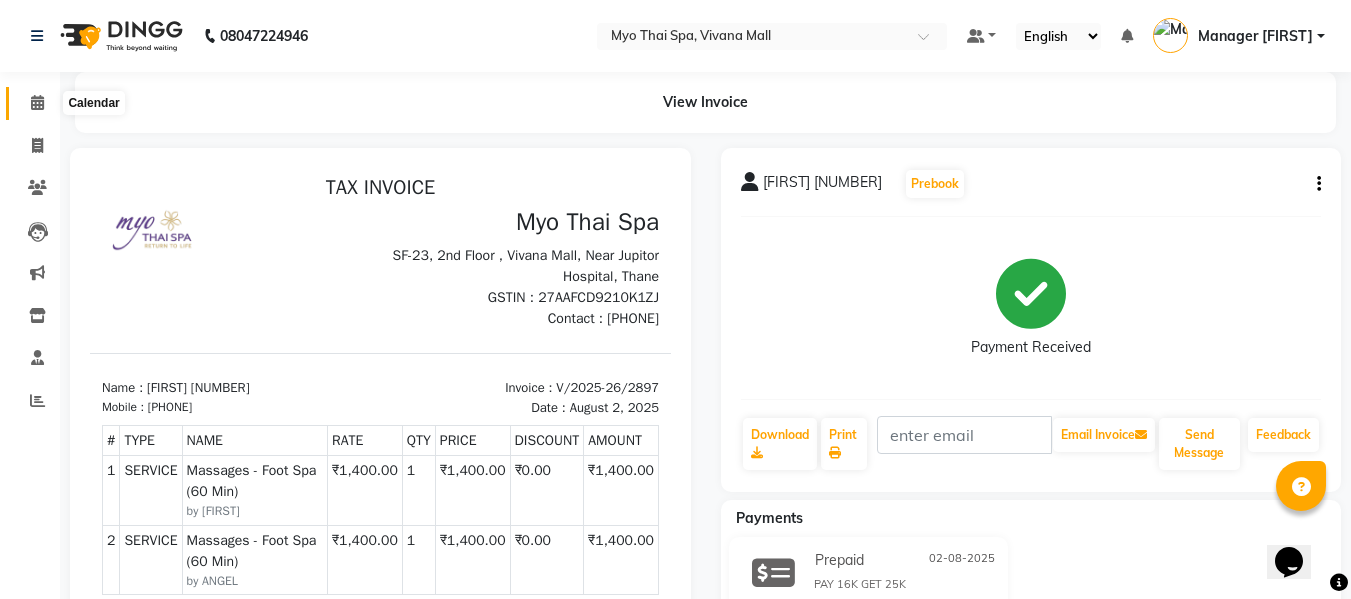 click 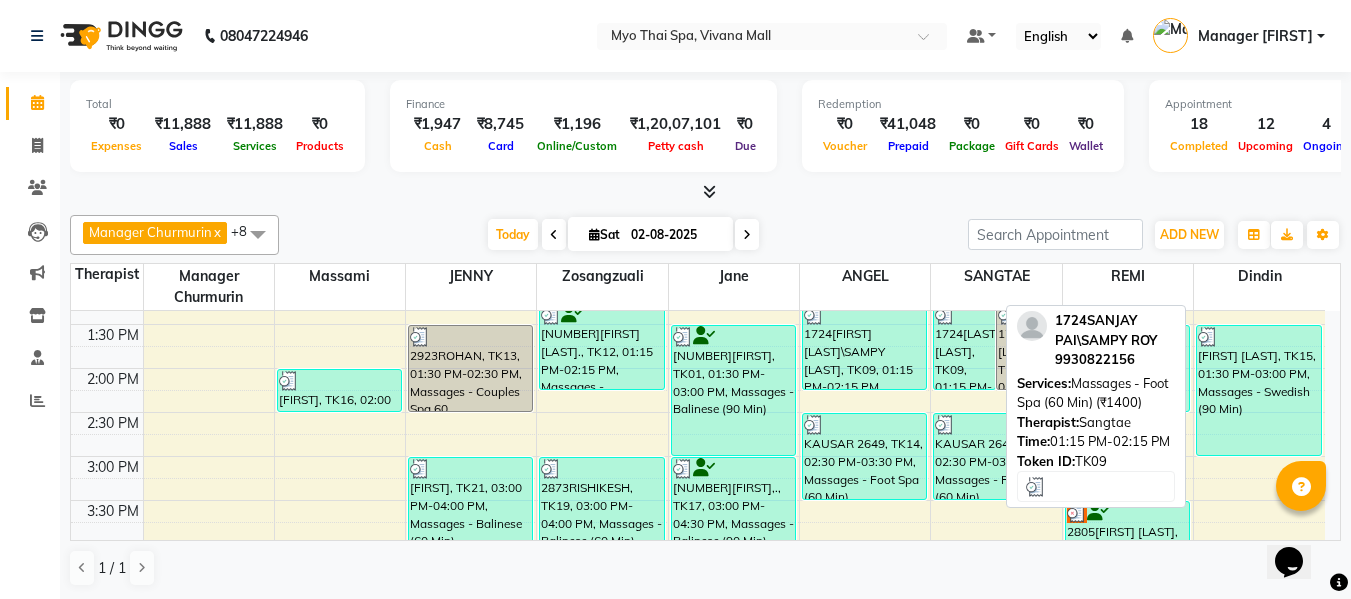 scroll, scrollTop: 600, scrollLeft: 0, axis: vertical 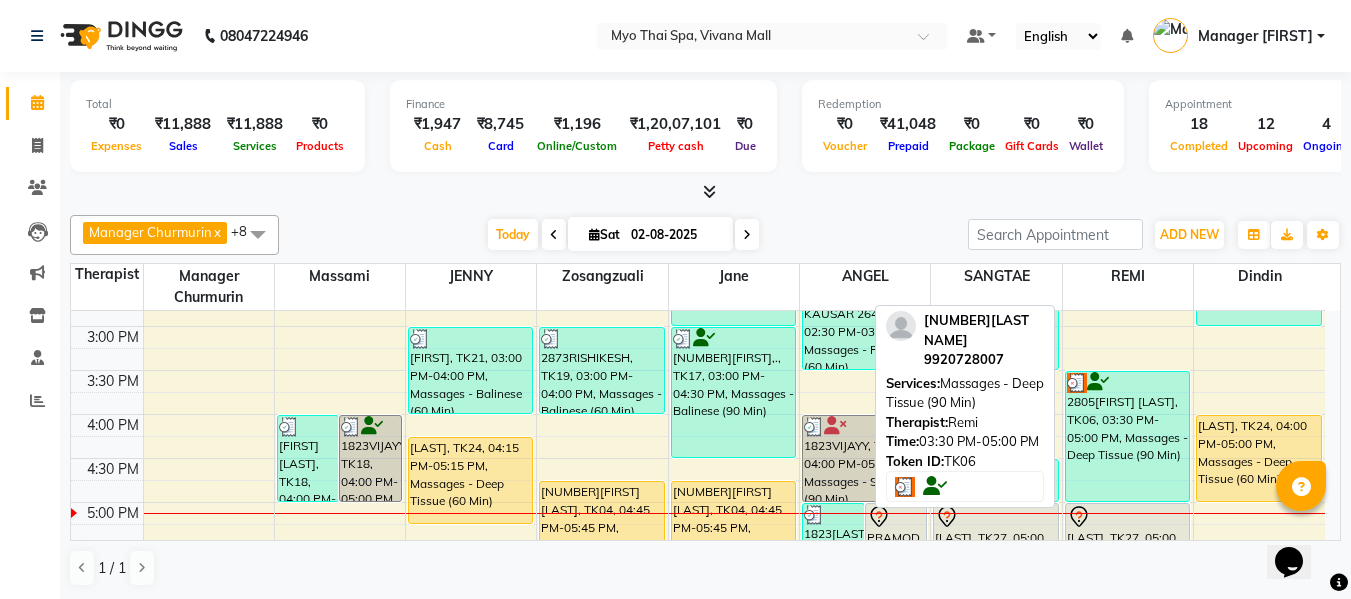 click on "2805[FIRST] [LAST], TK06, 03:30 PM-05:00 PM, Massages - Deep Tissue (90 Min)" at bounding box center (1127, 436) 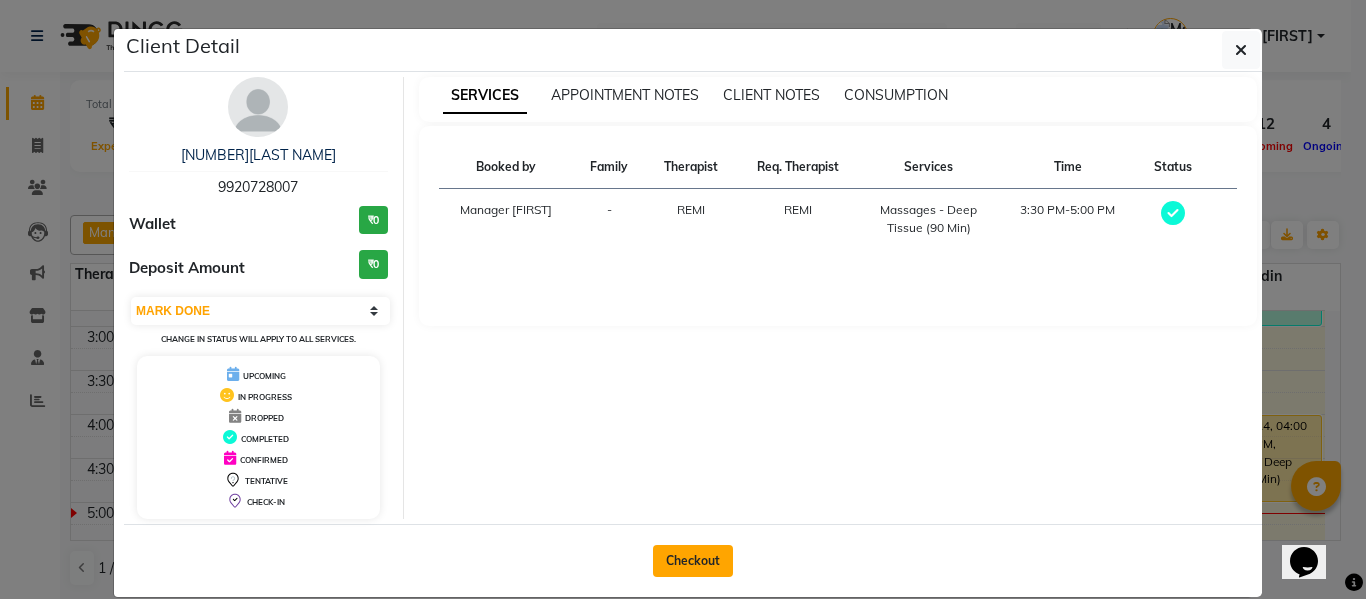click on "Checkout" 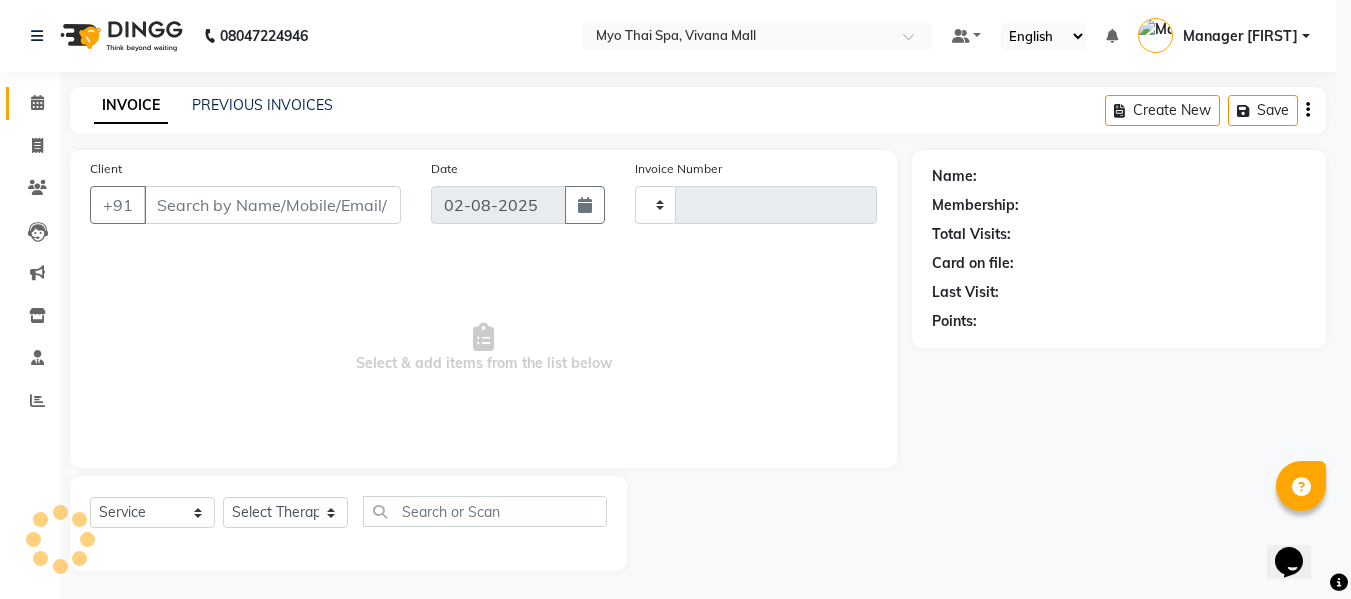 type on "2903" 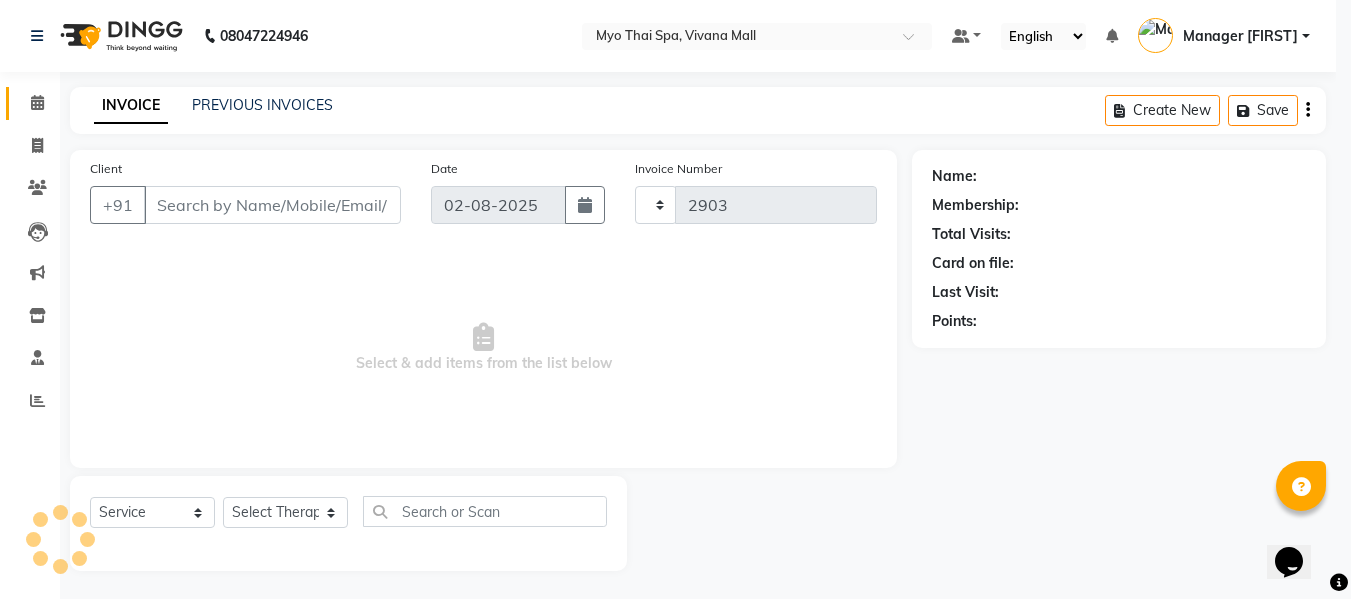 select on "3908" 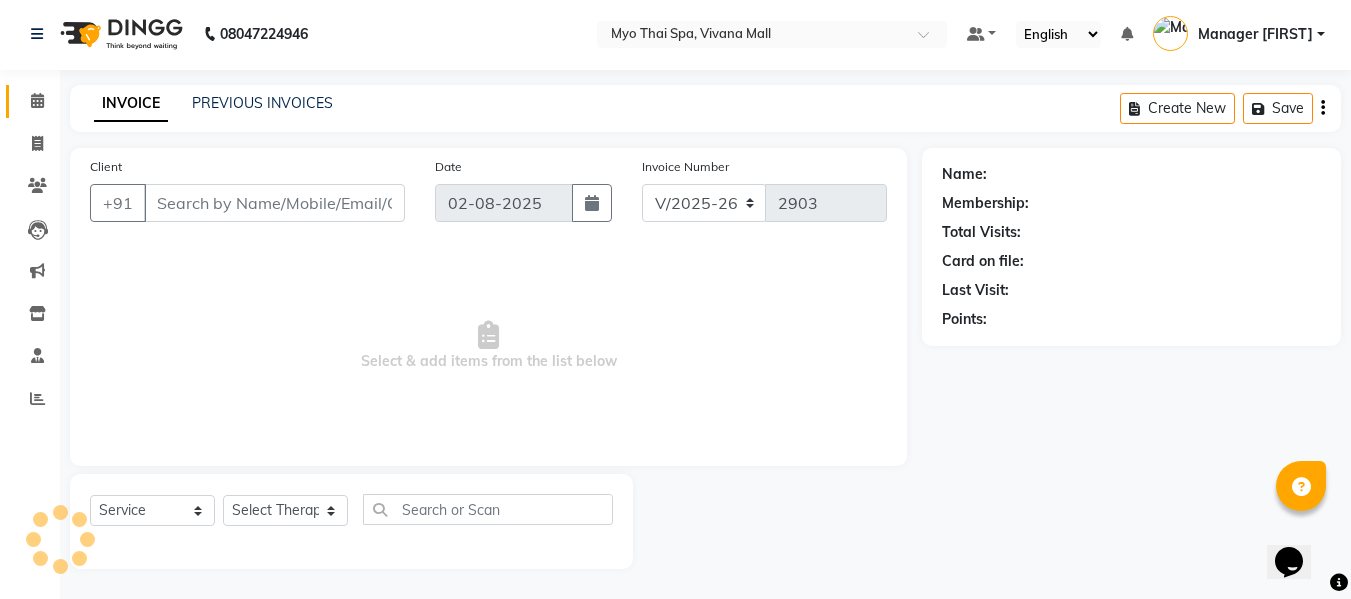 type on "9920728007" 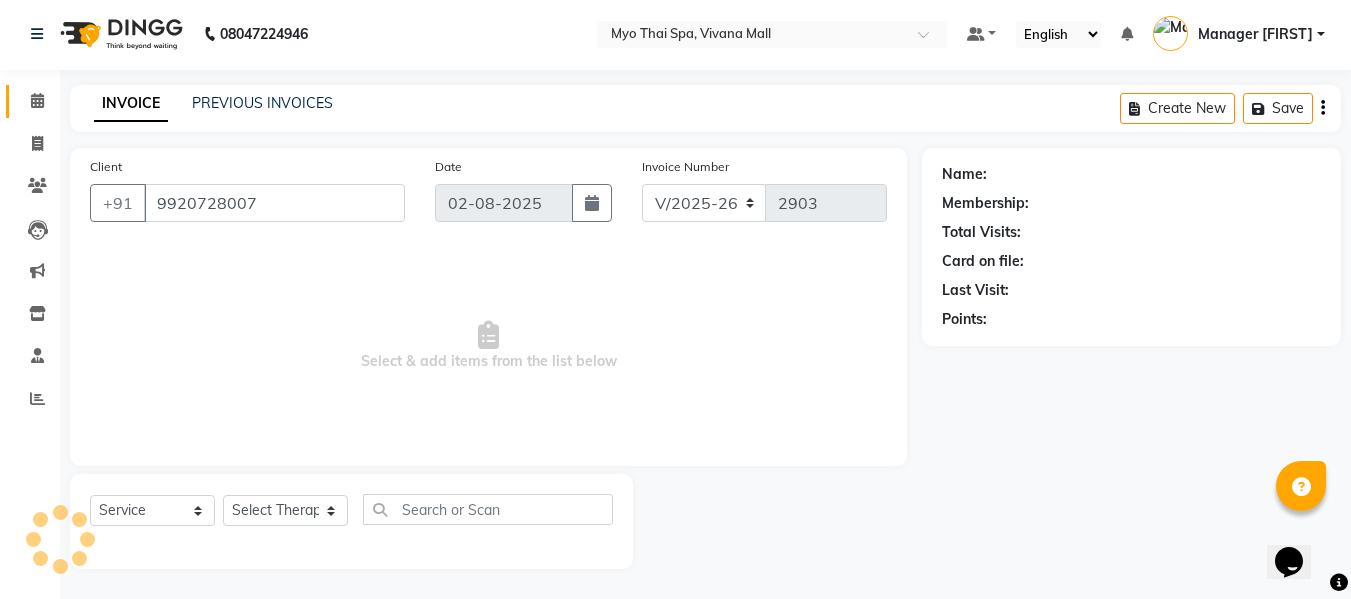 select on "75781" 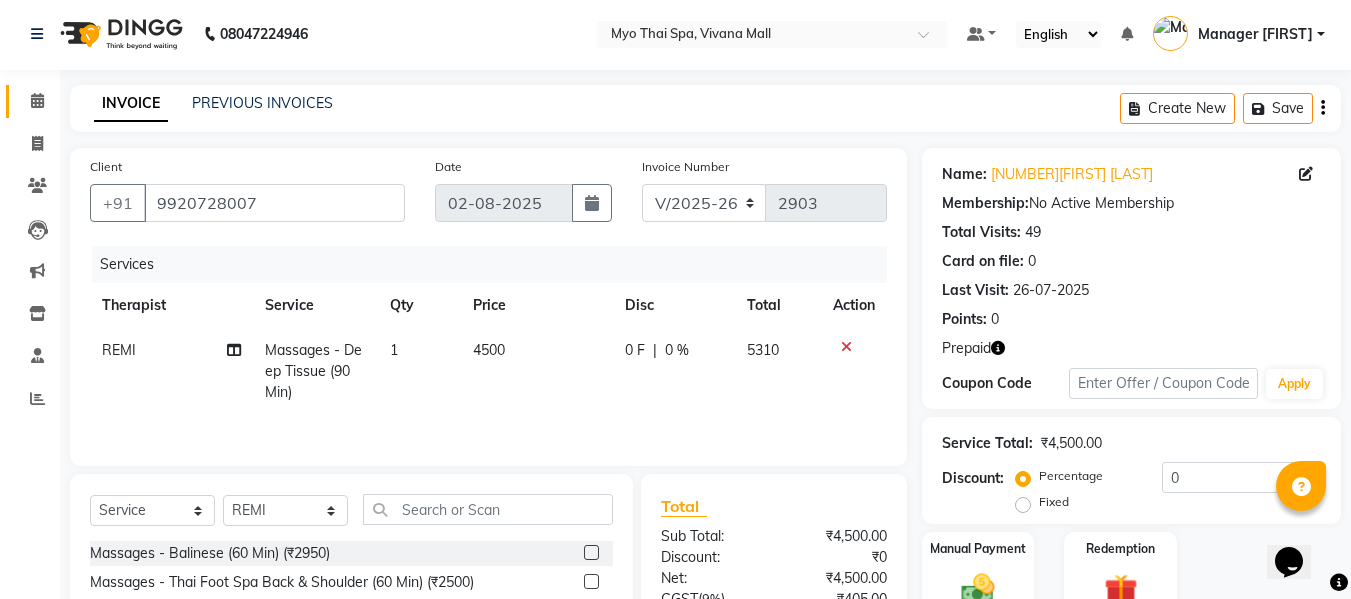 scroll, scrollTop: 202, scrollLeft: 0, axis: vertical 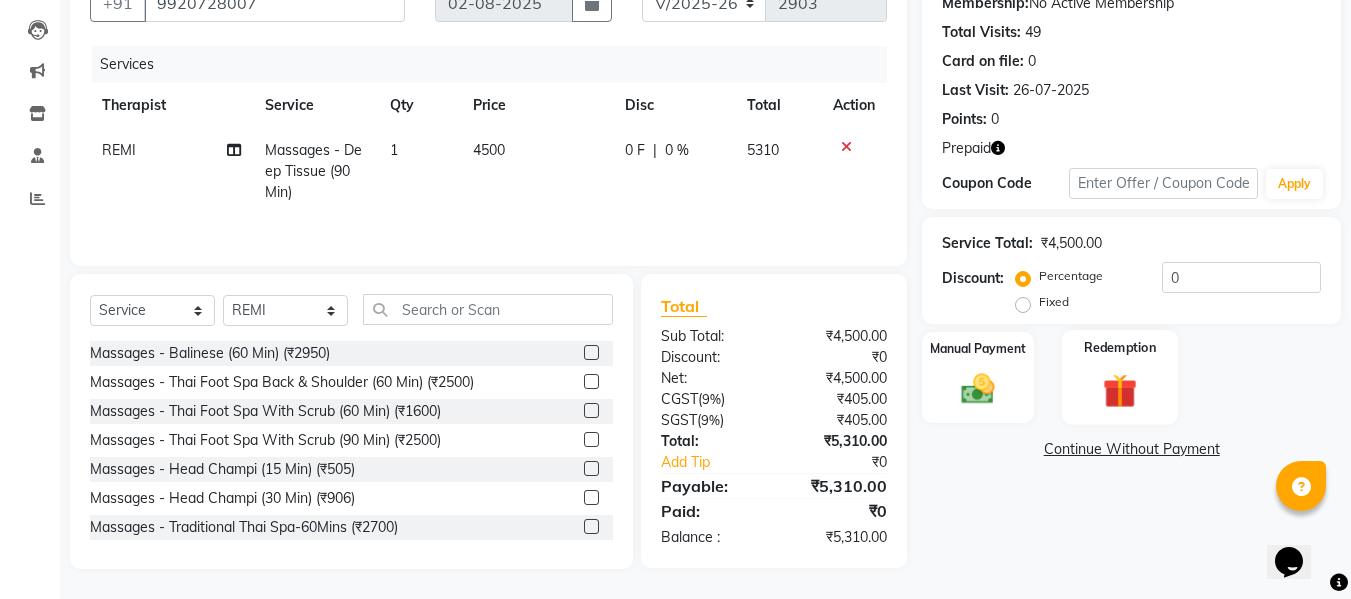 click 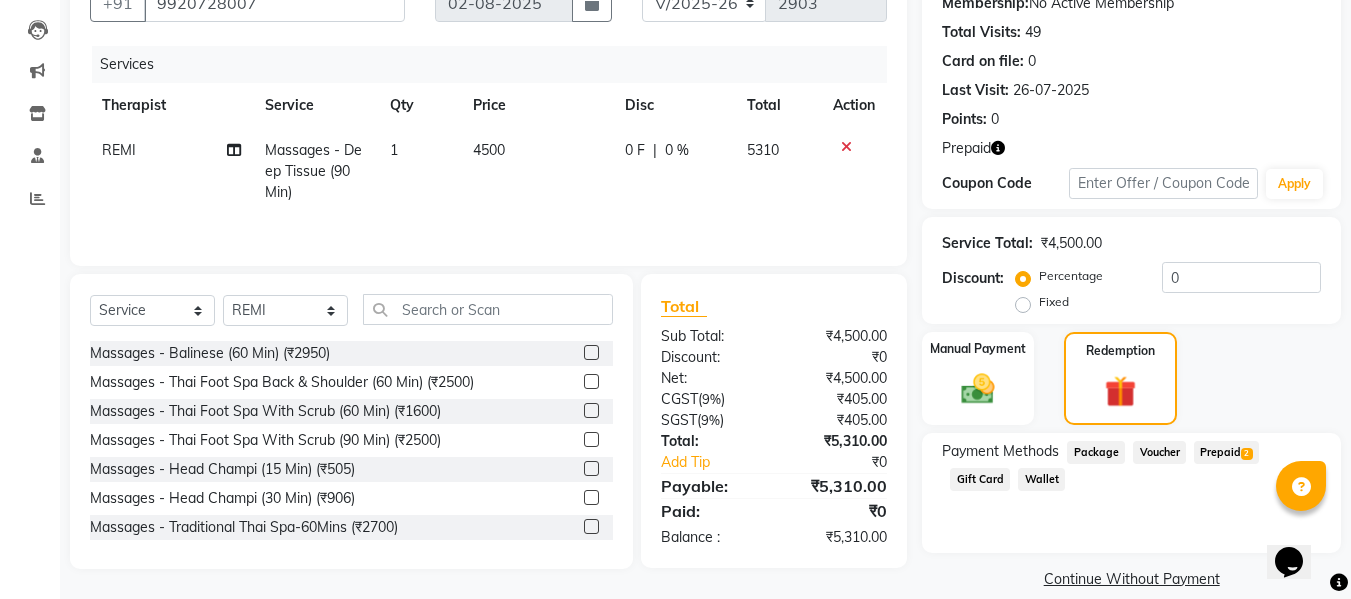 scroll, scrollTop: 227, scrollLeft: 0, axis: vertical 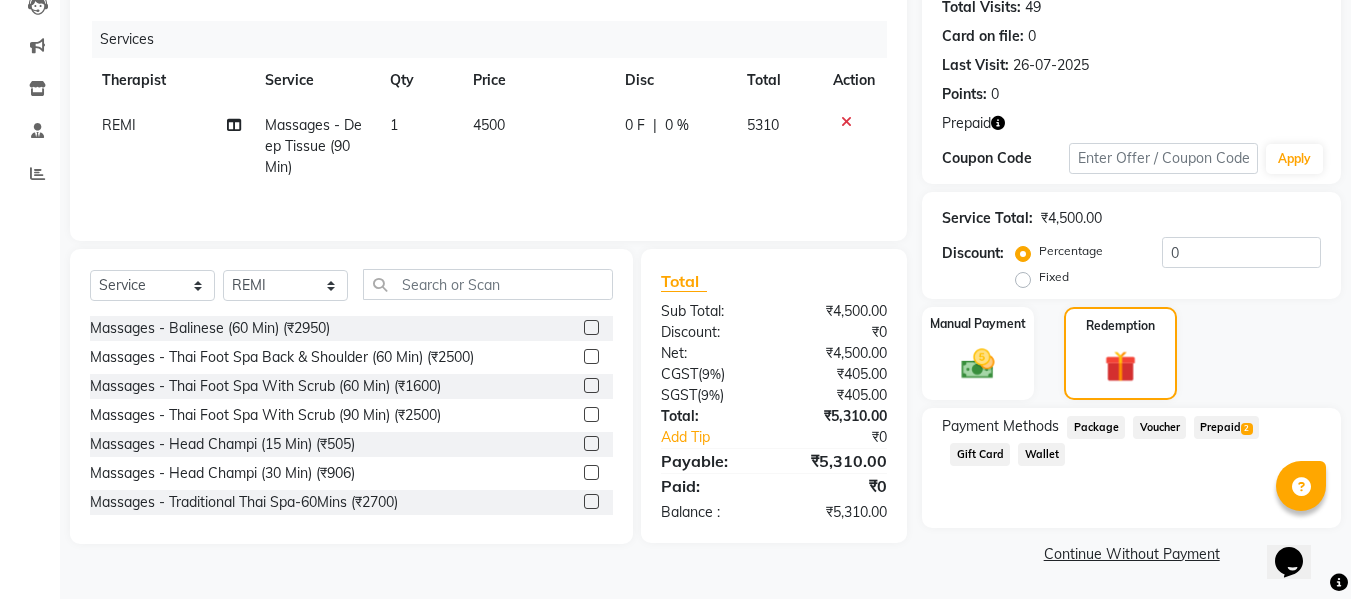 click on "Prepaid  2" 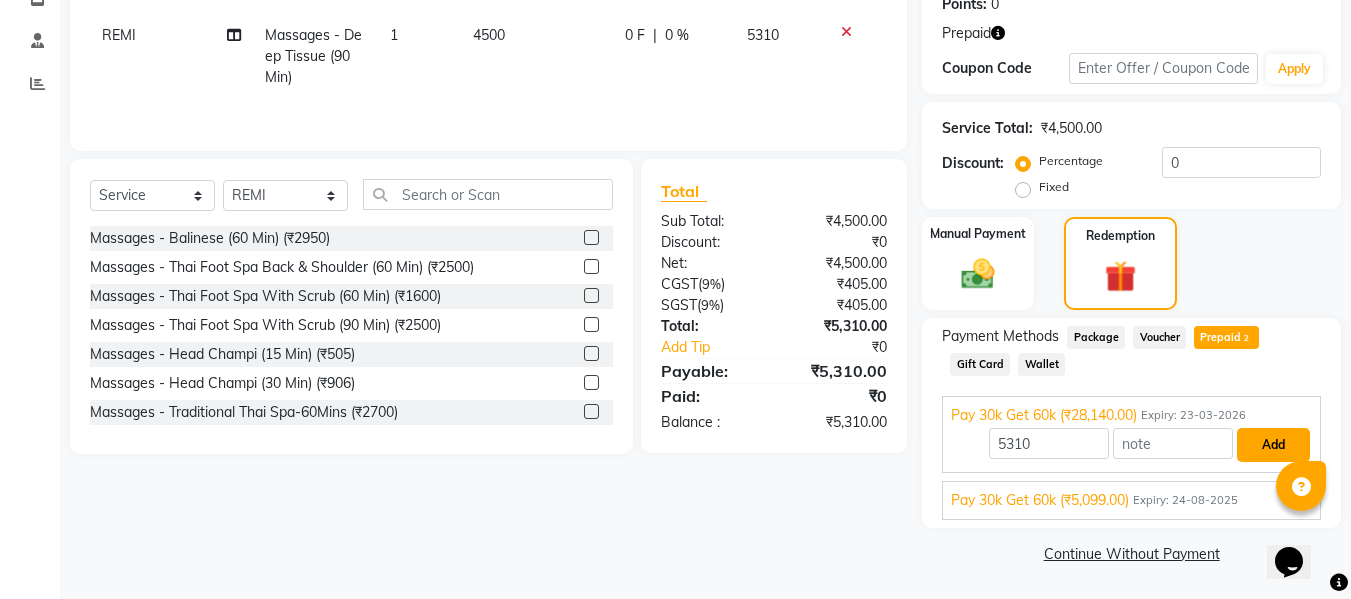 click on "Add" at bounding box center [1273, 445] 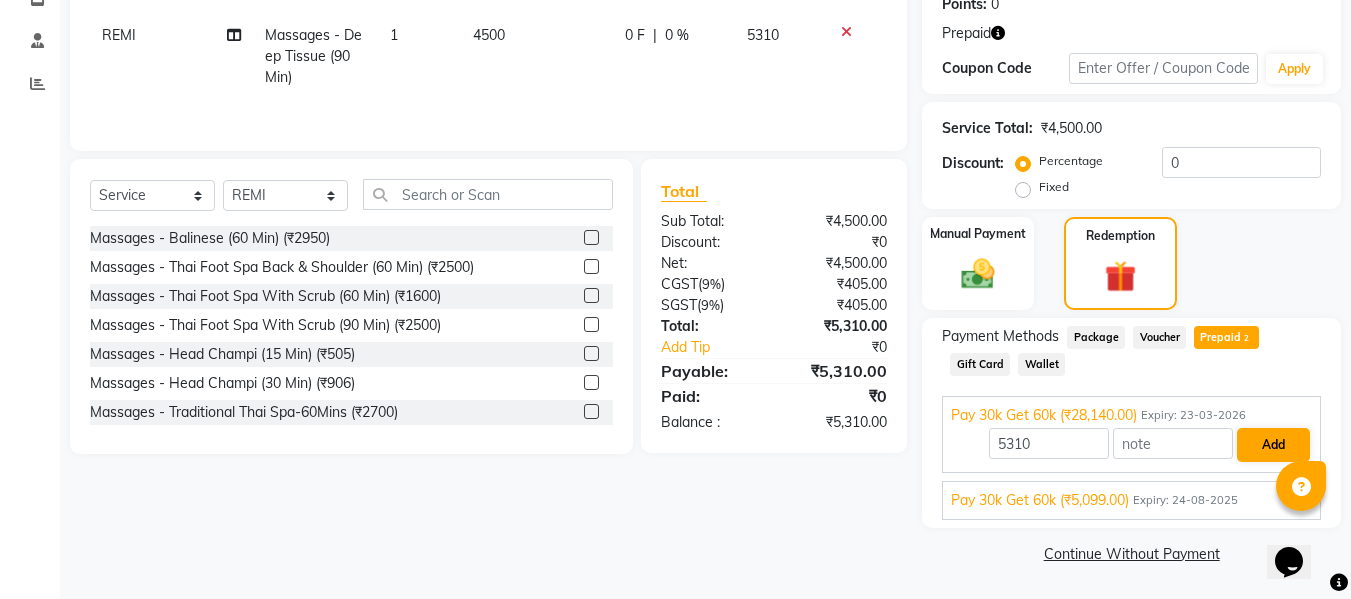 scroll, scrollTop: 244, scrollLeft: 0, axis: vertical 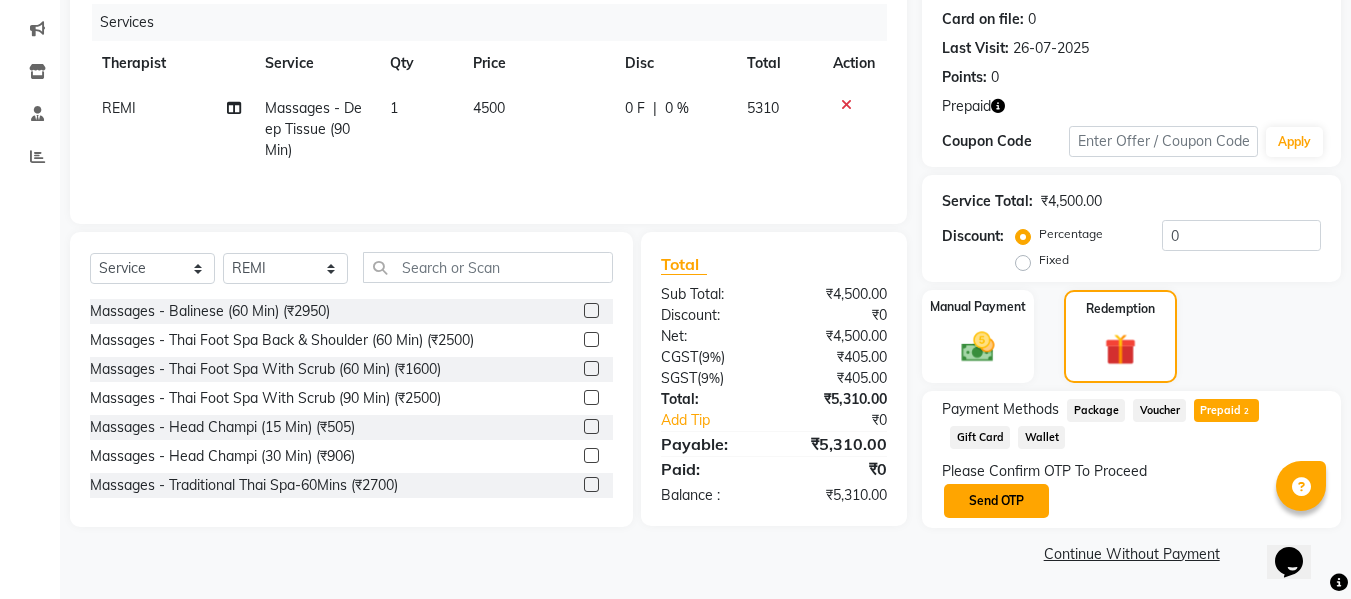 click on "Send OTP" 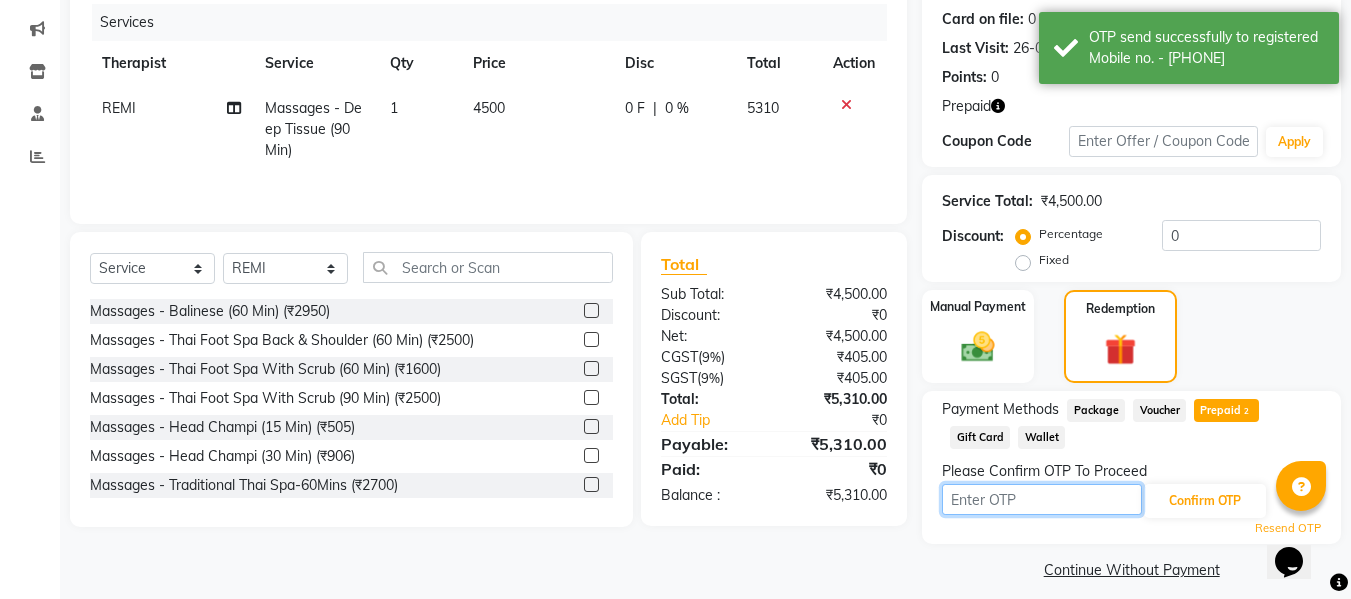 click at bounding box center (1042, 499) 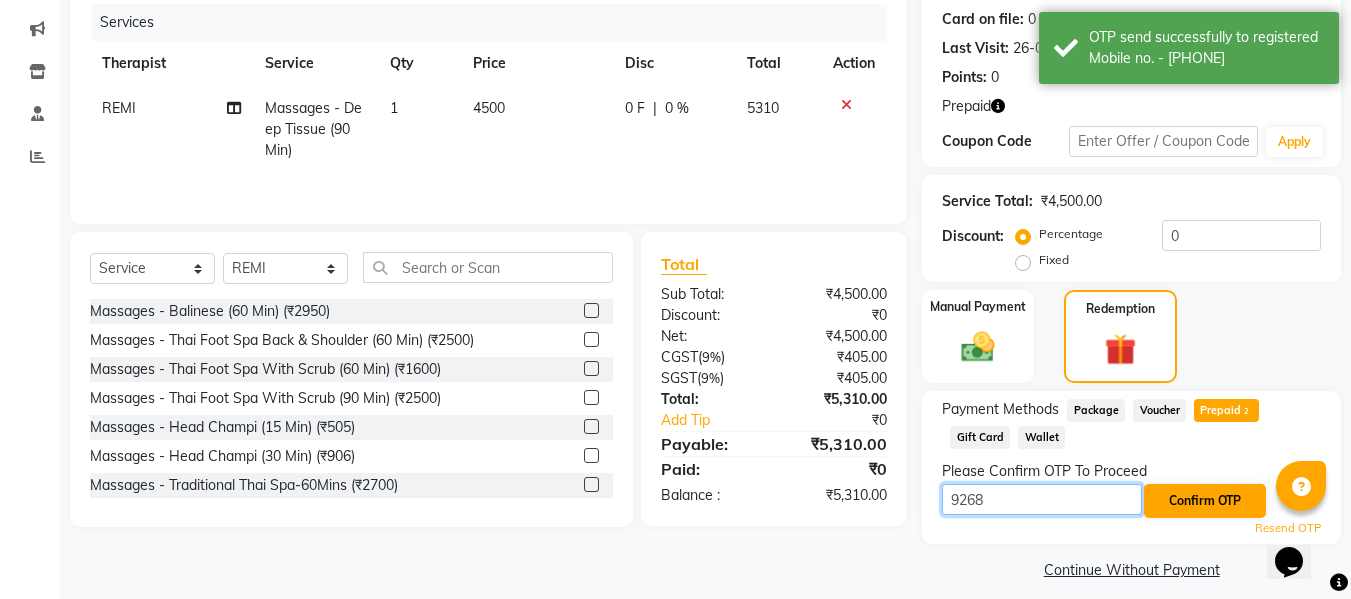 type on "9268" 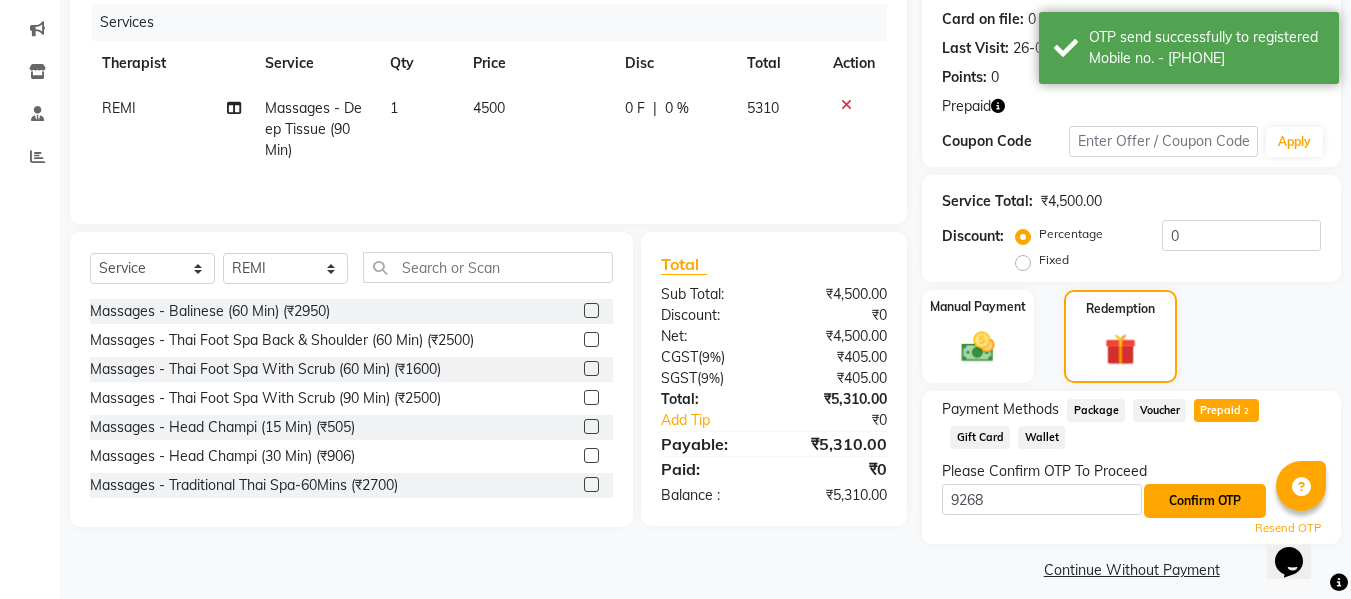 click on "Confirm OTP" 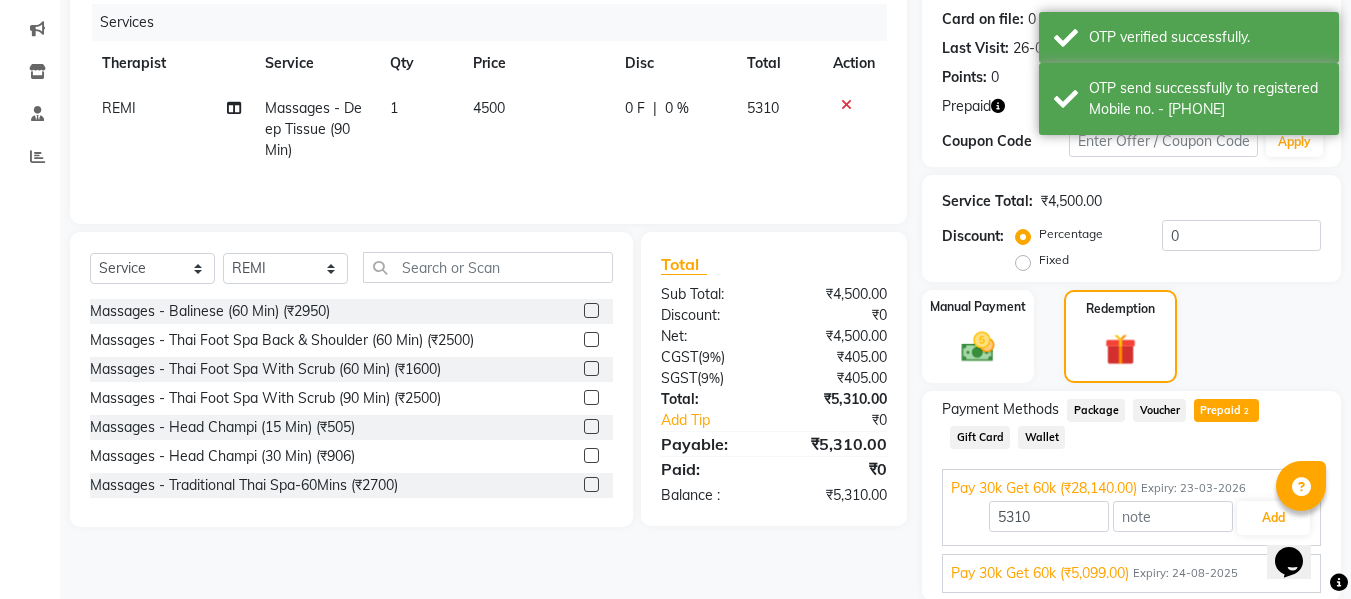 scroll, scrollTop: 317, scrollLeft: 0, axis: vertical 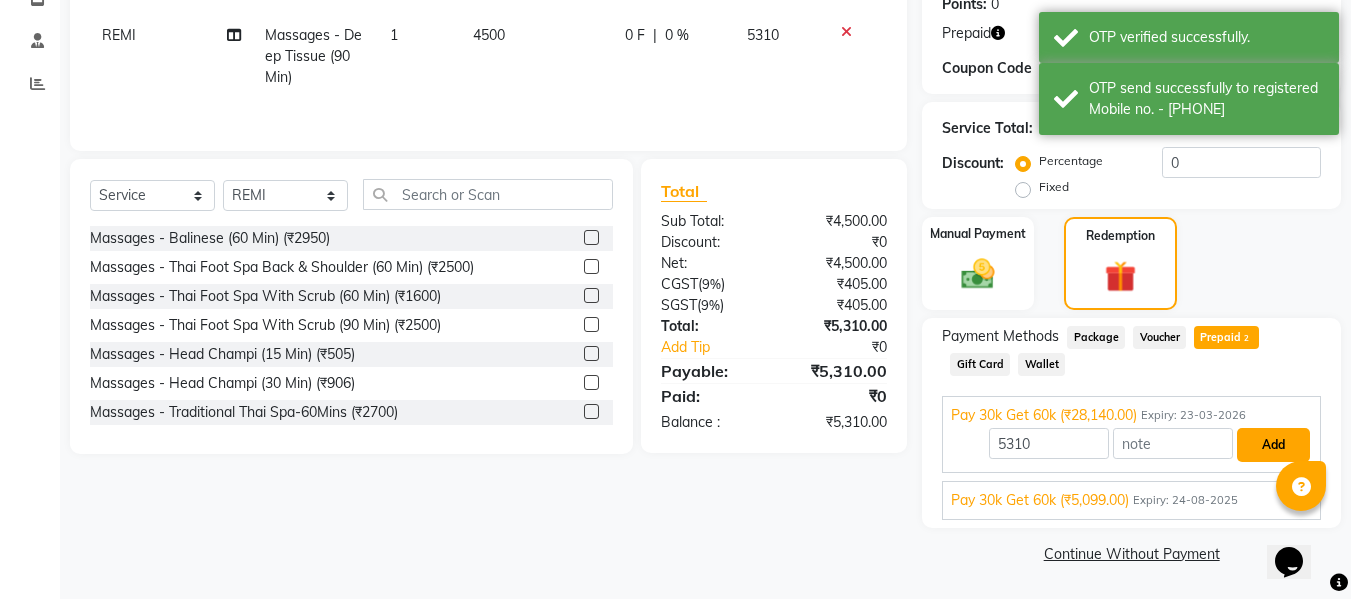 click on "Add" at bounding box center (1273, 445) 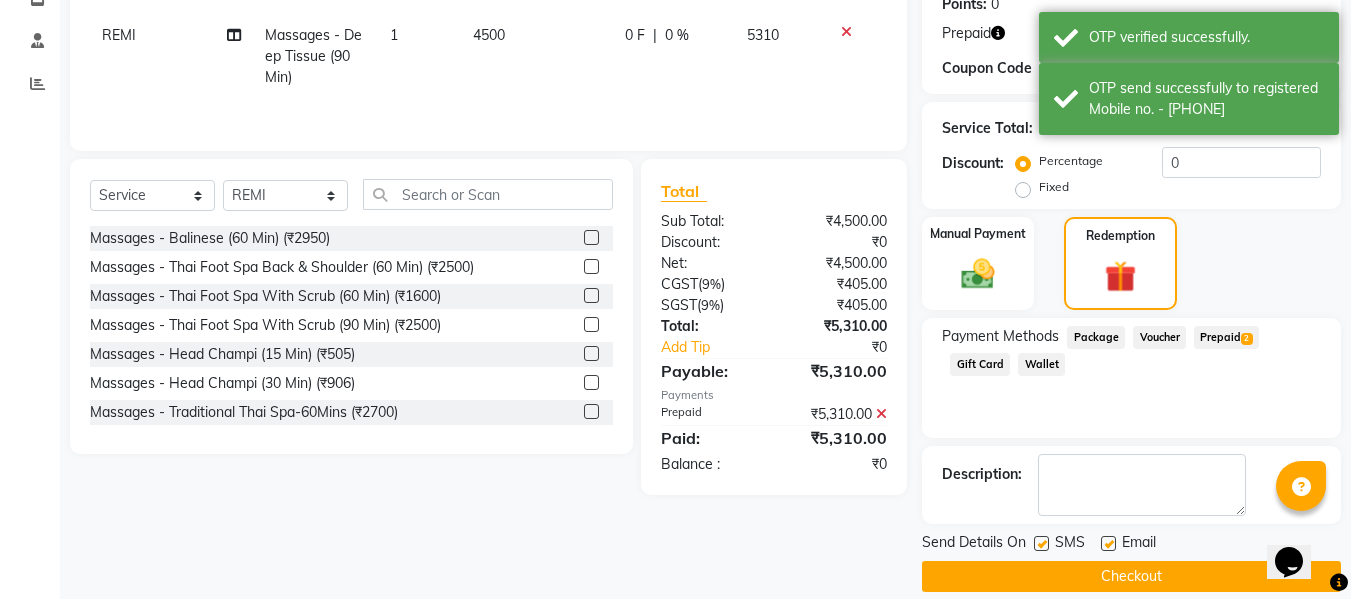 click on "Checkout" 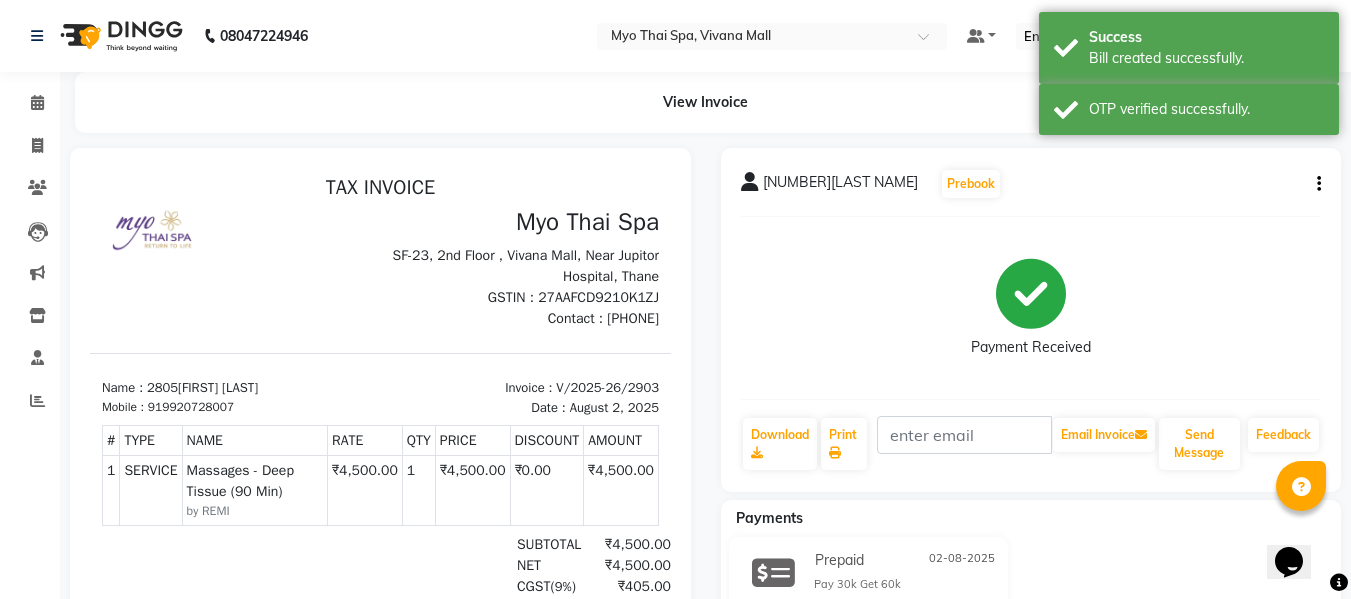 scroll, scrollTop: 0, scrollLeft: 0, axis: both 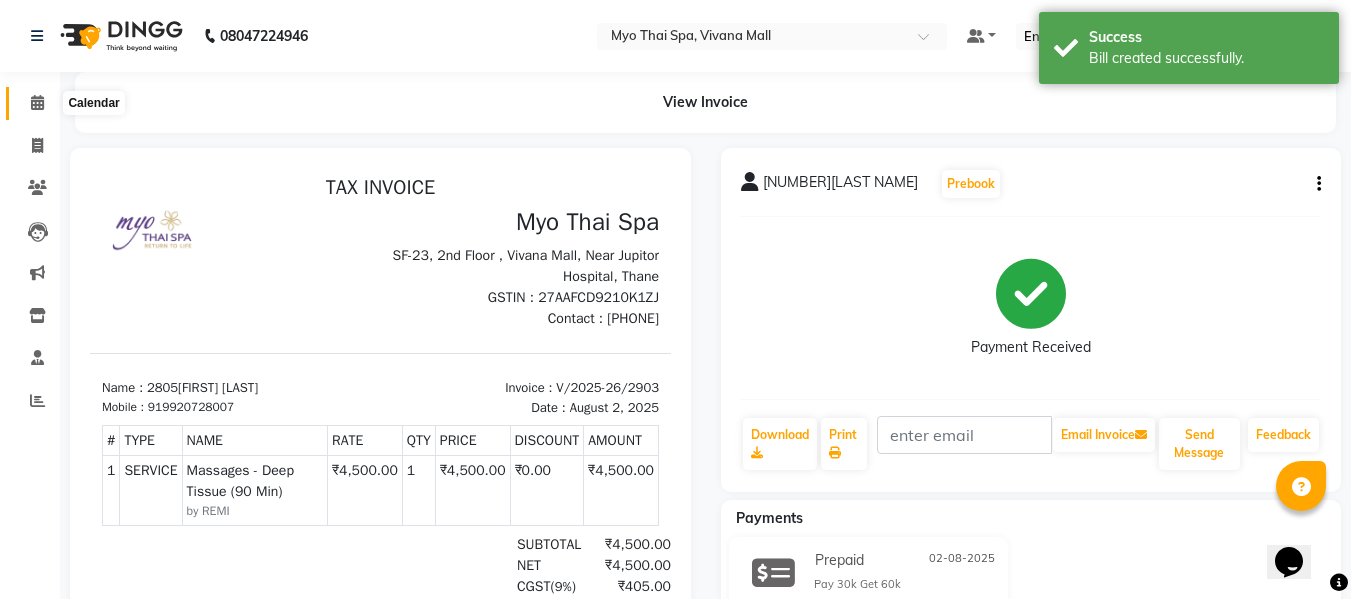 click 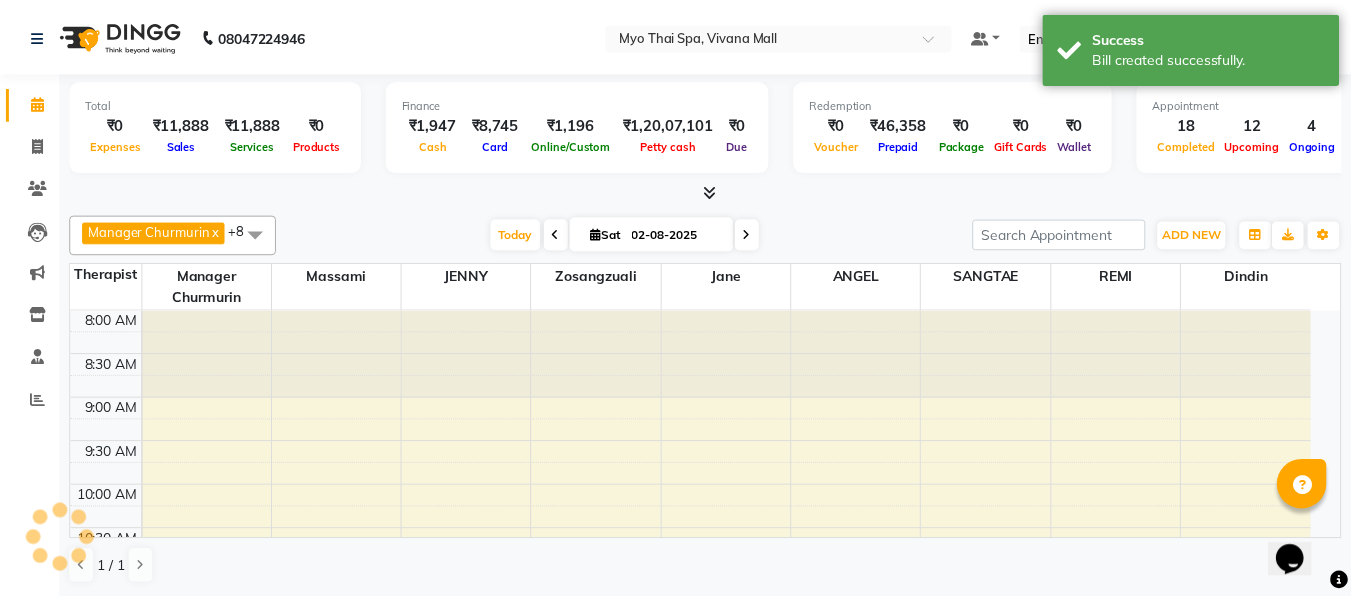 scroll, scrollTop: 0, scrollLeft: 0, axis: both 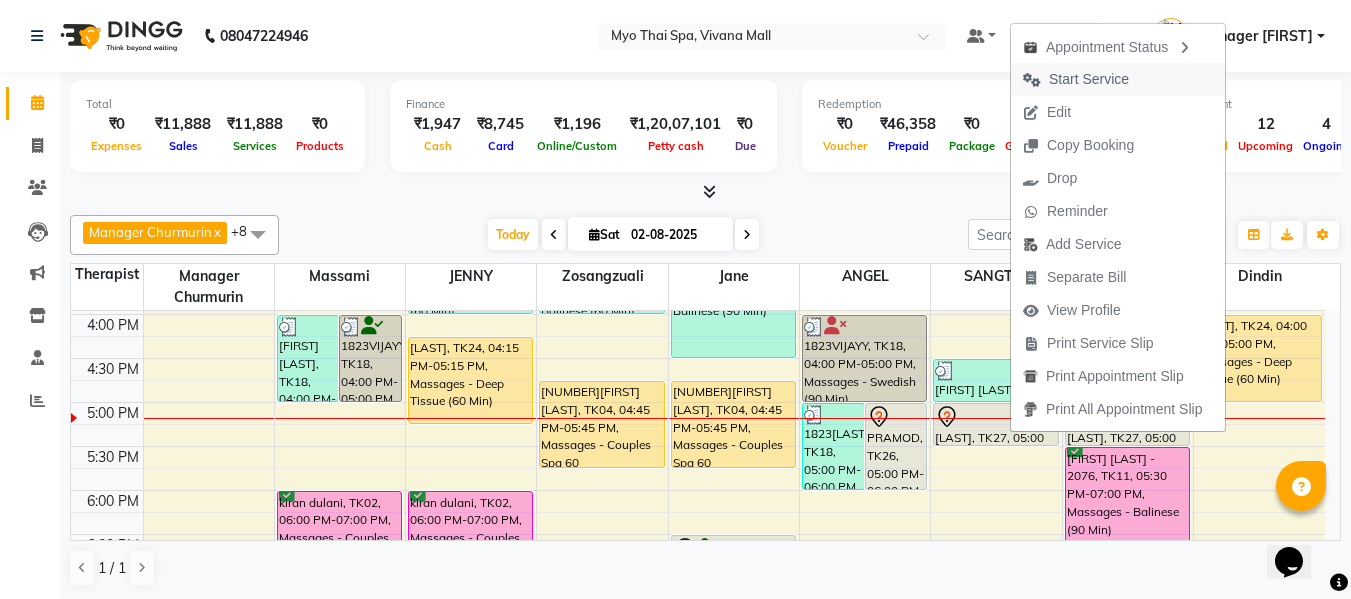 click on "Start Service" at bounding box center [1089, 79] 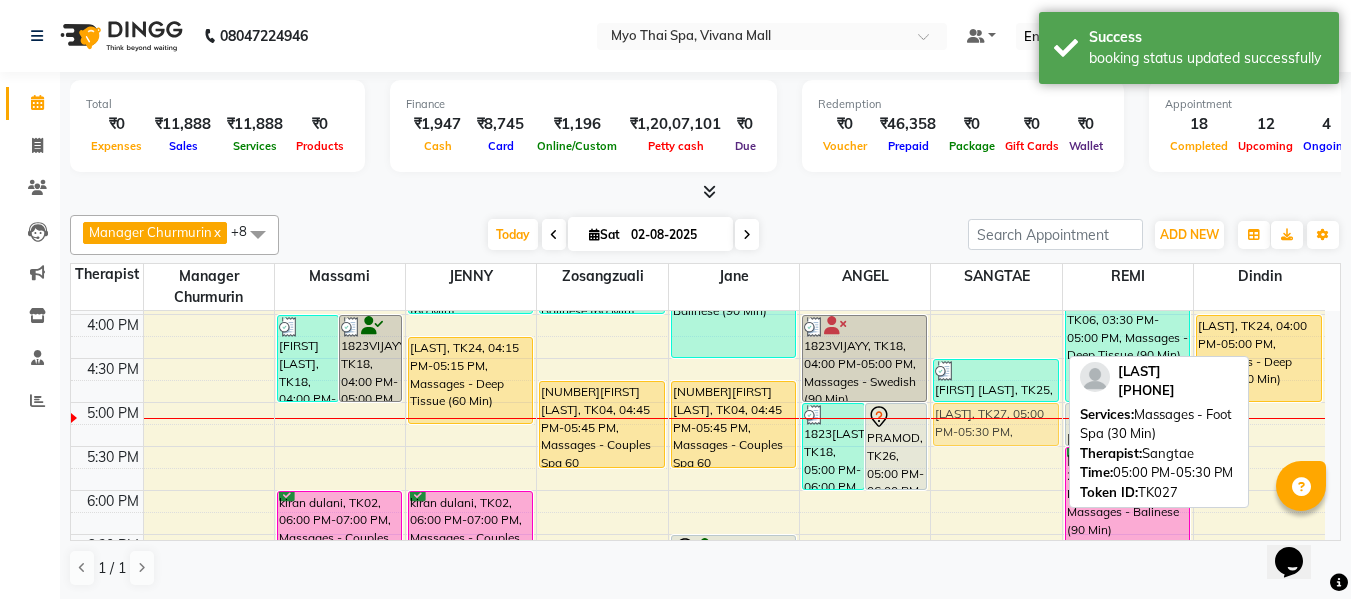 click on "1724[FIRST] [LAST]\SAMPY [LAST], TK09, 01:15 PM-02:15 PM, Massages - Foot Spa (60 Min) (₹1400)     1724[FIRST] [LAST]\SAMPY [LAST], TK09, 01:15 PM-02:15 PM, Massages - Thai Foot Spa  Back & Shoulder (60 Min)     KAUSAR [LAST] 2649, TK14, 02:30 PM-03:30 PM, Massages - Foot Spa (60 Min)     [LAST] [LAST], TK25, 04:30 PM-05:00 PM, Massages - Head Champi (30 Min)    [LAST], TK27, 05:00 PM-05:30 PM, Massages - Foot Spa (30 Min)    [LAST], TK27, 05:00 PM-05:30 PM, Massages - Foot Spa (30 Min)" at bounding box center [996, 270] 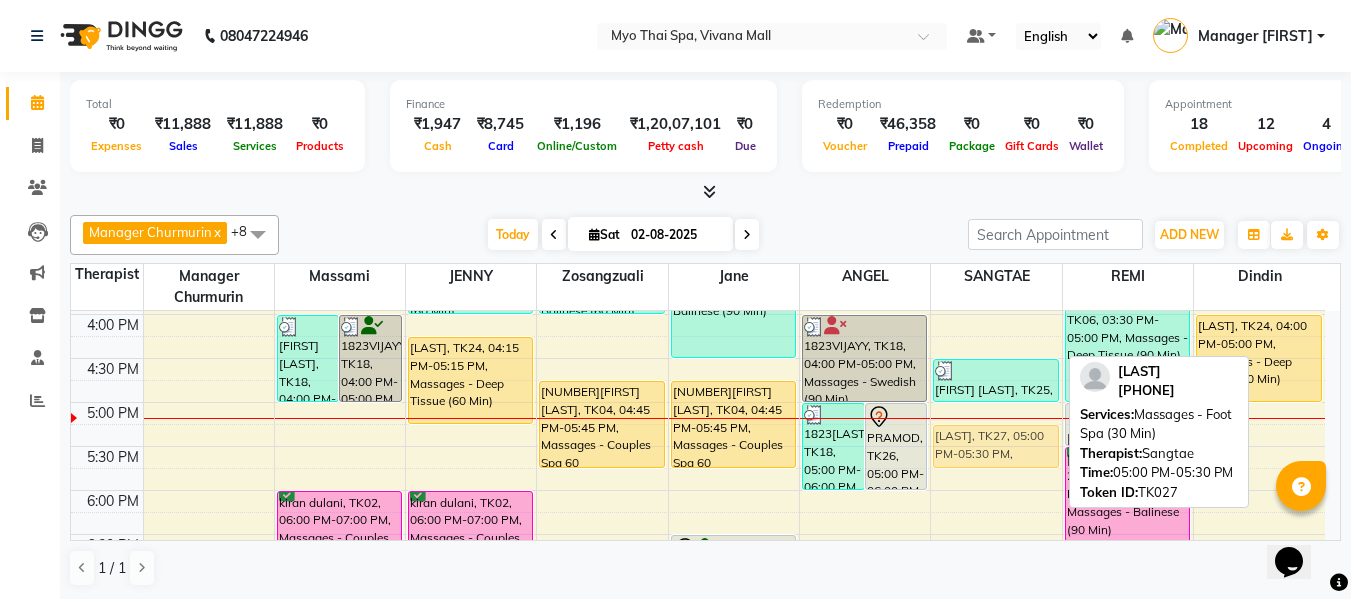 drag, startPoint x: 1002, startPoint y: 427, endPoint x: 1007, endPoint y: 440, distance: 13.928389 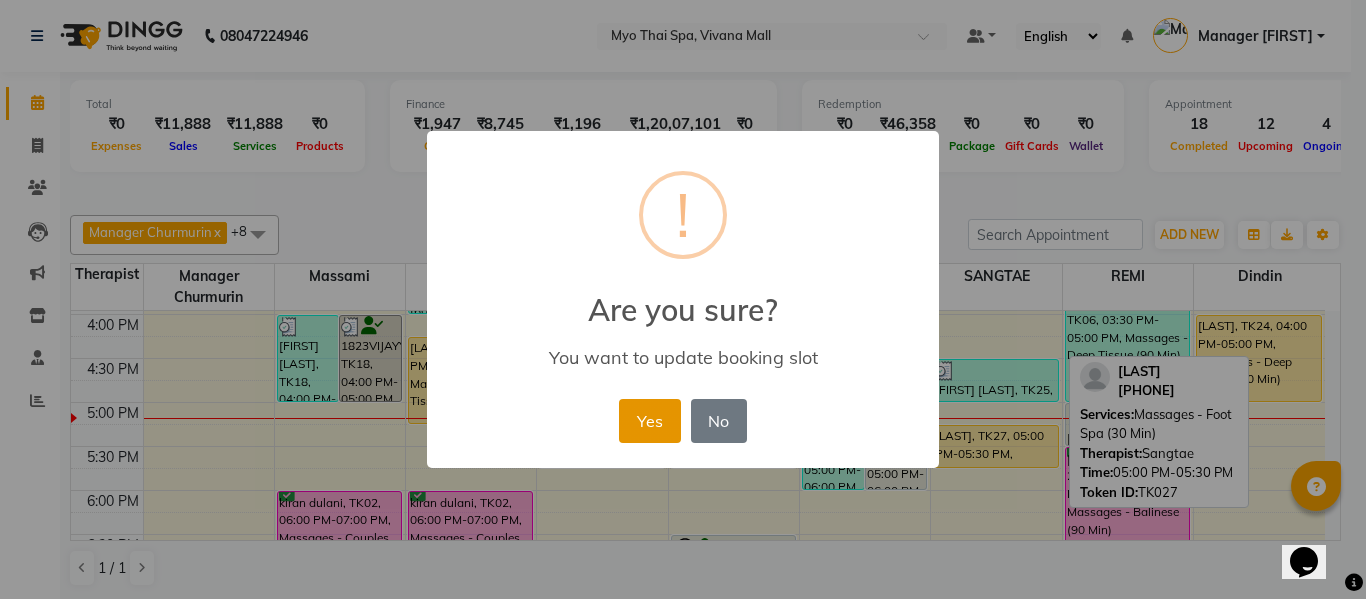 click on "Yes" at bounding box center [649, 421] 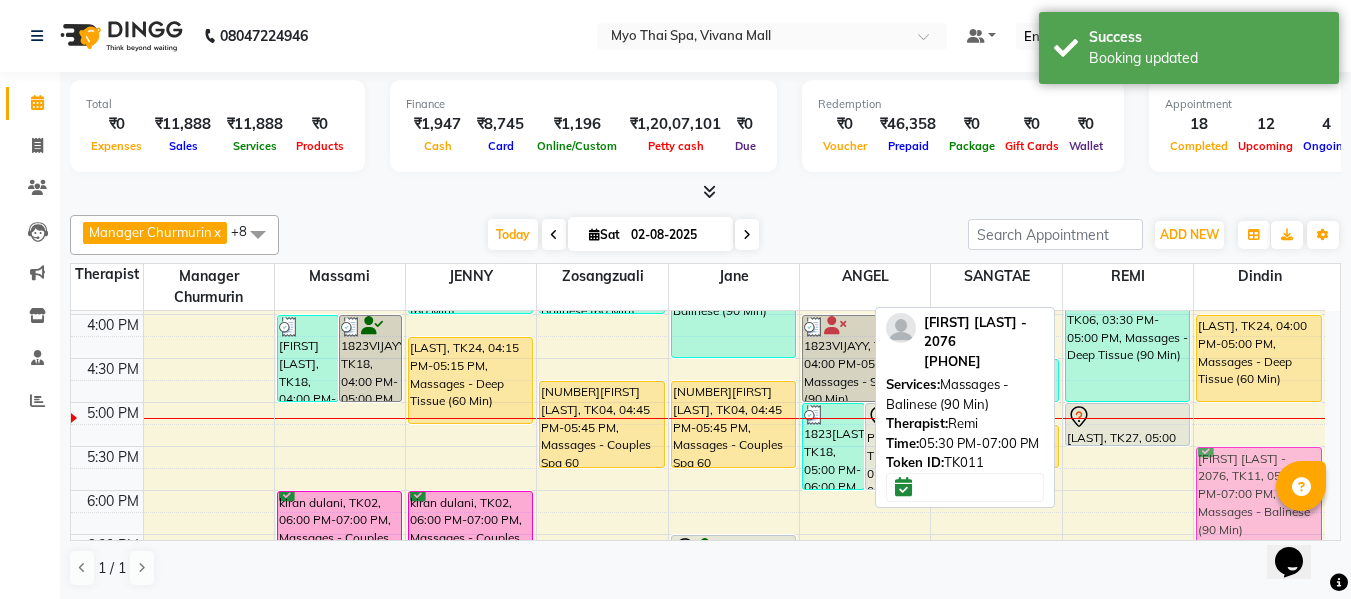 drag, startPoint x: 1126, startPoint y: 483, endPoint x: 1199, endPoint y: 475, distance: 73.43705 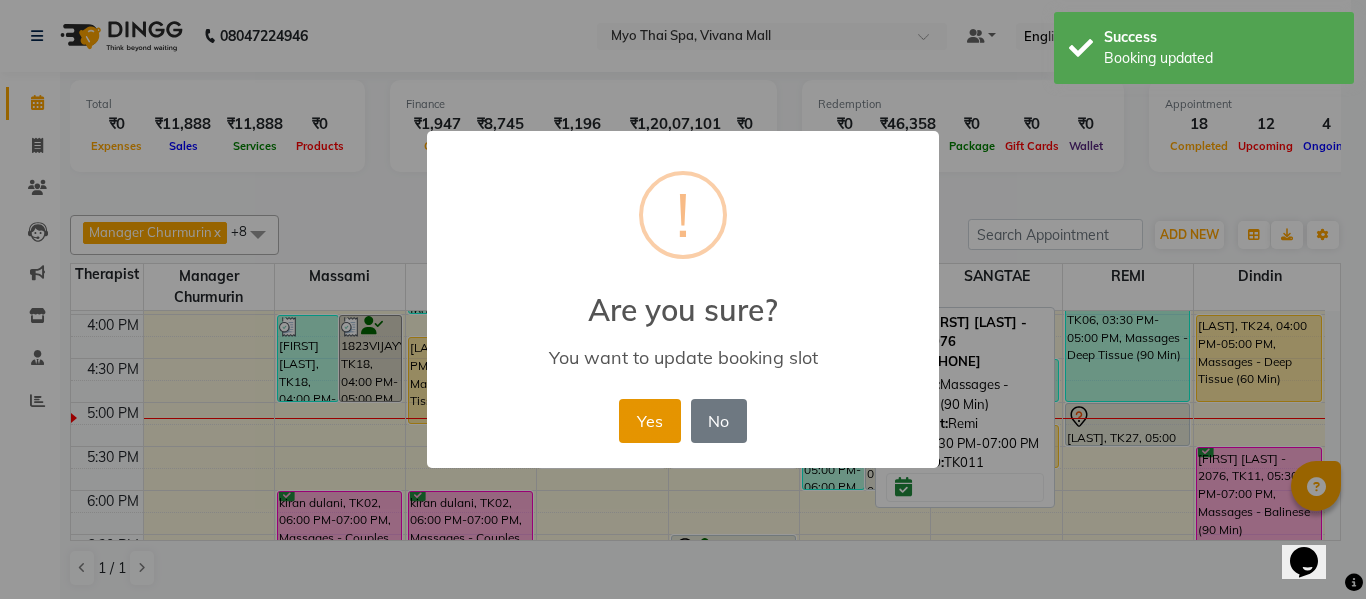 click on "Yes" at bounding box center [649, 421] 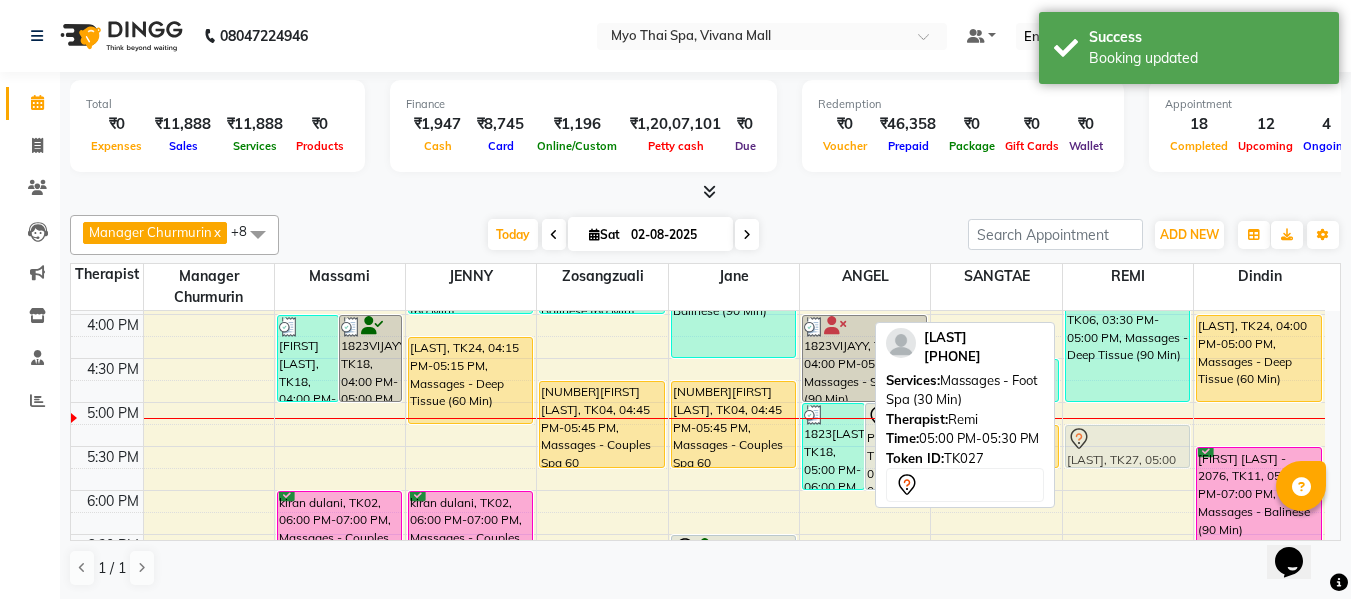 drag, startPoint x: 1122, startPoint y: 426, endPoint x: 1122, endPoint y: 445, distance: 19 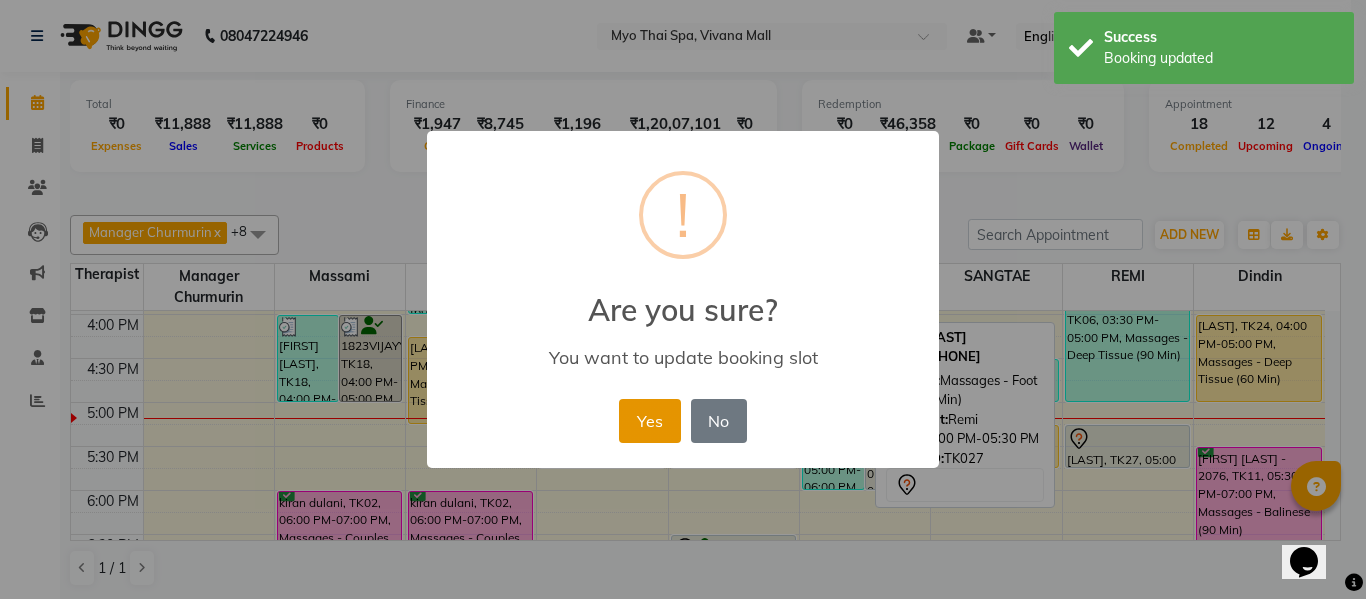 click on "Yes" at bounding box center [649, 421] 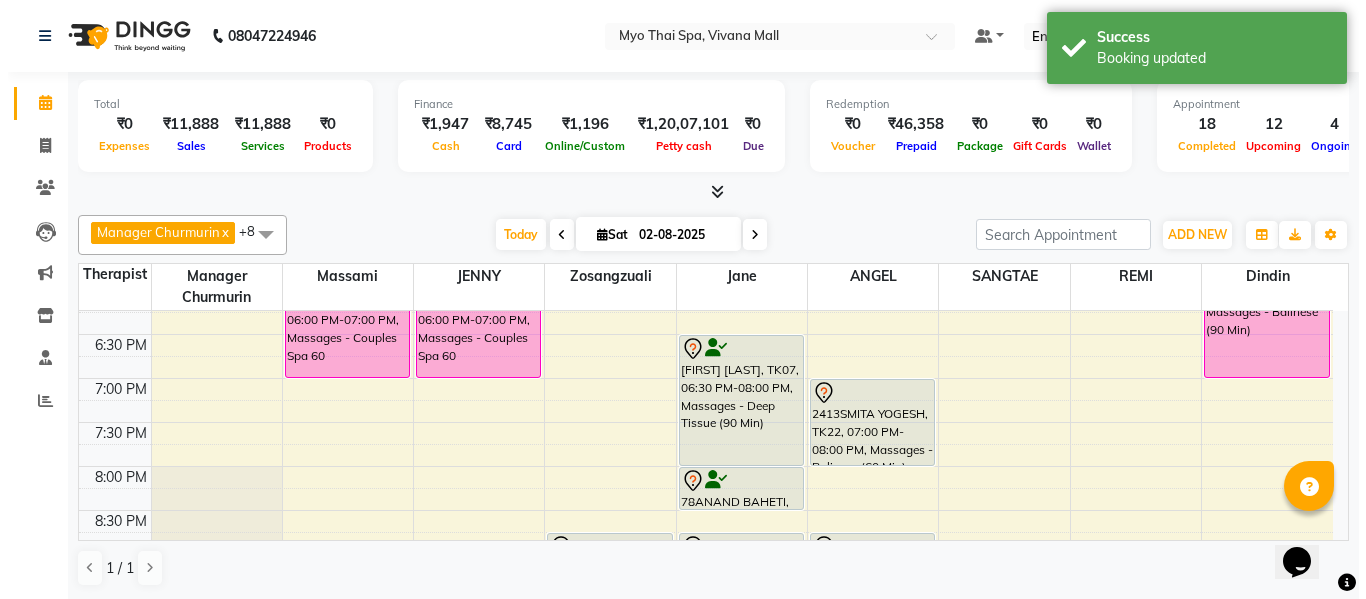 scroll, scrollTop: 800, scrollLeft: 0, axis: vertical 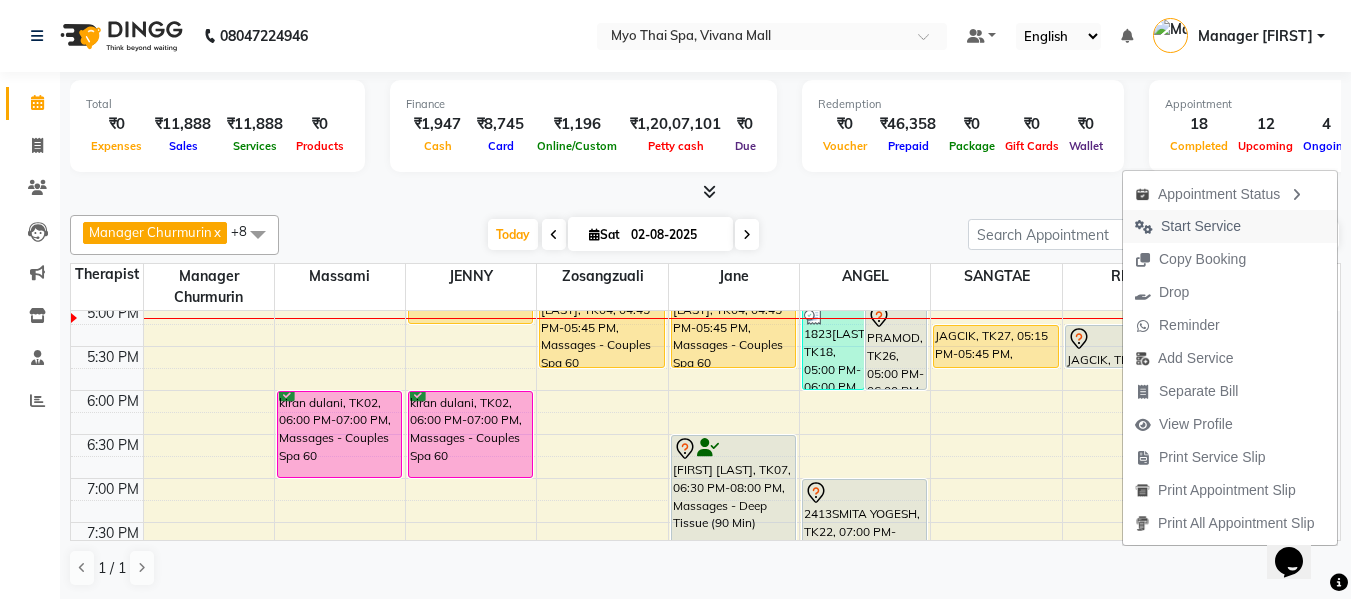 click on "Start Service" at bounding box center [1201, 226] 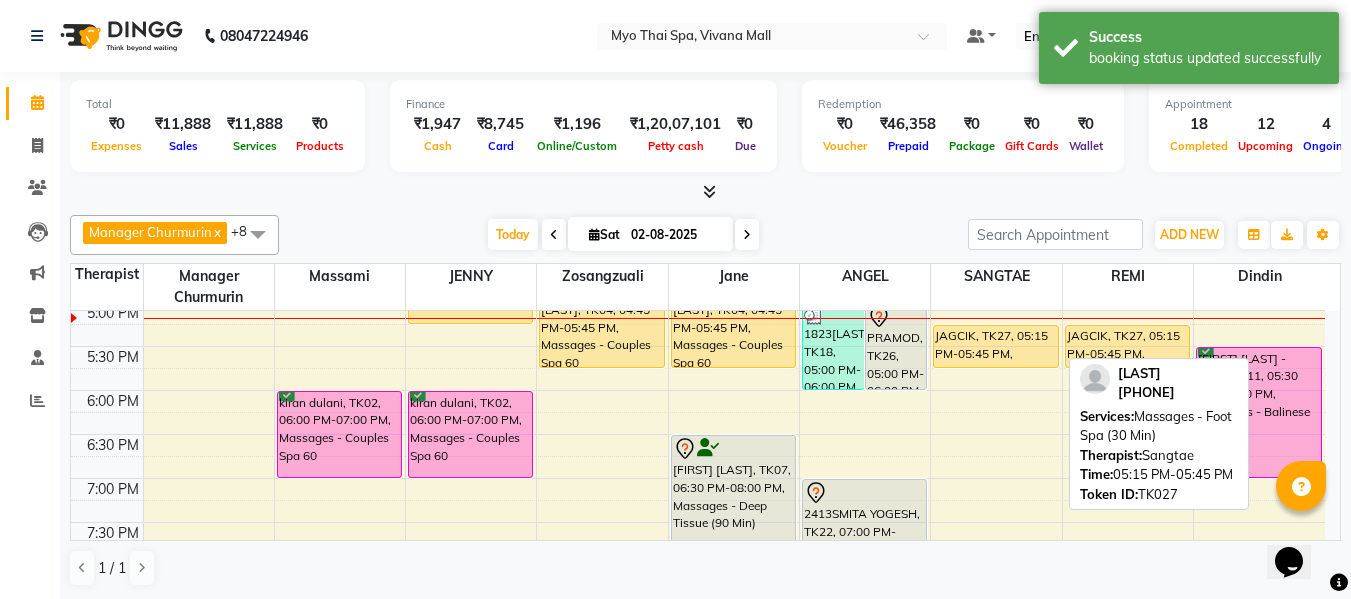 click on "JAGCIK, TK27, 05:15 PM-05:45 PM, Massages - Foot Spa (30 Min)" at bounding box center (995, 346) 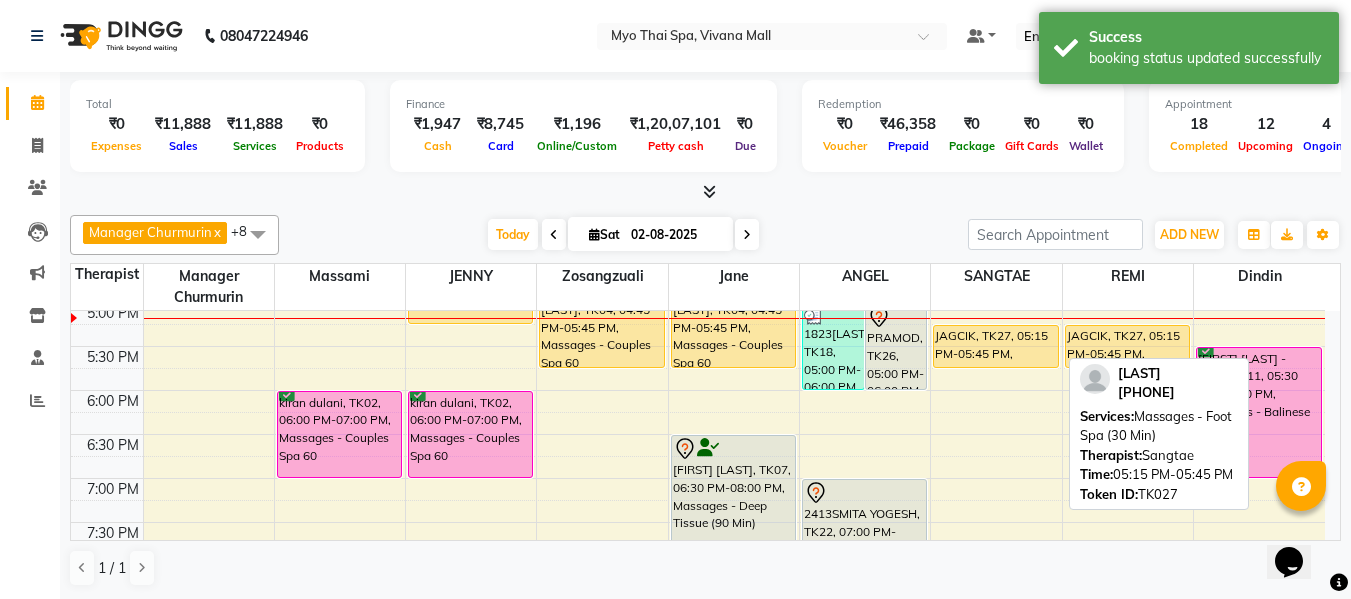 click on "JAGCIK, TK27, 05:15 PM-05:45 PM, Massages - Foot Spa (30 Min)" at bounding box center [995, 346] 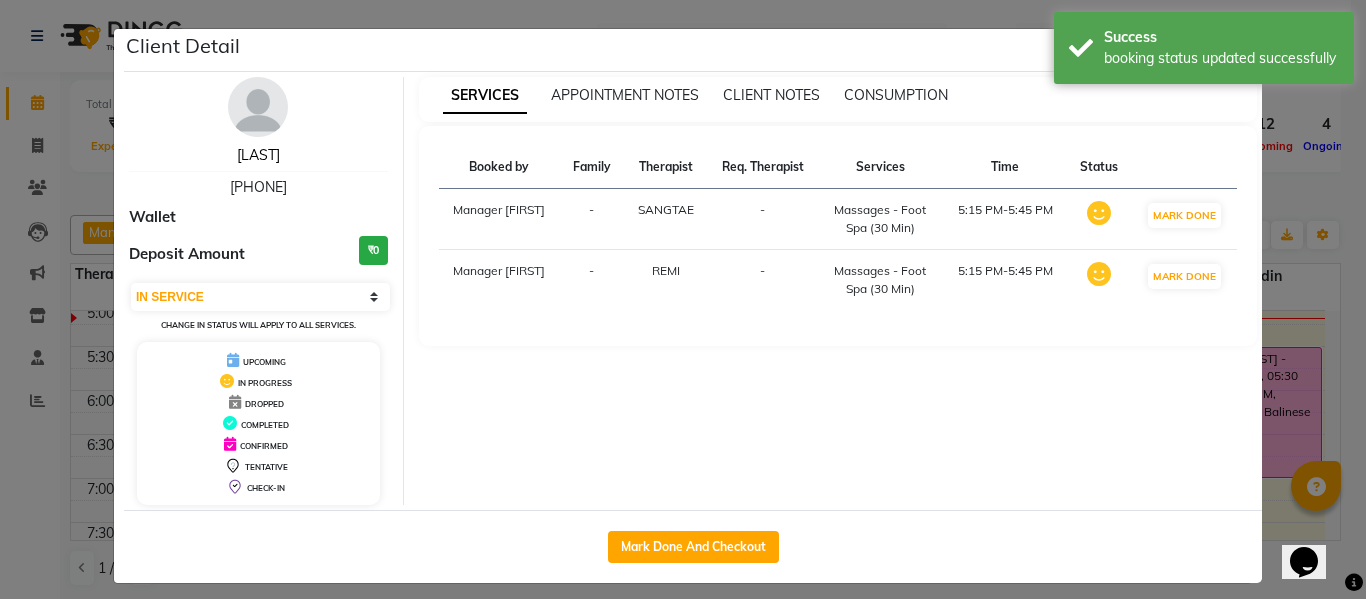 click on "[LAST]" at bounding box center [258, 155] 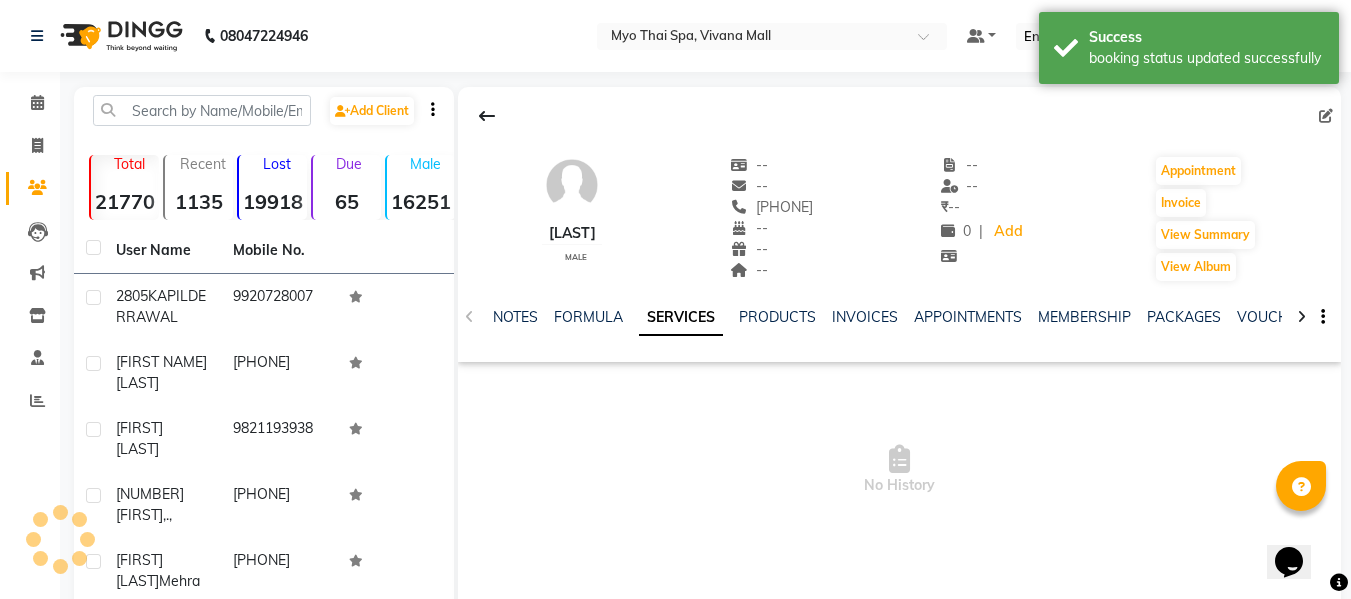 click 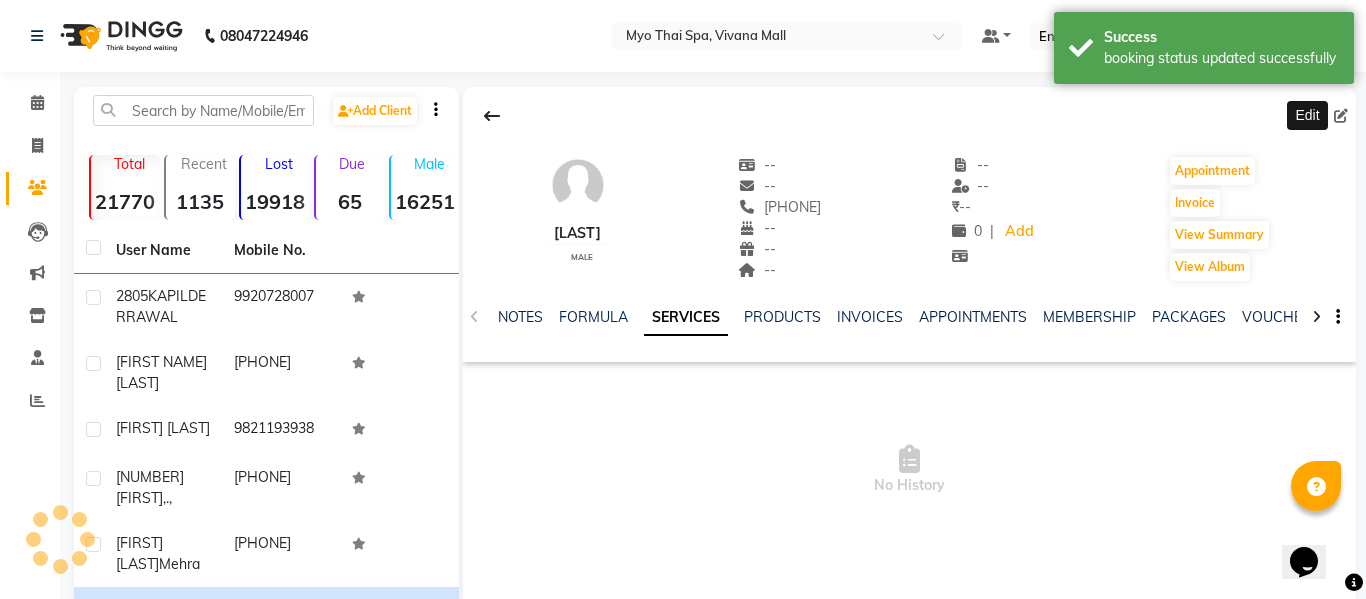 select on "22" 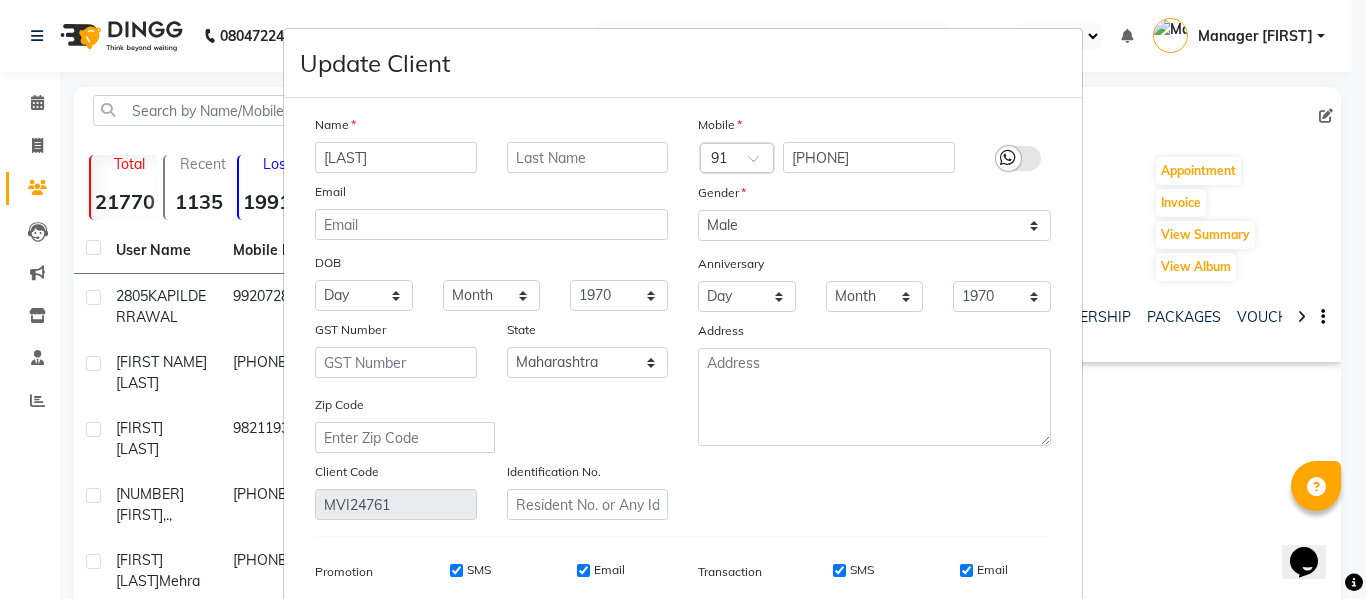 click on "[LAST]" at bounding box center (396, 157) 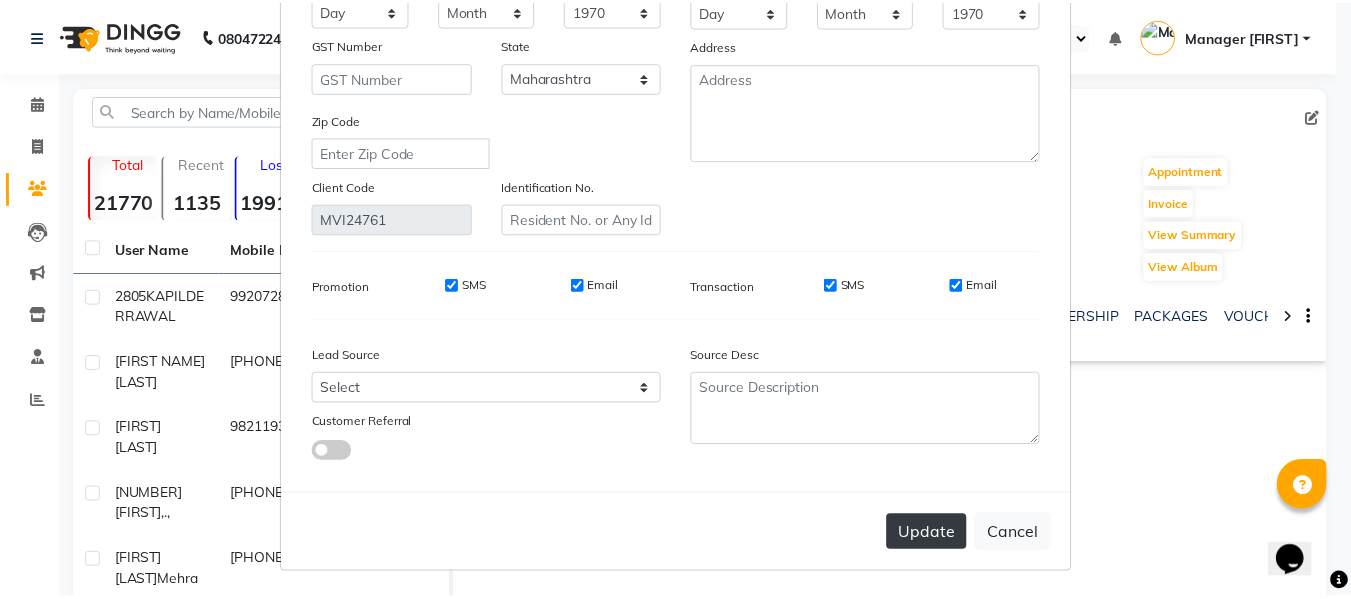 scroll, scrollTop: 288, scrollLeft: 0, axis: vertical 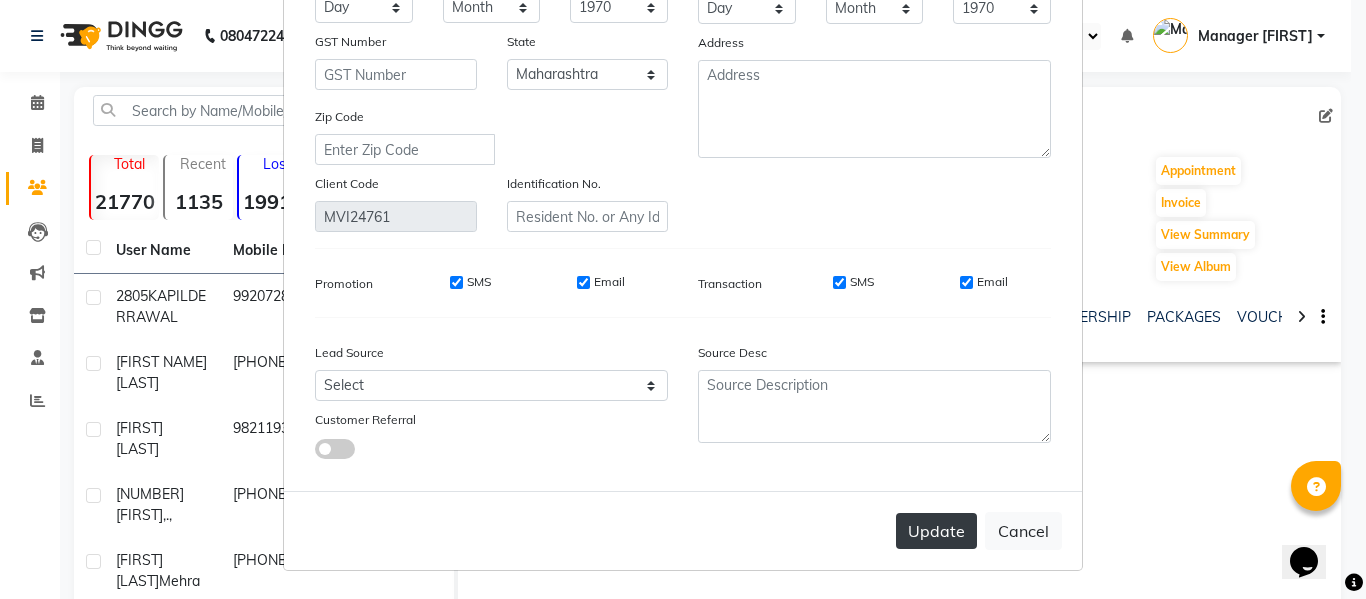 type on "[LAST]" 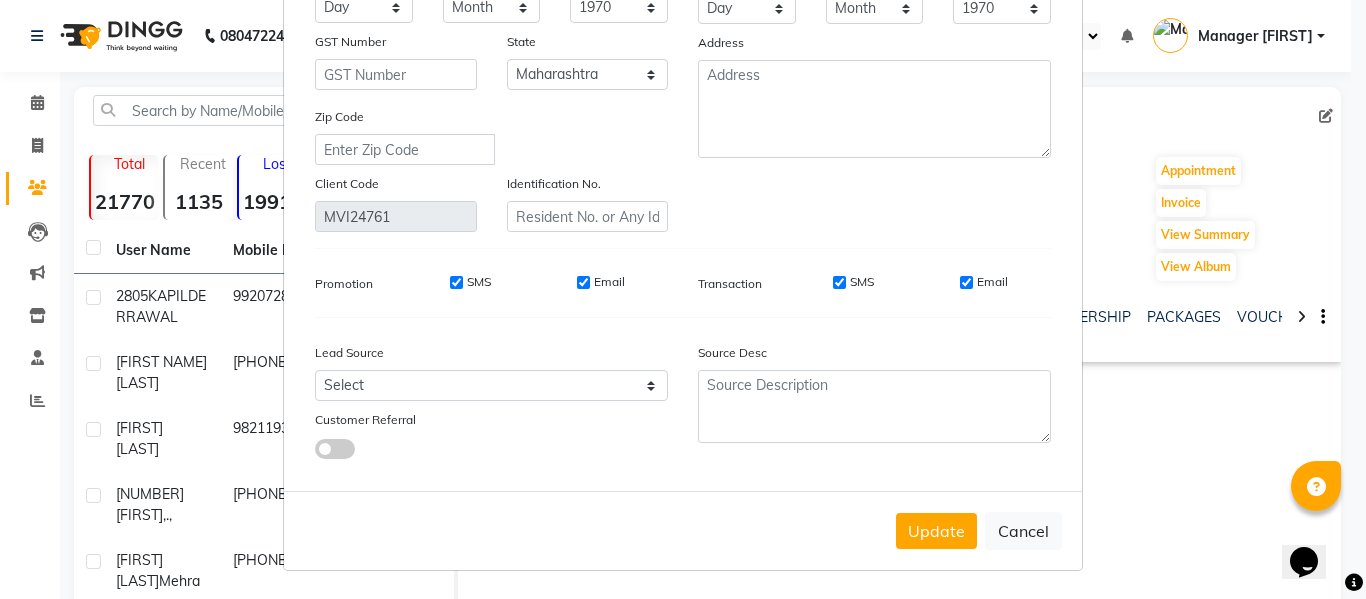 drag, startPoint x: 908, startPoint y: 522, endPoint x: 898, endPoint y: 523, distance: 10.049875 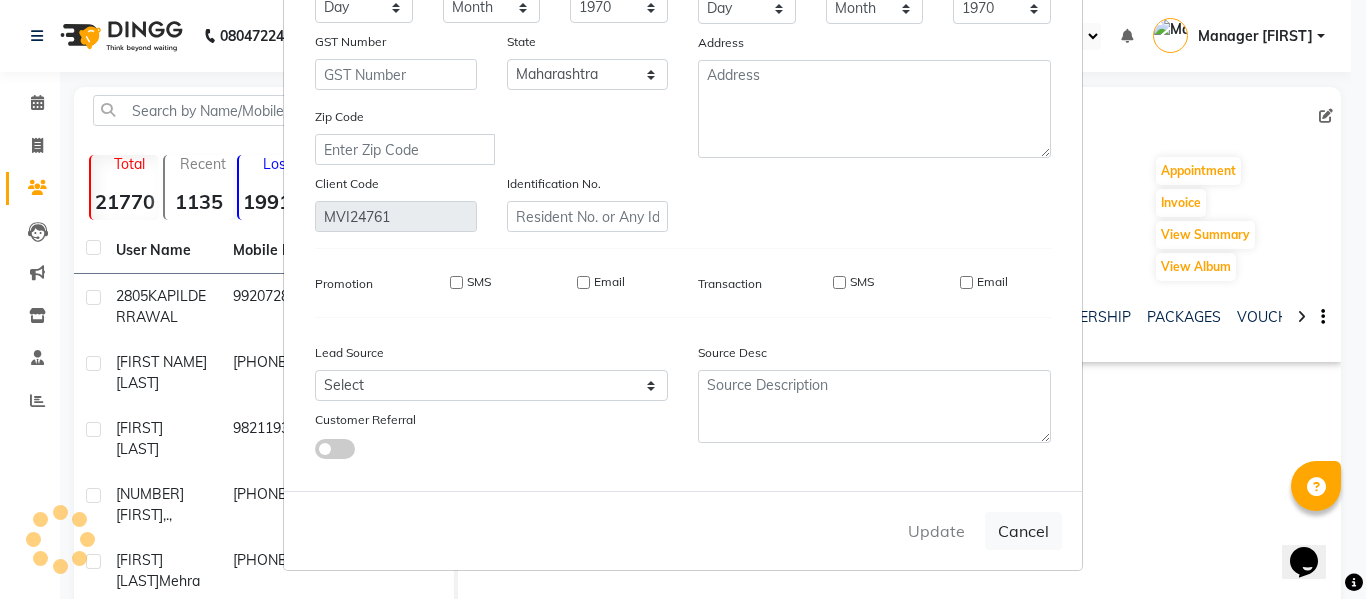 type 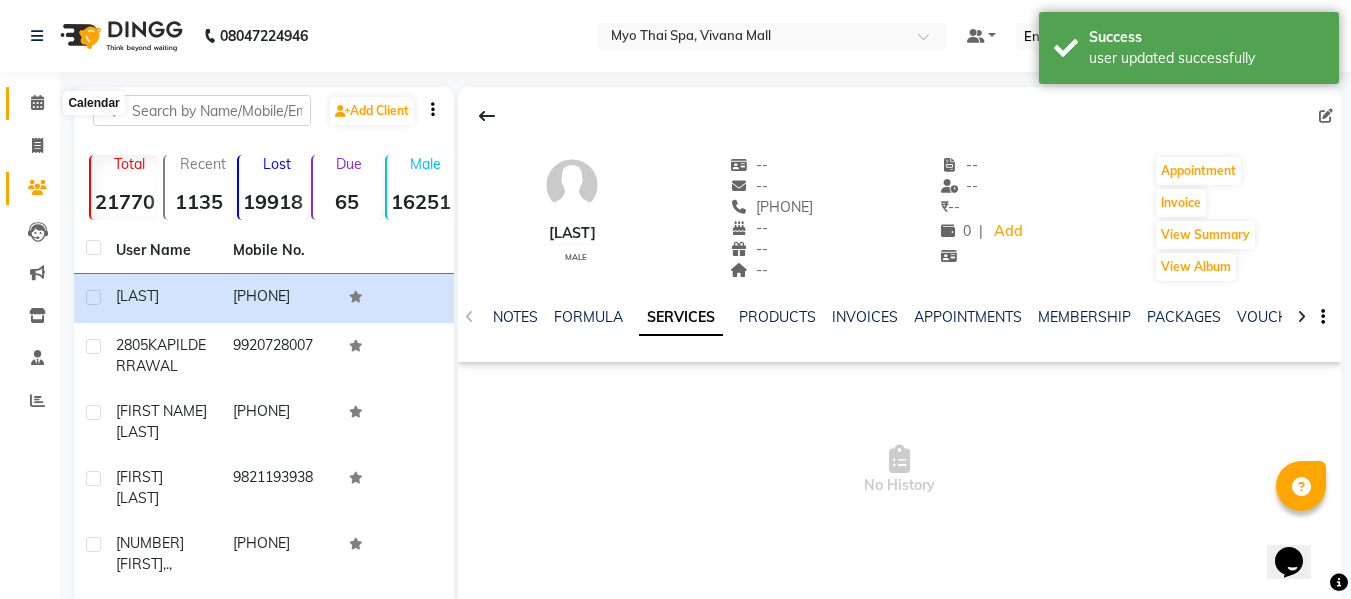 click 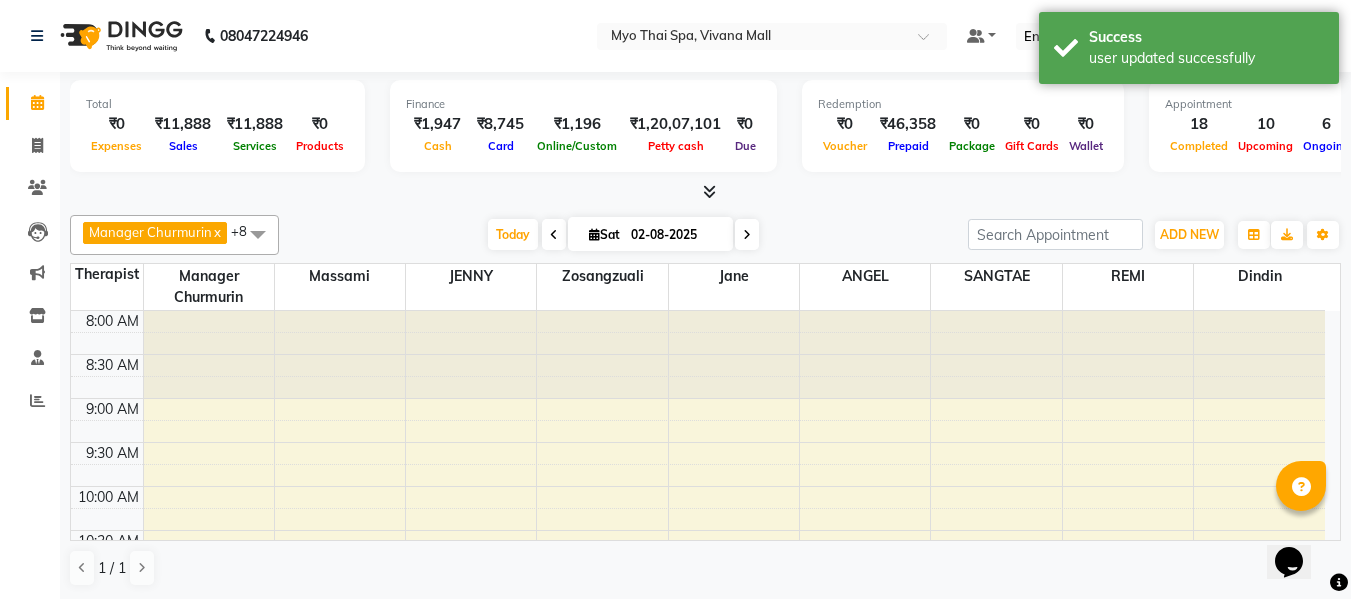 scroll, scrollTop: 1, scrollLeft: 0, axis: vertical 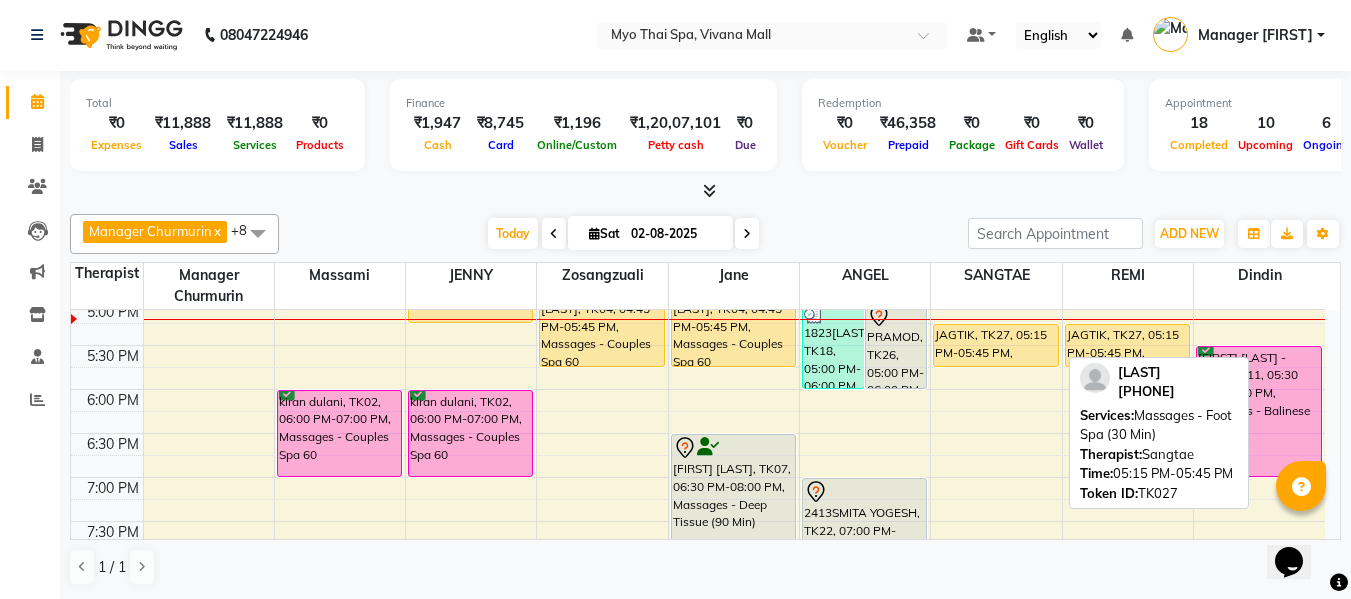 click on "JAGTIK, TK27, 05:15 PM-05:45 PM, Massages - Foot Spa (30 Min)" at bounding box center (995, 345) 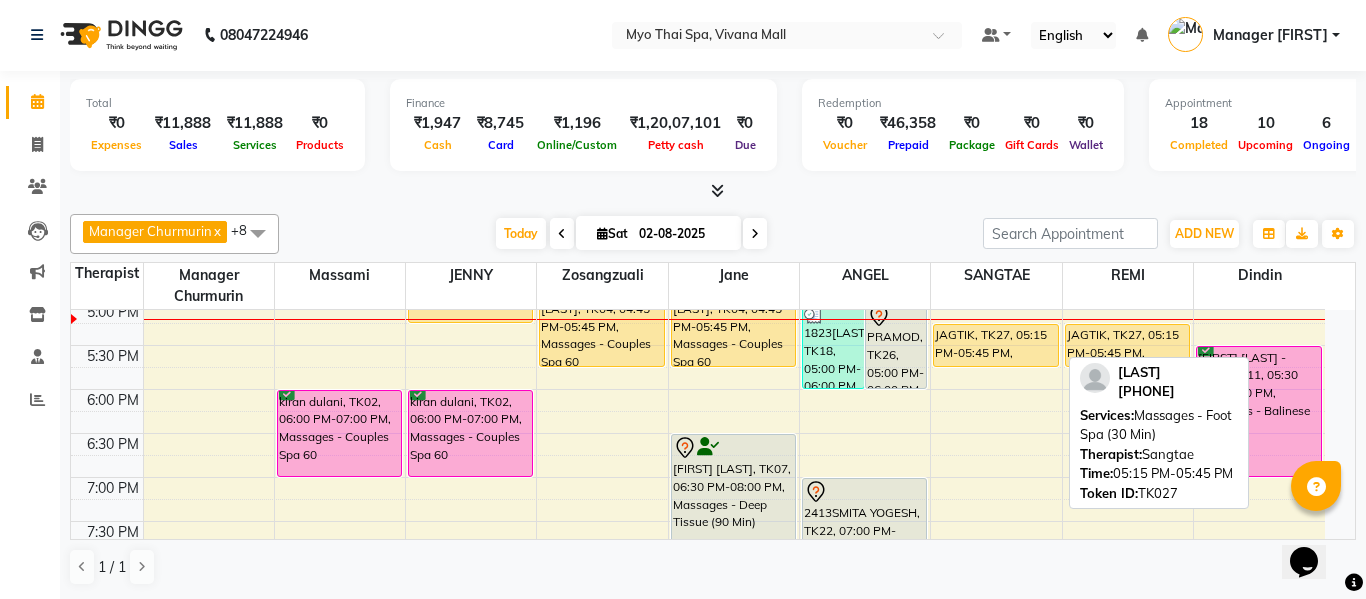 select on "1" 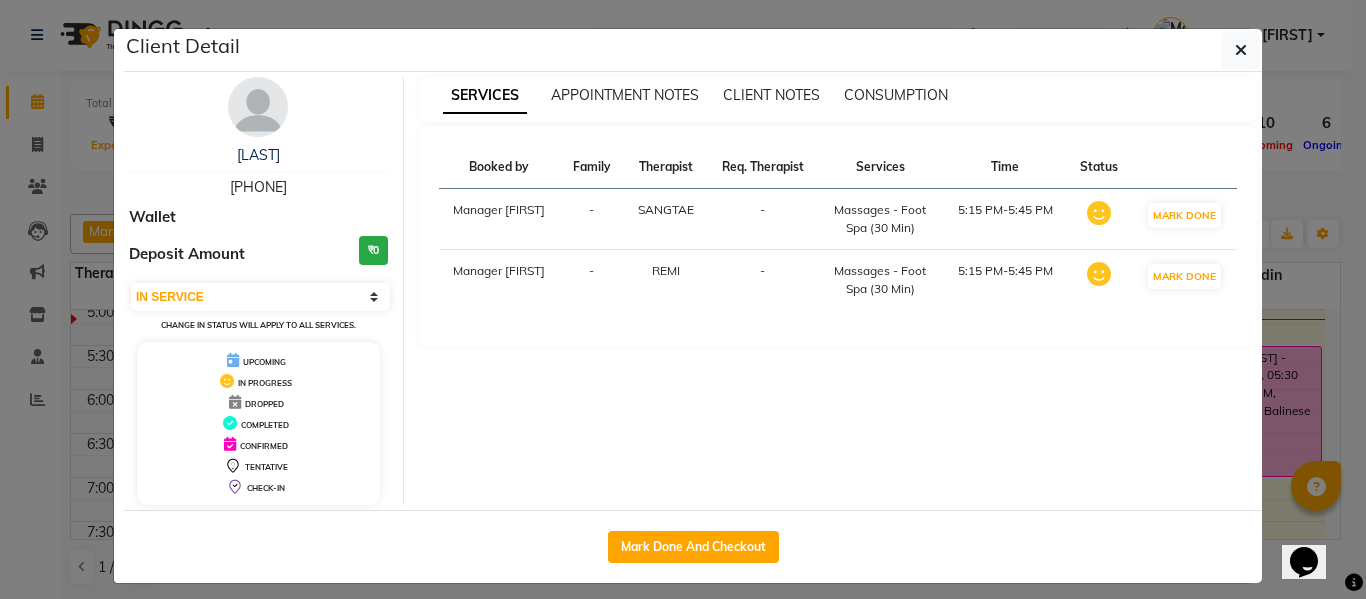 click on "[PHONE]" at bounding box center (258, 187) 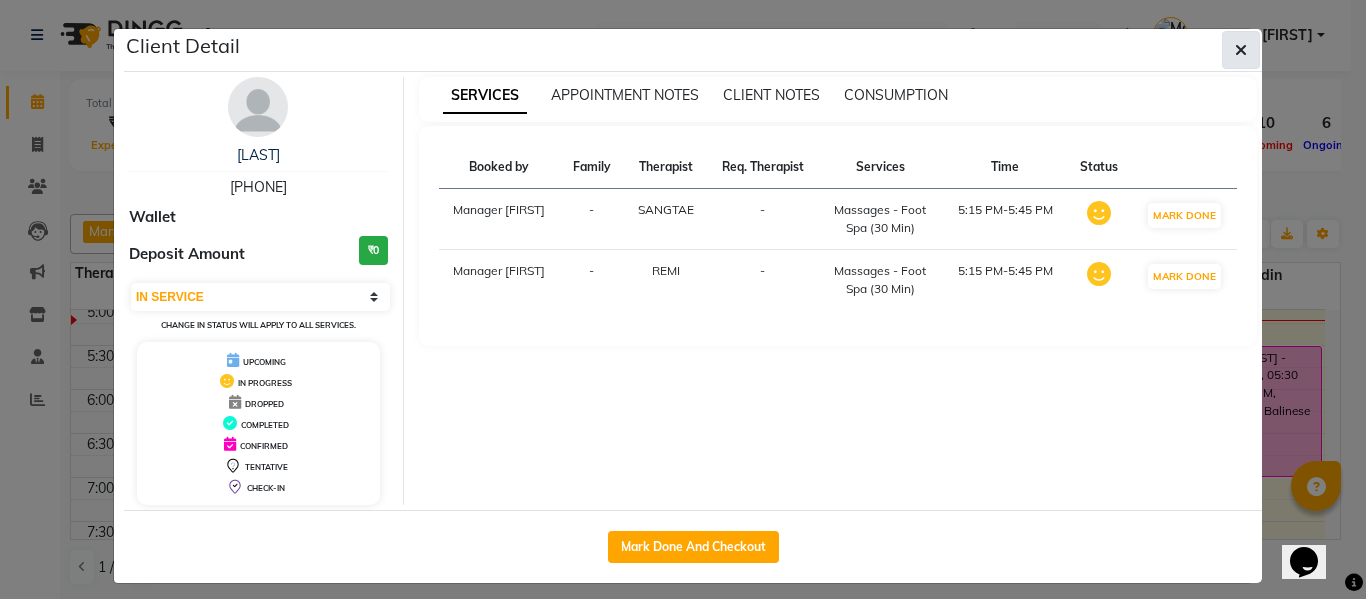 click 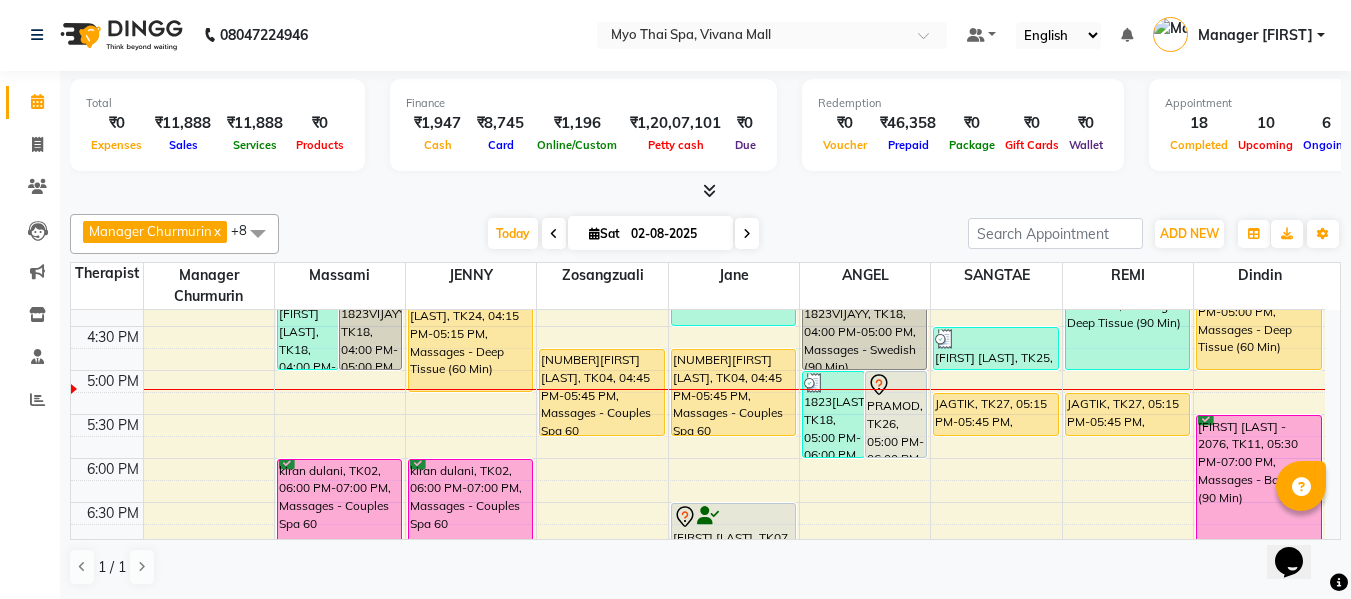 scroll, scrollTop: 700, scrollLeft: 0, axis: vertical 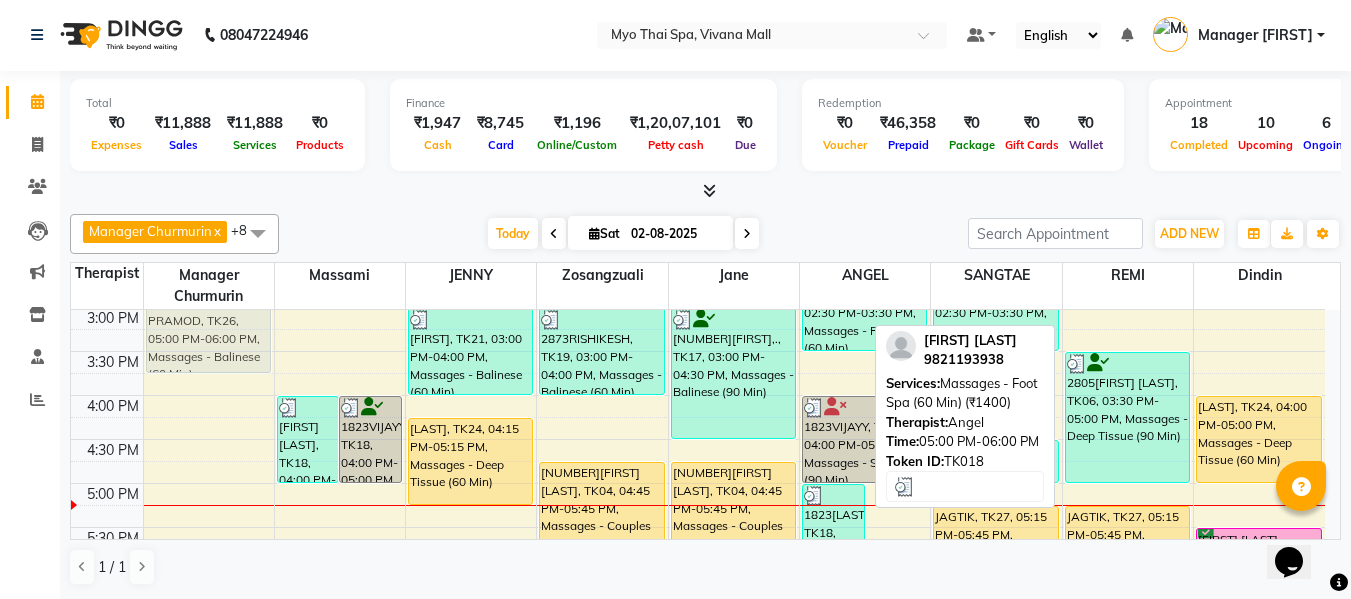 drag, startPoint x: 888, startPoint y: 452, endPoint x: 150, endPoint y: 327, distance: 748.51117 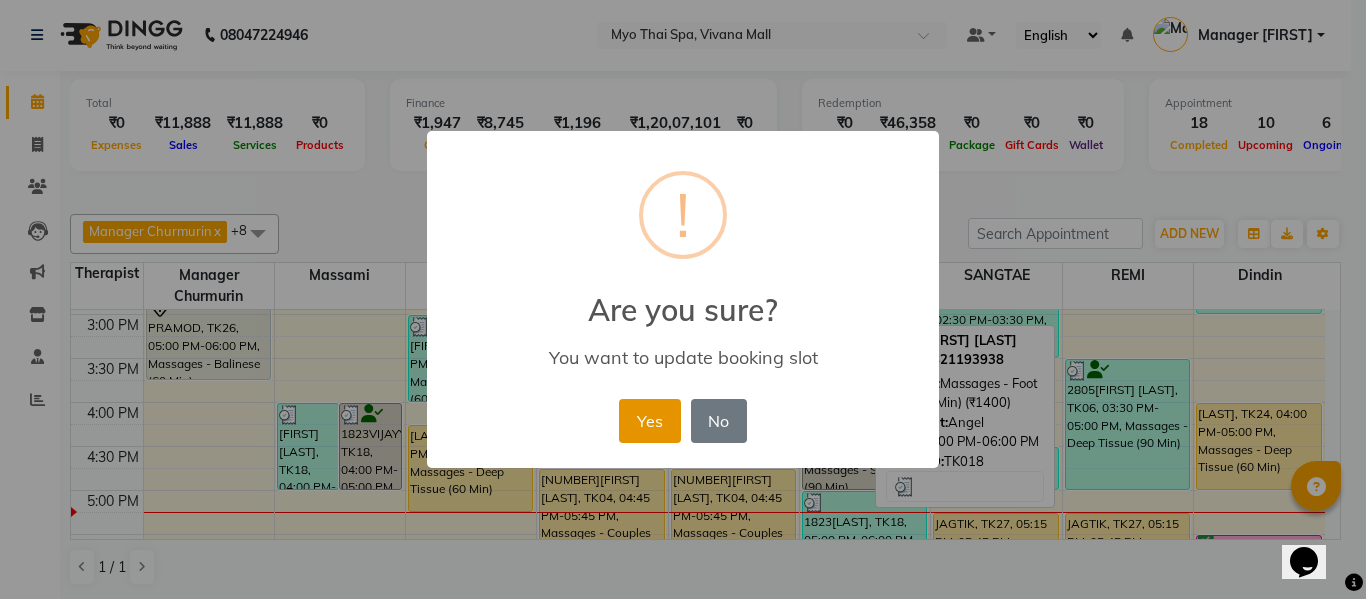 click on "Yes" at bounding box center [649, 421] 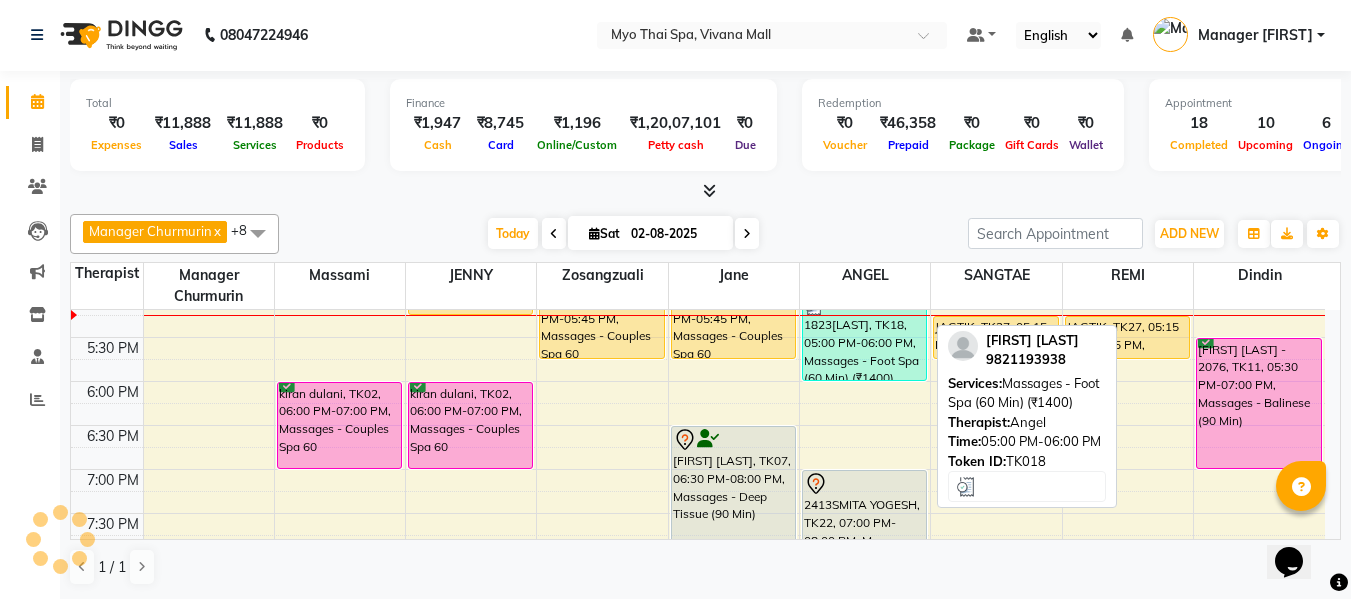 scroll, scrollTop: 811, scrollLeft: 0, axis: vertical 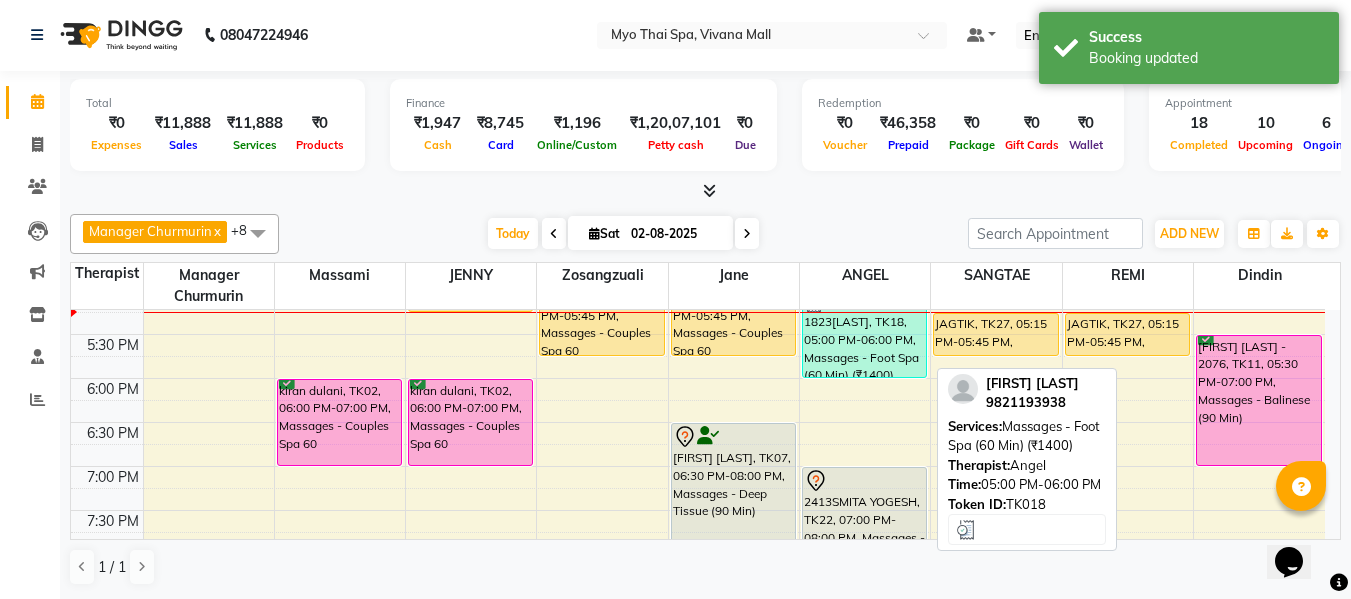 drag, startPoint x: 845, startPoint y: 371, endPoint x: 845, endPoint y: 322, distance: 49 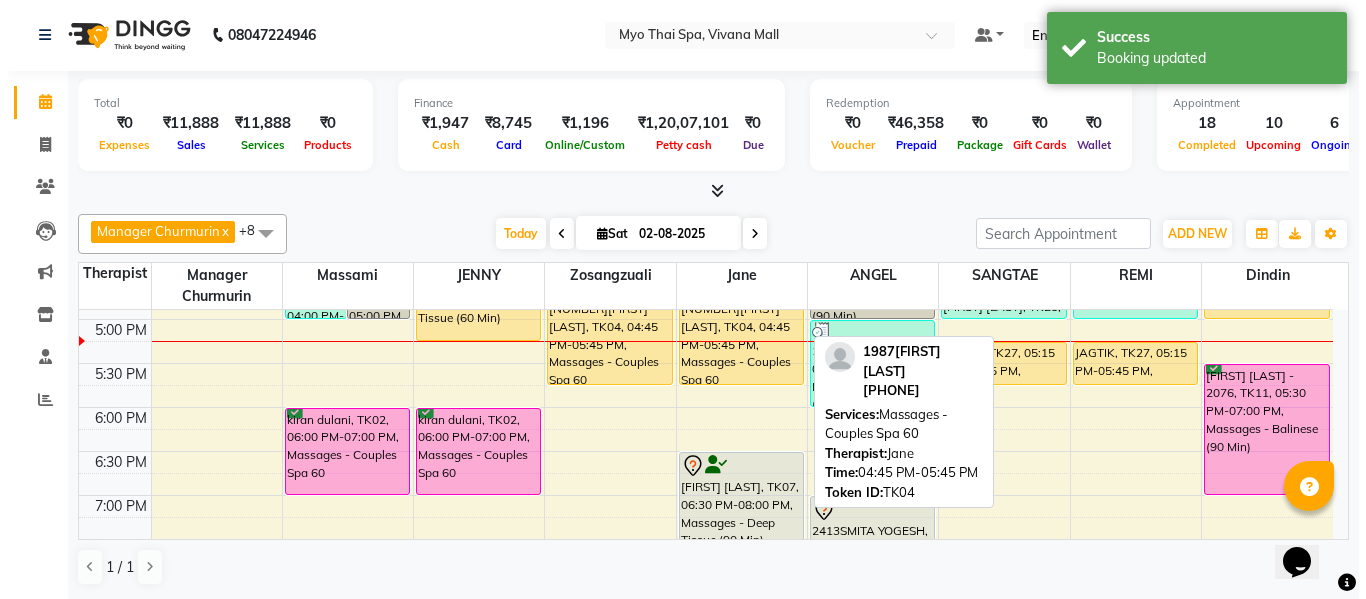 scroll, scrollTop: 811, scrollLeft: 0, axis: vertical 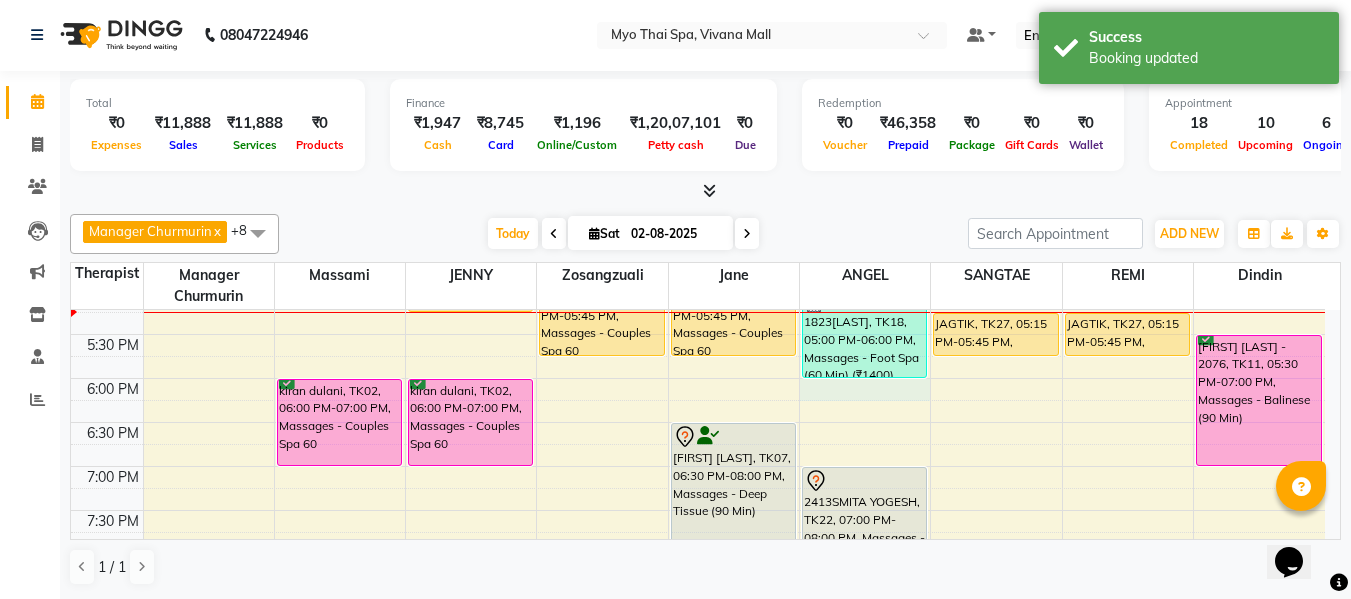 click on "8:00 AM 8:30 AM 9:00 AM 9:30 AM 10:00 AM 10:30 AM 11:00 AM 11:30 AM 12:00 PM 12:30 PM 1:00 PM 1:30 PM 2:00 PM 2:30 PM 3:00 PM 3:30 PM 4:00 PM 4:30 PM 5:00 PM 5:30 PM 6:00 PM 6:30 PM 7:00 PM 7:30 PM 8:00 PM 8:30 PM 9:00 PM 9:30 PM 10:00 PM 10:30 PM             [FIRST], TK26, 02:45 PM-03:45 PM, Massages - Balinese (60 Min)     1823[LAST], TK18, 04:00 PM-05:00 PM, Massages - Foot Spa (60 Min) (₹1400)     1823[LAST], TK18, 04:00 PM-05:00 PM, Massages - Thai Foot Spa Back &Shoulder (90 Min)     1655[FIRST] [LAST], TK05, 11:45 AM-01:15 PM, Massages - Deep Tissue (90 Min)     [FIRST], TK16, 02:00 PM-02:30 PM, Massages - Stress Relieving Back (30 Min) (₹1650)     [FIRST] [LAST], TK02, 06:00 PM-07:00 PM, Massages - Couples Spa 60     2923[FIRST], TK13, 01:30 PM-02:30 PM, Massages - Couples Spa 60     [FIRST], TK21, 03:00 PM-04:00 PM, Massages - Balinese (60 Min)    [FIRST], TK24, 04:15 PM-05:15 PM, Massages - Deep Tissue (60 Min)     [FIRST] [LAST], TK02, 06:00 PM-07:00 PM, Massages - Couples Spa 60" at bounding box center (698, 158) 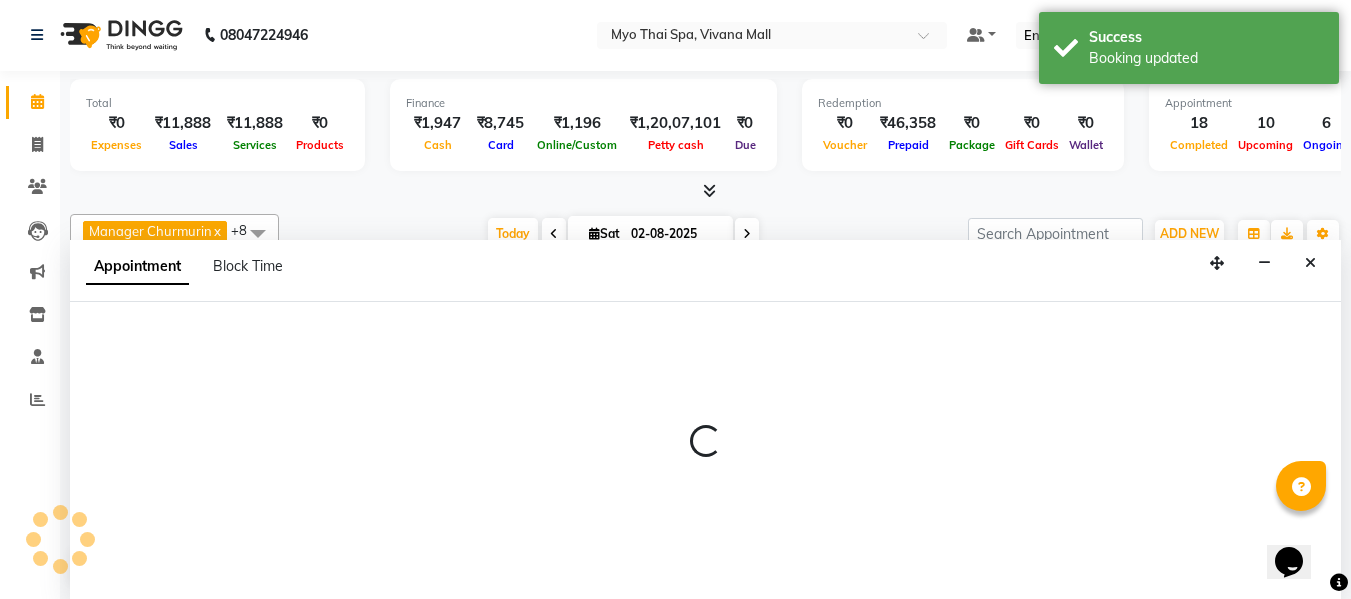 select on "70774" 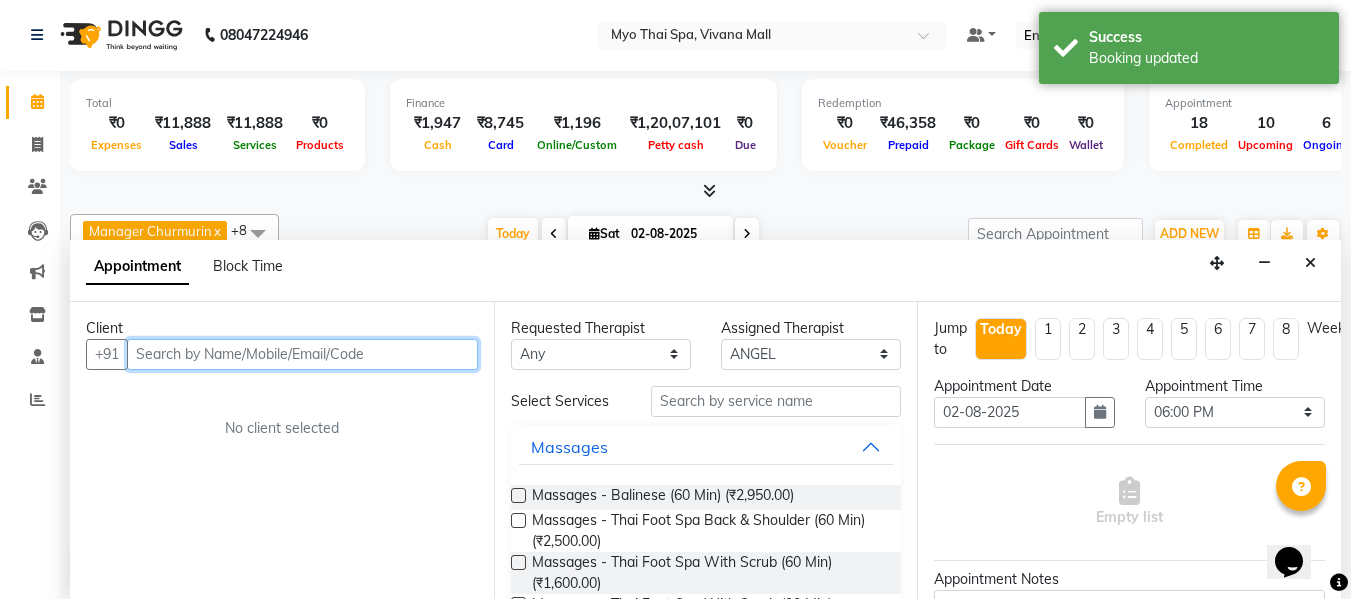 click at bounding box center (302, 354) 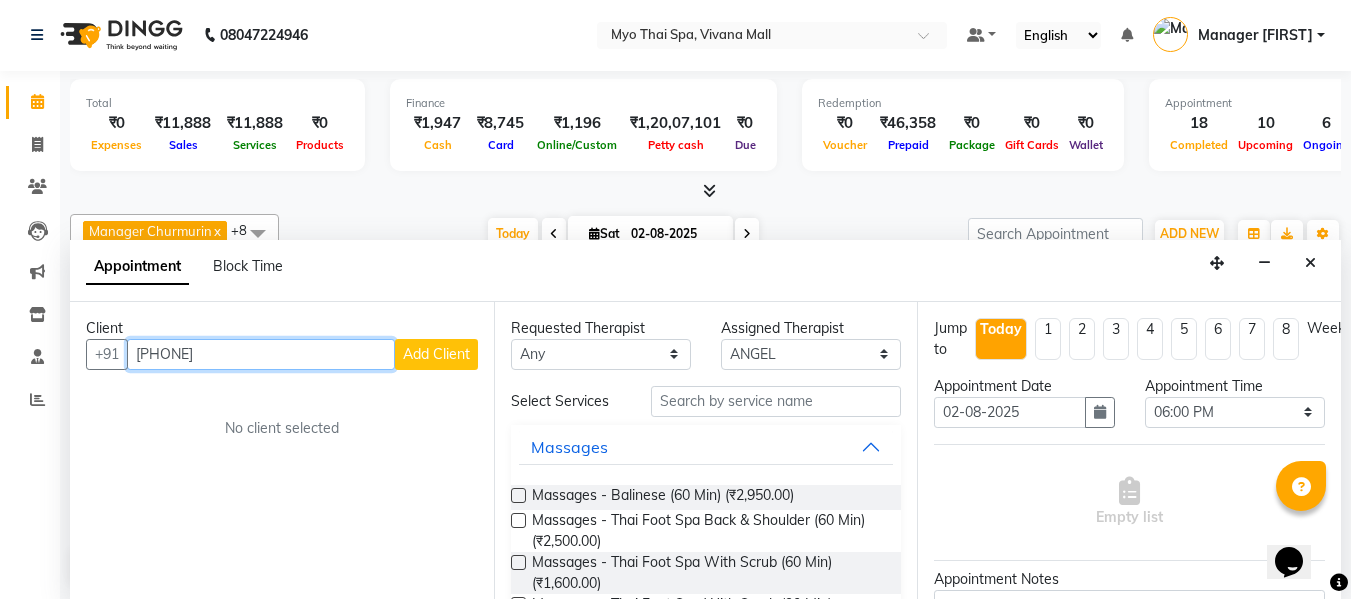type on "[PHONE]" 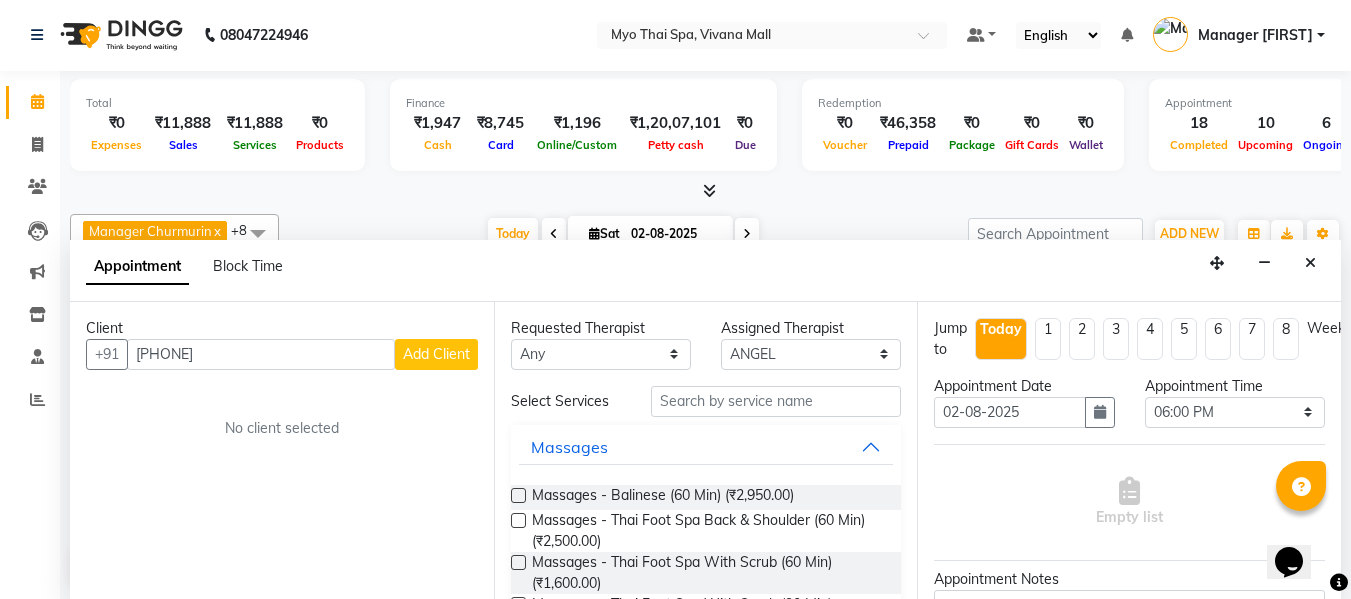 click on "Add Client" at bounding box center [436, 354] 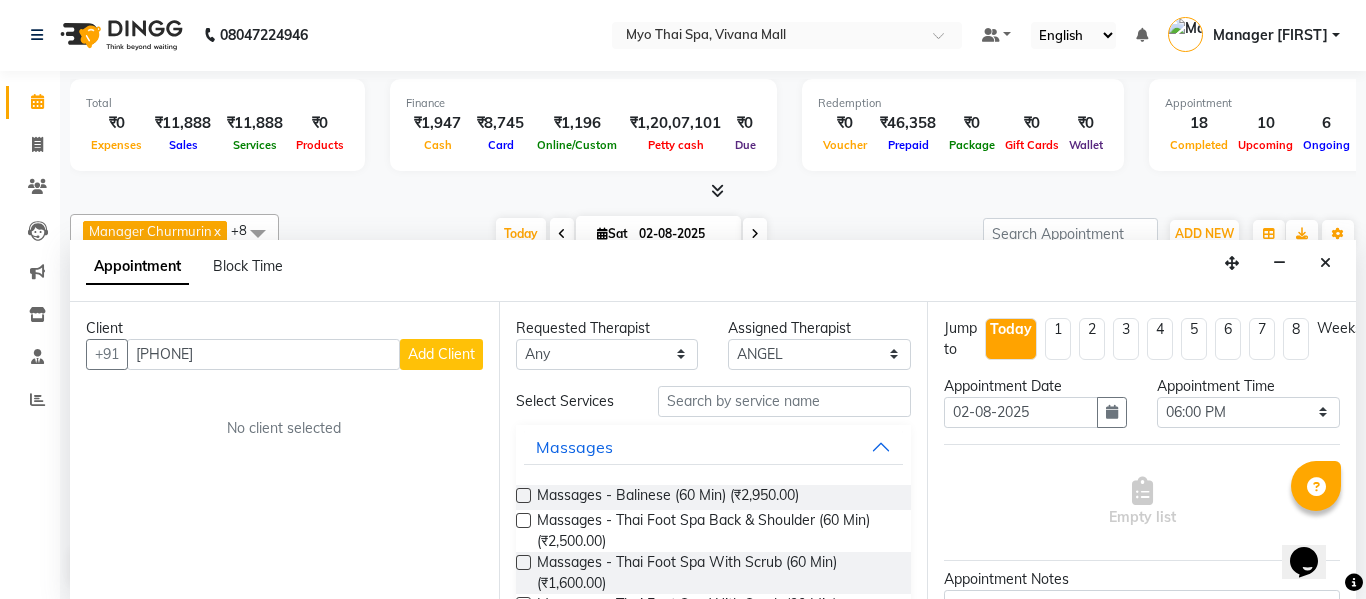 select on "22" 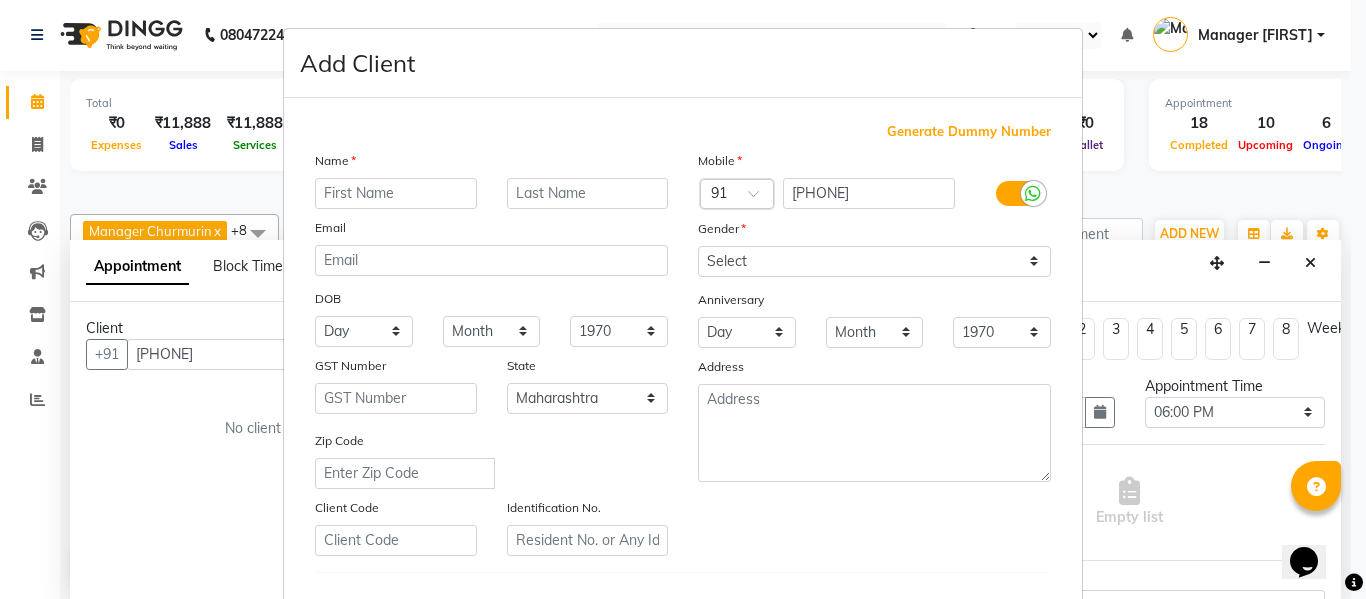 click at bounding box center [396, 193] 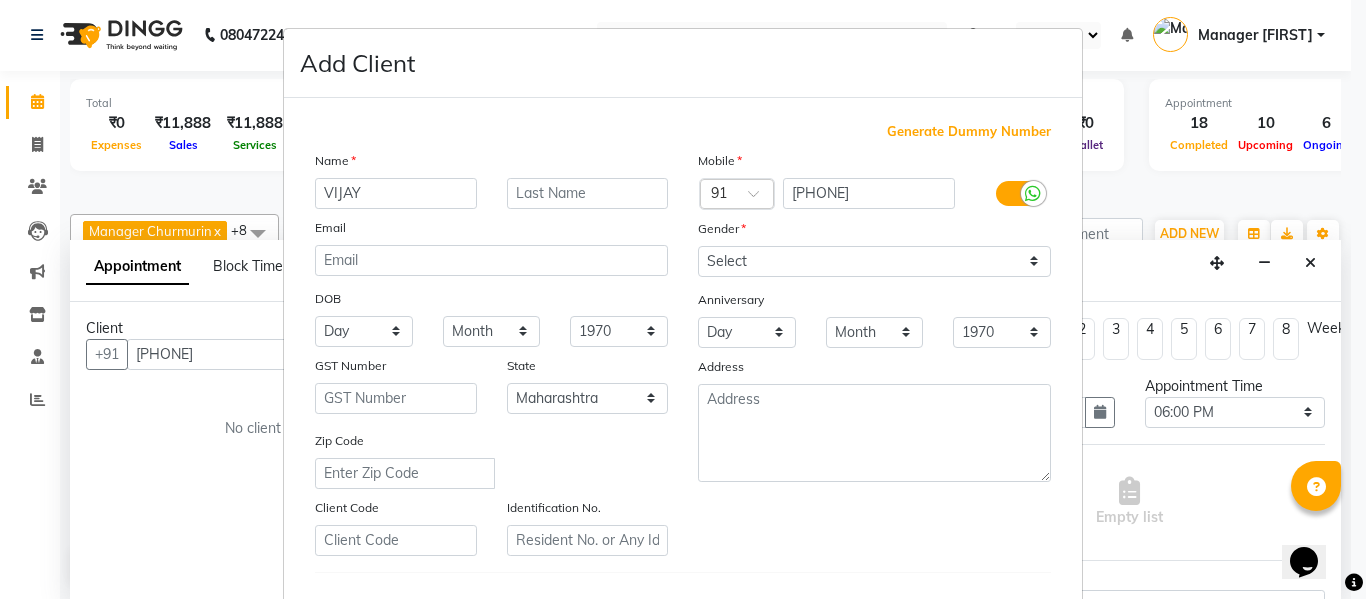 type on "VIJAY" 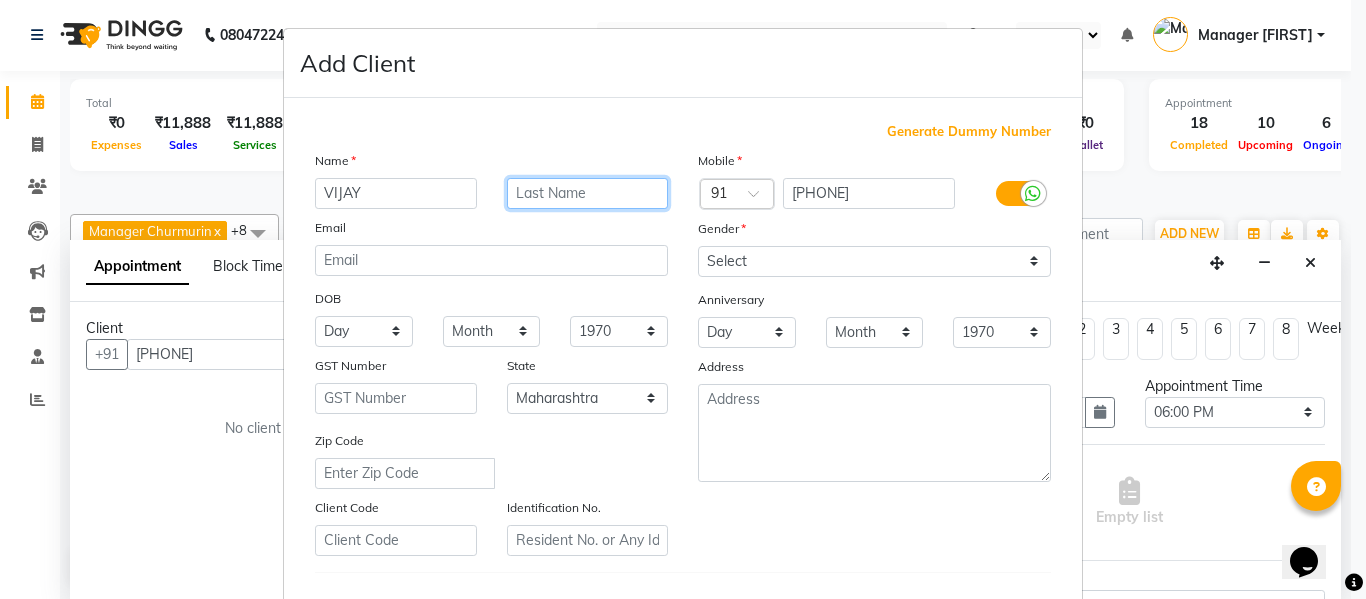 click at bounding box center [588, 193] 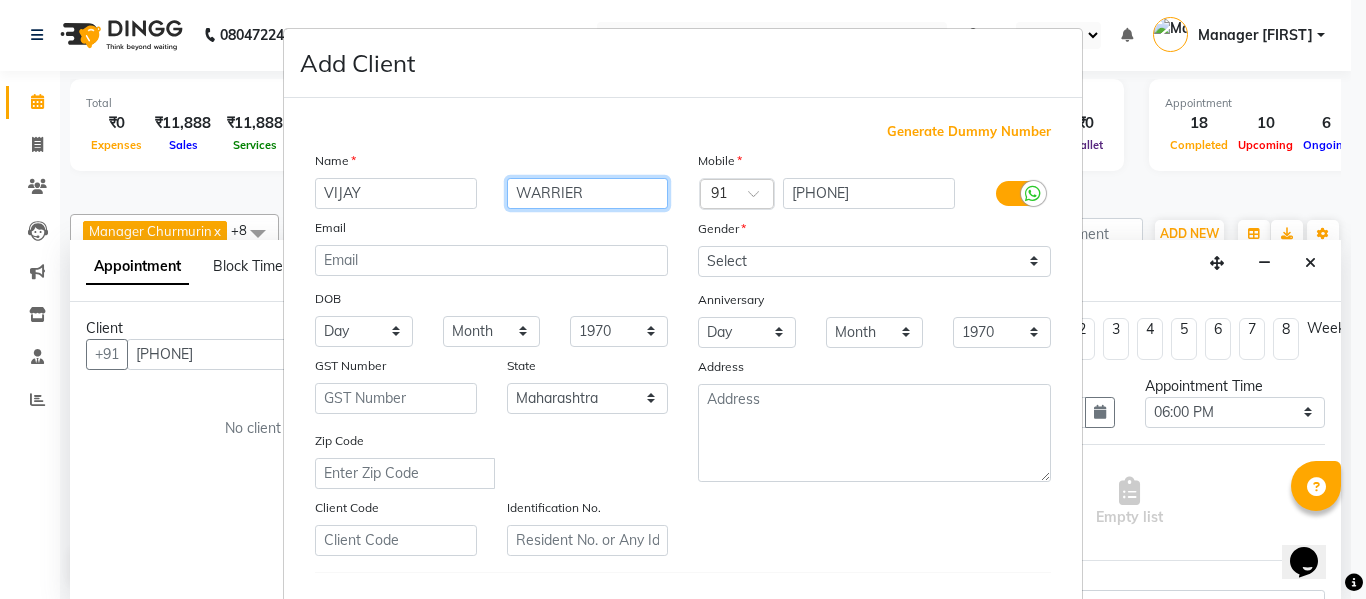 type on "WARRIER" 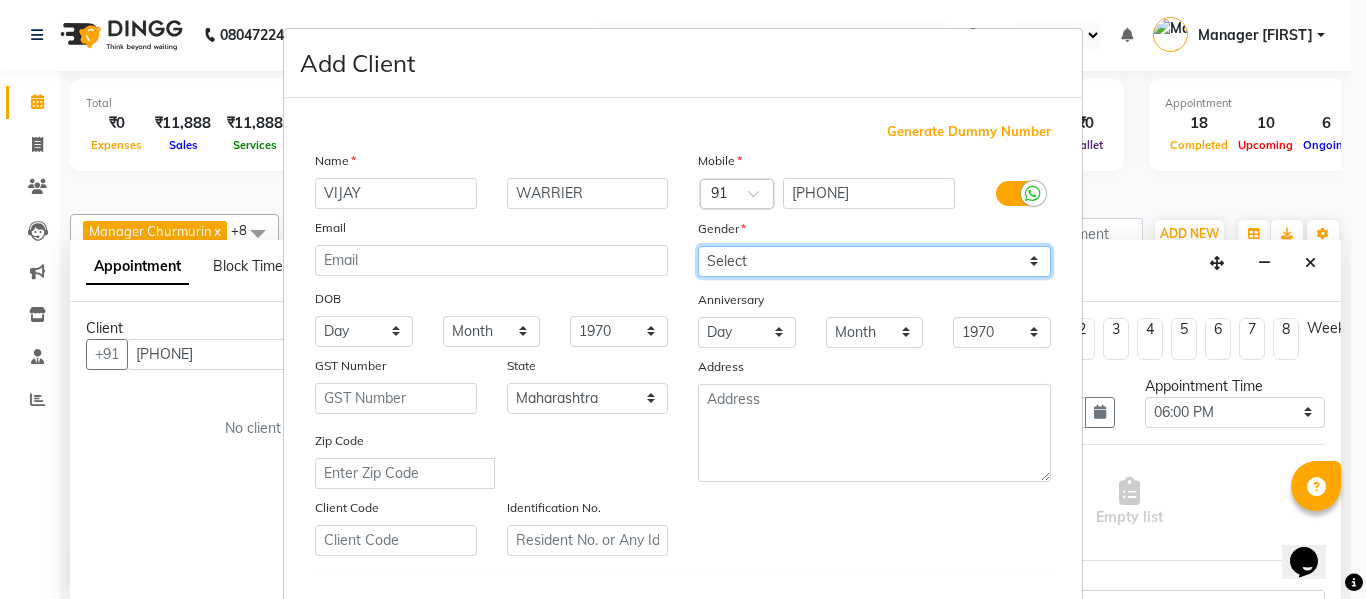 click on "Select Male Female Other Prefer Not To Say" at bounding box center (874, 261) 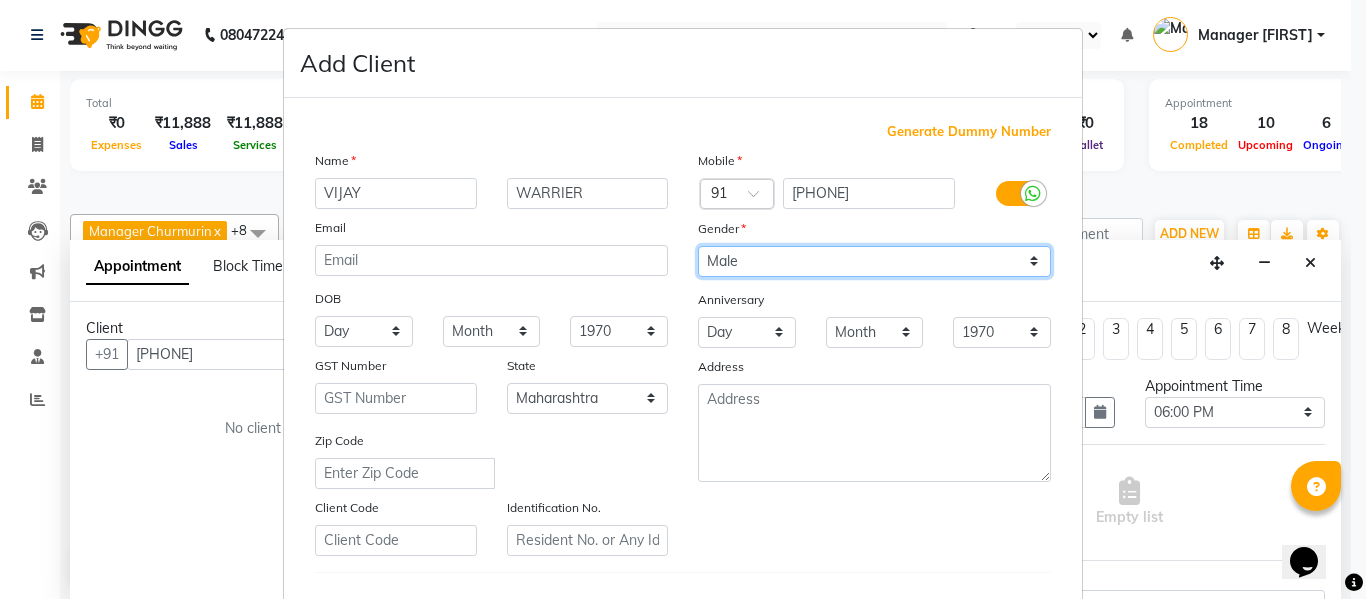 click on "Select Male Female Other Prefer Not To Say" at bounding box center (874, 261) 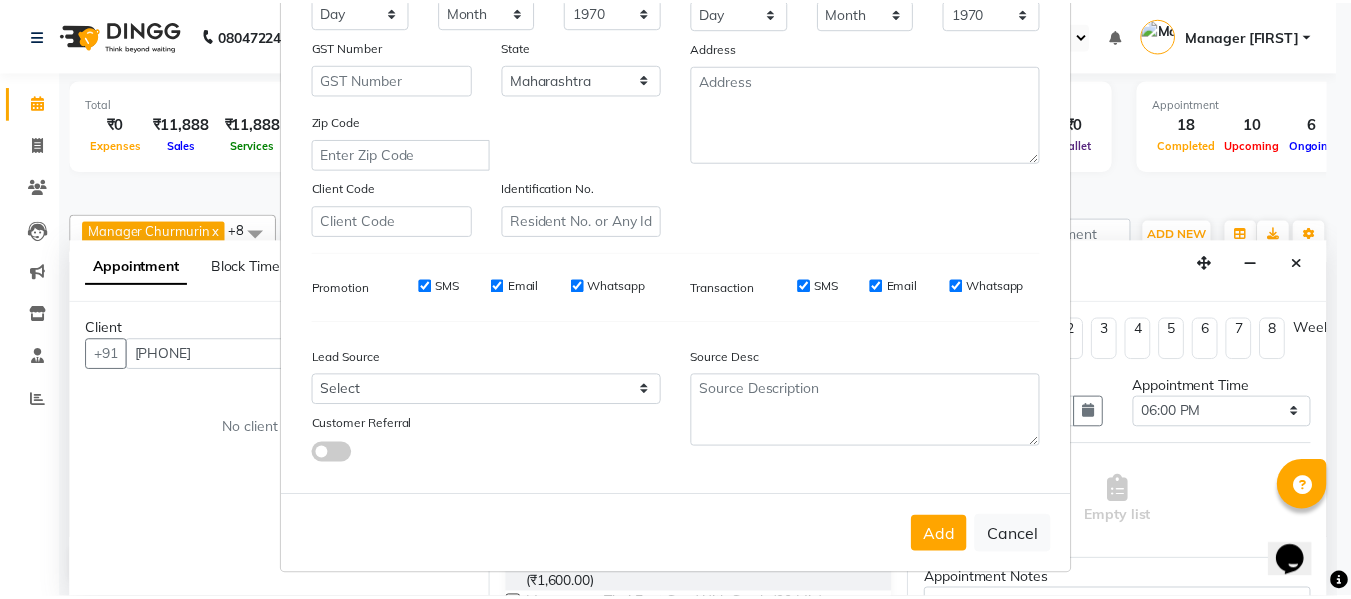 scroll, scrollTop: 324, scrollLeft: 0, axis: vertical 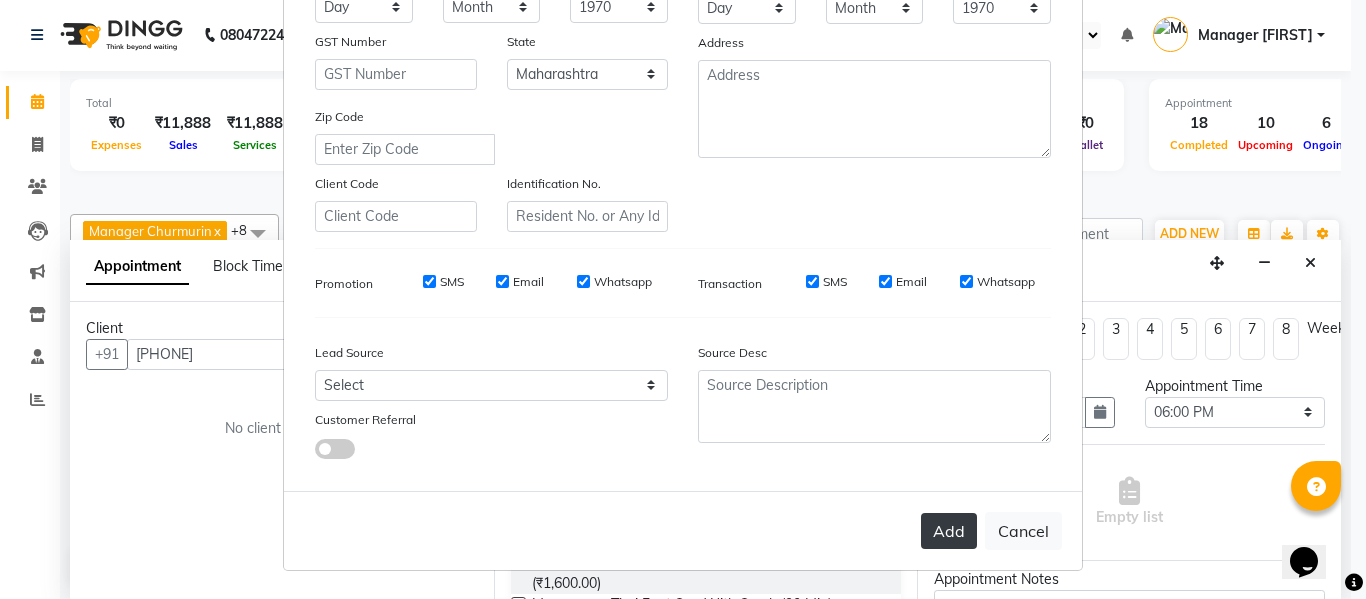 click on "Add" at bounding box center (949, 531) 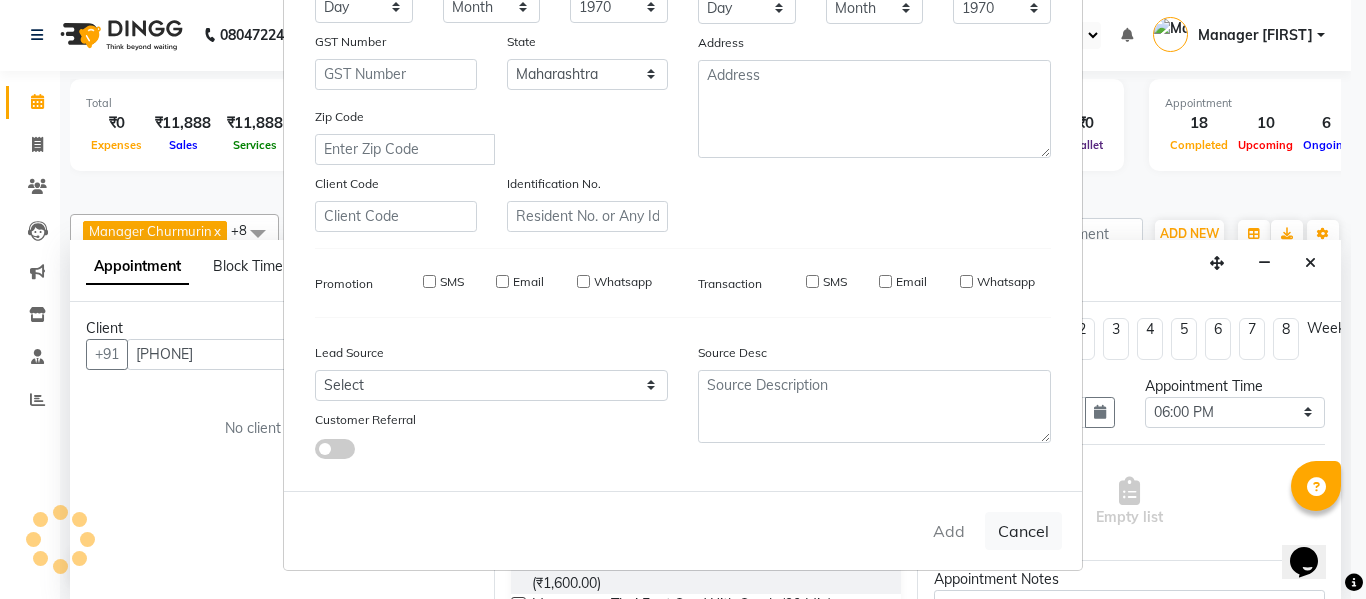 type 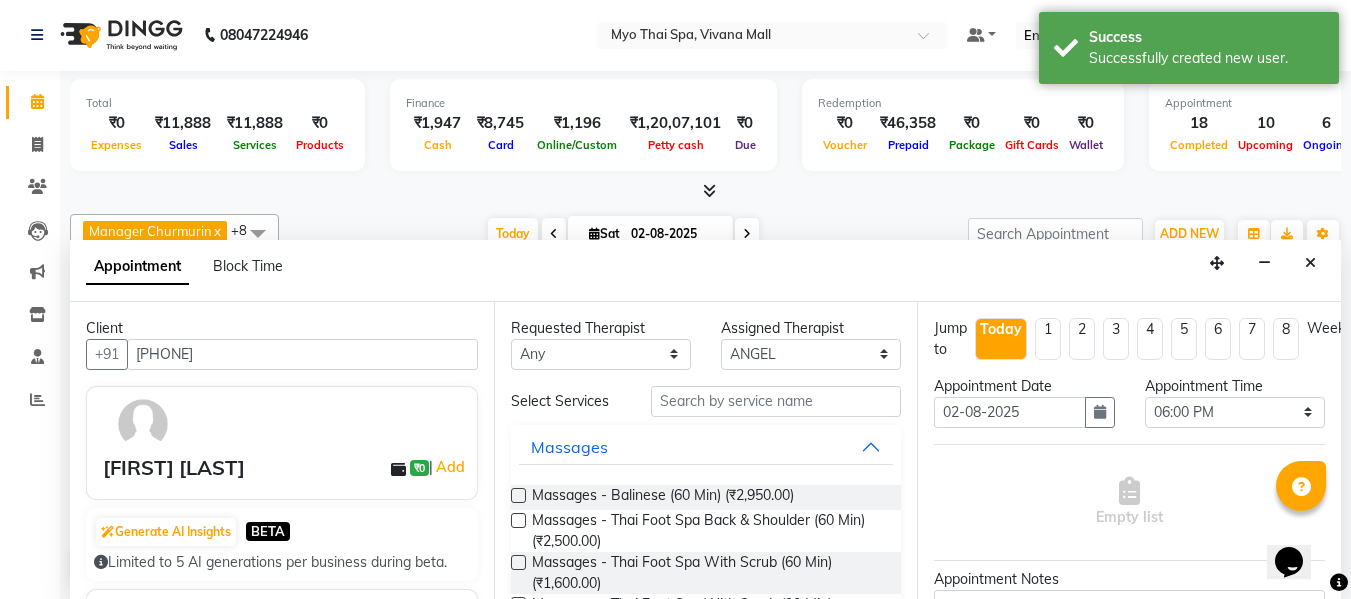click on "Massages - Balinese (60 Min) (₹2,950.00) Massages - Thai Foot Spa  Back & Shoulder (60 Min) (₹2,500.00) Massages - Thai Foot Spa With Scrub (60 Min) (₹1,600.00) Massages - Thai Foot Spa With Scrub (90 Min) (₹2,500.00) Massages - Head Champi (15 Min) (₹505.00) Massages - Head Champi (30 Min) (₹906.00) Massages - Traditional Thai Spa-60Mins (₹2,700.00) Massages - Traditional Thai Spa -90Mins (₹3,700.00) Massages - Aroma Thai (60 Min) (₹2,800.00) Massages - Foot Spa (30 Min) (₹920.00) Massages - Thai Foot Spa Back &Shoulder (90 Min) (₹3,400.00) Massages - Swedish (90 Min) (₹3,850.00) Massages - Balinese (90 Min) (₹3,950.00) Massages - Deep Tissue (60 Min) (₹3,150.00) Massages - Deep Tissue (90 Min) (₹4,500.00) Massages - Stress Relieving Back (30 Min) (₹1,650.00) Massages - Twin Body Work (60 Min) (₹4,800.00) Massages - Twin Body Work (90 Min) (₹6,500.00) Massages - Body Scrub (60 Min) (₹3,220.00) Massages - Foot Spa With Scrub  (₹1,000.00)" at bounding box center (706, 1056) 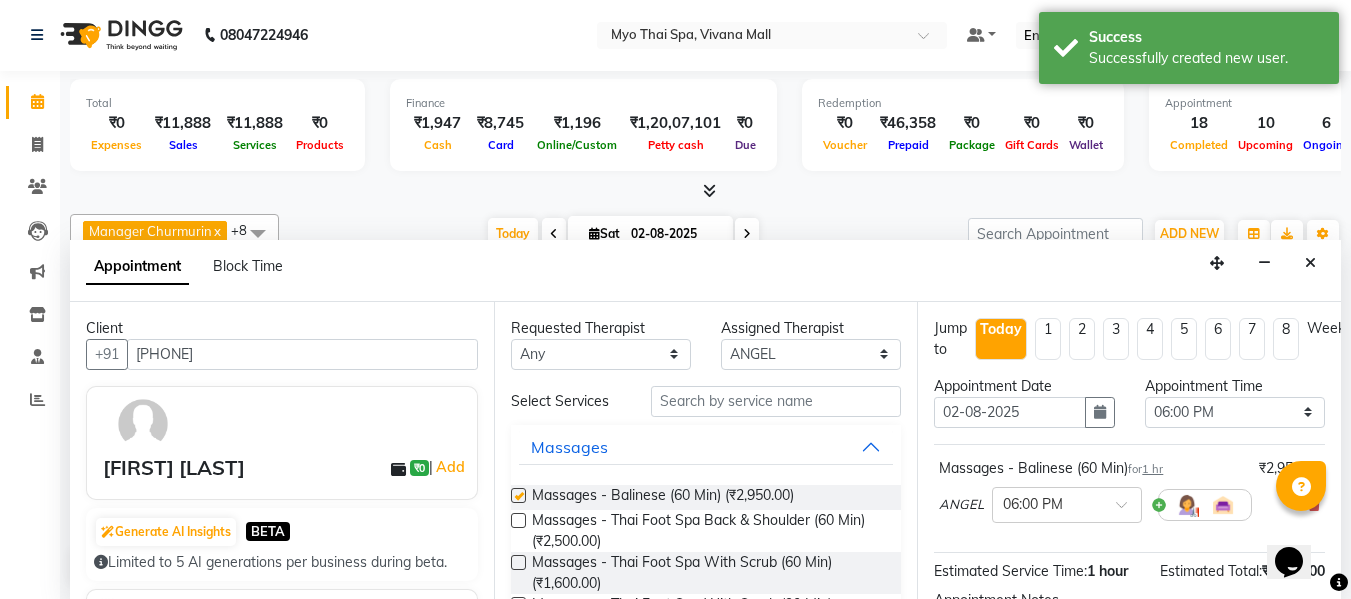 checkbox on "false" 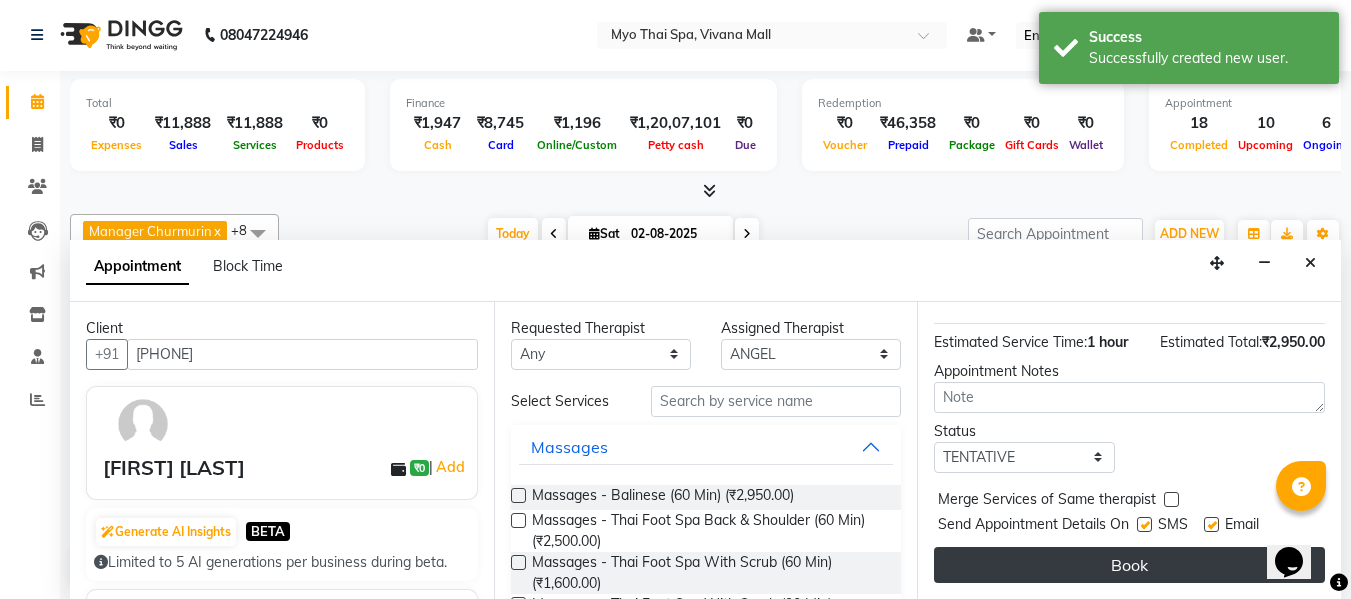 scroll, scrollTop: 244, scrollLeft: 0, axis: vertical 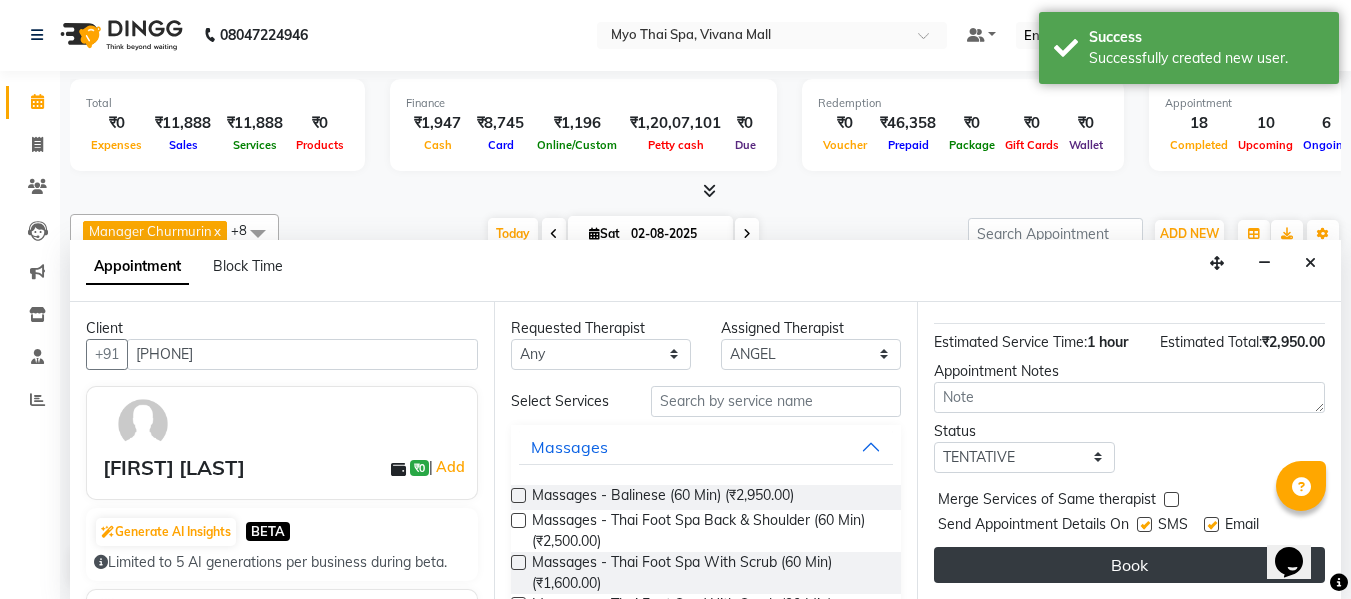 click on "Book" at bounding box center (1129, 565) 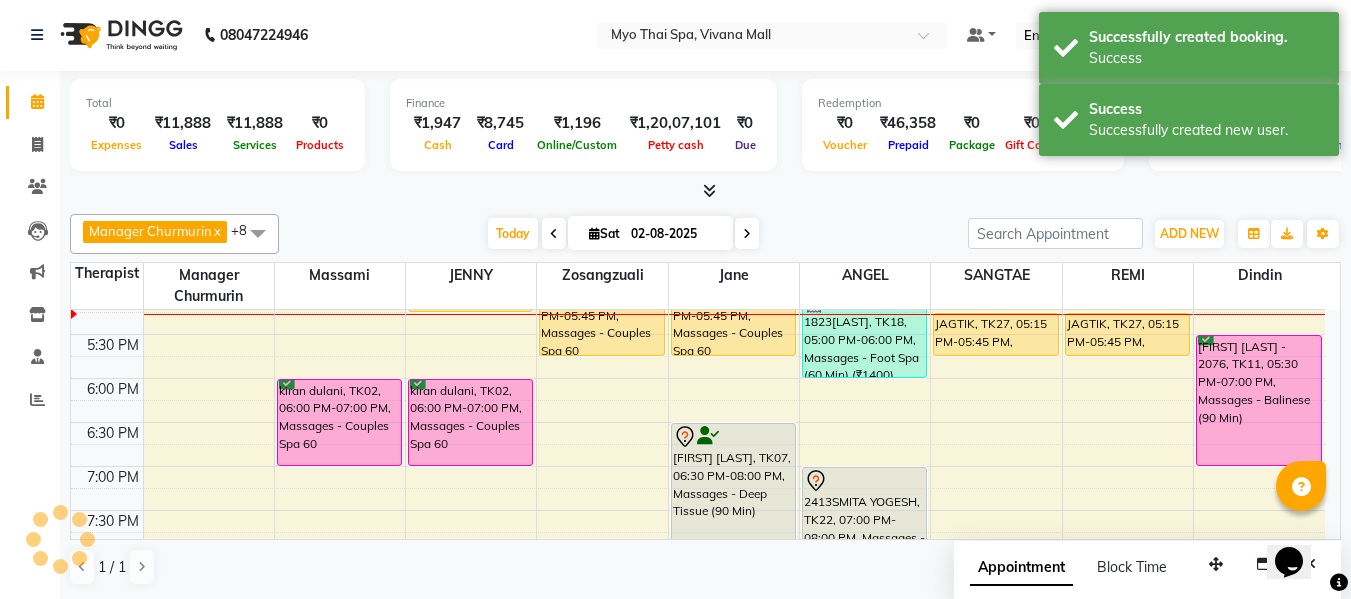 scroll, scrollTop: 0, scrollLeft: 0, axis: both 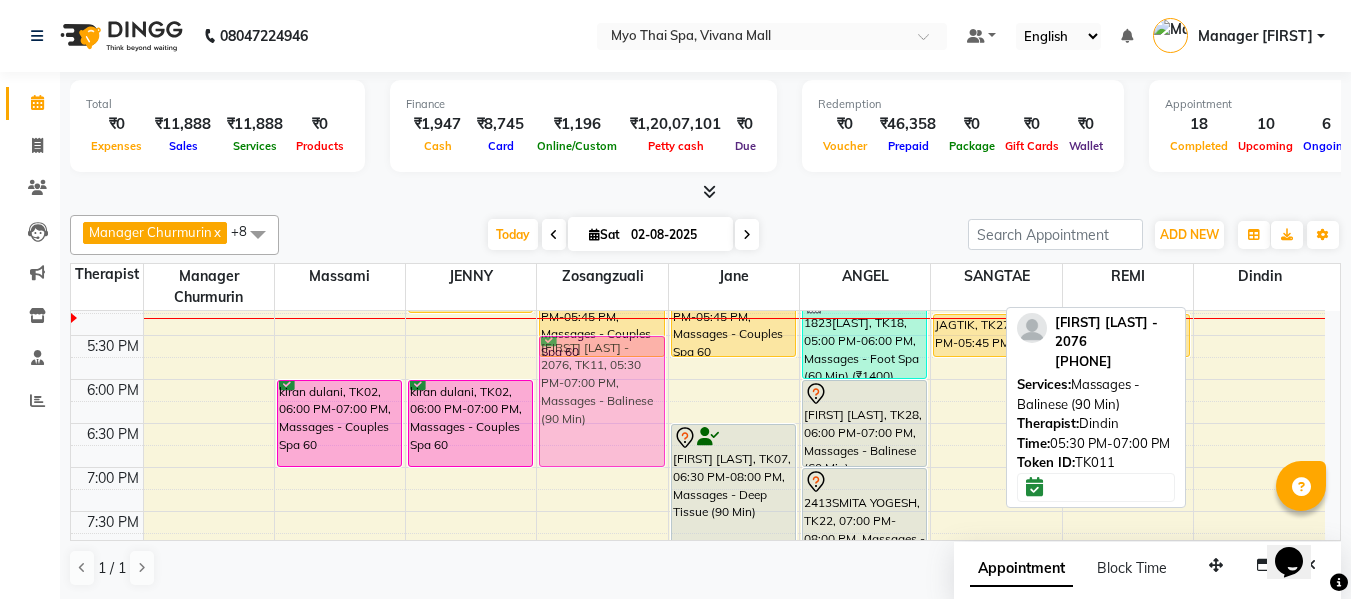 drag, startPoint x: 1250, startPoint y: 413, endPoint x: 634, endPoint y: 405, distance: 616.05194 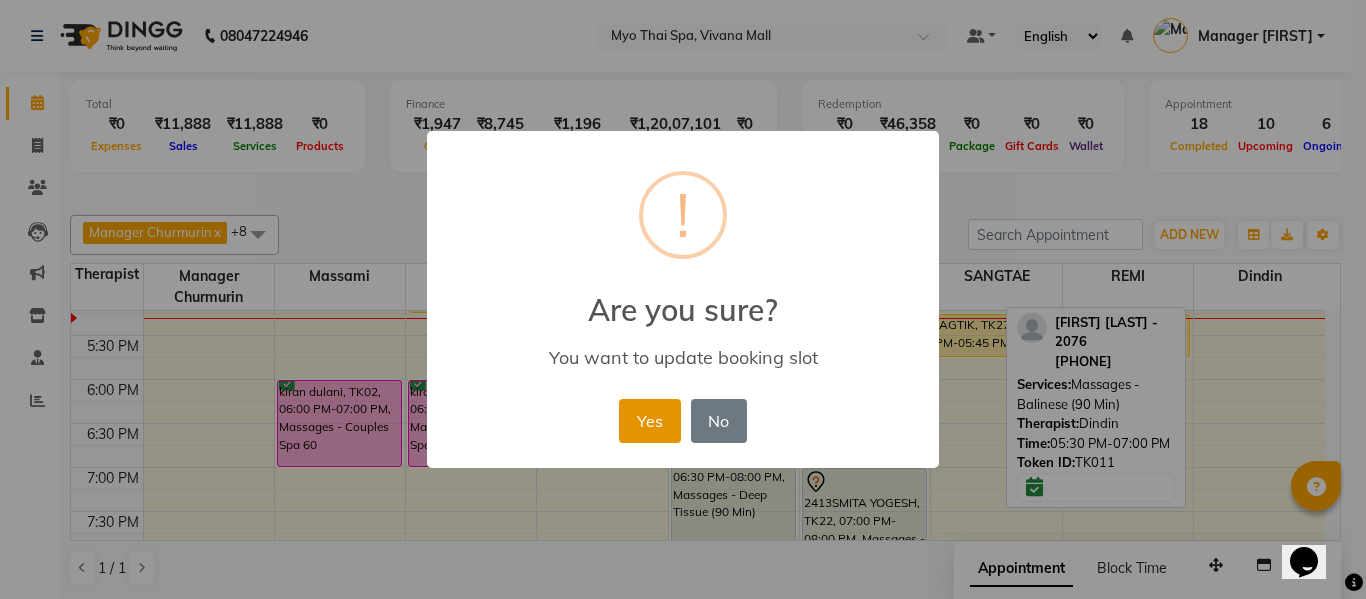 click on "Yes" at bounding box center [649, 421] 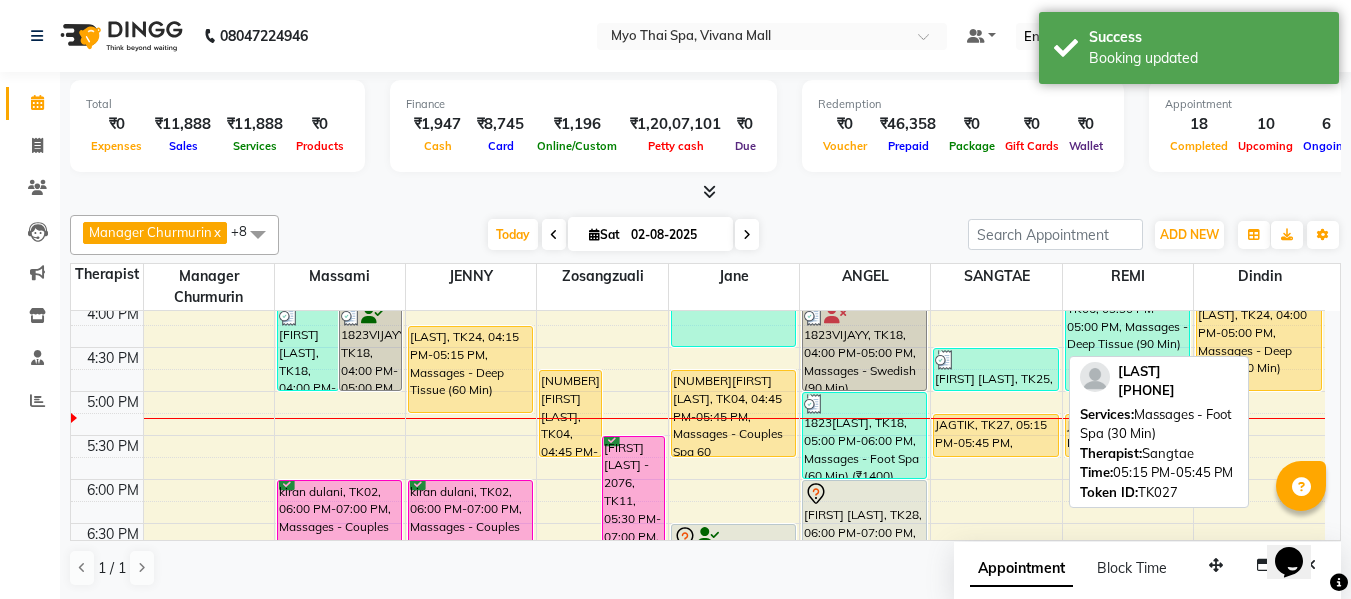 scroll, scrollTop: 811, scrollLeft: 0, axis: vertical 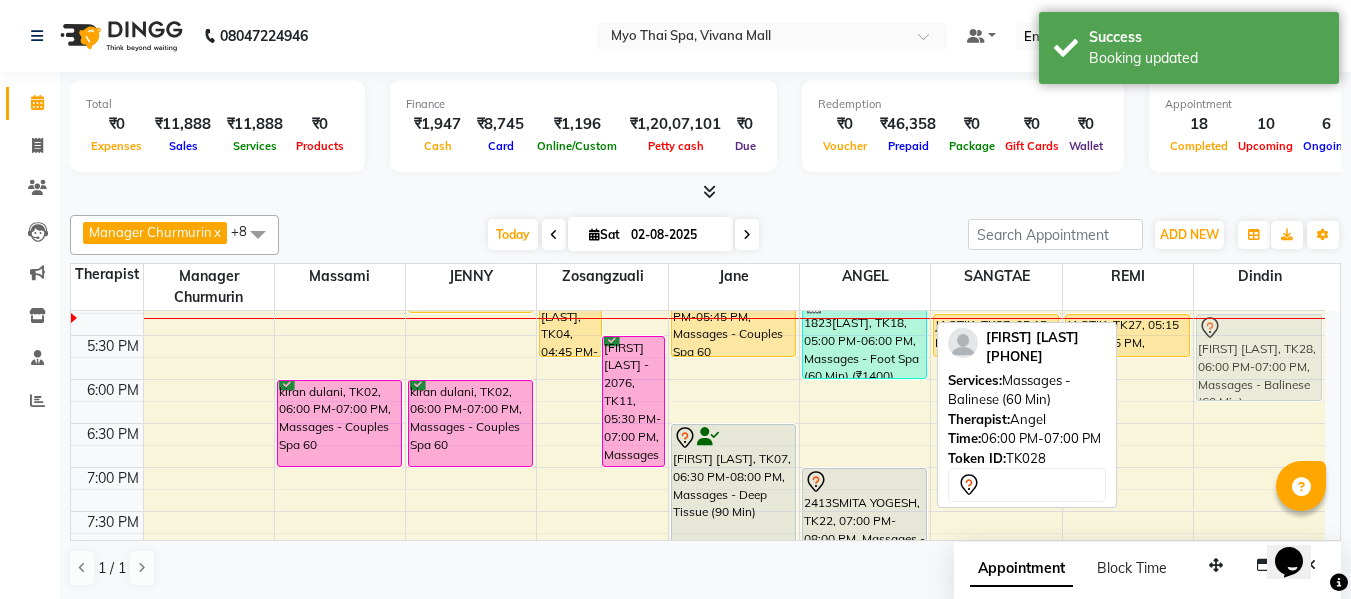 drag, startPoint x: 873, startPoint y: 432, endPoint x: 1232, endPoint y: 375, distance: 363.49692 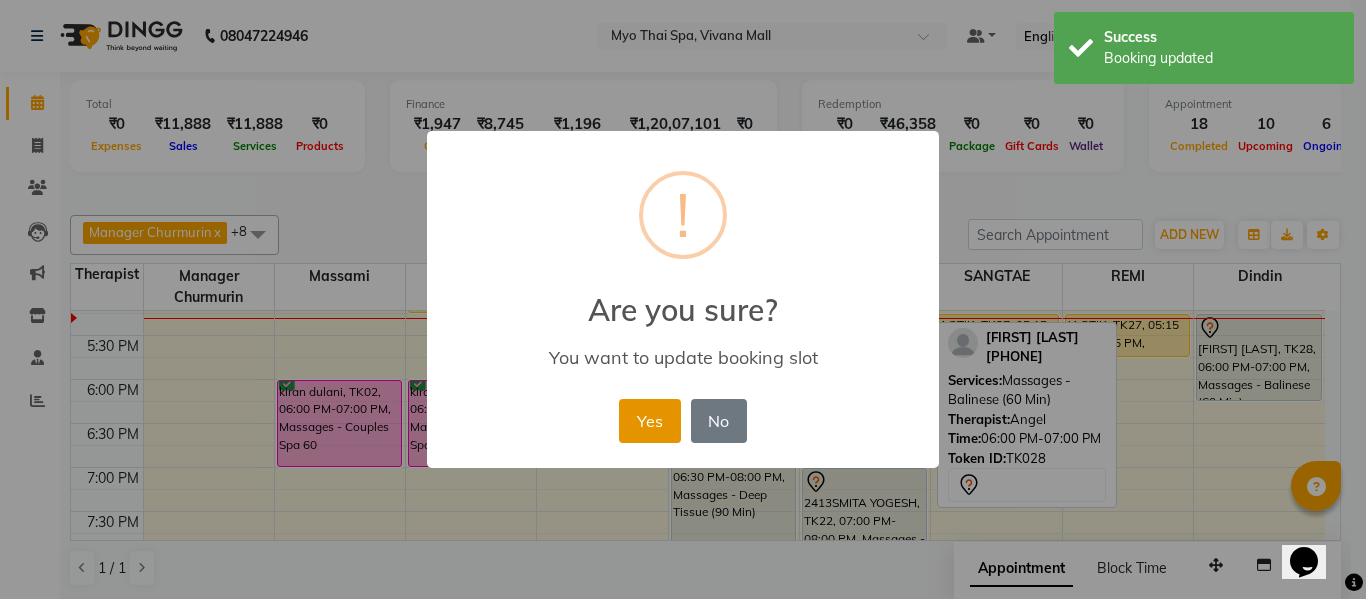 click on "Yes" at bounding box center [649, 421] 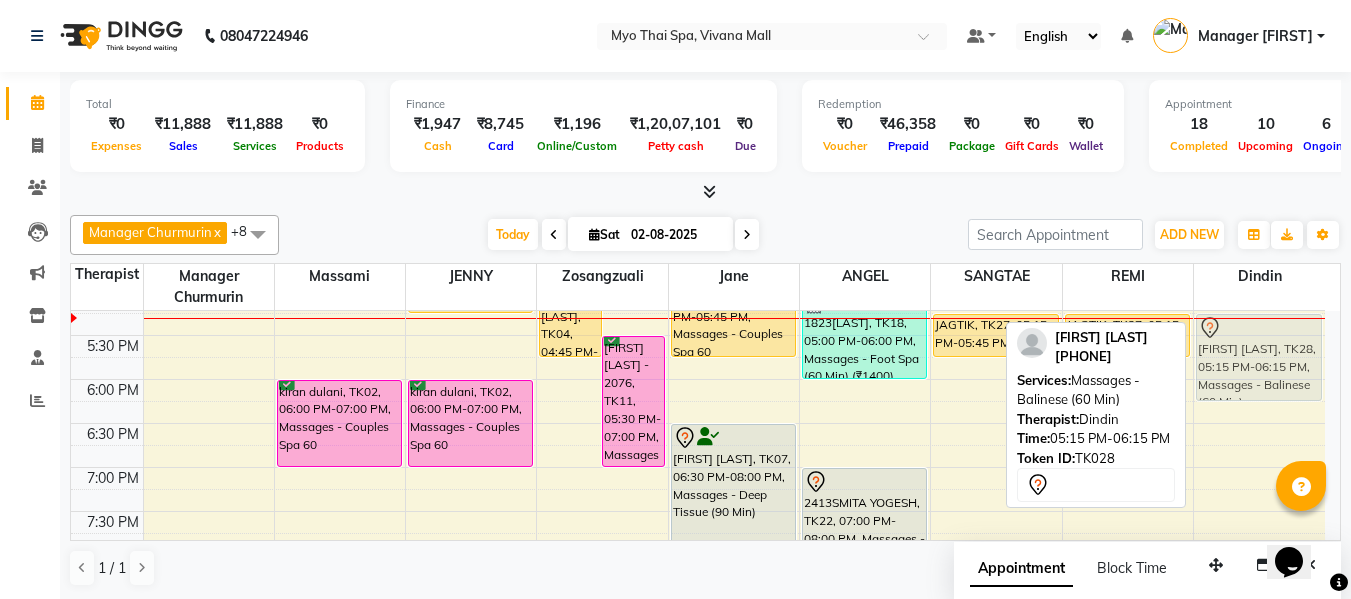 click on "tanuja swamy 2935, TK10, 11:15 AM-12:15 PM, Massages - Deep Tissue (60 Min)     ADITYA KOLI, TK15, 01:30 PM-03:00 PM, Massages - Swedish (90 Min)    kishan, TK24, 04:00 PM-05:00 PM, Massages - Deep Tissue (60 Min)             VIJAY WARRIER, TK28, 05:15 PM-06:15 PM, Massages - Balinese (60 Min)             VIJAY WARRIER, TK28, 05:15 PM-06:15 PM, Massages - Balinese (60 Min)" at bounding box center (1259, 159) 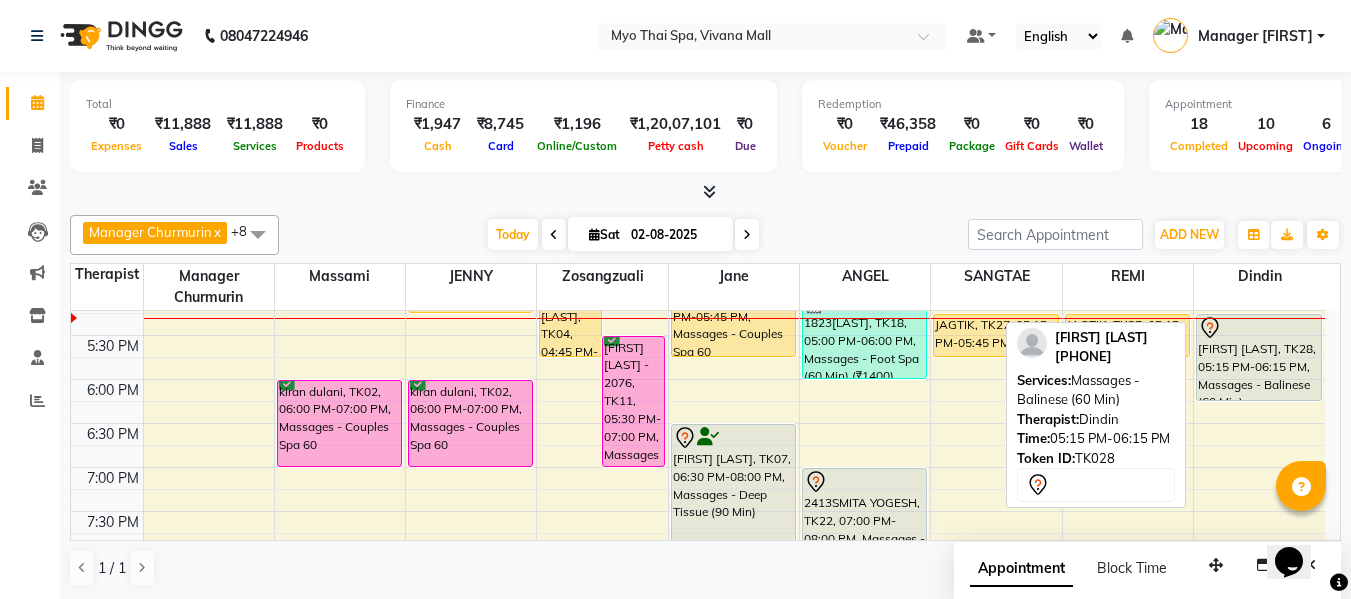 click on "[FIRST] [LAST], TK28, 05:15 PM-06:15 PM, Massages - Balinese (60 Min)" at bounding box center [1259, 357] 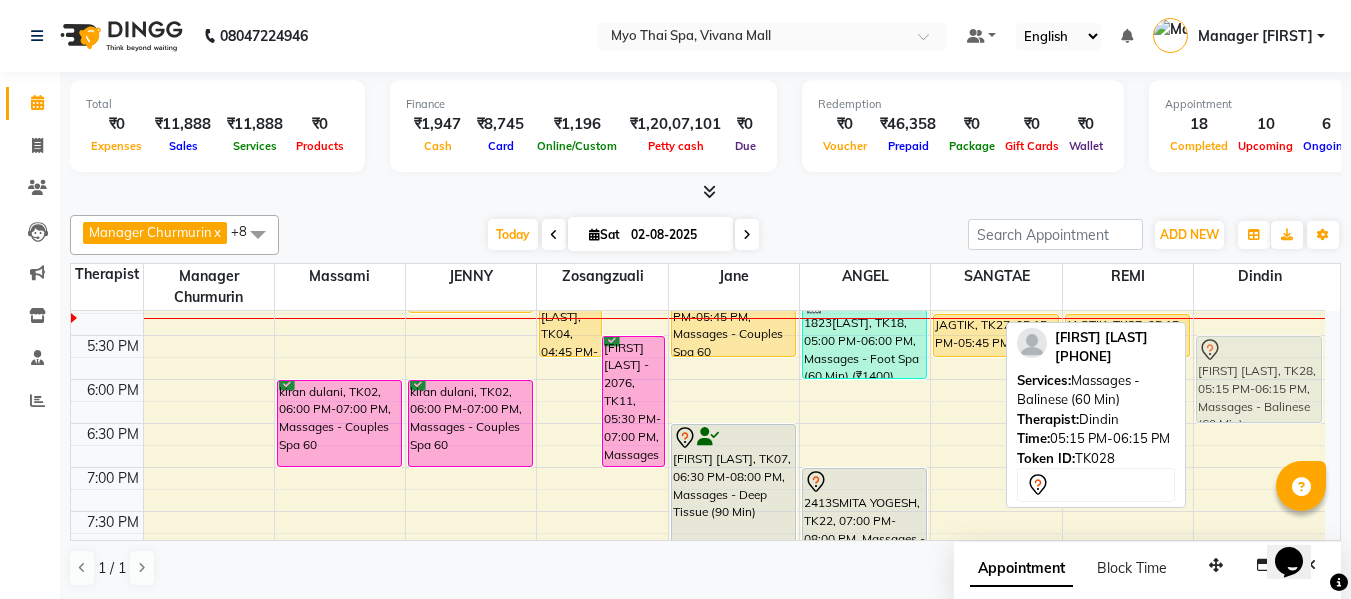 drag, startPoint x: 1233, startPoint y: 345, endPoint x: 1233, endPoint y: 358, distance: 13 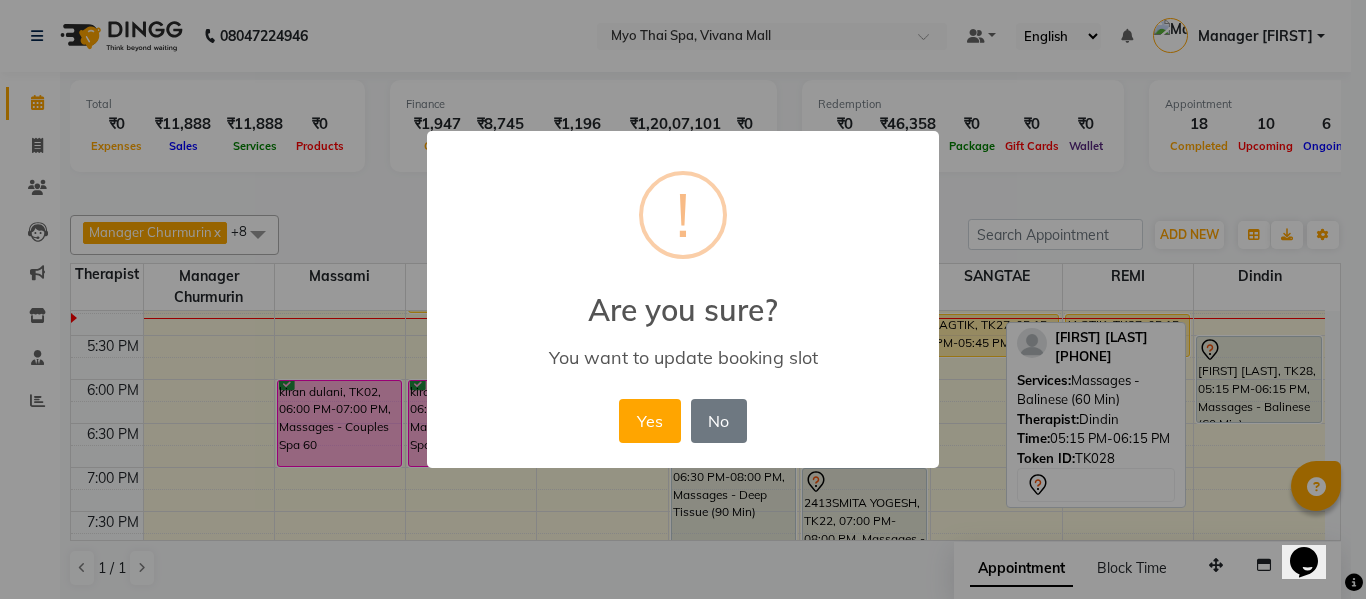 click on "Yes" at bounding box center (649, 421) 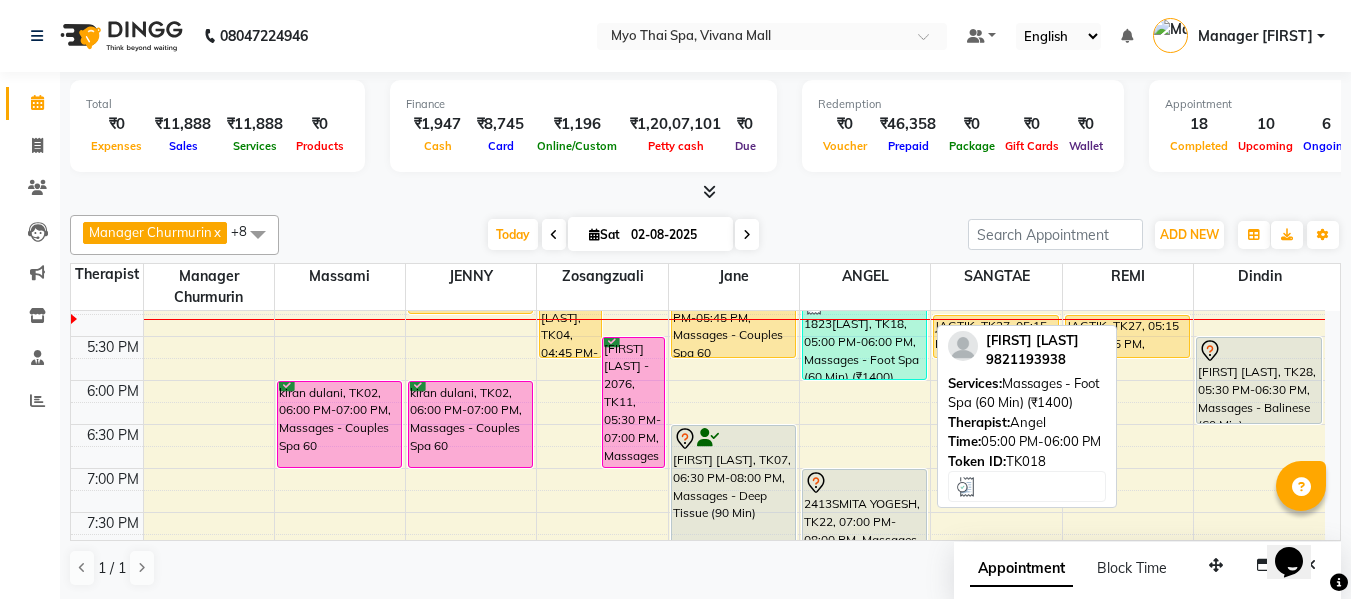 scroll, scrollTop: 811, scrollLeft: 0, axis: vertical 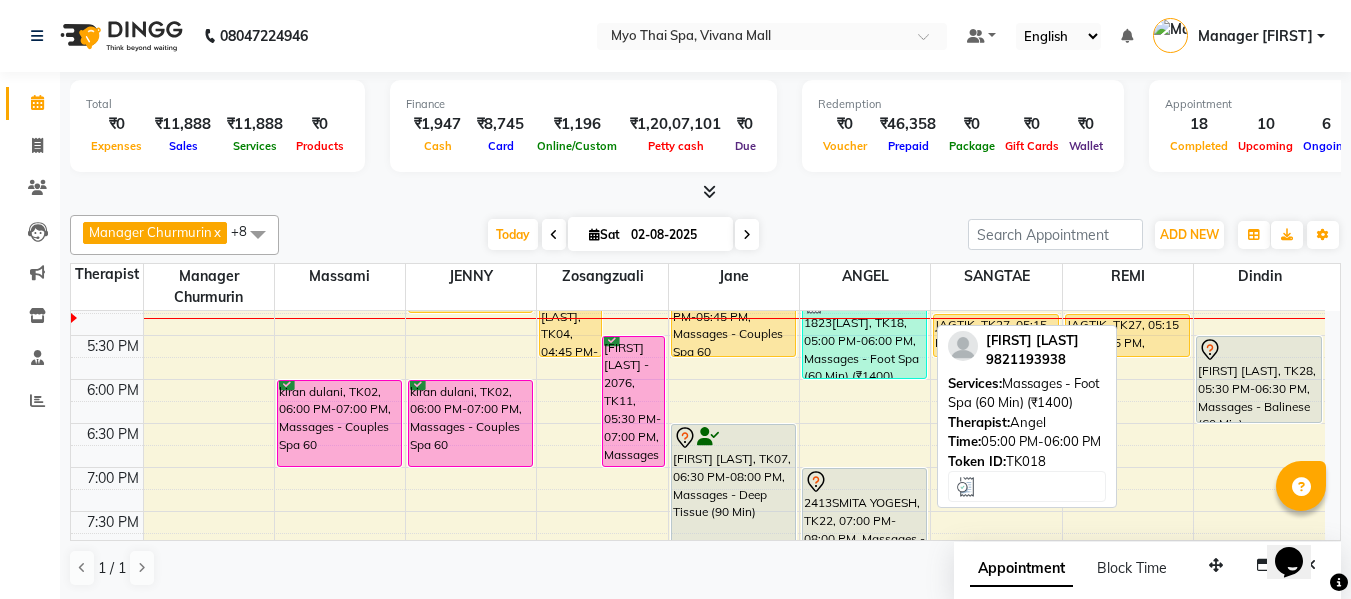 click on "1823[LAST], TK18, 05:00 PM-06:00 PM, Massages - Foot Spa (60 Min) (₹1400)" at bounding box center (864, 335) 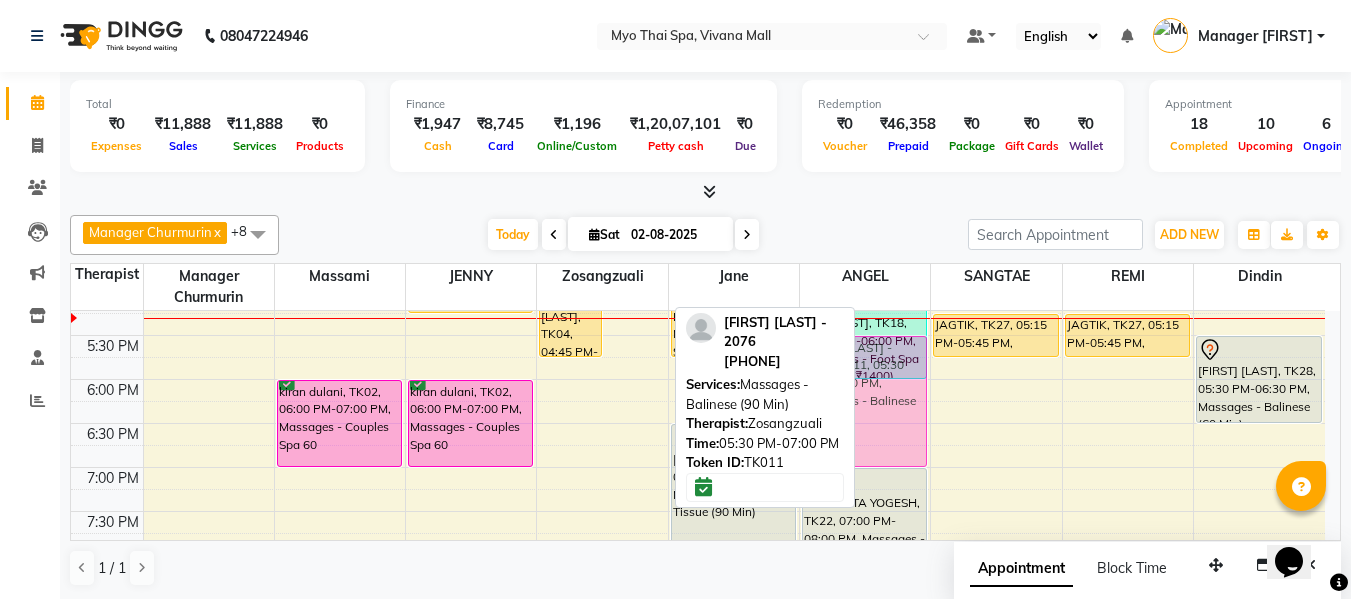 drag, startPoint x: 638, startPoint y: 369, endPoint x: 841, endPoint y: 378, distance: 203.1994 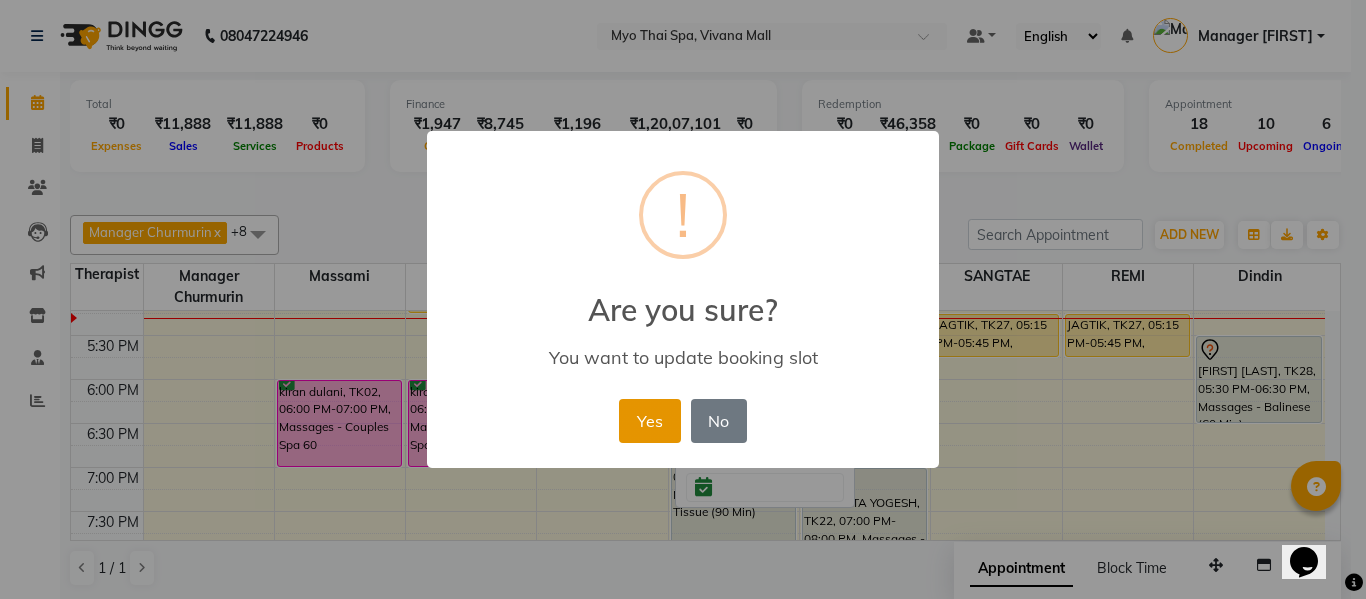 click on "Yes" at bounding box center (649, 421) 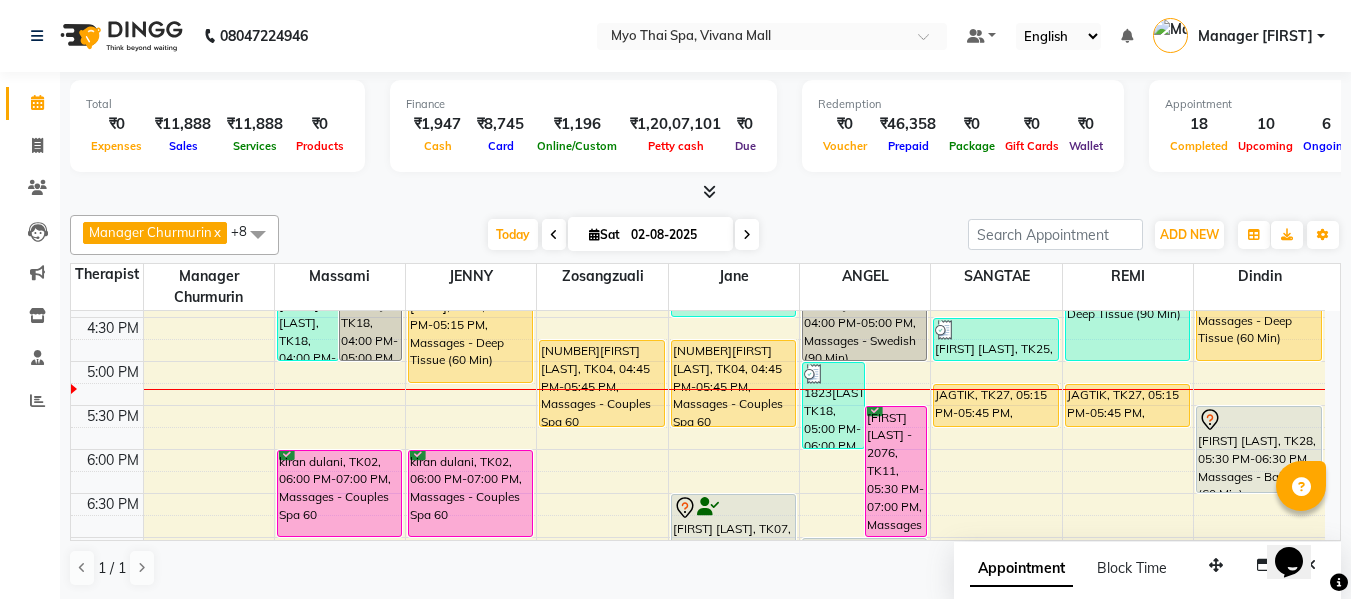 scroll, scrollTop: 711, scrollLeft: 0, axis: vertical 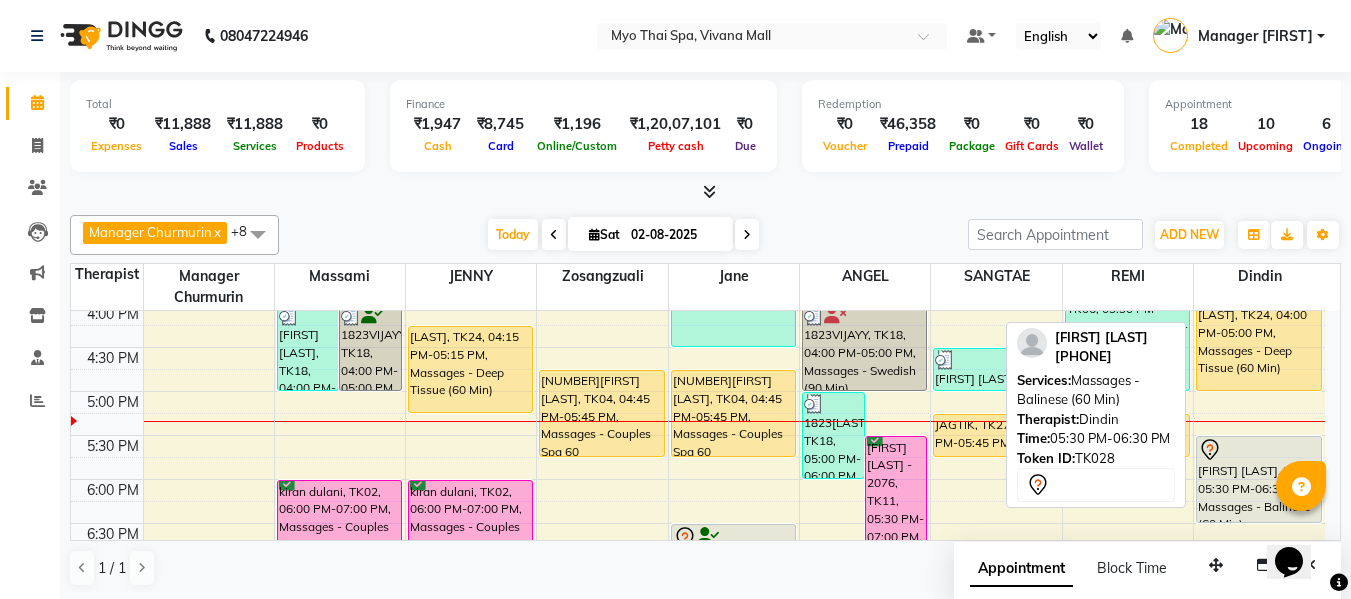 click on "[FIRST] [LAST], TK28, 05:30 PM-06:30 PM, Massages - Balinese (60 Min)" at bounding box center (1259, 479) 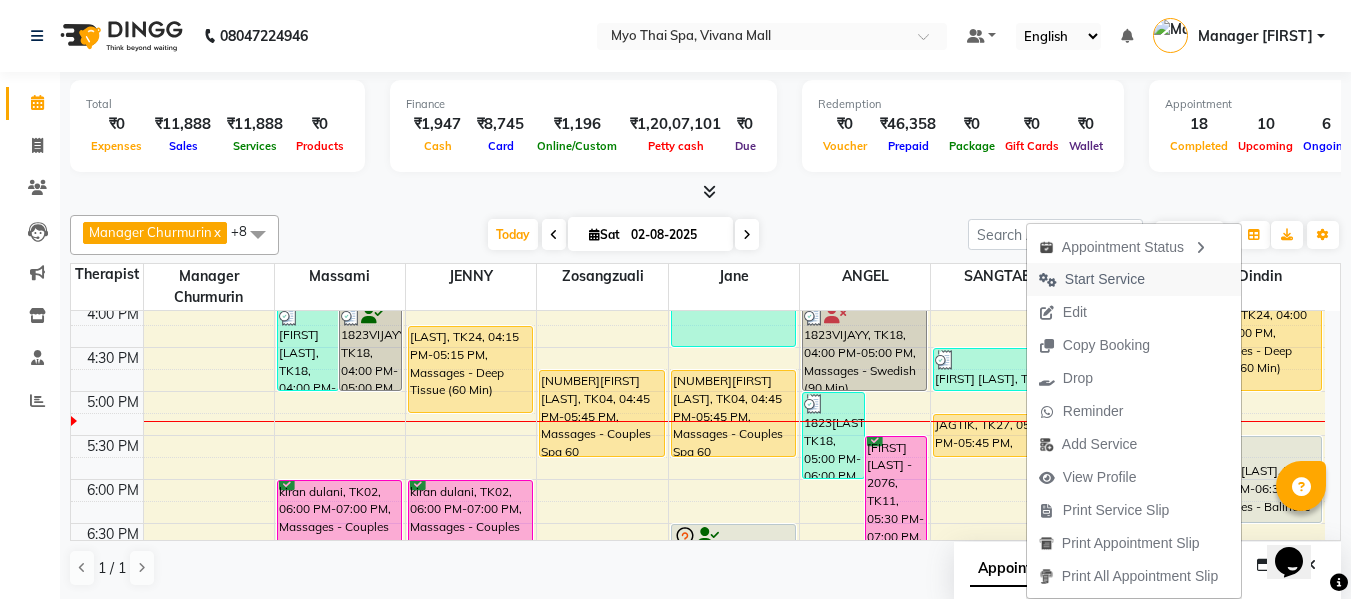 click on "Start Service" at bounding box center (1105, 279) 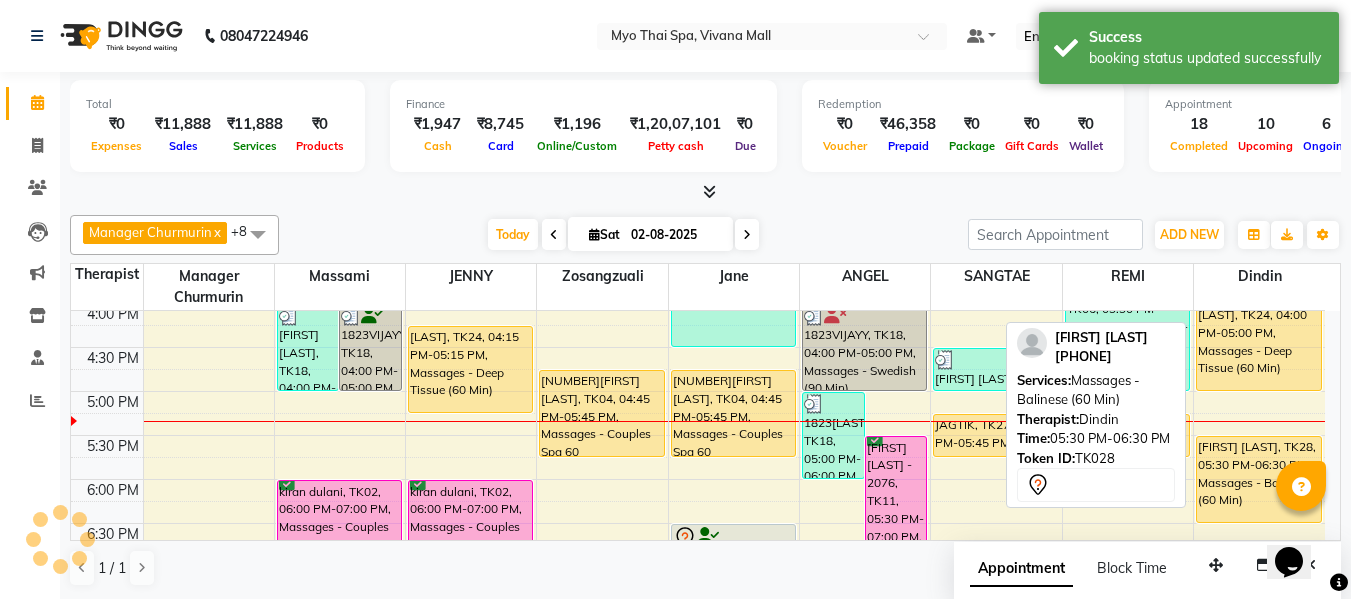 click on "[FIRST] [LAST], TK28, 05:30 PM-06:30 PM, Massages - Balinese (60 Min)" at bounding box center [1259, 479] 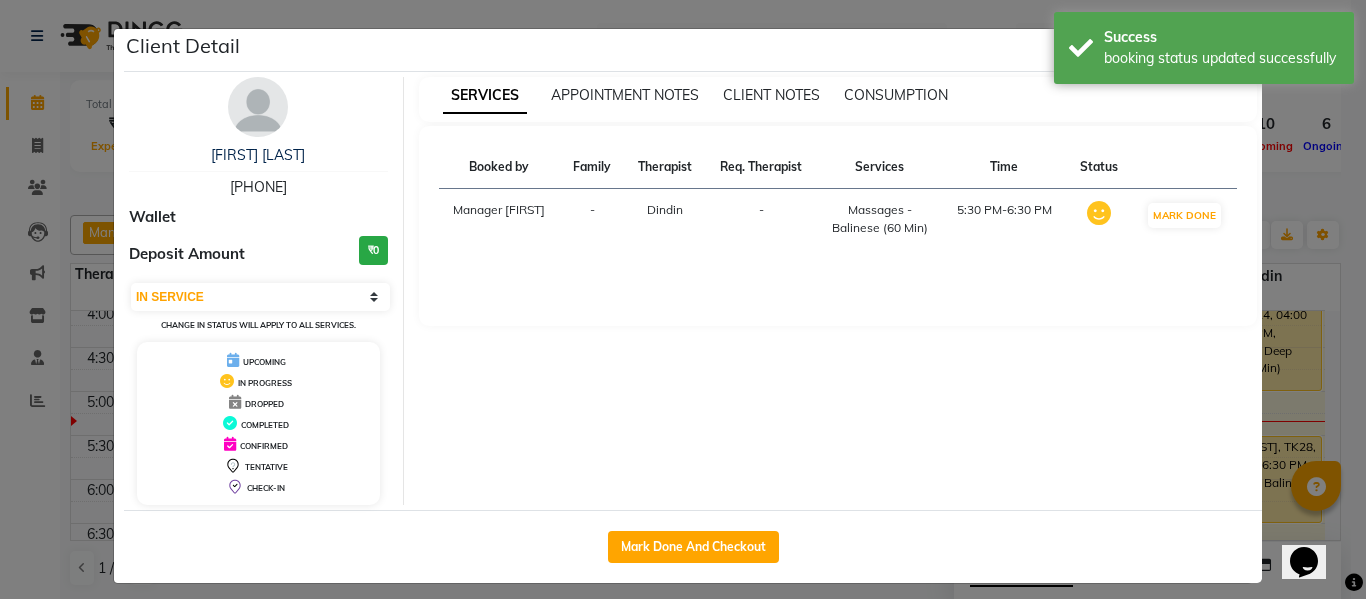 click on "[PHONE]" at bounding box center [258, 187] 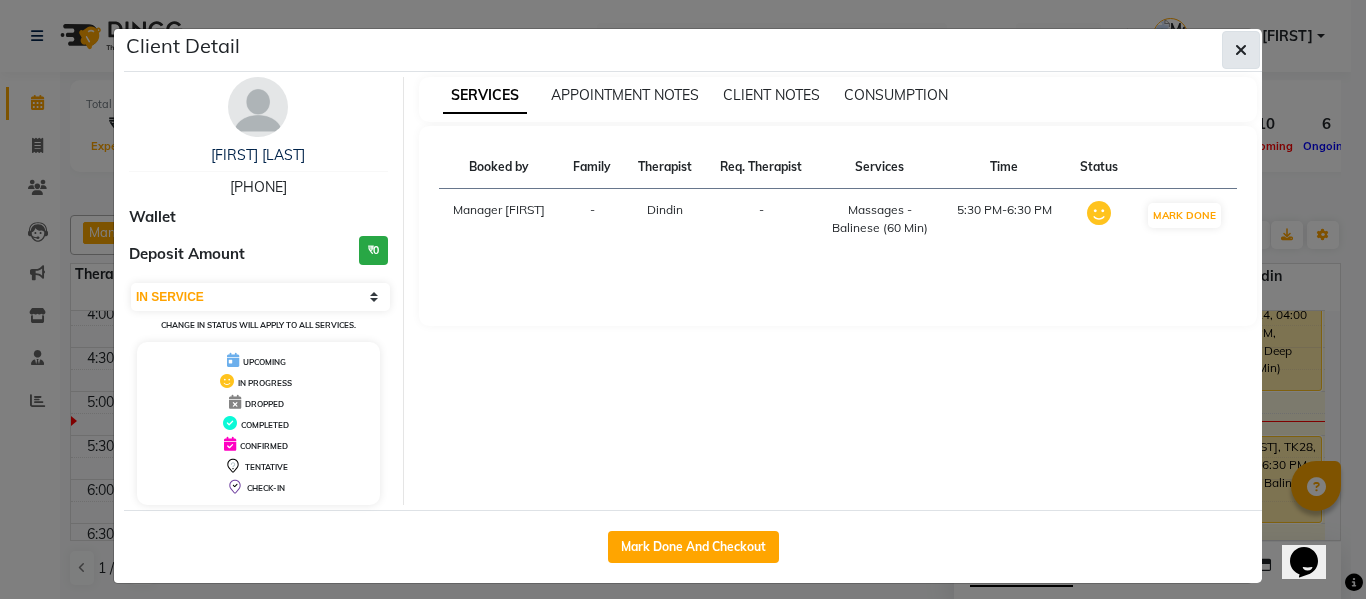 click 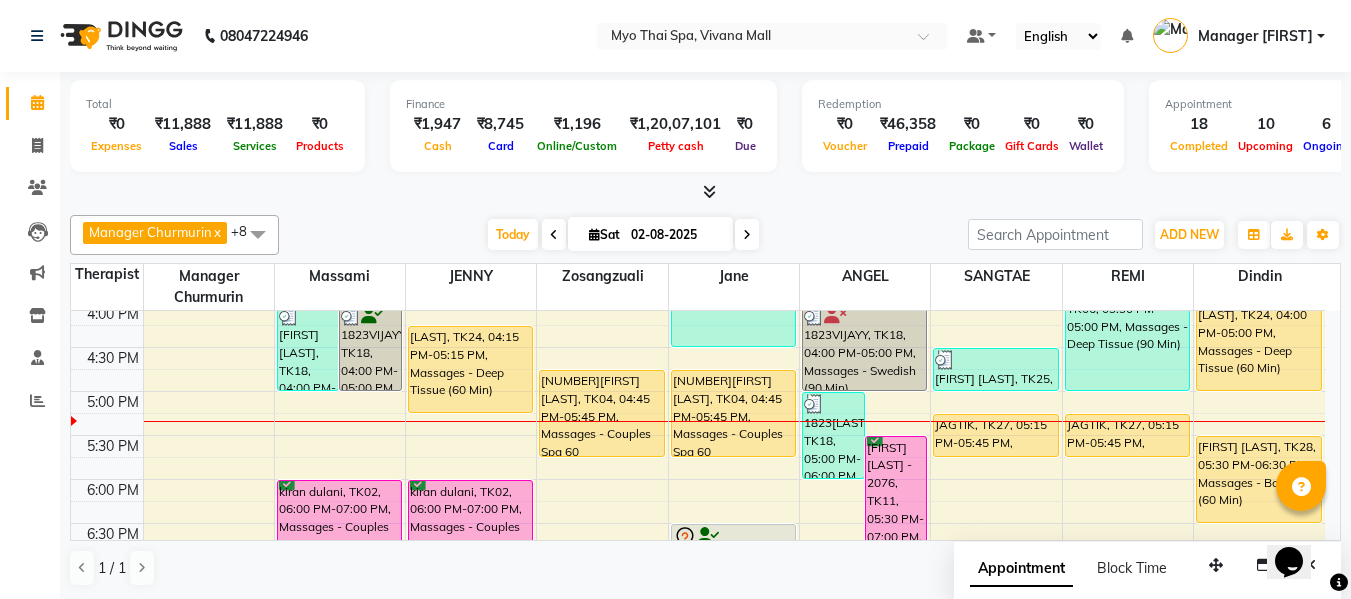scroll, scrollTop: 1, scrollLeft: 0, axis: vertical 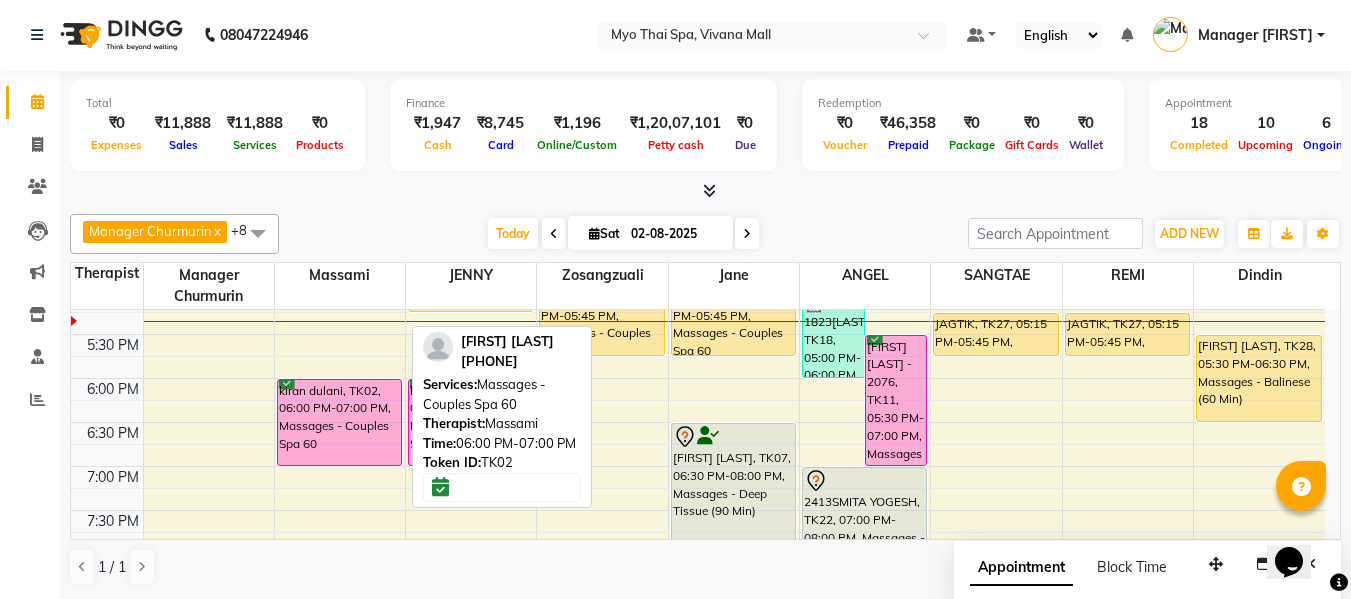 click on "kiran dulani, TK02, 06:00 PM-07:00 PM, Massages - Couples Spa 60" at bounding box center (339, 422) 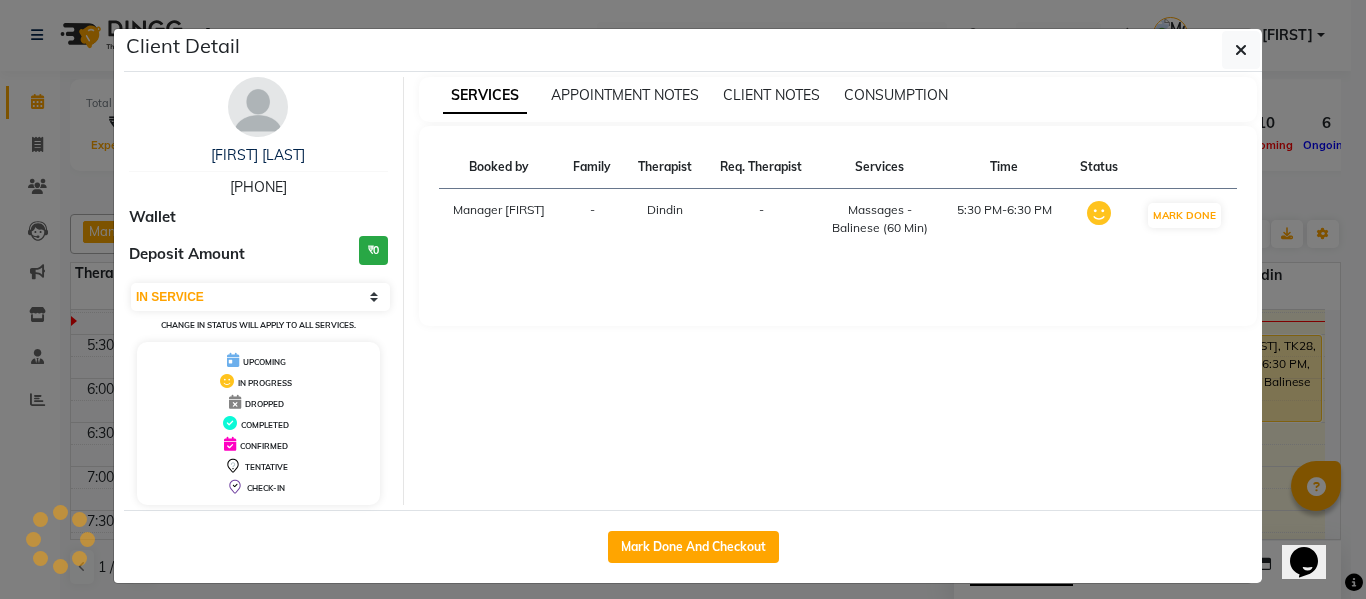 select on "6" 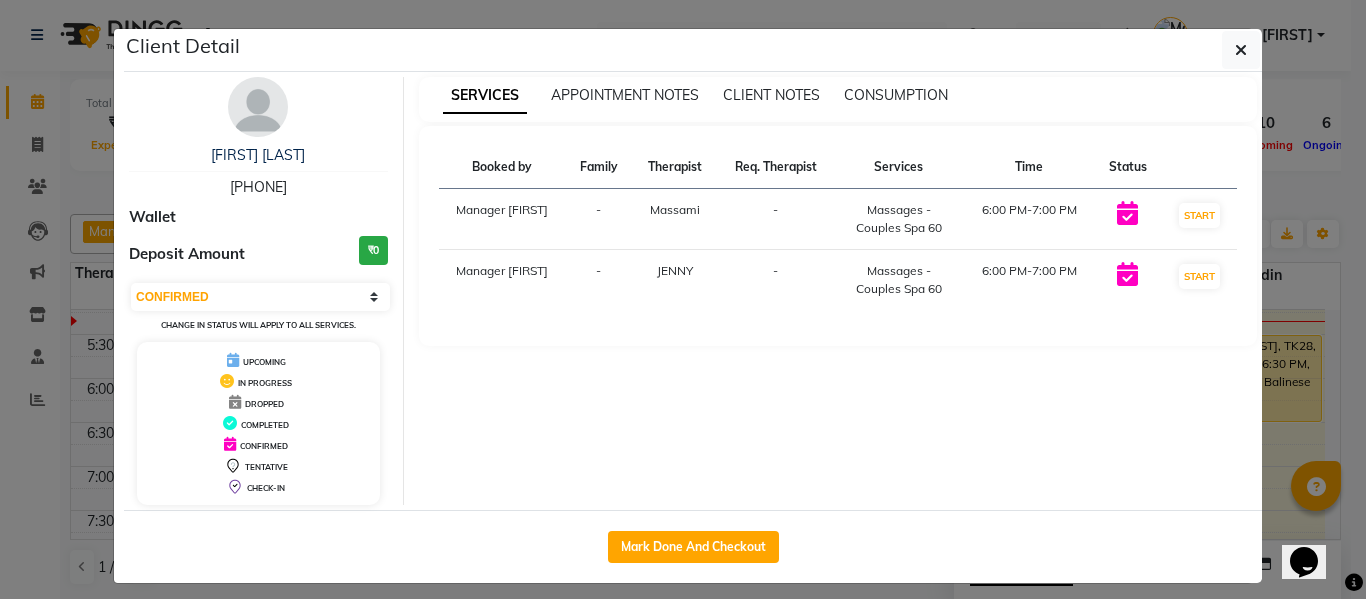 type 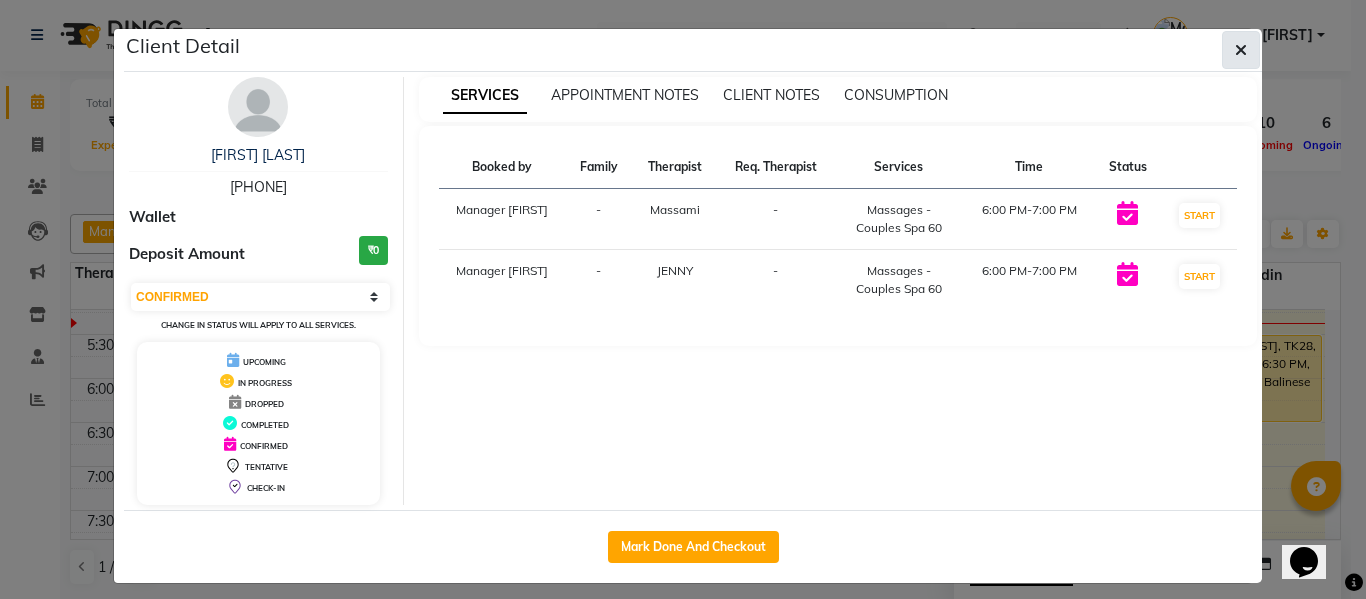 click 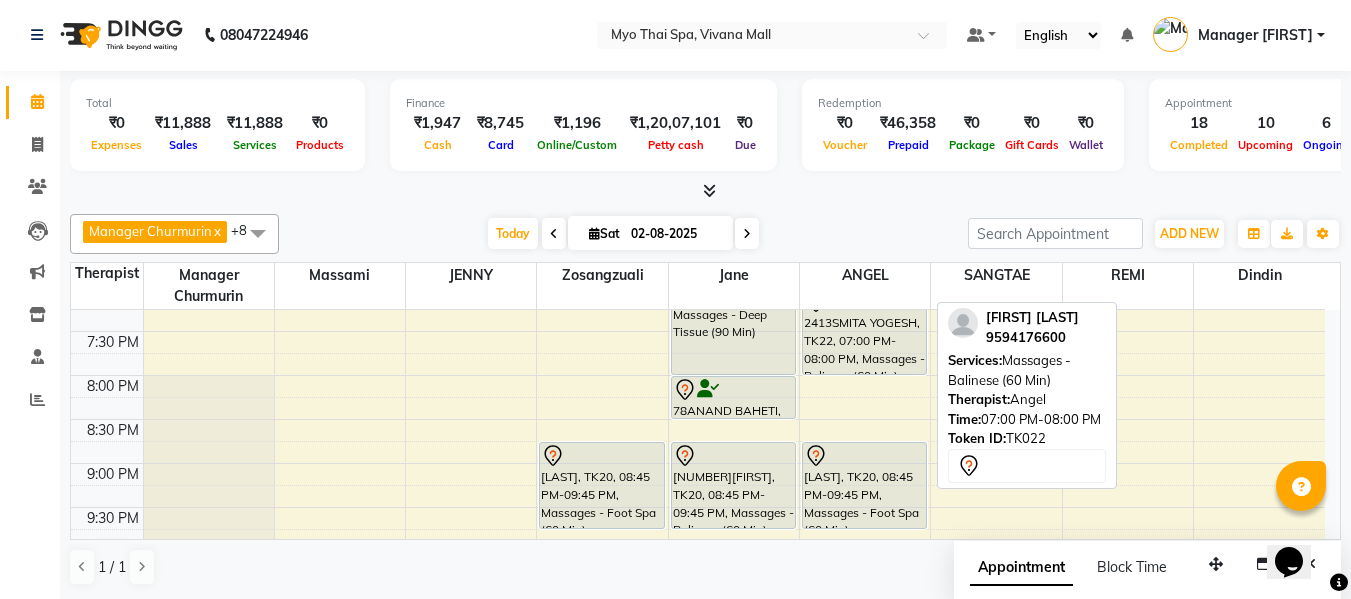 scroll, scrollTop: 1011, scrollLeft: 0, axis: vertical 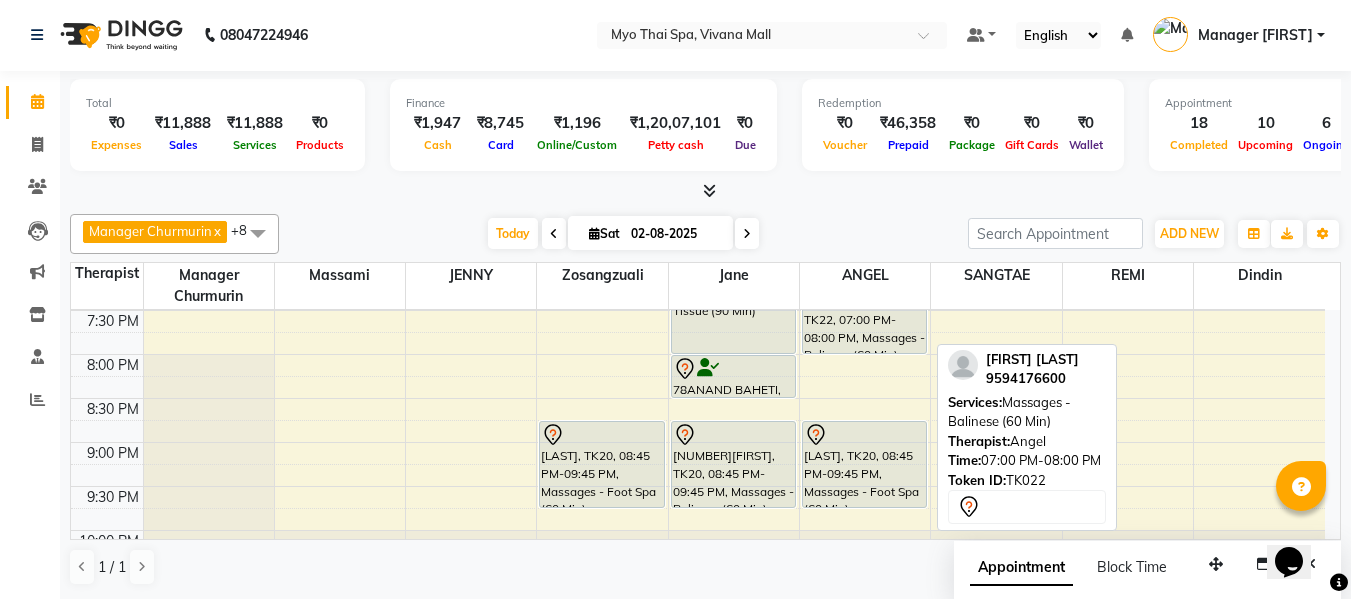 click on "2413SMITA YOGESH, TK22, 07:00 PM-08:00 PM, Massages - Balinese (60 Min)" at bounding box center [864, 310] 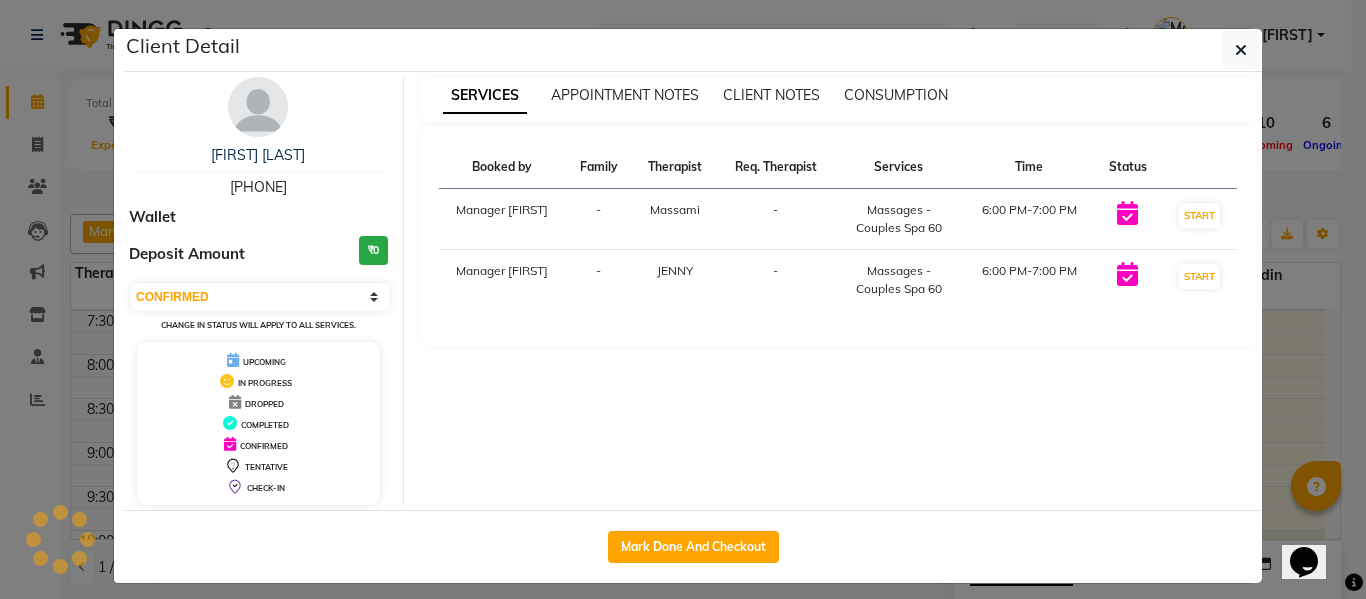 select on "7" 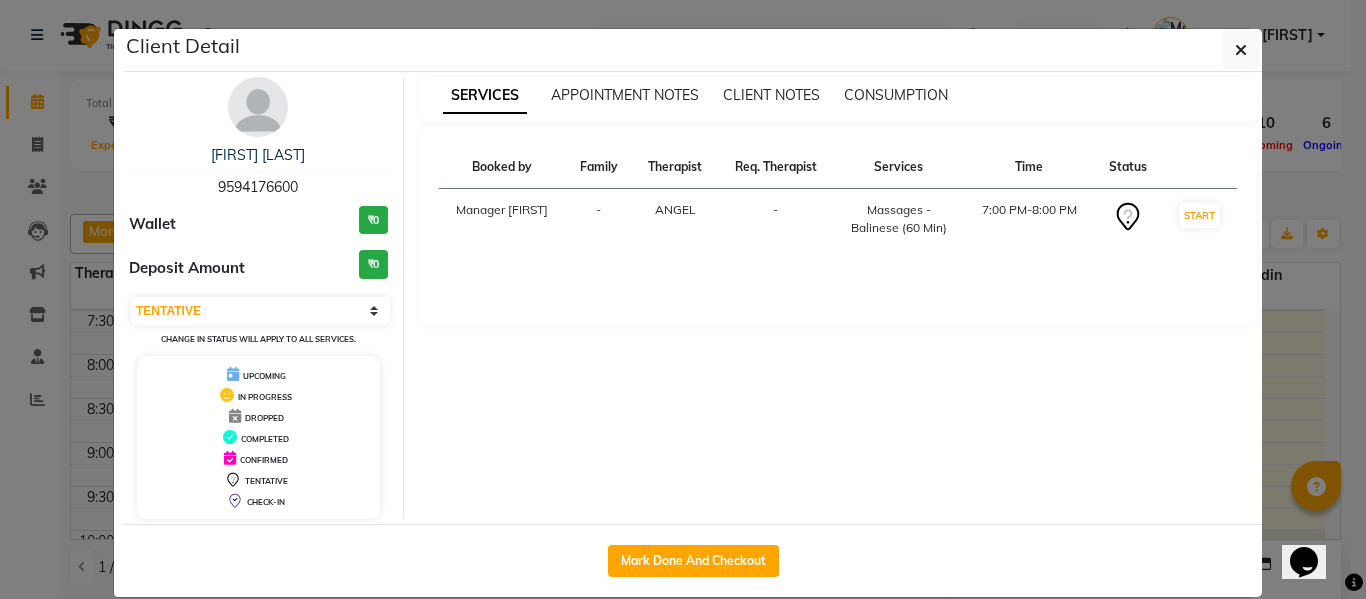 click on "9594176600" at bounding box center [258, 187] 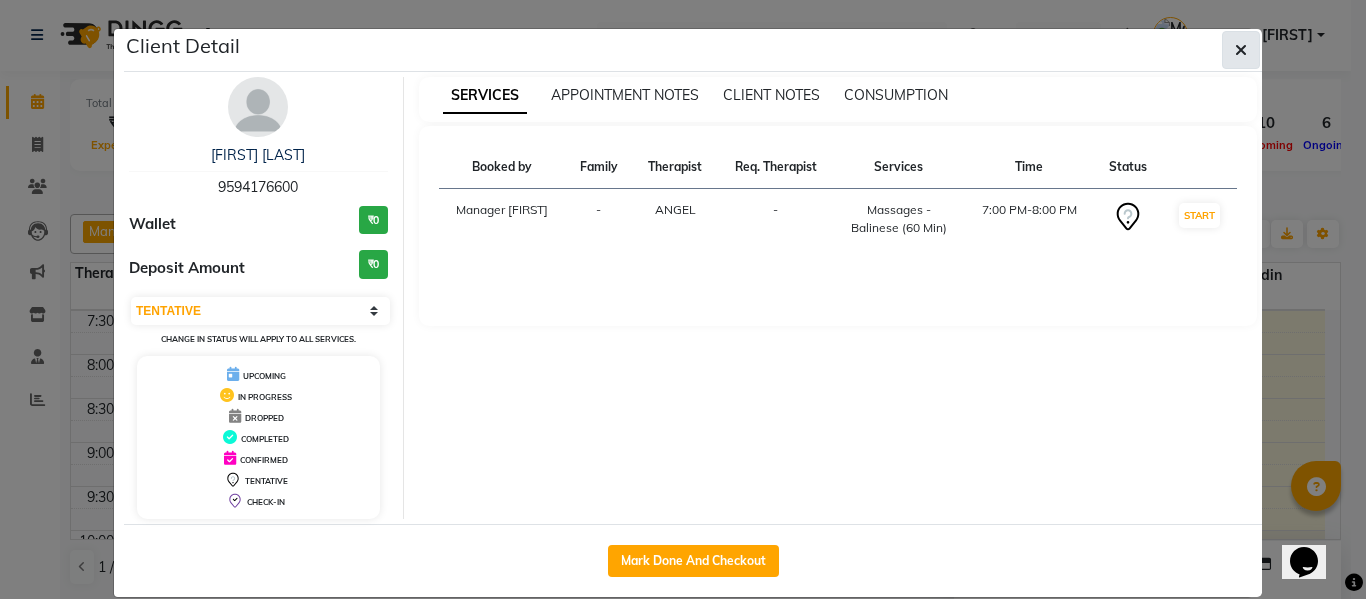 click 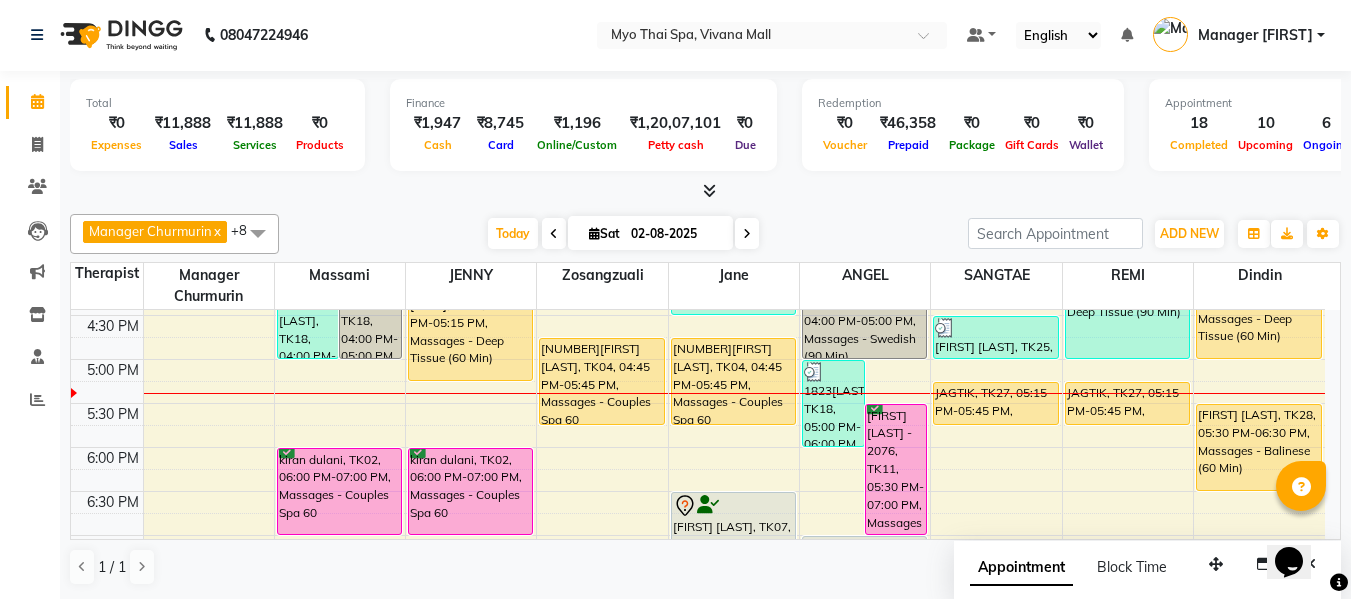 scroll, scrollTop: 711, scrollLeft: 0, axis: vertical 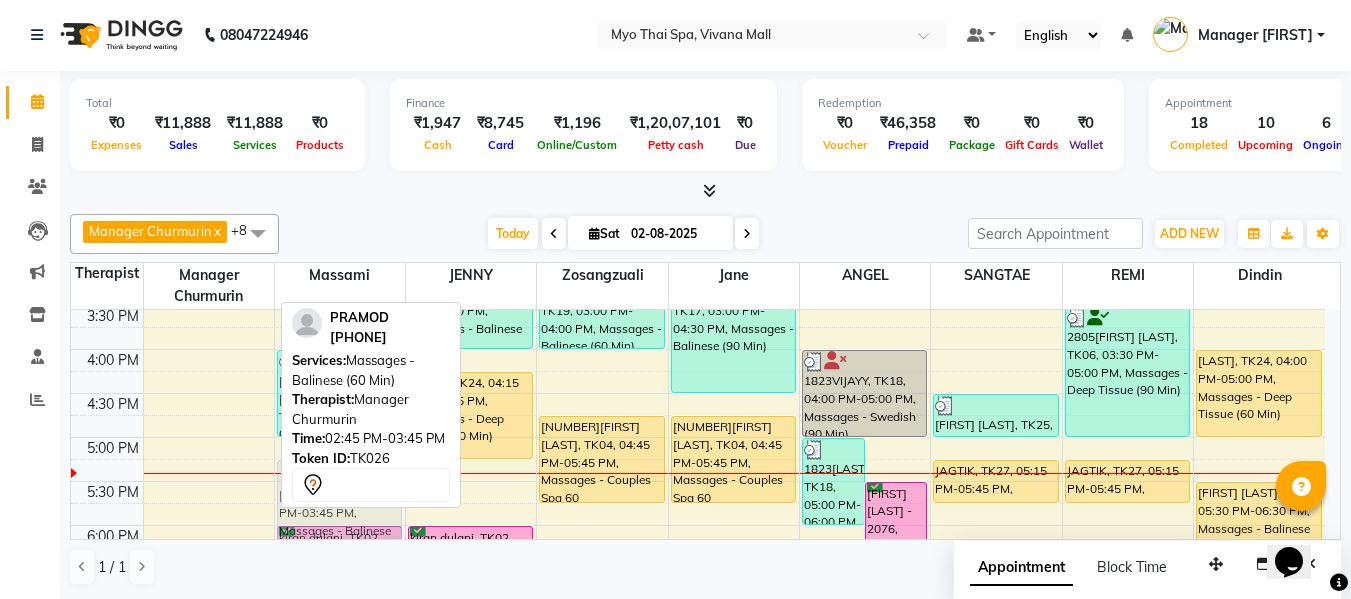 drag, startPoint x: 205, startPoint y: 333, endPoint x: 325, endPoint y: 490, distance: 197.6082 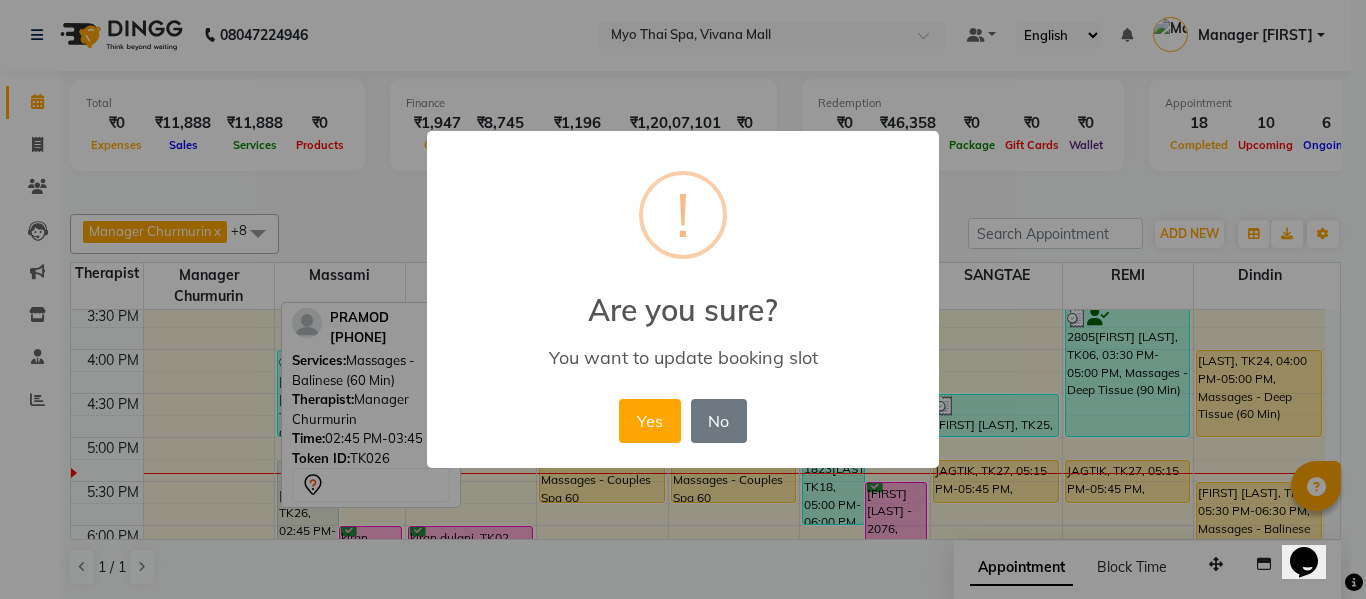 drag, startPoint x: 644, startPoint y: 419, endPoint x: 621, endPoint y: 450, distance: 38.600517 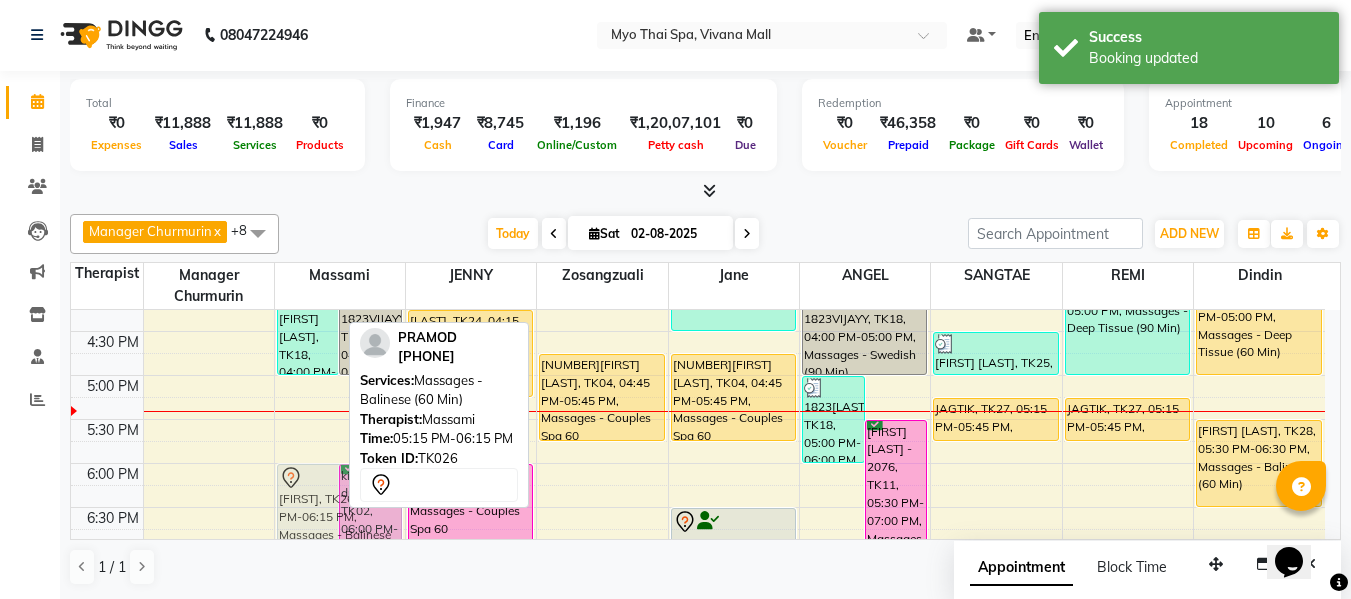 scroll, scrollTop: 730, scrollLeft: 0, axis: vertical 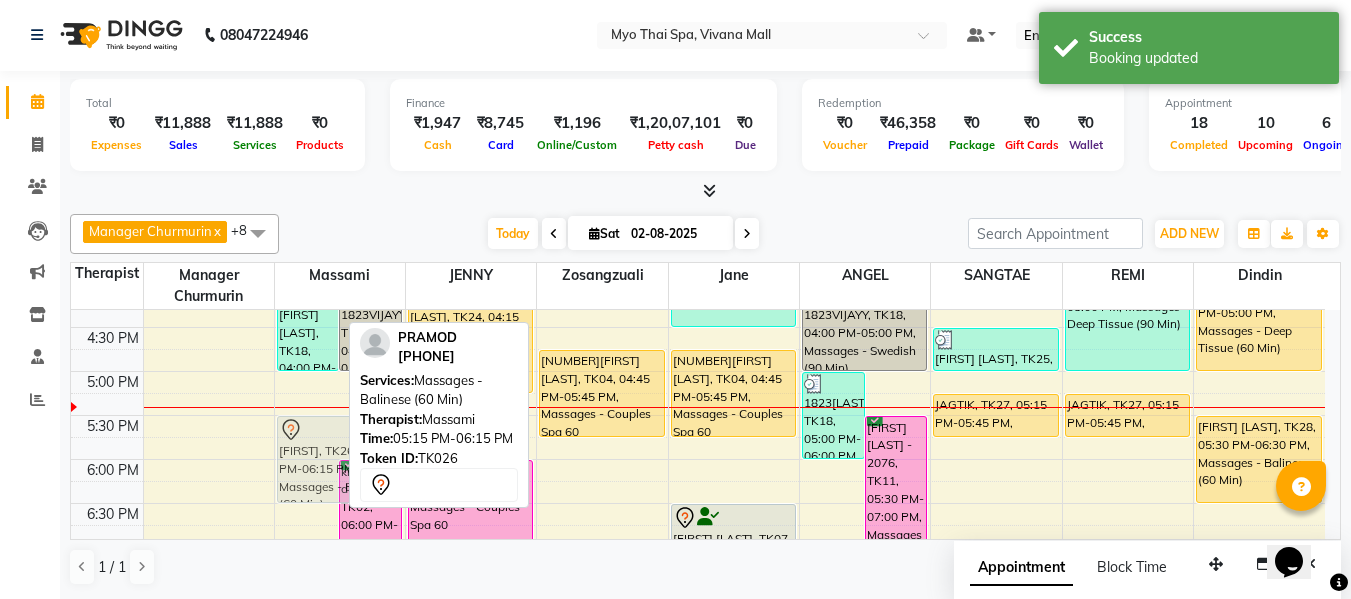 drag, startPoint x: 302, startPoint y: 511, endPoint x: 301, endPoint y: 473, distance: 38.013157 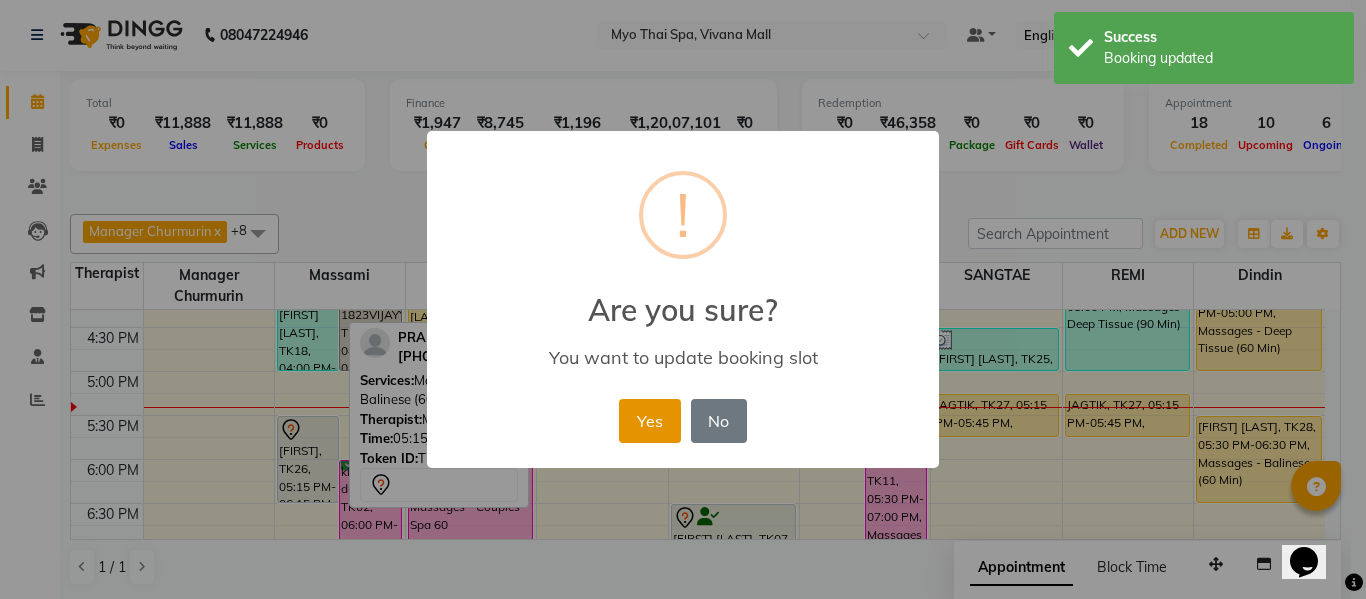 click on "Yes" at bounding box center [649, 421] 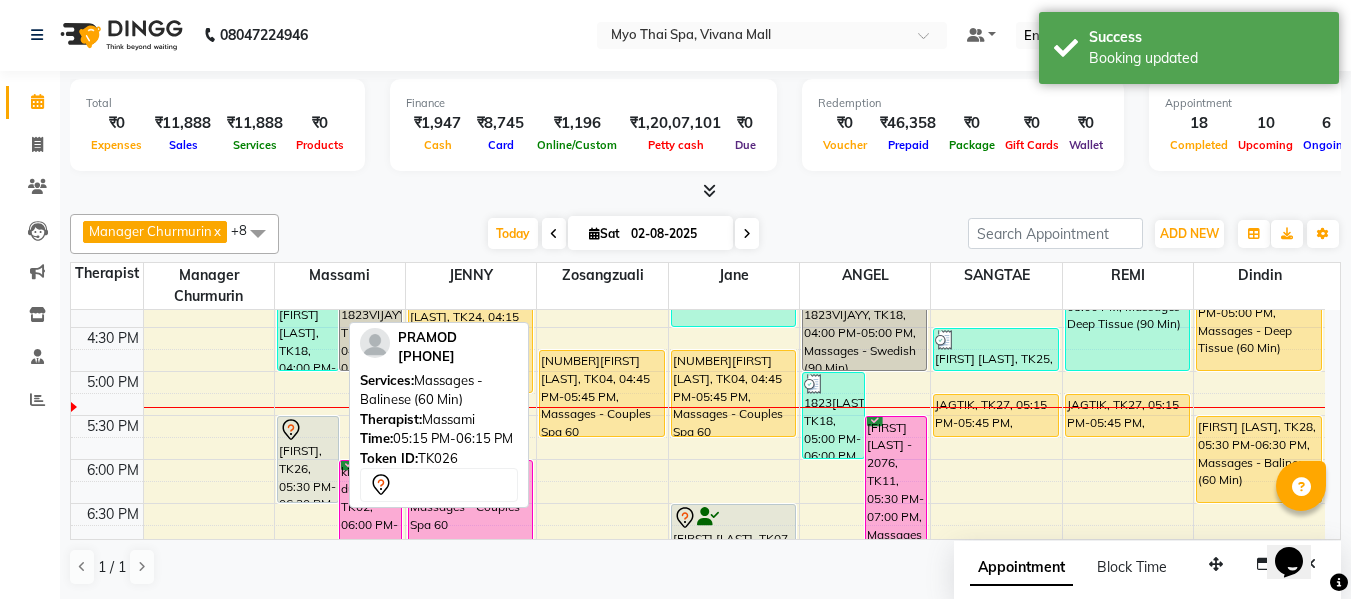 scroll, scrollTop: 830, scrollLeft: 0, axis: vertical 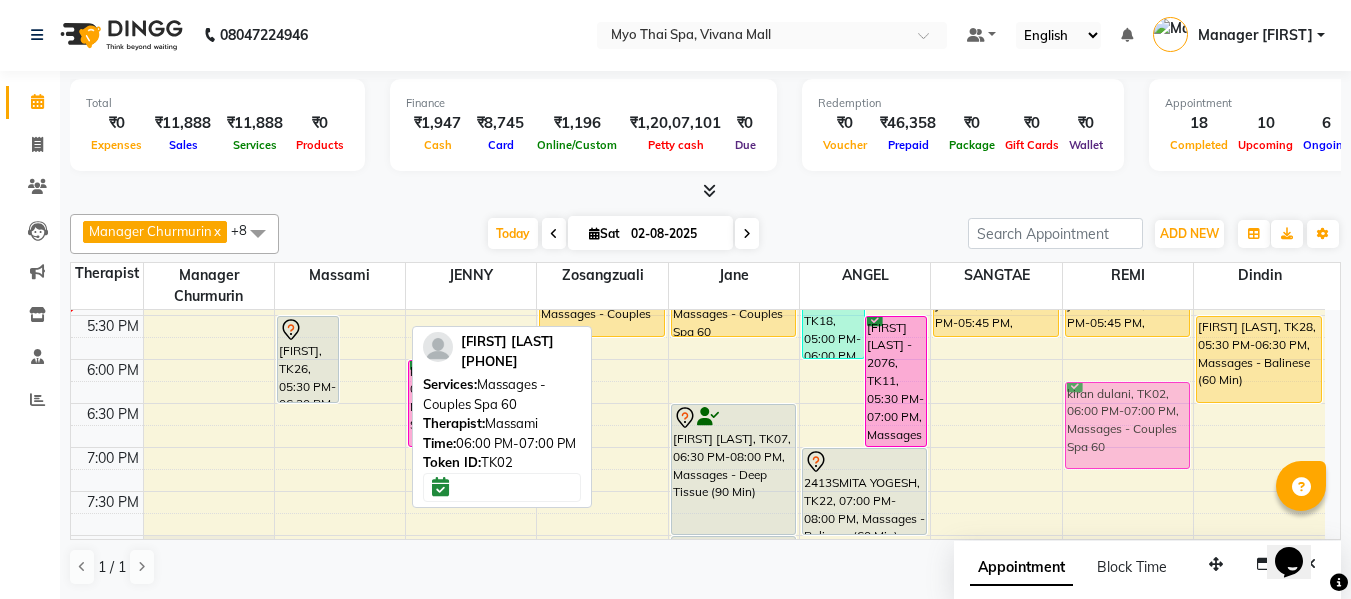 drag, startPoint x: 363, startPoint y: 398, endPoint x: 1083, endPoint y: 426, distance: 720.54425 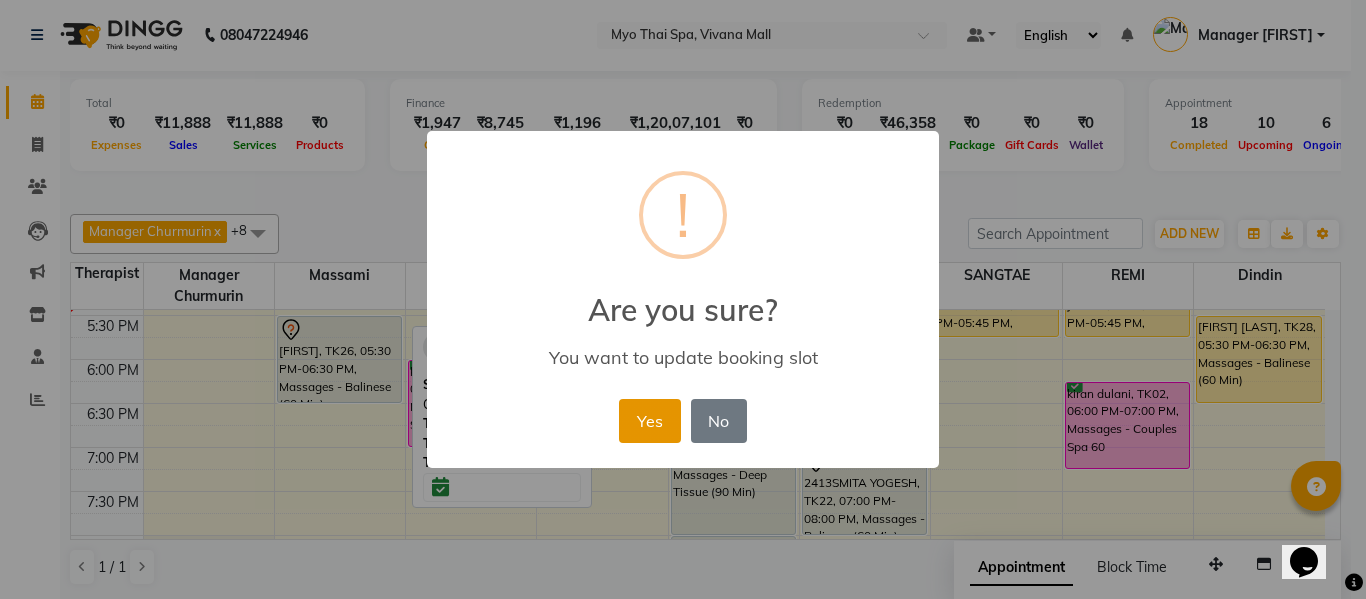 click on "Yes" at bounding box center (649, 421) 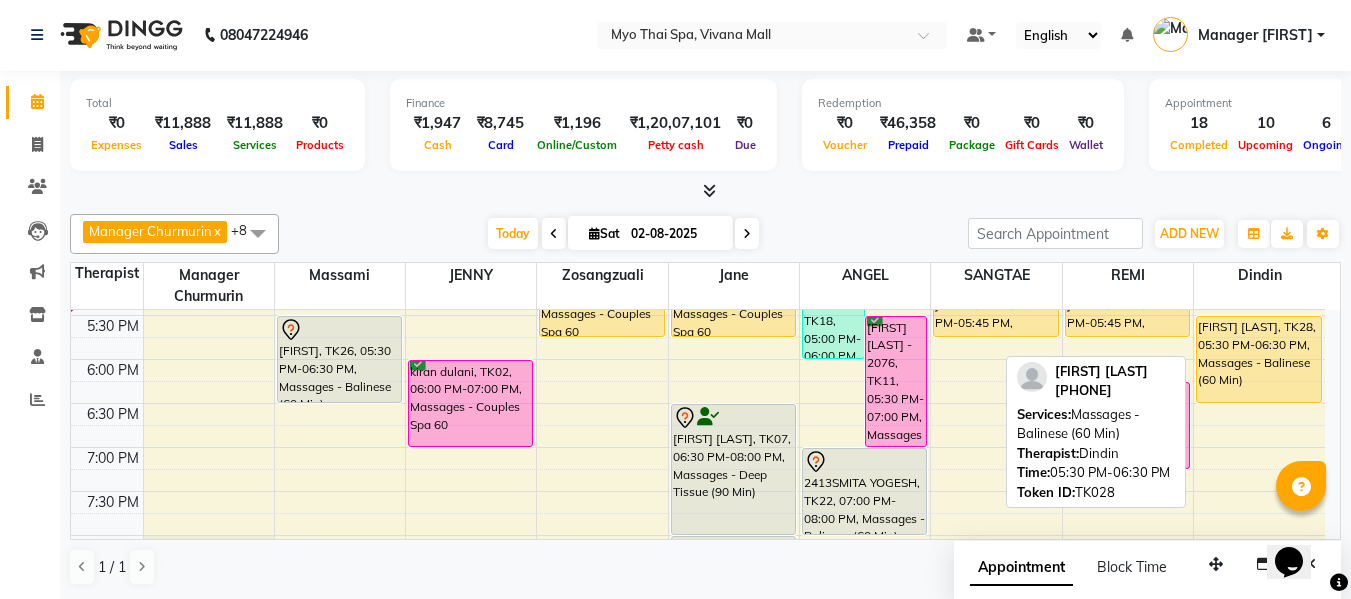 scroll, scrollTop: 730, scrollLeft: 0, axis: vertical 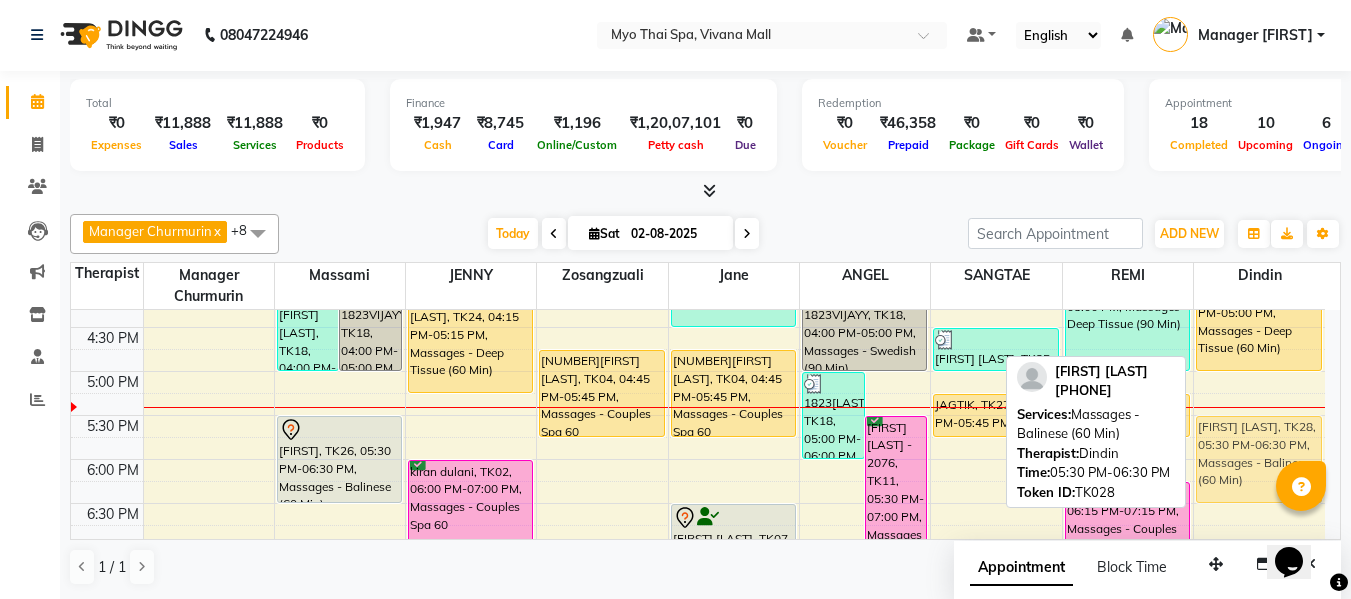 drag, startPoint x: 1251, startPoint y: 434, endPoint x: 1247, endPoint y: 424, distance: 10.770329 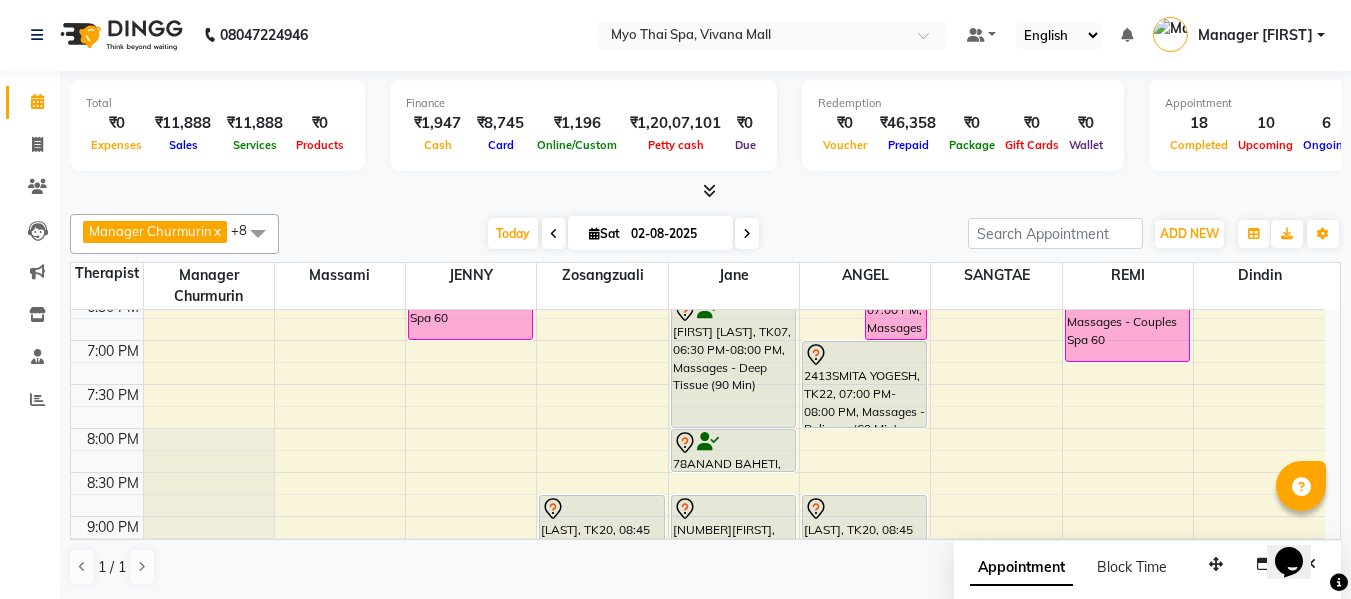 scroll, scrollTop: 1090, scrollLeft: 0, axis: vertical 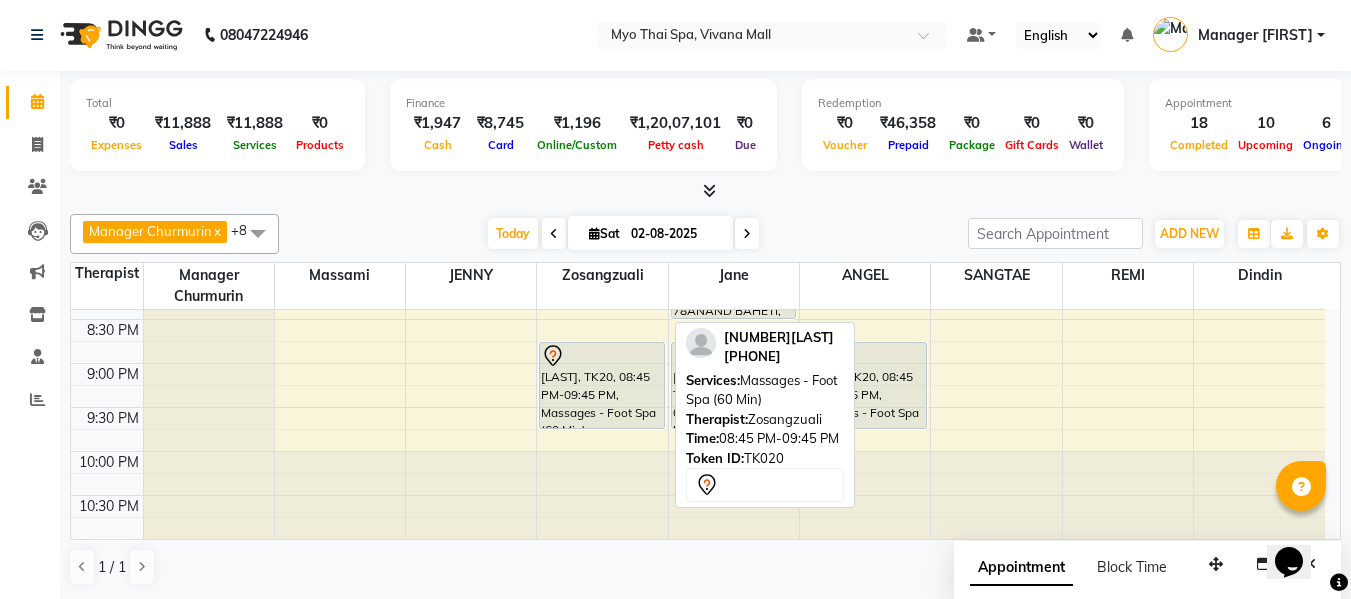 click on "[NUMBER][LAST], TK20, 08:45 PM-09:45 PM, Massages - Foot Spa (60 Min)" at bounding box center (601, 385) 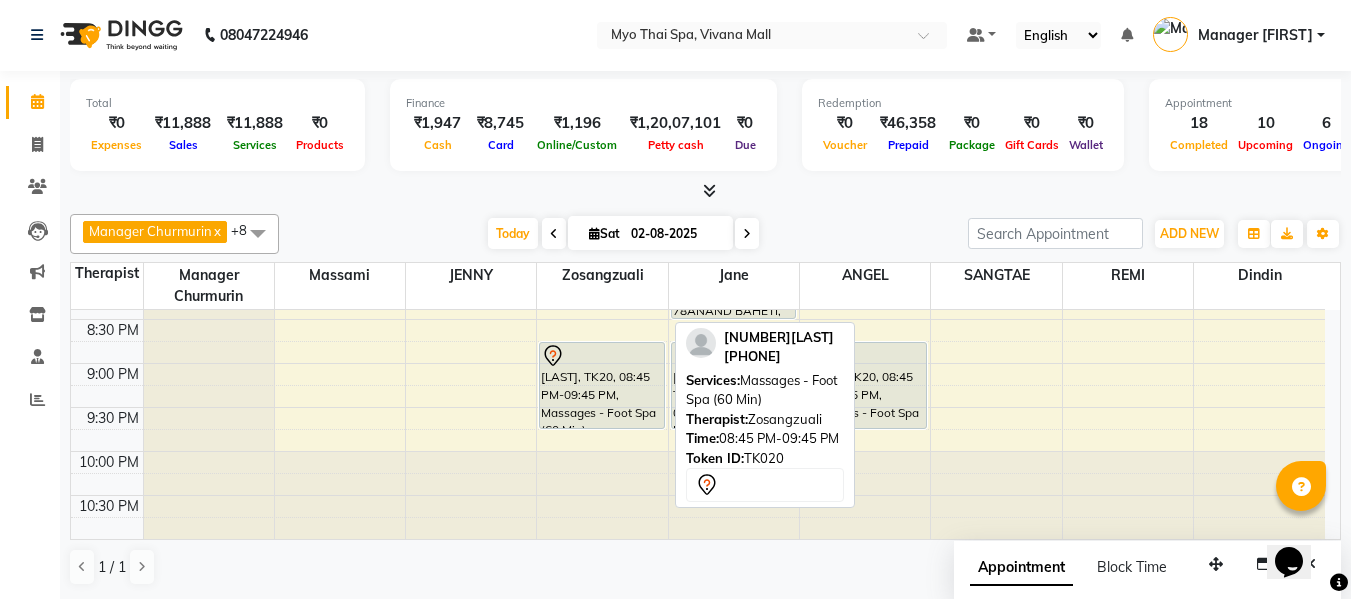 click on "[NUMBER][LAST], TK20, 08:45 PM-09:45 PM, Massages - Foot Spa (60 Min)" at bounding box center (601, 385) 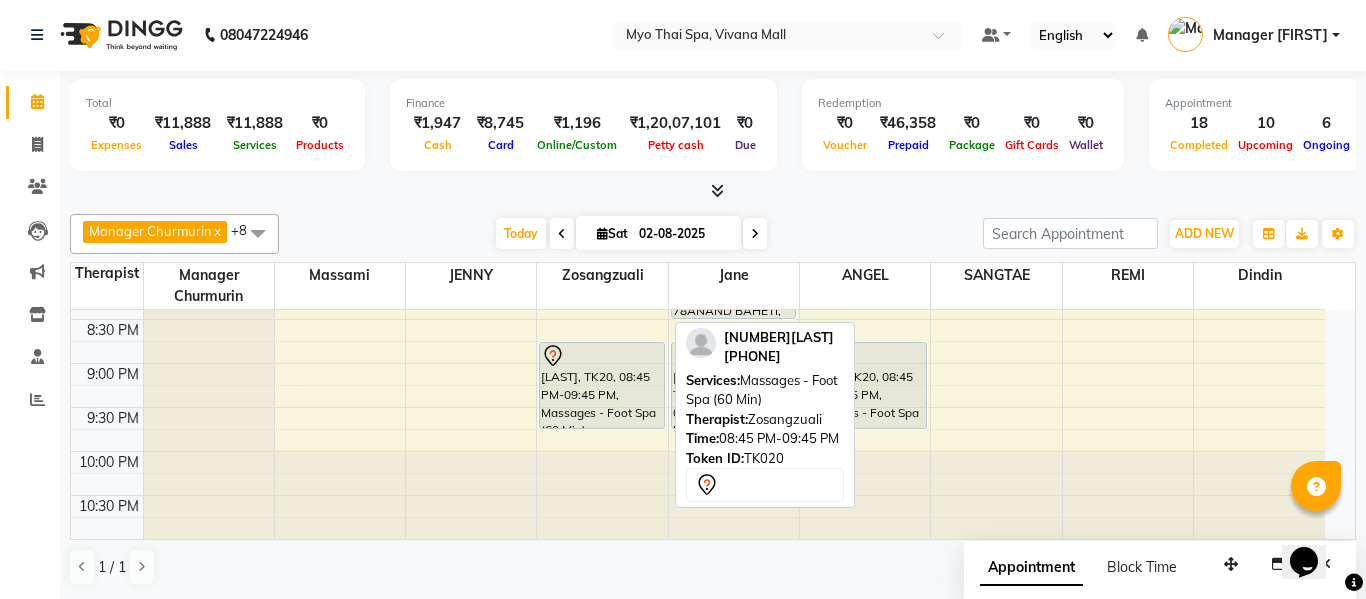 select on "7" 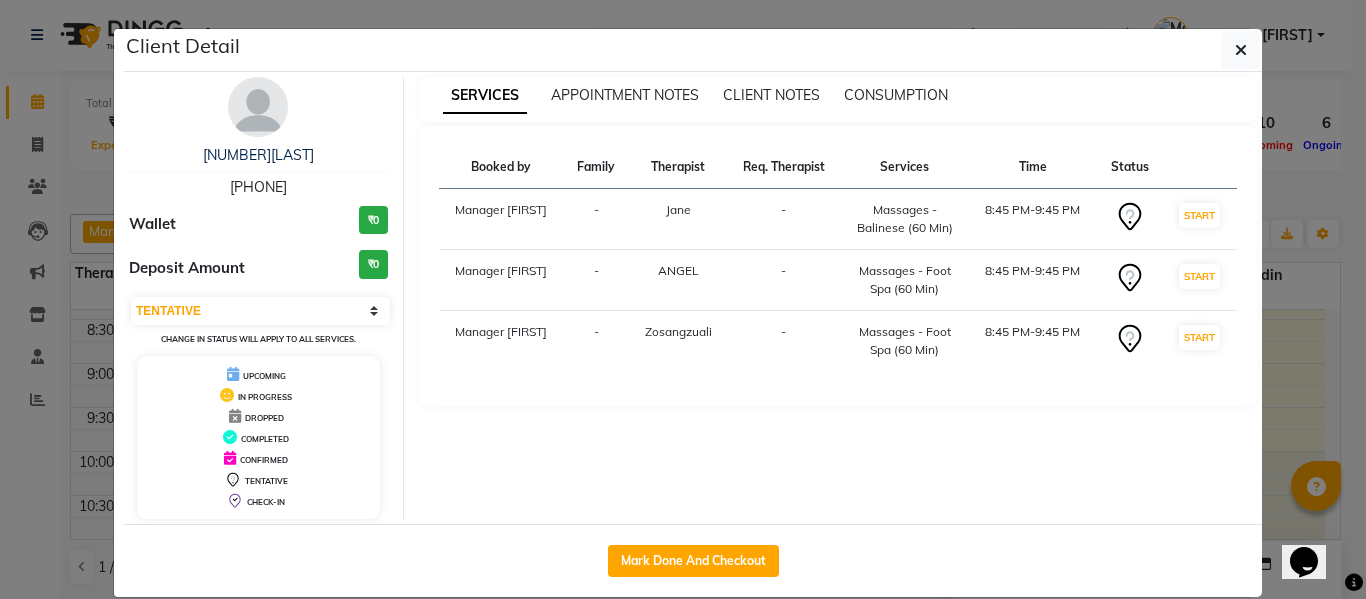 click on "9769009212" at bounding box center (258, 187) 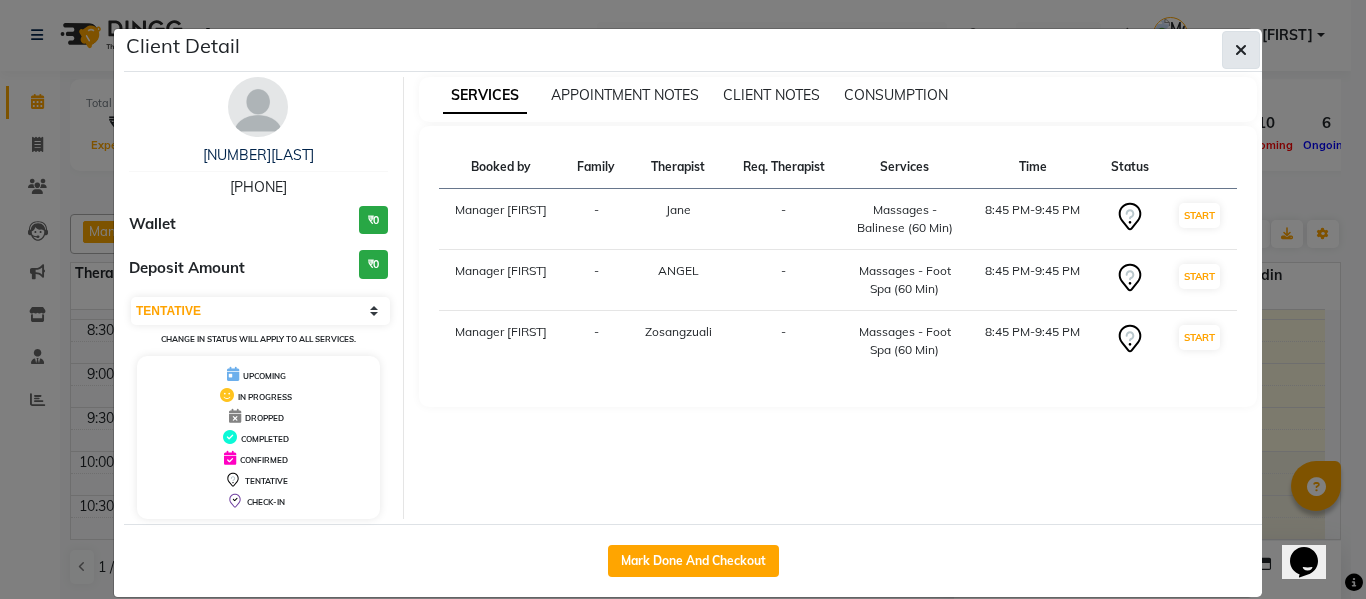 click 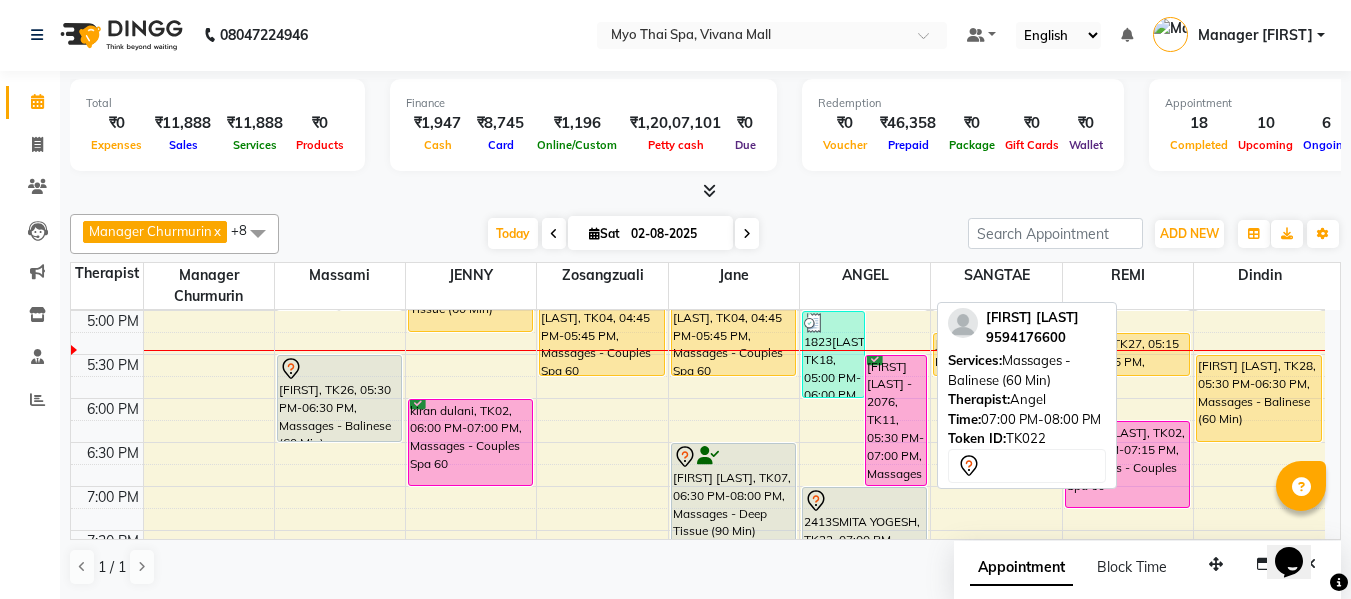 scroll, scrollTop: 790, scrollLeft: 0, axis: vertical 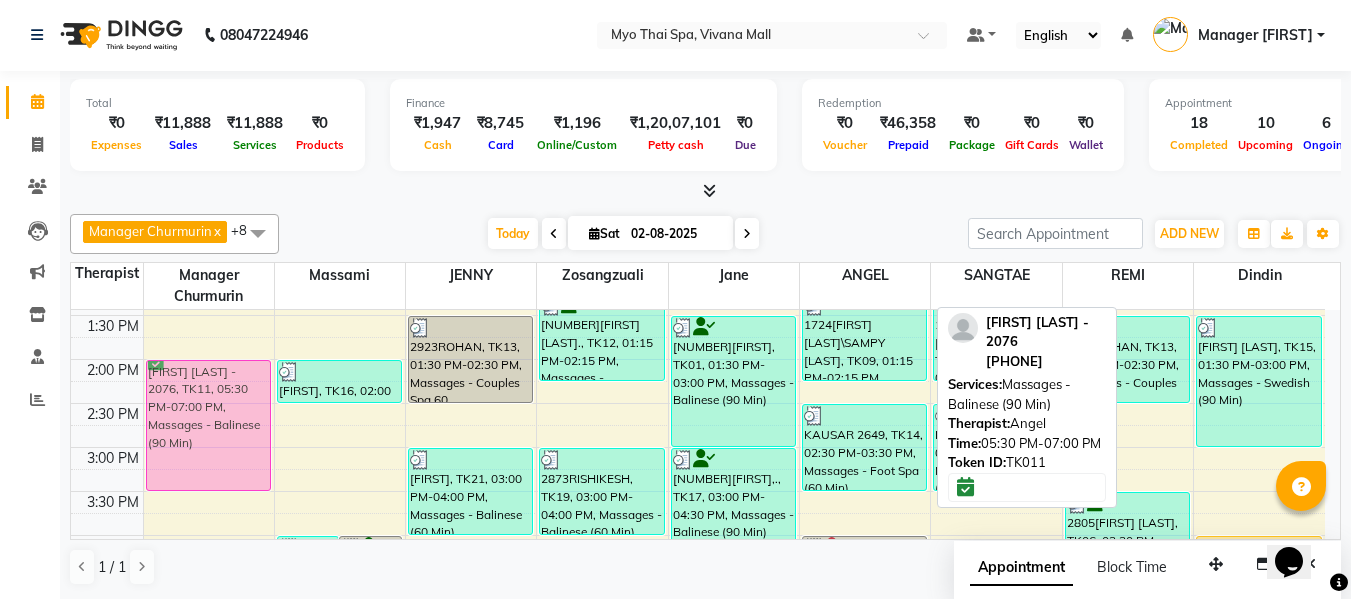 drag, startPoint x: 896, startPoint y: 403, endPoint x: 189, endPoint y: 404, distance: 707.00073 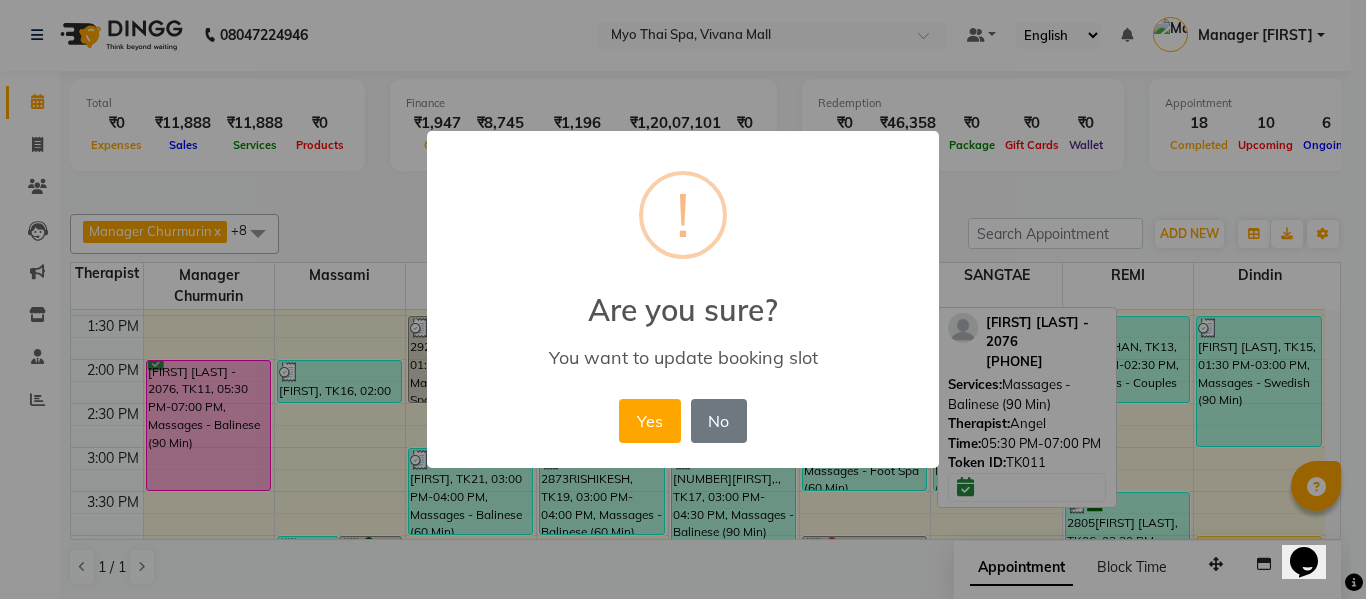 drag, startPoint x: 635, startPoint y: 428, endPoint x: 601, endPoint y: 423, distance: 34.36568 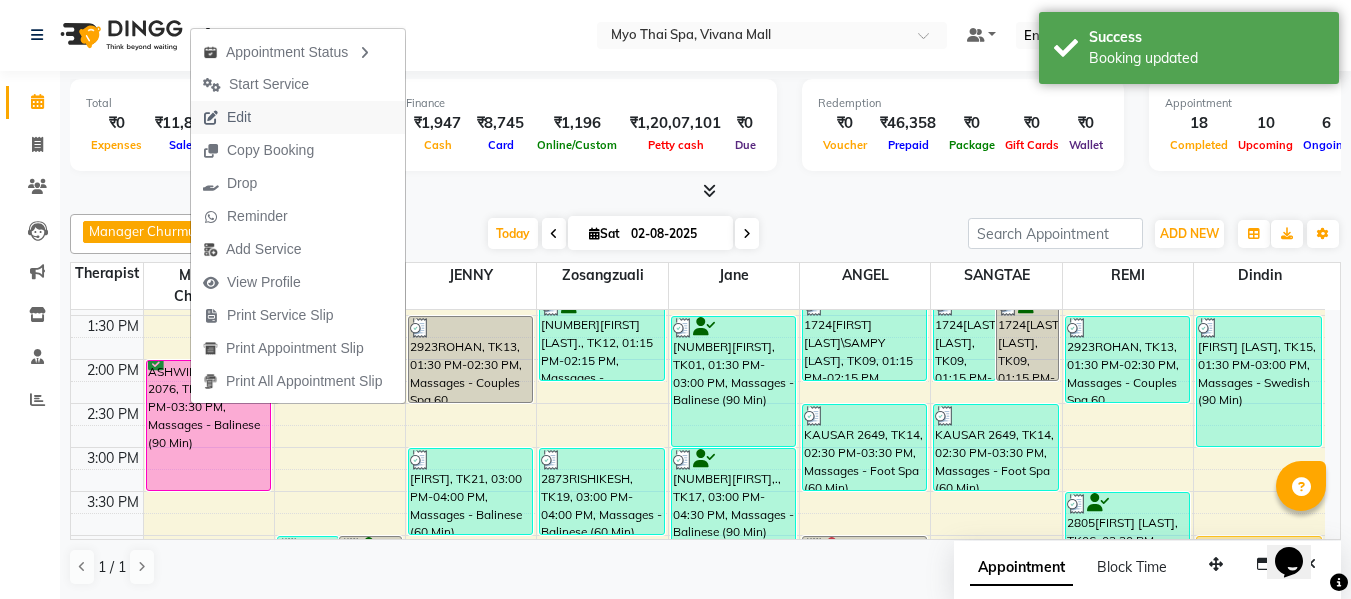 click on "Edit" at bounding box center [298, 117] 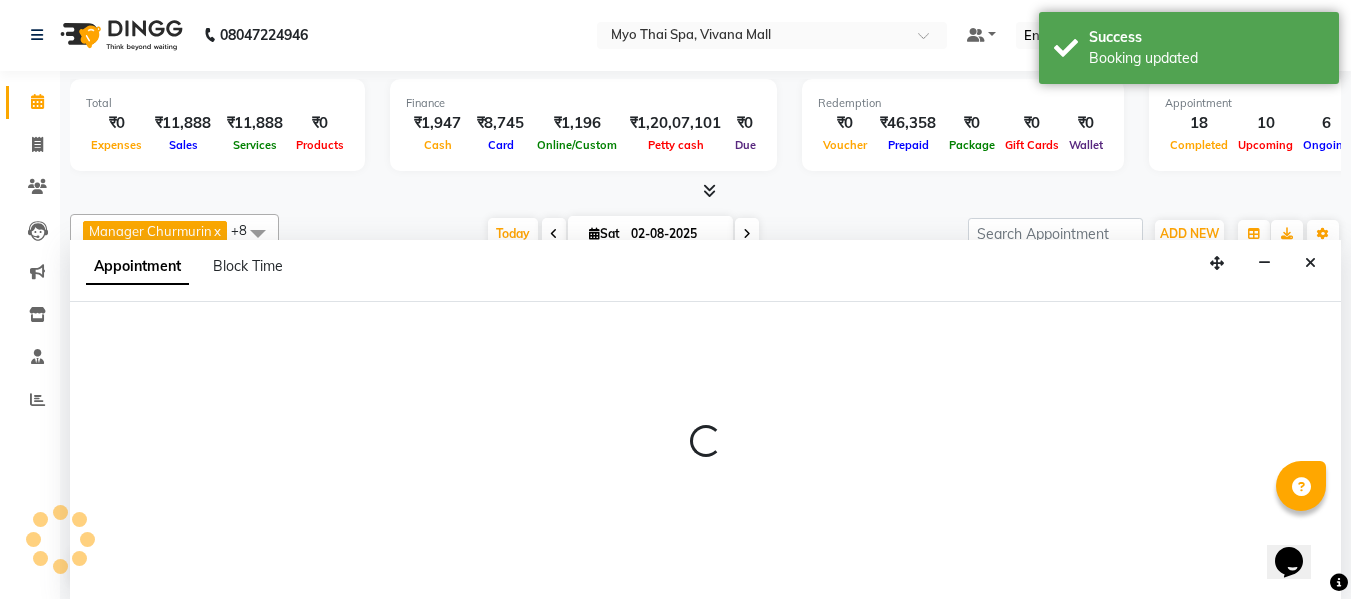 select on "tentative" 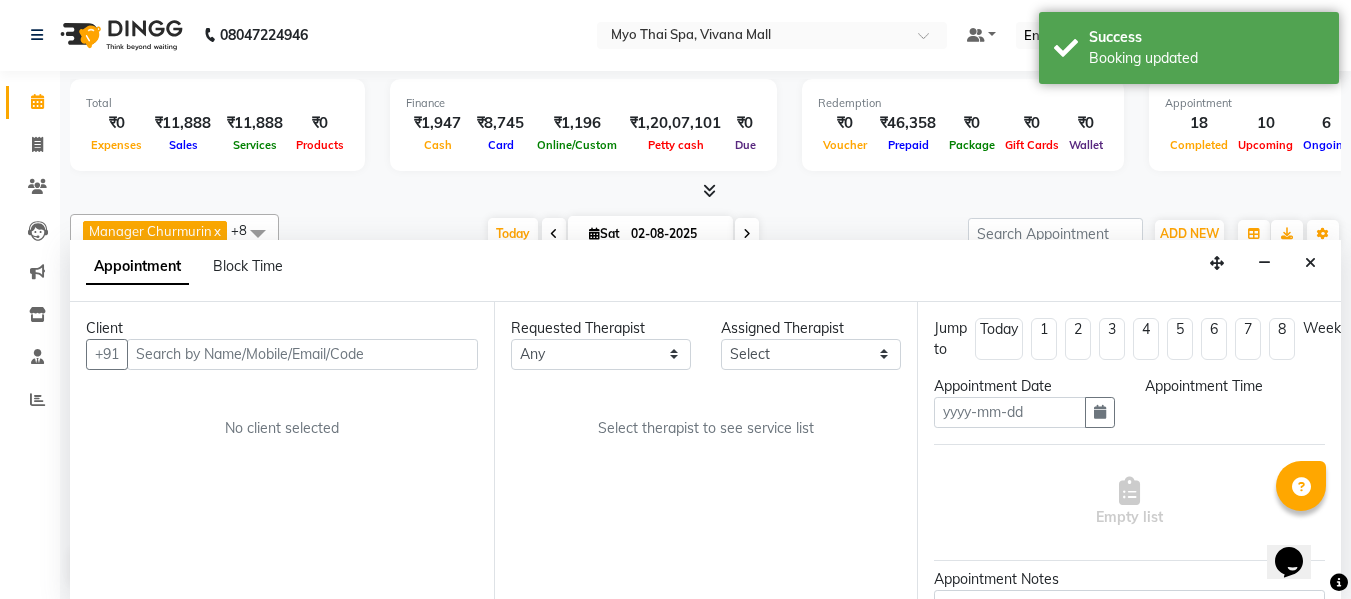 type on "02-08-2025" 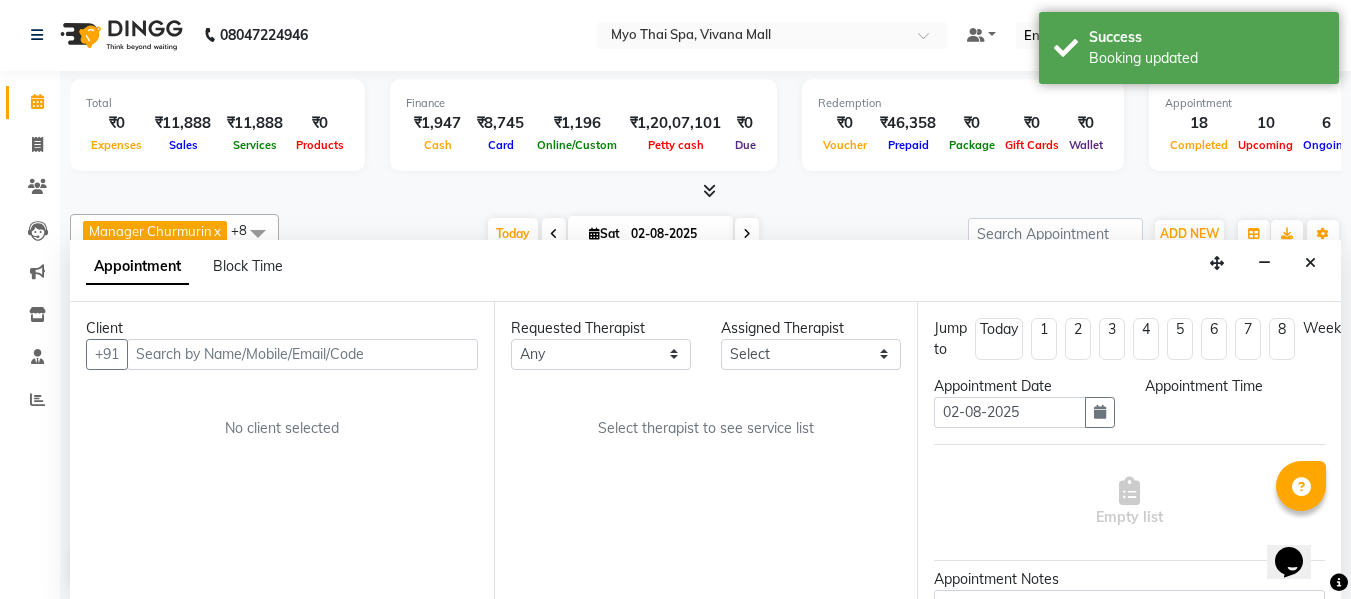 select on "20082" 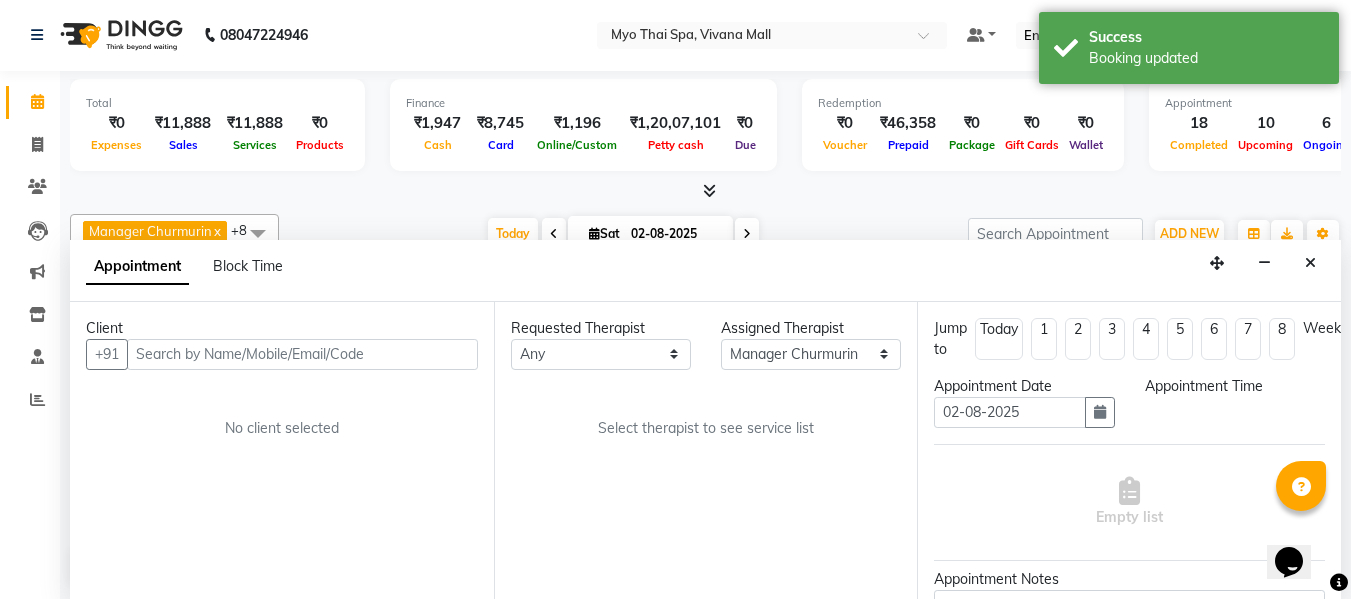 scroll, scrollTop: 0, scrollLeft: 0, axis: both 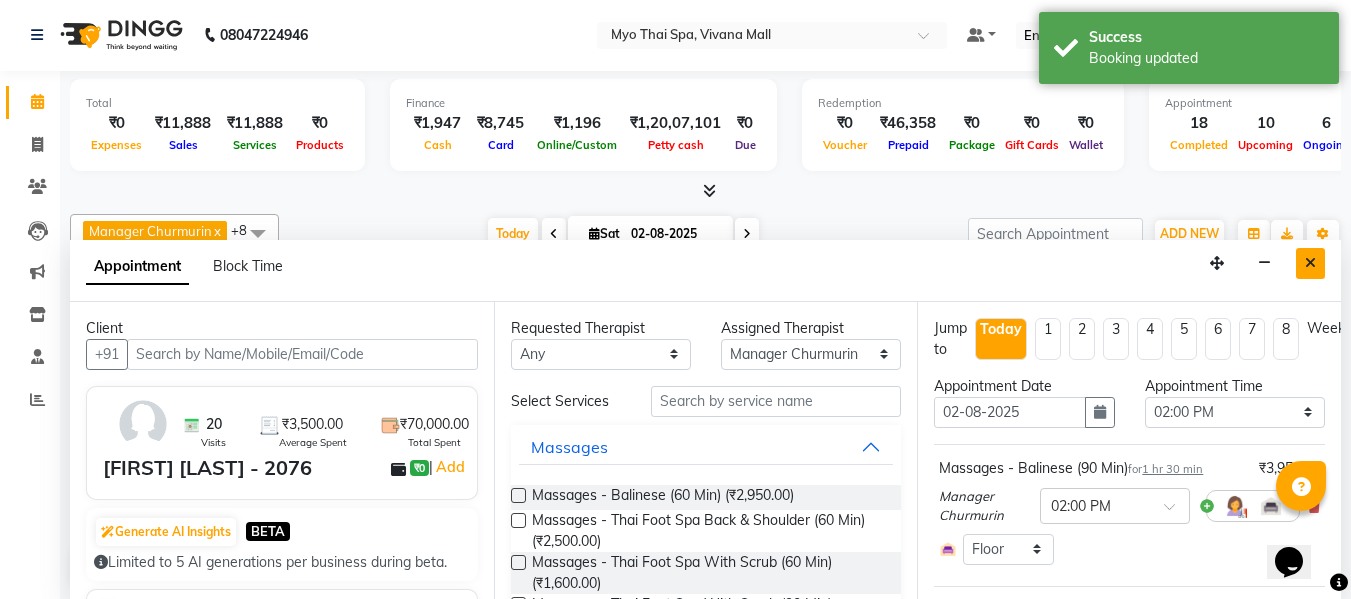 click at bounding box center (1310, 263) 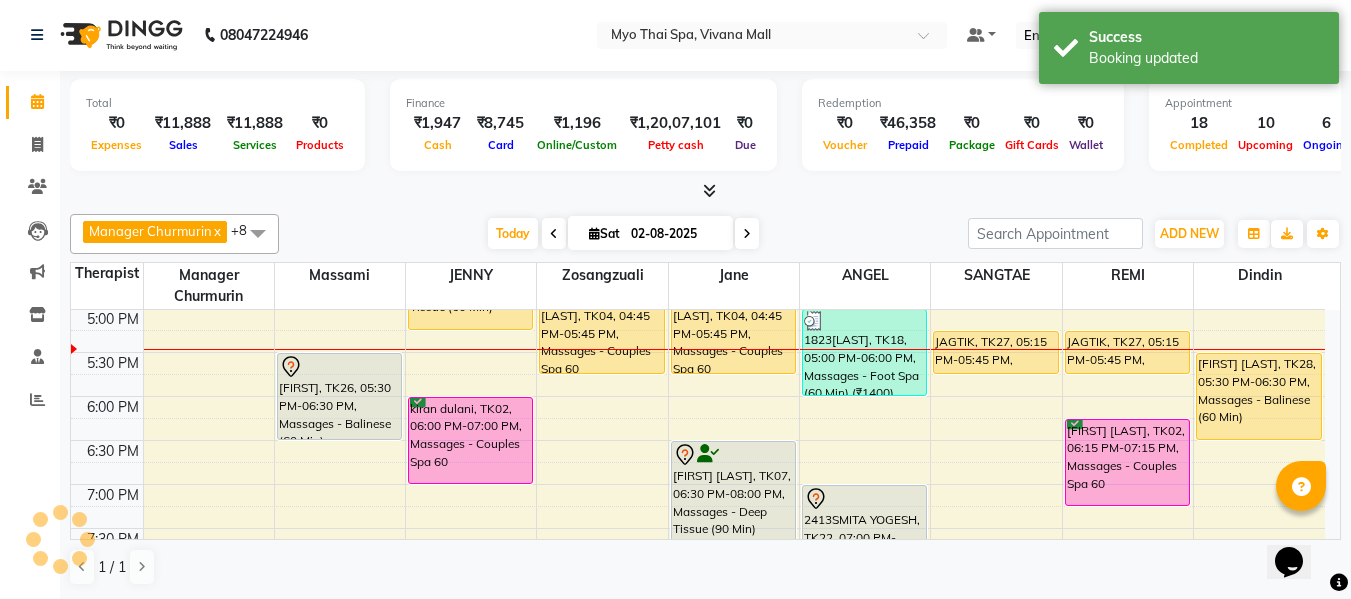 click on "Sat" at bounding box center (604, 233) 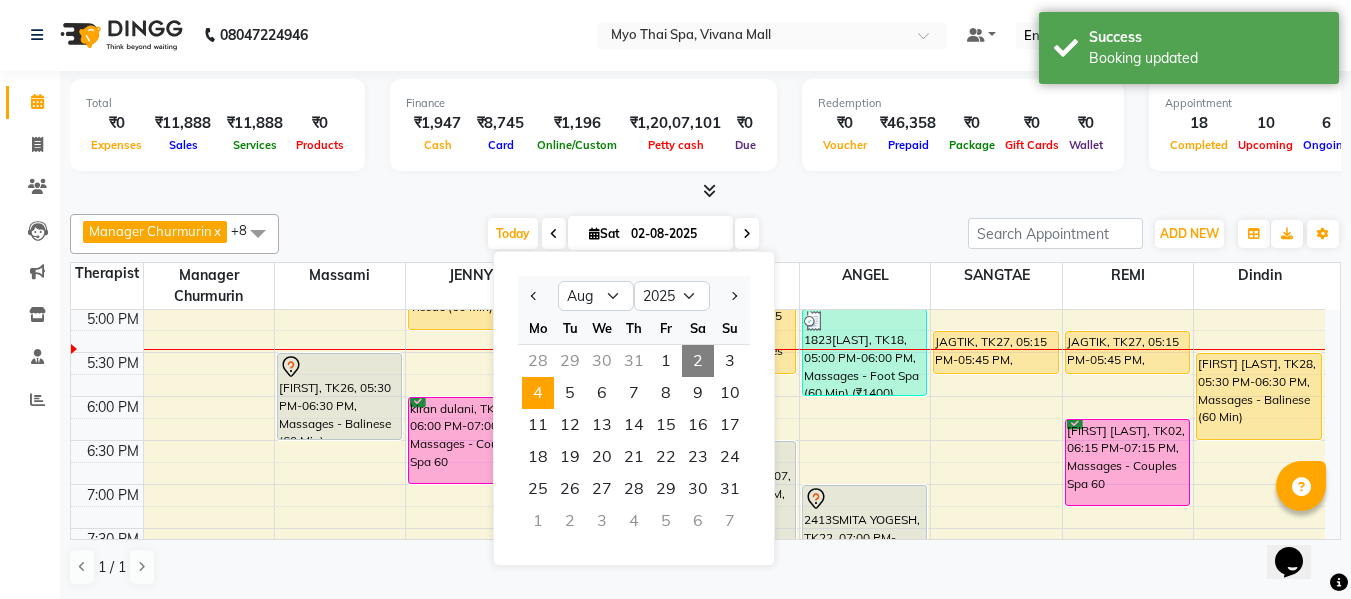 click on "4" at bounding box center (538, 393) 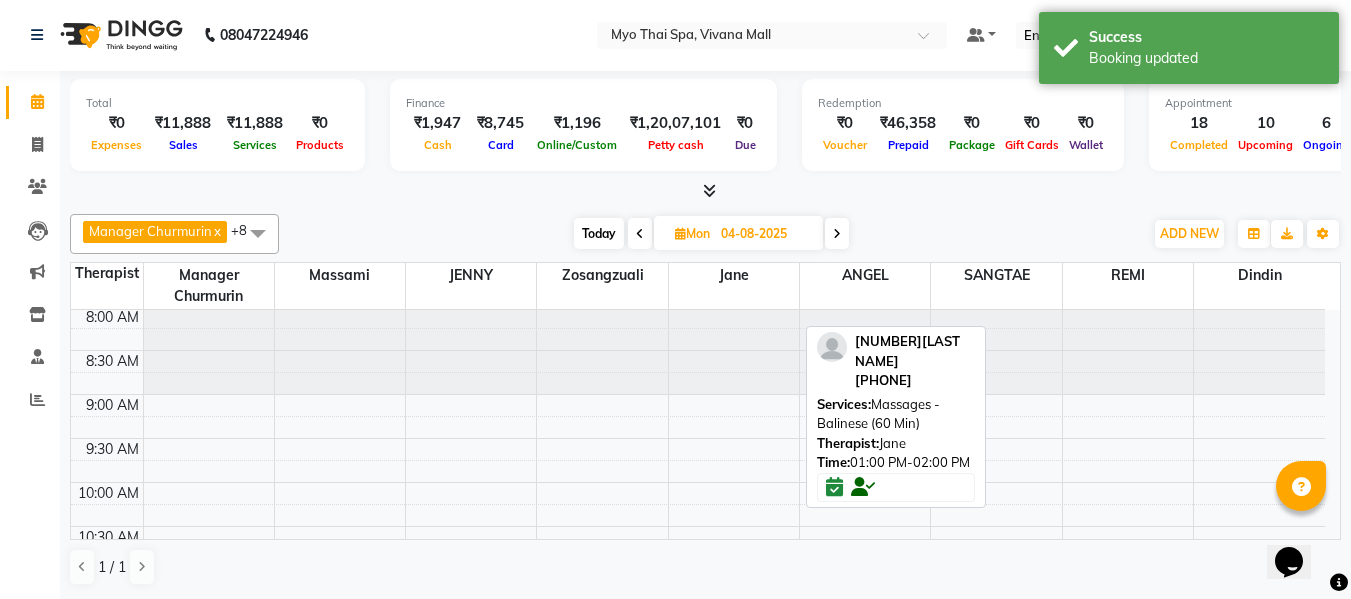 scroll, scrollTop: 0, scrollLeft: 0, axis: both 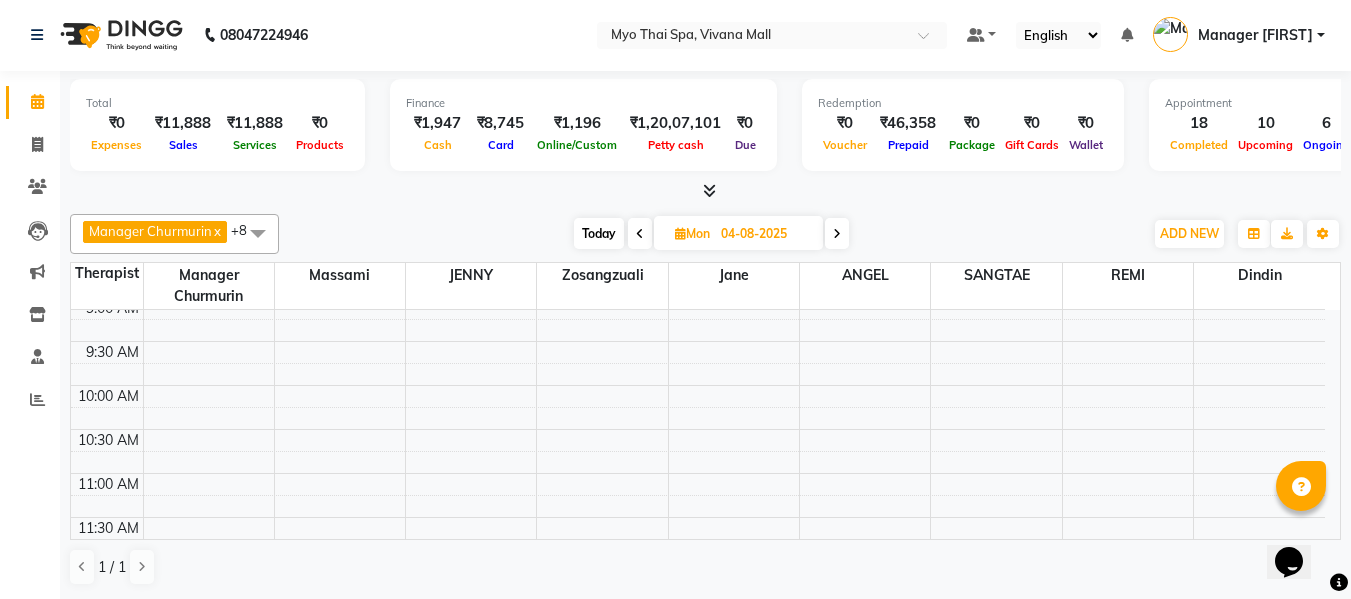 click on "Today" at bounding box center (599, 233) 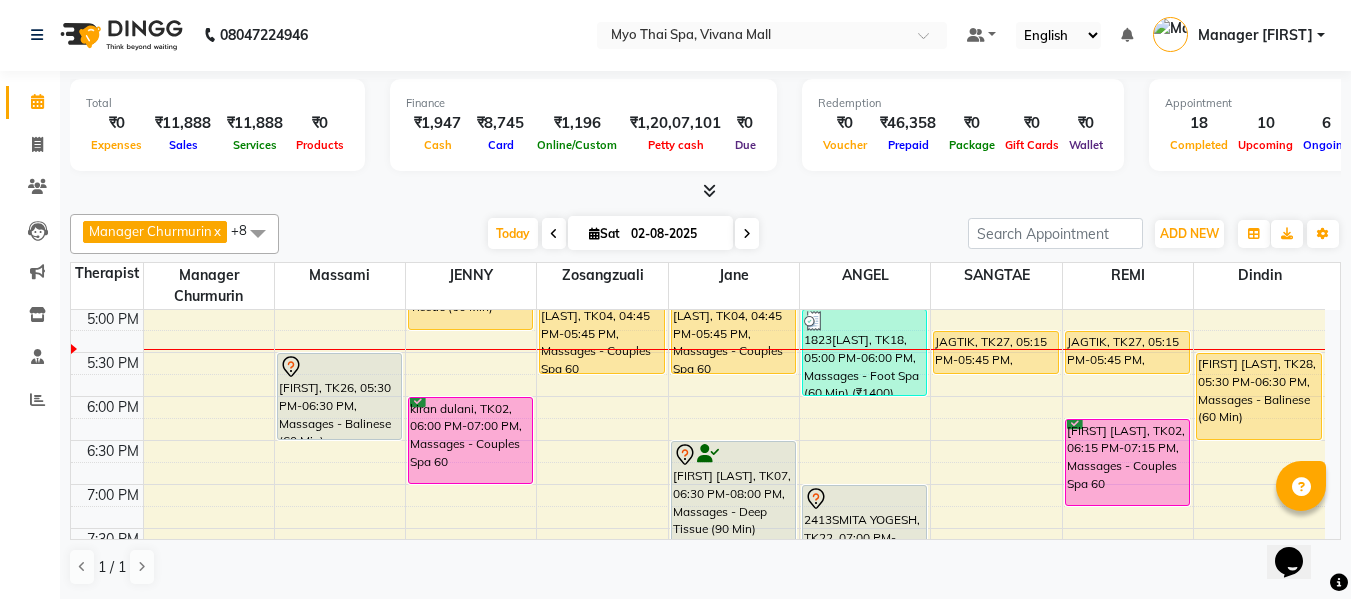 scroll, scrollTop: 593, scrollLeft: 0, axis: vertical 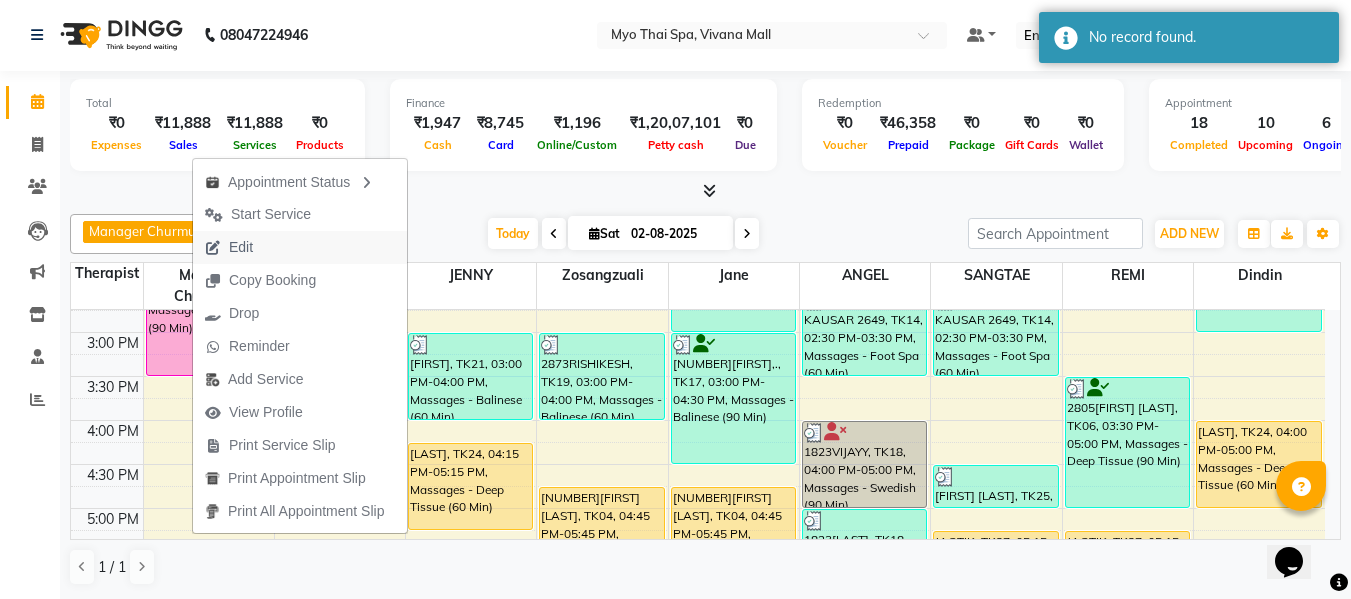 click on "Edit" at bounding box center [300, 247] 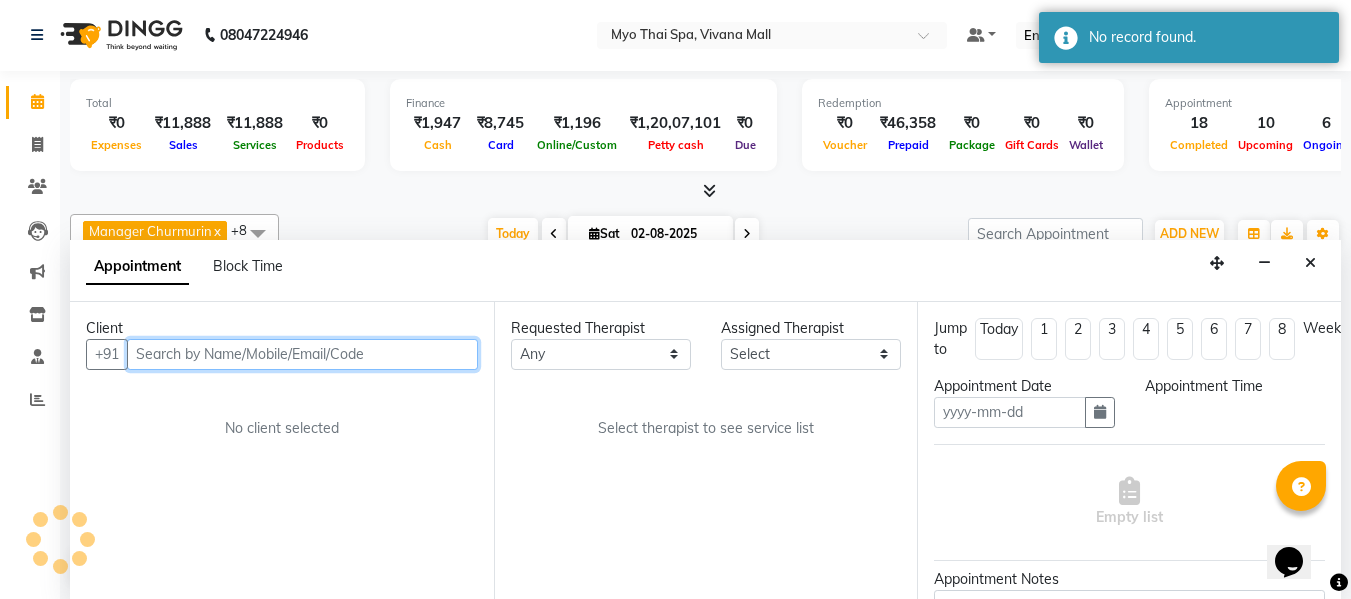 type on "02-08-2025" 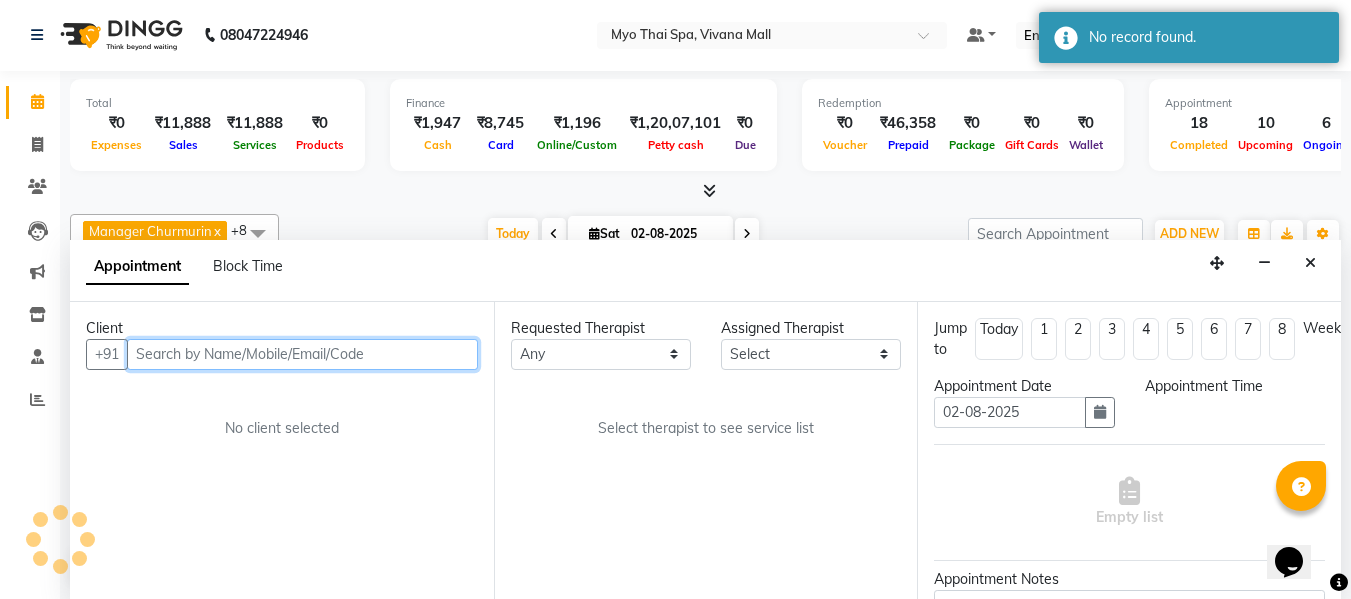 select on "20082" 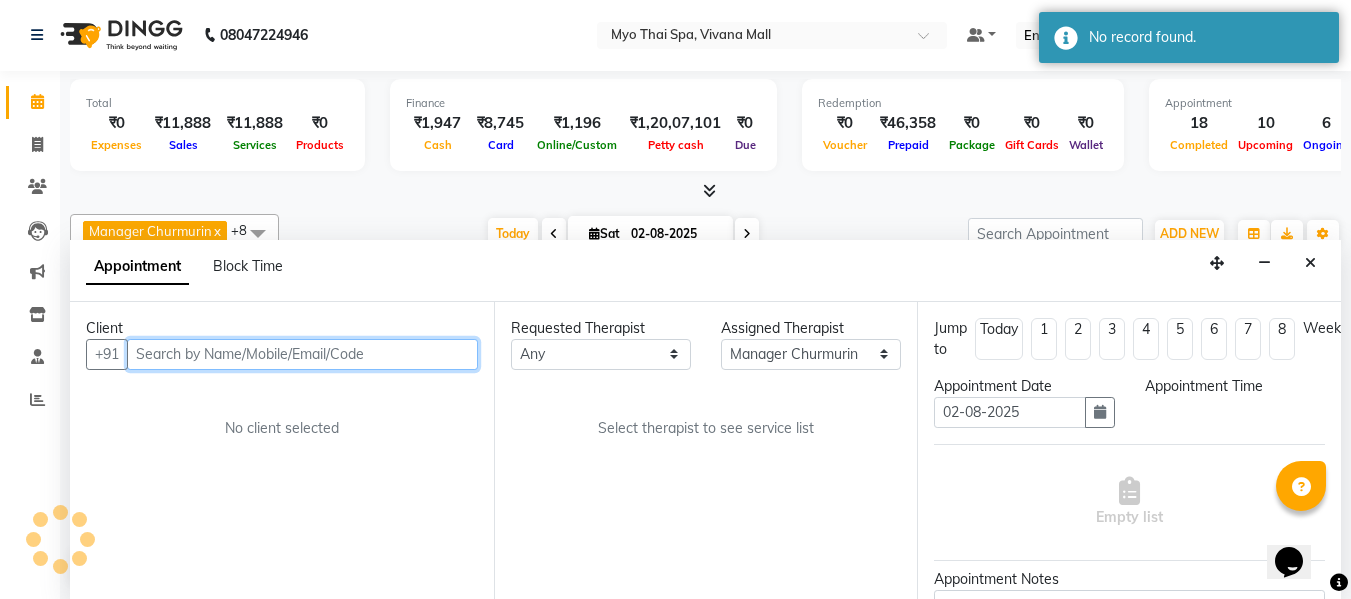 select on "confirm booking" 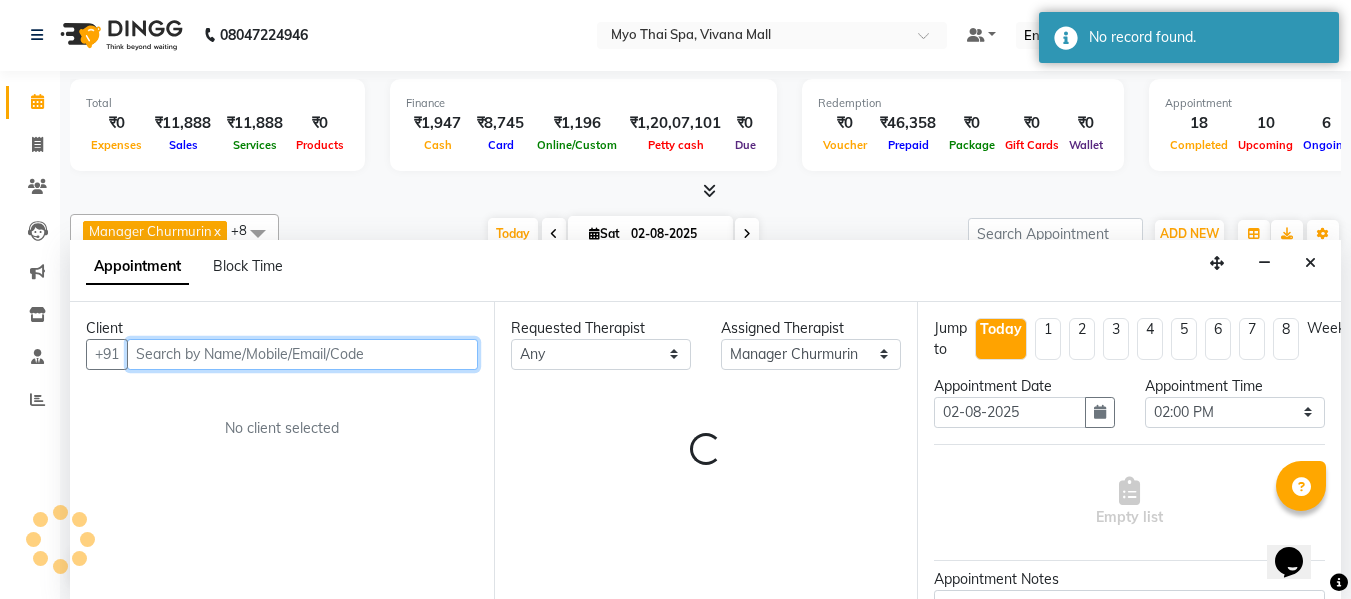 scroll, scrollTop: 793, scrollLeft: 0, axis: vertical 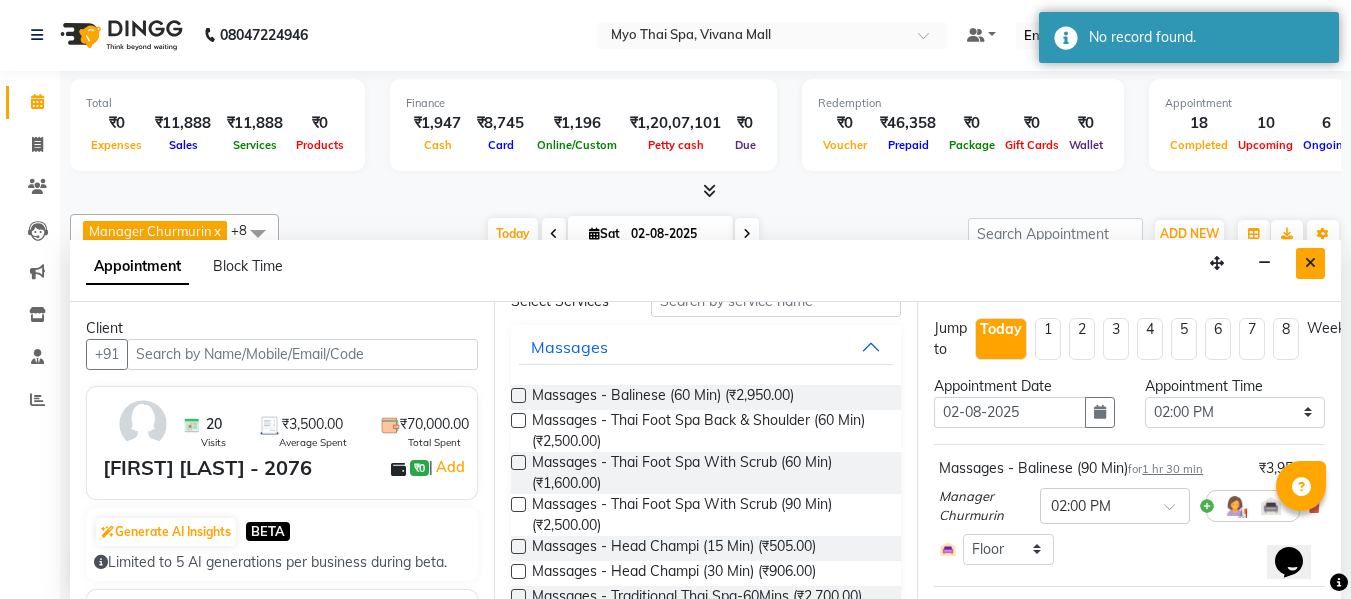 click at bounding box center [1310, 263] 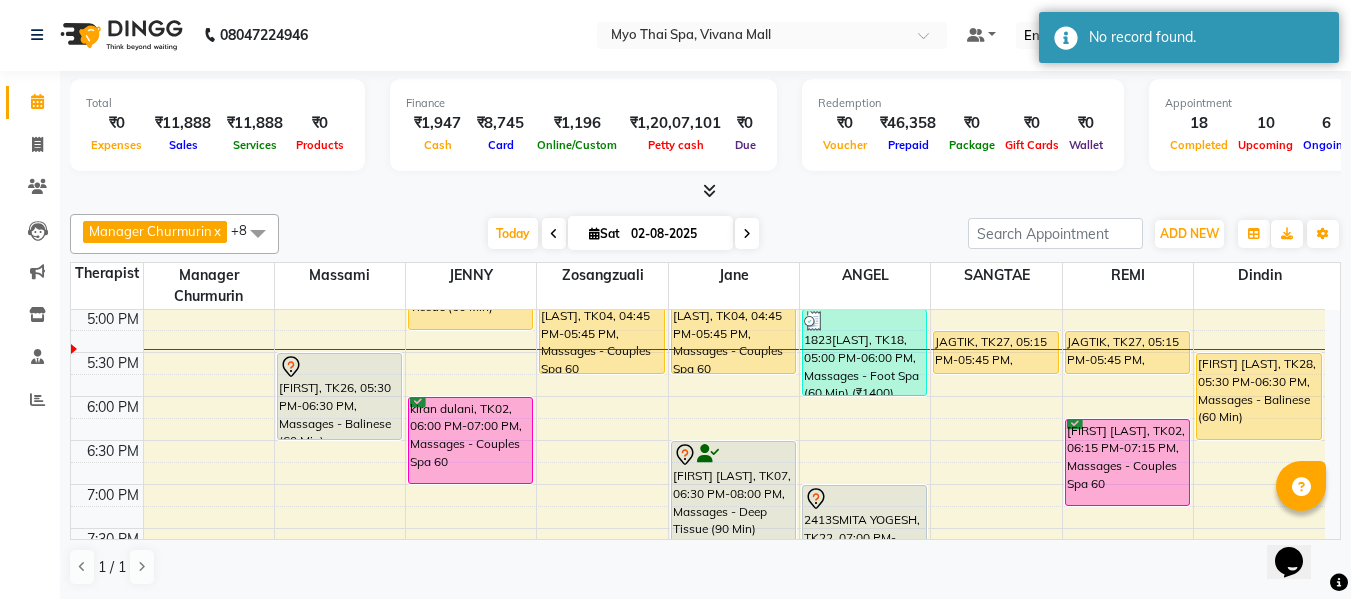 scroll, scrollTop: 593, scrollLeft: 0, axis: vertical 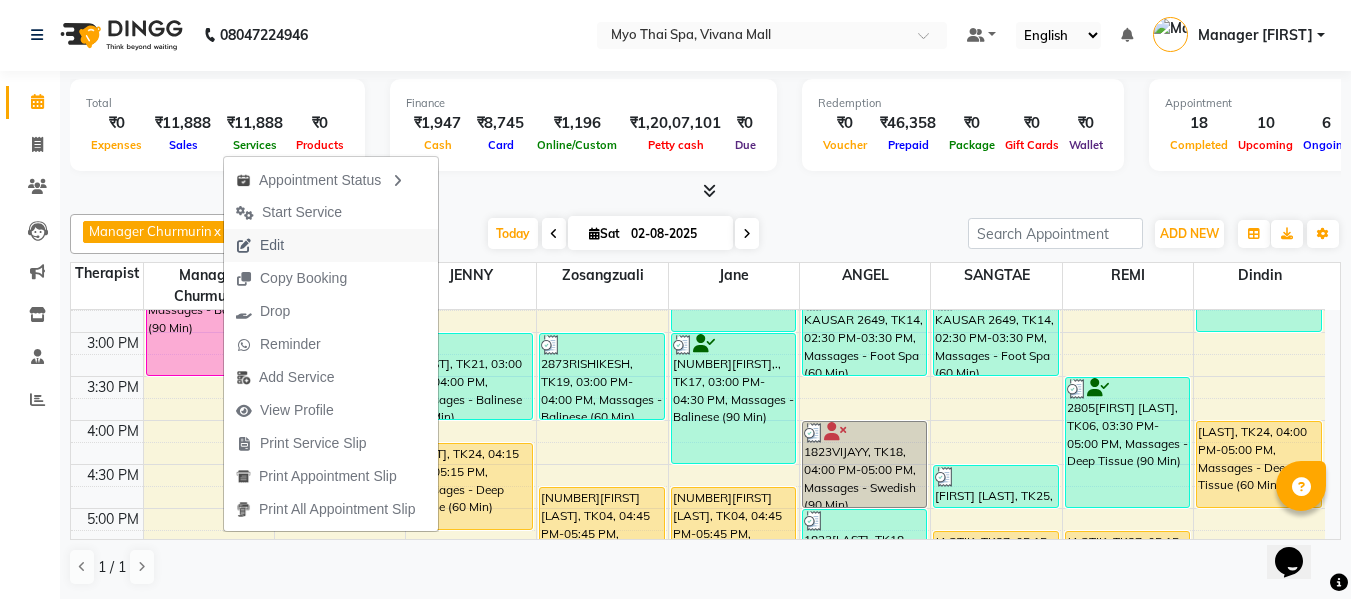 click on "Edit" at bounding box center (331, 245) 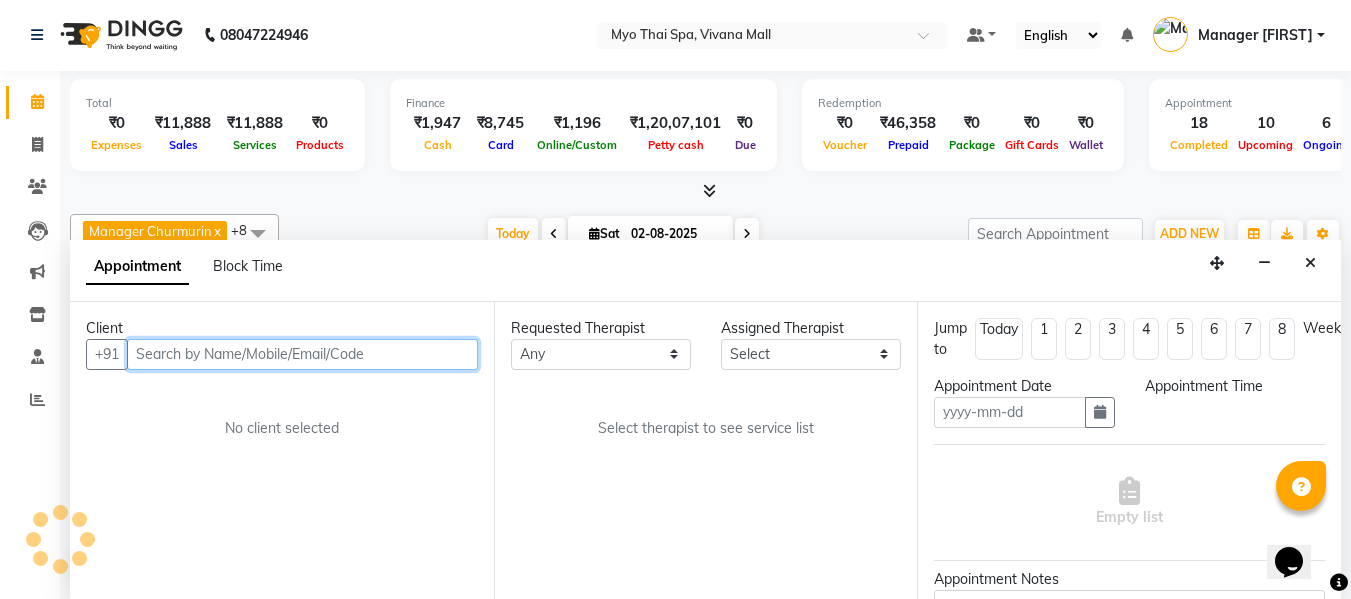 type on "02-08-2025" 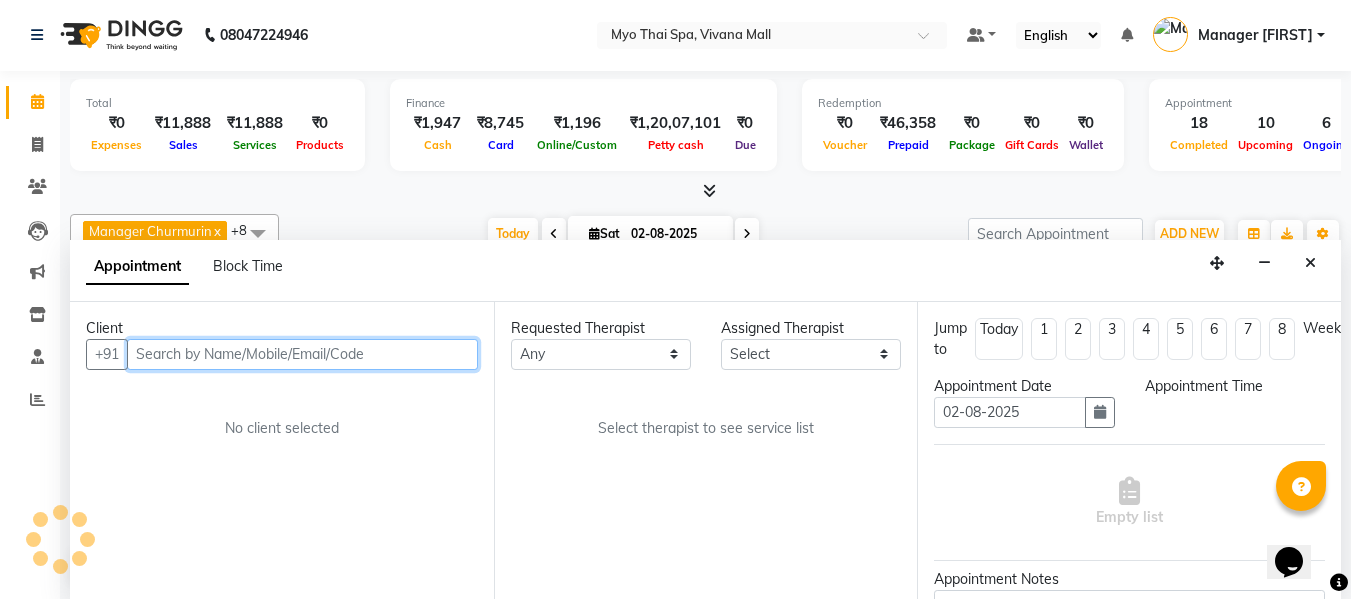 scroll, scrollTop: 0, scrollLeft: 0, axis: both 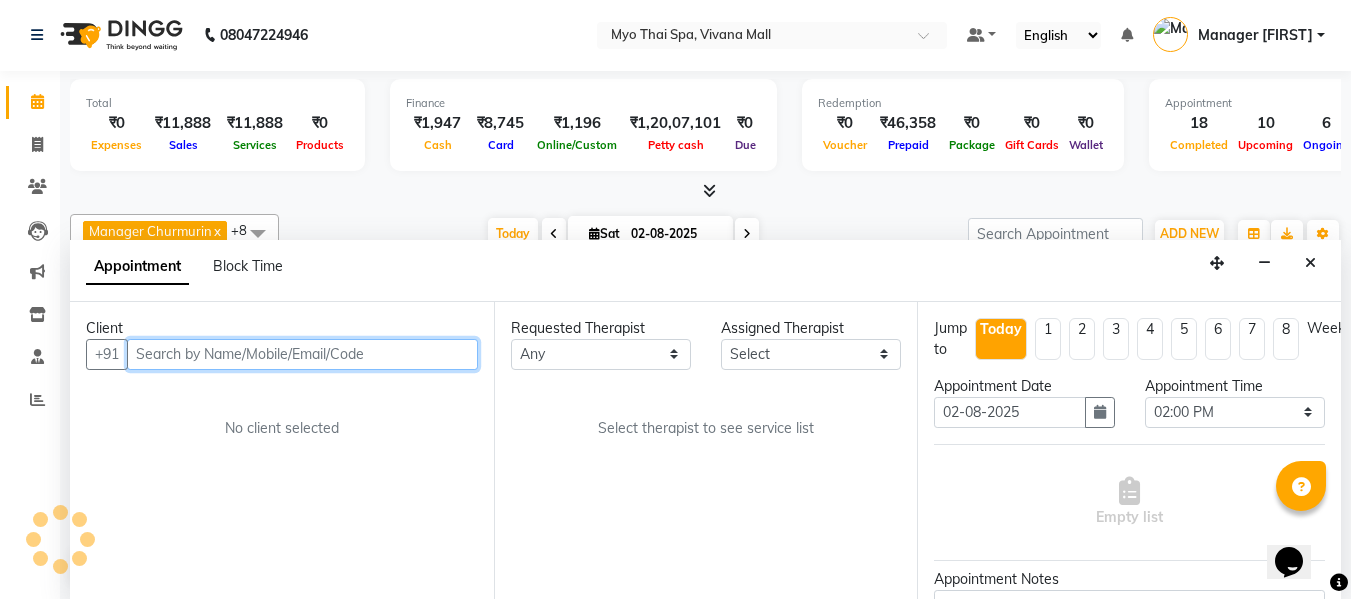 select on "20082" 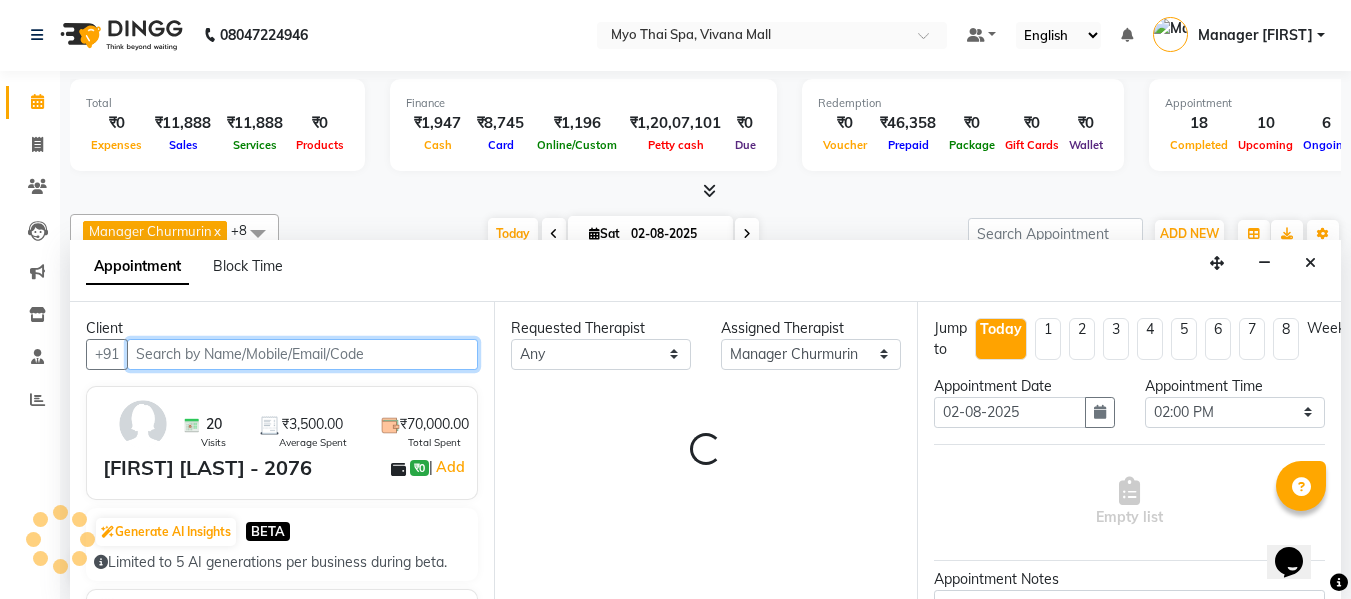 scroll, scrollTop: 793, scrollLeft: 0, axis: vertical 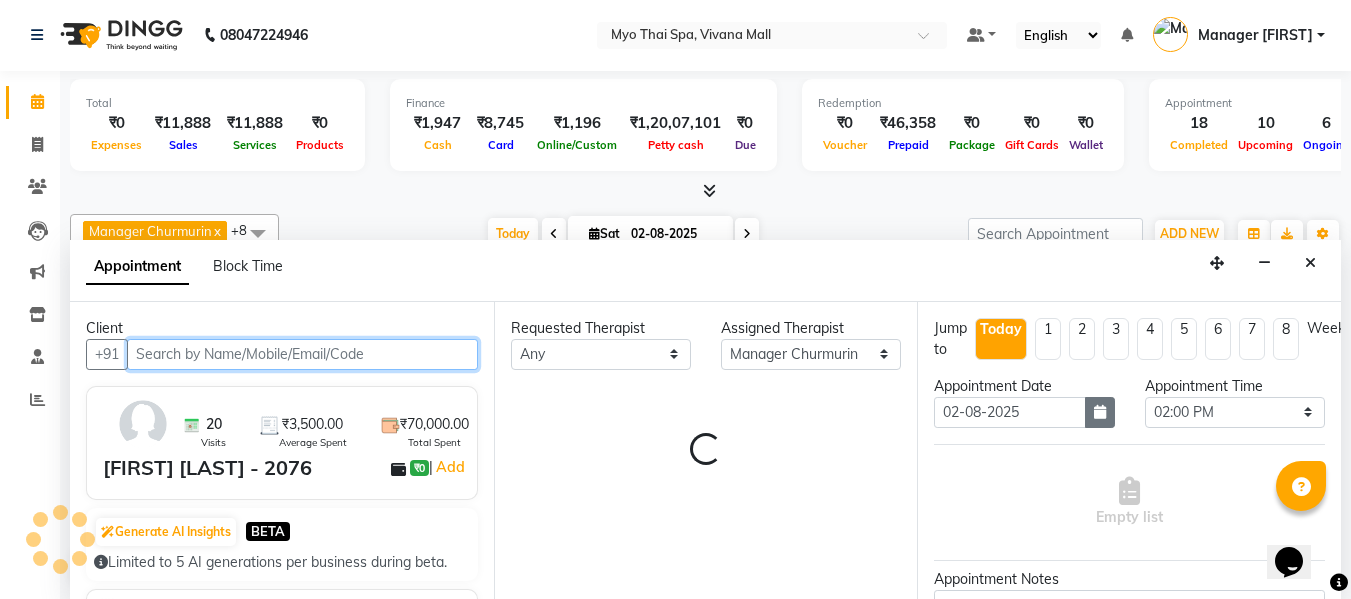 select on "1605" 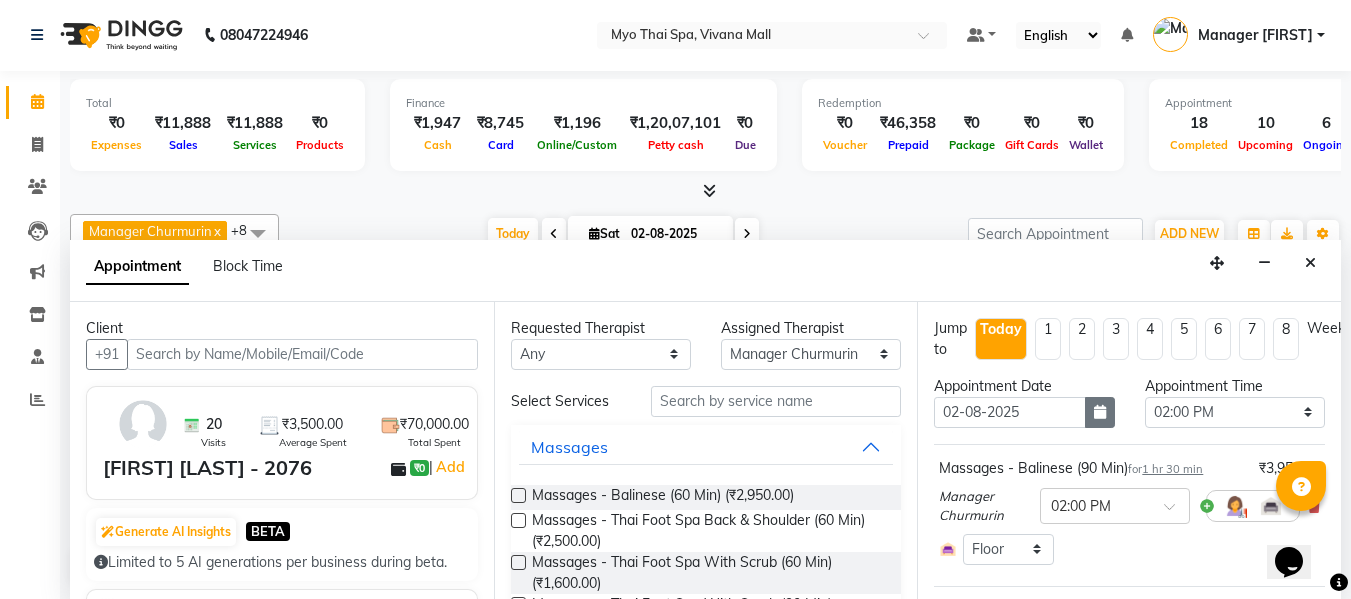 click at bounding box center [1100, 412] 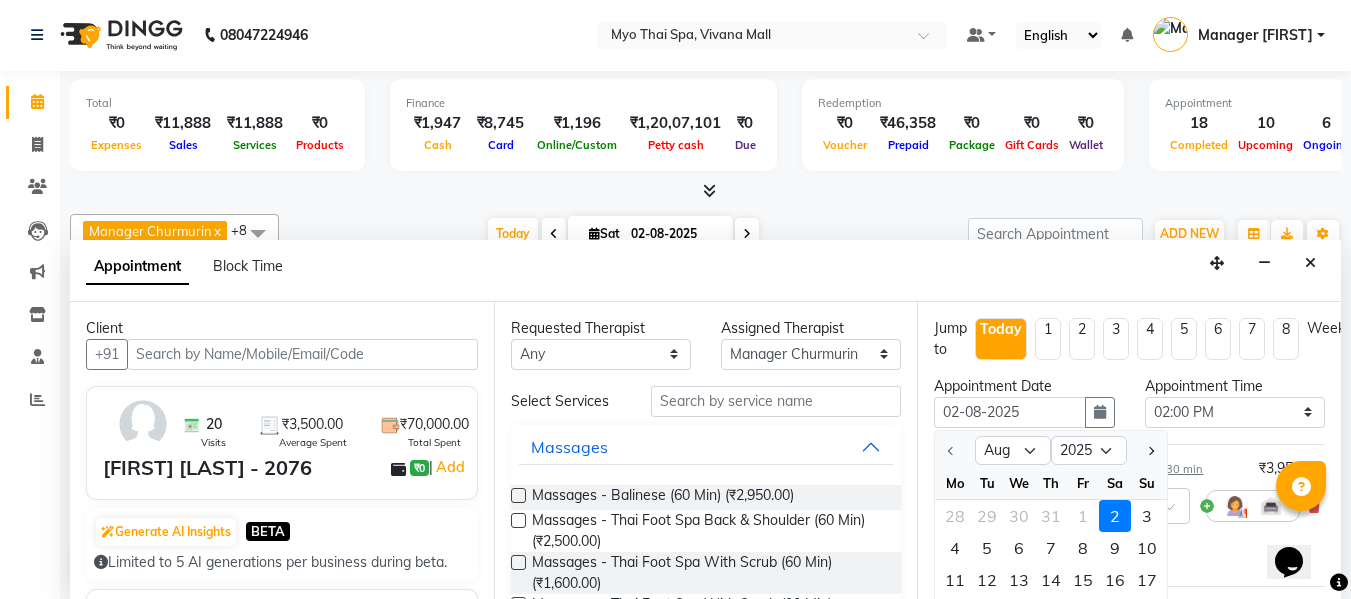 scroll, scrollTop: 100, scrollLeft: 0, axis: vertical 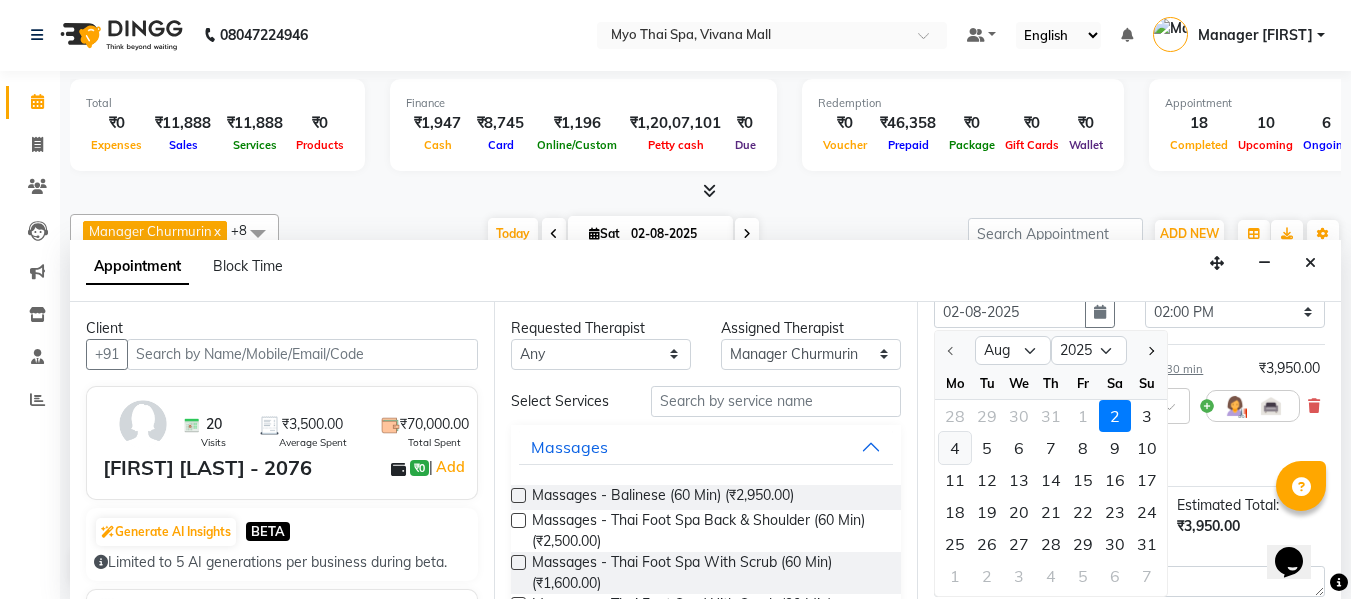 click on "4" at bounding box center [955, 448] 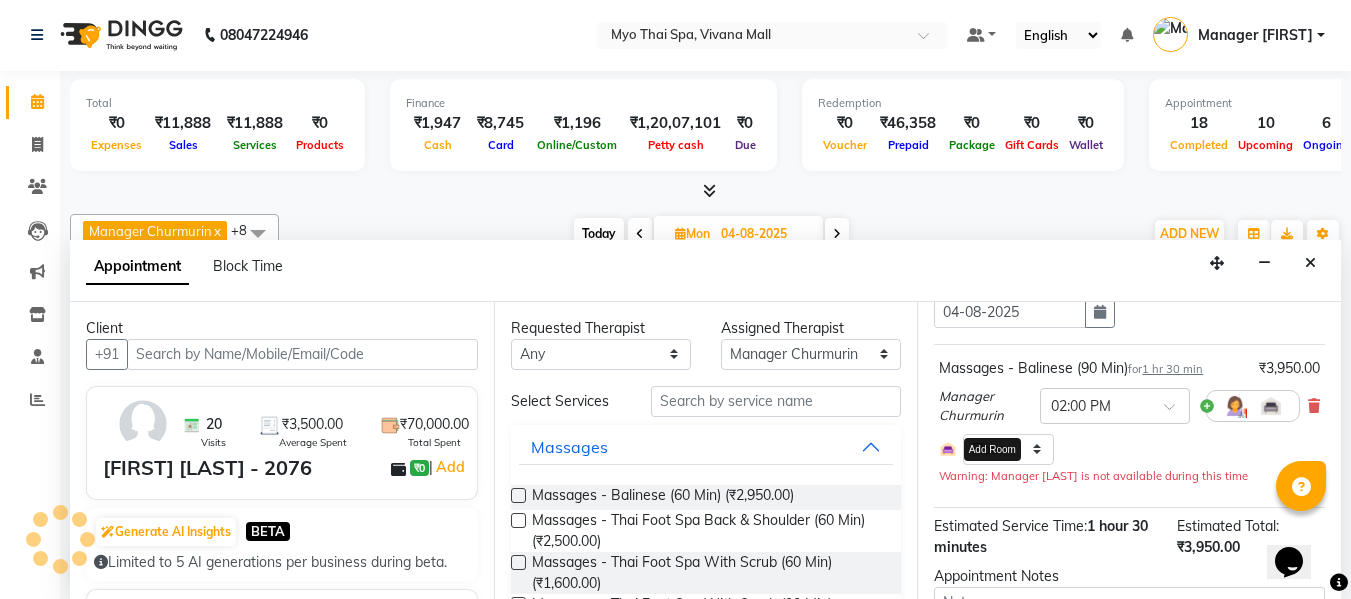 scroll, scrollTop: 793, scrollLeft: 0, axis: vertical 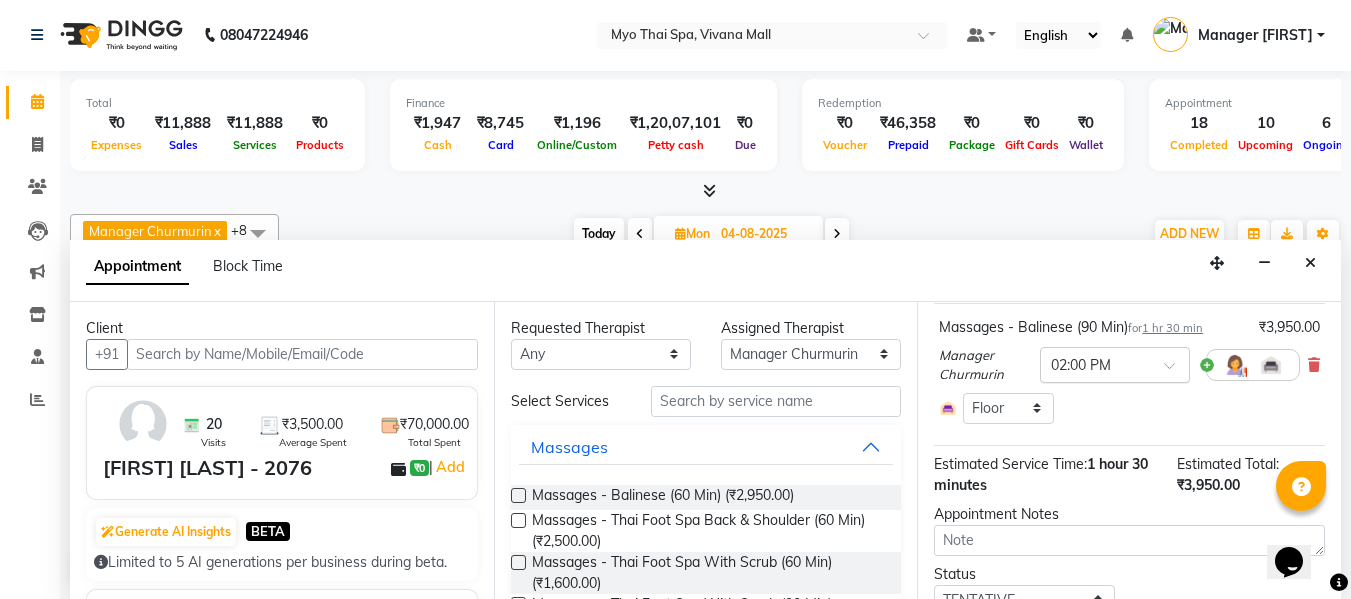 click at bounding box center [1095, 363] 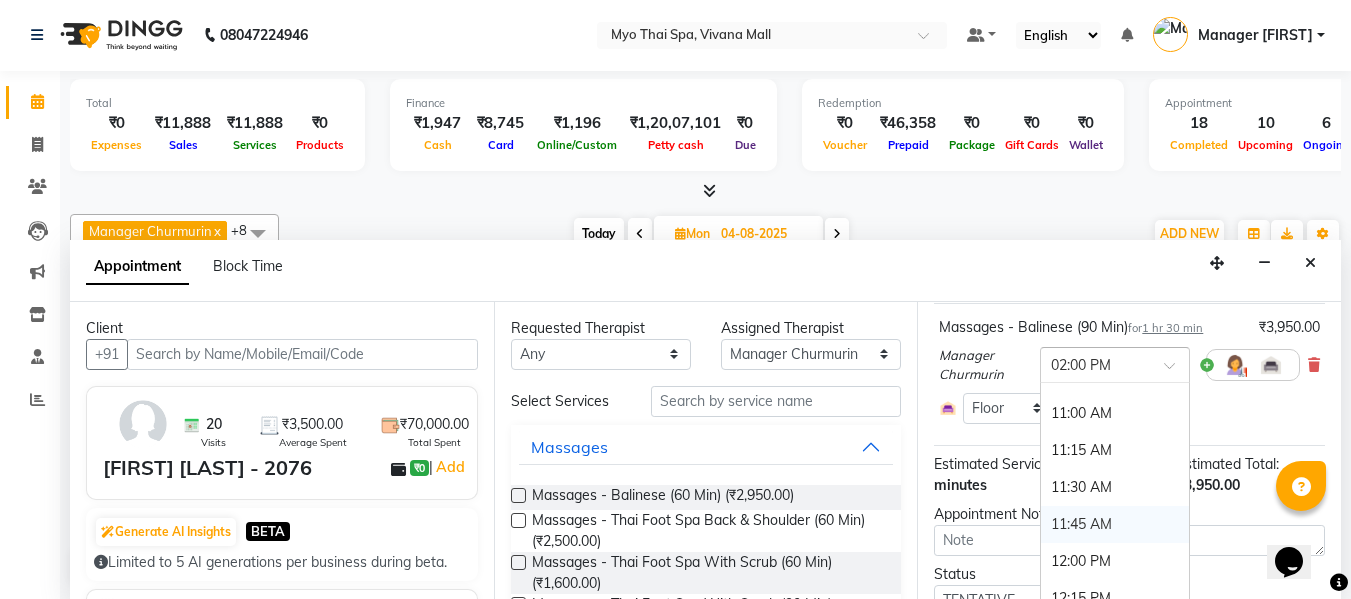 scroll, scrollTop: 240, scrollLeft: 0, axis: vertical 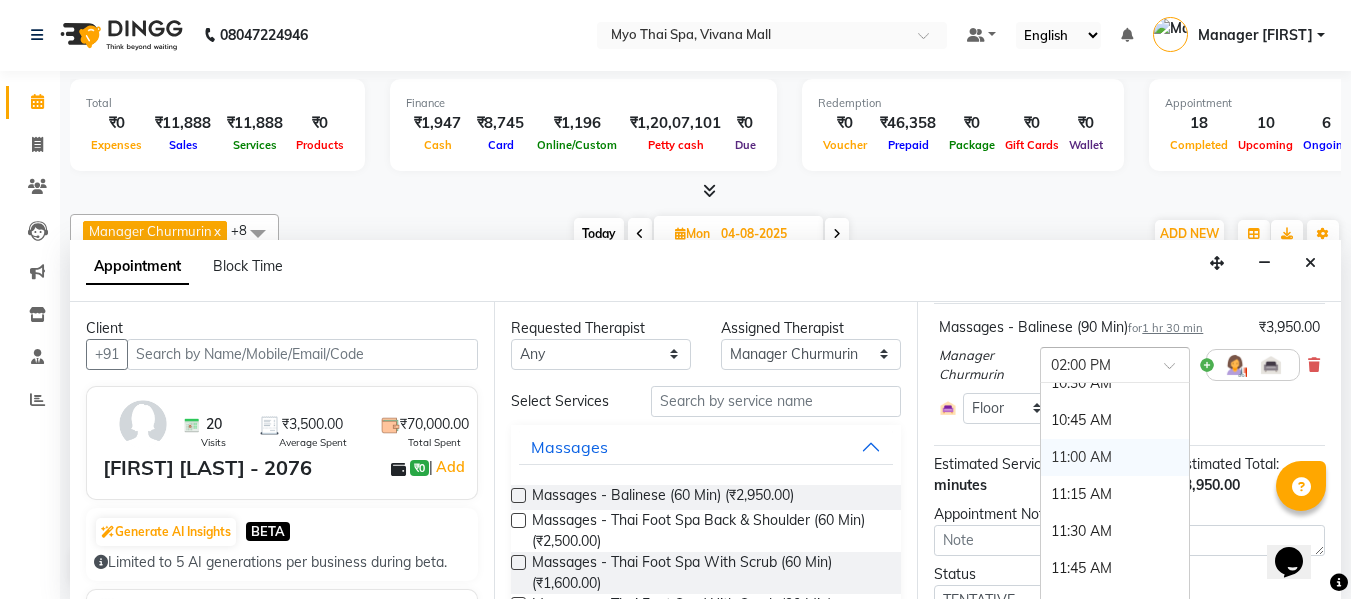 click on "11:00 AM" at bounding box center (1115, 457) 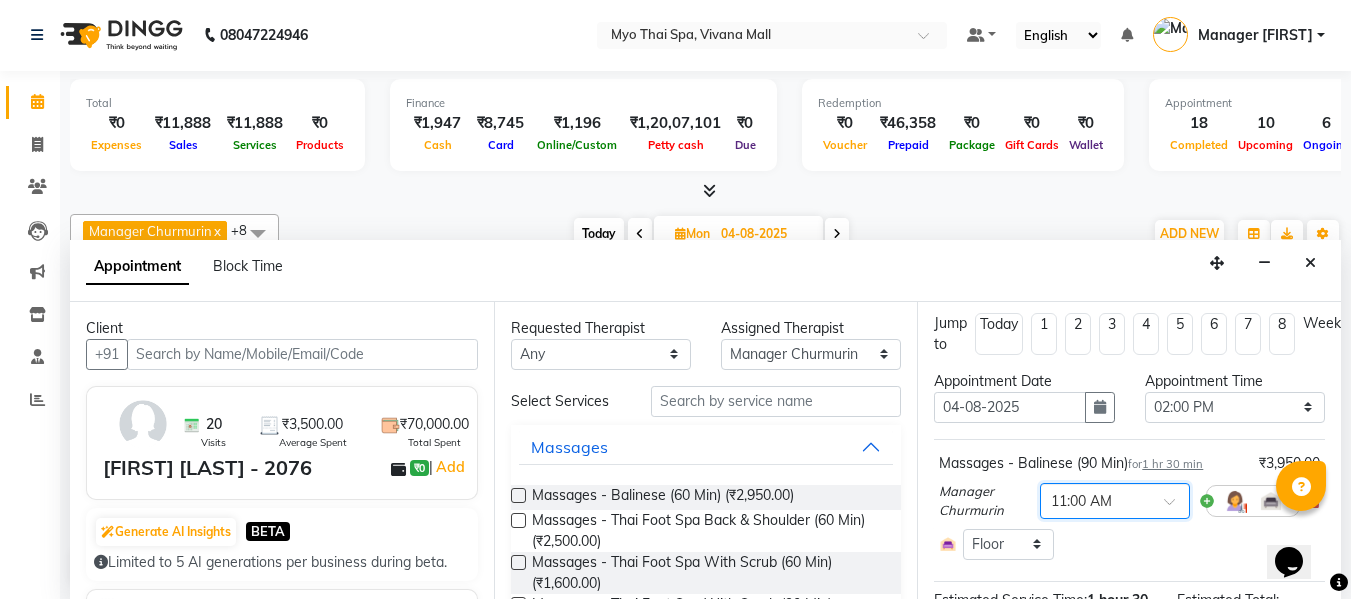 scroll, scrollTop: 0, scrollLeft: 0, axis: both 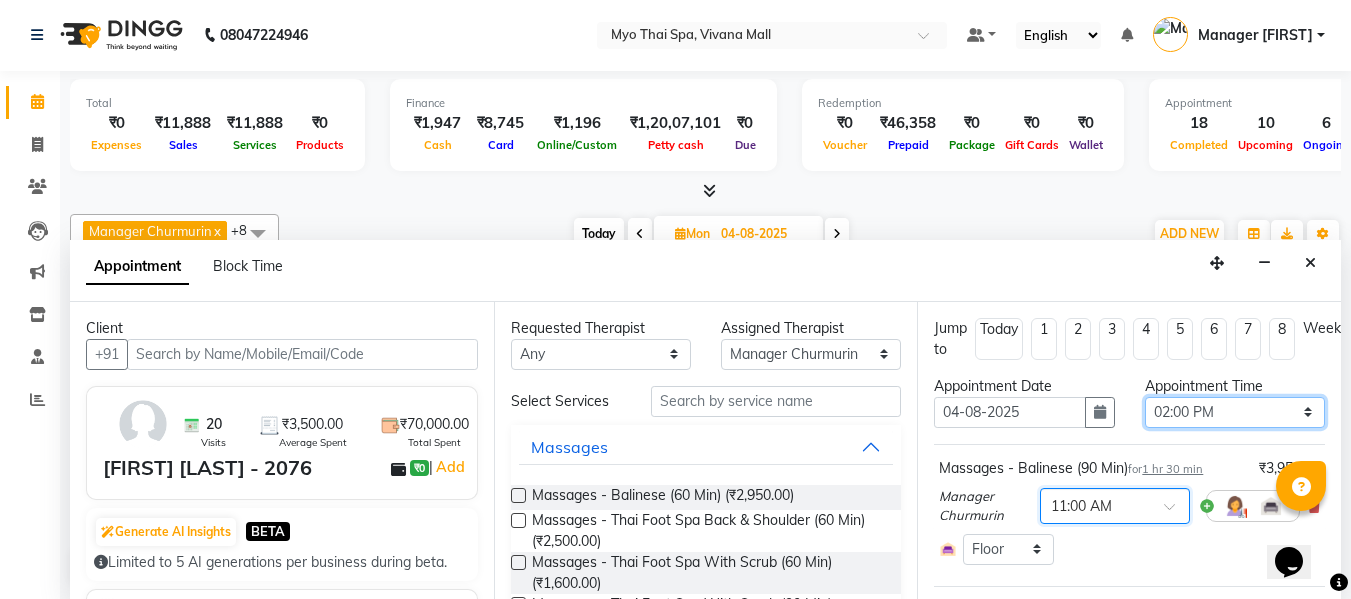 click on "Select 09:00 AM 09:15 AM 09:30 AM 09:45 AM 10:00 AM 10:15 AM 10:30 AM 10:45 AM 11:00 AM 11:15 AM 11:30 AM 11:45 AM 12:00 PM 12:15 PM 12:30 PM 12:45 PM 01:00 PM 01:15 PM 01:30 PM 01:45 PM 02:00 PM 02:15 PM 02:30 PM 02:45 PM 03:00 PM 03:15 PM 03:30 PM 03:45 PM 04:00 PM 04:15 PM 04:30 PM 04:45 PM 05:00 PM 05:15 PM 05:30 PM 05:45 PM 06:00 PM 06:15 PM 06:30 PM 06:45 PM 07:00 PM 07:15 PM 07:30 PM 07:45 PM 08:00 PM 08:15 PM 08:30 PM 08:45 PM 09:00 PM 09:15 PM 09:30 PM 09:45 PM 10:00 PM" at bounding box center (1235, 412) 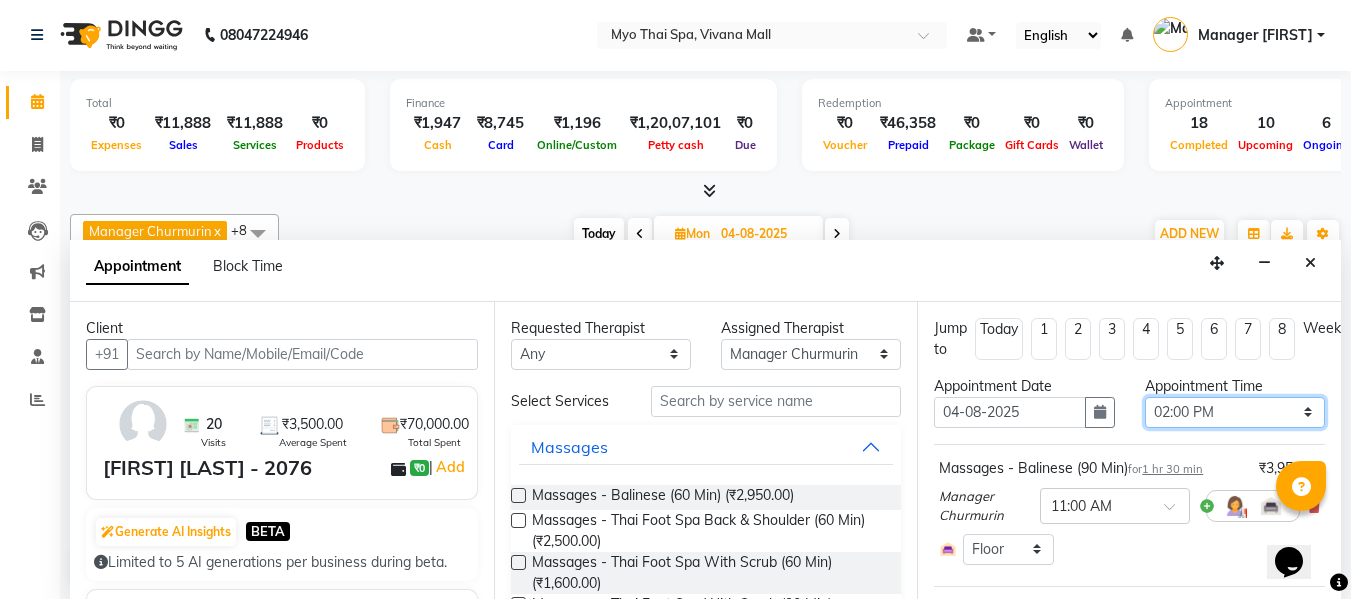 select on "660" 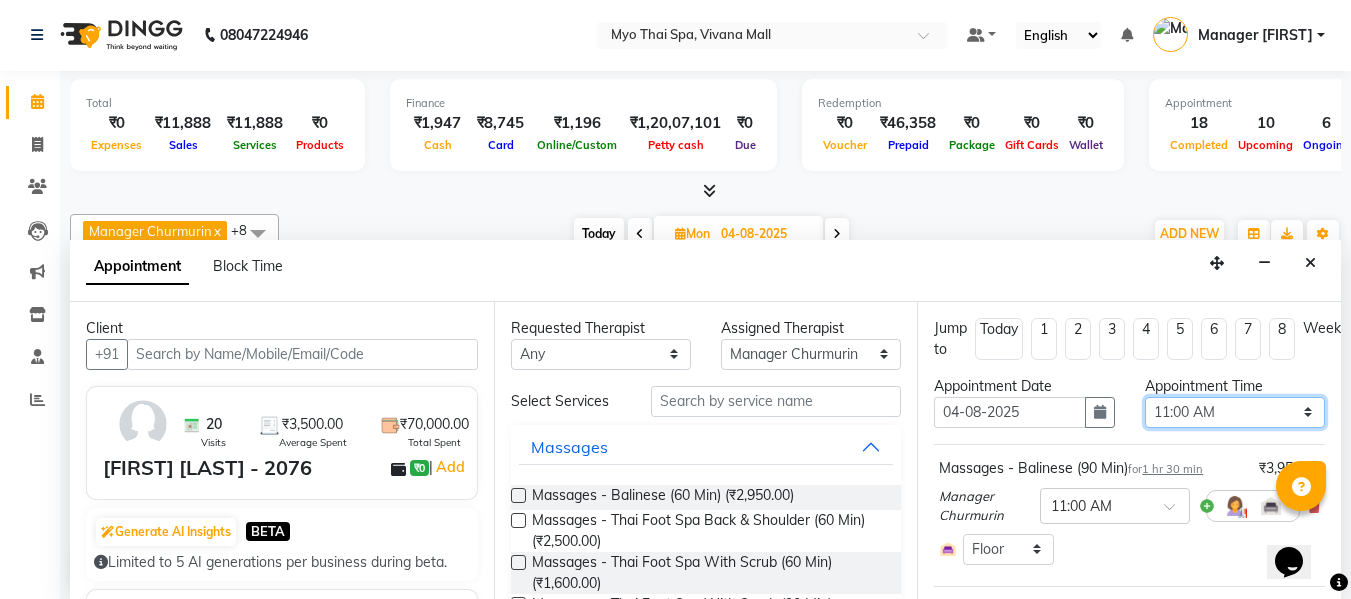 click on "Select 09:00 AM 09:15 AM 09:30 AM 09:45 AM 10:00 AM 10:15 AM 10:30 AM 10:45 AM 11:00 AM 11:15 AM 11:30 AM 11:45 AM 12:00 PM 12:15 PM 12:30 PM 12:45 PM 01:00 PM 01:15 PM 01:30 PM 01:45 PM 02:00 PM 02:15 PM 02:30 PM 02:45 PM 03:00 PM 03:15 PM 03:30 PM 03:45 PM 04:00 PM 04:15 PM 04:30 PM 04:45 PM 05:00 PM 05:15 PM 05:30 PM 05:45 PM 06:00 PM 06:15 PM 06:30 PM 06:45 PM 07:00 PM 07:15 PM 07:30 PM 07:45 PM 08:00 PM 08:15 PM 08:30 PM 08:45 PM 09:00 PM 09:15 PM 09:30 PM 09:45 PM 10:00 PM" at bounding box center (1235, 412) 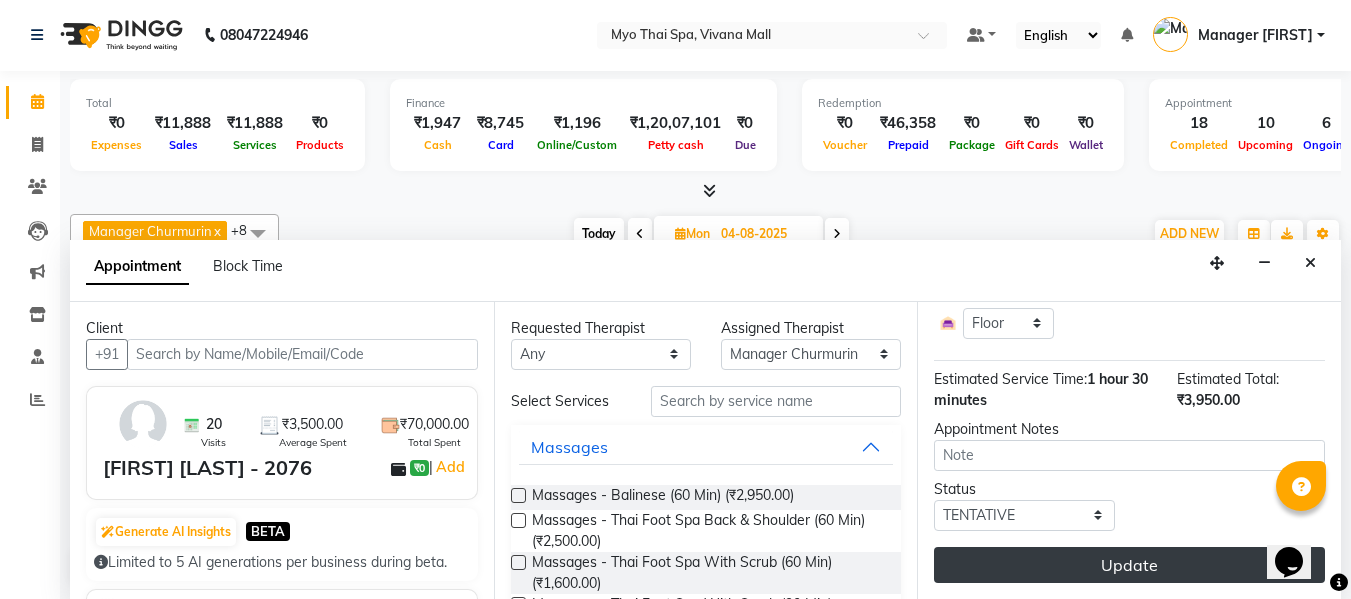 scroll, scrollTop: 241, scrollLeft: 0, axis: vertical 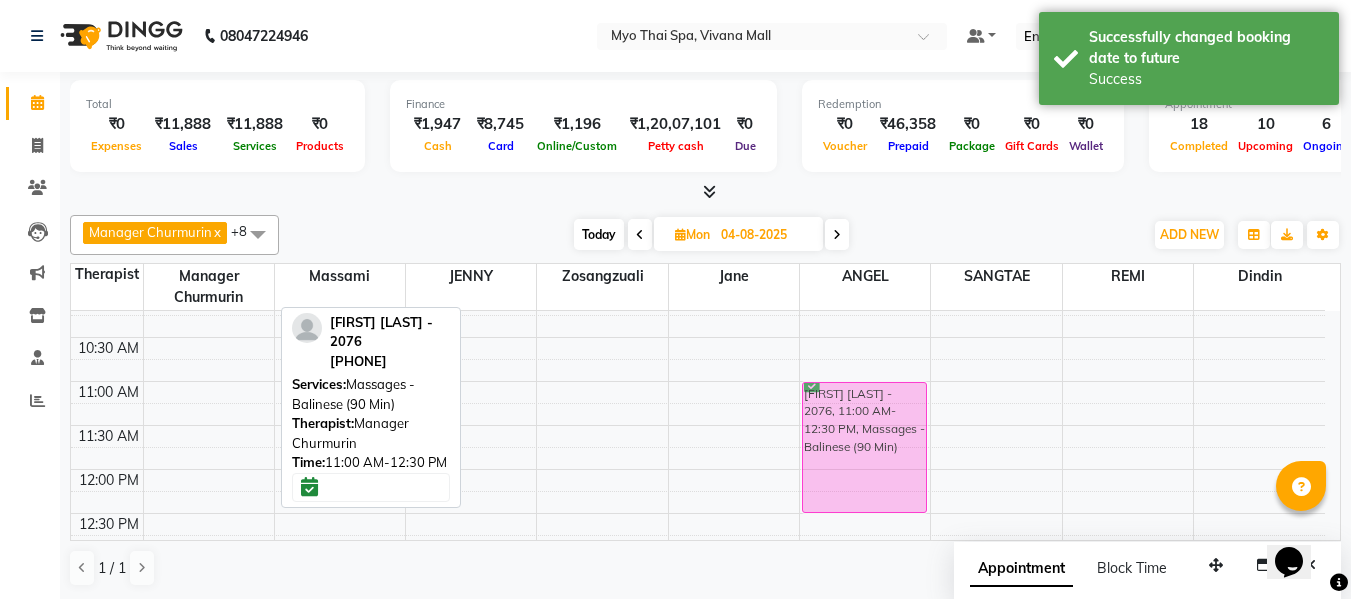 drag, startPoint x: 207, startPoint y: 426, endPoint x: 801, endPoint y: 429, distance: 594.00757 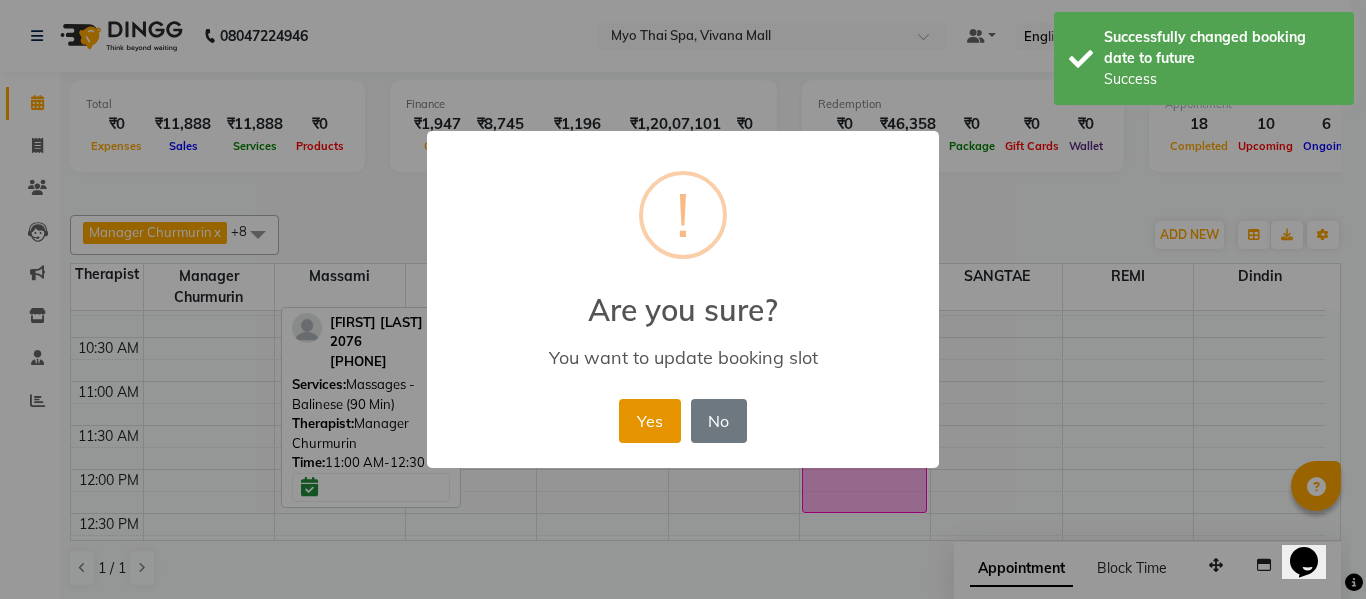 click on "Yes" at bounding box center [649, 421] 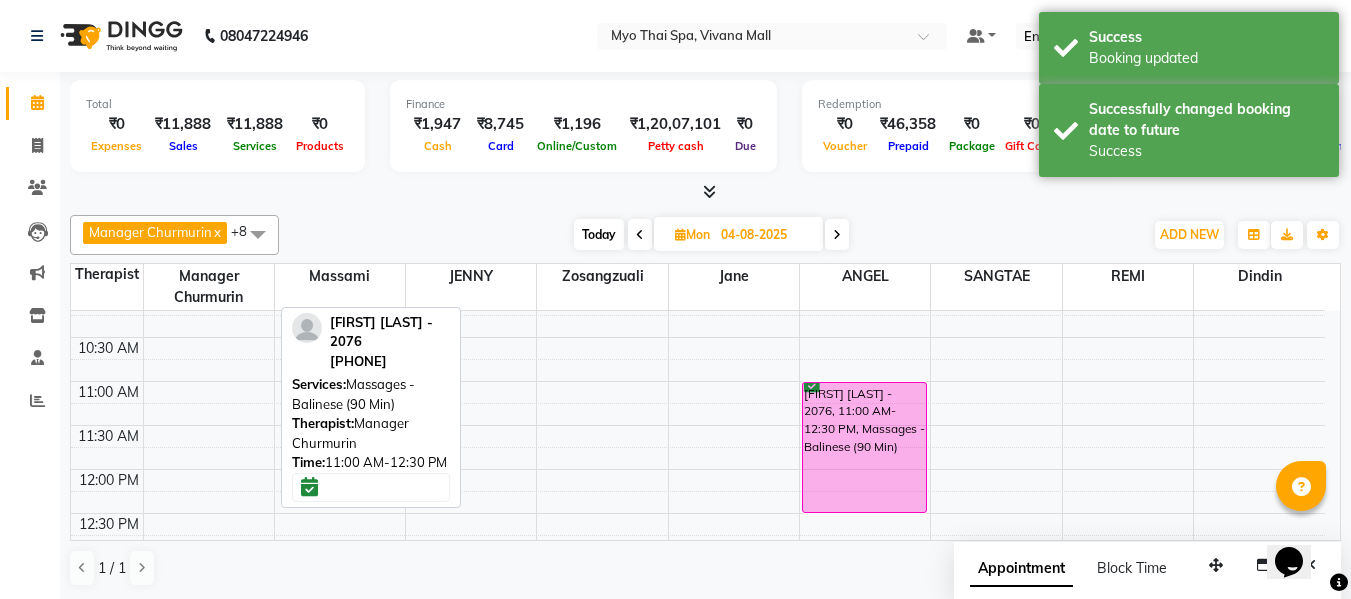 click on "Today" at bounding box center [599, 234] 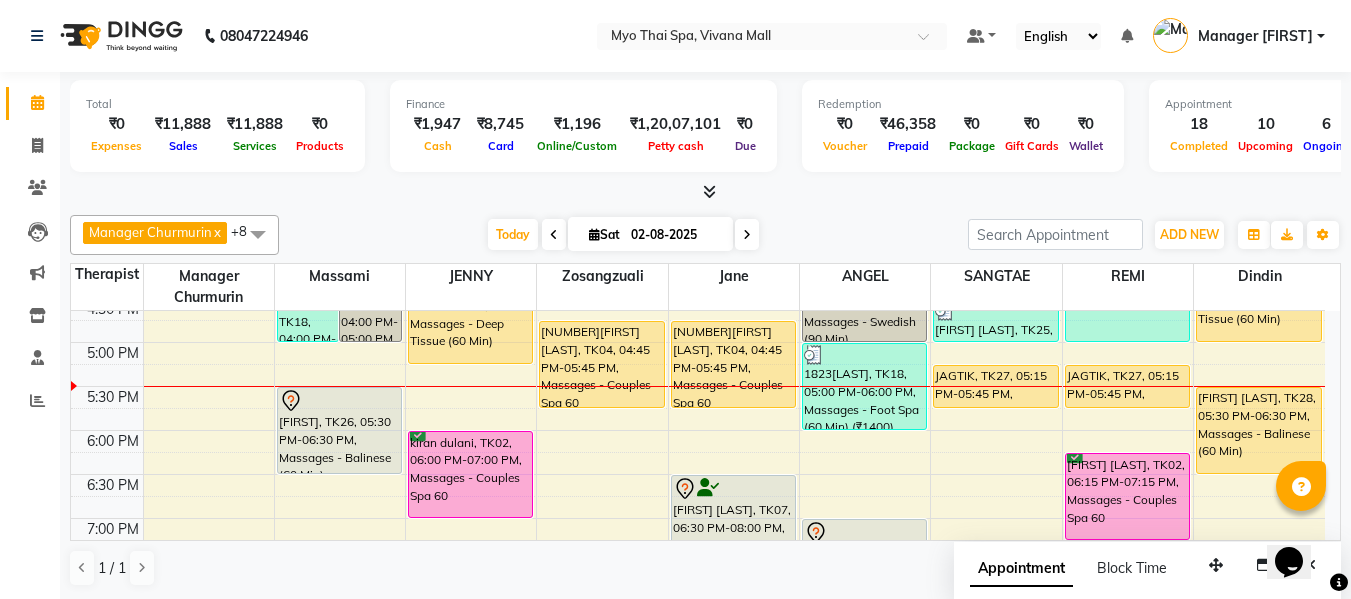 scroll, scrollTop: 790, scrollLeft: 0, axis: vertical 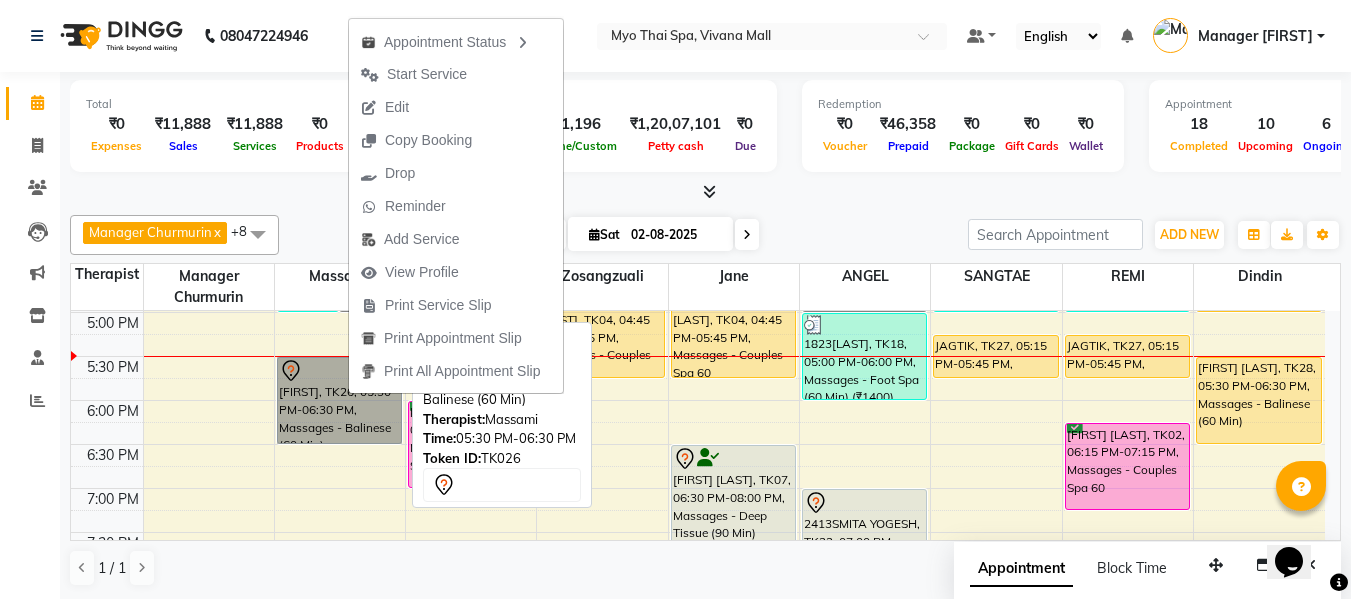 click on "[FIRST], TK26, 05:30 PM-06:30 PM, Massages - Balinese (60 Min)" at bounding box center (339, 400) 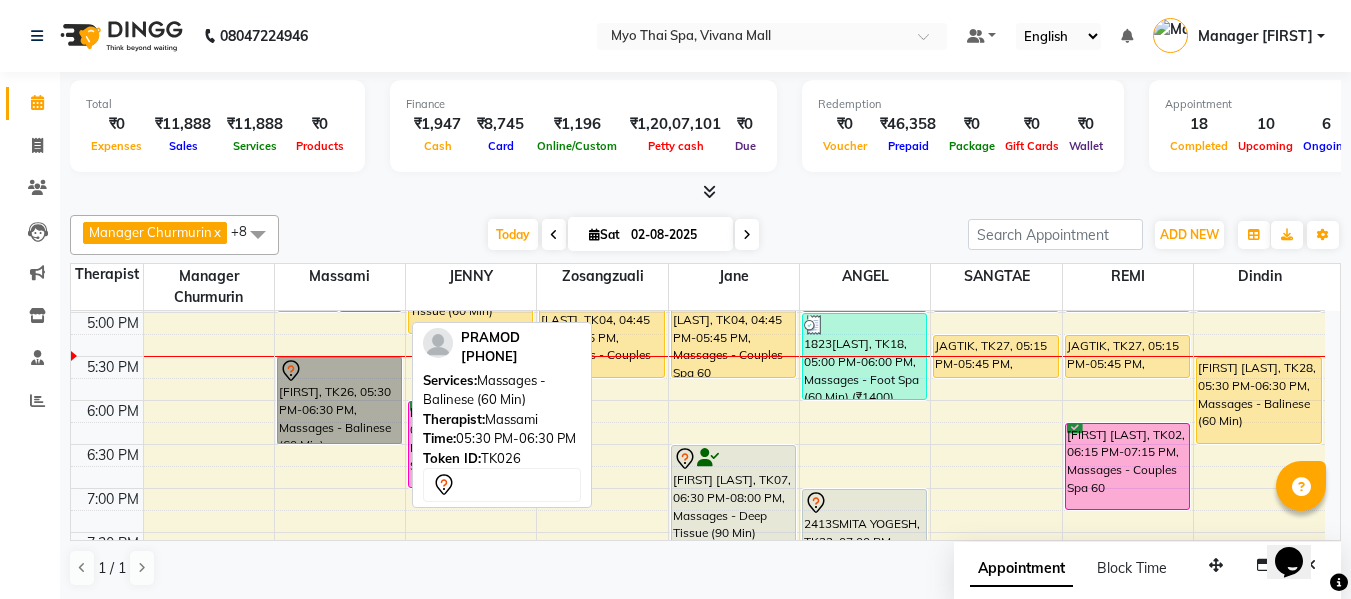 click on "[FIRST], TK26, 05:30 PM-06:30 PM, Massages - Balinese (60 Min)" at bounding box center [339, 400] 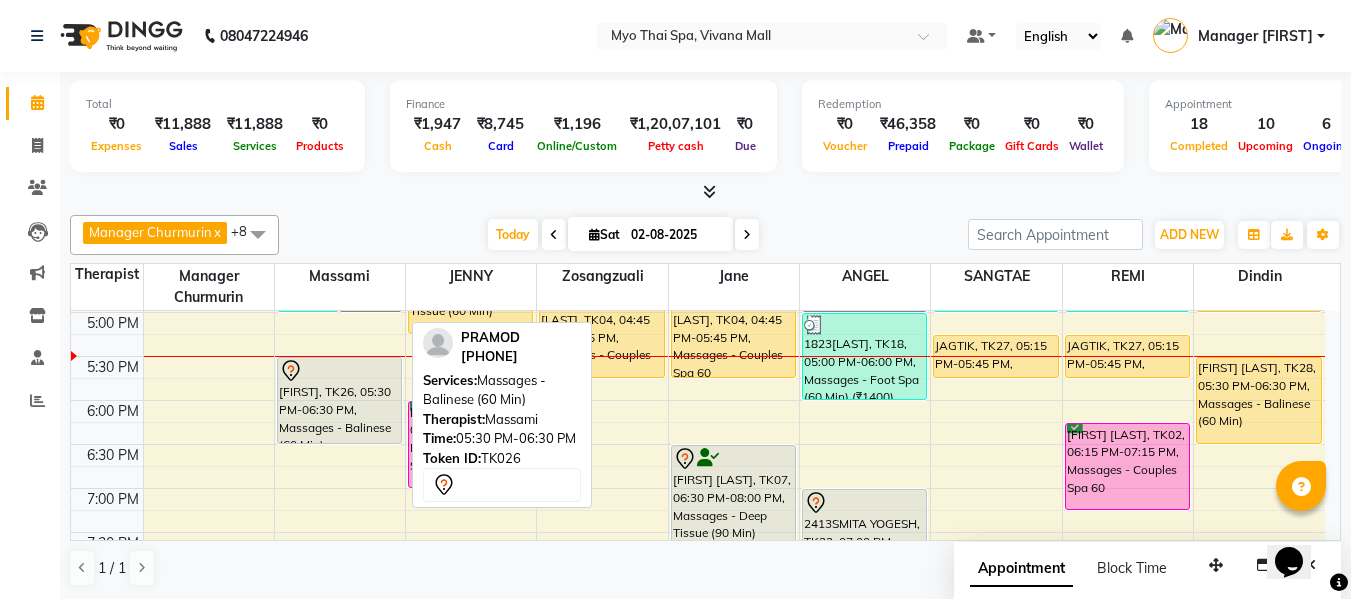 select on "7" 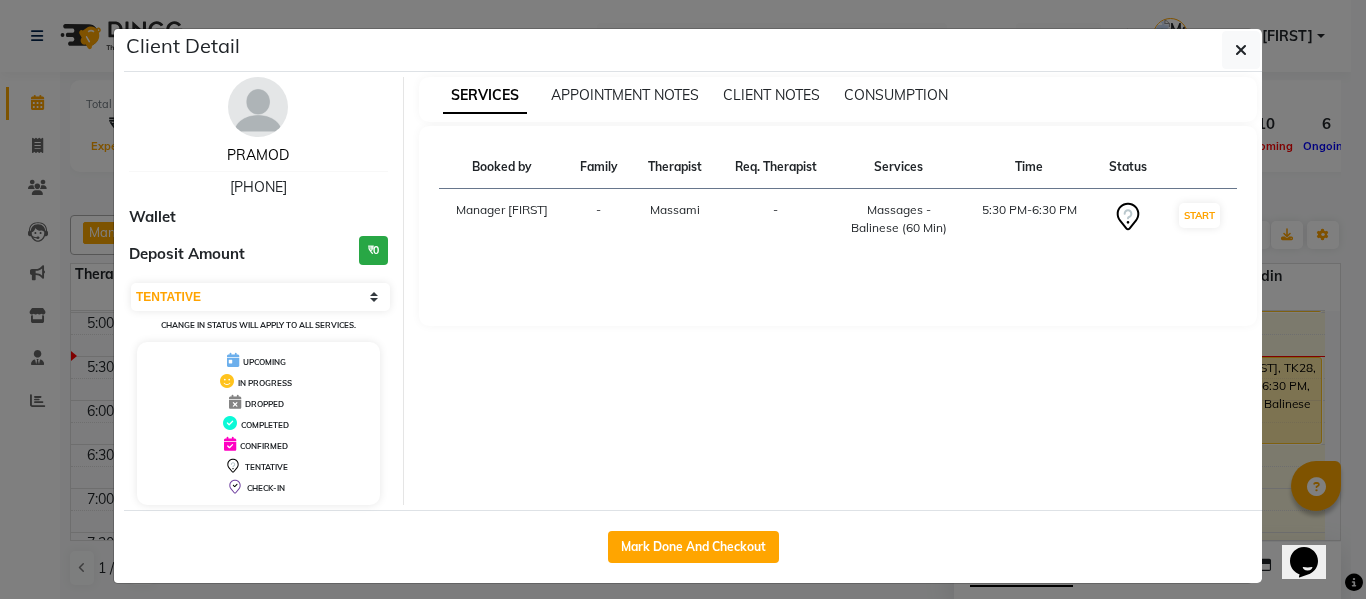 click on "PRAMOD" at bounding box center [258, 155] 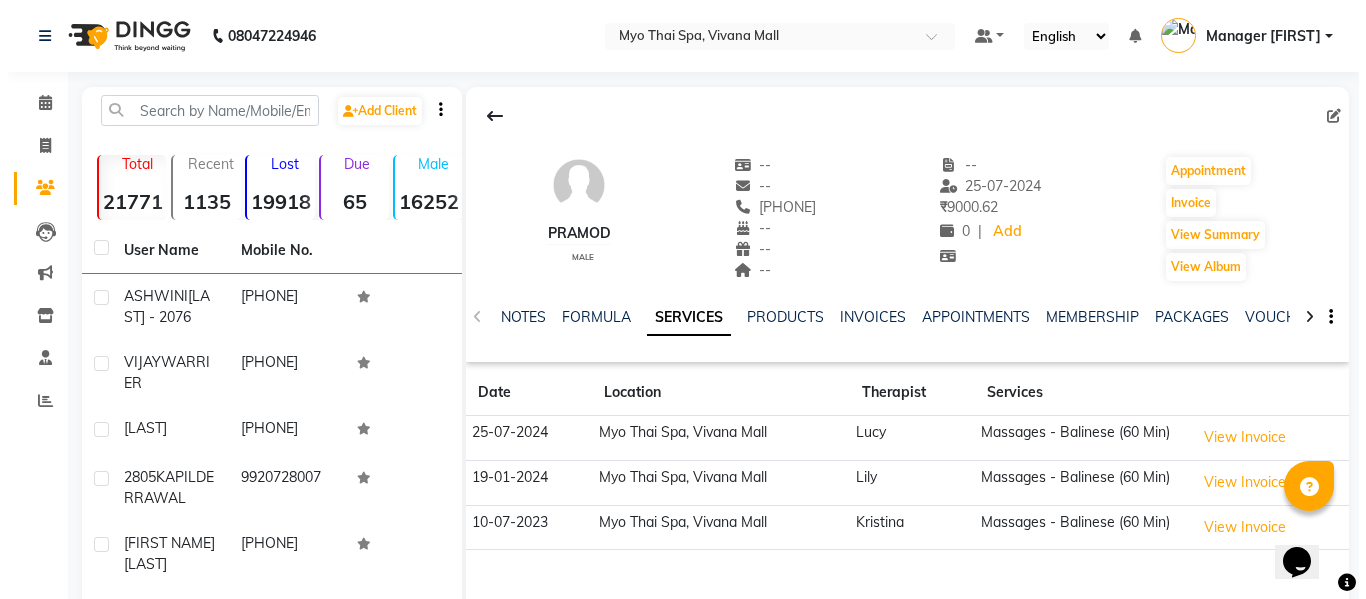scroll, scrollTop: 200, scrollLeft: 0, axis: vertical 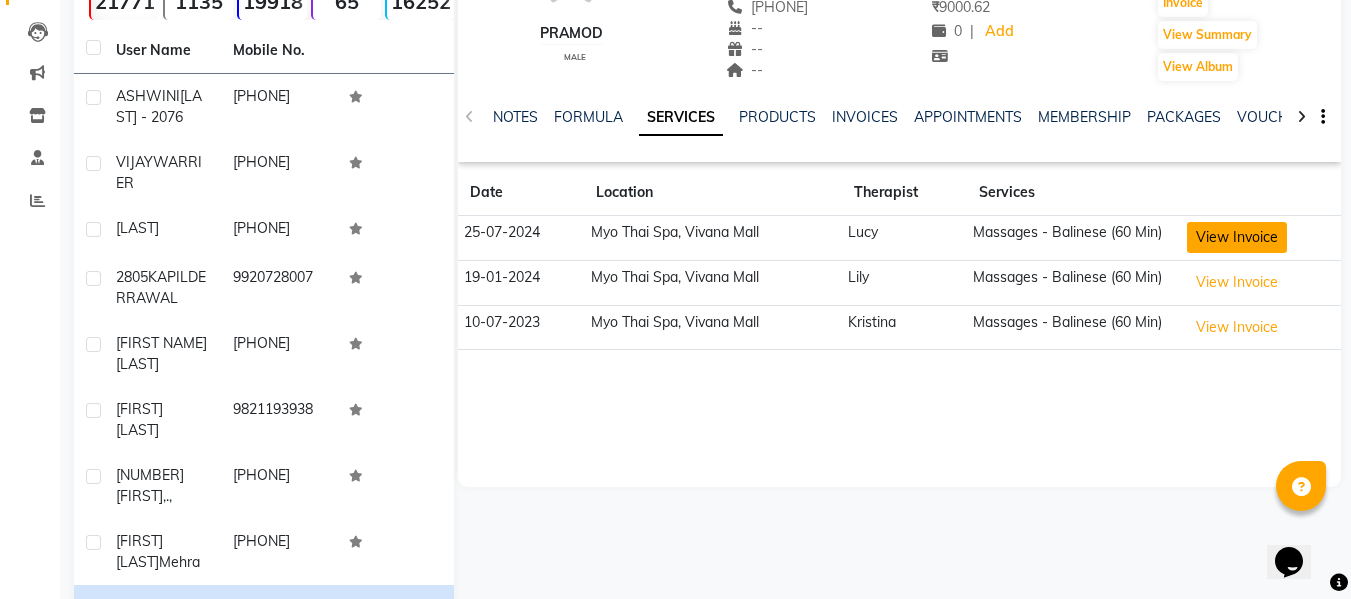 click on "View Invoice" 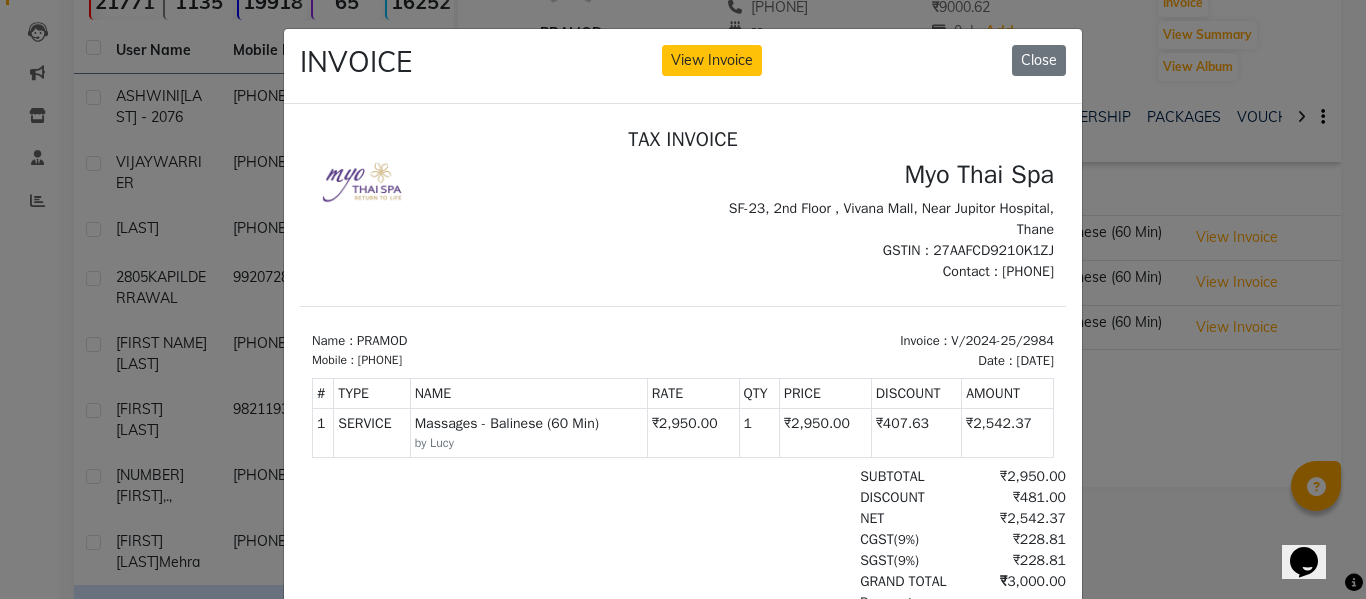 scroll, scrollTop: 16, scrollLeft: 0, axis: vertical 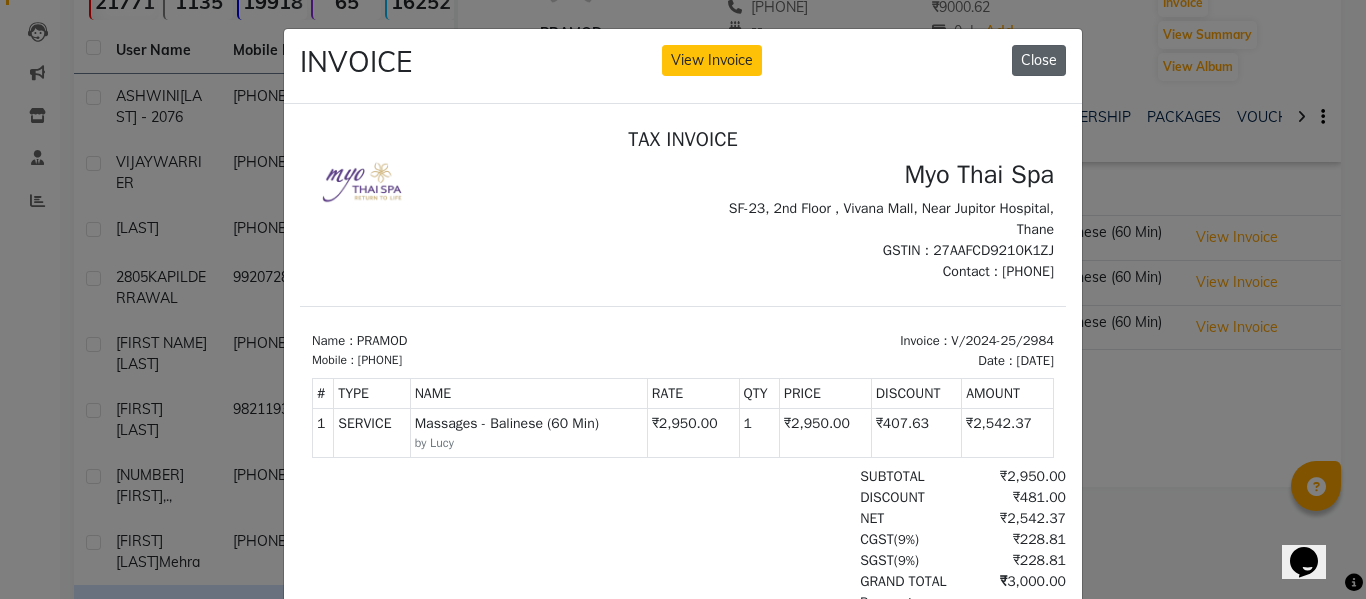click on "Close" 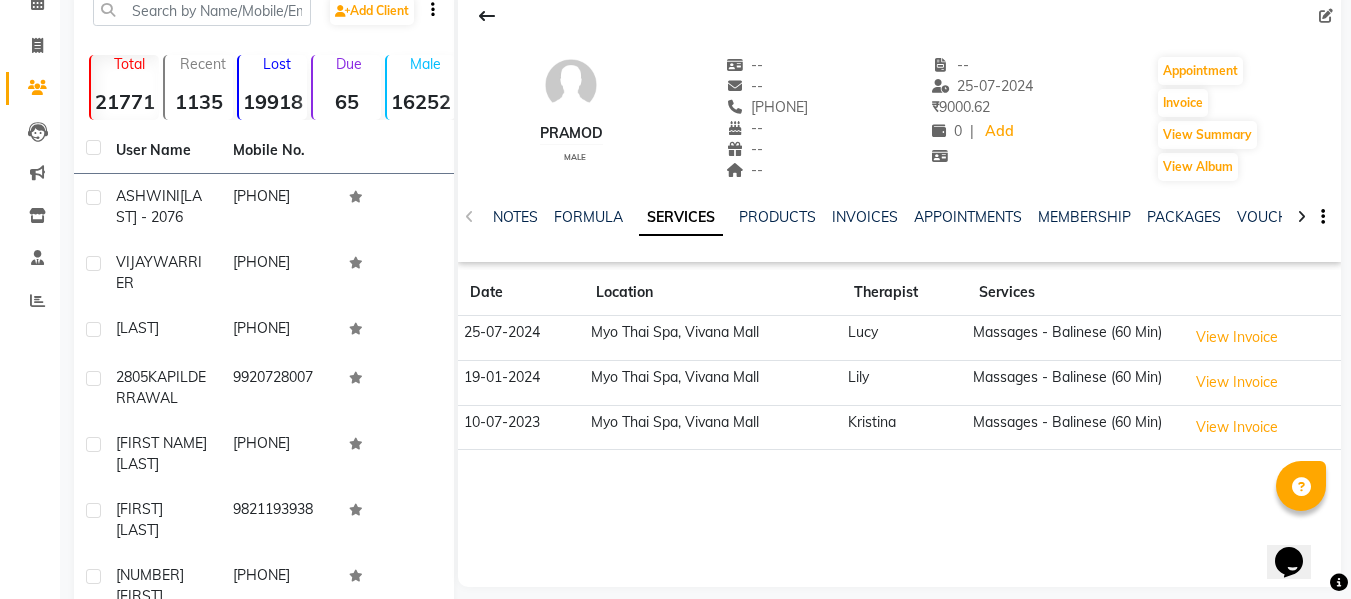 scroll, scrollTop: 0, scrollLeft: 0, axis: both 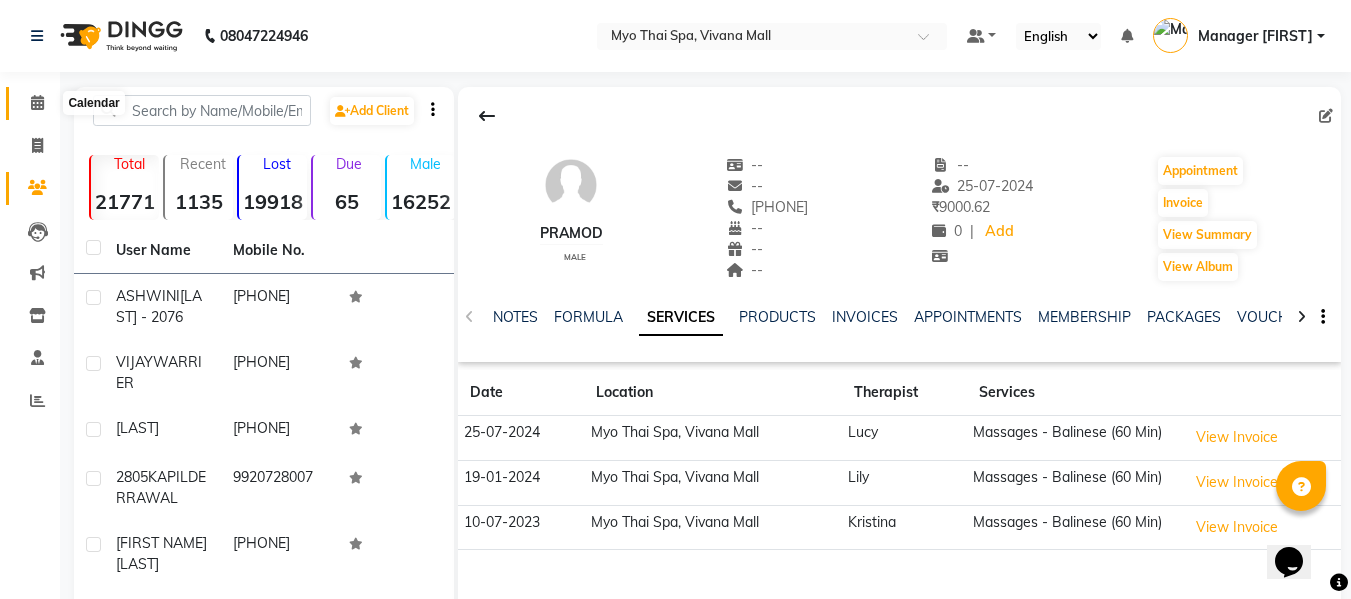 click 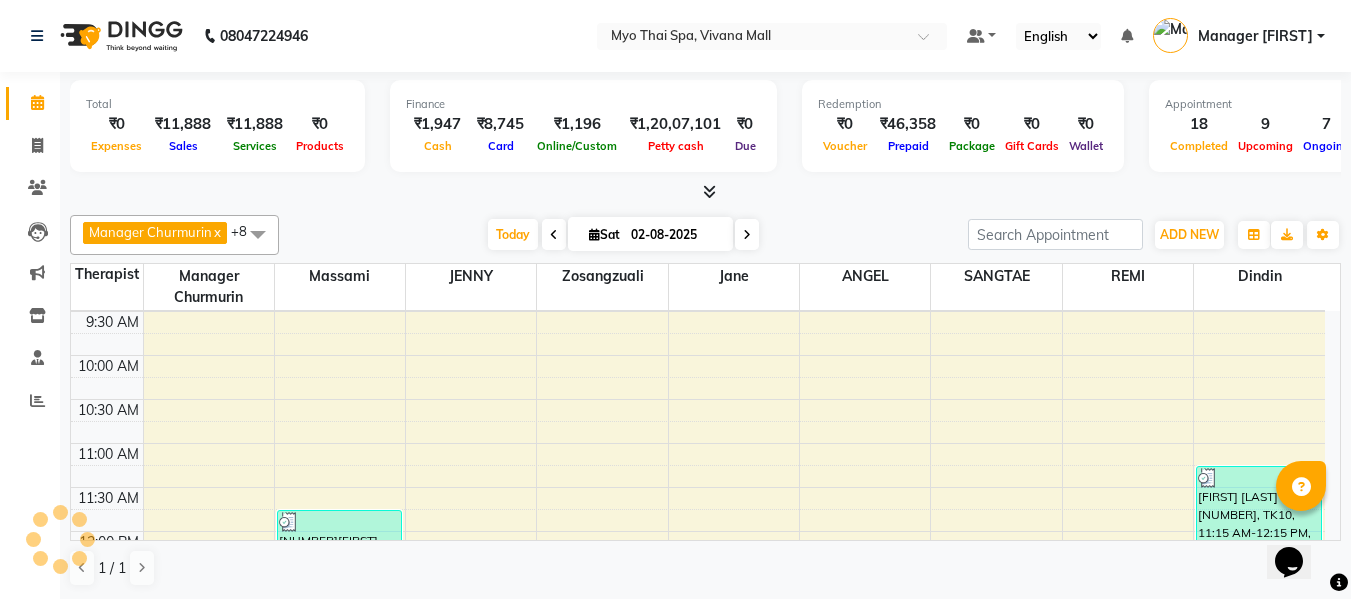 scroll, scrollTop: 300, scrollLeft: 0, axis: vertical 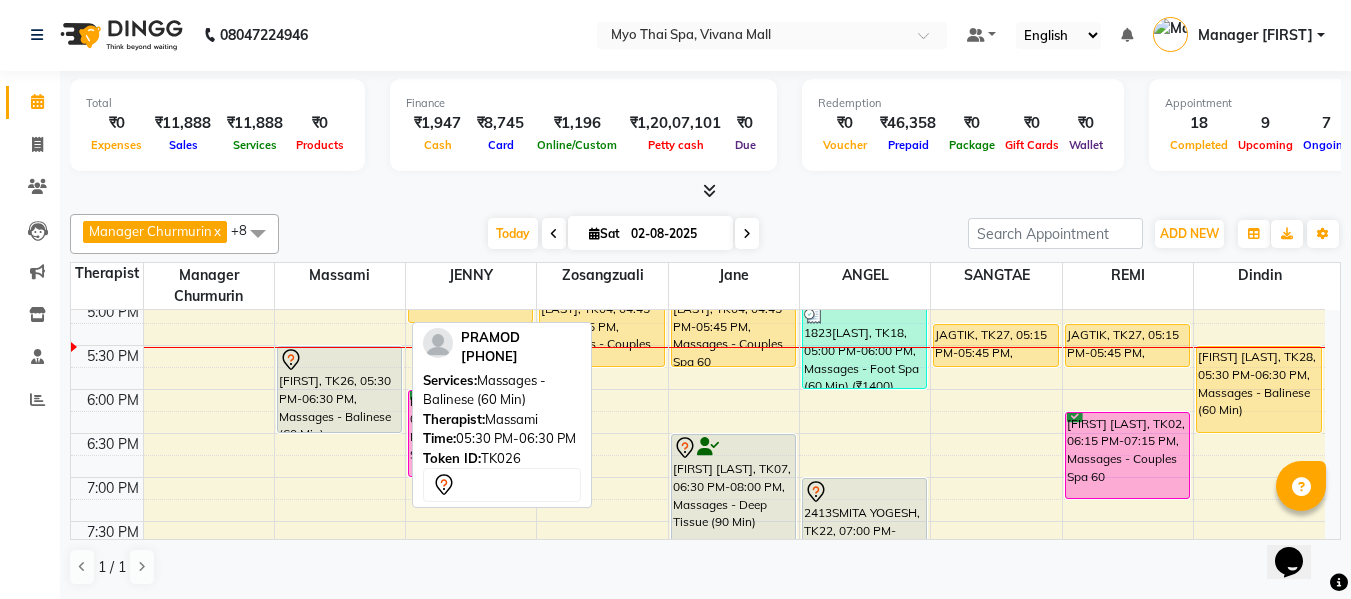click on "[FIRST], TK26, 05:30 PM-06:30 PM, Massages - Balinese (60 Min)" at bounding box center [339, 389] 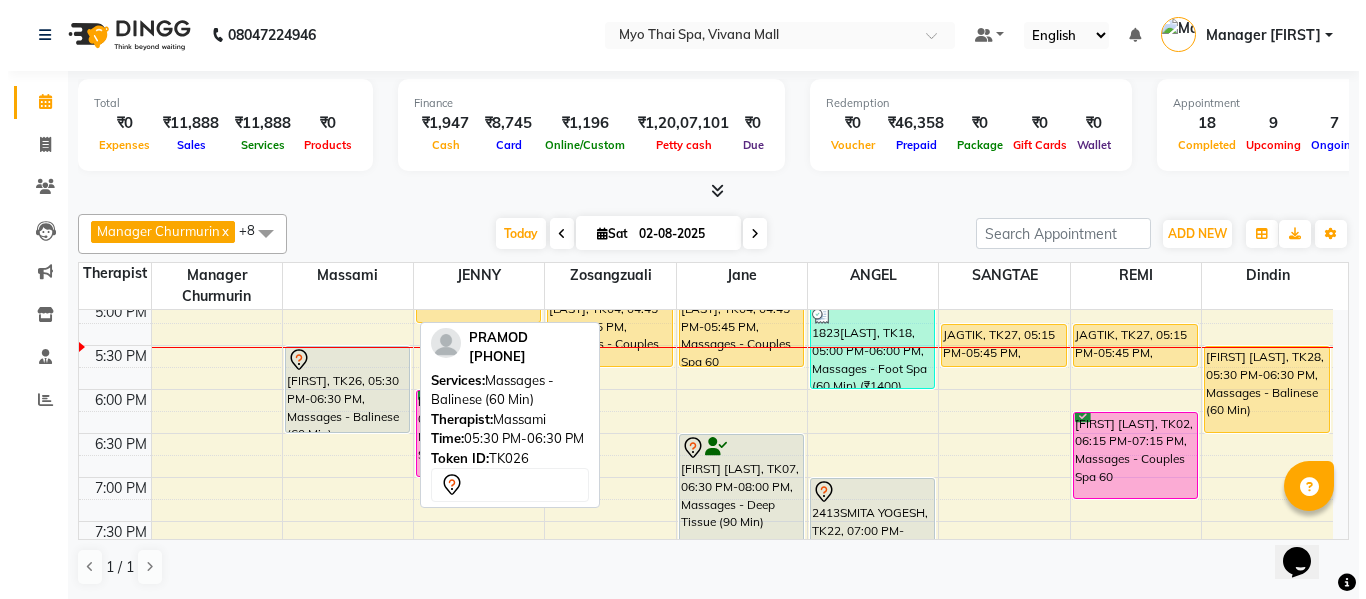 select on "7" 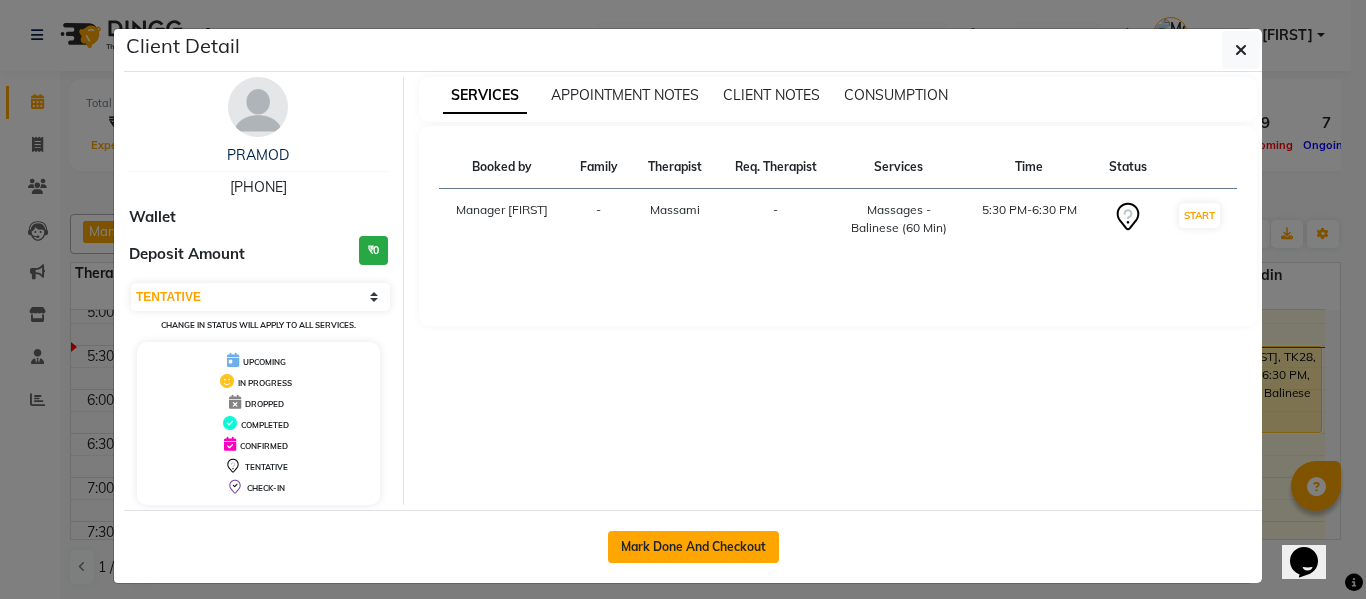 click on "Mark Done And Checkout" 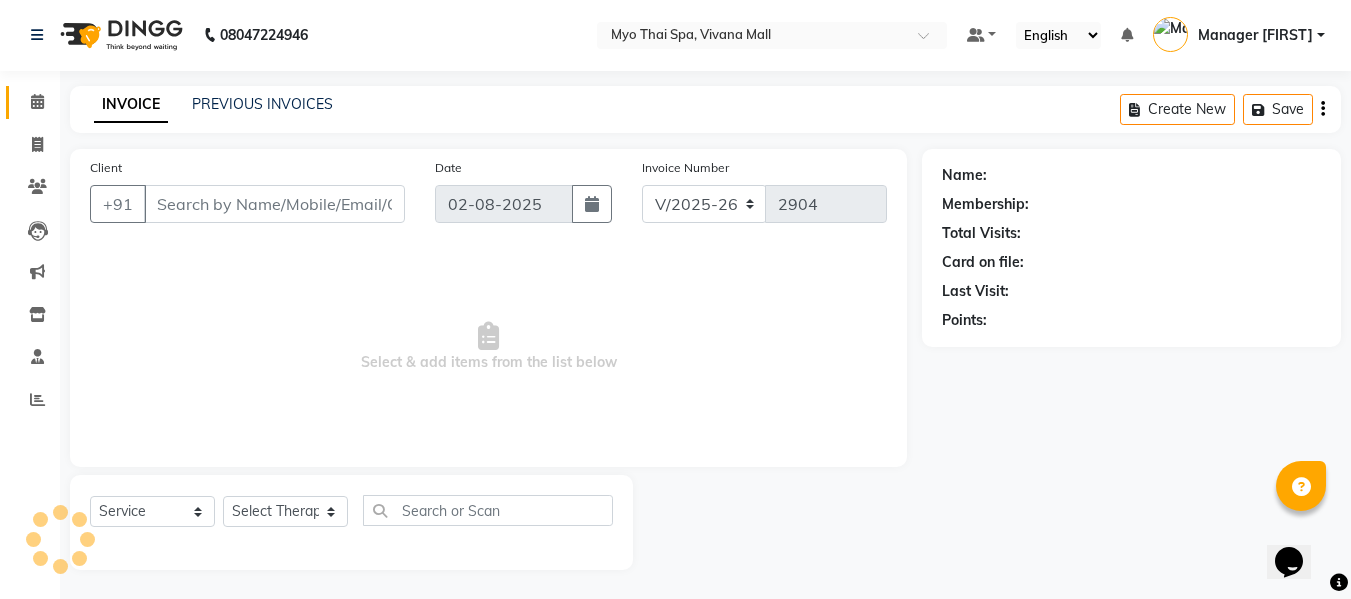 type on "[PHONE]" 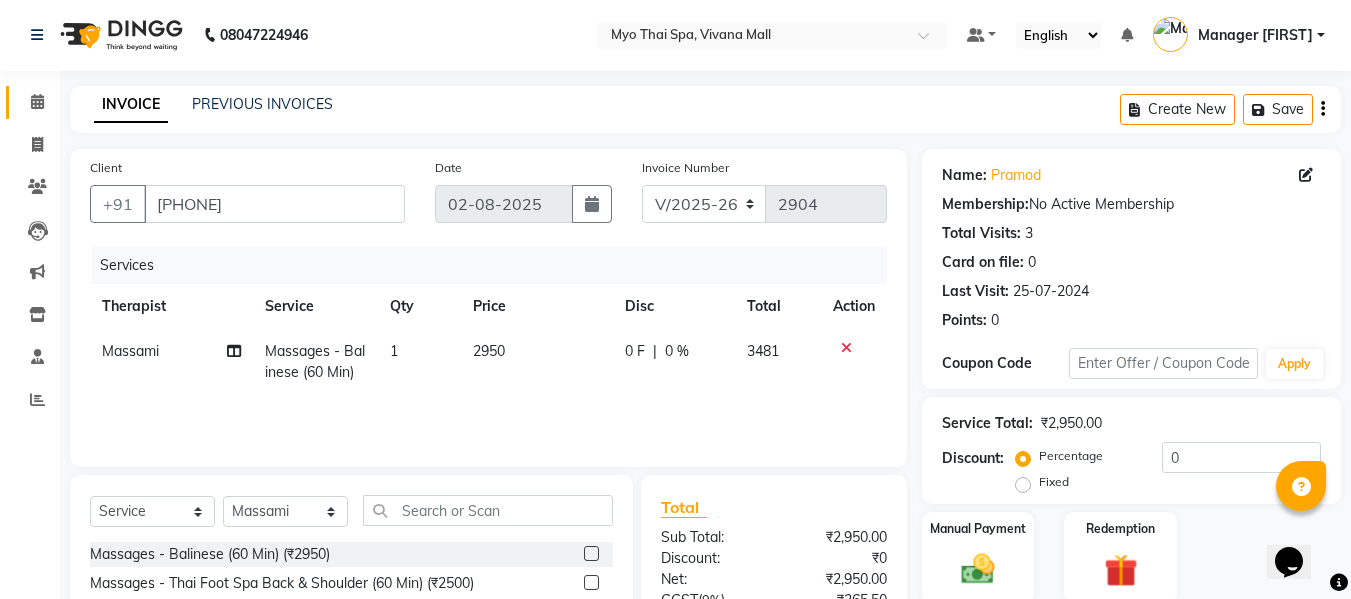 scroll, scrollTop: 202, scrollLeft: 0, axis: vertical 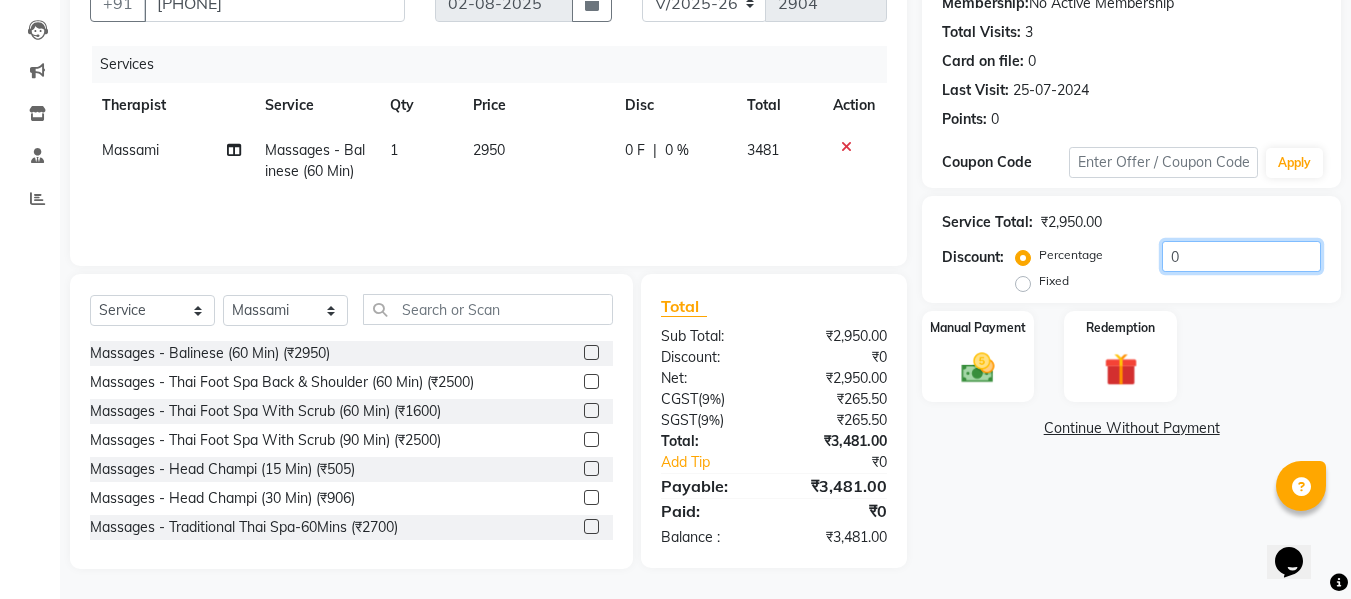 click on "0" 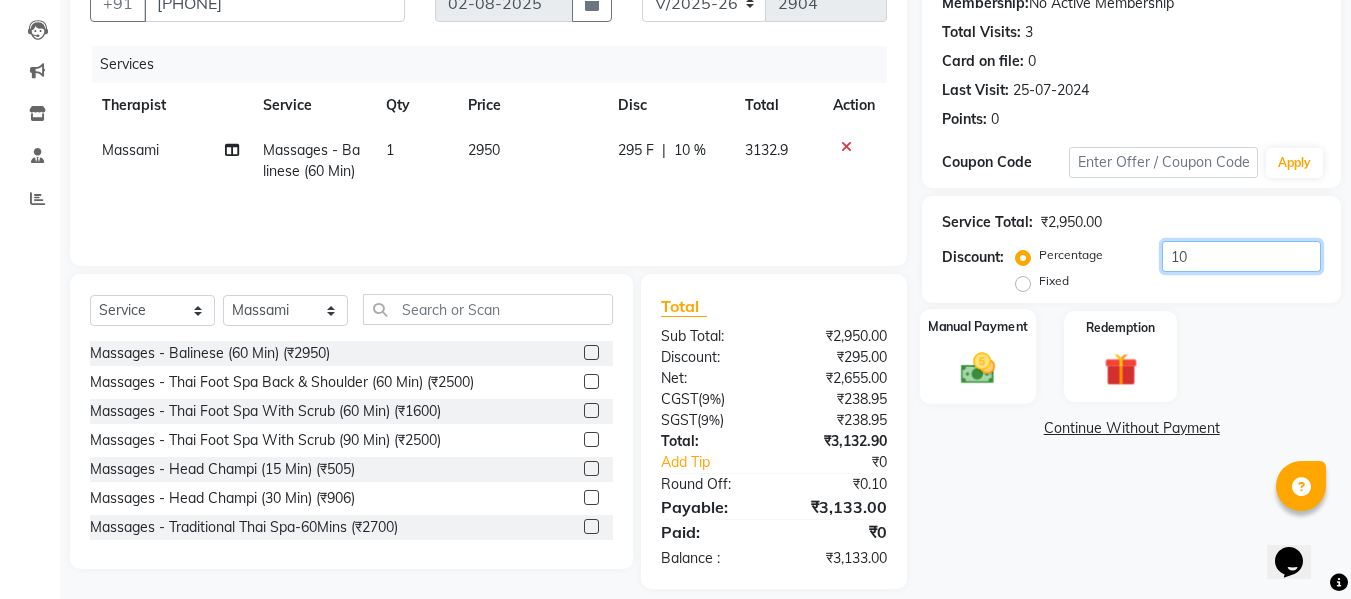 type on "10" 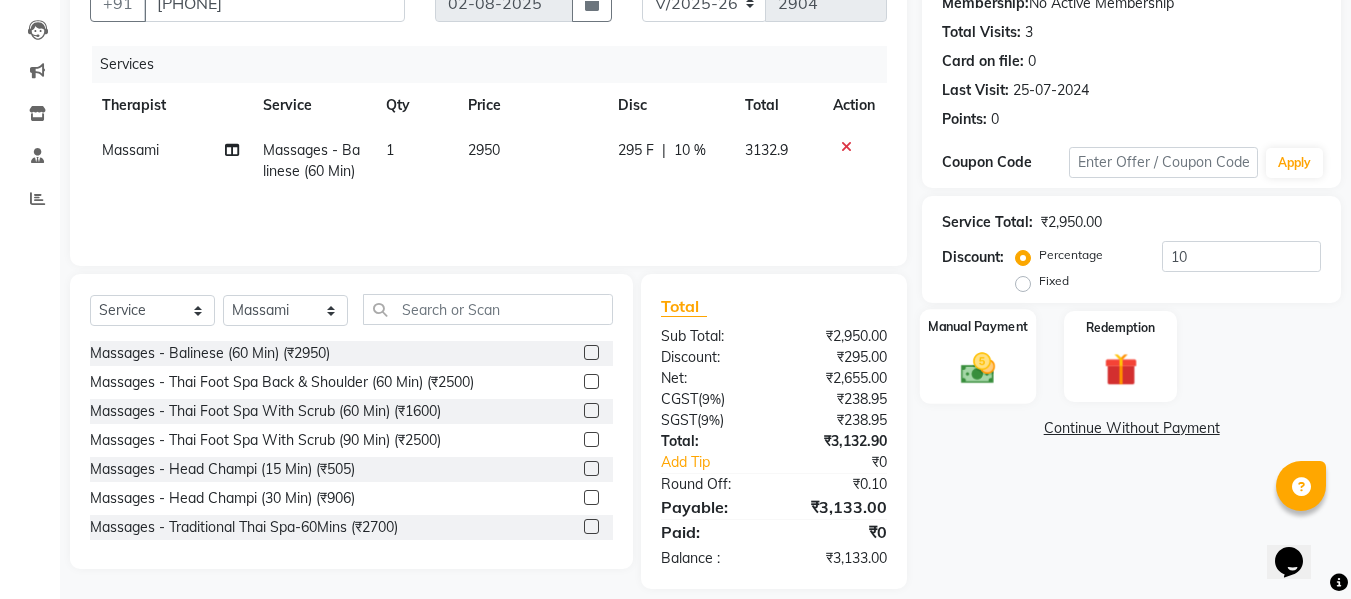 click 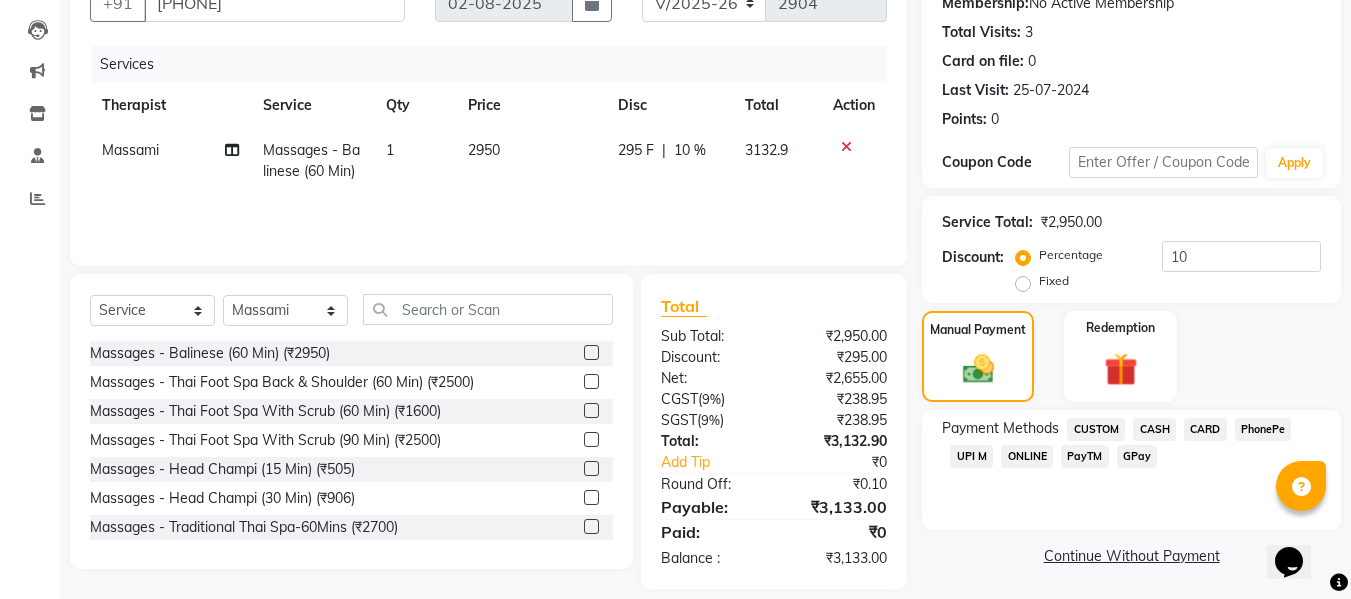 click on "CASH" 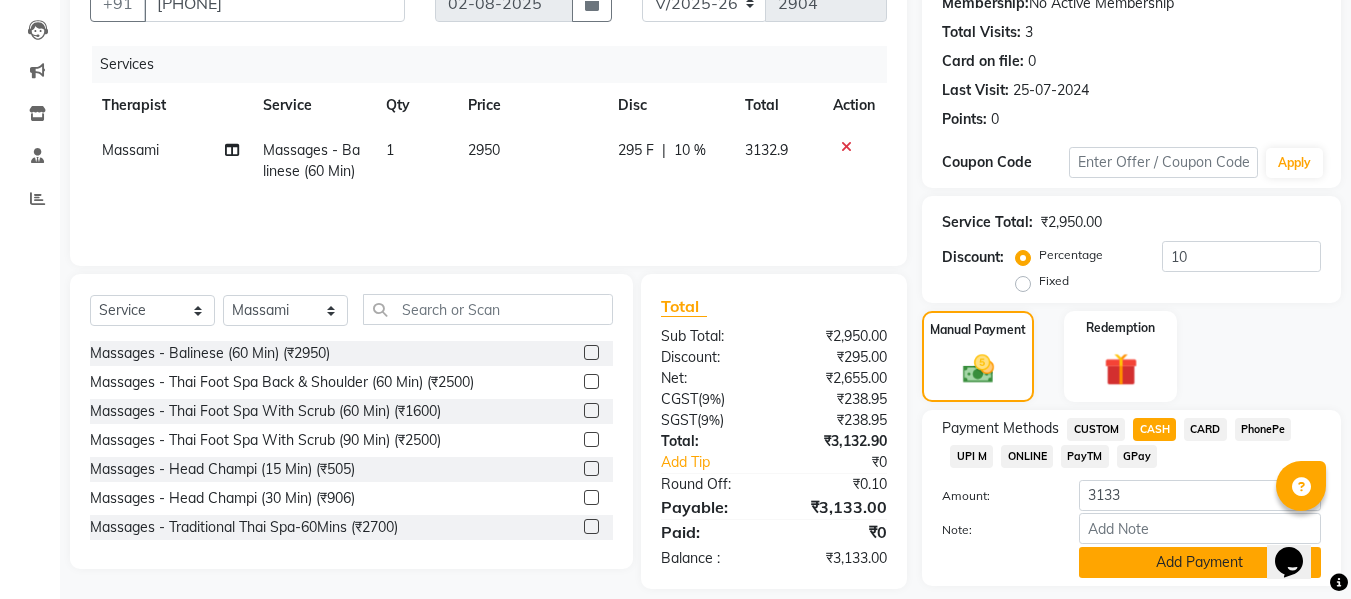 scroll, scrollTop: 260, scrollLeft: 0, axis: vertical 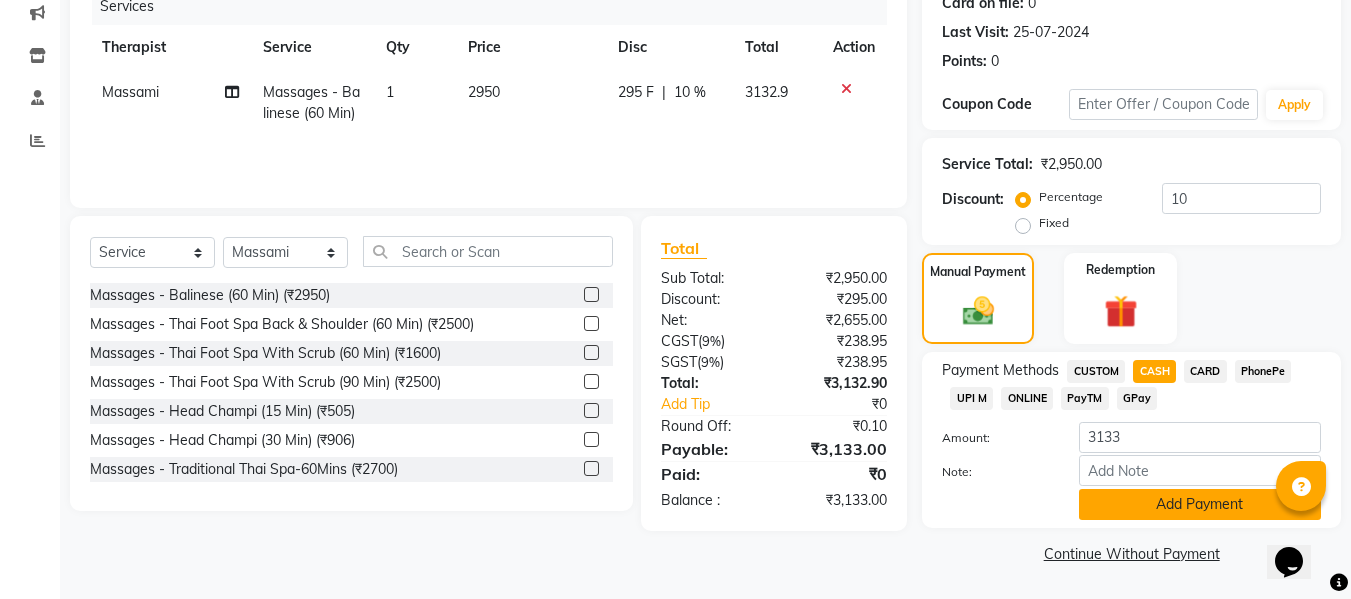 click on "Add Payment" 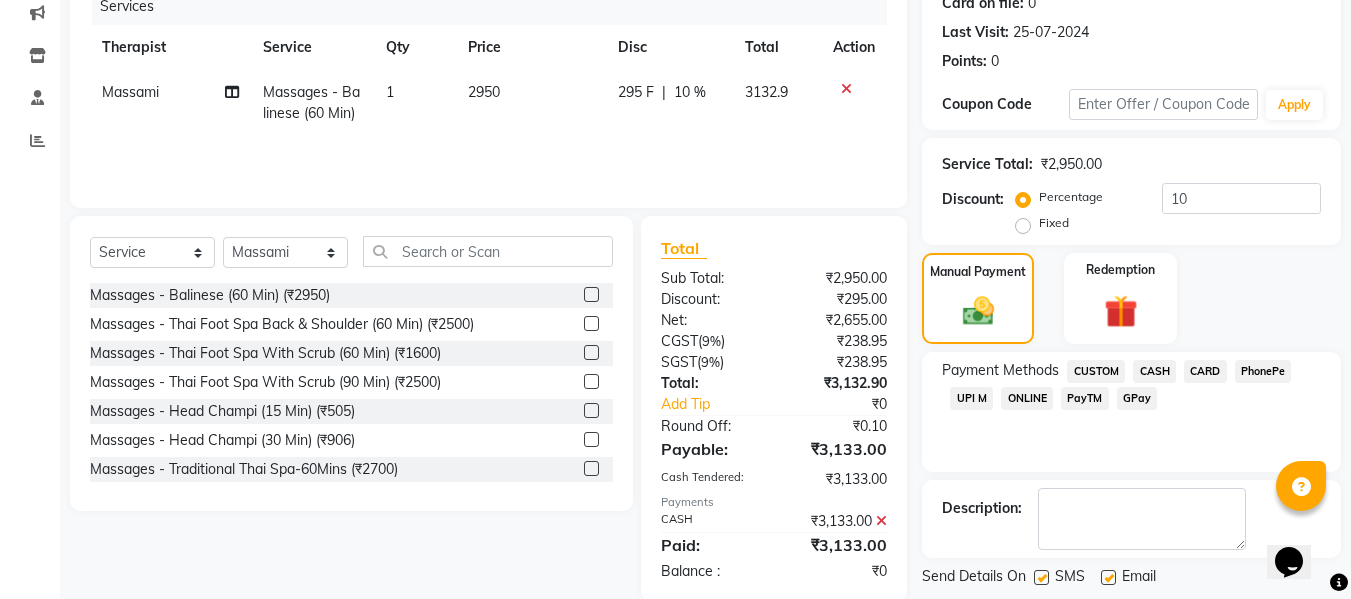 scroll, scrollTop: 356, scrollLeft: 0, axis: vertical 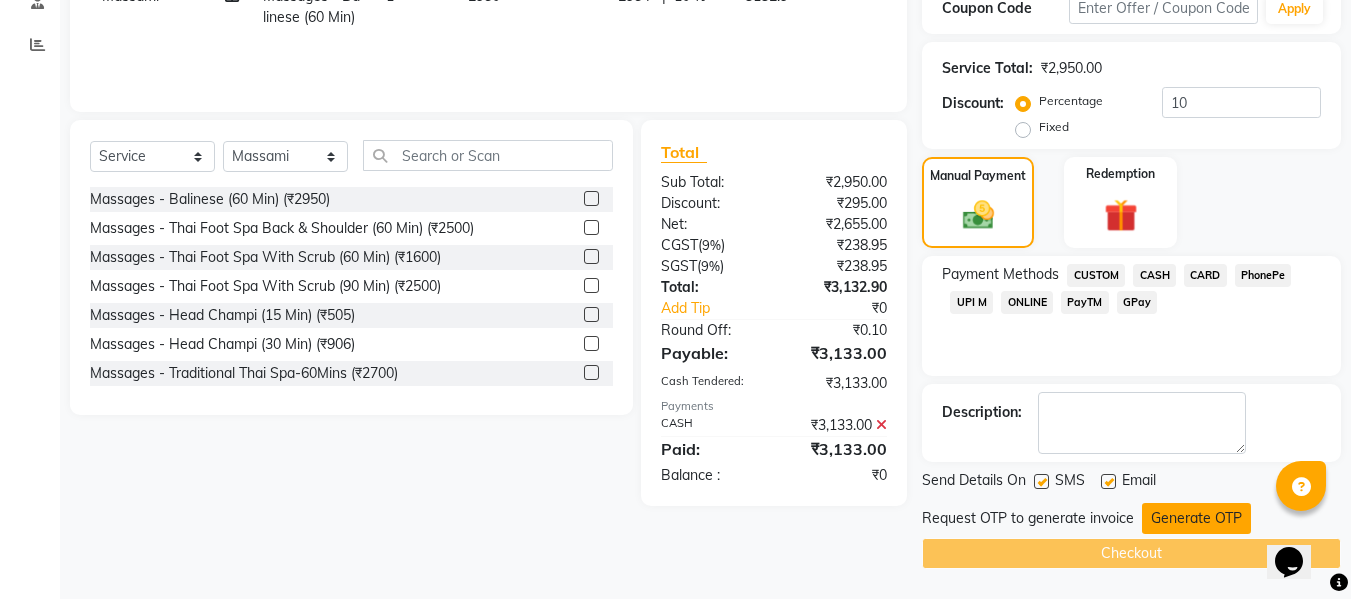 click on "Generate OTP" 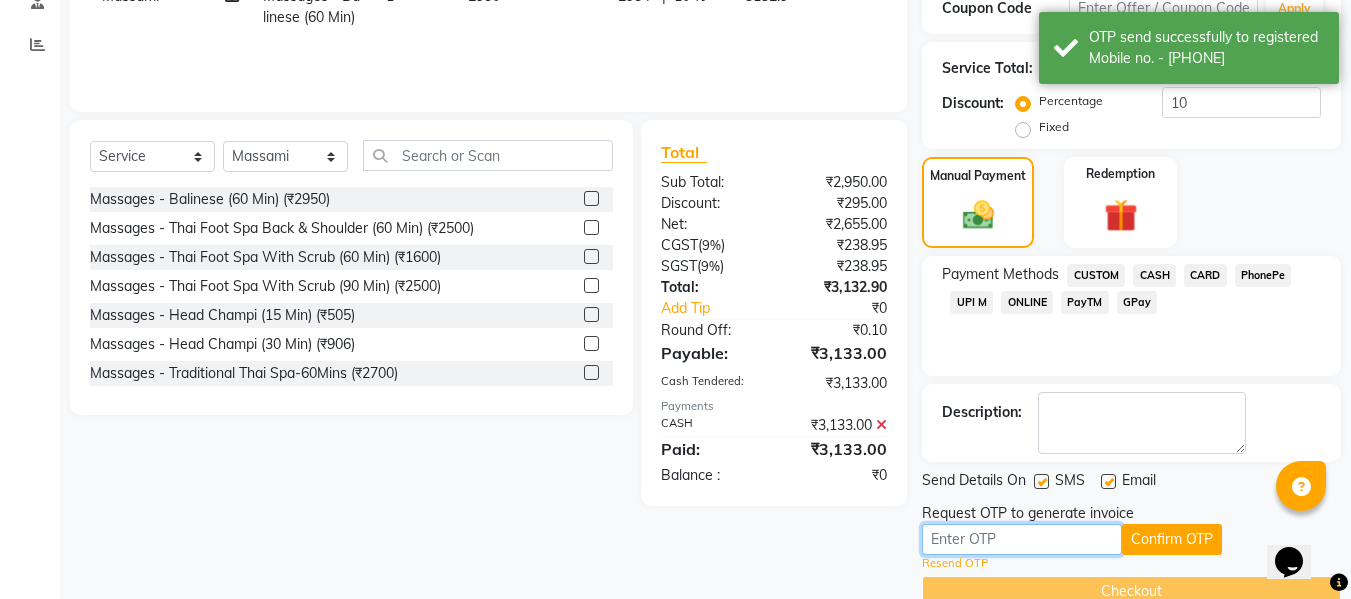 click at bounding box center (1022, 539) 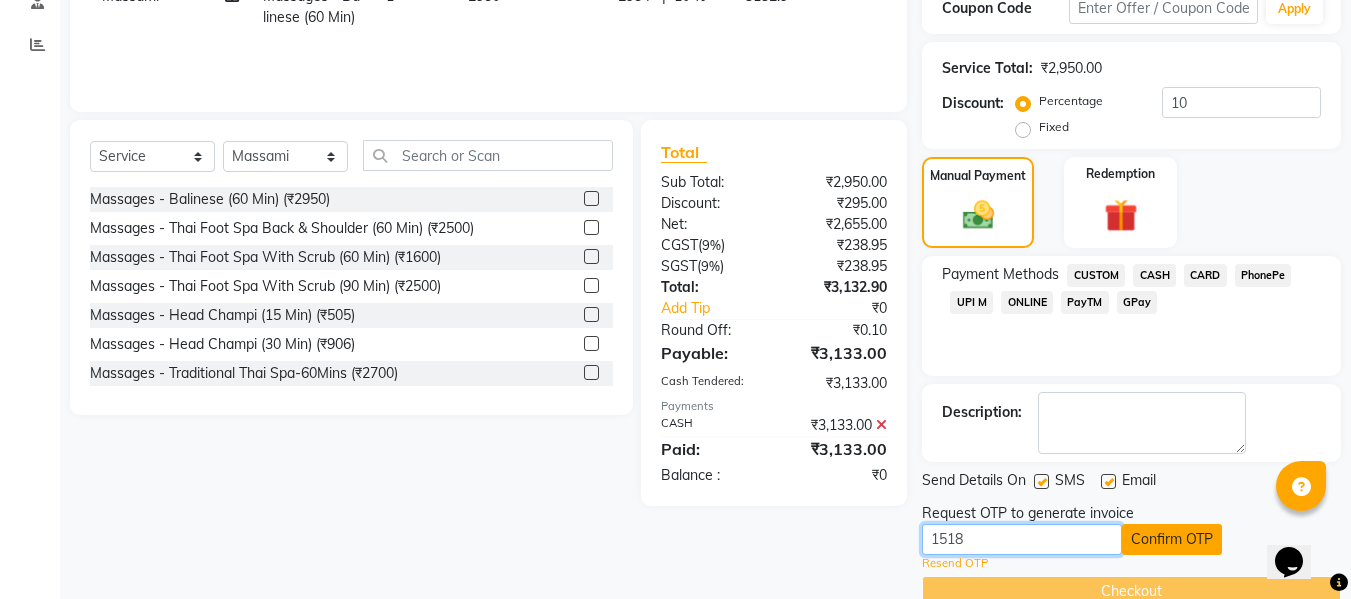 type on "1518" 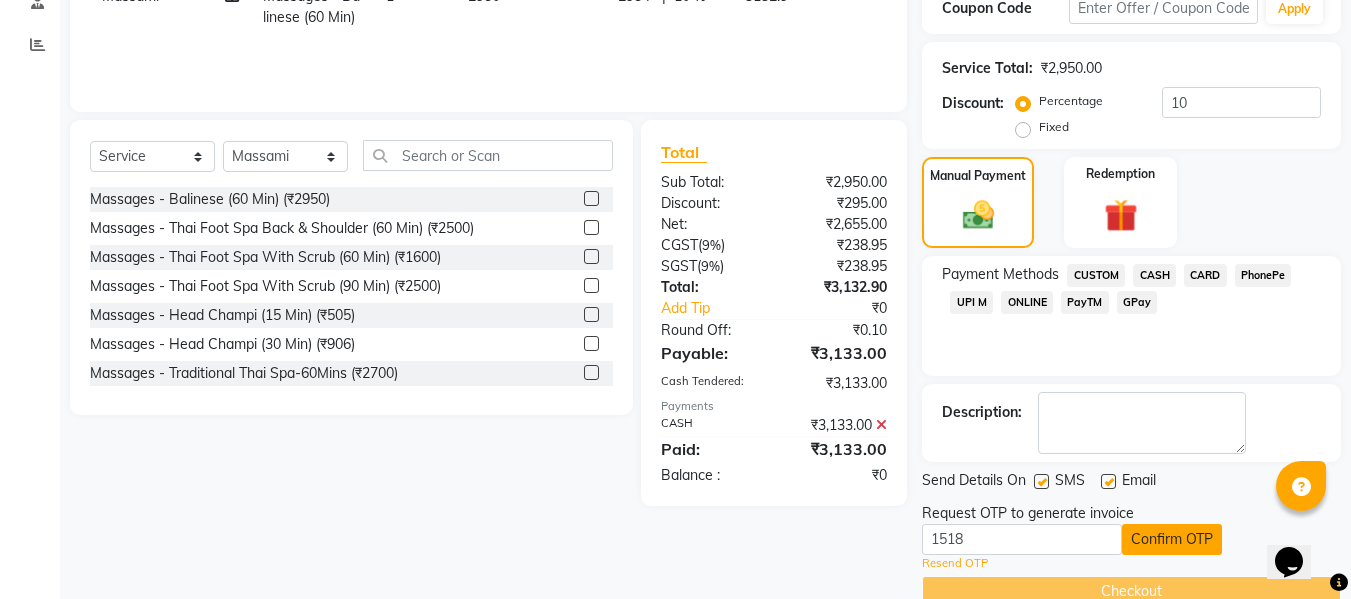 click on "Confirm OTP" 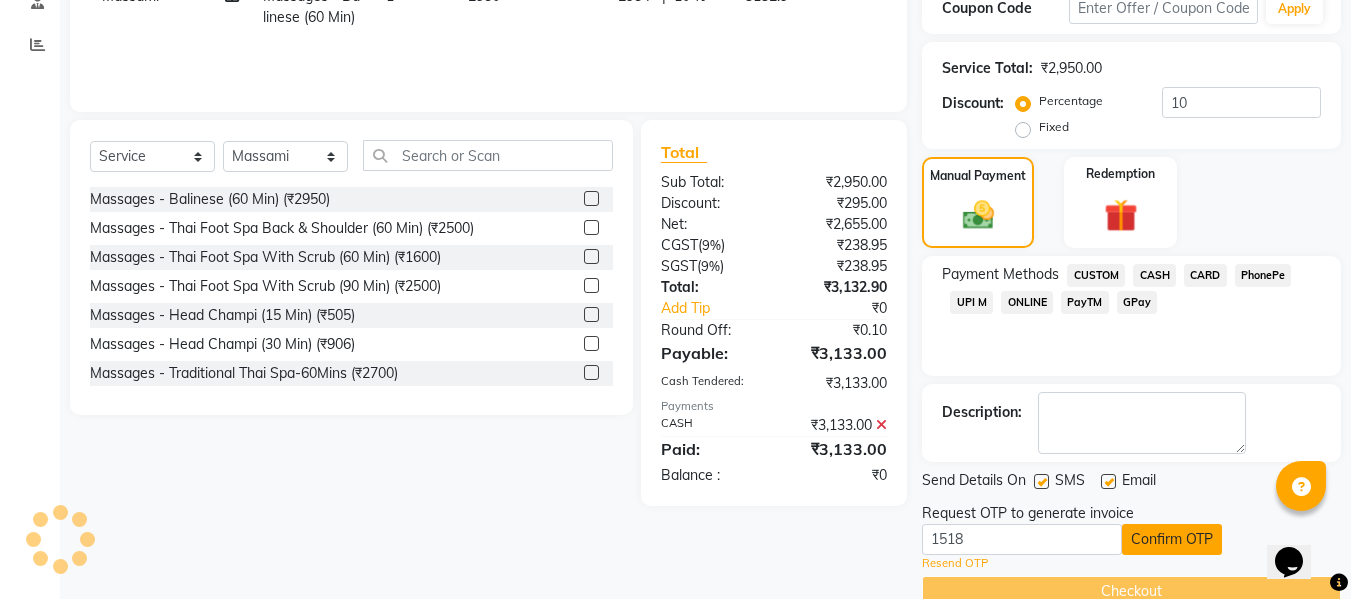 scroll, scrollTop: 317, scrollLeft: 0, axis: vertical 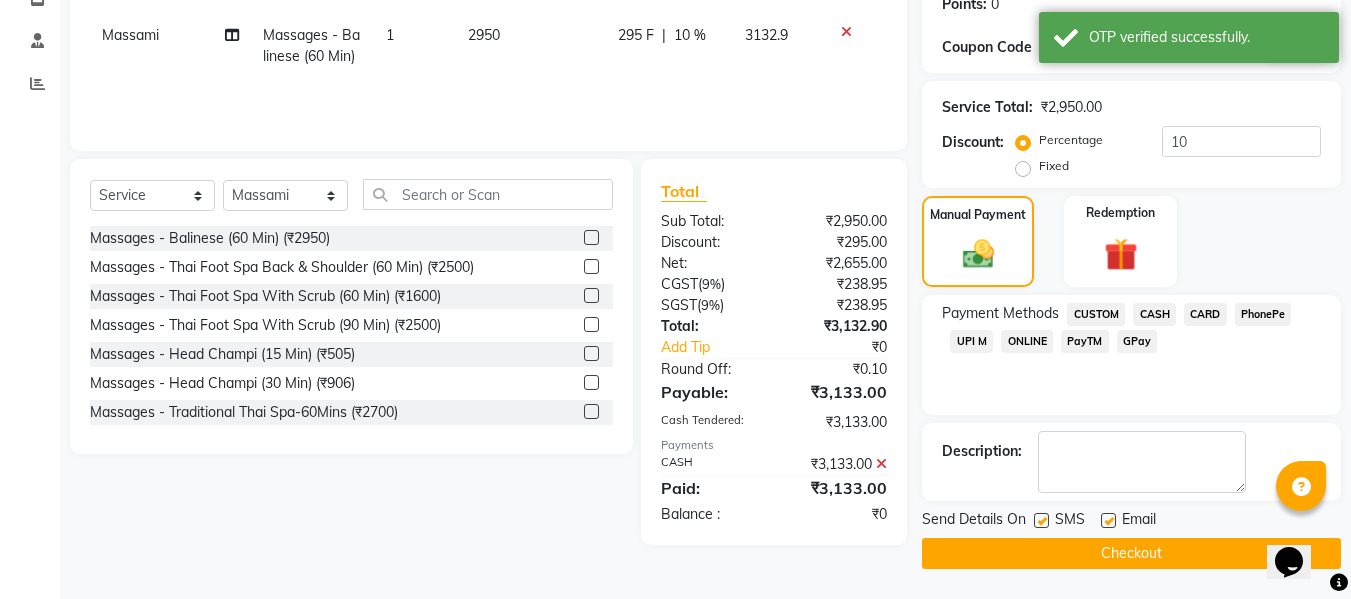 click on "Checkout" 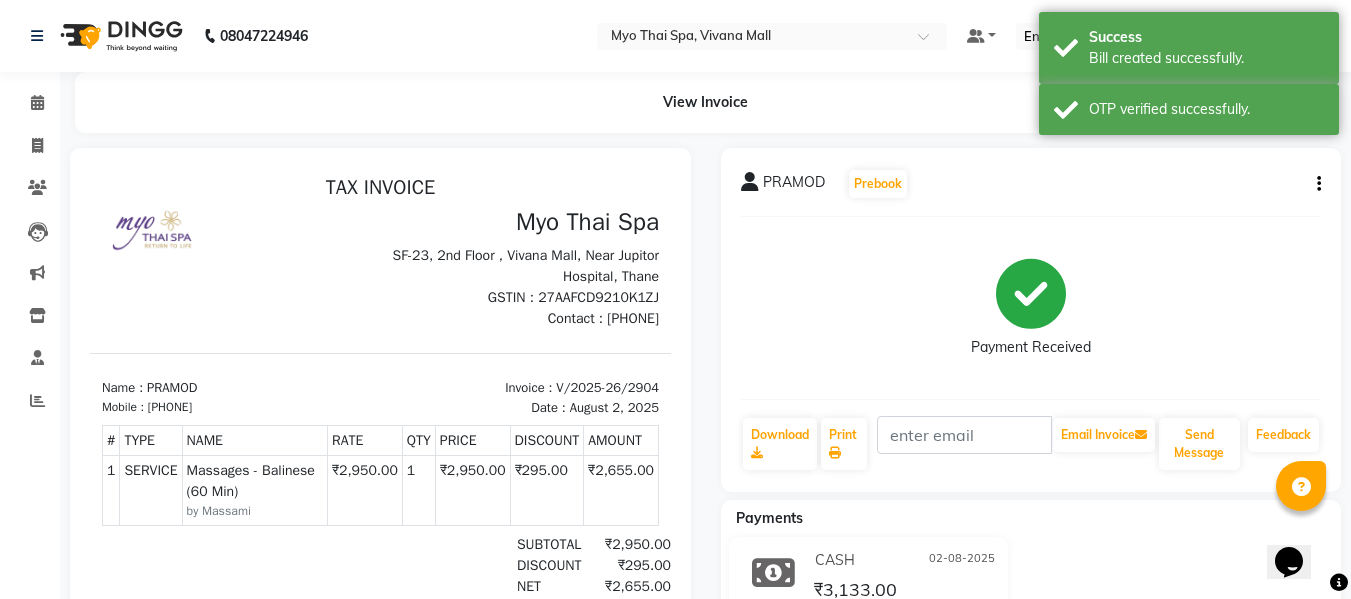 scroll, scrollTop: 0, scrollLeft: 0, axis: both 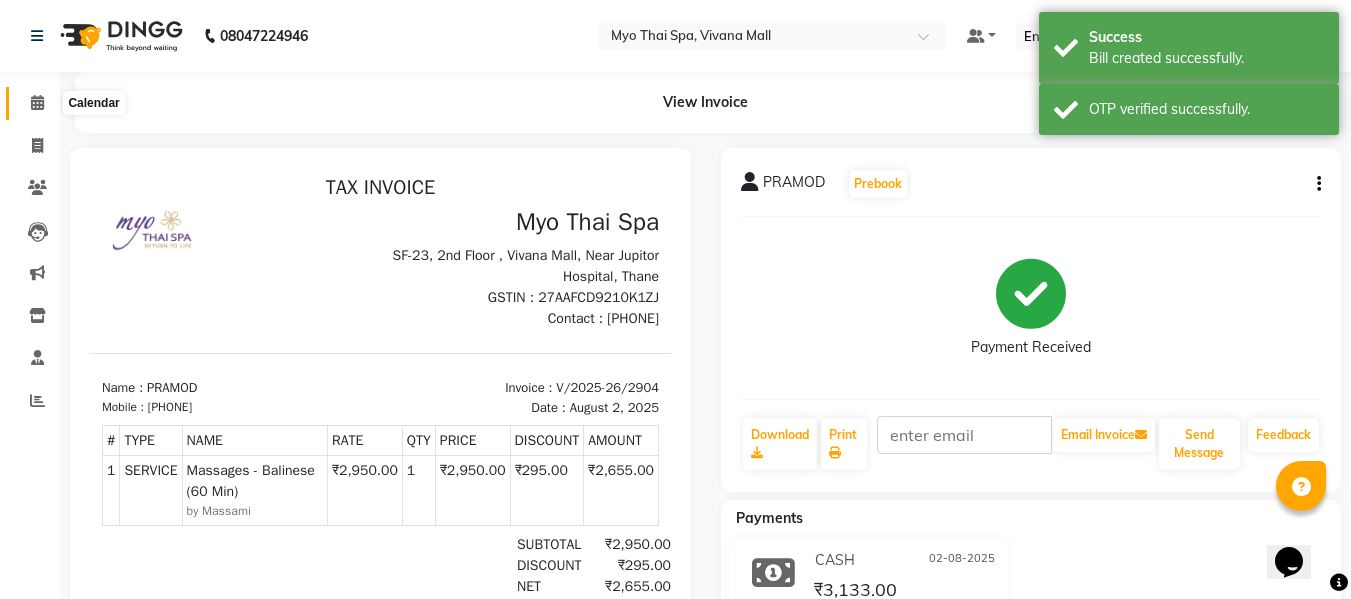 click 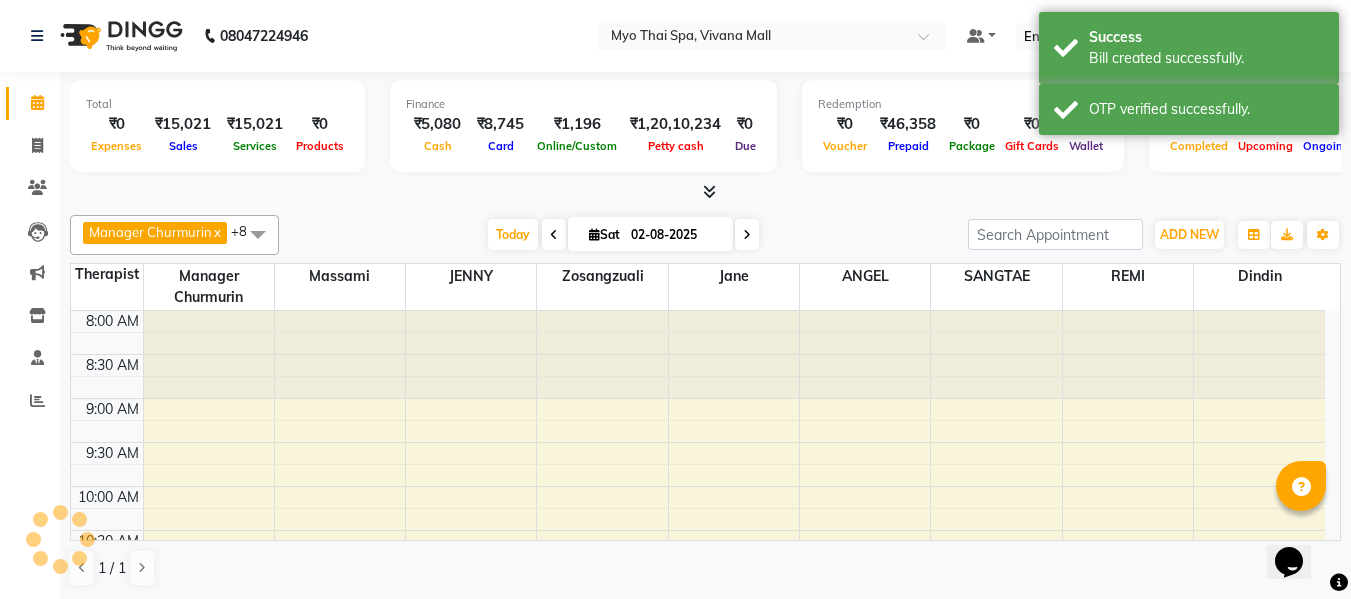 scroll, scrollTop: 793, scrollLeft: 0, axis: vertical 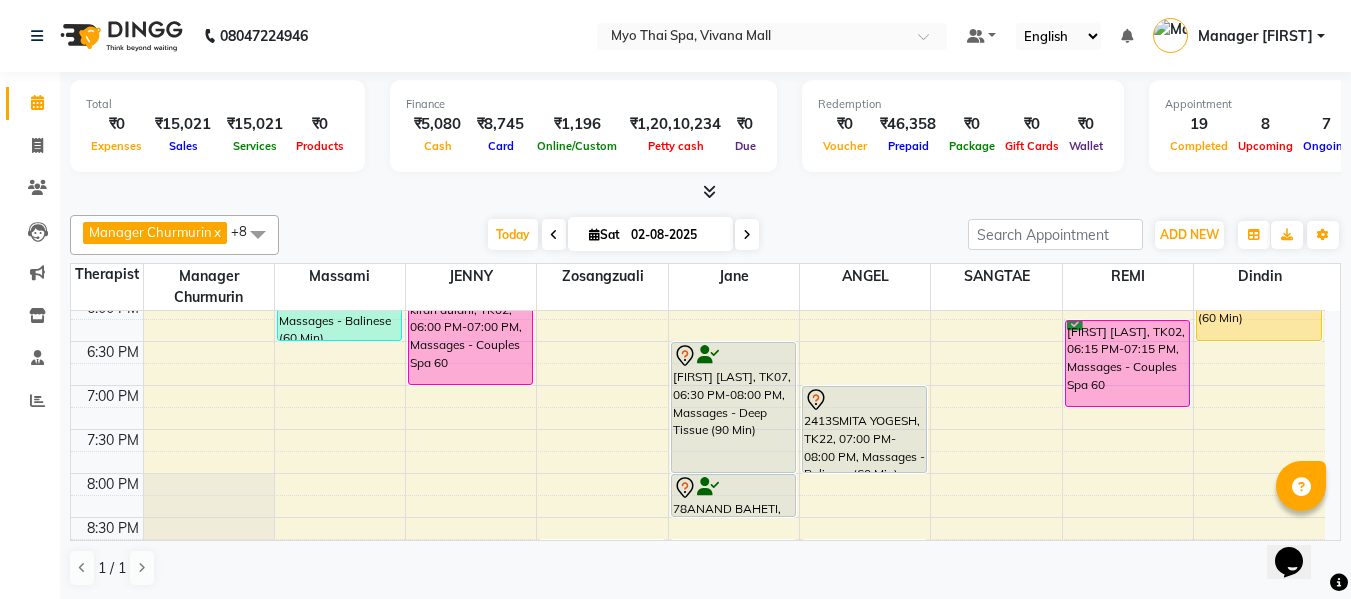 click on "8:00 AM 8:30 AM 9:00 AM 9:30 AM 10:00 AM 10:30 AM 11:00 AM 11:30 AM 12:00 PM 12:30 PM 1:00 PM 1:30 PM 2:00 PM 2:30 PM 3:00 PM 3:30 PM 4:00 PM 4:30 PM 5:00 PM 5:30 PM 6:00 PM 6:30 PM 7:00 PM 7:30 PM 8:00 PM 8:30 PM 9:00 PM 9:30 PM 10:00 PM 10:30 PM     1823VIJAYY, TK18, 04:00 PM-05:00 PM, Massages - Foot Spa (60 Min) (₹1400)     1823VIJAYY, TK18, 04:00 PM-05:00 PM, Massages - Thai Foot Spa Back &Shoulder (90 Min)     1655SANDEEP PATNAWAI, TK05, 11:45 AM-01:15 PM, Massages - Deep Tissue (90 Min)     VIKAS, TK16, 02:00 PM-02:30 PM, Massages - Stress Relieving Back (30 Min) (₹1650)     PRAMOD, TK26, 05:30 PM-06:30 PM, Massages - Balinese (60 Min)     2923ROHAN, TK13, 01:30 PM-02:30 PM, Massages - Couples Spa 60     PRANAY, TK21, 03:00 PM-04:00 PM, Massages - Balinese (60 Min)    kishan, TK24, 04:15 PM-05:15 PM, Massages - Deep Tissue (60 Min)     kiran dulani, TK02, 06:00 PM-07:00 PM, Massages - Couples Spa 60     2917VIVEK LAJMI., TK12, 01:15 PM-02:15 PM, Massages - Traditional Thai Spa-60Mins" at bounding box center (698, 77) 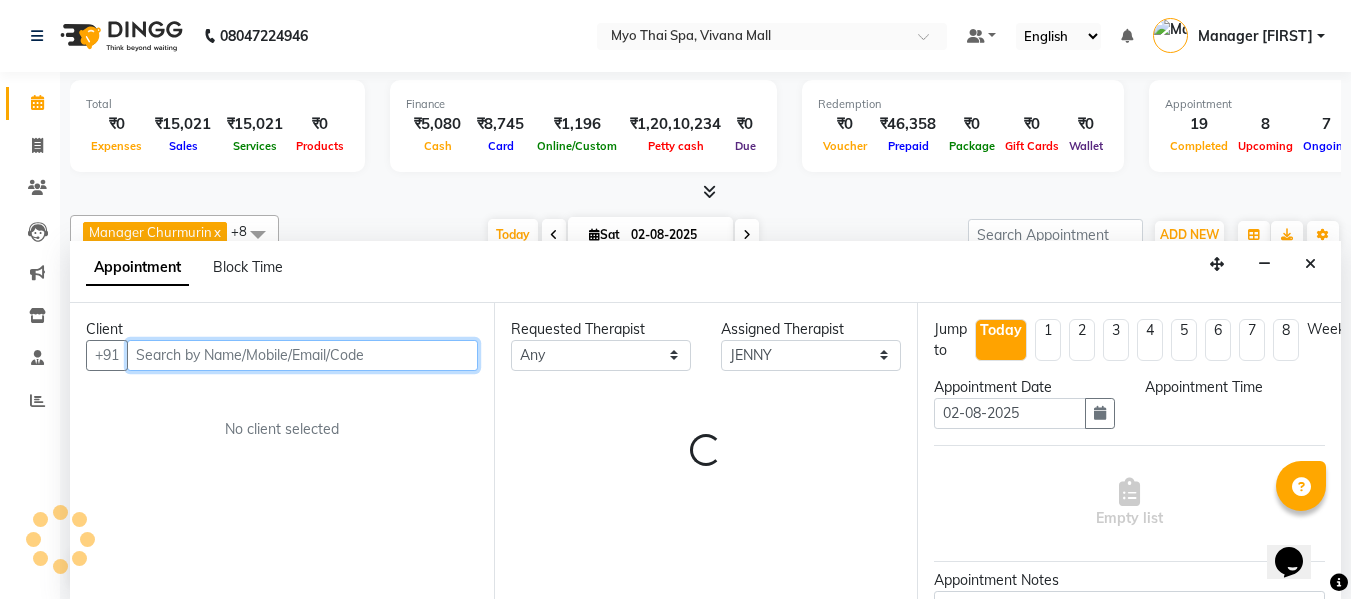 scroll, scrollTop: 1, scrollLeft: 0, axis: vertical 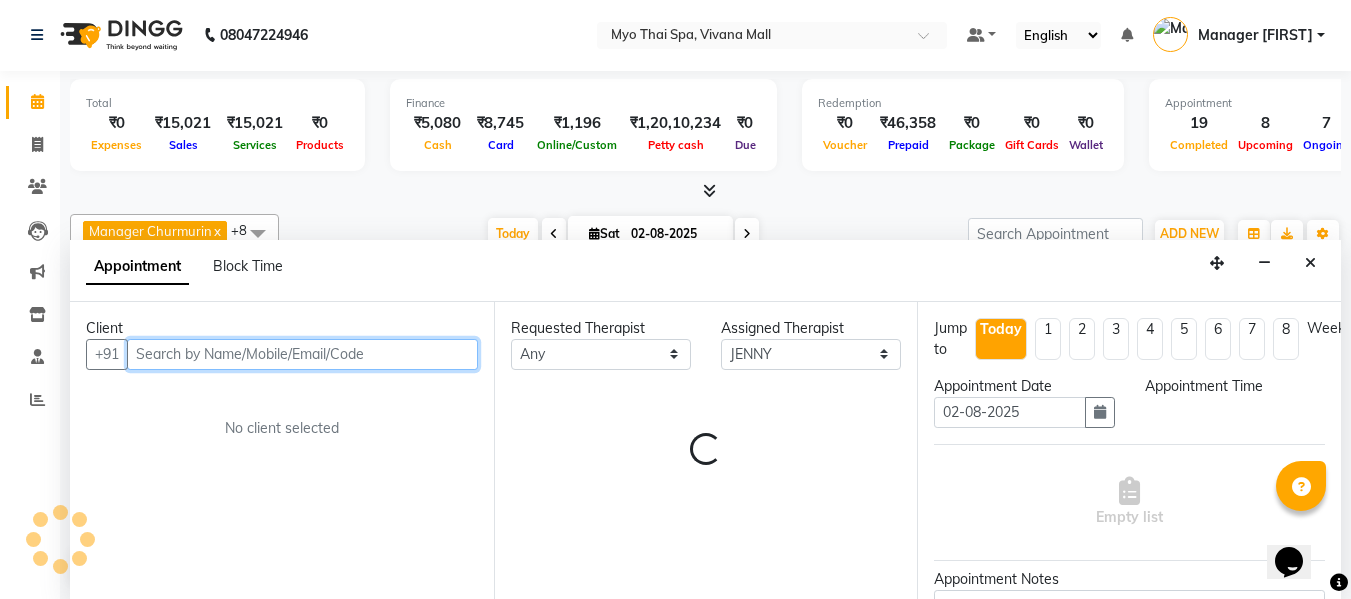 select on "1155" 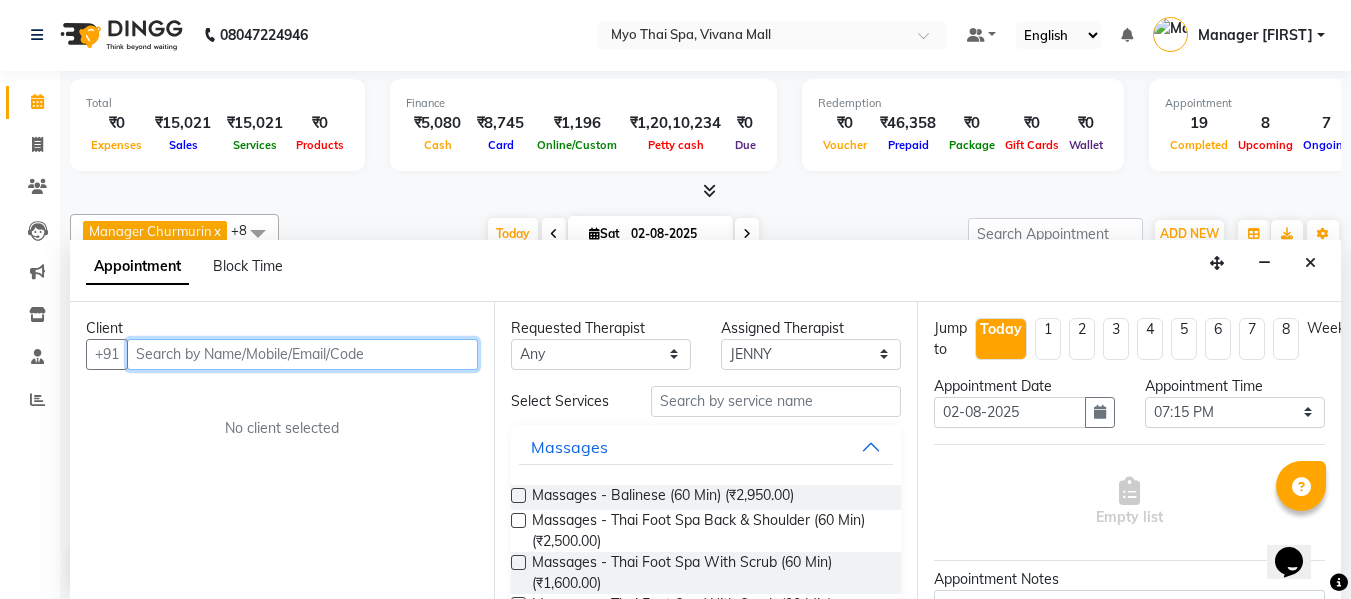 click at bounding box center [302, 354] 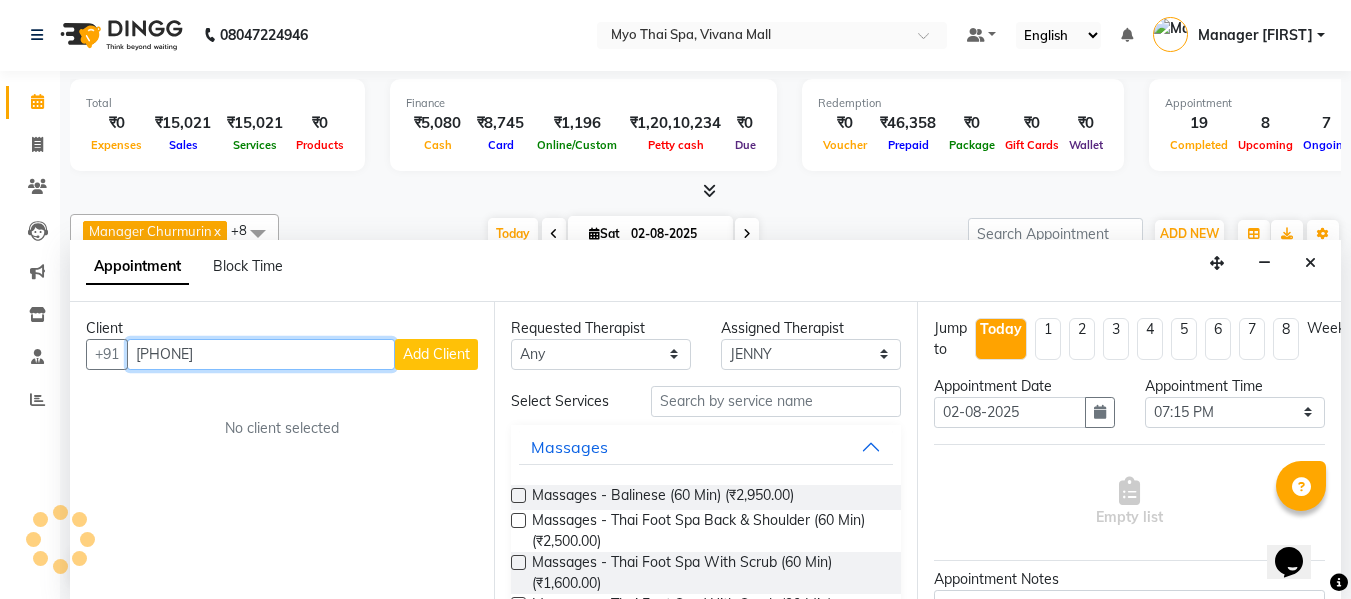 click on "88250 54229" at bounding box center (261, 354) 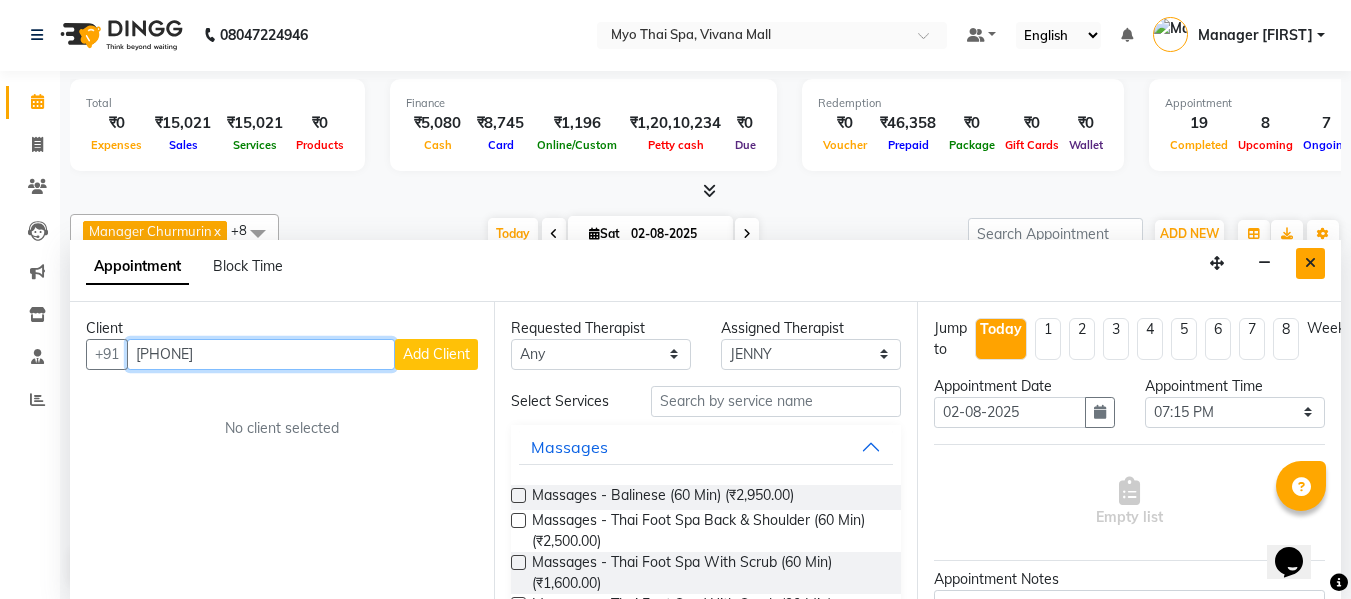 type on "8825054229" 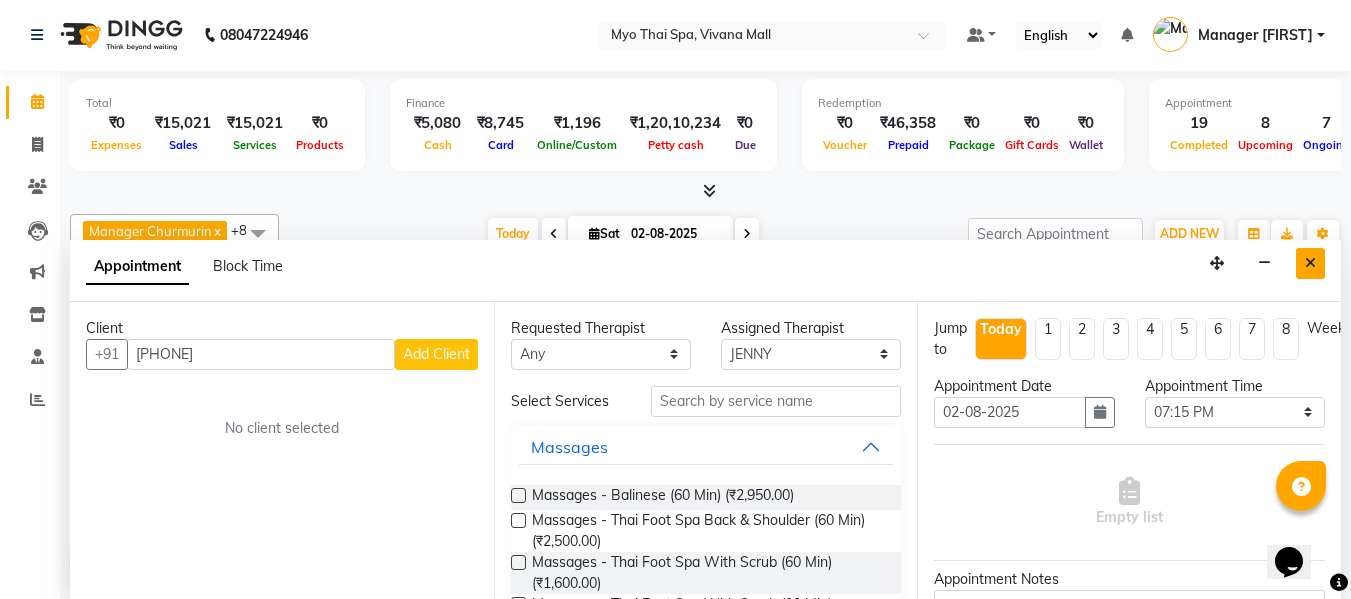 click at bounding box center [1310, 263] 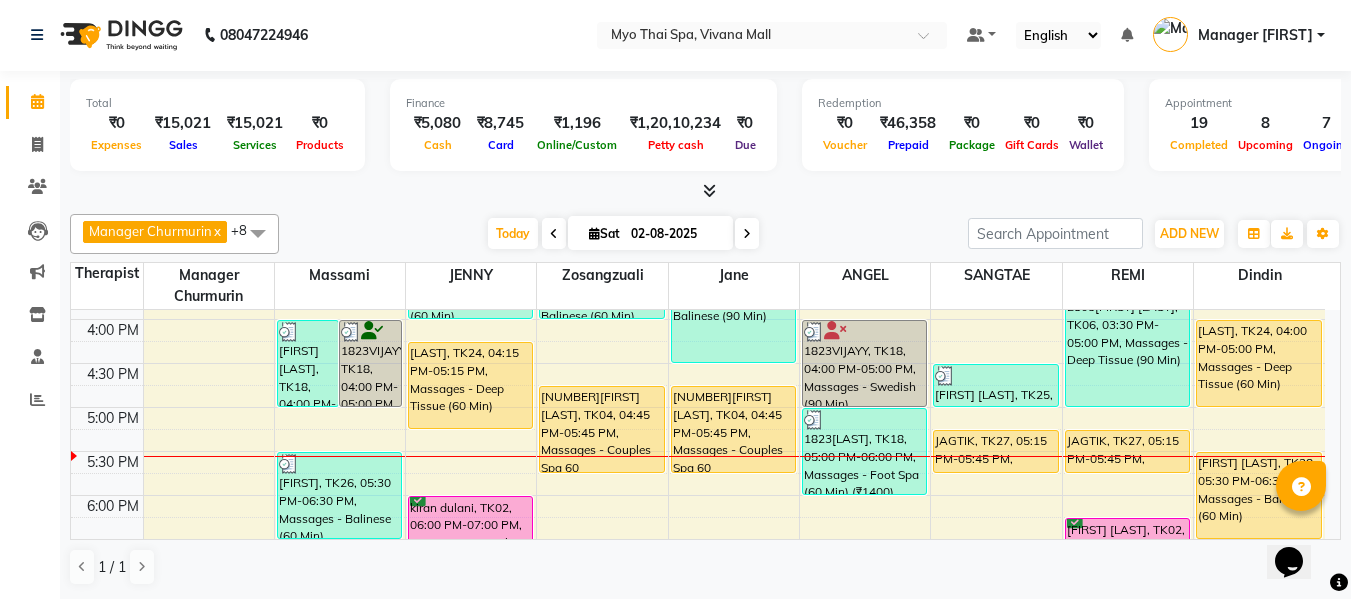 scroll, scrollTop: 693, scrollLeft: 0, axis: vertical 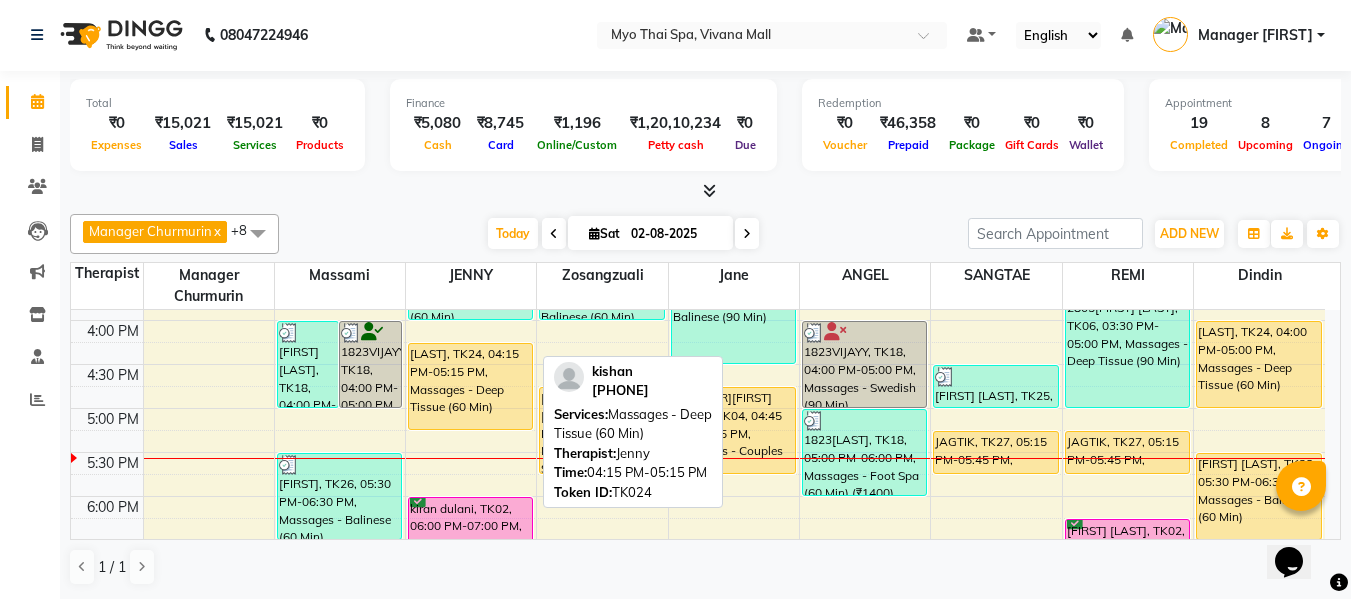 click on "kishan, TK24, 04:15 PM-05:15 PM, Massages - Deep Tissue (60 Min)" at bounding box center (470, 386) 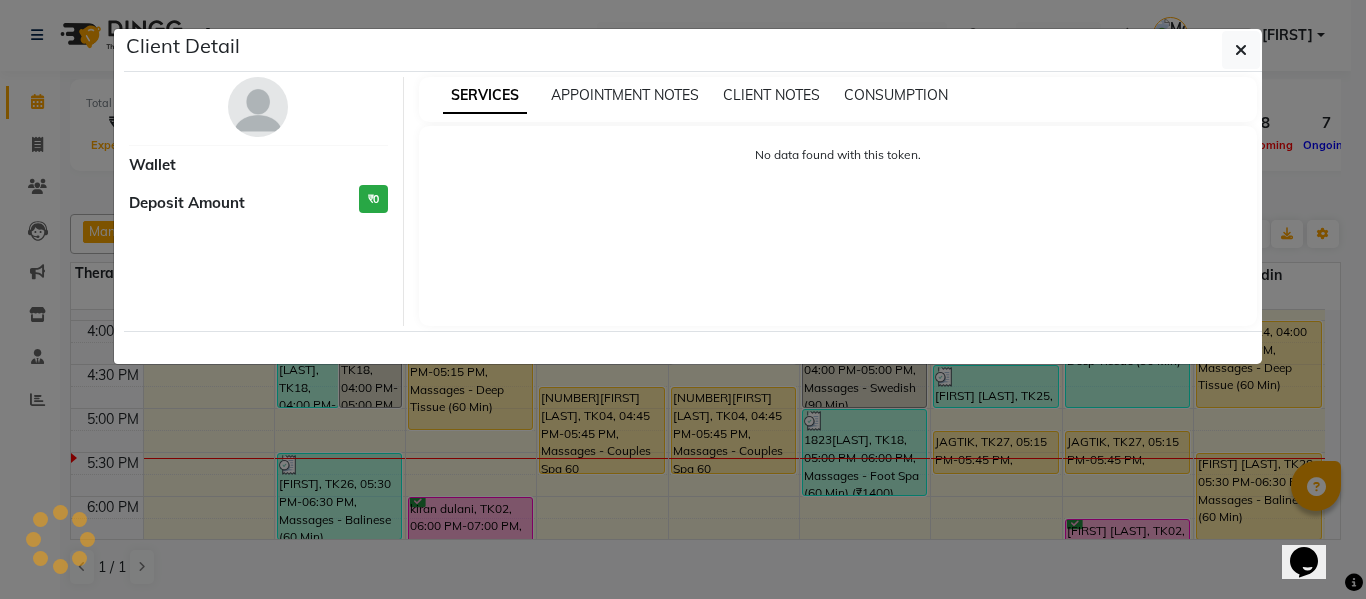 select on "1" 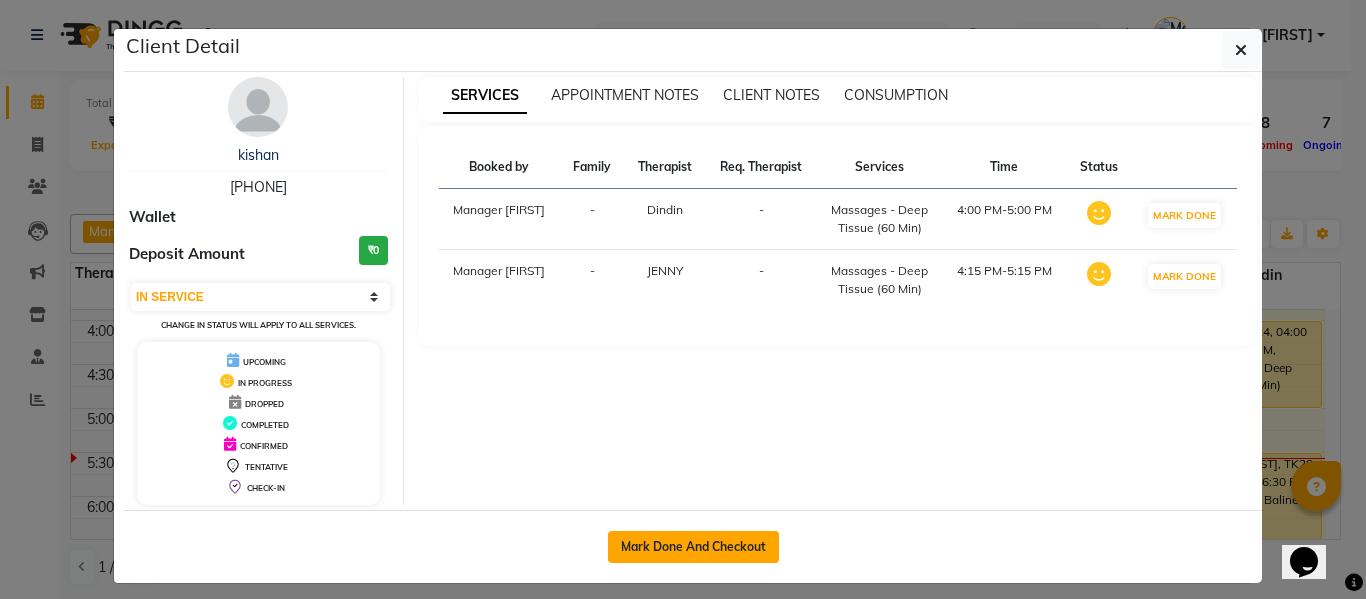 click on "Mark Done And Checkout" 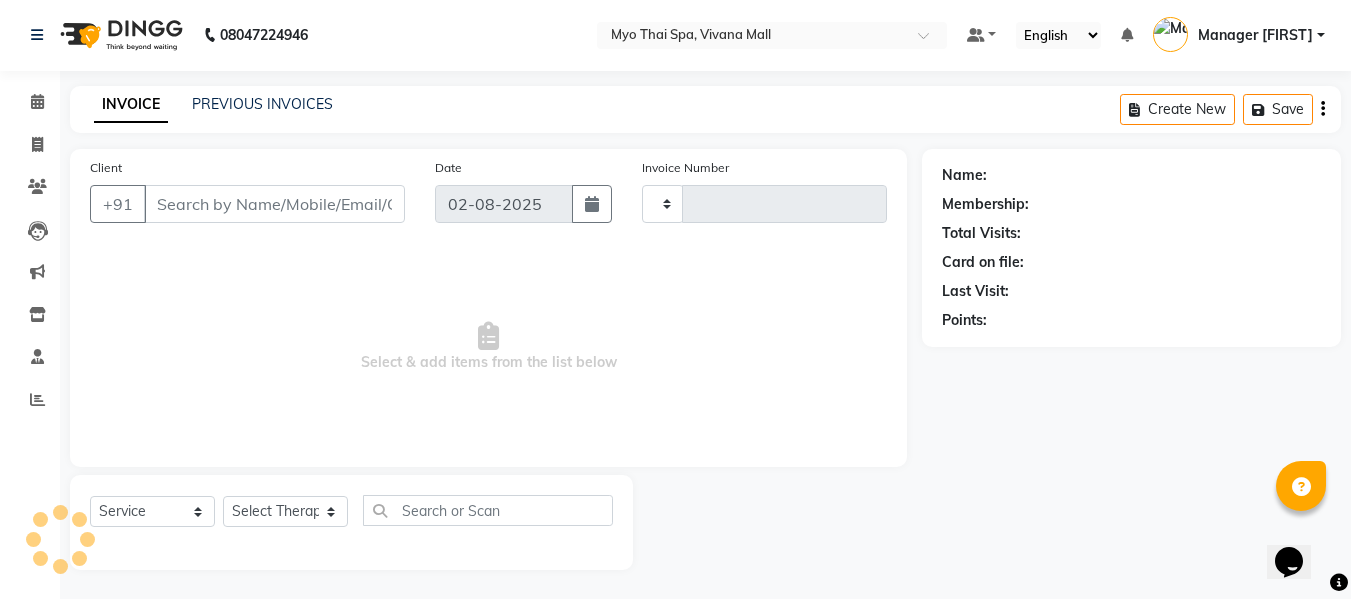 type on "2905" 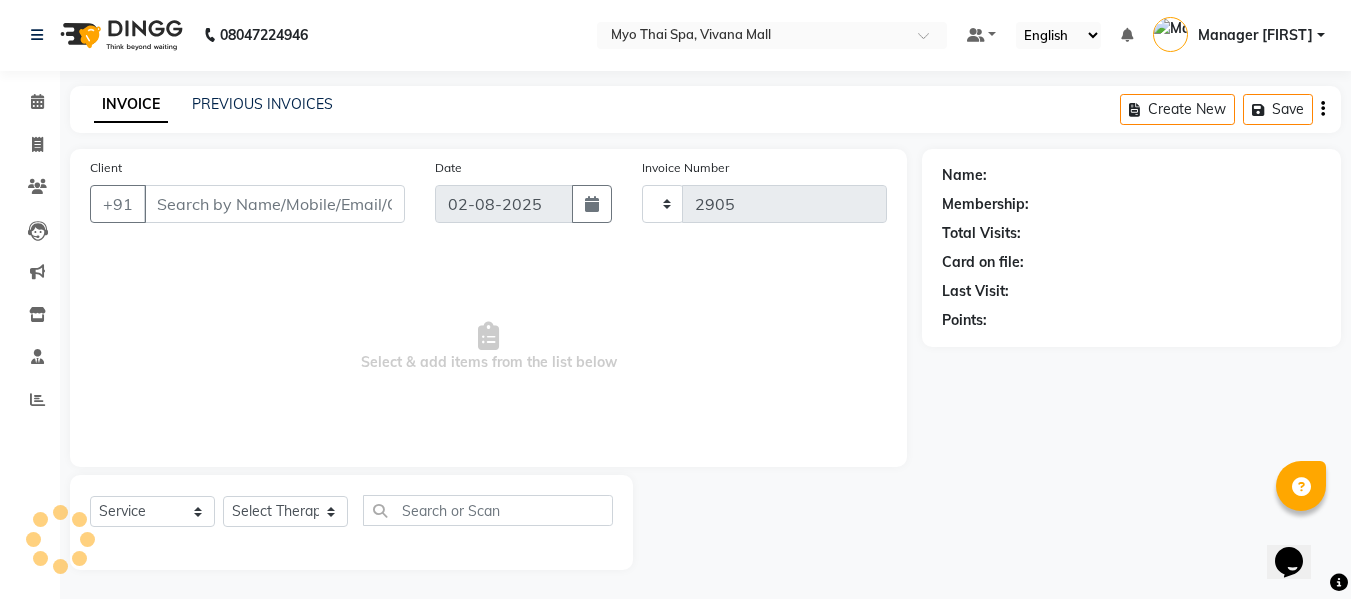 select on "3908" 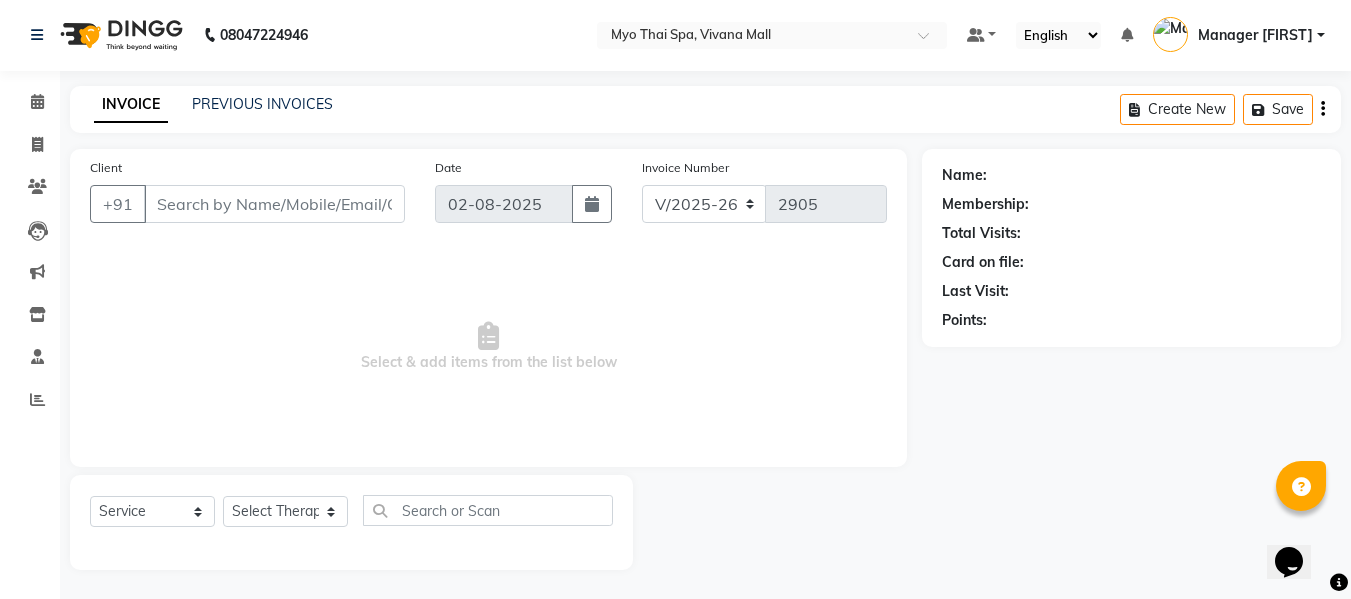 type on "[PHONE]" 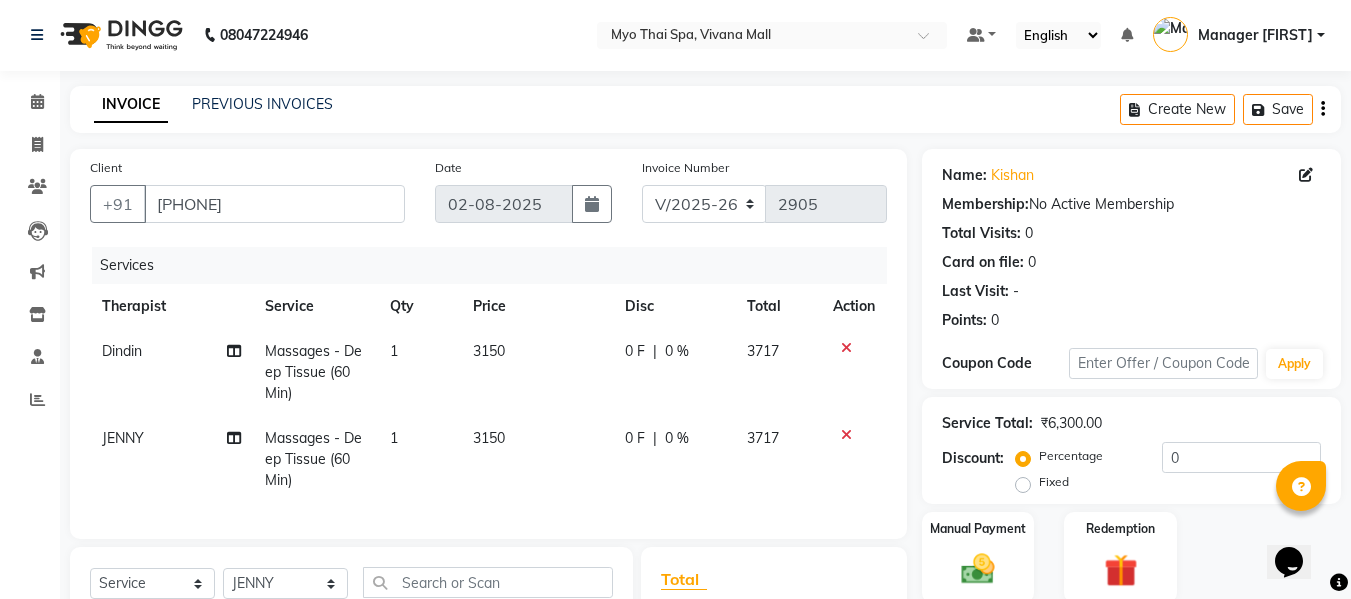 scroll, scrollTop: 0, scrollLeft: 0, axis: both 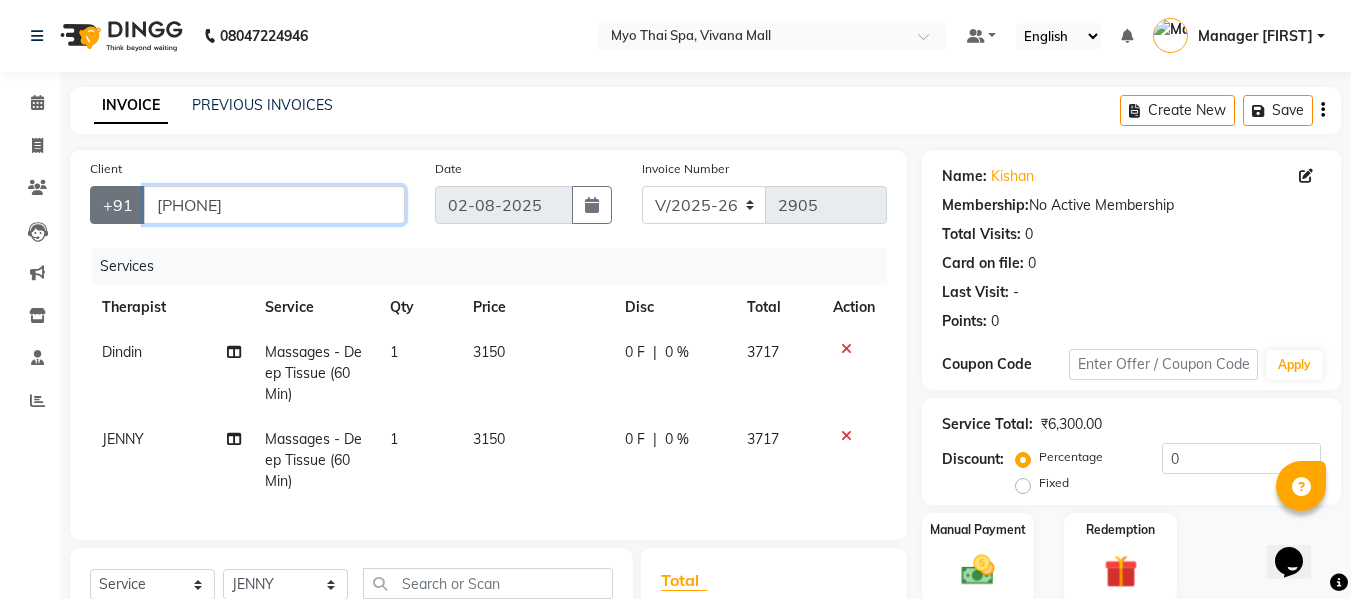 drag, startPoint x: 297, startPoint y: 202, endPoint x: 110, endPoint y: 188, distance: 187.52333 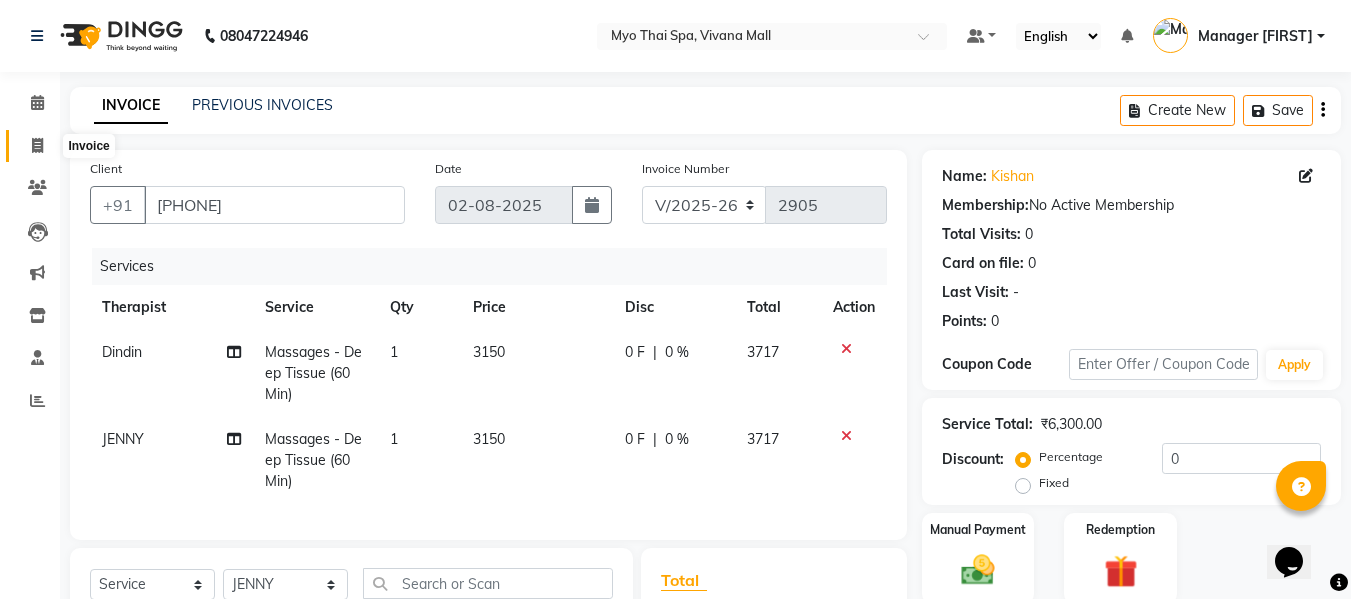 click 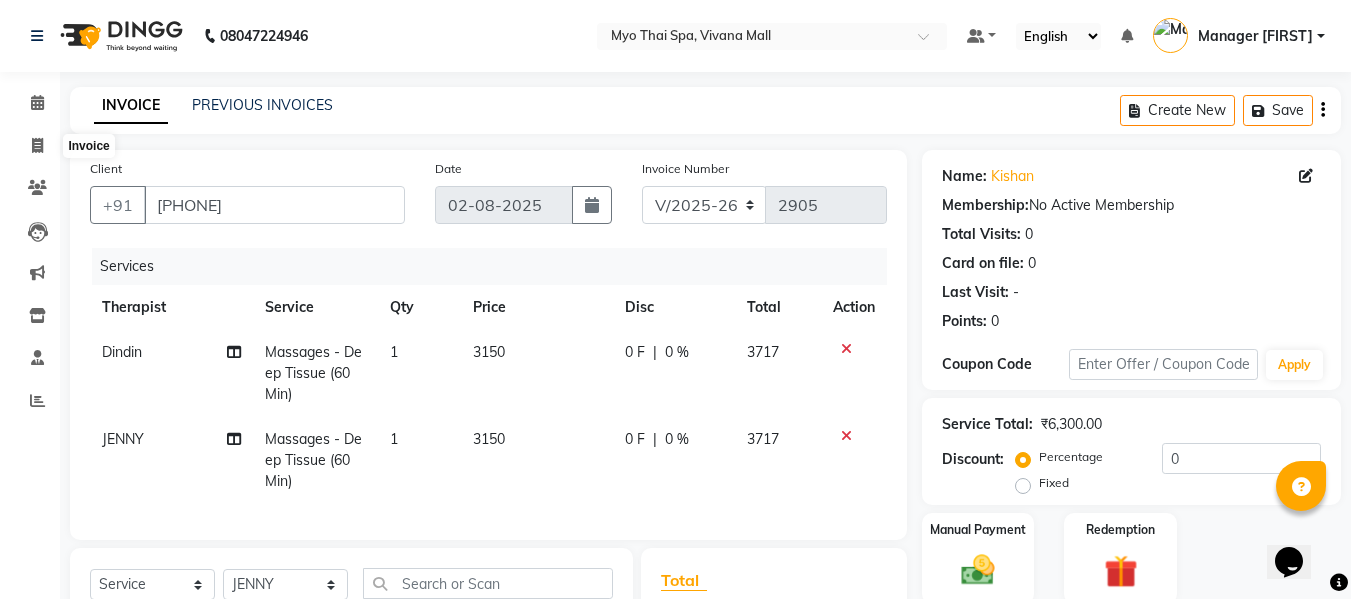 select on "service" 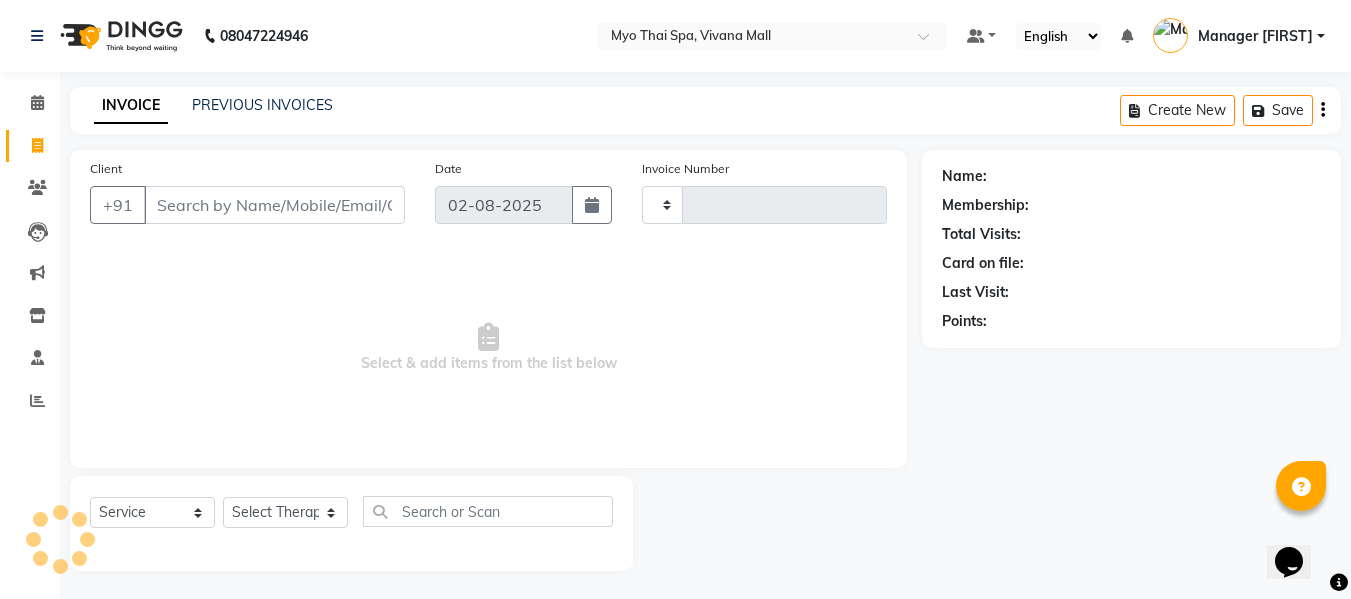 scroll, scrollTop: 2, scrollLeft: 0, axis: vertical 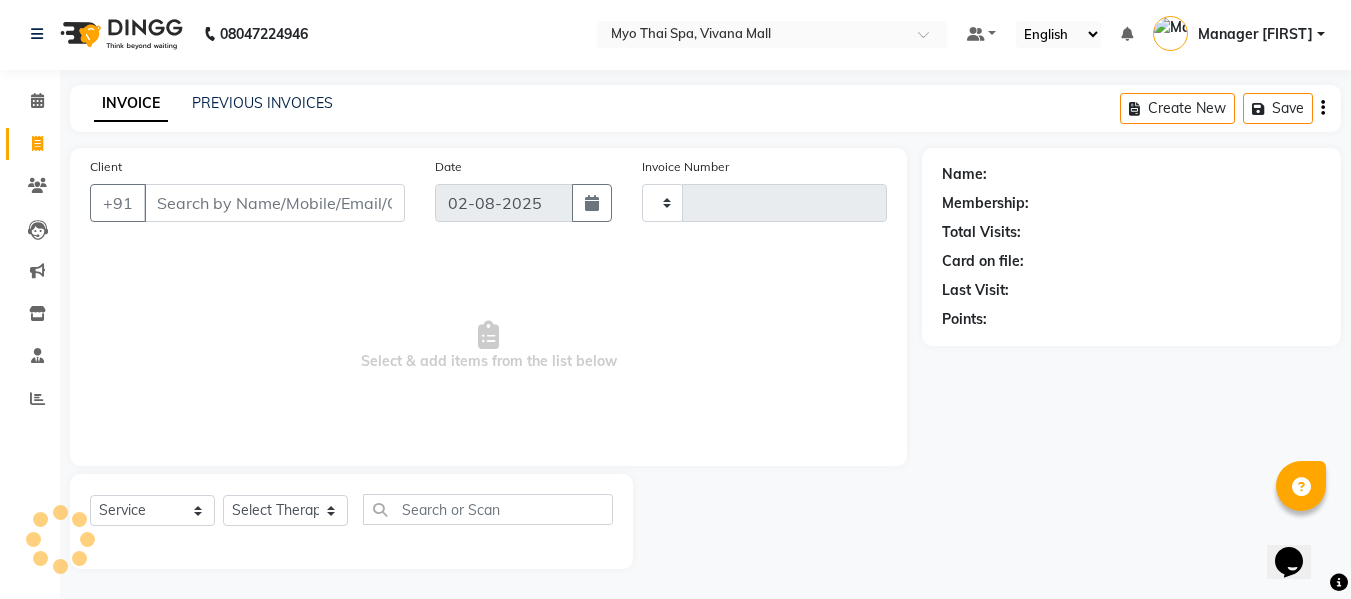 type on "[PHONE]" 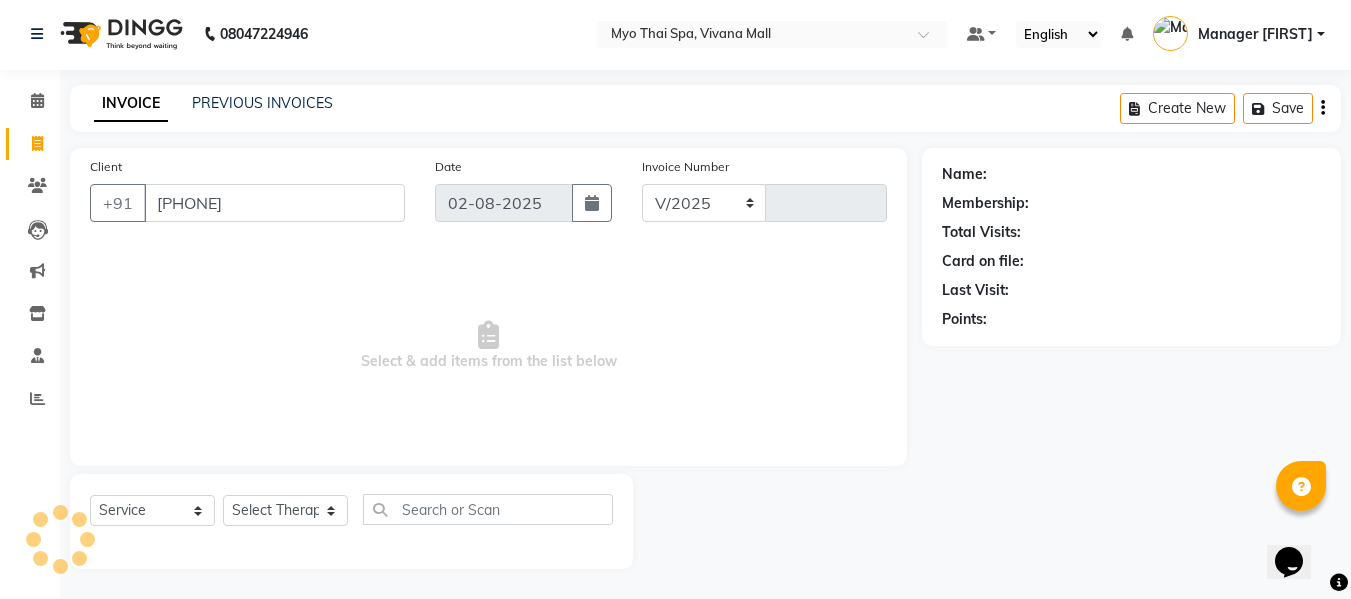 select on "3908" 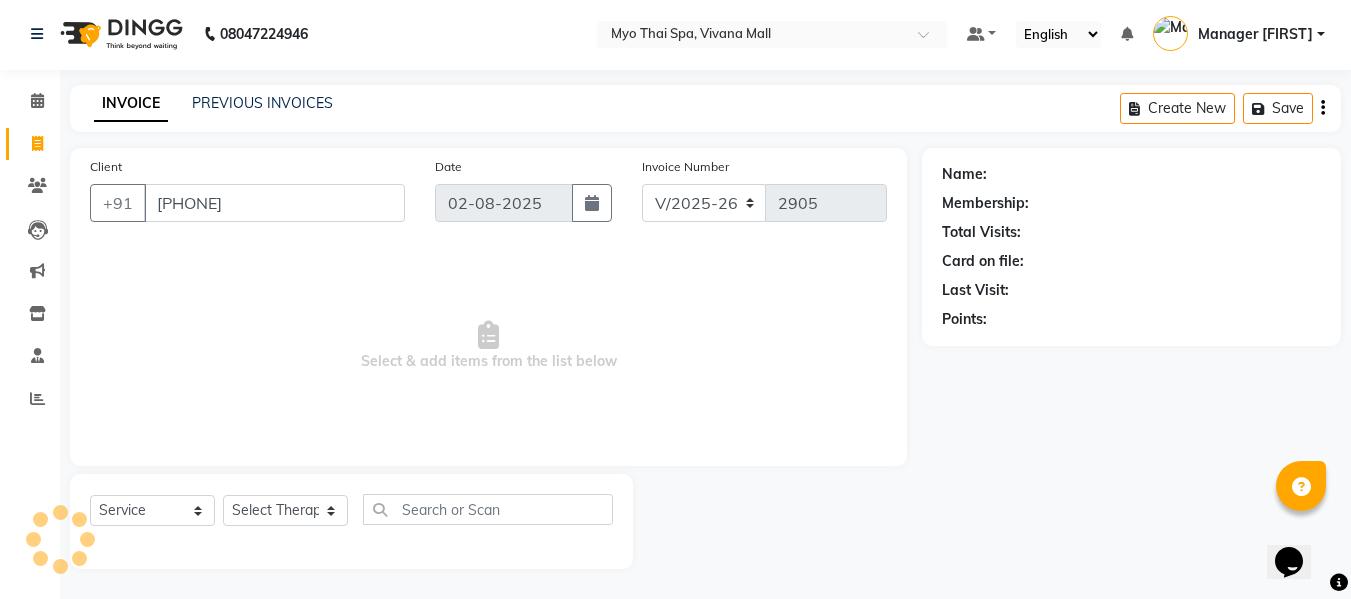 type on "[PHONE]" 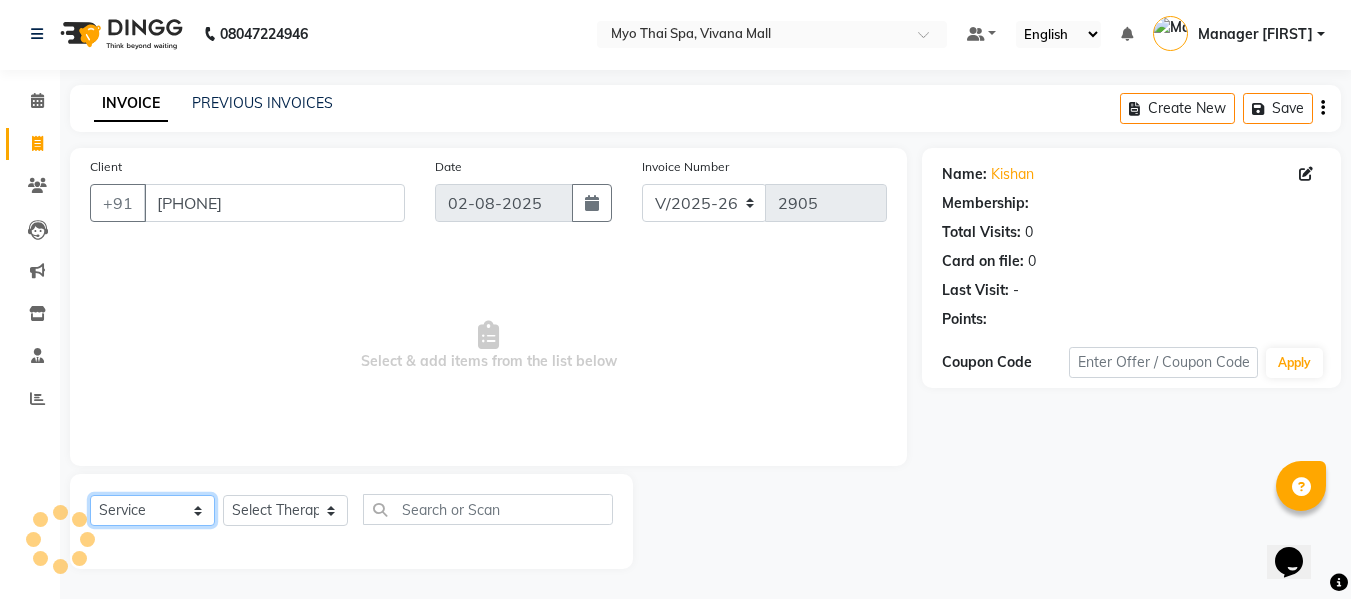 click on "Select  Service  Product  Membership  Package Voucher Prepaid Gift Card" 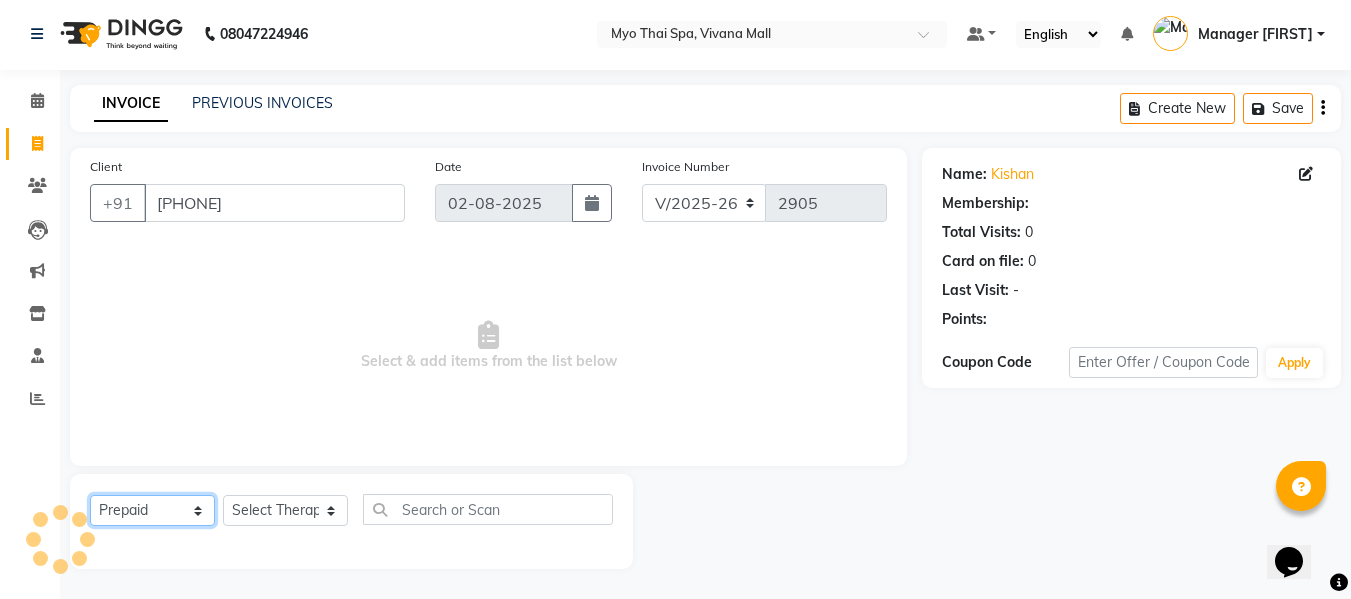 click on "Select  Service  Product  Membership  Package Voucher Prepaid Gift Card" 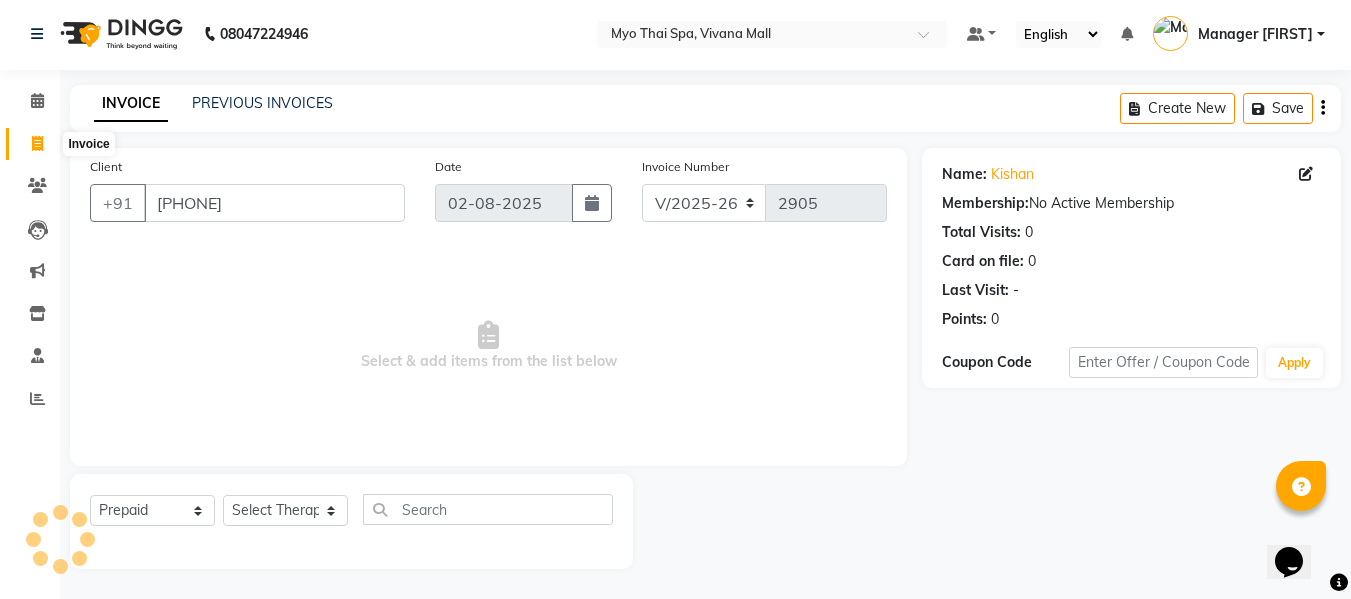 click 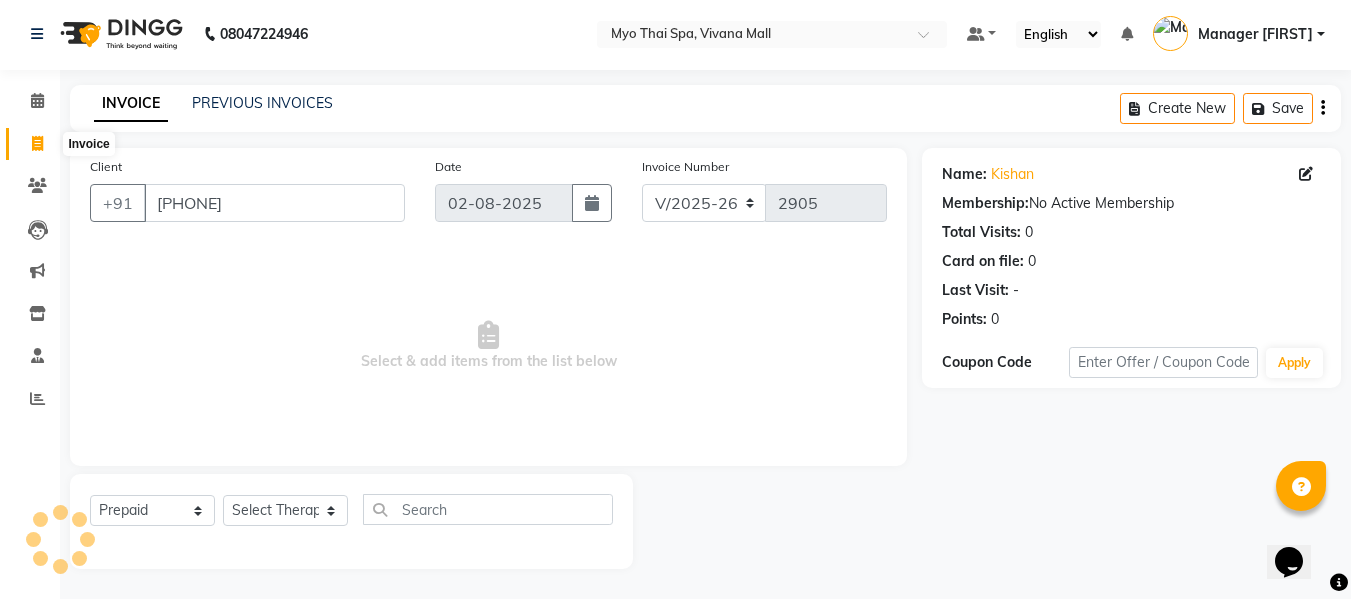 select on "service" 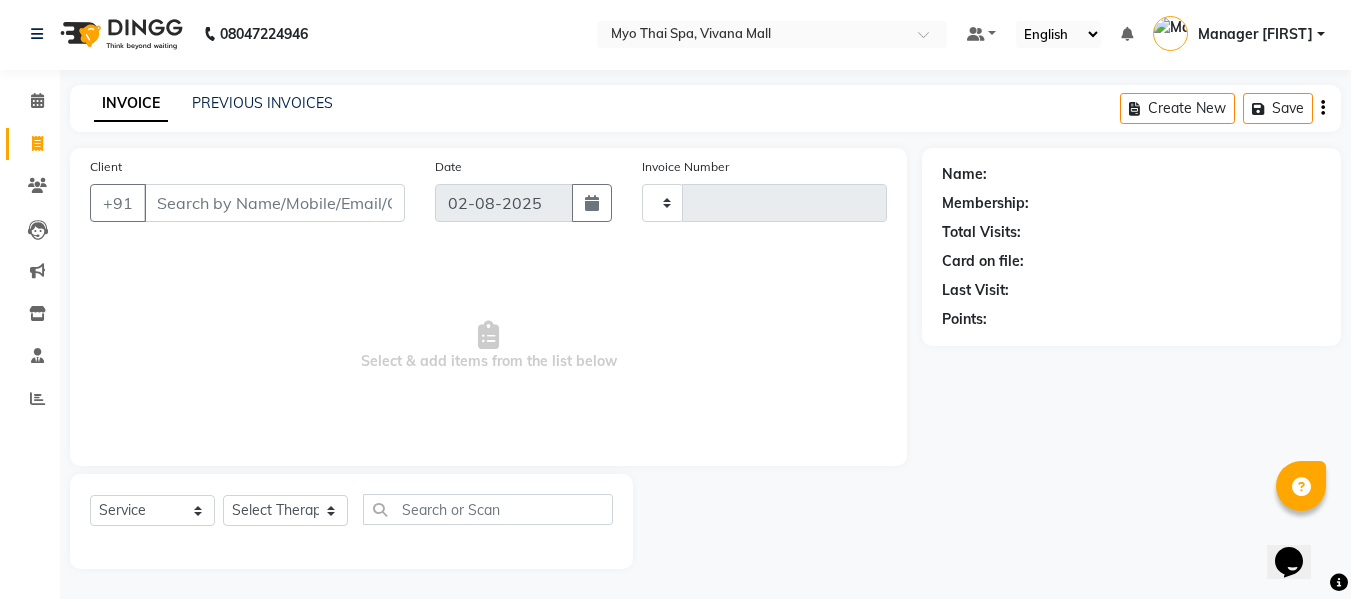 type on "2905" 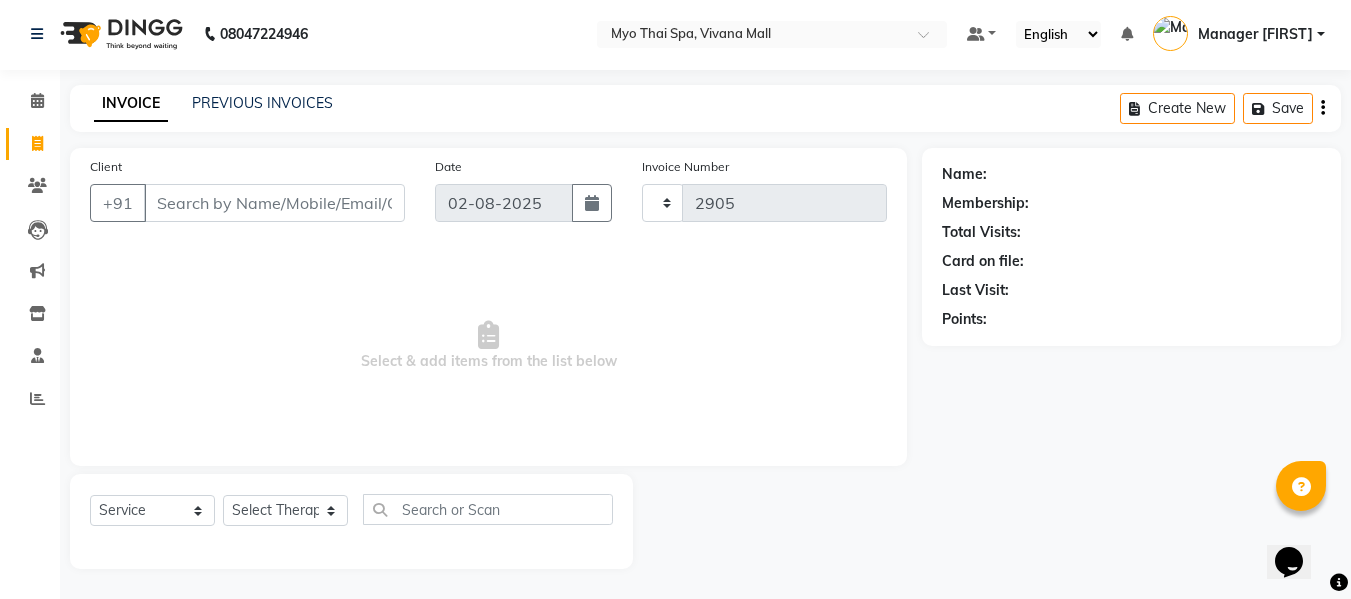 select on "3908" 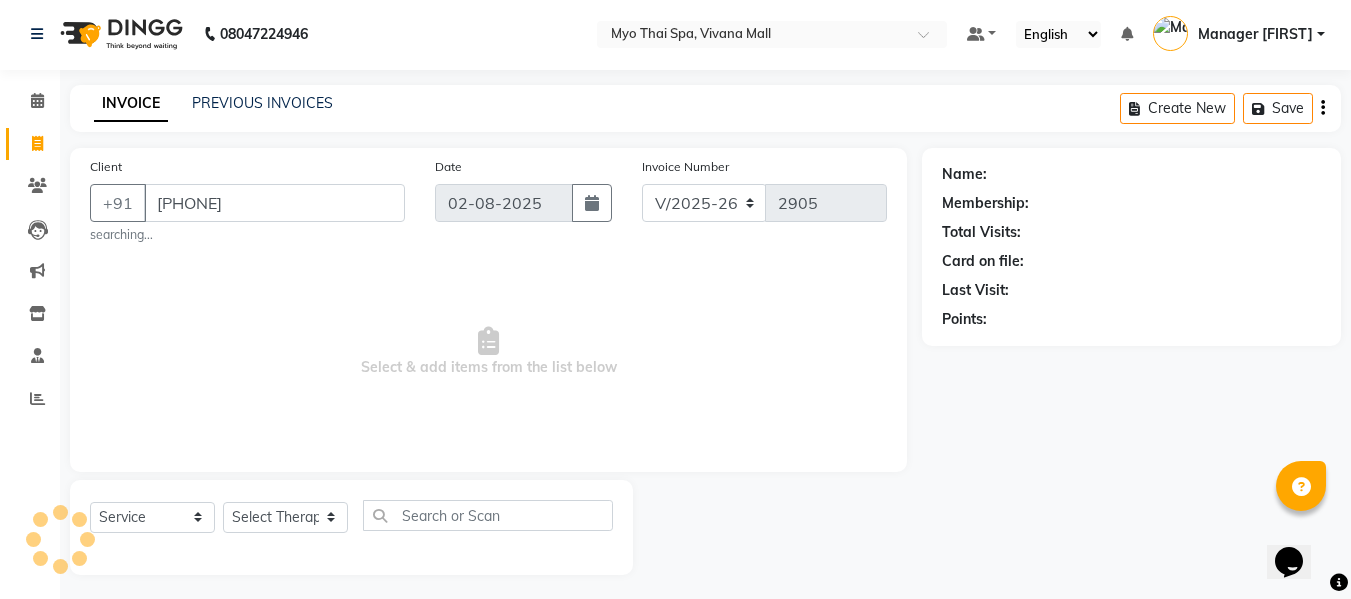 type on "[PHONE]" 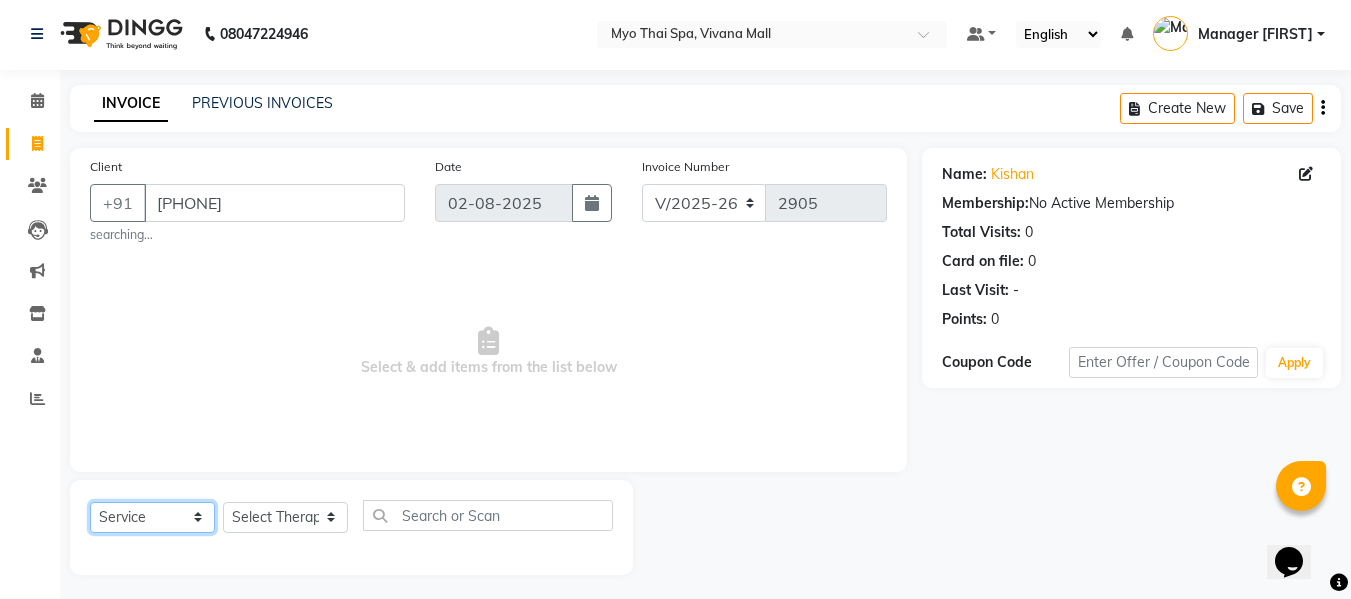 click on "Select  Service  Product  Membership  Package Voucher Prepaid Gift Card" 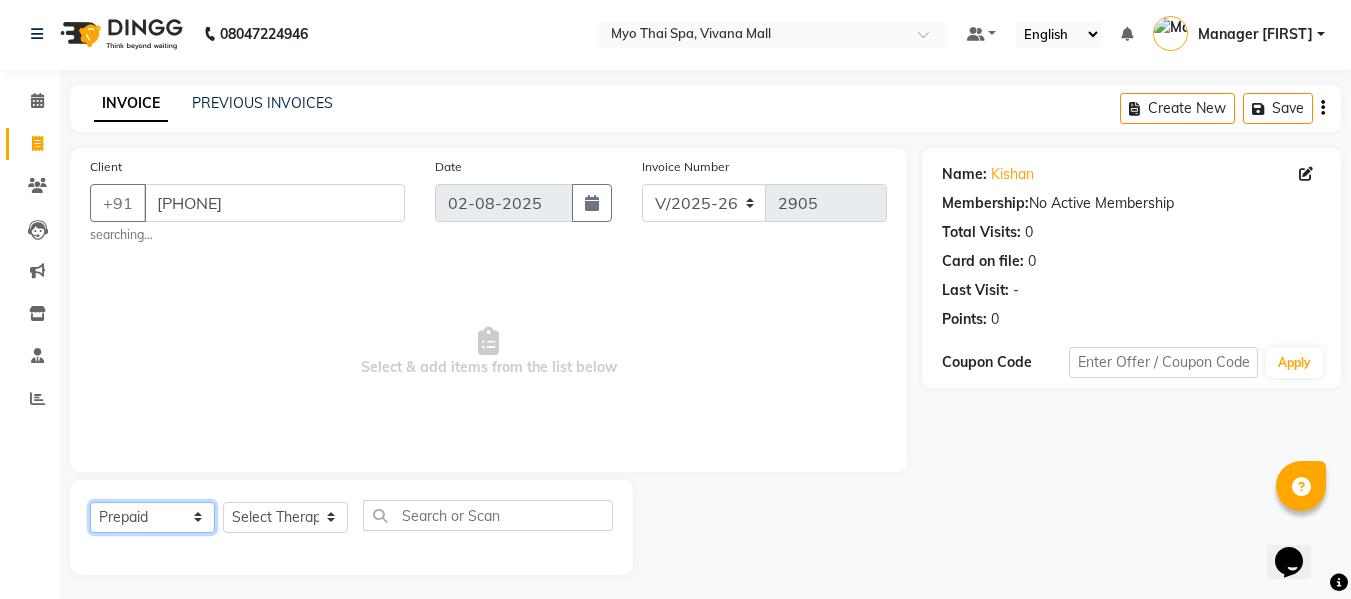 click on "Select  Service  Product  Membership  Package Voucher Prepaid Gift Card" 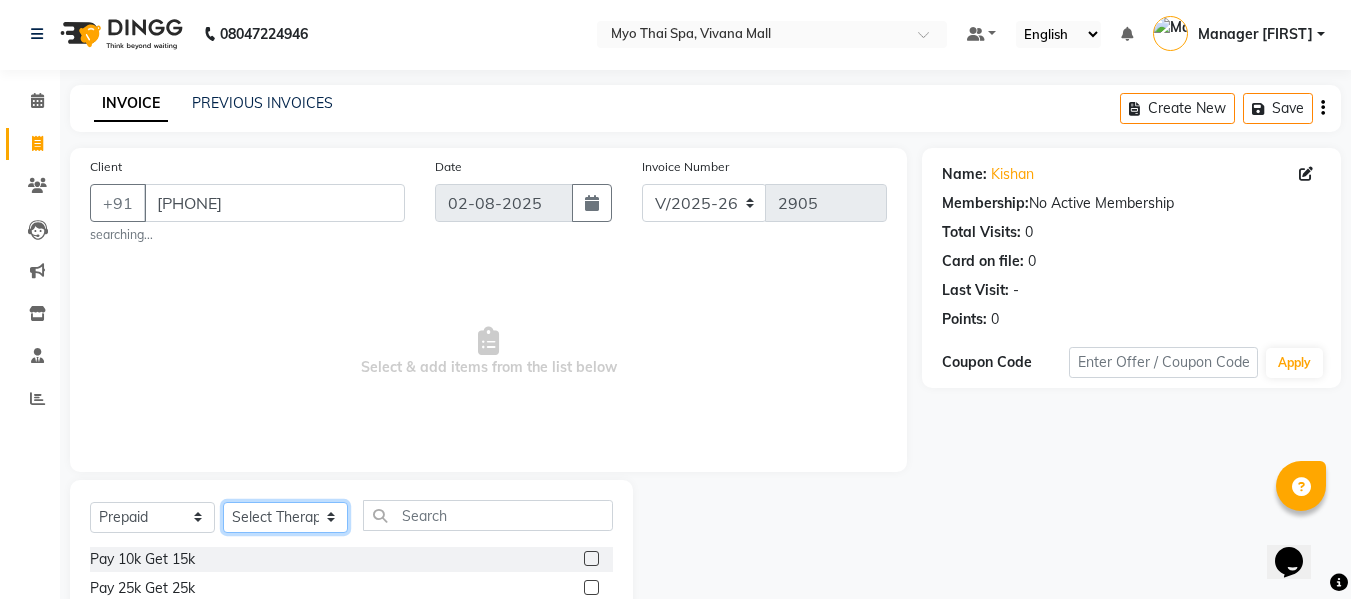 click on "Select Therapist ANGEL BELLA Dindin Jane JENNY Kristina Manager Afreen Manager Churmurin Massami MAWII REMI SANGTAE Zosangzuali" 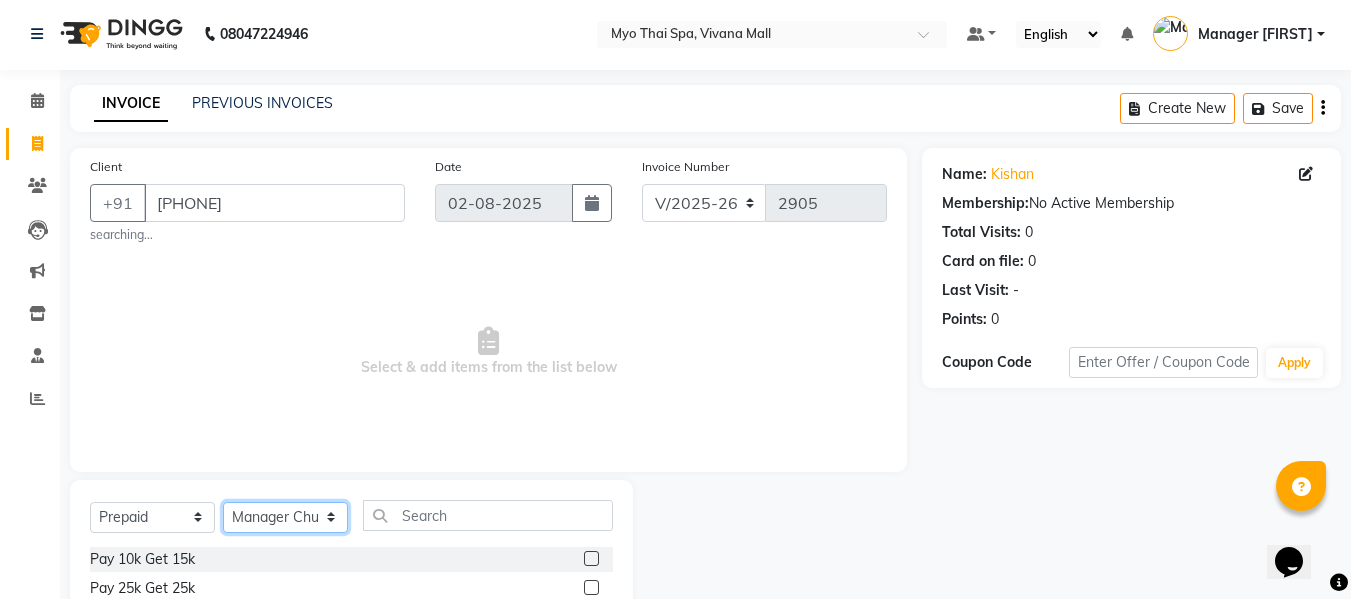 click on "Select Therapist ANGEL BELLA Dindin Jane JENNY Kristina Manager Afreen Manager Churmurin Massami MAWII REMI SANGTAE Zosangzuali" 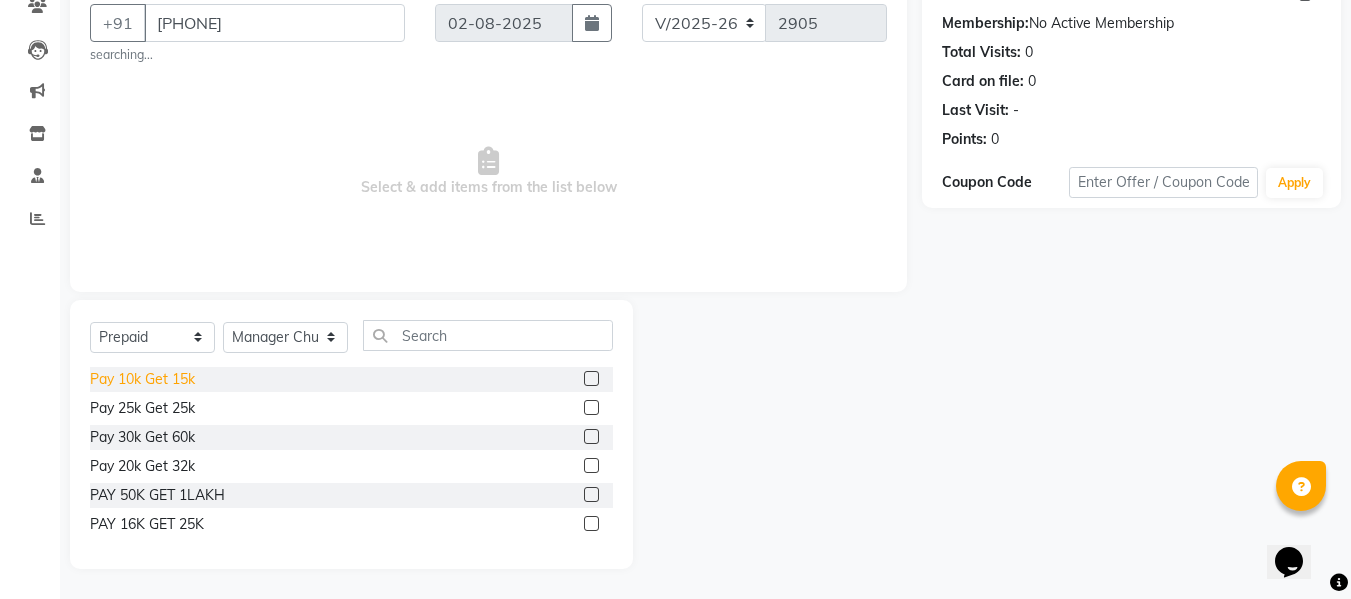 click on "Pay 10k Get 15k" 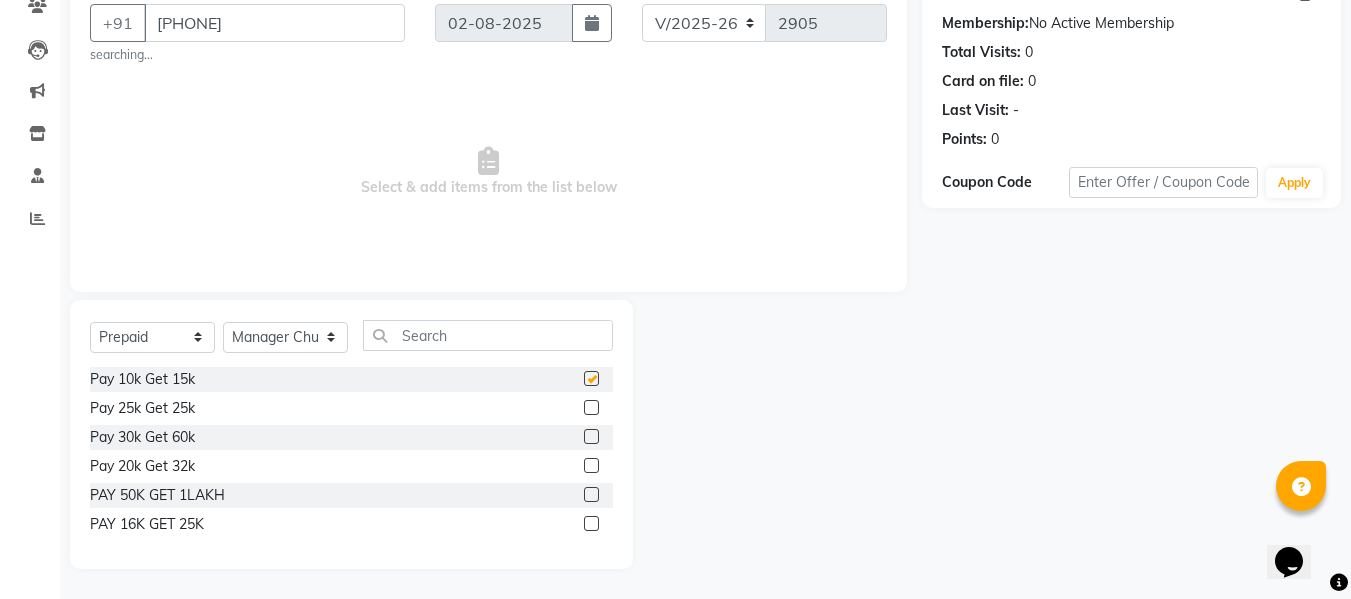 checkbox on "false" 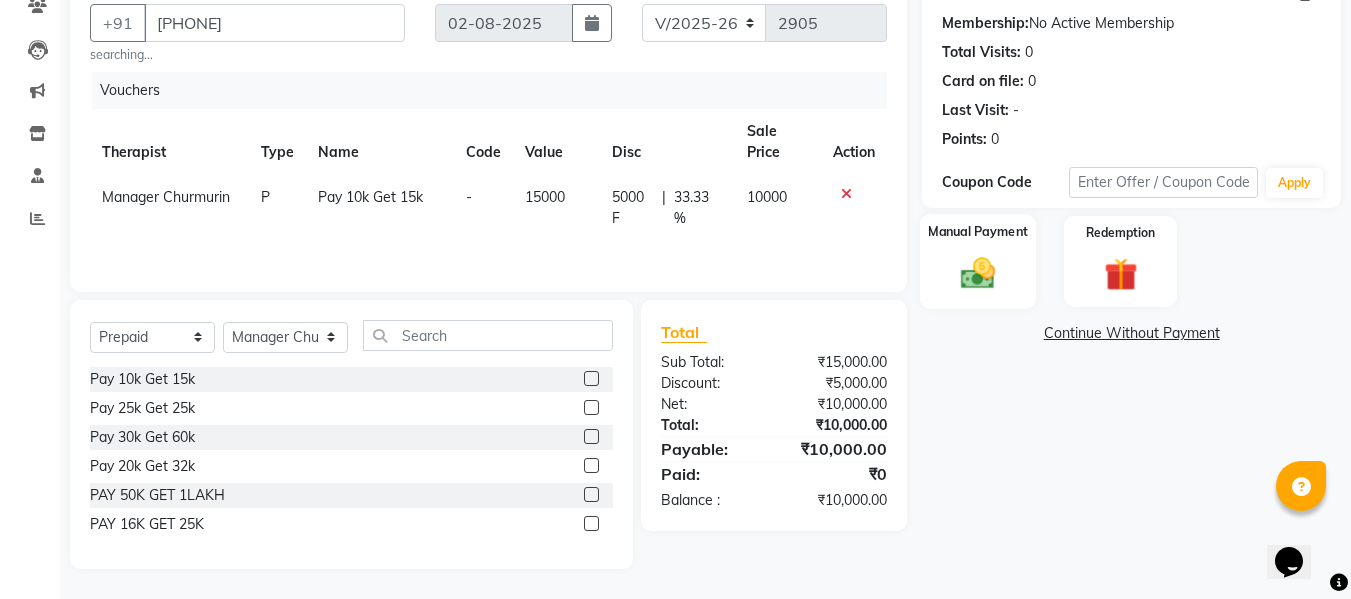 click 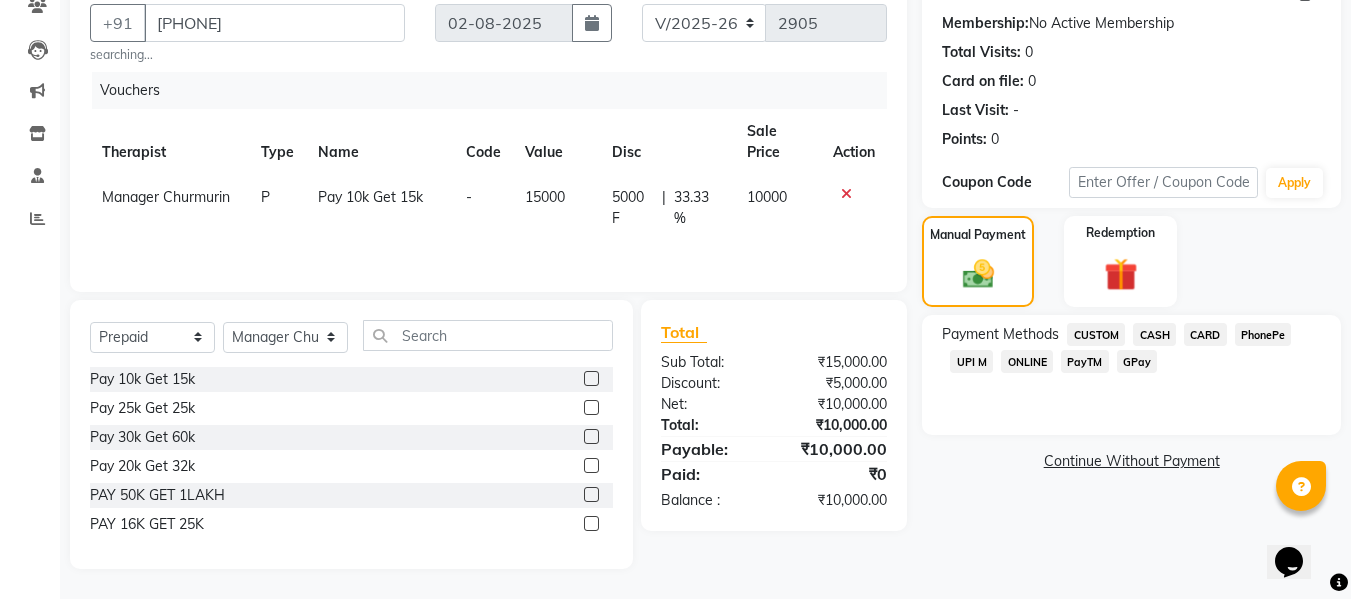 click on "UPI M" 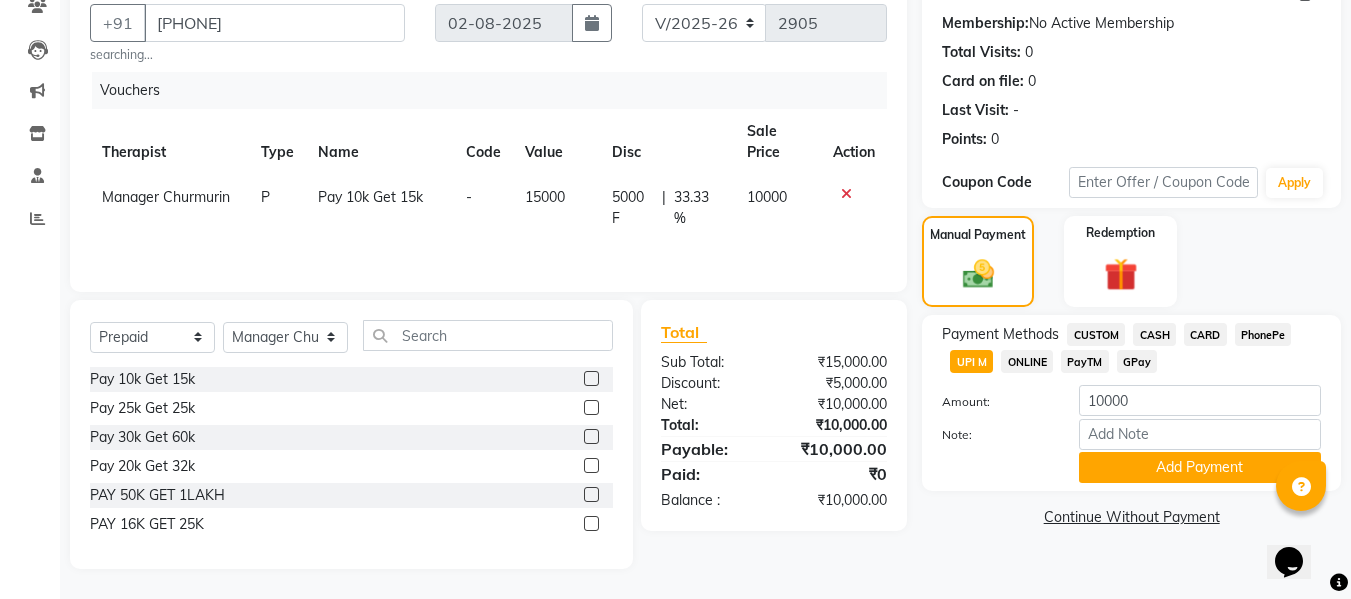 click on "Payment Methods  CUSTOM   CASH   CARD   PhonePe   UPI M   ONLINE   PayTM   GPay  Amount: 10000 Note: Add Payment" 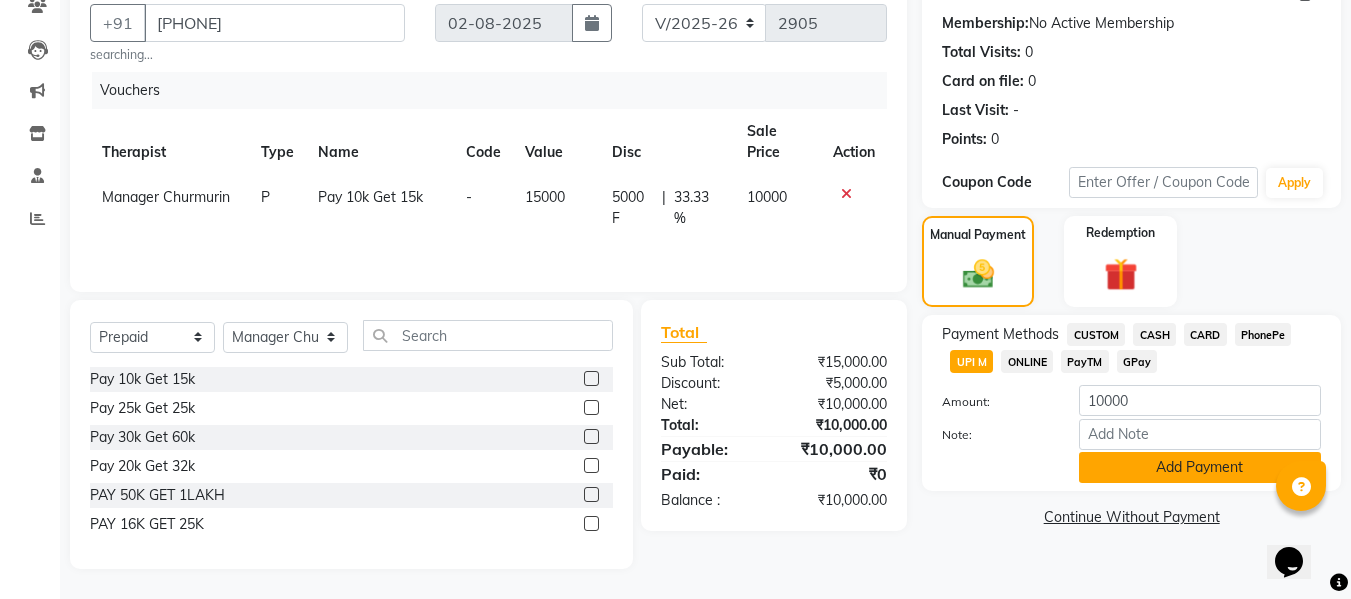 click on "Add Payment" 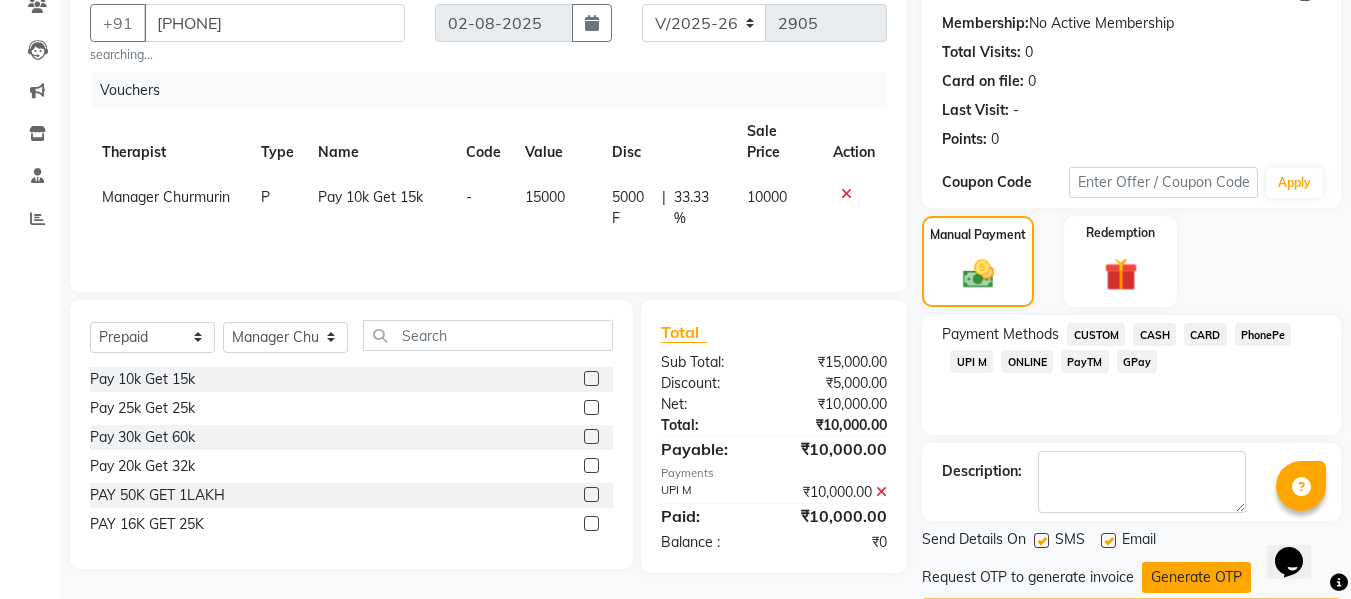 scroll, scrollTop: 241, scrollLeft: 0, axis: vertical 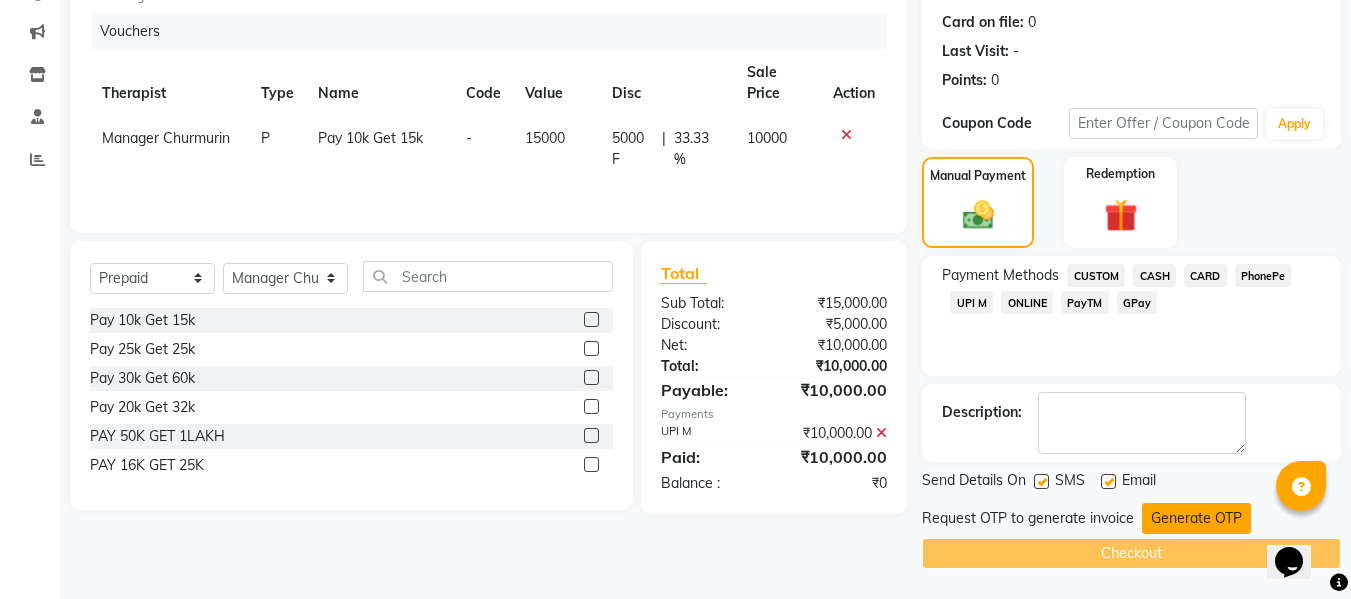click on "Generate OTP" 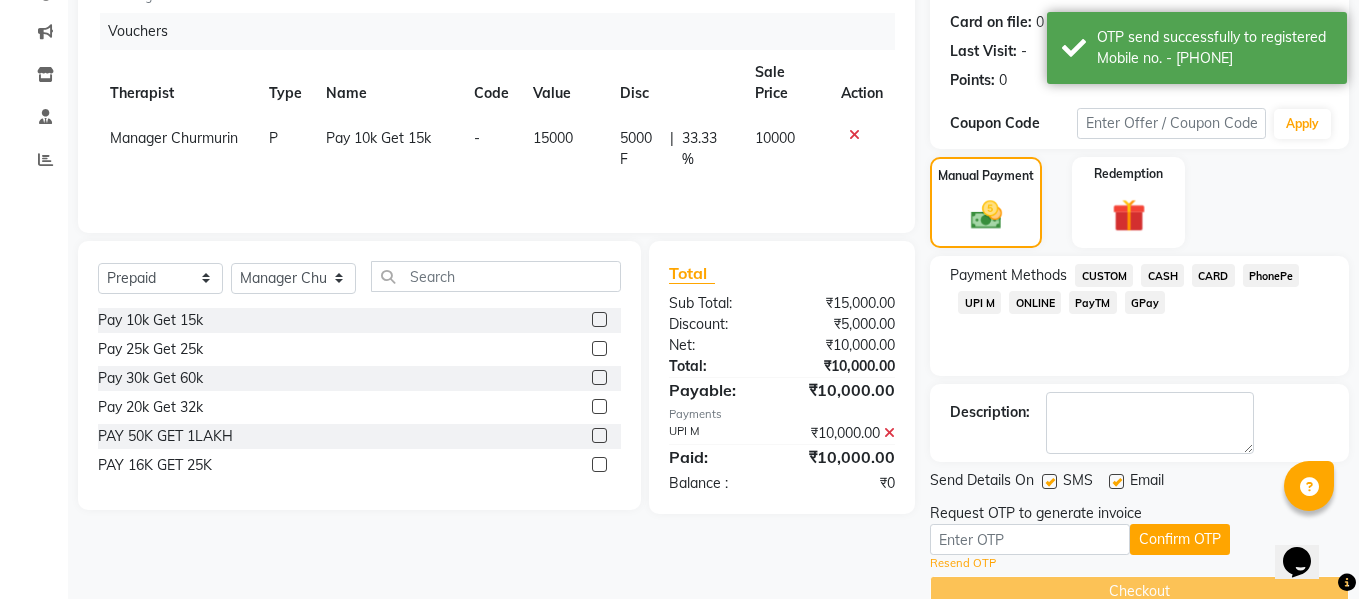 scroll, scrollTop: 0, scrollLeft: 0, axis: both 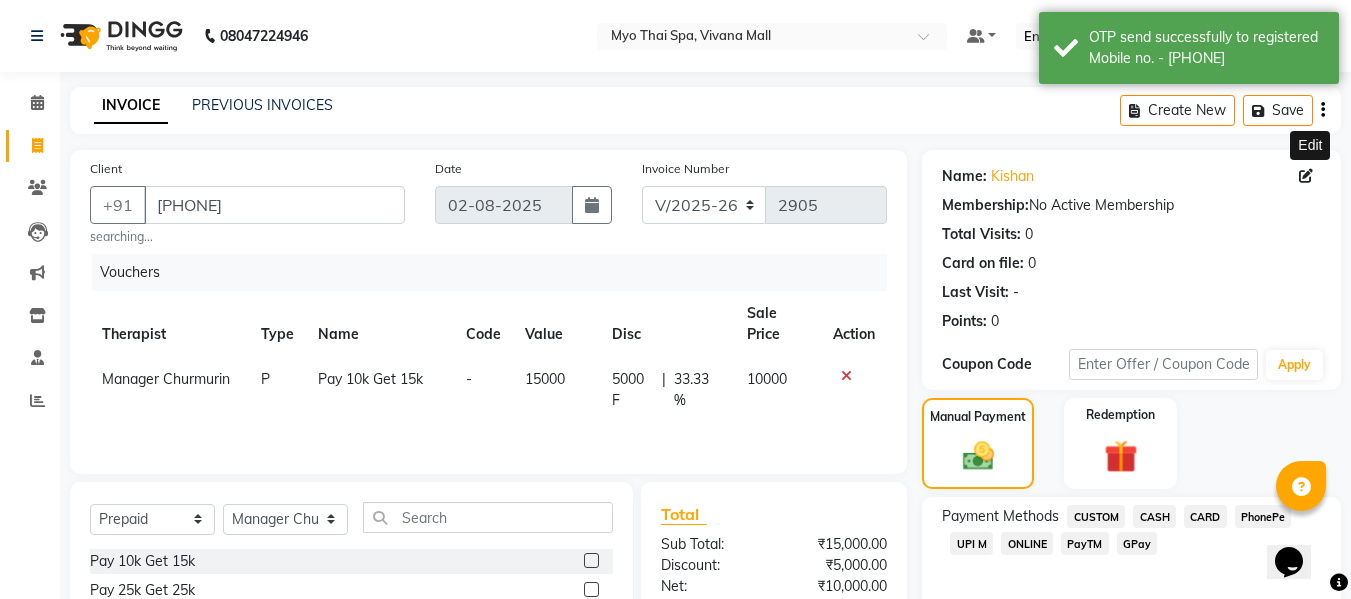 click 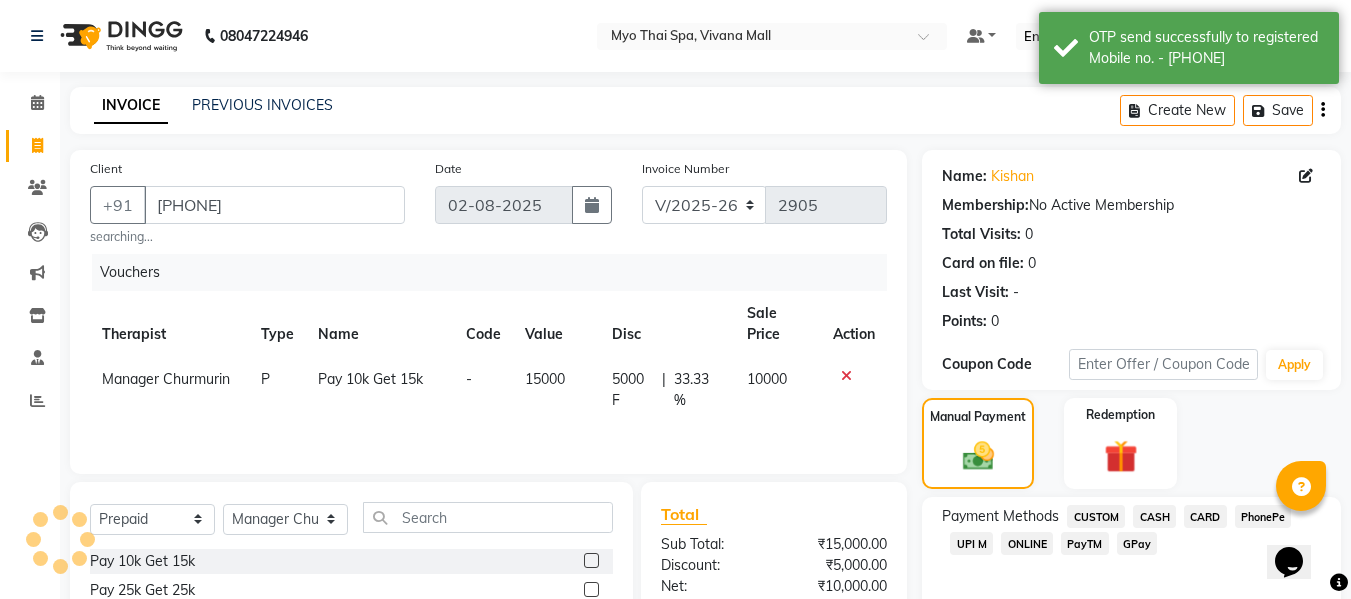 select on "22" 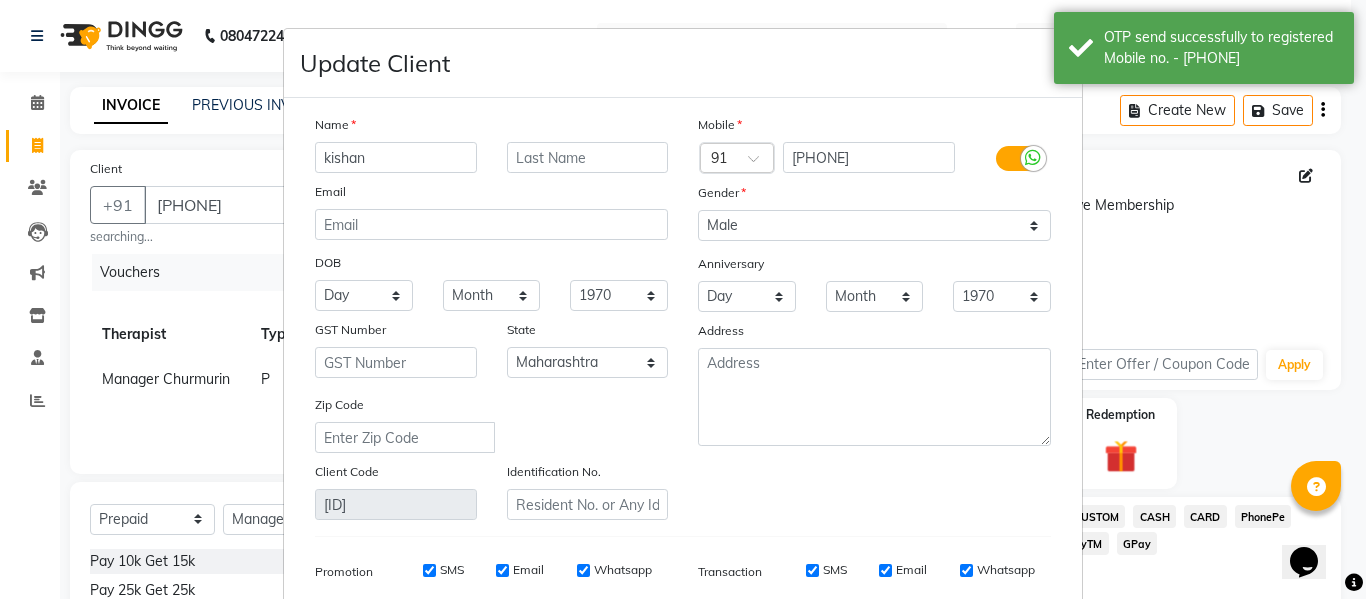 click on "kishan" at bounding box center [396, 157] 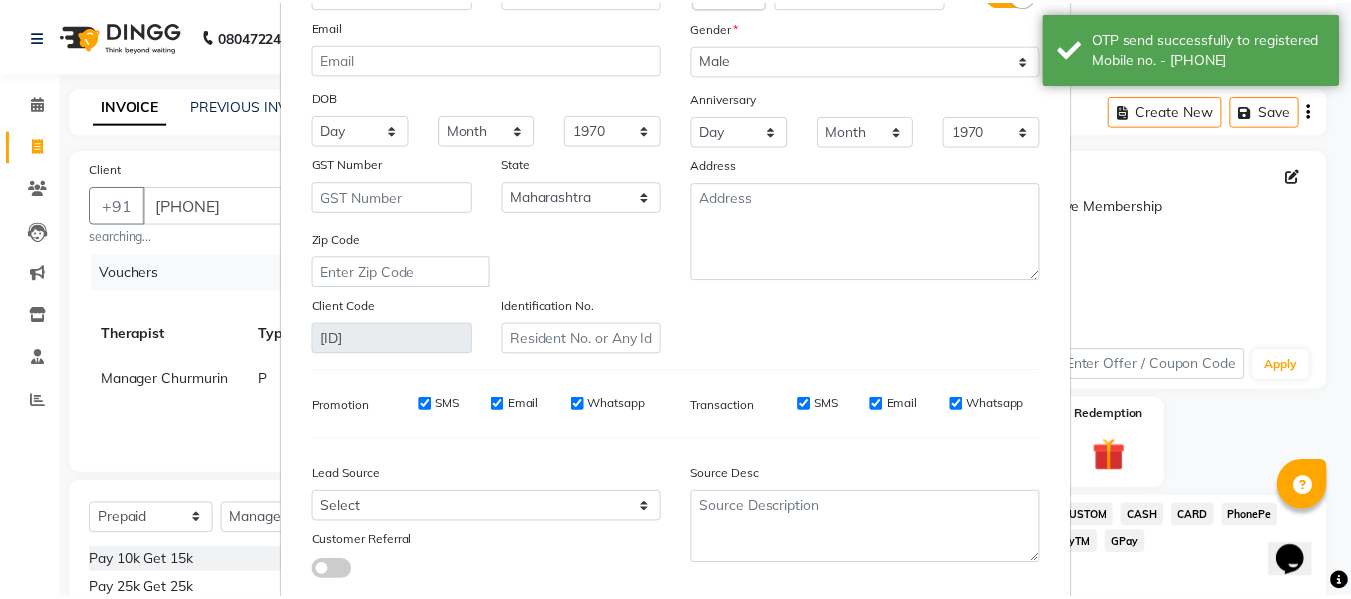 scroll, scrollTop: 288, scrollLeft: 0, axis: vertical 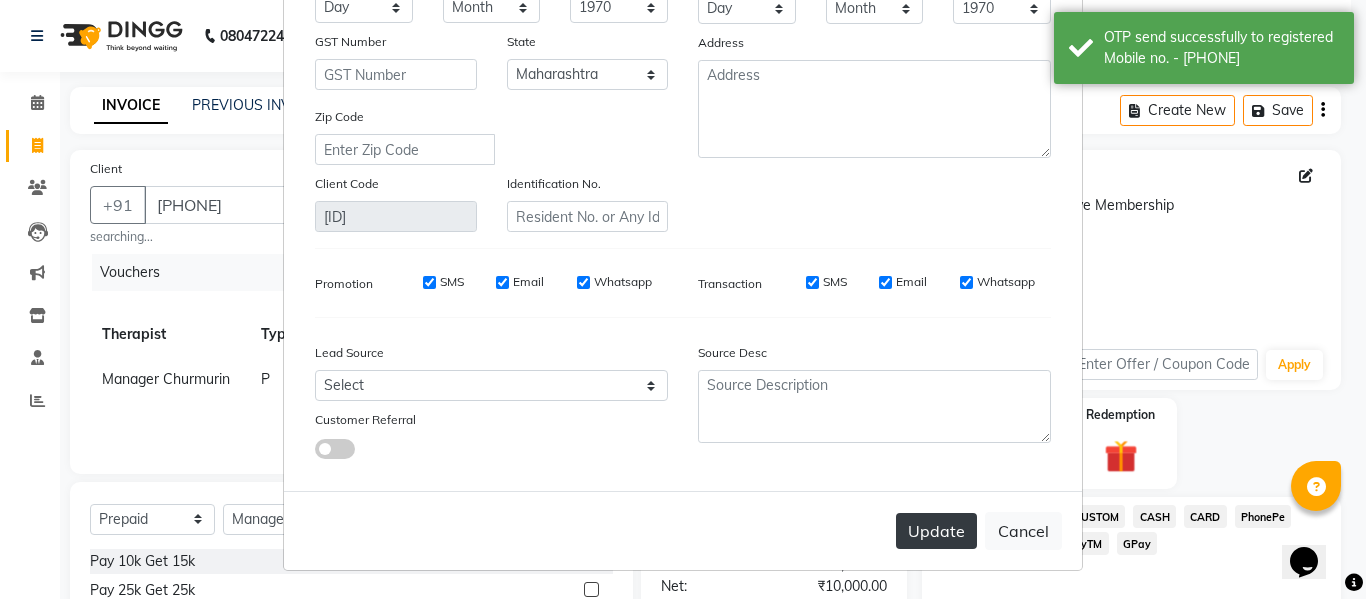 type on "2971kishan" 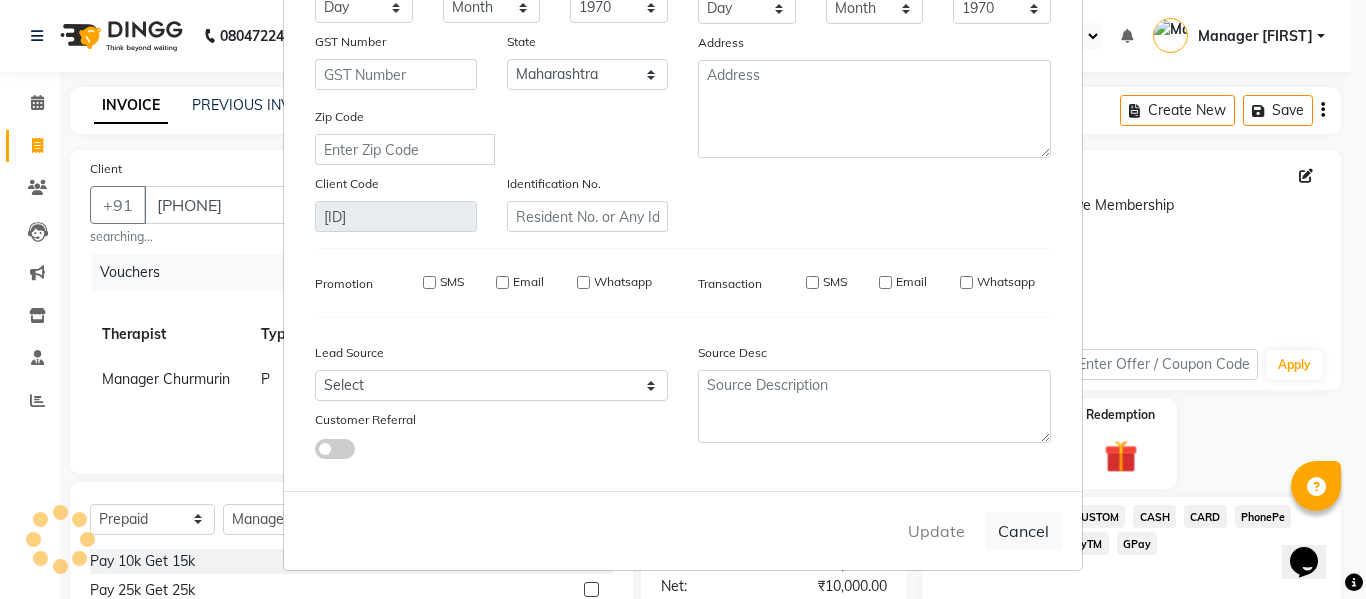 type 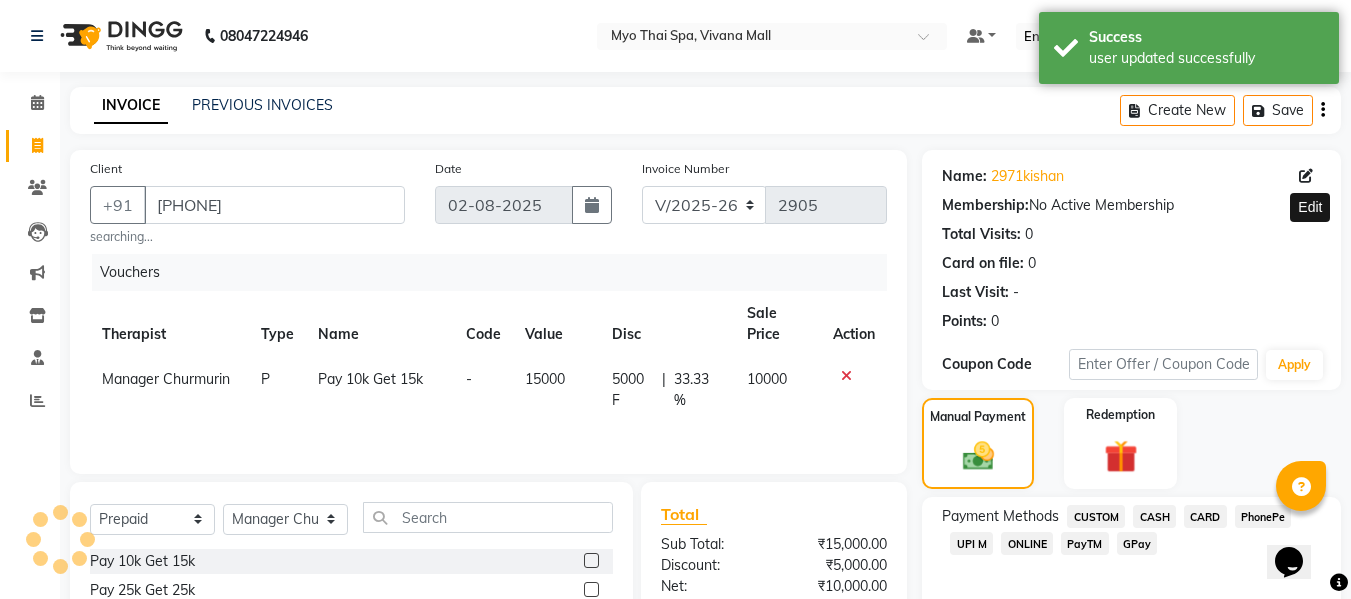 scroll, scrollTop: 279, scrollLeft: 0, axis: vertical 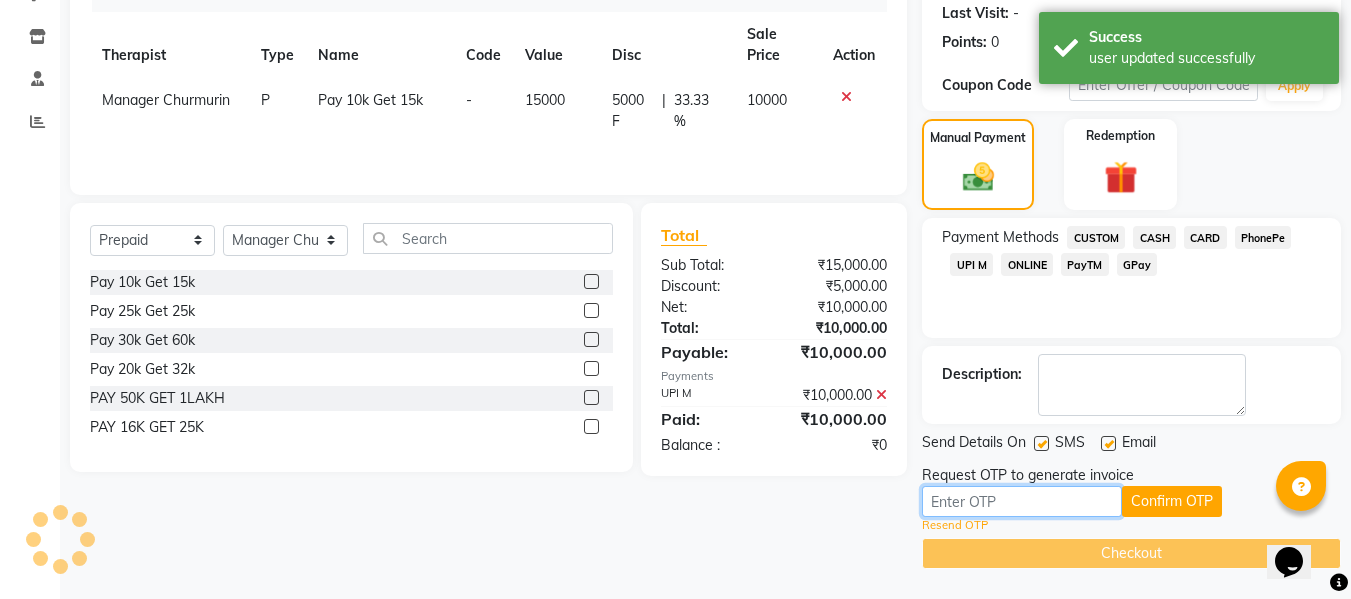 click at bounding box center [1022, 501] 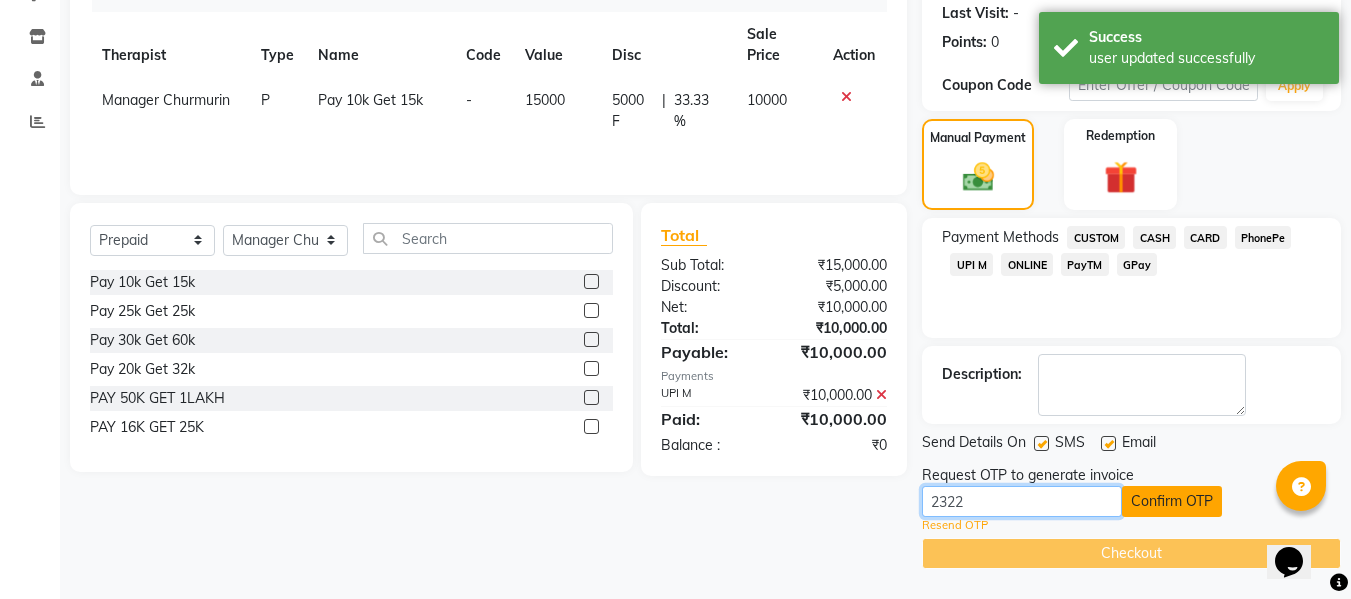 type on "2322" 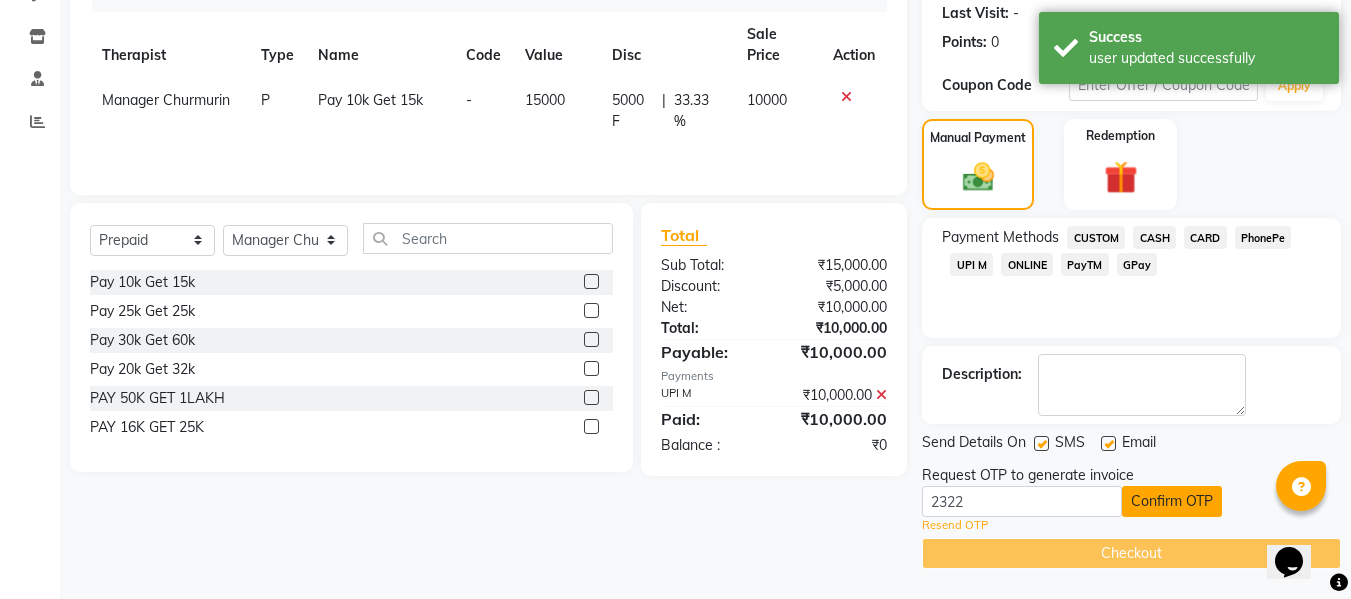 click on "Confirm OTP" 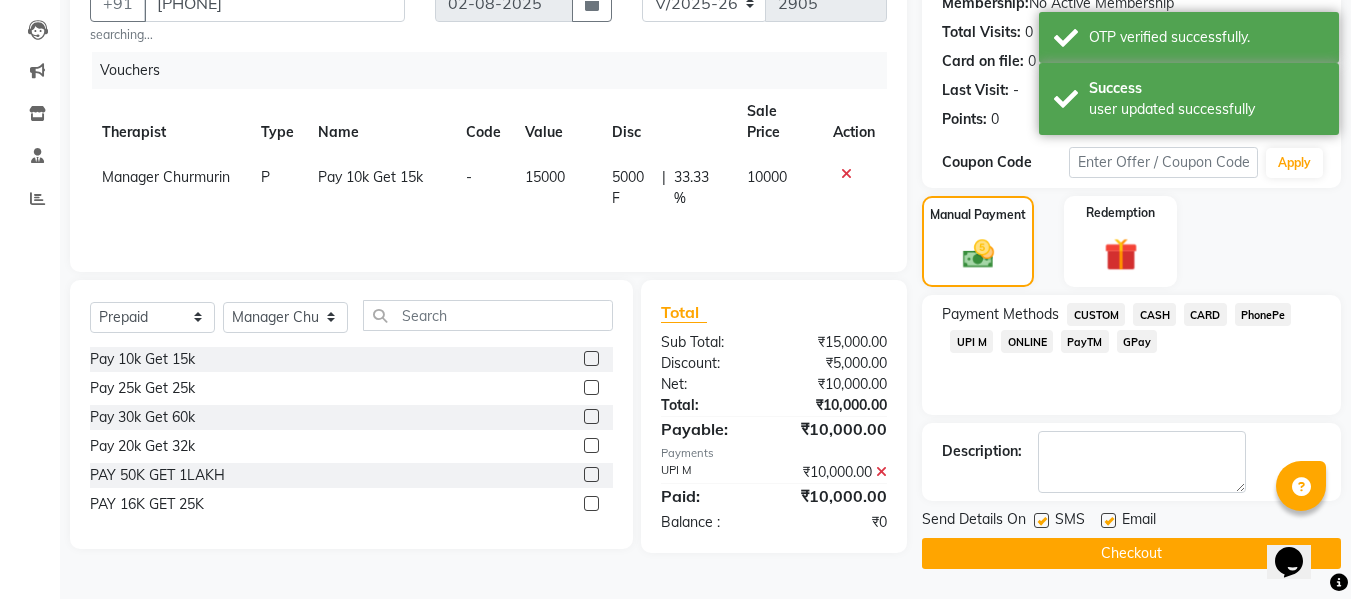 scroll, scrollTop: 202, scrollLeft: 0, axis: vertical 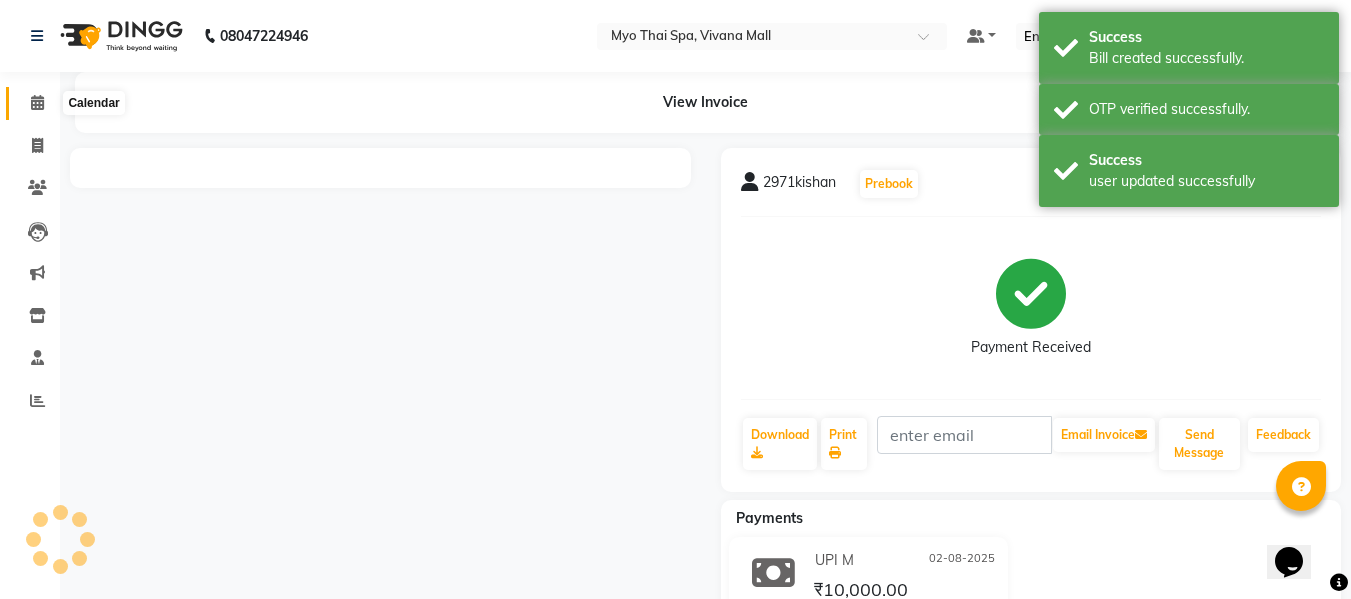 click 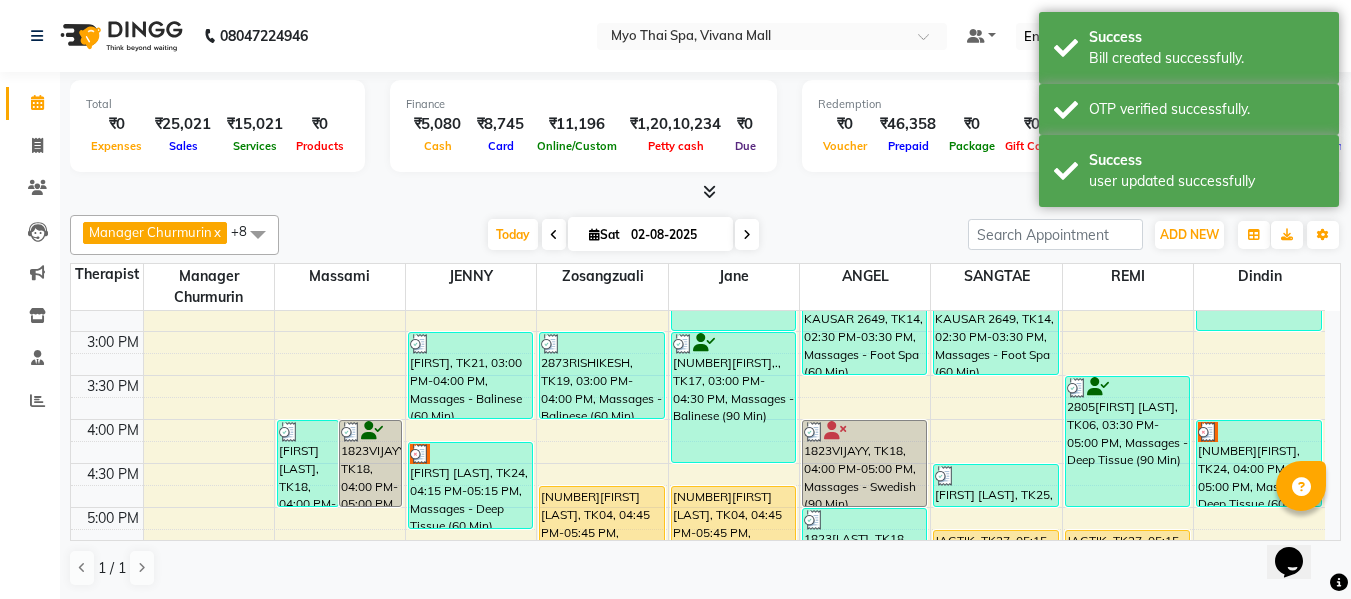 scroll, scrollTop: 700, scrollLeft: 0, axis: vertical 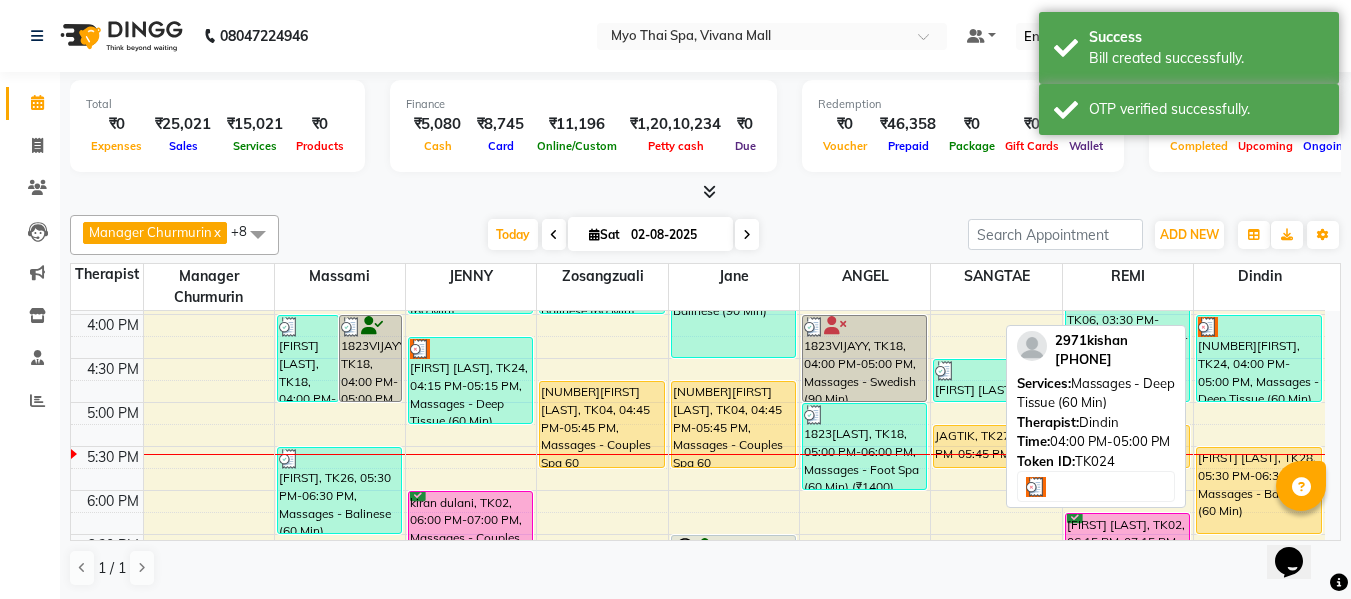 click on "[NUMBER][FIRST], TK24, 04:00 PM-05:00 PM, Massages - Deep Tissue (60 Min)" at bounding box center (1259, 358) 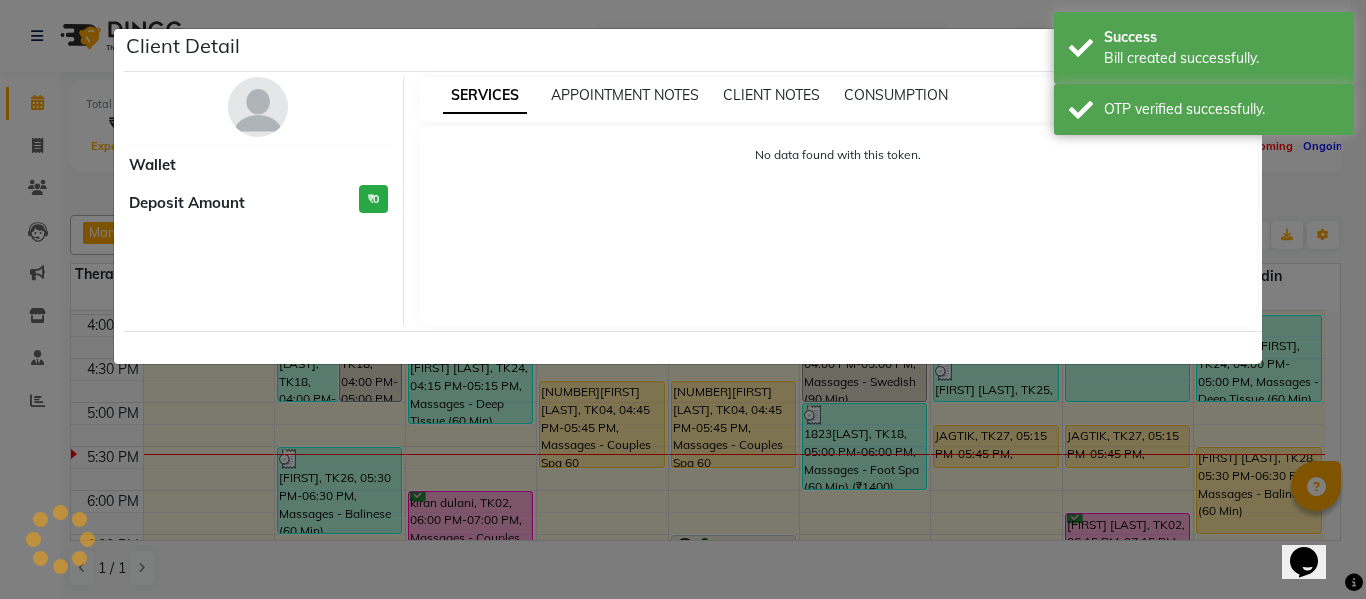select on "3" 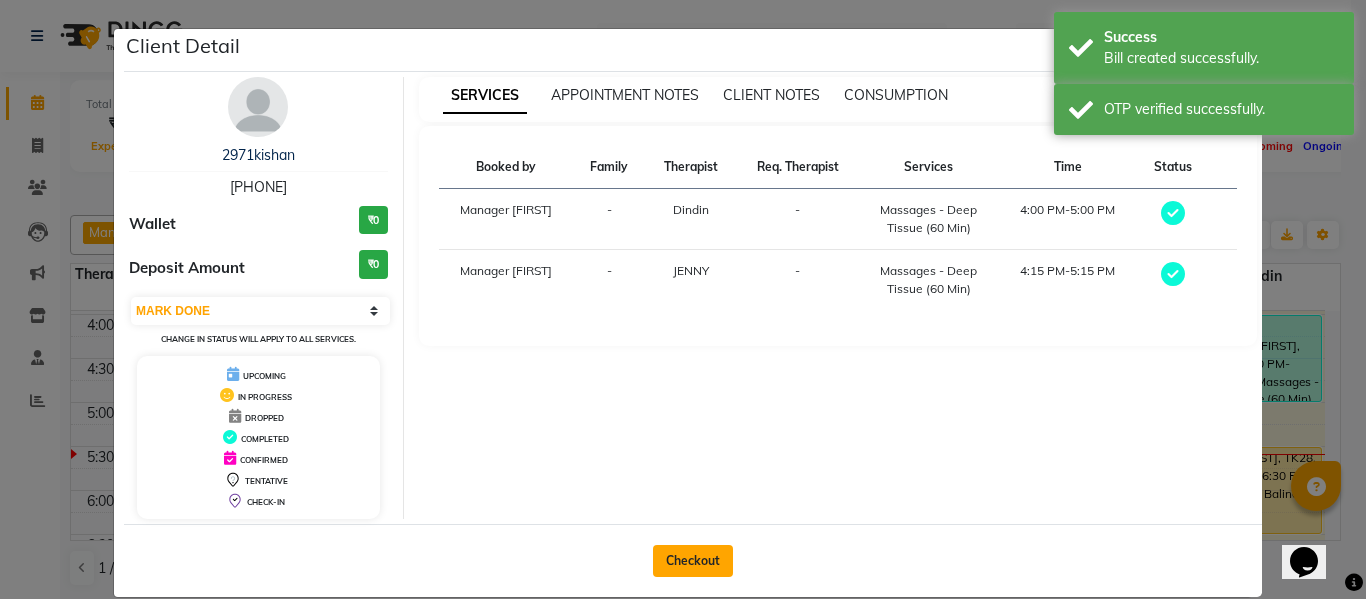 click on "Checkout" 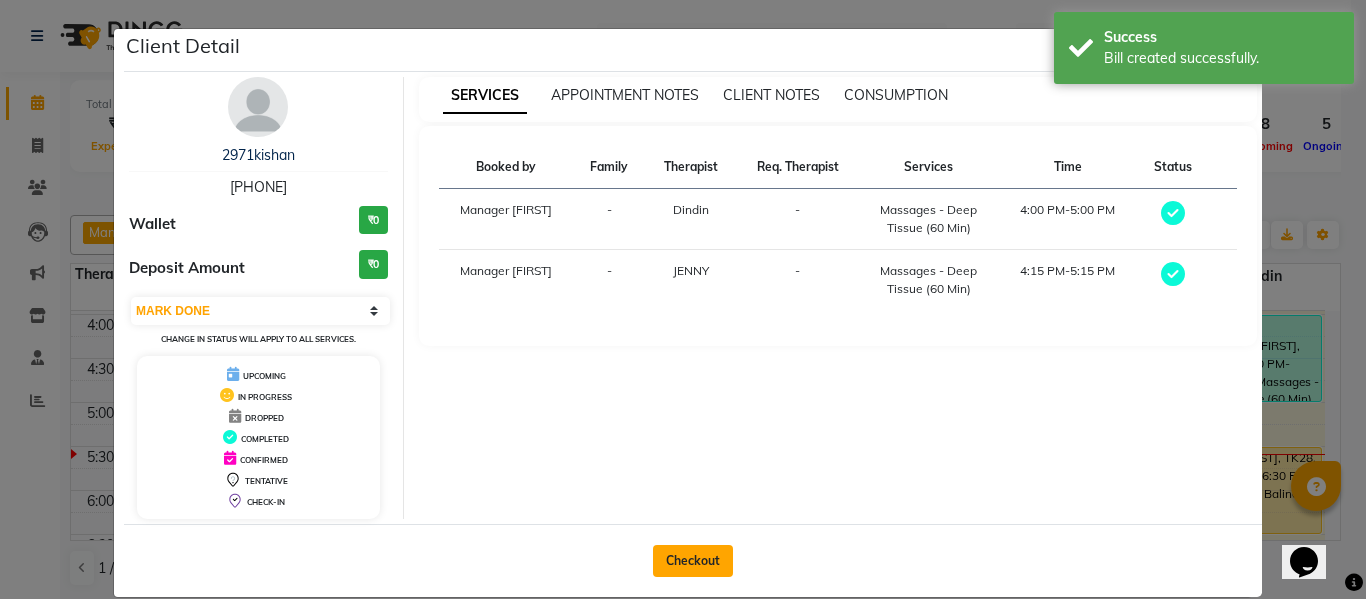 select on "service" 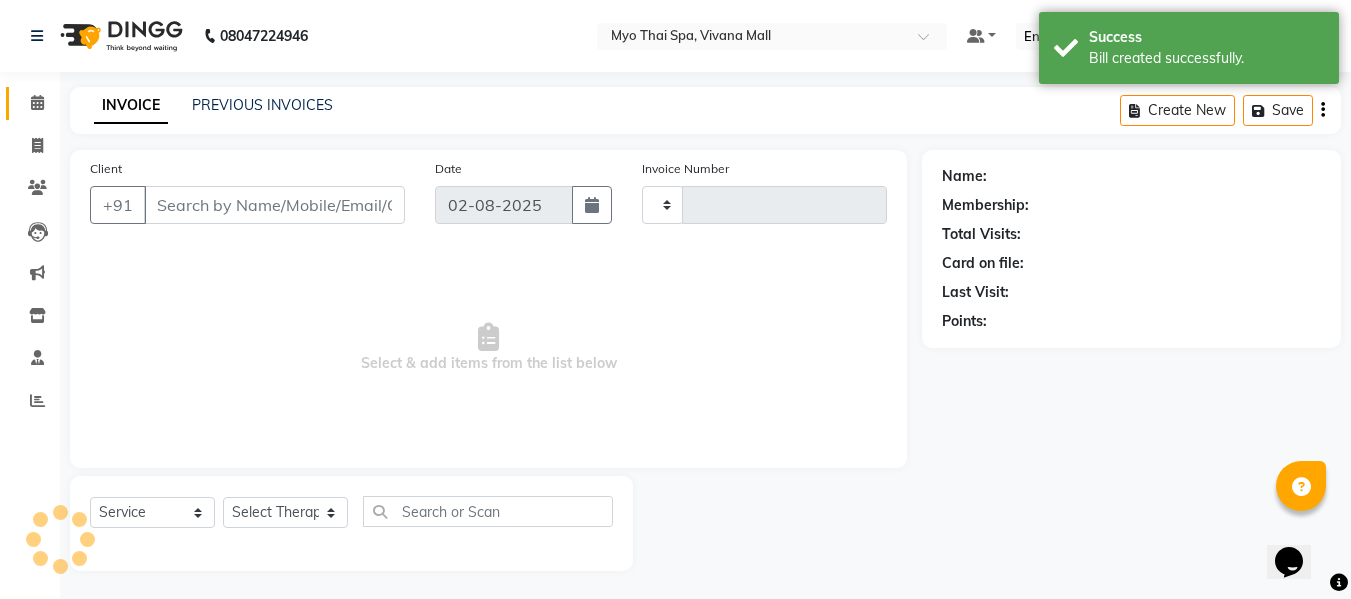 type on "2906" 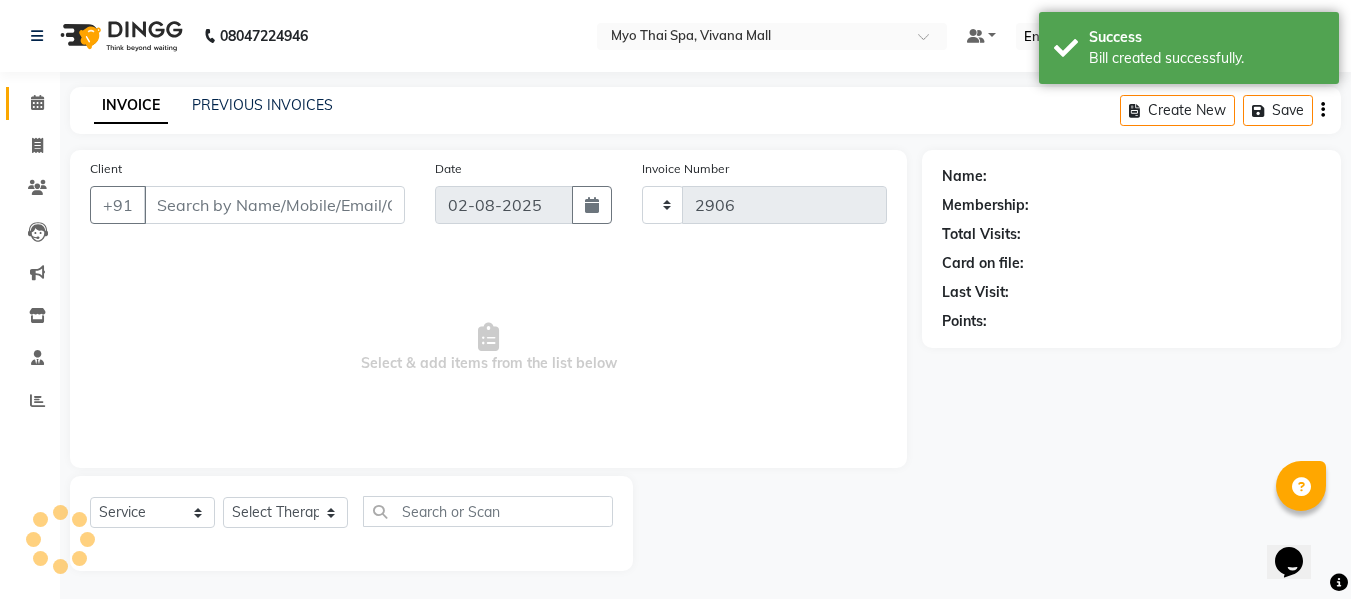 select on "3908" 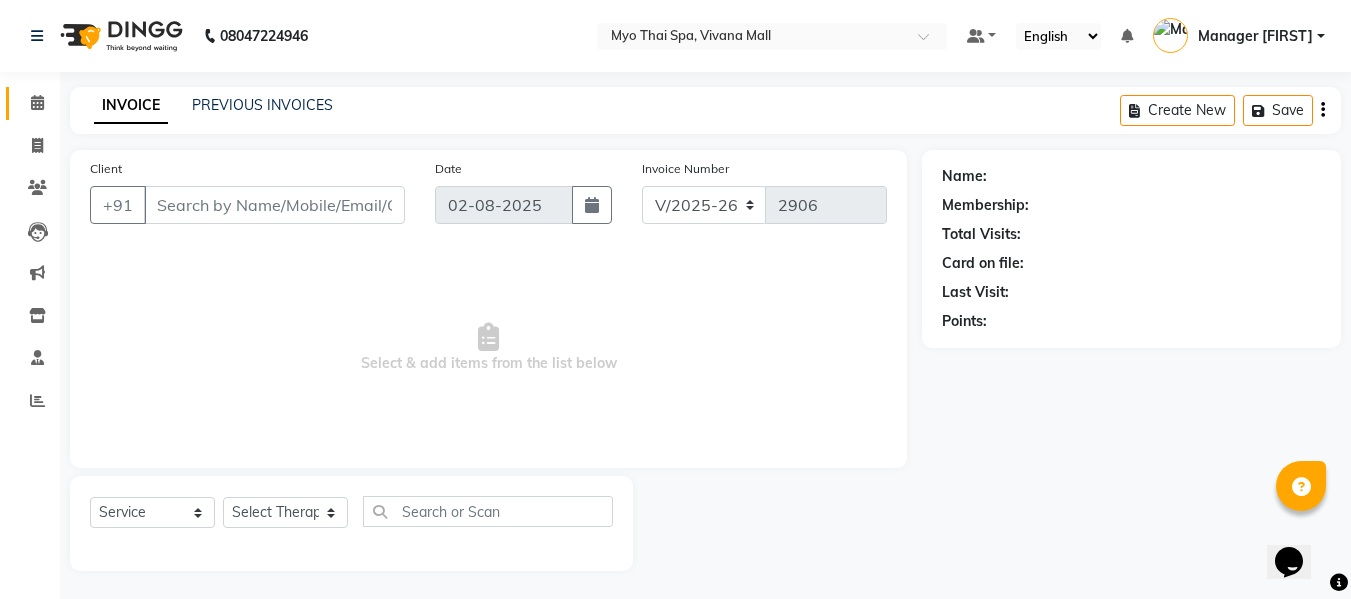 type on "[PHONE]" 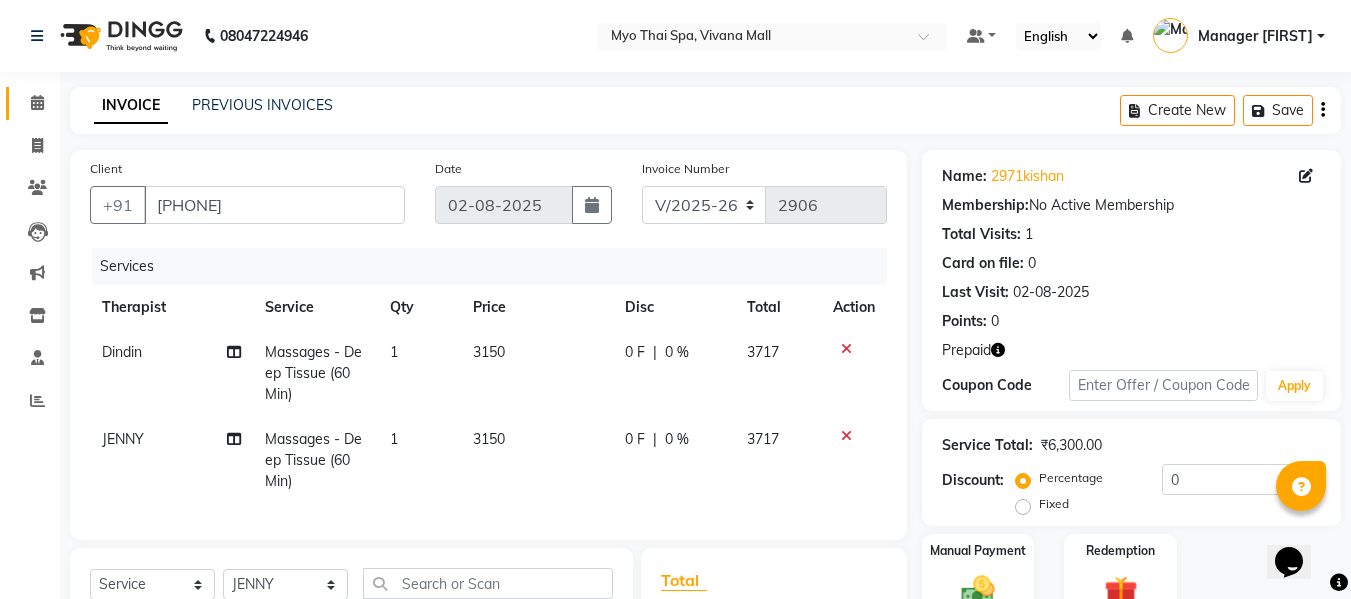 scroll, scrollTop: 289, scrollLeft: 0, axis: vertical 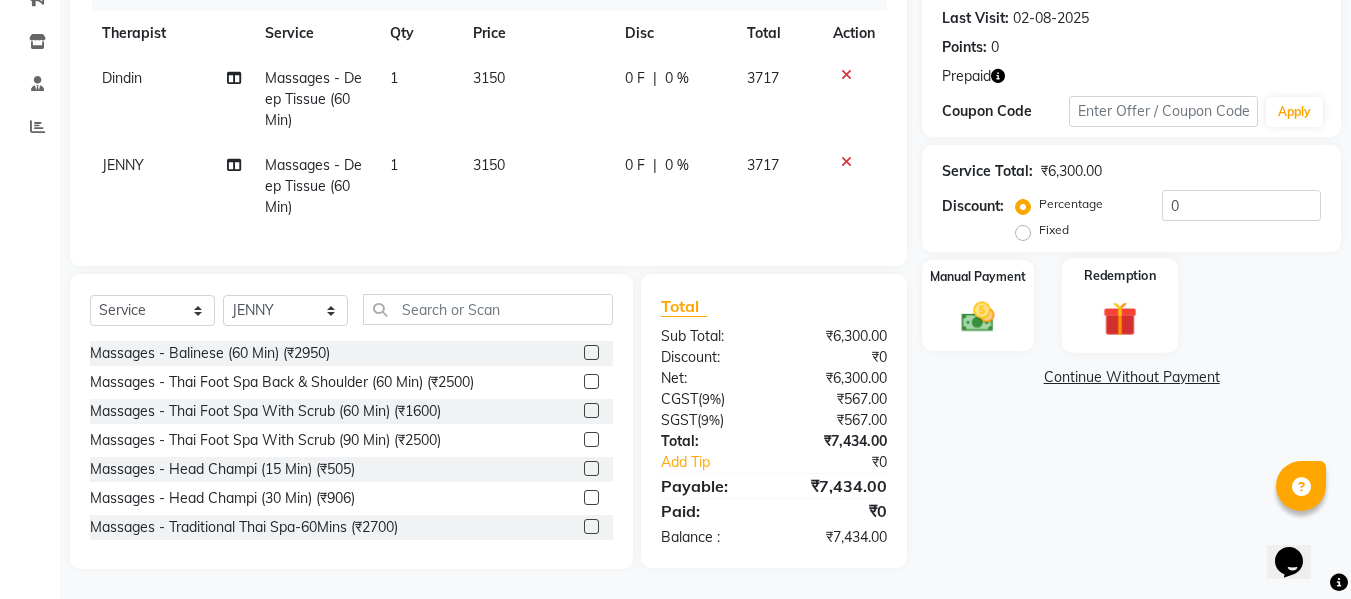 click 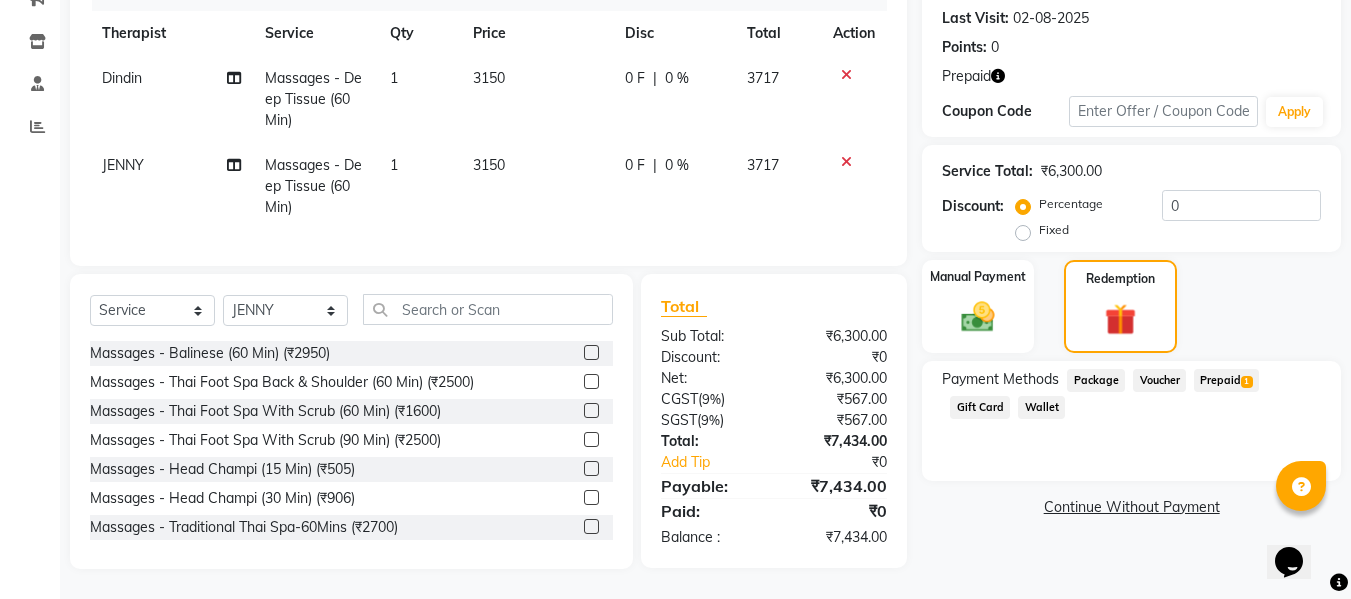 click on "Prepaid  1" 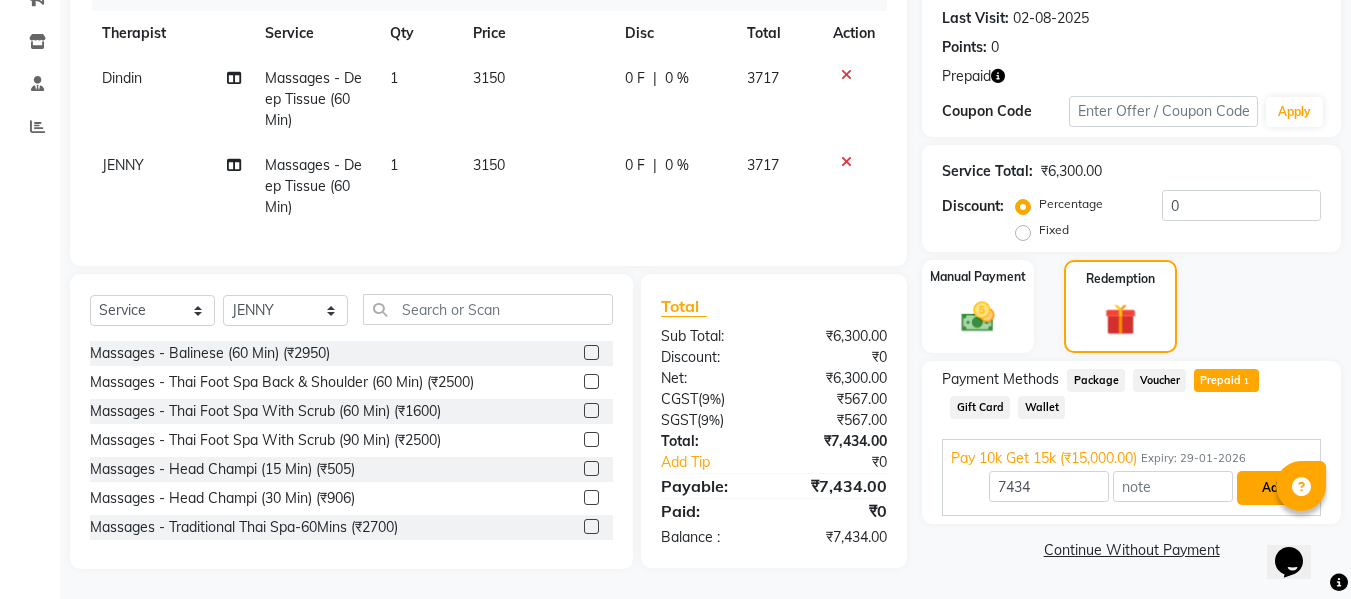 click on "Add" at bounding box center (1273, 488) 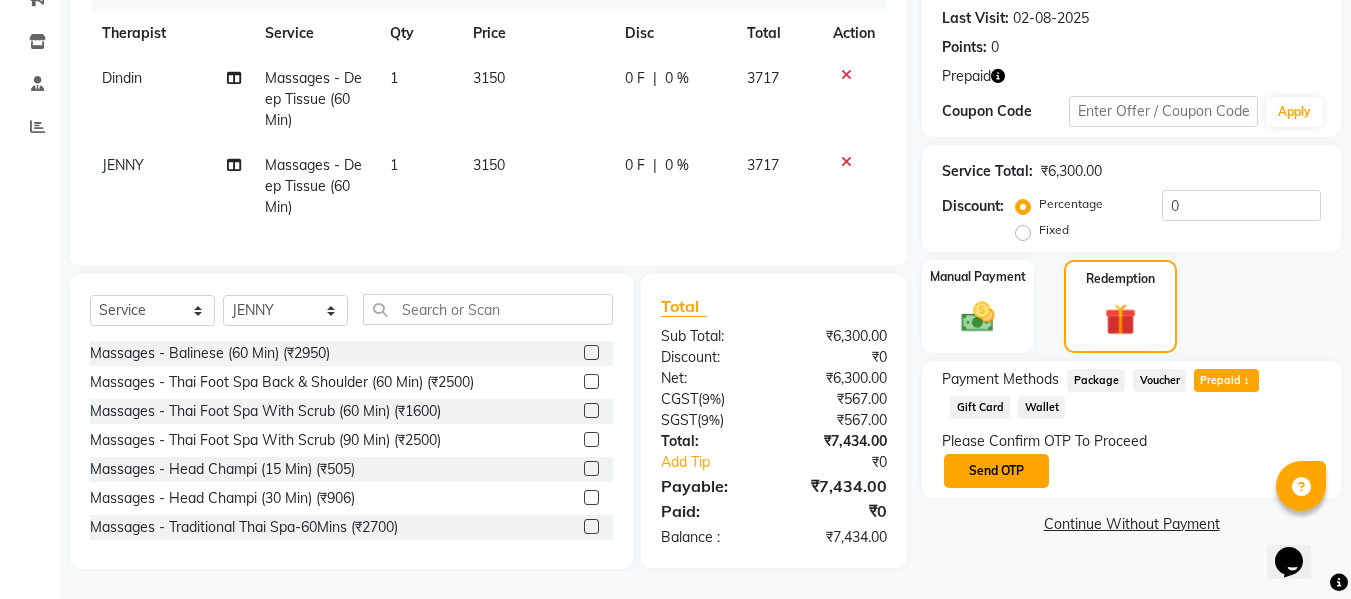 click on "Send OTP" 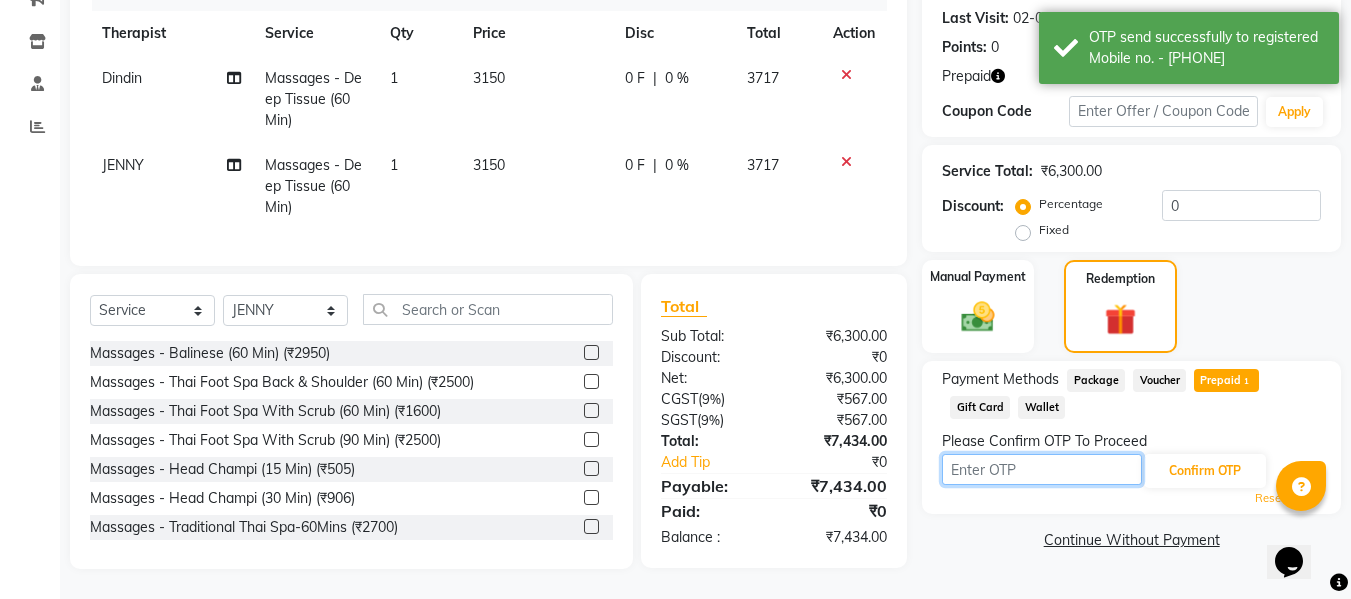 click at bounding box center [1042, 469] 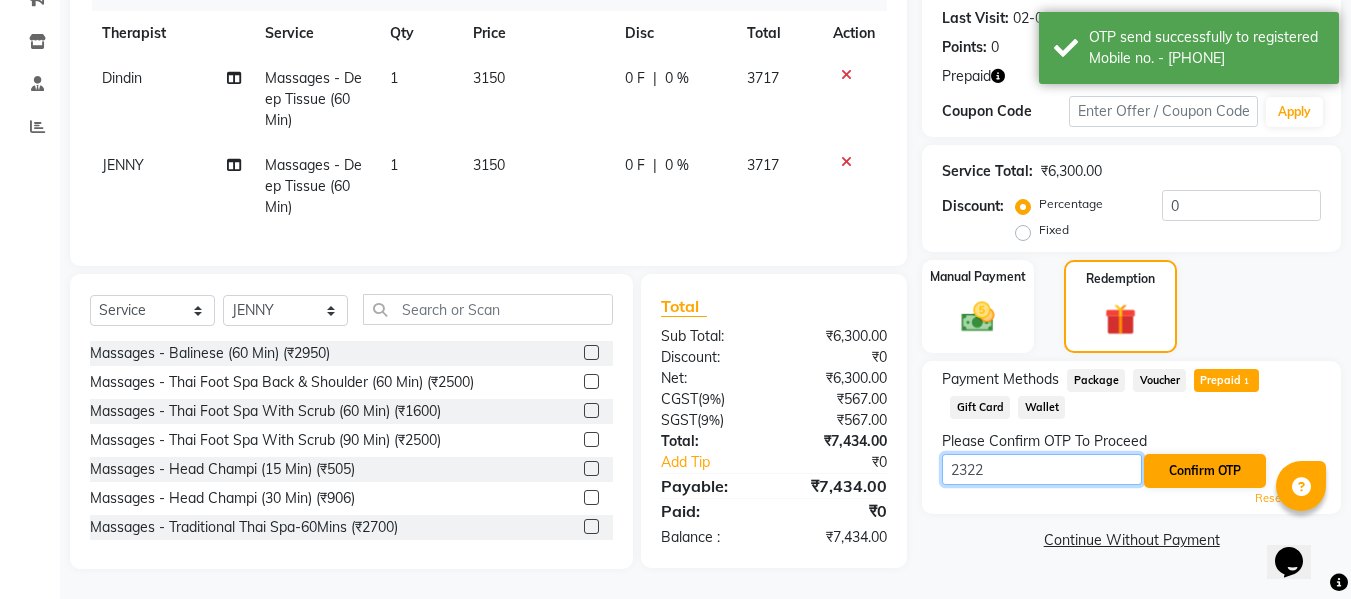 type on "2322" 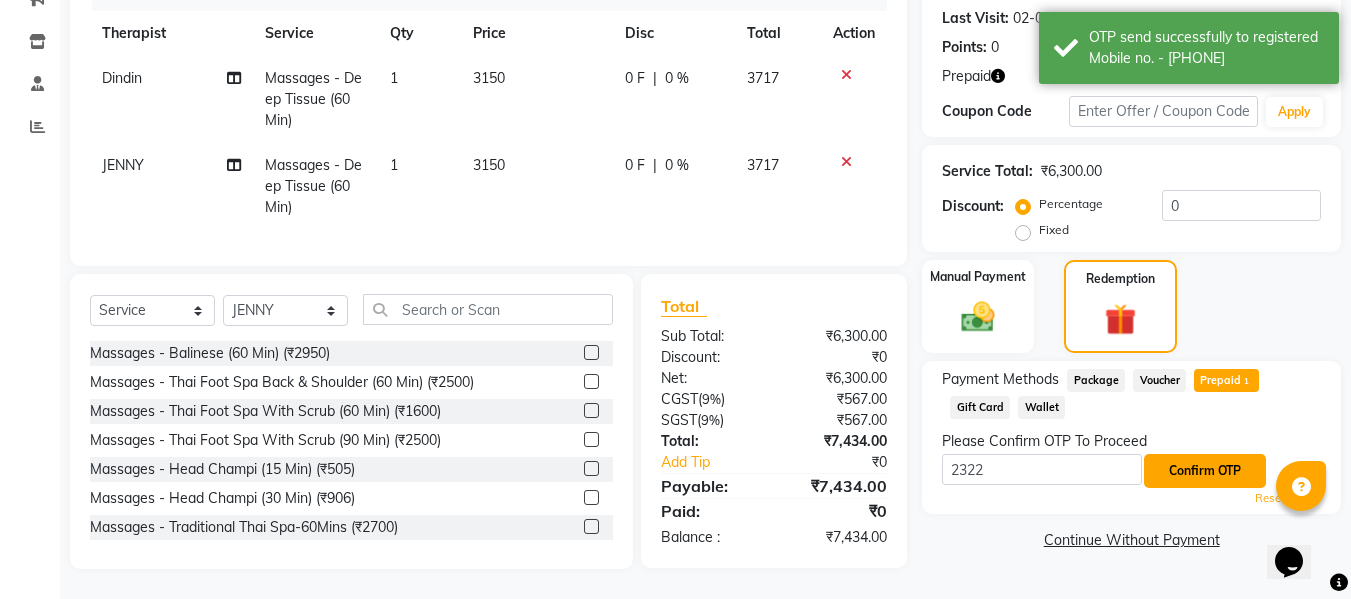 click on "Confirm OTP" 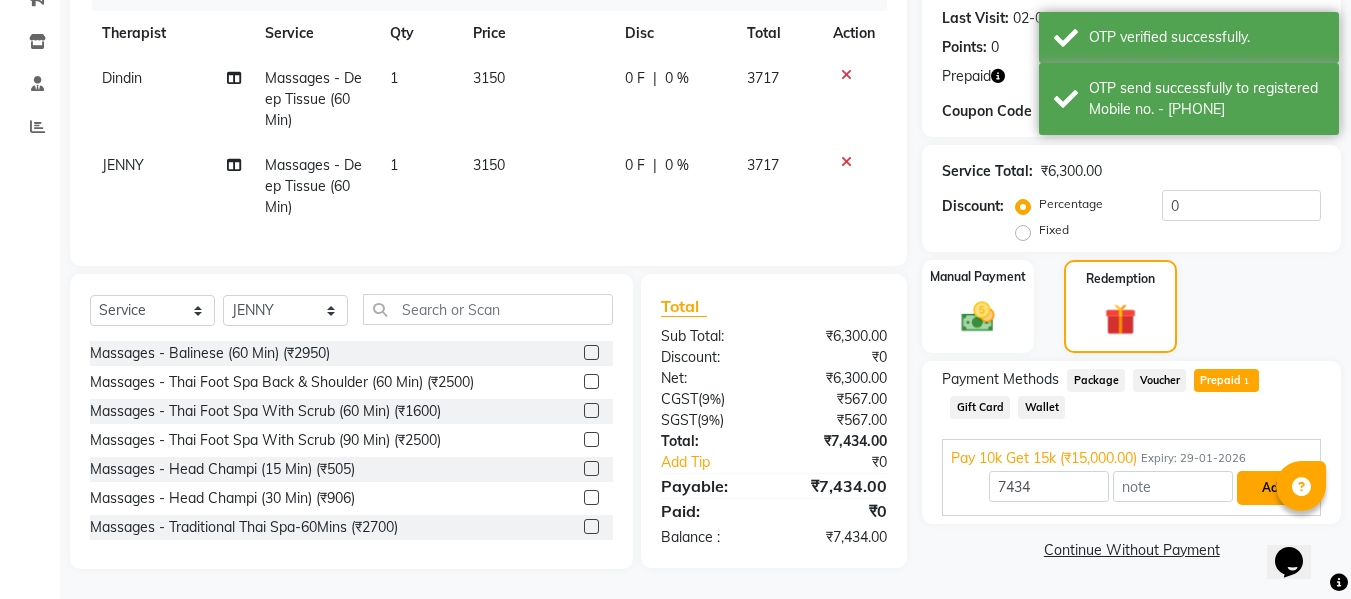 click on "Add" at bounding box center (1273, 488) 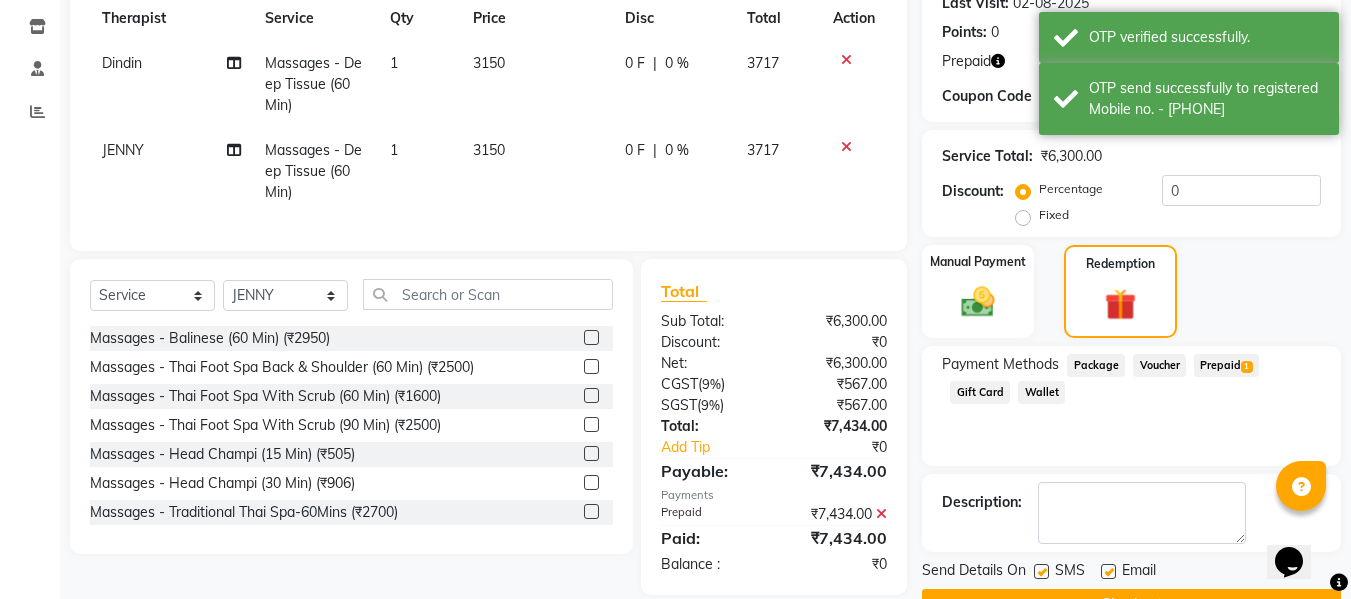 scroll, scrollTop: 340, scrollLeft: 0, axis: vertical 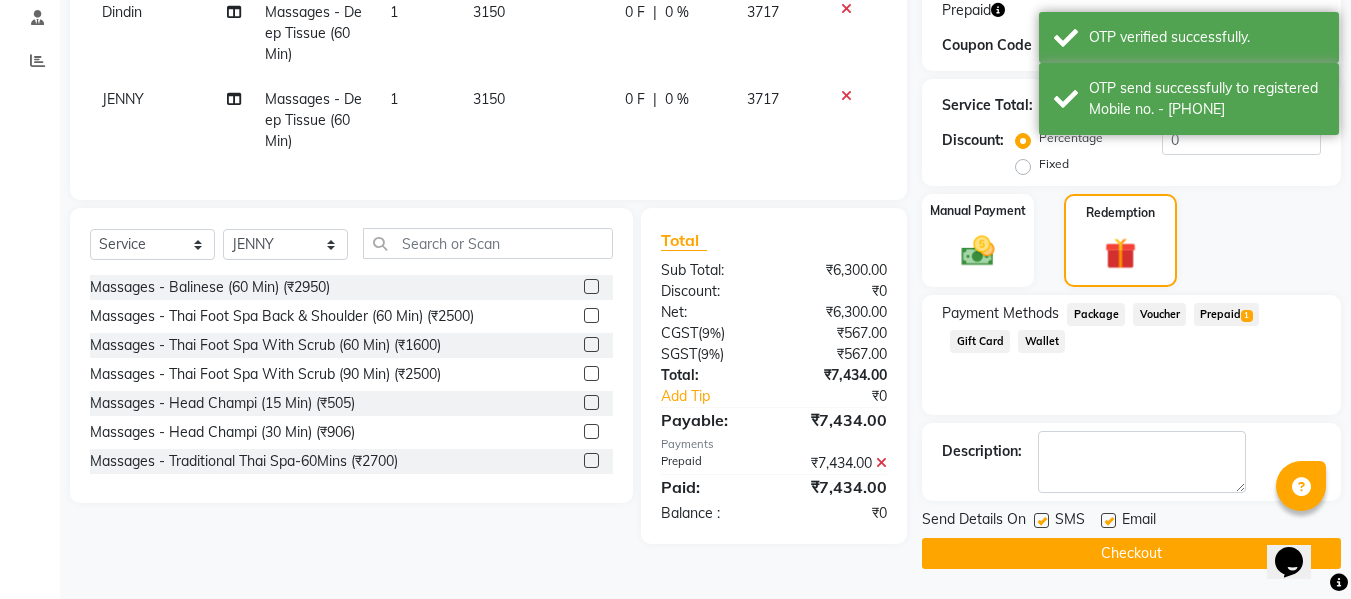 click 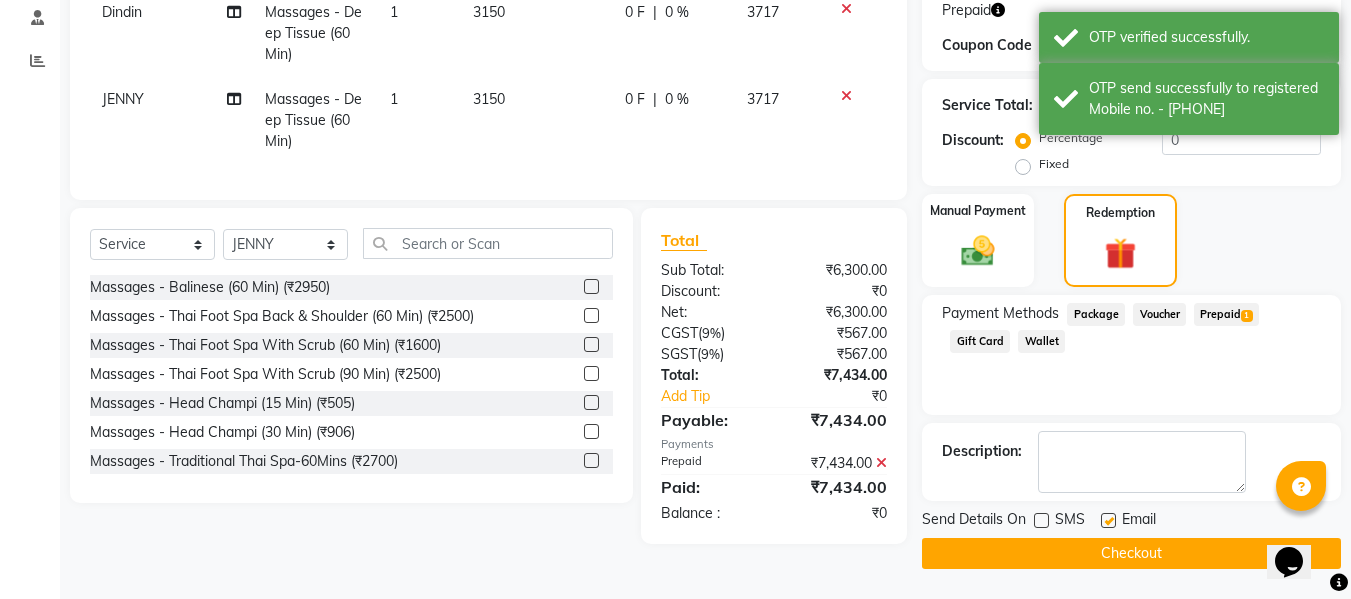 click 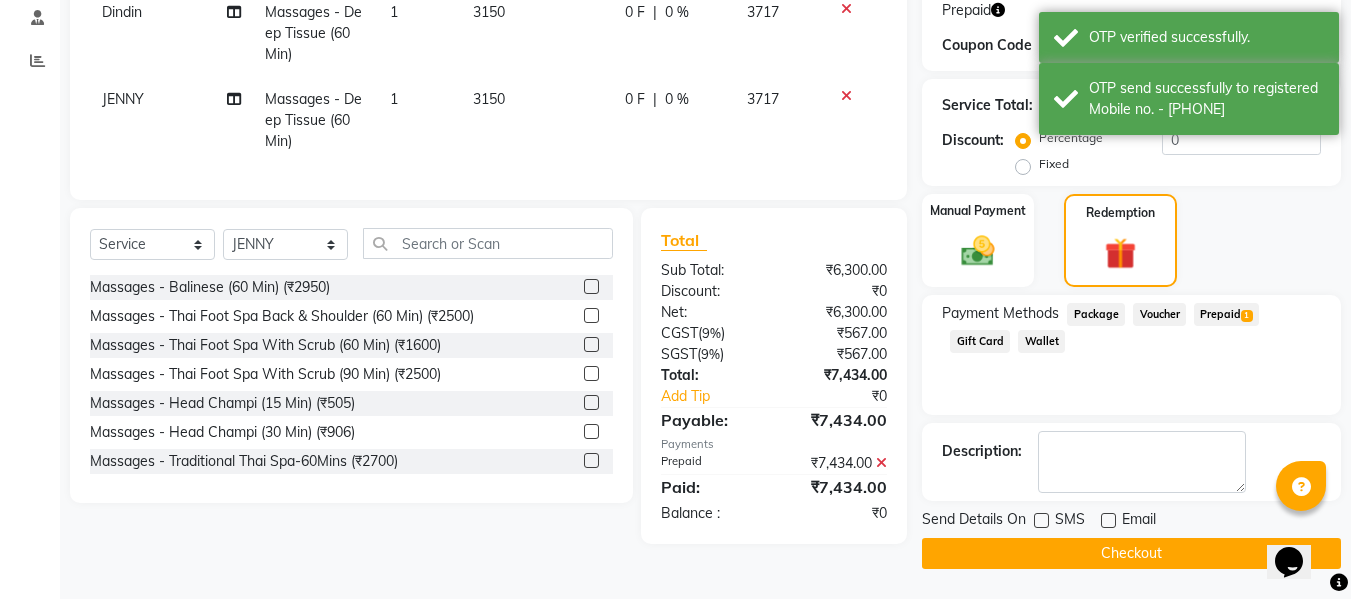 click on "Checkout" 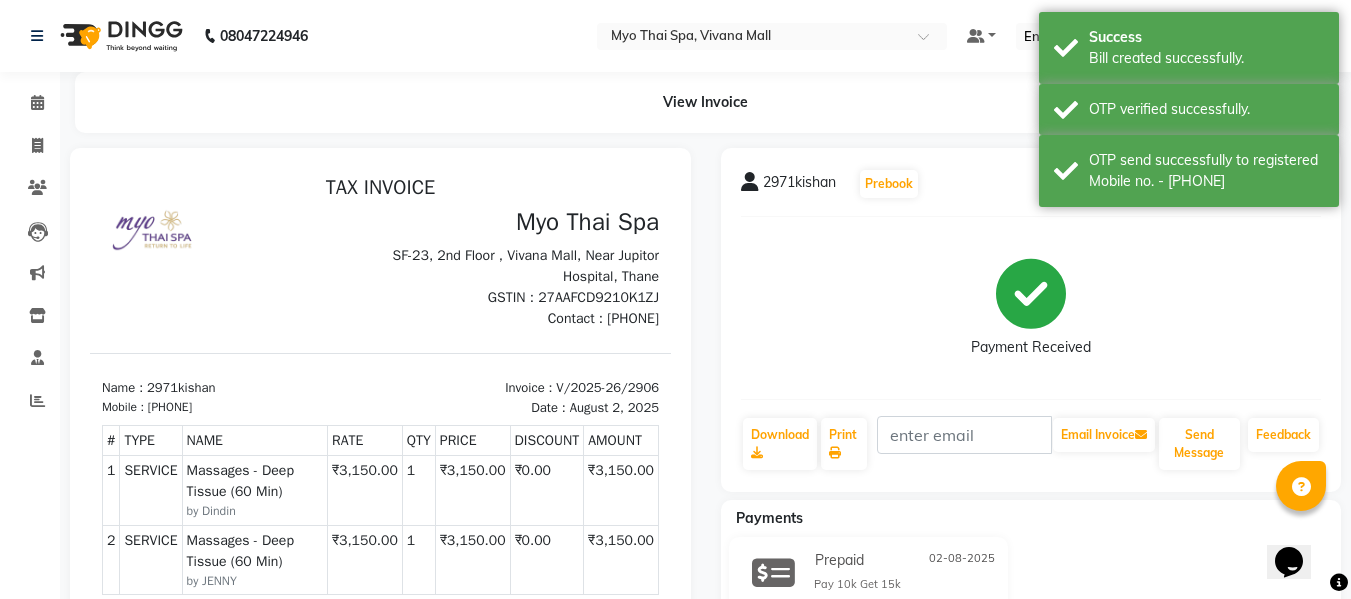 scroll, scrollTop: 0, scrollLeft: 0, axis: both 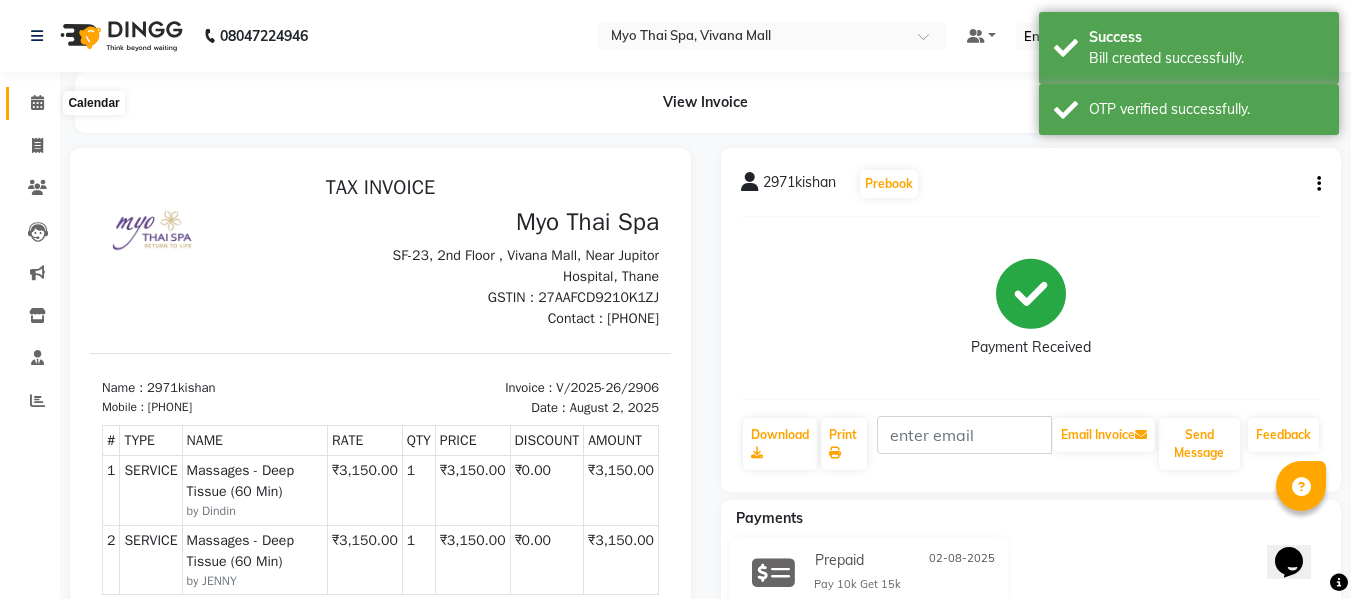 click 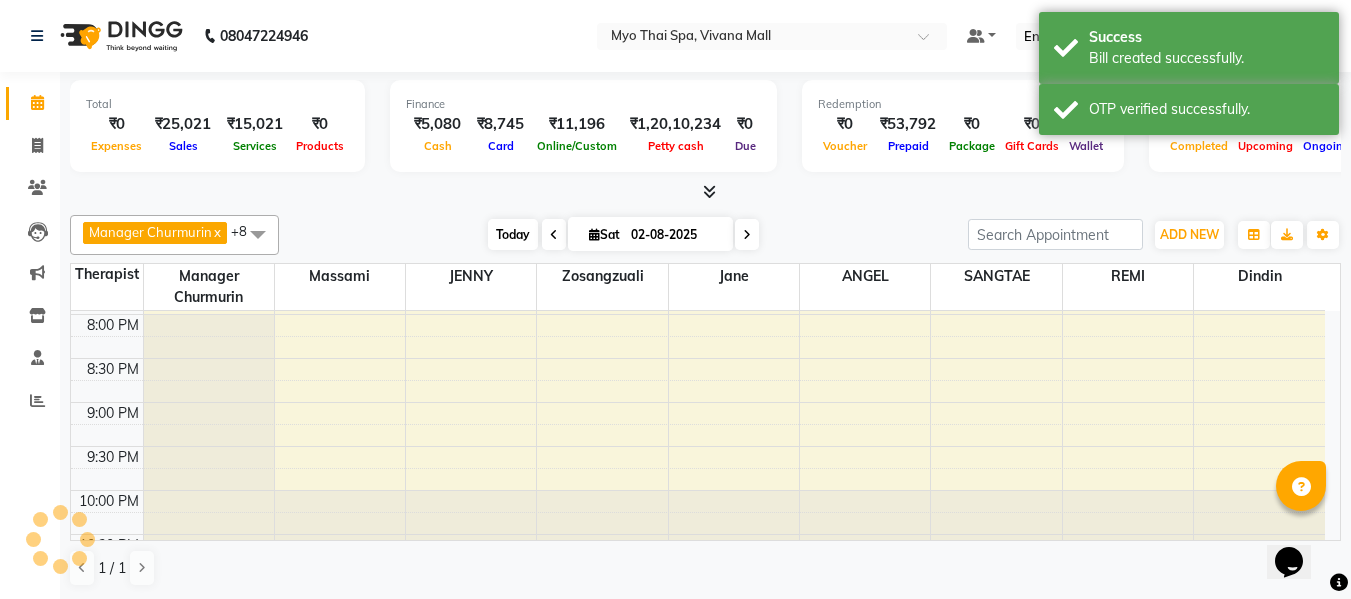 scroll, scrollTop: 0, scrollLeft: 0, axis: both 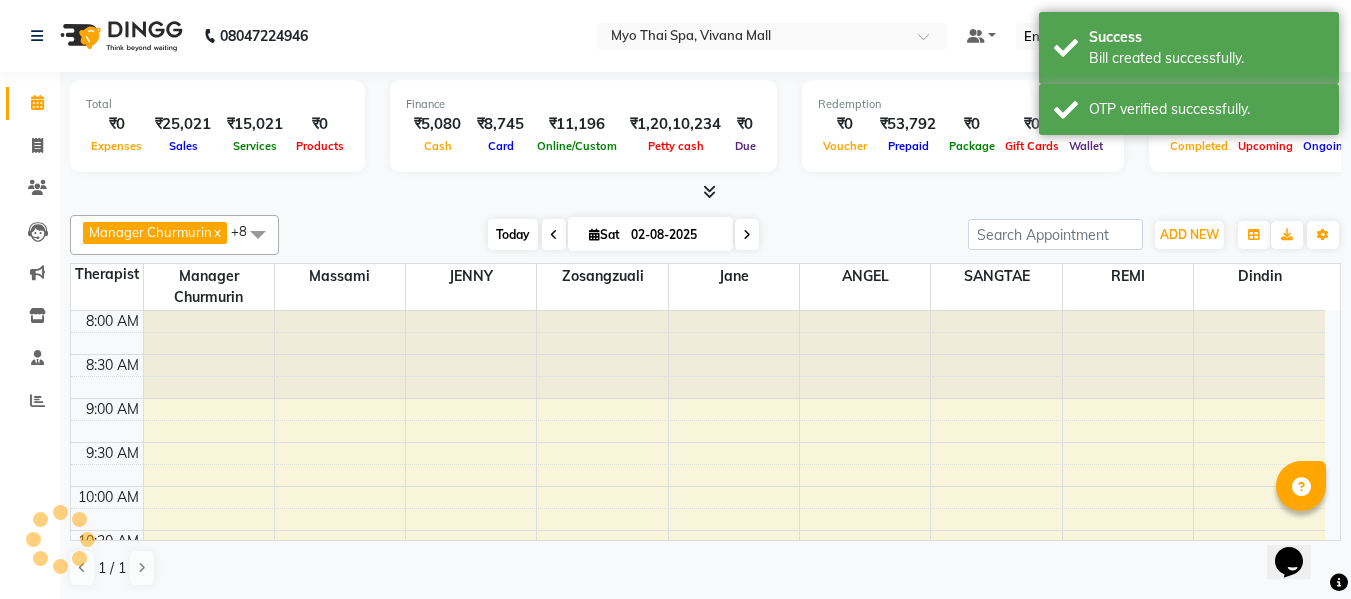 click on "Today" at bounding box center [513, 234] 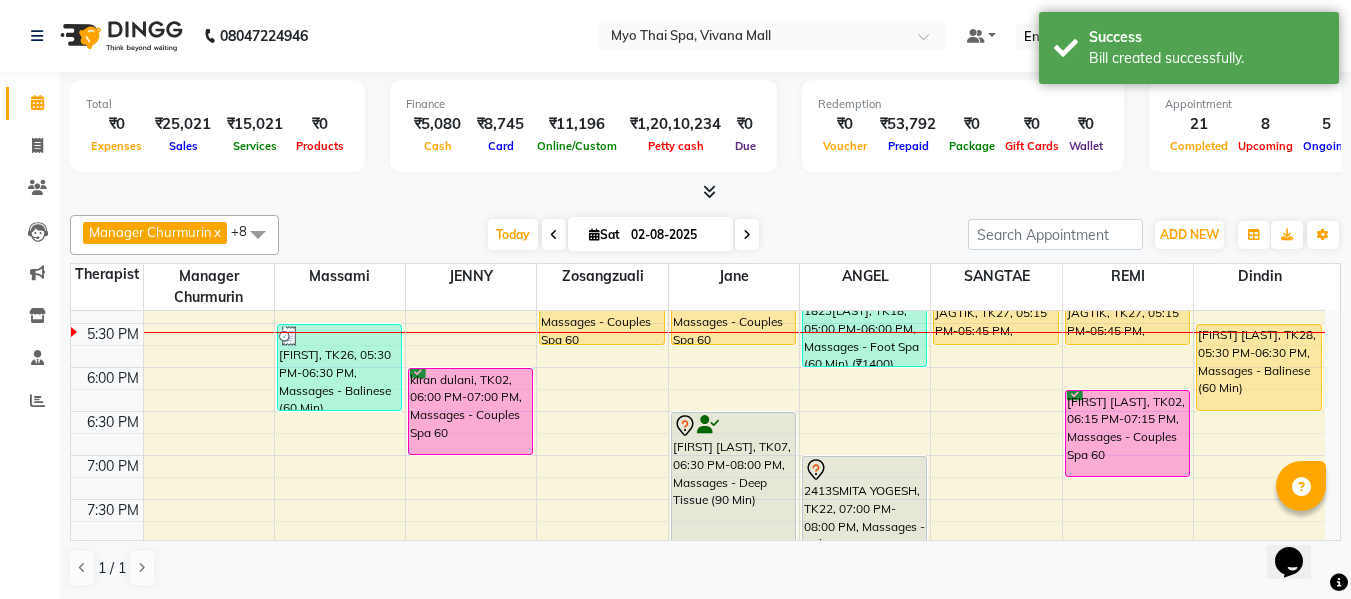 scroll, scrollTop: 793, scrollLeft: 0, axis: vertical 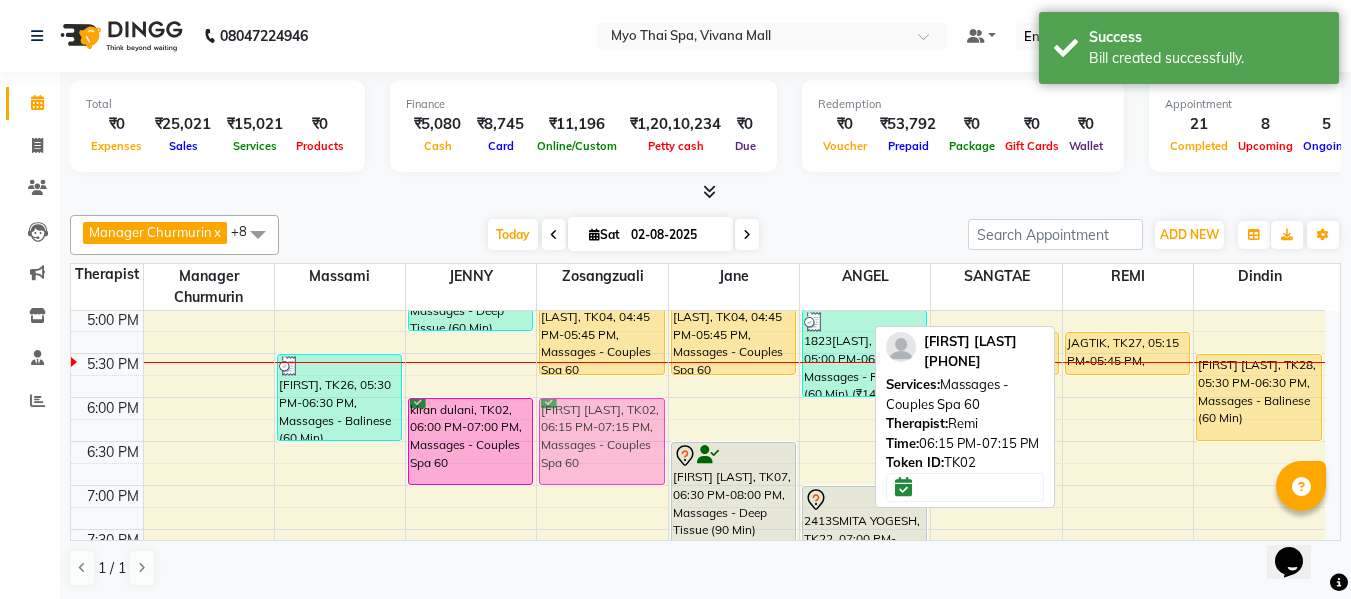 drag, startPoint x: 1104, startPoint y: 439, endPoint x: 522, endPoint y: 419, distance: 582.34357 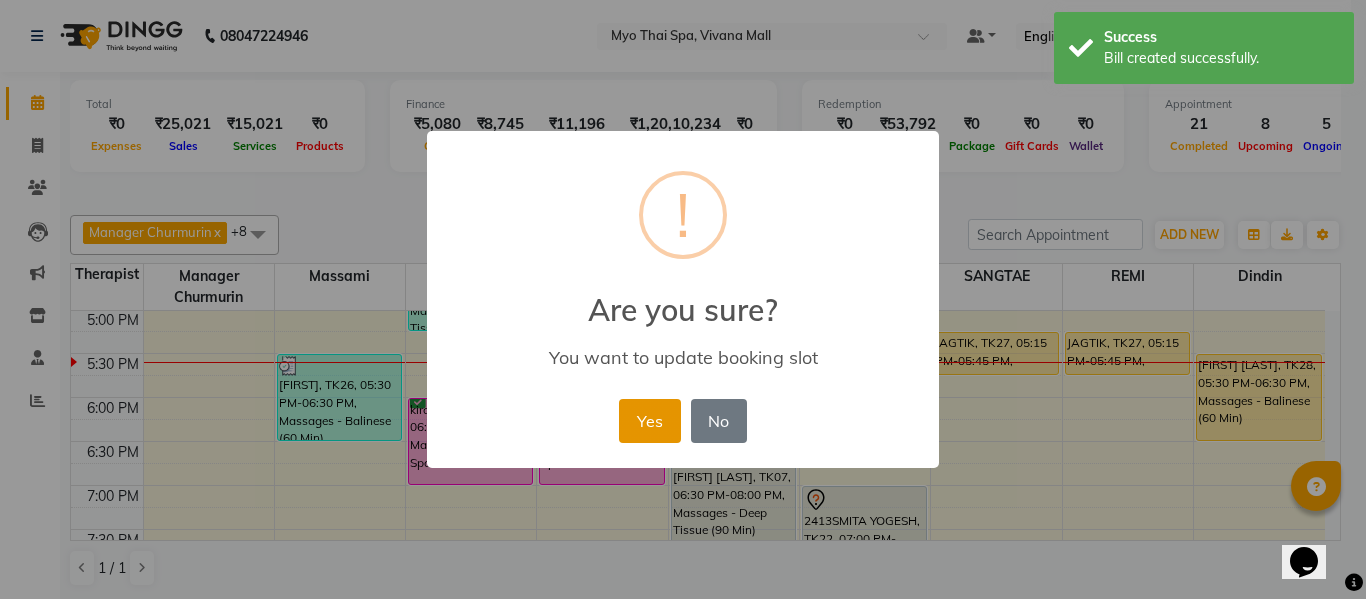click on "Yes" at bounding box center [649, 421] 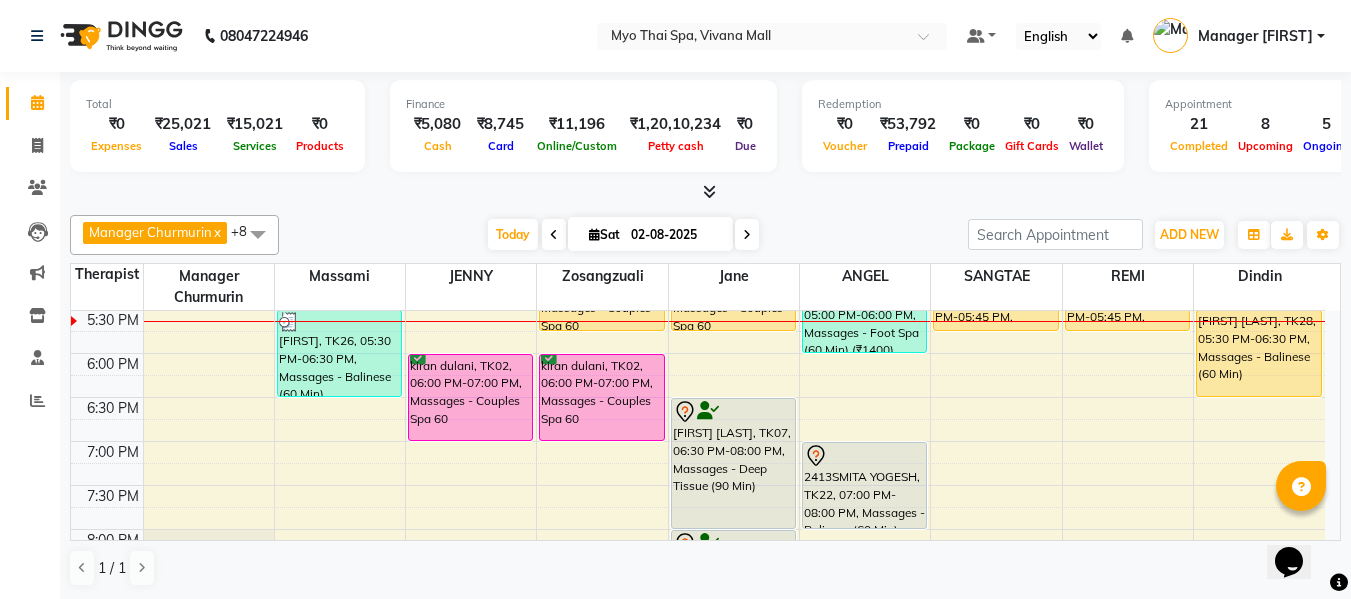 scroll, scrollTop: 890, scrollLeft: 0, axis: vertical 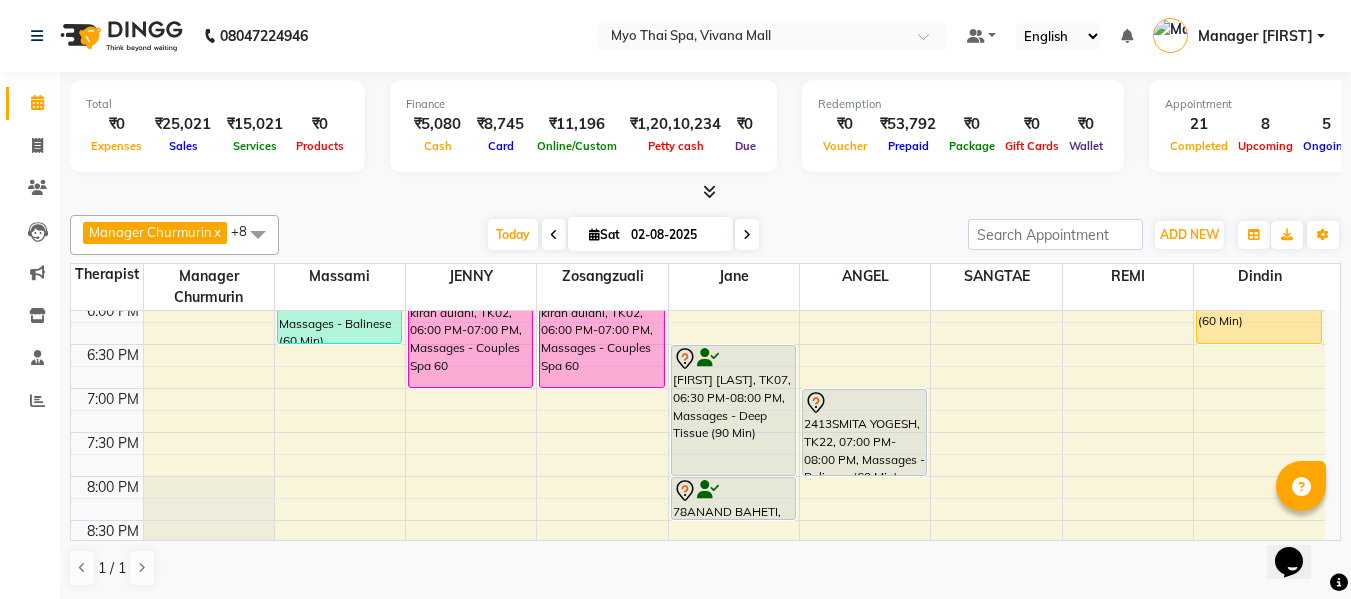 click on "8:00 AM 8:30 AM 9:00 AM 9:30 AM 10:00 AM 10:30 AM 11:00 AM 11:30 AM 12:00 PM 12:30 PM 1:00 PM 1:30 PM 2:00 PM 2:30 PM 3:00 PM 3:30 PM 4:00 PM 4:30 PM 5:00 PM 5:30 PM 6:00 PM 6:30 PM 7:00 PM 7:30 PM 8:00 PM 8:30 PM 9:00 PM 9:30 PM 10:00 PM 10:30 PM     1823VIJAYY, TK18, 04:00 PM-05:00 PM, Massages - Foot Spa (60 Min) (₹1400)     1823VIJAYY, TK18, 04:00 PM-05:00 PM, Massages - Thai Foot Spa Back &Shoulder (90 Min)     1655SANDEEP PATNAWAI, TK05, 11:45 AM-01:15 PM, Massages - Deep Tissue (90 Min)     VIKAS, TK16, 02:00 PM-02:30 PM, Massages - Stress Relieving Back (30 Min) (₹1650)     PRAMOD, TK26, 05:30 PM-06:30 PM, Massages - Balinese (60 Min)     2923ROHAN, TK13, 01:30 PM-02:30 PM, Massages - Couples Spa 60     PRANAY, TK21, 03:00 PM-04:00 PM, Massages - Balinese (60 Min)     2971kishan, TK24, 04:15 PM-05:15 PM, Massages - Deep Tissue (60 Min)     kiran dulani, TK02, 06:00 PM-07:00 PM, Massages - Couples Spa 60     2917VIVEK LAJMI., TK12, 01:15 PM-02:15 PM, Massages - Traditional Thai Spa-60Mins" at bounding box center (698, 80) 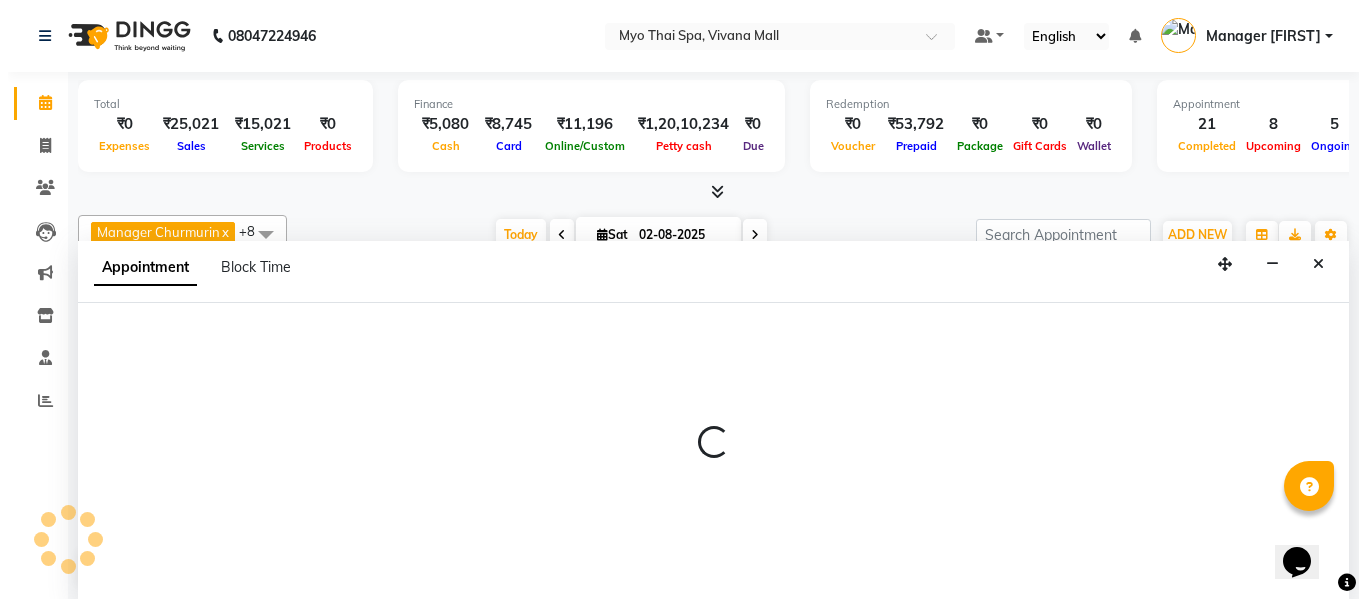 scroll, scrollTop: 1, scrollLeft: 0, axis: vertical 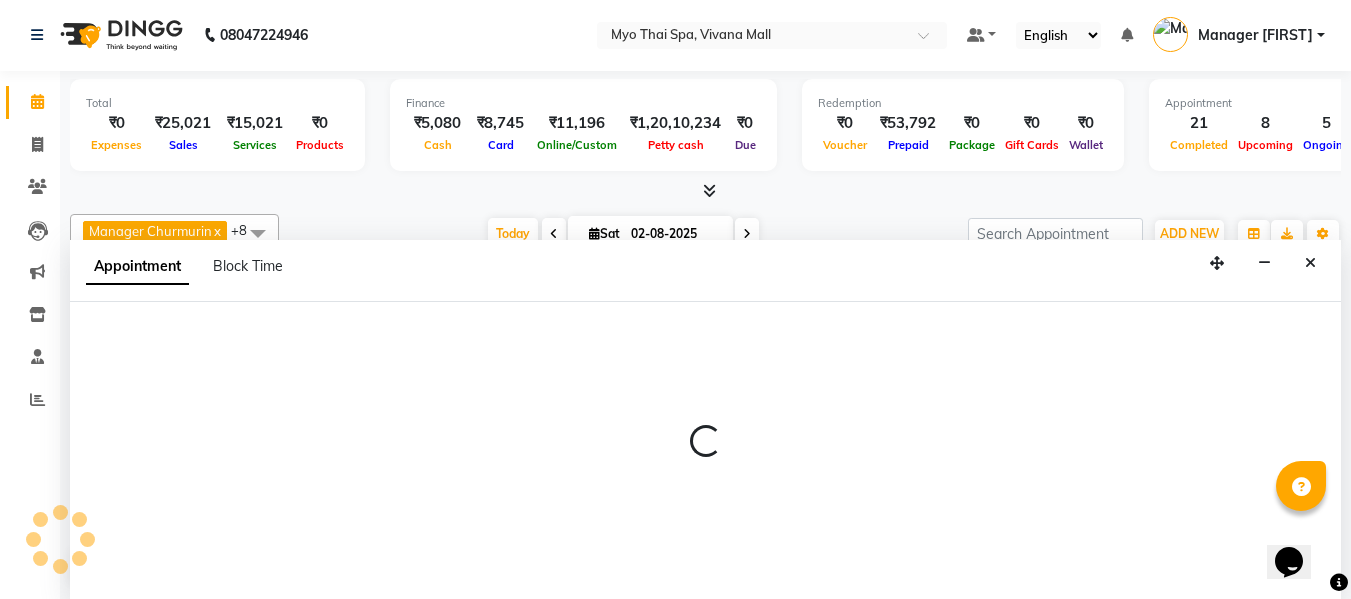 select on "35779" 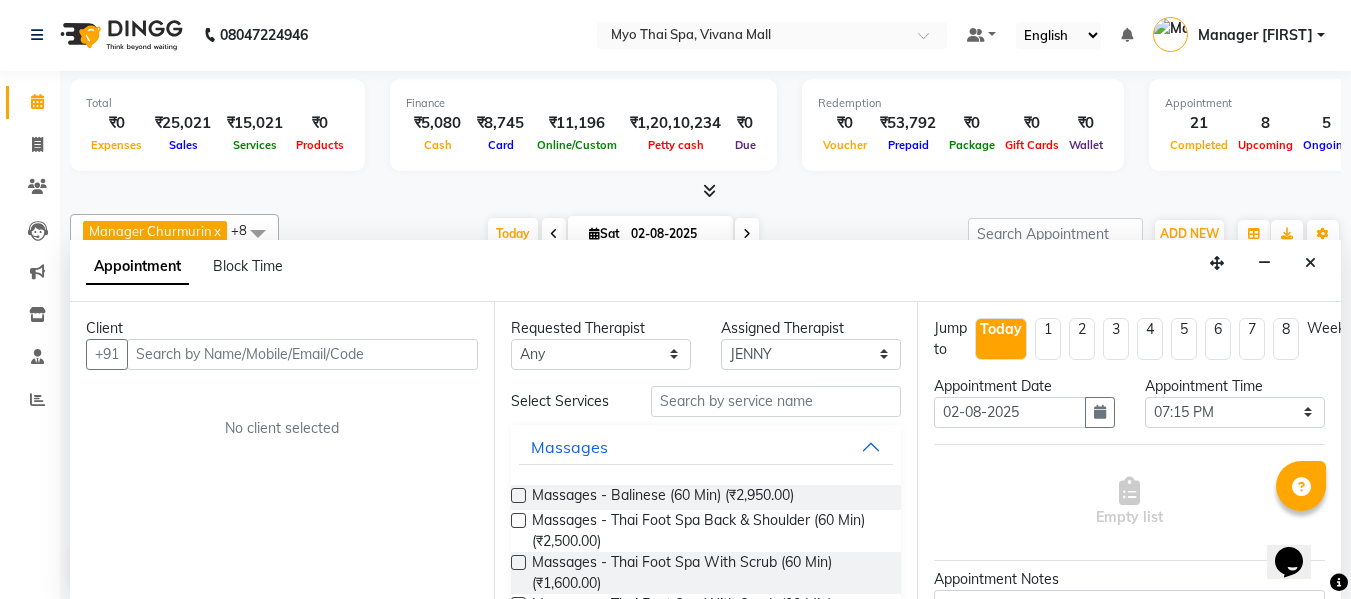 click at bounding box center (302, 354) 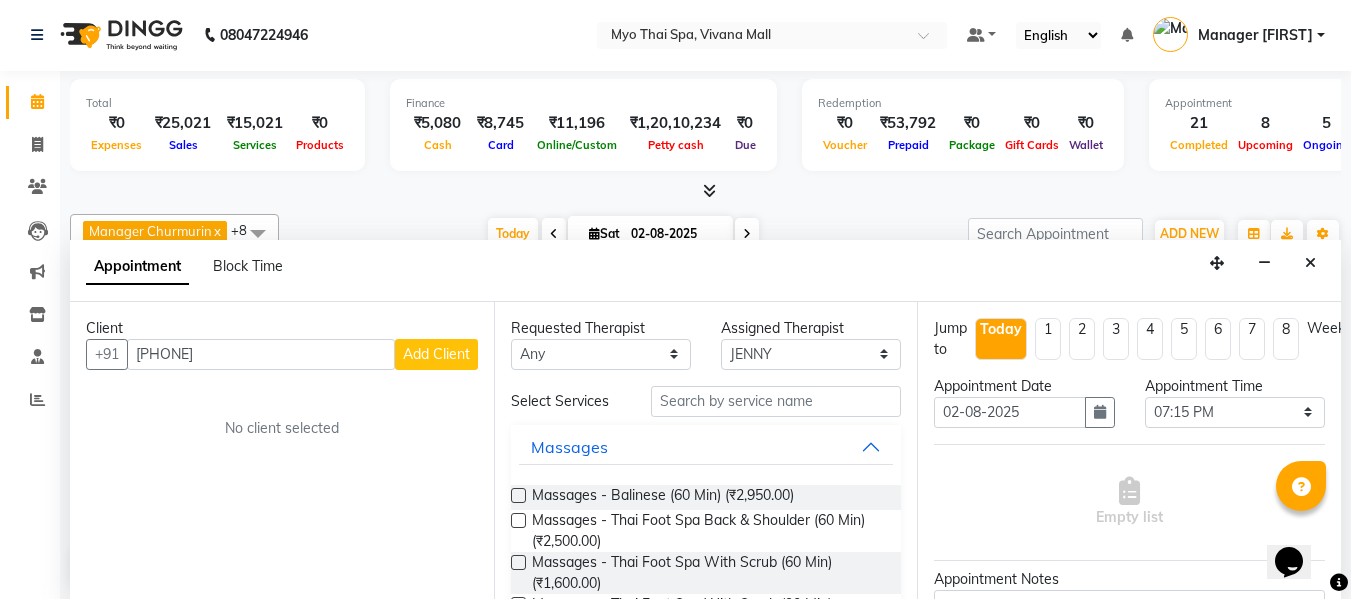 click on "88250 54229" at bounding box center [261, 354] 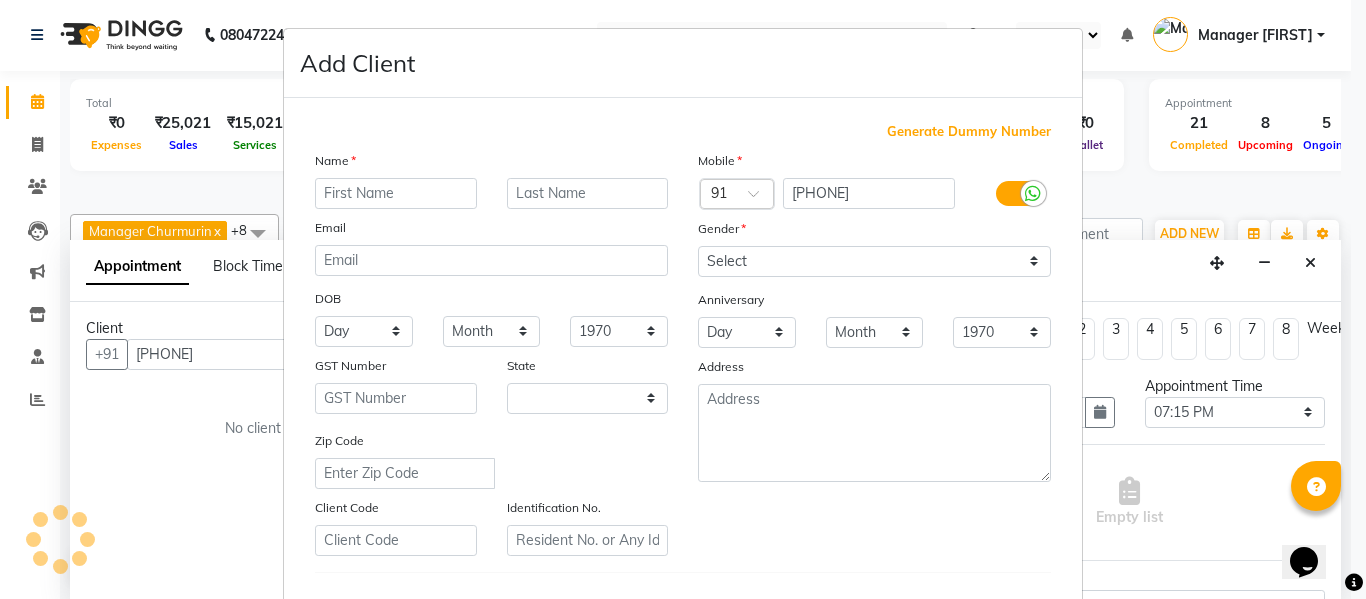 select on "22" 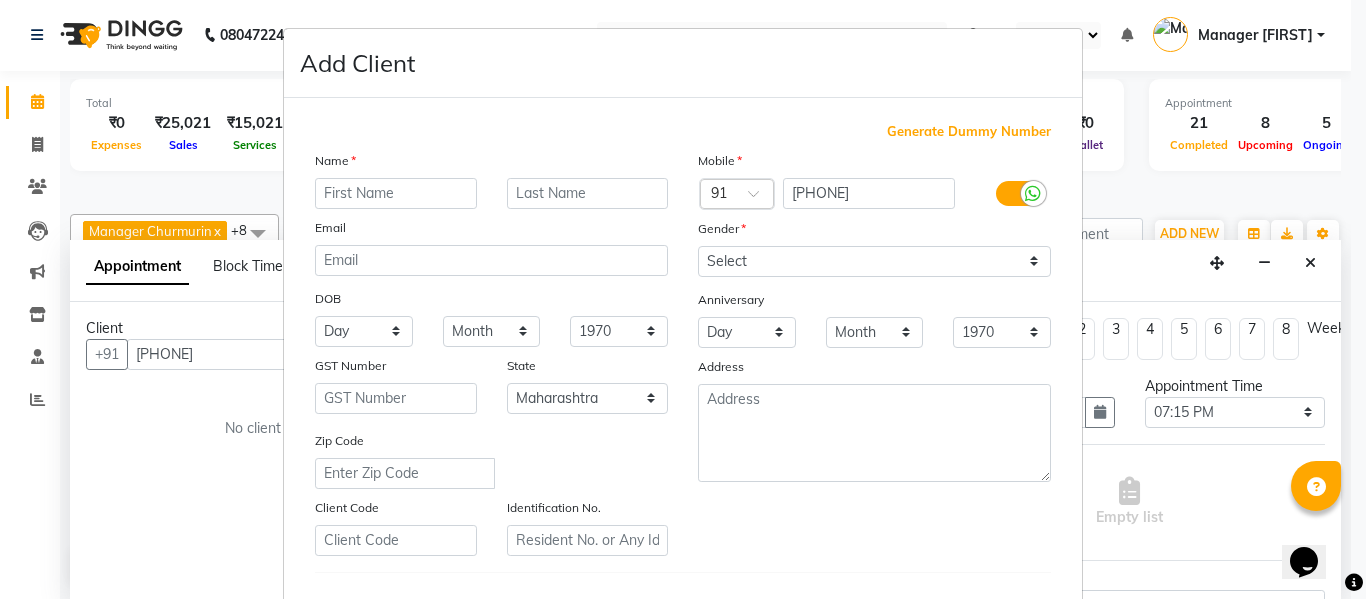 click at bounding box center [396, 193] 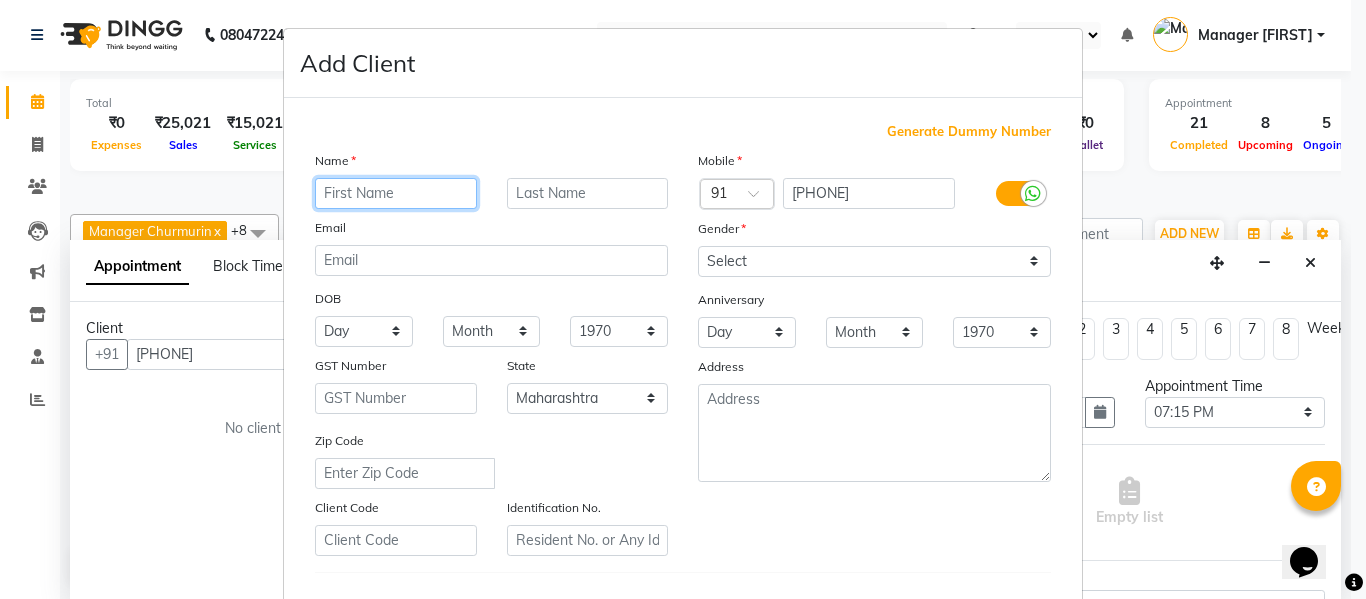 click at bounding box center (396, 193) 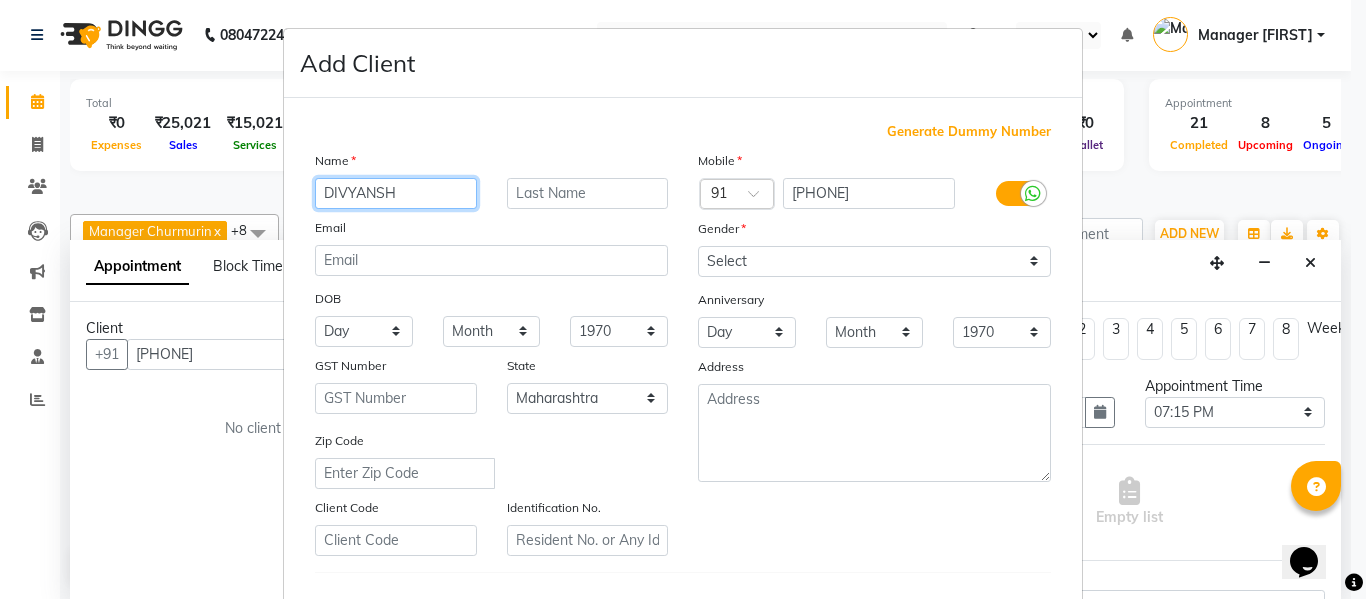 type on "DIVYANSH" 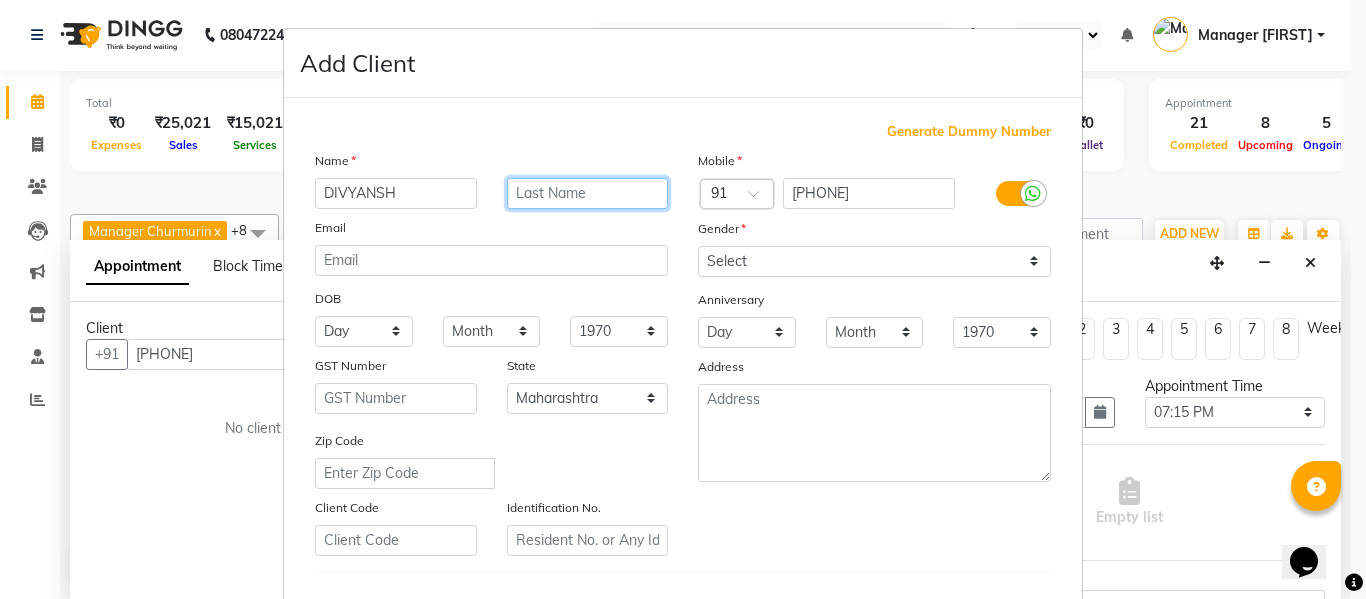 click at bounding box center [588, 193] 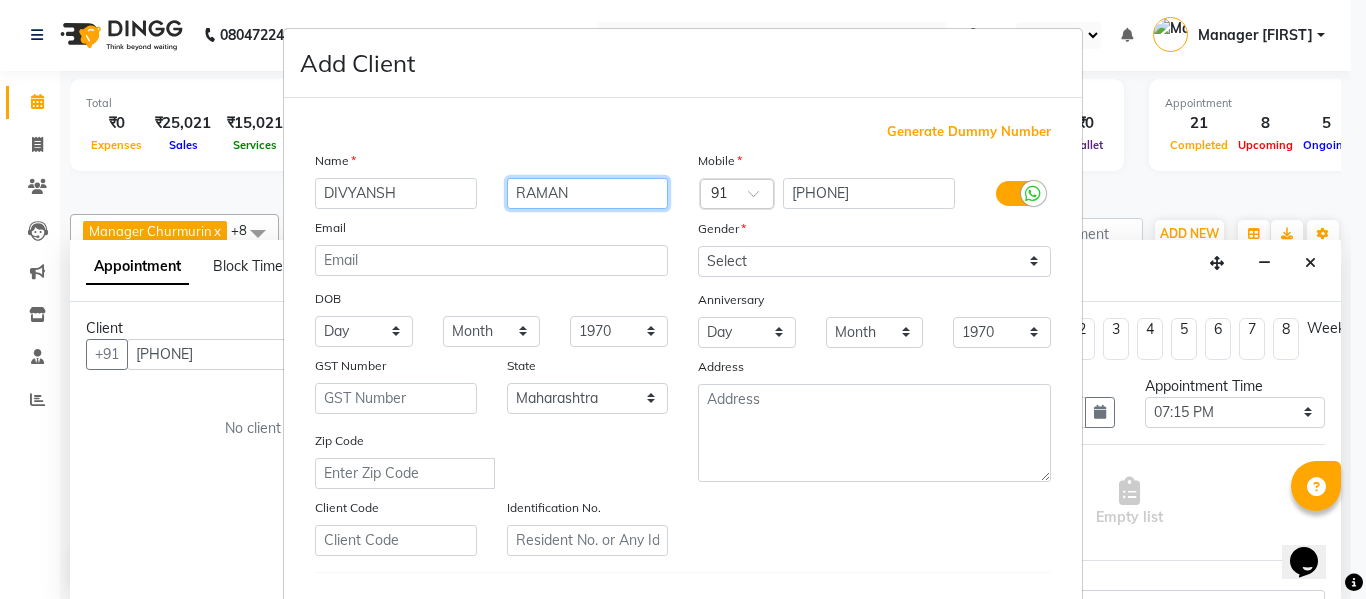 type on "RAMAN" 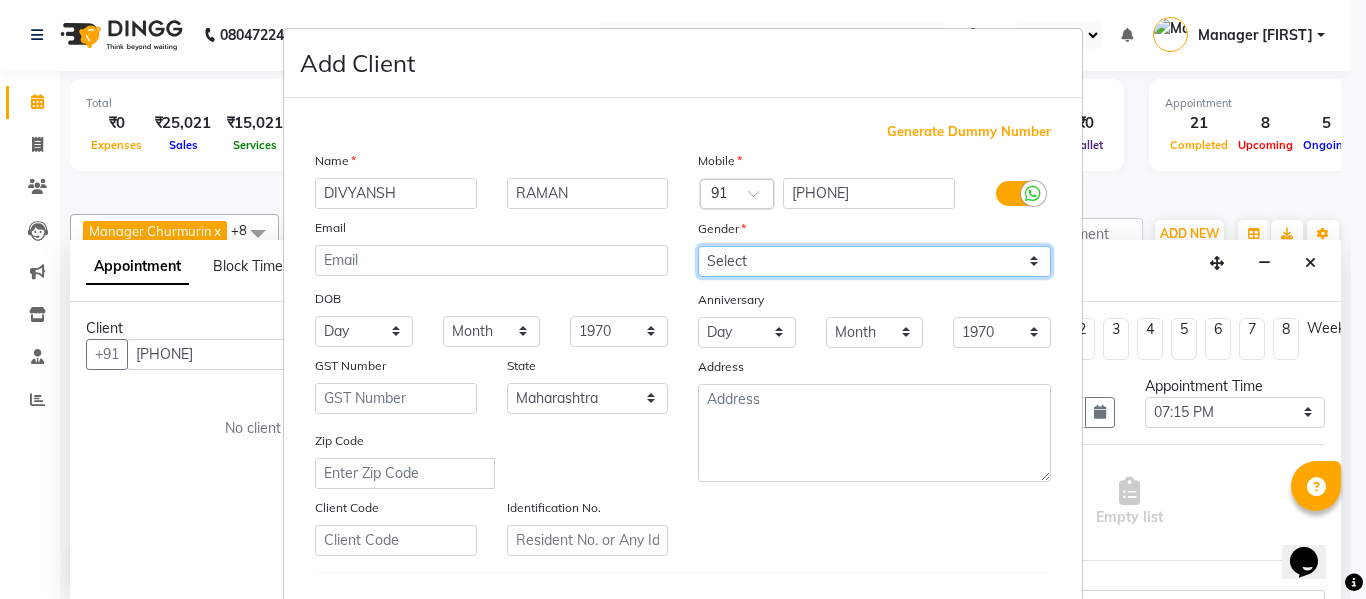 click on "Select Male Female Other Prefer Not To Say" at bounding box center (874, 261) 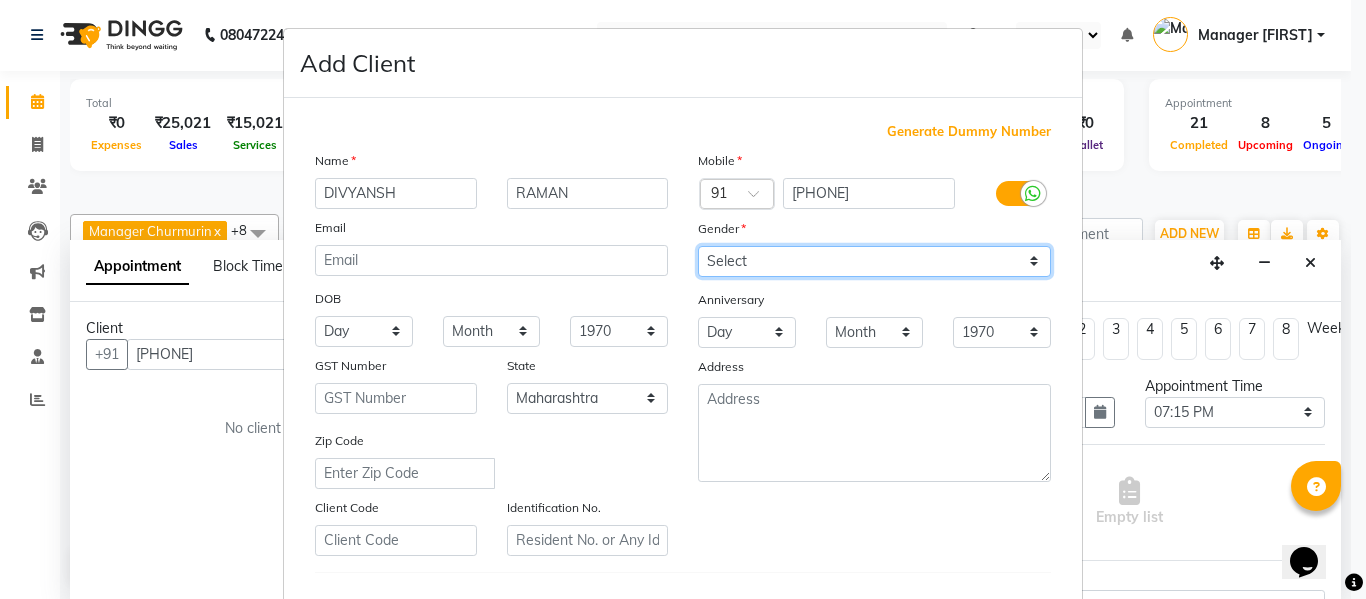 select on "male" 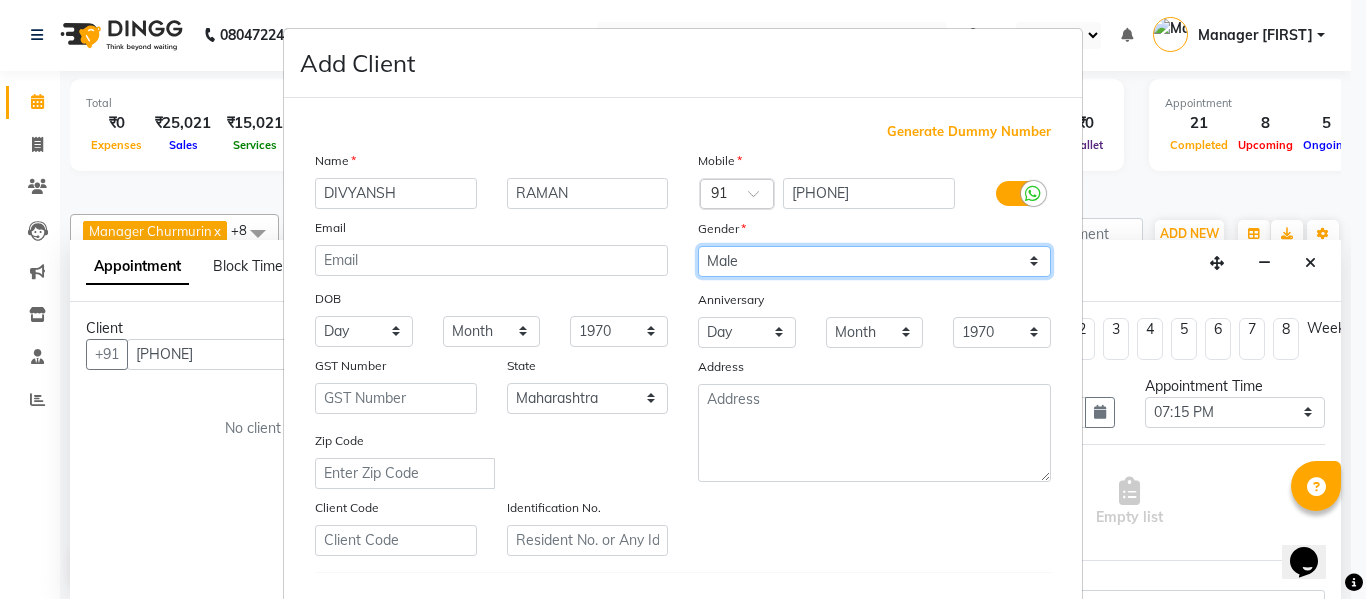 click on "Select Male Female Other Prefer Not To Say" at bounding box center [874, 261] 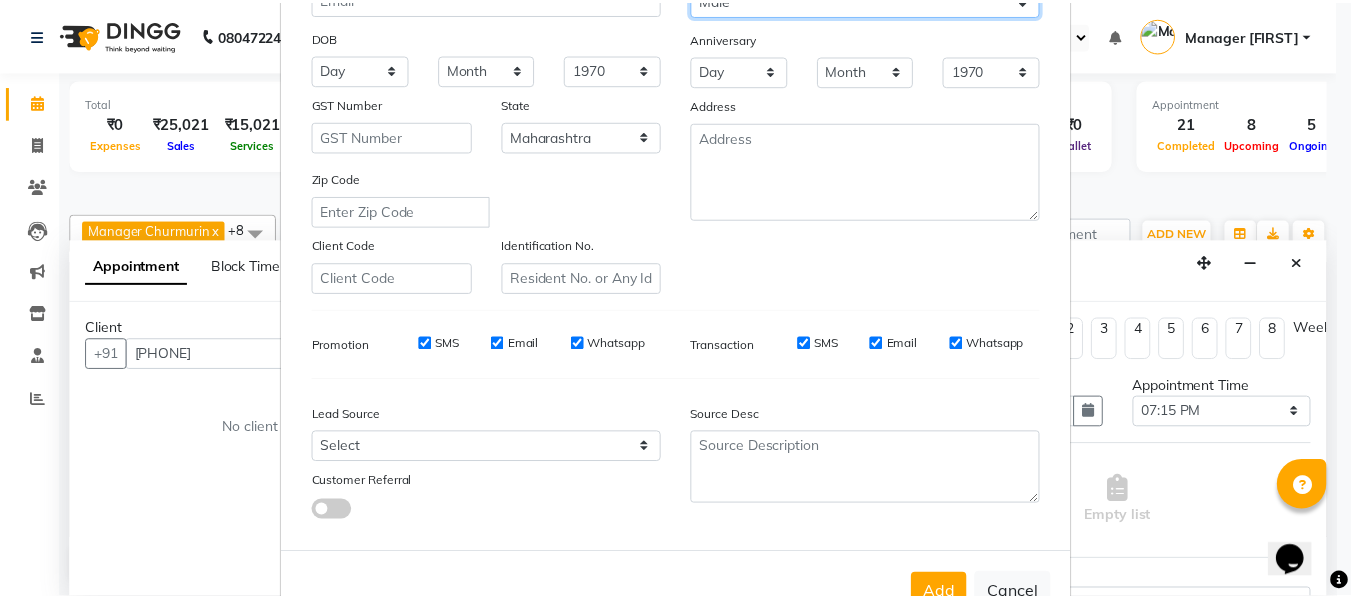 scroll, scrollTop: 324, scrollLeft: 0, axis: vertical 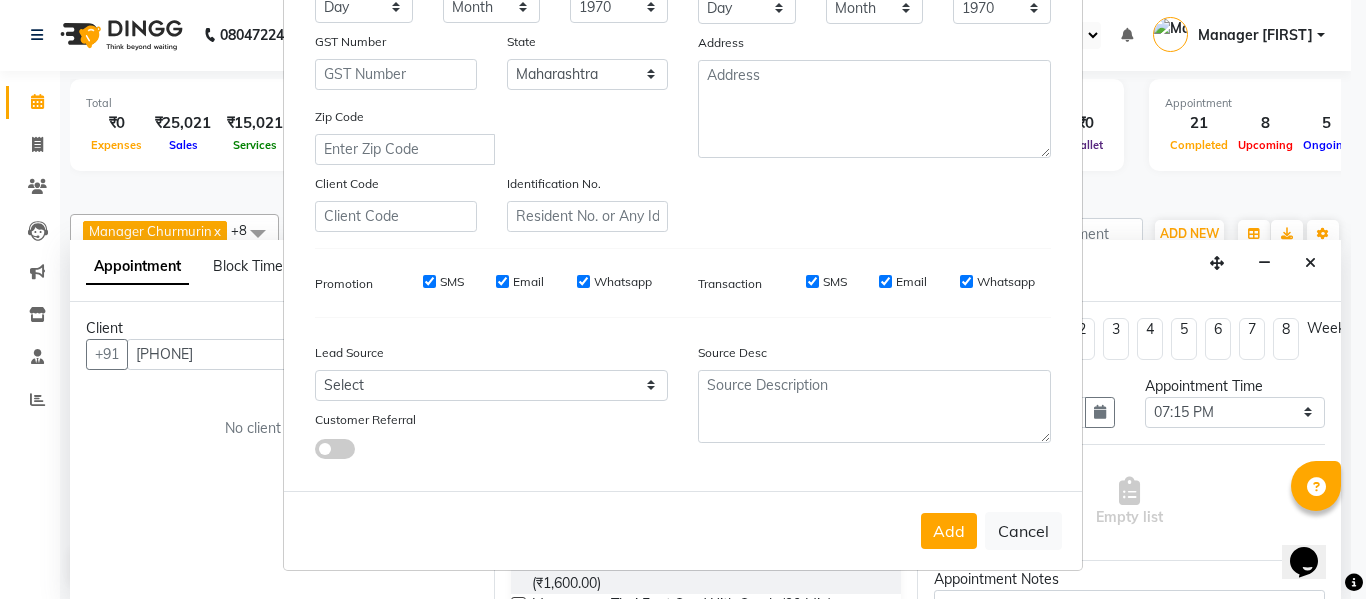 click on "Add" at bounding box center [949, 531] 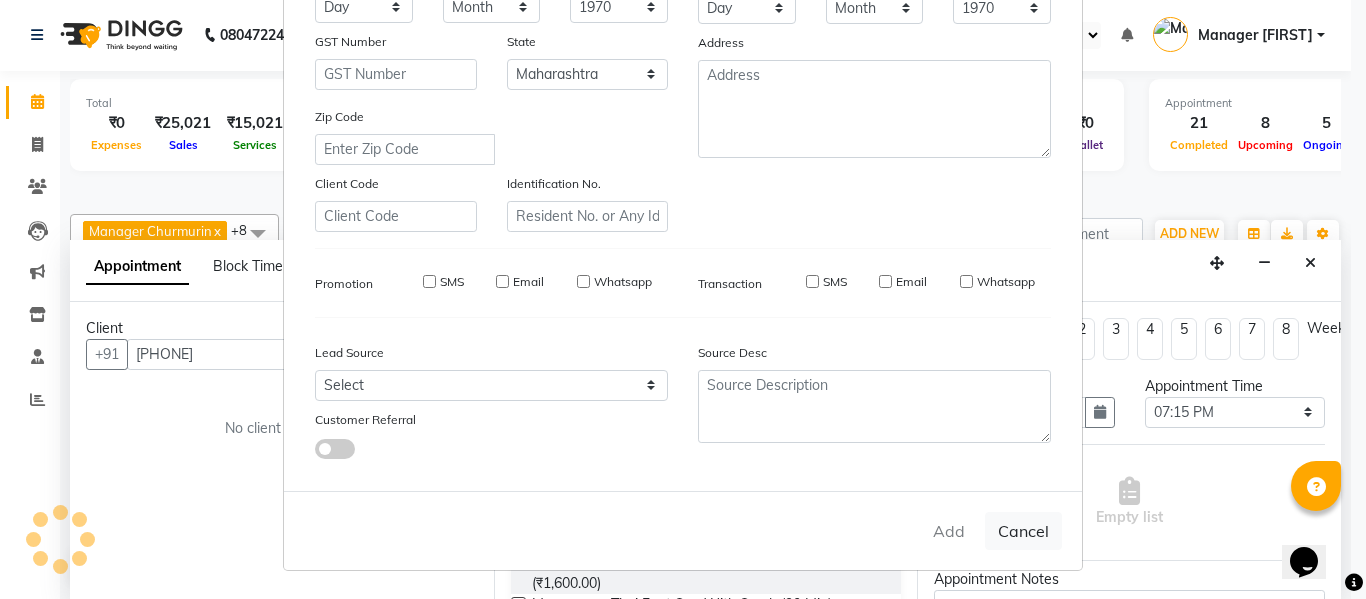 type 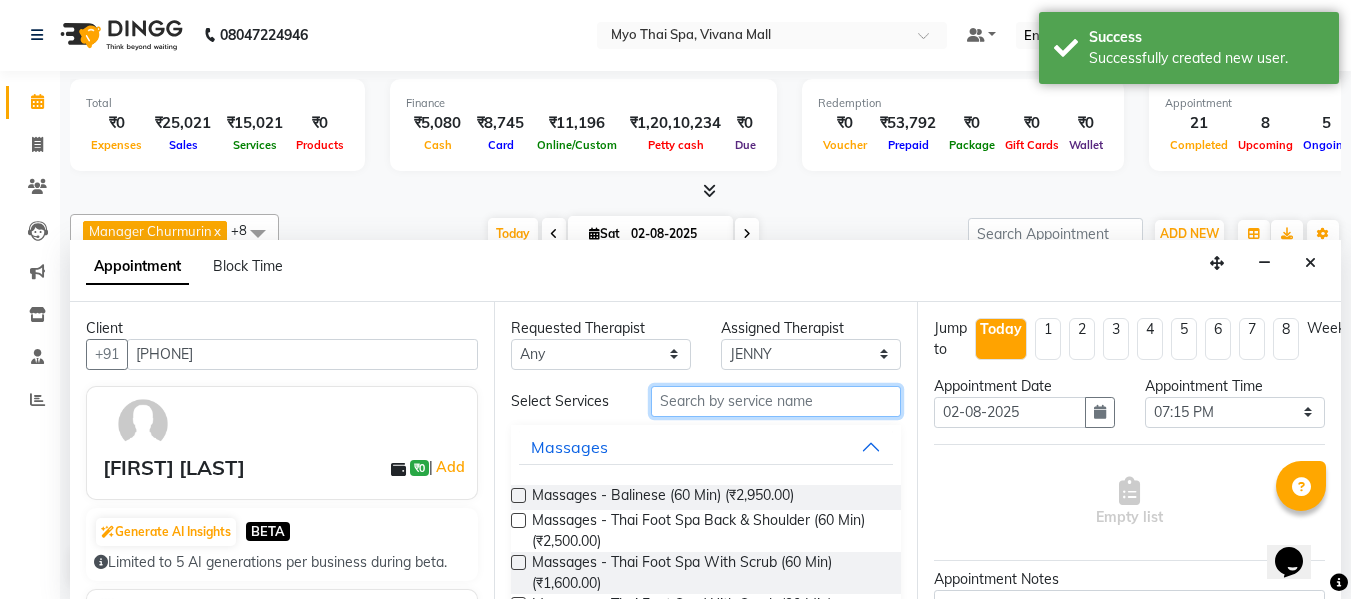 click at bounding box center [776, 401] 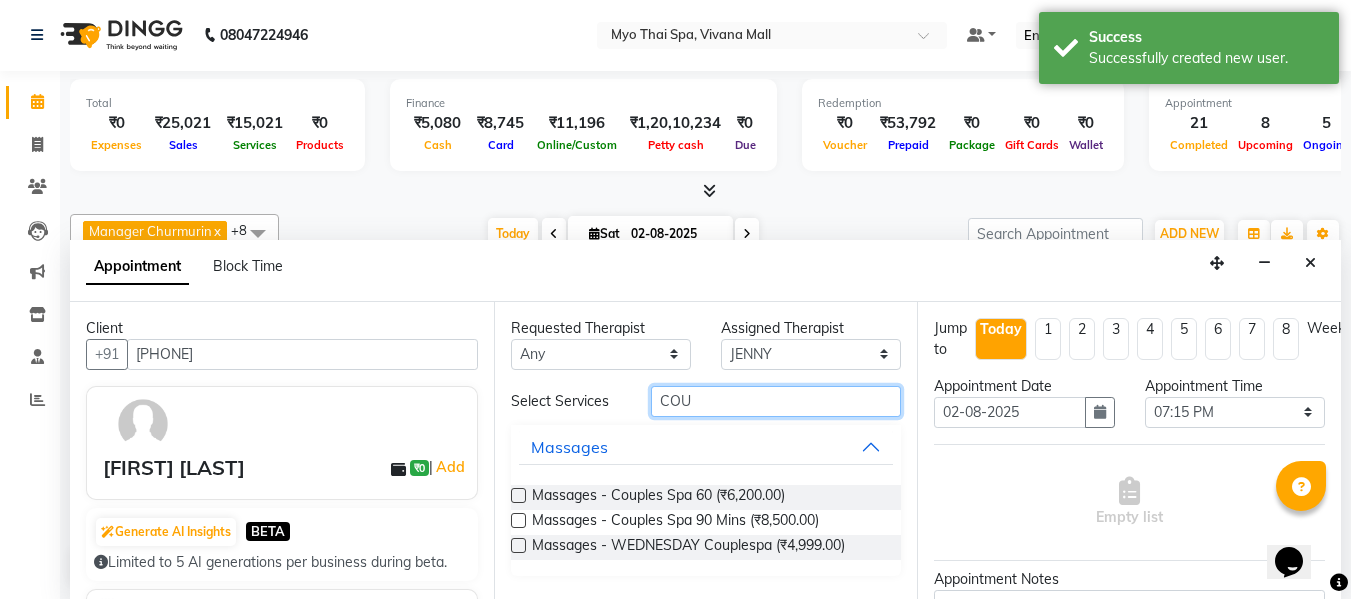 type on "COU" 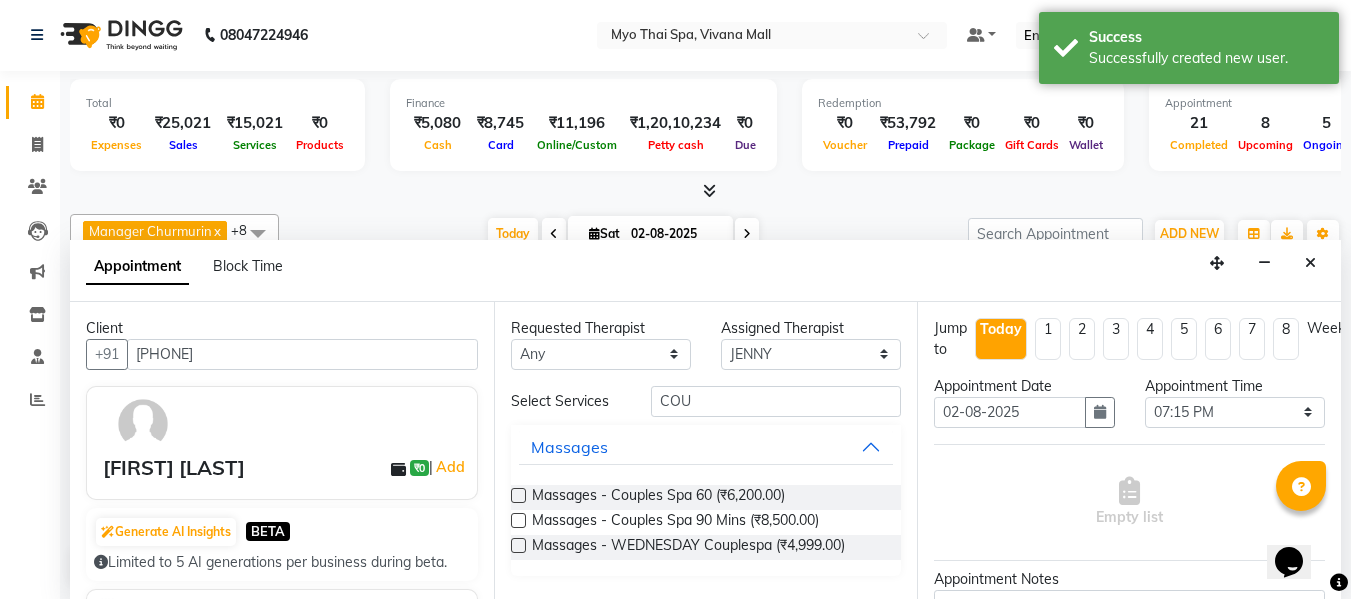 click at bounding box center (518, 495) 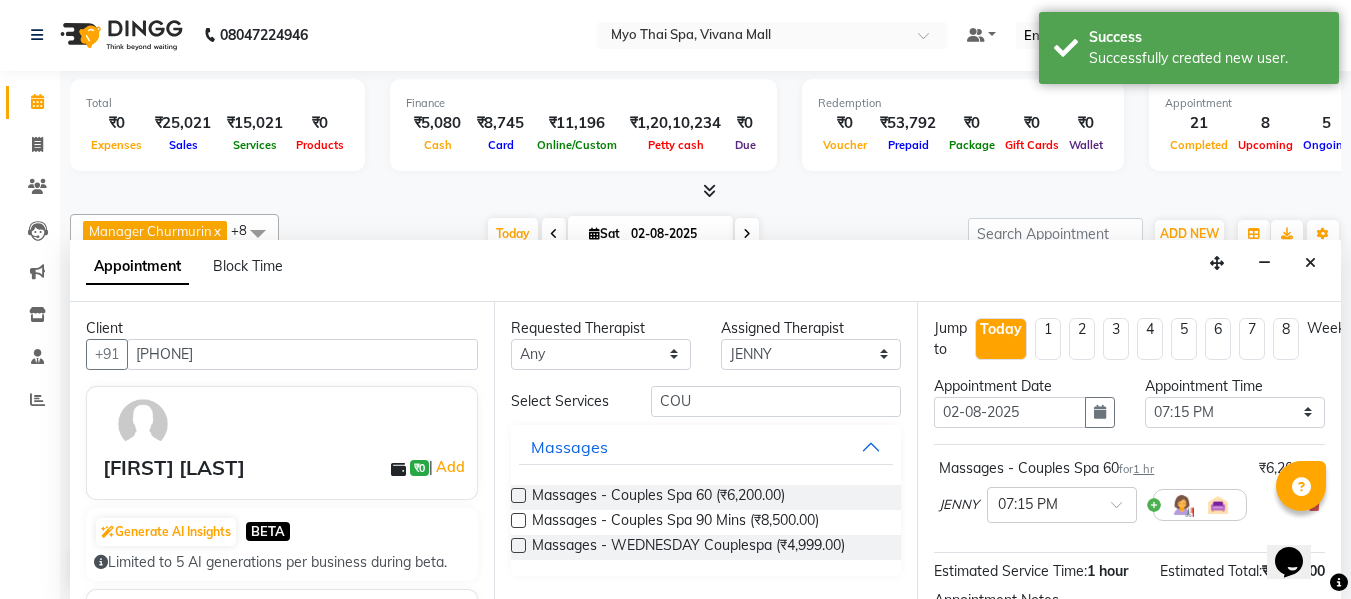 click at bounding box center (518, 495) 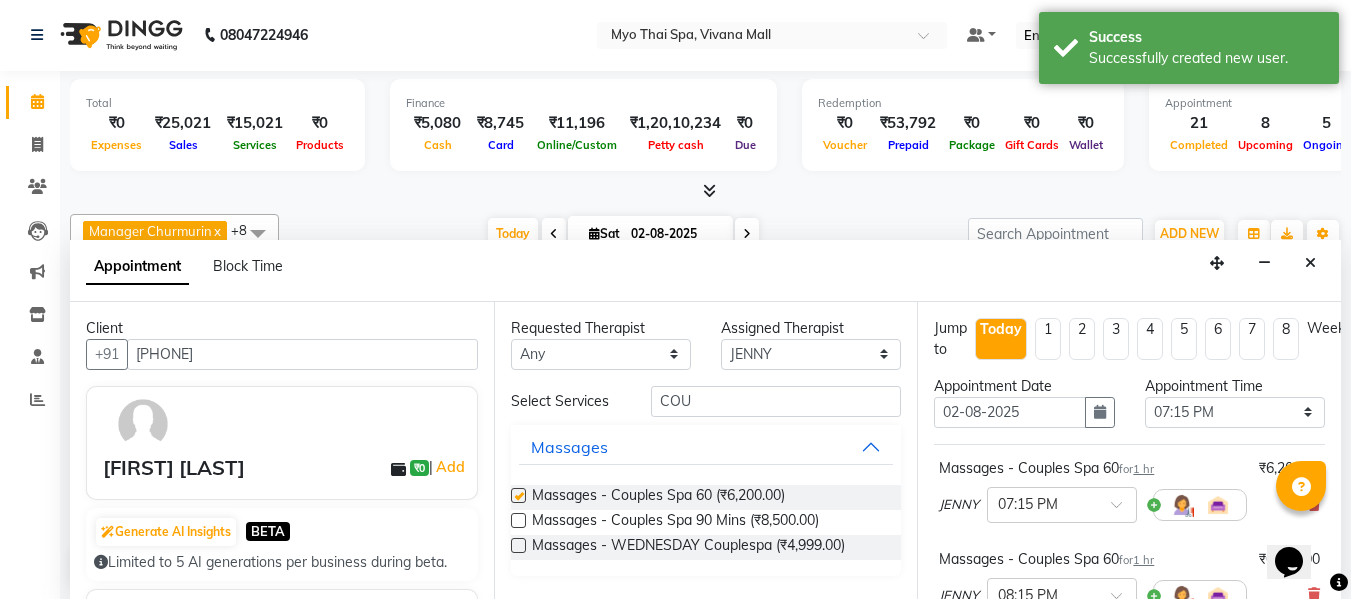 checkbox on "false" 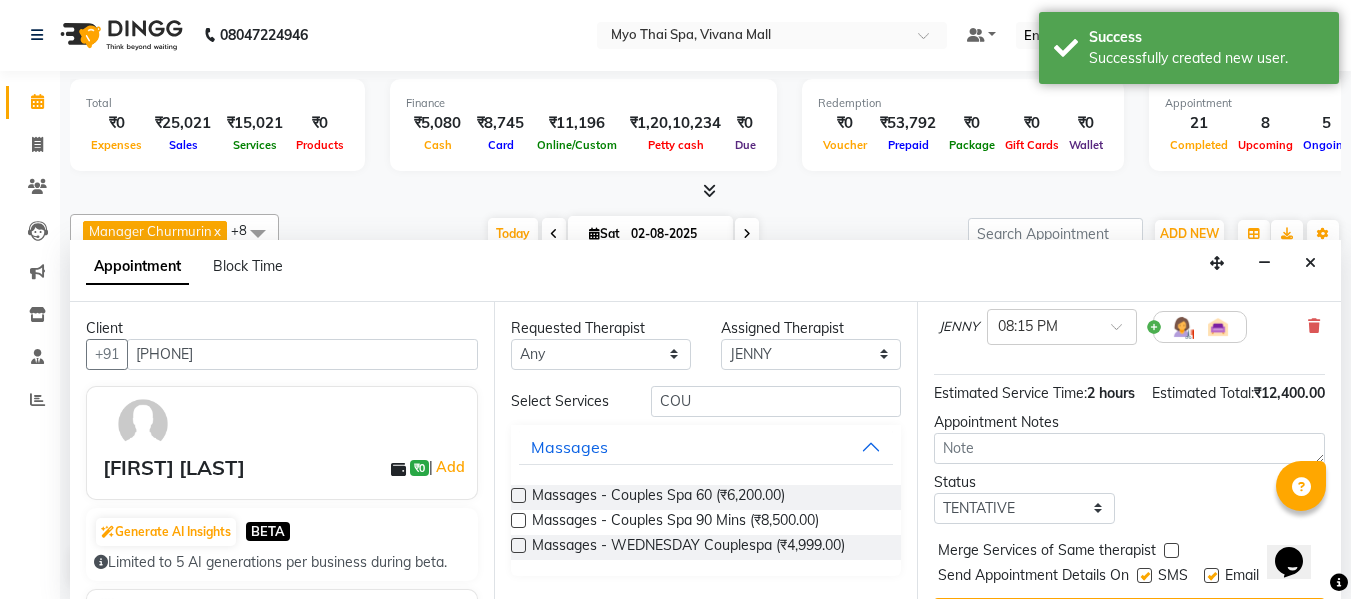 scroll, scrollTop: 356, scrollLeft: 0, axis: vertical 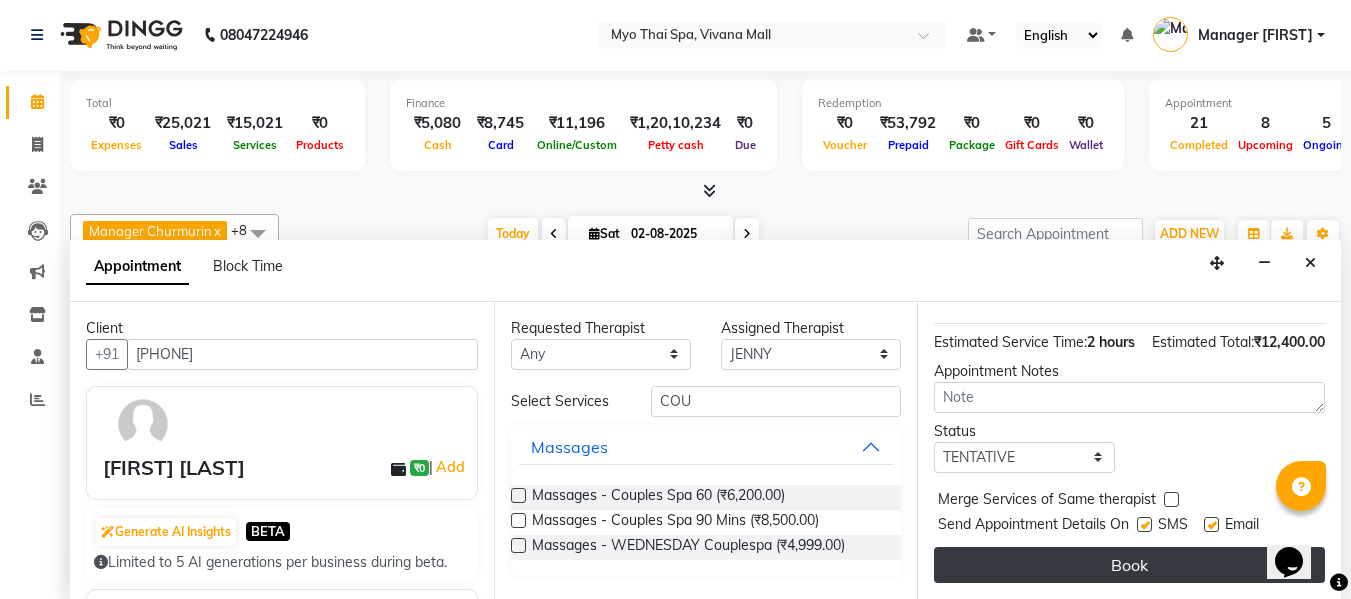 click on "Book" at bounding box center (1129, 565) 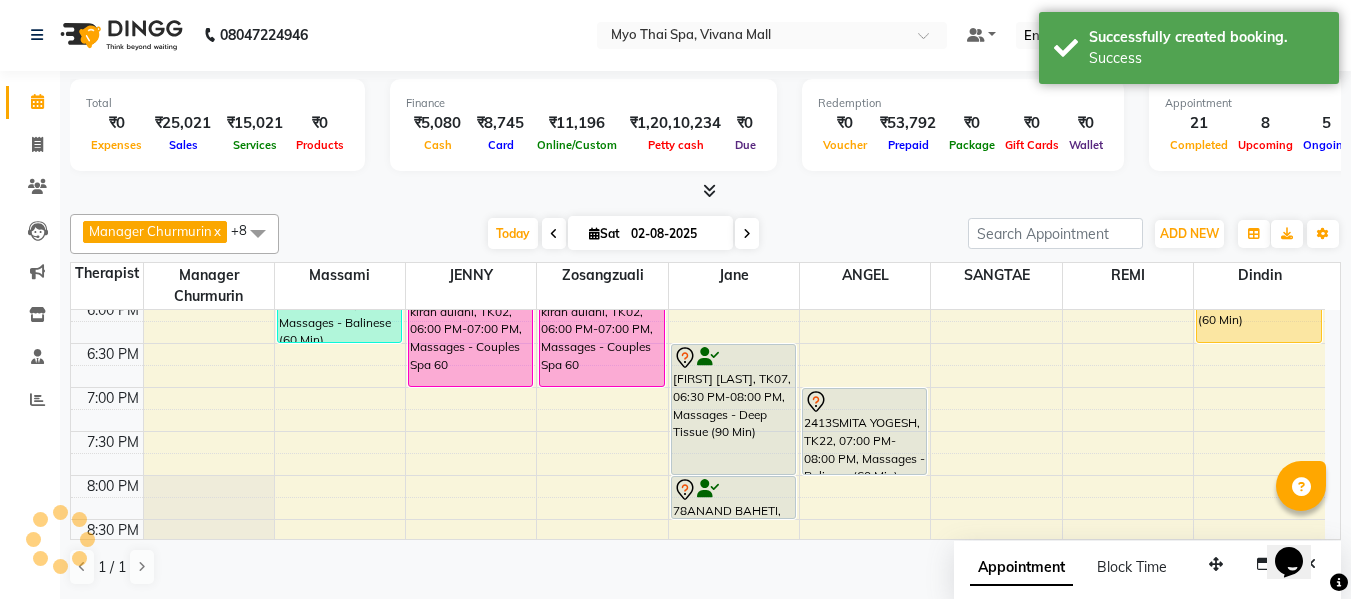 scroll, scrollTop: 0, scrollLeft: 0, axis: both 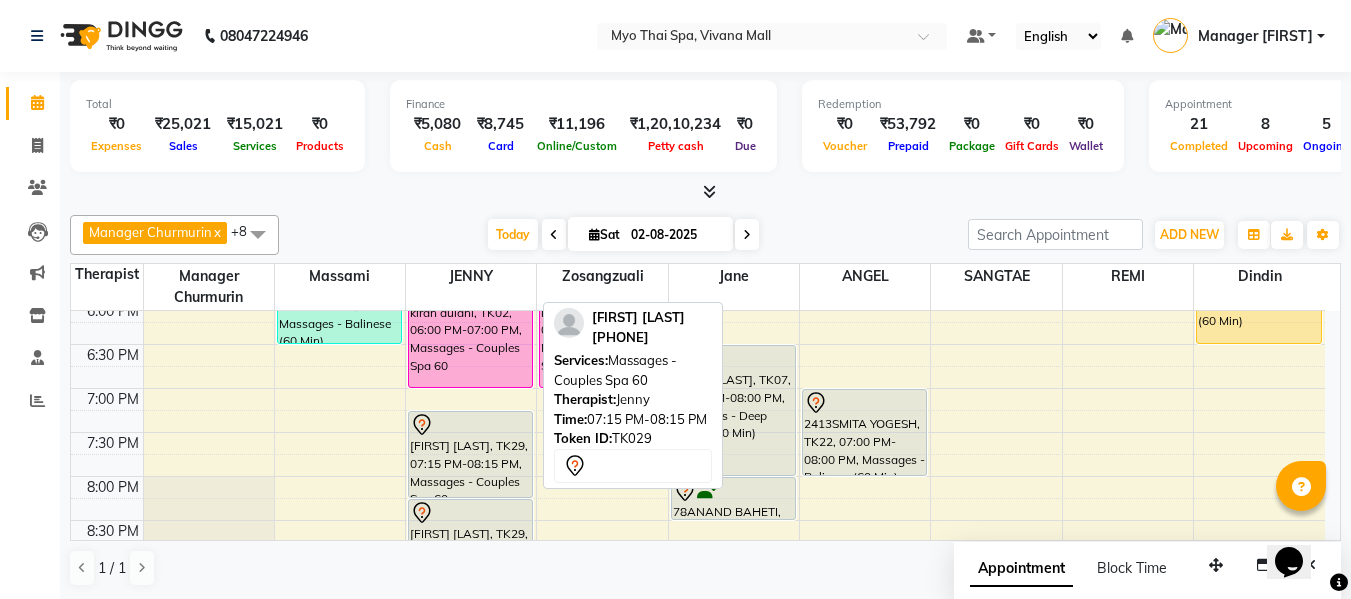 click on "DIVYANSH RAMAN, TK29, 07:15 PM-08:15 PM, Massages - Couples Spa 60" at bounding box center [470, 454] 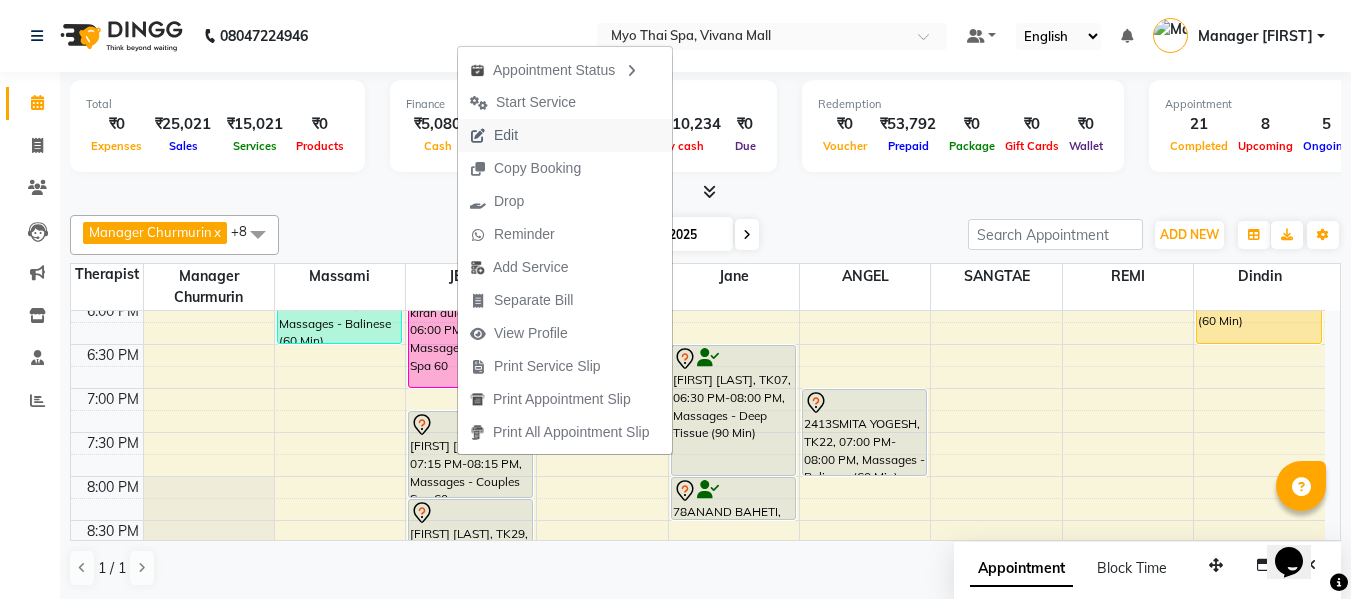 click on "Edit" at bounding box center [565, 135] 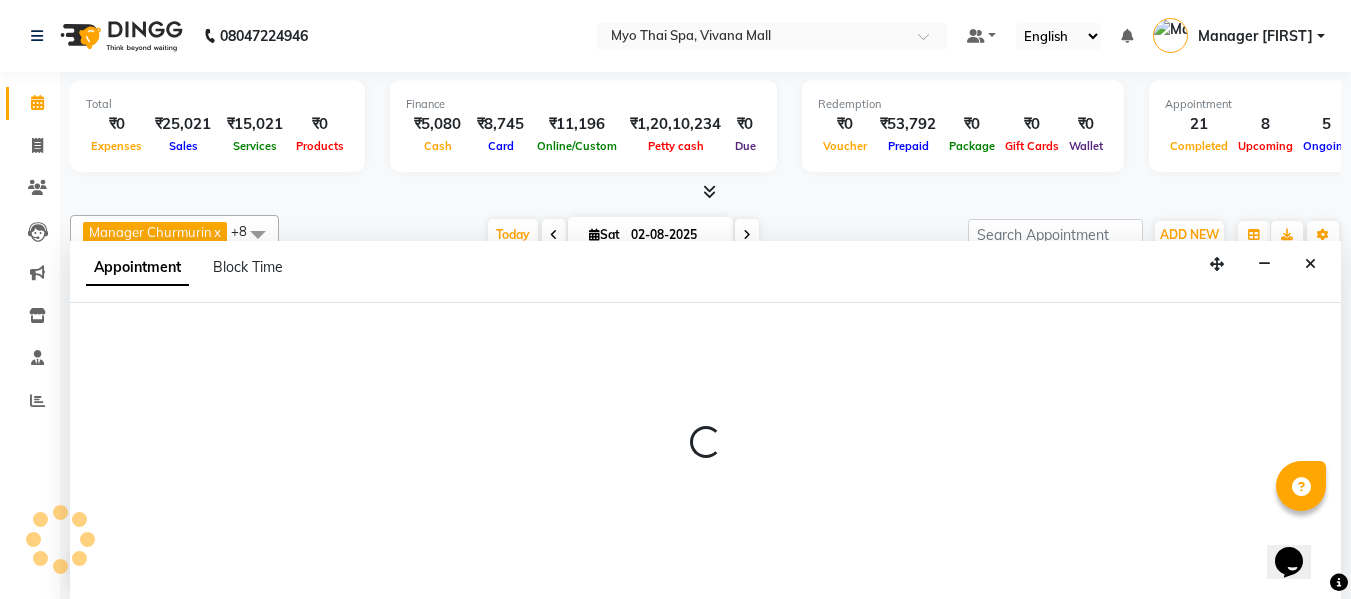 scroll, scrollTop: 1, scrollLeft: 0, axis: vertical 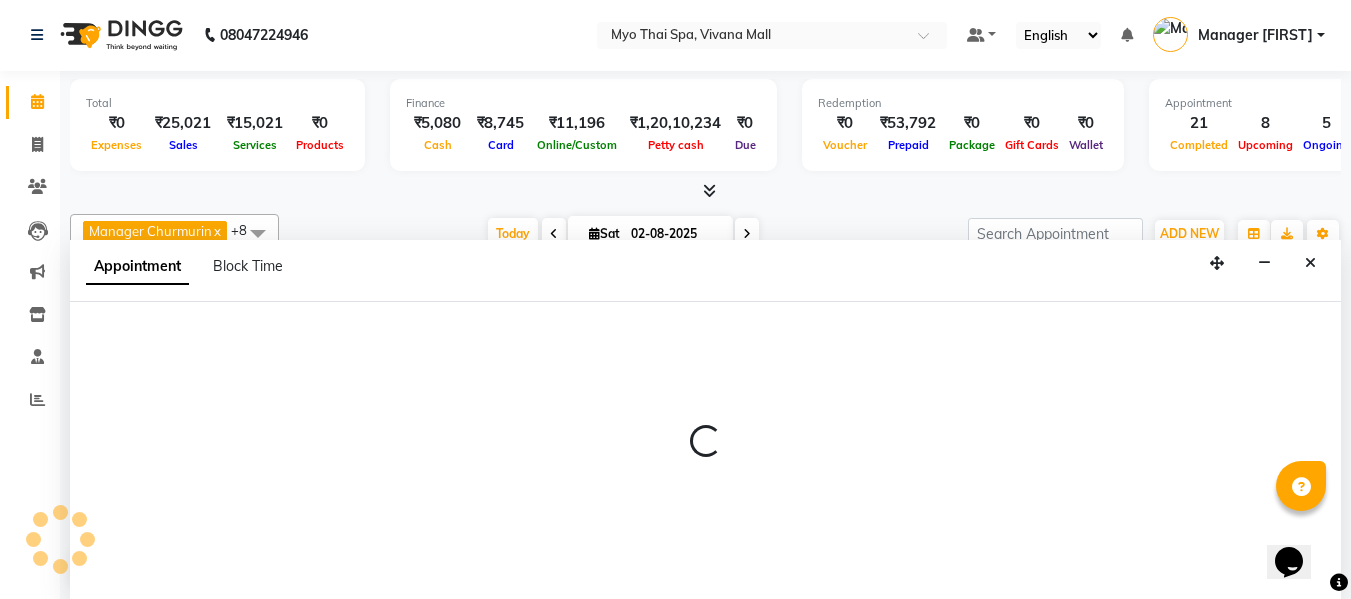 select on "tentative" 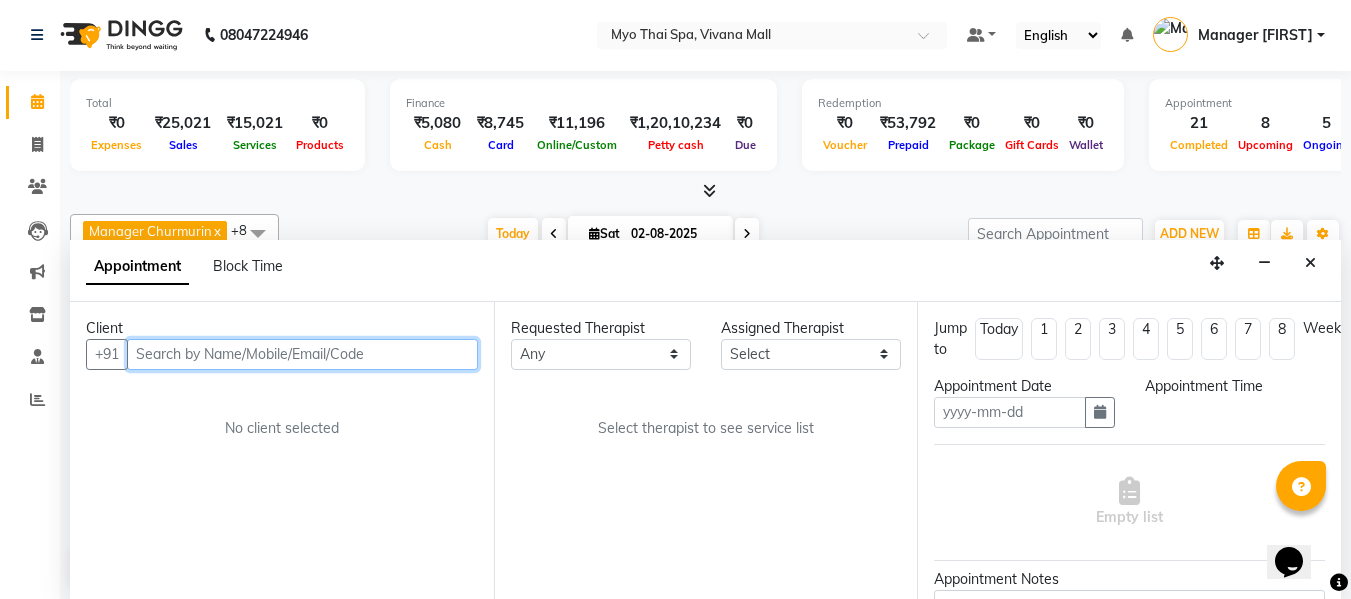 type on "02-08-2025" 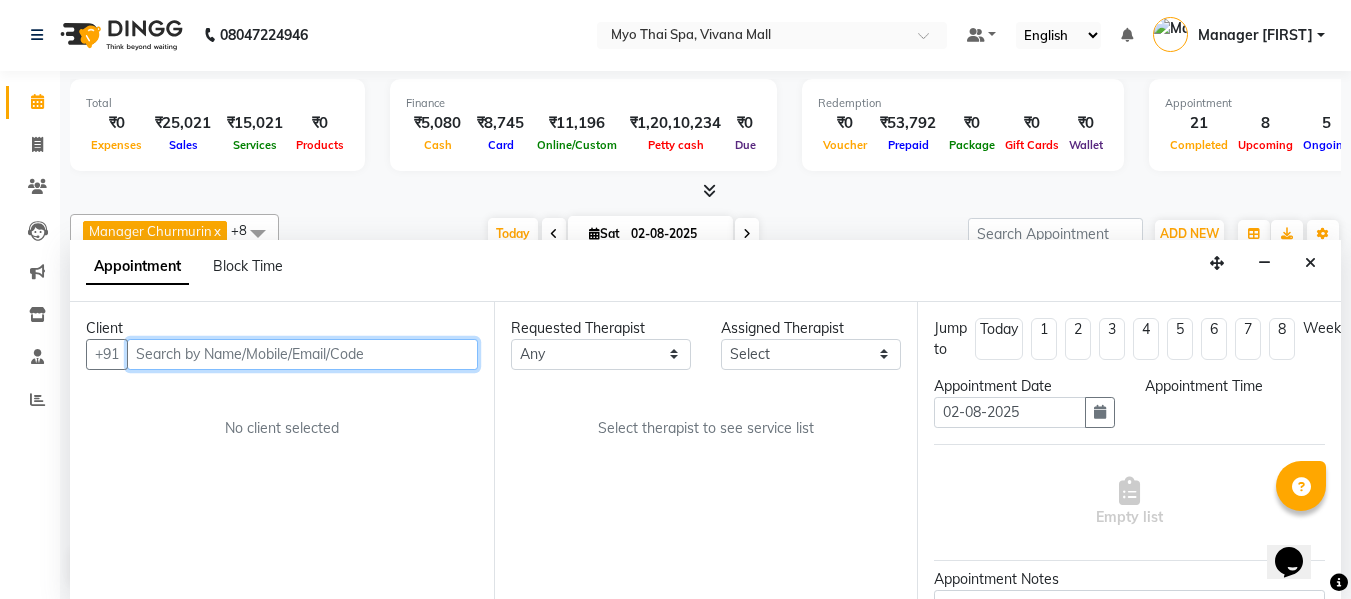 scroll, scrollTop: 0, scrollLeft: 0, axis: both 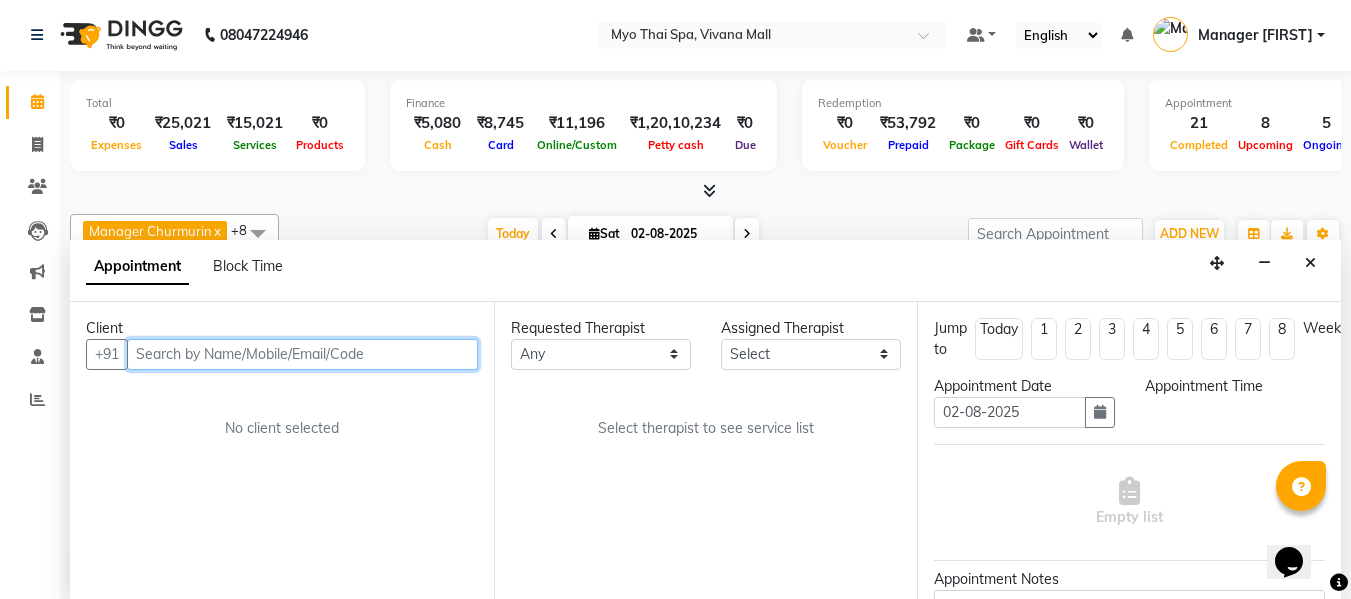 select on "1155" 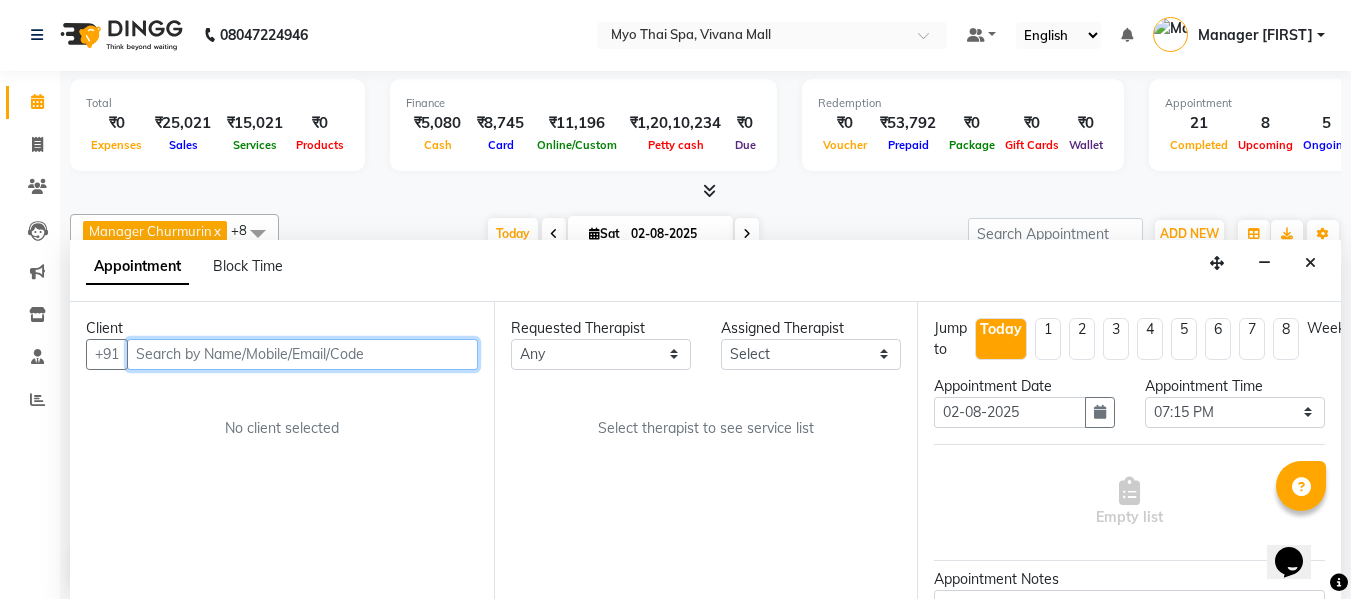 select on "35779" 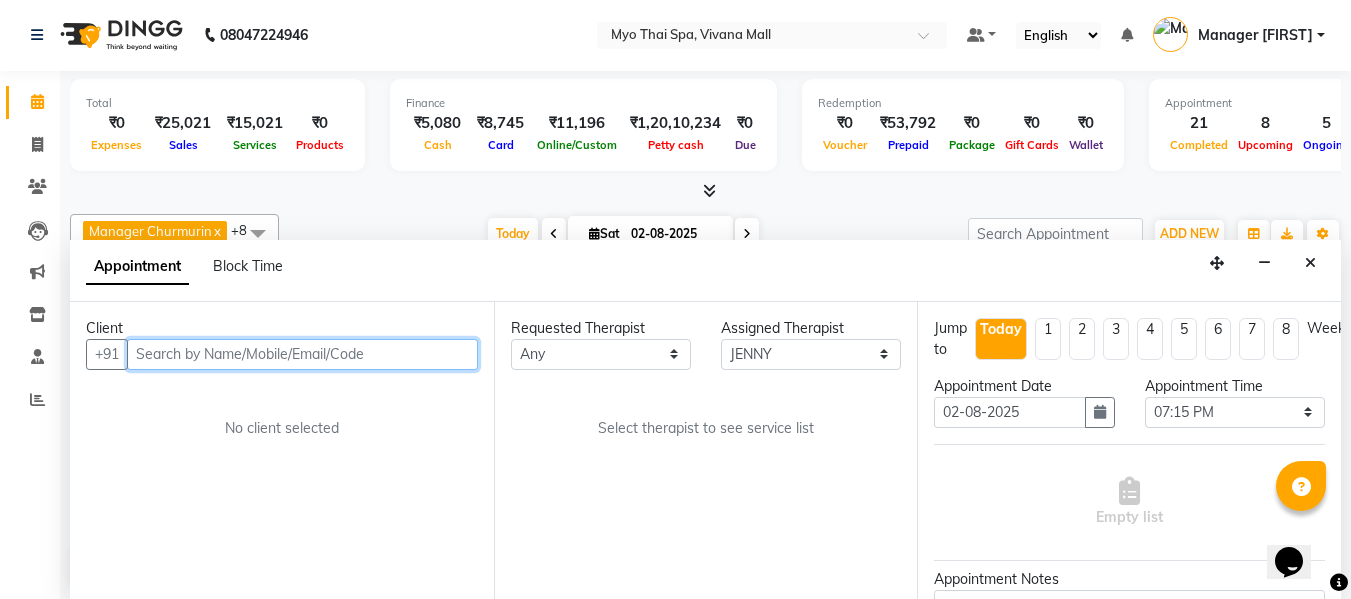 scroll, scrollTop: 793, scrollLeft: 0, axis: vertical 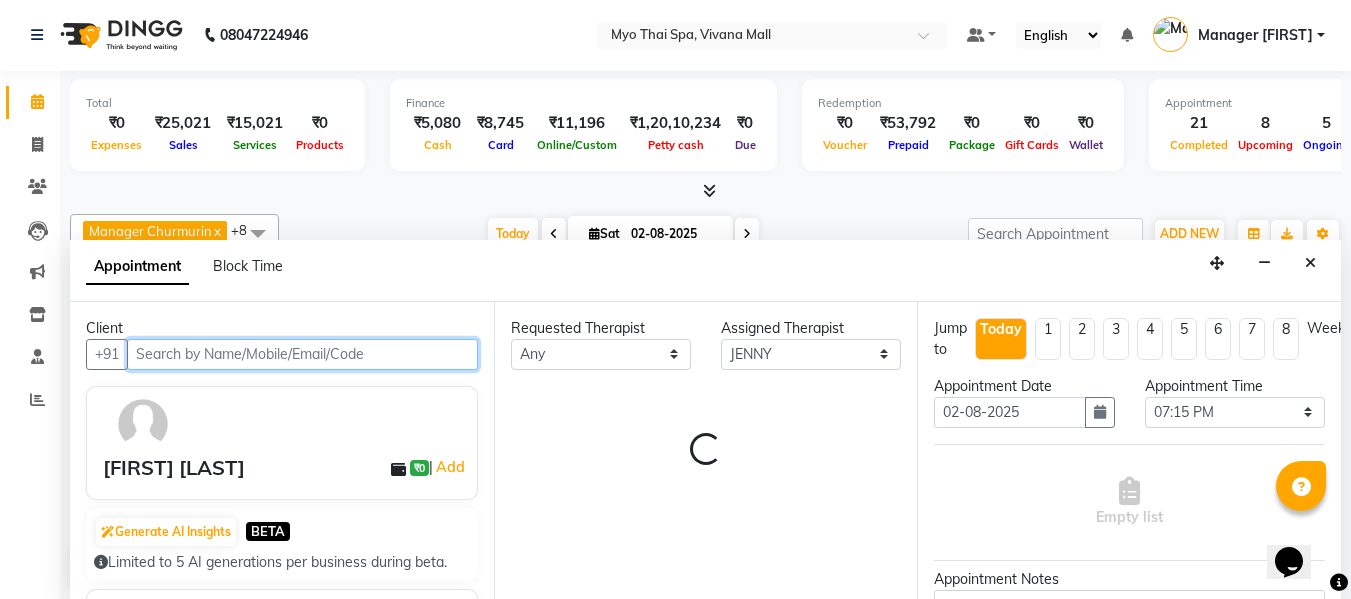 select on "1605" 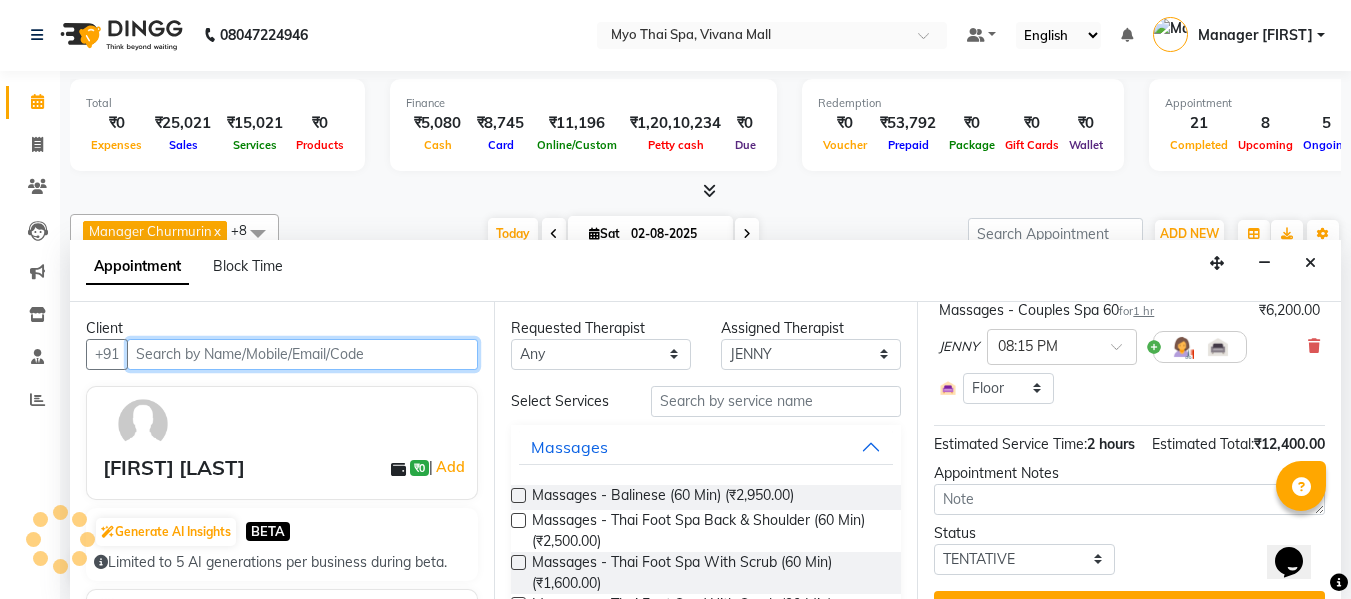 scroll, scrollTop: 360, scrollLeft: 0, axis: vertical 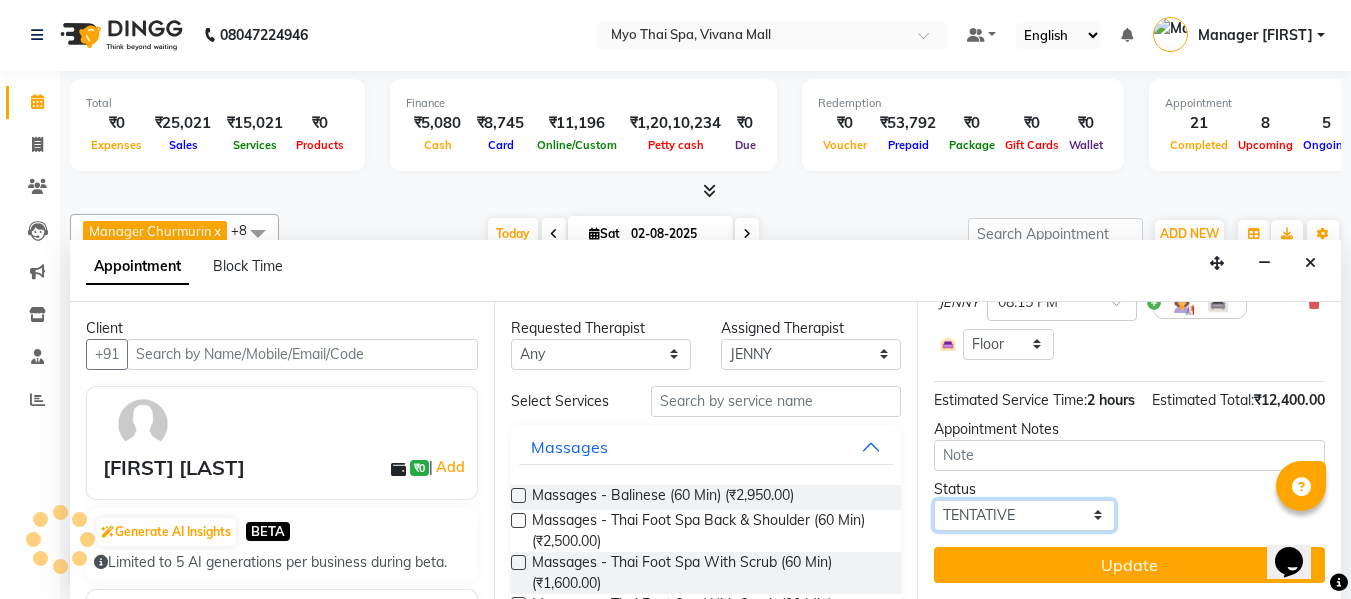 click on "Select TENTATIVE CONFIRM CHECK-IN UPCOMING" at bounding box center (1024, 515) 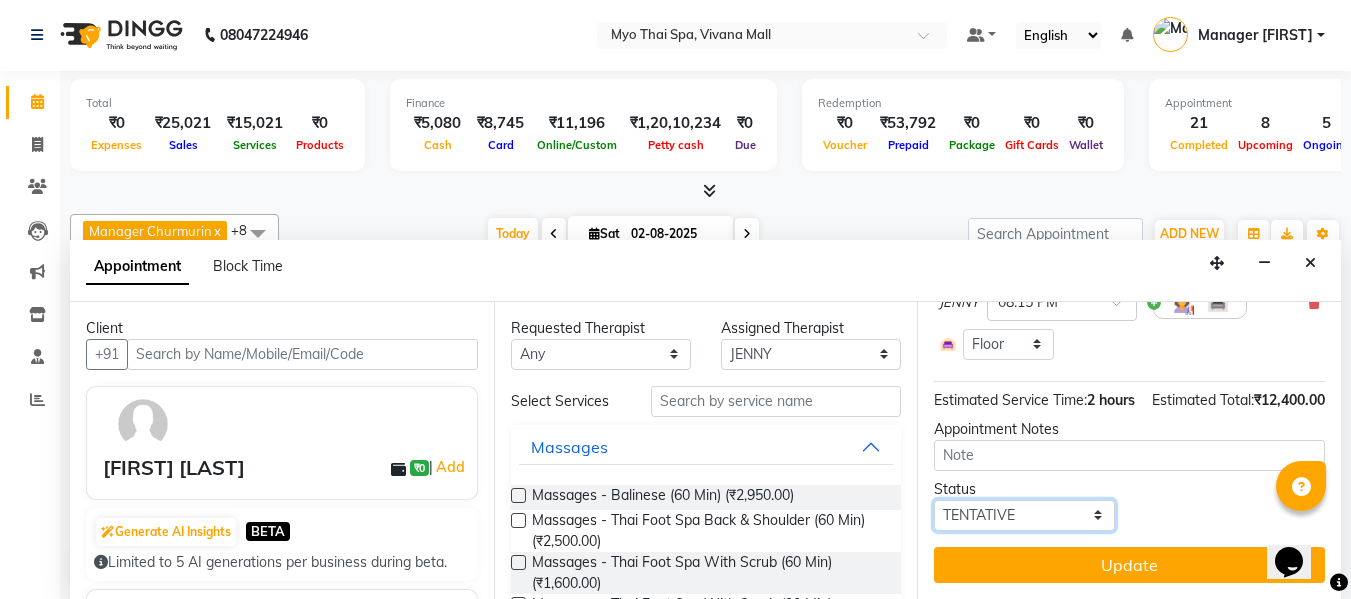 select on "confirm booking" 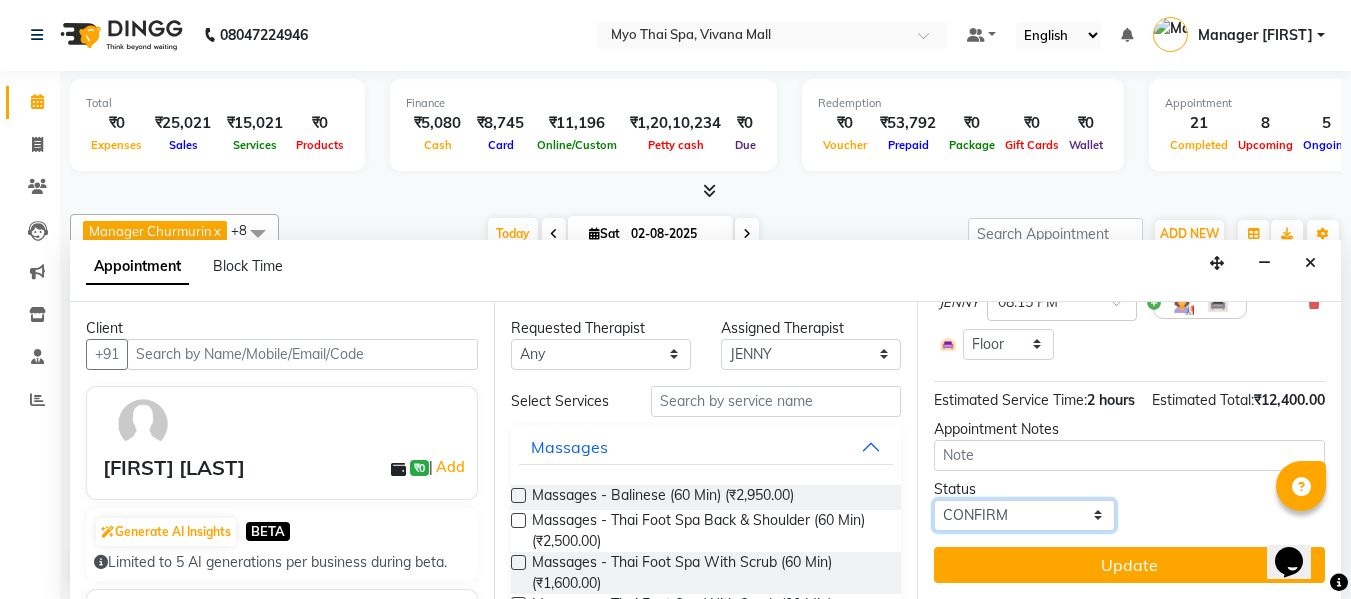click on "Select TENTATIVE CONFIRM CHECK-IN UPCOMING" at bounding box center (1024, 515) 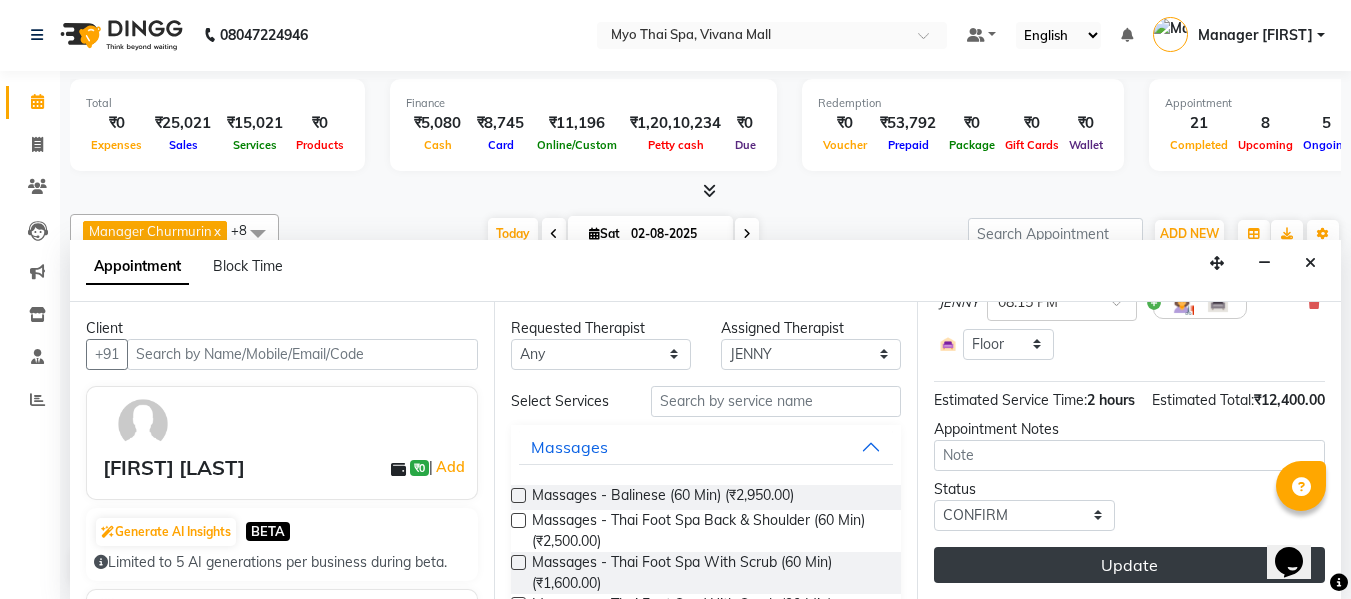 click on "Update" at bounding box center [1129, 565] 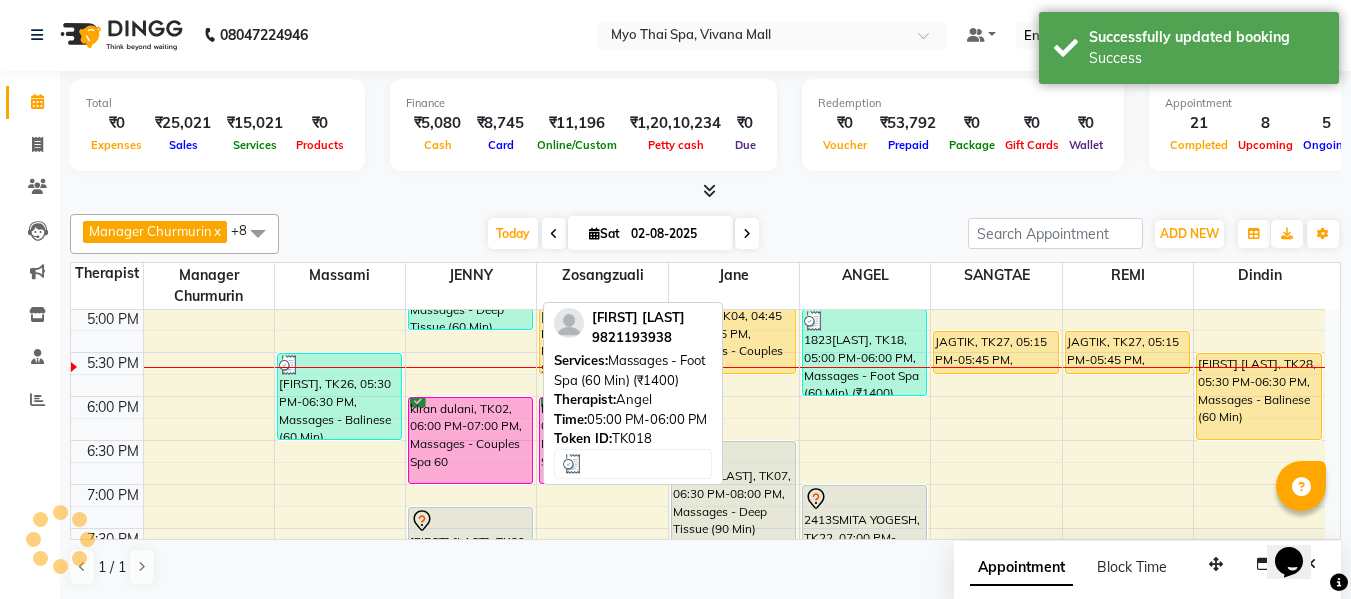 scroll, scrollTop: 0, scrollLeft: 0, axis: both 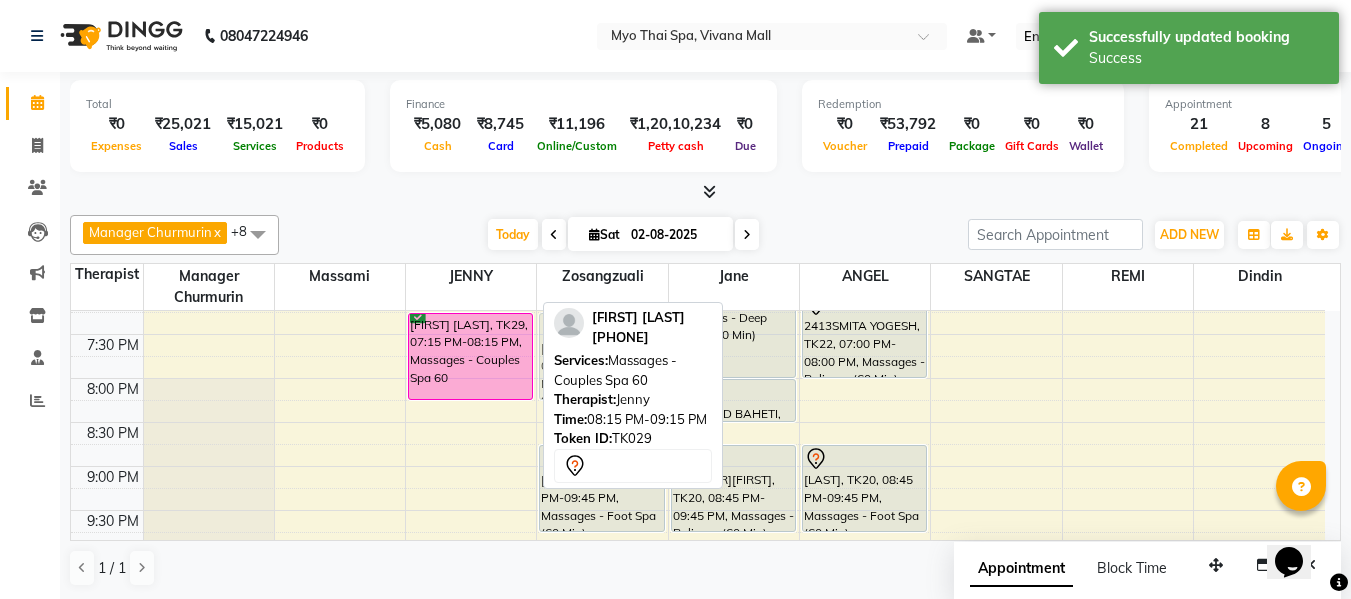 drag, startPoint x: 463, startPoint y: 431, endPoint x: 546, endPoint y: 353, distance: 113.89908 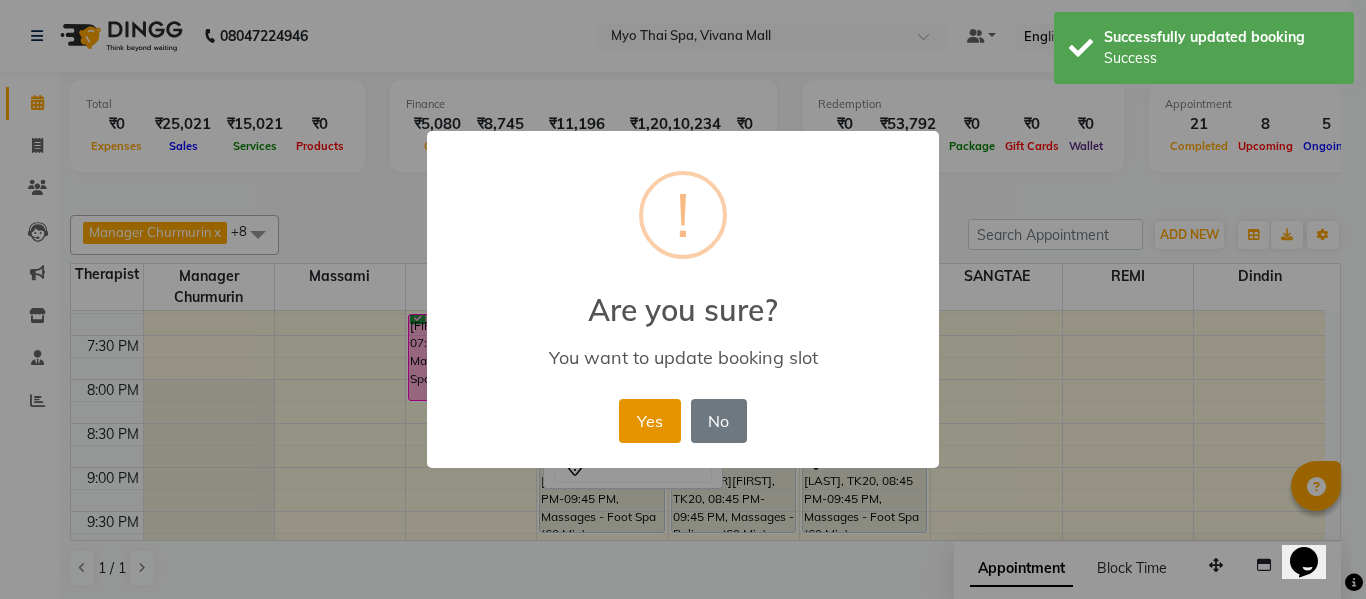 click on "Yes" at bounding box center [649, 421] 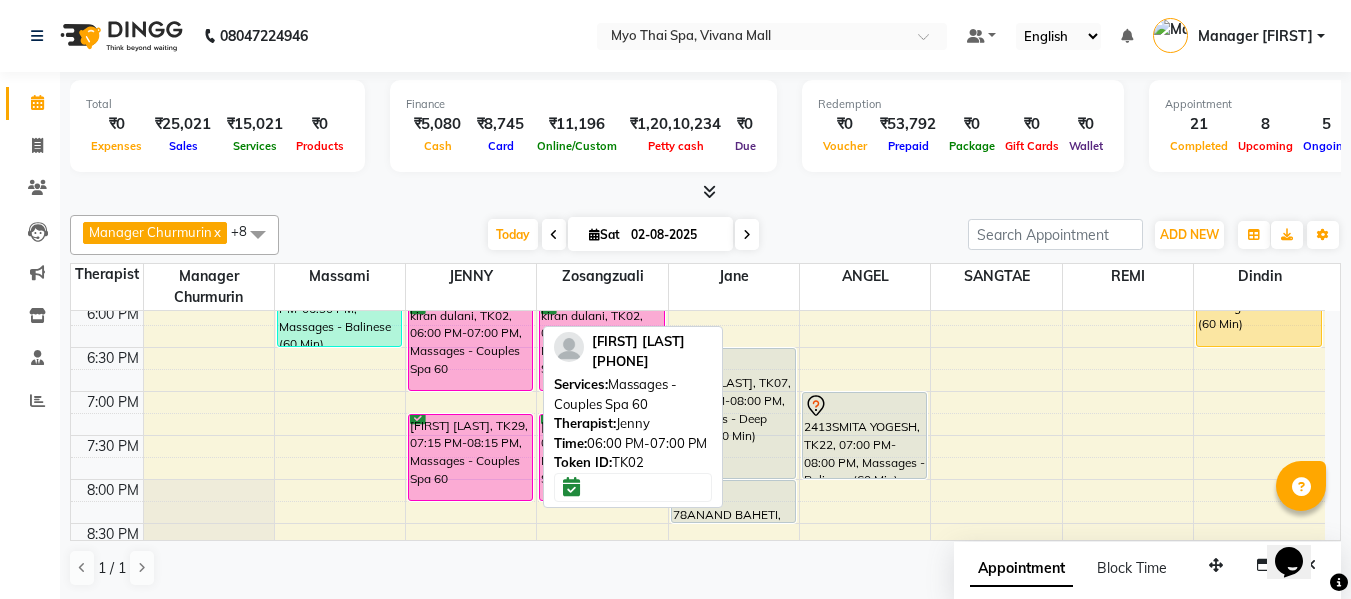 scroll, scrollTop: 787, scrollLeft: 0, axis: vertical 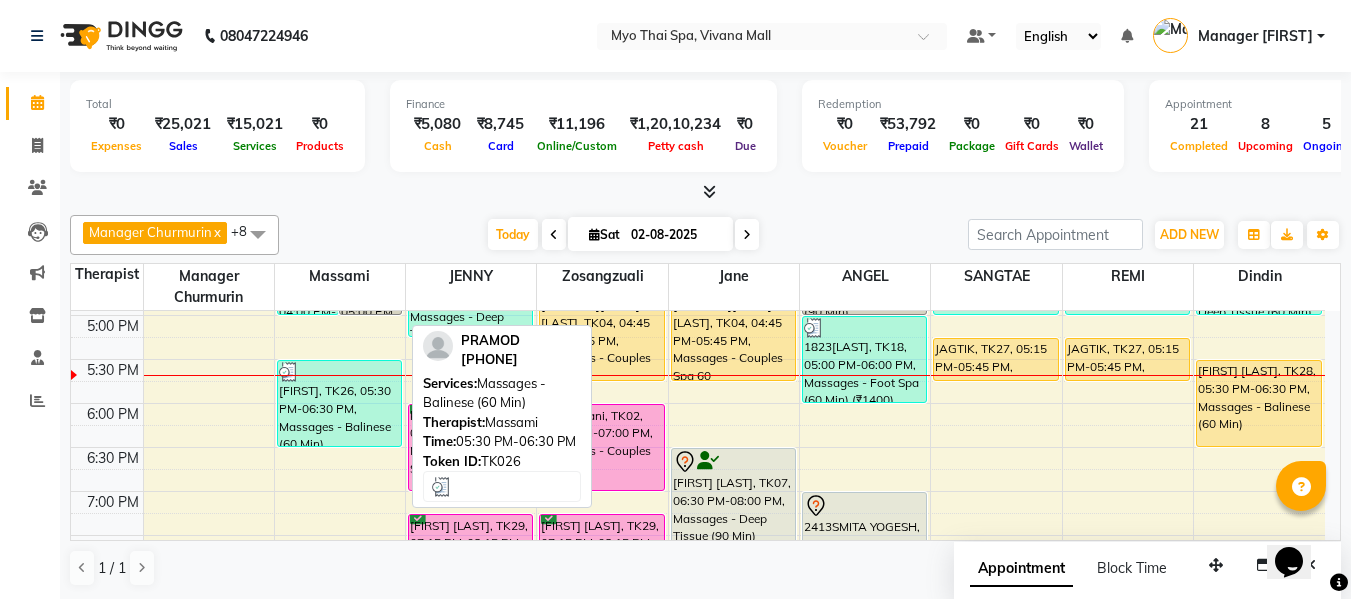click on "[FIRST], TK26, 05:30 PM-06:30 PM, Massages - Balinese (60 Min)" at bounding box center [339, 403] 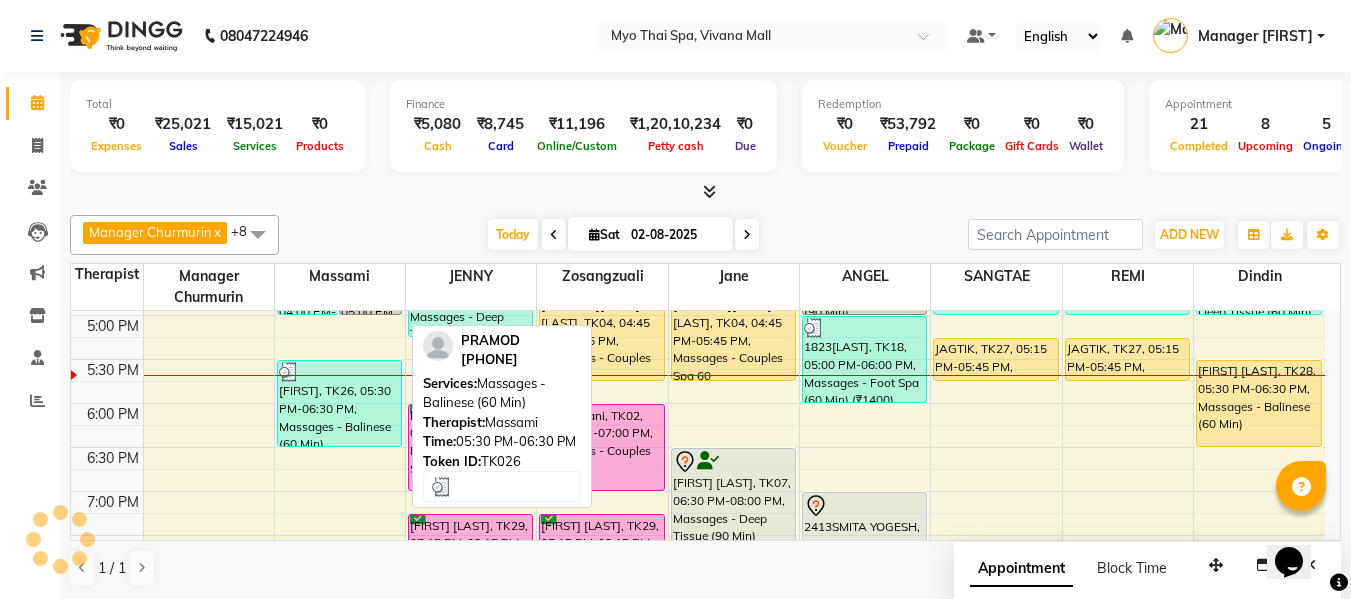 click on "[FIRST], TK26, 05:30 PM-06:30 PM, Massages - Balinese (60 Min)" at bounding box center (339, 403) 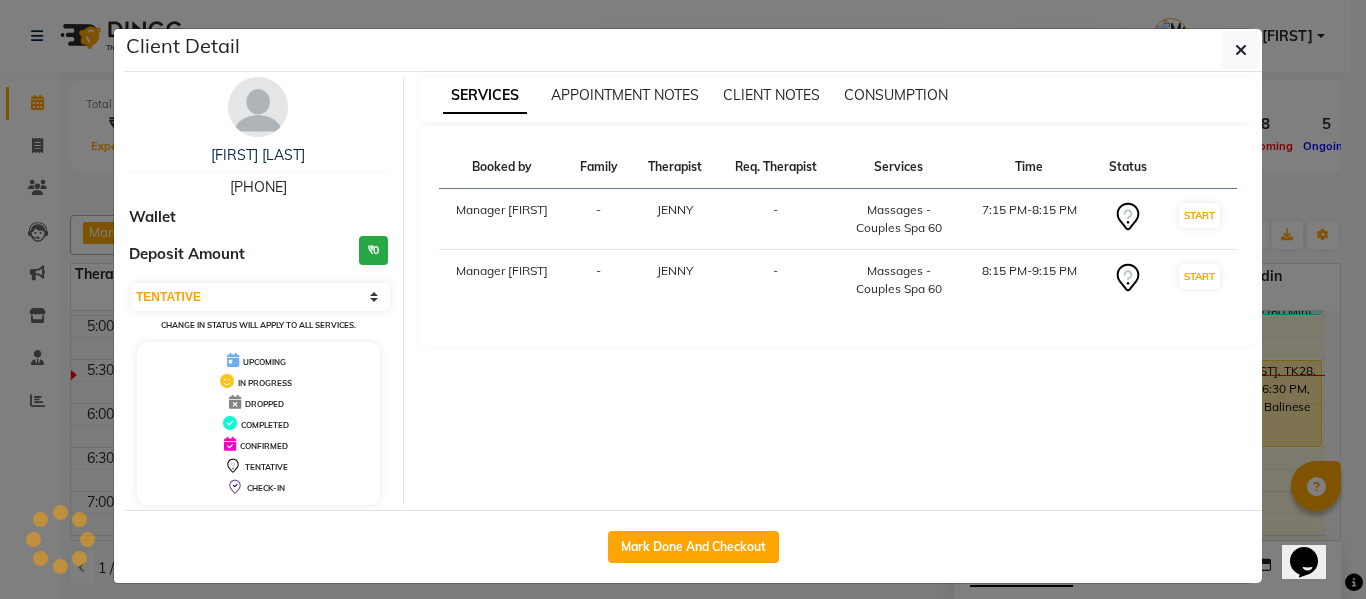 select on "3" 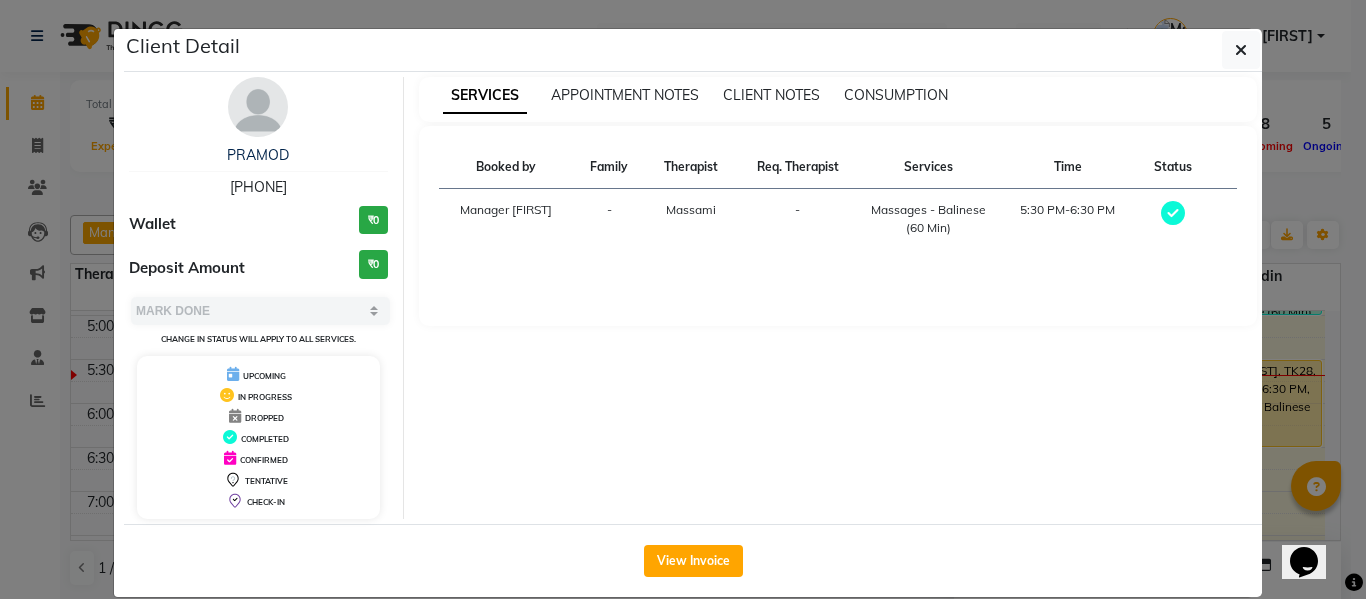 click on "[PHONE]" at bounding box center [258, 187] 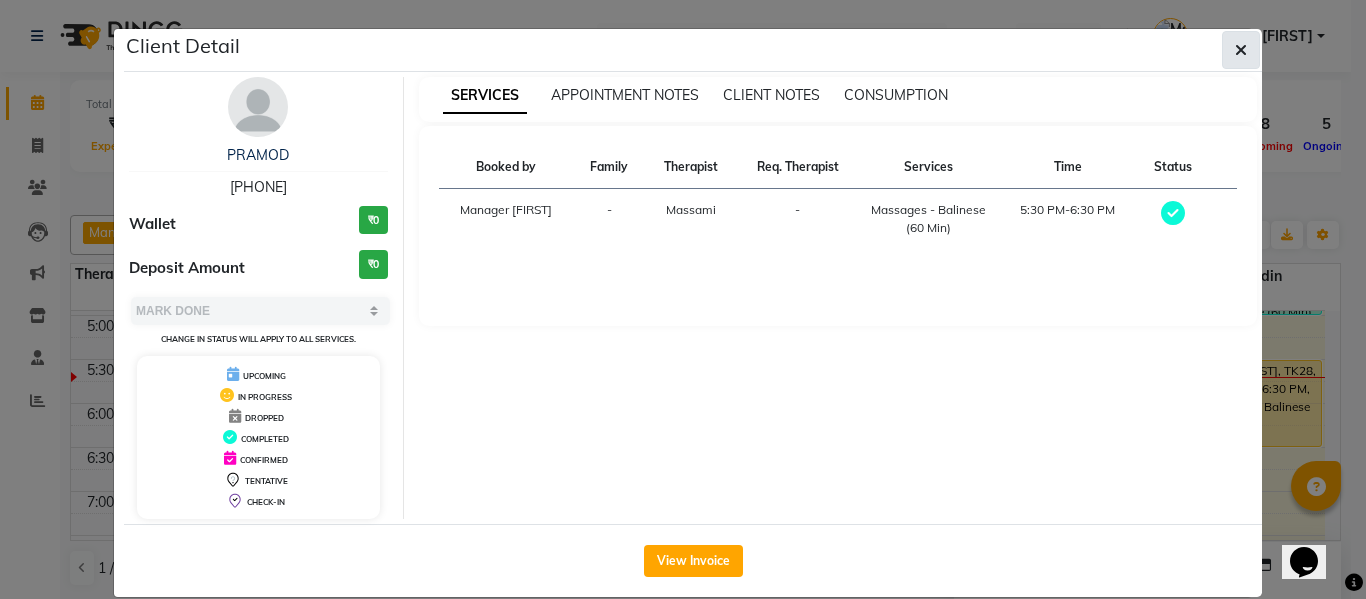 click 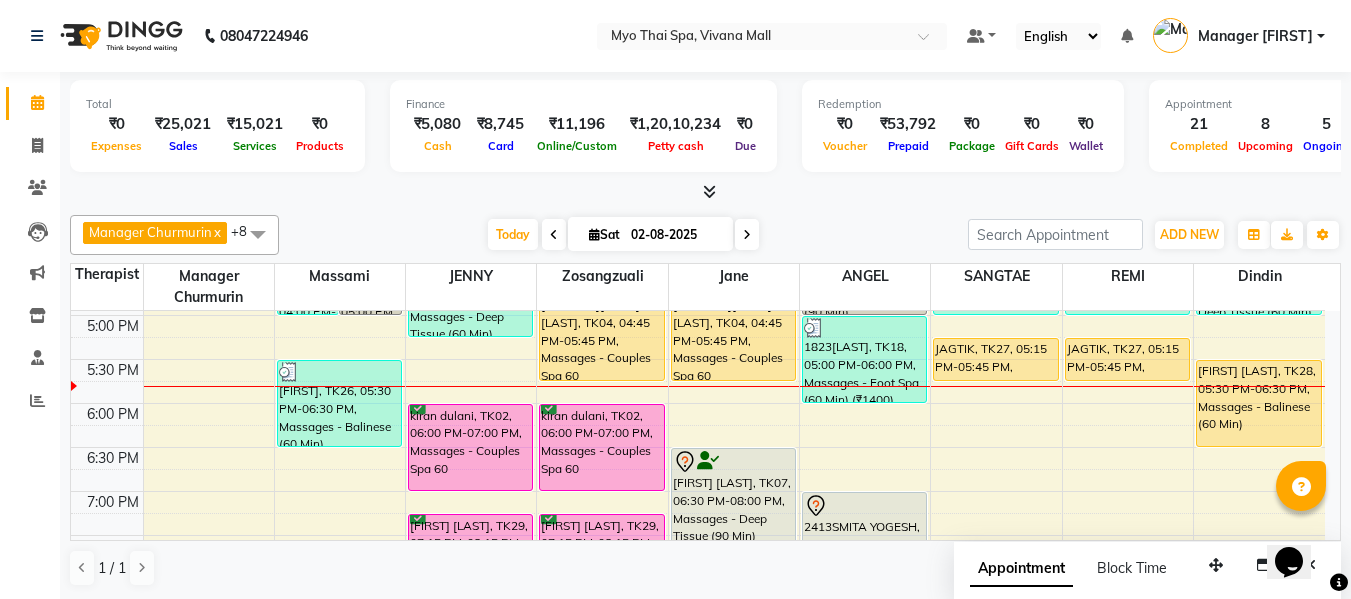 scroll, scrollTop: 1, scrollLeft: 0, axis: vertical 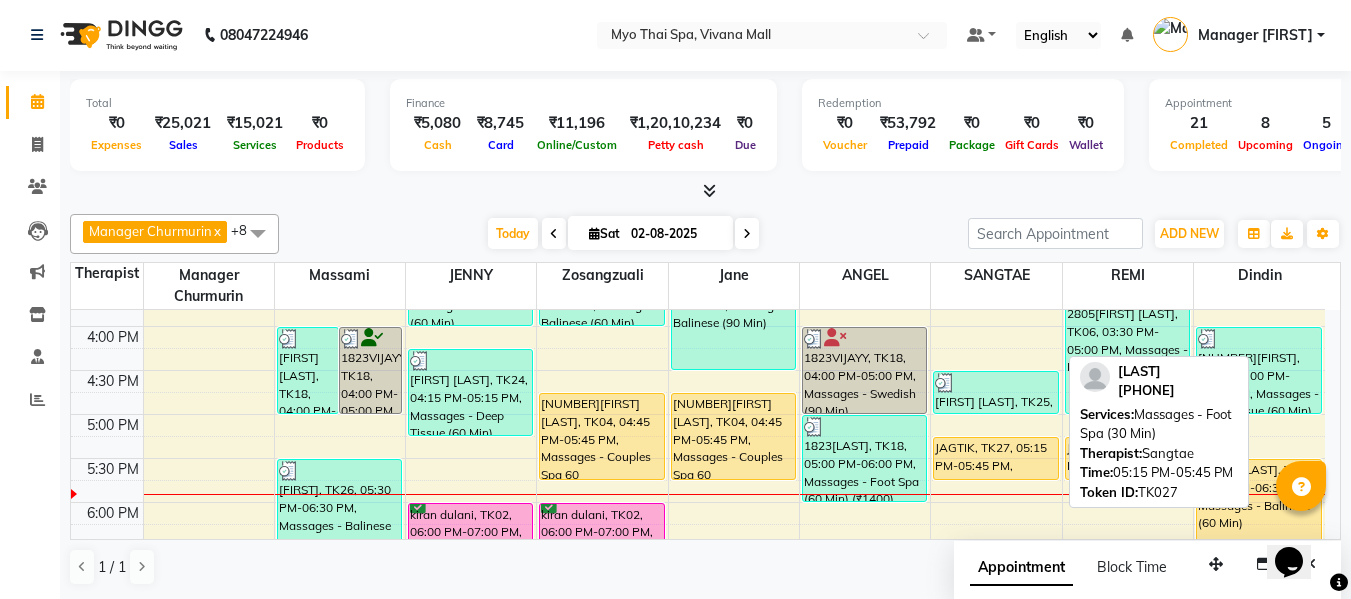 click on "JAGTIK, TK27, 05:15 PM-05:45 PM, Massages - Foot Spa (30 Min)" at bounding box center [995, 458] 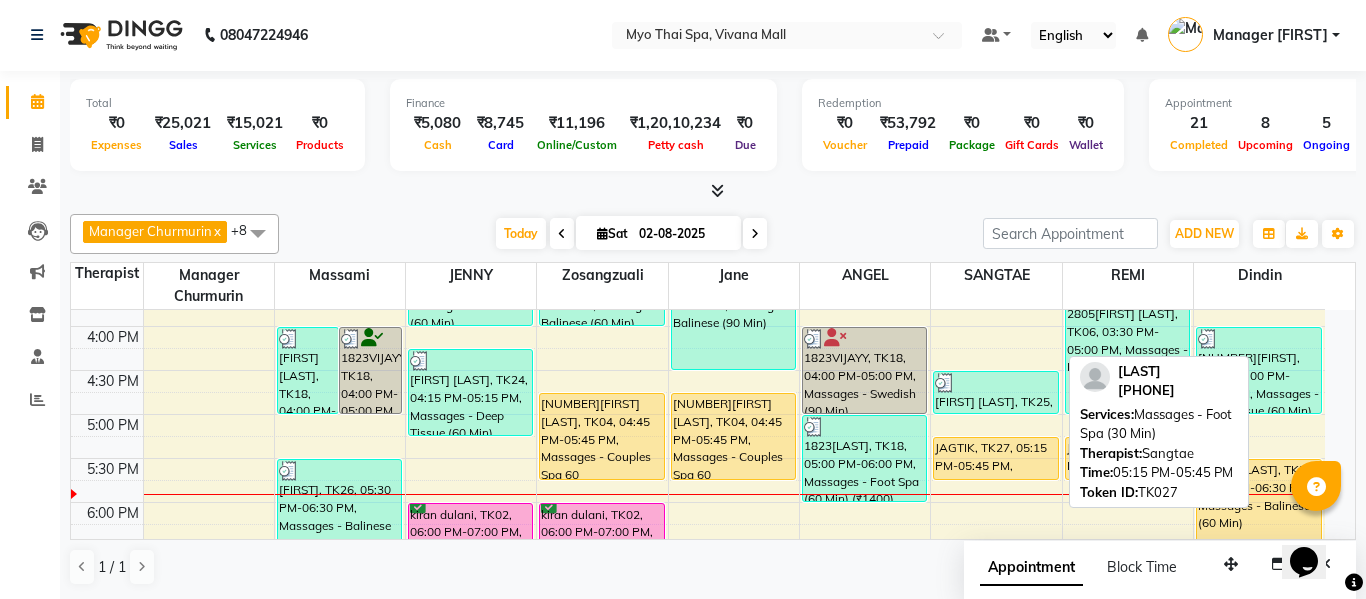 select on "1" 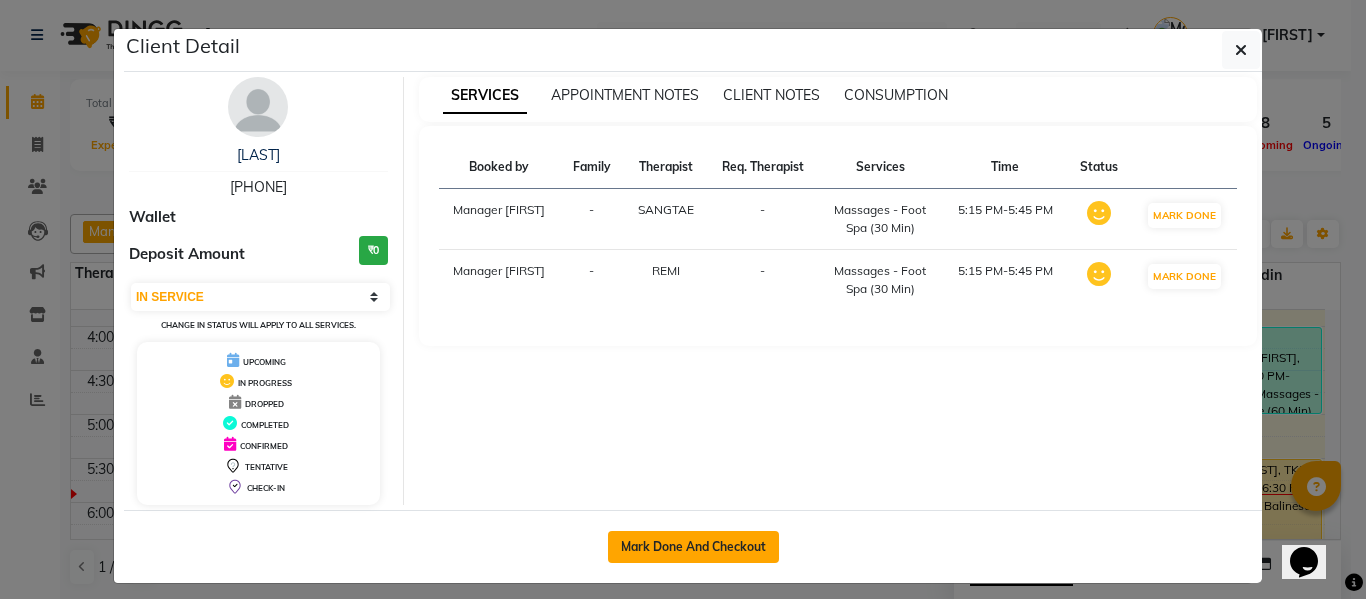 click on "Mark Done And Checkout" 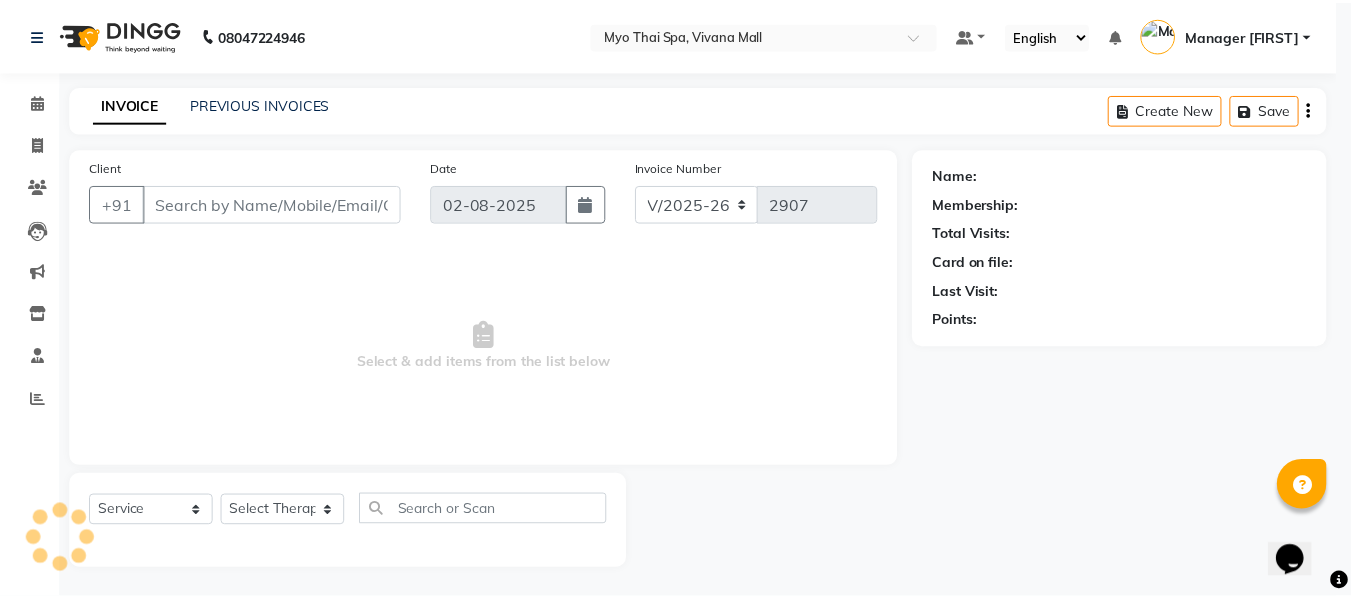 scroll, scrollTop: 0, scrollLeft: 0, axis: both 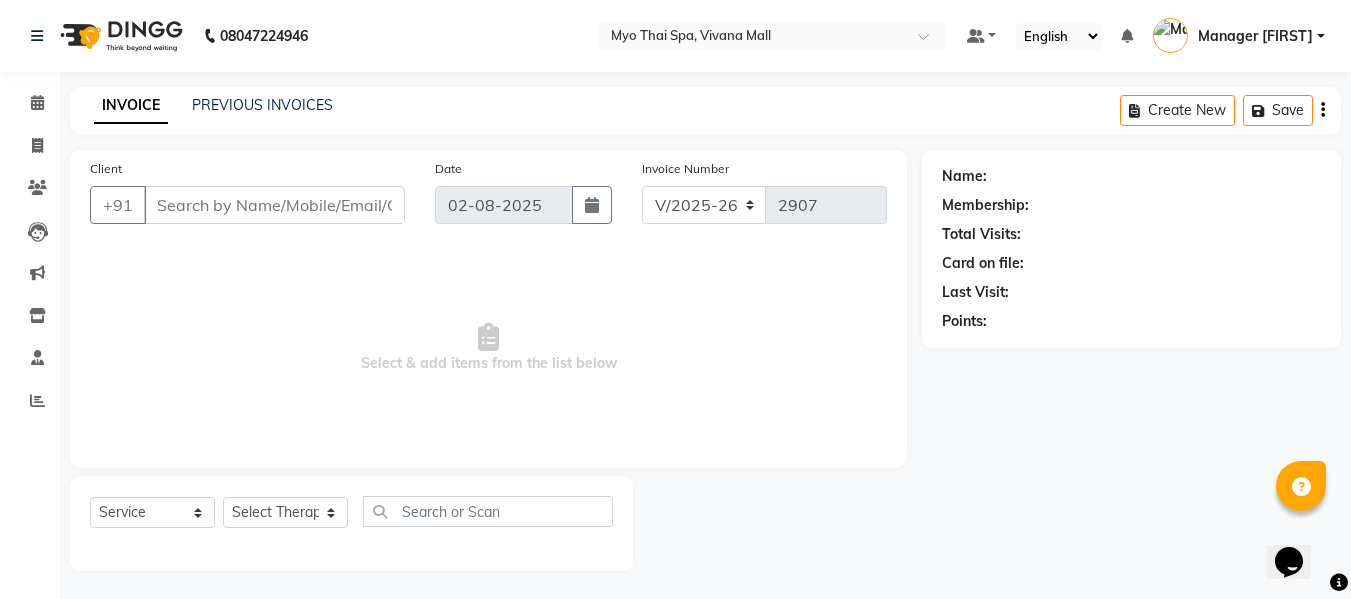 type on "[PHONE]" 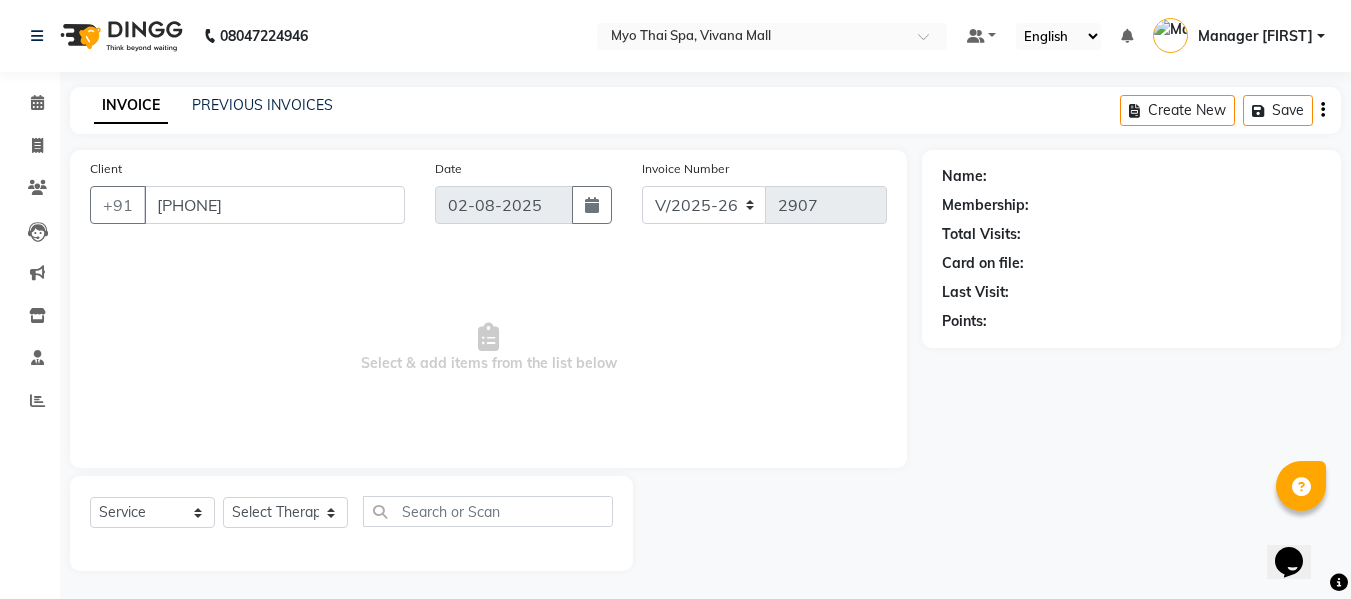 select on "72378" 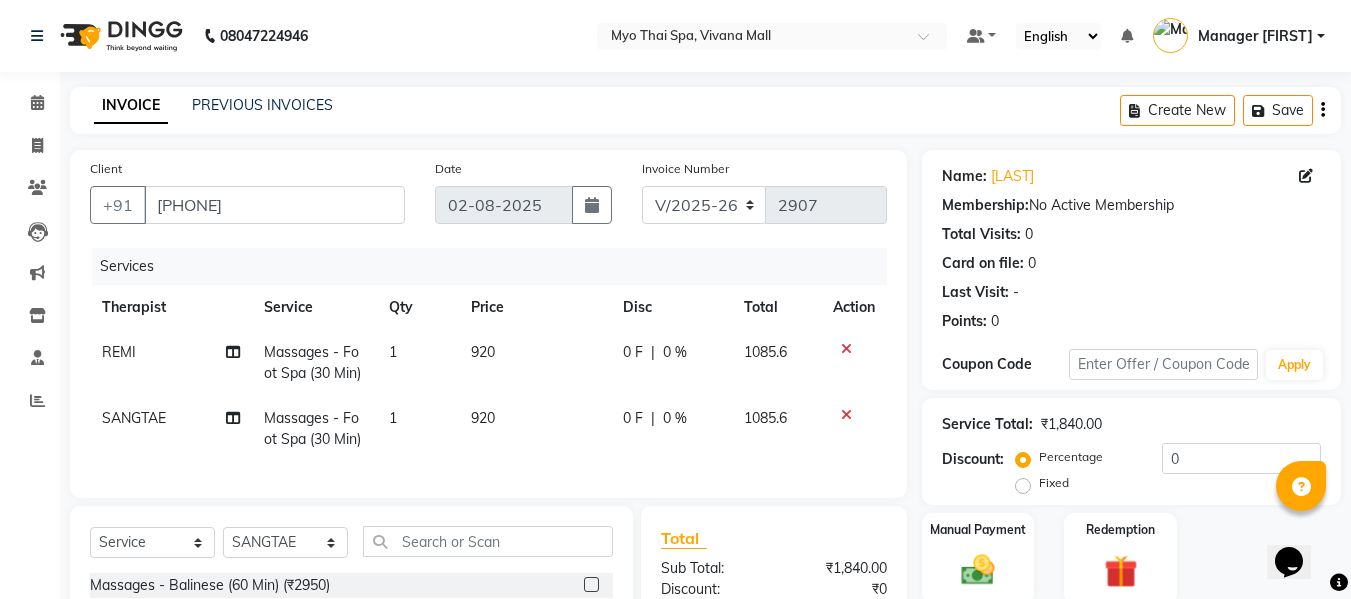 scroll, scrollTop: 200, scrollLeft: 0, axis: vertical 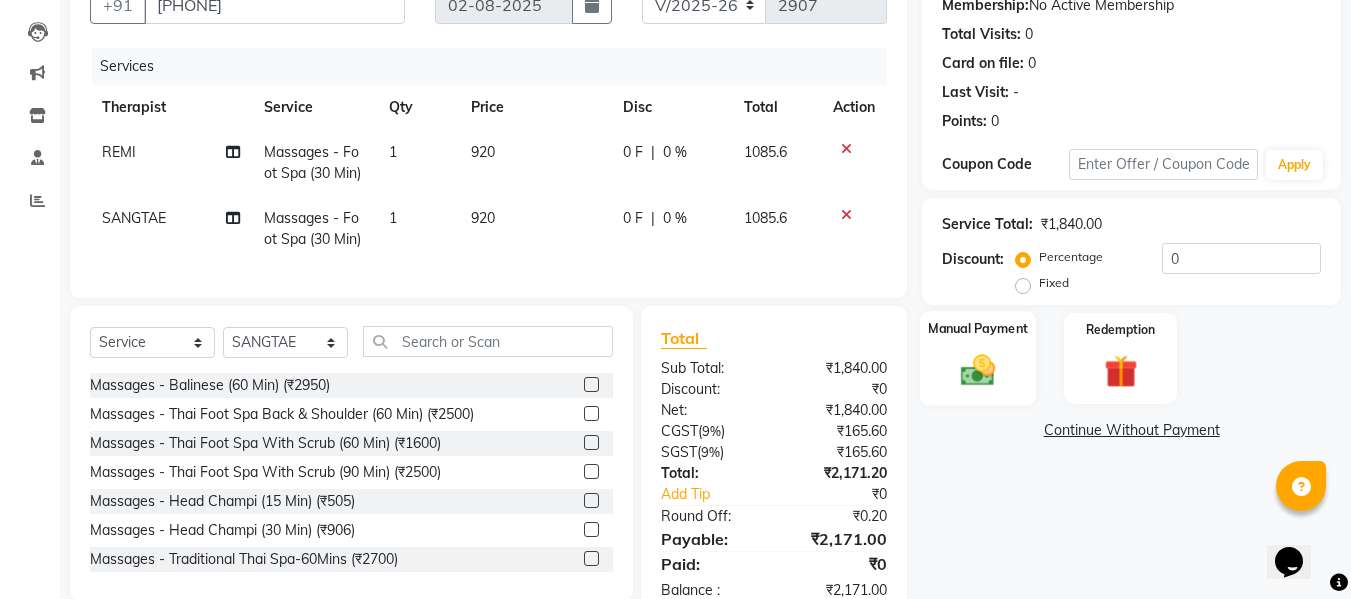 click 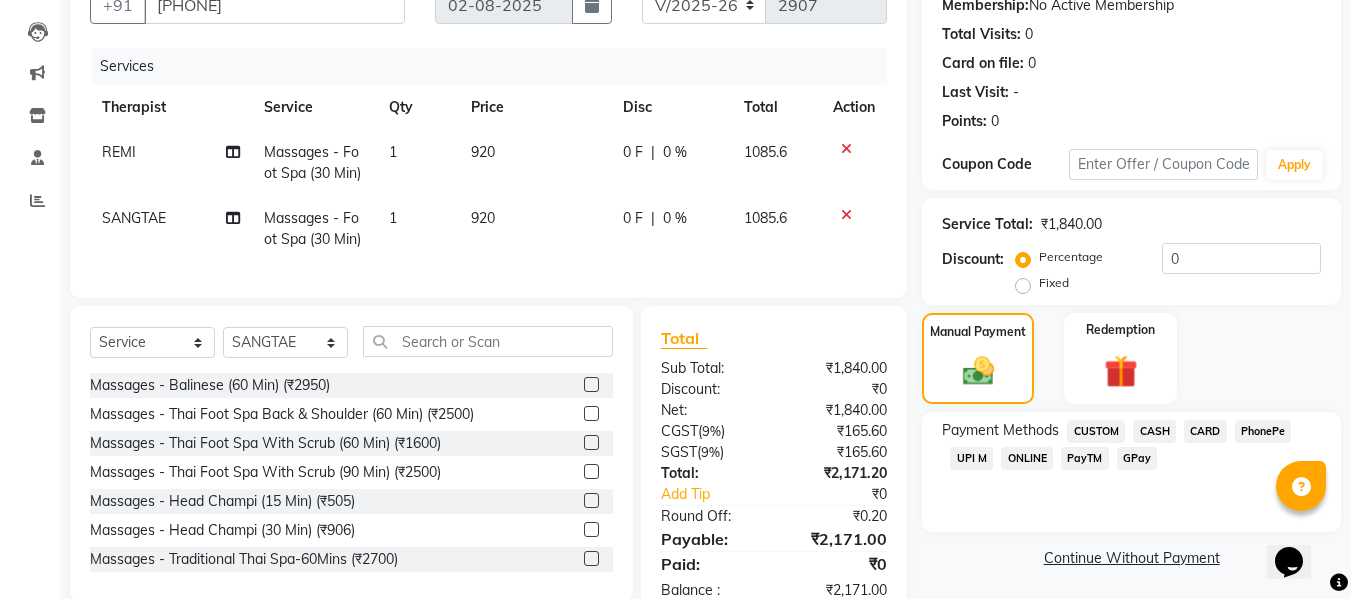 scroll, scrollTop: 267, scrollLeft: 0, axis: vertical 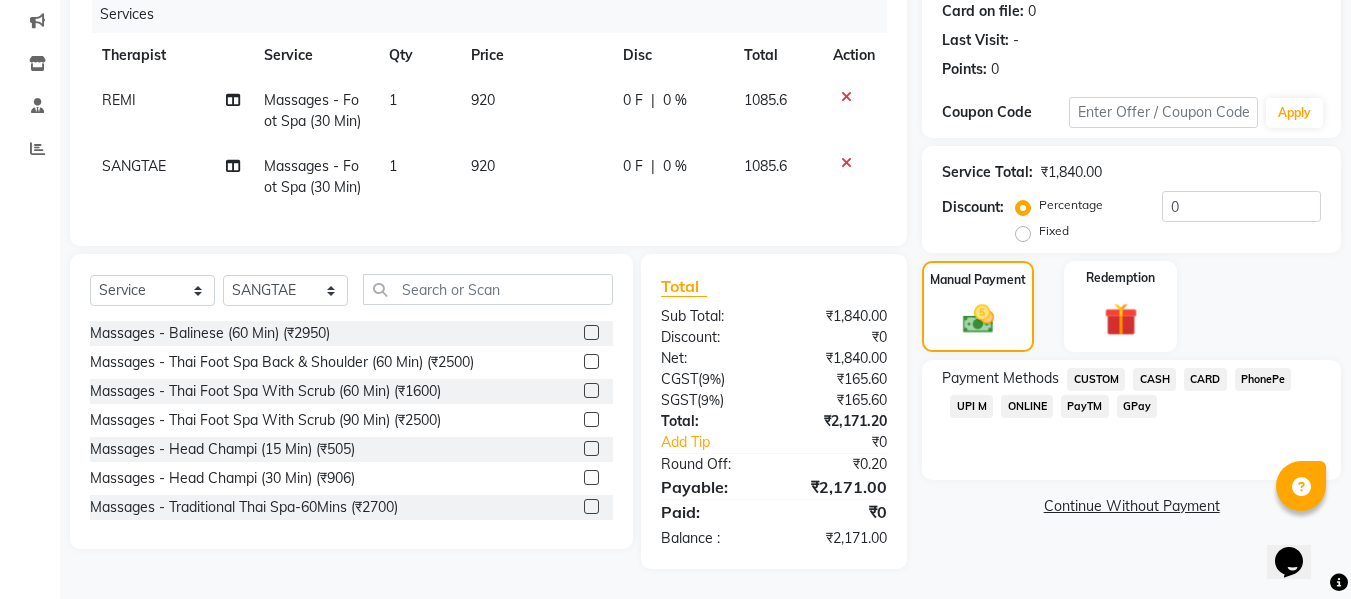 click on "UPI M" 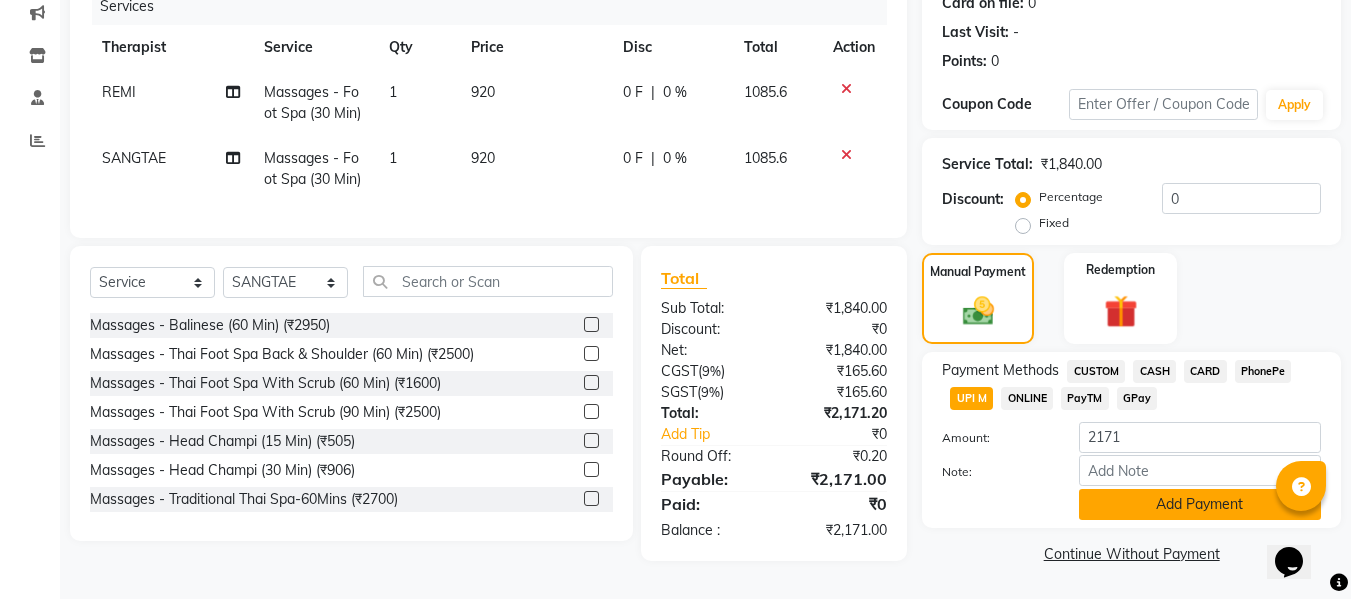 click on "Add Payment" 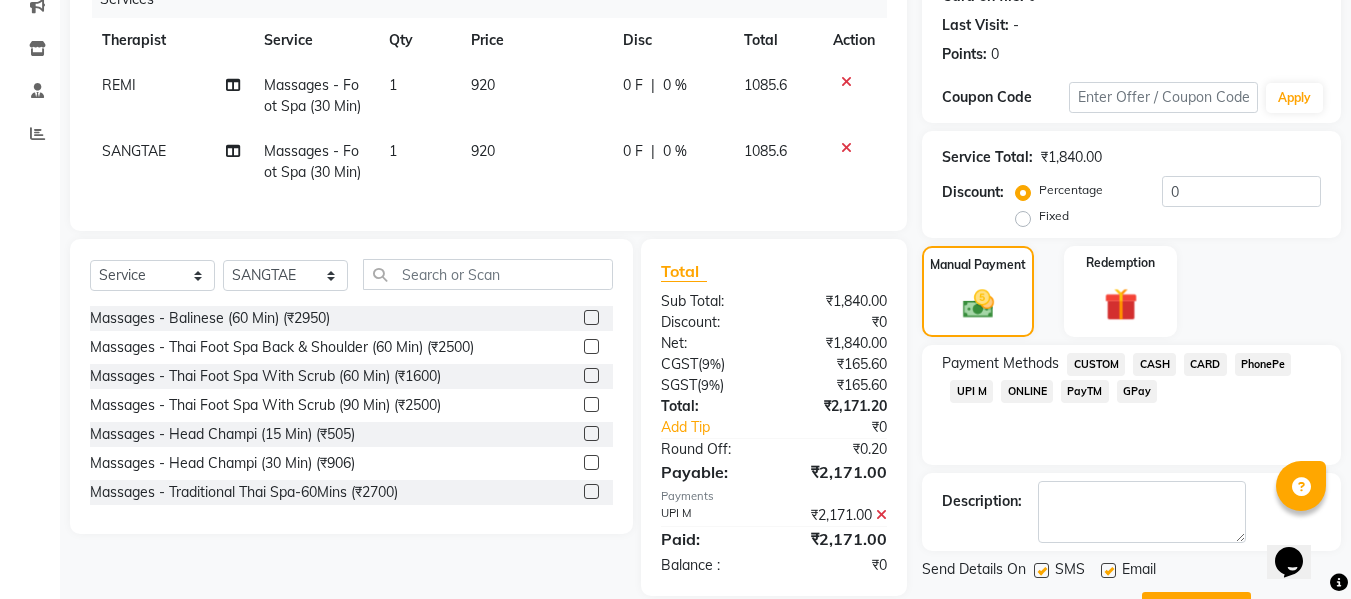 scroll, scrollTop: 356, scrollLeft: 0, axis: vertical 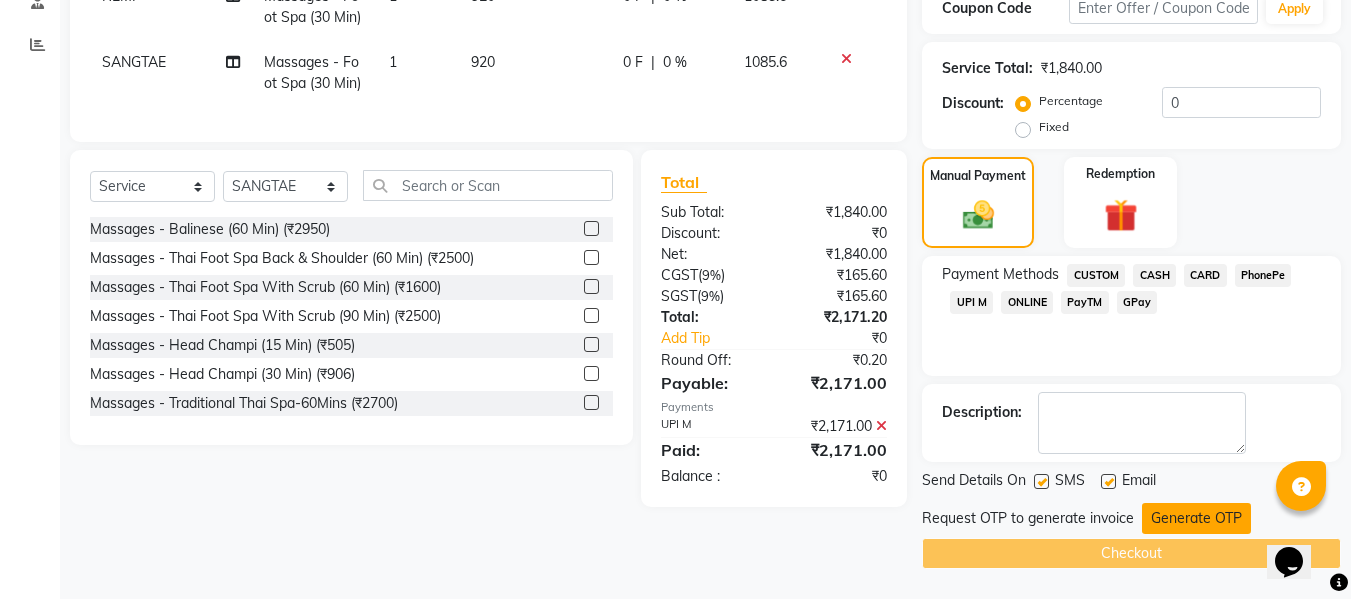 click on "Generate OTP" 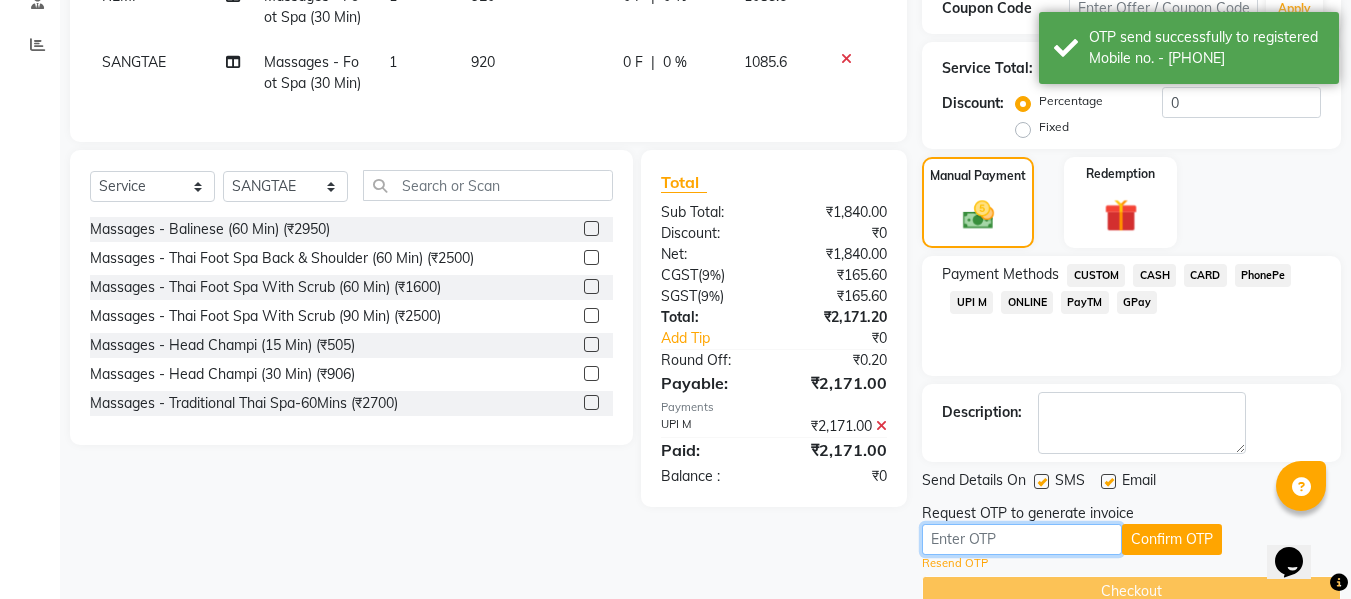 click at bounding box center (1022, 539) 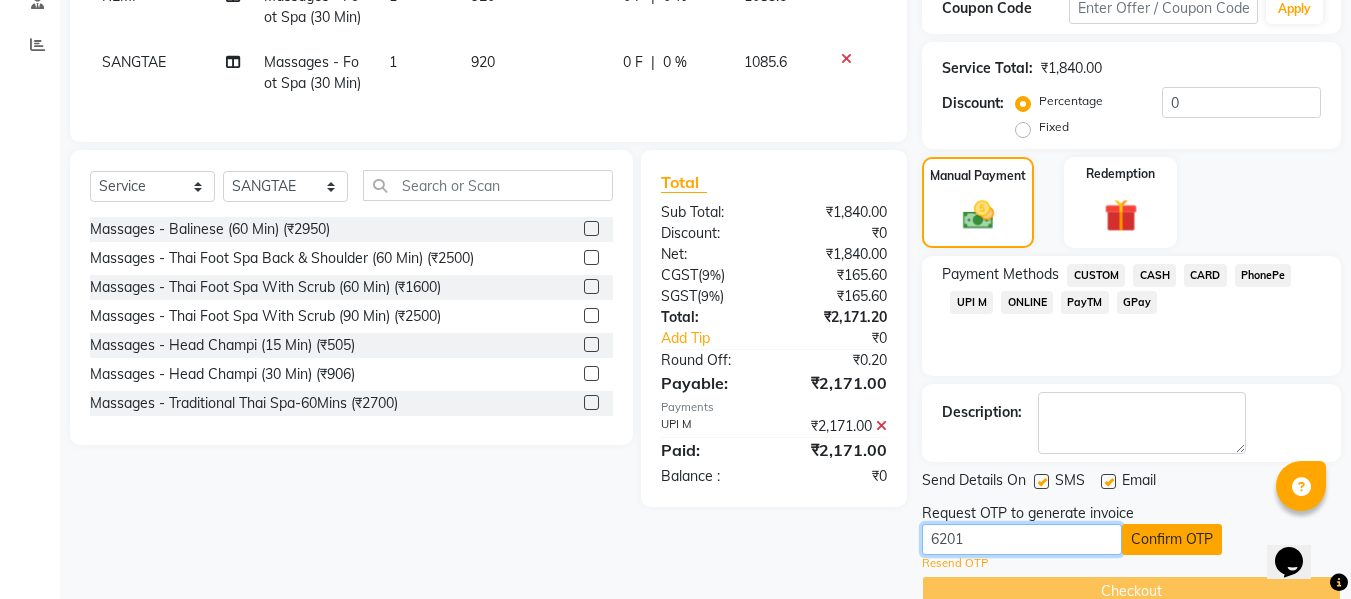 type on "6201" 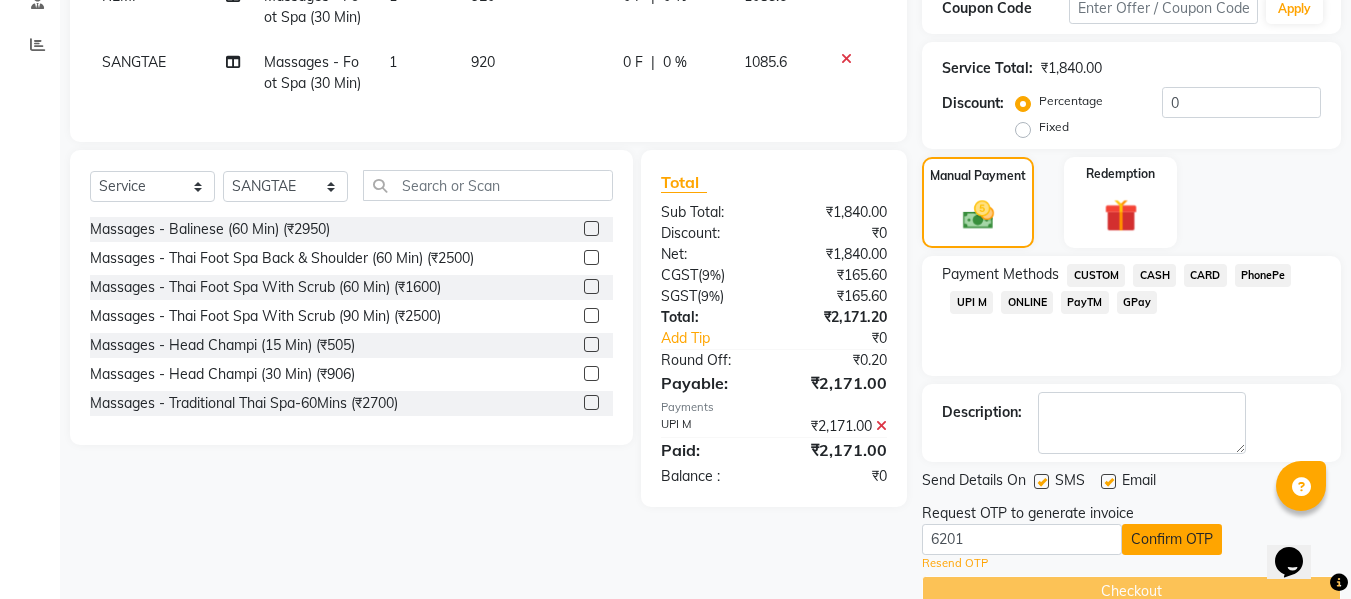 click on "Confirm OTP" 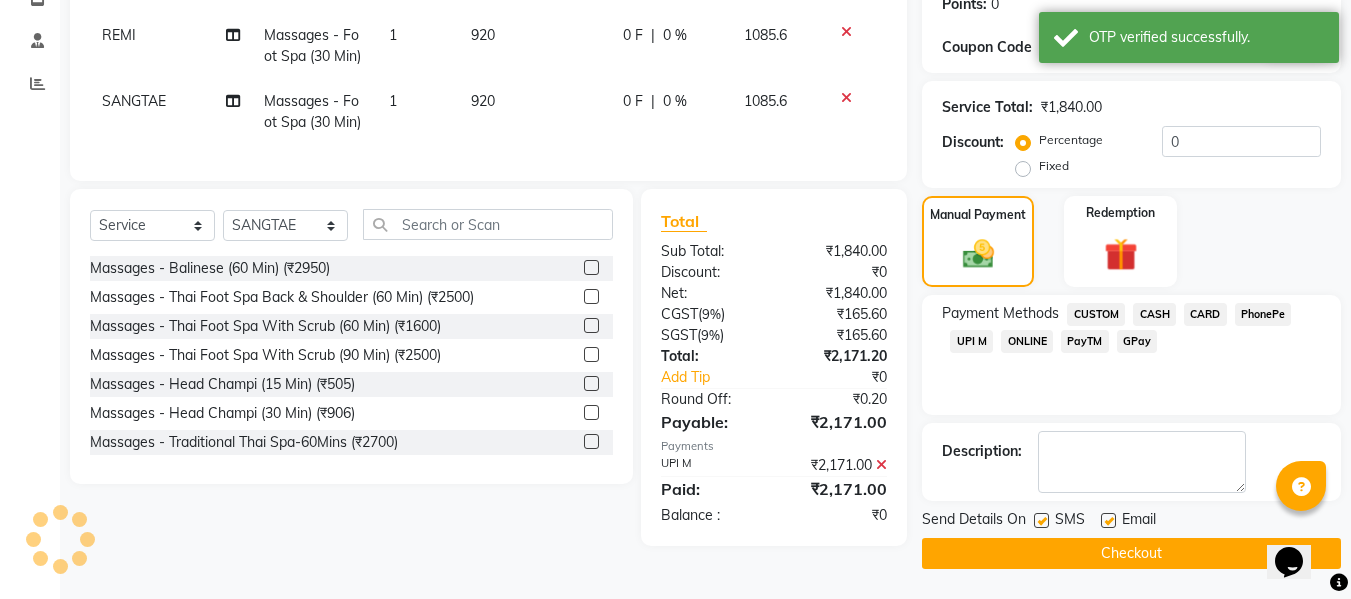 scroll, scrollTop: 317, scrollLeft: 0, axis: vertical 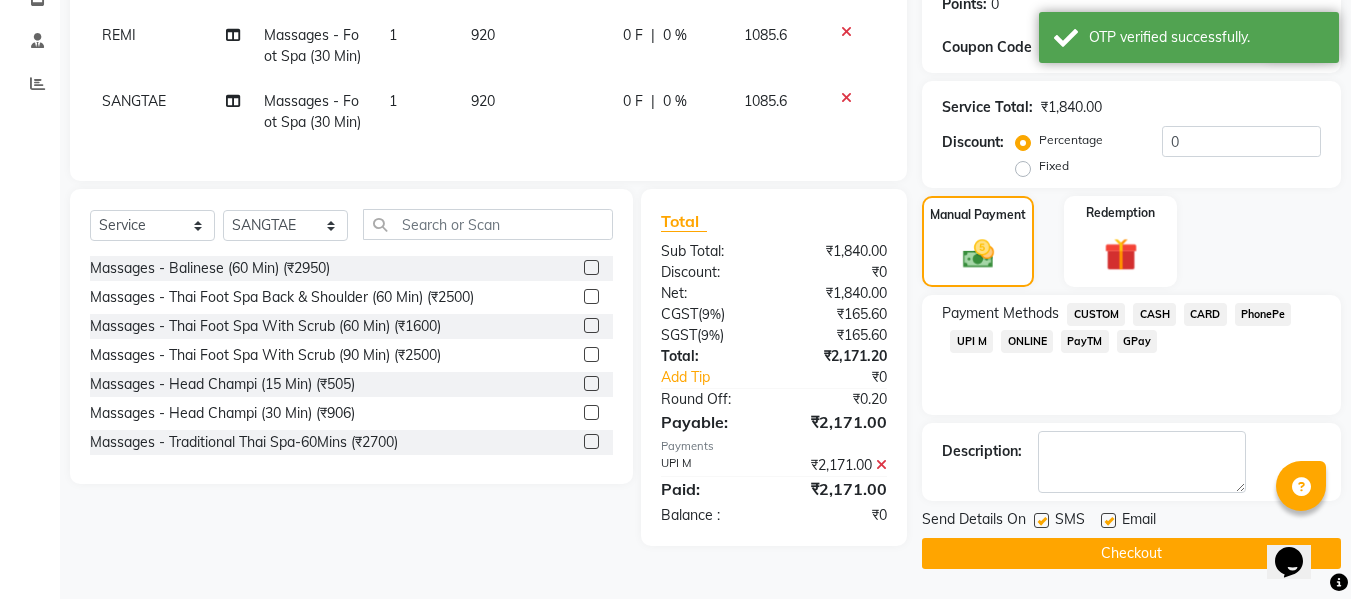 click on "Checkout" 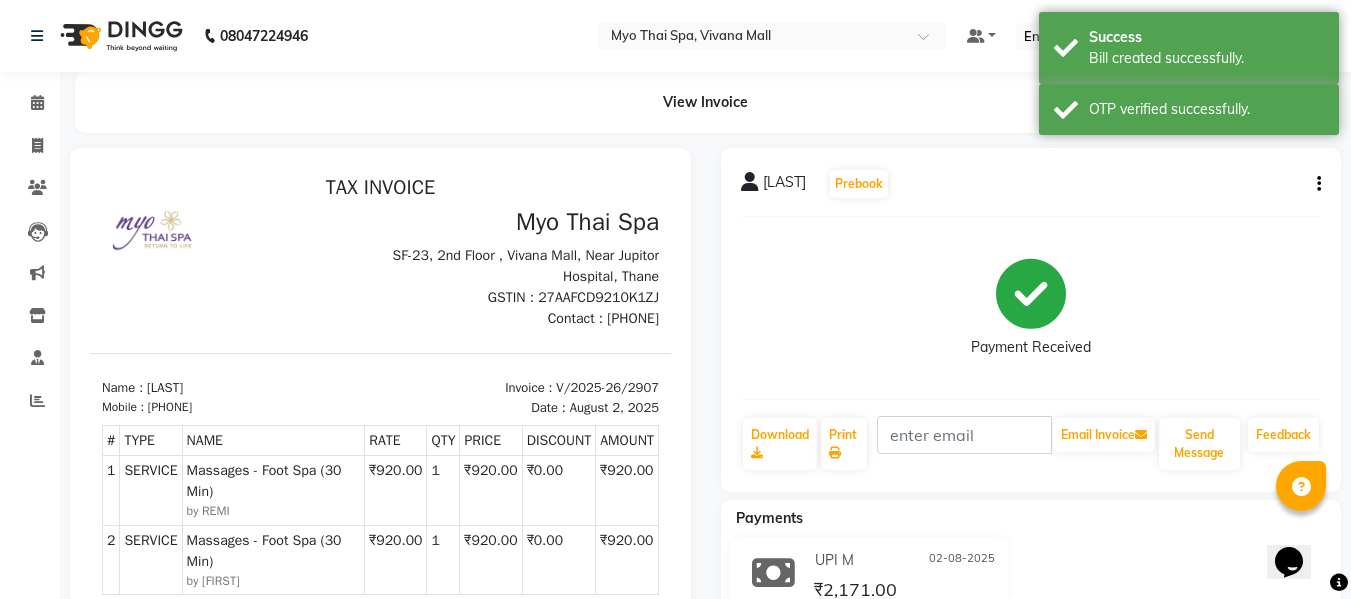 scroll, scrollTop: 0, scrollLeft: 0, axis: both 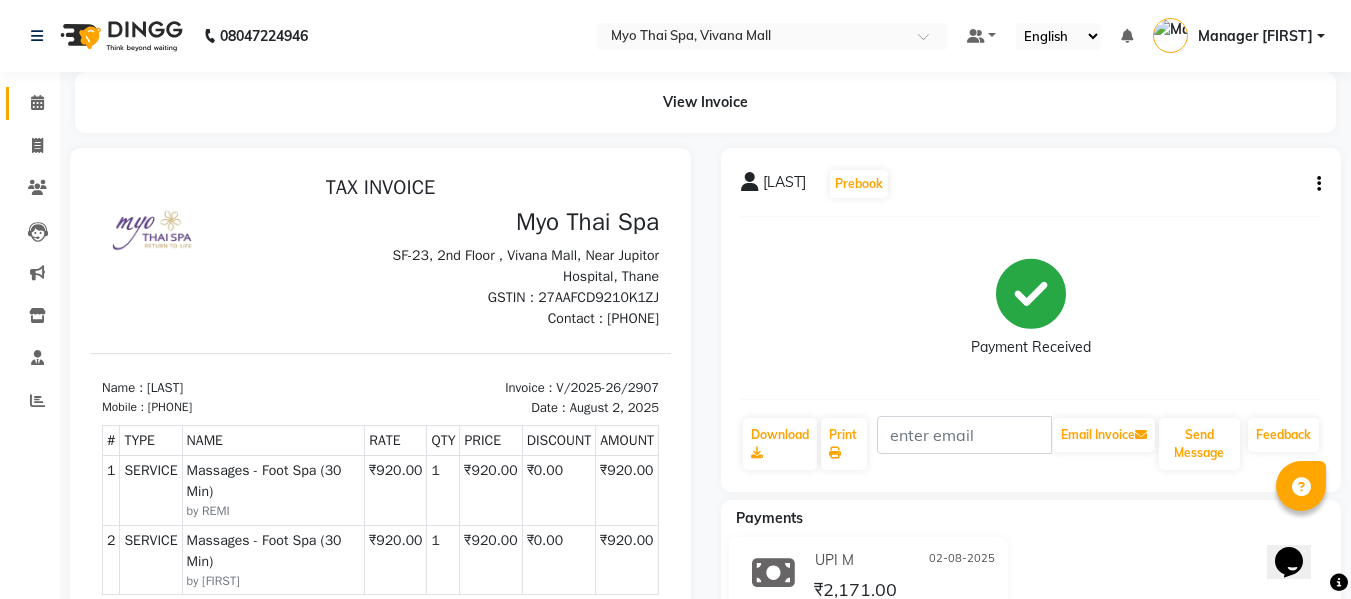 click on "Calendar" 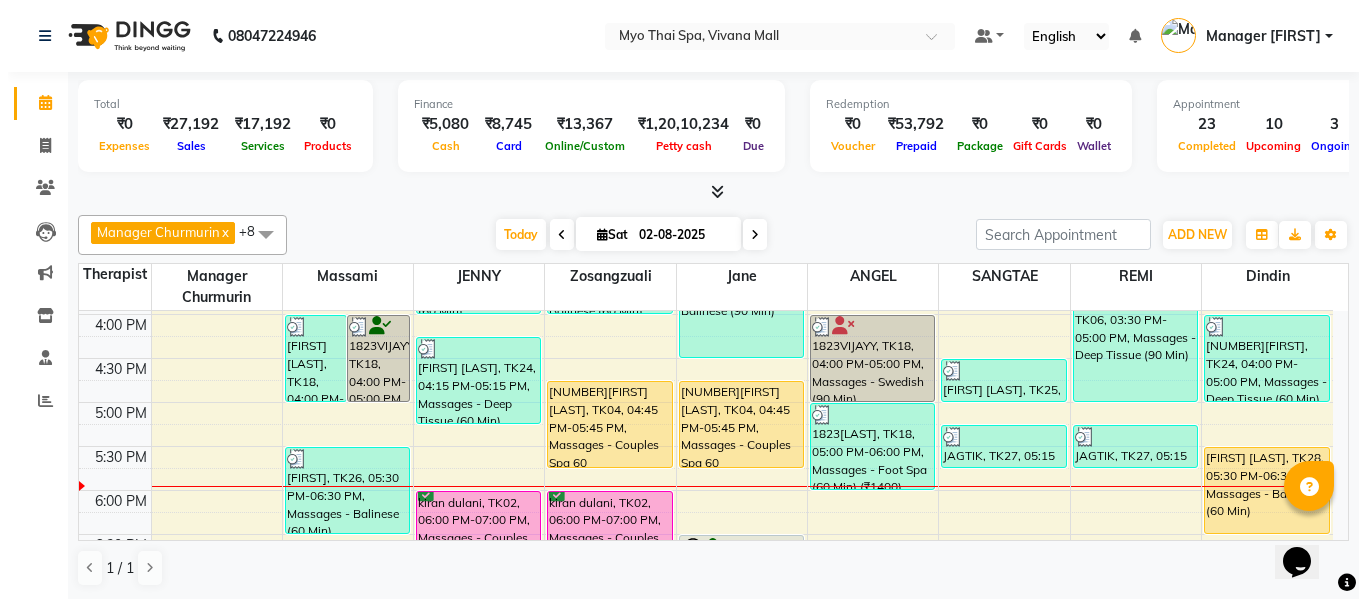scroll, scrollTop: 800, scrollLeft: 0, axis: vertical 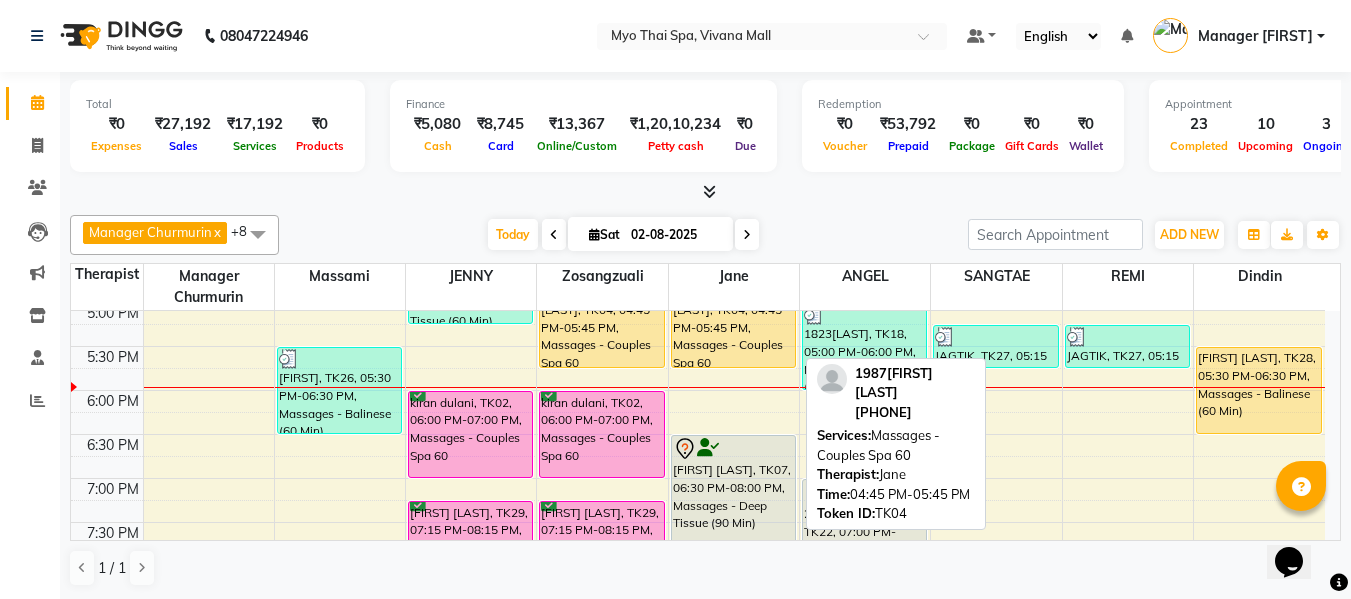click on "[NUMBER][FIRST] [LAST], TK04, 04:45 PM-05:45 PM, Massages - Couples Spa 60" at bounding box center (733, 324) 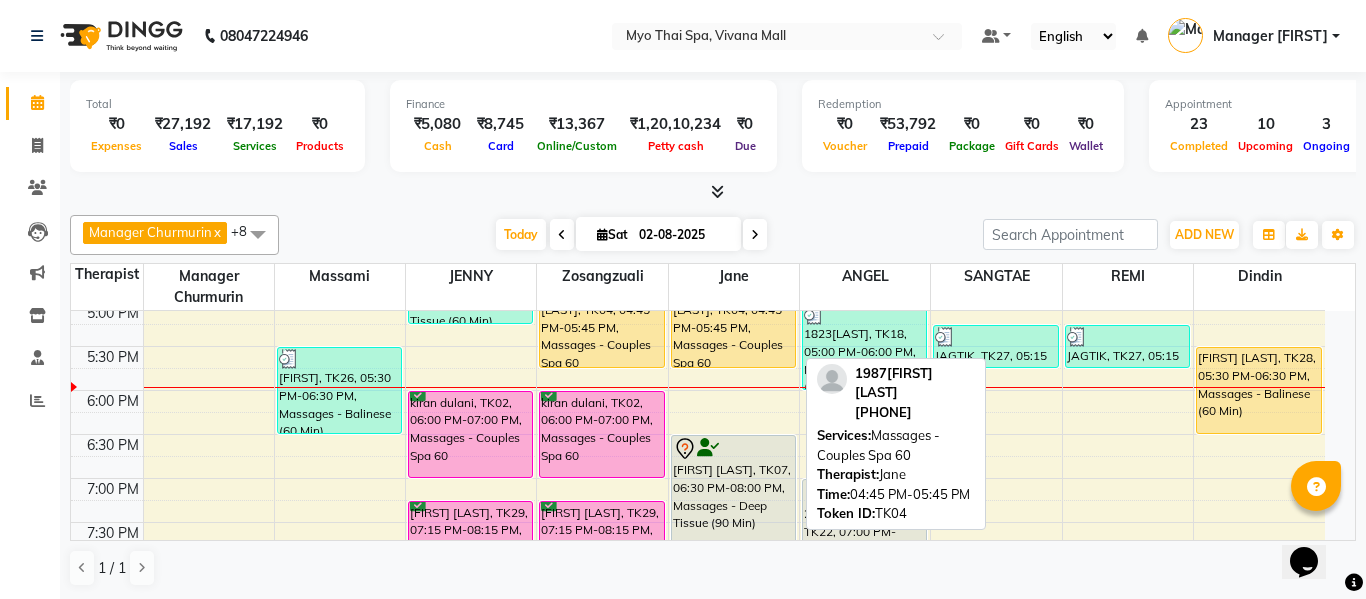 select on "1" 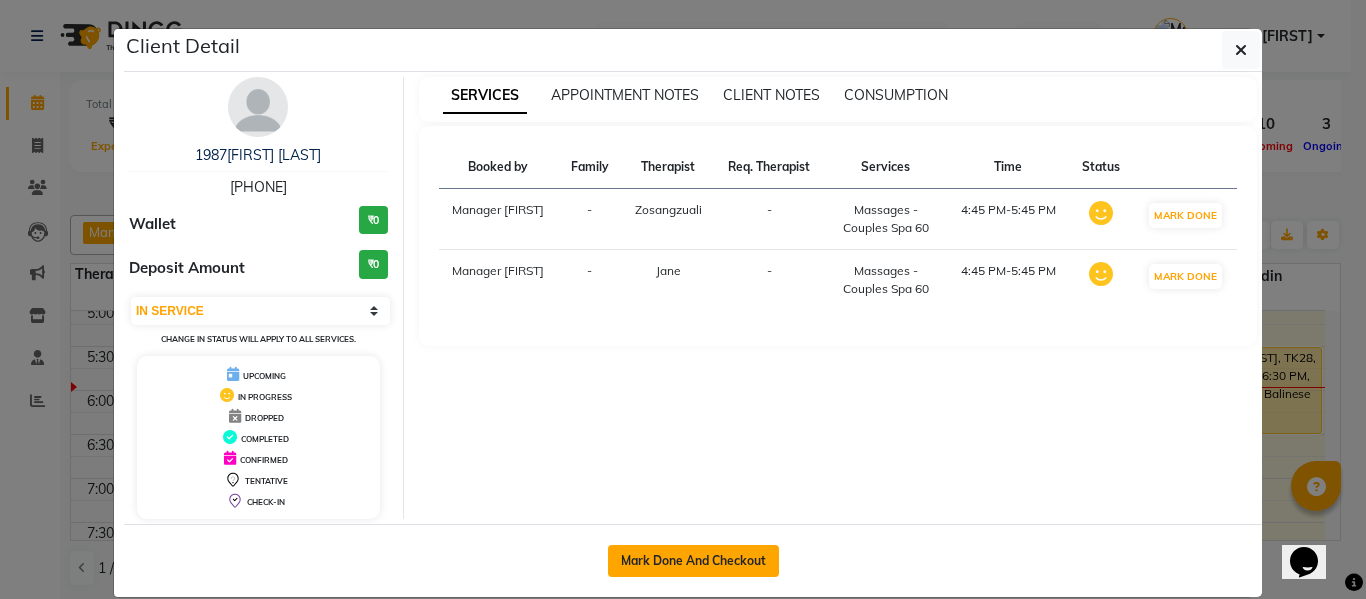 click on "Mark Done And Checkout" 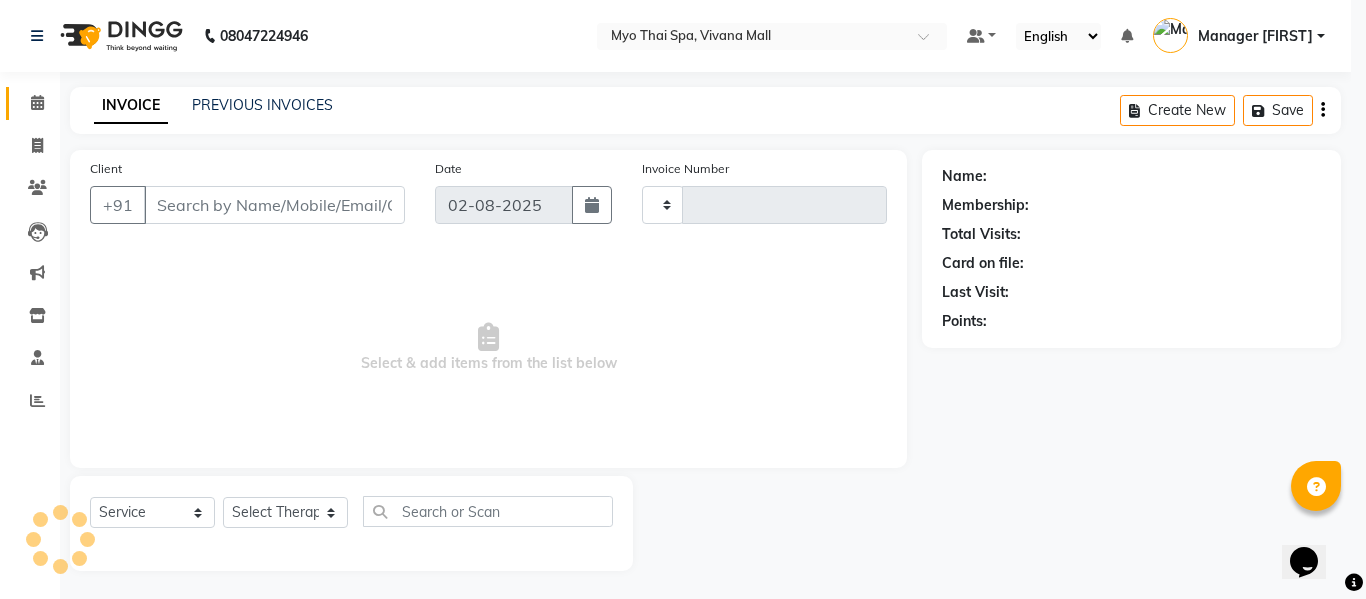 type on "2908" 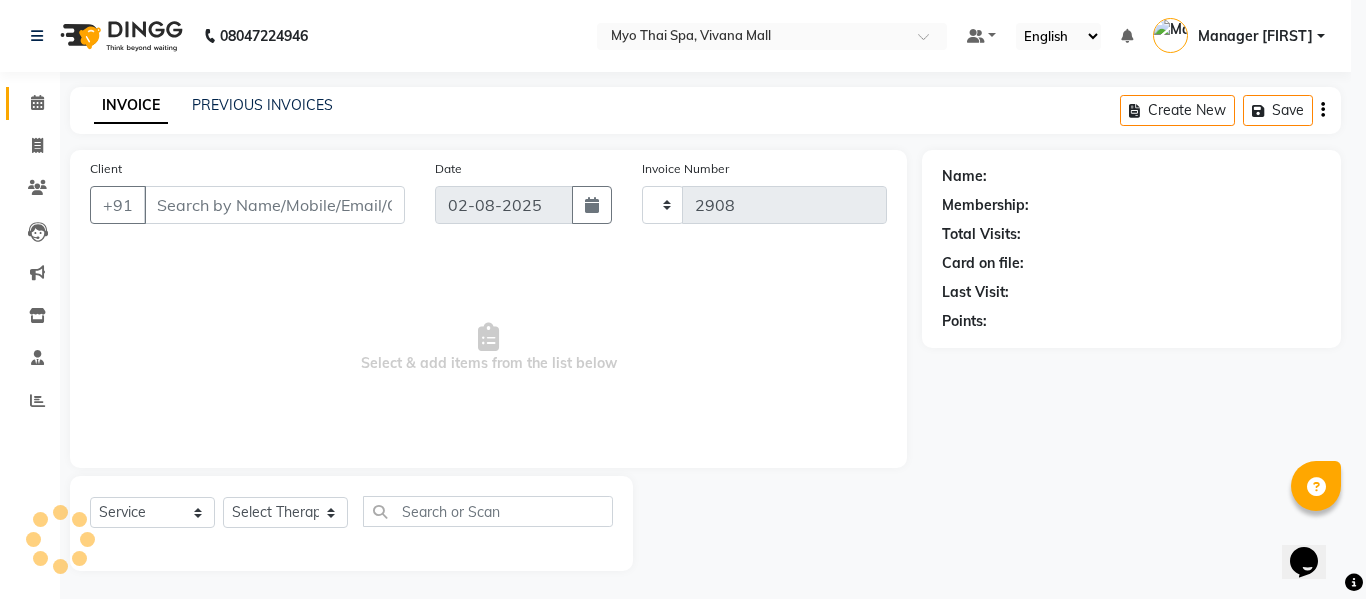 select on "3908" 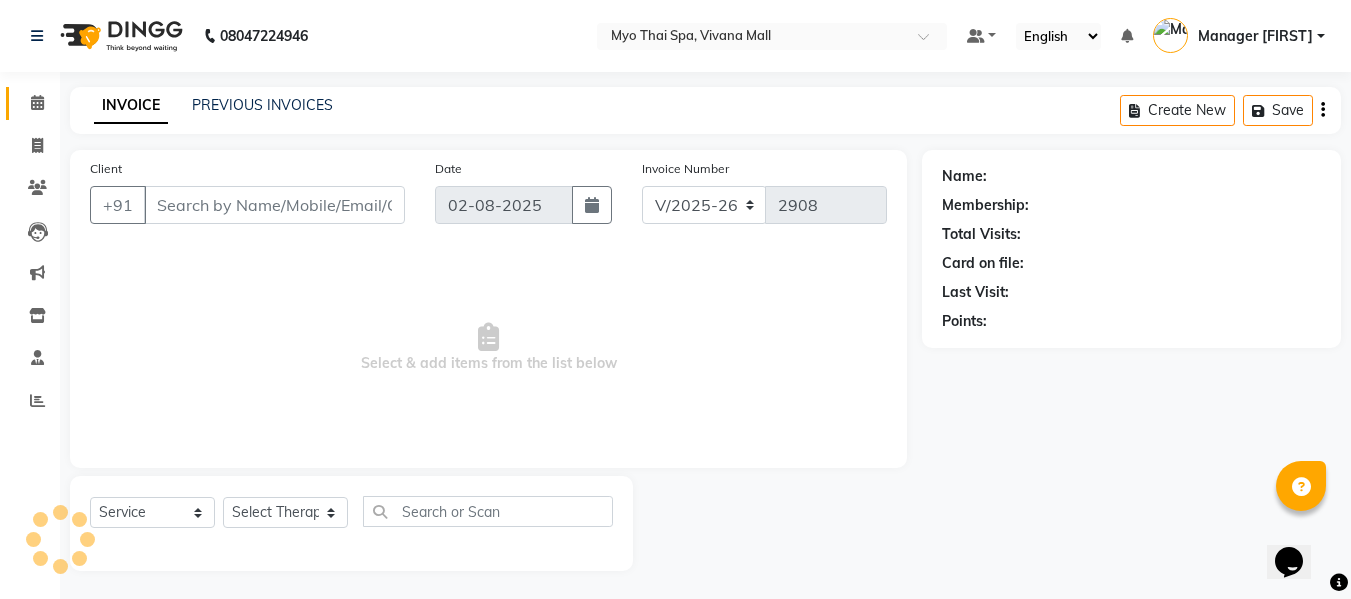 type on "[PHONE]" 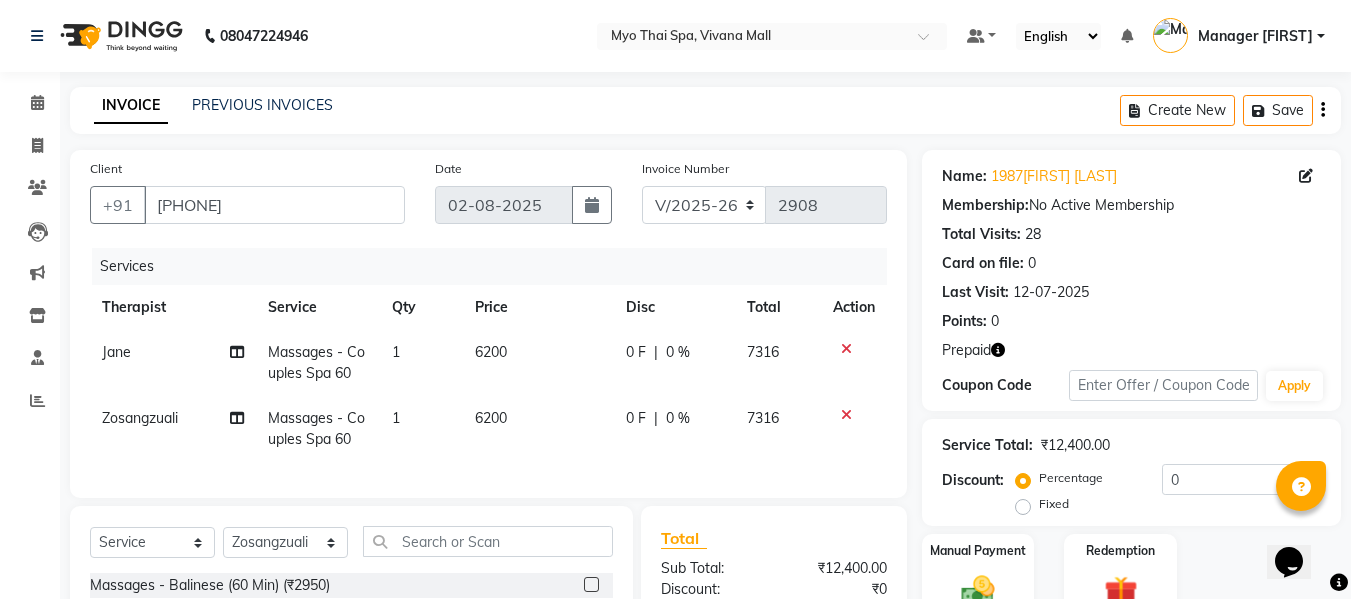 click 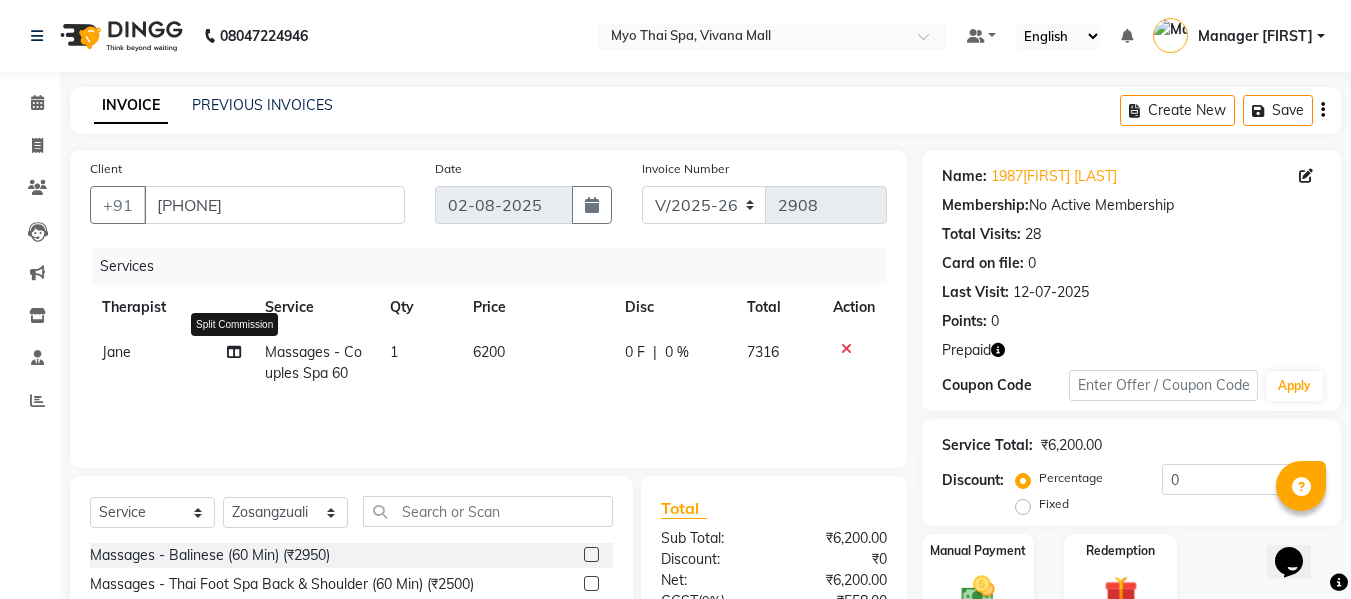 click 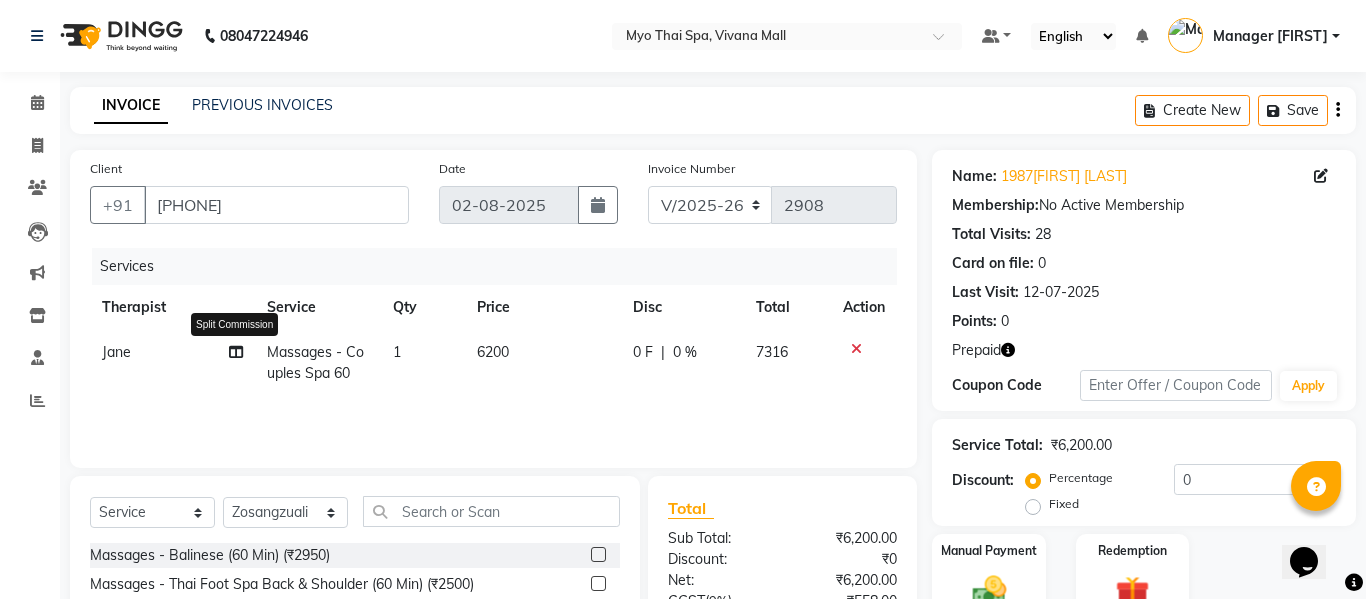 select on "62472" 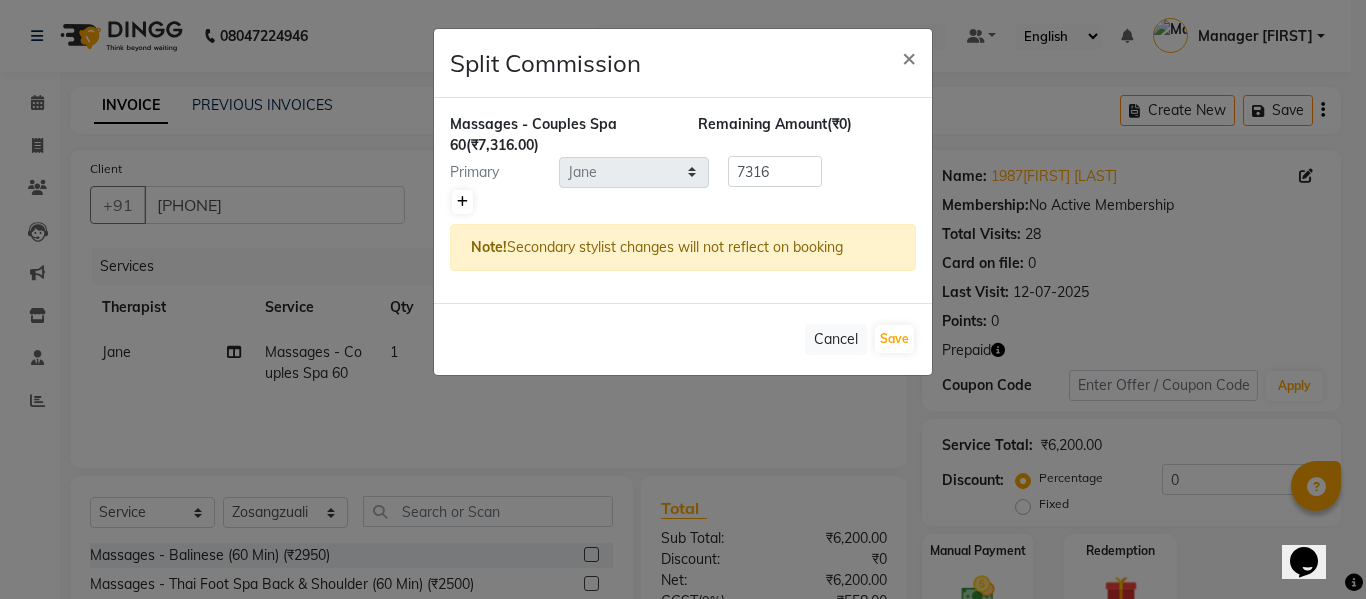 click 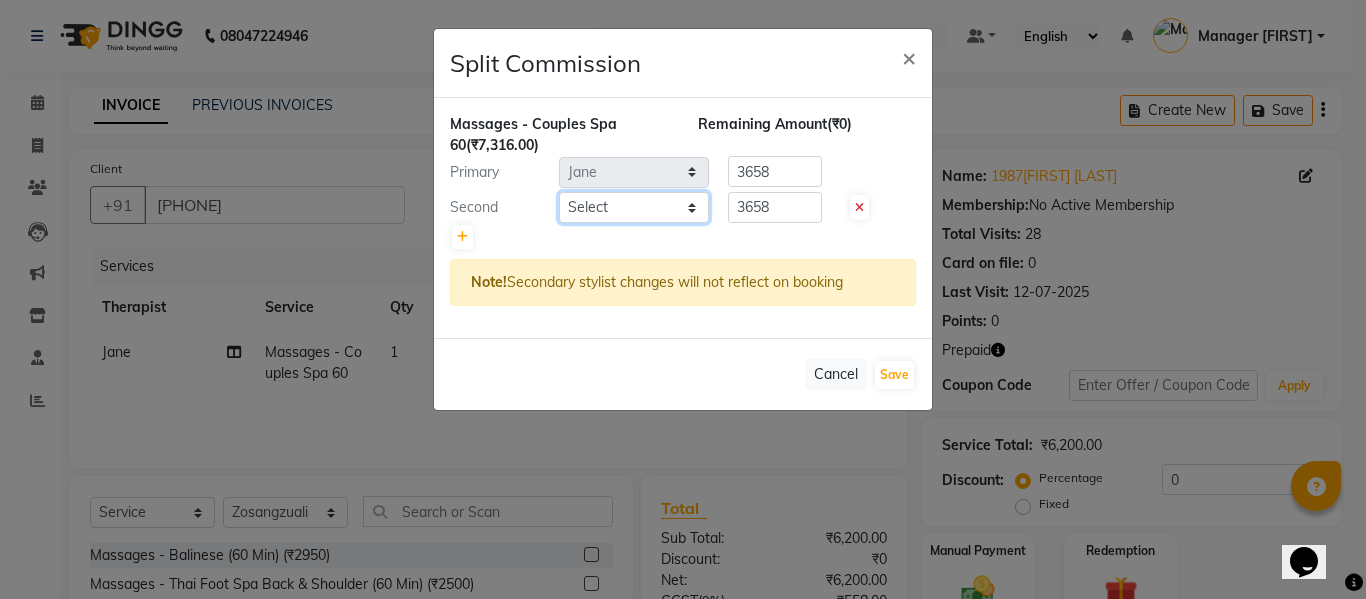 click on "Select  ANGEL   BELLA   Dindin   Jane   JENNY   Kristina   Manager Afreen   Manager Churmurin   Massami   MAWII   REMI   SANGTAE   Zosangzuali" 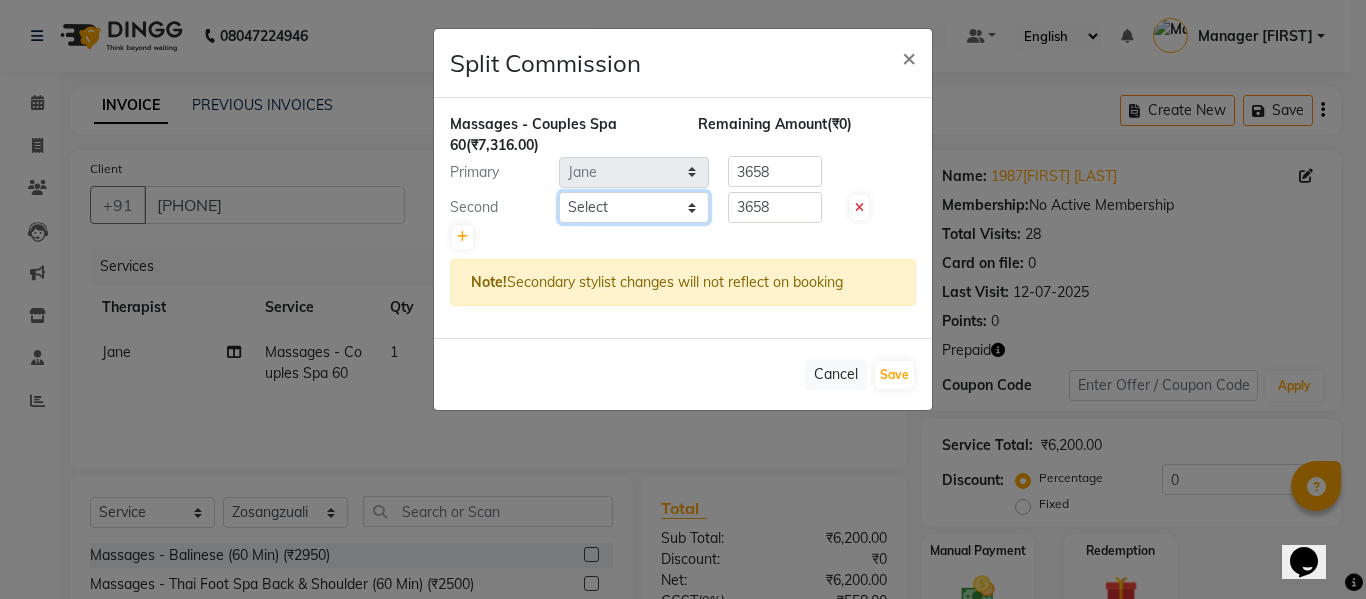 select on "35780" 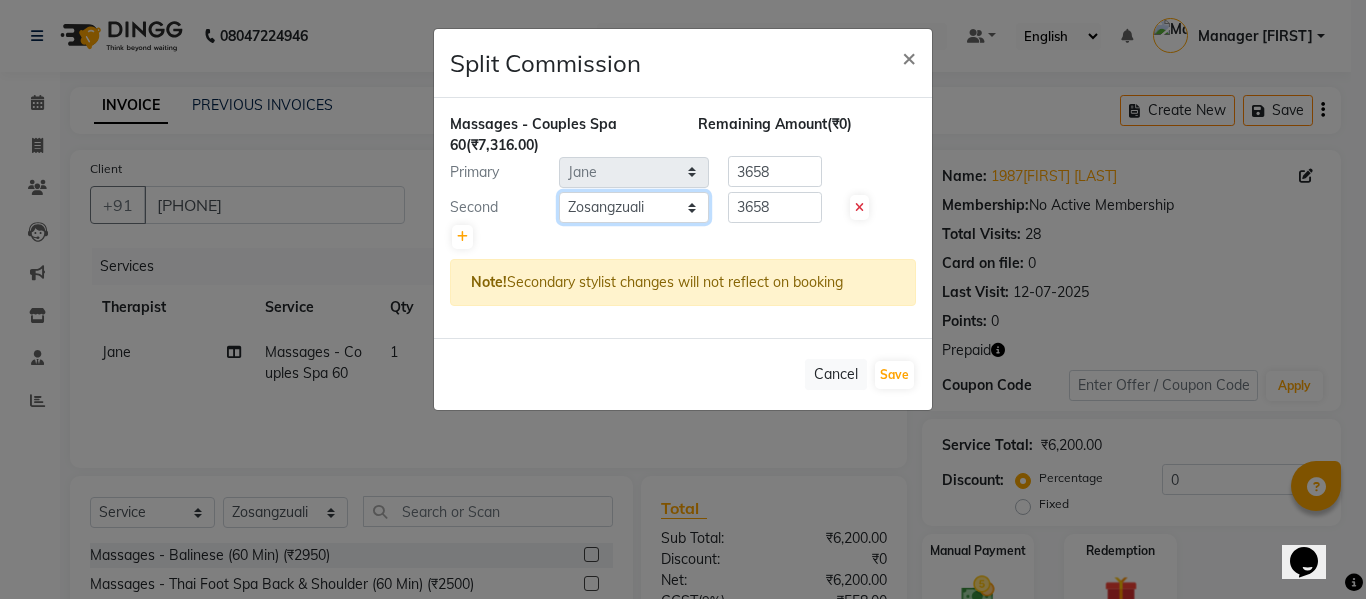 click on "Select  ANGEL   BELLA   Dindin   Jane   JENNY   Kristina   Manager Afreen   Manager Churmurin   Massami   MAWII   REMI   SANGTAE   Zosangzuali" 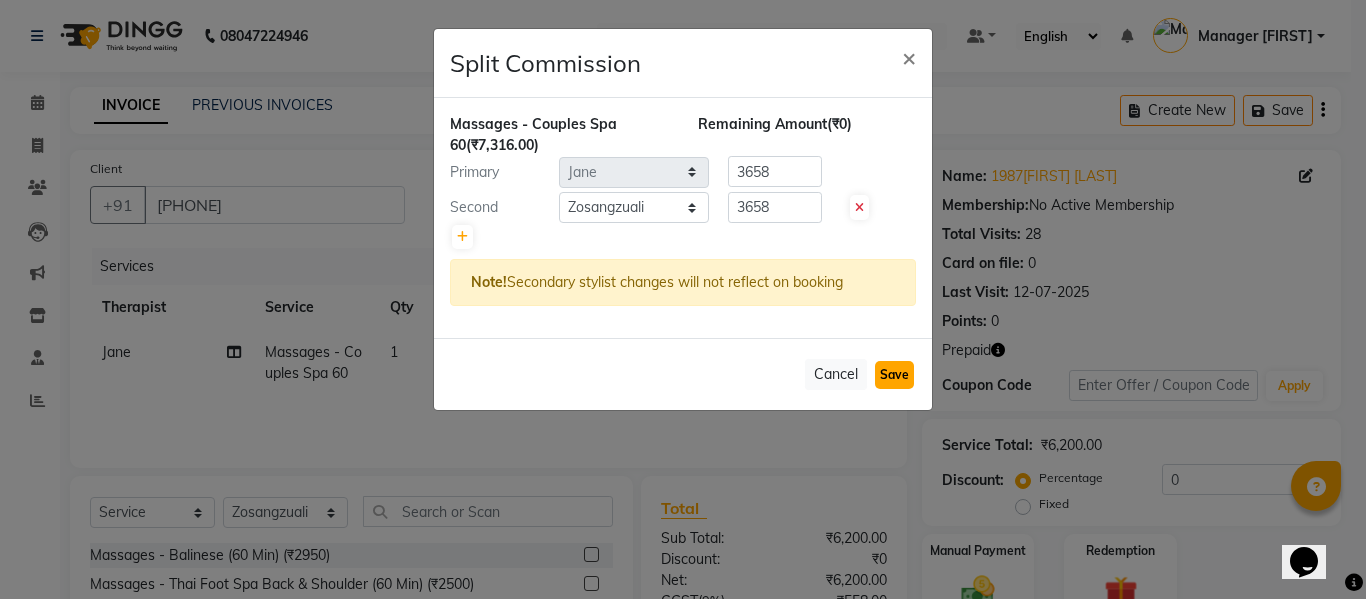click on "Save" 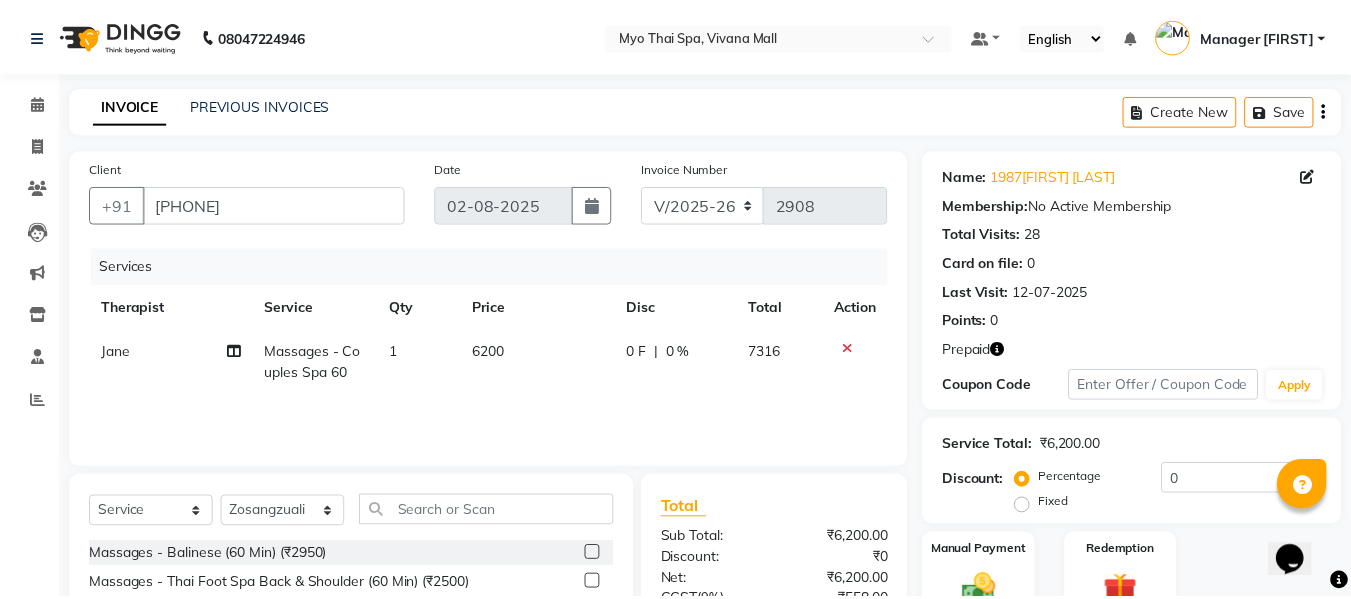 scroll, scrollTop: 202, scrollLeft: 0, axis: vertical 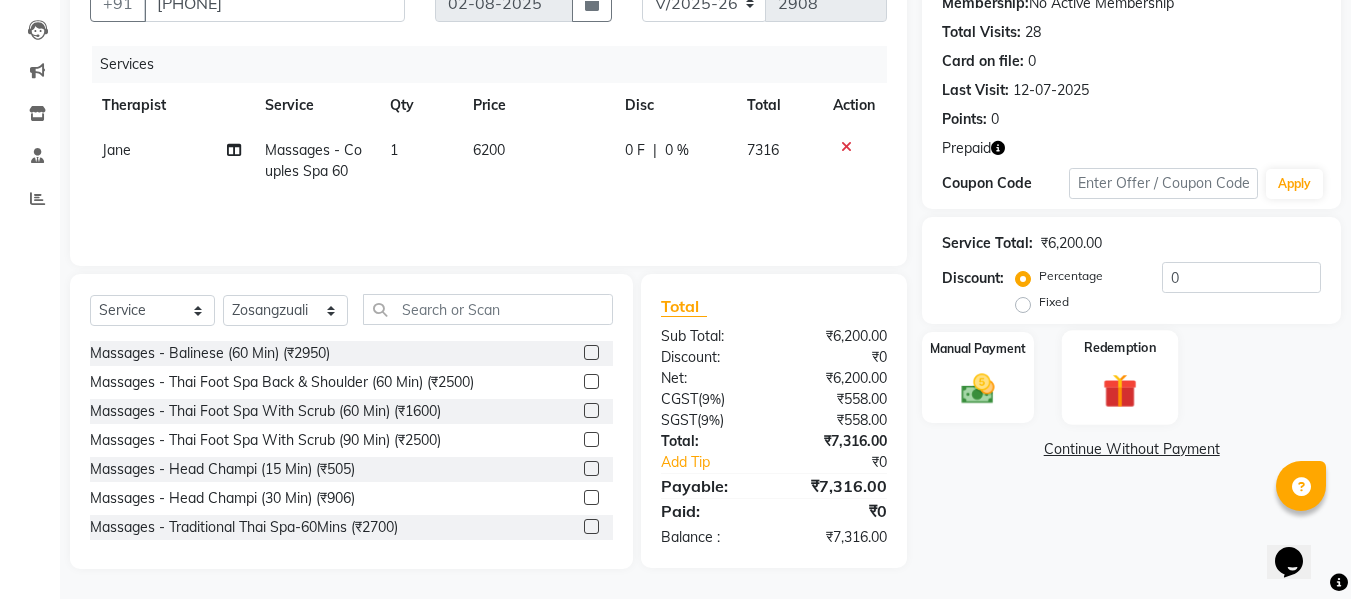 click 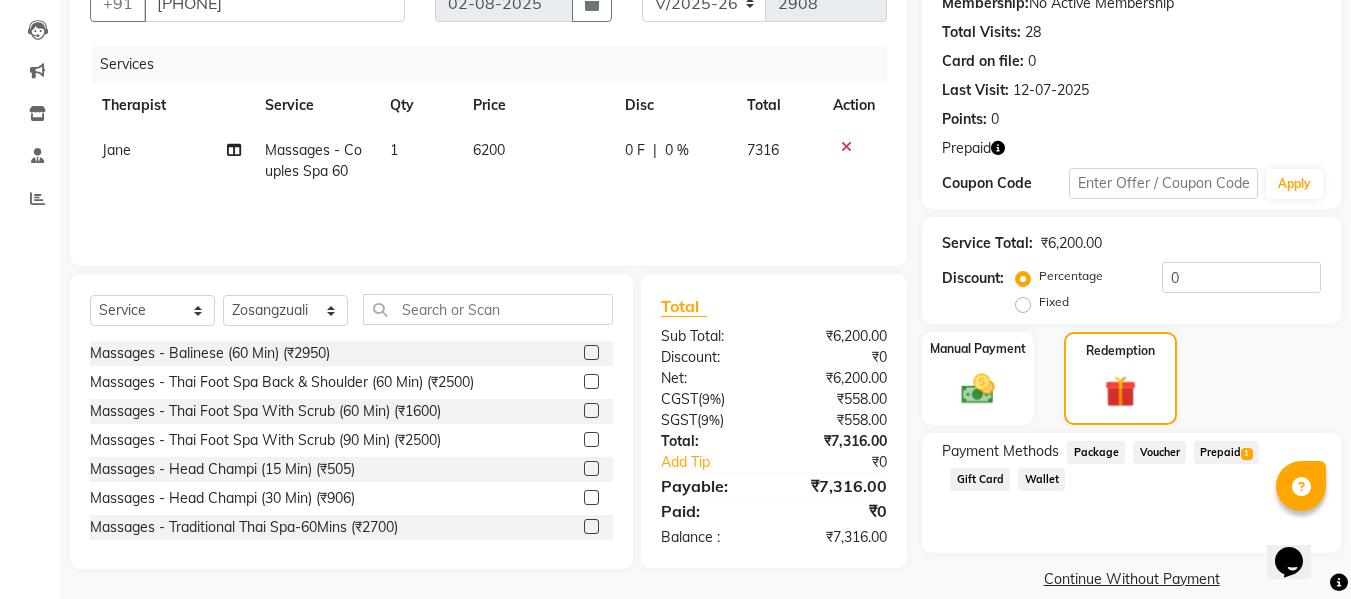 click on "Prepaid  1" 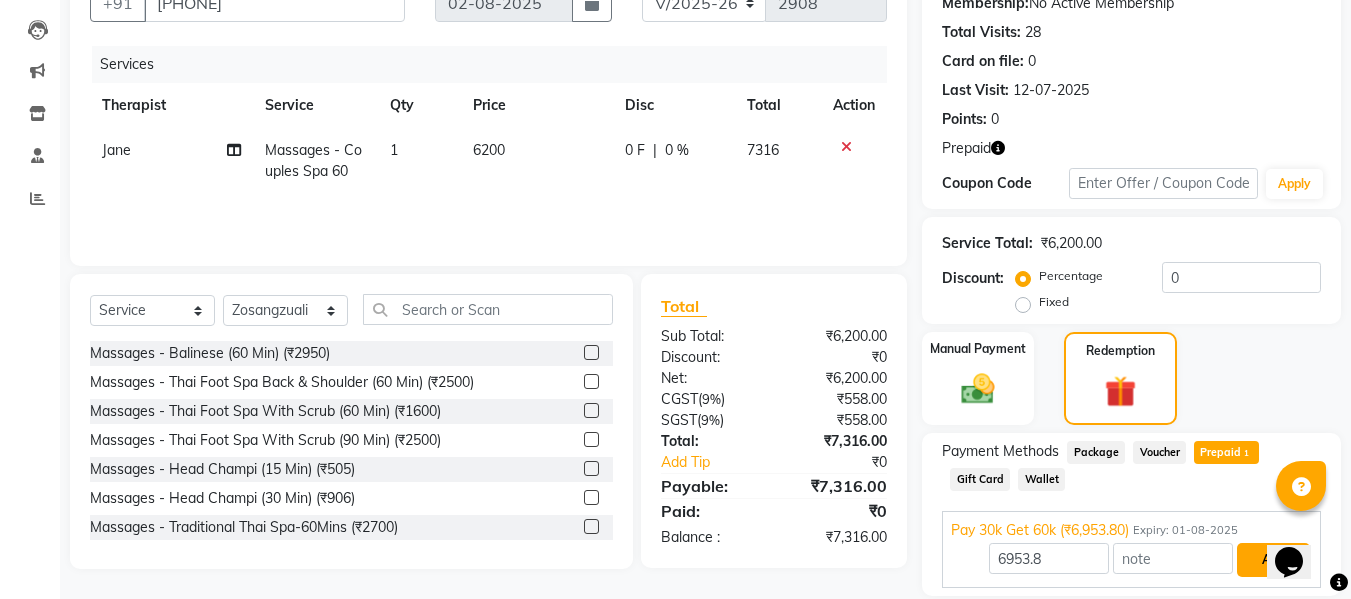 click on "Add" at bounding box center [1273, 560] 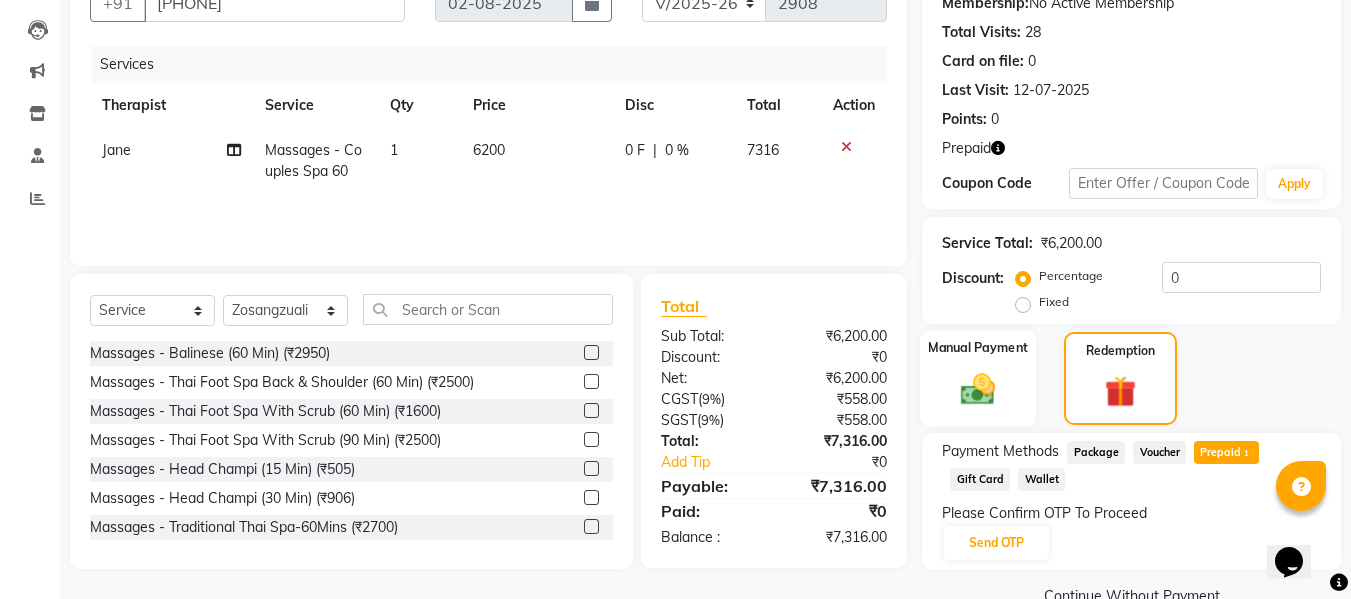 click on "Manual Payment" 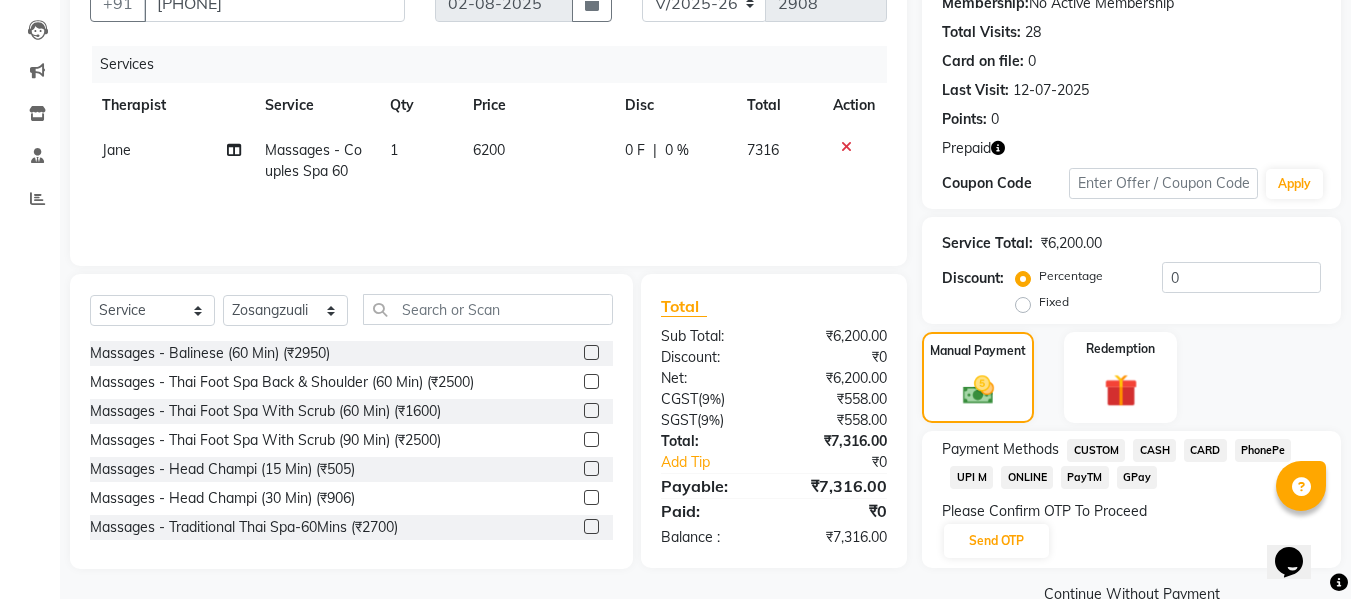 click on "UPI M" 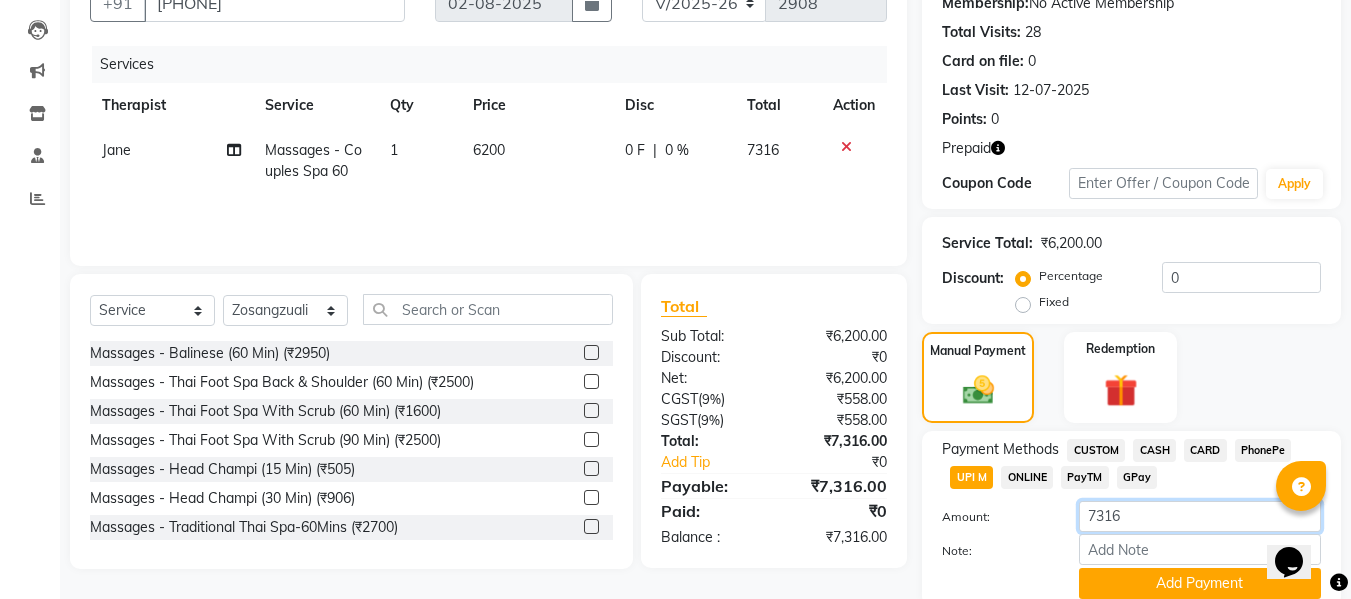 drag, startPoint x: 1137, startPoint y: 516, endPoint x: 1016, endPoint y: 506, distance: 121.41252 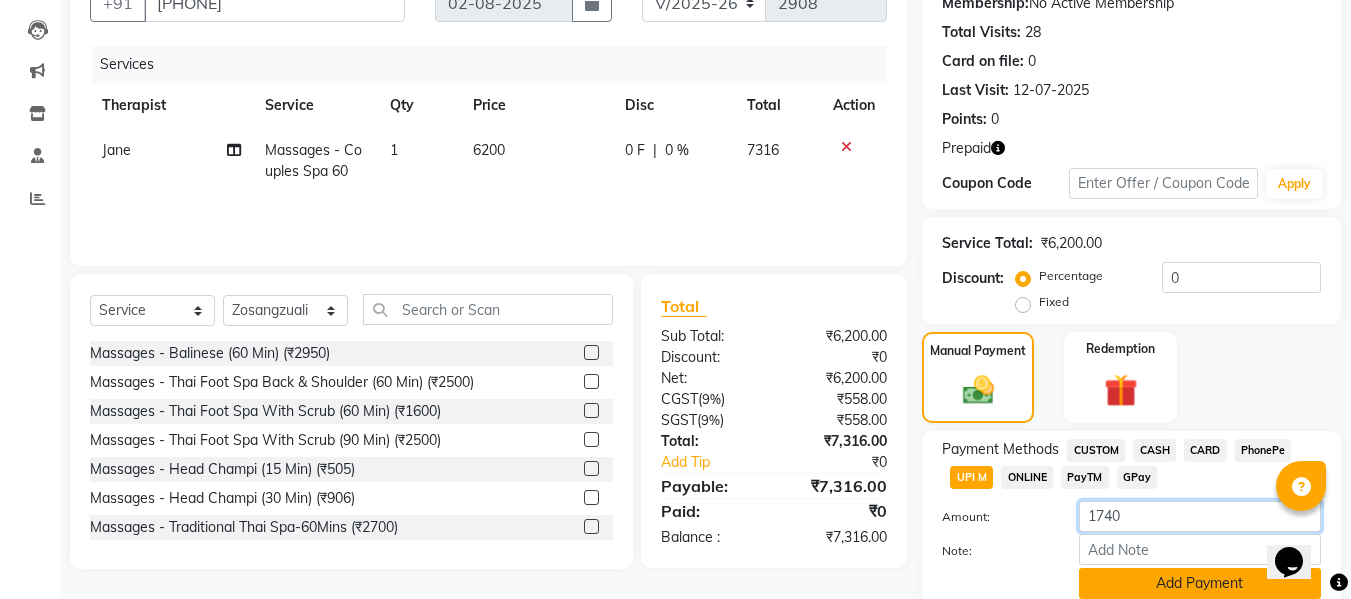 type on "1740" 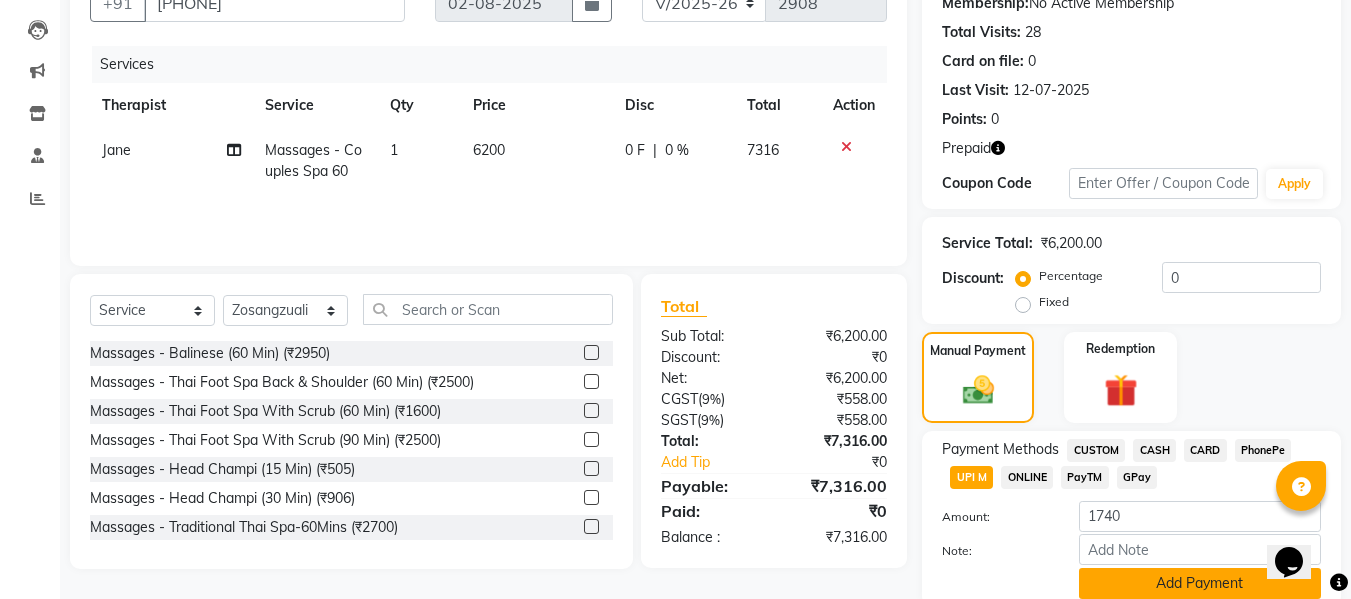 click on "Add Payment" 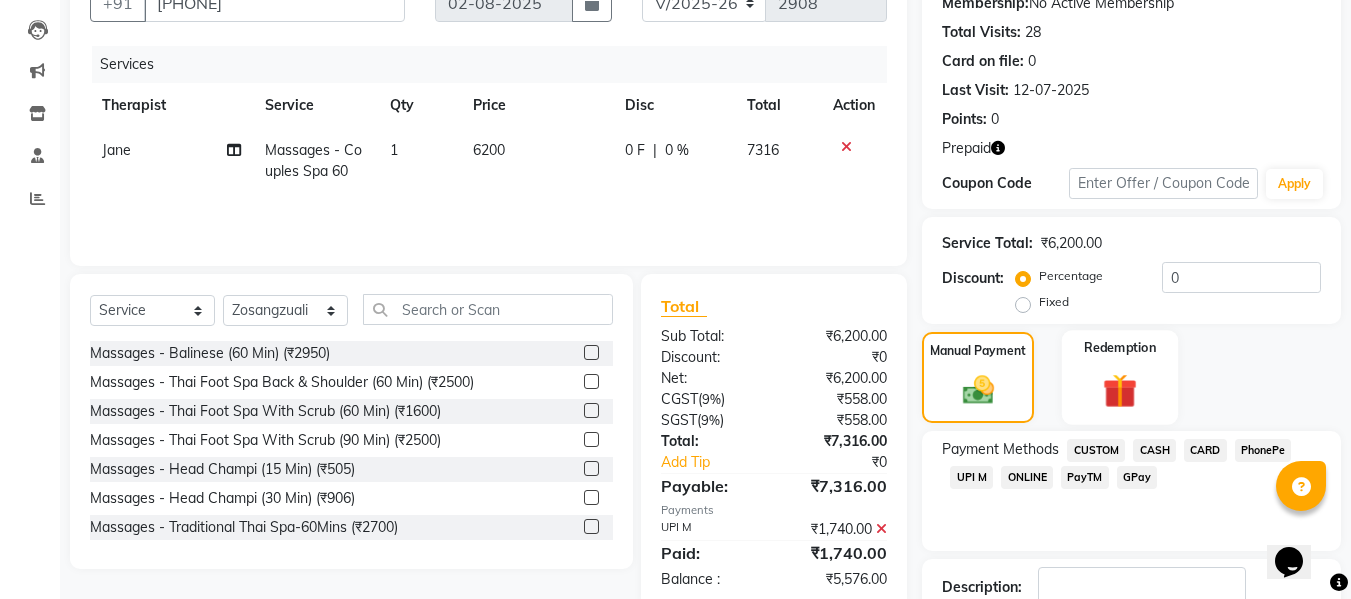 click 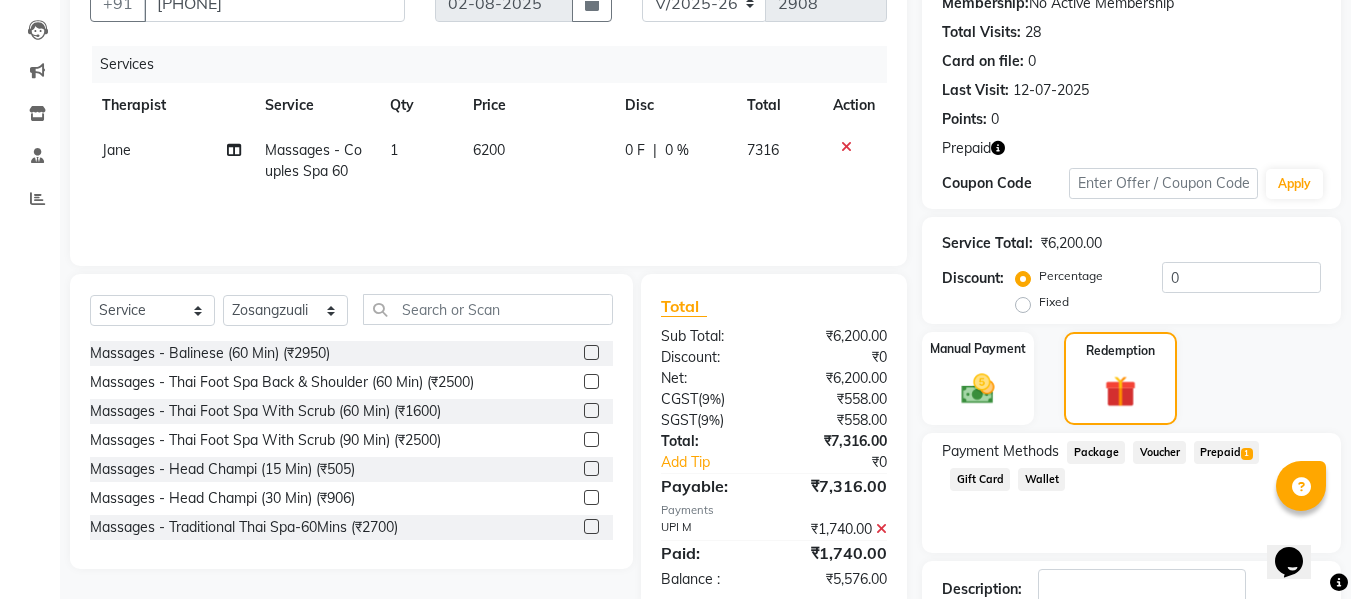 click on "Prepaid  1" 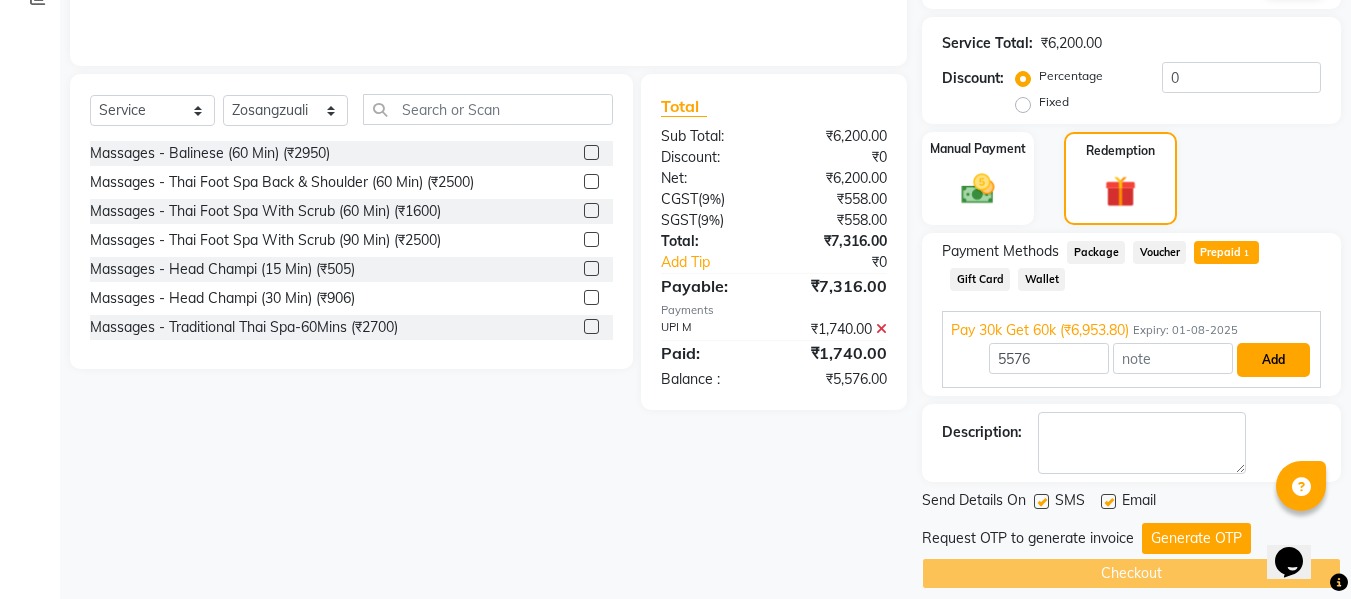 click on "Add" at bounding box center [1273, 360] 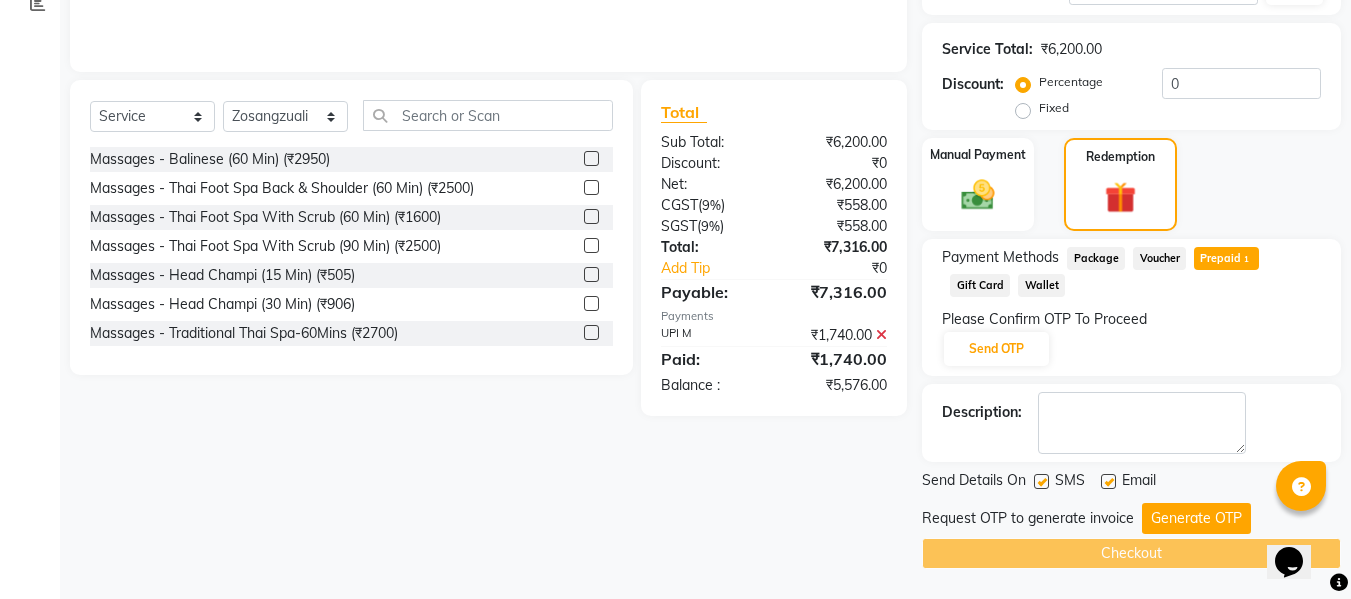 scroll, scrollTop: 396, scrollLeft: 0, axis: vertical 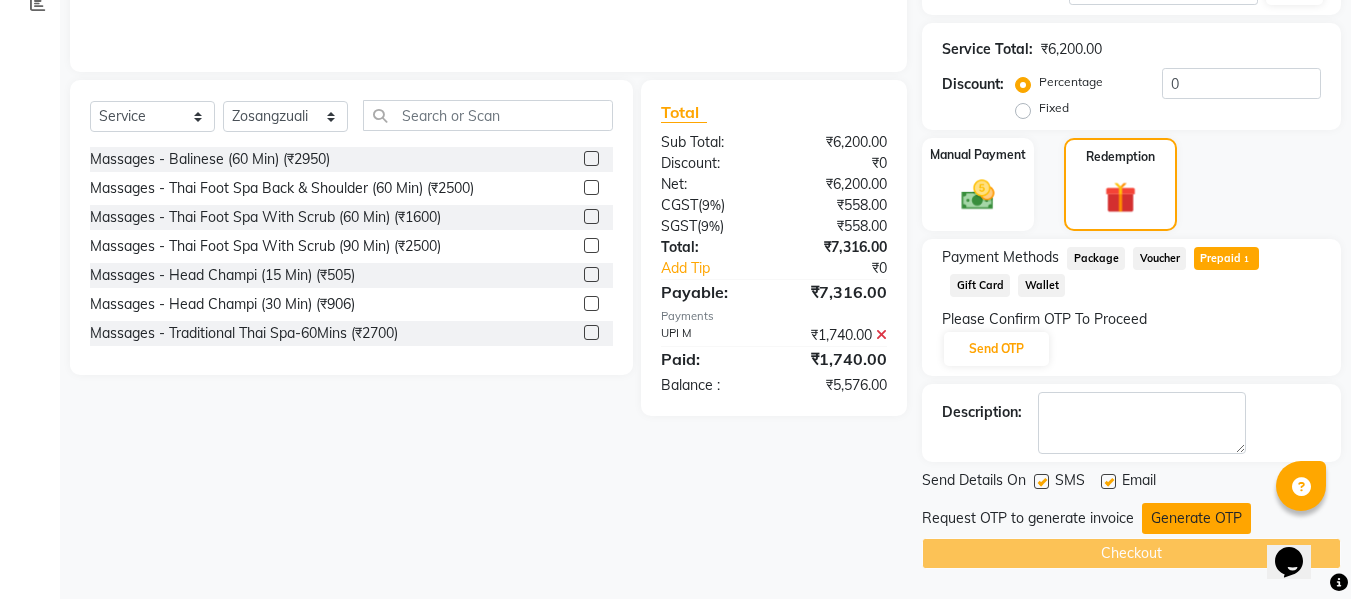click on "Generate OTP" 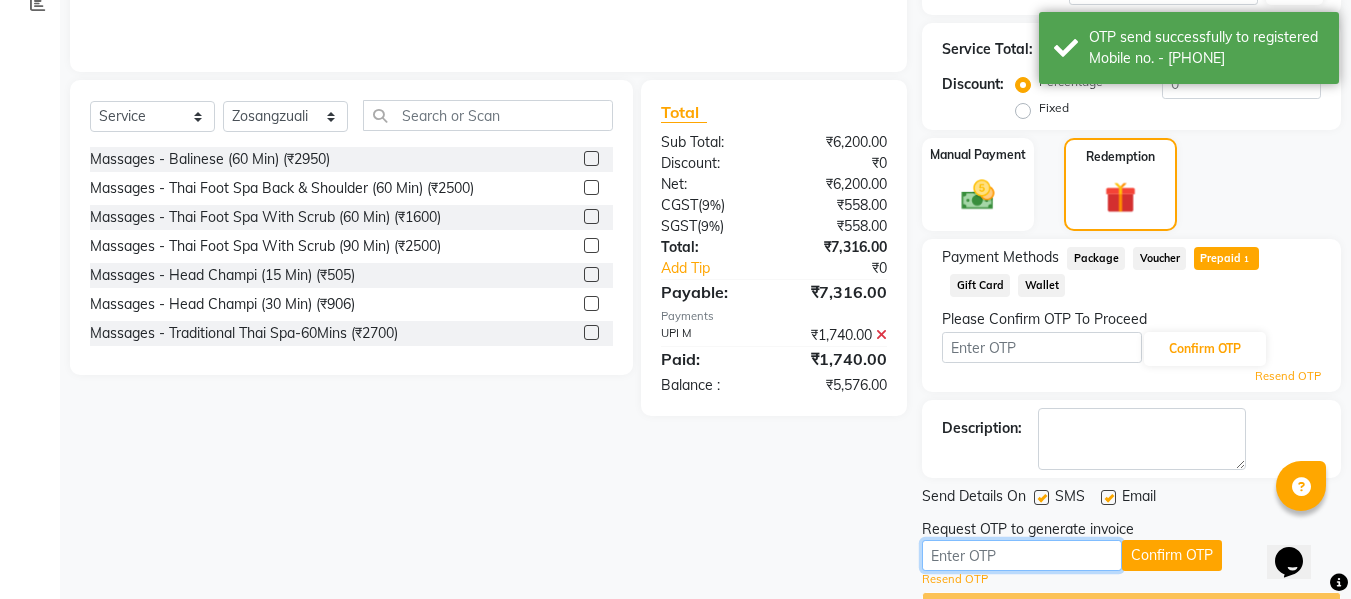 click at bounding box center (1022, 555) 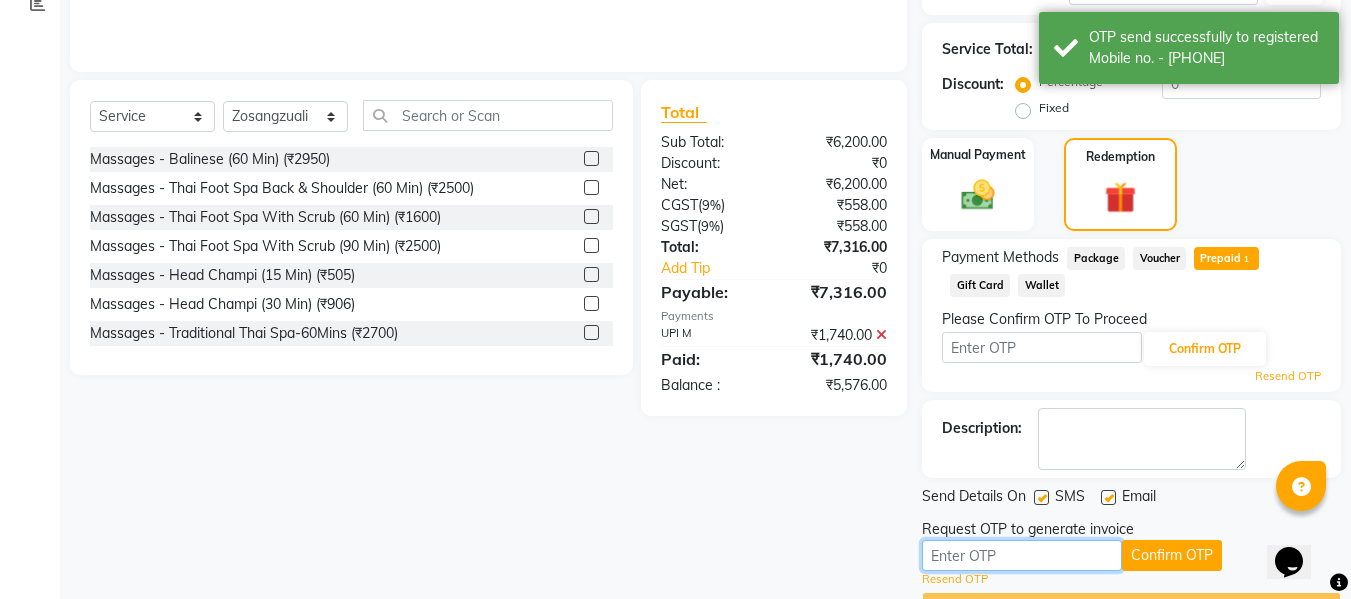 type on "8" 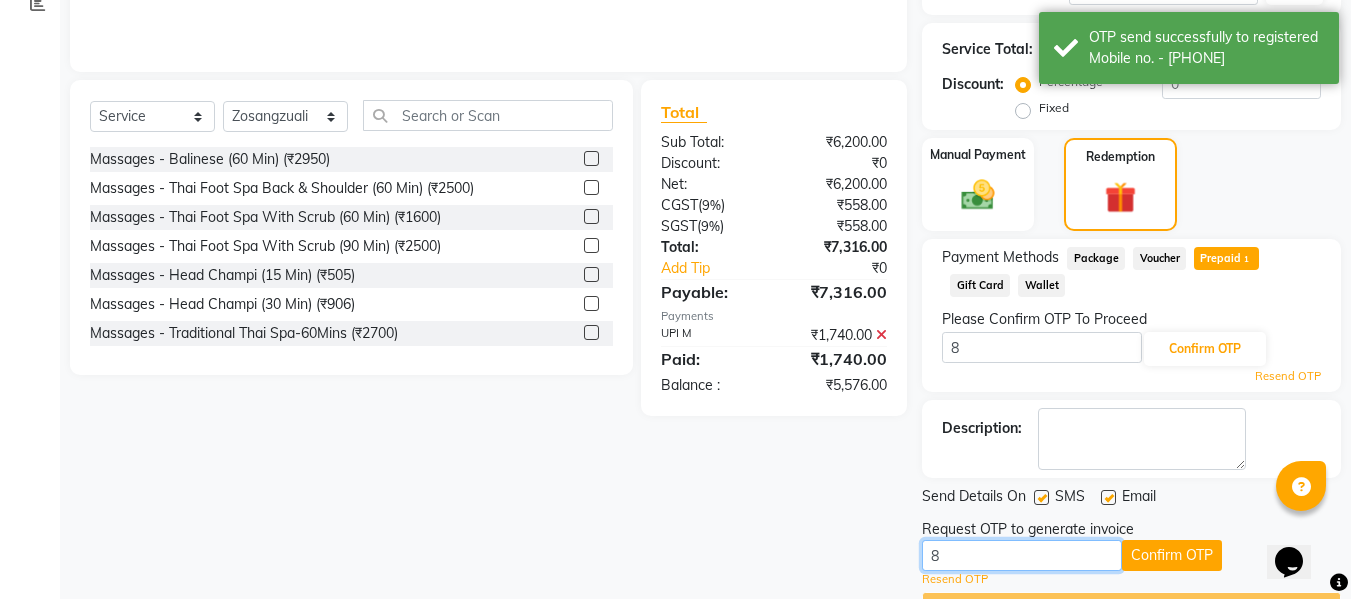 type on "87" 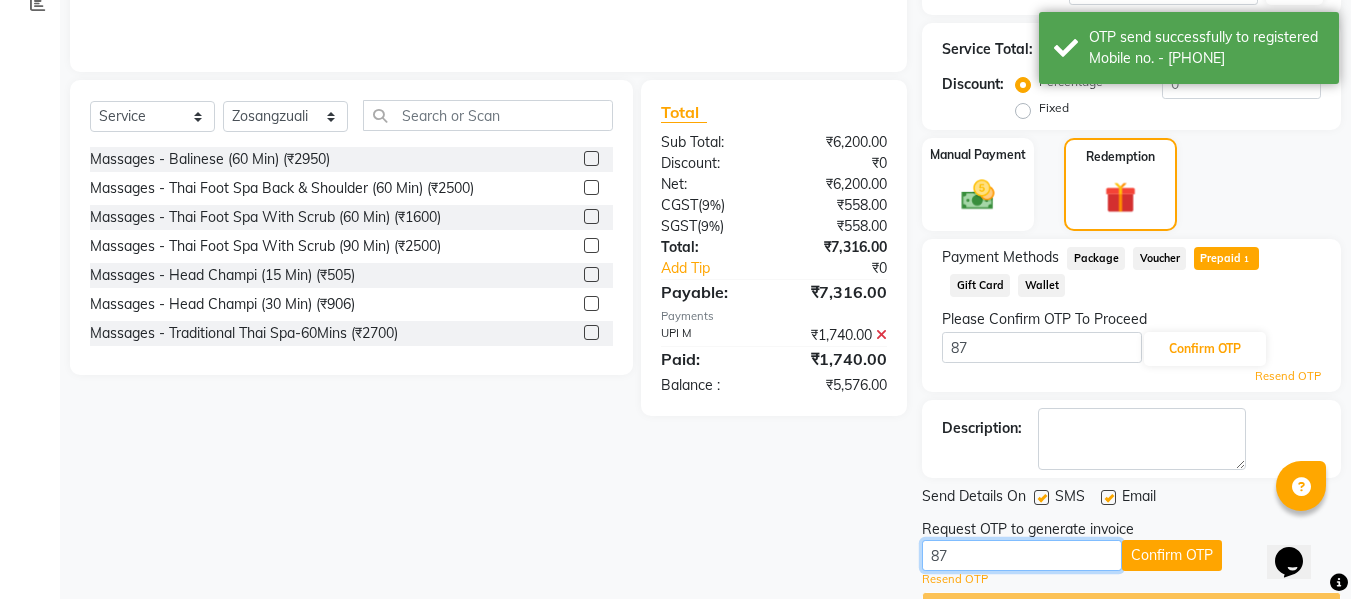 type on "874" 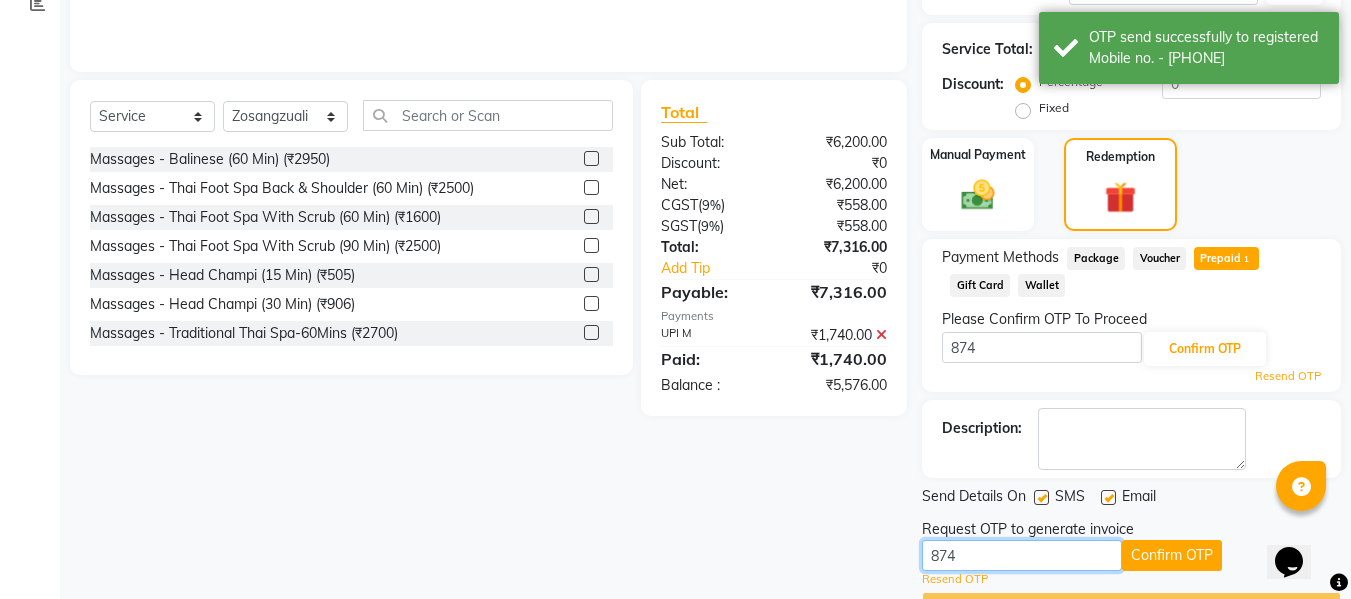 type on "8743" 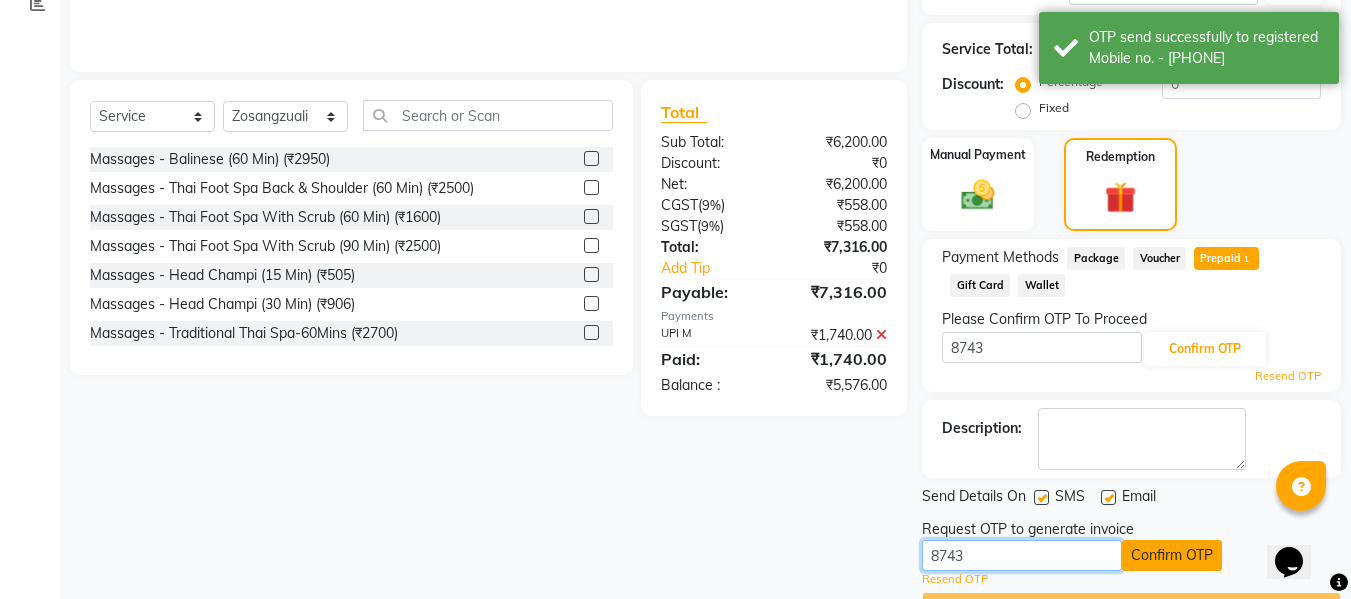 type 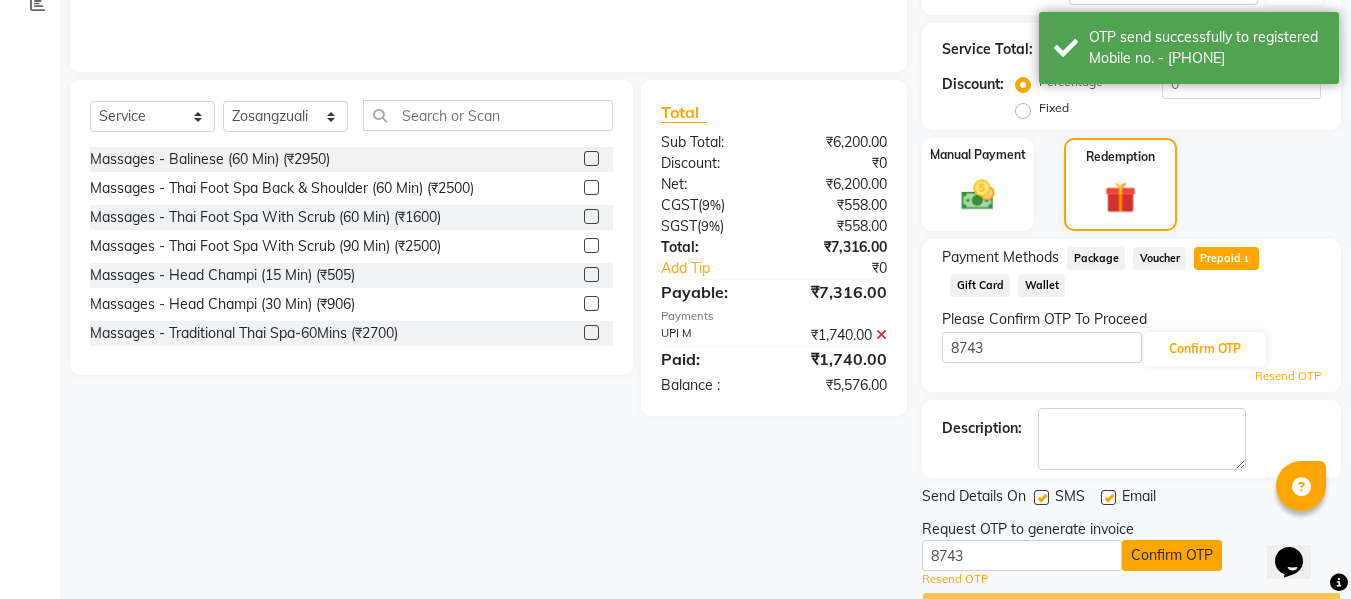 click on "Confirm OTP" 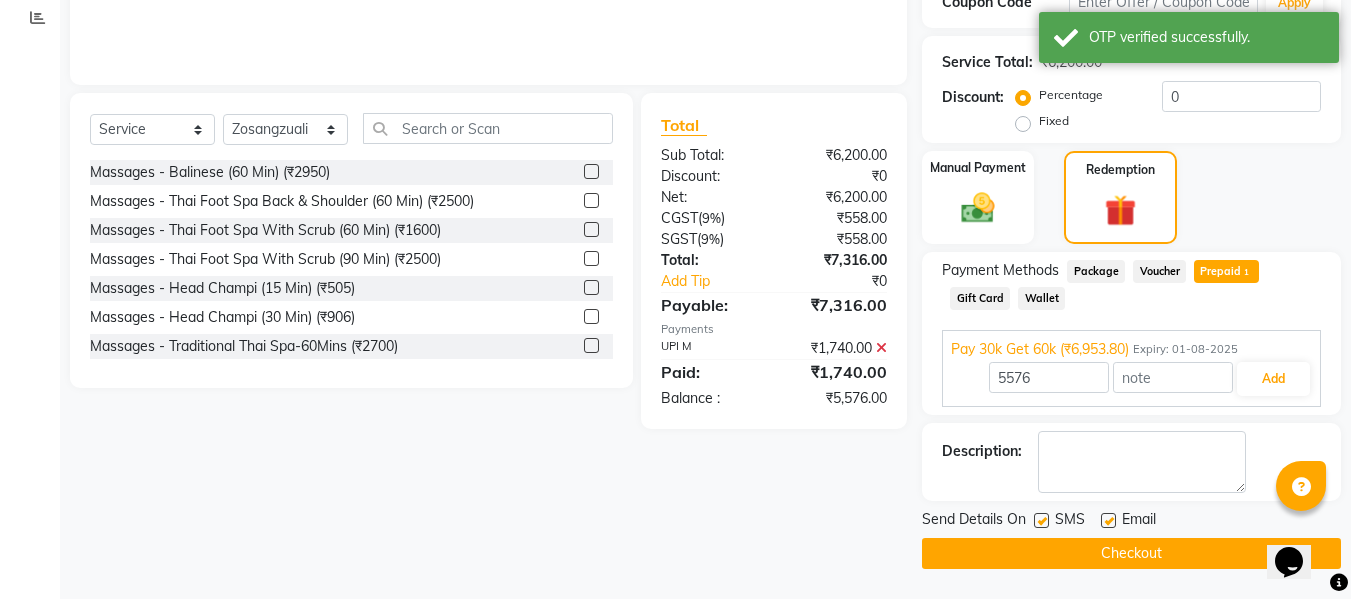 scroll, scrollTop: 383, scrollLeft: 0, axis: vertical 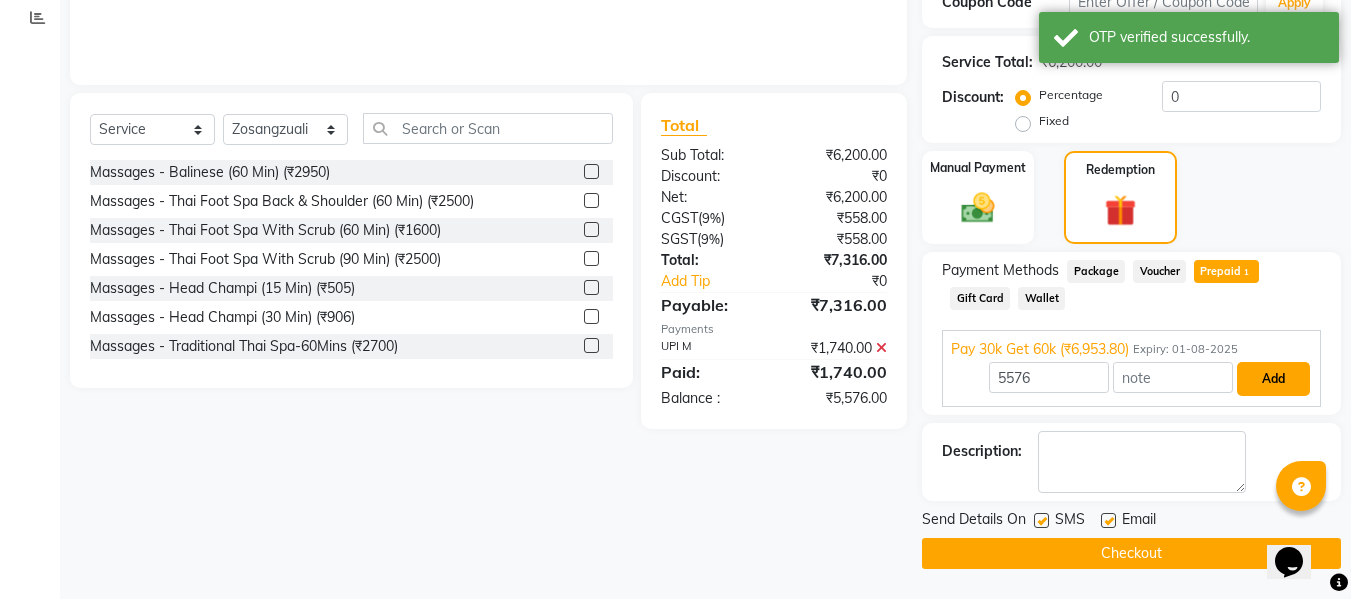 click on "Add" at bounding box center [1273, 379] 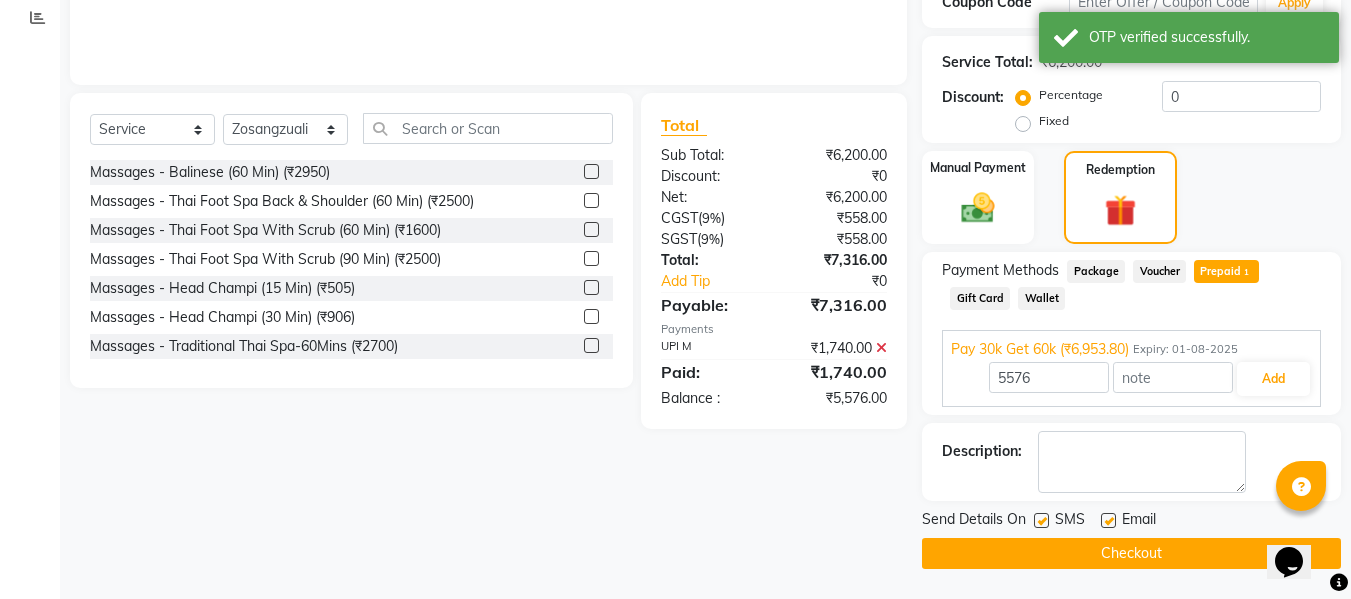 scroll, scrollTop: 340, scrollLeft: 0, axis: vertical 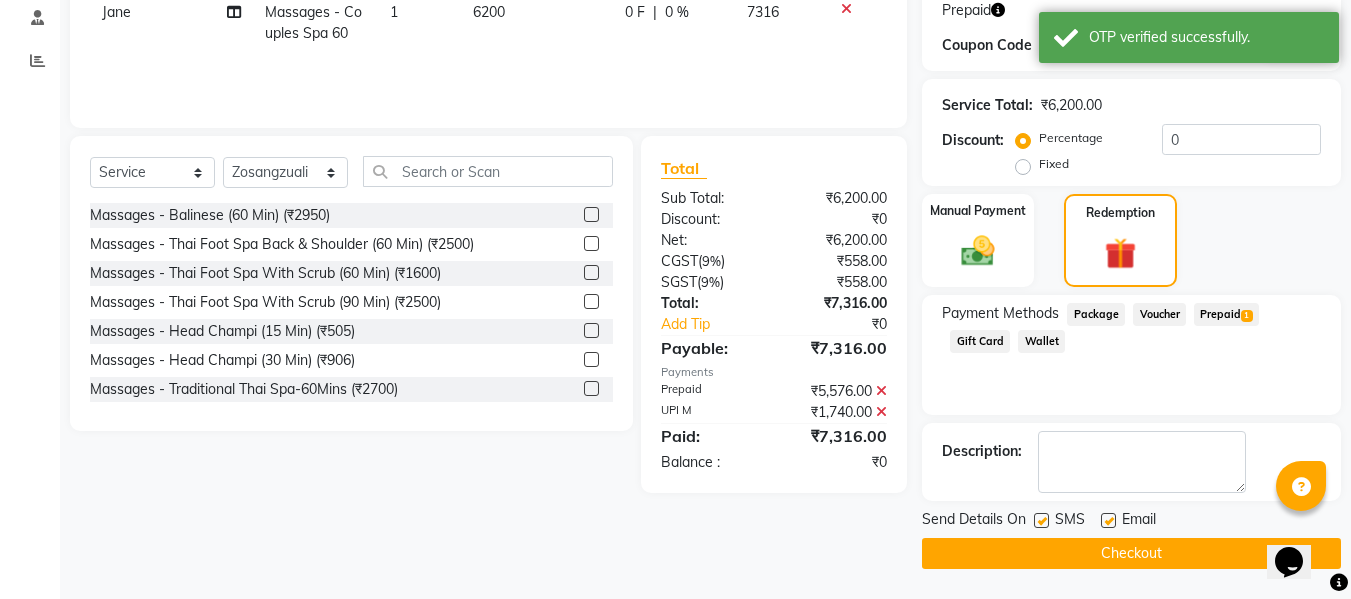 click on "SMS" 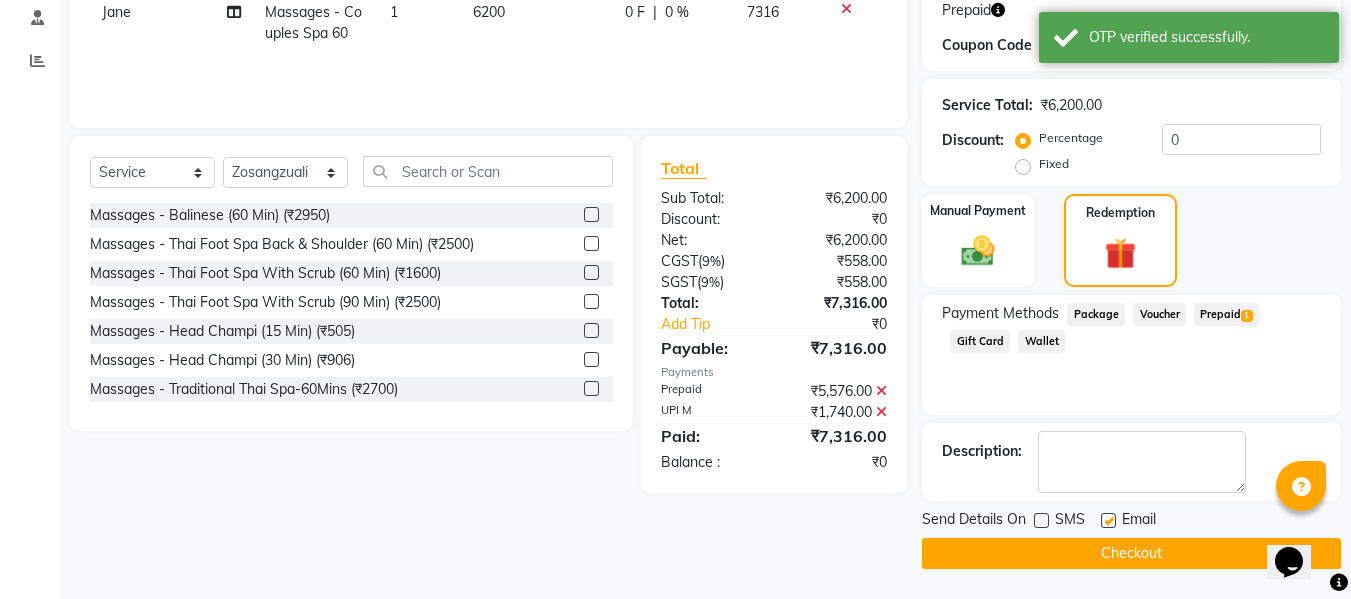 drag, startPoint x: 1107, startPoint y: 521, endPoint x: 1106, endPoint y: 534, distance: 13.038404 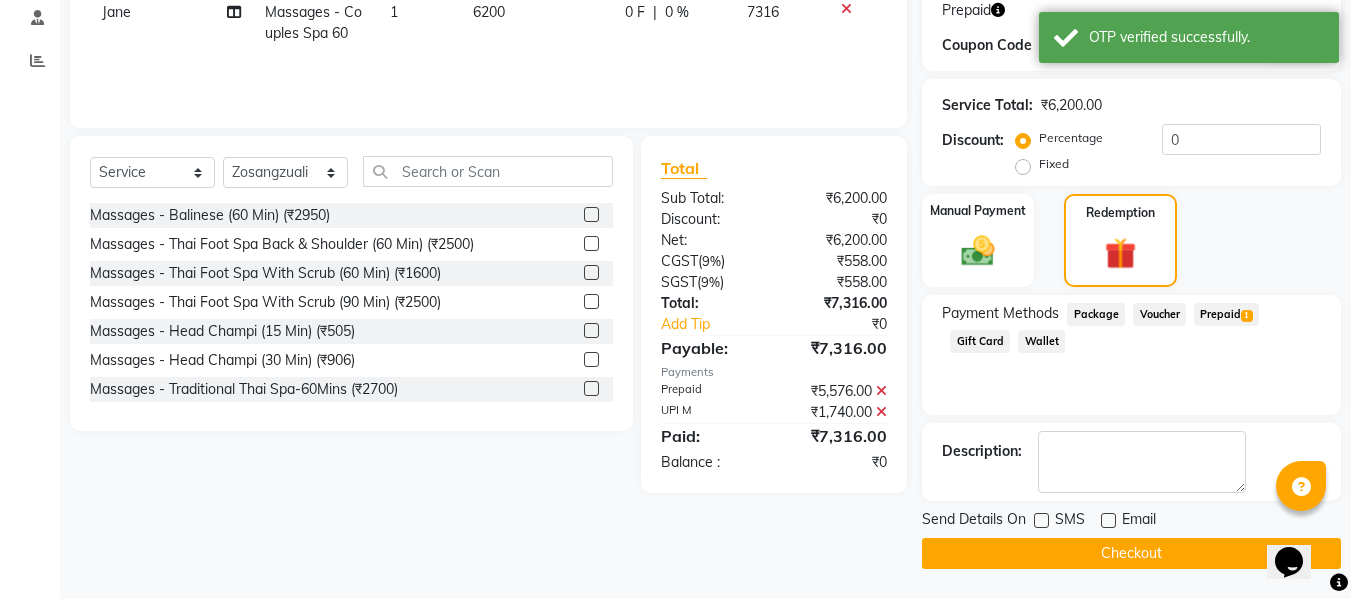 click on "Checkout" 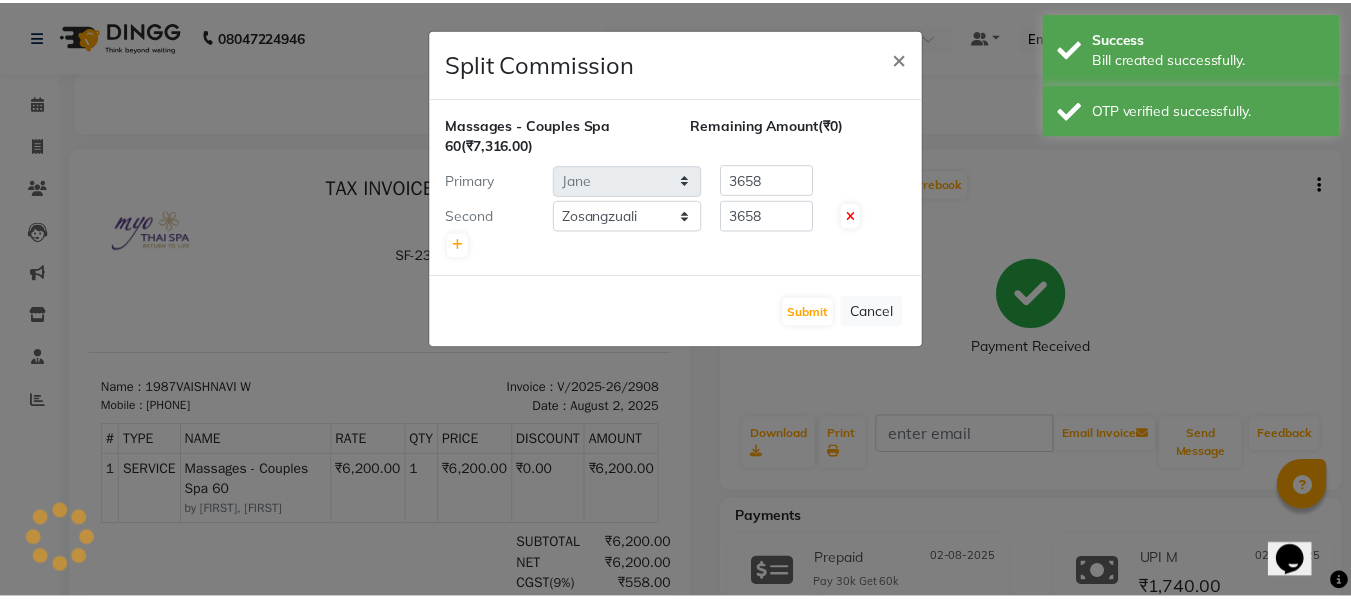 scroll, scrollTop: 0, scrollLeft: 0, axis: both 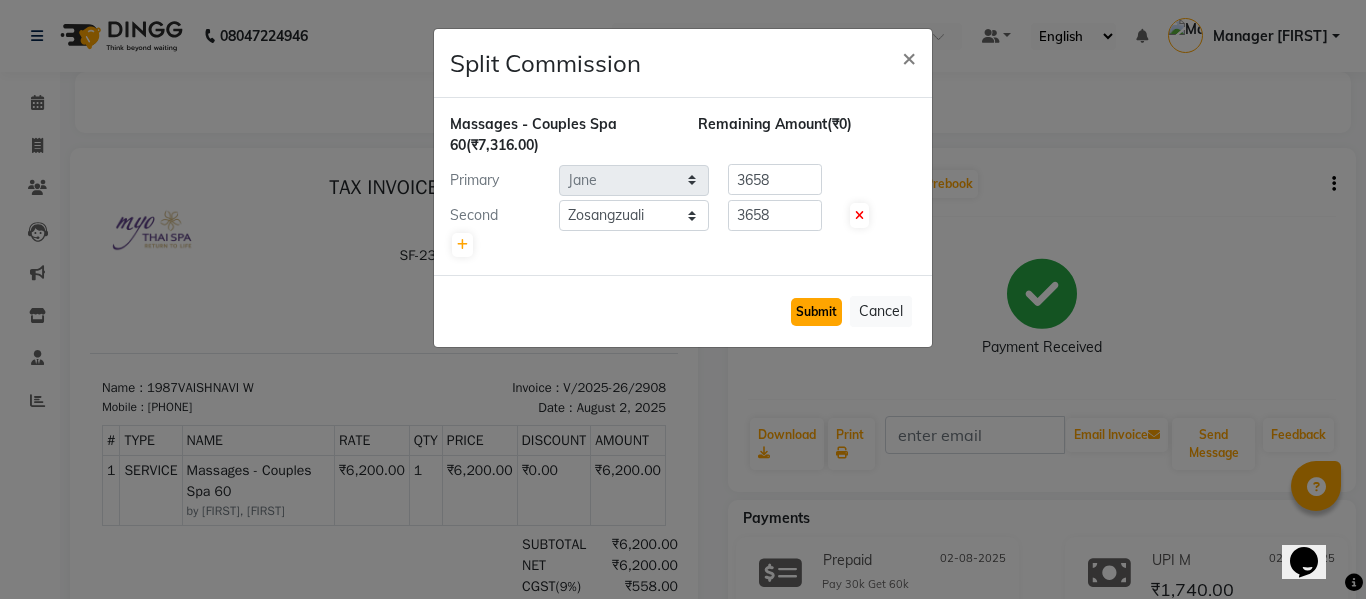 click on "Submit" 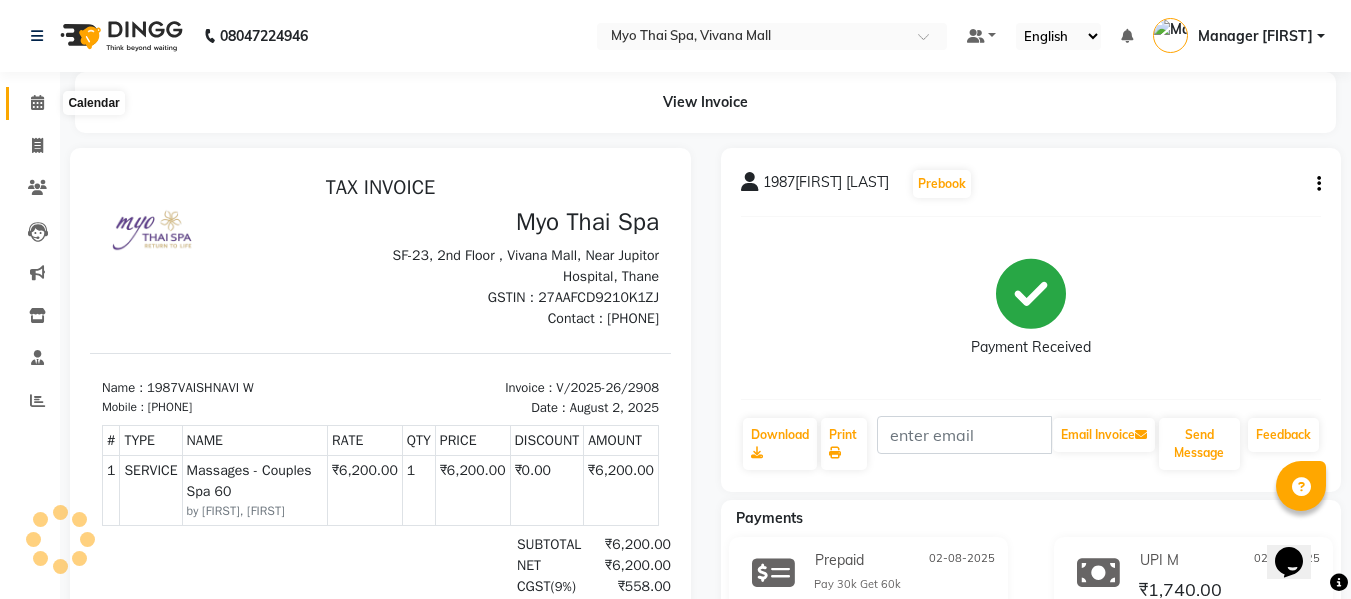 click 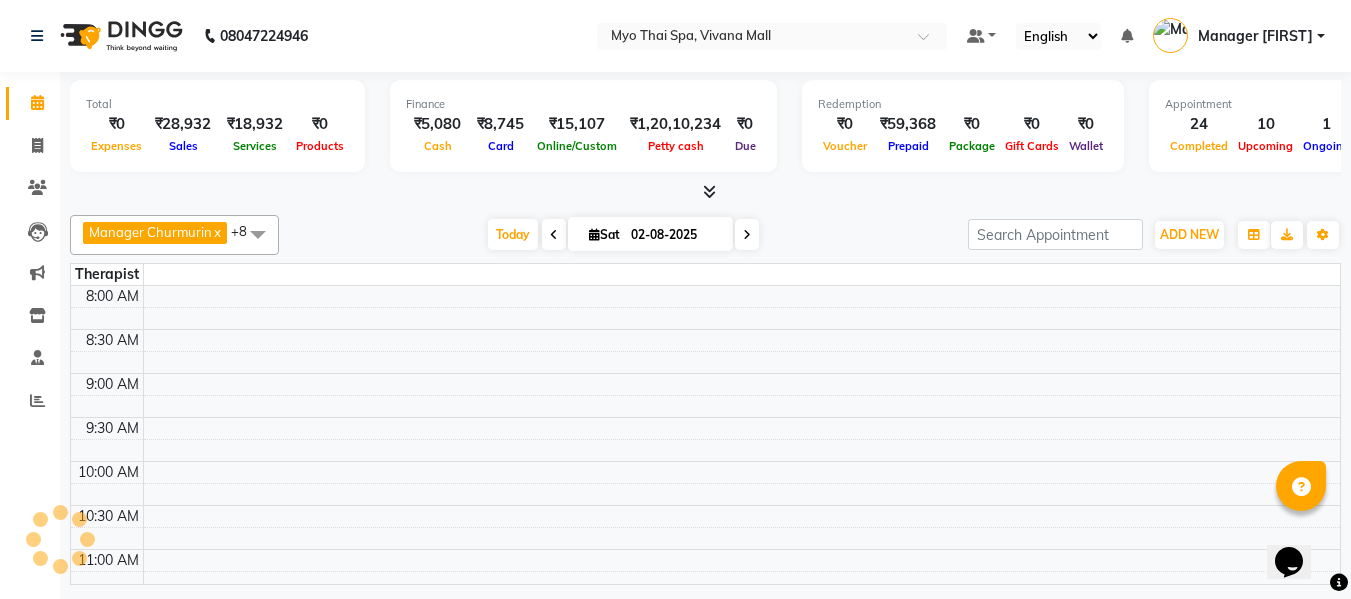 scroll, scrollTop: 0, scrollLeft: 0, axis: both 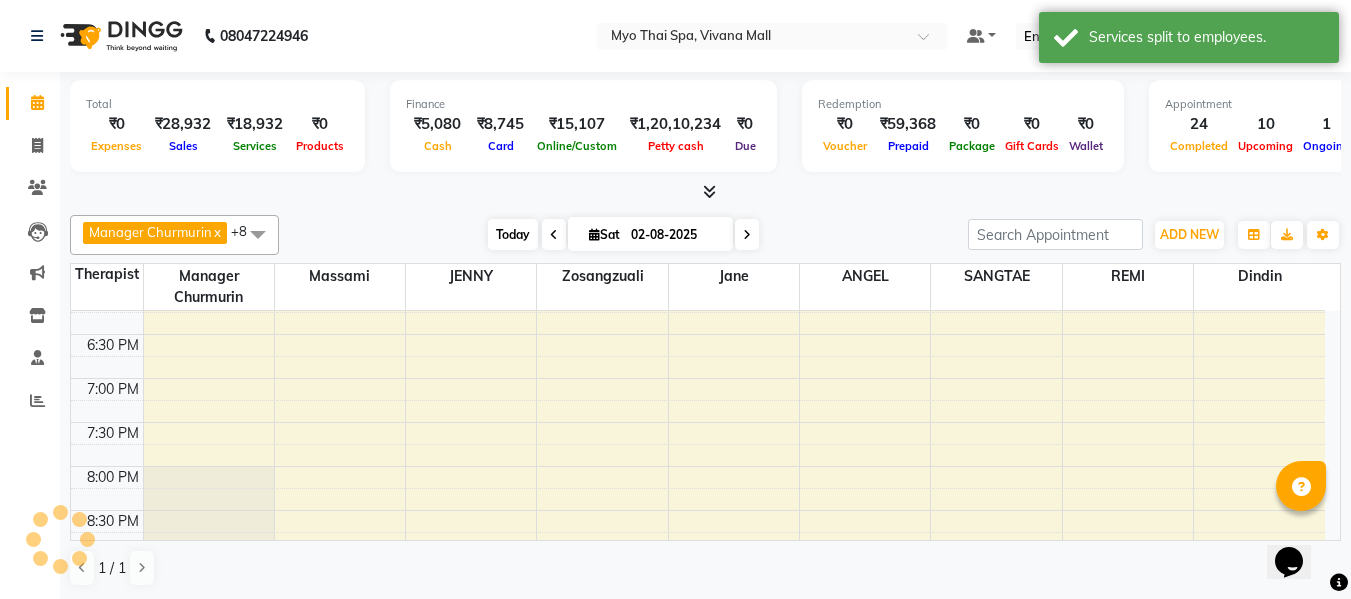 click on "Today" at bounding box center (513, 234) 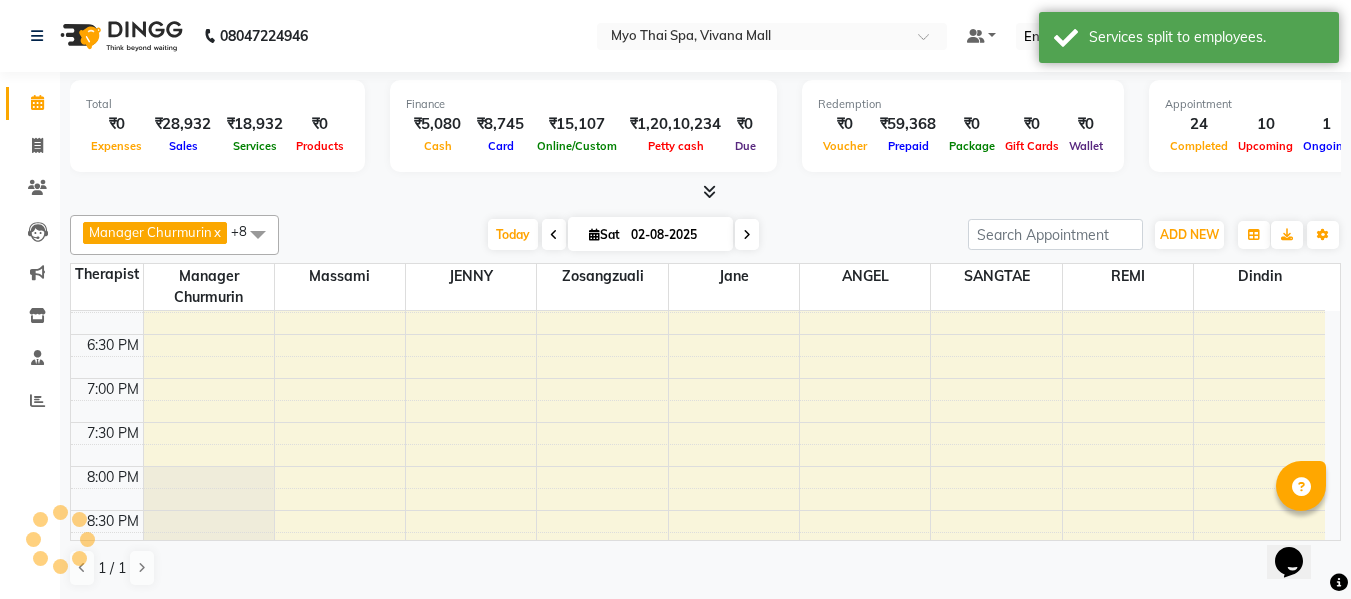 scroll, scrollTop: 793, scrollLeft: 0, axis: vertical 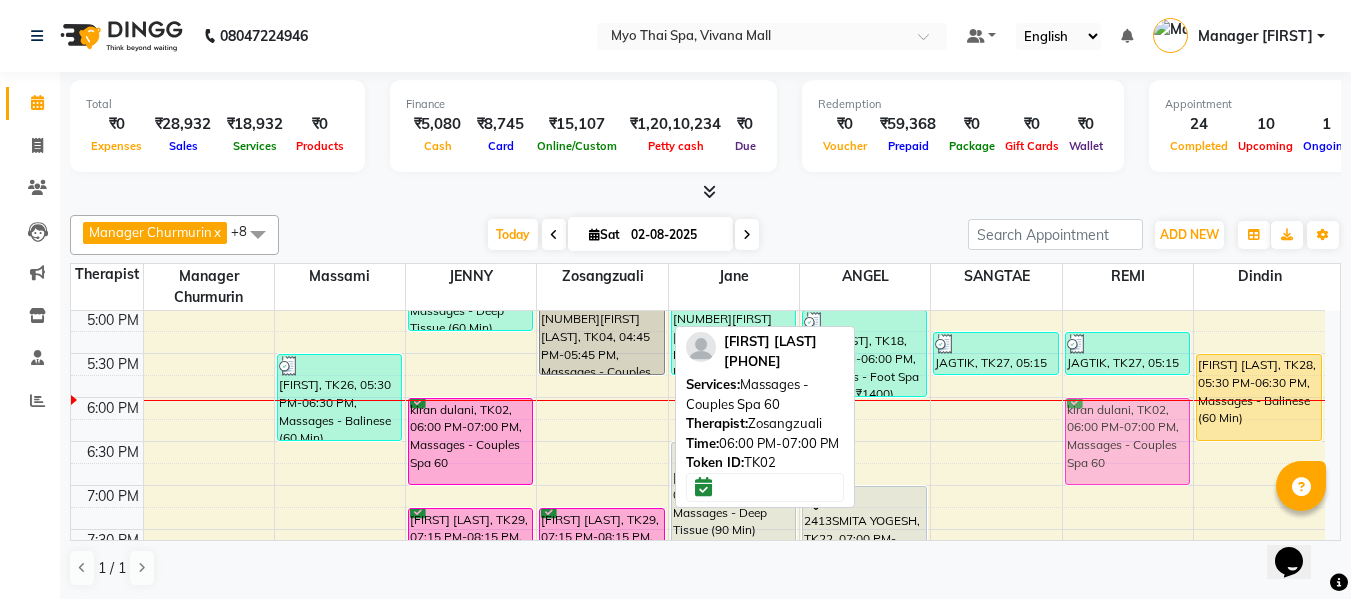 drag, startPoint x: 572, startPoint y: 424, endPoint x: 1090, endPoint y: 424, distance: 518 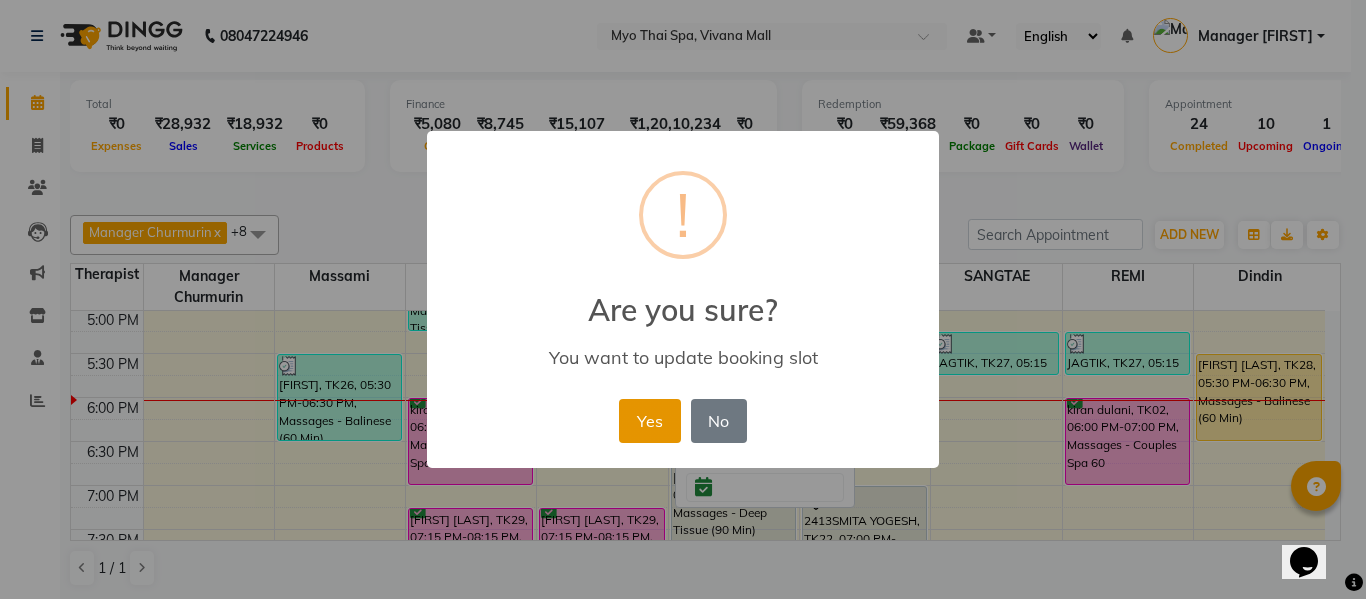 click on "Yes" at bounding box center [649, 421] 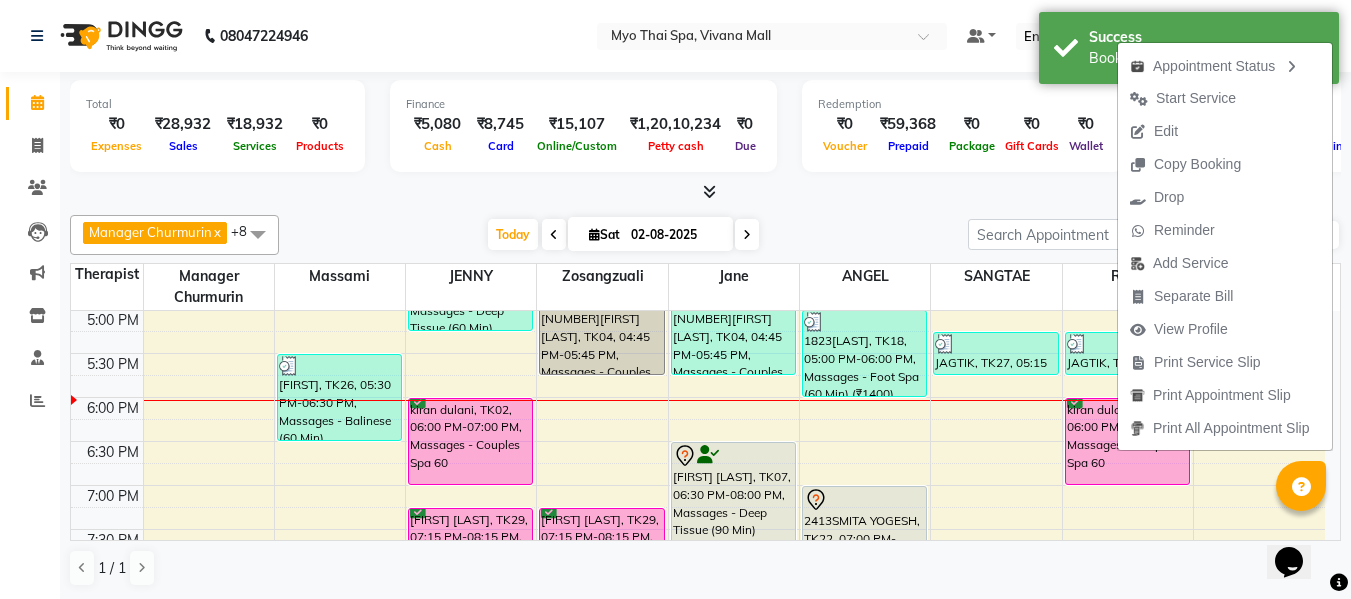 drag, startPoint x: 1180, startPoint y: 101, endPoint x: 792, endPoint y: 324, distance: 447.5187 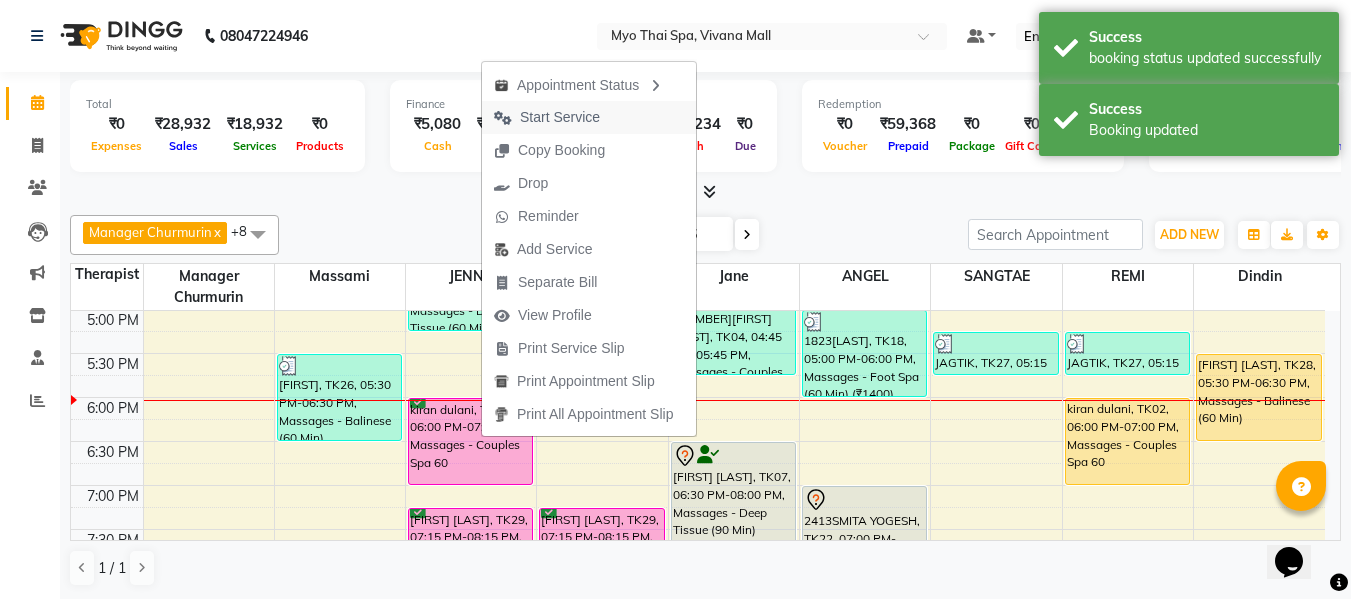 click on "Start Service" at bounding box center (560, 117) 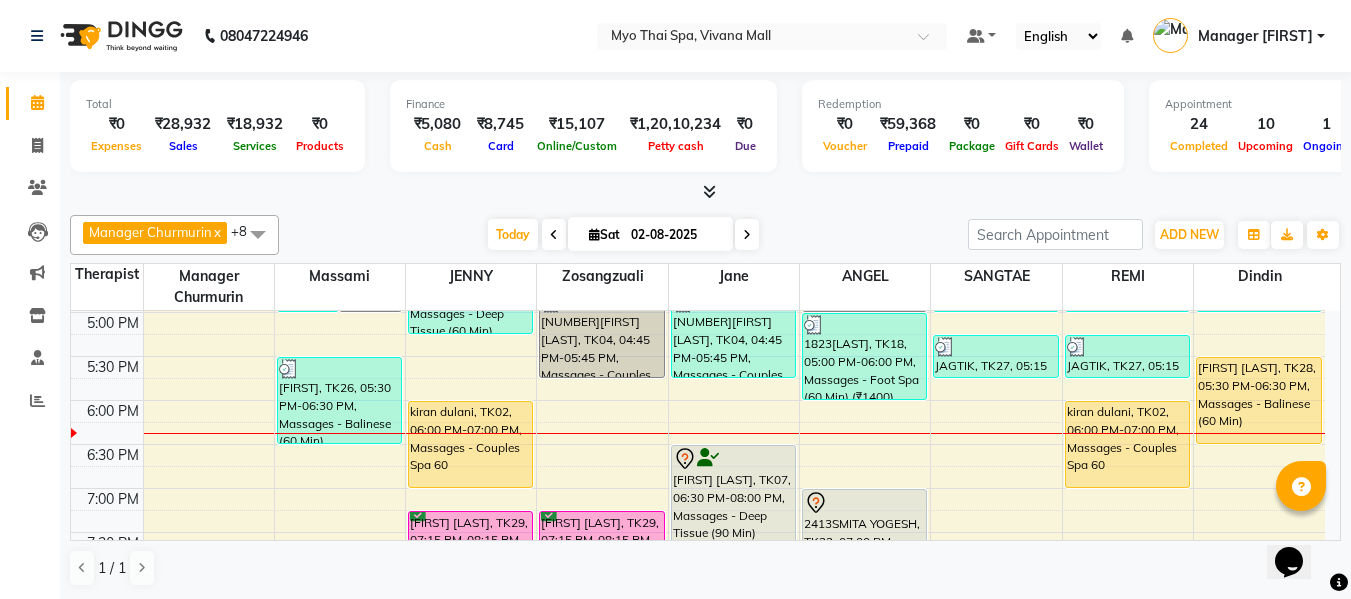 scroll, scrollTop: 890, scrollLeft: 0, axis: vertical 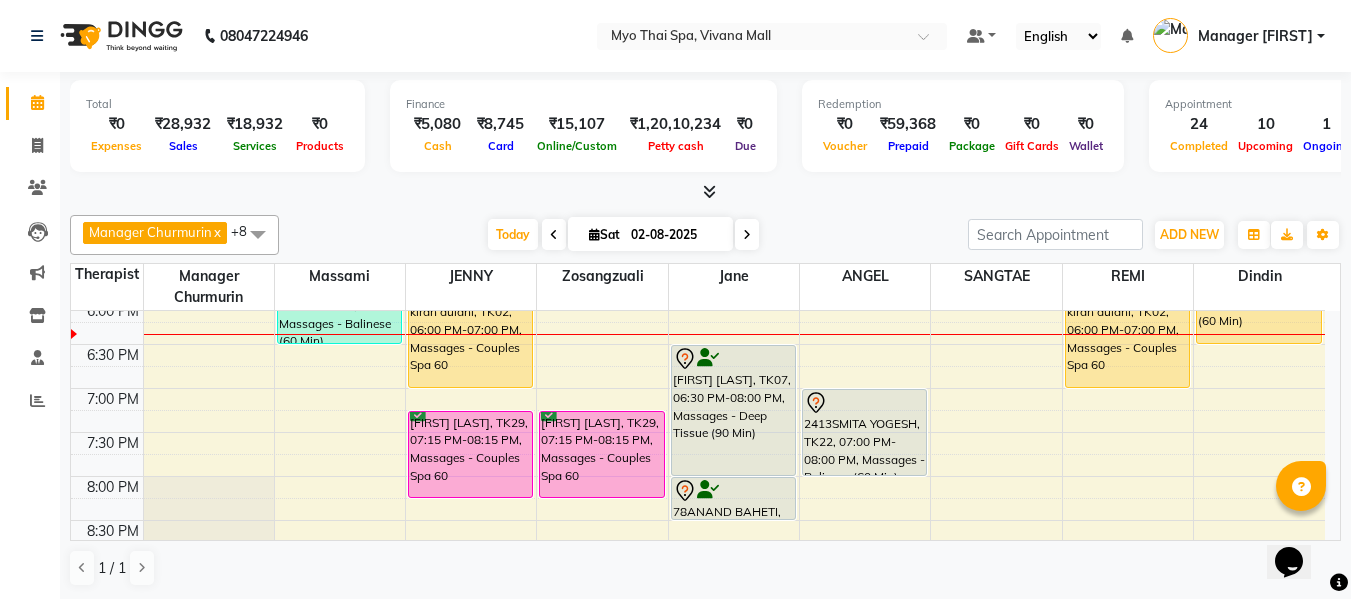 click on "8:00 AM 8:30 AM 9:00 AM 9:30 AM 10:00 AM 10:30 AM 11:00 AM 11:30 AM 12:00 PM 12:30 PM 1:00 PM 1:30 PM 2:00 PM 2:30 PM 3:00 PM 3:30 PM 4:00 PM 4:30 PM 5:00 PM 5:30 PM 6:00 PM 6:30 PM 7:00 PM 7:30 PM 8:00 PM 8:30 PM 9:00 PM 9:30 PM 10:00 PM 10:30 PM     1823VIJAYY, TK18, 04:00 PM-05:00 PM, Massages - Foot Spa (60 Min) (₹1400)     1823VIJAYY, TK18, 04:00 PM-05:00 PM, Massages - Thai Foot Spa Back &Shoulder (90 Min)     1655SANDEEP PATNAWAI, TK05, 11:45 AM-01:15 PM, Massages - Deep Tissue (90 Min)     VIKAS, TK16, 02:00 PM-02:30 PM, Massages - Stress Relieving Back (30 Min) (₹1650)     PRAMOD, TK26, 05:30 PM-06:30 PM, Massages - Balinese (60 Min)     2923ROHAN, TK13, 01:30 PM-02:30 PM, Massages - Couples Spa 60     PRANAY, TK21, 03:00 PM-04:00 PM, Massages - Balinese (60 Min)     2971kishan, TK24, 04:15 PM-05:15 PM, Massages - Deep Tissue (60 Min)    kiran dulani, TK02, 06:00 PM-07:00 PM, Massages - Couples Spa 60     DIVYANSH RAMAN, TK29, 07:15 PM-08:15 PM, Massages - Couples Spa 60" at bounding box center (698, 80) 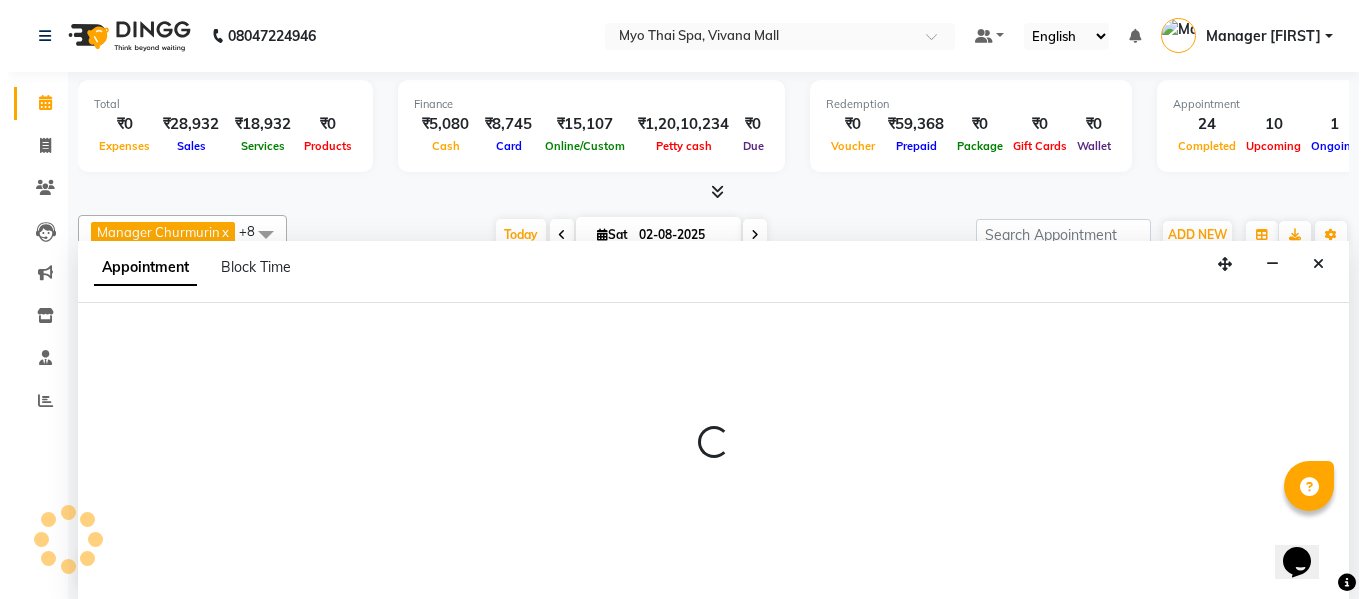 scroll, scrollTop: 1, scrollLeft: 0, axis: vertical 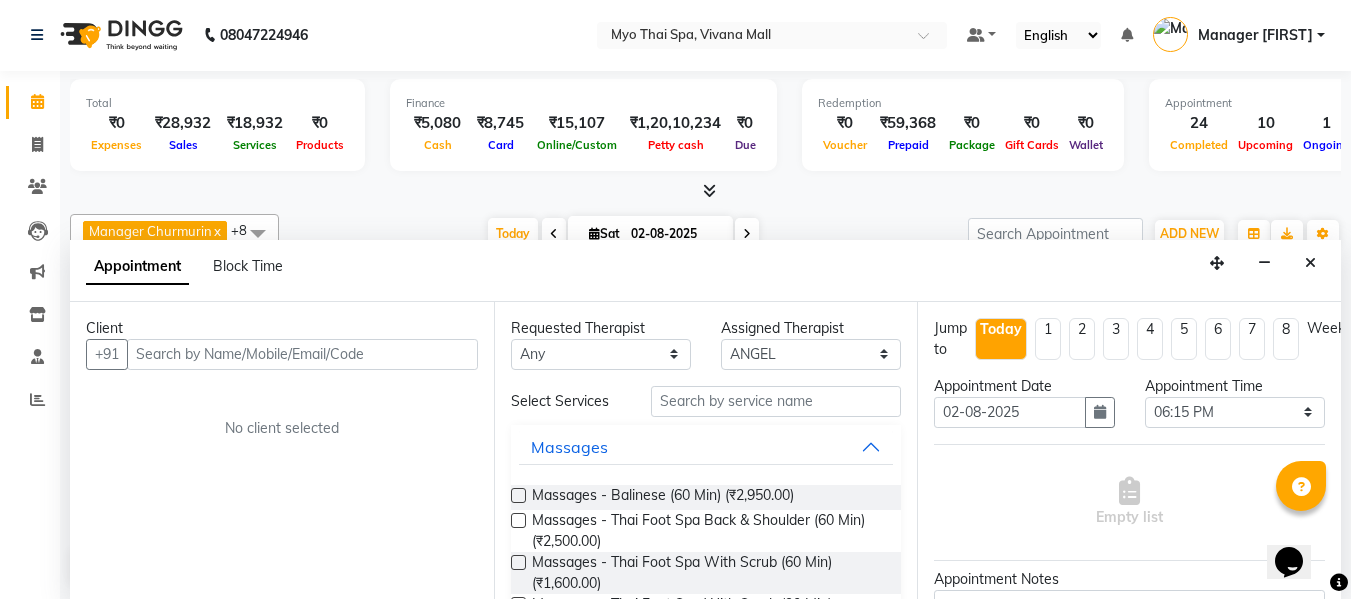 click at bounding box center (302, 354) 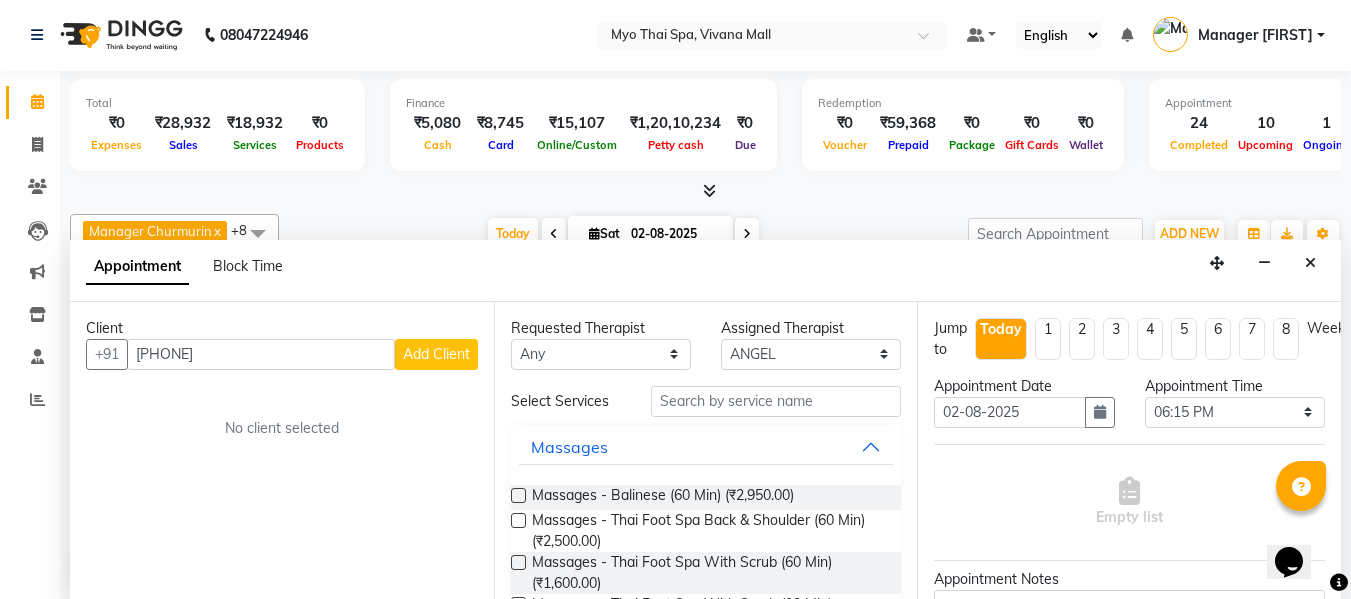 click on "Add Client" at bounding box center (436, 354) 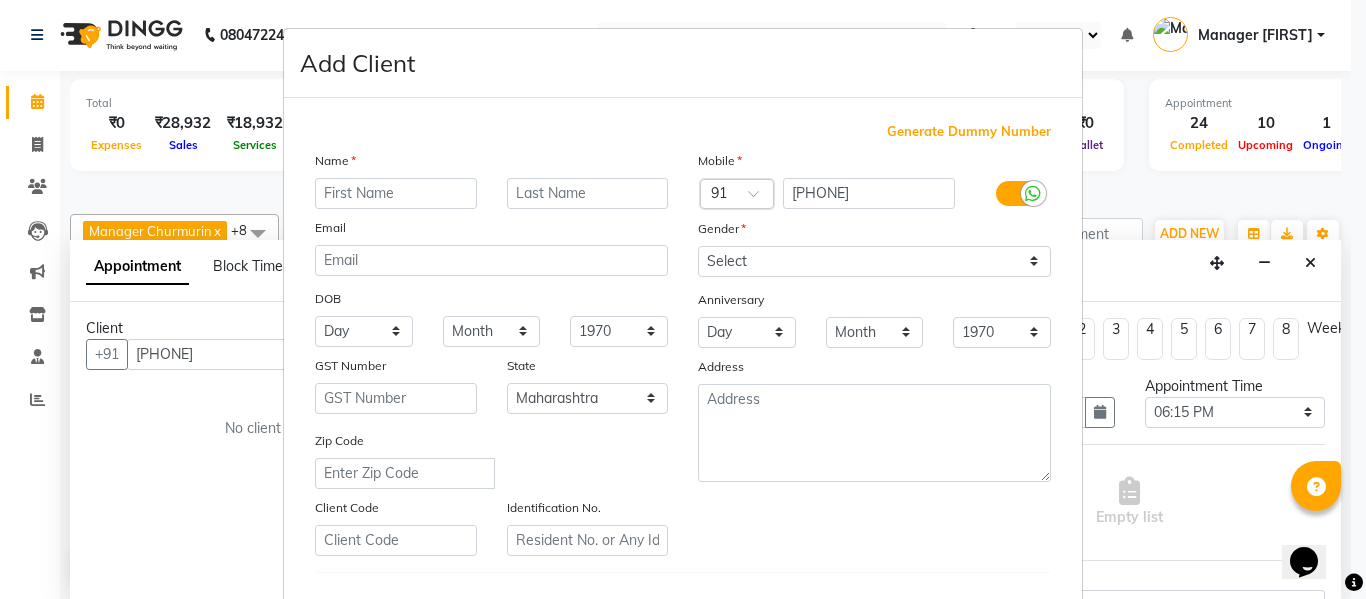click at bounding box center (396, 193) 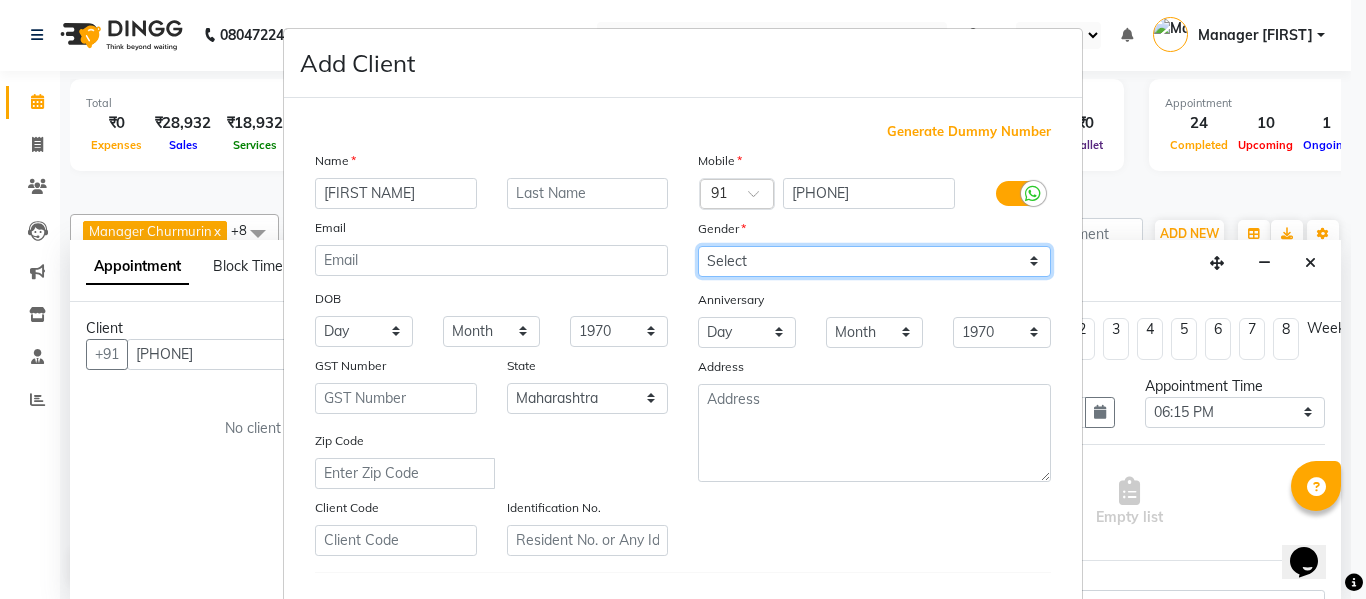 click on "Select Male Female Other Prefer Not To Say" at bounding box center [874, 261] 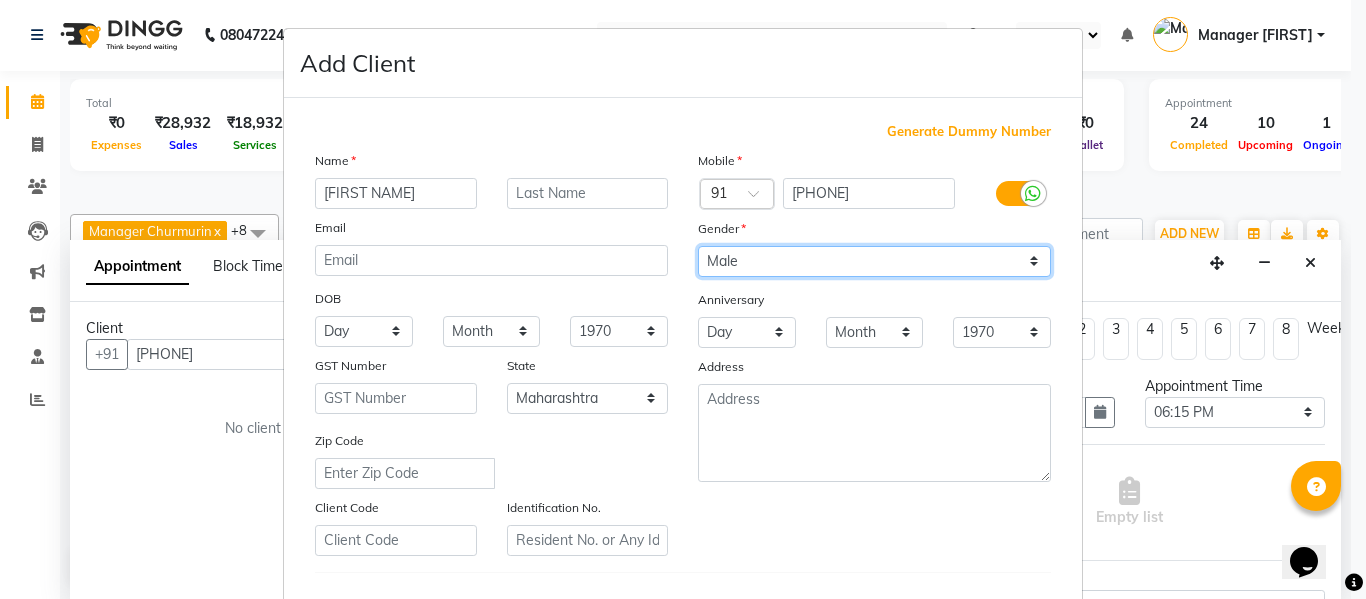 click on "Select Male Female Other Prefer Not To Say" at bounding box center [874, 261] 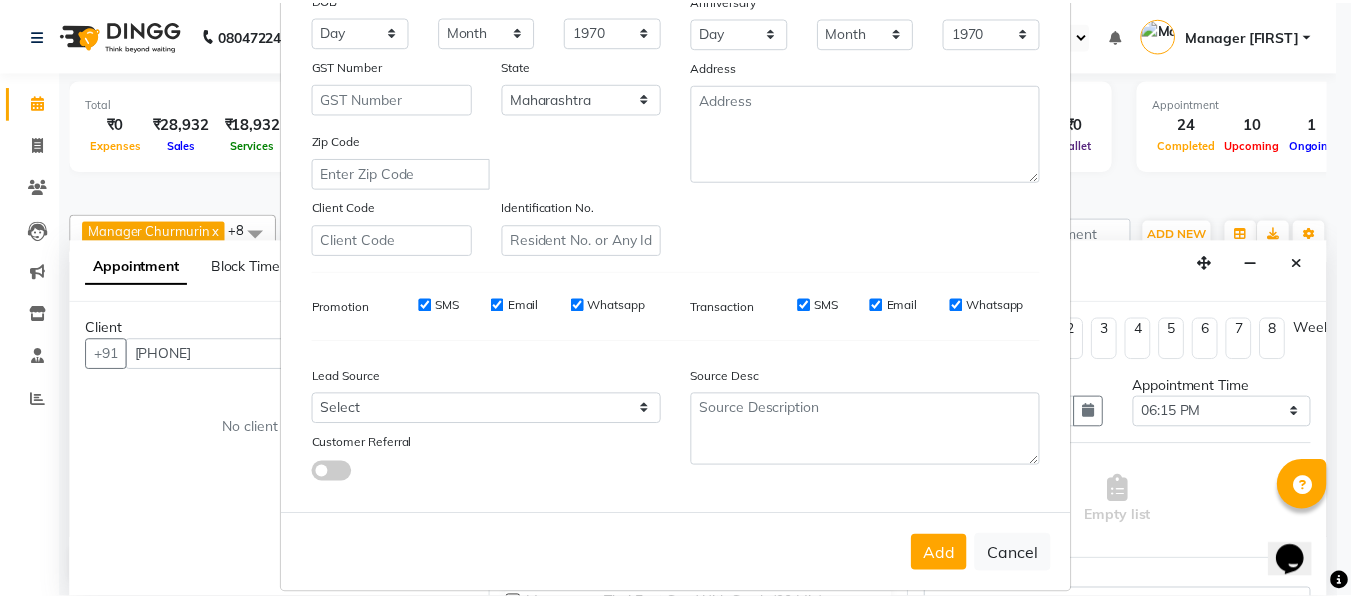 scroll, scrollTop: 324, scrollLeft: 0, axis: vertical 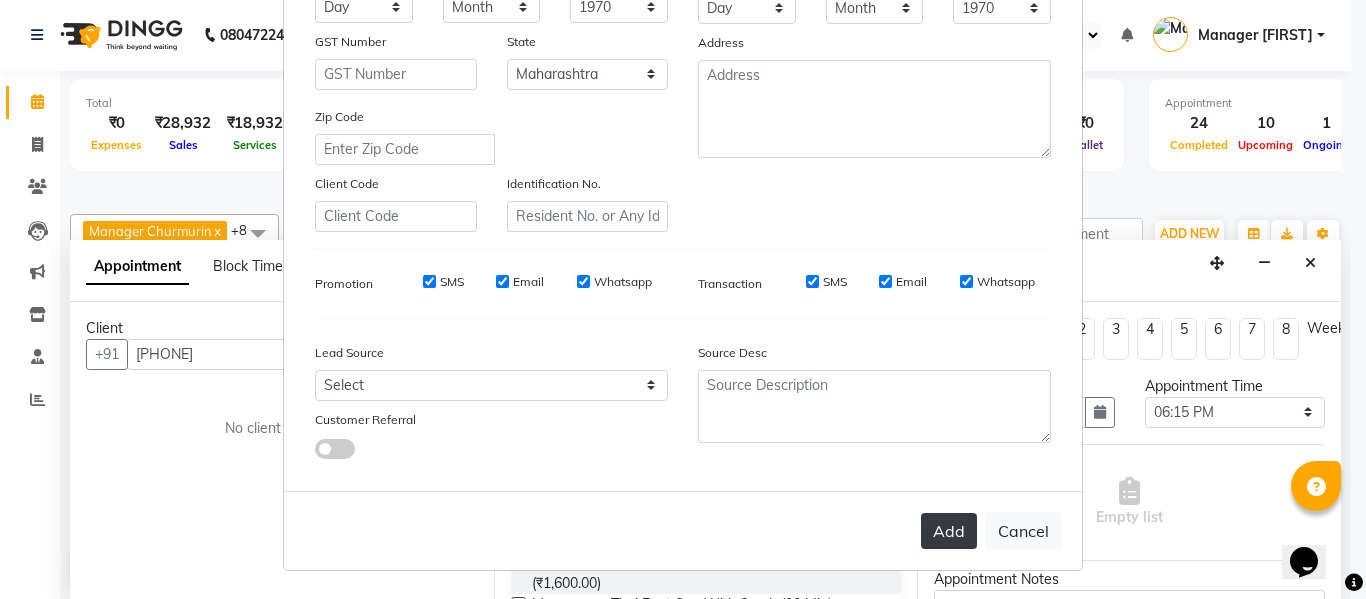 click on "Add" at bounding box center [949, 531] 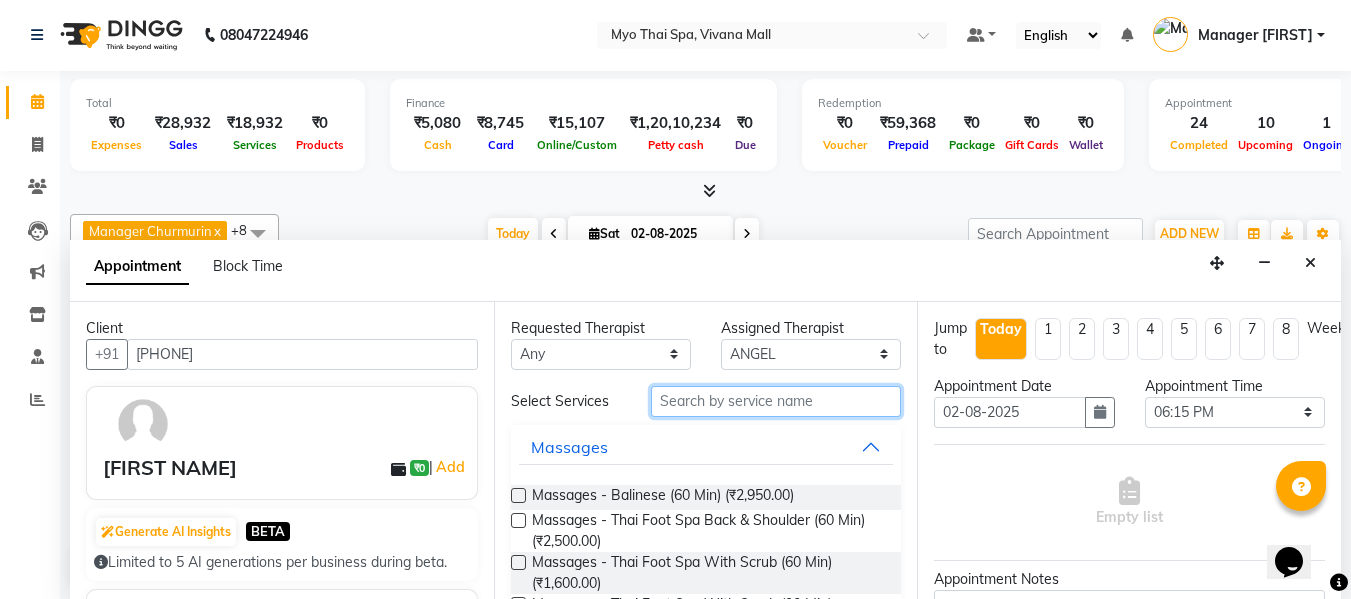click at bounding box center (776, 401) 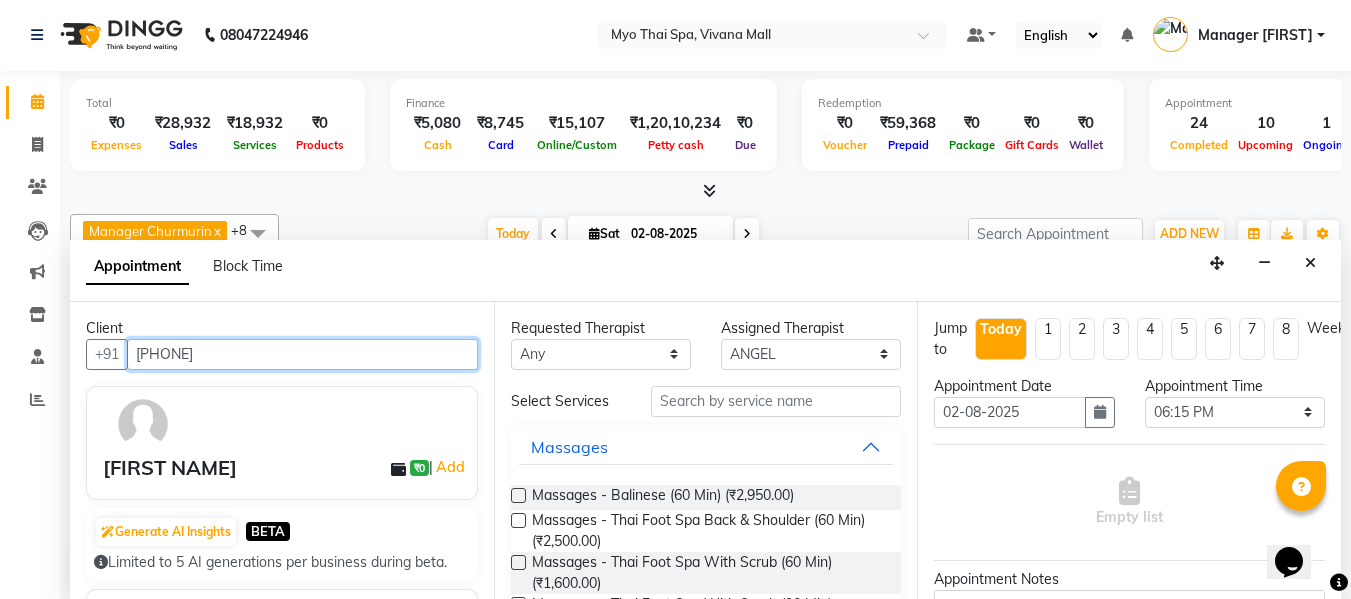 drag, startPoint x: 134, startPoint y: 354, endPoint x: 243, endPoint y: 366, distance: 109.65856 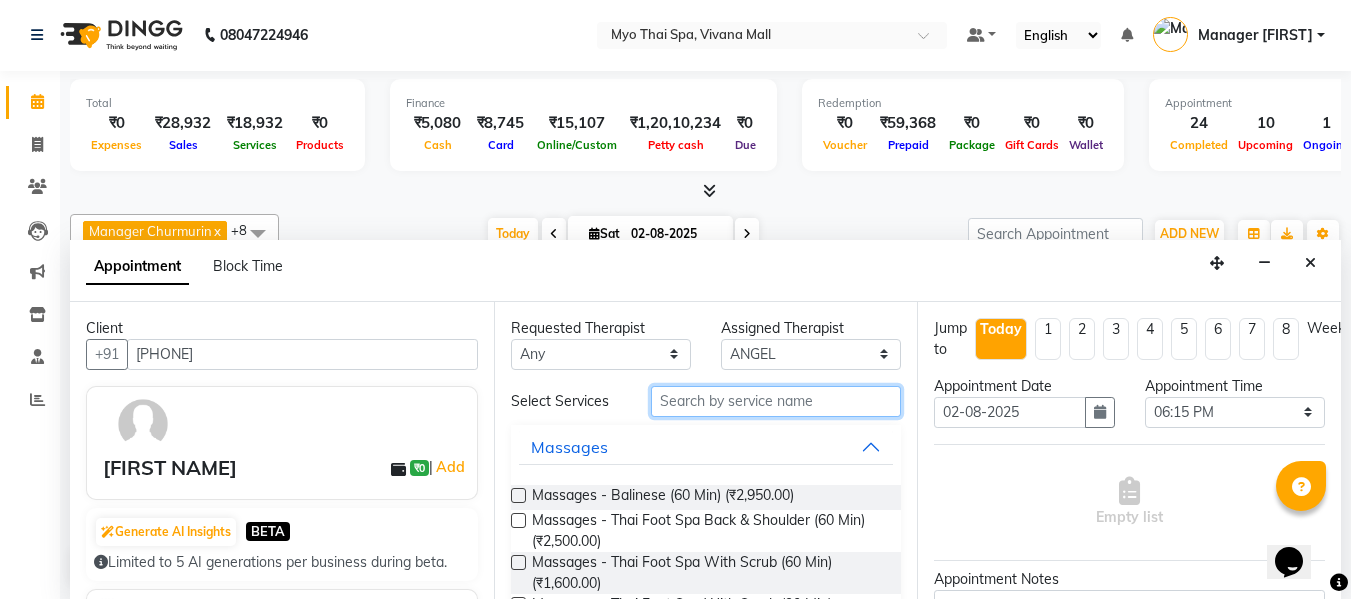 click at bounding box center (776, 401) 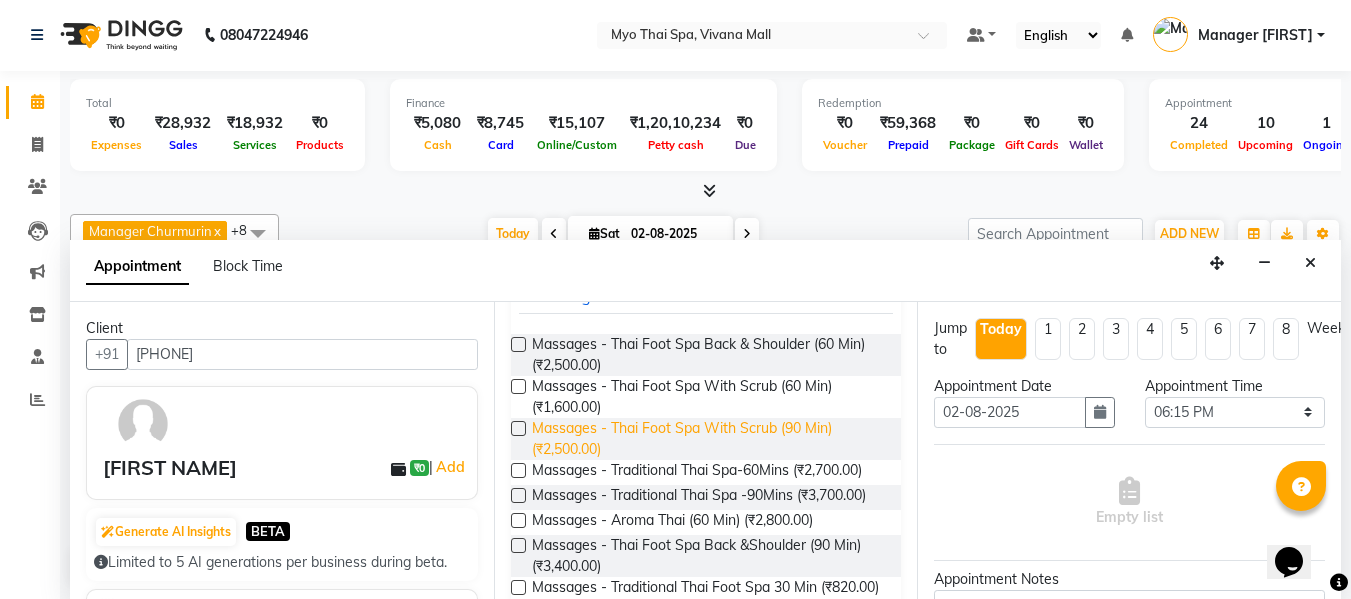 scroll, scrollTop: 200, scrollLeft: 0, axis: vertical 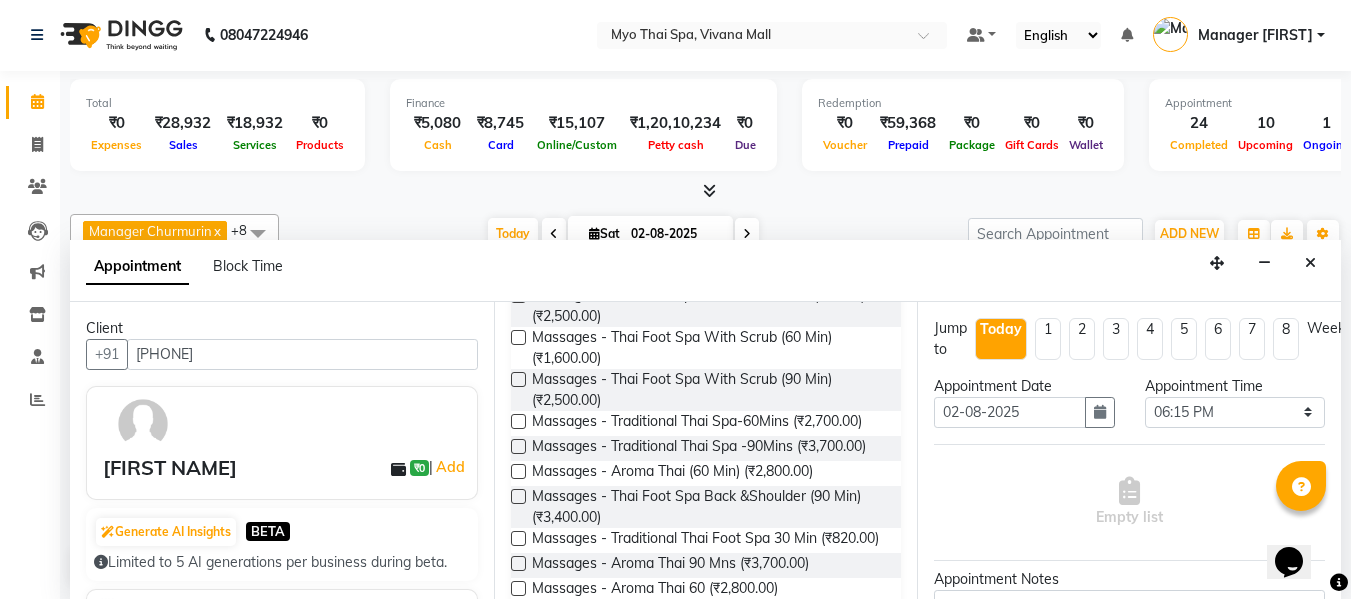 click at bounding box center [518, 421] 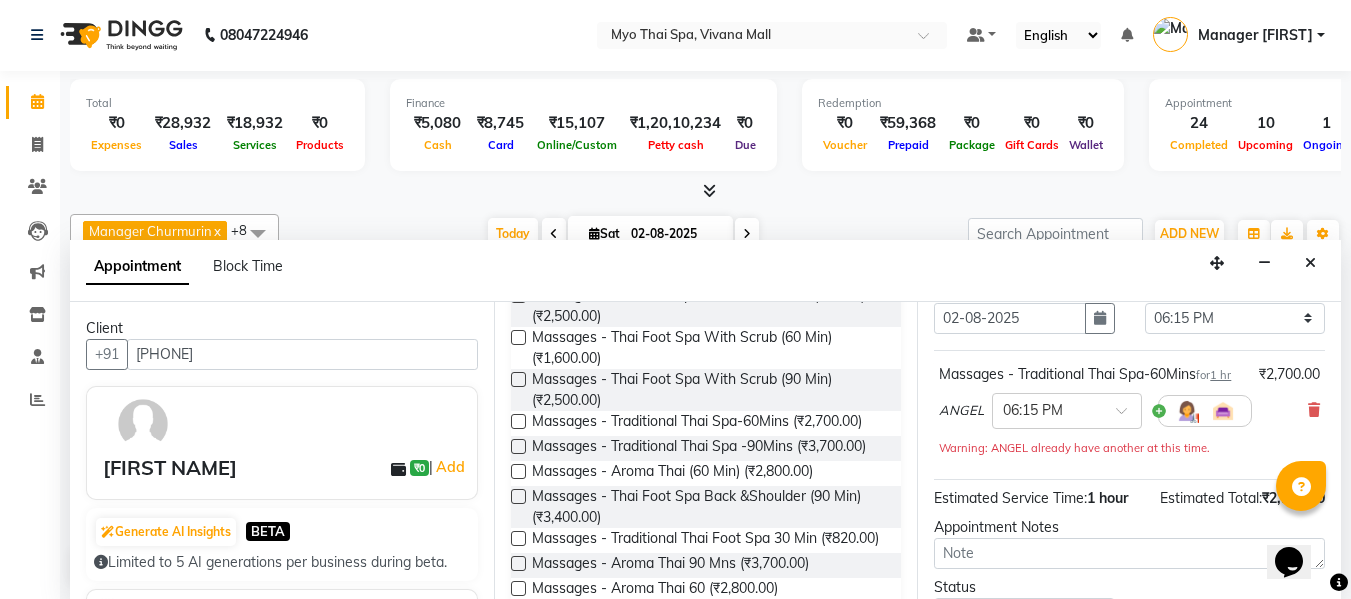 scroll, scrollTop: 286, scrollLeft: 0, axis: vertical 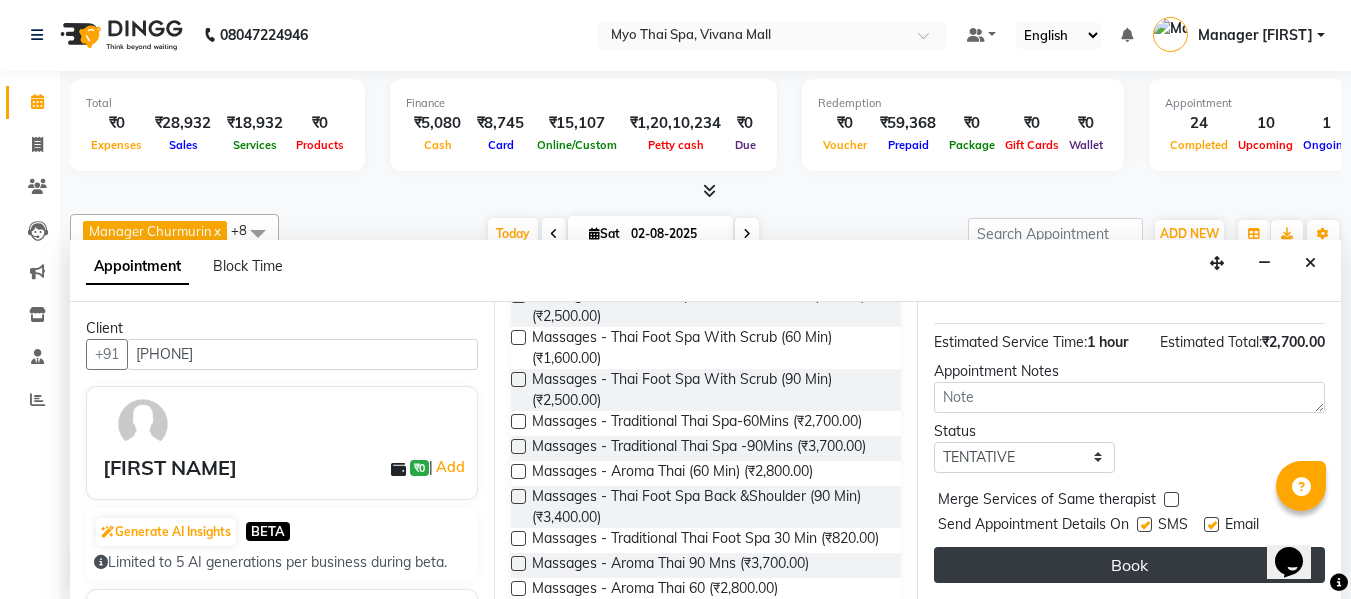 click on "Book" at bounding box center (1129, 565) 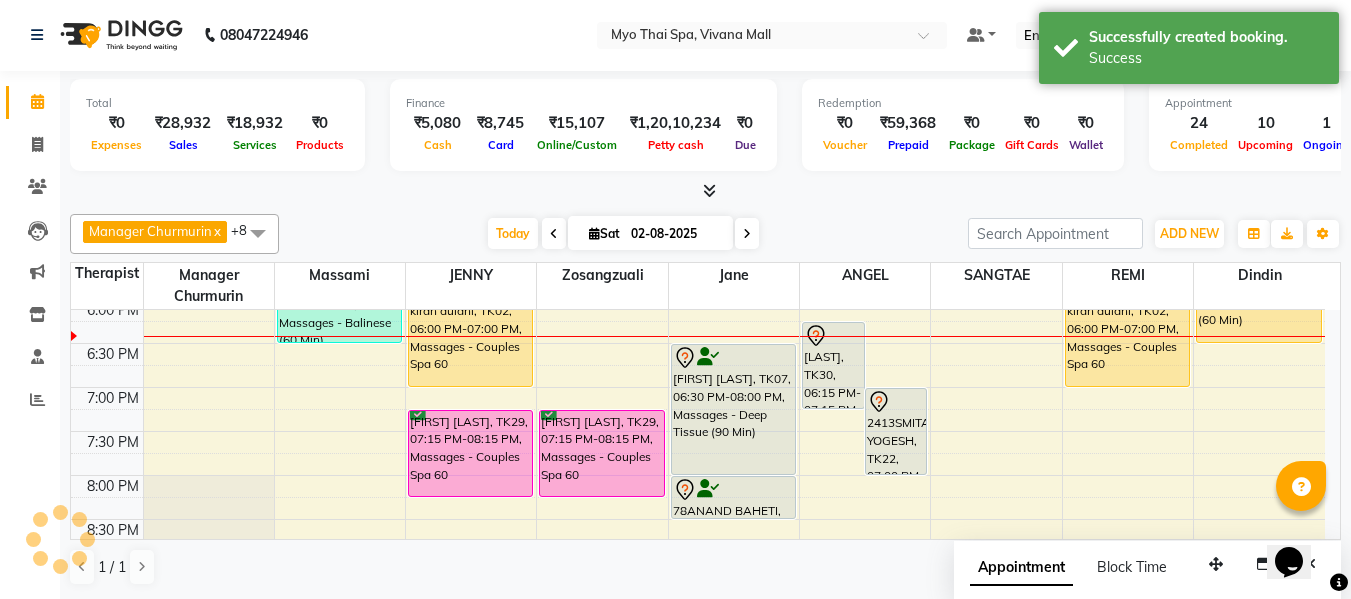 scroll, scrollTop: 0, scrollLeft: 0, axis: both 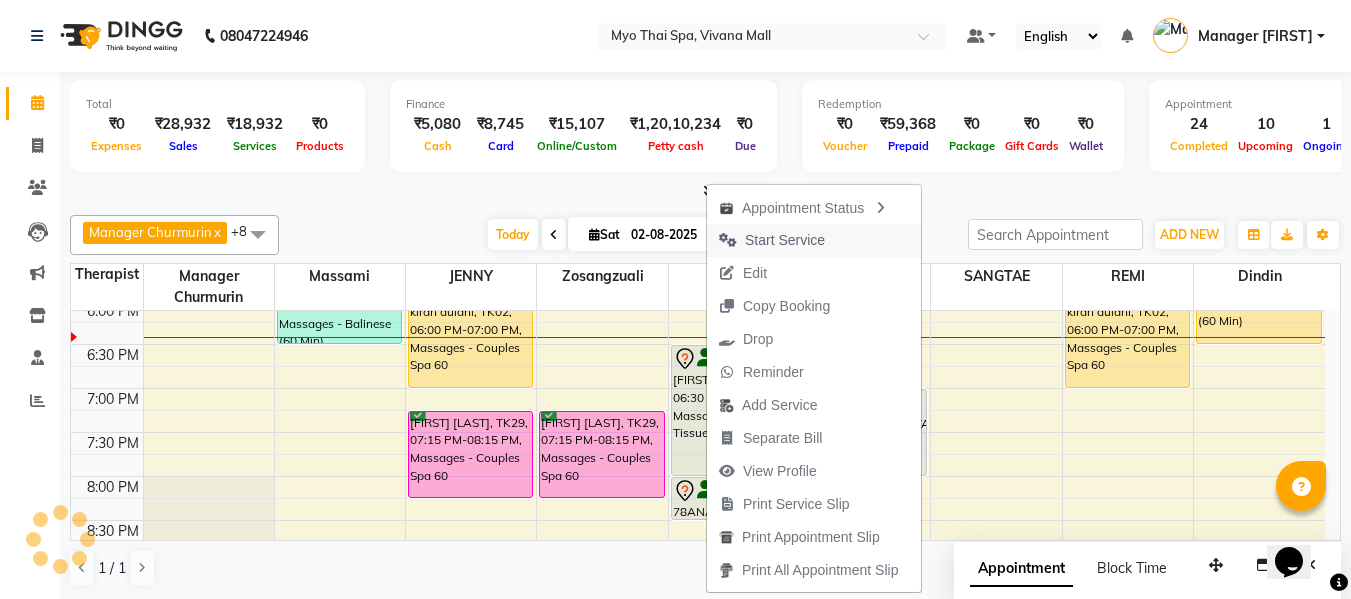 click on "Start Service" at bounding box center (785, 240) 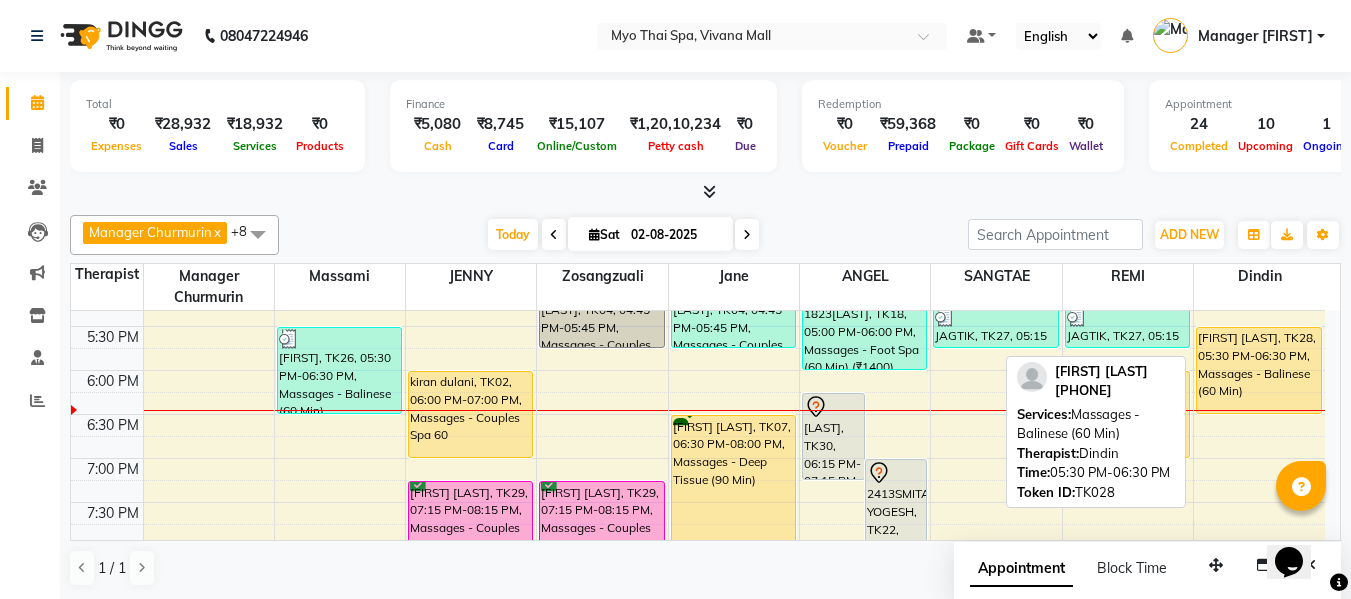 scroll, scrollTop: 790, scrollLeft: 0, axis: vertical 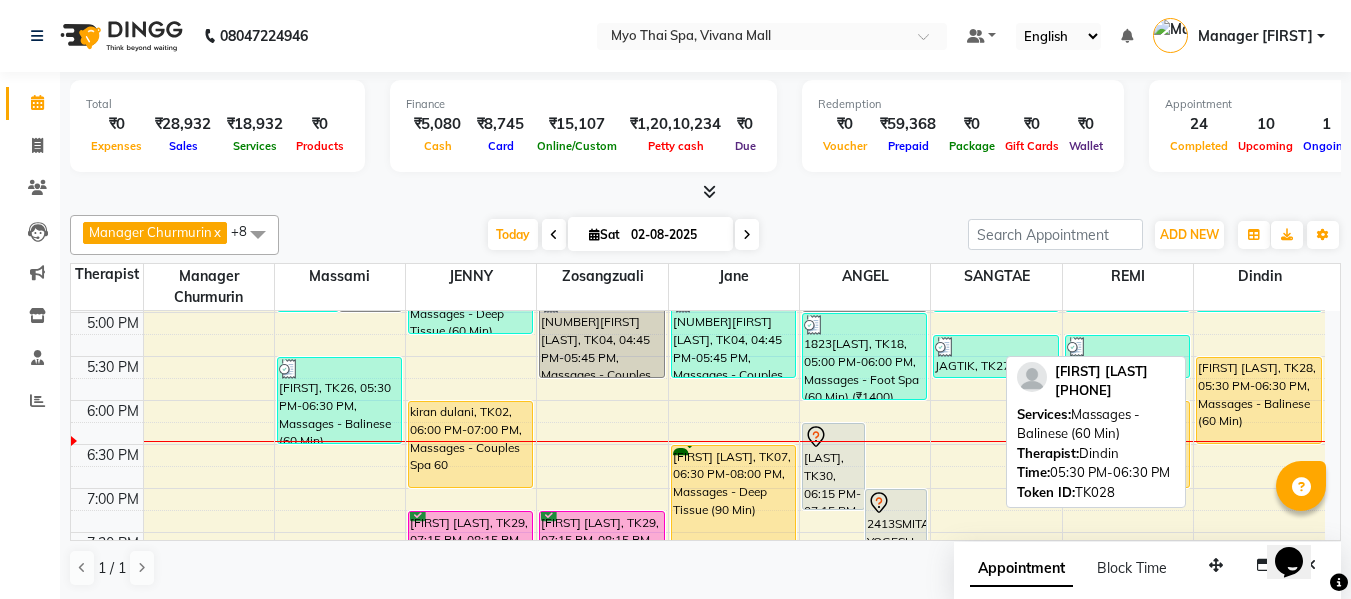 click on "[FIRST] [LAST], TK28, 05:30 PM-06:30 PM, Massages - Balinese (60 Min)" at bounding box center [1259, 400] 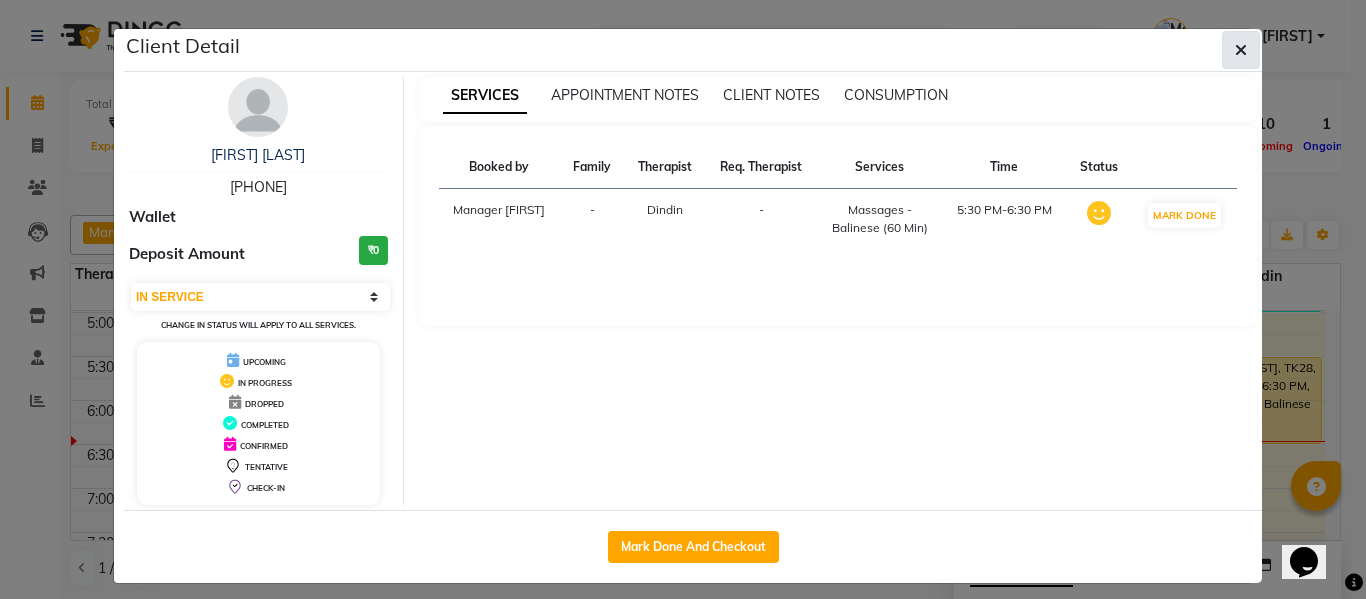 click 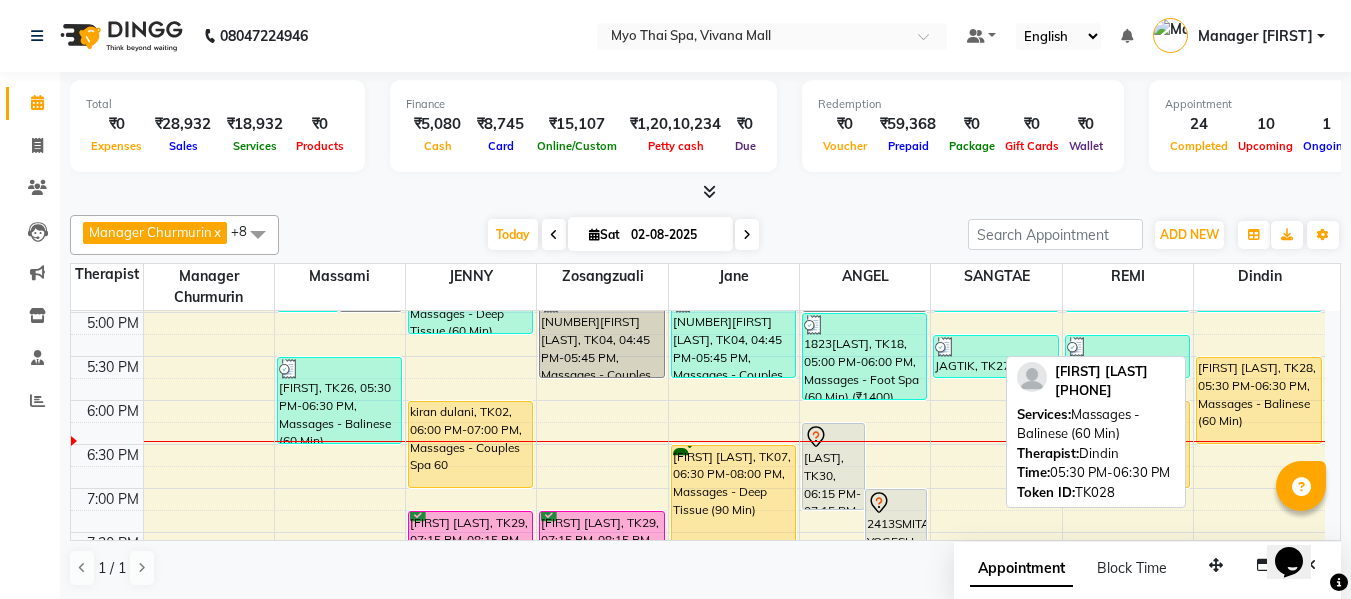 click on "[FIRST] [LAST], TK28, 05:30 PM-06:30 PM, Massages - Balinese (60 Min)" at bounding box center (1259, 400) 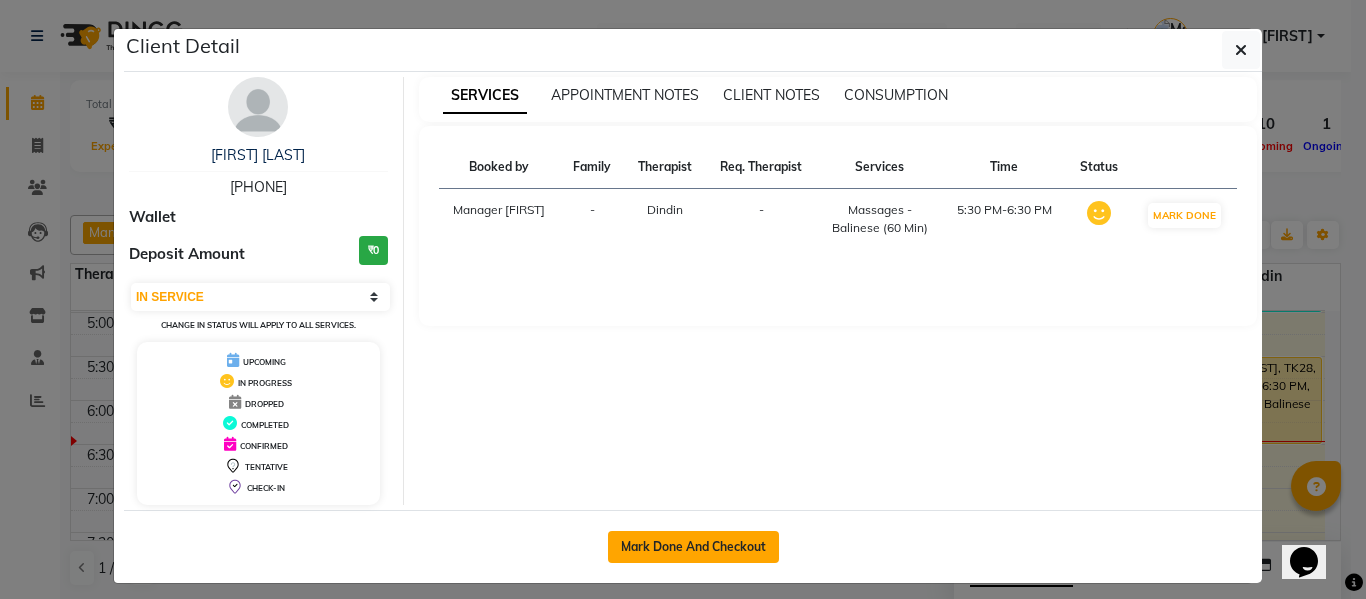 click on "Mark Done And Checkout" 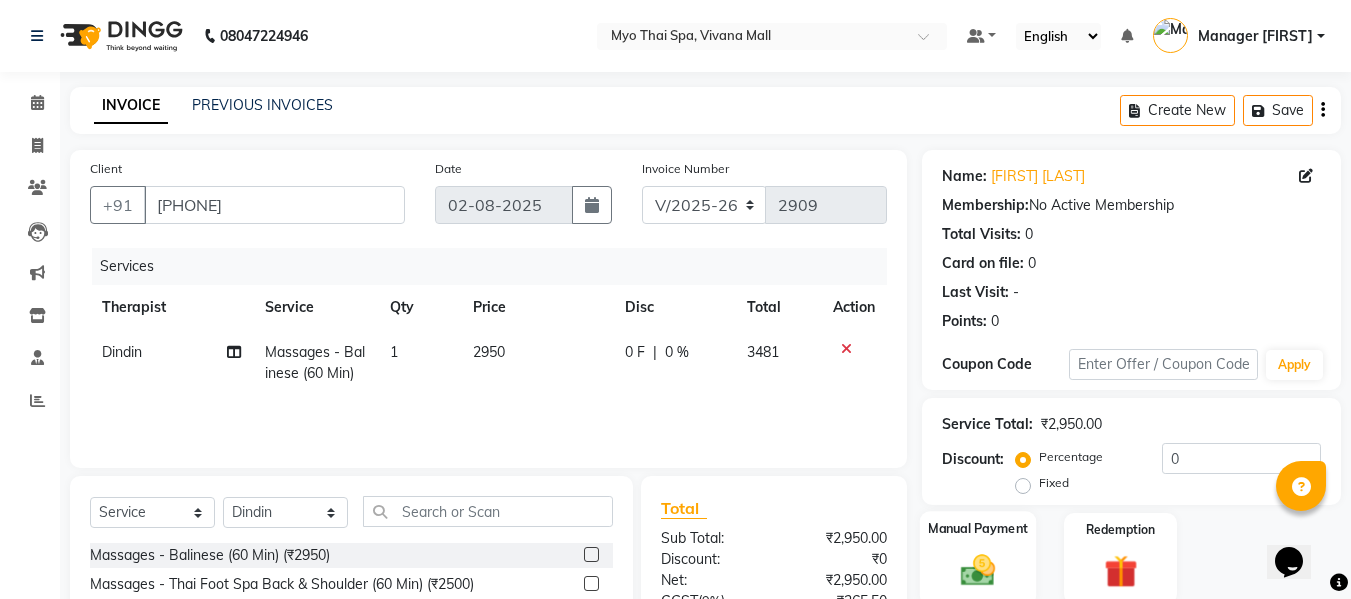 scroll, scrollTop: 202, scrollLeft: 0, axis: vertical 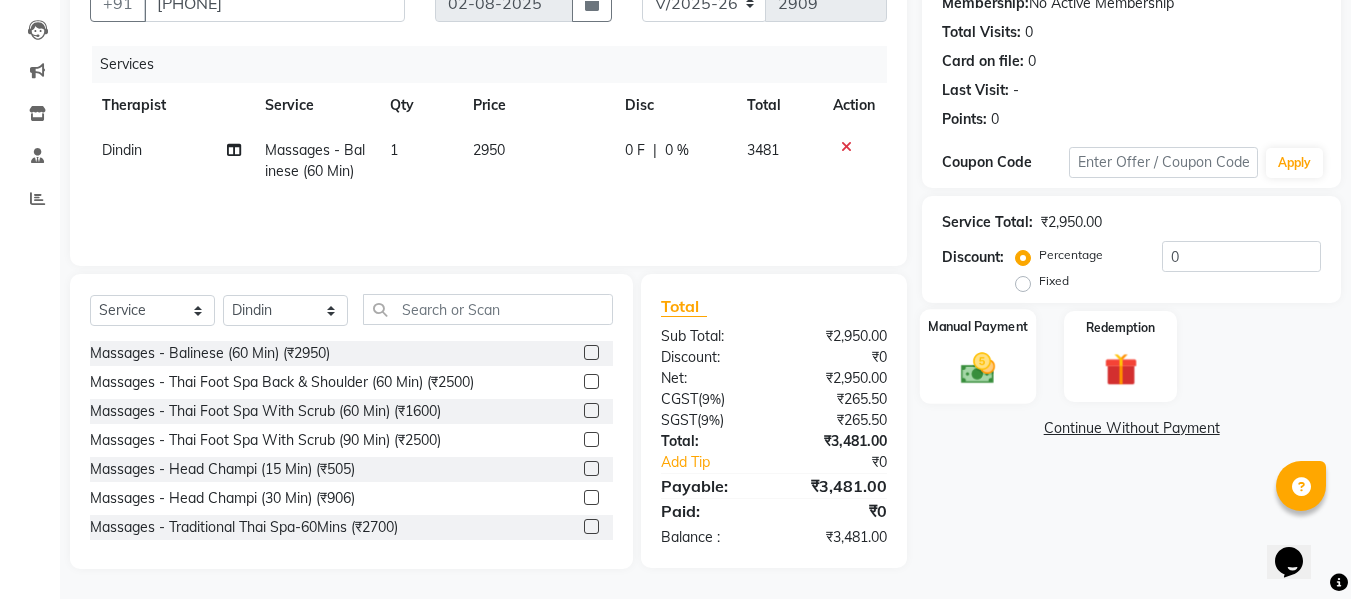 click 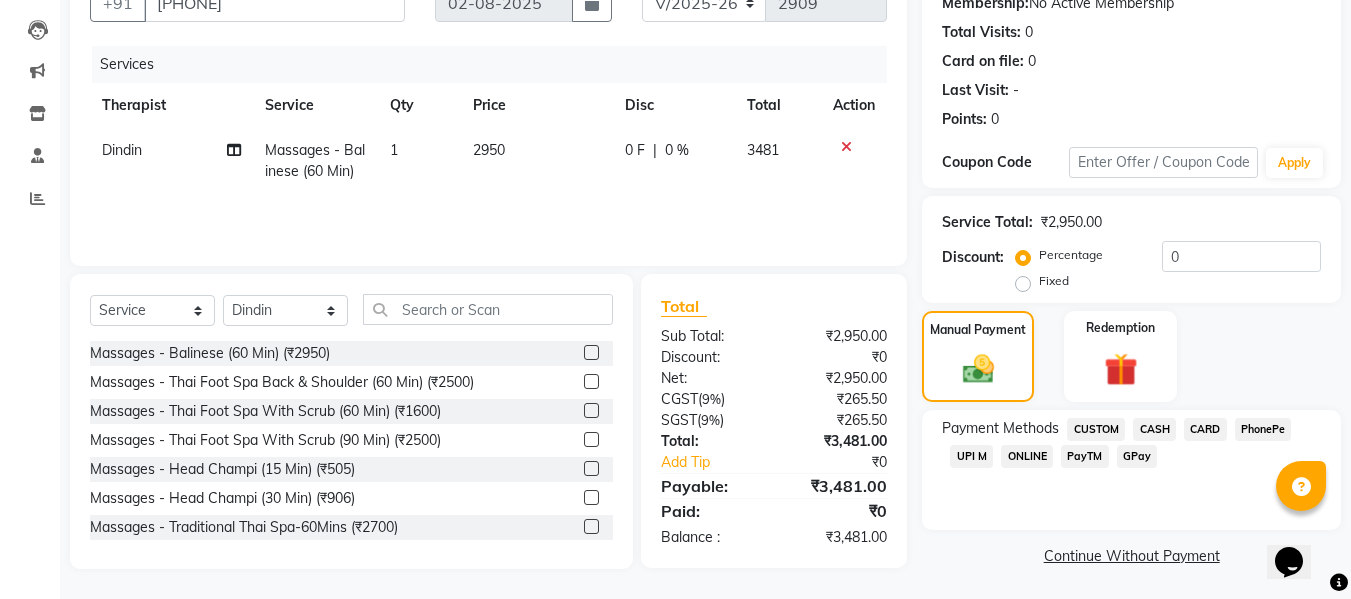 click on "CARD" 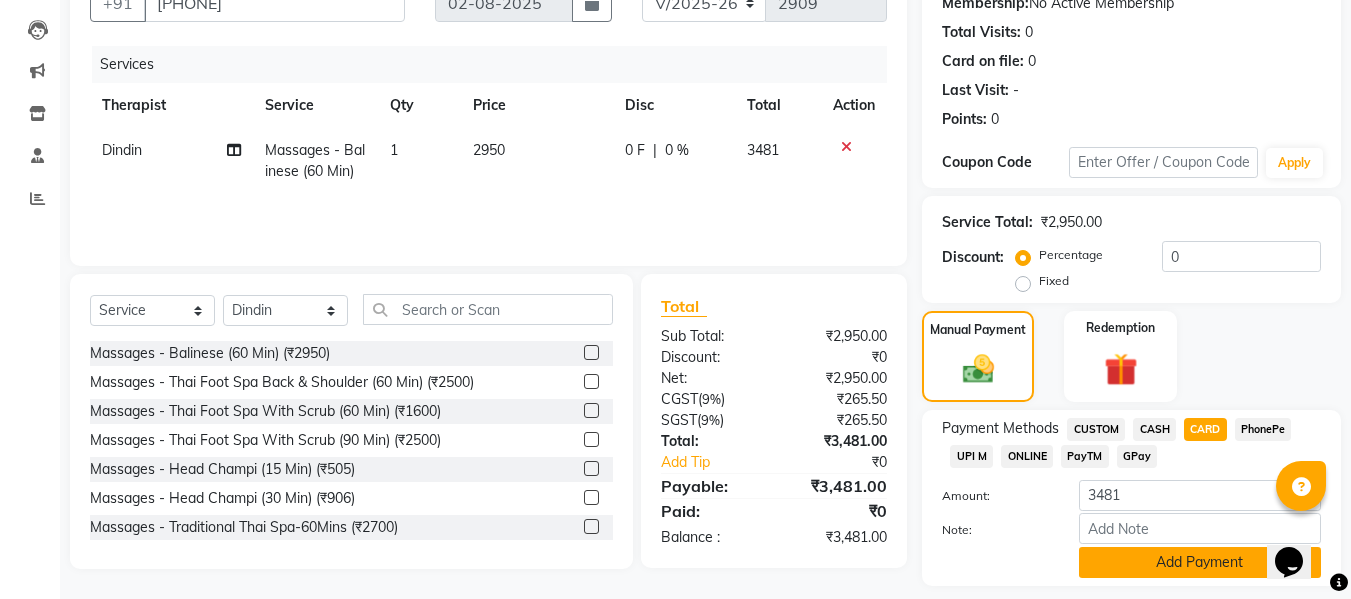 scroll, scrollTop: 260, scrollLeft: 0, axis: vertical 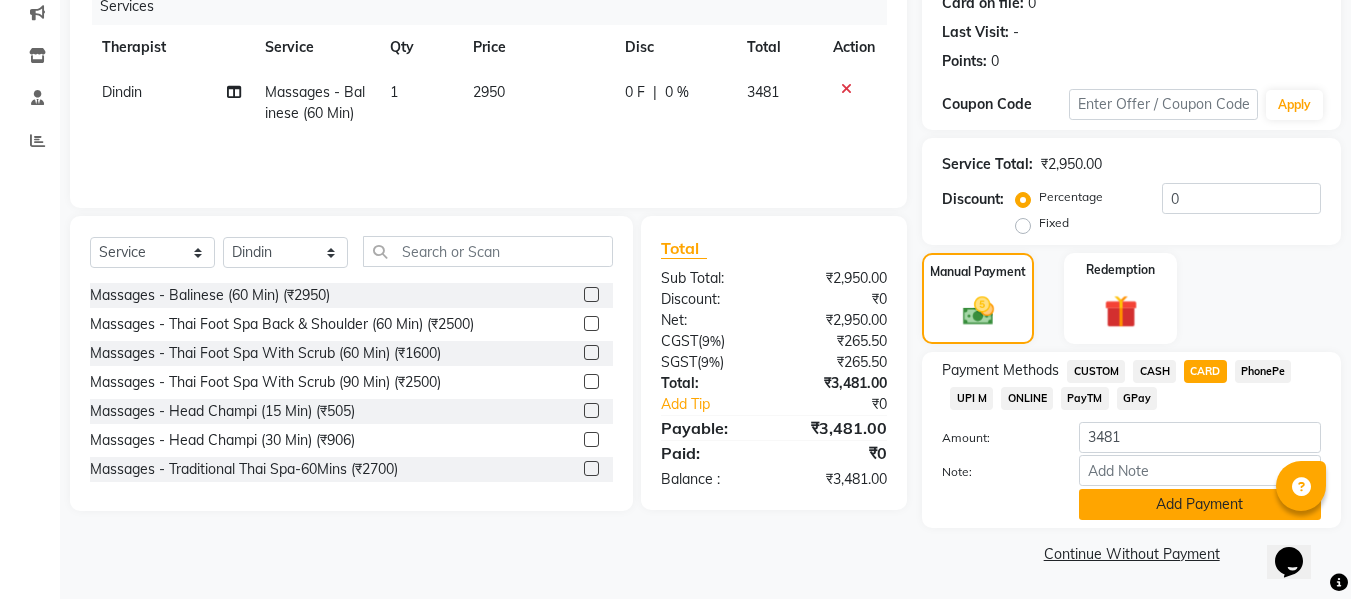 click on "Add Payment" 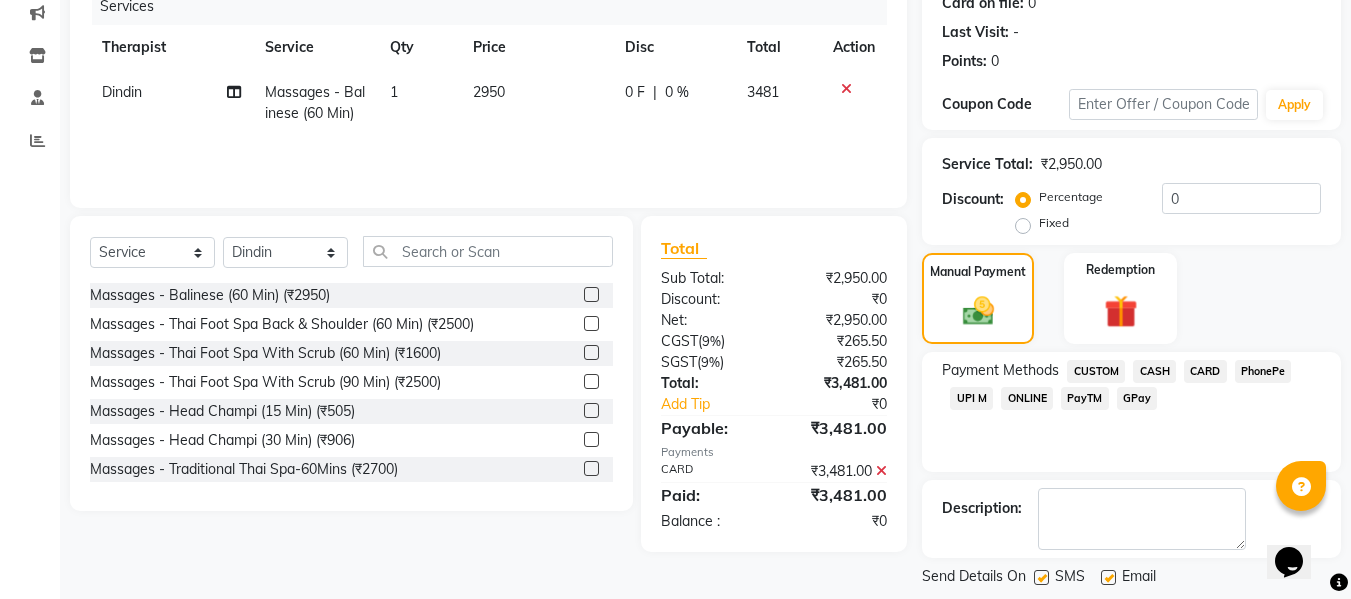 scroll, scrollTop: 356, scrollLeft: 0, axis: vertical 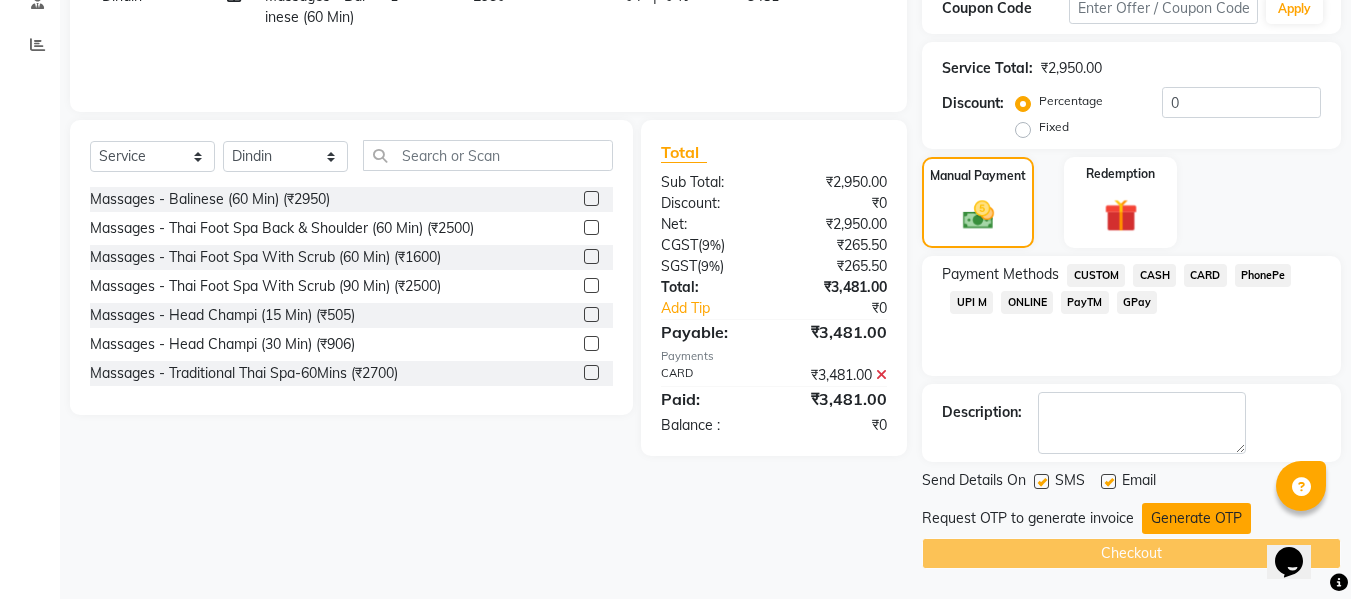 click on "Generate OTP" 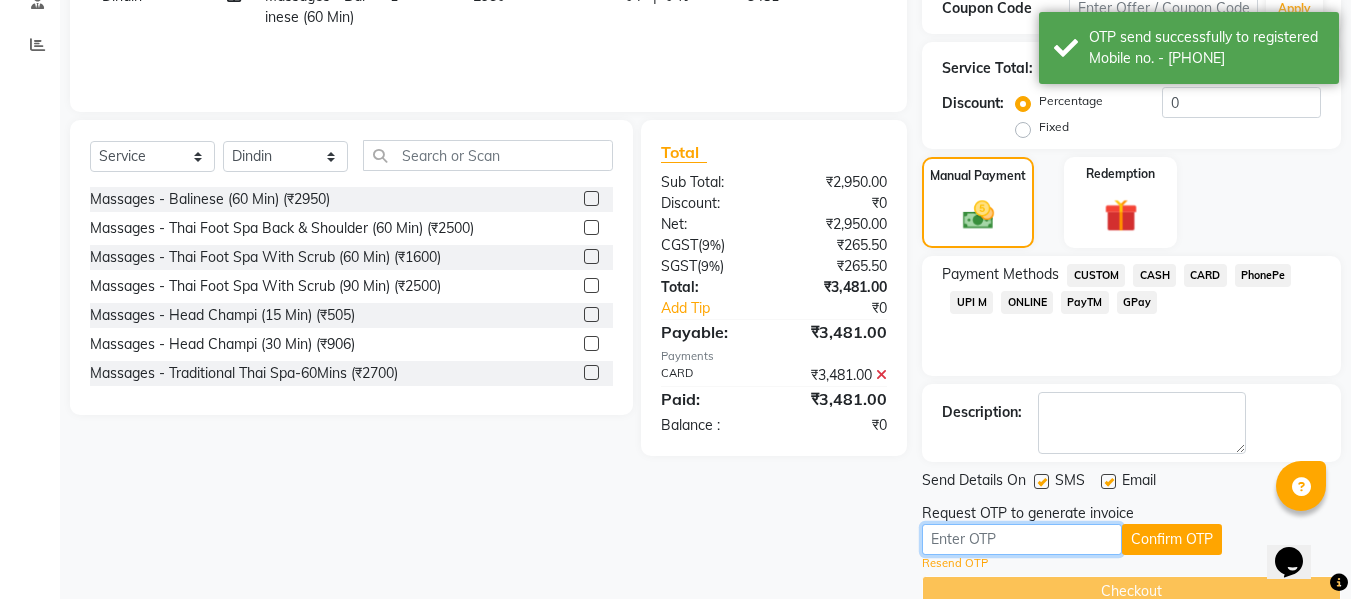 click at bounding box center [1022, 539] 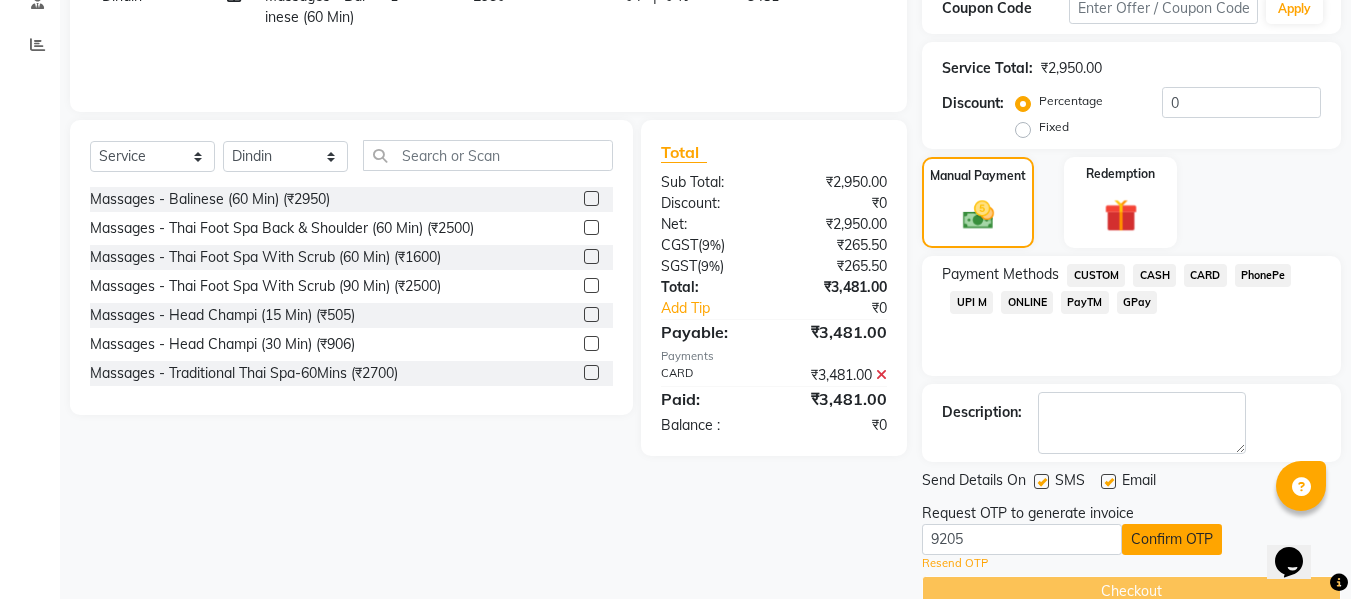 click on "Confirm OTP" 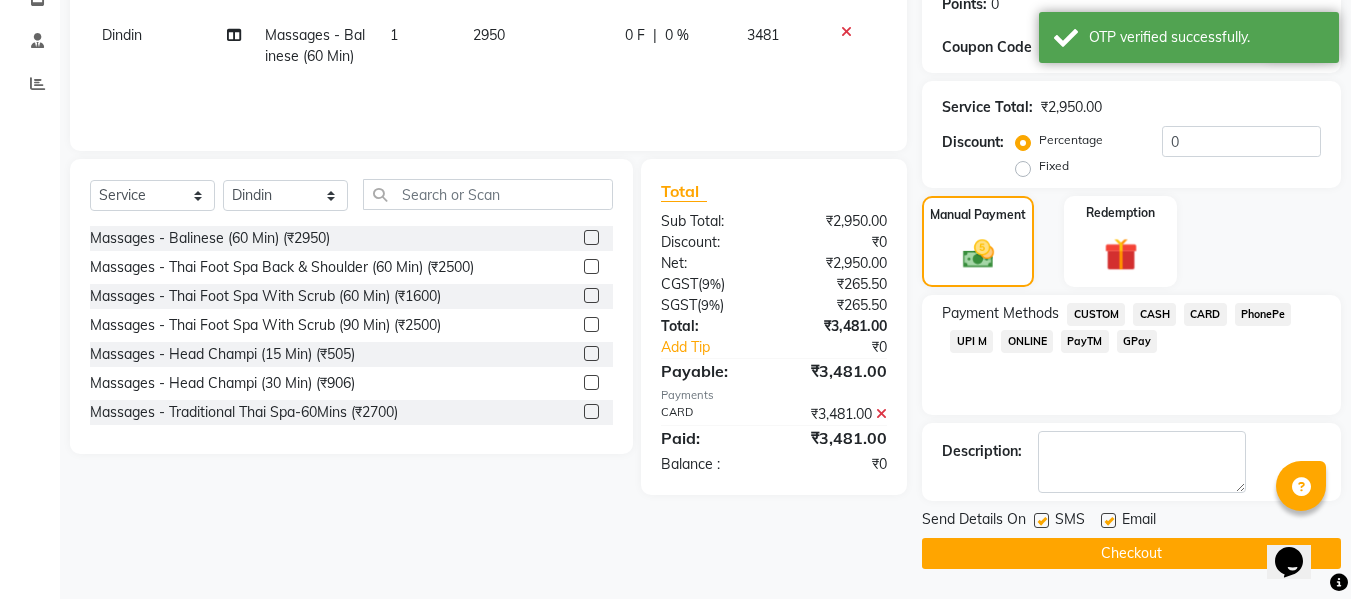scroll, scrollTop: 317, scrollLeft: 0, axis: vertical 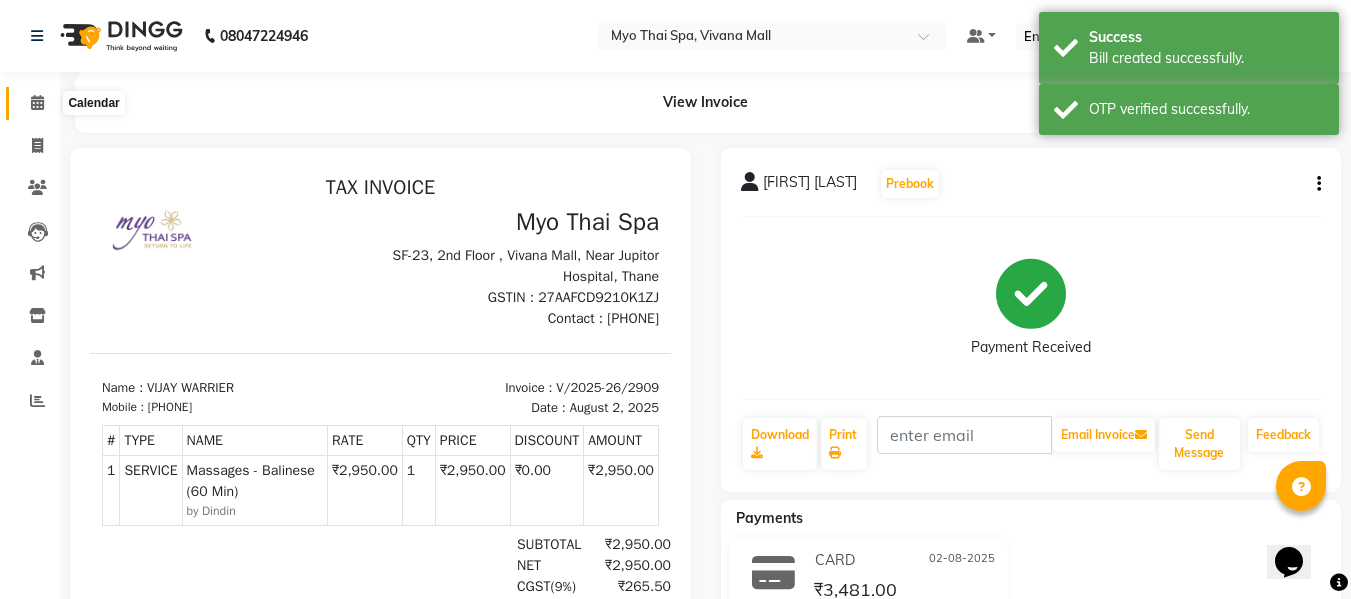 click 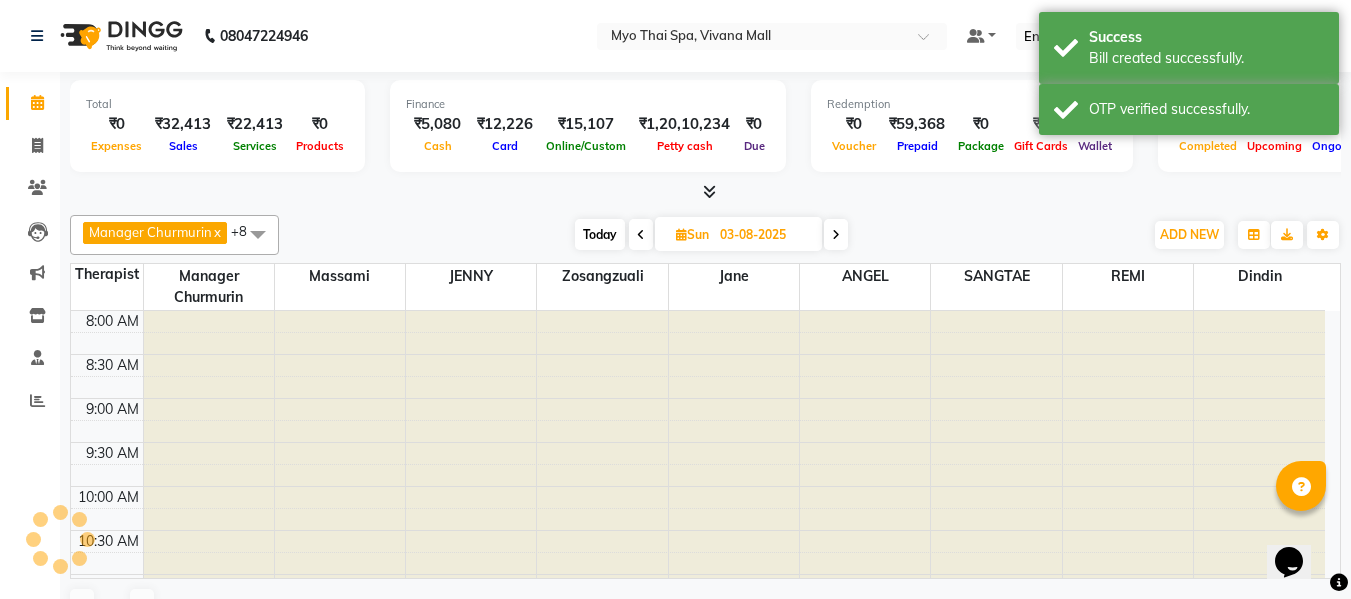 scroll, scrollTop: 0, scrollLeft: 0, axis: both 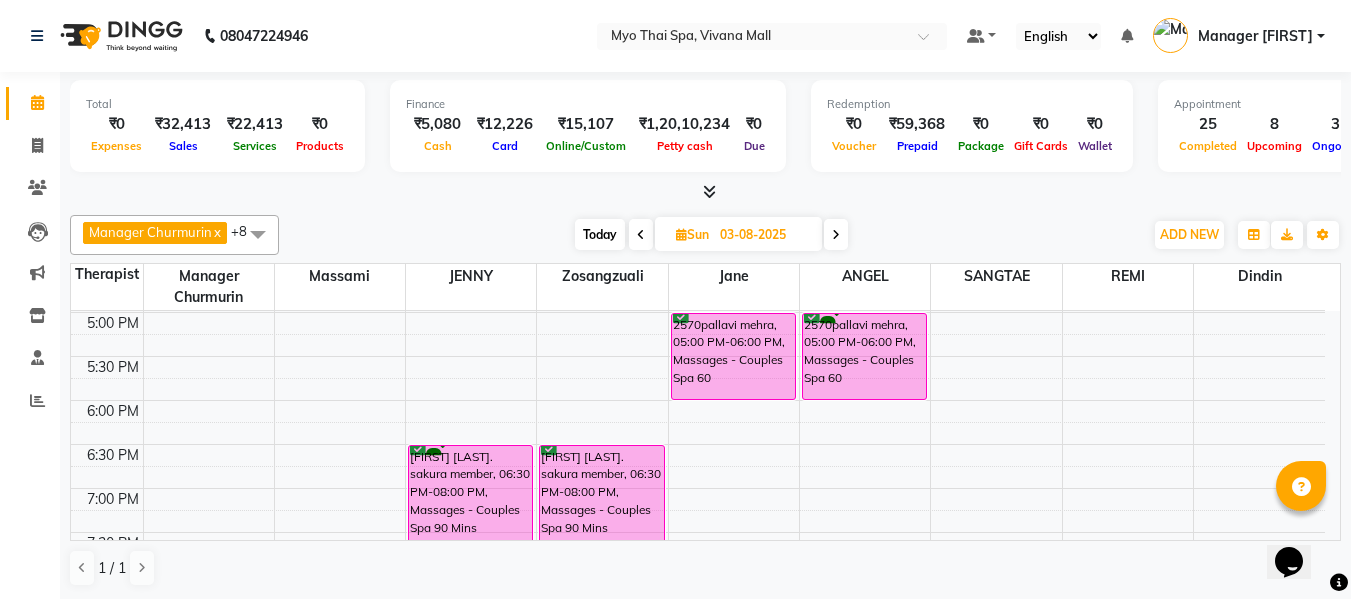 click on "Today" at bounding box center (600, 234) 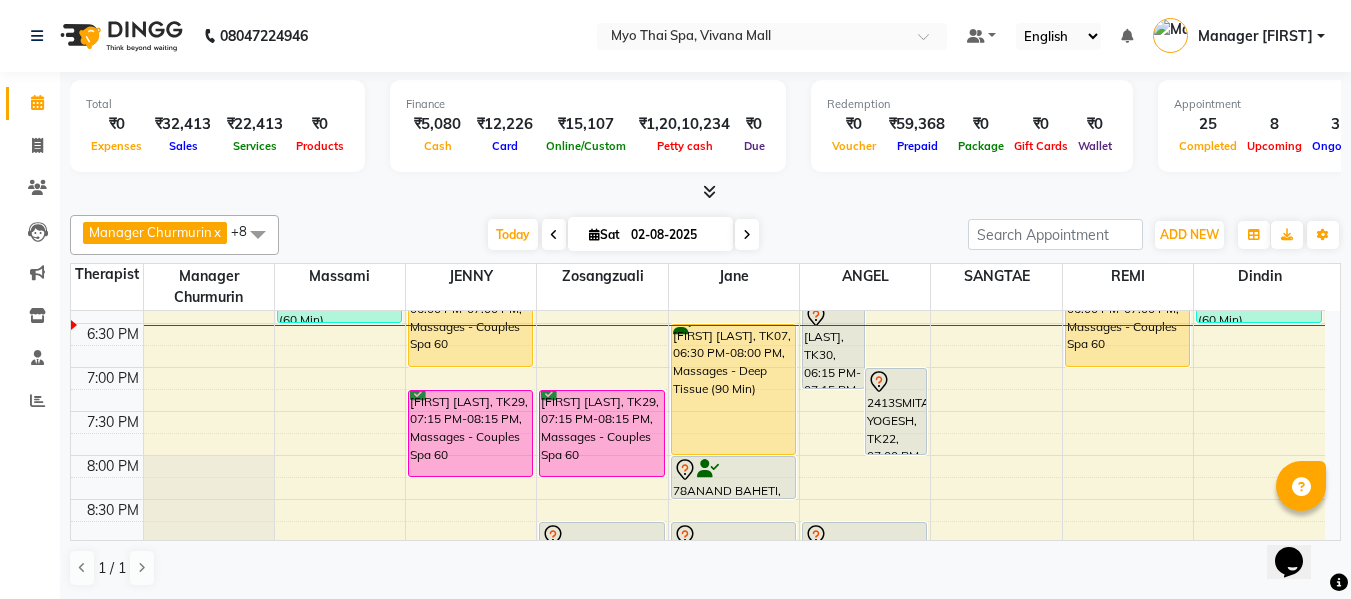 scroll, scrollTop: 890, scrollLeft: 0, axis: vertical 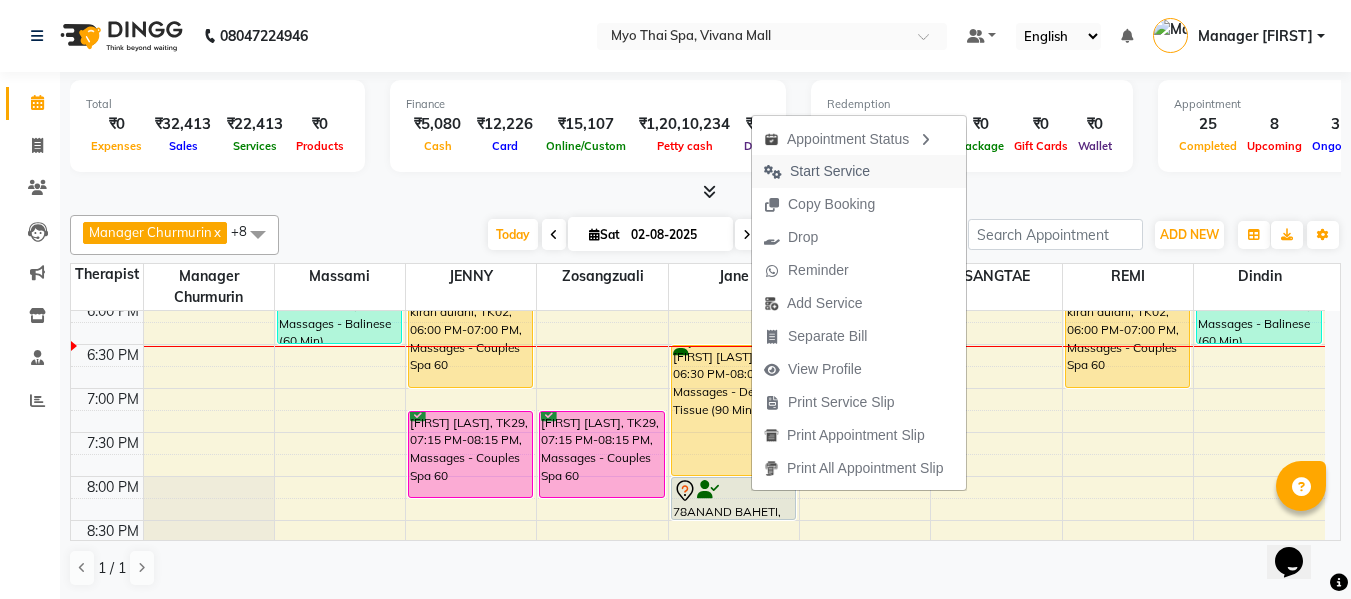 click on "Start Service" at bounding box center [830, 171] 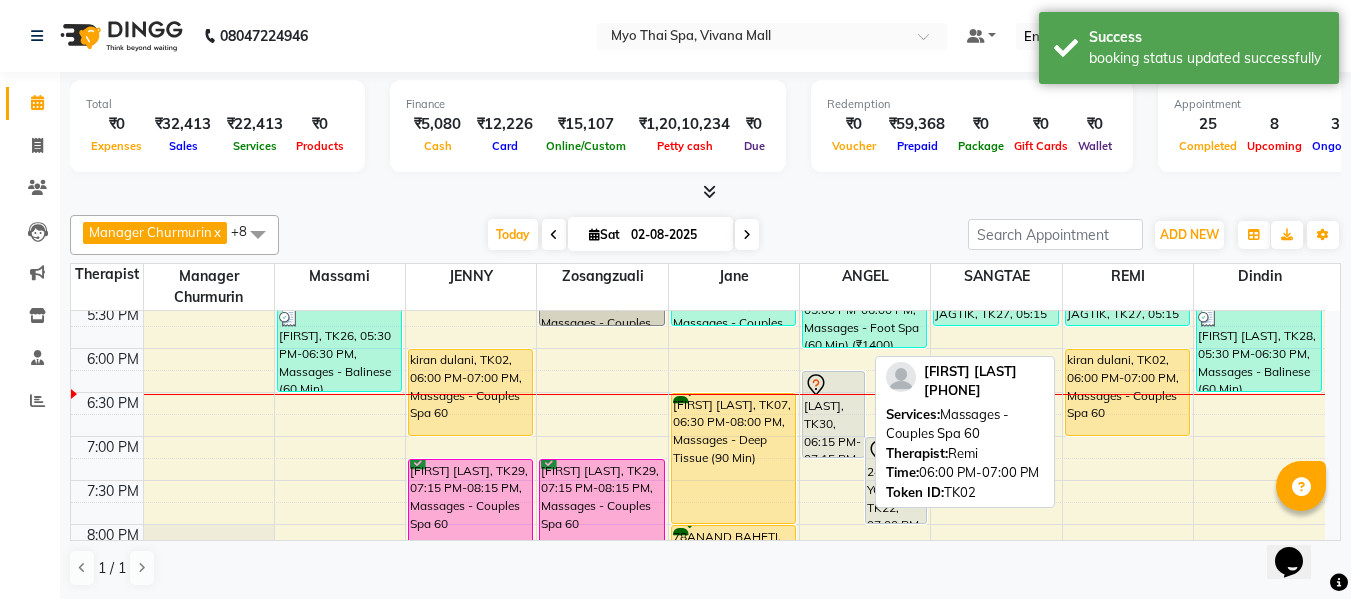 scroll, scrollTop: 890, scrollLeft: 0, axis: vertical 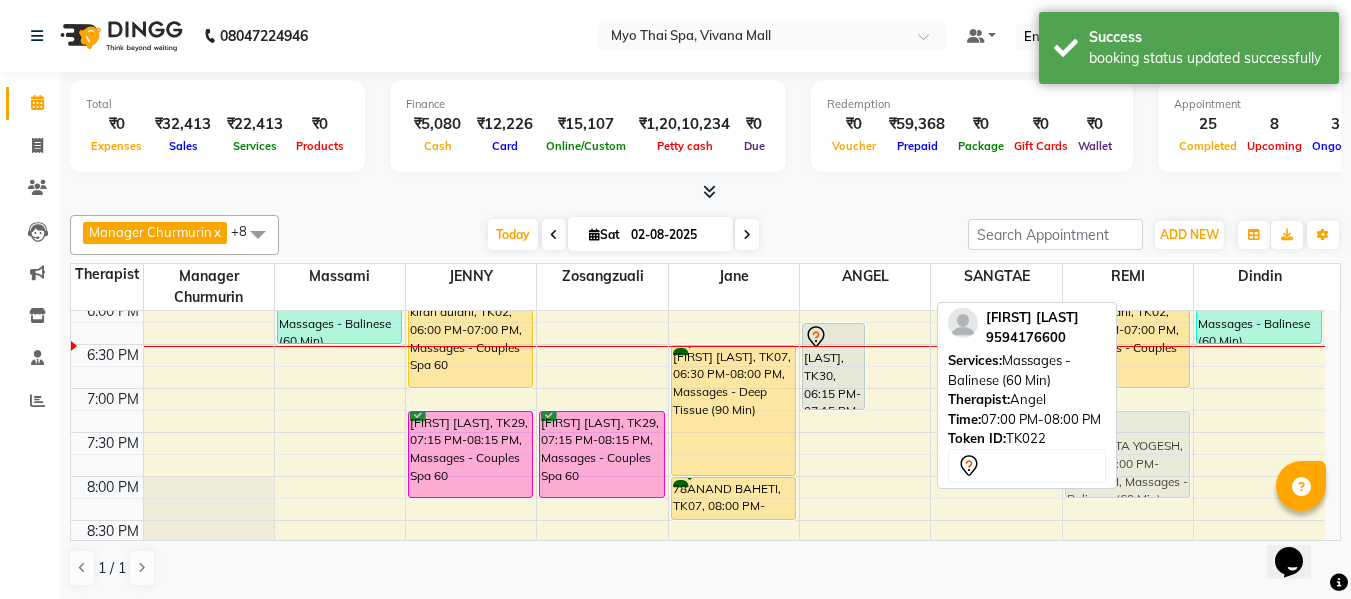 drag, startPoint x: 881, startPoint y: 429, endPoint x: 1068, endPoint y: 441, distance: 187.38463 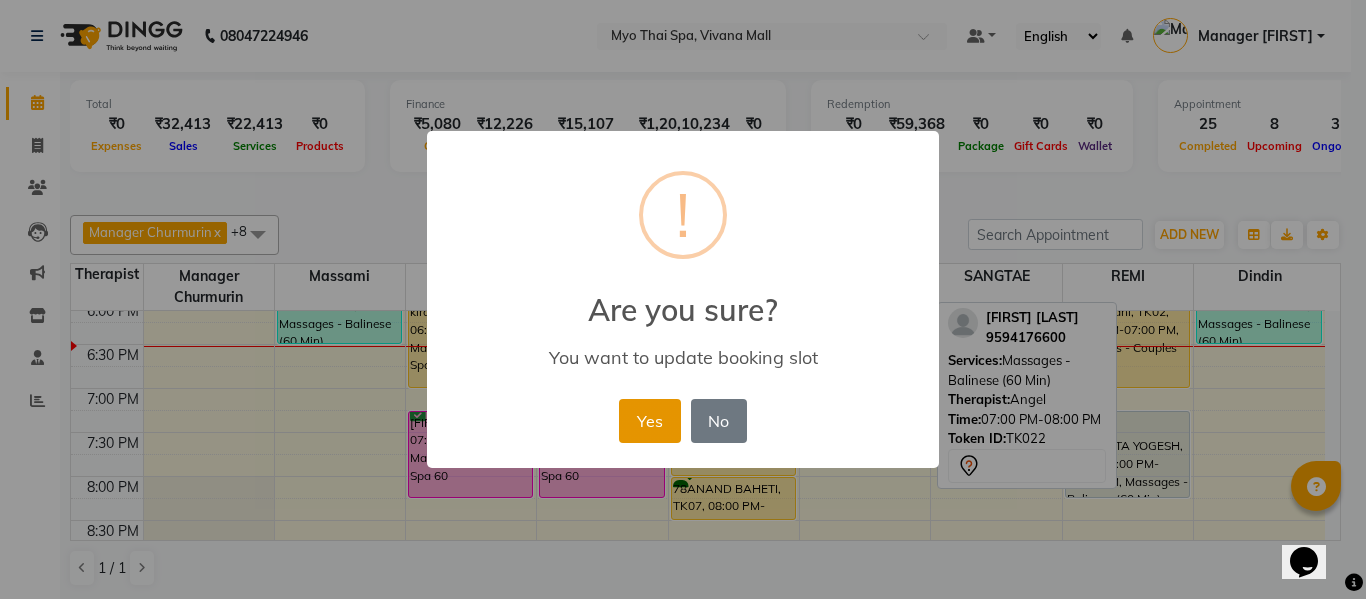 click on "Yes" at bounding box center (649, 421) 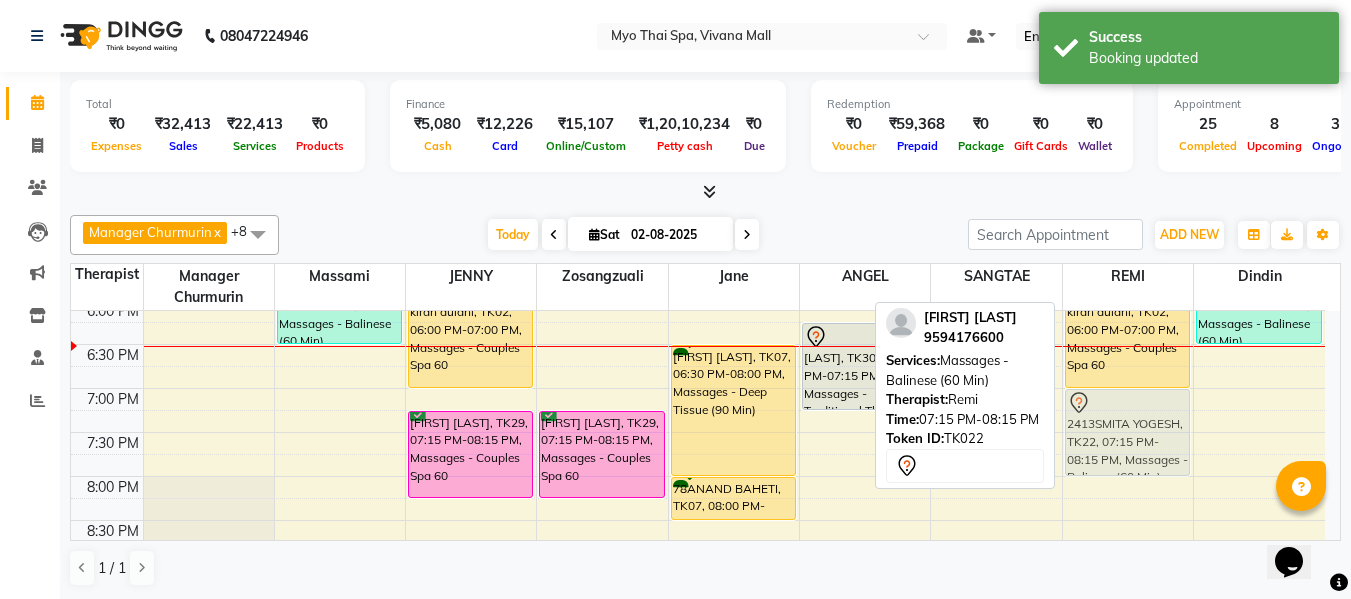 drag, startPoint x: 1116, startPoint y: 455, endPoint x: 1115, endPoint y: 438, distance: 17.029387 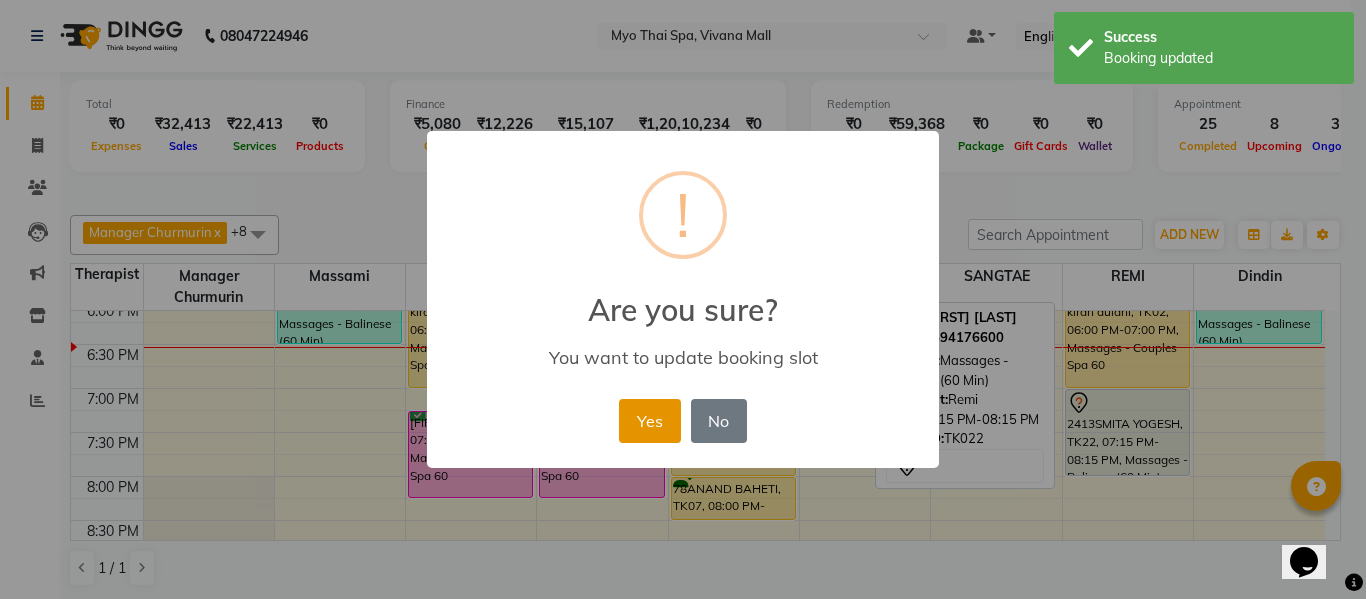 click on "Yes" at bounding box center [649, 421] 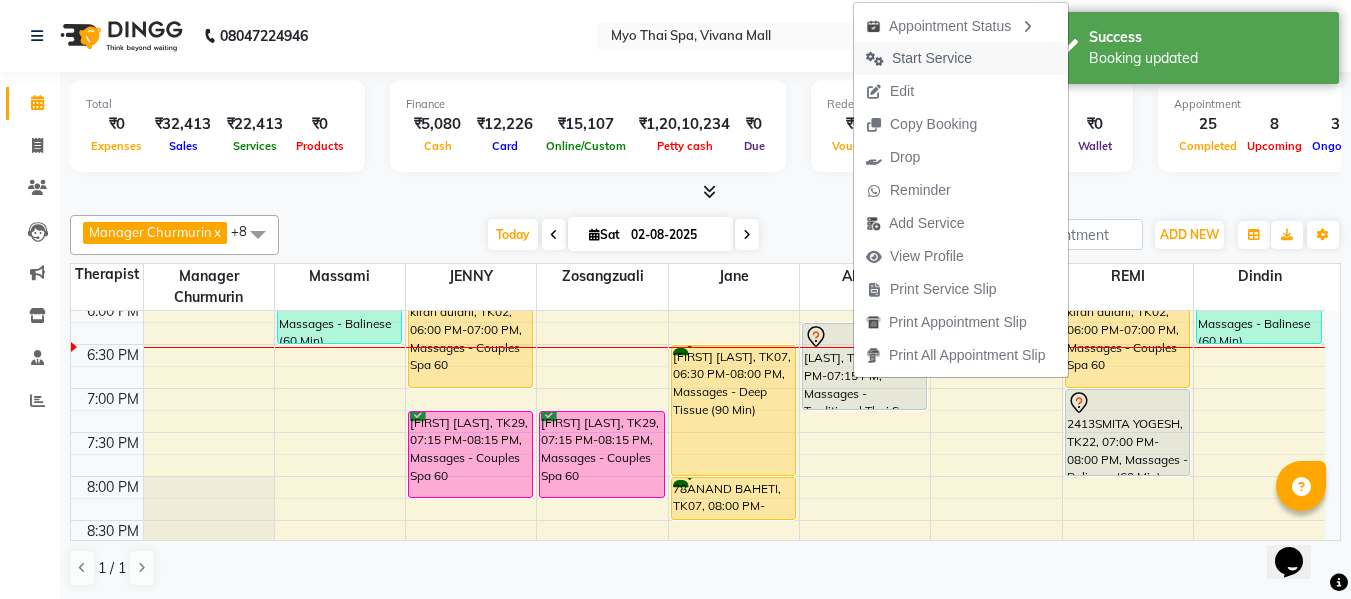 click on "Start Service" at bounding box center [932, 58] 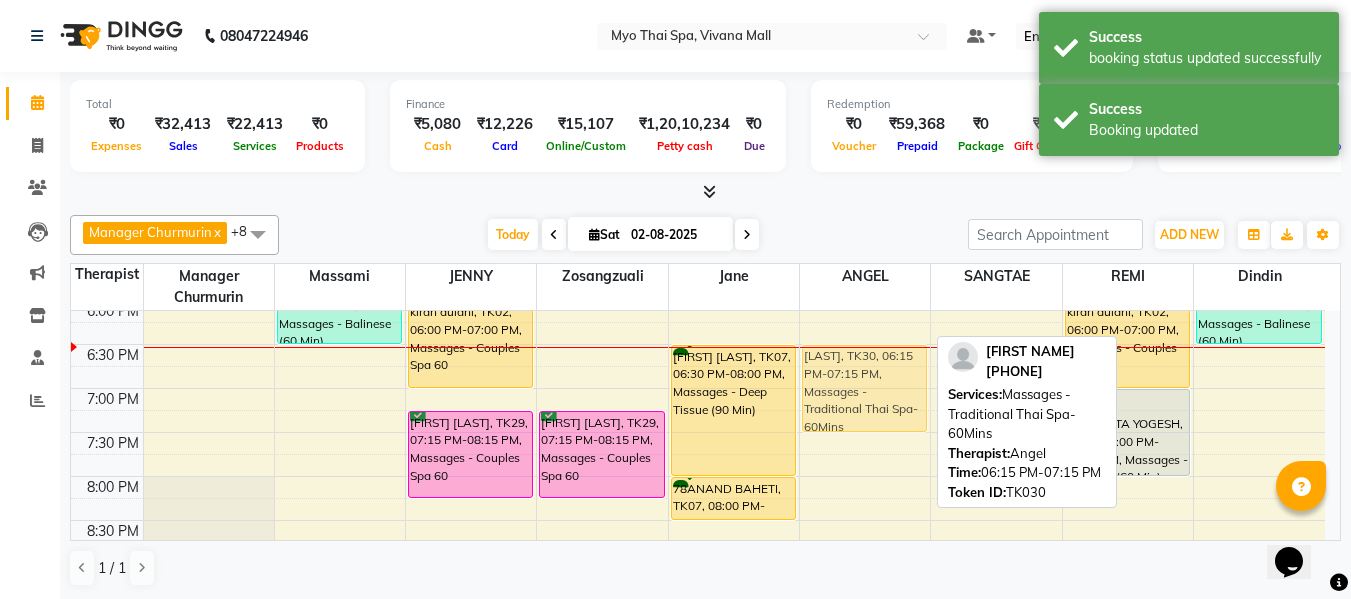 drag, startPoint x: 849, startPoint y: 364, endPoint x: 847, endPoint y: 380, distance: 16.124516 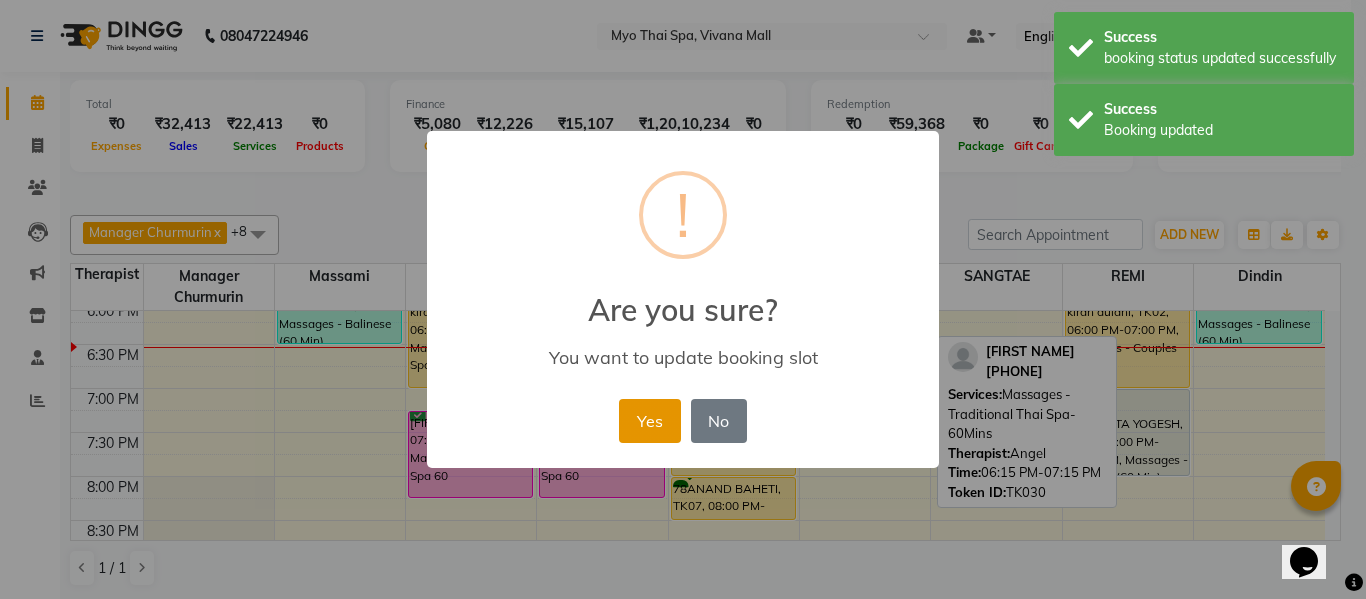 click on "Yes" at bounding box center [649, 421] 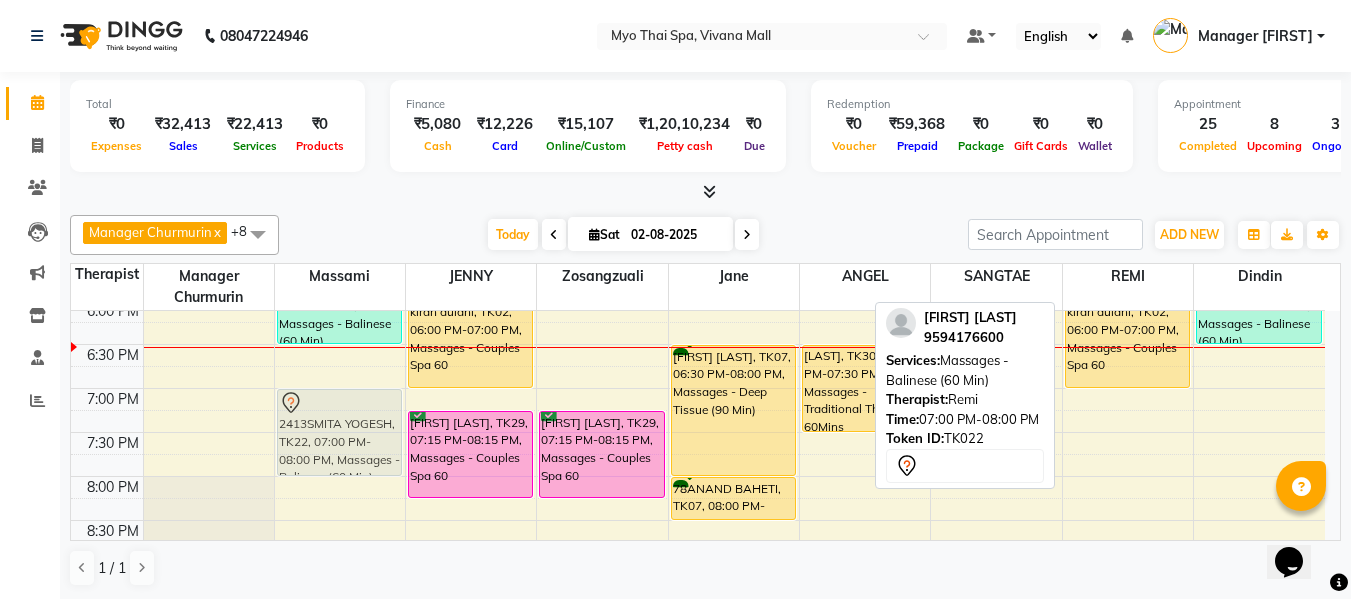 drag, startPoint x: 1120, startPoint y: 426, endPoint x: 374, endPoint y: 431, distance: 746.0168 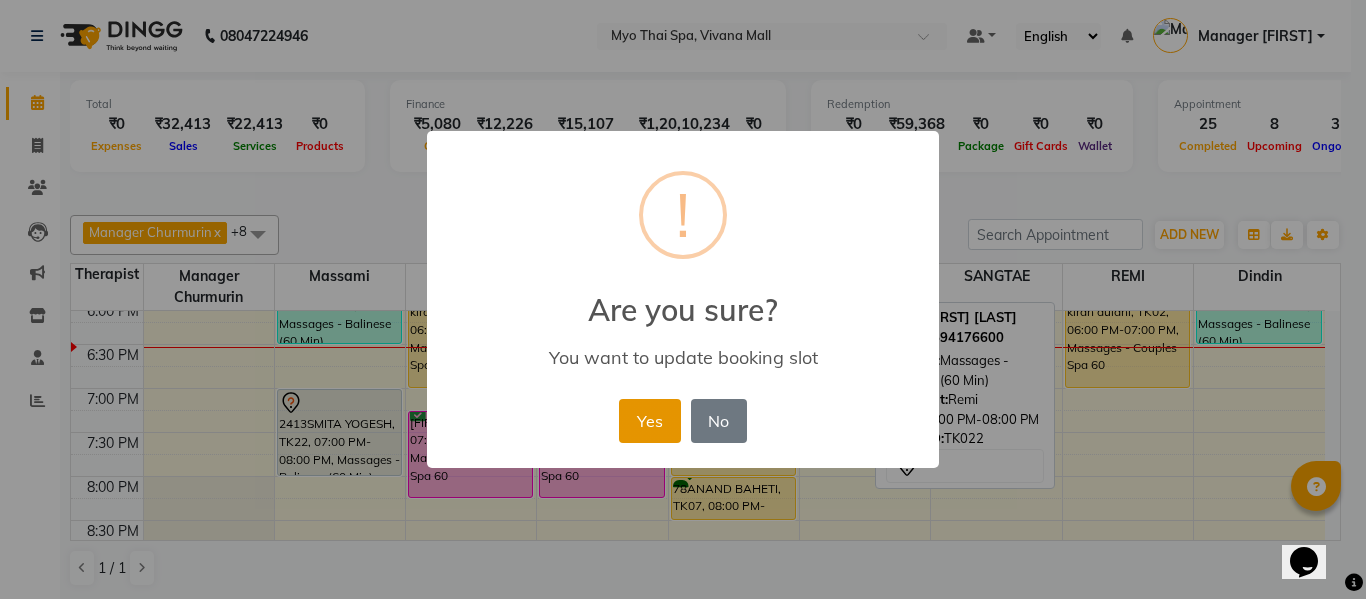click on "Yes" at bounding box center [649, 421] 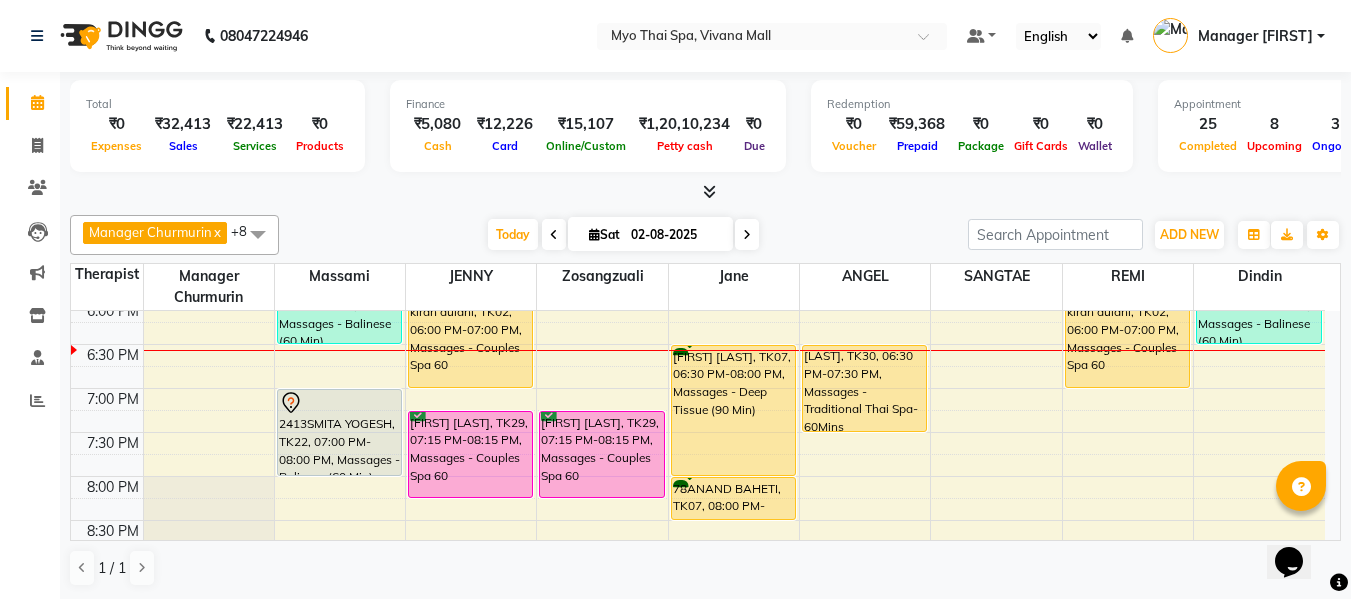 click at bounding box center (747, 235) 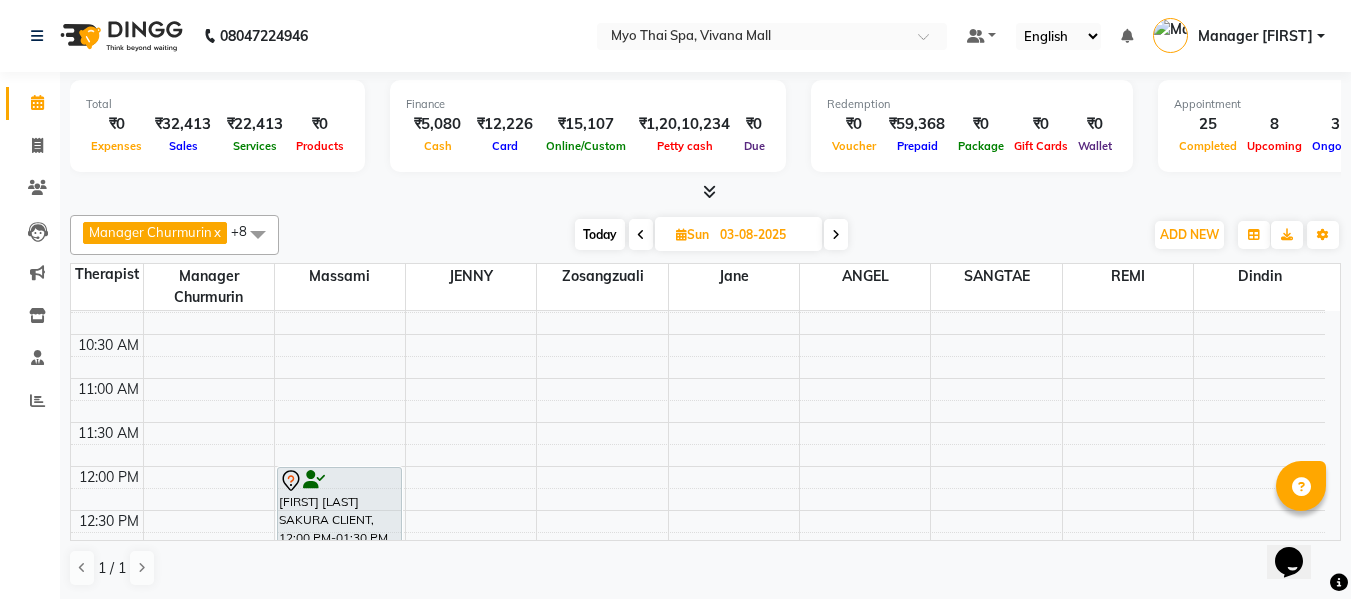 scroll, scrollTop: 200, scrollLeft: 0, axis: vertical 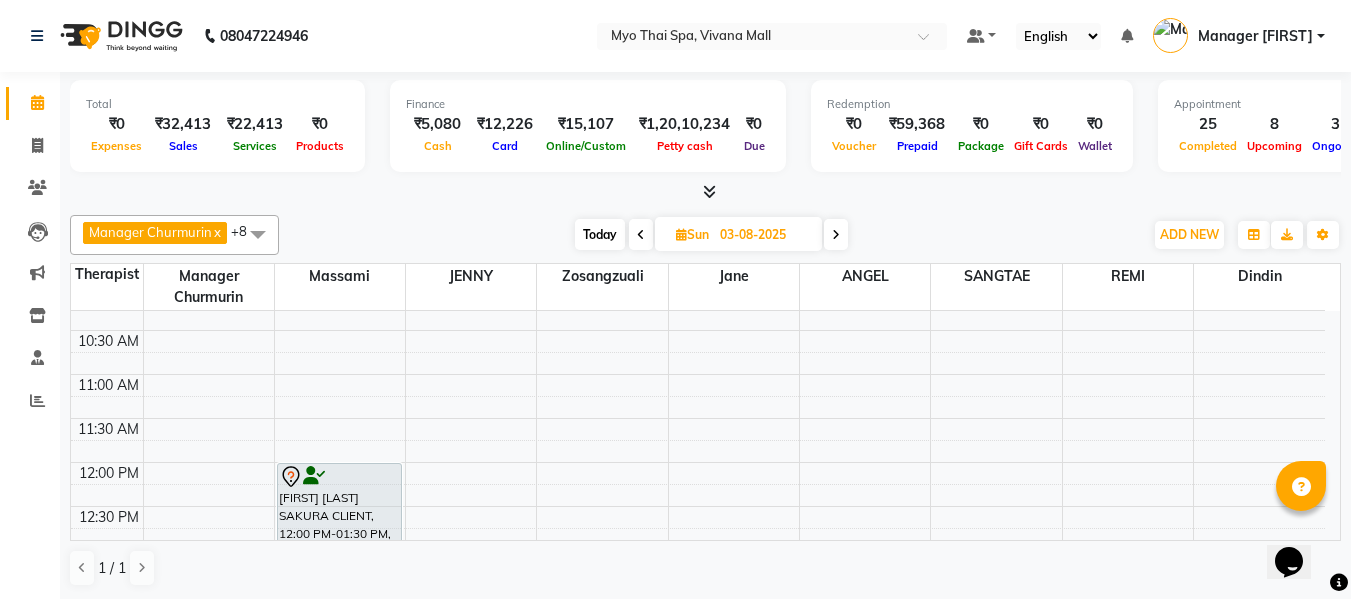 click on "Today" at bounding box center (600, 234) 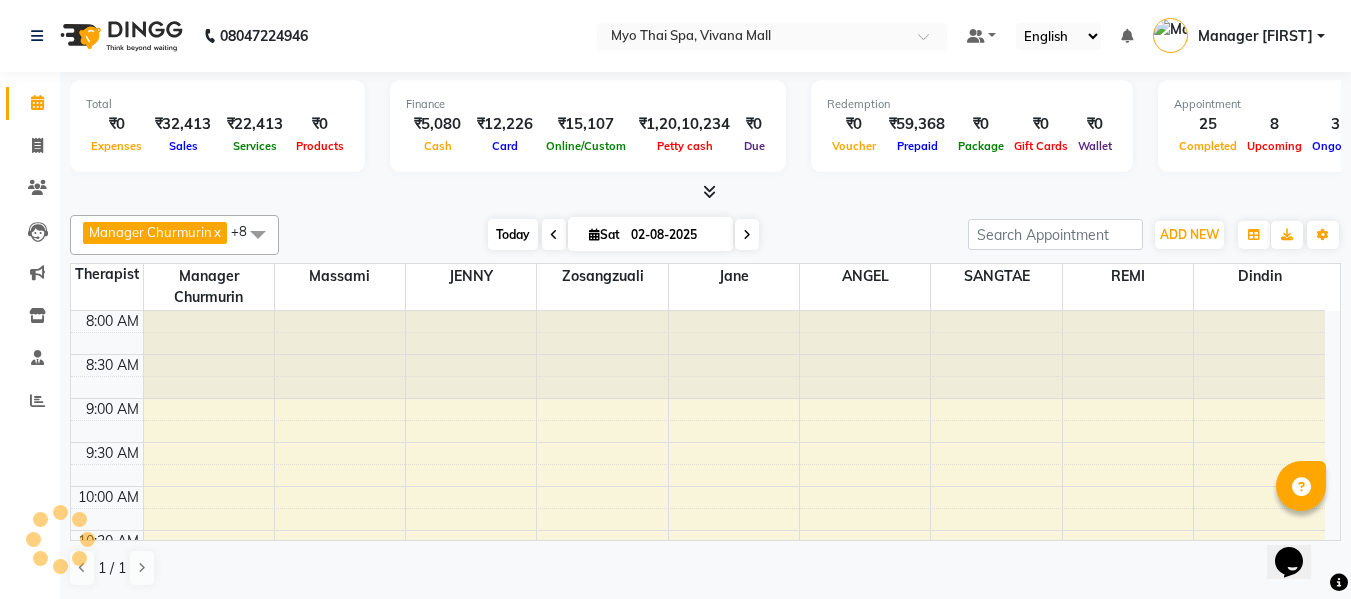scroll, scrollTop: 881, scrollLeft: 0, axis: vertical 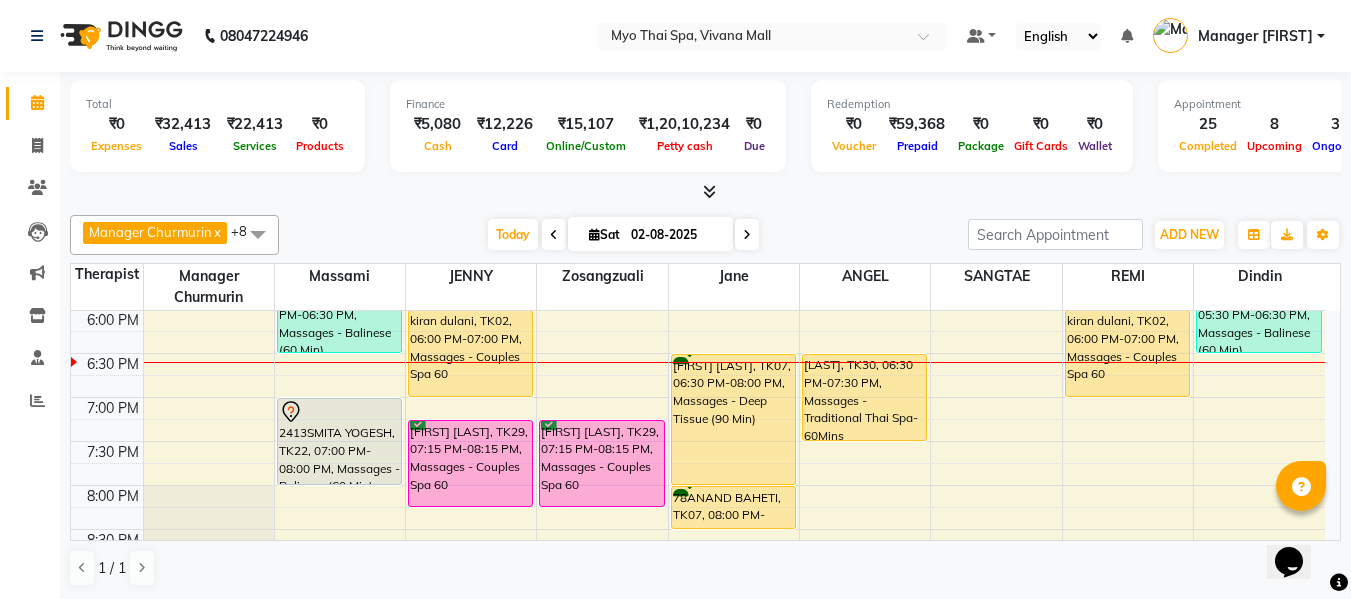 click on "8:00 AM 8:30 AM 9:00 AM 9:30 AM 10:00 AM 10:30 AM 11:00 AM 11:30 AM 12:00 PM 12:30 PM 1:00 PM 1:30 PM 2:00 PM 2:30 PM 3:00 PM 3:30 PM 4:00 PM 4:30 PM 5:00 PM 5:30 PM 6:00 PM 6:30 PM 7:00 PM 7:30 PM 8:00 PM 8:30 PM 9:00 PM 9:30 PM 10:00 PM 10:30 PM     1823VIJAYY, TK18, 04:00 PM-05:00 PM, Massages - Foot Spa (60 Min) (₹1400)     1823VIJAYY, TK18, 04:00 PM-05:00 PM, Massages - Thai Foot Spa Back &Shoulder (90 Min)     1655SANDEEP PATNAWAI, TK05, 11:45 AM-01:15 PM, Massages - Deep Tissue (90 Min)     VIKAS, TK16, 02:00 PM-02:30 PM, Massages - Stress Relieving Back (30 Min) (₹1650)     PRAMOD, TK26, 05:30 PM-06:30 PM, Massages - Balinese (60 Min)             2413SMITA YOGESH, TK22, 07:00 PM-08:00 PM, Massages - Balinese (60 Min)     2923ROHAN, TK13, 01:30 PM-02:30 PM, Massages - Couples Spa 60     PRANAY, TK21, 03:00 PM-04:00 PM, Massages - Balinese (60 Min)     2971kishan, TK24, 04:15 PM-05:15 PM, Massages - Deep Tissue (60 Min)    kiran dulani, TK02, 06:00 PM-07:00 PM, Massages - Couples Spa 60" at bounding box center [698, 89] 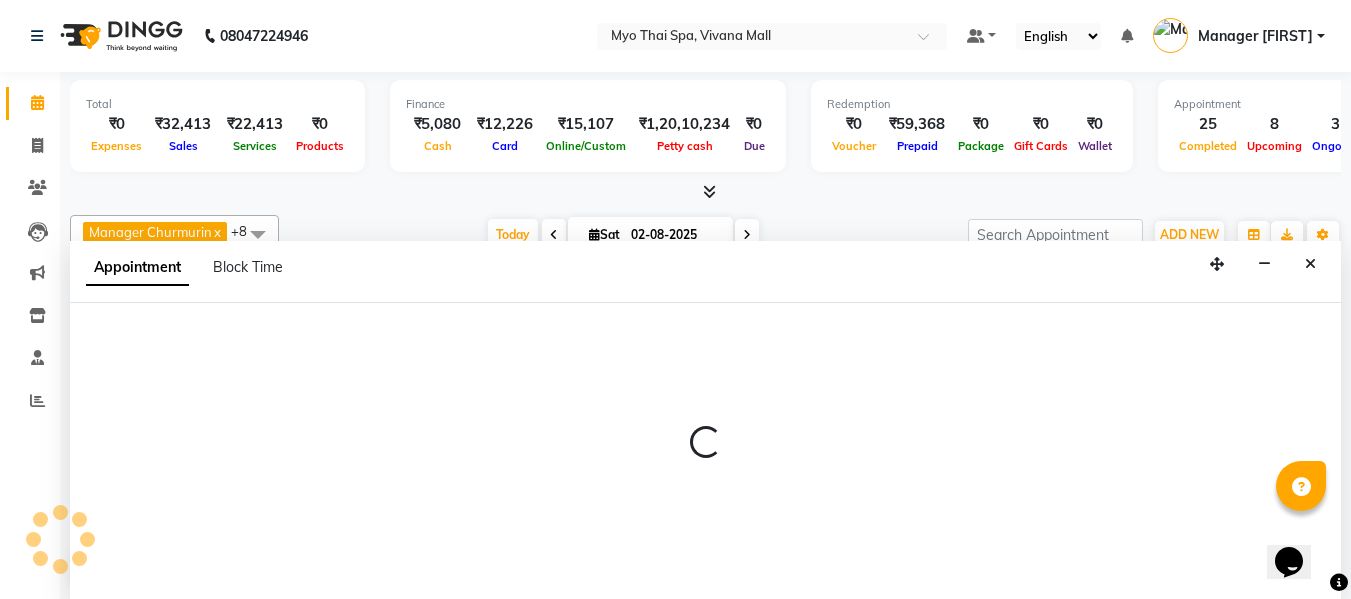 scroll, scrollTop: 1, scrollLeft: 0, axis: vertical 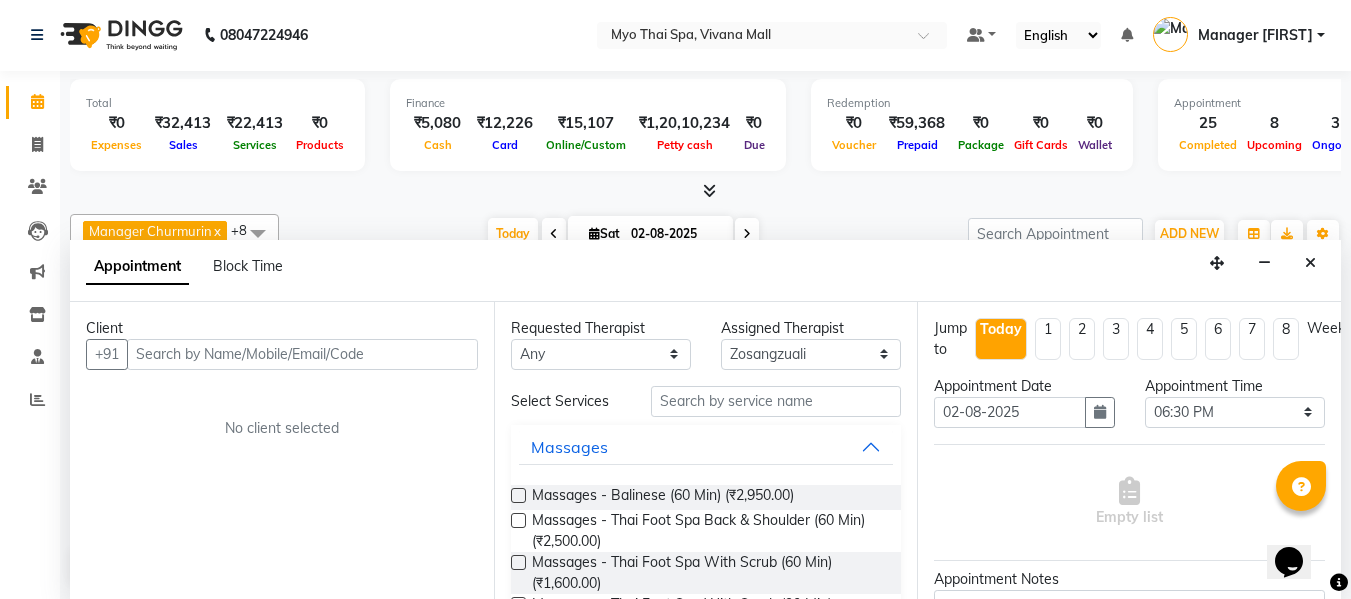 click at bounding box center (302, 354) 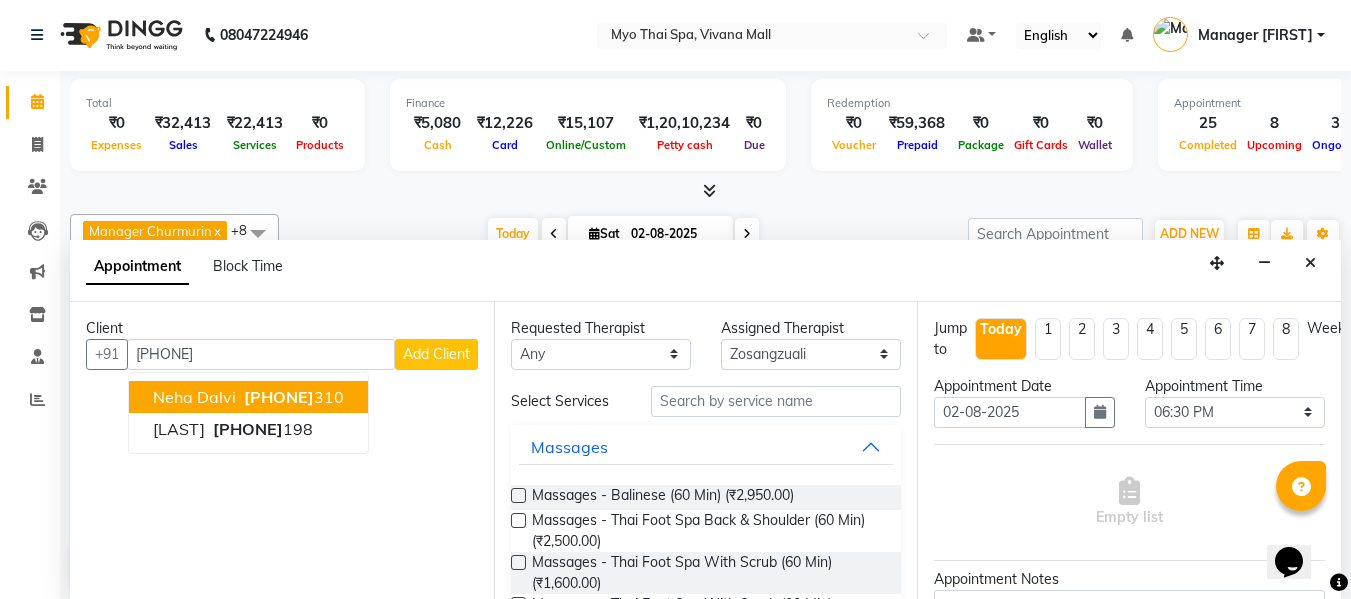 click on "Neha Dalvi" at bounding box center (194, 397) 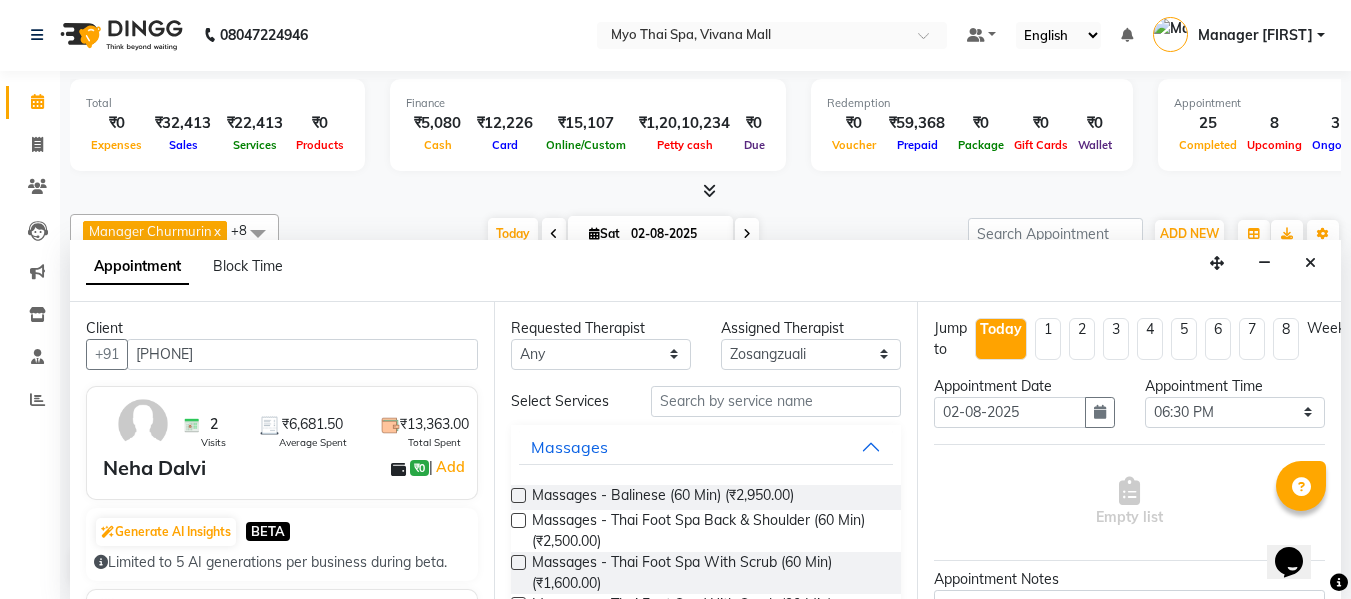 click at bounding box center [518, 520] 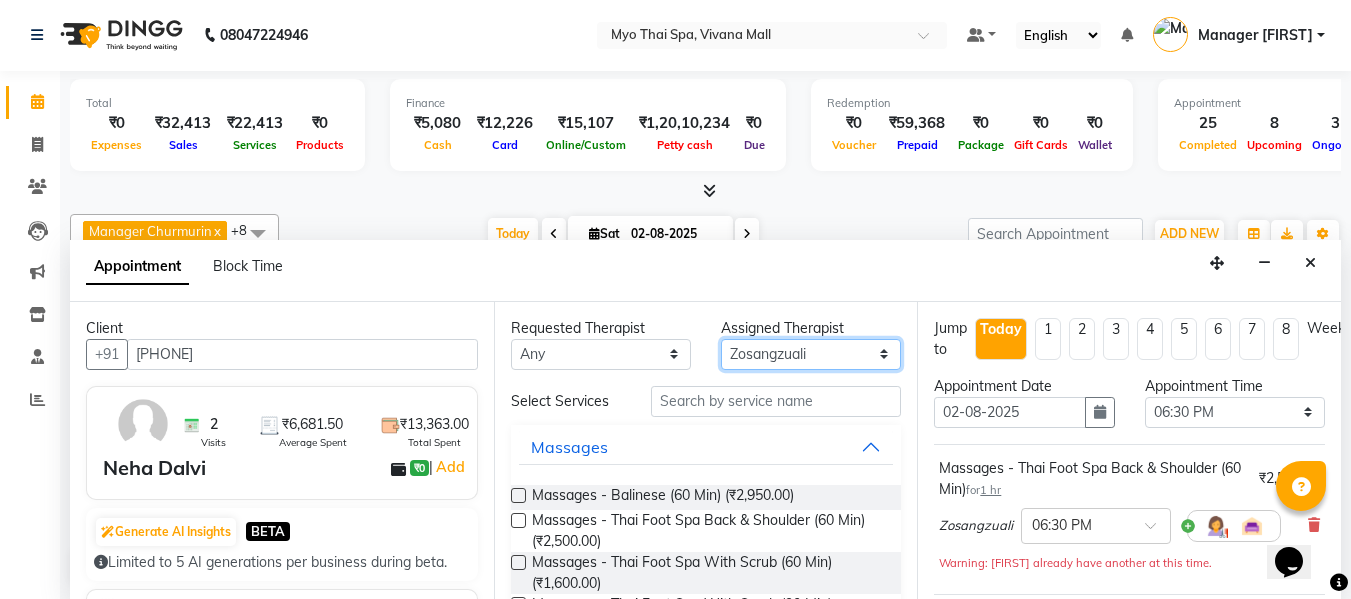click on "Select ANGEL BELLA Dindin Jane JENNY Kristina Manager Afreen Manager Churmurin Massami MAWII REMI SANGTAE Zosangzuali" at bounding box center [811, 354] 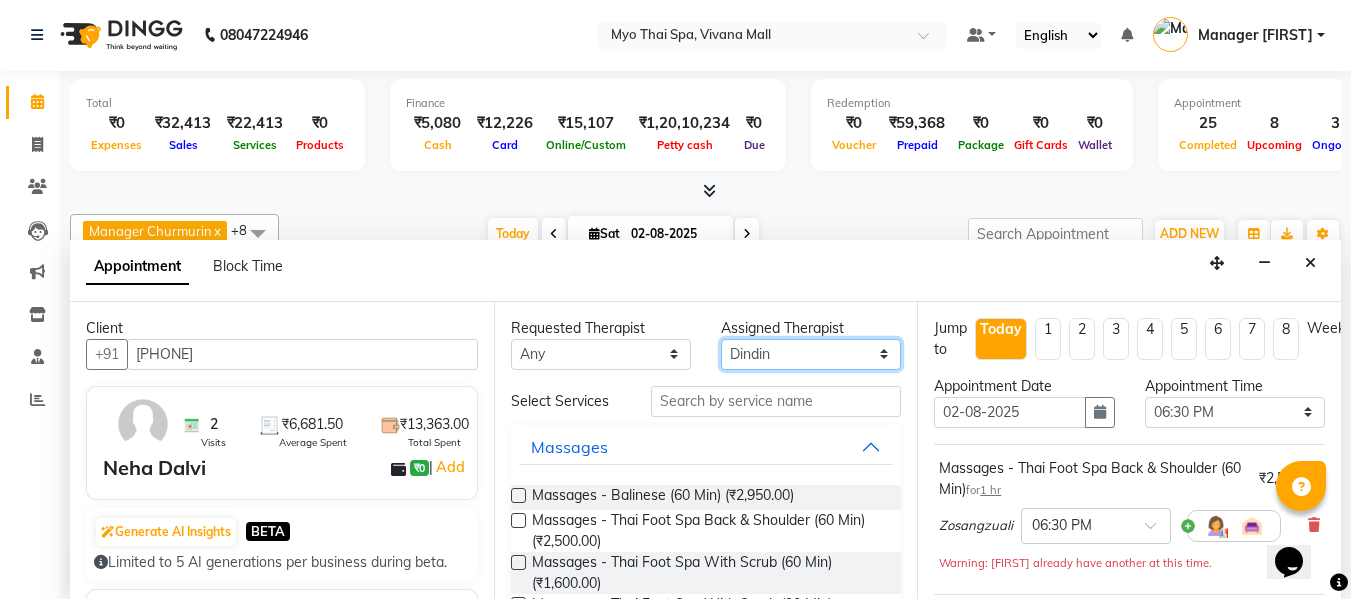click on "Select ANGEL BELLA Dindin Jane JENNY Kristina Manager Afreen Manager Churmurin Massami MAWII REMI SANGTAE Zosangzuali" at bounding box center [811, 354] 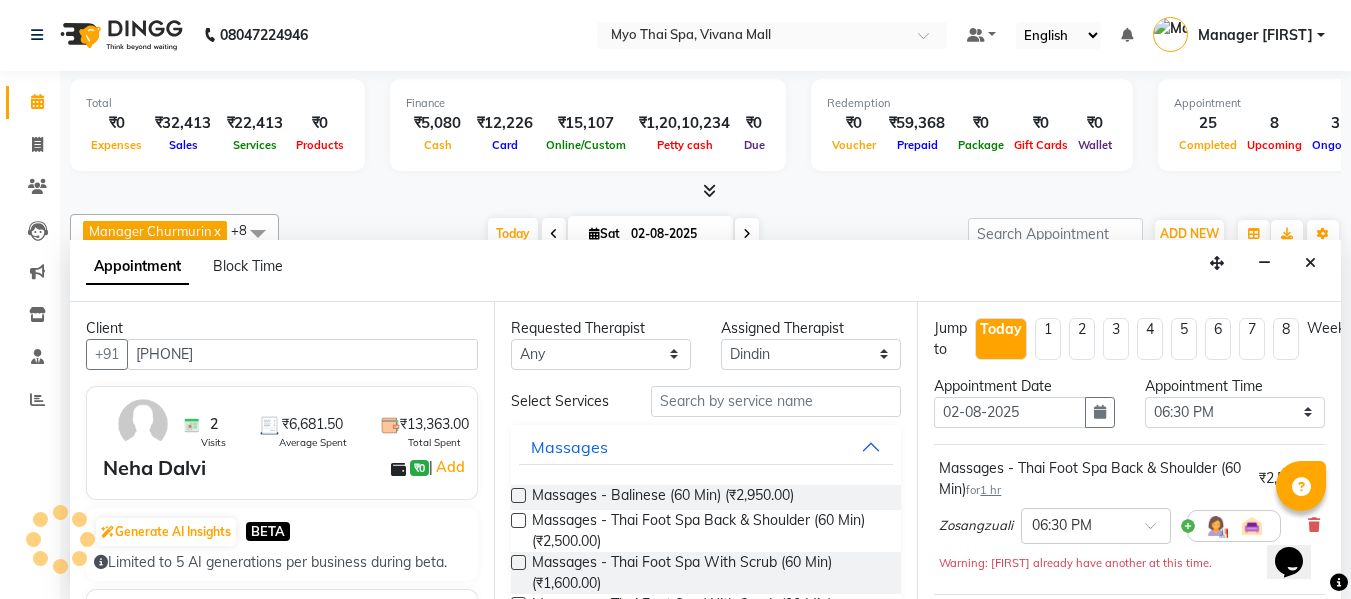 click at bounding box center [518, 520] 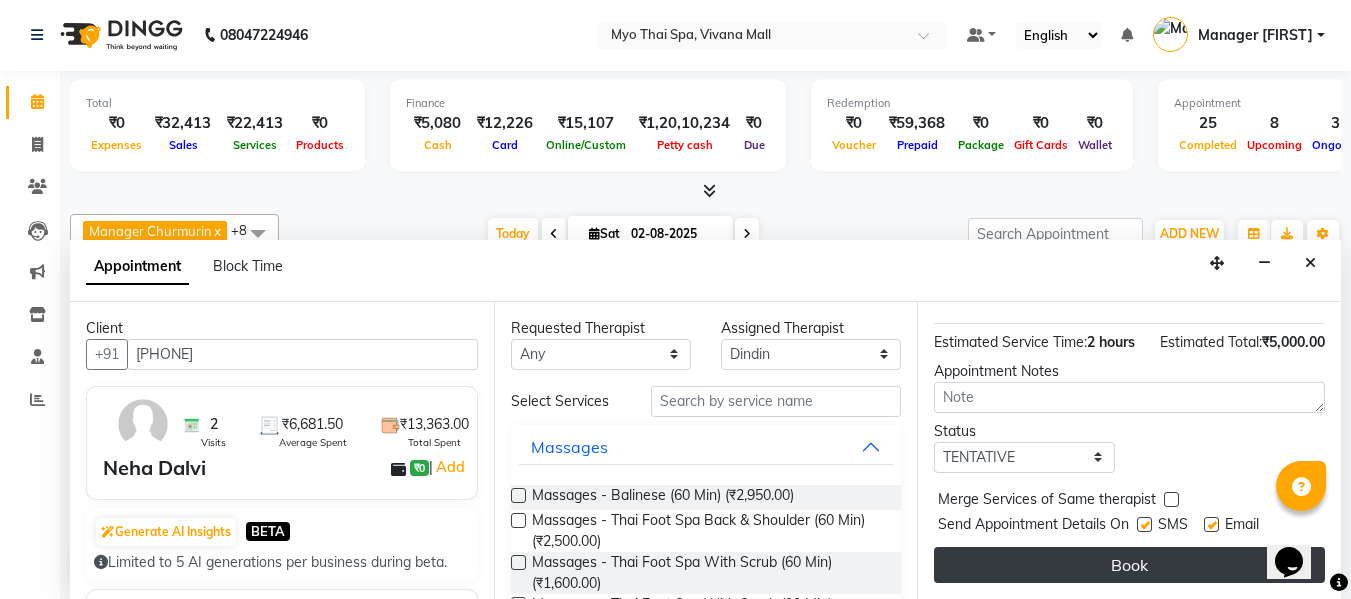 scroll, scrollTop: 419, scrollLeft: 0, axis: vertical 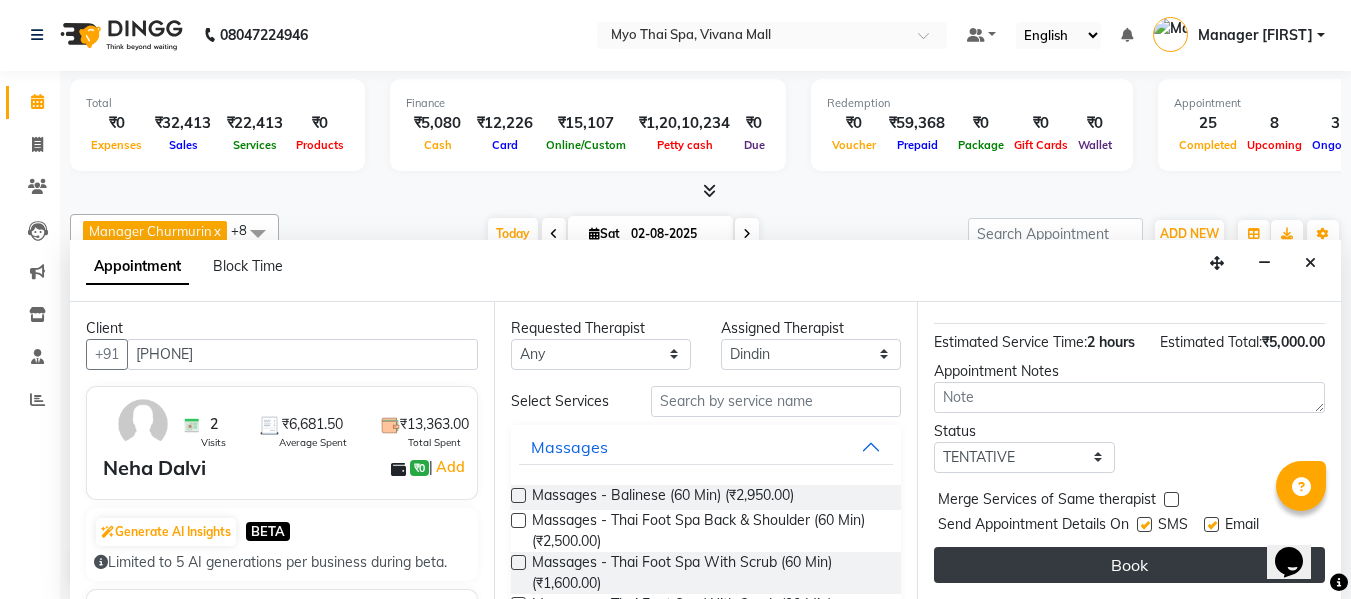 click on "Book" at bounding box center [1129, 565] 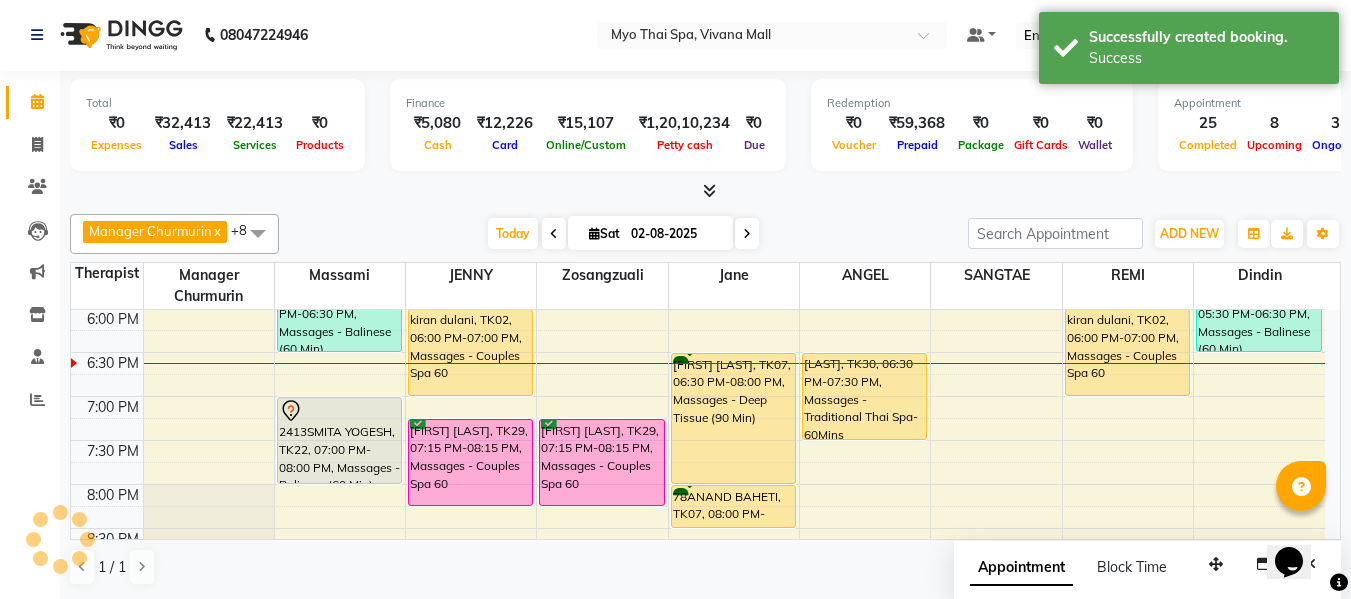 scroll, scrollTop: 0, scrollLeft: 0, axis: both 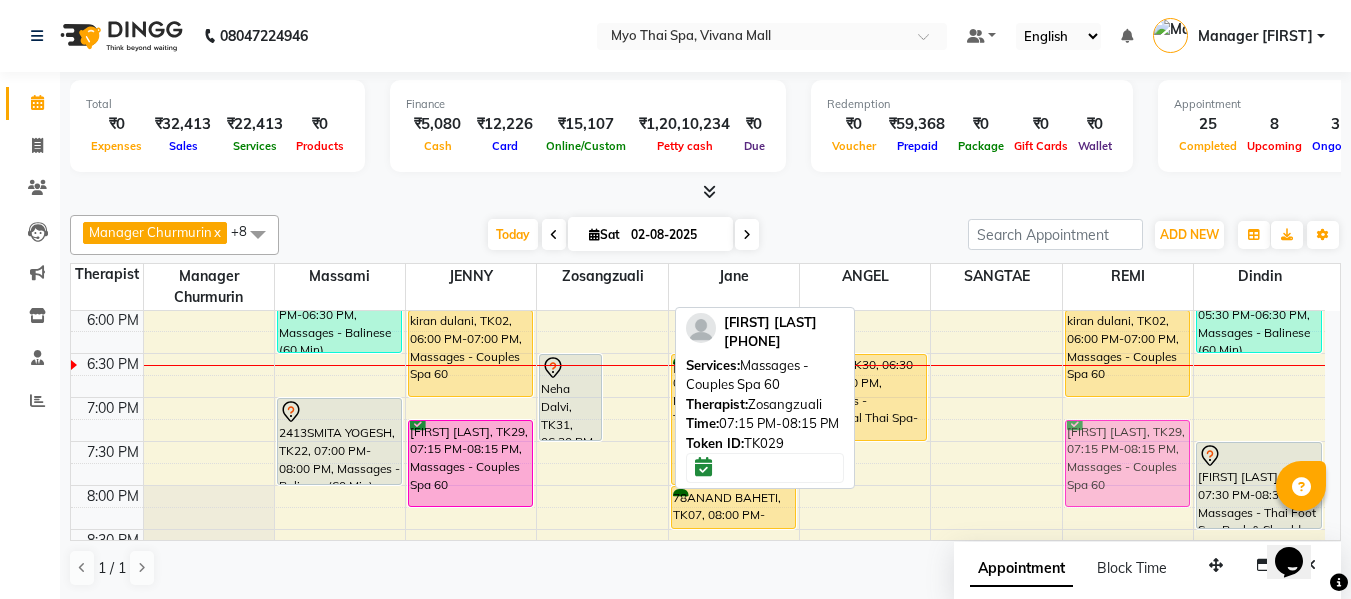 drag, startPoint x: 623, startPoint y: 448, endPoint x: 1068, endPoint y: 452, distance: 445.01797 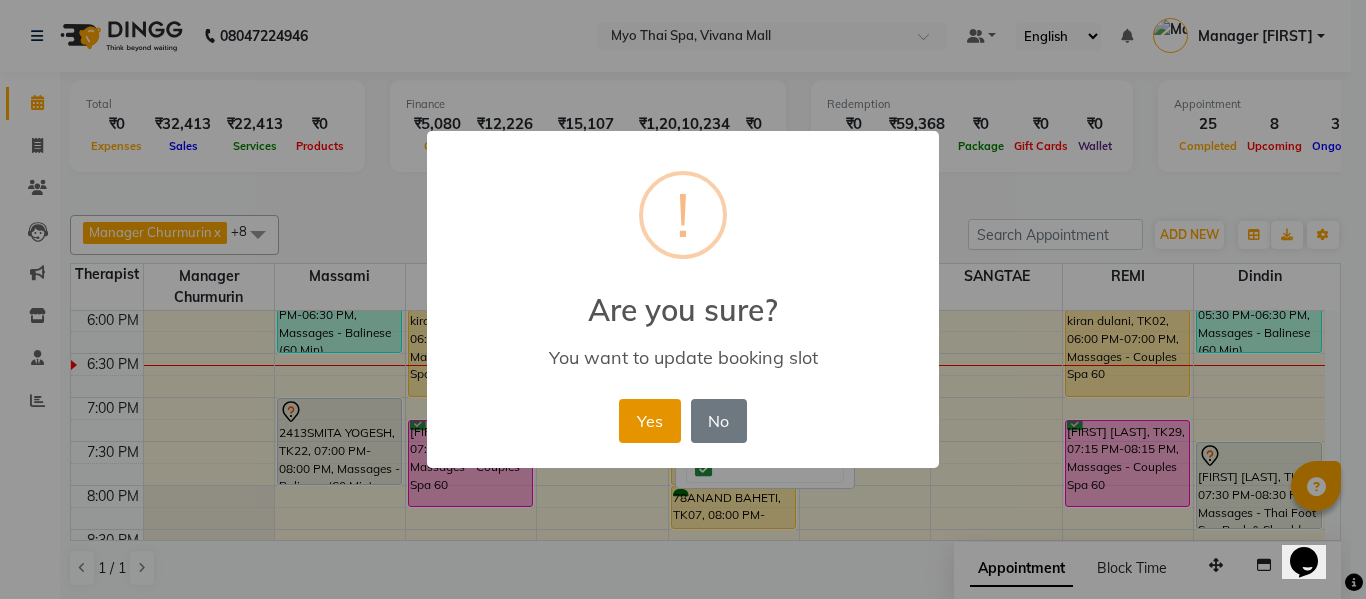 click on "Yes" at bounding box center (649, 421) 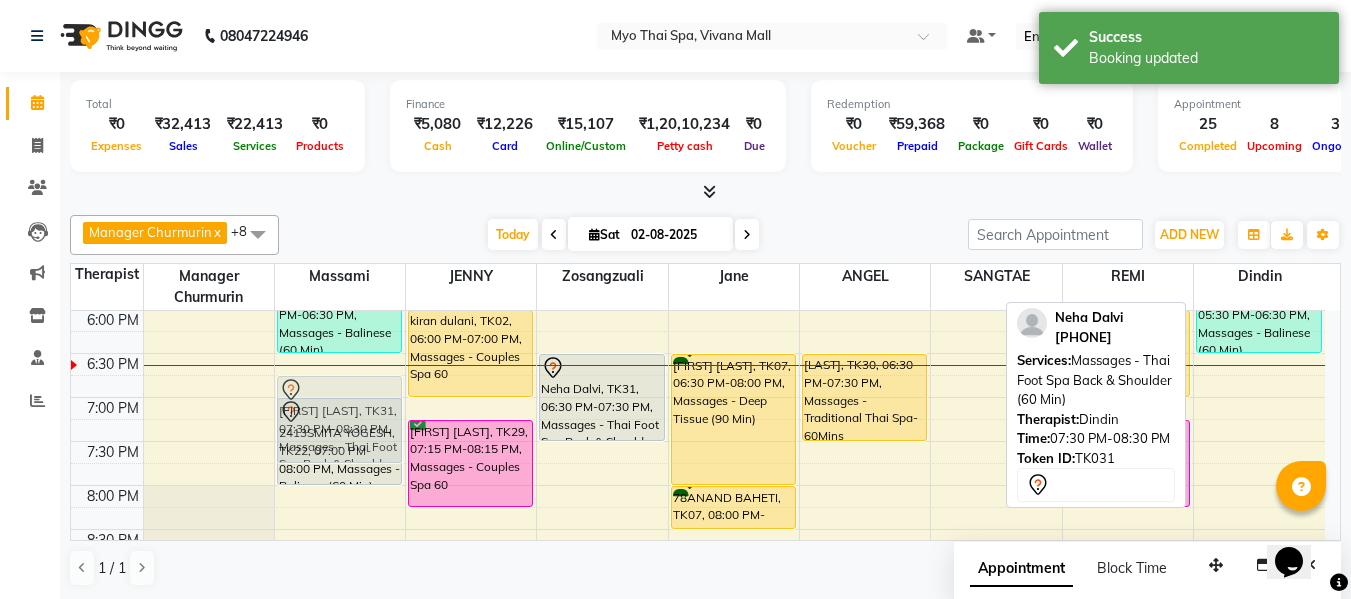 drag, startPoint x: 1247, startPoint y: 476, endPoint x: 362, endPoint y: 400, distance: 888.25726 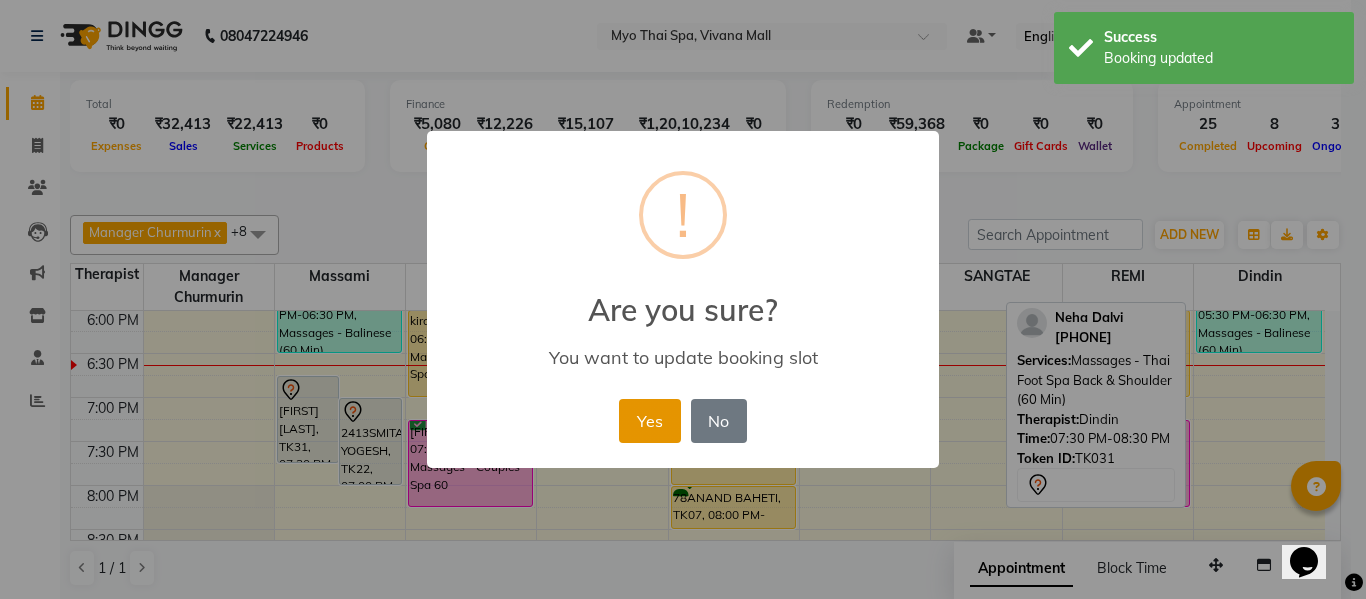 click on "Yes" at bounding box center (649, 421) 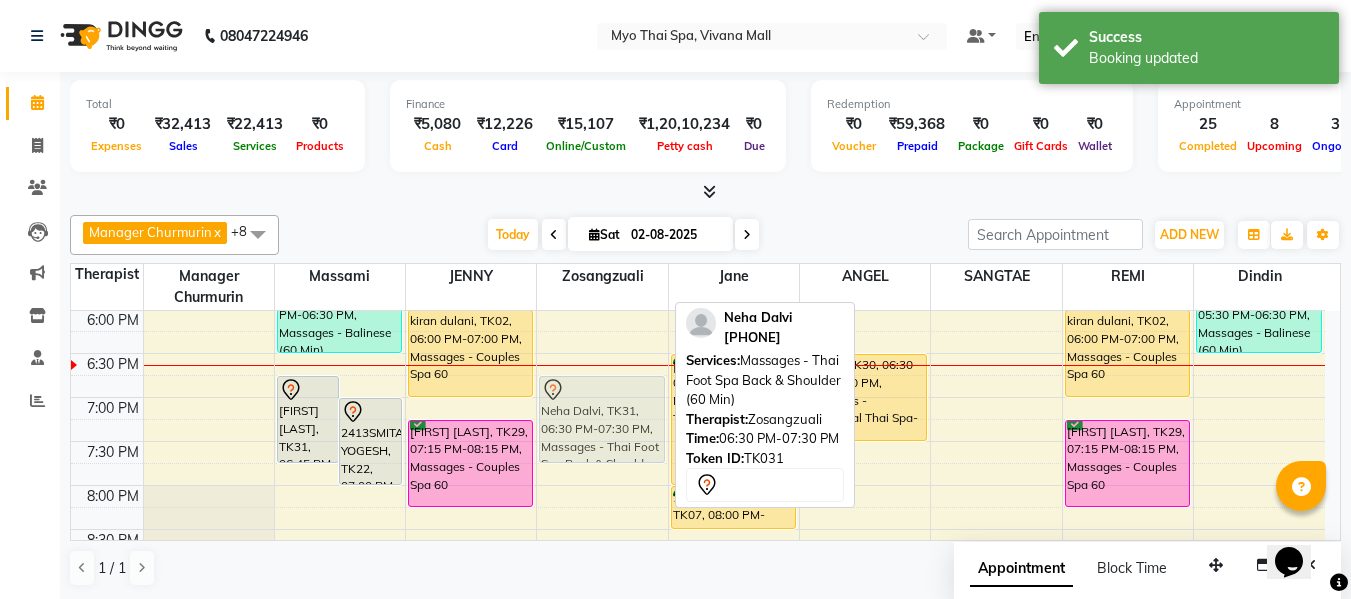 click on "2917VIVEK LAJMI., TK12, 01:15 PM-02:15 PM, Massages - Traditional Thai Spa-60Mins     2873RISHIKESH, TK19, 03:00 PM-04:00 PM, Massages - Balinese (60 Min)     1987VAISHNAVI W, TK04, 04:45 PM-05:45 PM, Massages - Couples Spa 60             Neha Dalvi, TK31, 06:30 PM-07:30 PM, Massages - Thai Foot Spa  Back & Shoulder (60 Min)             2462FERNANDES, TK20, 08:45 PM-09:45 PM, Massages - Foot Spa (60 Min)             Neha Dalvi, TK31, 06:30 PM-07:30 PM, Massages - Thai Foot Spa  Back & Shoulder (60 Min)" at bounding box center [602, 89] 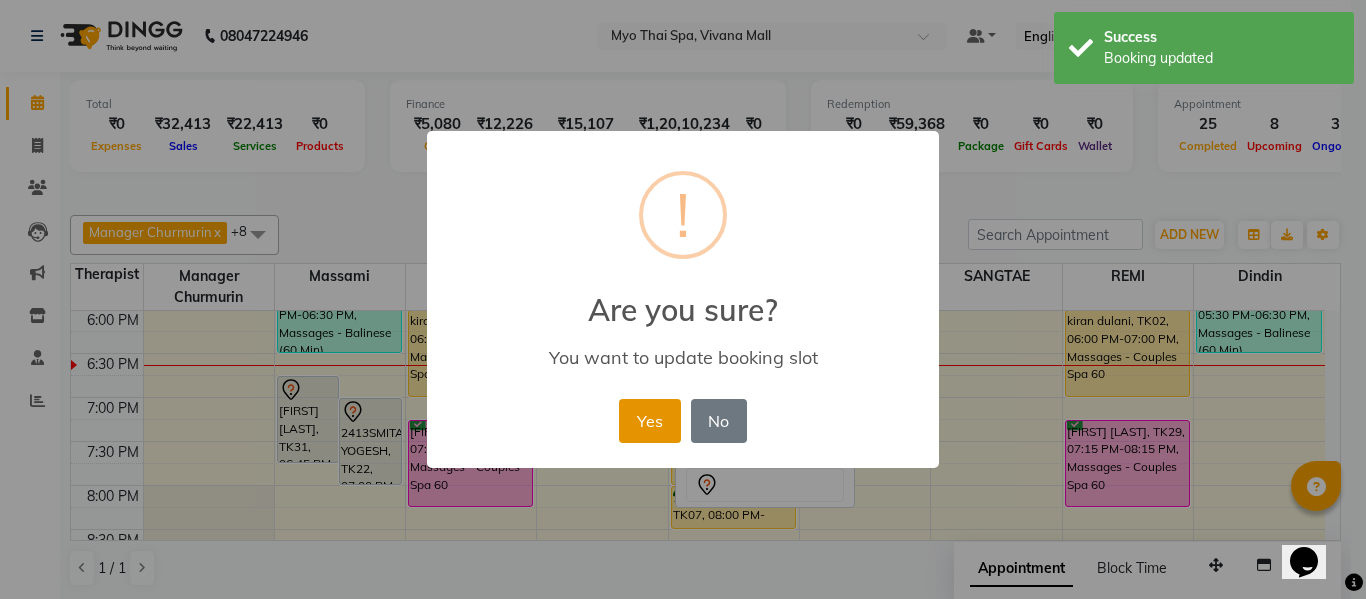 click on "Yes" at bounding box center (649, 421) 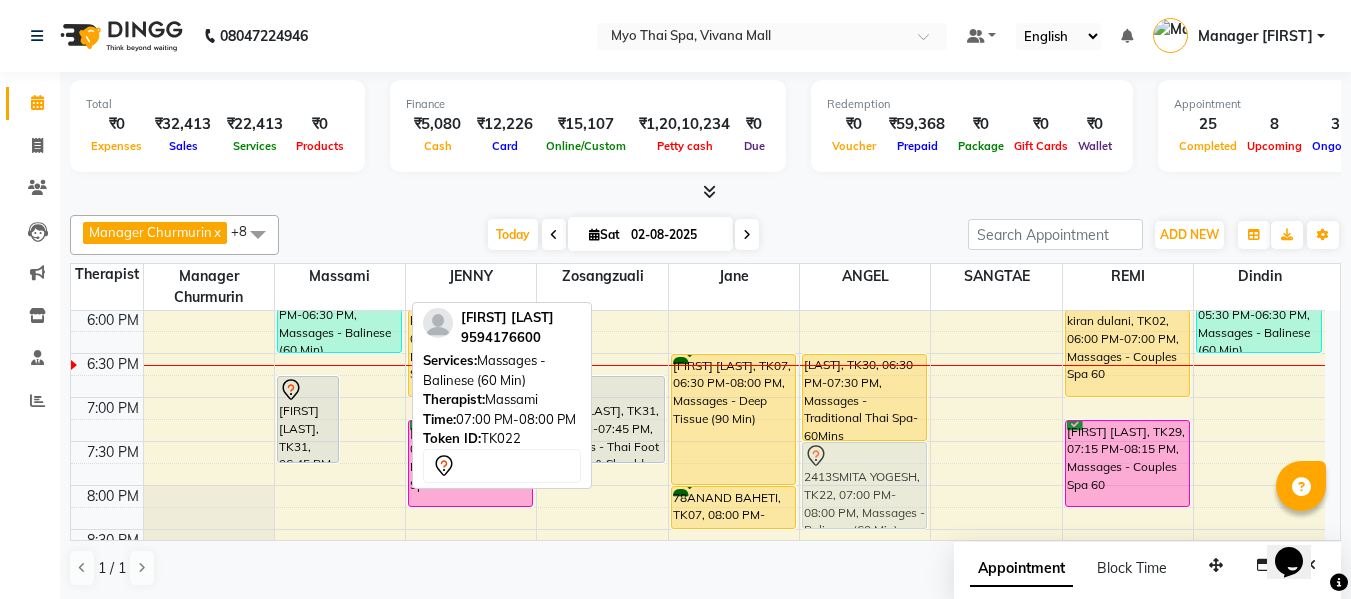 drag, startPoint x: 356, startPoint y: 430, endPoint x: 800, endPoint y: 474, distance: 446.17487 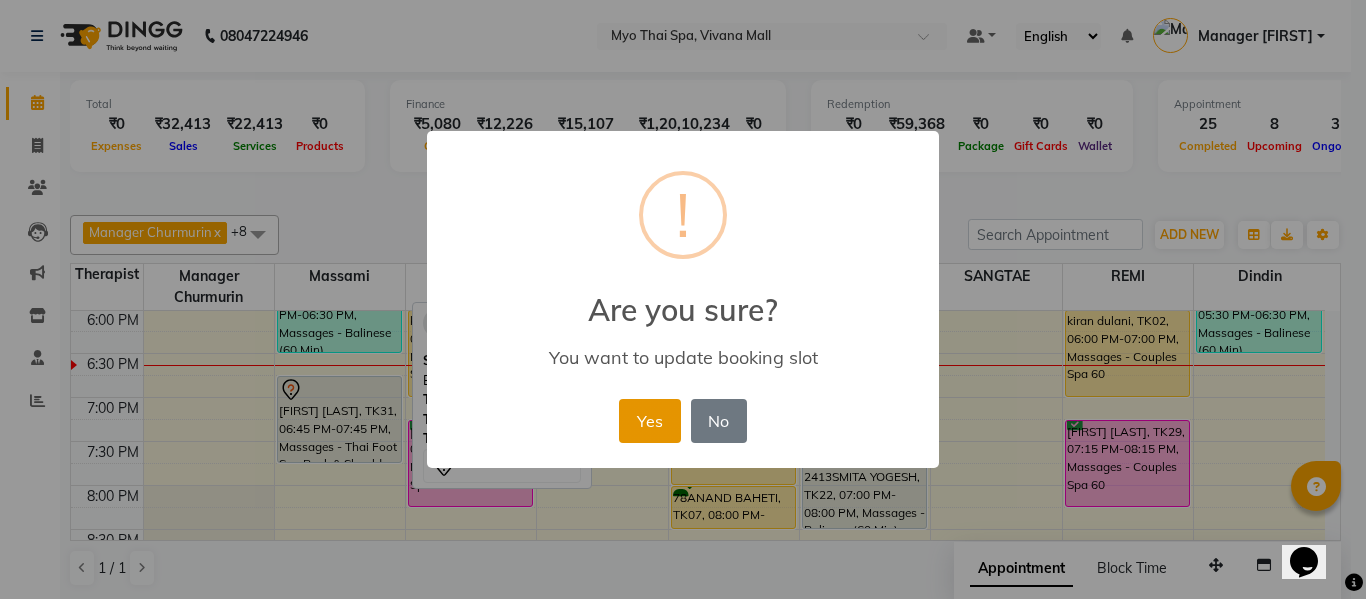click on "Yes" at bounding box center (649, 421) 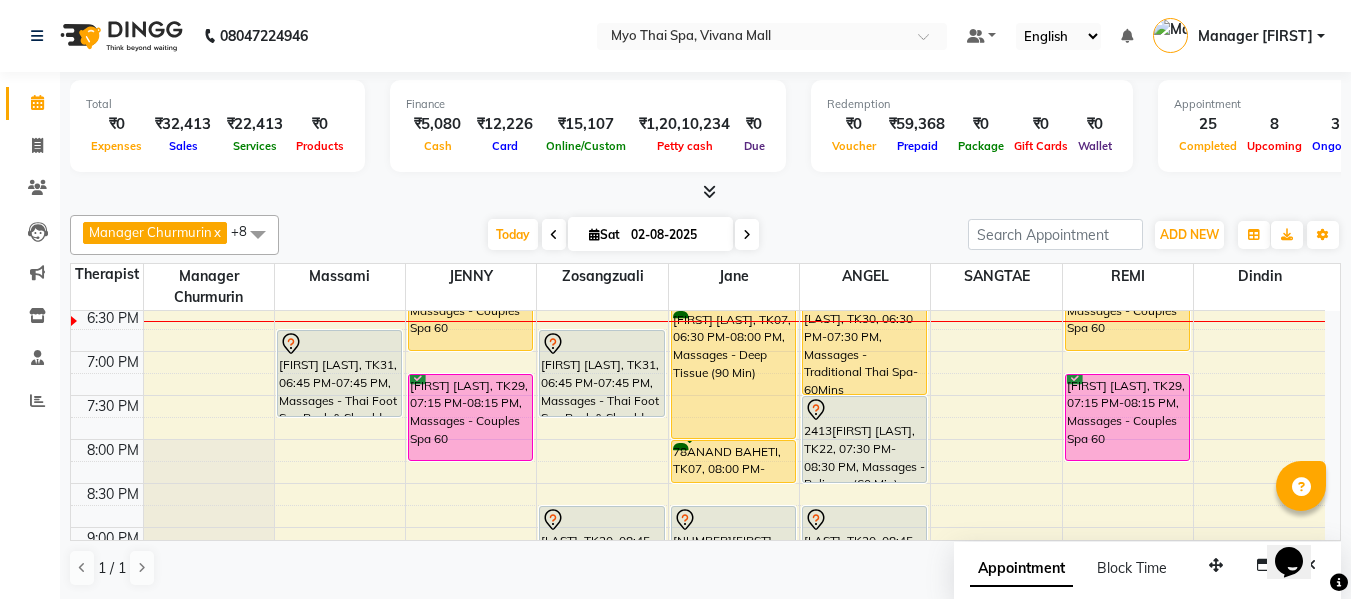 scroll, scrollTop: 881, scrollLeft: 0, axis: vertical 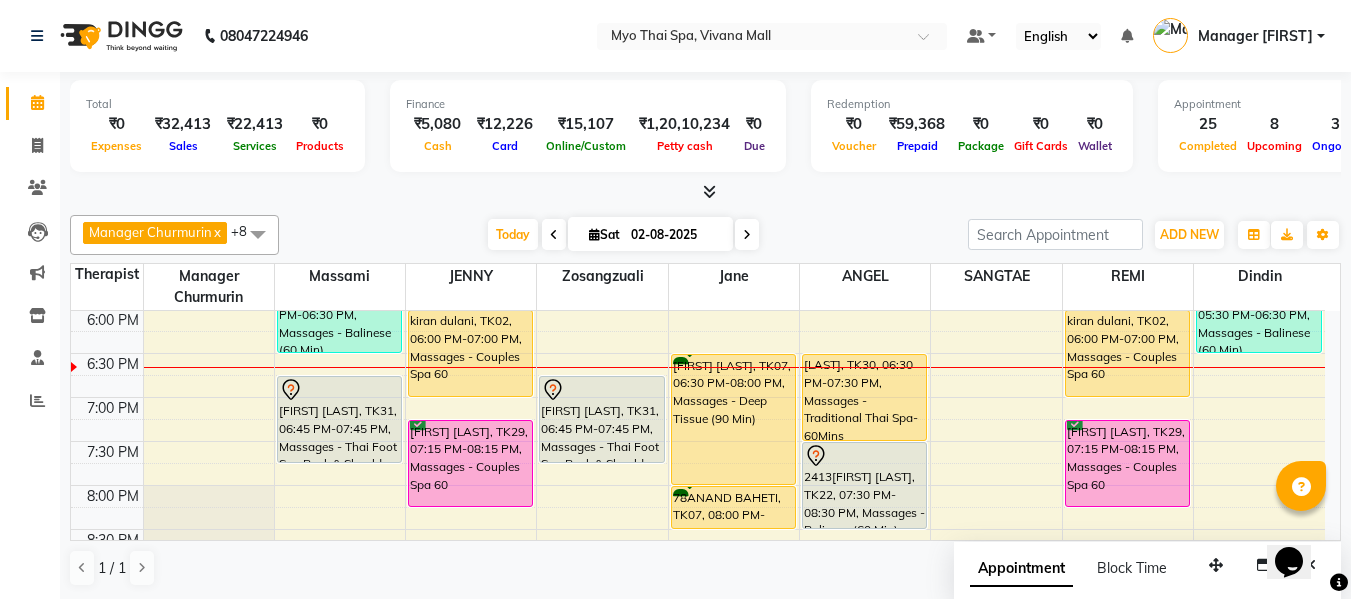 click at bounding box center (258, 234) 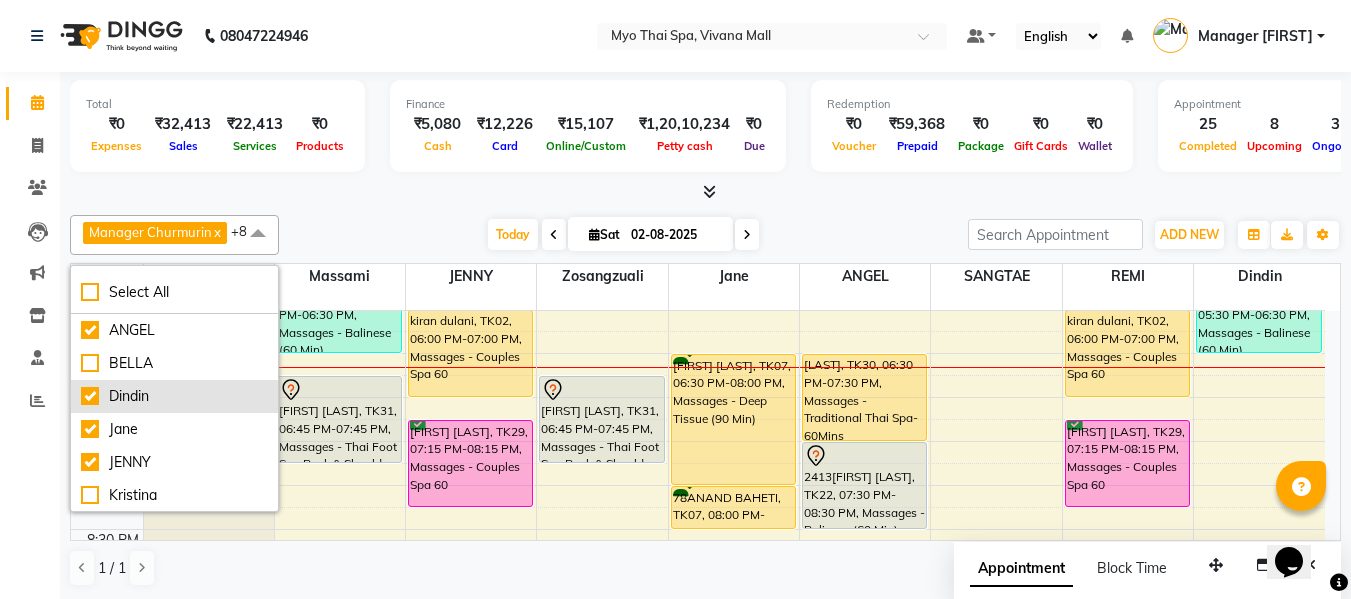 click on "Dindin" at bounding box center (174, 396) 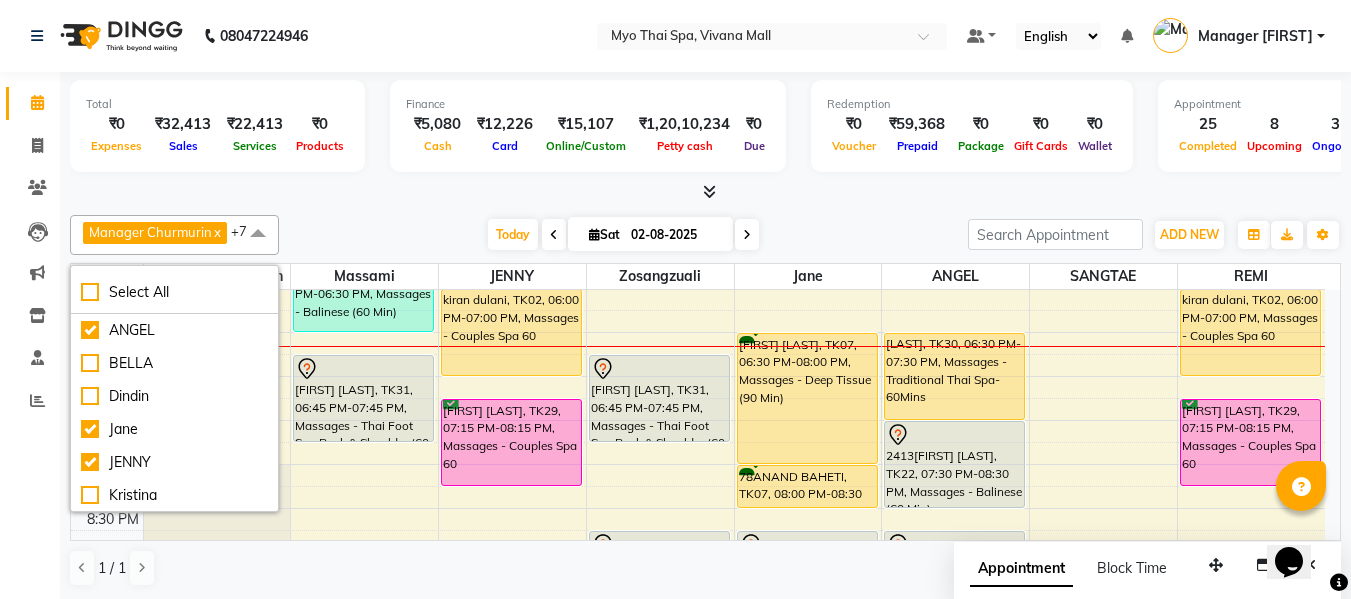 click at bounding box center [705, 192] 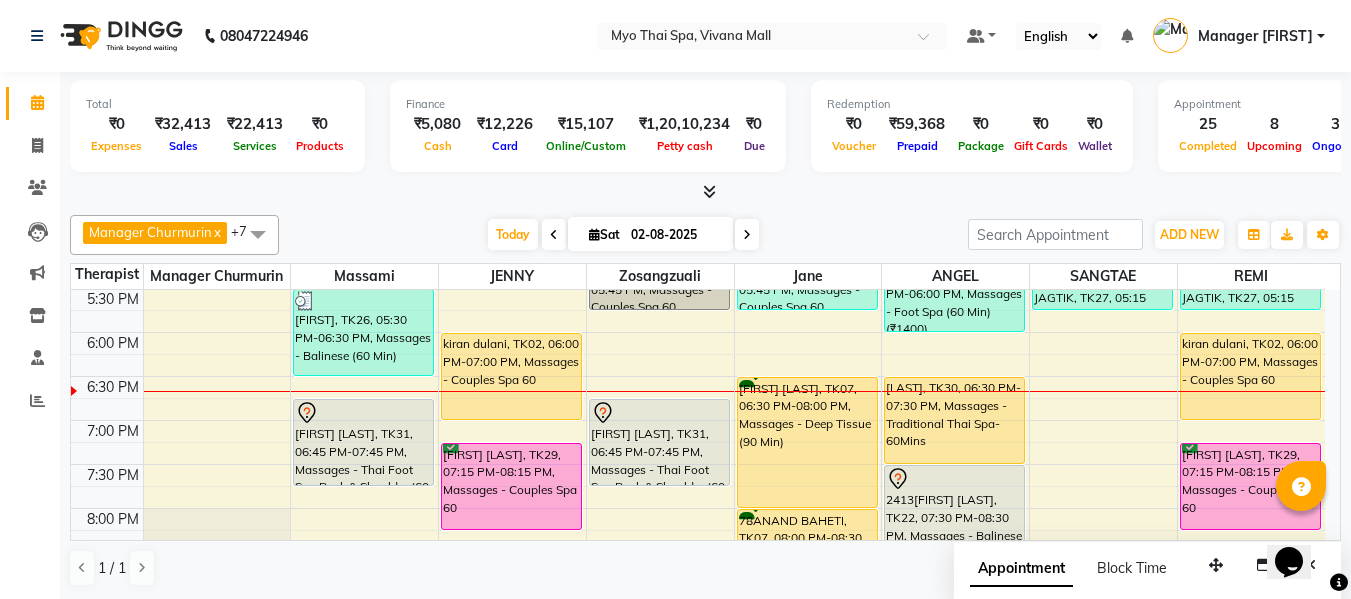 scroll, scrollTop: 869, scrollLeft: 0, axis: vertical 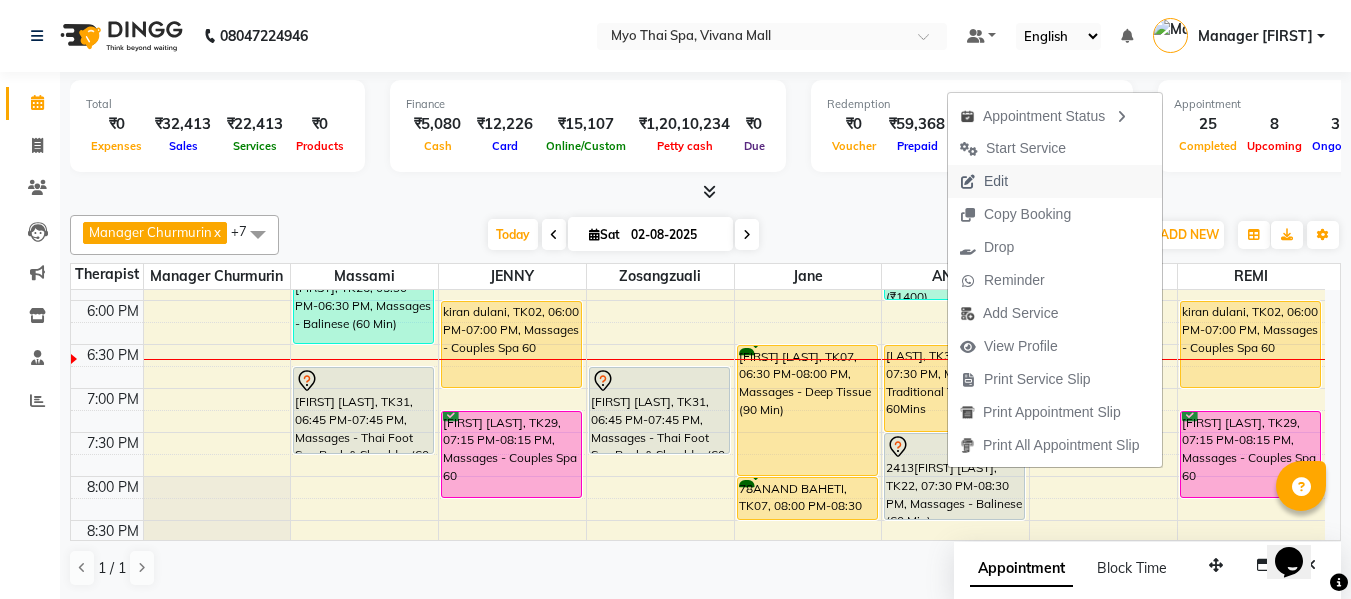 click on "Edit" at bounding box center [1055, 181] 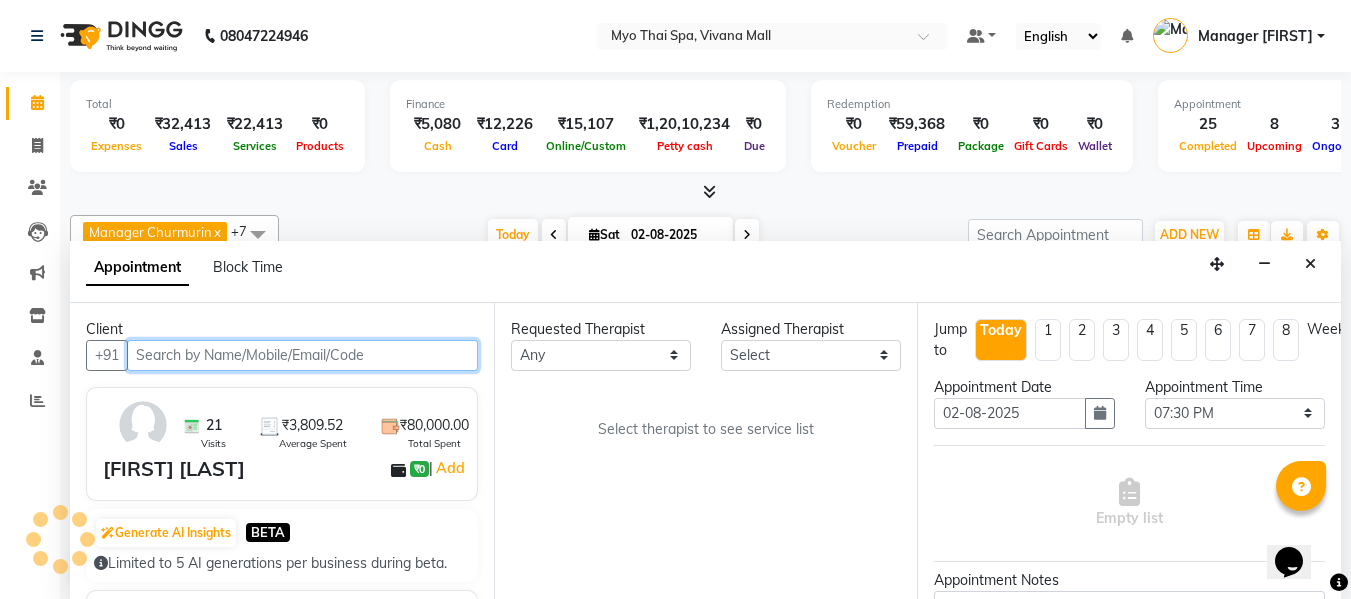 scroll, scrollTop: 1, scrollLeft: 0, axis: vertical 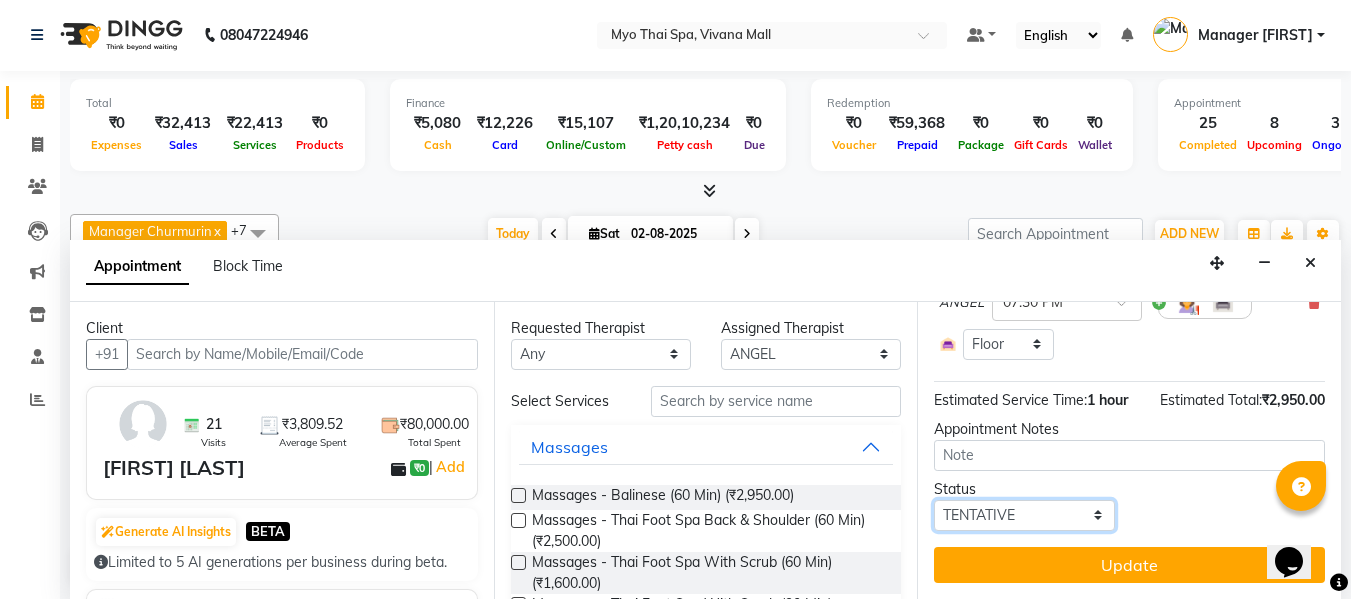 click on "Select TENTATIVE CONFIRM CHECK-IN UPCOMING" at bounding box center (1024, 515) 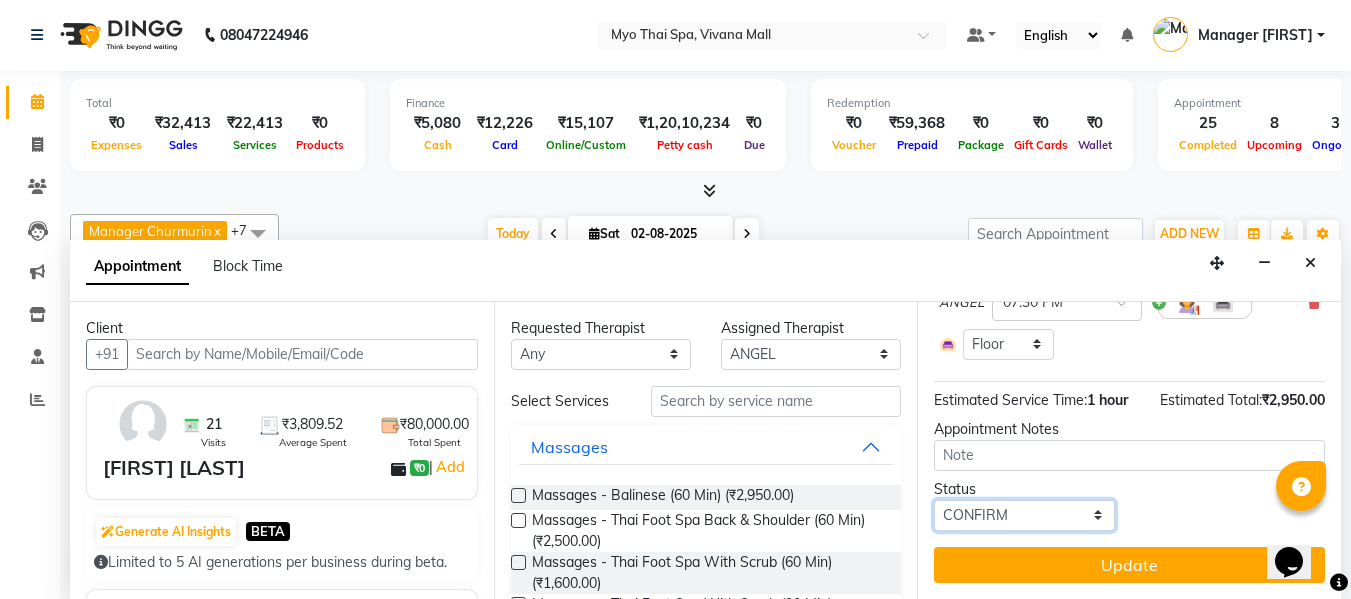 click on "Select TENTATIVE CONFIRM CHECK-IN UPCOMING" at bounding box center (1024, 515) 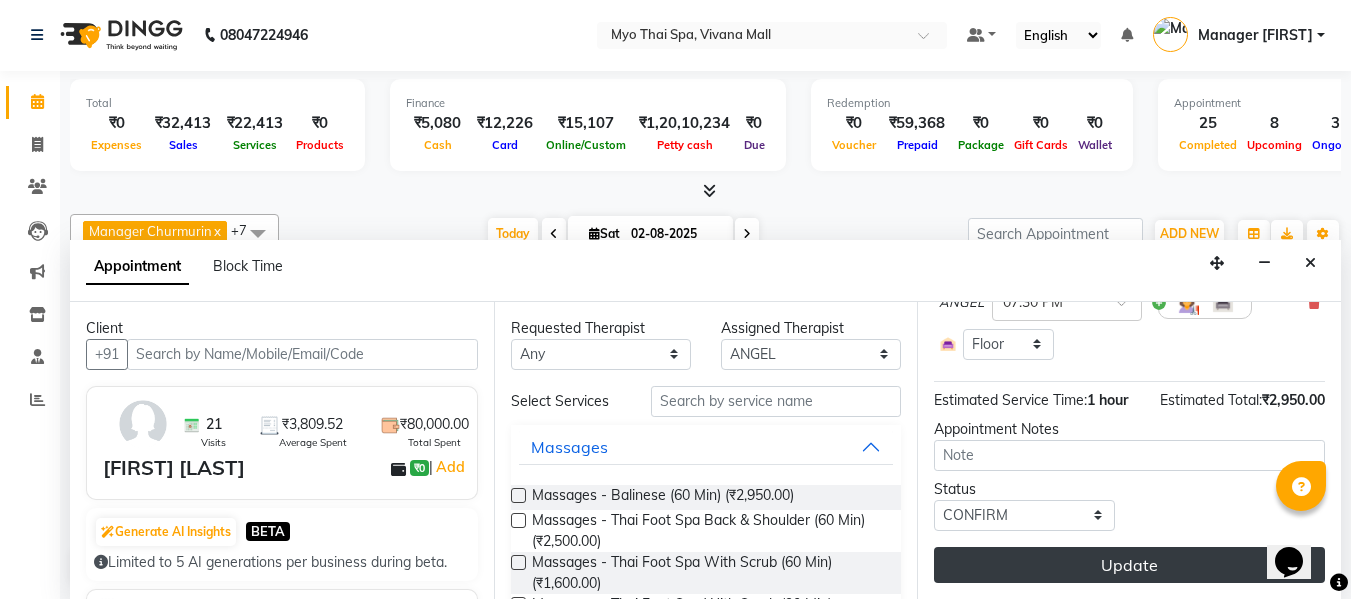 click on "Update" at bounding box center [1129, 565] 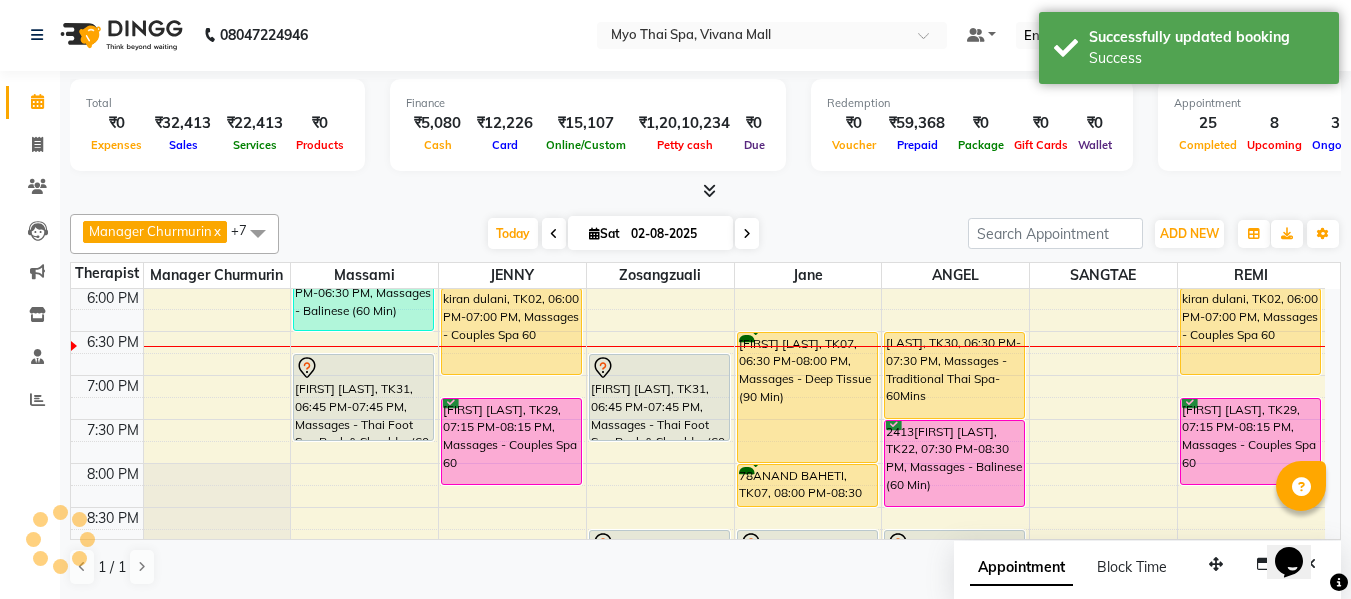 scroll, scrollTop: 0, scrollLeft: 0, axis: both 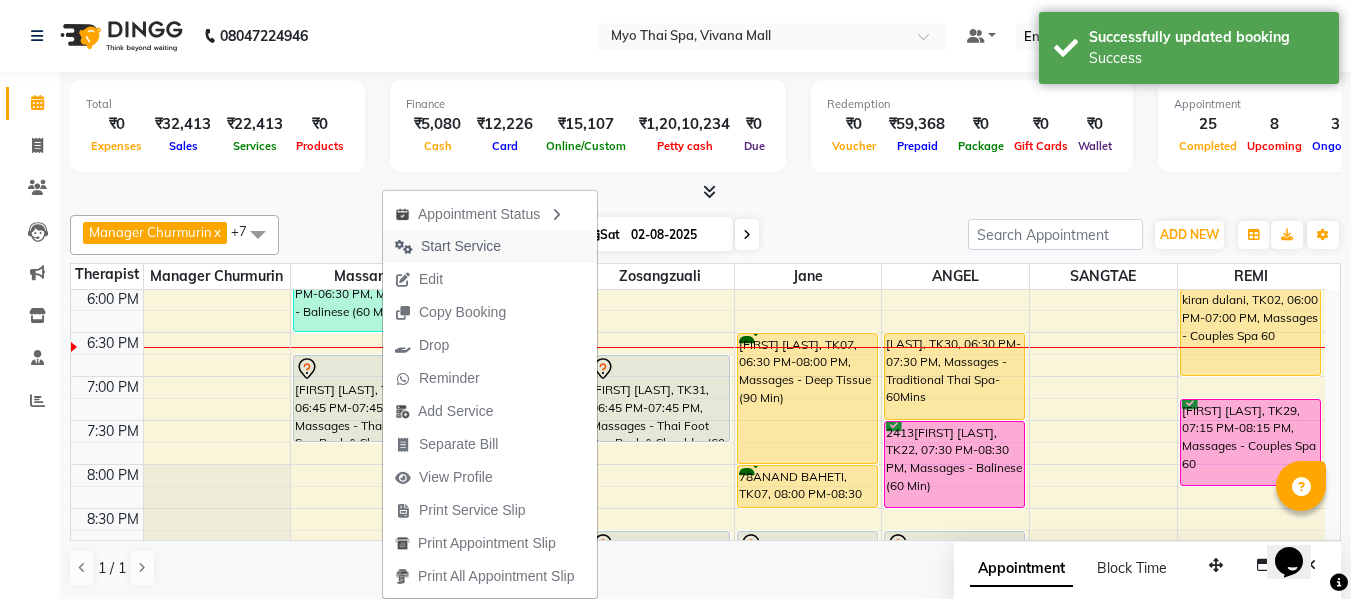 click on "Start Service" at bounding box center (461, 246) 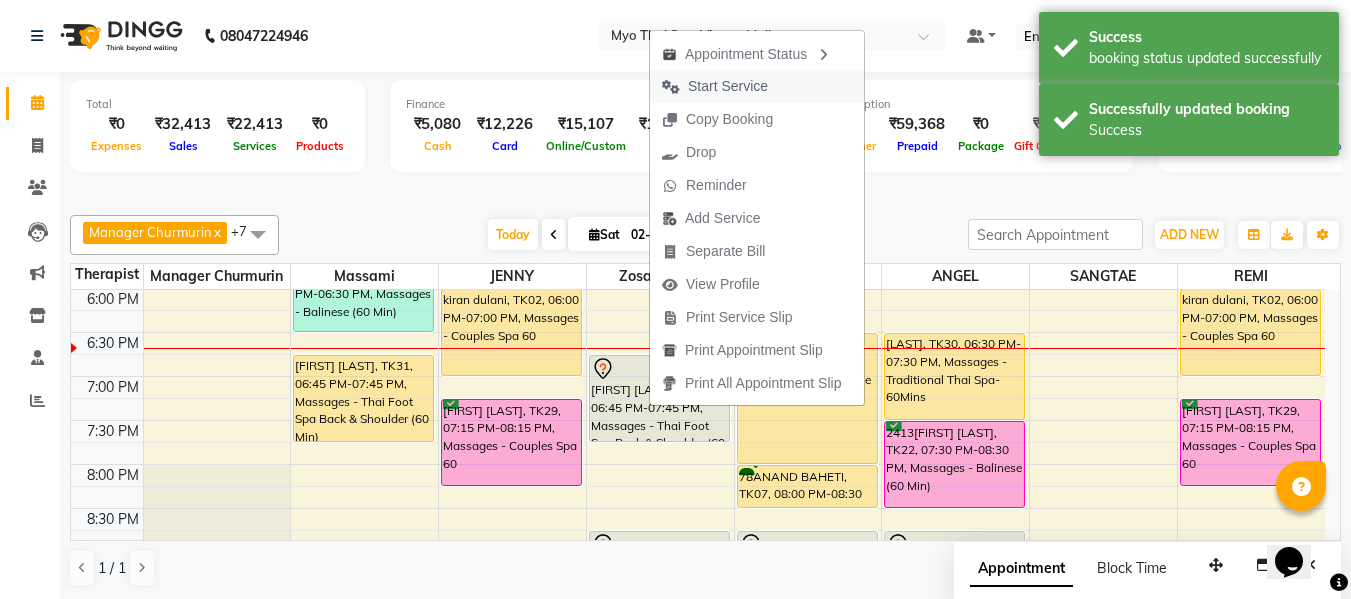 click on "Start Service" at bounding box center [728, 86] 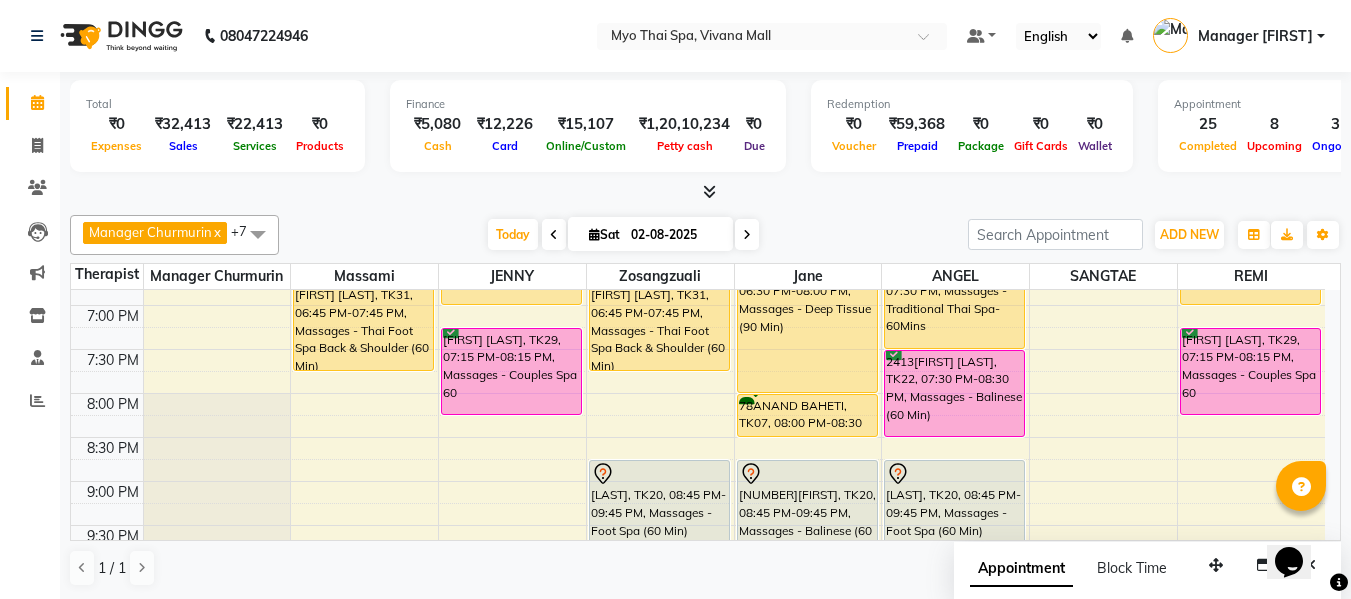 scroll, scrollTop: 981, scrollLeft: 0, axis: vertical 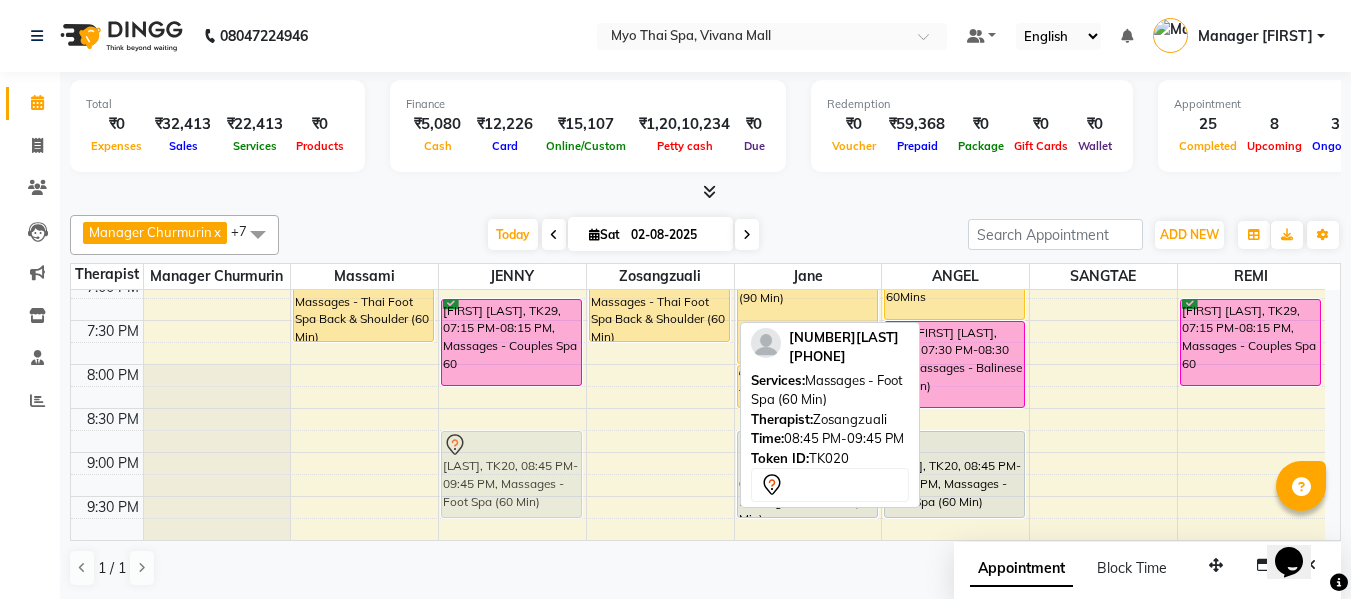 drag, startPoint x: 653, startPoint y: 445, endPoint x: 561, endPoint y: 453, distance: 92.34717 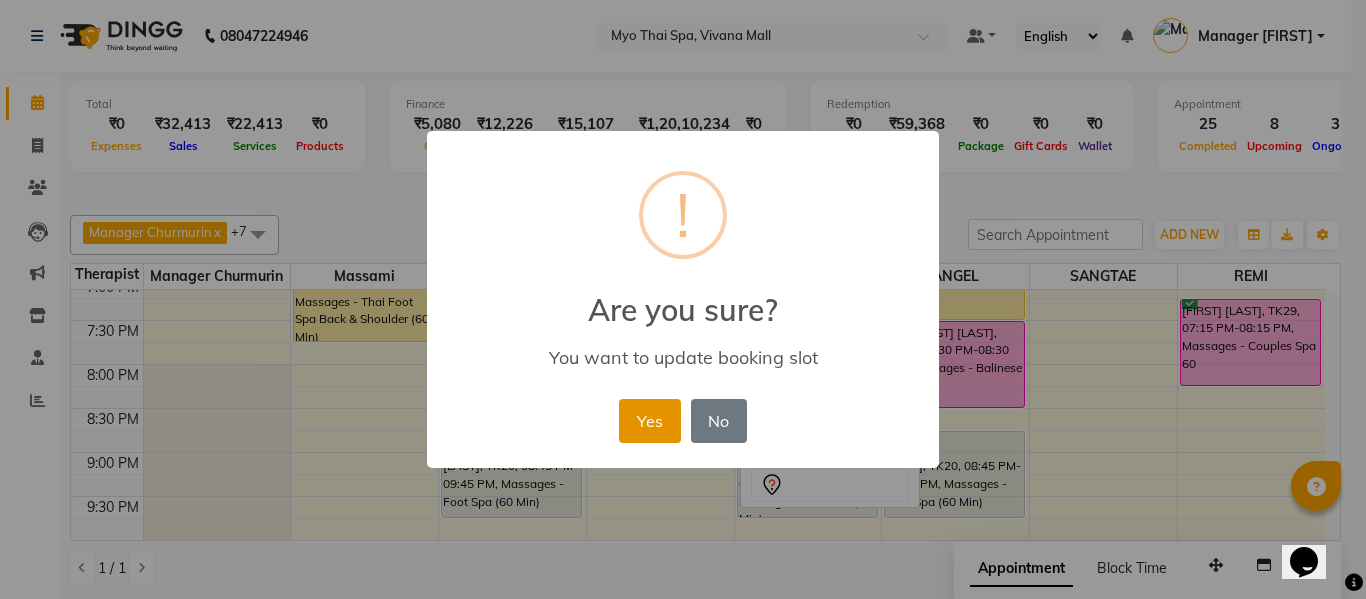 click on "Yes" at bounding box center (649, 421) 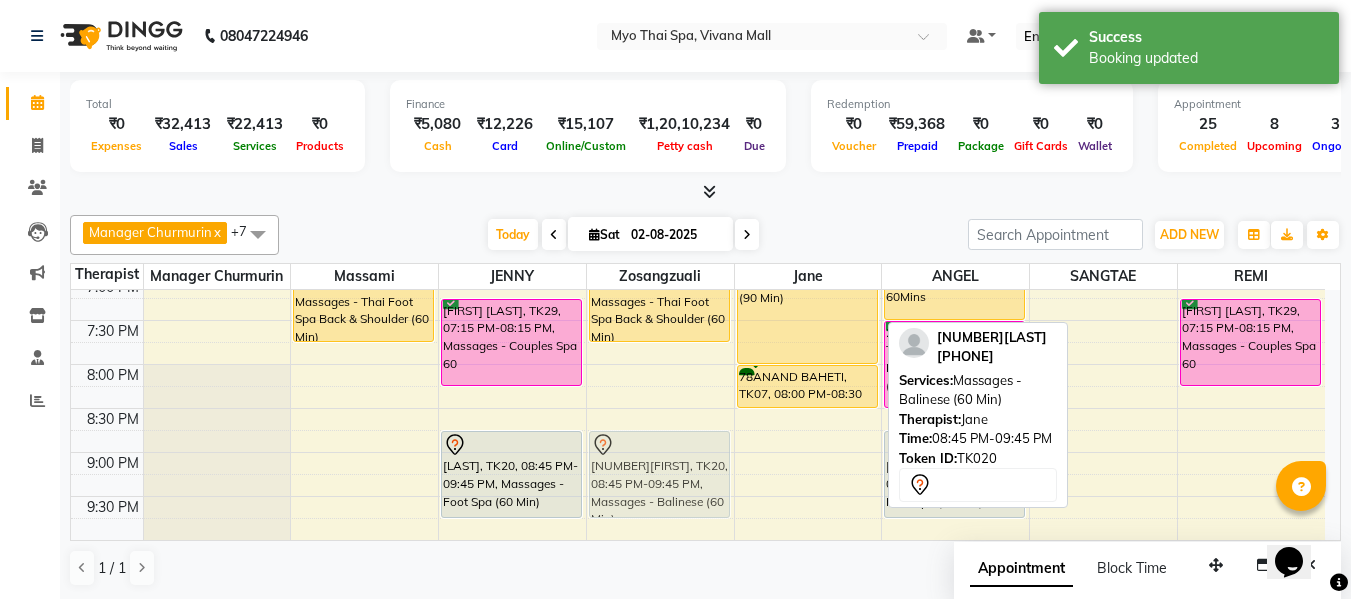drag, startPoint x: 777, startPoint y: 465, endPoint x: 676, endPoint y: 465, distance: 101 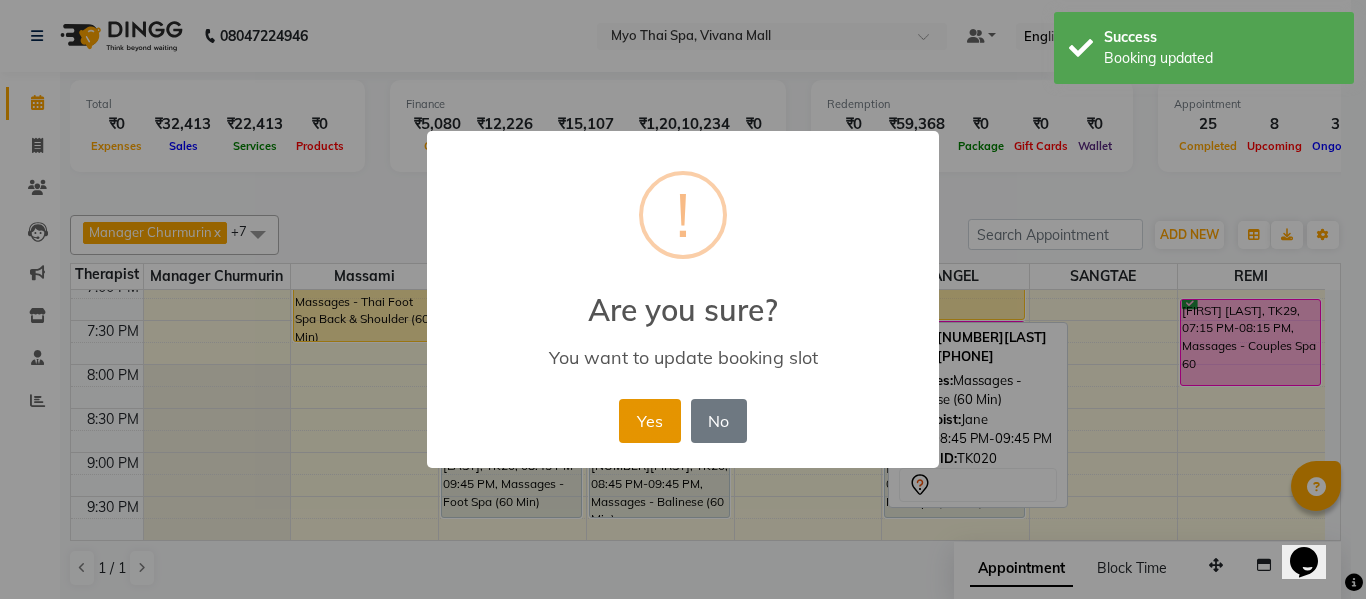 click on "Yes" at bounding box center [649, 421] 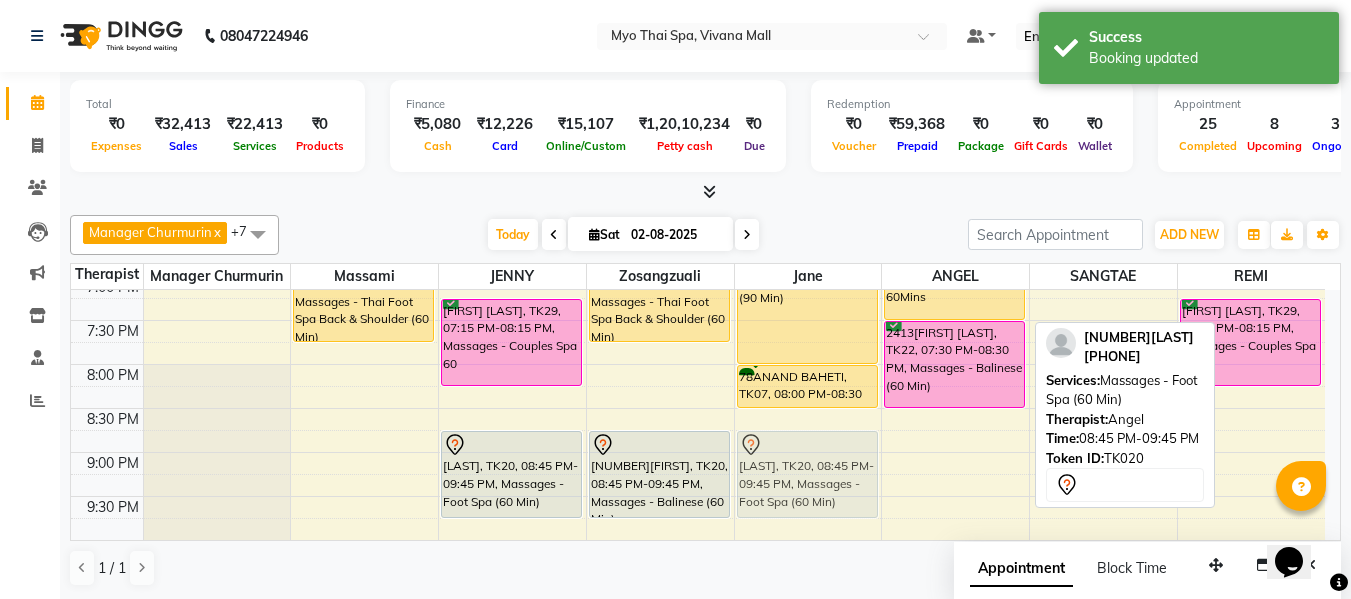 drag, startPoint x: 959, startPoint y: 450, endPoint x: 841, endPoint y: 452, distance: 118.016945 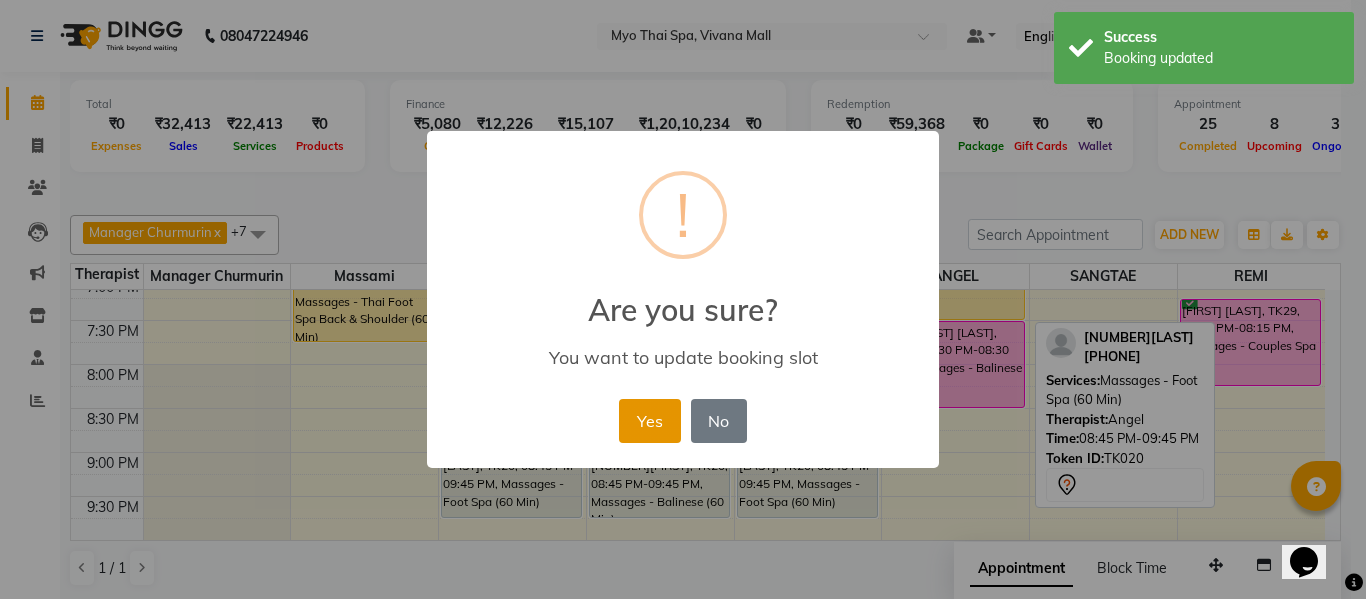 click on "Yes" at bounding box center (649, 421) 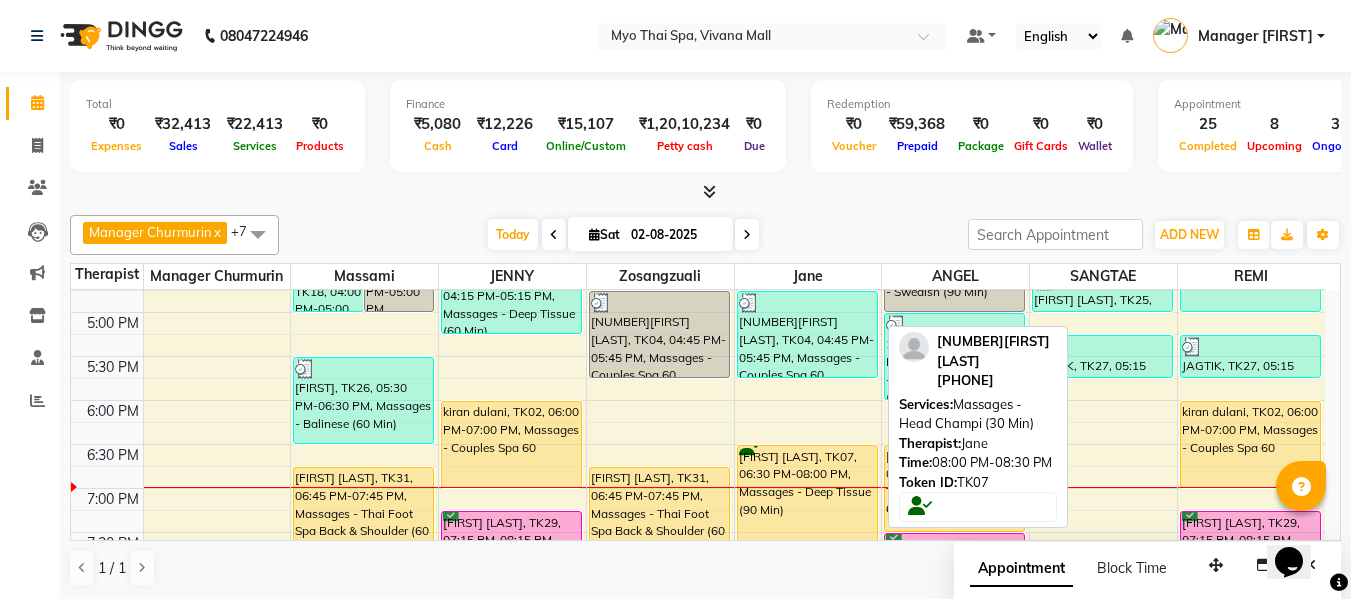 scroll, scrollTop: 869, scrollLeft: 0, axis: vertical 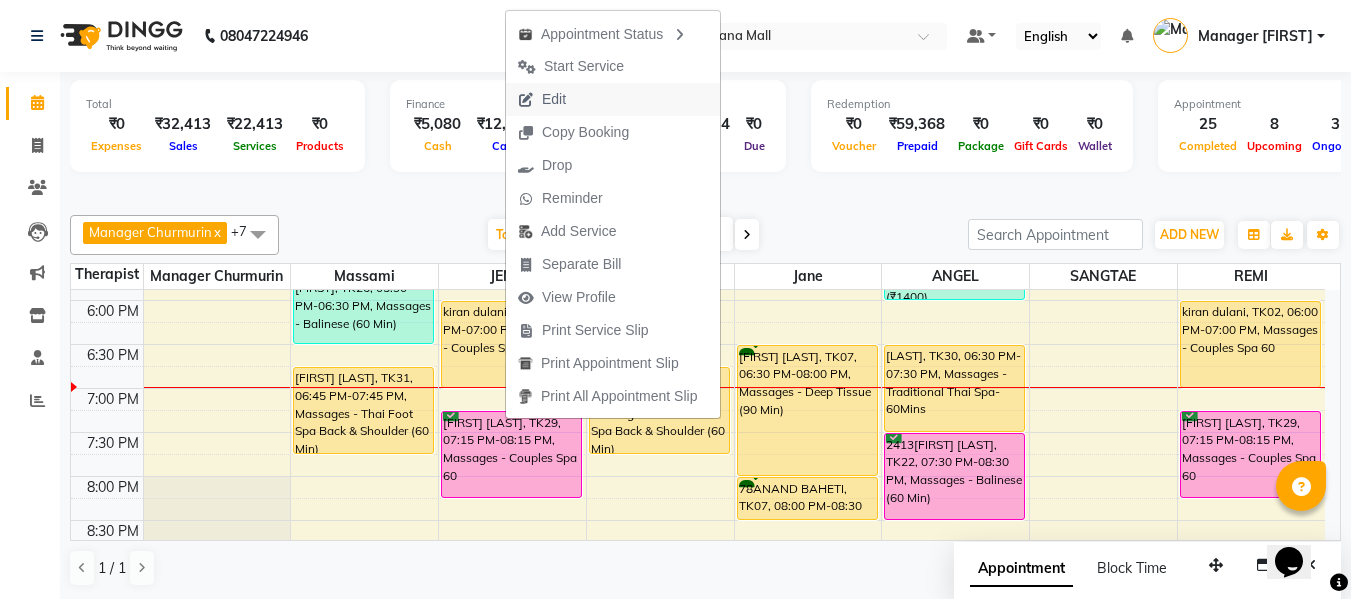 click on "Edit" at bounding box center (613, 99) 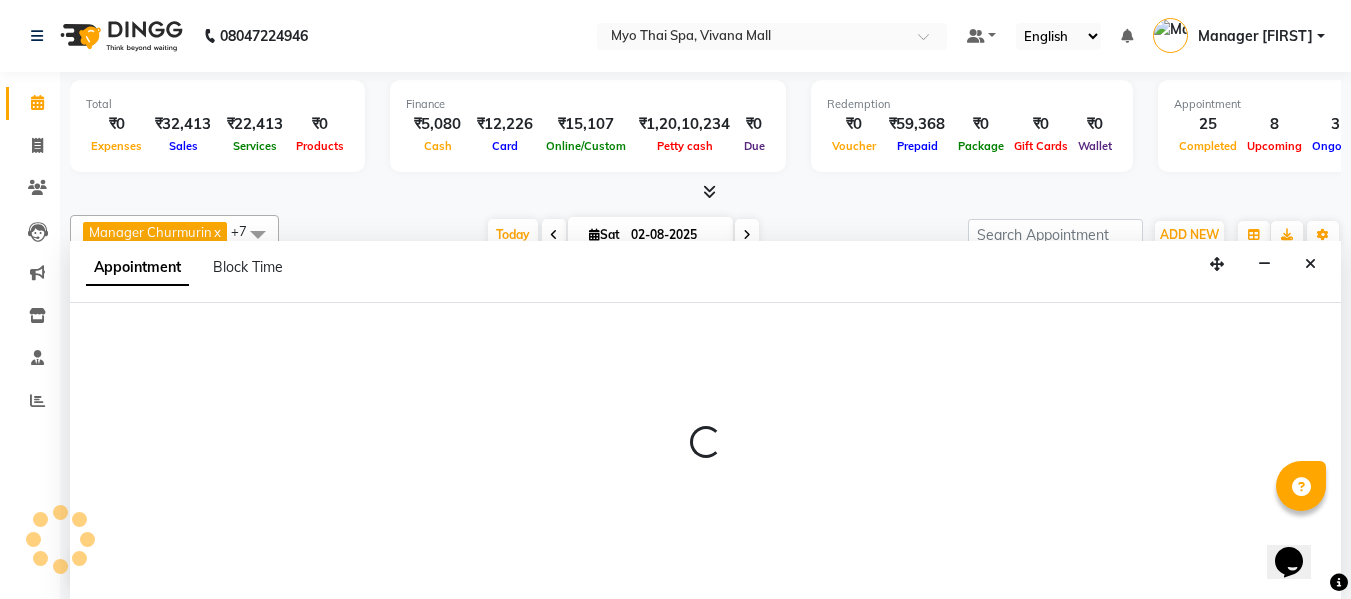 scroll, scrollTop: 1, scrollLeft: 0, axis: vertical 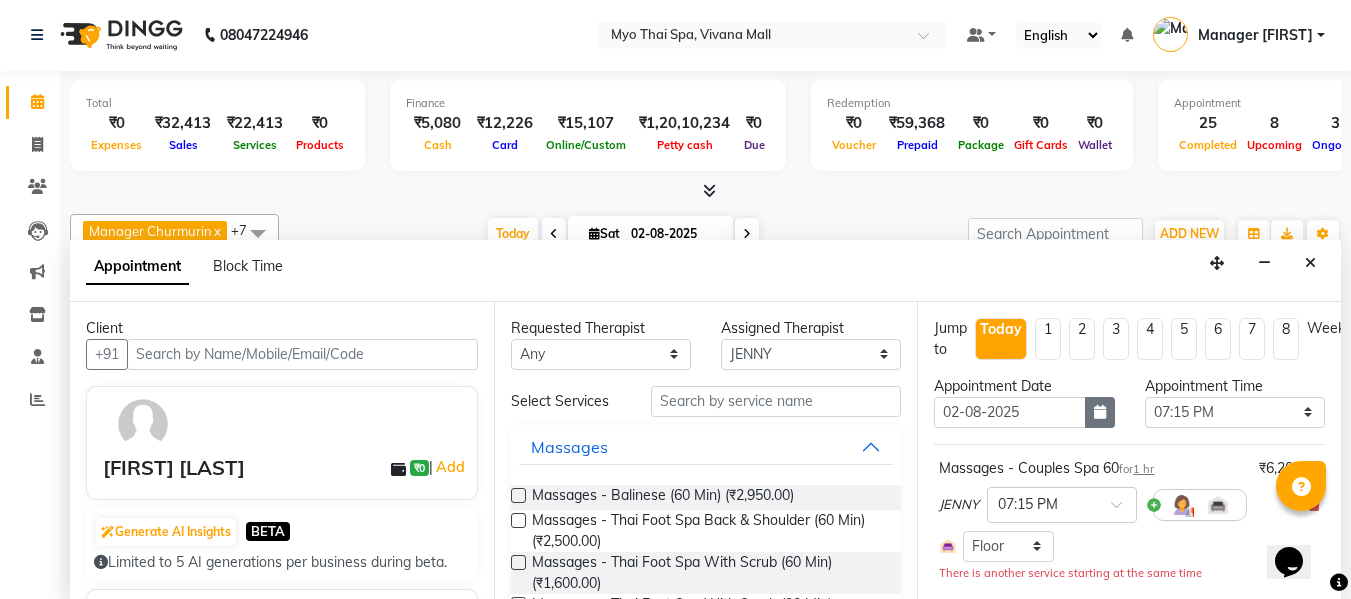 click at bounding box center (1100, 412) 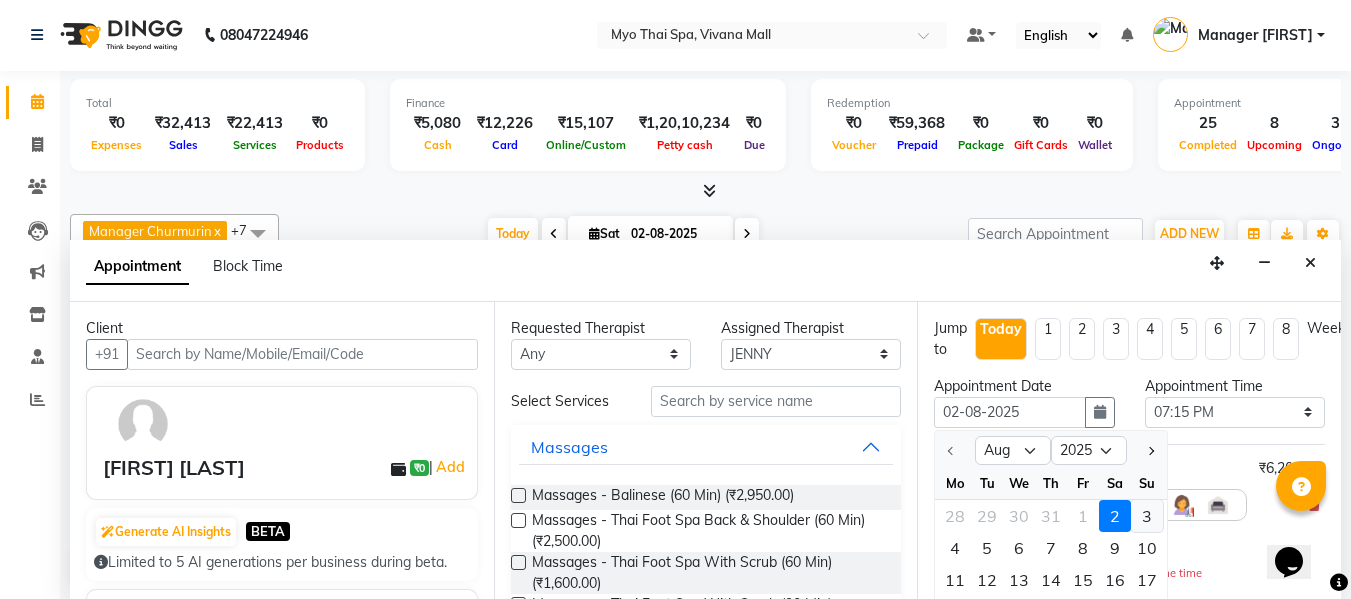 click on "3" at bounding box center [1147, 516] 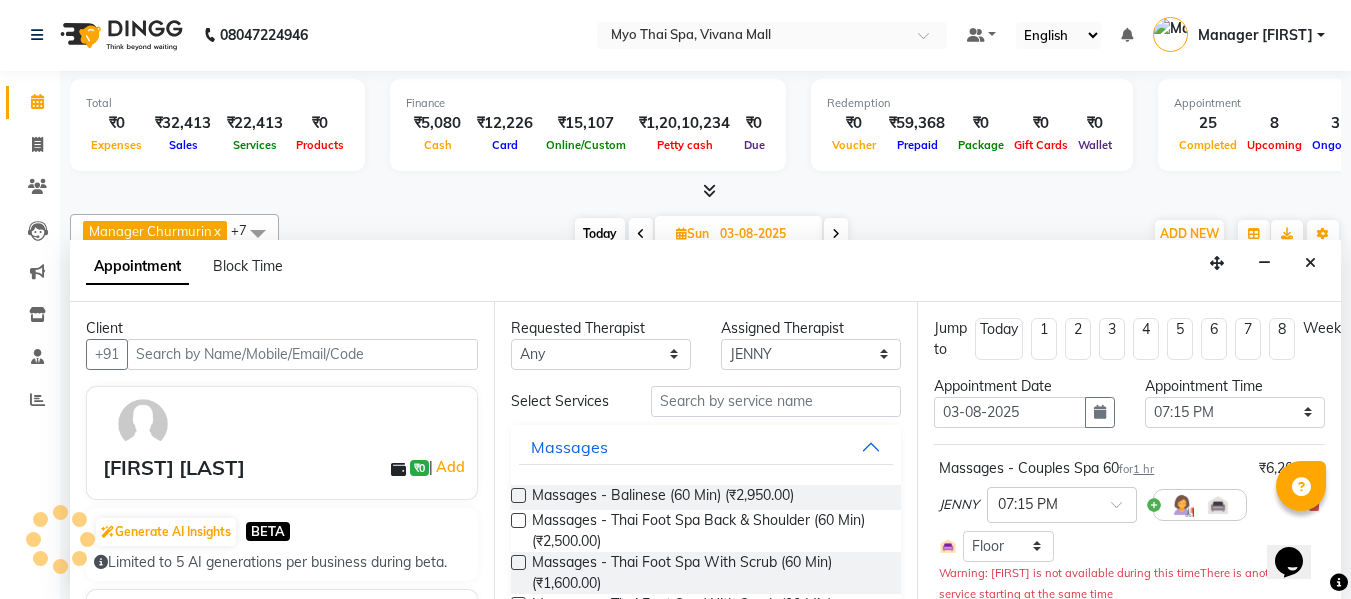 scroll, scrollTop: 881, scrollLeft: 0, axis: vertical 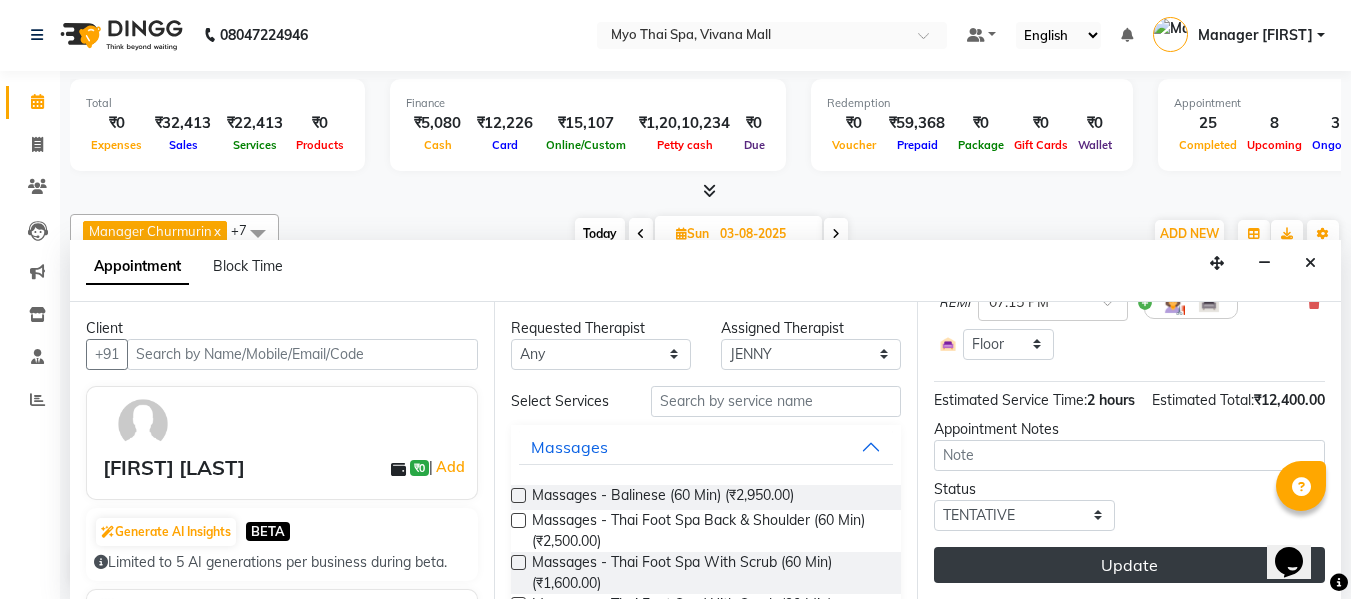 click on "Update" at bounding box center (1129, 565) 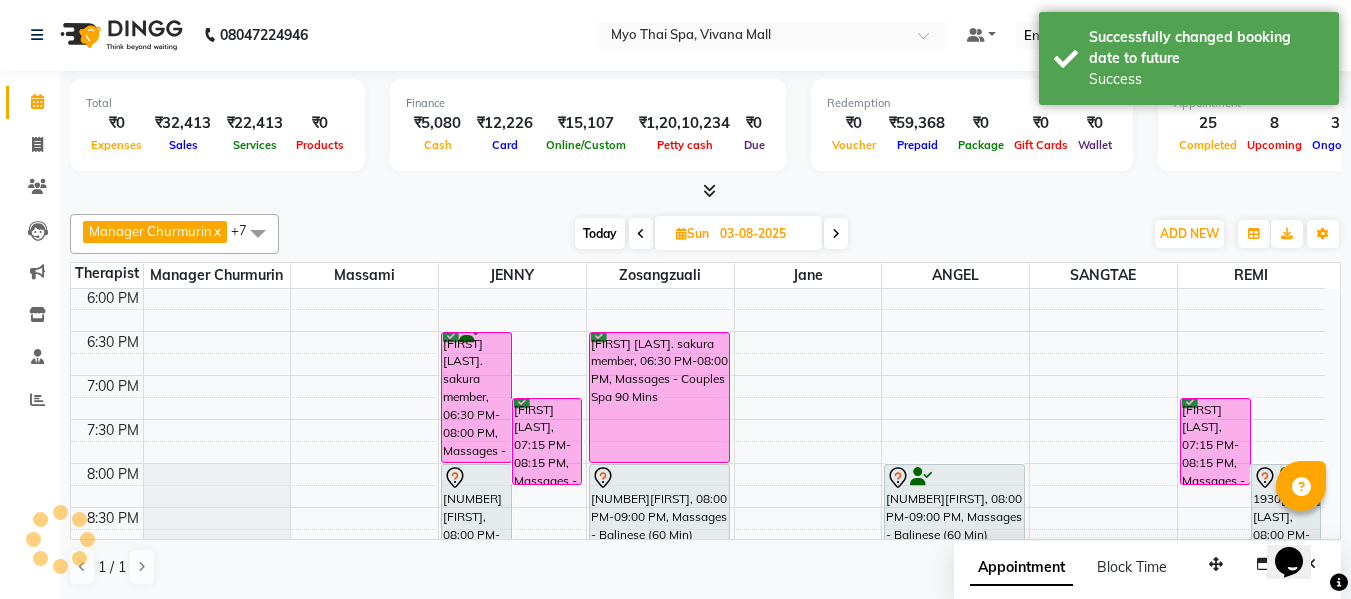 scroll, scrollTop: 0, scrollLeft: 0, axis: both 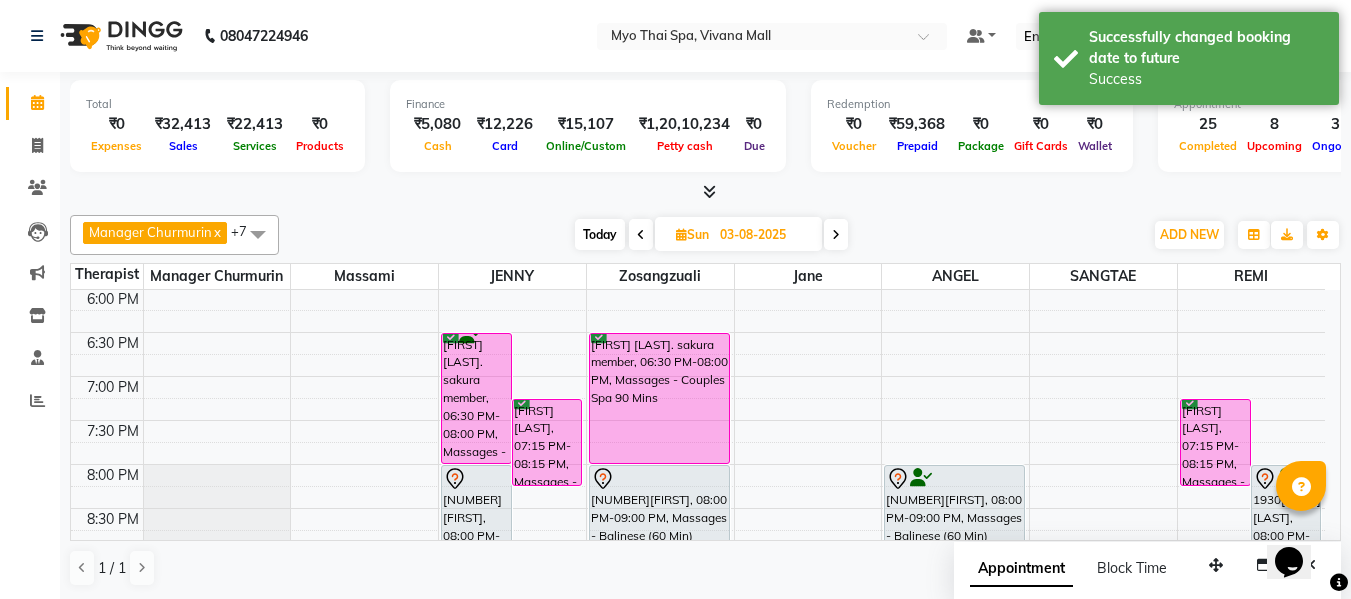 click on "Today" at bounding box center [600, 234] 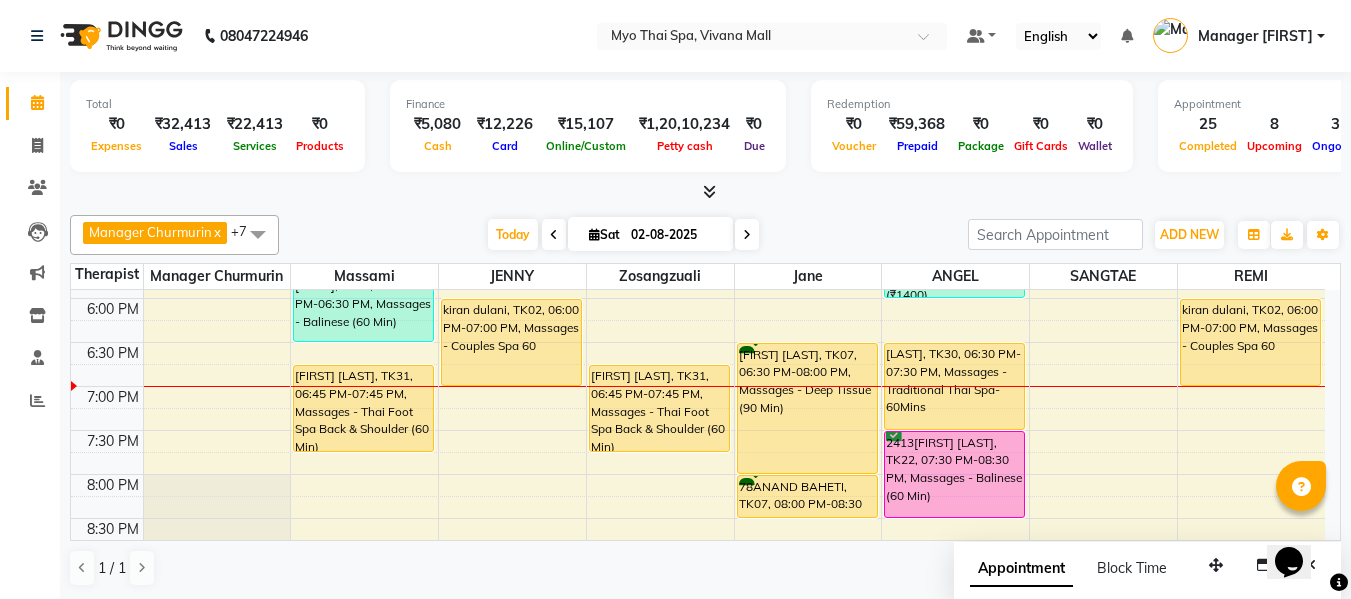 scroll, scrollTop: 869, scrollLeft: 0, axis: vertical 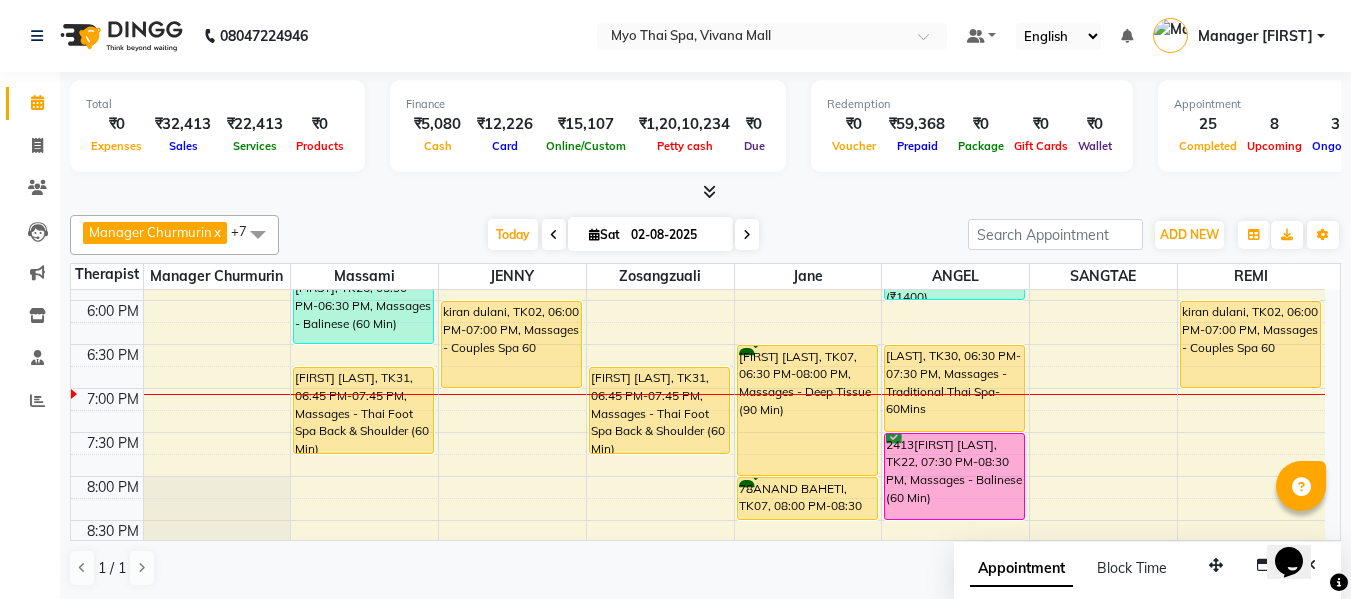 click at bounding box center [747, 234] 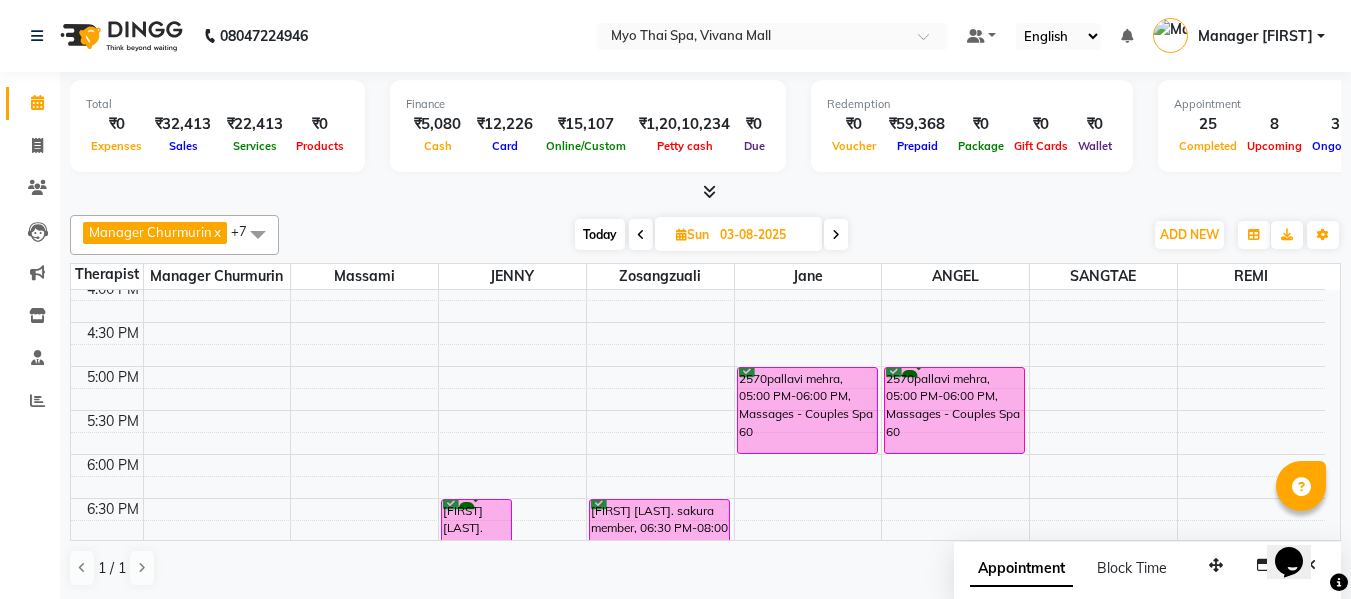 scroll, scrollTop: 869, scrollLeft: 0, axis: vertical 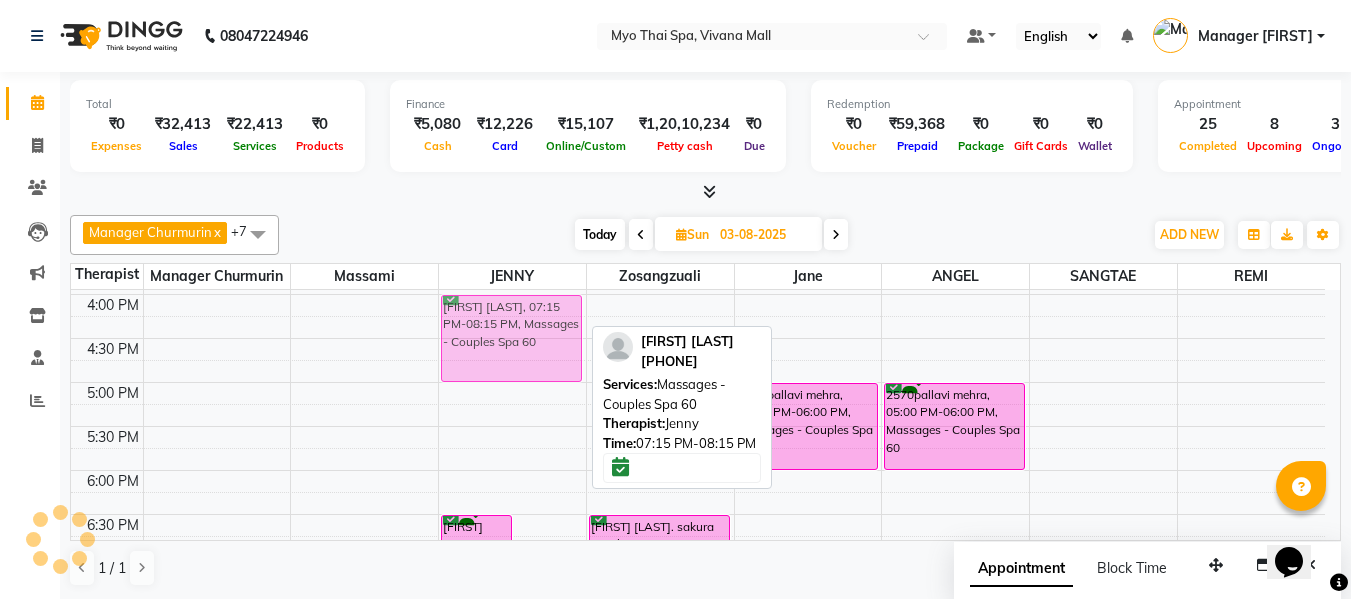 drag, startPoint x: 544, startPoint y: 445, endPoint x: 573, endPoint y: 319, distance: 129.29424 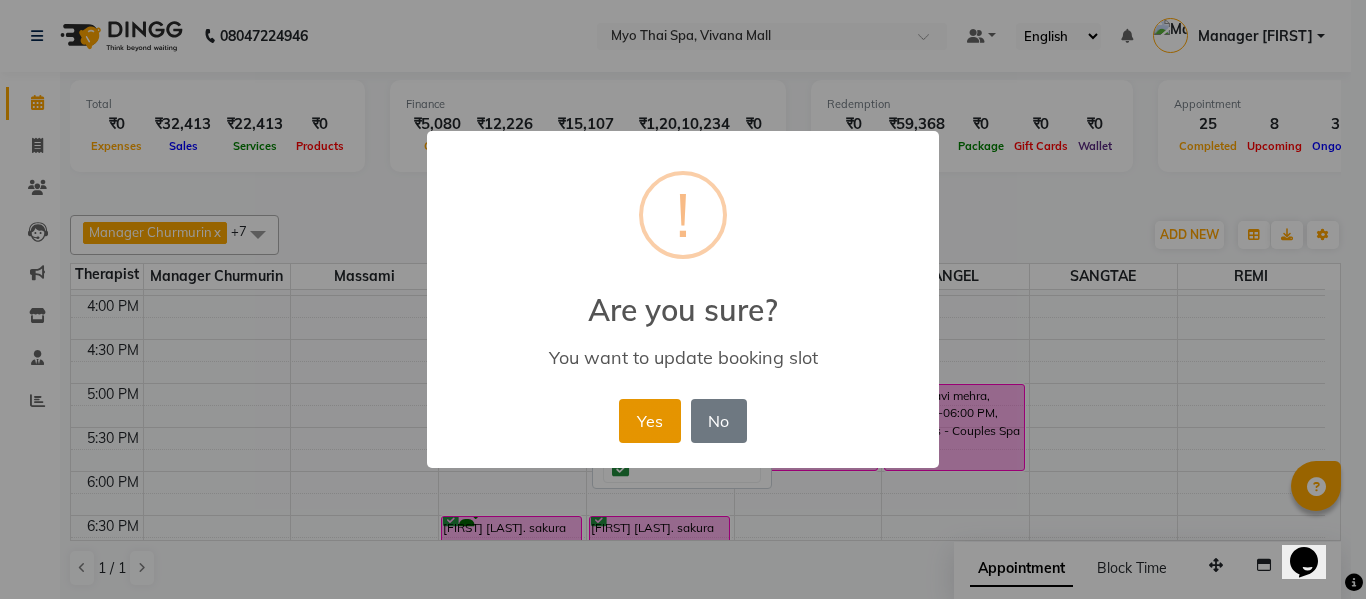 click on "Yes" at bounding box center [649, 421] 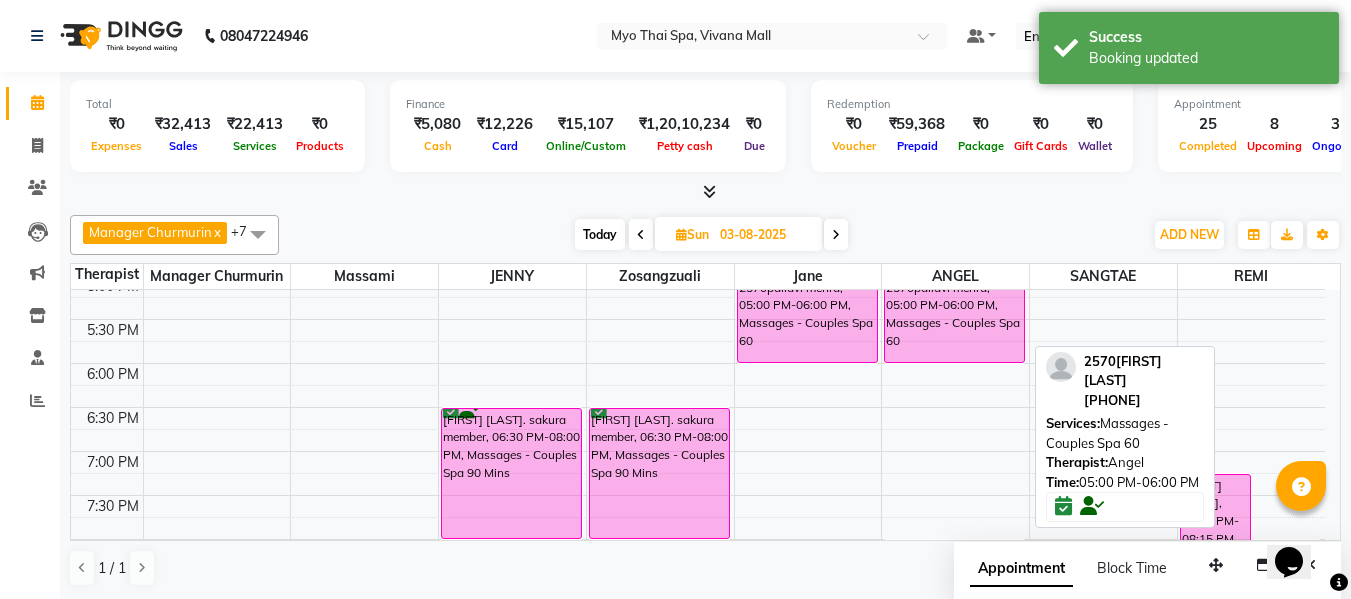 scroll, scrollTop: 898, scrollLeft: 0, axis: vertical 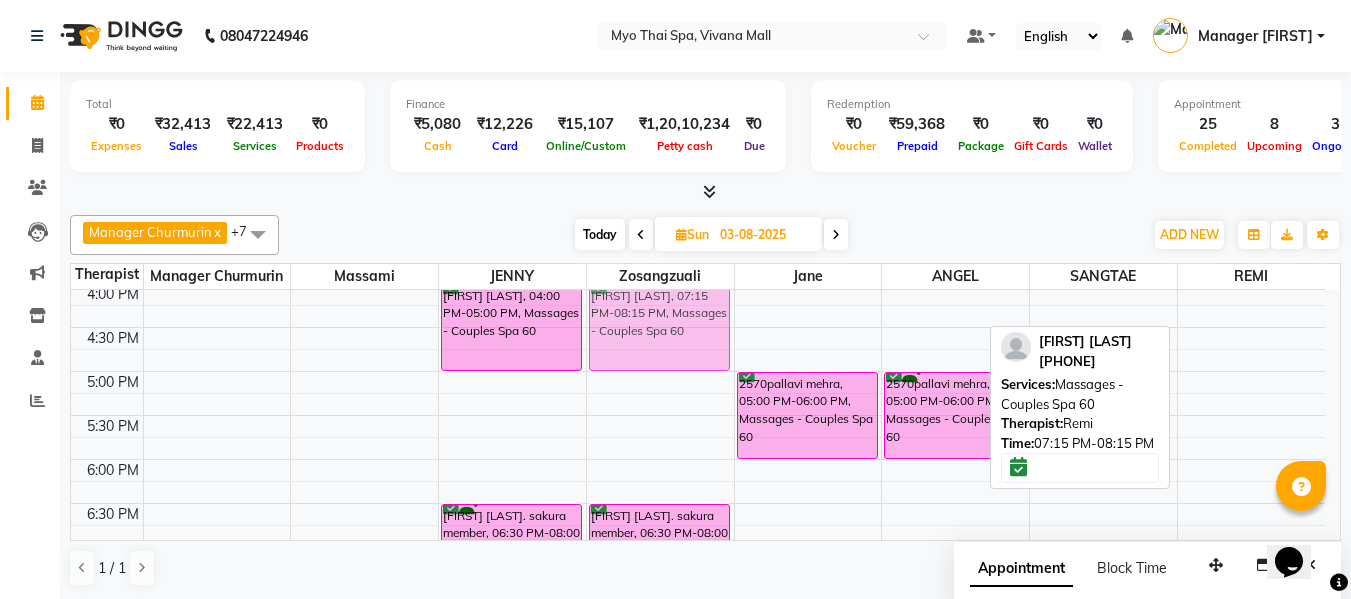 drag, startPoint x: 1230, startPoint y: 427, endPoint x: 659, endPoint y: 334, distance: 578.524 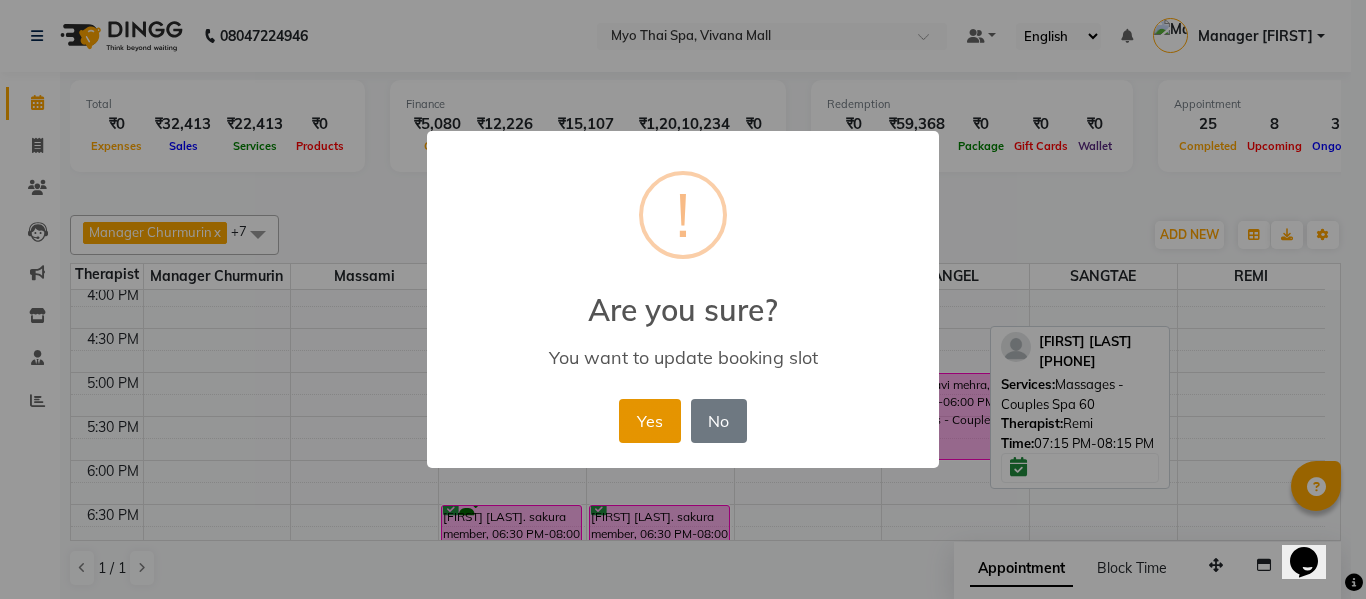 click on "Yes" at bounding box center [649, 421] 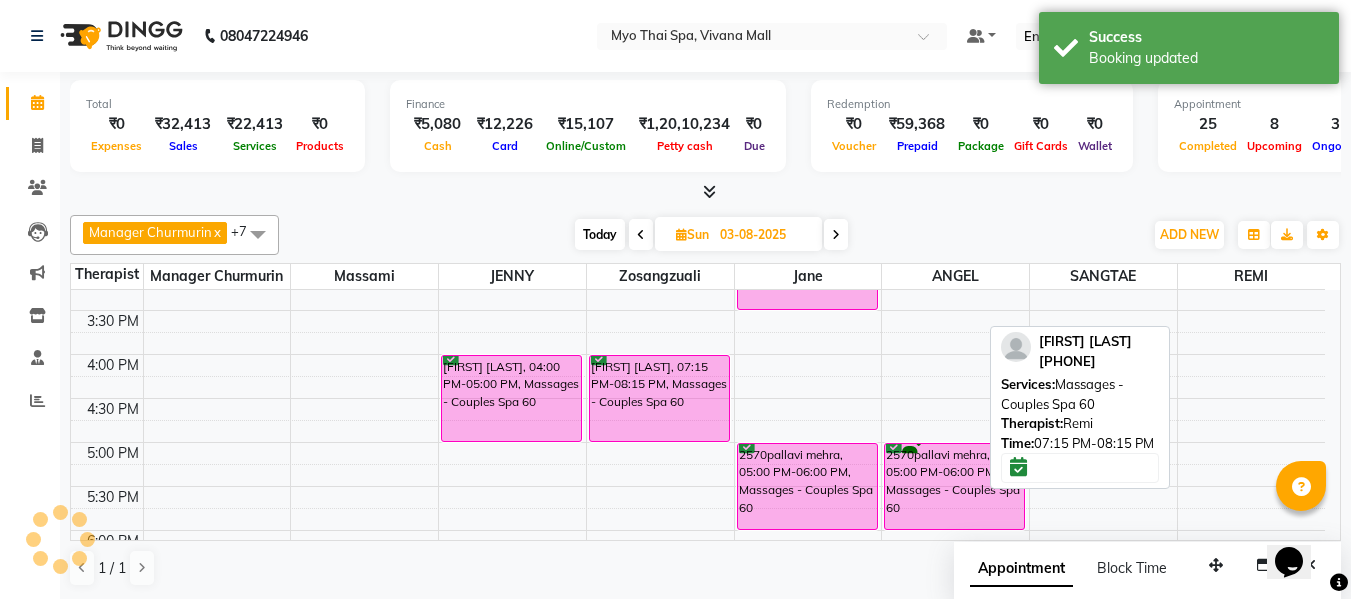 scroll, scrollTop: 609, scrollLeft: 0, axis: vertical 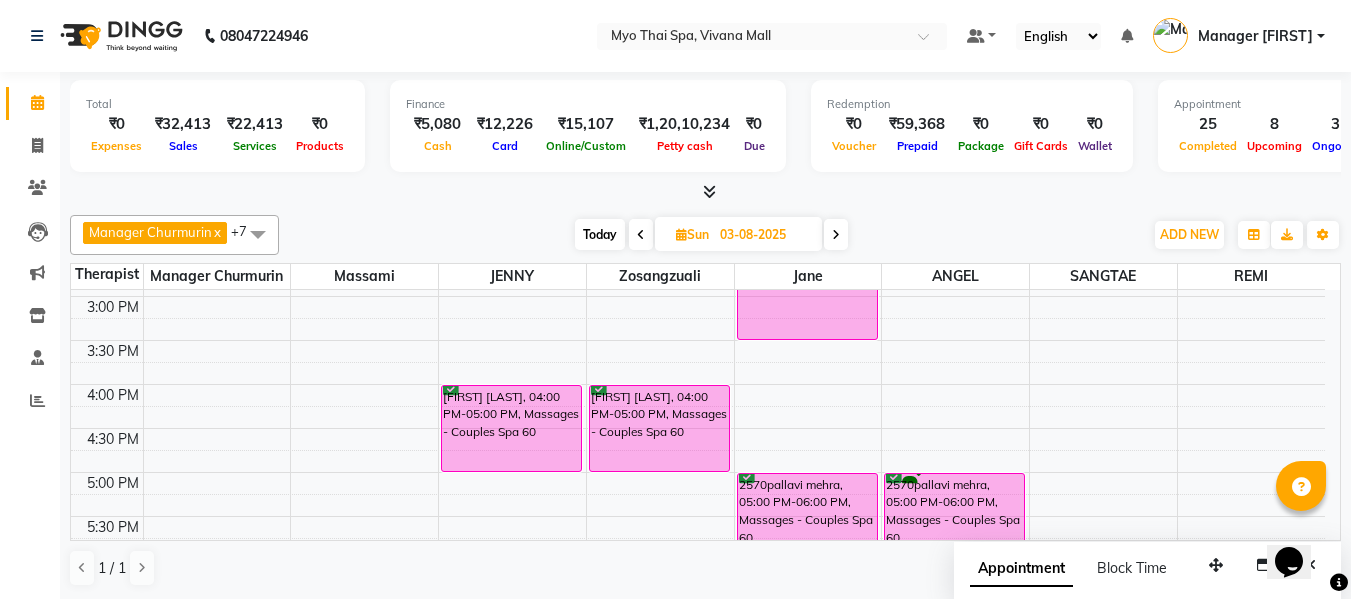 click on "Today" at bounding box center [600, 234] 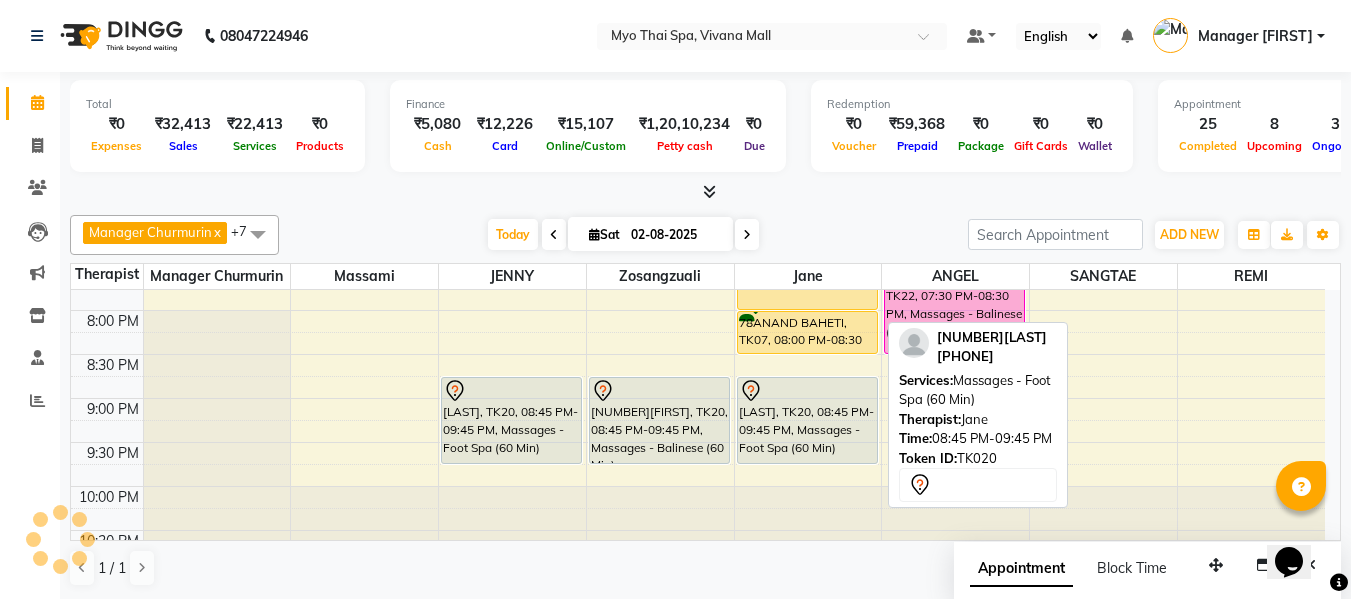 scroll, scrollTop: 1069, scrollLeft: 0, axis: vertical 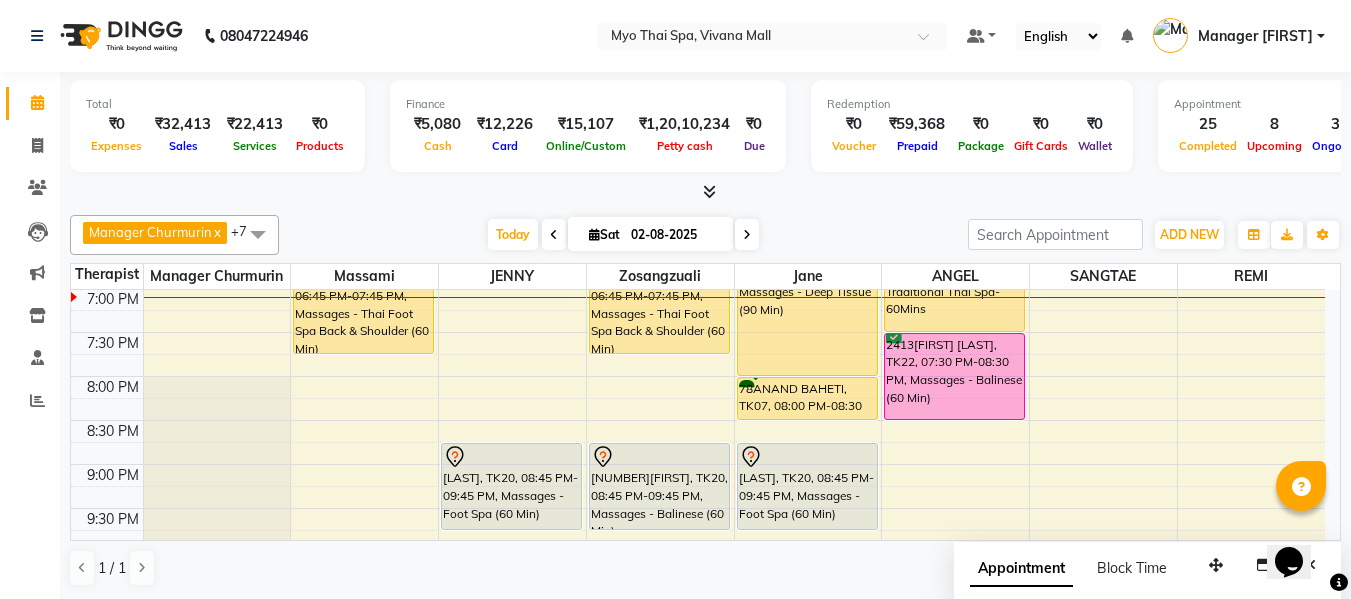 click on "8:00 AM 8:30 AM 9:00 AM 9:30 AM 10:00 AM 10:30 AM 11:00 AM 11:30 AM 12:00 PM 12:30 PM 1:00 PM 1:30 PM 2:00 PM 2:30 PM 3:00 PM 3:30 PM 4:00 PM 4:30 PM 5:00 PM 5:30 PM 6:00 PM 6:30 PM 7:00 PM 7:30 PM 8:00 PM 8:30 PM 9:00 PM 9:30 PM 10:00 PM 10:30 PM     1823VIJAYY, TK18, 04:00 PM-05:00 PM, Massages - Foot Spa (60 Min) (₹1400)     1823VIJAYY, TK18, 04:00 PM-05:00 PM, Massages - Thai Foot Spa Back &Shoulder (90 Min)     1655SANDEEP PATNAWAI, TK05, 11:45 AM-01:15 PM, Massages - Deep Tissue (90 Min)     VIKAS, TK16, 02:00 PM-02:30 PM, Massages - Stress Relieving Back (30 Min) (₹1650)     PRAMOD, TK26, 05:30 PM-06:30 PM, Massages - Balinese (60 Min)    Neha Dalvi, TK31, 06:45 PM-07:45 PM, Massages - Thai Foot Spa  Back & Shoulder (60 Min)     2923ROHAN, TK13, 01:30 PM-02:30 PM, Massages - Couples Spa 60     PRANAY, TK21, 03:00 PM-04:00 PM, Massages - Balinese (60 Min)     2971kishan, TK24, 04:15 PM-05:15 PM, Massages - Deep Tissue (60 Min)    kiran dulani, TK02, 06:00 PM-07:00 PM, Massages - Couples Spa 60" at bounding box center (698, -20) 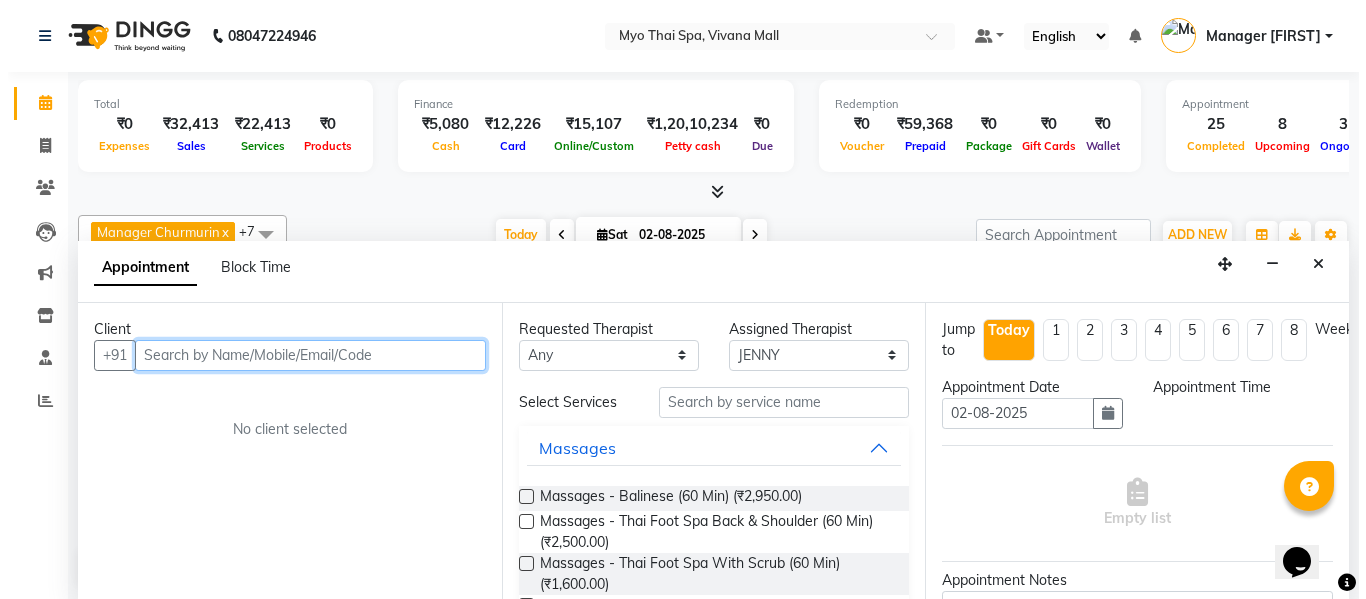 scroll, scrollTop: 1, scrollLeft: 0, axis: vertical 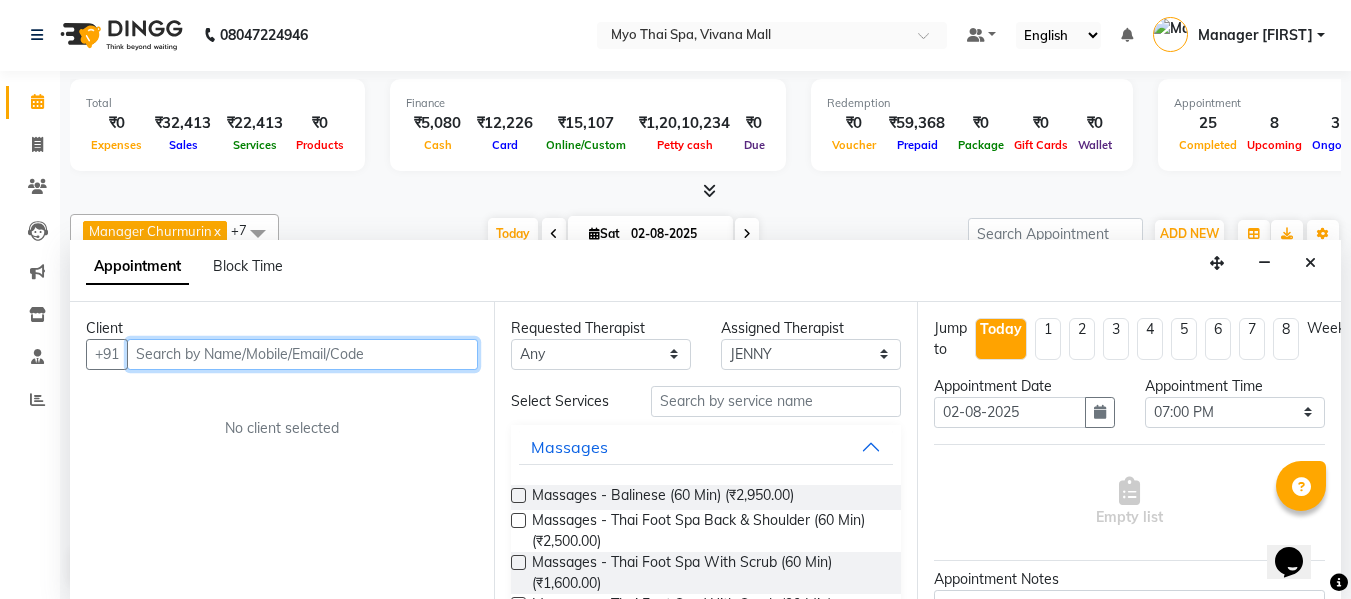 click at bounding box center (302, 354) 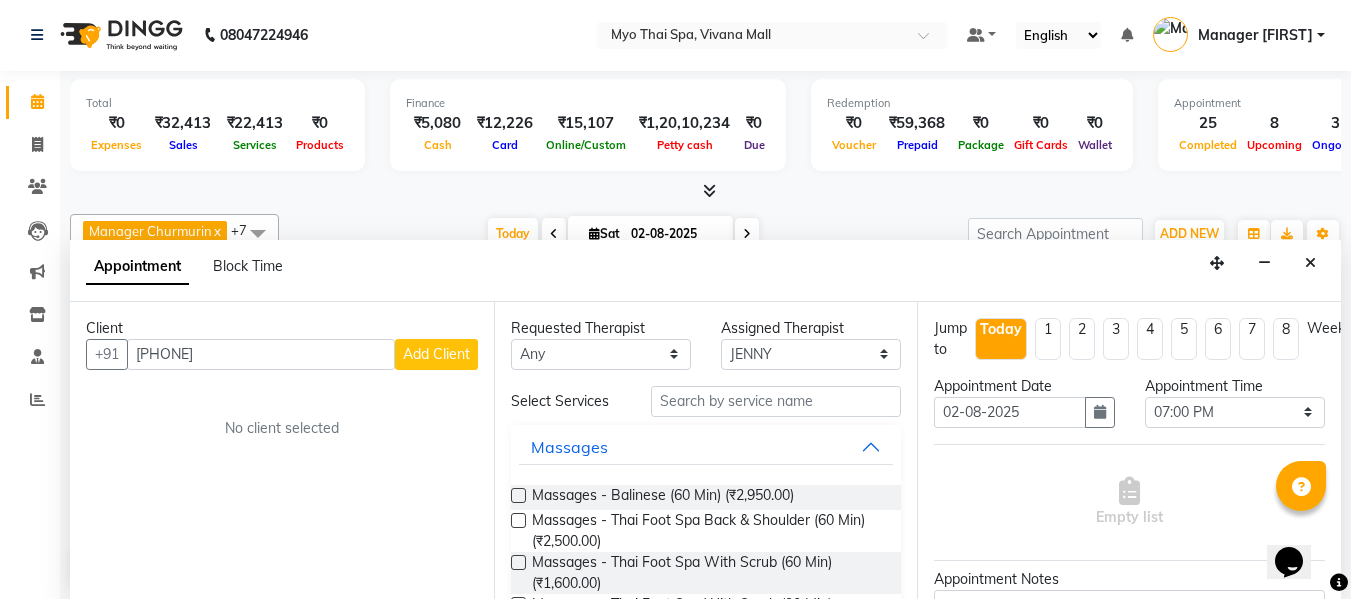 click on "Add Client" at bounding box center (436, 354) 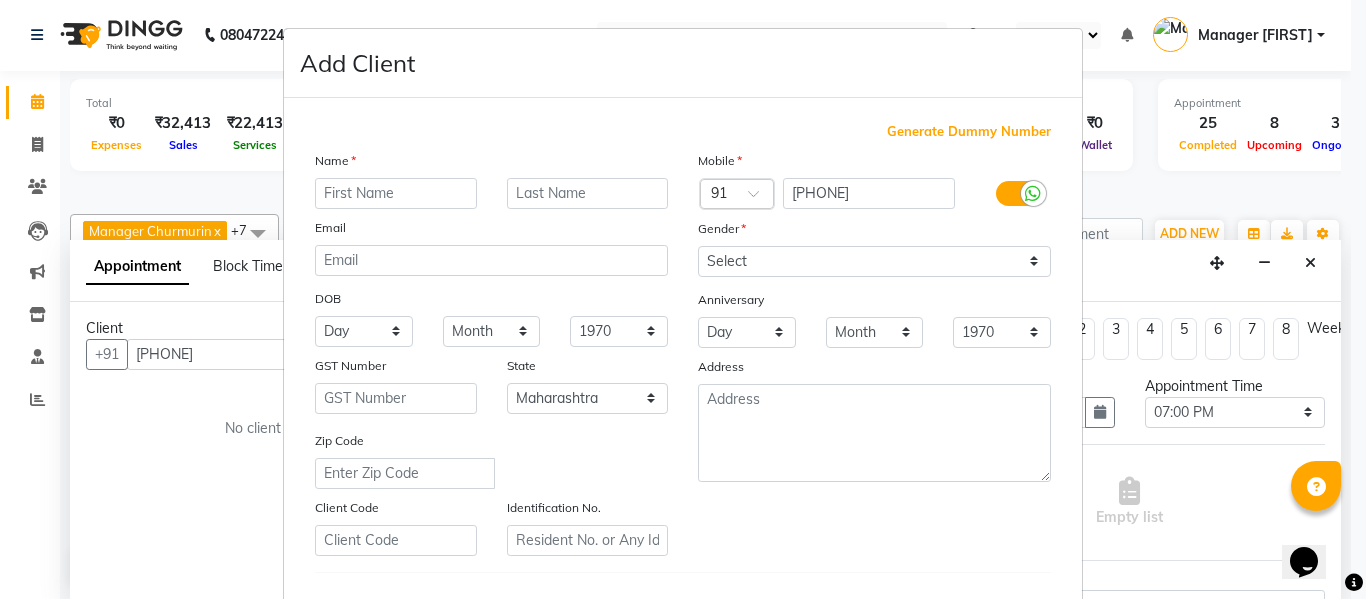 click at bounding box center (396, 193) 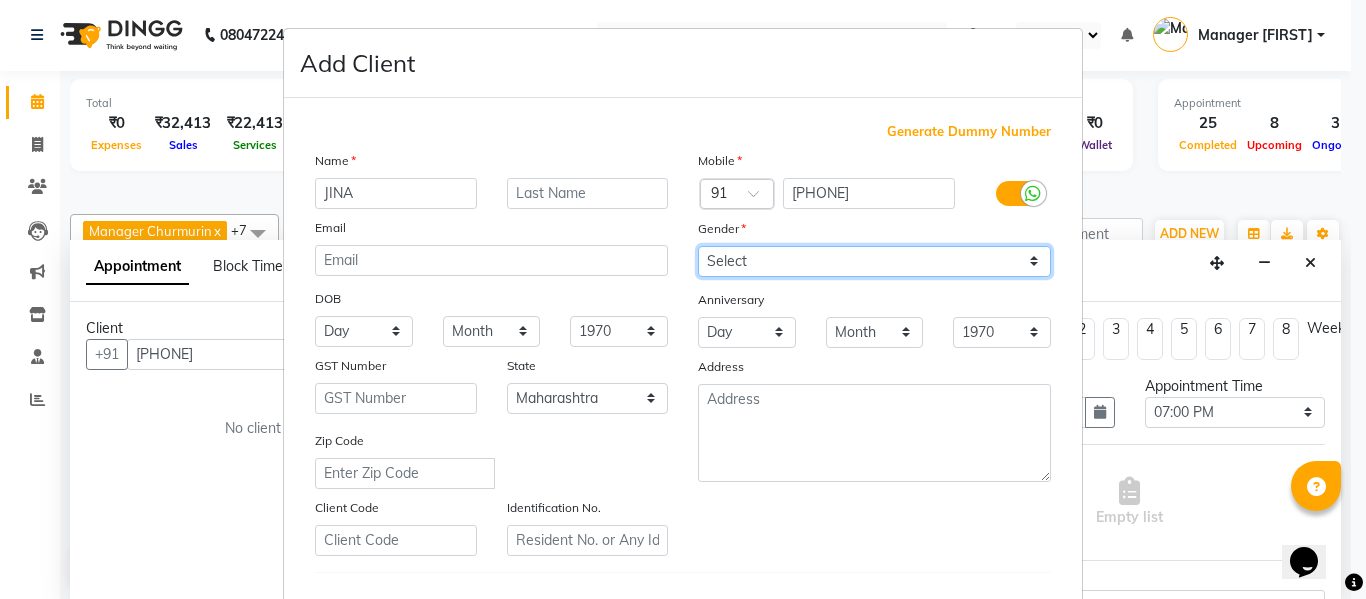 click on "Select Male Female Other Prefer Not To Say" at bounding box center [874, 261] 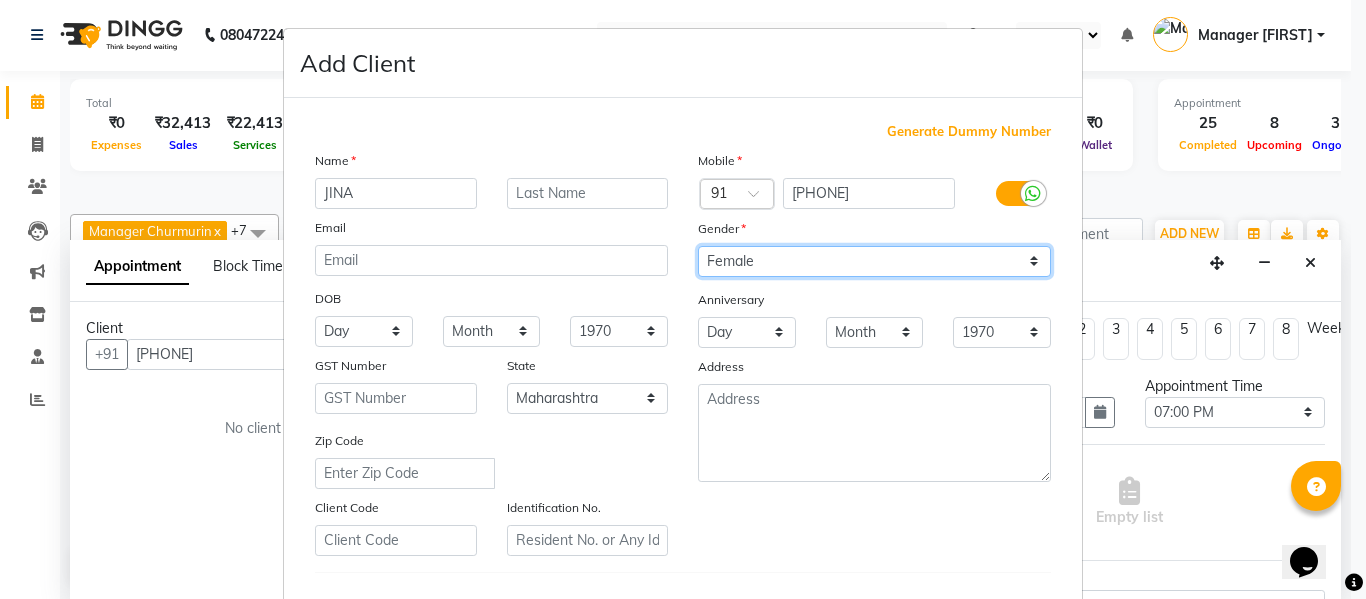 click on "Select Male Female Other Prefer Not To Say" at bounding box center [874, 261] 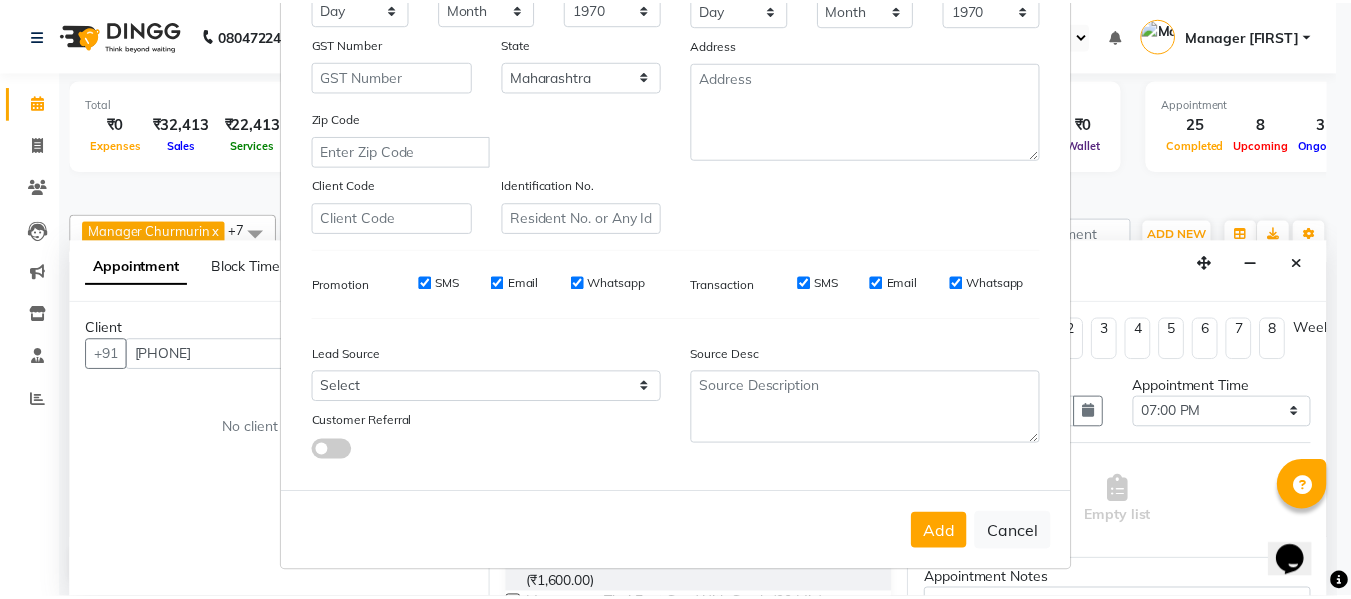 scroll, scrollTop: 324, scrollLeft: 0, axis: vertical 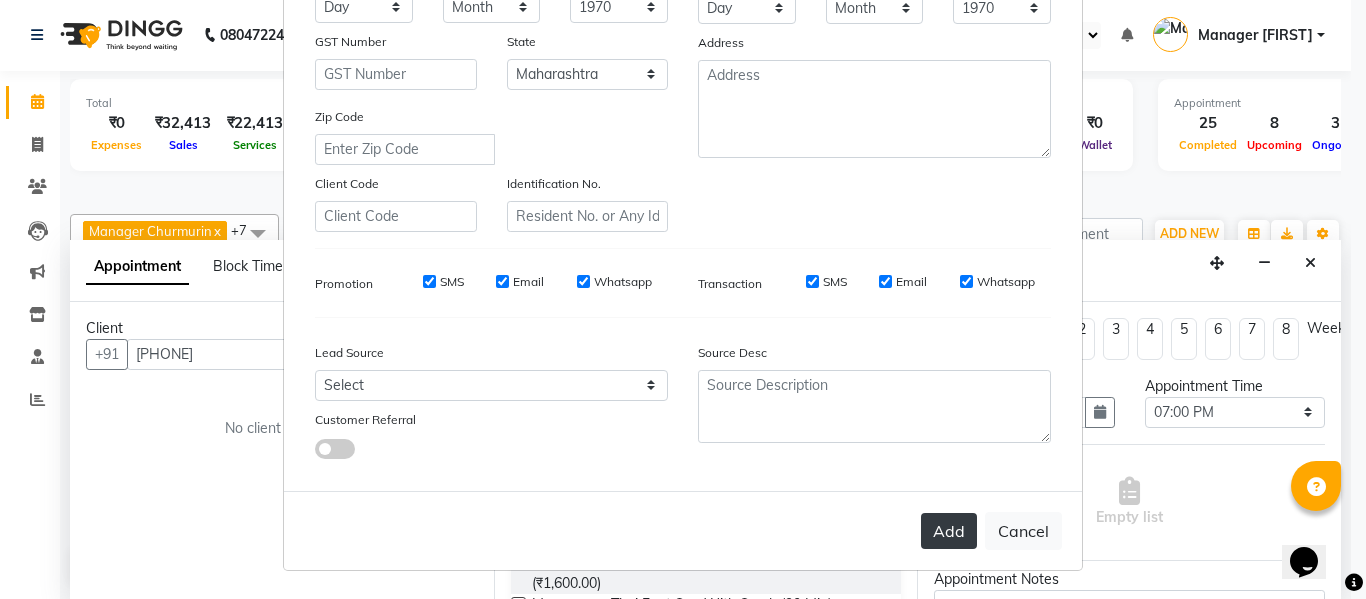 click on "Add" at bounding box center (949, 531) 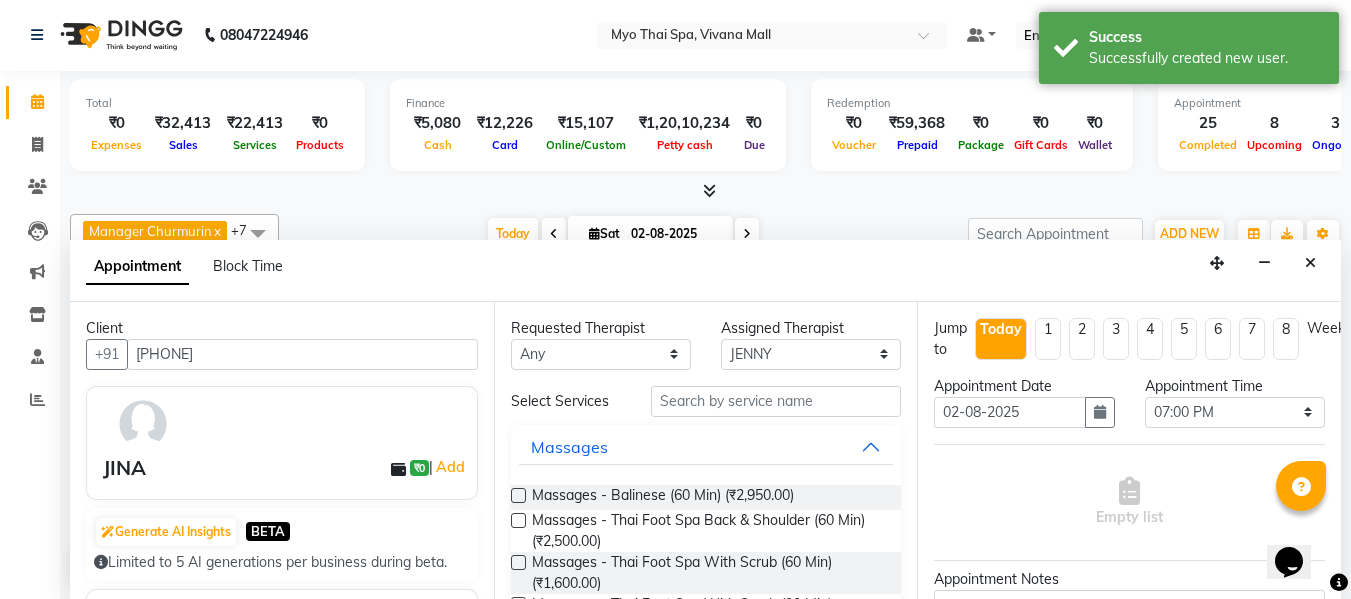click at bounding box center [518, 495] 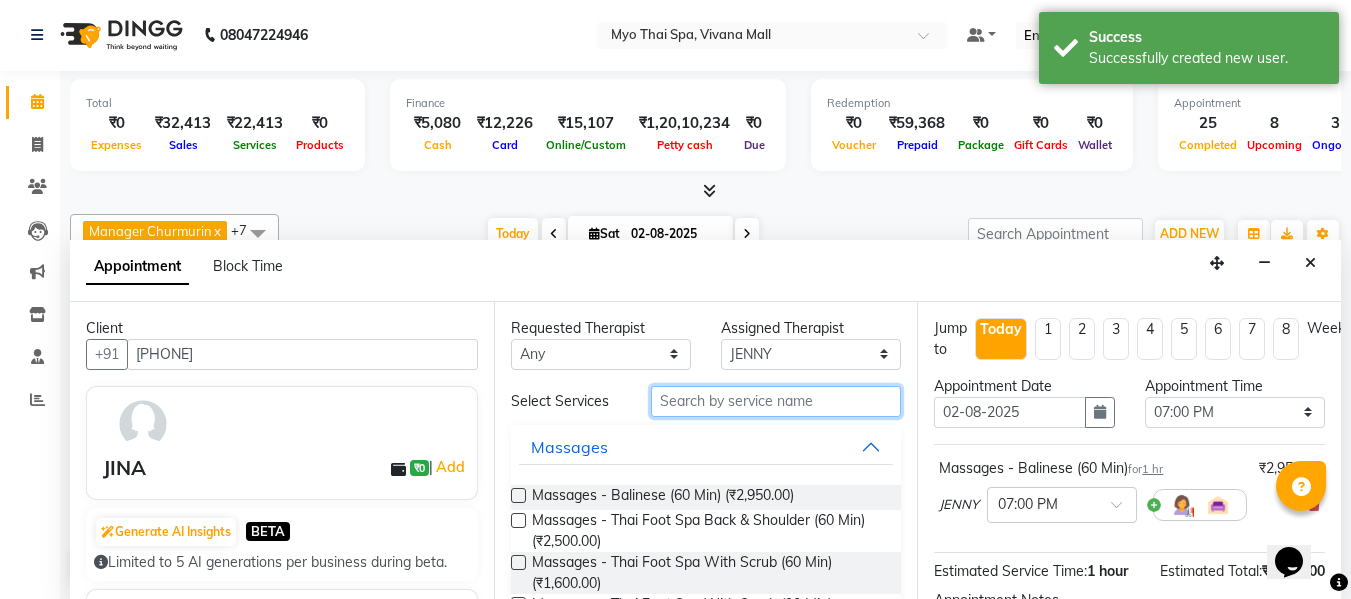 click at bounding box center (776, 401) 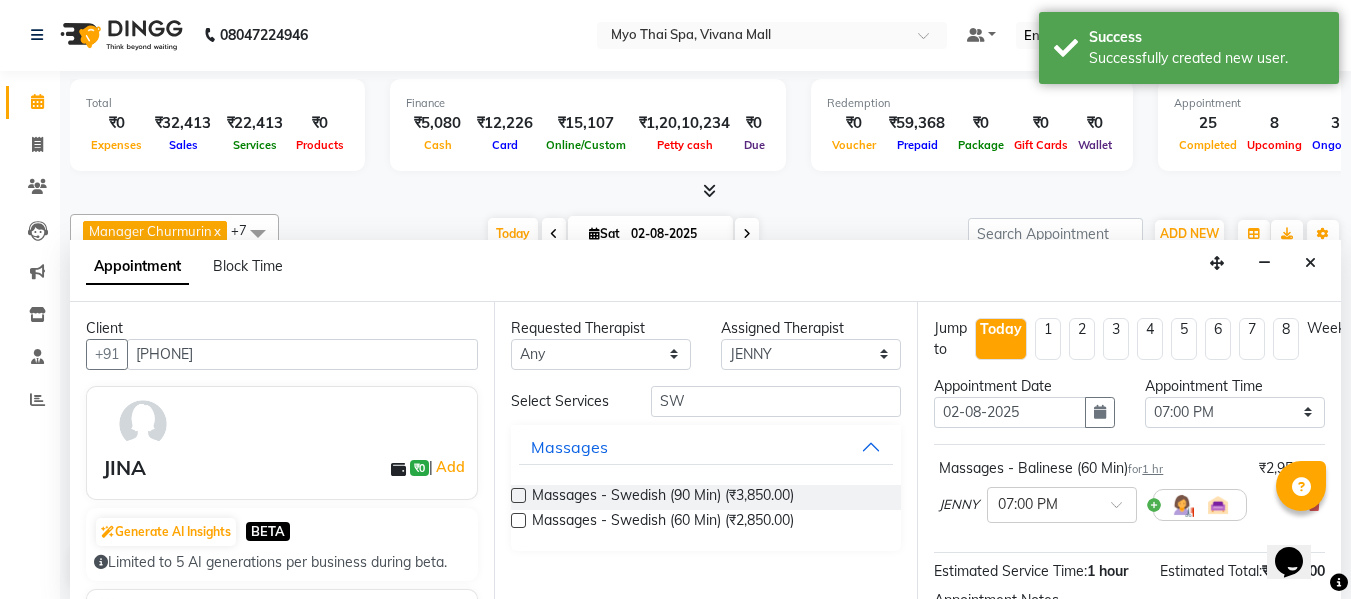 click at bounding box center (518, 520) 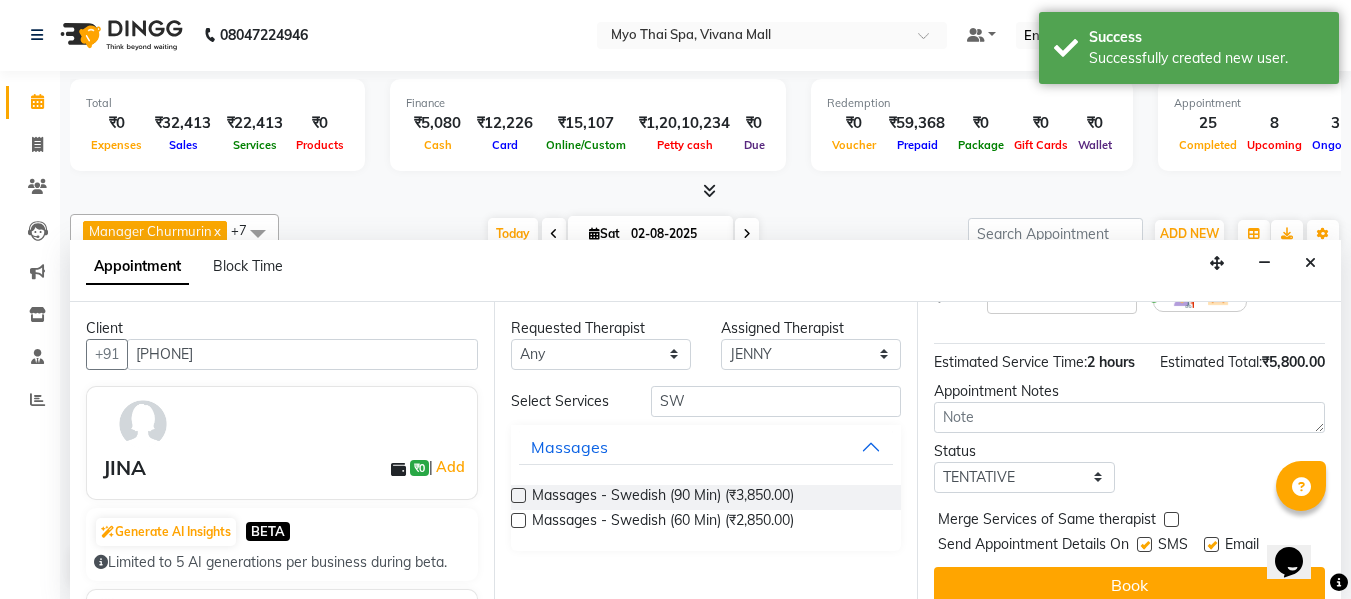 scroll, scrollTop: 356, scrollLeft: 0, axis: vertical 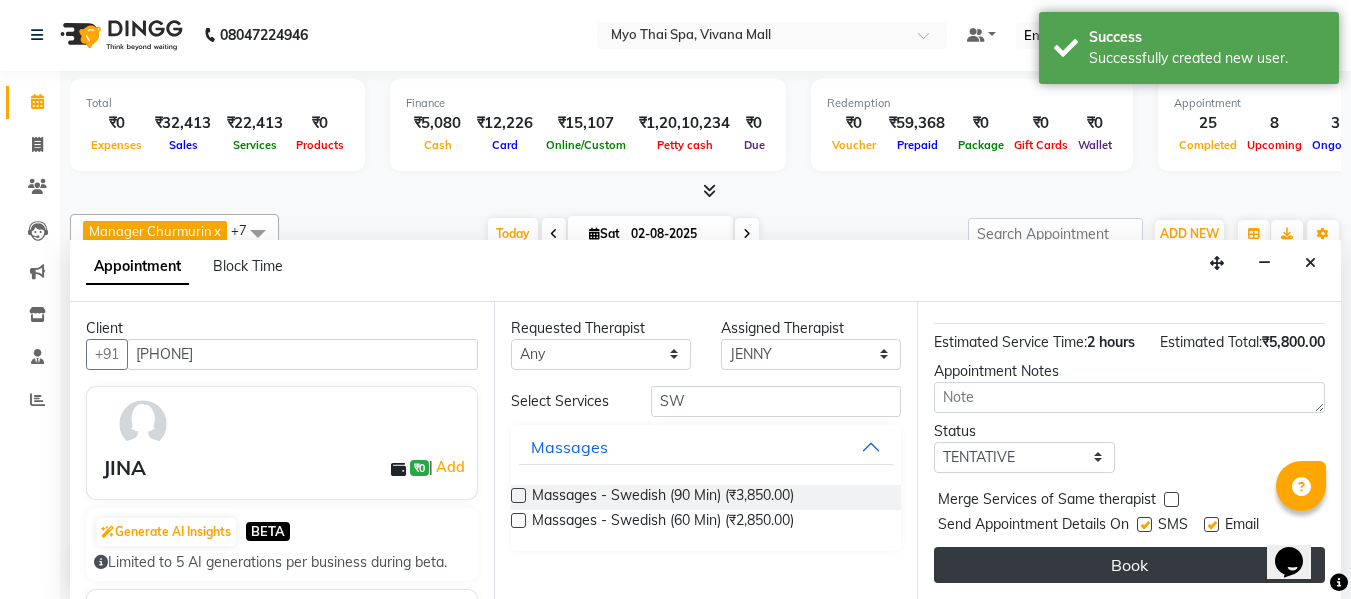 click on "Book" at bounding box center [1129, 565] 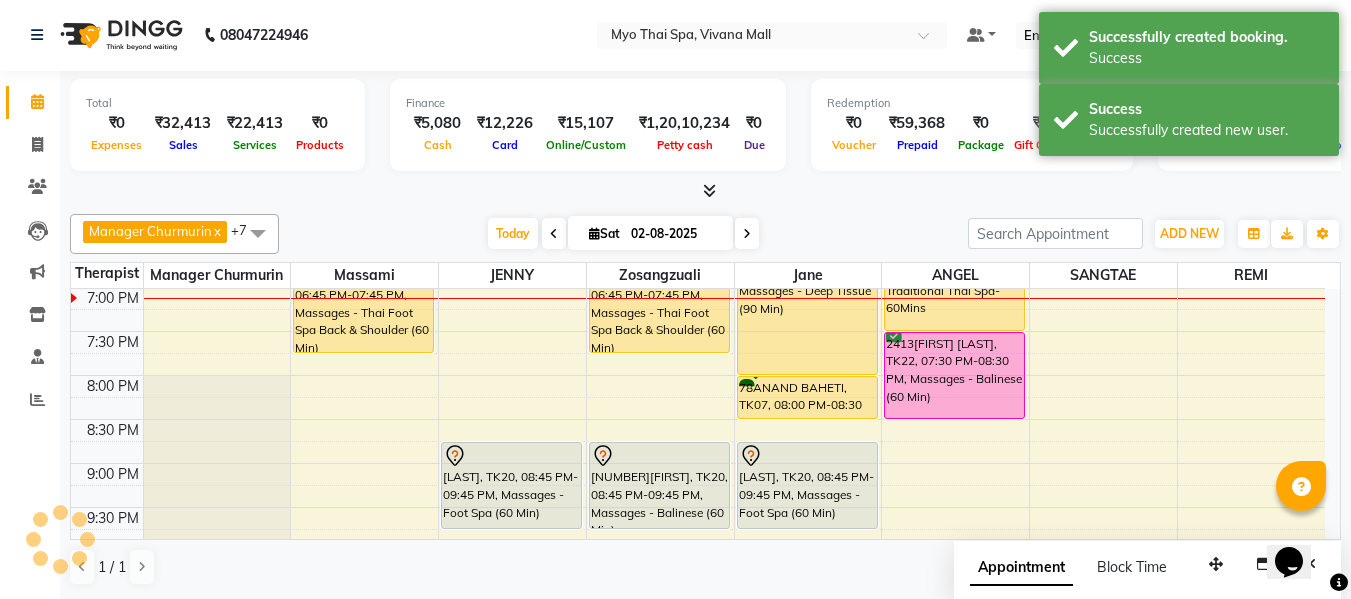 scroll, scrollTop: 0, scrollLeft: 0, axis: both 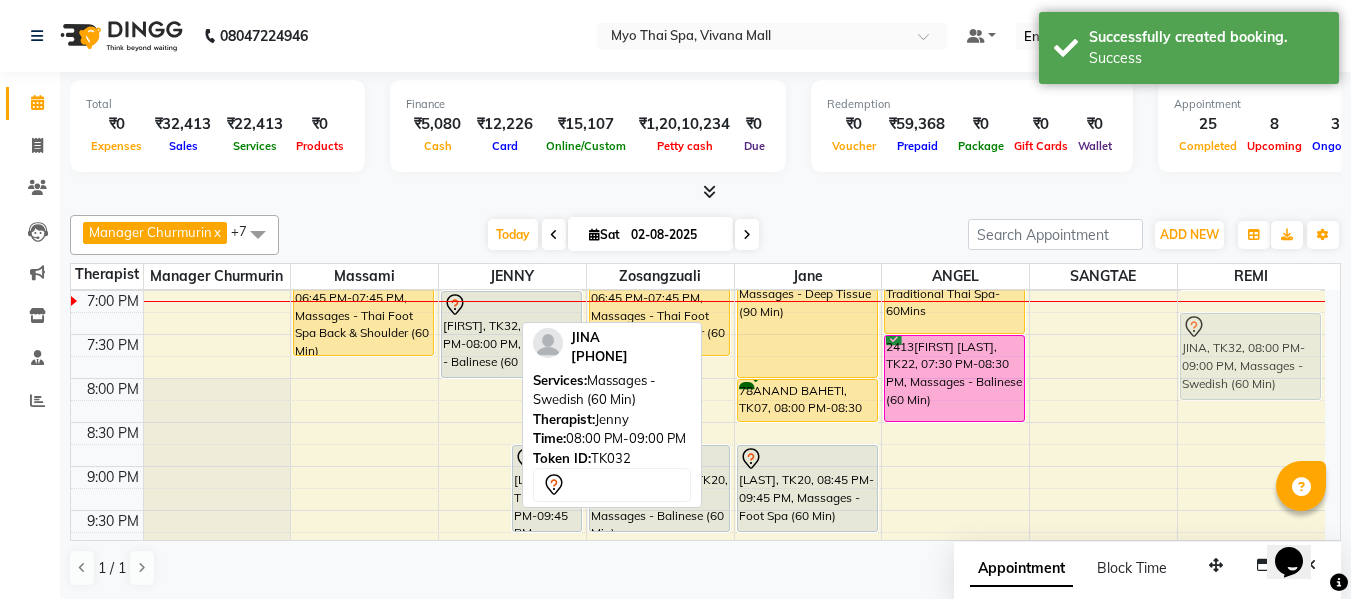 drag, startPoint x: 486, startPoint y: 414, endPoint x: 1300, endPoint y: 353, distance: 816.2824 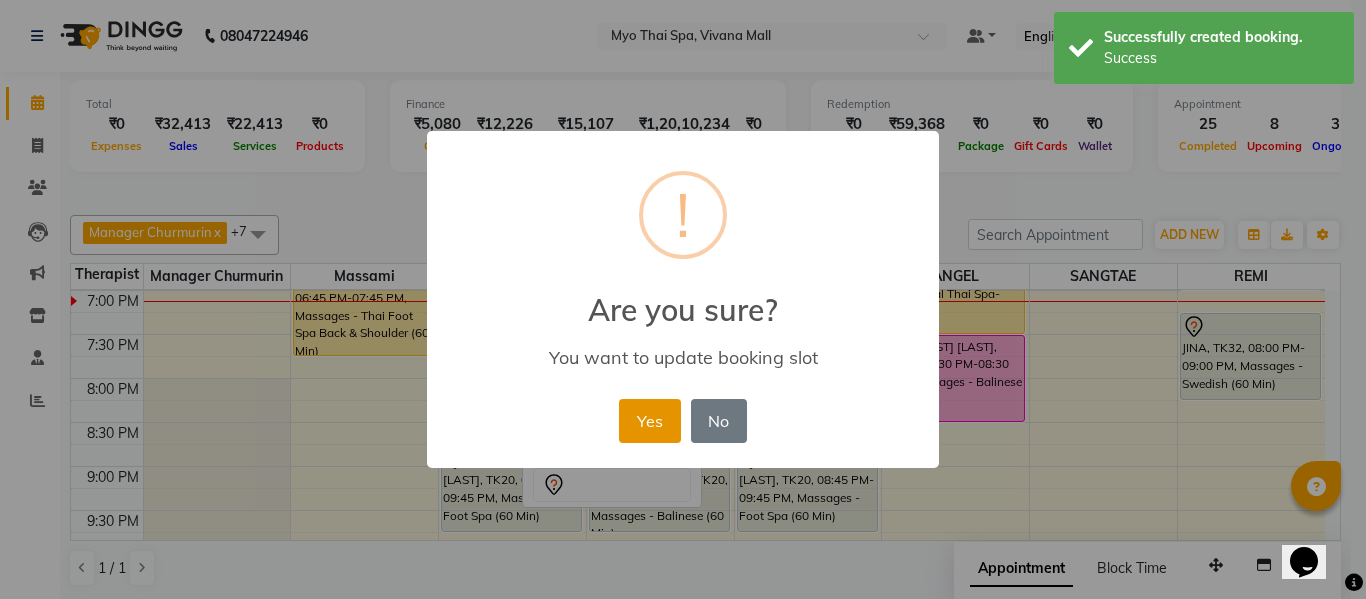 click on "Yes" at bounding box center [649, 421] 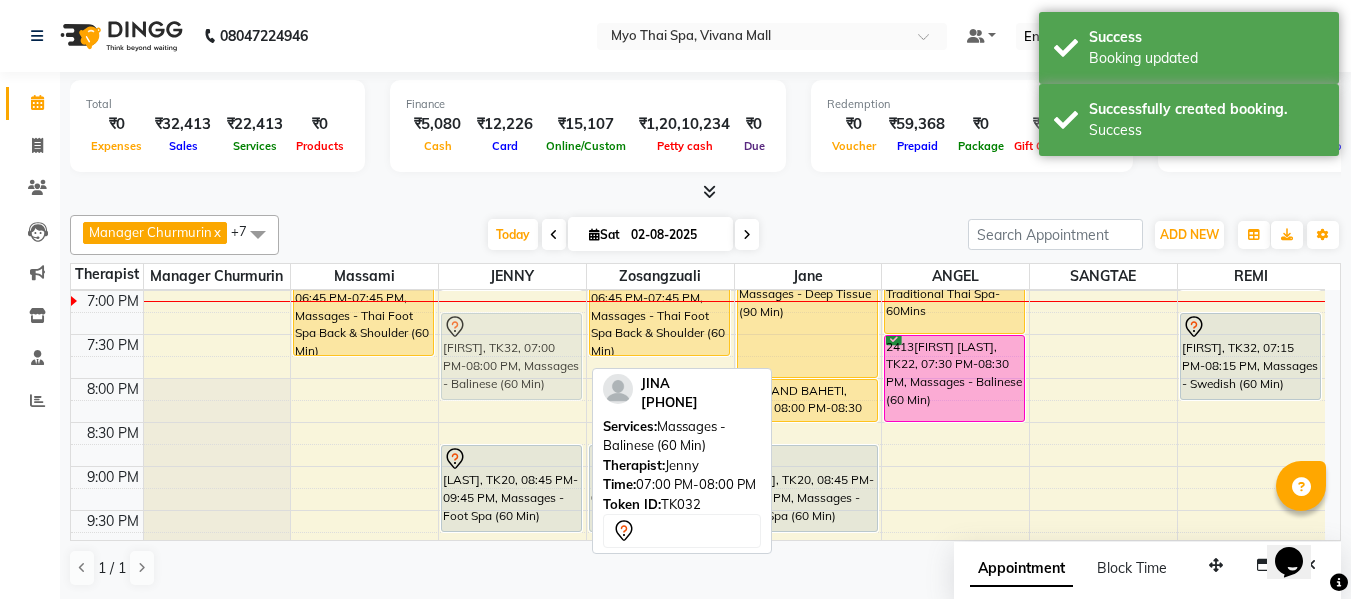 drag, startPoint x: 504, startPoint y: 313, endPoint x: 502, endPoint y: 337, distance: 24.083189 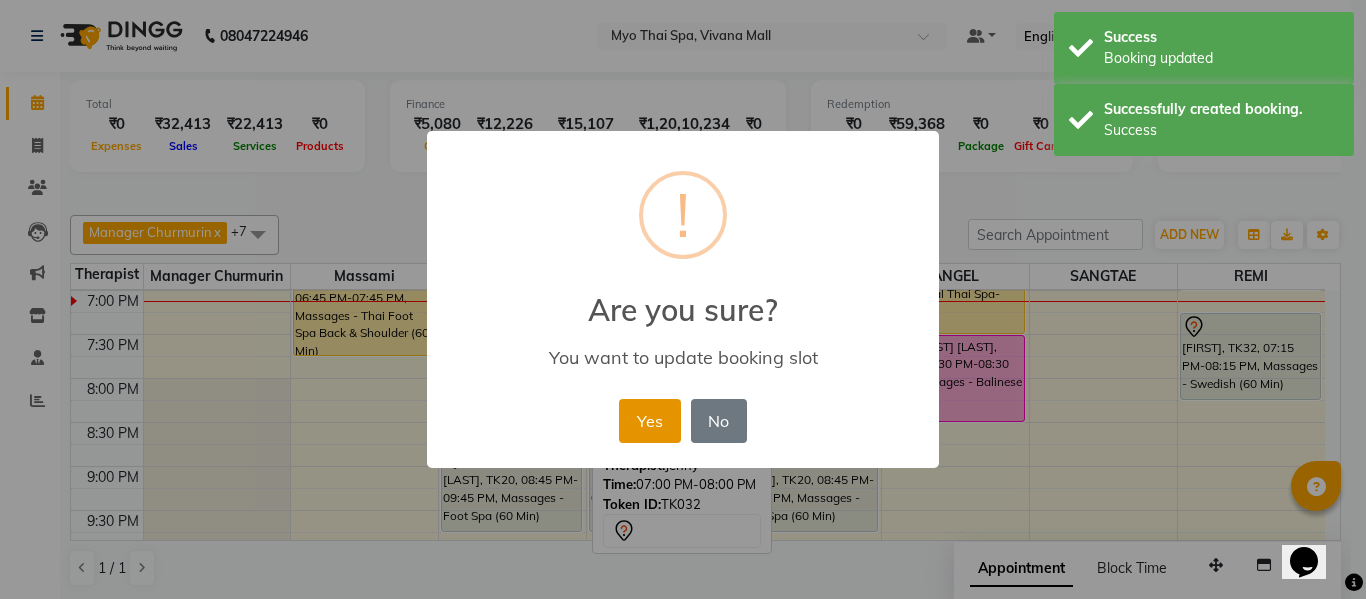 click on "Yes" at bounding box center [649, 421] 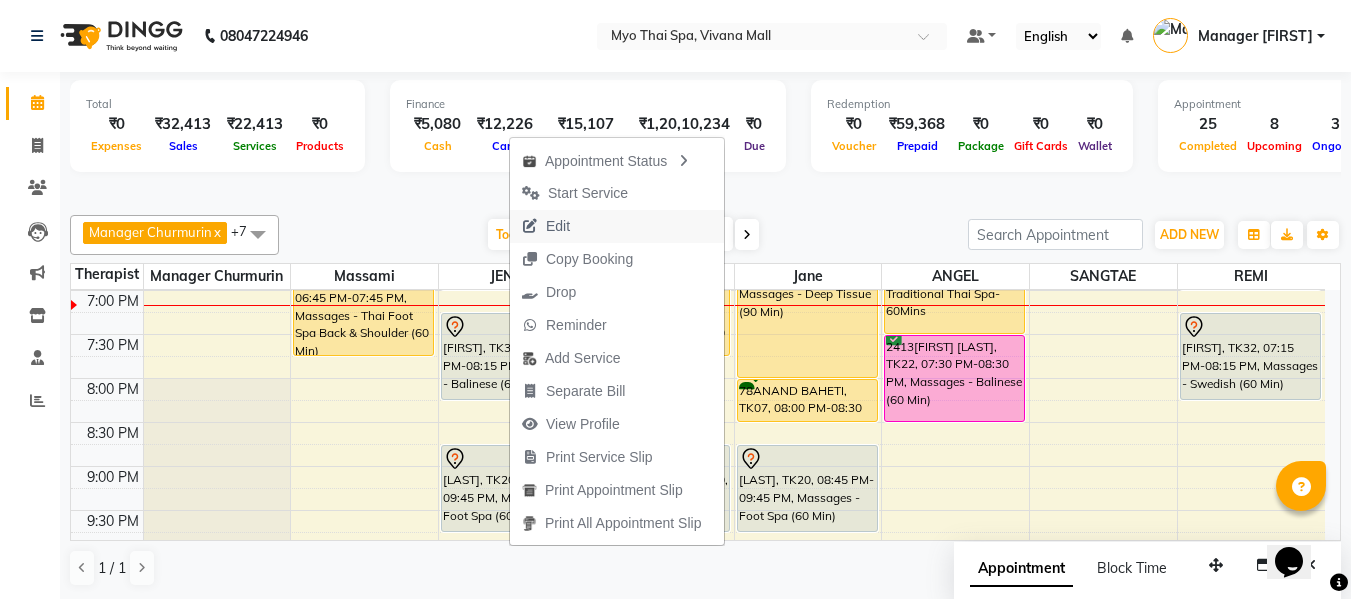click on "Edit" at bounding box center (617, 226) 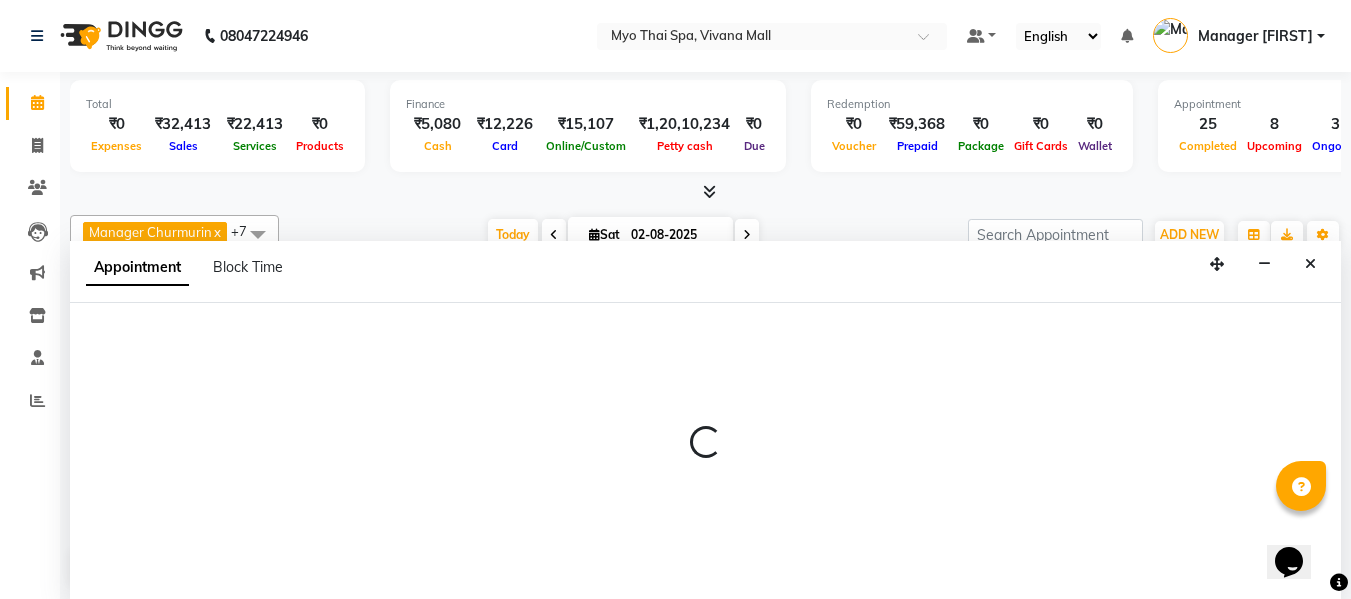 scroll, scrollTop: 1, scrollLeft: 0, axis: vertical 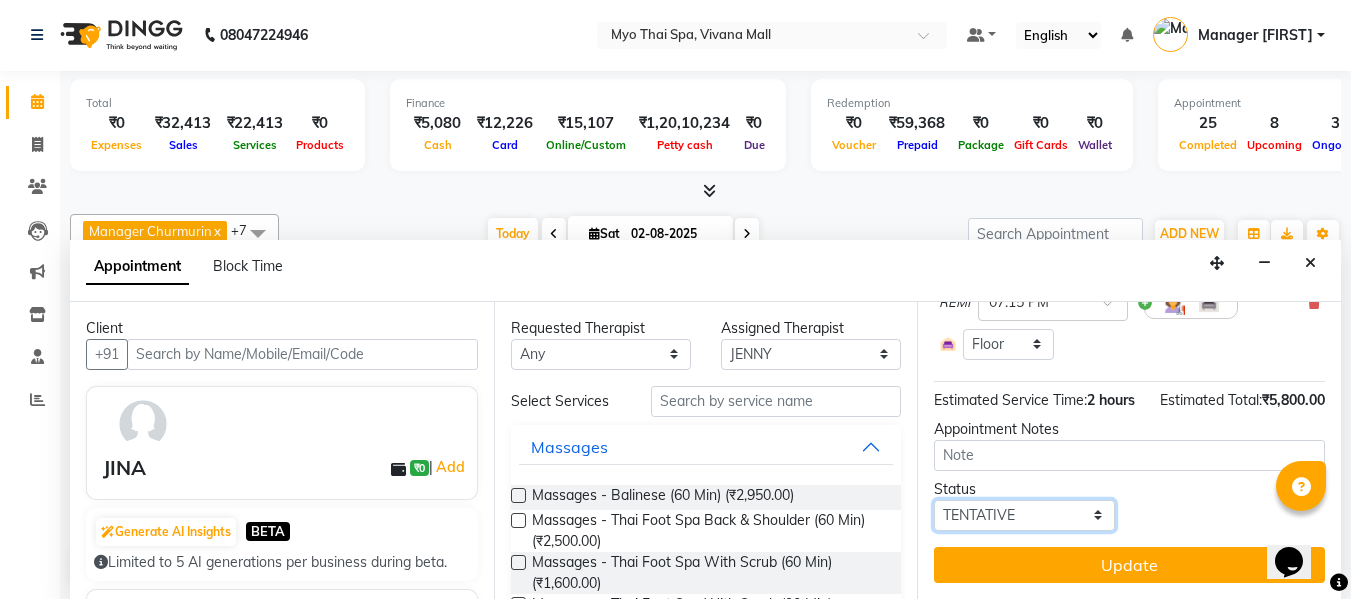 click on "Select TENTATIVE CONFIRM CHECK-IN UPCOMING" at bounding box center [1024, 515] 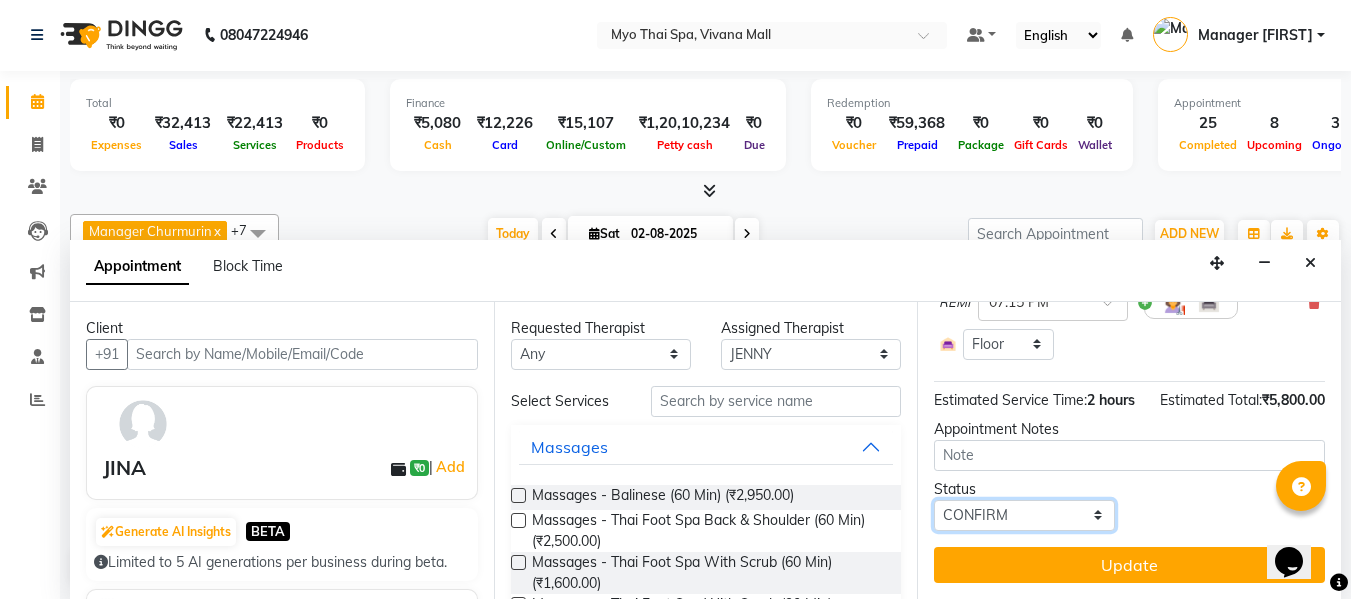 click on "Select TENTATIVE CONFIRM CHECK-IN UPCOMING" at bounding box center [1024, 515] 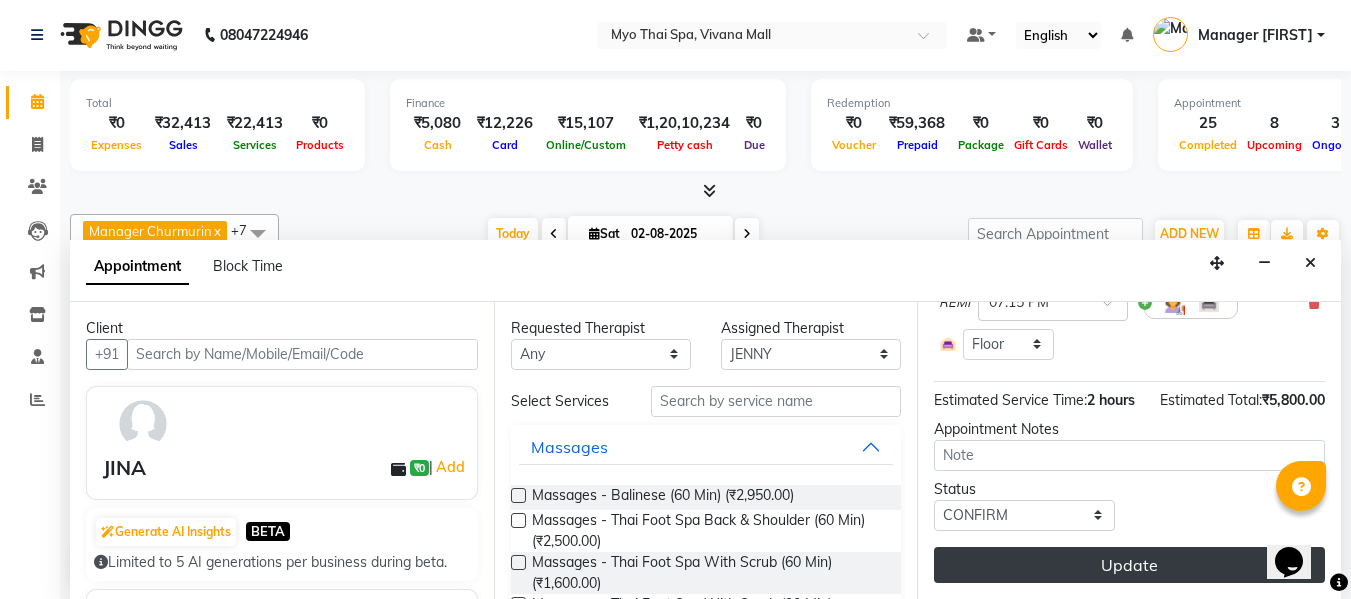 click on "Update" at bounding box center [1129, 565] 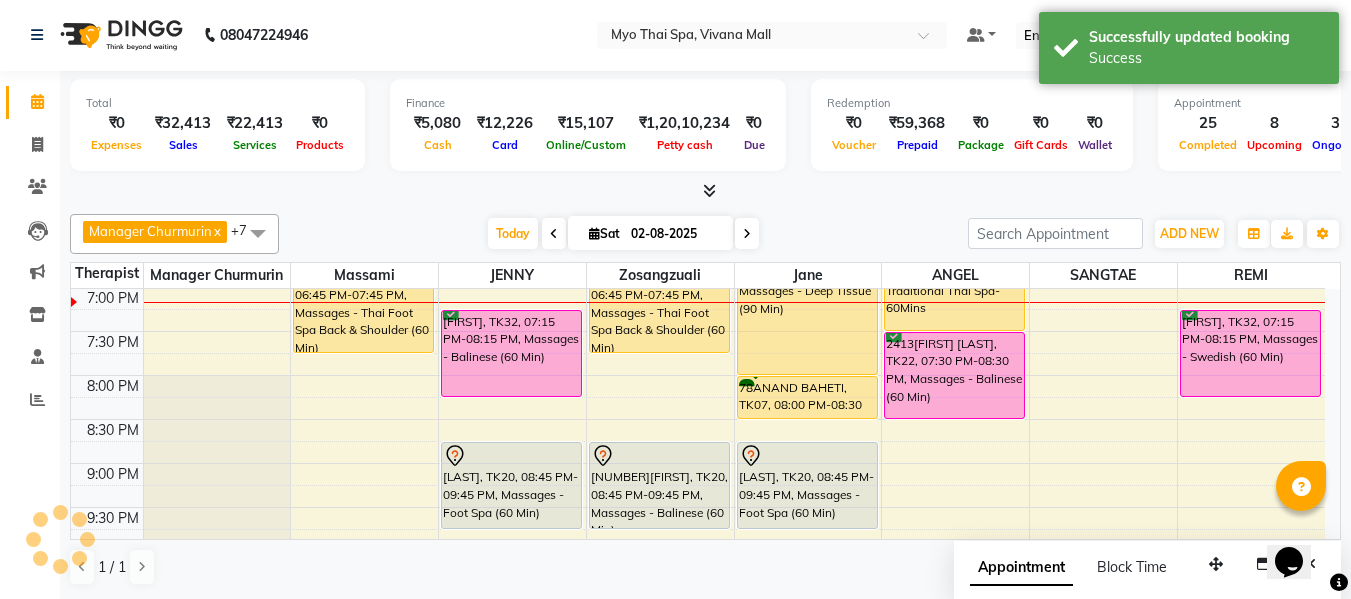 scroll, scrollTop: 0, scrollLeft: 0, axis: both 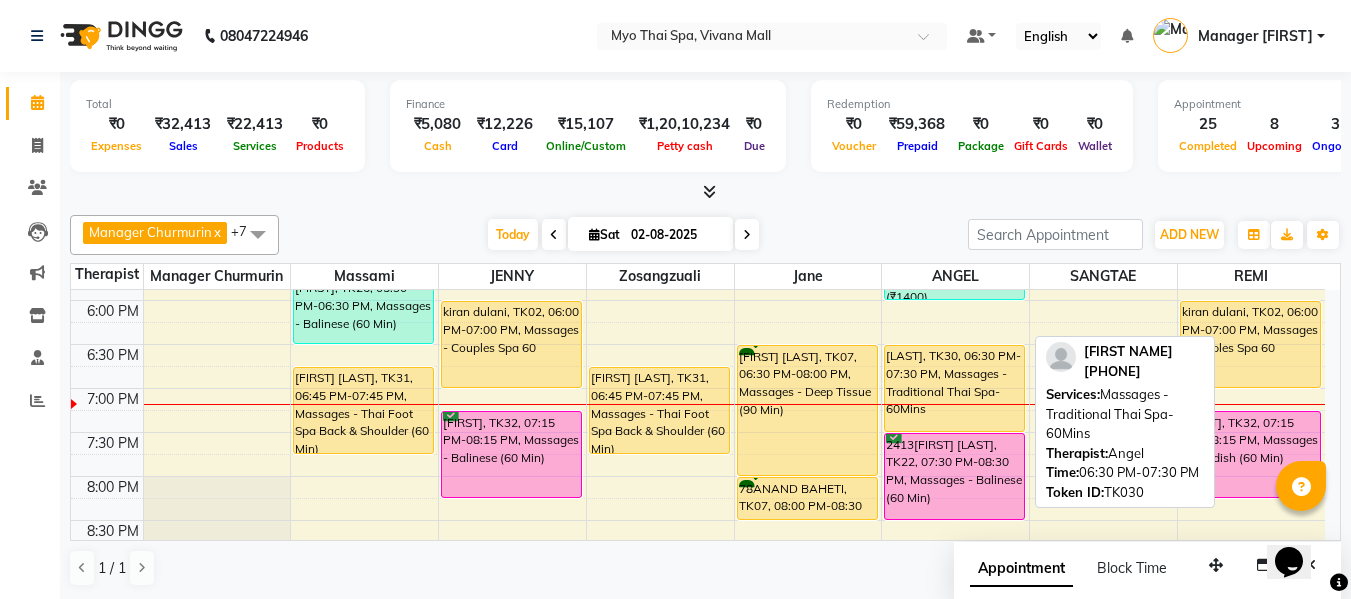 click on "[FIRST], TK30, 06:30 PM-07:30 PM, Massages - Traditional Thai Spa-60Mins" at bounding box center [954, 388] 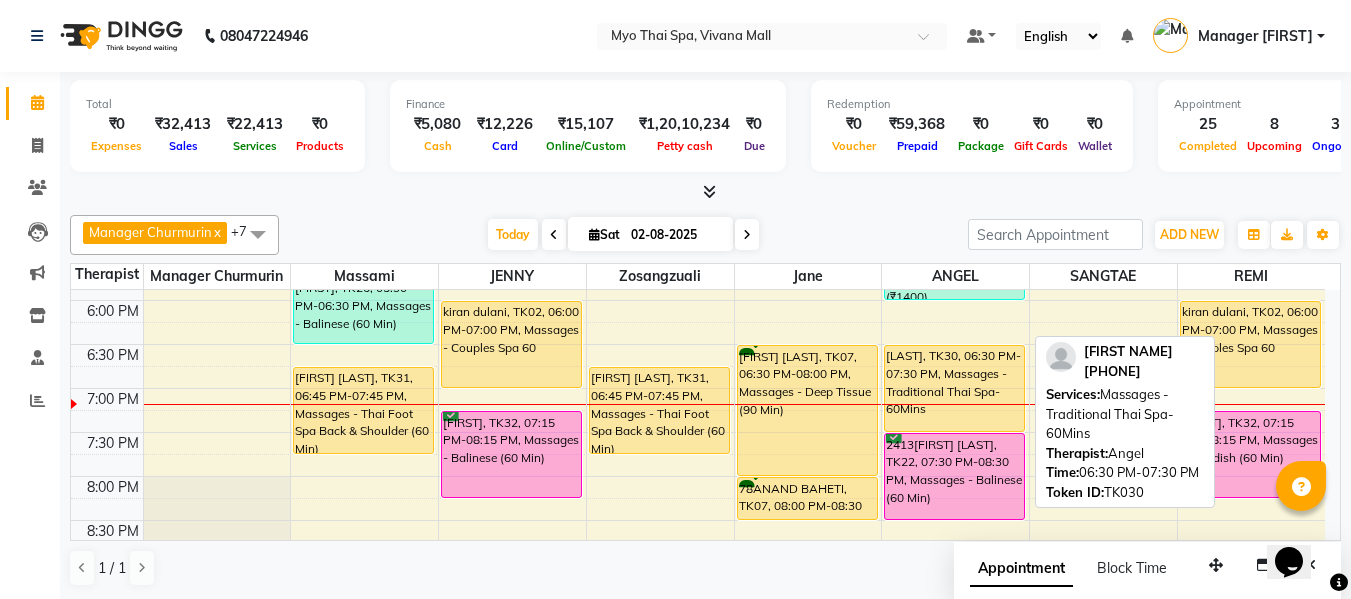 click on "[FIRST], TK30, 06:30 PM-07:30 PM, Massages - Traditional Thai Spa-60Mins" at bounding box center [954, 388] 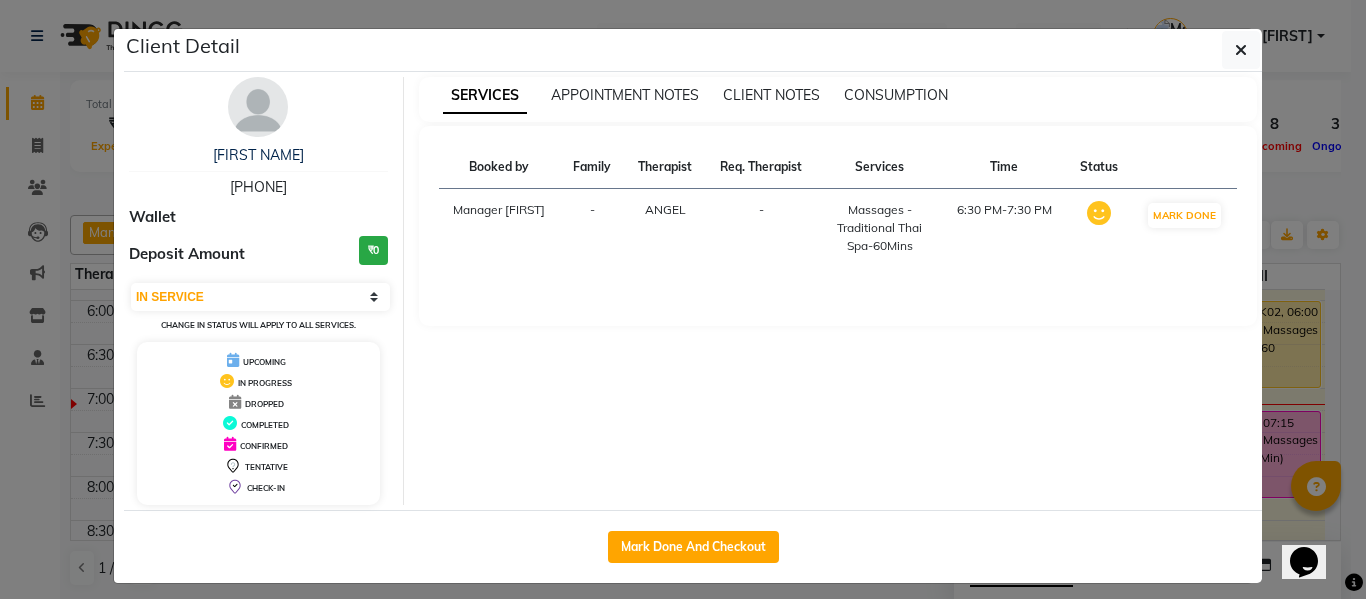 click on "[PHONE]" at bounding box center [258, 187] 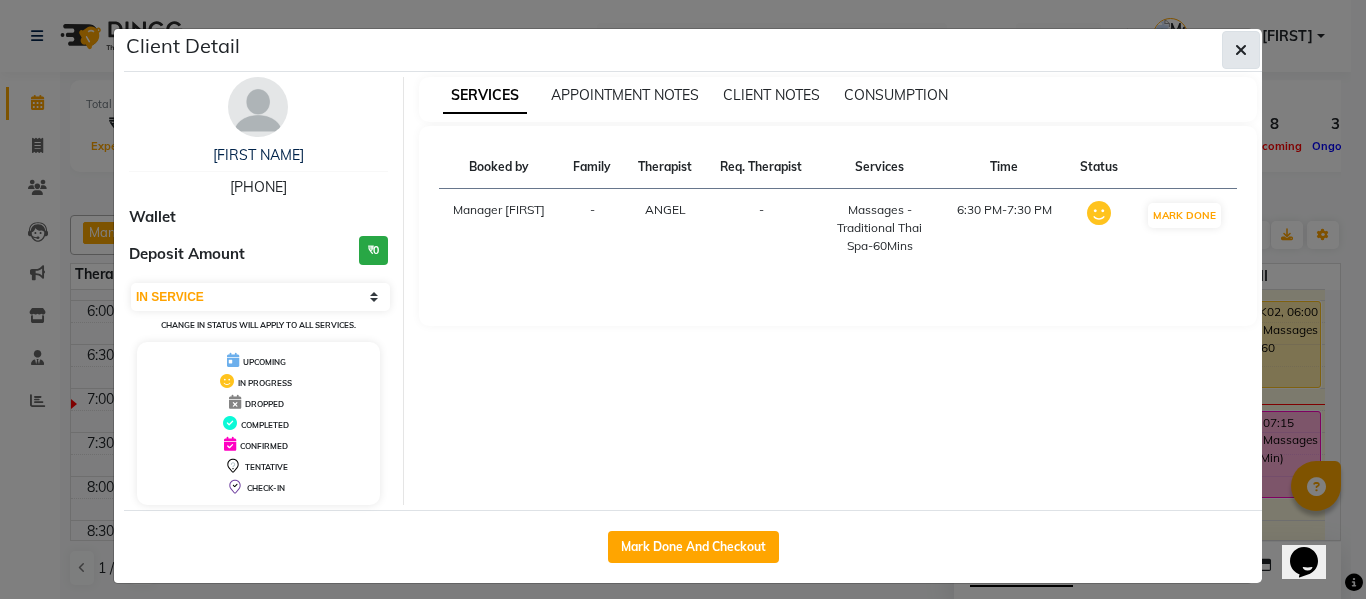 click 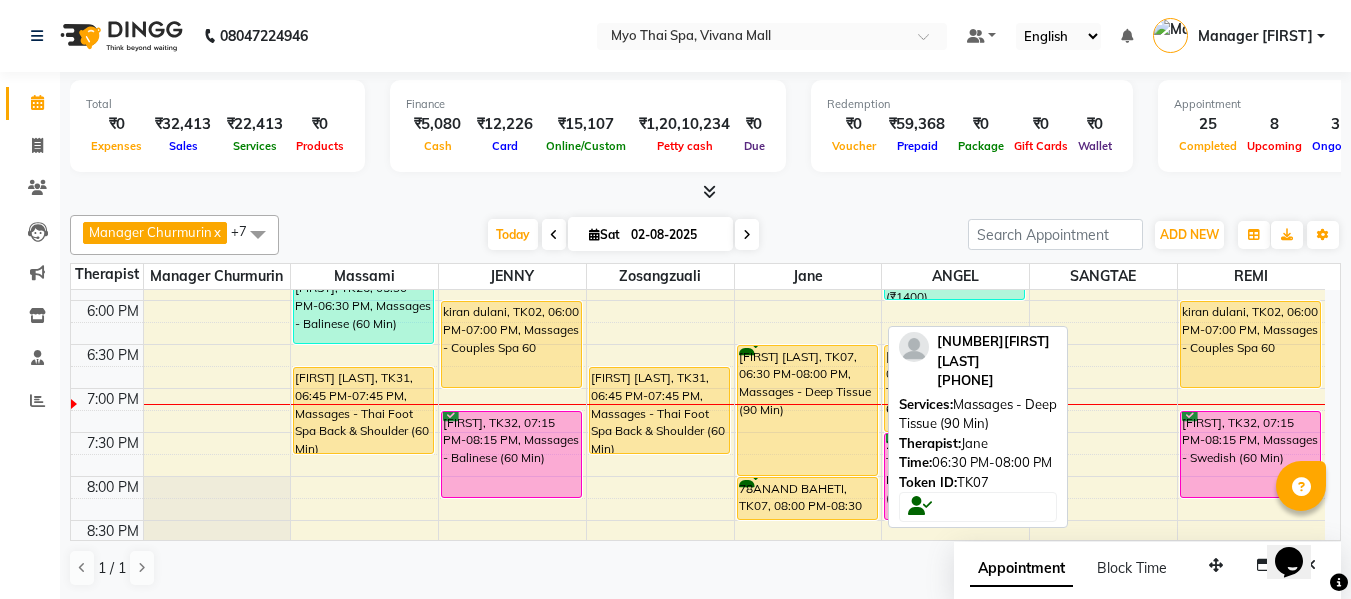 click on "[NUMBER][FIRST] [LAST], TK07, 06:30 PM-08:00 PM, Massages - Deep Tissue (90 Min)" at bounding box center [807, 410] 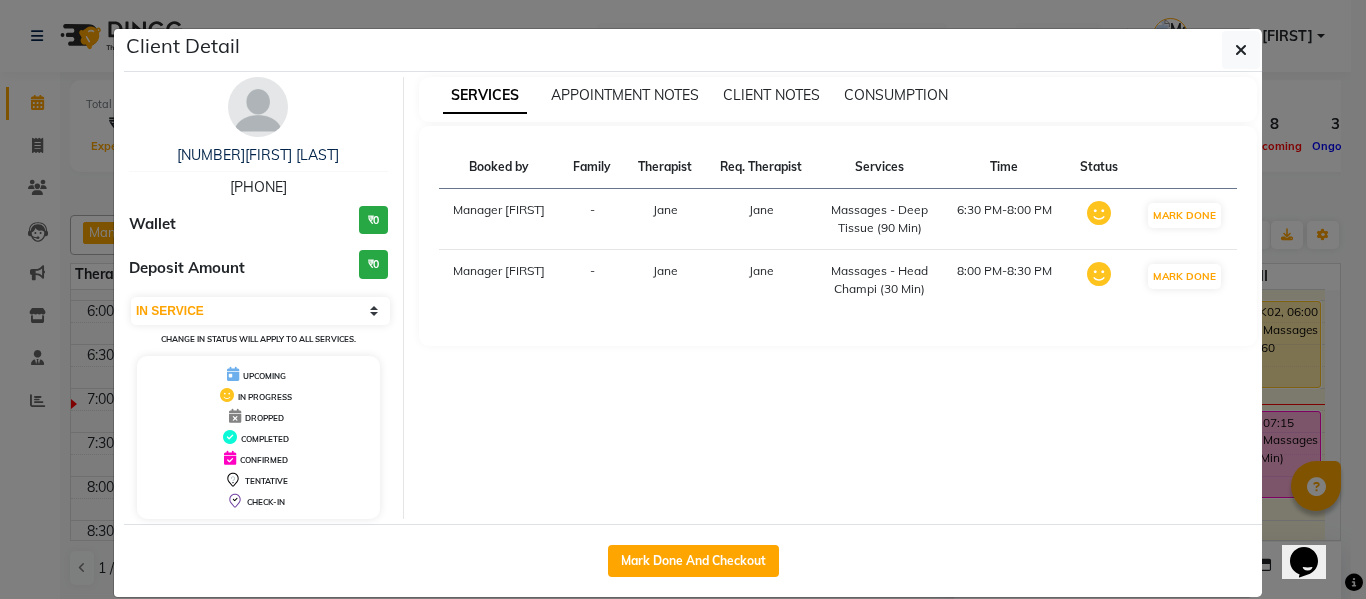 click on "[PHONE]" at bounding box center (258, 187) 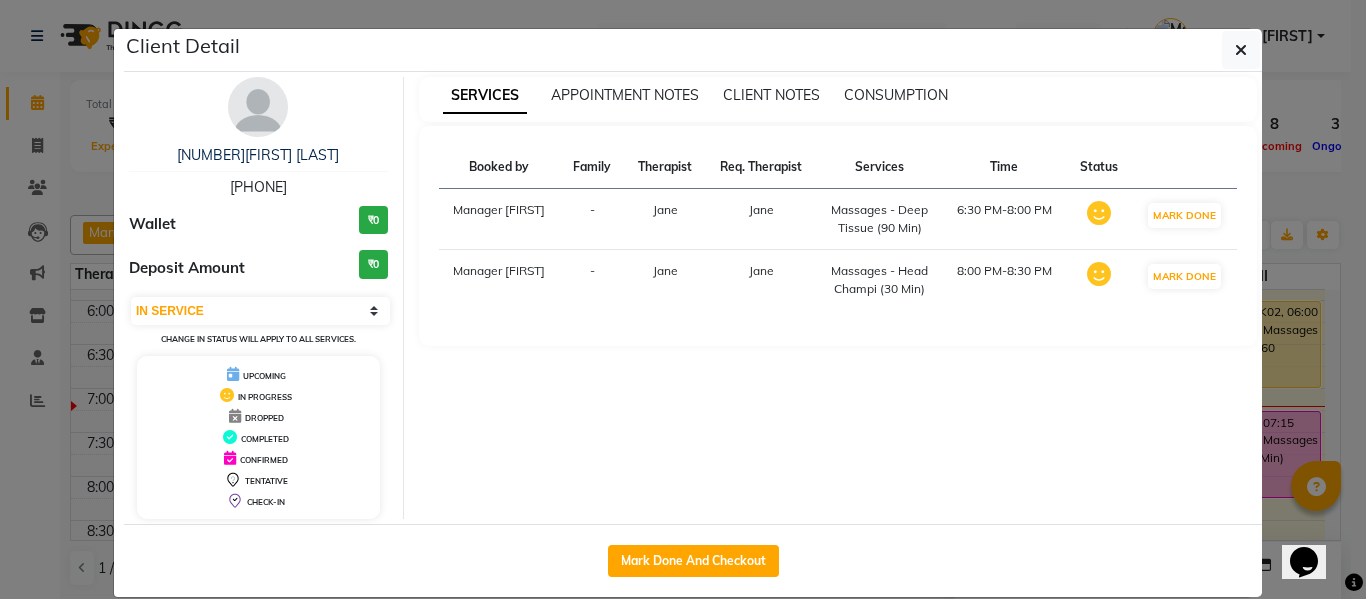 click 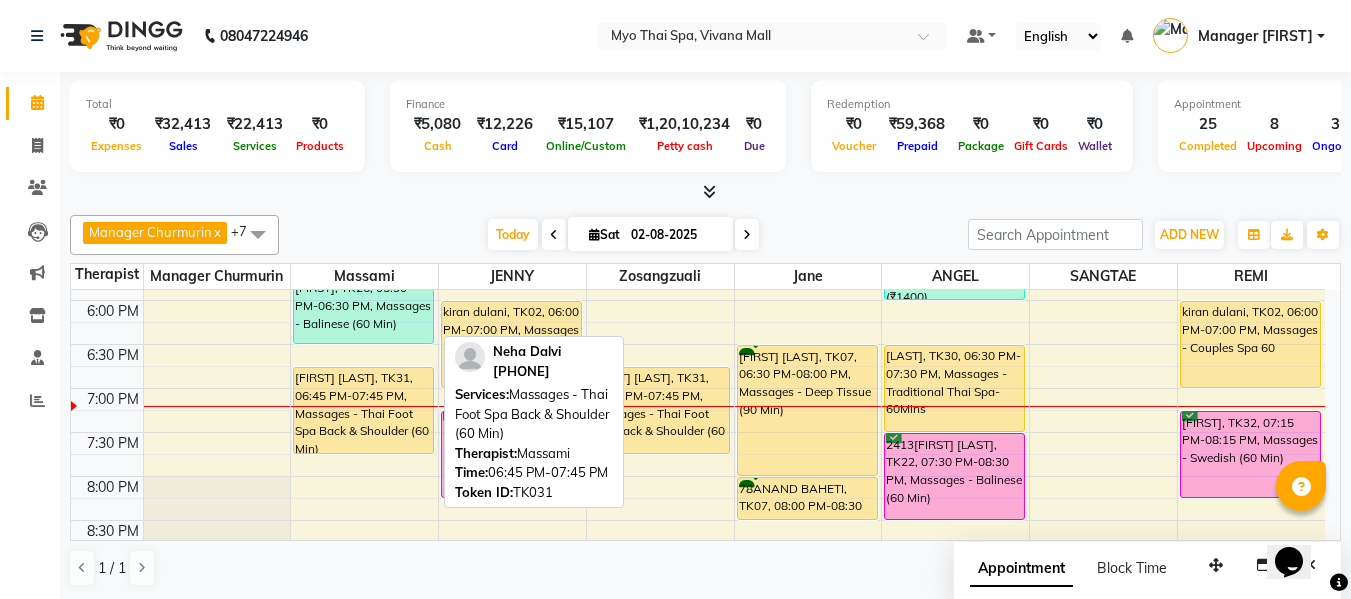 click on "[FIRST] [LAST], TK31, 06:45 PM-07:45 PM, Massages - Thai Foot Spa  Back & Shoulder (60 Min)" at bounding box center (363, 410) 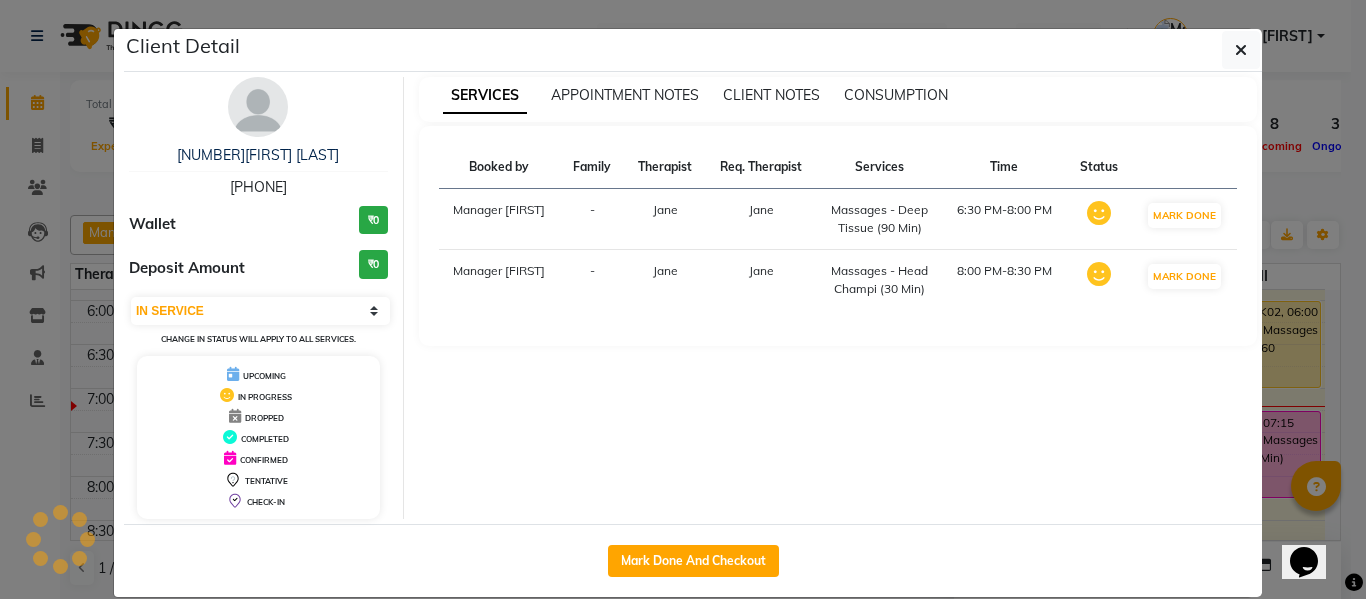 click on "[PHONE]" at bounding box center [258, 187] 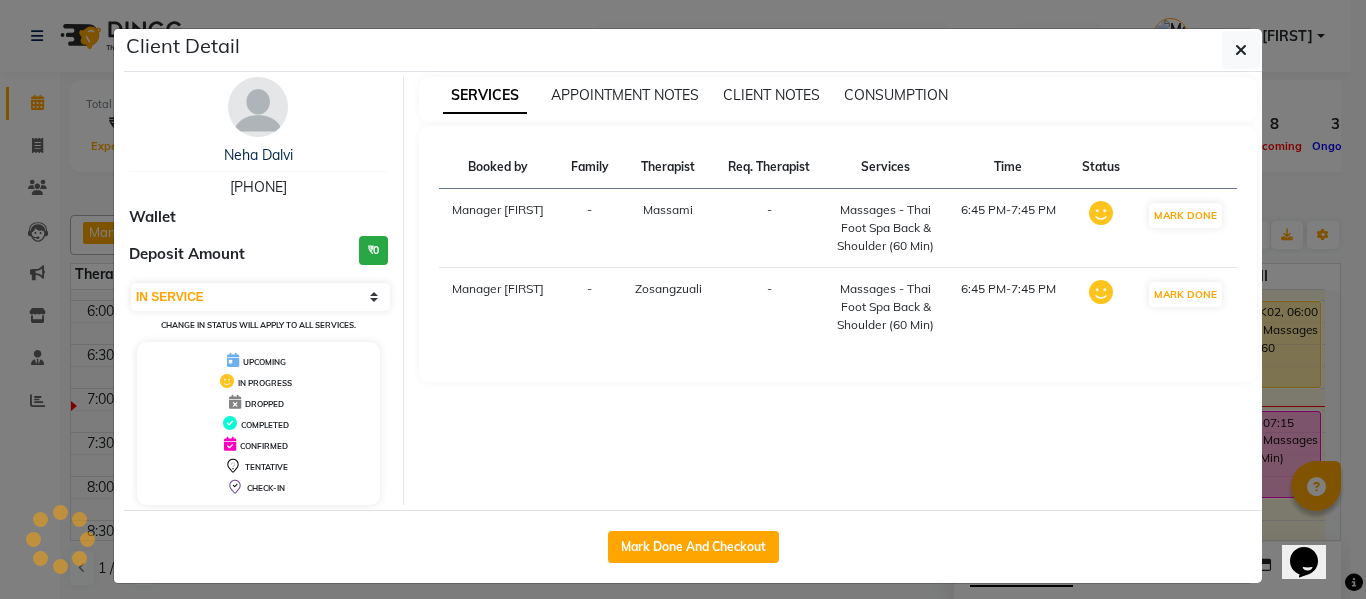 click on "[PHONE]" at bounding box center [258, 187] 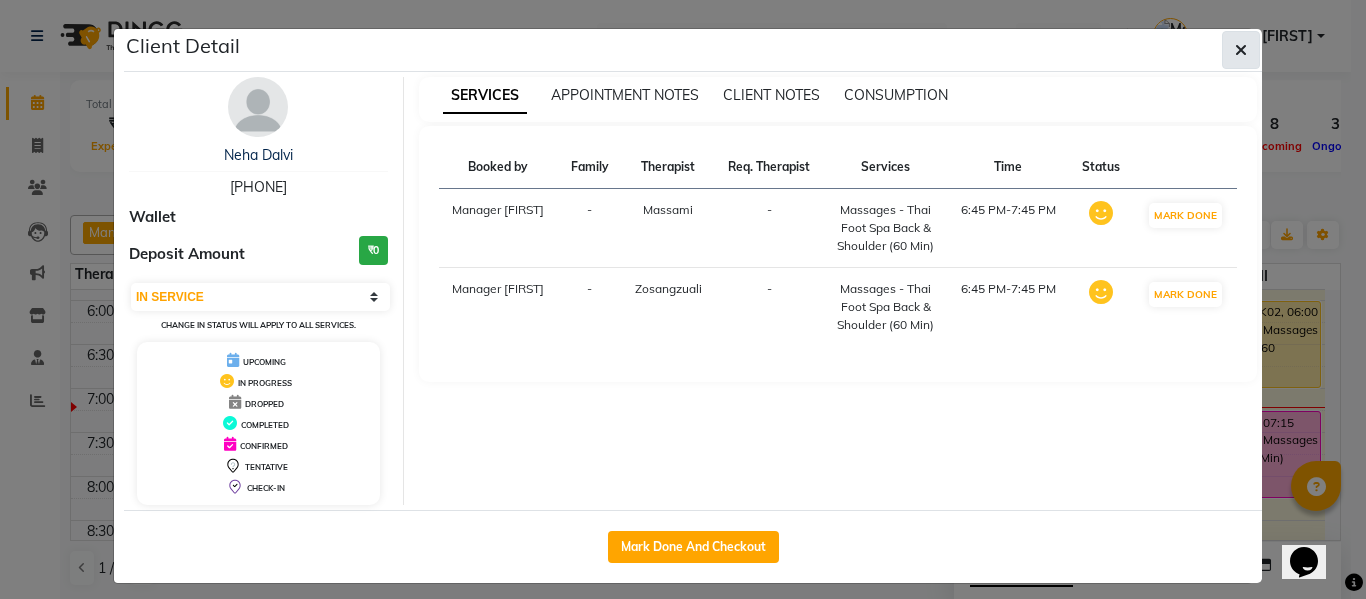 click 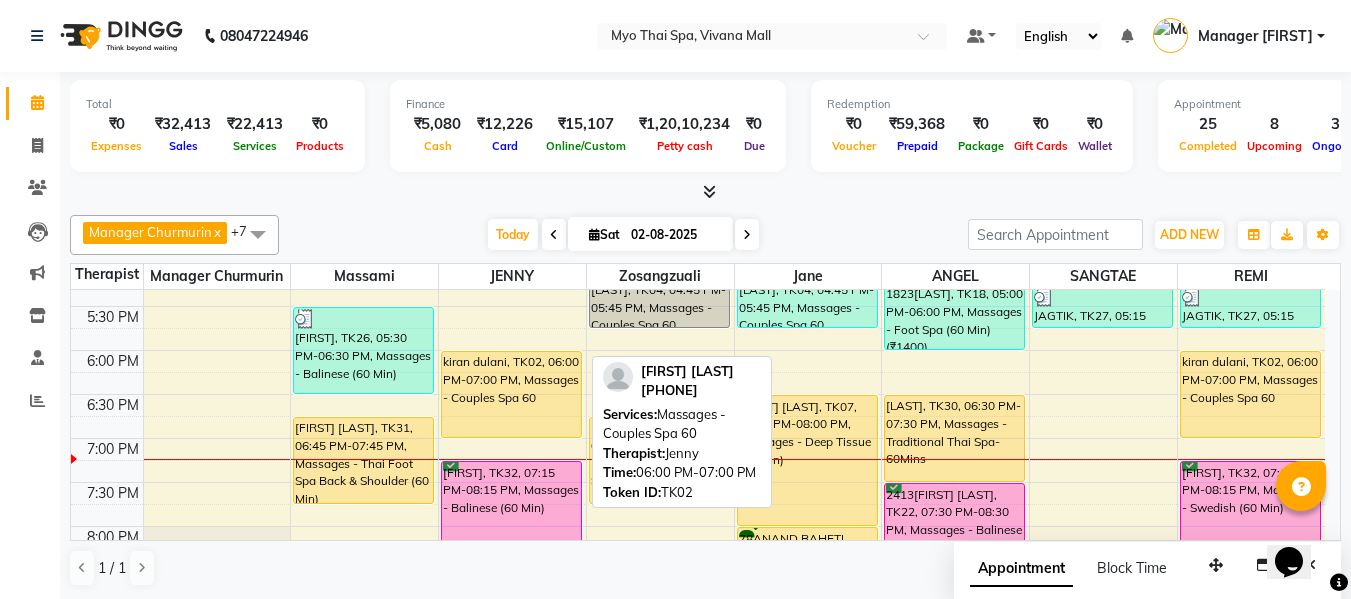 scroll, scrollTop: 869, scrollLeft: 0, axis: vertical 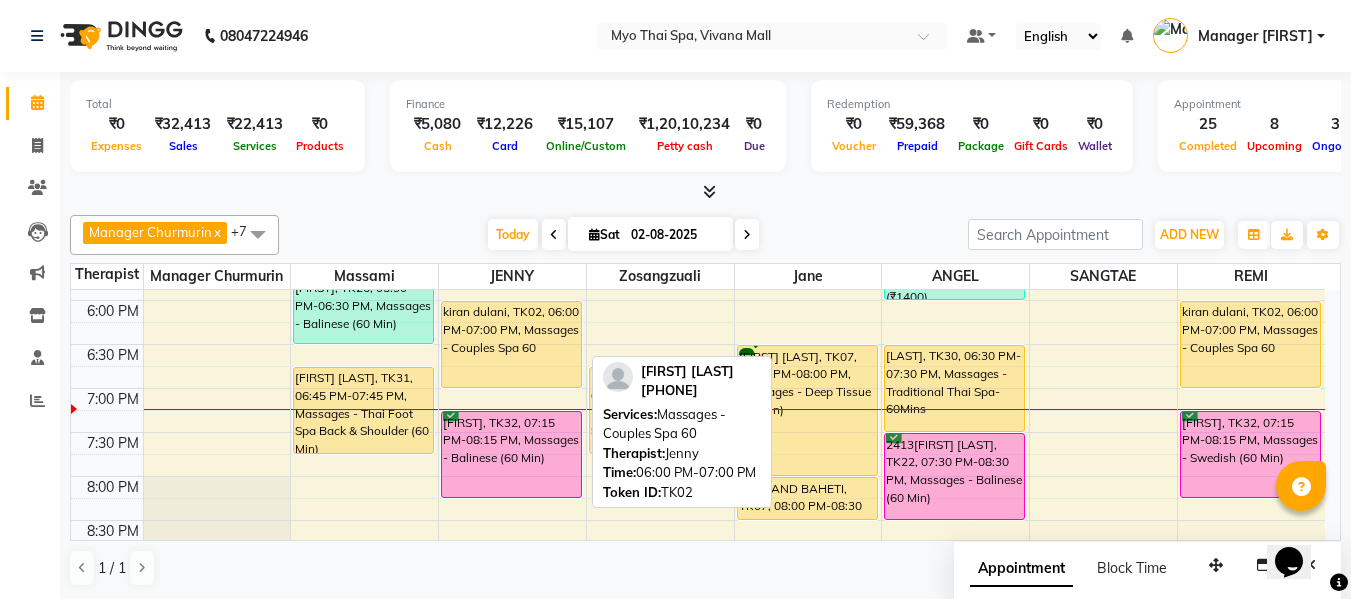 click on "kiran dulani, TK02, 06:00 PM-07:00 PM, Massages - Couples Spa 60" at bounding box center (511, 344) 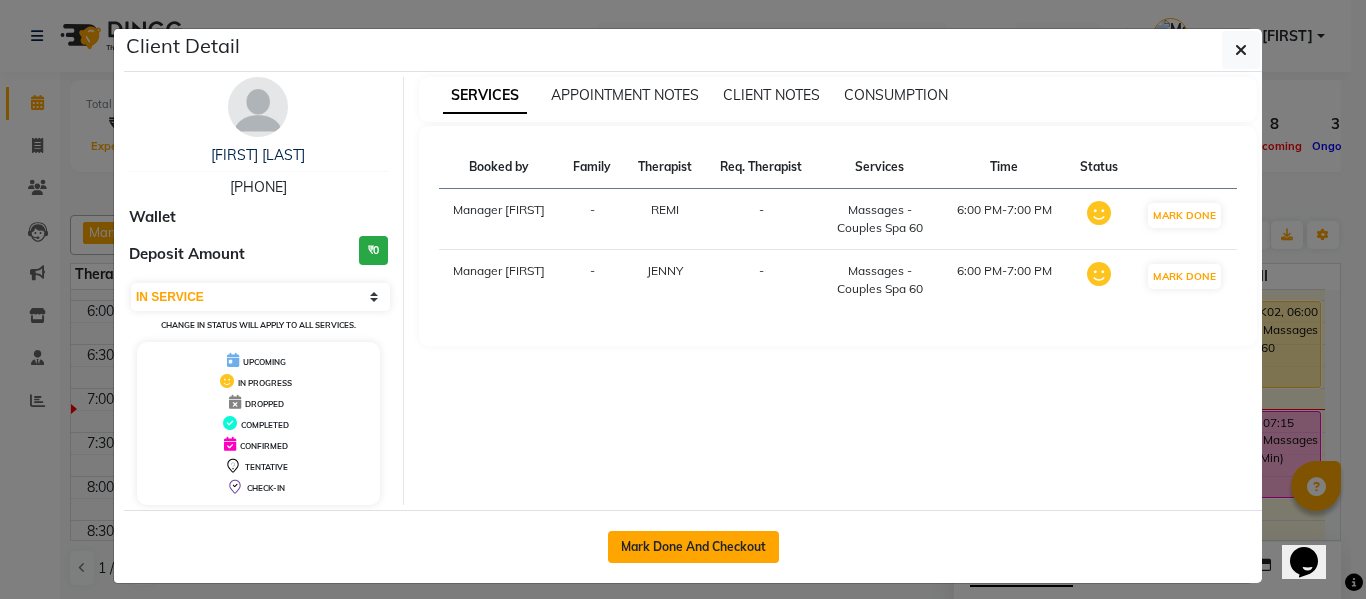click on "Mark Done And Checkout" 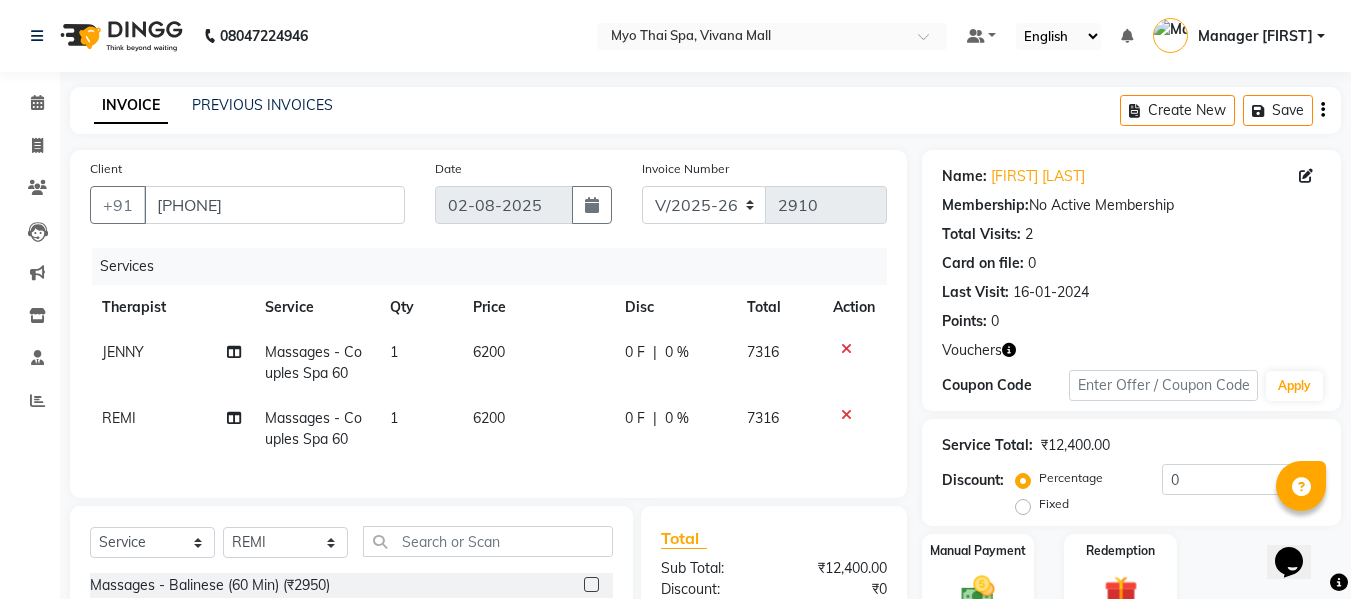 scroll, scrollTop: 247, scrollLeft: 0, axis: vertical 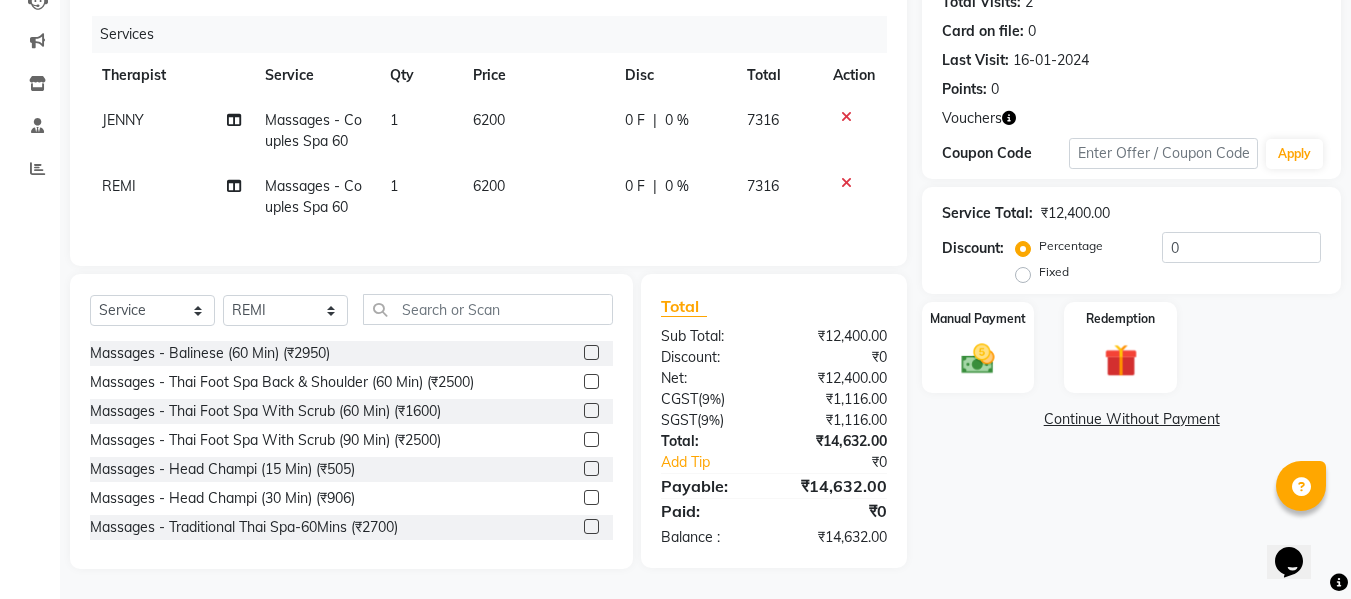 drag, startPoint x: 848, startPoint y: 167, endPoint x: 319, endPoint y: 126, distance: 530.5865 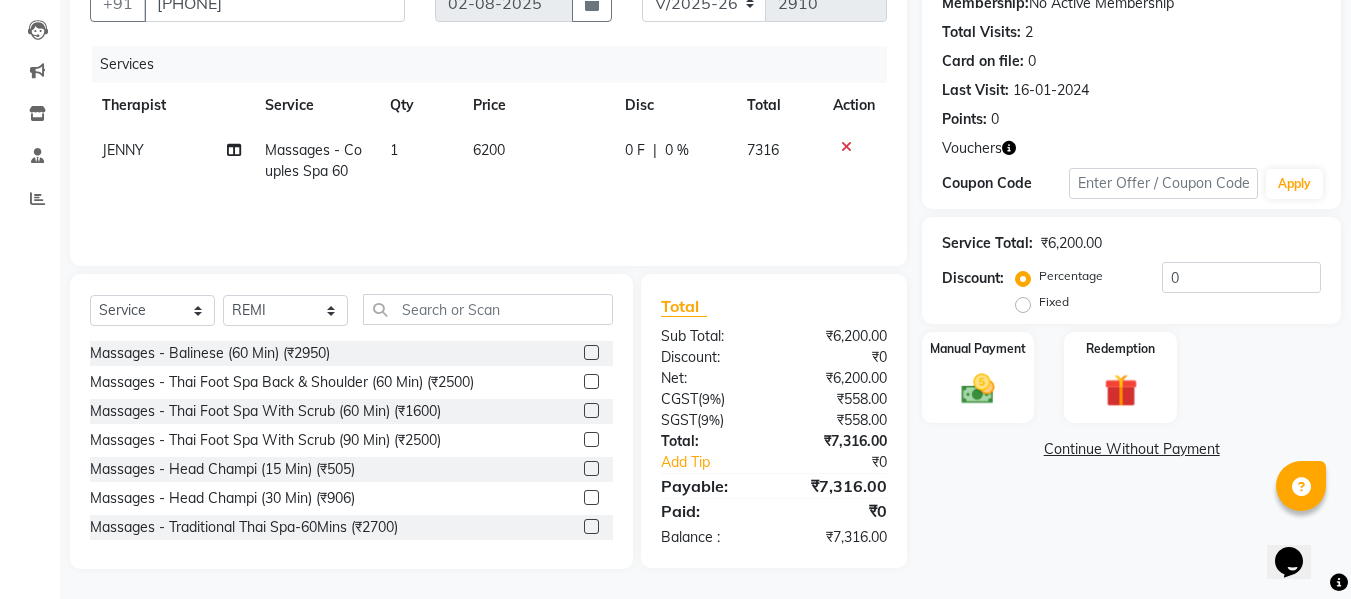 scroll, scrollTop: 202, scrollLeft: 0, axis: vertical 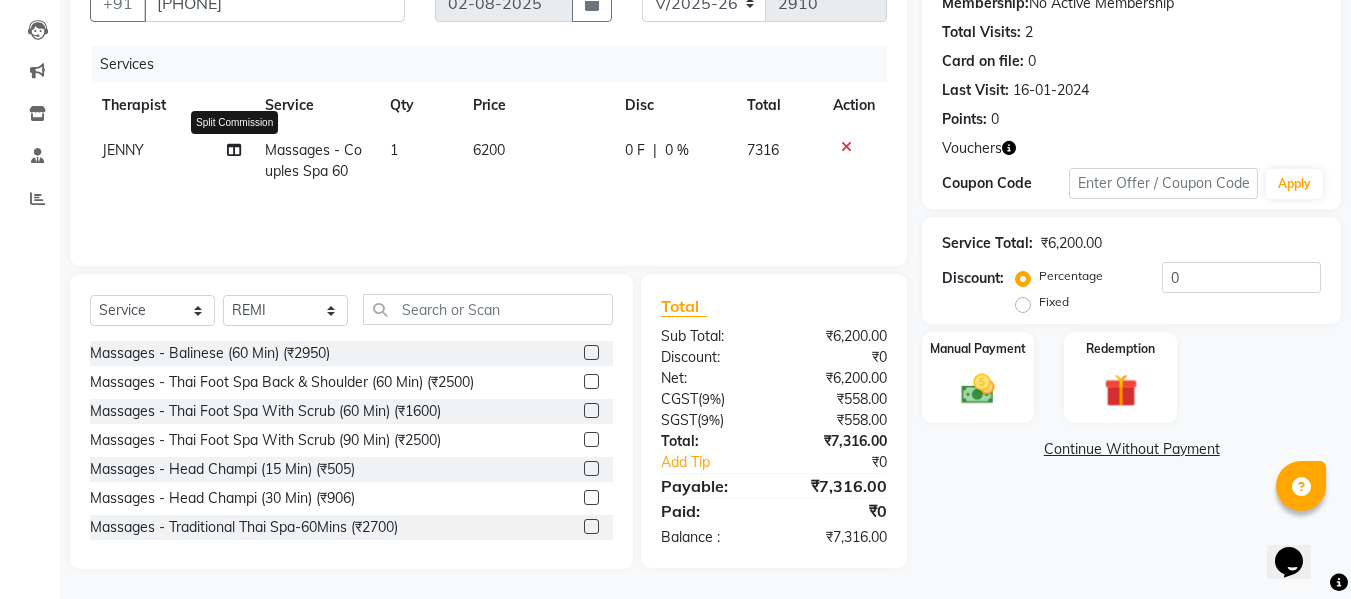 click 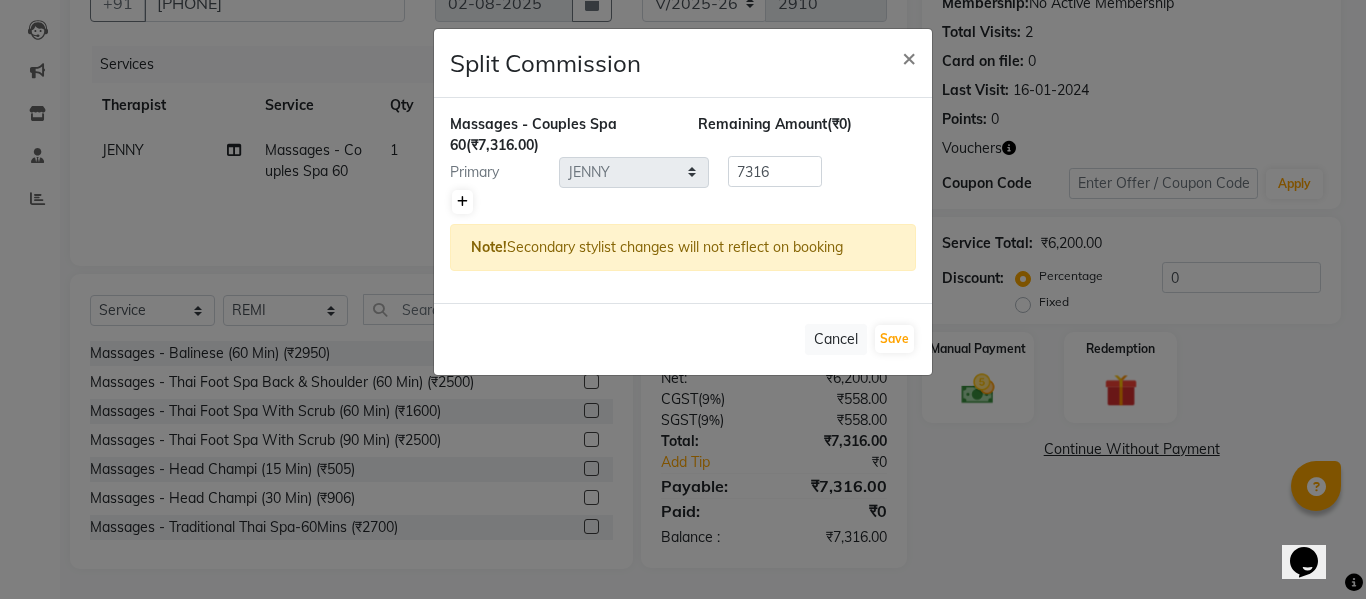 click 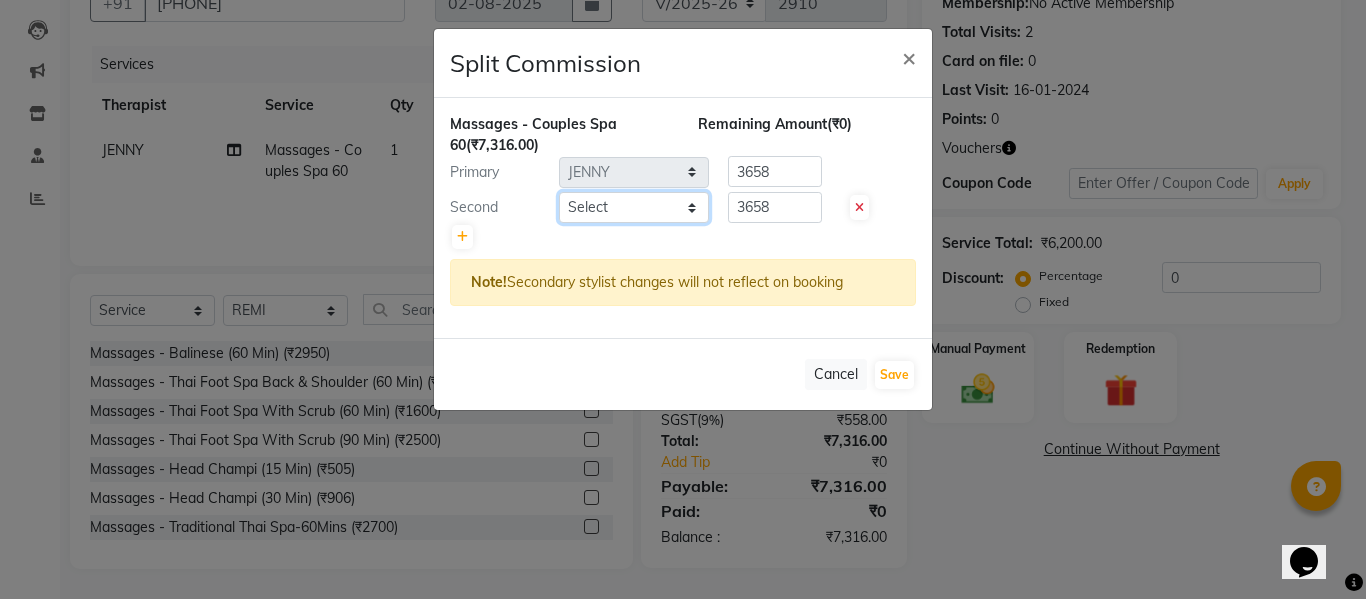 click on "Select  ANGEL   BELLA   Dindin   Jane   JENNY   Kristina   Manager Afreen   Manager Churmurin   Massami   MAWII   REMI   SANGTAE   Zosangzuali" 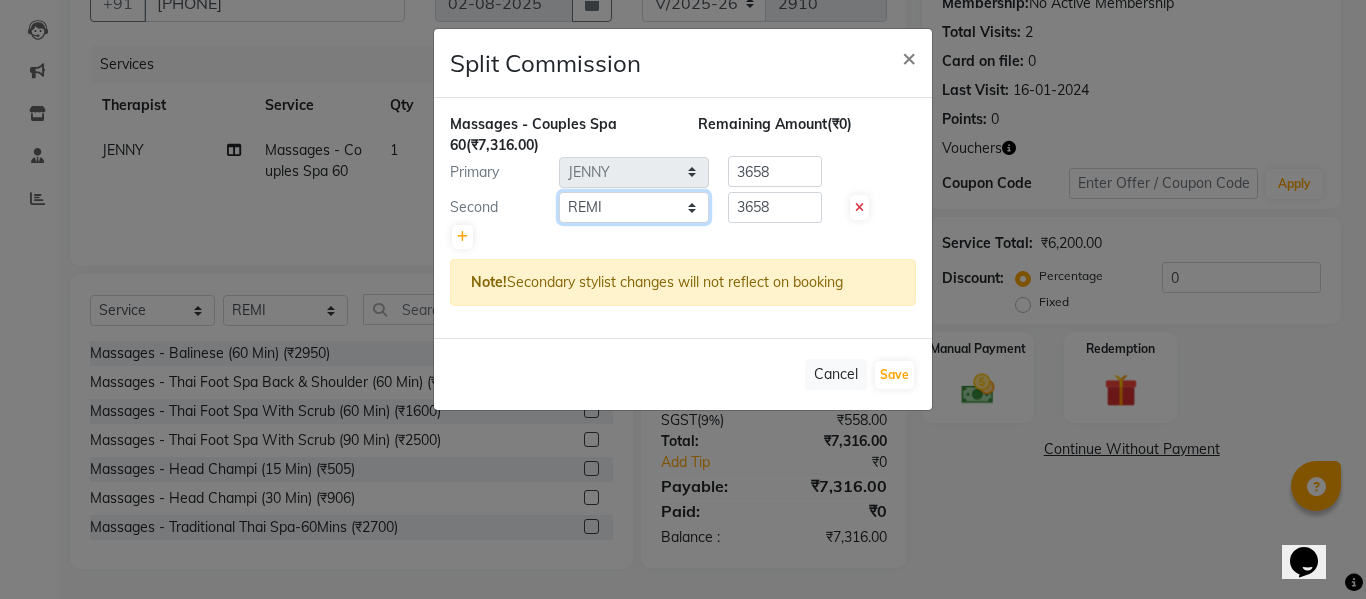 click on "Select  ANGEL   BELLA   Dindin   Jane   JENNY   Kristina   Manager Afreen   Manager Churmurin   Massami   MAWII   REMI   SANGTAE   Zosangzuali" 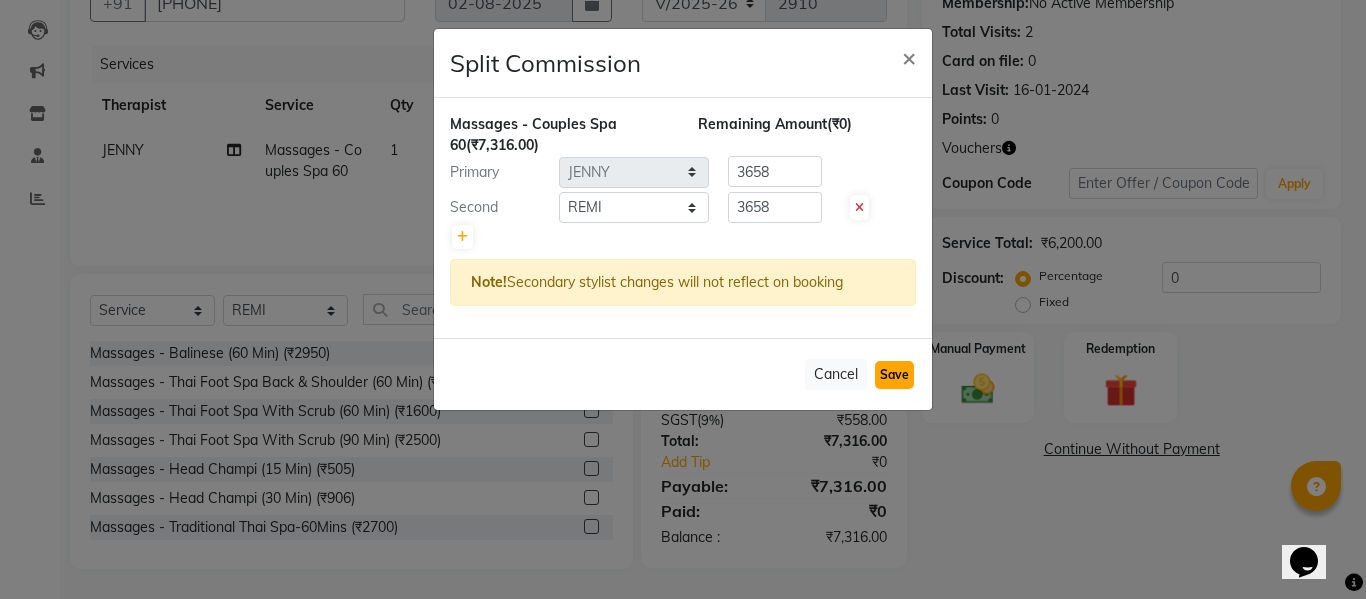 click on "Save" 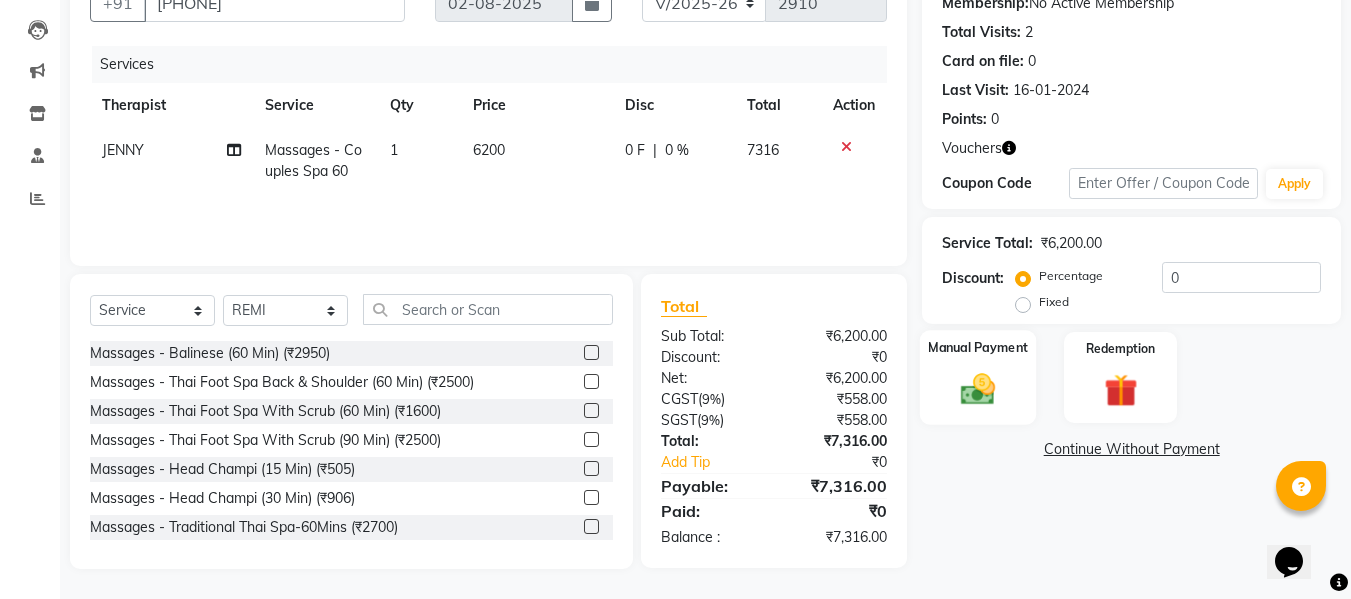 click 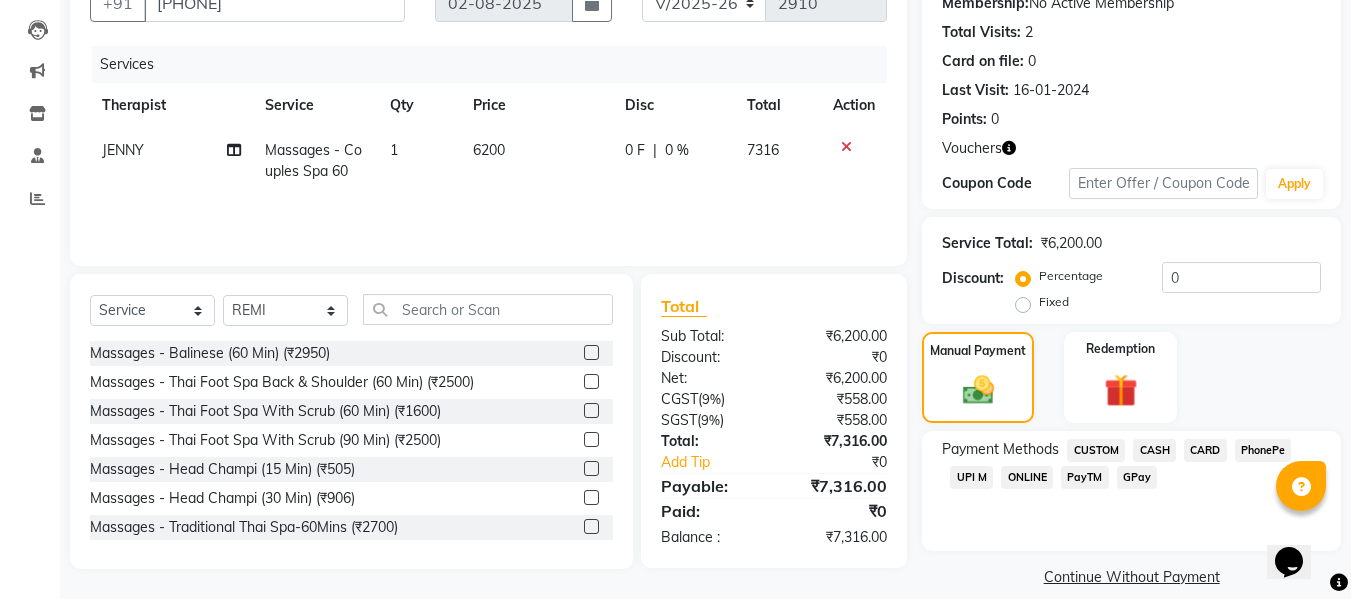 click on "CARD" 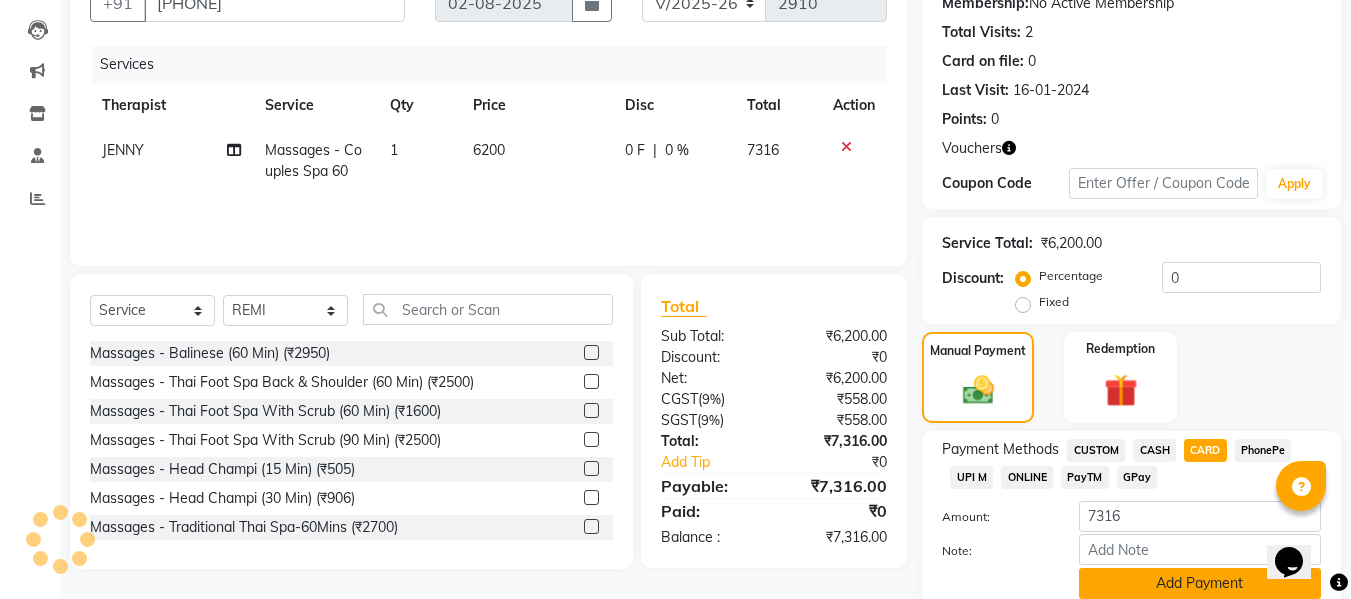 click on "Add Payment" 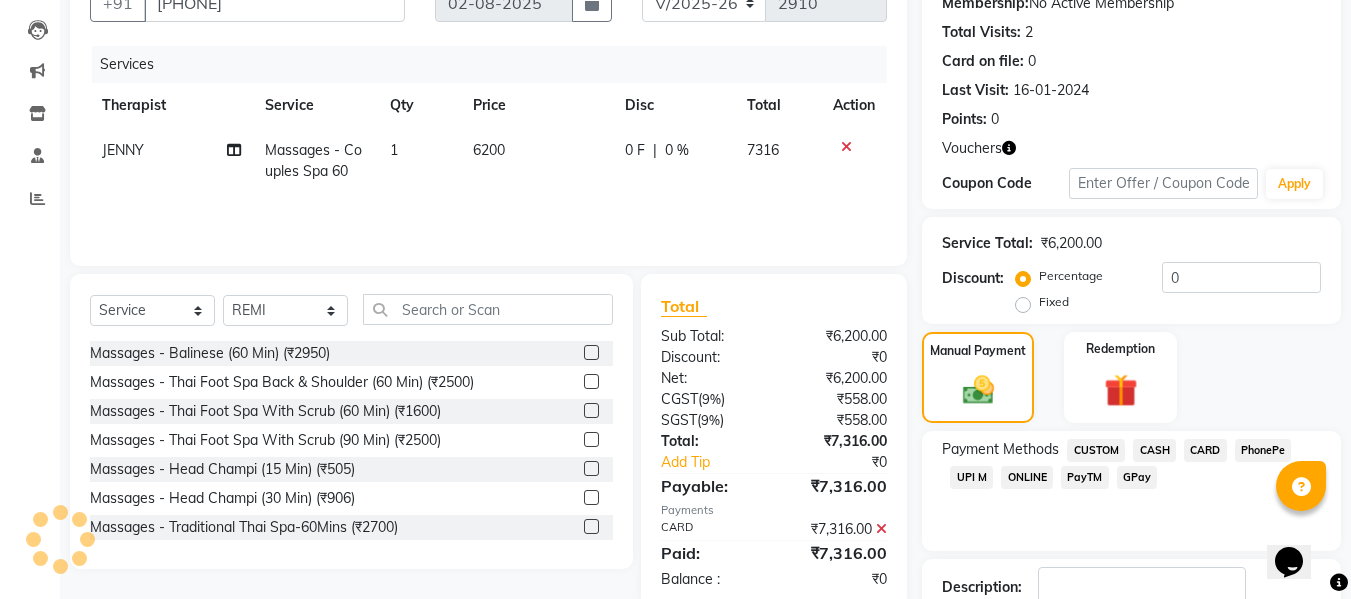 scroll, scrollTop: 377, scrollLeft: 0, axis: vertical 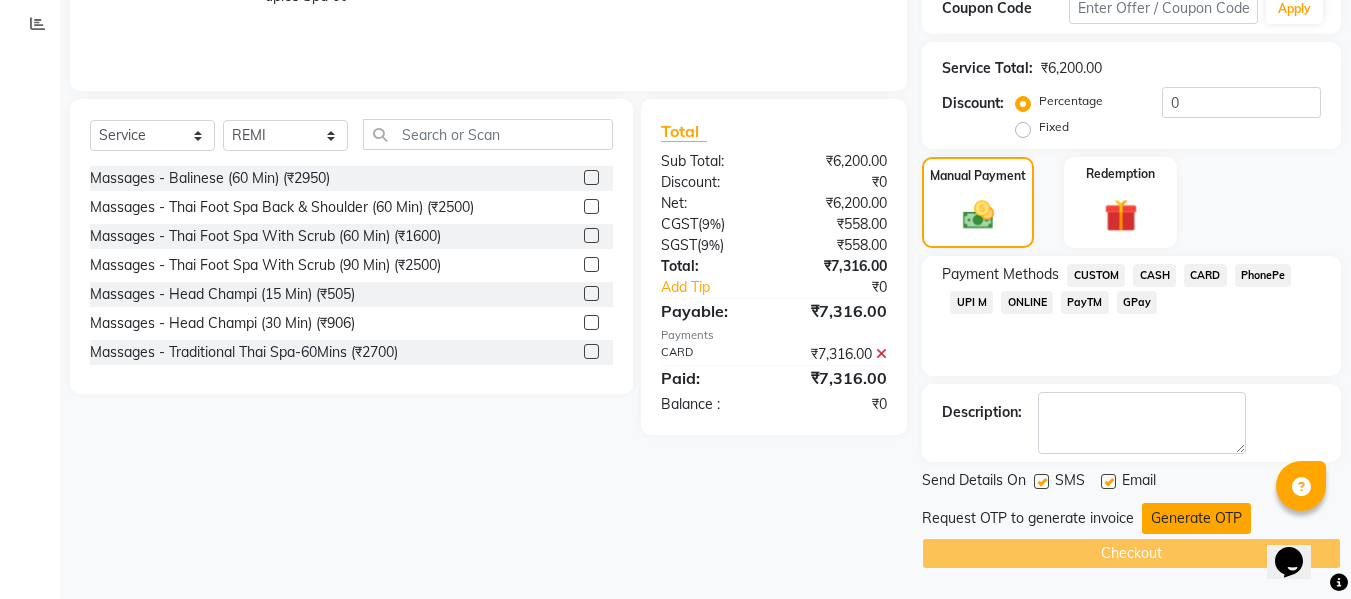 click on "Generate OTP" 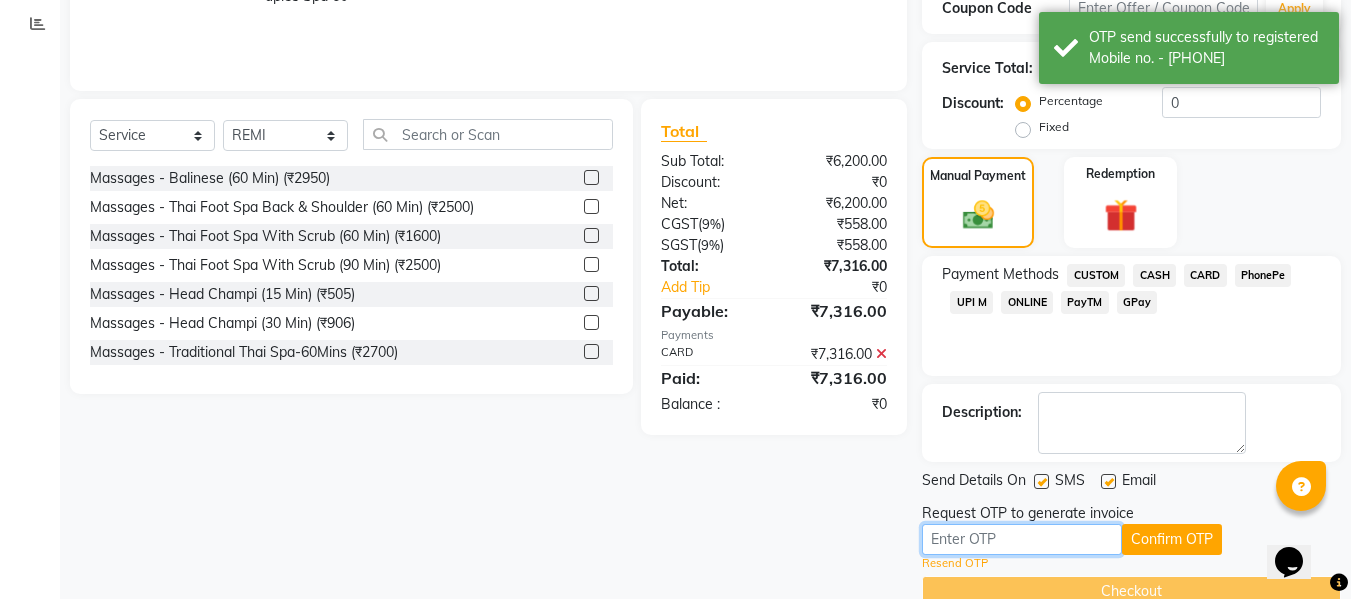 click at bounding box center [1022, 539] 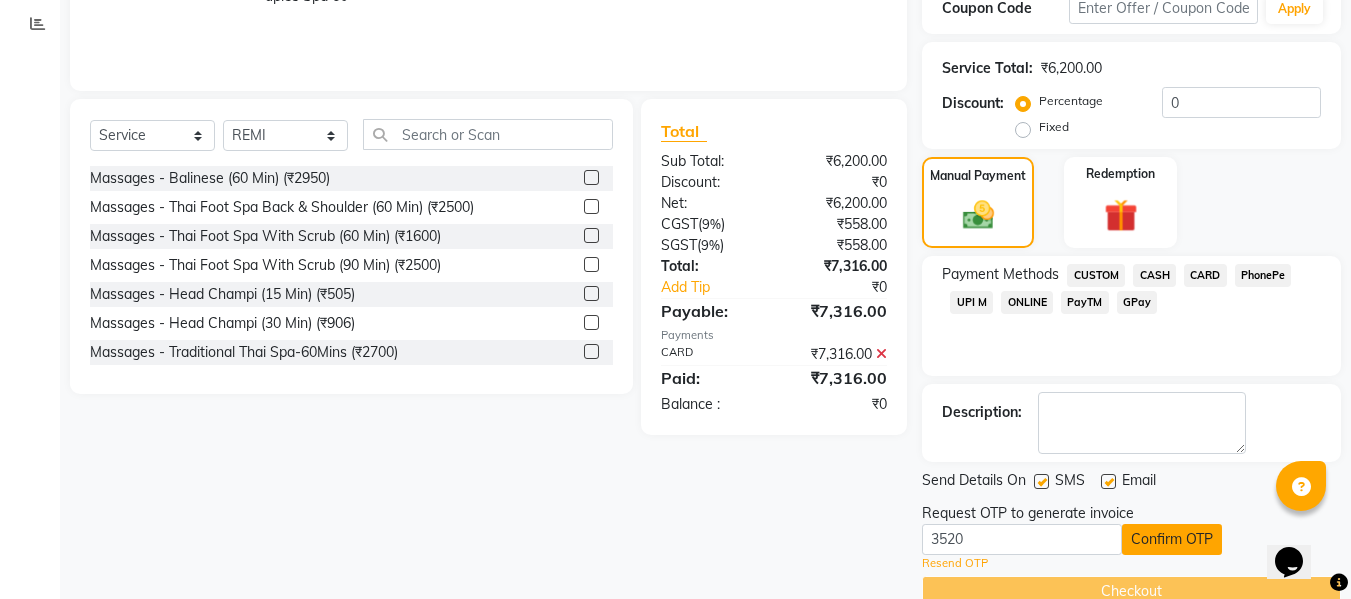 click on "Confirm OTP" 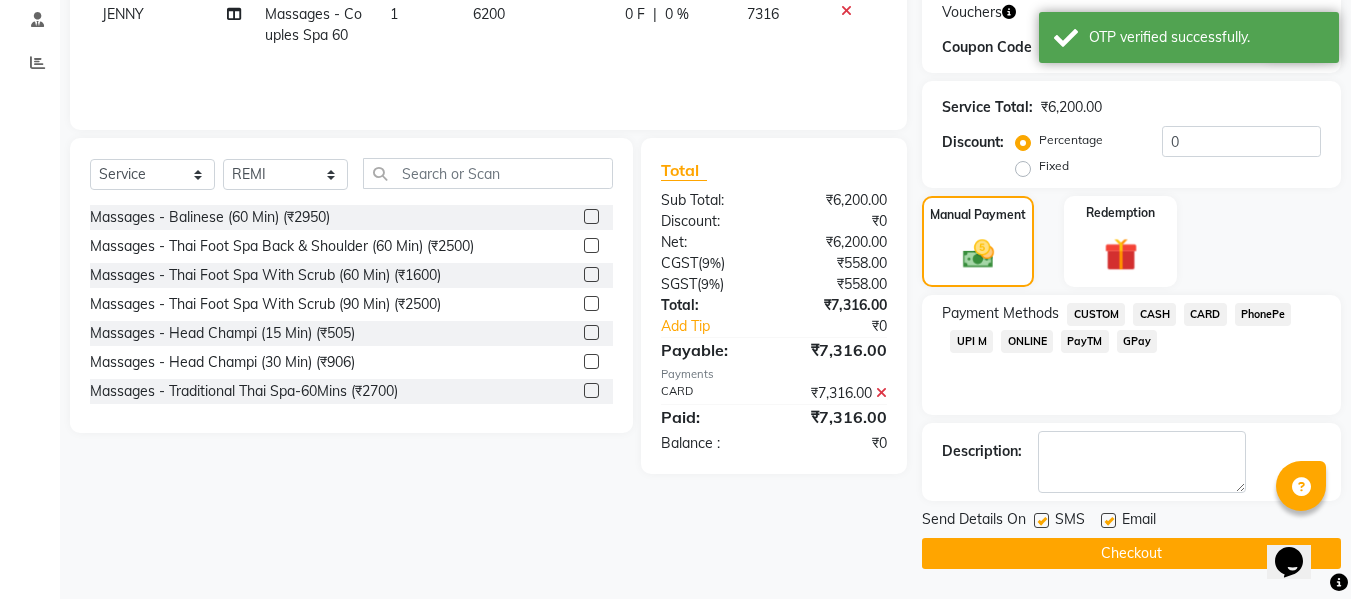 scroll, scrollTop: 338, scrollLeft: 0, axis: vertical 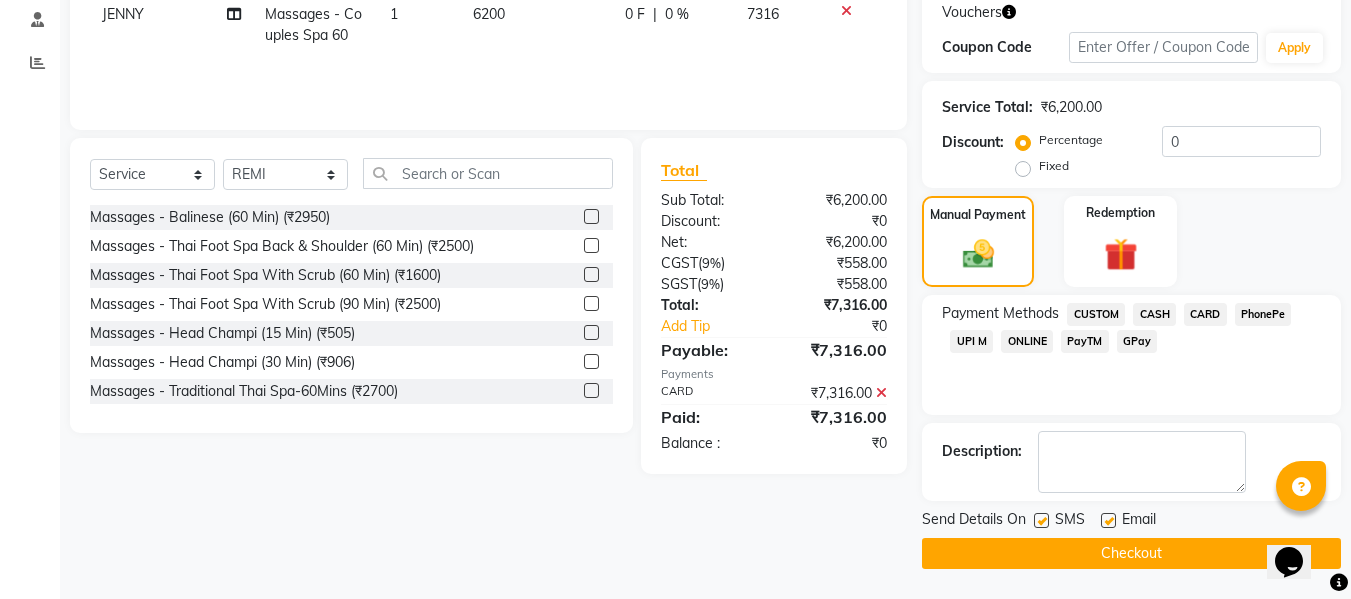 click on "Checkout" 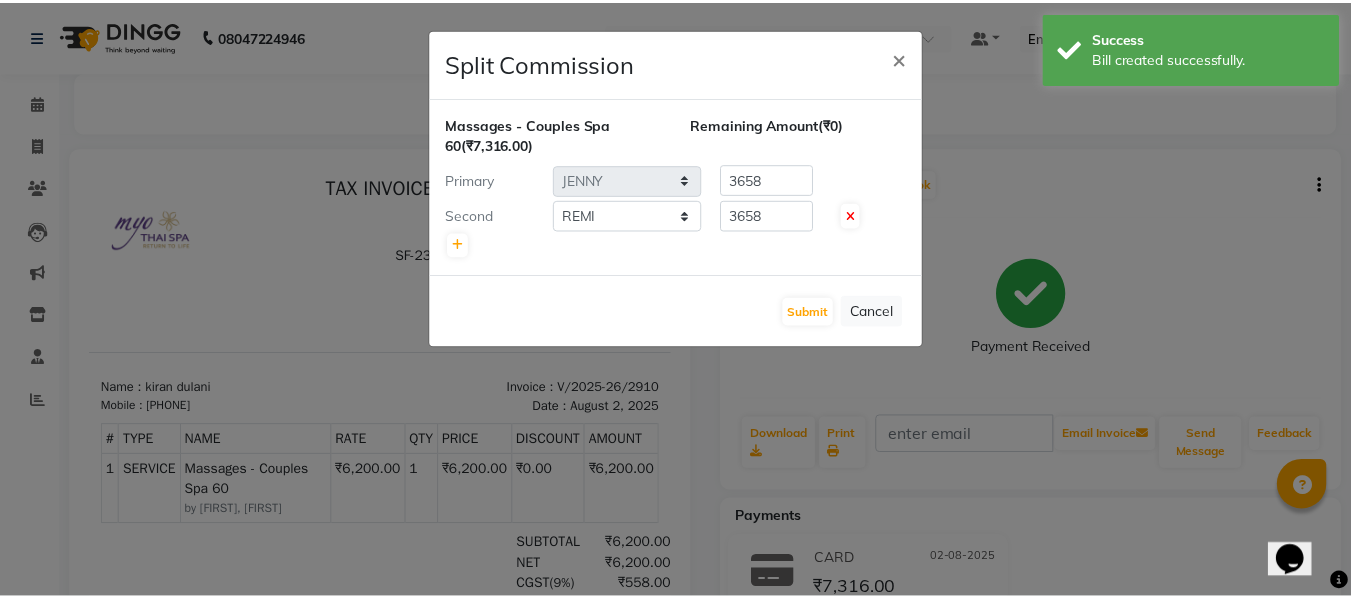 scroll, scrollTop: 0, scrollLeft: 0, axis: both 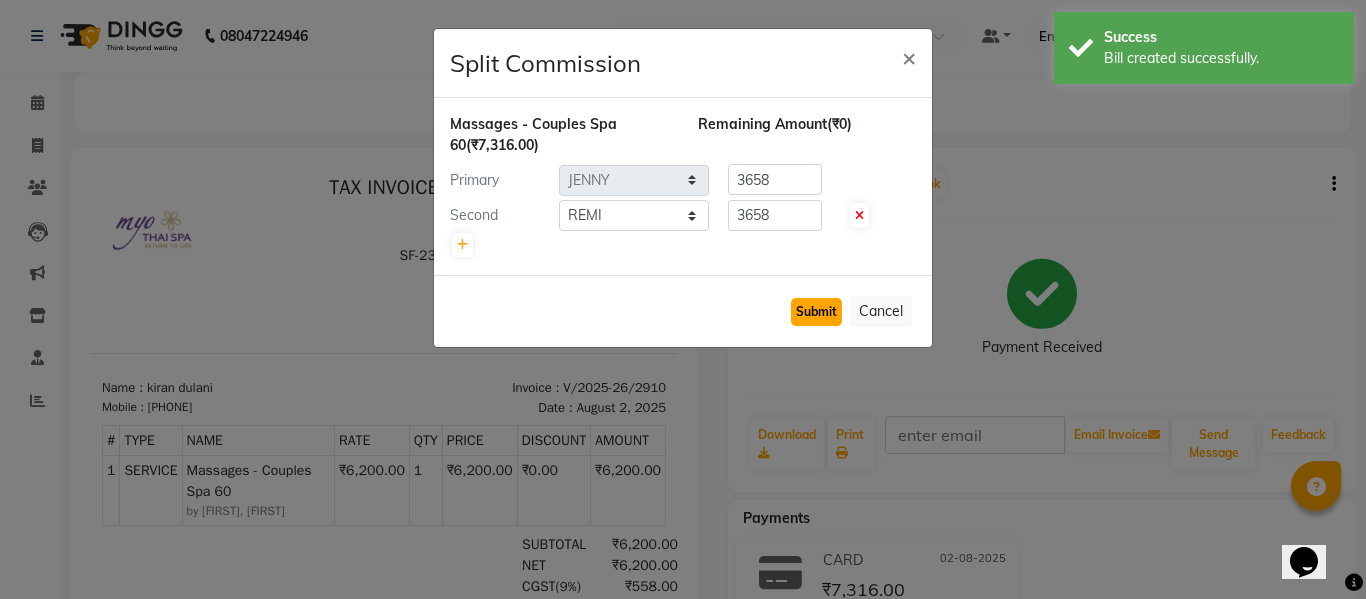 click on "Submit" 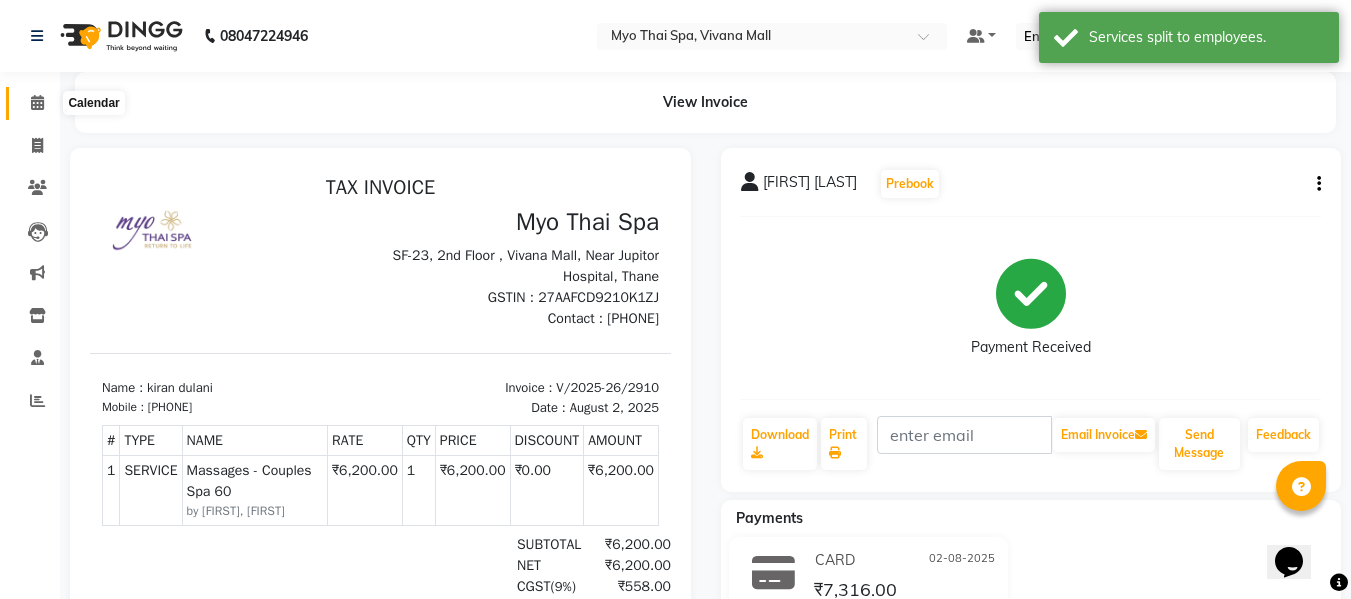 click 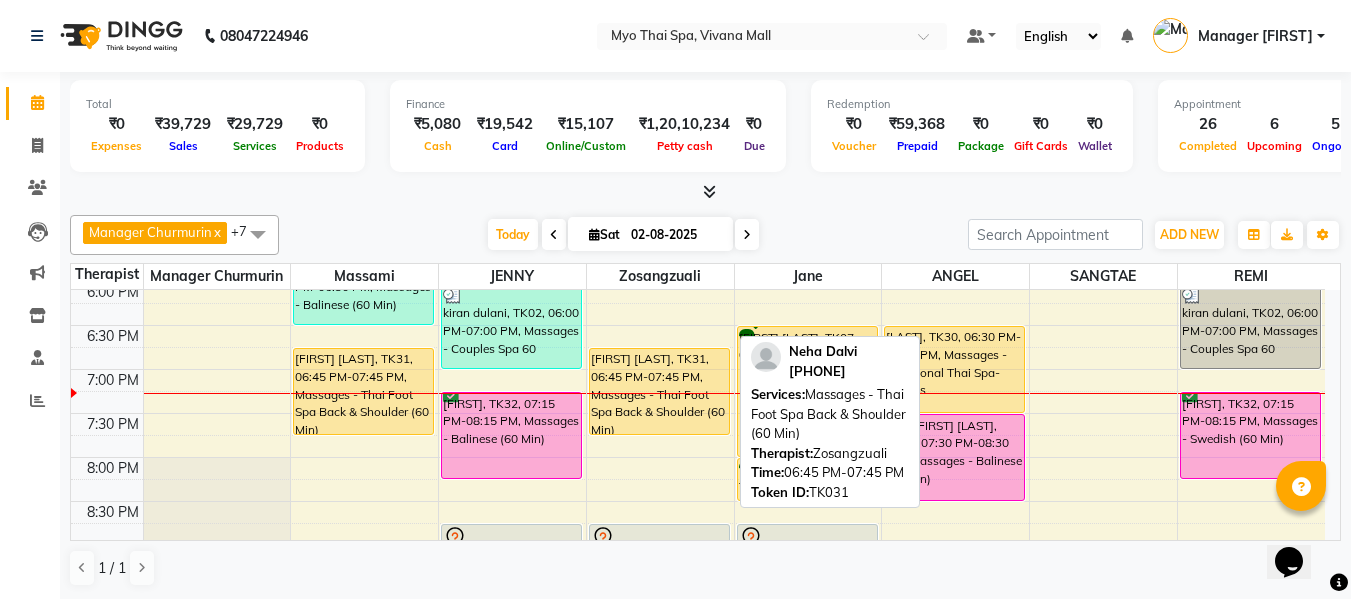 scroll, scrollTop: 900, scrollLeft: 0, axis: vertical 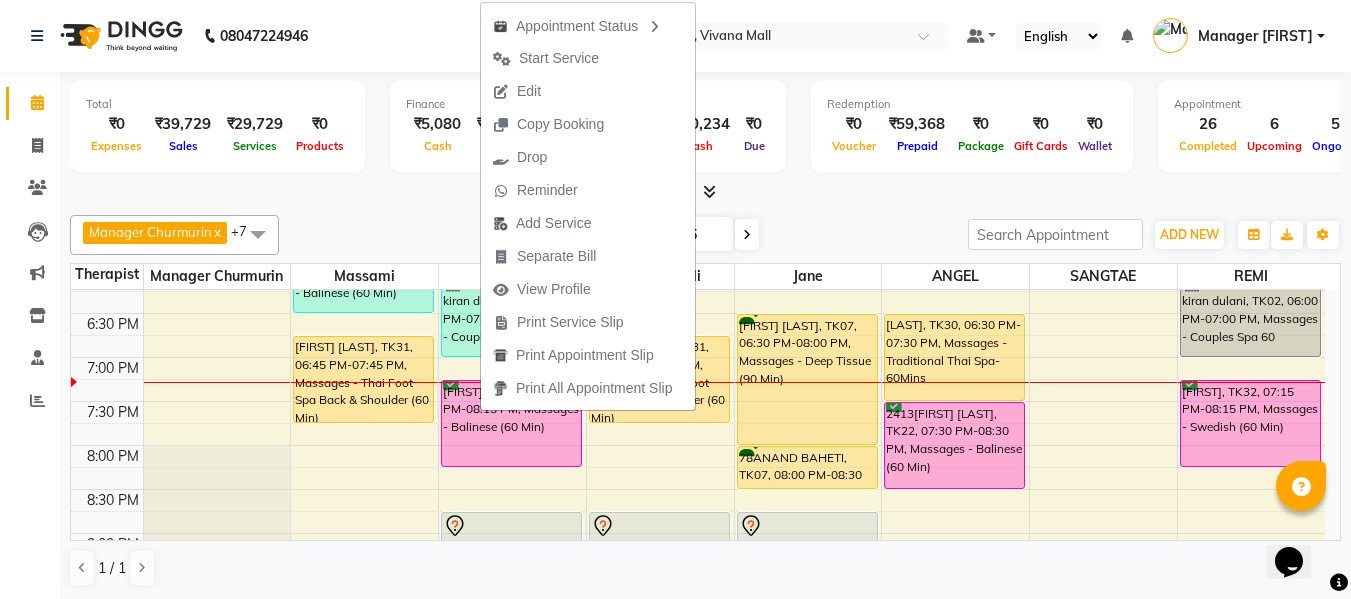 click on "Manager Churmurin  x Massami  x ANGEL  x Zosangzuali  x JENNY  x REMI  x Jane  x SANGTAE  x +7 Select All ANGEL BELLA Dindin Jane JENNY Kristina Manager Afreen Manager Churmurin Massami MAWII REMI SANGTAE Zosangzuali Today  Sat 02-08-2025 Toggle Dropdown Add Appointment Add Invoice Add Expense Add Attendance Add Client Toggle Dropdown Add Appointment Add Invoice Add Expense Add Attendance Add Client ADD NEW Toggle Dropdown Add Appointment Add Invoice Add Expense Add Attendance Add Client Manager Churmurin  x Massami  x ANGEL  x Zosangzuali  x JENNY  x REMI  x Jane  x SANGTAE  x +7 Select All ANGEL BELLA Dindin Jane JENNY Kristina Manager Afreen Manager Churmurin Massami MAWII REMI SANGTAE Zosangzuali Group By  Staff View   Room View  View as Vertical  Vertical - Week View  Horizontal  Horizontal - Week View  List  Toggle Dropdown Calendar Settings Manage Tags   Arrange Therapists   Reset Therapists  Full Screen  Show Available Stylist  Appointment Form Zoom 100% Staff/Room Display Count 13" at bounding box center (705, 235) 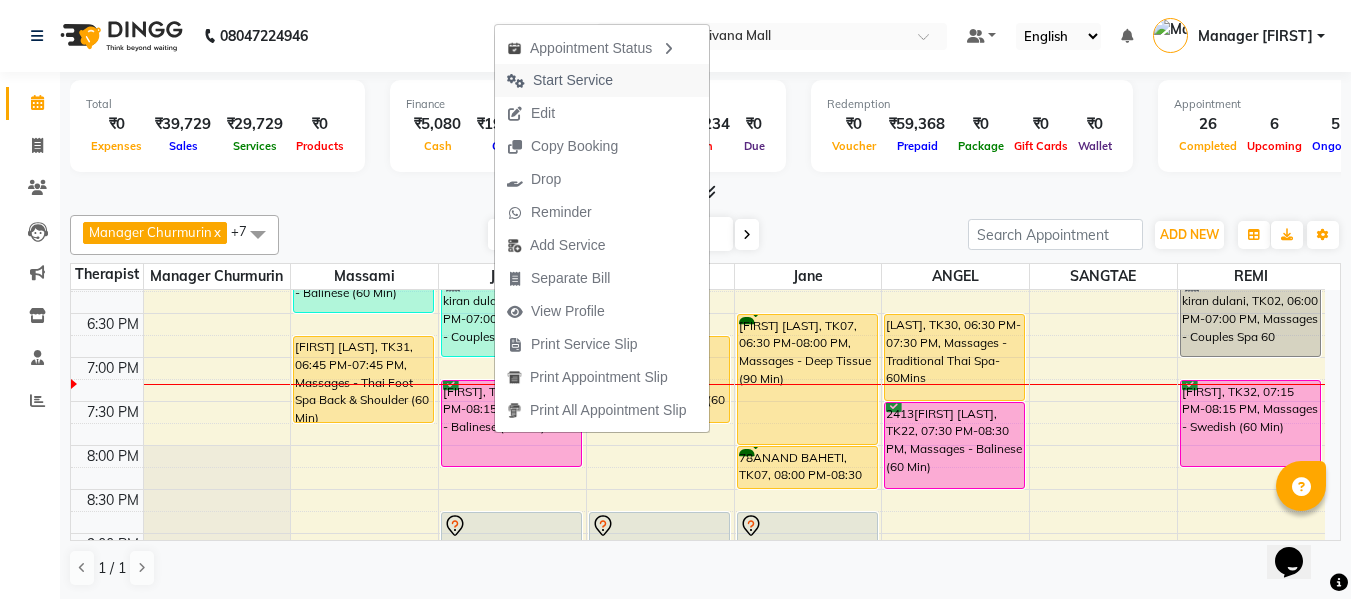 click on "Start Service" at bounding box center [573, 80] 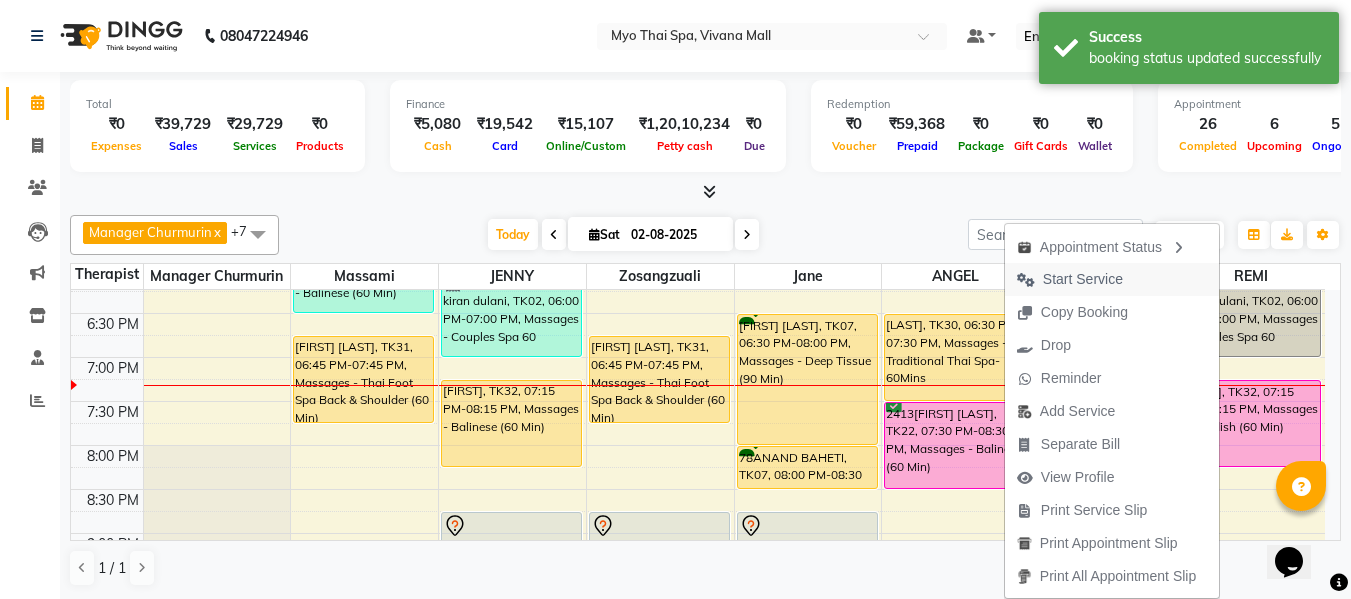 click on "Start Service" at bounding box center (1083, 279) 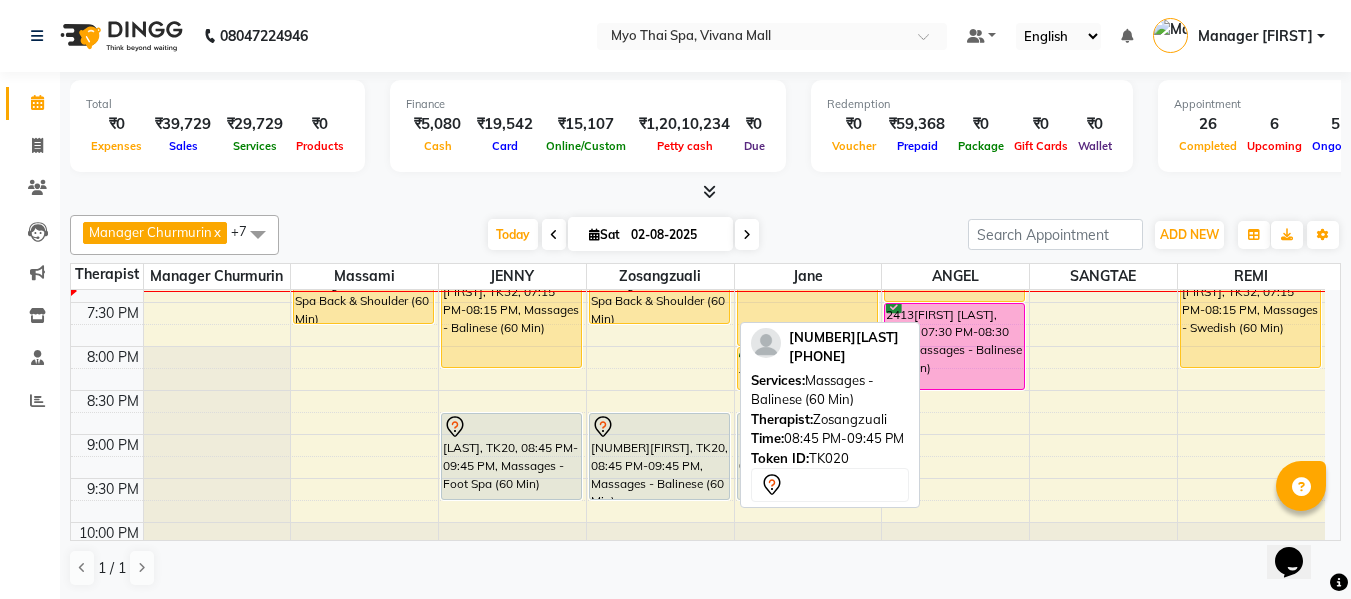 scroll, scrollTop: 969, scrollLeft: 0, axis: vertical 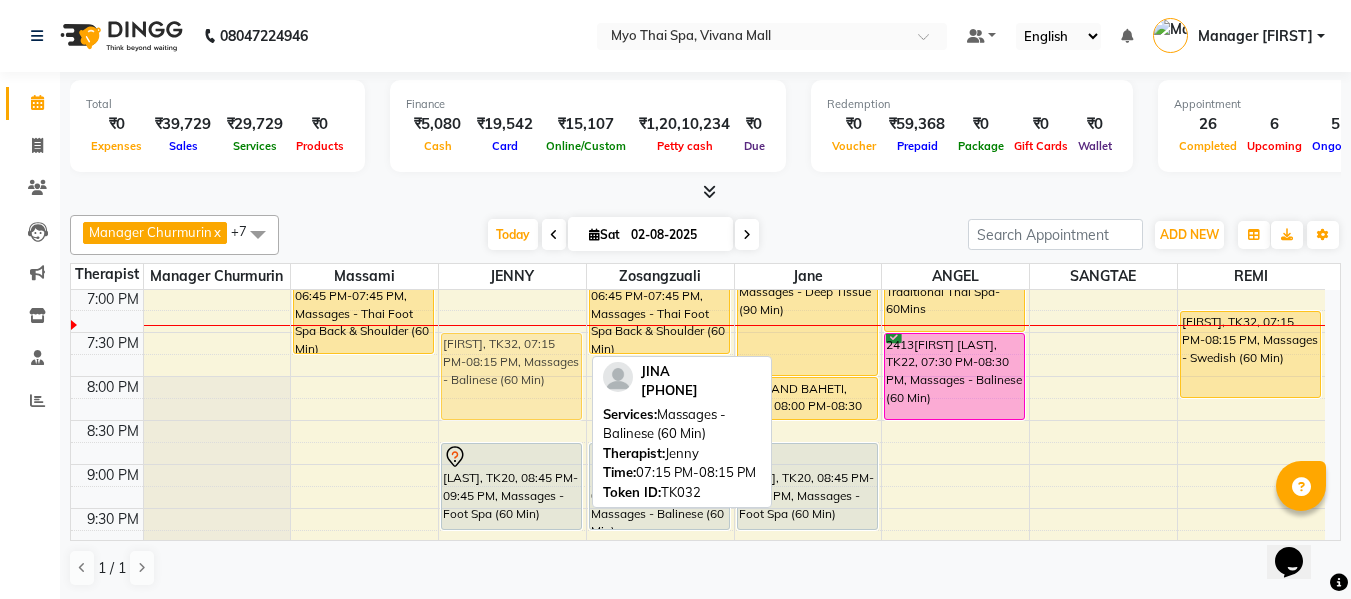 drag, startPoint x: 537, startPoint y: 343, endPoint x: 535, endPoint y: 355, distance: 12.165525 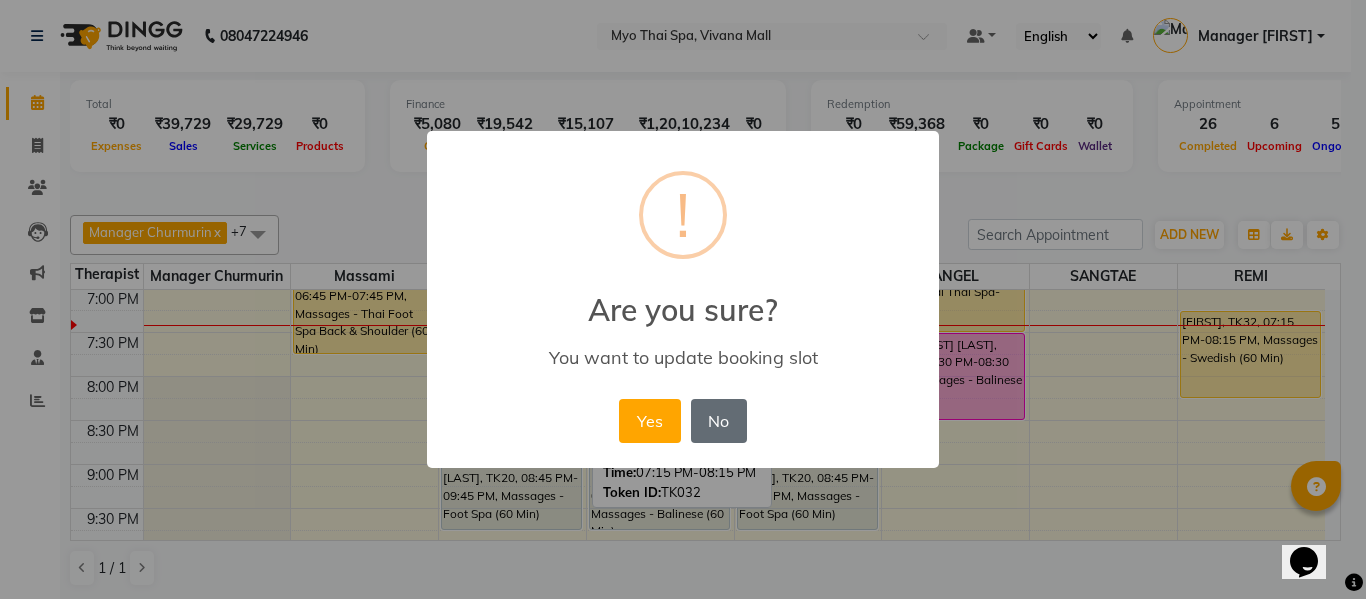 drag, startPoint x: 654, startPoint y: 409, endPoint x: 694, endPoint y: 416, distance: 40.60788 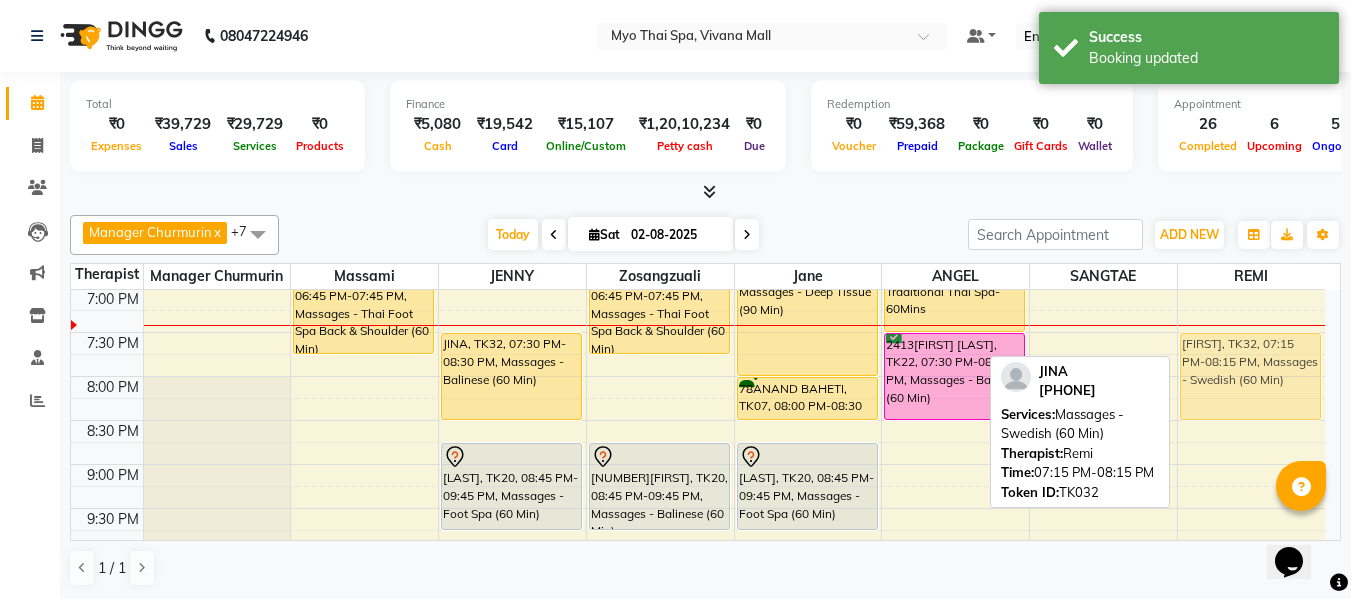 drag, startPoint x: 1228, startPoint y: 338, endPoint x: 1235, endPoint y: 360, distance: 23.086792 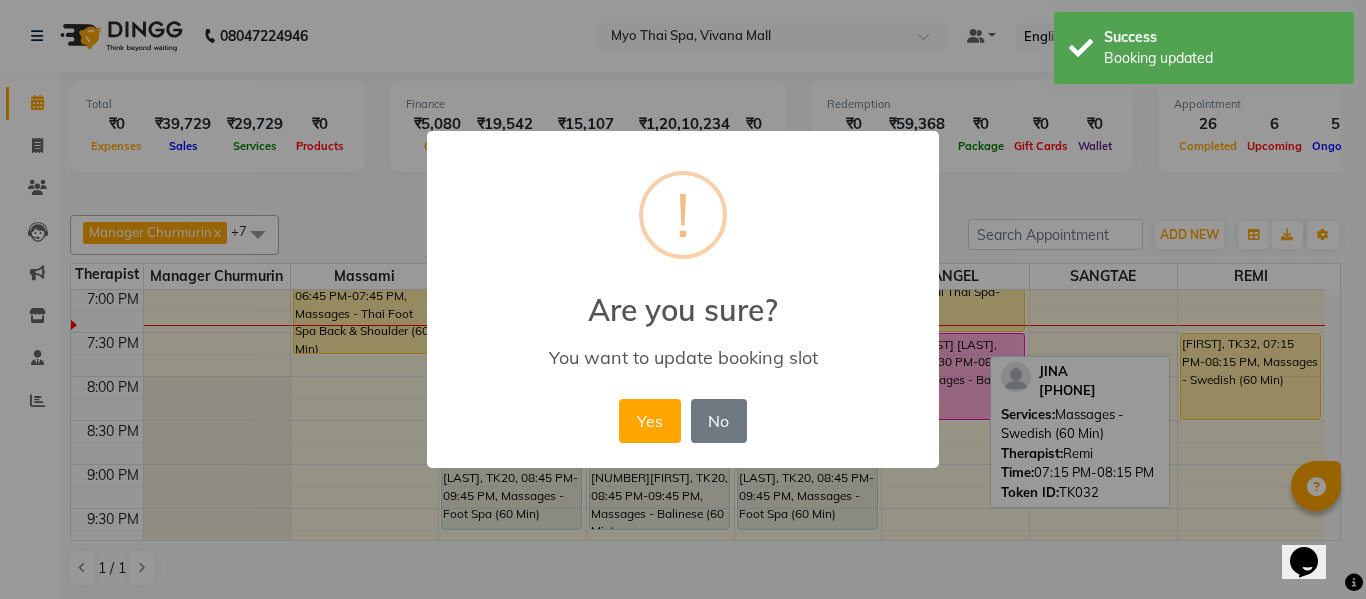 drag, startPoint x: 661, startPoint y: 410, endPoint x: 710, endPoint y: 410, distance: 49 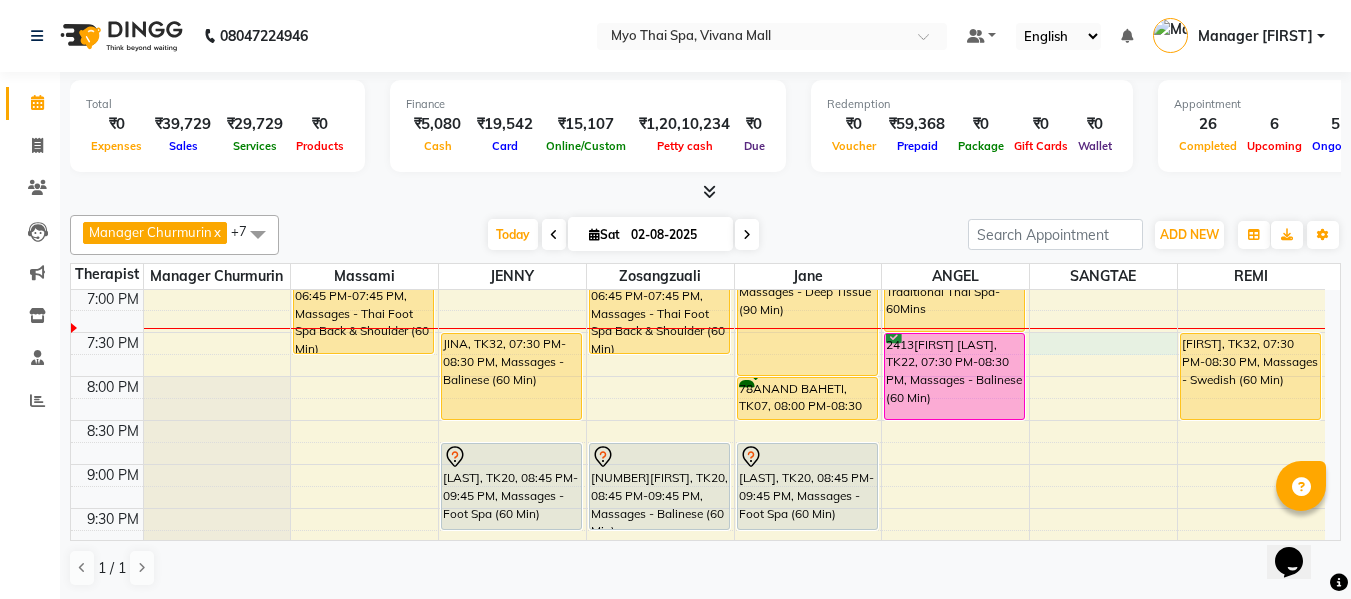 click on "8:00 AM 8:30 AM 9:00 AM 9:30 AM 10:00 AM 10:30 AM 11:00 AM 11:30 AM 12:00 PM 12:30 PM 1:00 PM 1:30 PM 2:00 PM 2:30 PM 3:00 PM 3:30 PM 4:00 PM 4:30 PM 5:00 PM 5:30 PM 6:00 PM 6:30 PM 7:00 PM 7:30 PM 8:00 PM 8:30 PM 9:00 PM 9:30 PM 10:00 PM 10:30 PM     1823VIJAYY, TK18, 04:00 PM-05:00 PM, Massages - Foot Spa (60 Min) (₹1400)     1823VIJAYY, TK18, 04:00 PM-05:00 PM, Massages - Thai Foot Spa Back &Shoulder (90 Min)     1655SANDEEP PATNAWAI, TK05, 11:45 AM-01:15 PM, Massages - Deep Tissue (90 Min)     VIKAS, TK16, 02:00 PM-02:30 PM, Massages - Stress Relieving Back (30 Min) (₹1650)     PRAMOD, TK26, 05:30 PM-06:30 PM, Massages - Balinese (60 Min)    Neha Dalvi, TK31, 06:45 PM-07:45 PM, Massages - Thai Foot Spa  Back & Shoulder (60 Min)     2923ROHAN, TK13, 01:30 PM-02:30 PM, Massages - Couples Spa 60     PRANAY, TK21, 03:00 PM-04:00 PM, Massages - Balinese (60 Min)     2971kishan, TK24, 04:15 PM-05:15 PM, Massages - Deep Tissue (60 Min)     kiran dulani, TK02, 06:00 PM-07:00 PM, Massages - Couples Spa 60" at bounding box center (698, -20) 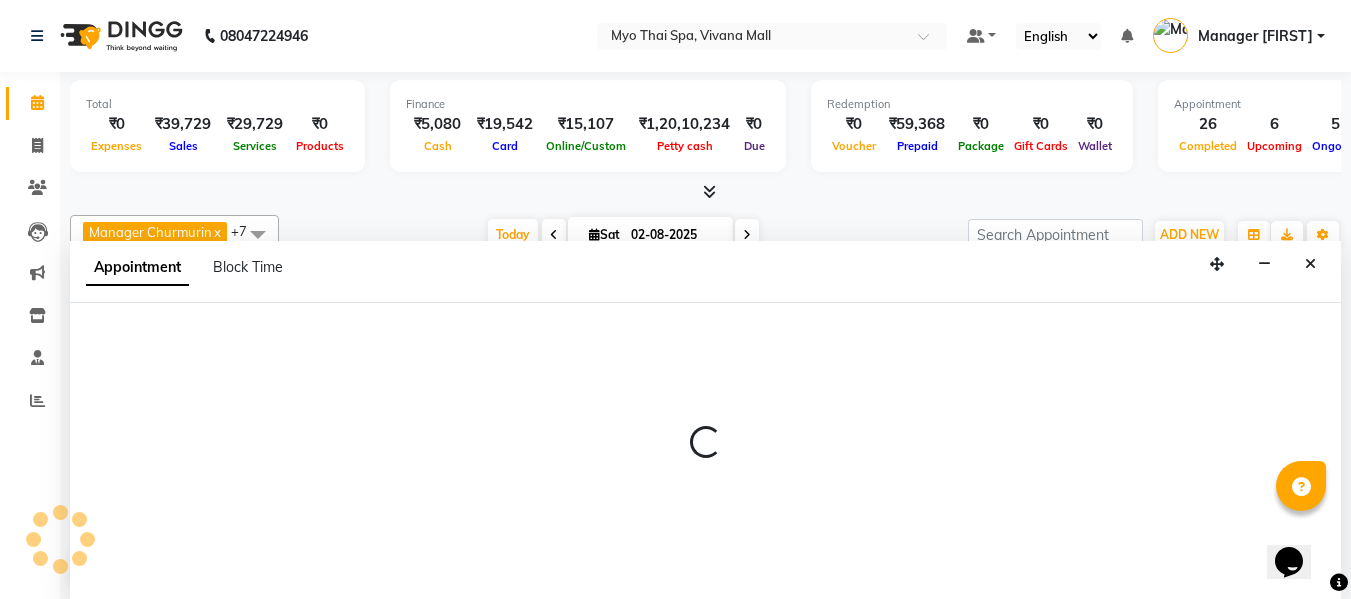 scroll, scrollTop: 1, scrollLeft: 0, axis: vertical 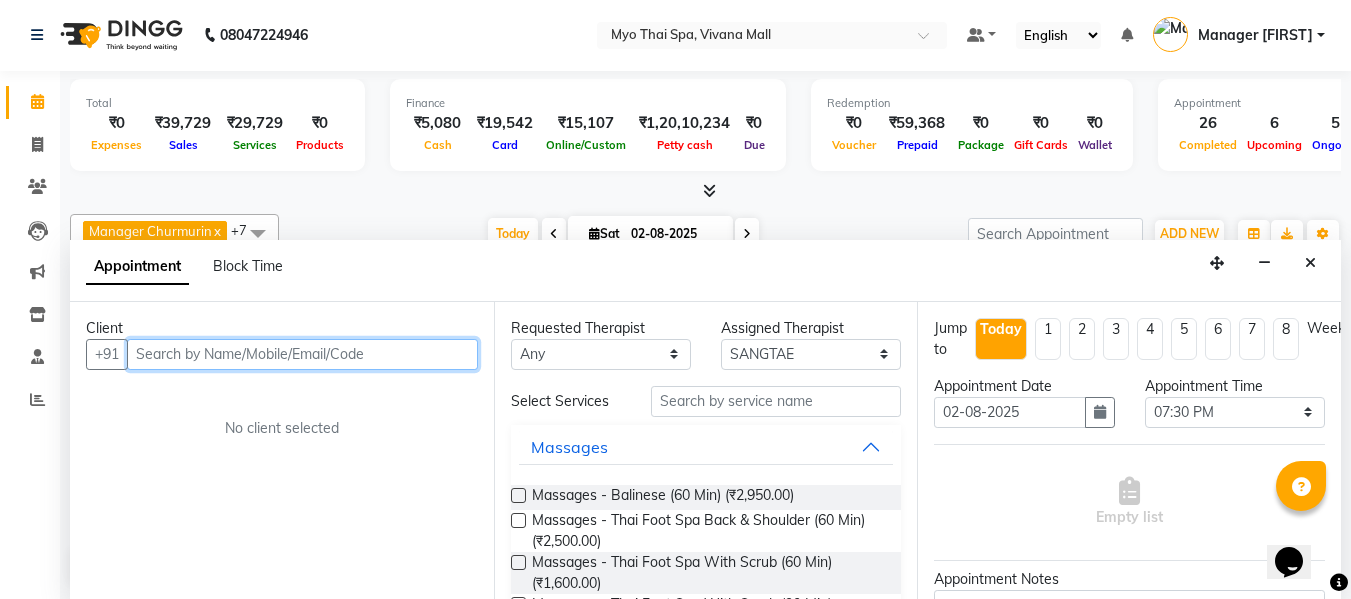 click at bounding box center [302, 354] 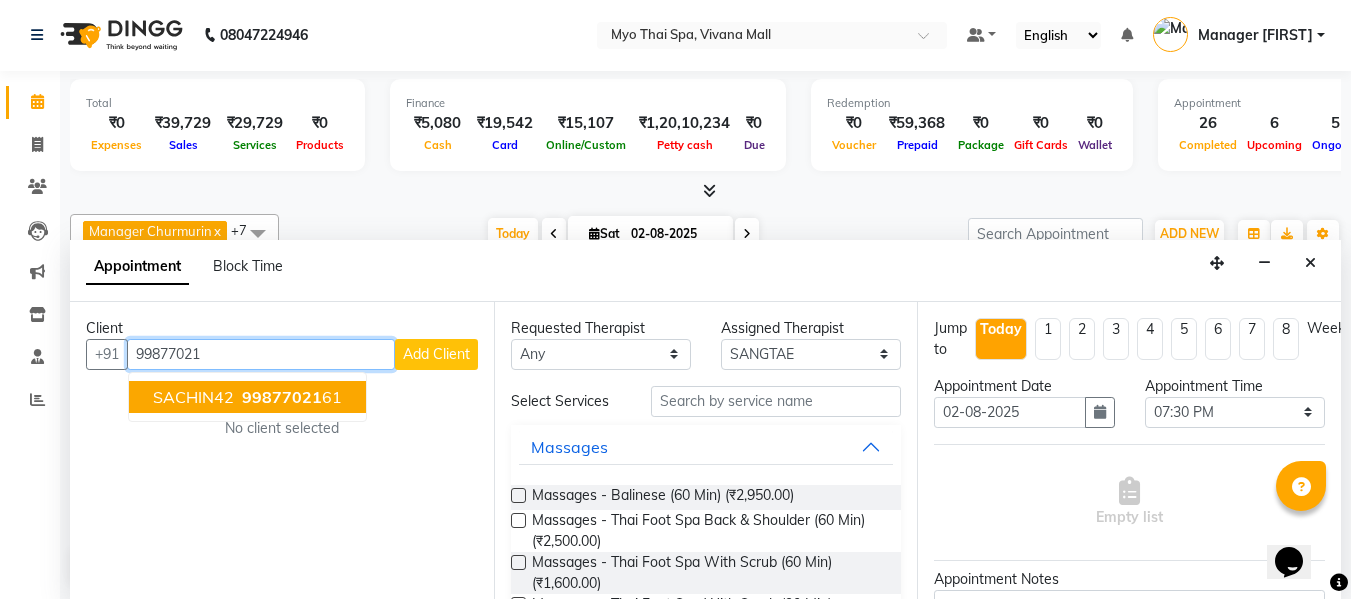 click on "SACHIN42" at bounding box center (193, 397) 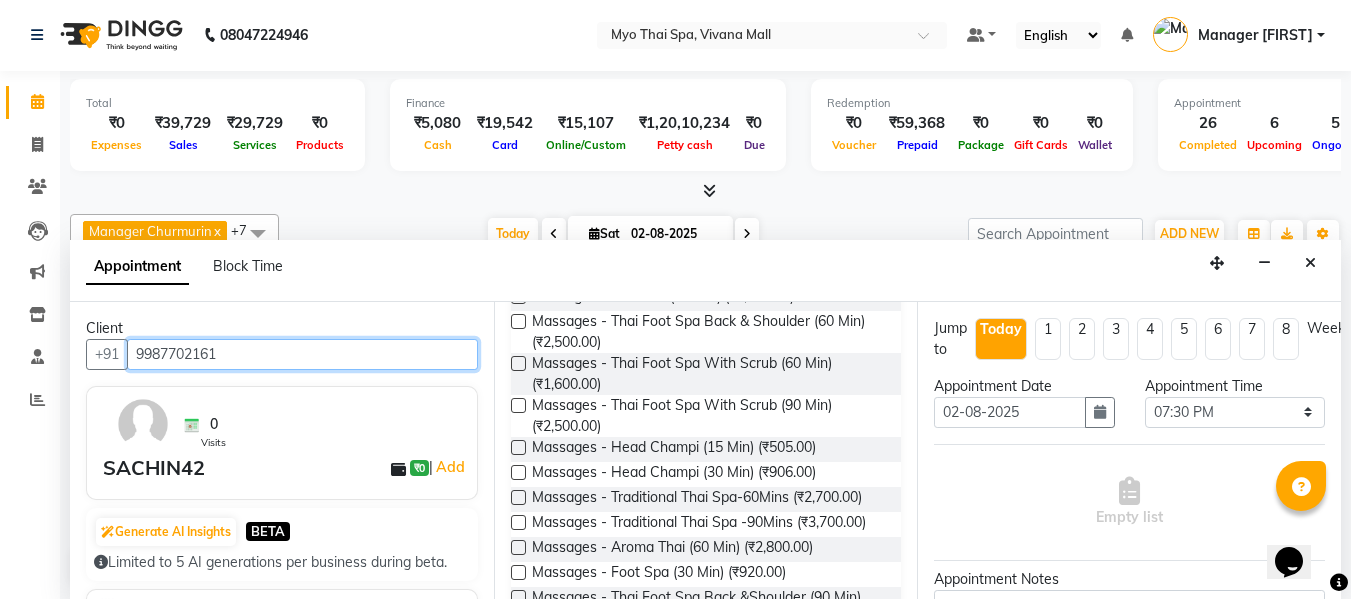 scroll, scrollTop: 200, scrollLeft: 0, axis: vertical 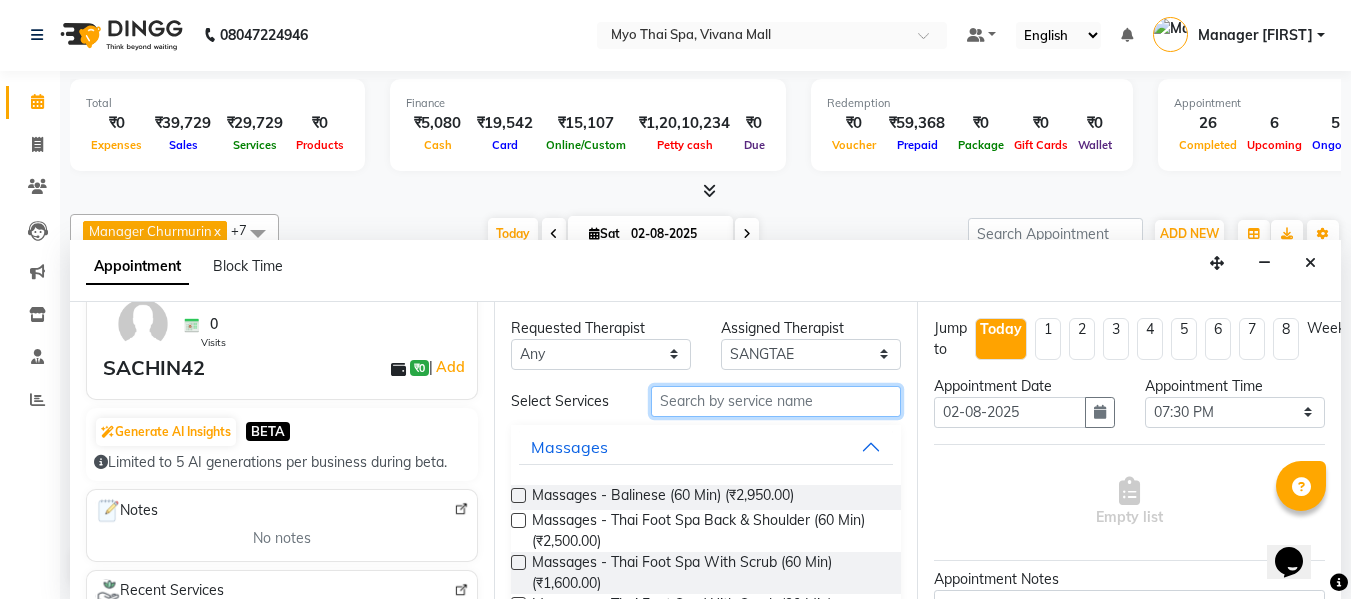 click at bounding box center (776, 401) 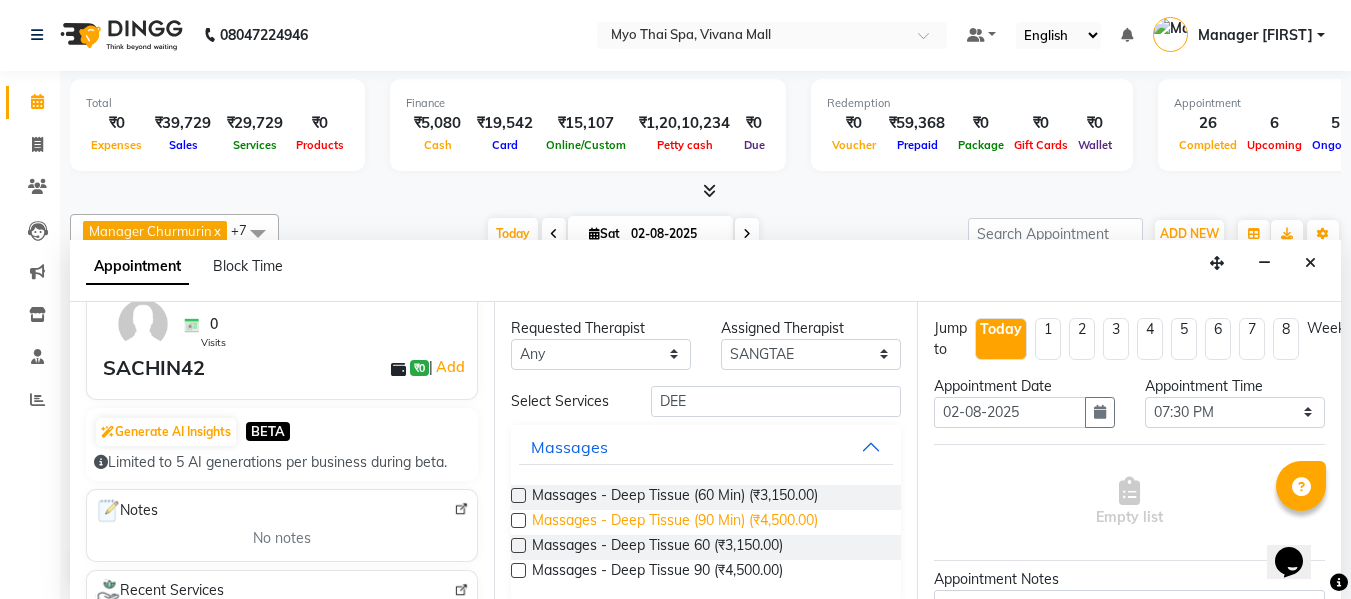 drag, startPoint x: 513, startPoint y: 522, endPoint x: 658, endPoint y: 520, distance: 145.0138 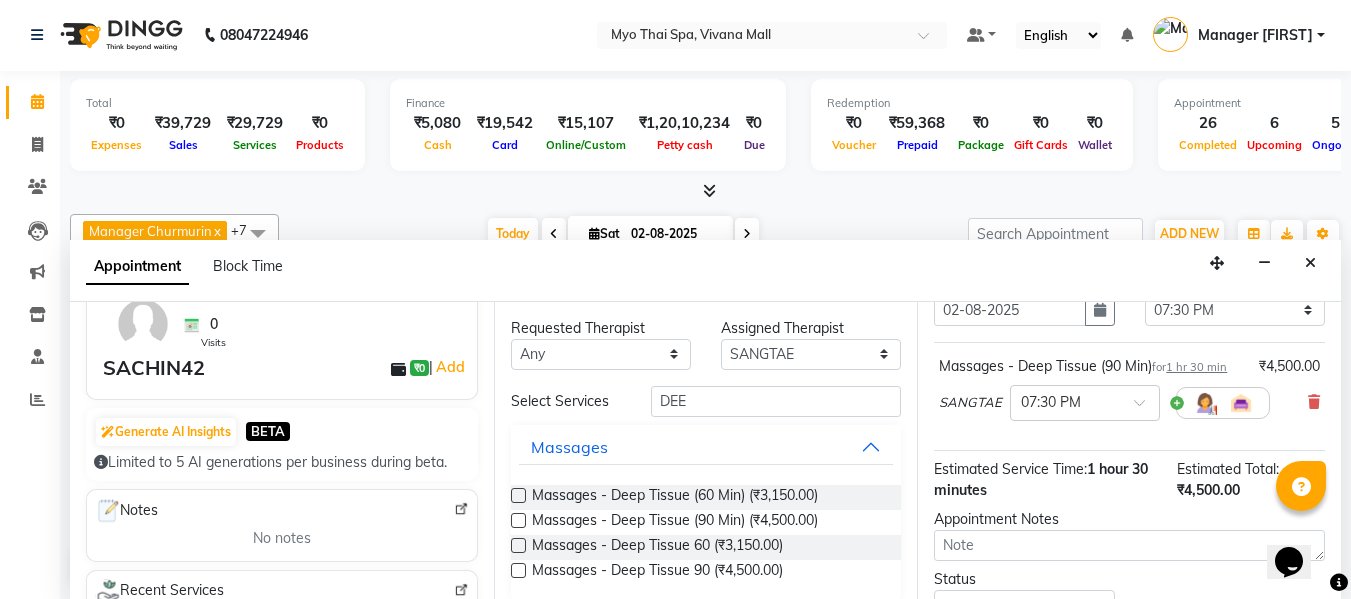 scroll, scrollTop: 286, scrollLeft: 0, axis: vertical 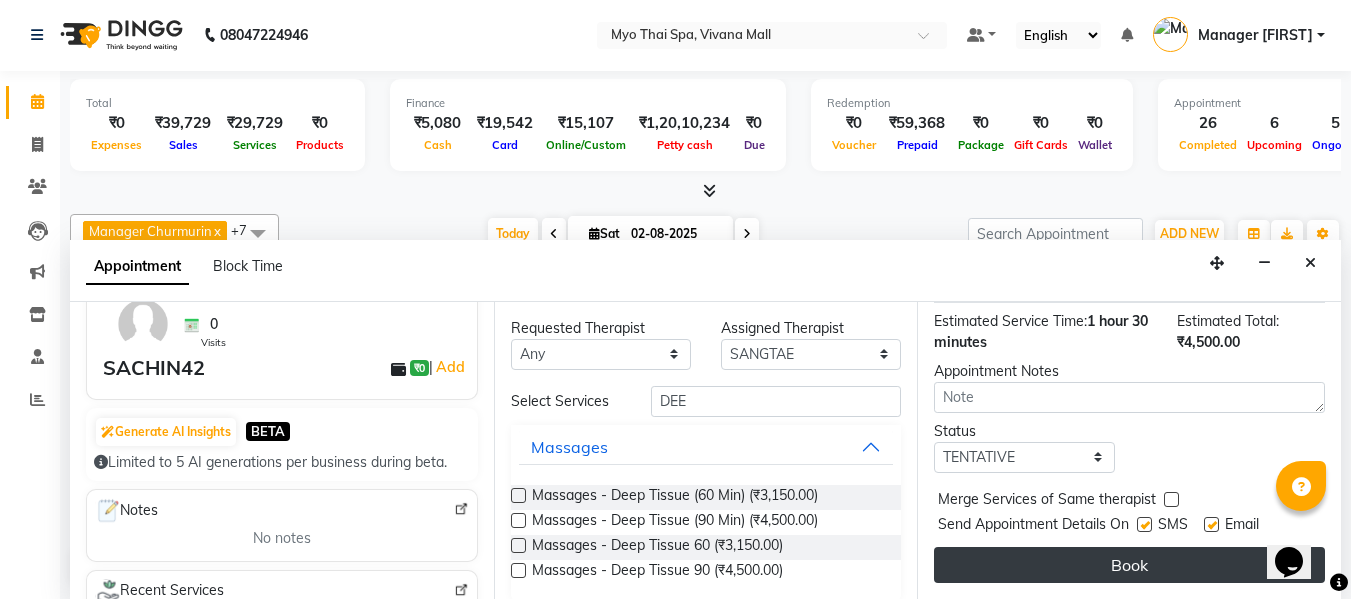 click on "Book" at bounding box center [1129, 565] 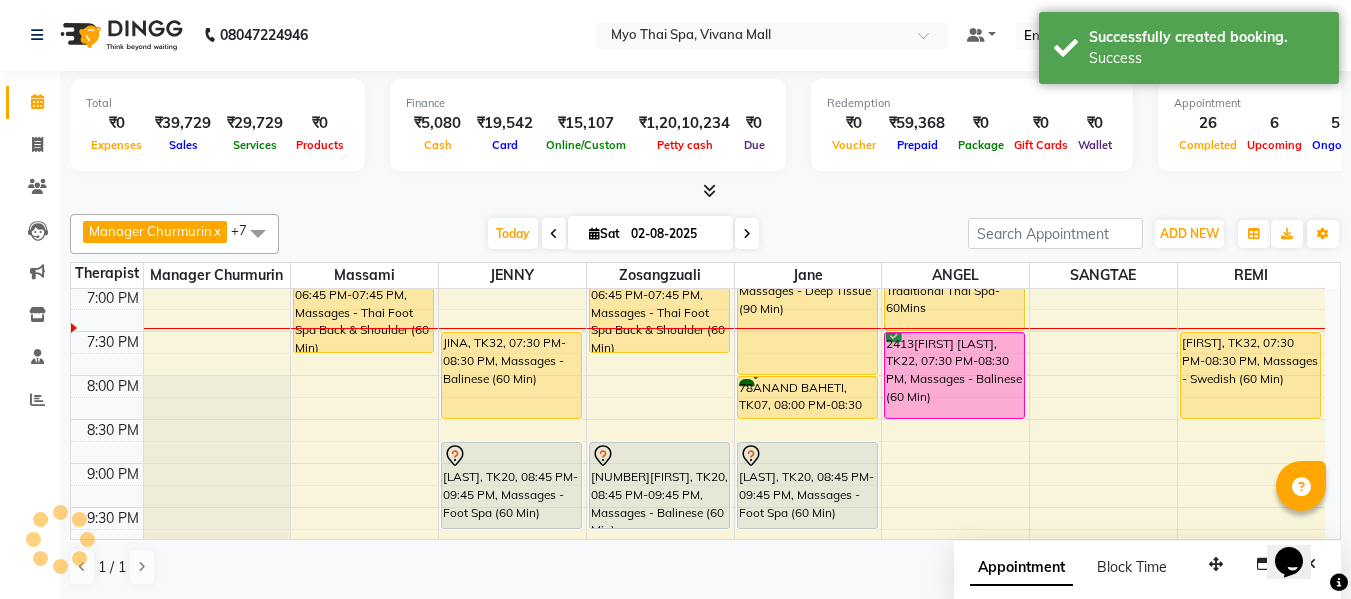 scroll, scrollTop: 0, scrollLeft: 0, axis: both 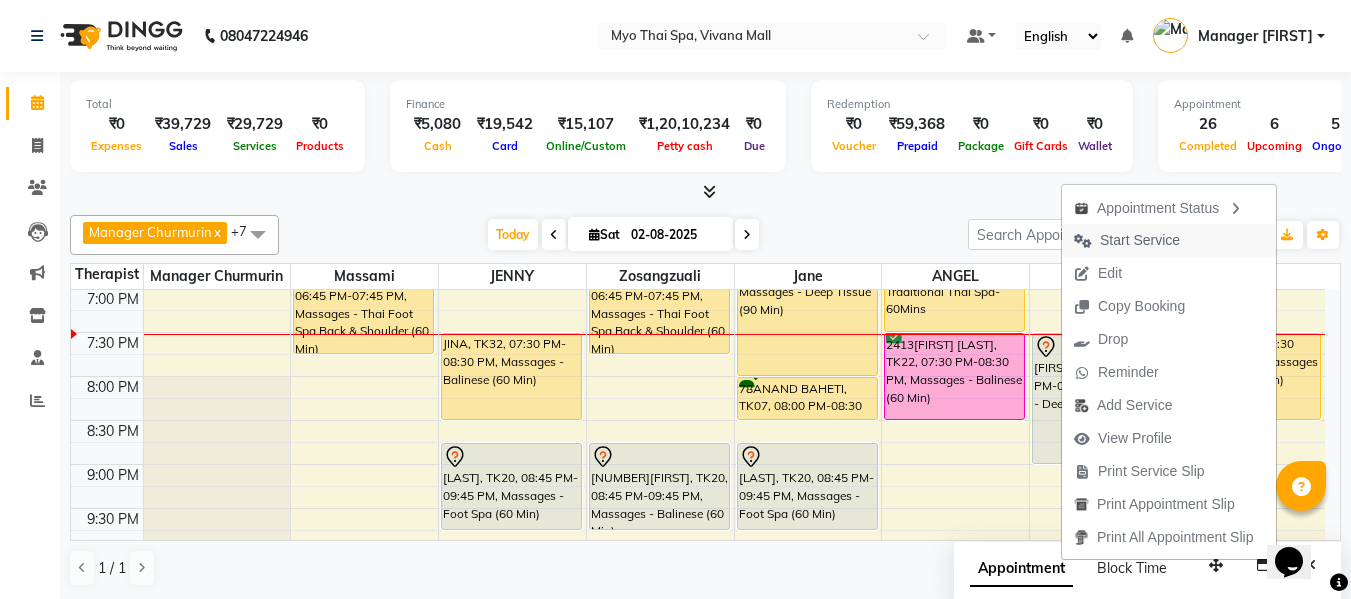 click on "Start Service" at bounding box center [1140, 240] 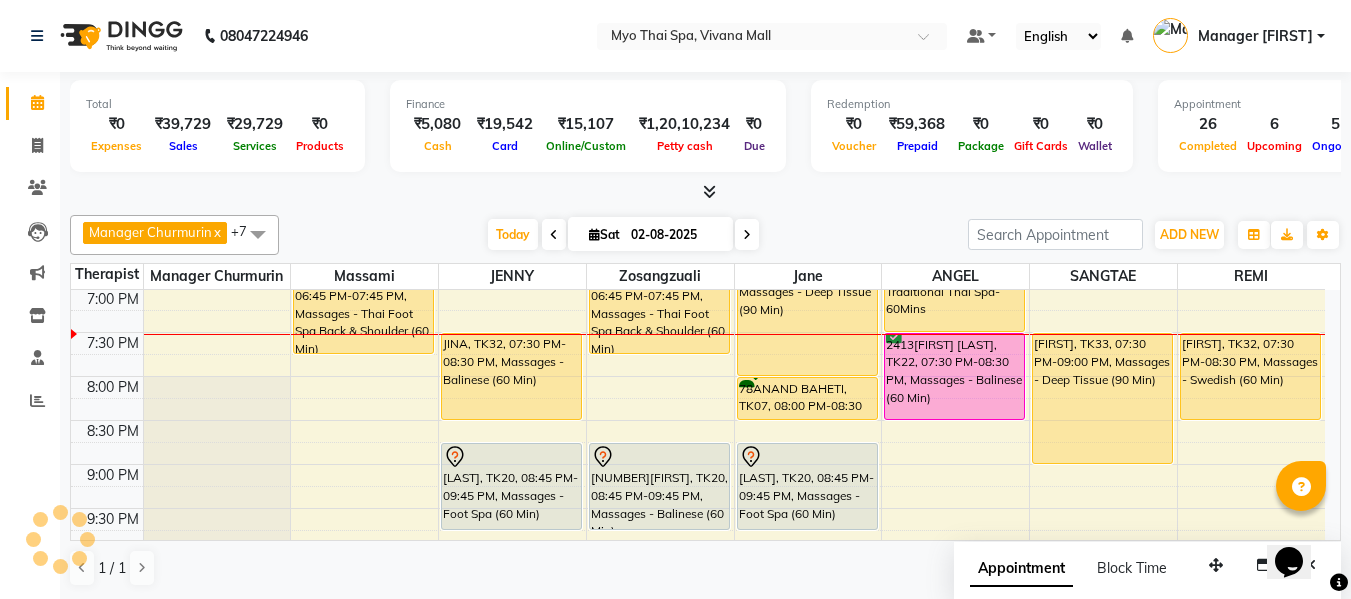 click on "8:00 AM 8:30 AM 9:00 AM 9:30 AM 10:00 AM 10:30 AM 11:00 AM 11:30 AM 12:00 PM 12:30 PM 1:00 PM 1:30 PM 2:00 PM 2:30 PM 3:00 PM 3:30 PM 4:00 PM 4:30 PM 5:00 PM 5:30 PM 6:00 PM 6:30 PM 7:00 PM 7:30 PM 8:00 PM 8:30 PM 9:00 PM 9:30 PM 10:00 PM 10:30 PM     1823VIJAYY, TK18, 04:00 PM-05:00 PM, Massages - Foot Spa (60 Min) (₹1400)     1823VIJAYY, TK18, 04:00 PM-05:00 PM, Massages - Thai Foot Spa Back &Shoulder (90 Min)     1655SANDEEP PATNAWAI, TK05, 11:45 AM-01:15 PM, Massages - Deep Tissue (90 Min)     VIKAS, TK16, 02:00 PM-02:30 PM, Massages - Stress Relieving Back (30 Min) (₹1650)     PRAMOD, TK26, 05:30 PM-06:30 PM, Massages - Balinese (60 Min)    Neha Dalvi, TK31, 06:45 PM-07:45 PM, Massages - Thai Foot Spa  Back & Shoulder (60 Min)     2923ROHAN, TK13, 01:30 PM-02:30 PM, Massages - Couples Spa 60     PRANAY, TK21, 03:00 PM-04:00 PM, Massages - Balinese (60 Min)     2971kishan, TK24, 04:15 PM-05:15 PM, Massages - Deep Tissue (60 Min)     kiran dulani, TK02, 06:00 PM-07:00 PM, Massages - Couples Spa 60" at bounding box center [698, -20] 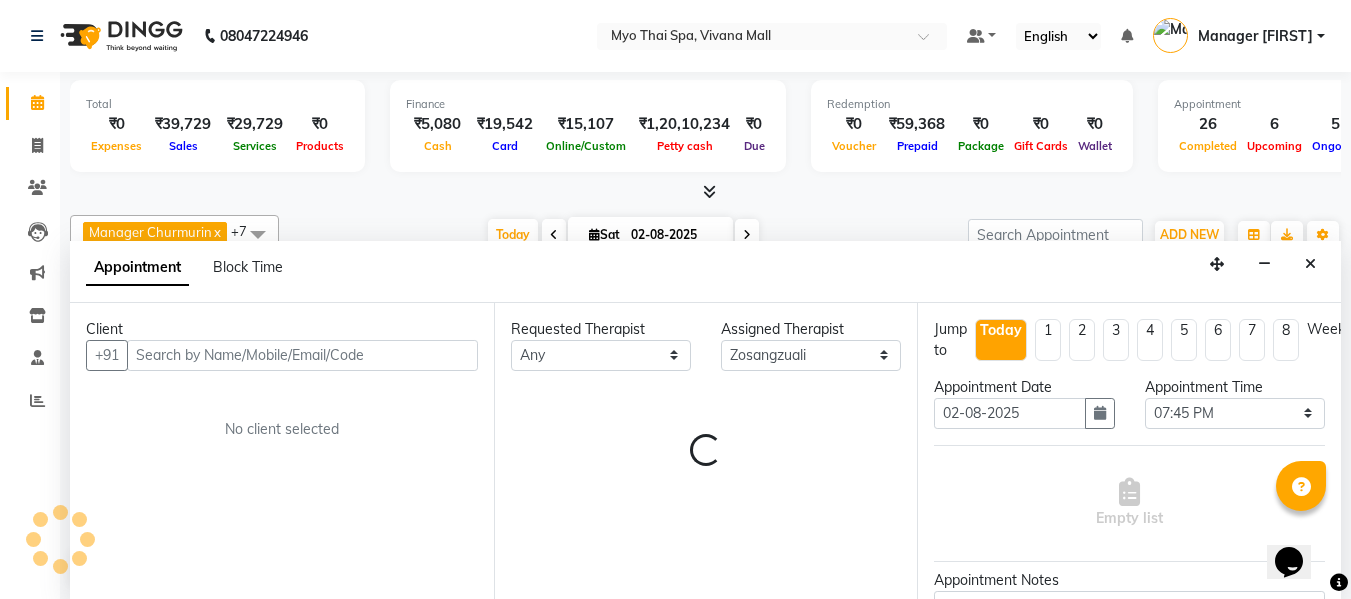 scroll, scrollTop: 1, scrollLeft: 0, axis: vertical 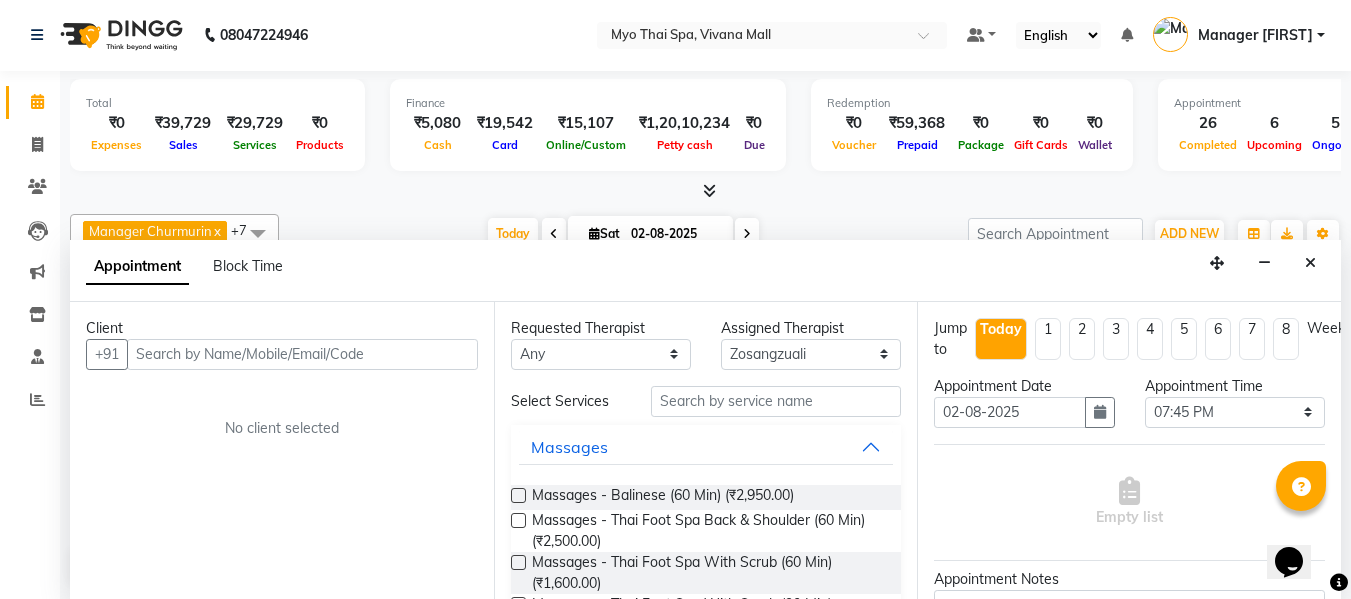 click at bounding box center [302, 354] 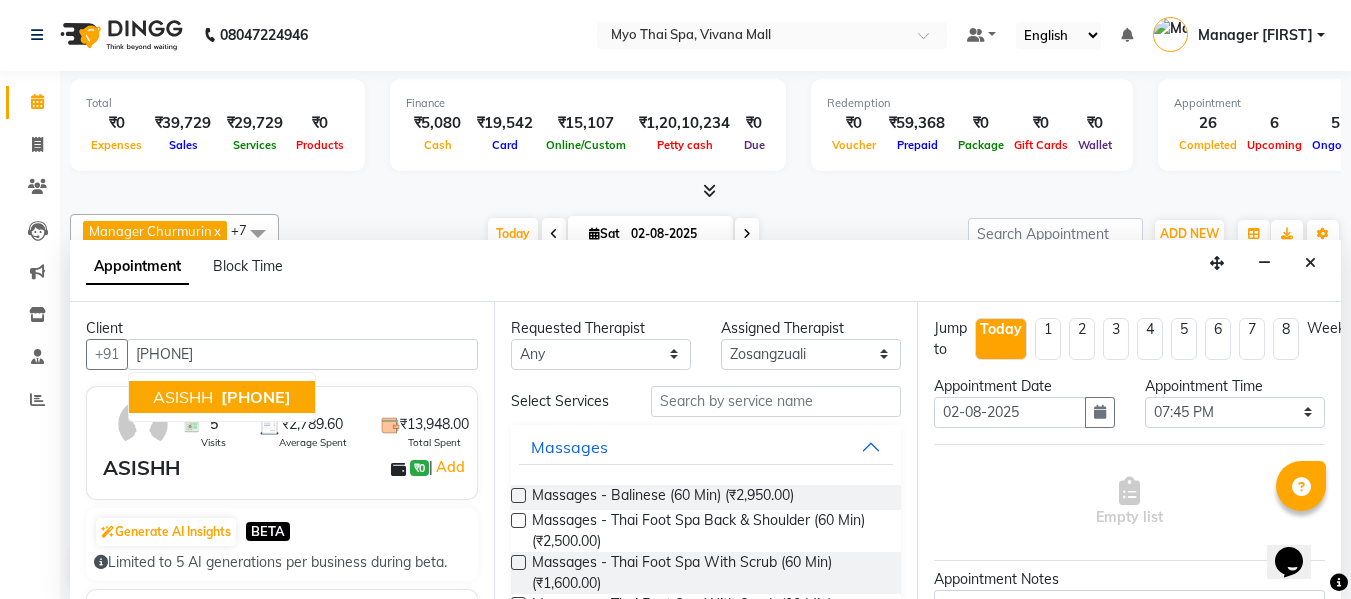 click on "[PHONE]" at bounding box center (256, 397) 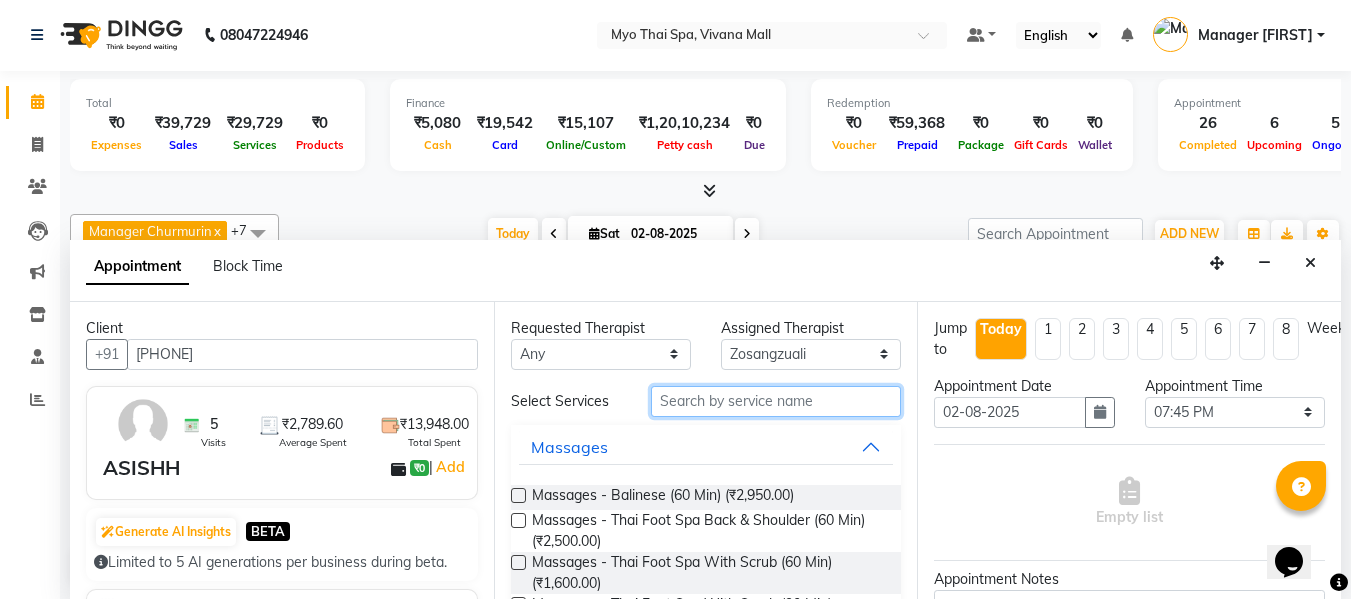 click at bounding box center [776, 401] 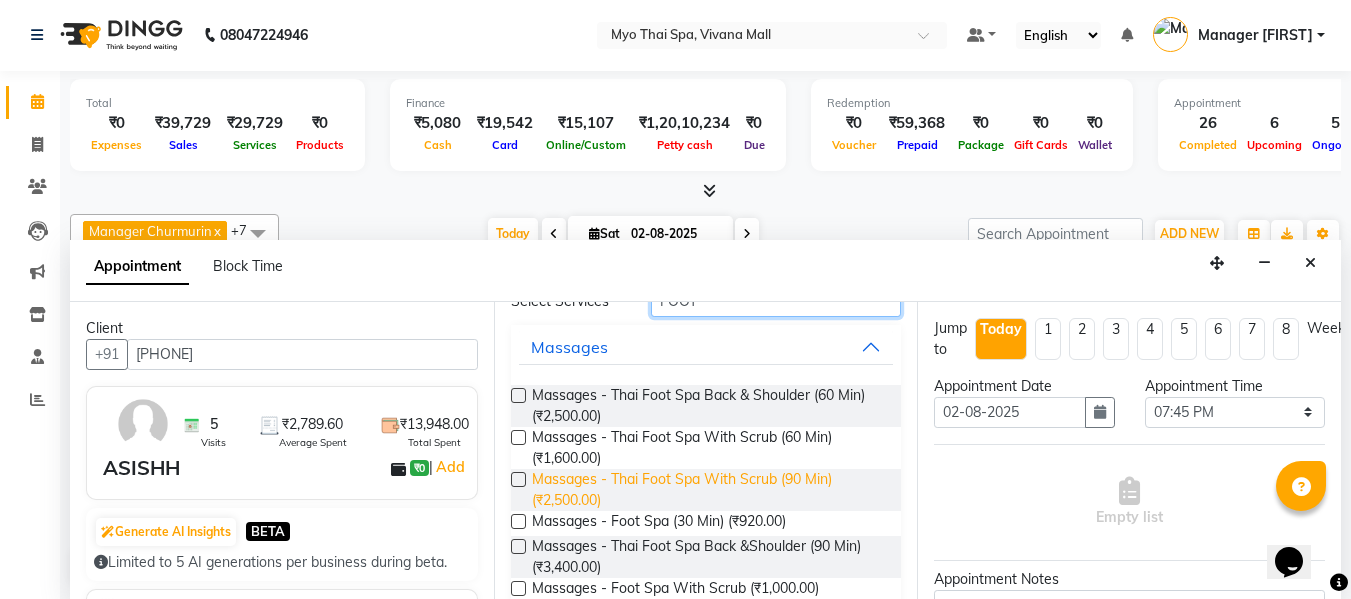 scroll, scrollTop: 200, scrollLeft: 0, axis: vertical 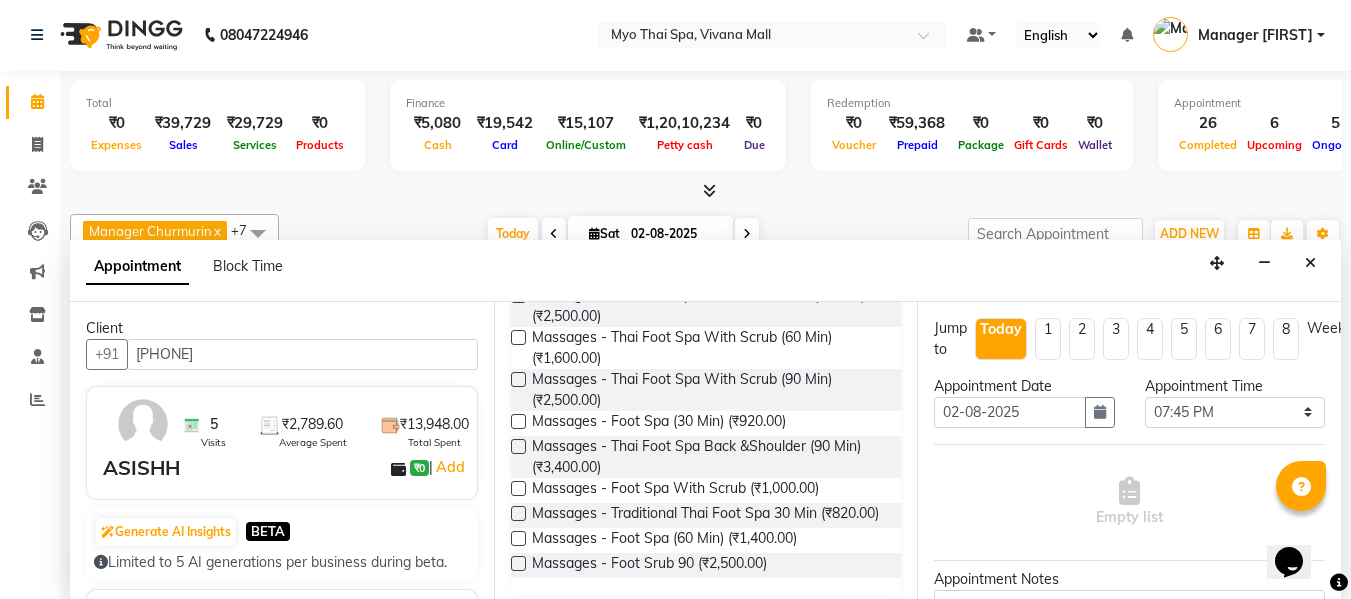 click at bounding box center [518, 538] 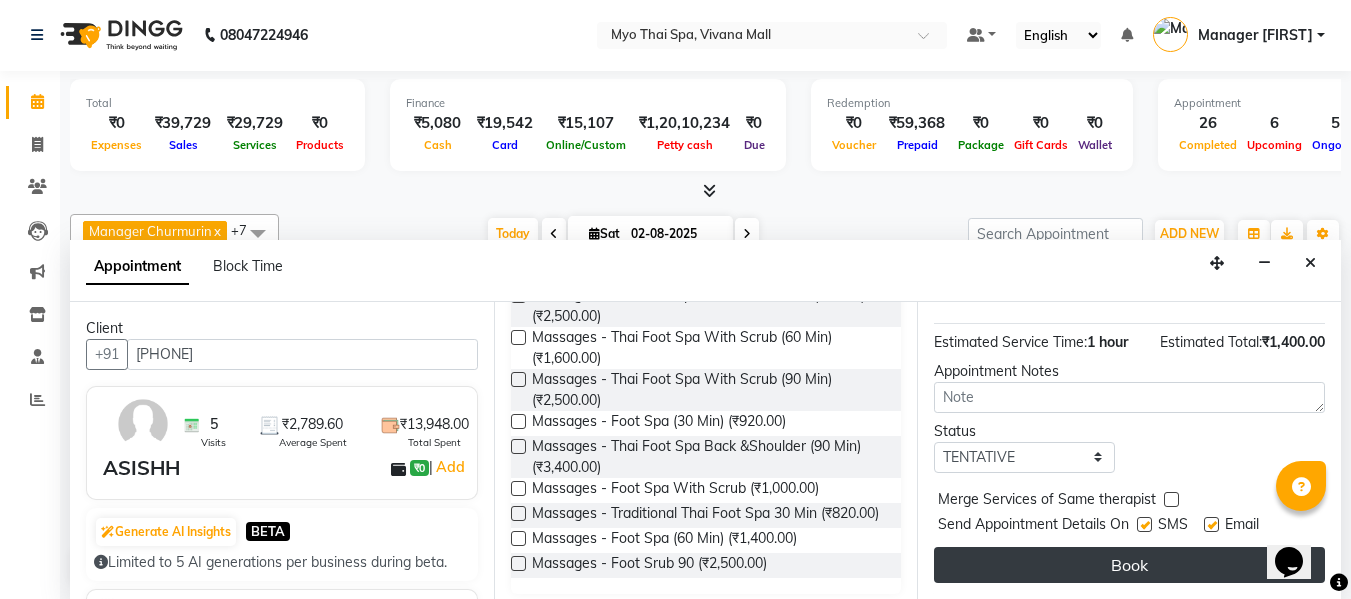 scroll, scrollTop: 244, scrollLeft: 0, axis: vertical 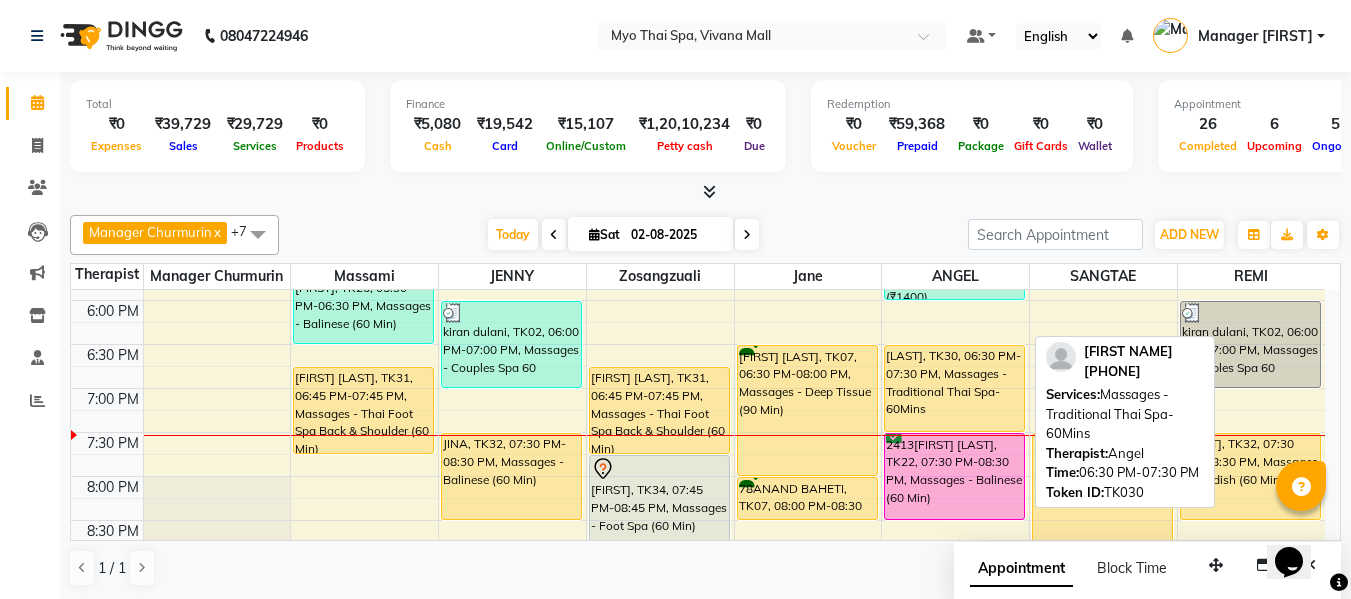 click on "[FIRST], TK30, 06:30 PM-07:30 PM, Massages - Traditional Thai Spa-60Mins" at bounding box center [954, 388] 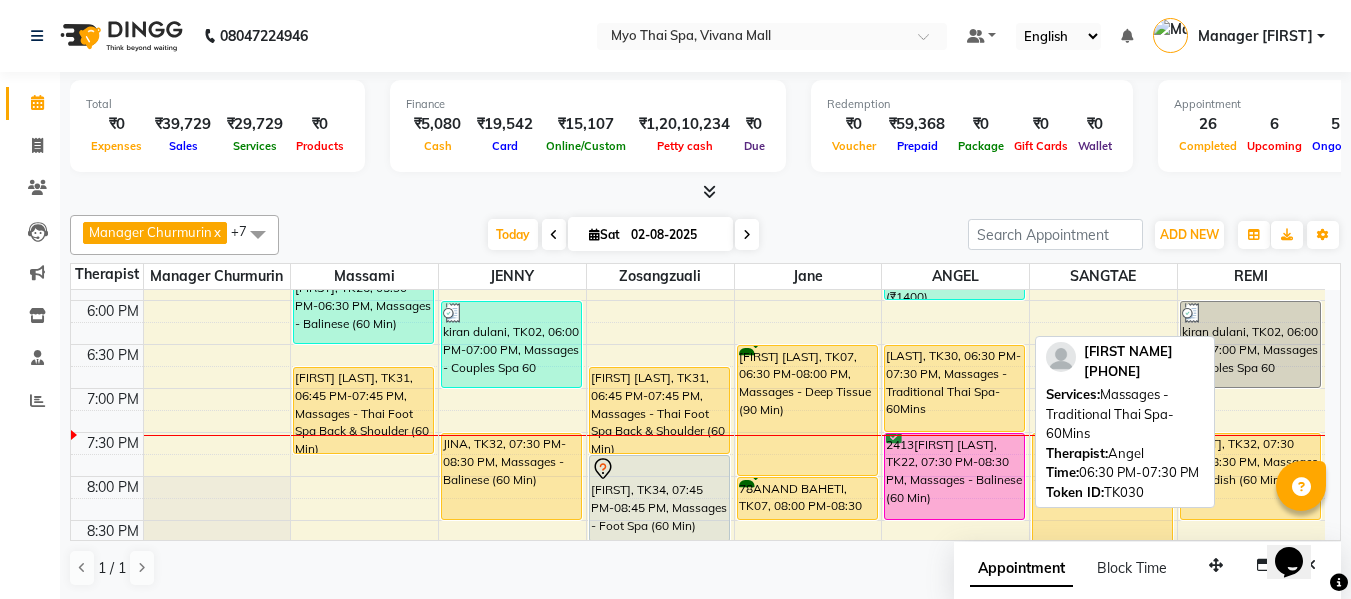 click on "[FIRST], TK30, 06:30 PM-07:30 PM, Massages - Traditional Thai Spa-60Mins" at bounding box center [954, 388] 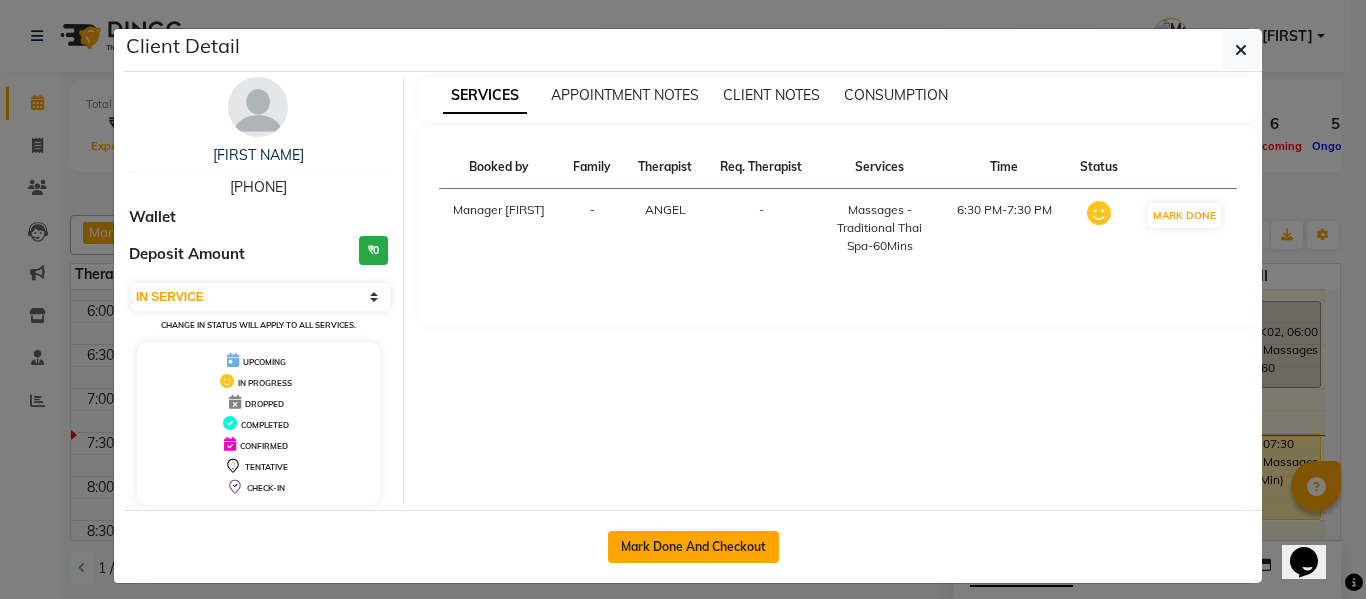 click on "Mark Done And Checkout" 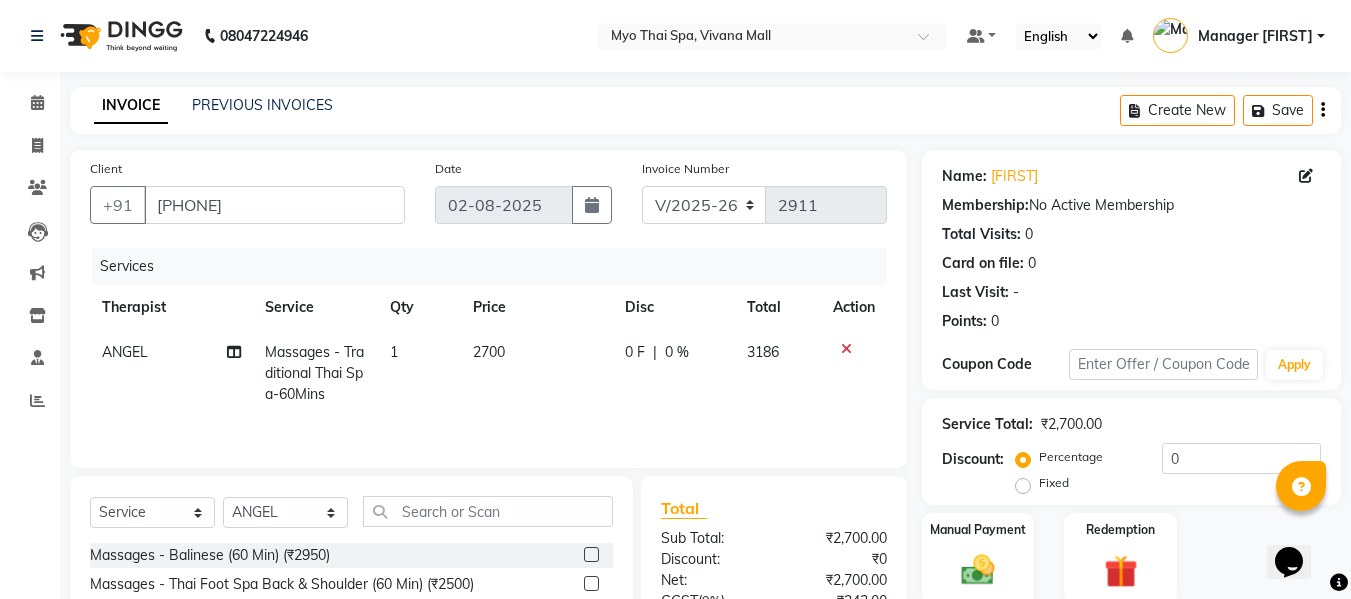 scroll, scrollTop: 200, scrollLeft: 0, axis: vertical 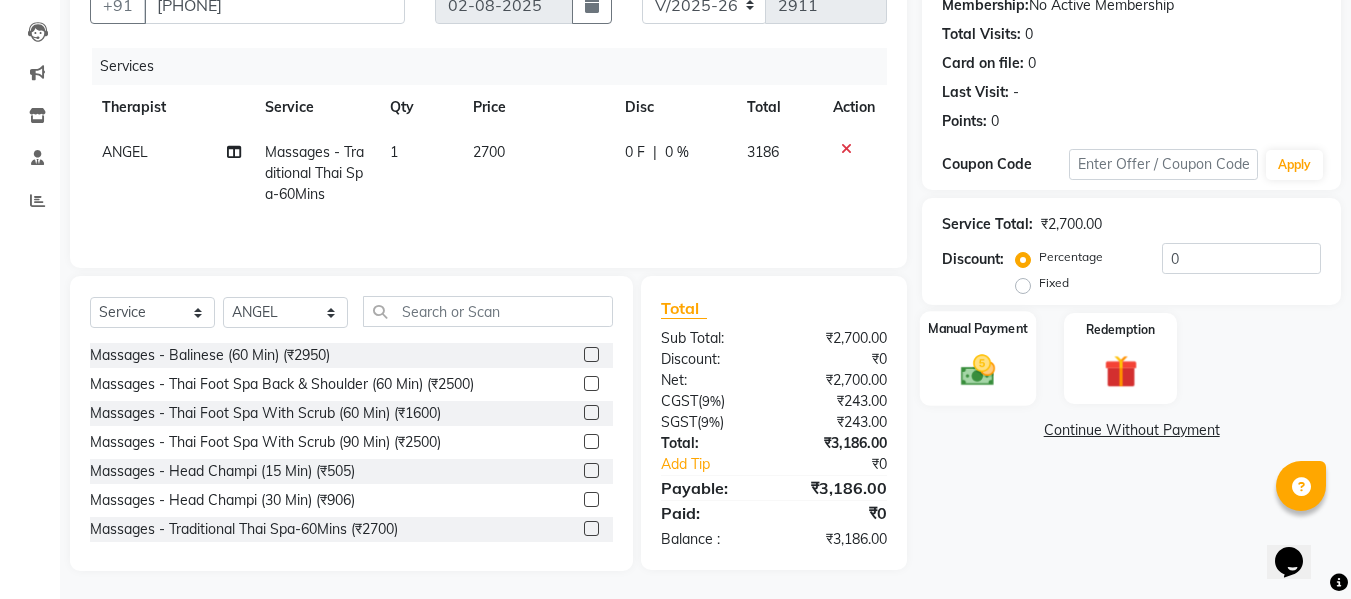 click 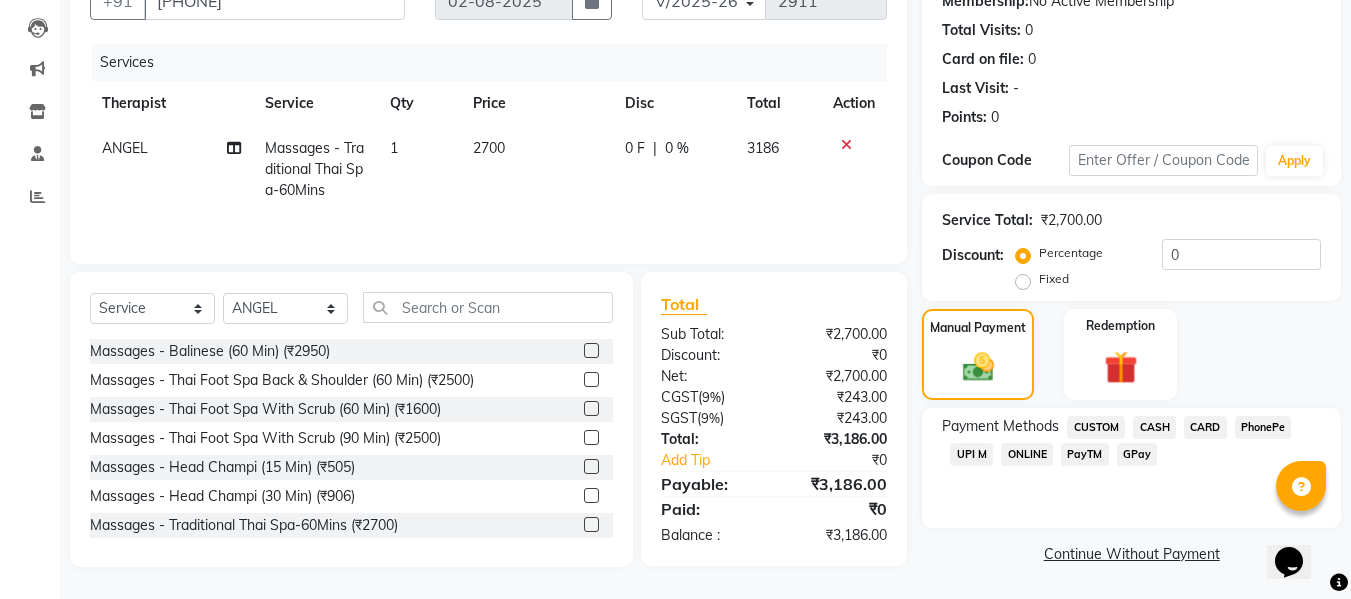 scroll, scrollTop: 104, scrollLeft: 0, axis: vertical 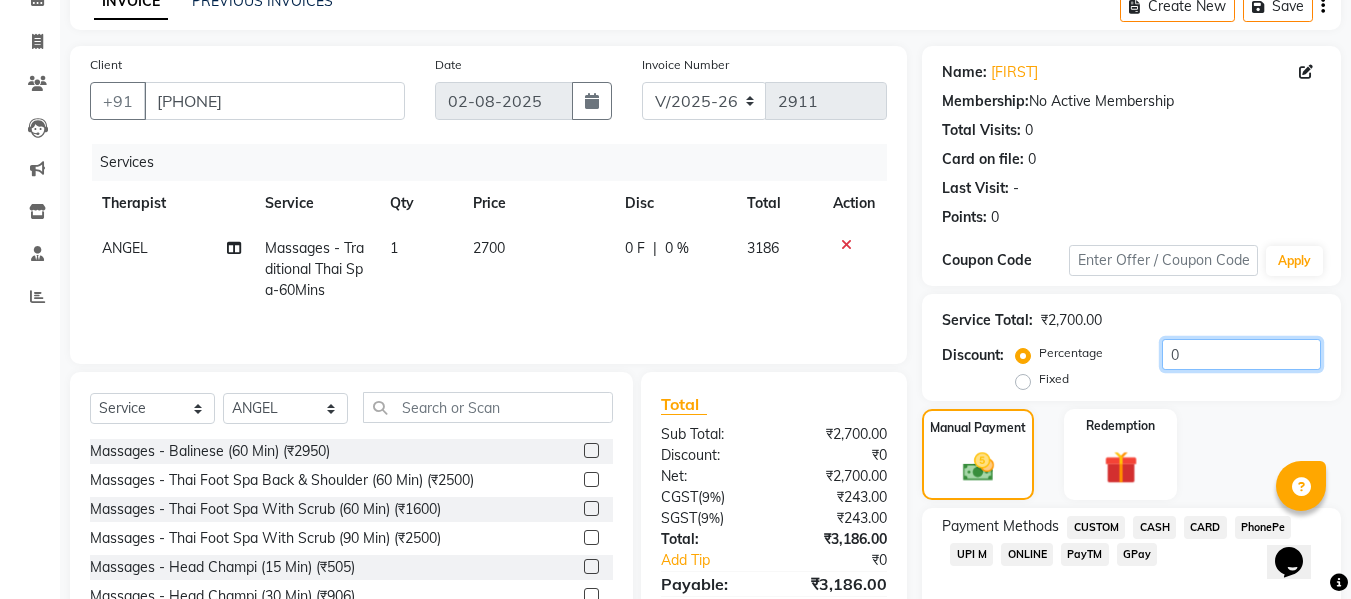 drag, startPoint x: 1181, startPoint y: 360, endPoint x: 1140, endPoint y: 356, distance: 41.19466 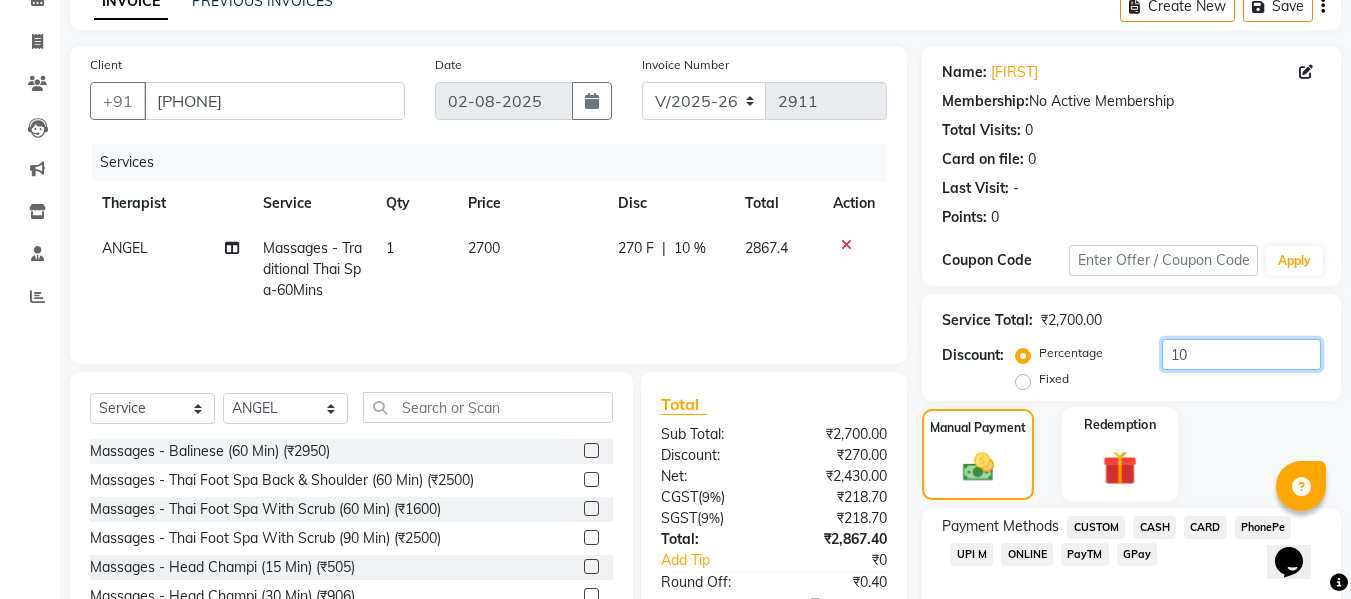 scroll, scrollTop: 222, scrollLeft: 0, axis: vertical 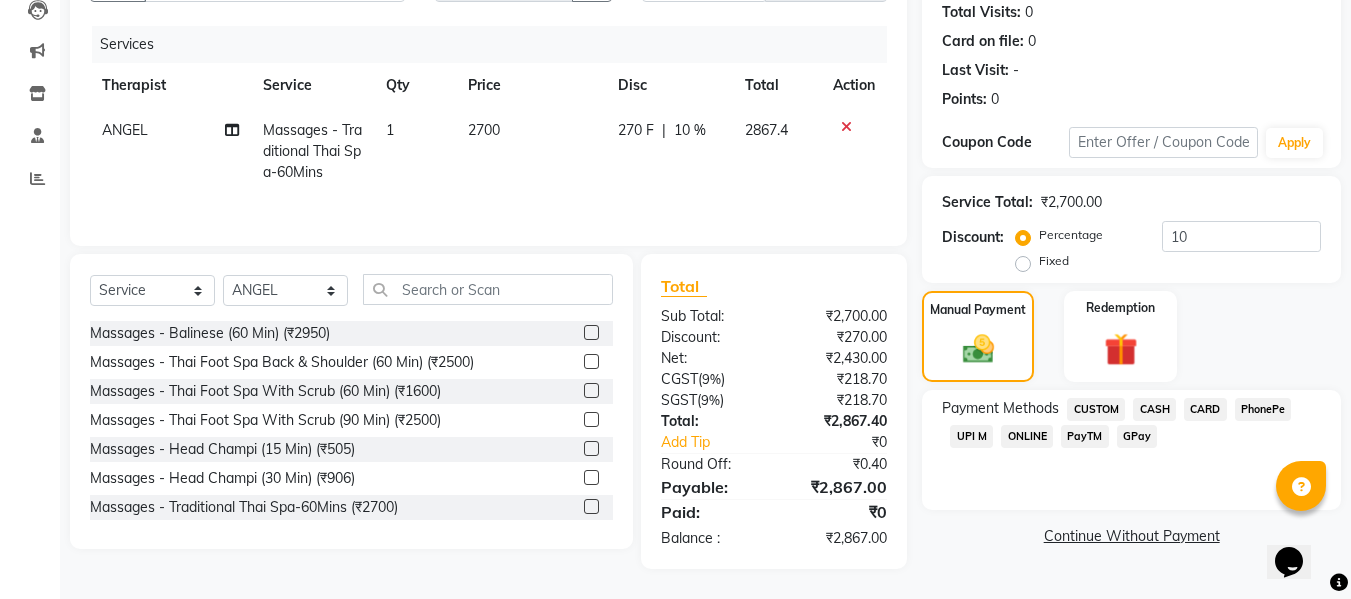 click on "CARD" 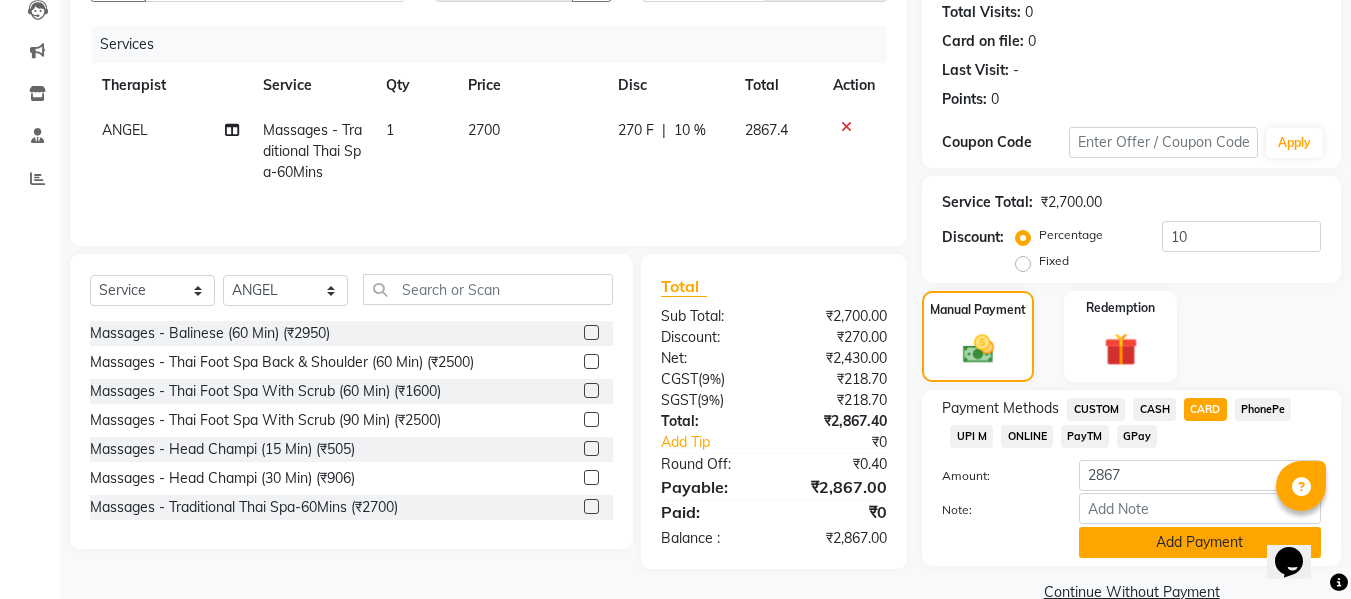 scroll, scrollTop: 260, scrollLeft: 0, axis: vertical 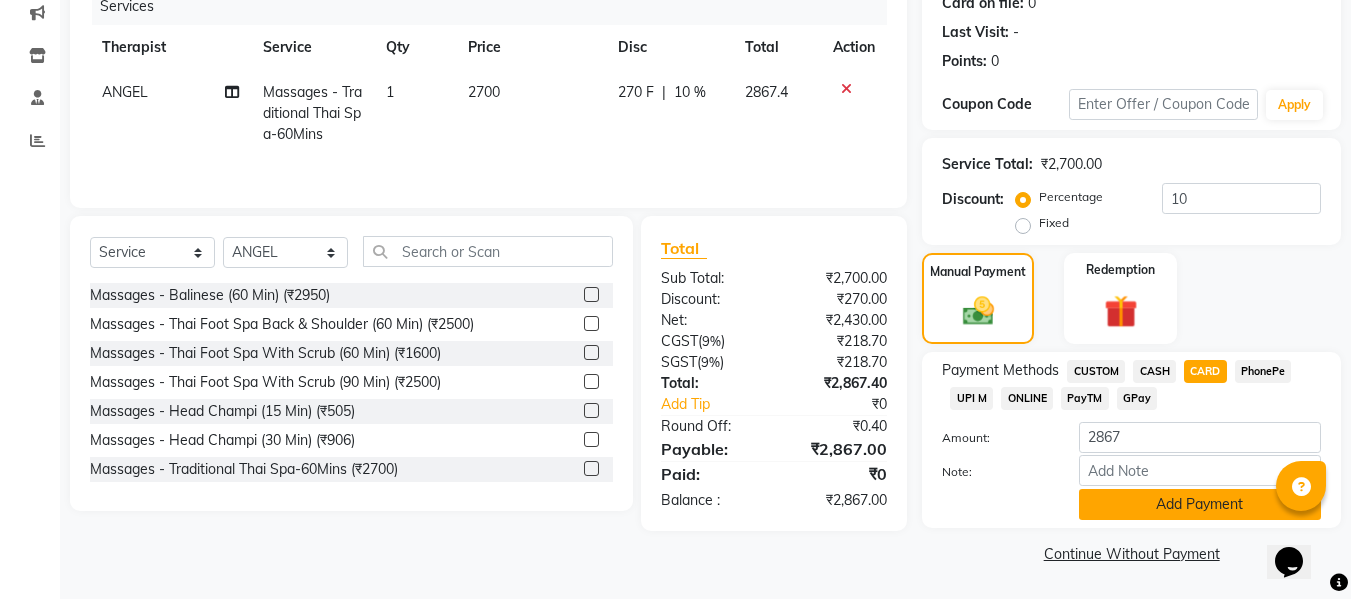 click on "Add Payment" 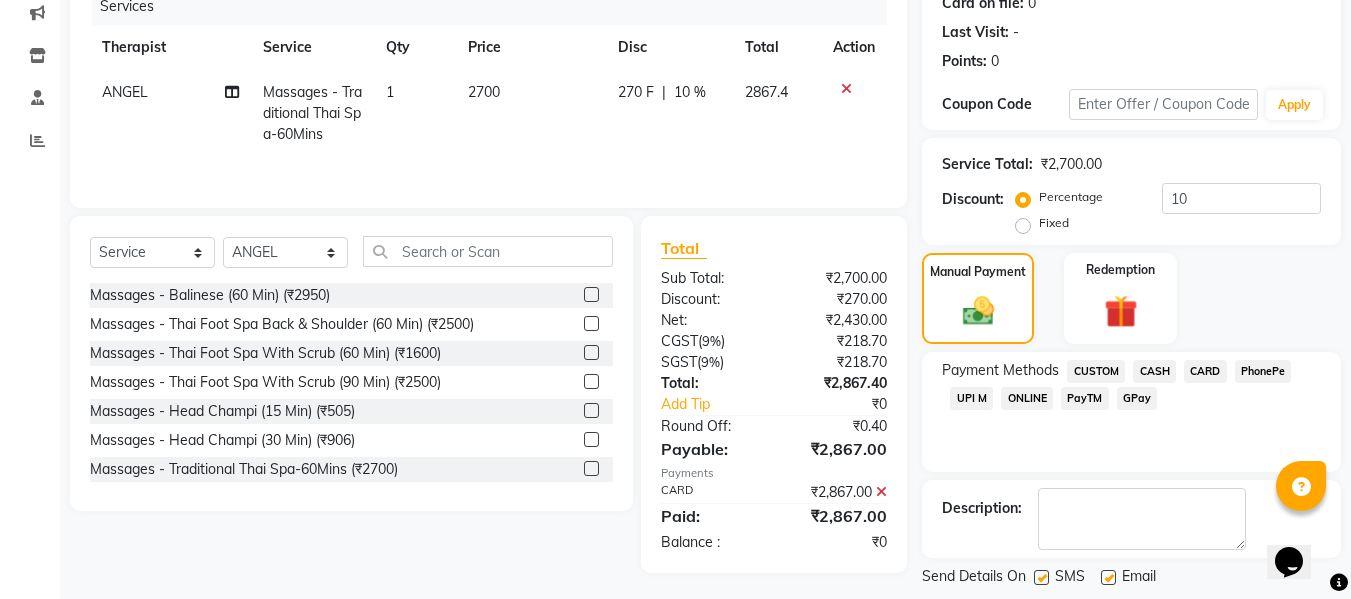scroll, scrollTop: 356, scrollLeft: 0, axis: vertical 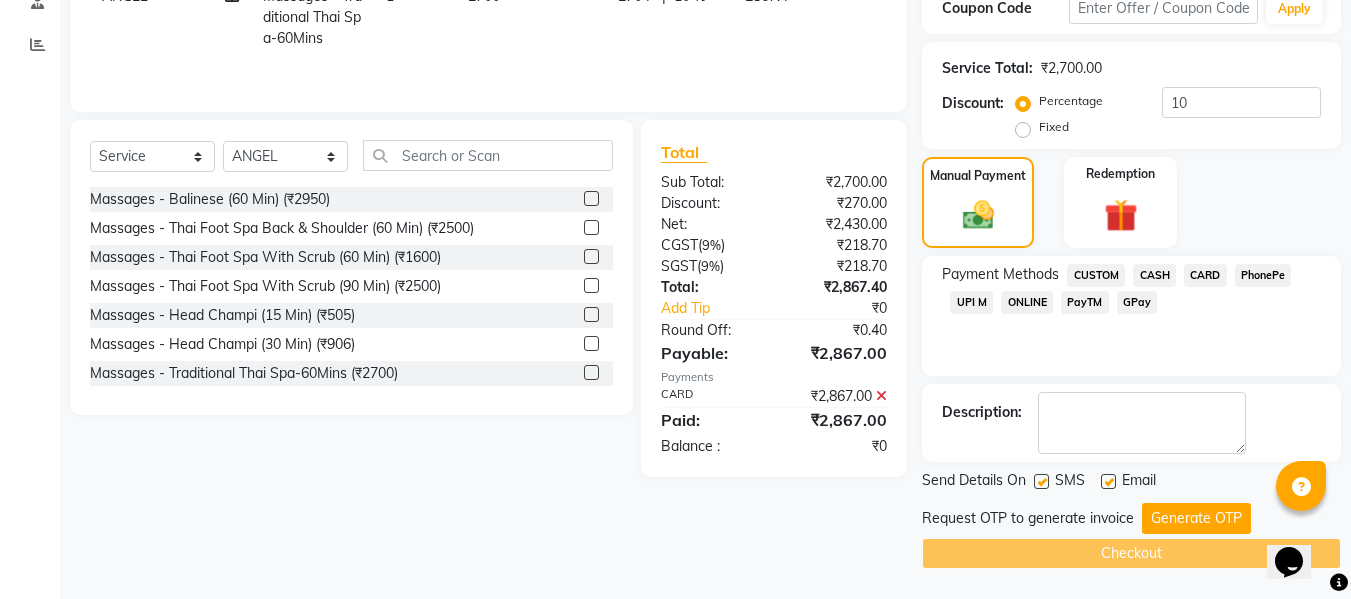 drag, startPoint x: 1191, startPoint y: 512, endPoint x: 1178, endPoint y: 516, distance: 13.601471 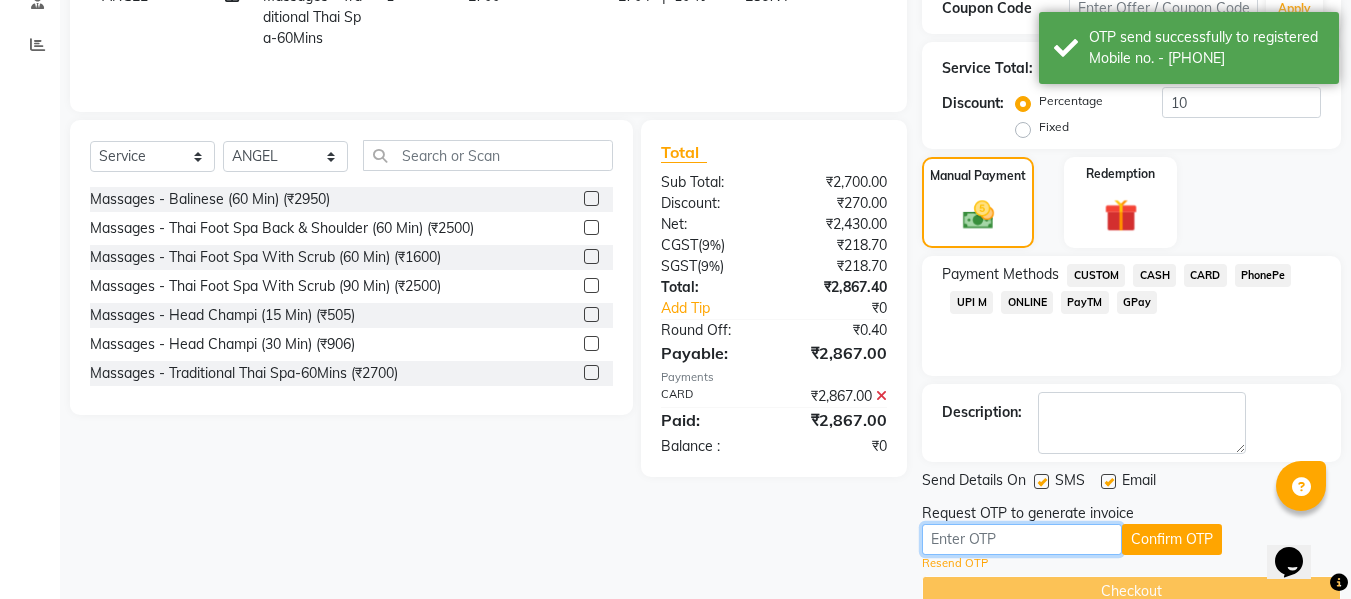 click at bounding box center (1022, 539) 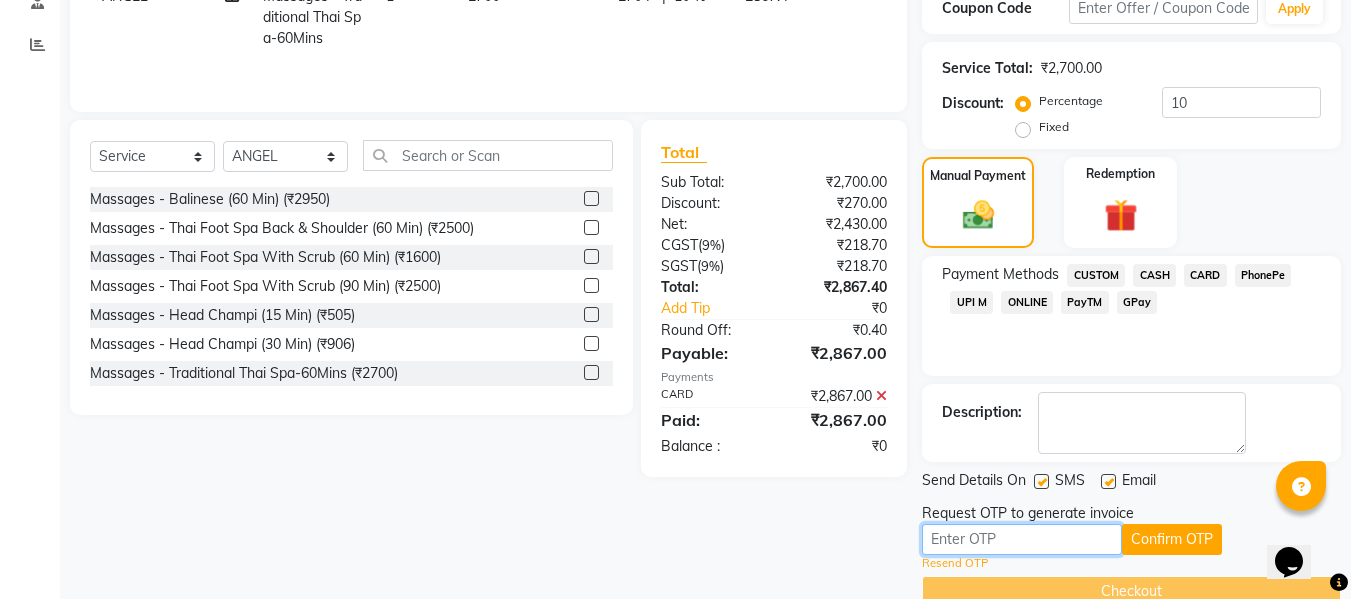 click at bounding box center [1022, 539] 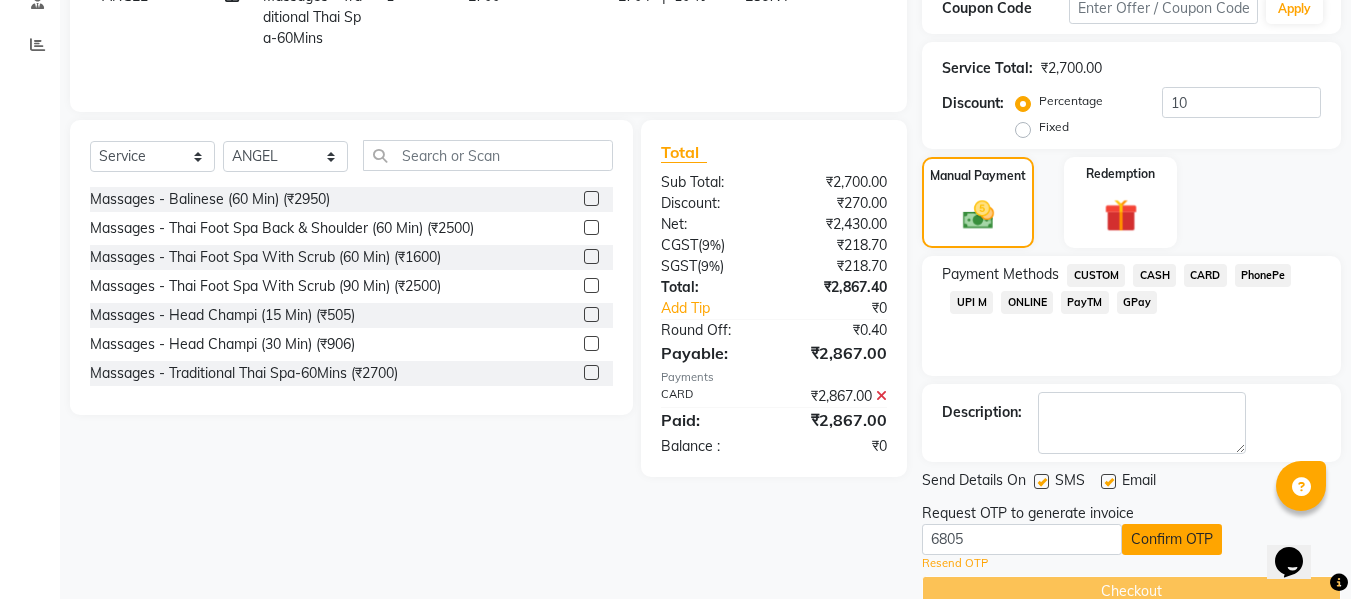 click on "Confirm OTP" 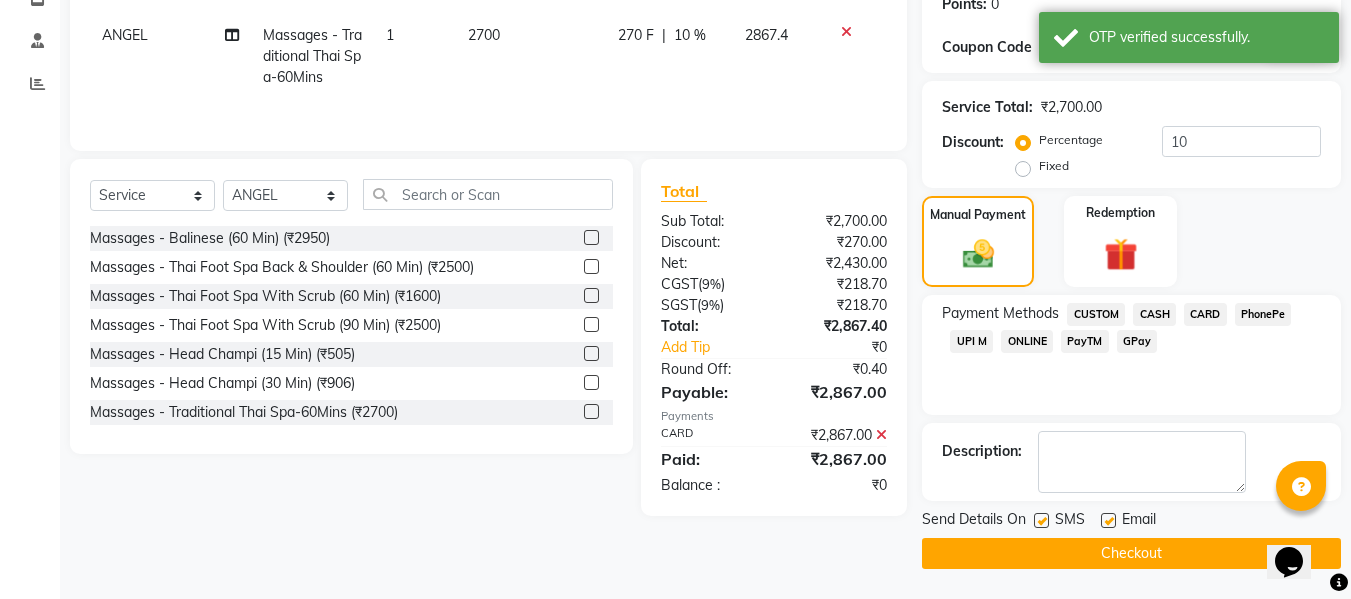 scroll, scrollTop: 317, scrollLeft: 0, axis: vertical 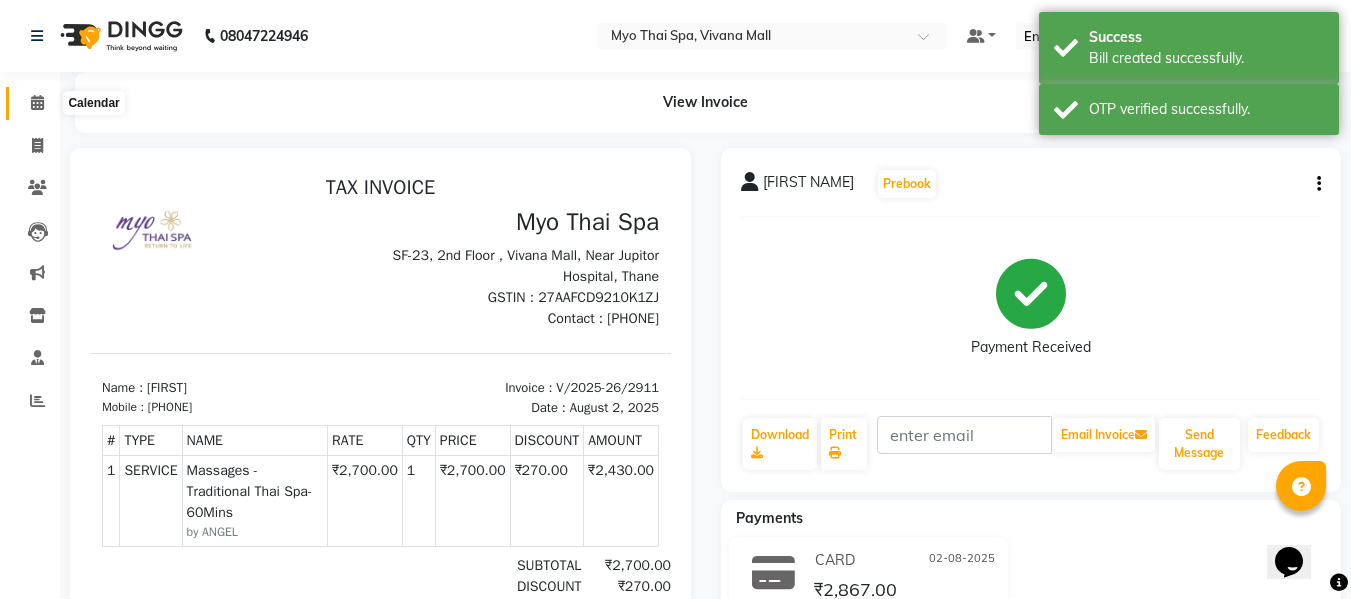 drag, startPoint x: 23, startPoint y: 105, endPoint x: 40, endPoint y: 110, distance: 17.720045 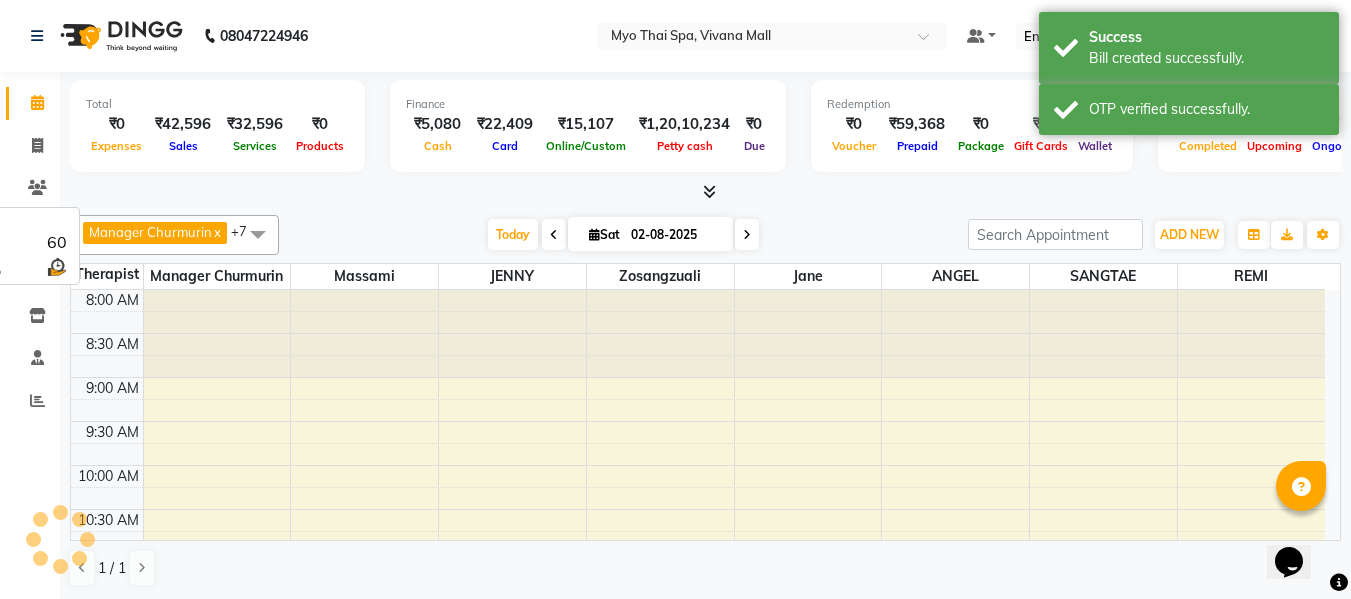 scroll, scrollTop: 969, scrollLeft: 0, axis: vertical 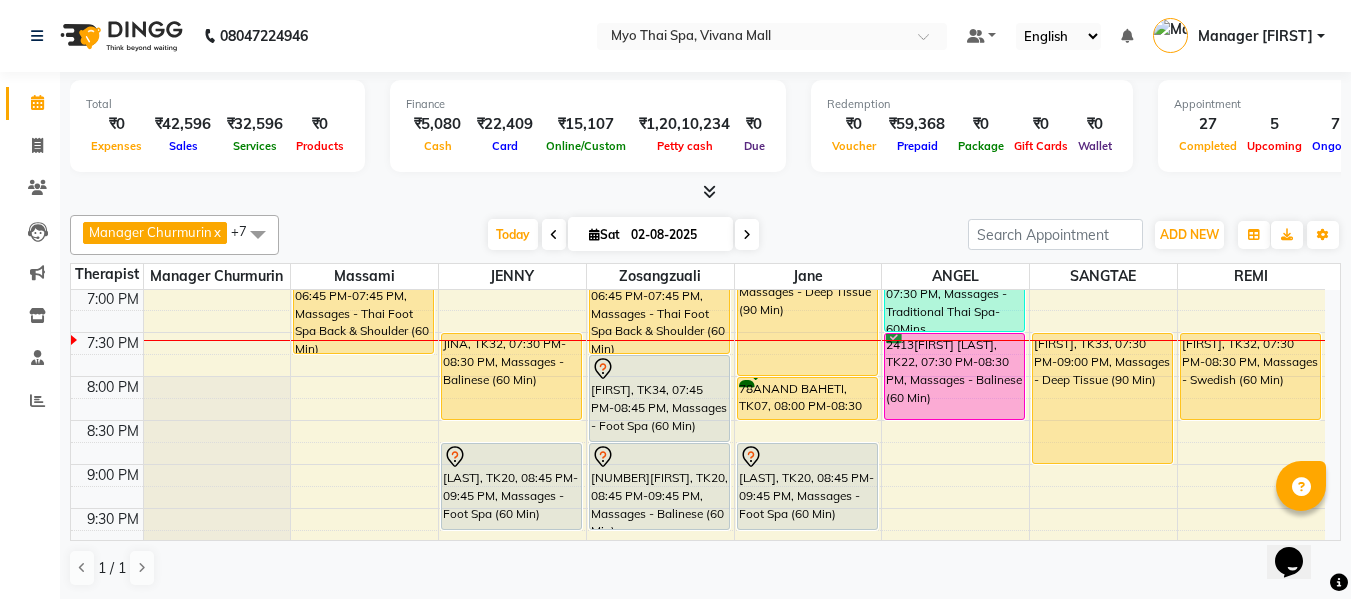 click at bounding box center (747, 234) 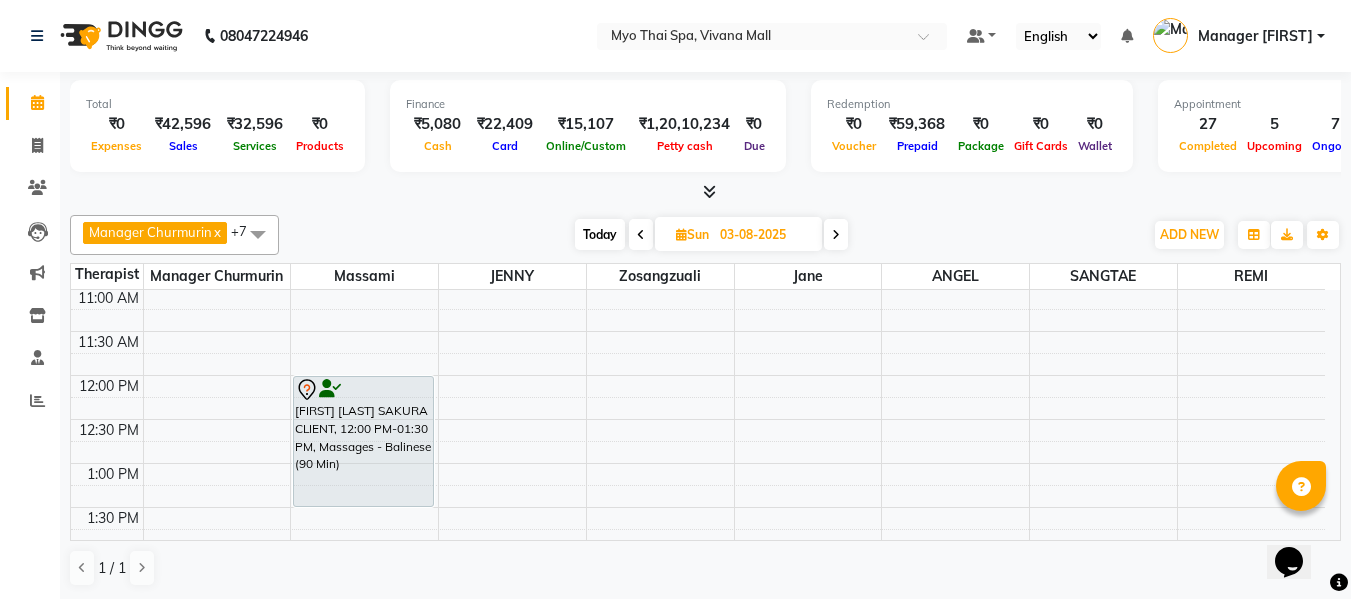 scroll, scrollTop: 469, scrollLeft: 0, axis: vertical 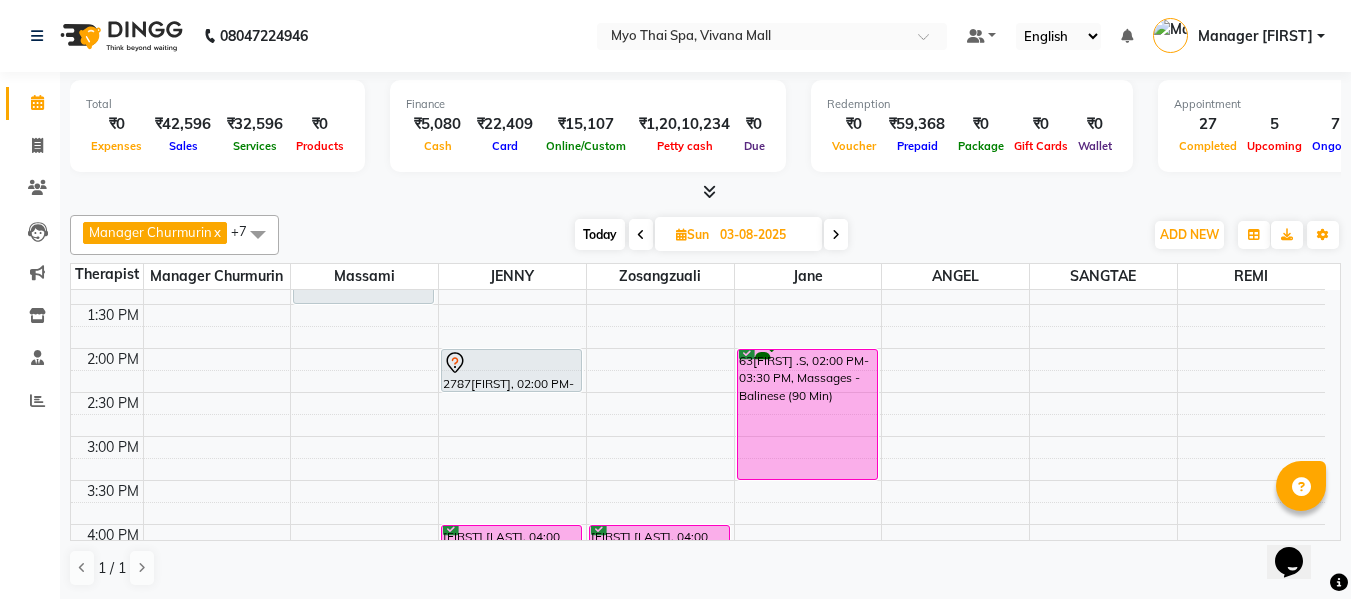 click on "Today" at bounding box center (600, 234) 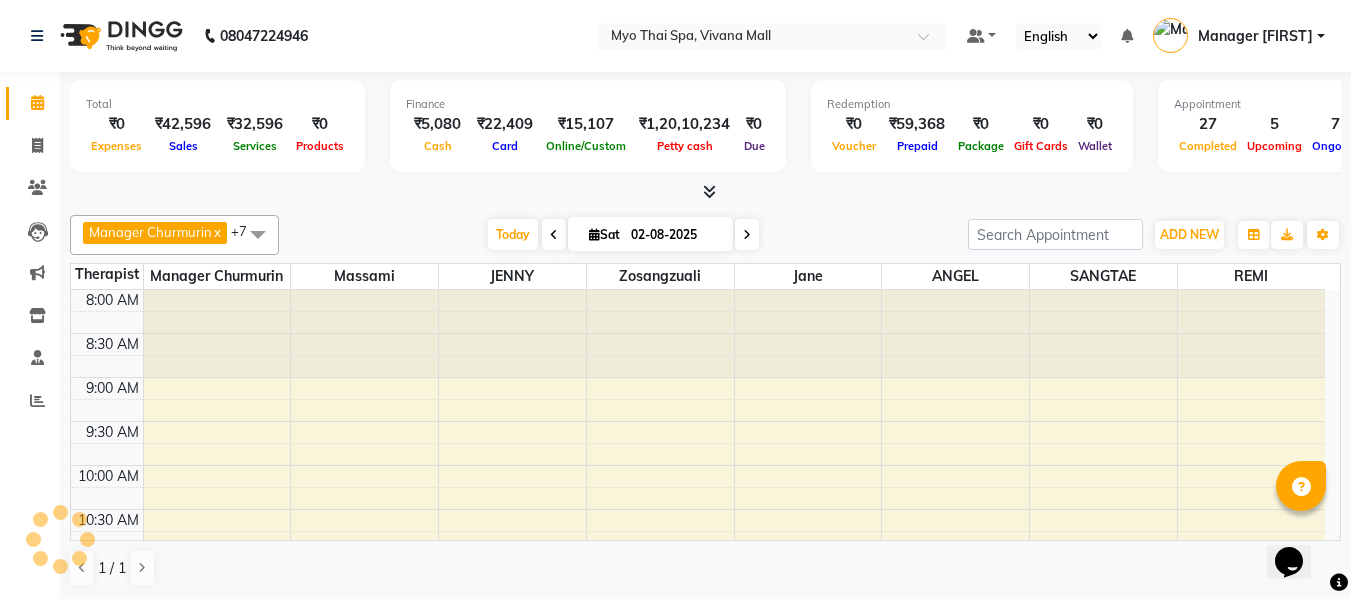 scroll, scrollTop: 969, scrollLeft: 0, axis: vertical 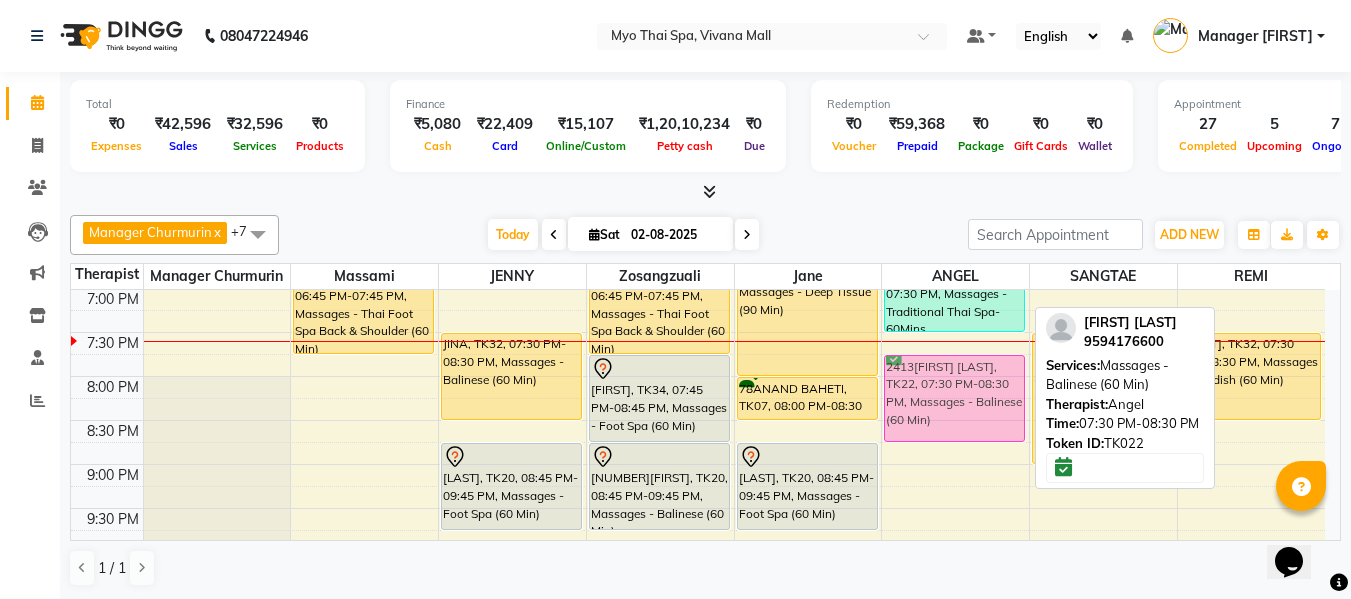 click on "1724SANJAY PAI\SAMPY ROY, TK09, 01:15 PM-02:15 PM, Massages - Foot Spa (60 Min)     KAUSAR 2649, TK14, 02:30 PM-03:30 PM, Massages - Foot Spa (60 Min)     1823VIJAYY, TK18, 04:00 PM-05:00 PM, Massages - Swedish (90 Min)     1823VIJAYY, TK18, 05:00 PM-06:00 PM, Massages - Foot Spa (60 Min) (₹1400)     ushraj, TK30, 06:30 PM-07:30 PM, Massages - Traditional Thai Spa-60Mins     2413SMITA YOGESH, TK22, 07:30 PM-08:30 PM, Massages - Balinese (60 Min)     2413SMITA YOGESH, TK22, 07:30 PM-08:30 PM, Massages - Balinese (60 Min)" at bounding box center (955, -20) 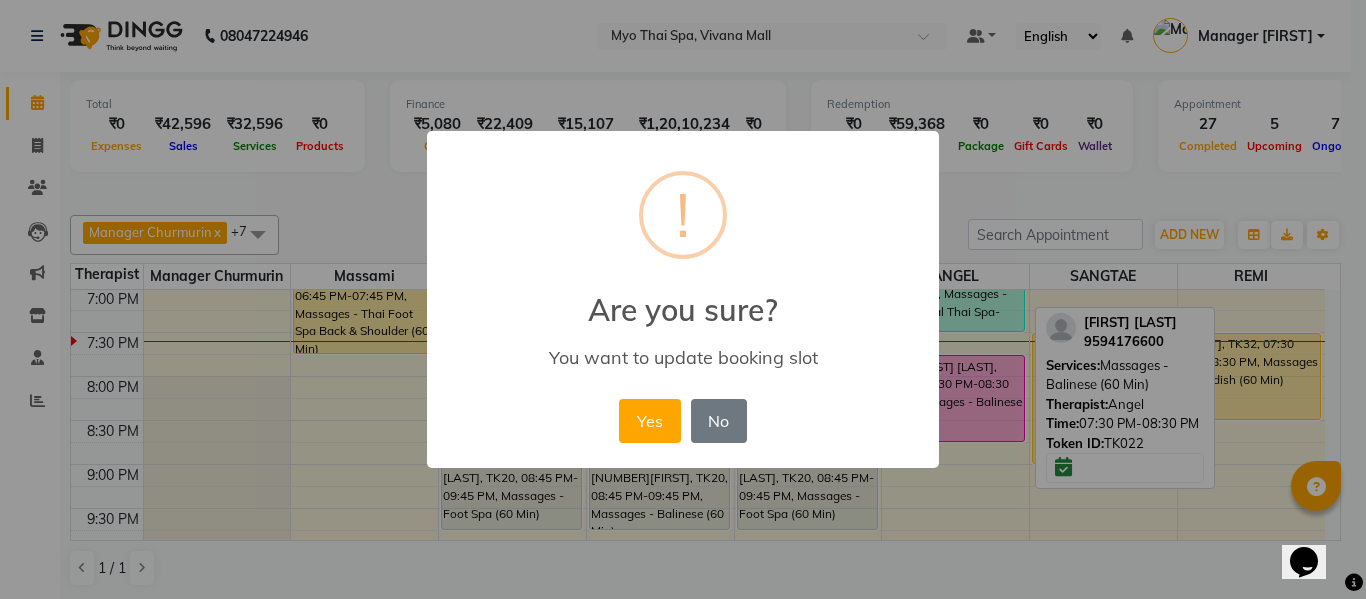click on "Yes" at bounding box center [649, 421] 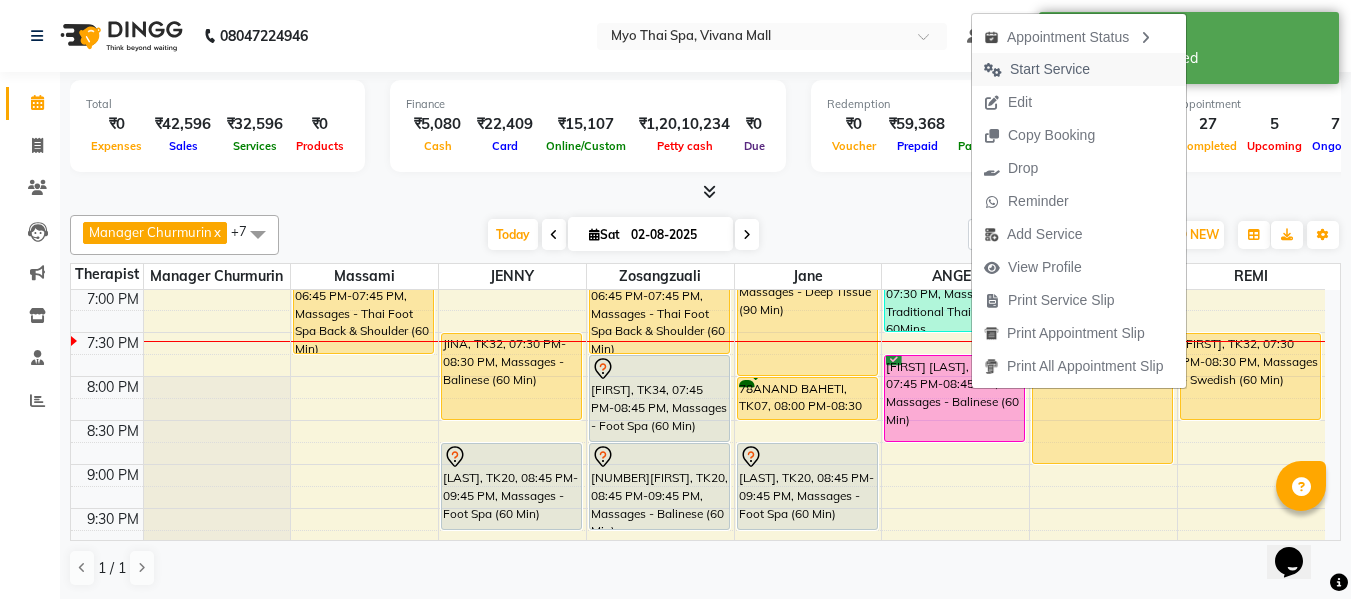 click on "Start Service" at bounding box center [1050, 69] 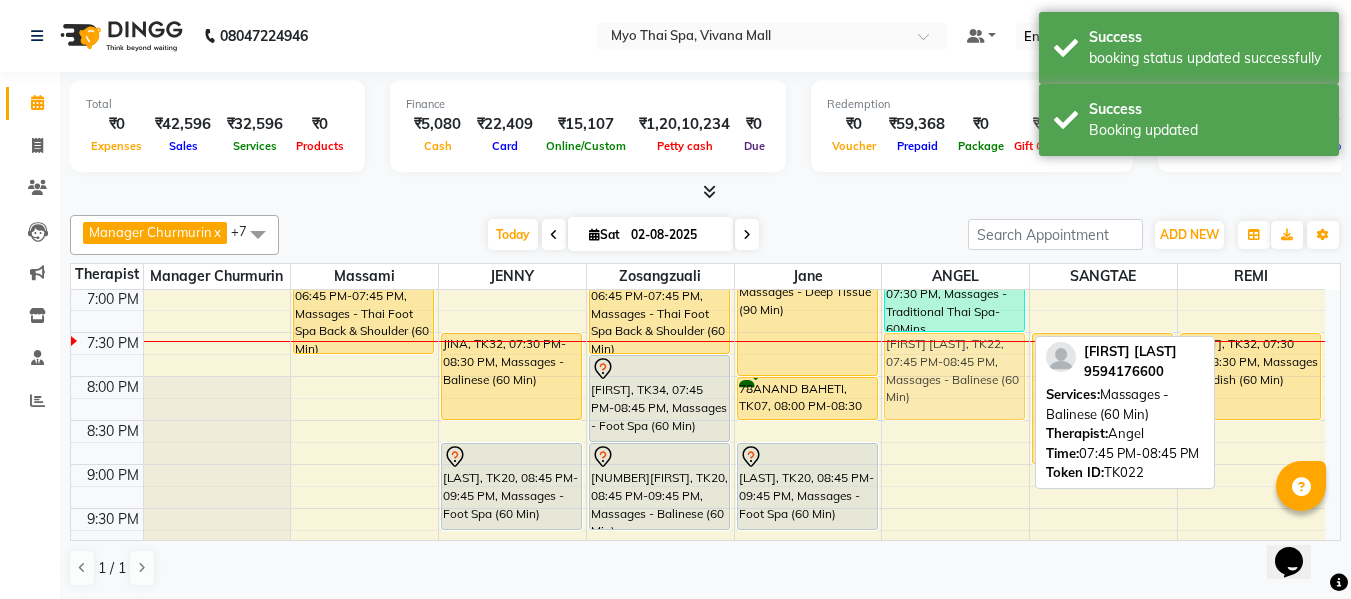 click on "1724SANJAY PAI\SAMPY ROY, TK09, 01:15 PM-02:15 PM, Massages - Foot Spa (60 Min)     KAUSAR 2649, TK14, 02:30 PM-03:30 PM, Massages - Foot Spa (60 Min)     1823VIJAYY, TK18, 04:00 PM-05:00 PM, Massages - Swedish (90 Min)     1823VIJAYY, TK18, 05:00 PM-06:00 PM, Massages - Foot Spa (60 Min) (₹1400)     ushraj, TK30, 06:30 PM-07:30 PM, Massages - Traditional Thai Spa-60Mins    2413SMITA YOGESH, TK22, 07:45 PM-08:45 PM, Massages - Balinese (60 Min)    2413SMITA YOGESH, TK22, 07:45 PM-08:45 PM, Massages - Balinese (60 Min)" at bounding box center (955, -20) 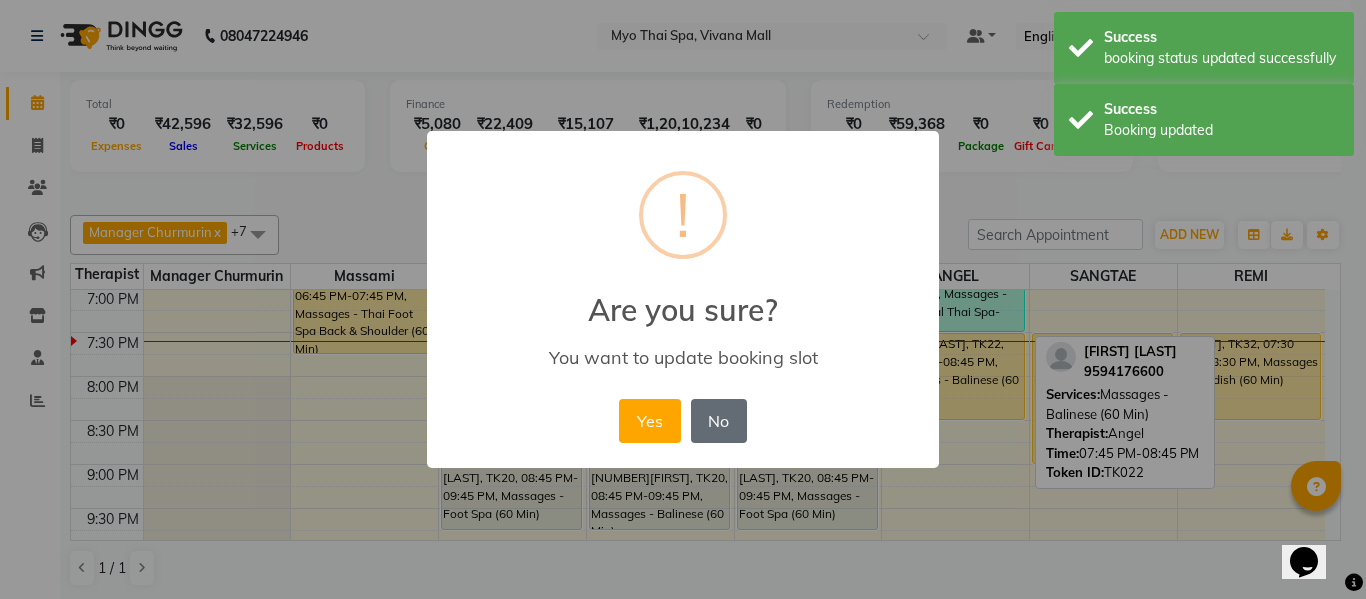 click on "No" at bounding box center (719, 421) 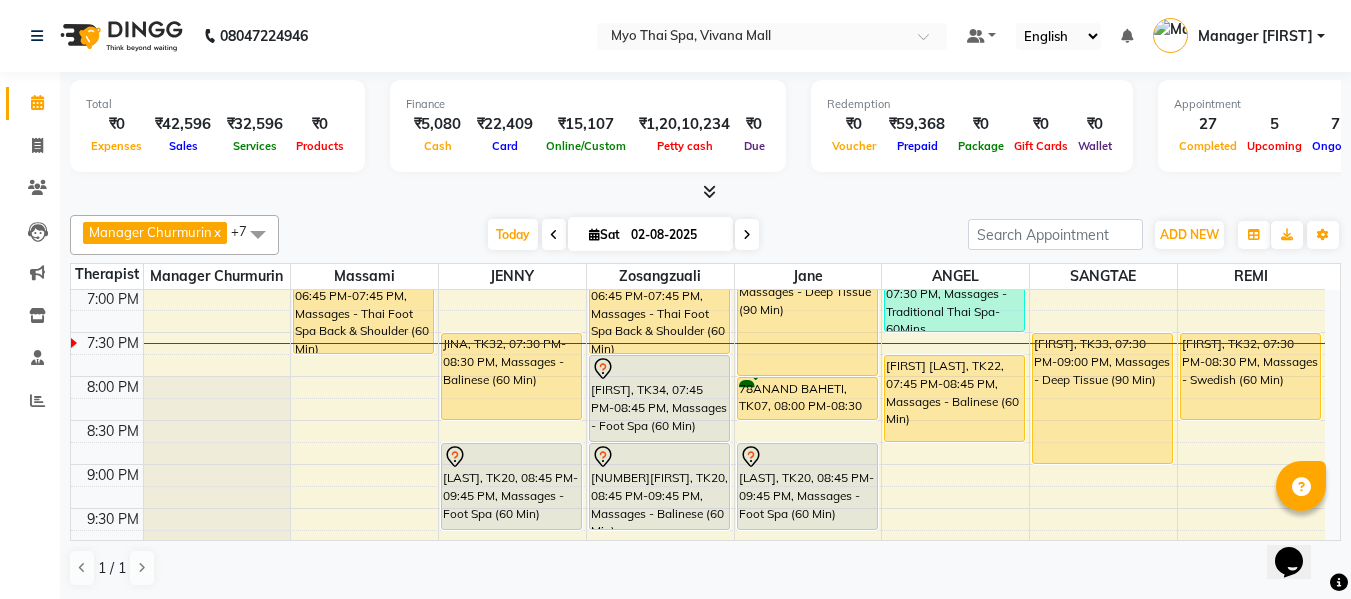click at bounding box center (709, 191) 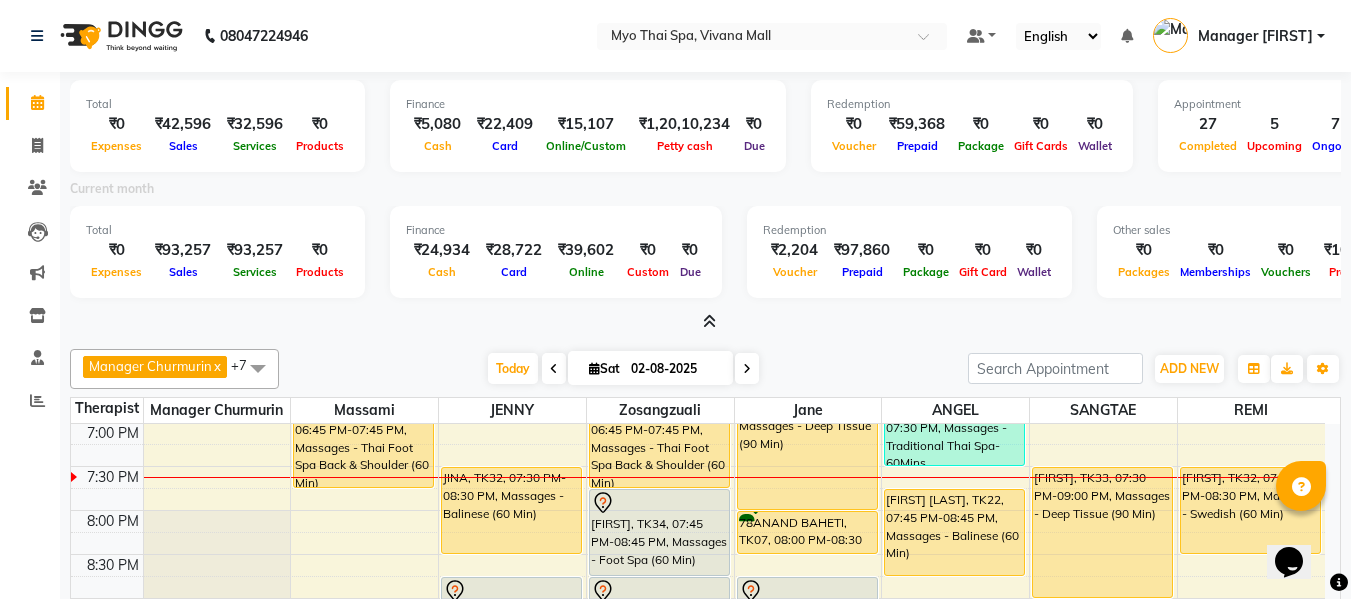click on "Current month" at bounding box center (705, 192) 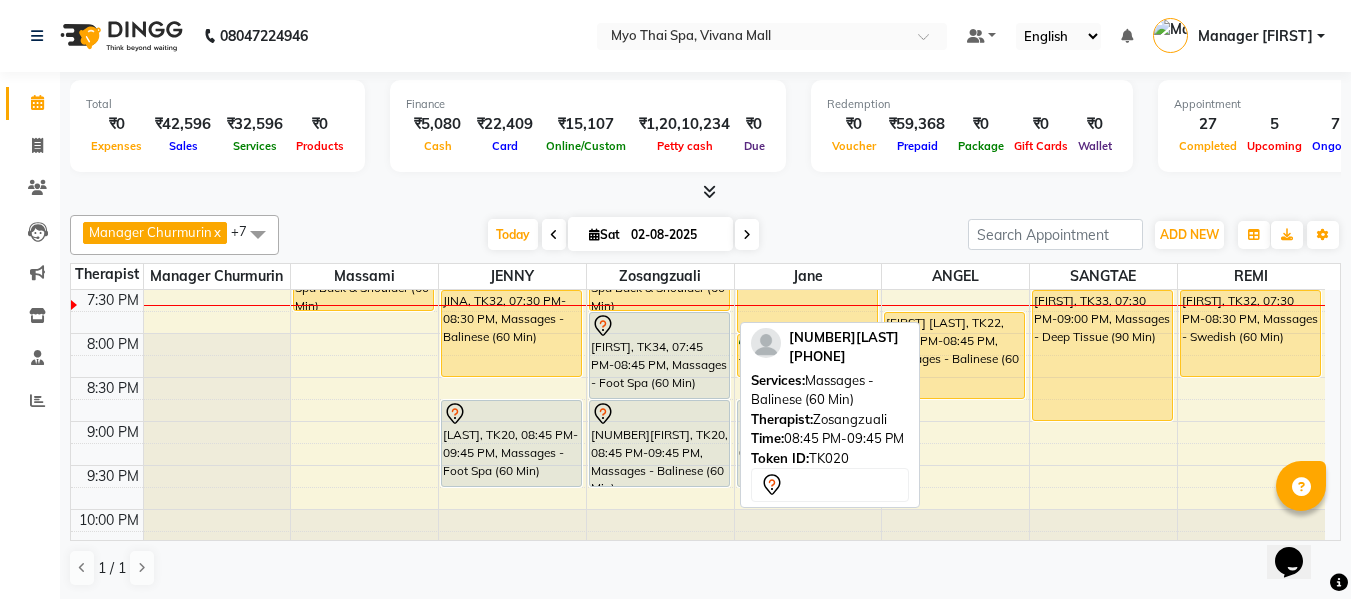scroll, scrollTop: 969, scrollLeft: 0, axis: vertical 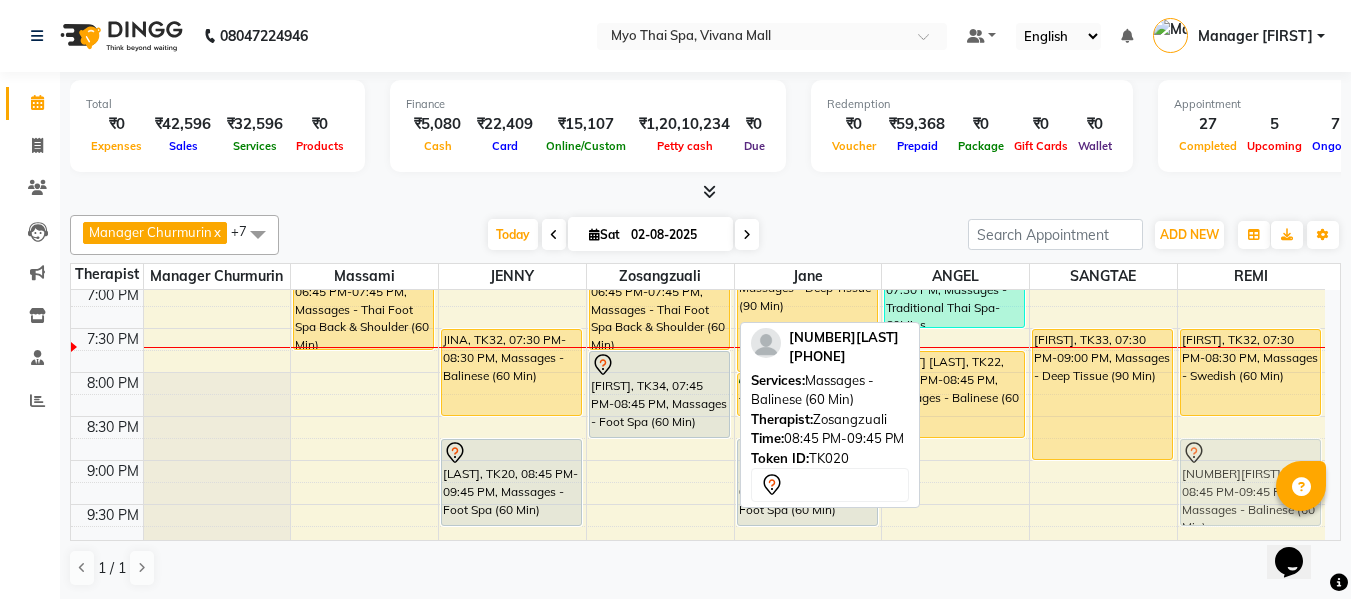drag, startPoint x: 649, startPoint y: 488, endPoint x: 1196, endPoint y: 487, distance: 547.0009 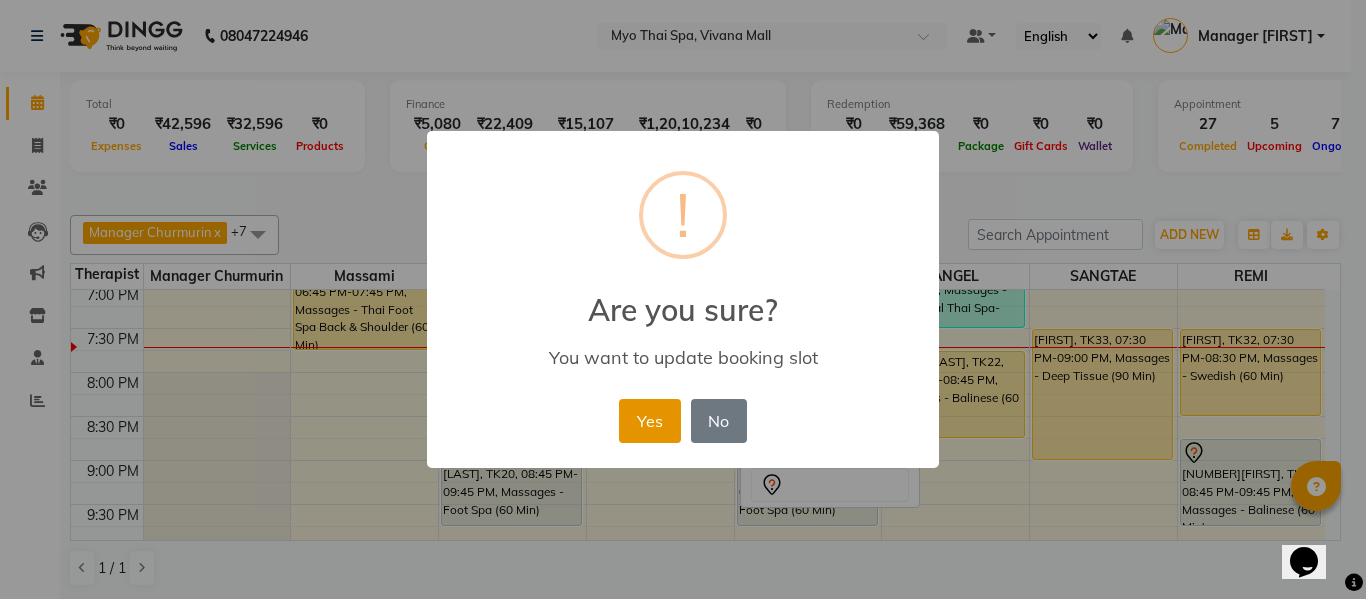click on "Yes" at bounding box center (649, 421) 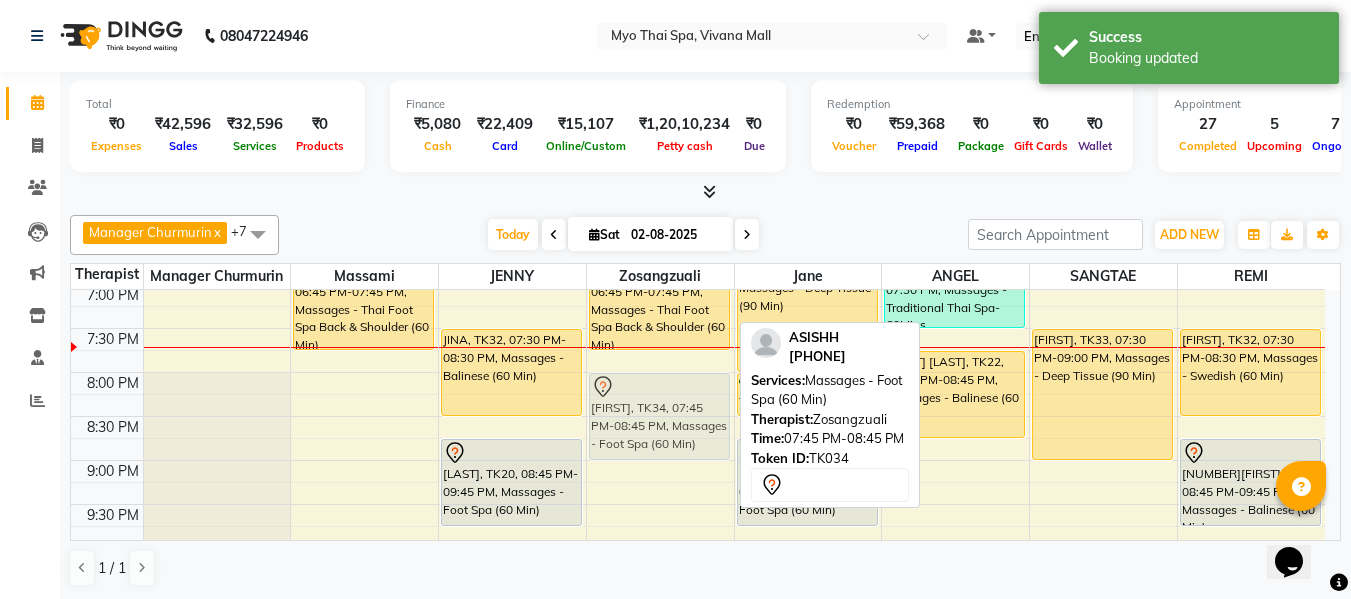drag, startPoint x: 635, startPoint y: 392, endPoint x: 635, endPoint y: 404, distance: 12 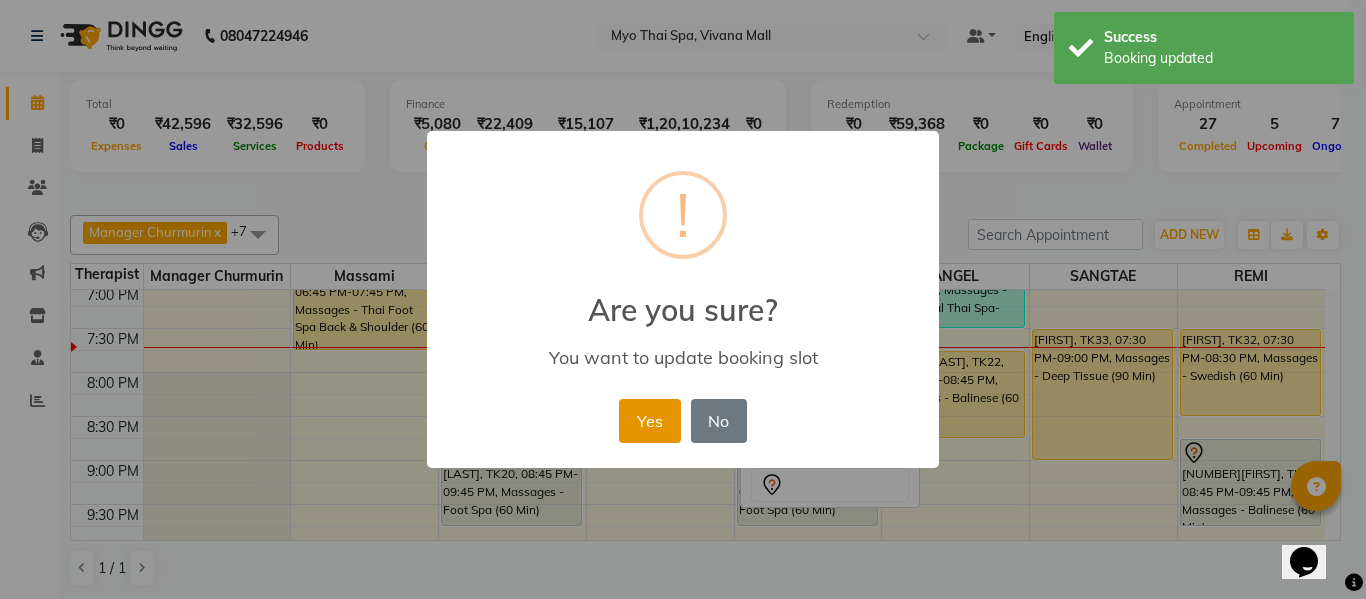 click on "Yes" at bounding box center [649, 421] 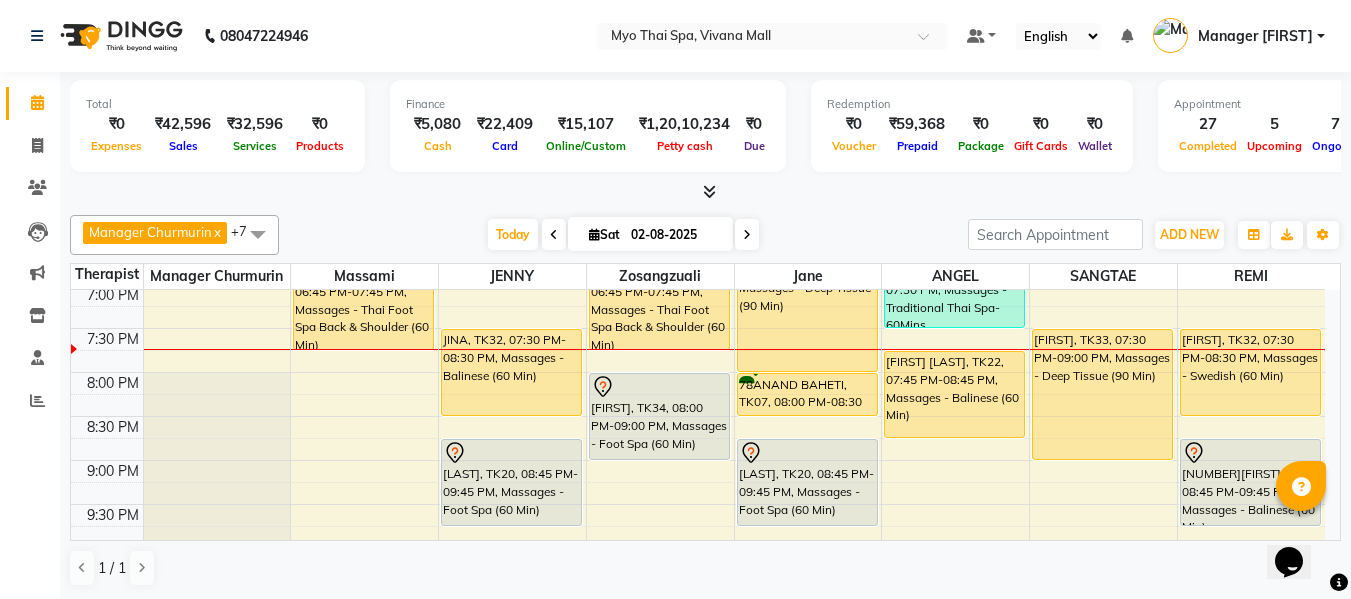 click at bounding box center (709, 191) 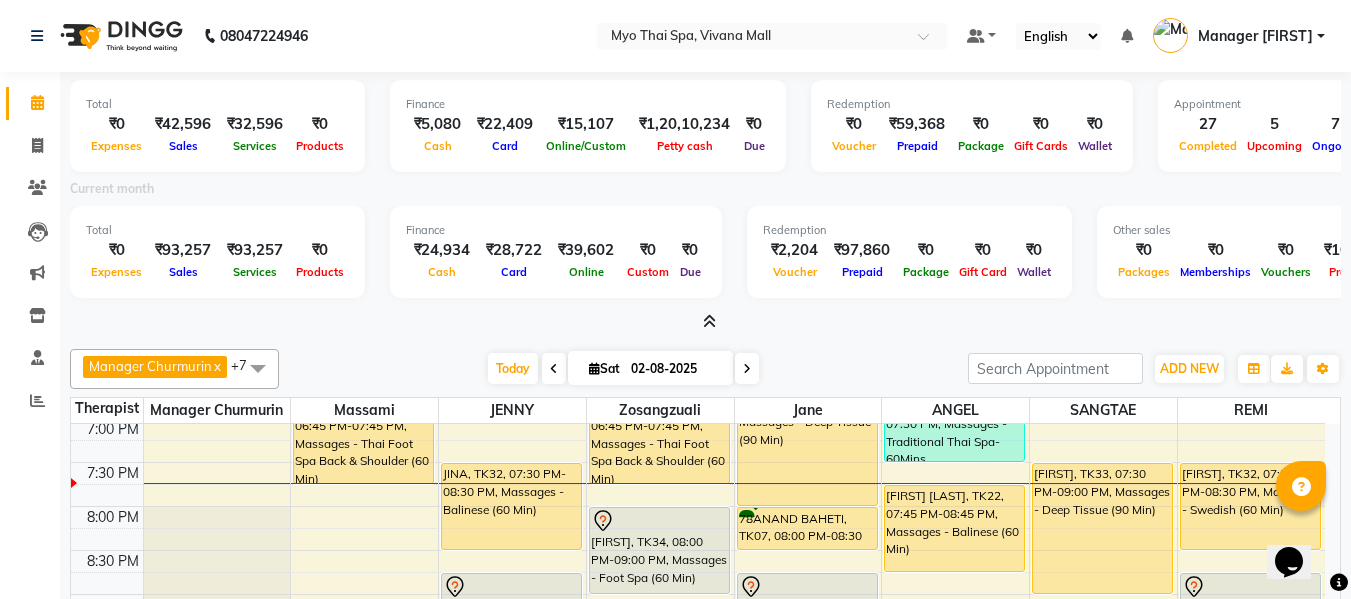 click at bounding box center (709, 321) 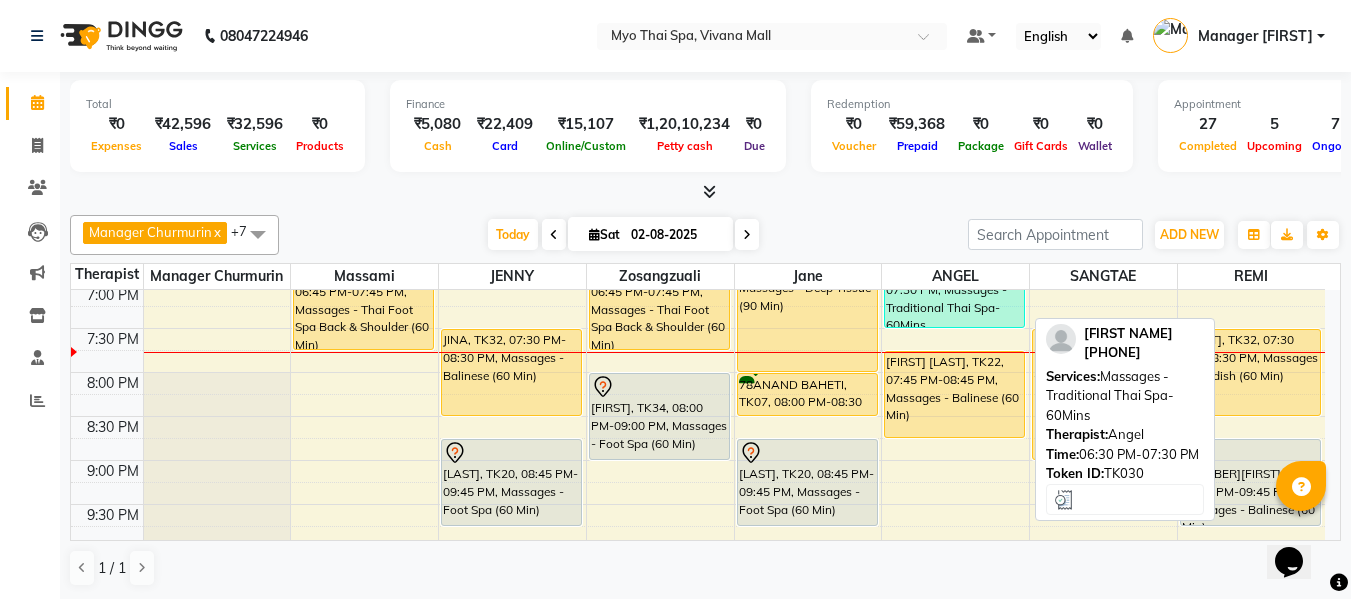 click on "[FIRST], TK30, 06:30 PM-07:30 PM, Massages - Traditional Thai Spa-60Mins" at bounding box center [954, 284] 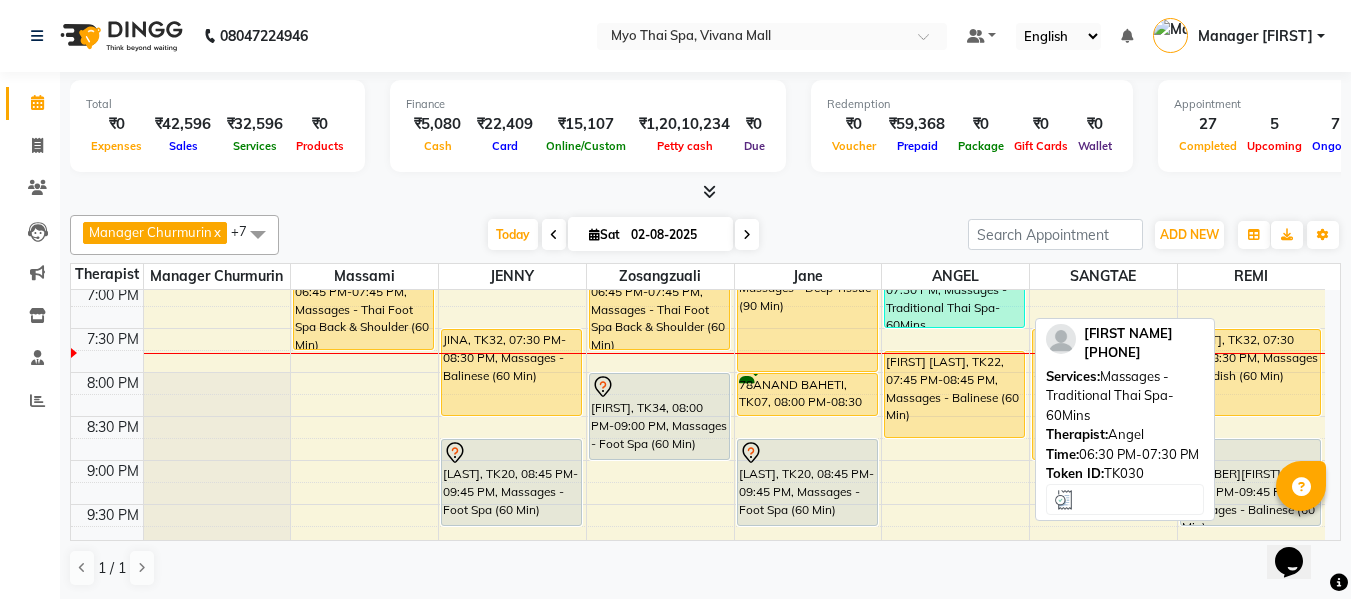 click on "[FIRST], TK30, 06:30 PM-07:30 PM, Massages - Traditional Thai Spa-60Mins" at bounding box center [954, 284] 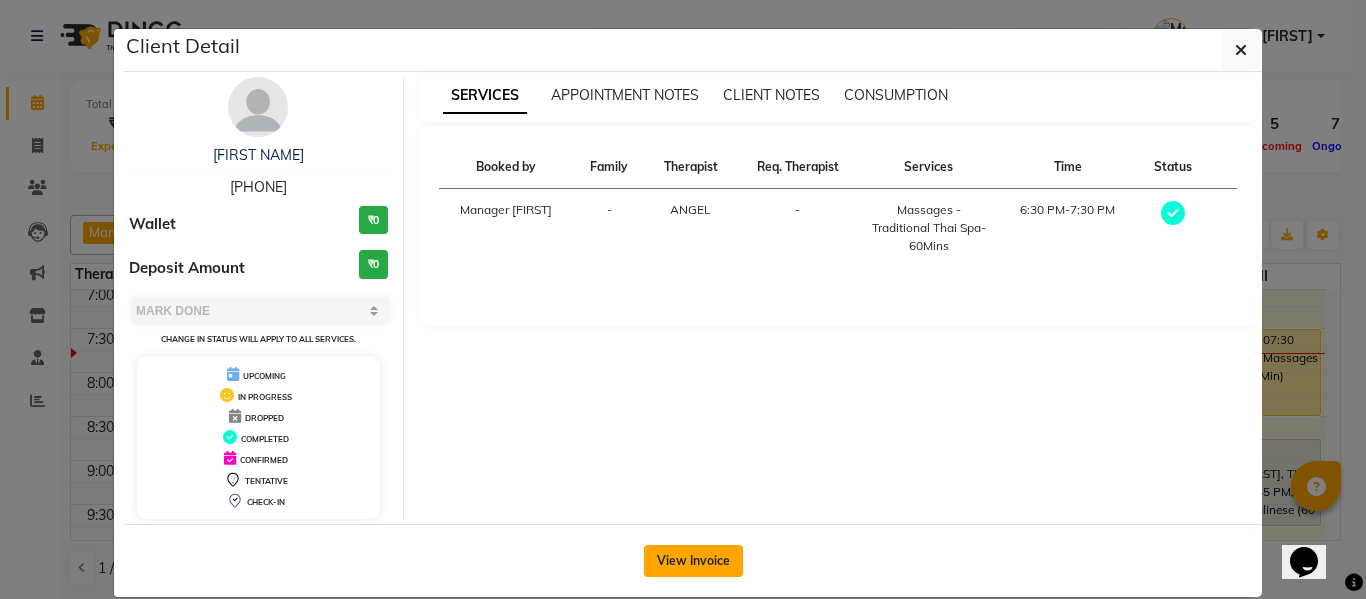 click on "View Invoice" 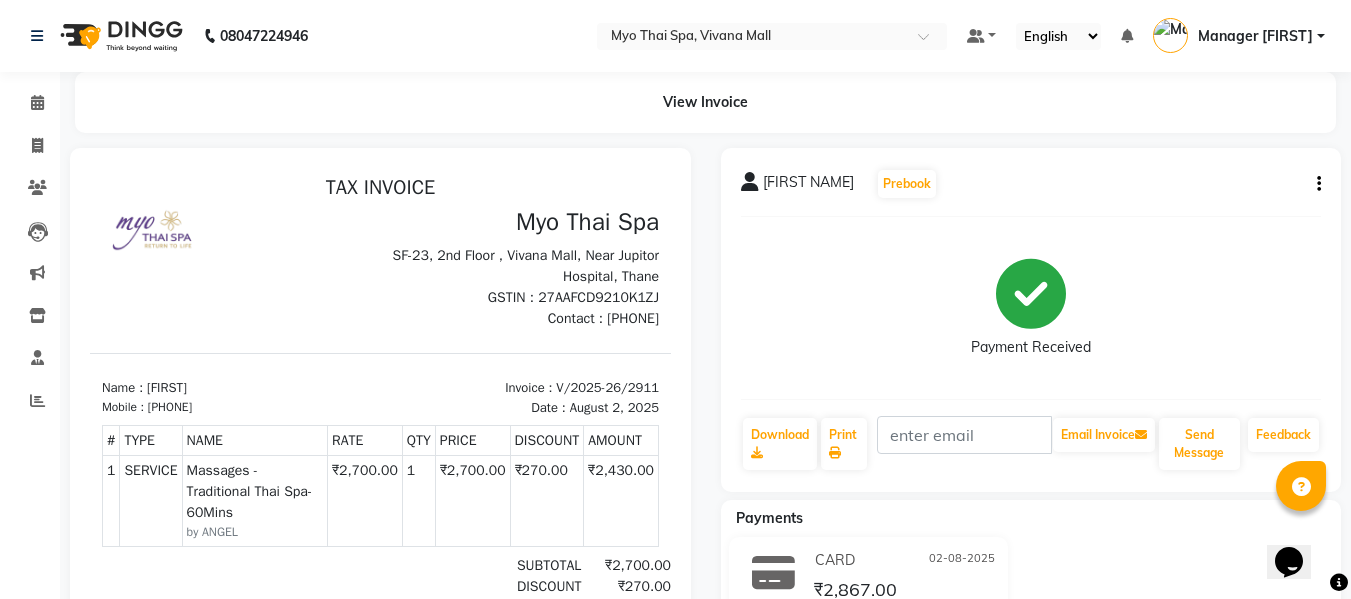 scroll, scrollTop: 0, scrollLeft: 0, axis: both 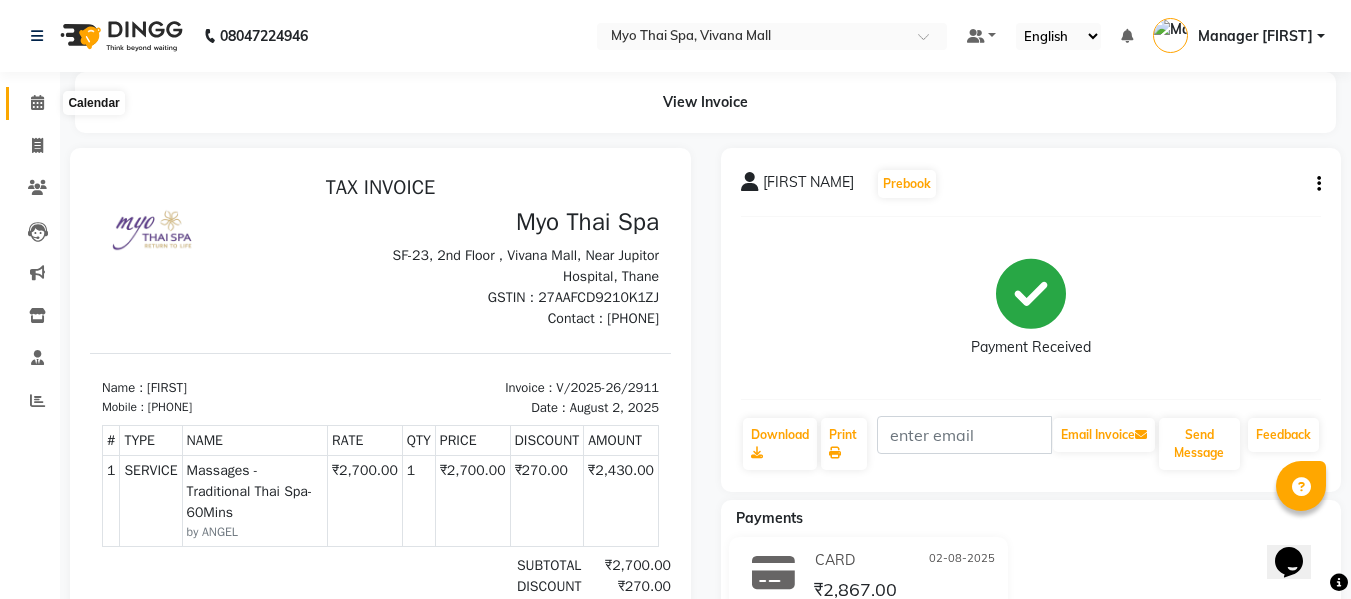 click 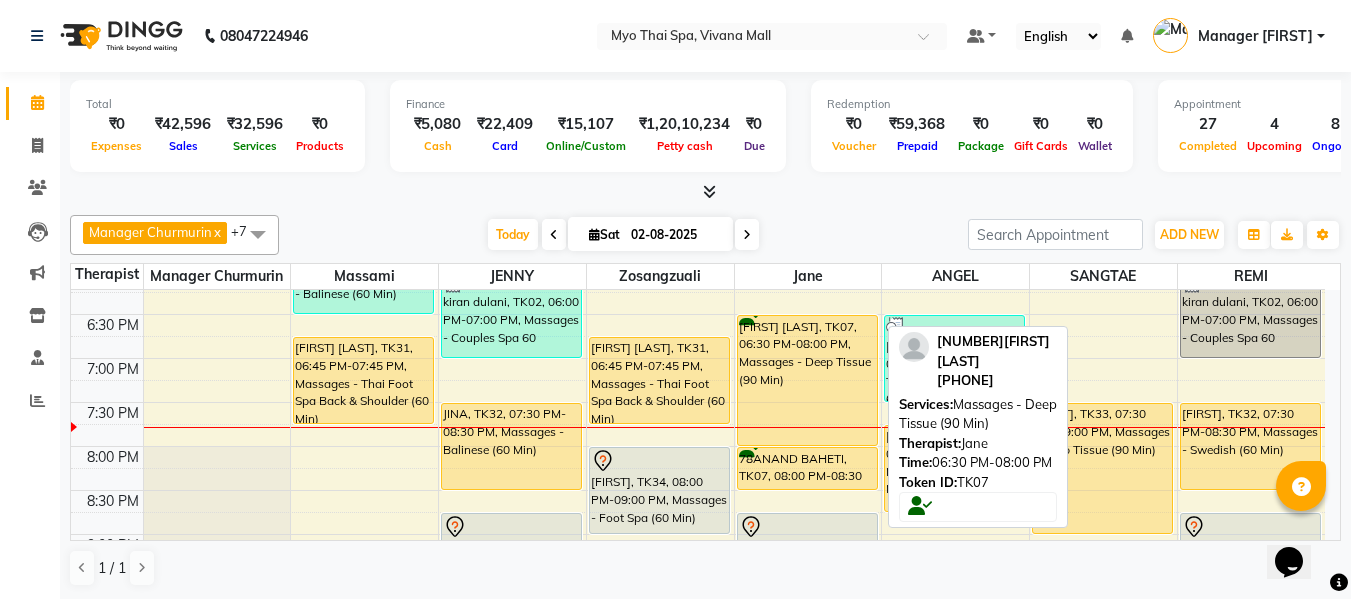 scroll, scrollTop: 900, scrollLeft: 0, axis: vertical 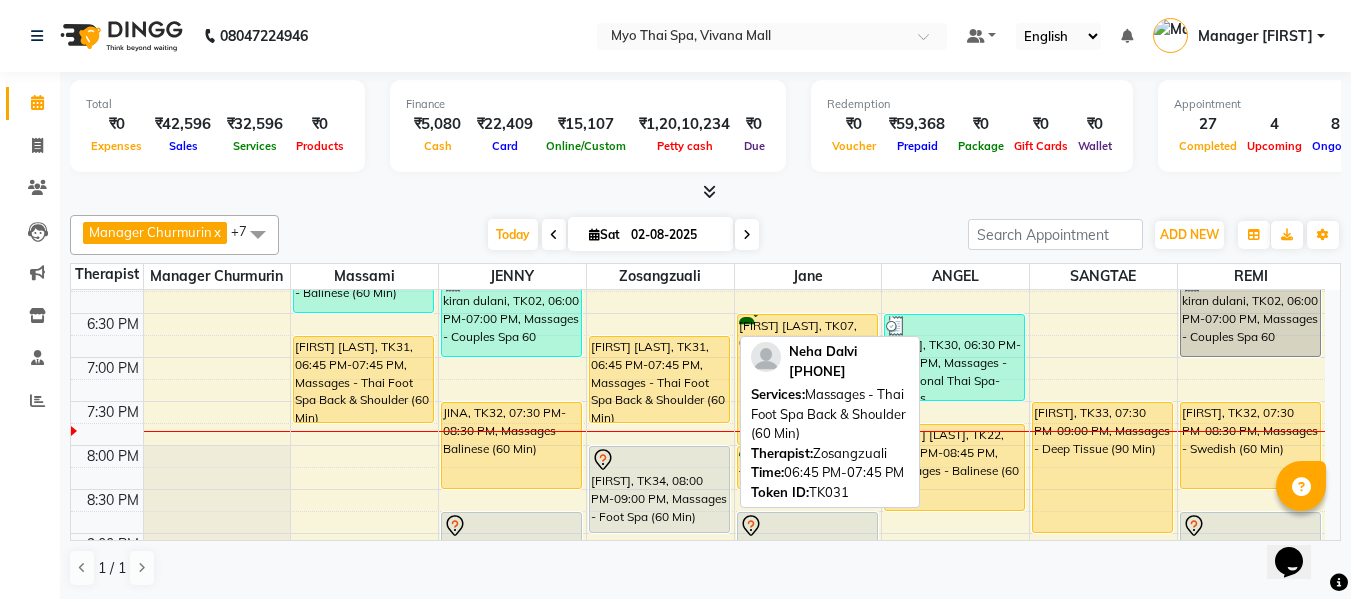 click on "[FIRST] [LAST], TK31, 06:45 PM-07:45 PM, Massages - Thai Foot Spa  Back & Shoulder (60 Min)" at bounding box center [659, 379] 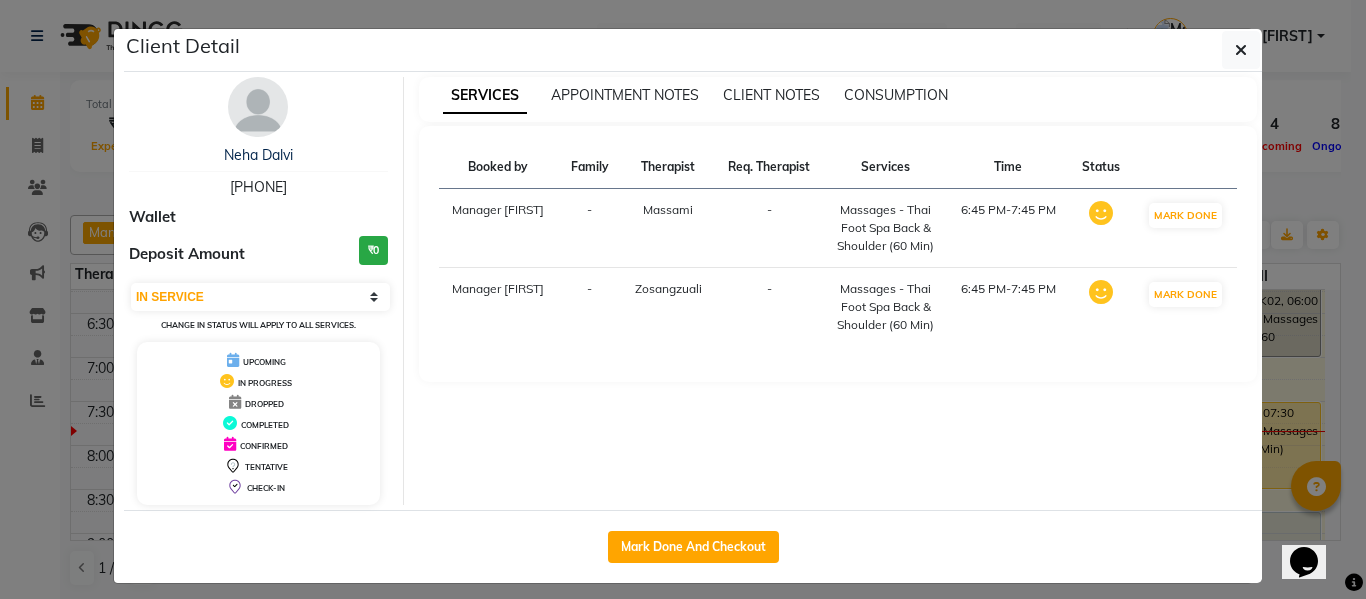 drag, startPoint x: 696, startPoint y: 538, endPoint x: 724, endPoint y: 521, distance: 32.75668 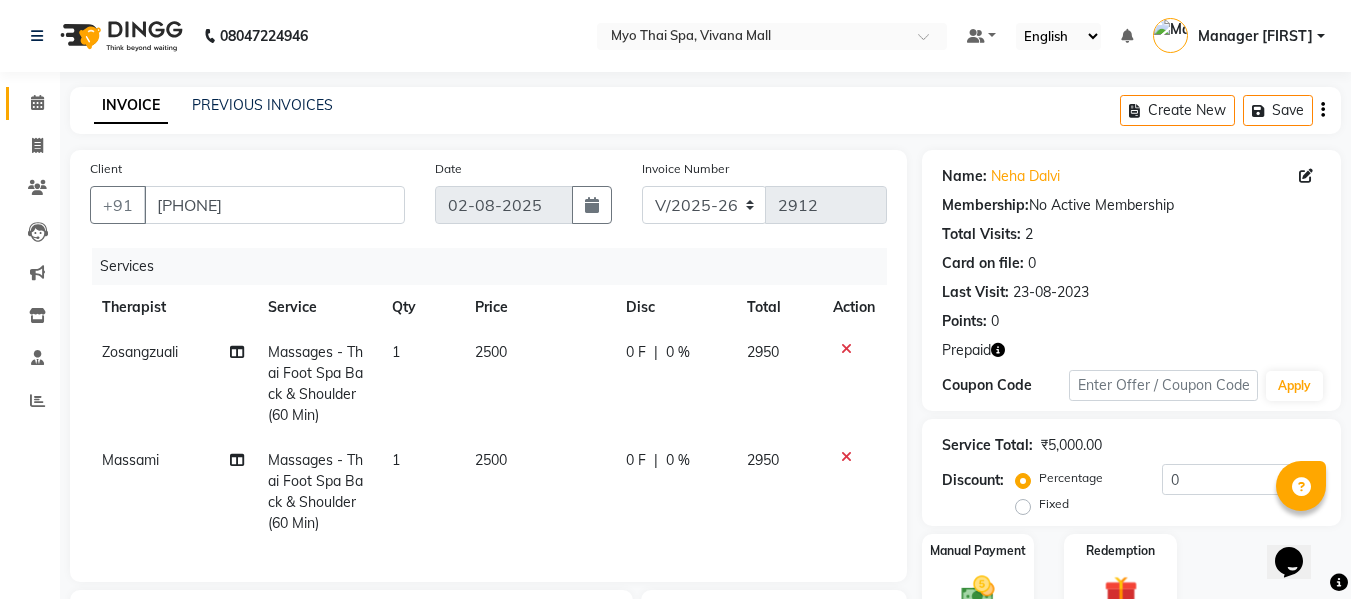 scroll, scrollTop: 331, scrollLeft: 0, axis: vertical 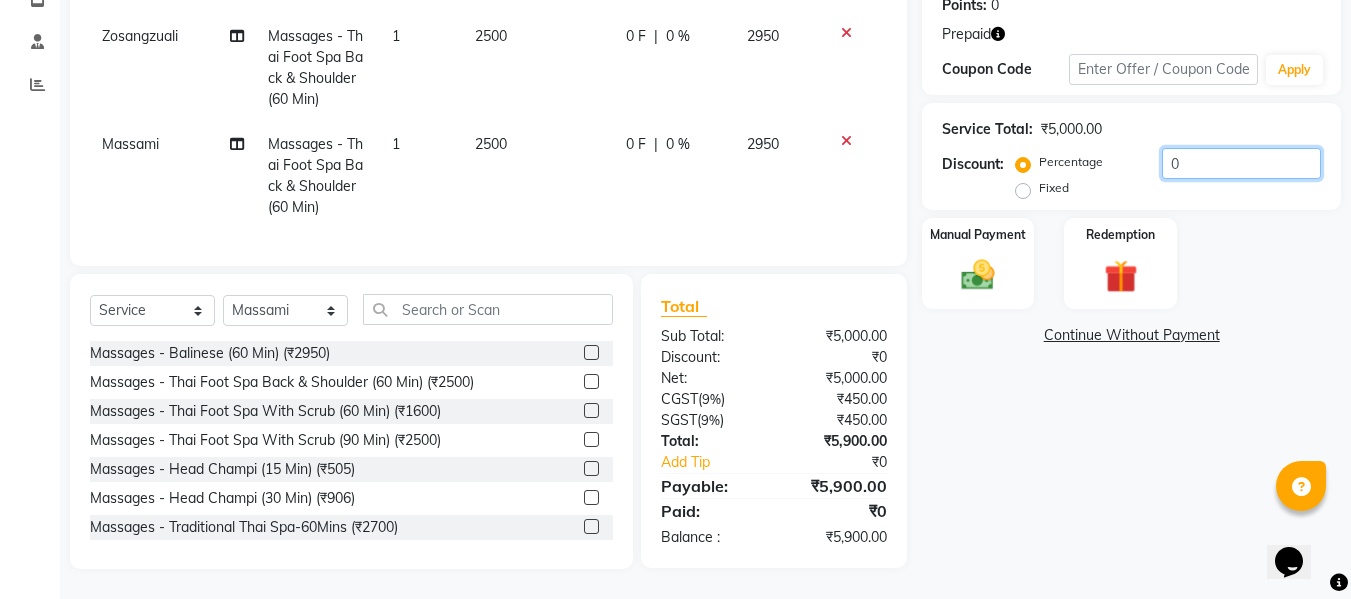 click on "Percentage   Fixed  0" 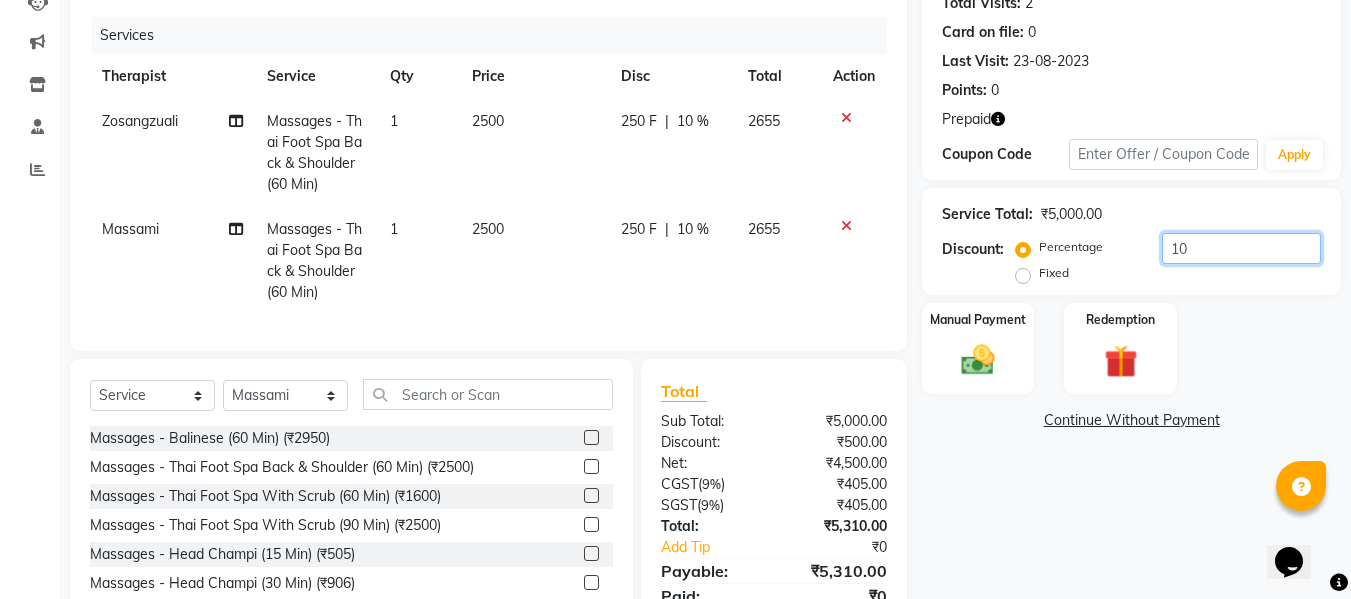 scroll, scrollTop: 331, scrollLeft: 0, axis: vertical 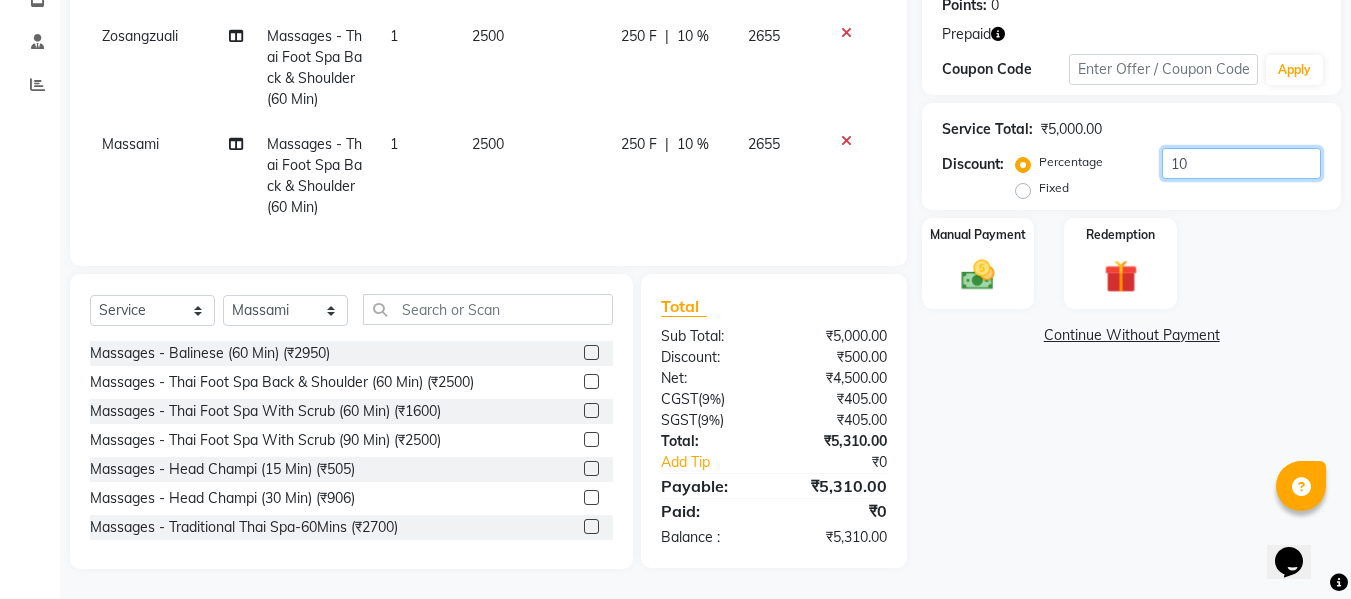 drag, startPoint x: 1195, startPoint y: 153, endPoint x: 1160, endPoint y: 151, distance: 35.057095 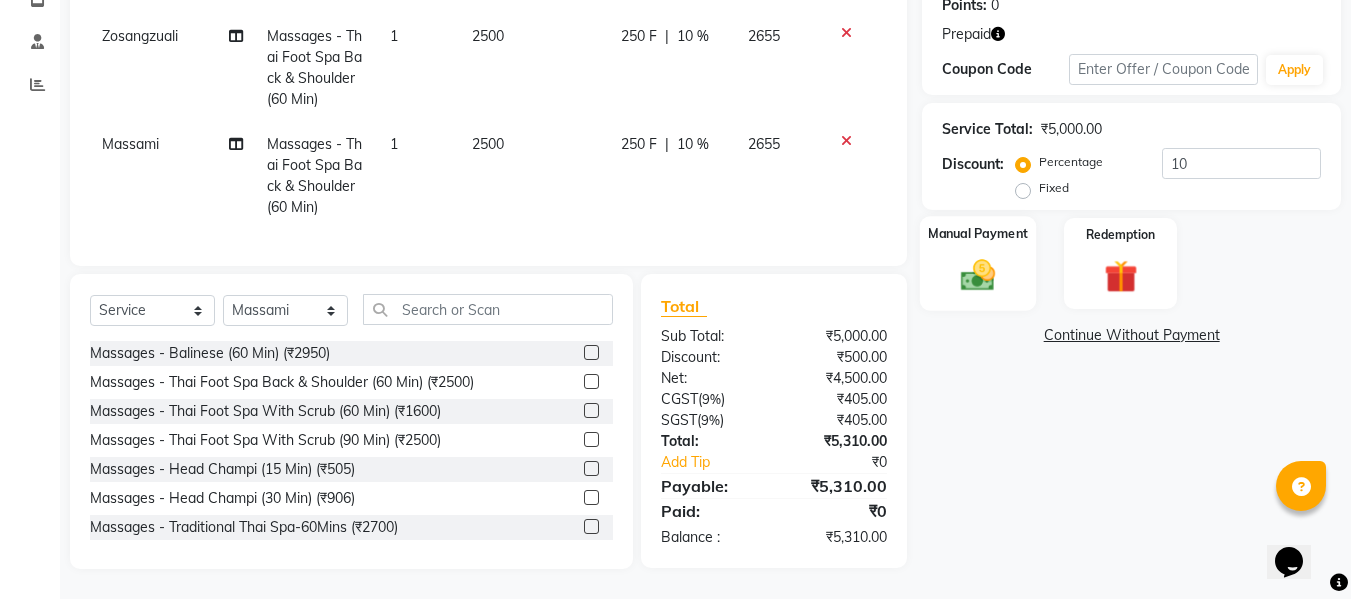 click 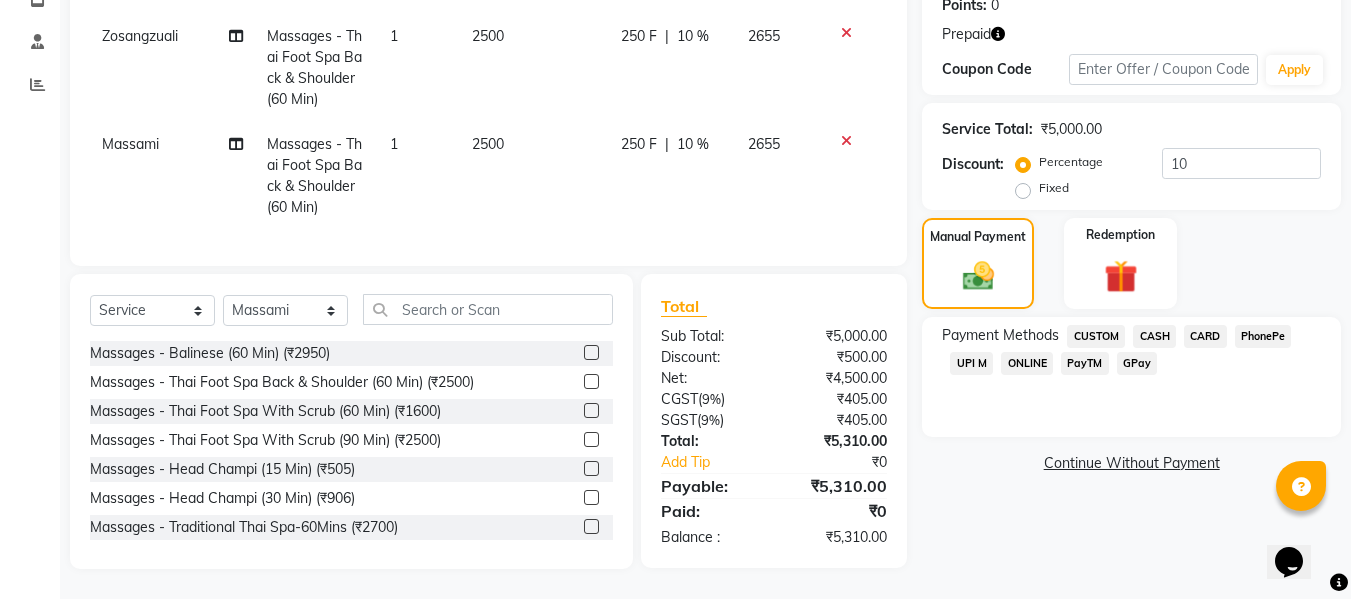 click on "CARD" 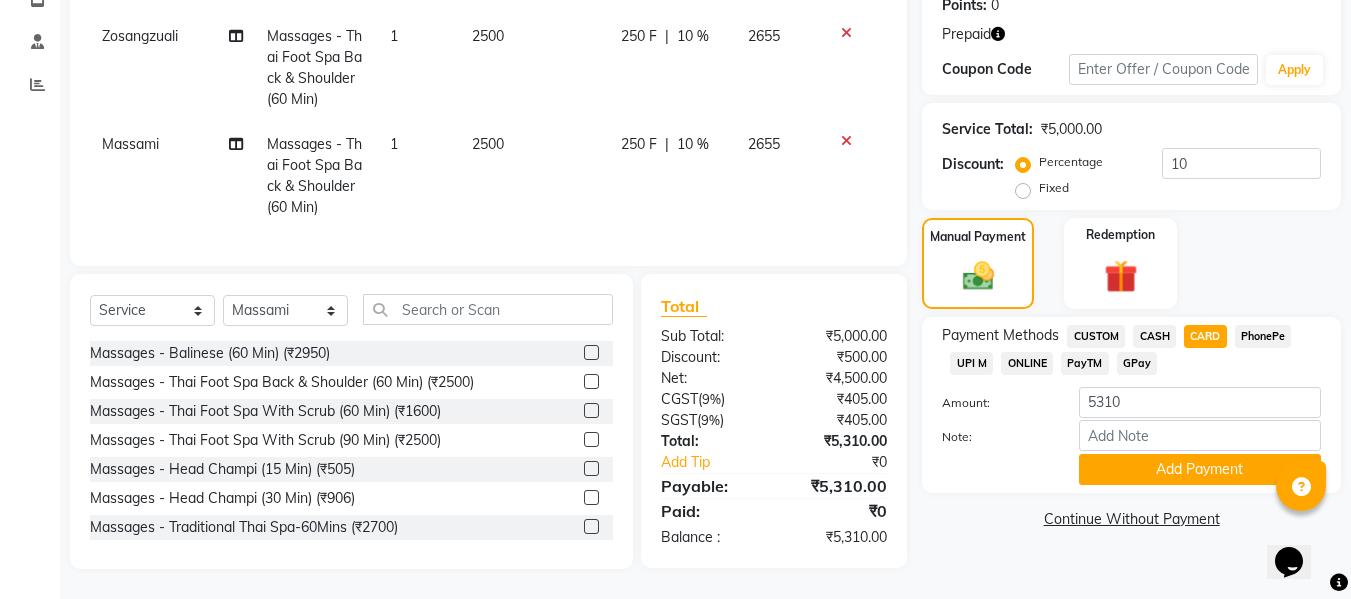 click on "UPI M" 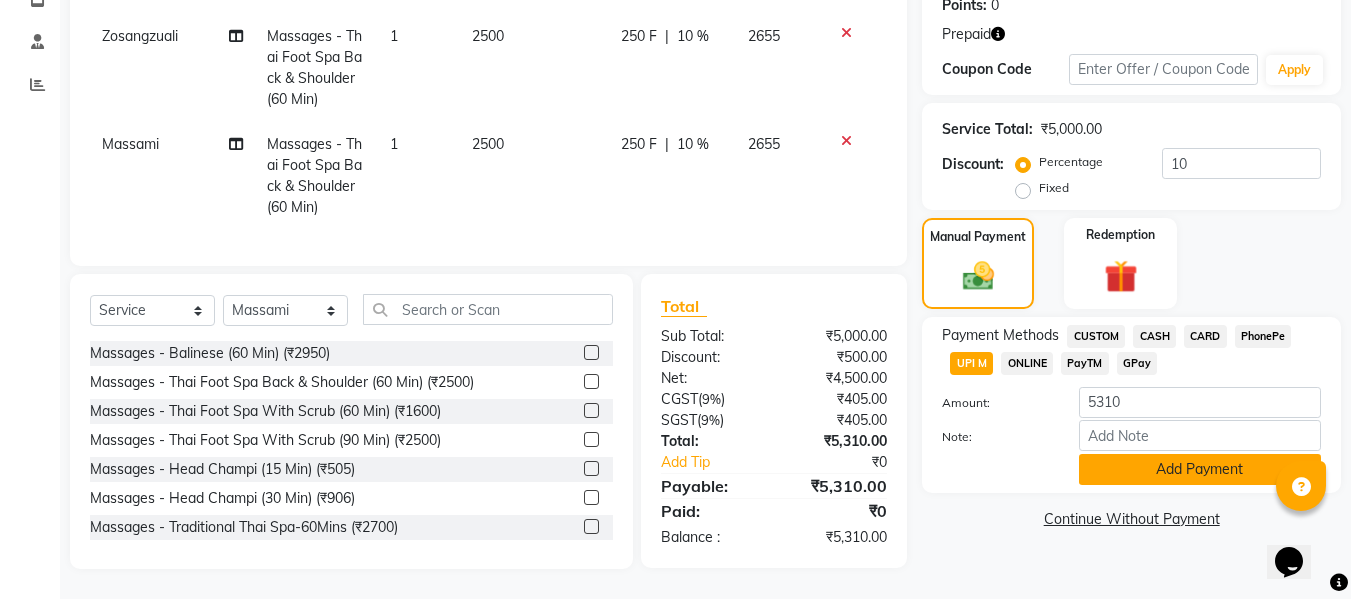 click on "Add Payment" 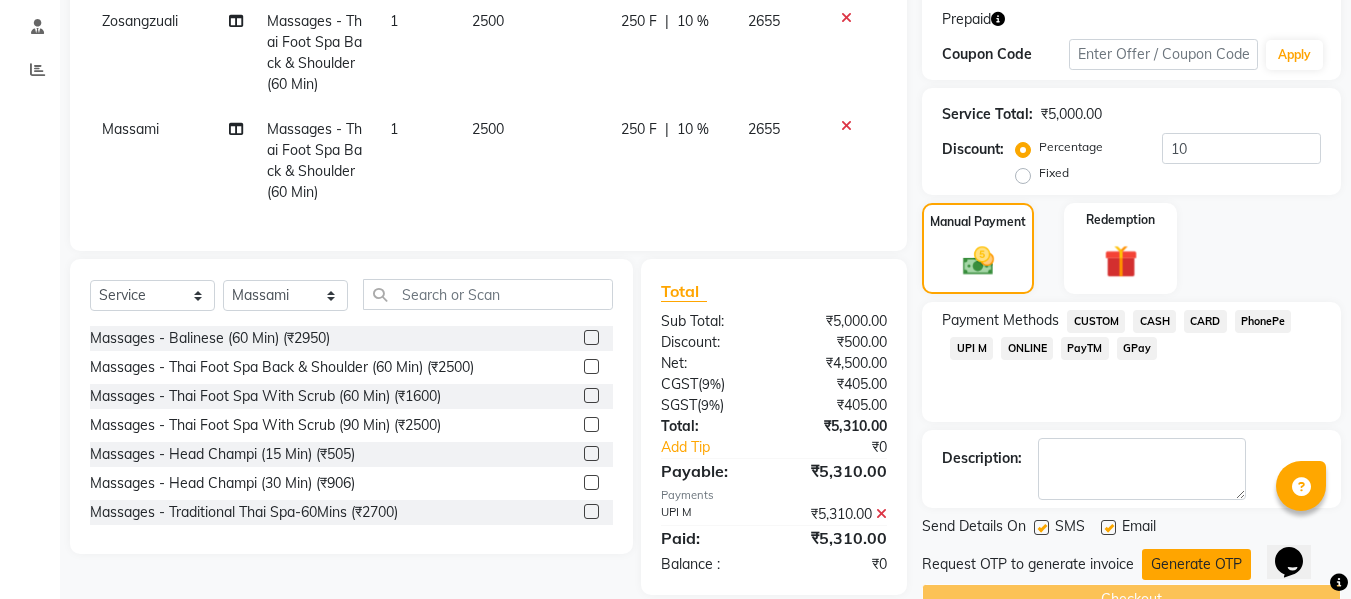 scroll, scrollTop: 377, scrollLeft: 0, axis: vertical 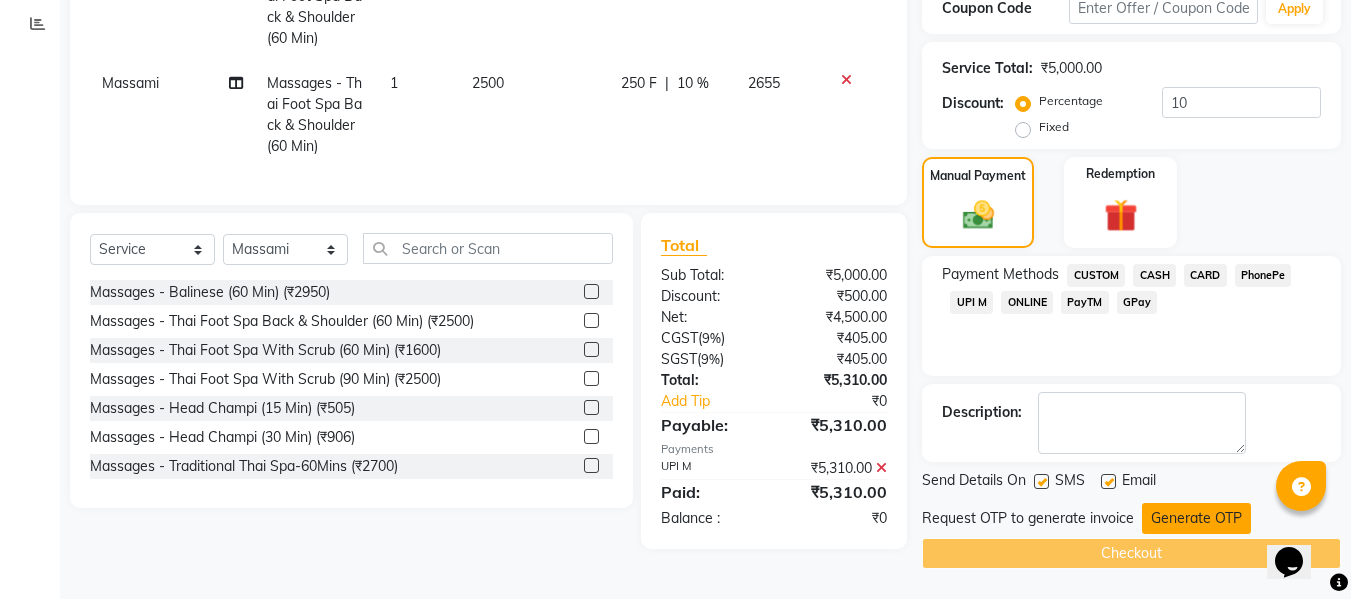 click on "Generate OTP" 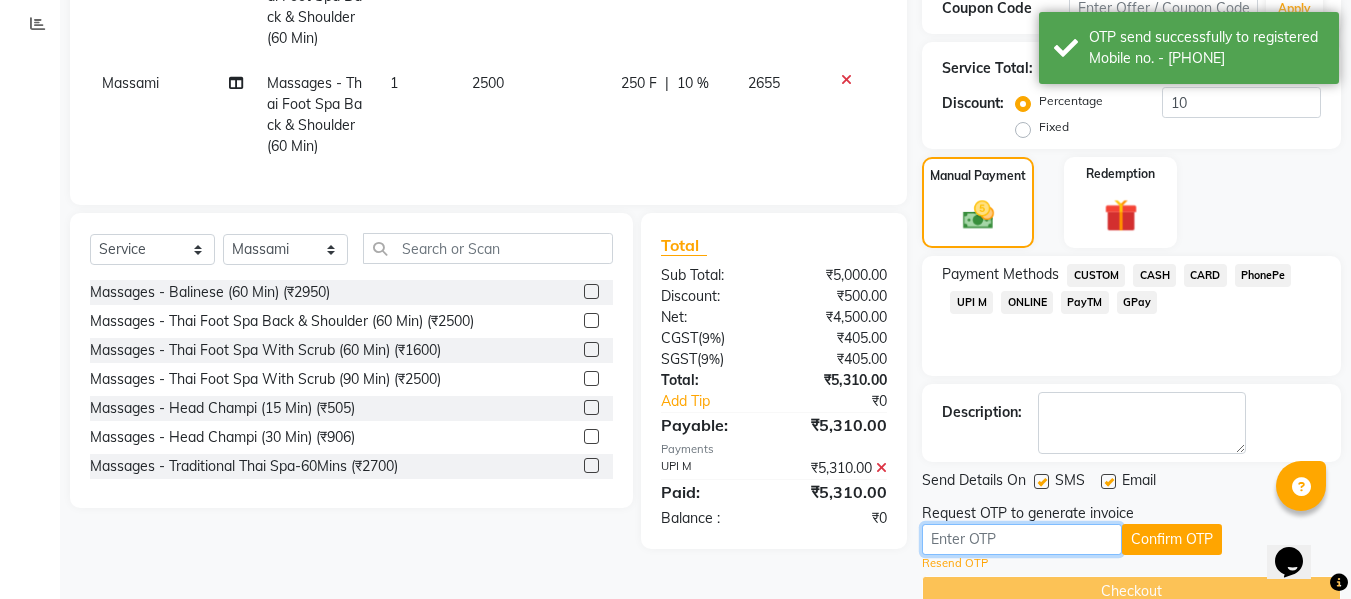 click at bounding box center [1022, 539] 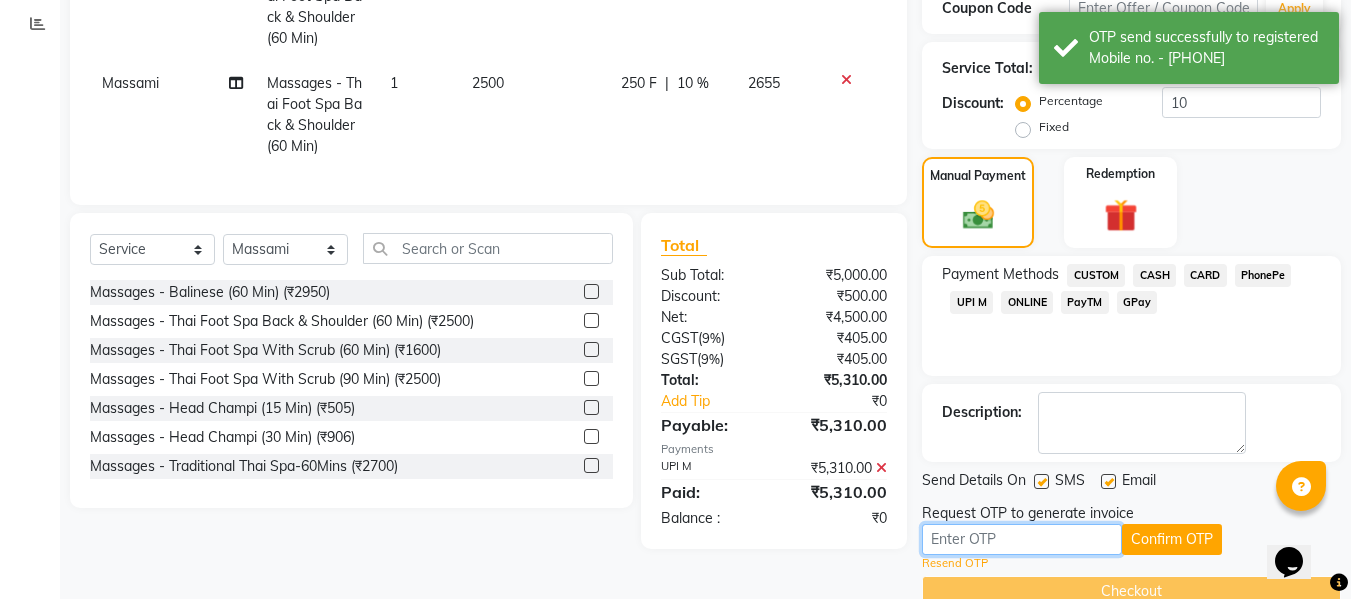 click at bounding box center [1022, 539] 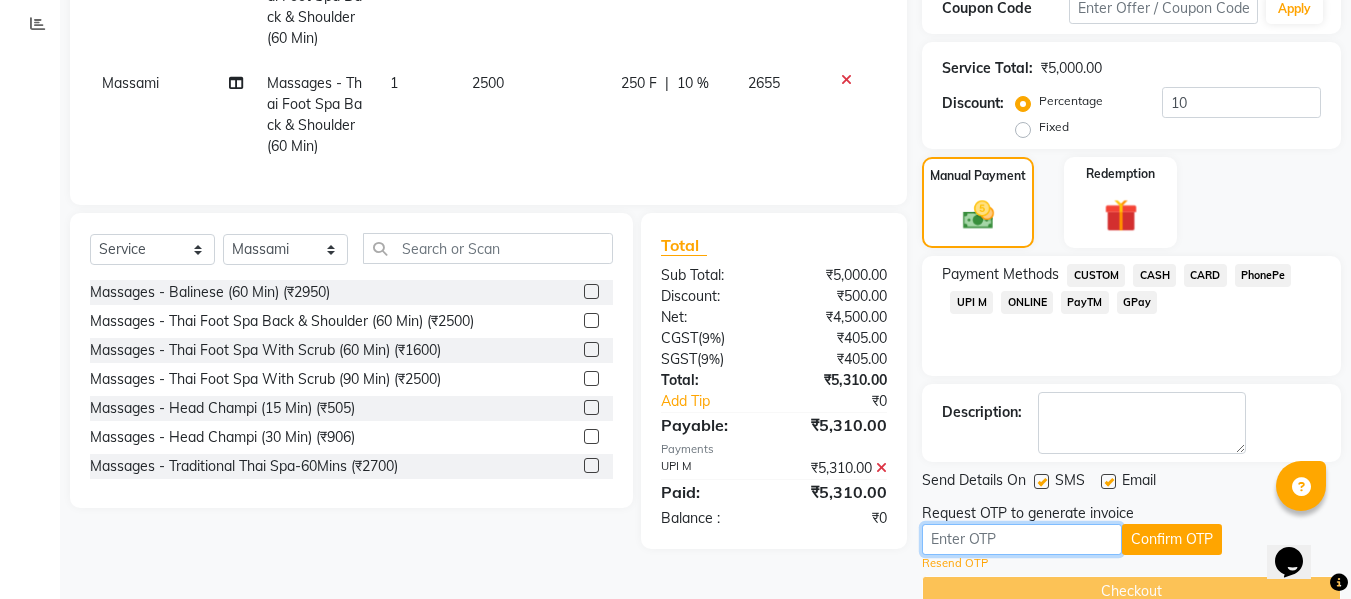 click at bounding box center (1022, 539) 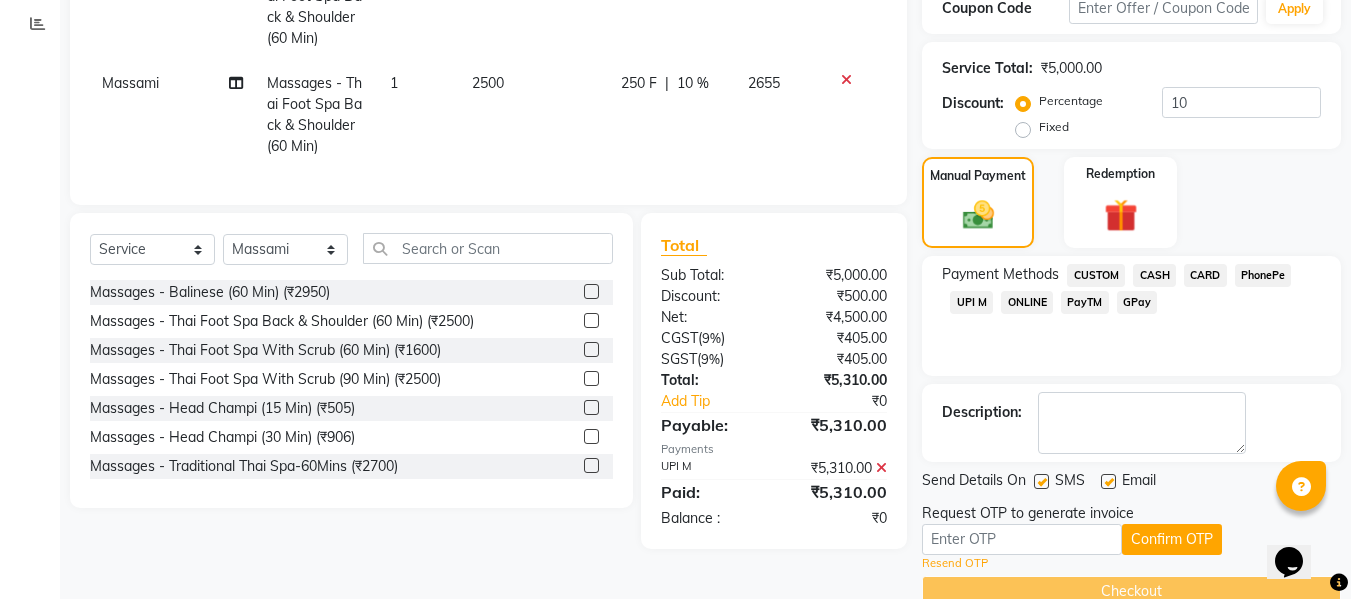 click on "Resend OTP" 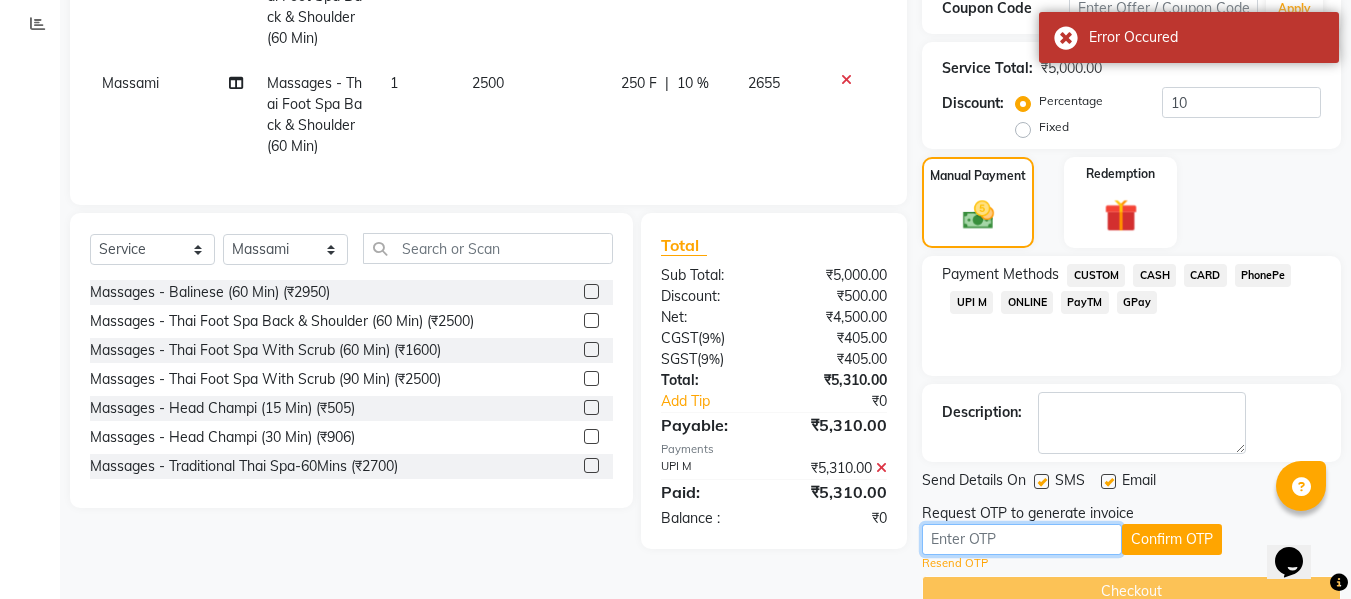 click at bounding box center [1022, 539] 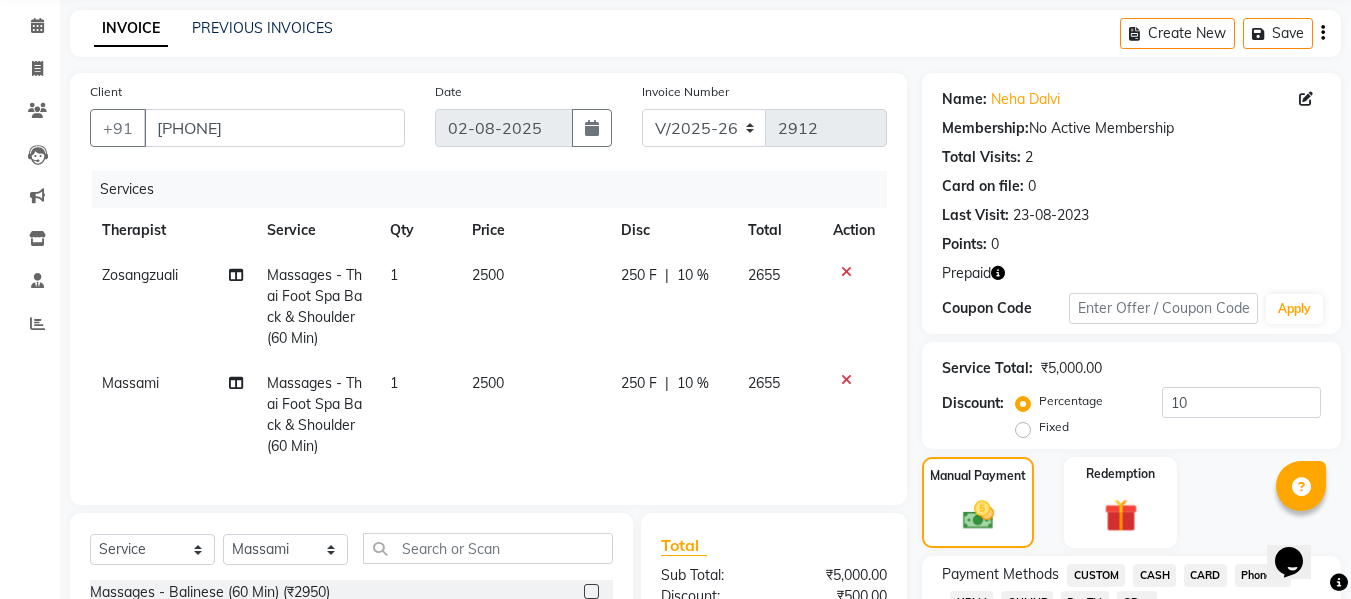 scroll, scrollTop: 415, scrollLeft: 0, axis: vertical 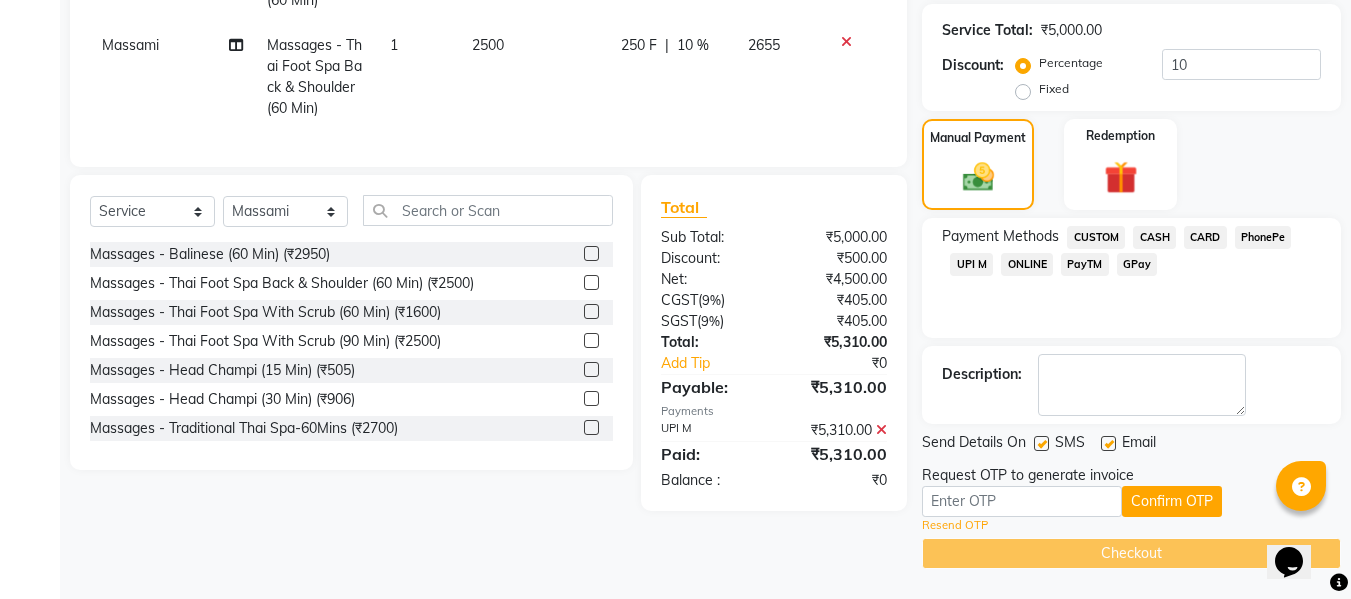 click on "Resend OTP" 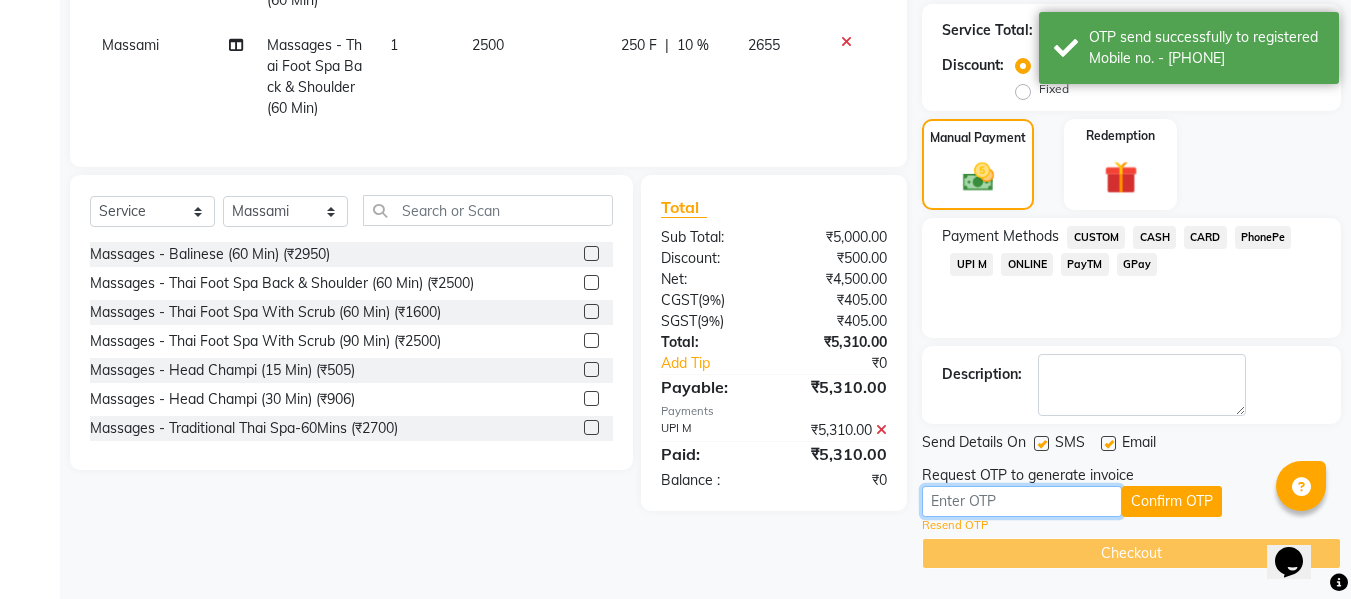click at bounding box center (1022, 501) 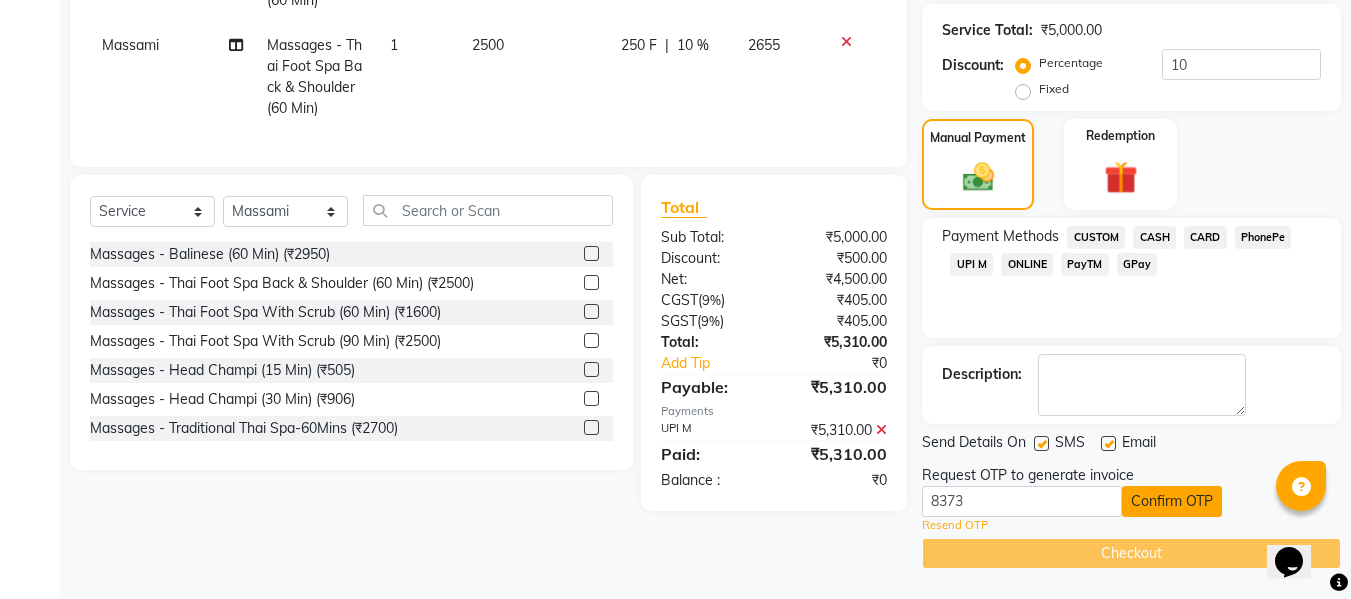 click on "Confirm OTP" 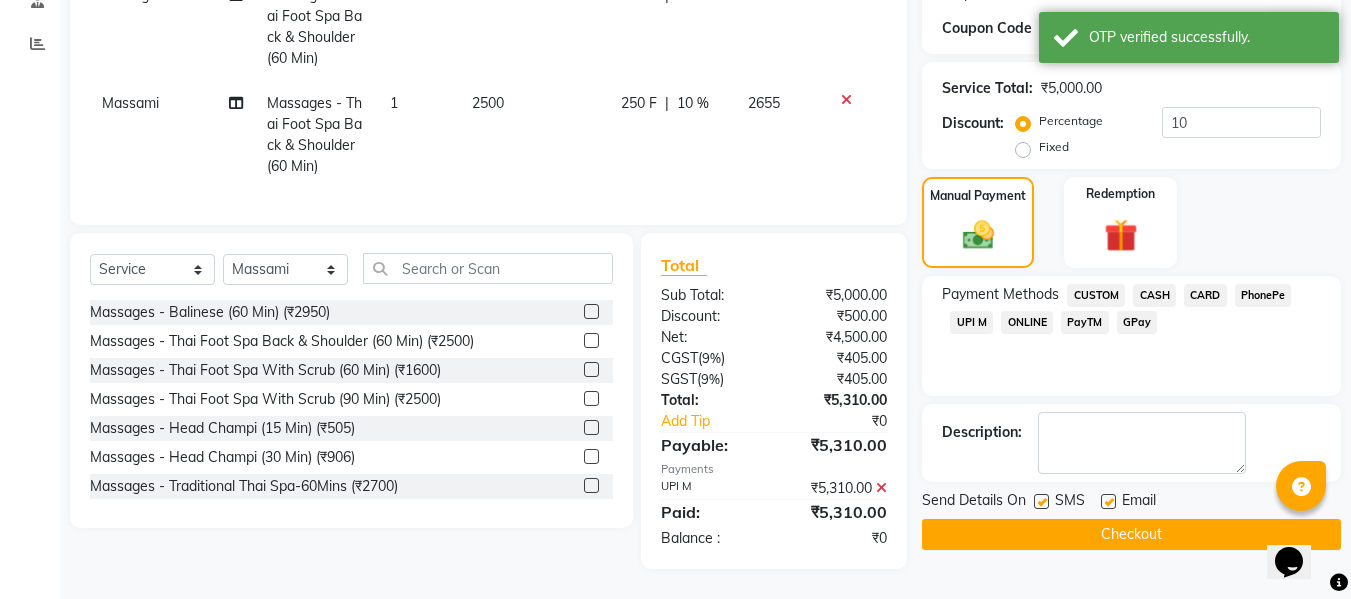 scroll, scrollTop: 372, scrollLeft: 0, axis: vertical 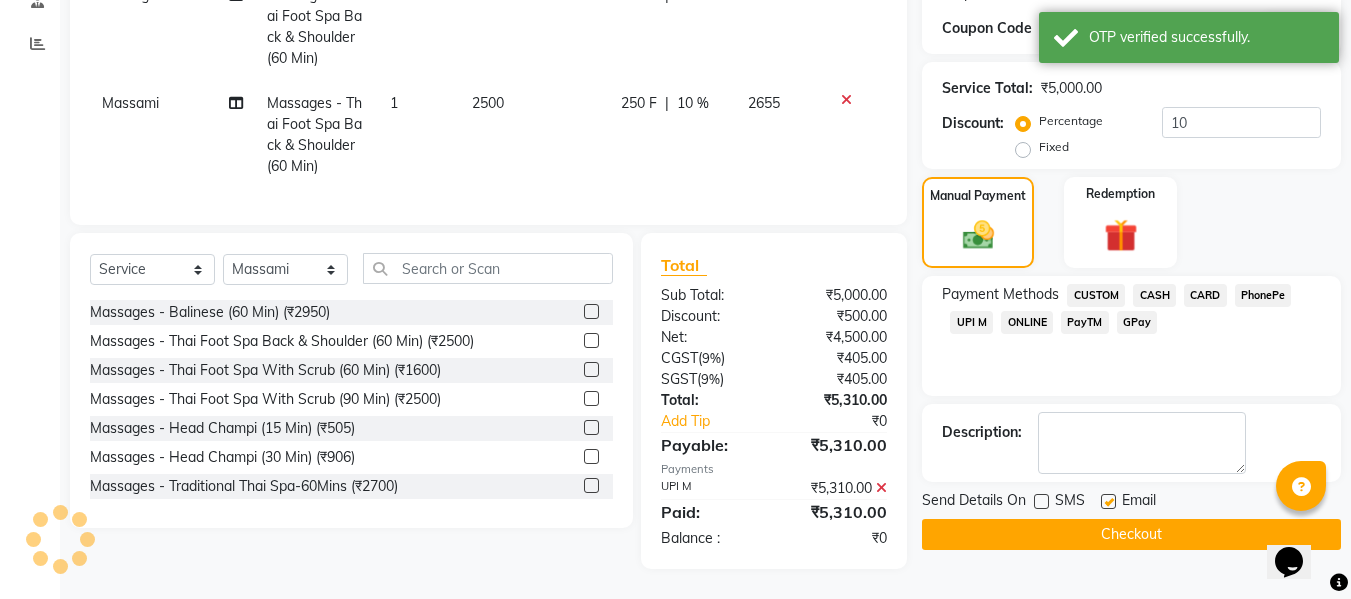 click 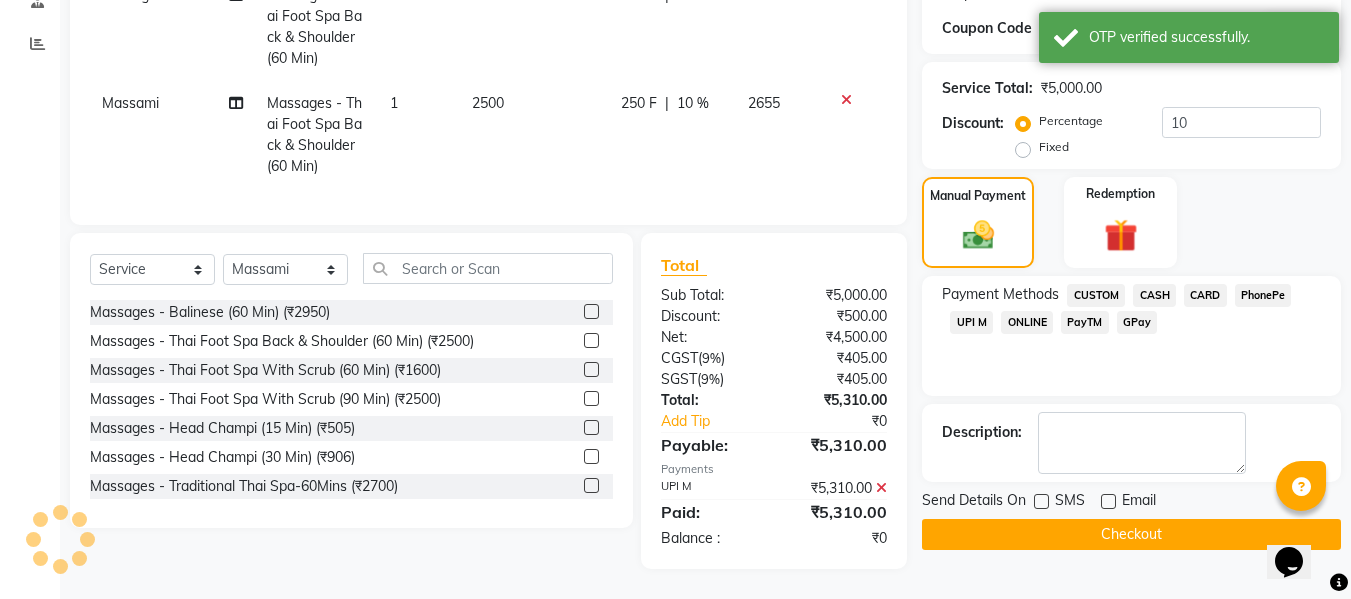 click on "Checkout" 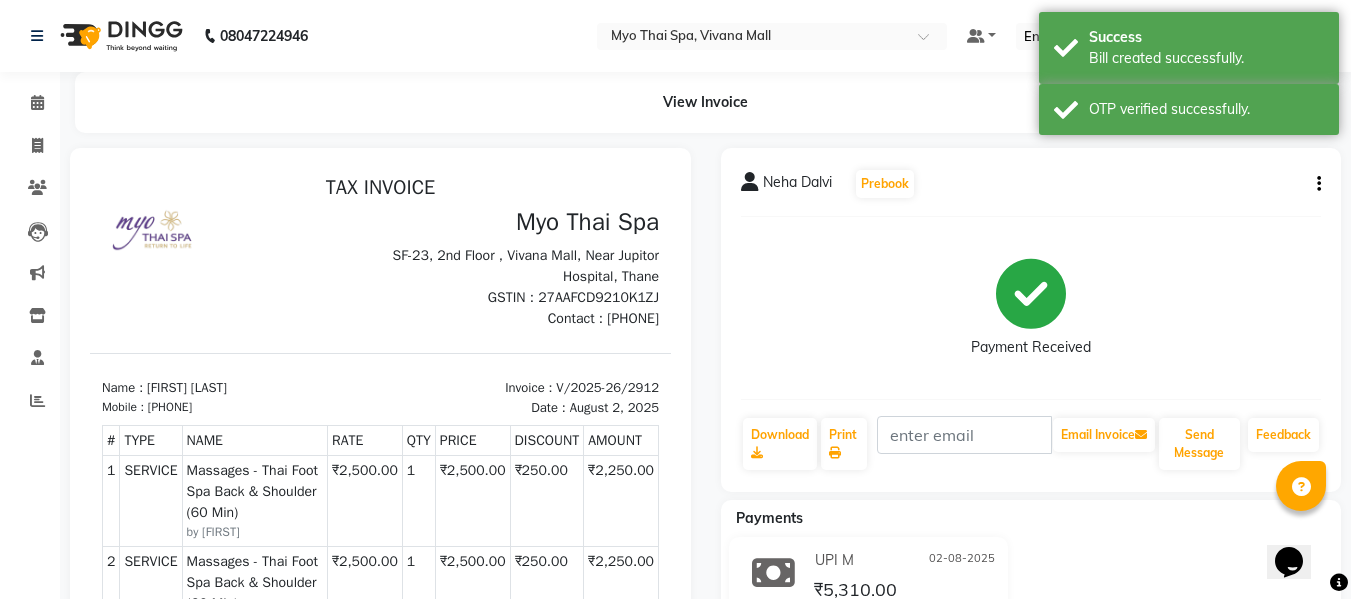 scroll, scrollTop: 0, scrollLeft: 0, axis: both 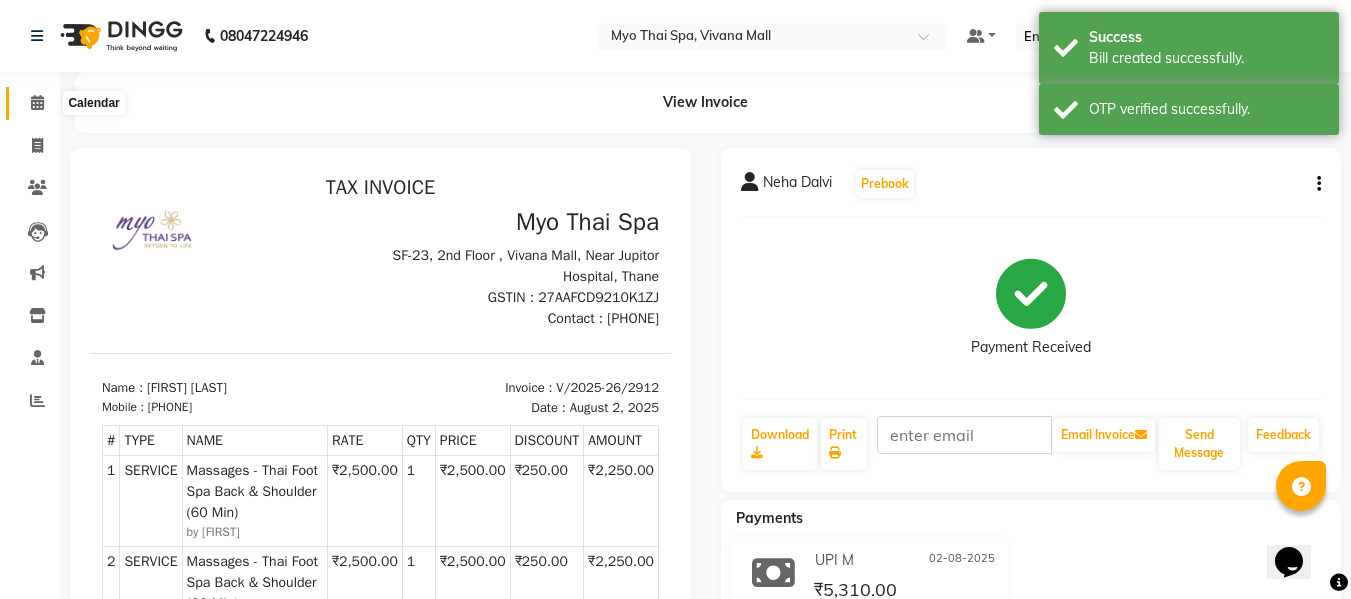 click 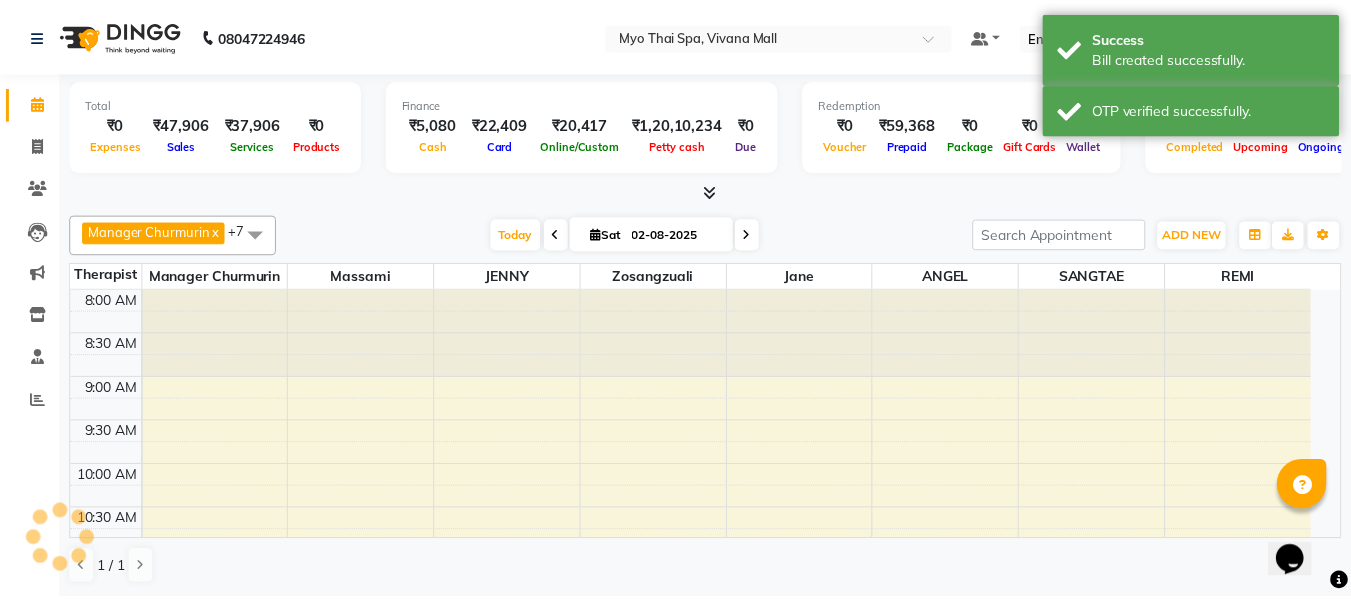 scroll, scrollTop: 969, scrollLeft: 0, axis: vertical 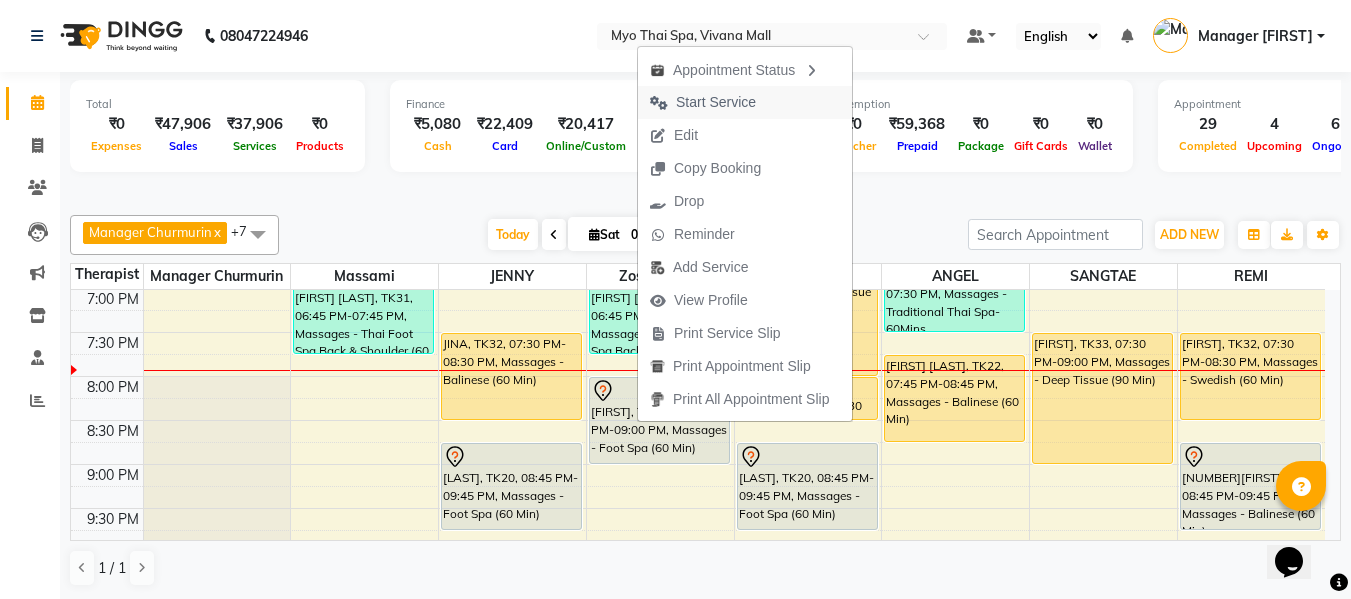 click on "Start Service" at bounding box center (703, 102) 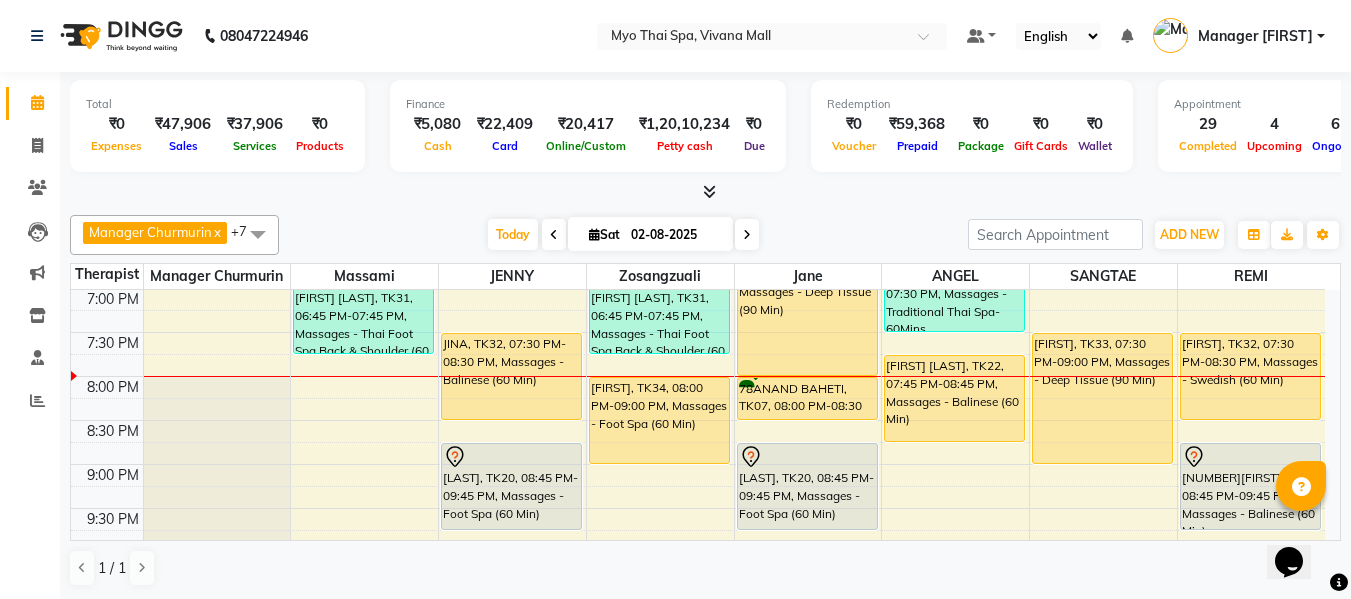 click at bounding box center [747, 234] 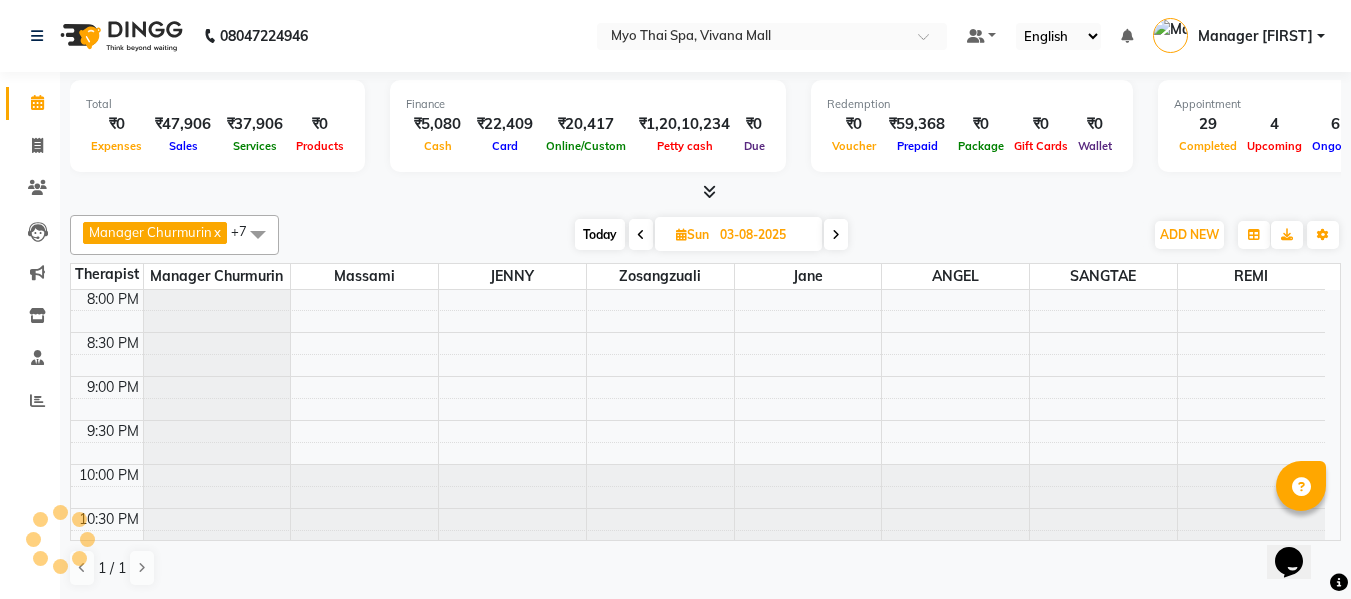 scroll, scrollTop: 1069, scrollLeft: 0, axis: vertical 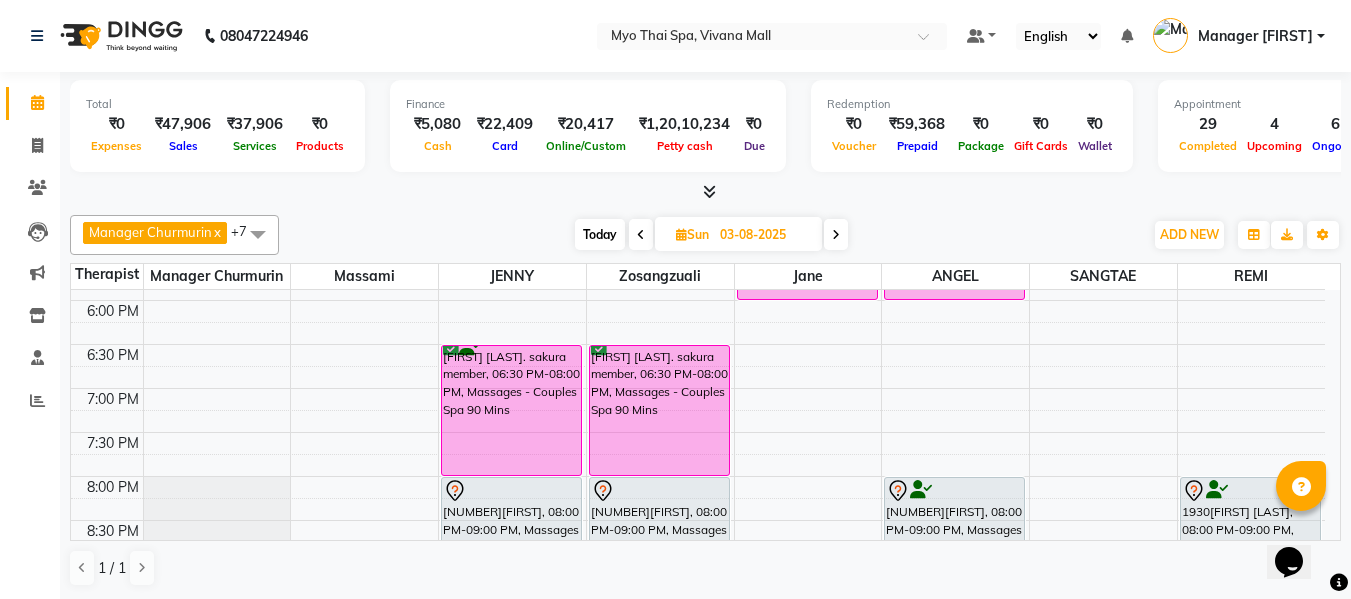 click on "Today" at bounding box center (600, 234) 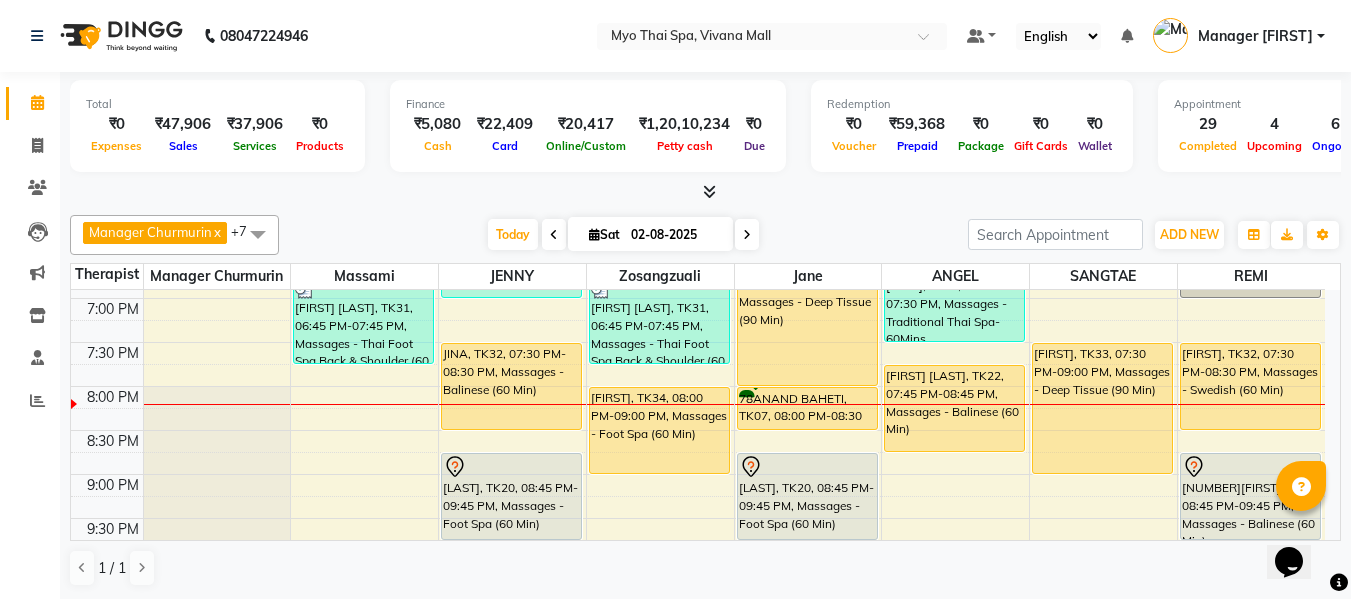 scroll, scrollTop: 1069, scrollLeft: 0, axis: vertical 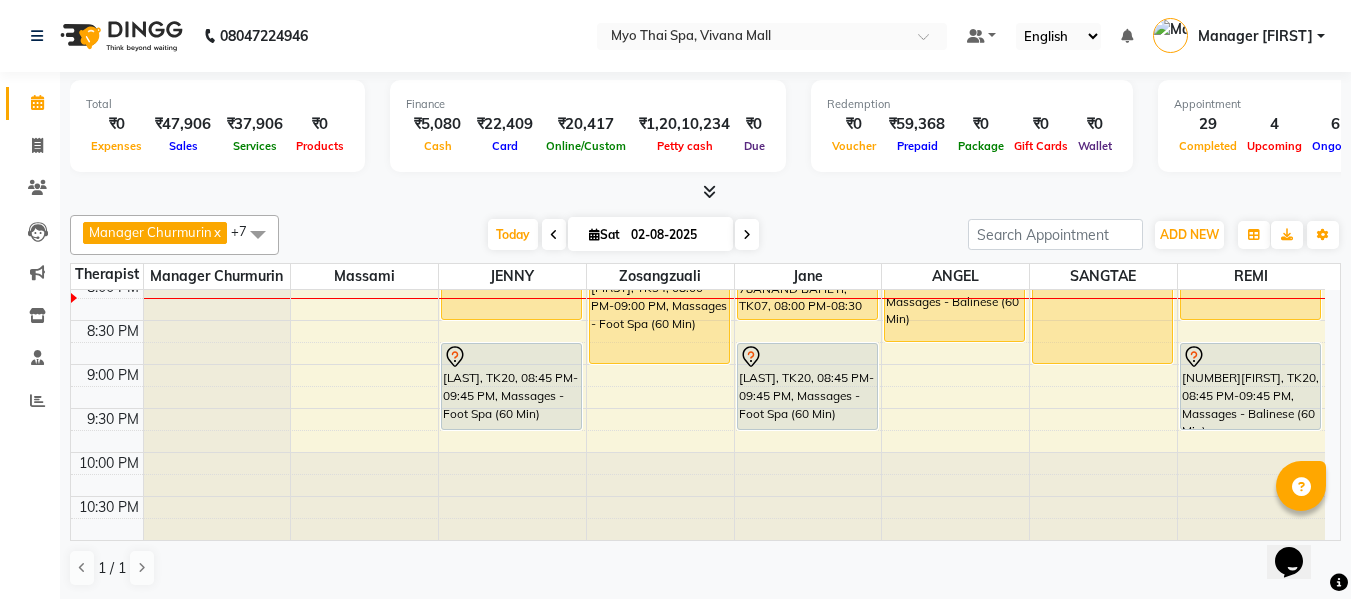 click at bounding box center (709, 191) 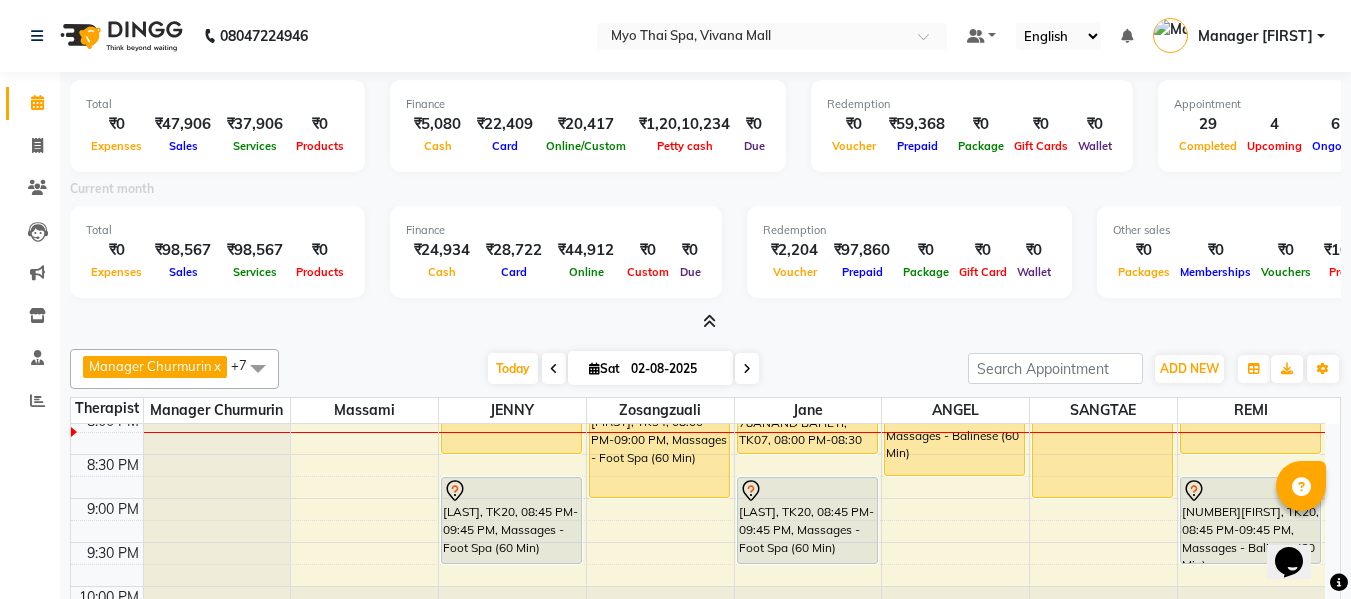 click on "Current month" at bounding box center (705, 192) 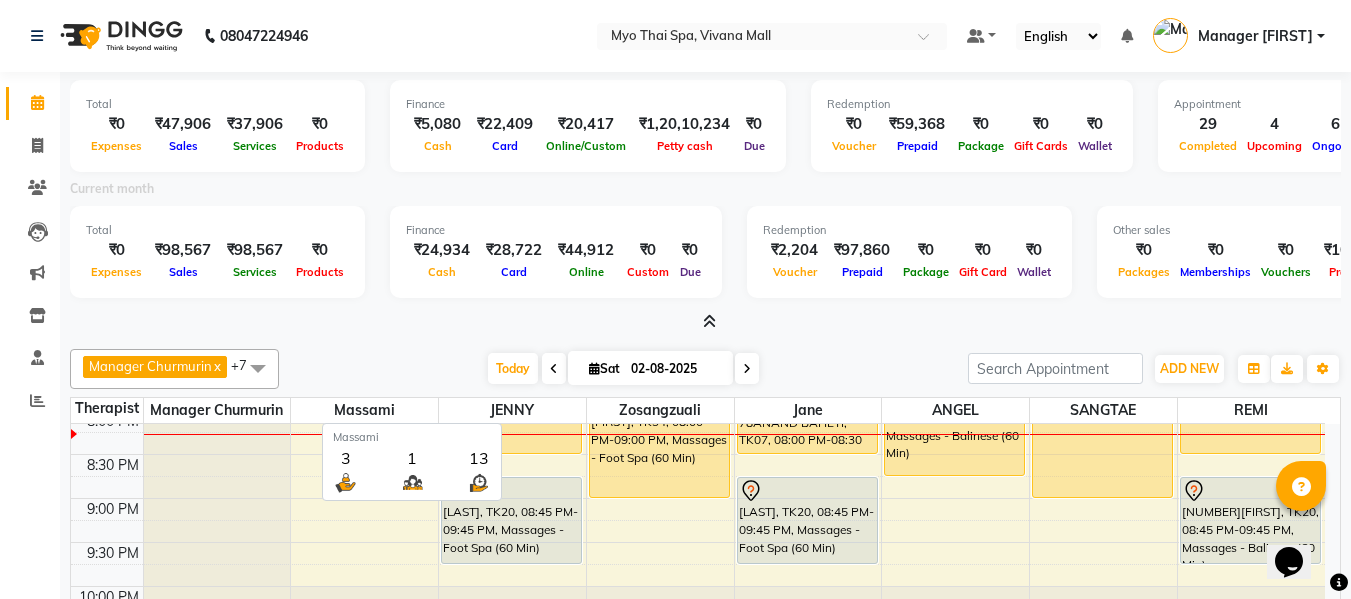 scroll, scrollTop: 135, scrollLeft: 0, axis: vertical 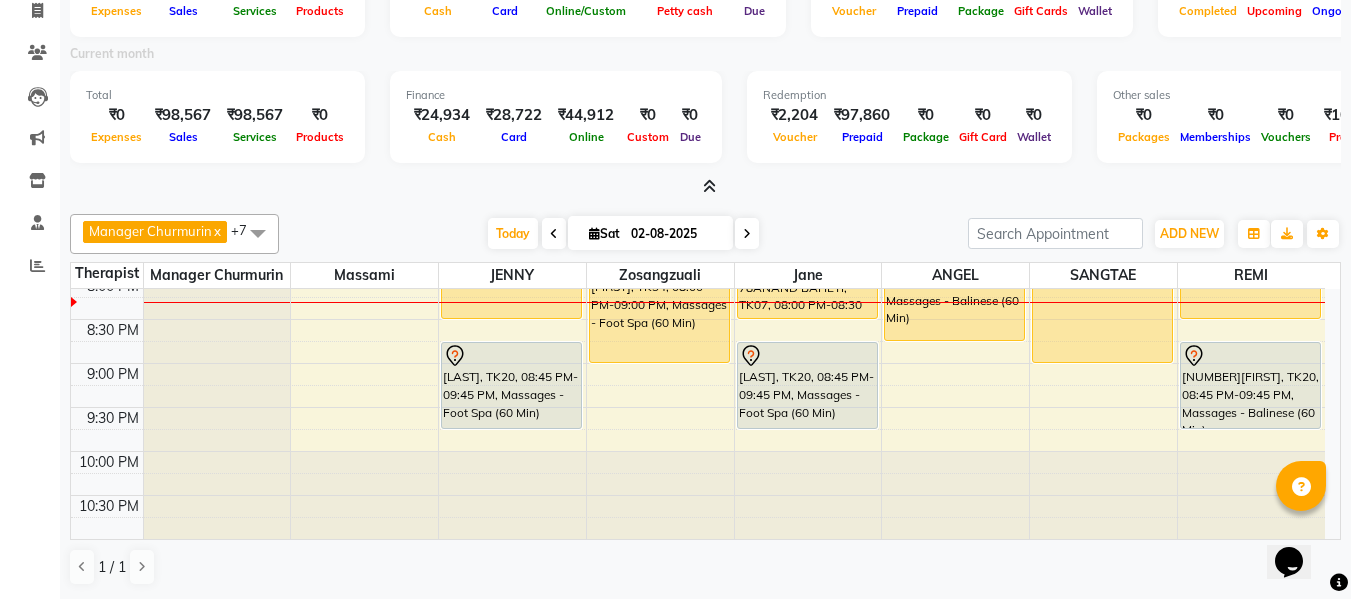 drag, startPoint x: 744, startPoint y: 235, endPoint x: 797, endPoint y: 426, distance: 198.21706 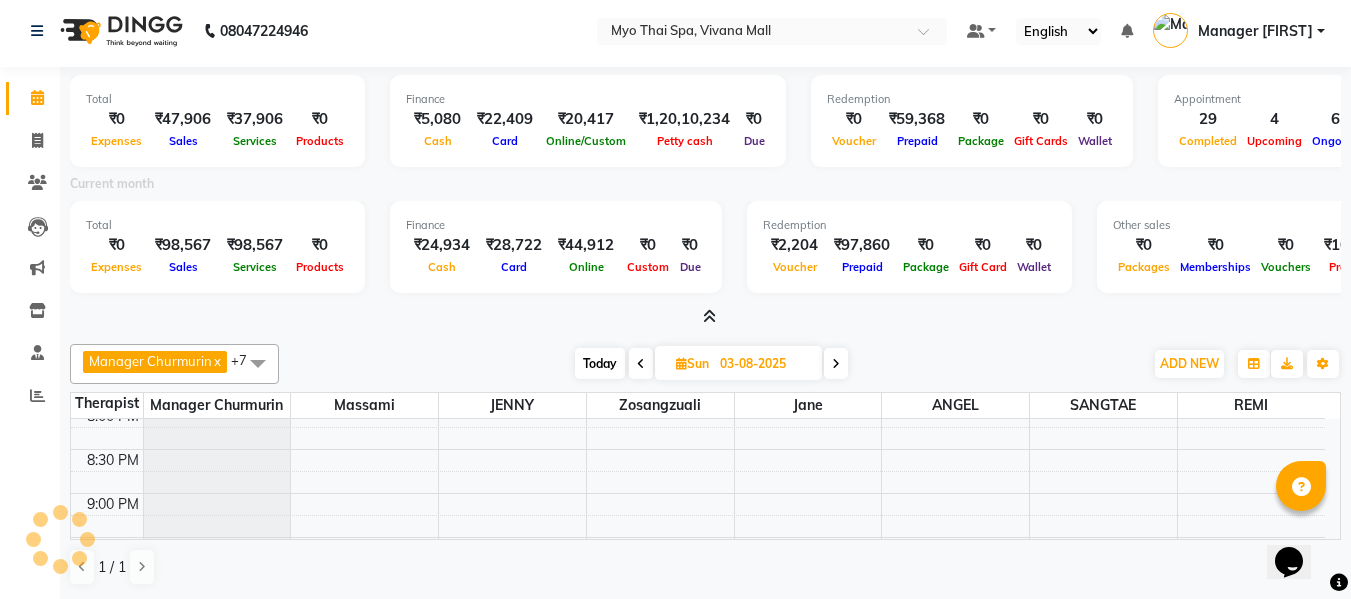 scroll, scrollTop: 5, scrollLeft: 0, axis: vertical 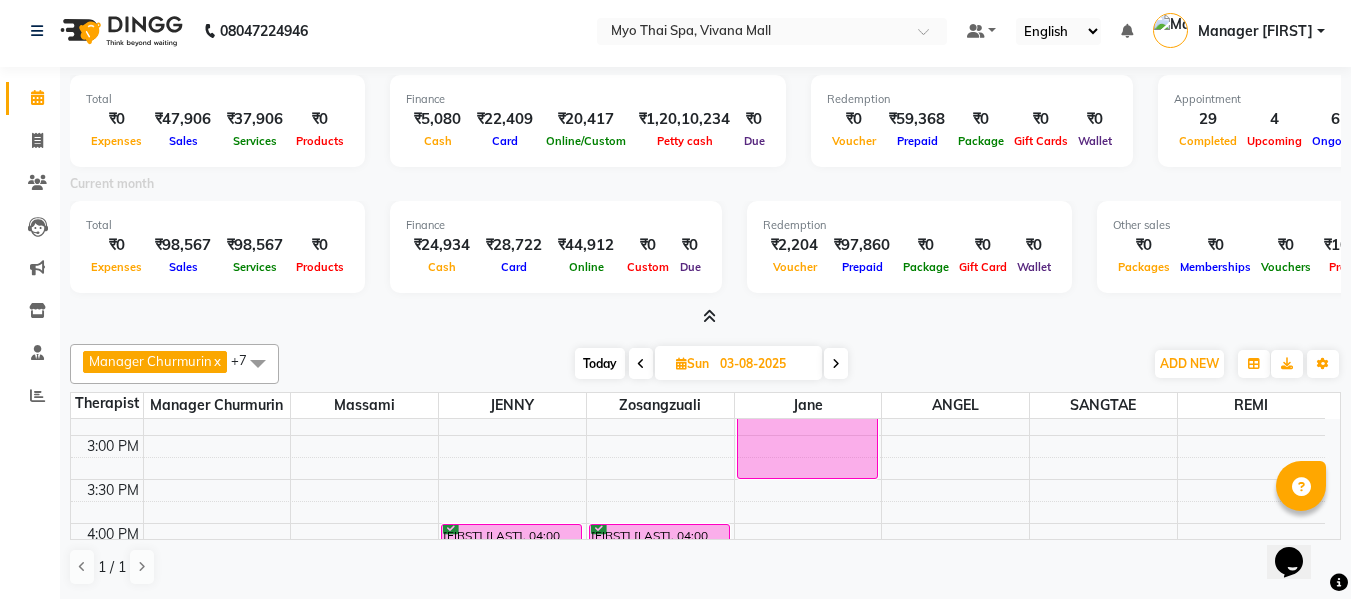 click at bounding box center (709, 316) 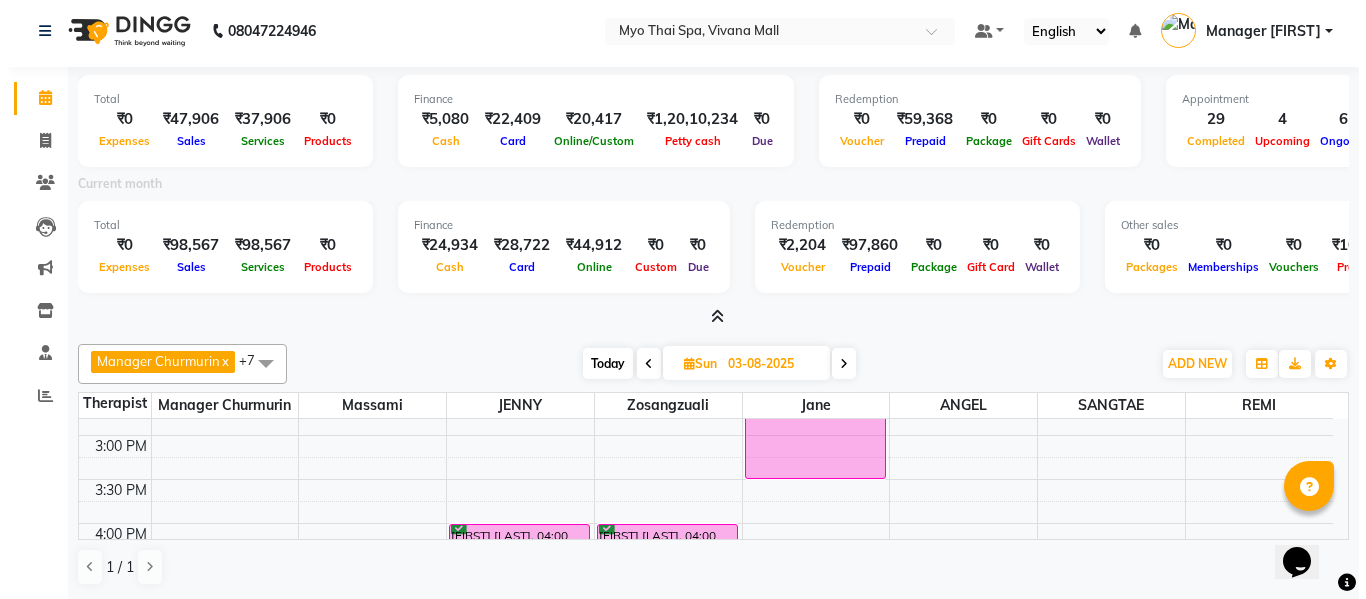 scroll, scrollTop: 0, scrollLeft: 0, axis: both 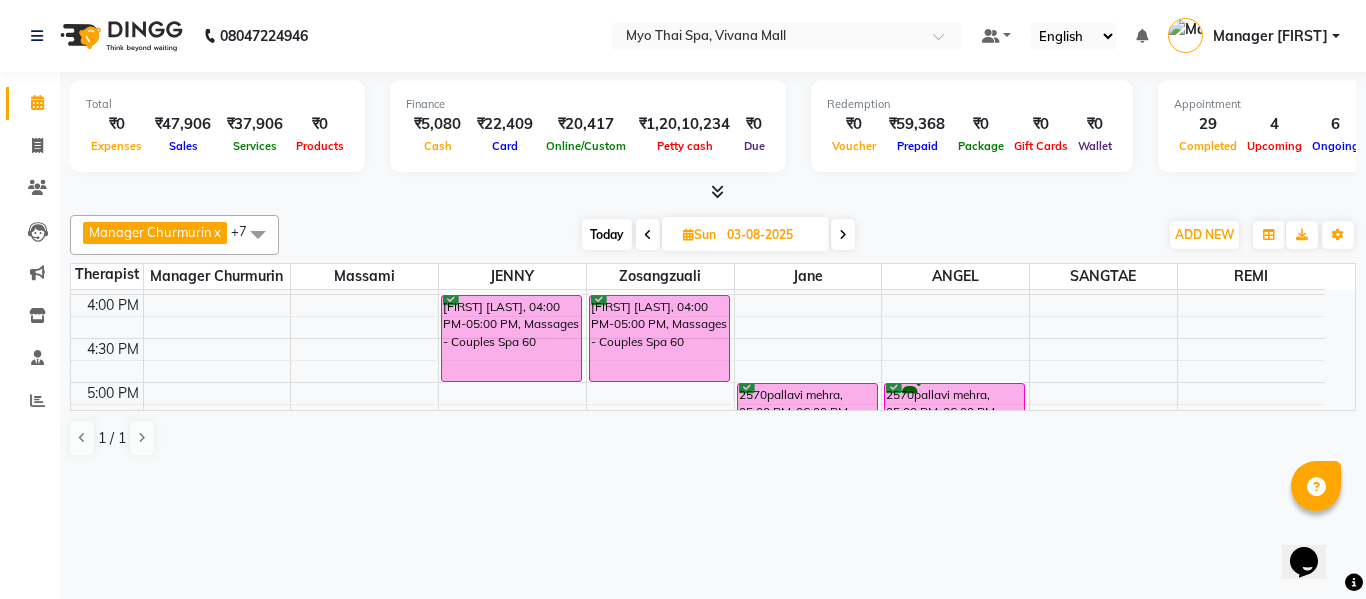 click on "Today" at bounding box center [607, 234] 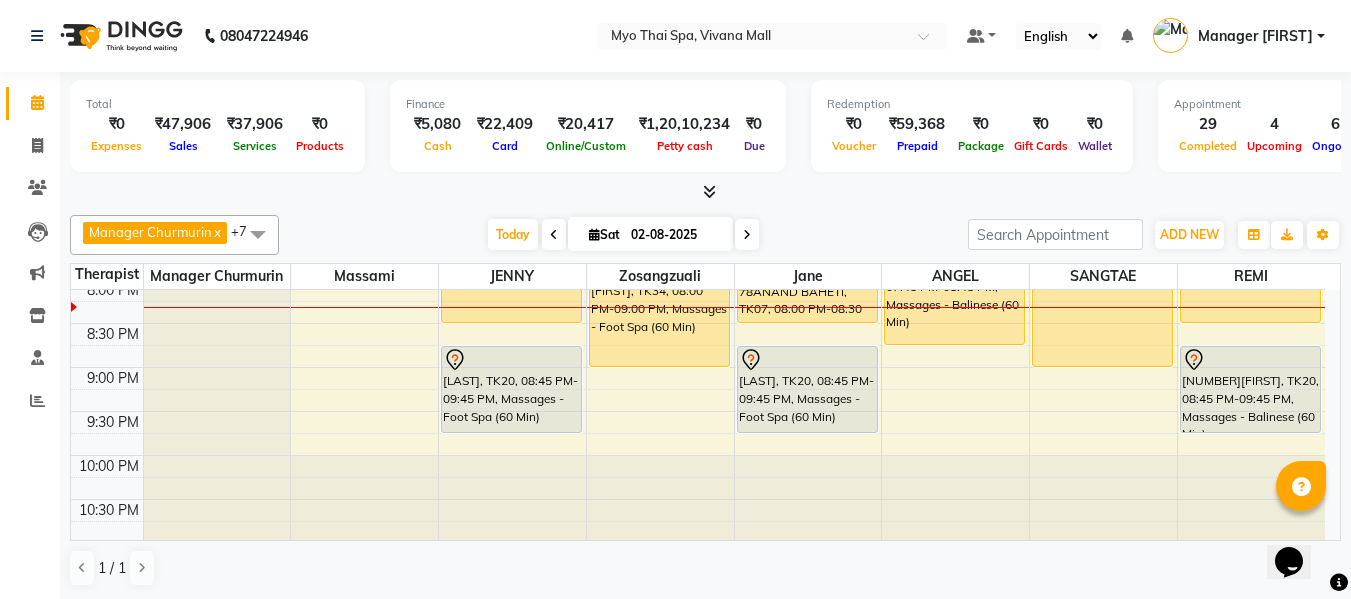 scroll, scrollTop: 1069, scrollLeft: 0, axis: vertical 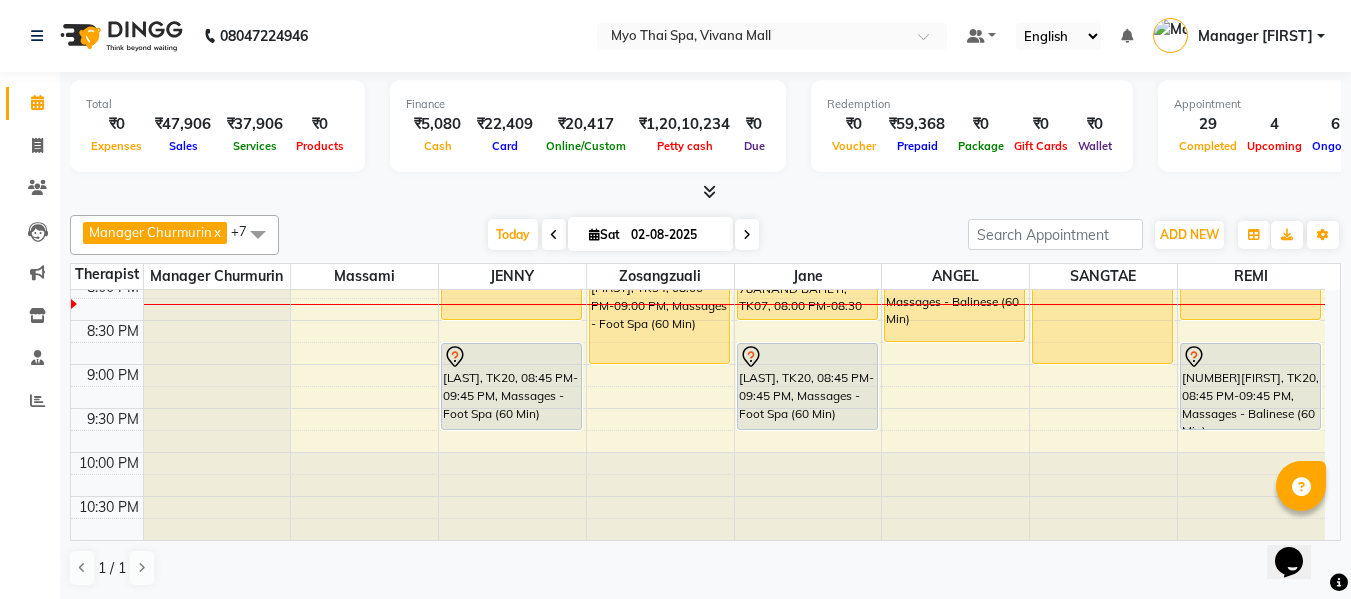 click at bounding box center (747, 235) 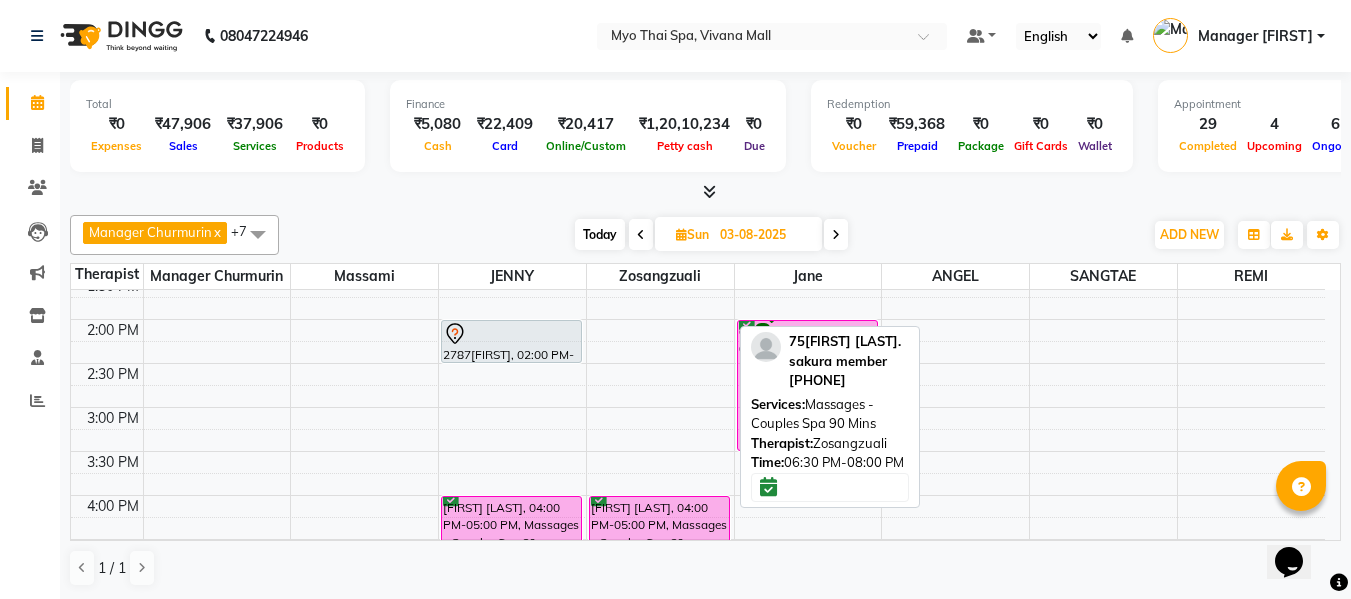 scroll, scrollTop: 369, scrollLeft: 0, axis: vertical 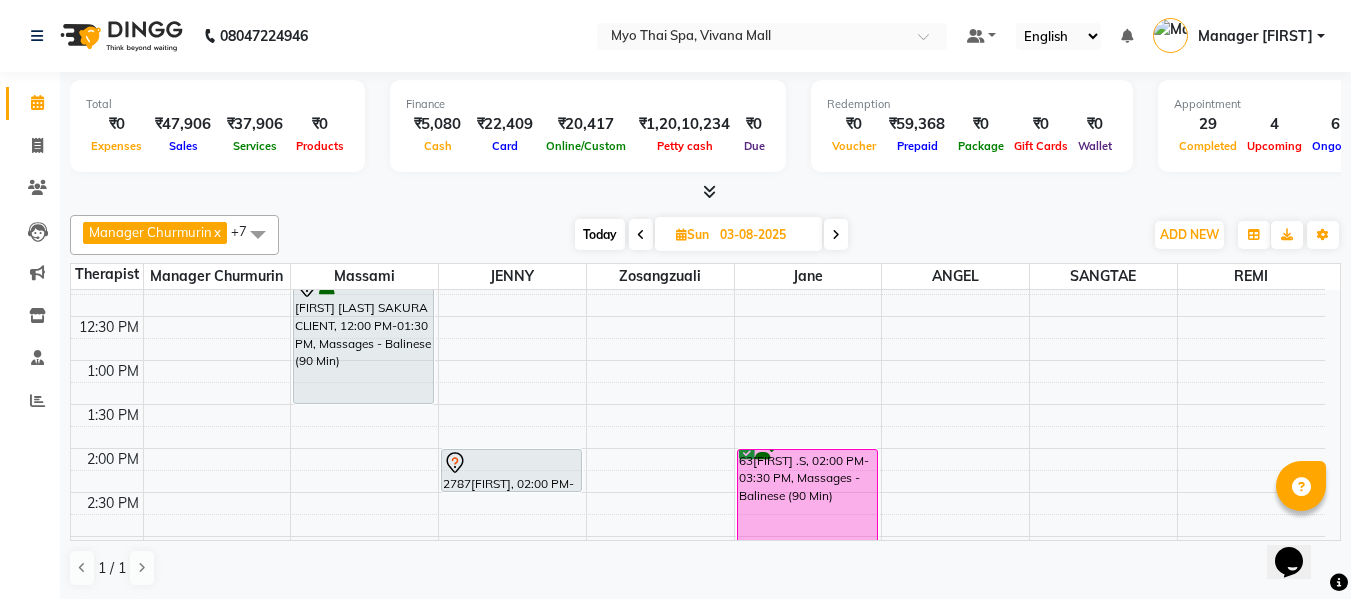 click on "Today" at bounding box center (600, 234) 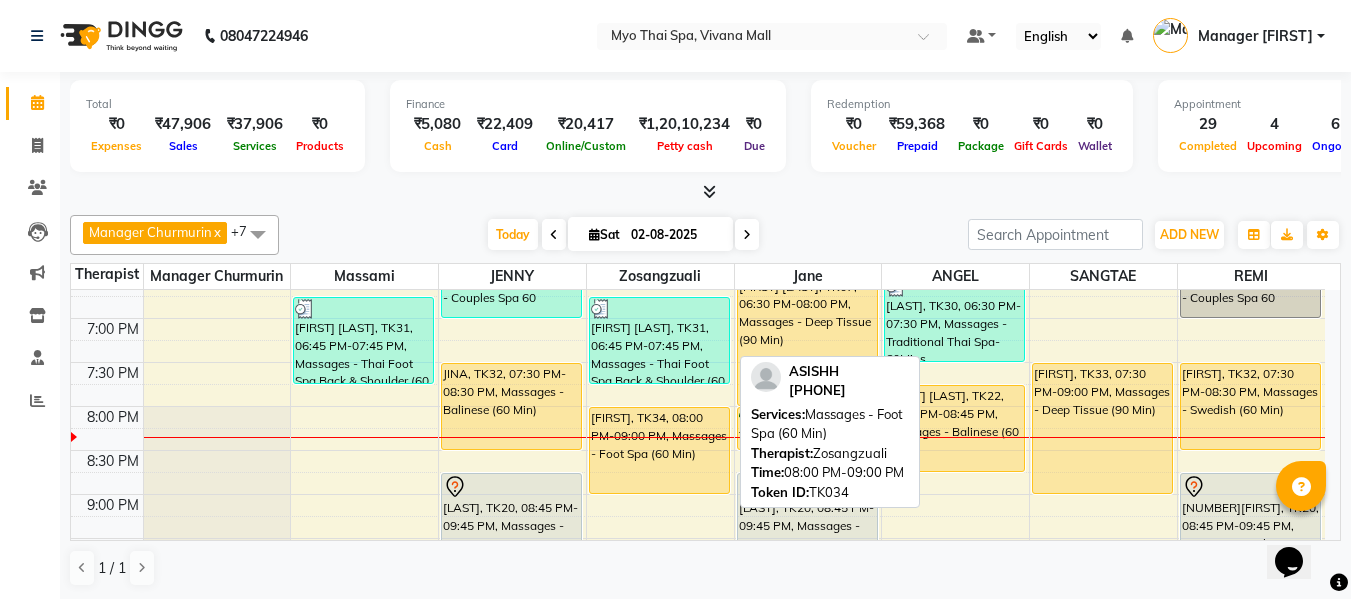 scroll, scrollTop: 969, scrollLeft: 0, axis: vertical 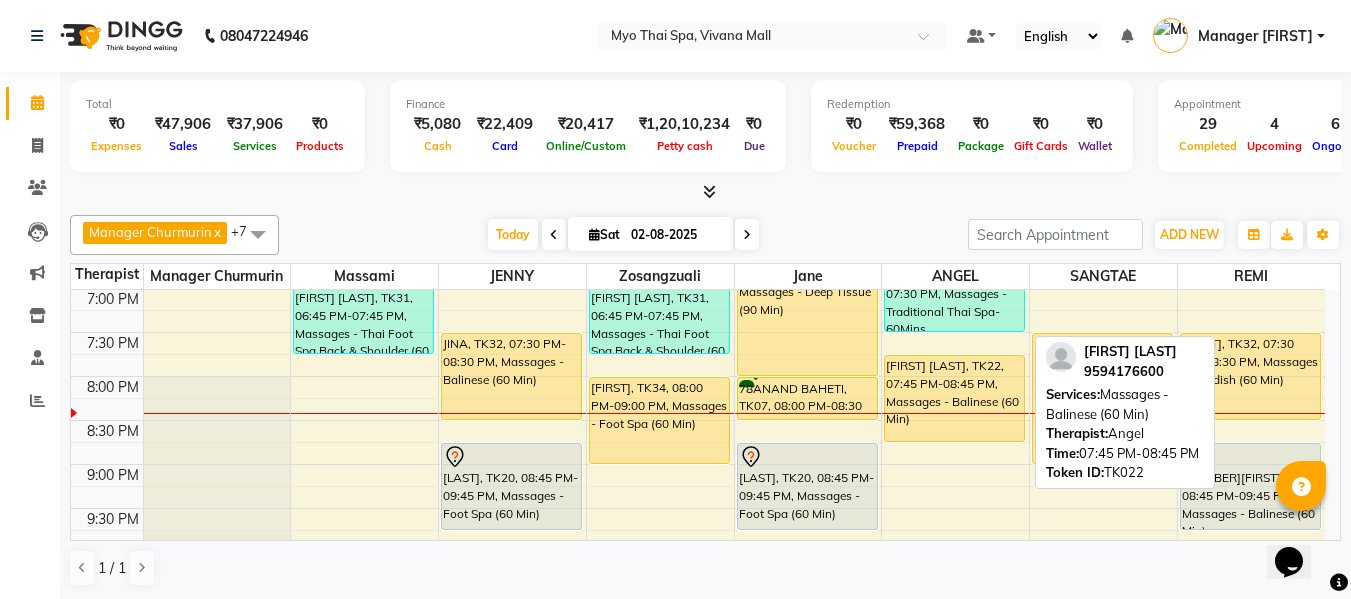 click on "[NUMBER][FIRST] [LAST], TK22, 07:45 PM-08:45 PM, Massages - Balinese (60 Min)" at bounding box center [954, 398] 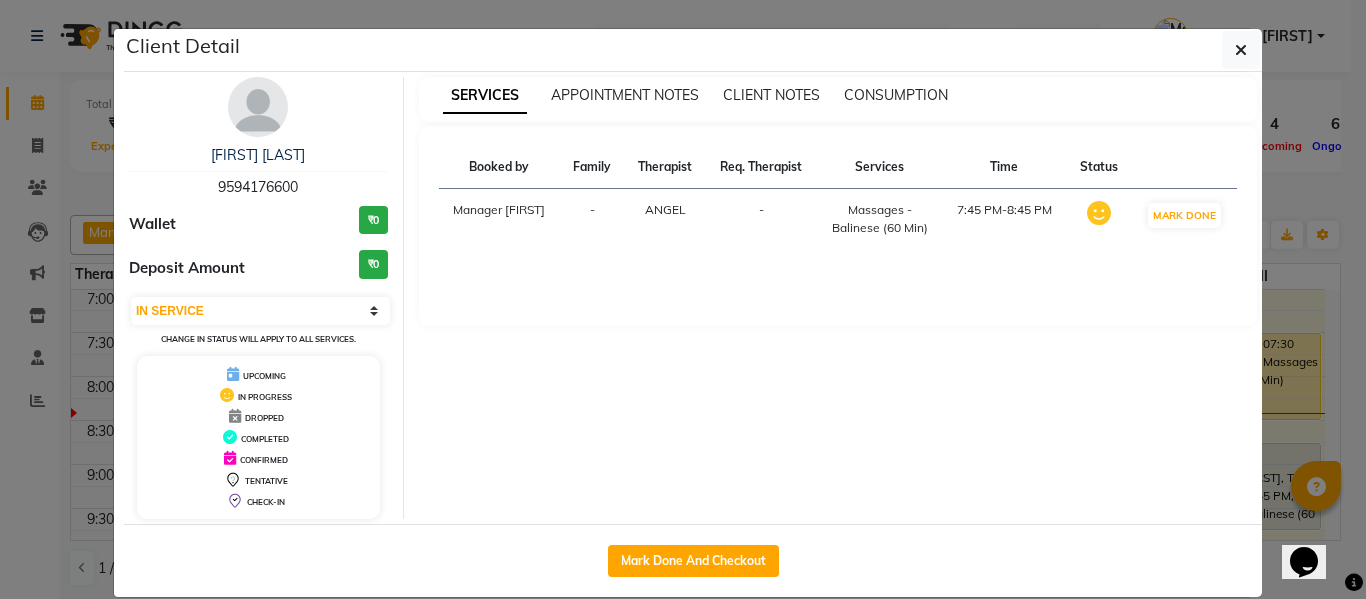 click on "9594176600" at bounding box center (258, 187) 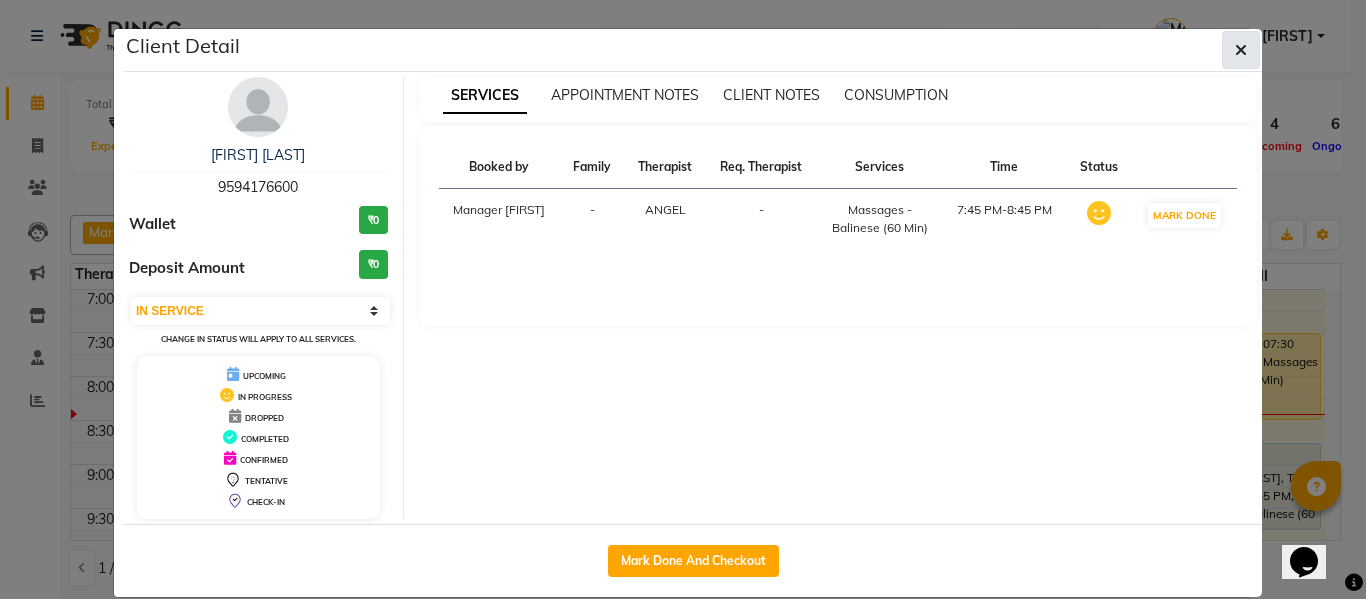 click 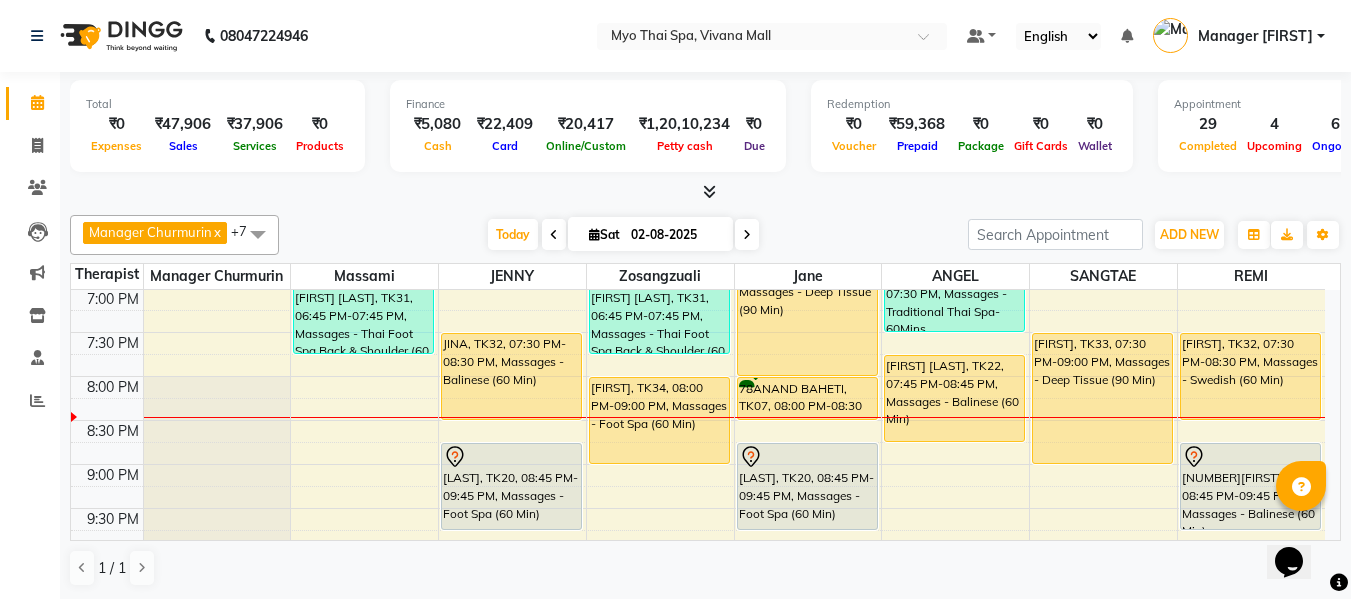 click at bounding box center [747, 235] 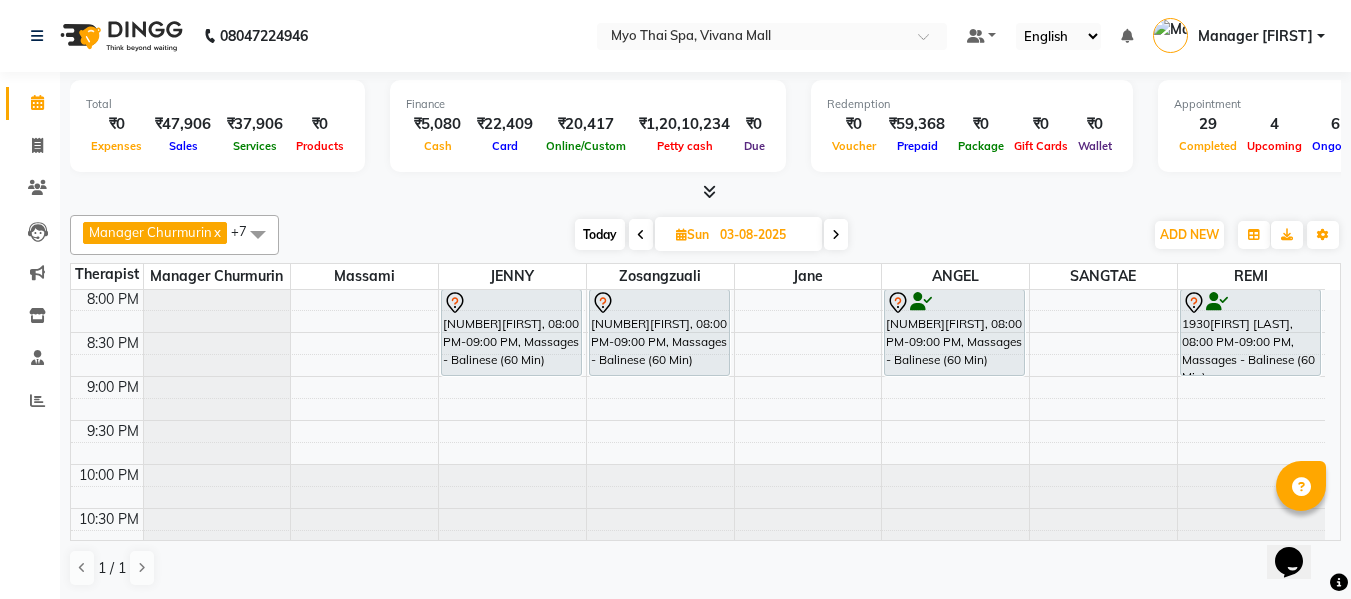 scroll, scrollTop: 1069, scrollLeft: 0, axis: vertical 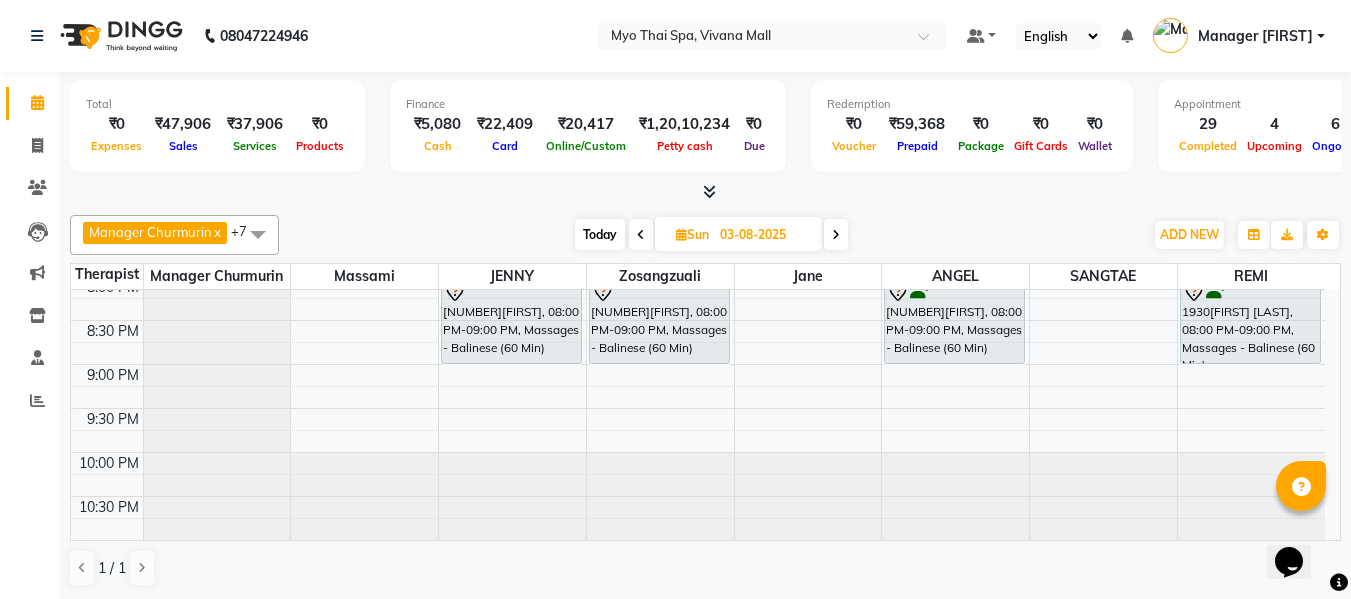 click on "Today" at bounding box center (600, 234) 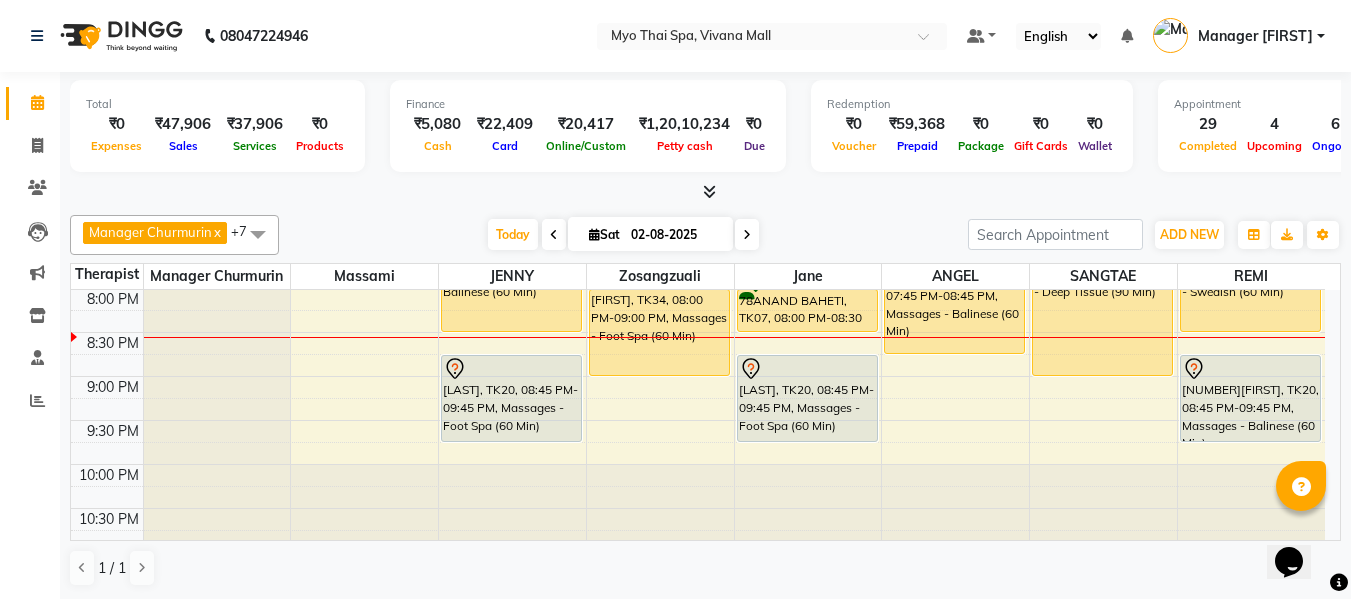 scroll, scrollTop: 957, scrollLeft: 0, axis: vertical 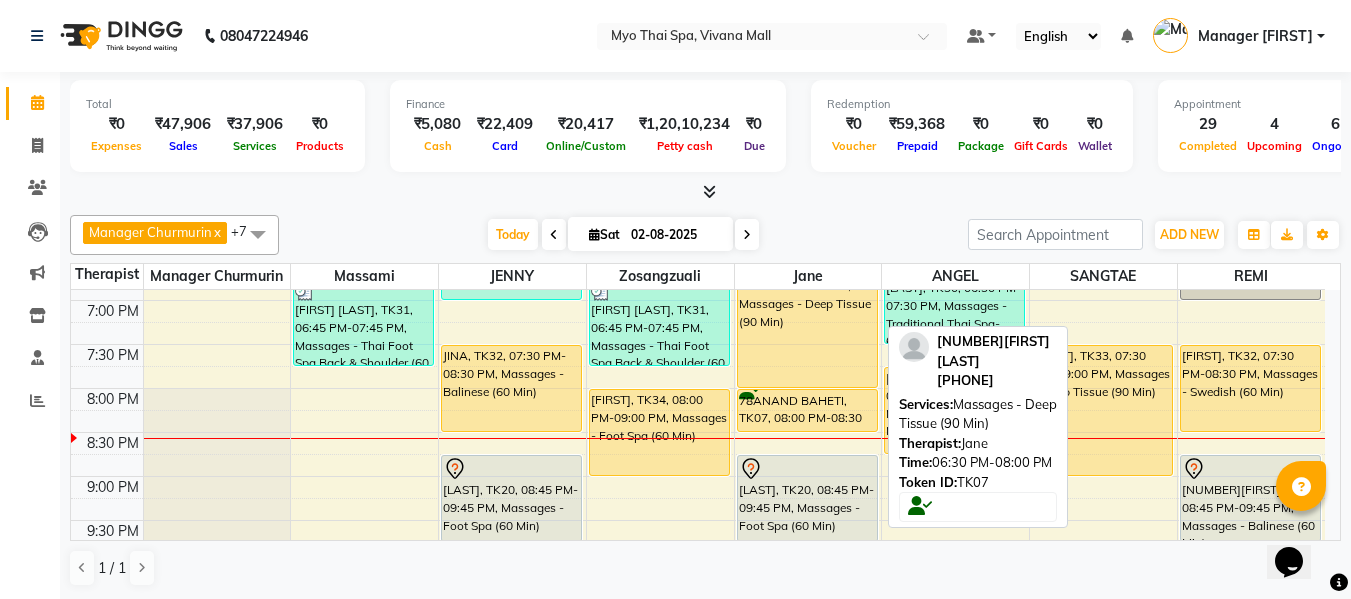 click on "[NUMBER][FIRST] [LAST], TK07, 06:30 PM-08:00 PM, Massages - Deep Tissue (90 Min)" at bounding box center (807, 322) 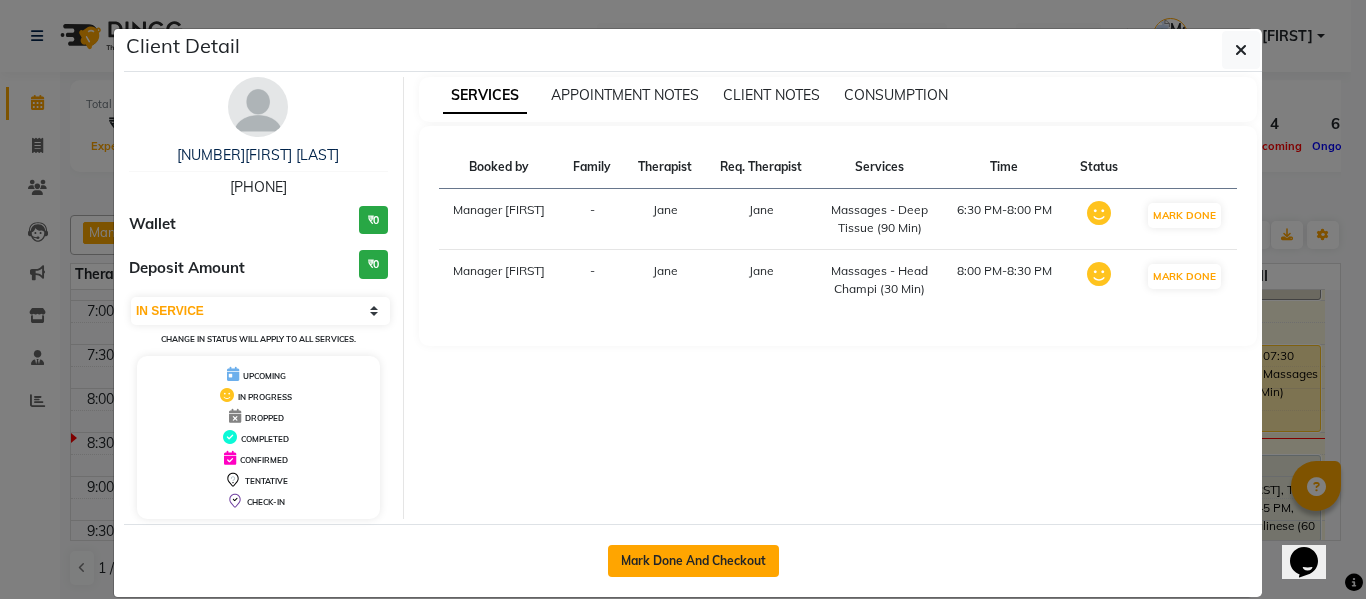 drag, startPoint x: 635, startPoint y: 560, endPoint x: 649, endPoint y: 561, distance: 14.035668 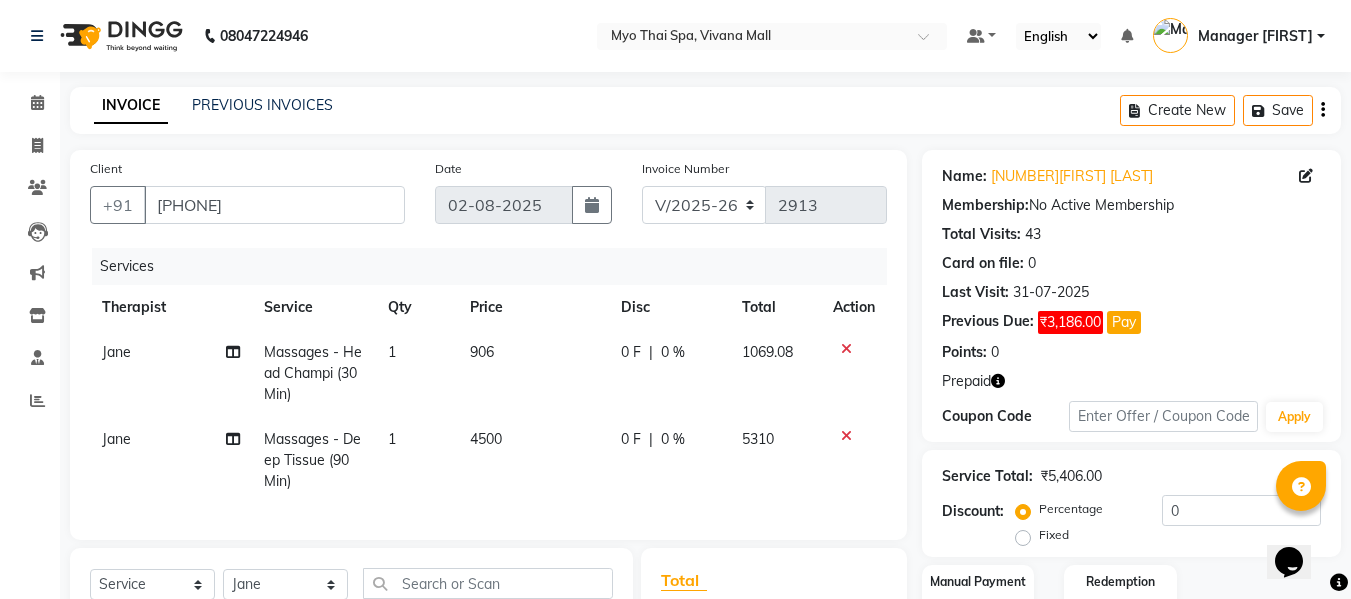 scroll, scrollTop: 309, scrollLeft: 0, axis: vertical 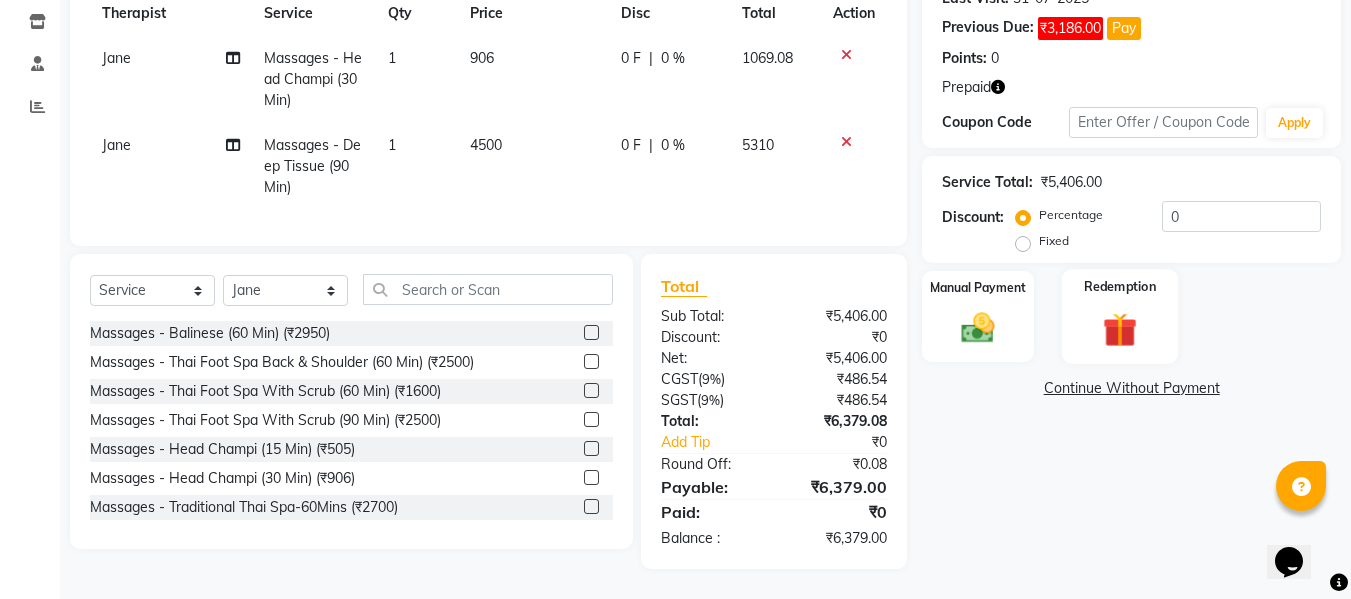 click 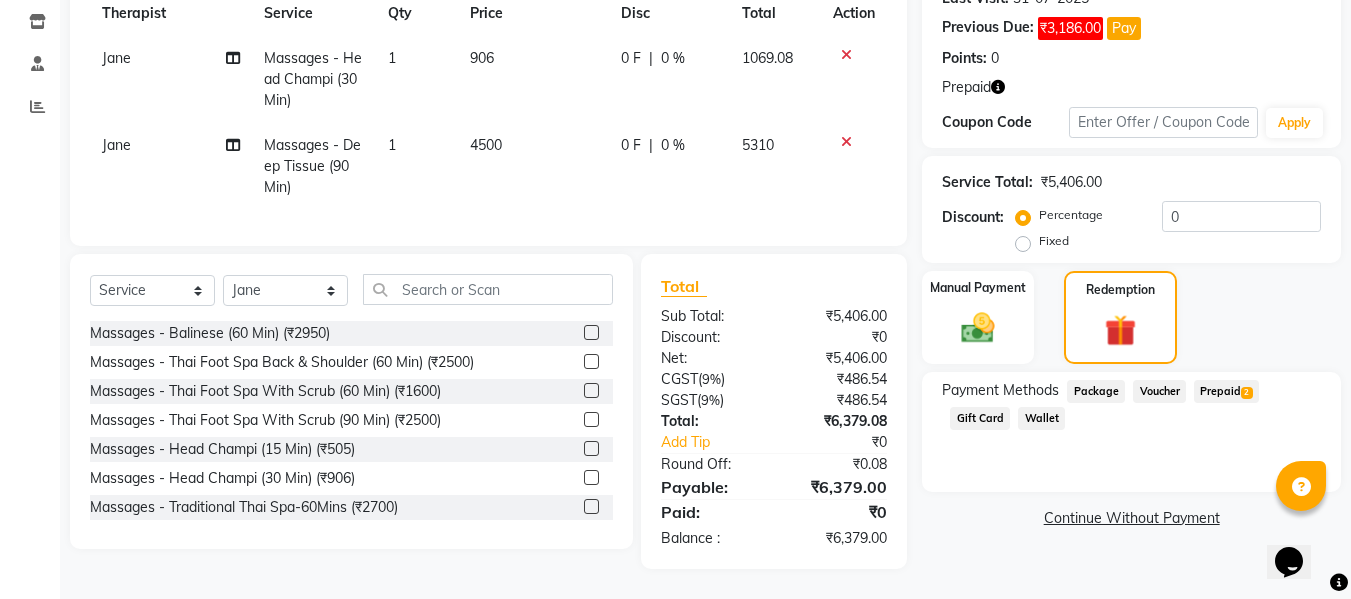 click on "Prepaid  2" 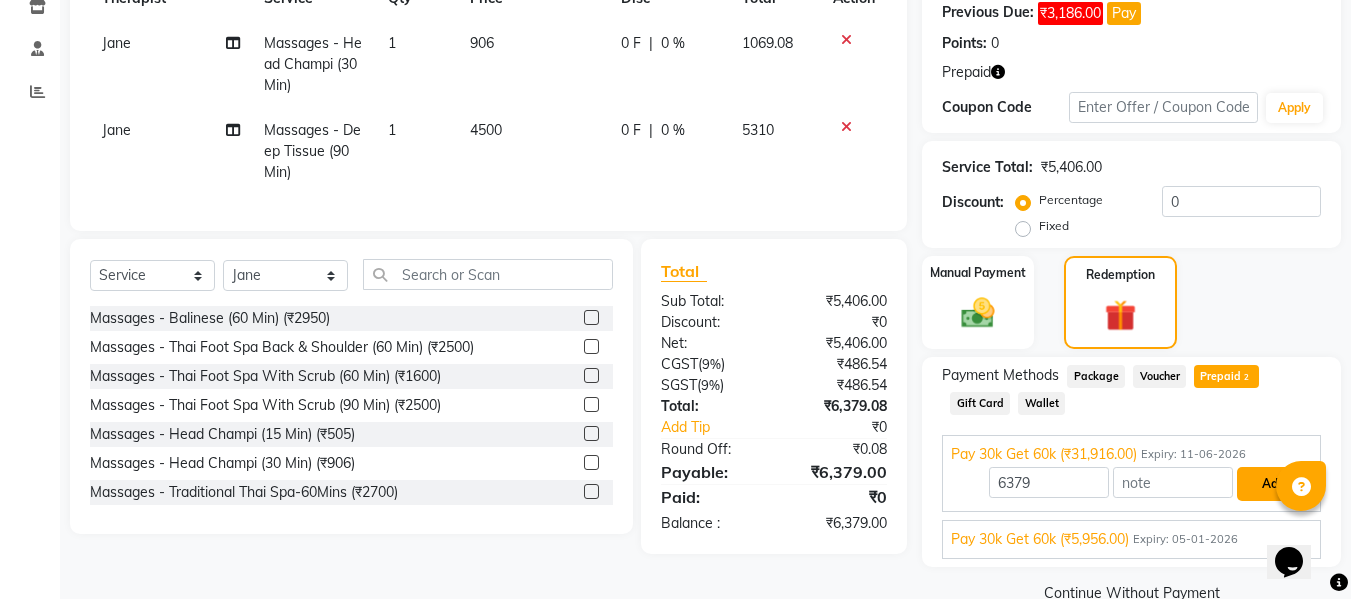 click on "Add" at bounding box center [1273, 484] 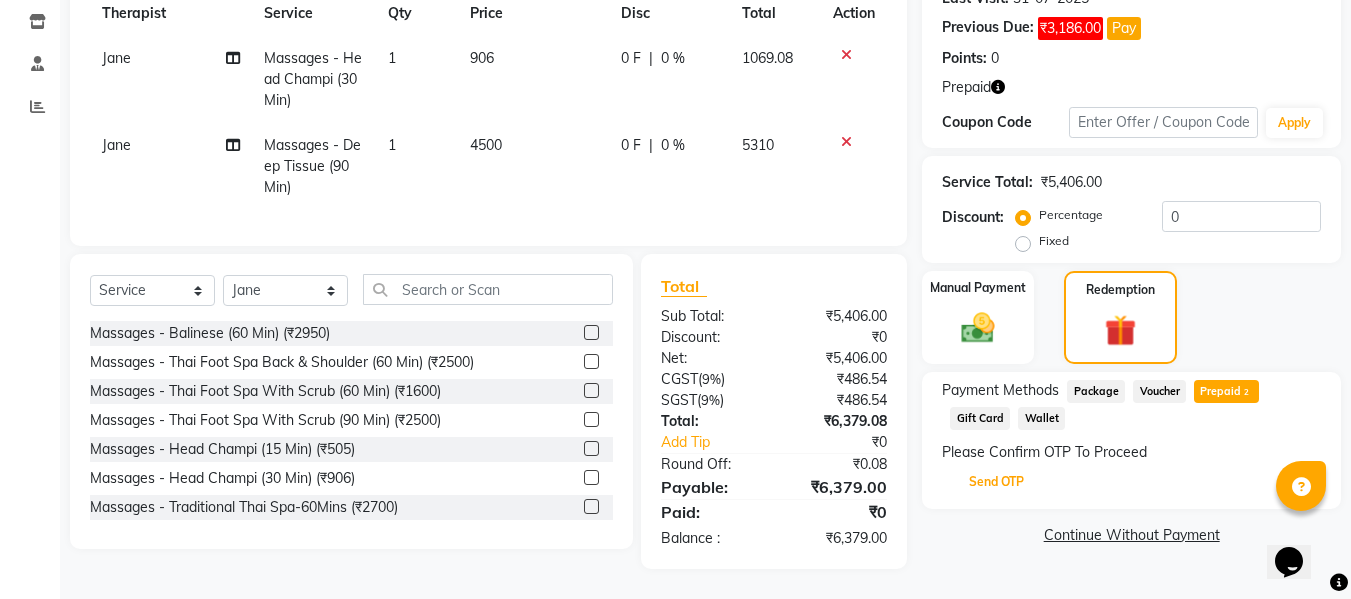 click on "Send OTP" 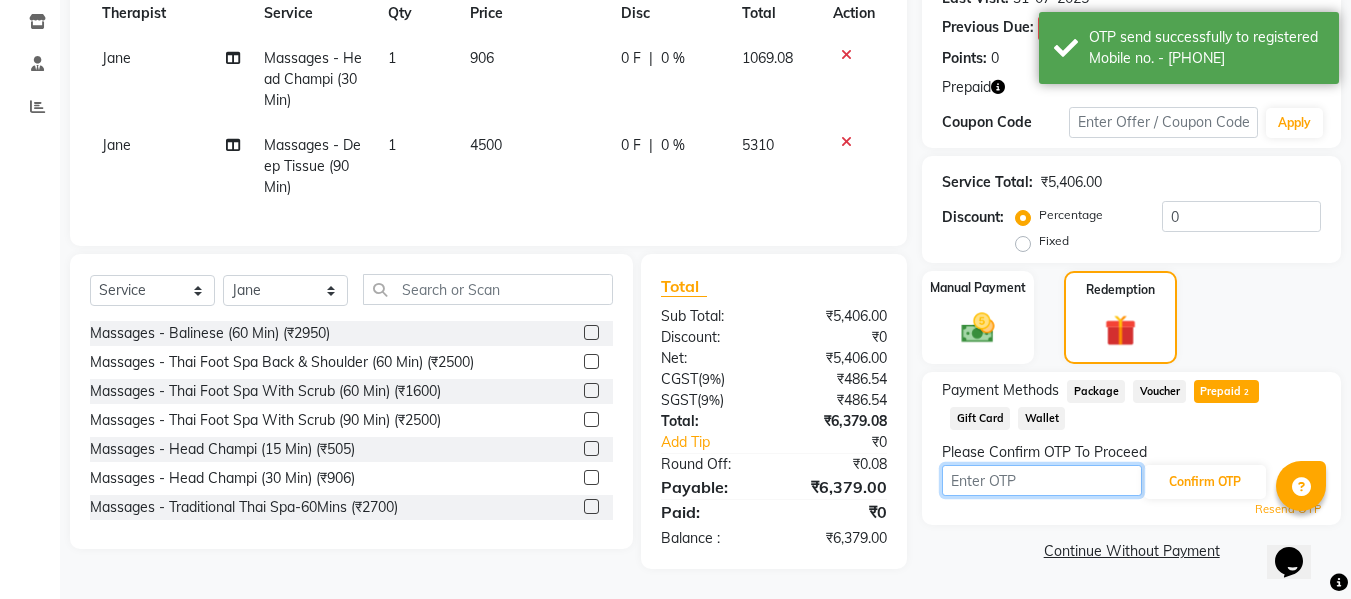 click at bounding box center (1042, 480) 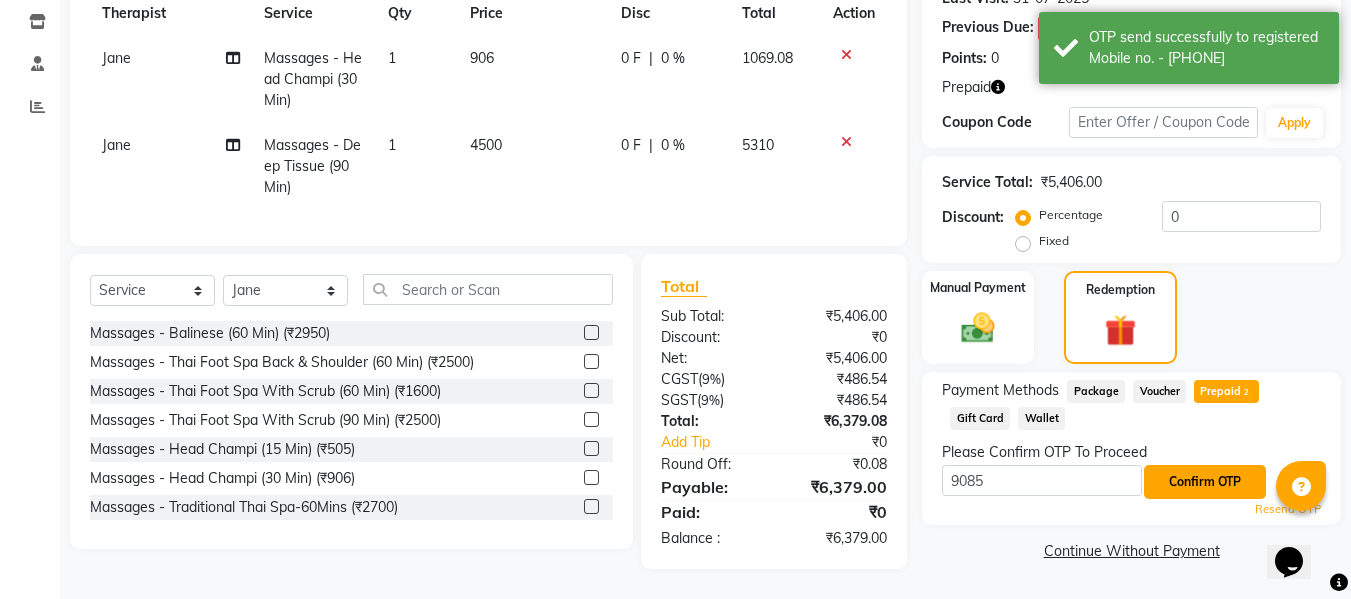 click on "Confirm OTP" 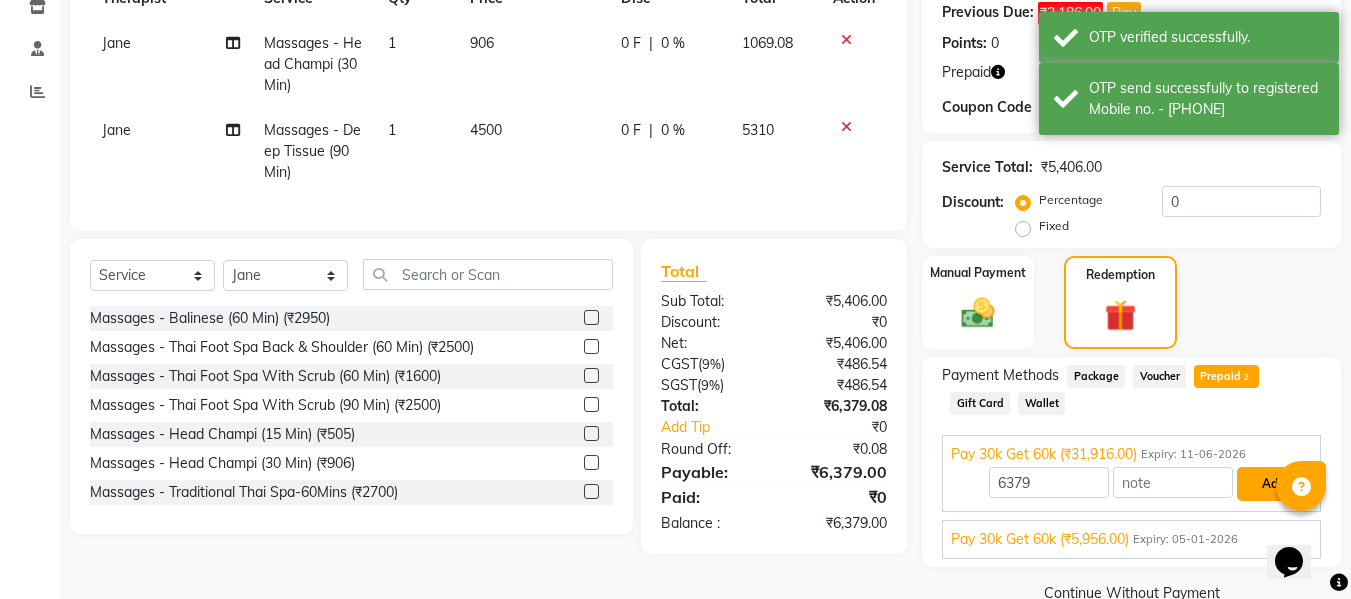 click on "Add" at bounding box center [1273, 484] 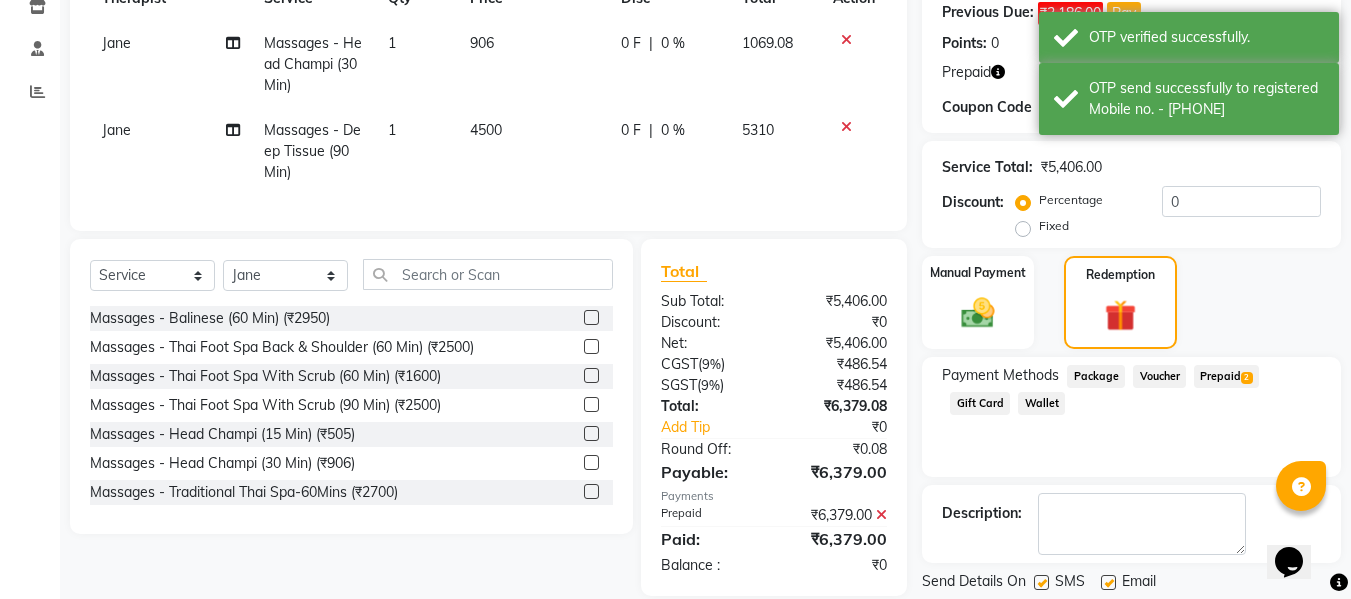 click on "Checkout" 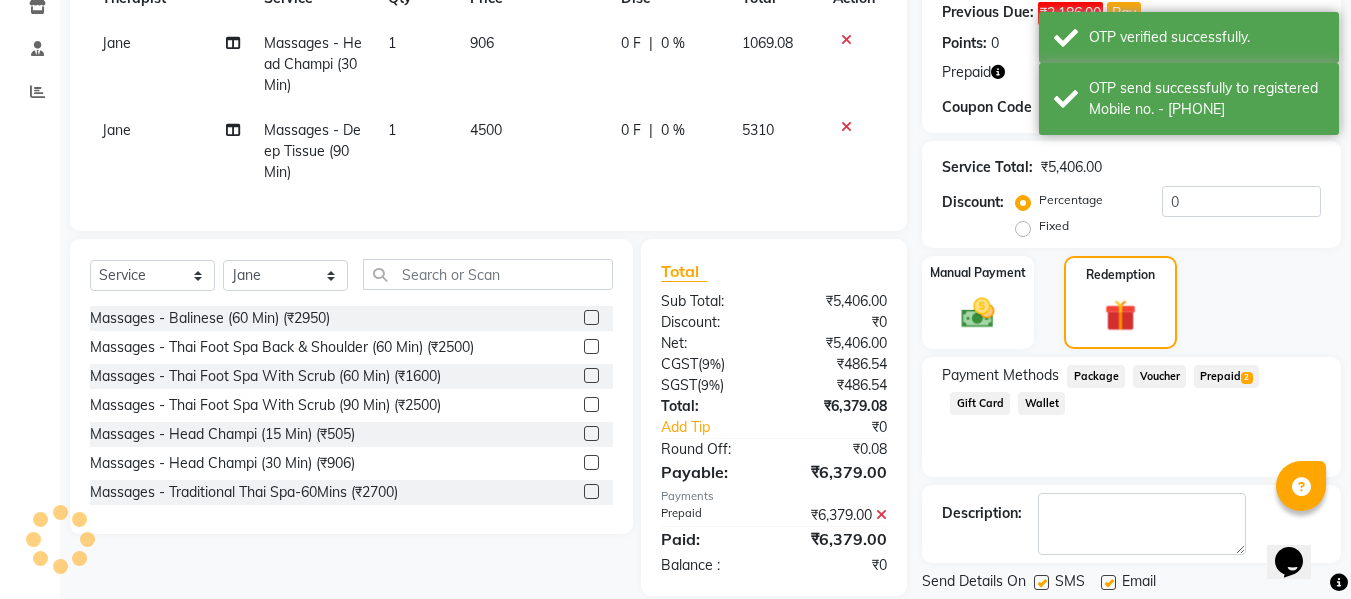 scroll, scrollTop: 371, scrollLeft: 0, axis: vertical 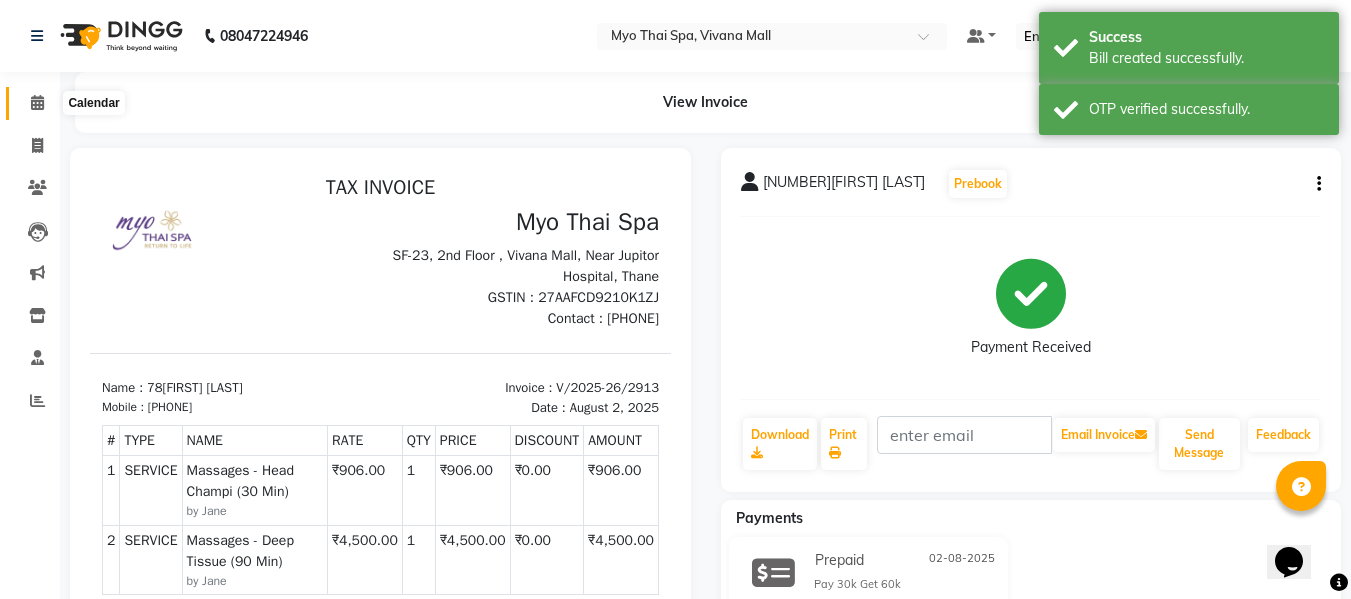 click 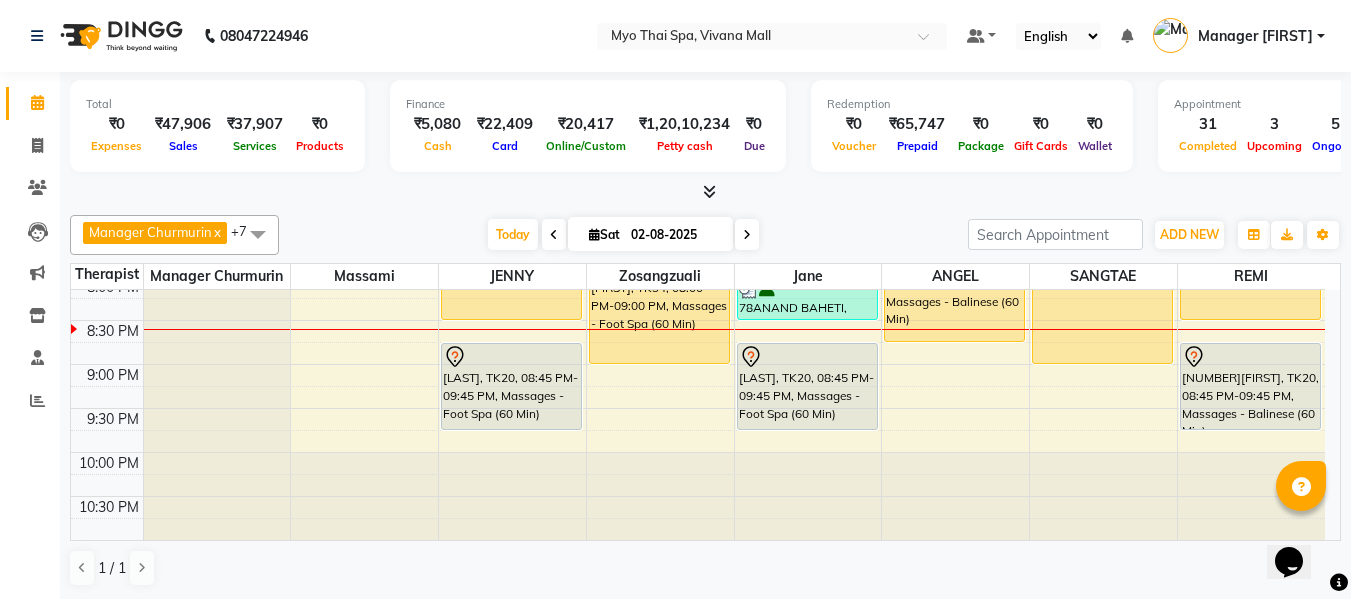 scroll, scrollTop: 969, scrollLeft: 0, axis: vertical 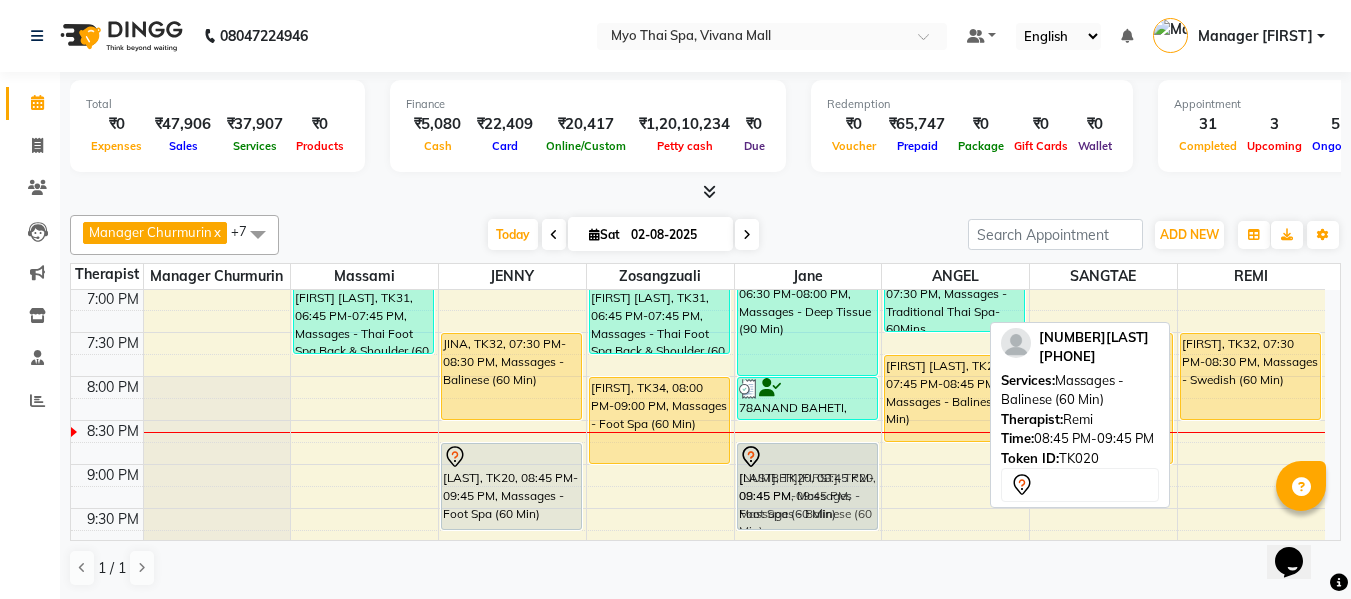 drag, startPoint x: 1243, startPoint y: 481, endPoint x: 839, endPoint y: 473, distance: 404.0792 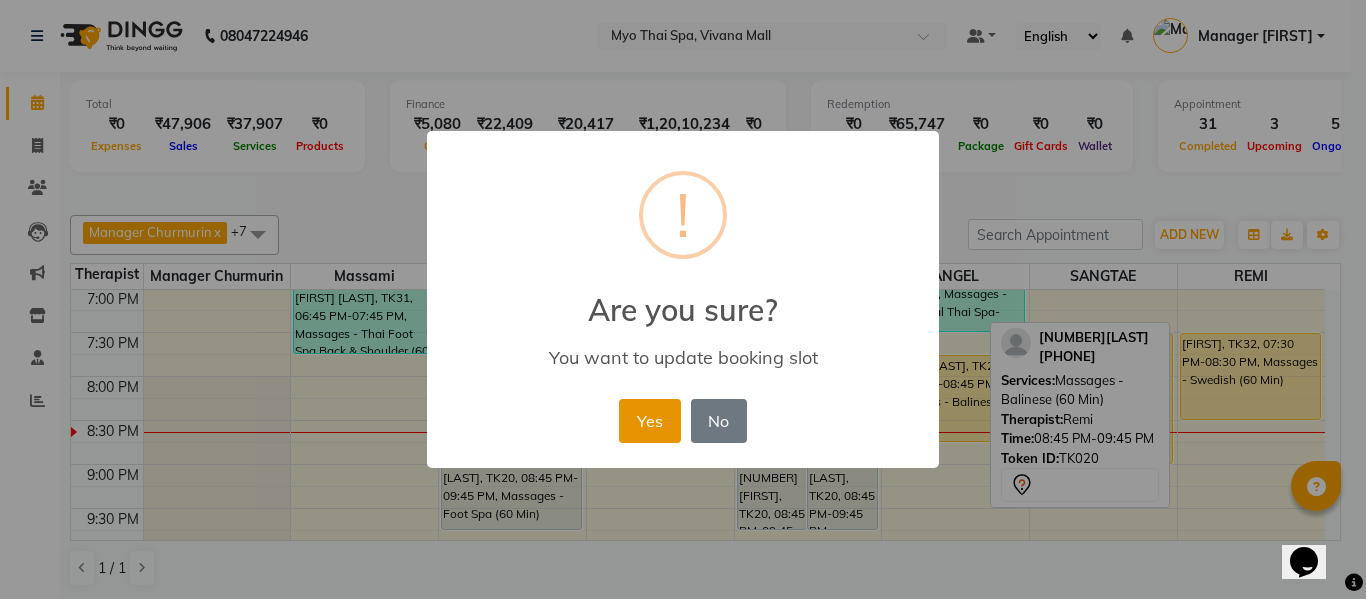 click on "Yes" at bounding box center [649, 421] 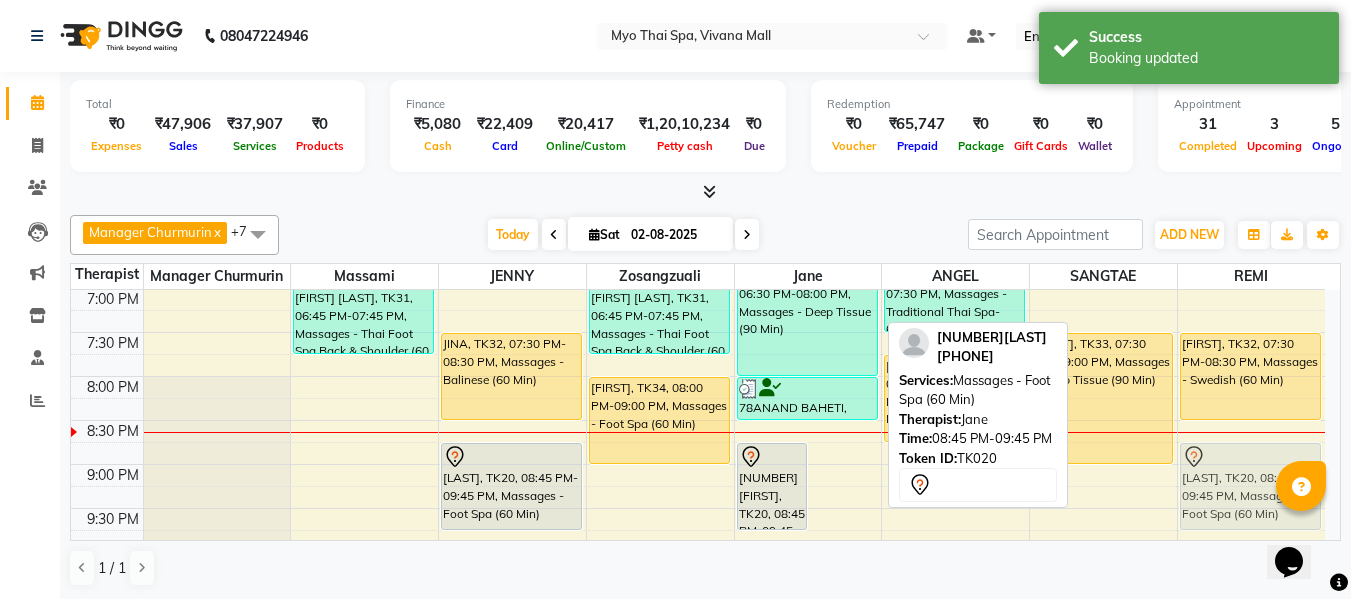 drag, startPoint x: 842, startPoint y: 482, endPoint x: 1207, endPoint y: 474, distance: 365.08765 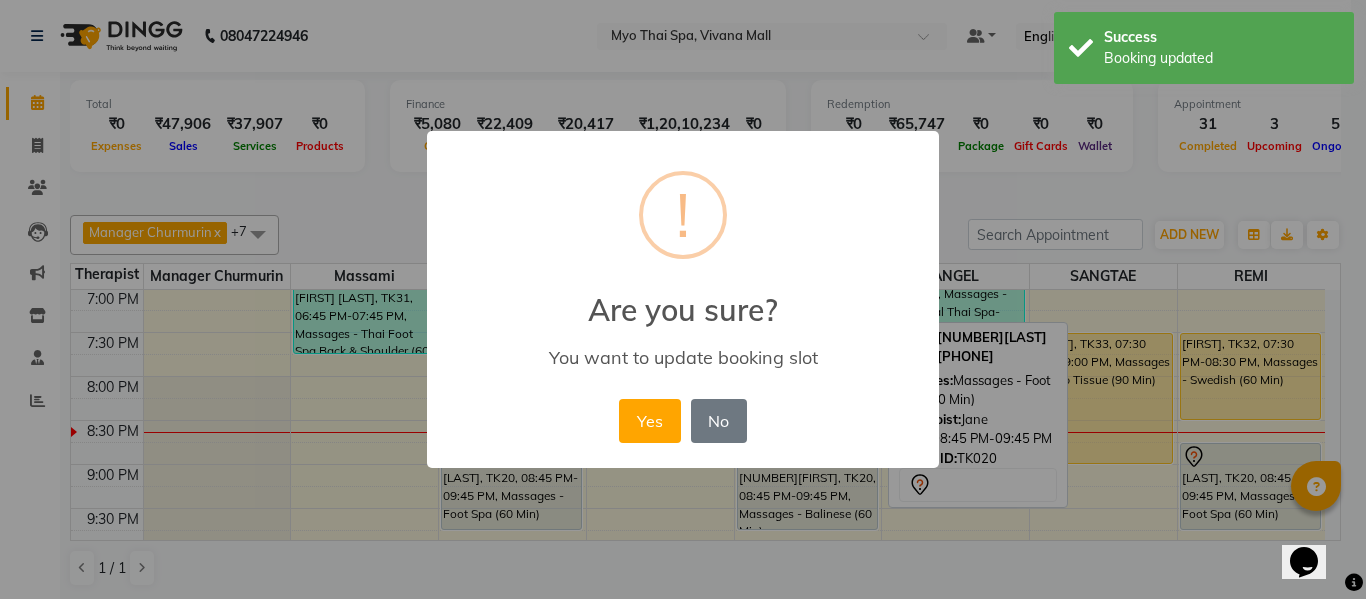 drag, startPoint x: 626, startPoint y: 412, endPoint x: 778, endPoint y: 445, distance: 155.54099 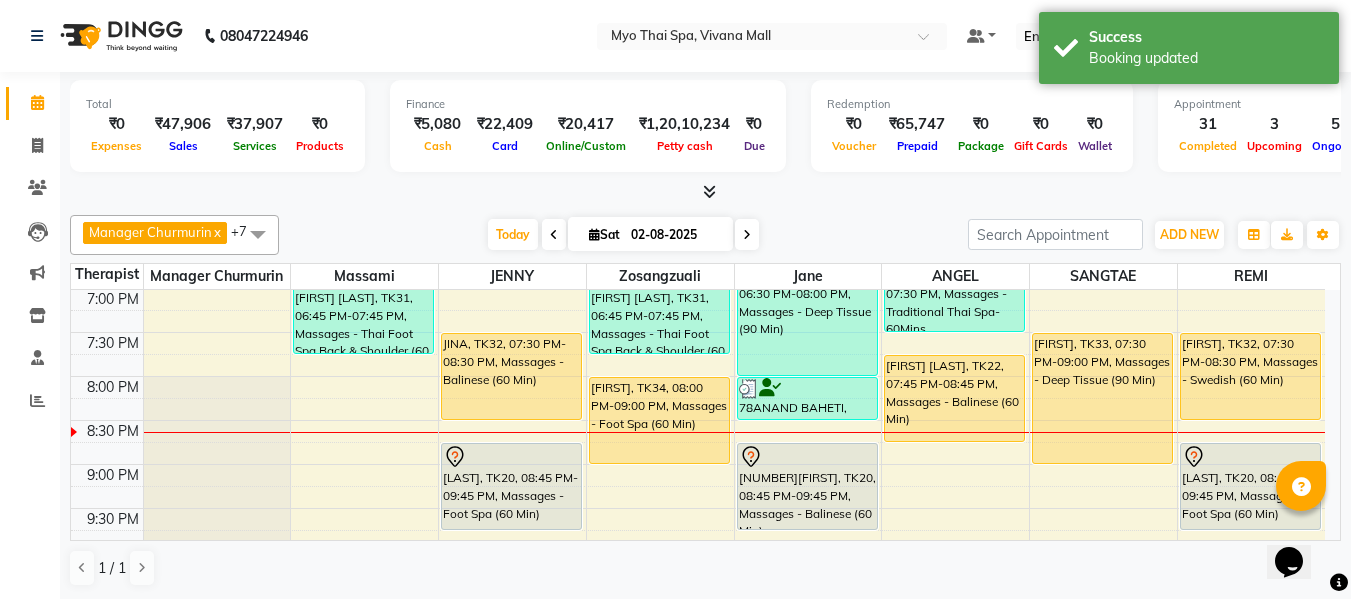 scroll, scrollTop: 1, scrollLeft: 0, axis: vertical 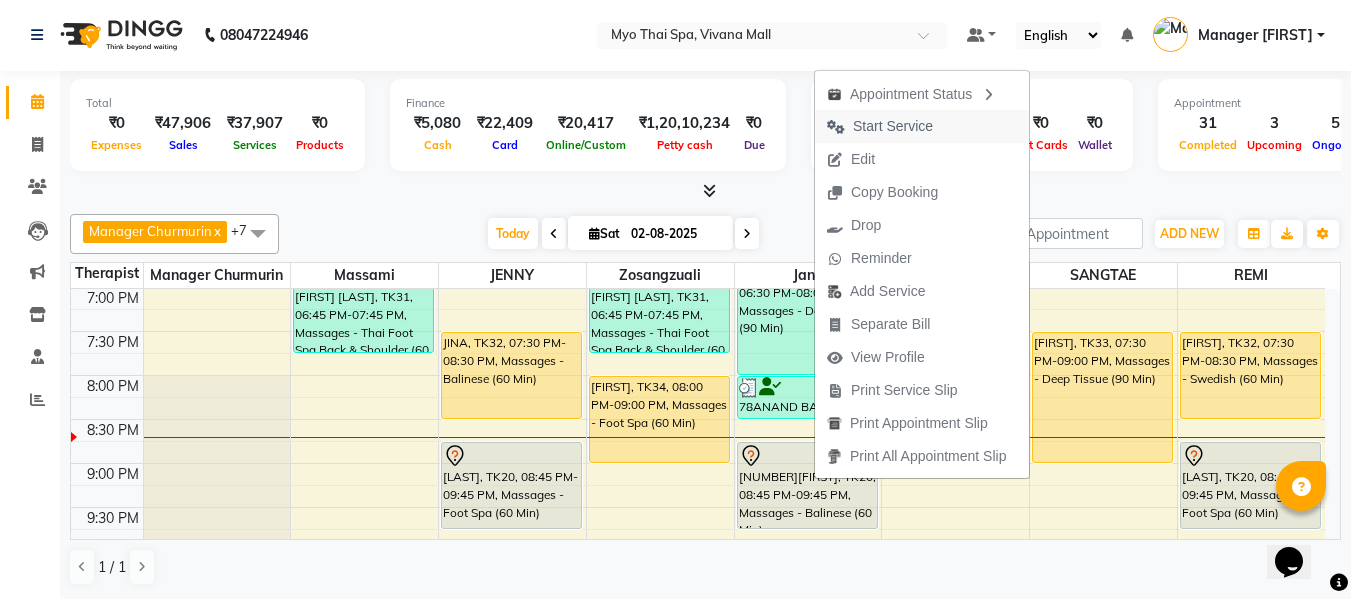 click on "Start Service" at bounding box center [880, 126] 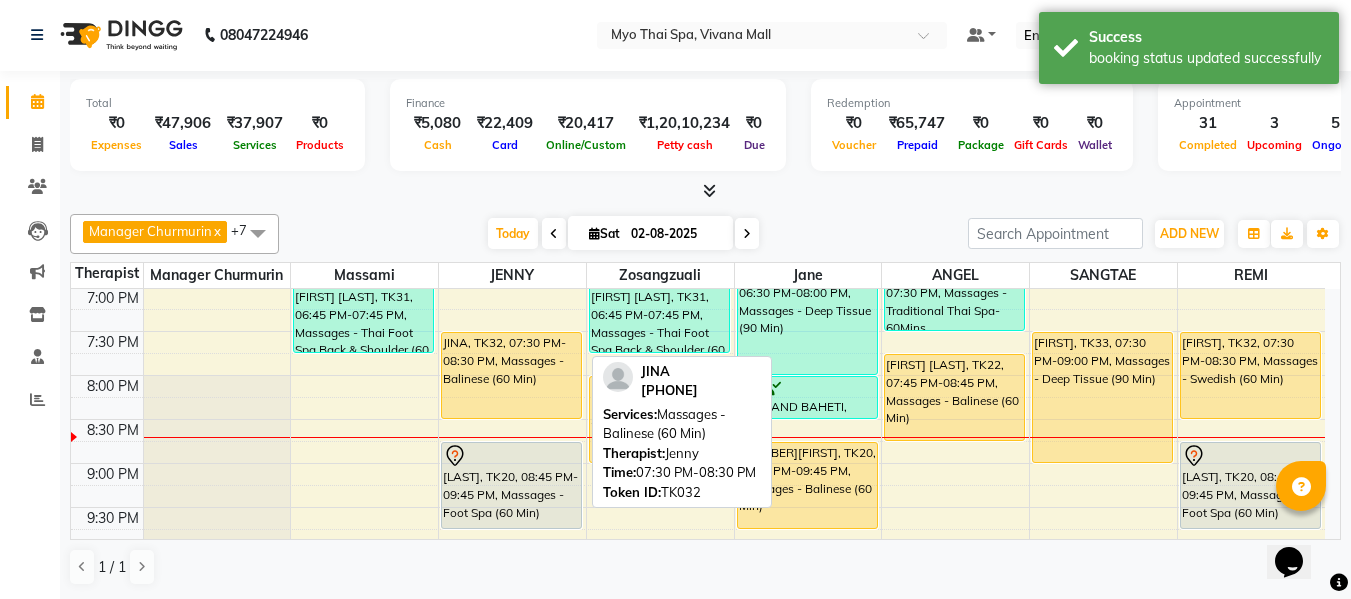 click on "JINA, TK32, 07:30 PM-08:30 PM, Massages - Balinese (60 Min)" at bounding box center [511, 375] 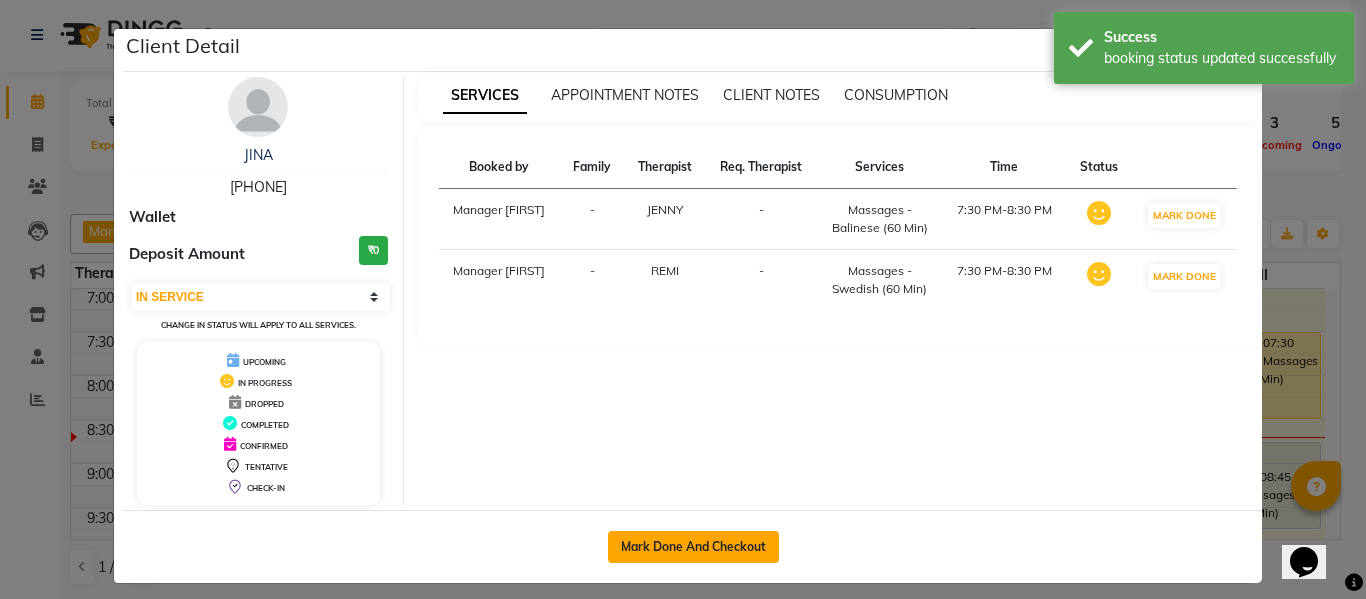 click on "Mark Done And Checkout" 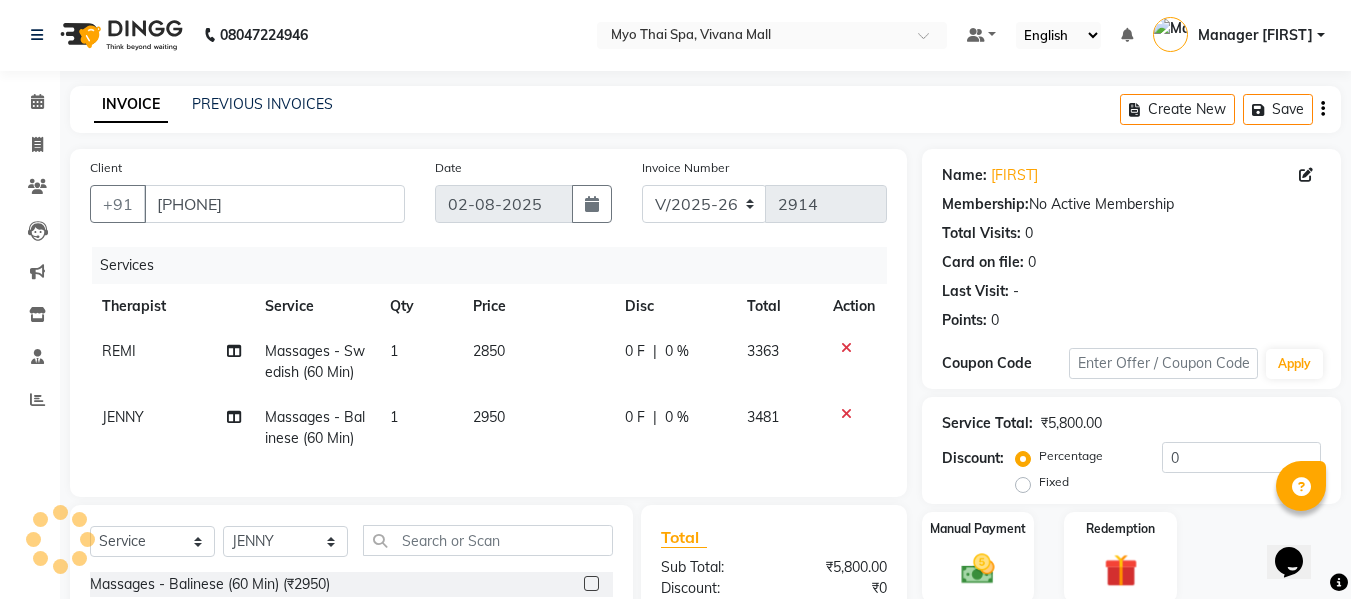 scroll, scrollTop: 247, scrollLeft: 0, axis: vertical 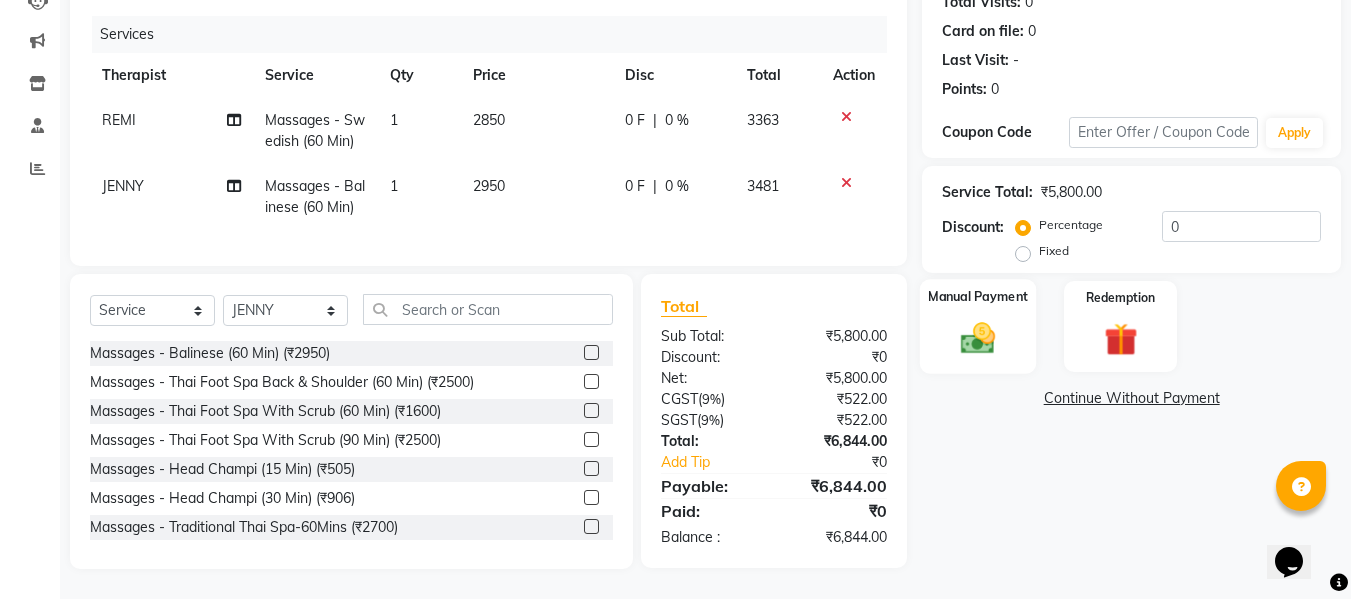 click 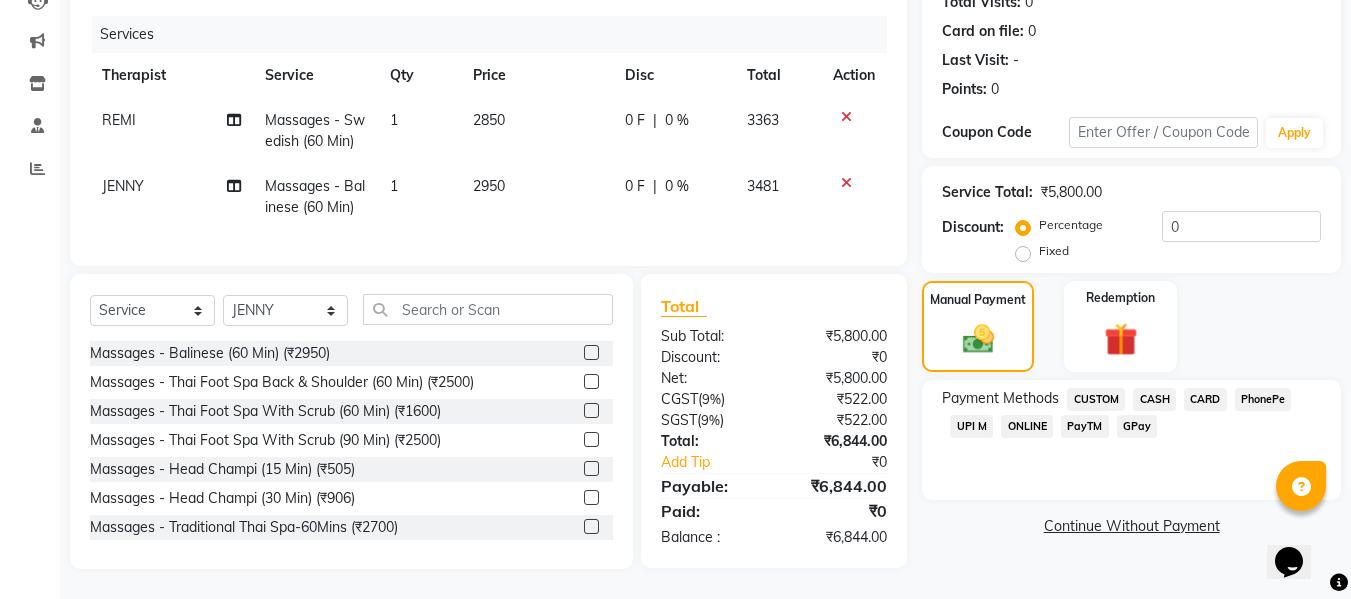 click on "UPI M" 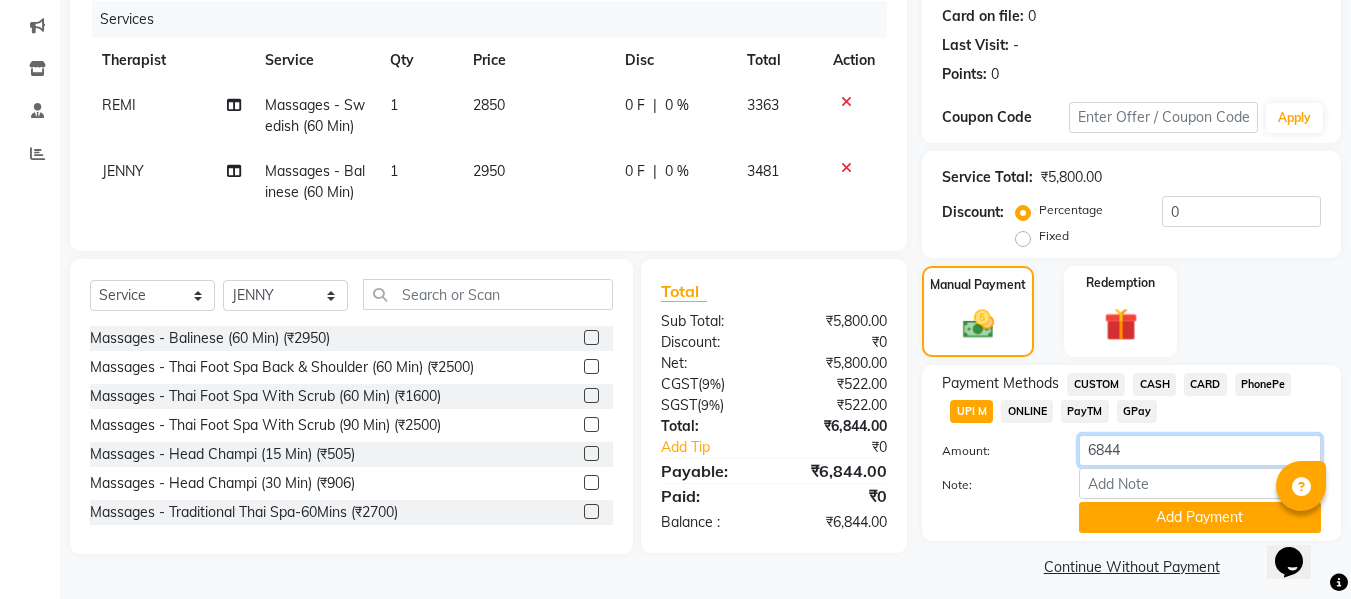 drag, startPoint x: 1133, startPoint y: 453, endPoint x: 1042, endPoint y: 452, distance: 91.00549 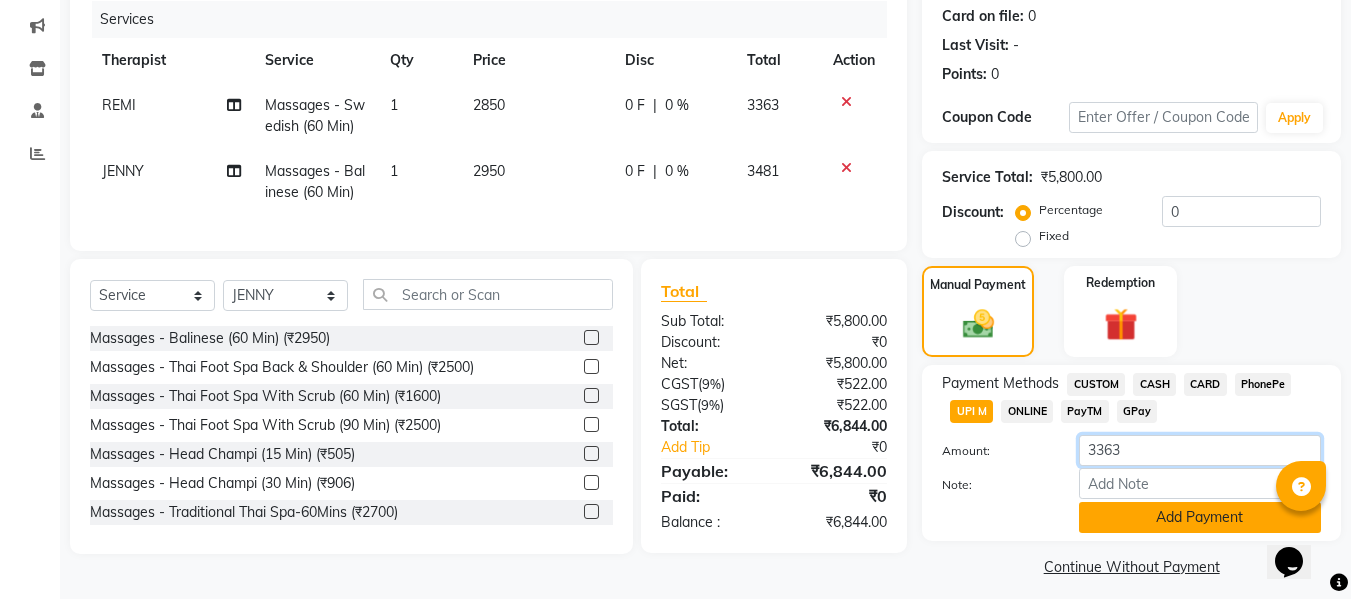 scroll, scrollTop: 260, scrollLeft: 0, axis: vertical 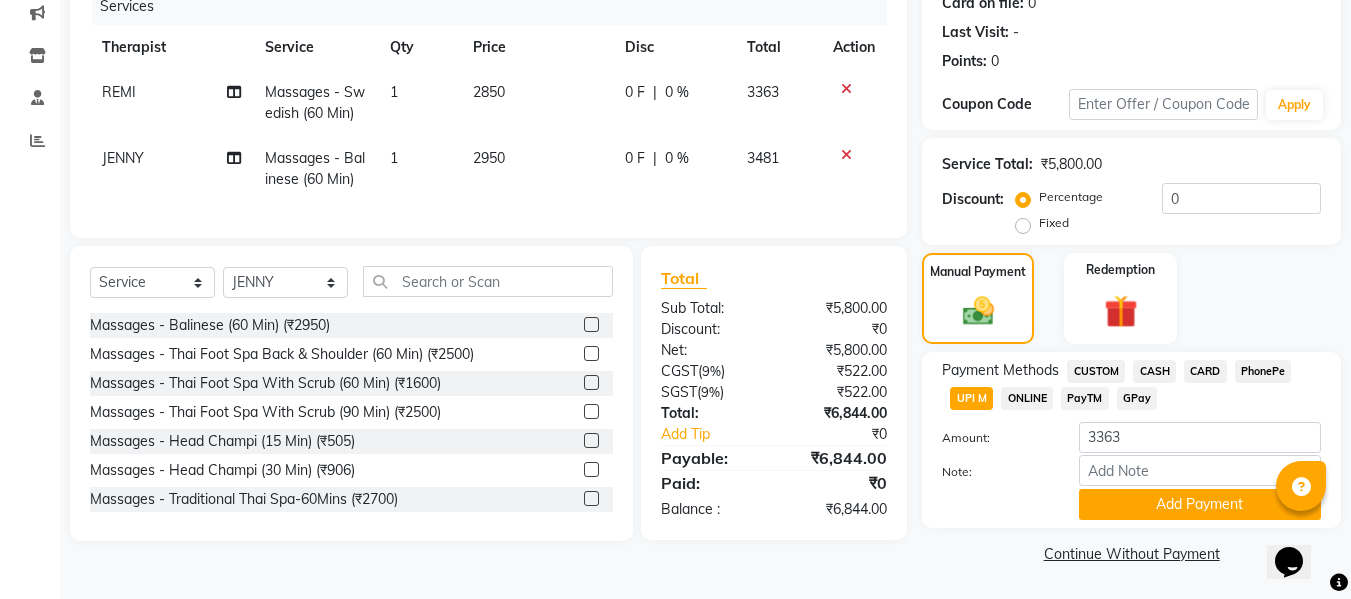 click on "CARD" 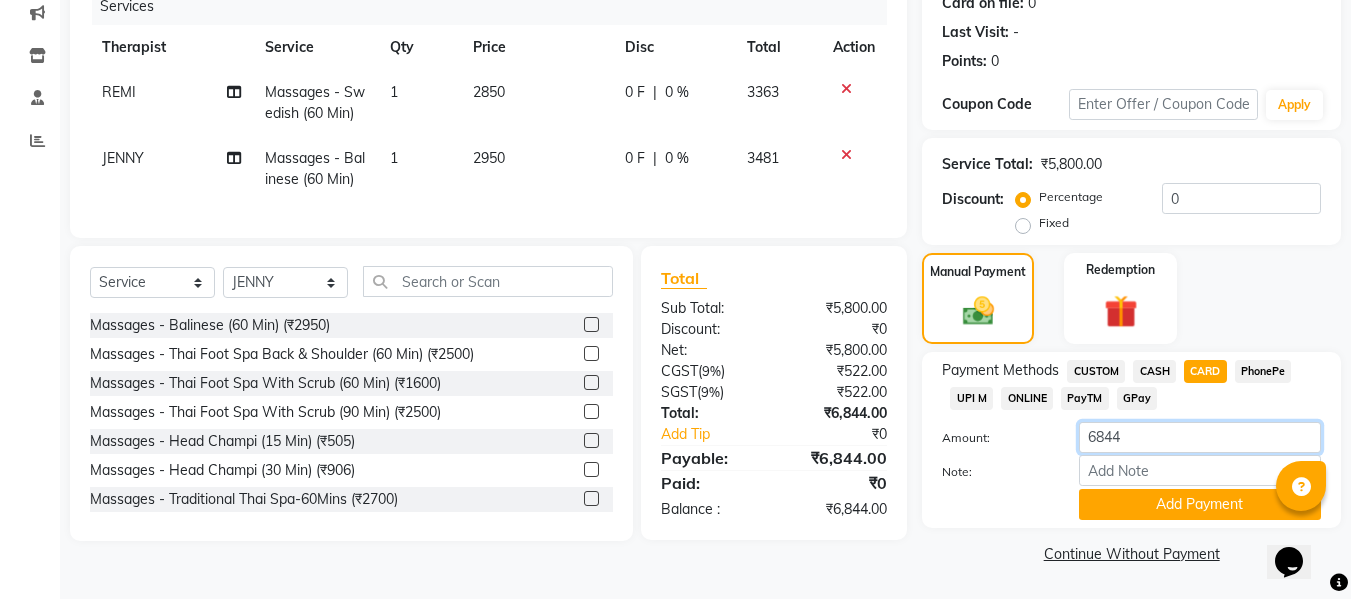 drag, startPoint x: 1147, startPoint y: 443, endPoint x: 1038, endPoint y: 433, distance: 109.457756 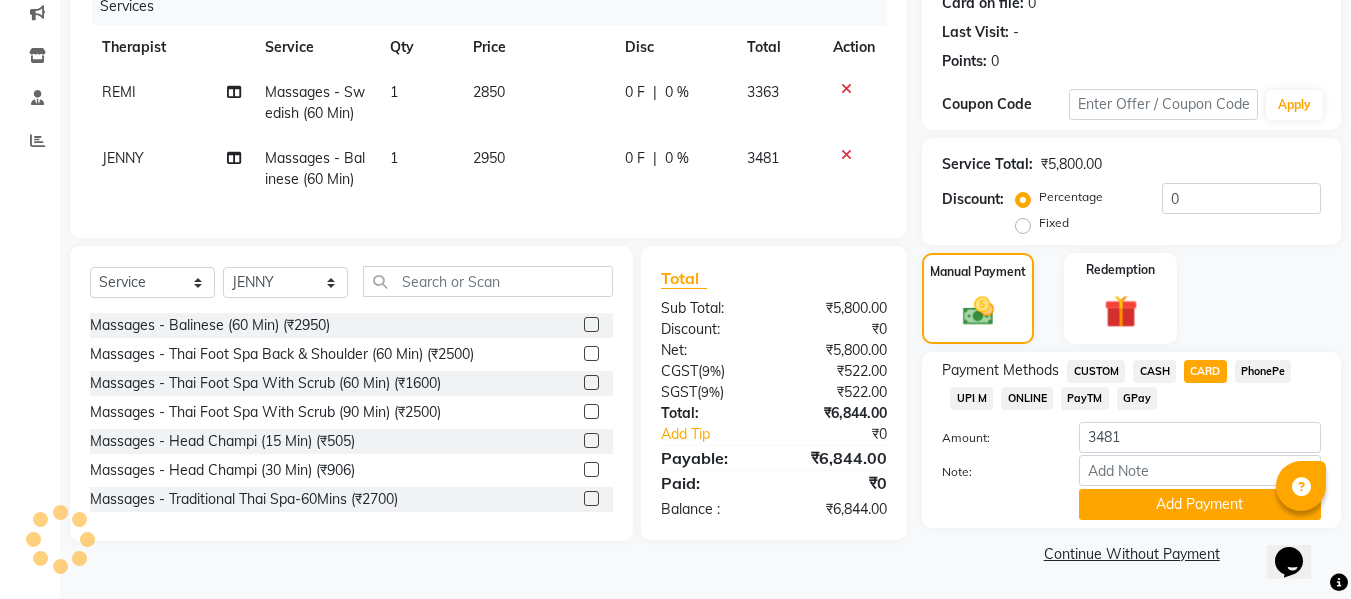 drag, startPoint x: 972, startPoint y: 392, endPoint x: 999, endPoint y: 424, distance: 41.868843 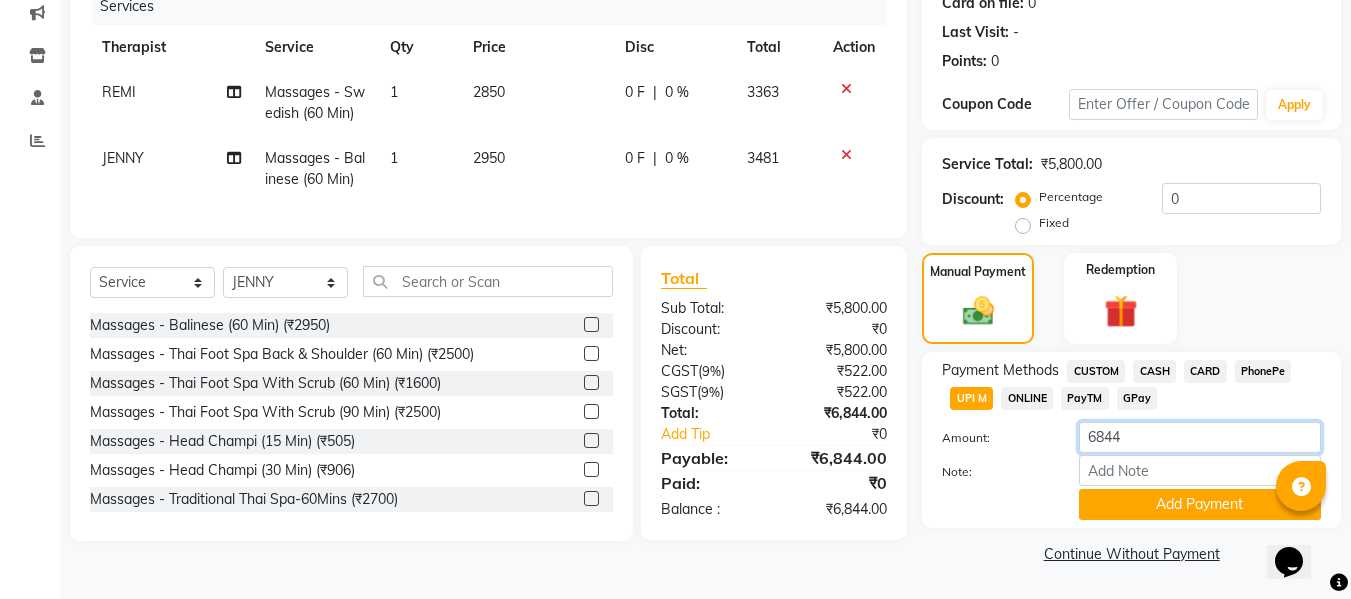 drag, startPoint x: 1176, startPoint y: 438, endPoint x: 1037, endPoint y: 435, distance: 139.03236 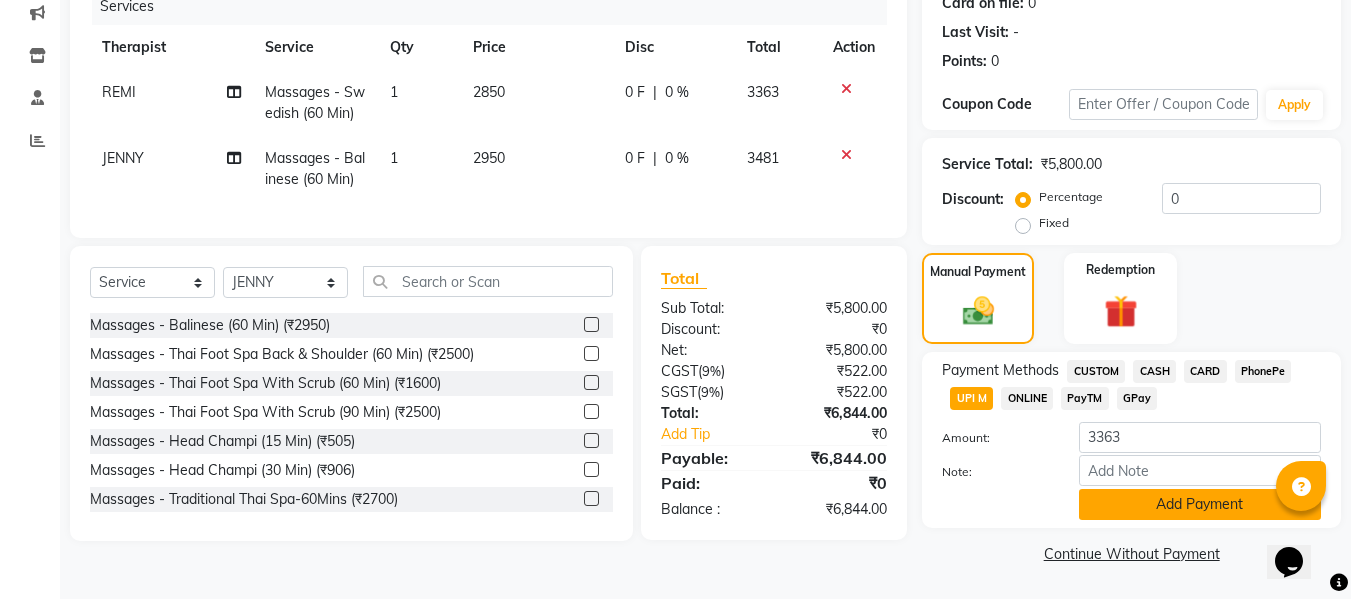 click on "Add Payment" 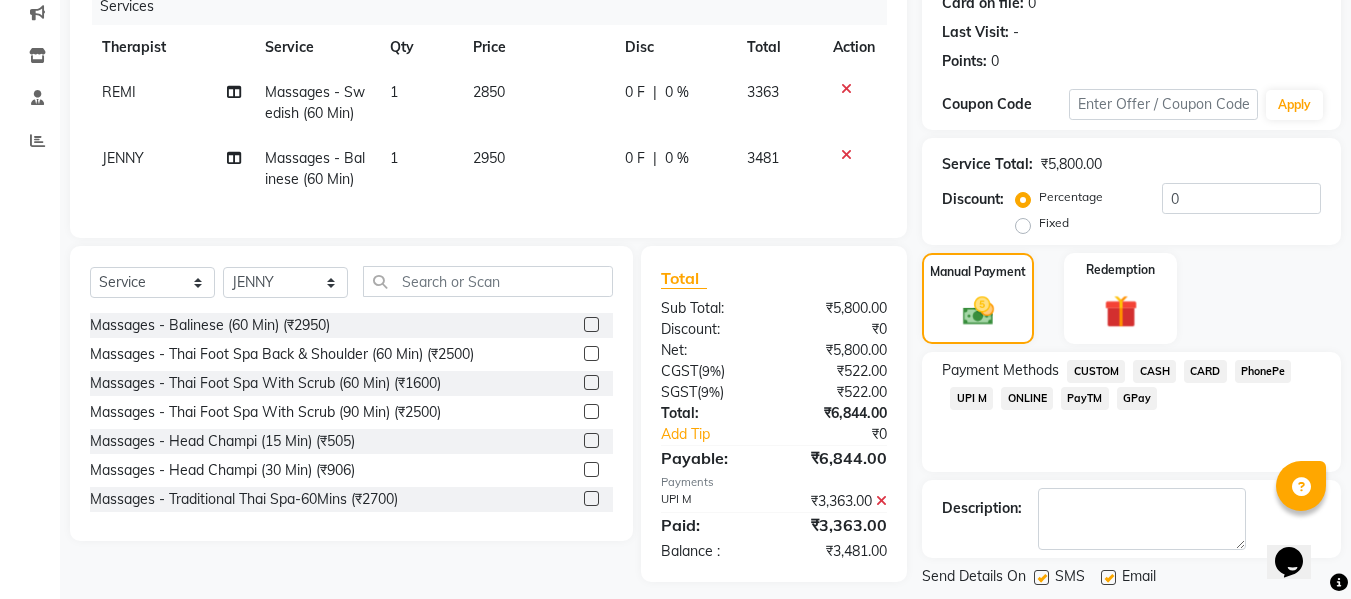 scroll, scrollTop: 356, scrollLeft: 0, axis: vertical 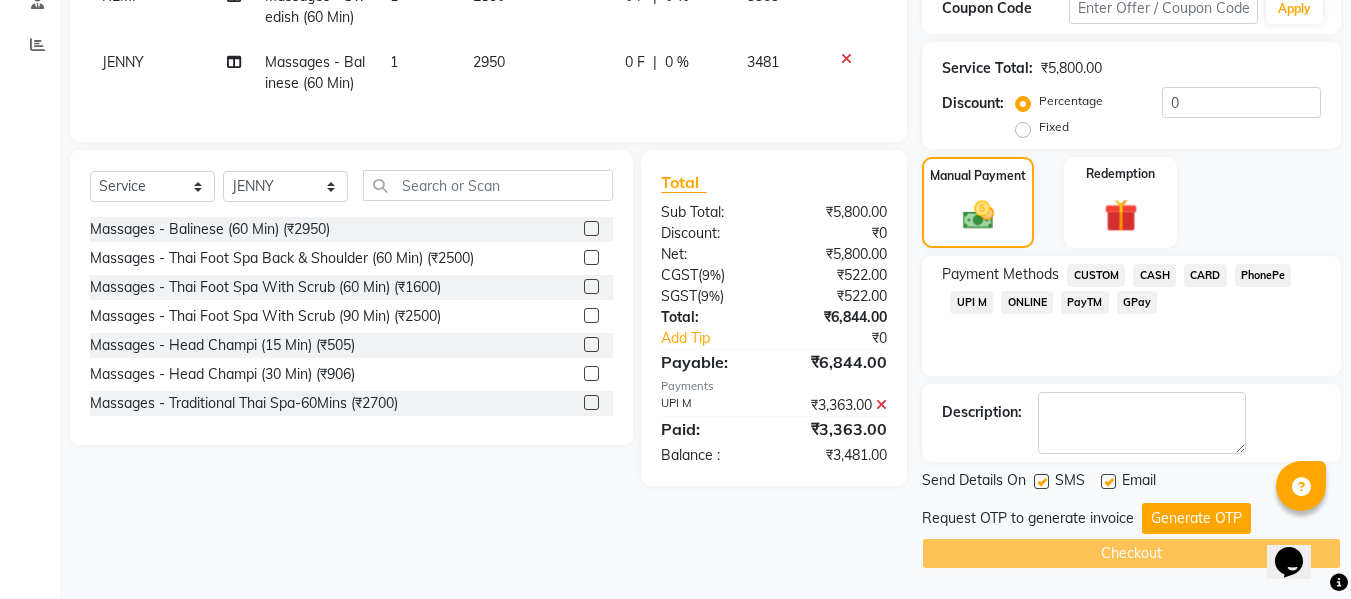click on "CASH" 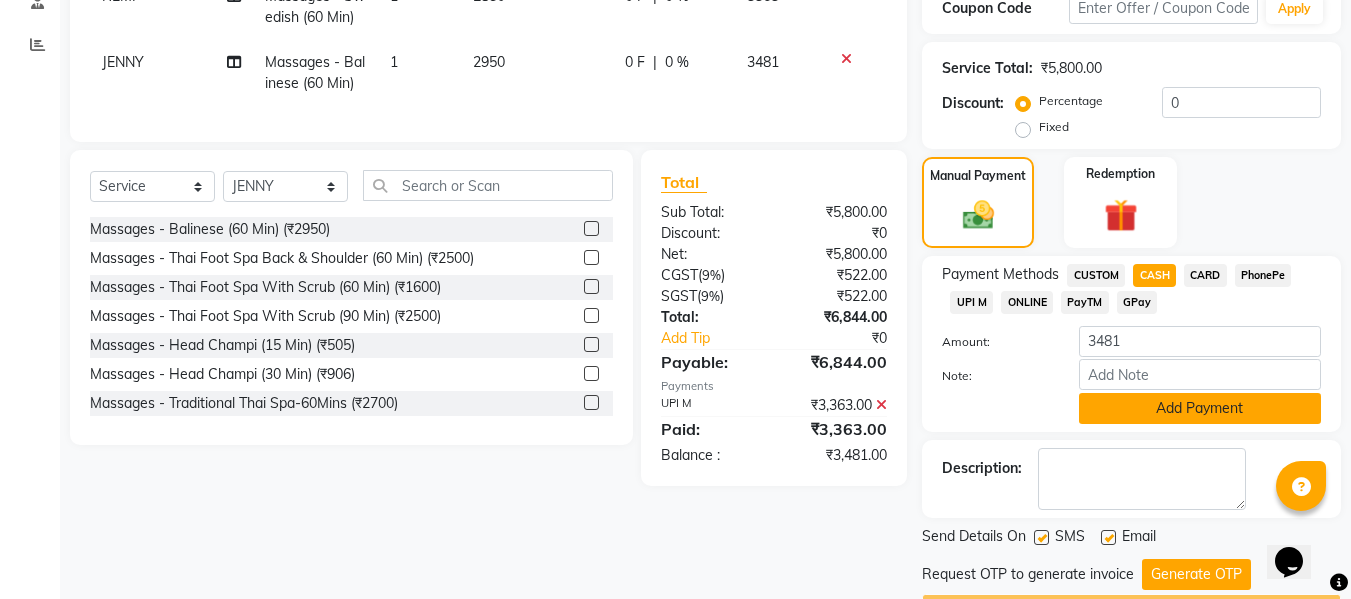 click on "Add Payment" 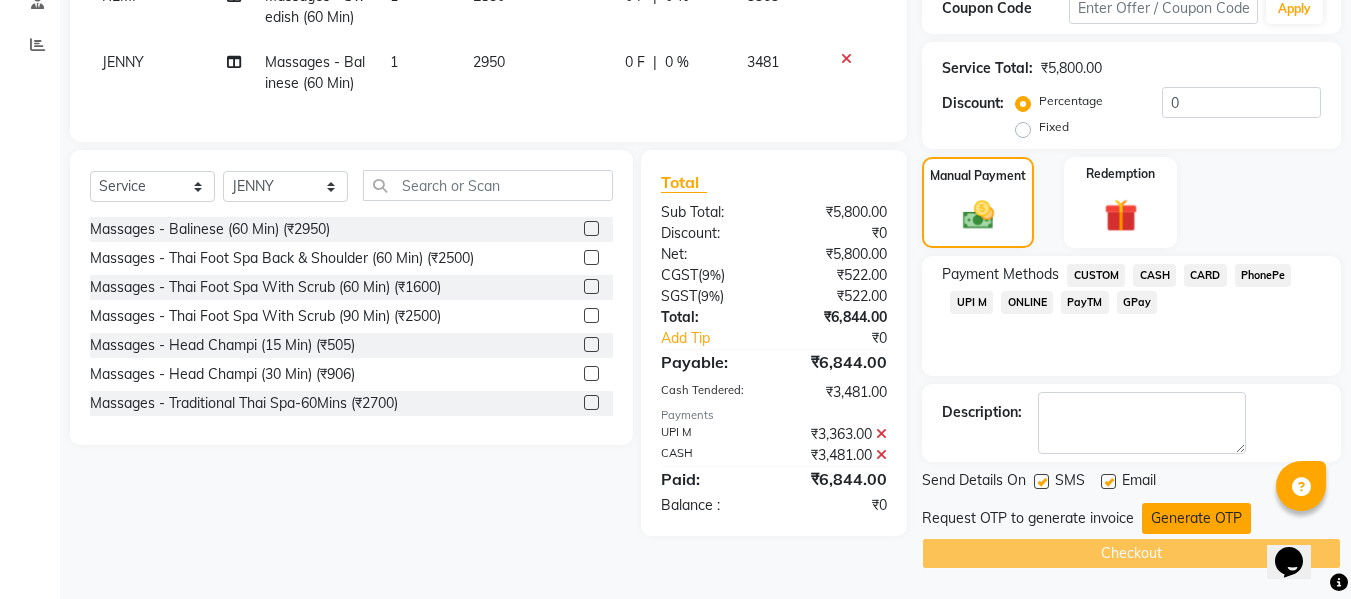 click on "Generate OTP" 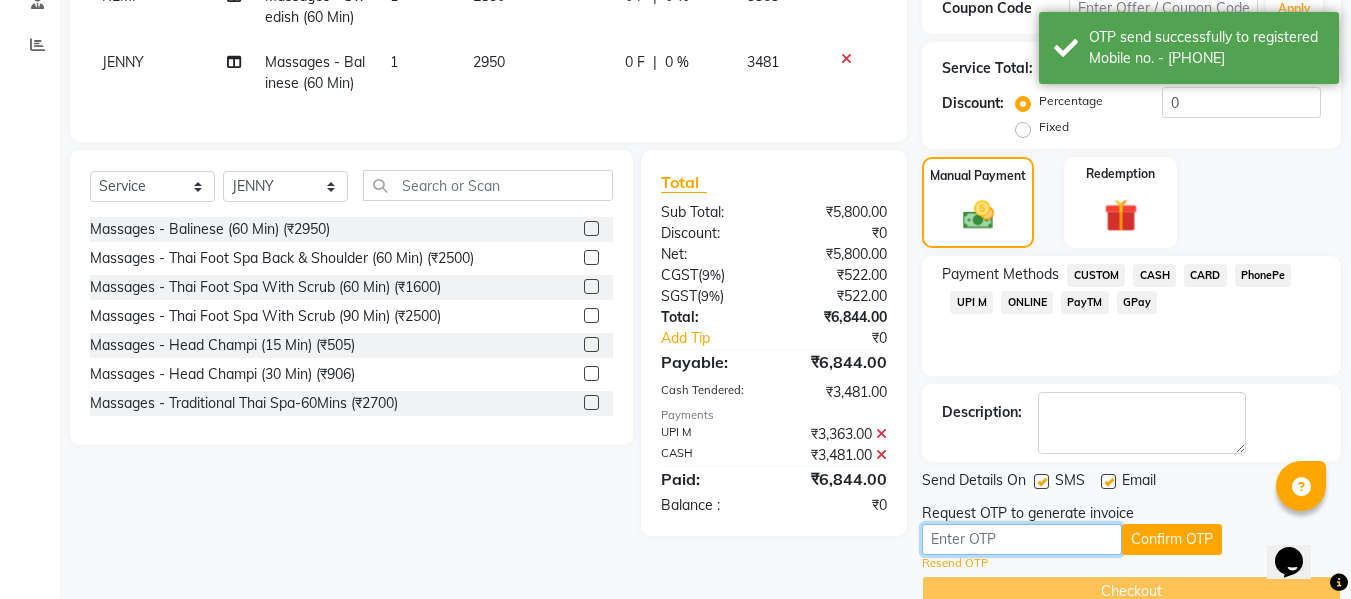 click at bounding box center [1022, 539] 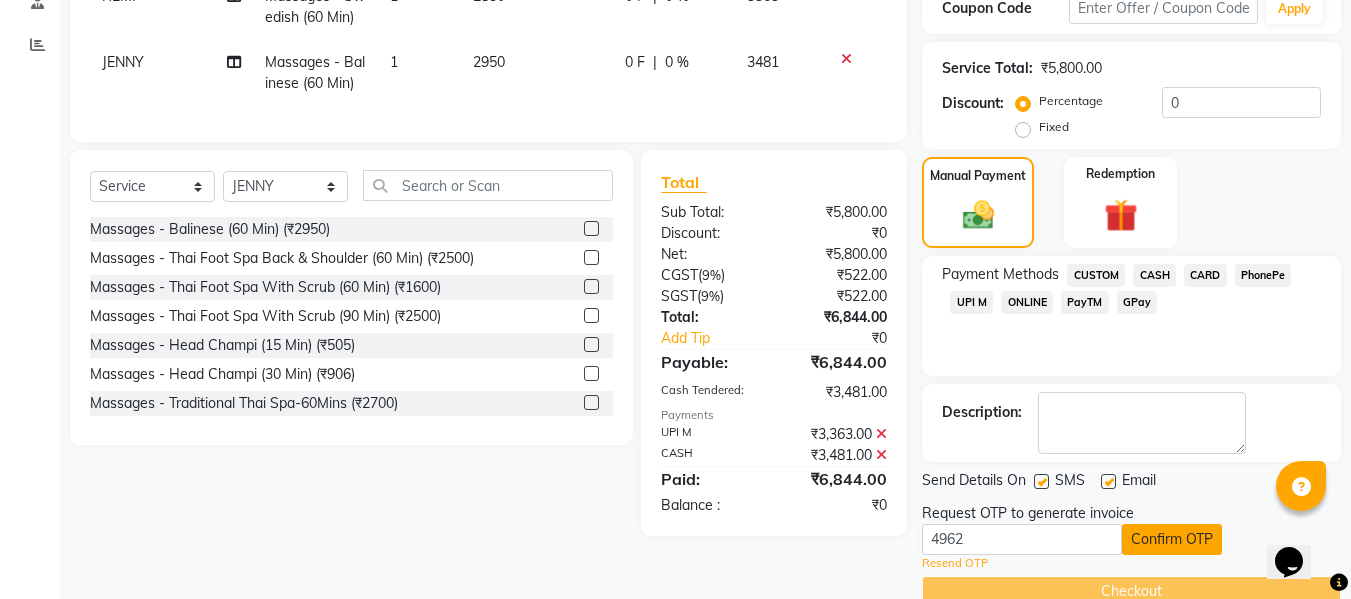 click on "Confirm OTP" 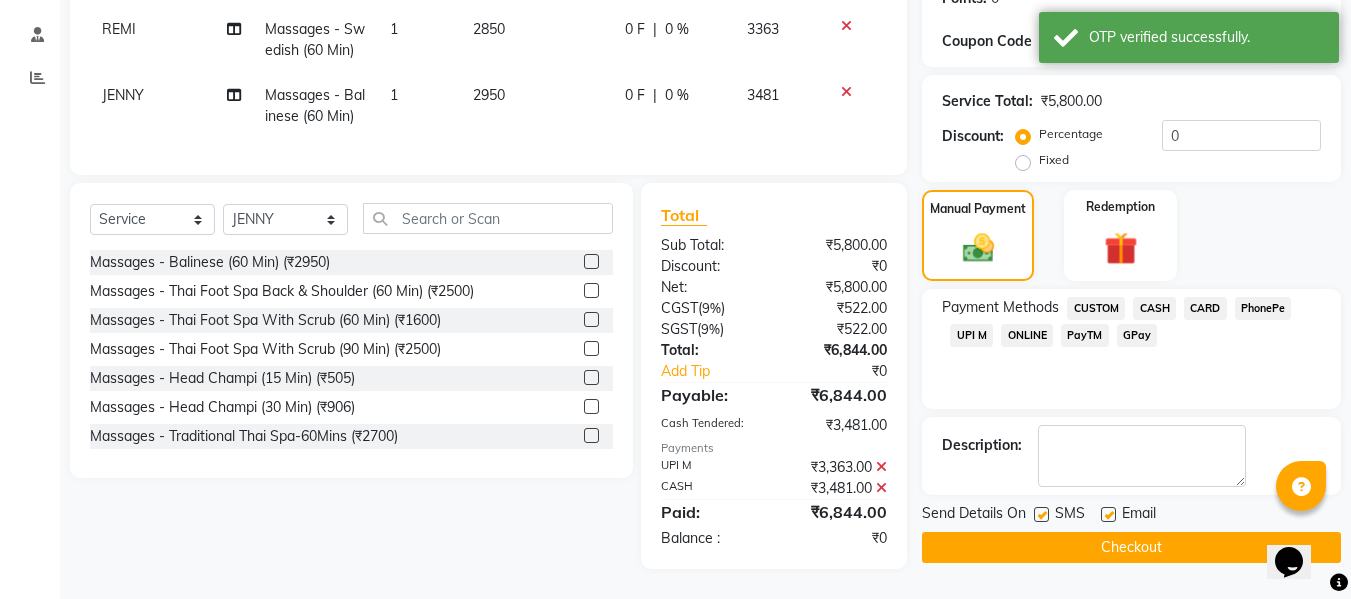 scroll, scrollTop: 338, scrollLeft: 0, axis: vertical 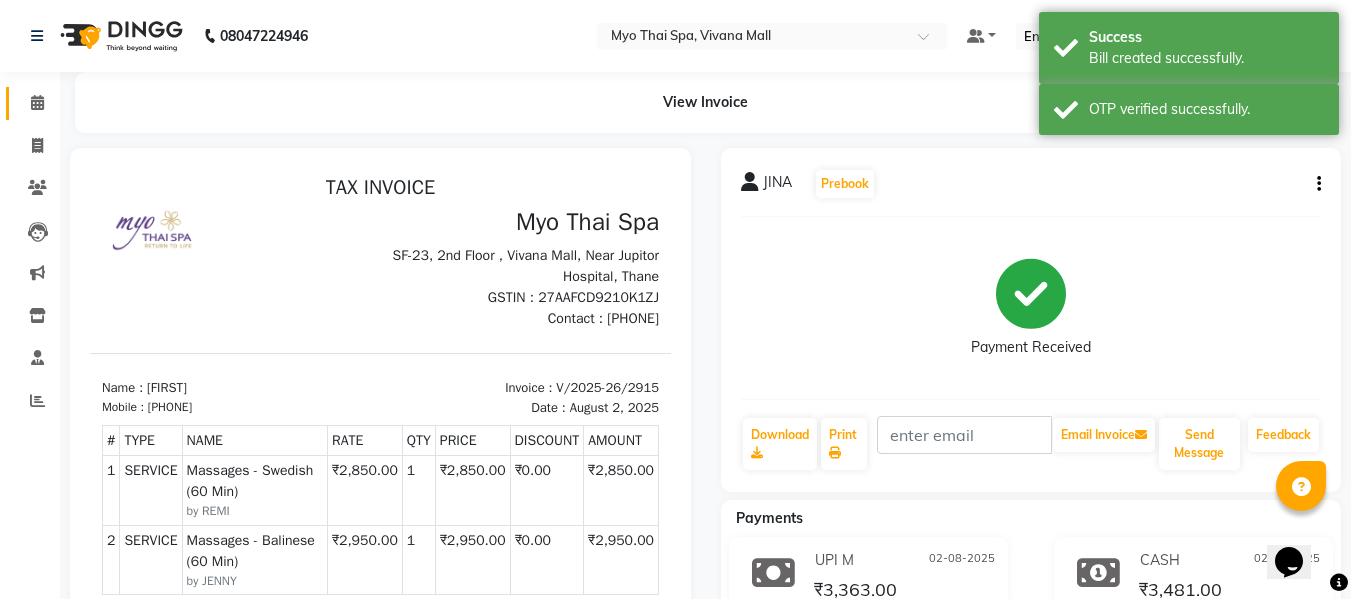 click on "Calendar" 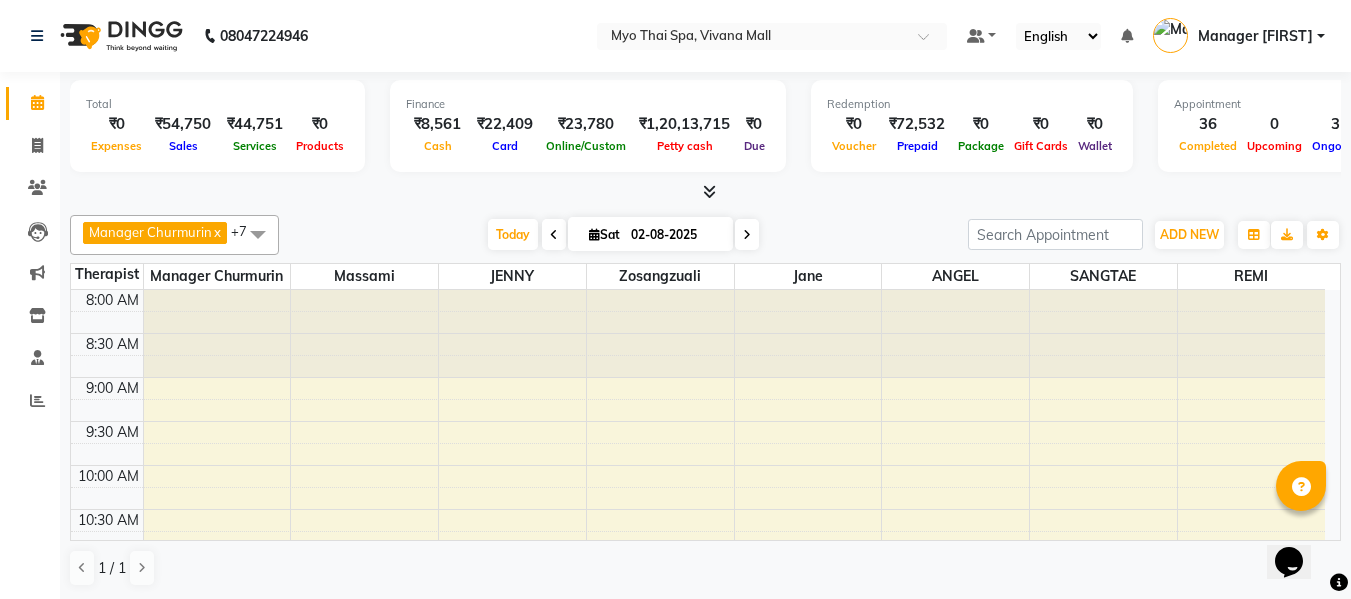 scroll, scrollTop: 1, scrollLeft: 0, axis: vertical 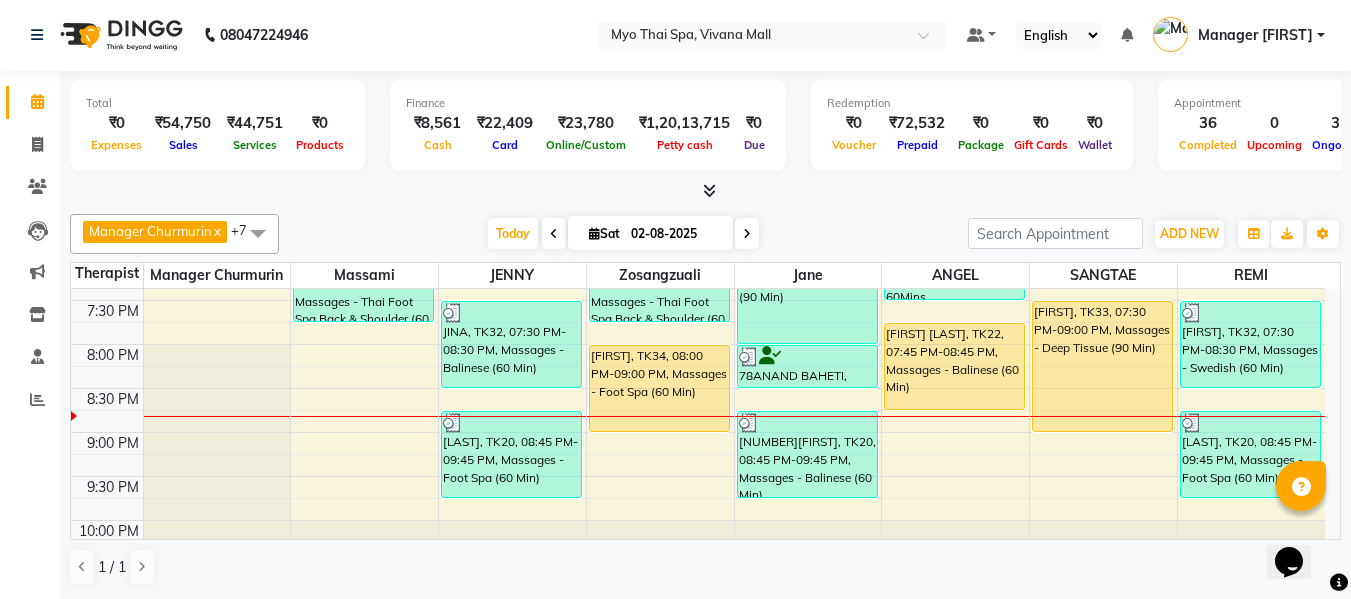 click at bounding box center (747, 233) 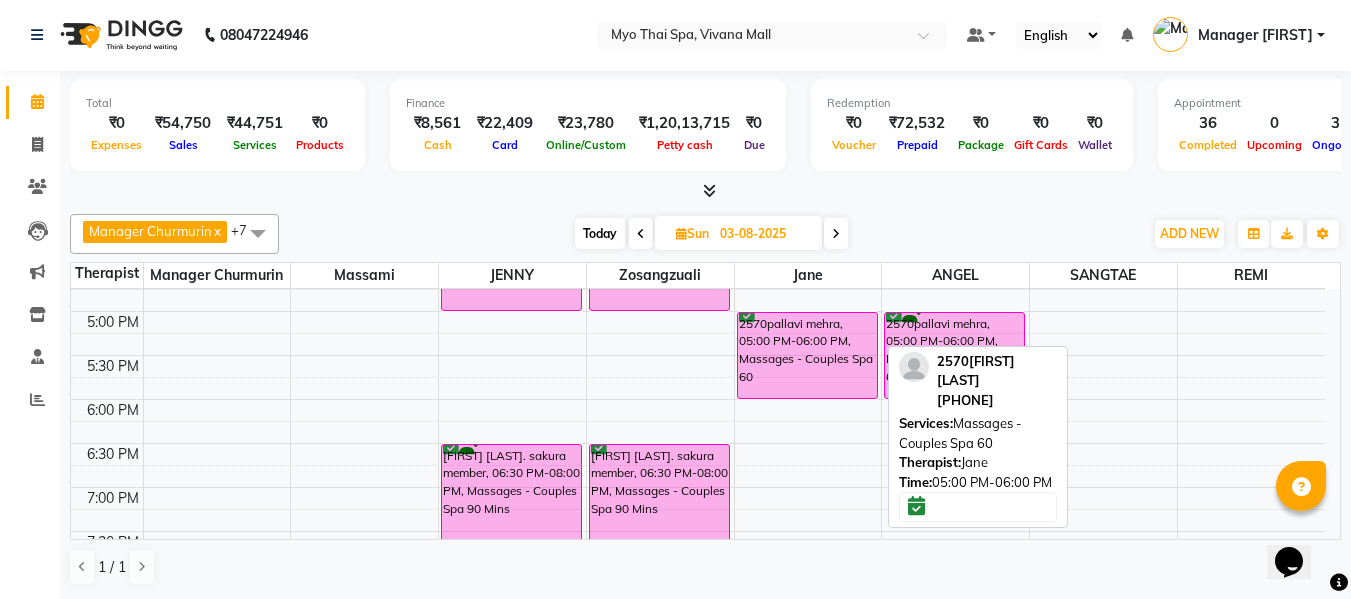 scroll, scrollTop: 869, scrollLeft: 0, axis: vertical 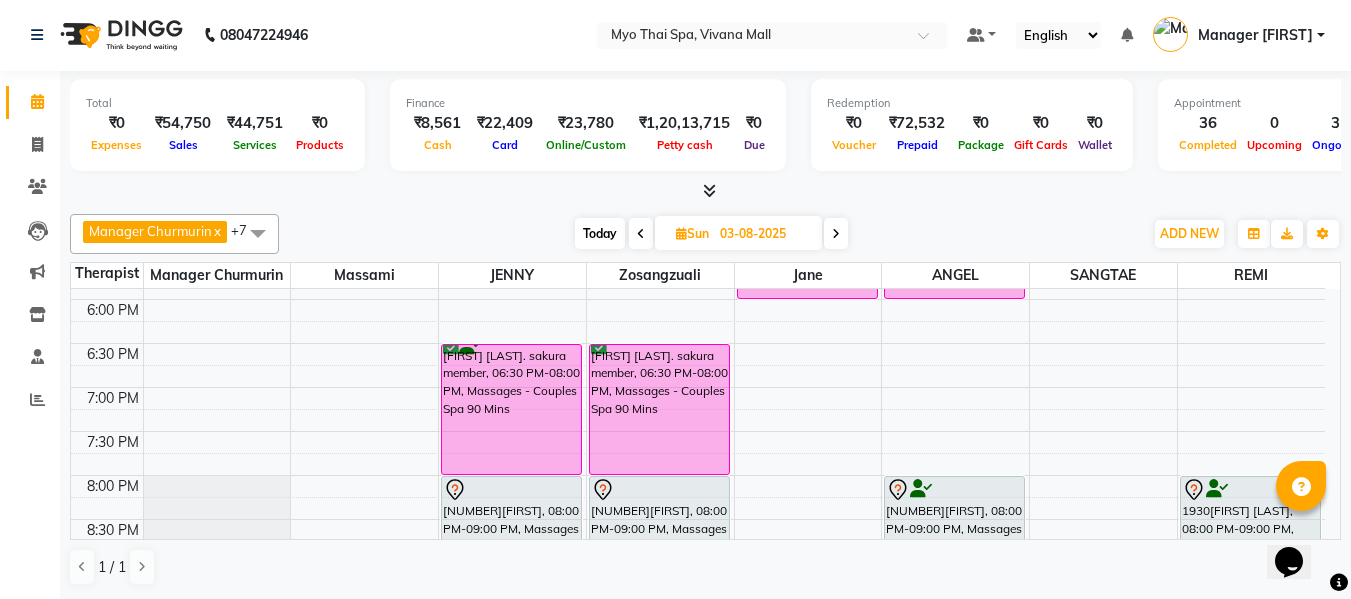 click on "8:00 AM 8:30 AM 9:00 AM 9:30 AM 10:00 AM 10:30 AM 11:00 AM 11:30 AM 12:00 PM 12:30 PM 1:00 PM 1:30 PM 2:00 PM 2:30 PM 3:00 PM 3:30 PM 4:00 PM 4:30 PM 5:00 PM 5:30 PM 6:00 PM 6:30 PM 7:00 PM 7:30 PM 8:00 PM 8:30 PM 9:00 PM 9:30 PM 10:00 PM 10:30 PM             67LATA JADHAV SAKURA CLIENT, 12:00 PM-01:30 PM, Massages - Balinese (90 Min)             2787 NINAD, 02:00 PM-02:30 PM, Massages - Stress Relieving Back (30 Min)     DIVYANSH RAMAN, 04:00 PM-05:00 PM, Massages - Couples Spa 60     75ATUL DATE. sakura member, 06:30 PM-08:00 PM, Massages - Couples Spa 90 Mins             1849SHERIN=, 08:00 PM-09:00 PM, Massages - Balinese (60 Min)     DIVYANSH RAMAN, 04:00 PM-05:00 PM, Massages - Couples Spa 60     75ATUL DATE. sakura member, 06:30 PM-08:00 PM, Massages - Couples Spa 90 Mins             1849SHERIN=, 08:00 PM-09:00 PM, Massages - Balinese (60 Min)     63PARAS .S, 02:00 PM-03:30 PM, Massages - Balinese (90 Min)     2570pallavi mehra, 05:00 PM-06:00 PM, Massages - Couples Spa 60" at bounding box center (698, 79) 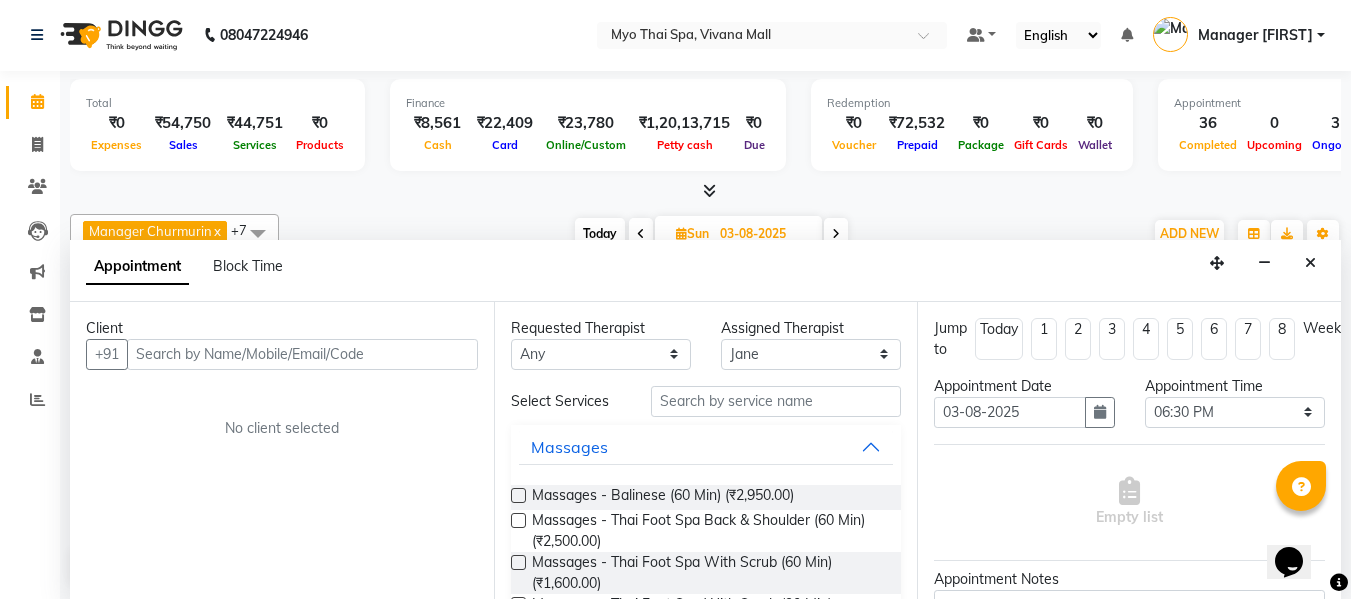 click at bounding box center [302, 354] 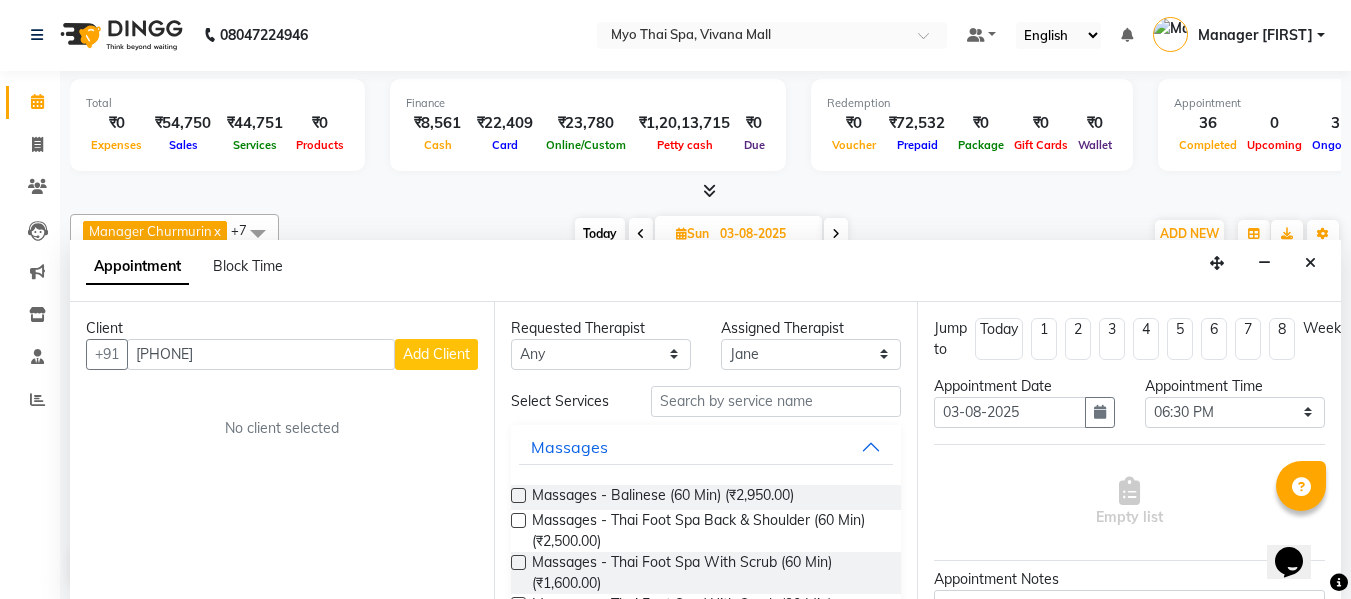 click on "99604 96497" at bounding box center [261, 354] 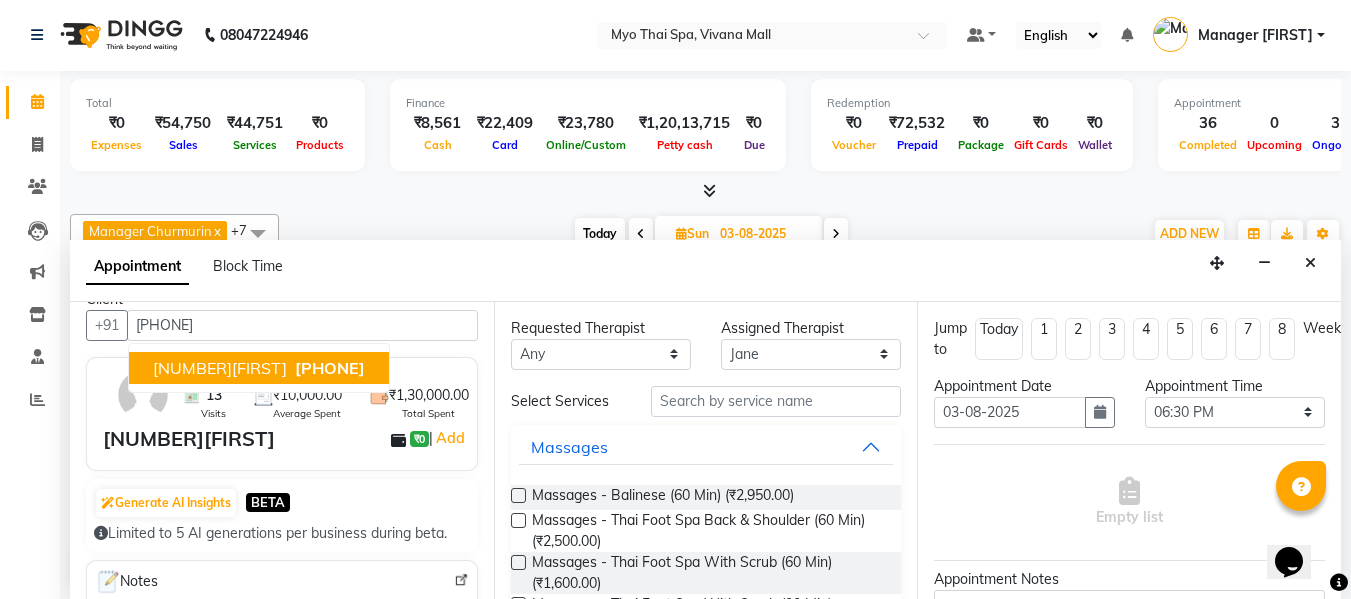 scroll, scrollTop: 0, scrollLeft: 0, axis: both 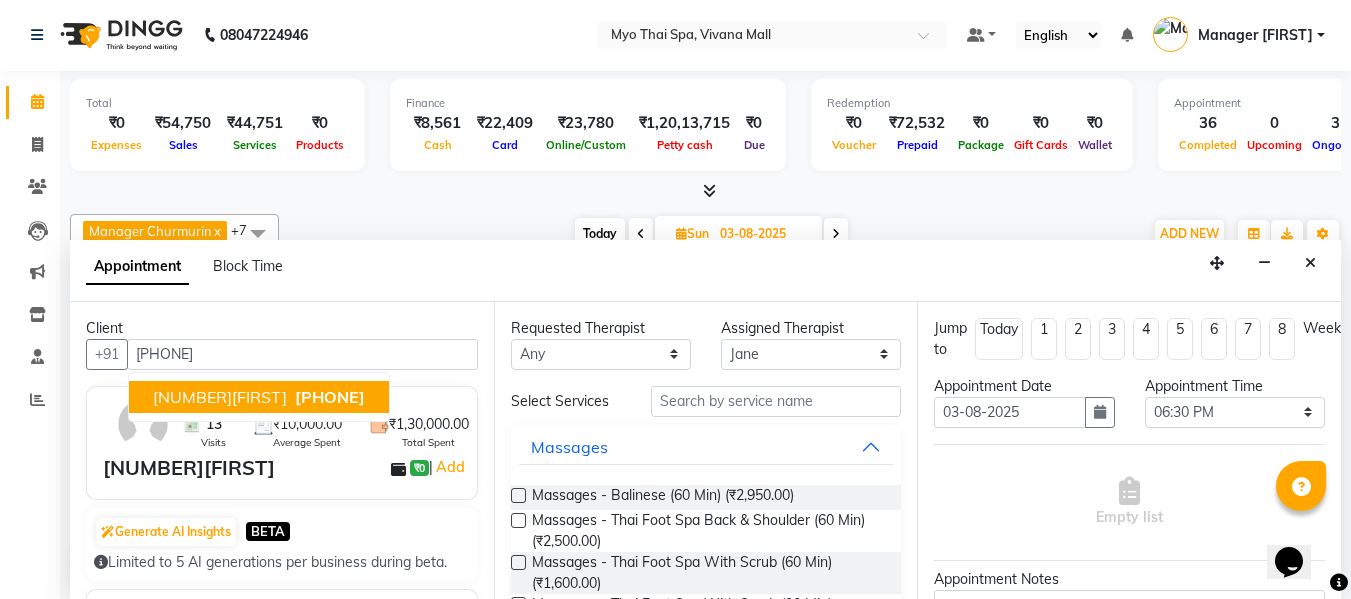click on "2176LALIT NEW" at bounding box center [220, 397] 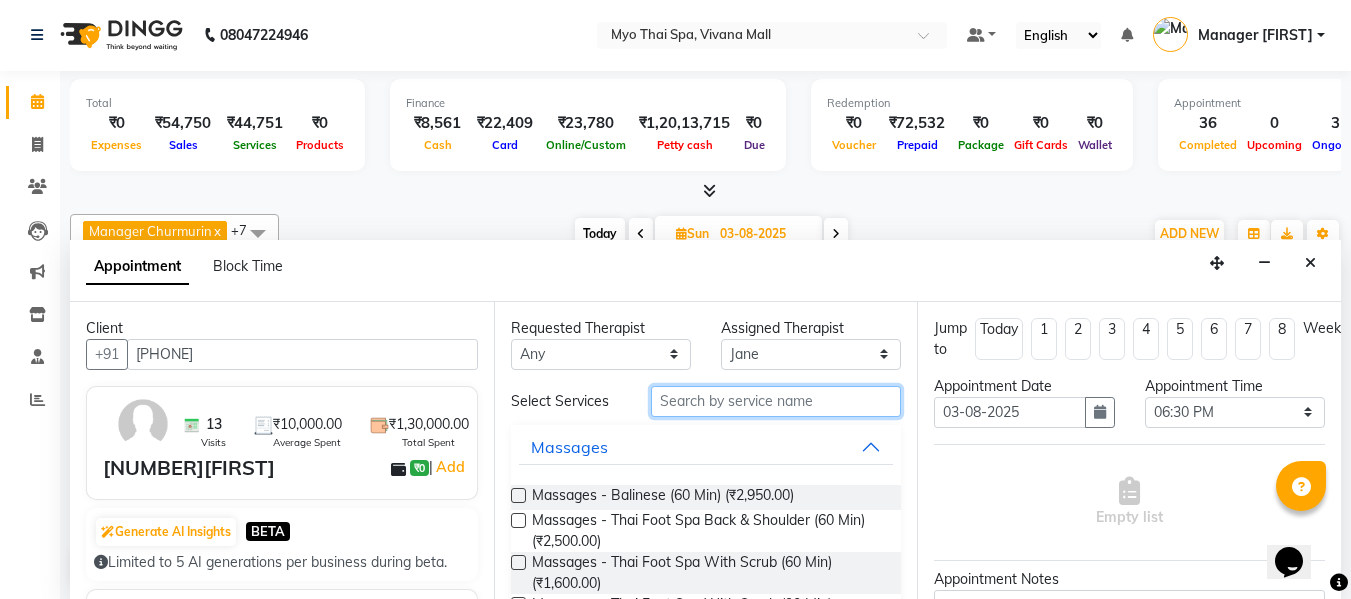 click at bounding box center [776, 401] 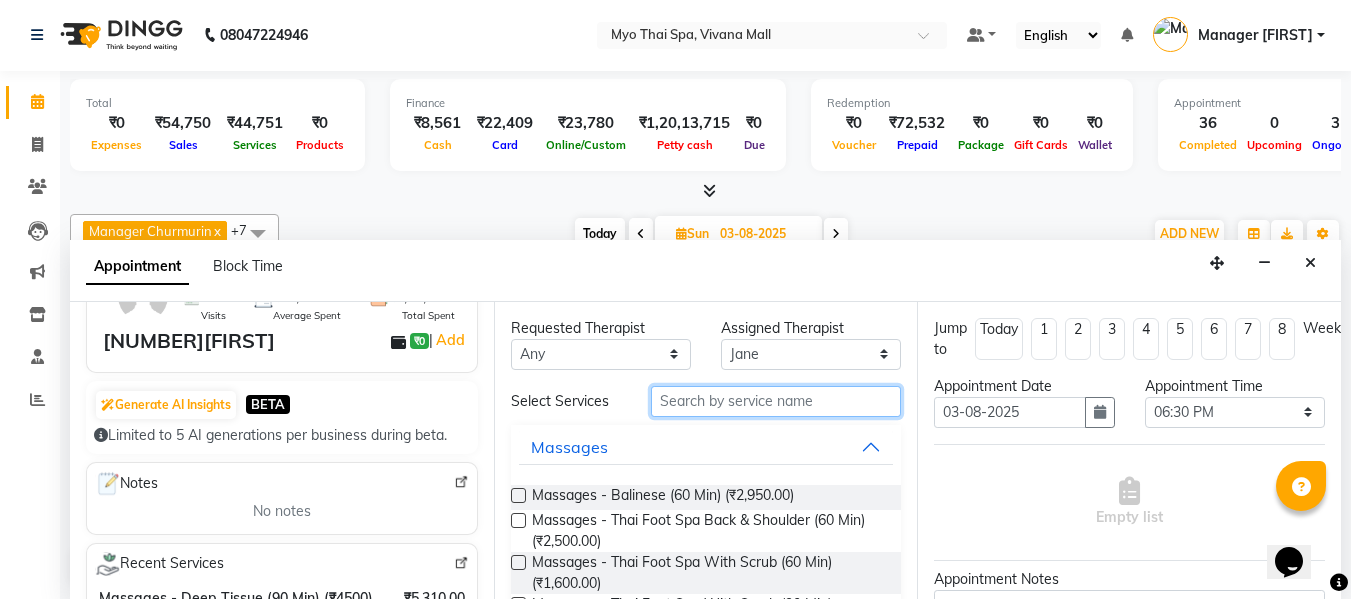 scroll, scrollTop: 200, scrollLeft: 0, axis: vertical 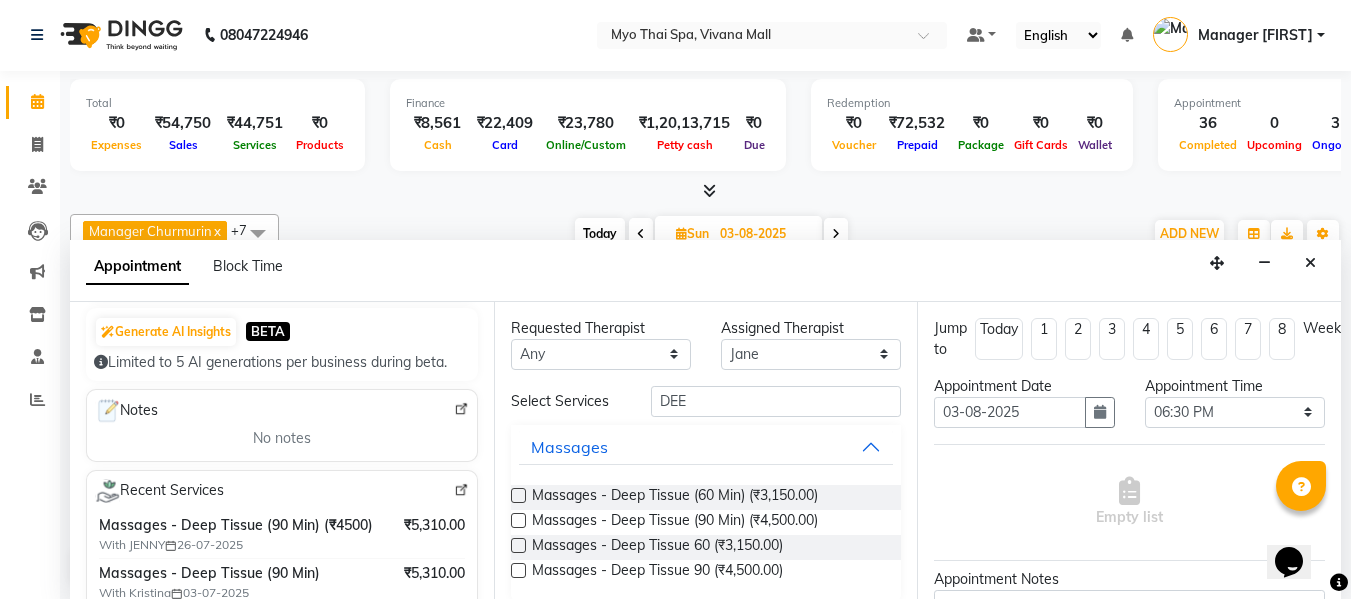 click at bounding box center [518, 520] 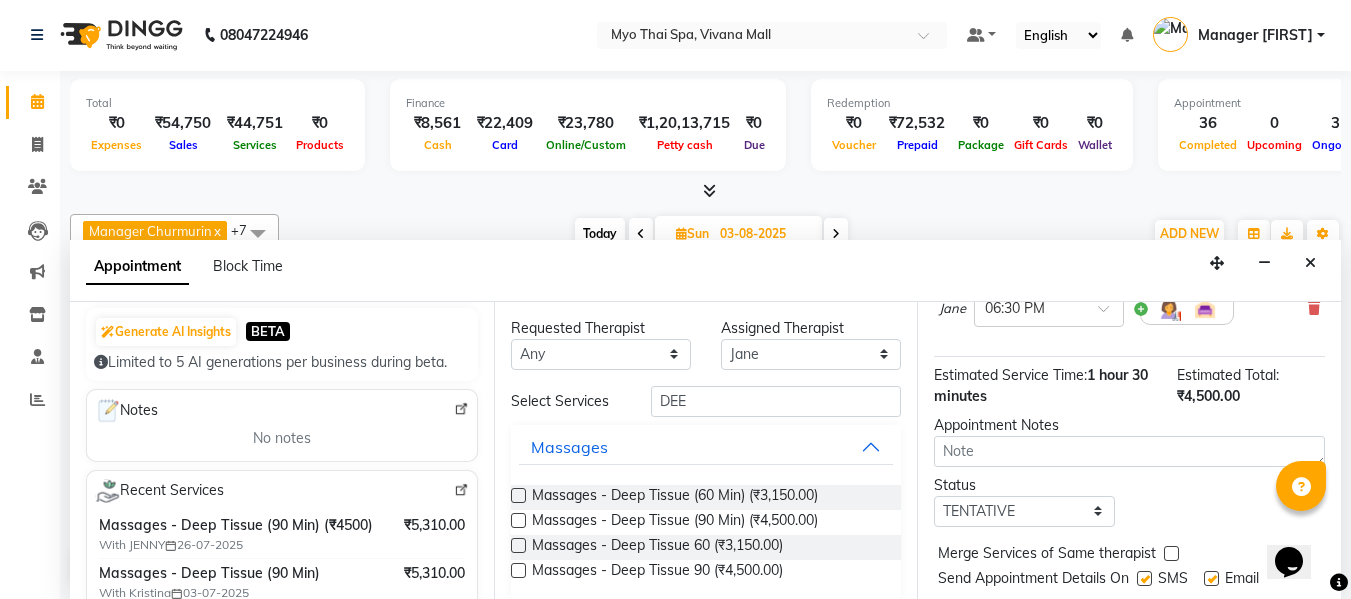 scroll, scrollTop: 200, scrollLeft: 0, axis: vertical 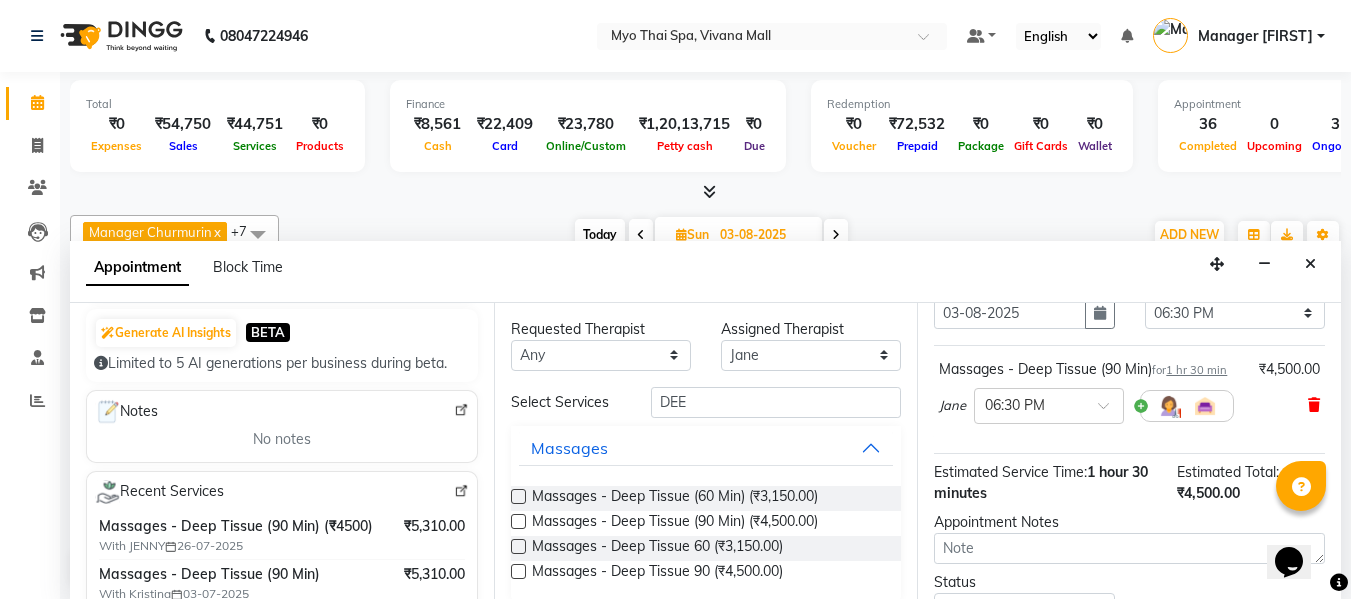 click at bounding box center [1314, 405] 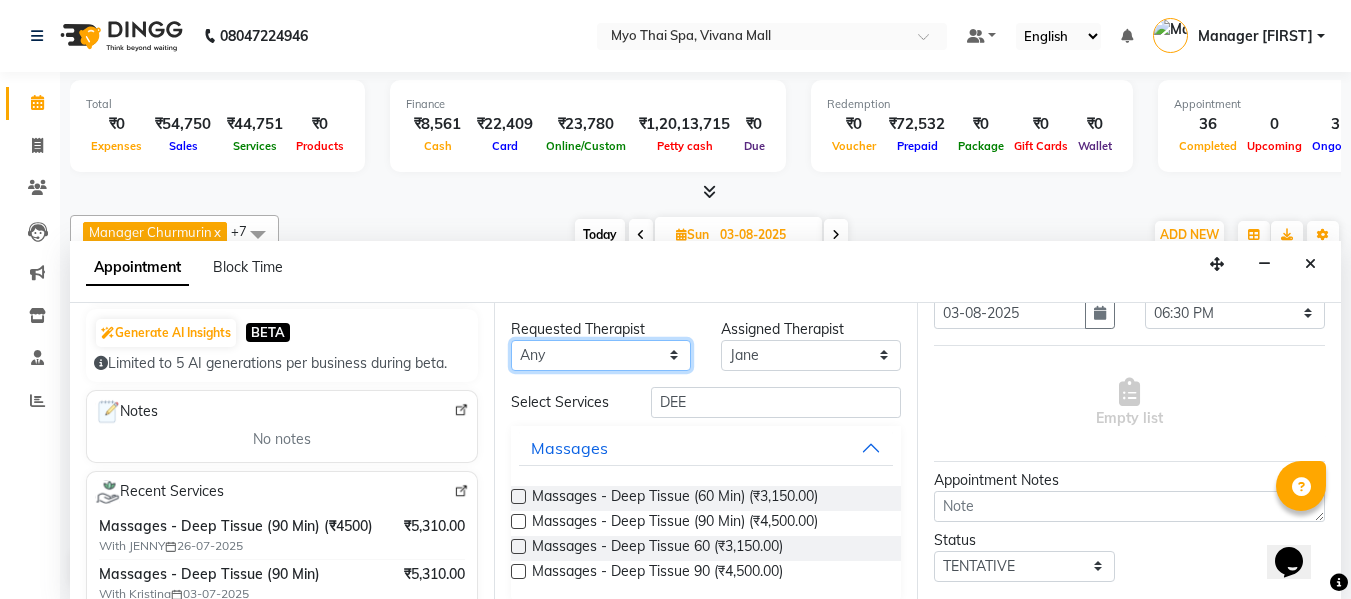 click on "Any ANGEL BELLA Dindin Jane JENNY Kristina Manager Afreen Manager Churmurin Massami MAWII REMI SANGTAE Zosangzuali" at bounding box center (601, 355) 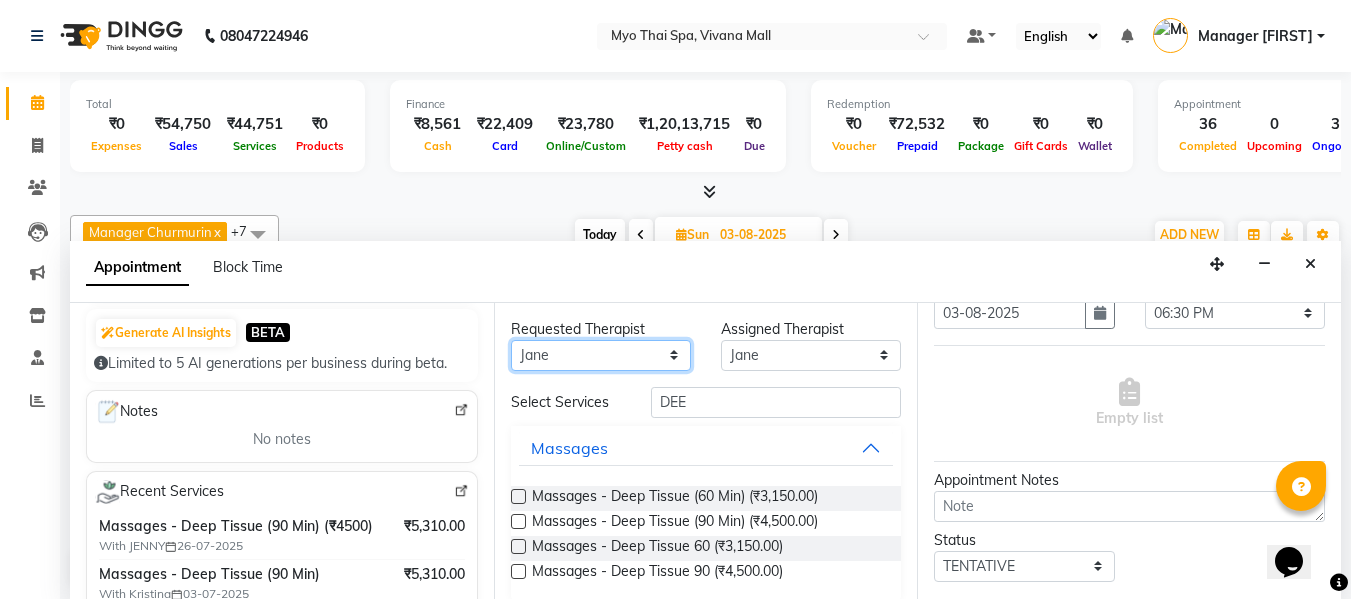 click on "Any ANGEL BELLA Dindin Jane JENNY Kristina Manager Afreen Manager Churmurin Massami MAWII REMI SANGTAE Zosangzuali" at bounding box center (601, 355) 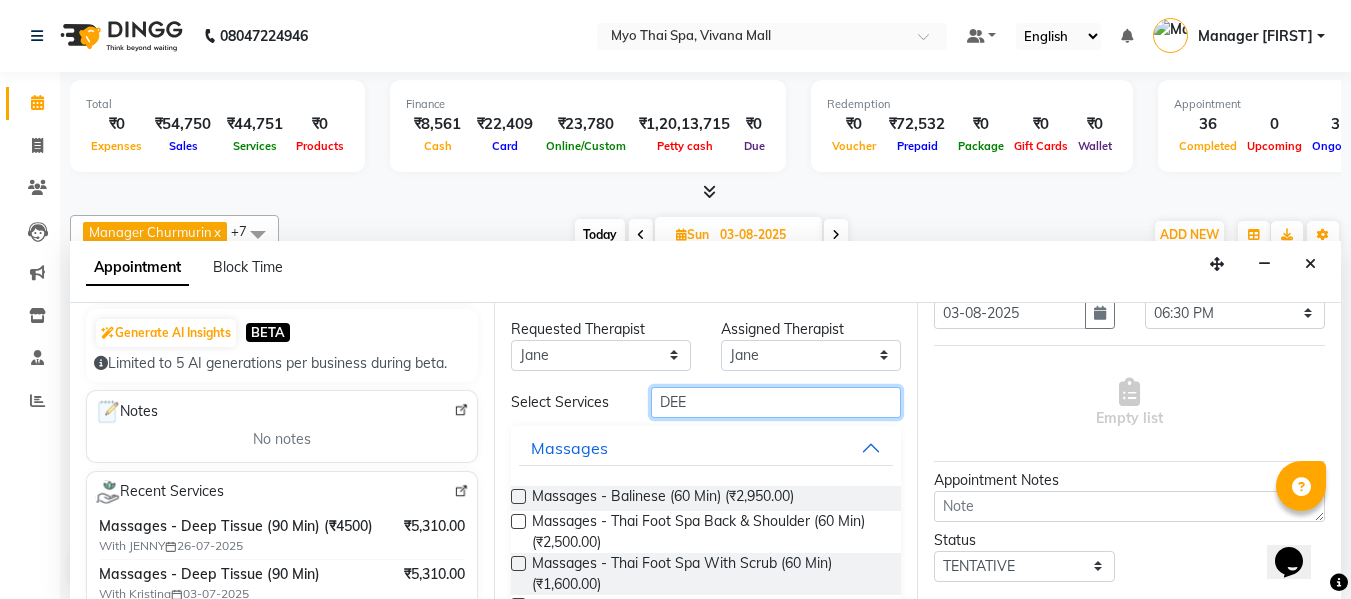 click on "DEE" at bounding box center [776, 402] 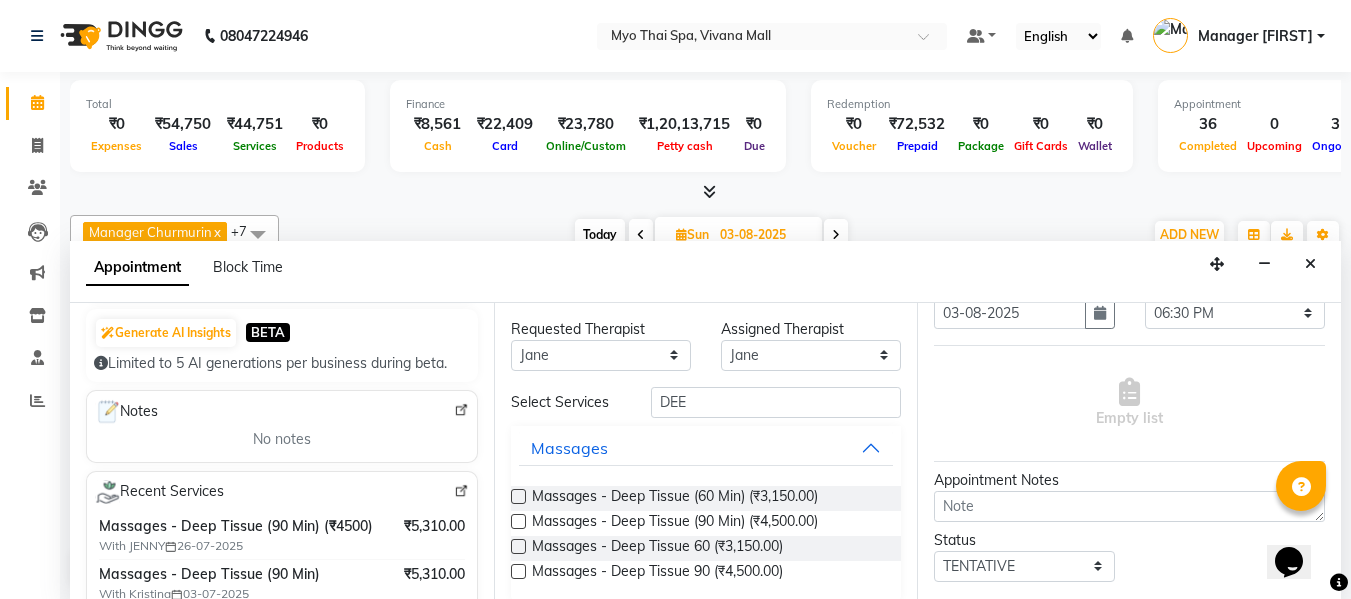 click at bounding box center (518, 521) 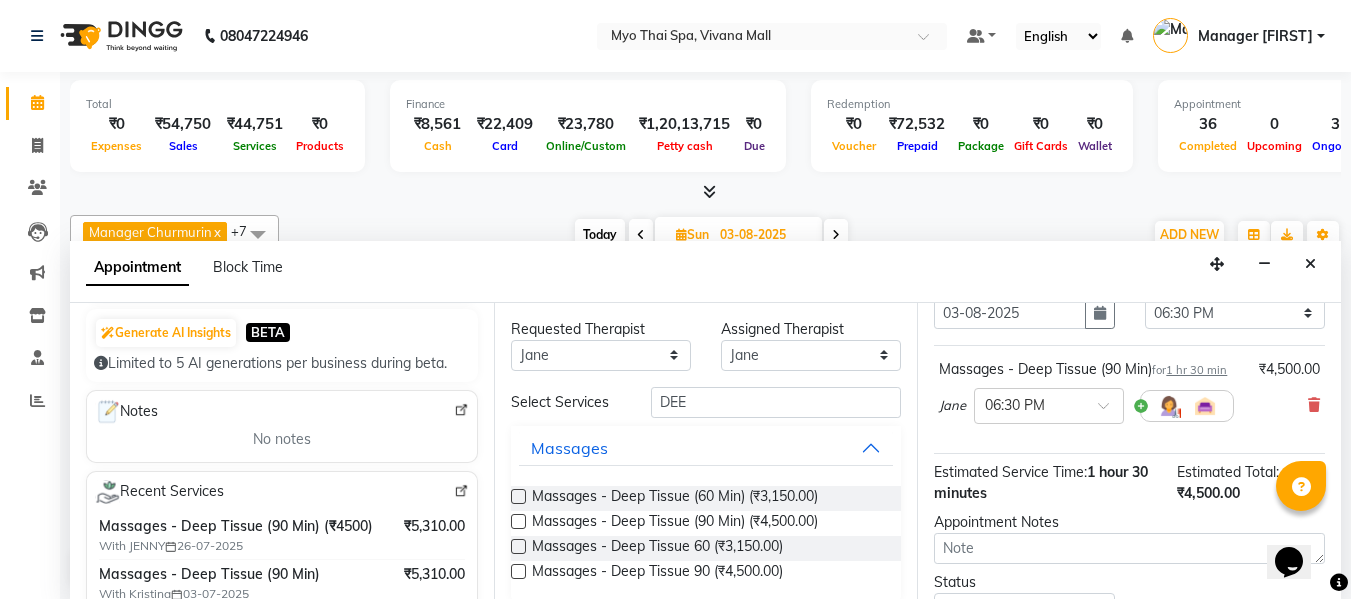 scroll, scrollTop: 286, scrollLeft: 0, axis: vertical 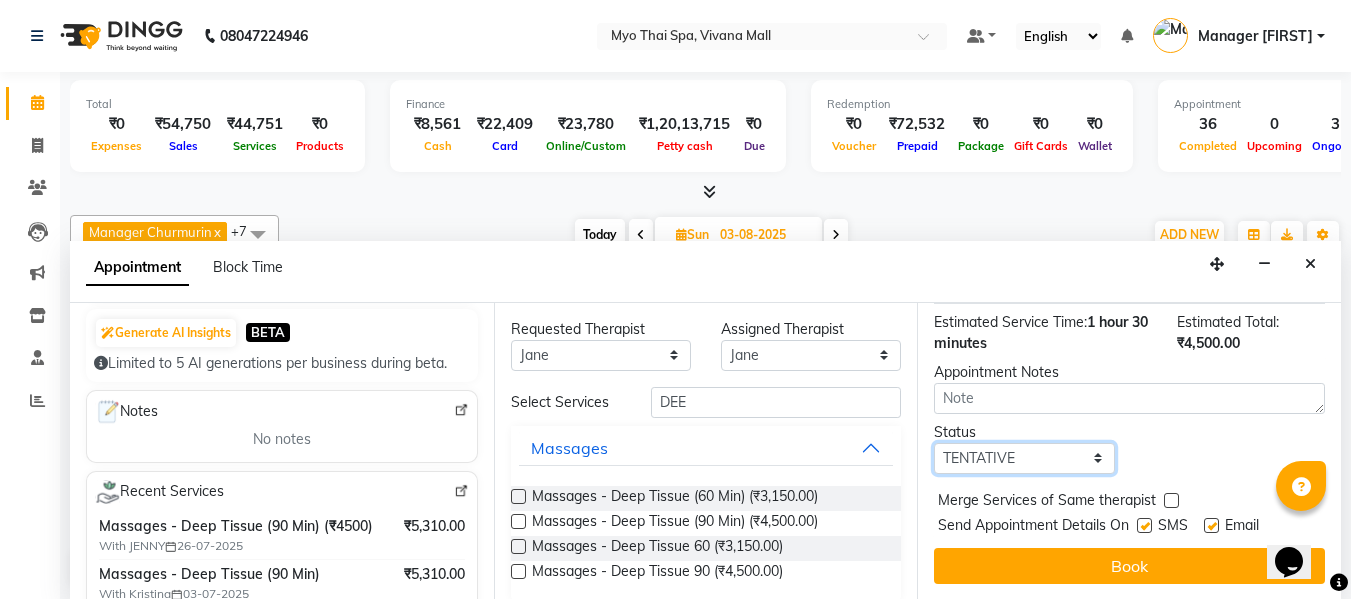 click on "Select TENTATIVE CONFIRM UPCOMING" at bounding box center [1024, 458] 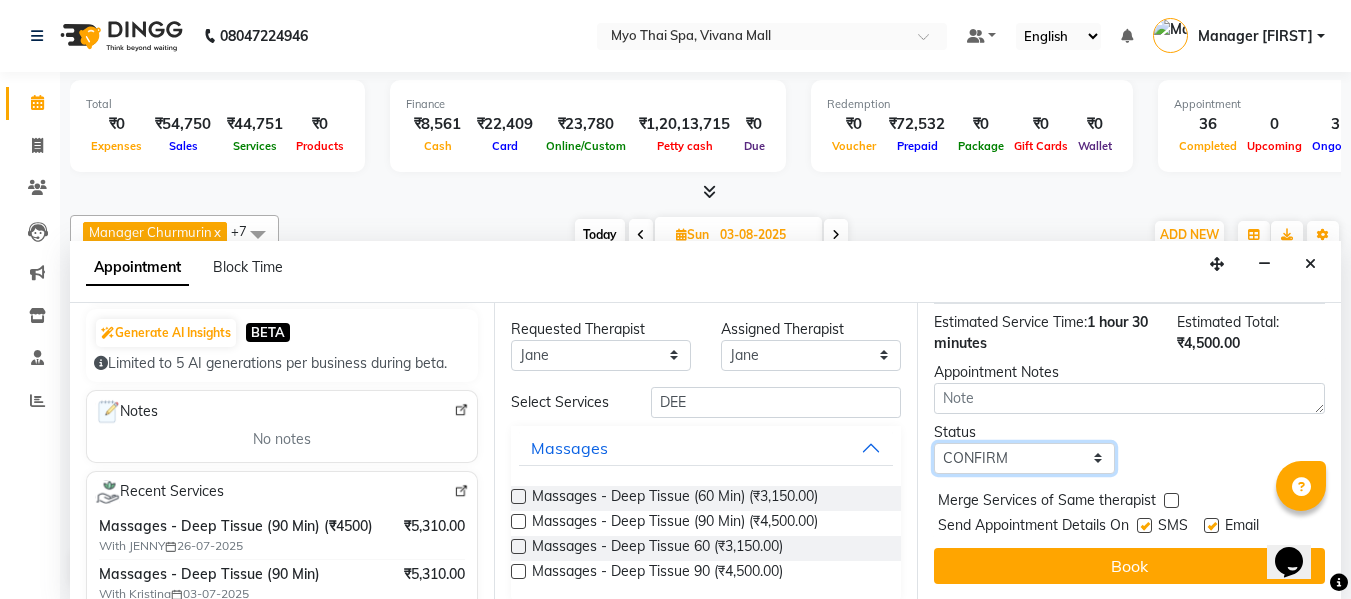 click on "Select TENTATIVE CONFIRM UPCOMING" at bounding box center [1024, 458] 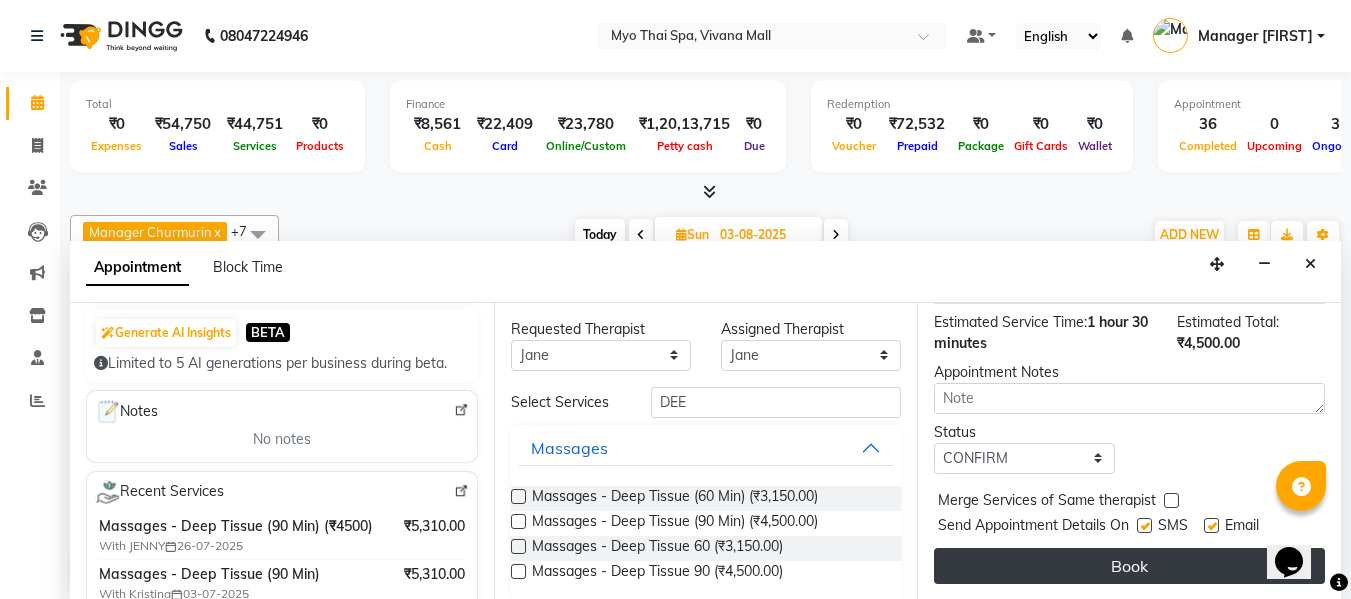 click on "Book" at bounding box center [1129, 566] 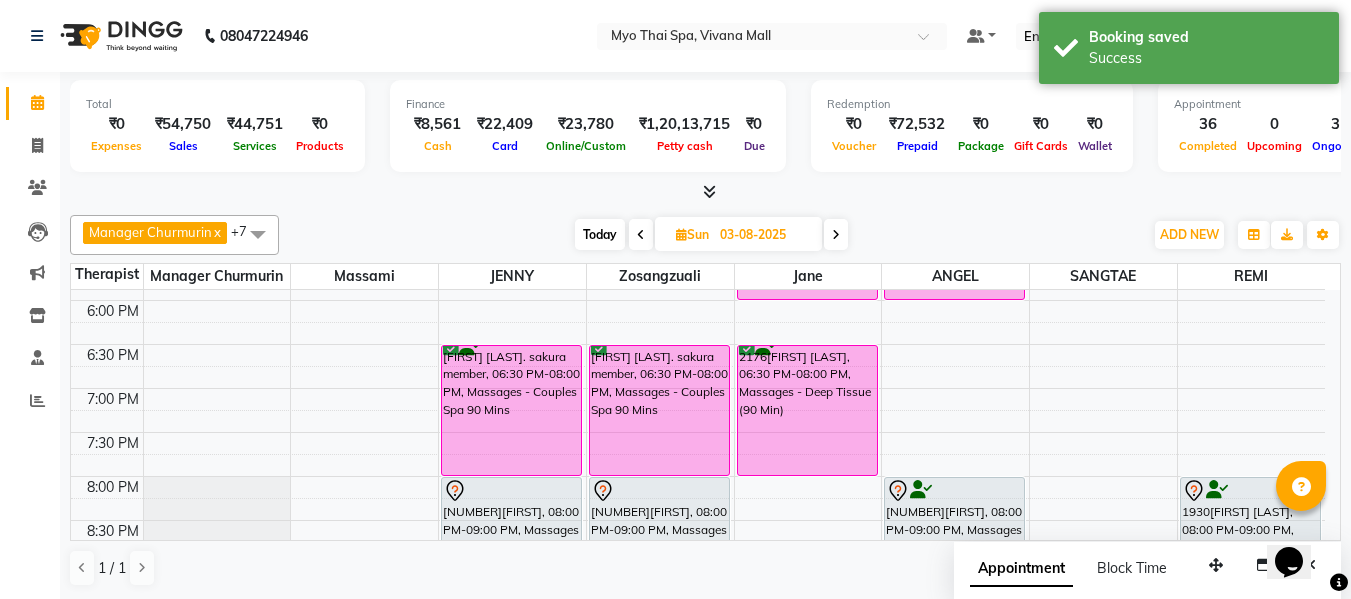 click on "Today" at bounding box center (600, 234) 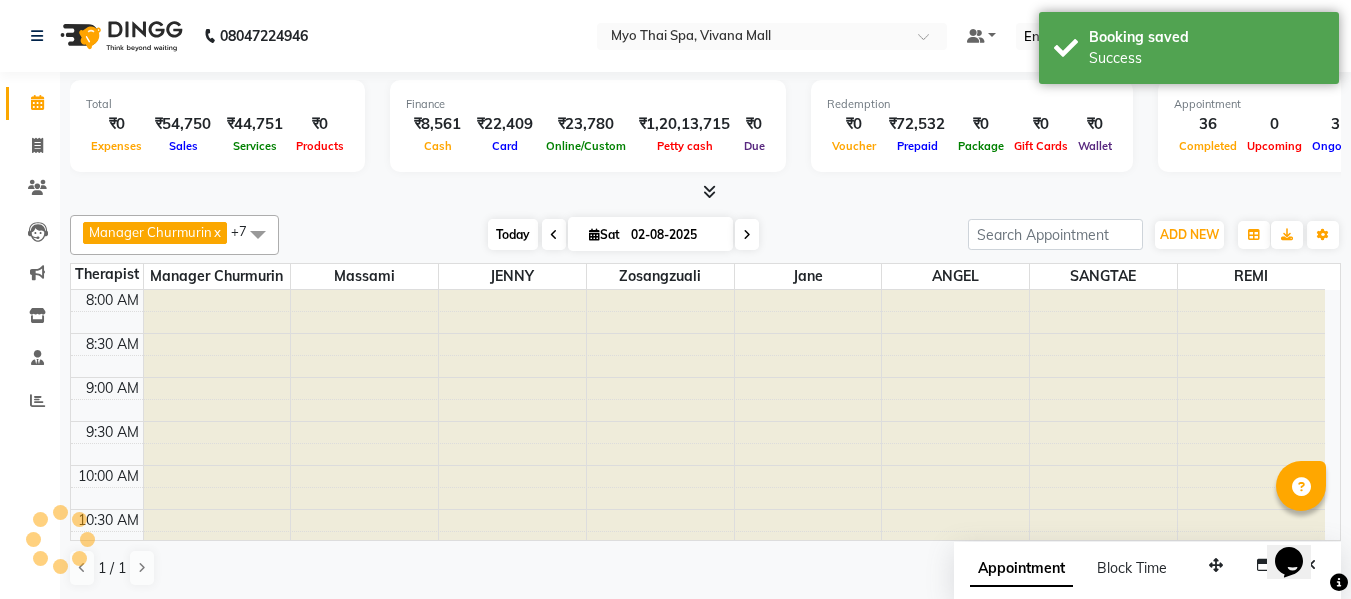 scroll, scrollTop: 1057, scrollLeft: 0, axis: vertical 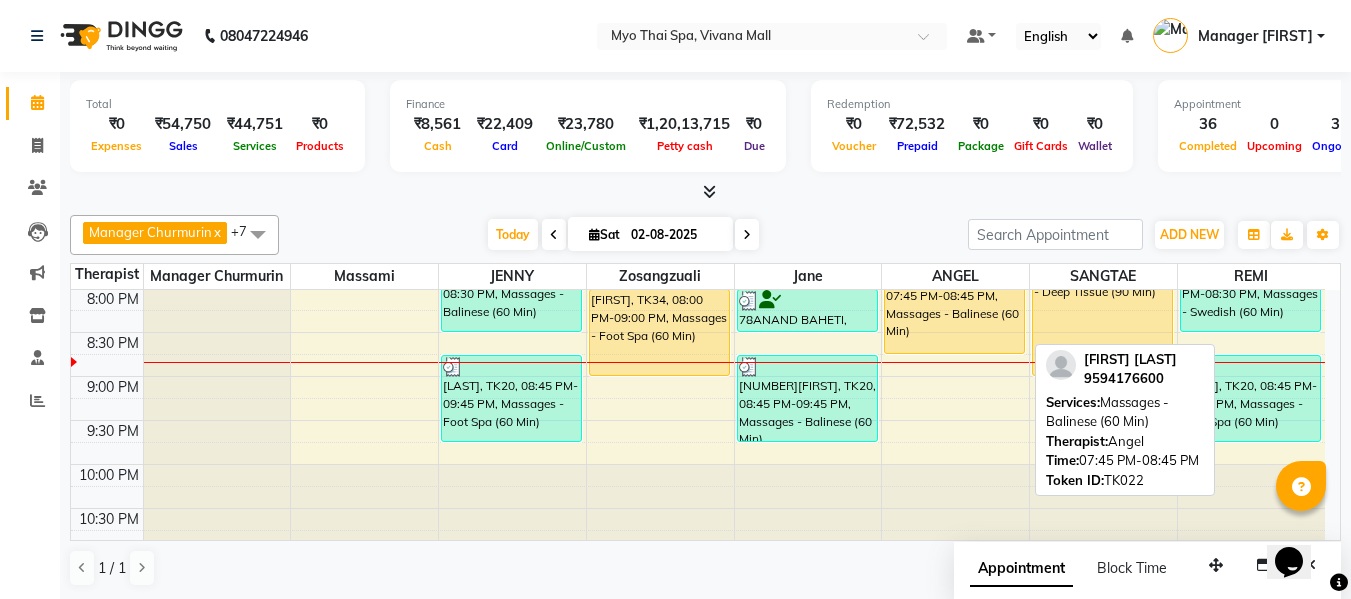 click on "[NUMBER][FIRST] [LAST], TK22, 07:45 PM-08:45 PM, Massages - Balinese (60 Min)" at bounding box center [954, 310] 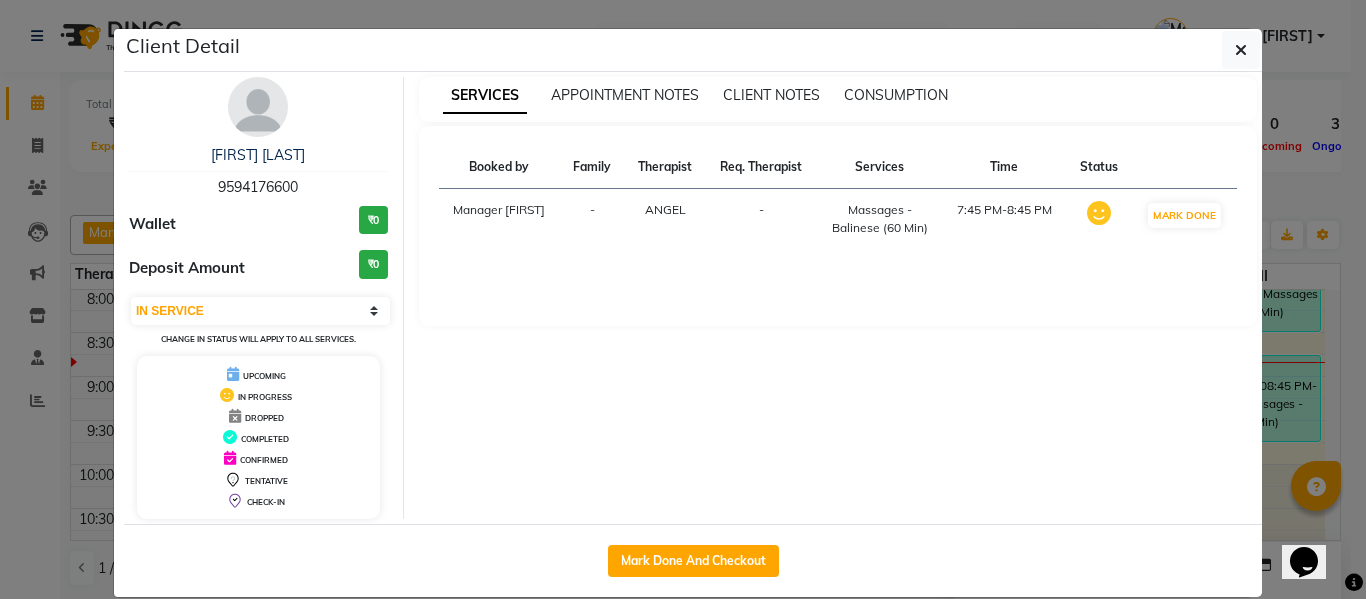 drag, startPoint x: 686, startPoint y: 560, endPoint x: 803, endPoint y: 488, distance: 137.37904 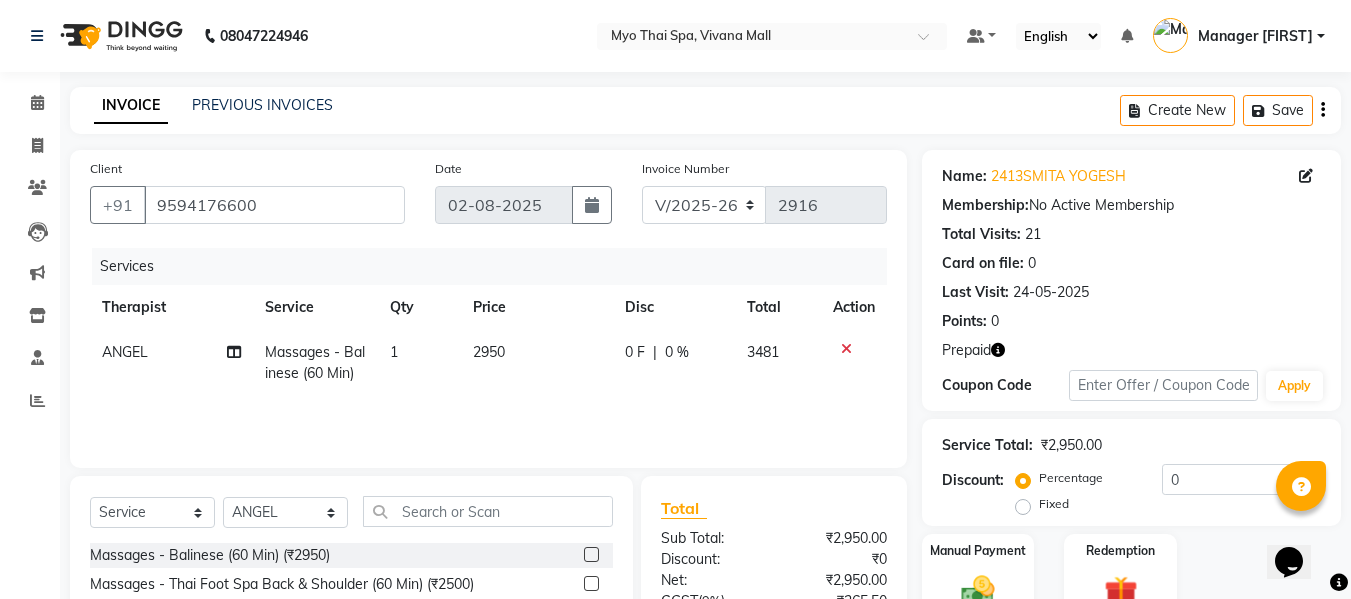 scroll, scrollTop: 202, scrollLeft: 0, axis: vertical 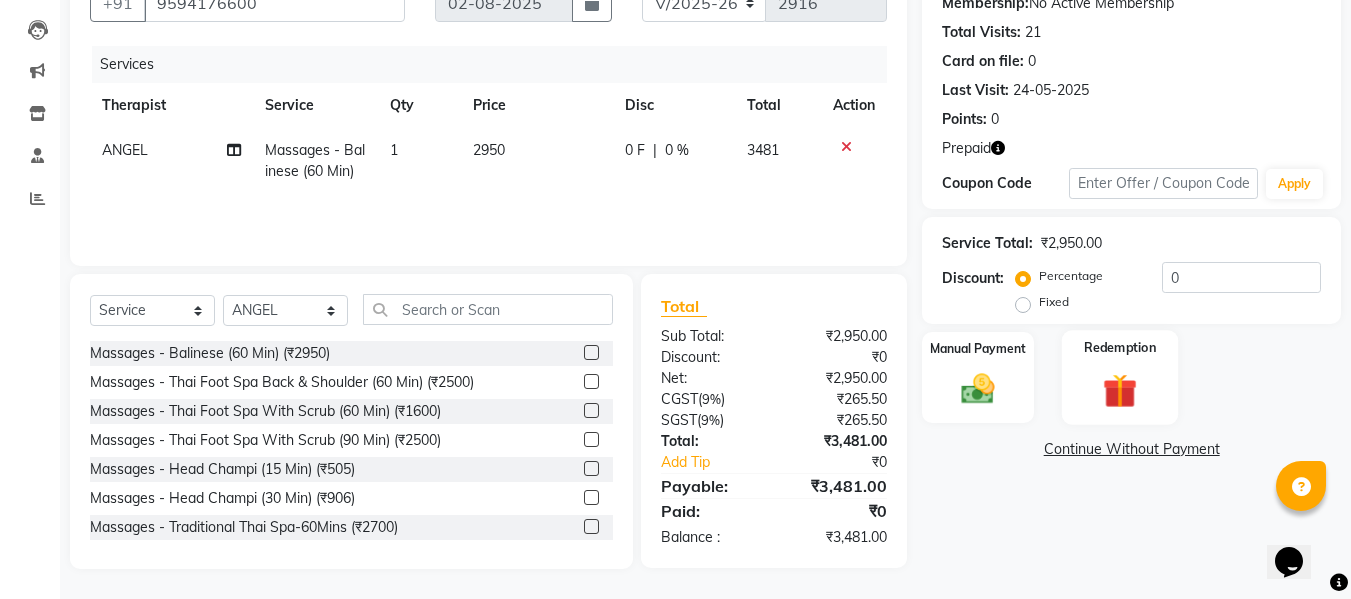 click 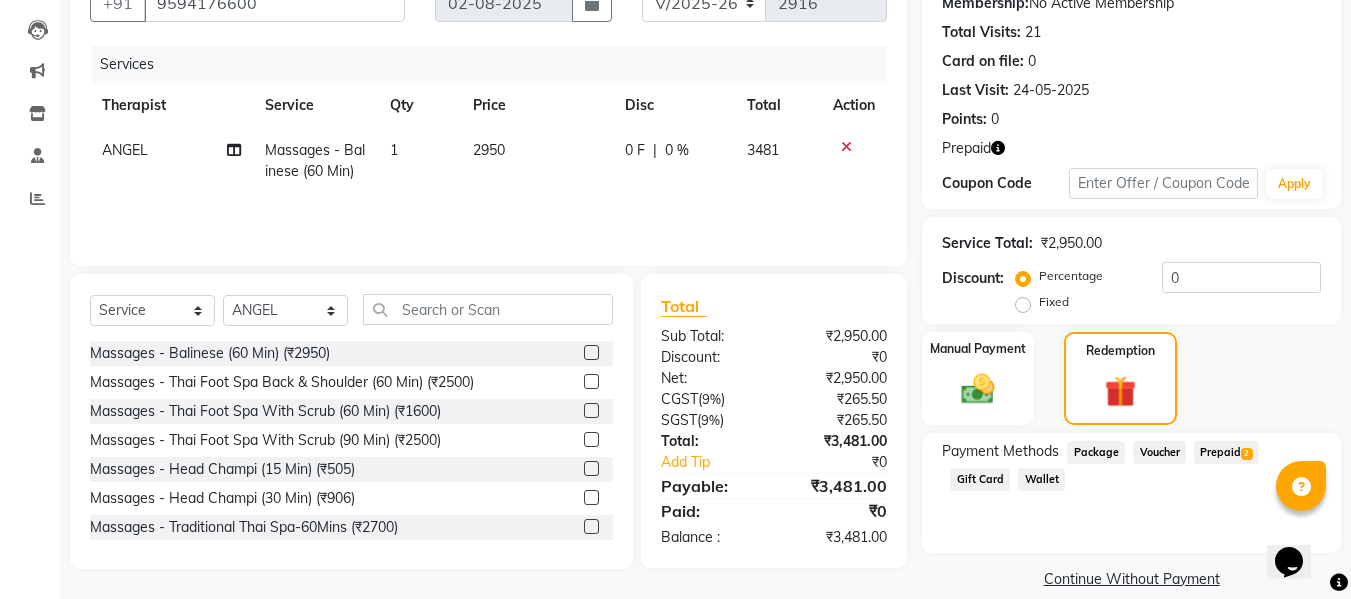 click on "Prepaid  2" 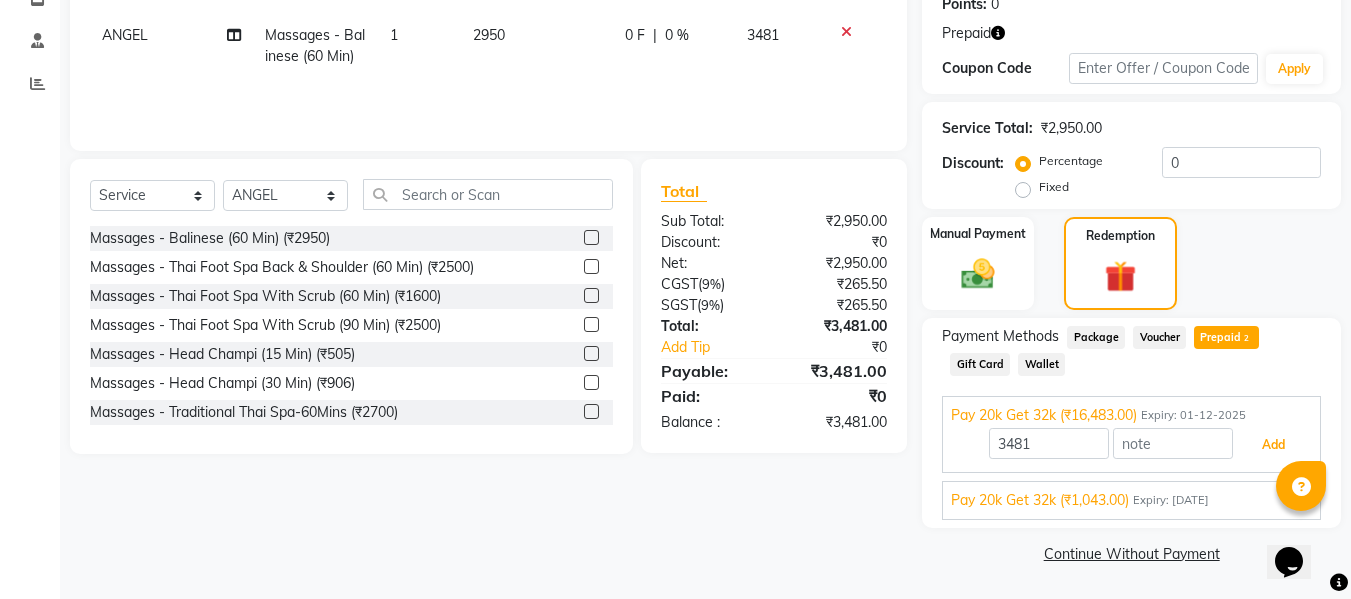 drag, startPoint x: 1260, startPoint y: 444, endPoint x: 1119, endPoint y: 445, distance: 141.00354 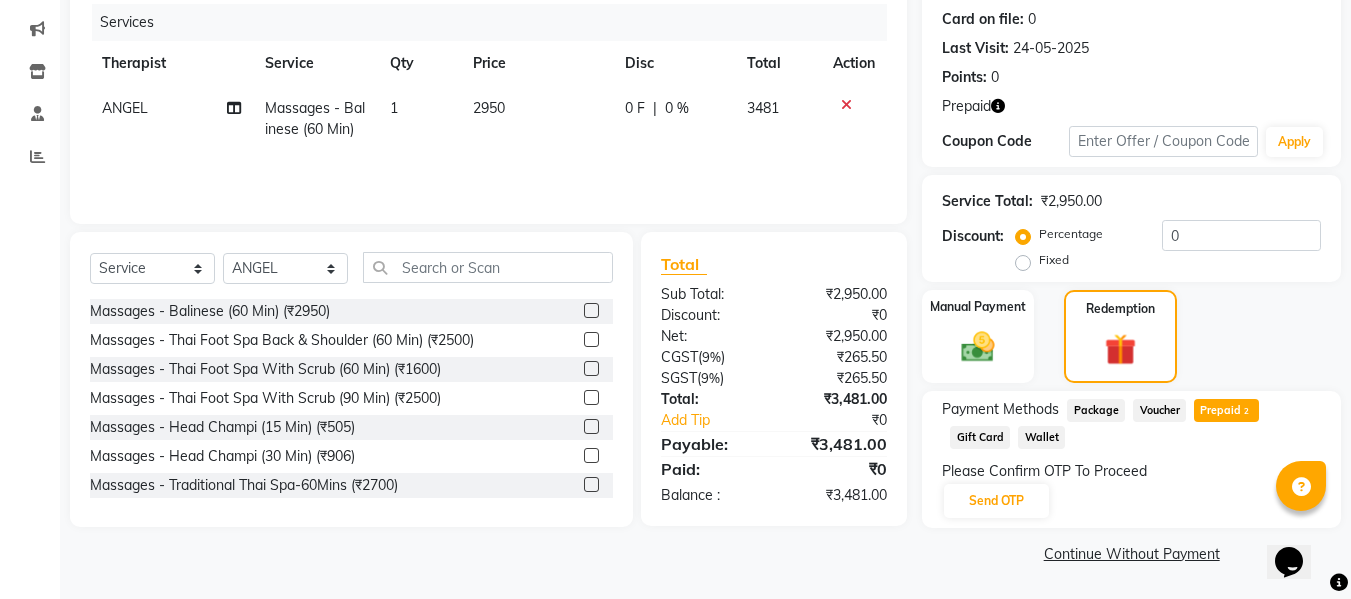 scroll, scrollTop: 244, scrollLeft: 0, axis: vertical 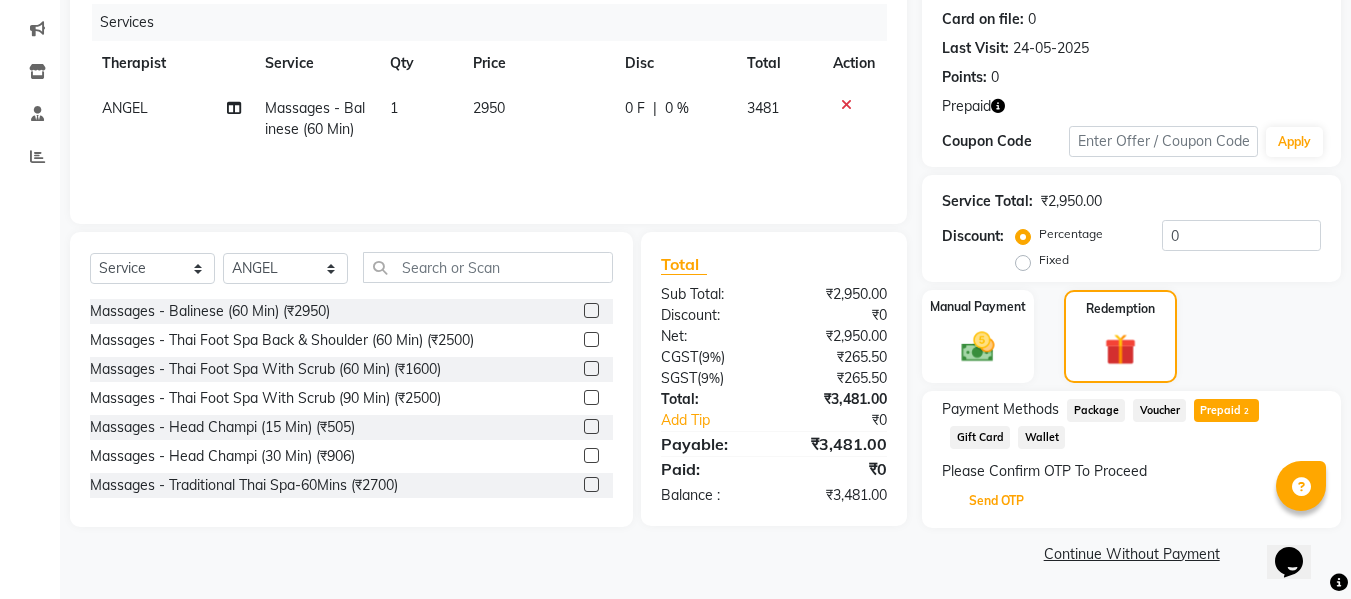 click on "Send OTP" 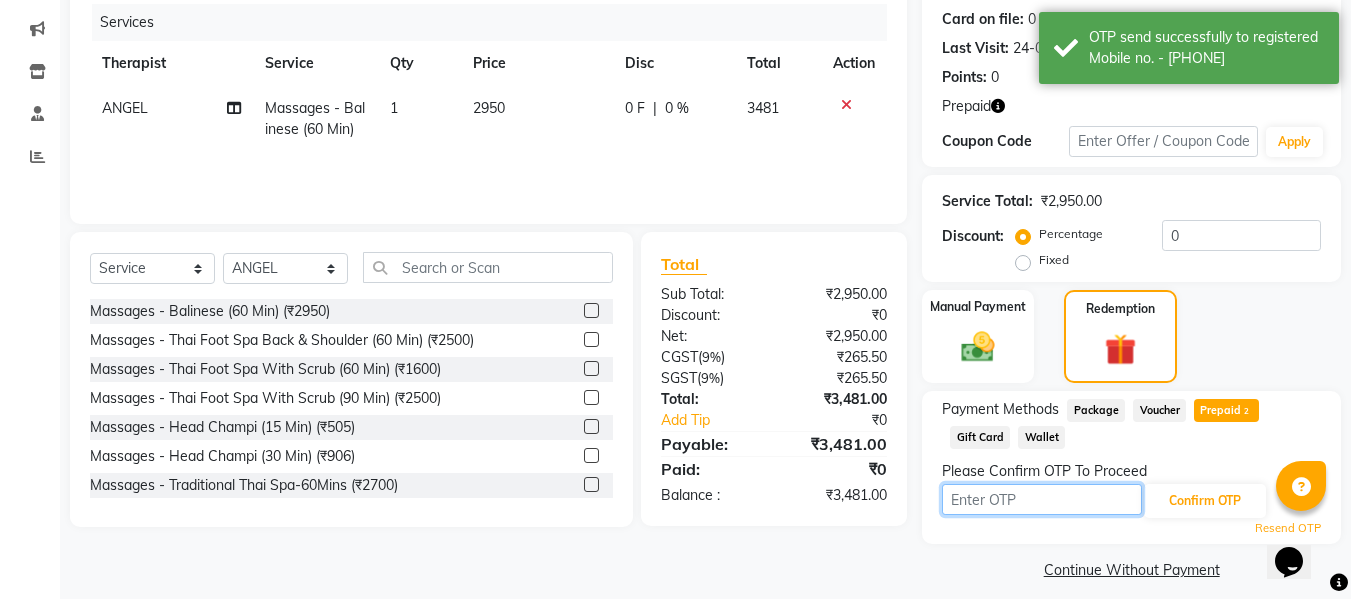 click at bounding box center (1042, 499) 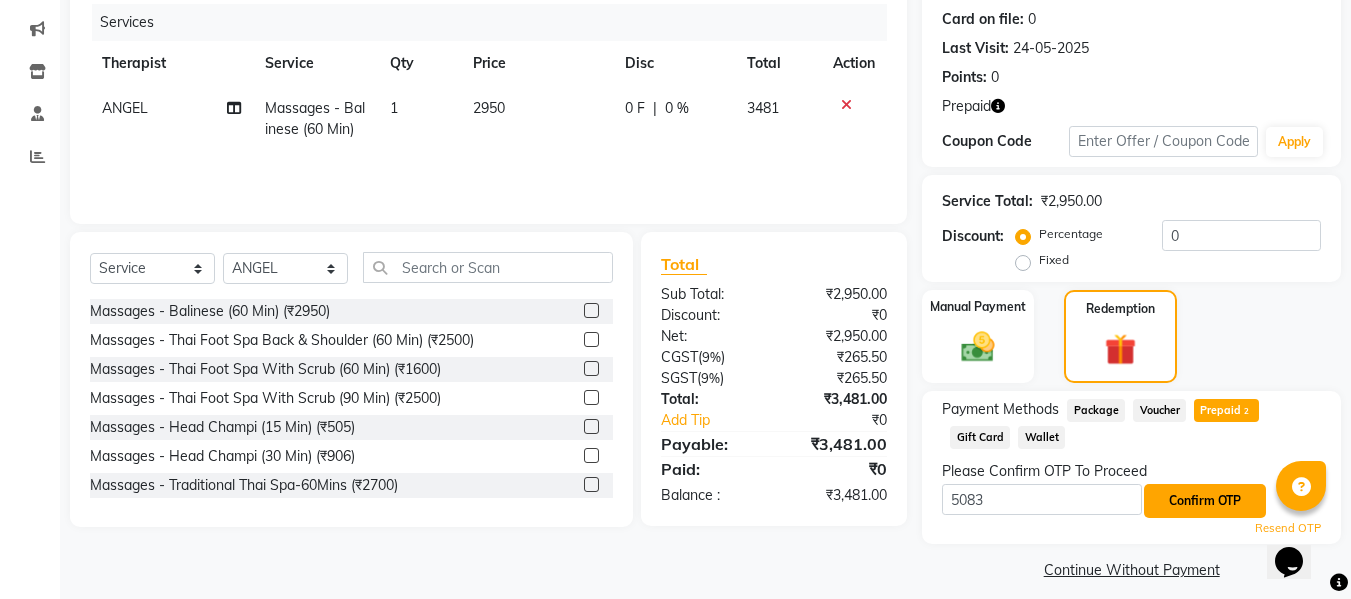 click on "Confirm OTP" 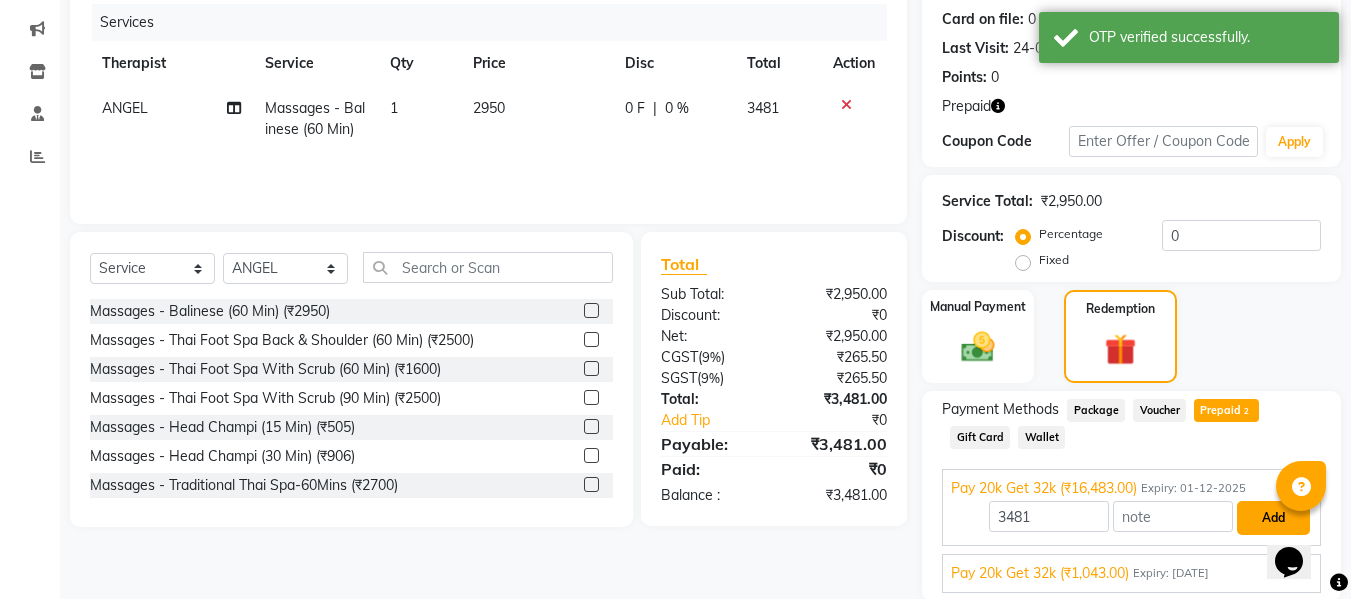 click on "Add" at bounding box center (1273, 518) 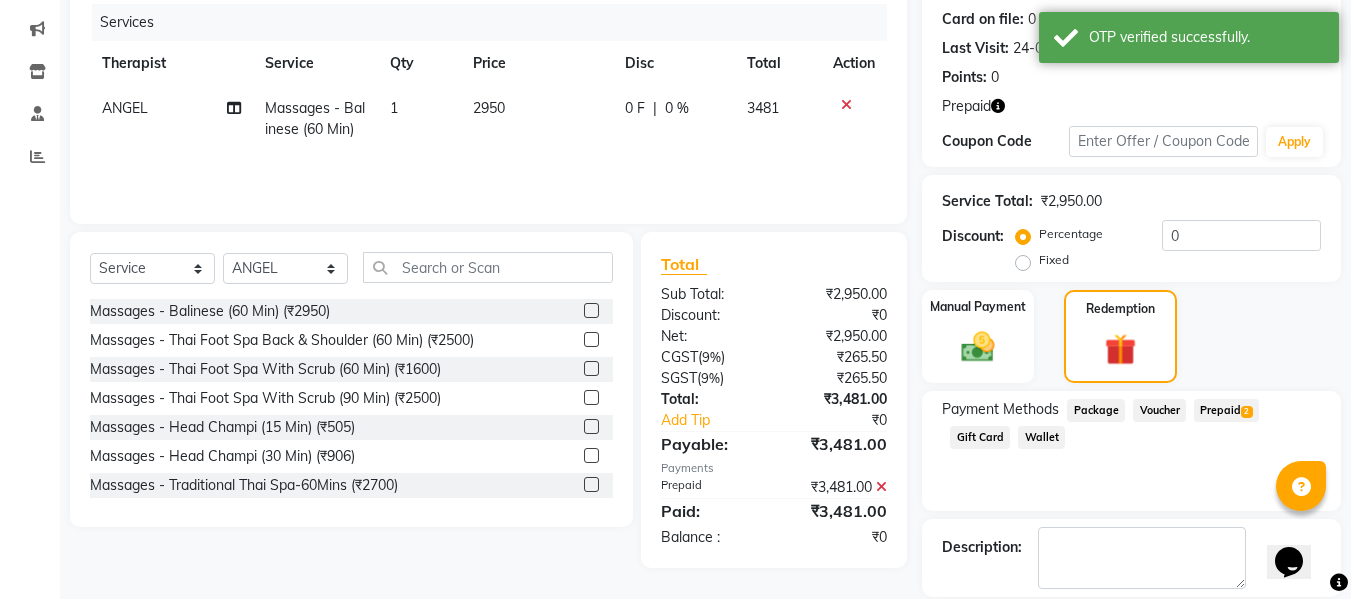 scroll, scrollTop: 317, scrollLeft: 0, axis: vertical 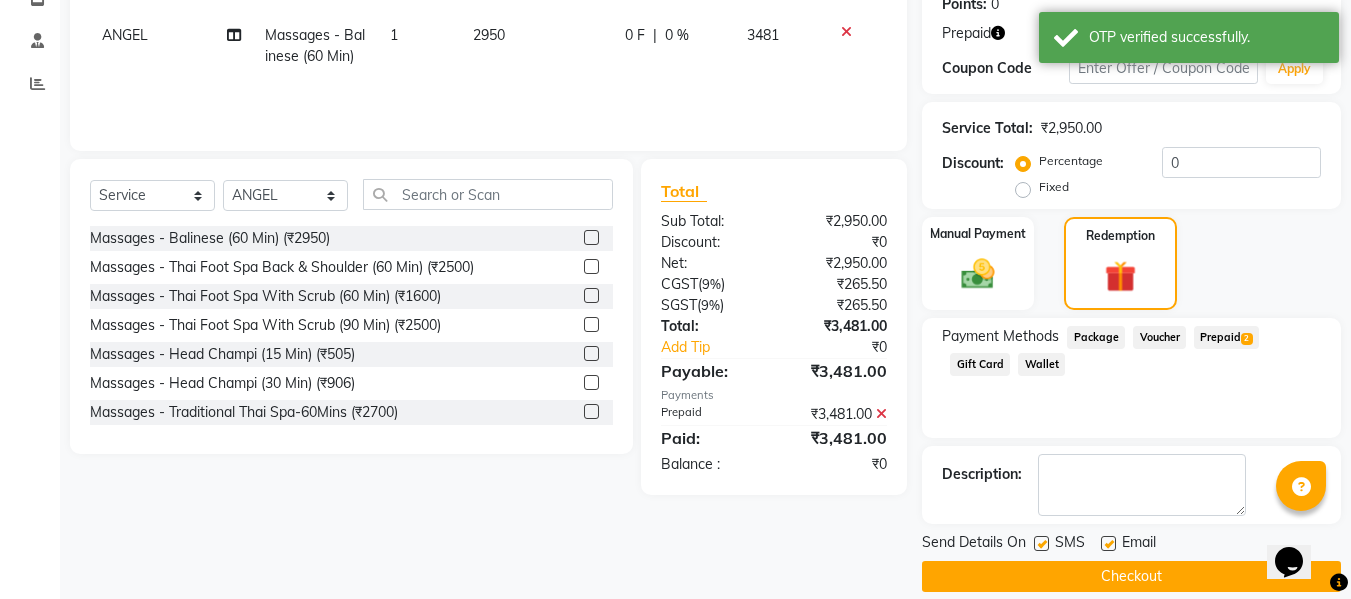click on "Checkout" 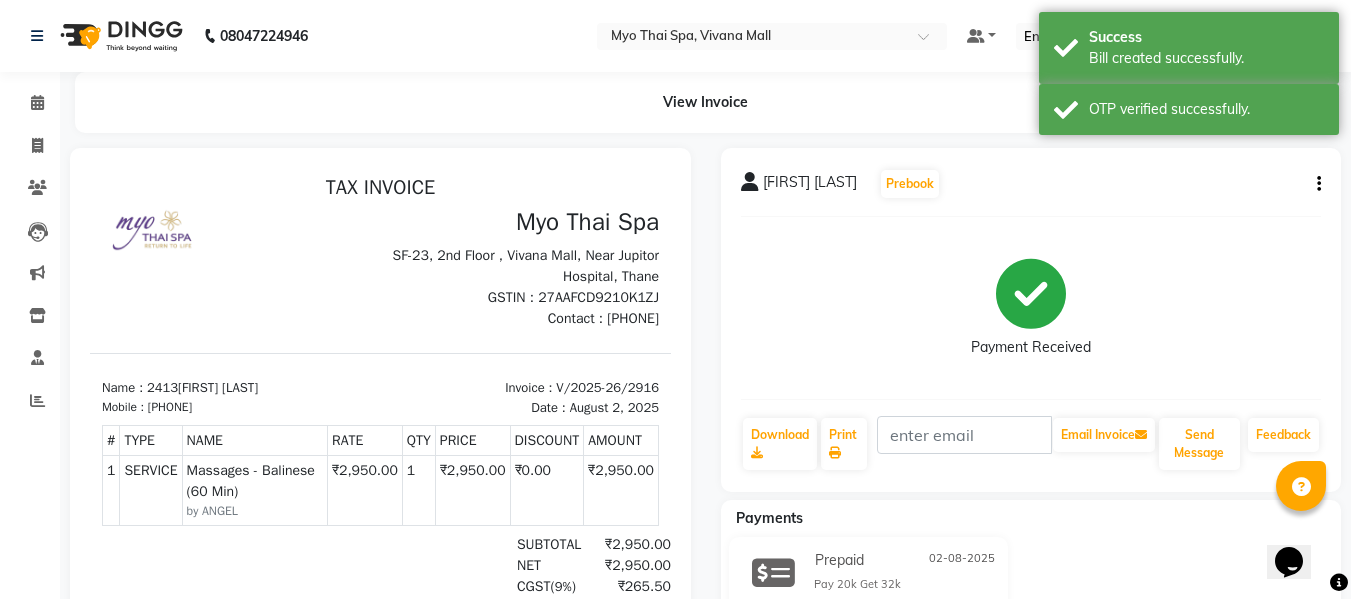 scroll, scrollTop: 0, scrollLeft: 0, axis: both 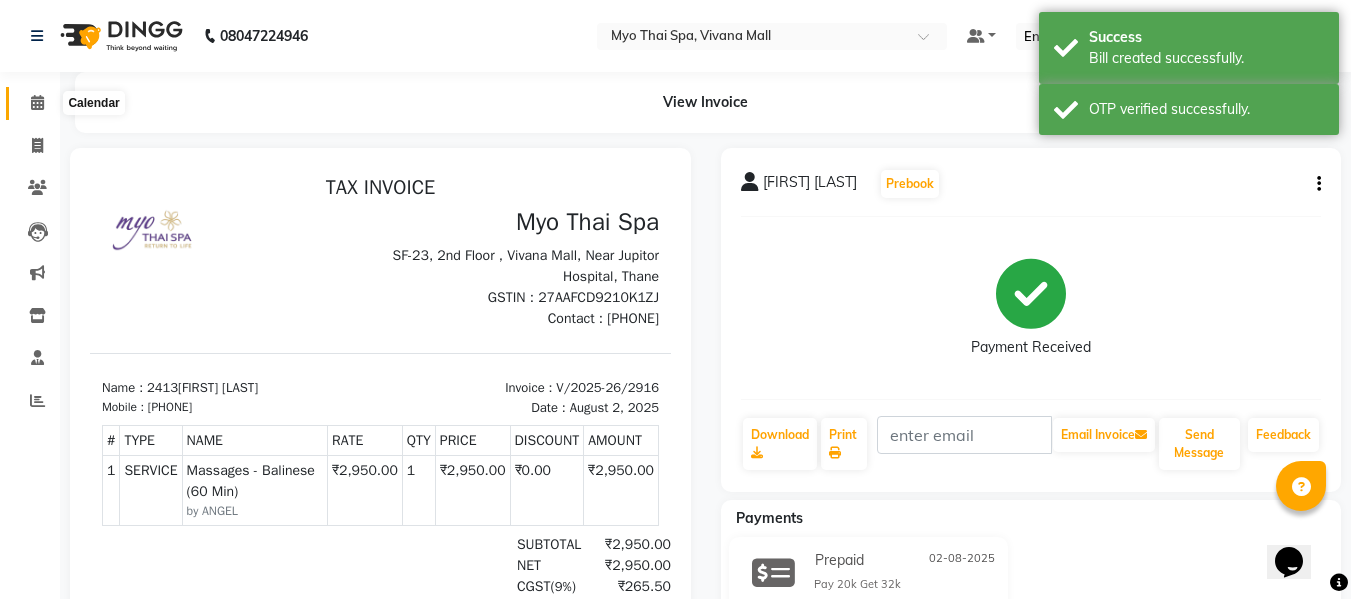 click 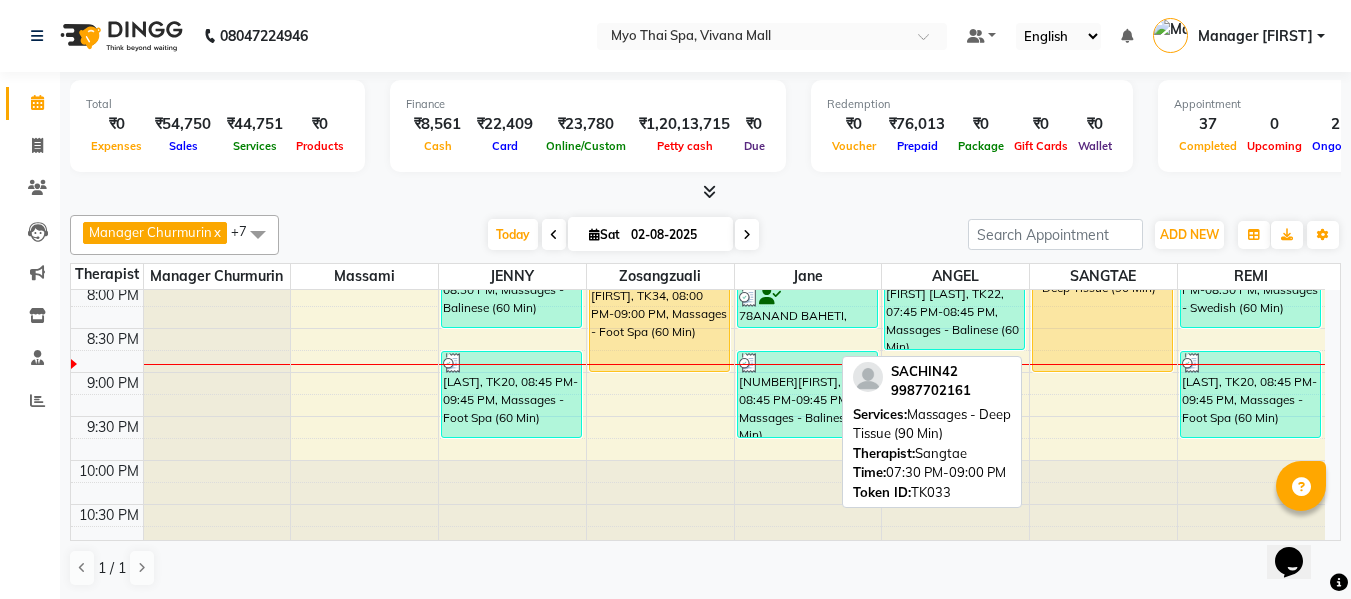 scroll, scrollTop: 1069, scrollLeft: 0, axis: vertical 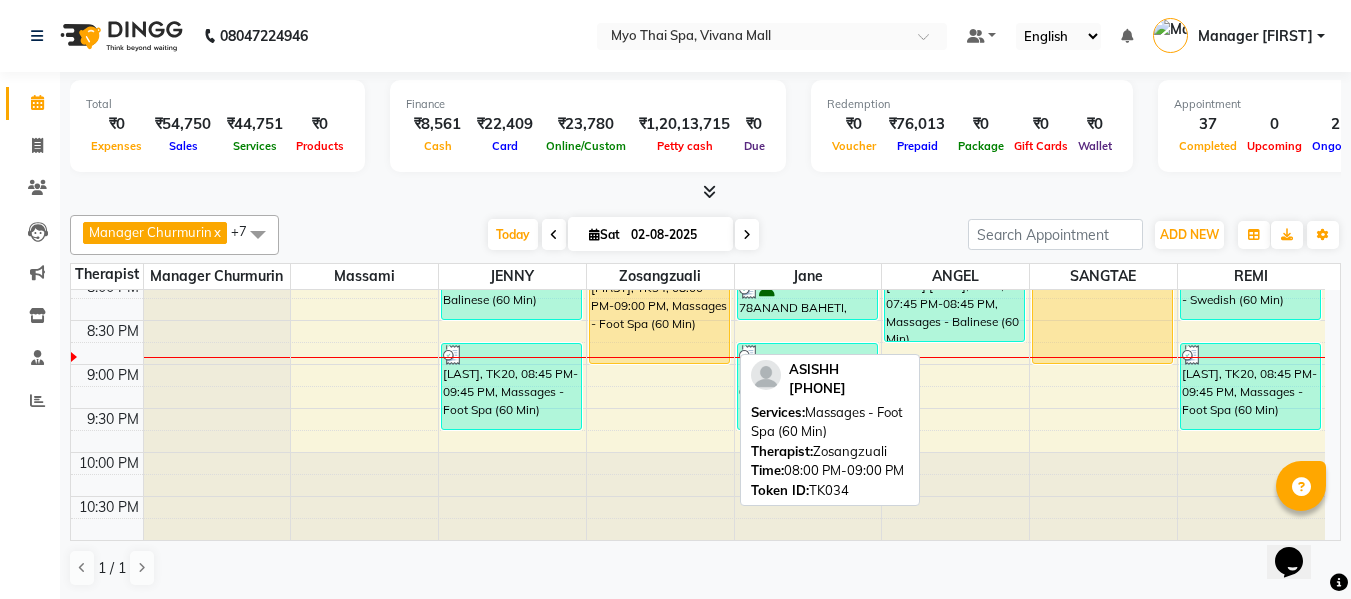 click on "[FIRST], TK34, 08:00 PM-09:00 PM, Massages - Foot Spa (60 Min)" at bounding box center (659, 320) 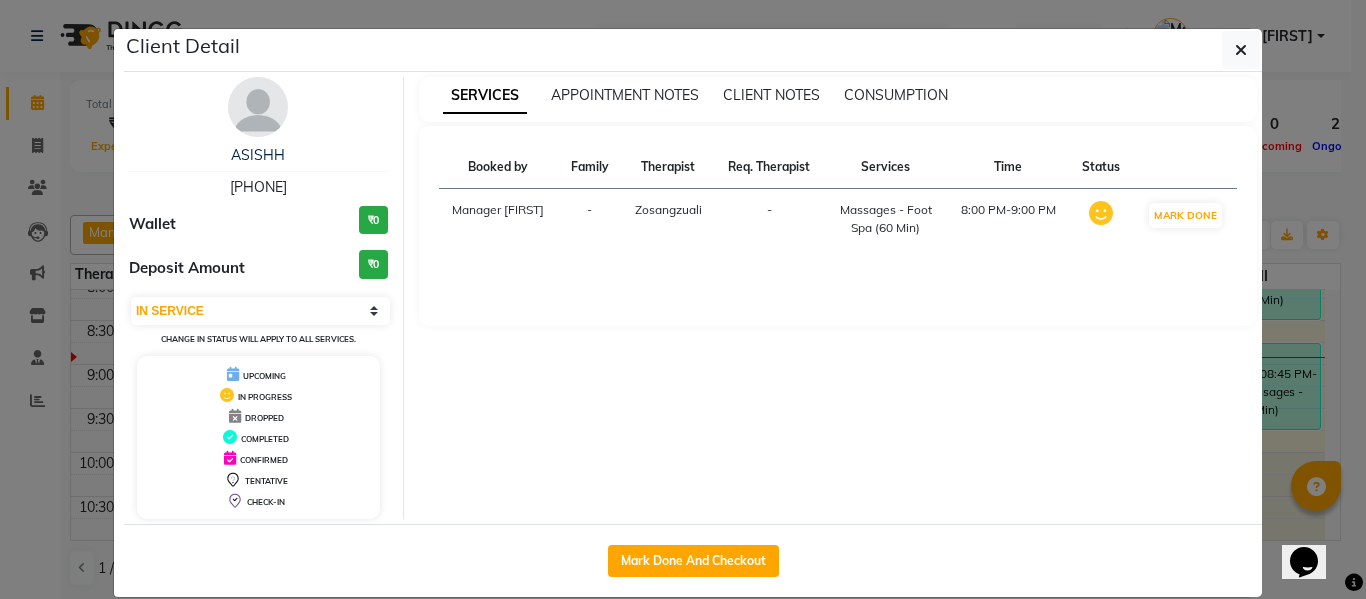 drag, startPoint x: 672, startPoint y: 561, endPoint x: 701, endPoint y: 537, distance: 37.64306 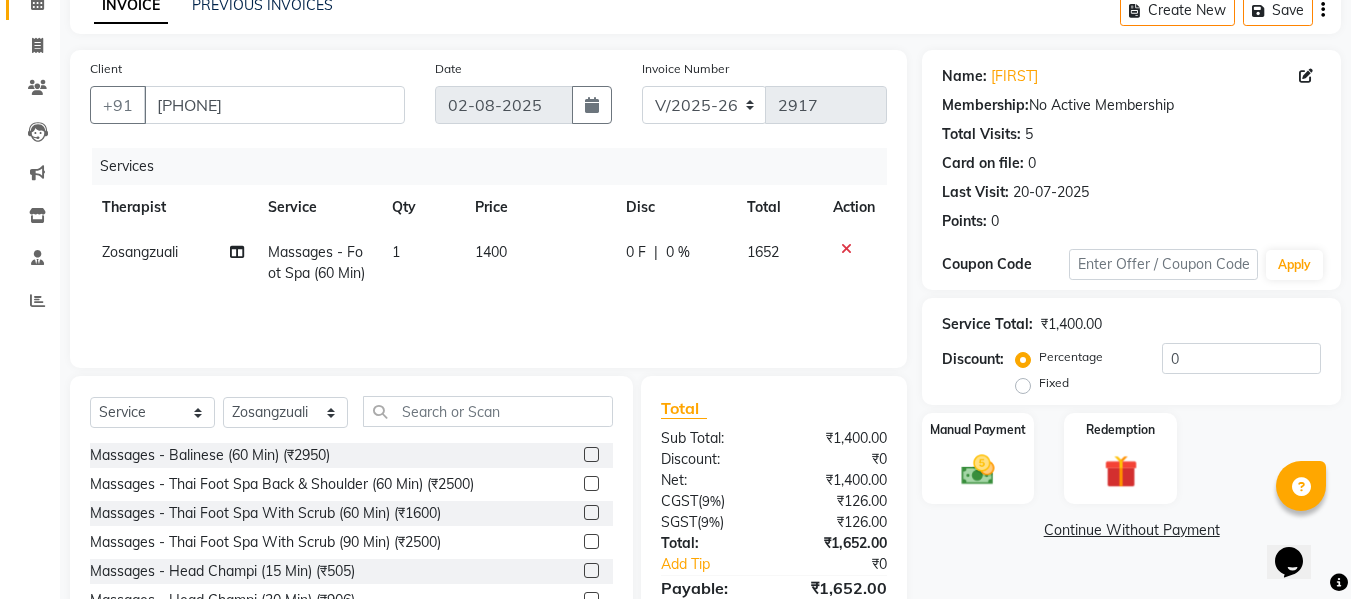 scroll, scrollTop: 202, scrollLeft: 0, axis: vertical 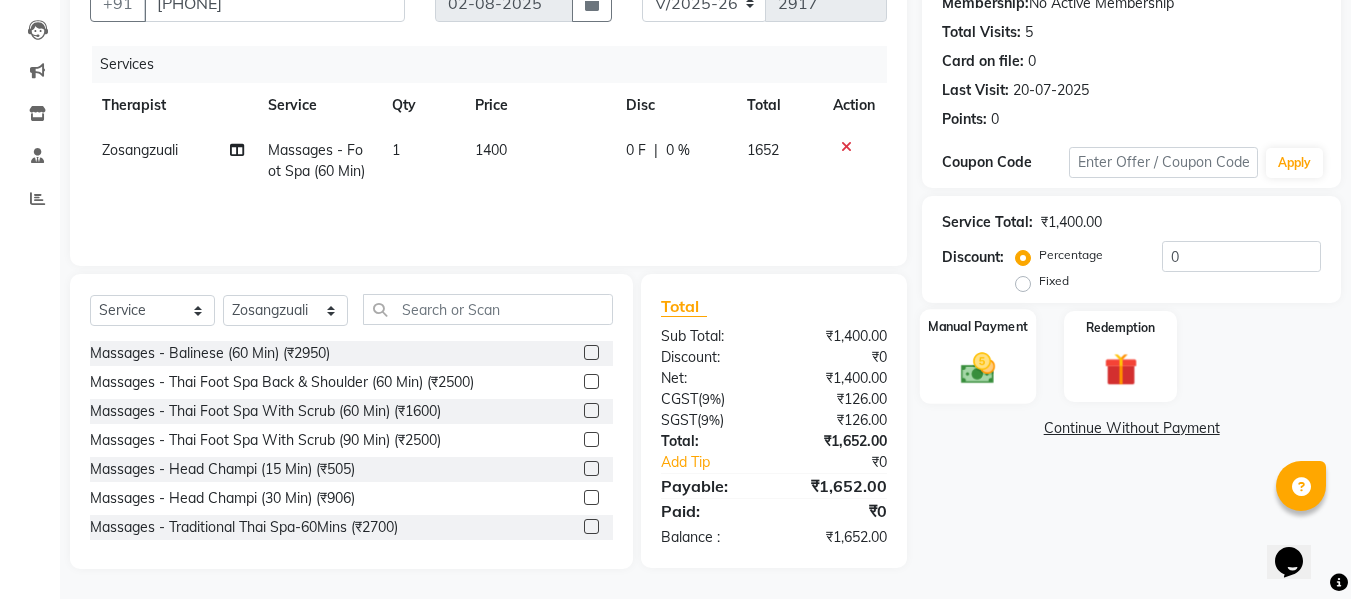 click 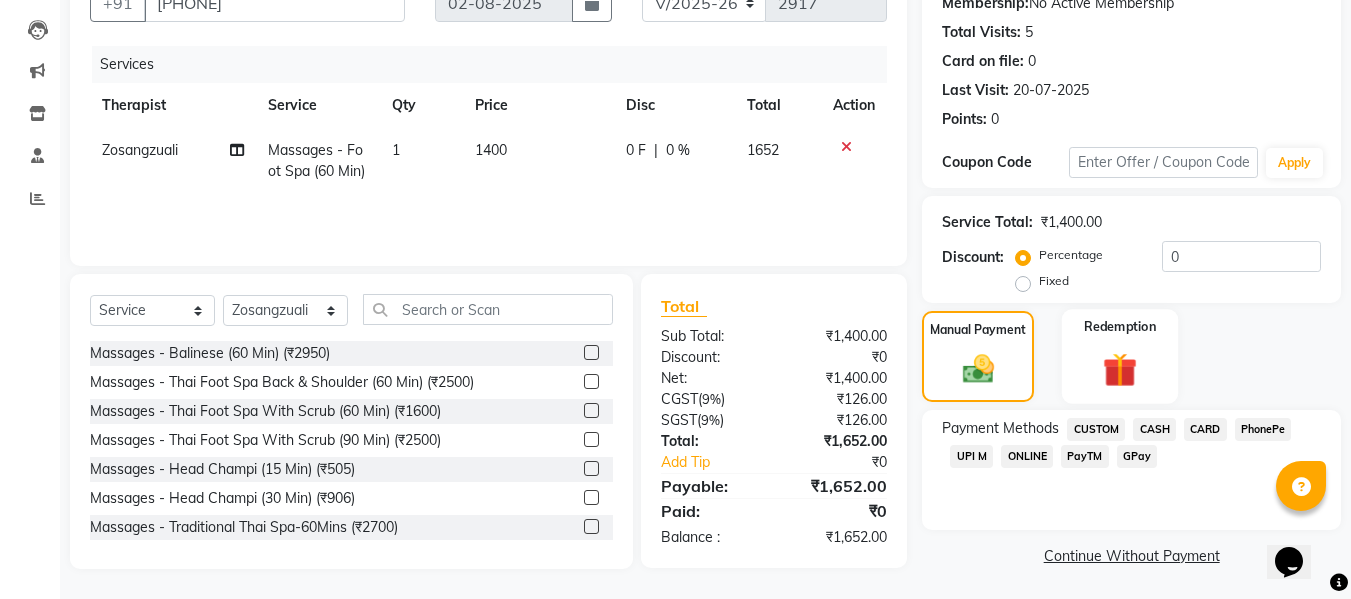 scroll, scrollTop: 204, scrollLeft: 0, axis: vertical 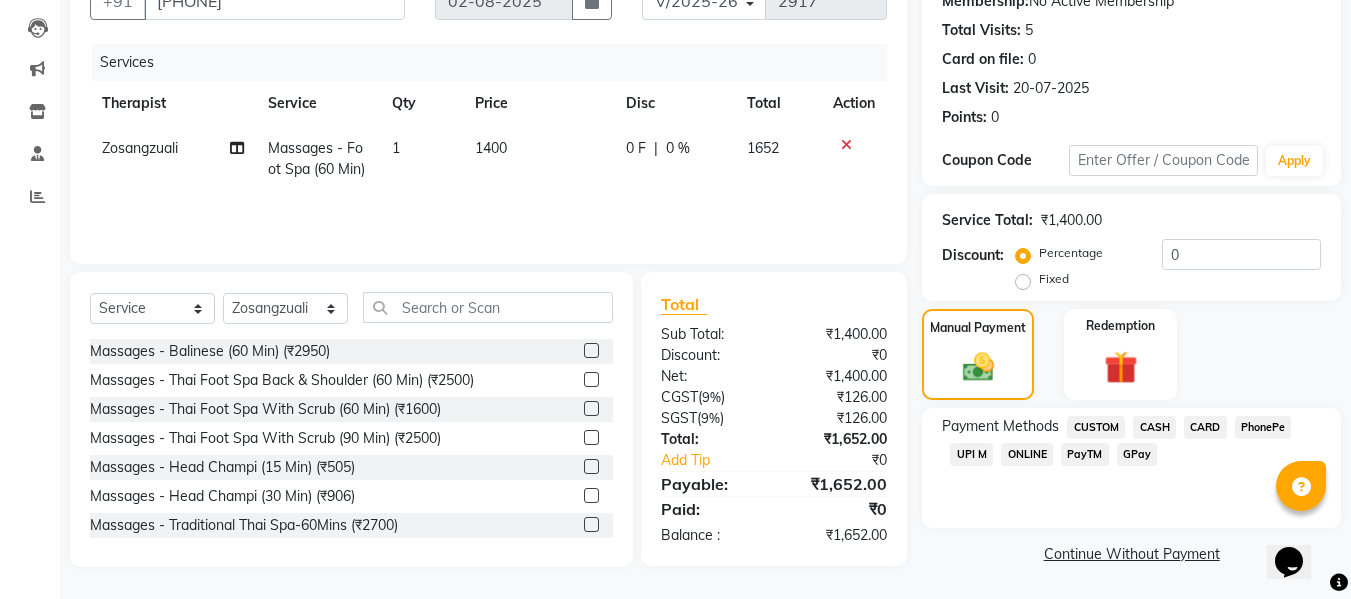 click on "UPI M" 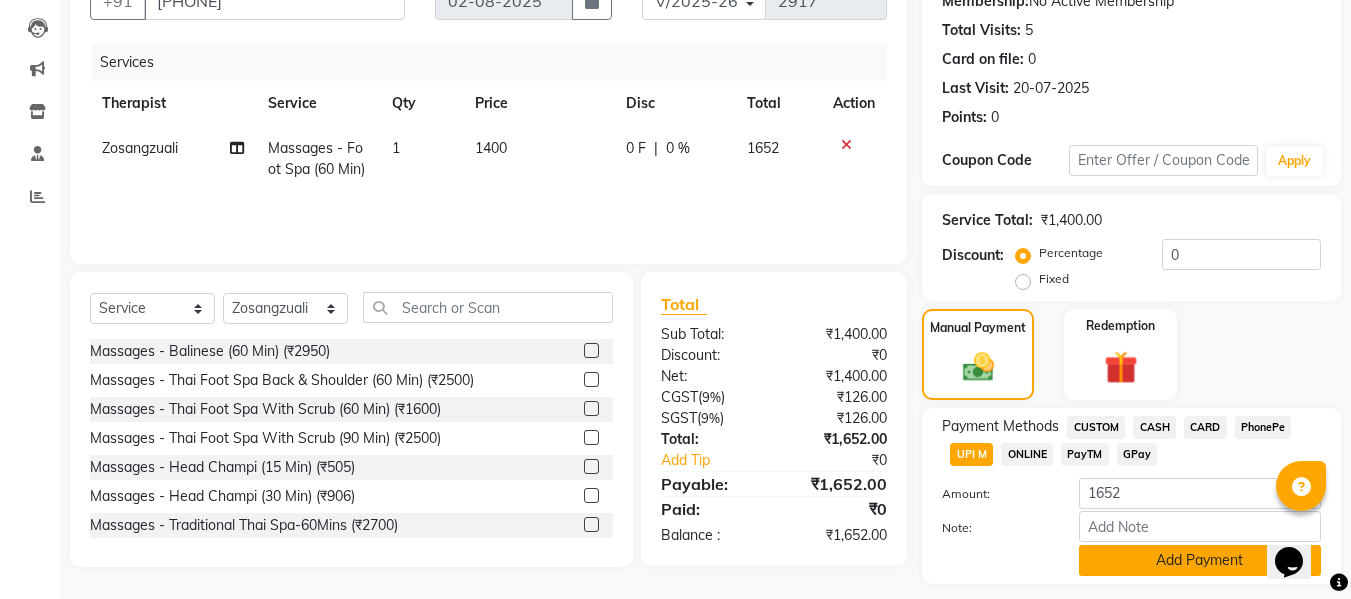 scroll, scrollTop: 260, scrollLeft: 0, axis: vertical 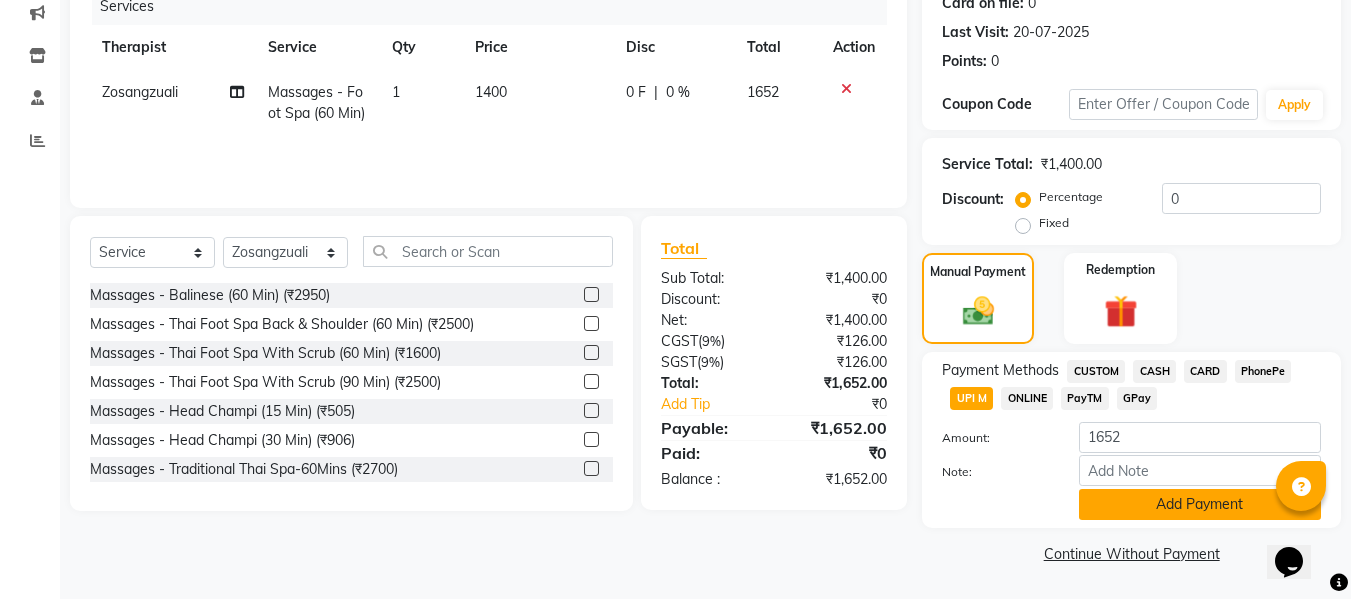 click on "Add Payment" 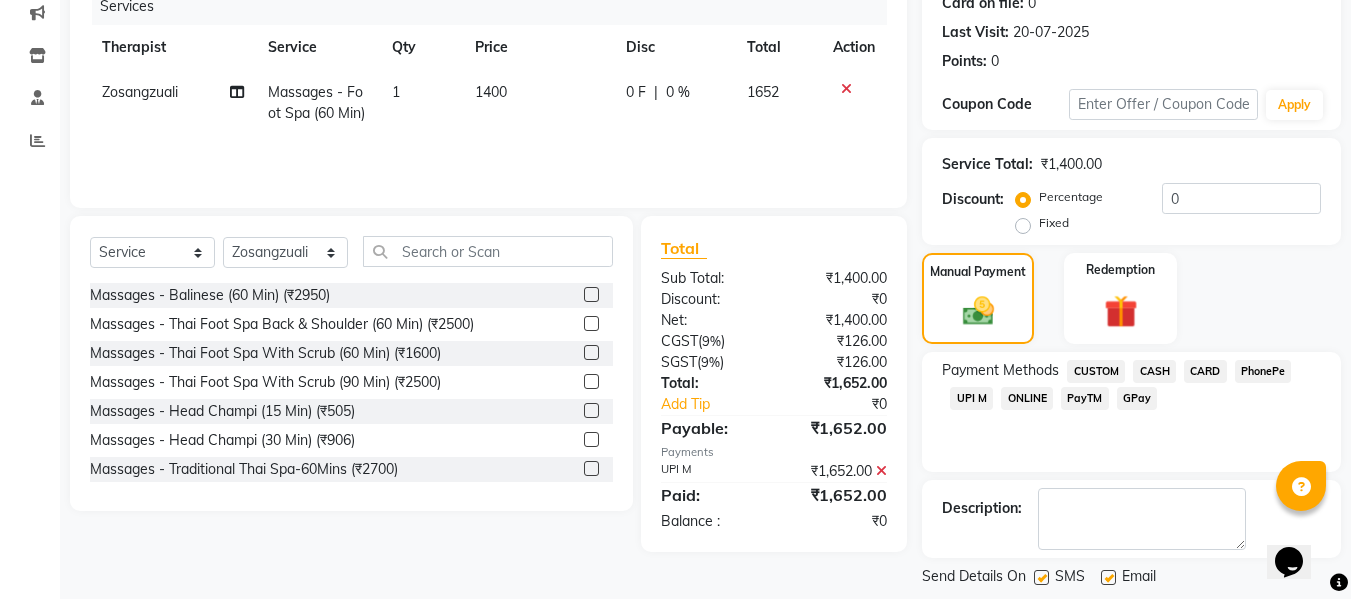 scroll, scrollTop: 356, scrollLeft: 0, axis: vertical 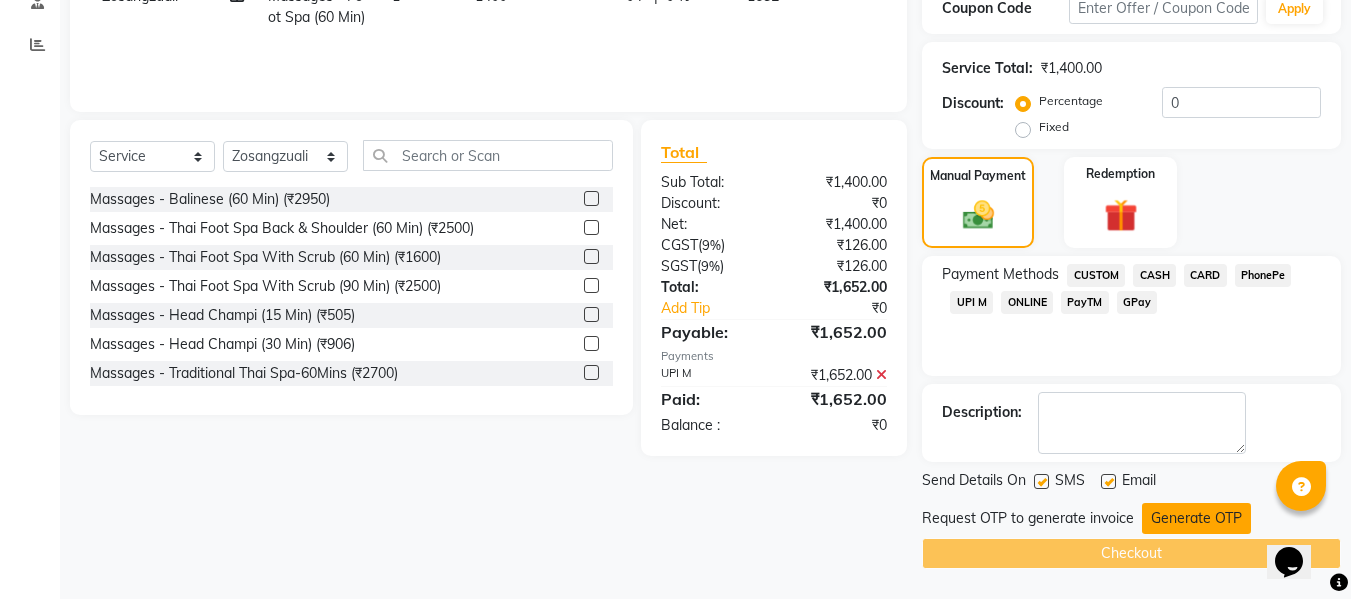 click on "Generate OTP" 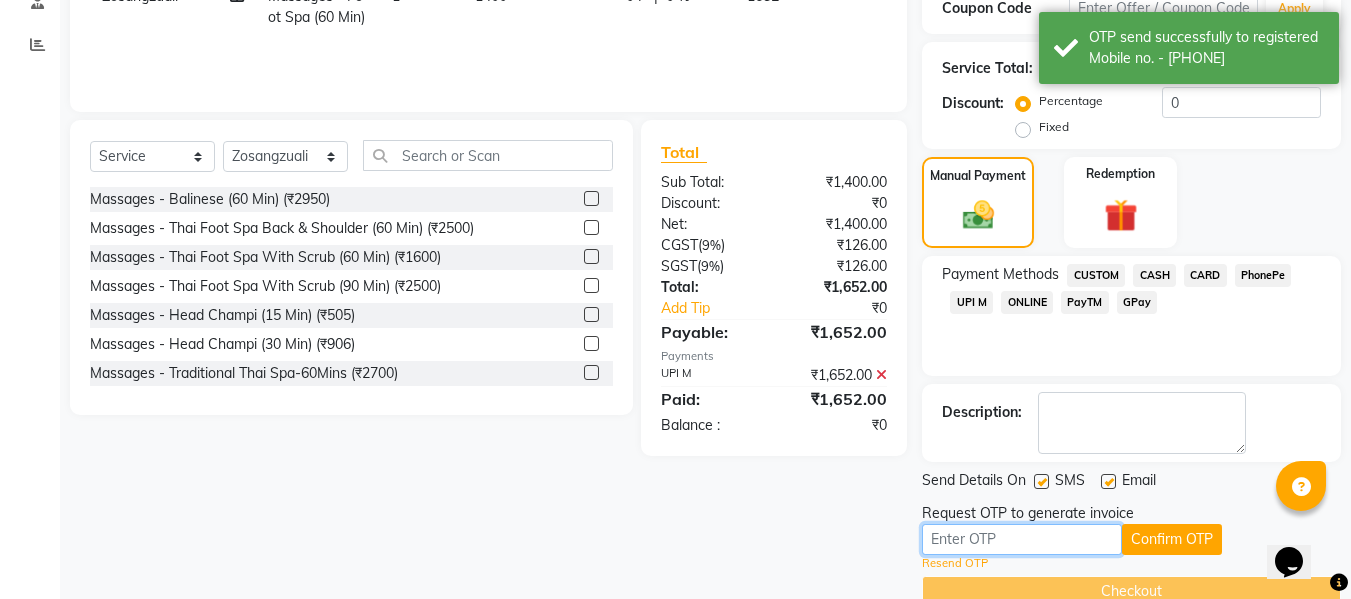 click at bounding box center [1022, 539] 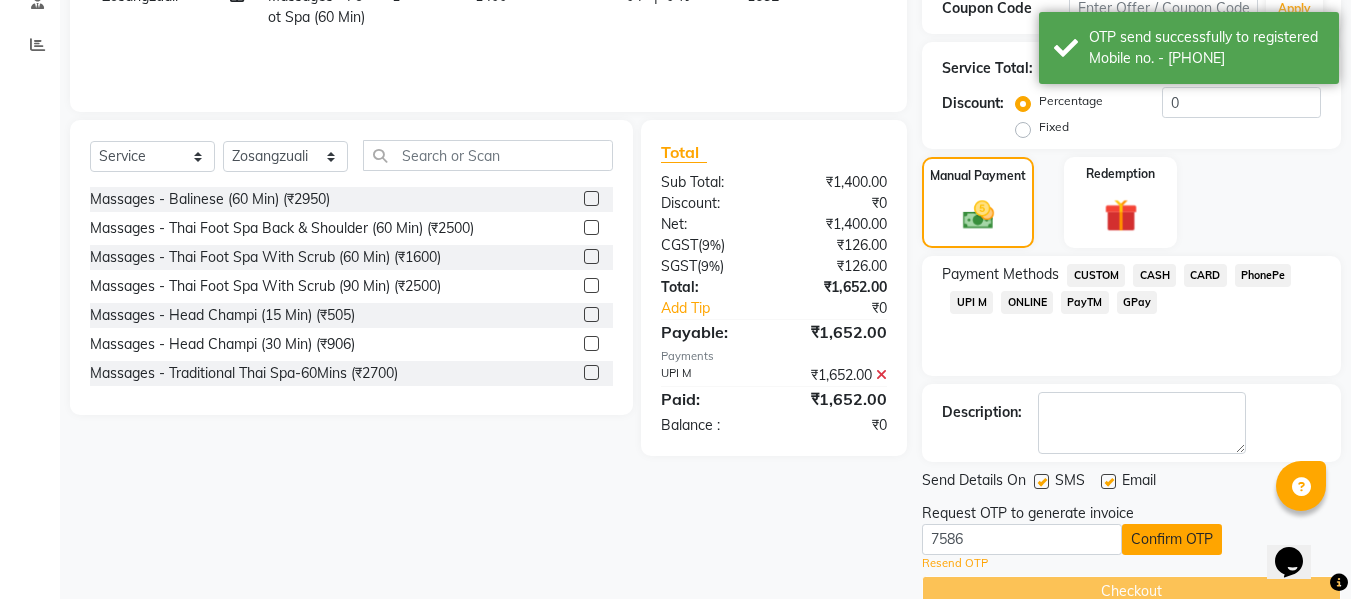 click on "Confirm OTP" 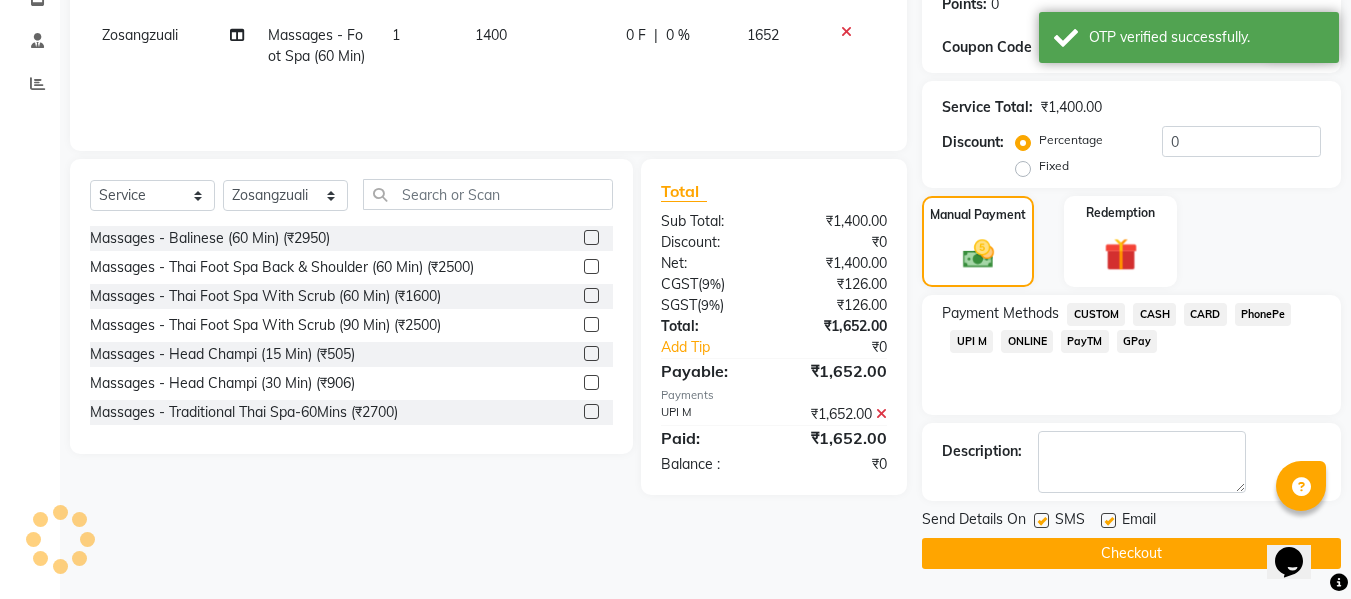 scroll, scrollTop: 317, scrollLeft: 0, axis: vertical 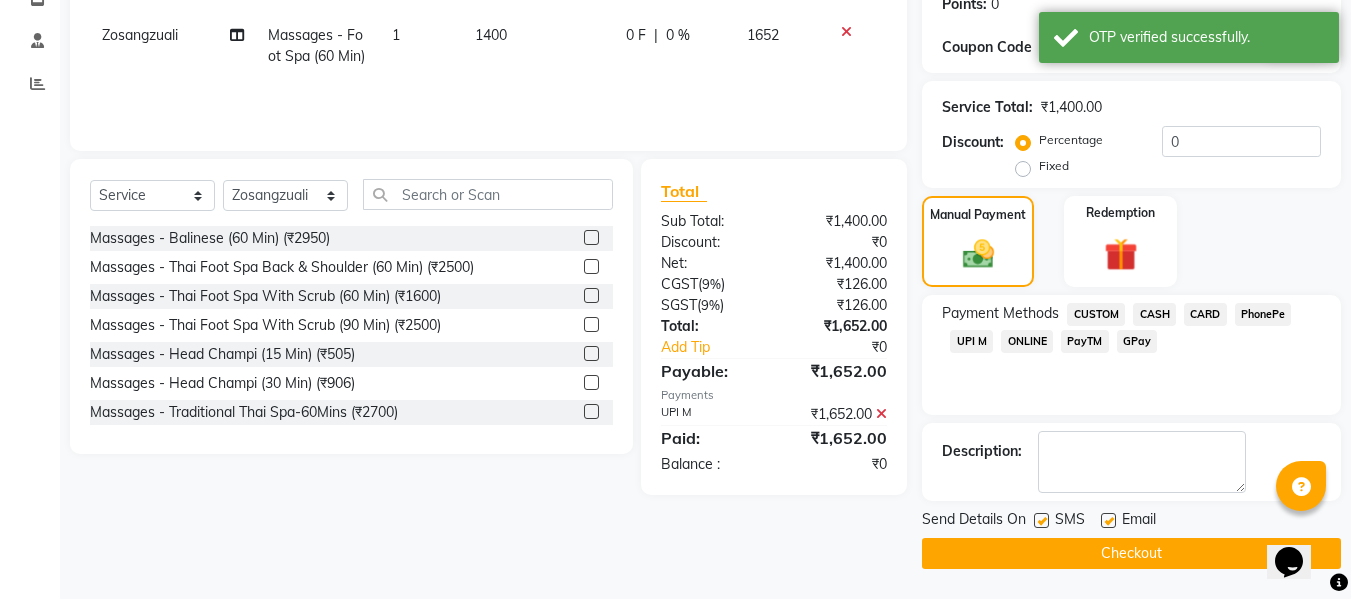 click on "Checkout" 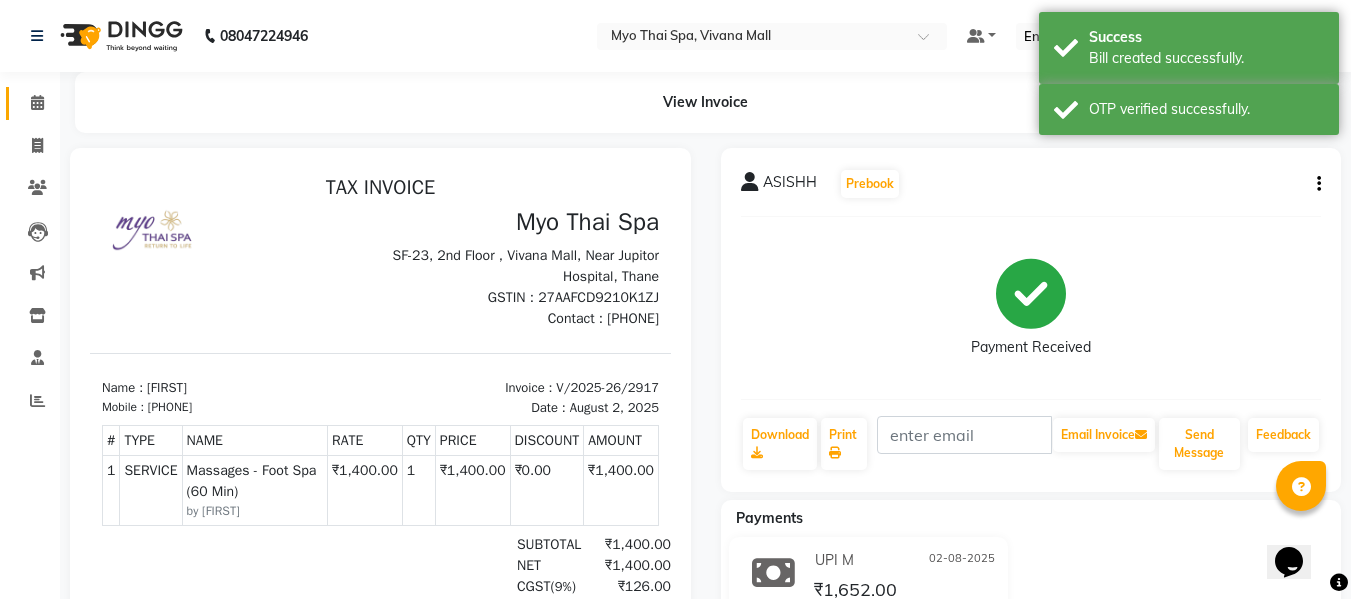 scroll, scrollTop: 0, scrollLeft: 0, axis: both 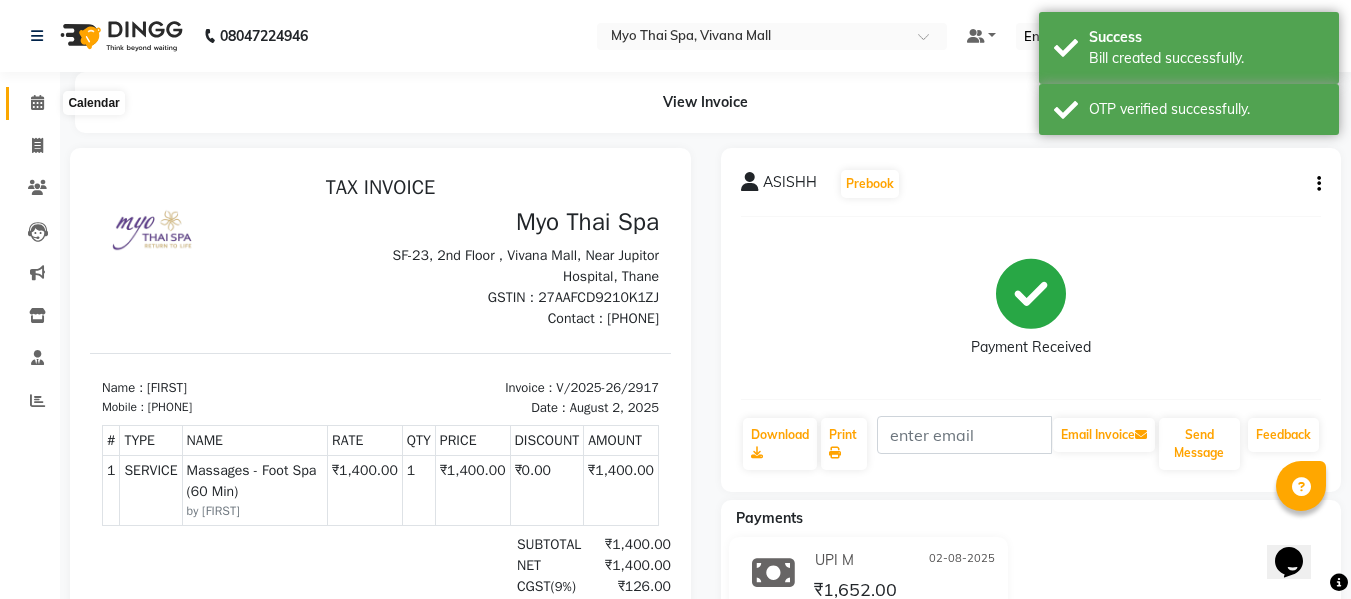 click 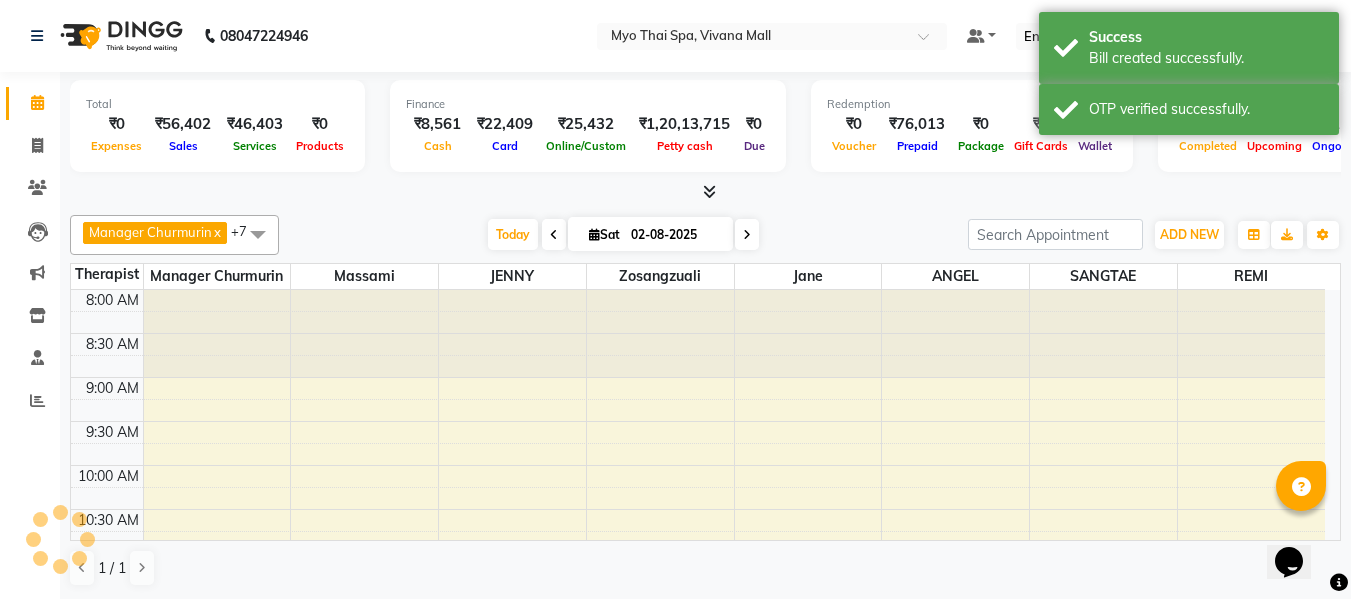 scroll, scrollTop: 0, scrollLeft: 0, axis: both 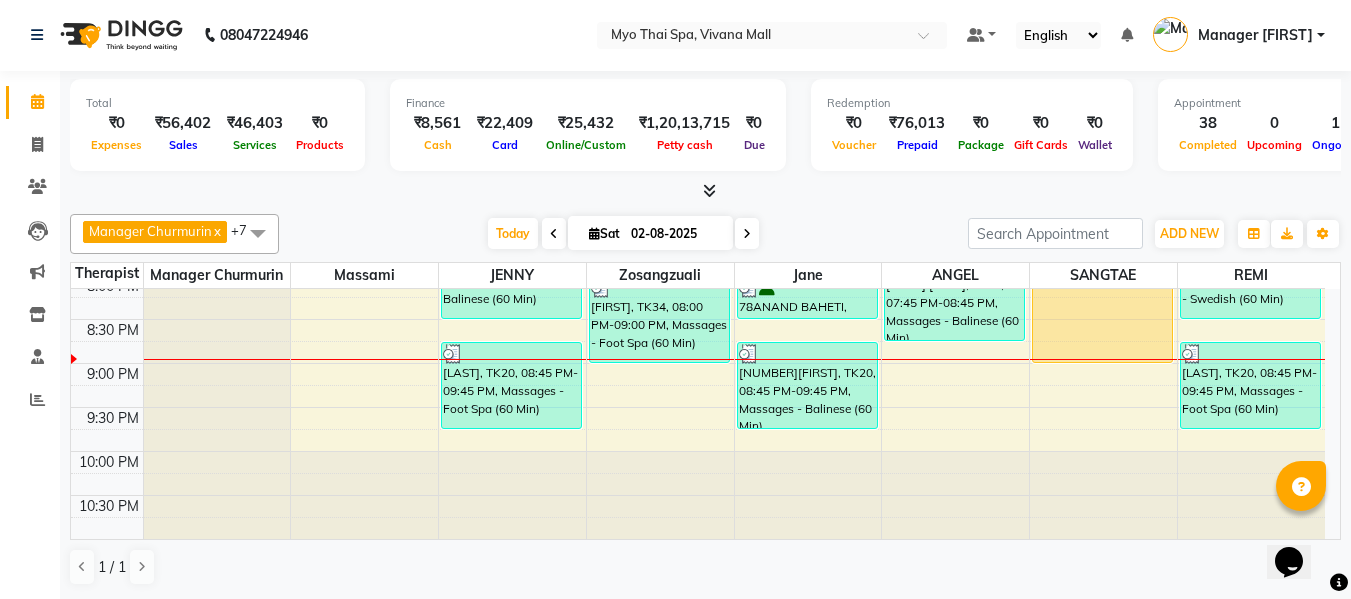 click on "8:00 AM 8:30 AM 9:00 AM 9:30 AM 10:00 AM 10:30 AM 11:00 AM 11:30 AM 12:00 PM 12:30 PM 1:00 PM 1:30 PM 2:00 PM 2:30 PM 3:00 PM 3:30 PM 4:00 PM 4:30 PM 5:00 PM 5:30 PM 6:00 PM 6:30 PM 7:00 PM 7:30 PM 8:00 PM 8:30 PM 9:00 PM 9:30 PM 10:00 PM 10:30 PM     1823VIJAYY, TK18, 04:00 PM-05:00 PM, Massages - Foot Spa (60 Min) (₹1400)     1823VIJAYY, TK18, 04:00 PM-05:00 PM, Massages - Thai Foot Spa Back &Shoulder (90 Min)     1655SANDEEP PATNAWAI, TK05, 11:45 AM-01:15 PM, Massages - Deep Tissue (90 Min)     VIKAS, TK16, 02:00 PM-02:30 PM, Massages - Stress Relieving Back (30 Min) (₹1650)     PRAMOD, TK26, 05:30 PM-06:30 PM, Massages - Balinese (60 Min)     Neha Dalvi, TK31, 06:45 PM-07:45 PM, Massages - Thai Foot Spa  Back & Shoulder (60 Min)     2923ROHAN, TK13, 01:30 PM-02:30 PM, Massages - Couples Spa 60     PRANAY, TK21, 03:00 PM-04:00 PM, Massages - Balinese (60 Min)     2971kishan, TK24, 04:15 PM-05:15 PM, Massages - Deep Tissue (60 Min)     kiran dulani, TK02, 06:00 PM-07:00 PM, Massages - Couples Spa 60" at bounding box center [698, -121] 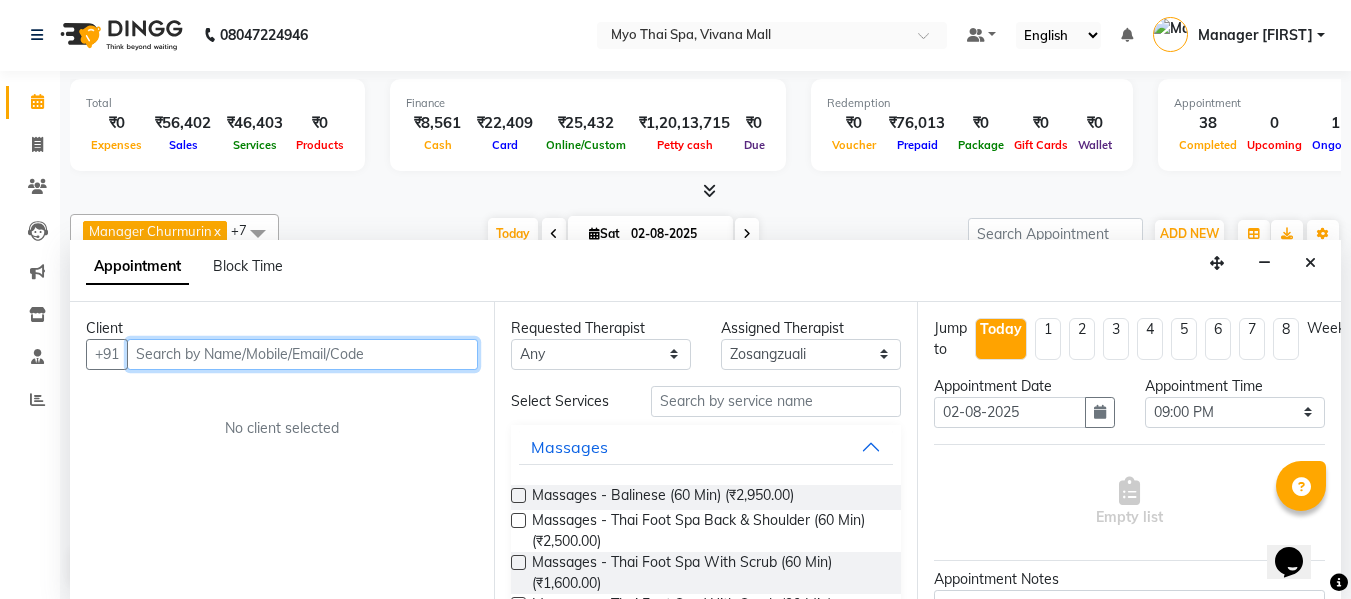 click at bounding box center (302, 354) 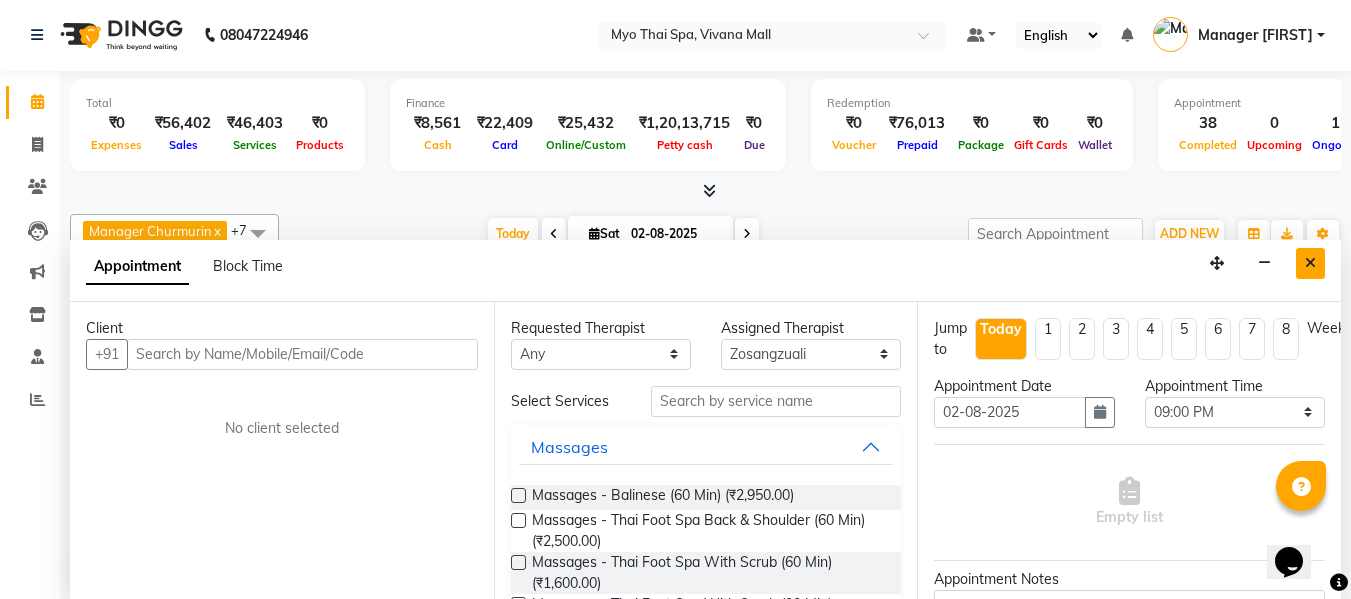 click at bounding box center [1310, 263] 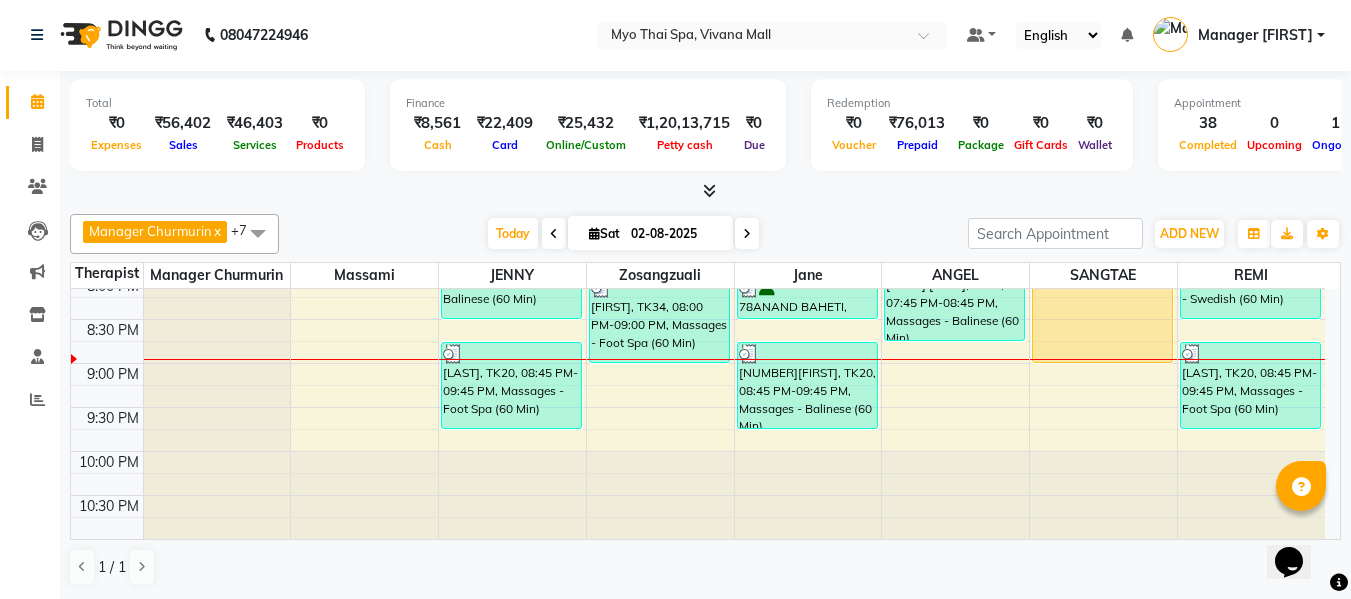 click on "8:00 AM 8:30 AM 9:00 AM 9:30 AM 10:00 AM 10:30 AM 11:00 AM 11:30 AM 12:00 PM 12:30 PM 1:00 PM 1:30 PM 2:00 PM 2:30 PM 3:00 PM 3:30 PM 4:00 PM 4:30 PM 5:00 PM 5:30 PM 6:00 PM 6:30 PM 7:00 PM 7:30 PM 8:00 PM 8:30 PM 9:00 PM 9:30 PM 10:00 PM 10:30 PM     1823VIJAYY, TK18, 04:00 PM-05:00 PM, Massages - Foot Spa (60 Min) (₹1400)     1823VIJAYY, TK18, 04:00 PM-05:00 PM, Massages - Thai Foot Spa Back &Shoulder (90 Min)     1655SANDEEP PATNAWAI, TK05, 11:45 AM-01:15 PM, Massages - Deep Tissue (90 Min)     VIKAS, TK16, 02:00 PM-02:30 PM, Massages - Stress Relieving Back (30 Min) (₹1650)     PRAMOD, TK26, 05:30 PM-06:30 PM, Massages - Balinese (60 Min)     Neha Dalvi, TK31, 06:45 PM-07:45 PM, Massages - Thai Foot Spa  Back & Shoulder (60 Min)     2923ROHAN, TK13, 01:30 PM-02:30 PM, Massages - Couples Spa 60     PRANAY, TK21, 03:00 PM-04:00 PM, Massages - Balinese (60 Min)     2971kishan, TK24, 04:15 PM-05:15 PM, Massages - Deep Tissue (60 Min)     kiran dulani, TK02, 06:00 PM-07:00 PM, Massages - Couples Spa 60" at bounding box center [698, -121] 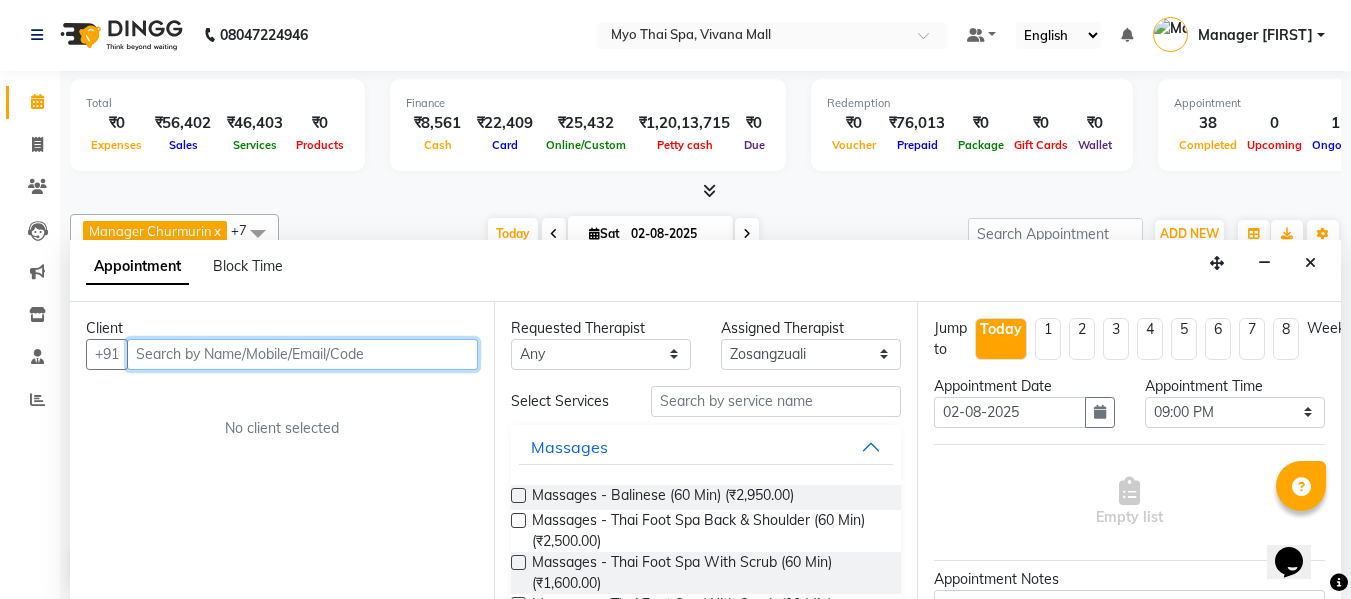 click at bounding box center (302, 354) 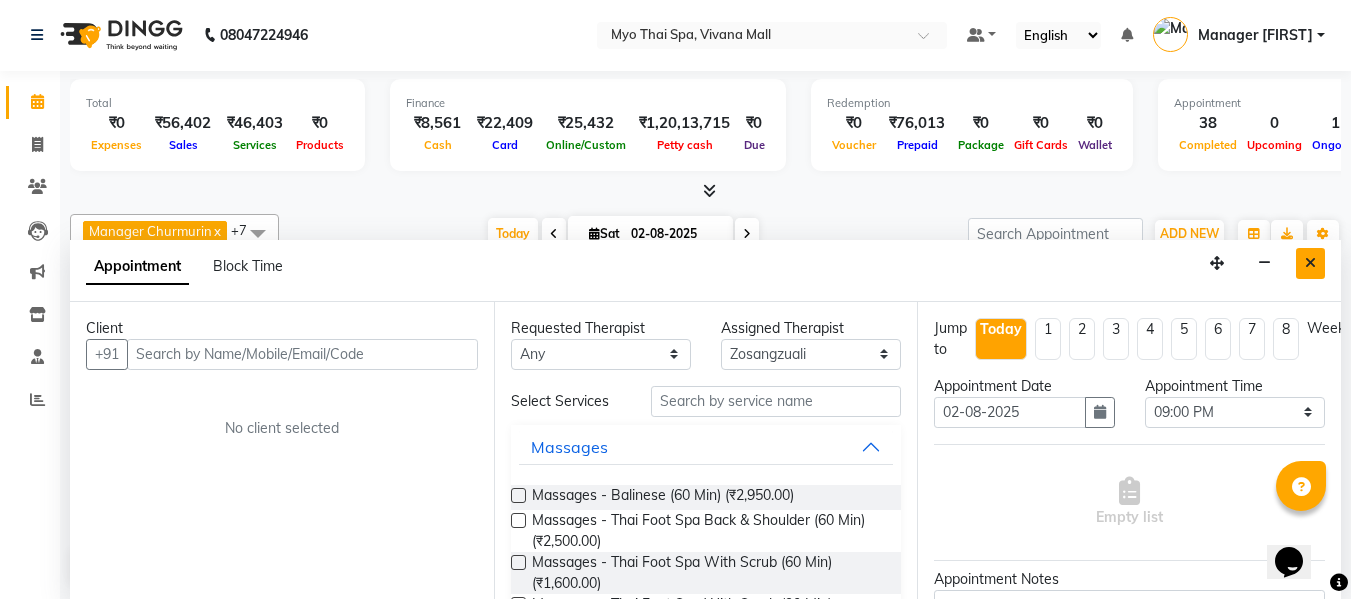 click at bounding box center [1310, 263] 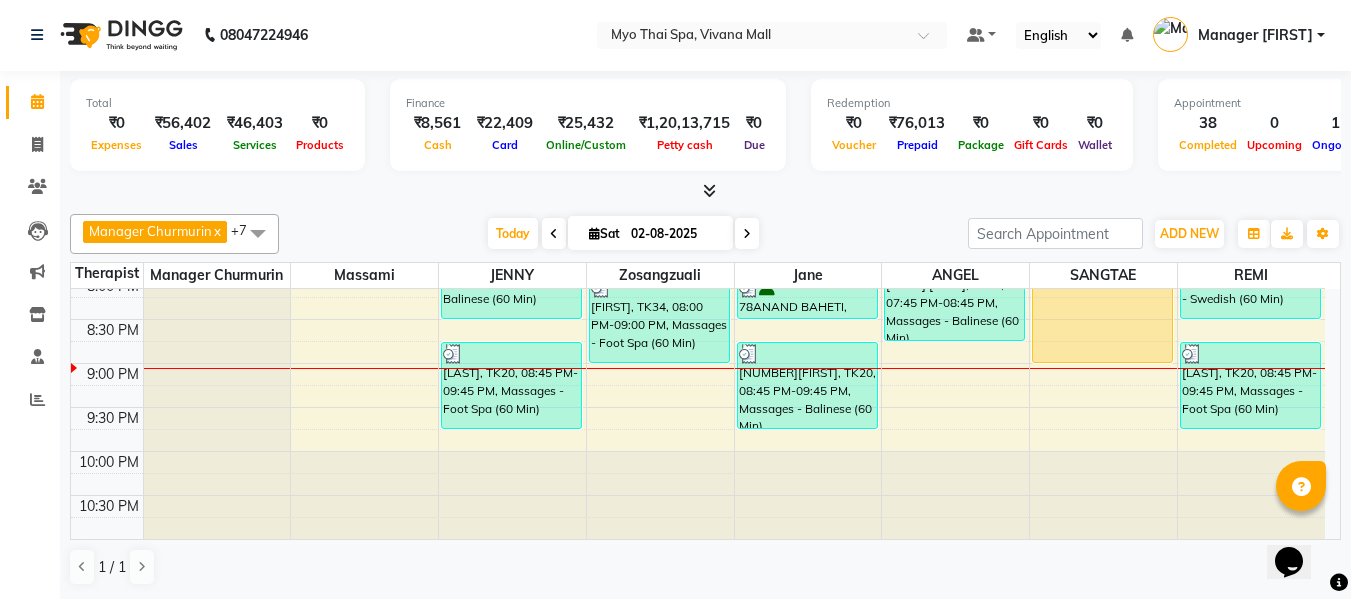 click on "8:00 AM 8:30 AM 9:00 AM 9:30 AM 10:00 AM 10:30 AM 11:00 AM 11:30 AM 12:00 PM 12:30 PM 1:00 PM 1:30 PM 2:00 PM 2:30 PM 3:00 PM 3:30 PM 4:00 PM 4:30 PM 5:00 PM 5:30 PM 6:00 PM 6:30 PM 7:00 PM 7:30 PM 8:00 PM 8:30 PM 9:00 PM 9:30 PM 10:00 PM 10:30 PM     1823VIJAYY, TK18, 04:00 PM-05:00 PM, Massages - Foot Spa (60 Min) (₹1400)     1823VIJAYY, TK18, 04:00 PM-05:00 PM, Massages - Thai Foot Spa Back &Shoulder (90 Min)     1655SANDEEP PATNAWAI, TK05, 11:45 AM-01:15 PM, Massages - Deep Tissue (90 Min)     VIKAS, TK16, 02:00 PM-02:30 PM, Massages - Stress Relieving Back (30 Min) (₹1650)     PRAMOD, TK26, 05:30 PM-06:30 PM, Massages - Balinese (60 Min)     Neha Dalvi, TK31, 06:45 PM-07:45 PM, Massages - Thai Foot Spa  Back & Shoulder (60 Min)     2923ROHAN, TK13, 01:30 PM-02:30 PM, Massages - Couples Spa 60     PRANAY, TK21, 03:00 PM-04:00 PM, Massages - Balinese (60 Min)     2971kishan, TK24, 04:15 PM-05:15 PM, Massages - Deep Tissue (60 Min)     kiran dulani, TK02, 06:00 PM-07:00 PM, Massages - Couples Spa 60" at bounding box center (698, -121) 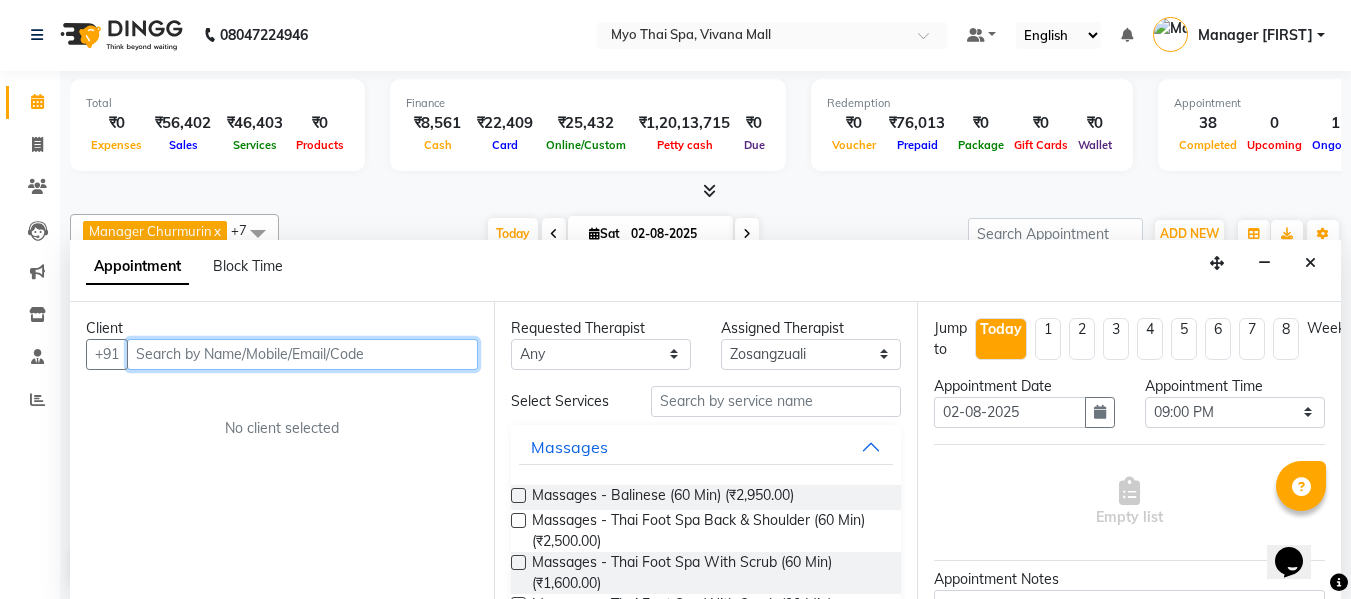 click at bounding box center (302, 354) 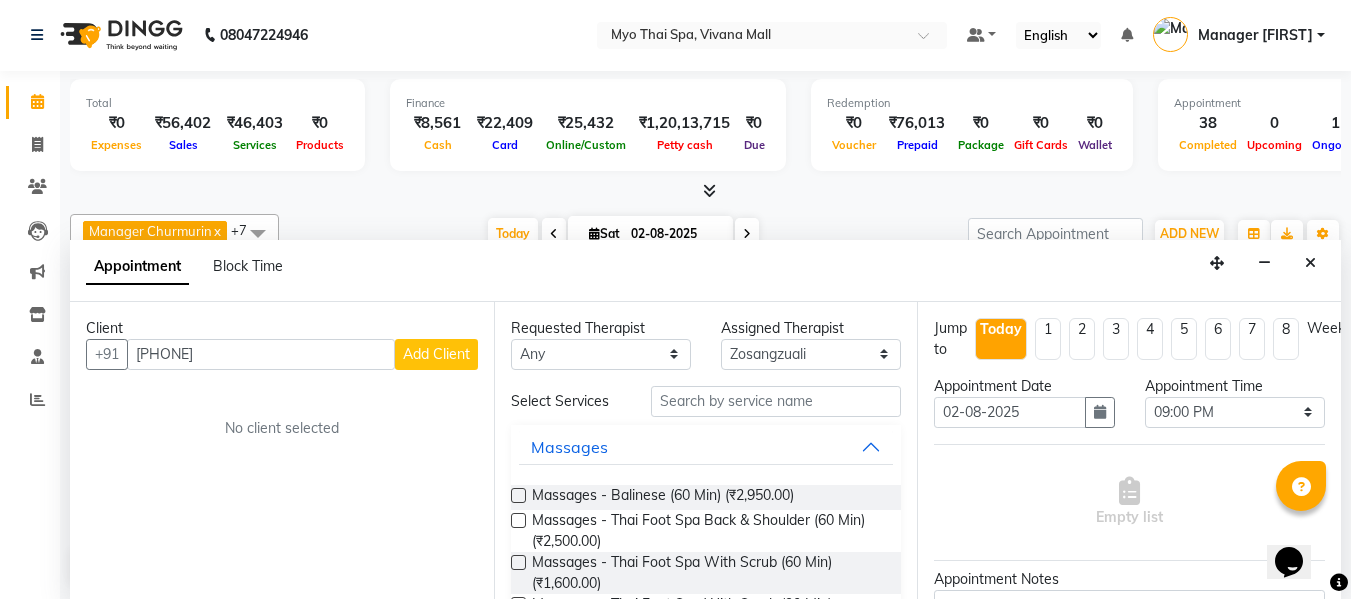 click on "Add Client" at bounding box center [436, 354] 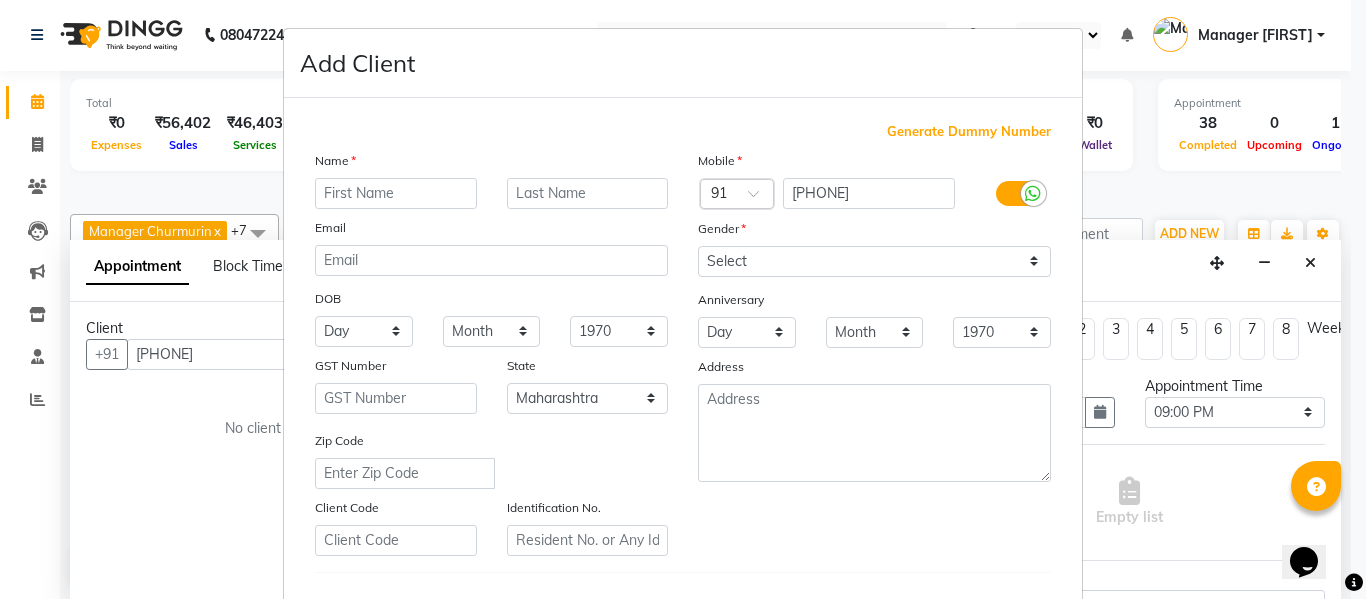 drag, startPoint x: 380, startPoint y: 175, endPoint x: 384, endPoint y: 196, distance: 21.377558 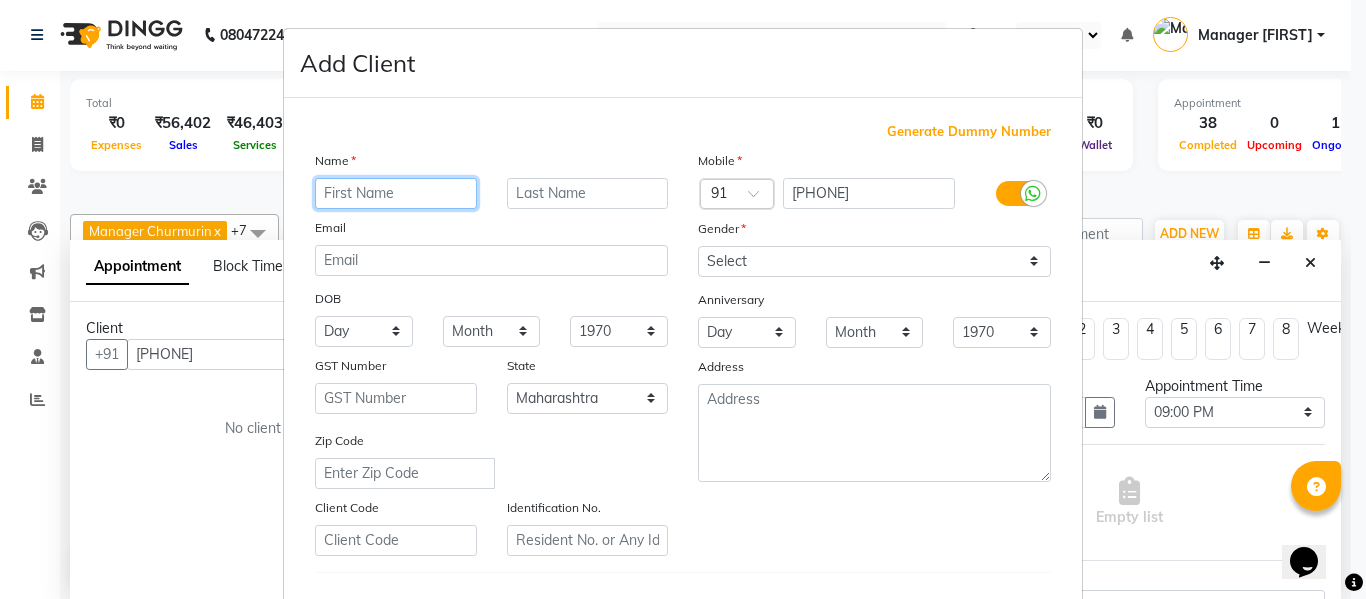 click at bounding box center (396, 193) 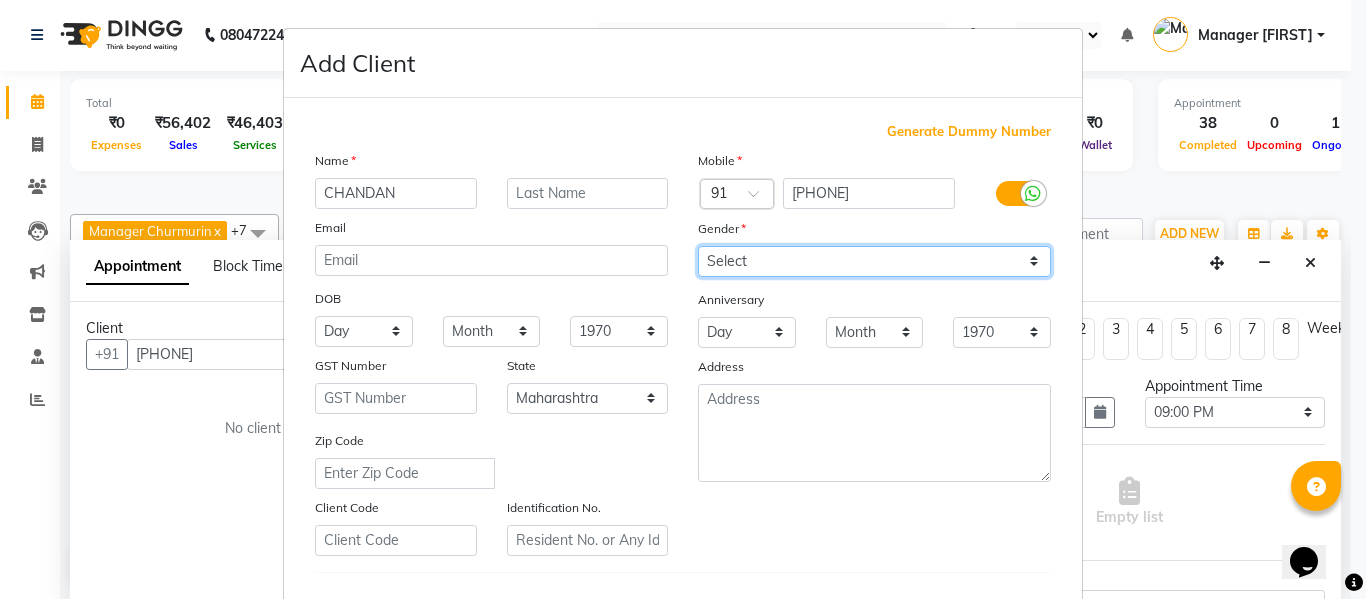 click on "Select Male Female Other Prefer Not To Say" at bounding box center (874, 261) 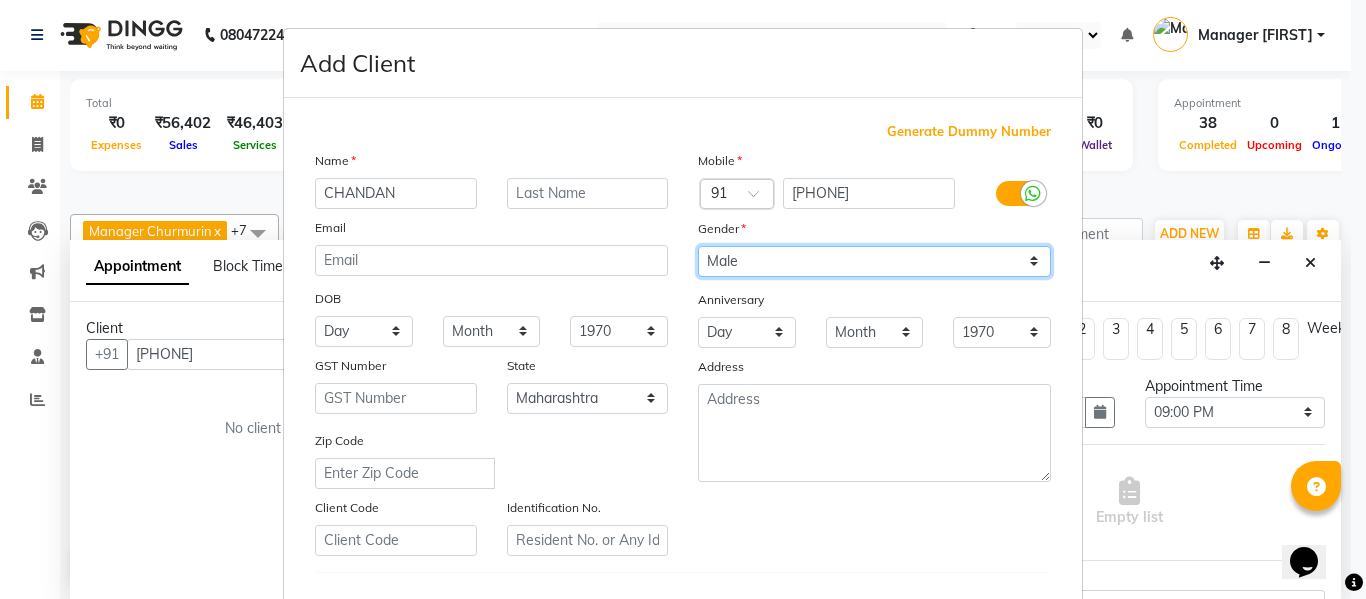 click on "Select Male Female Other Prefer Not To Say" at bounding box center (874, 261) 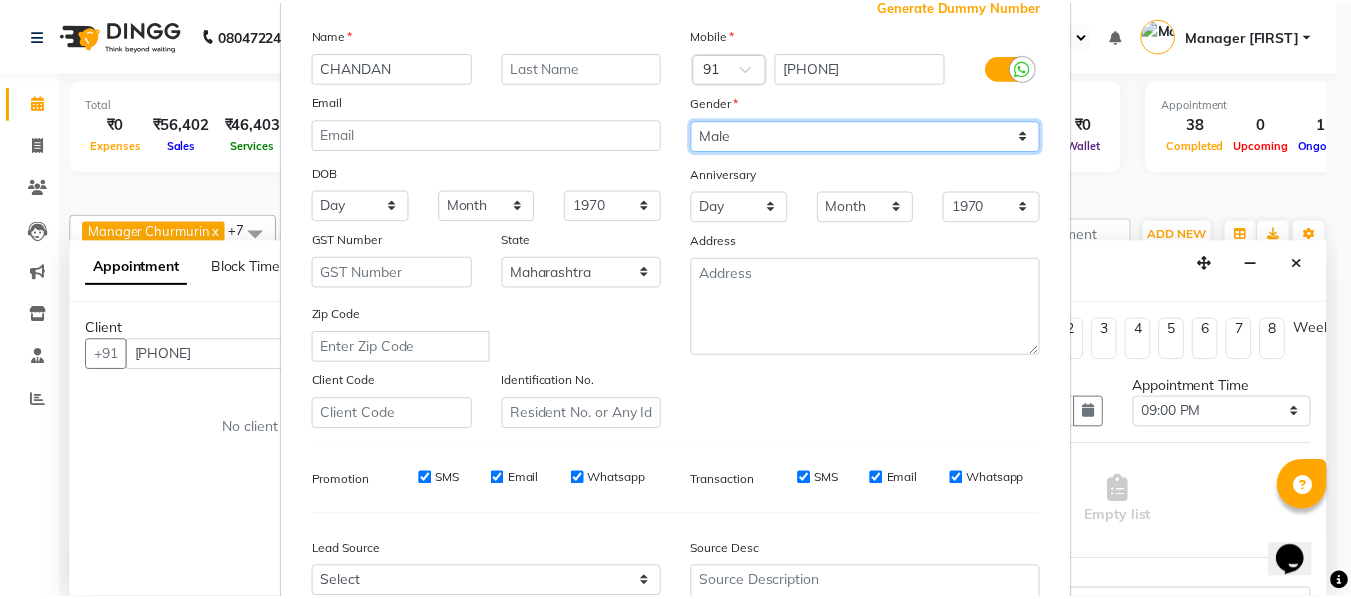 scroll, scrollTop: 324, scrollLeft: 0, axis: vertical 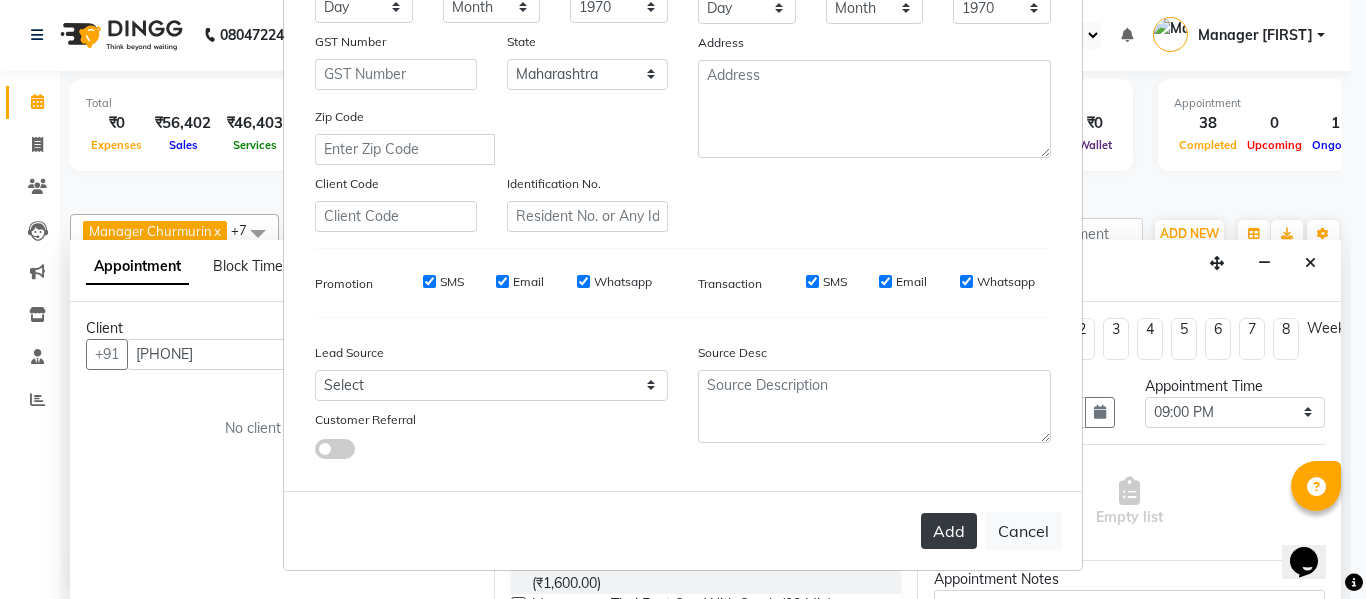 click on "Add" at bounding box center (949, 531) 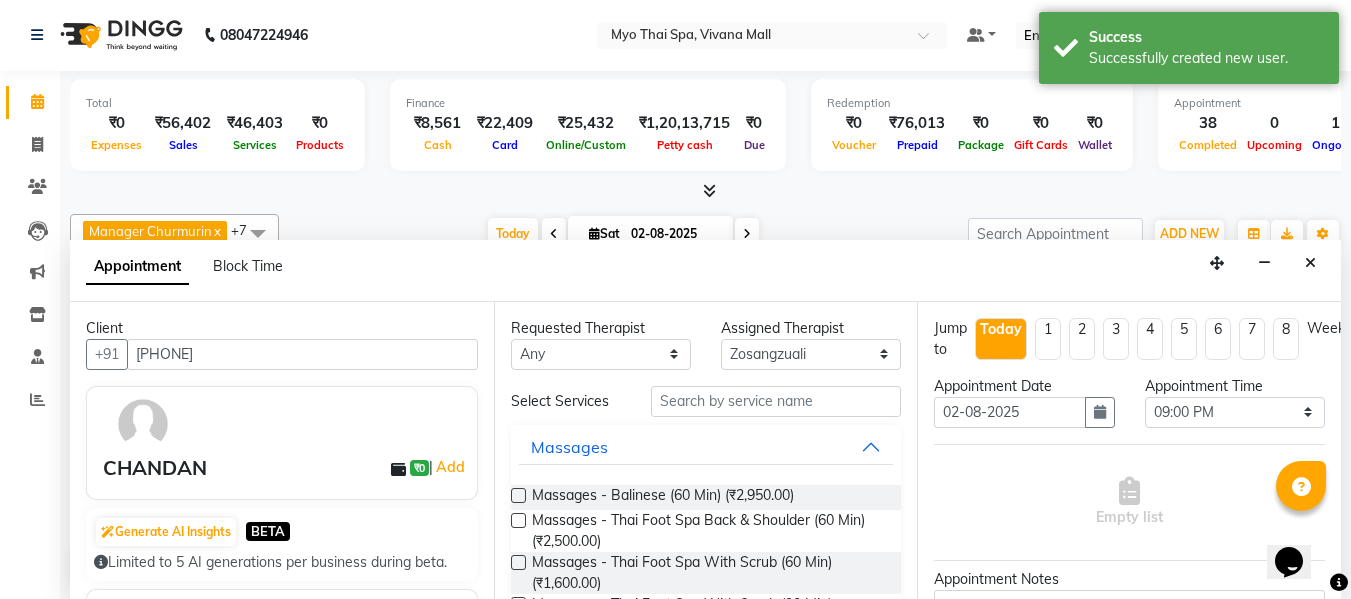 click at bounding box center (518, 495) 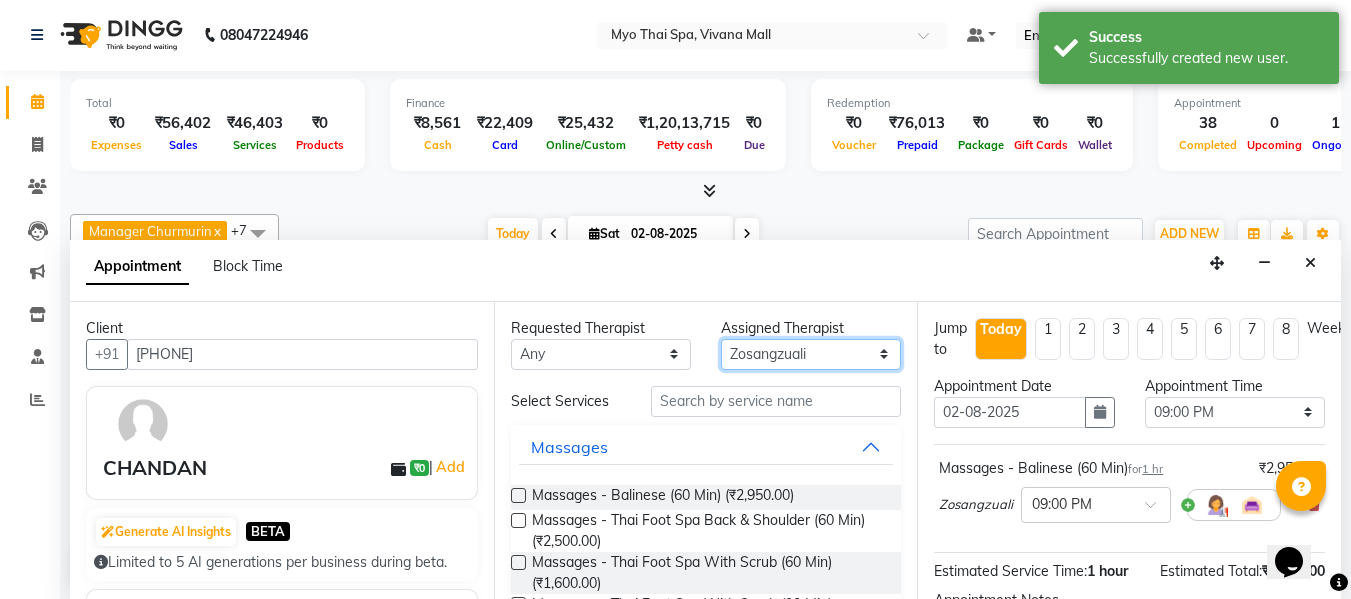 click on "Select ANGEL BELLA Dindin Jane JENNY Kristina Manager Afreen Manager Churmurin Massami MAWII REMI SANGTAE Zosangzuali" at bounding box center [811, 354] 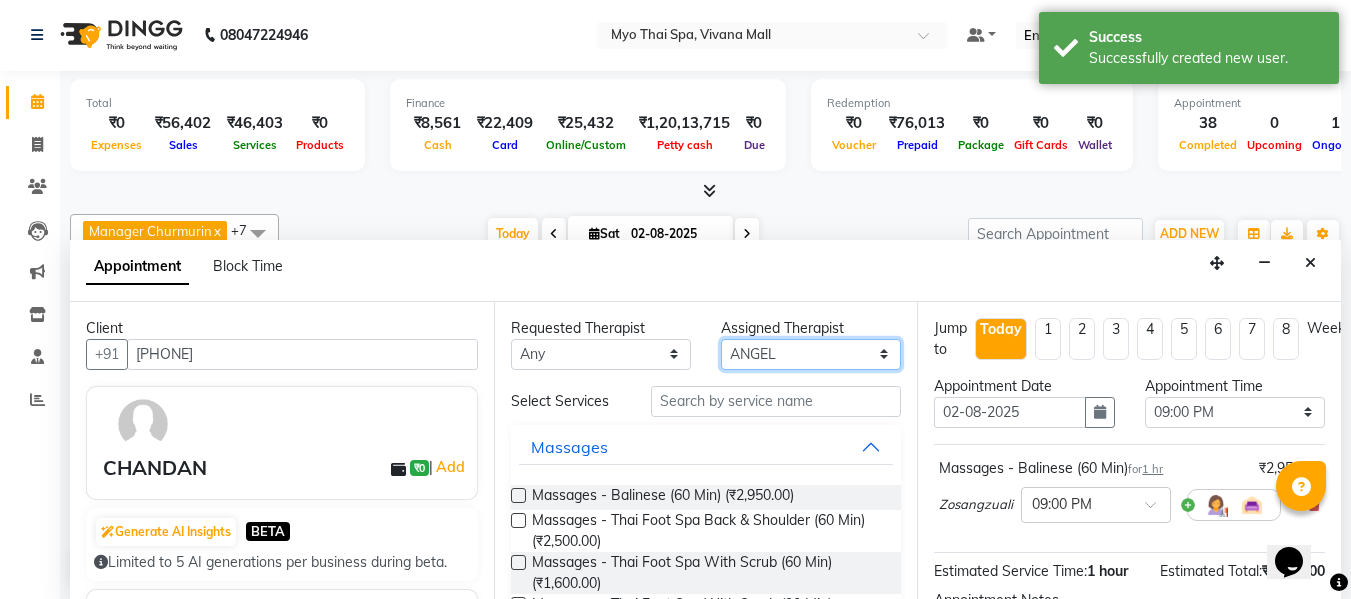 click on "Select ANGEL BELLA Dindin Jane JENNY Kristina Manager Afreen Manager Churmurin Massami MAWII REMI SANGTAE Zosangzuali" at bounding box center (811, 354) 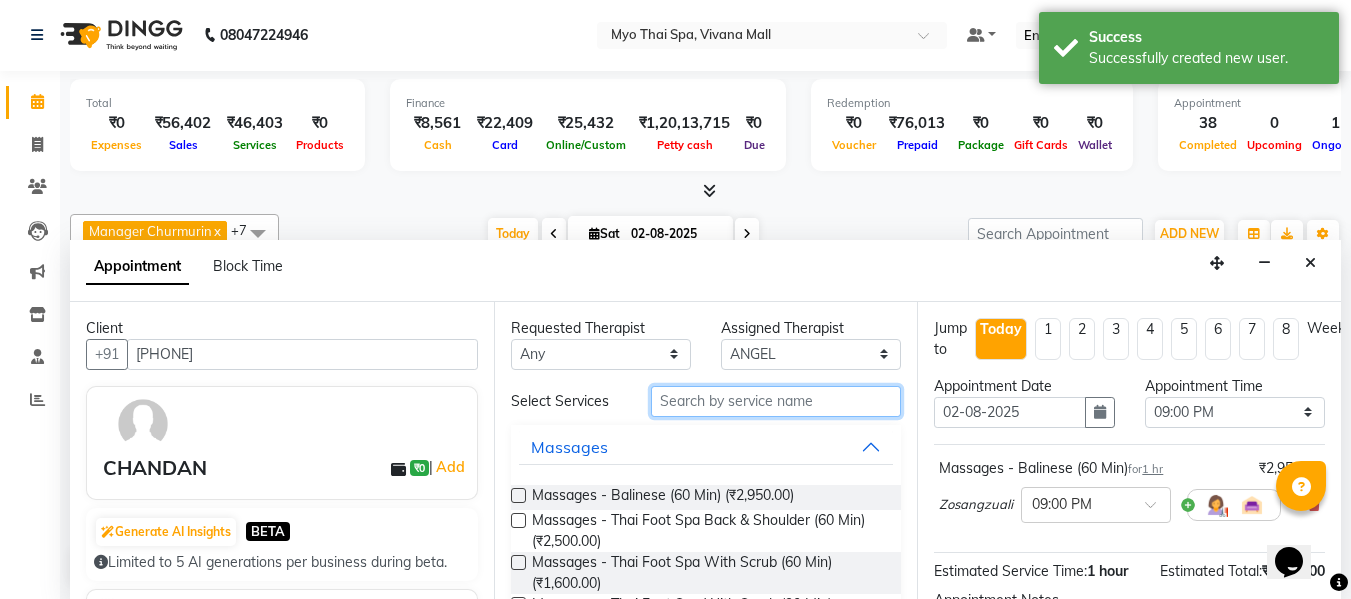 click at bounding box center (776, 401) 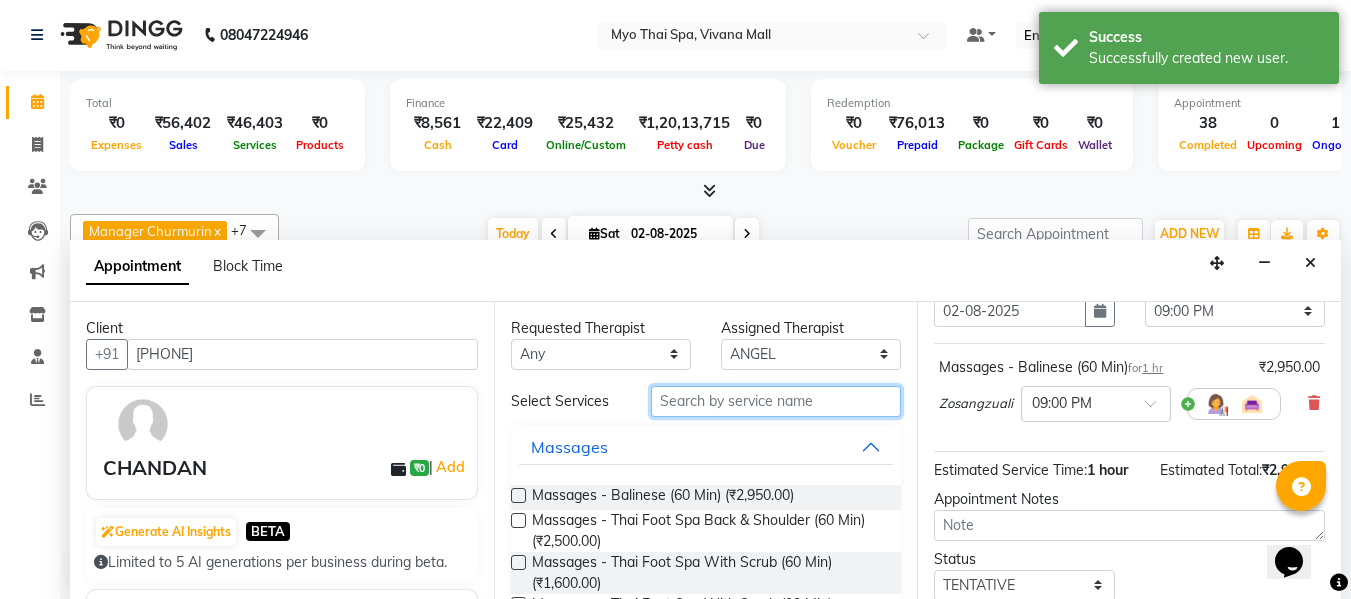scroll, scrollTop: 100, scrollLeft: 0, axis: vertical 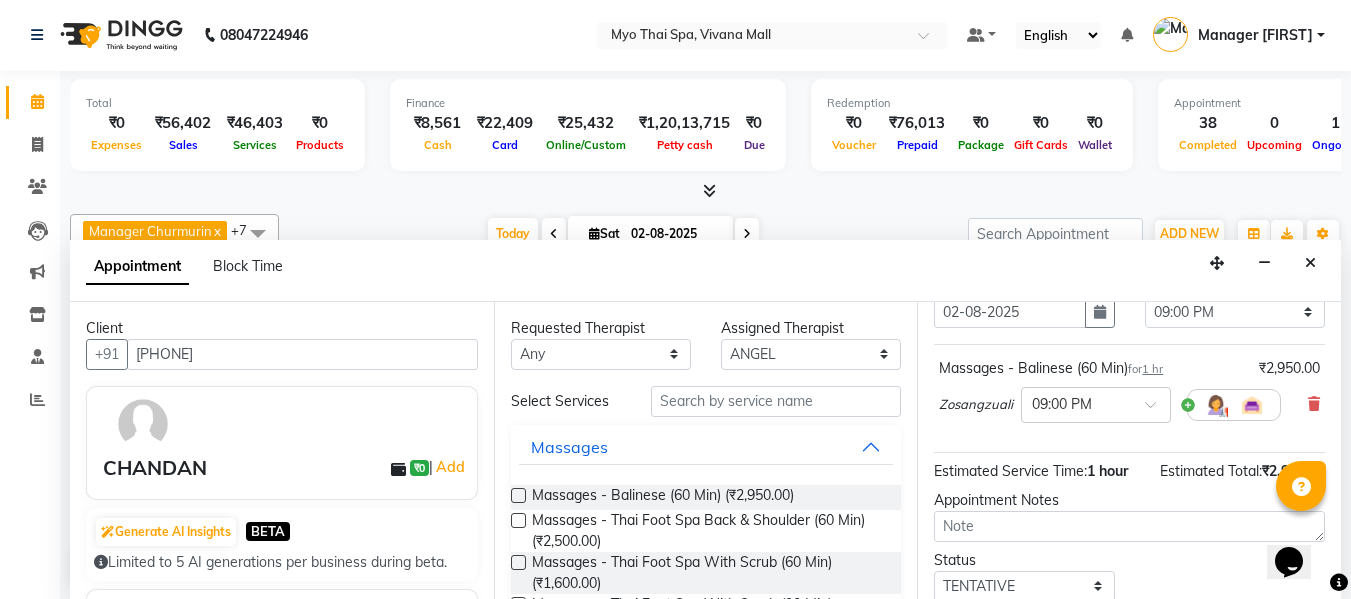 click on "Zosangzuali × 09:00 PM" at bounding box center [1129, 405] 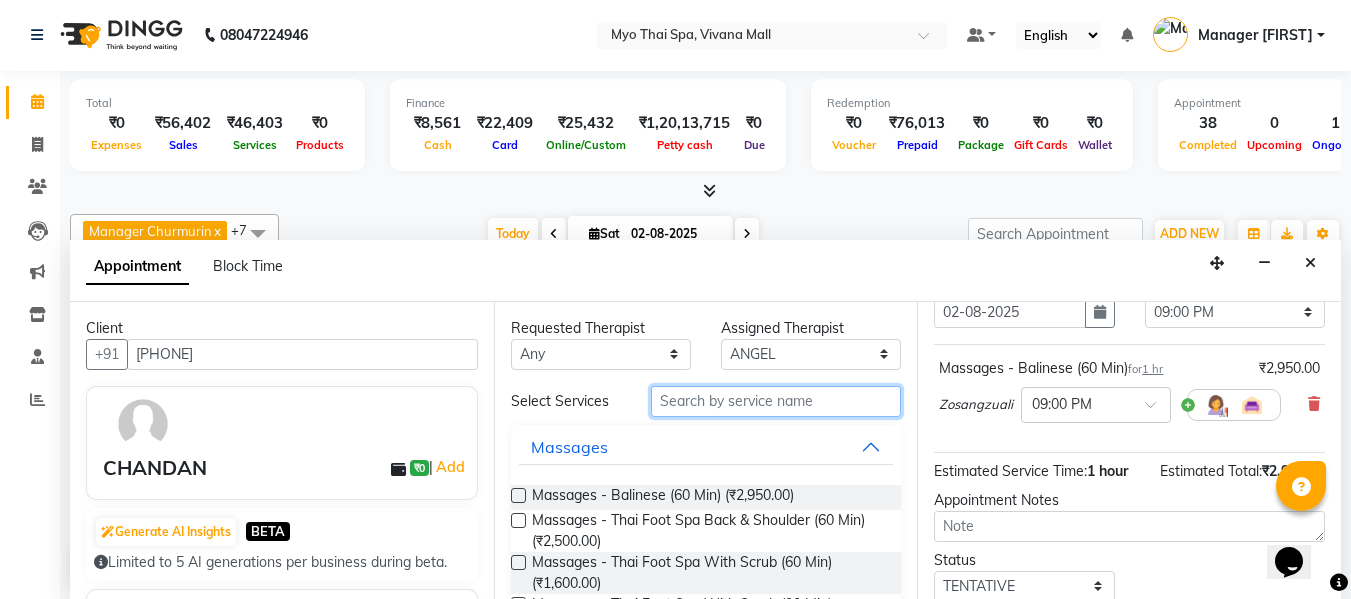 click at bounding box center [776, 401] 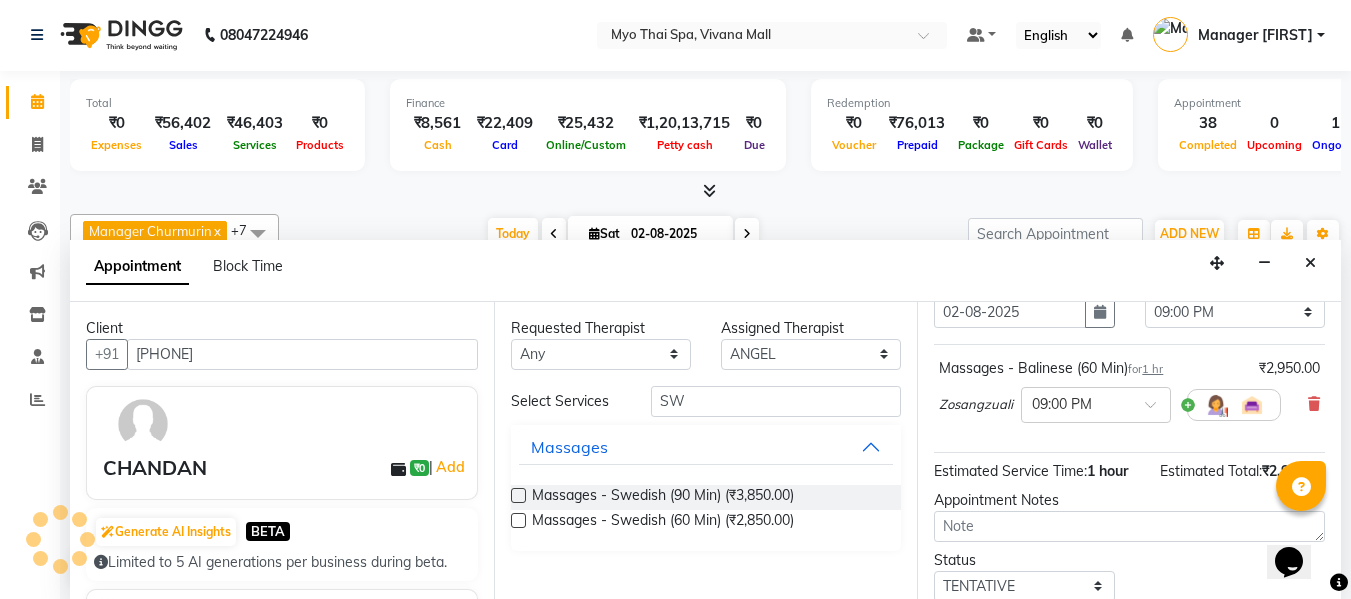 drag, startPoint x: 517, startPoint y: 520, endPoint x: 529, endPoint y: 520, distance: 12 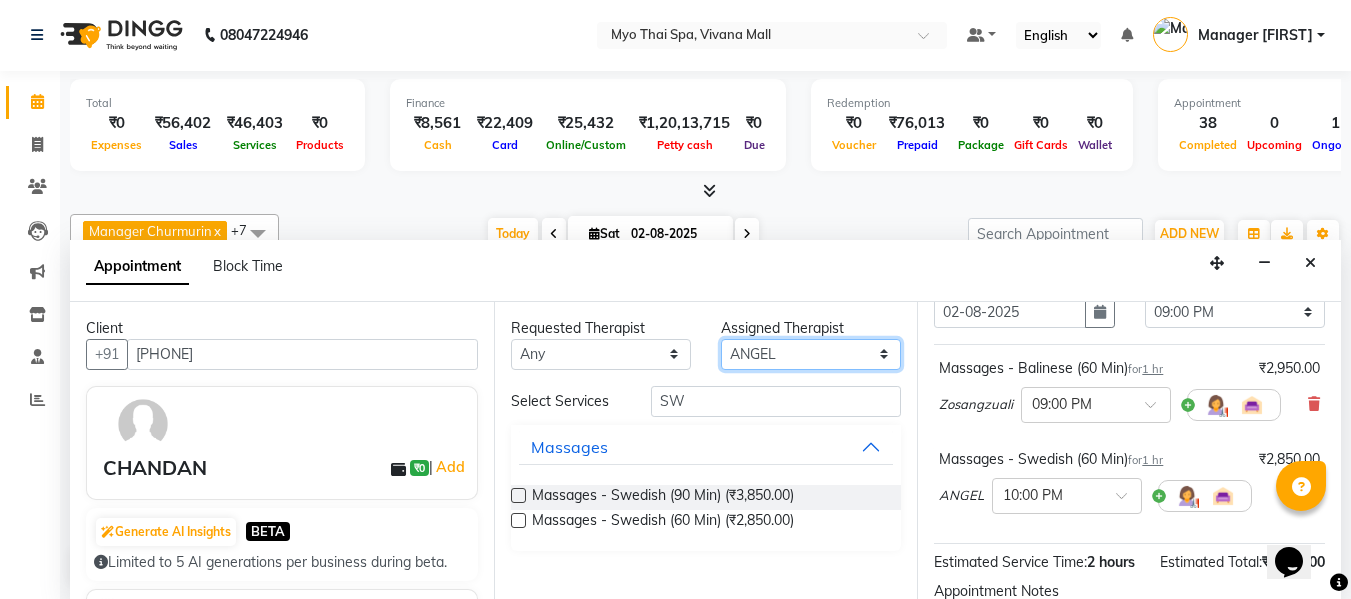 drag, startPoint x: 798, startPoint y: 361, endPoint x: 814, endPoint y: 344, distance: 23.345236 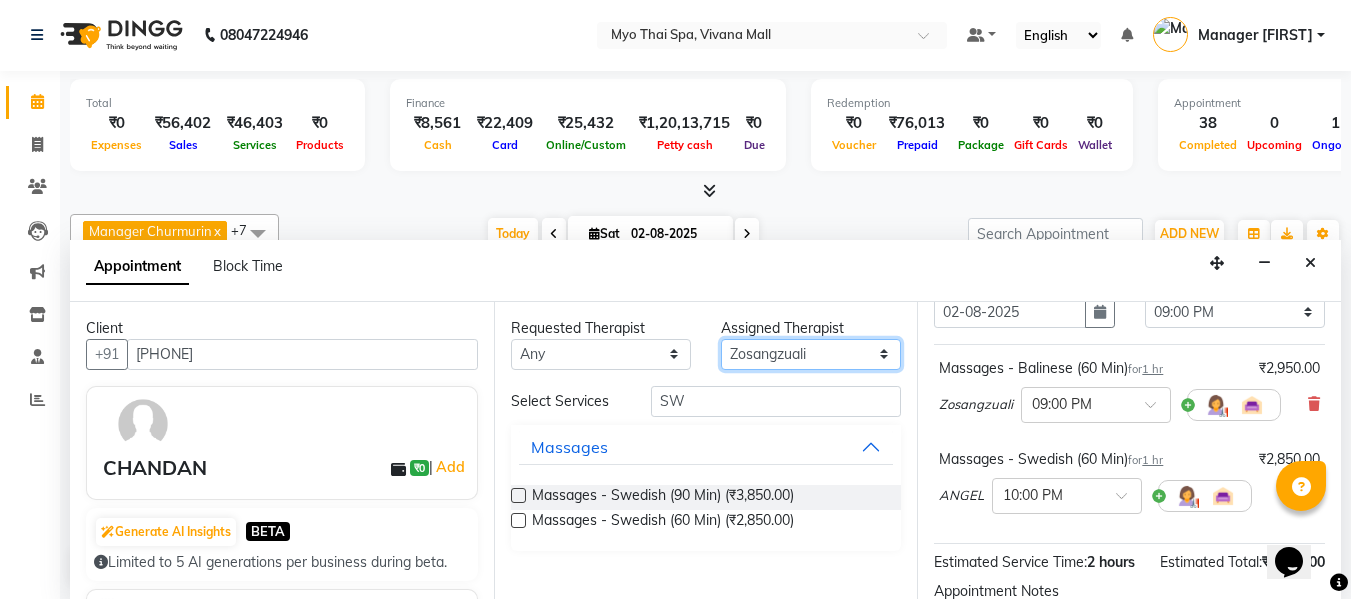 click on "Select ANGEL BELLA Dindin Jane JENNY Kristina Manager Afreen Manager Churmurin Massami MAWII REMI SANGTAE Zosangzuali" at bounding box center [811, 354] 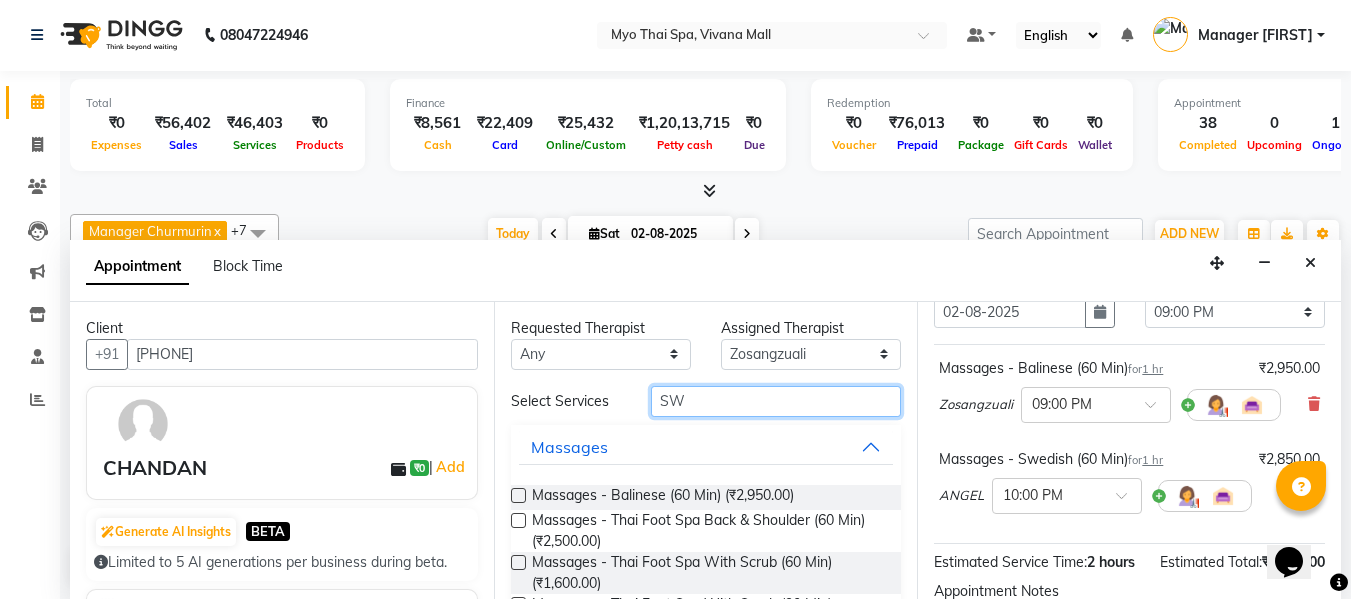 click on "SW" at bounding box center [776, 401] 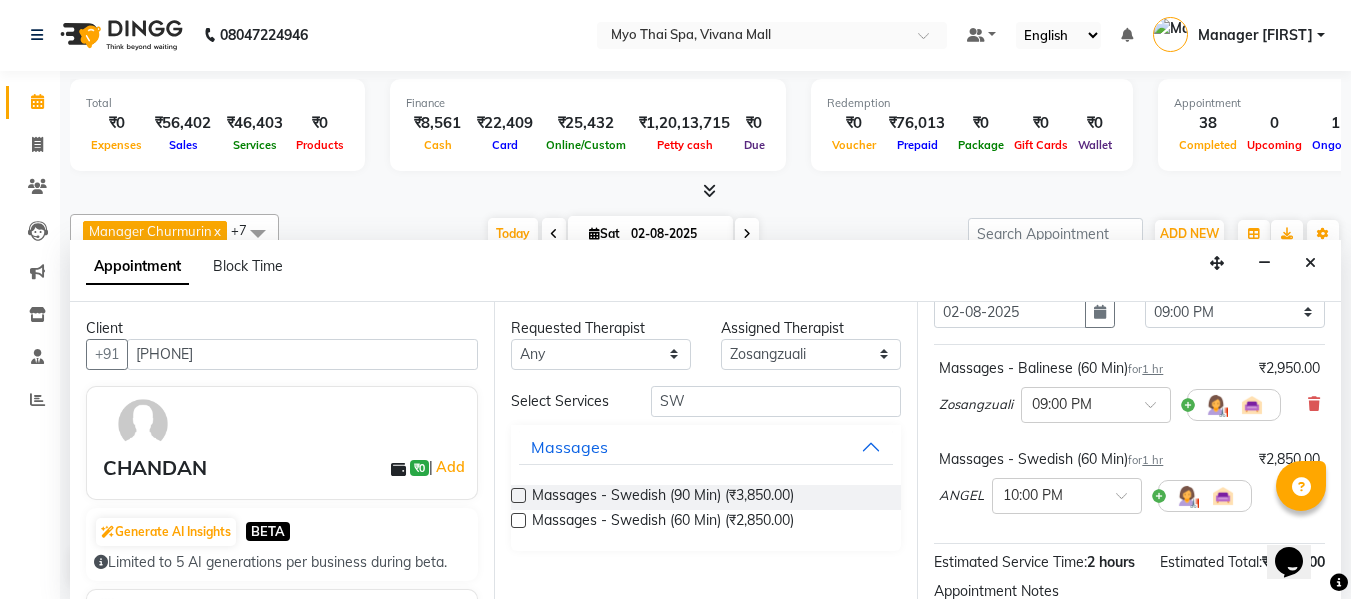 click at bounding box center [518, 520] 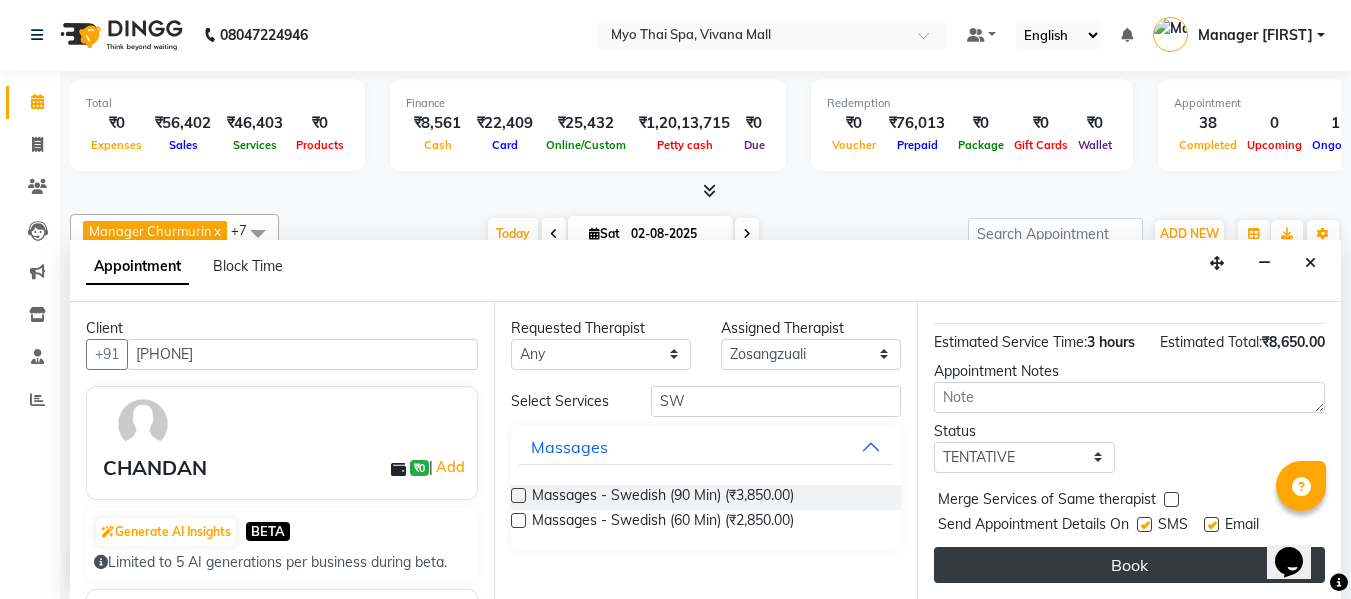 scroll, scrollTop: 468, scrollLeft: 0, axis: vertical 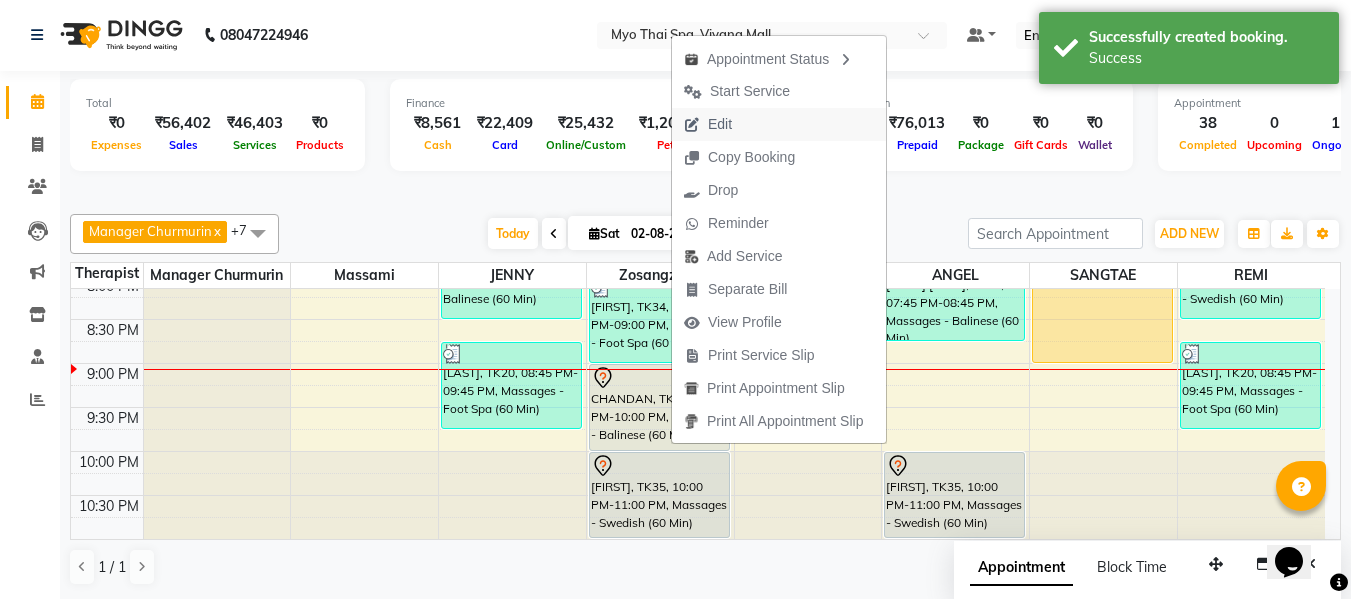click on "Edit" at bounding box center (779, 124) 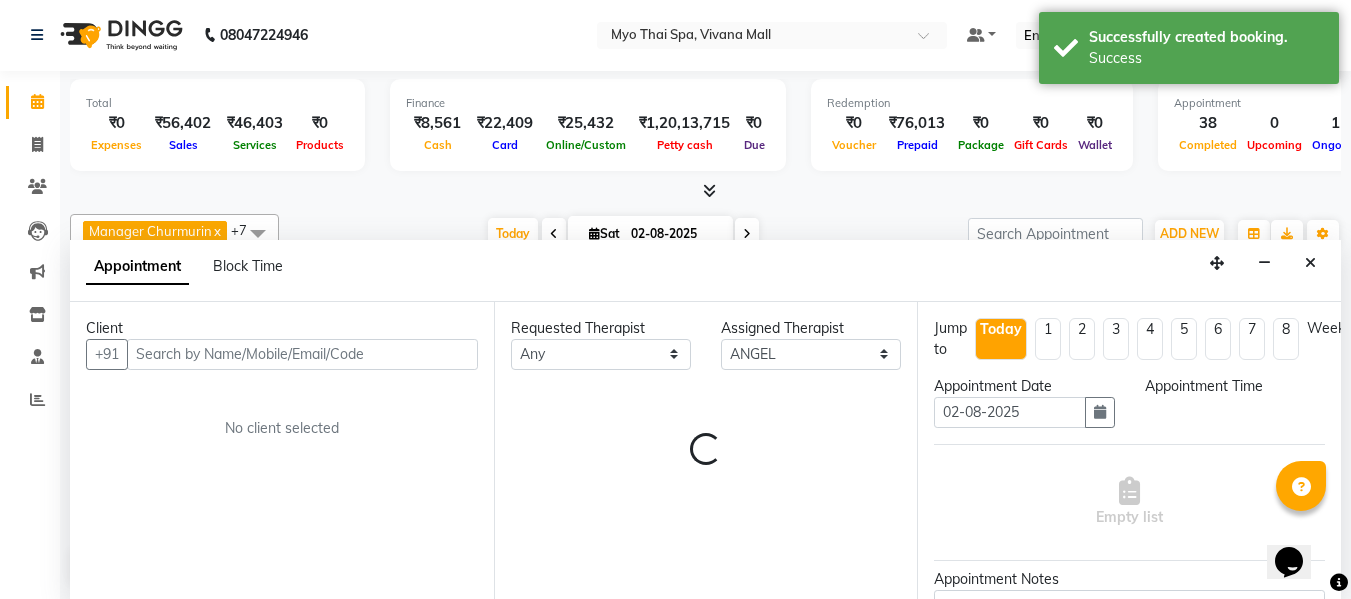 scroll, scrollTop: 1069, scrollLeft: 0, axis: vertical 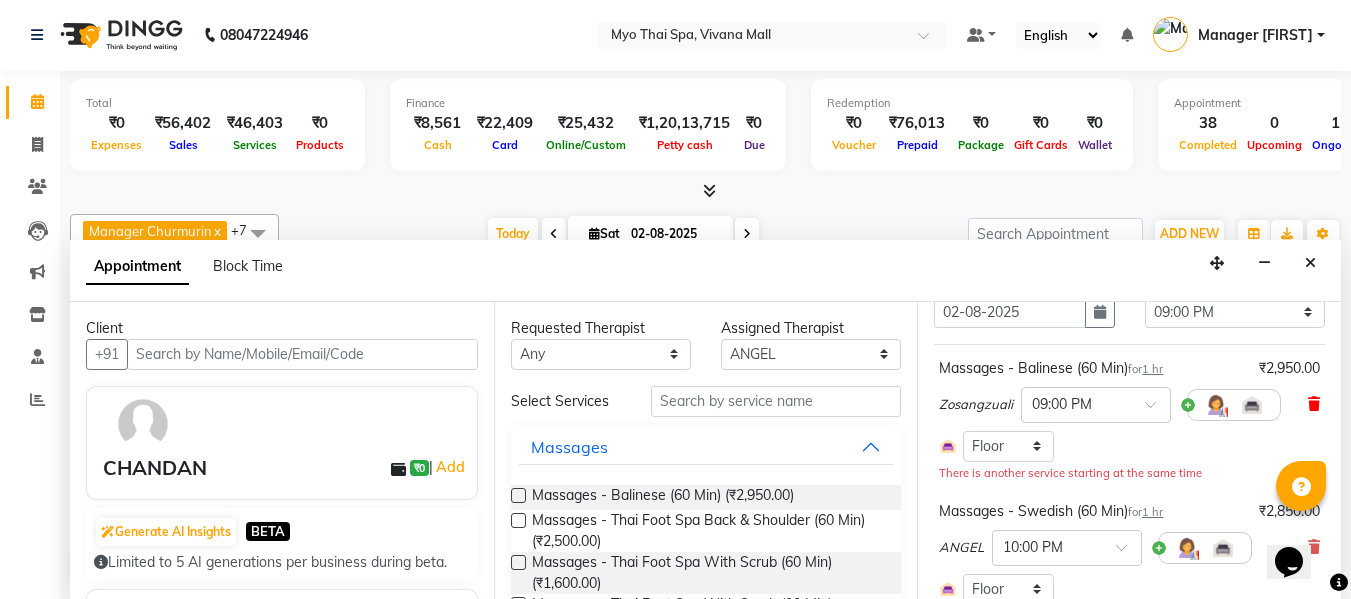 click at bounding box center [1314, 404] 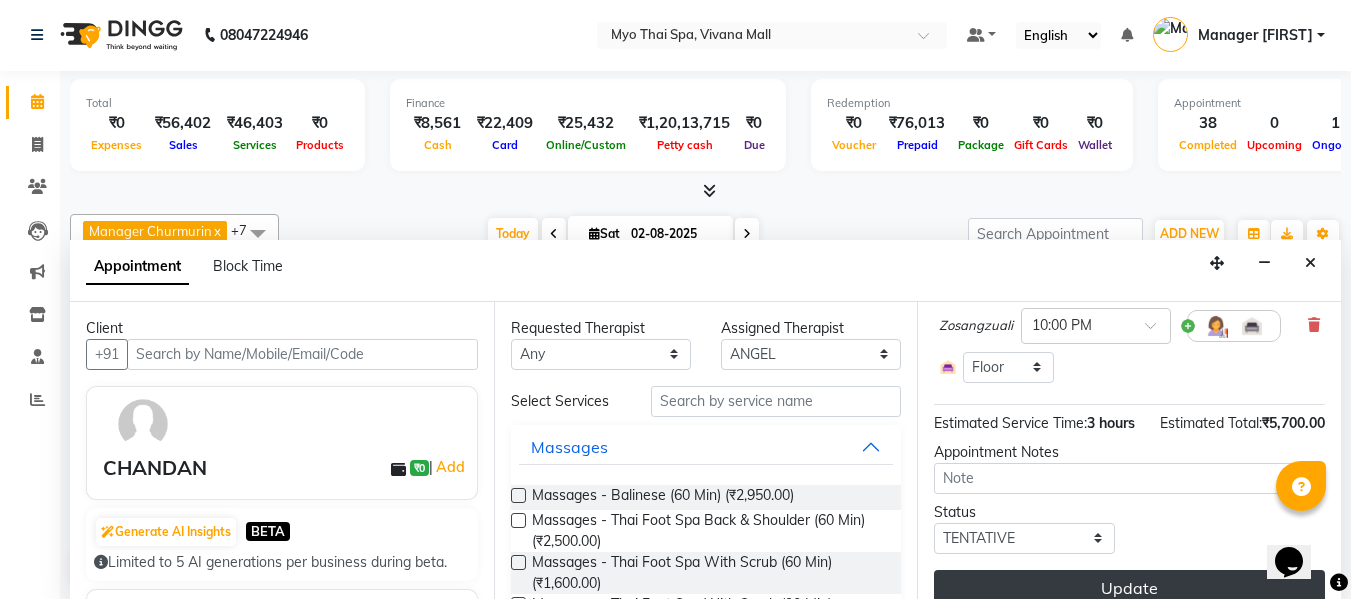 scroll, scrollTop: 378, scrollLeft: 0, axis: vertical 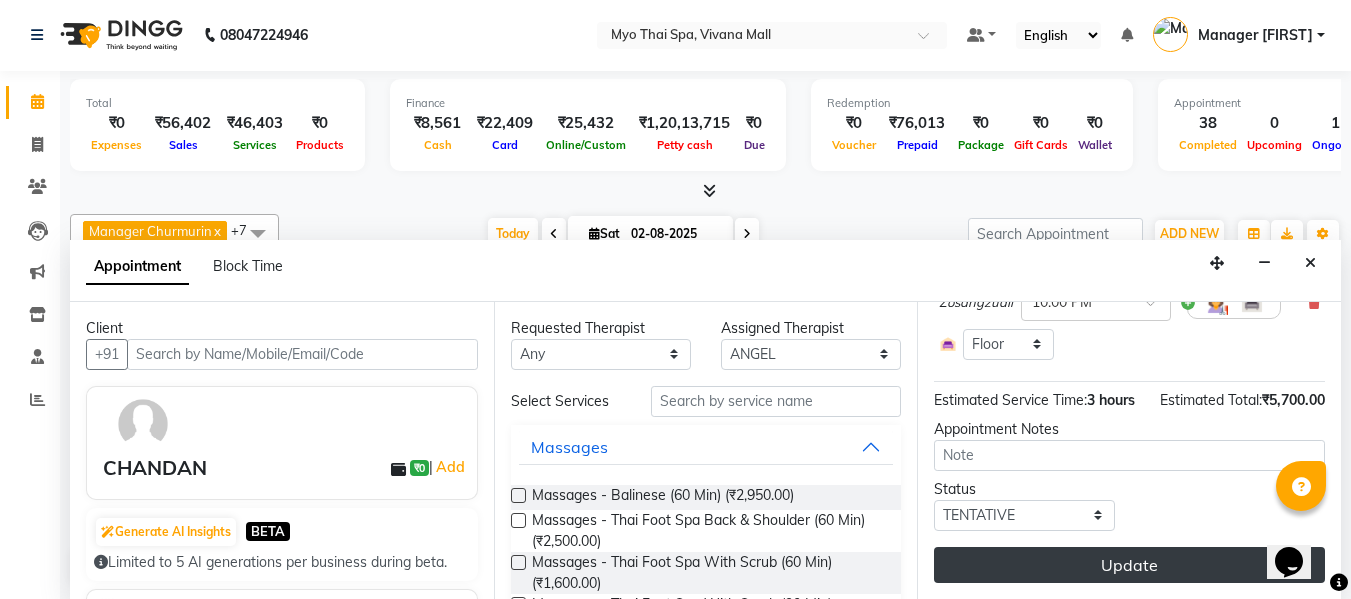 click on "Update" at bounding box center (1129, 565) 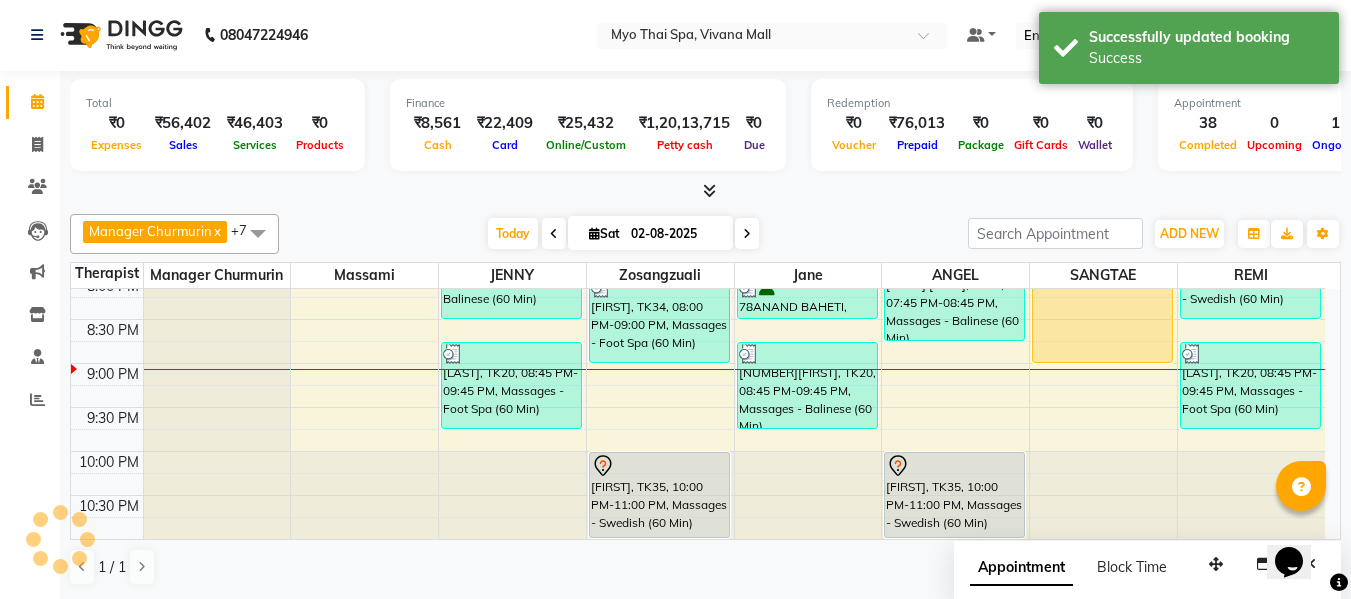 scroll, scrollTop: 0, scrollLeft: 0, axis: both 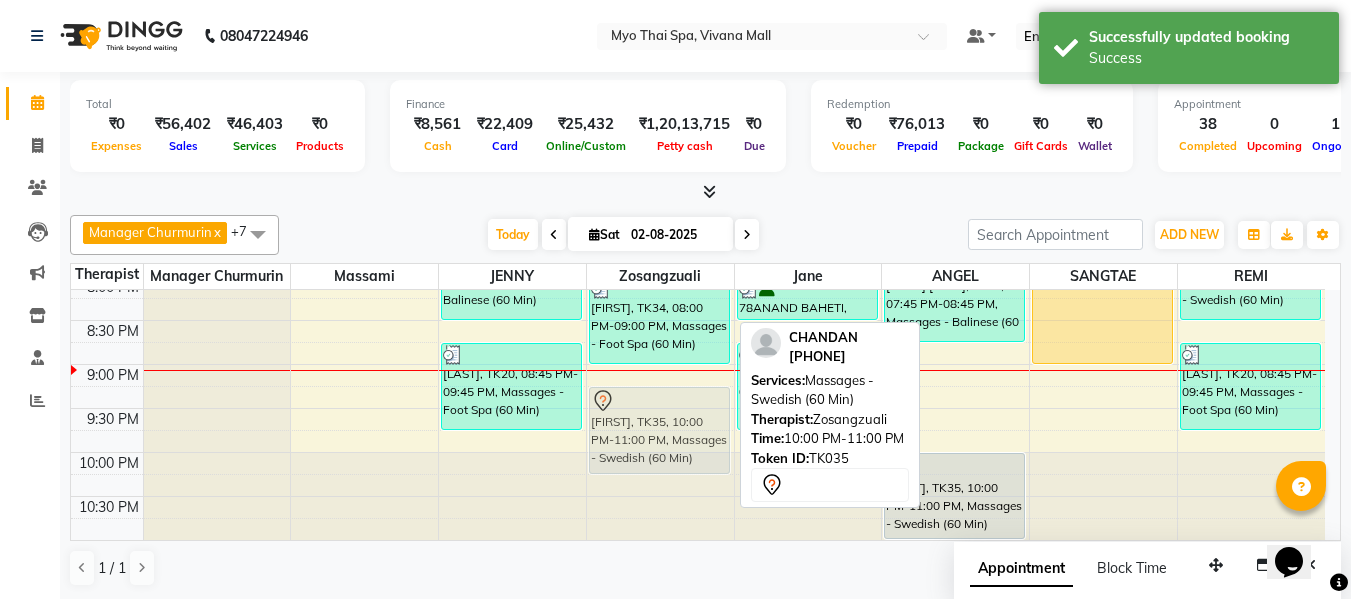 drag, startPoint x: 659, startPoint y: 503, endPoint x: 671, endPoint y: 432, distance: 72.00694 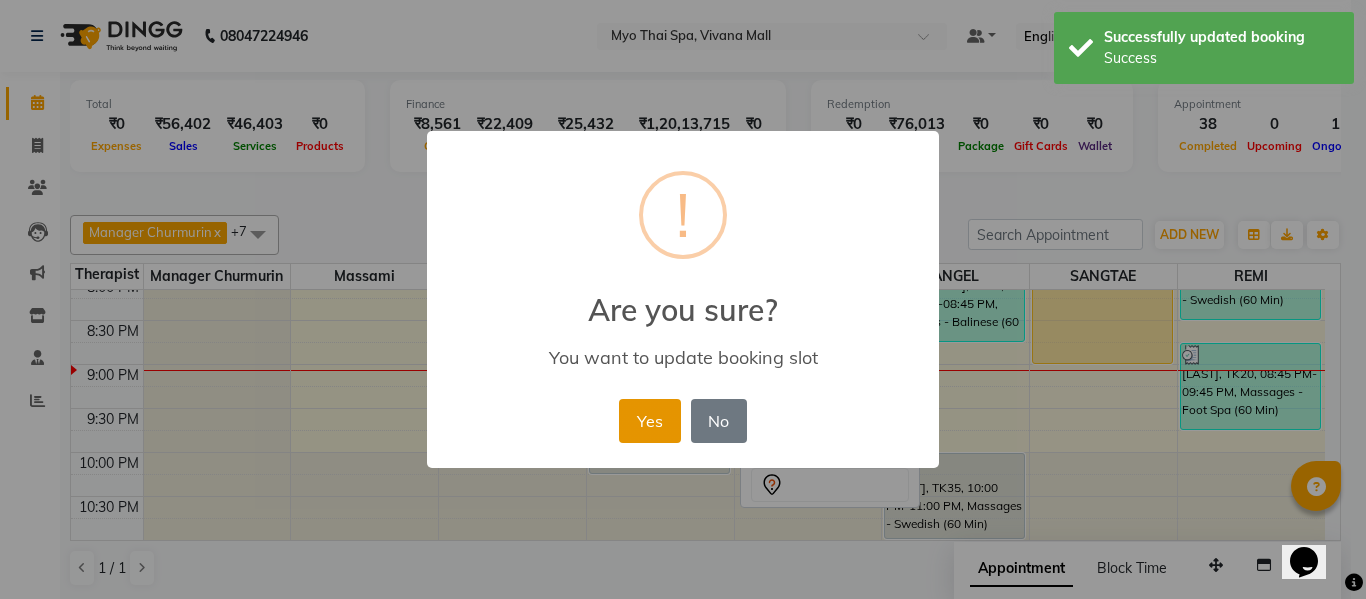 click on "Yes" at bounding box center (649, 421) 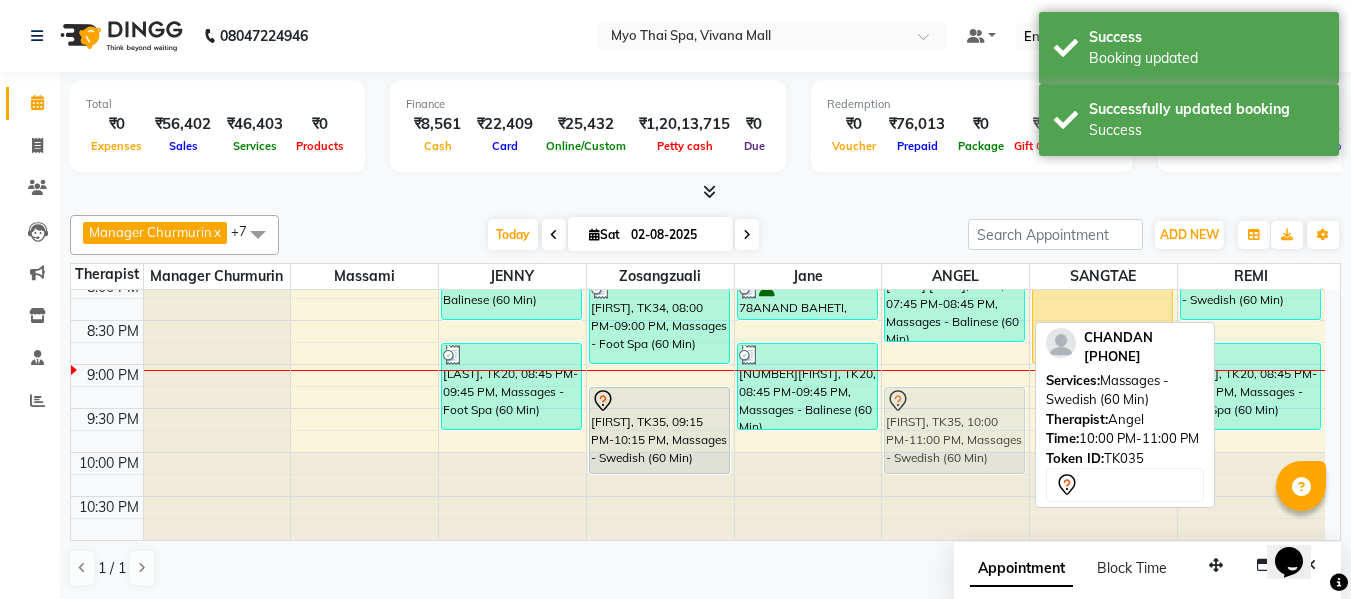 drag, startPoint x: 956, startPoint y: 495, endPoint x: 952, endPoint y: 431, distance: 64.12488 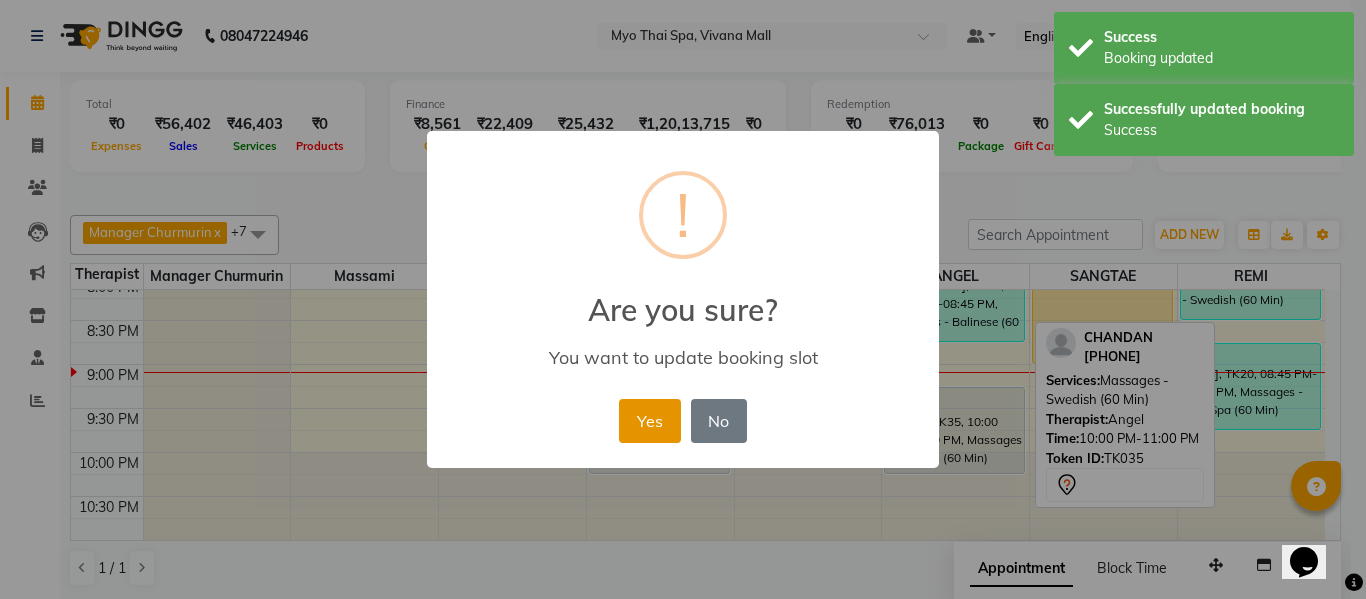 click on "Yes" at bounding box center (649, 421) 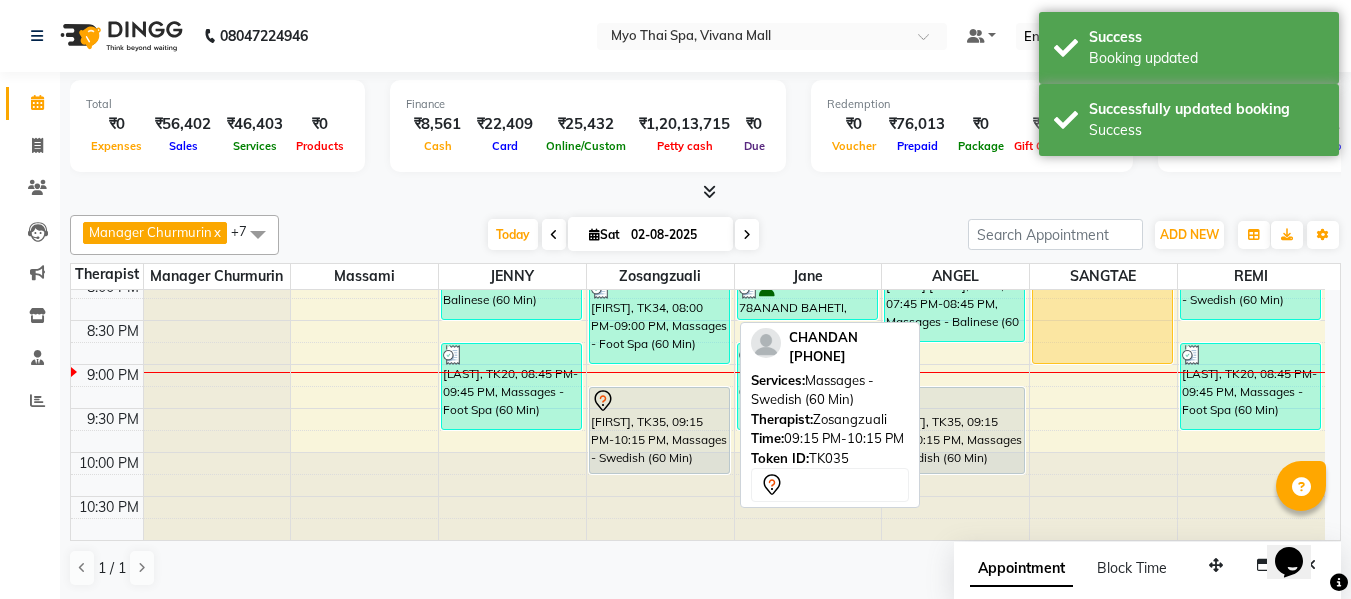 click on "[FIRST], TK35, 09:15 PM-10:15 PM, Massages - Swedish (60 Min)" at bounding box center [659, 430] 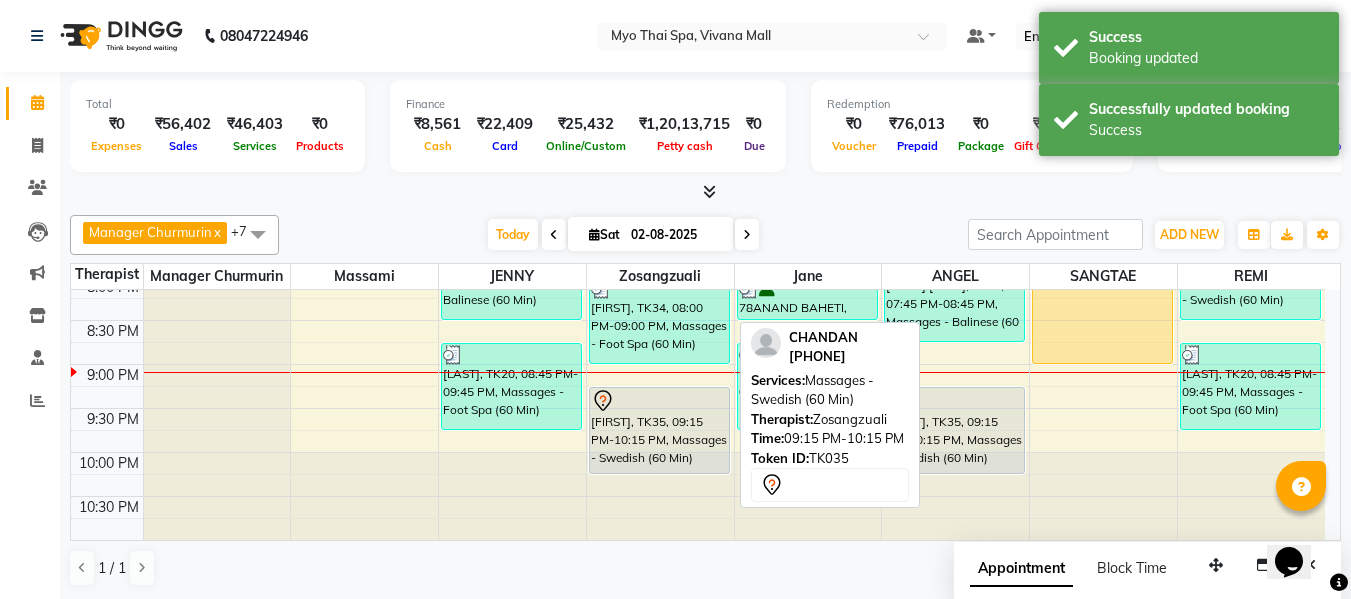 click on "[FIRST], TK35, 09:15 PM-10:15 PM, Massages - Swedish (60 Min)" at bounding box center (659, 430) 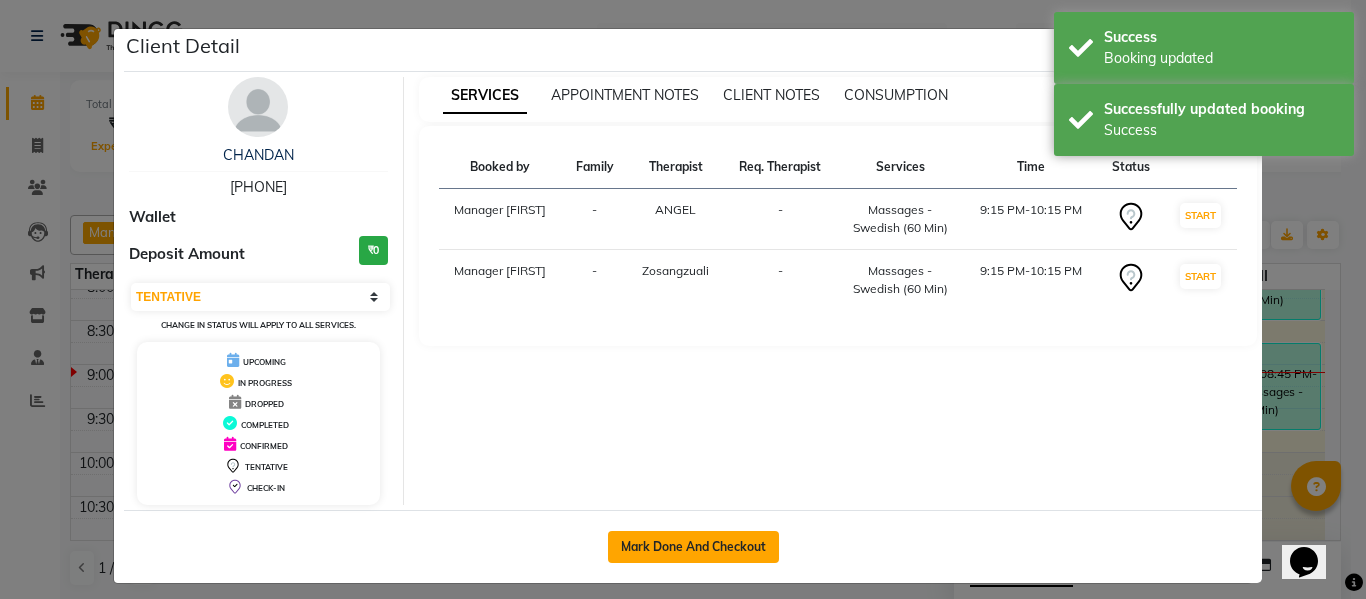 click on "Mark Done And Checkout" 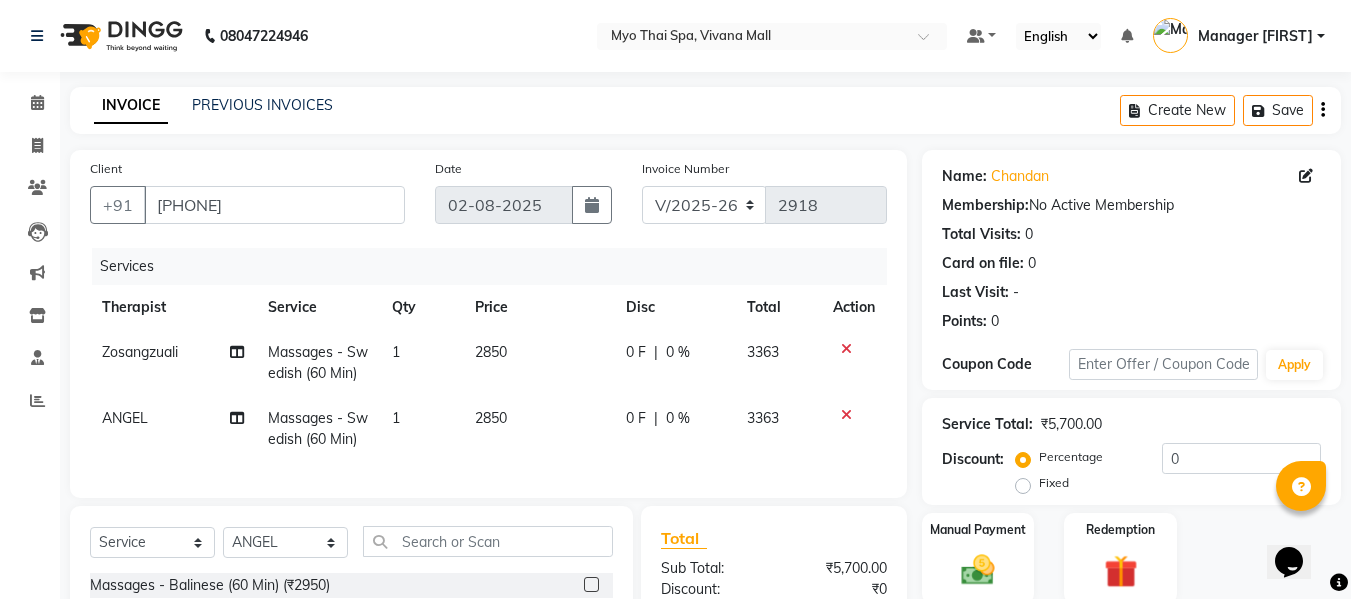 scroll, scrollTop: 200, scrollLeft: 0, axis: vertical 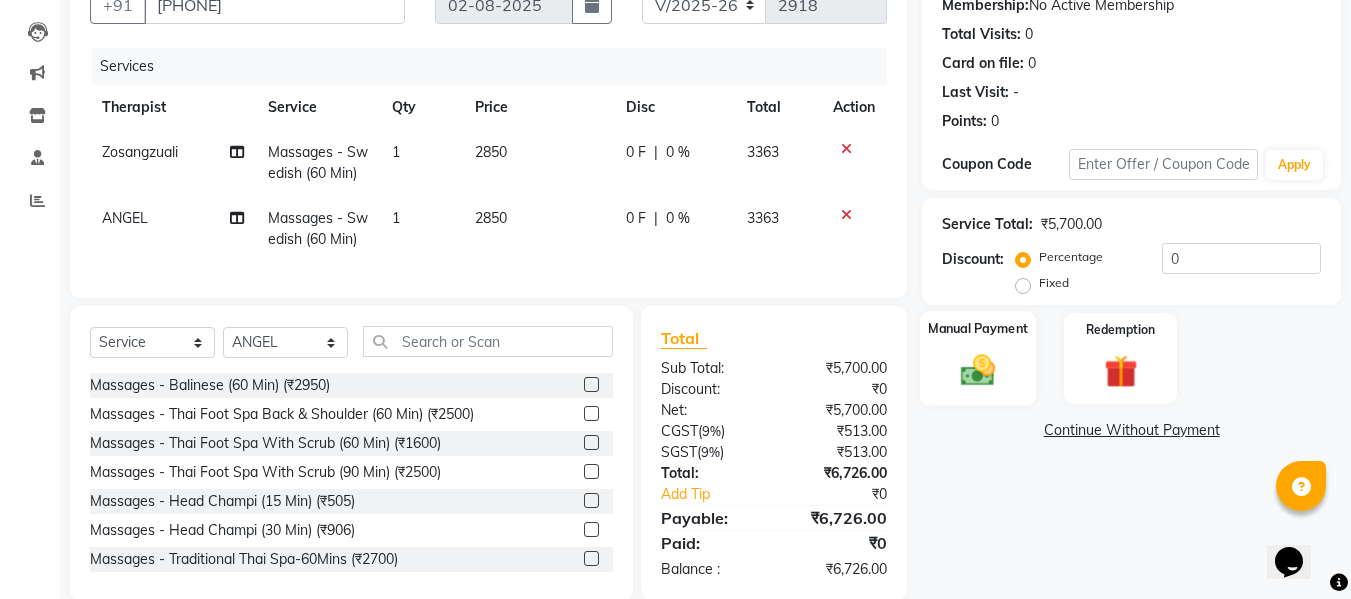 click 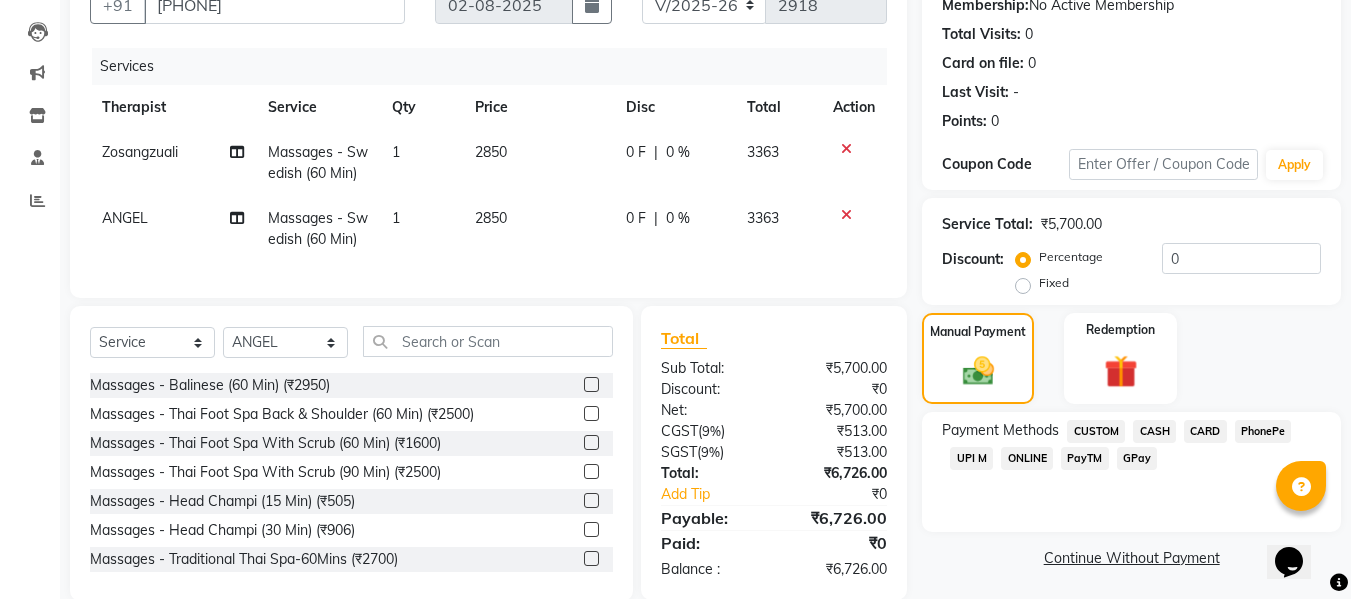 scroll, scrollTop: 289, scrollLeft: 0, axis: vertical 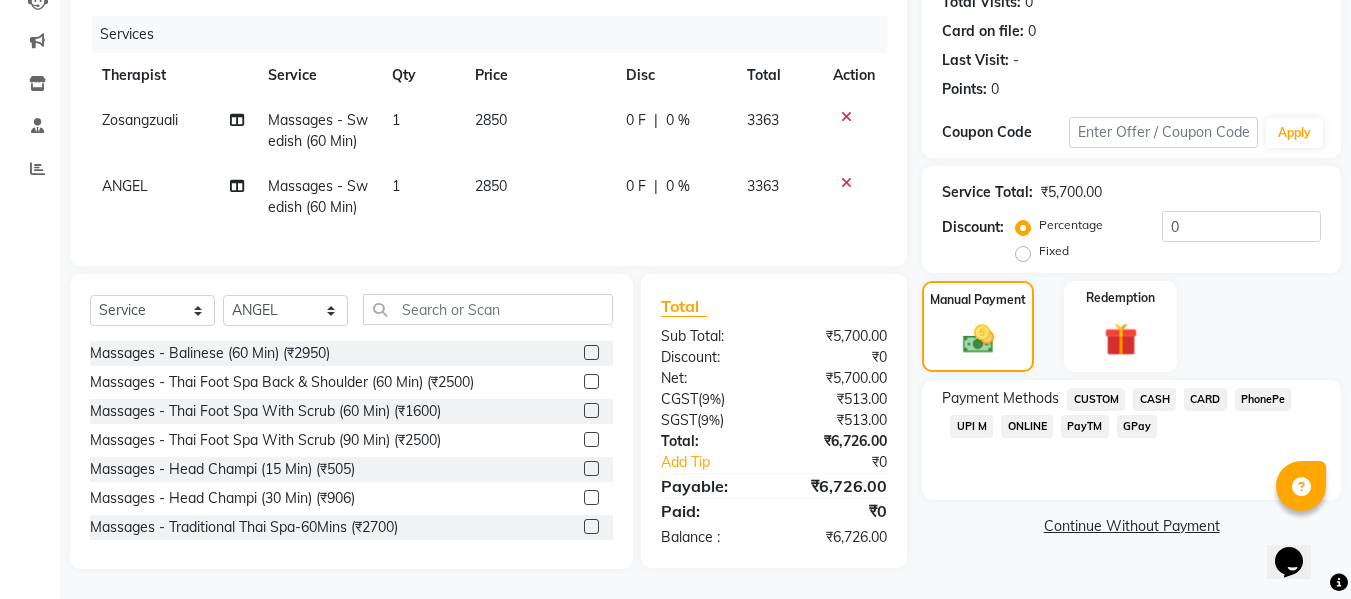 click on "CASH" 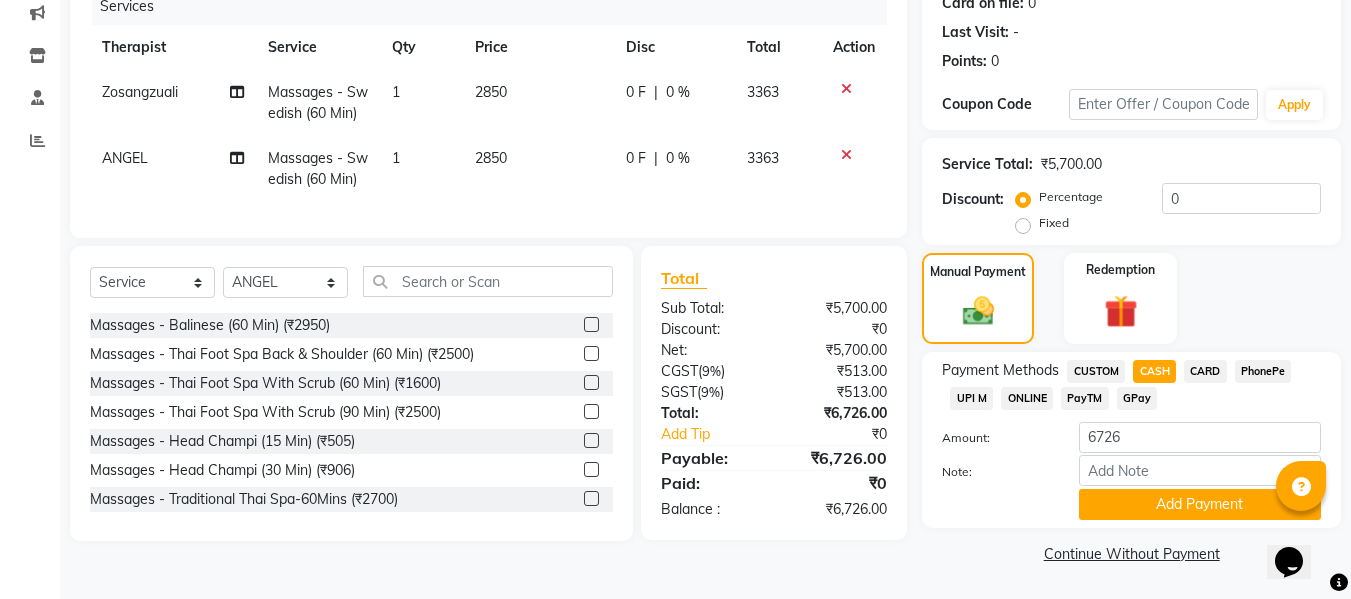 click on "Fixed" 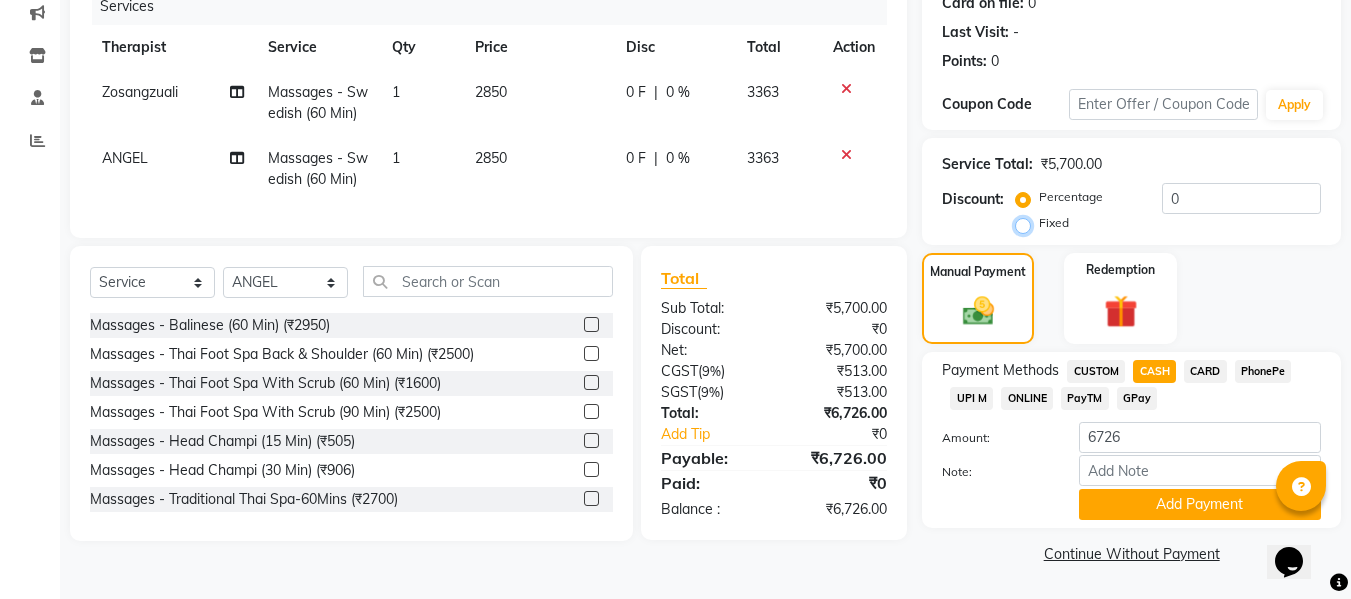 click on "Fixed" at bounding box center [1027, 223] 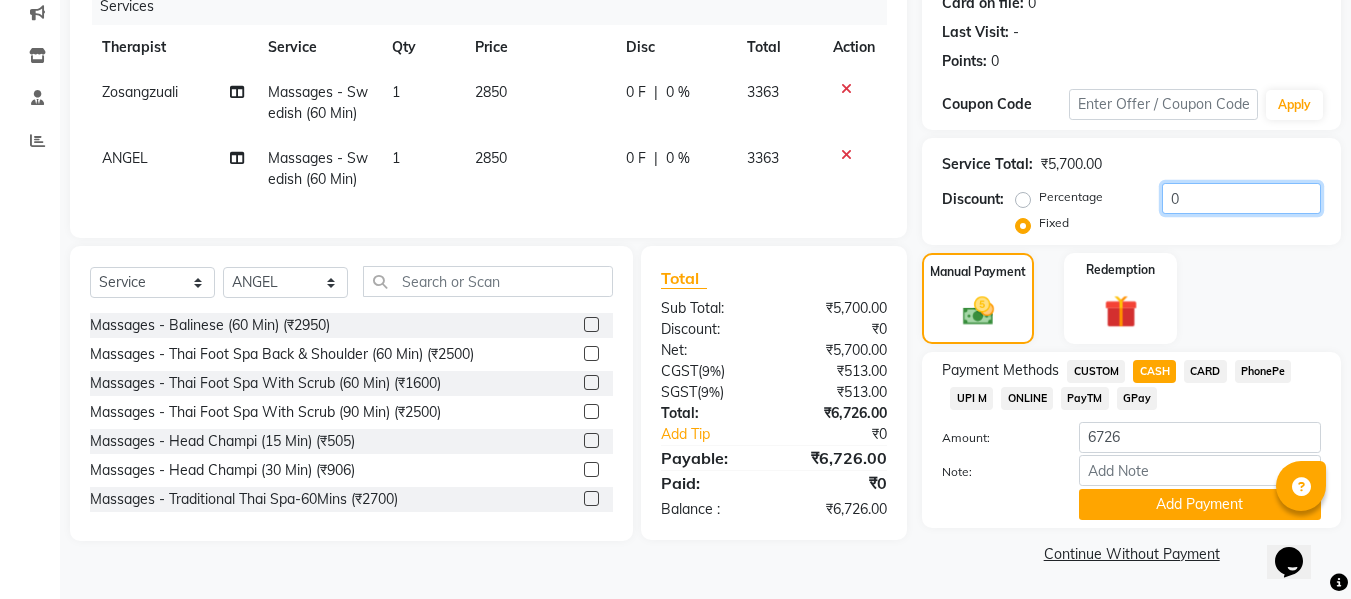 drag, startPoint x: 1197, startPoint y: 168, endPoint x: 1160, endPoint y: 170, distance: 37.054016 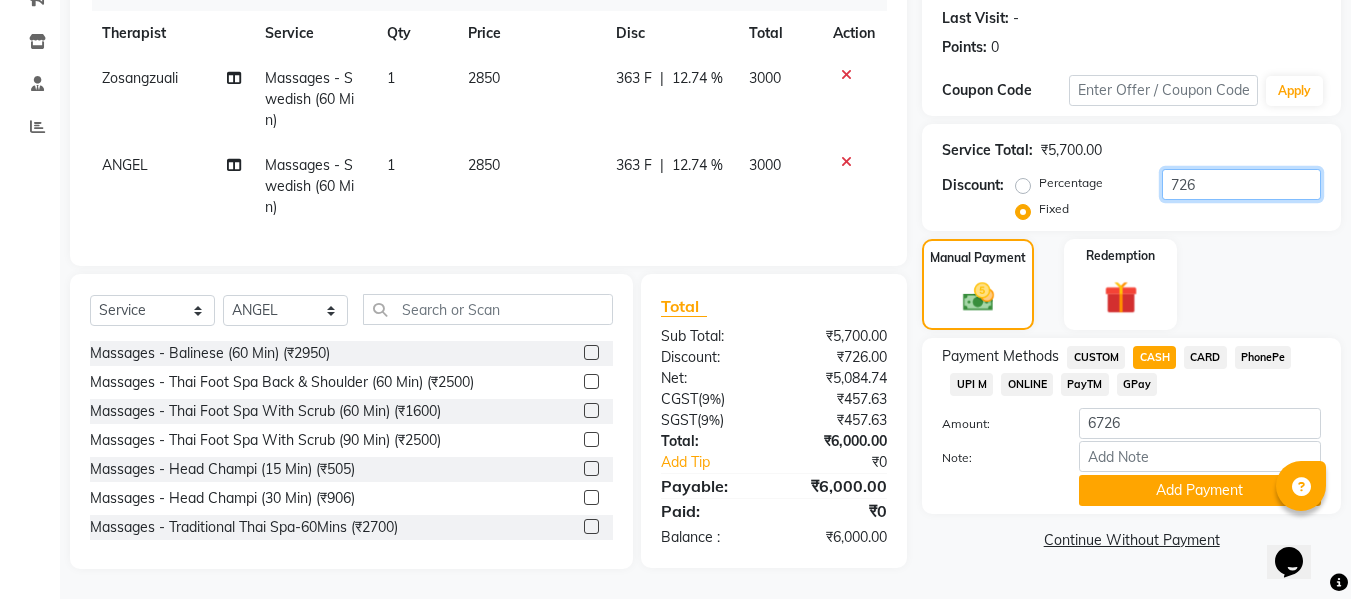 click on "726" 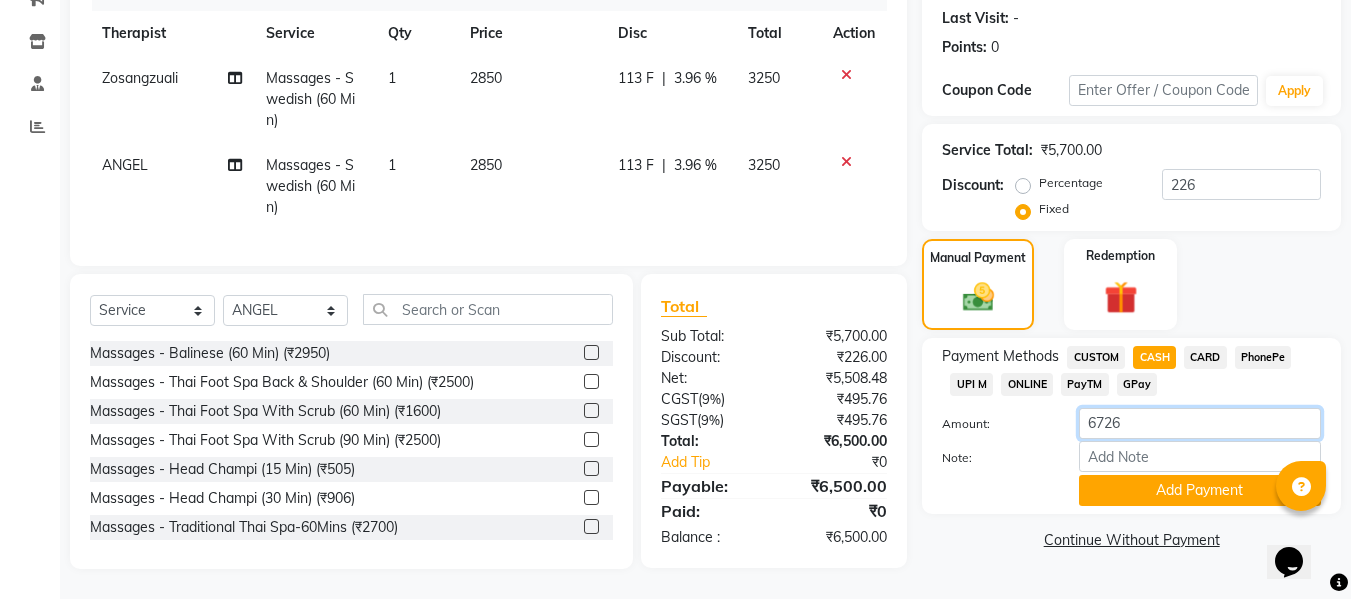 drag, startPoint x: 1137, startPoint y: 410, endPoint x: 1059, endPoint y: 403, distance: 78.31347 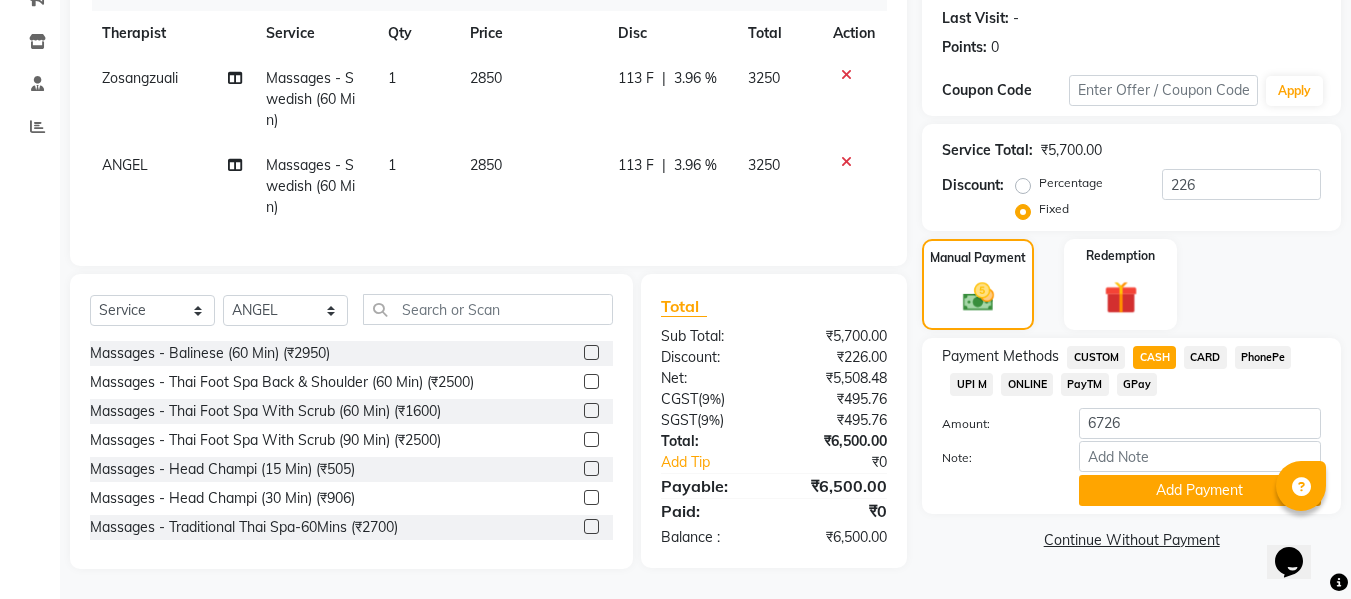 click on "CASH" 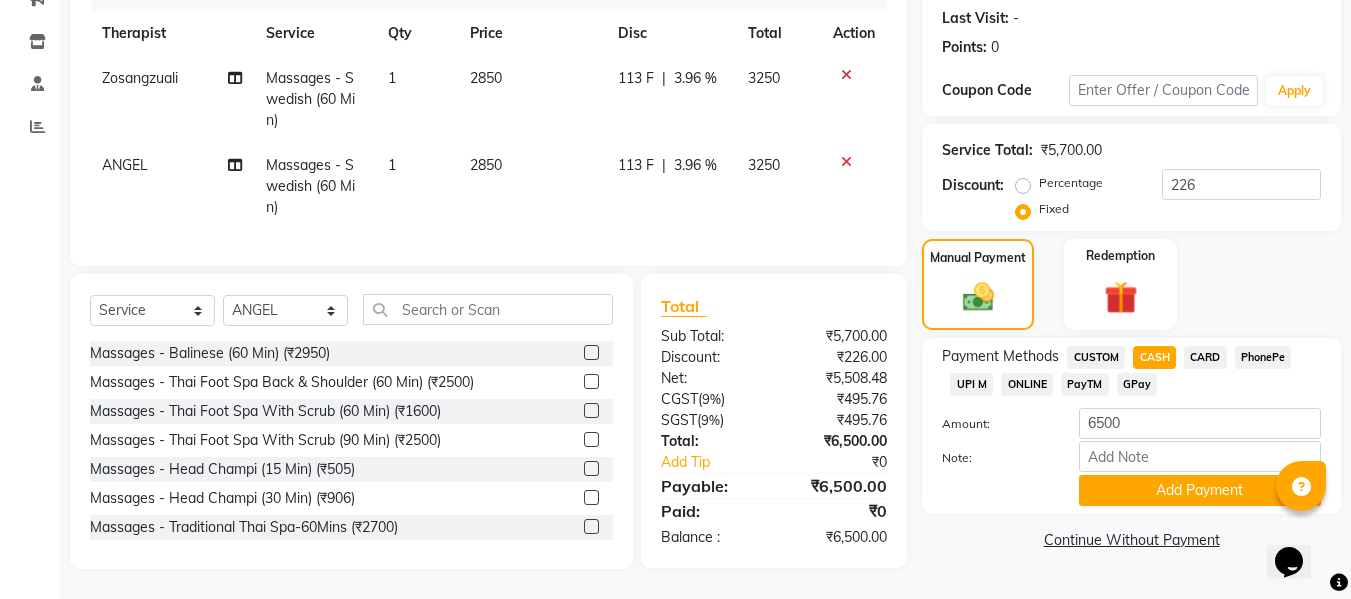 click on "CASH" 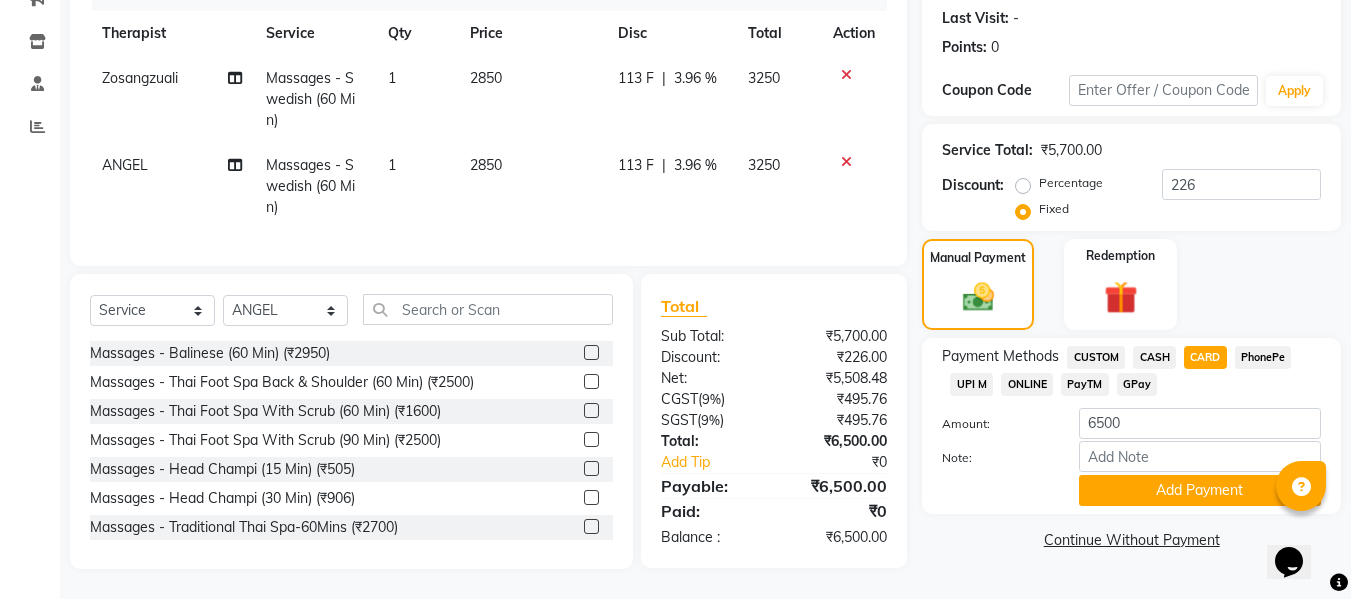 click on "CASH" 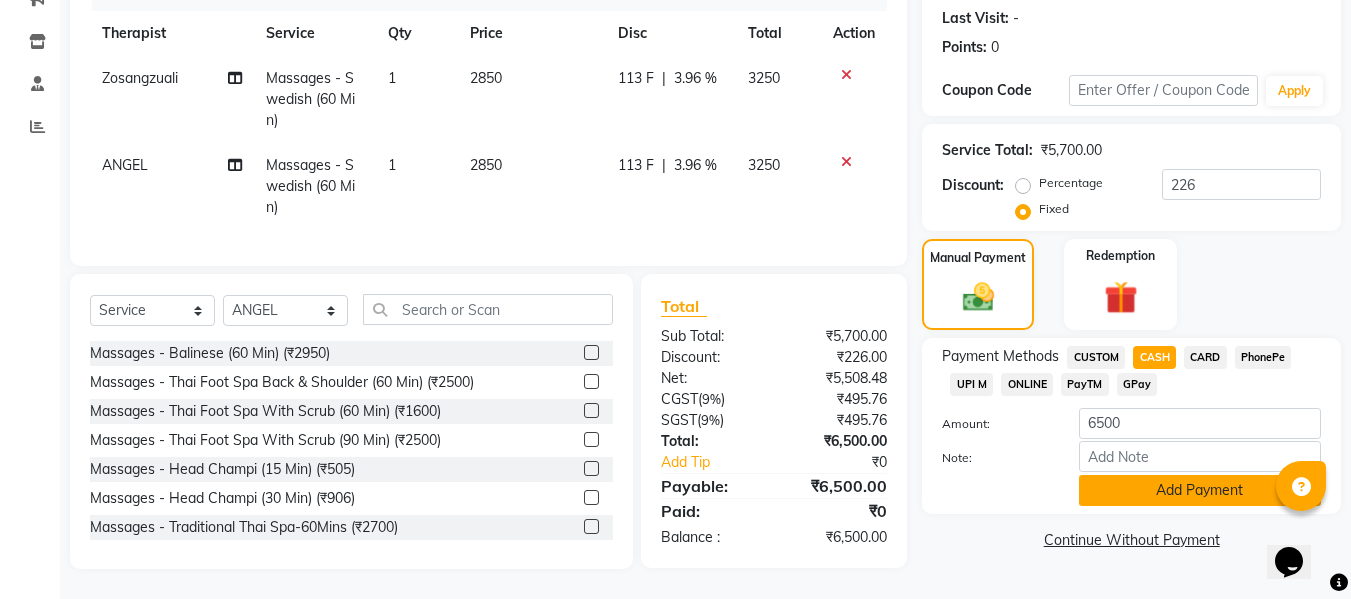 click on "Add Payment" 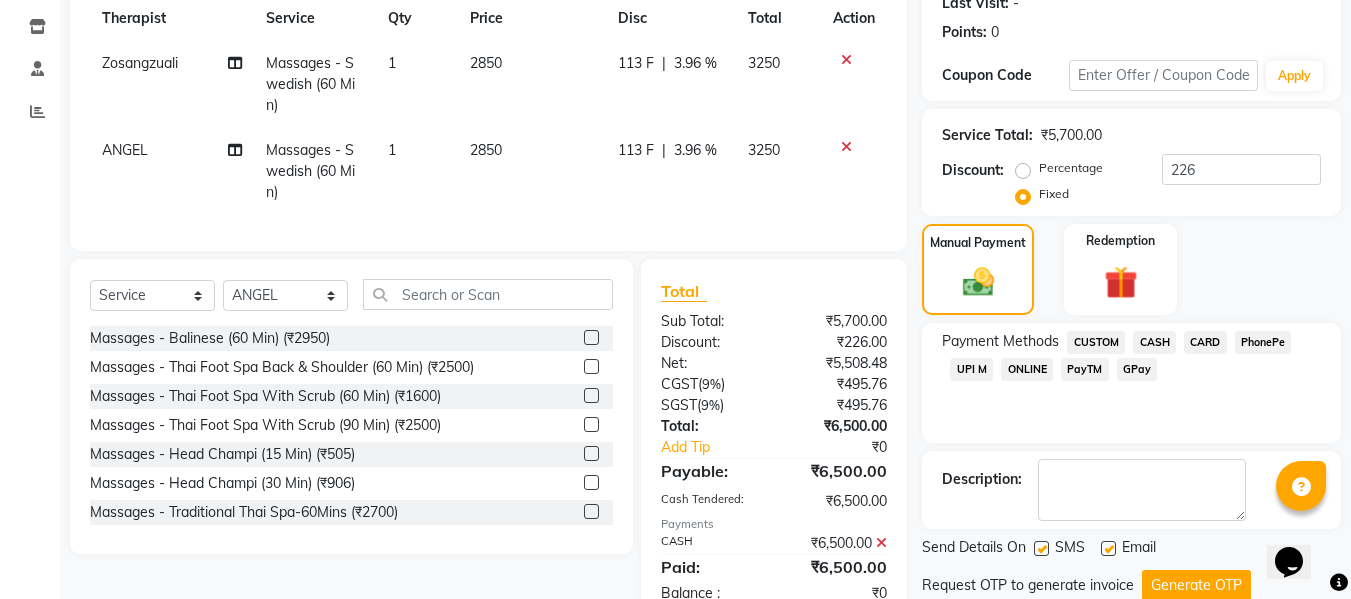 click on "Generate OTP" 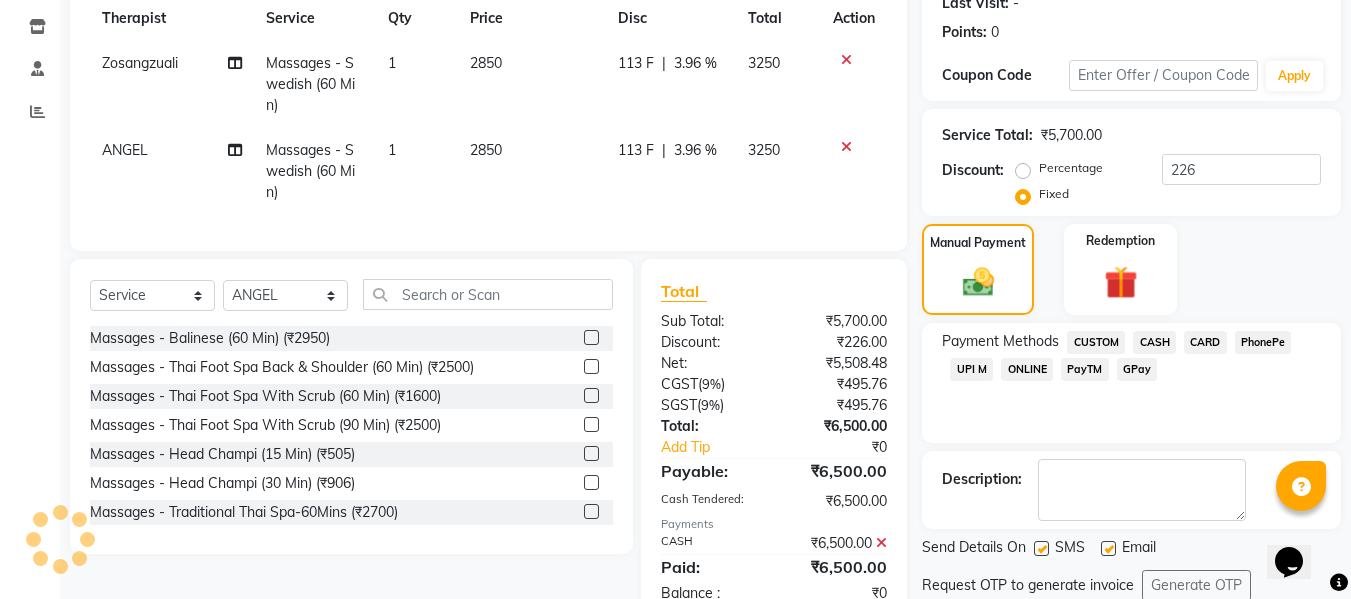 scroll, scrollTop: 359, scrollLeft: 0, axis: vertical 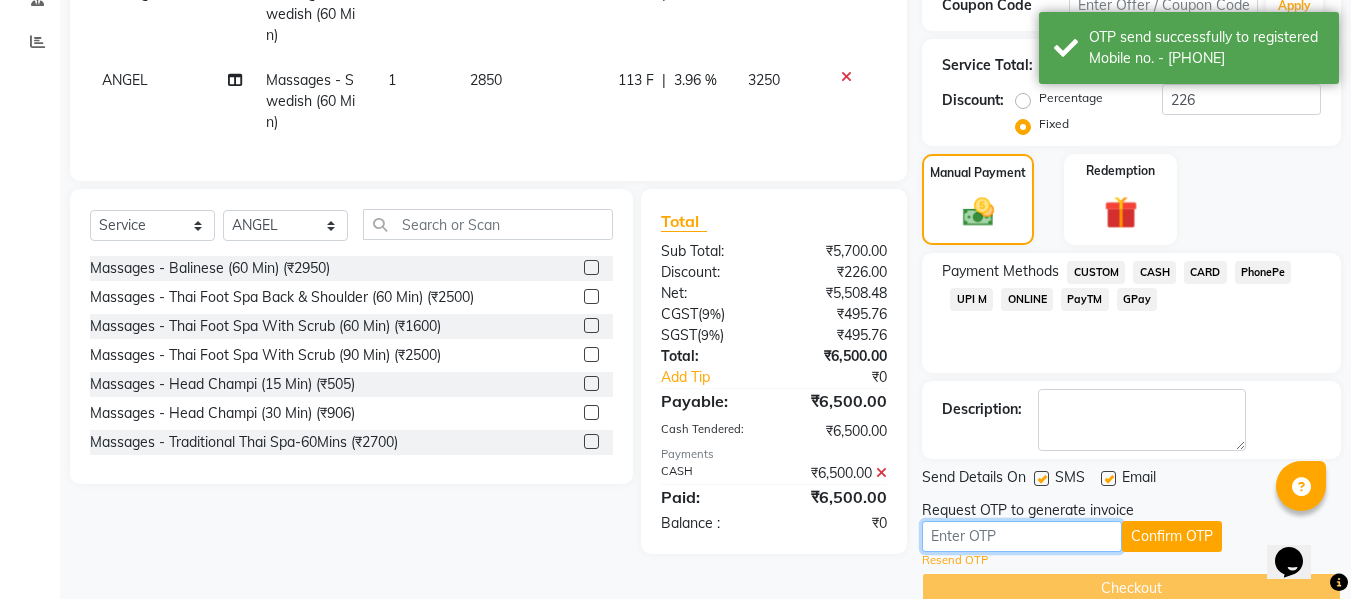 click at bounding box center [1022, 536] 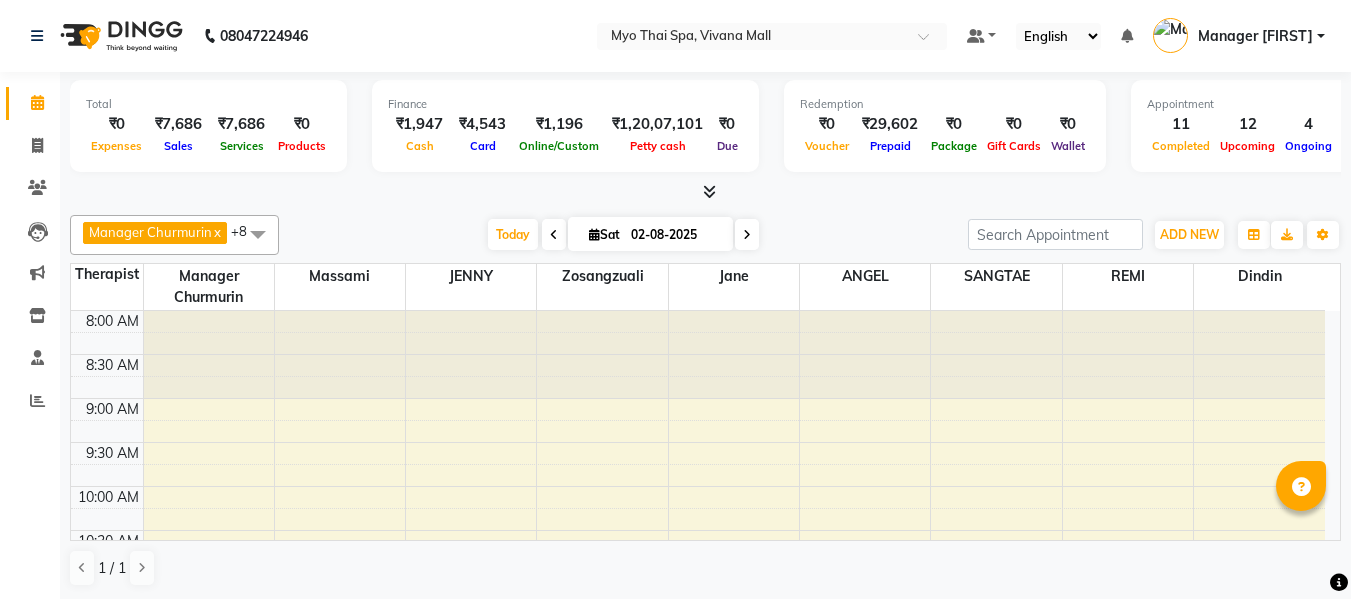 scroll, scrollTop: 0, scrollLeft: 0, axis: both 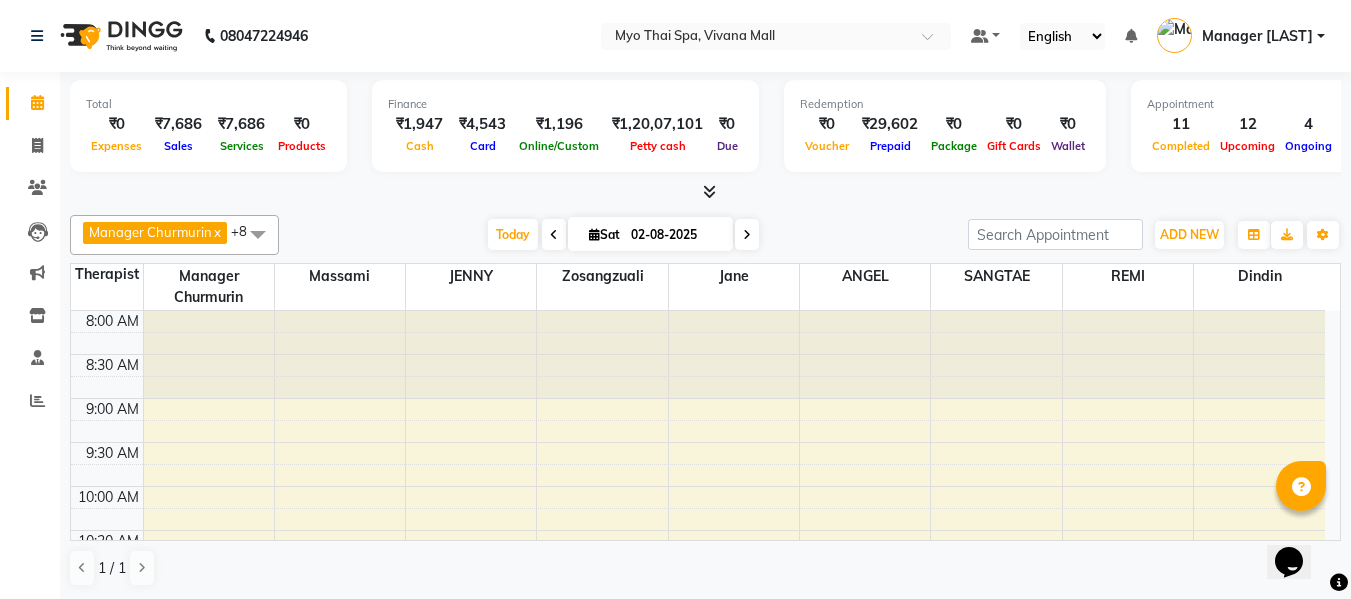 click at bounding box center [747, 234] 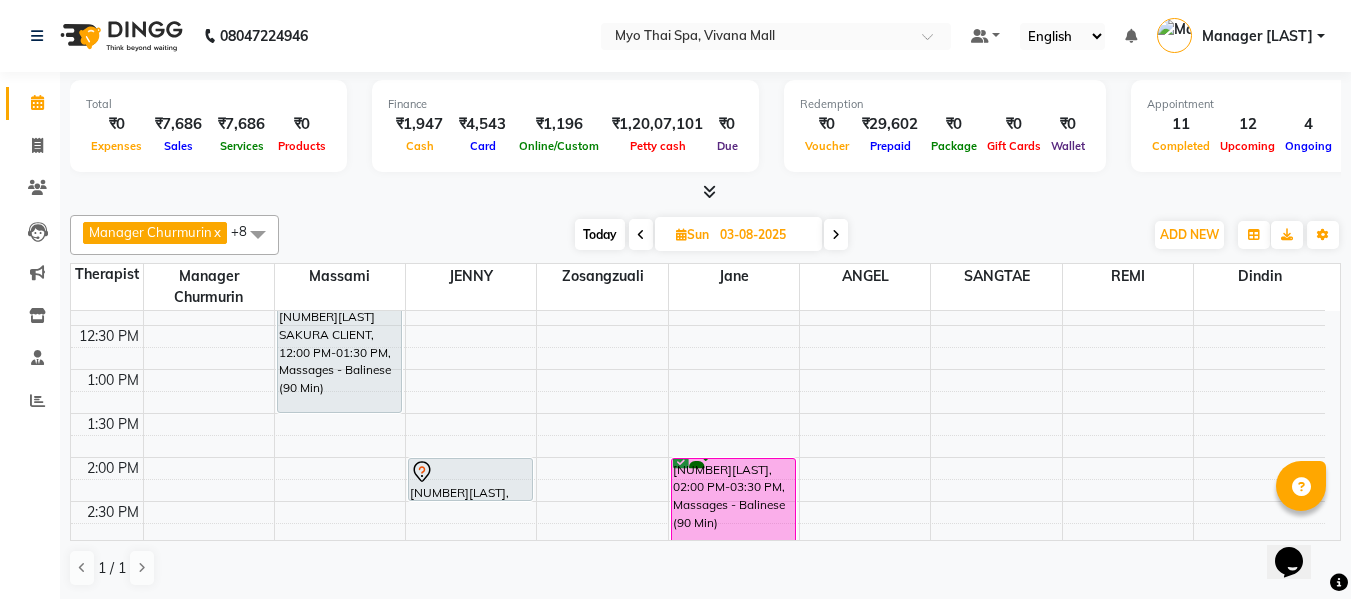 scroll, scrollTop: 281, scrollLeft: 0, axis: vertical 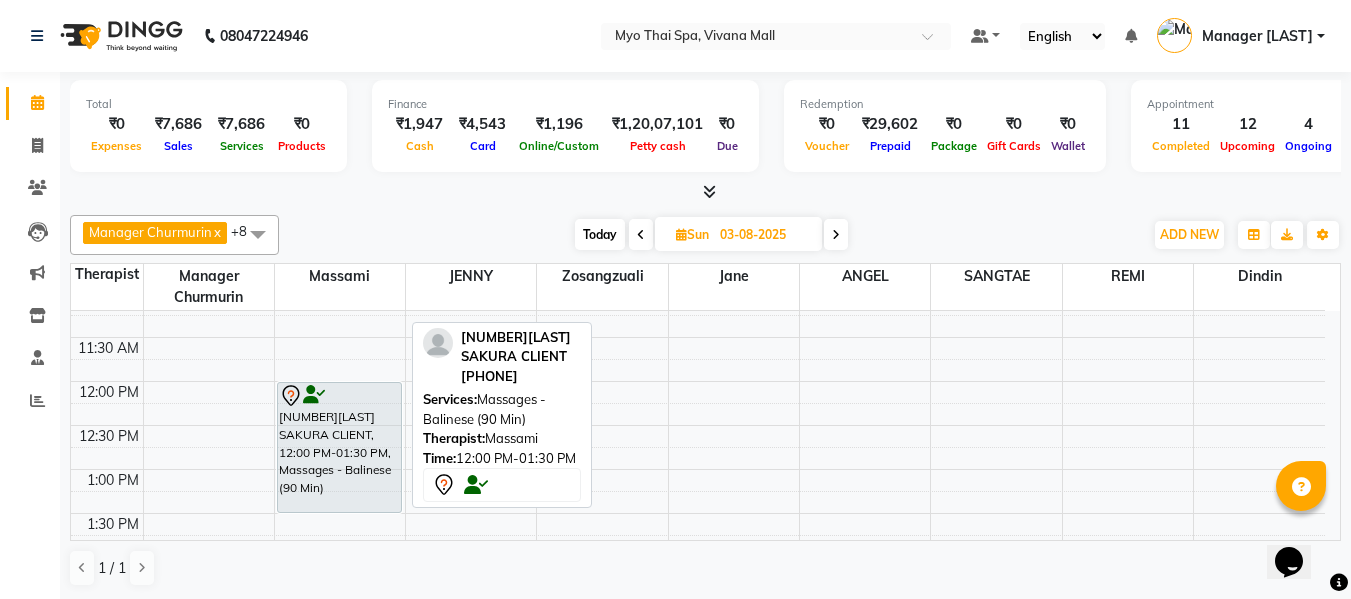 click on "[NUMBER][LAST] SAKURA CLIENT, 12:00 PM-01:30 PM, Massages - Balinese (90 Min)" at bounding box center [339, 447] 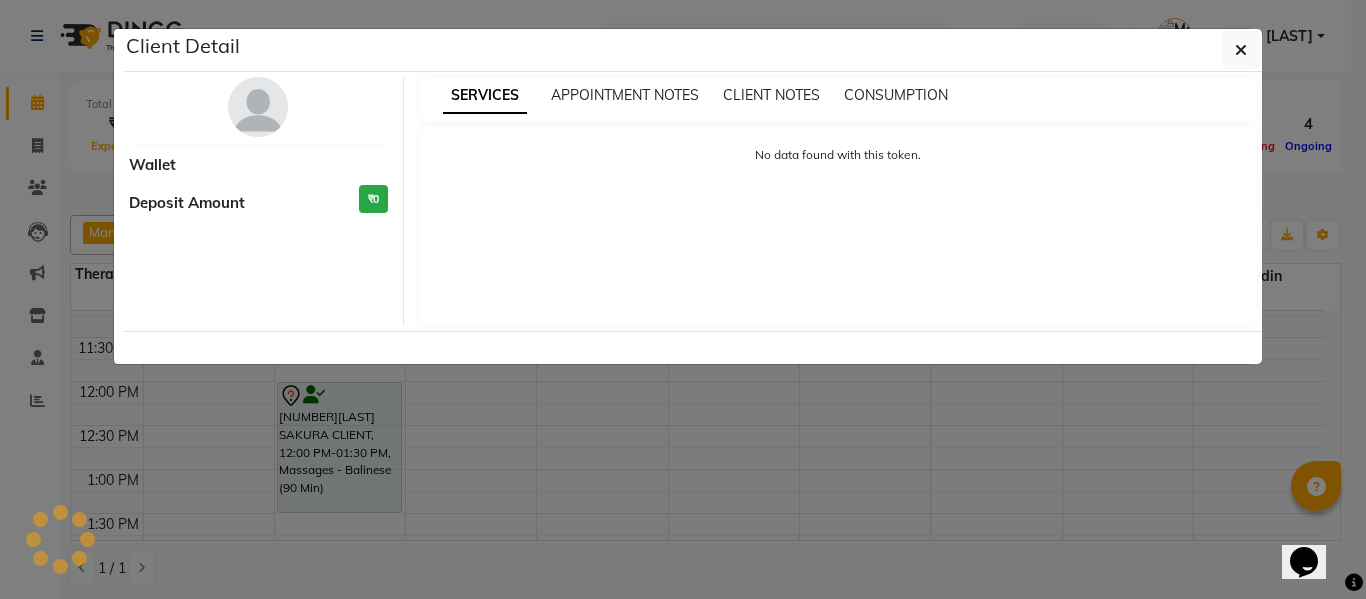 select on "7" 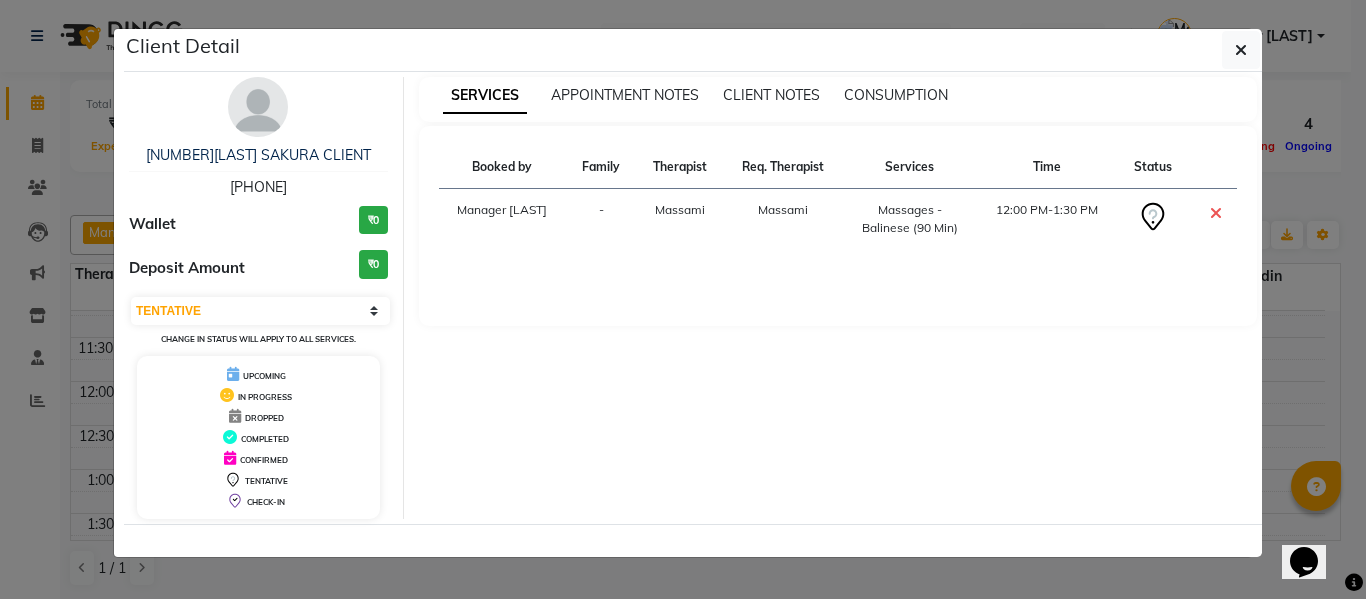 drag, startPoint x: 318, startPoint y: 191, endPoint x: 186, endPoint y: 171, distance: 133.50656 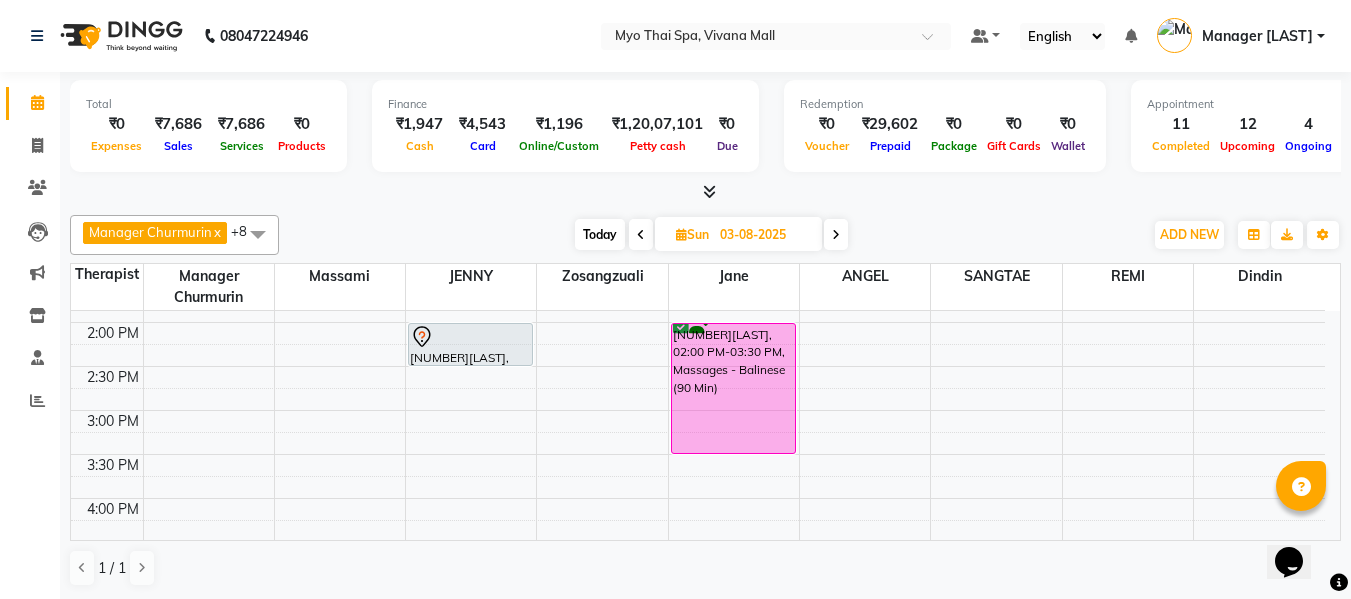 scroll, scrollTop: 481, scrollLeft: 0, axis: vertical 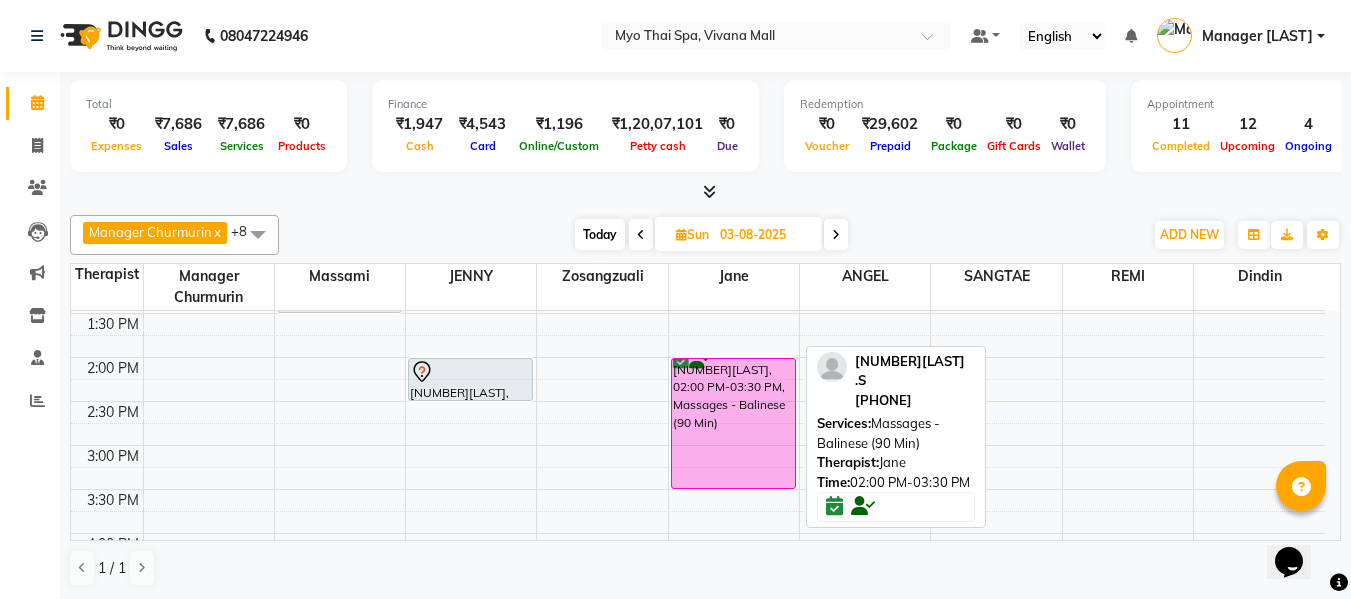 click on "[FIRST] [LAST], [TIME]-[TIME], Massages - Balinese (90 Min)" at bounding box center [733, 423] 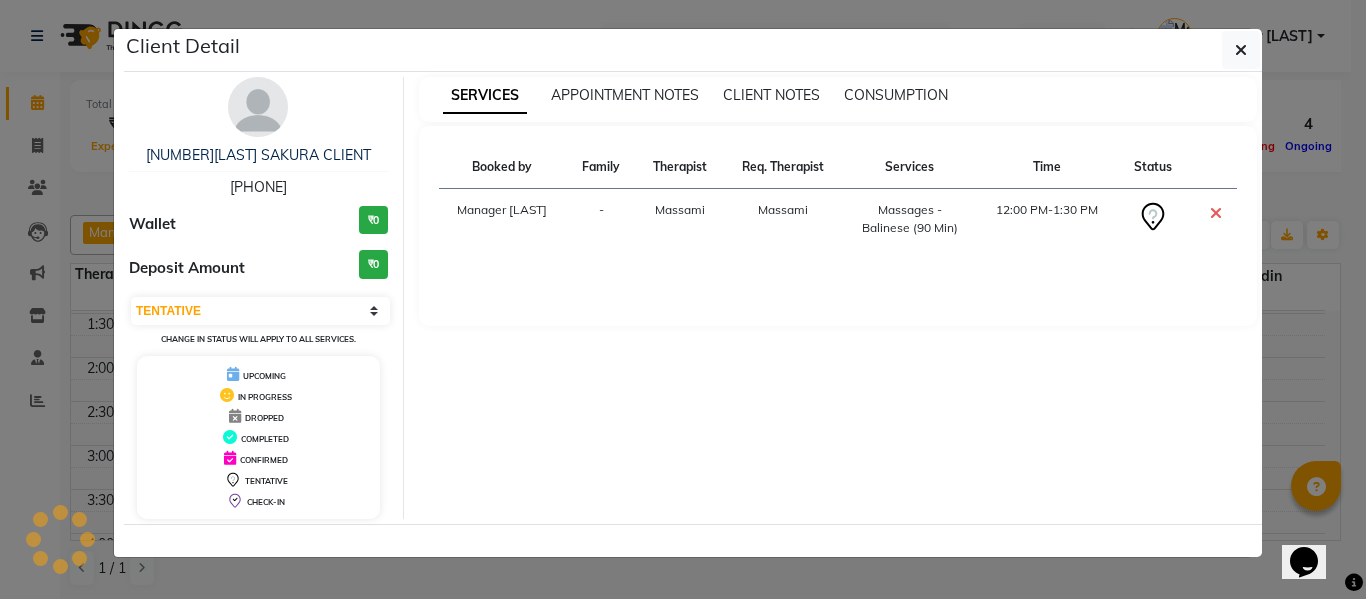 select on "6" 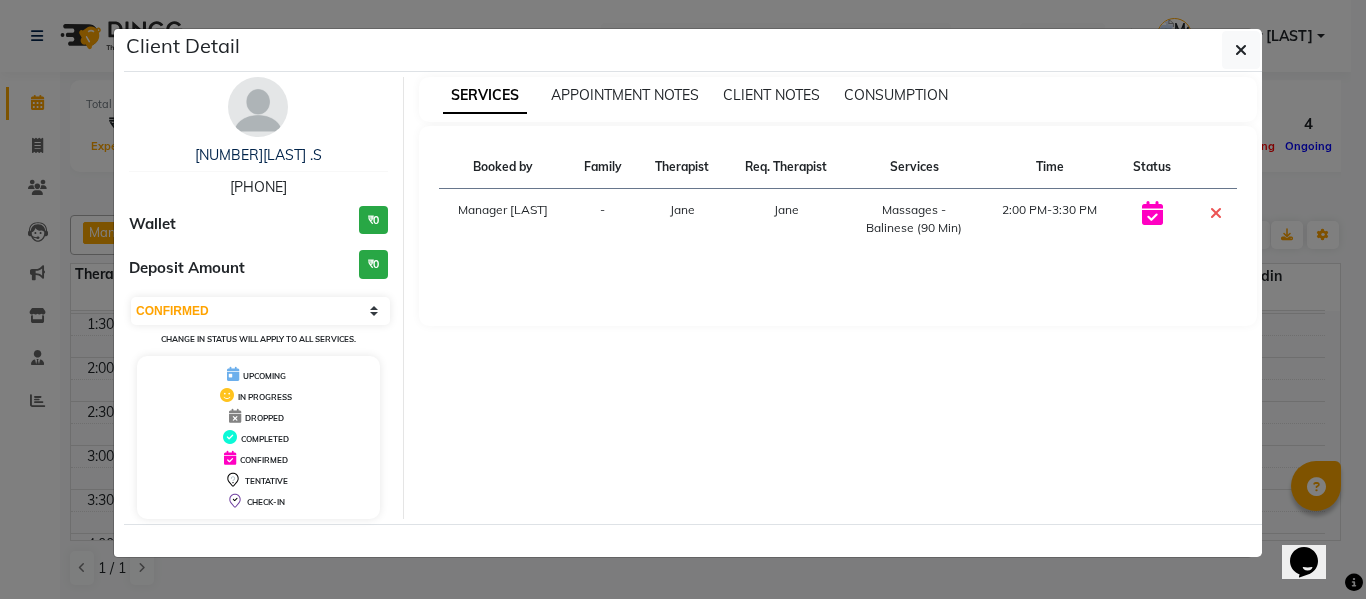 drag, startPoint x: 322, startPoint y: 183, endPoint x: 209, endPoint y: 180, distance: 113.03982 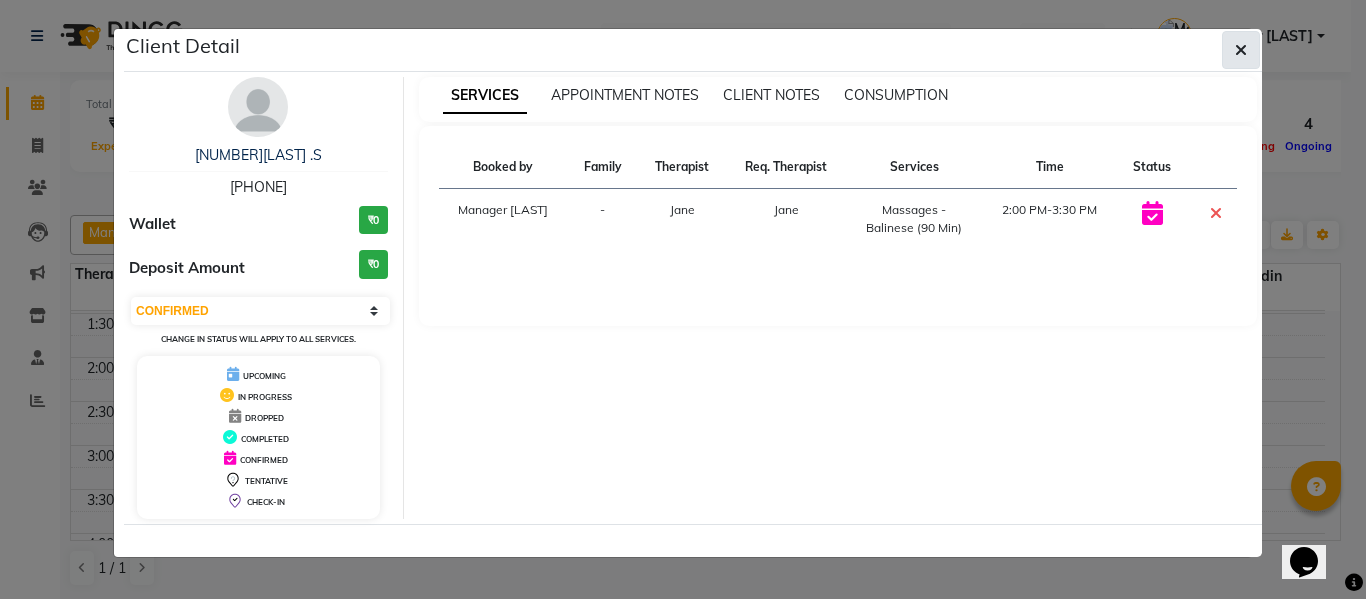 click 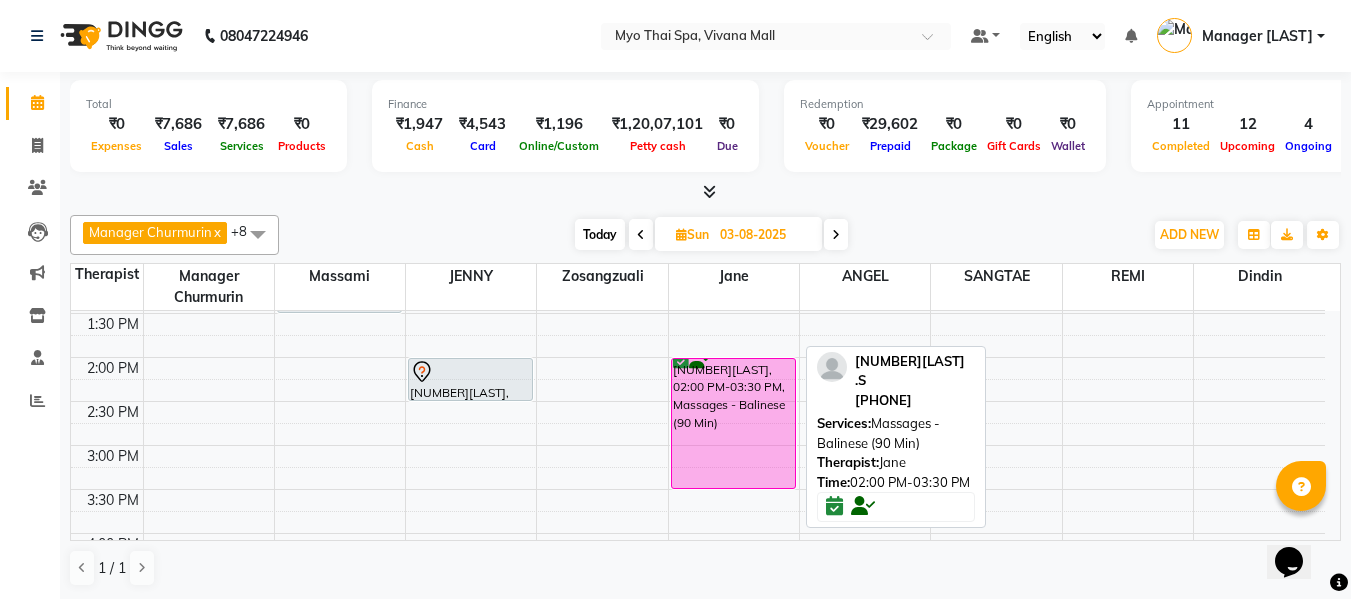 click on ".S, 02:00 PM-03:30 PM, Massages - Balinese (90 Min)" at bounding box center [733, 423] 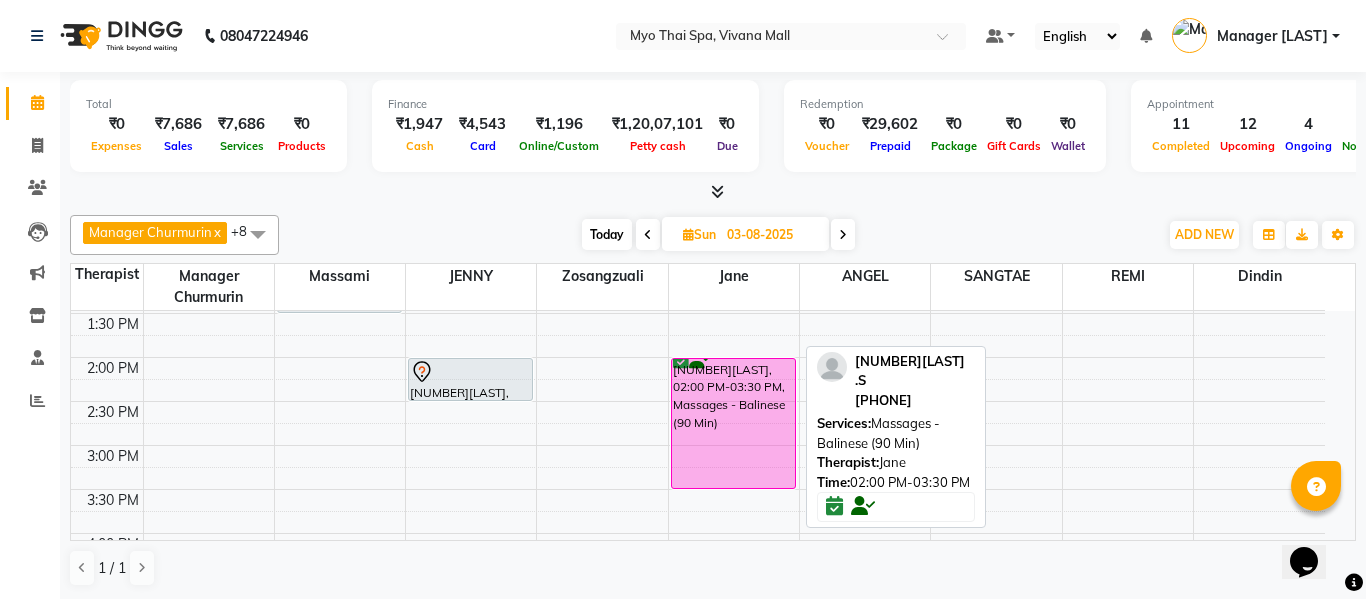 select on "6" 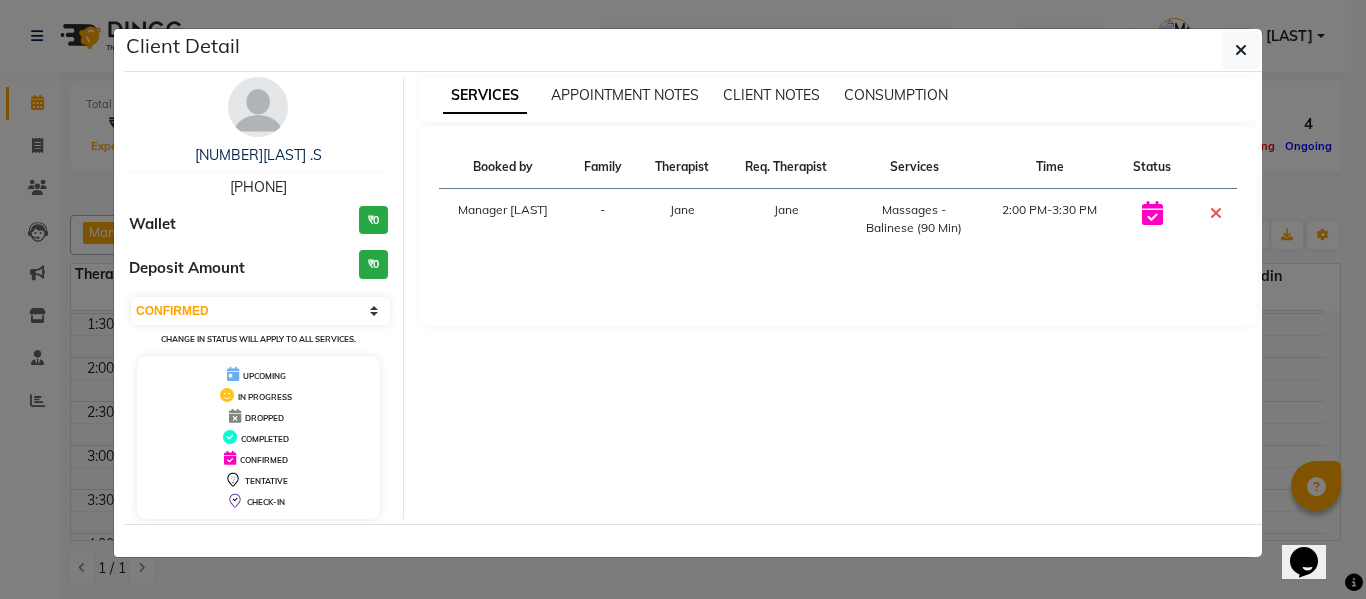 drag, startPoint x: 319, startPoint y: 186, endPoint x: 155, endPoint y: 178, distance: 164.195 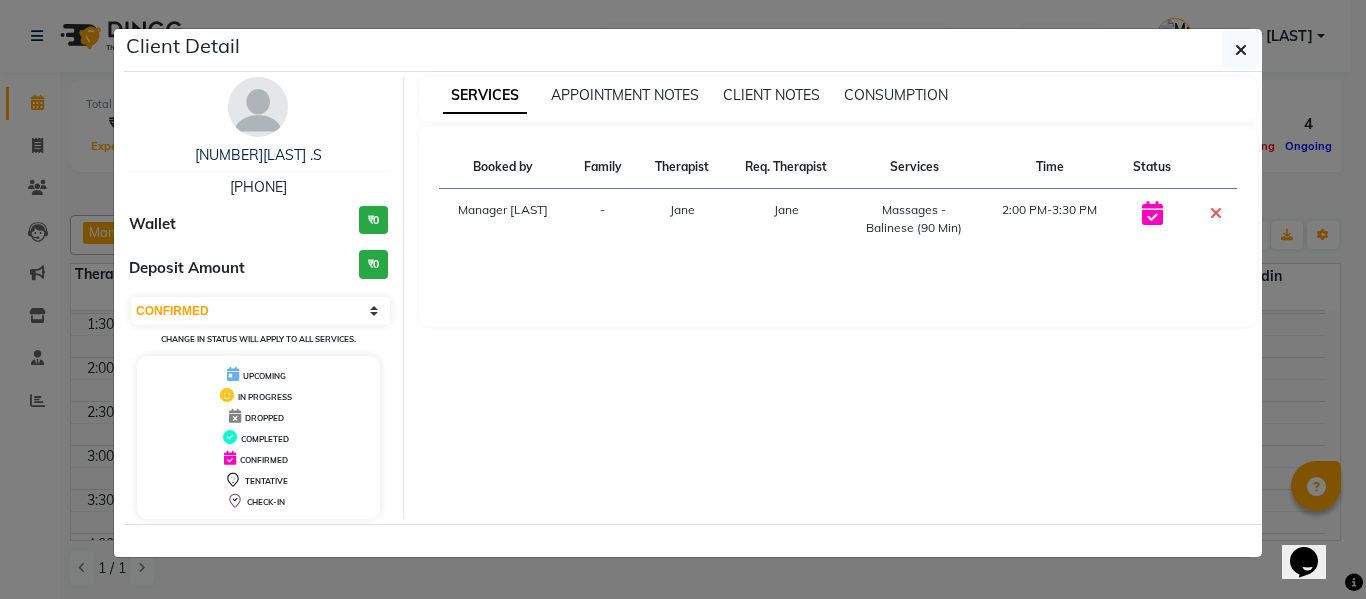 drag, startPoint x: 1251, startPoint y: 41, endPoint x: 1244, endPoint y: 77, distance: 36.67424 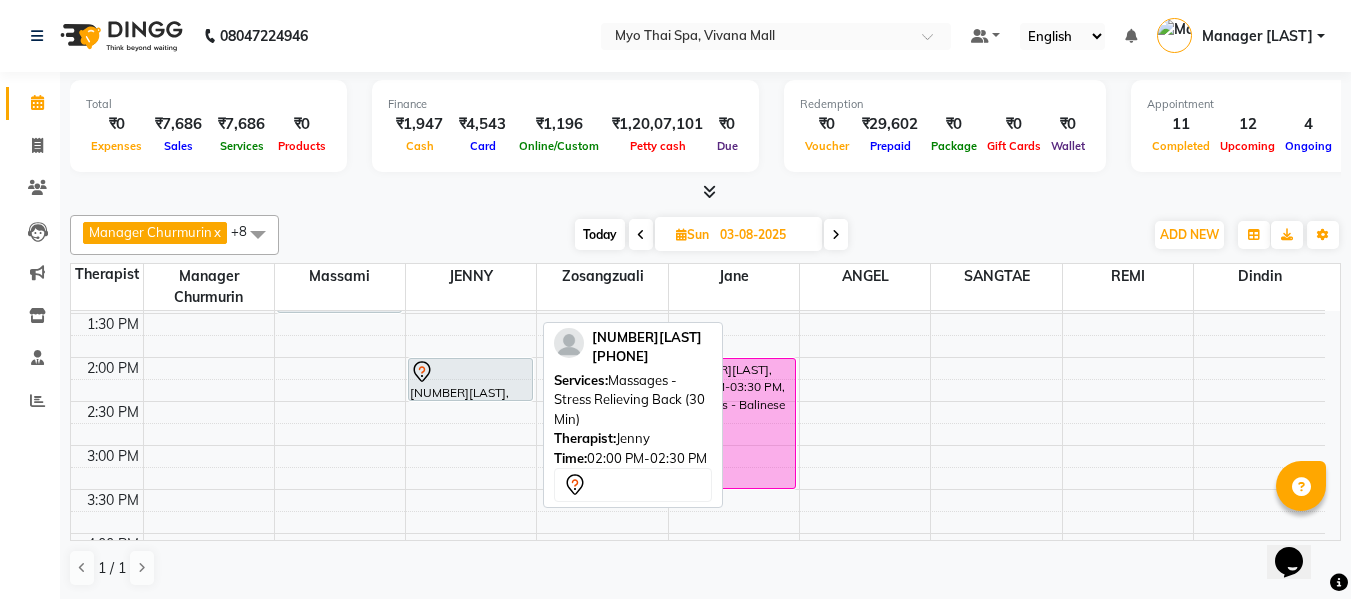 click on ", 02:00 PM-02:30 PM, Massages - Stress Relieving Back (30 Min)" at bounding box center [470, 379] 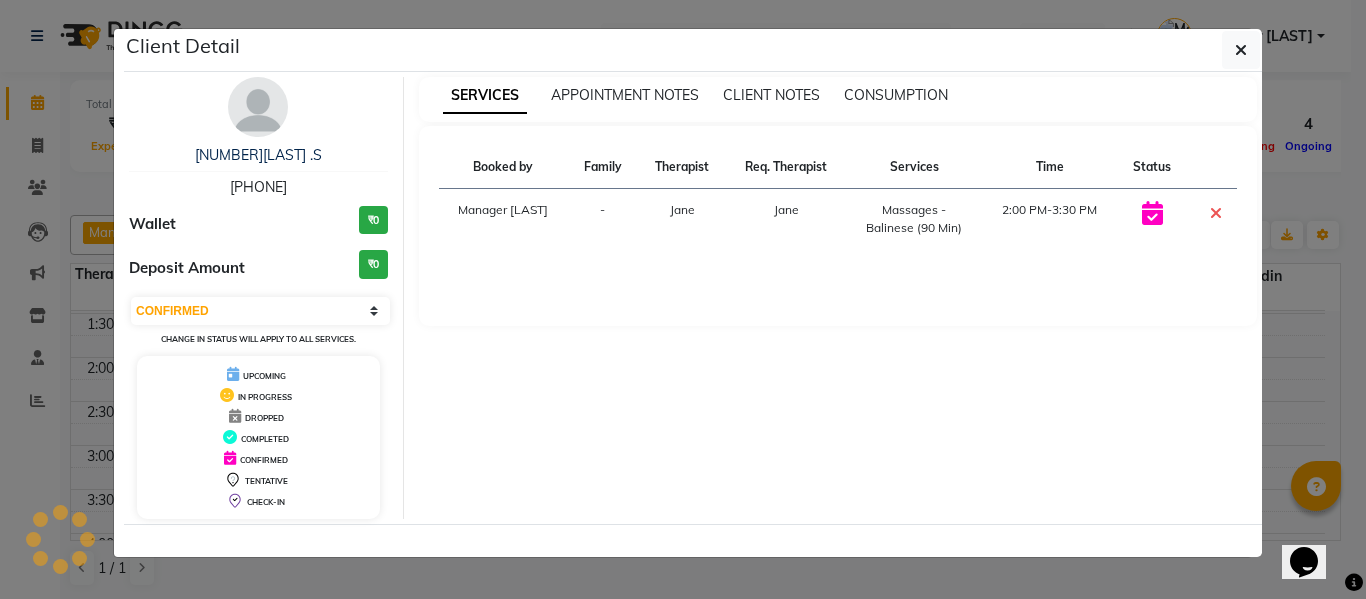 select on "7" 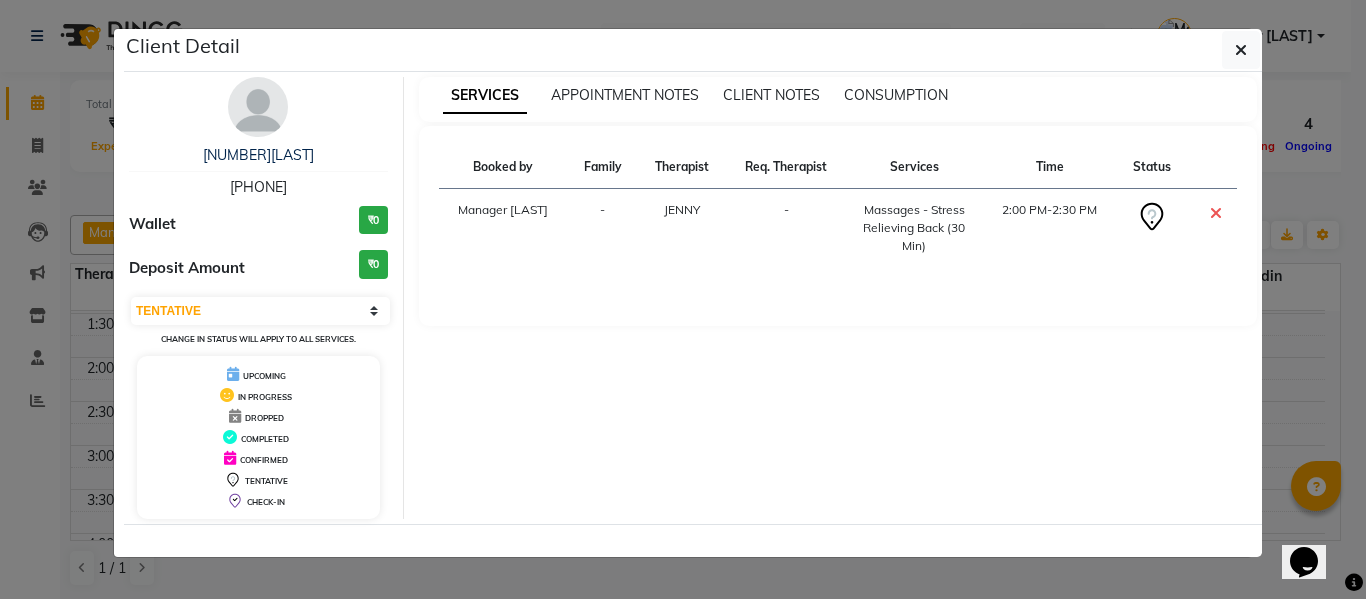 drag, startPoint x: 307, startPoint y: 183, endPoint x: 164, endPoint y: 175, distance: 143.2236 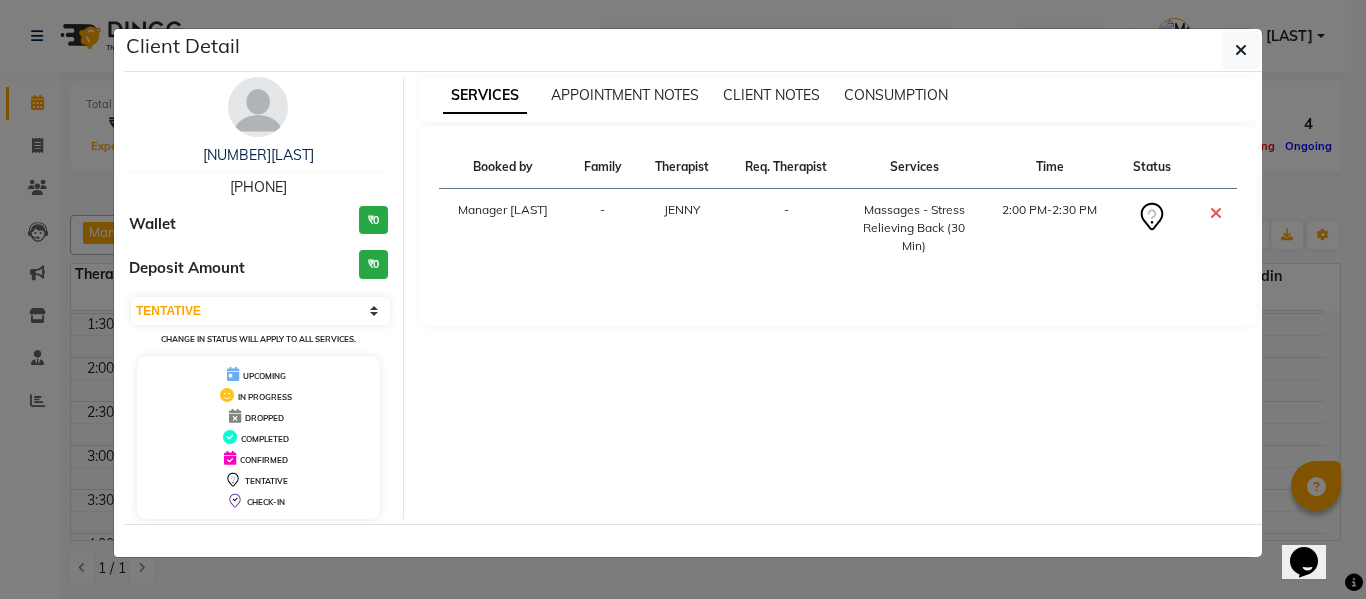 copy on "9167677787" 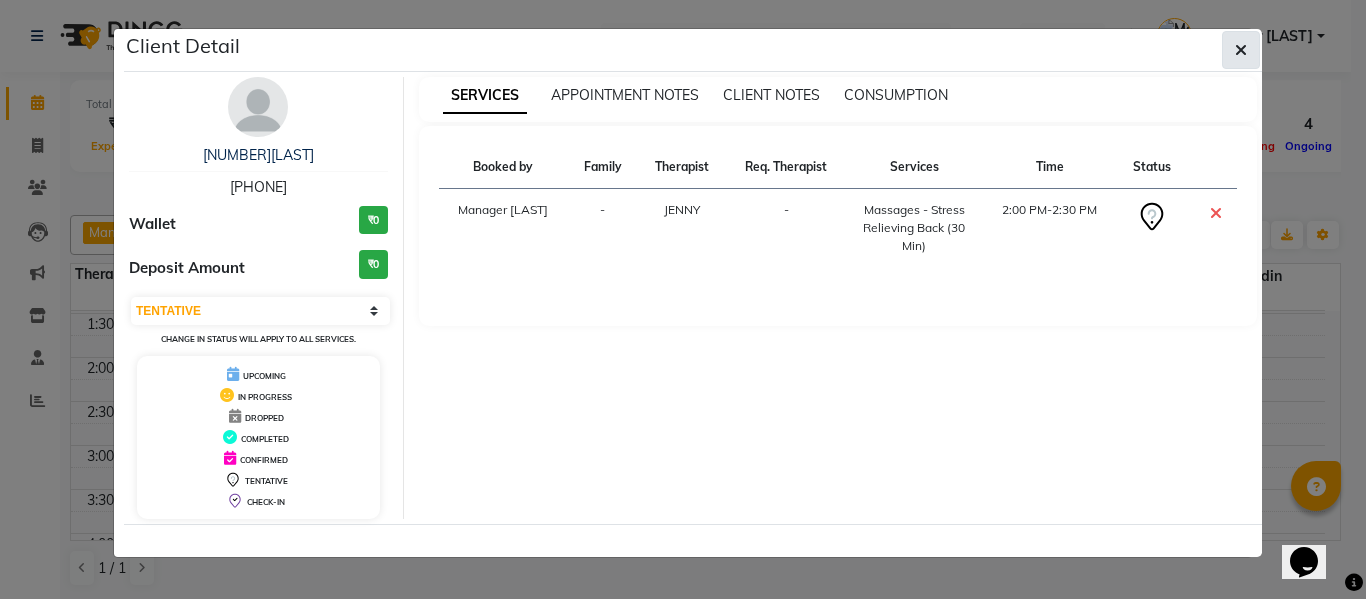 click 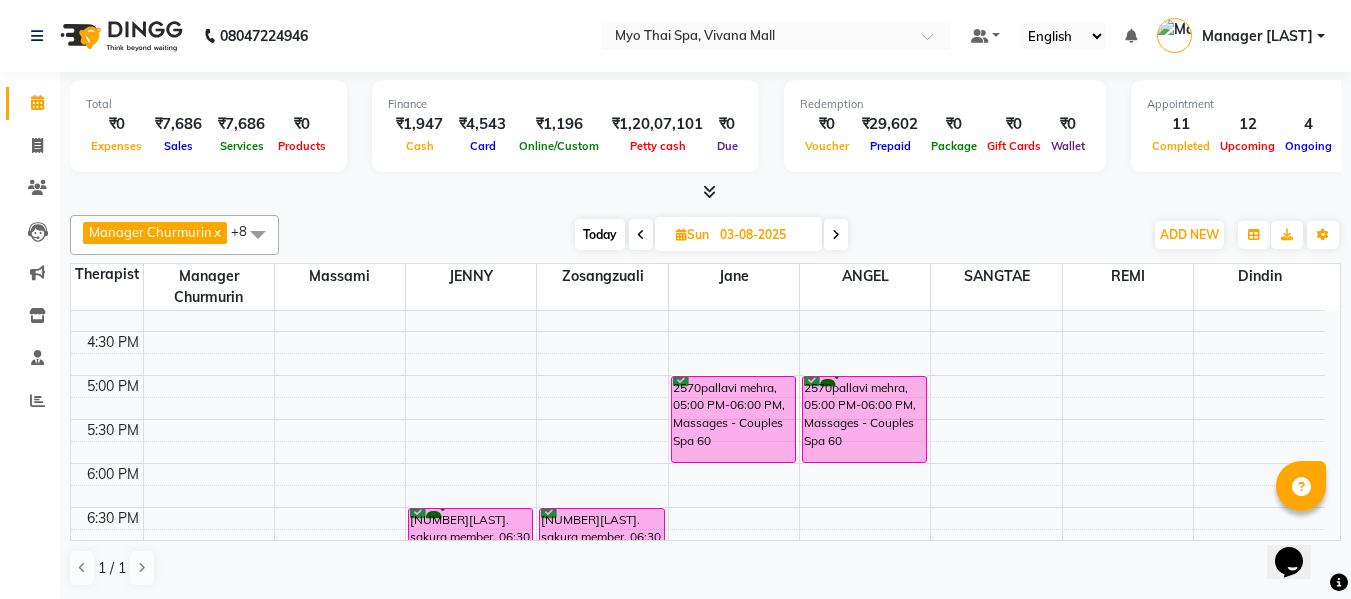 scroll, scrollTop: 681, scrollLeft: 0, axis: vertical 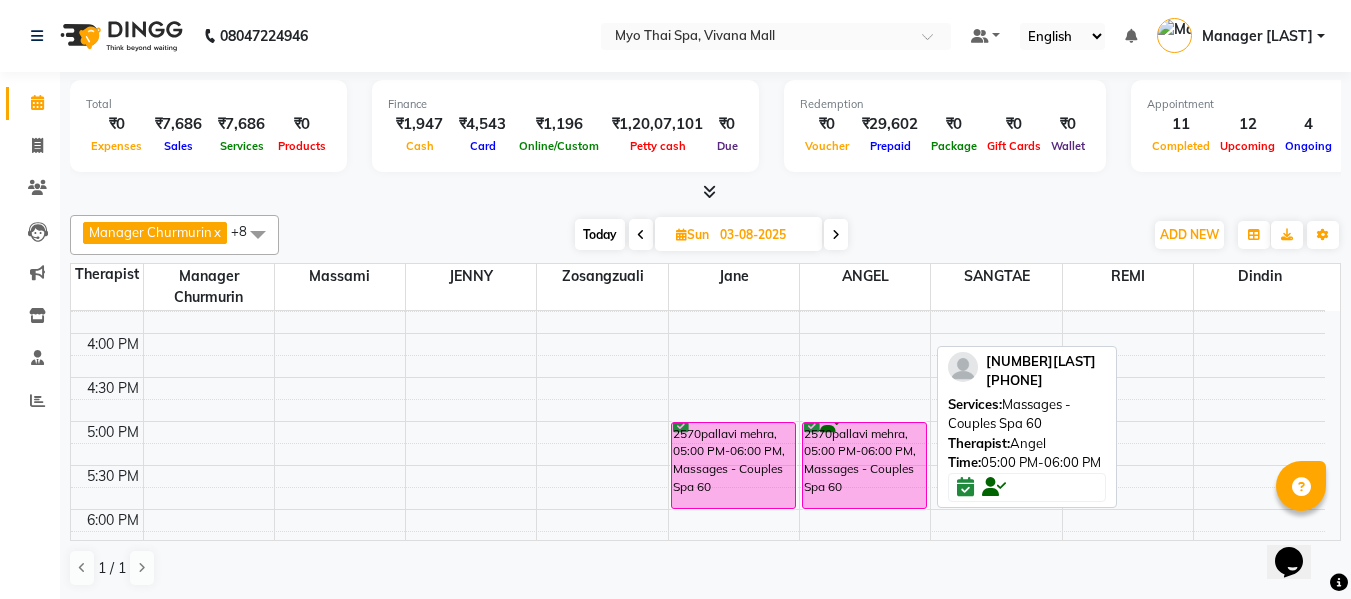 click on "2570pallavi mehra, 05:00 PM-06:00 PM, Massages - Couples Spa 60" at bounding box center [864, 465] 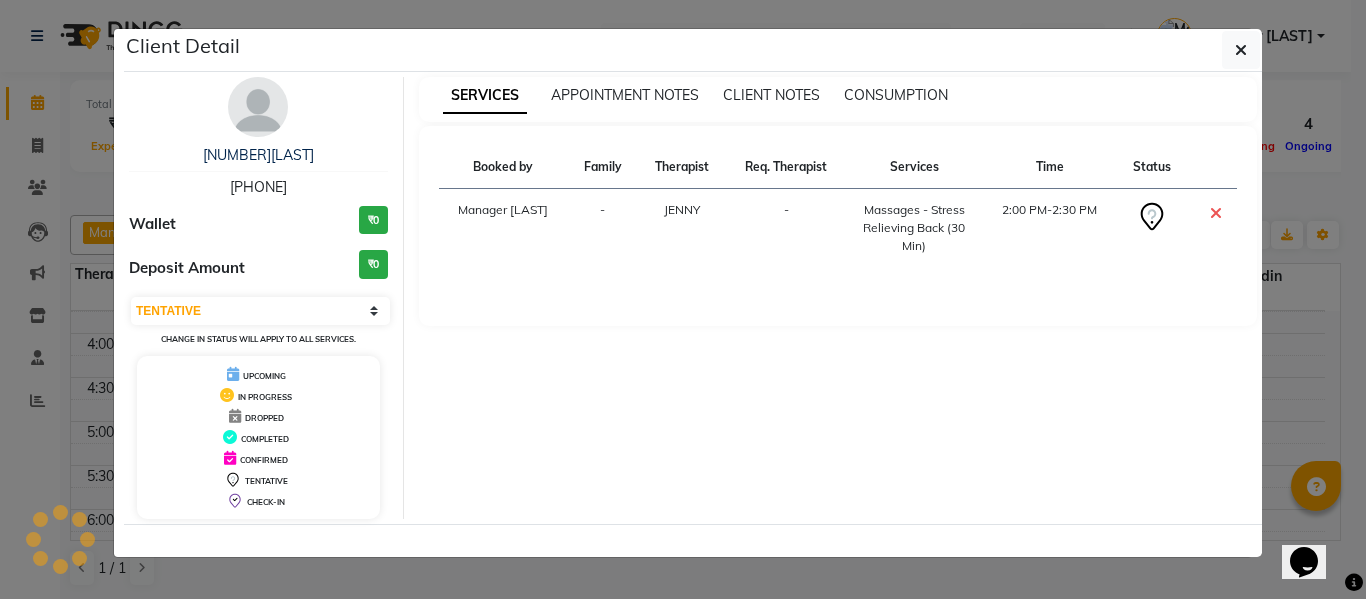 select on "6" 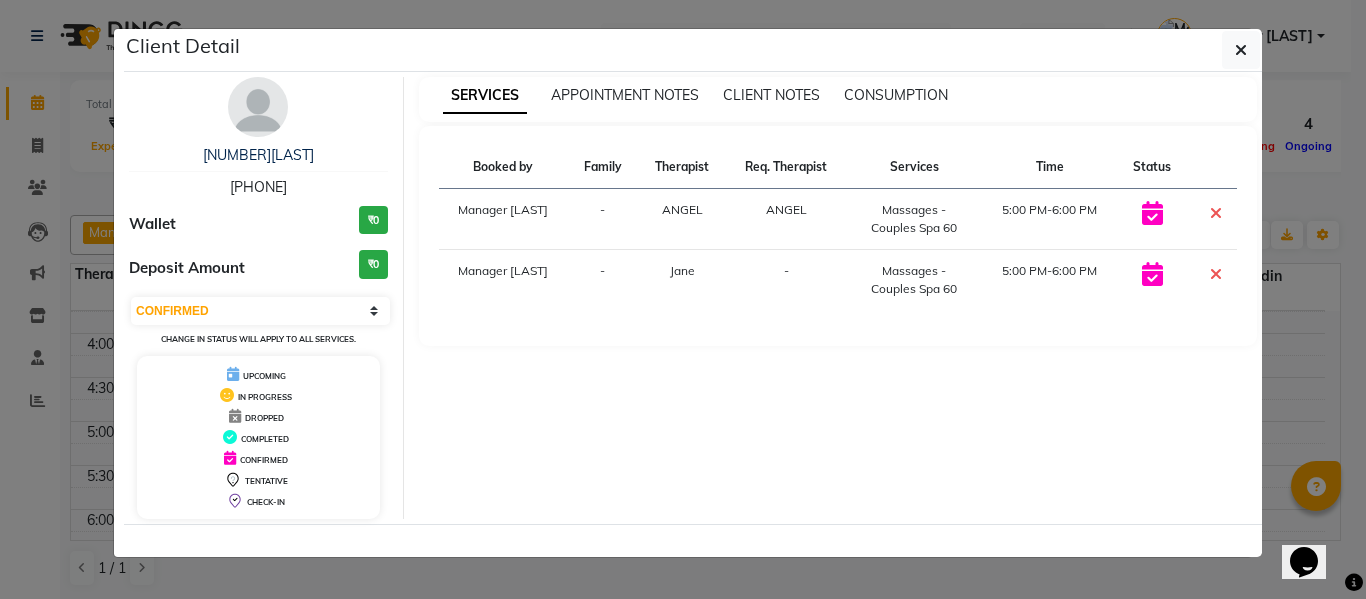drag, startPoint x: 326, startPoint y: 192, endPoint x: 186, endPoint y: 178, distance: 140.69826 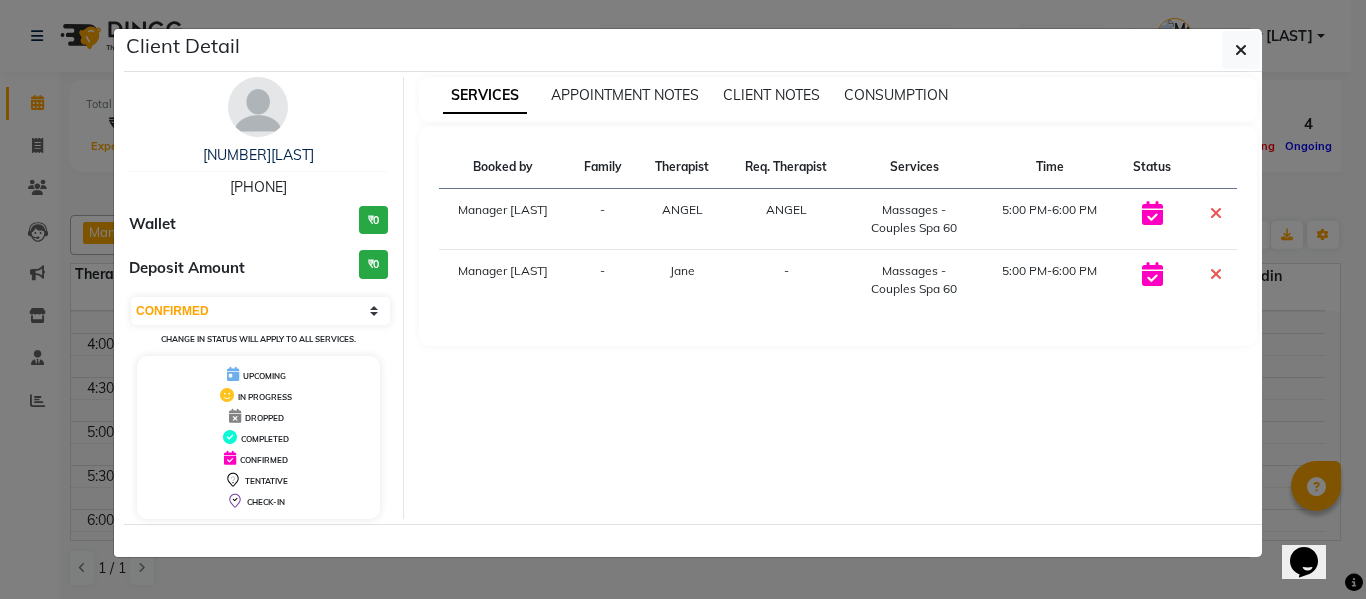 copy on "[PHONE]" 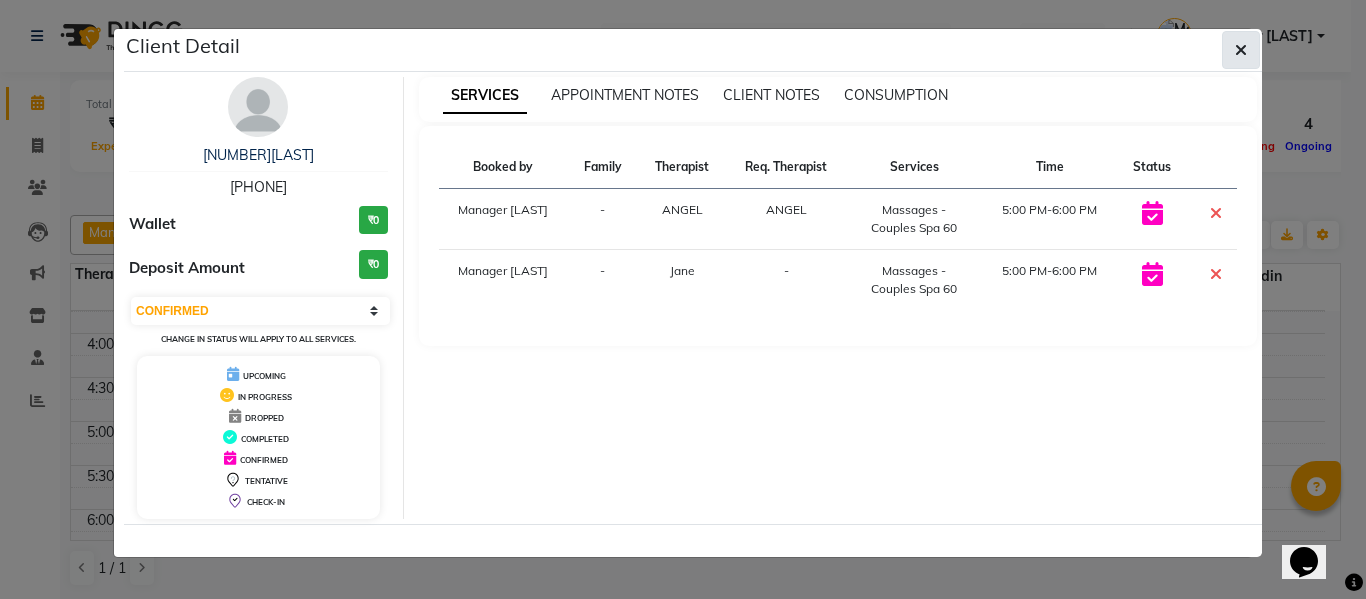 click 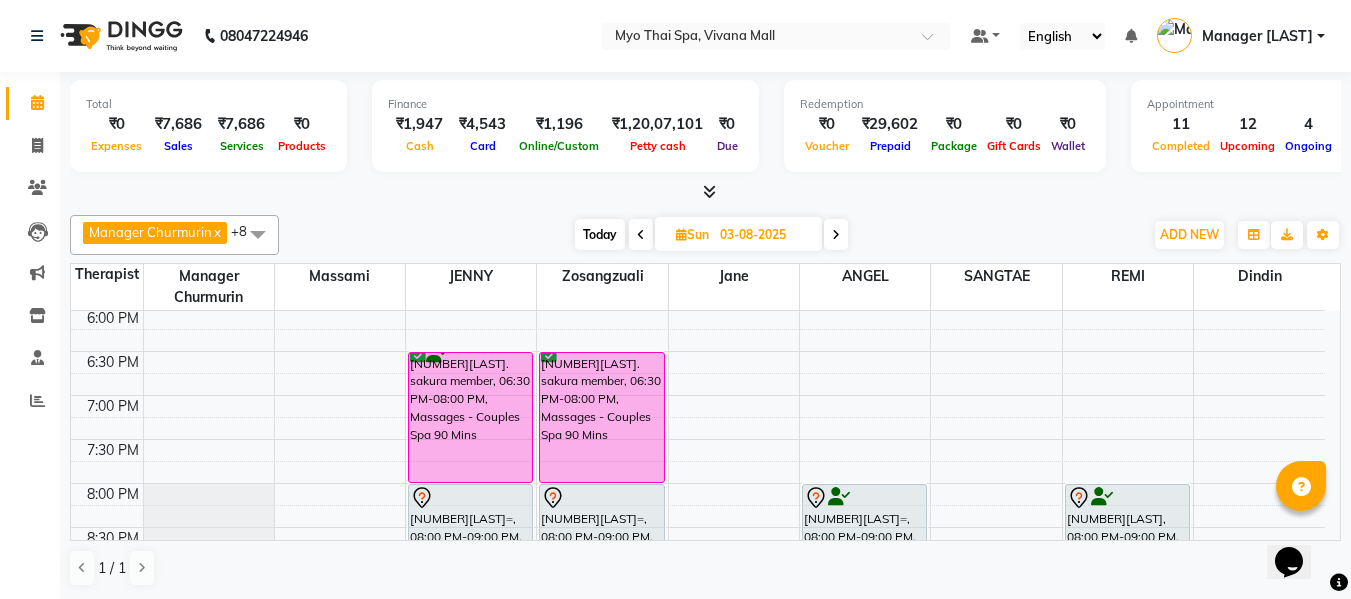 scroll, scrollTop: 881, scrollLeft: 0, axis: vertical 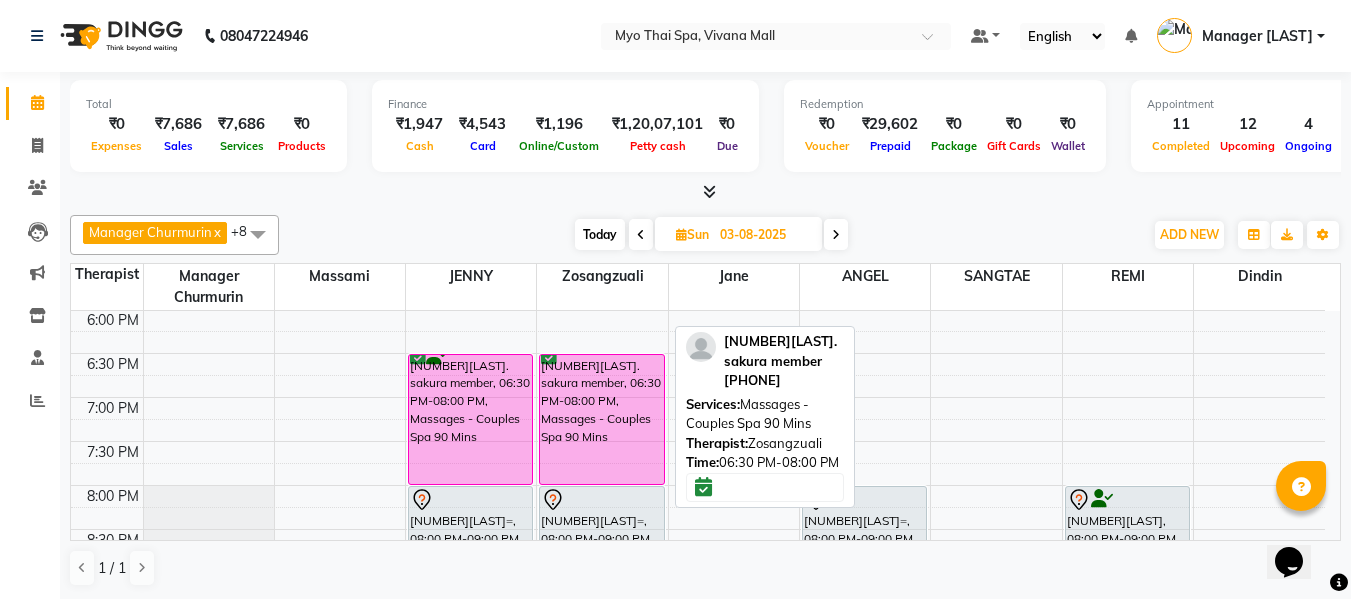 click on "[NUMBER][NAME] SAKURA CLIENT, 06:30 PM-08:00 PM, Massages - Couples Spa 90 Mins" at bounding box center (601, 419) 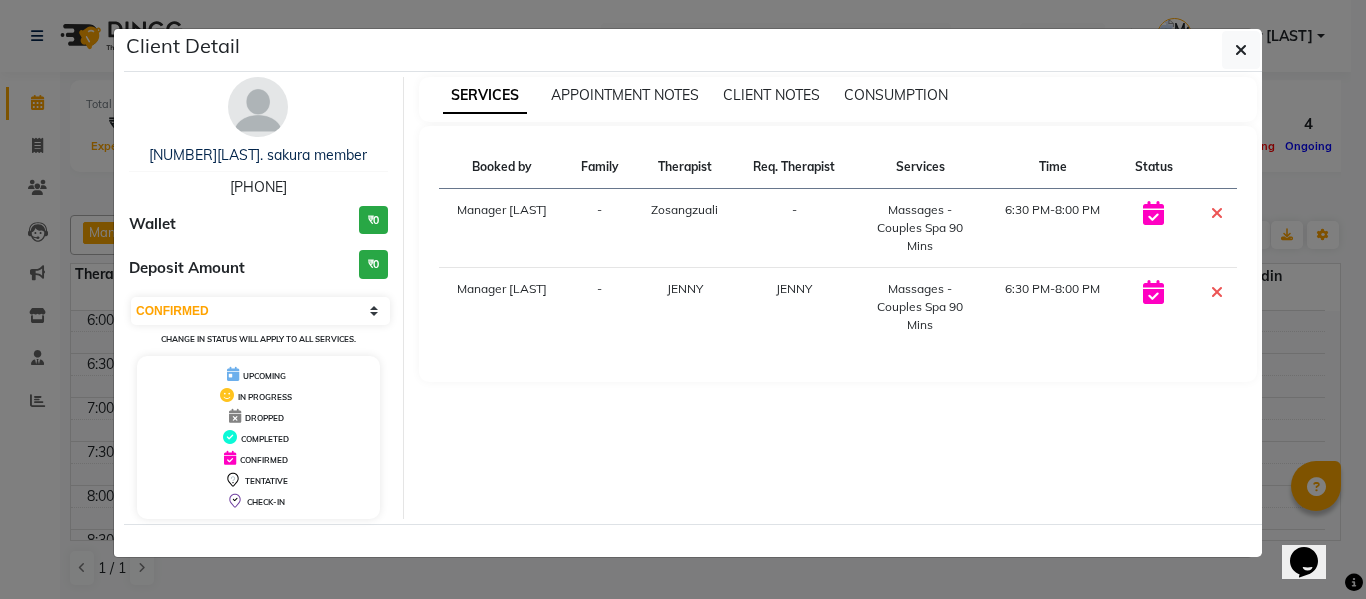 drag, startPoint x: 317, startPoint y: 185, endPoint x: 201, endPoint y: 181, distance: 116.06895 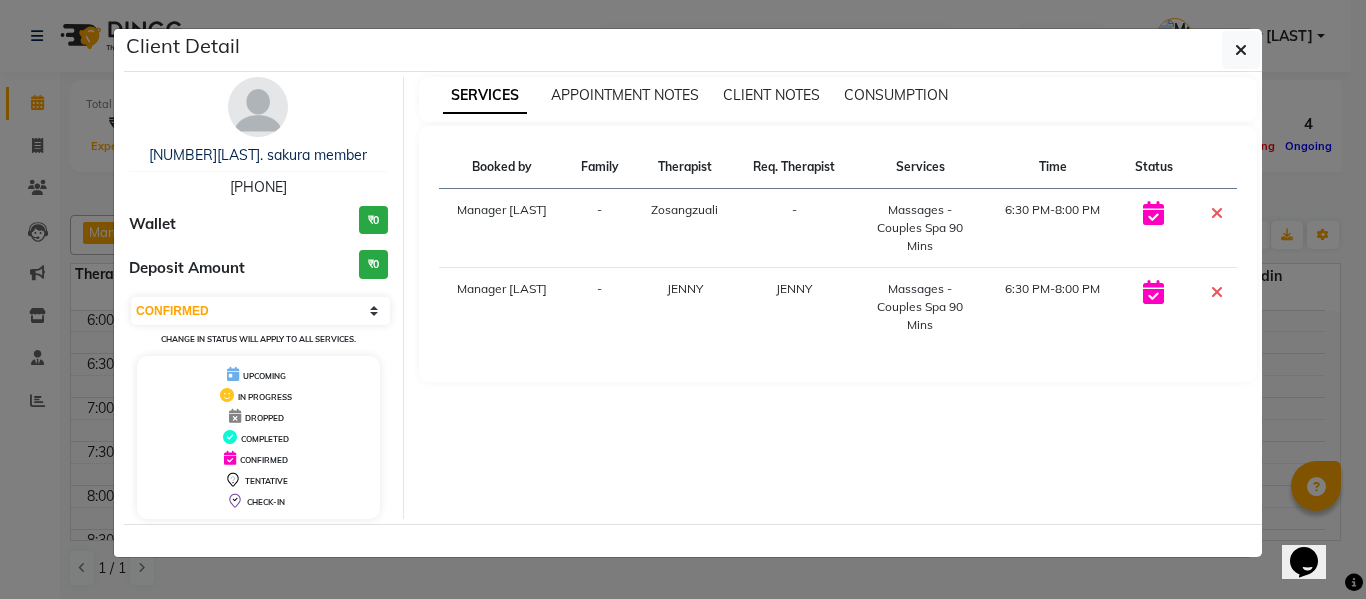copy on "9821004046" 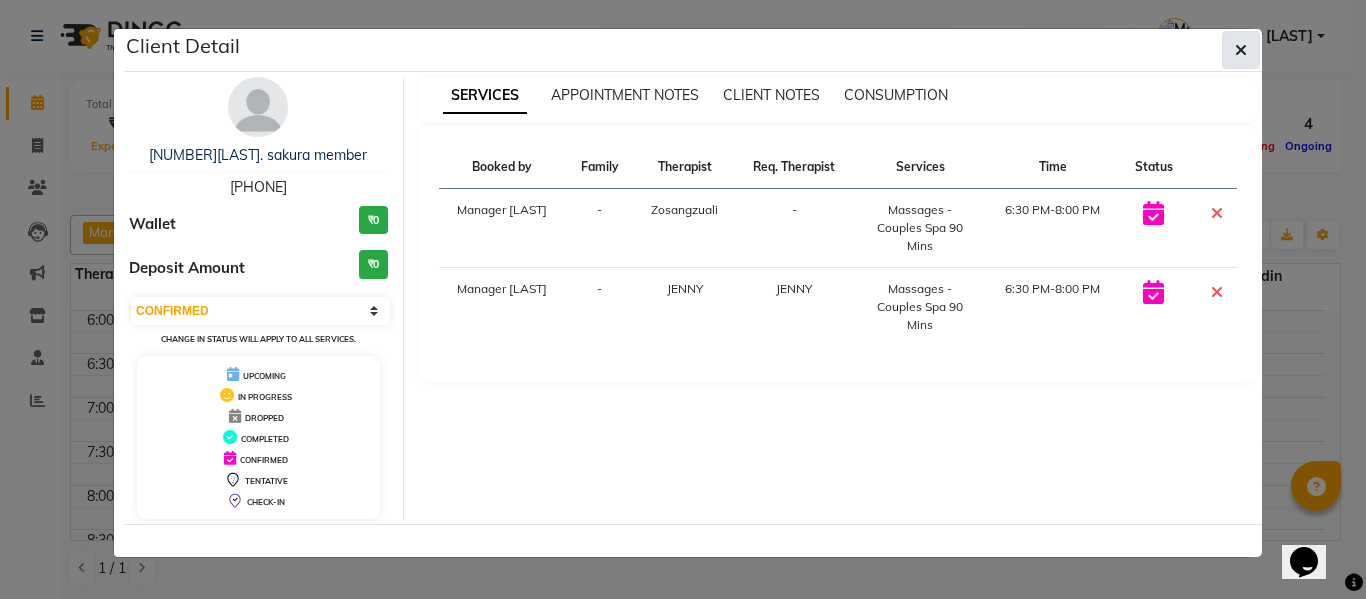 click 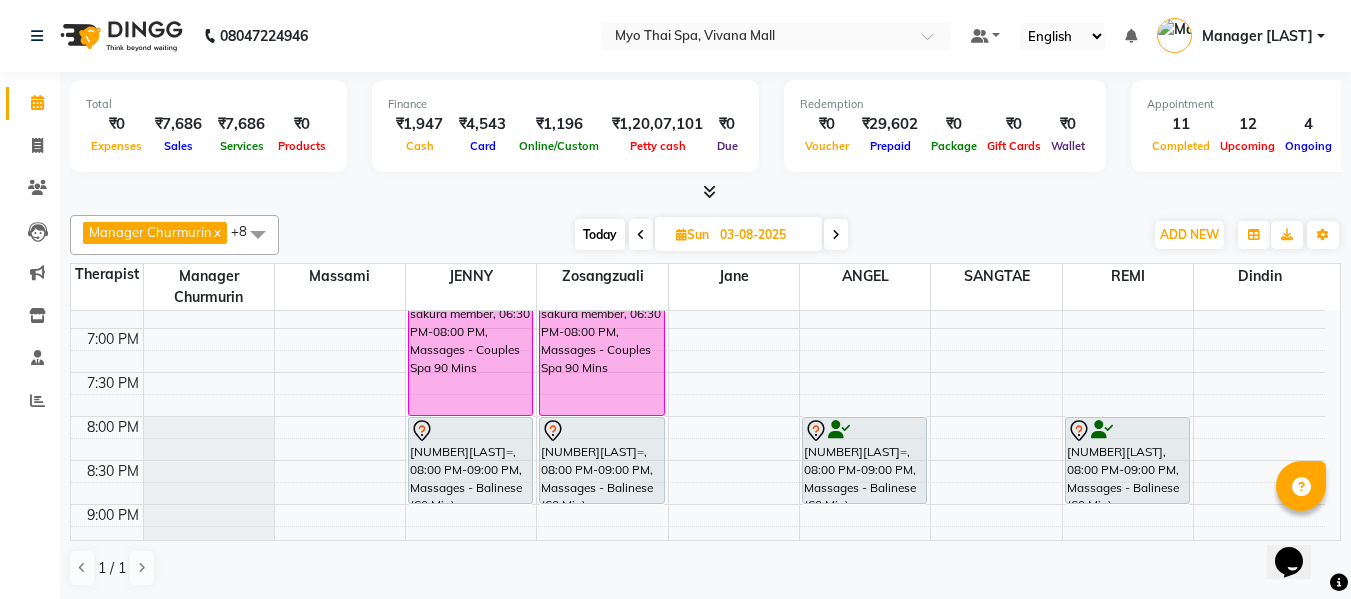 scroll, scrollTop: 981, scrollLeft: 0, axis: vertical 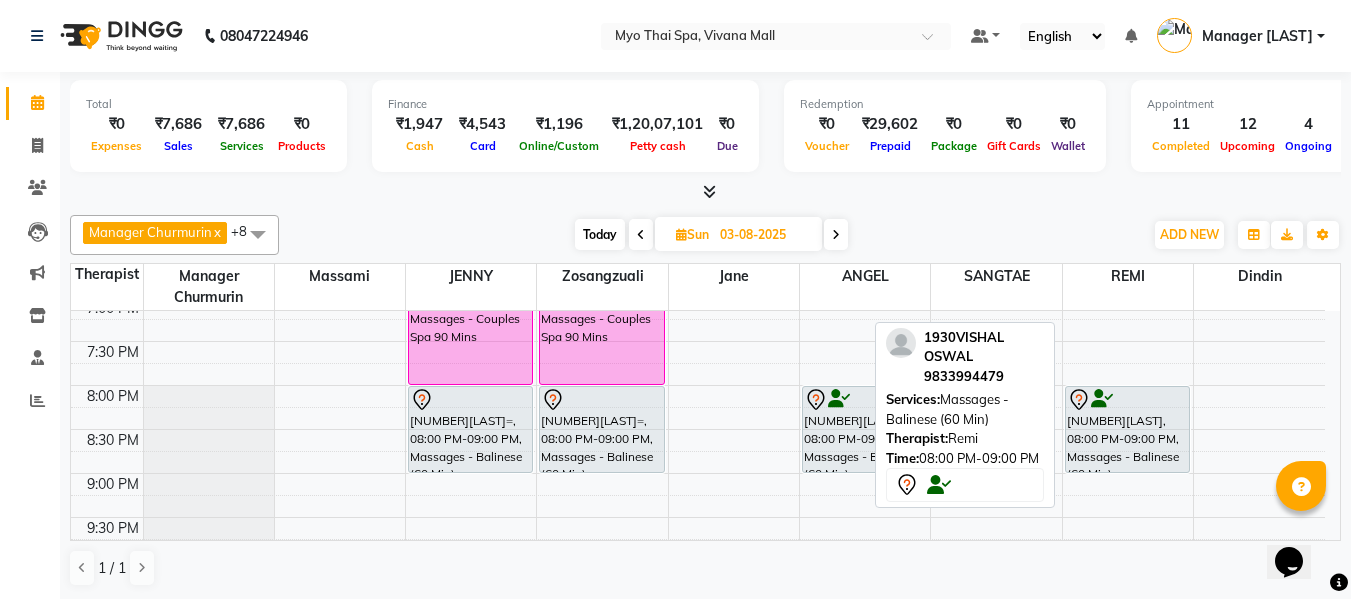click on "[NUMBER][NAME], 08:00 PM-09:00 PM, Massages - Balinese (60 Min)" at bounding box center (1127, 429) 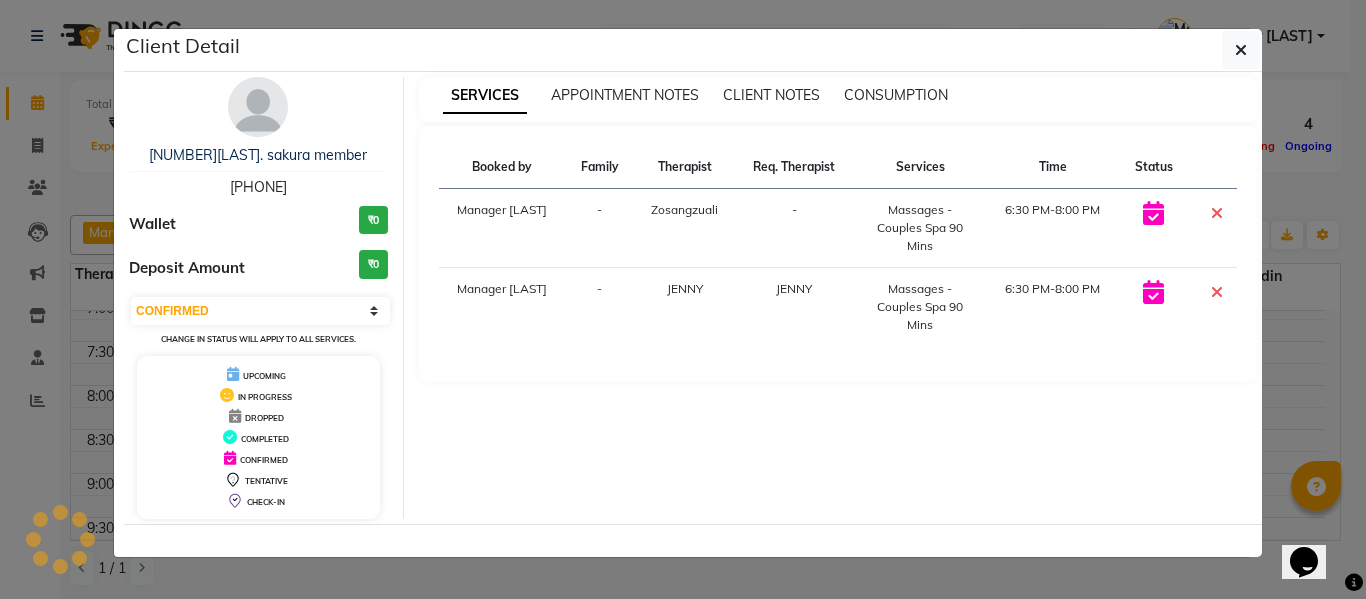 select on "7" 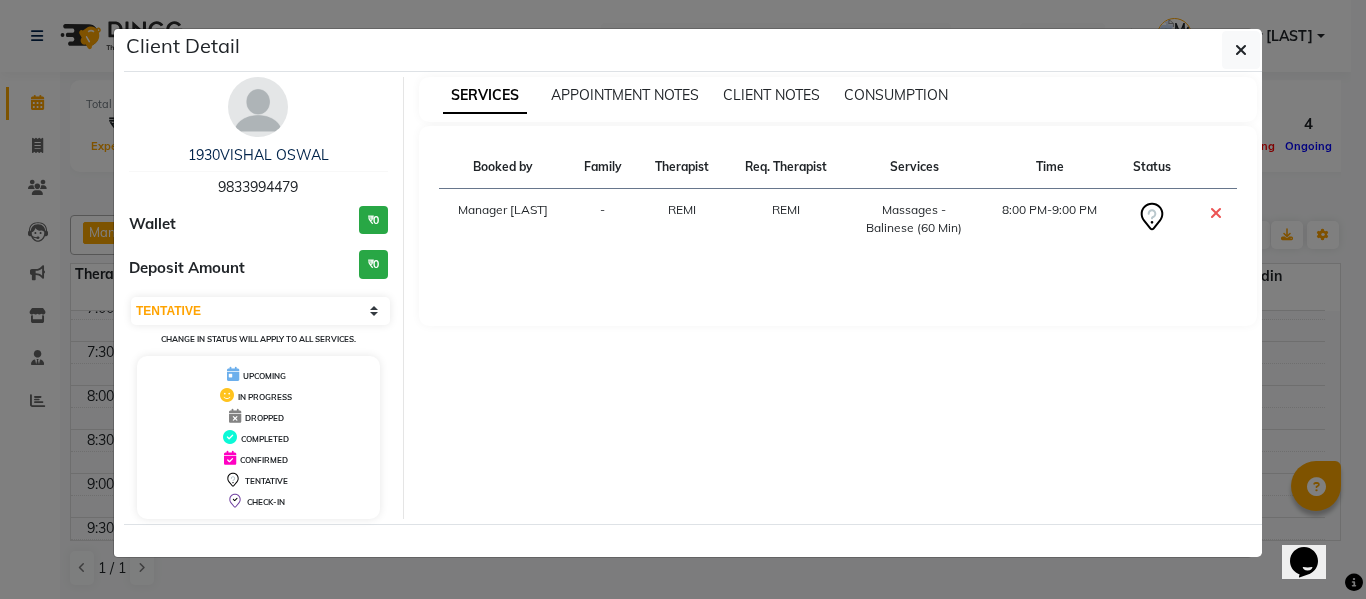 drag, startPoint x: 319, startPoint y: 187, endPoint x: 141, endPoint y: 177, distance: 178.28067 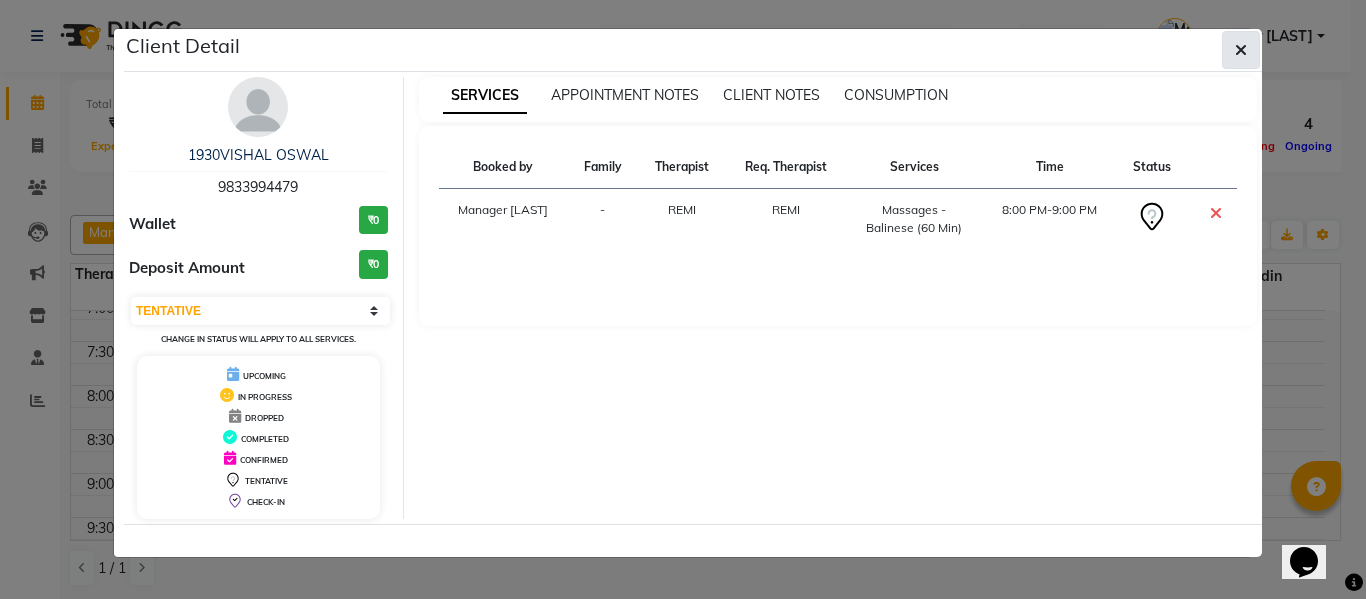 click 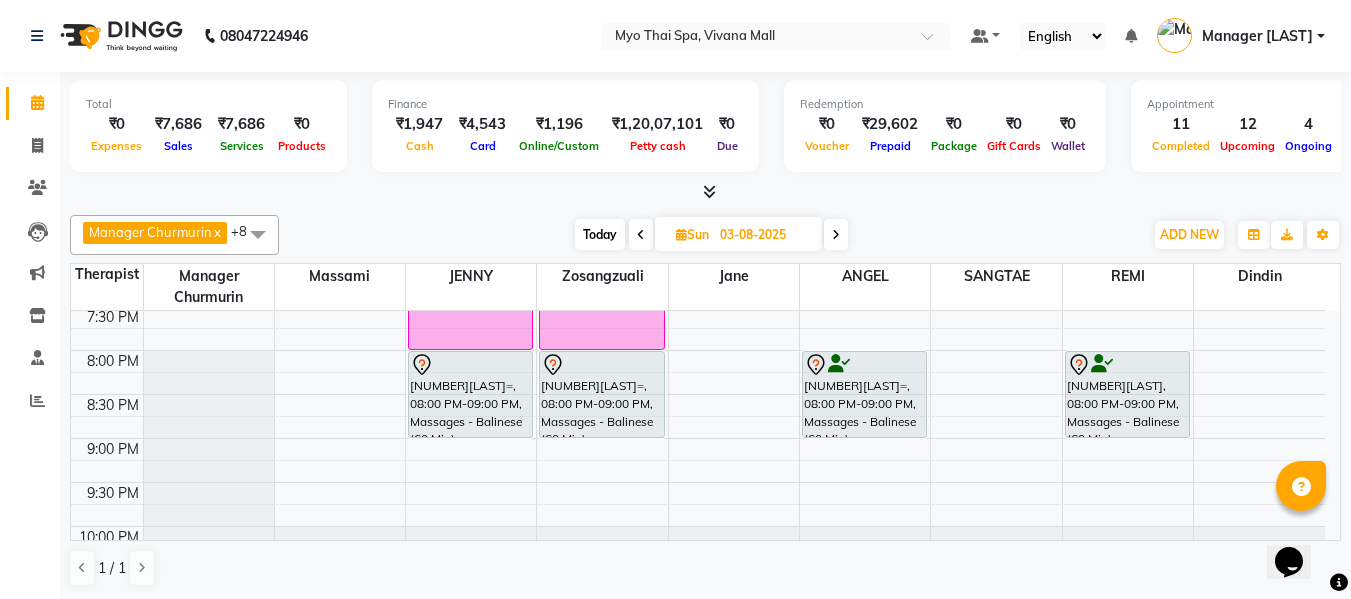 scroll, scrollTop: 981, scrollLeft: 0, axis: vertical 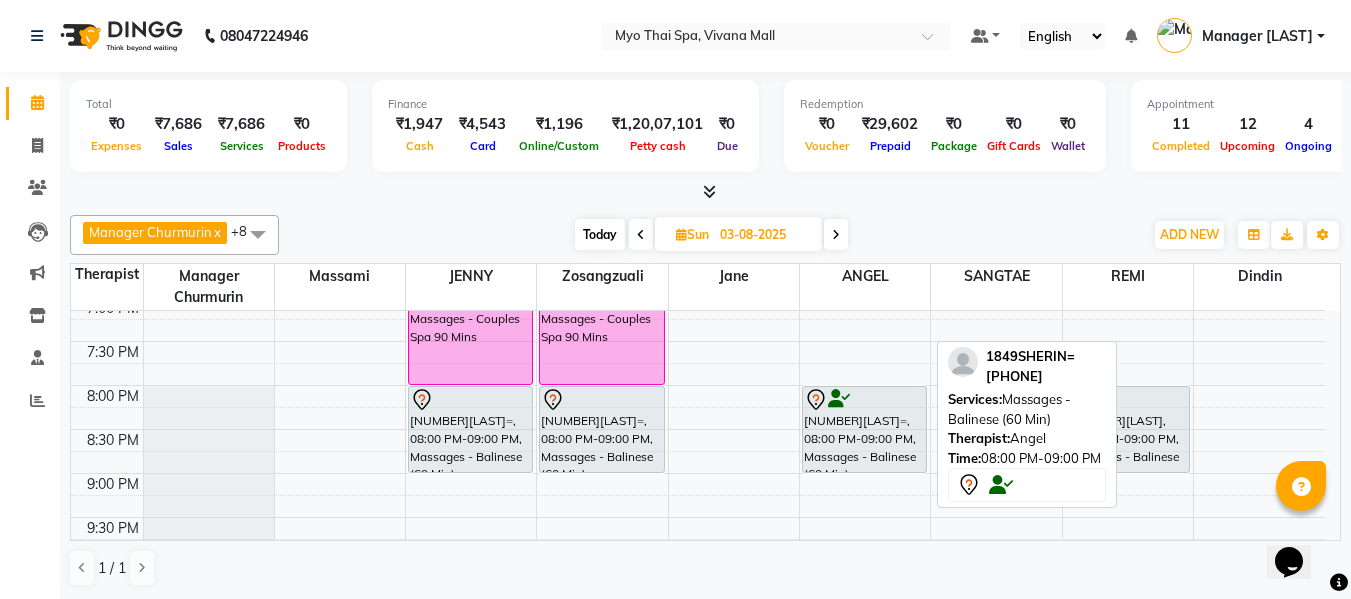 click on "[NUMBER][NAME]=, 08:00 PM-09:00 PM, Massages - Balinese (60 Min)" at bounding box center (864, 429) 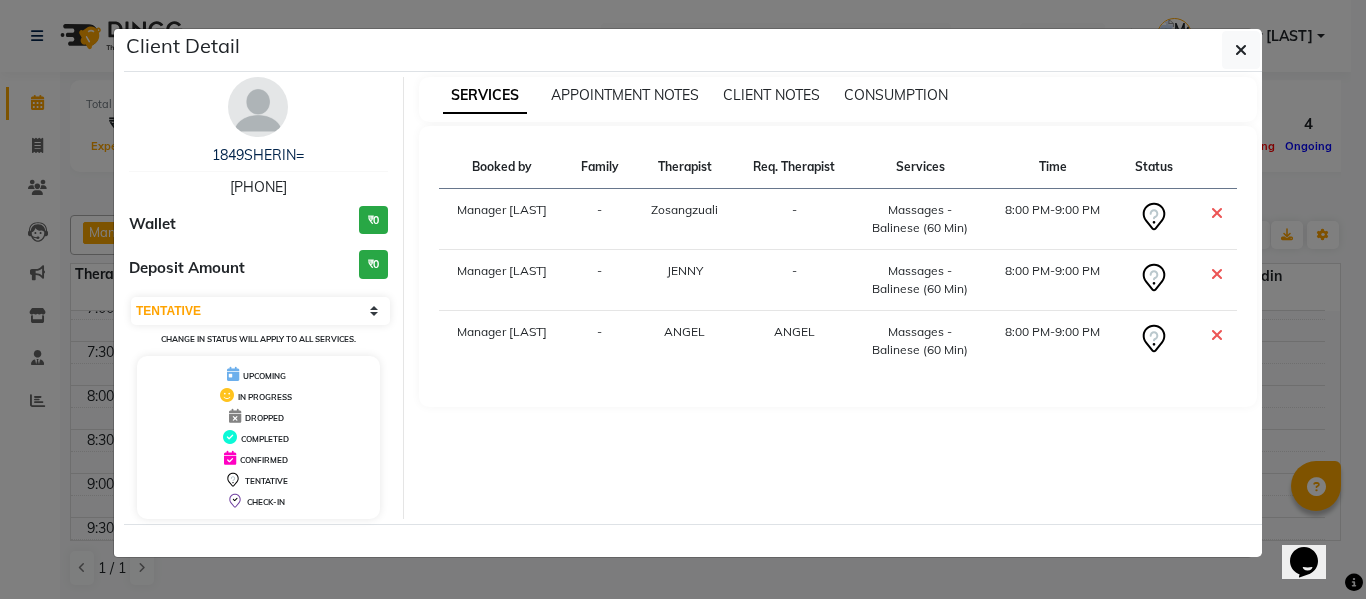 drag, startPoint x: 329, startPoint y: 181, endPoint x: 156, endPoint y: 166, distance: 173.64908 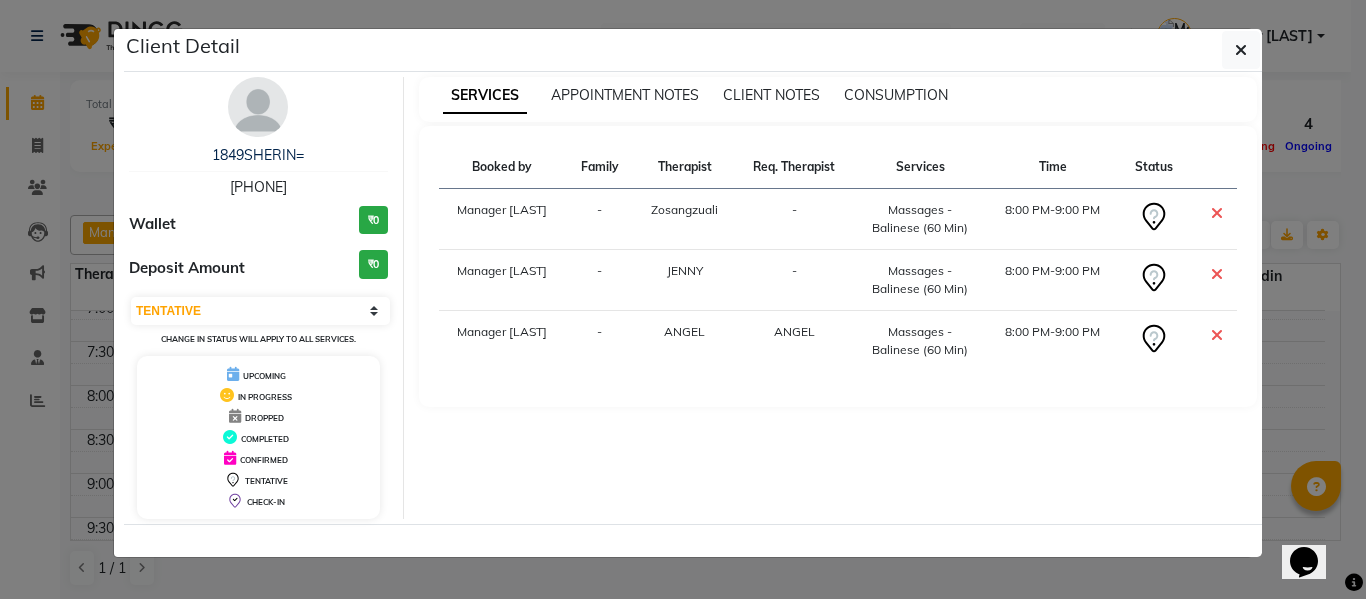 copy on "1849SHERIN=    9819898785" 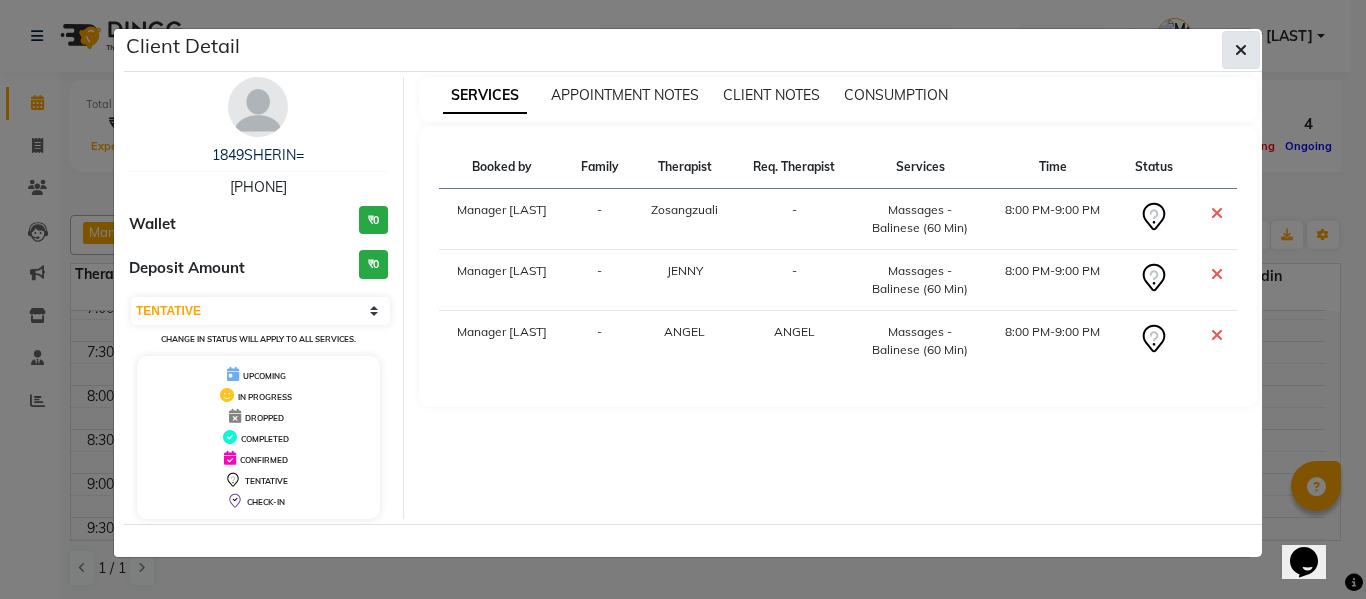 click 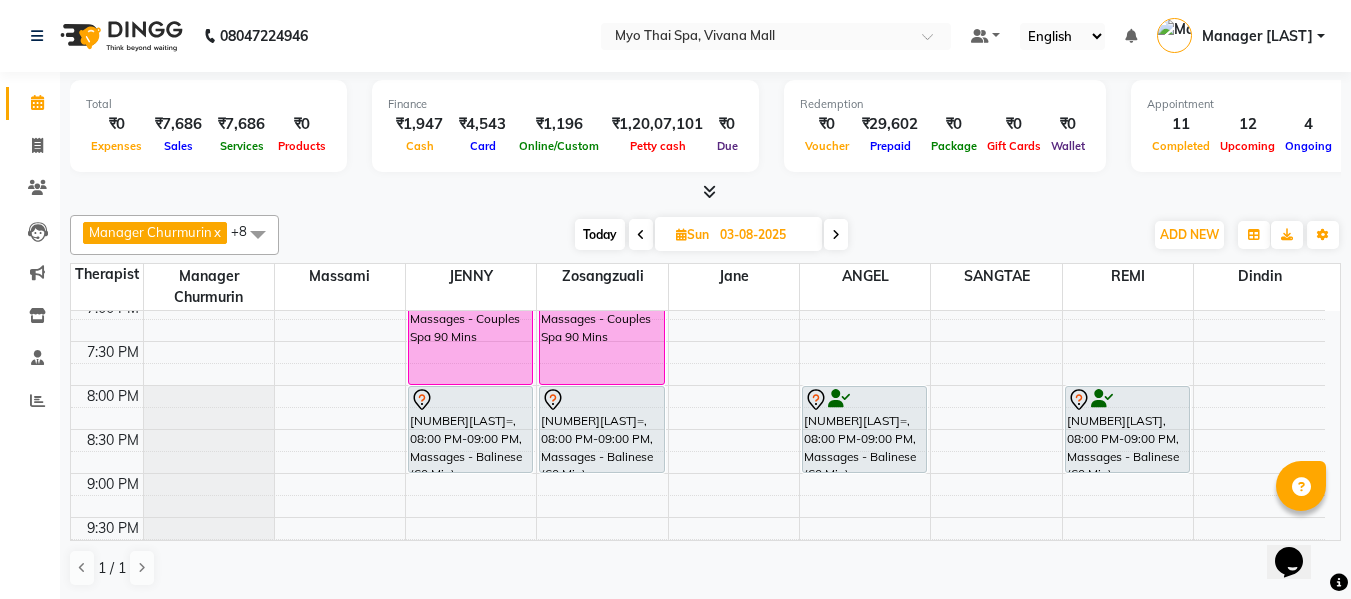 click on "Today" at bounding box center [600, 234] 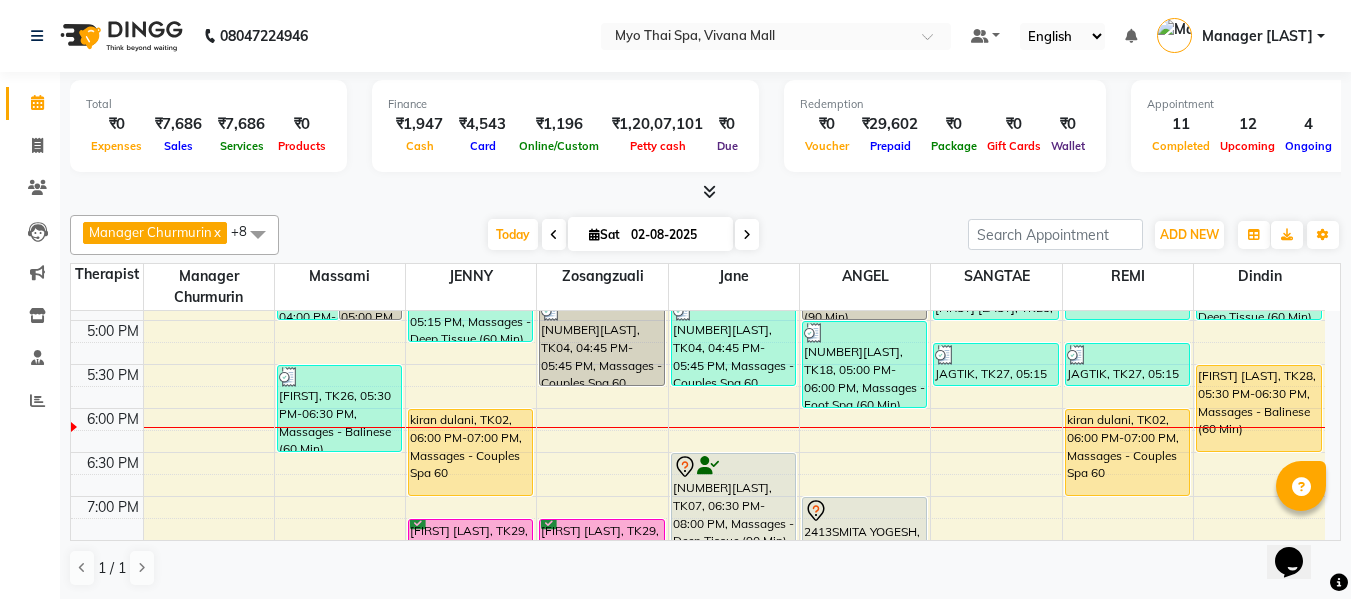 scroll, scrollTop: 781, scrollLeft: 0, axis: vertical 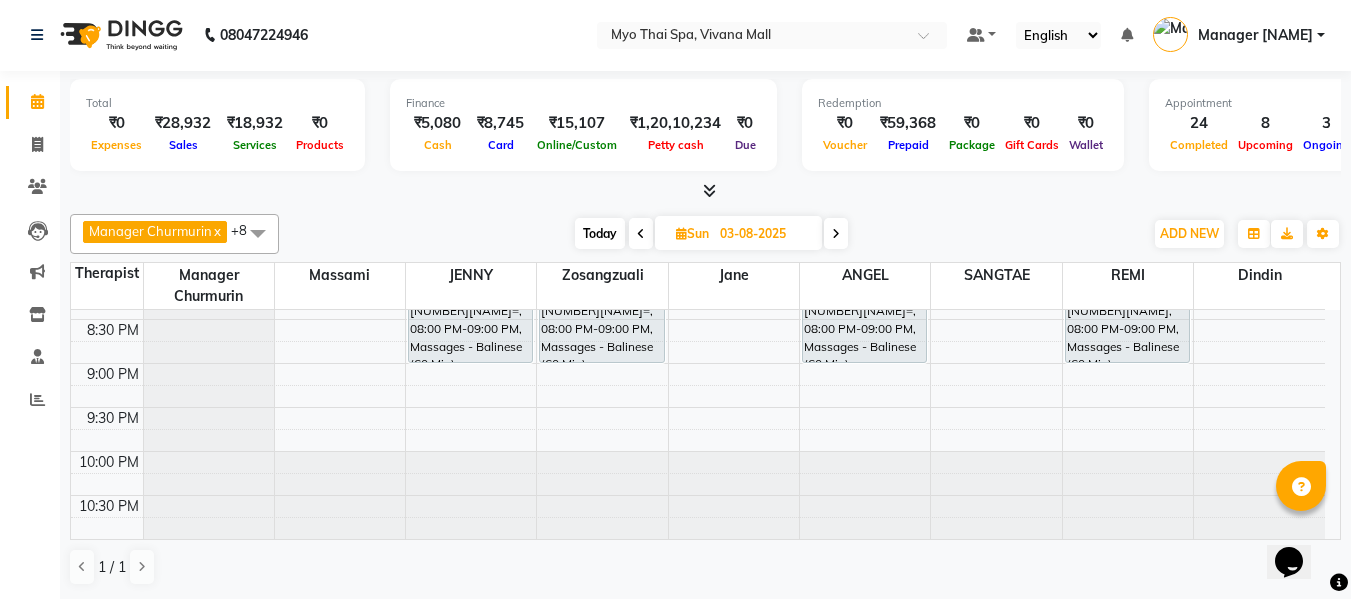 click on "Today" at bounding box center (600, 233) 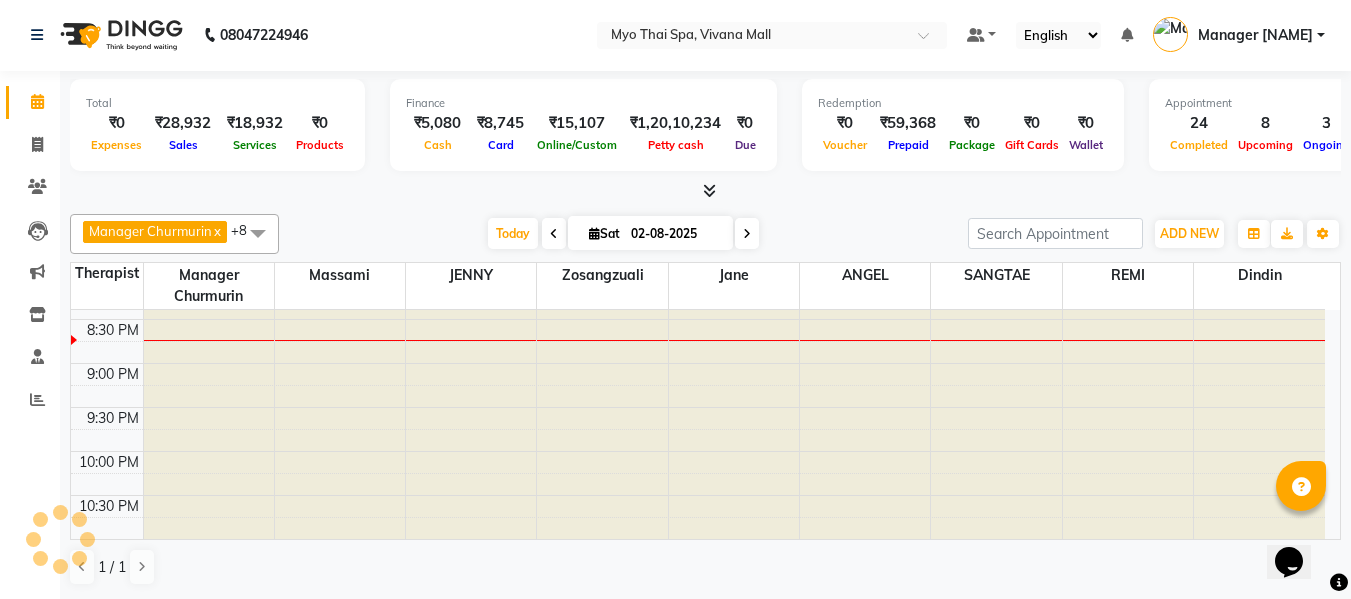 scroll, scrollTop: 1057, scrollLeft: 0, axis: vertical 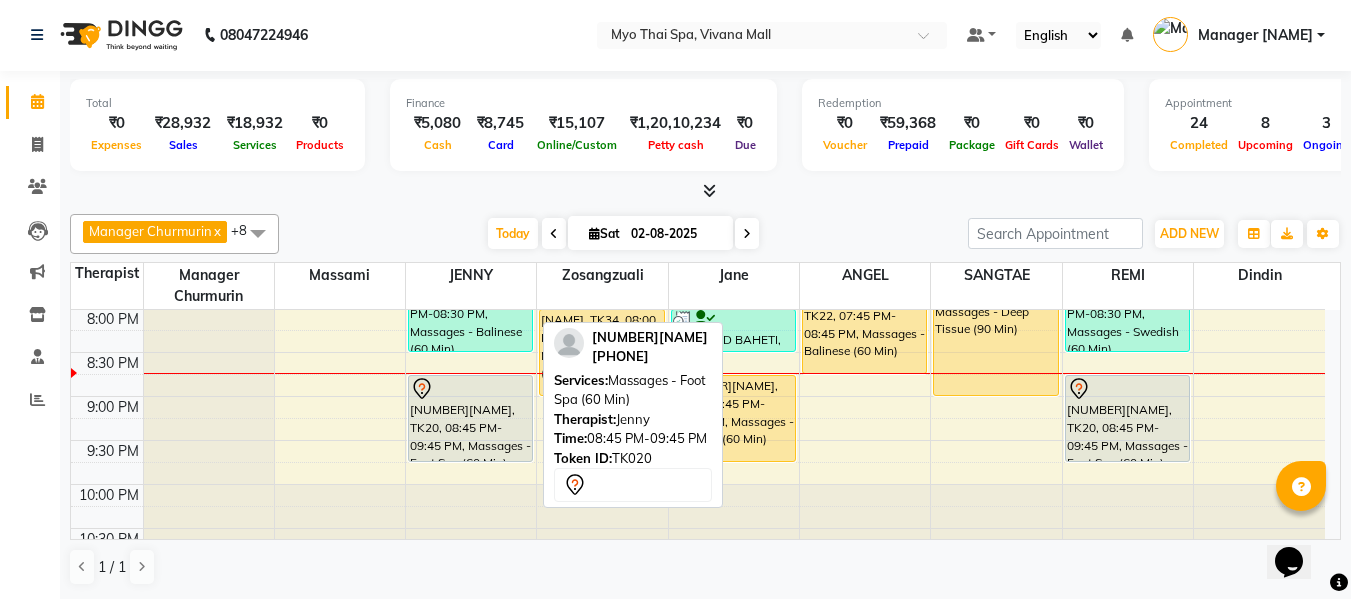 click on "[NUMBER][NAME], TK20, 08:45 PM-09:45 PM, Massages - Foot Spa (60 Min)" at bounding box center [470, 418] 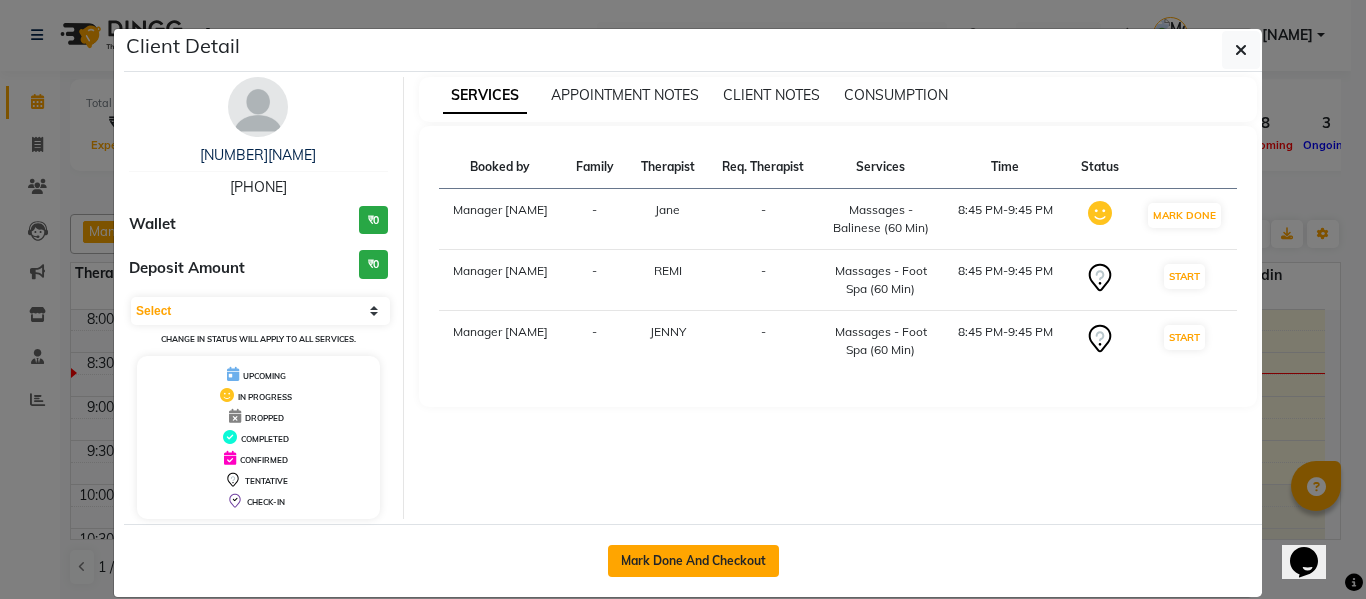 click on "Mark Done And Checkout" 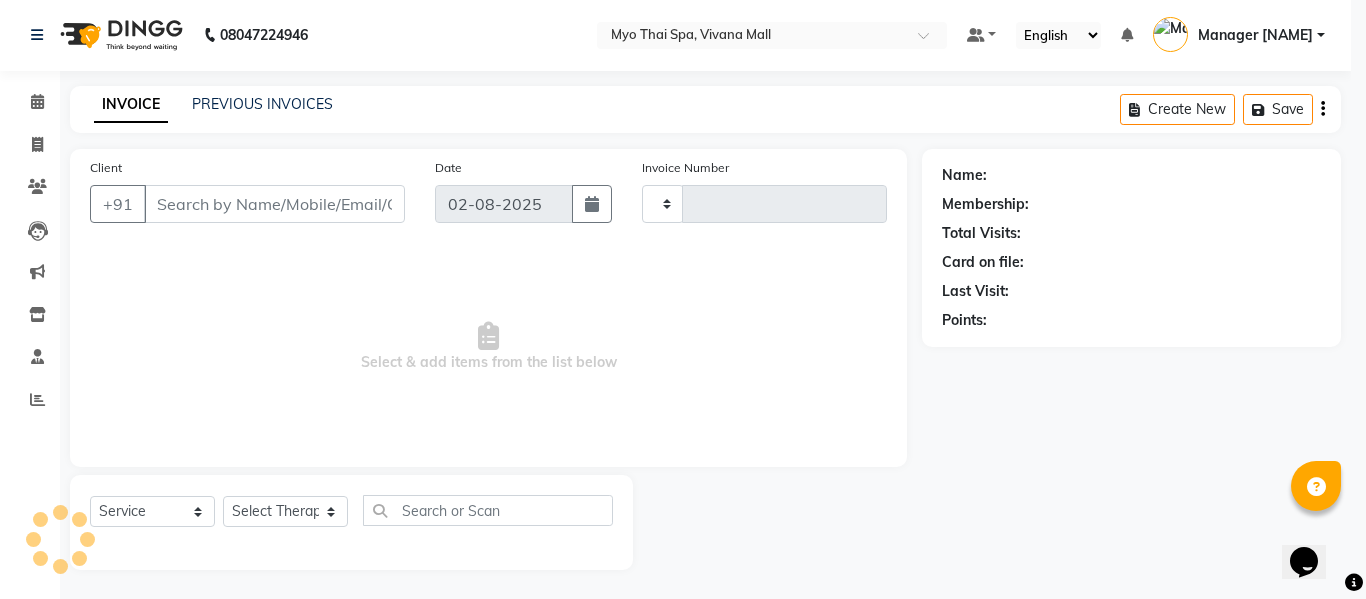 type on "2914" 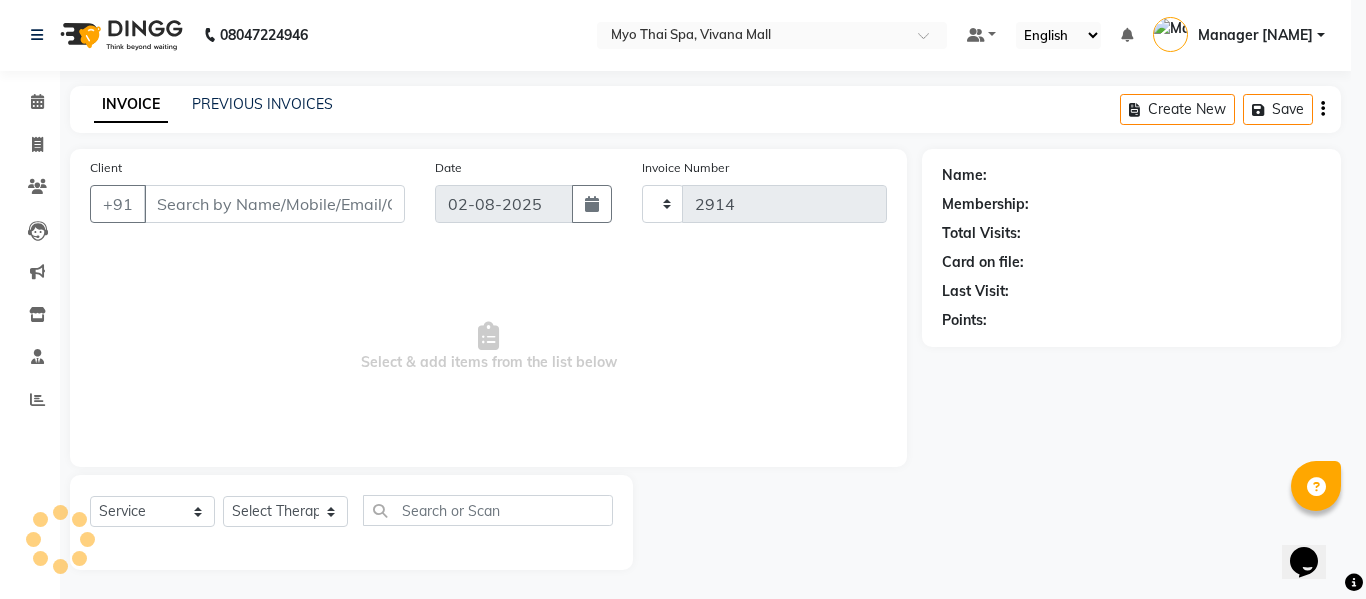 select on "3908" 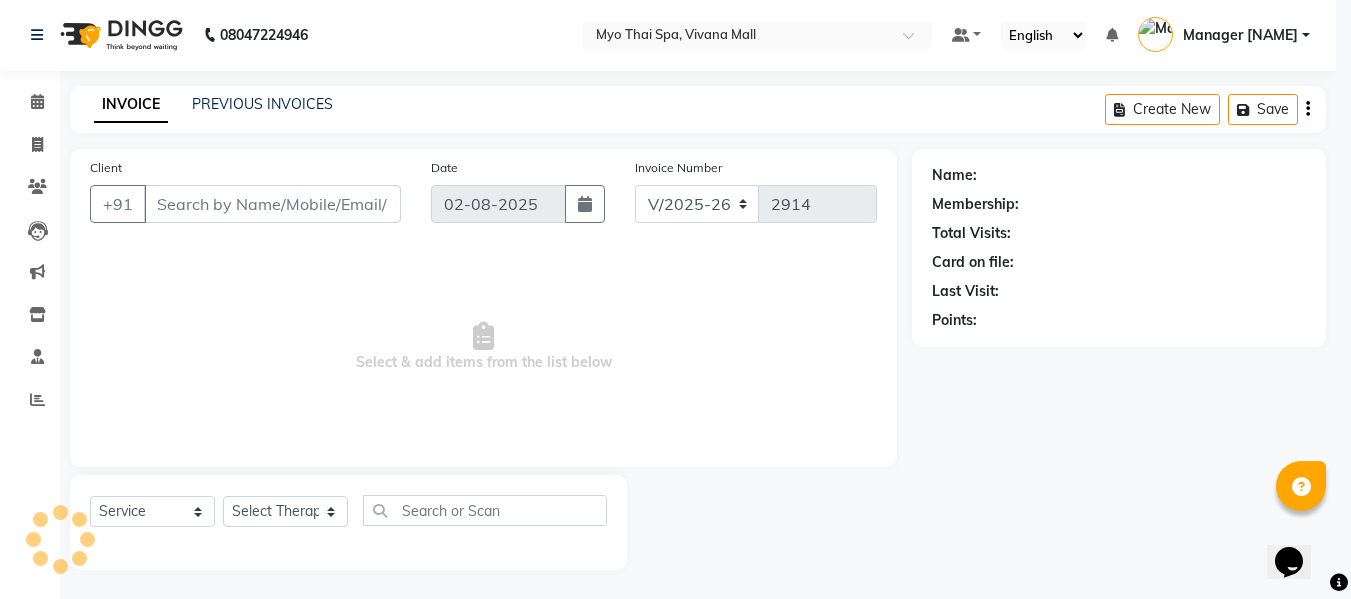 type on "[PHONE]" 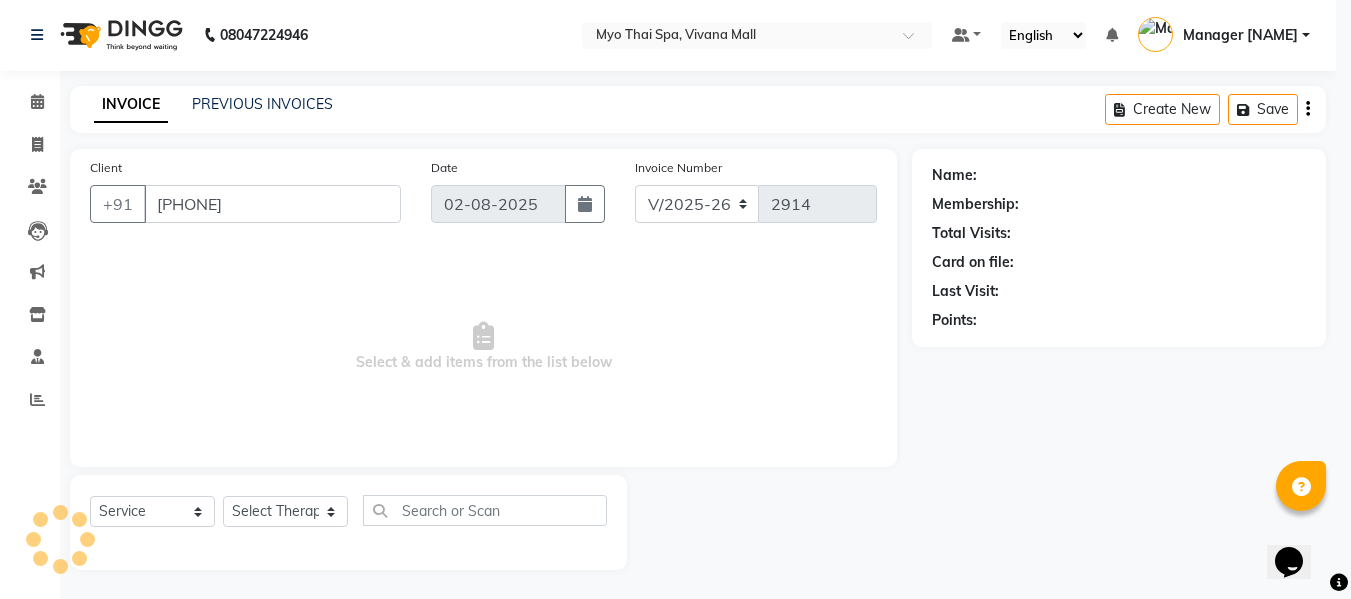 select on "62472" 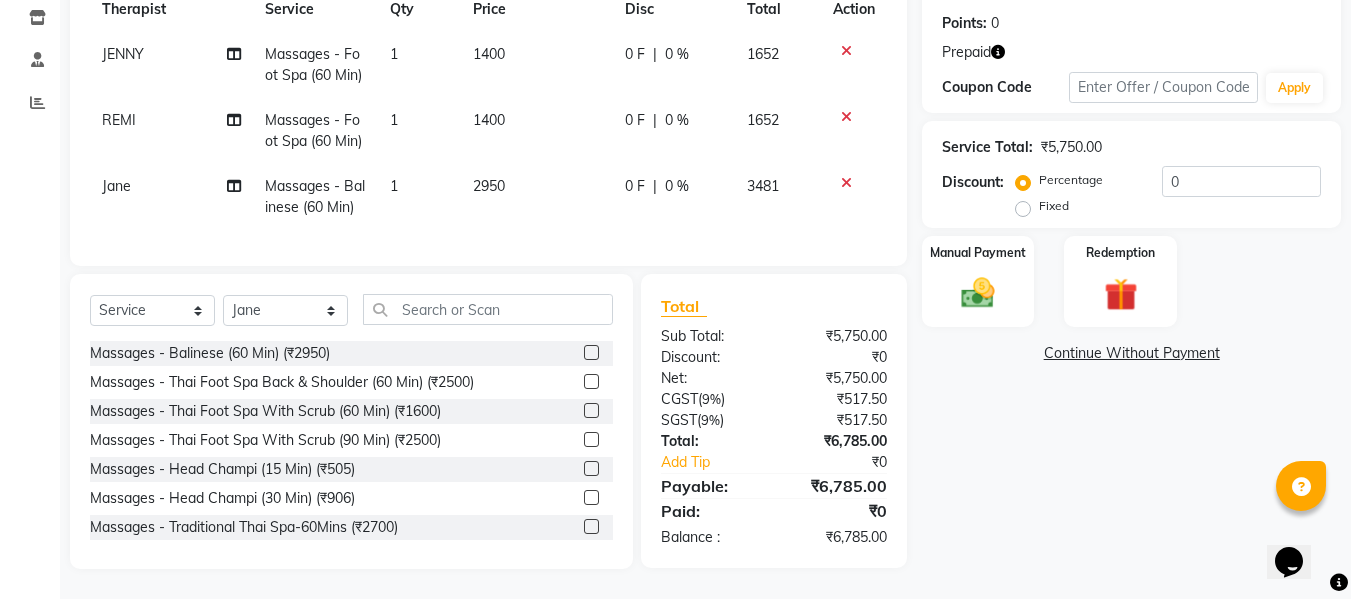 scroll, scrollTop: 313, scrollLeft: 0, axis: vertical 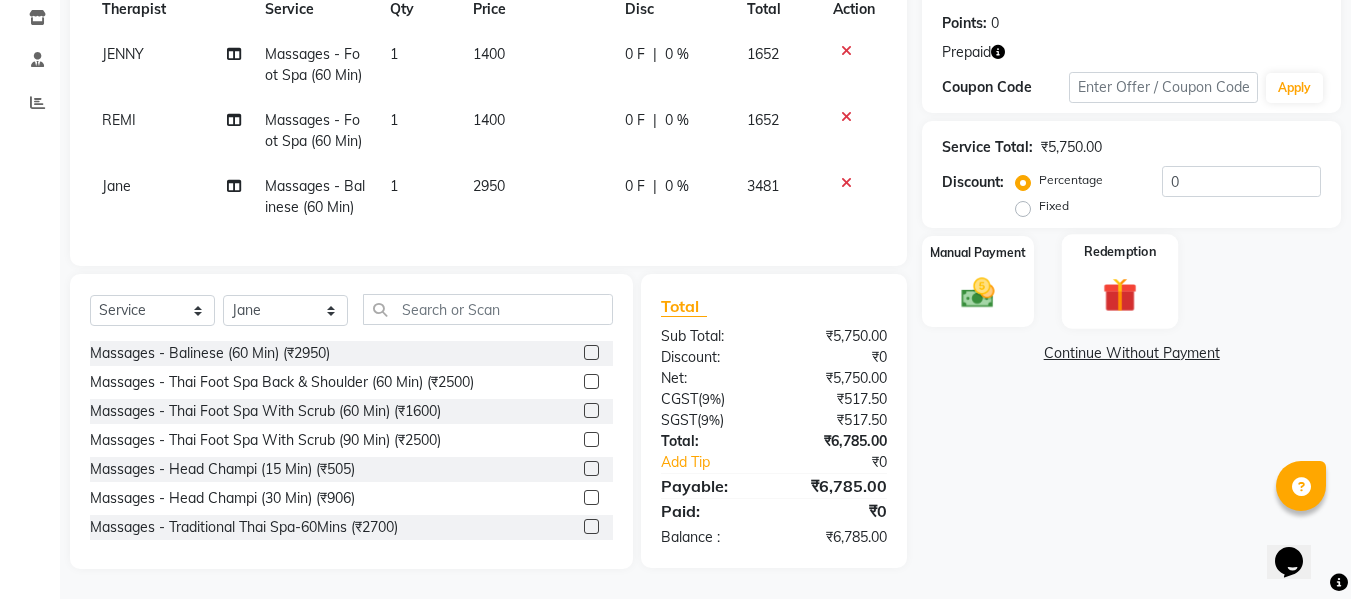 click 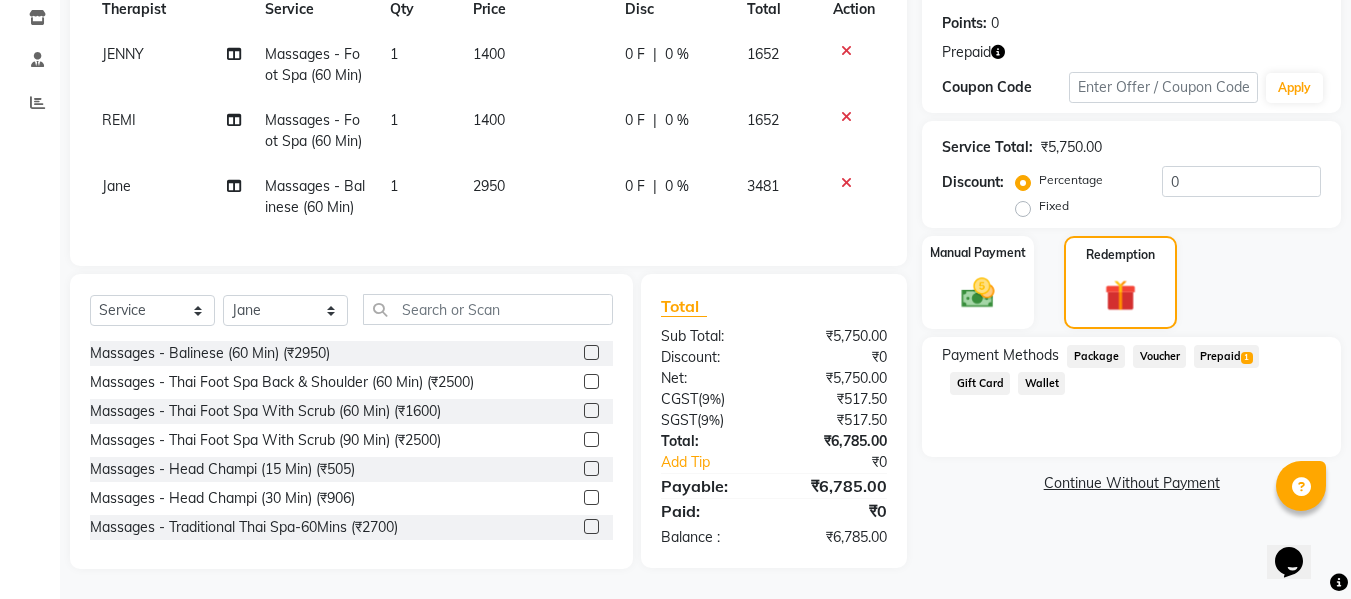 click on "Prepaid  1" 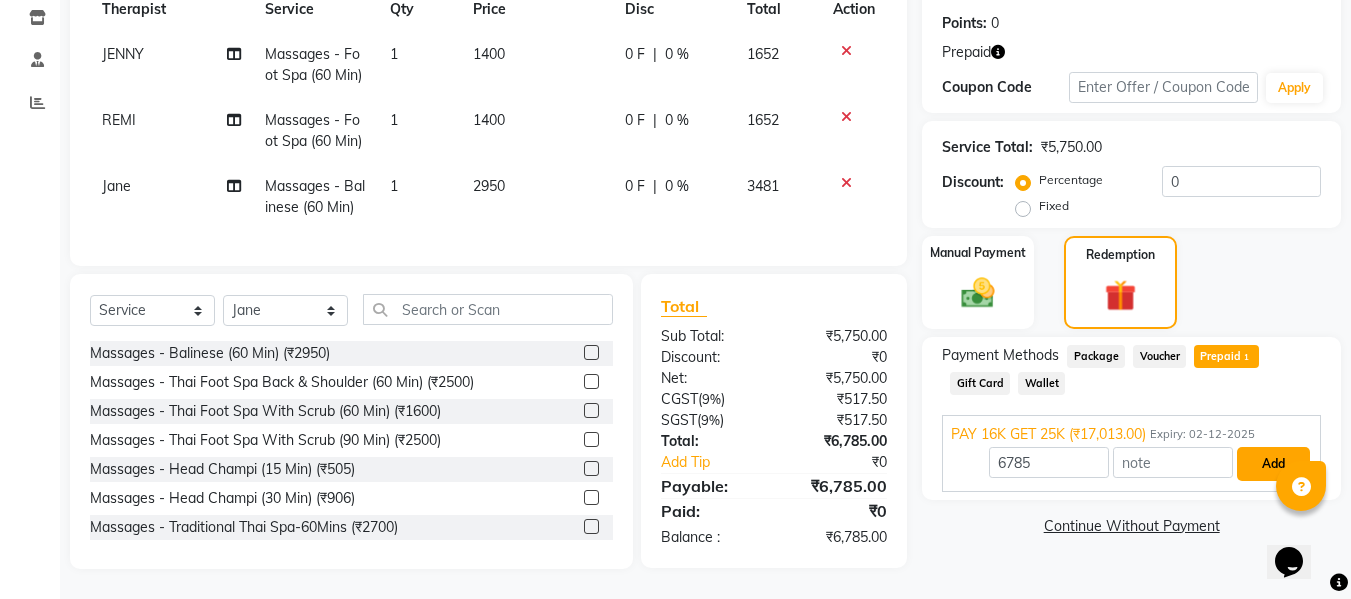 click on "Add" at bounding box center (1273, 464) 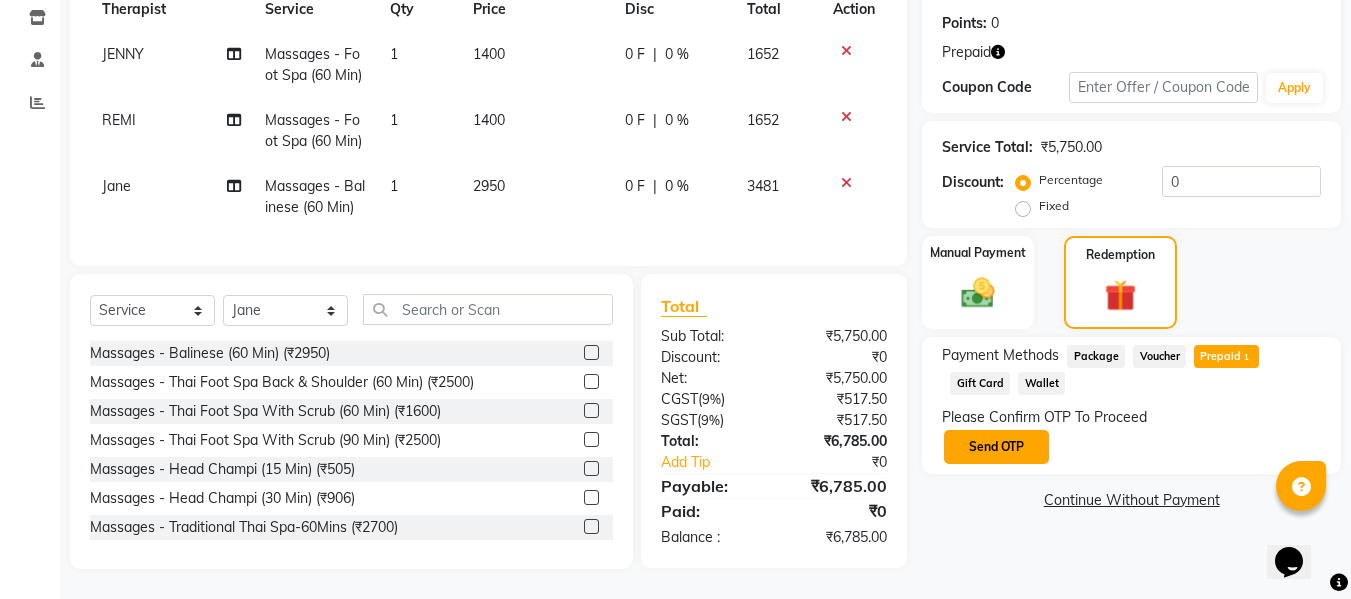 click on "Send OTP" 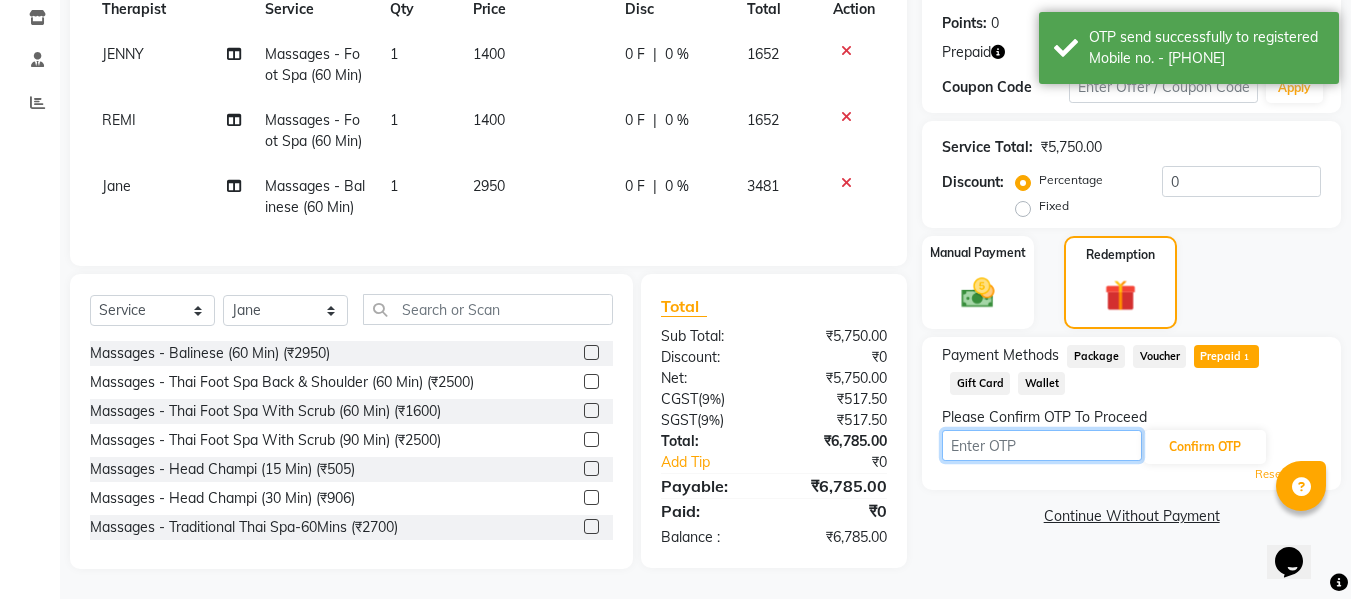 drag, startPoint x: 1004, startPoint y: 426, endPoint x: 1024, endPoint y: 421, distance: 20.615528 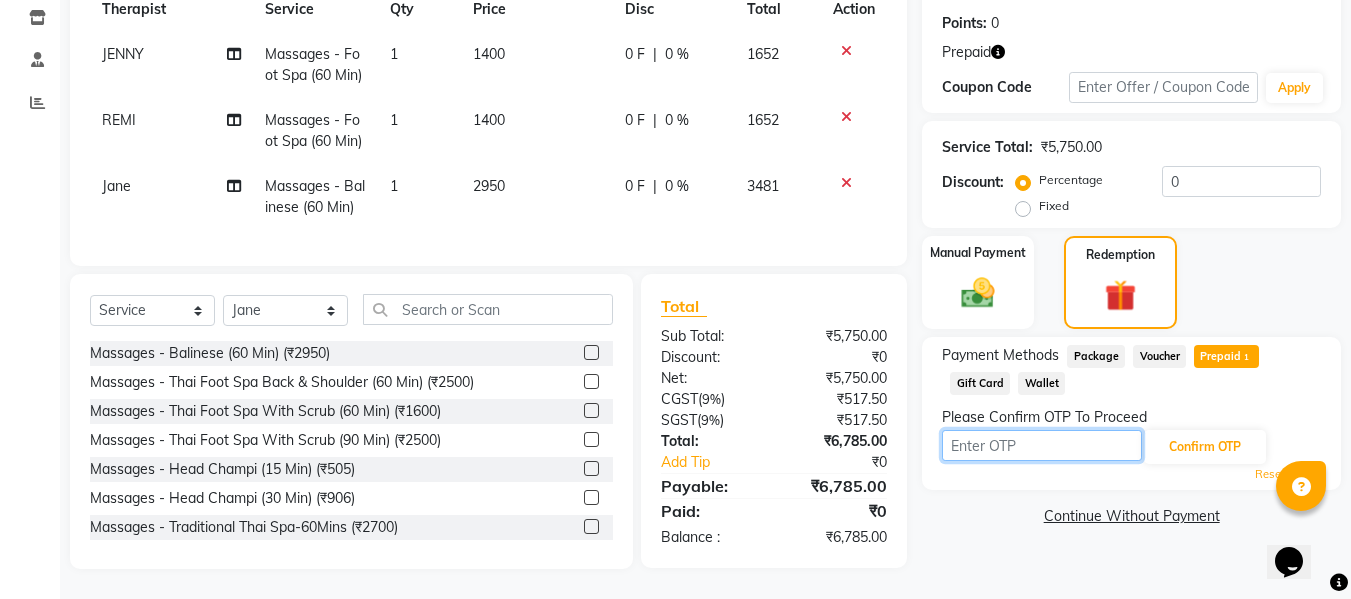 click at bounding box center (1042, 445) 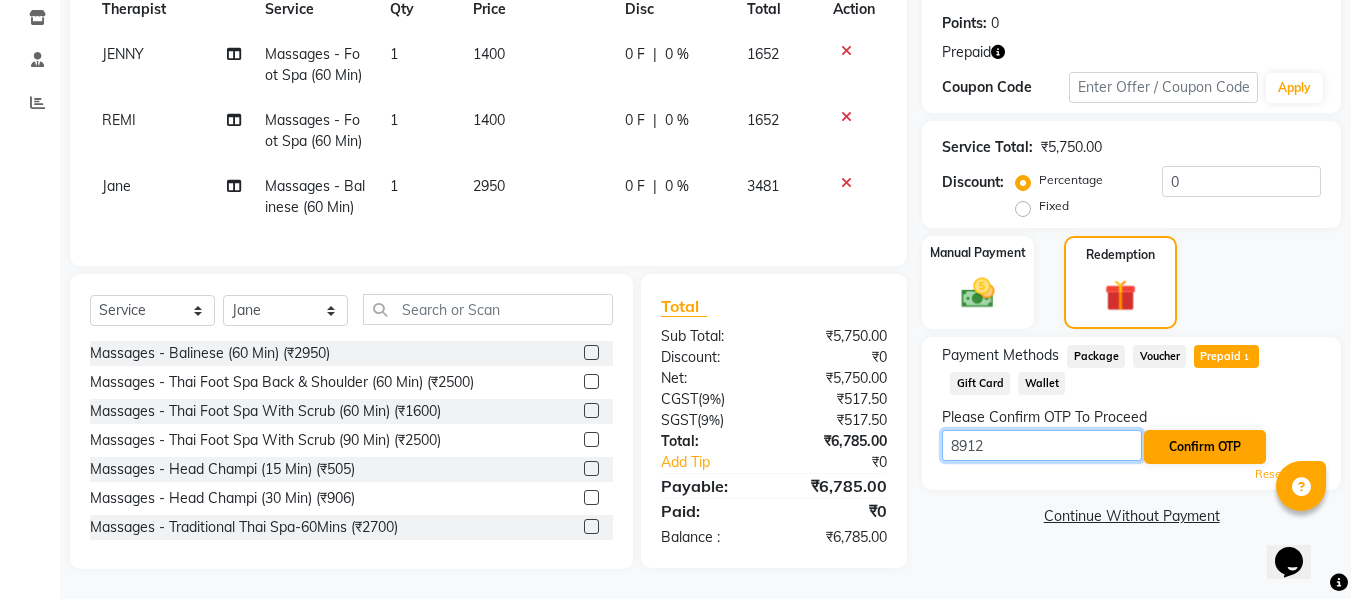 type on "8912" 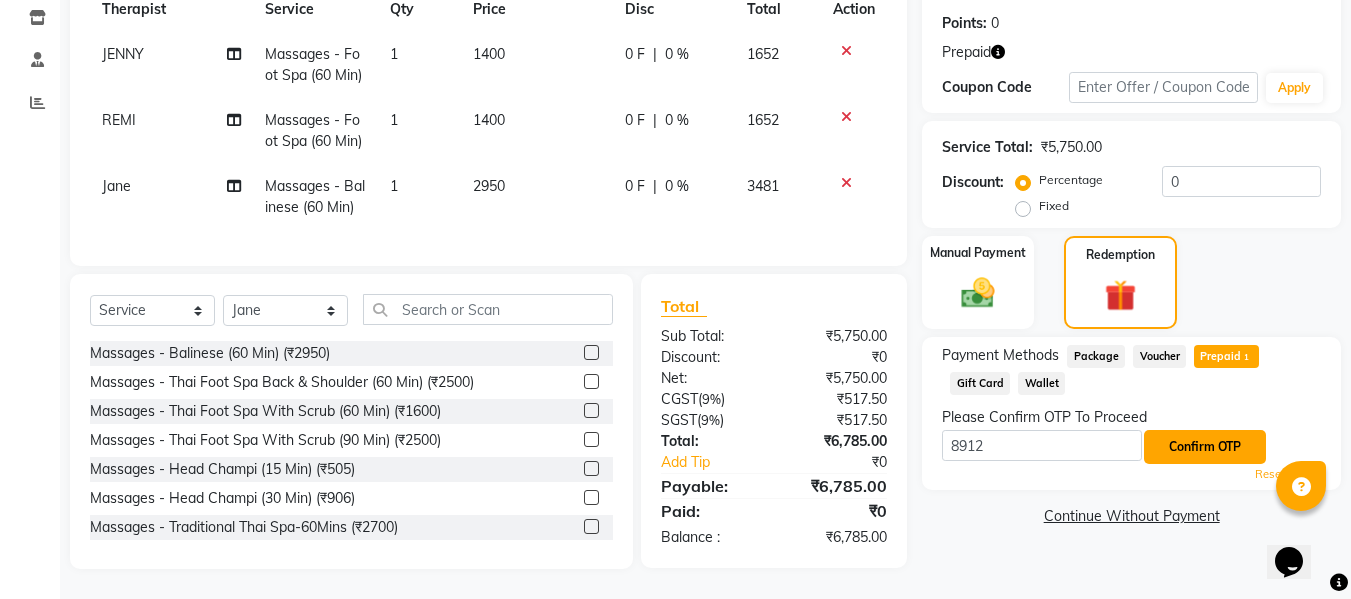 click on "Confirm OTP" 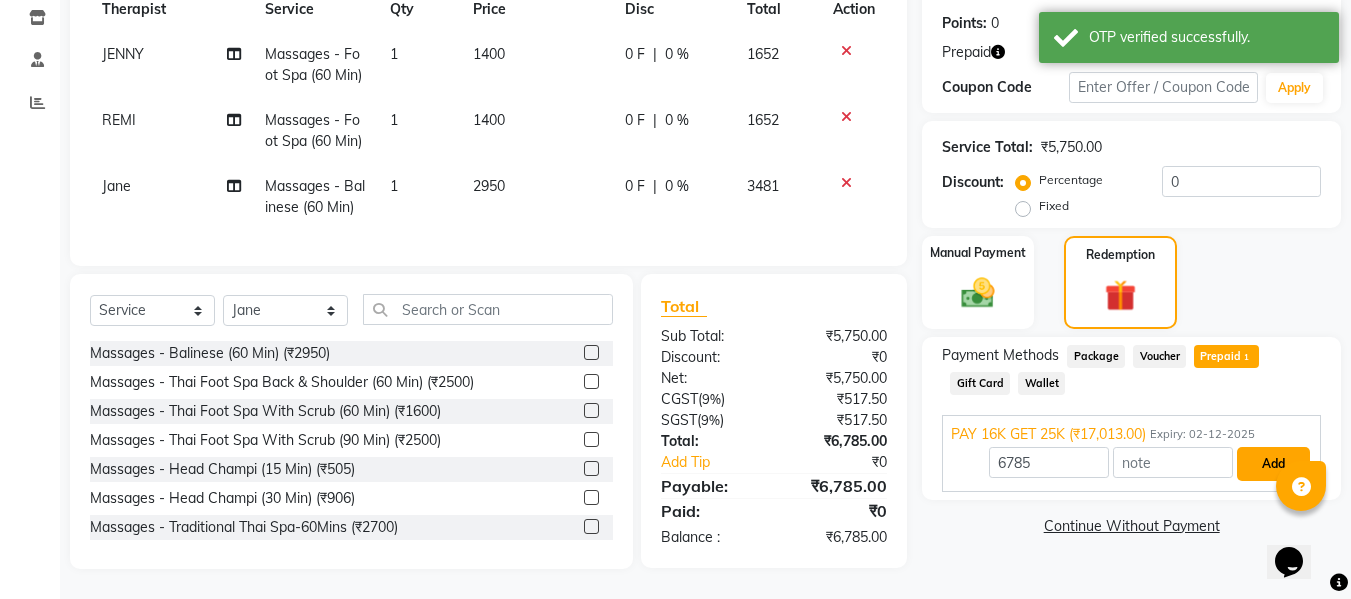 click on "Add" at bounding box center (1273, 464) 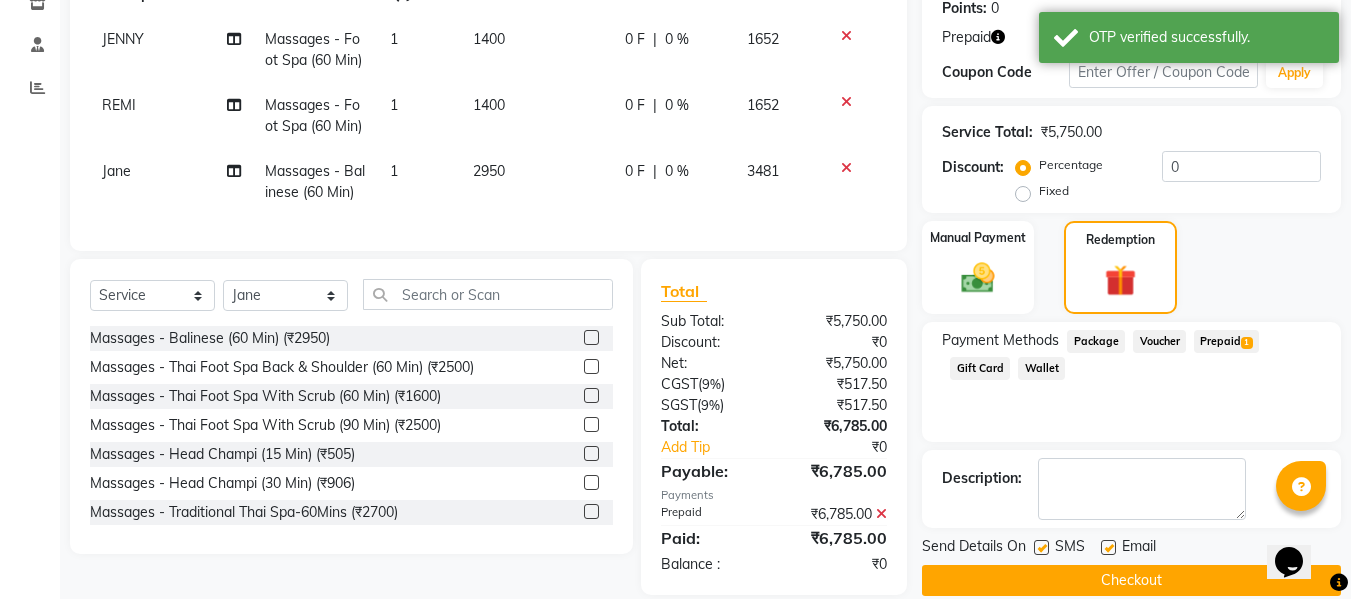 scroll, scrollTop: 354, scrollLeft: 0, axis: vertical 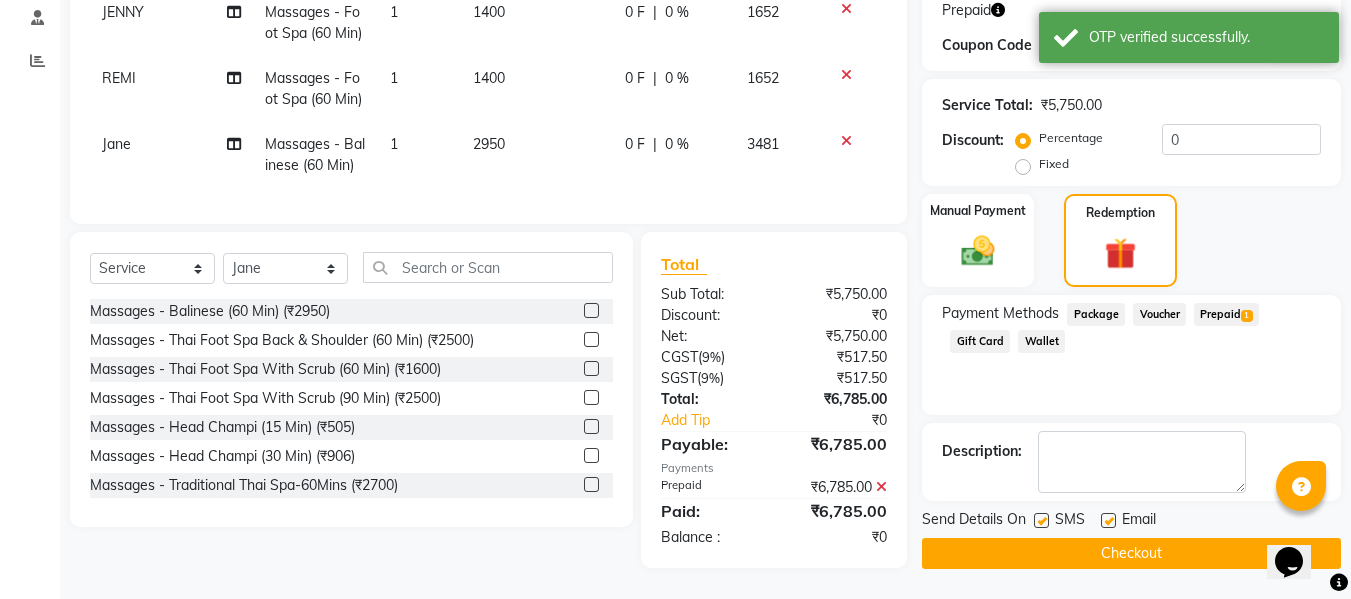 click on "Checkout" 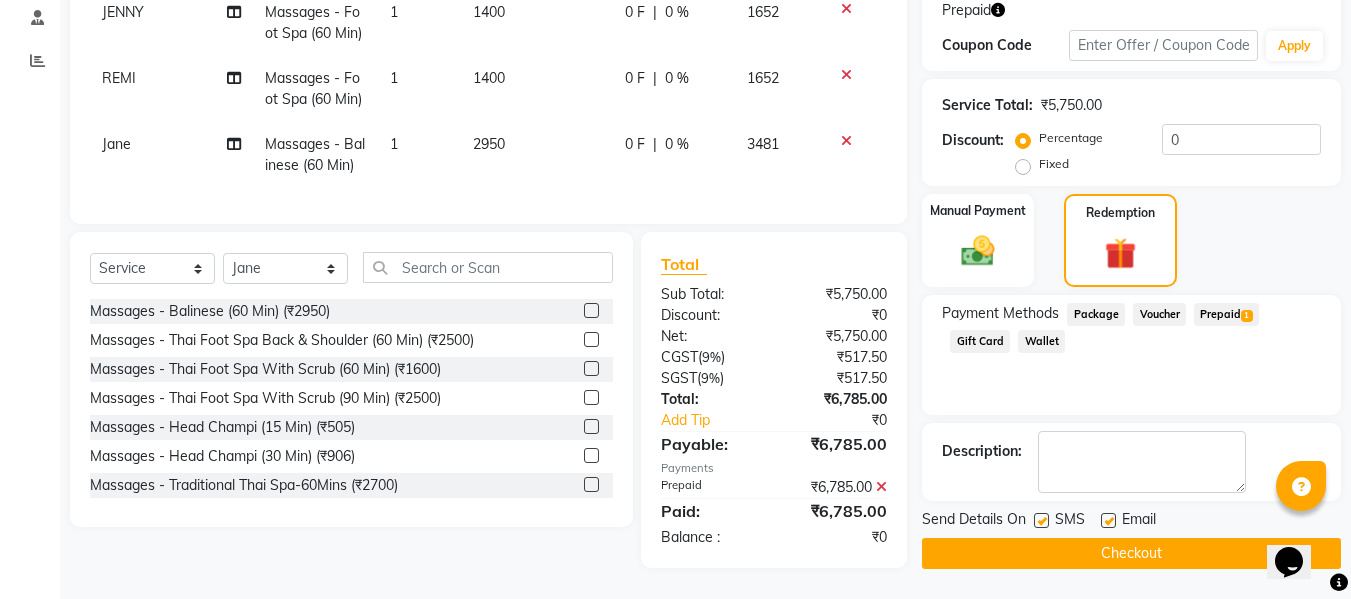 click on "Checkout" 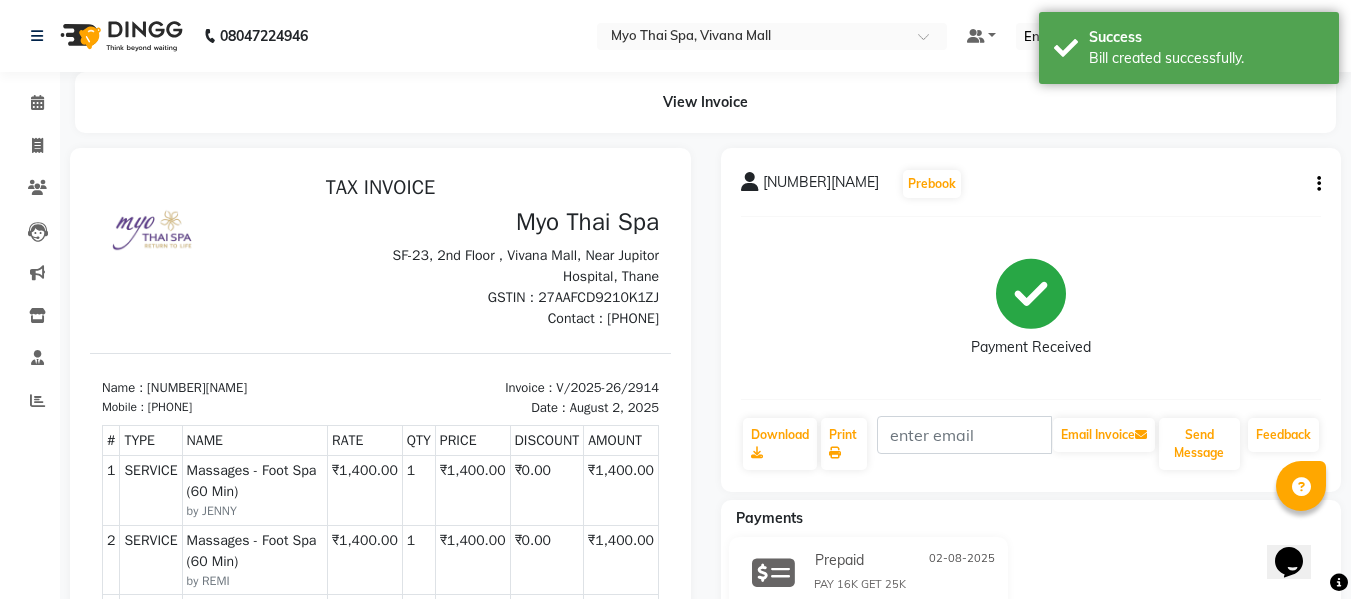scroll, scrollTop: 0, scrollLeft: 0, axis: both 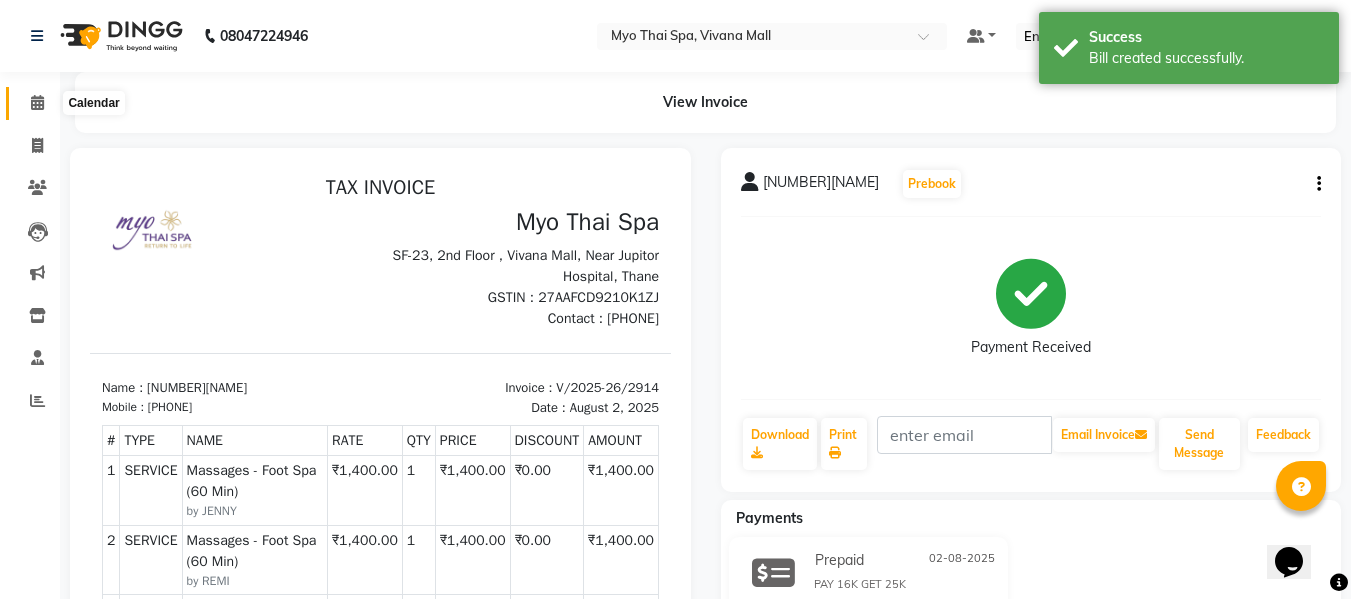click 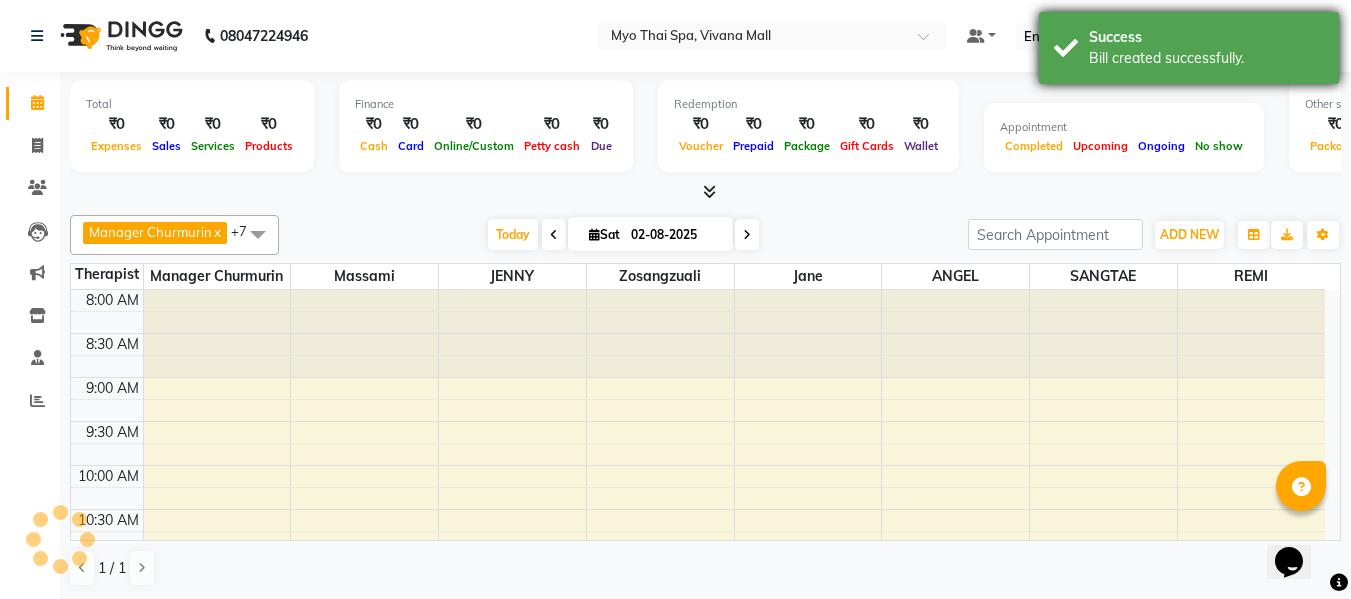 scroll, scrollTop: 0, scrollLeft: 0, axis: both 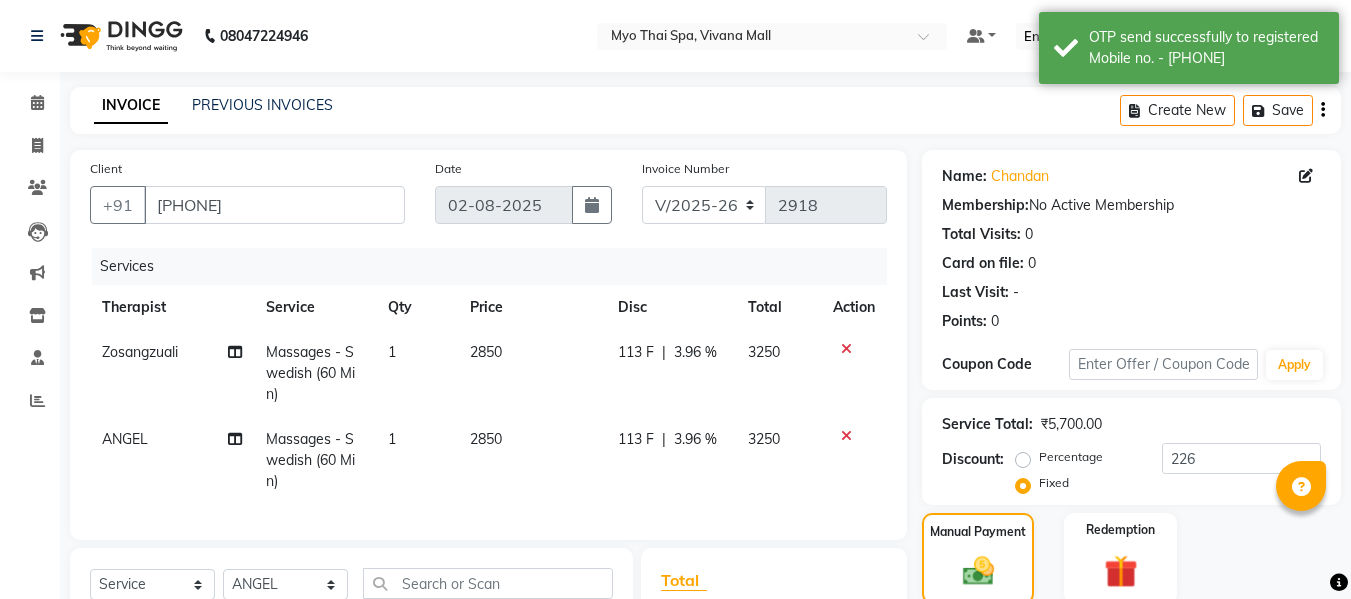 select on "3908" 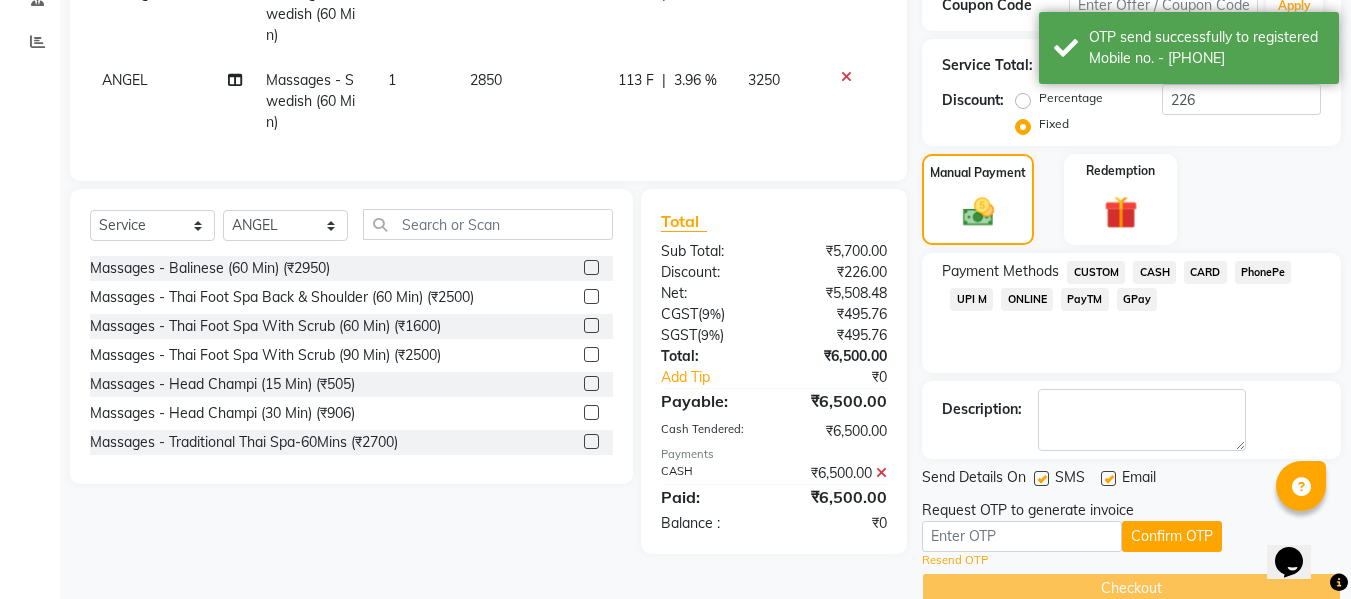scroll, scrollTop: 0, scrollLeft: 0, axis: both 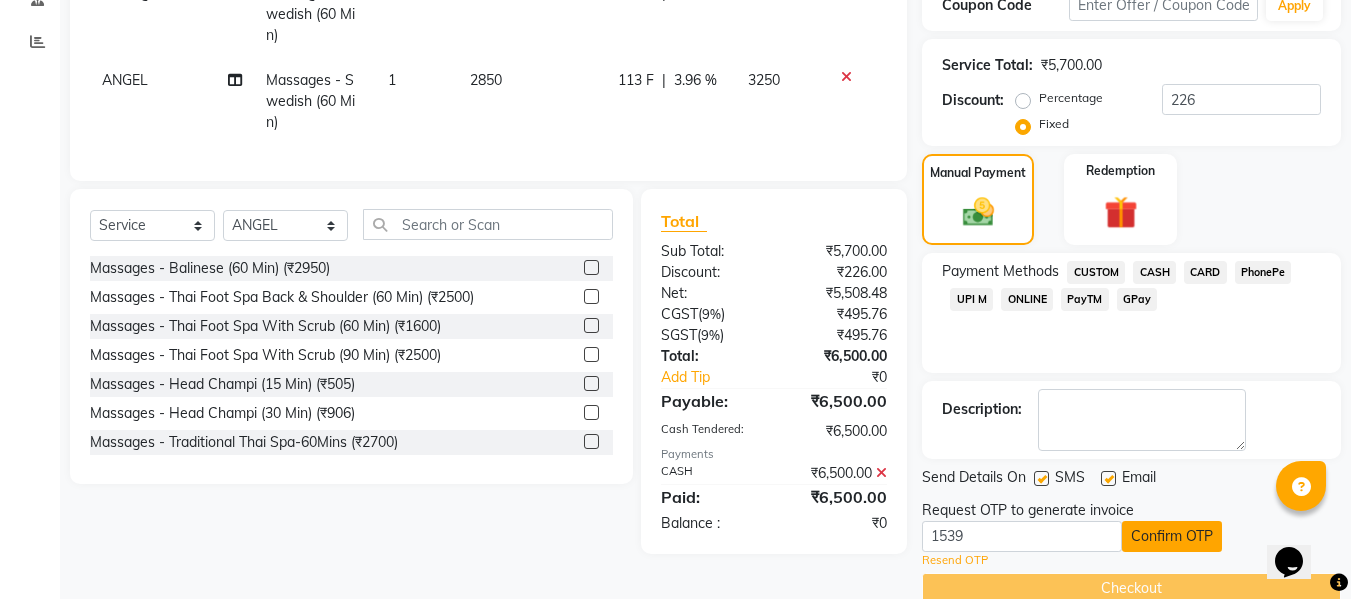 type on "1539" 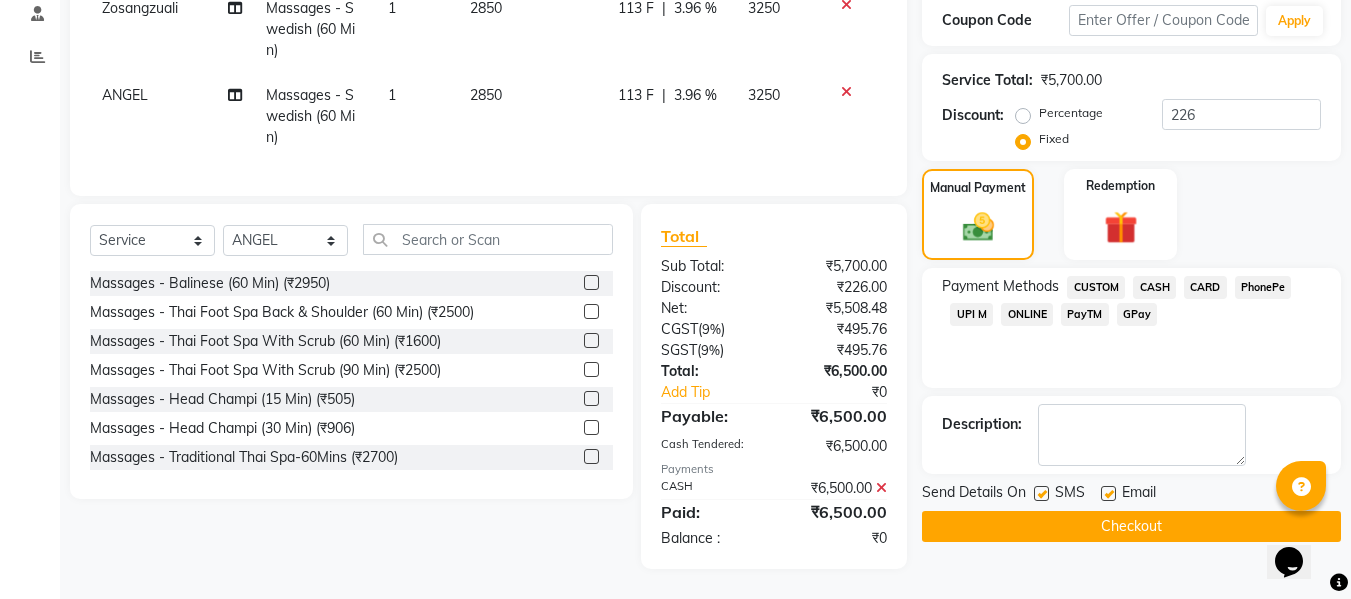 click on "Checkout" 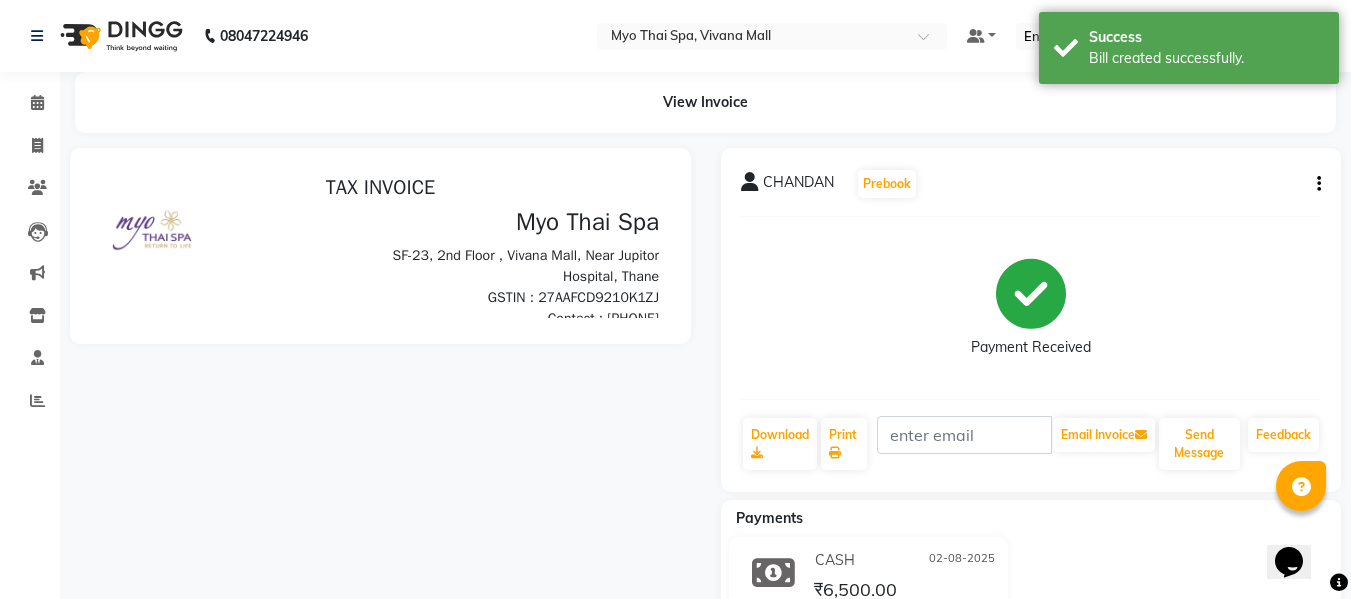 scroll, scrollTop: 0, scrollLeft: 0, axis: both 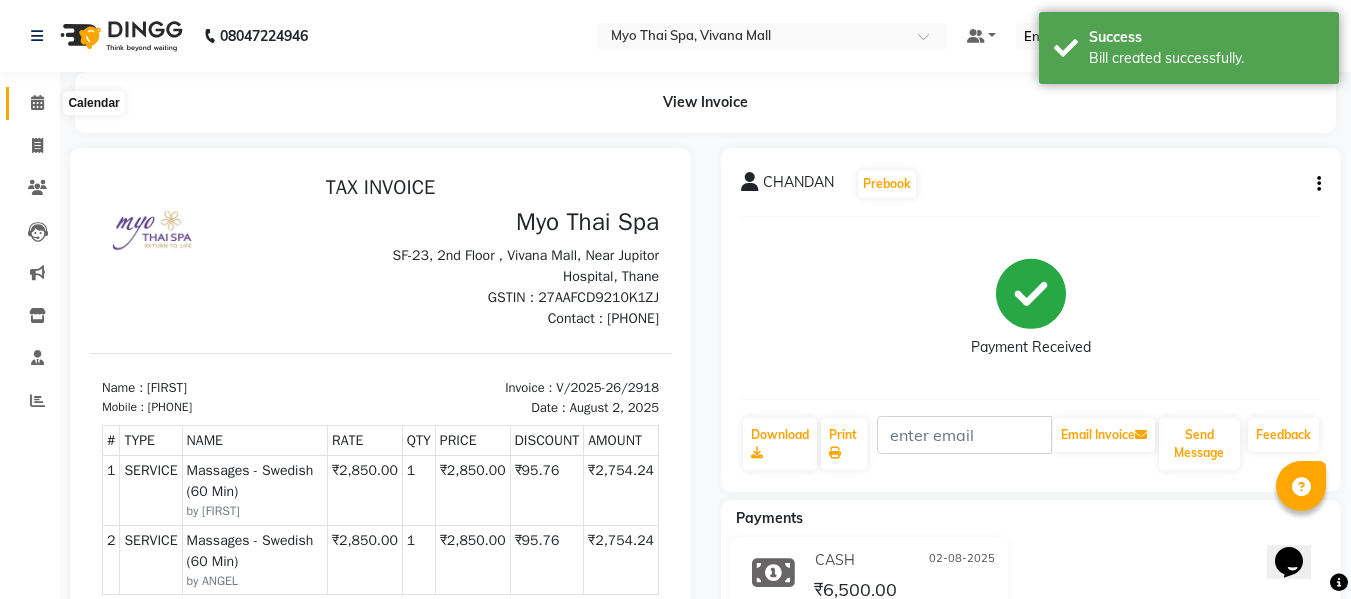 drag, startPoint x: 26, startPoint y: 106, endPoint x: 59, endPoint y: 112, distance: 33.54102 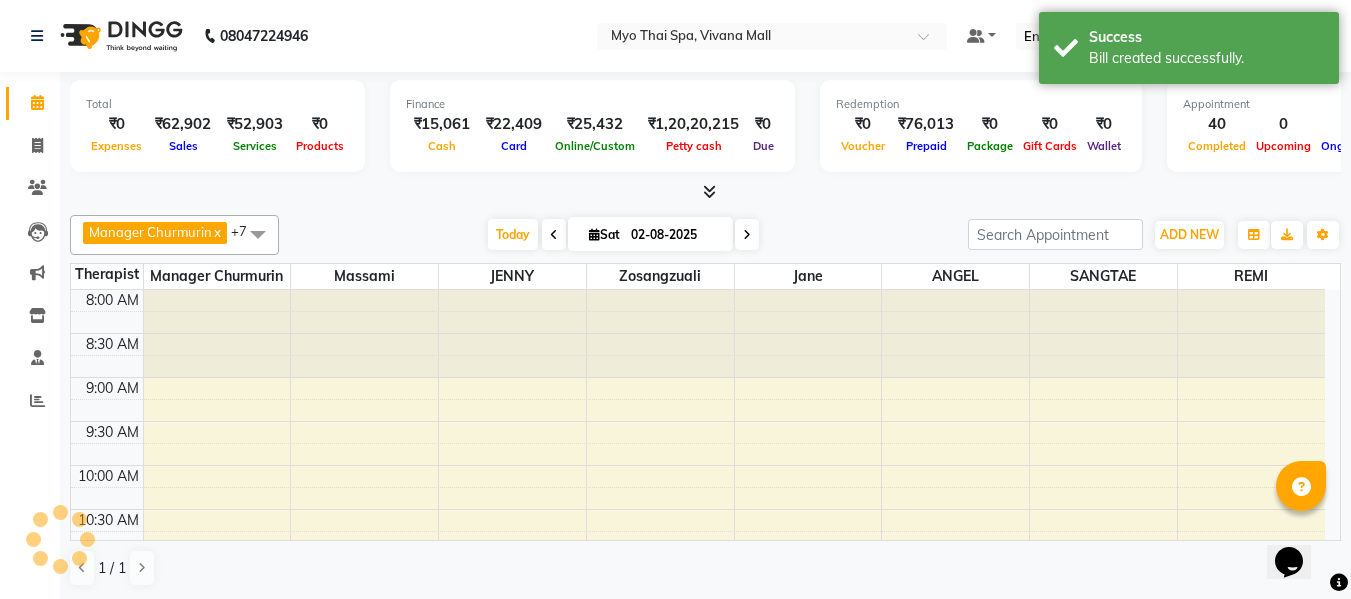 scroll, scrollTop: 0, scrollLeft: 0, axis: both 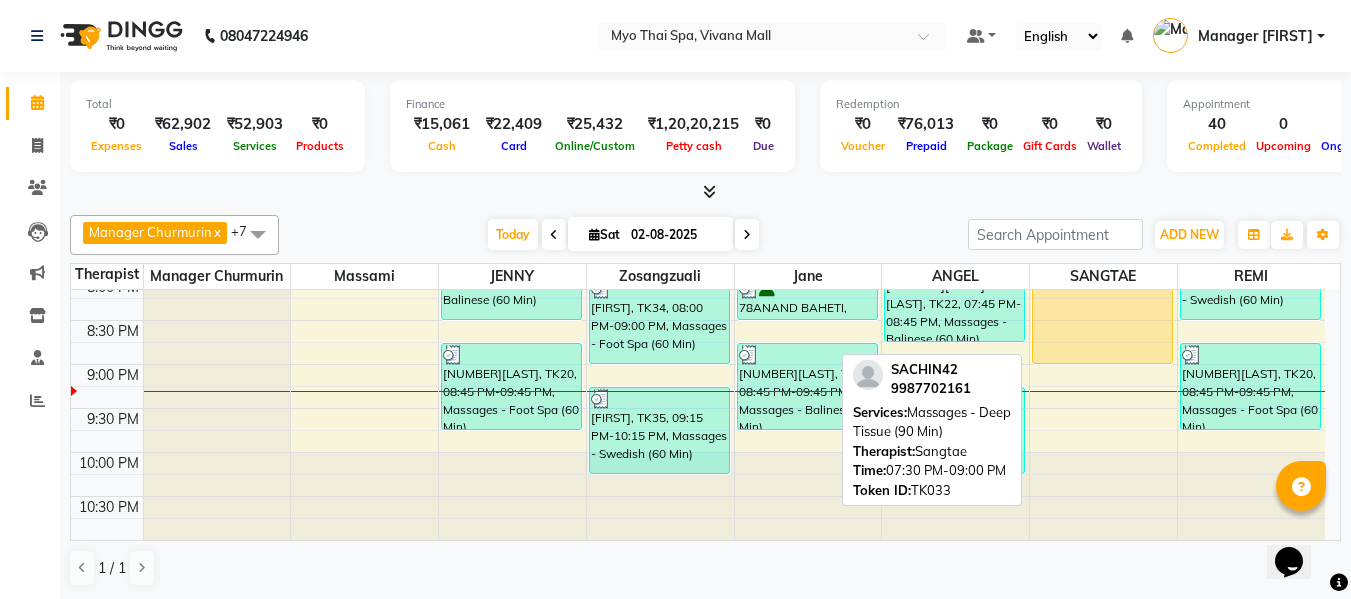 click on "[FIRST], TK33, 07:30 PM-09:00 PM, Massages - Deep Tissue (90 Min)" at bounding box center (1102, 298) 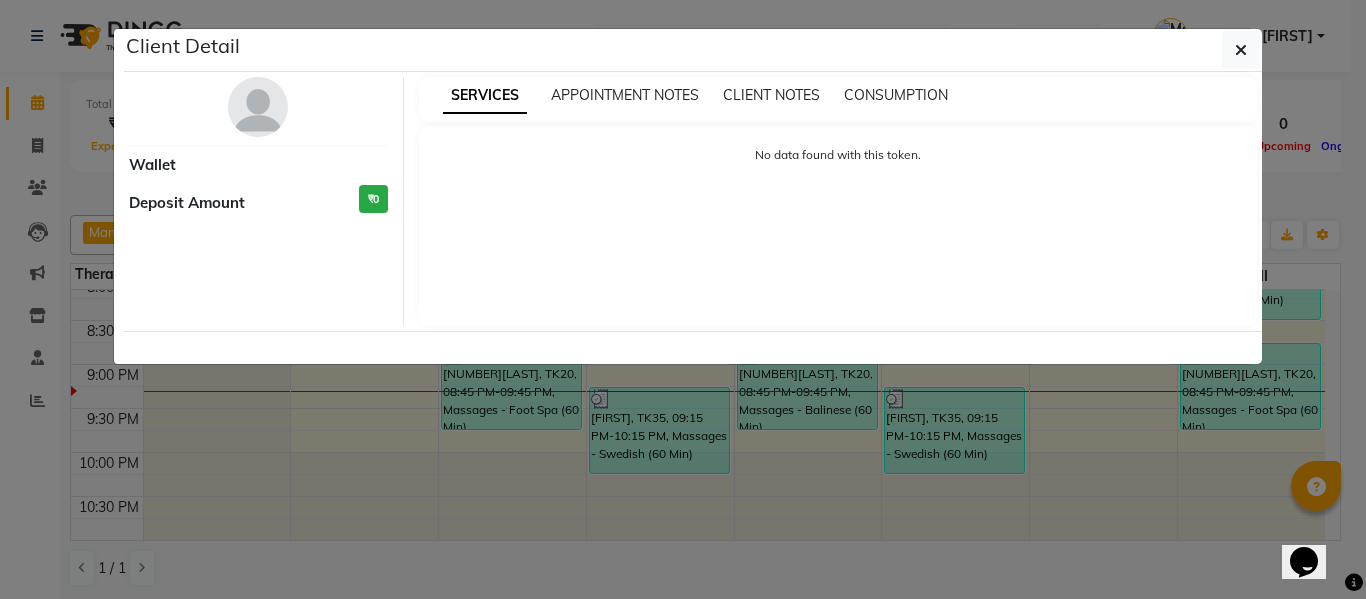 select on "1" 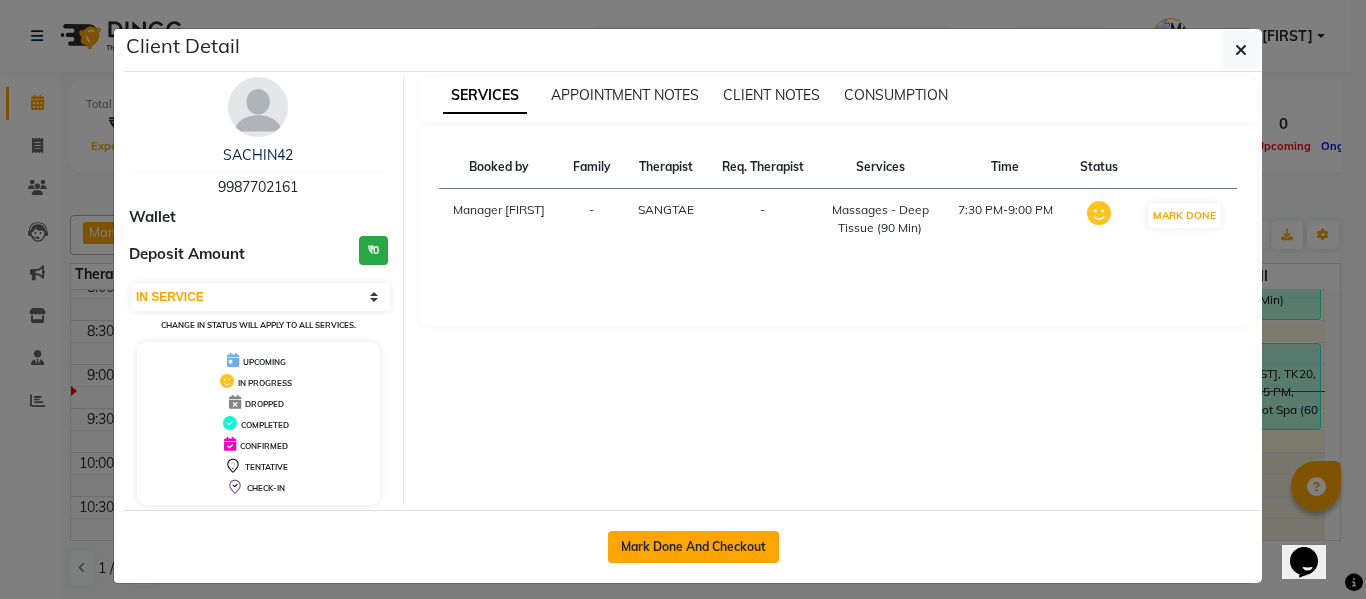 click on "Mark Done And Checkout" 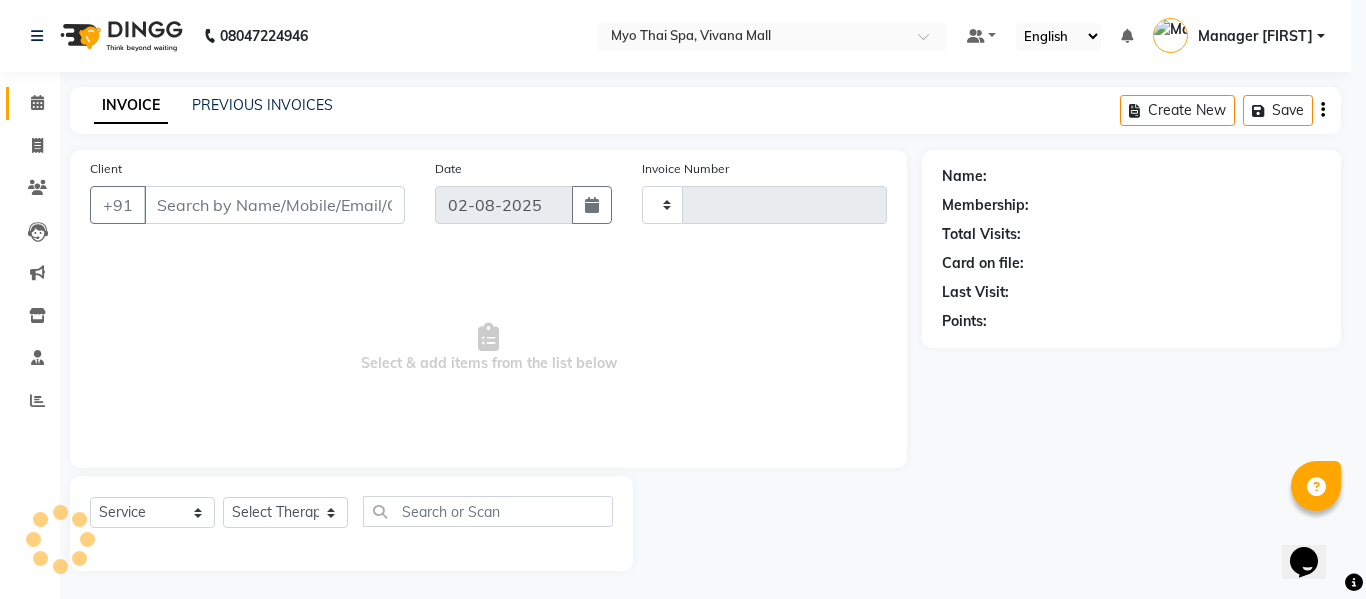 type on "2919" 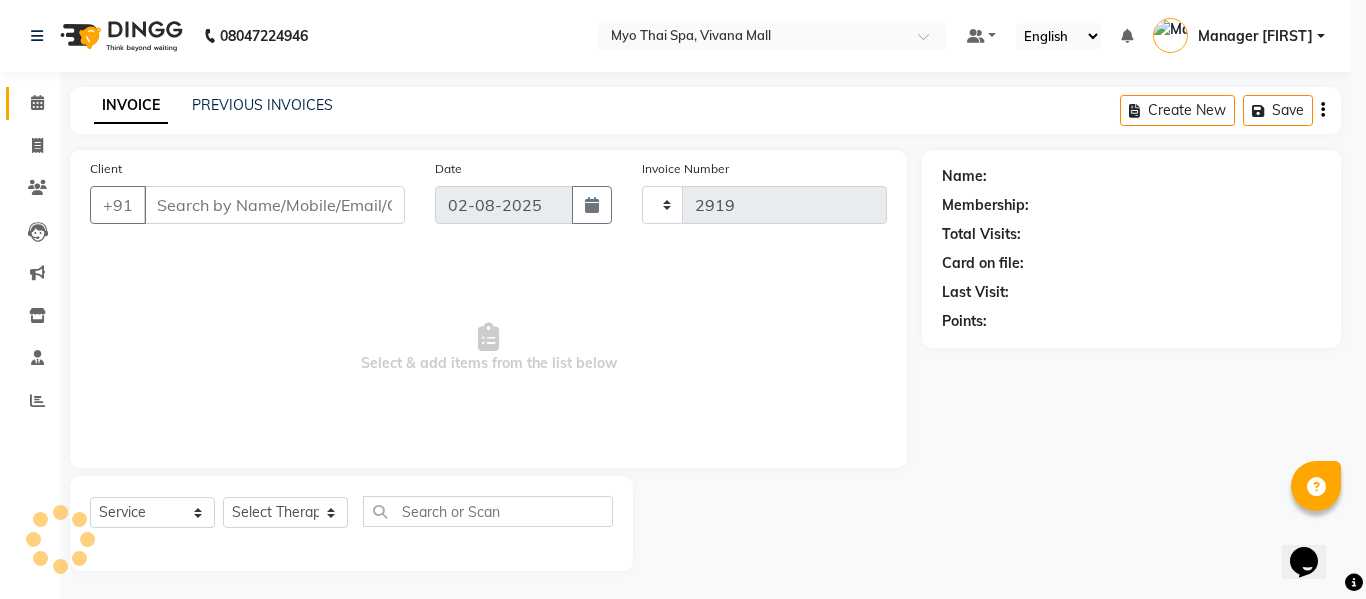 select on "3" 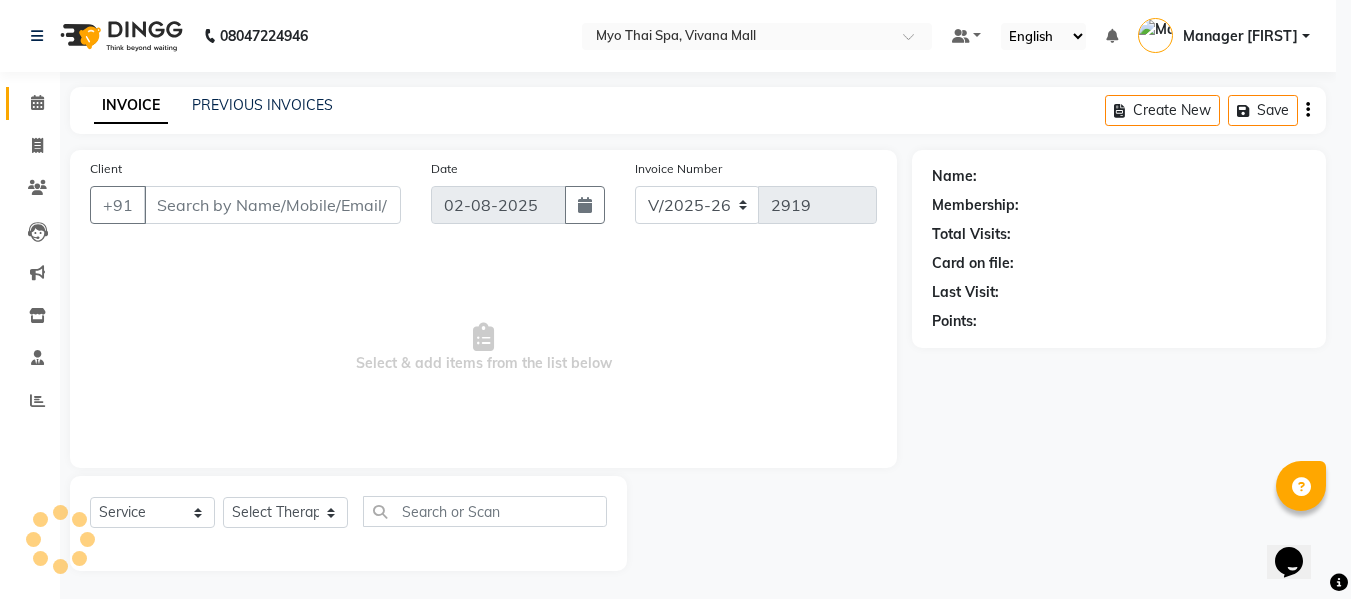 type on "9987702161" 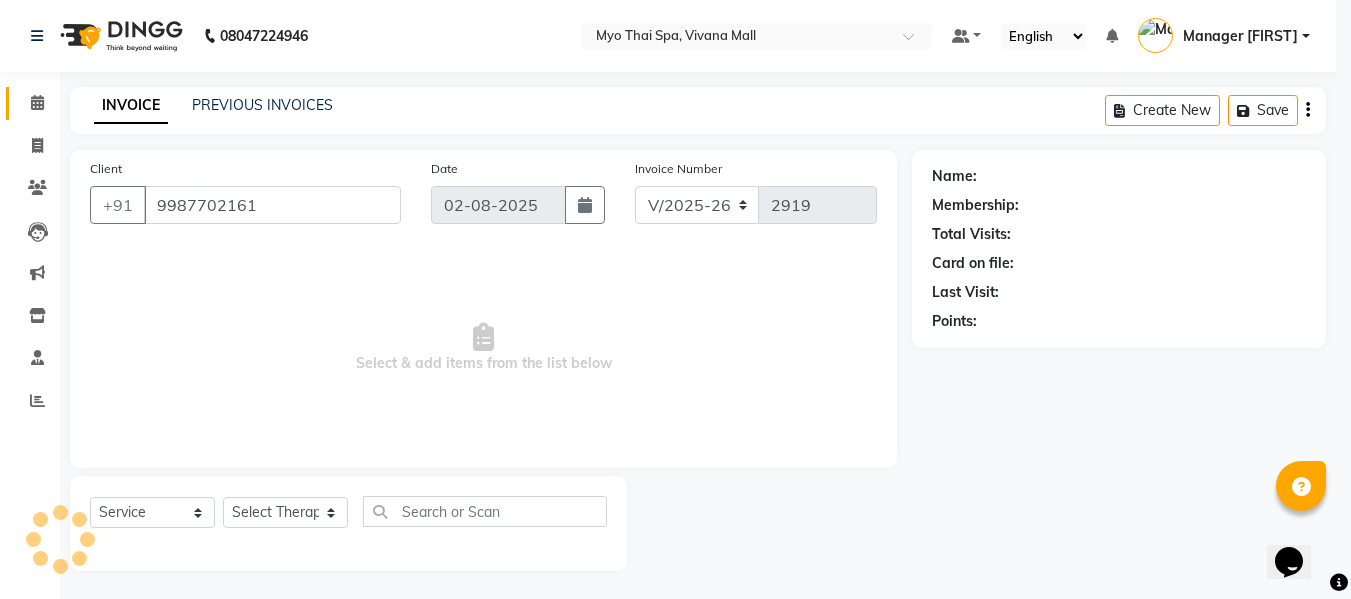 select on "72378" 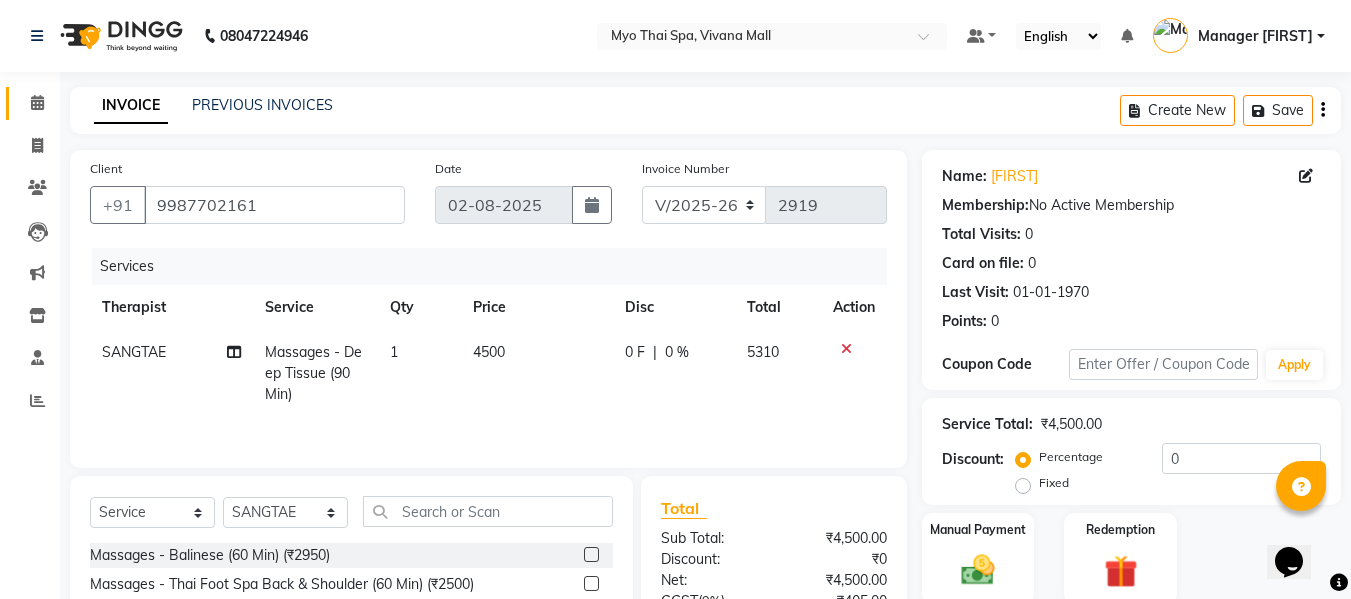 scroll, scrollTop: 202, scrollLeft: 0, axis: vertical 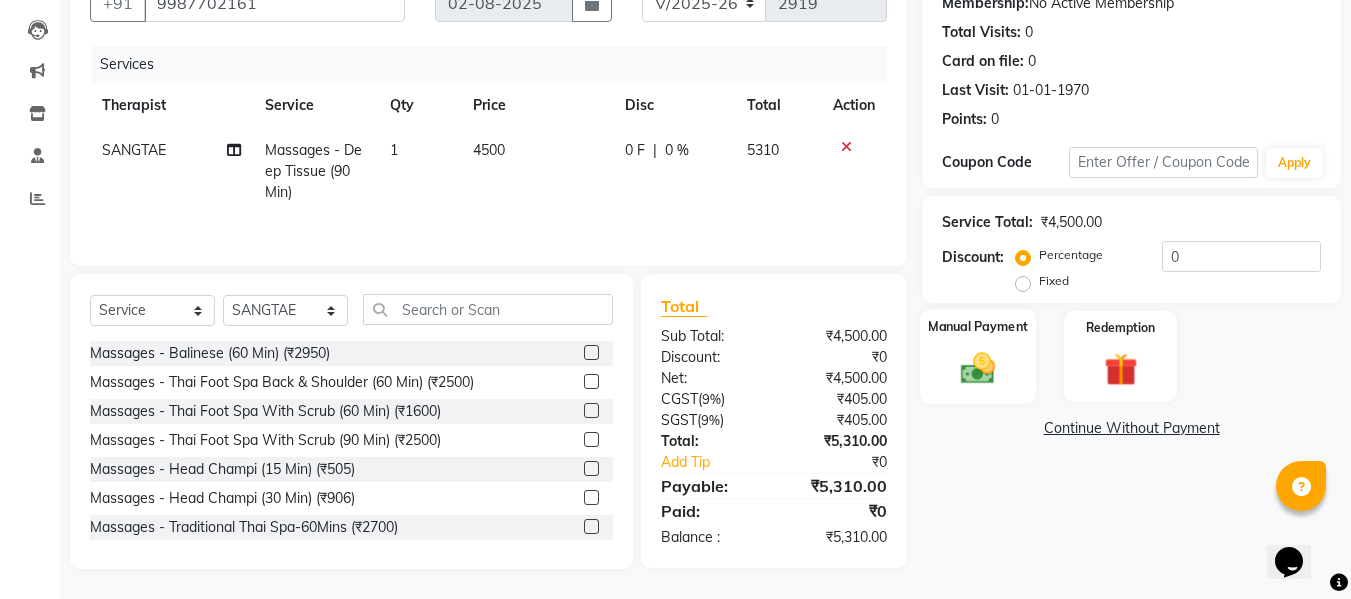 click 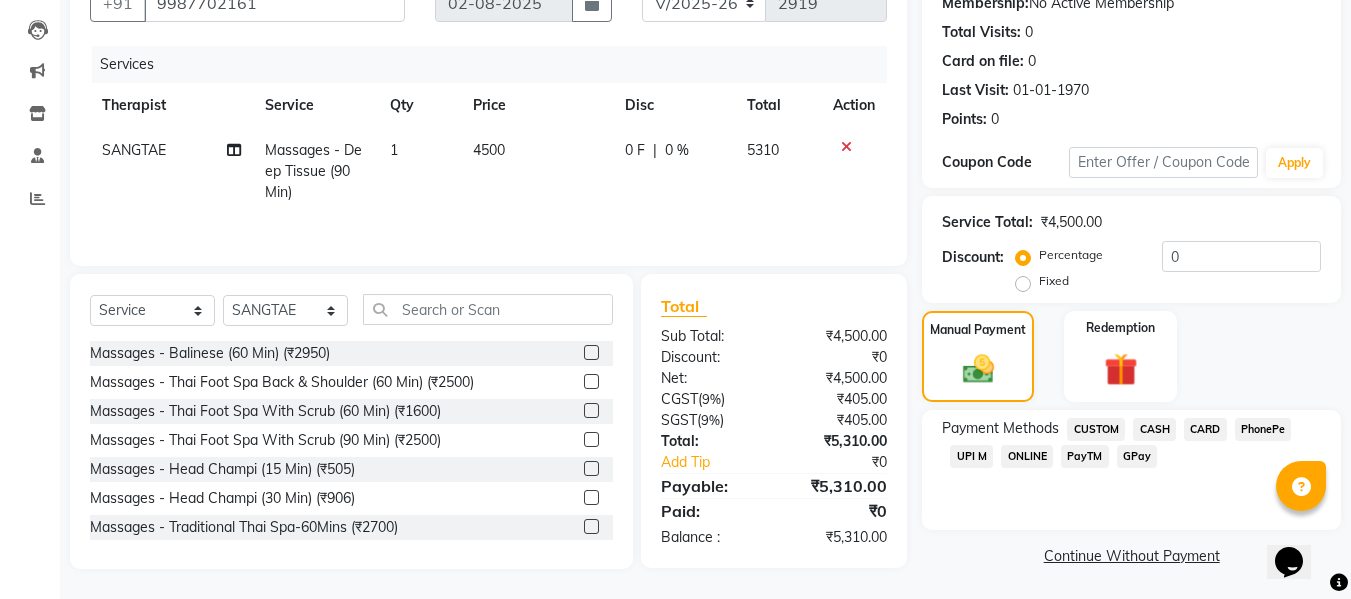 click on "CARD" 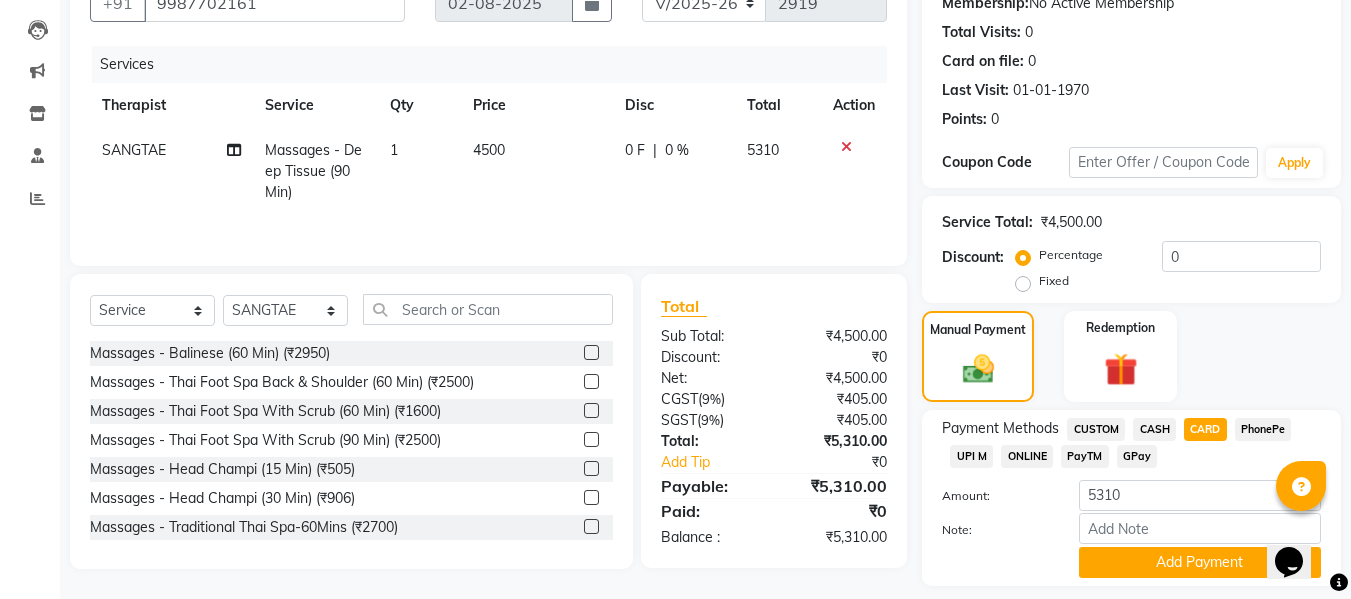 click on "Add Payment" 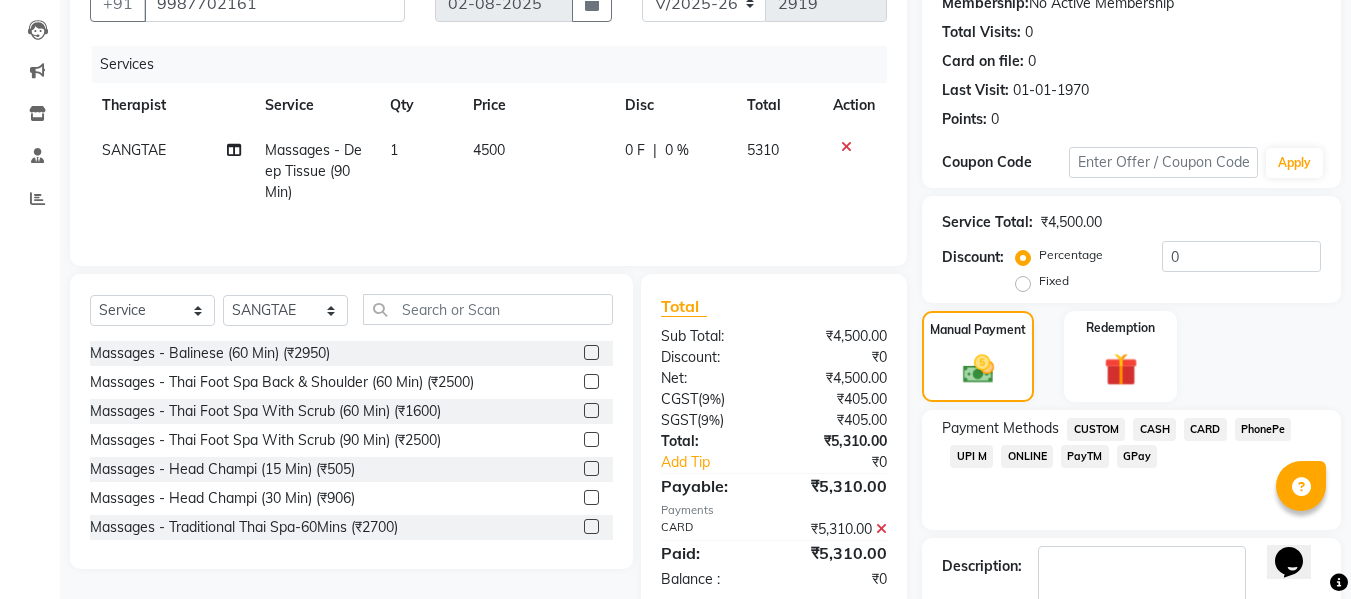 scroll, scrollTop: 356, scrollLeft: 0, axis: vertical 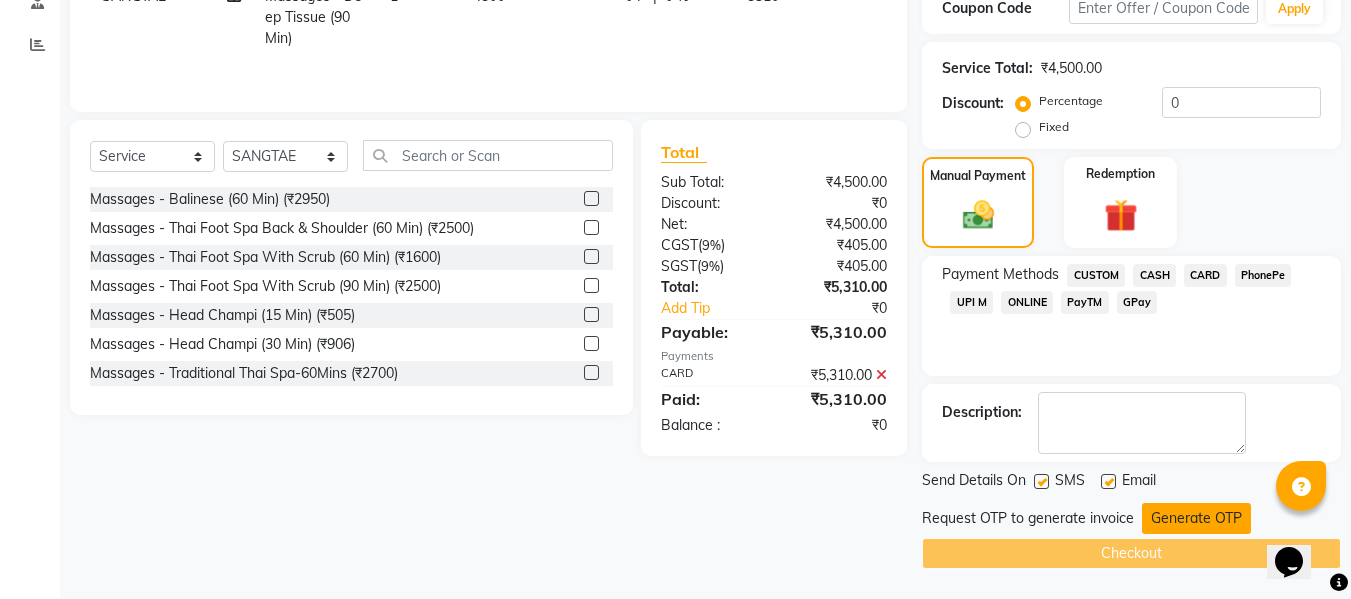 click on "Generate OTP" 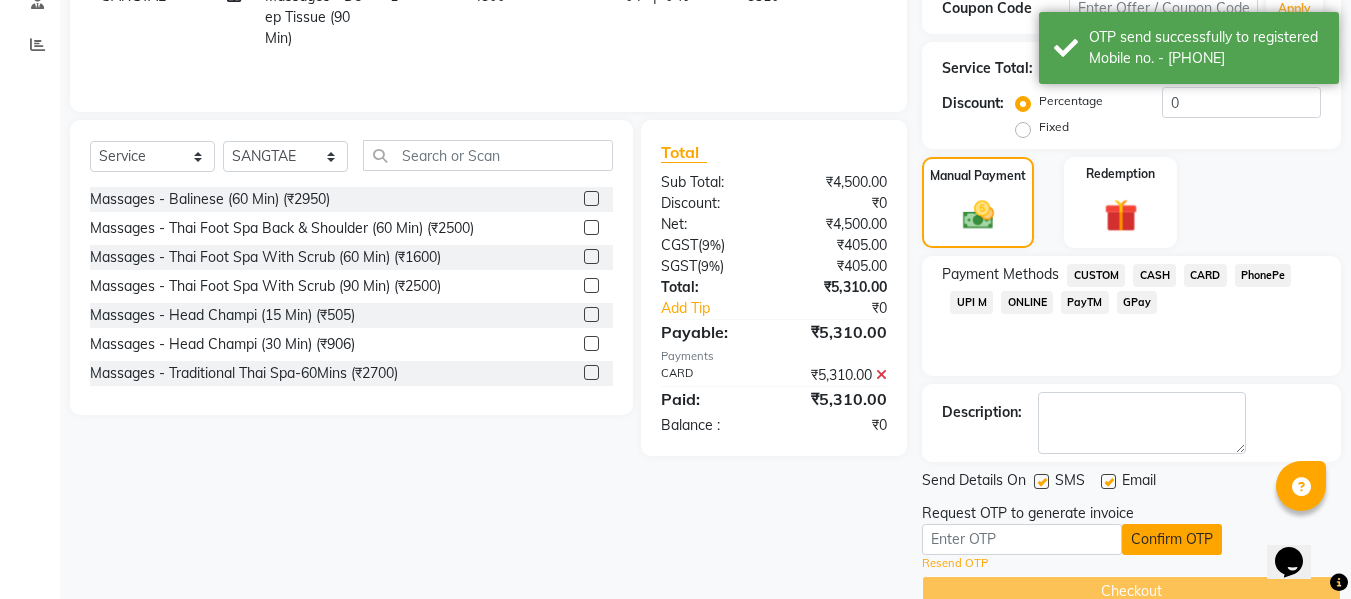 click on "Confirm OTP" 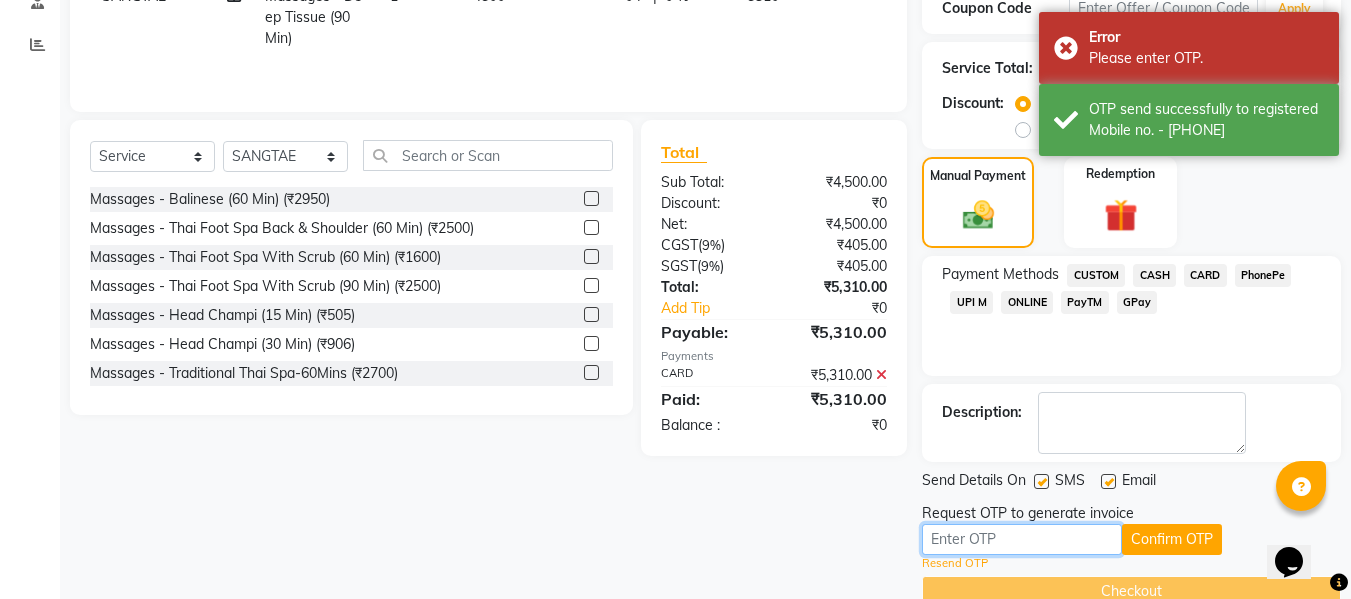 click at bounding box center [1022, 539] 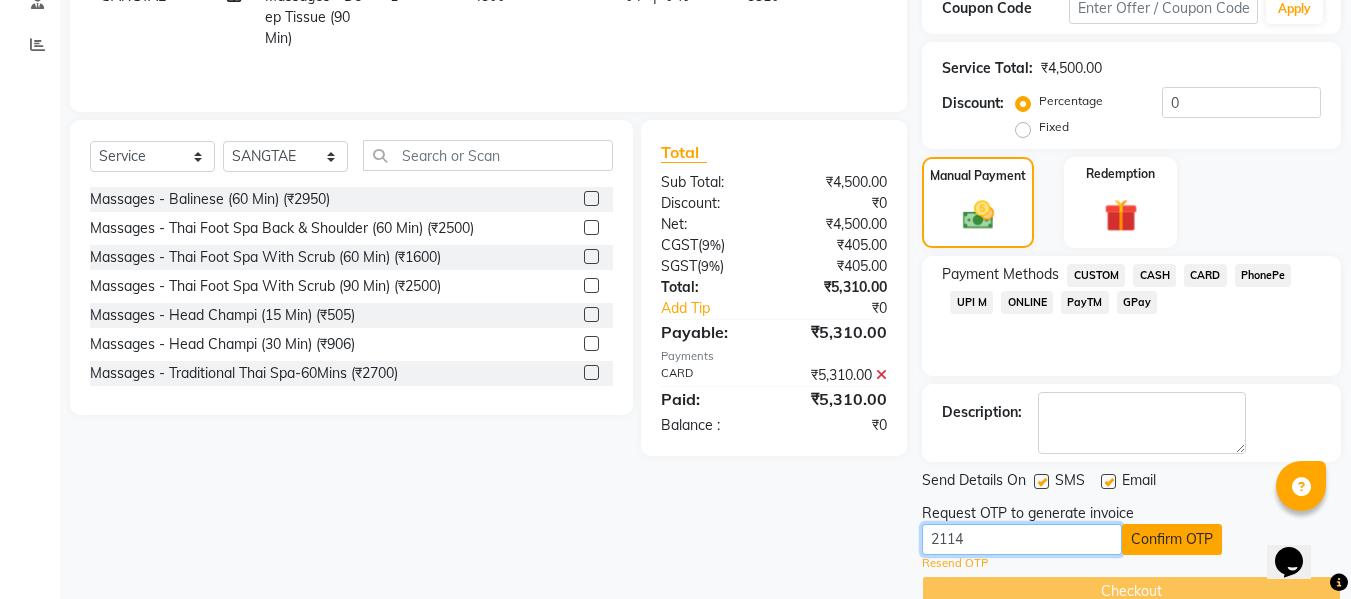 type on "2114" 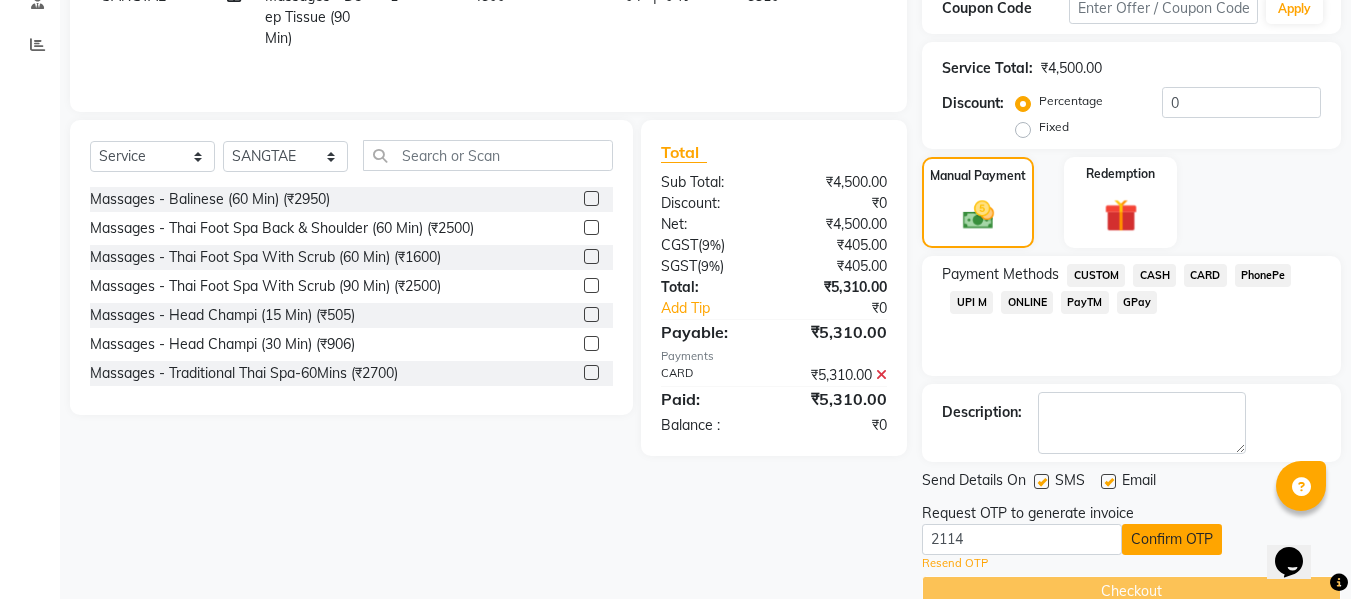 click on "Confirm OTP" 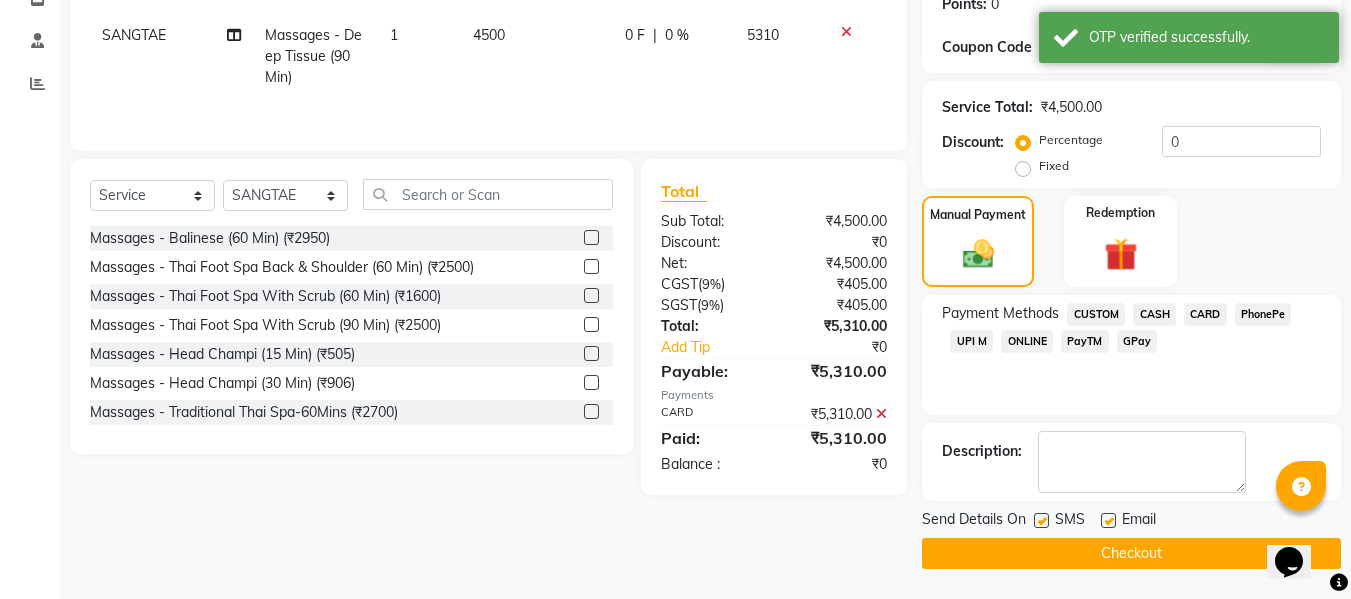 scroll, scrollTop: 317, scrollLeft: 0, axis: vertical 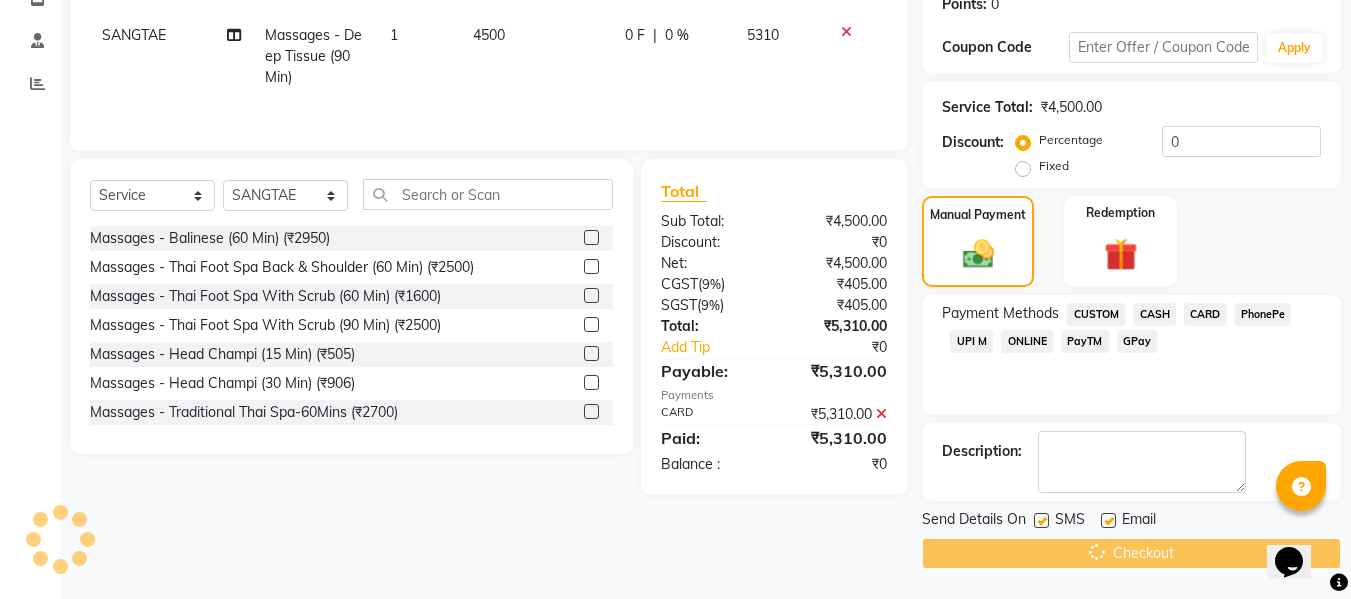 click on "Checkout" 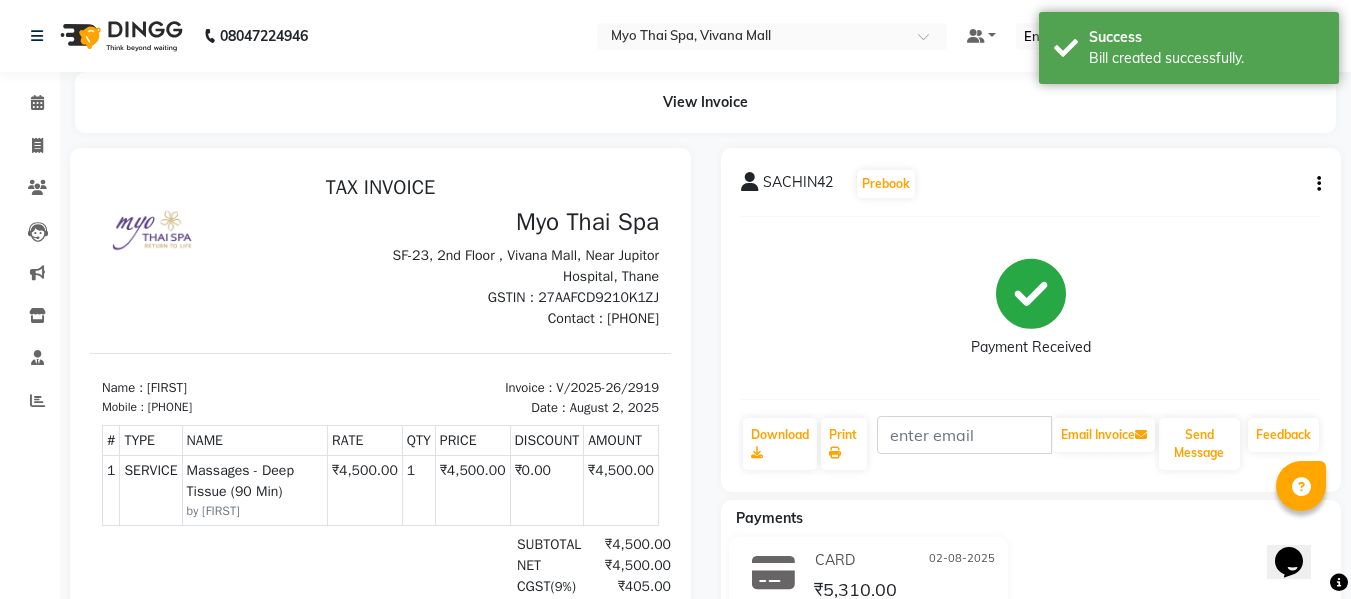 scroll, scrollTop: 0, scrollLeft: 0, axis: both 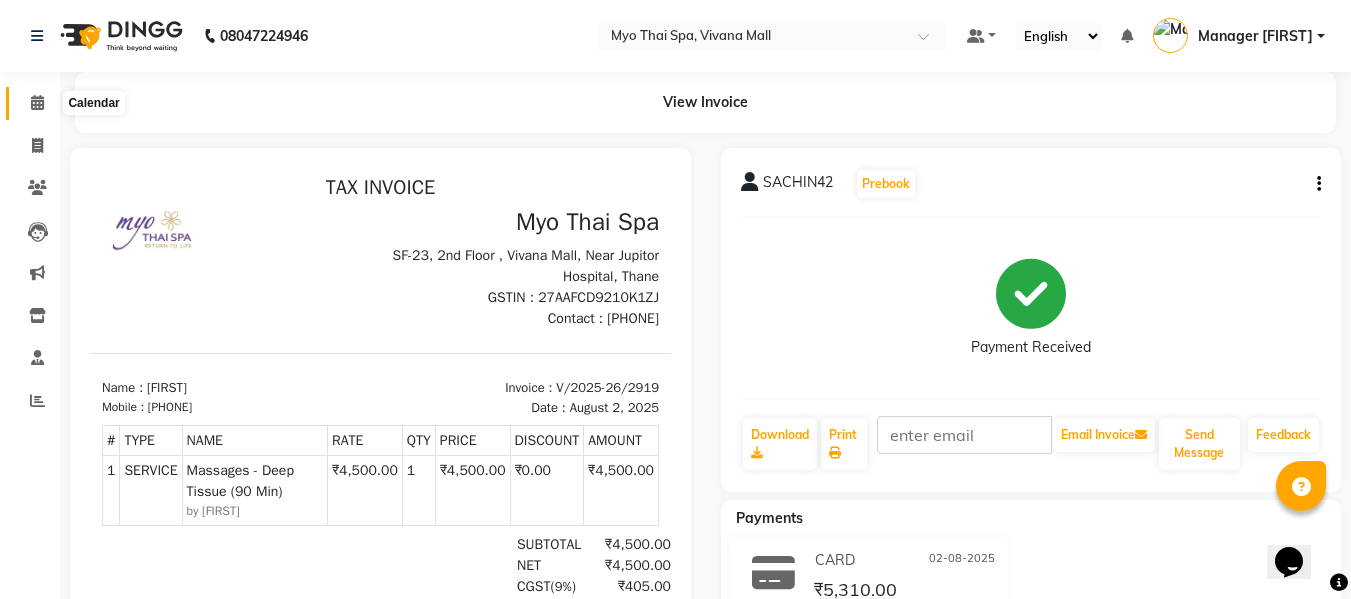 click 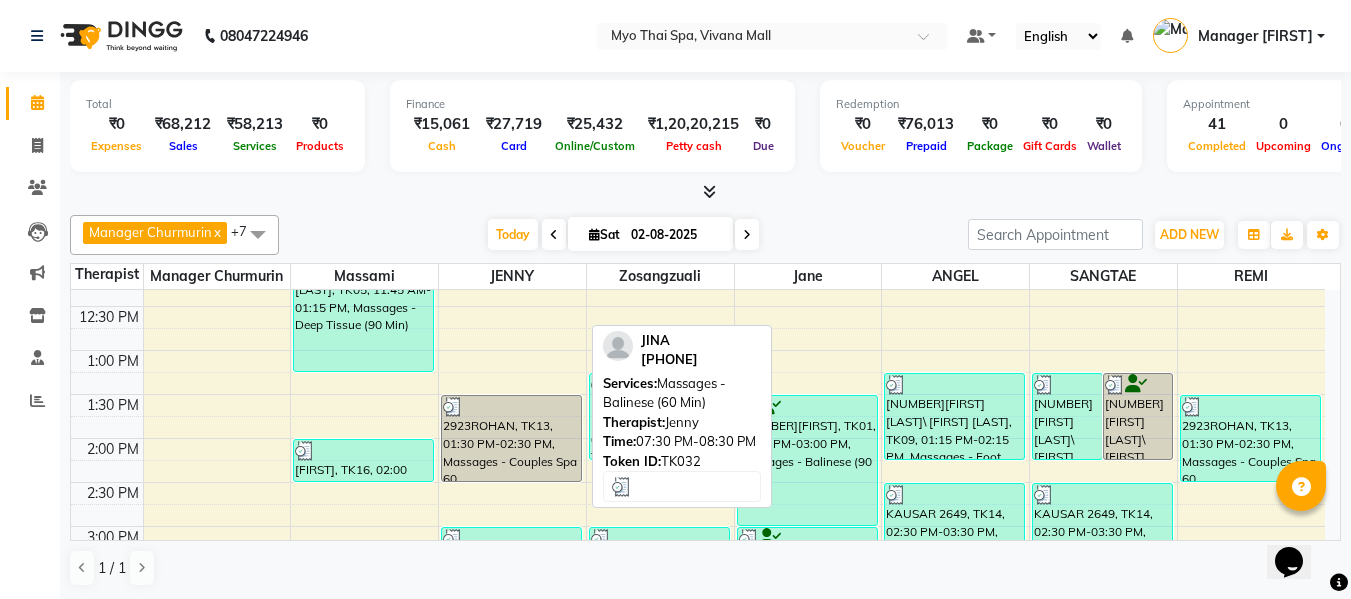 scroll, scrollTop: 269, scrollLeft: 0, axis: vertical 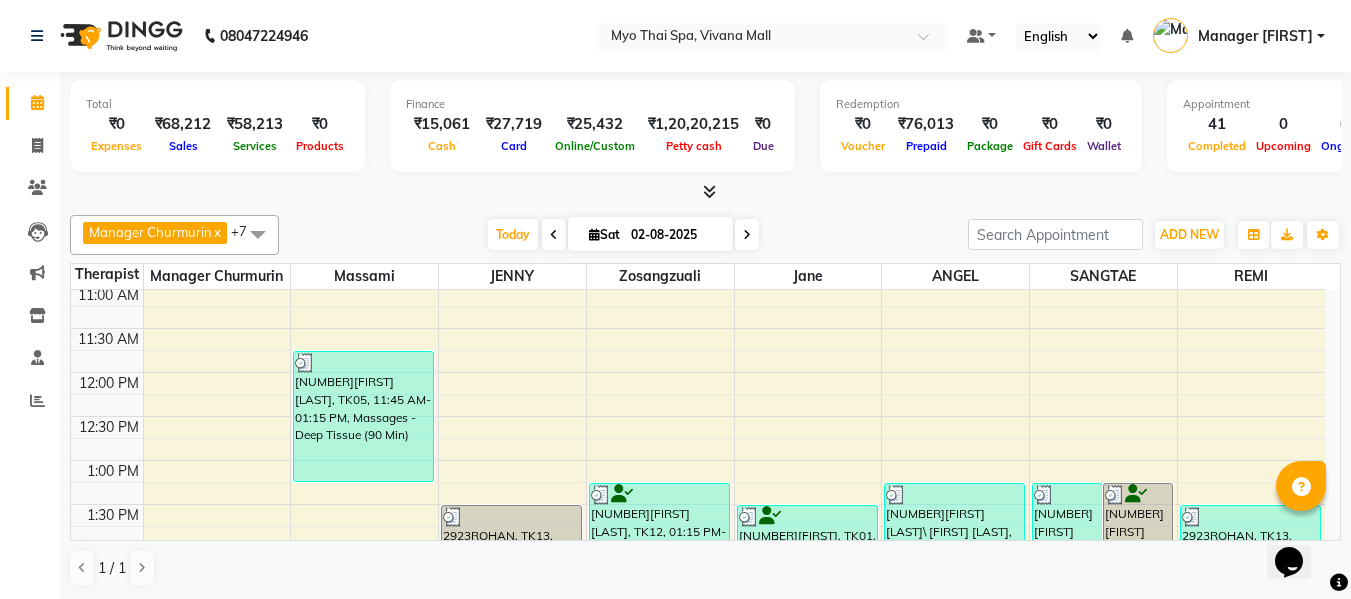click at bounding box center (258, 234) 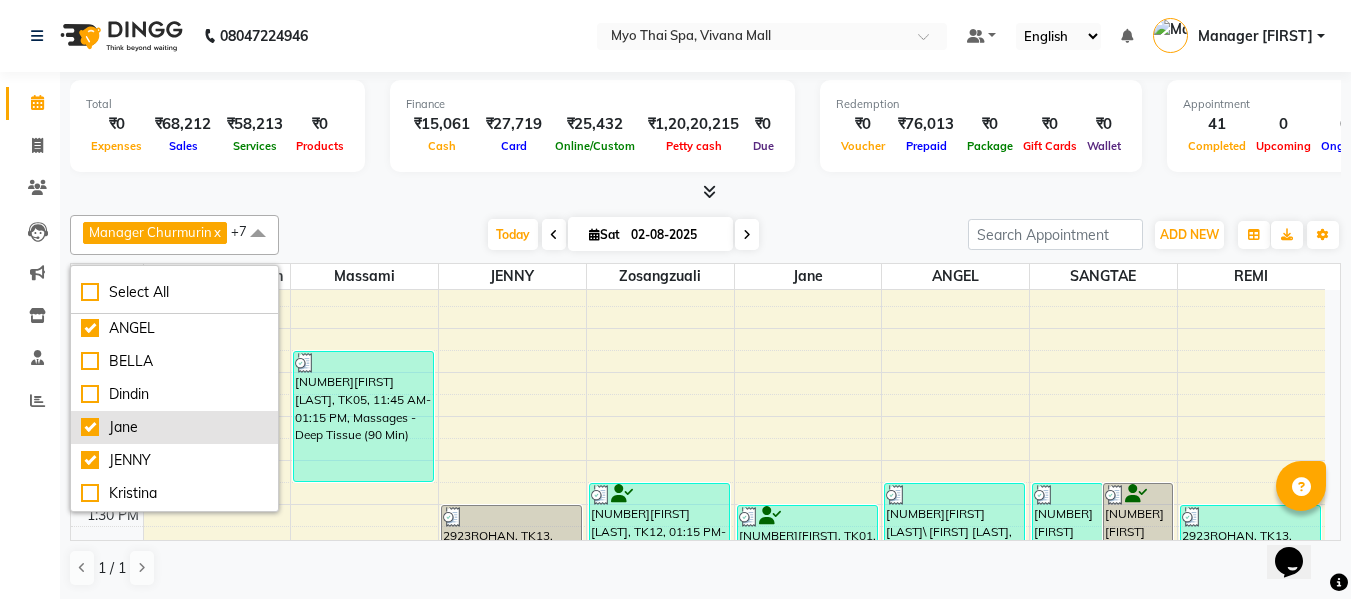 scroll, scrollTop: 0, scrollLeft: 0, axis: both 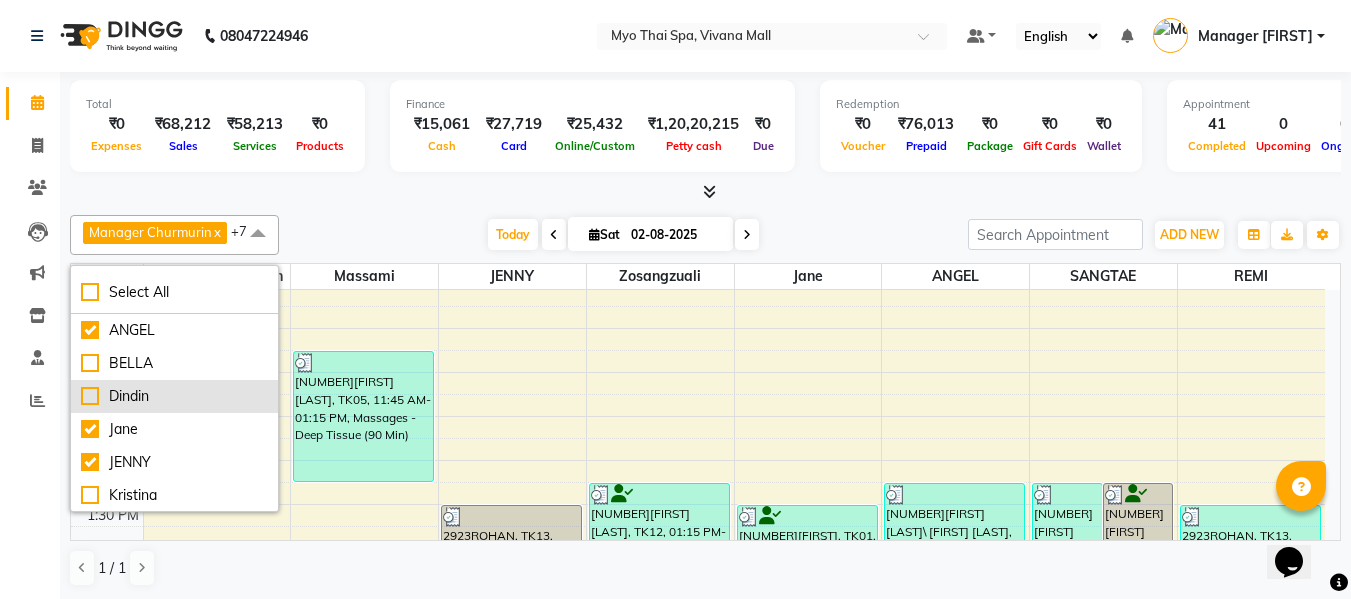 click on "Dindin" at bounding box center [174, 396] 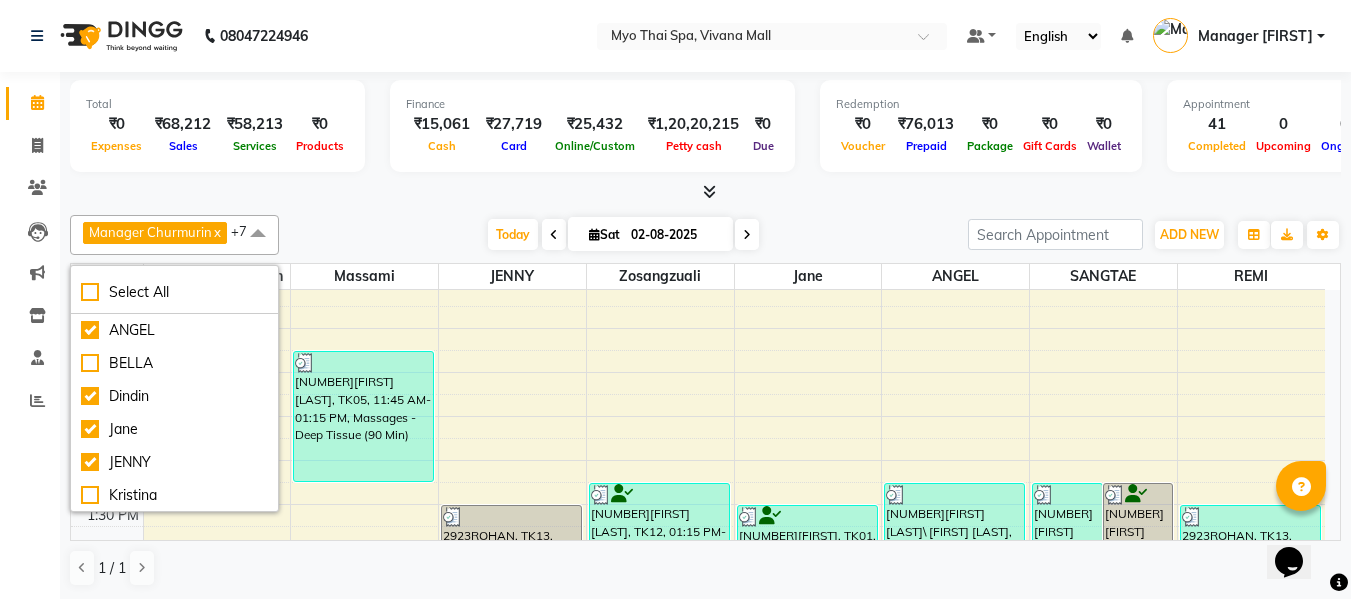 checkbox on "true" 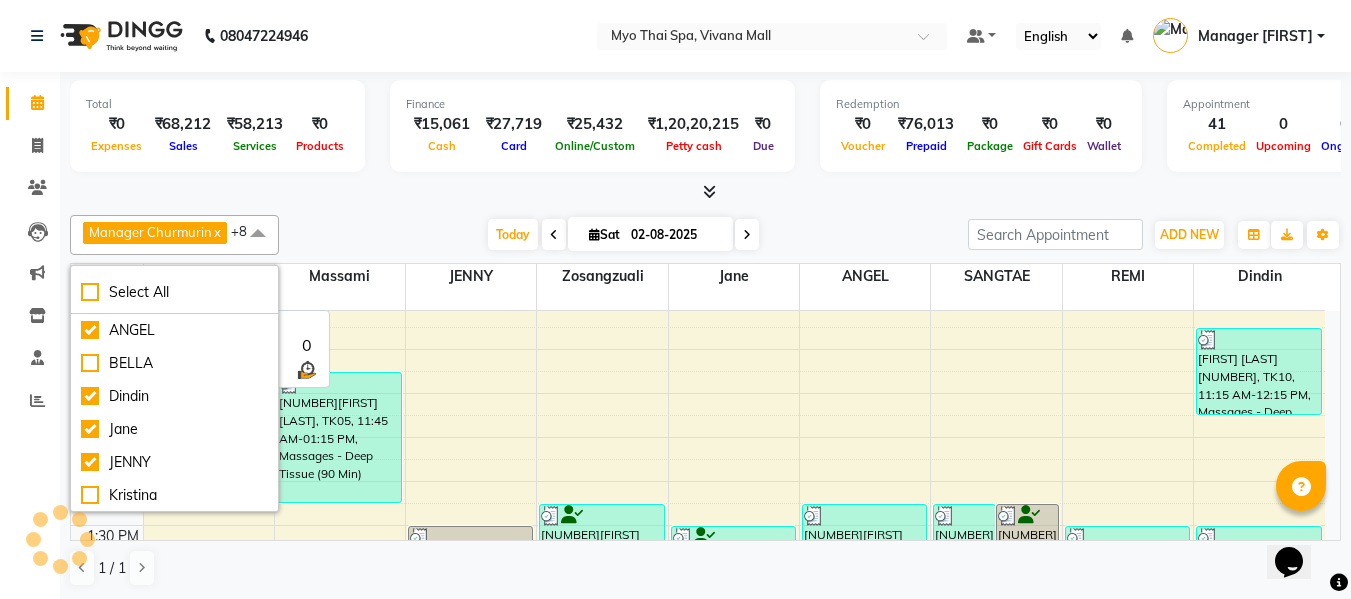 click on "Today  Sat 02-08-2025" at bounding box center (623, 235) 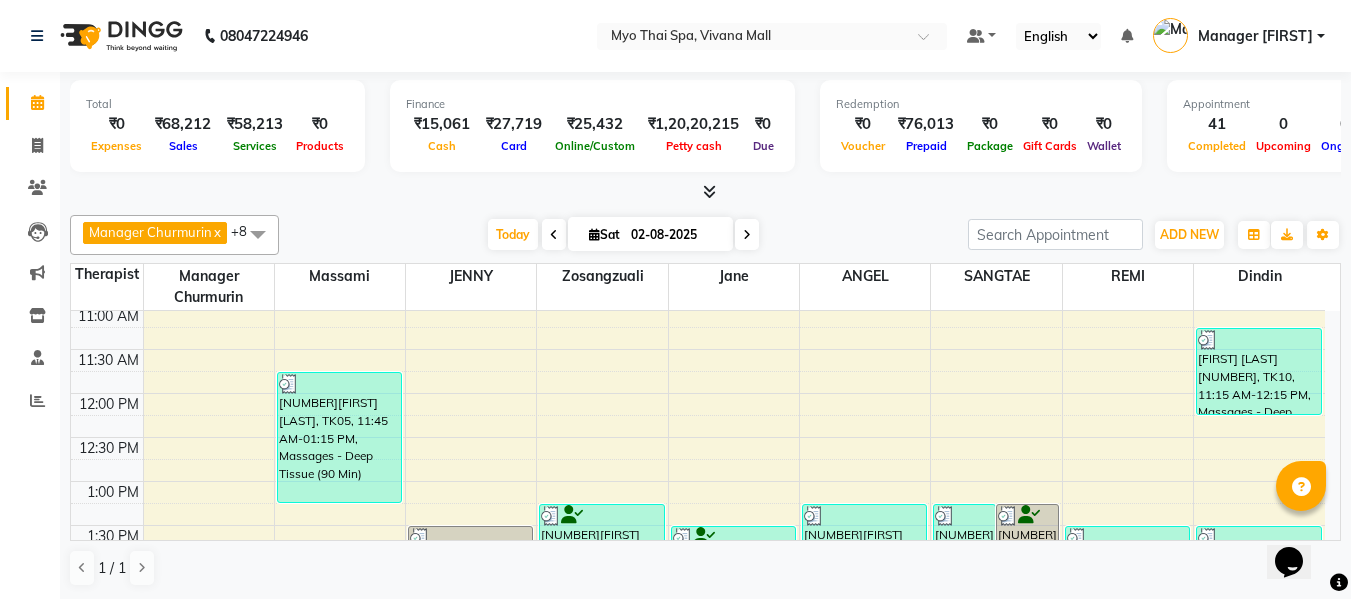 scroll, scrollTop: 1, scrollLeft: 0, axis: vertical 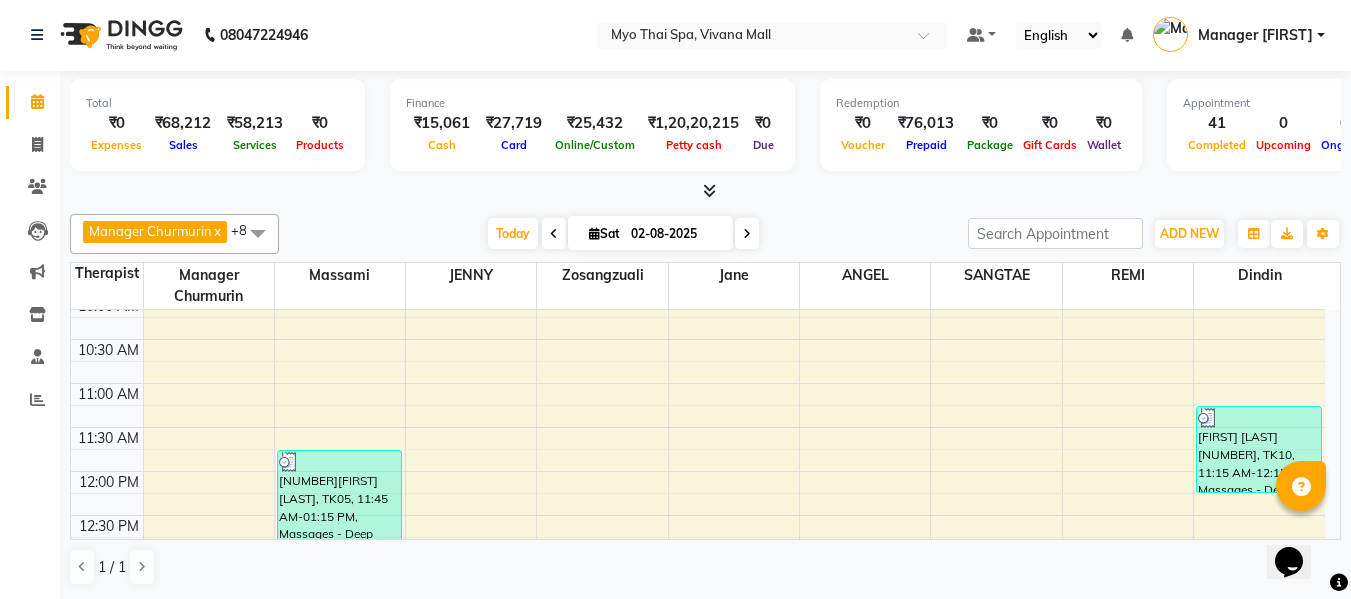 click at bounding box center (705, 191) 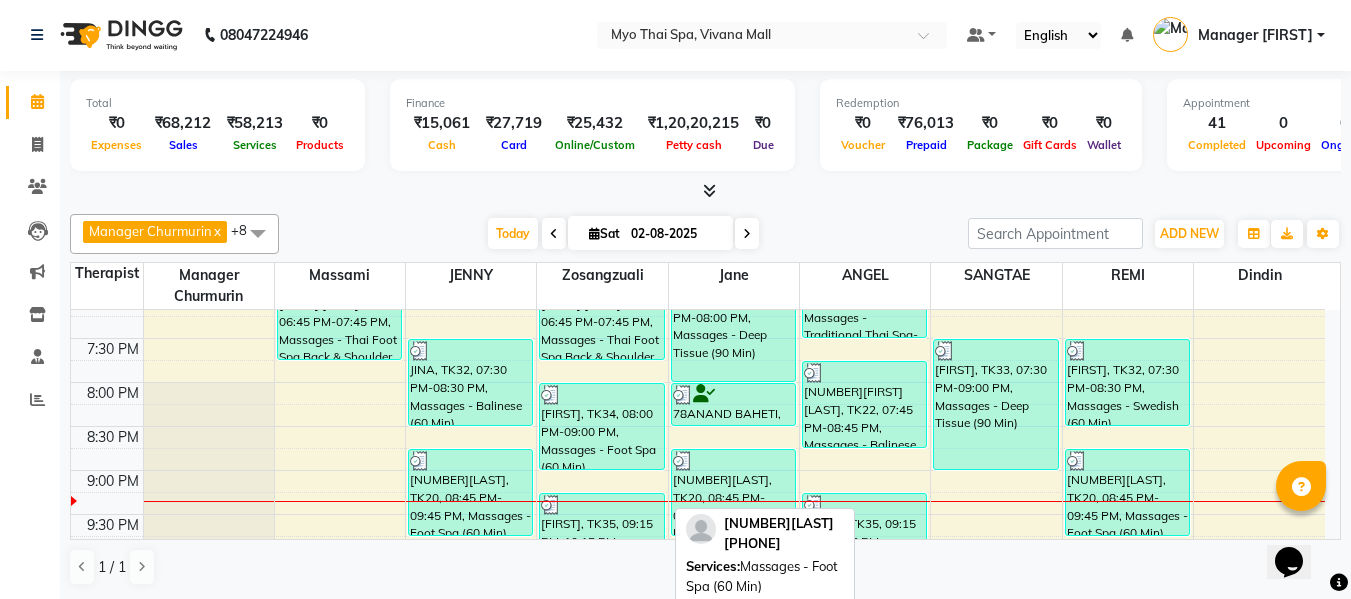 scroll, scrollTop: 990, scrollLeft: 0, axis: vertical 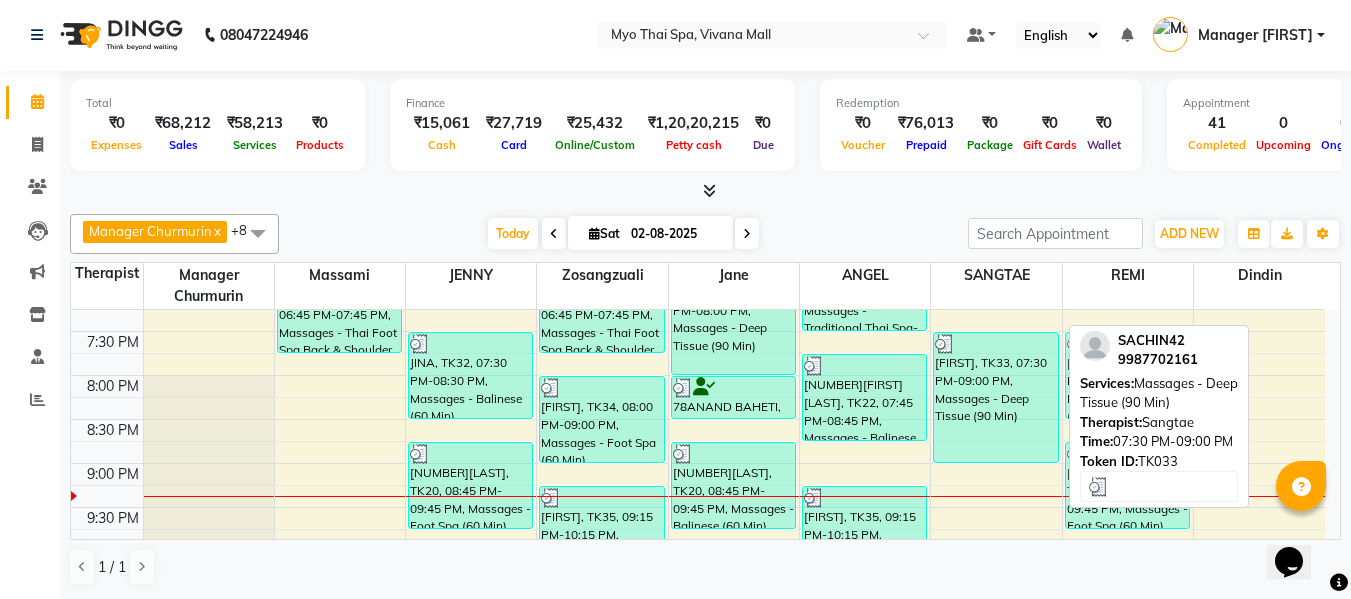 click on "[FIRST], TK33, 07:30 PM-09:00 PM, Massages - Deep Tissue (90 Min)" at bounding box center (995, 397) 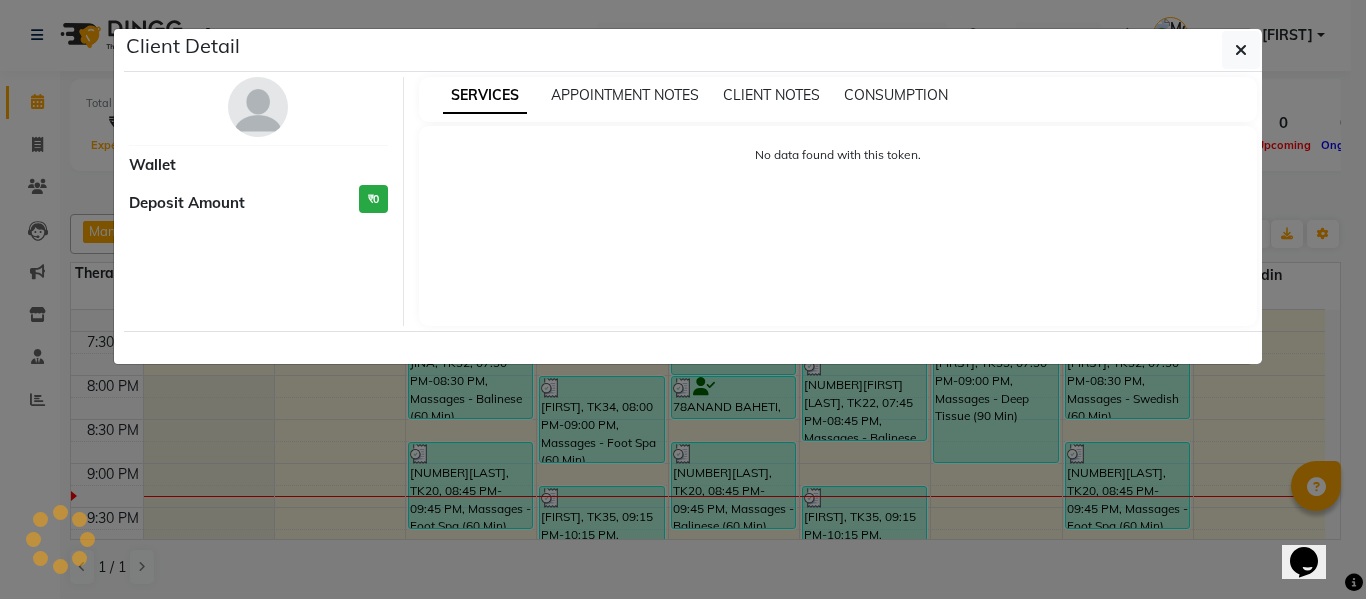 select on "3" 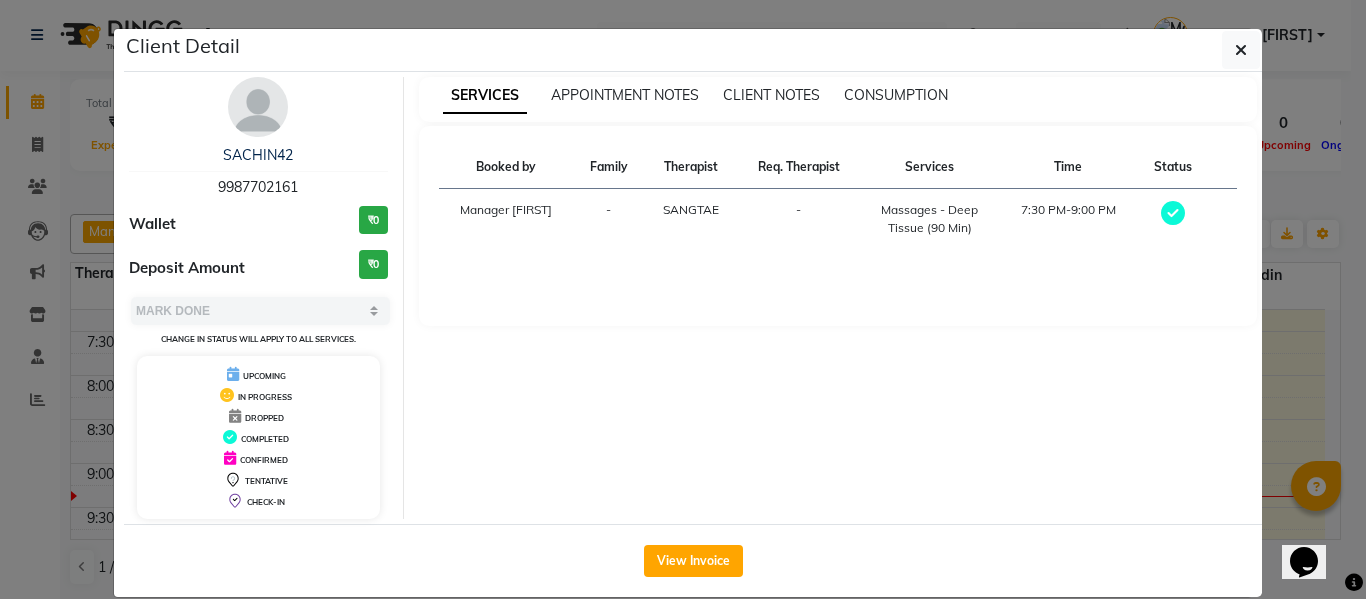 click on "9987702161" at bounding box center (258, 187) 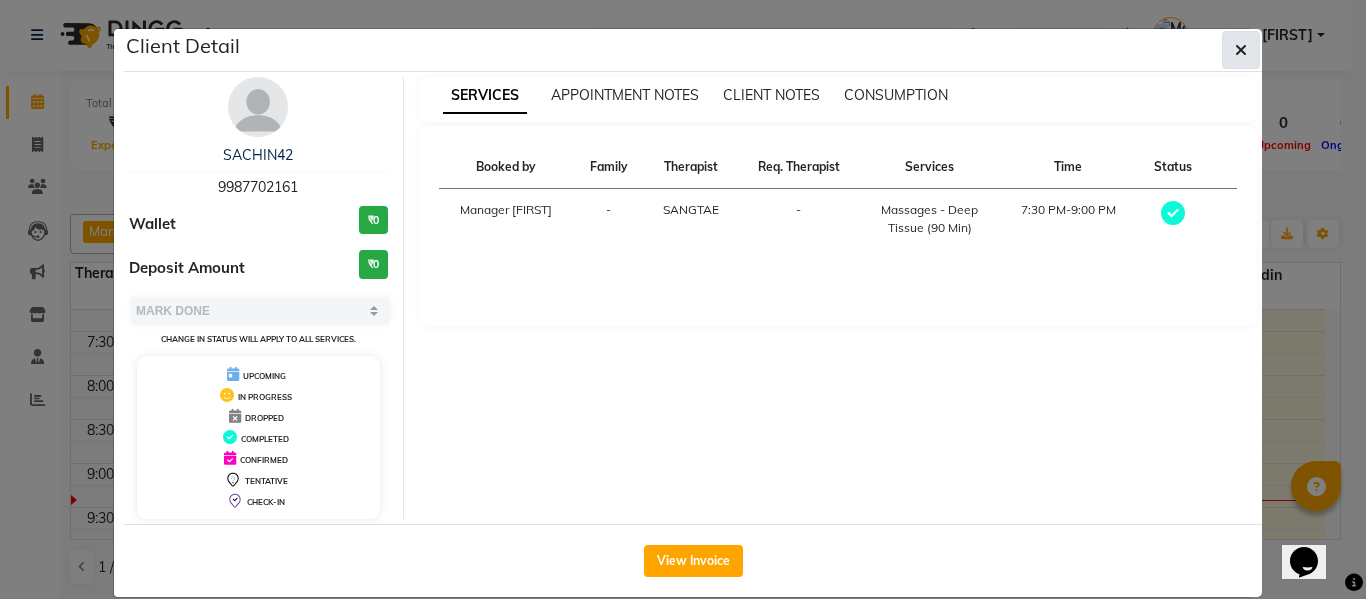 click 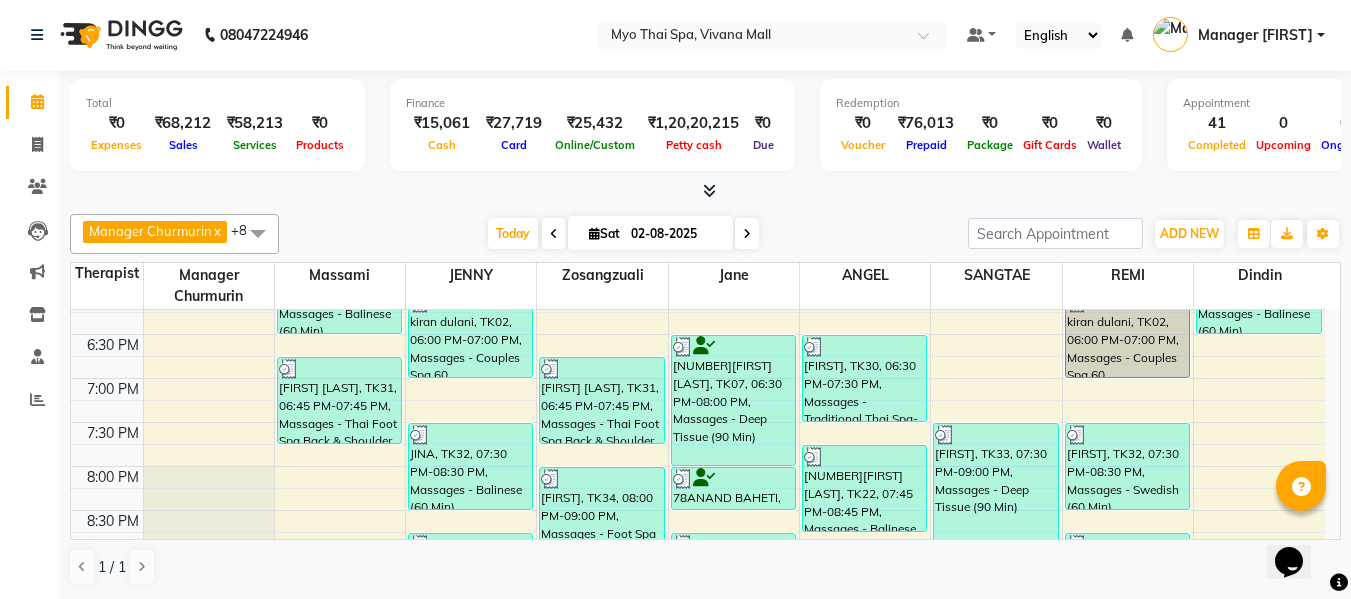 scroll, scrollTop: 900, scrollLeft: 0, axis: vertical 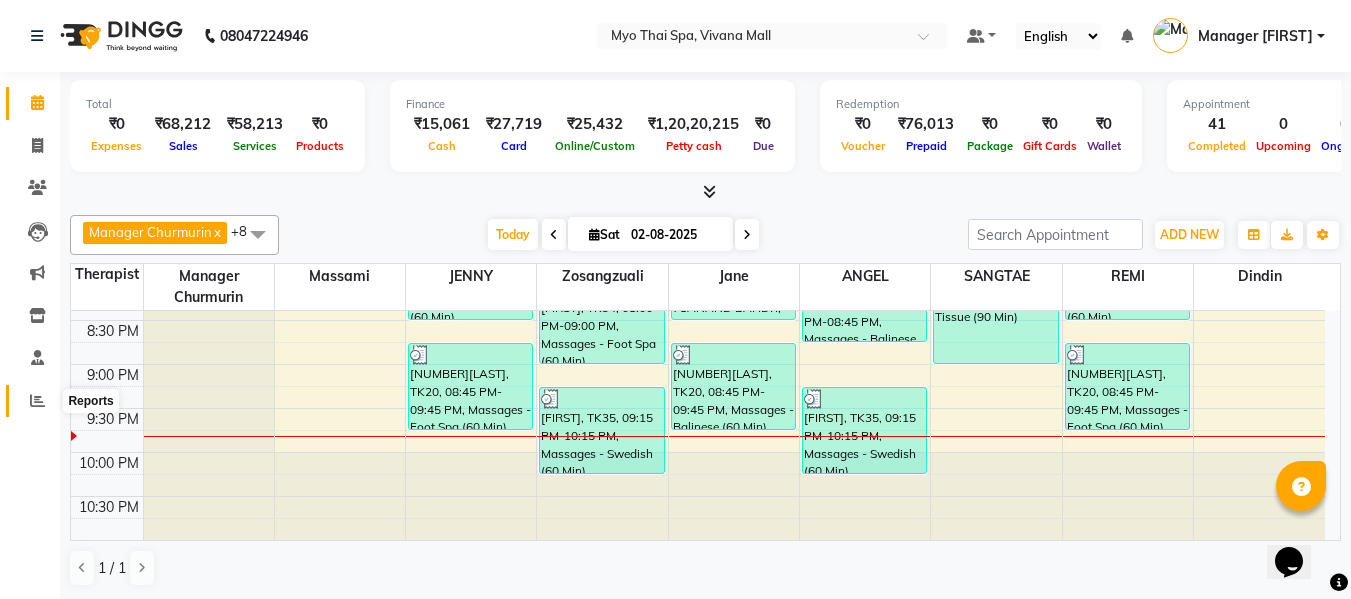 click 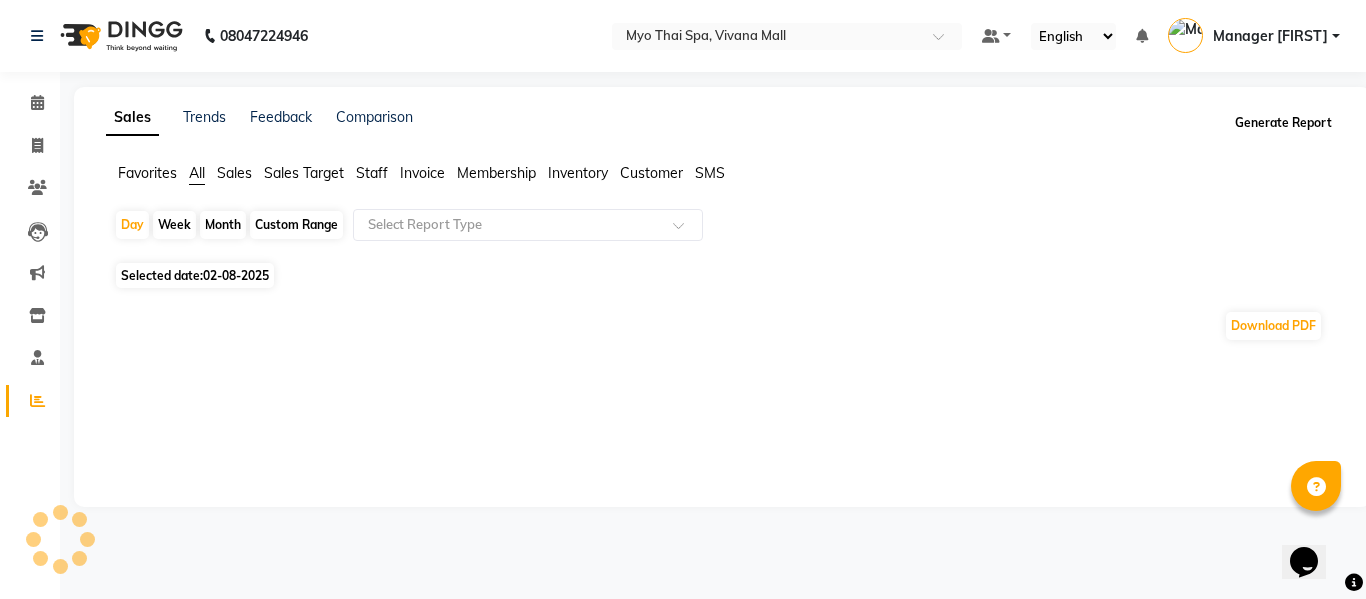 click on "Generate Report" 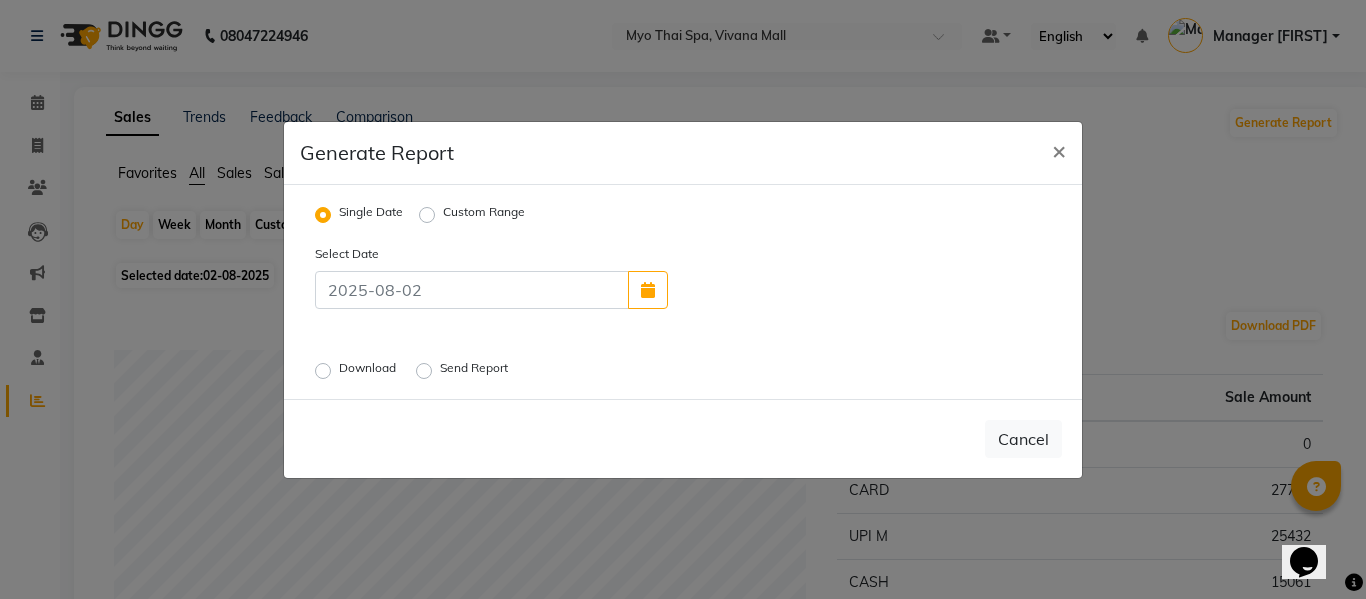 drag, startPoint x: 321, startPoint y: 369, endPoint x: 346, endPoint y: 367, distance: 25.079872 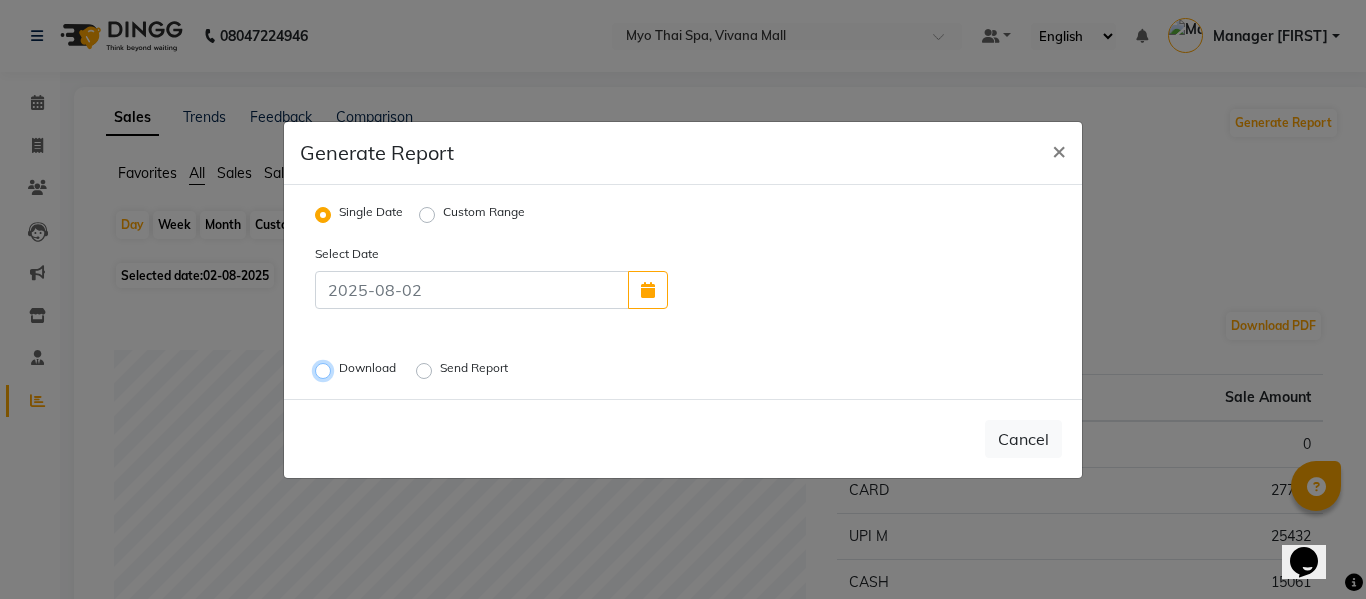 click on "Download" at bounding box center [326, 370] 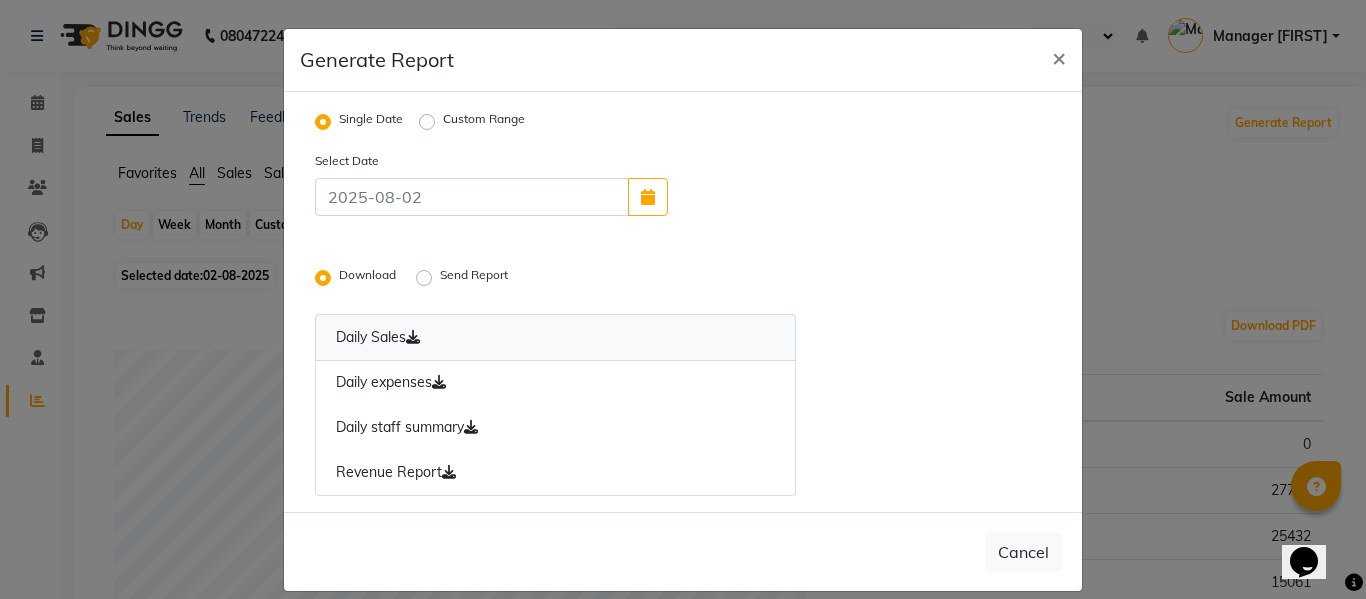 drag, startPoint x: 375, startPoint y: 338, endPoint x: 406, endPoint y: 332, distance: 31.575306 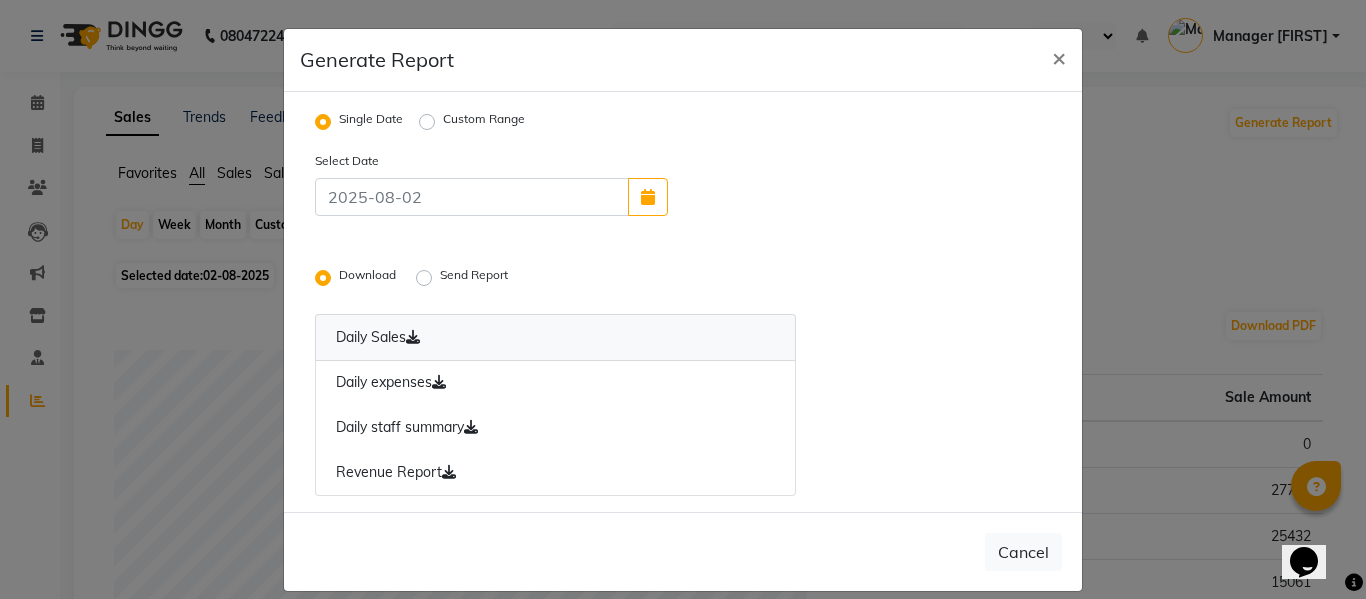 click on "Daily Sales" 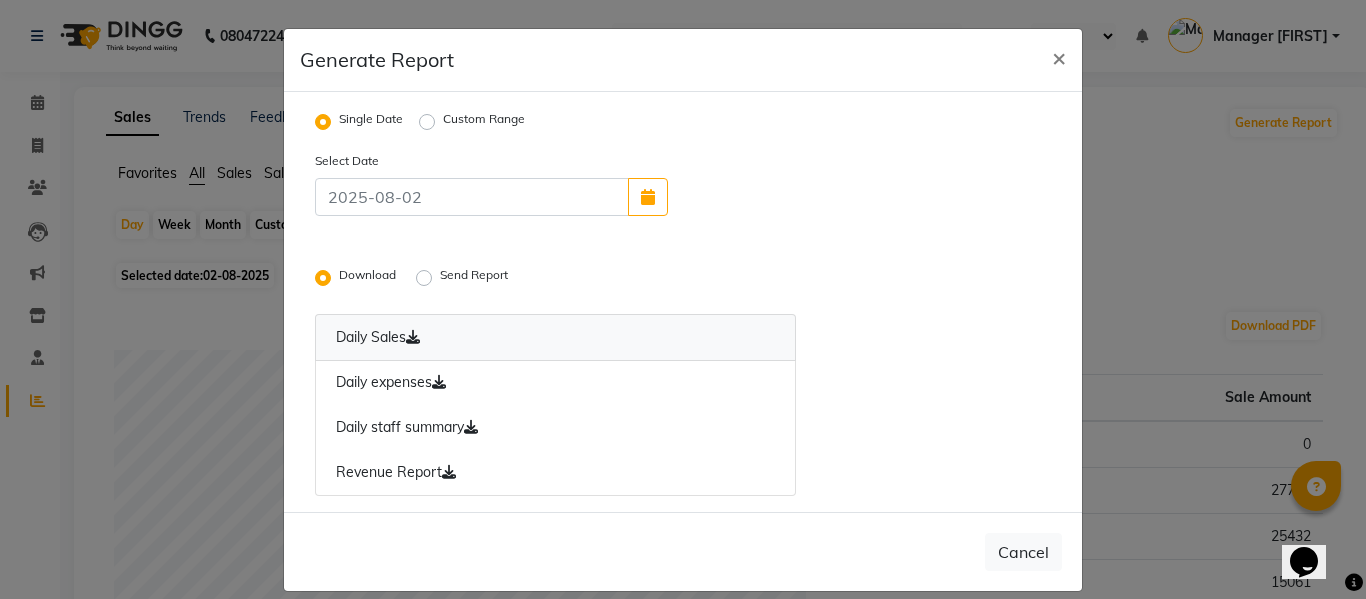 click on "Daily Sales" 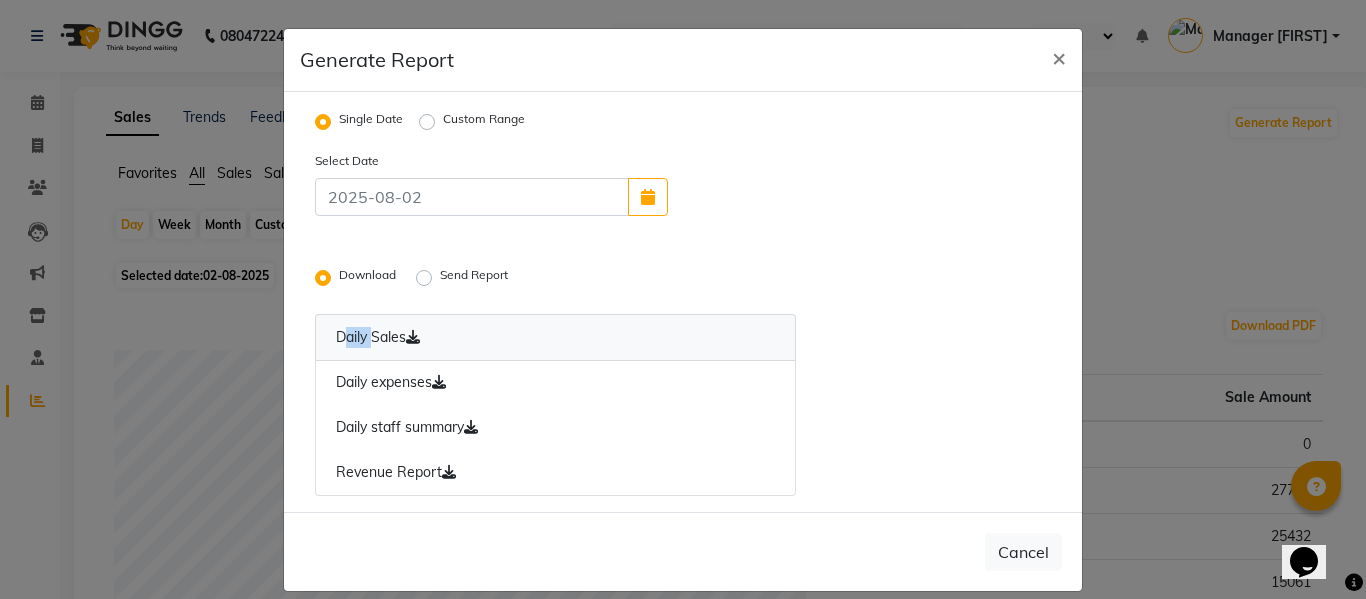 click on "Daily Sales" 